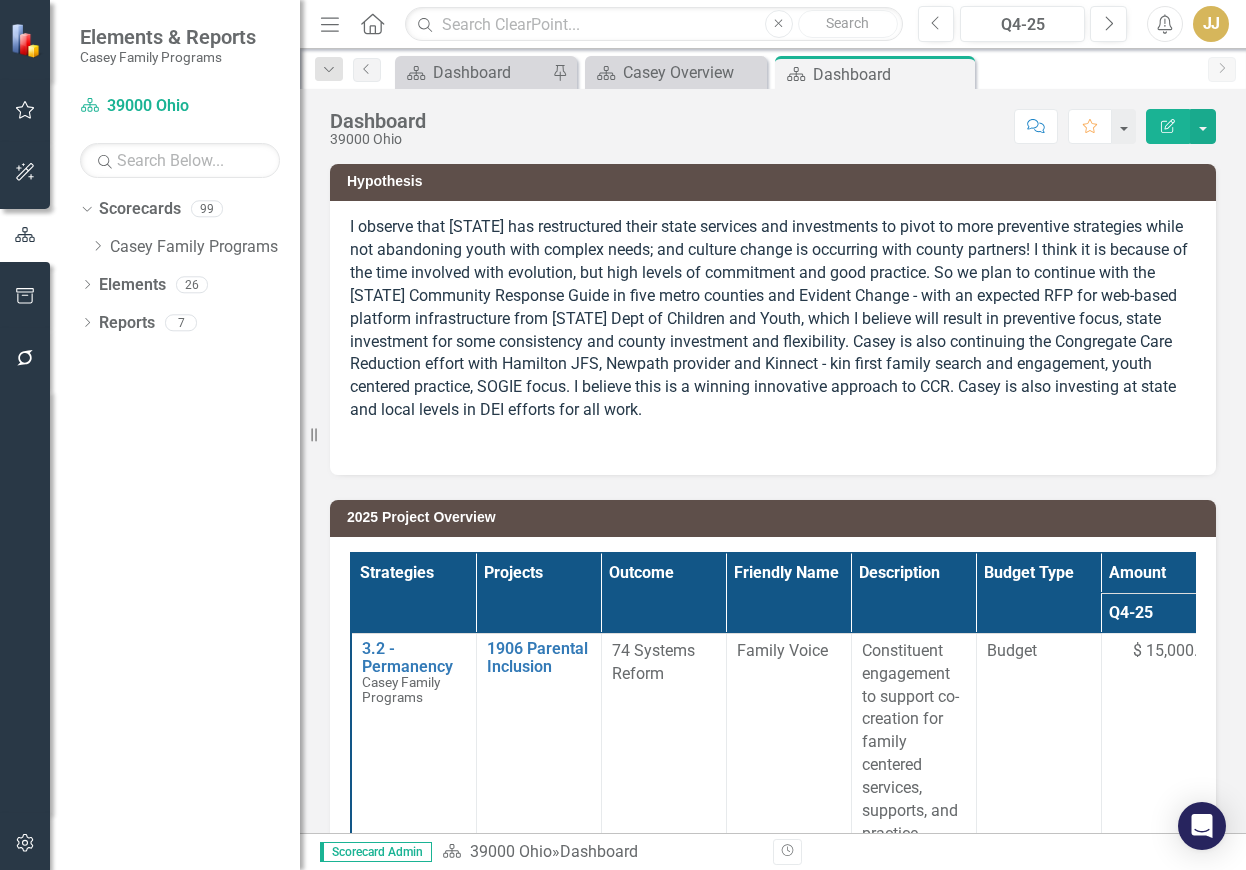 scroll, scrollTop: 0, scrollLeft: 0, axis: both 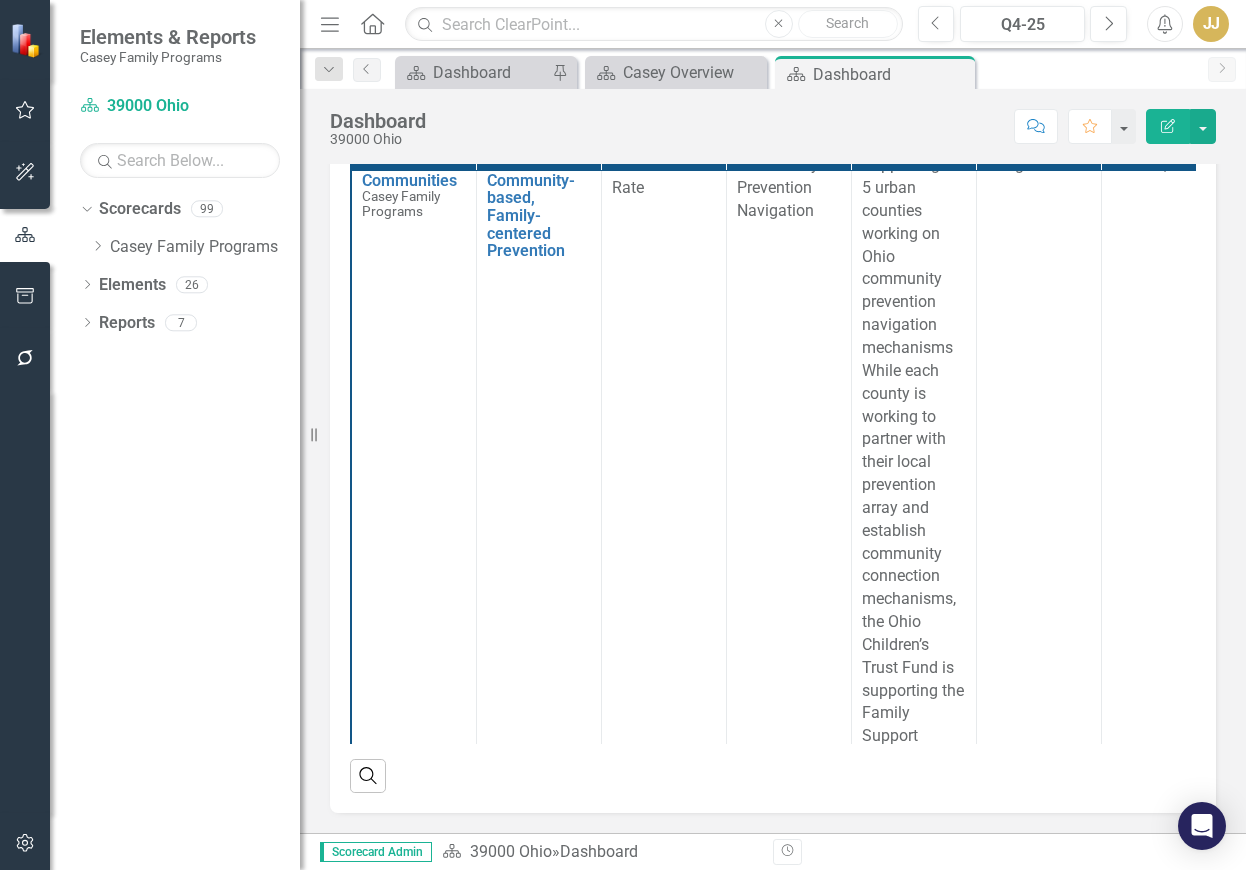 click on "Dropdown" 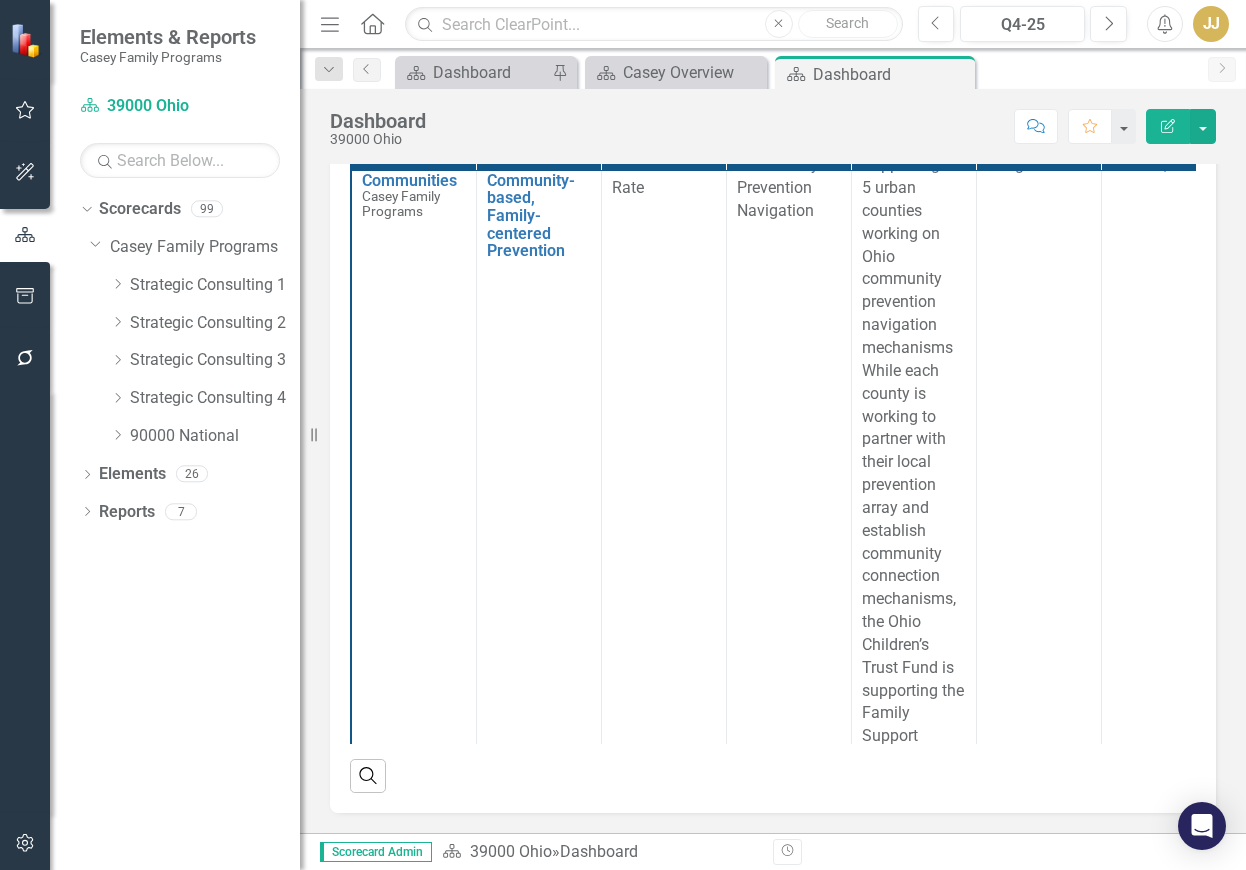 click on "Dropdown" 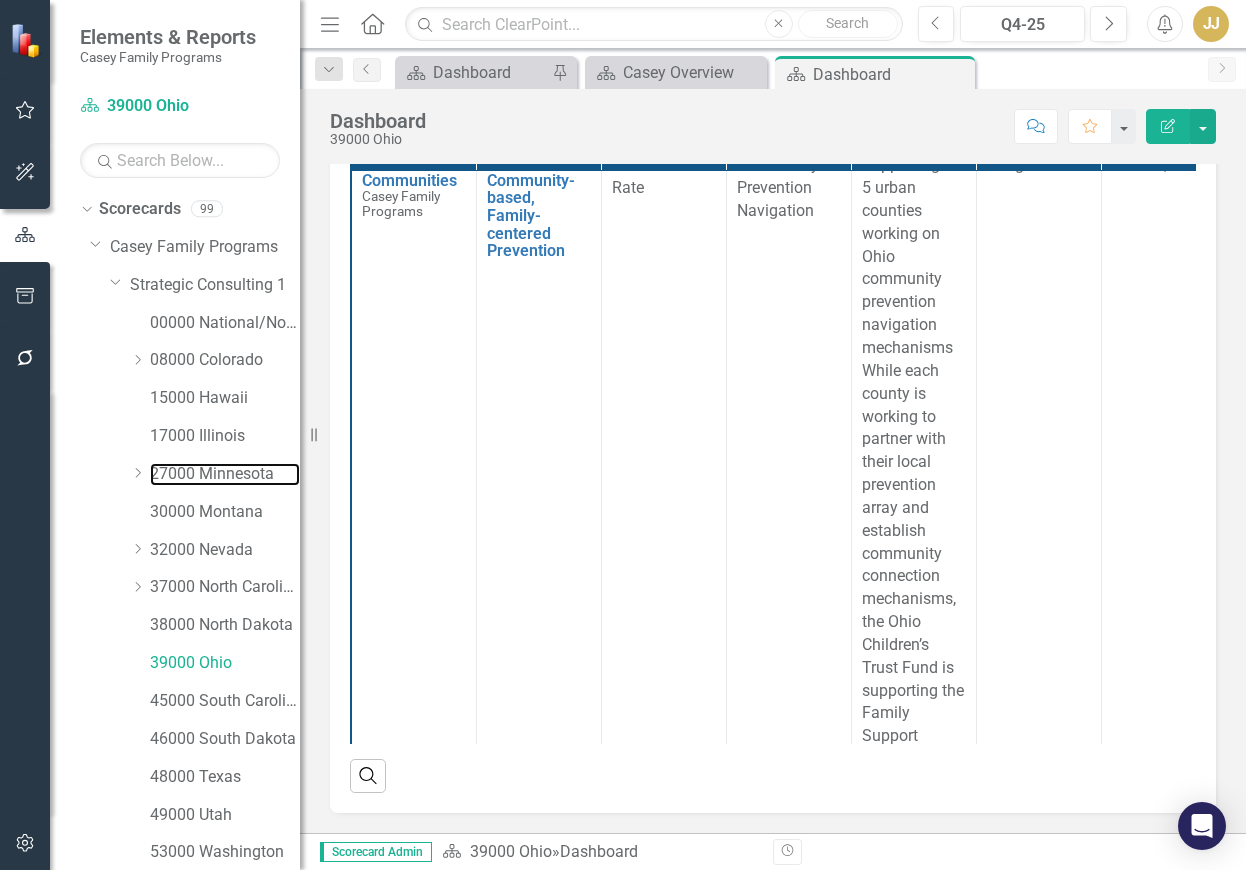 click on "27000 Minnesota" at bounding box center (225, 474) 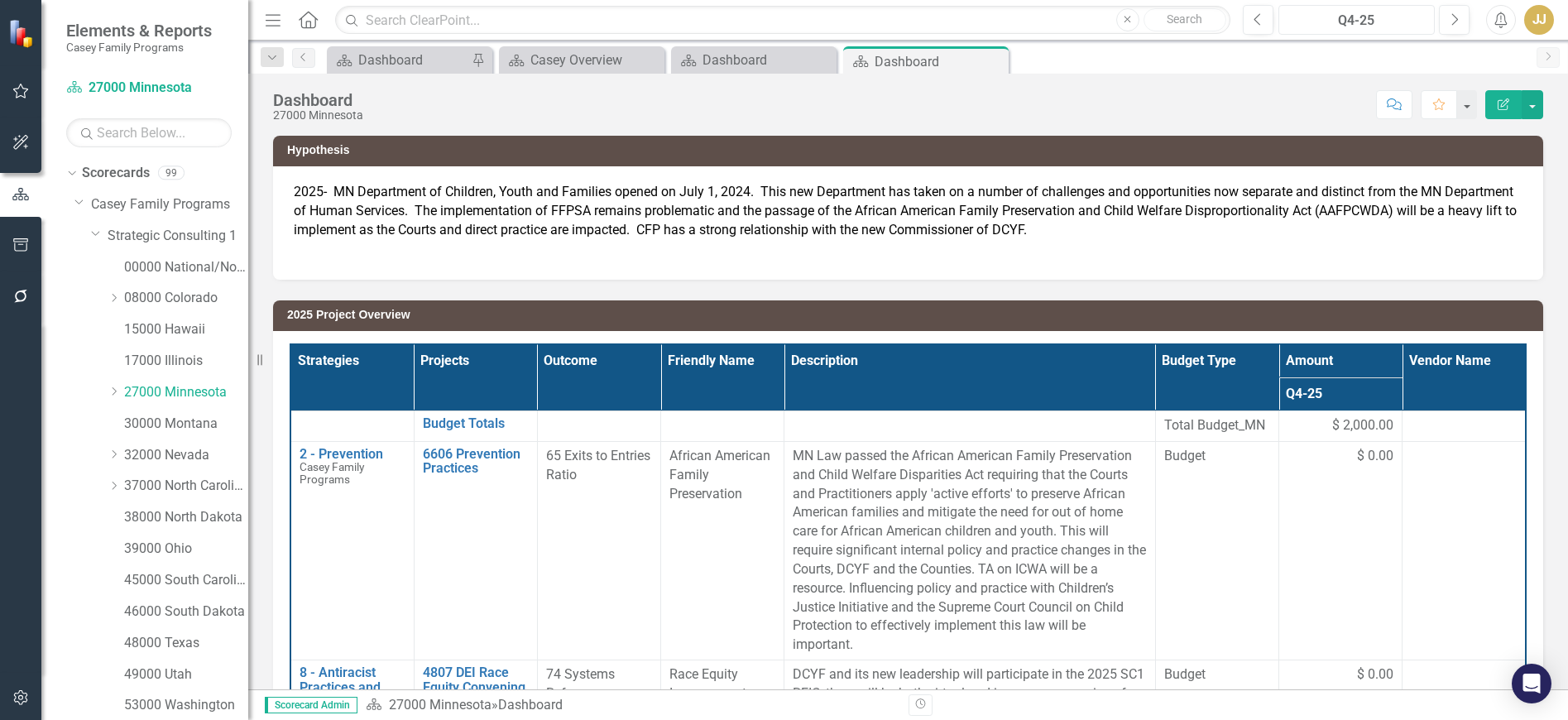 click on "Q4-25" at bounding box center (1357, 21) 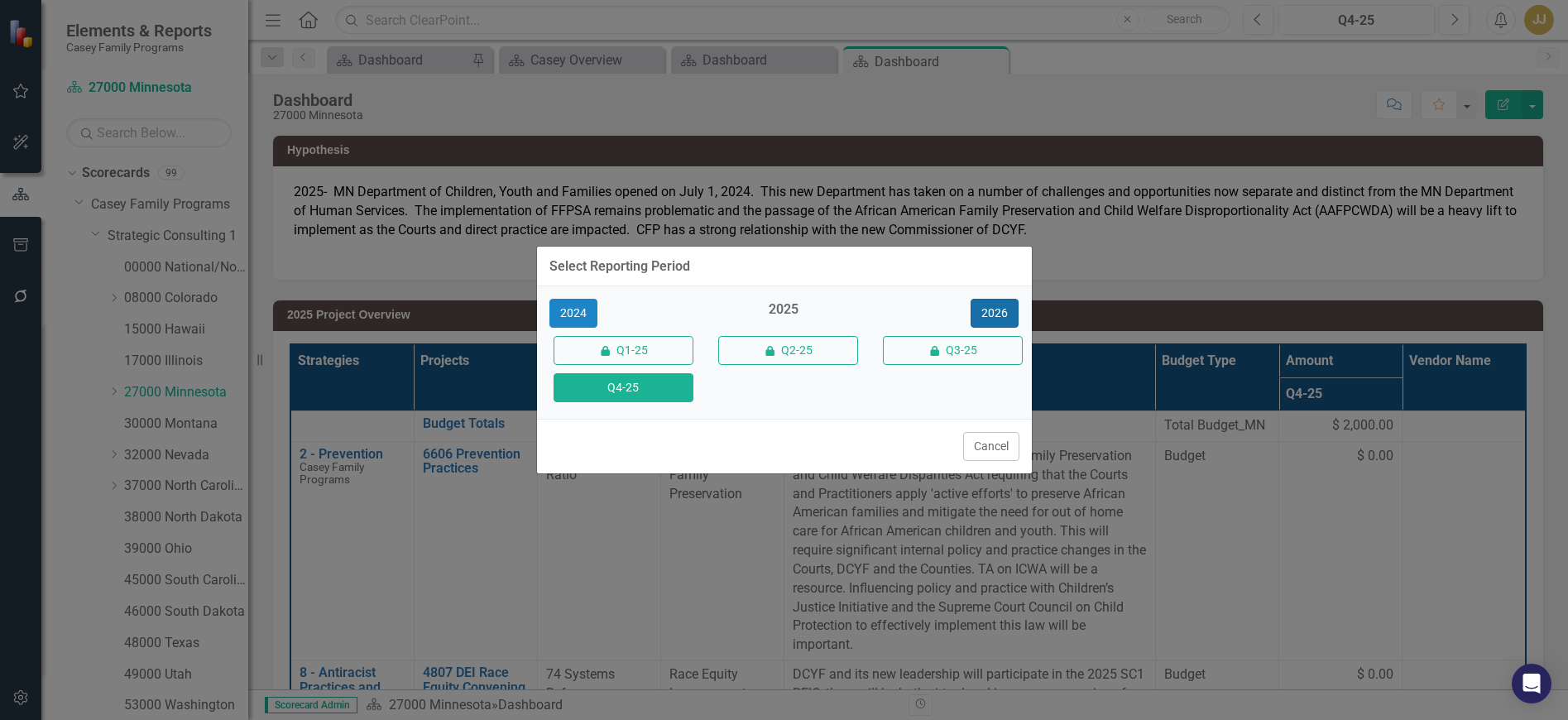 click on "2026" at bounding box center [995, 313] 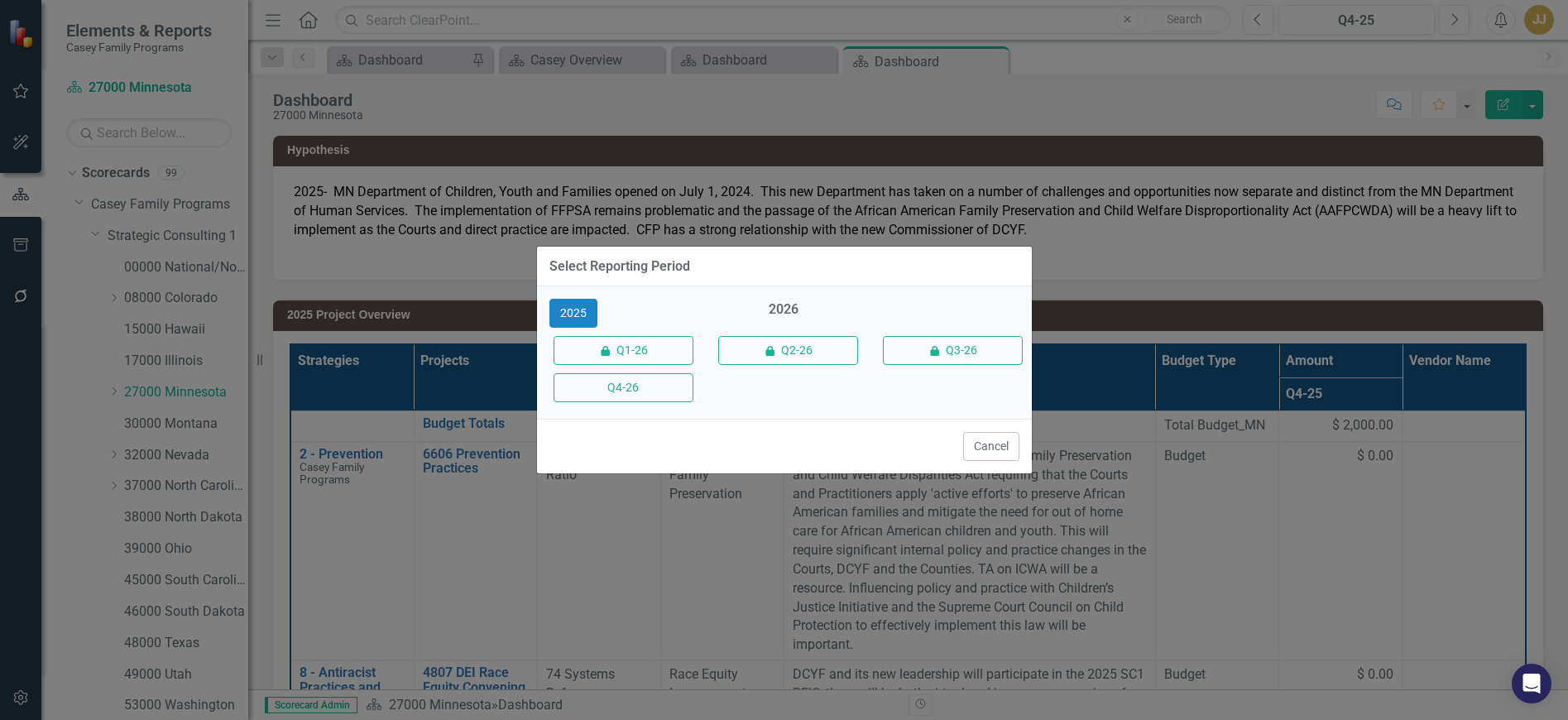 click on "Q4-26" at bounding box center [623, 387] 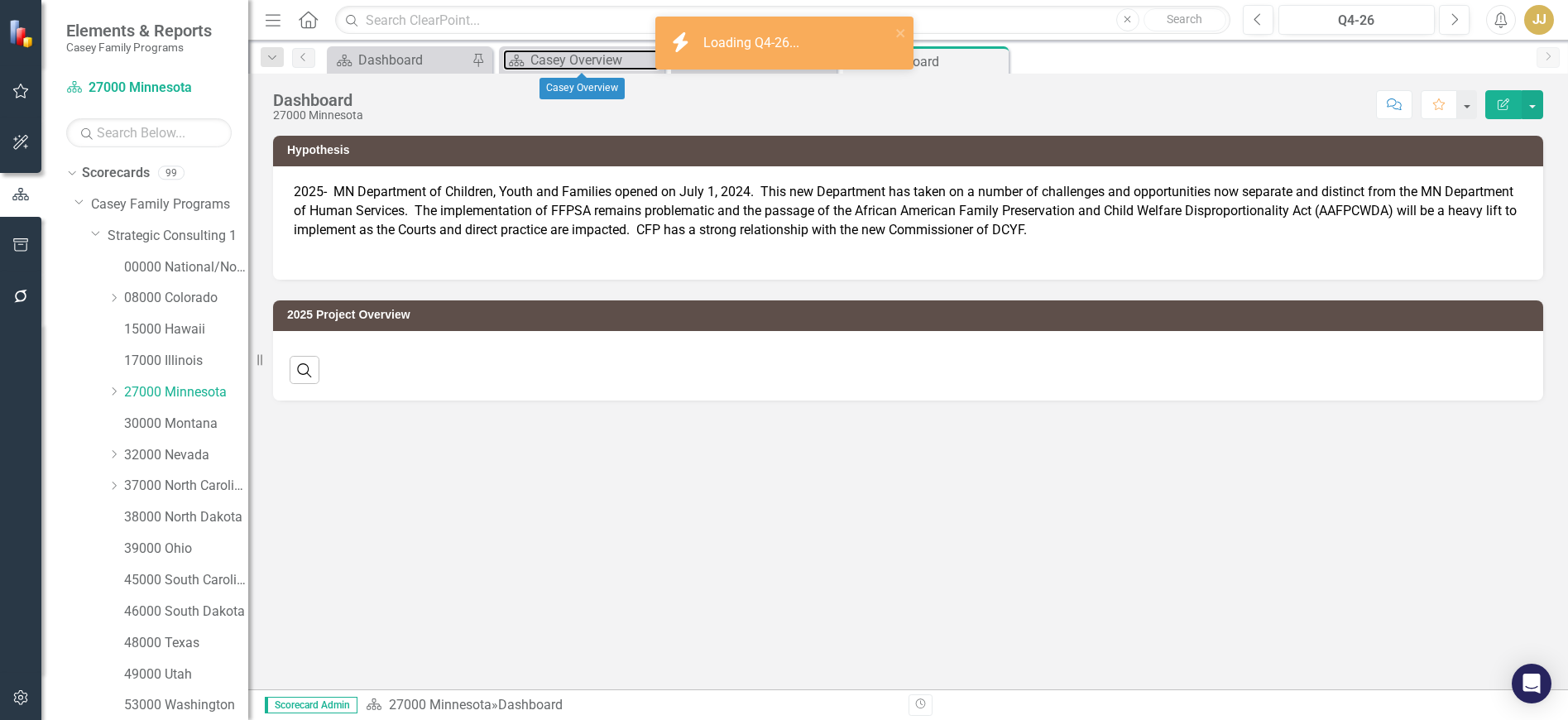 click on "Casey Overview" at bounding box center (595, 60) 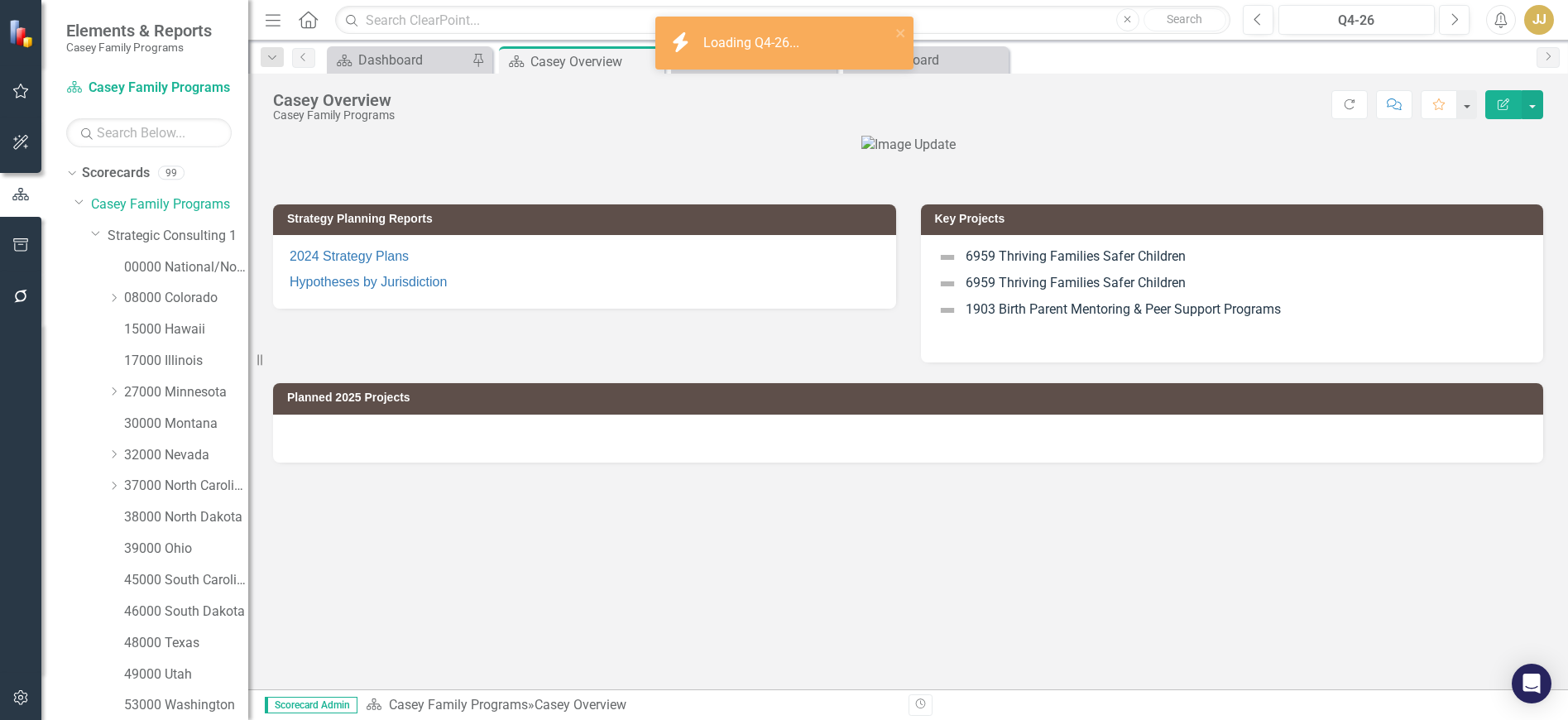 click on "Close" 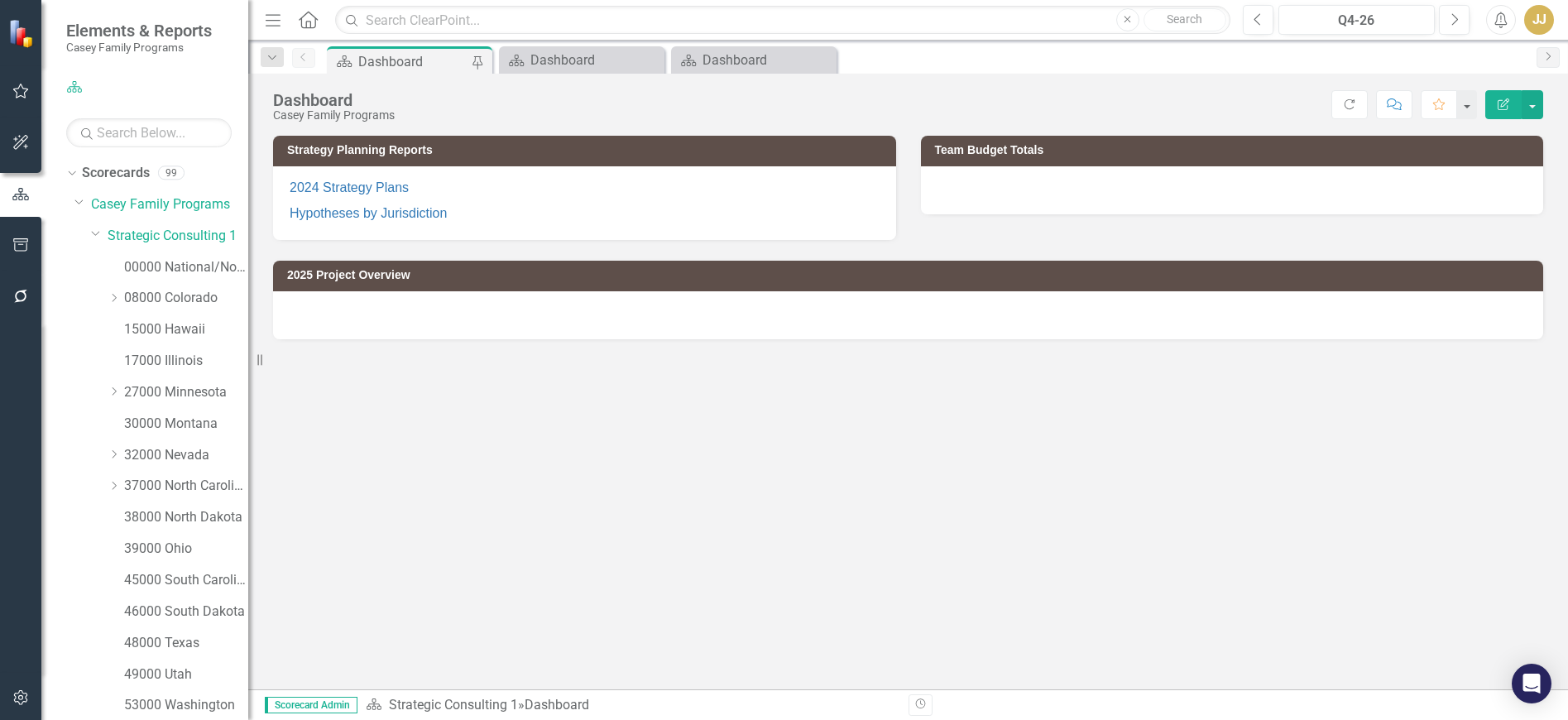 click on "Close" 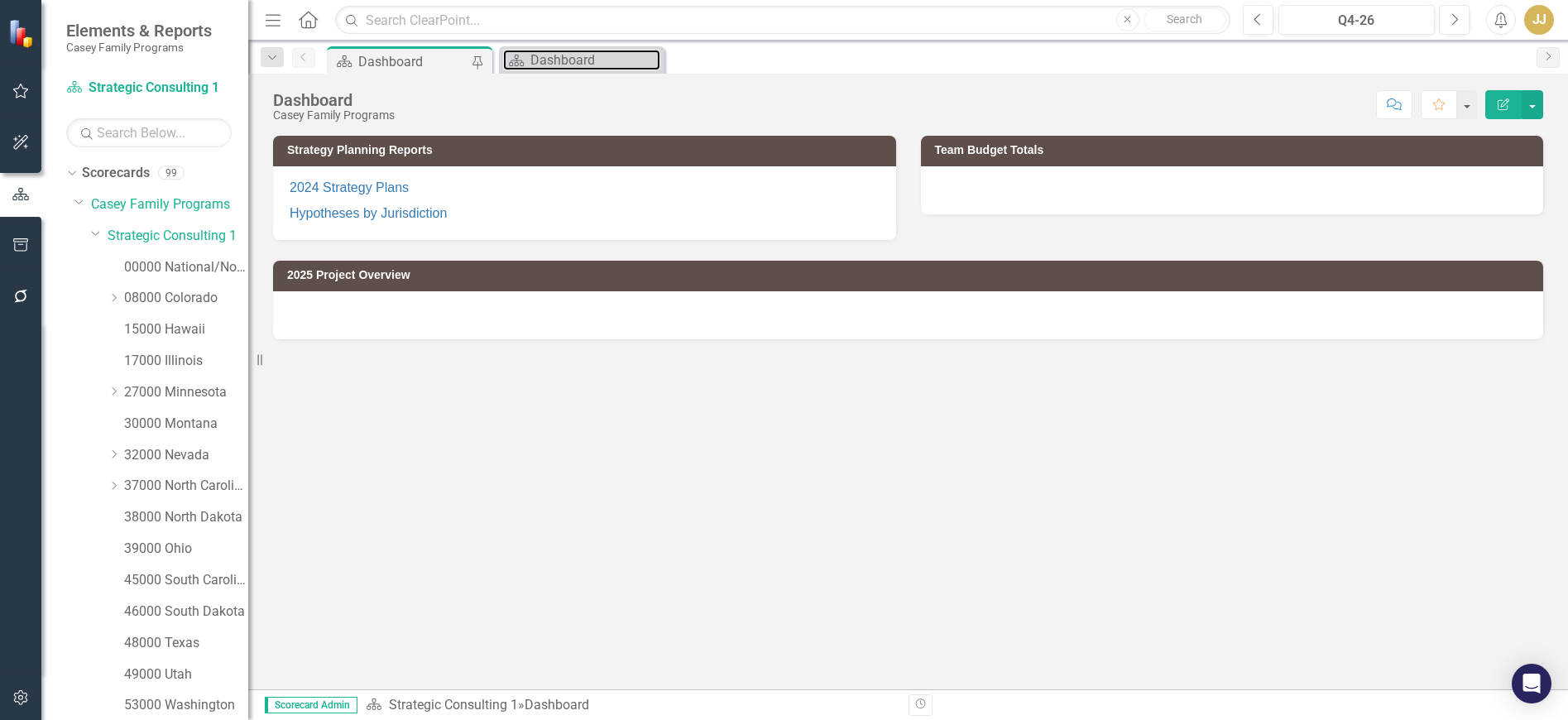 click on "Dashboard" at bounding box center [595, 60] 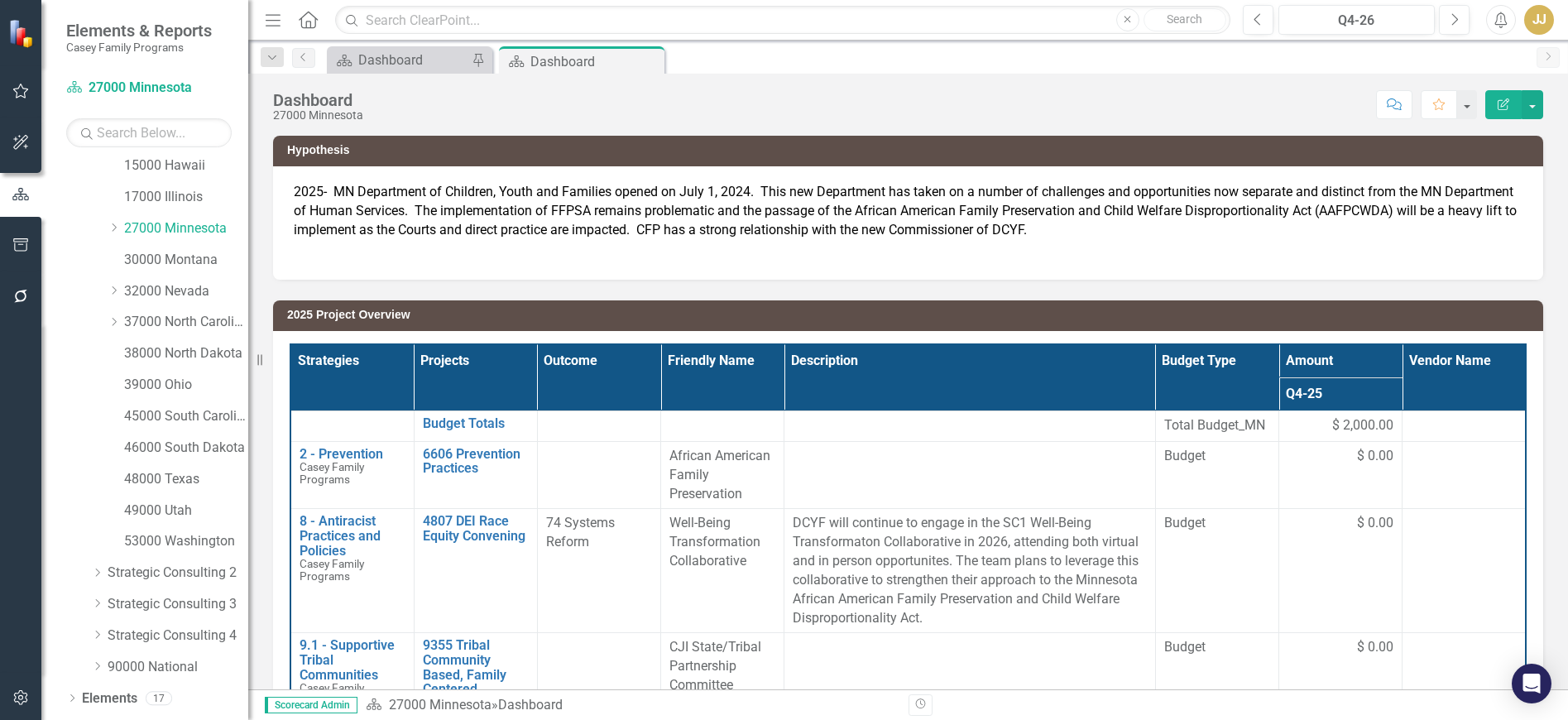 scroll, scrollTop: 191, scrollLeft: 0, axis: vertical 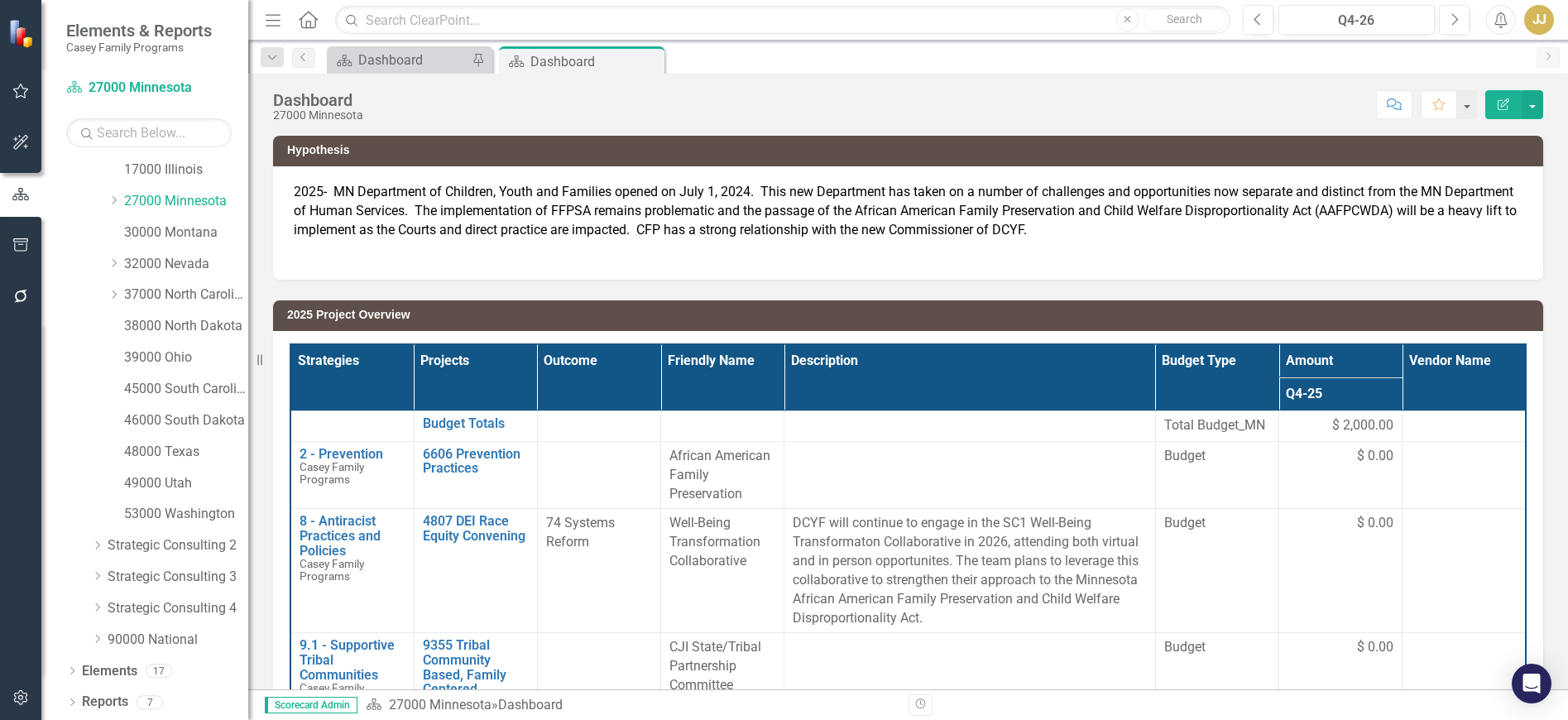 click on "Dropdown" at bounding box center (72, 704) 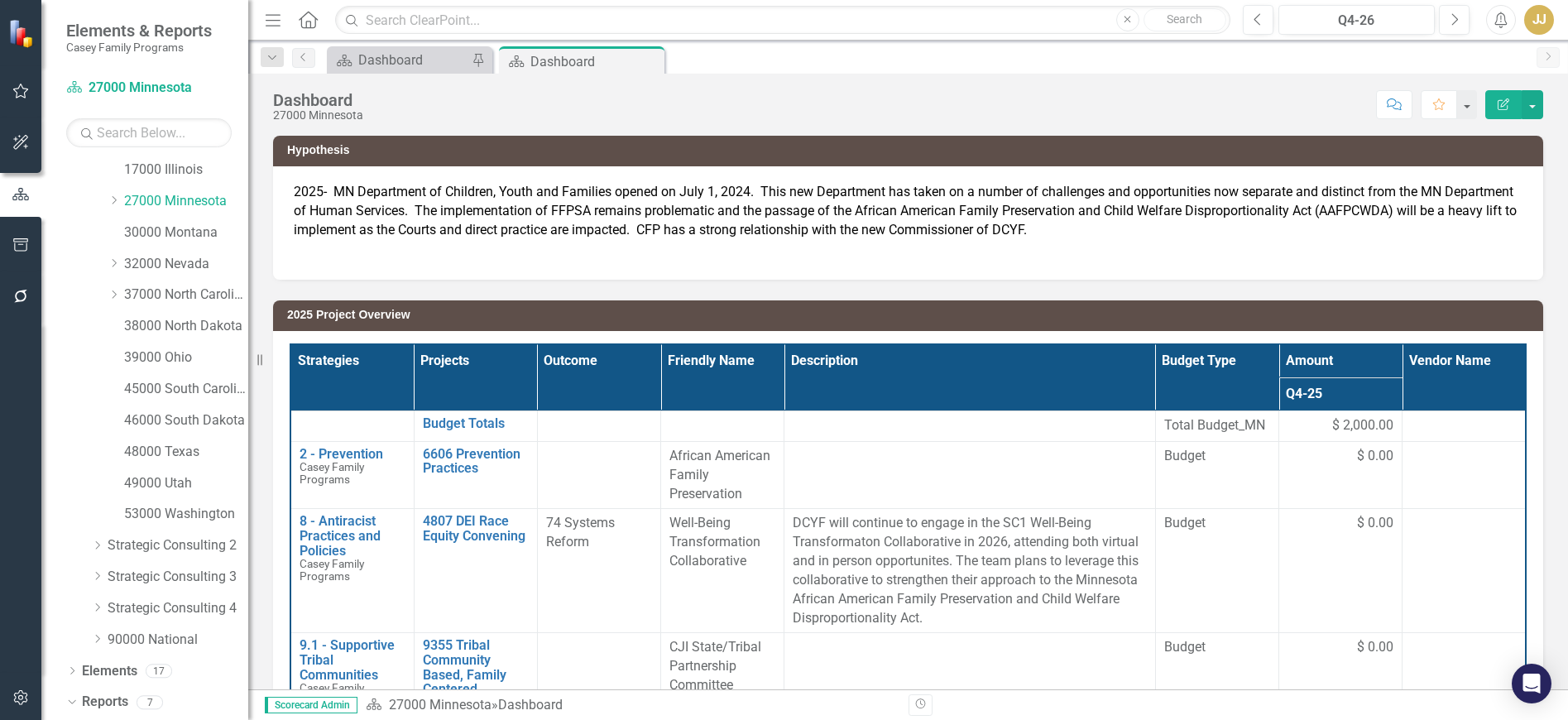 scroll, scrollTop: 398, scrollLeft: 0, axis: vertical 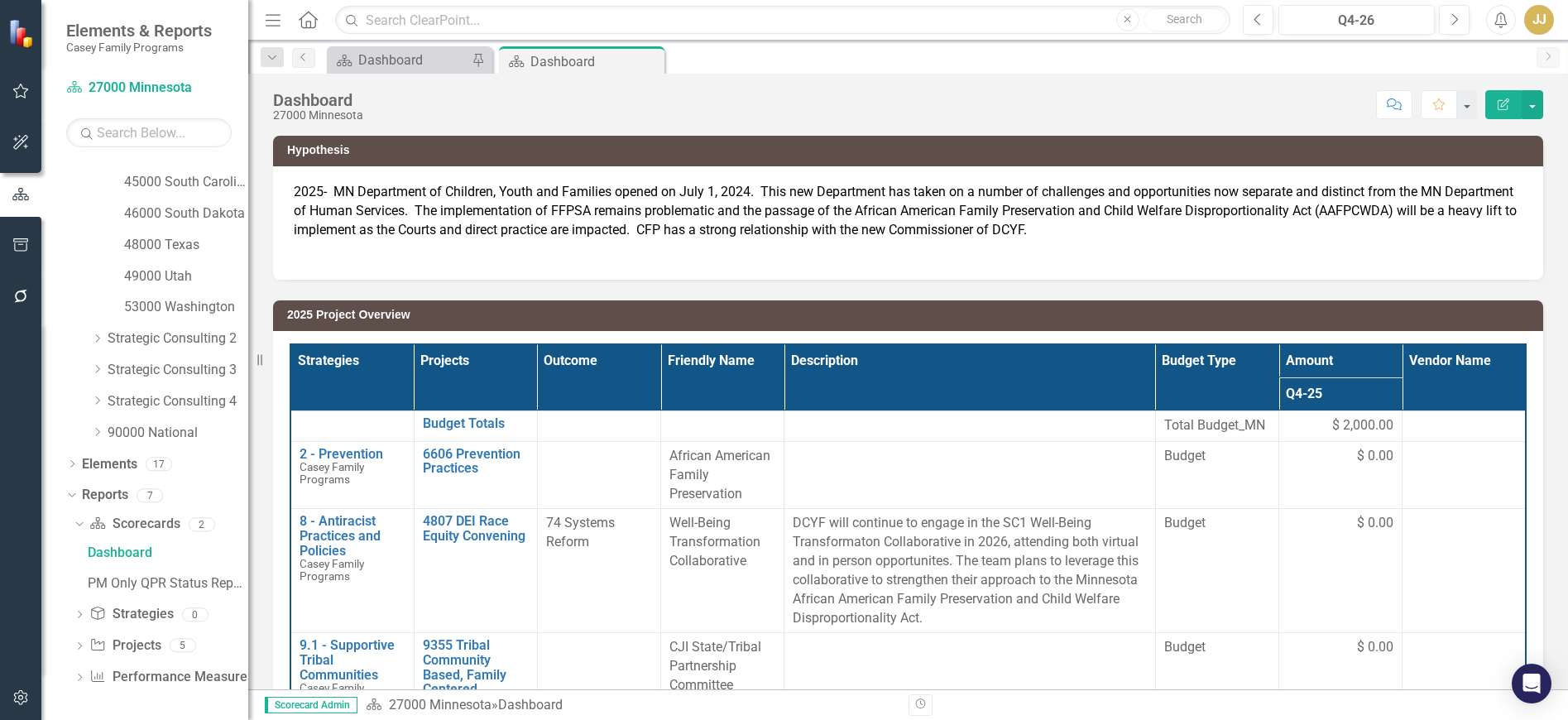 click on "Dropdown" 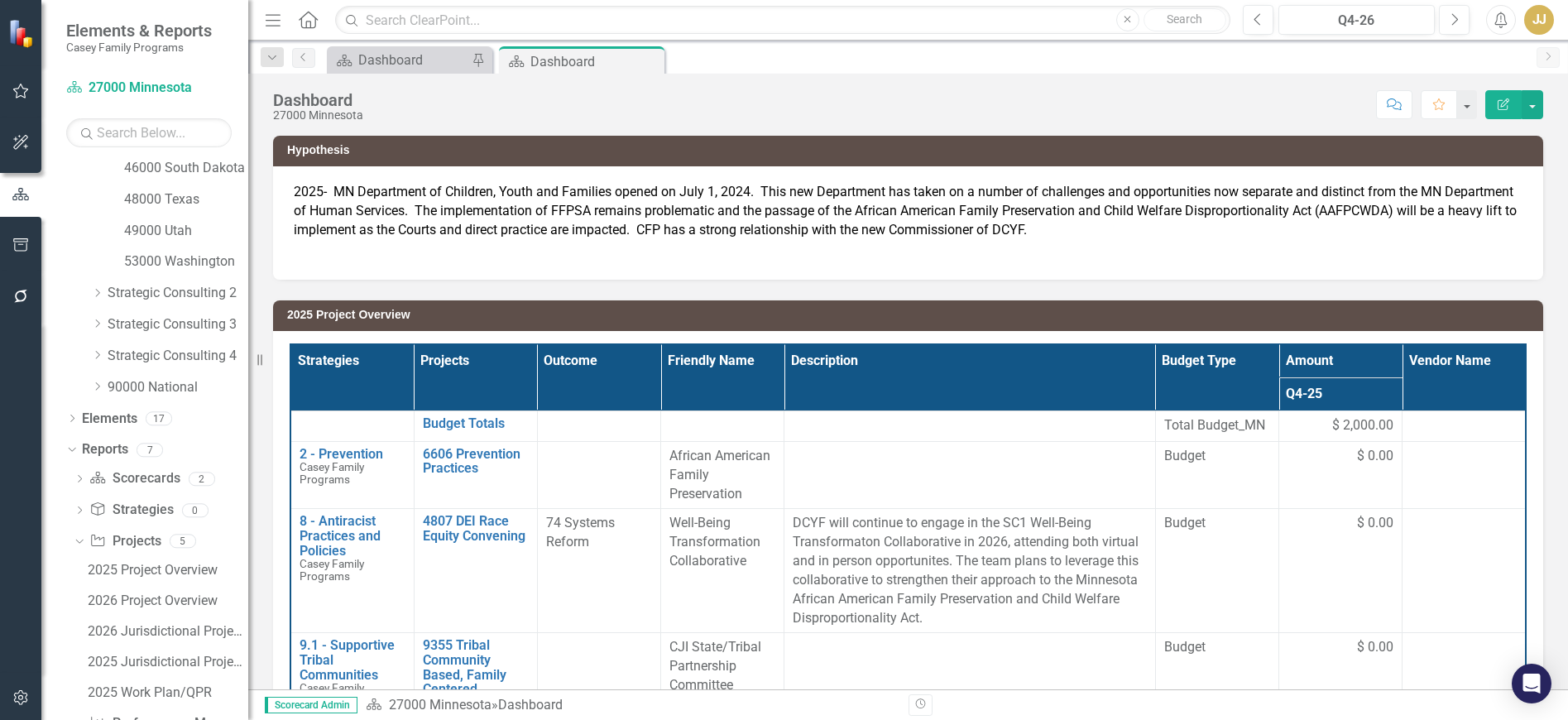 scroll, scrollTop: 490, scrollLeft: 0, axis: vertical 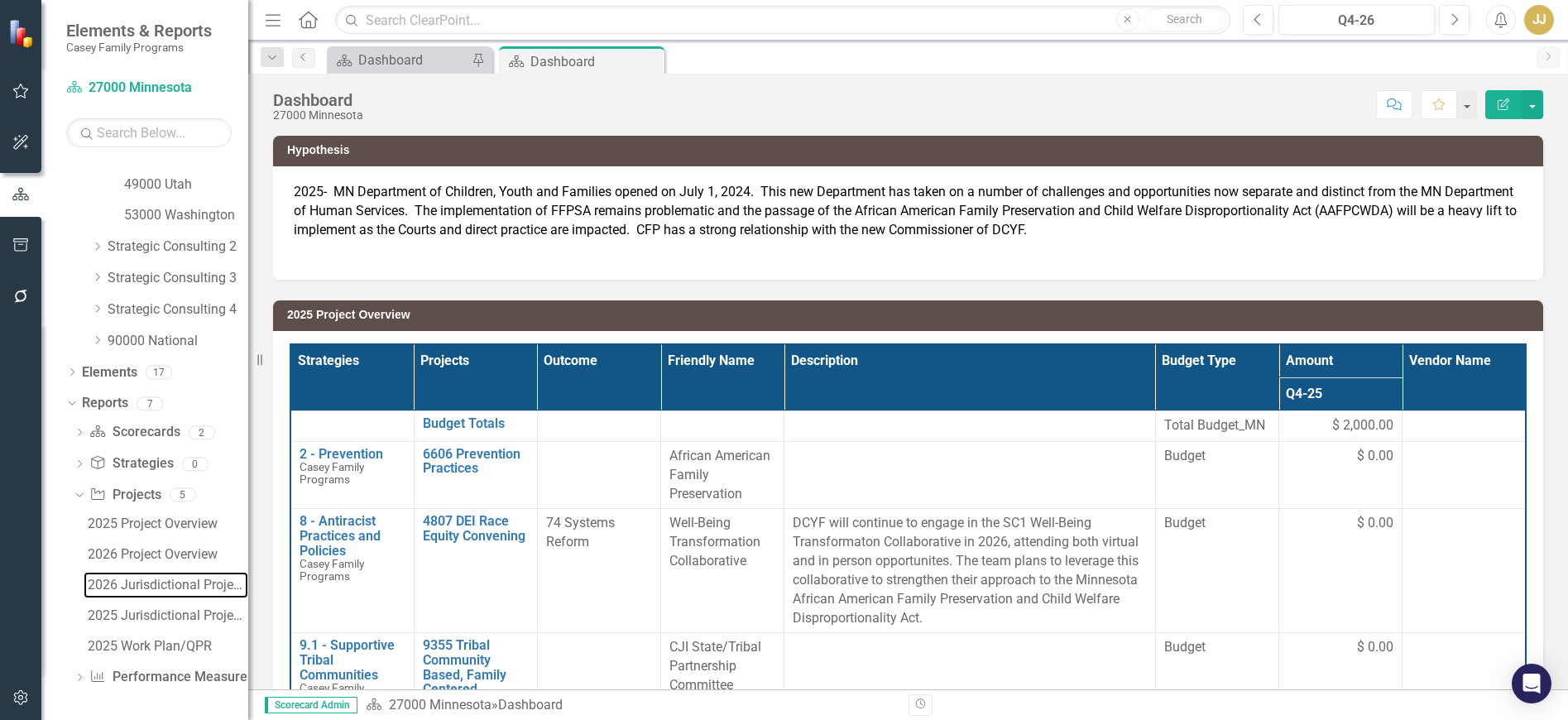 click on "2026 Jurisdictional Projects Assessment" at bounding box center [168, 585] 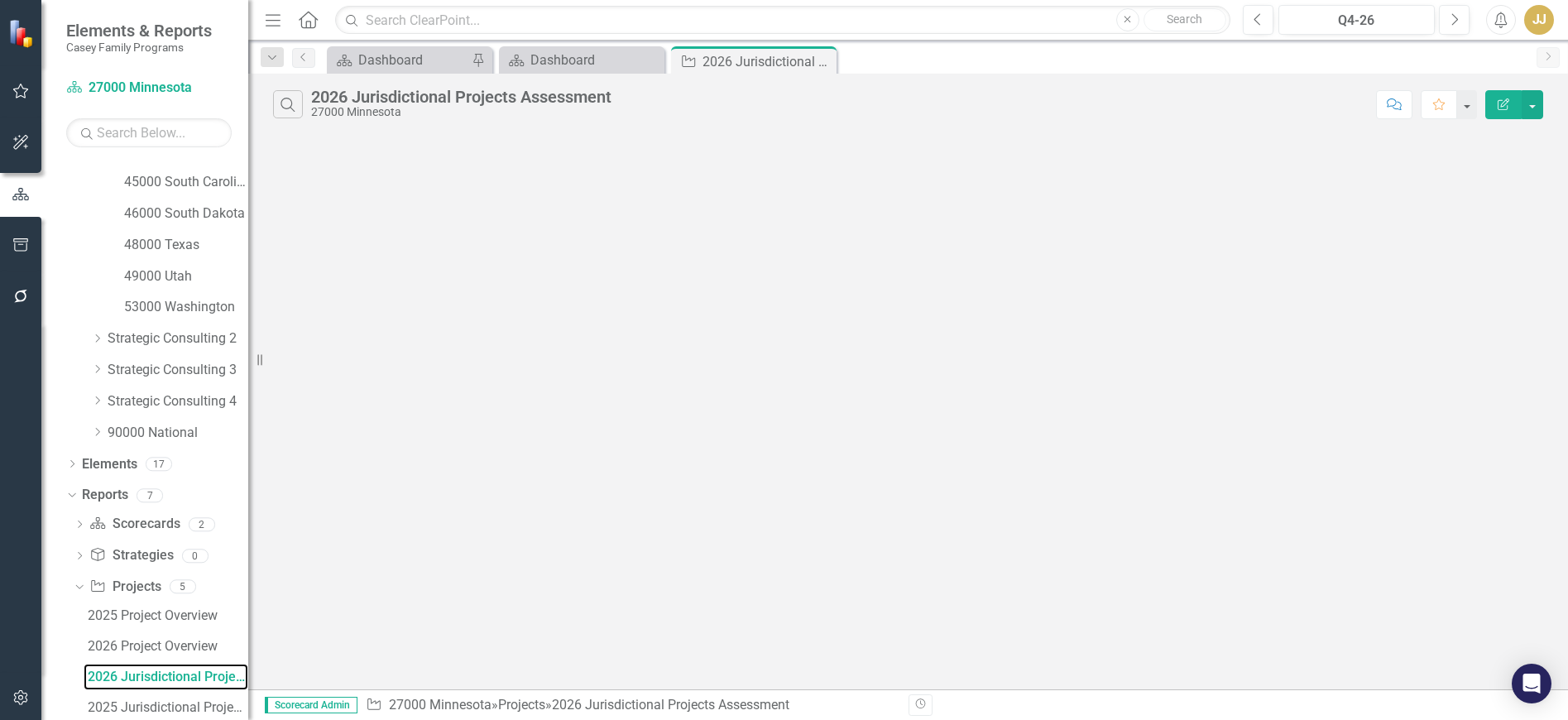 scroll, scrollTop: 368, scrollLeft: 0, axis: vertical 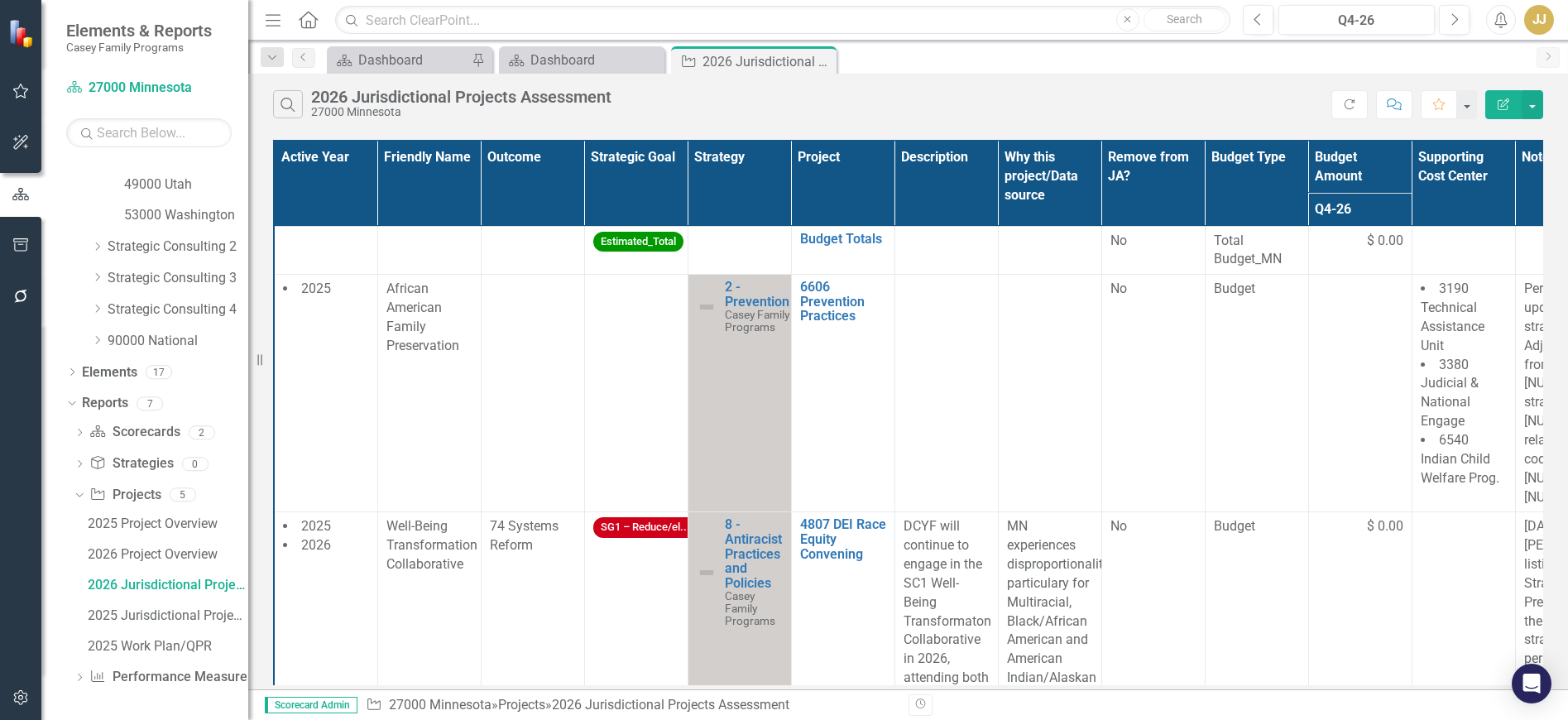 click on "Dropdown" 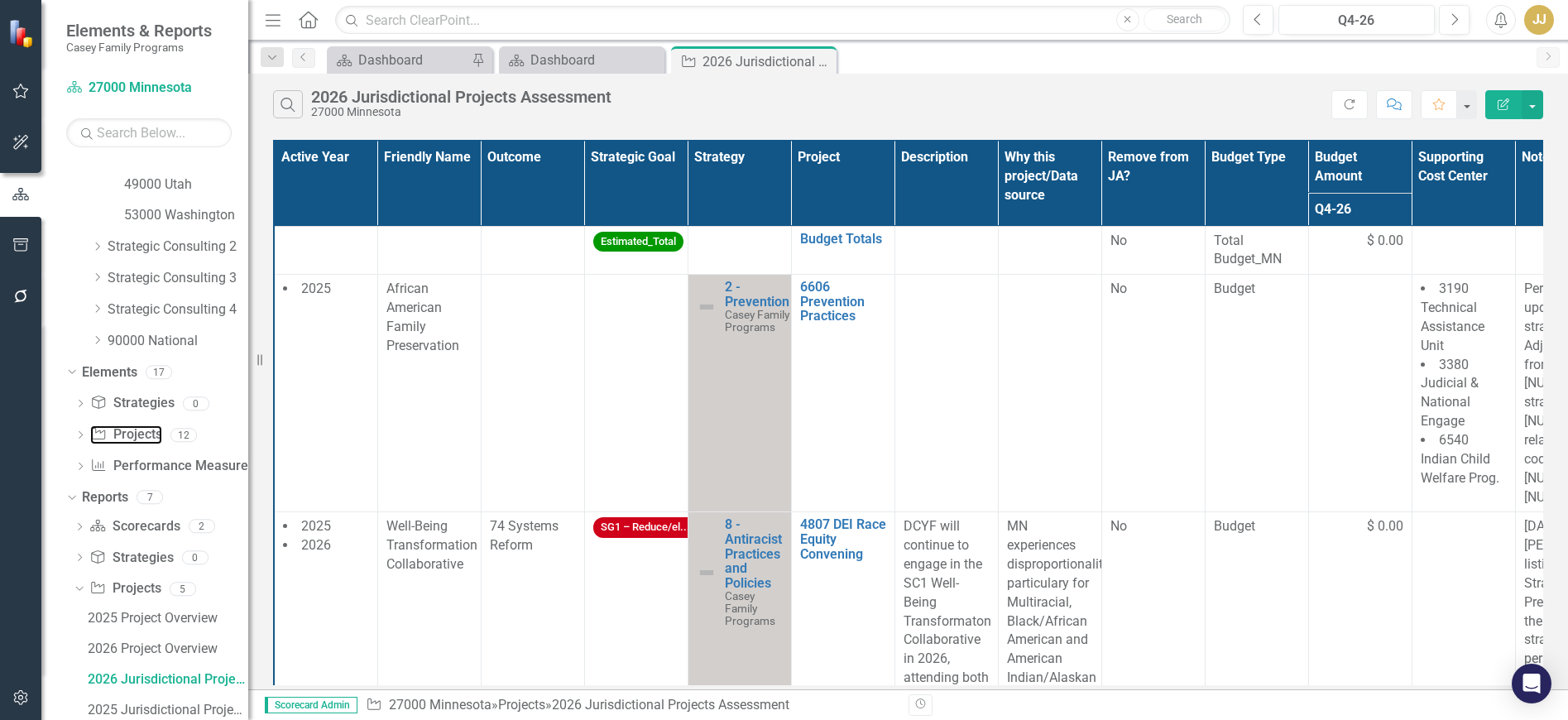 click on "Project Projects" at bounding box center [126, 434] 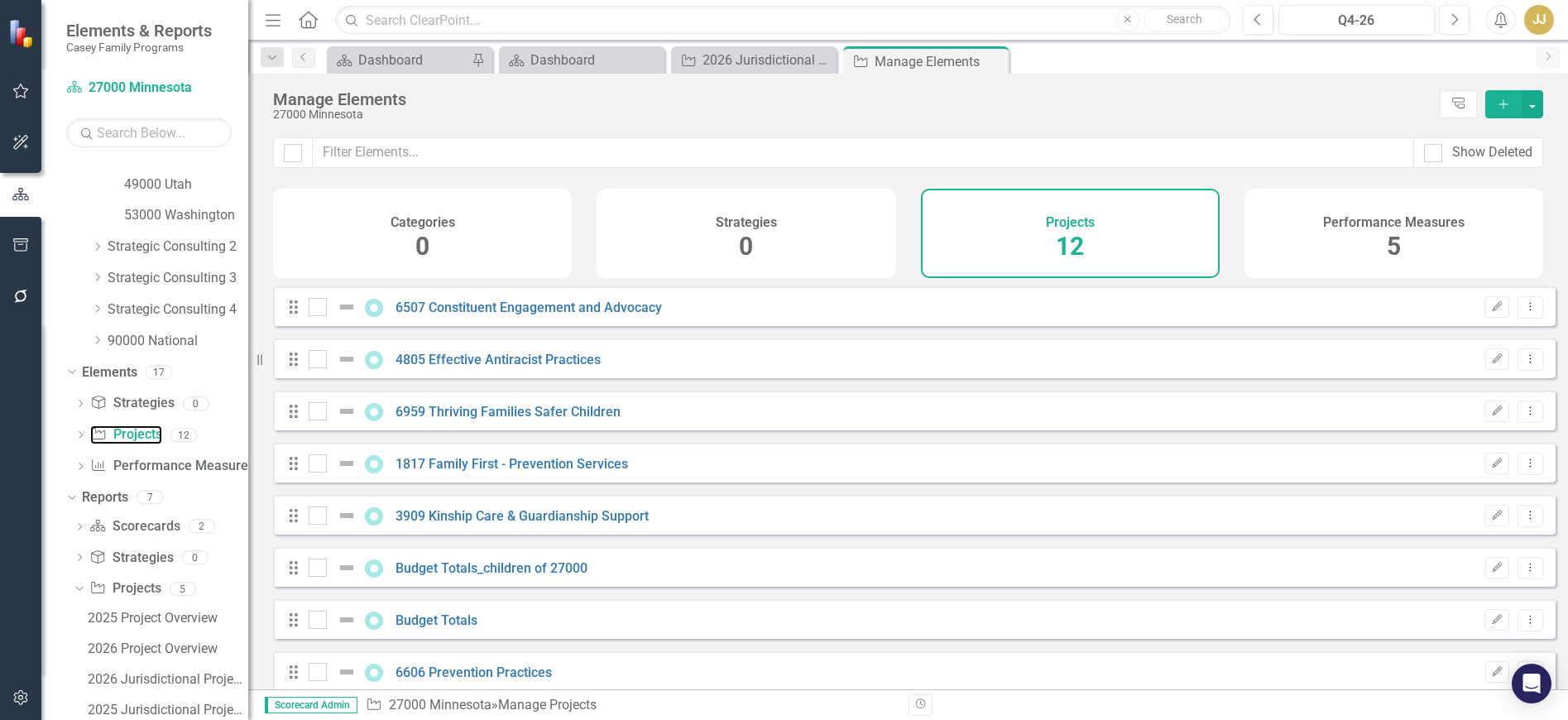 checkbox on "false" 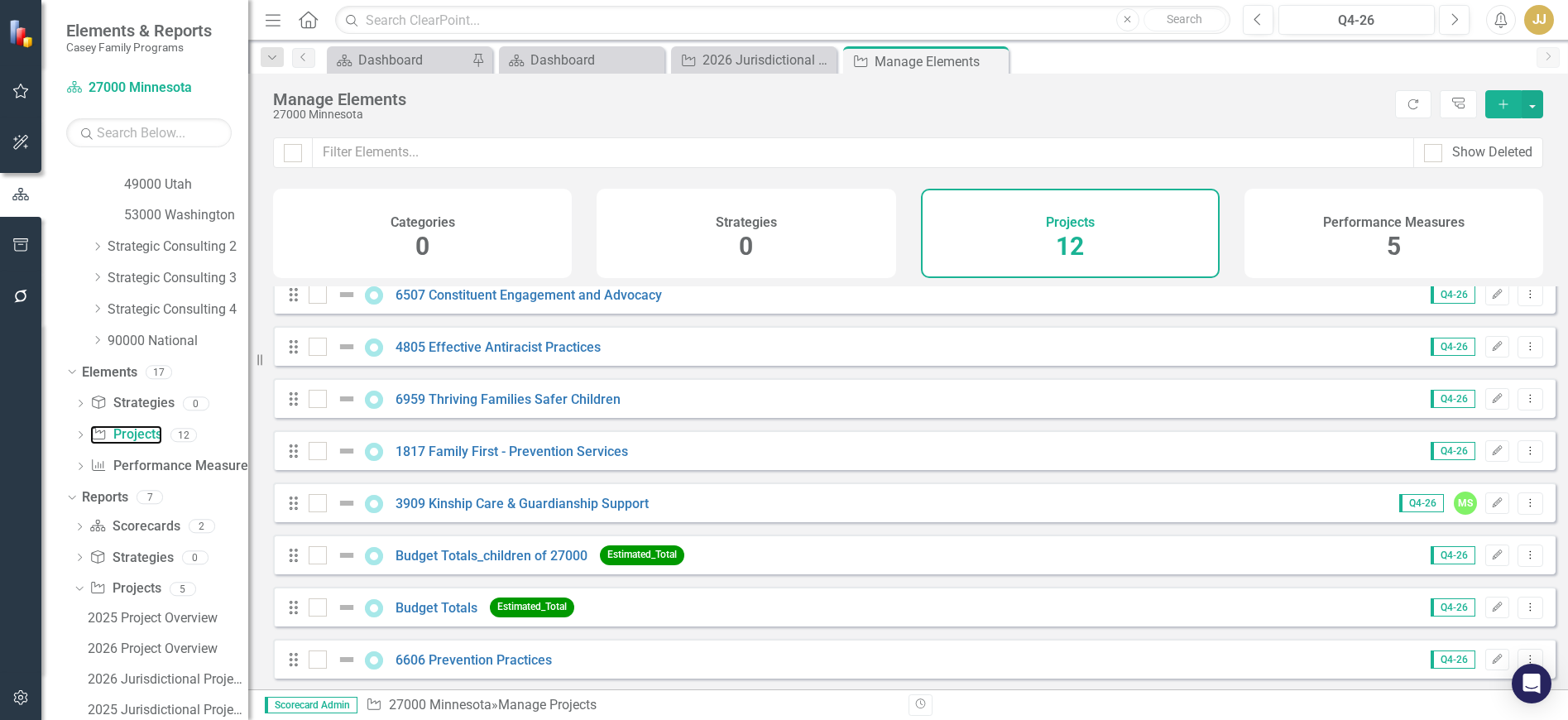 scroll, scrollTop: 0, scrollLeft: 0, axis: both 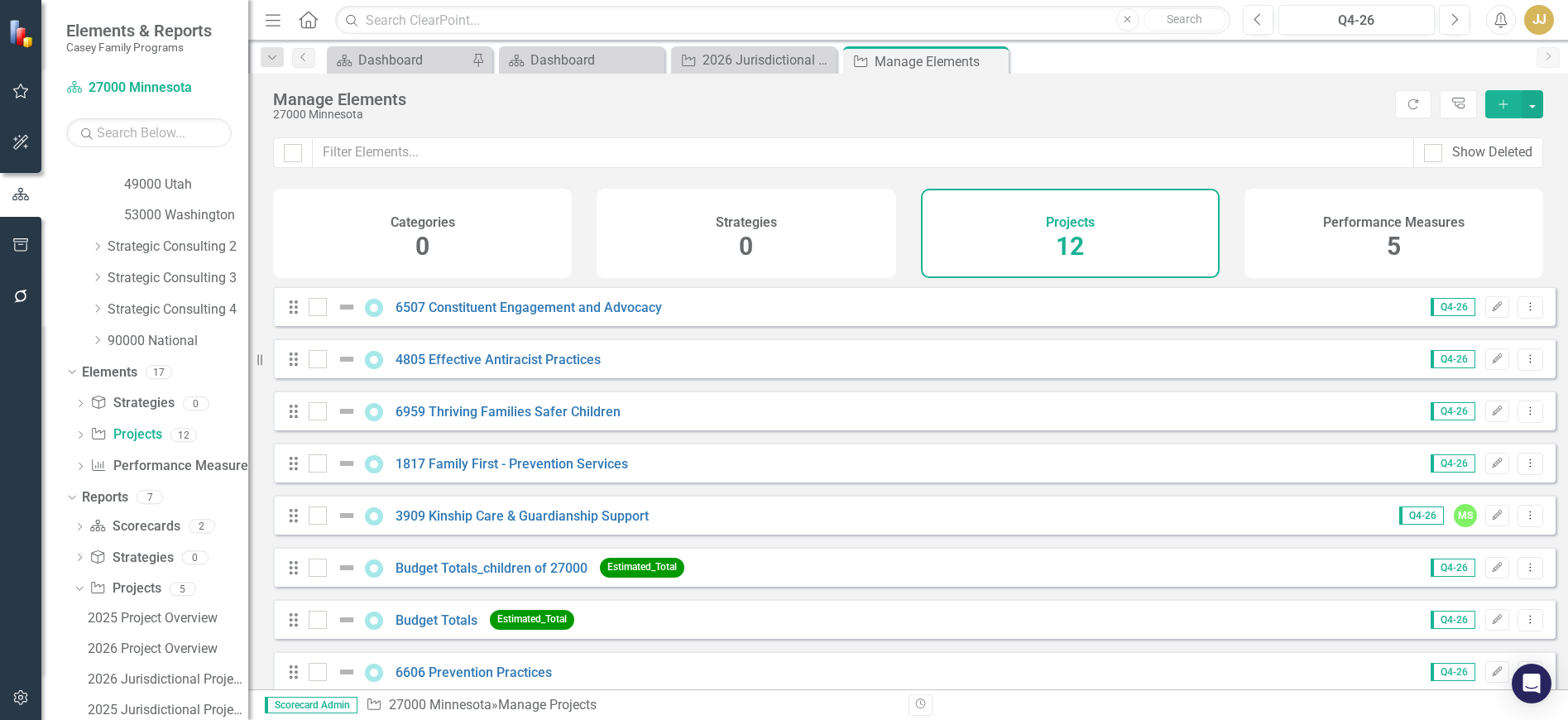 click on "4805 Effective Antiracist Practices" at bounding box center [457, 359] 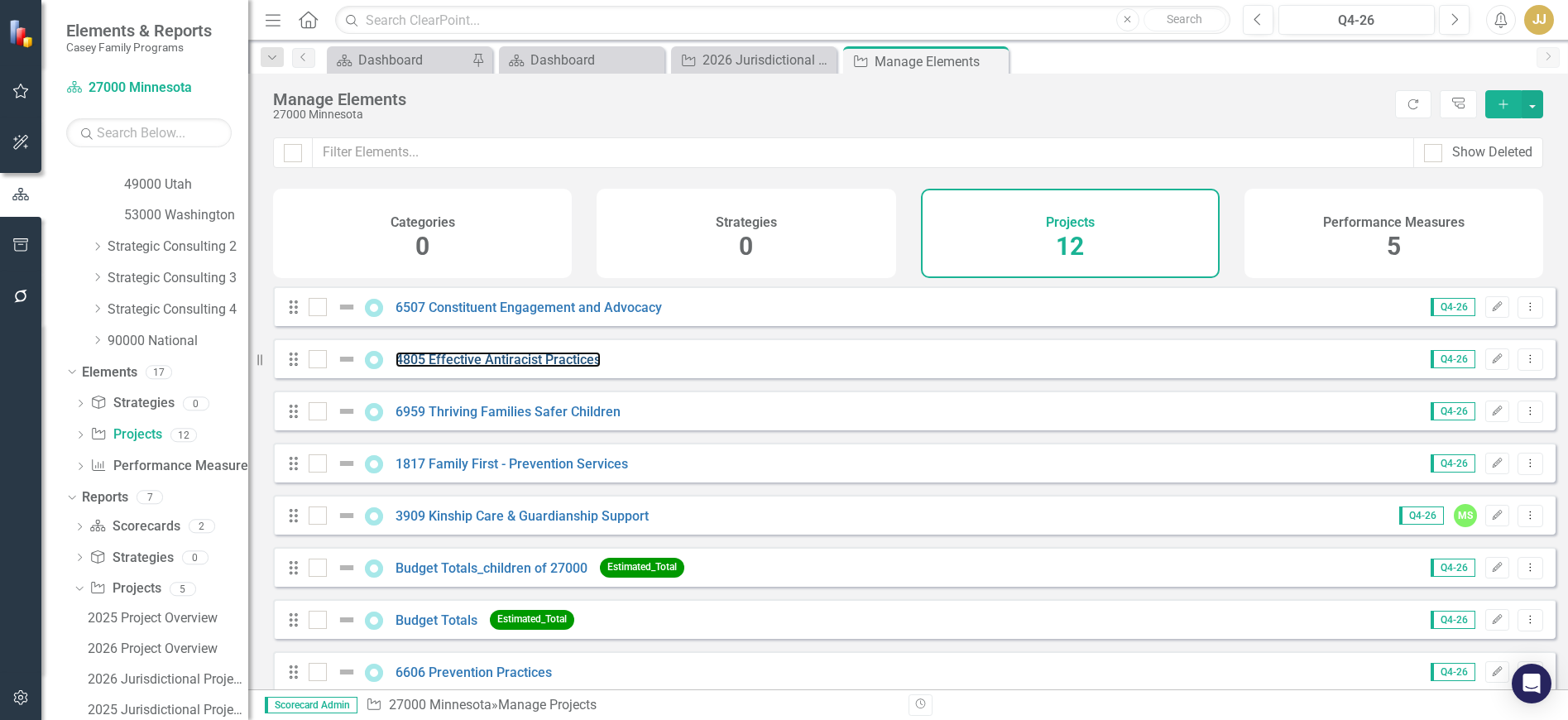 click on "4805 Effective Antiracist Practices" at bounding box center [498, 359] 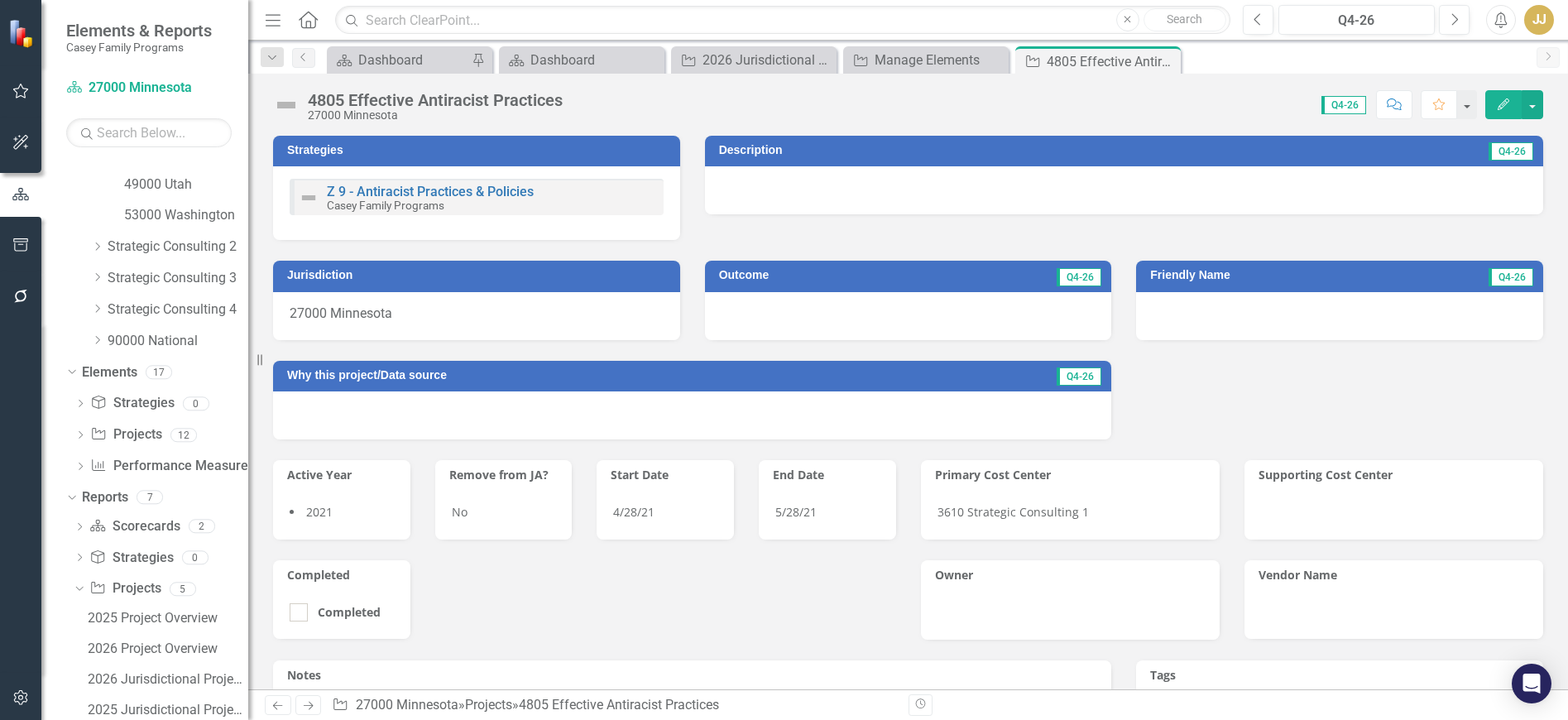 click on "Edit" 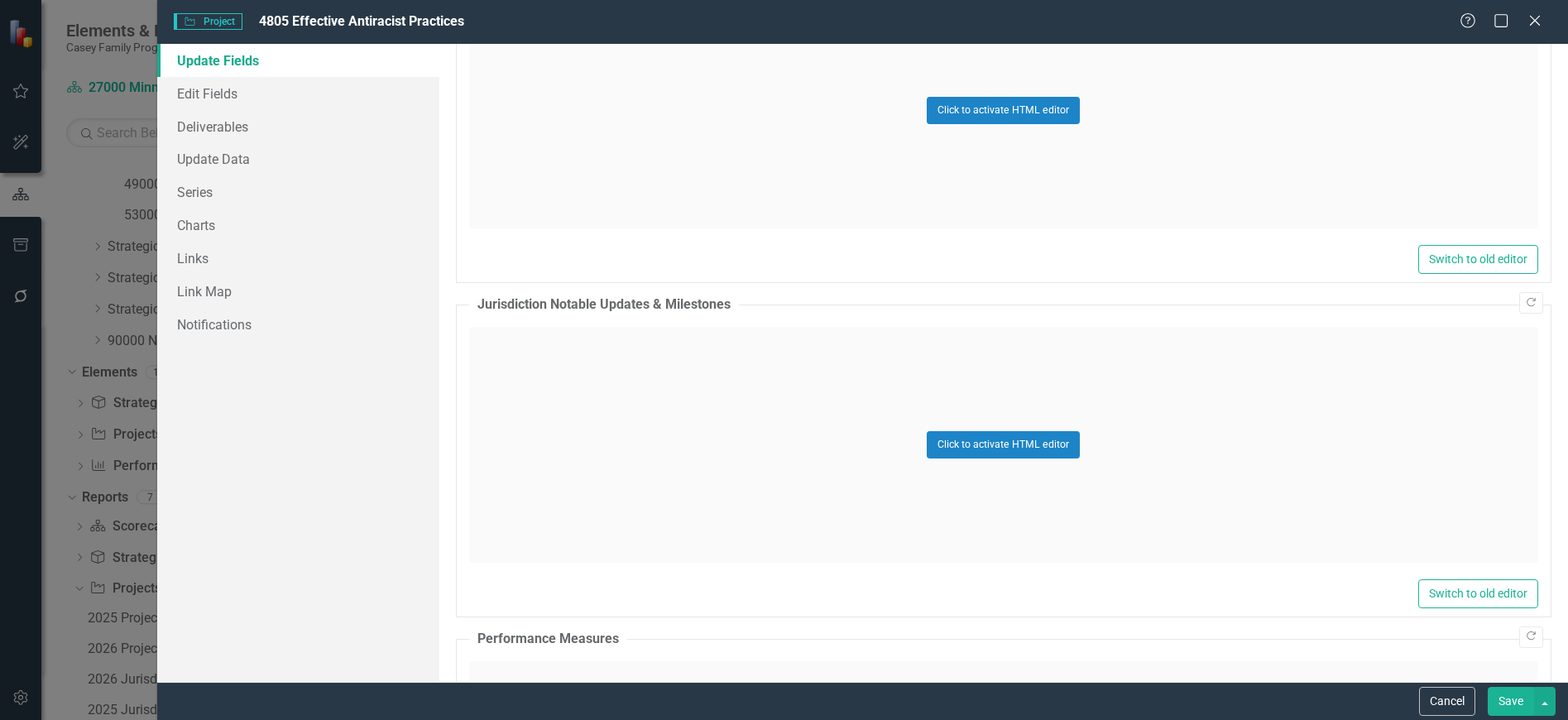scroll, scrollTop: 910, scrollLeft: 0, axis: vertical 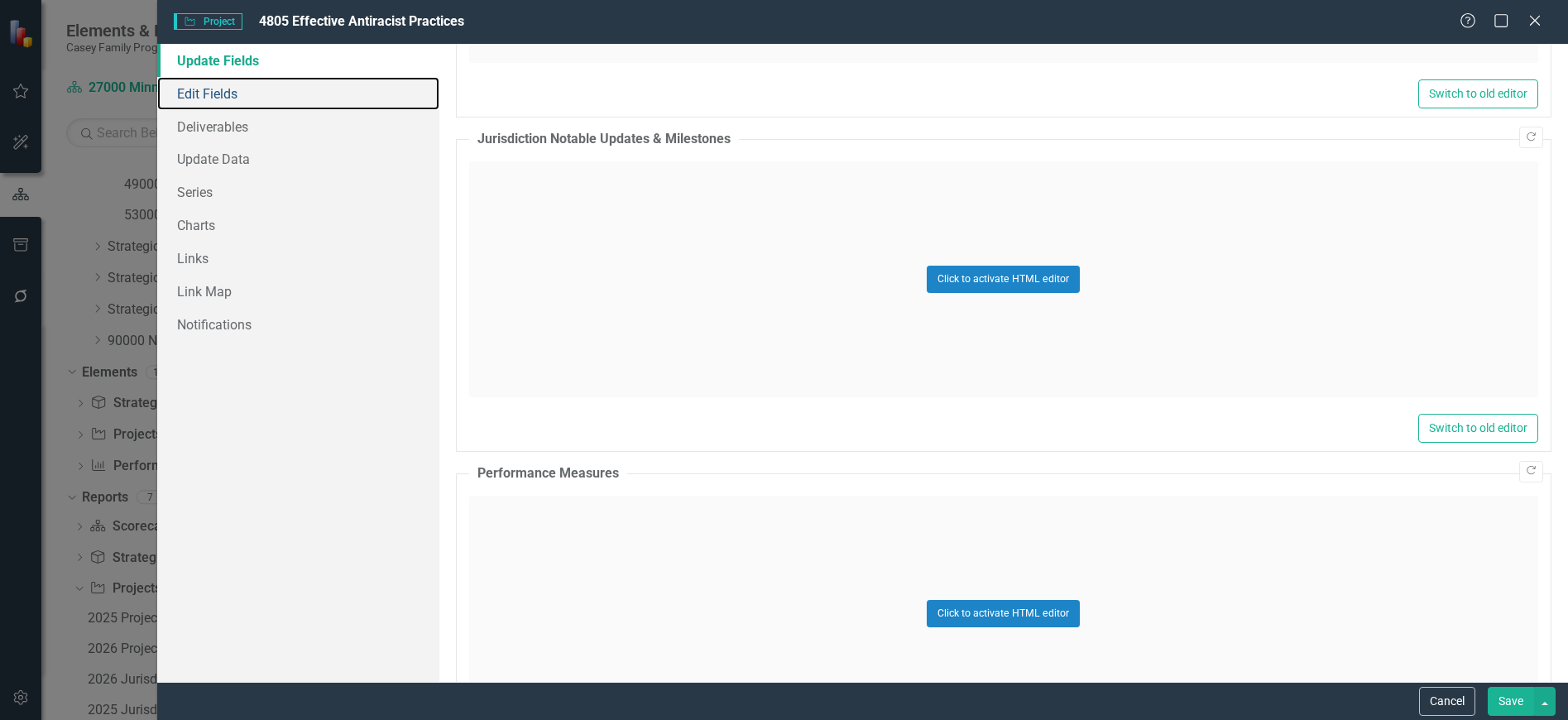click on "Edit Fields" at bounding box center (298, 94) 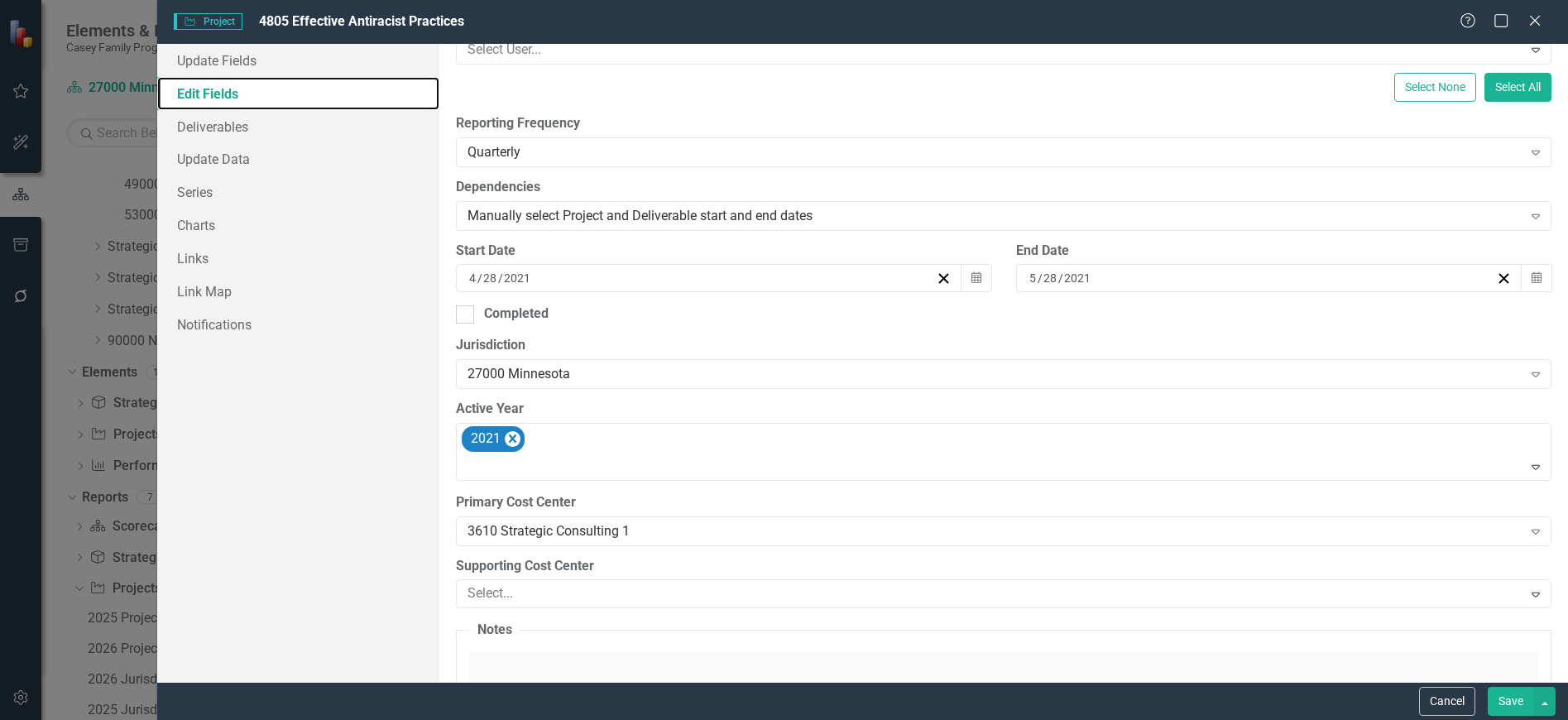 scroll, scrollTop: 331, scrollLeft: 0, axis: vertical 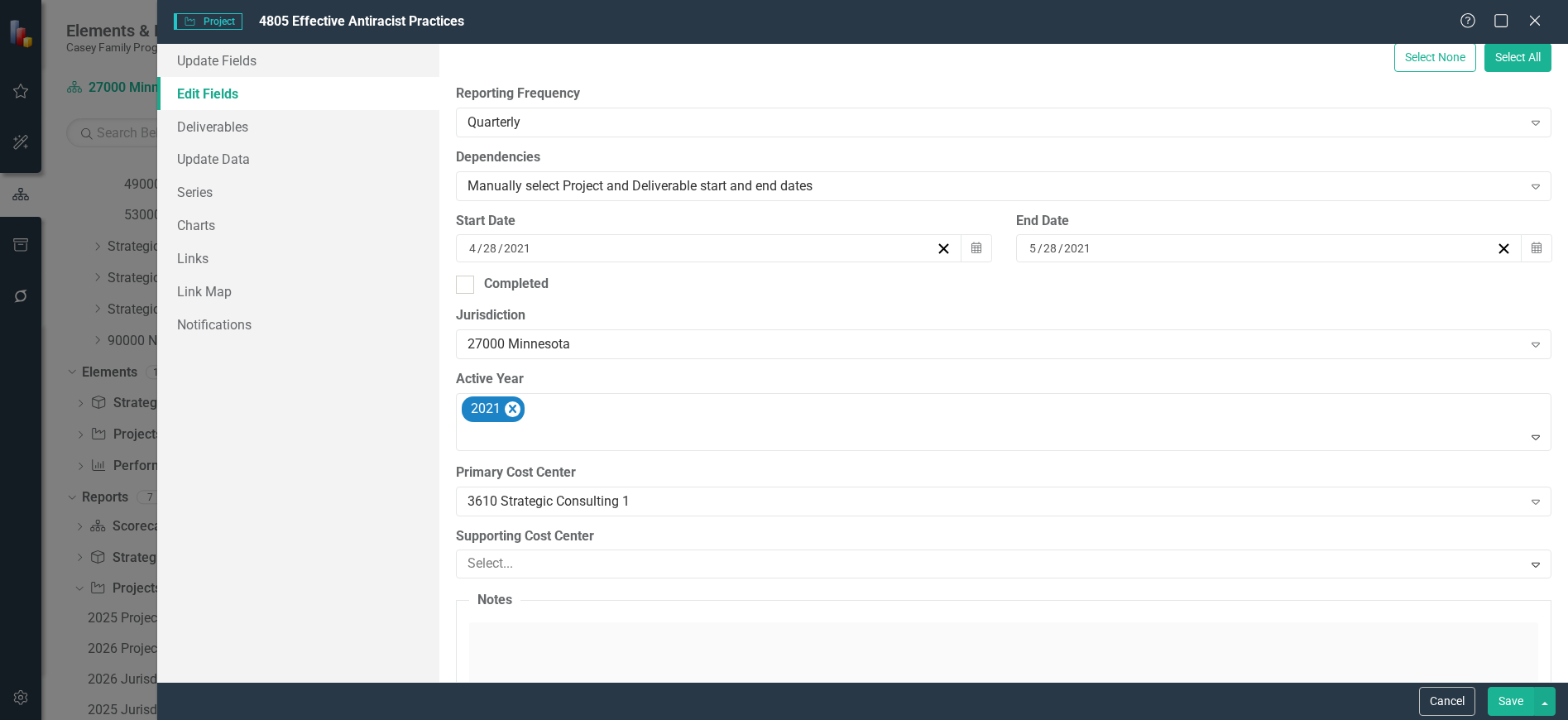 click on "2021" at bounding box center (1005, 422) 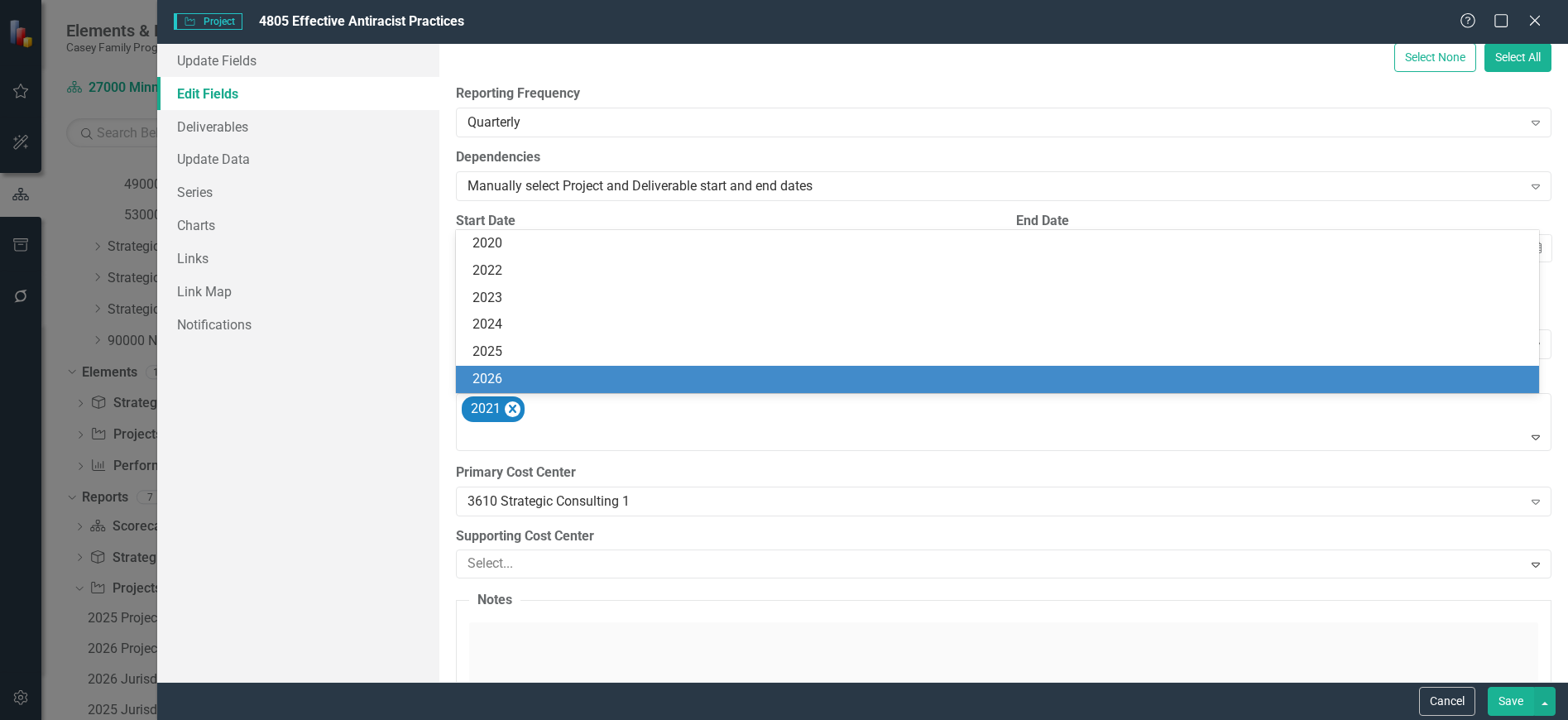 click on "2026" at bounding box center (1000, 379) 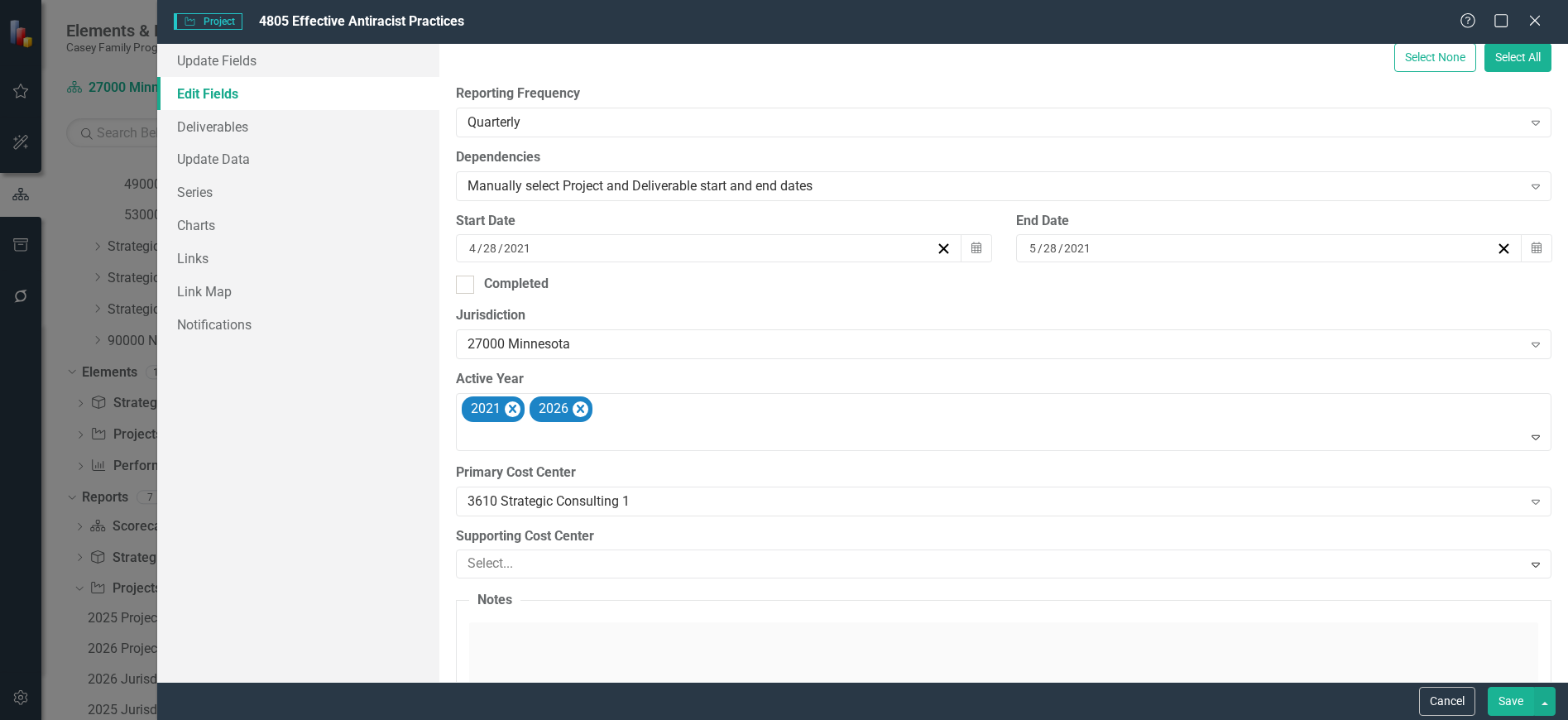 scroll, scrollTop: 248, scrollLeft: 0, axis: vertical 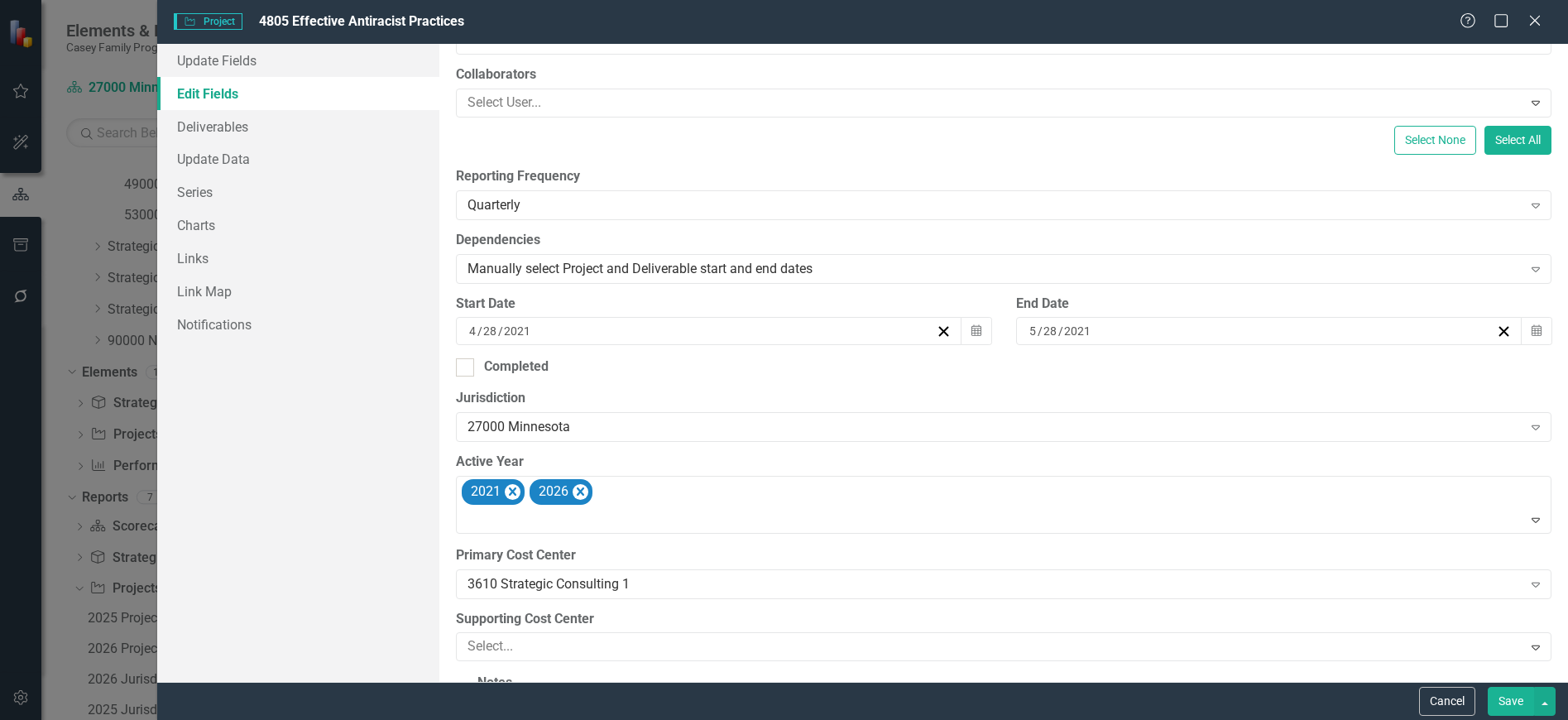click on "Calendar" at bounding box center (976, 331) 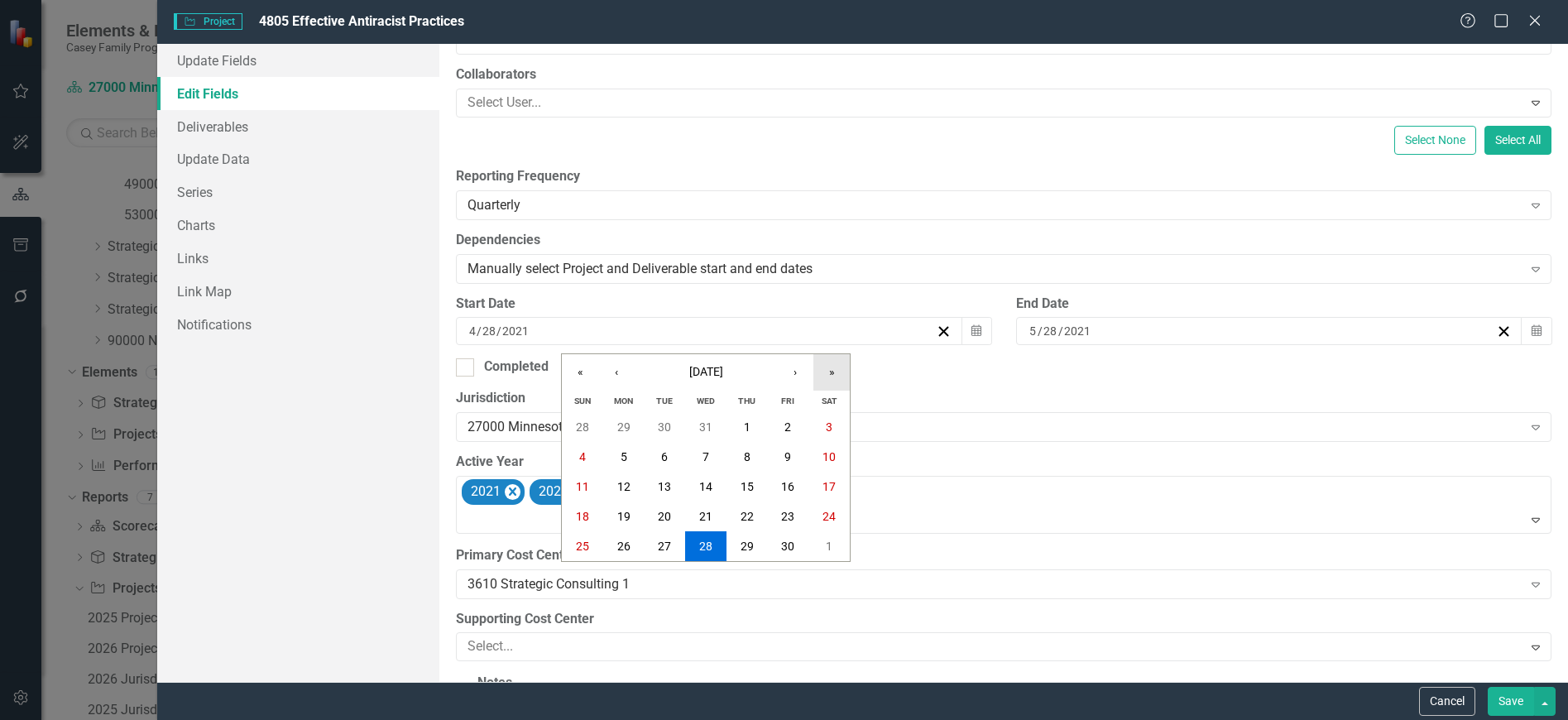 click on "»" at bounding box center [832, 372] 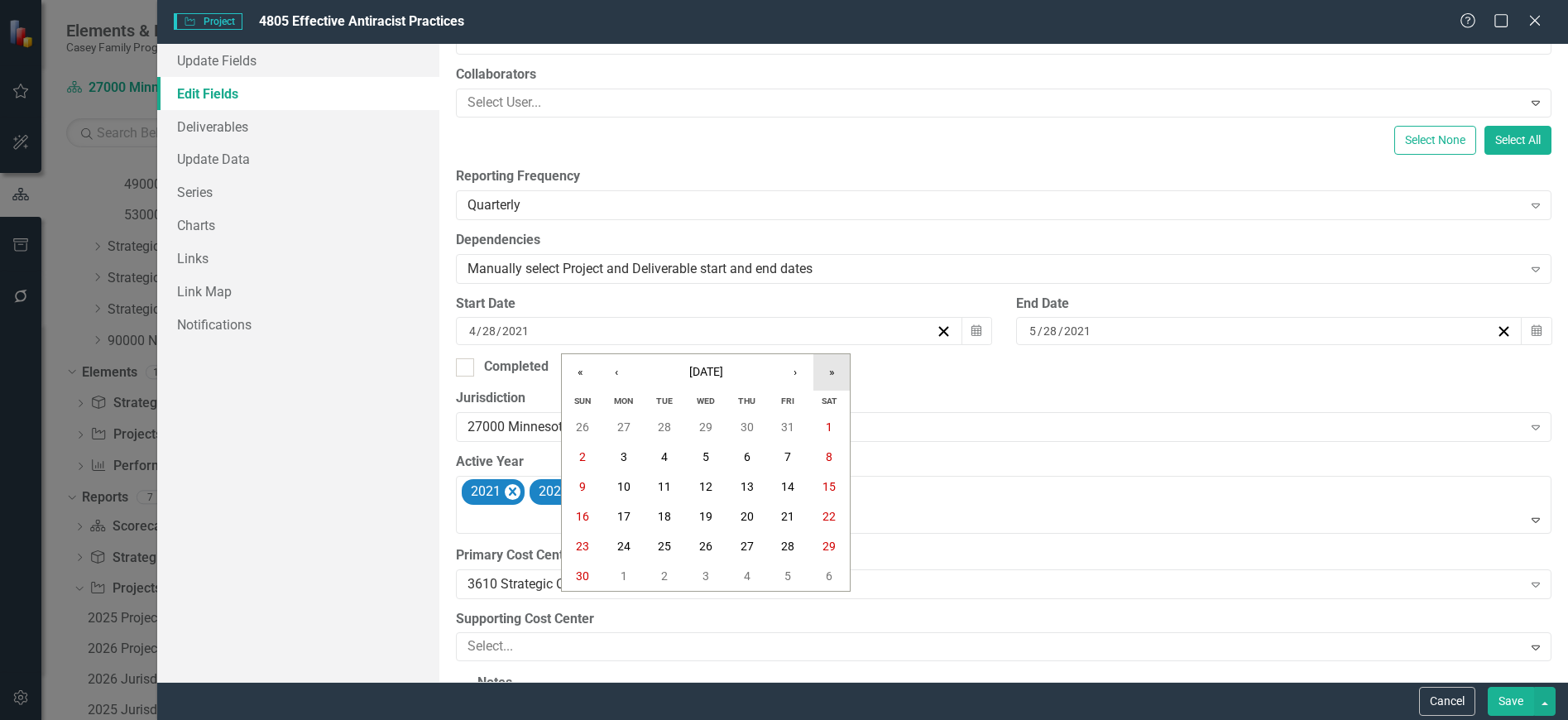 click on "»" at bounding box center [832, 372] 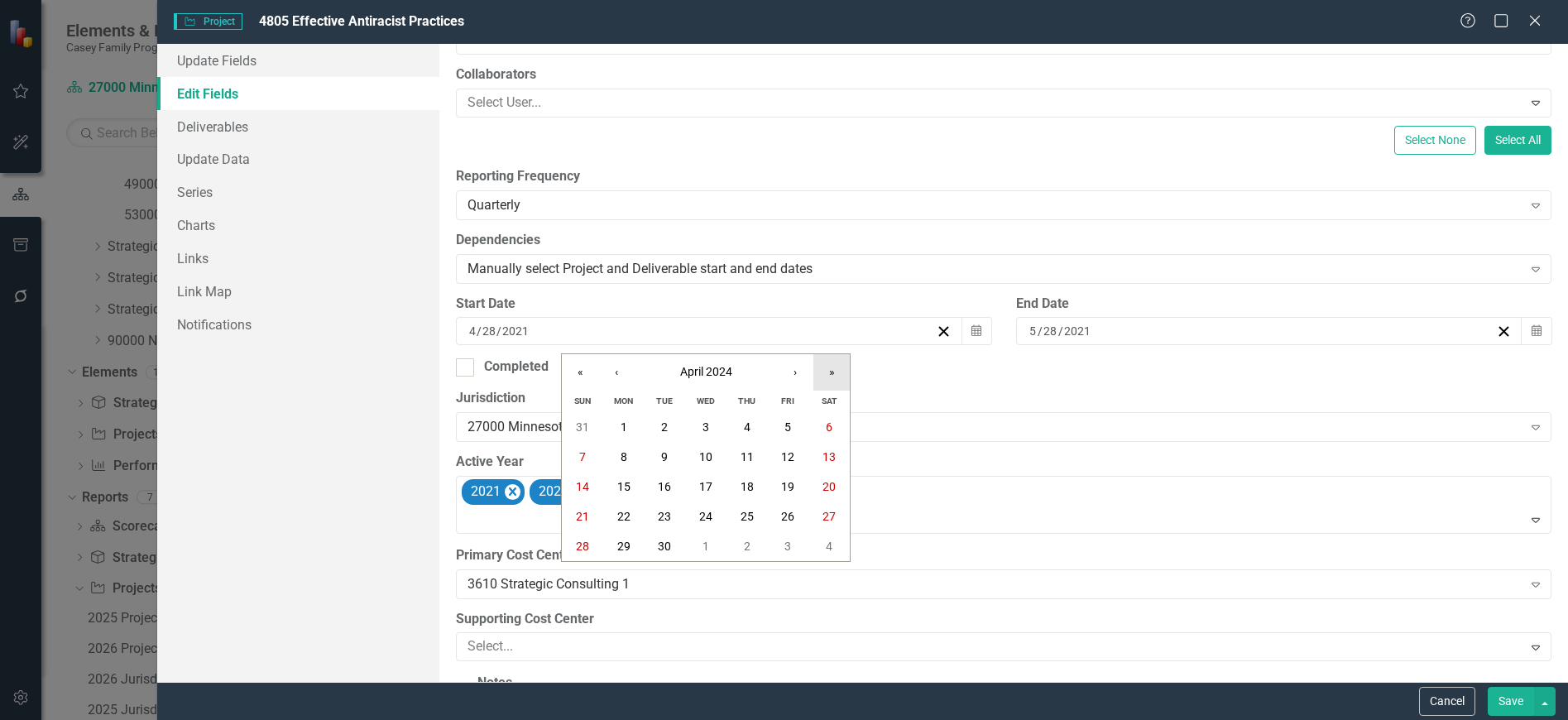 click on "»" at bounding box center (832, 372) 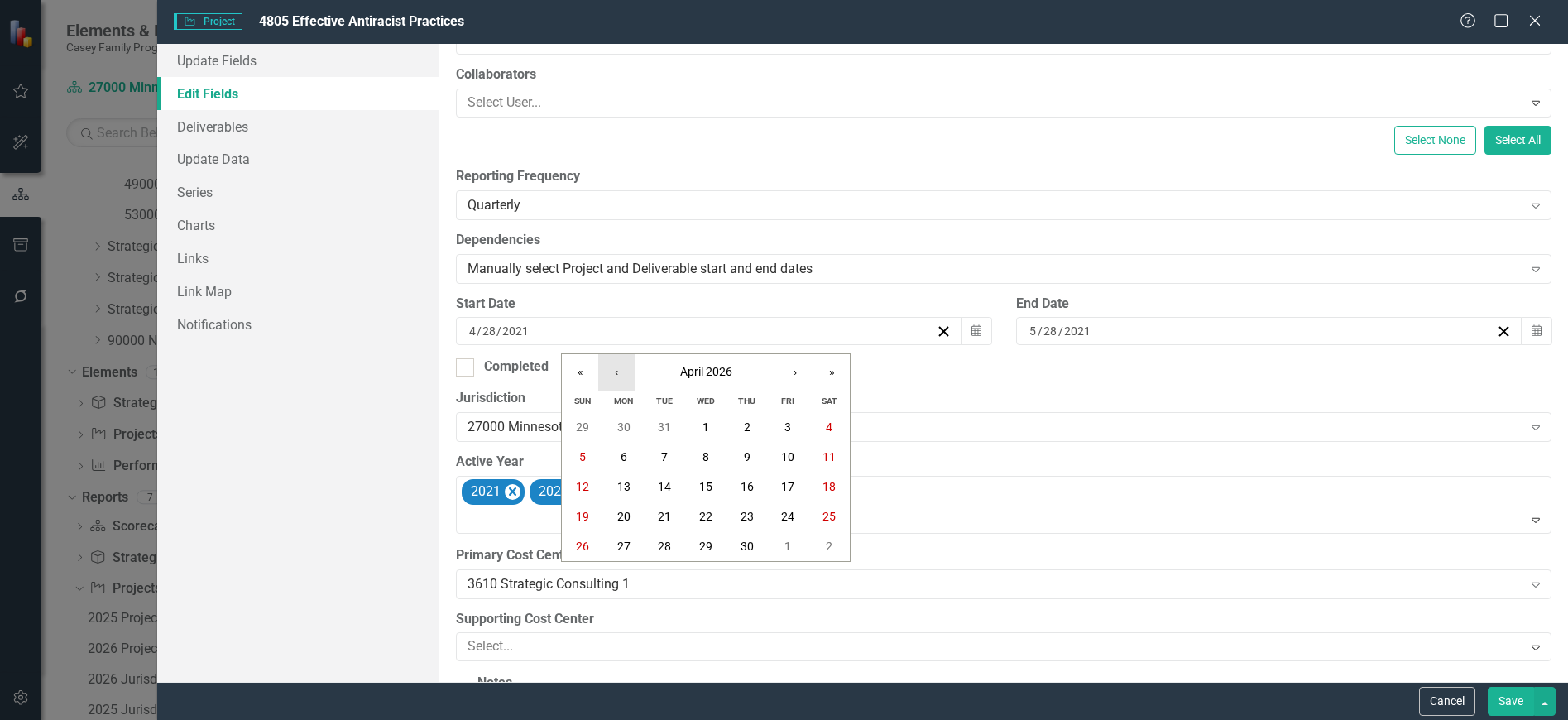 click on "‹" at bounding box center [616, 372] 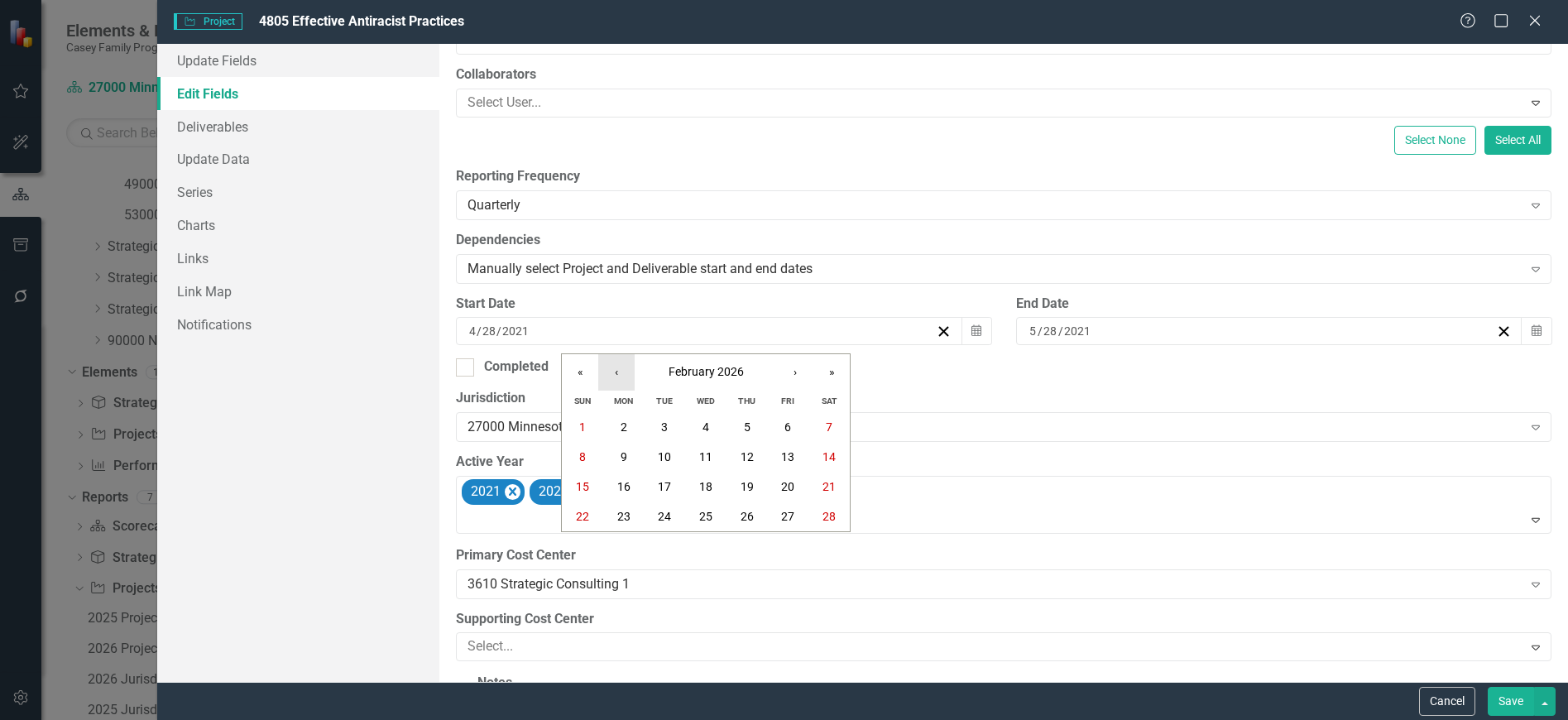 click on "‹" at bounding box center [616, 372] 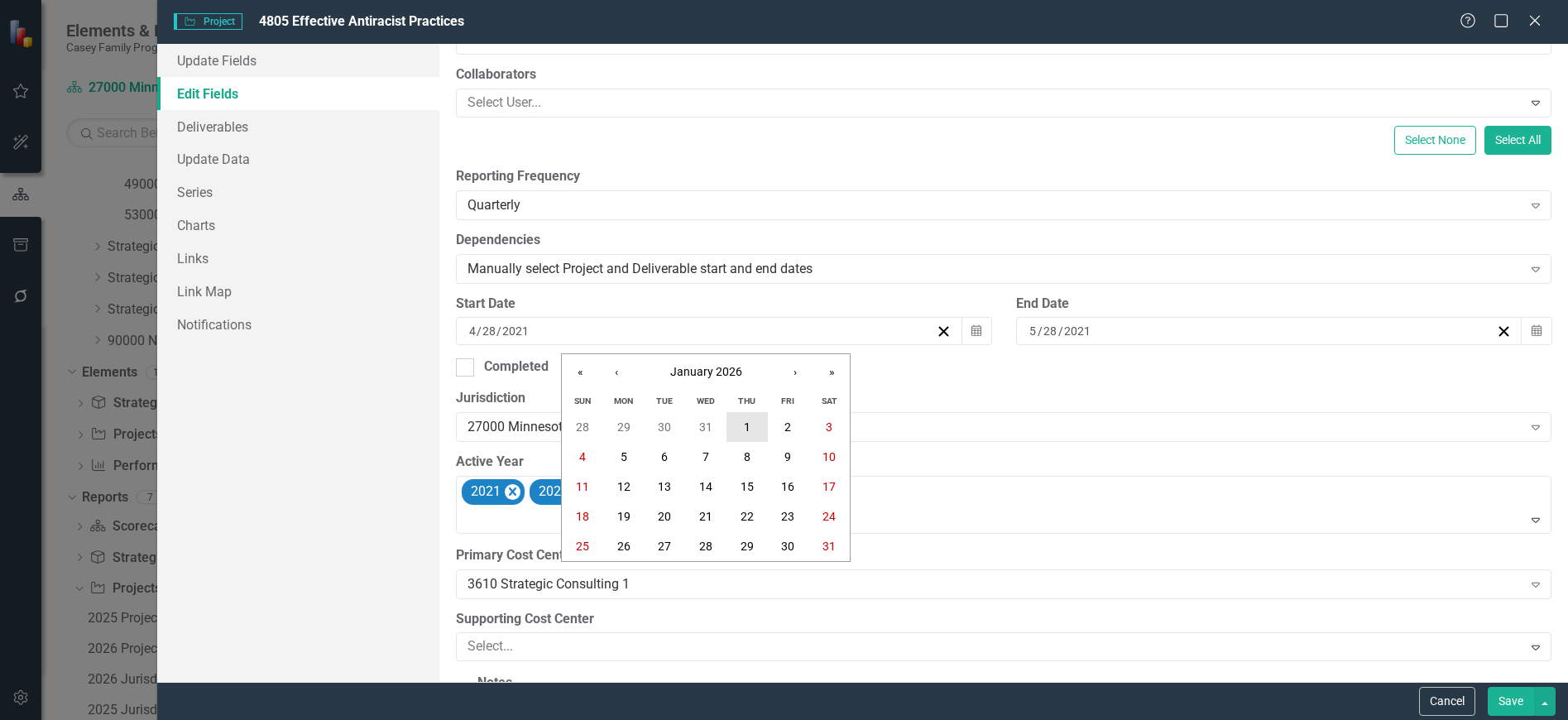 click on "1" at bounding box center [747, 427] 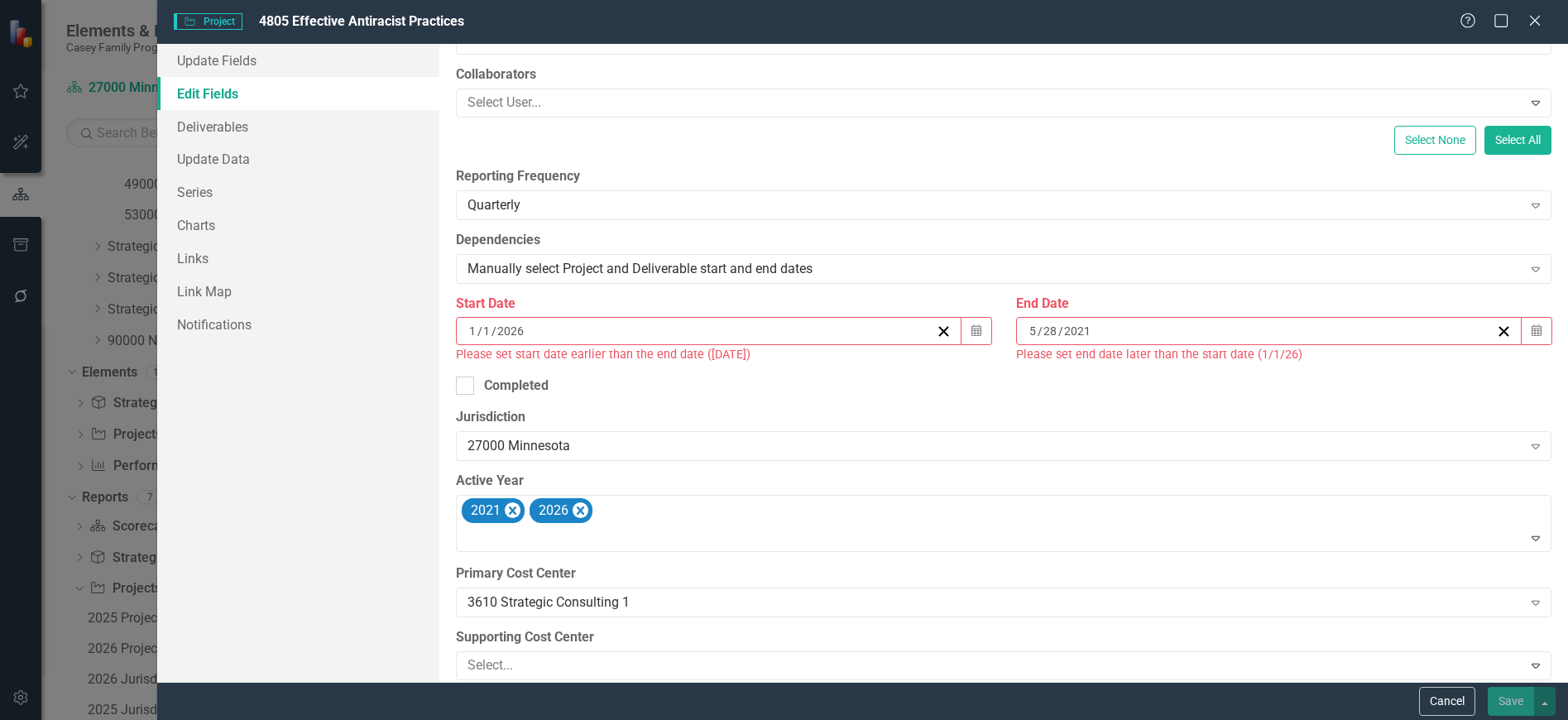 click on "Calendar" at bounding box center (1537, 331) 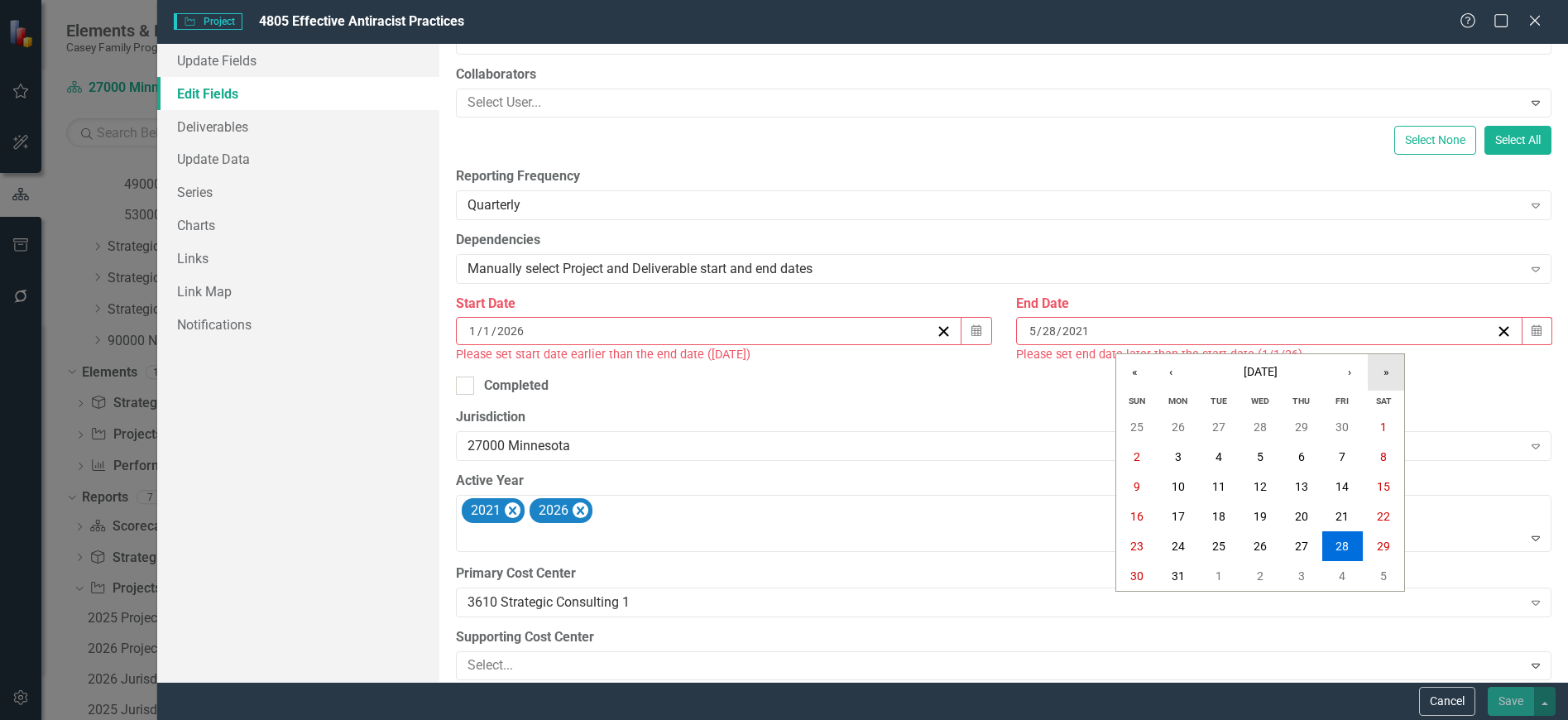 click on "»" at bounding box center (1386, 372) 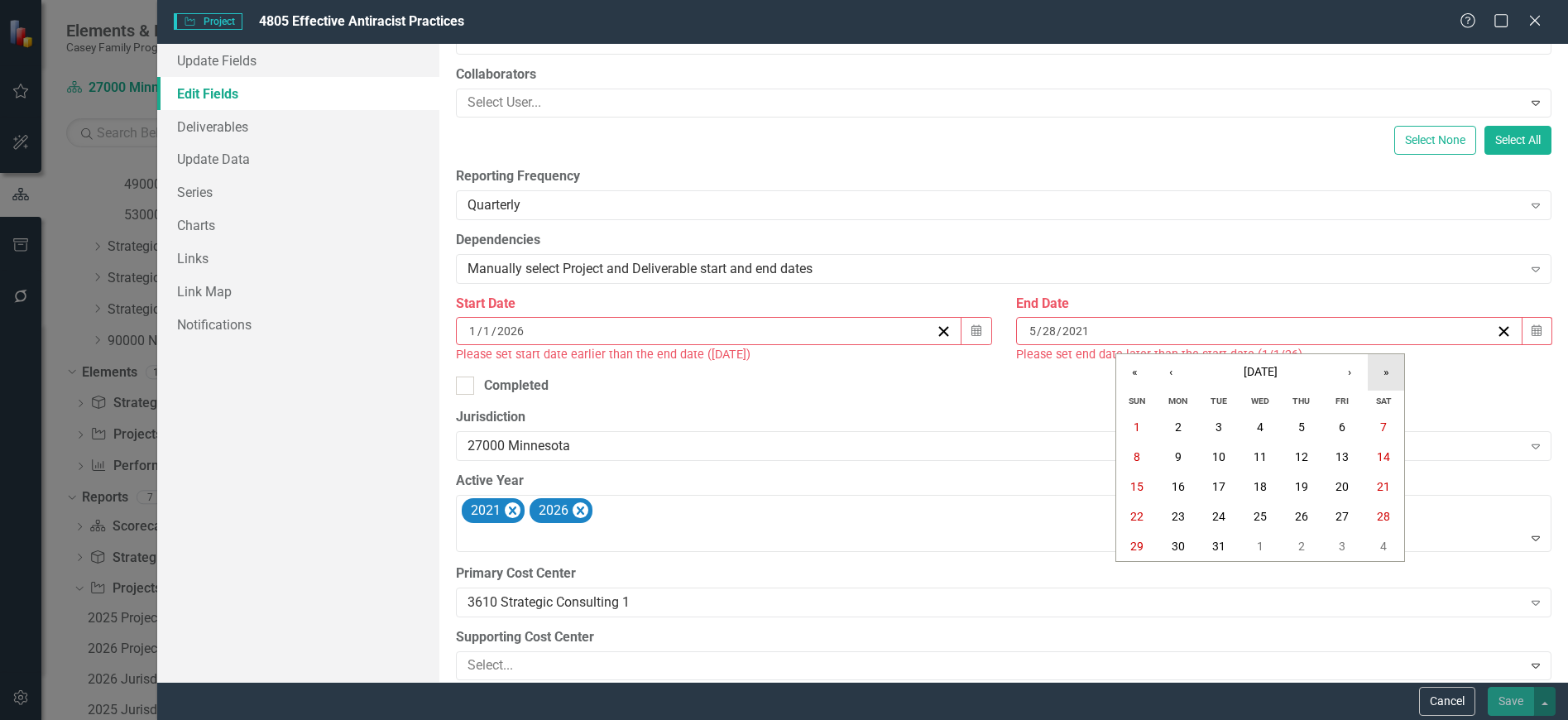 click on "»" at bounding box center (1386, 372) 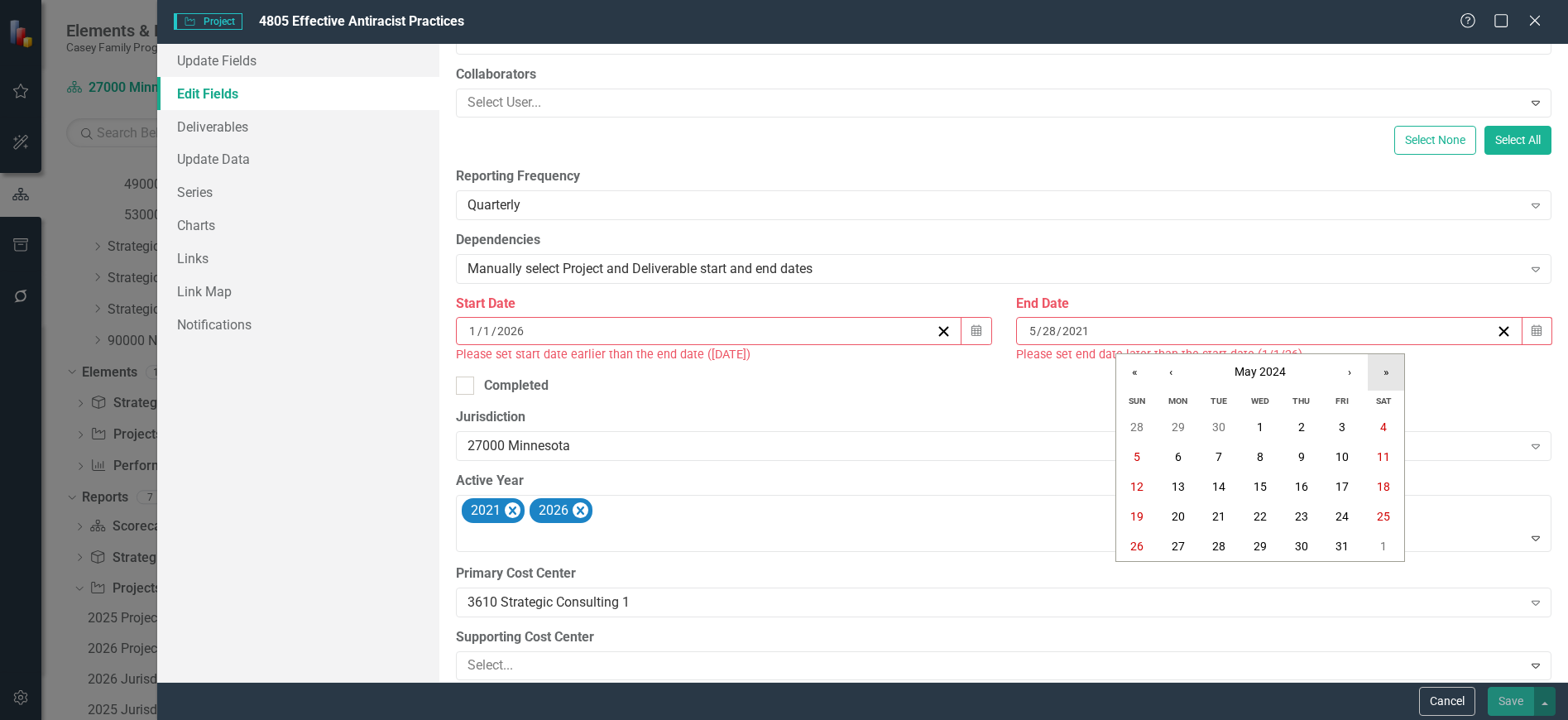 click on "»" at bounding box center [1386, 372] 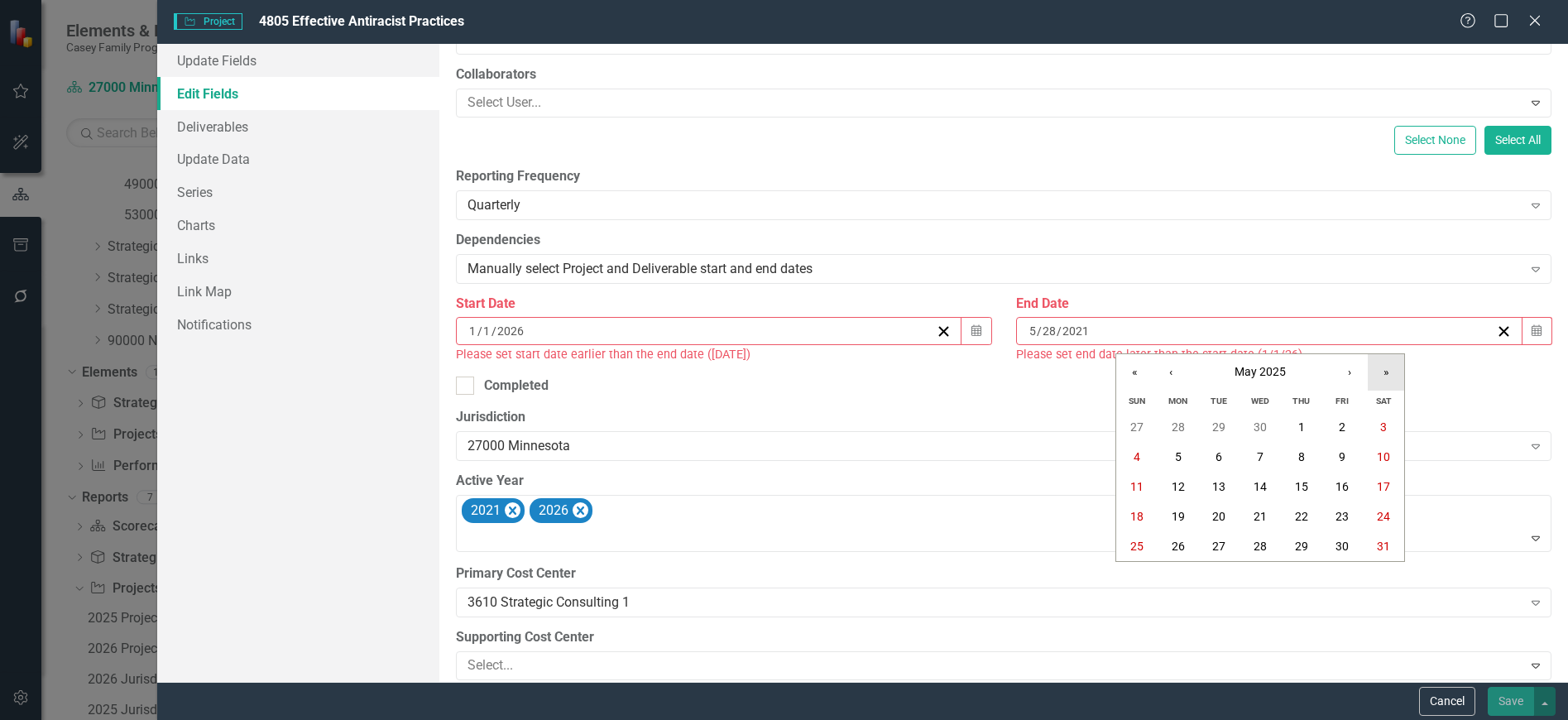 click on "»" at bounding box center [1386, 372] 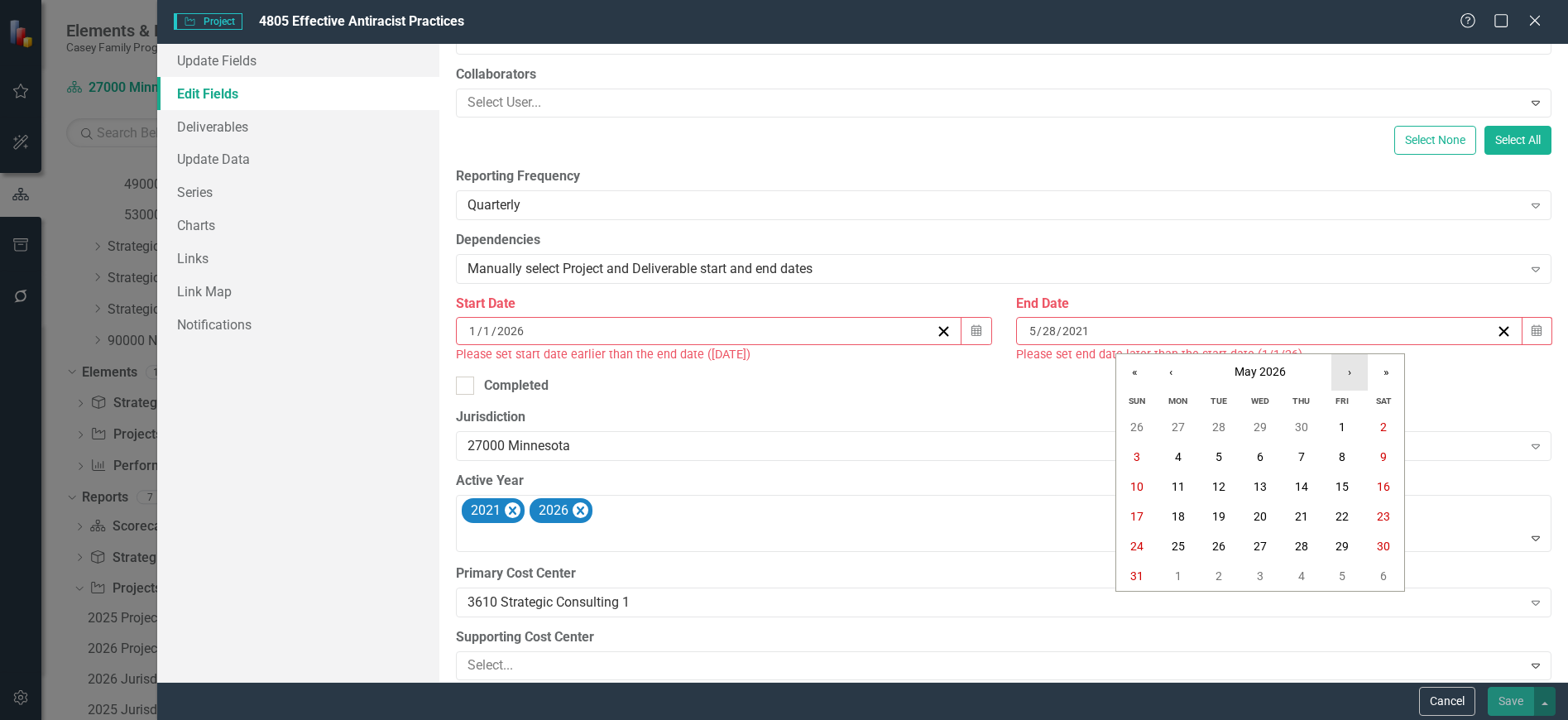 click on "›" at bounding box center [1350, 372] 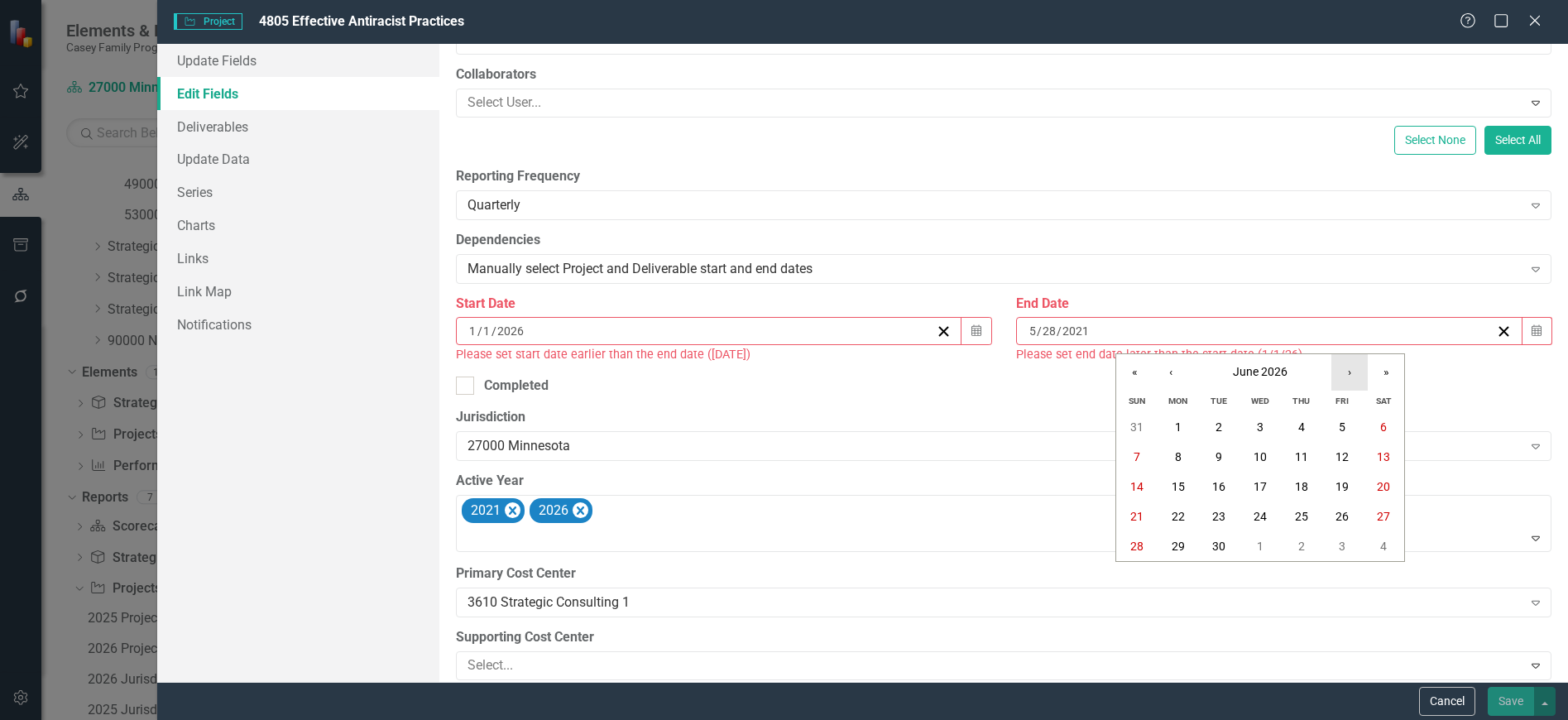 click on "›" at bounding box center [1350, 372] 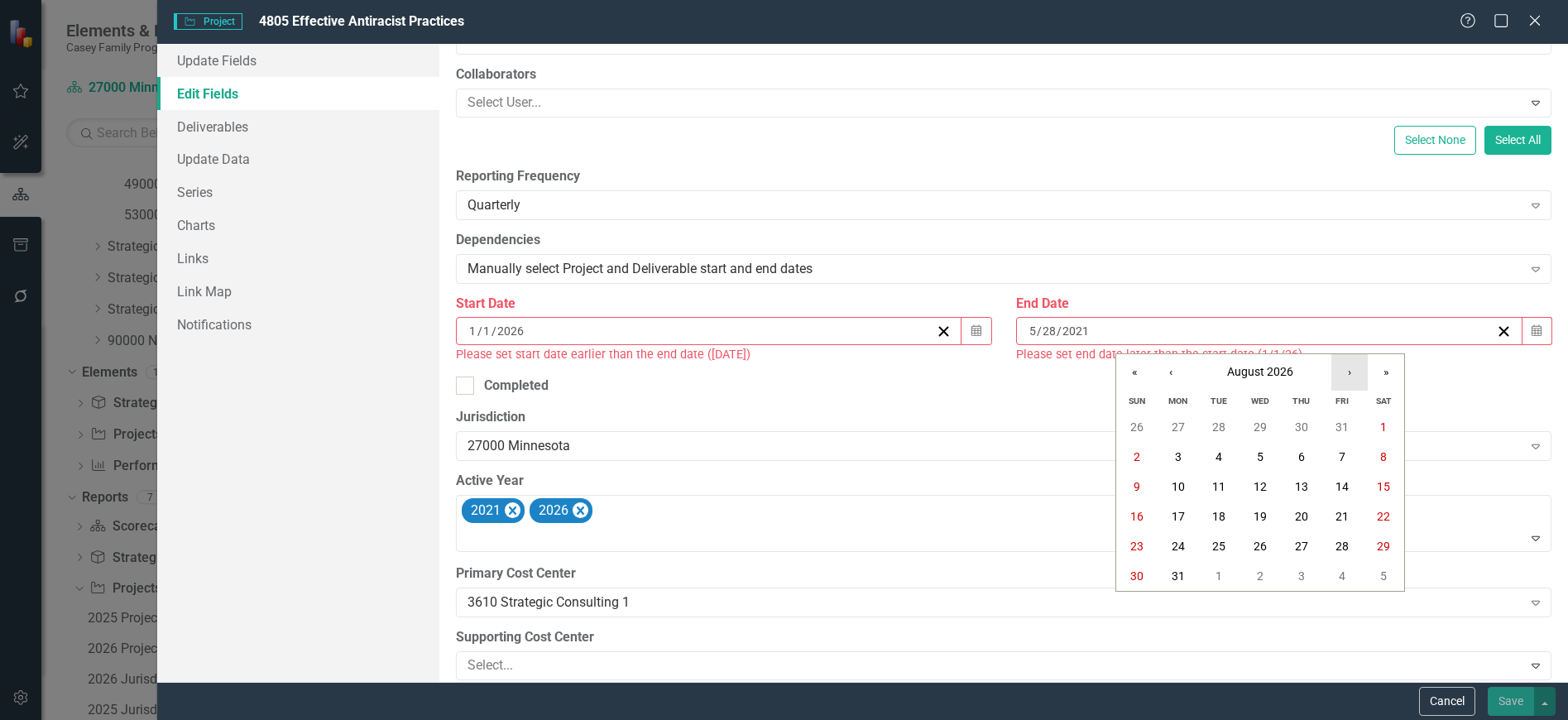 click on "›" at bounding box center (1350, 372) 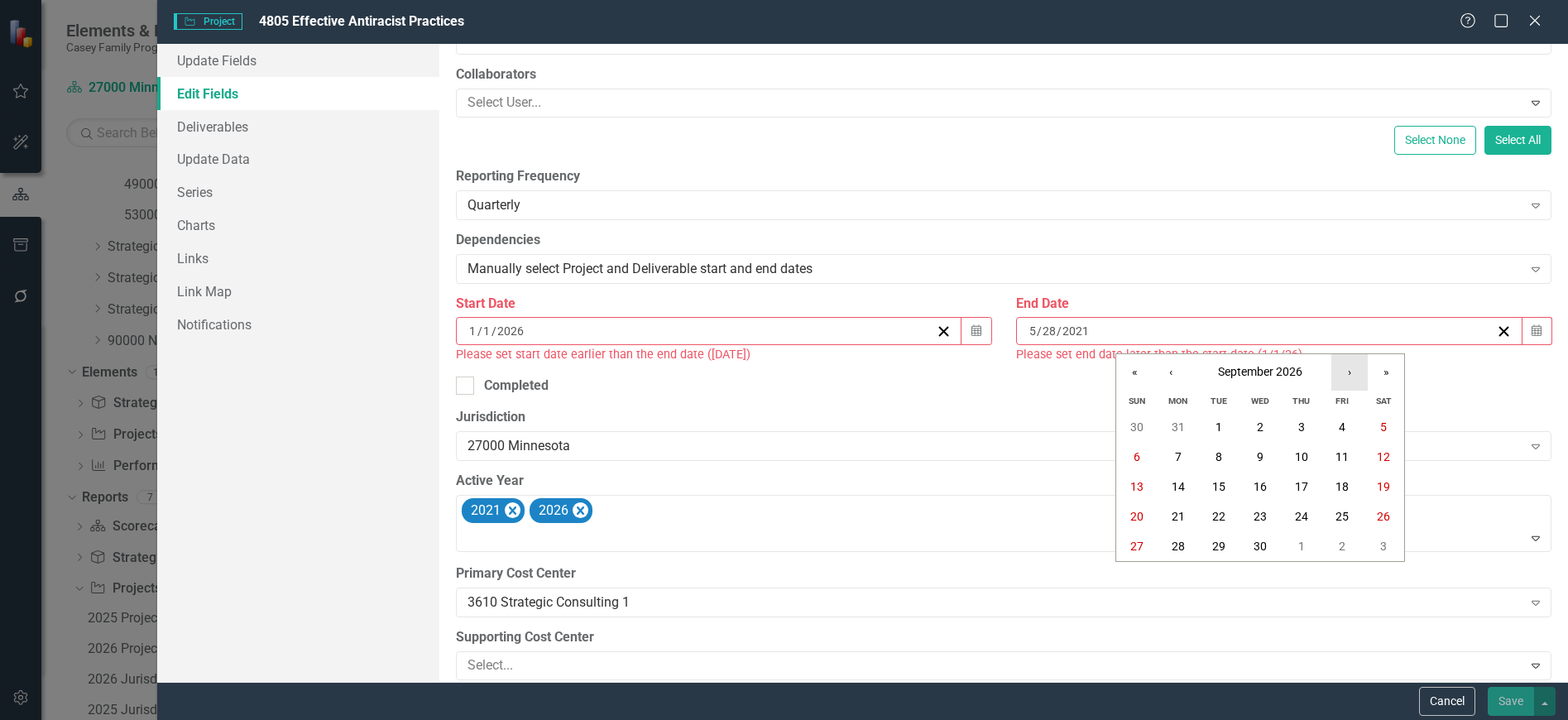 click on "›" at bounding box center (1350, 372) 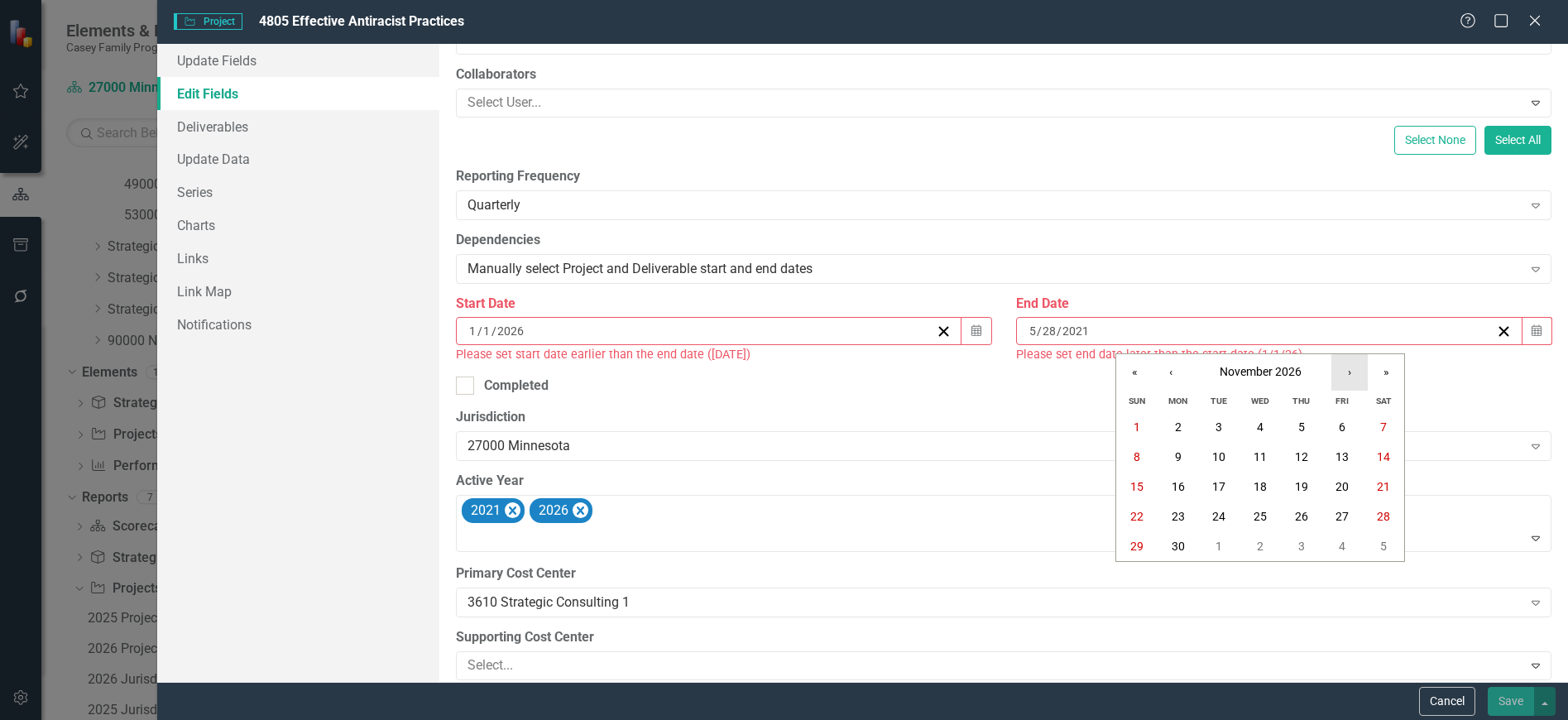 click on "›" at bounding box center (1350, 372) 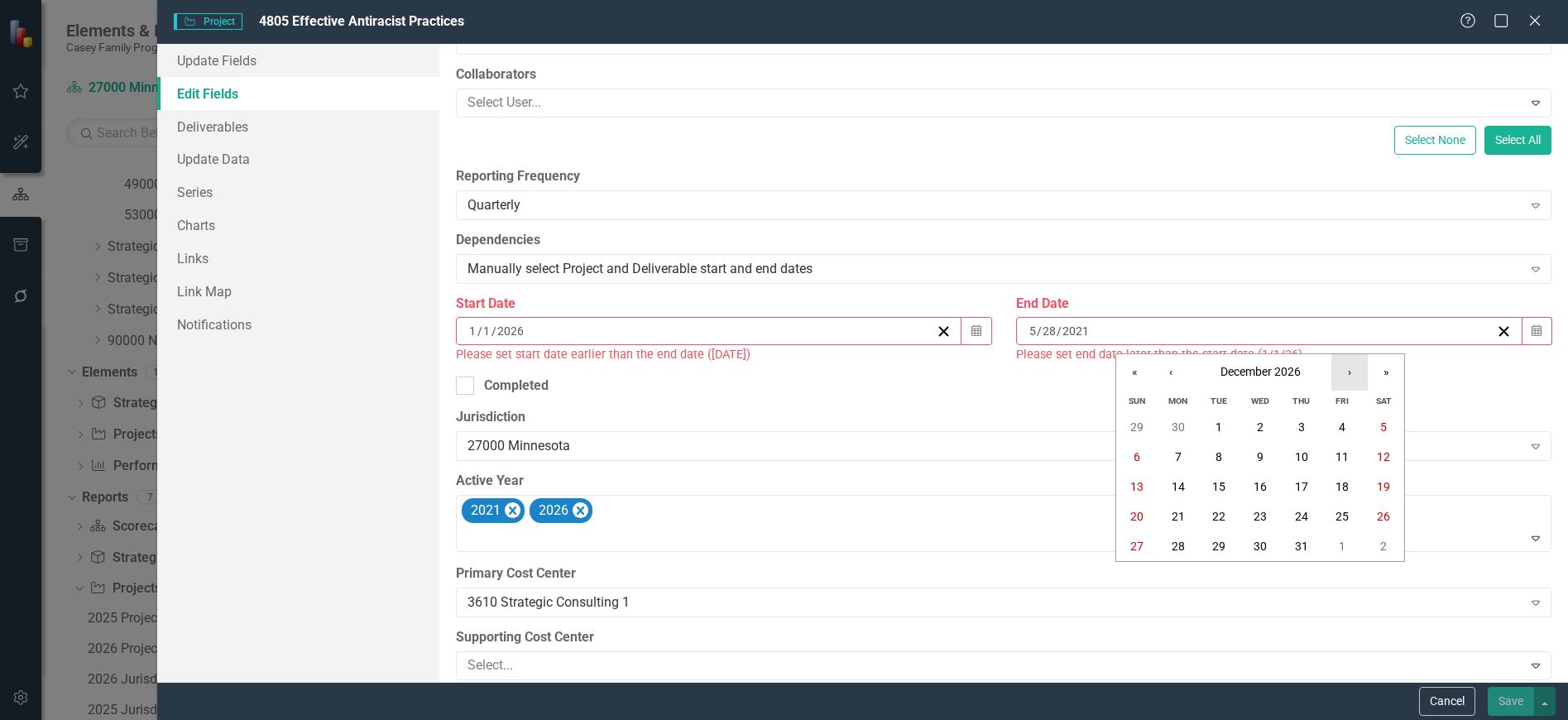 click on "›" at bounding box center [1350, 372] 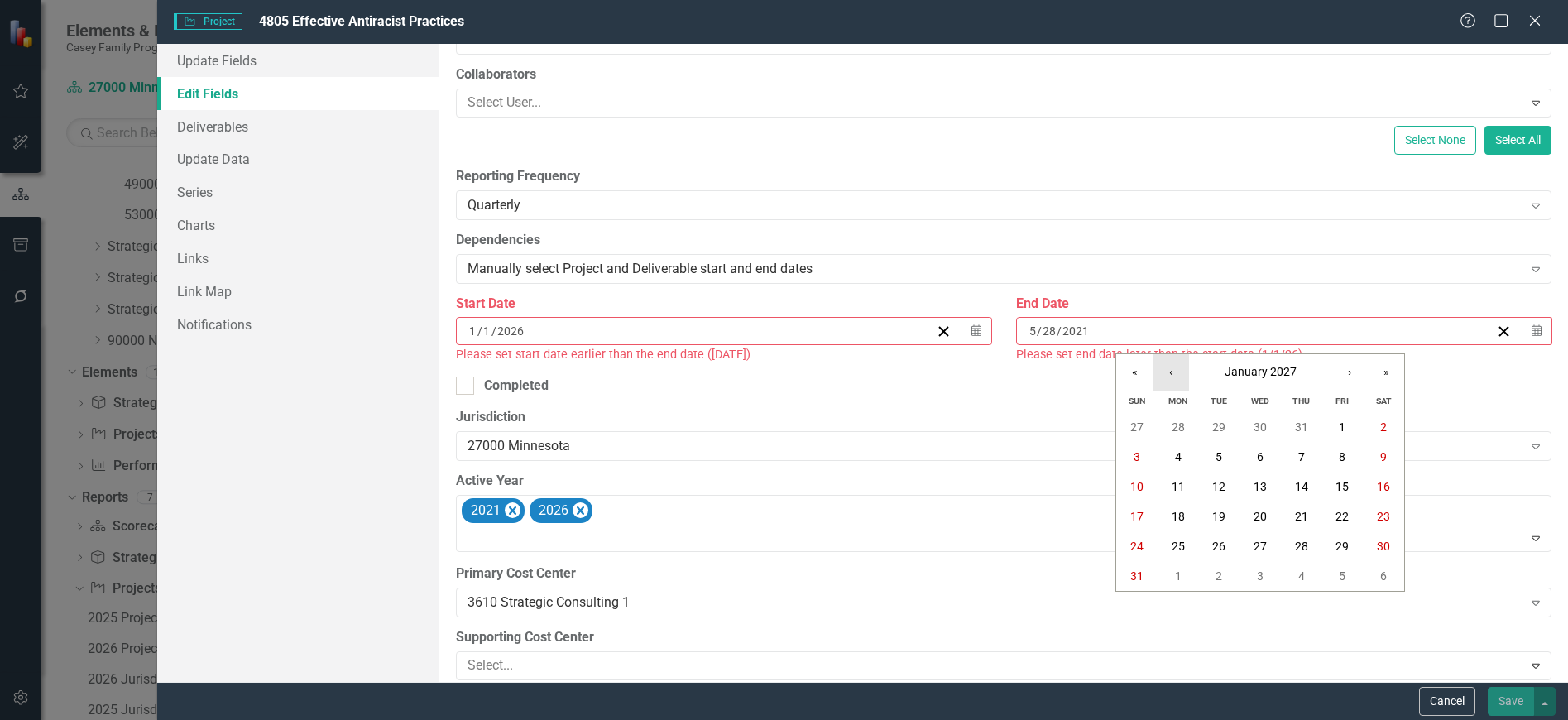 click on "‹" at bounding box center [1171, 372] 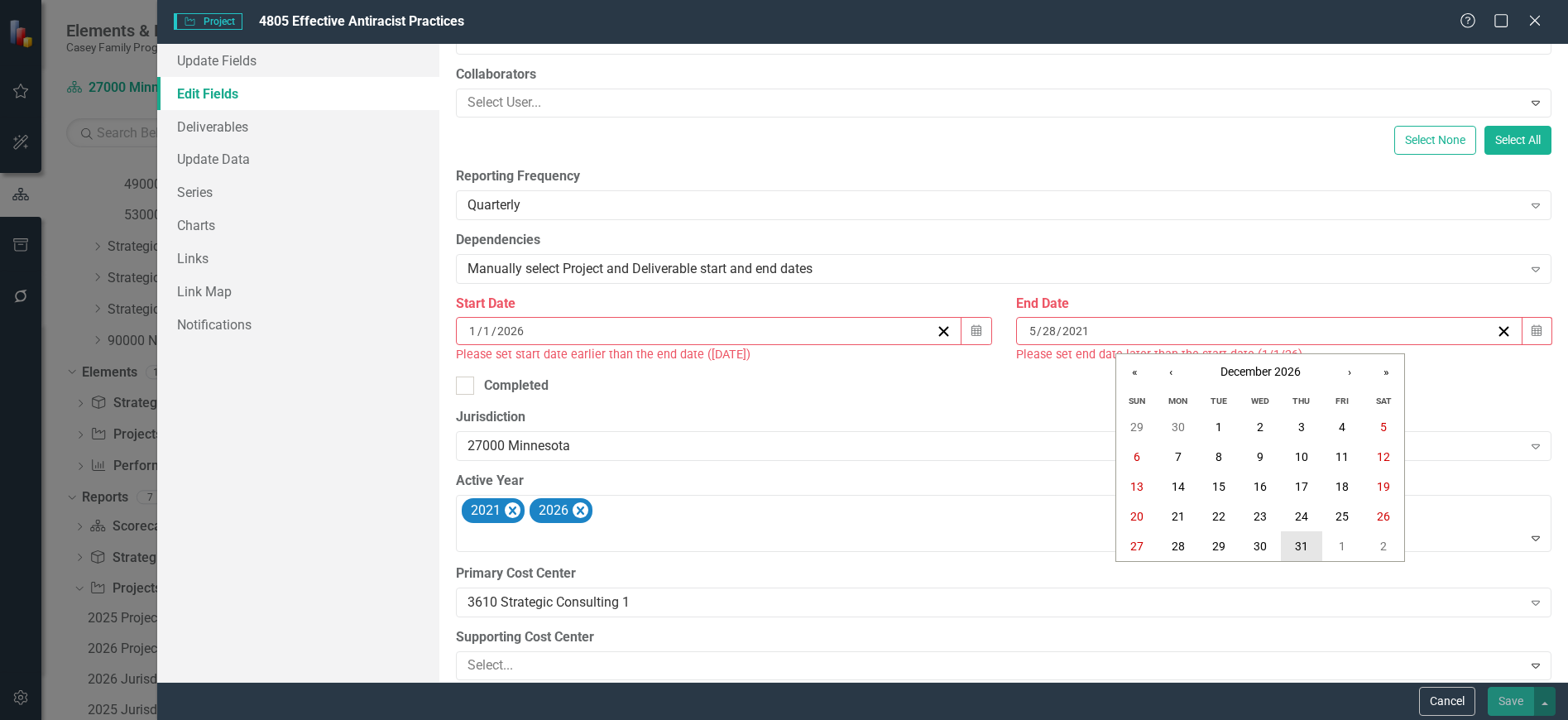 click on "31" at bounding box center (1302, 546) 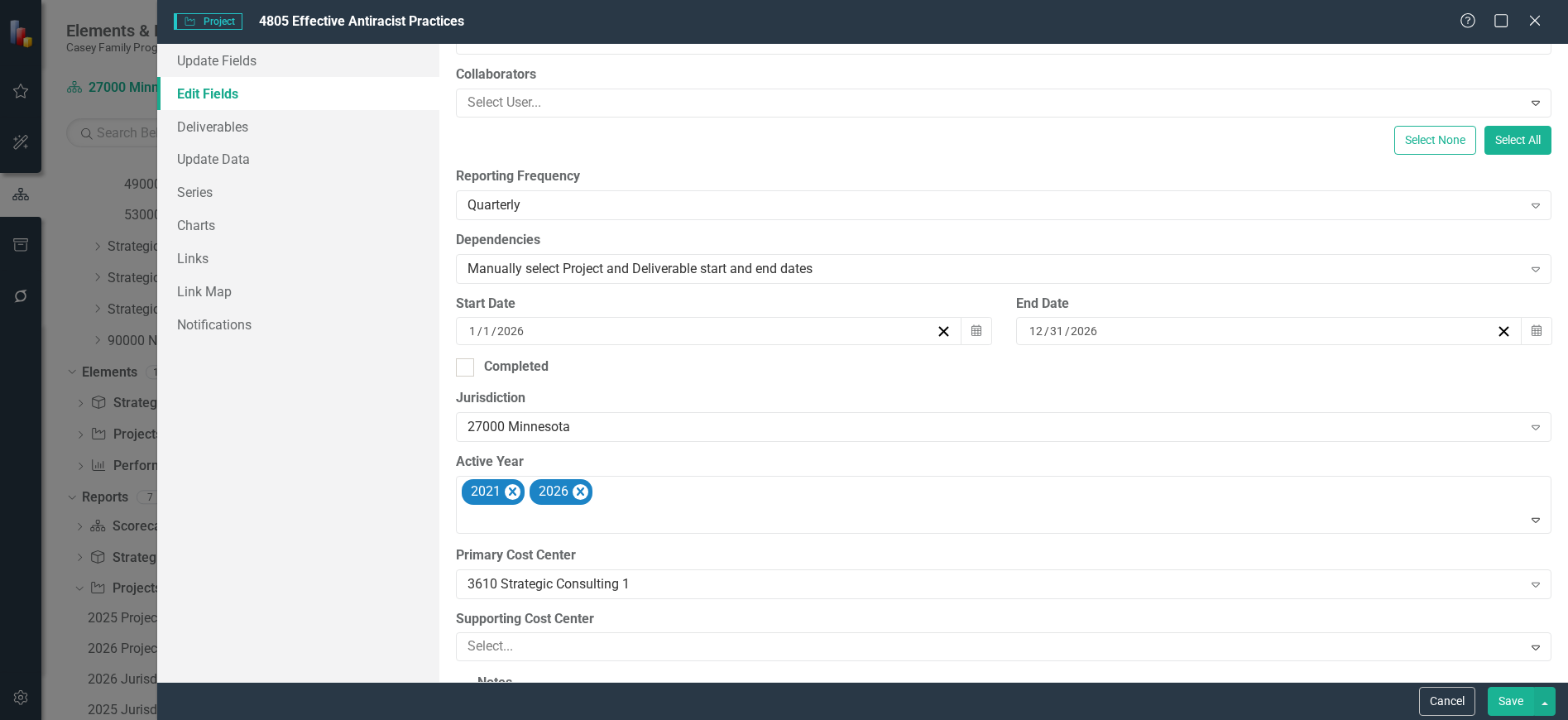 click on "Save" at bounding box center (1511, 701) 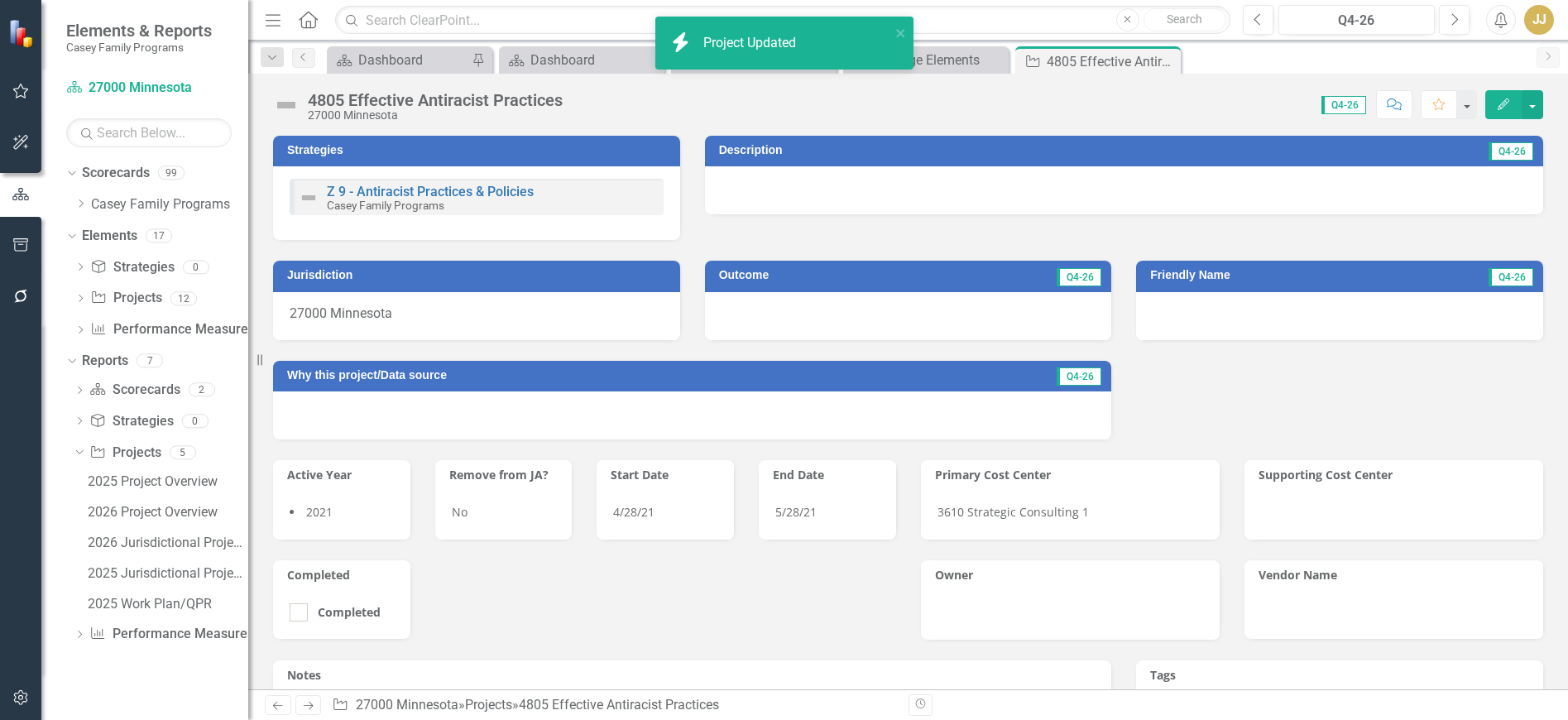 scroll, scrollTop: 0, scrollLeft: 0, axis: both 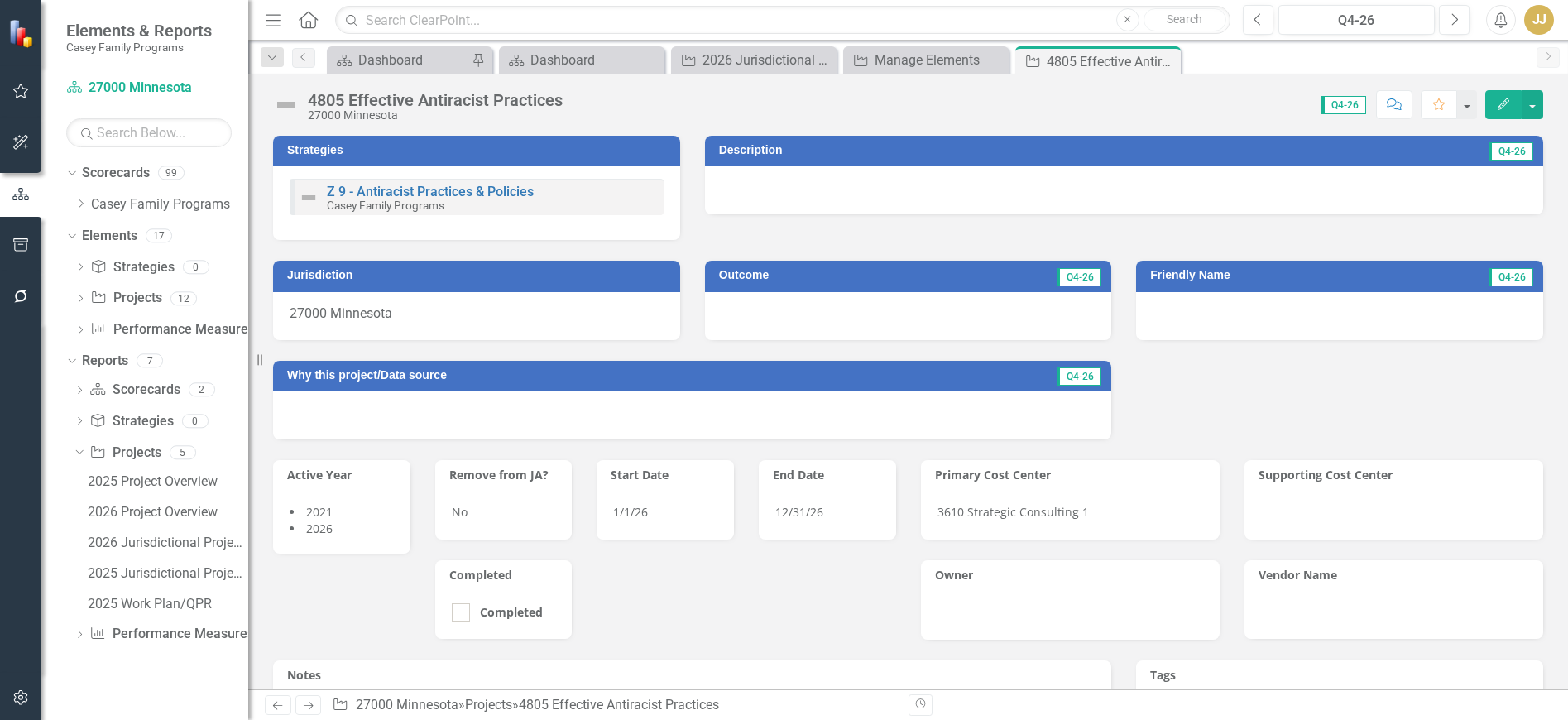 click on "Edit" at bounding box center [1503, 104] 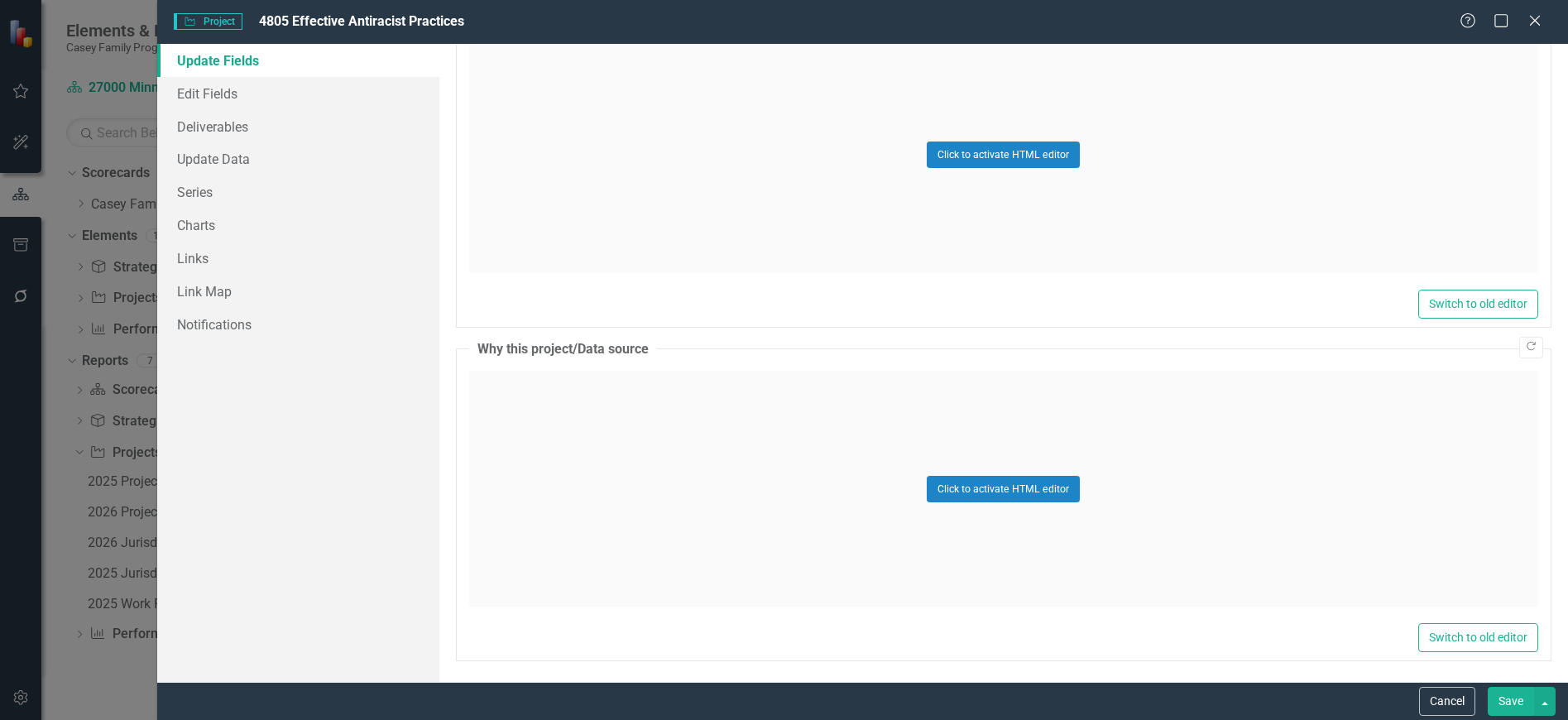 scroll, scrollTop: 2042, scrollLeft: 0, axis: vertical 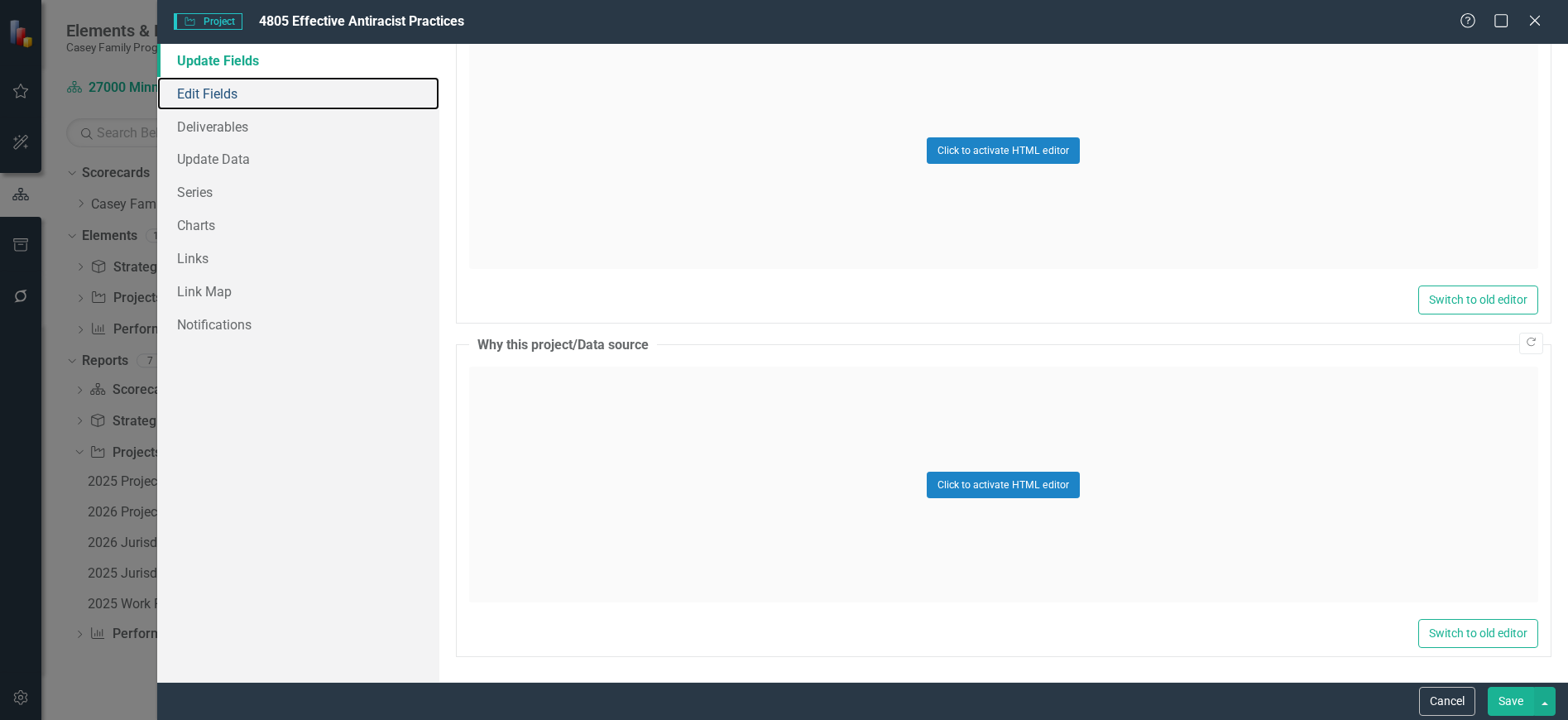 click on "Edit Fields" at bounding box center (298, 94) 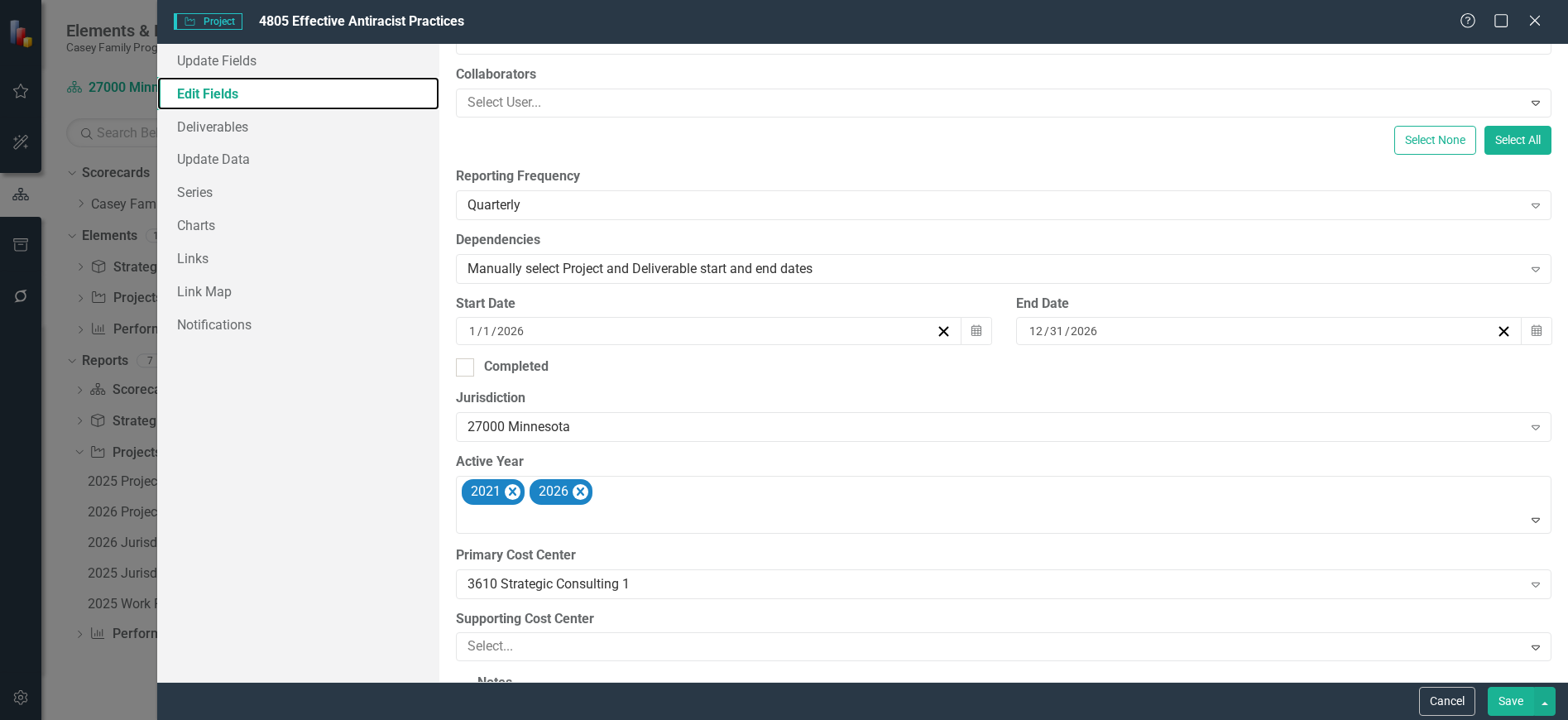 scroll, scrollTop: 331, scrollLeft: 0, axis: vertical 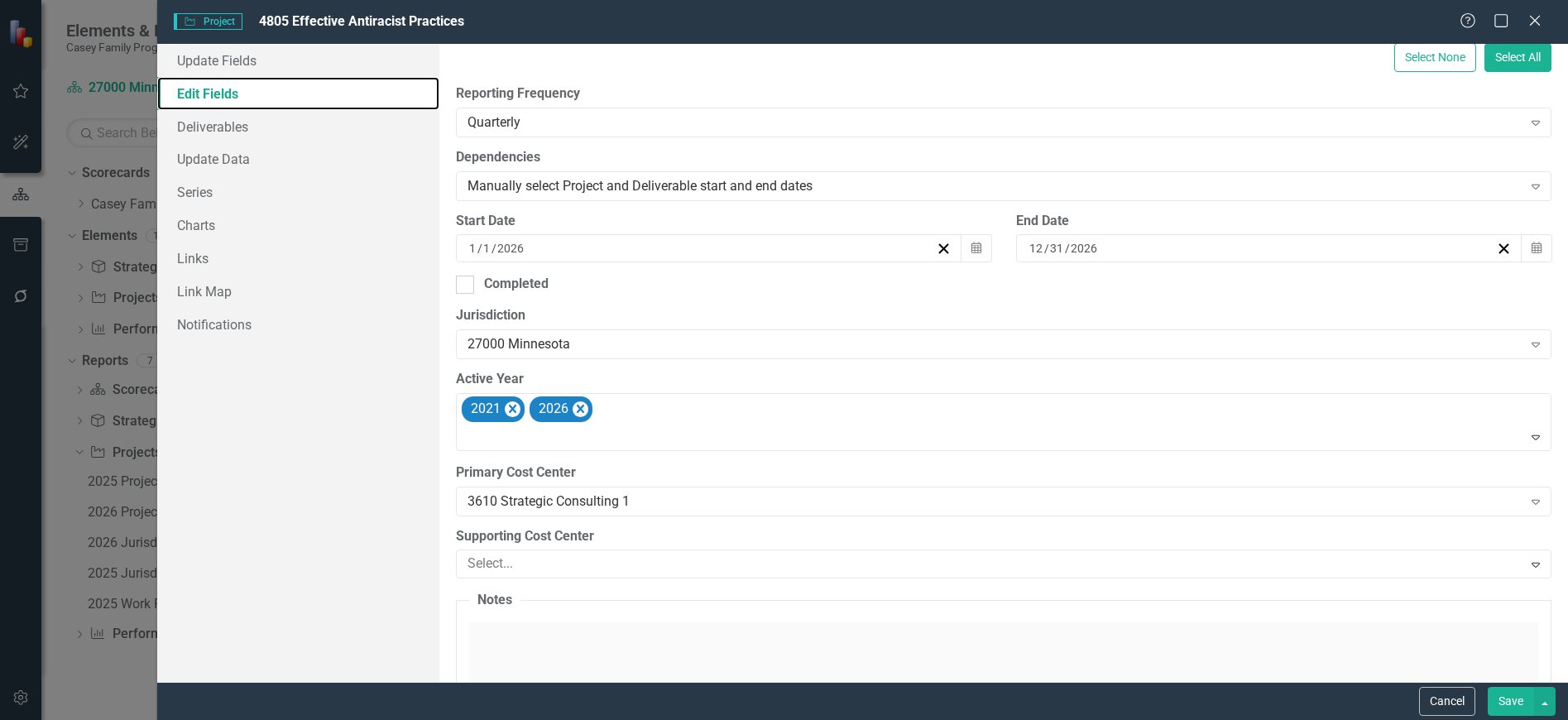 click 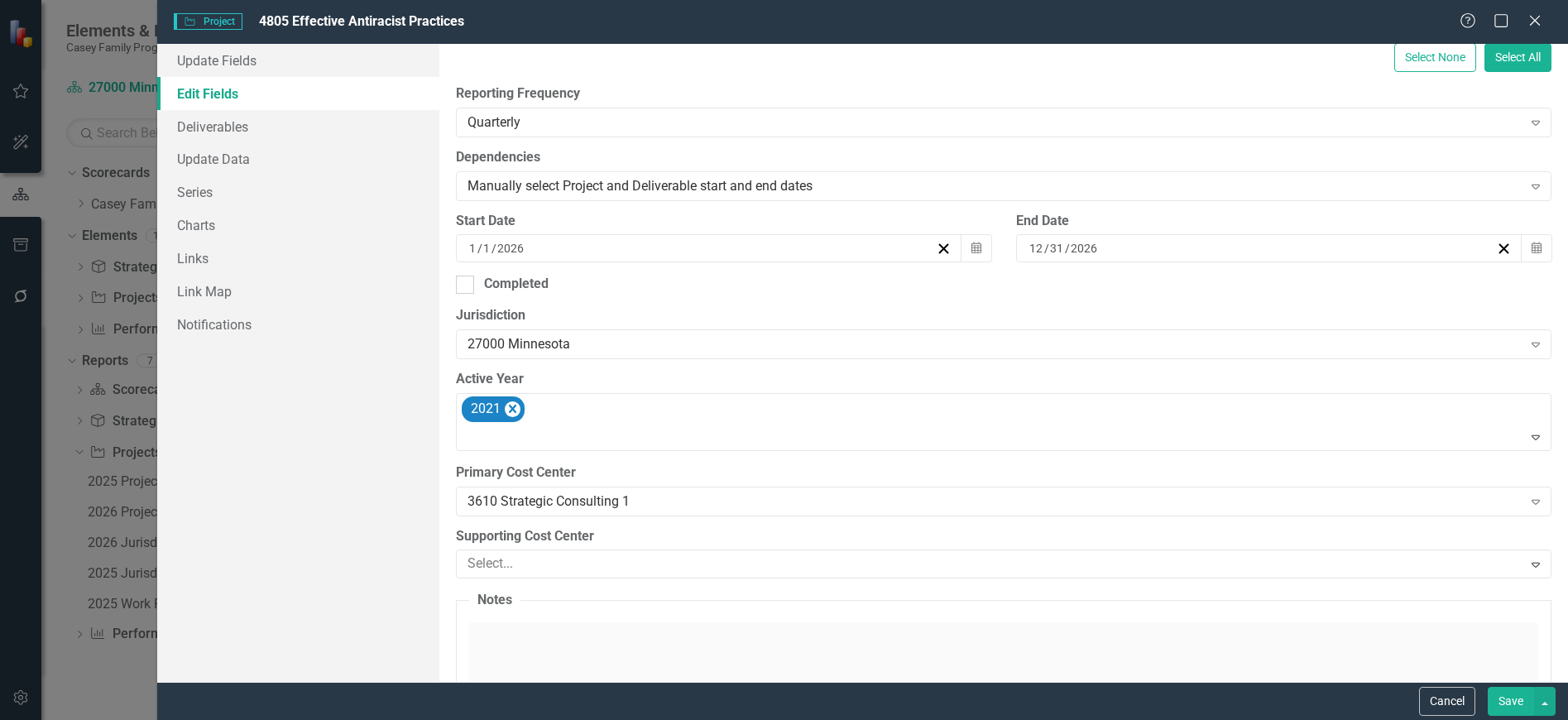 click on "Save" at bounding box center (1511, 701) 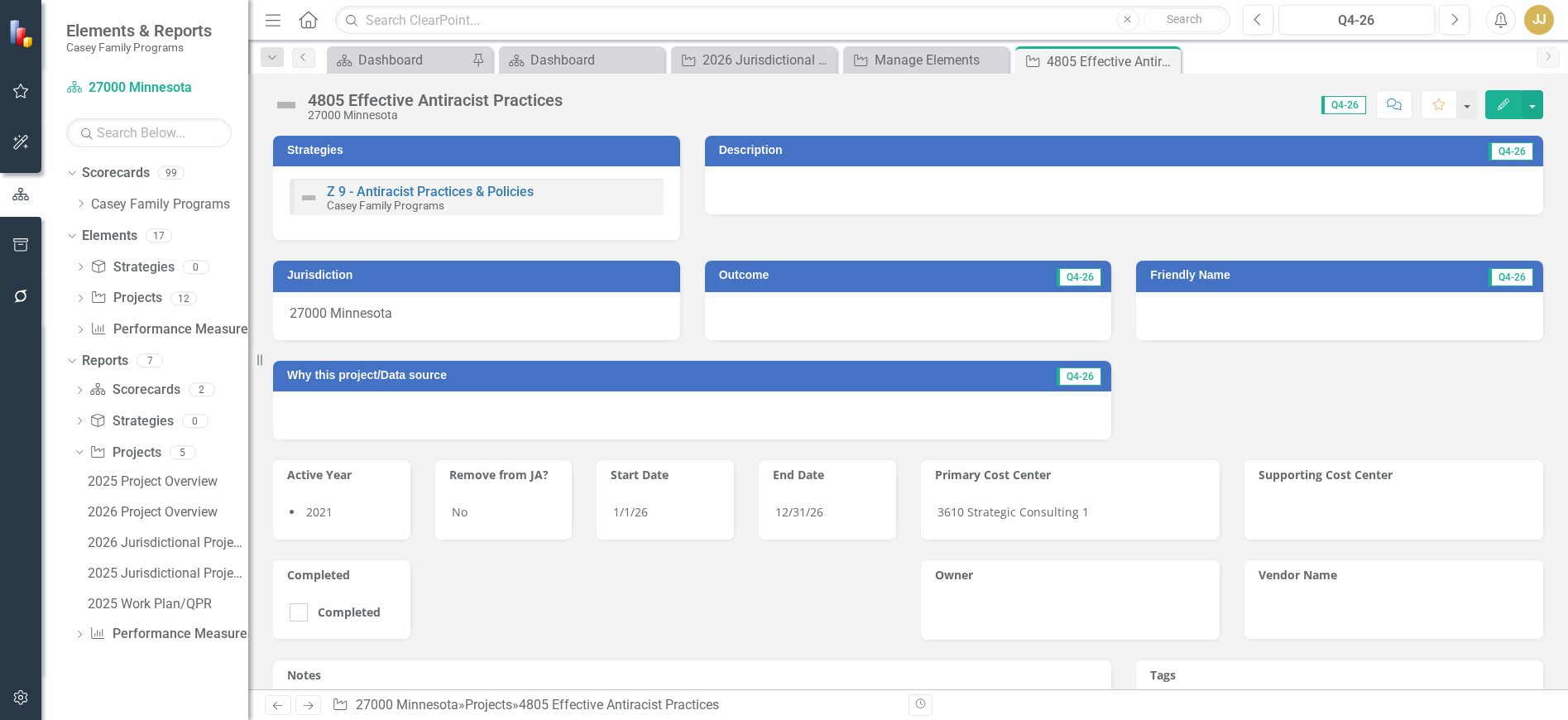 click on "Close" 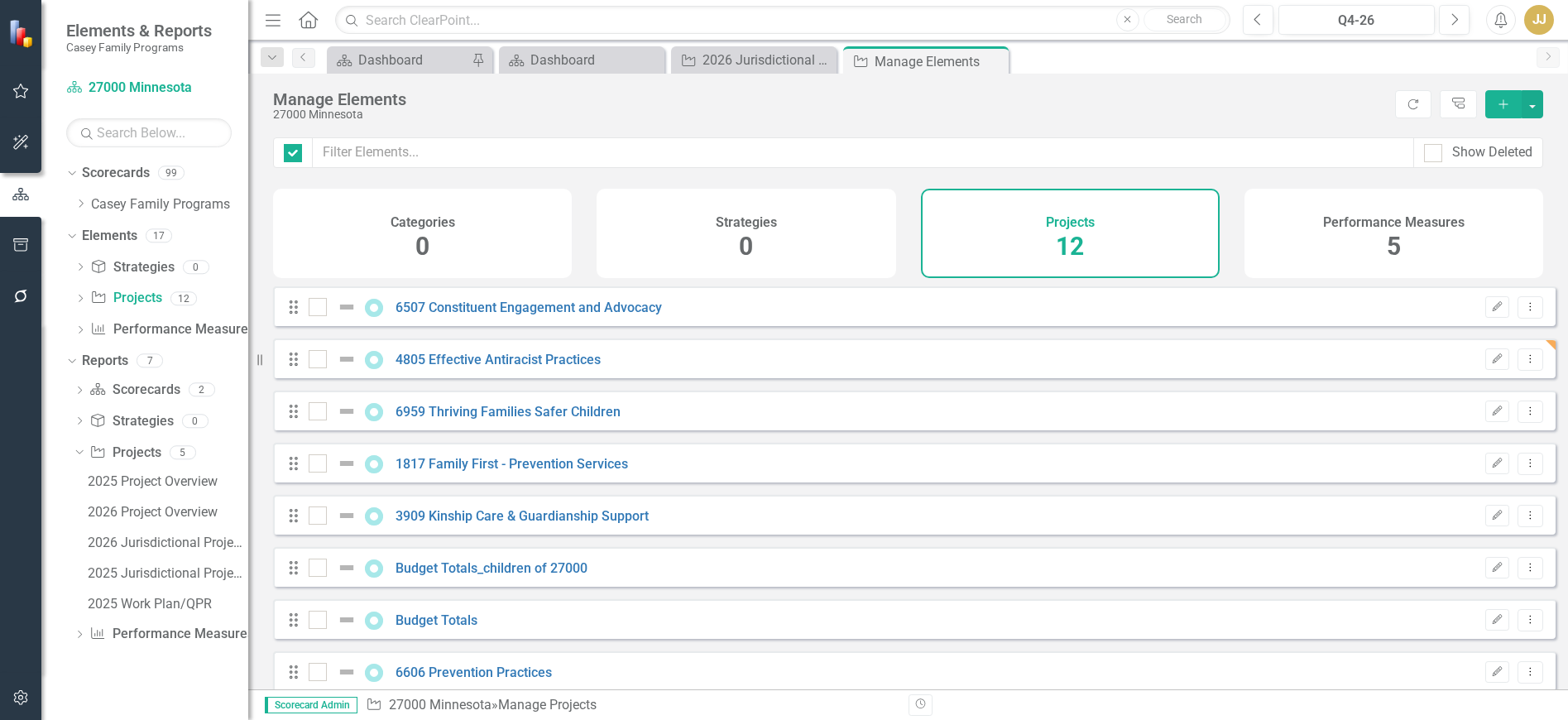 checkbox on "false" 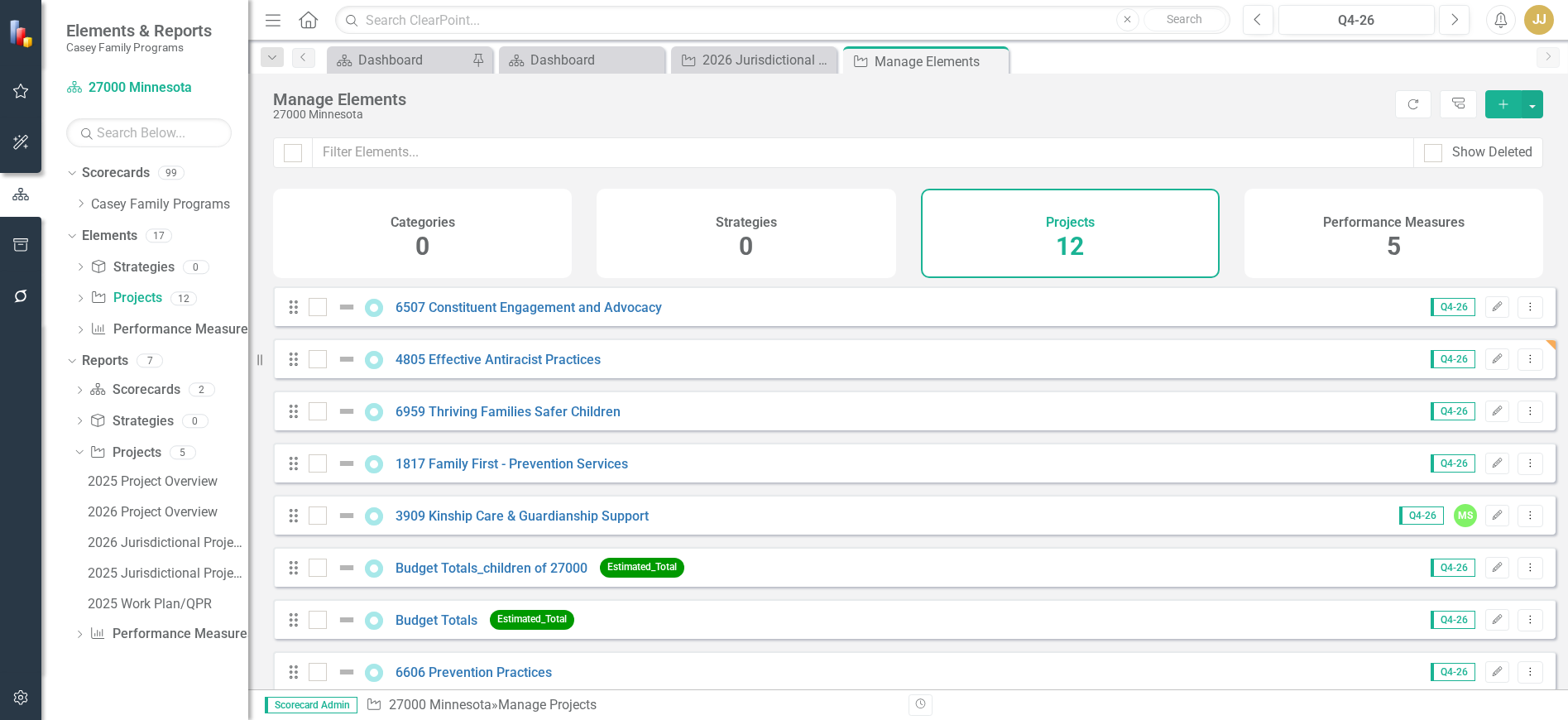 click on "Add" 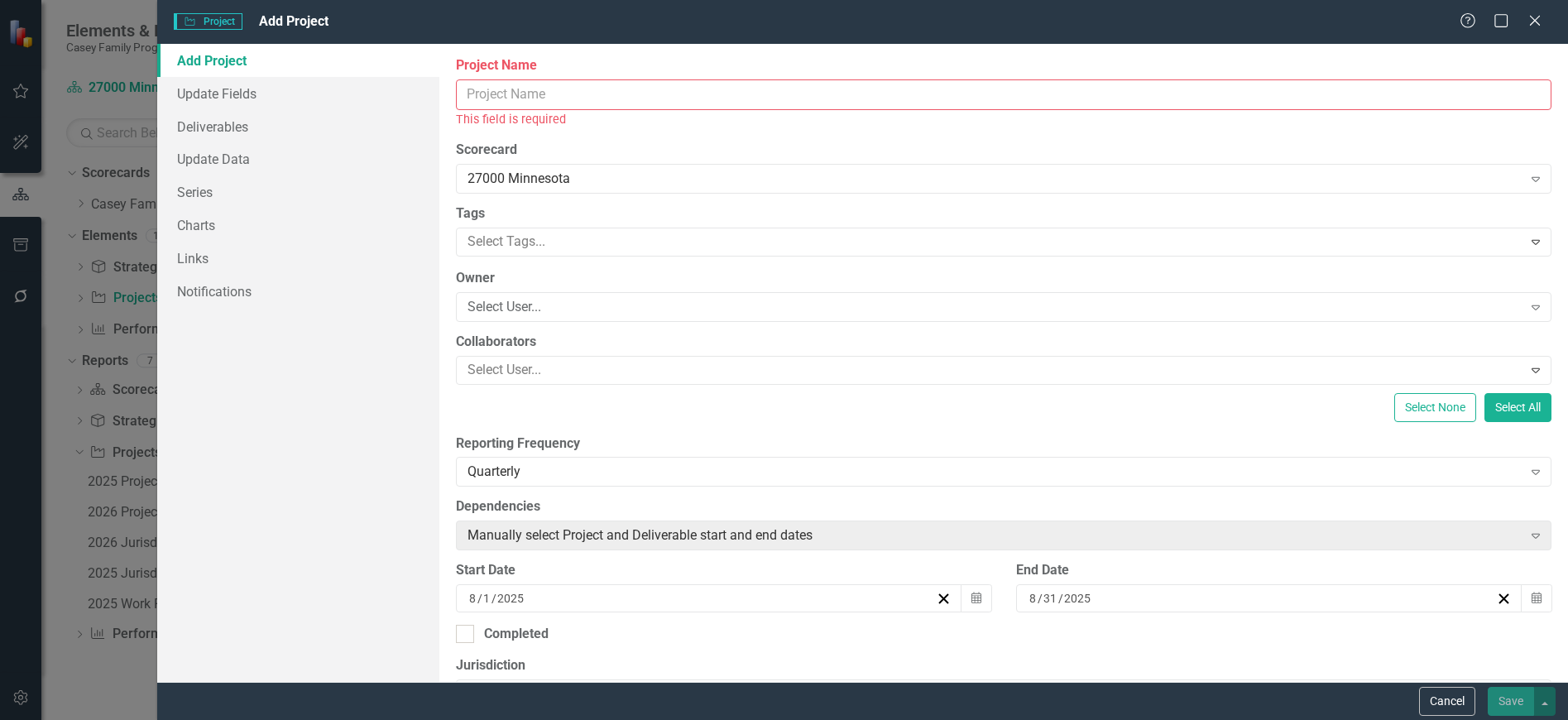 click on "Project Name" at bounding box center (1004, 94) 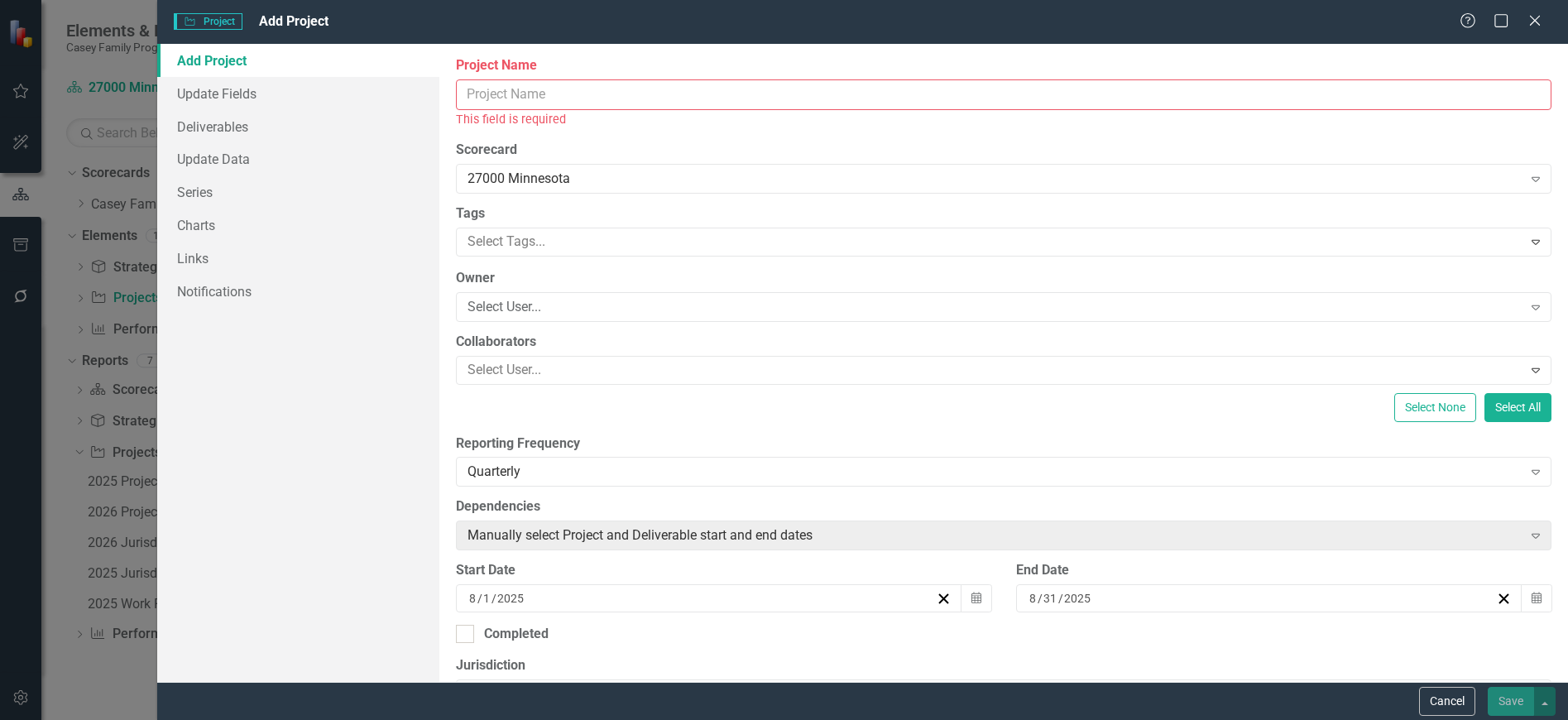 click on "Project Name" at bounding box center (1004, 94) 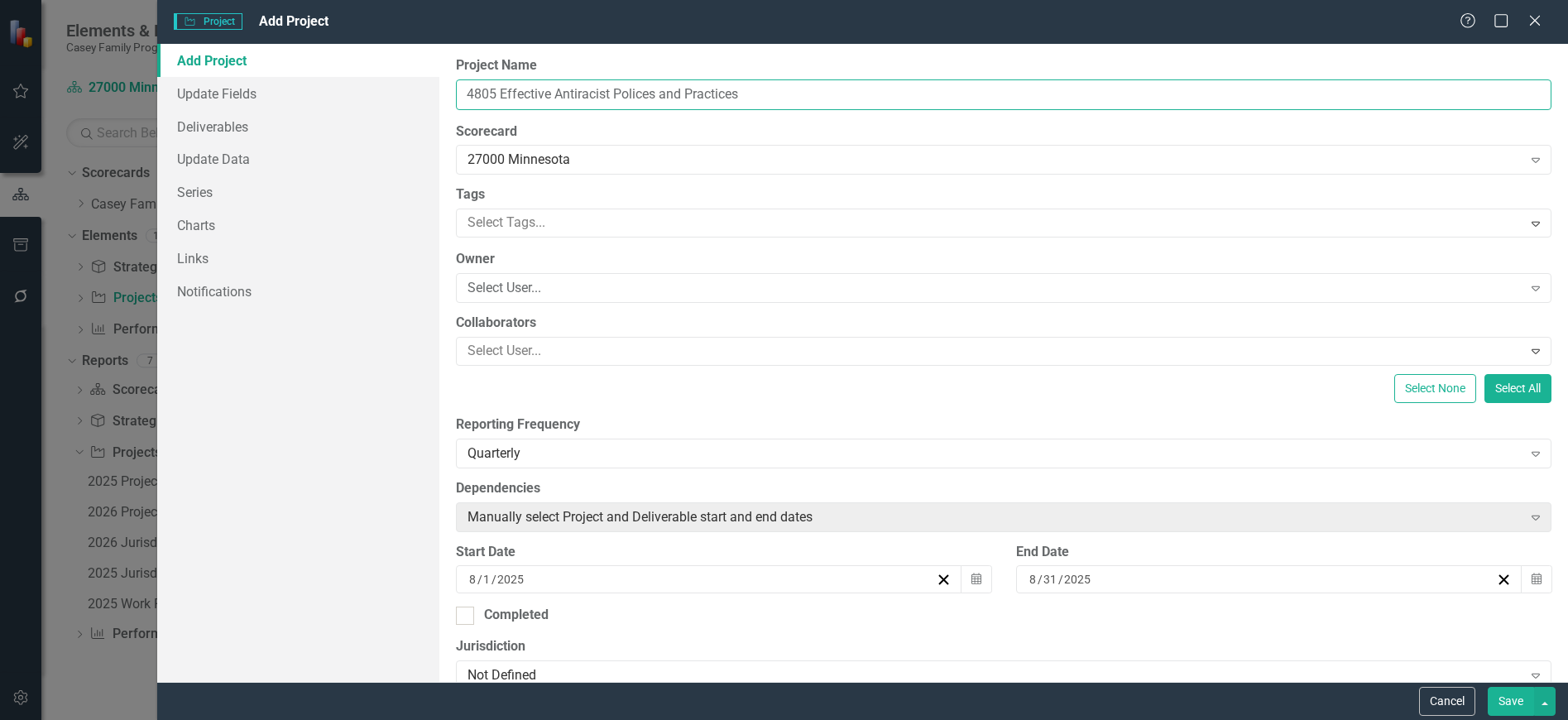 type on "4805 Effective Antiracist Polices and Practices" 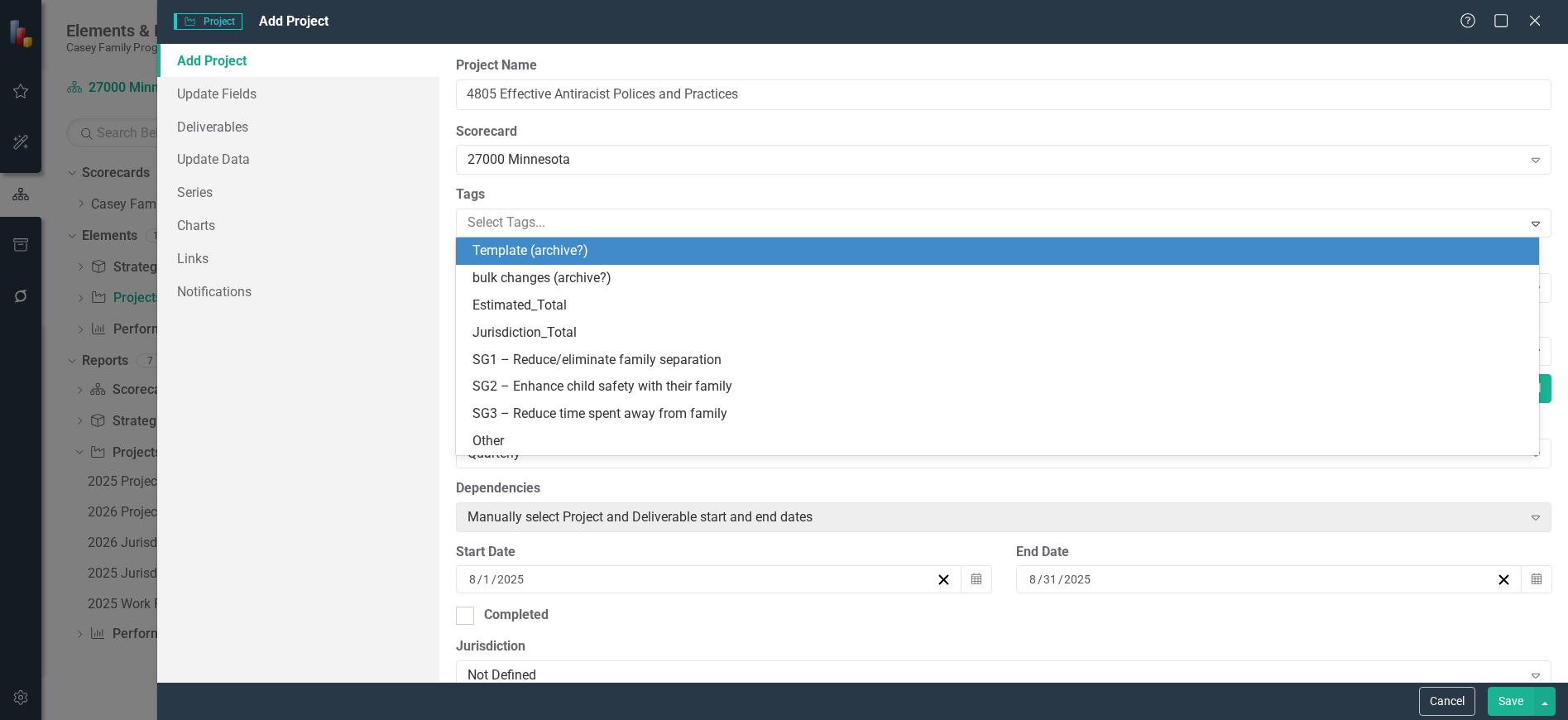 click at bounding box center (991, 223) 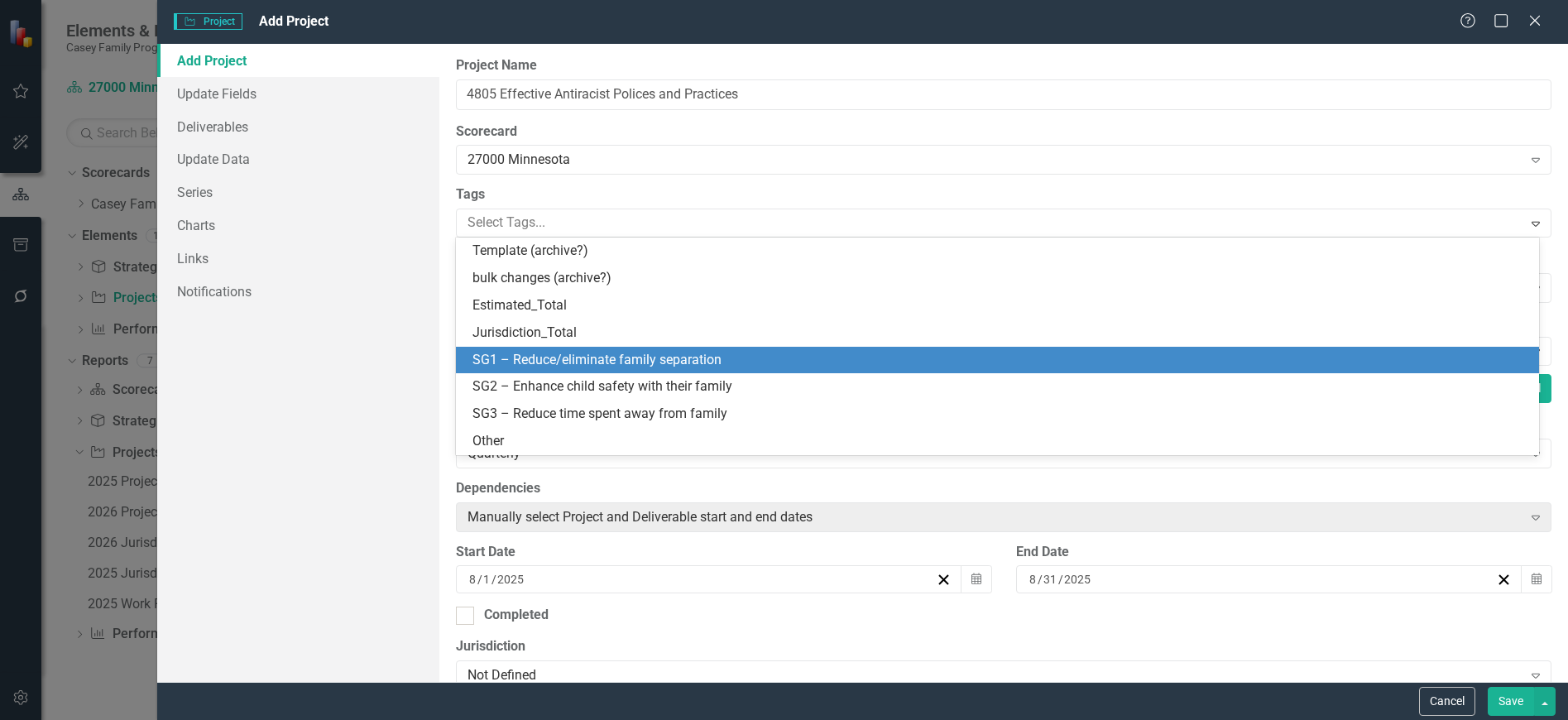 click on "SG1 – Reduce/eliminate family separation" at bounding box center (597, 359) 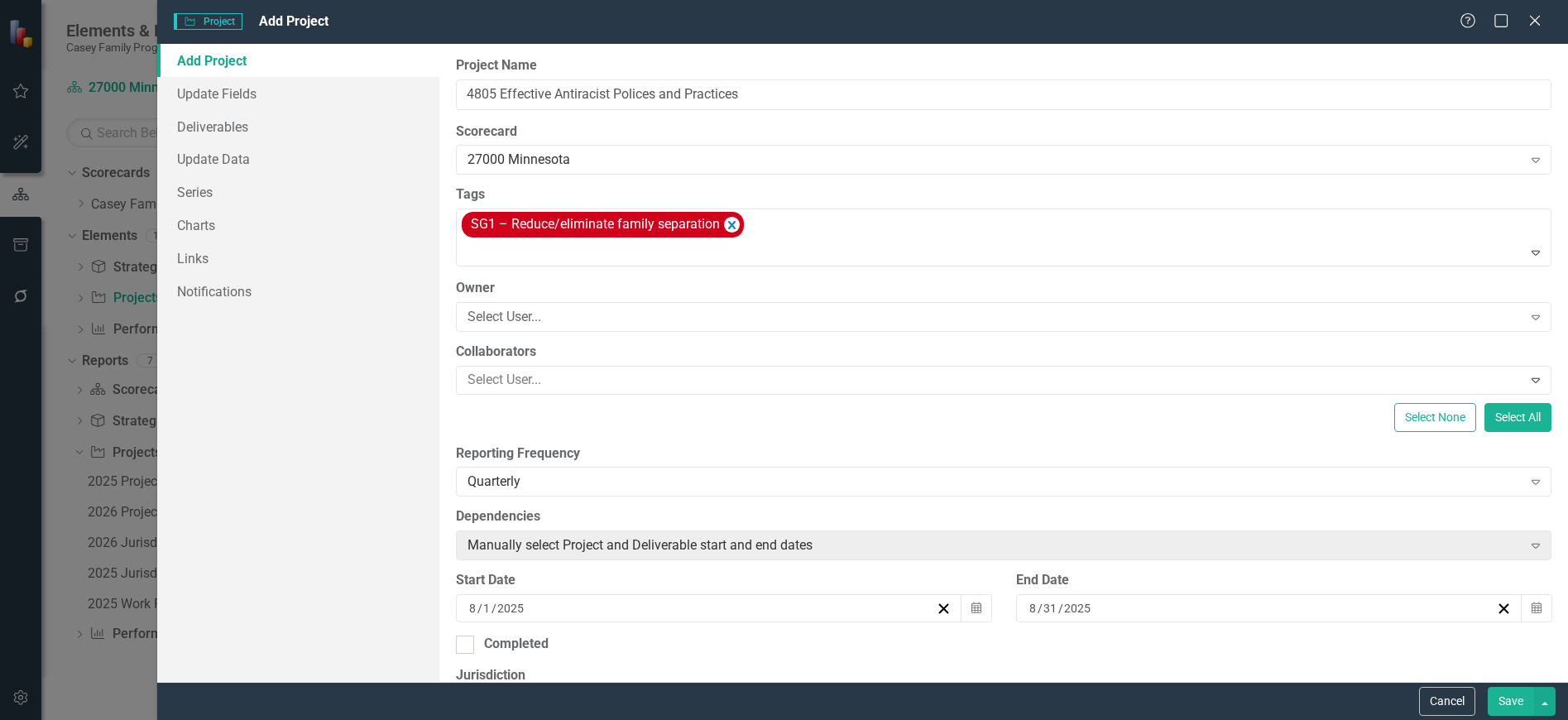 click on "Select User..." at bounding box center (995, 316) 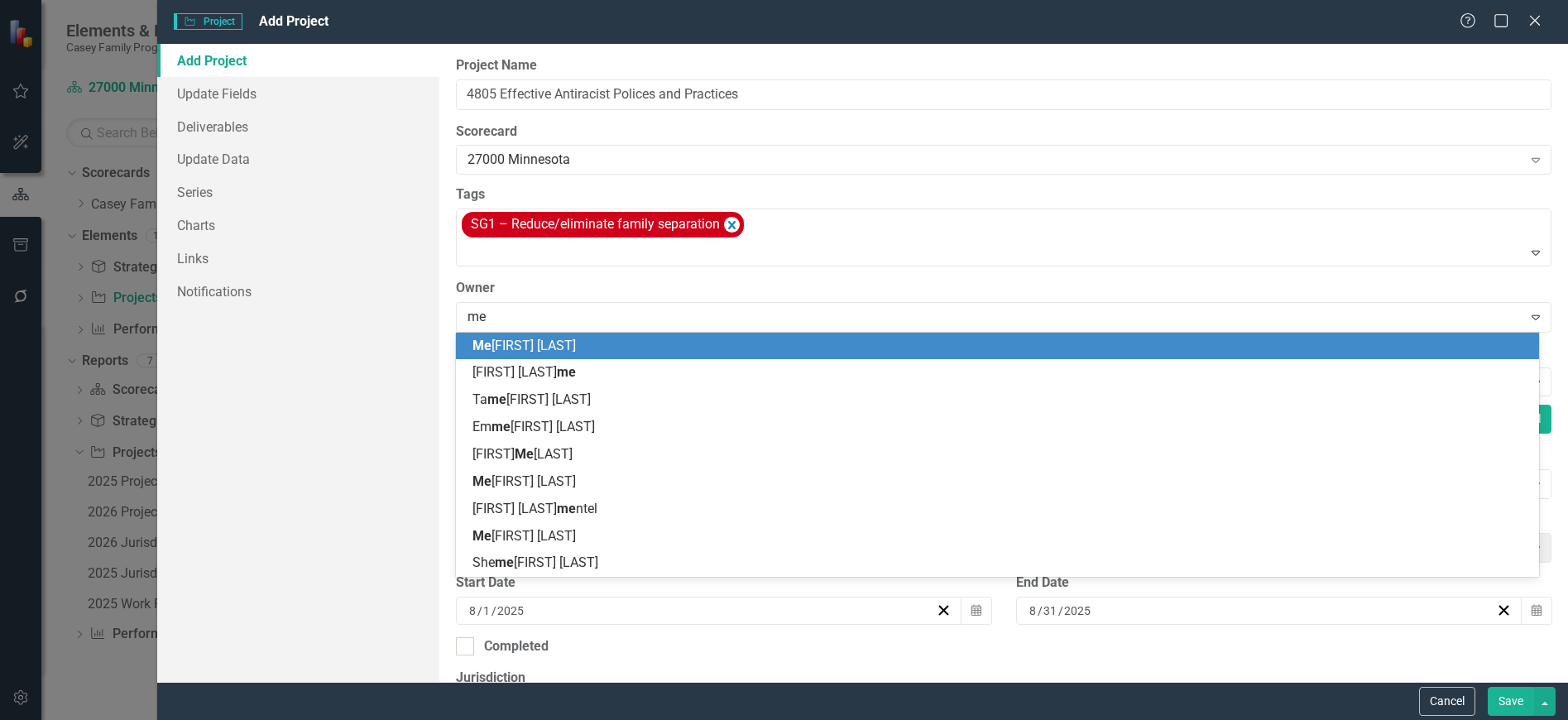 type on "mel" 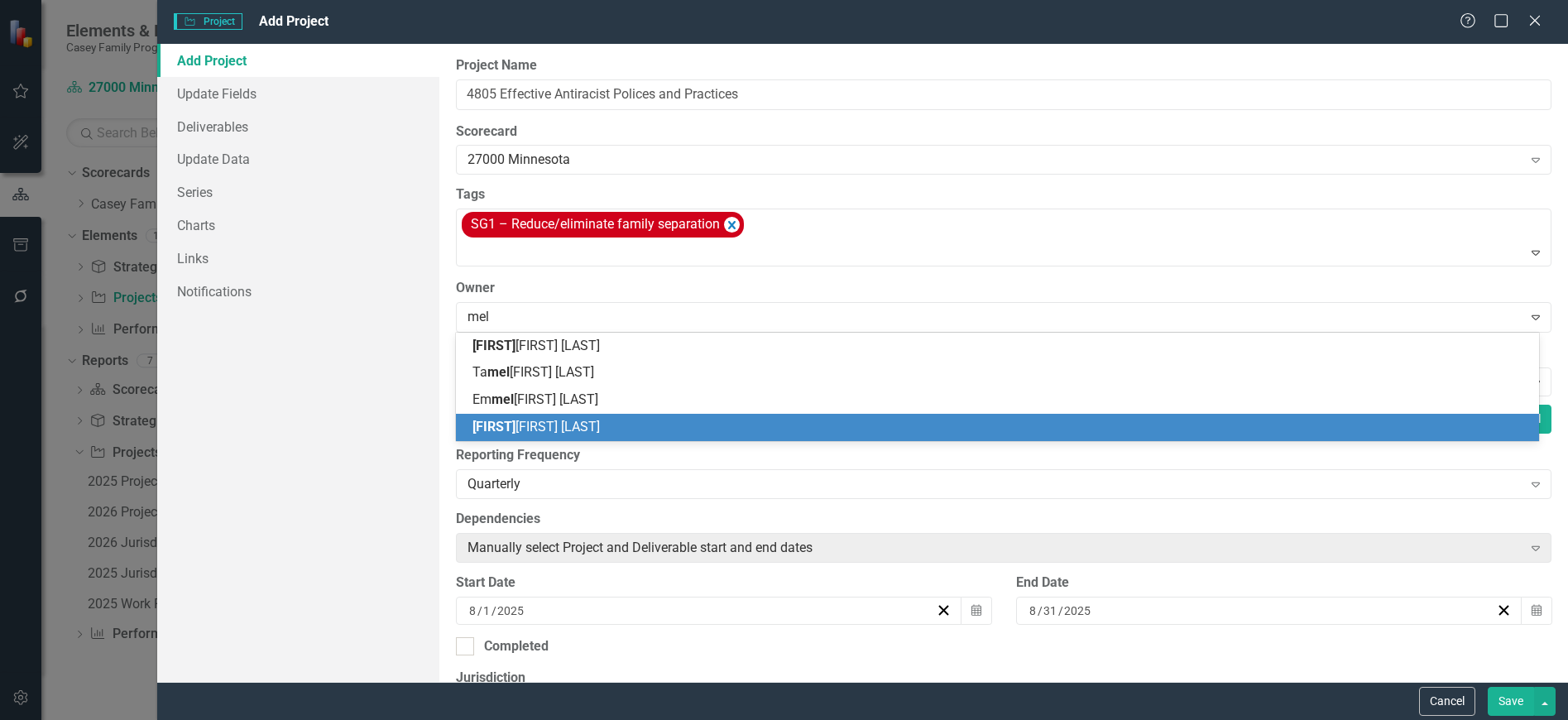 click on "Mel issa Palay" at bounding box center (997, 427) 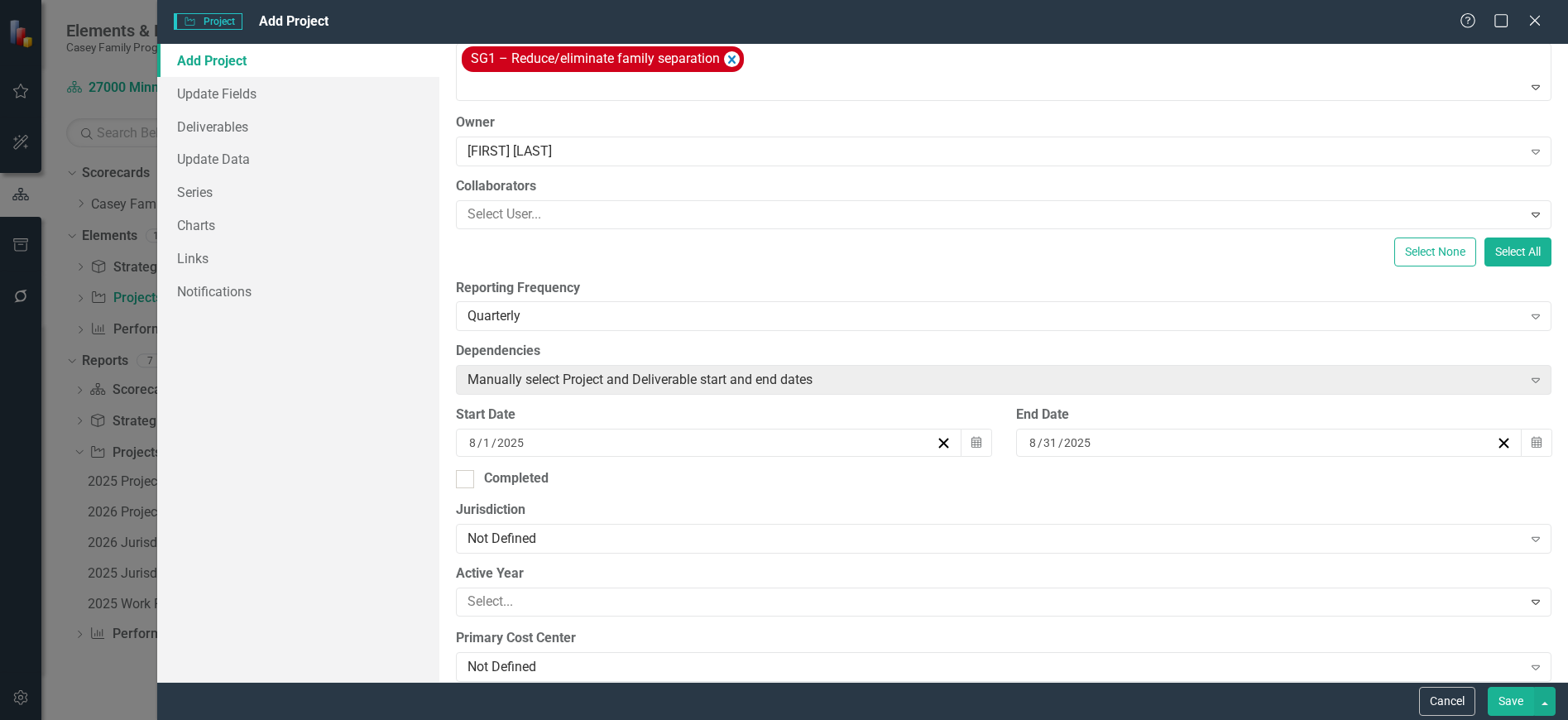 scroll, scrollTop: 248, scrollLeft: 0, axis: vertical 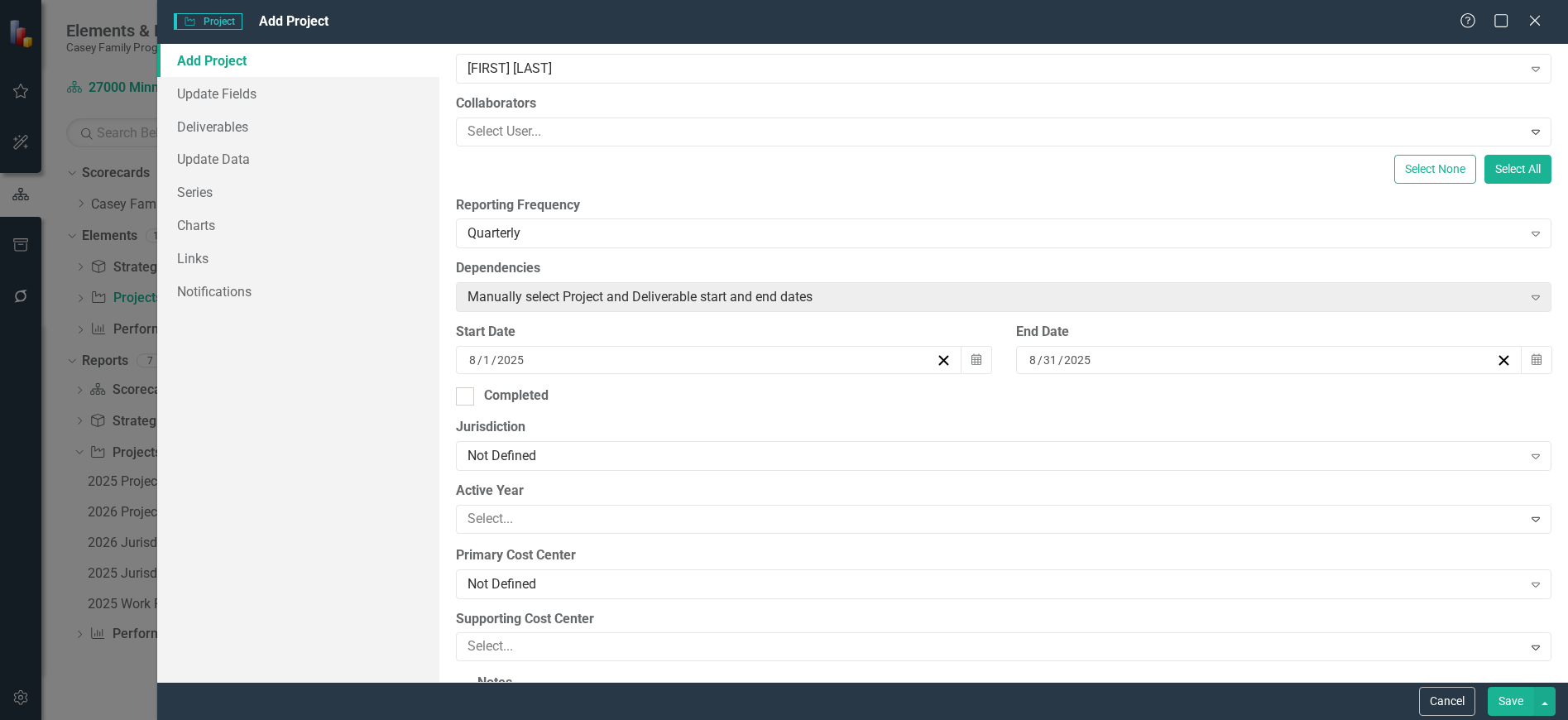 click at bounding box center [991, 132] 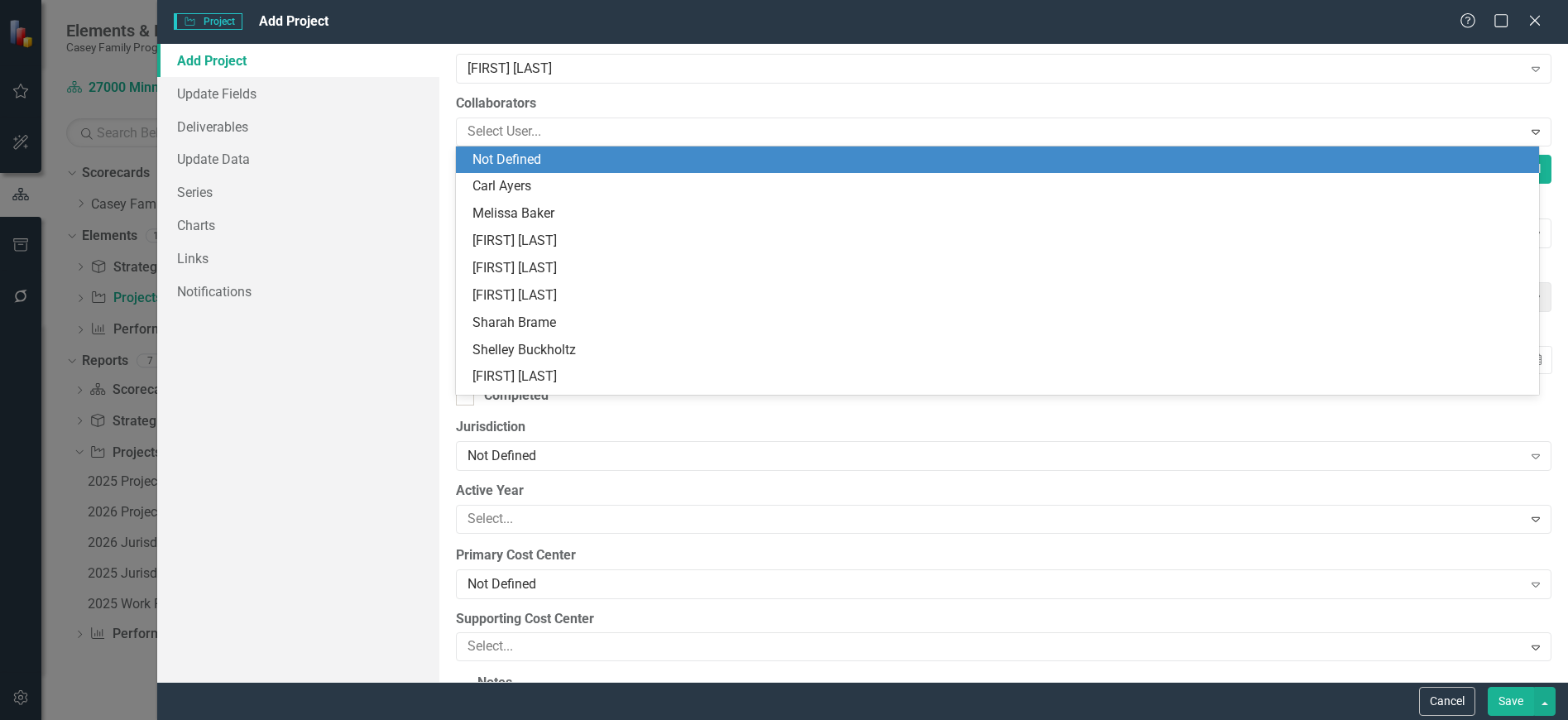 click on "Collaborators" at bounding box center (1004, 103) 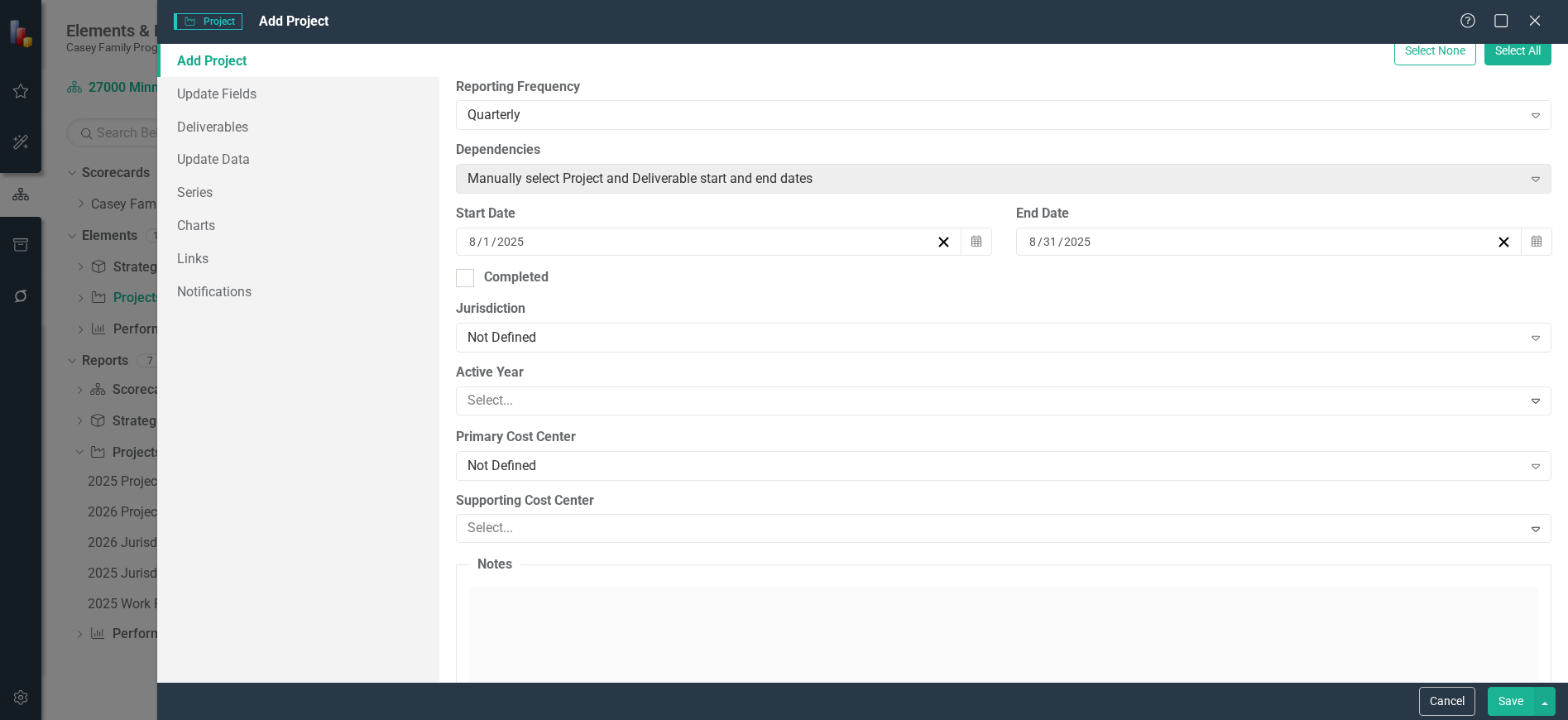 scroll, scrollTop: 414, scrollLeft: 0, axis: vertical 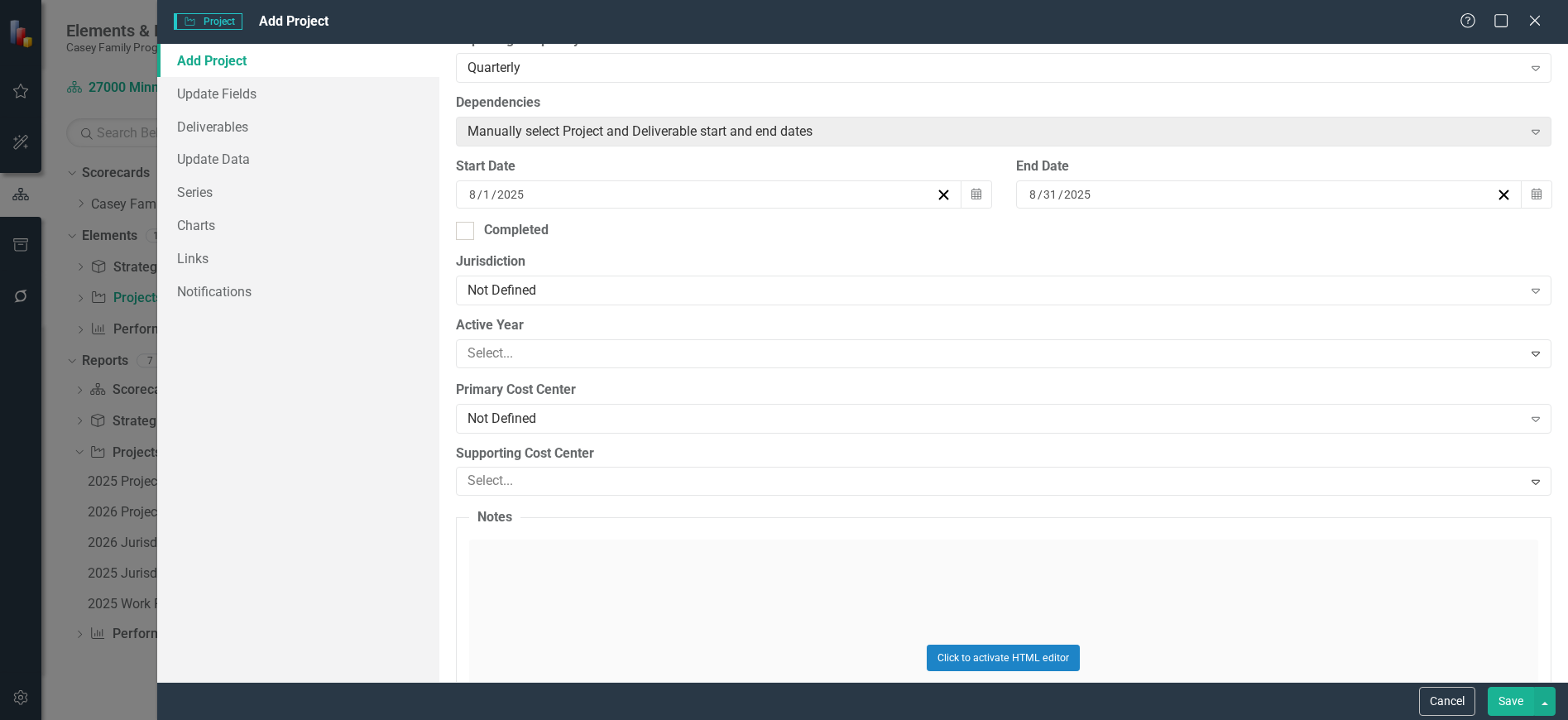 click on "Not Defined" at bounding box center [995, 290] 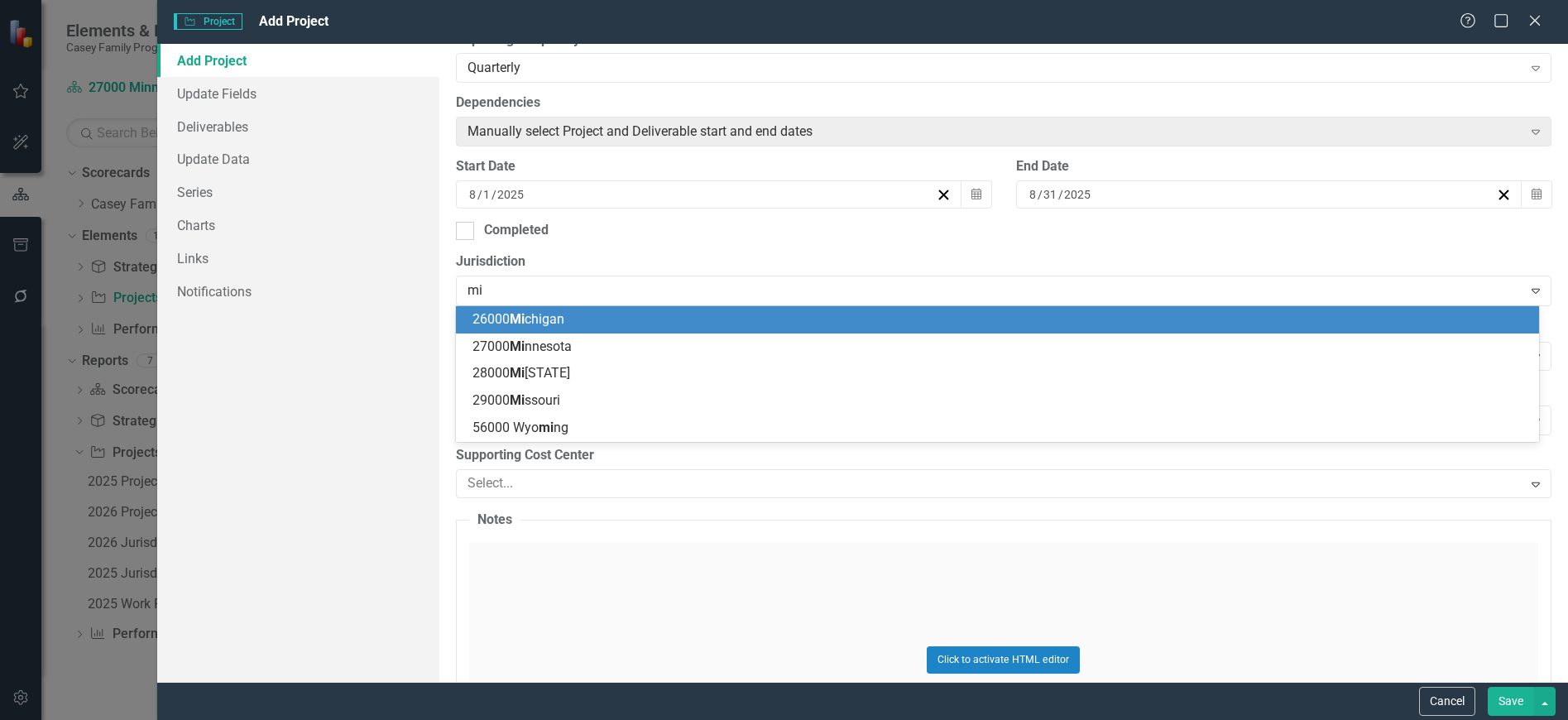 type on "min" 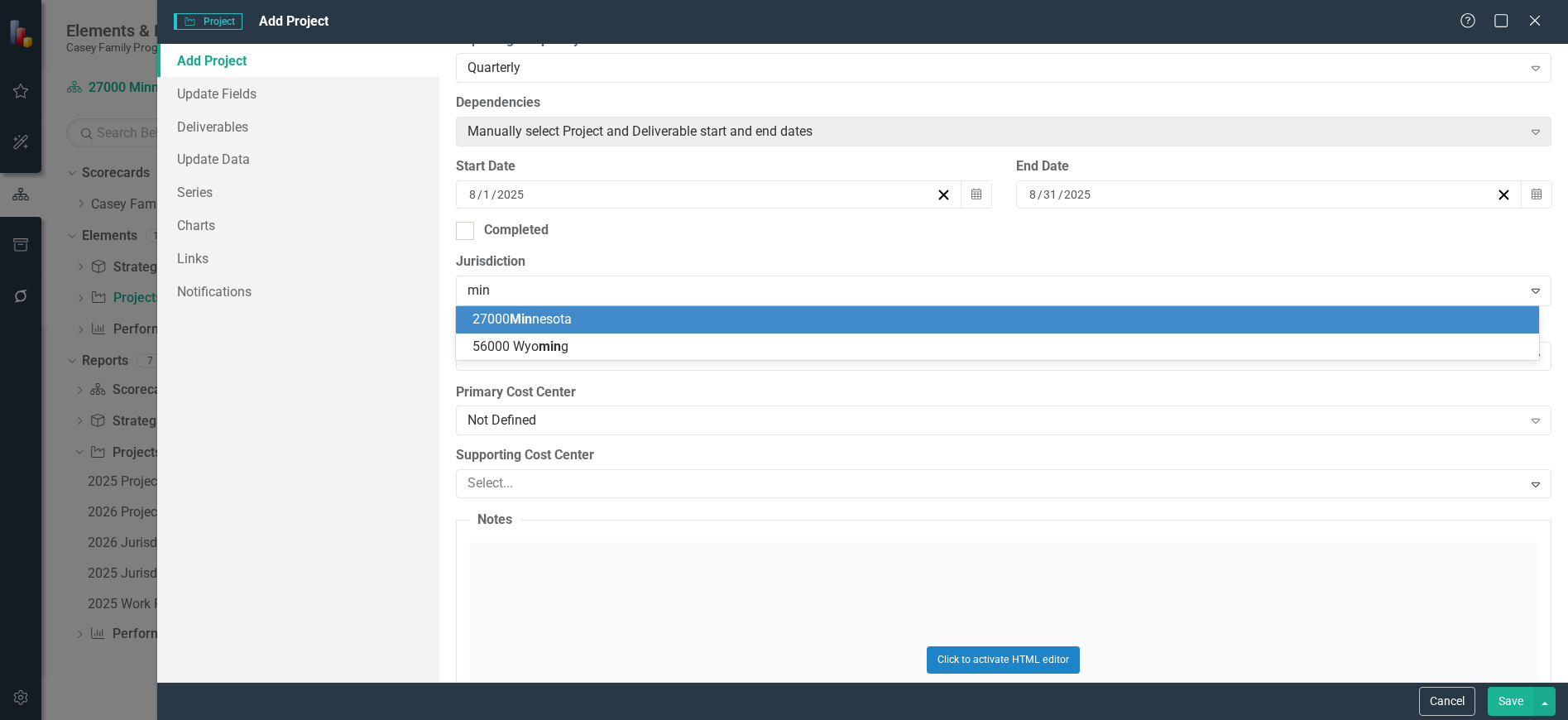 click on "27000  Min nesota" at bounding box center [1000, 319] 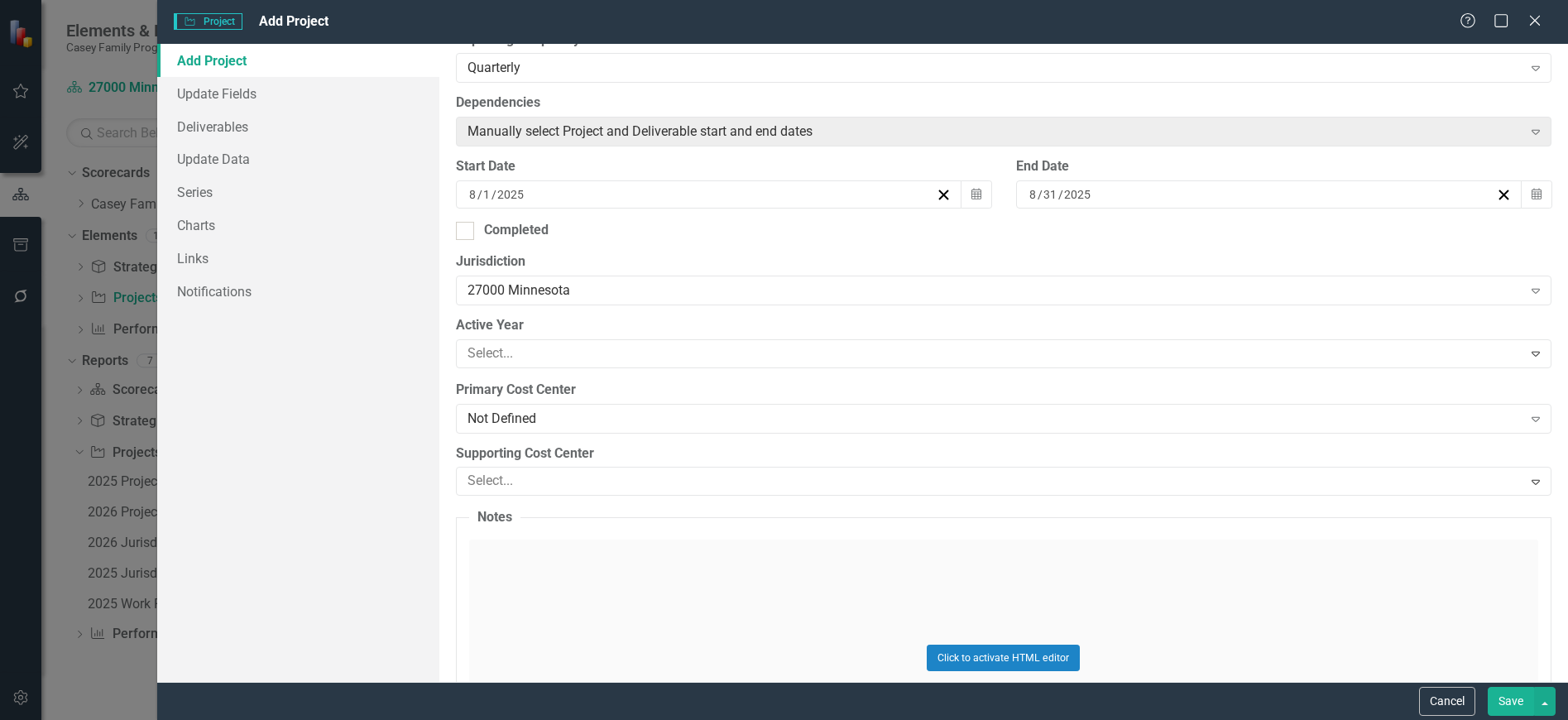 click at bounding box center [991, 353] 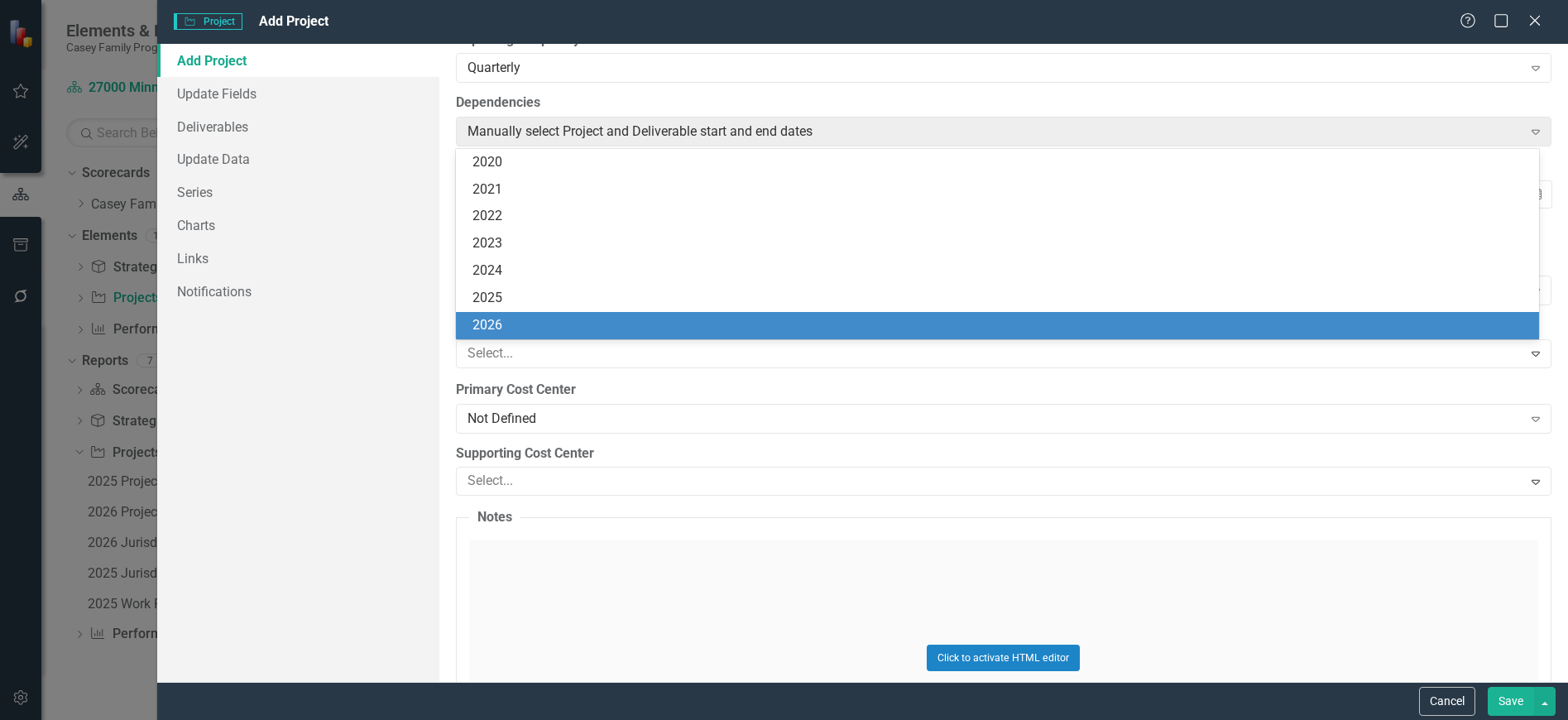 click on "2026" at bounding box center (997, 325) 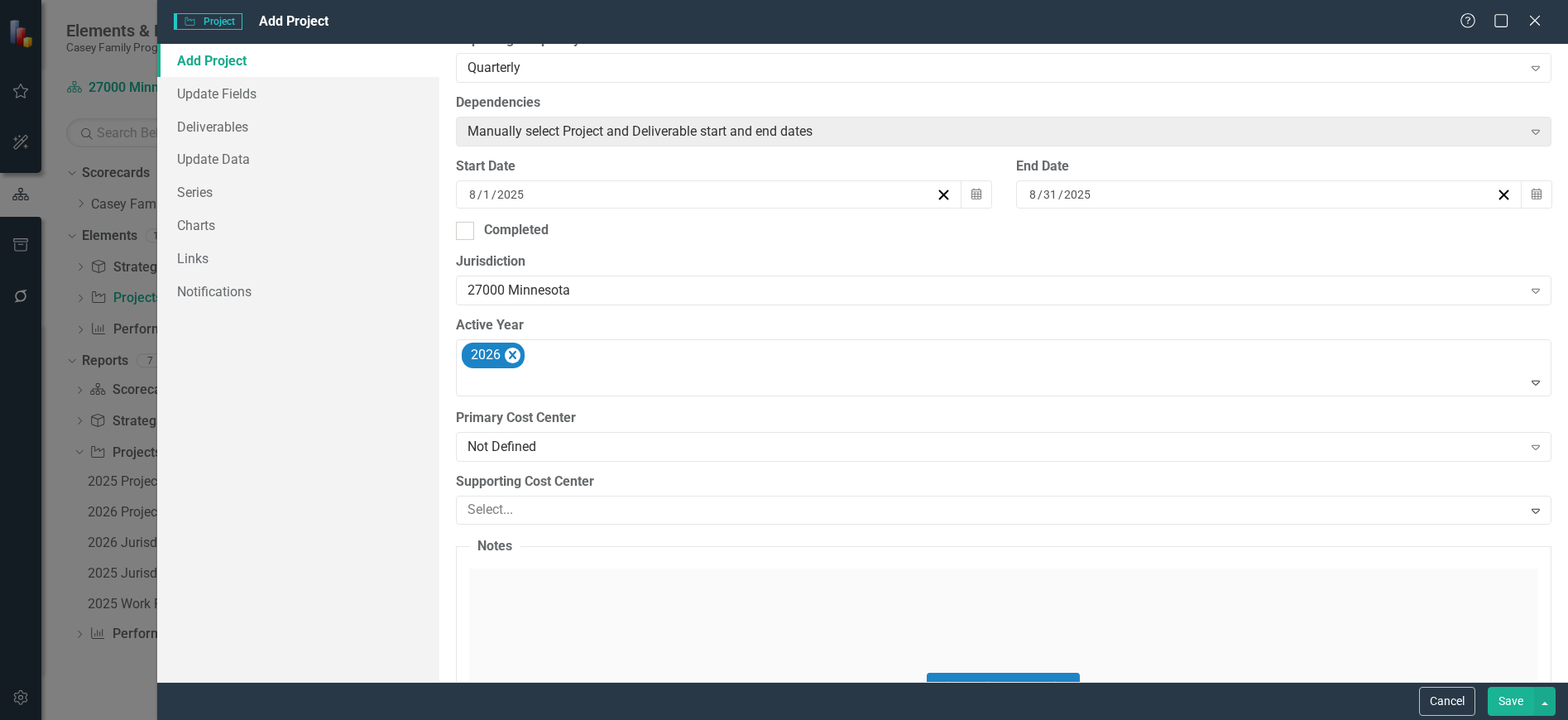 click on "Not Defined" at bounding box center [995, 447] 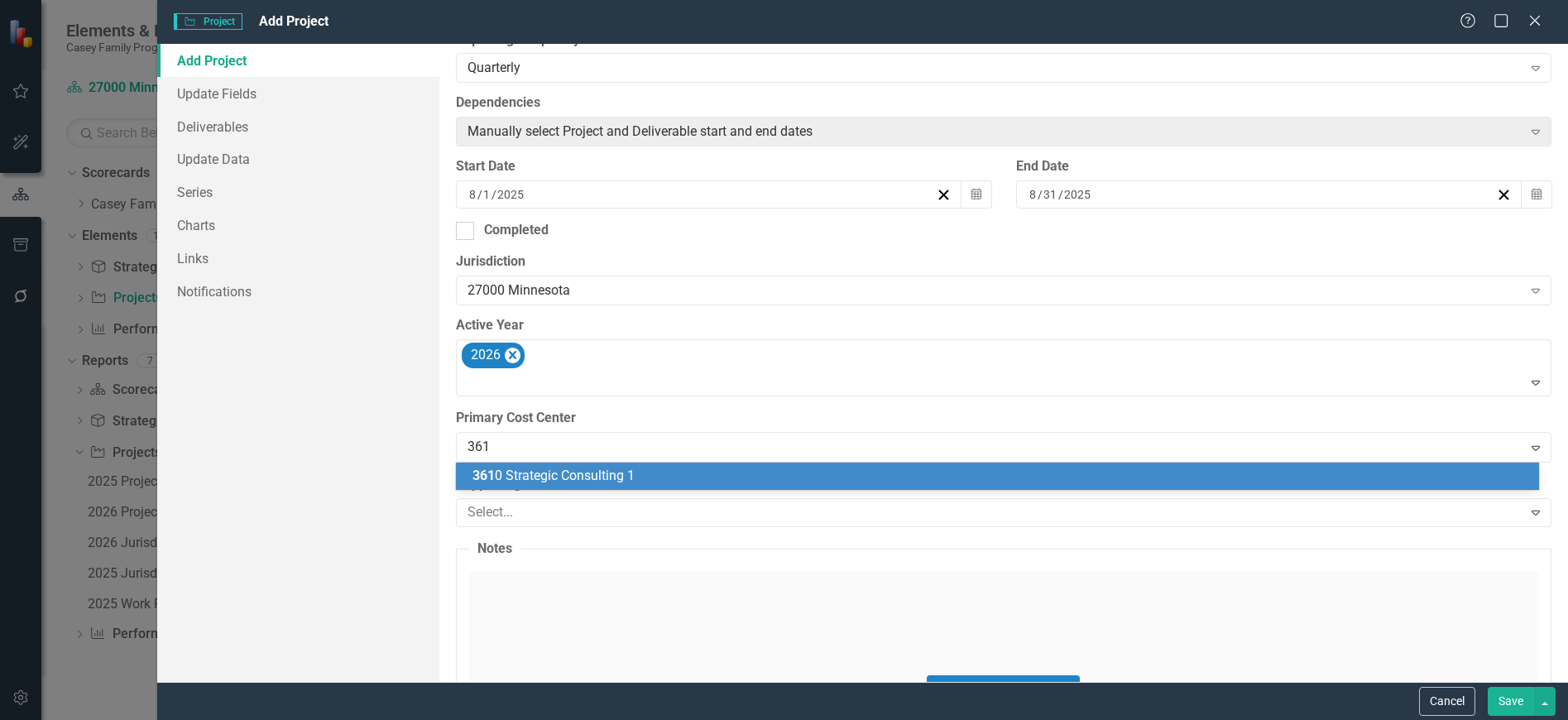 type on "3610" 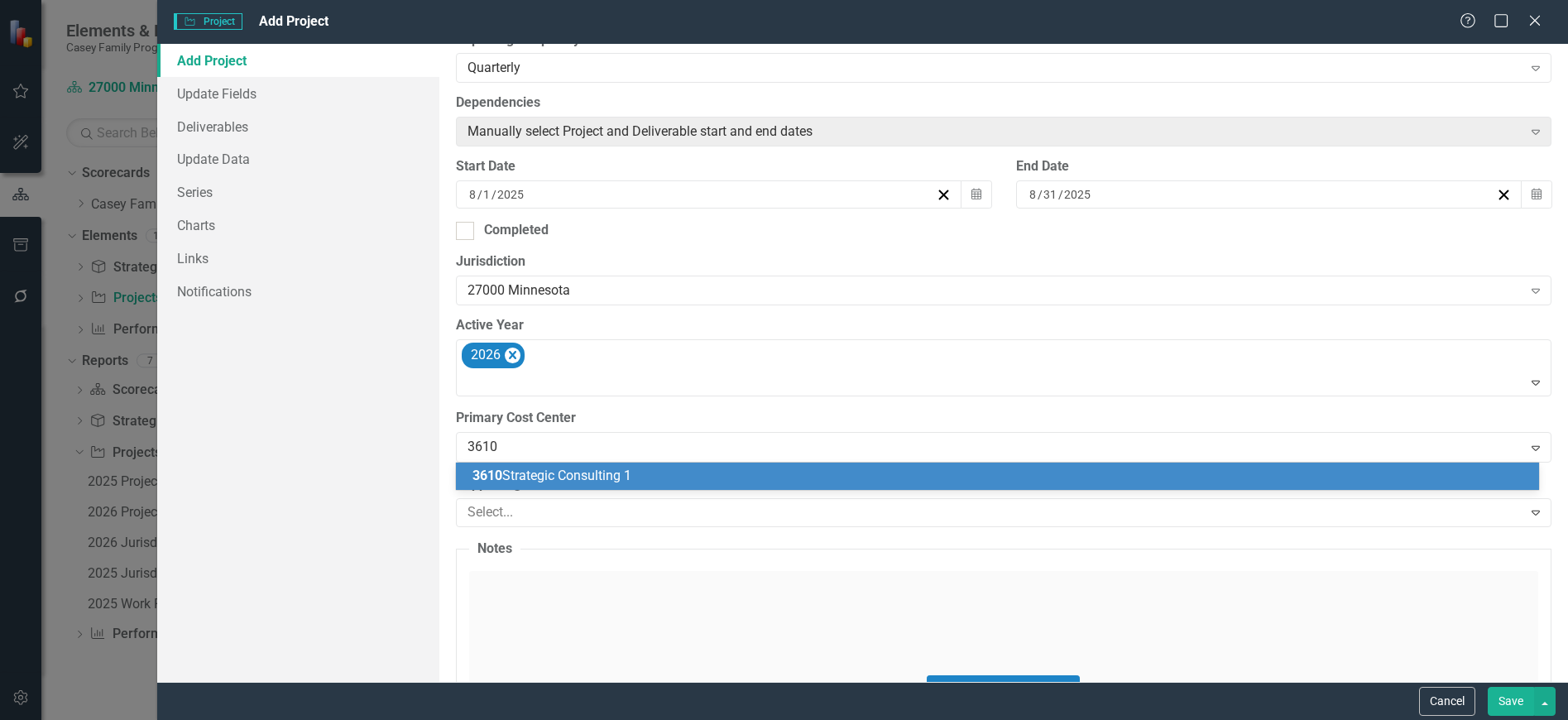 click on "3610  Strategic Consulting 1" at bounding box center [552, 475] 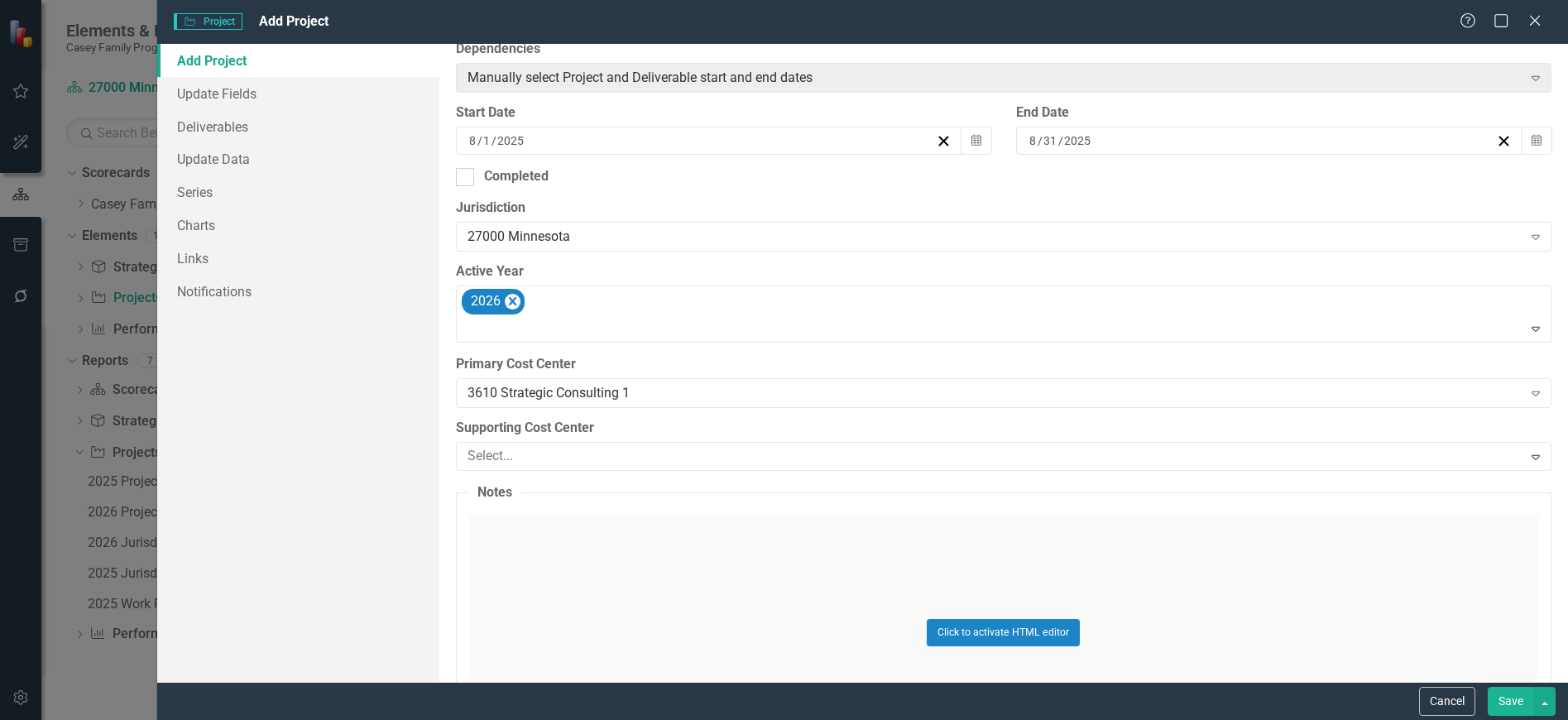 scroll, scrollTop: 497, scrollLeft: 0, axis: vertical 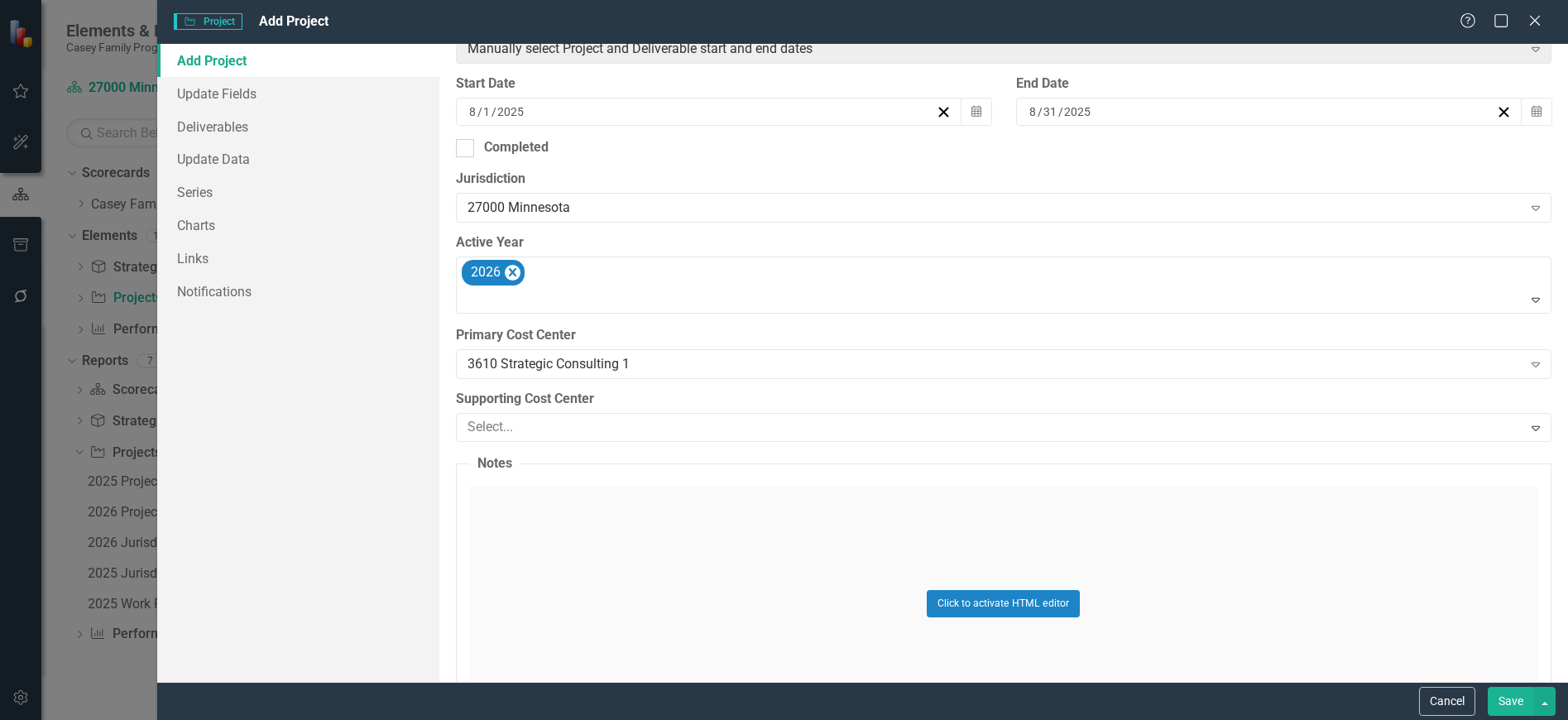 click at bounding box center [991, 427] 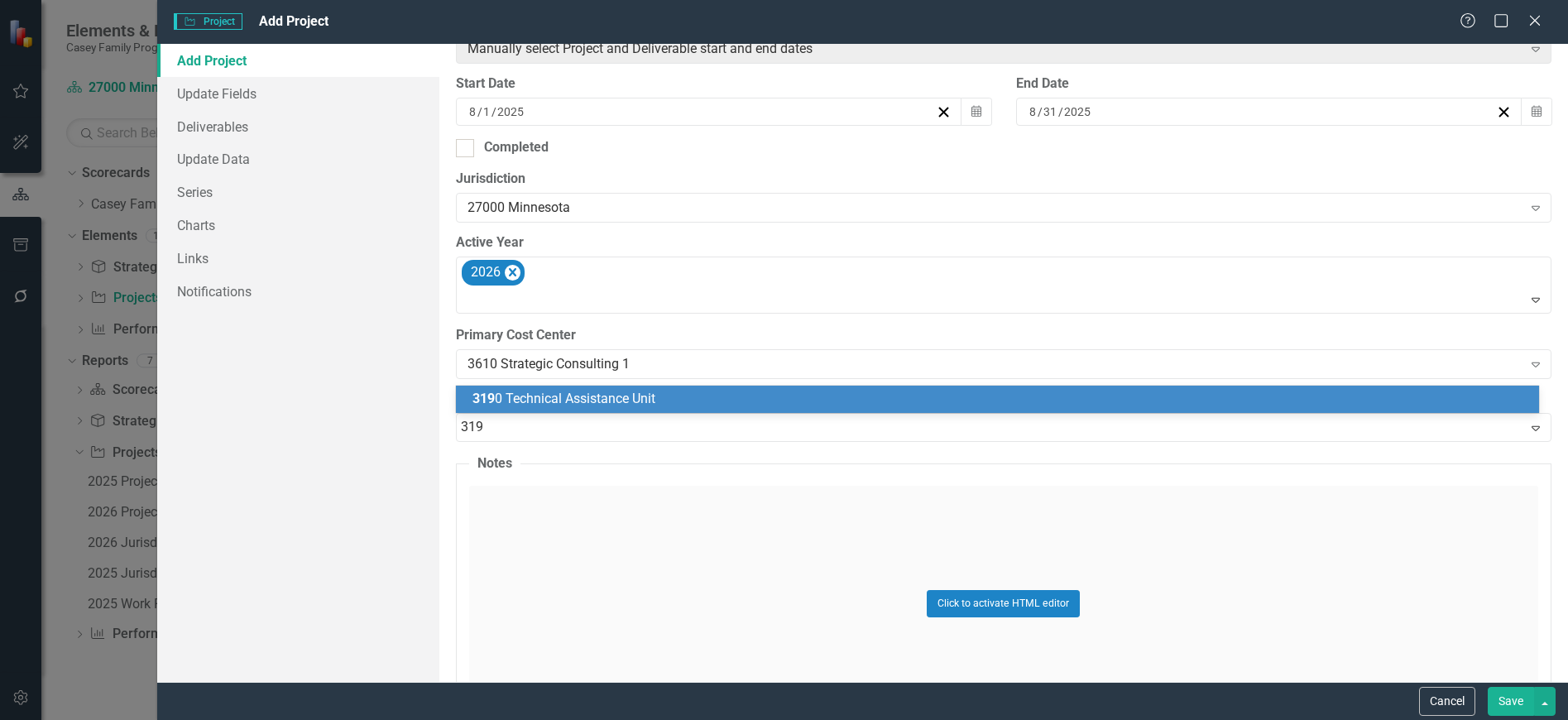 type on "3190" 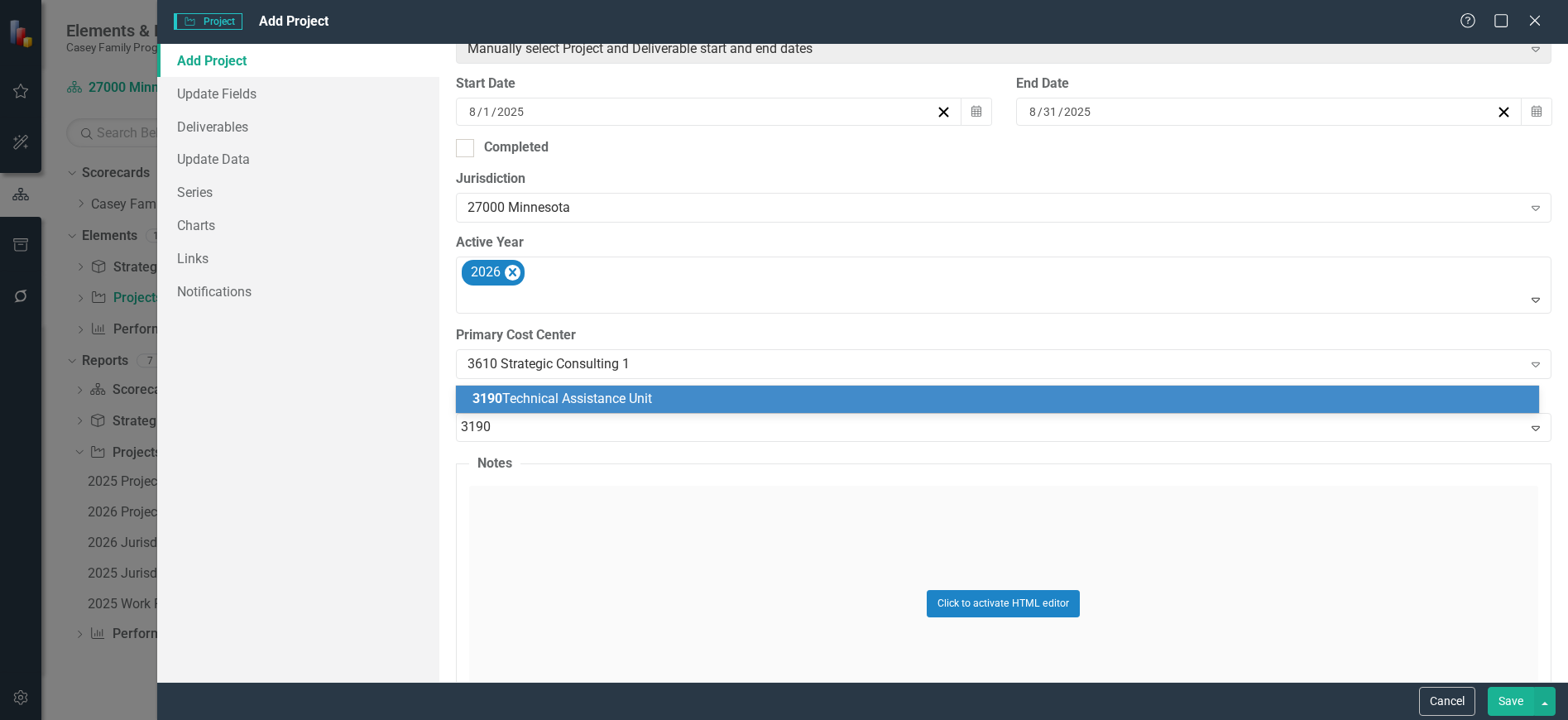 drag, startPoint x: 626, startPoint y: 410, endPoint x: 636, endPoint y: 403, distance: 12.206556 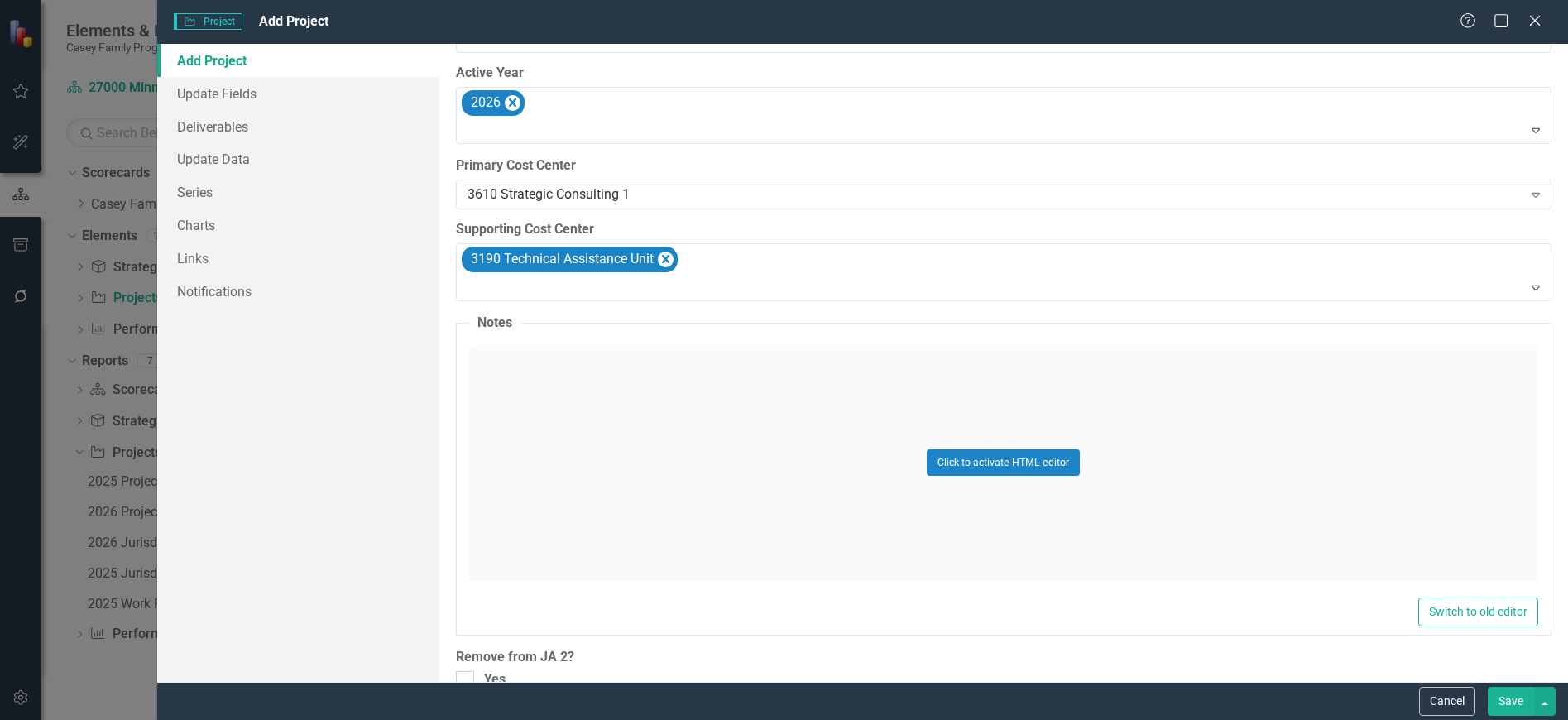 scroll, scrollTop: 698, scrollLeft: 0, axis: vertical 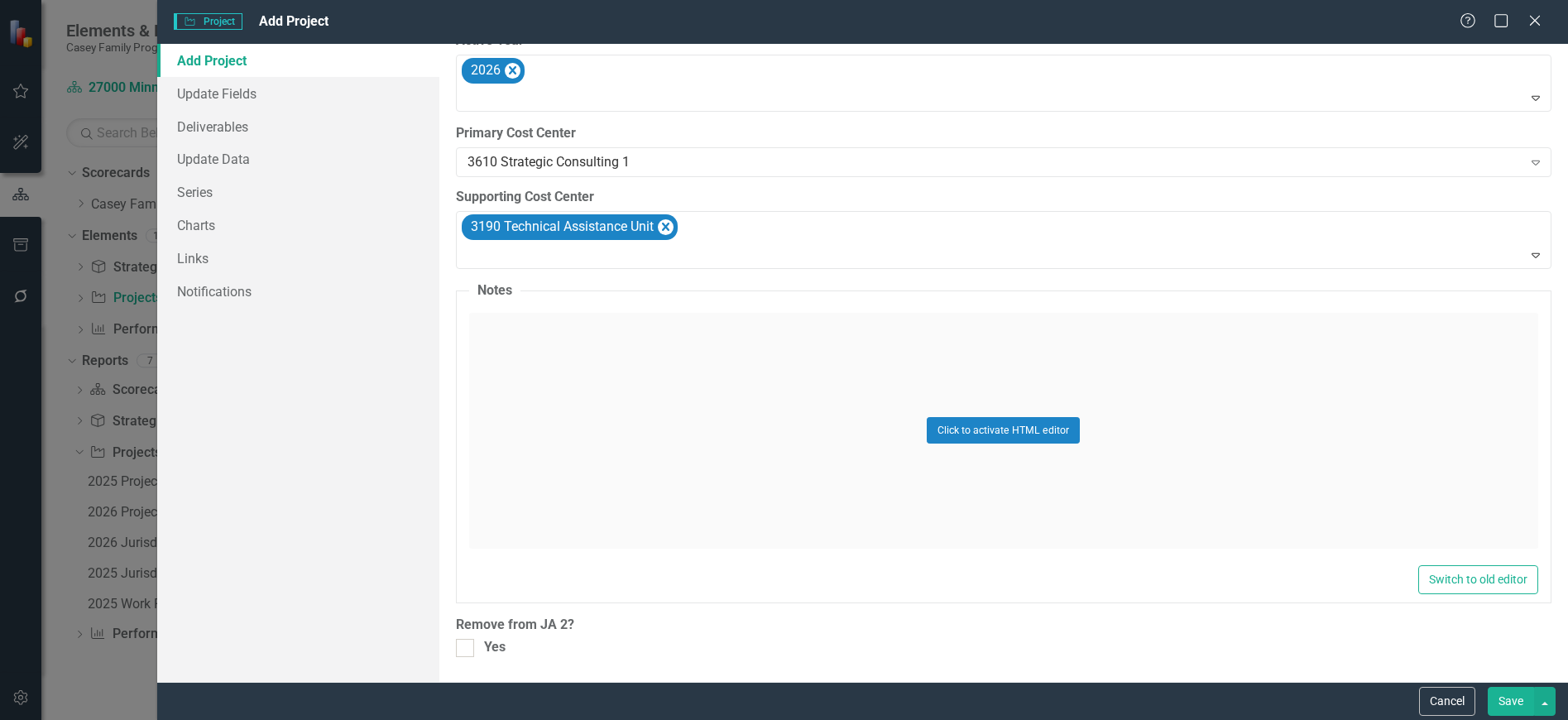 click on "Save" at bounding box center (1511, 701) 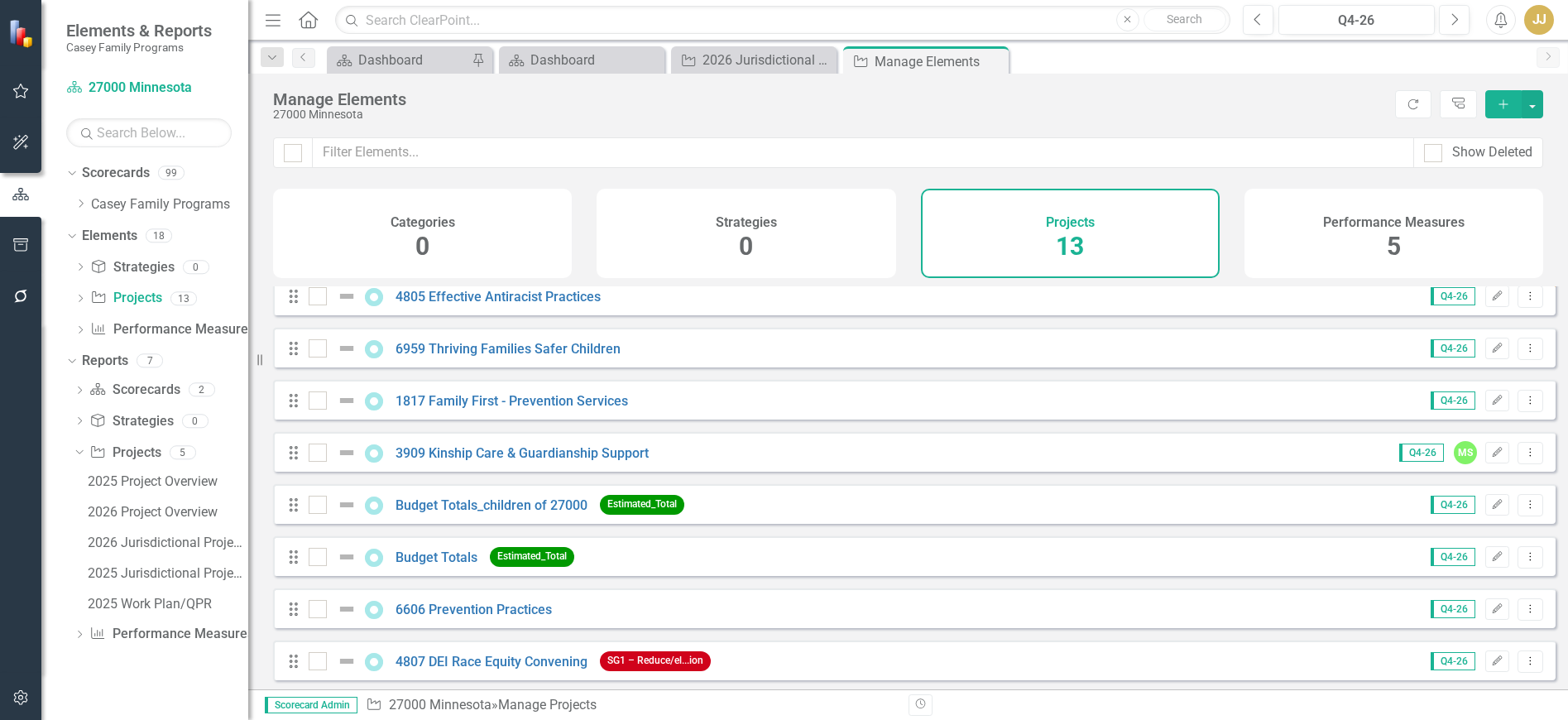 scroll, scrollTop: 0, scrollLeft: 0, axis: both 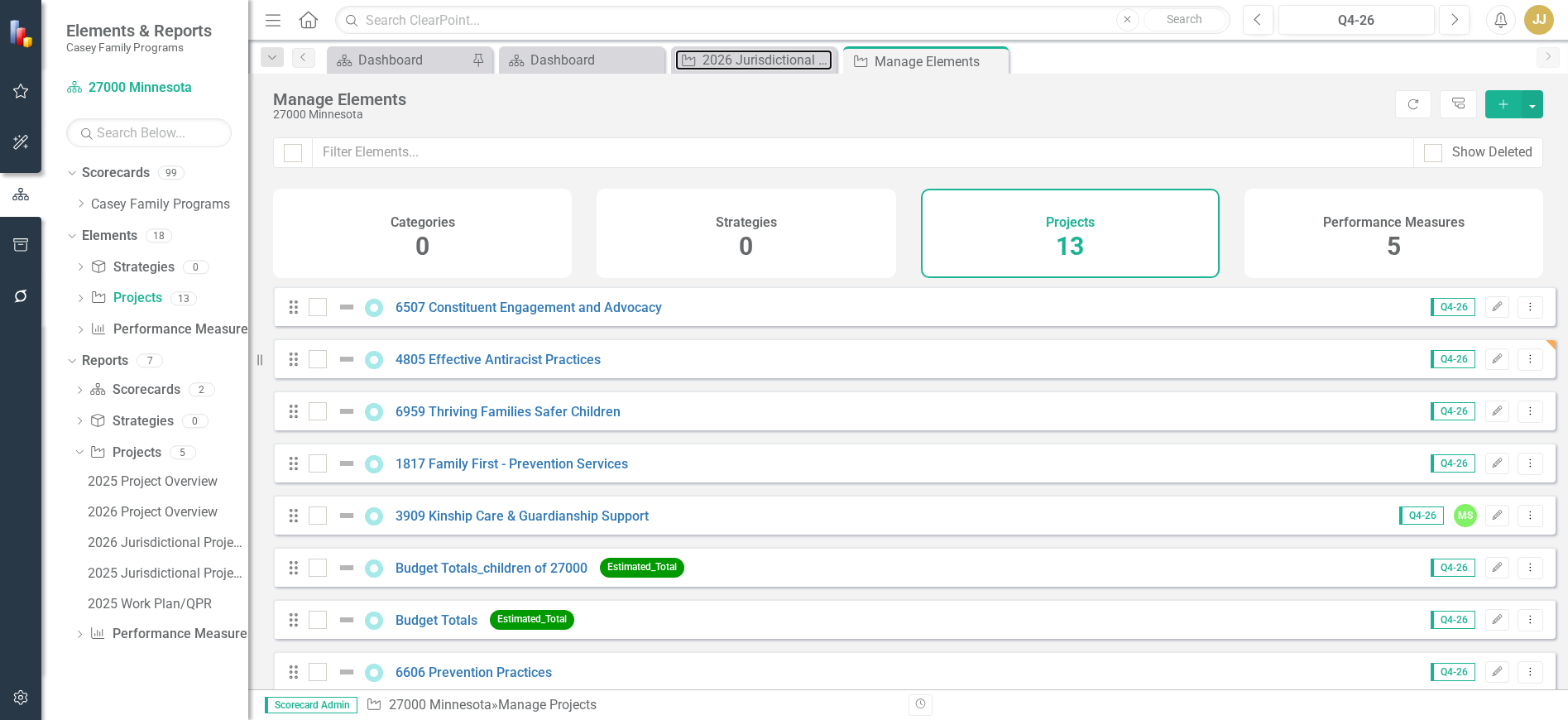 click on "2026 Jurisdictional Projects Assessment" at bounding box center [767, 60] 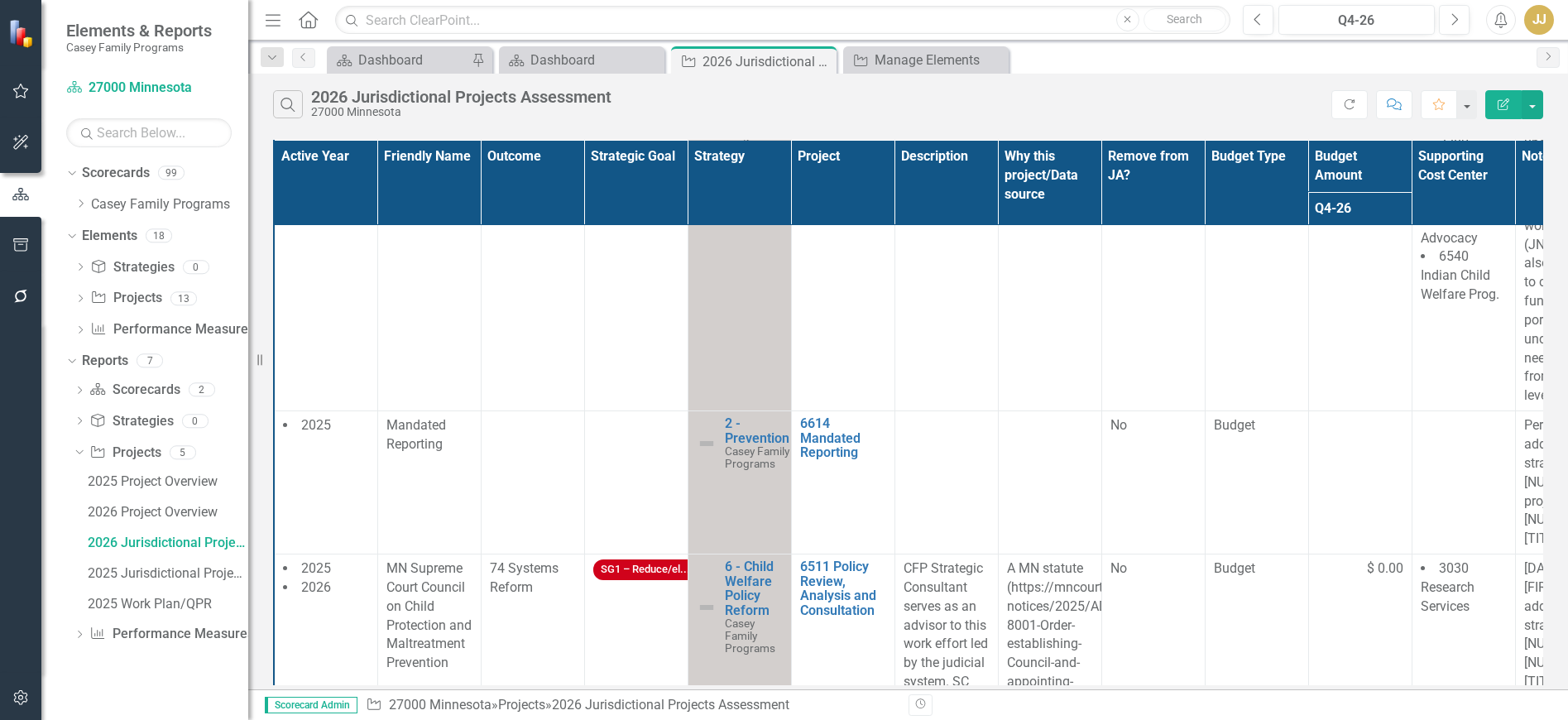 scroll, scrollTop: 993, scrollLeft: 0, axis: vertical 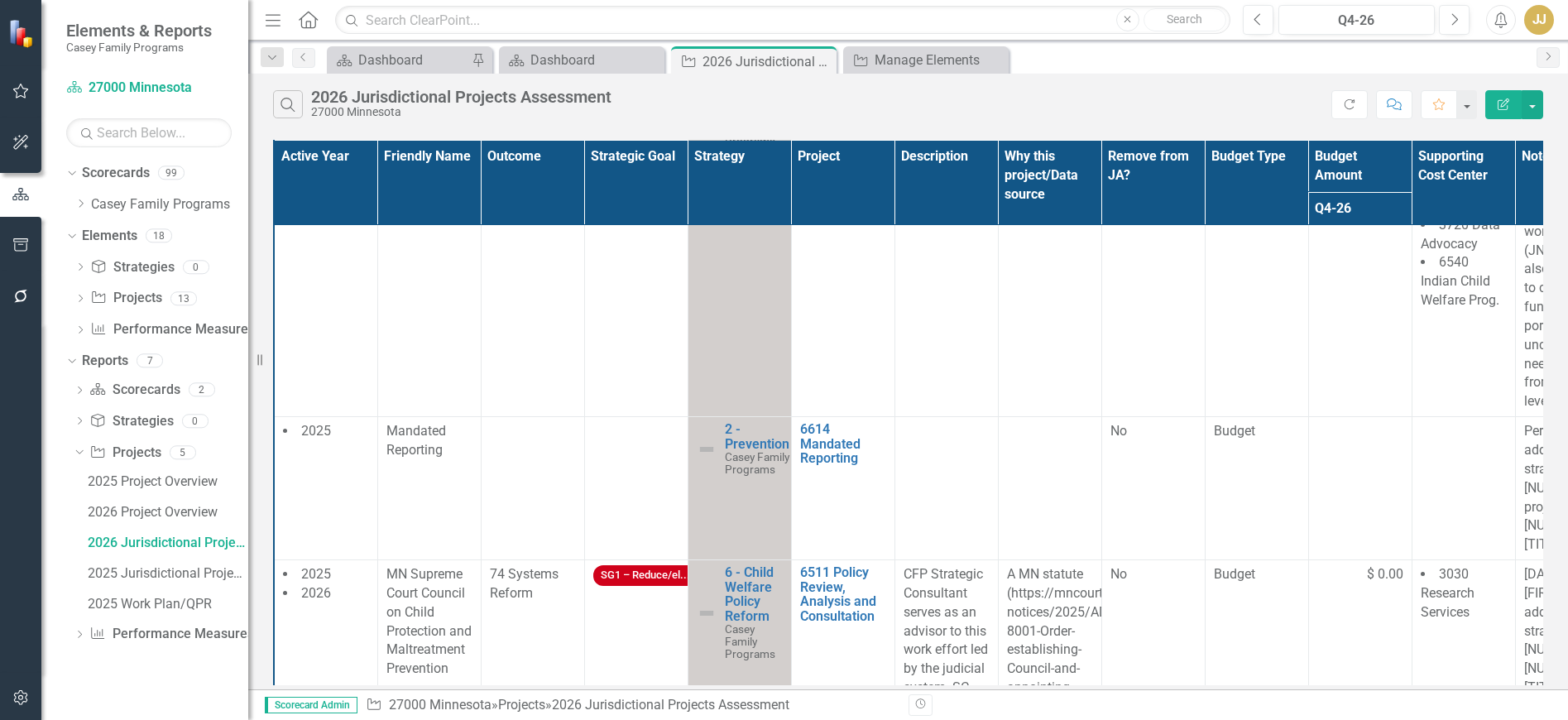 click on "2025" at bounding box center (325, 488) 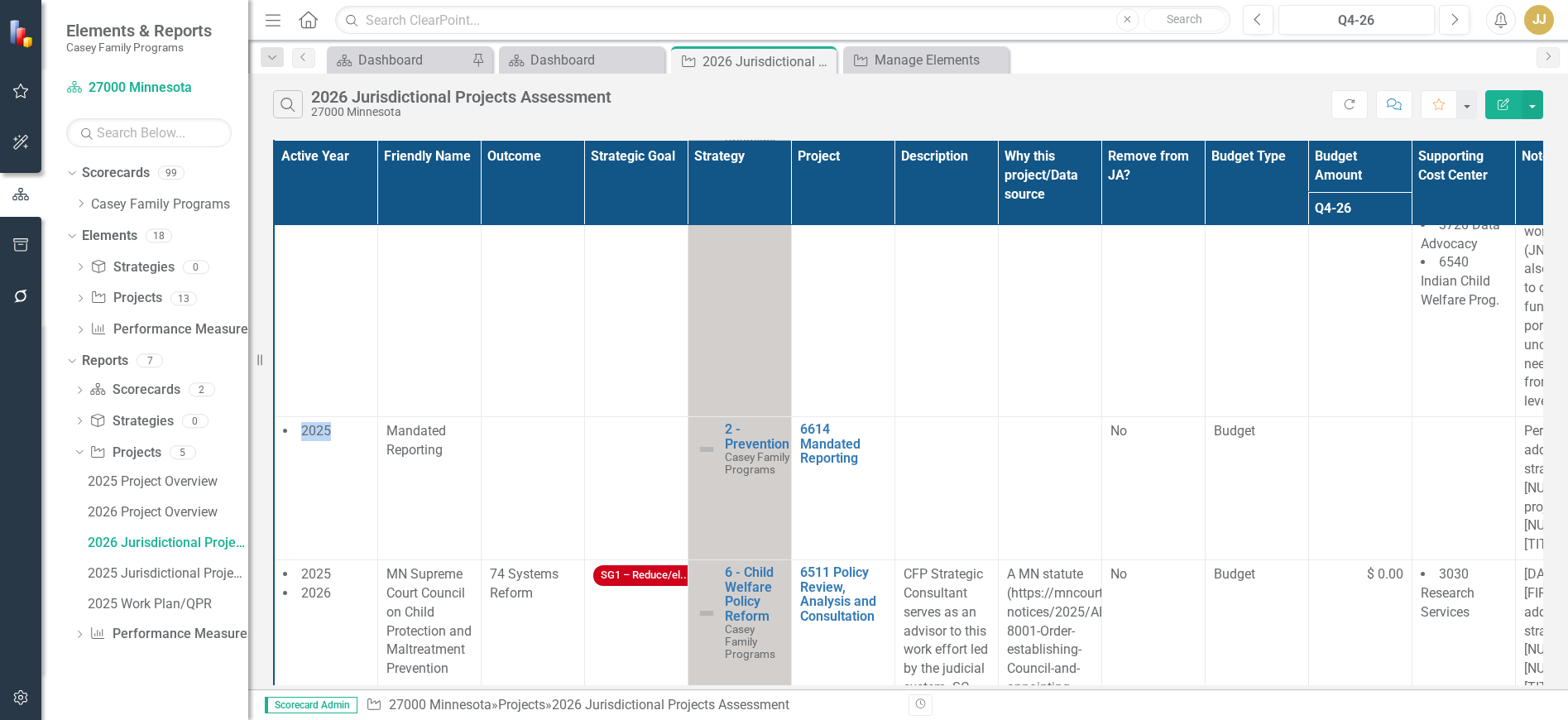 click on "2025" at bounding box center [325, 488] 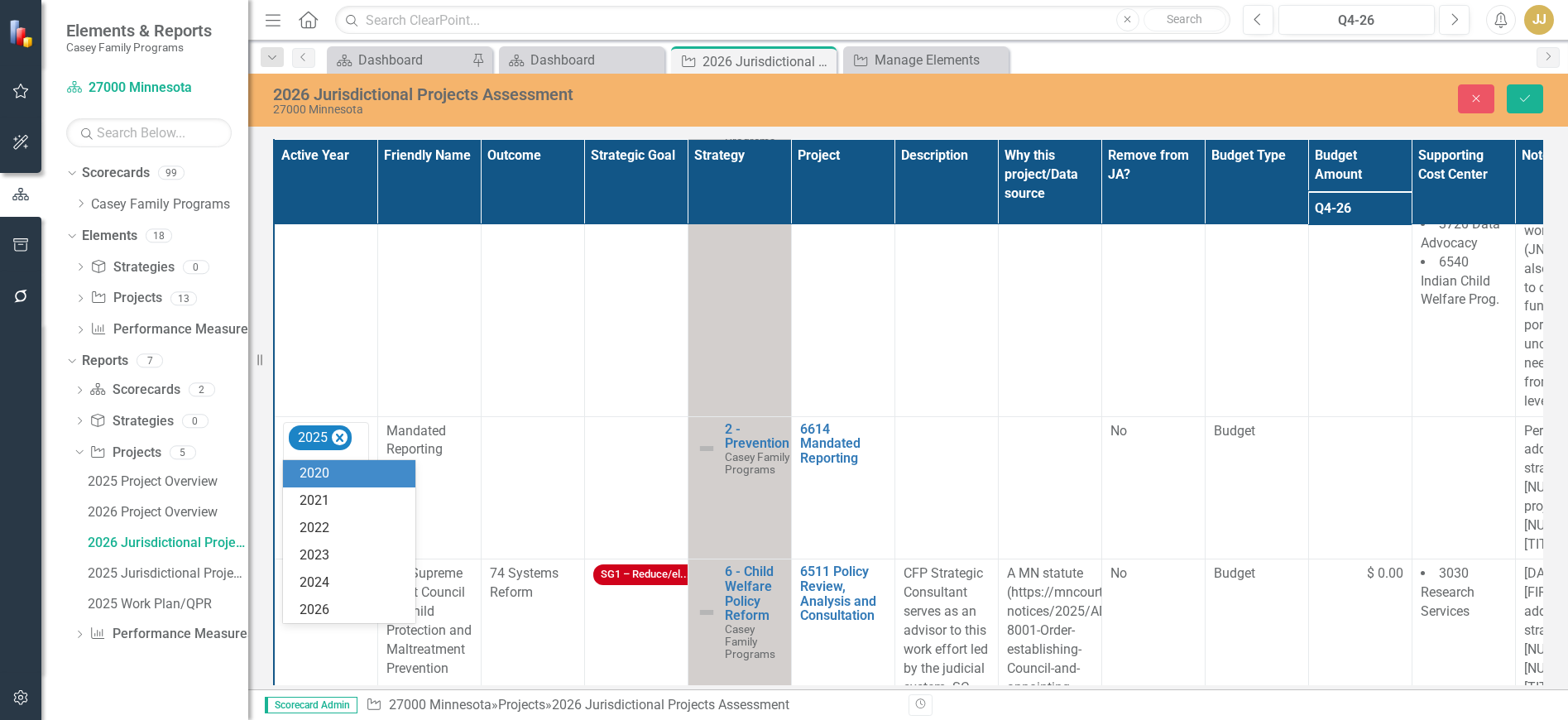 click on "Expand" 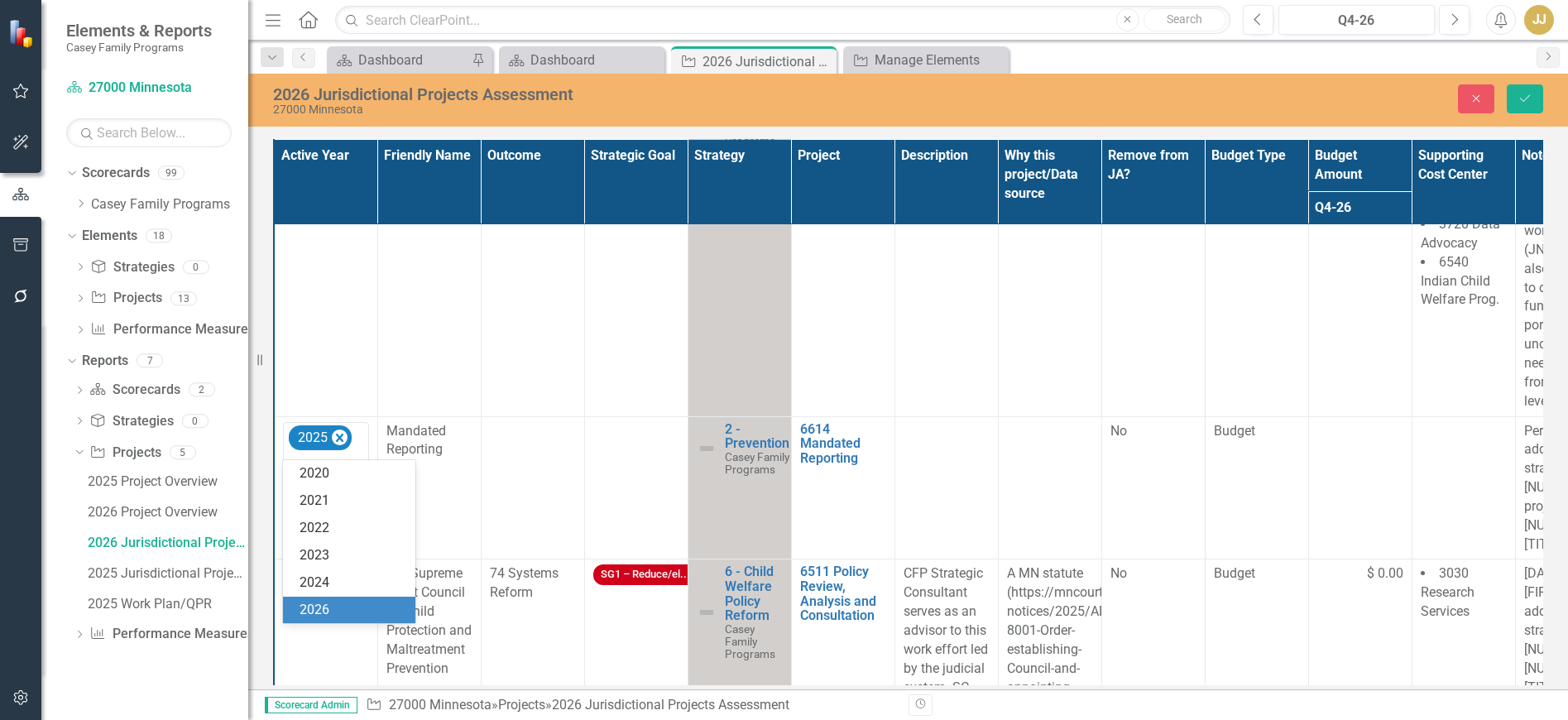 click on "2026" at bounding box center (349, 610) 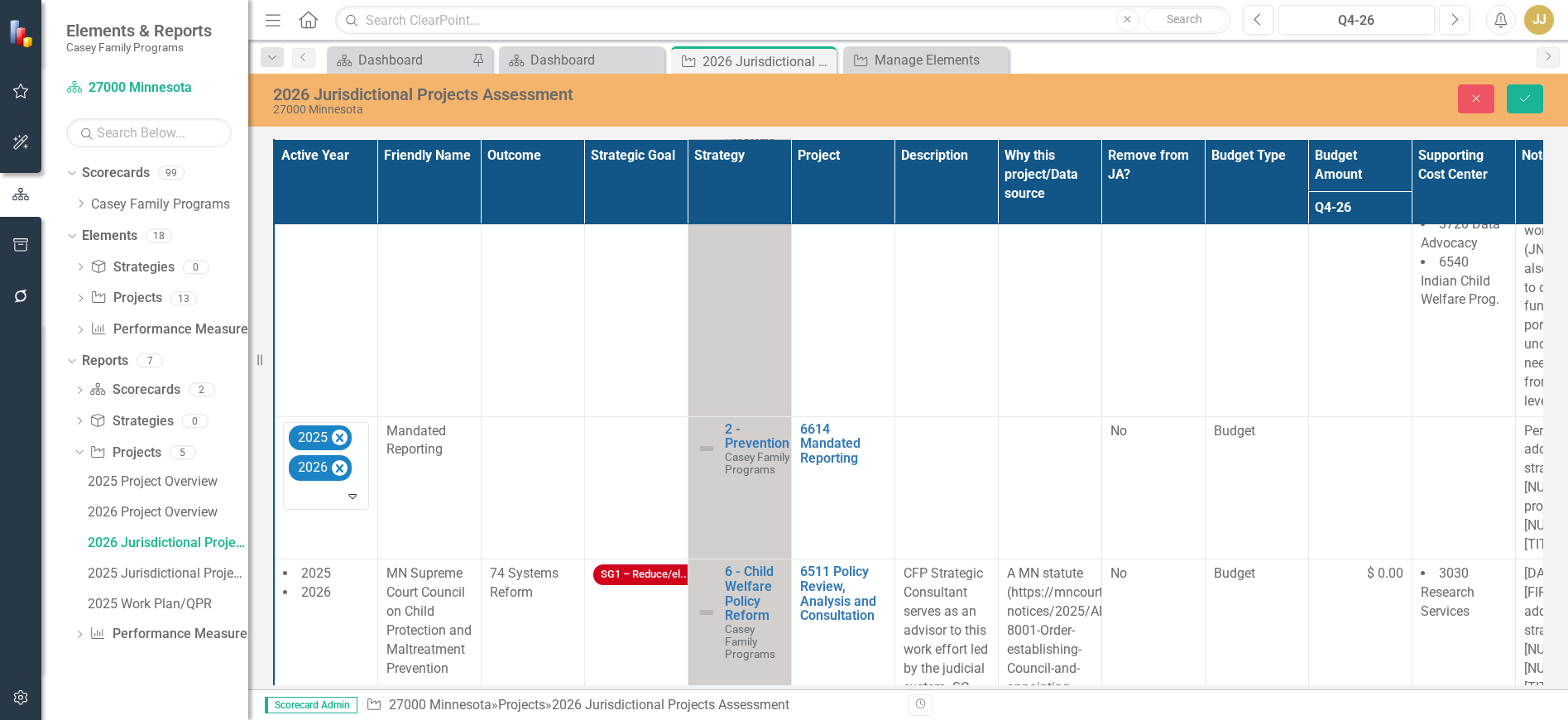 click at bounding box center (532, 487) 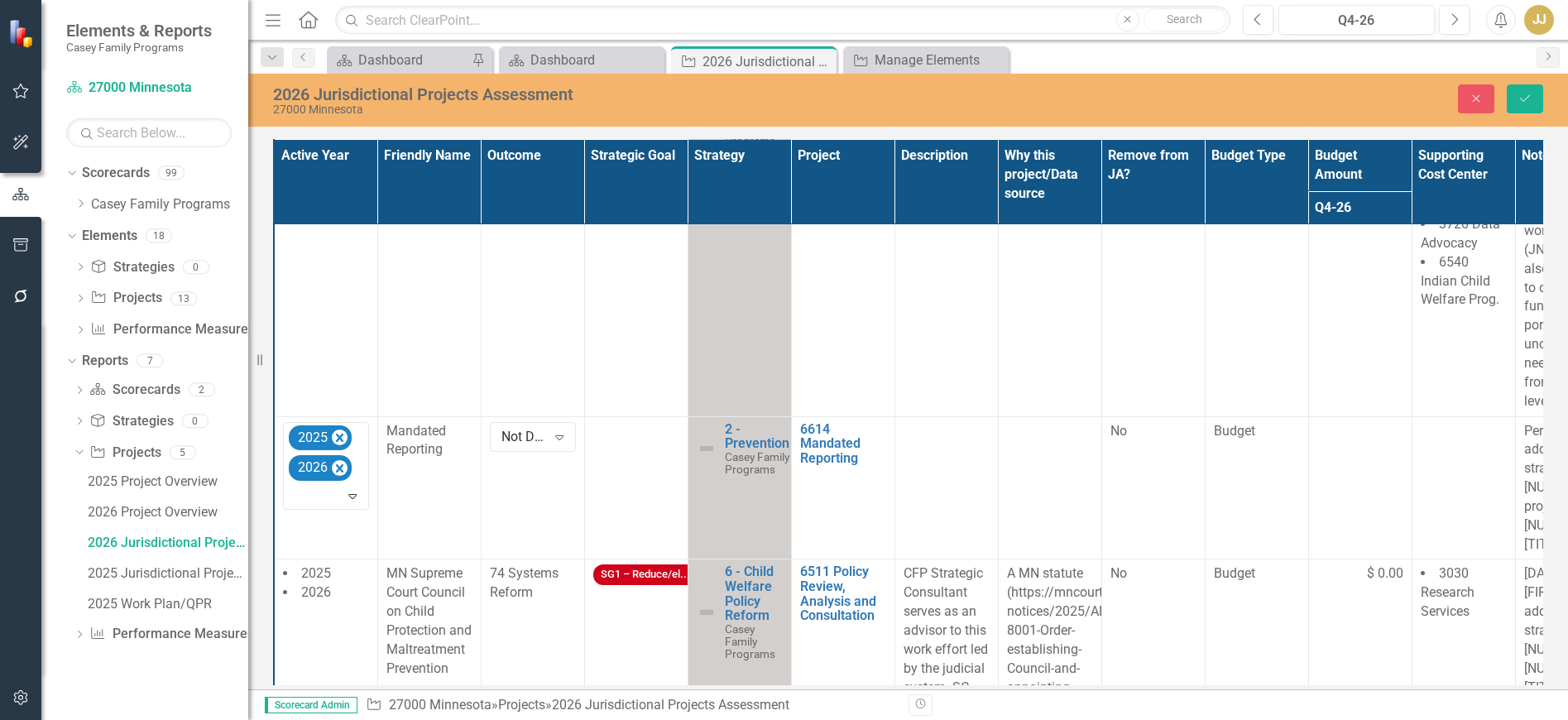 click 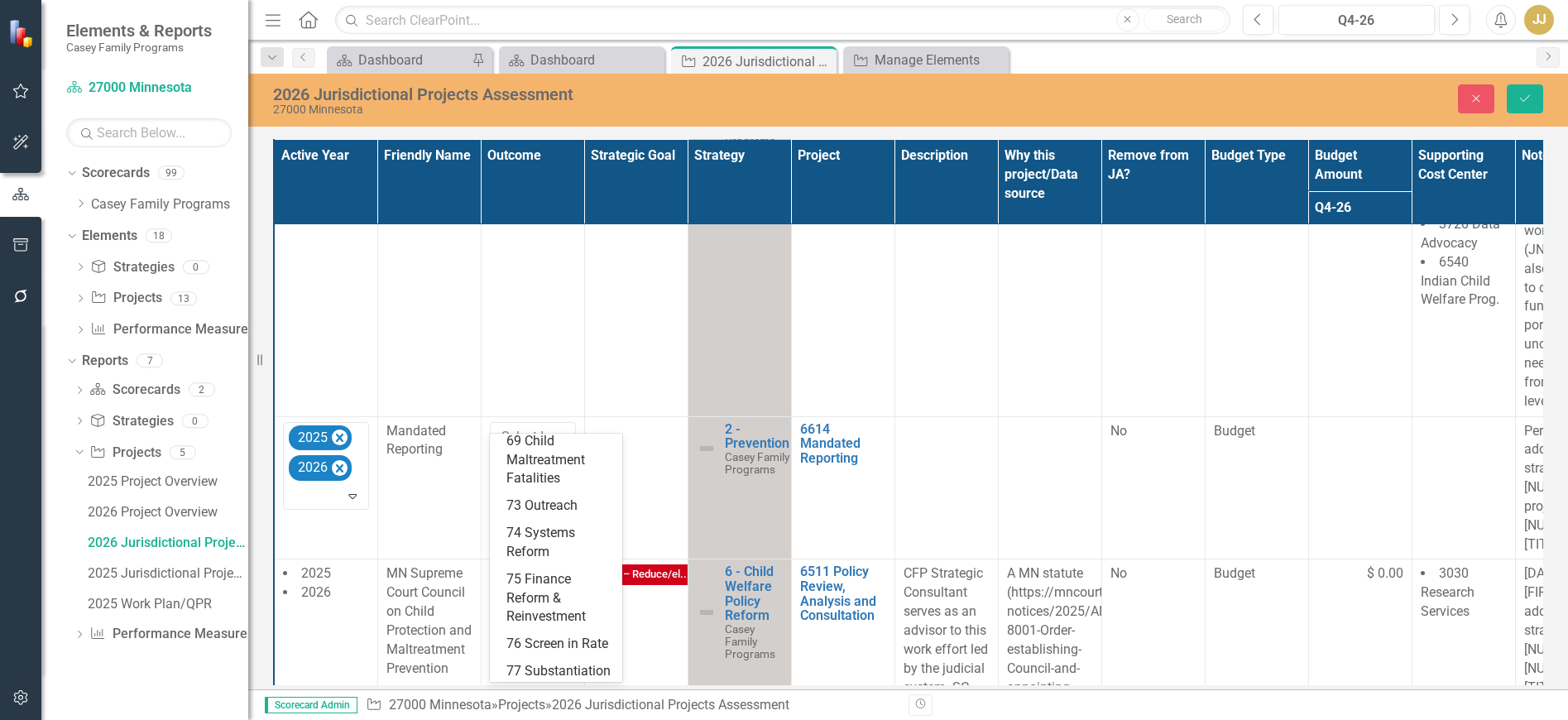 scroll, scrollTop: 331, scrollLeft: 0, axis: vertical 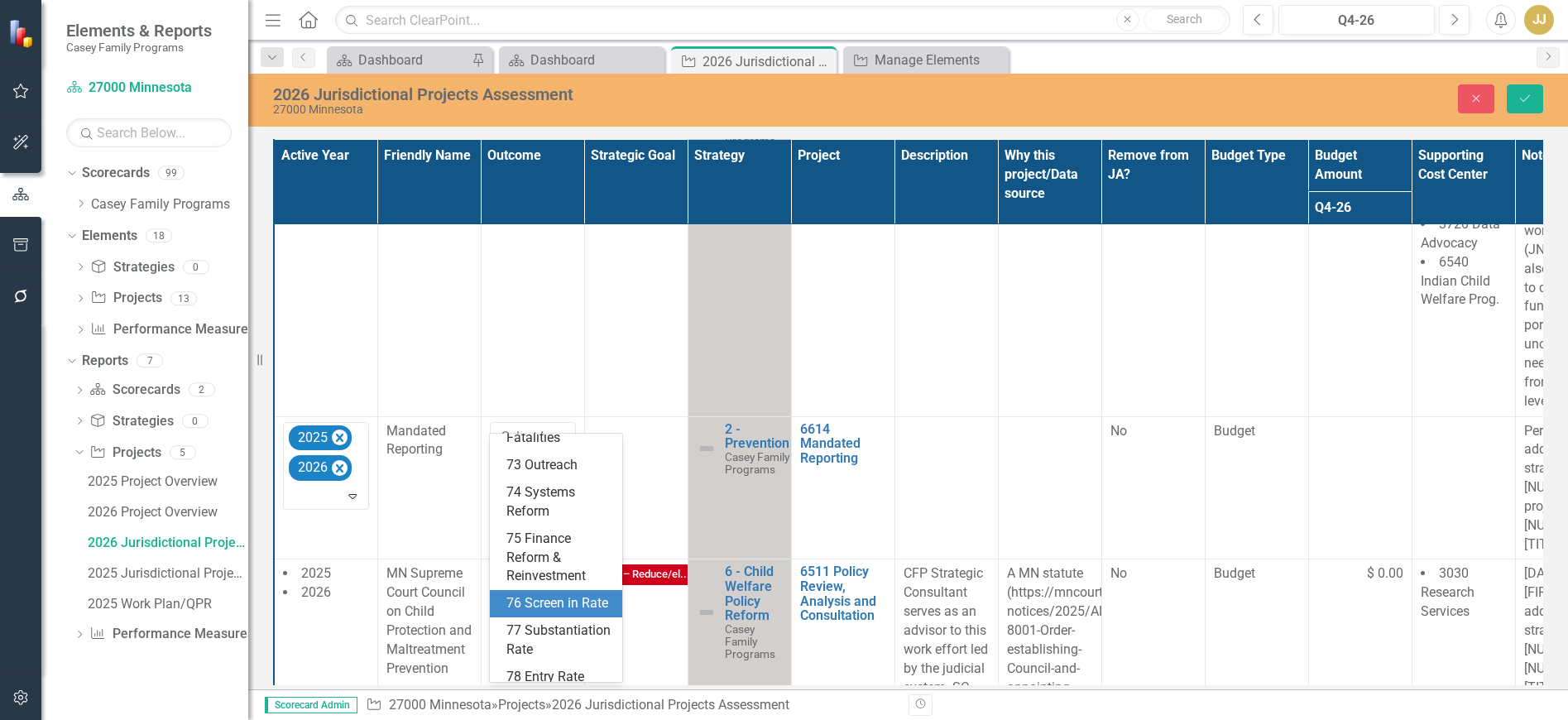 click on "76 Screen in Rate" at bounding box center (559, 603) 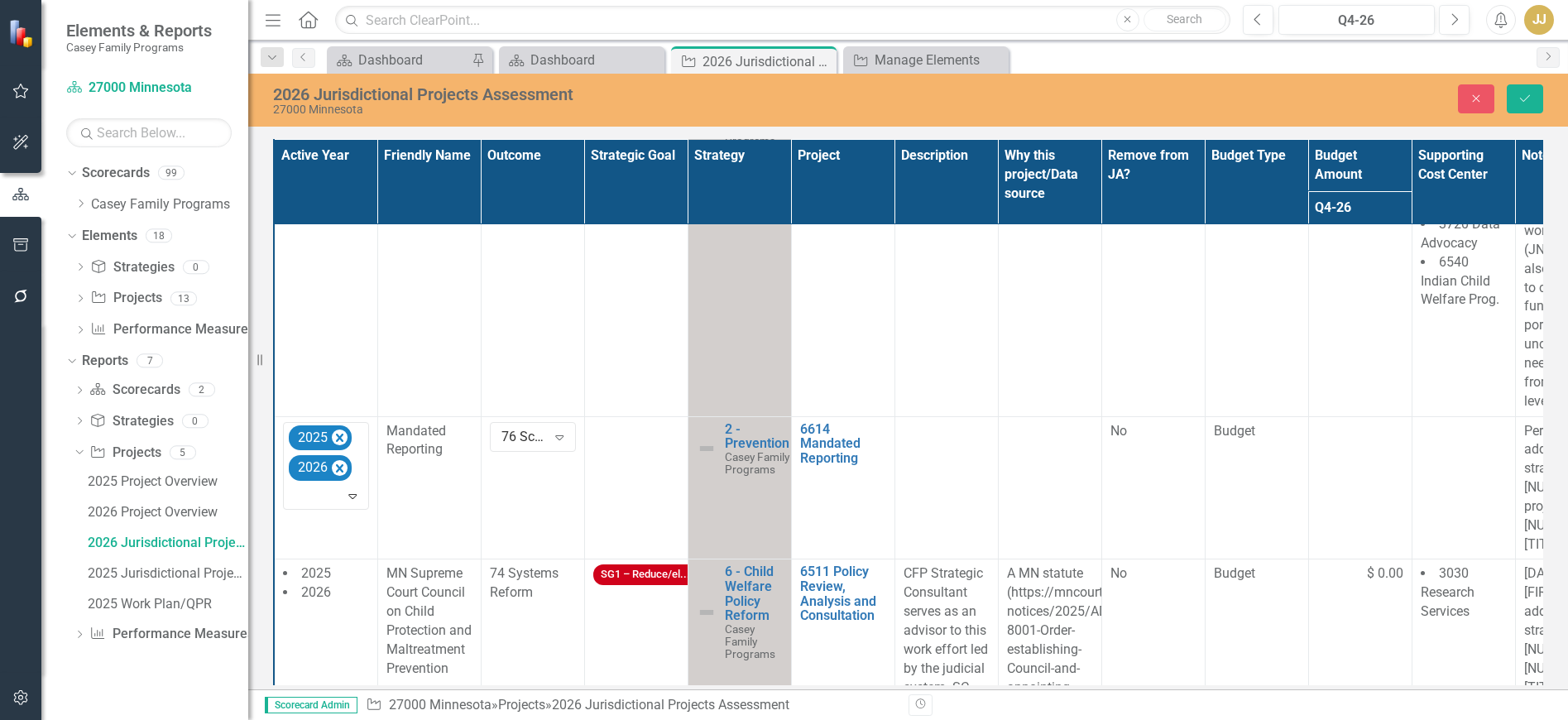 click at bounding box center (635, 487) 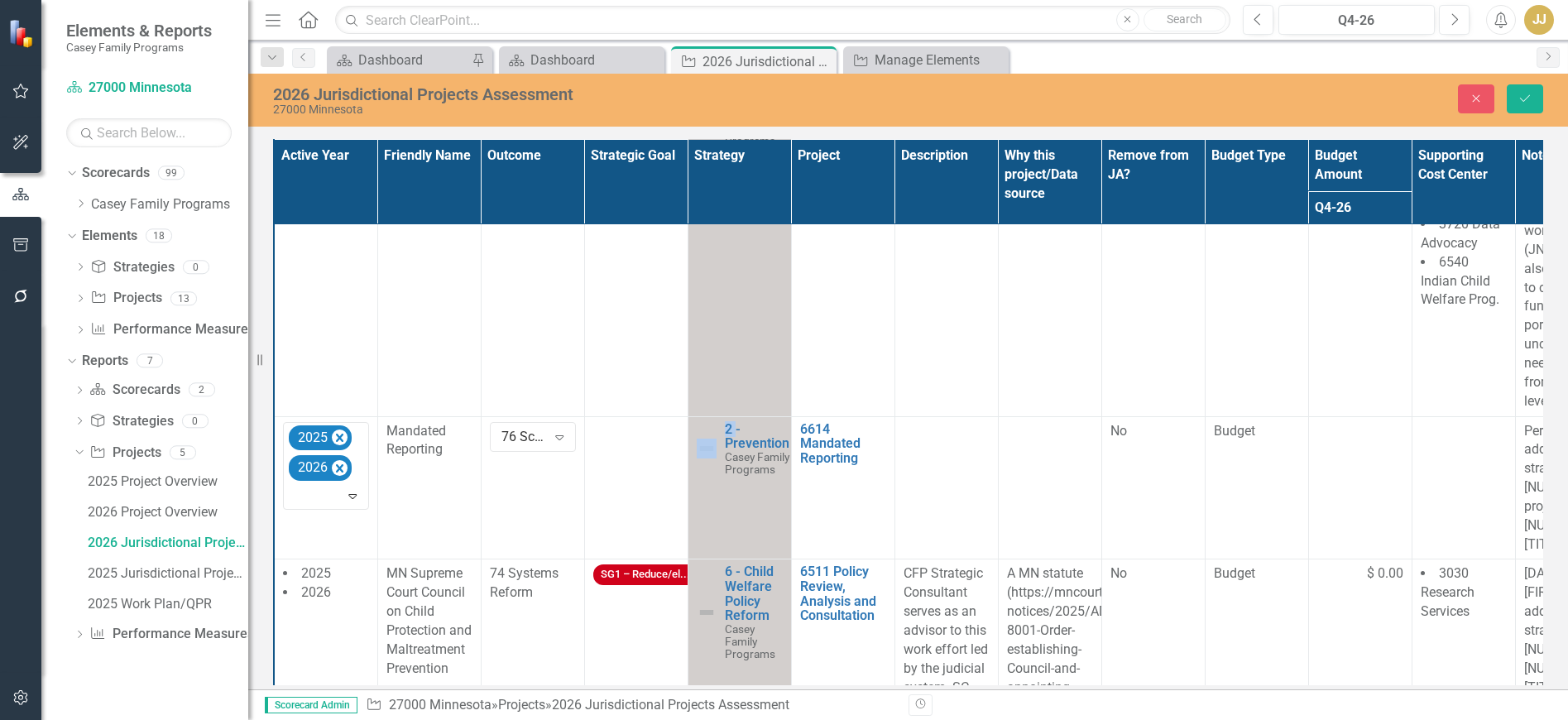 click at bounding box center (635, 487) 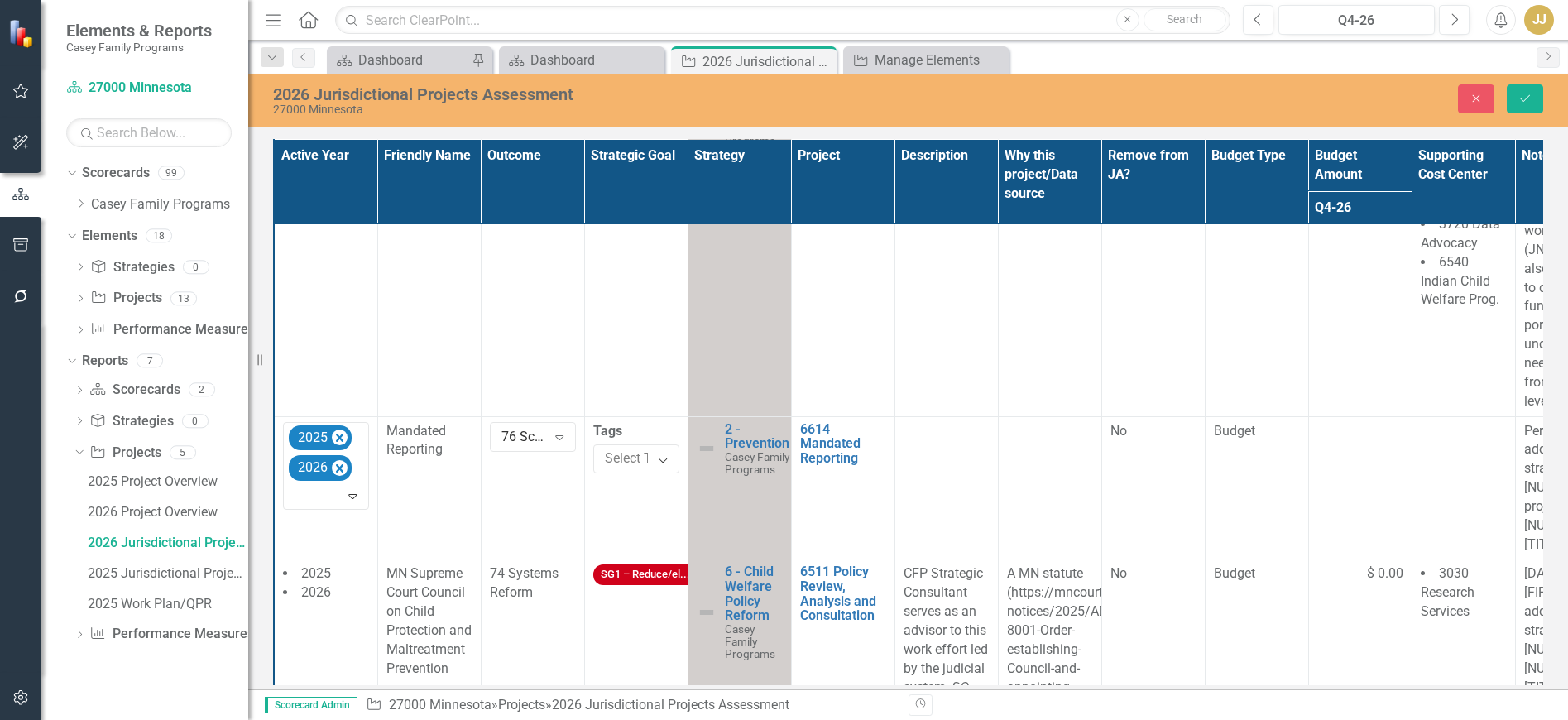 click at bounding box center (642, 458) 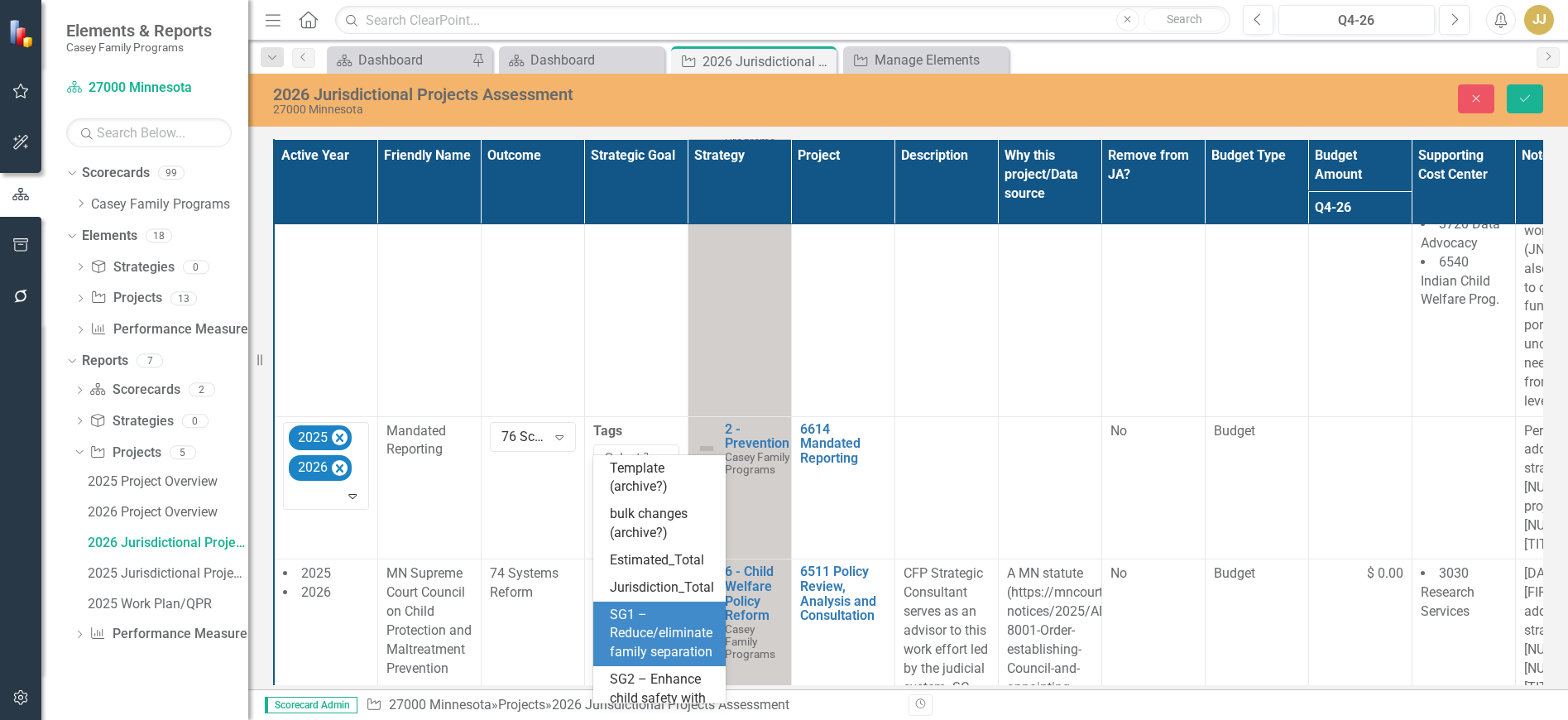 click on "SG1 – Reduce/eliminate family separation" at bounding box center [663, 634] 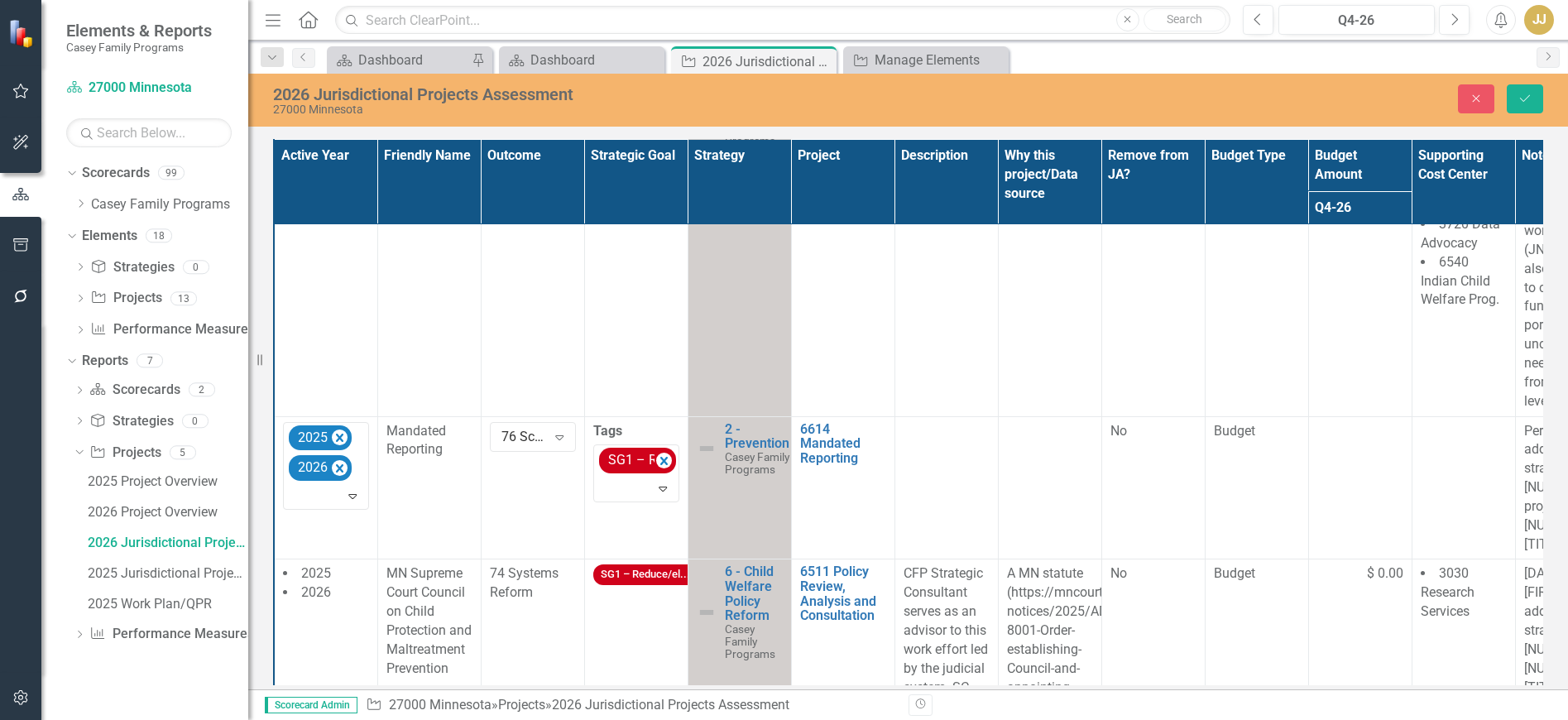 click at bounding box center (946, 487) 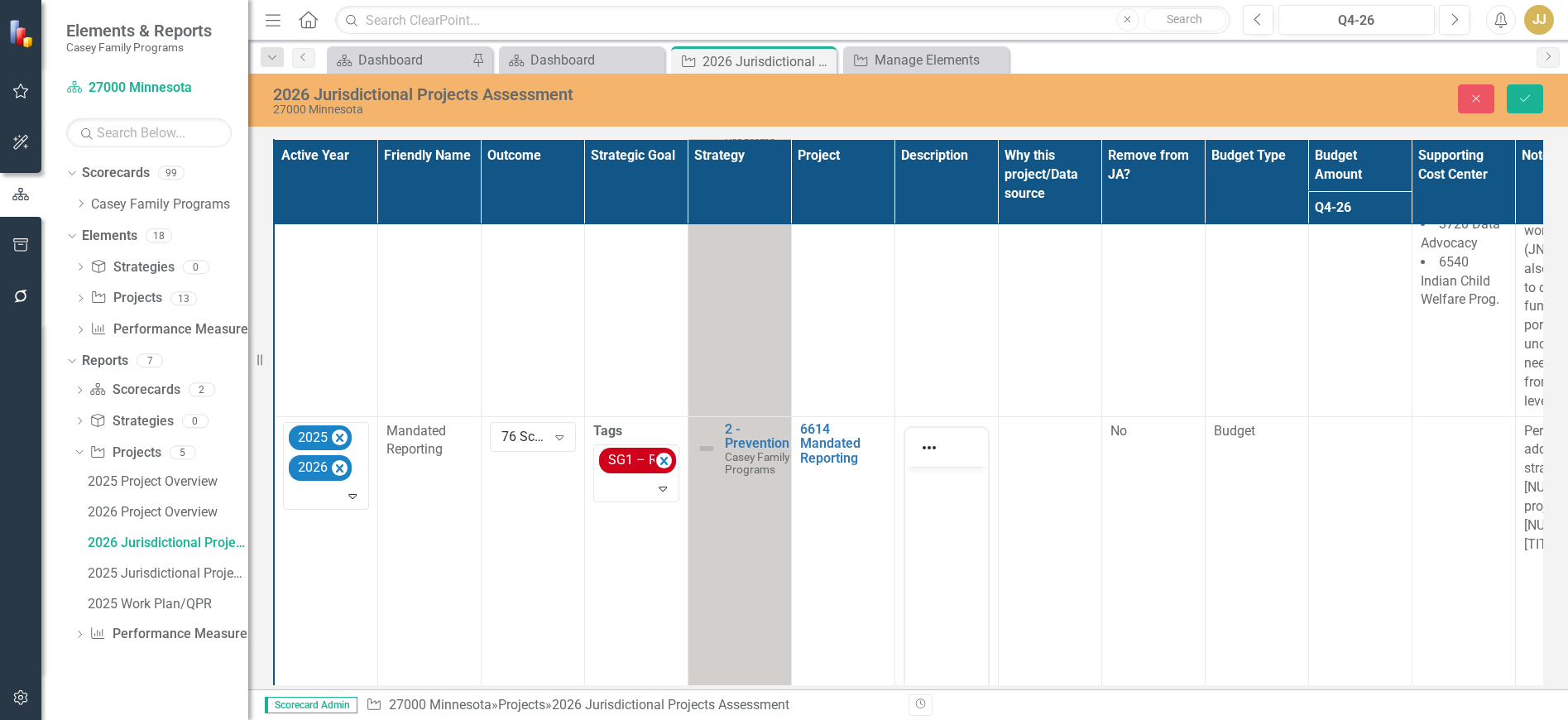 scroll, scrollTop: 0, scrollLeft: 0, axis: both 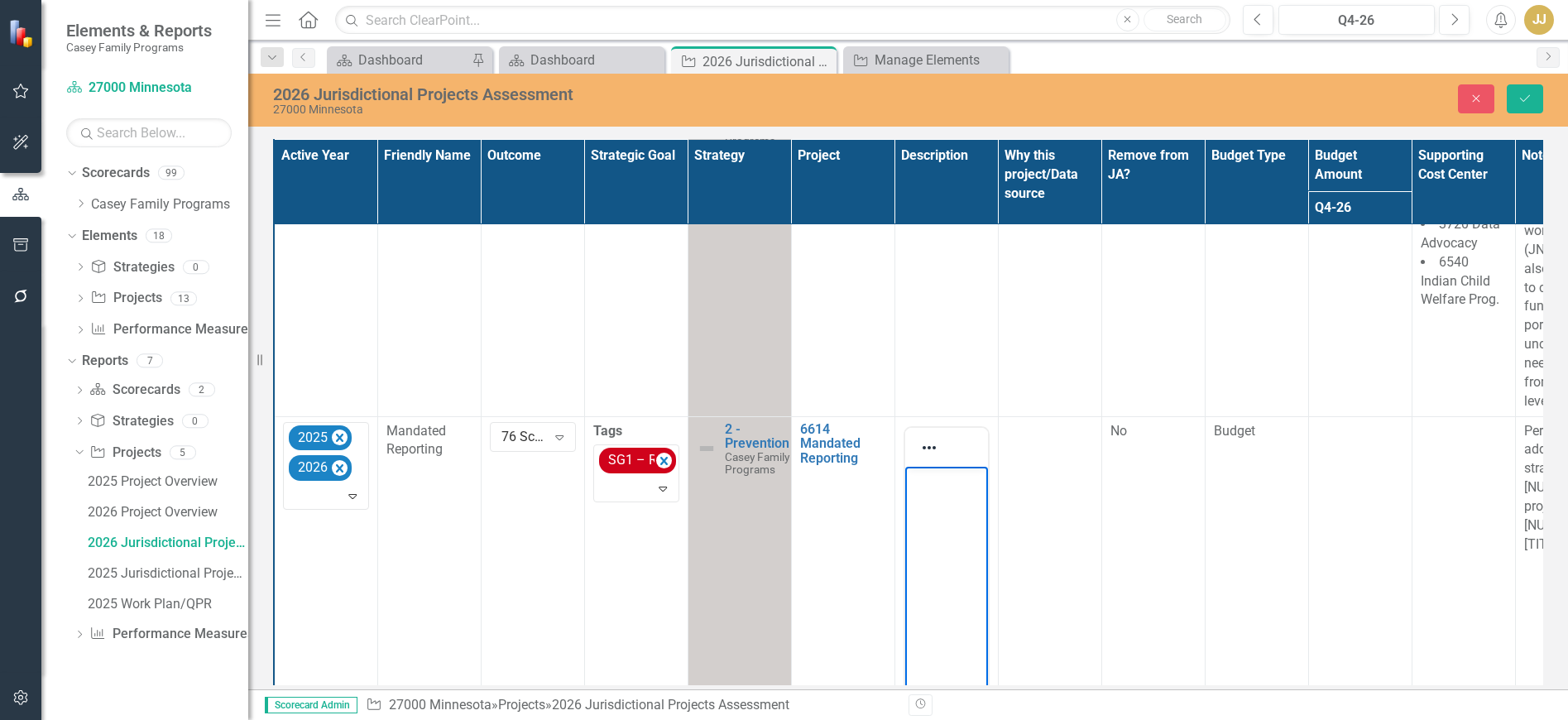 click at bounding box center [946, 590] 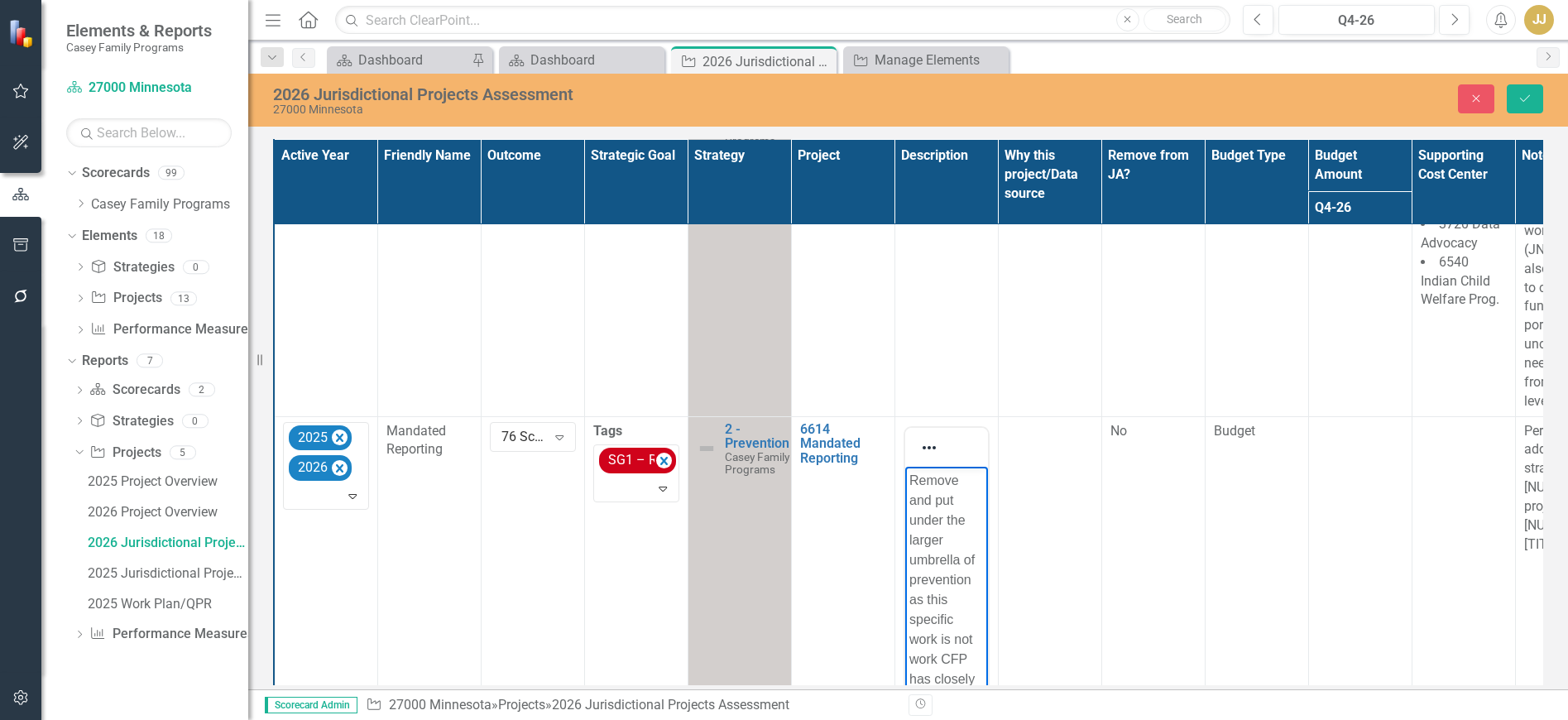 scroll, scrollTop: 573, scrollLeft: 0, axis: vertical 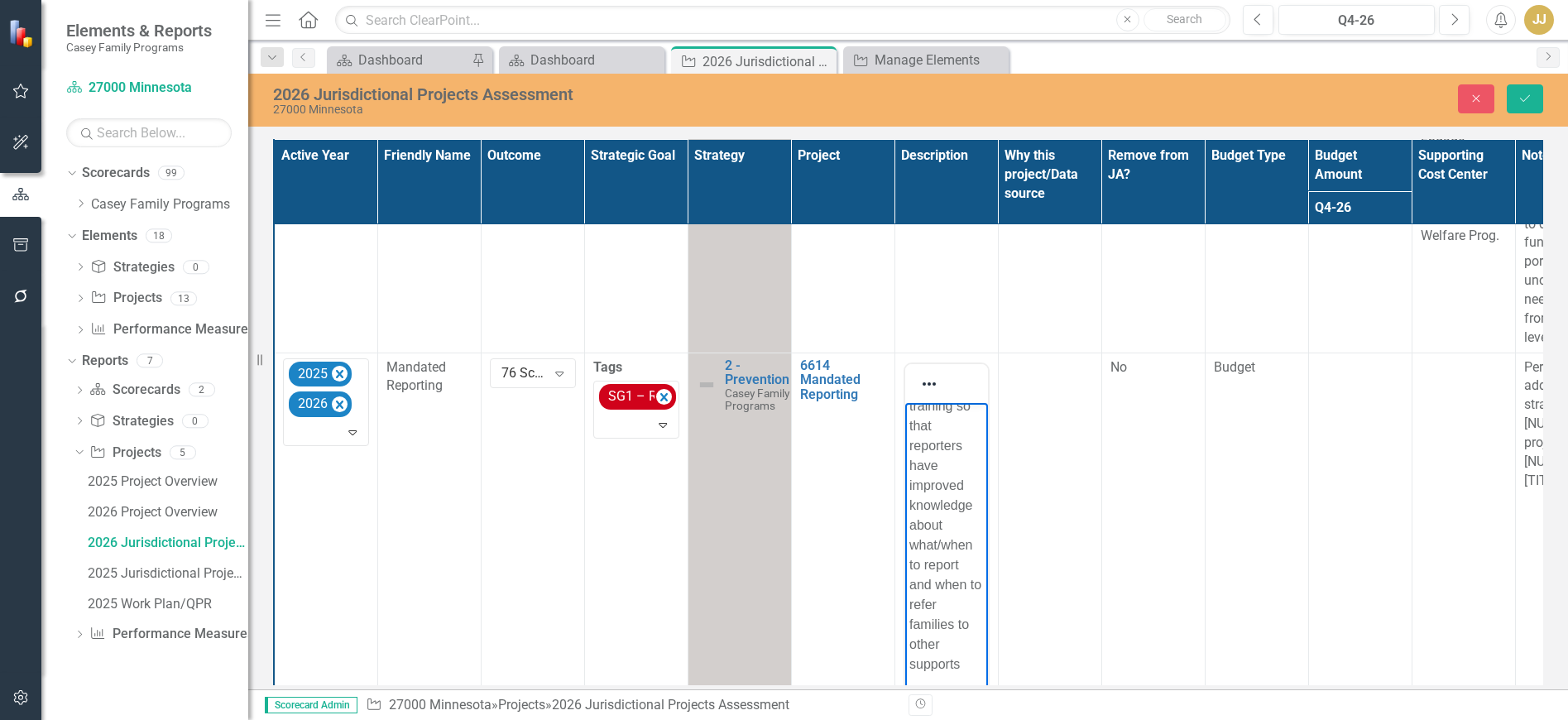 click at bounding box center (1049, 590) 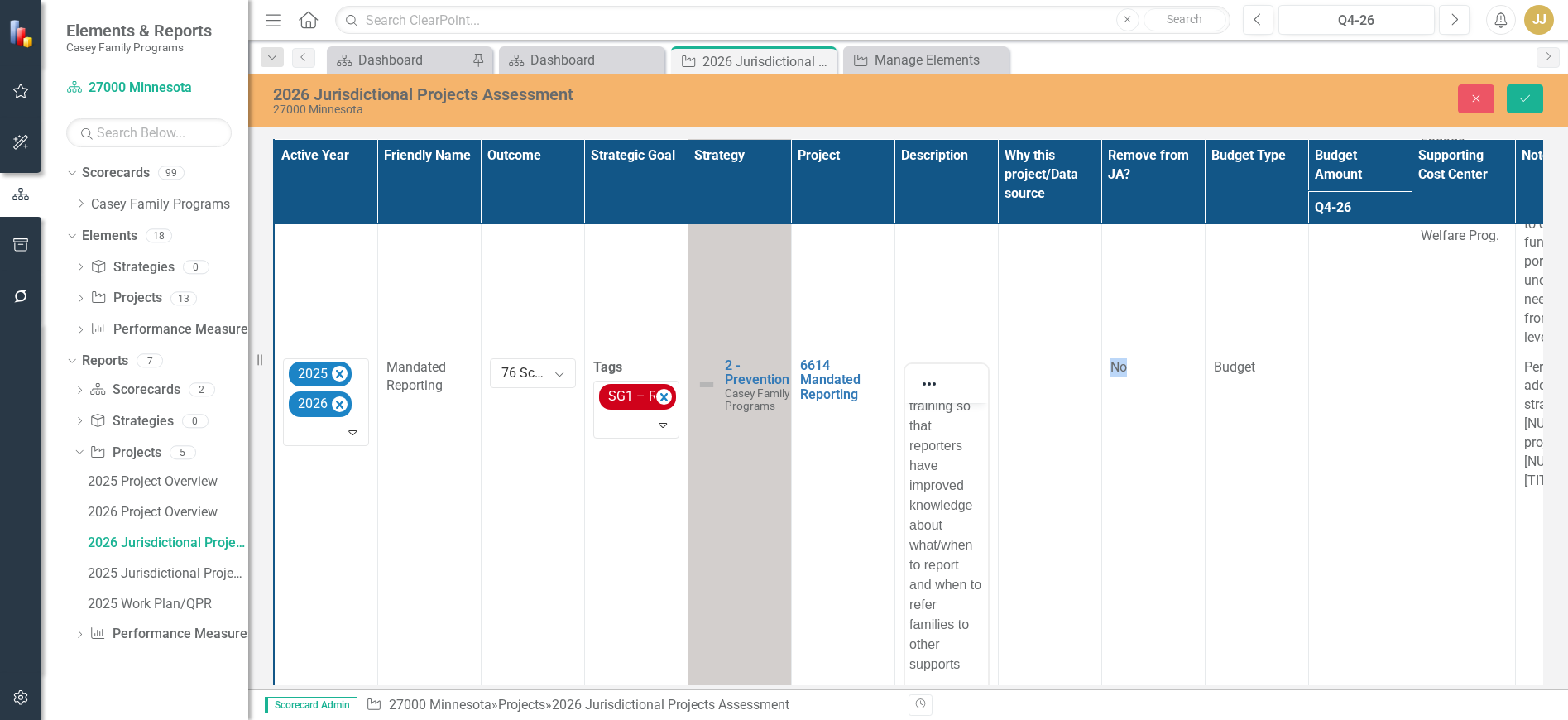 click at bounding box center [1049, 590] 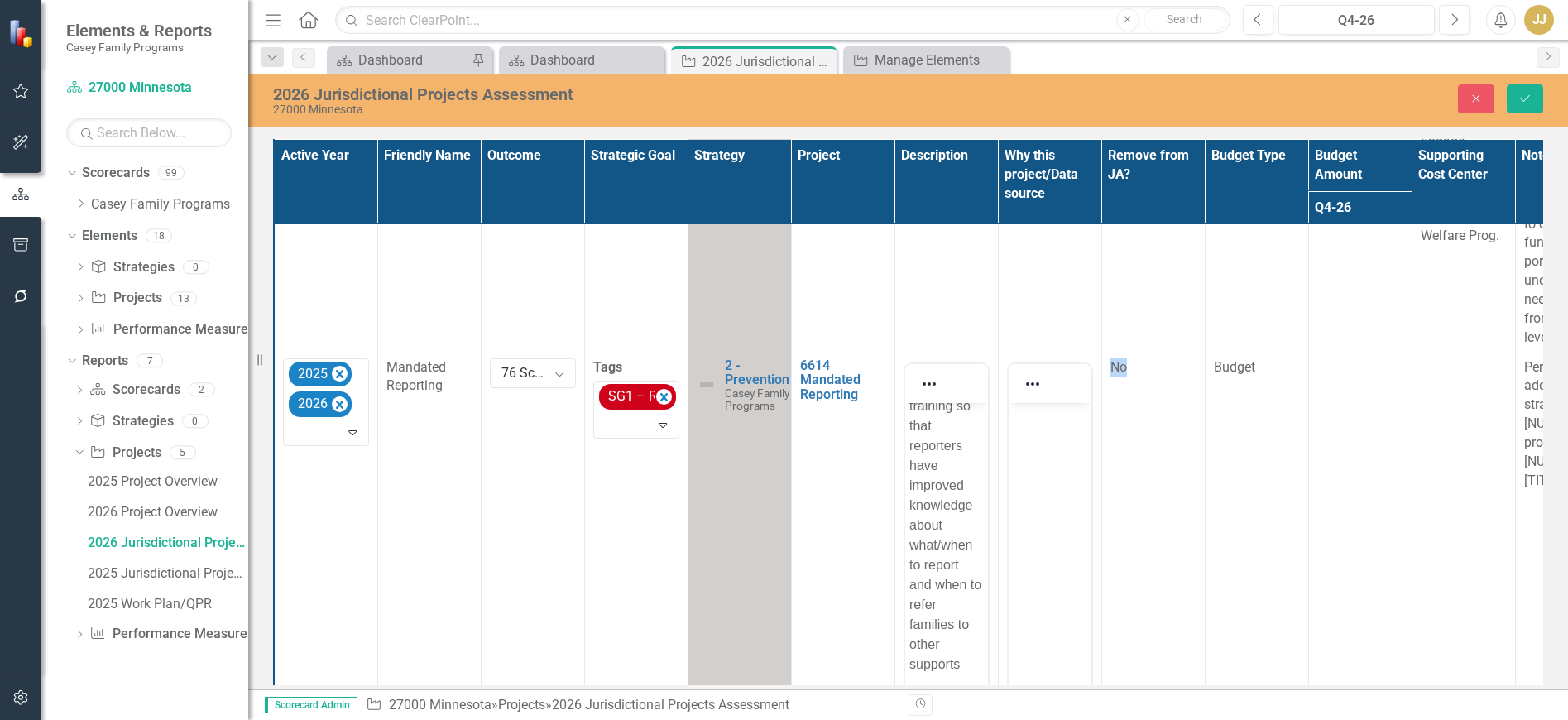 scroll, scrollTop: 0, scrollLeft: 0, axis: both 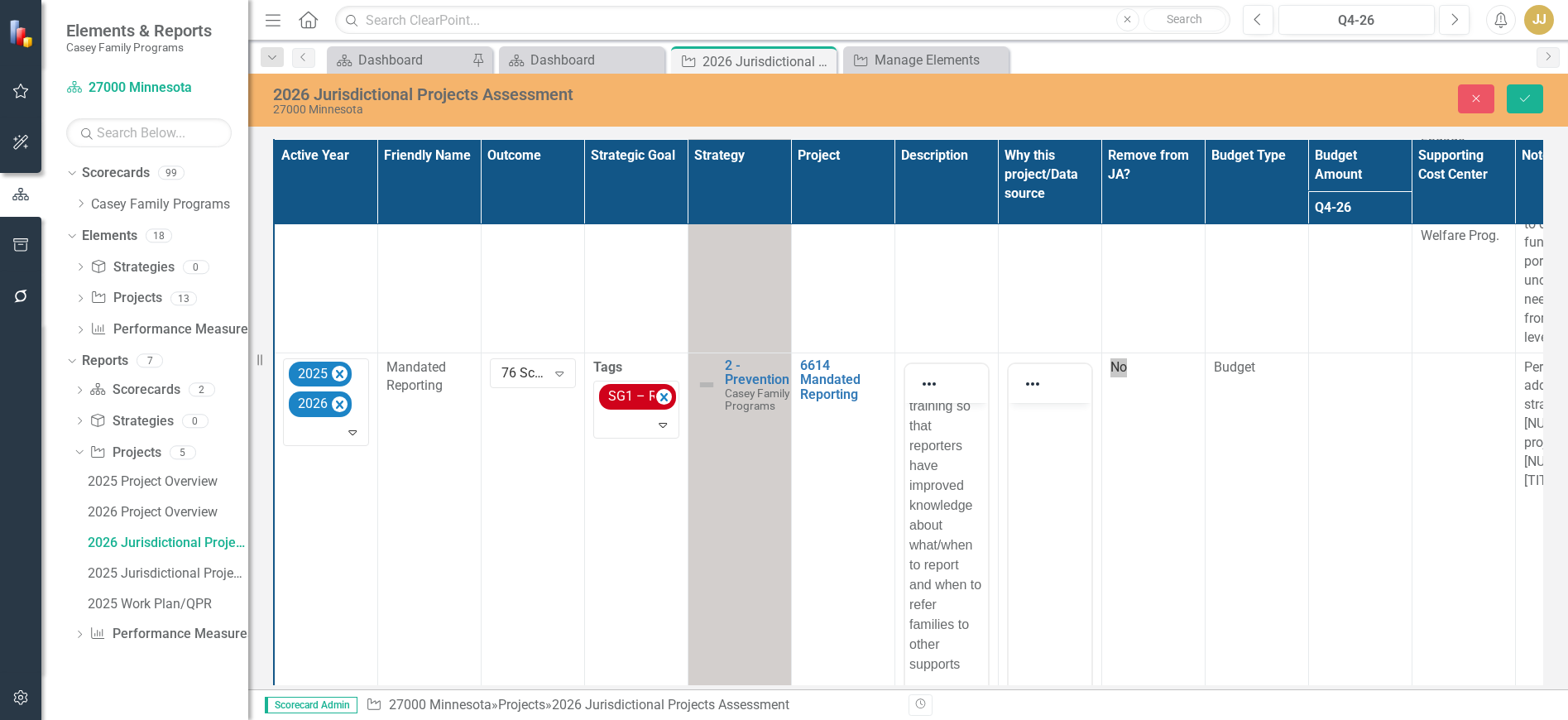 click at bounding box center [1049, 526] 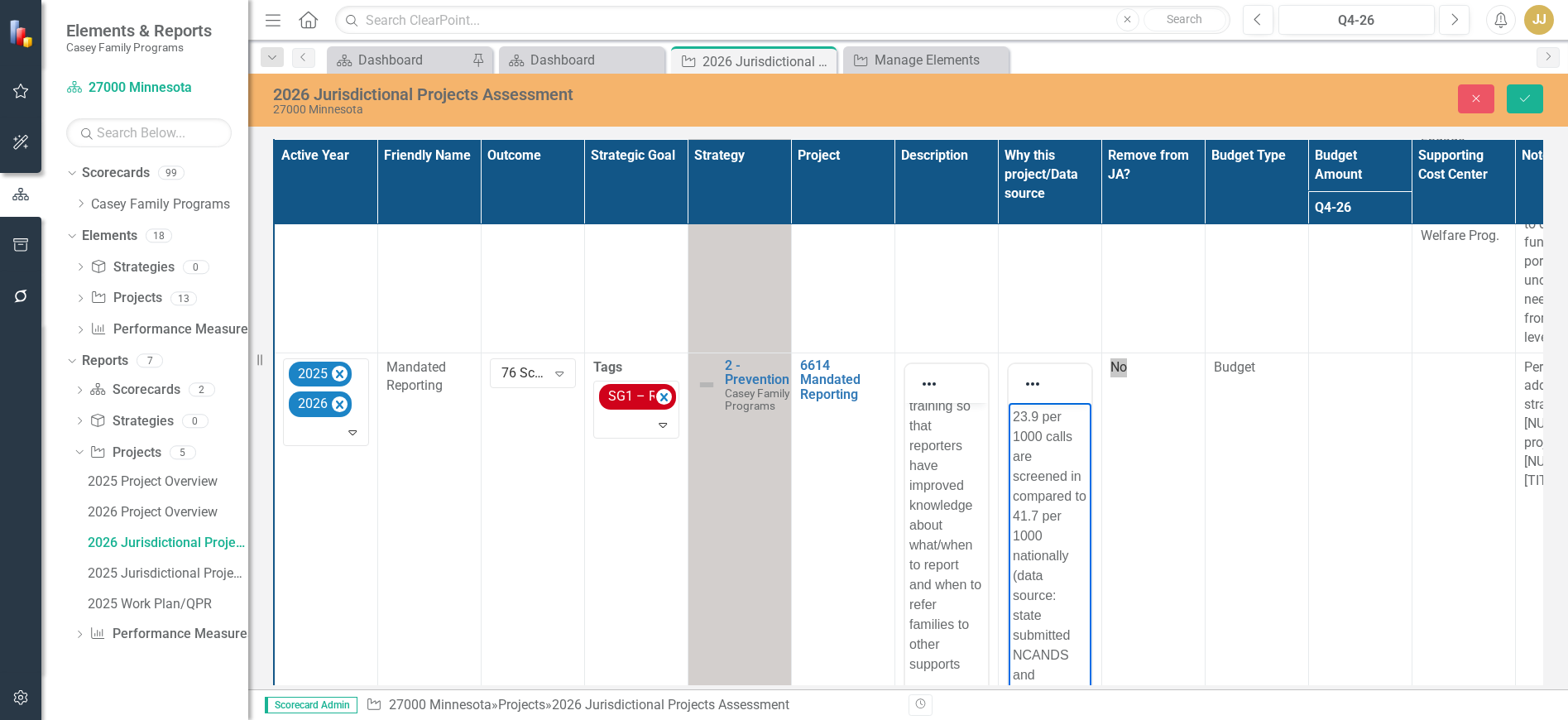 scroll, scrollTop: 50, scrollLeft: 0, axis: vertical 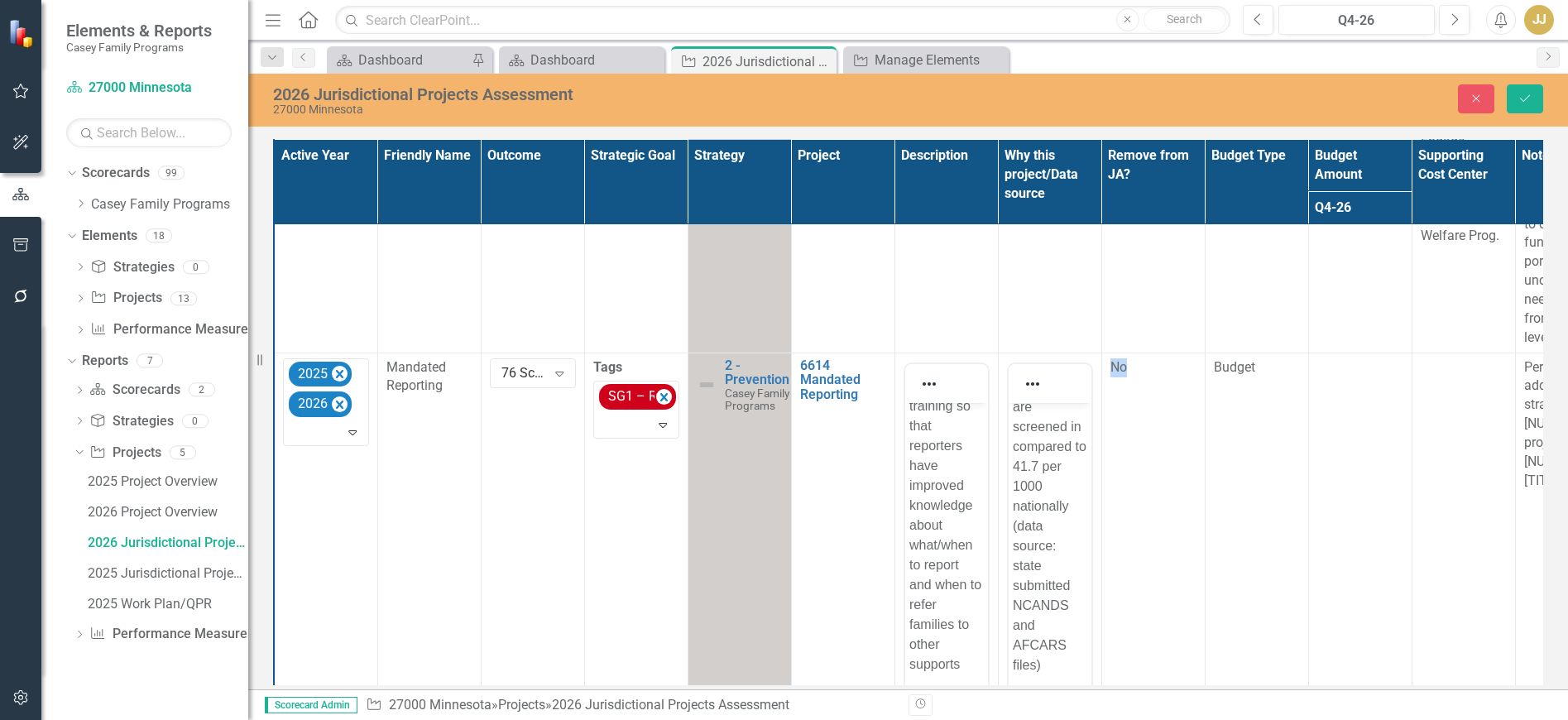 click on "No" at bounding box center (1153, 590) 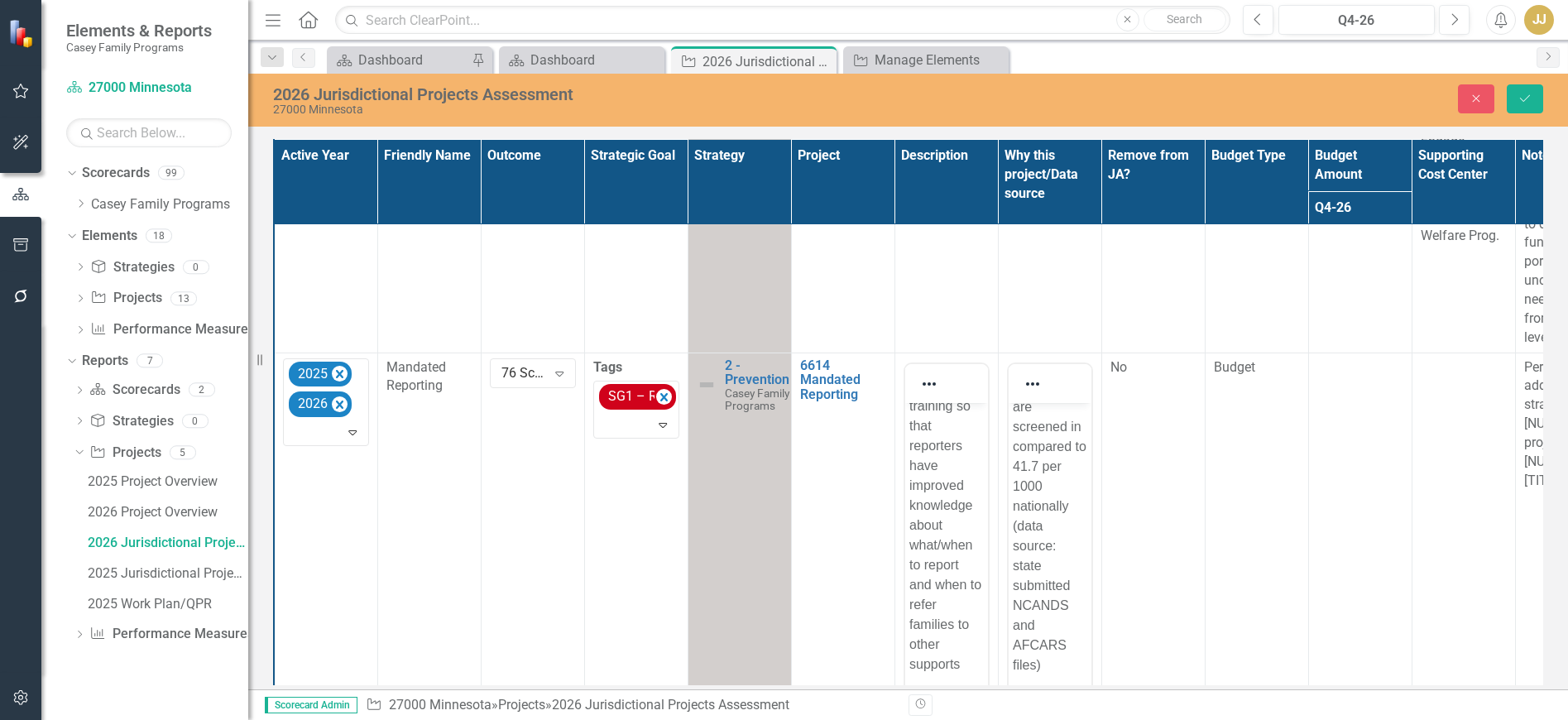 click on "Budget" at bounding box center (1256, 590) 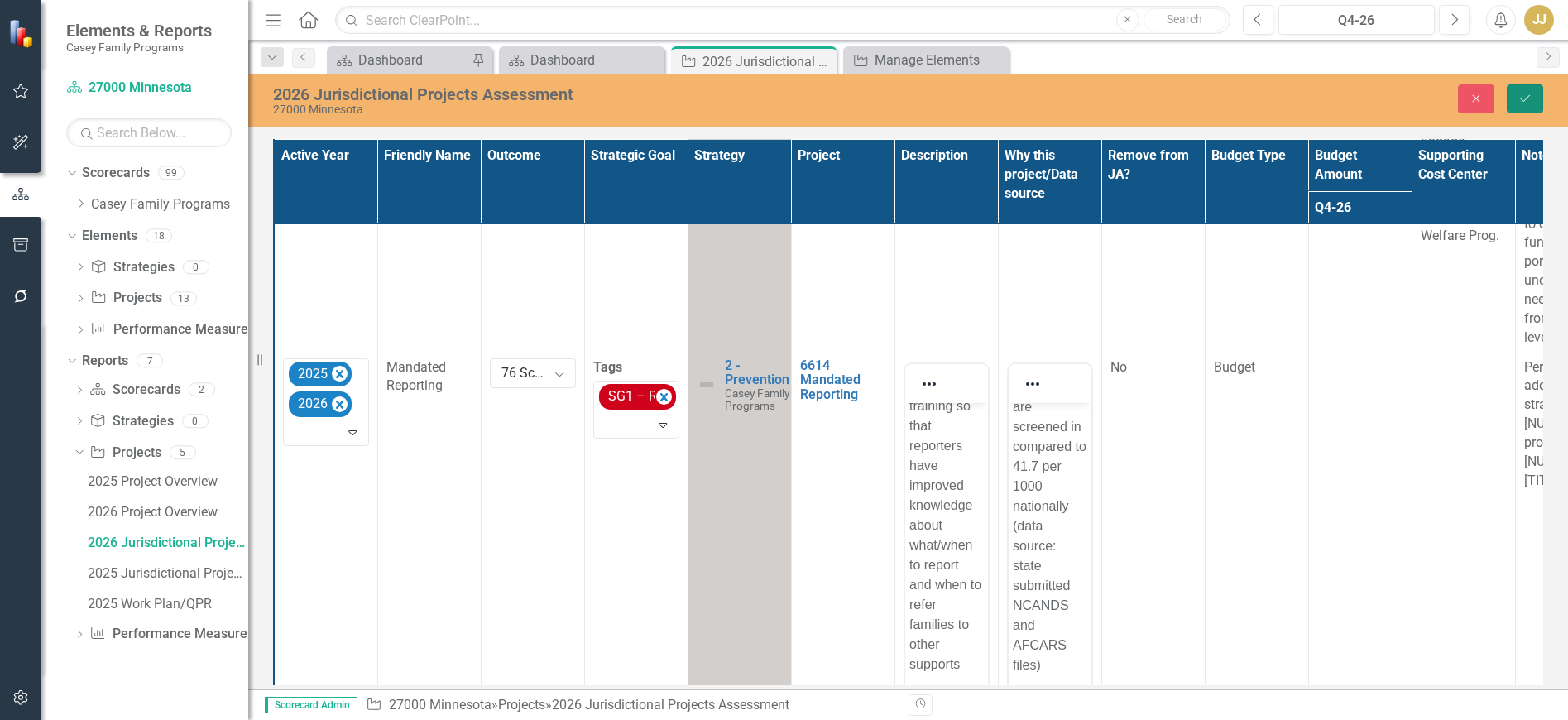 click on "Save" 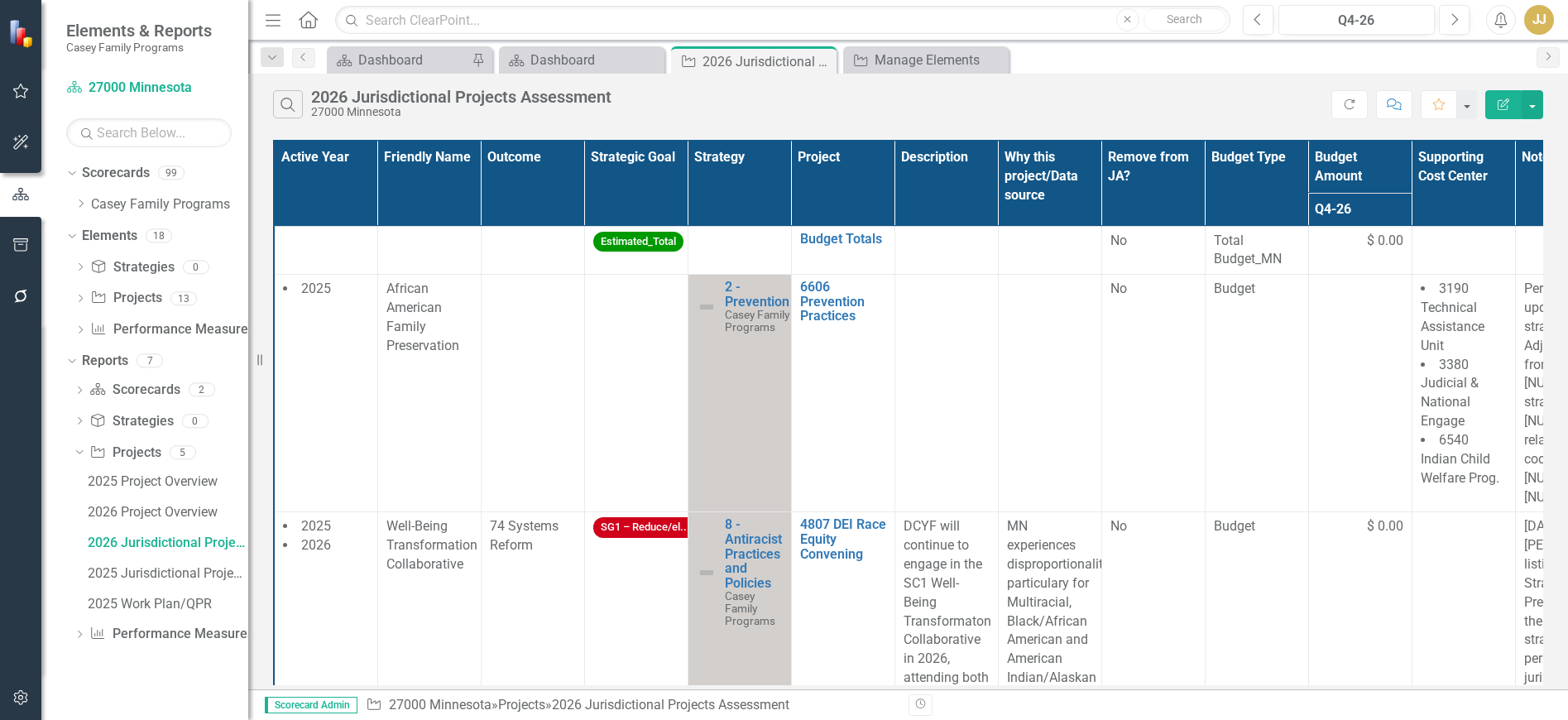 click 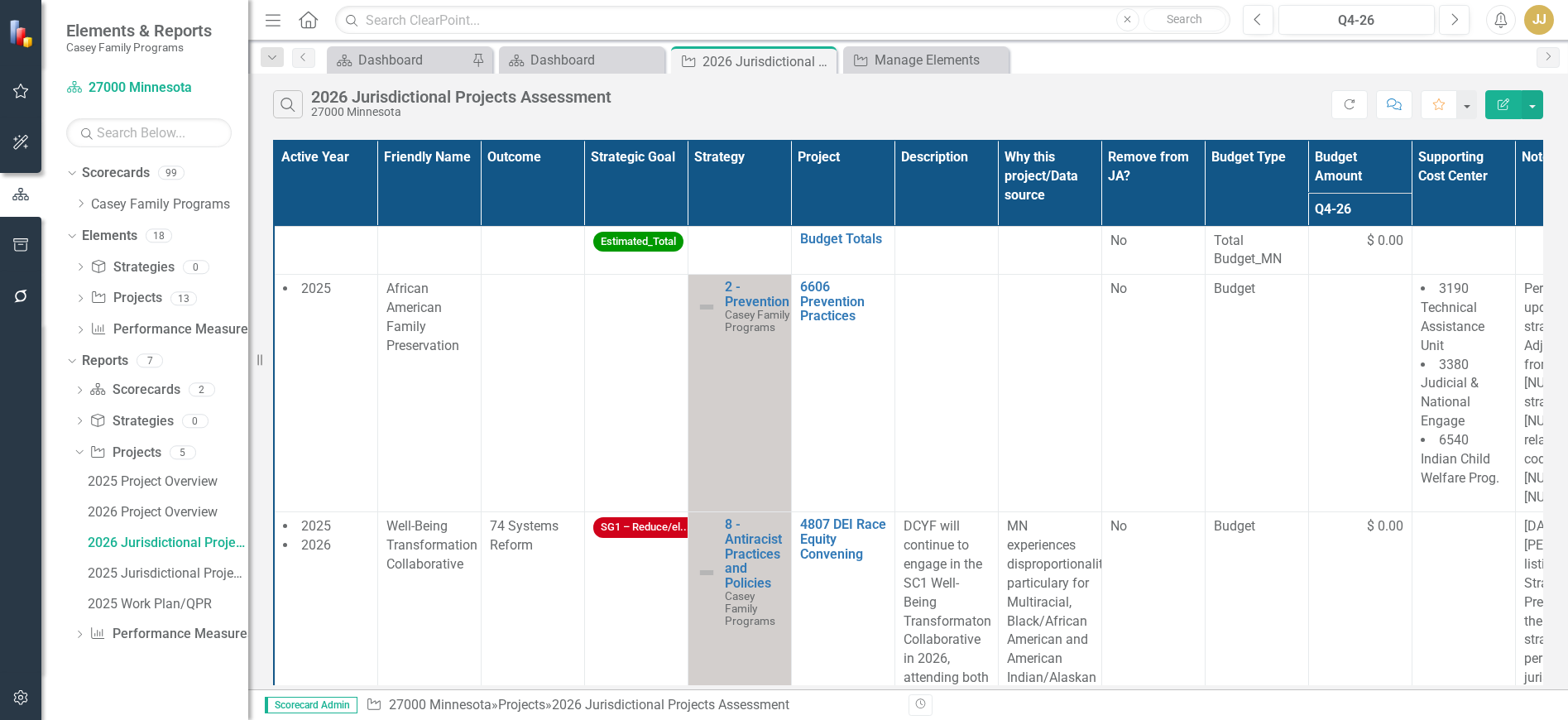drag, startPoint x: 250, startPoint y: 241, endPoint x: 204, endPoint y: 253, distance: 47.53946 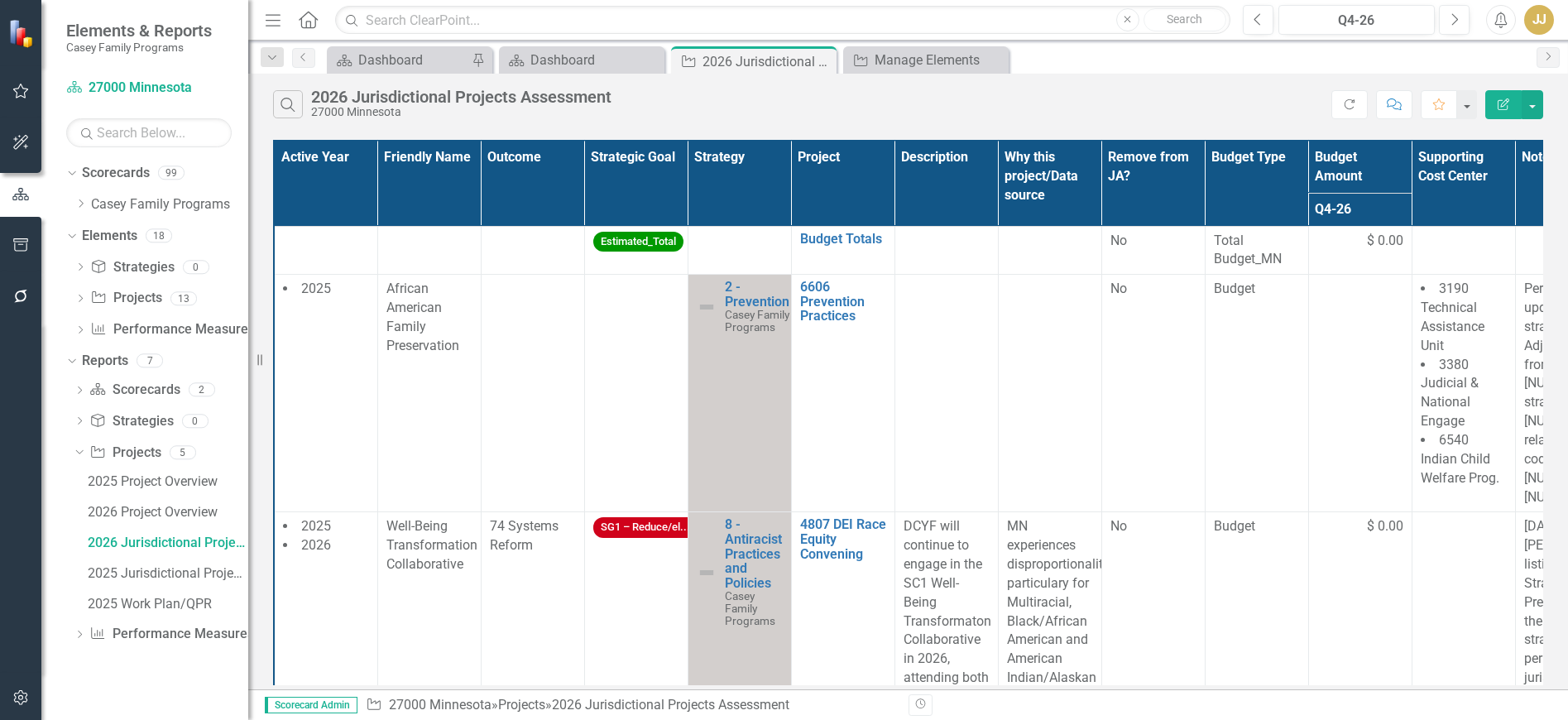 click on "Elements & Reports Casey Family Programs Scorecard 27000 Minnesota Search Dropdown Scorecards 99 Dropdown Casey Family Programs Dropdown Strategic Consulting 1 00000 National/No Jurisdiction (SC1) Dropdown 08000 Colorado 08013 Boulder 15000 Hawaii 17000 Illinois Dropdown 27000 Minnesota 27139 Scott County 27123 Ramsey 27053 Hennepin 30000 Montana Dropdown 32000 Nevada 32003 Clark 32031 Washoe Dropdown 37000 North Carolina 37035 Catawba 37081 Guilford 37129 New Hanover 37147 Pitt 37183 Wake 37119 Mecklenburg County 38000 North Dakota 39000 Ohio 45000 South Carolina 46000 South Dakota 48000 Texas 49000 Utah 53000 Washington Dropdown Strategic Consulting 2 00000 National/No Jurisdiction (SC2) Dropdown 06000 California 06001 Alameda 06037 Los Angeles 06059 Orange 06065 Riverside 06067 Sacramento 06071 San Bernardino 06073 San Diego 06075 San Francisco 06085 Santa Clara 06111 Ventura 11001 Washington DC 31000 Nebraska 41000 Oregon 51000 Virginia 54000 West Virginia 55000 Wisconsin 72000 Puerto Rico Dropdown 18 0" at bounding box center [124, 360] 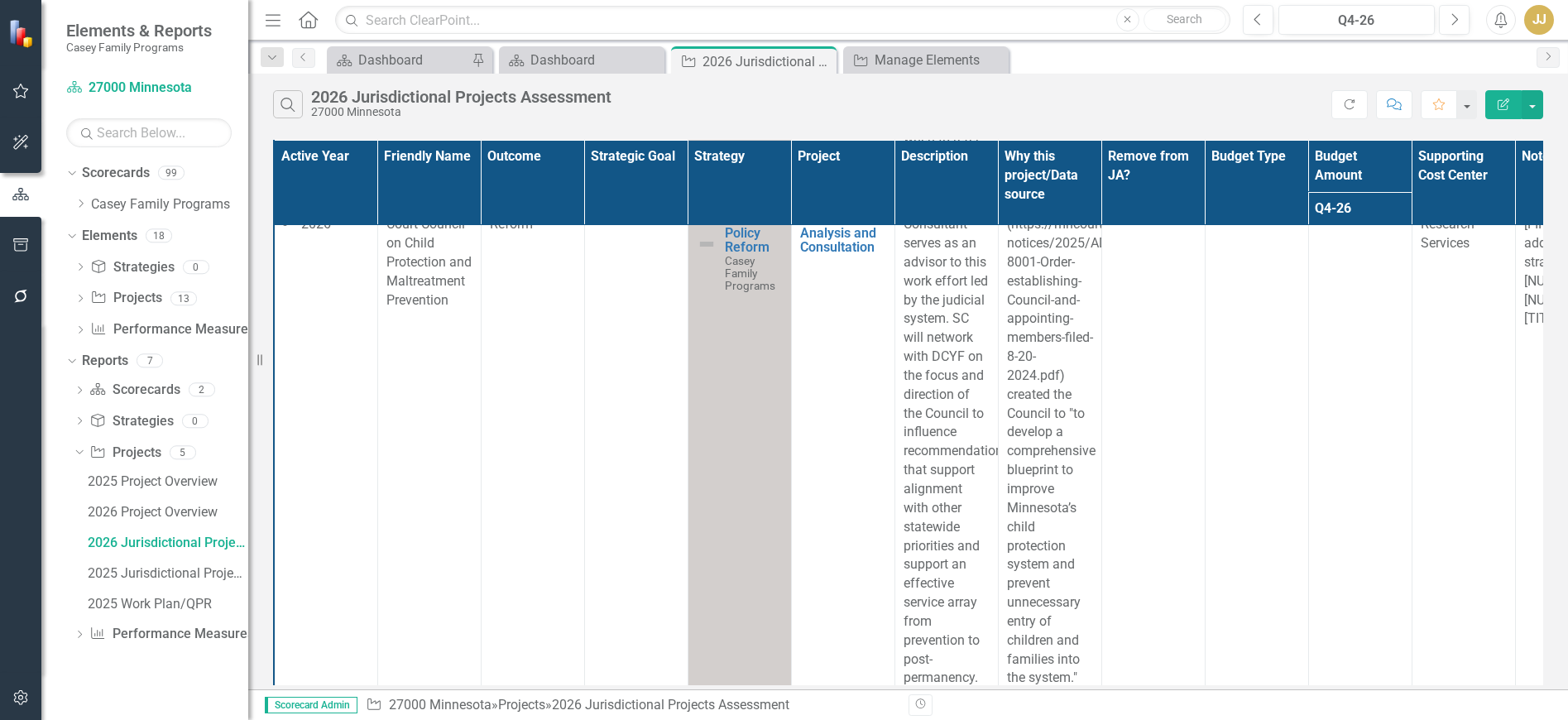 scroll, scrollTop: 1924, scrollLeft: 0, axis: vertical 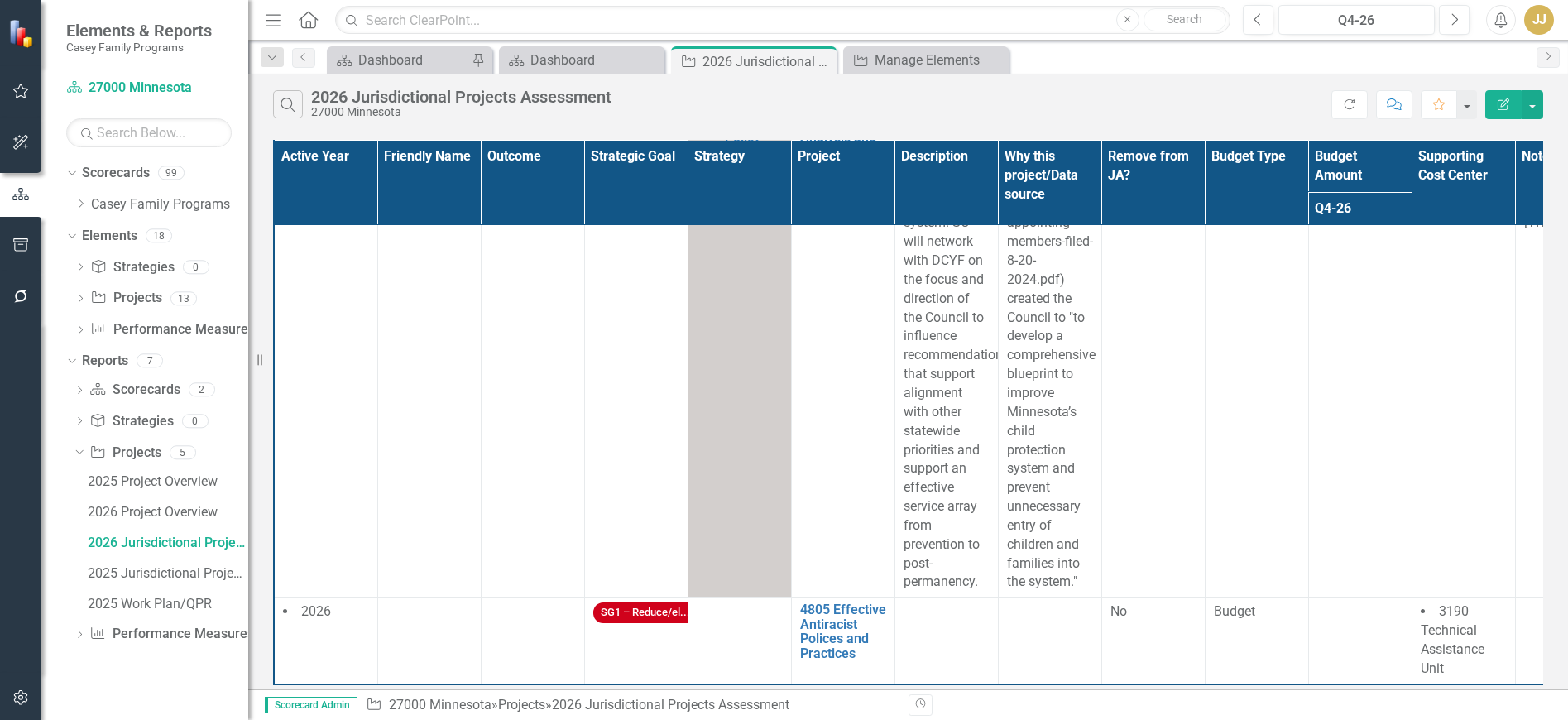 click at bounding box center (429, 641) 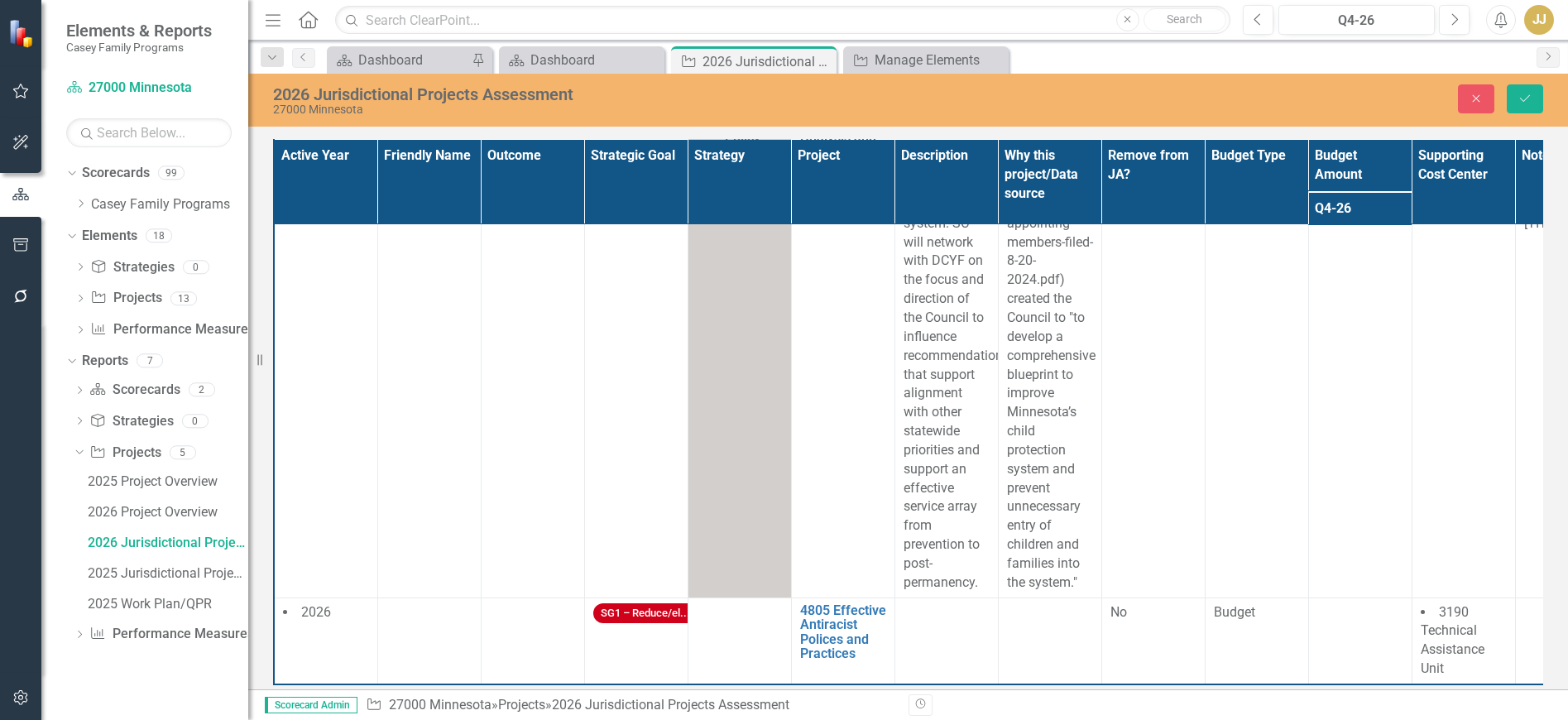 scroll, scrollTop: 1923, scrollLeft: 0, axis: vertical 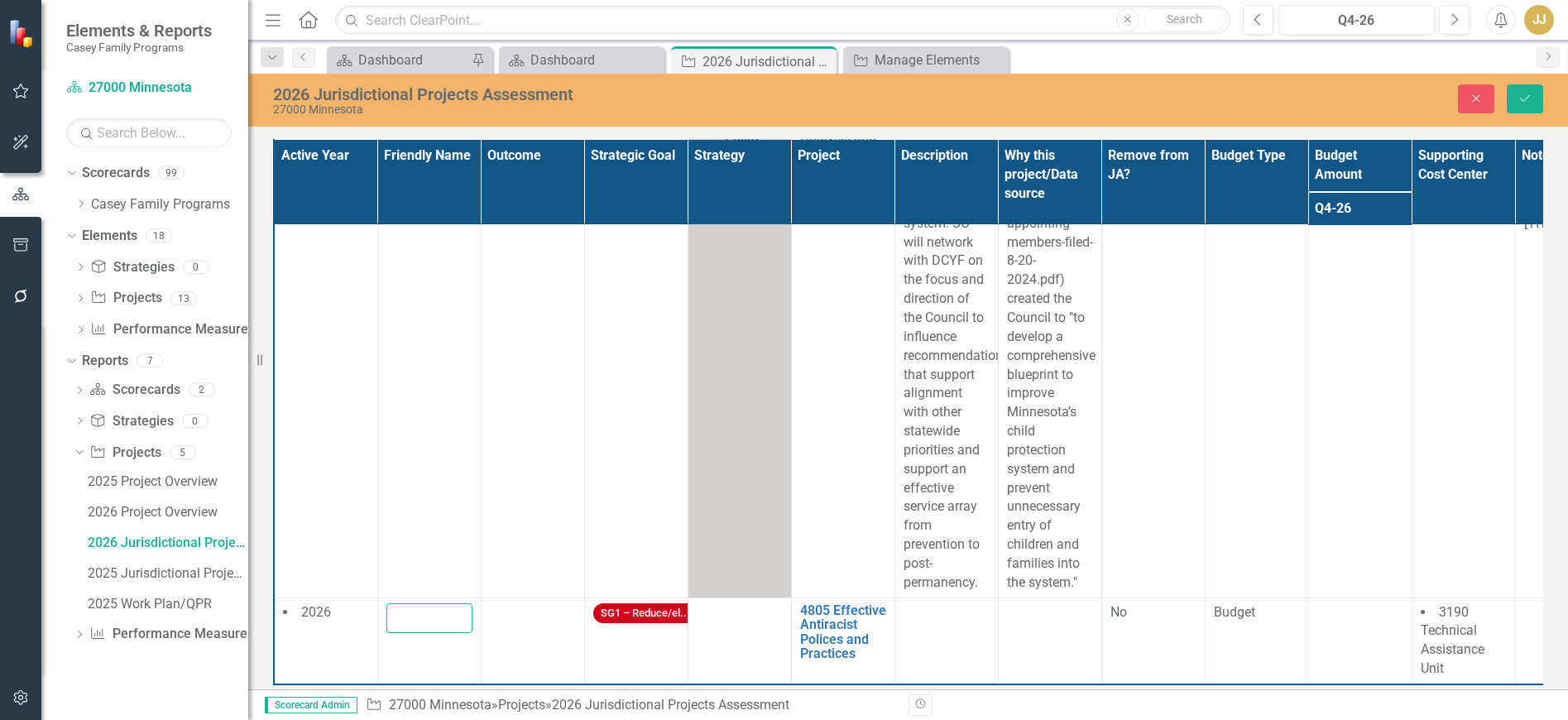 click at bounding box center [429, 618] 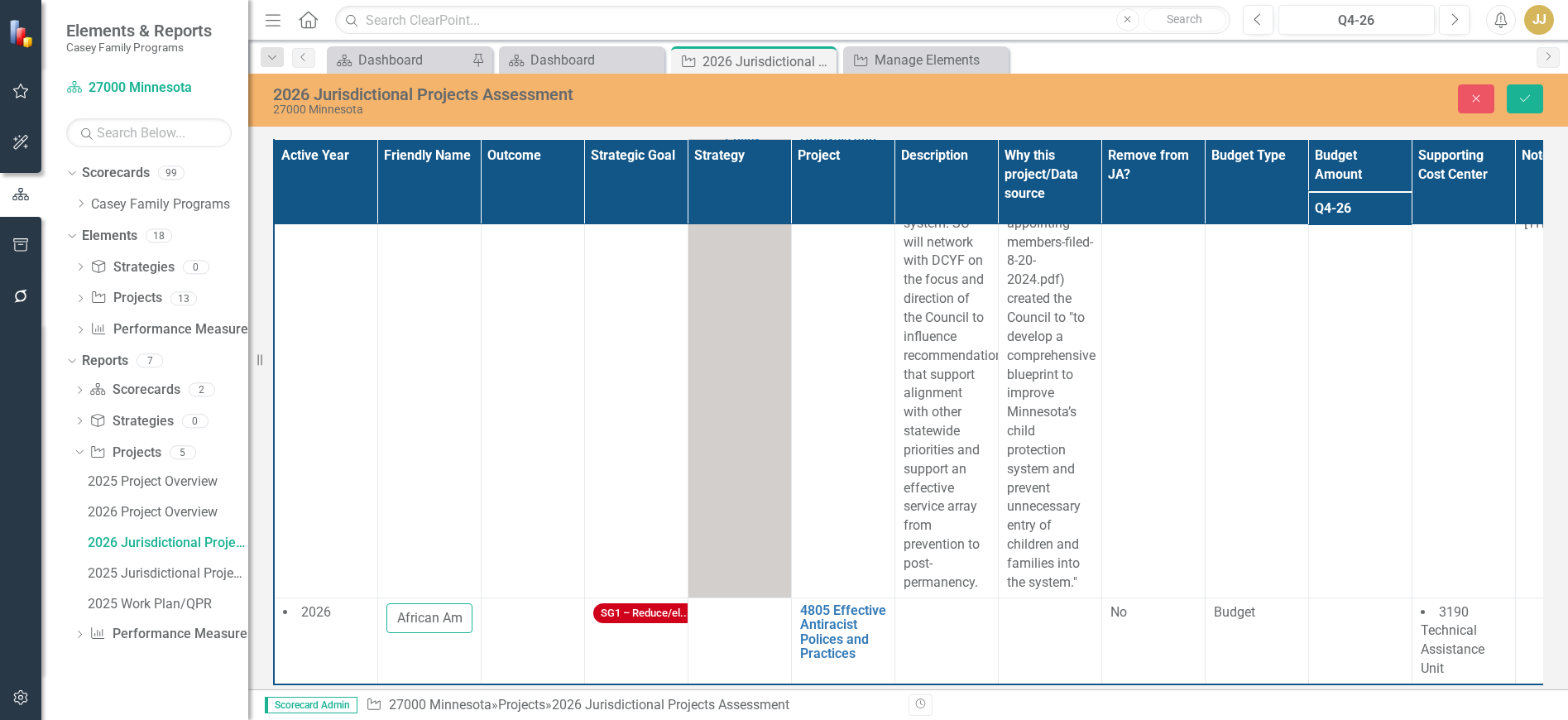 scroll, scrollTop: 0, scrollLeft: 157, axis: horizontal 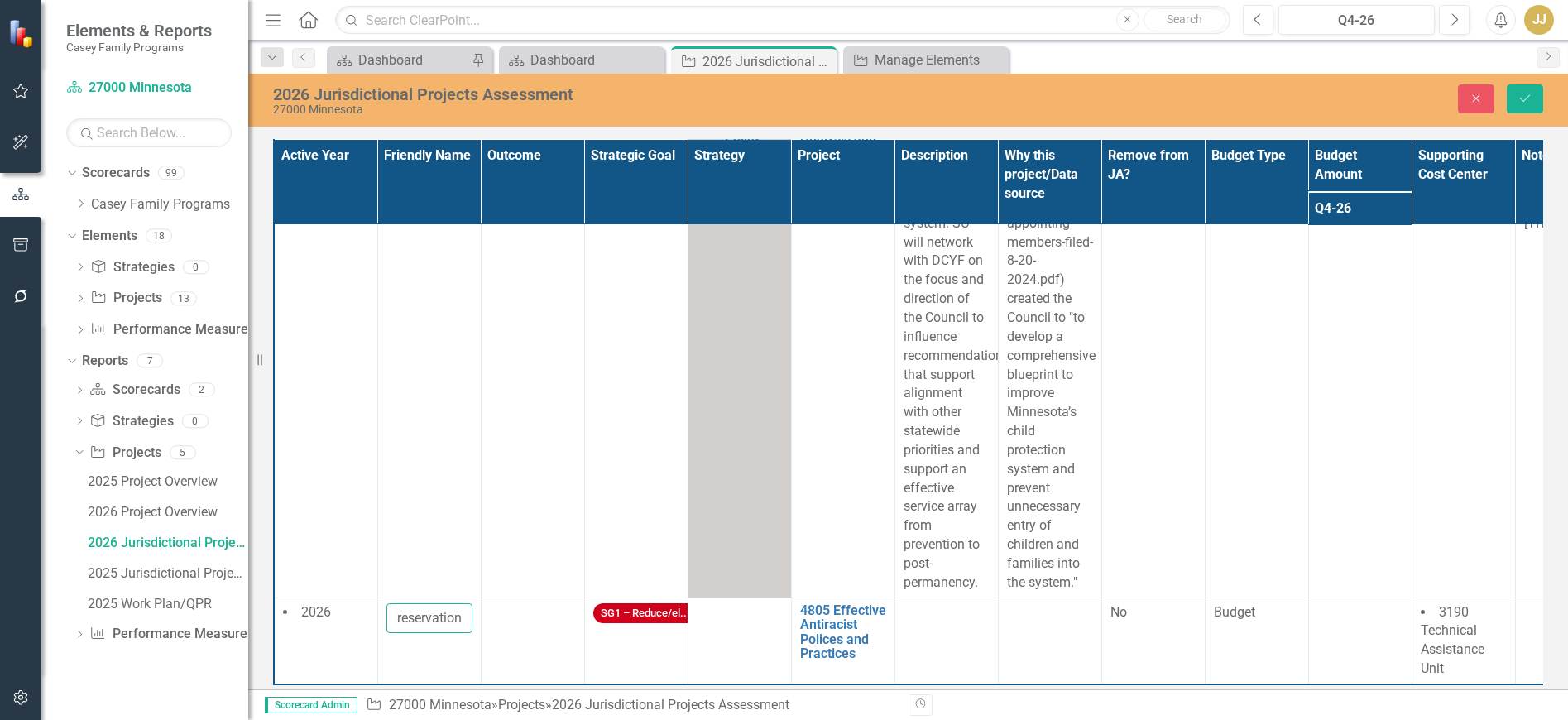 type on "African American Family Preservation" 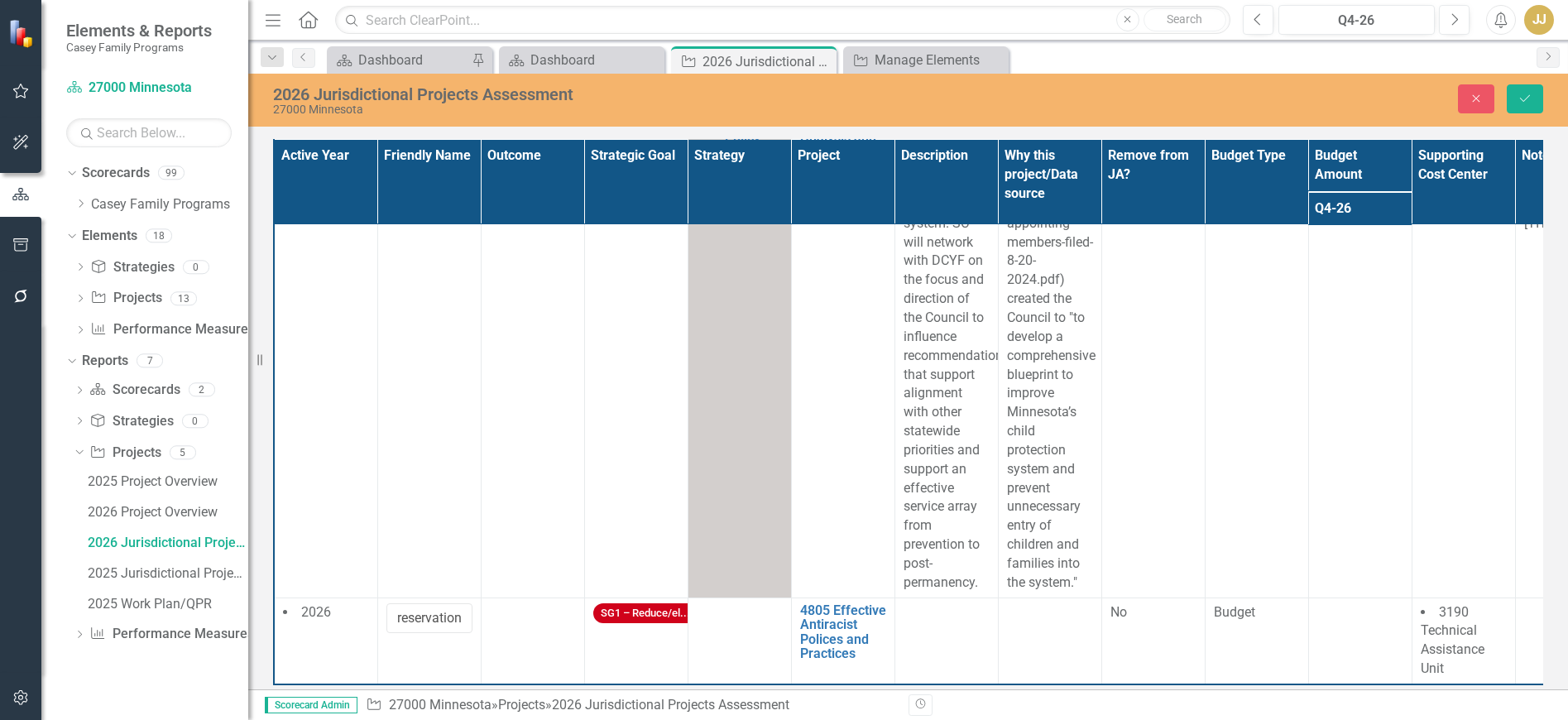 click at bounding box center (532, 641) 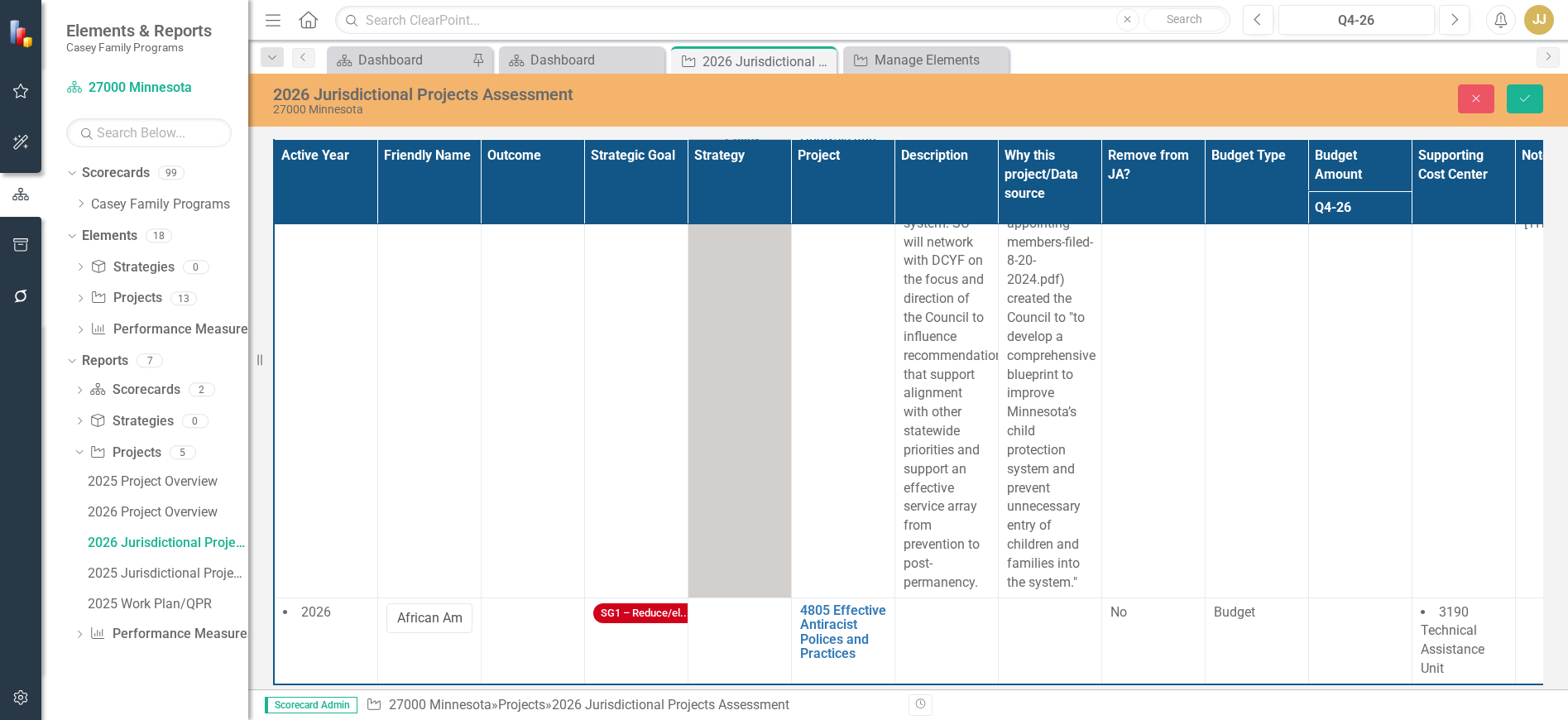 click at bounding box center [532, 641] 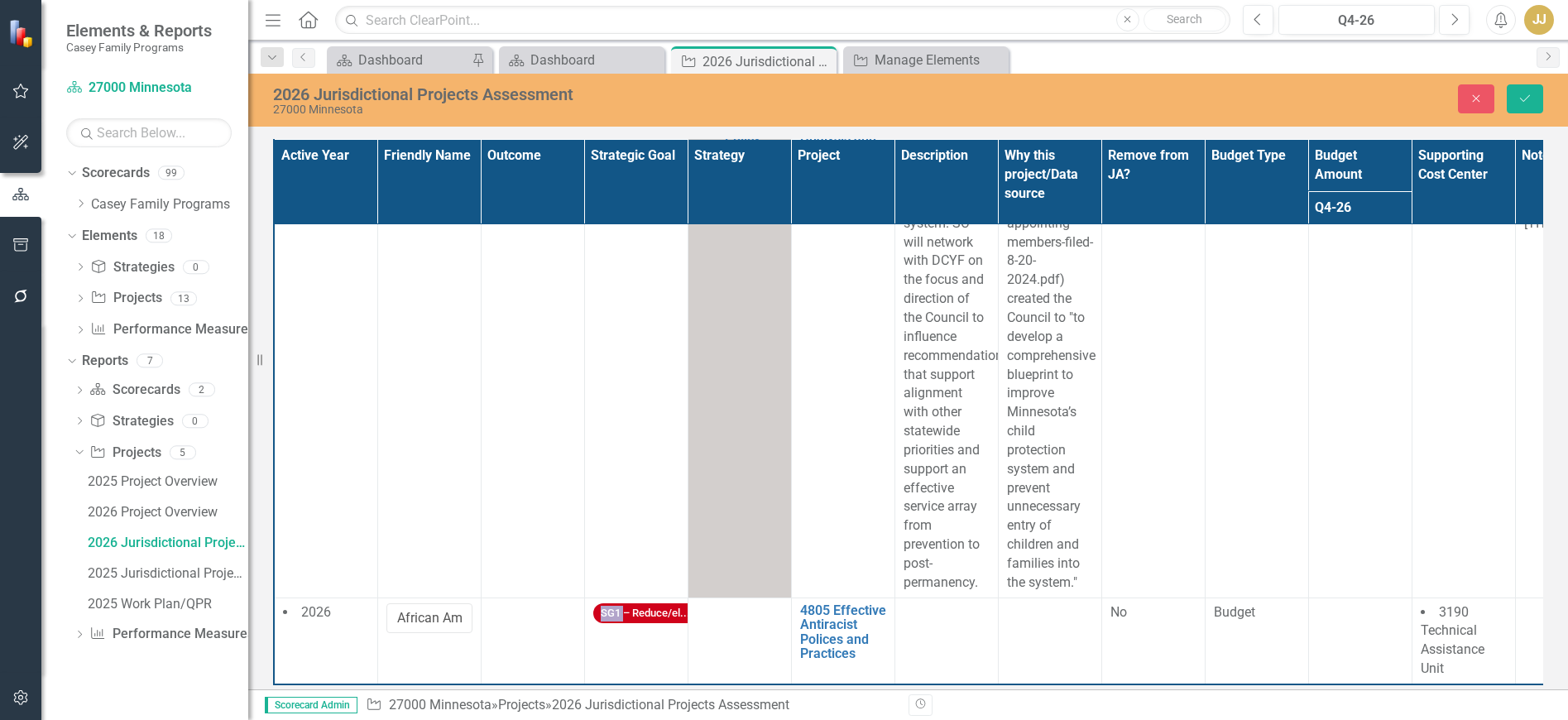 click at bounding box center (532, 641) 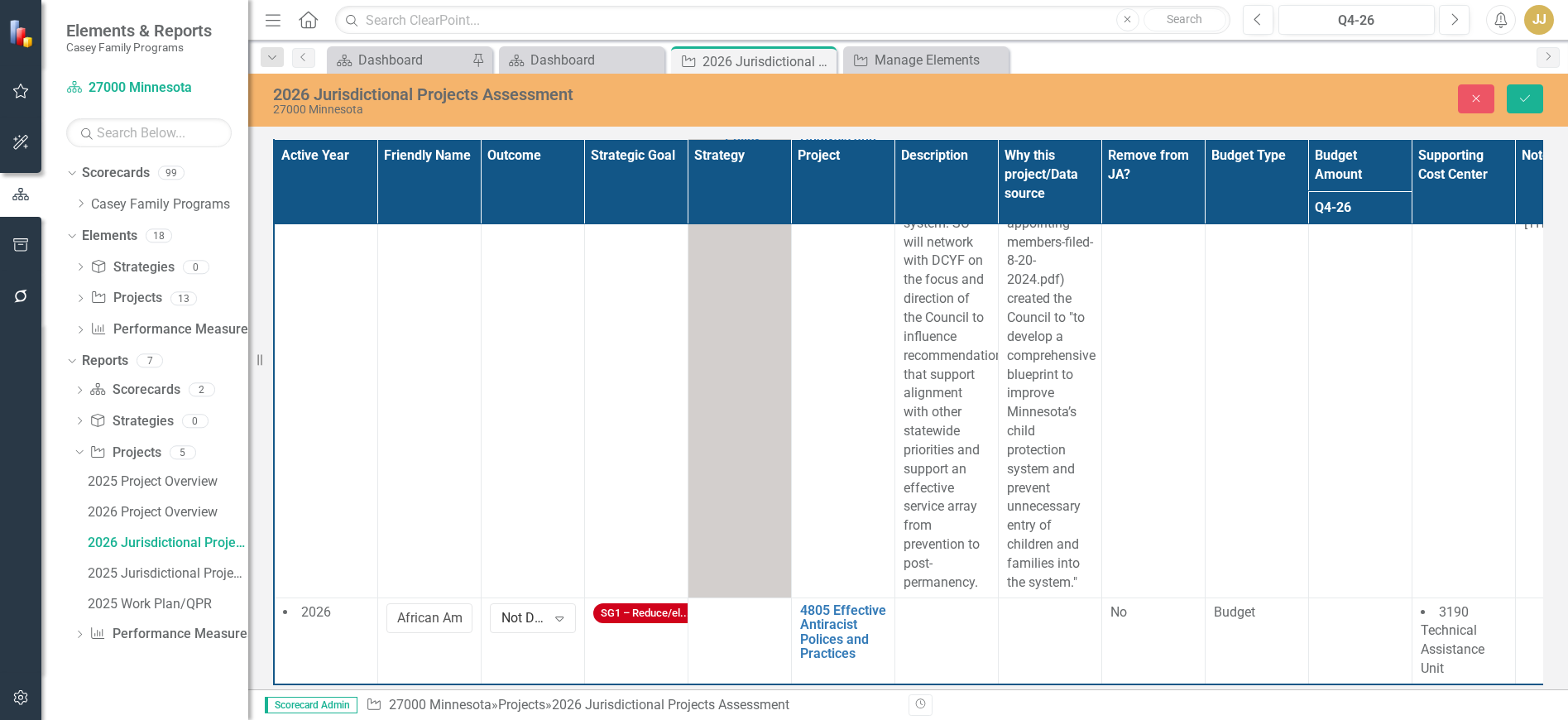 click on "Not Defined" at bounding box center (524, 617) 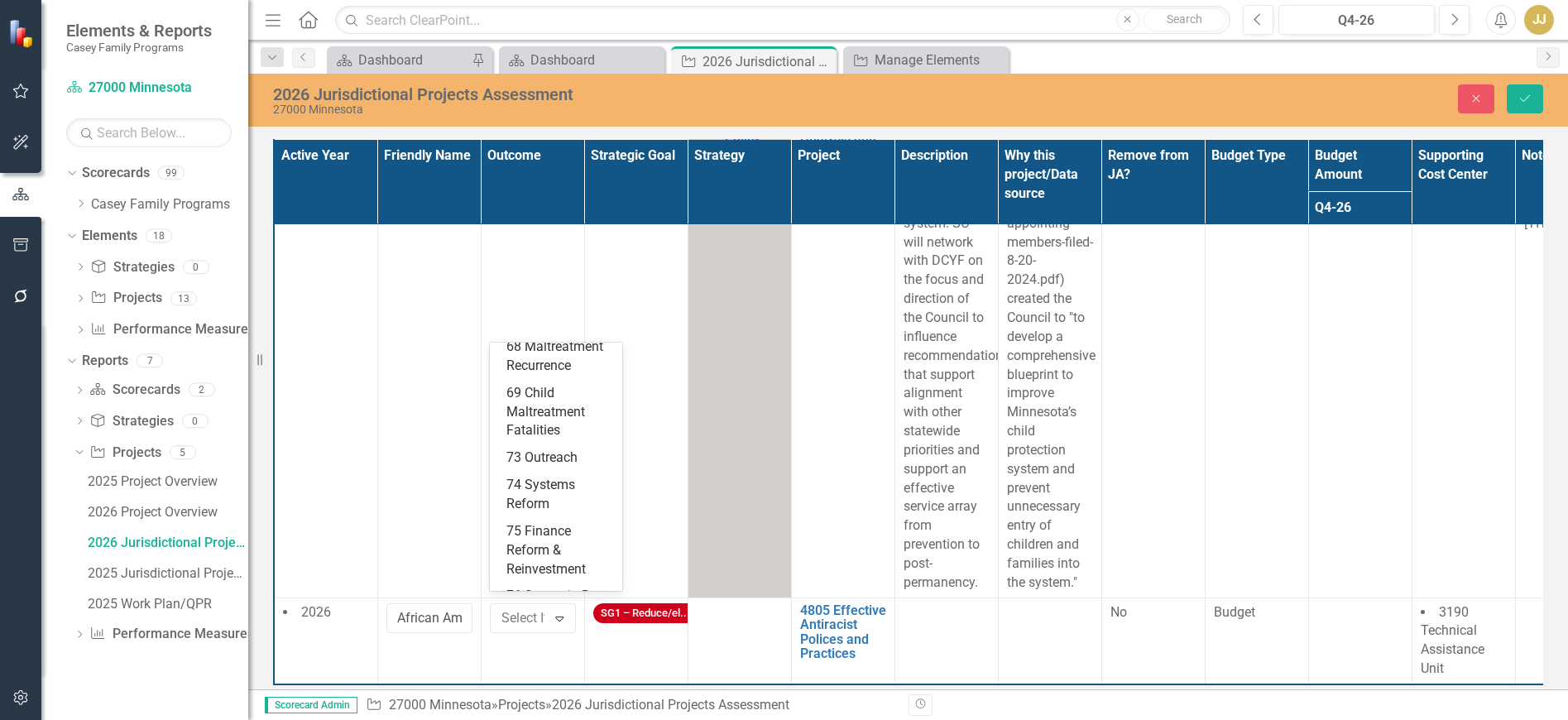 scroll, scrollTop: 248, scrollLeft: 0, axis: vertical 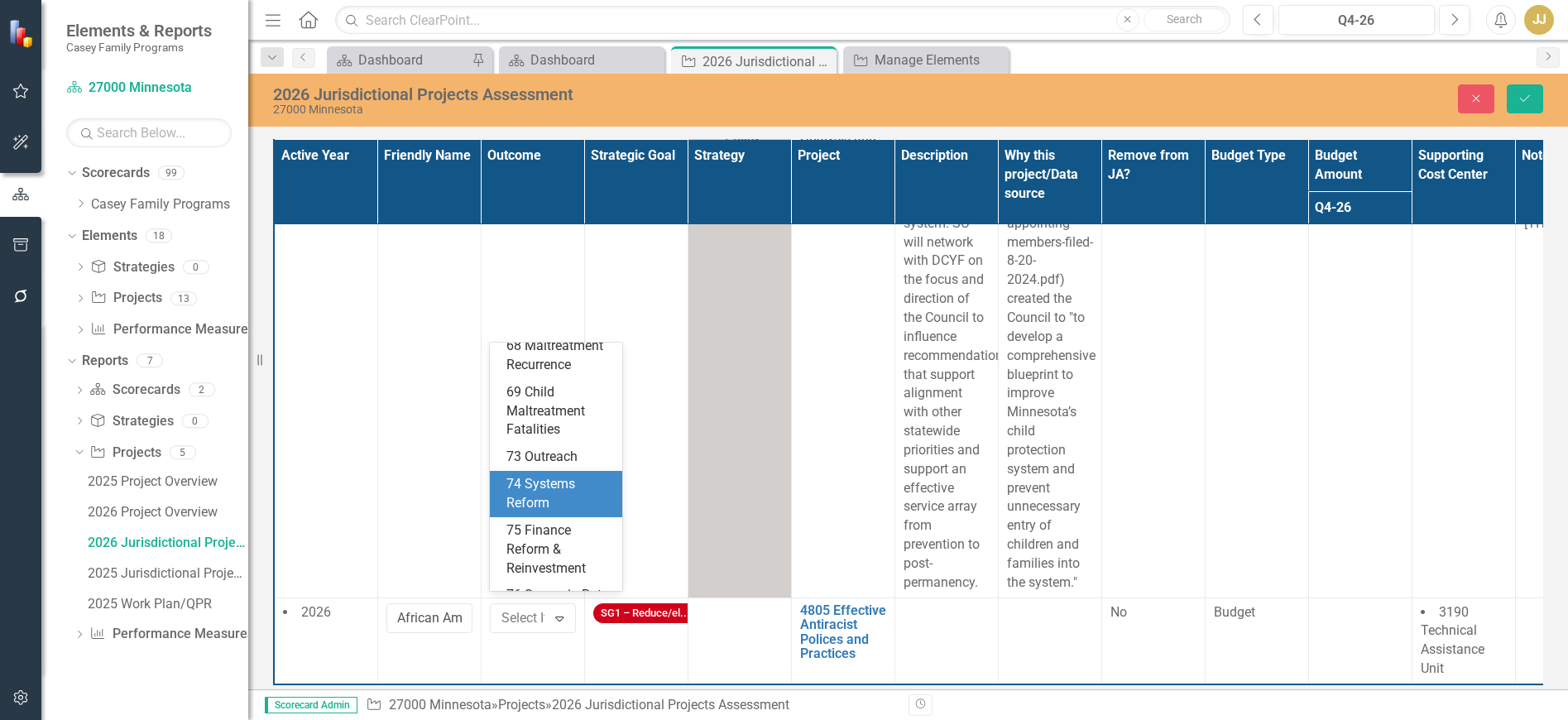 click on "74 Systems Reform" at bounding box center (559, 494) 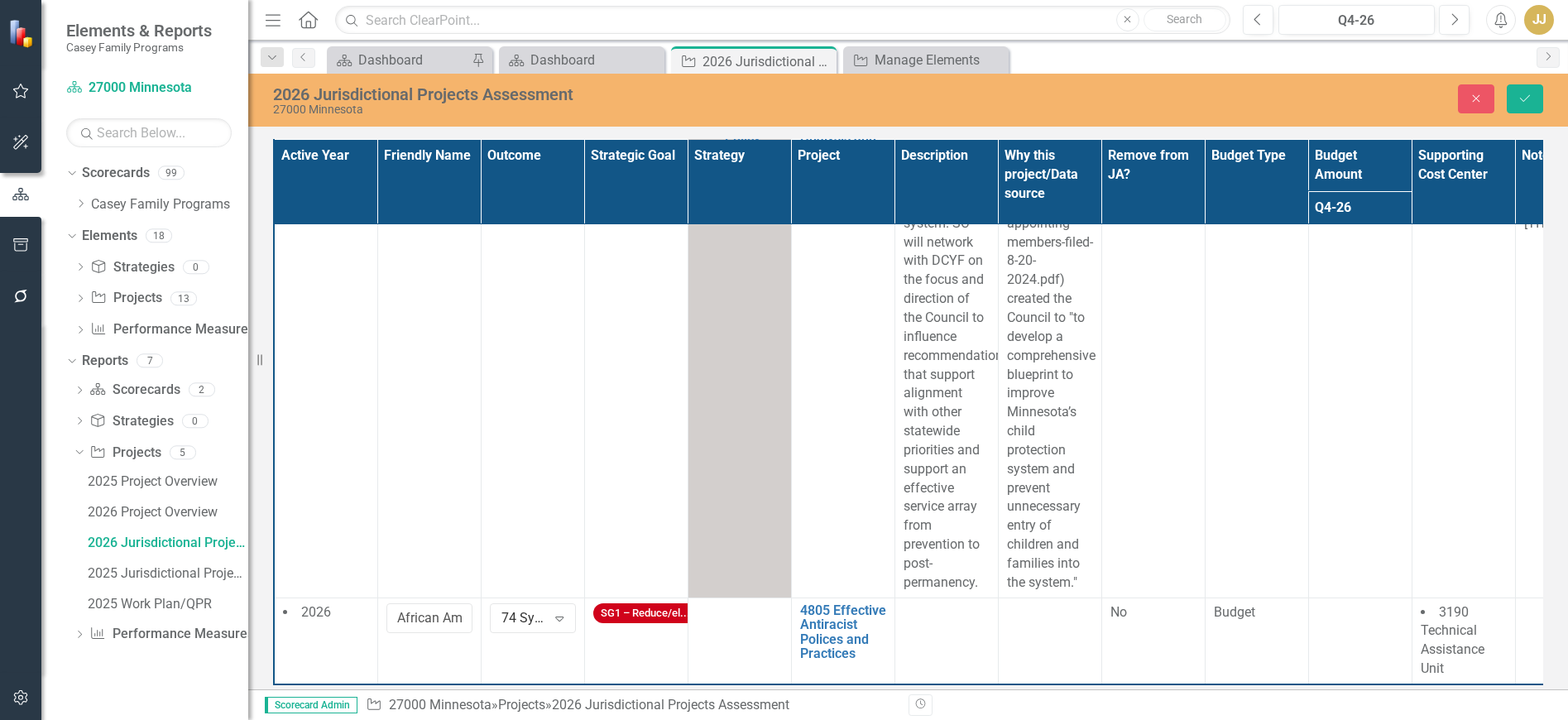 click at bounding box center [739, 641] 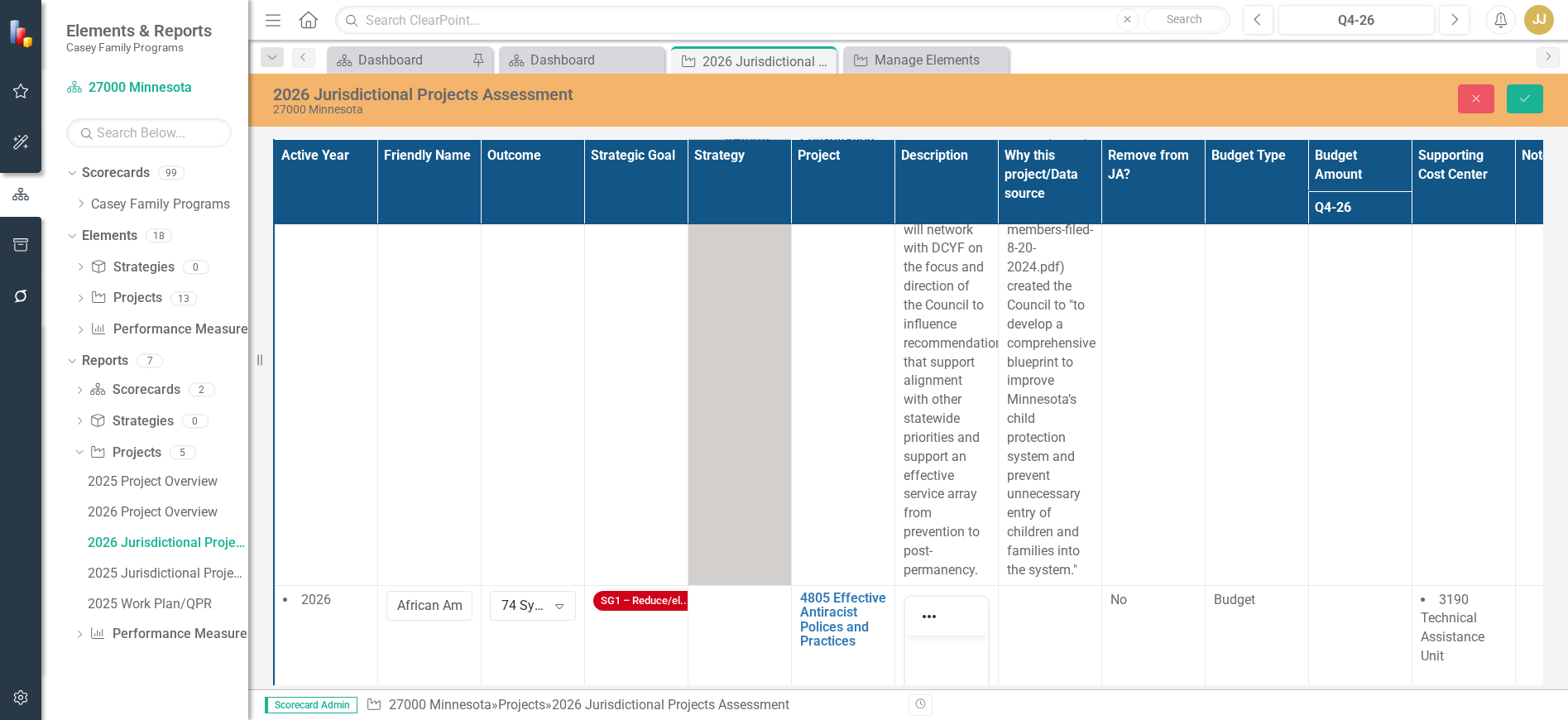 scroll, scrollTop: 0, scrollLeft: 0, axis: both 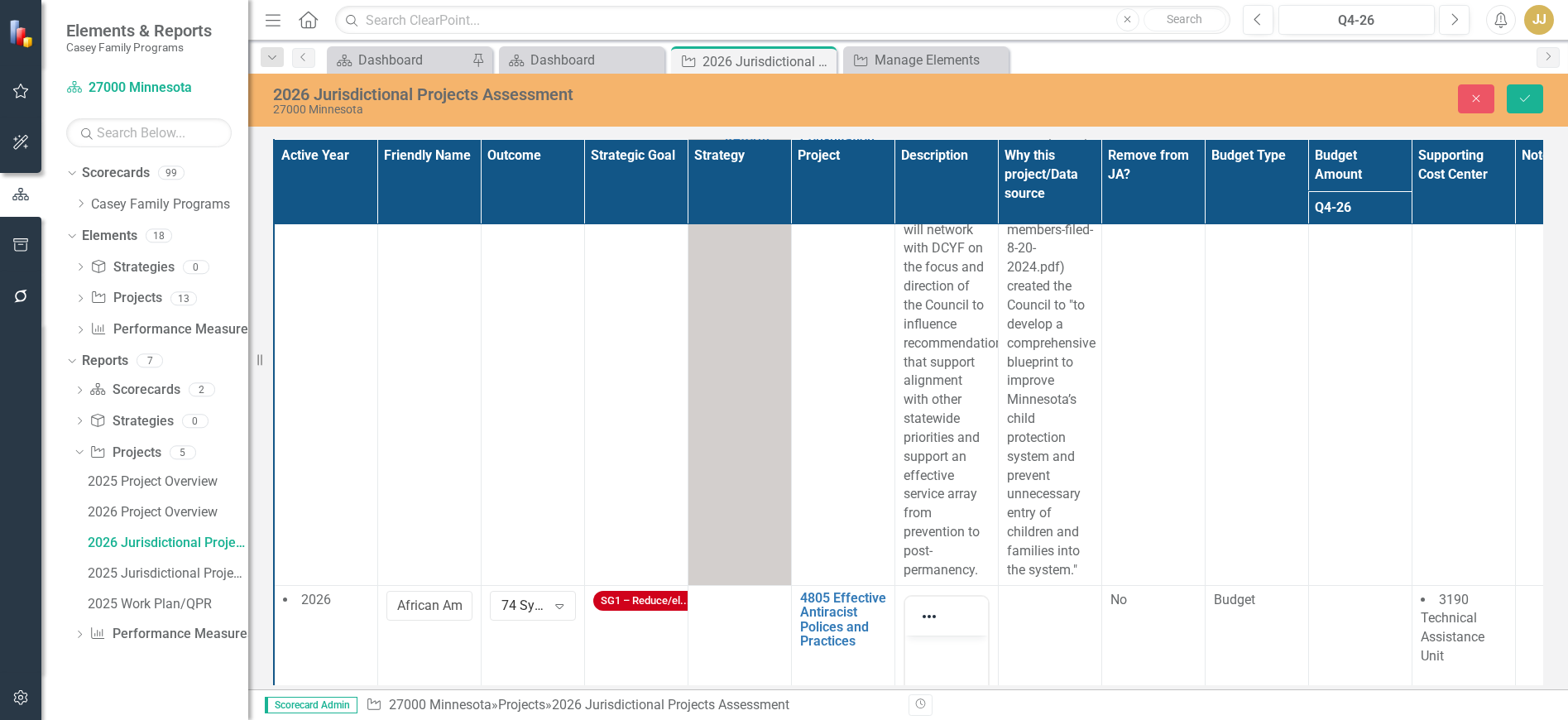 click at bounding box center (947, 616) 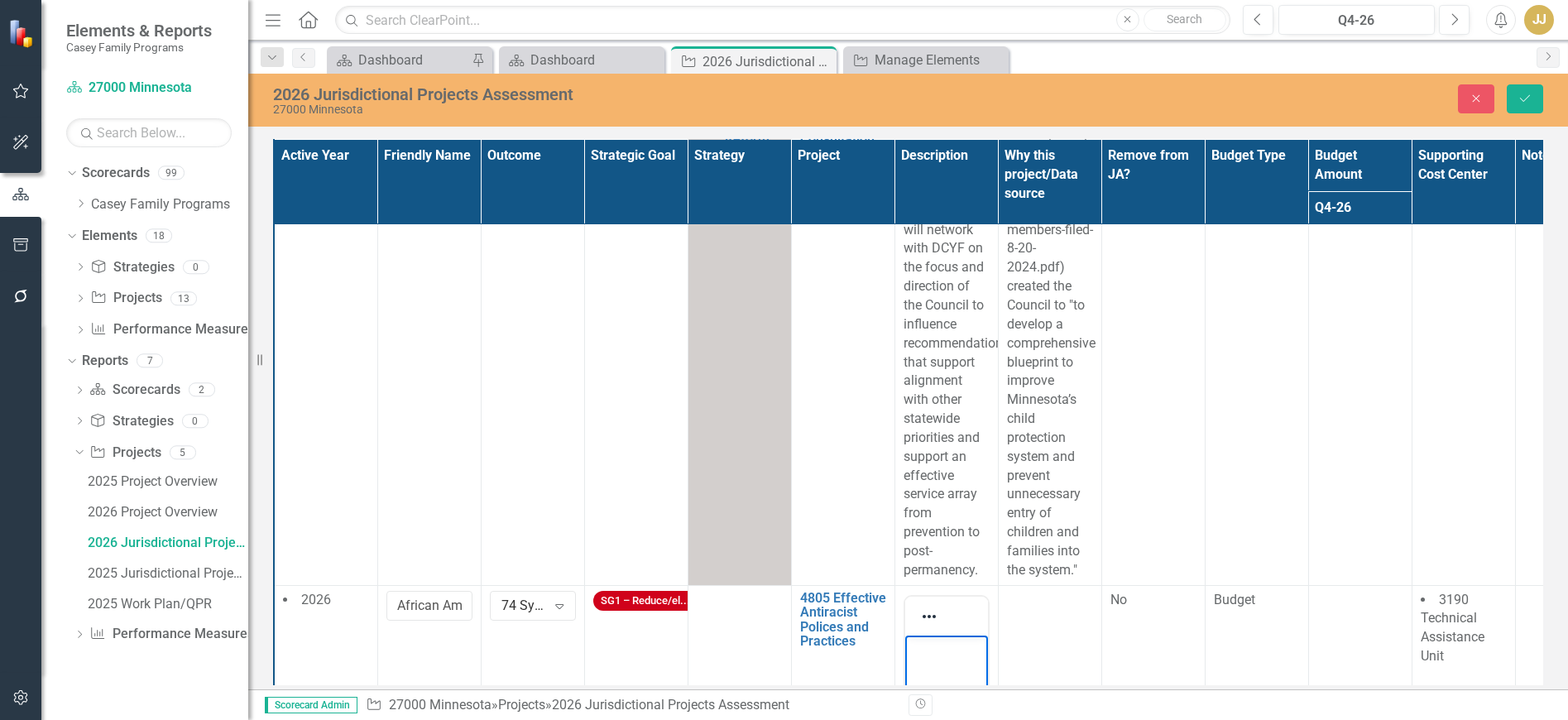 scroll, scrollTop: 2042, scrollLeft: 0, axis: vertical 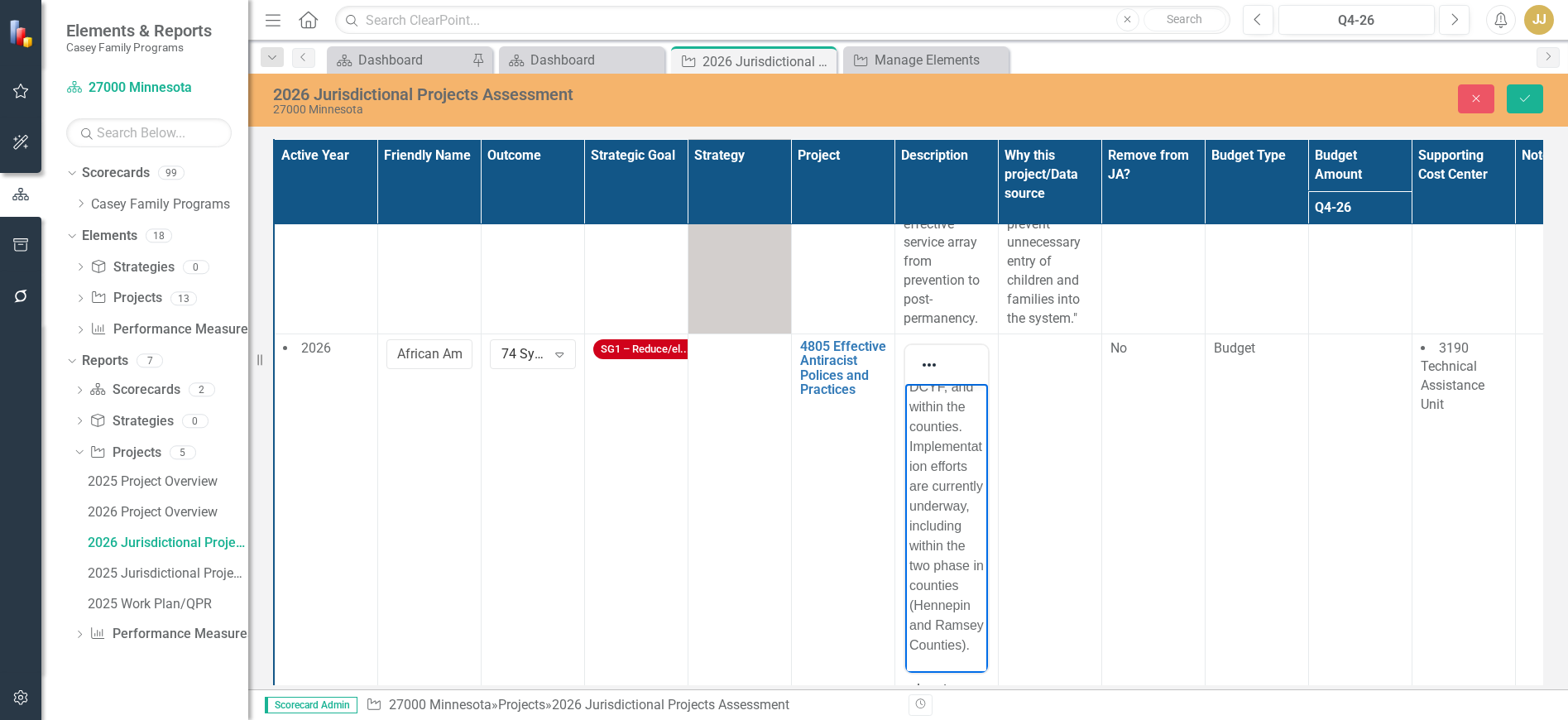 click at bounding box center [1049, 571] 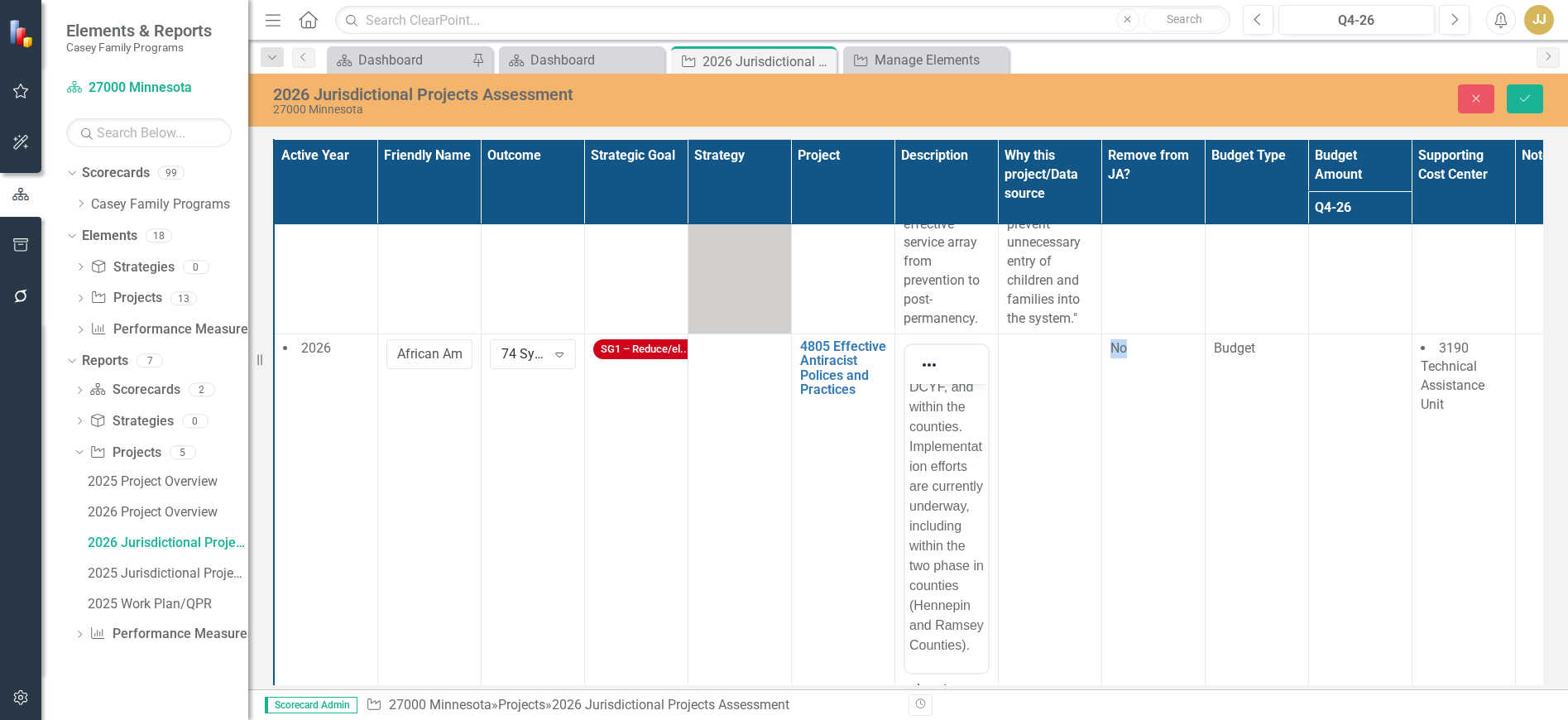click at bounding box center [1049, 571] 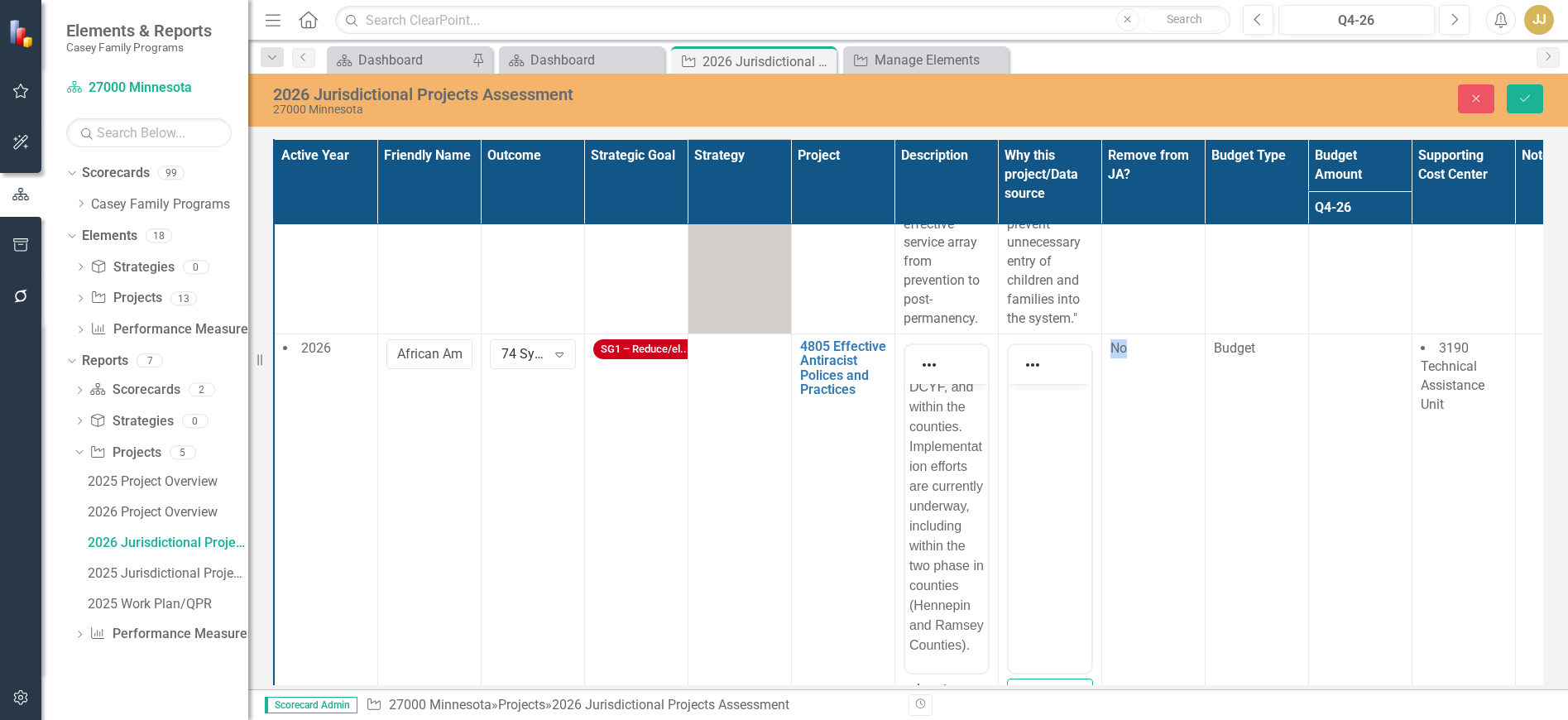 scroll, scrollTop: 0, scrollLeft: 0, axis: both 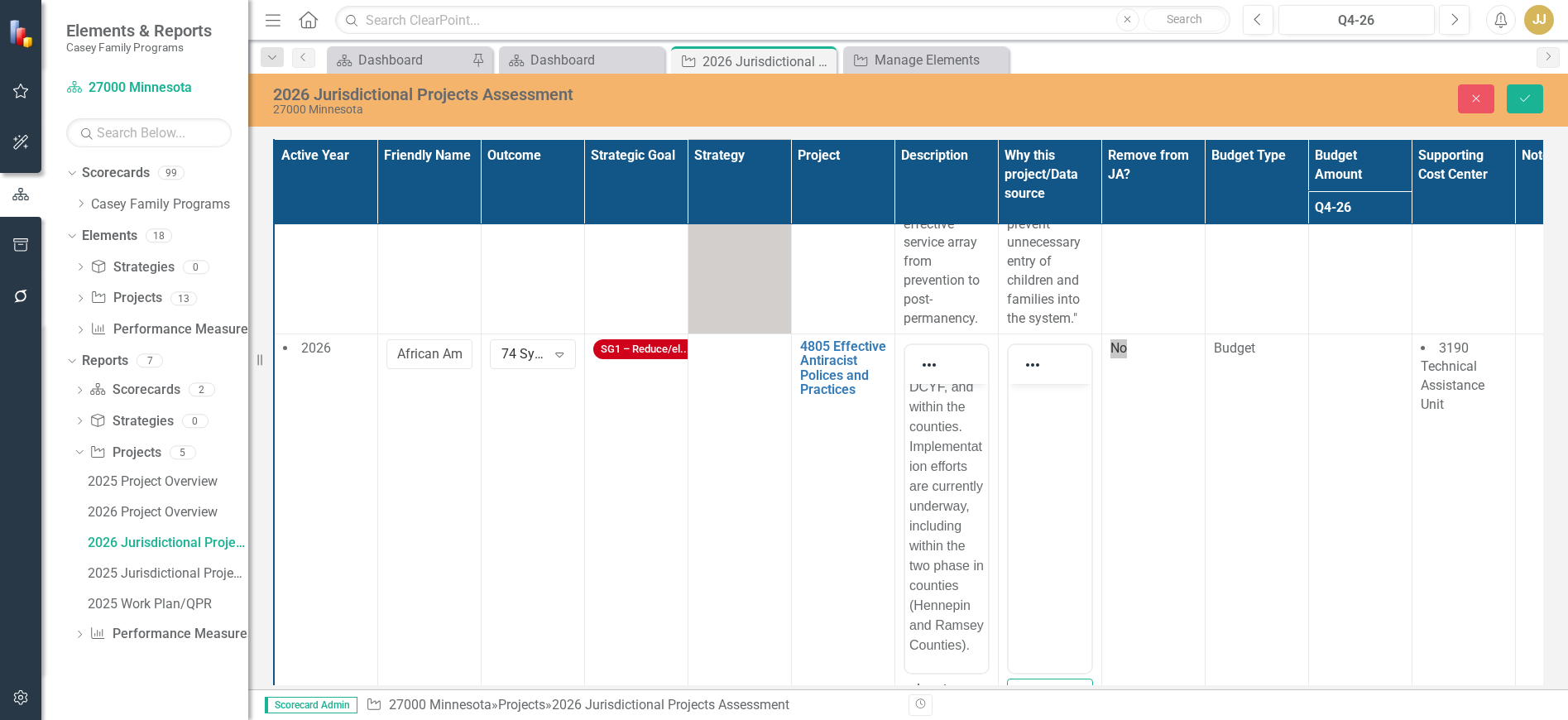 click at bounding box center [1049, 507] 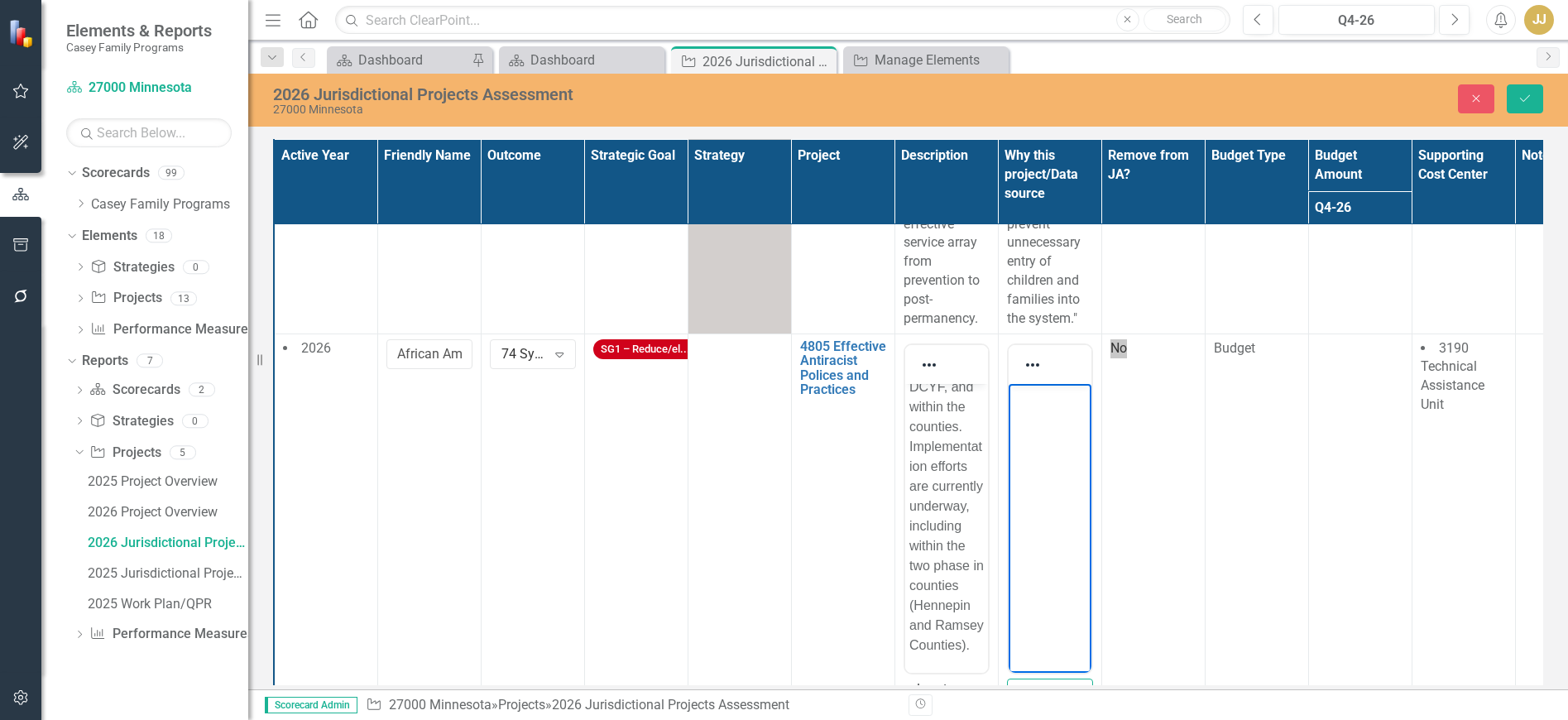 scroll, scrollTop: 526, scrollLeft: 0, axis: vertical 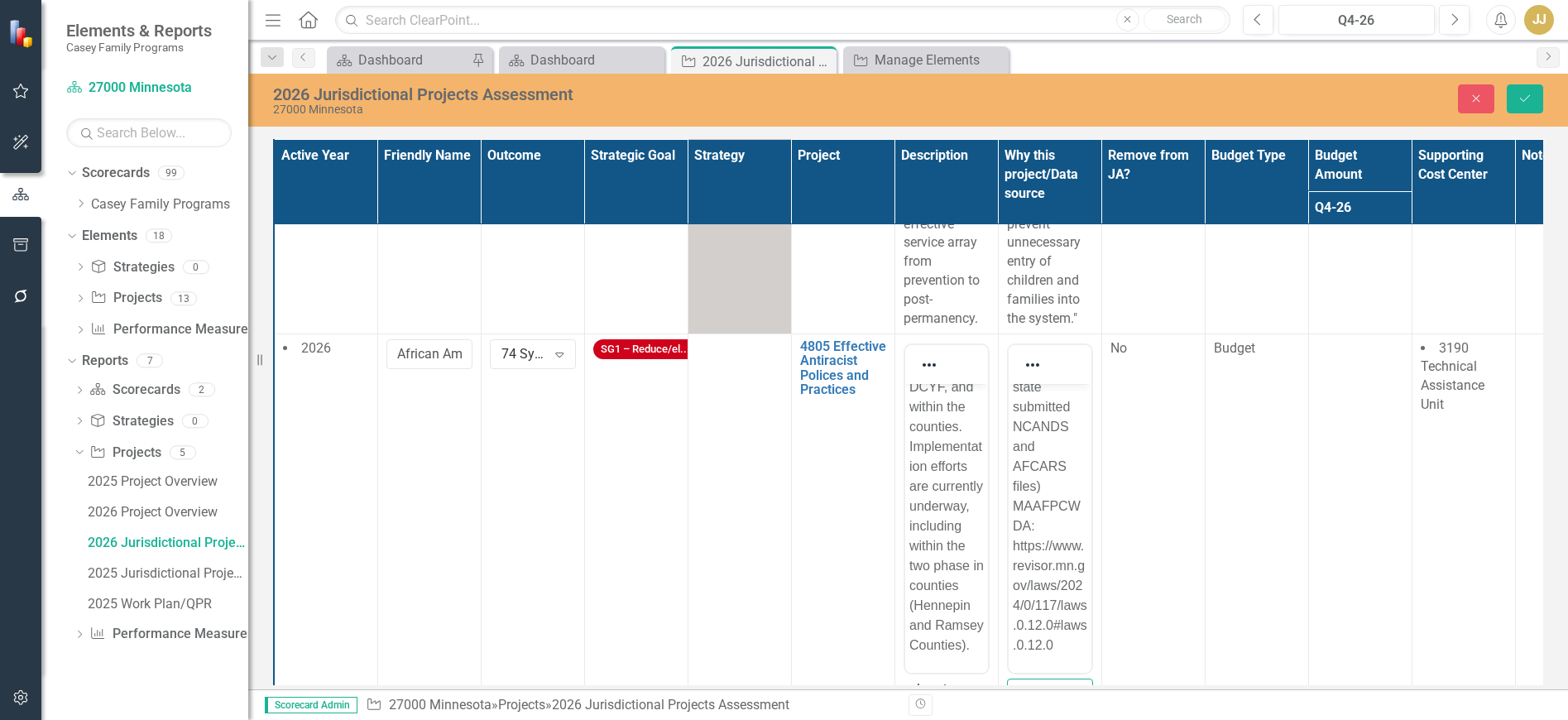 click at bounding box center [1359, 571] 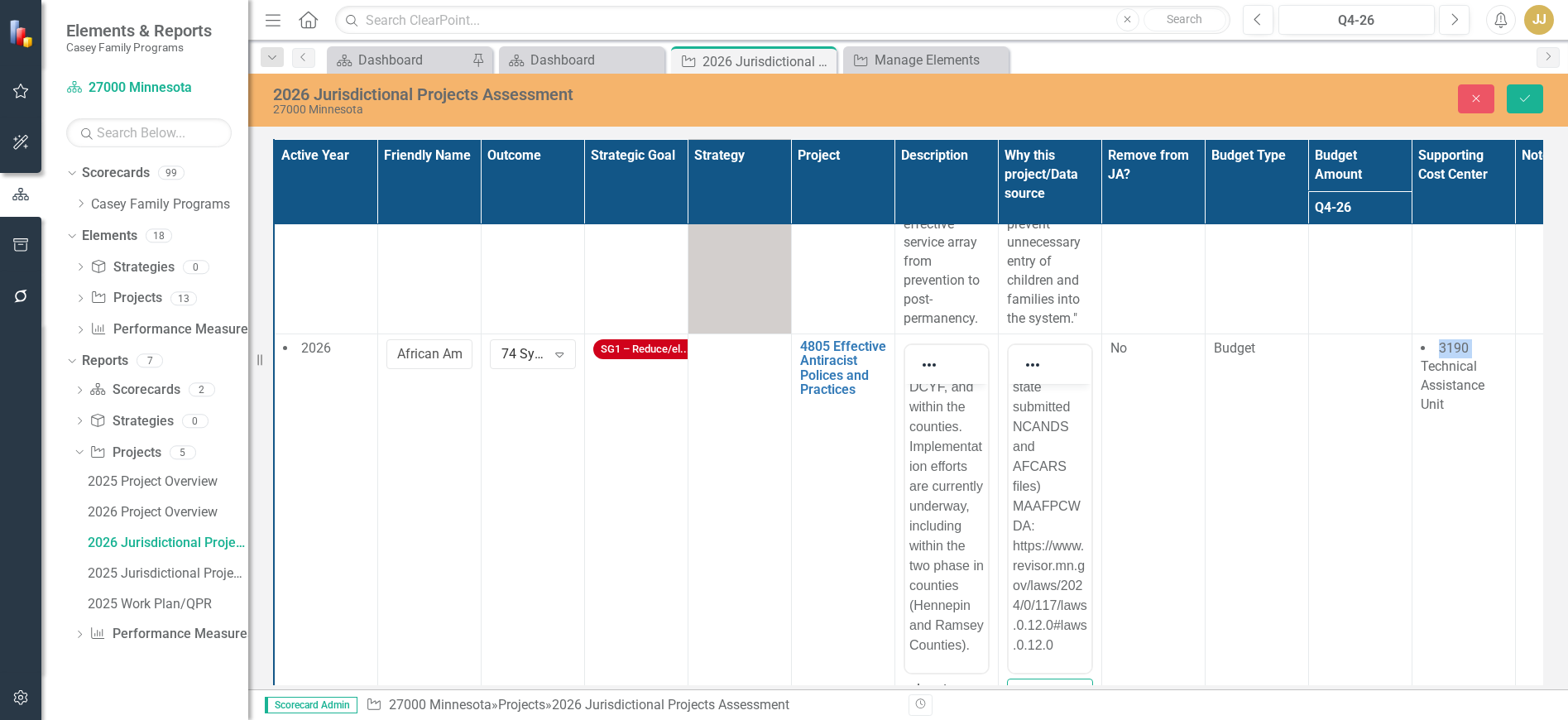 click at bounding box center [1359, 571] 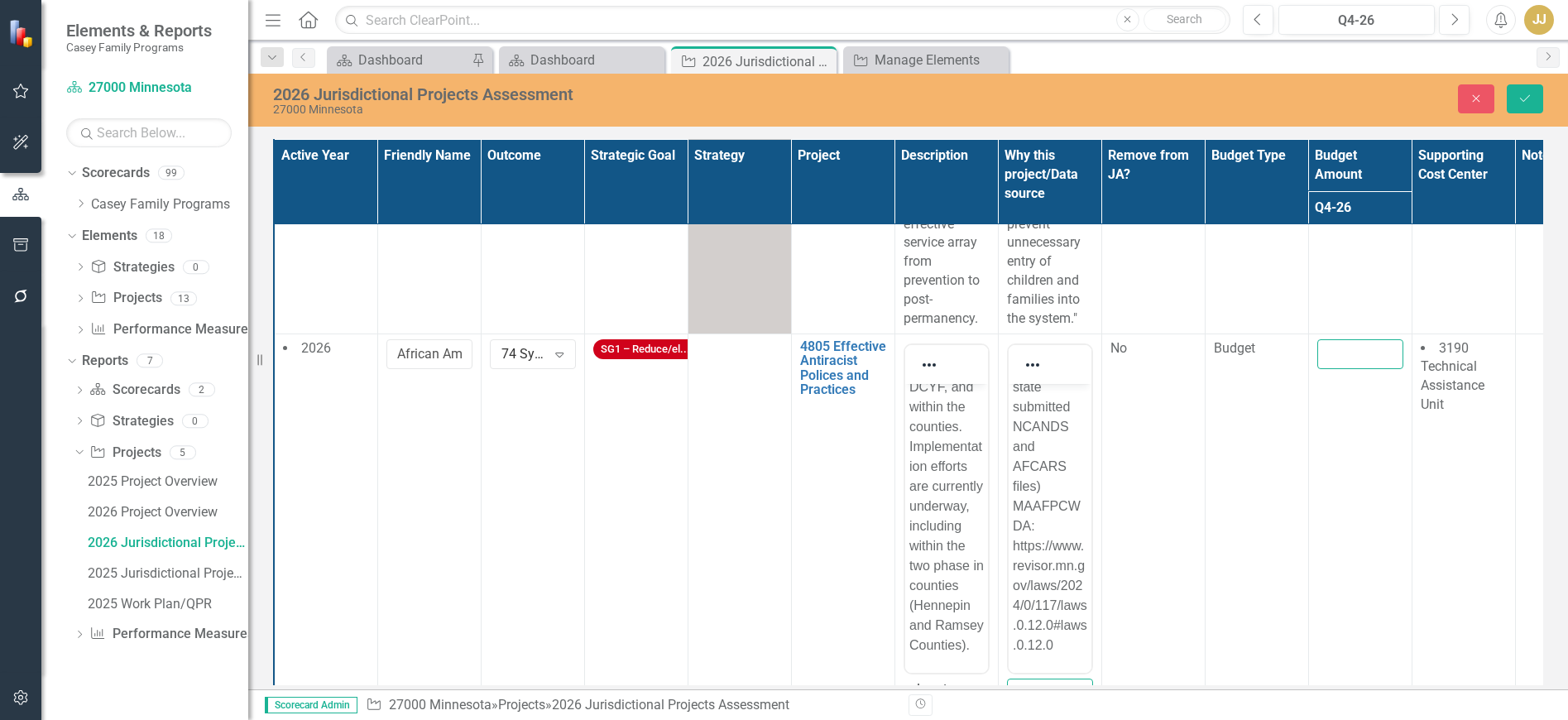 click at bounding box center [1360, 354] 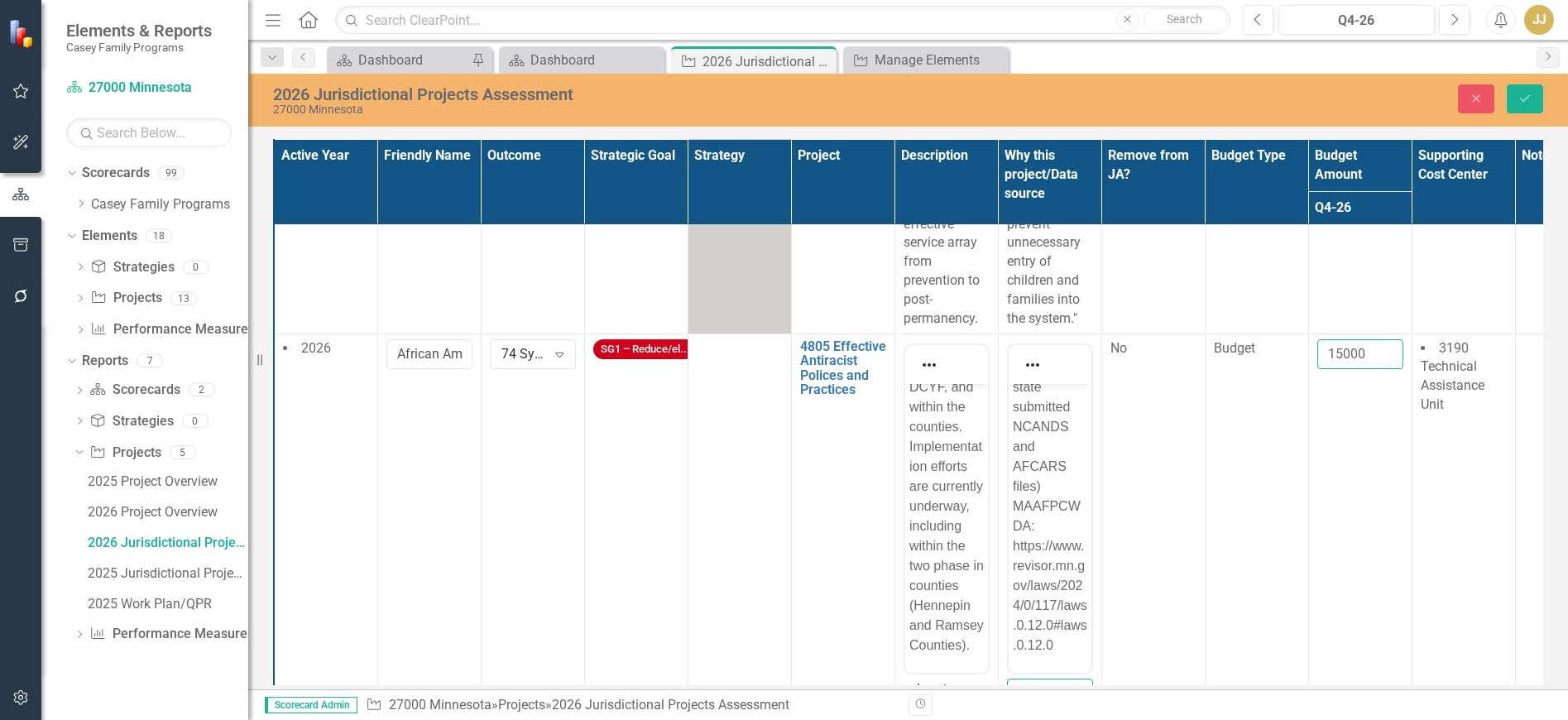 type on "15000" 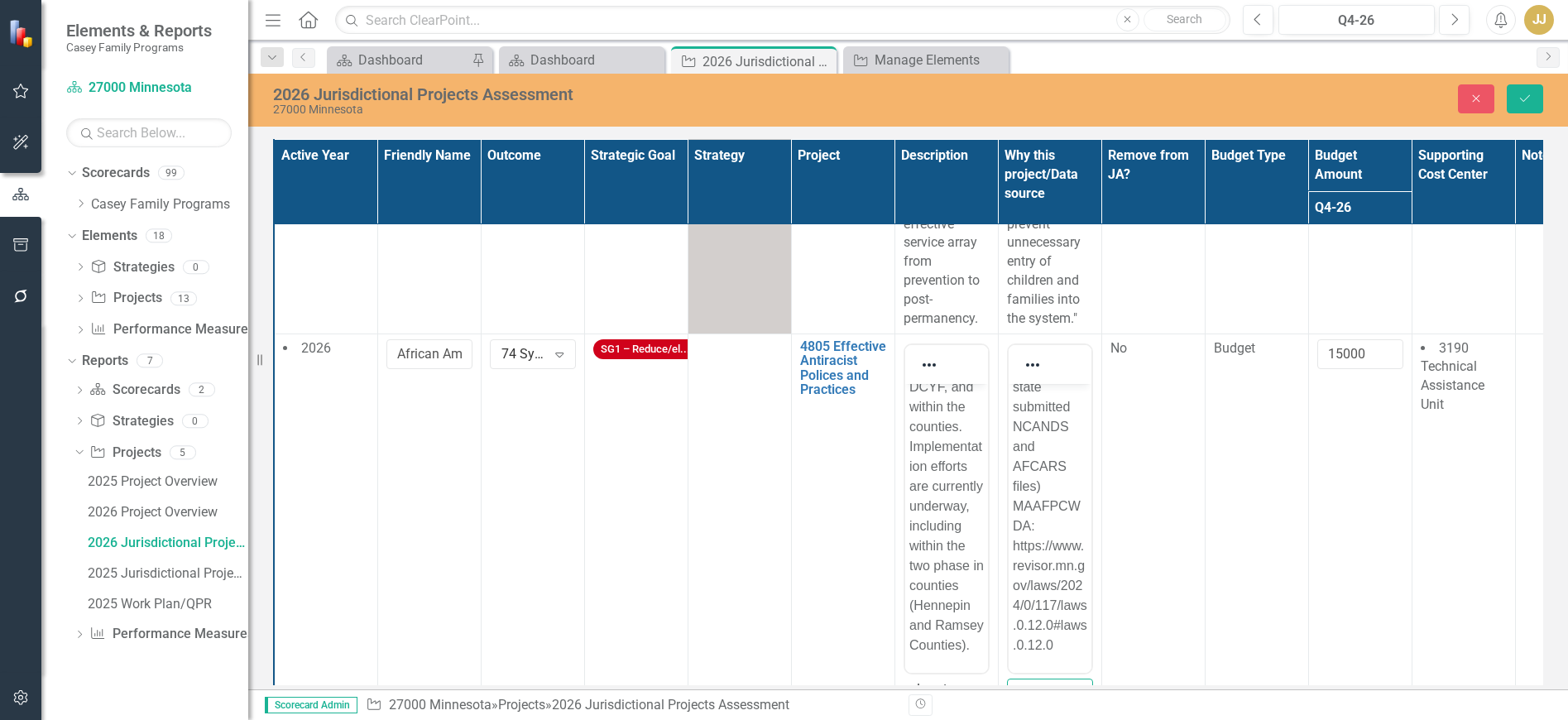 click on "15000" at bounding box center (1359, 571) 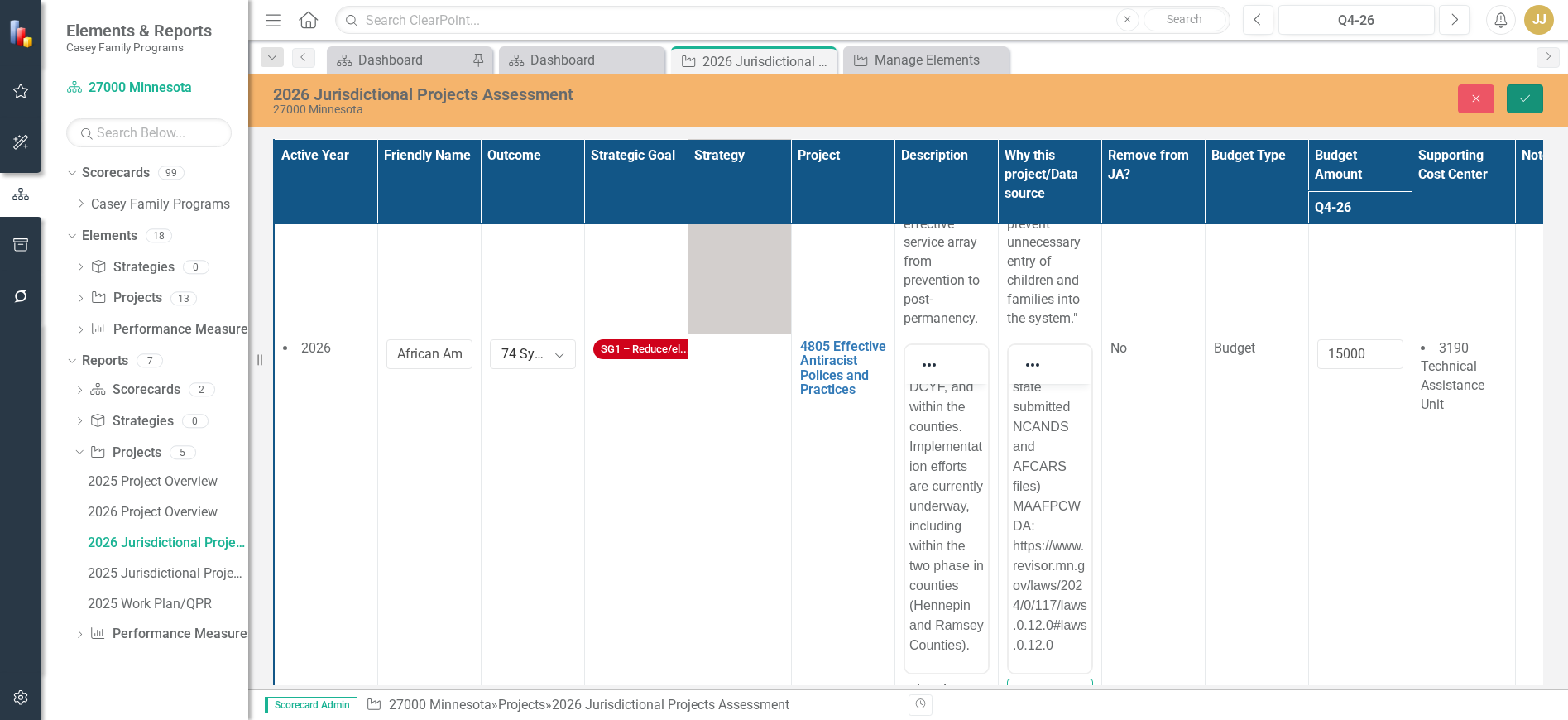 click on "Save" at bounding box center [1525, 98] 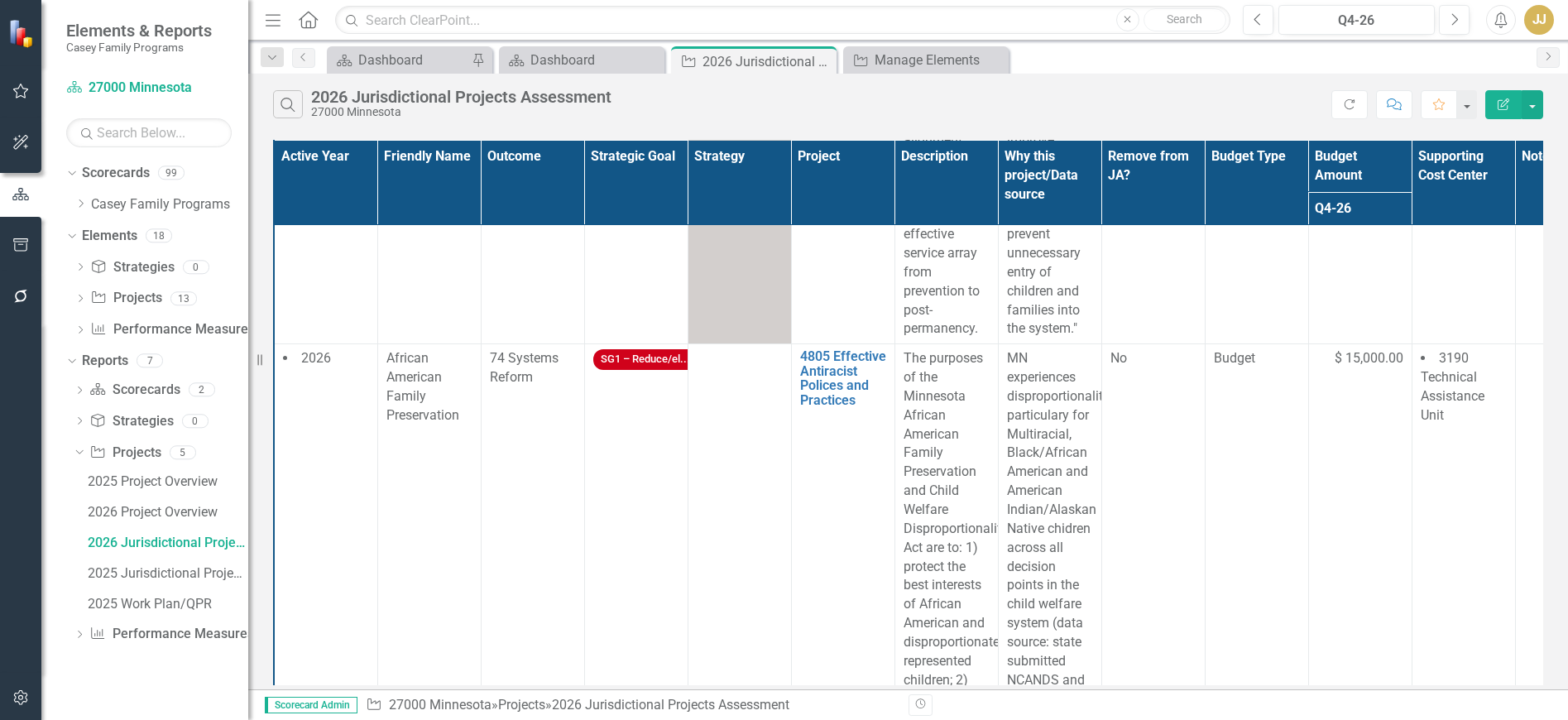 scroll, scrollTop: 2234, scrollLeft: 0, axis: vertical 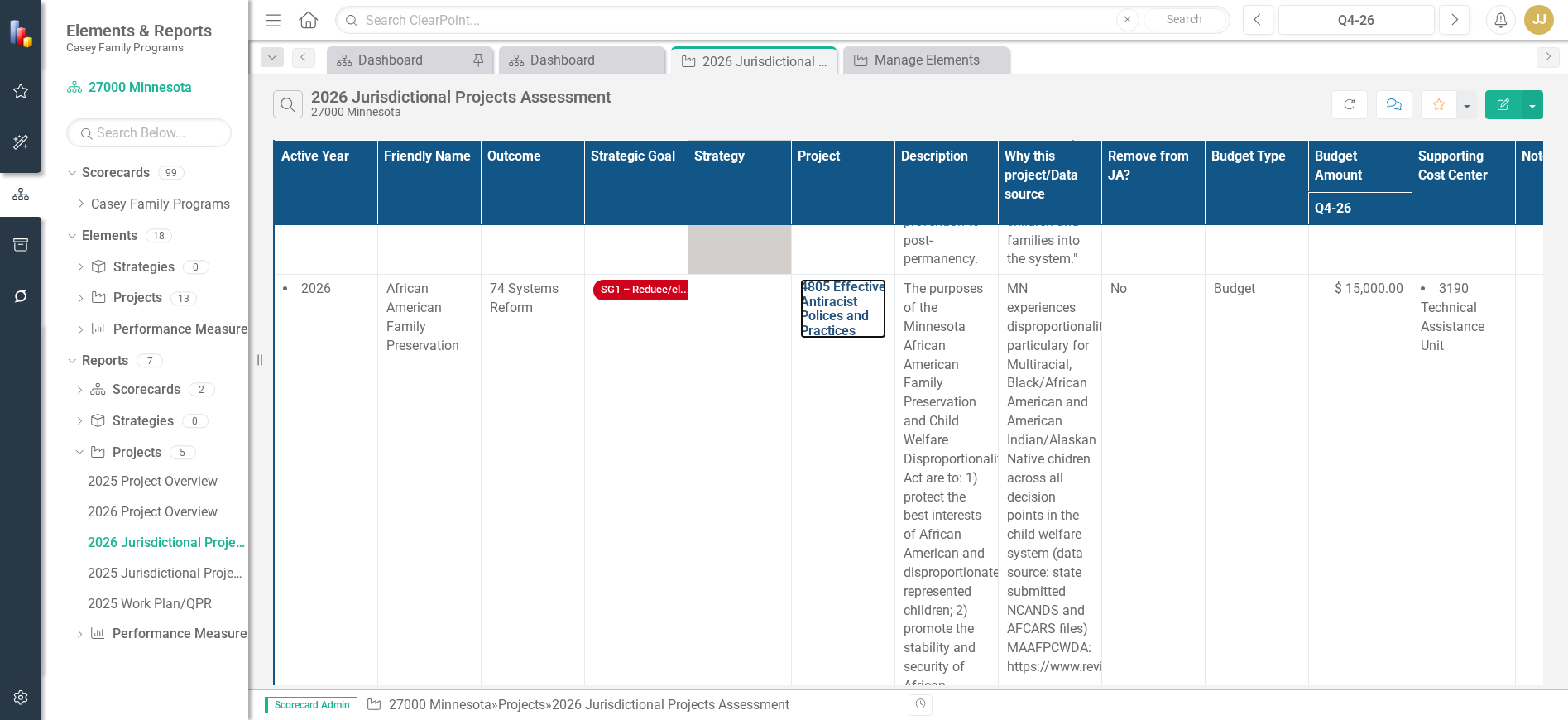 click on "4805 Effective Antiracist Polices and Practices" at bounding box center [843, 309] 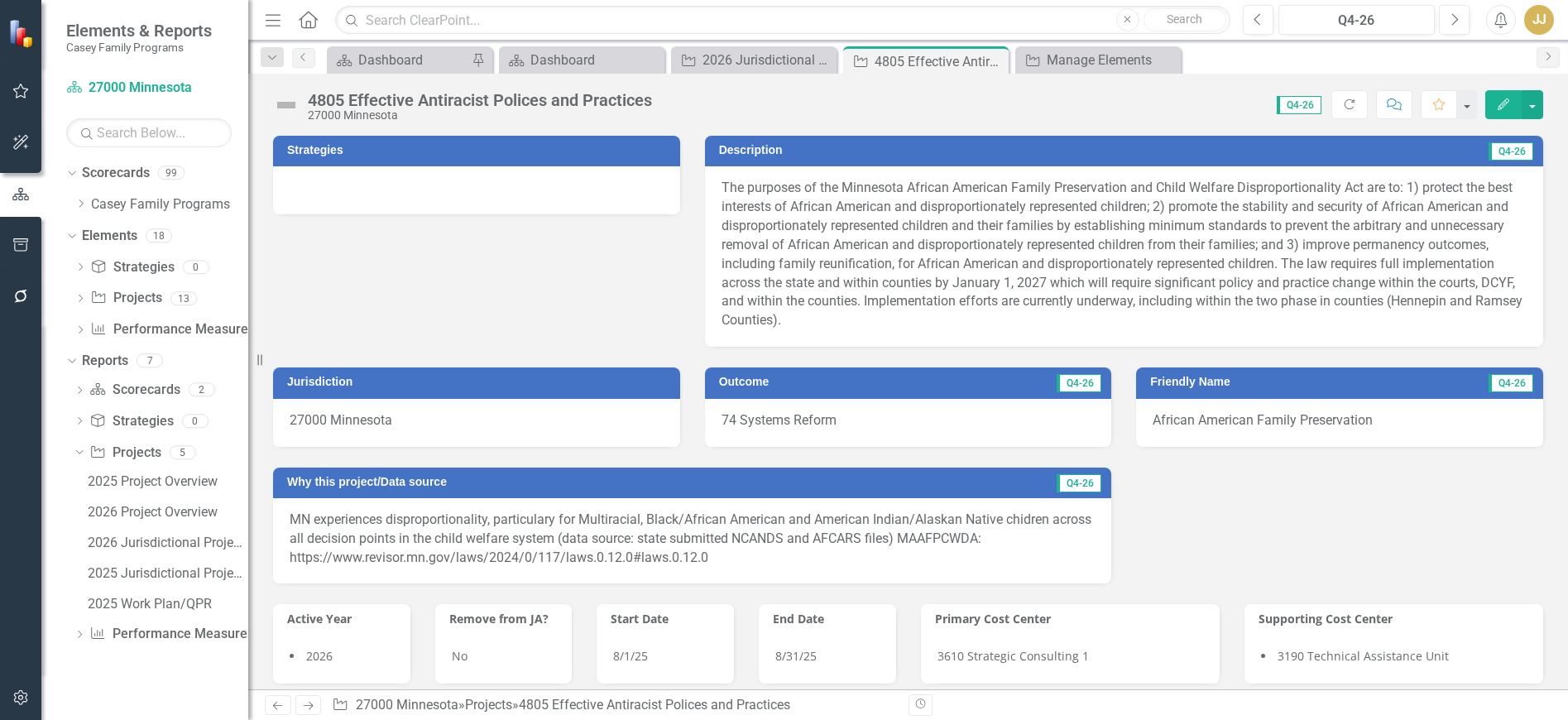 click on "Strategies" at bounding box center [479, 150] 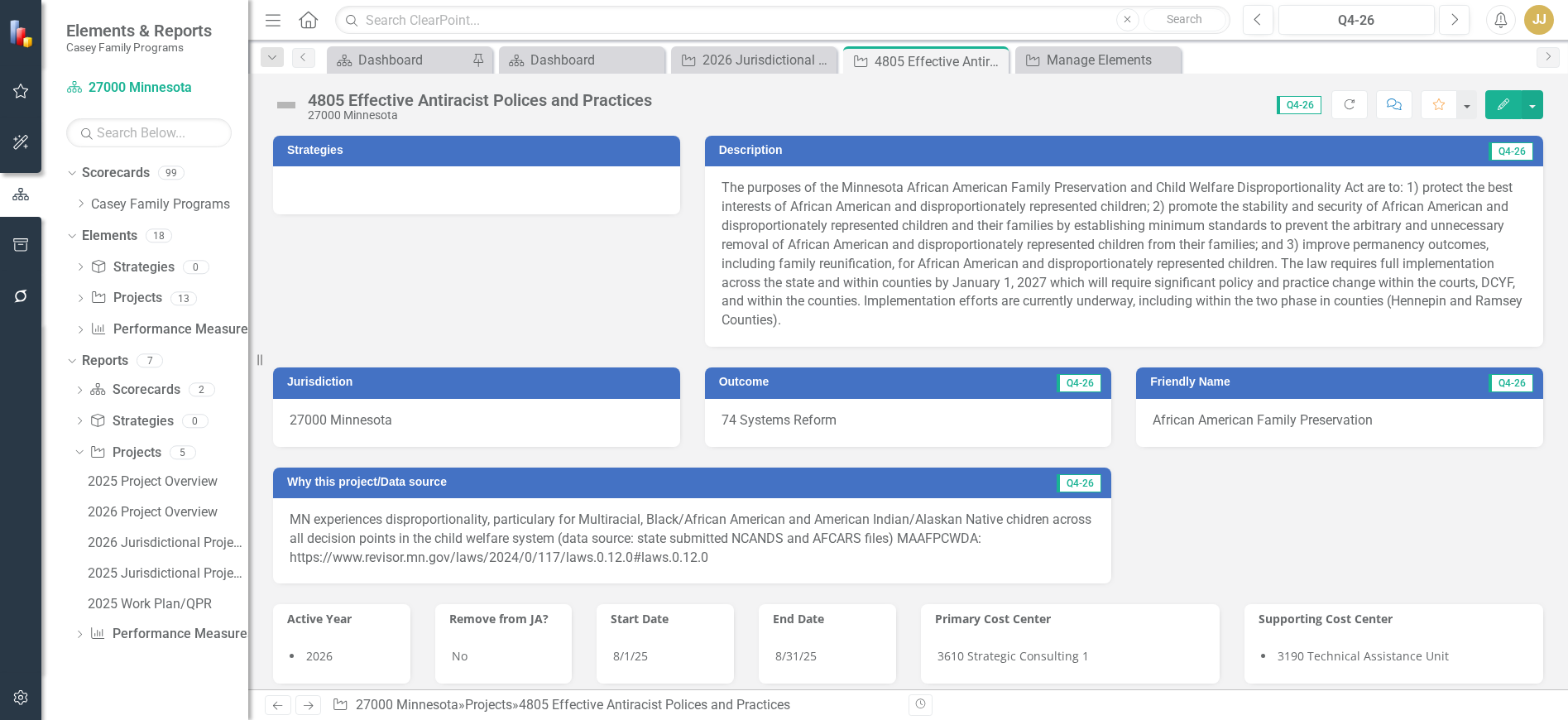 click at bounding box center (477, 190) 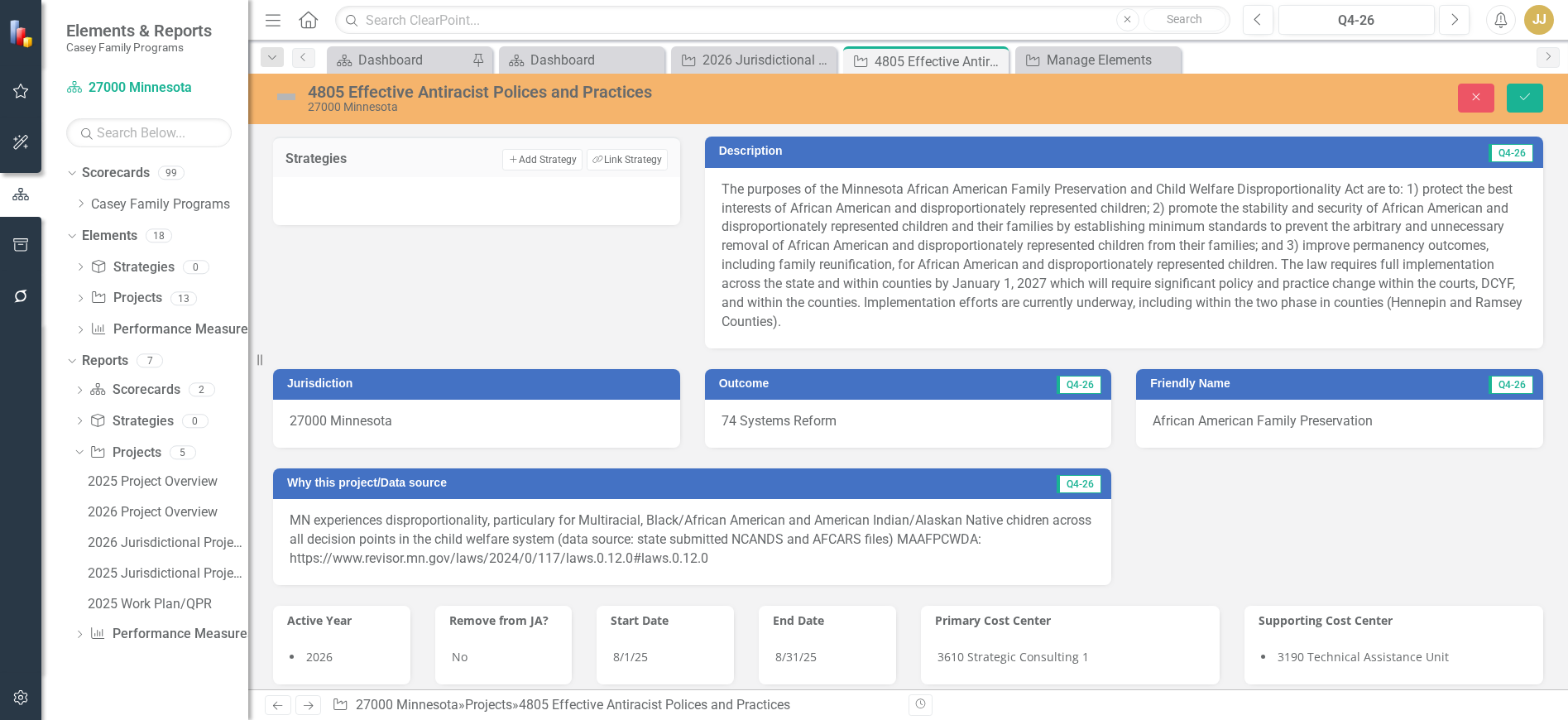 click on "Link Tag  Link Strategy" at bounding box center [626, 160] 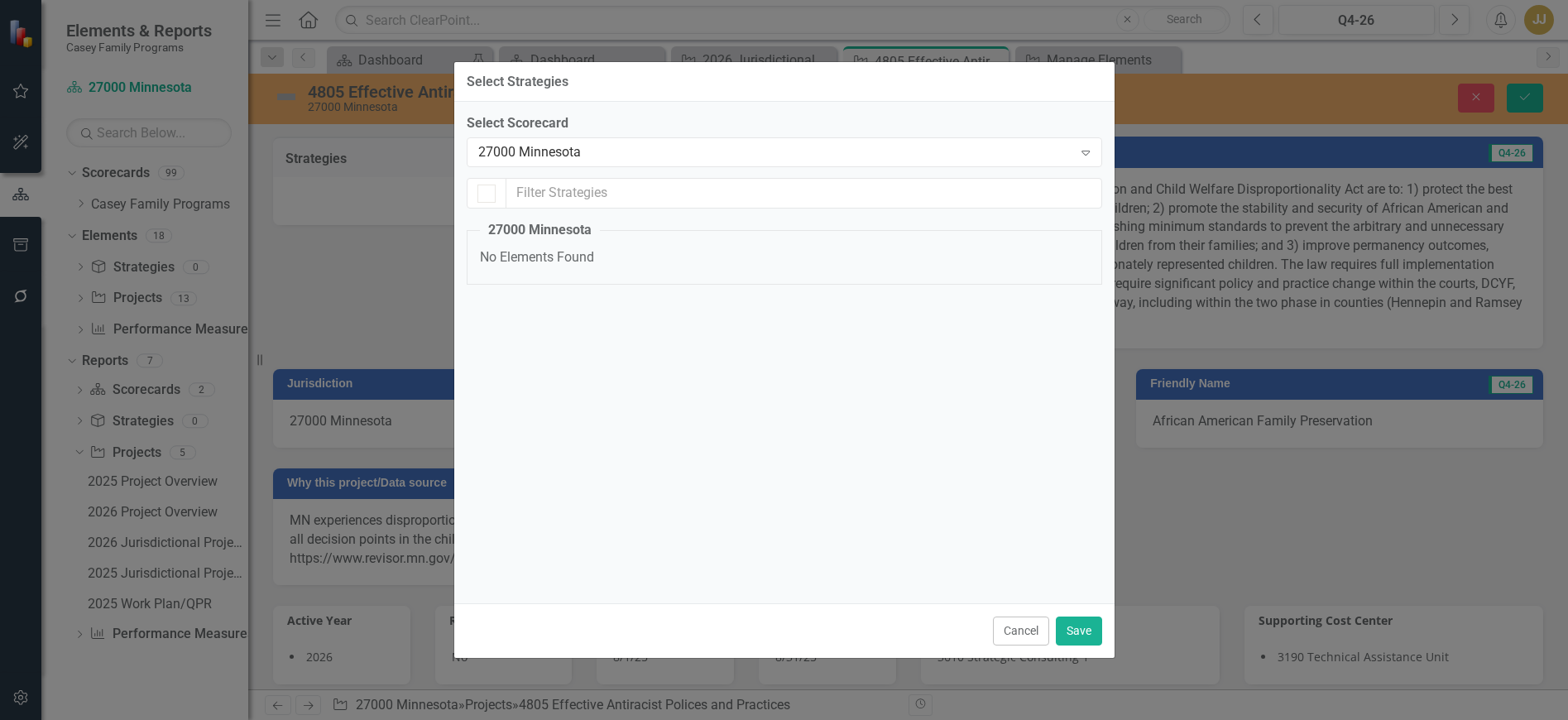 click on "27000 Minnesota" at bounding box center (775, 152) 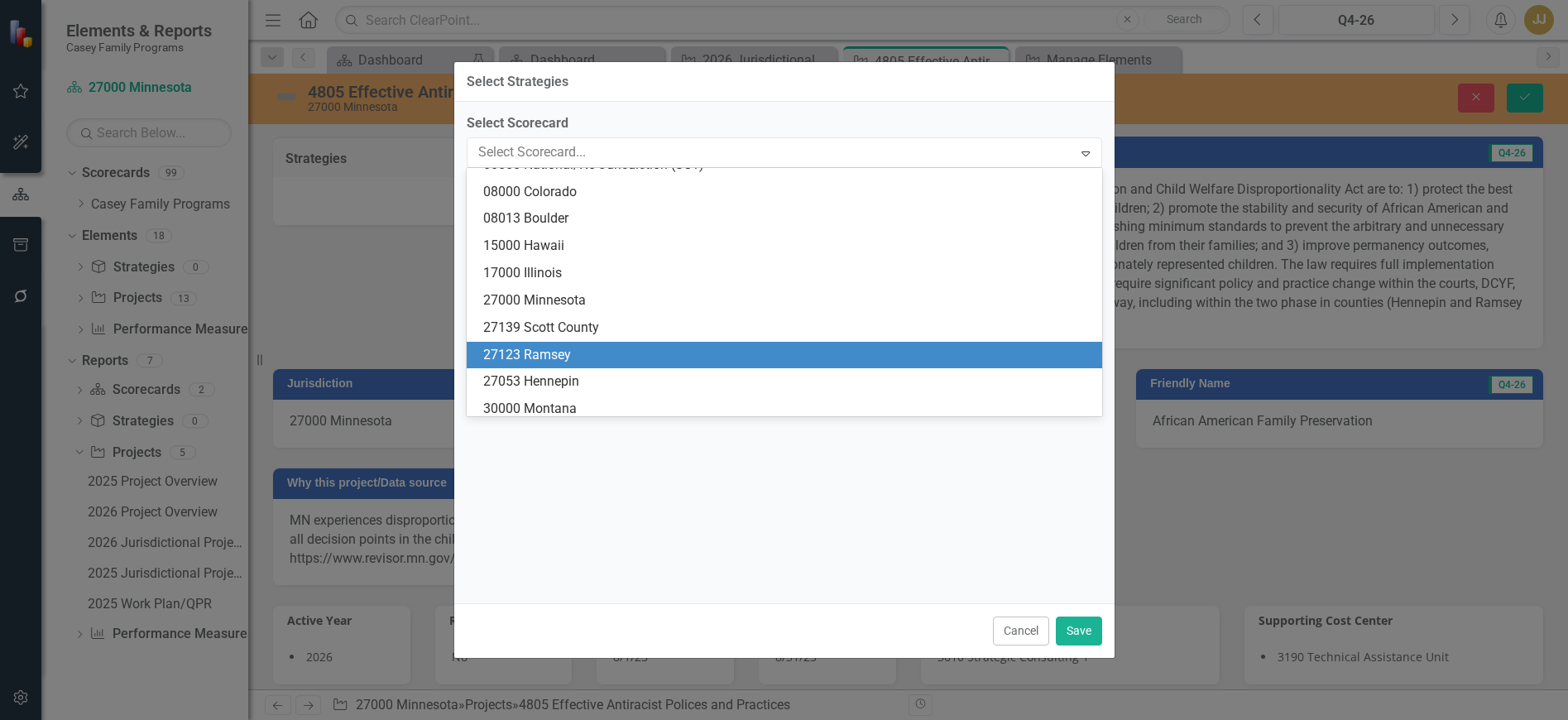 scroll, scrollTop: 0, scrollLeft: 0, axis: both 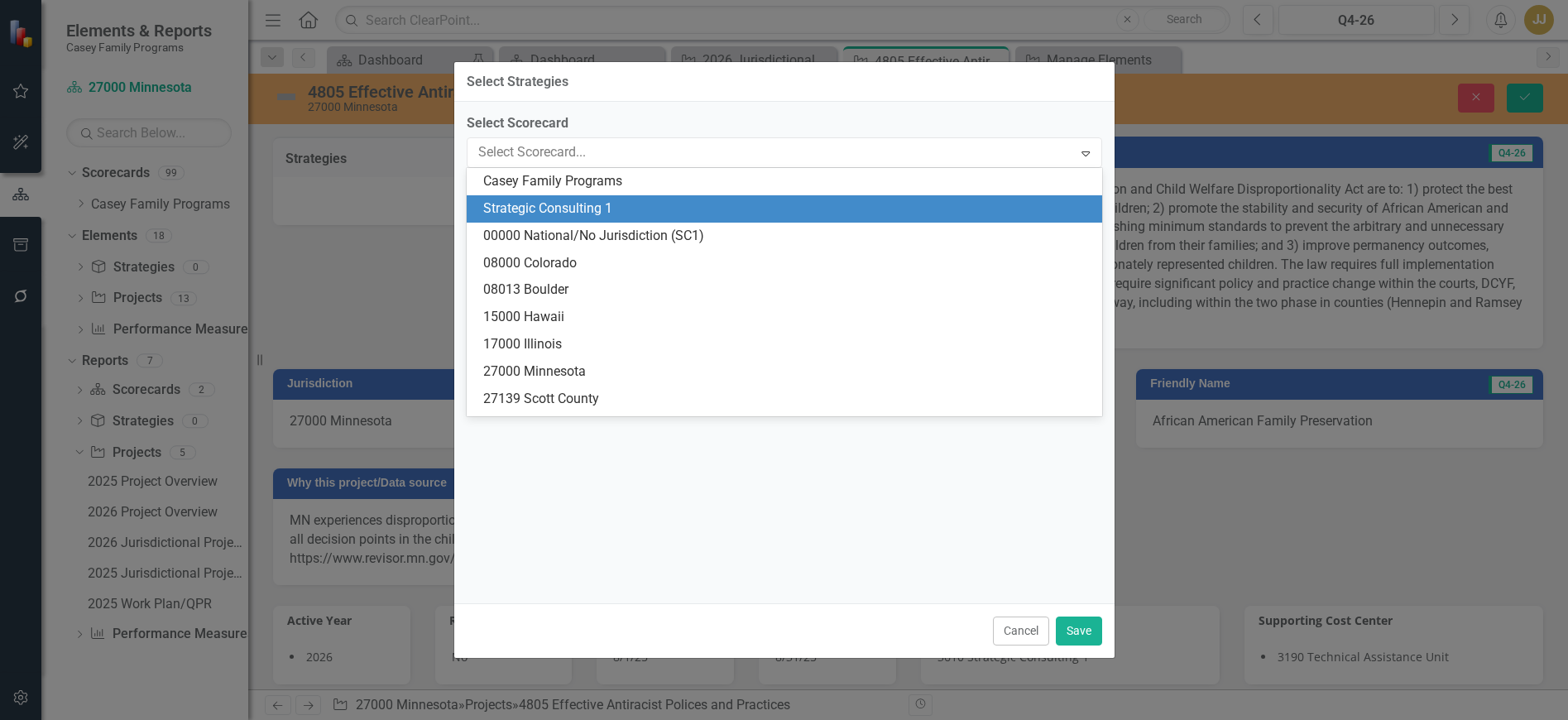 click on "Casey Family Programs" at bounding box center [788, 181] 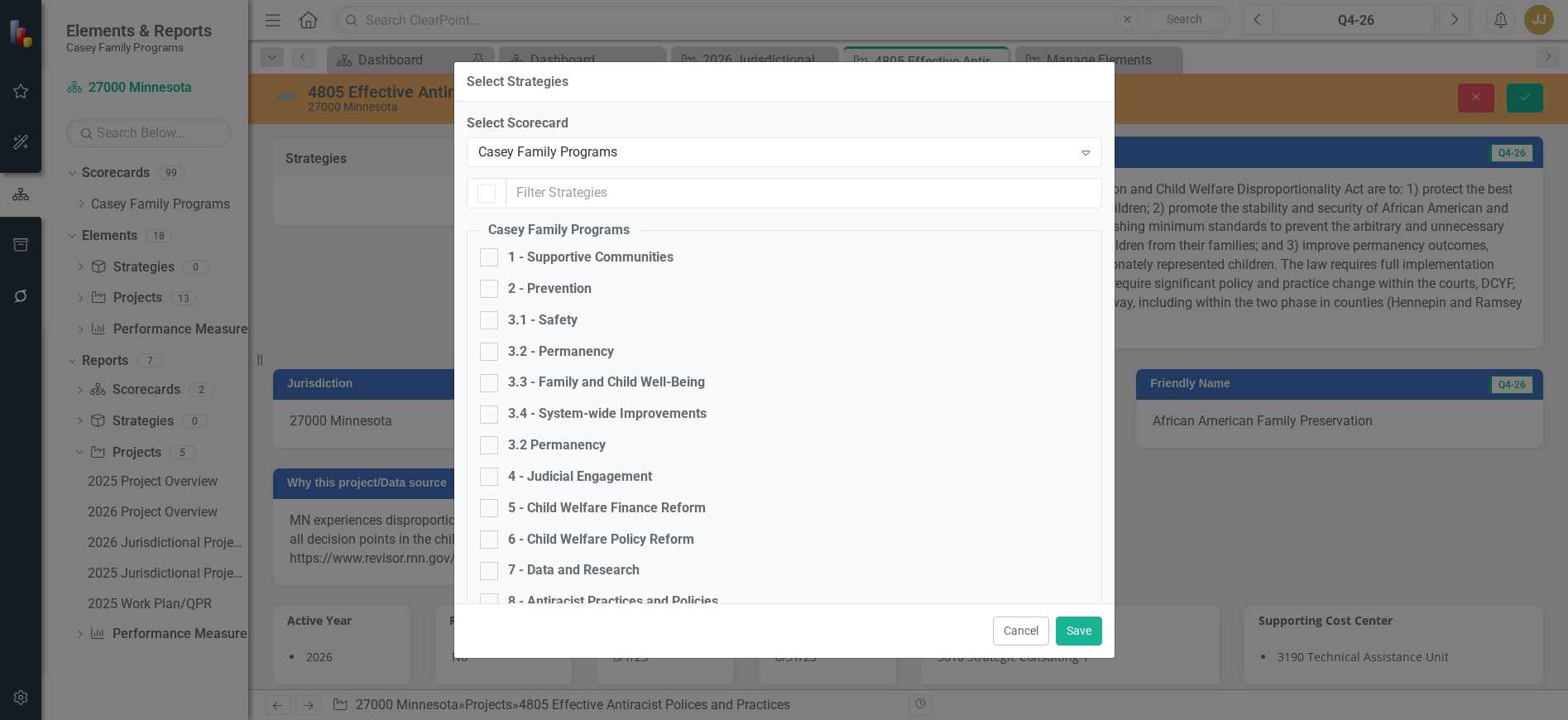 checkbox on "false" 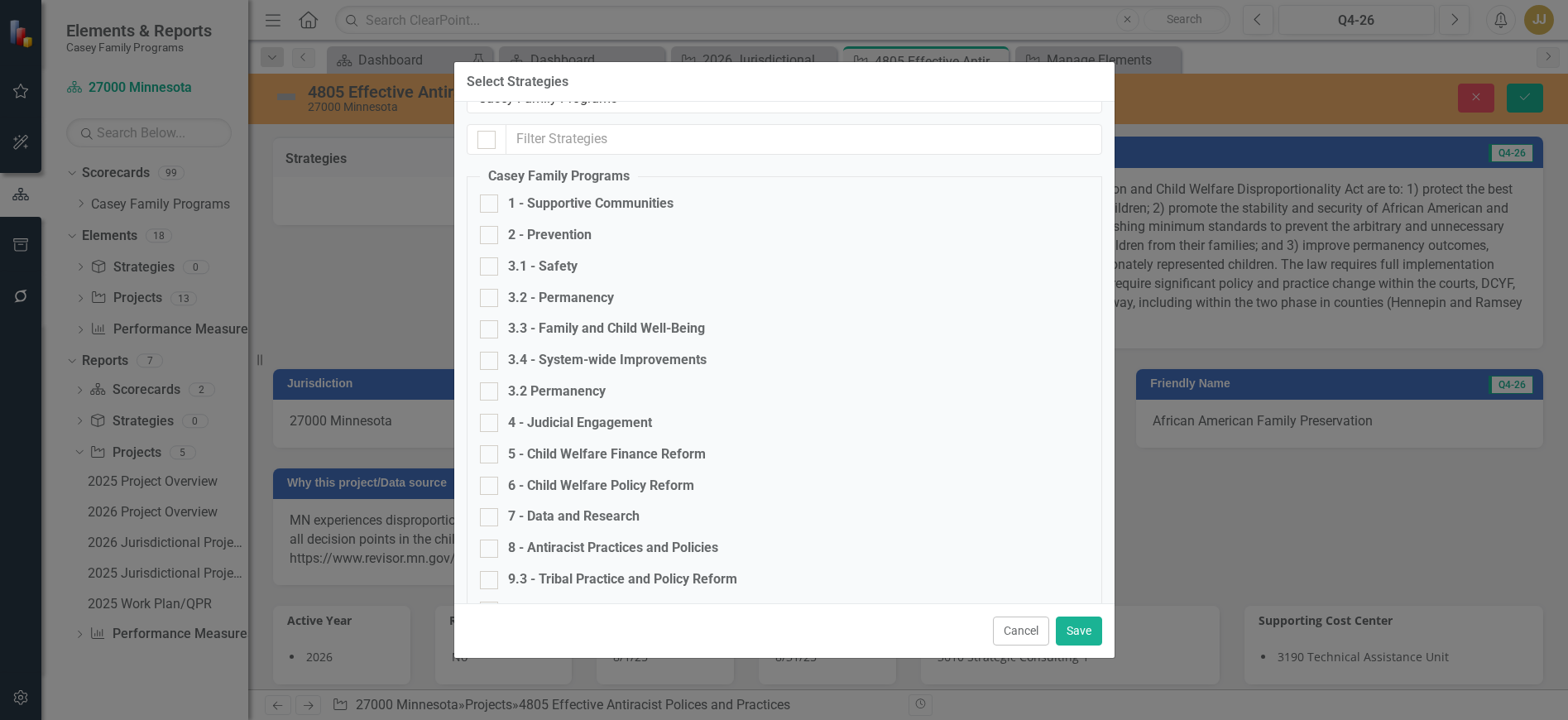 scroll, scrollTop: 83, scrollLeft: 0, axis: vertical 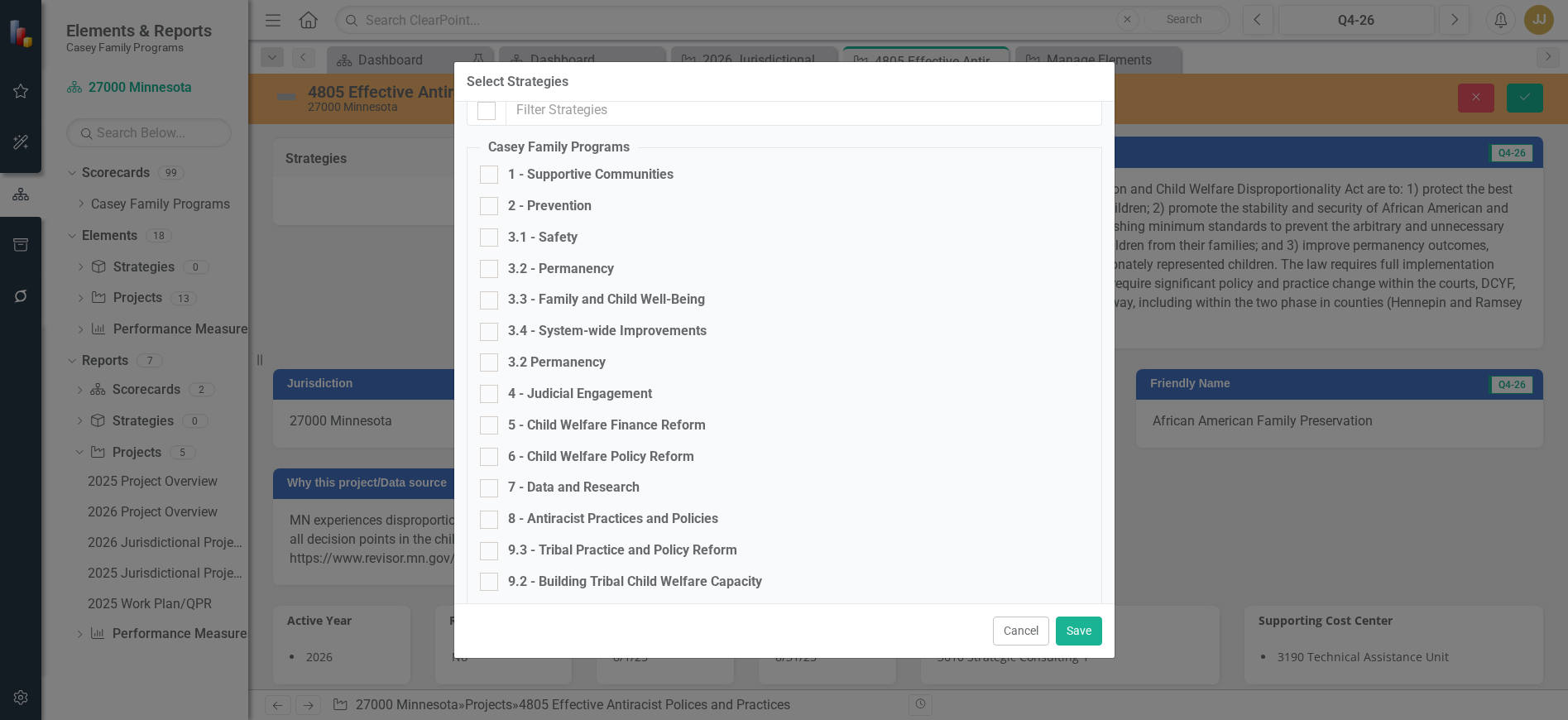 click on "8 - Antiracist Practices and Policies" at bounding box center [613, 519] 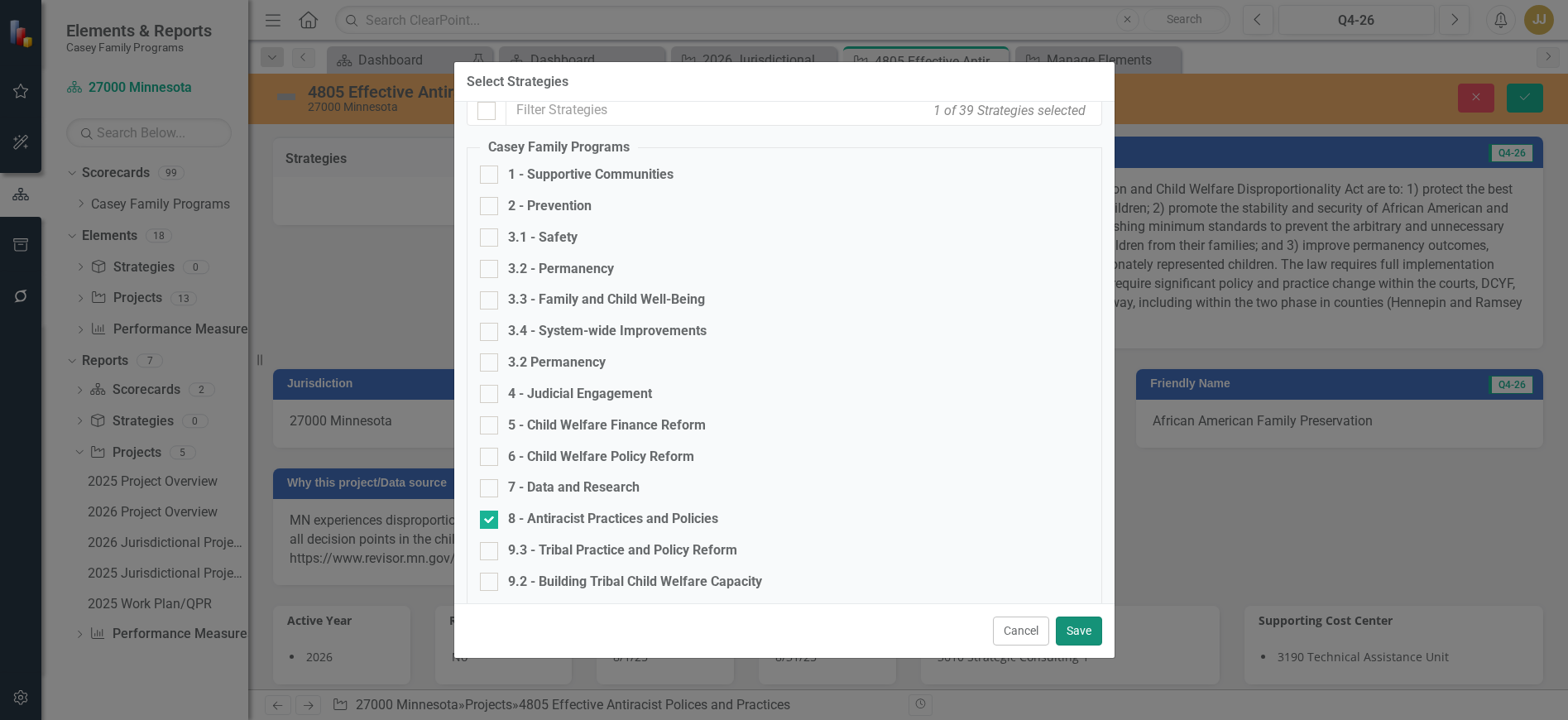 click on "Save" at bounding box center [1079, 631] 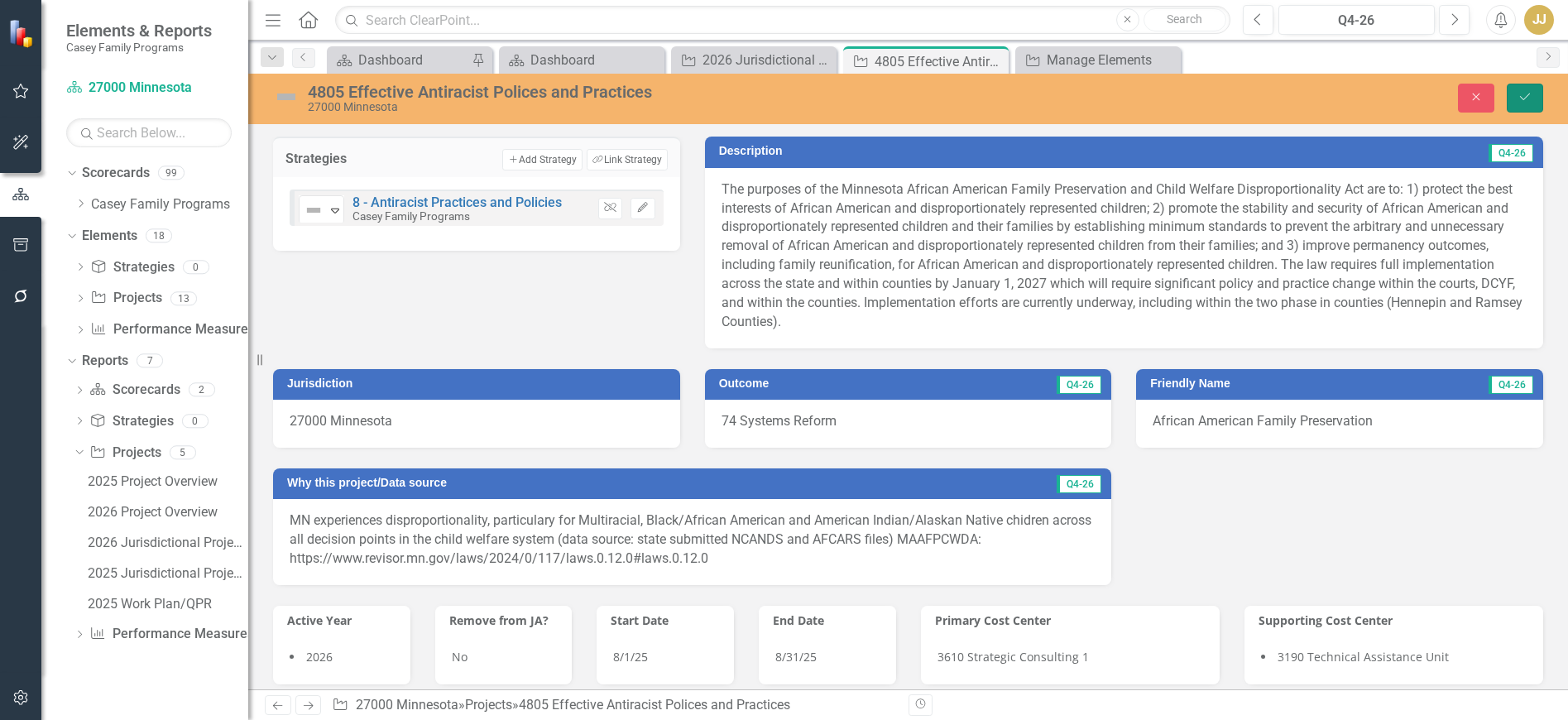 click on "Save" at bounding box center [1525, 98] 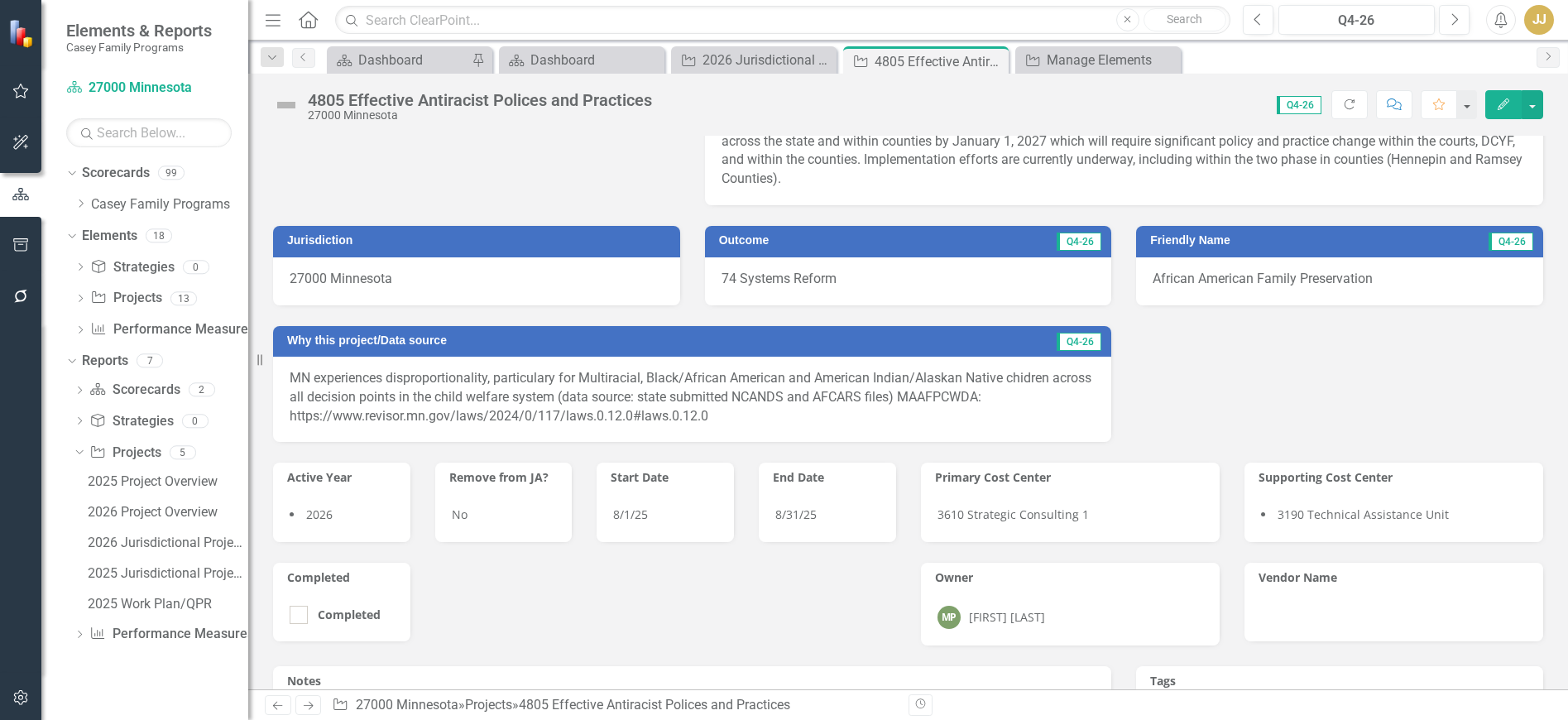 scroll, scrollTop: 0, scrollLeft: 0, axis: both 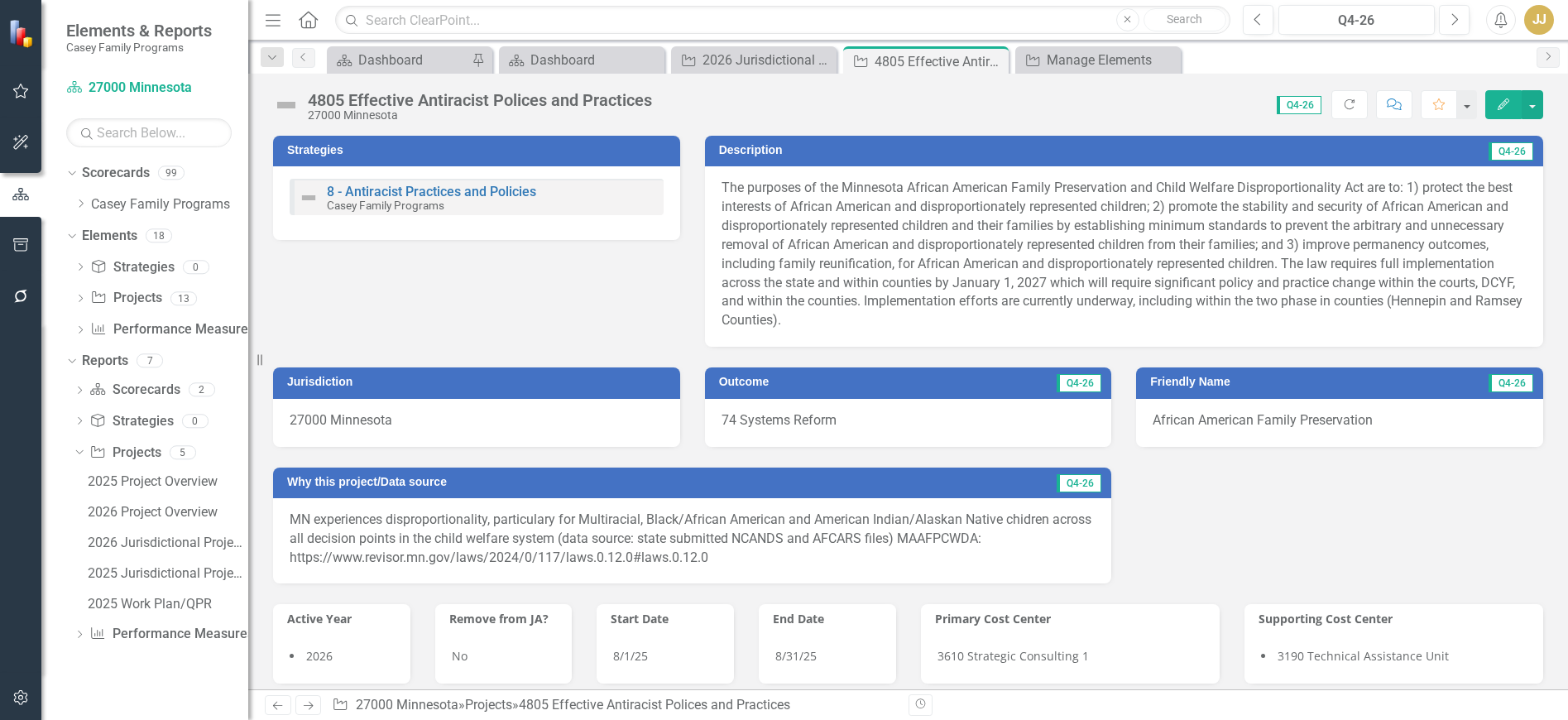 click on "Close" 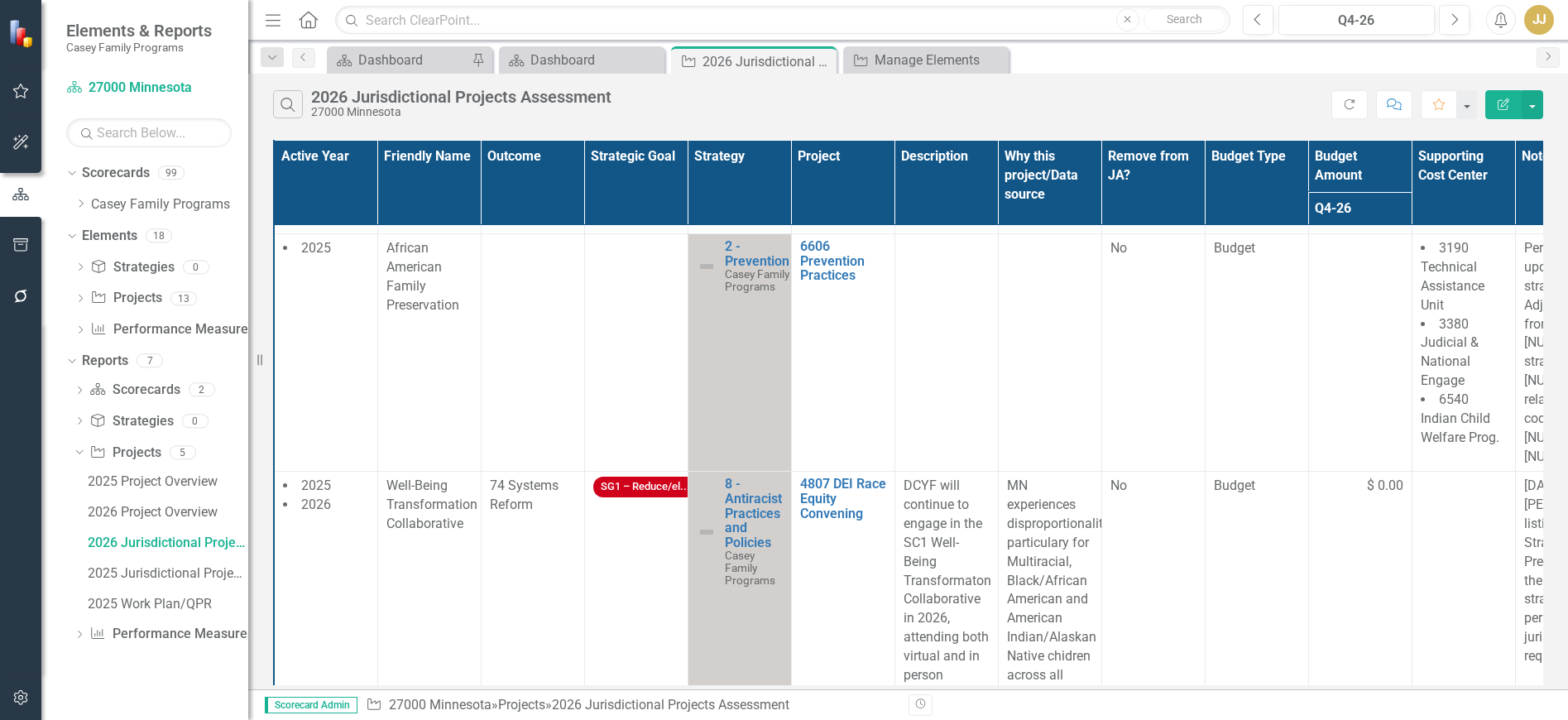 scroll, scrollTop: 0, scrollLeft: 0, axis: both 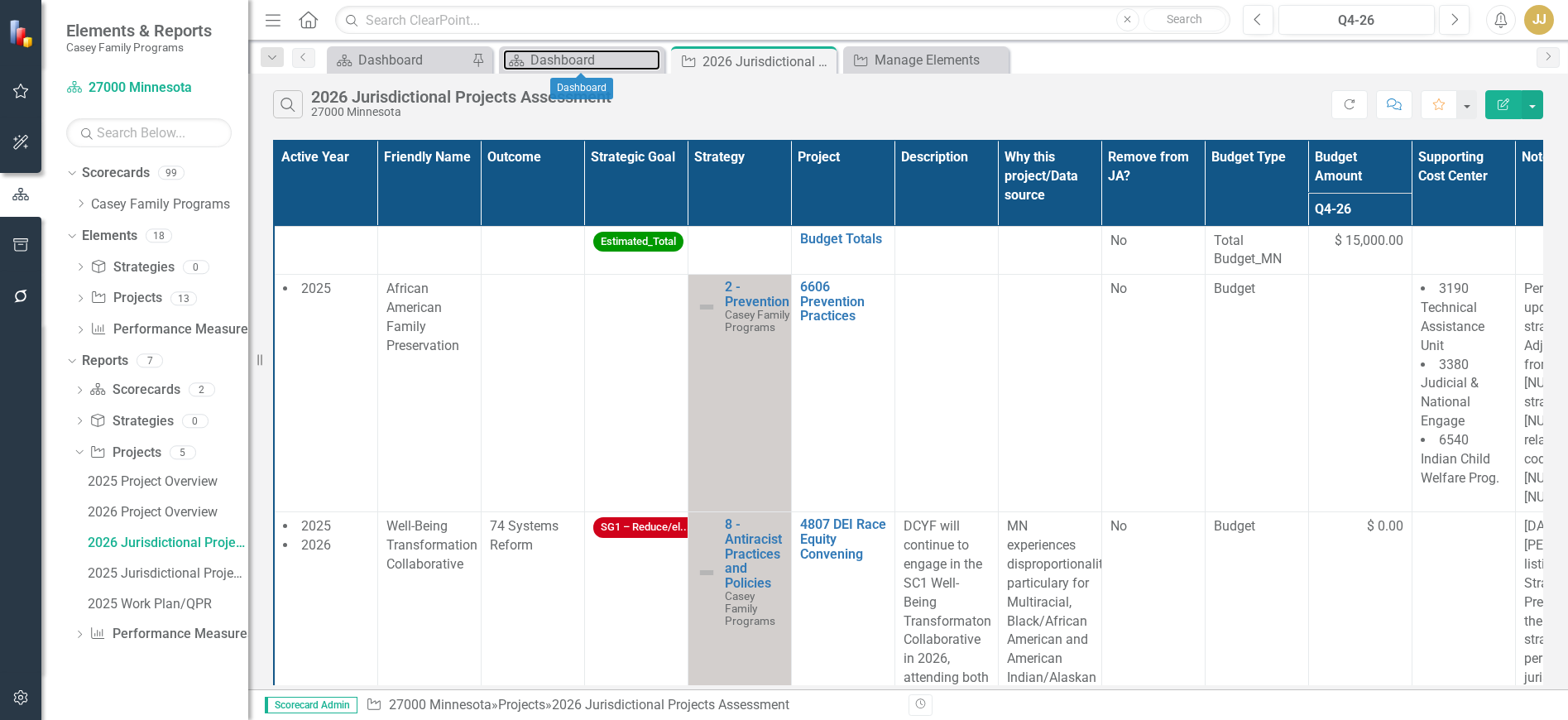 click on "Dashboard" at bounding box center [595, 60] 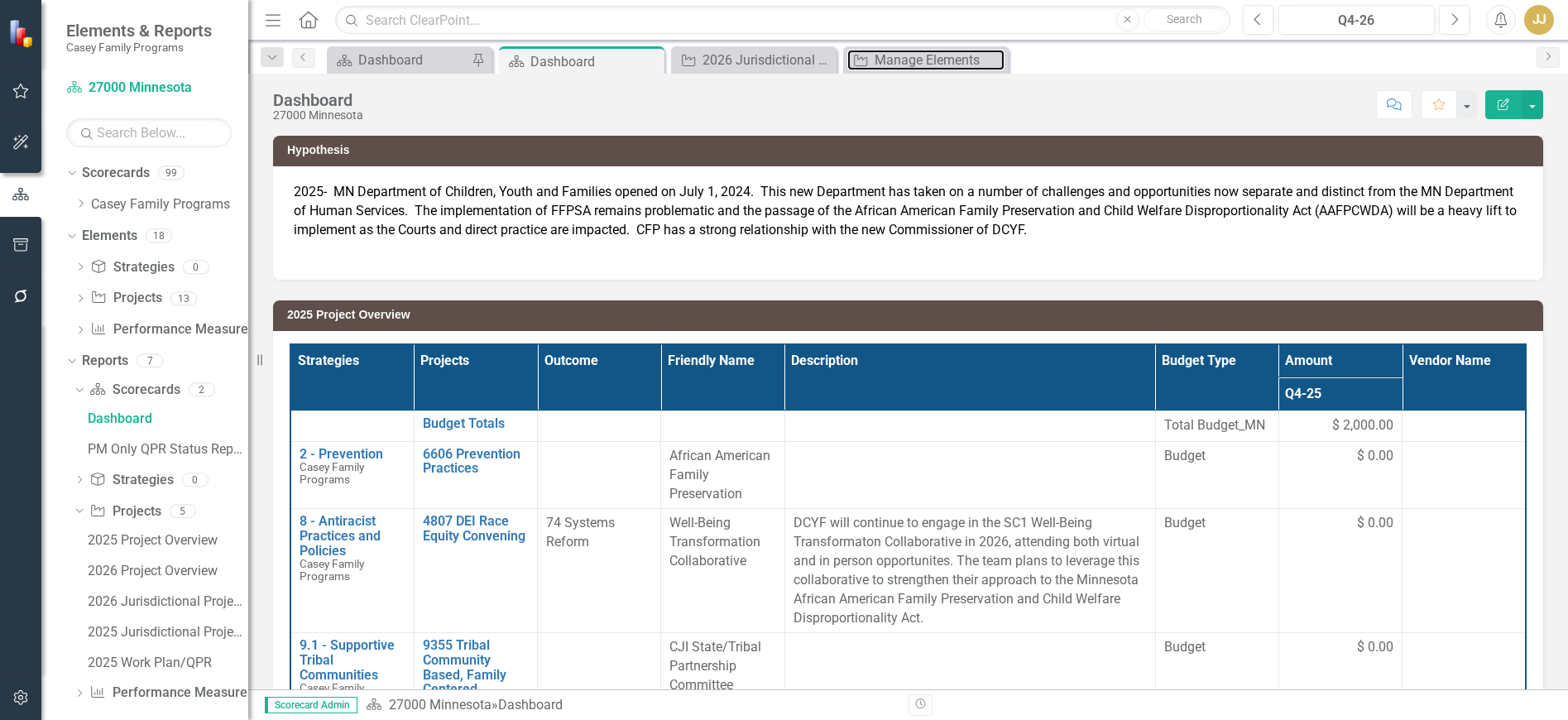 click on "Manage Elements" at bounding box center [939, 60] 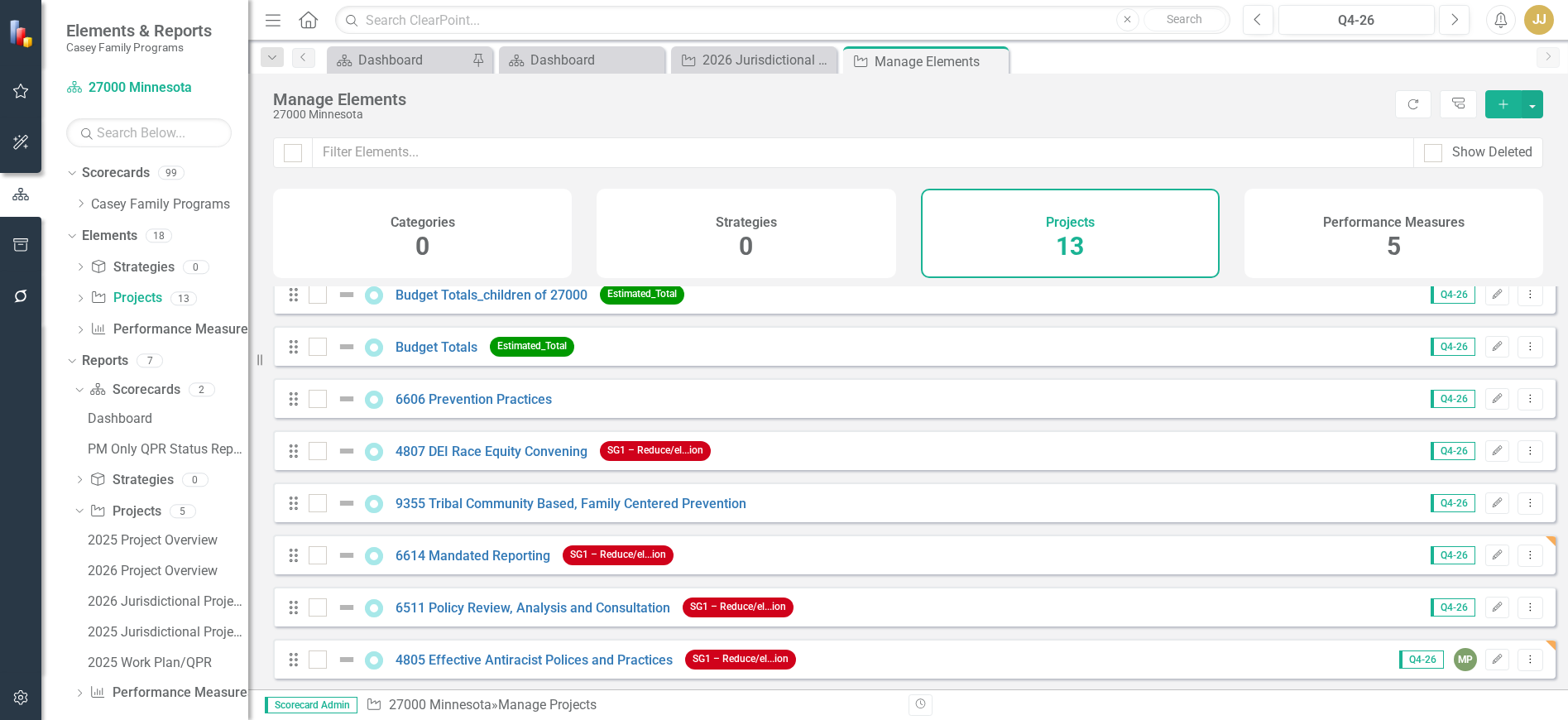 scroll, scrollTop: 287, scrollLeft: 0, axis: vertical 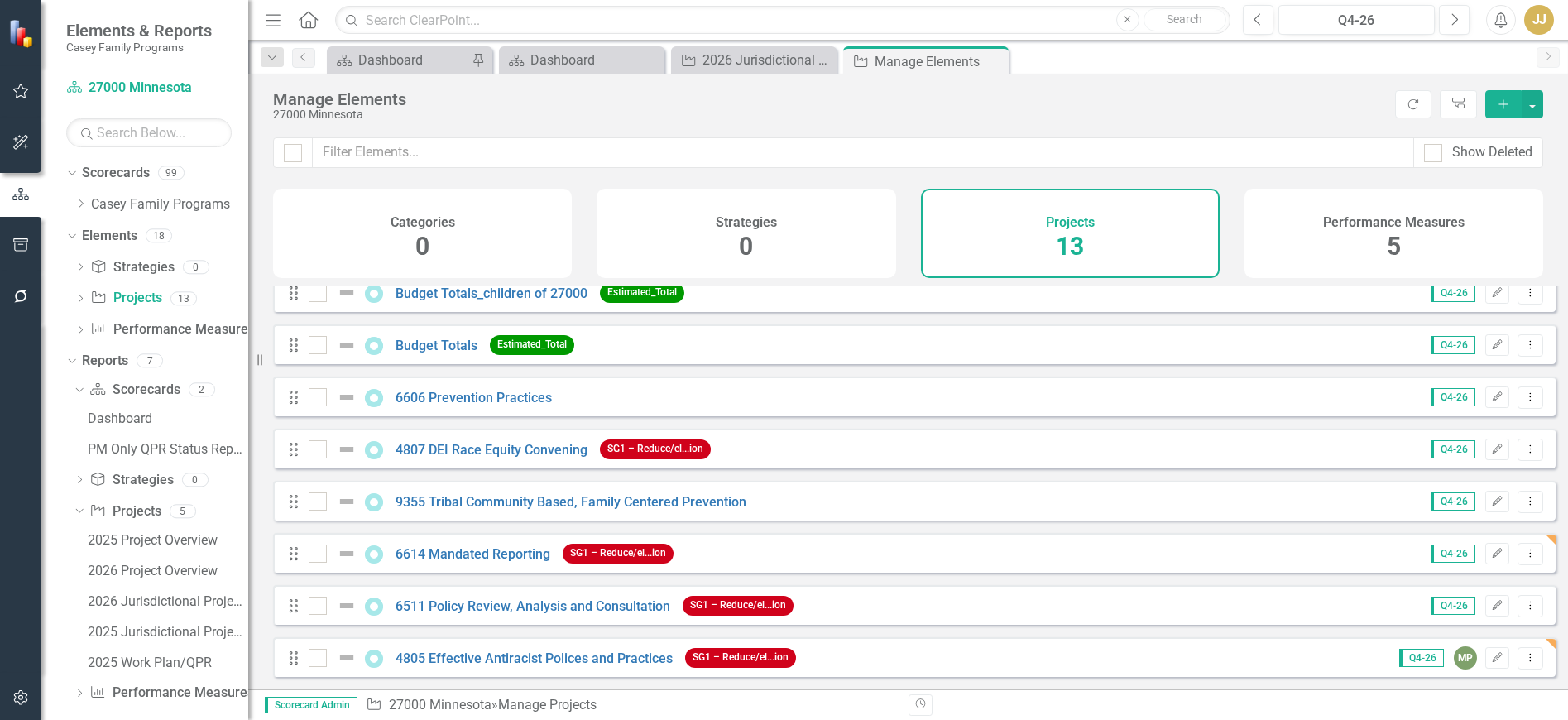 click on "Add" at bounding box center [1503, 104] 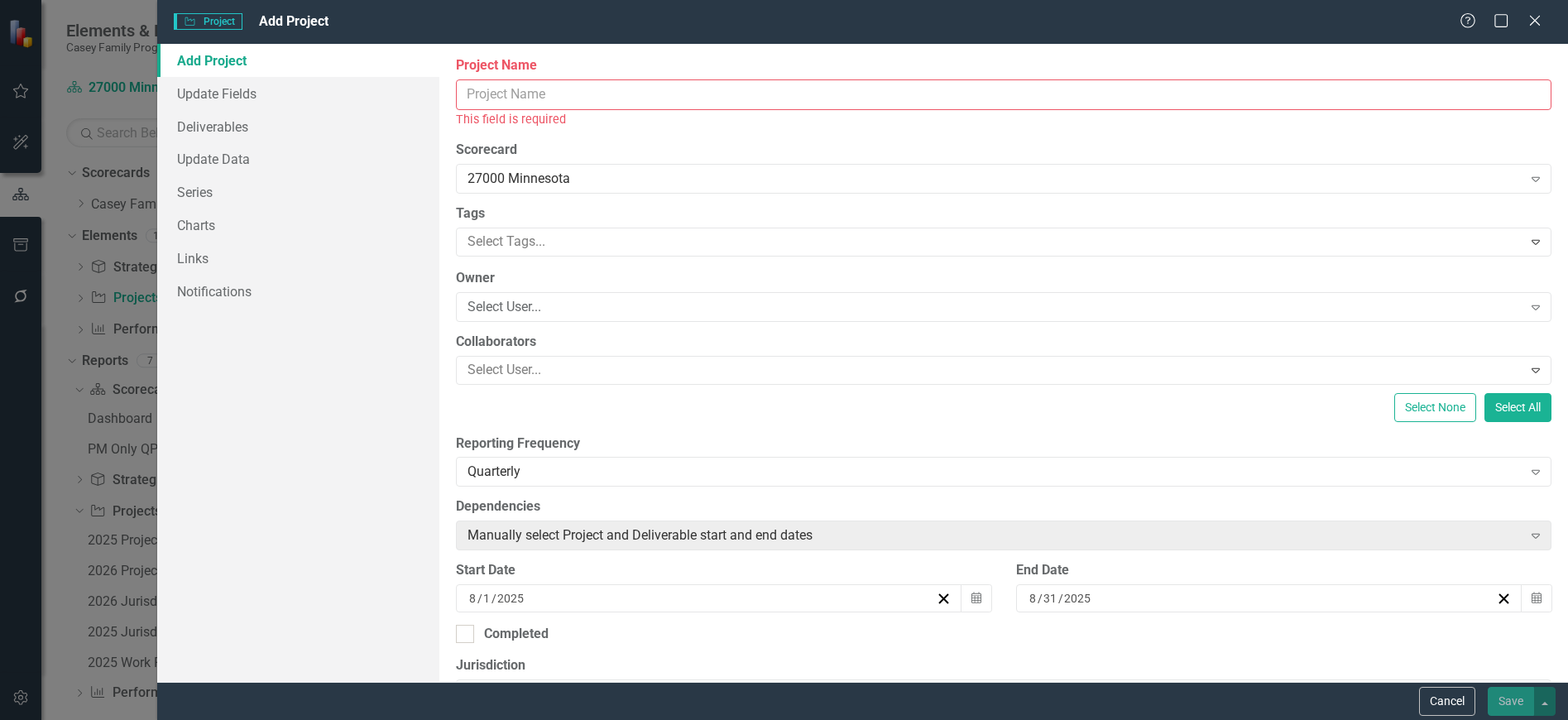 click on "Project Name" at bounding box center [1004, 65] 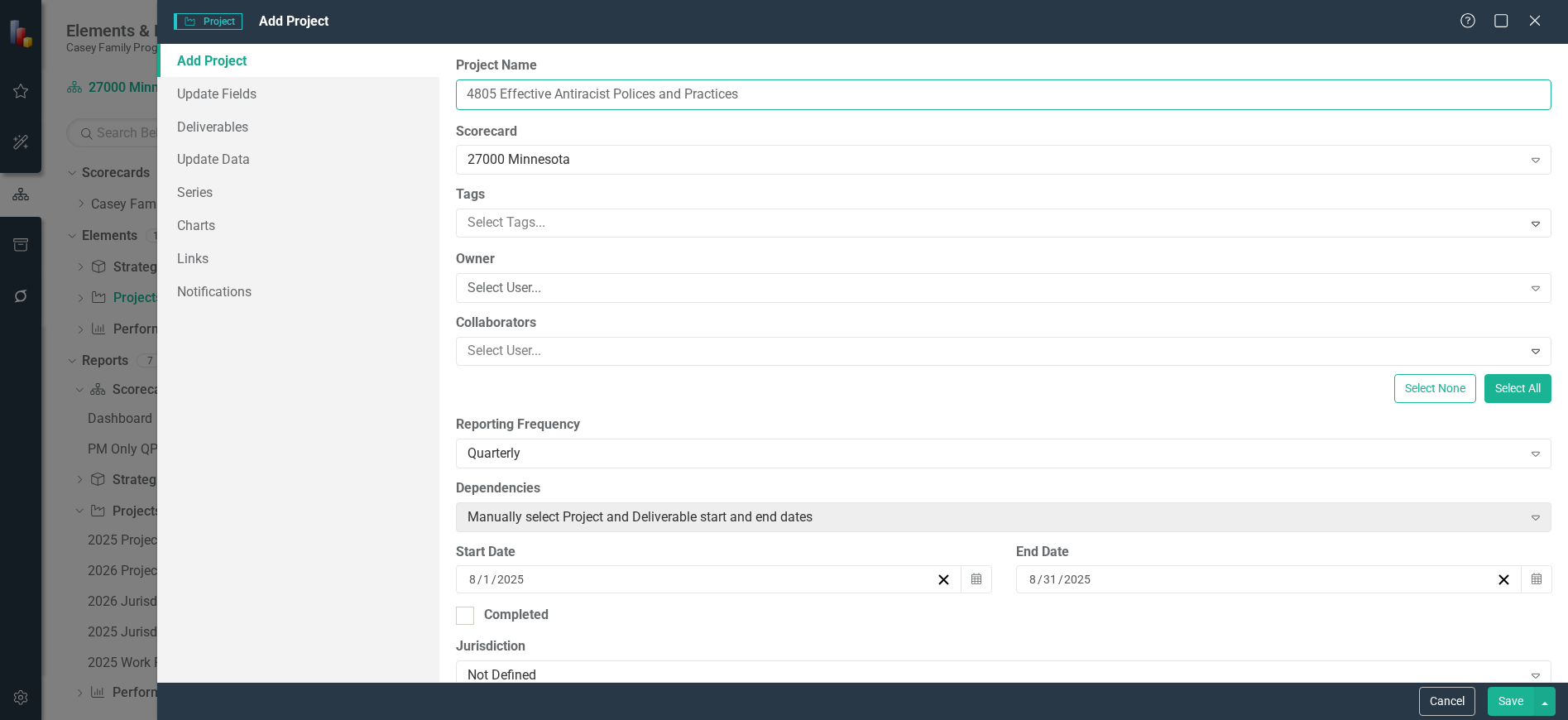 type on "4805 Effective Antiracist Polices and Practices" 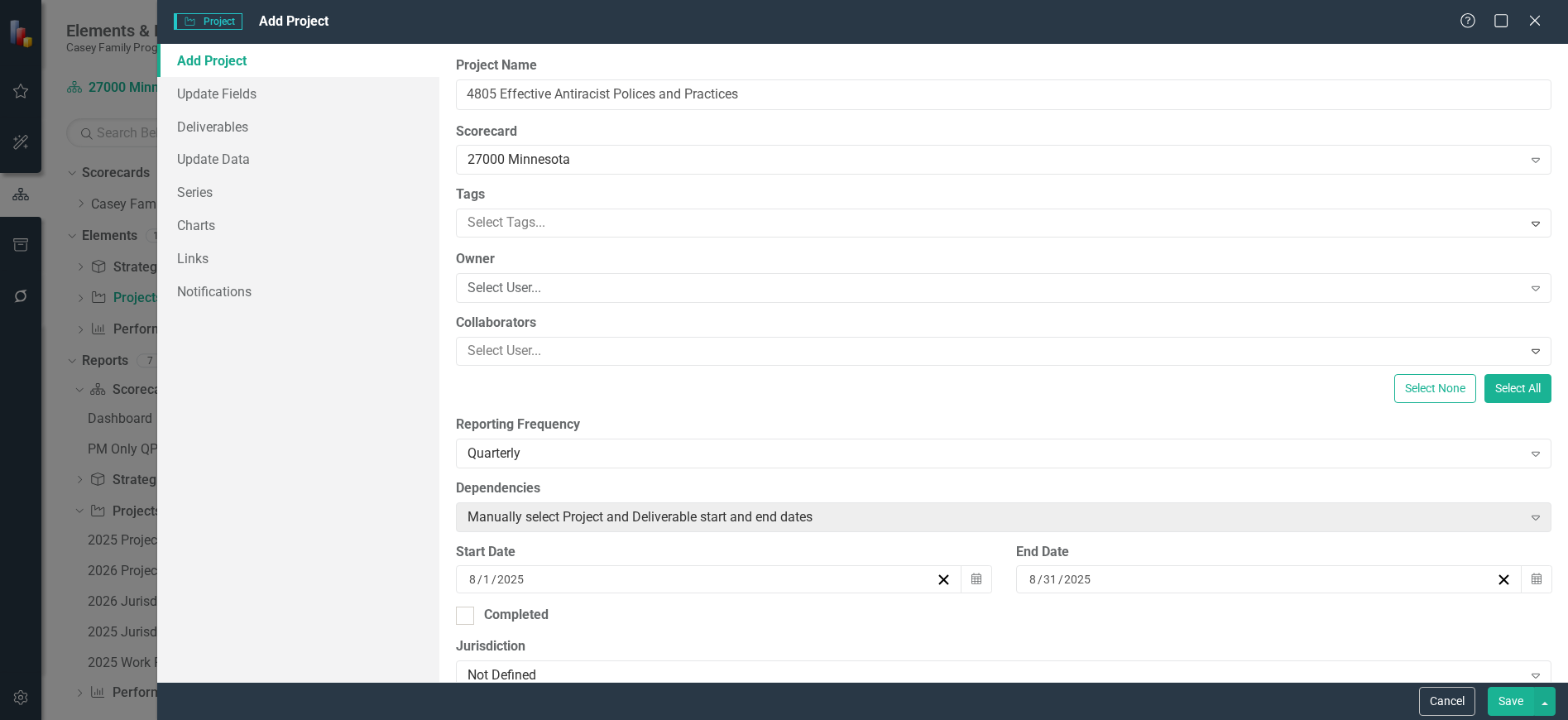 click at bounding box center (991, 223) 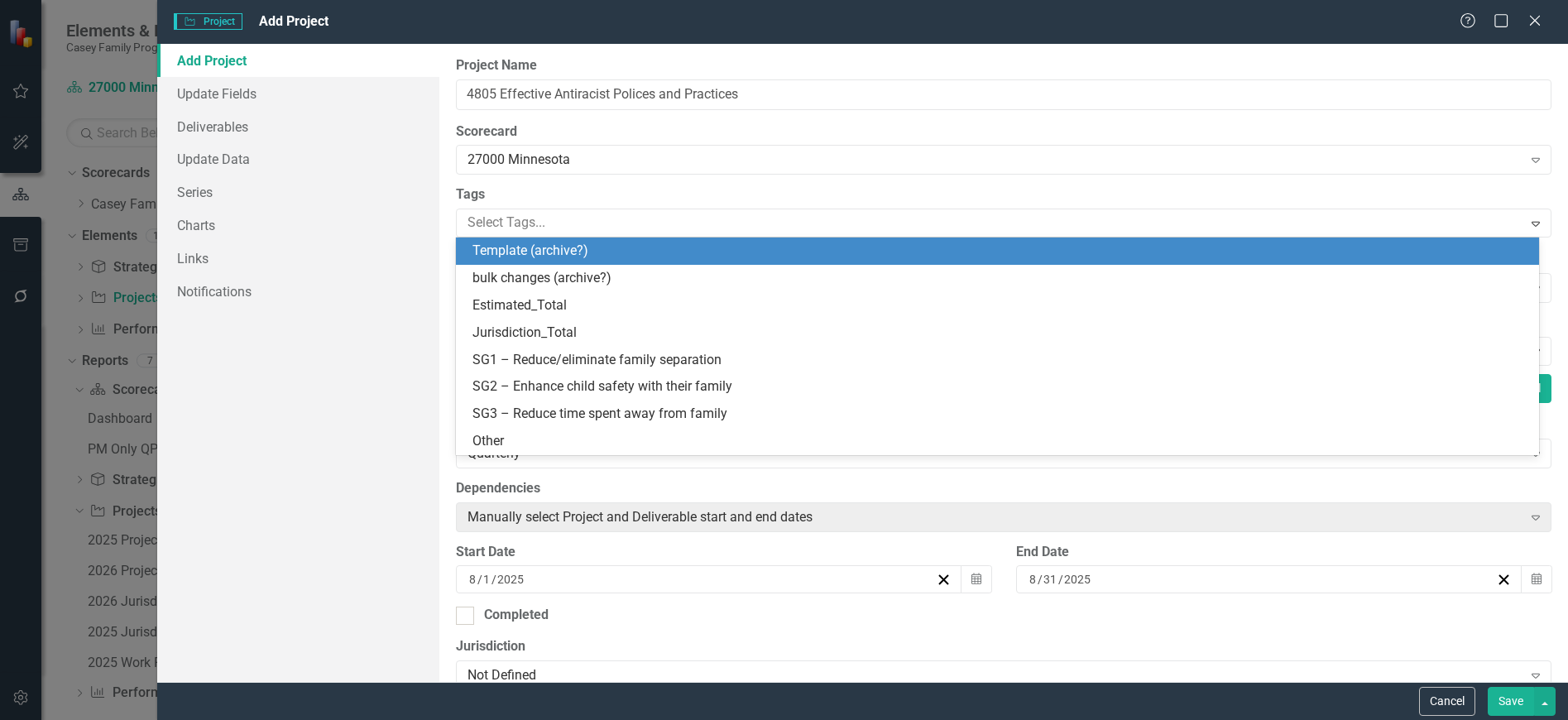click on "Tags" at bounding box center [1004, 194] 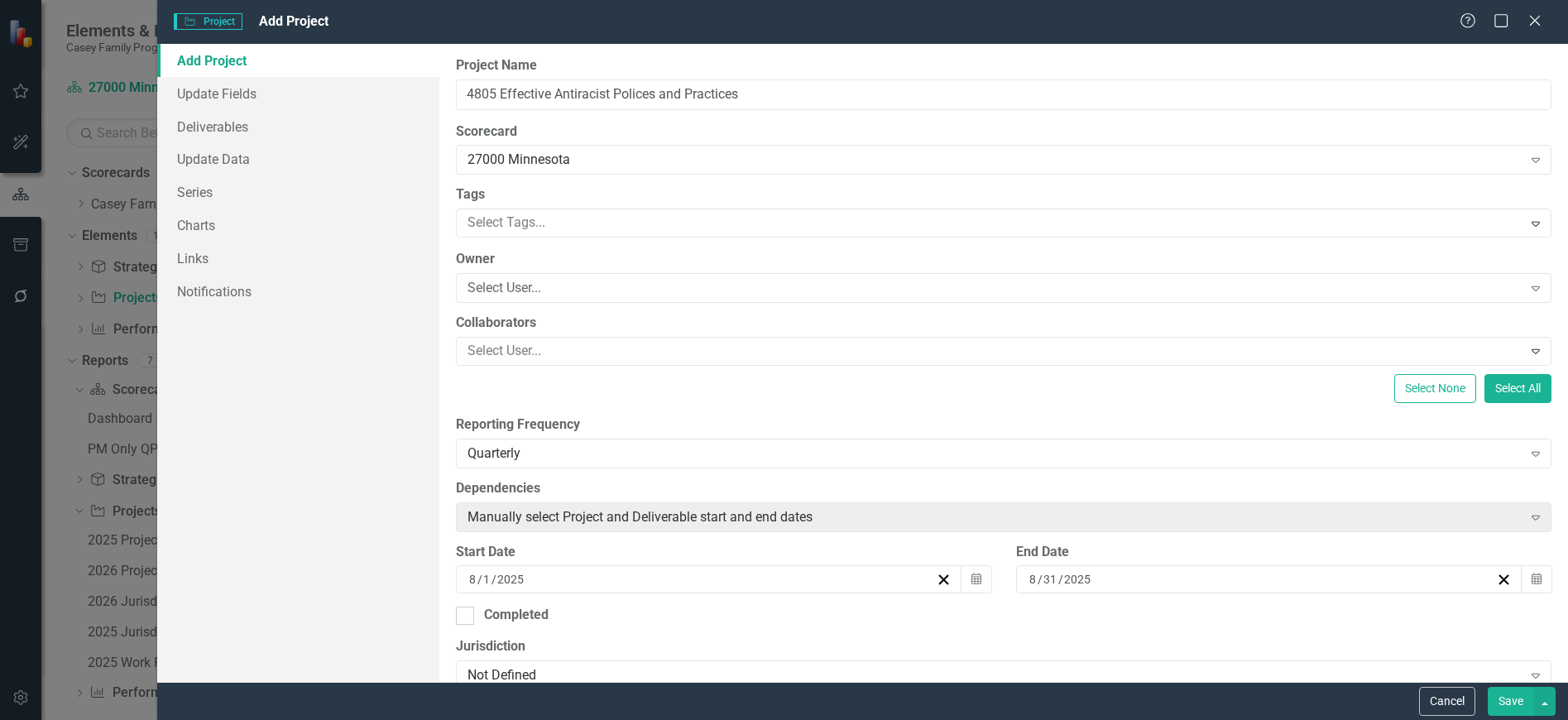 click on "Select User..." at bounding box center [995, 288] 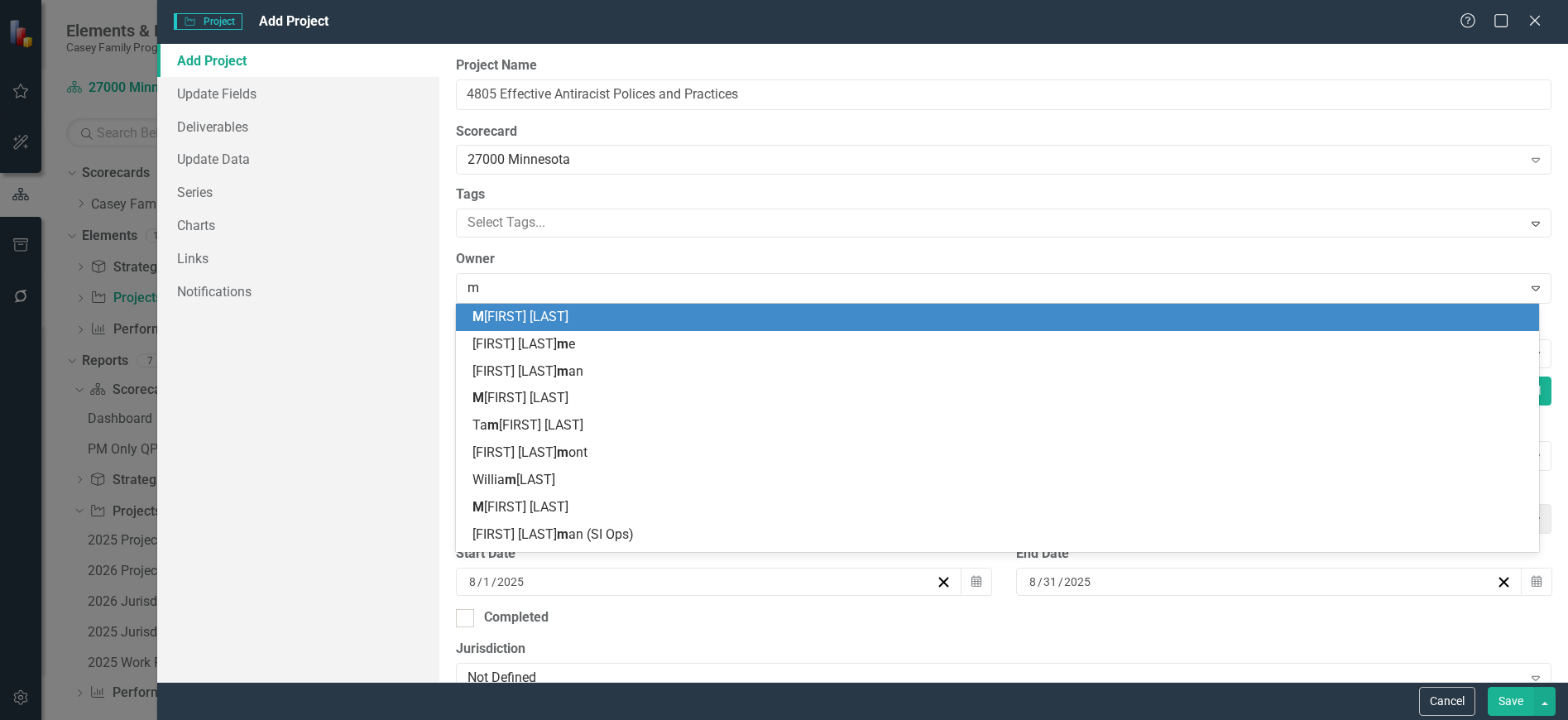type on "me" 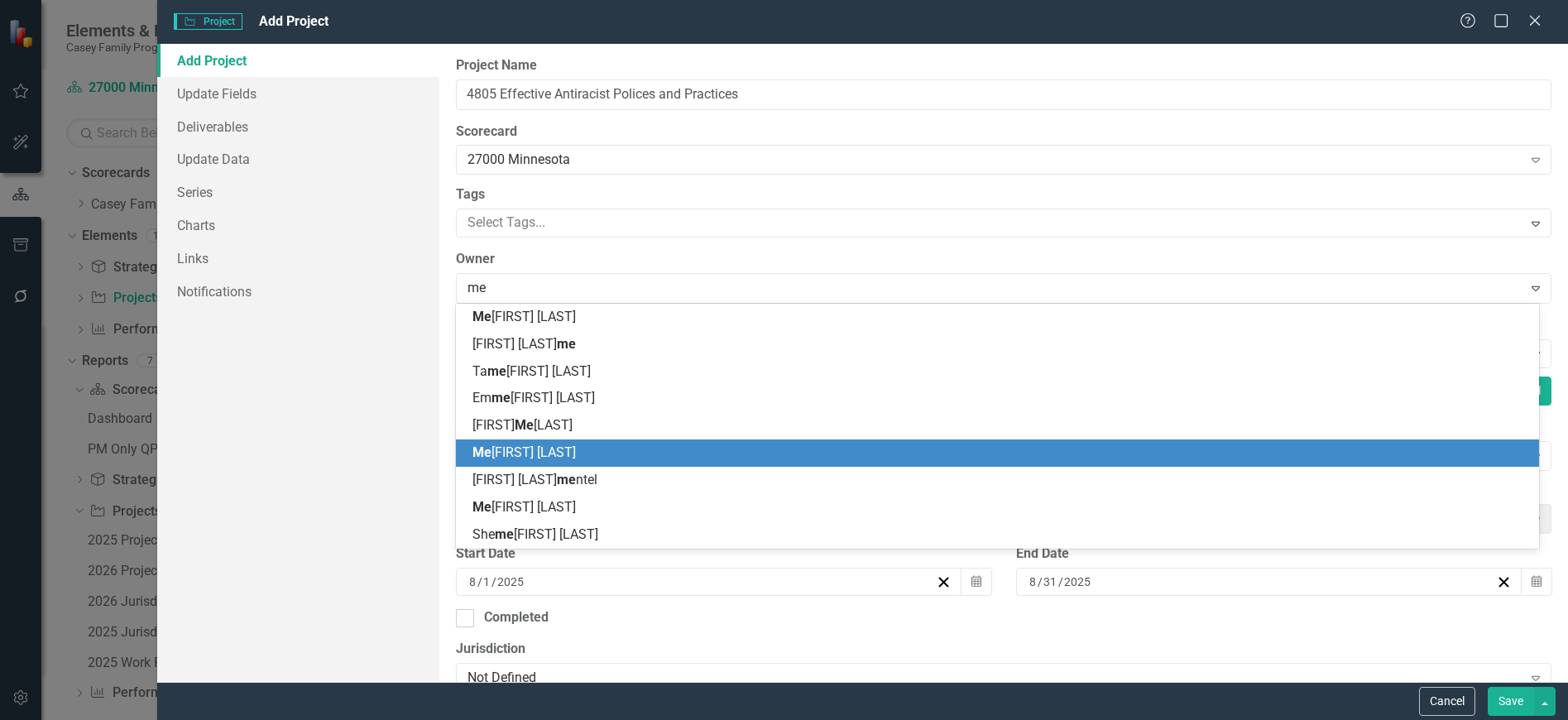 click on "Me lissa Palay" at bounding box center [1000, 453] 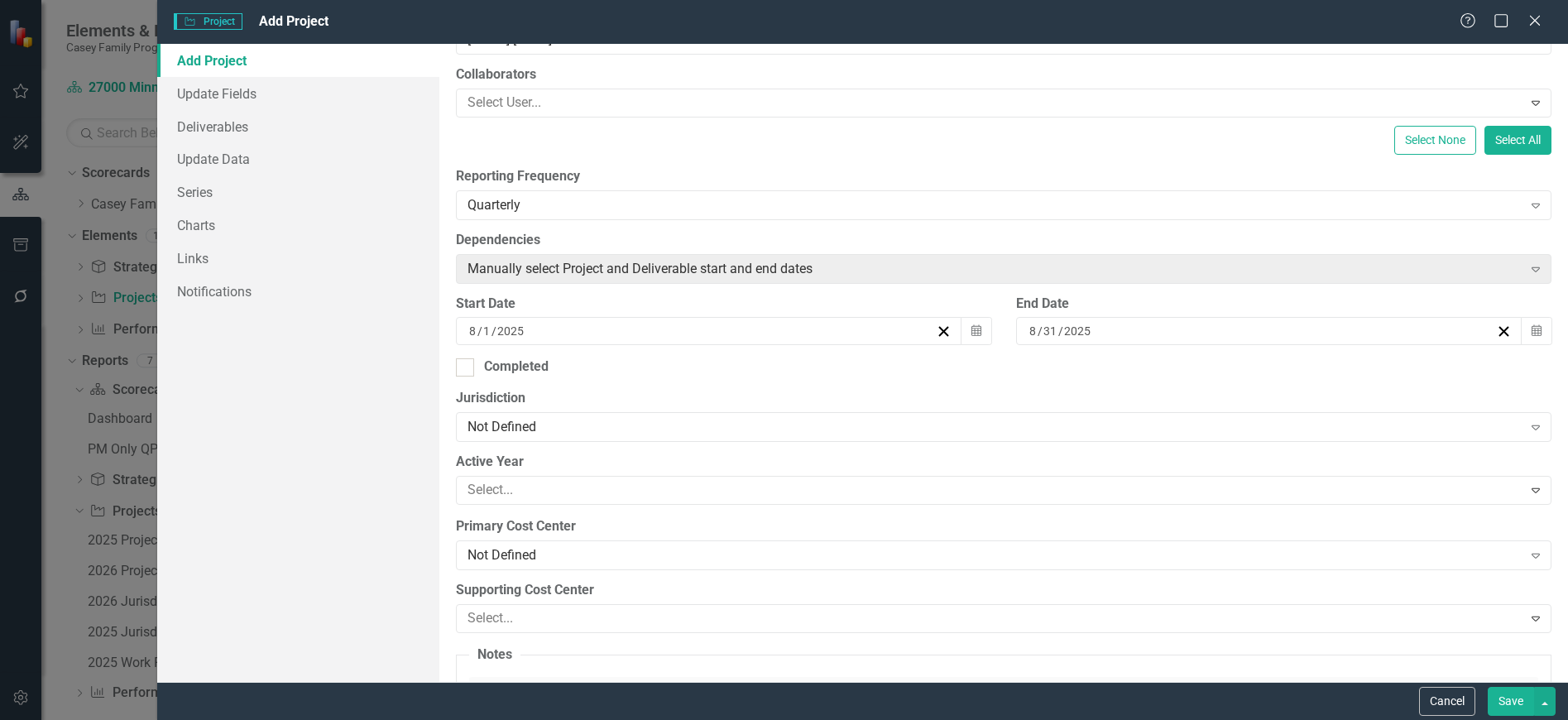 scroll, scrollTop: 331, scrollLeft: 0, axis: vertical 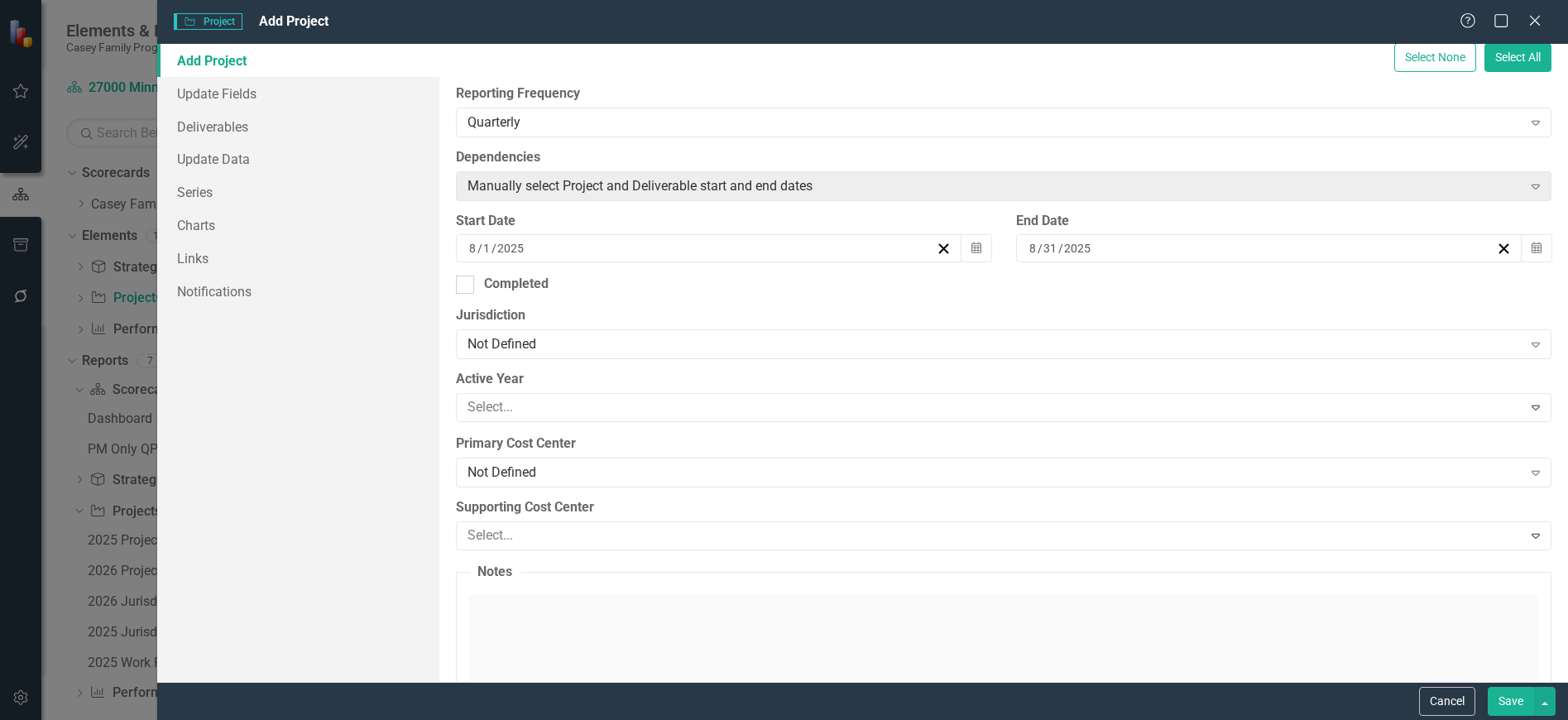 click on "Not Defined Expand" at bounding box center (1004, 344) 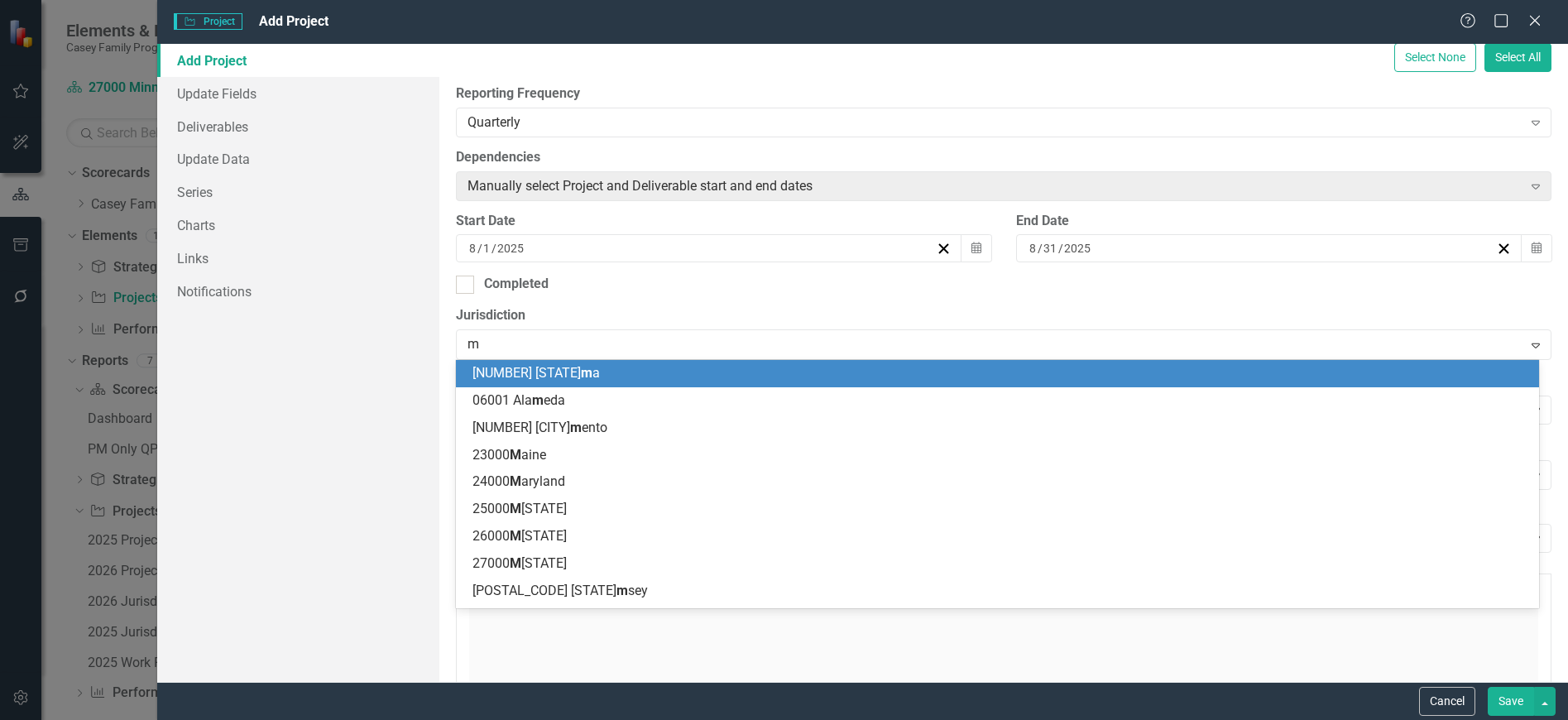 type on "mi" 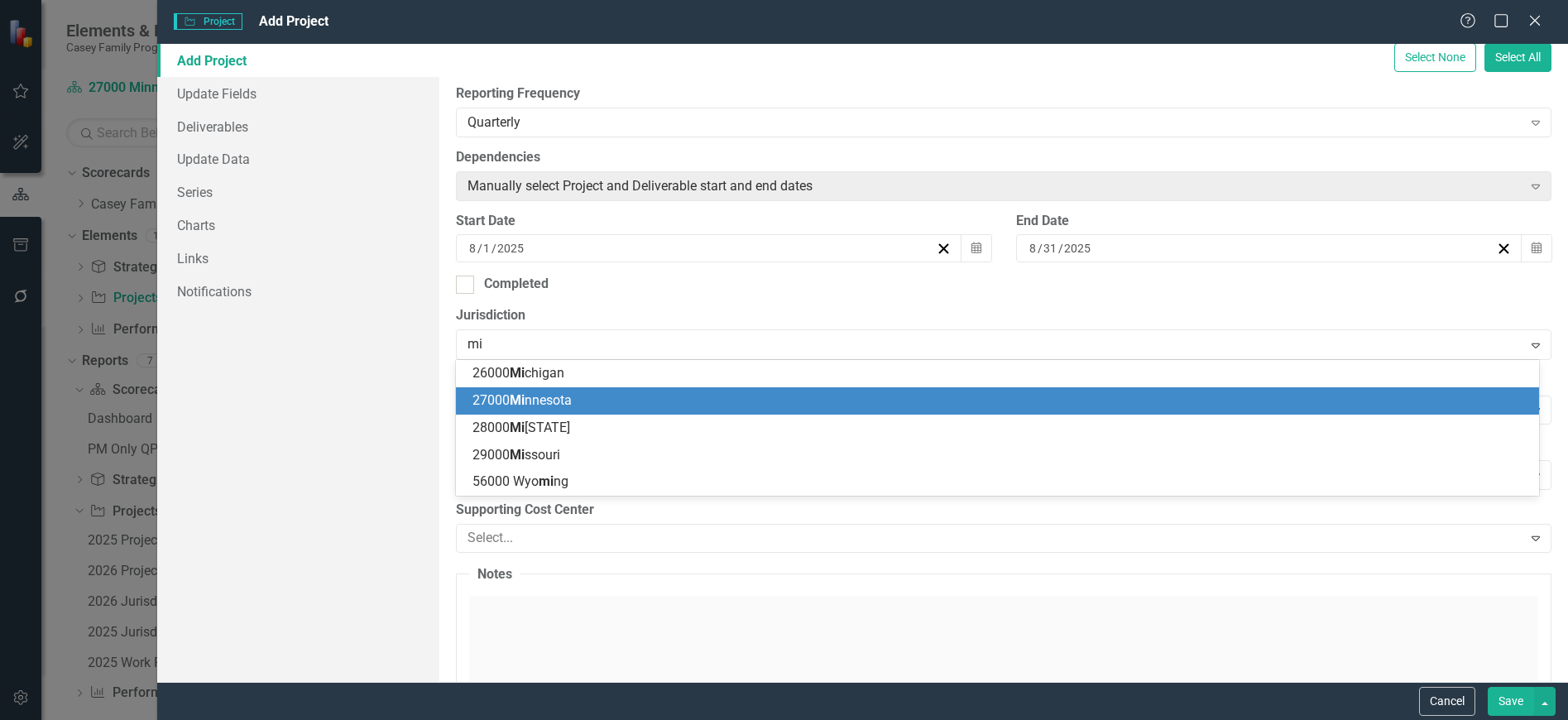 click on "27000  Mi nnesota" at bounding box center (522, 400) 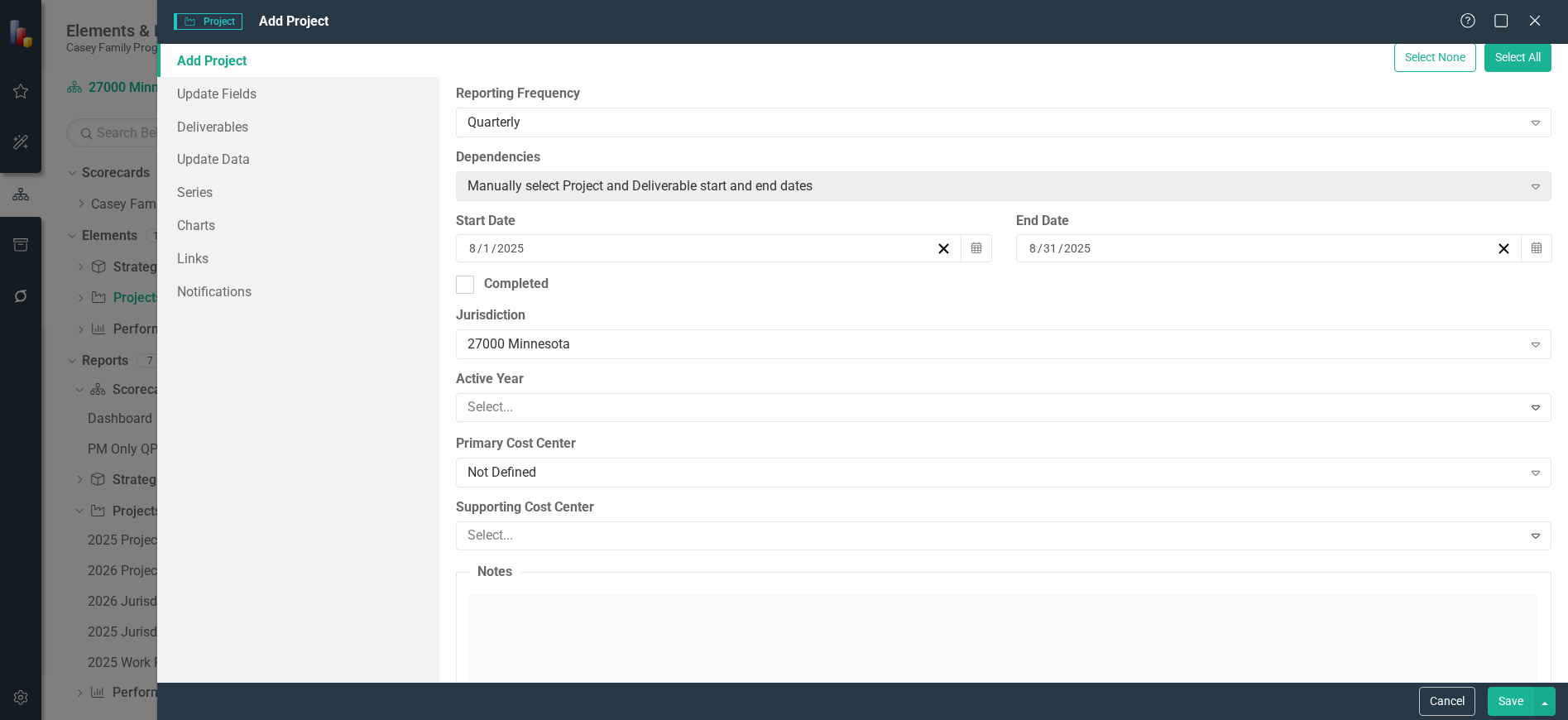 click at bounding box center [991, 407] 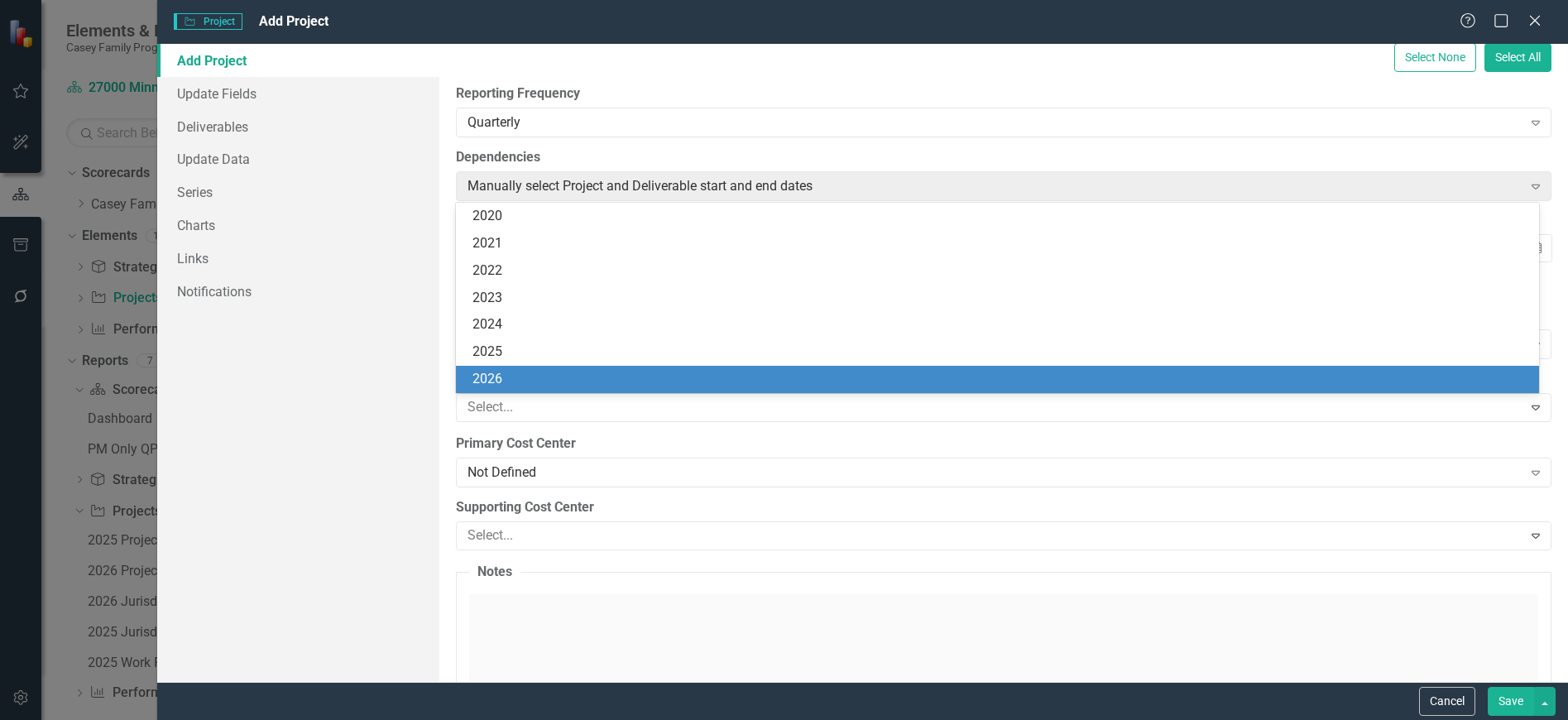 click on "2026" at bounding box center (1000, 379) 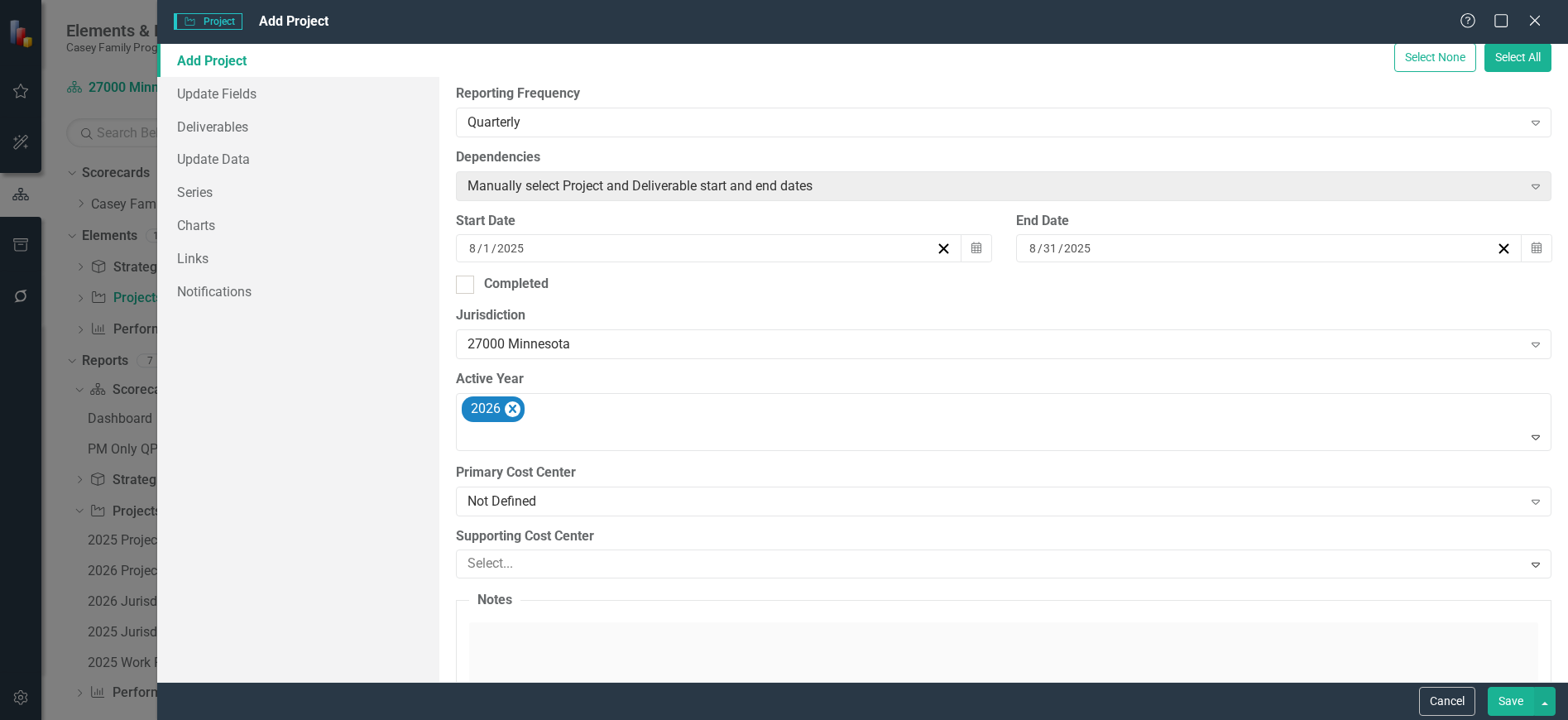 click on "Not Defined" at bounding box center (995, 501) 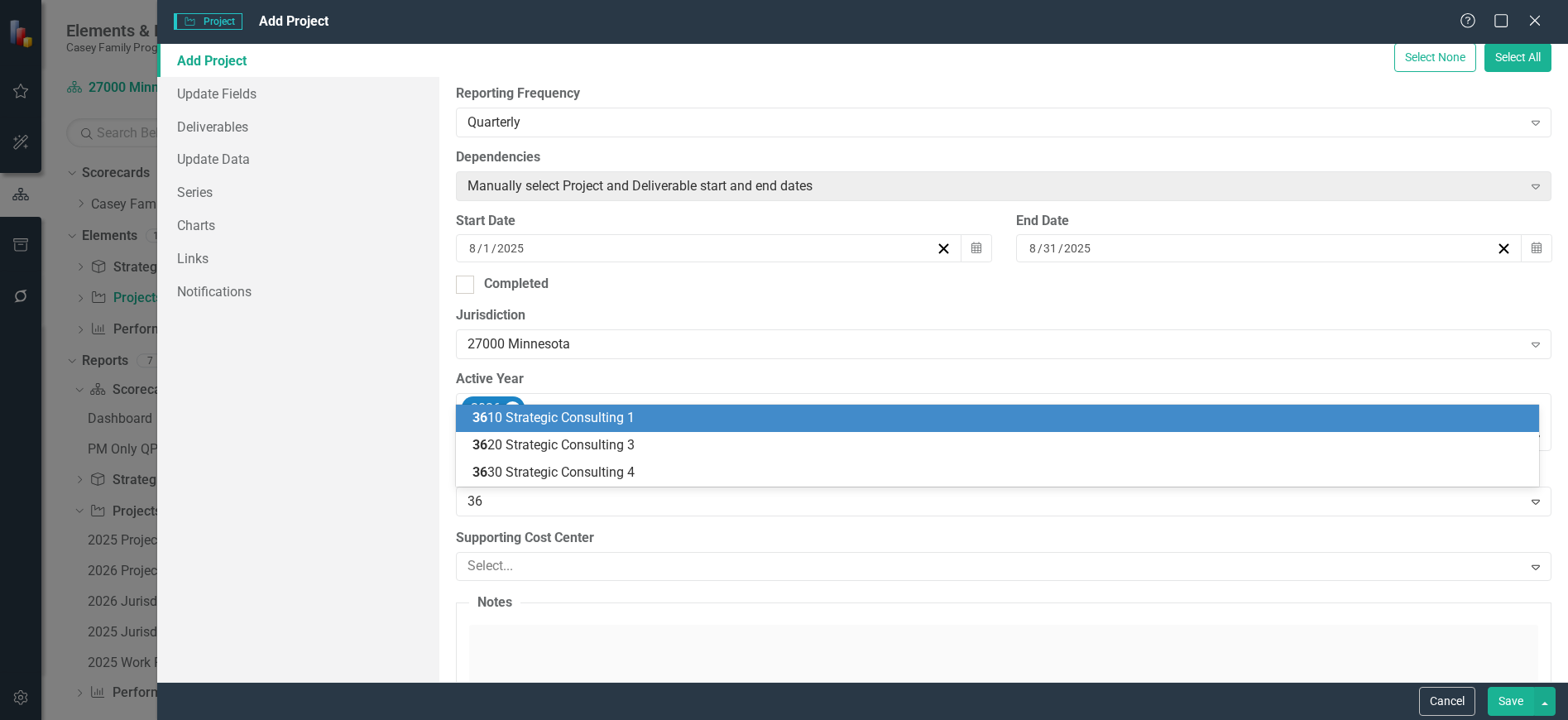 type on "361" 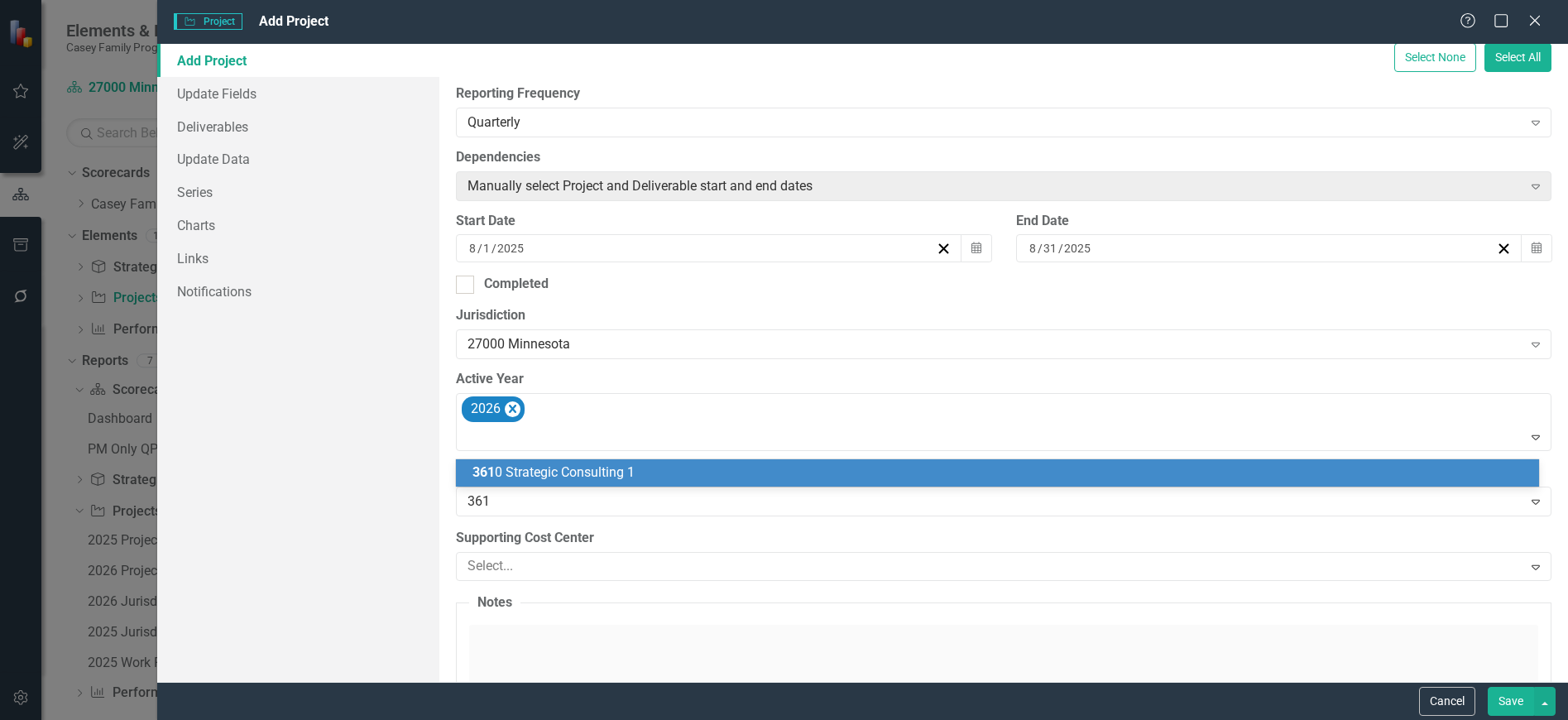 click on "361 0 Strategic Consulting 1" at bounding box center [554, 472] 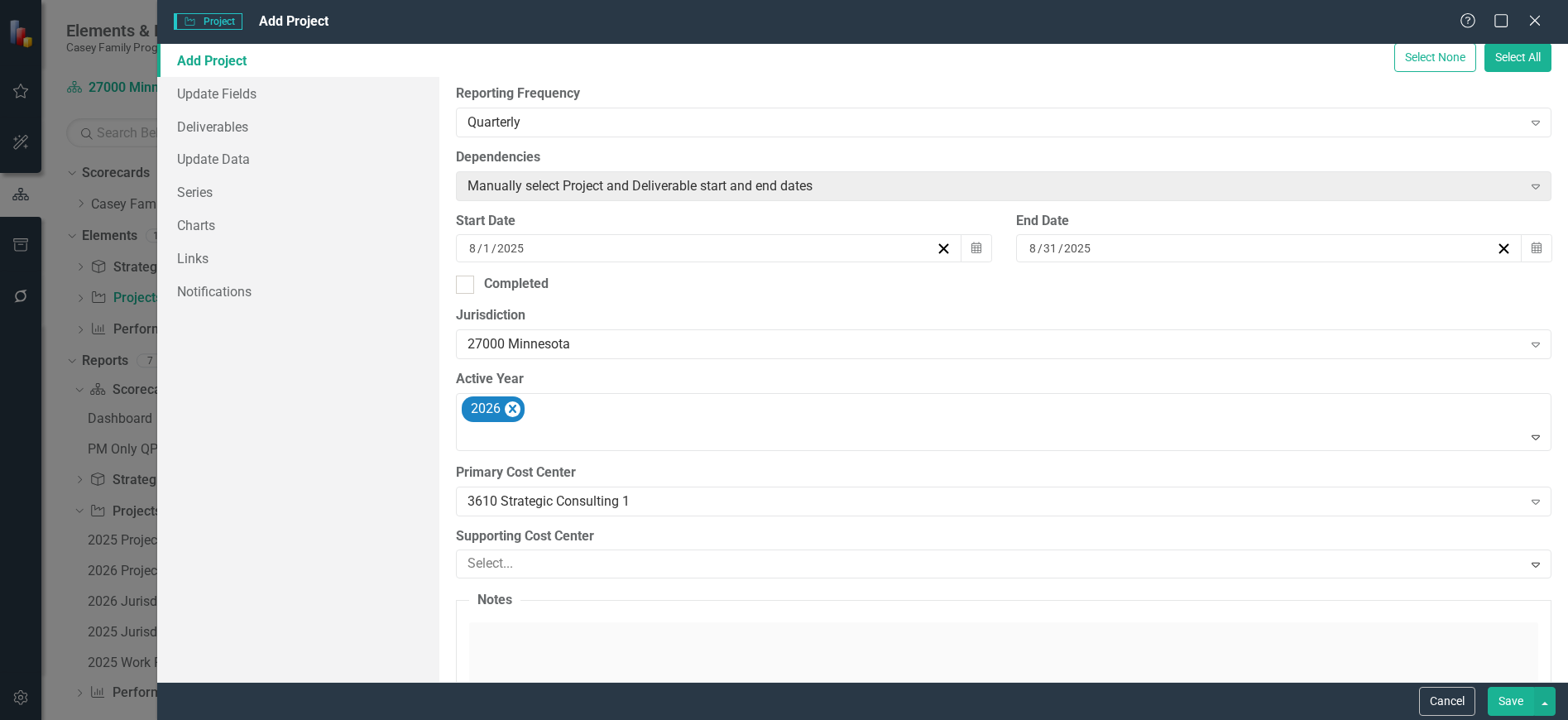 click at bounding box center (991, 564) 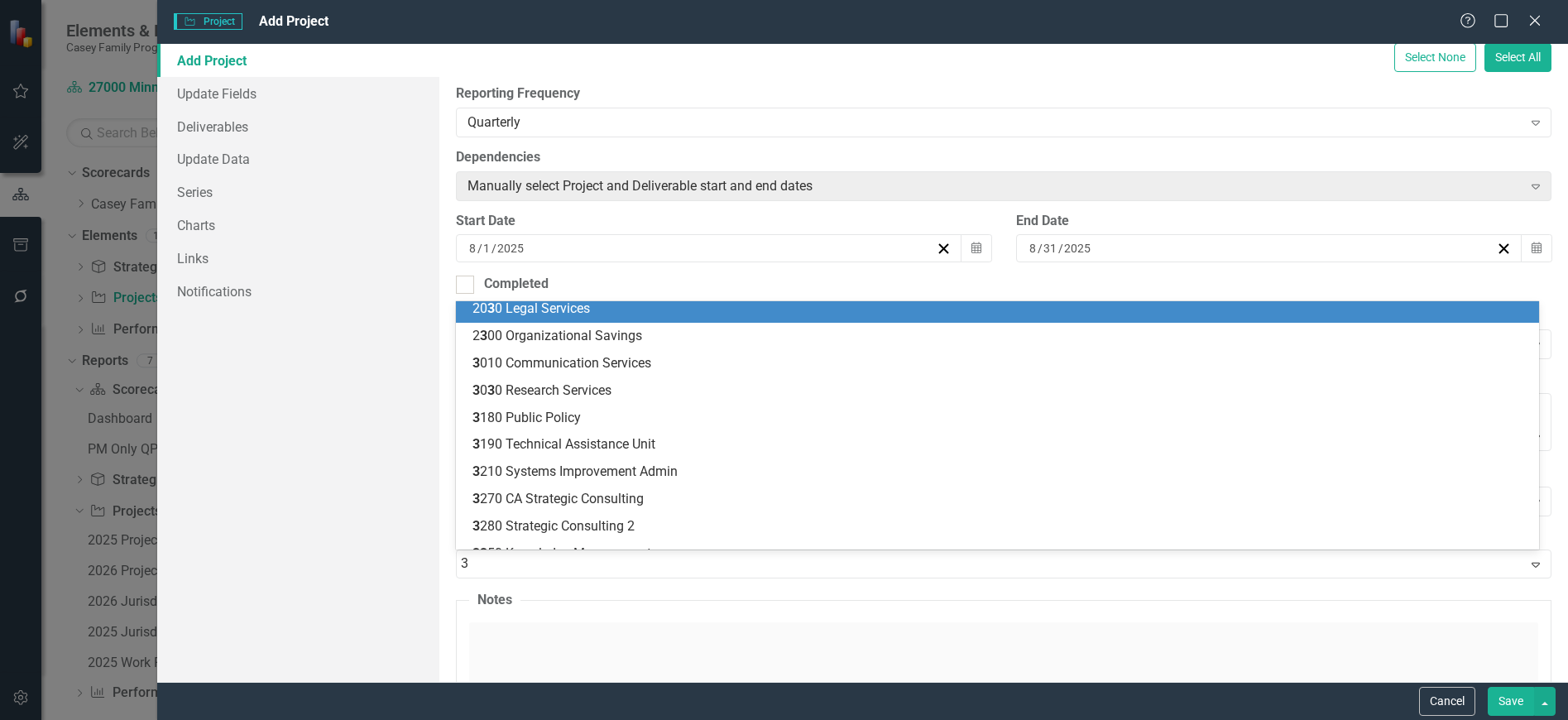scroll, scrollTop: 0, scrollLeft: 0, axis: both 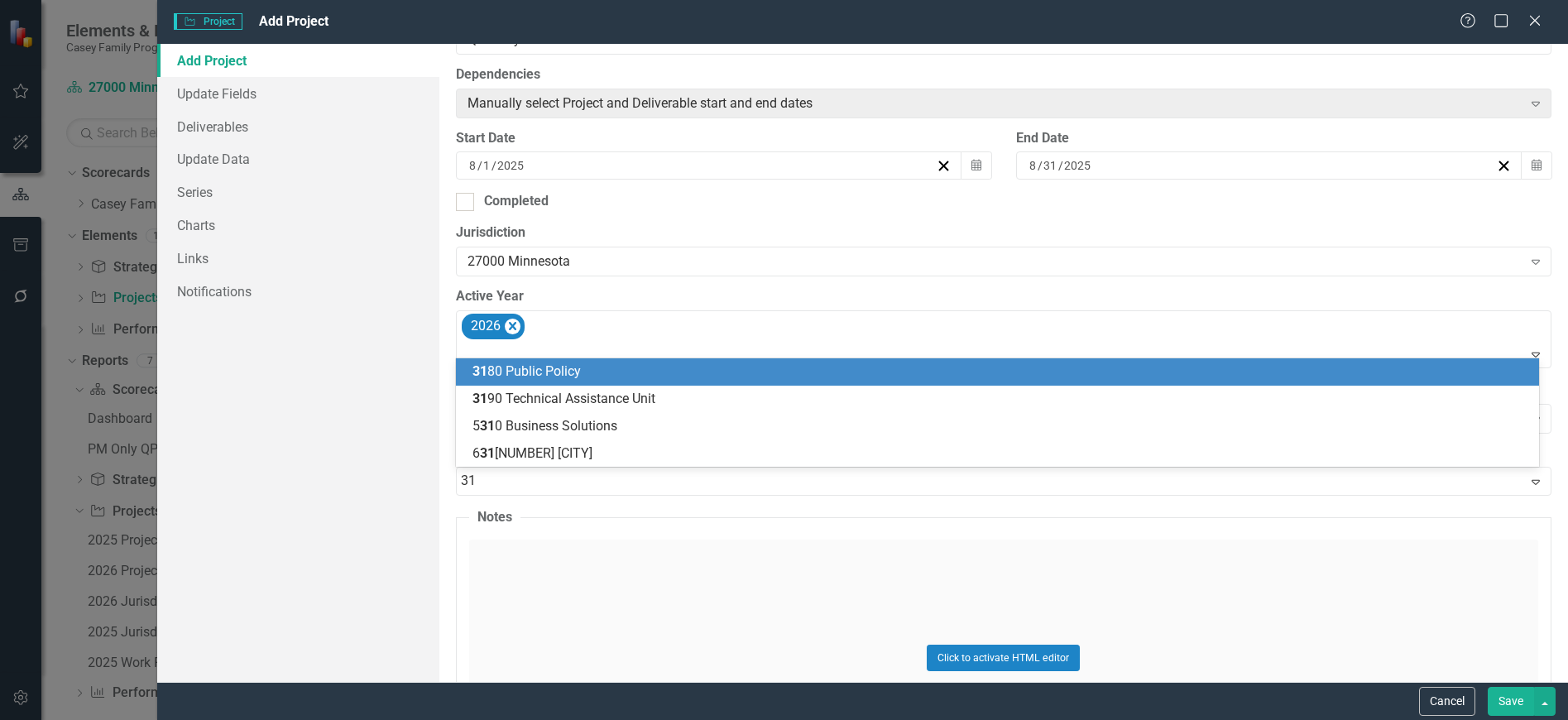 type on "319" 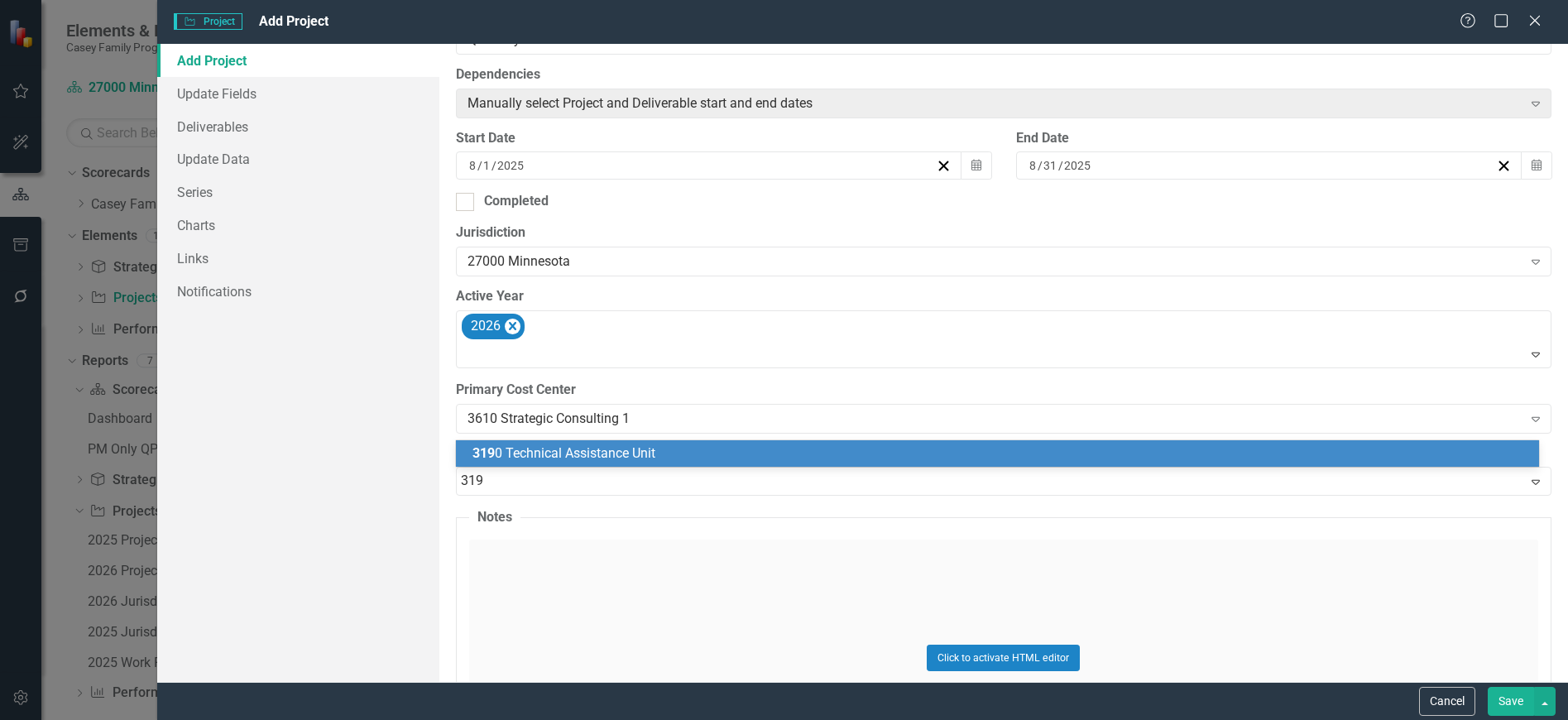 click on "319 0 Technical Assistance Unit" at bounding box center [563, 453] 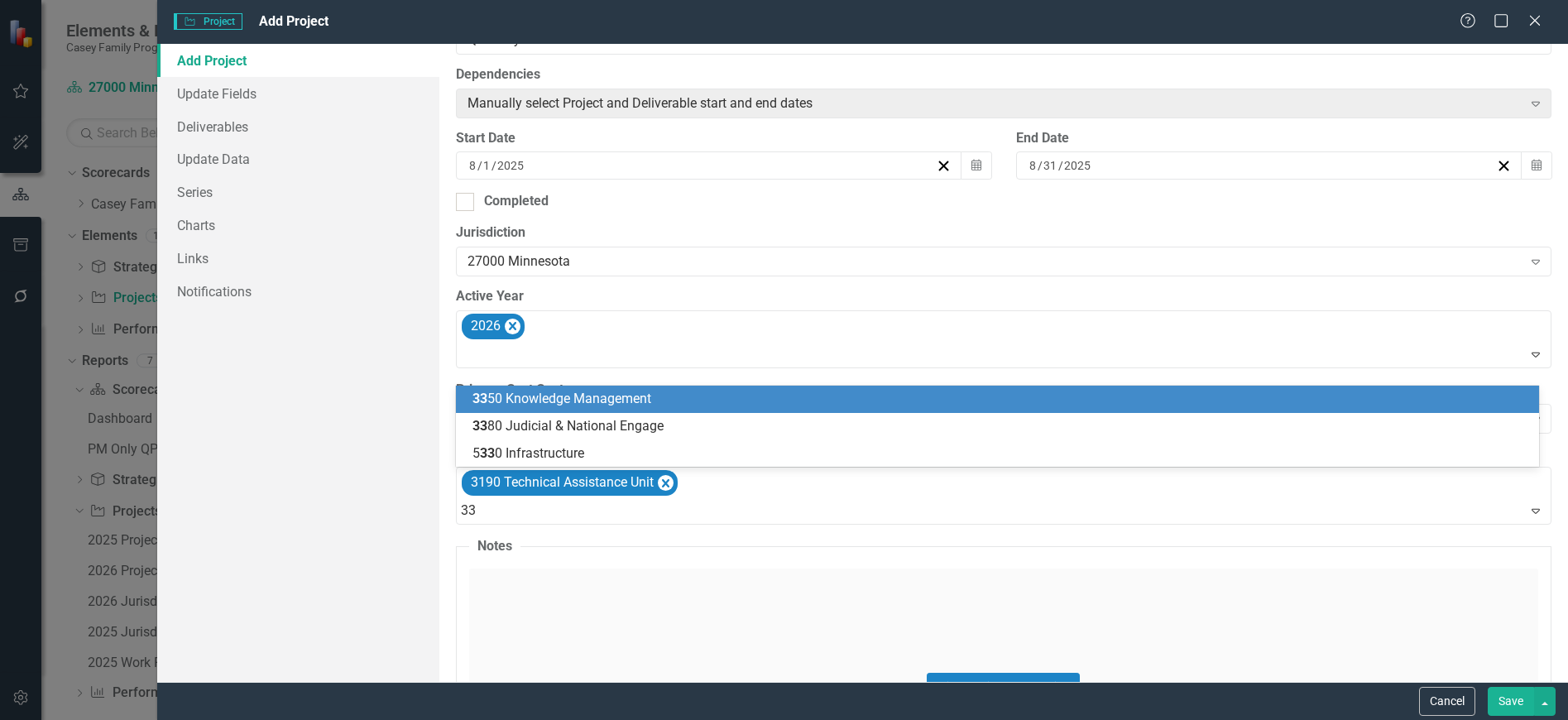 type on "338" 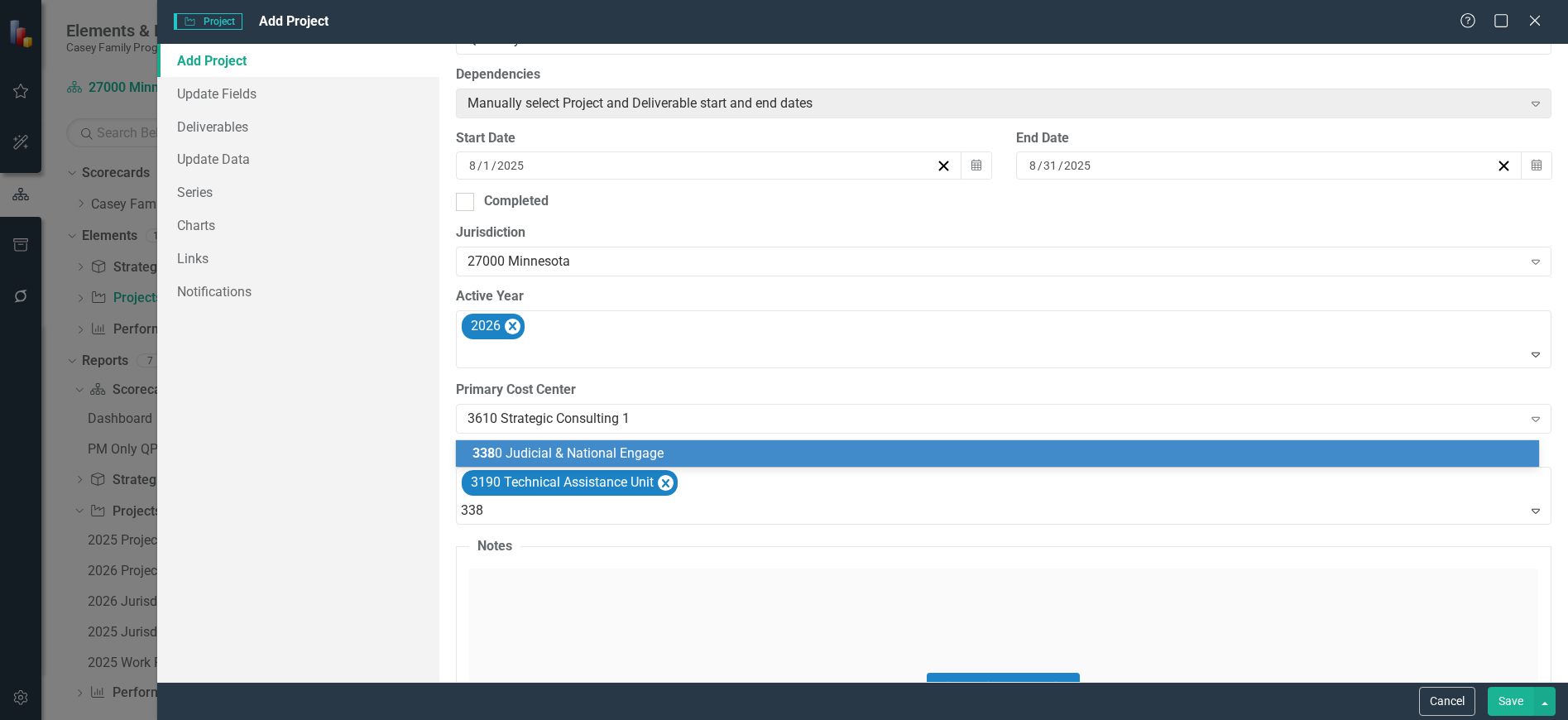 click on "338 0 Judicial & National Engage" at bounding box center [568, 453] 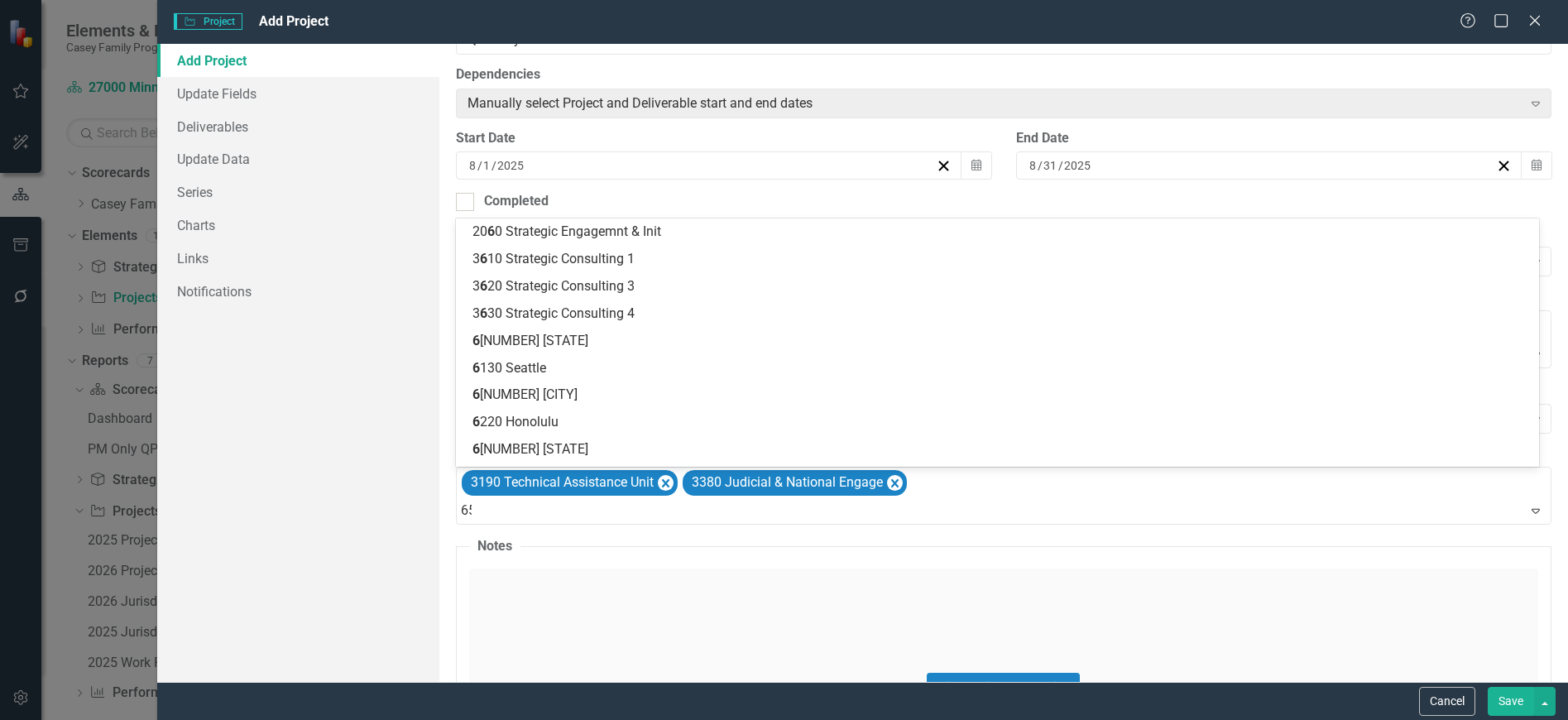type on "654" 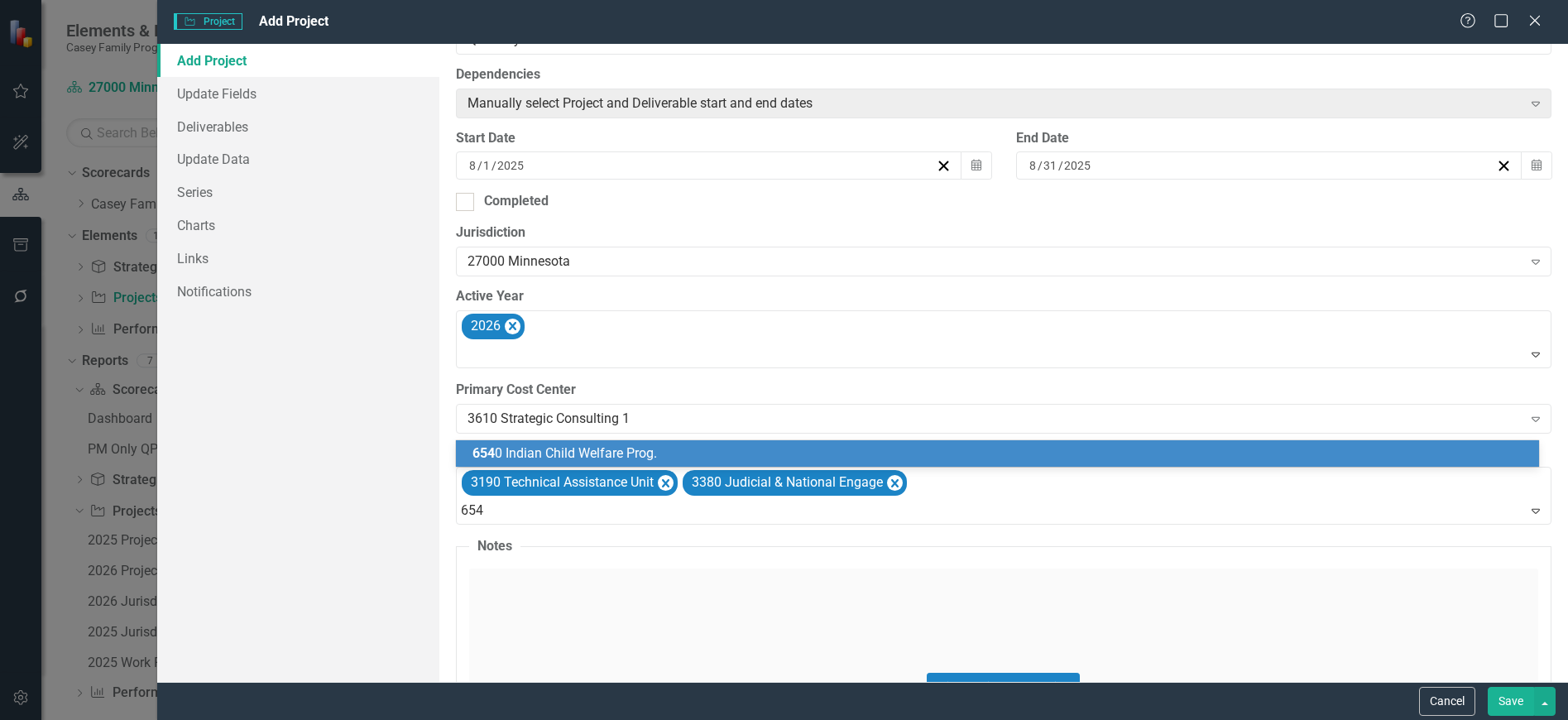 click on "654 0 Indian Child Welfare Prog." at bounding box center (564, 453) 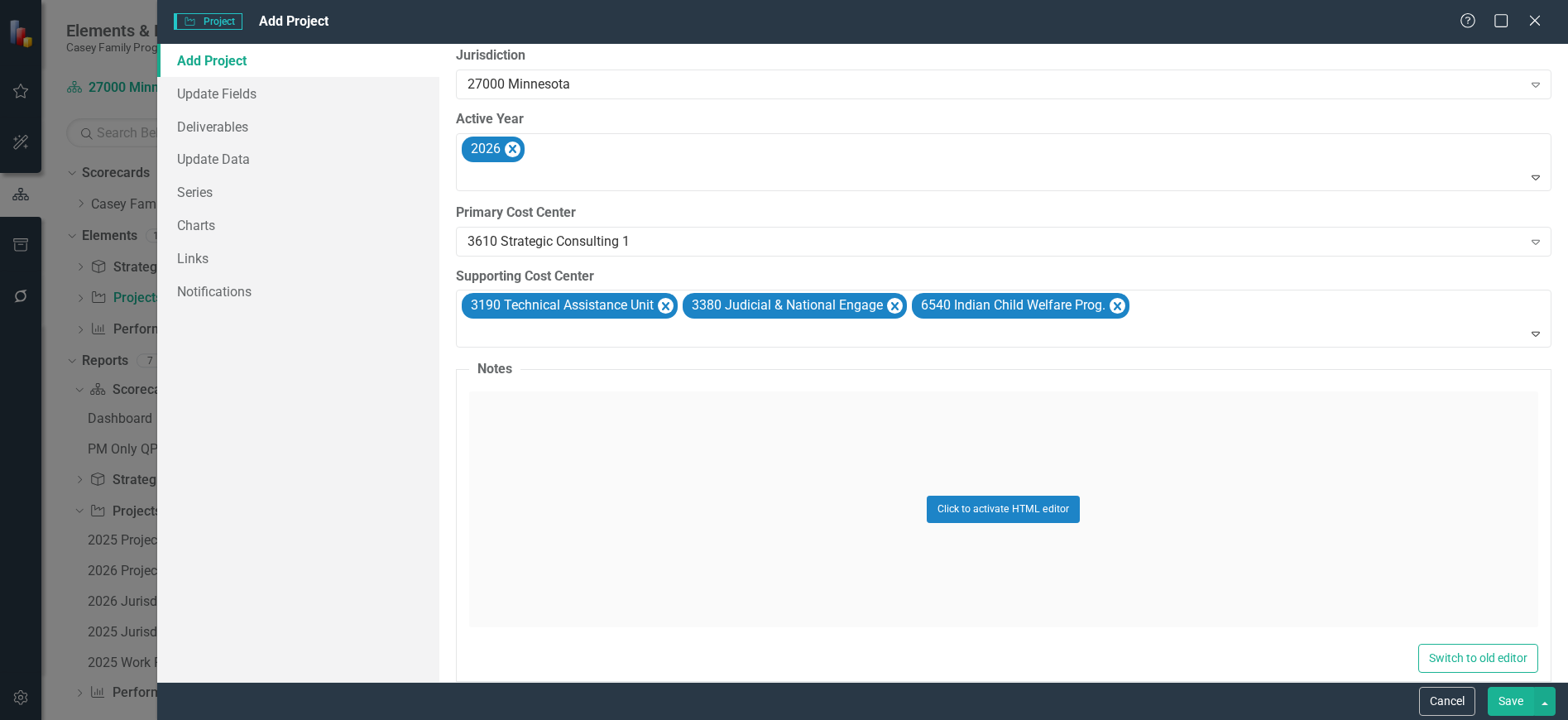 scroll, scrollTop: 670, scrollLeft: 0, axis: vertical 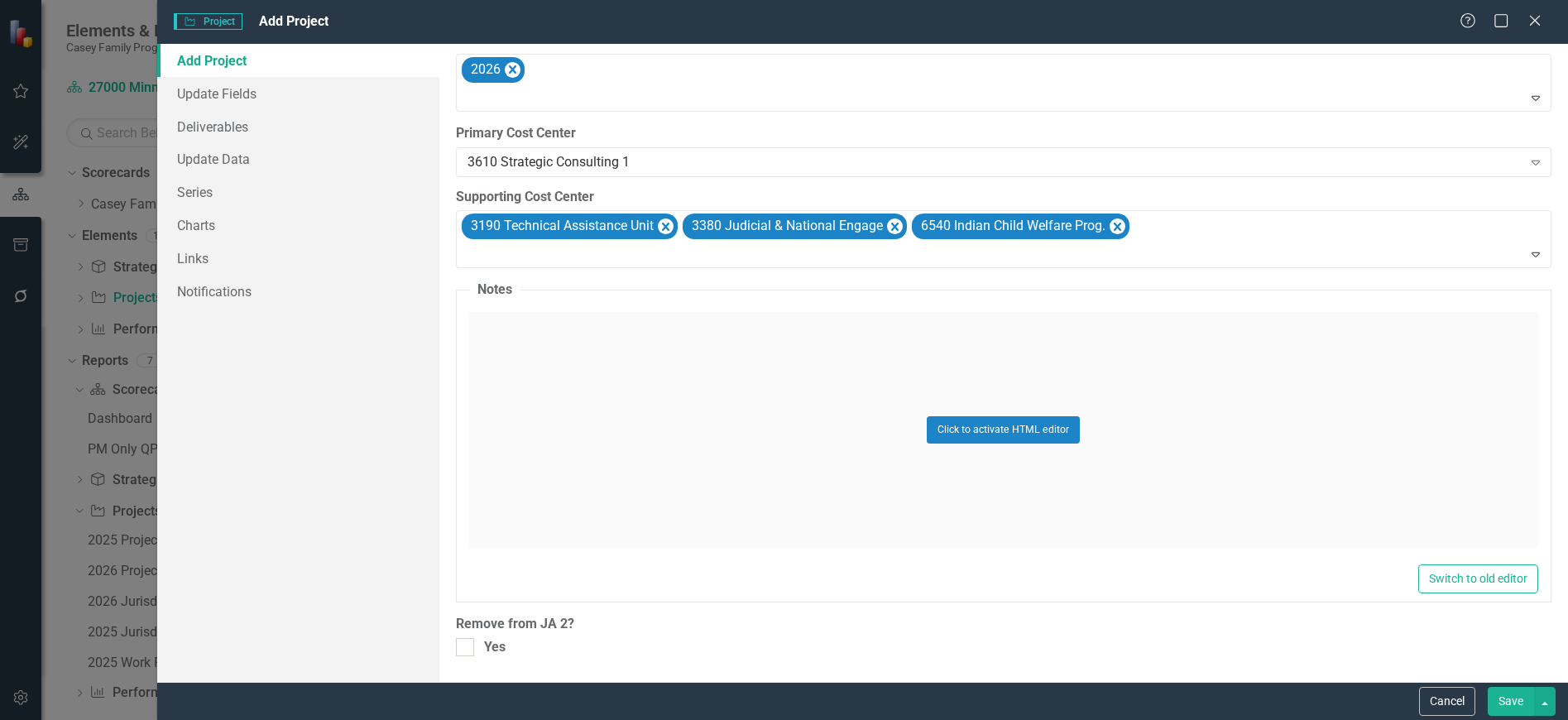 click on "Save" at bounding box center [1511, 701] 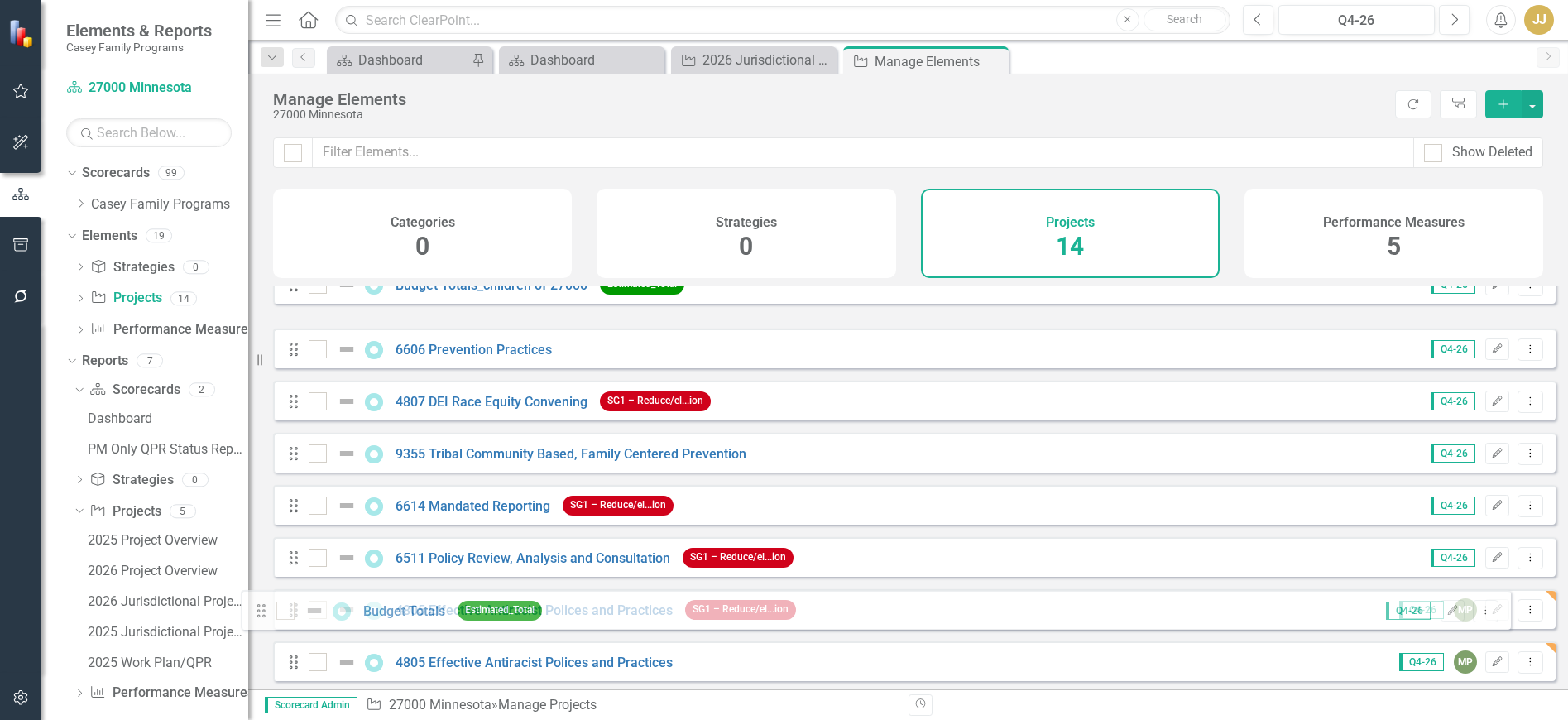 scroll, scrollTop: 284, scrollLeft: 0, axis: vertical 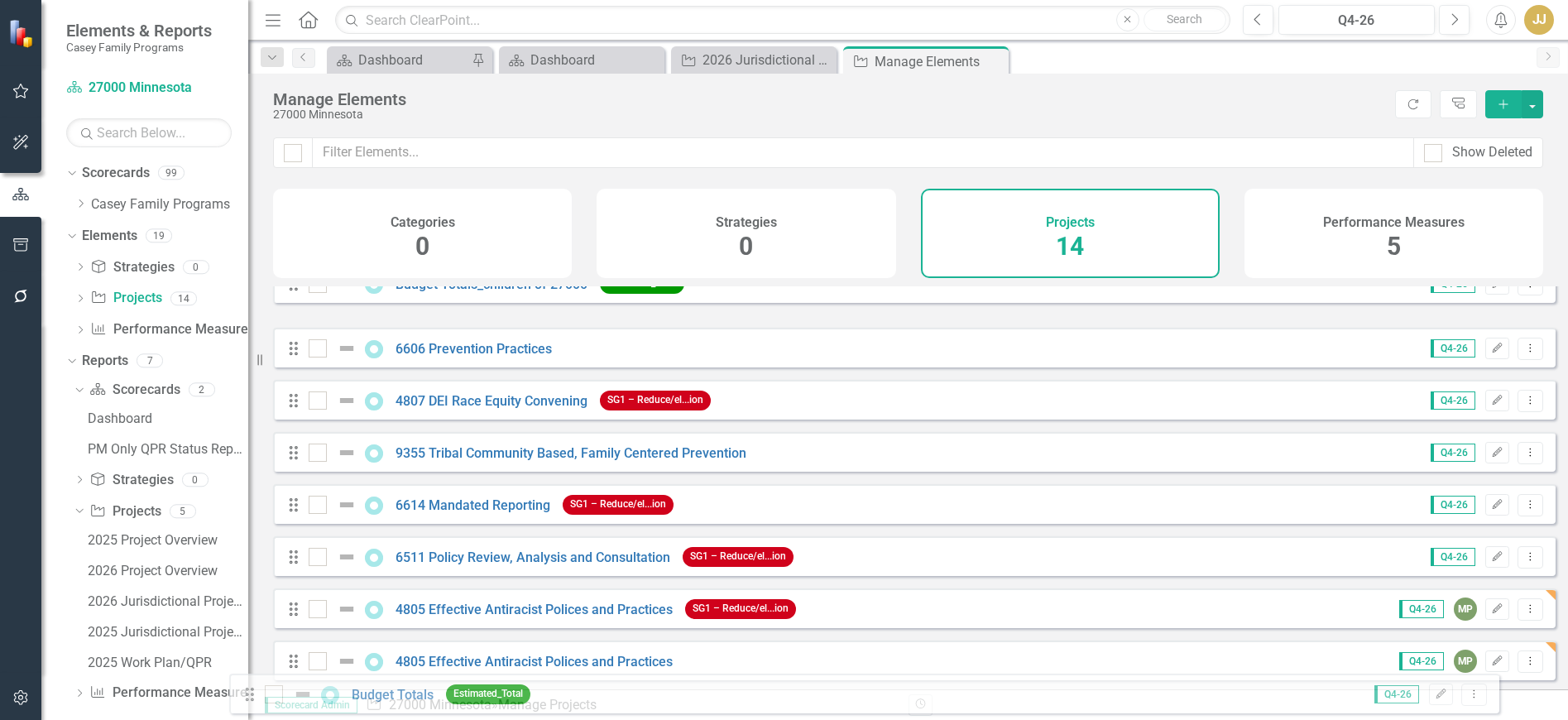 drag, startPoint x: 292, startPoint y: 346, endPoint x: 248, endPoint y: 695, distance: 351.7627 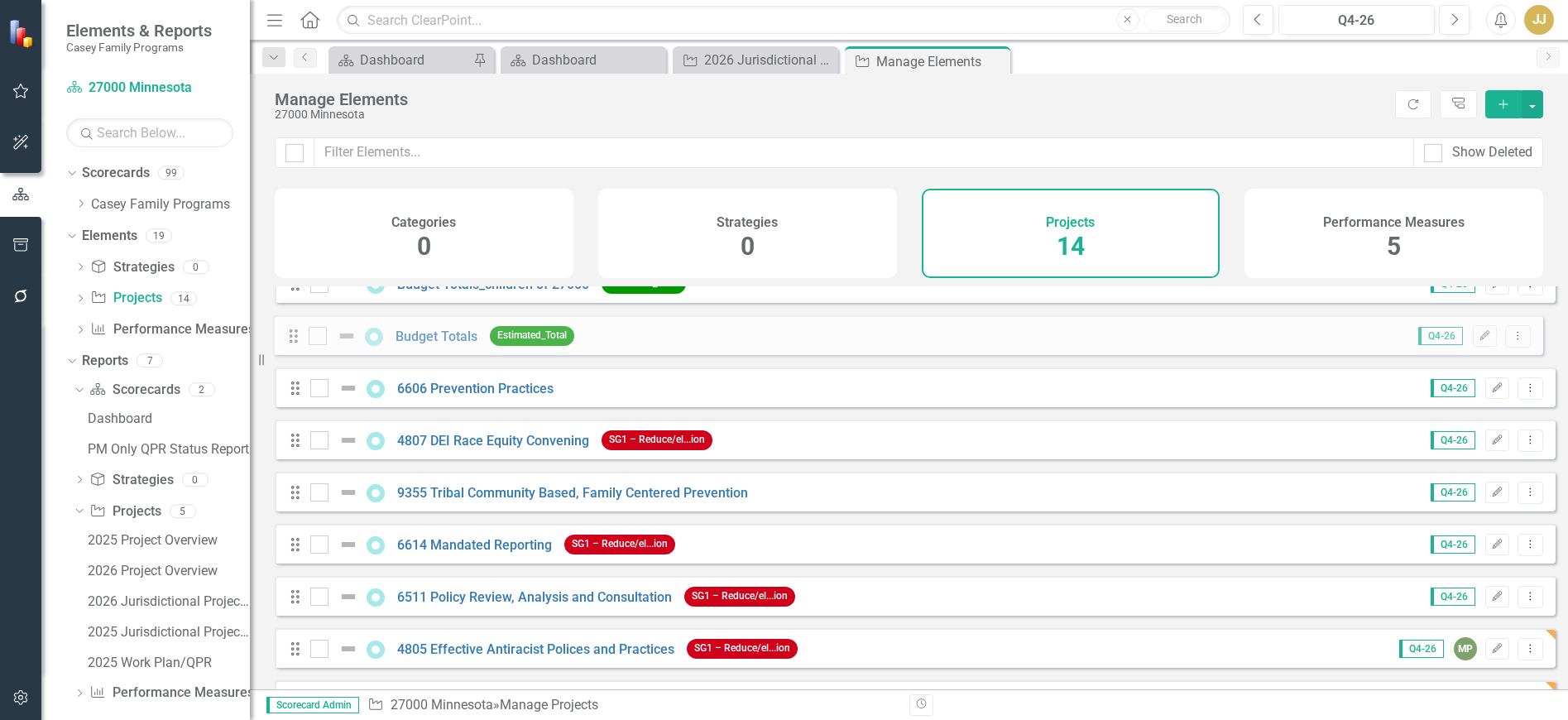 drag, startPoint x: 248, startPoint y: 696, endPoint x: 257, endPoint y: 690, distance: 10.816654 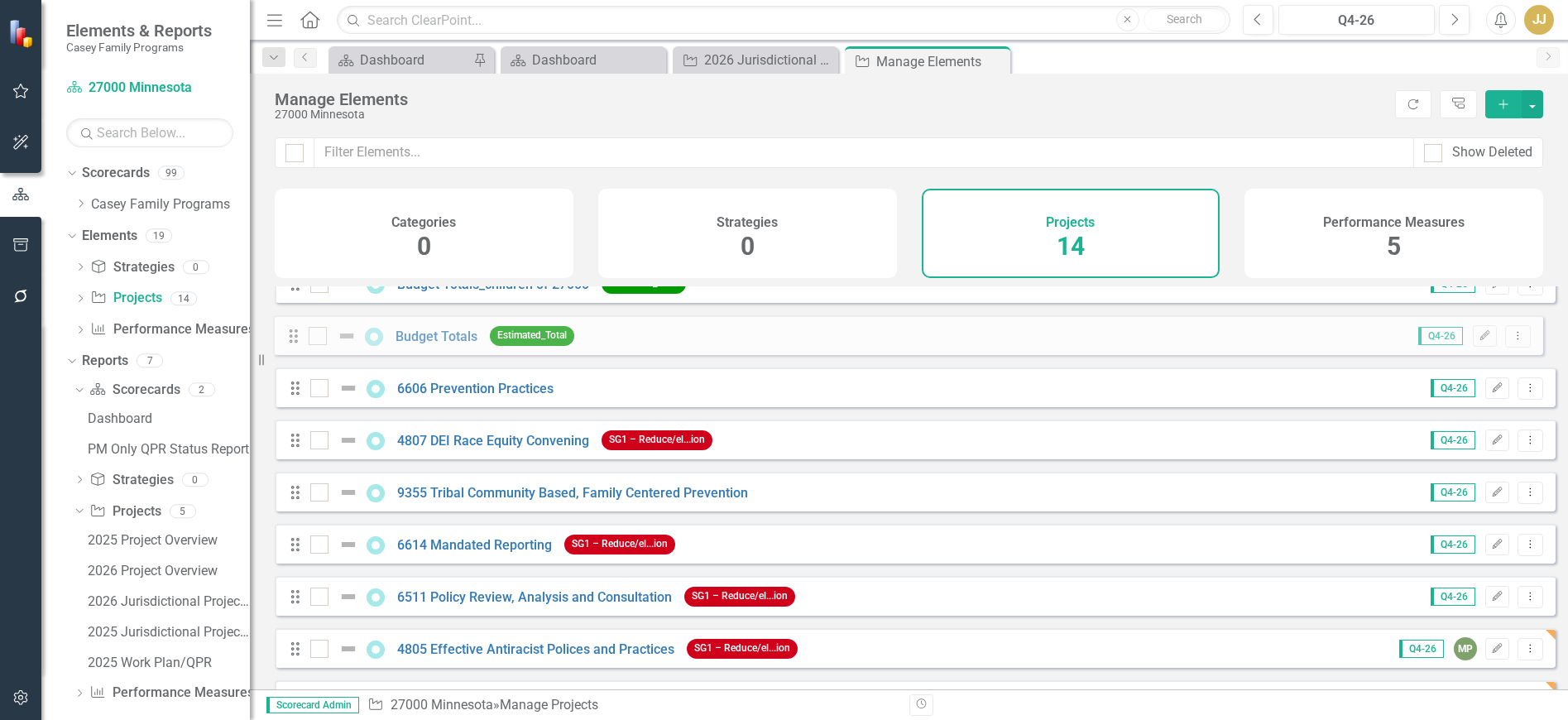 click on "Resize" at bounding box center (257, 360) 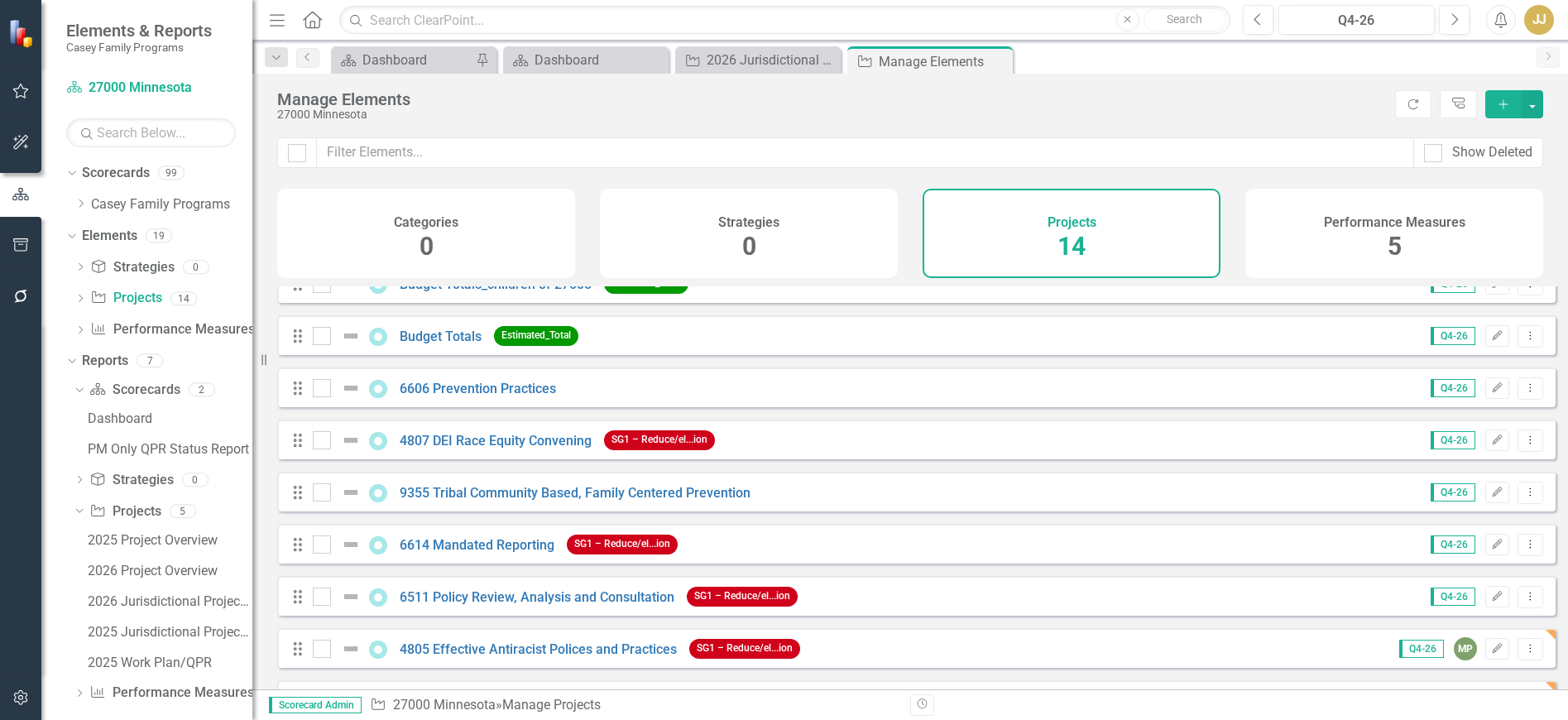 scroll, scrollTop: 339, scrollLeft: 0, axis: vertical 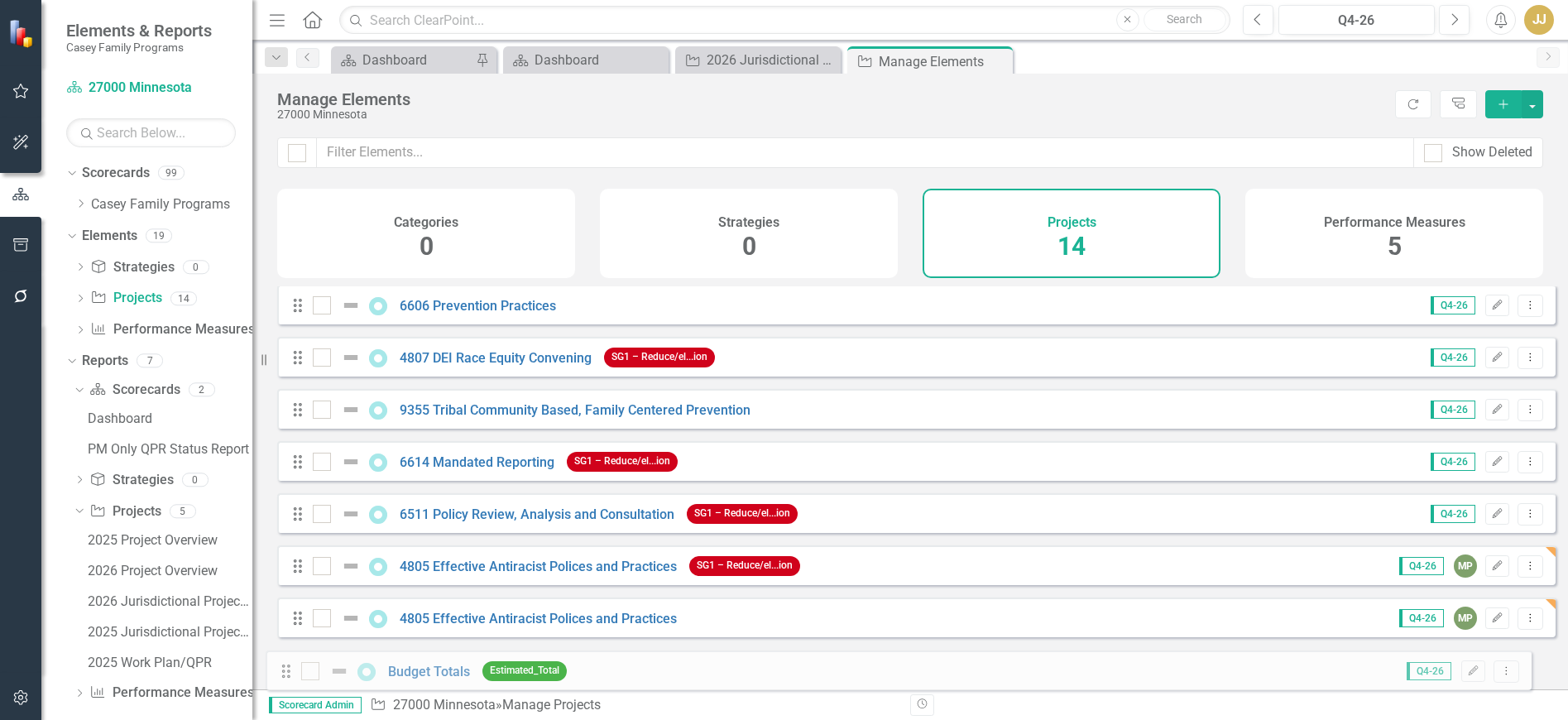 drag, startPoint x: 295, startPoint y: 301, endPoint x: 284, endPoint y: 679, distance: 378.16 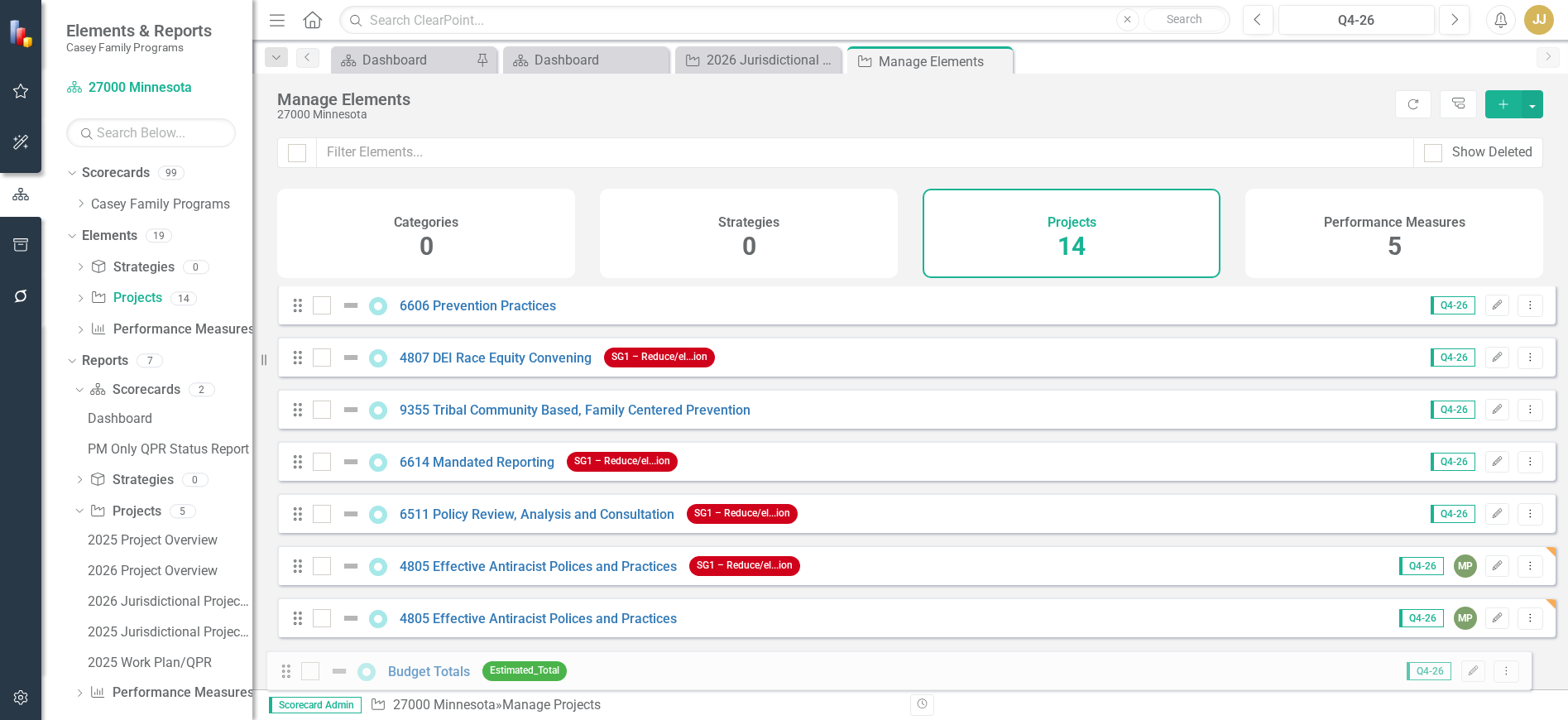 click on "Drag 6507 Constituent Engagement and Advocacy Q4-26 Edit Dropdown Menu Drag 4805 Effective Antiracist Practices Q4-26 Edit Dropdown Menu Drag 6959 Thriving Families Safer Children Q4-26 Edit Dropdown Menu Drag 1817 Family First - Prevention Services Q4-26 Edit Dropdown Menu Drag 3909 Kinship Care & Guardianship Support Q4-26 MS Edit Dropdown Menu Drag Budget Totals_children of 27000 Estimated_Total Q4-26 Edit Dropdown Menu Drag Budget Totals Estimated_Total Q4-26 Edit Dropdown Menu Drag 6606 Prevention Practices Q4-26 Edit Dropdown Menu Drag 4807 DEI Race Equity Convening SG1 – Reduce/el...ion Q4-26 Edit Dropdown Menu Drag 9355 Tribal Community Based, Family Centered Prevention Q4-26 Edit Dropdown Menu Drag 6614 Mandated Reporting SG1 – Reduce/el...ion Q4-26 Edit Dropdown Menu Drag 6511 Policy Review, Analysis and Consultation SG1 – Reduce/el...ion Q4-26 Edit Dropdown Menu Drag 4805 Effective Antiracist Polices and Practices SG1 – Reduce/el...ion Q4-26 MP Edit Dropdown Menu Drag Q4-26 MP Edit" at bounding box center [916, 324] 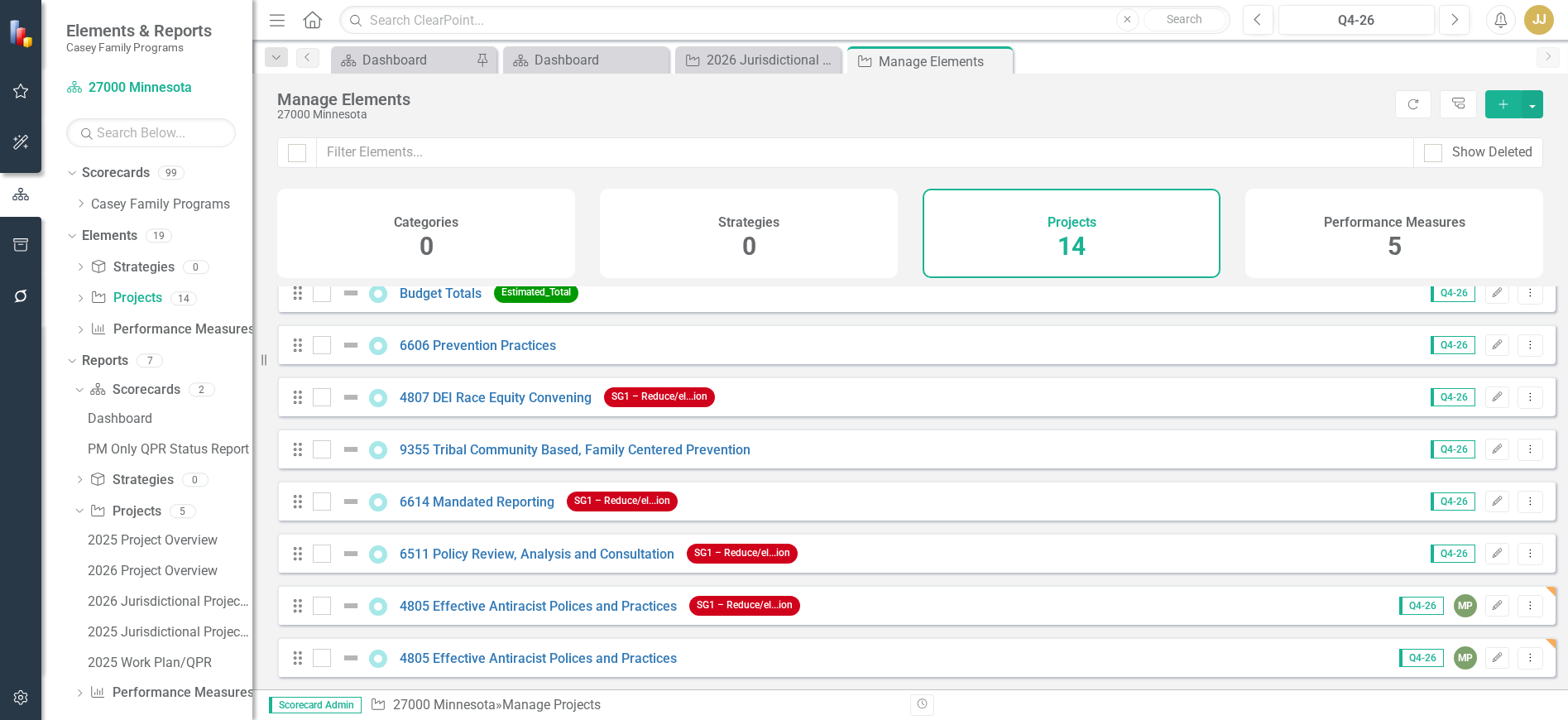 click on "Drag Budget Totals Estimated_Total" at bounding box center (439, 293) 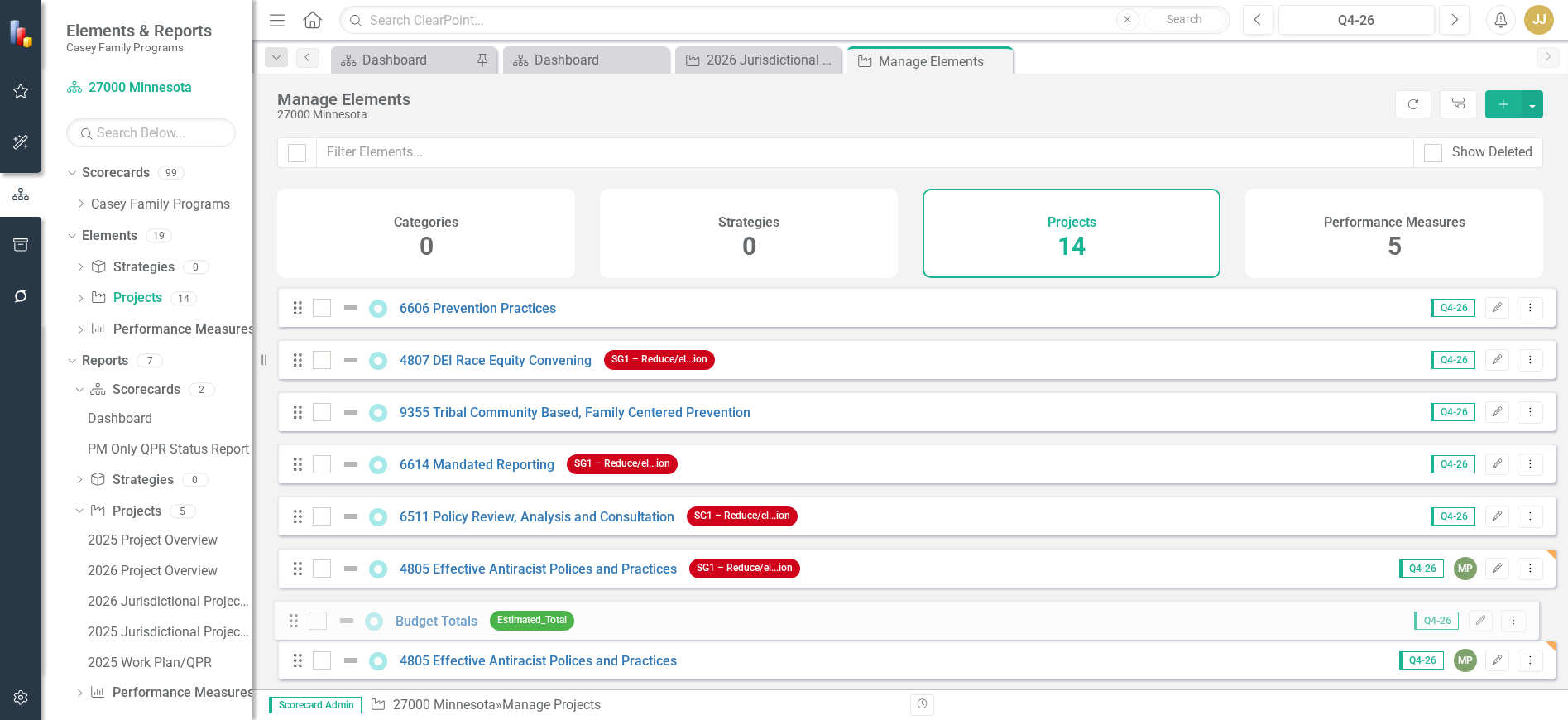 scroll, scrollTop: 339, scrollLeft: 0, axis: vertical 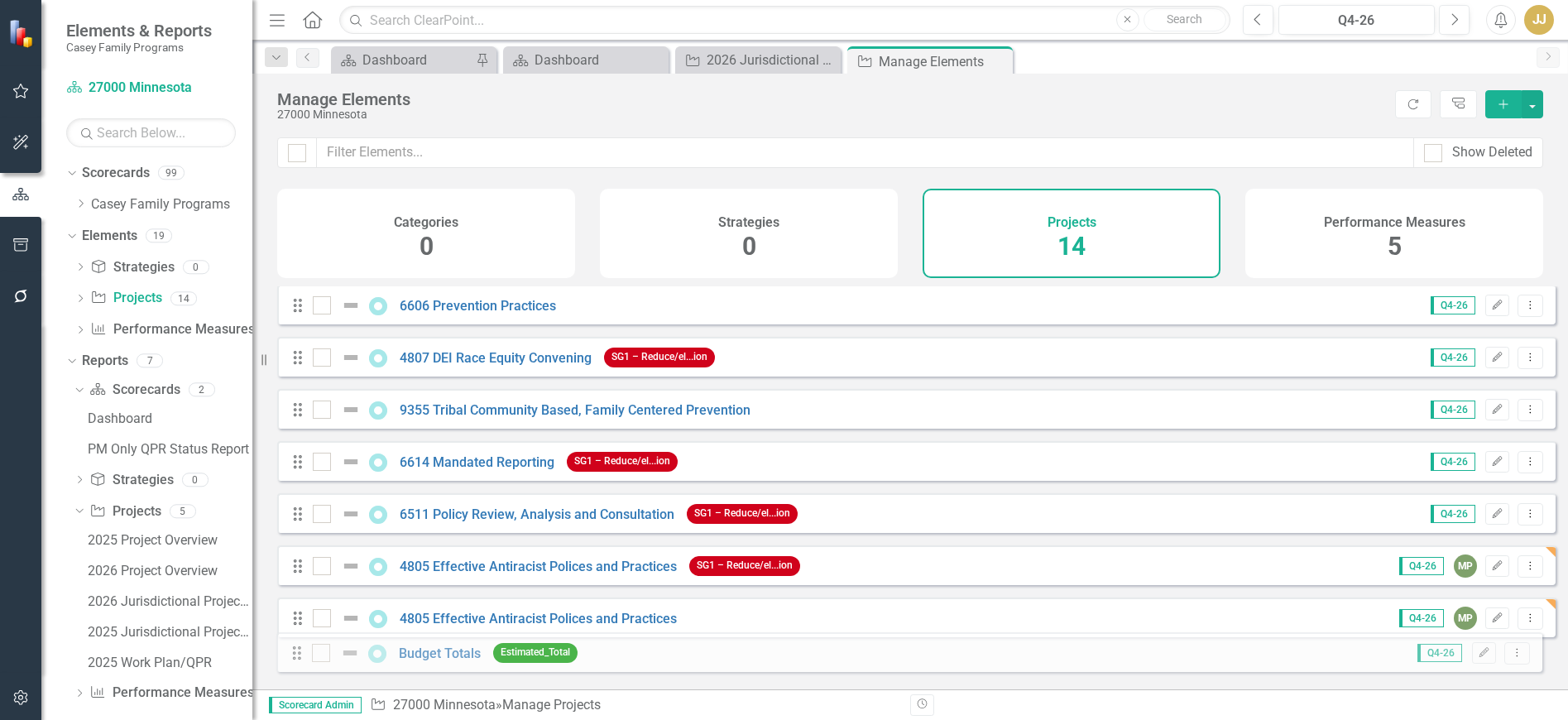 drag, startPoint x: 299, startPoint y: 301, endPoint x: 298, endPoint y: 661, distance: 360.00139 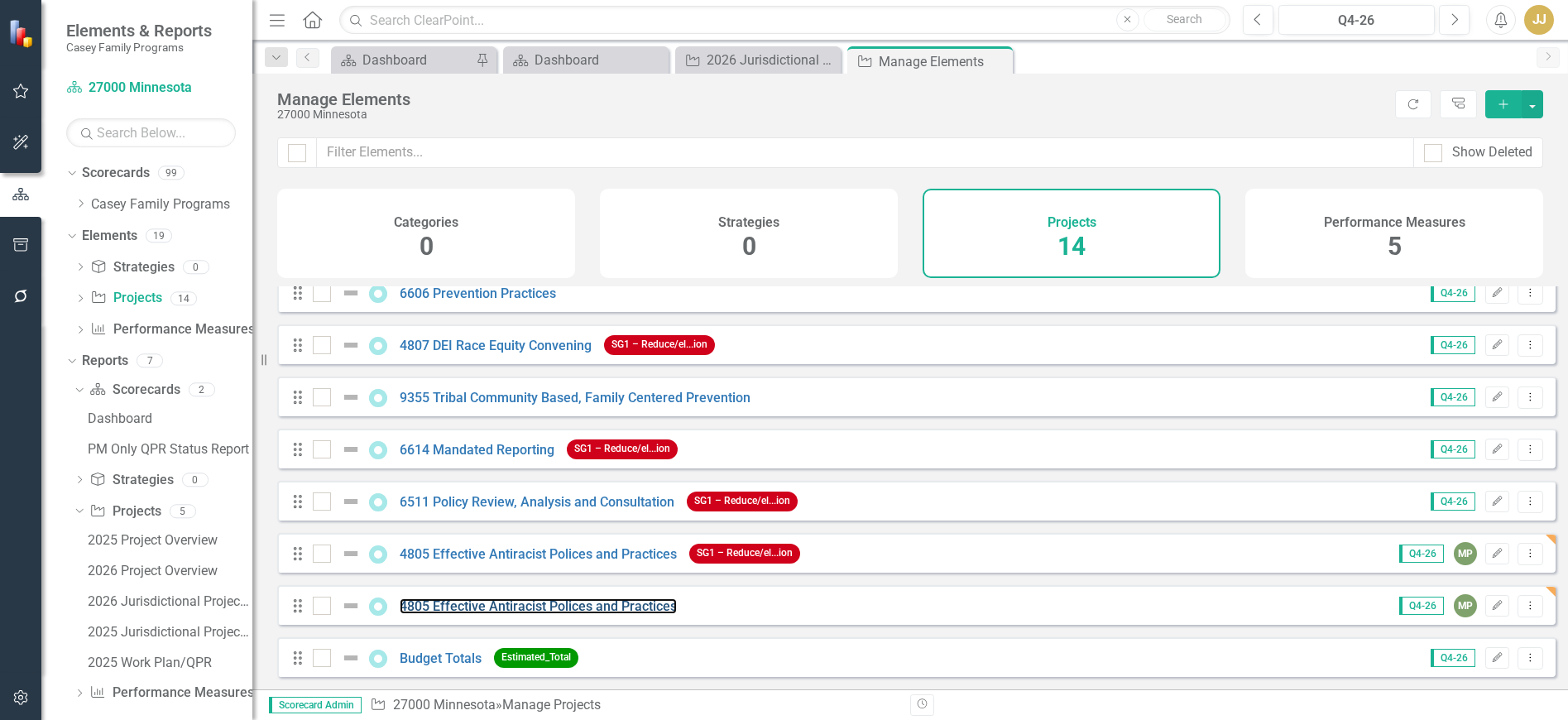 click on "4805 Effective Antiracist Polices and Practices" at bounding box center [538, 606] 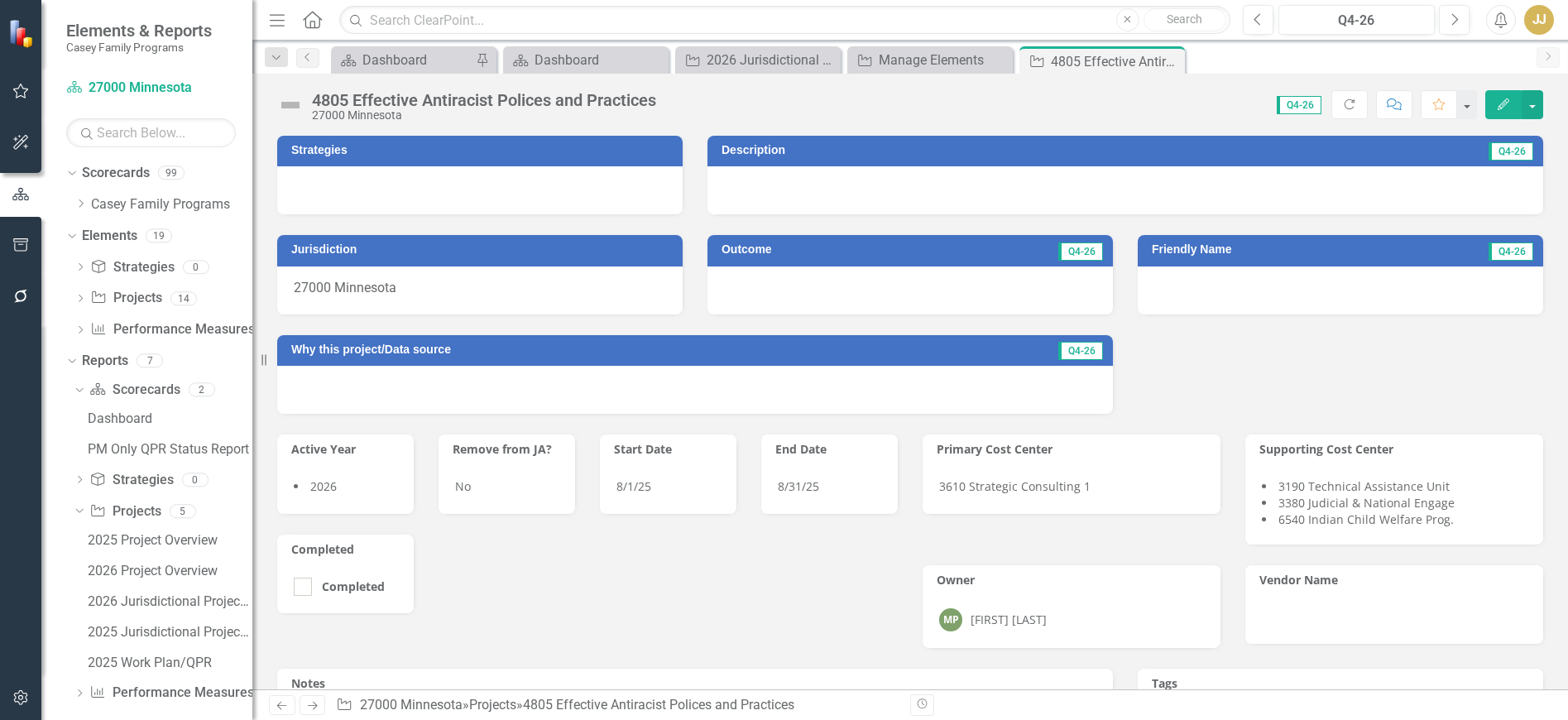 click at bounding box center [480, 190] 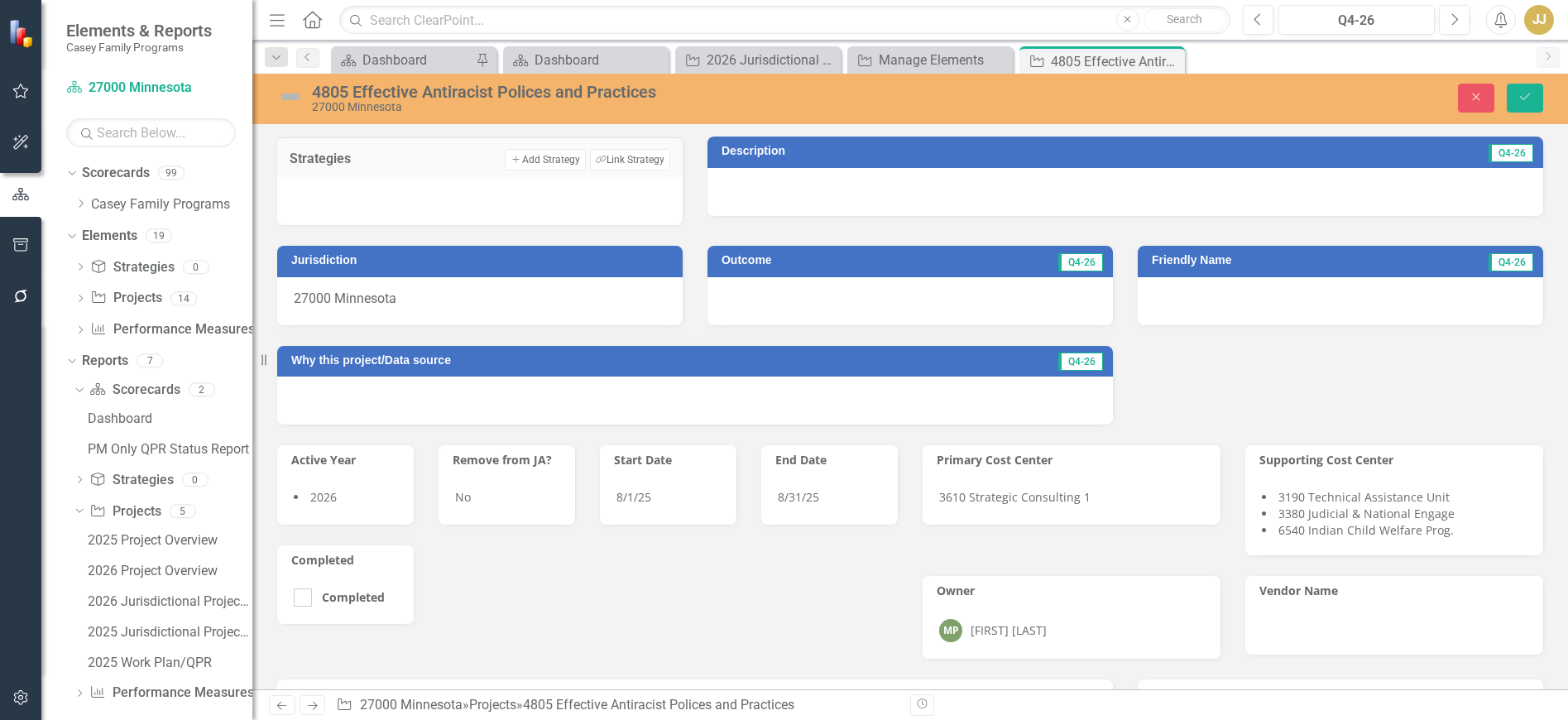 click on "Link Tag  Link Strategy" at bounding box center [630, 160] 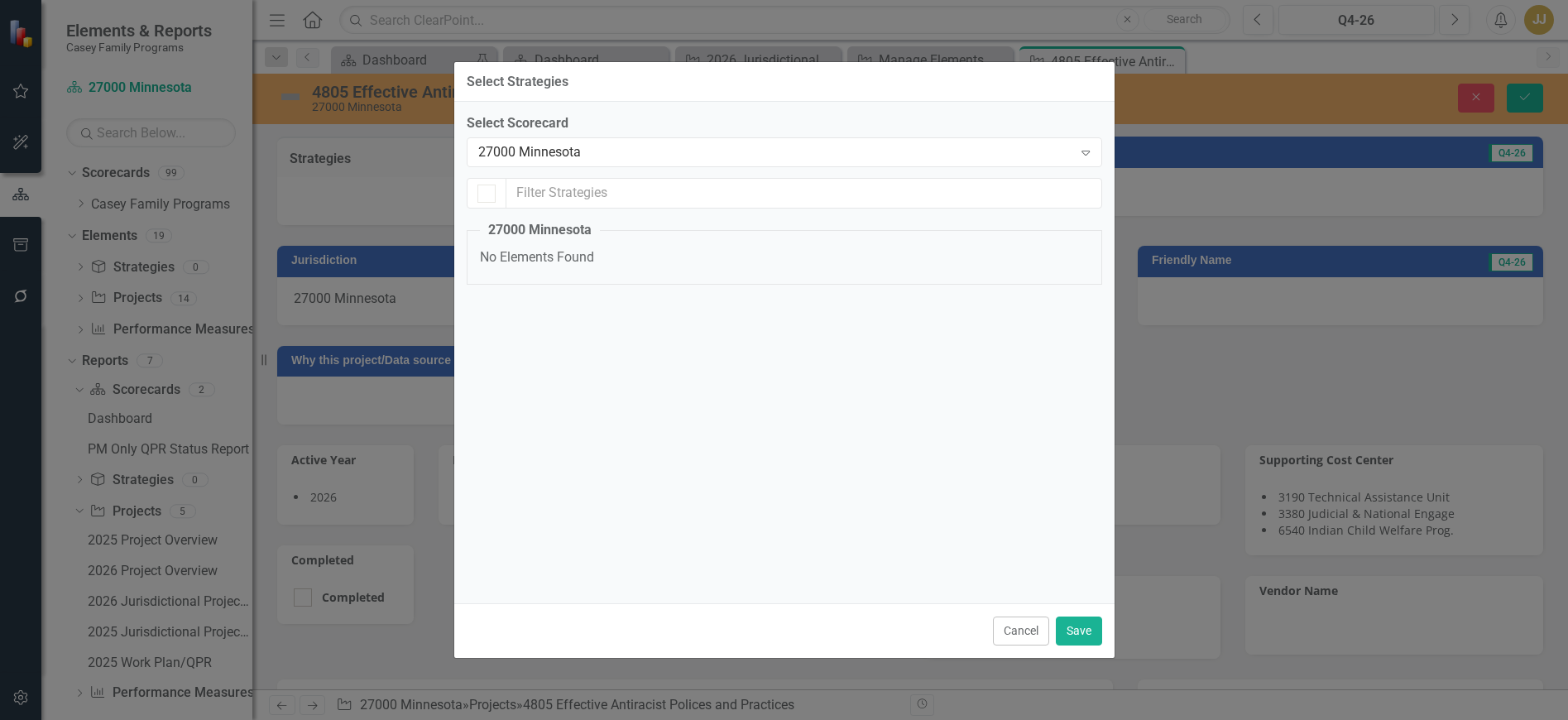 click on "27000 Minnesota" at bounding box center [775, 152] 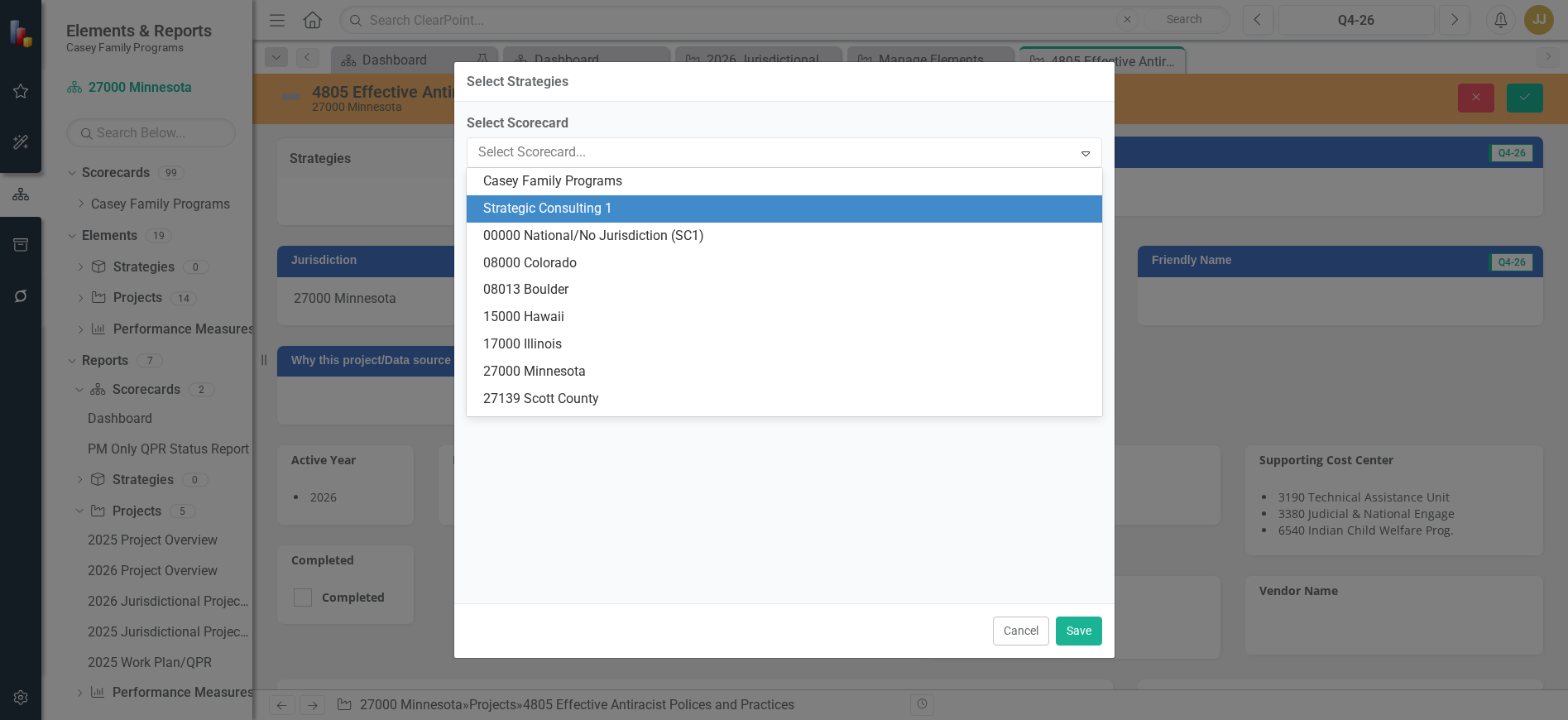 click on "Casey Family Programs" at bounding box center (784, 181) 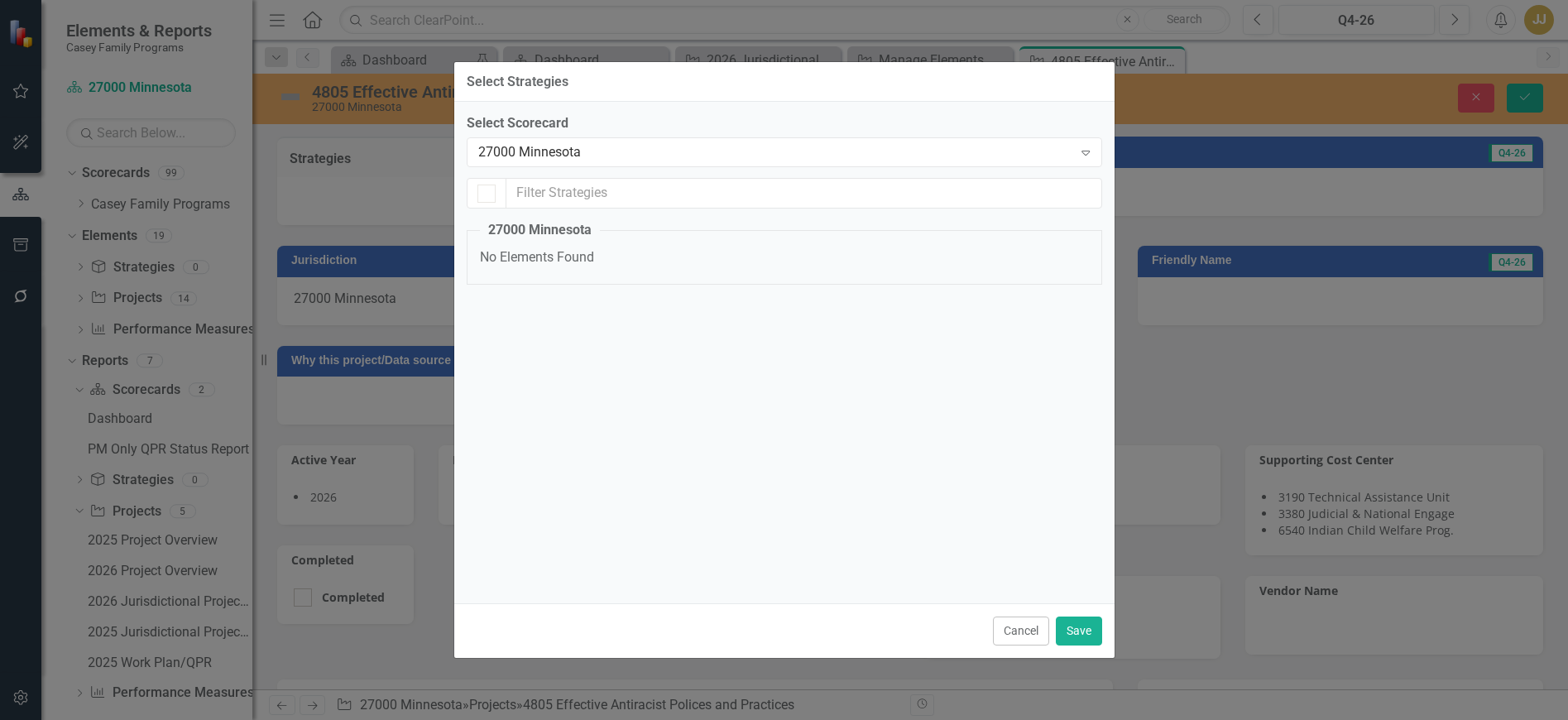 checkbox on "false" 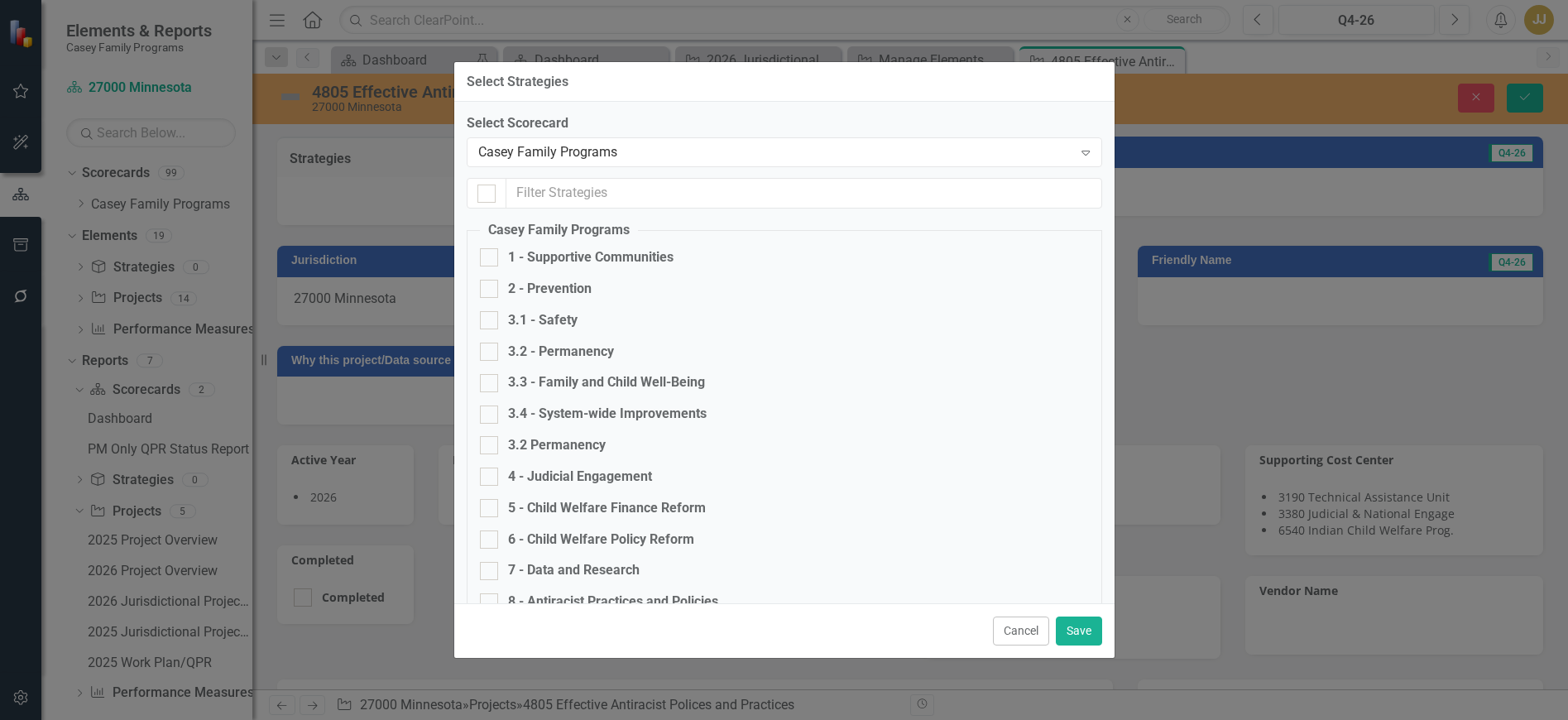 click on "8 - Antiracist Practices and Policies" at bounding box center [613, 602] 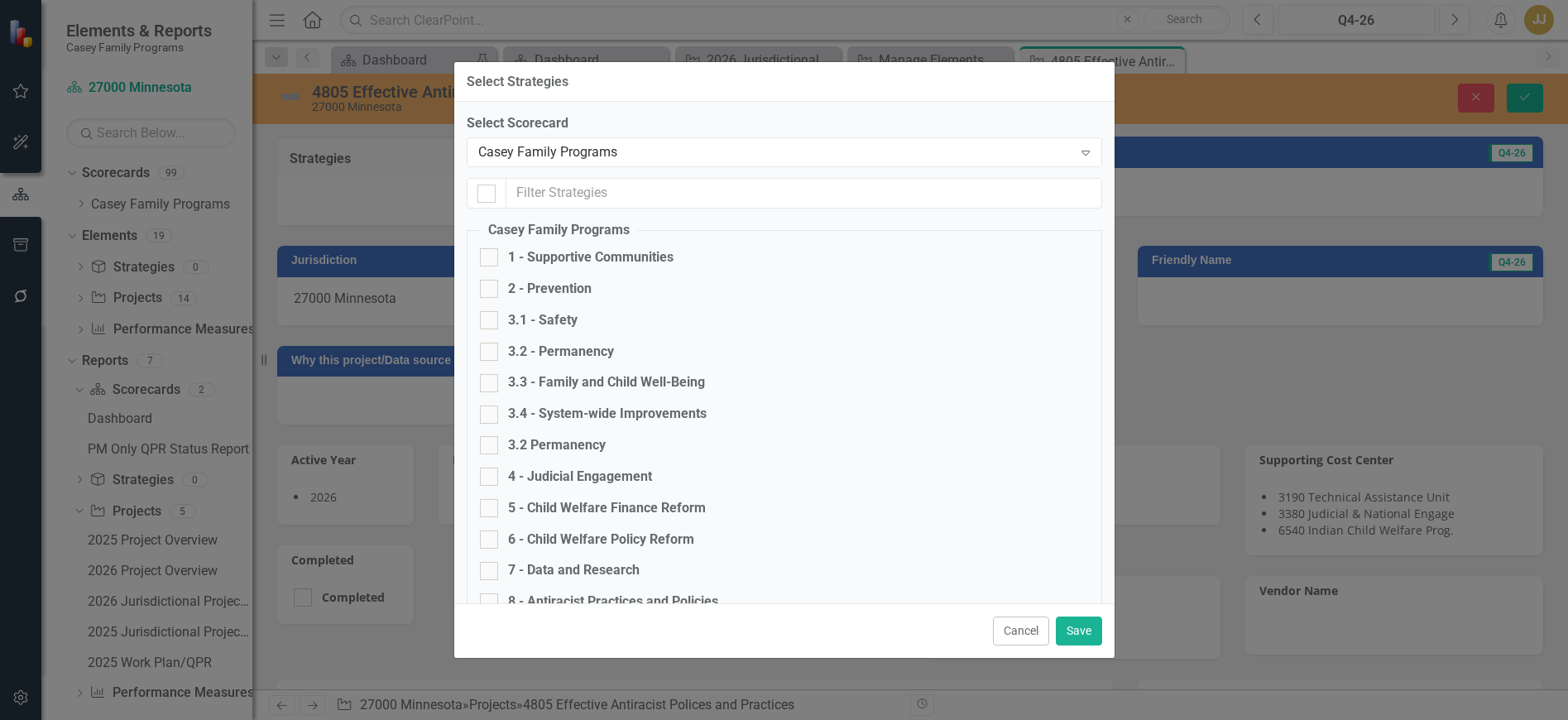 checkbox on "true" 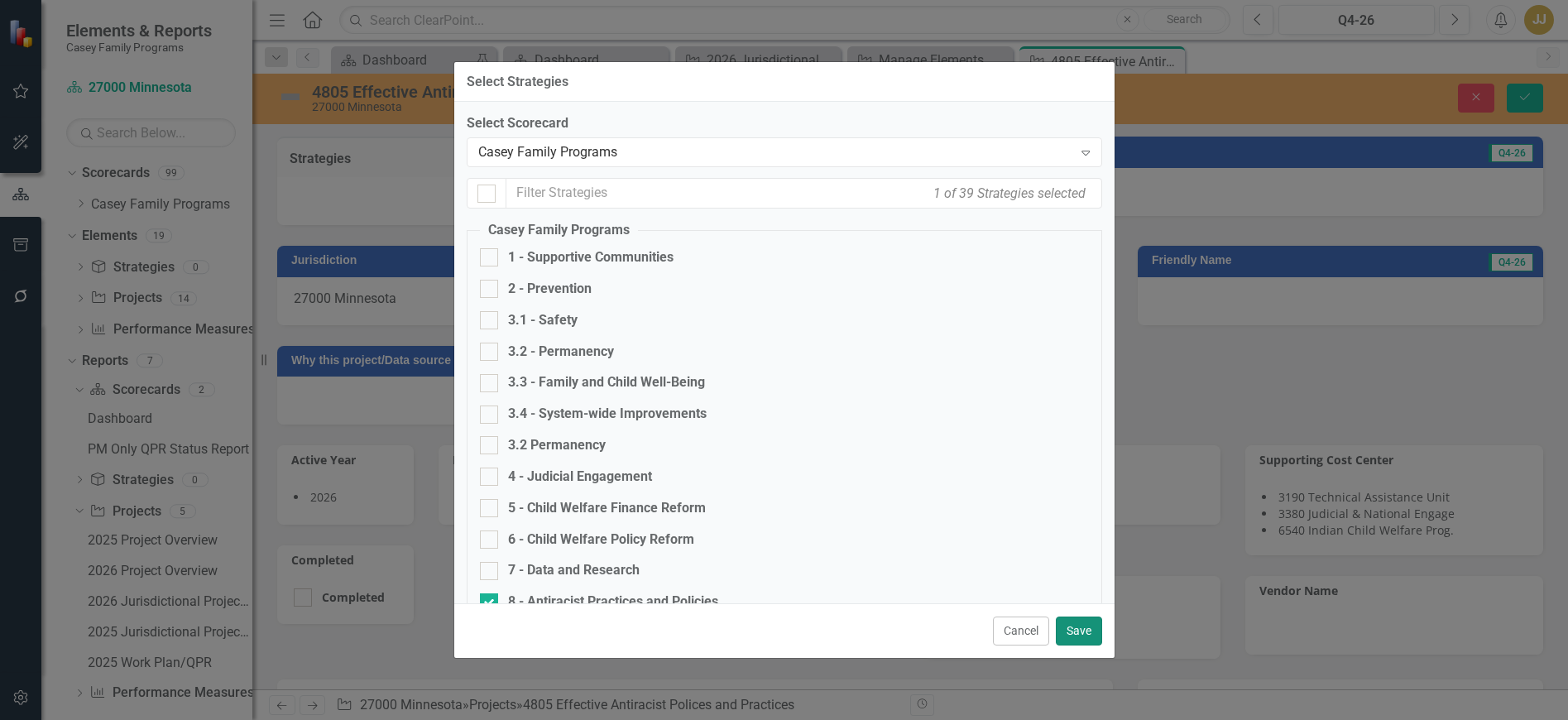 click on "Save" at bounding box center (1079, 631) 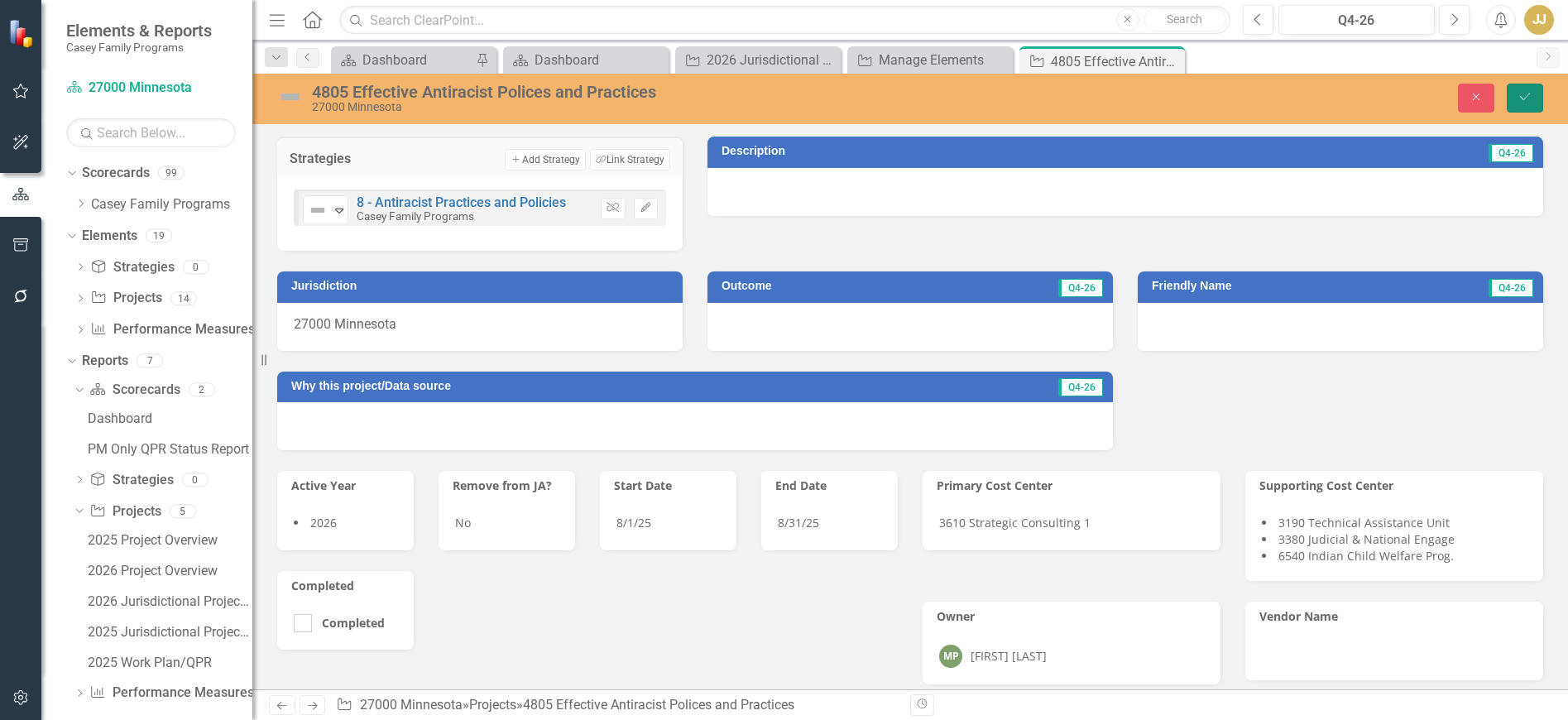 click on "Save" at bounding box center (1525, 98) 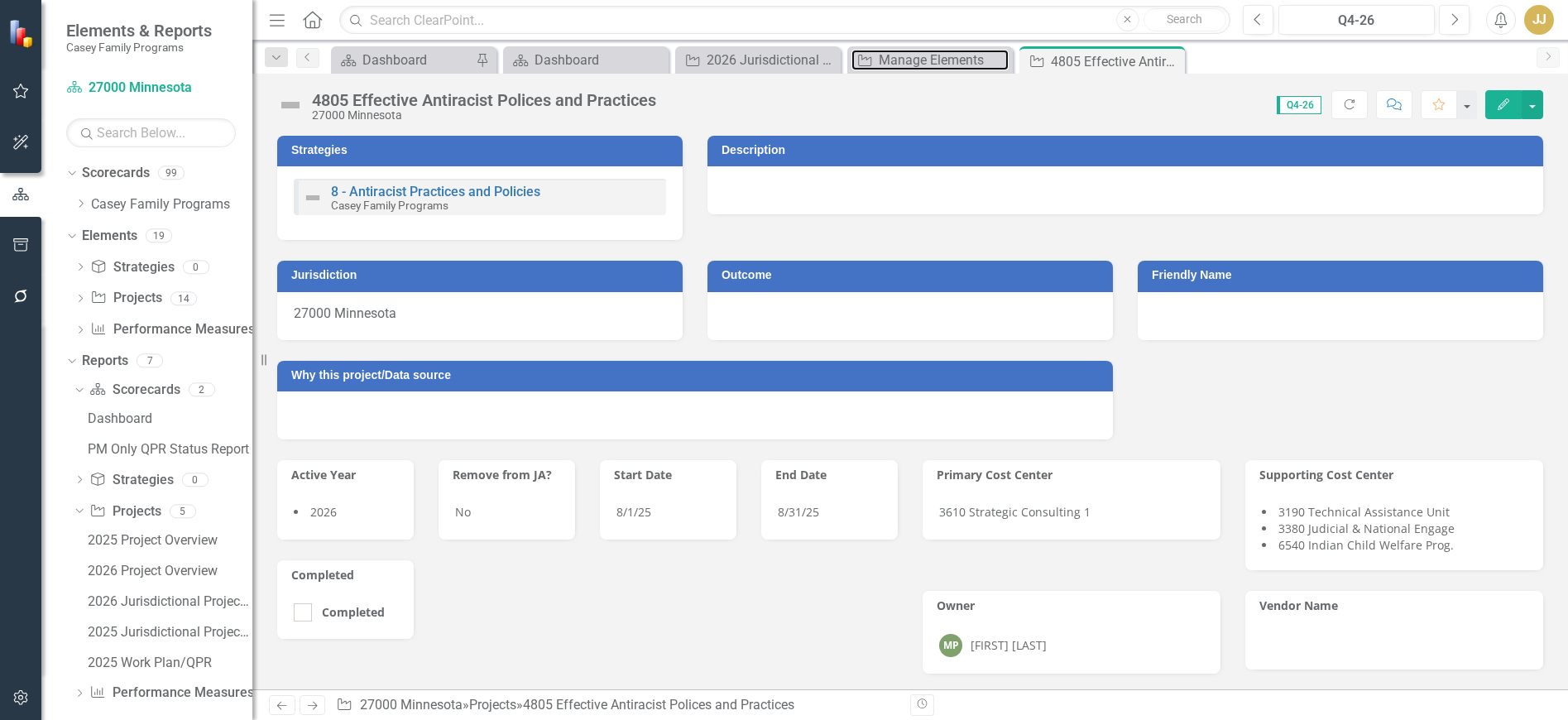 click on "Manage Elements" at bounding box center [943, 60] 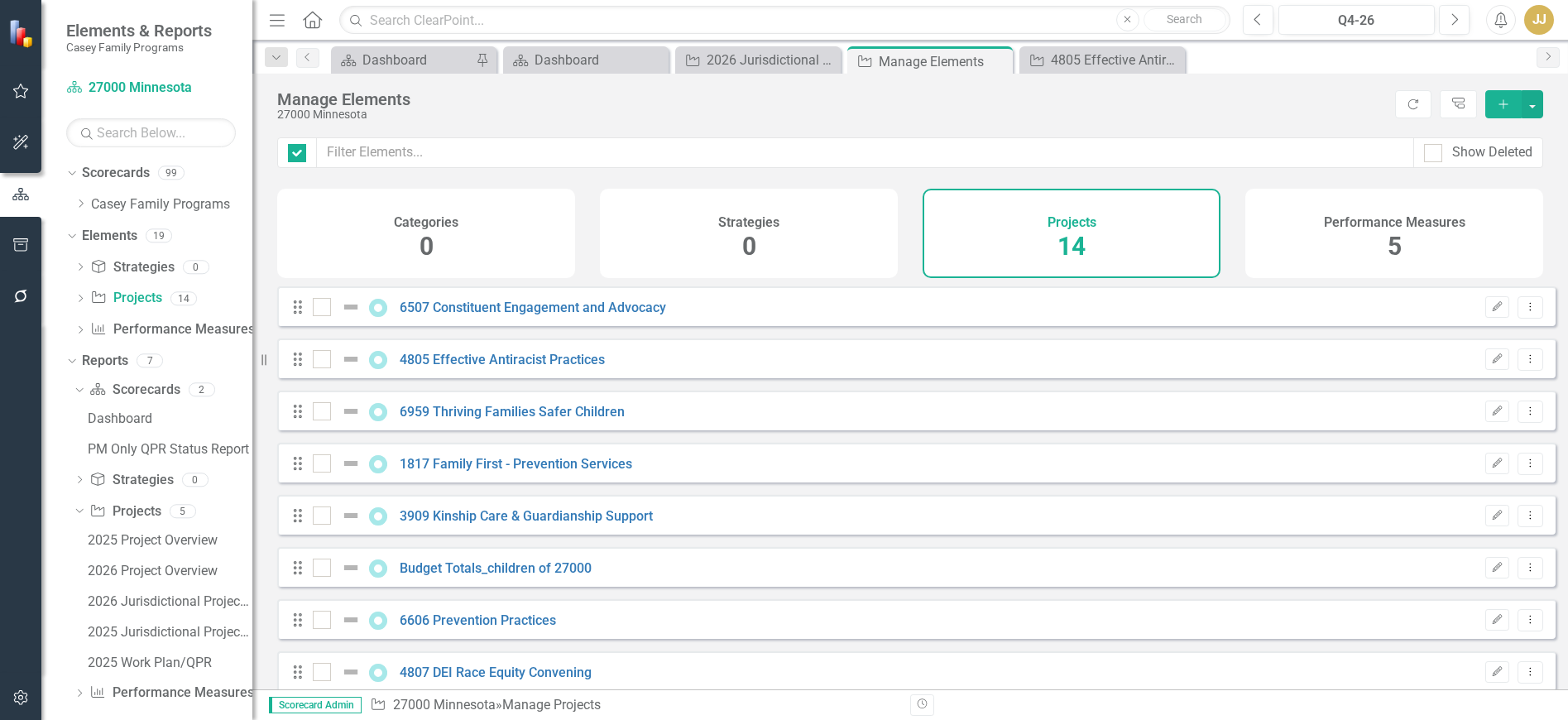 checkbox on "false" 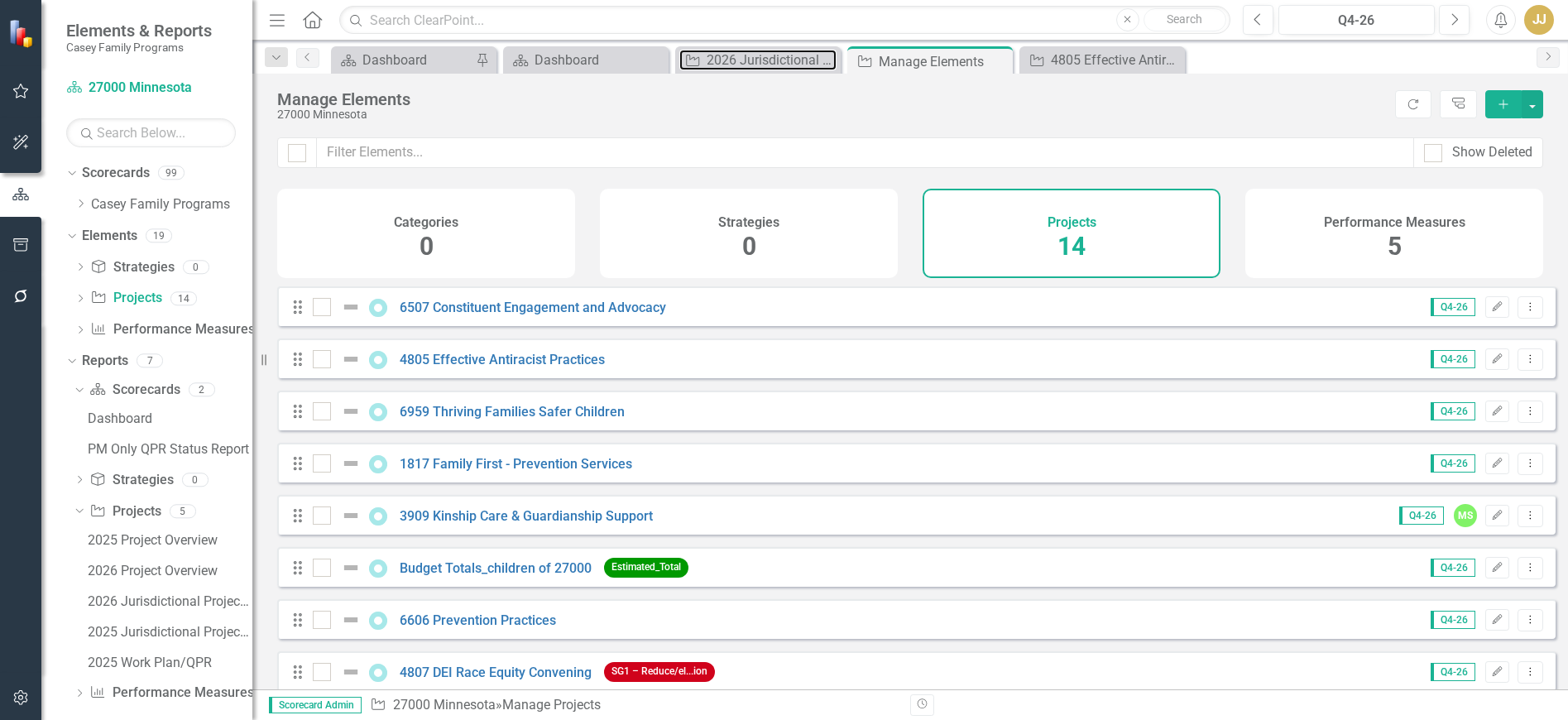 click on "2026 Jurisdictional Projects Assessment" at bounding box center [771, 60] 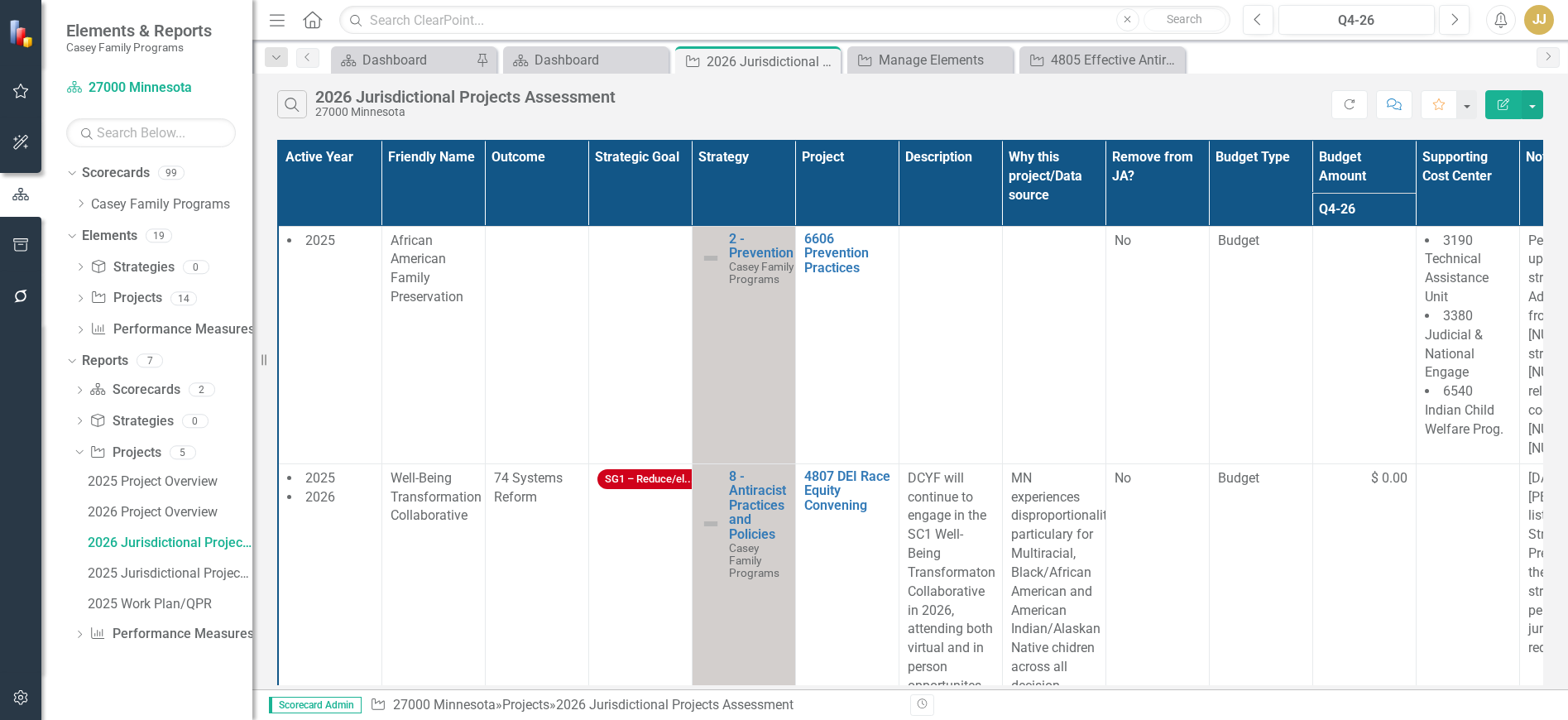 click on "Close" 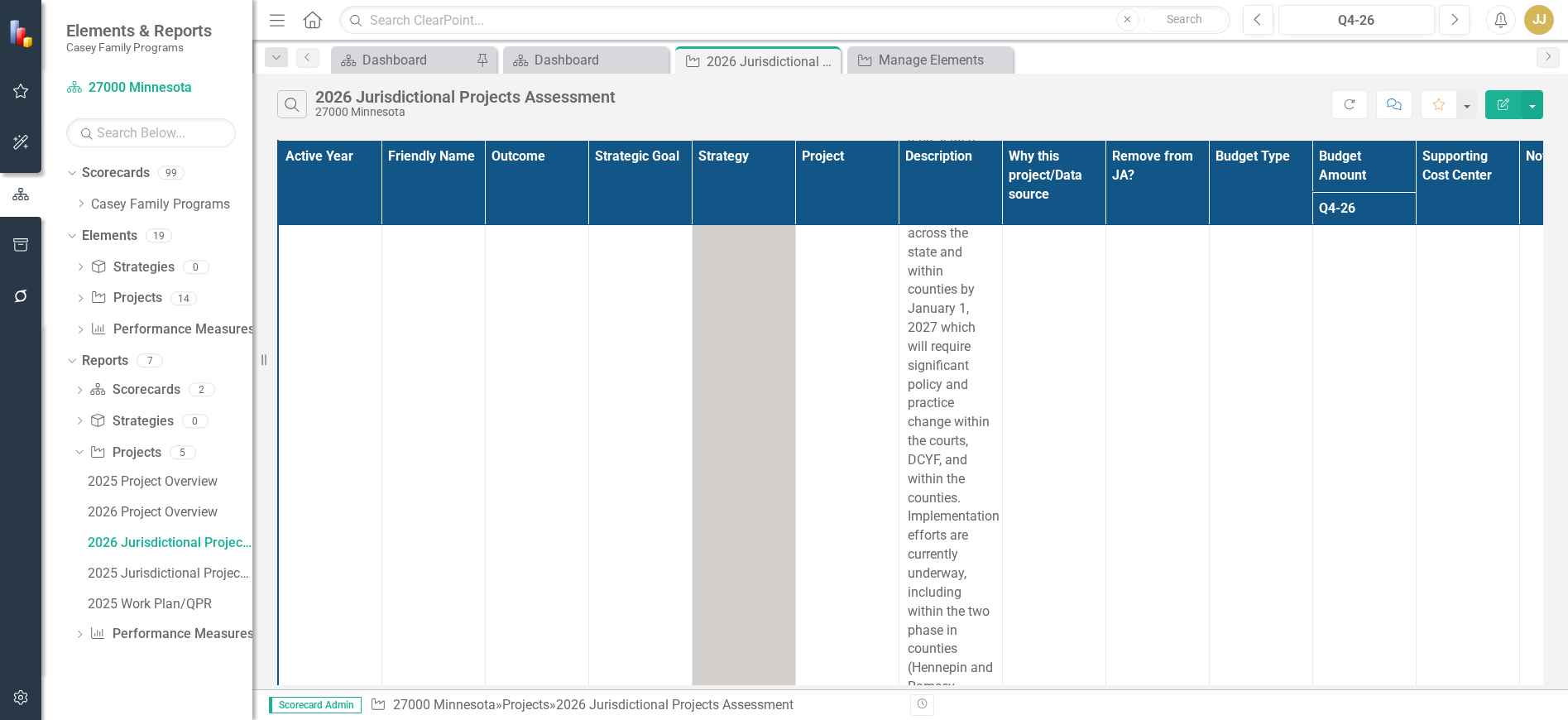 scroll, scrollTop: 3617, scrollLeft: 0, axis: vertical 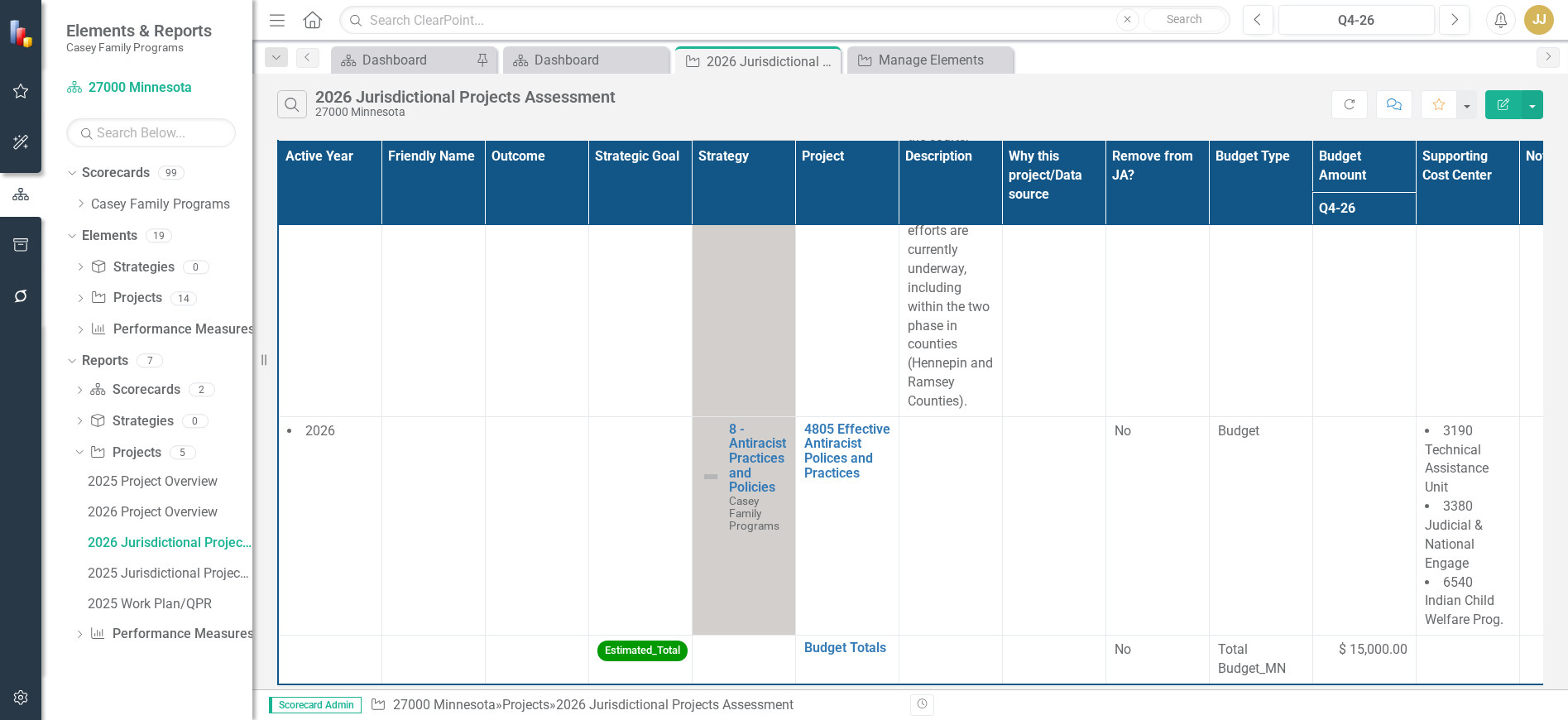 click at bounding box center [433, 526] 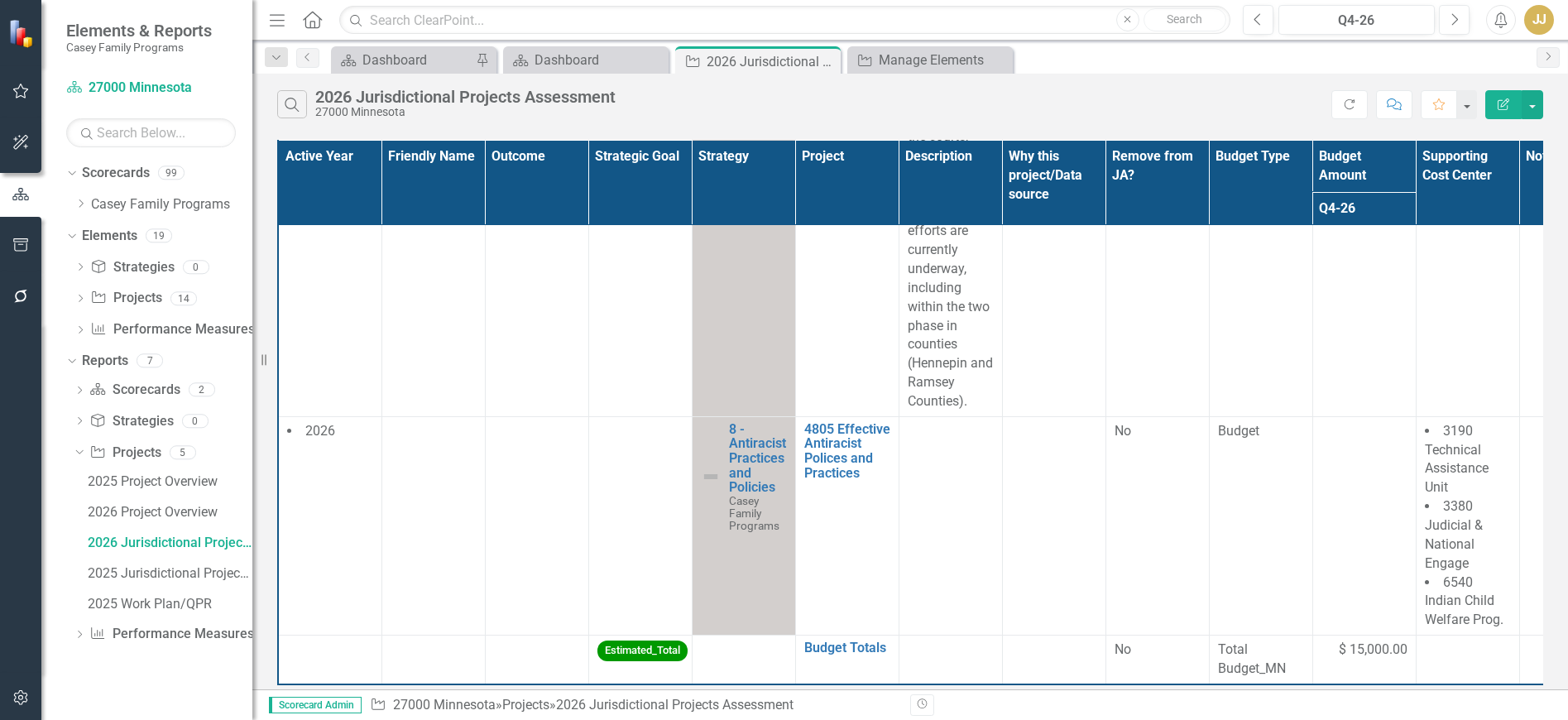 click at bounding box center (433, 526) 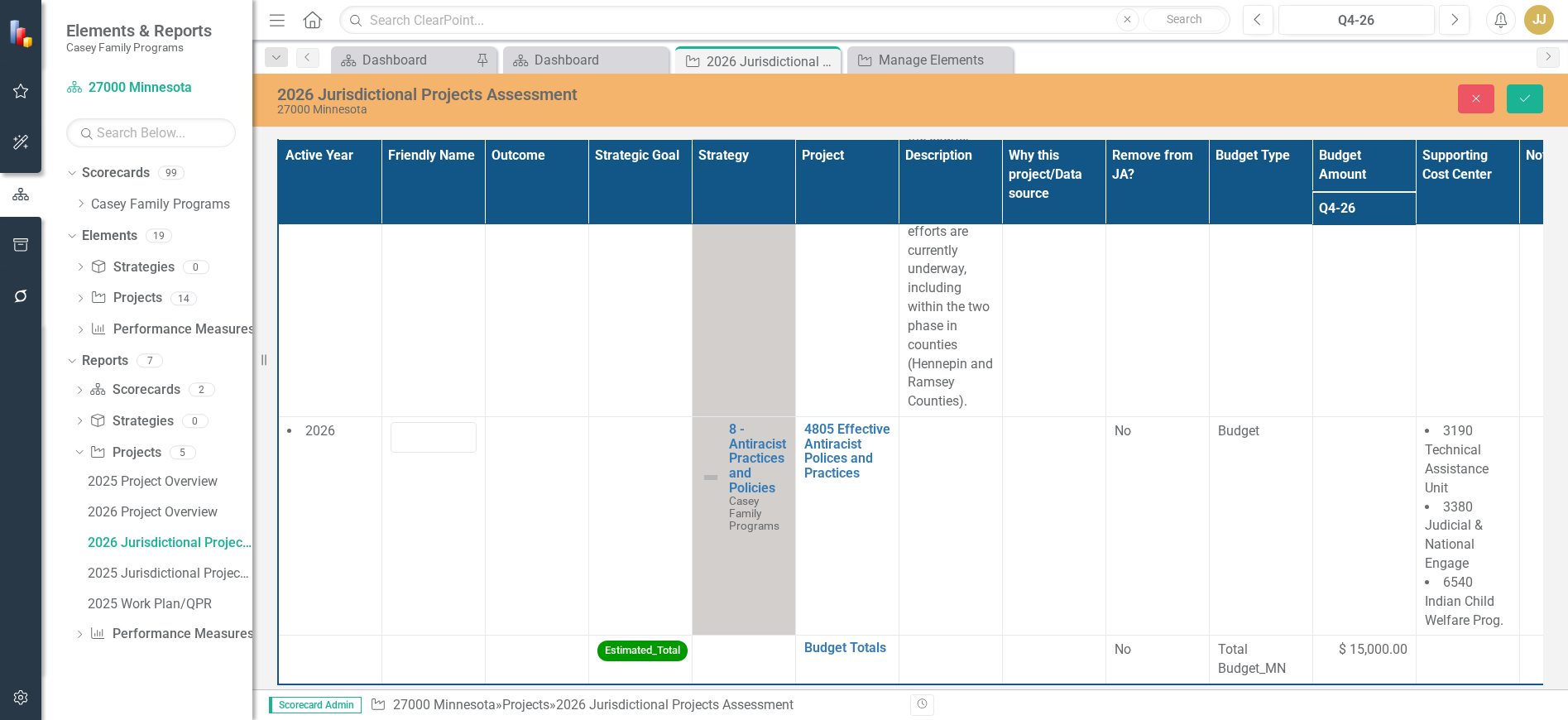 scroll, scrollTop: 3617, scrollLeft: 0, axis: vertical 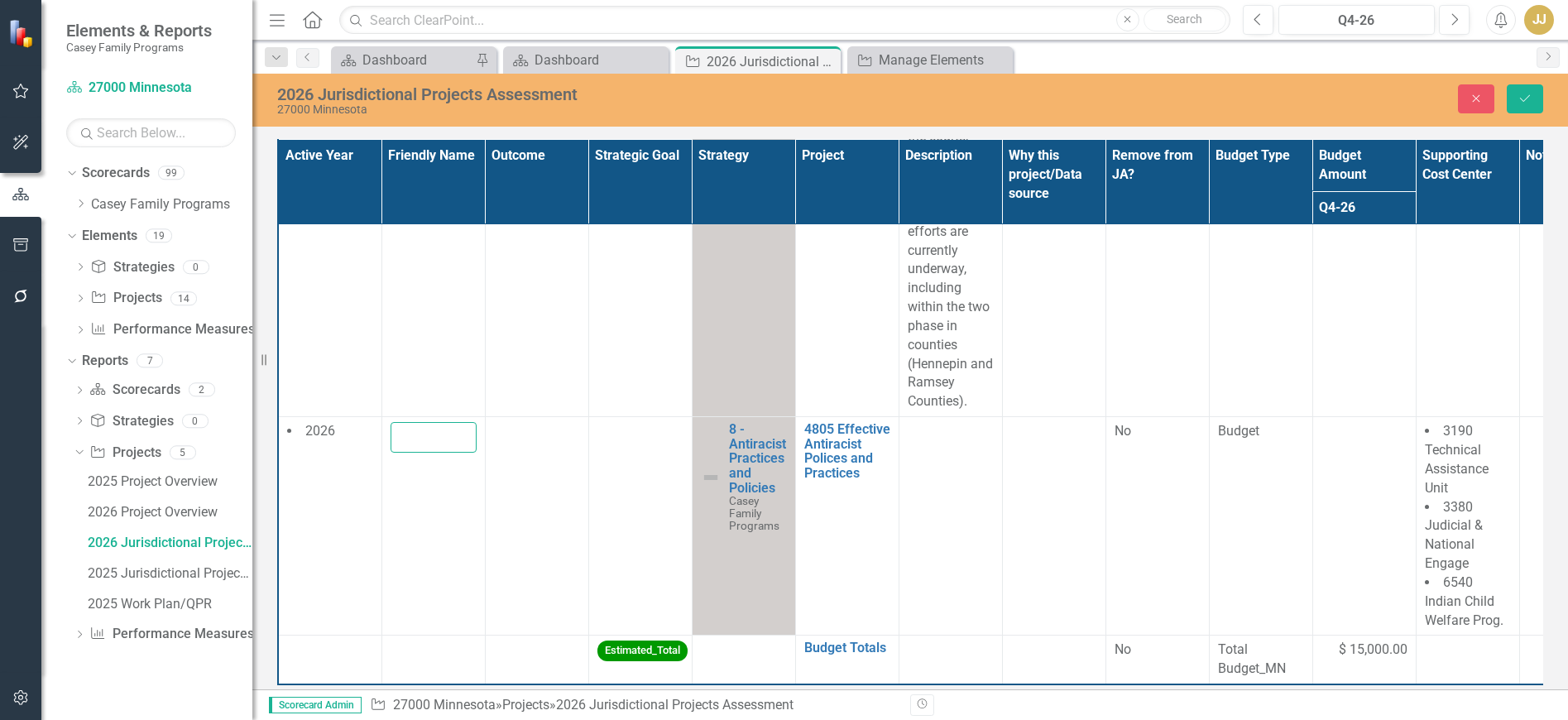 click at bounding box center (434, 437) 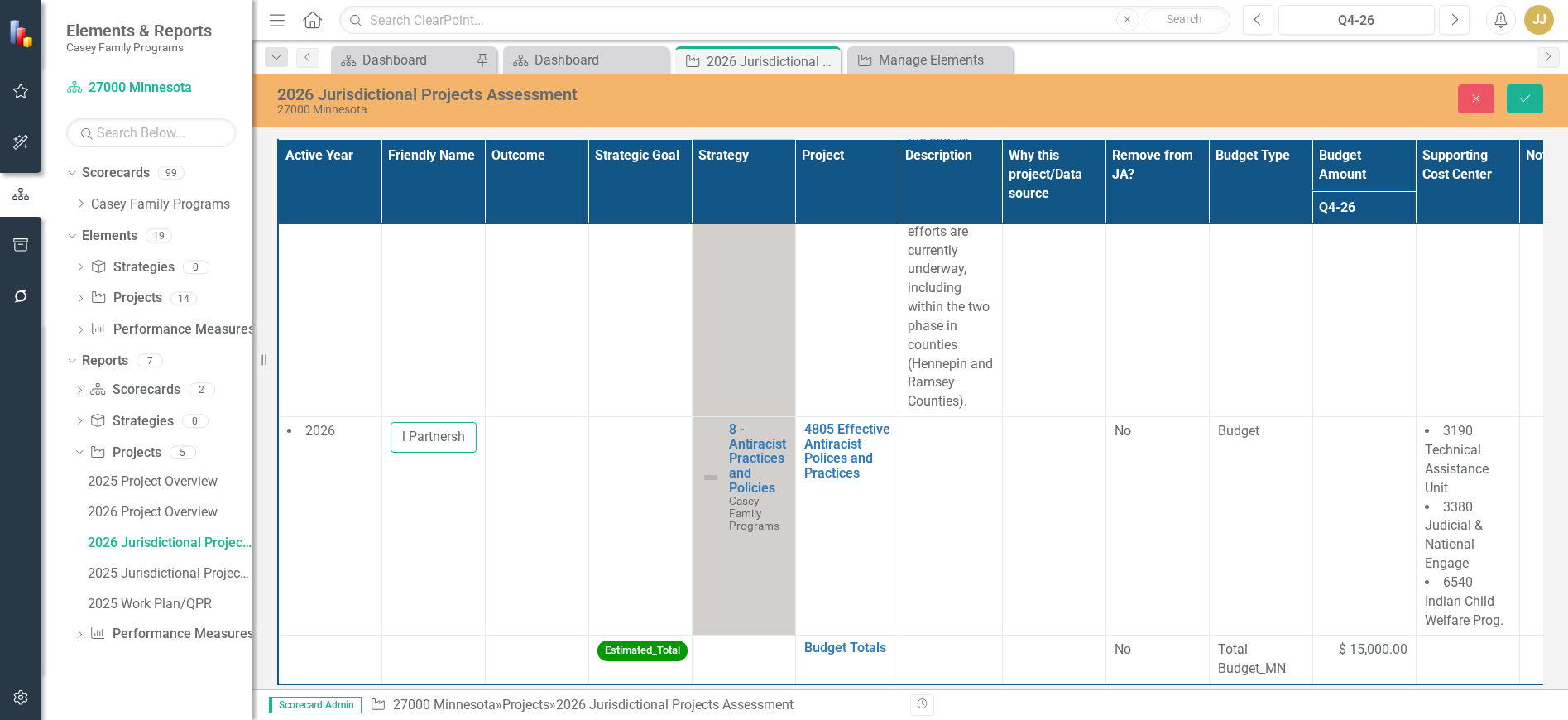 scroll, scrollTop: 0, scrollLeft: 76, axis: horizontal 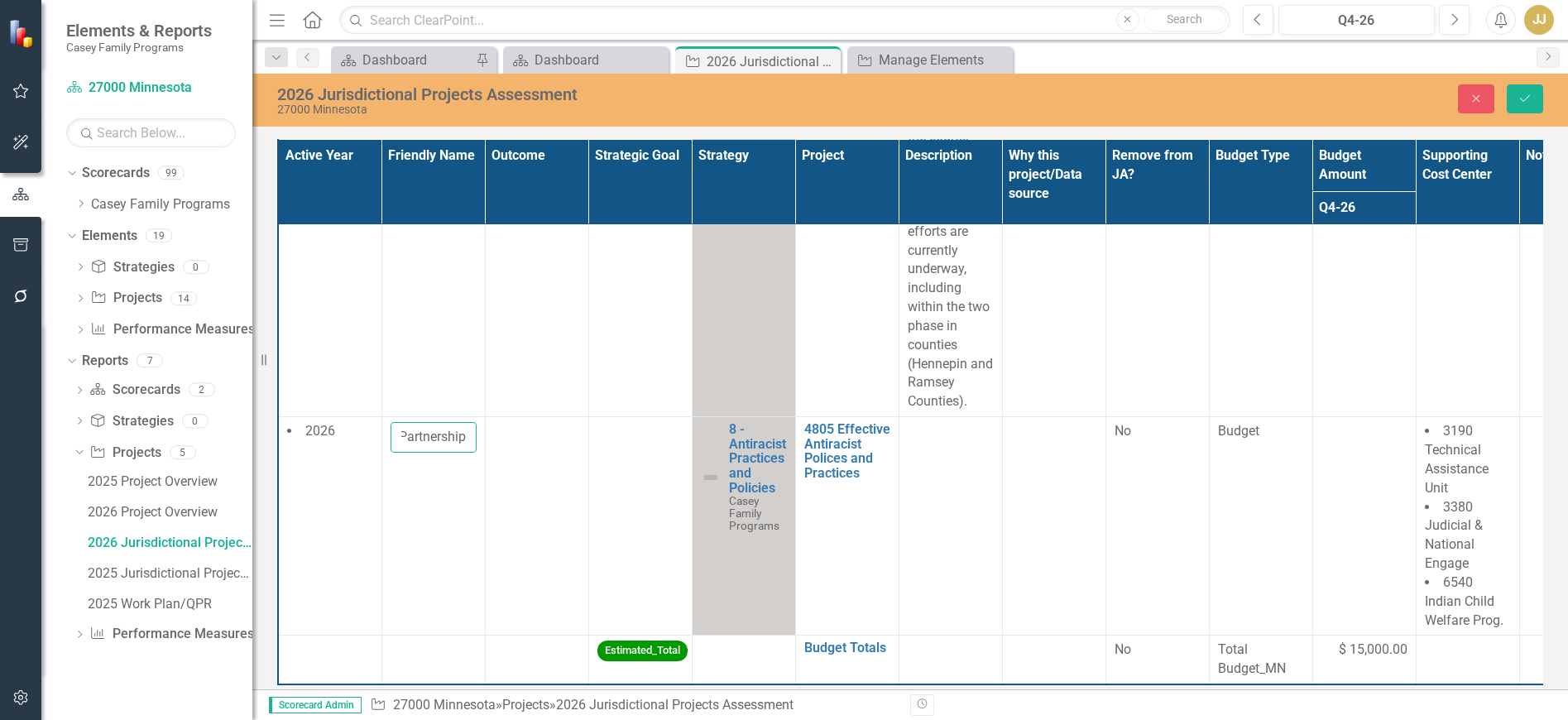type on "State/Tribal Partnership" 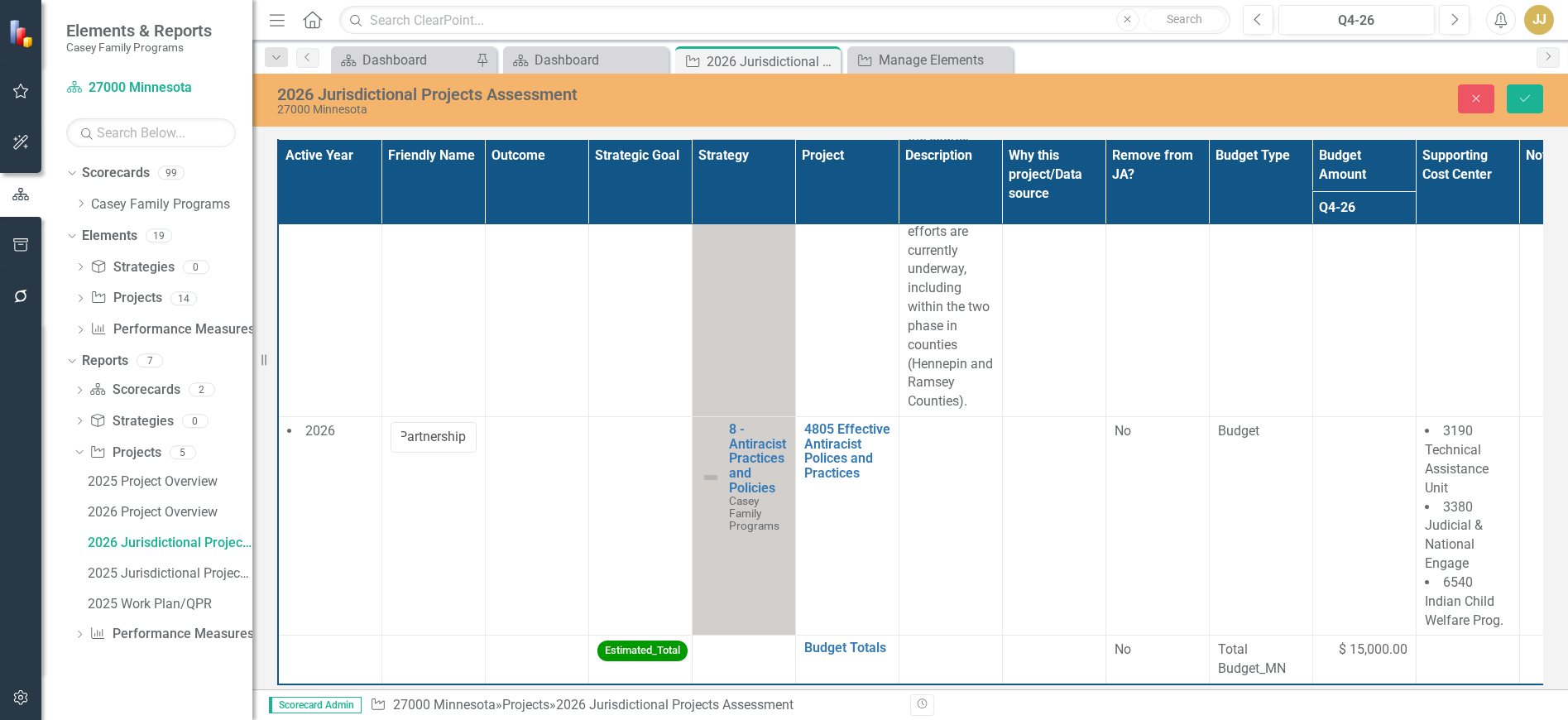 click at bounding box center (536, 526) 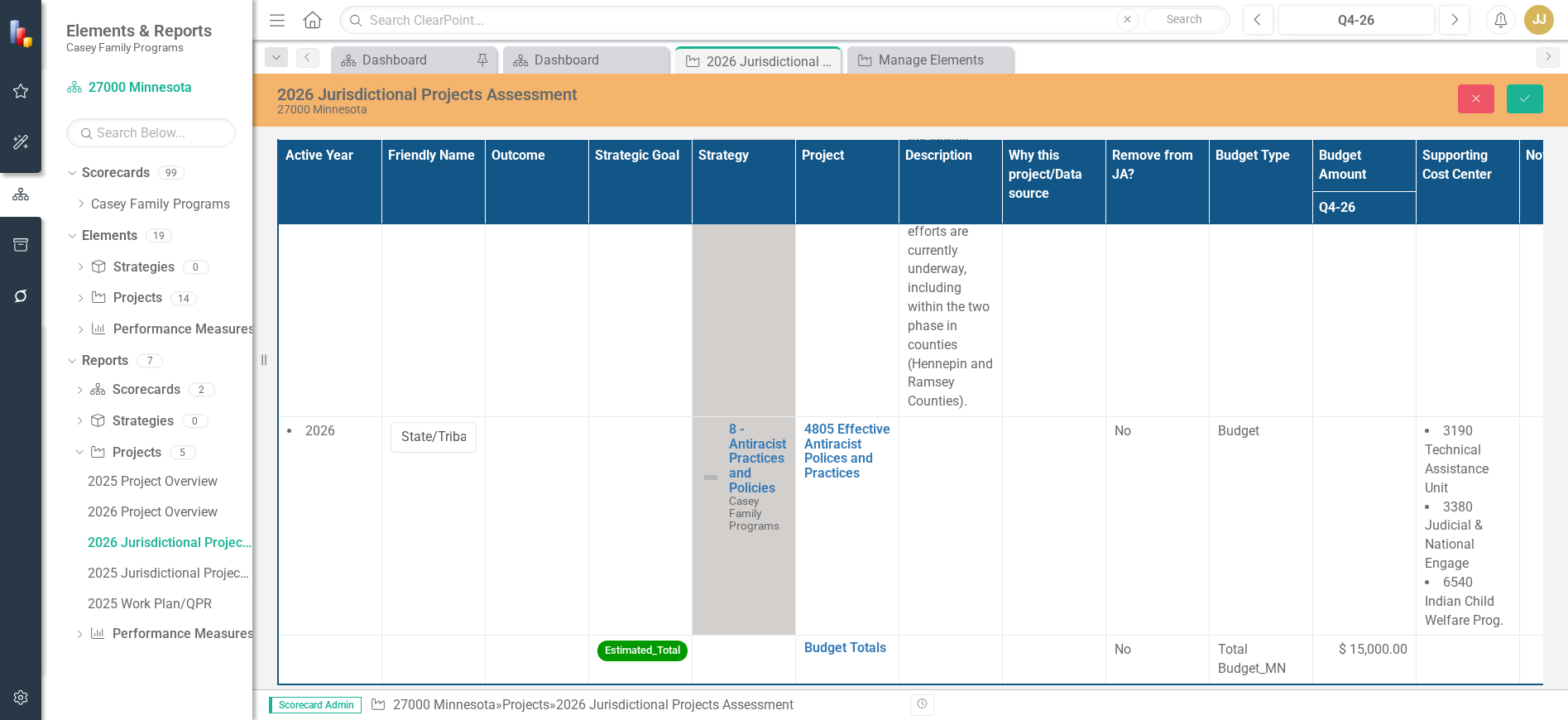 click at bounding box center [536, 526] 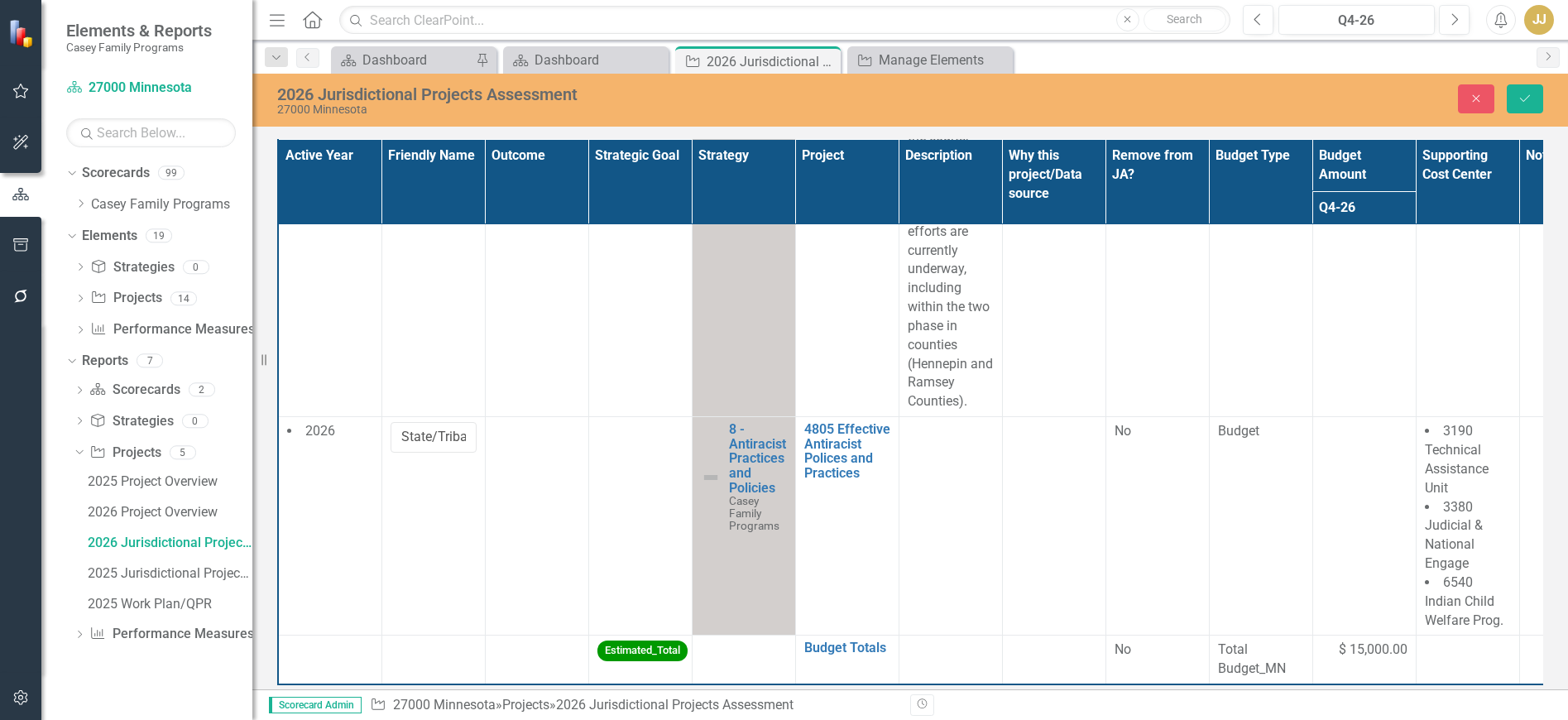 click at bounding box center (536, 526) 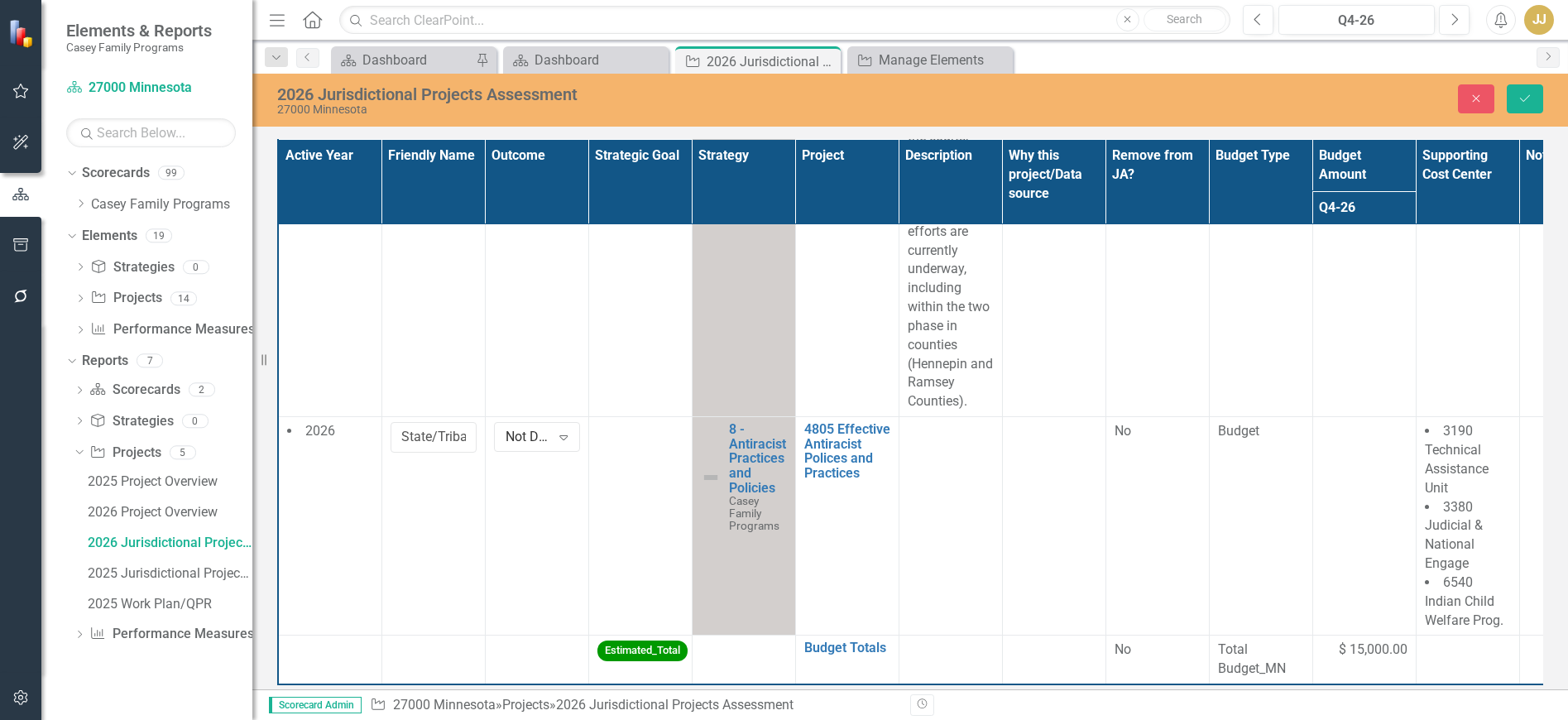 click on "Not Defined" at bounding box center [528, 437] 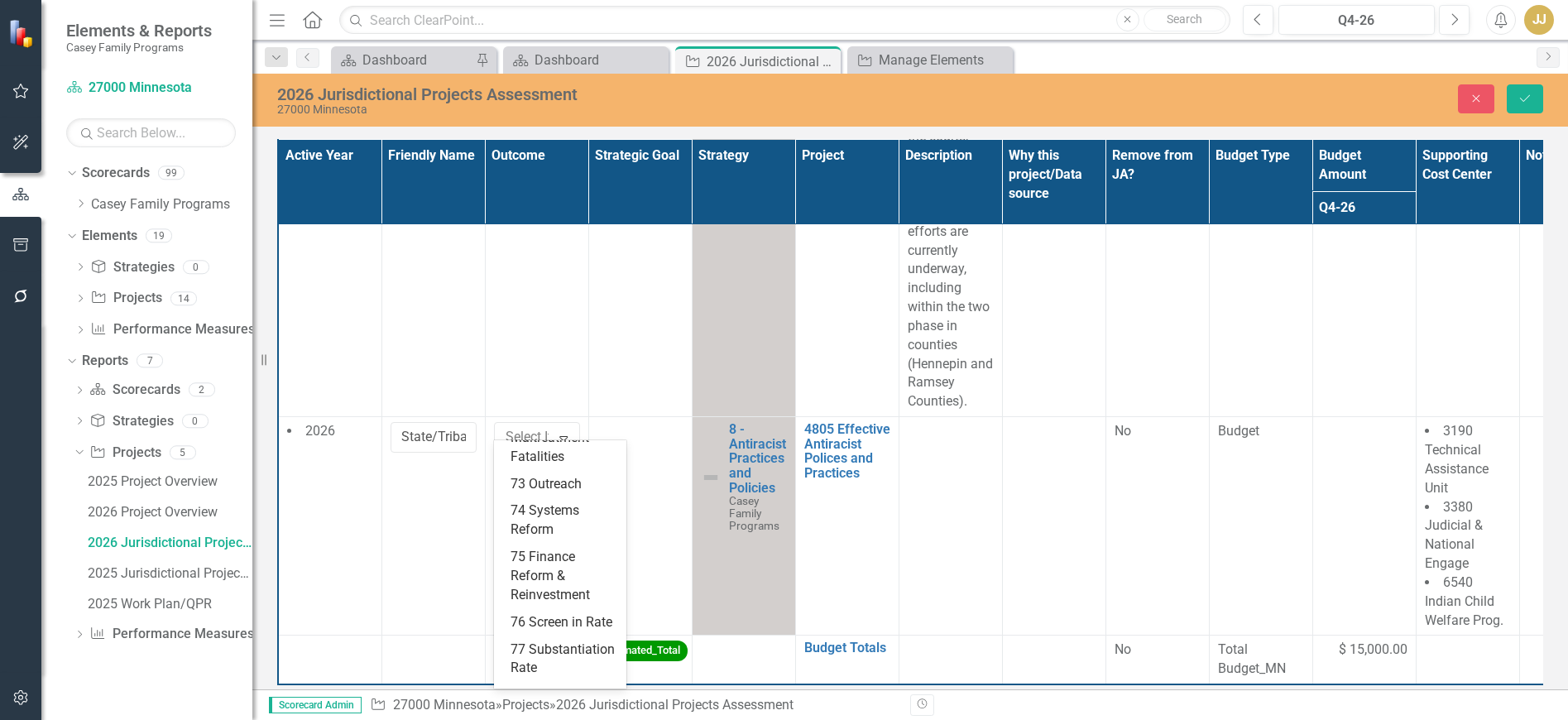 scroll, scrollTop: 331, scrollLeft: 0, axis: vertical 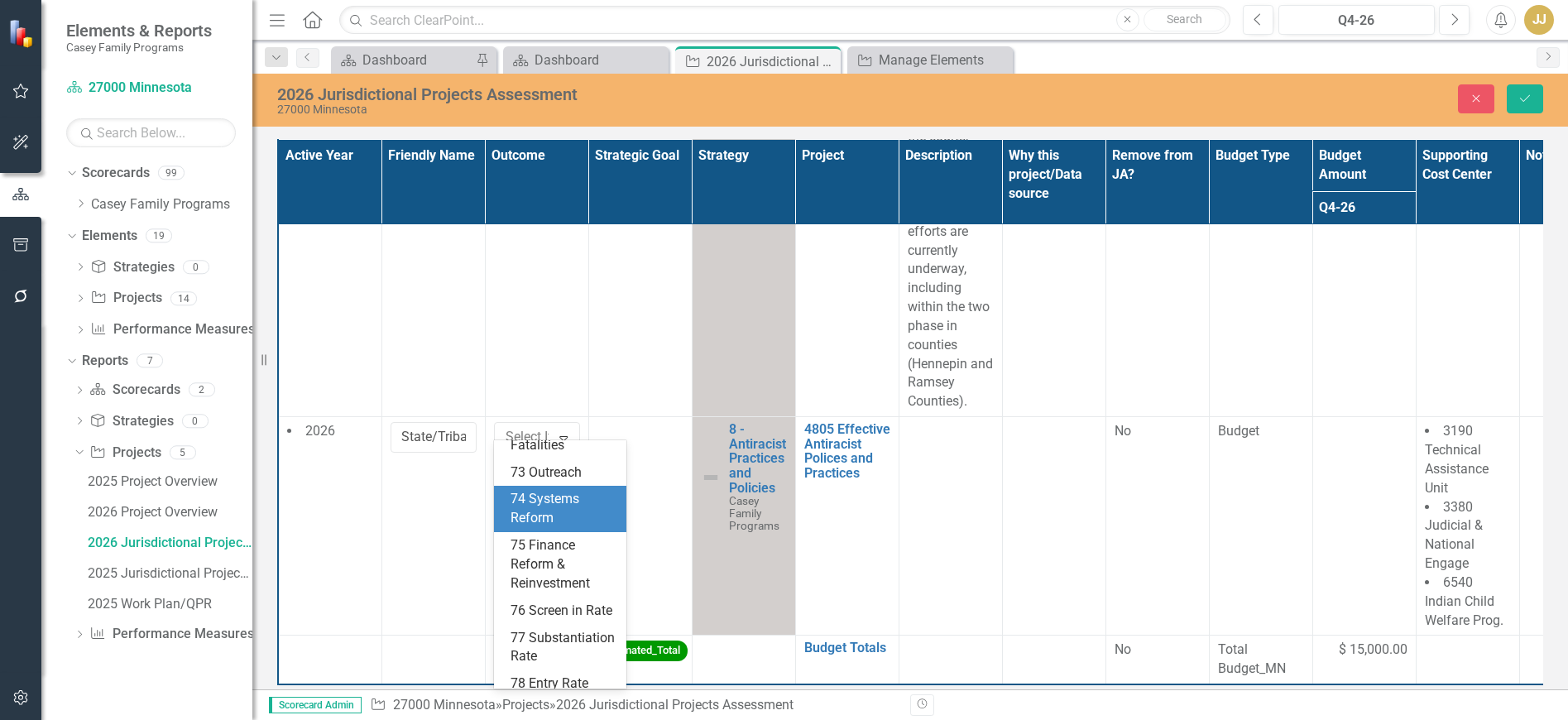 click on "74 Systems Reform" at bounding box center (563, 509) 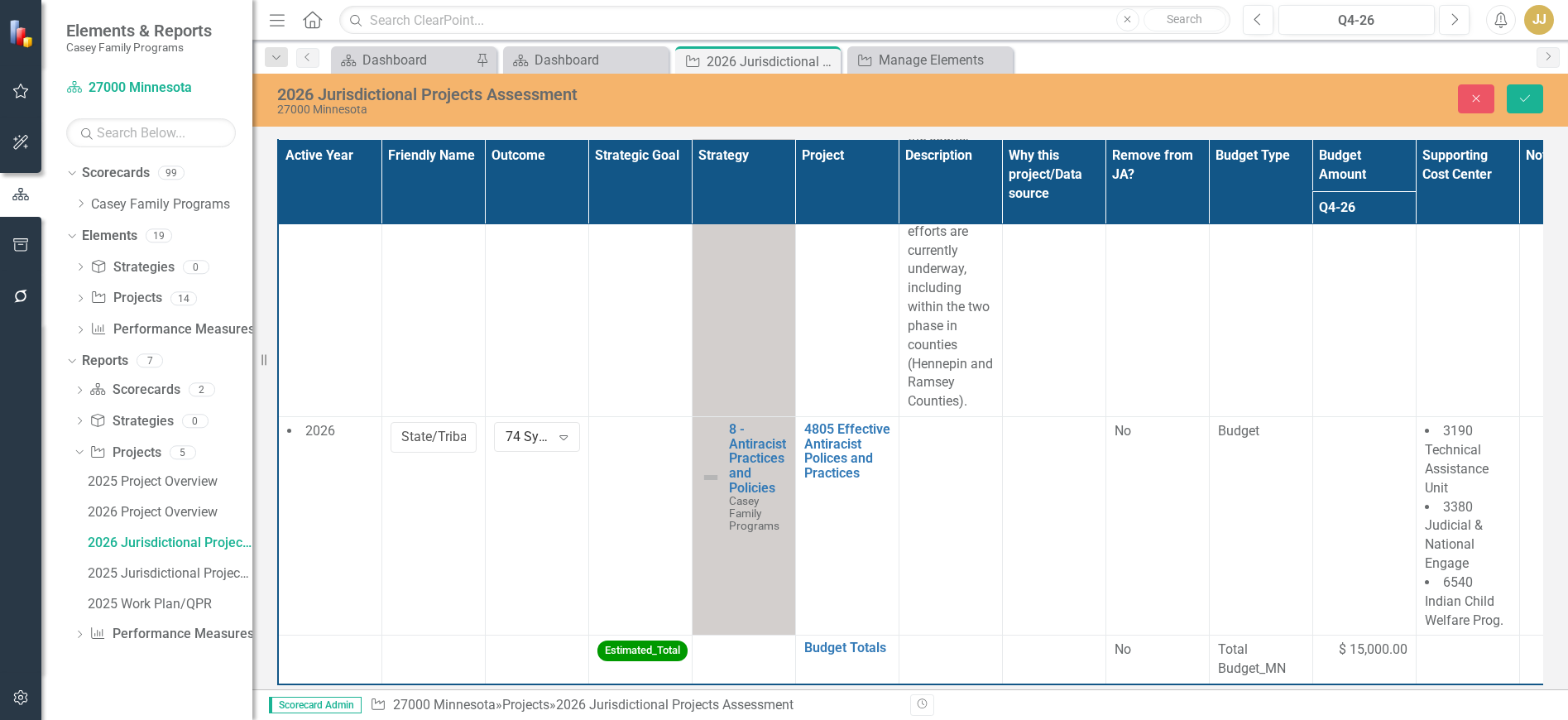click at bounding box center (640, 526) 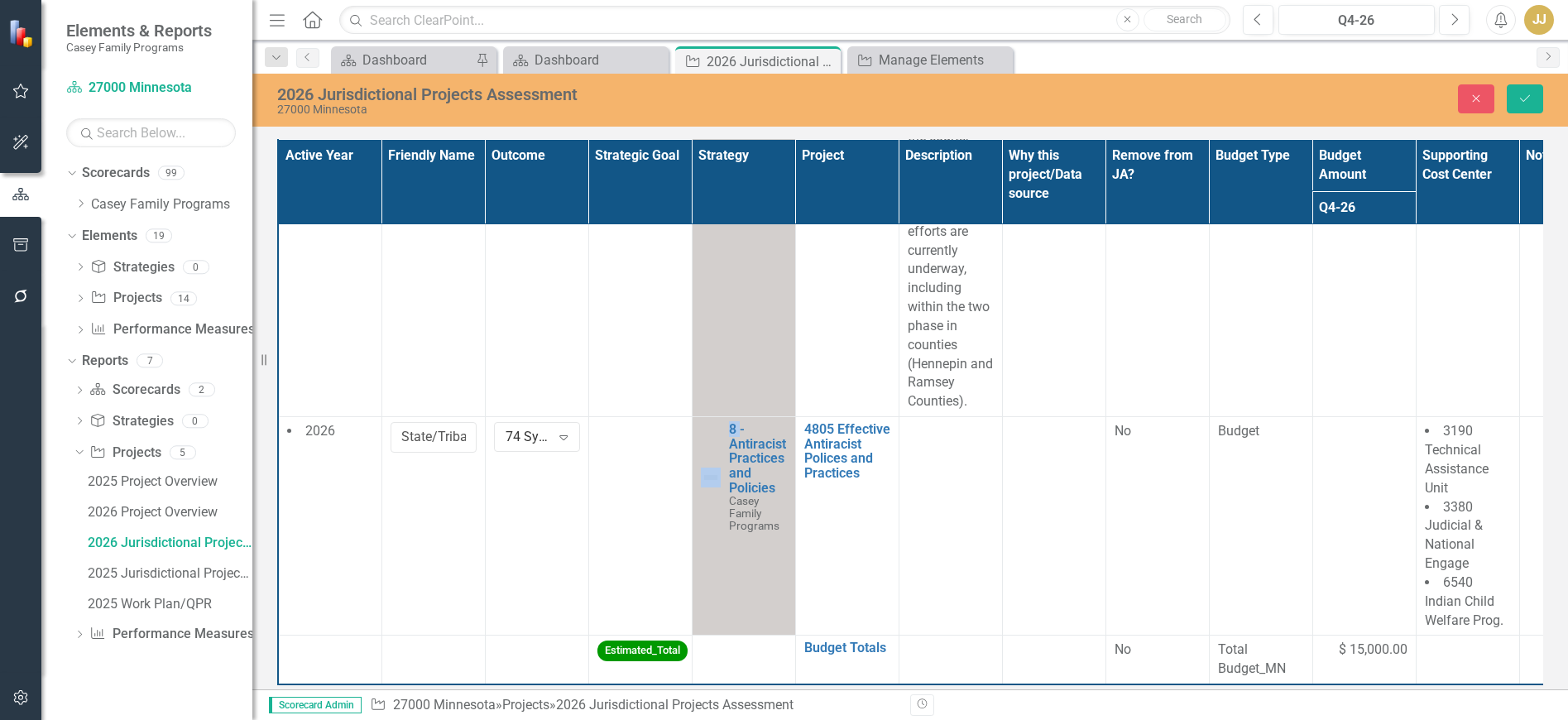 click at bounding box center [640, 526] 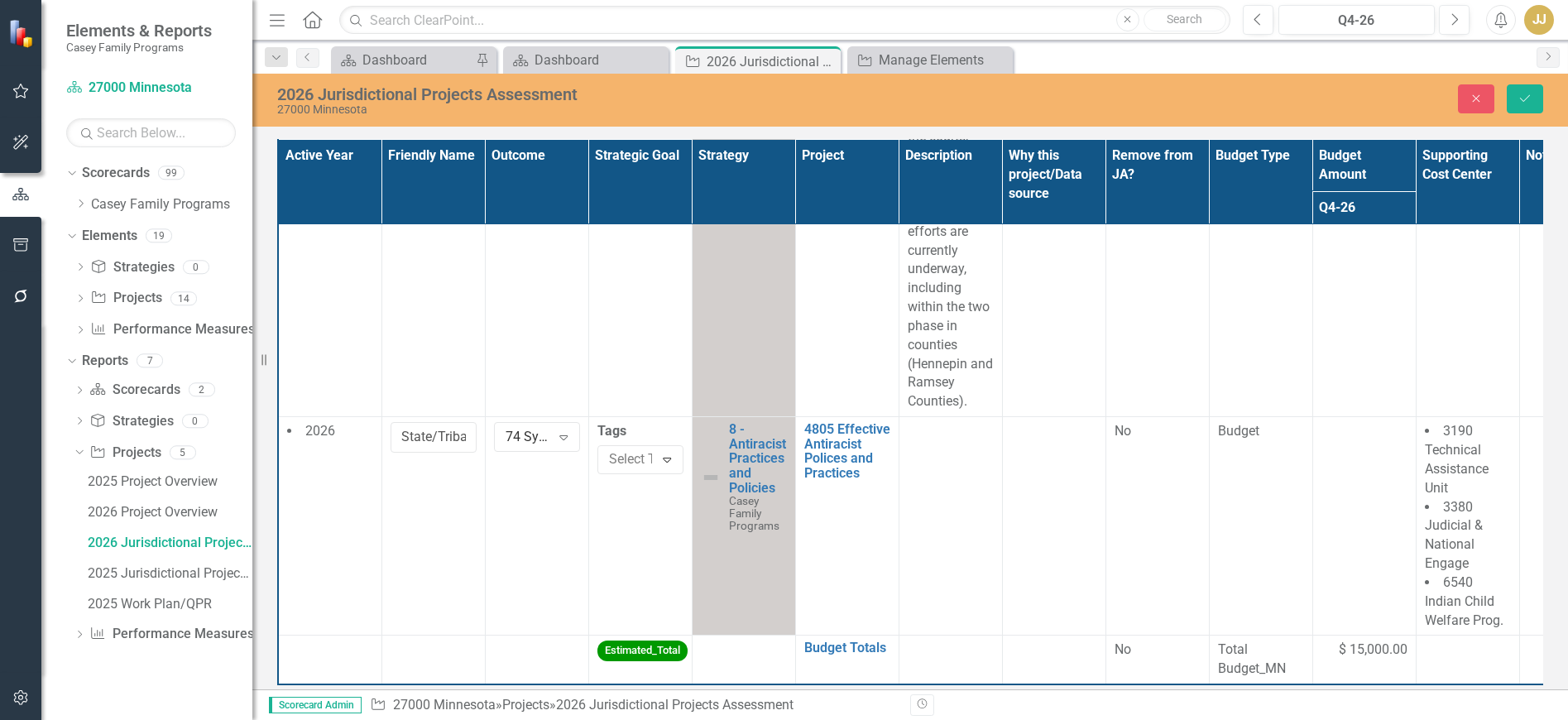 click at bounding box center [646, 459] 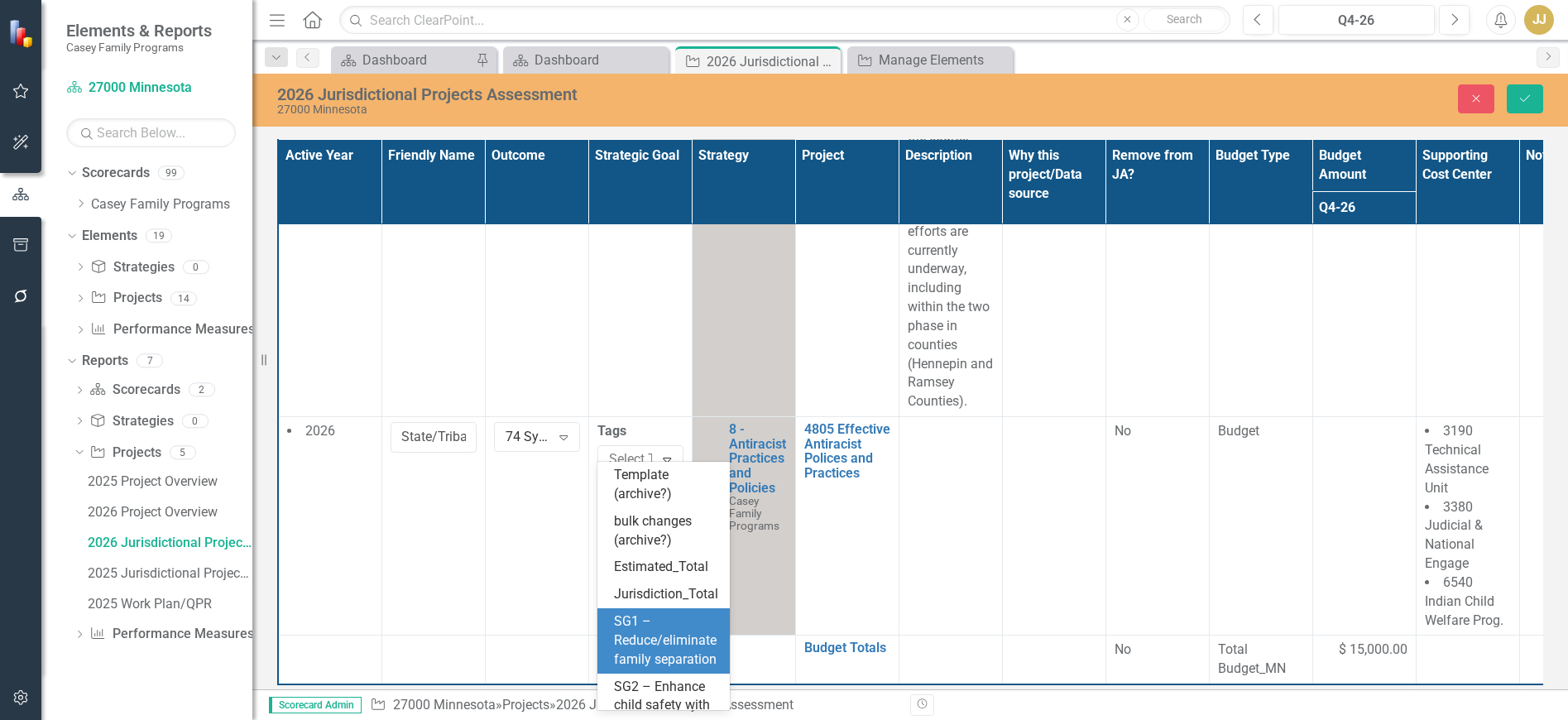 click on "SG1 – Reduce/eliminate family separation" at bounding box center (665, 640) 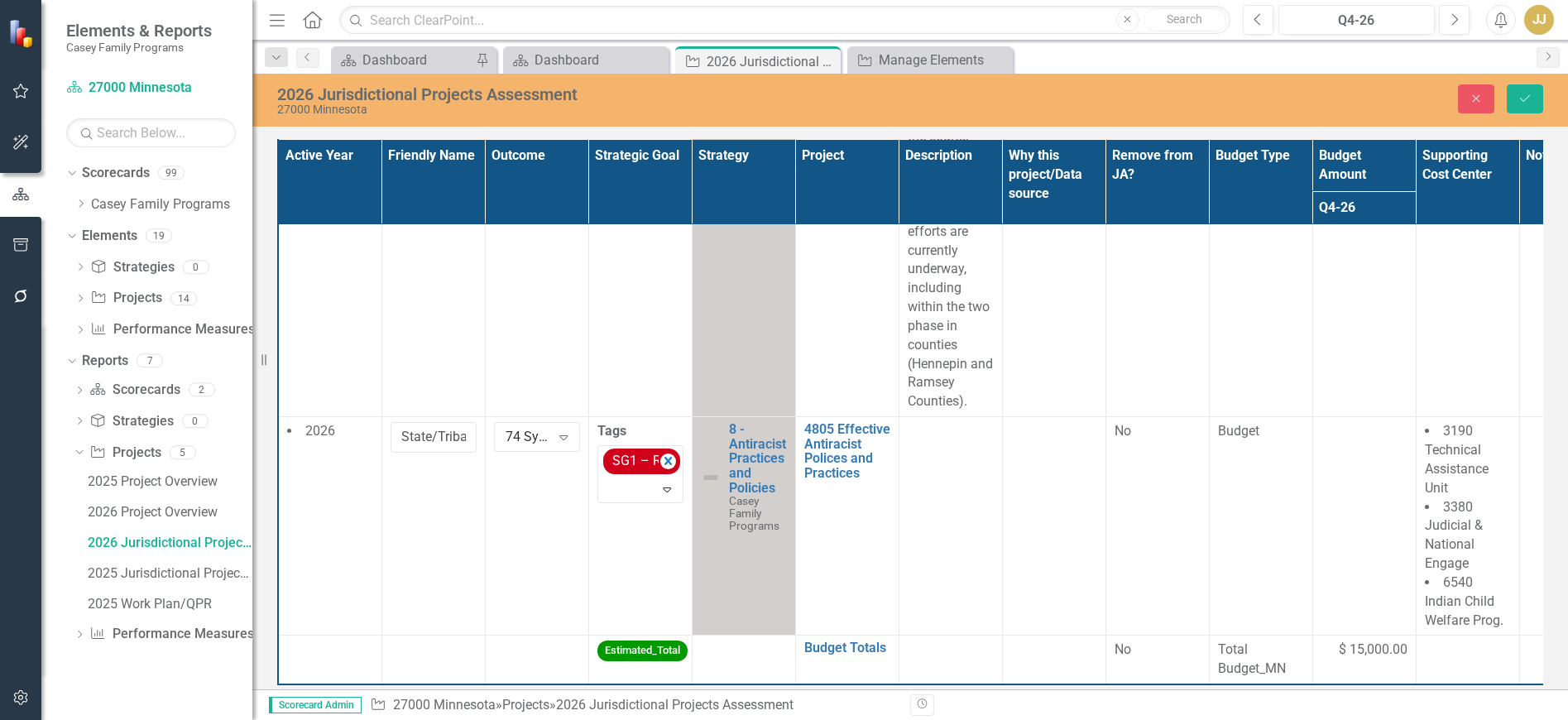 click at bounding box center (950, 526) 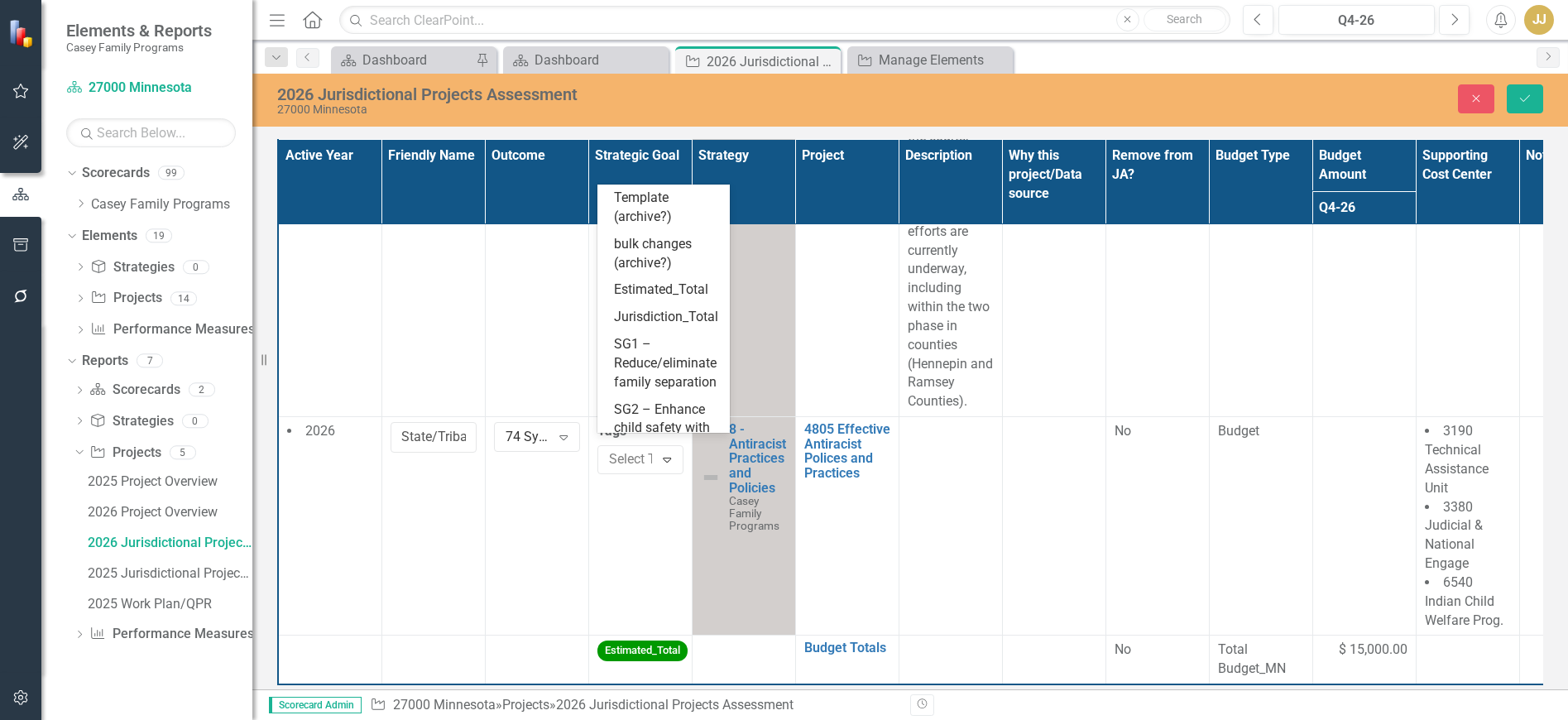 click at bounding box center [646, 459] 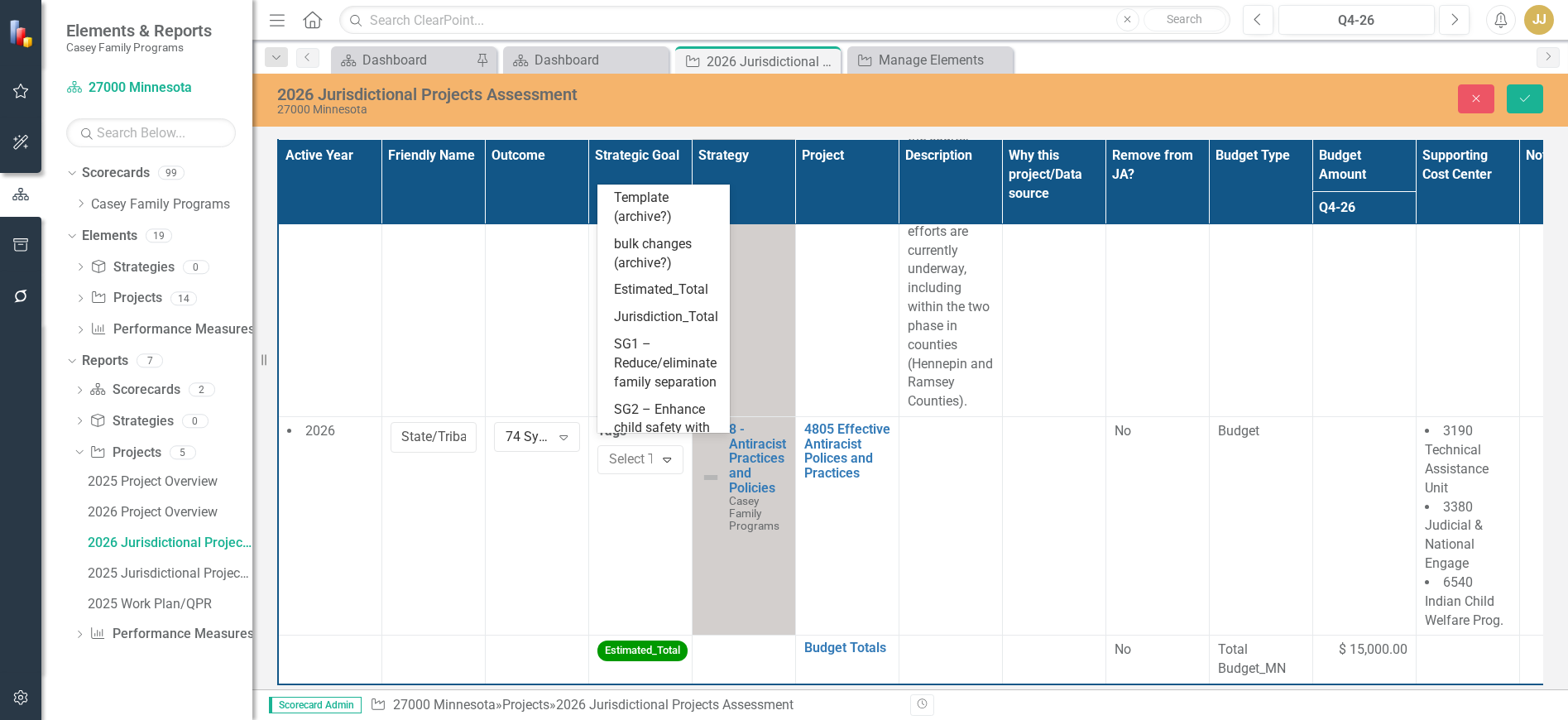 click at bounding box center [646, 459] 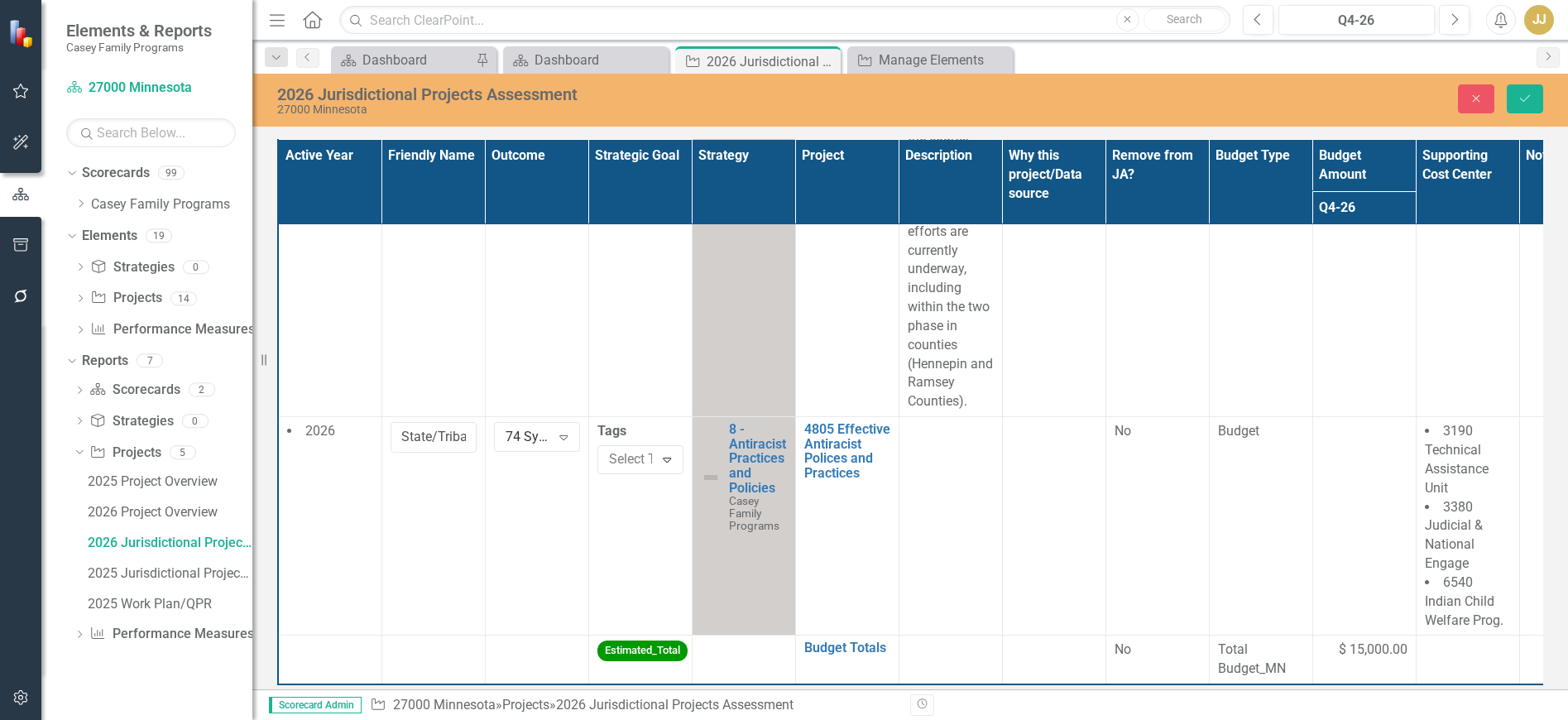 click at bounding box center [646, 459] 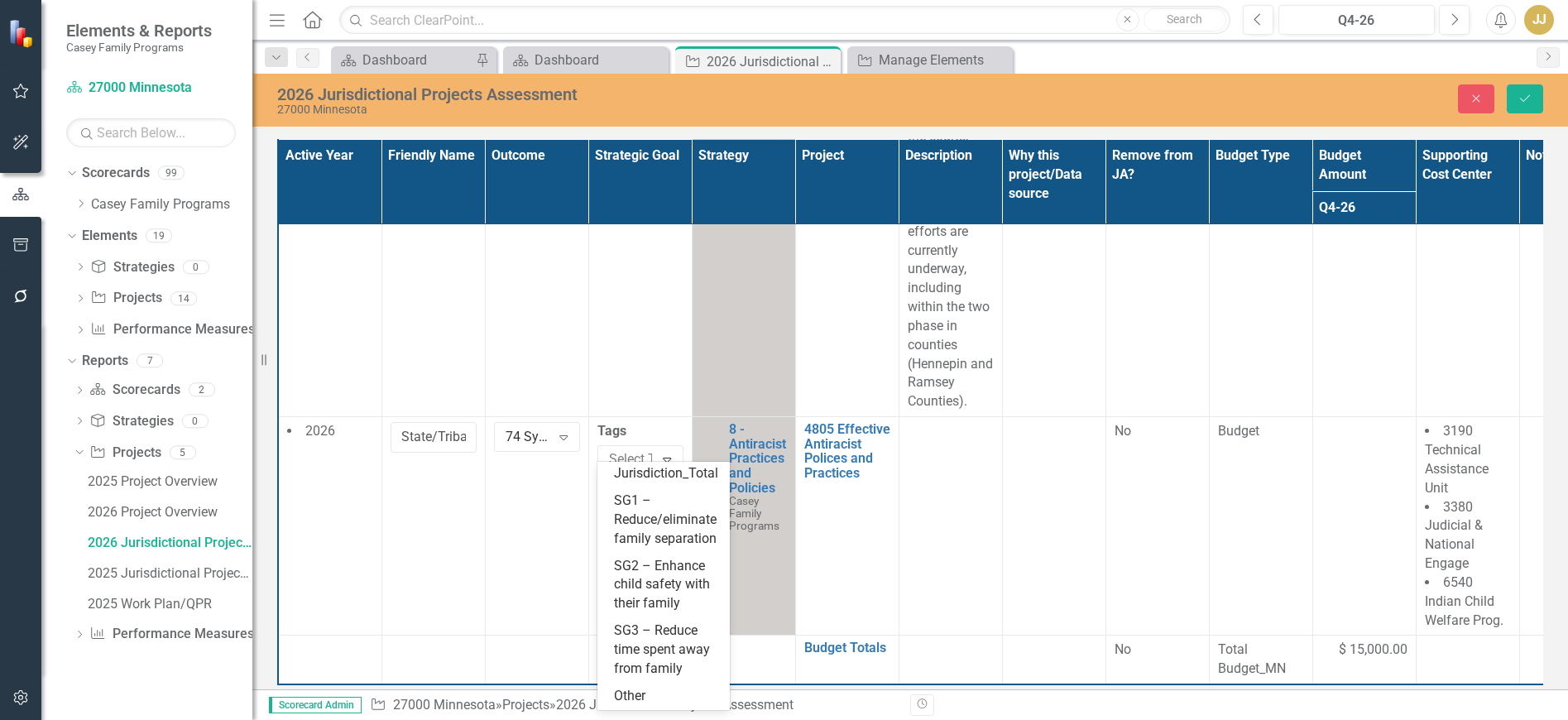 scroll, scrollTop: 215, scrollLeft: 0, axis: vertical 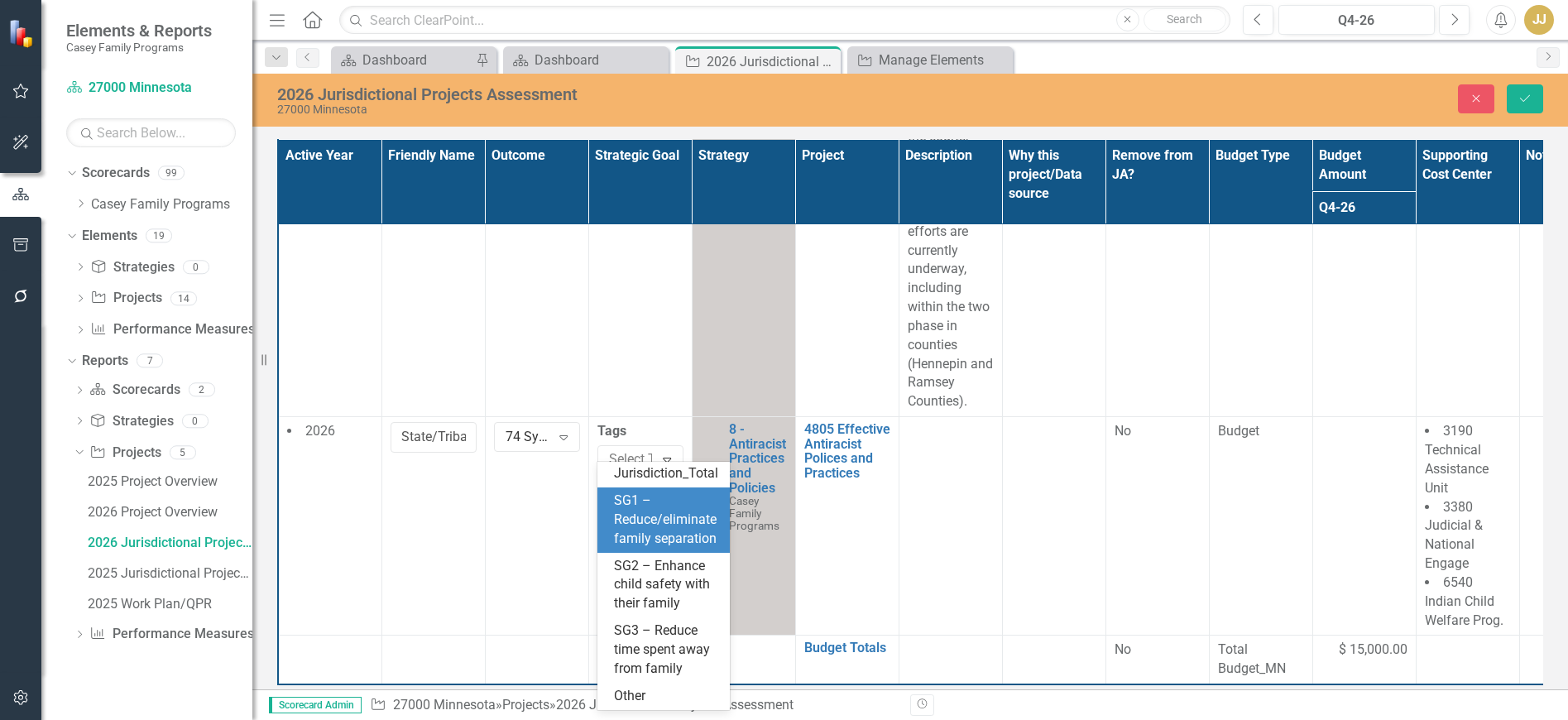 click on "SG1 – Reduce/eliminate family separation" at bounding box center [665, 519] 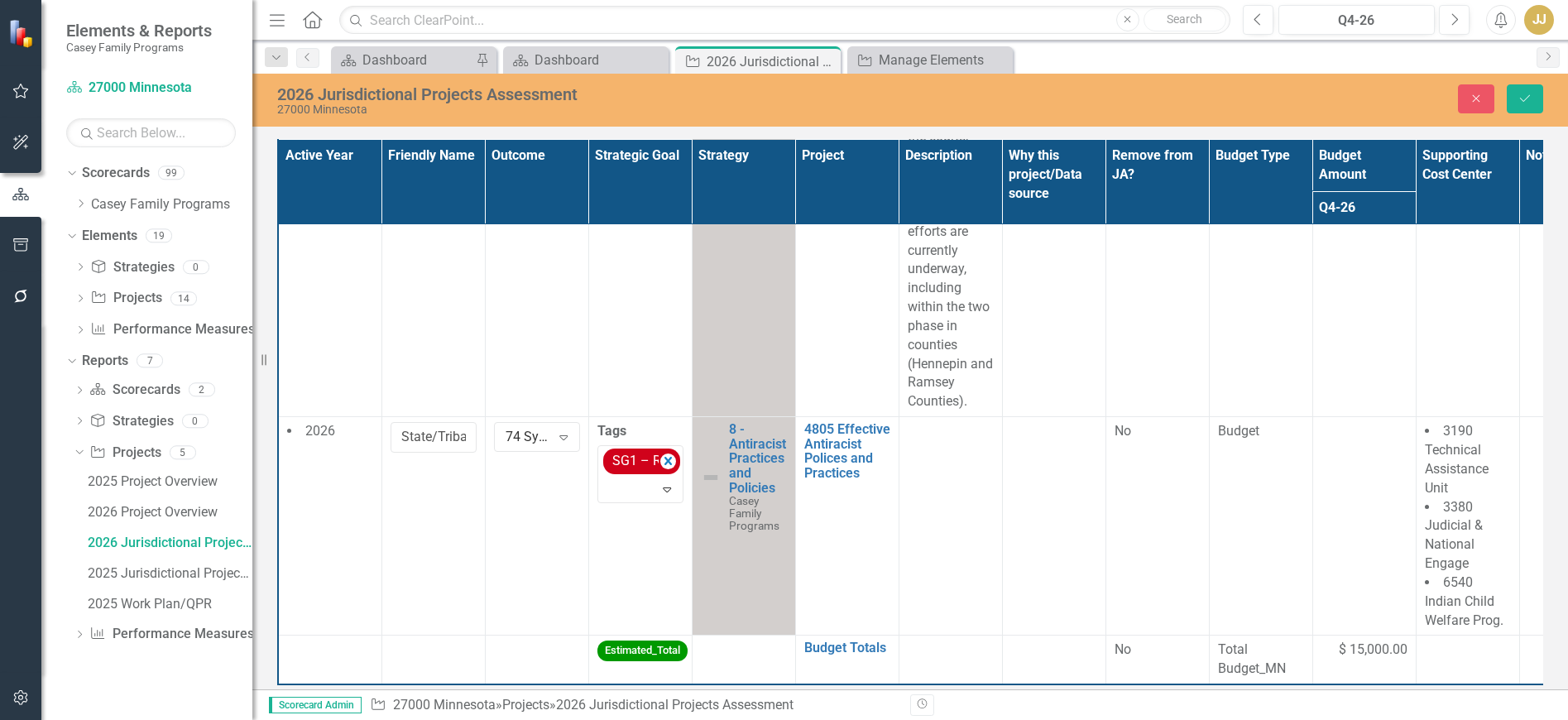 click at bounding box center (950, 526) 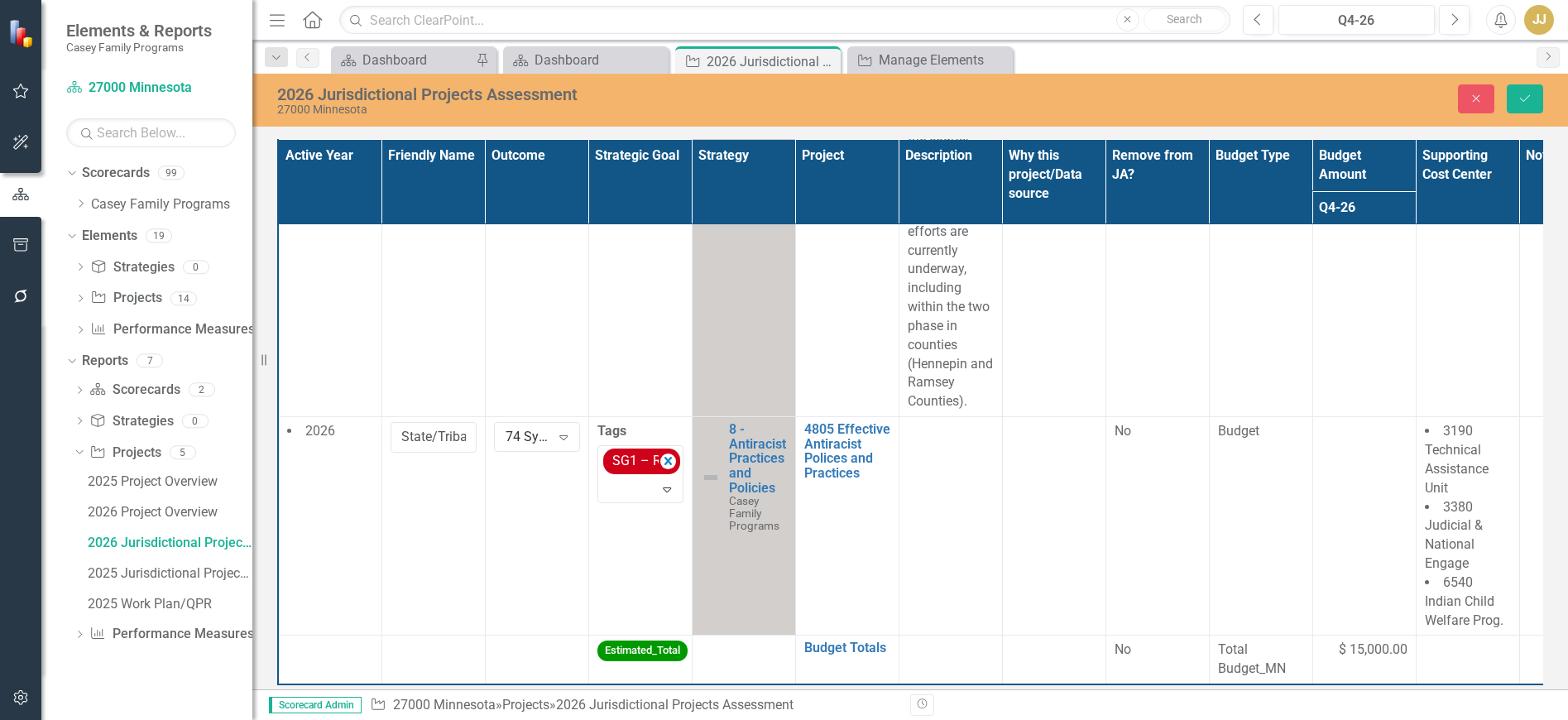 click at bounding box center [950, 526] 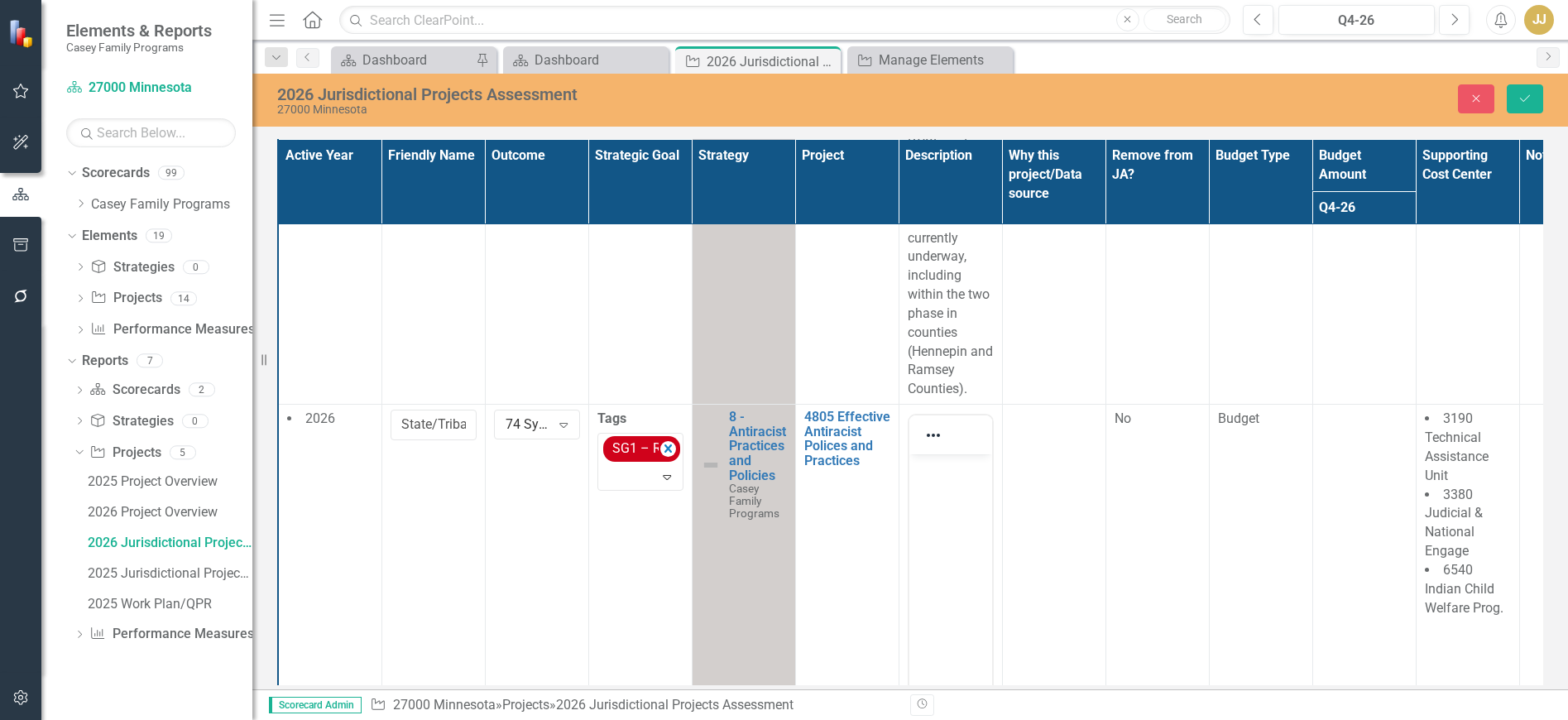 scroll, scrollTop: 0, scrollLeft: 0, axis: both 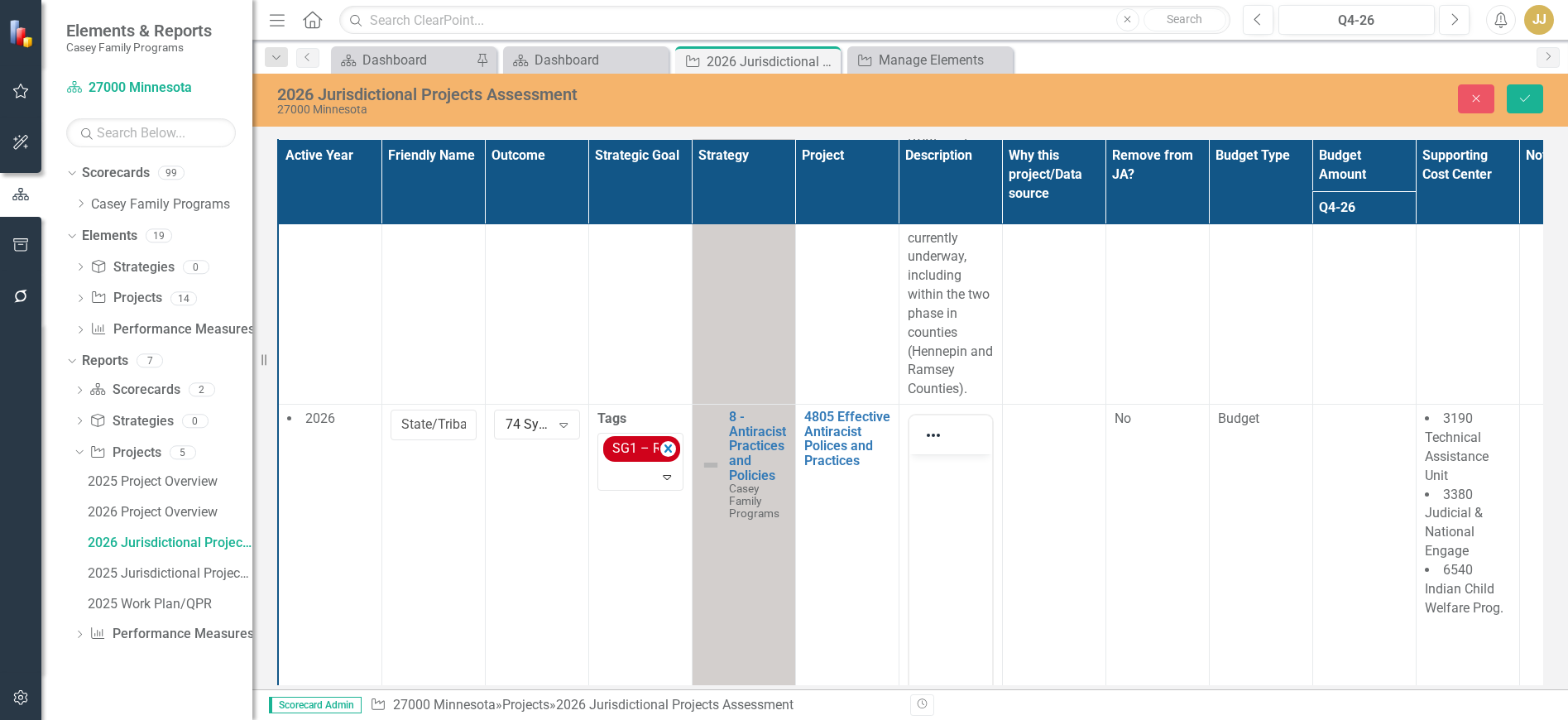 click at bounding box center (950, 578) 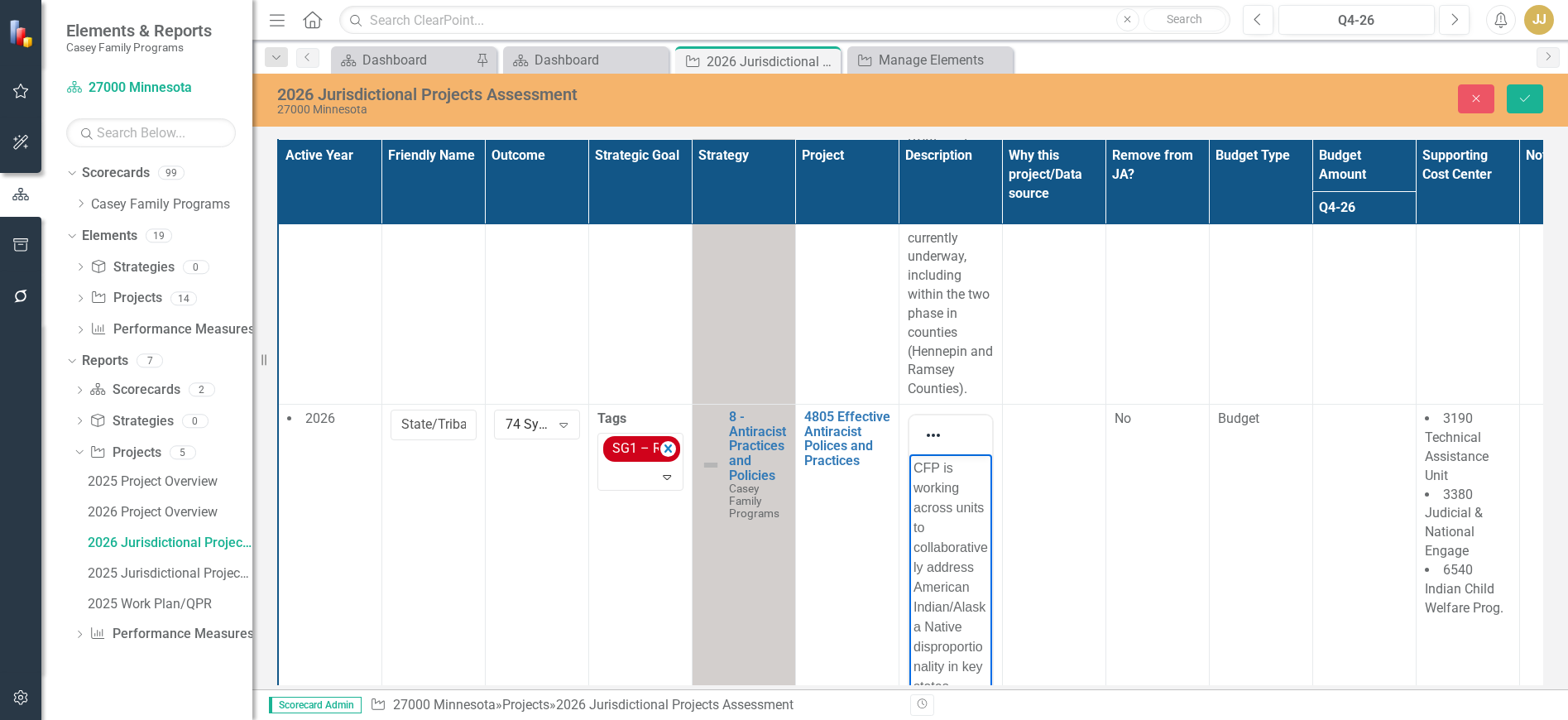 scroll, scrollTop: 1248, scrollLeft: 0, axis: vertical 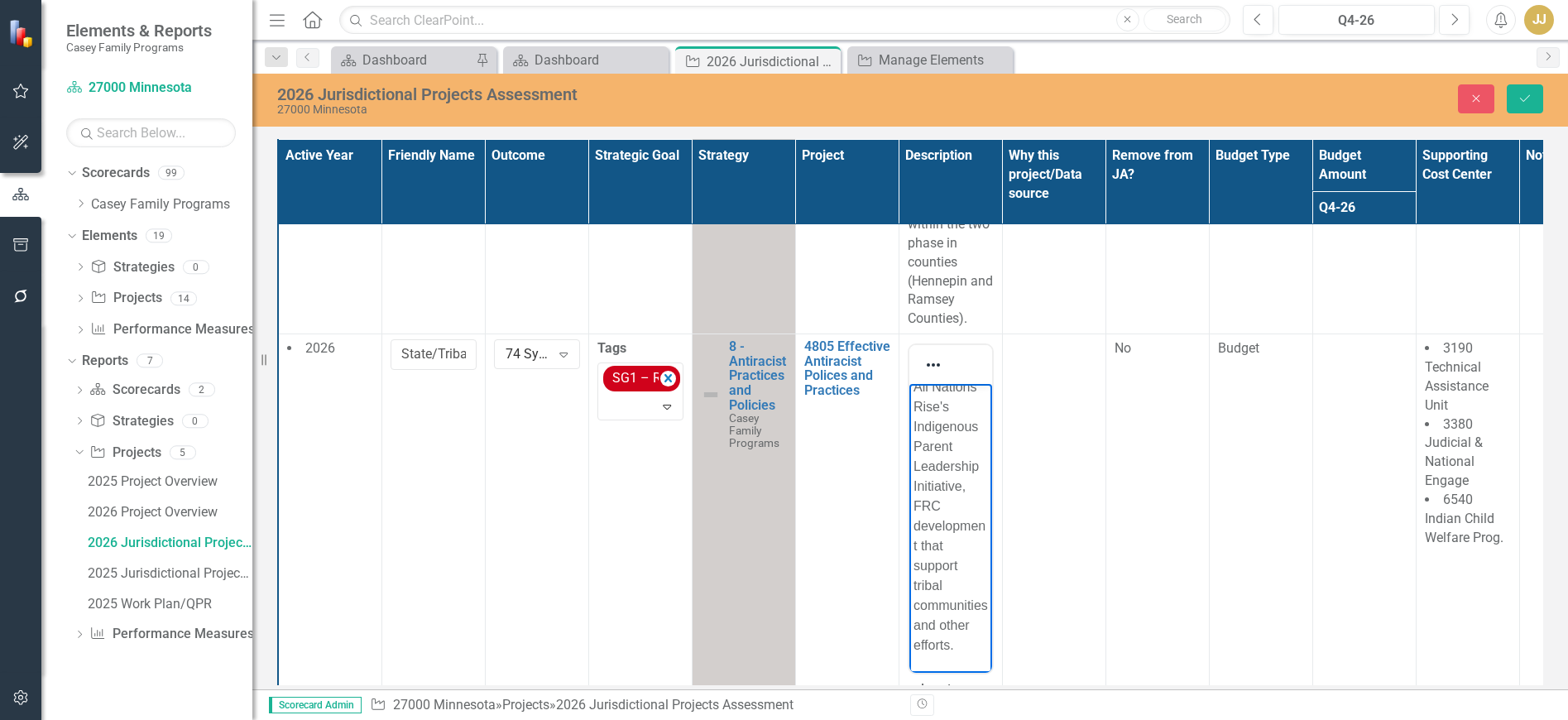 drag, startPoint x: 971, startPoint y: 535, endPoint x: 905, endPoint y: 412, distance: 139.58868 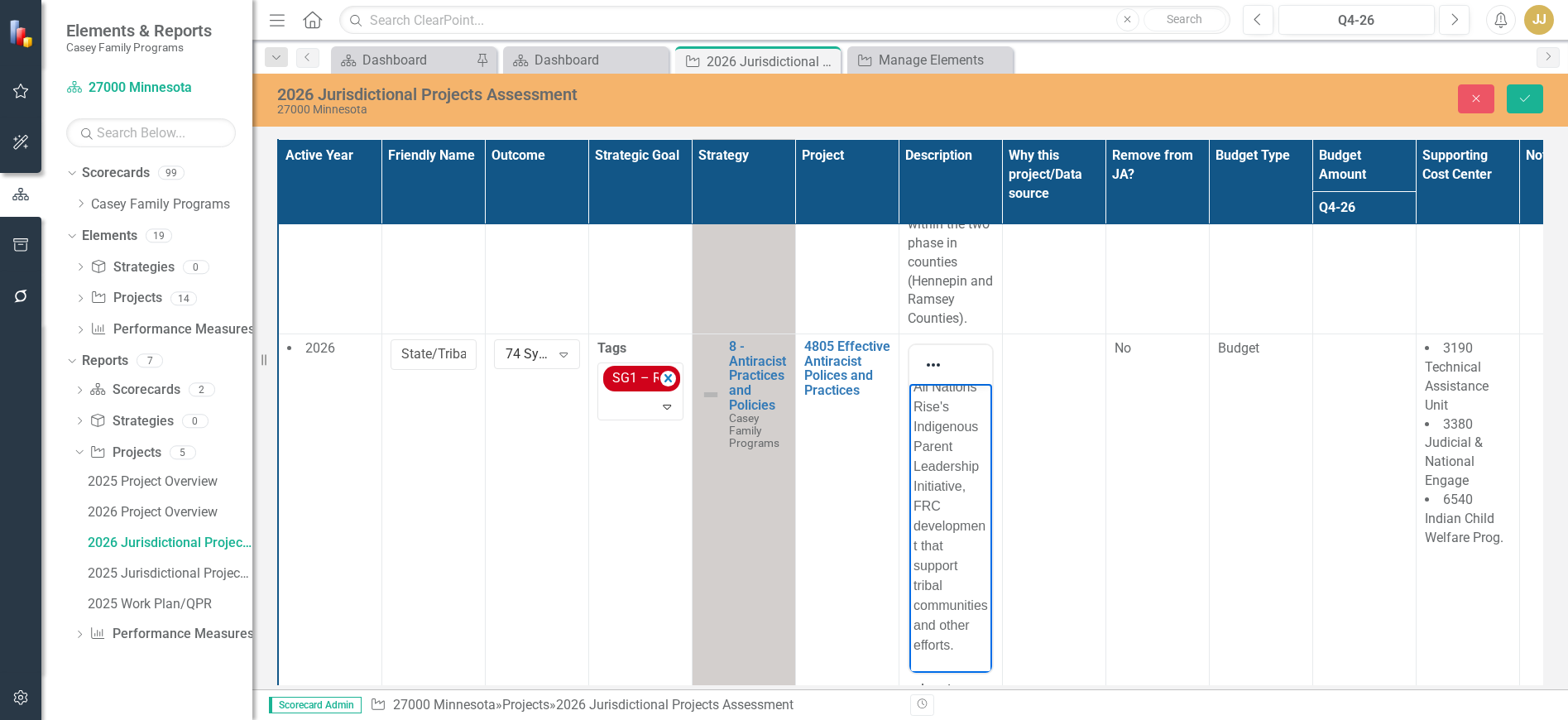click on "CFP is working across units to collaboratively address American Indian/Alaska Native disproportionality in key states including MN. SC will be working with the ICFWBP and others within Casey to support this effort in MN. This will include, but is not limited to, Casey's involvement in the State/Tribal Partnership Committe with a focus on expanding ICWA court practices including safety evidence, train the trainer approach to expand safety practices (Rebecca Graybull and Sheldon Spotted Elk are members), support of All Nations Rise's Indigenous Parent Leadership Initiative, FRC development that support tribal communities and other efforts." at bounding box center (950, 17) 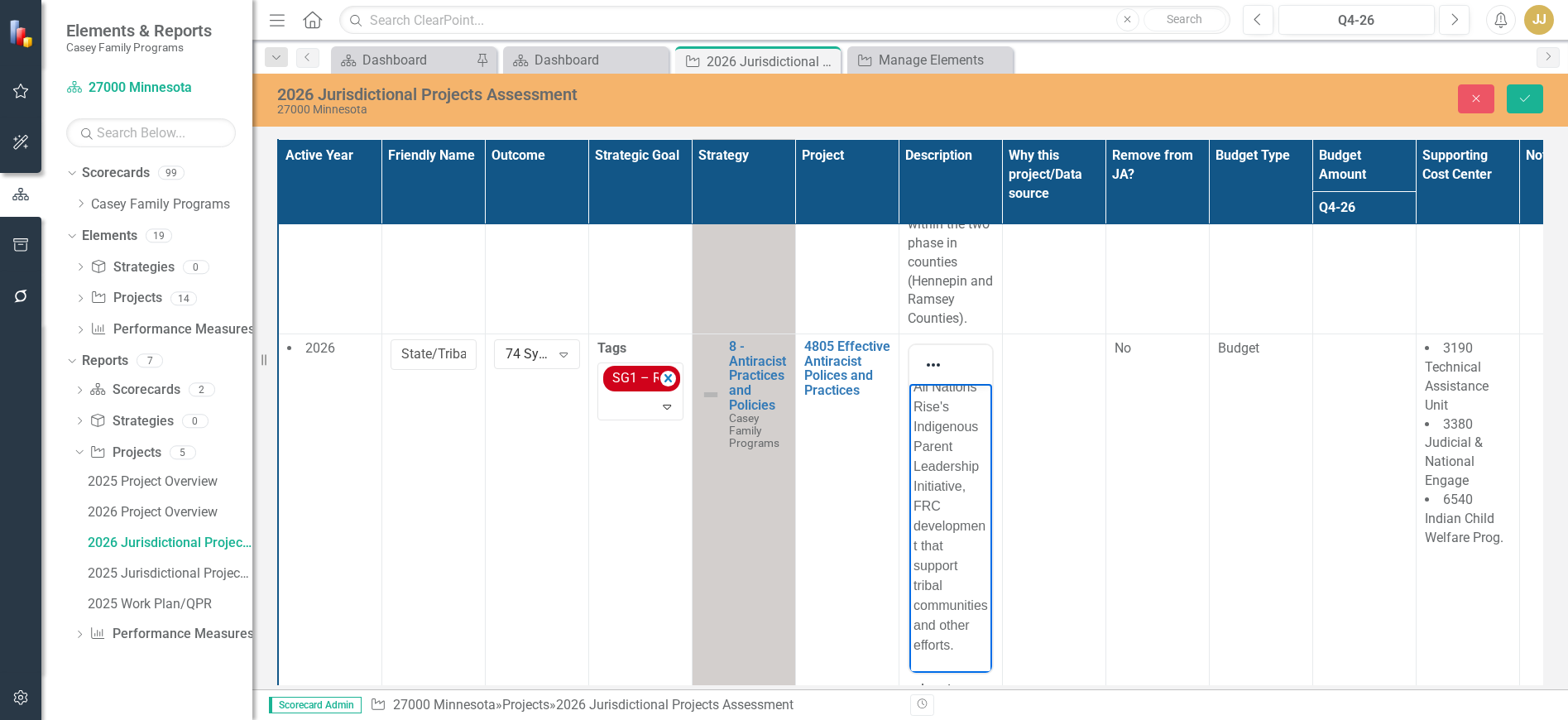scroll, scrollTop: 1143, scrollLeft: 0, axis: vertical 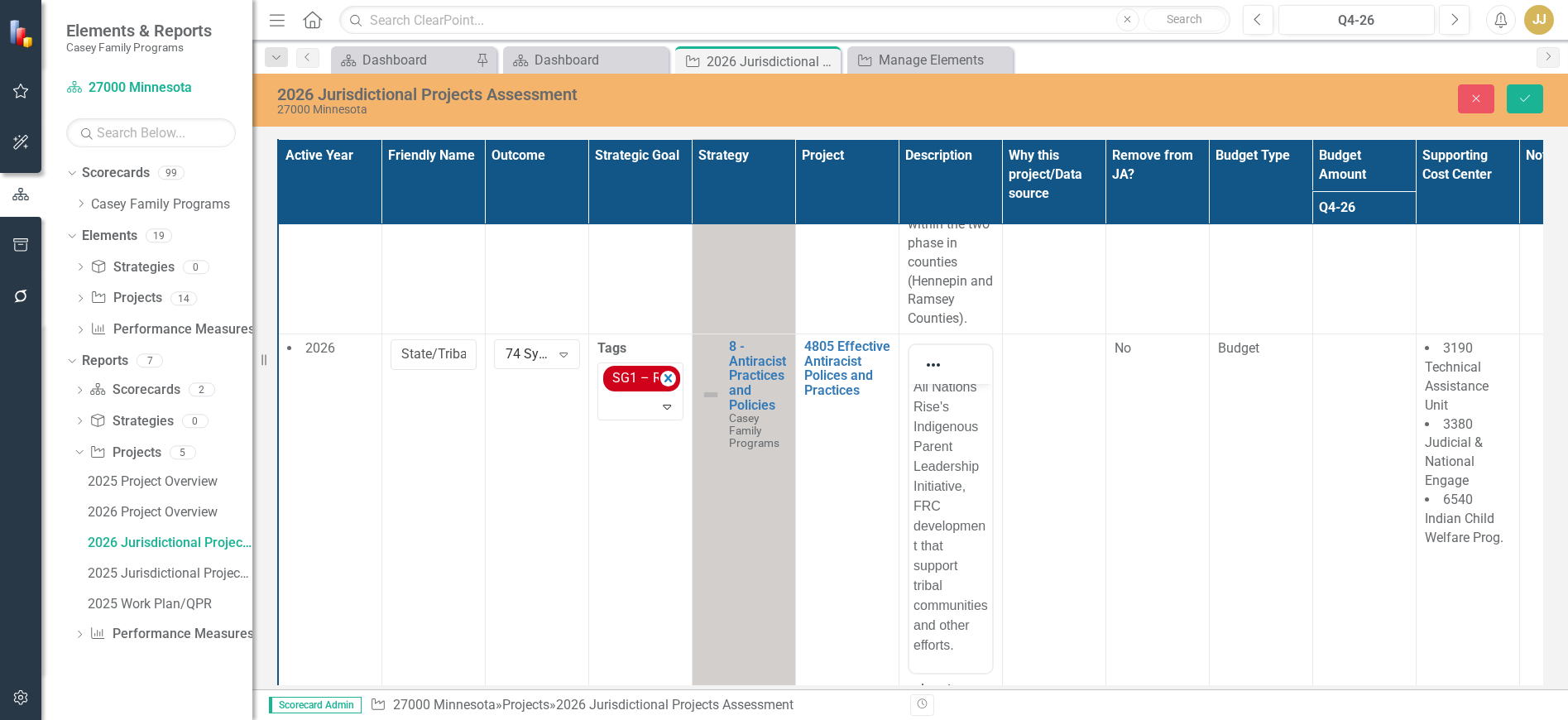 click at bounding box center [1053, 572] 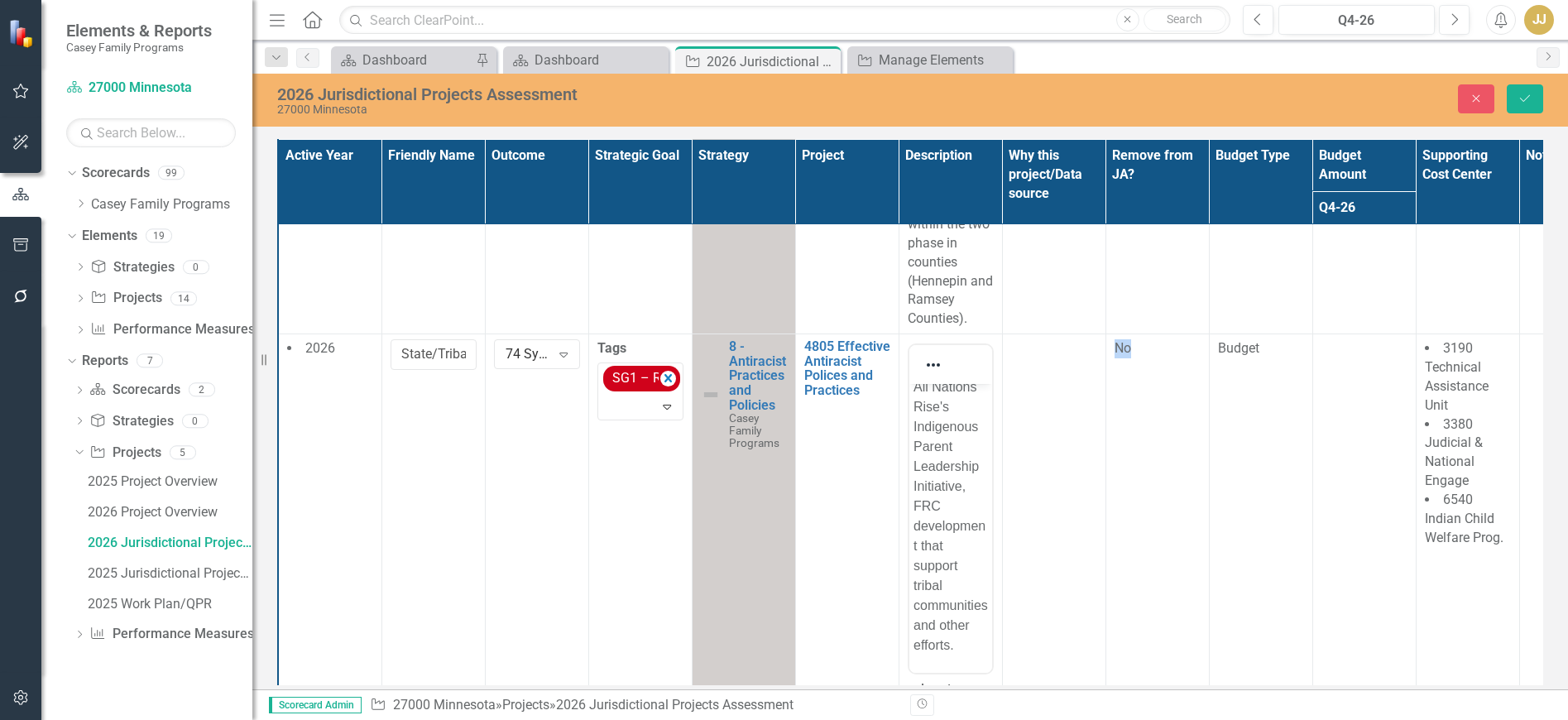 click at bounding box center [1053, 572] 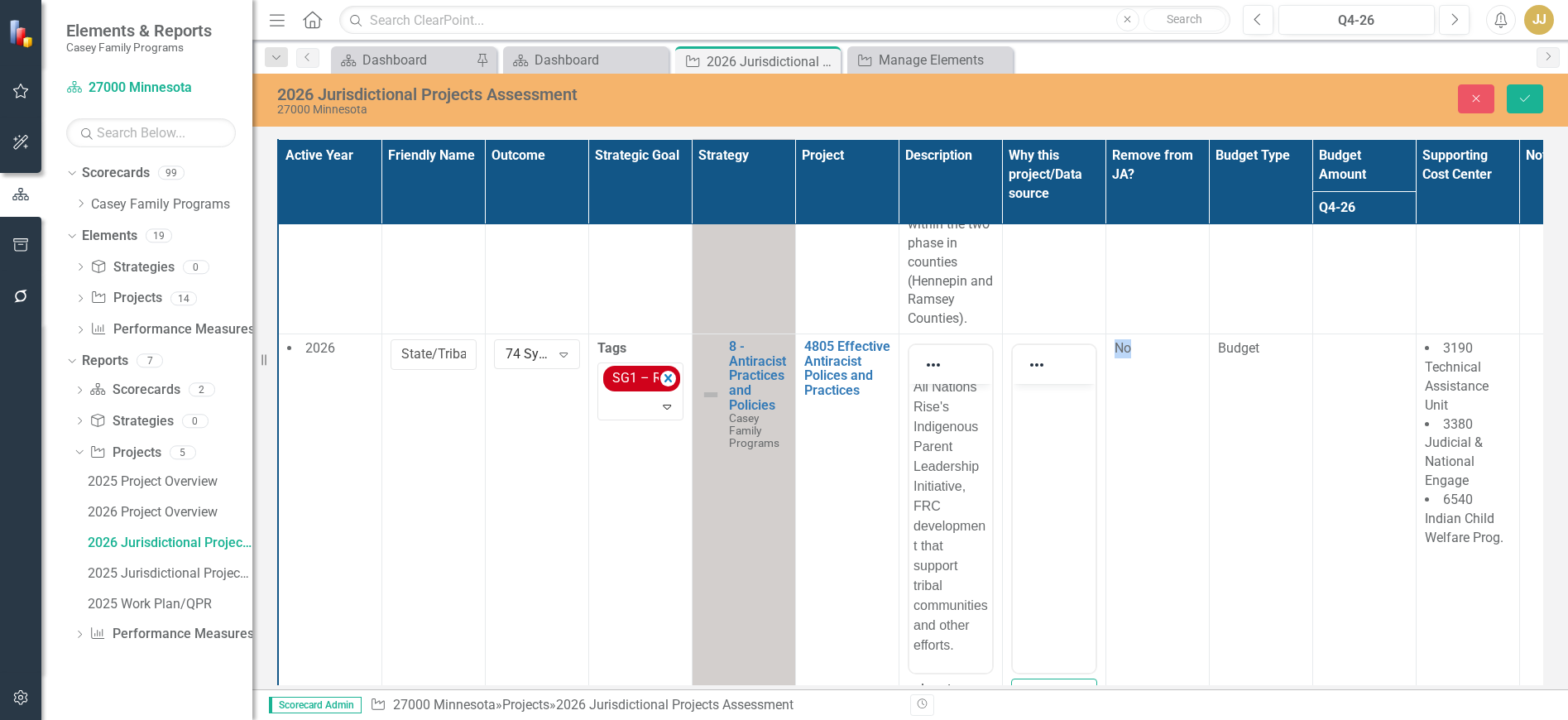 scroll, scrollTop: 0, scrollLeft: 0, axis: both 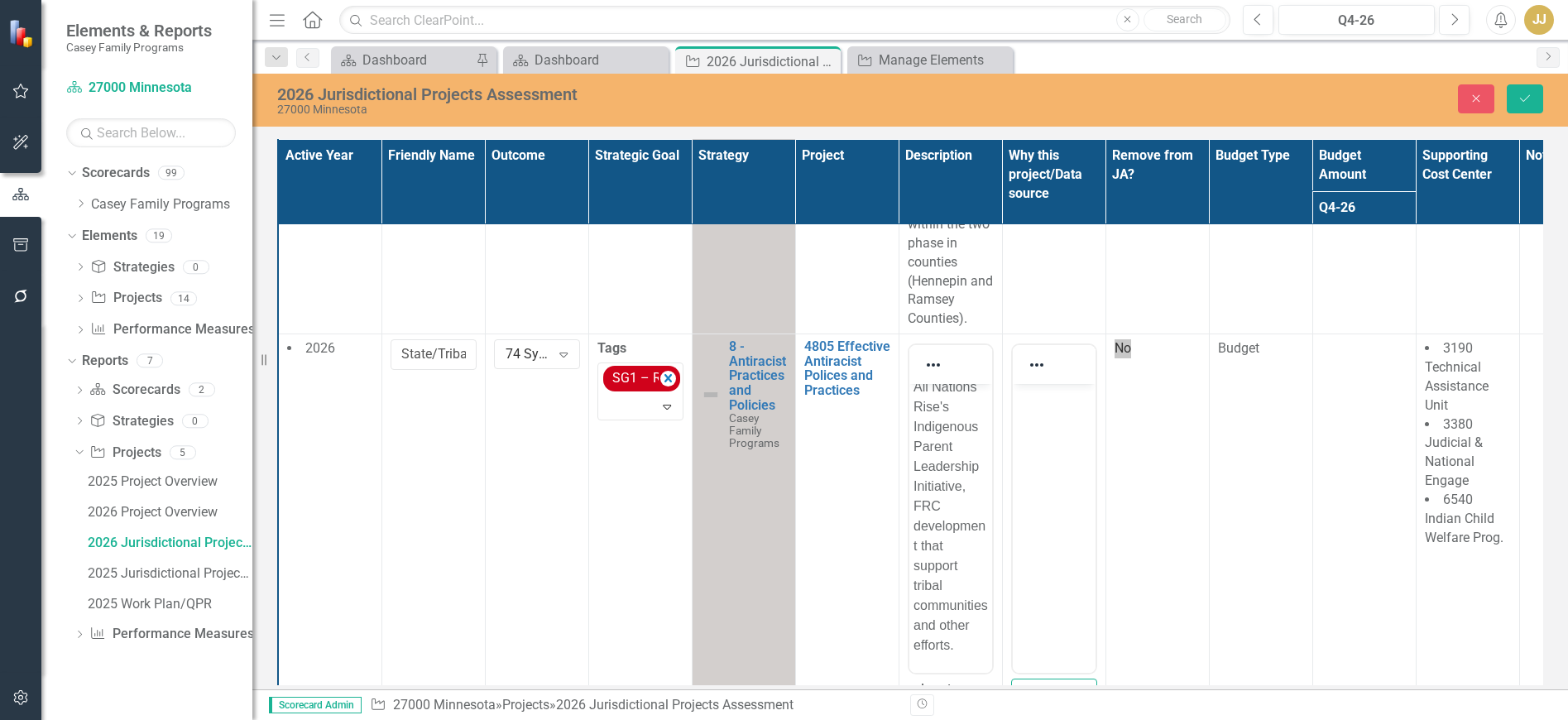 click at bounding box center (1053, 508) 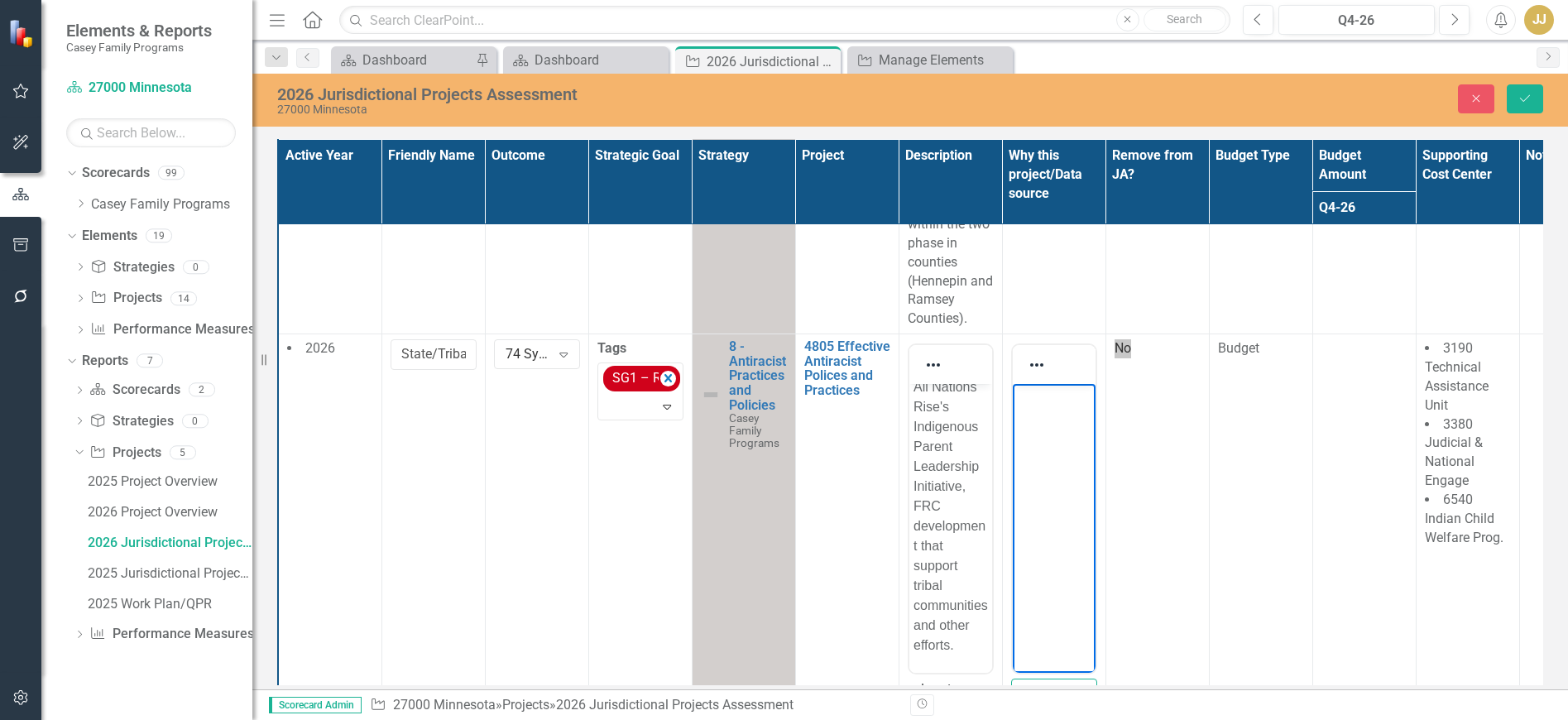 scroll, scrollTop: 407, scrollLeft: 0, axis: vertical 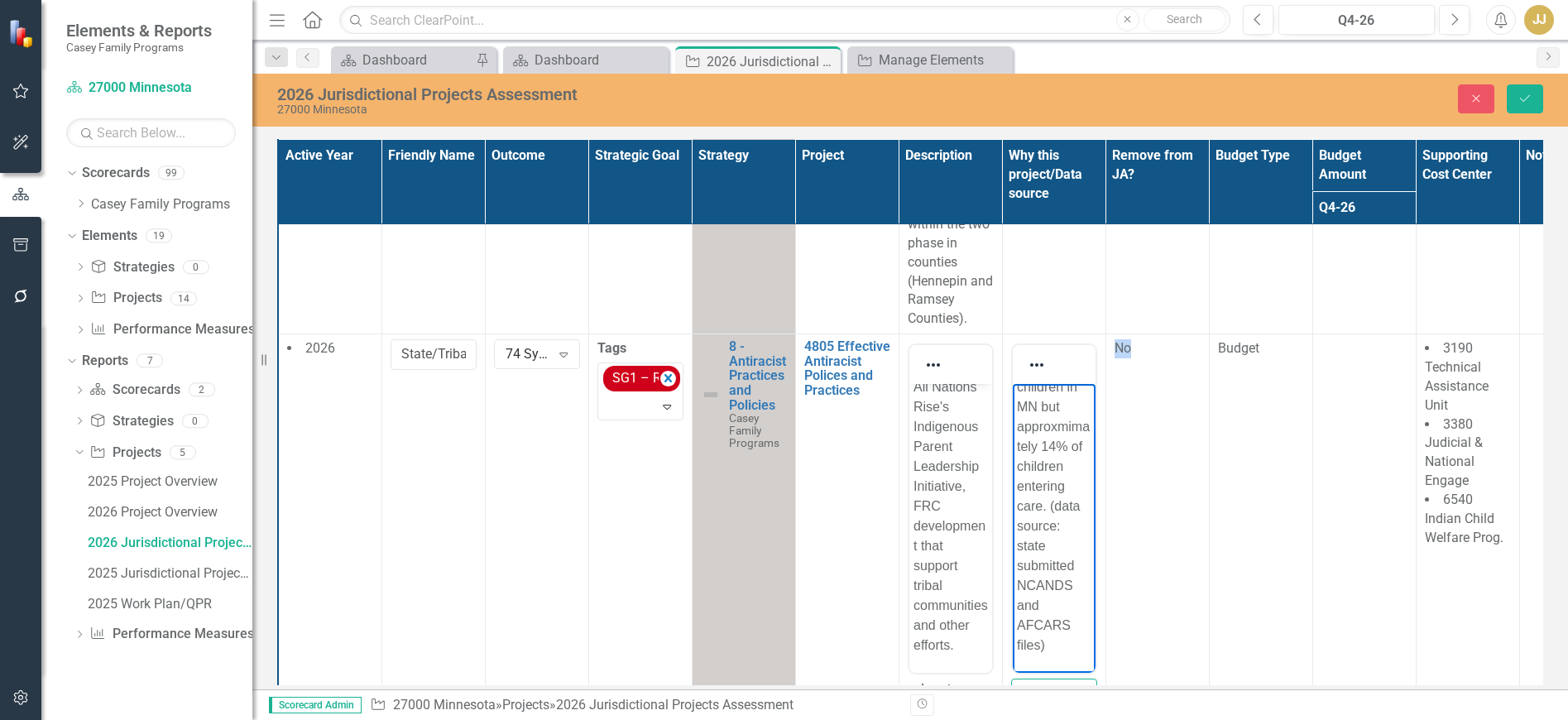 click on "No" at bounding box center [1157, 572] 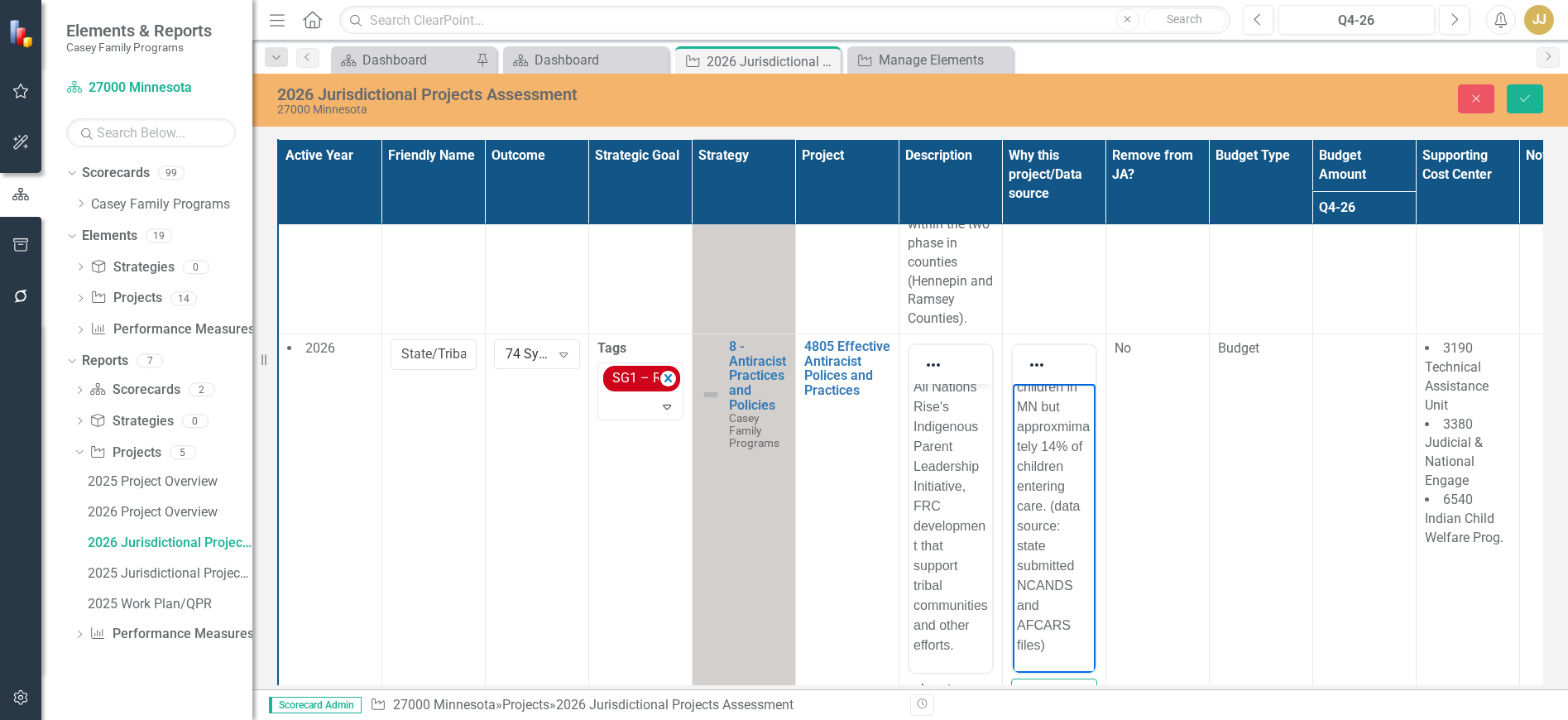 click on "MN has some of the highest disparities between AI/AN children and non-native children related to child welfare. AI/AN children represent less than 5% of the children in MN but approxmimately 14% of children entering care. (data source: state submitted NCANDS and AFCARS files)" at bounding box center [1053, 348] 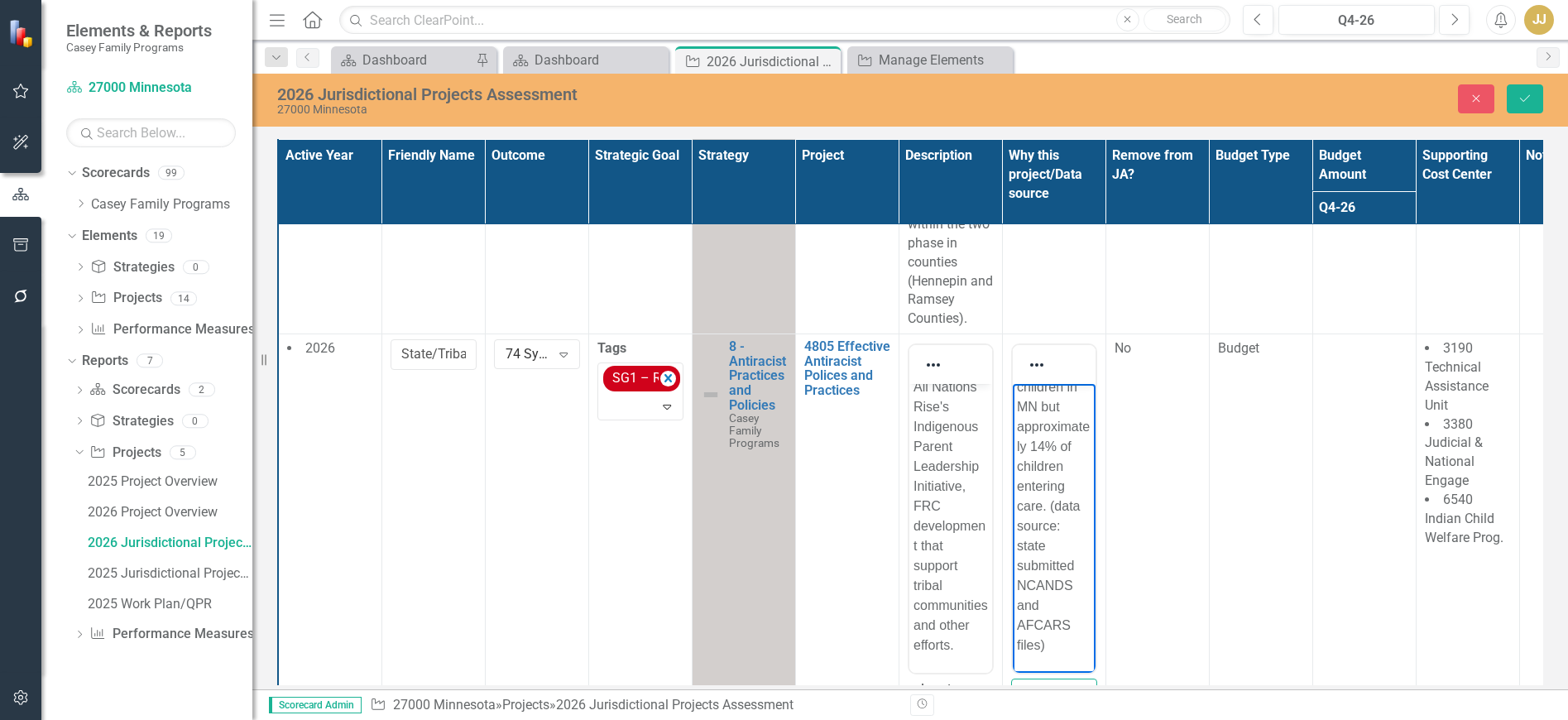 click on "MN has some of the highest disparities between AI/AN children and non-native children related to child welfare. AI/AN children represent less than 5% of the children in MN but approximately 14% of children entering care. (data source: state submitted NCANDS and AFCARS files)" at bounding box center (1053, 348) 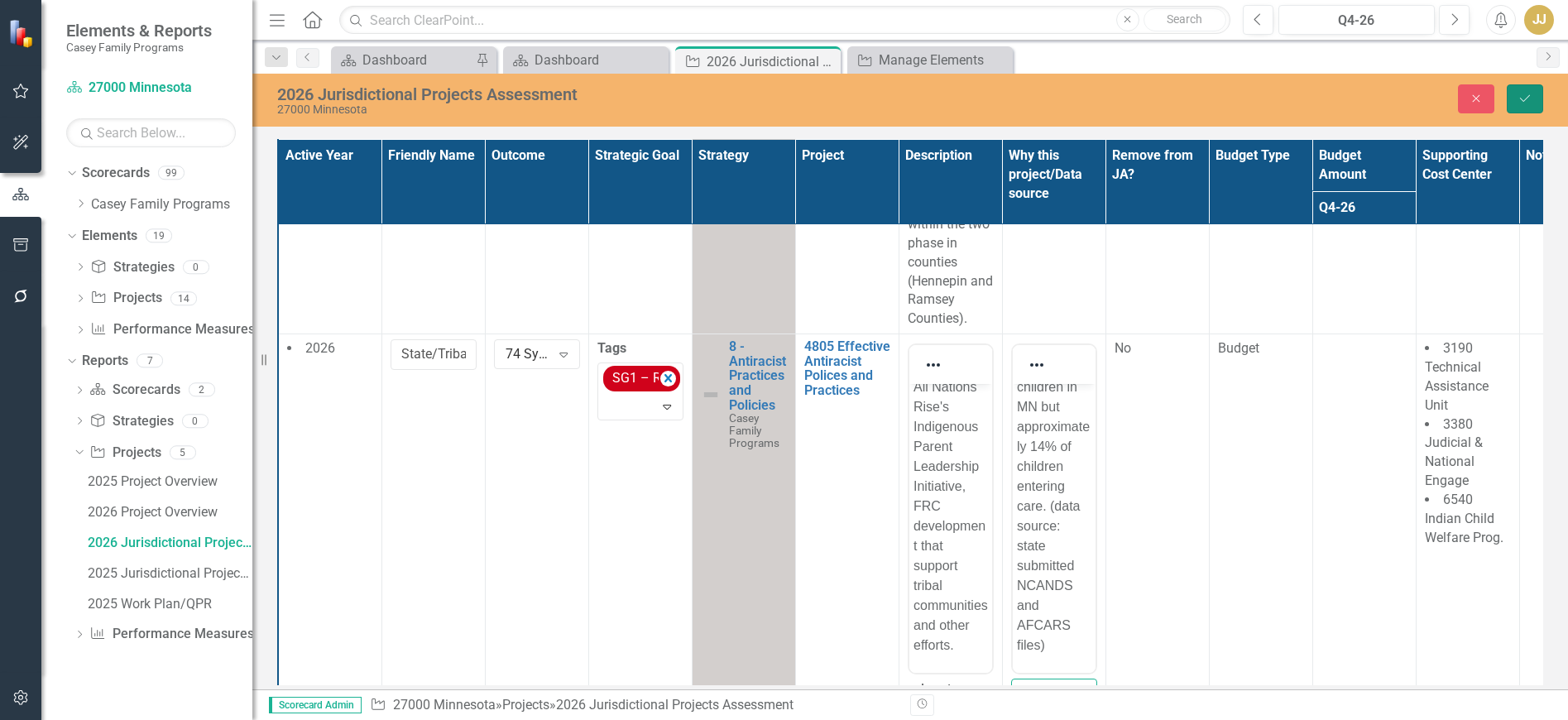 click on "Save" at bounding box center (1525, 98) 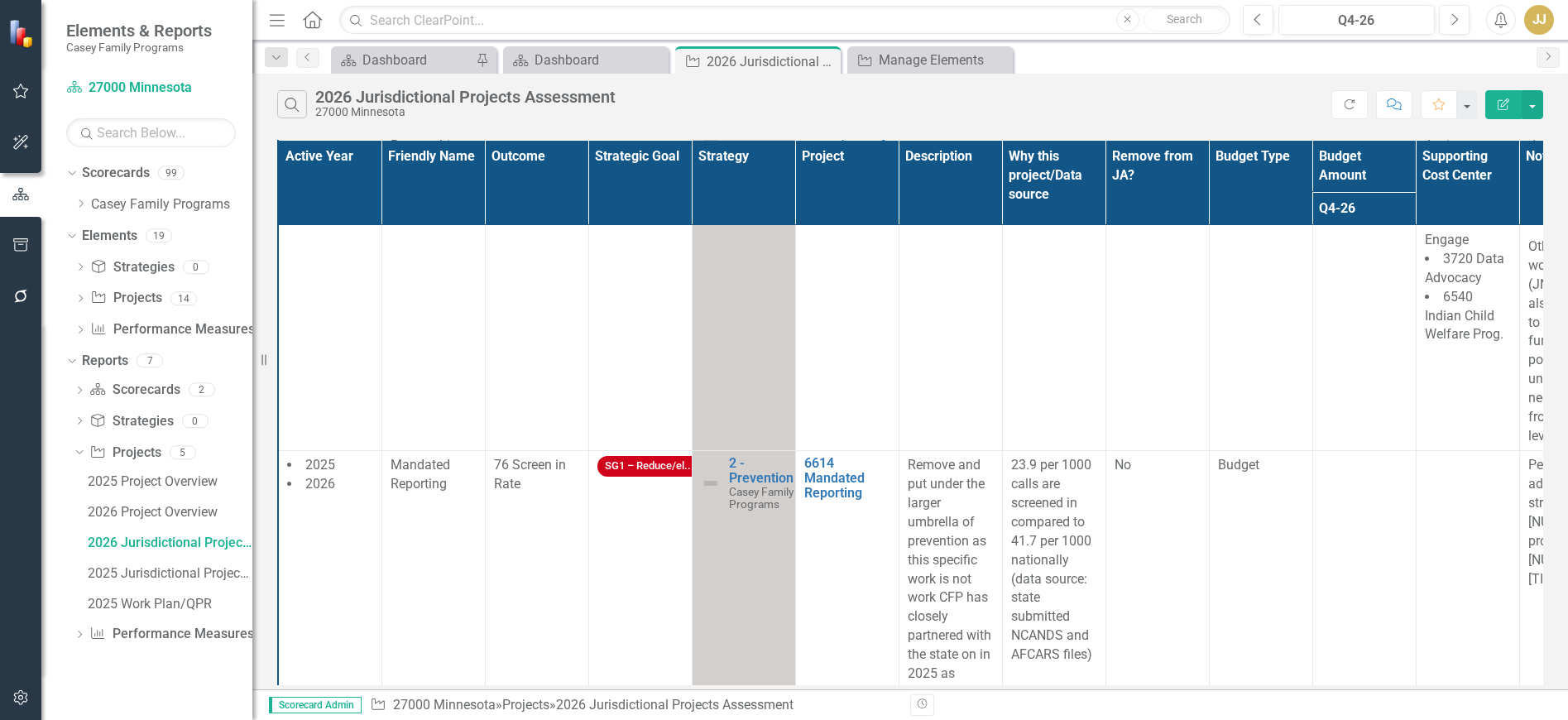 scroll, scrollTop: 993, scrollLeft: 0, axis: vertical 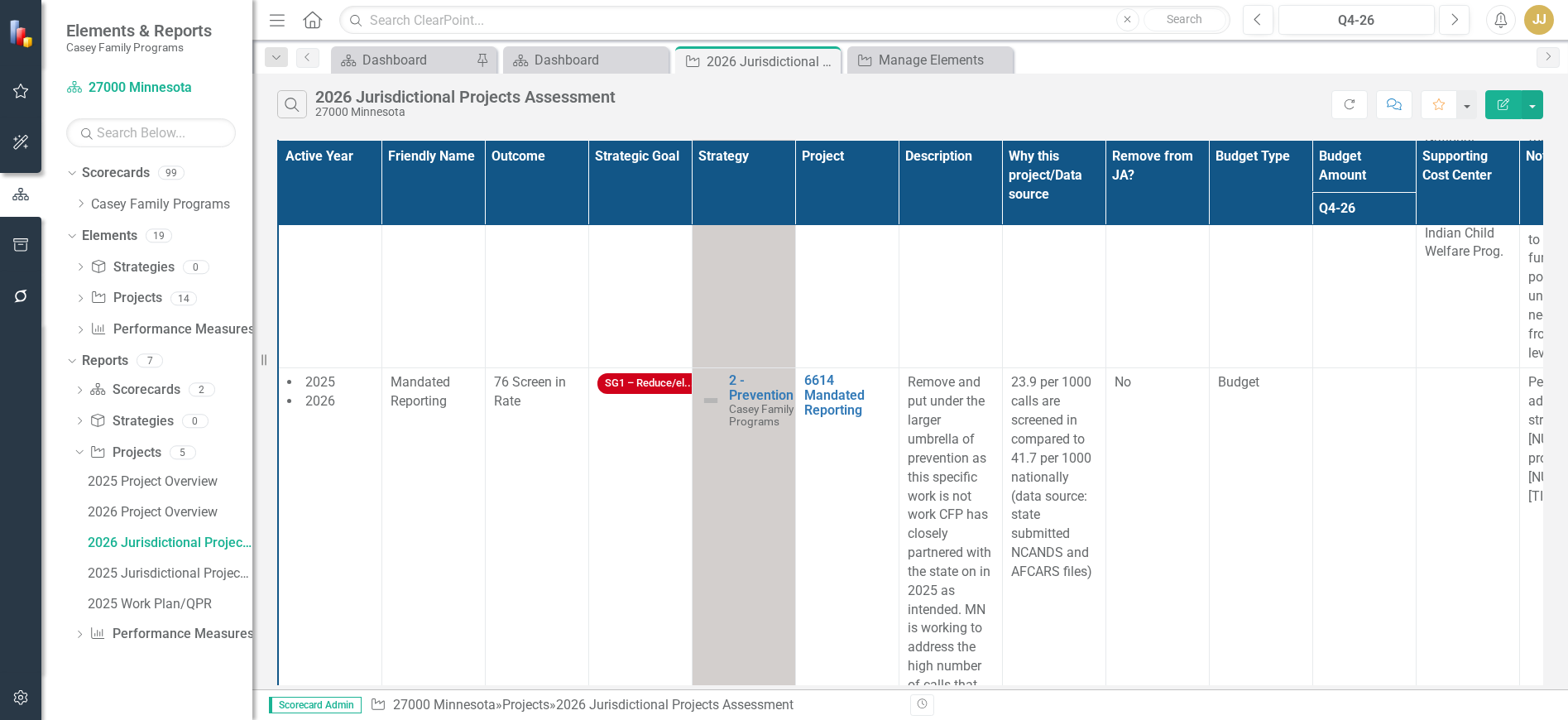click at bounding box center (1364, 666) 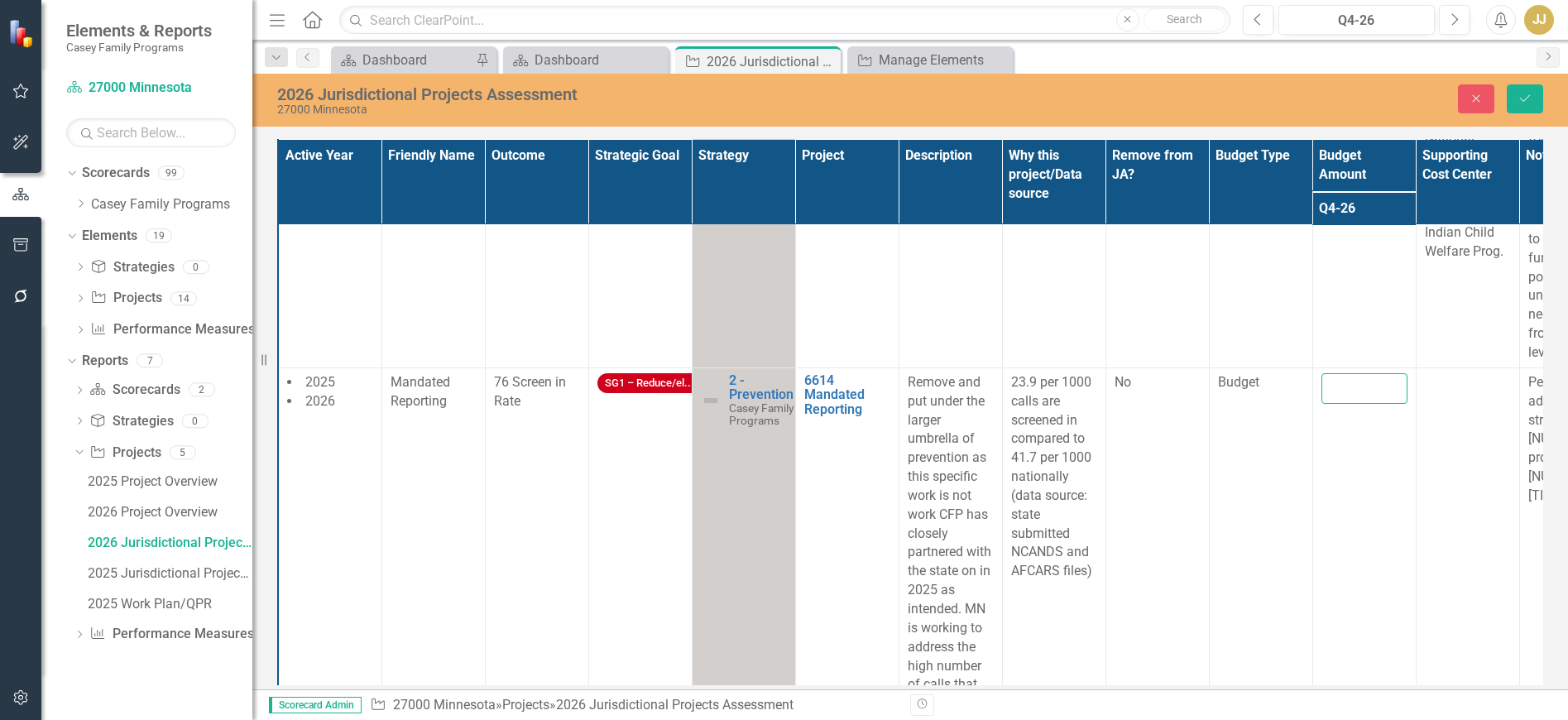 click at bounding box center [1364, 388] 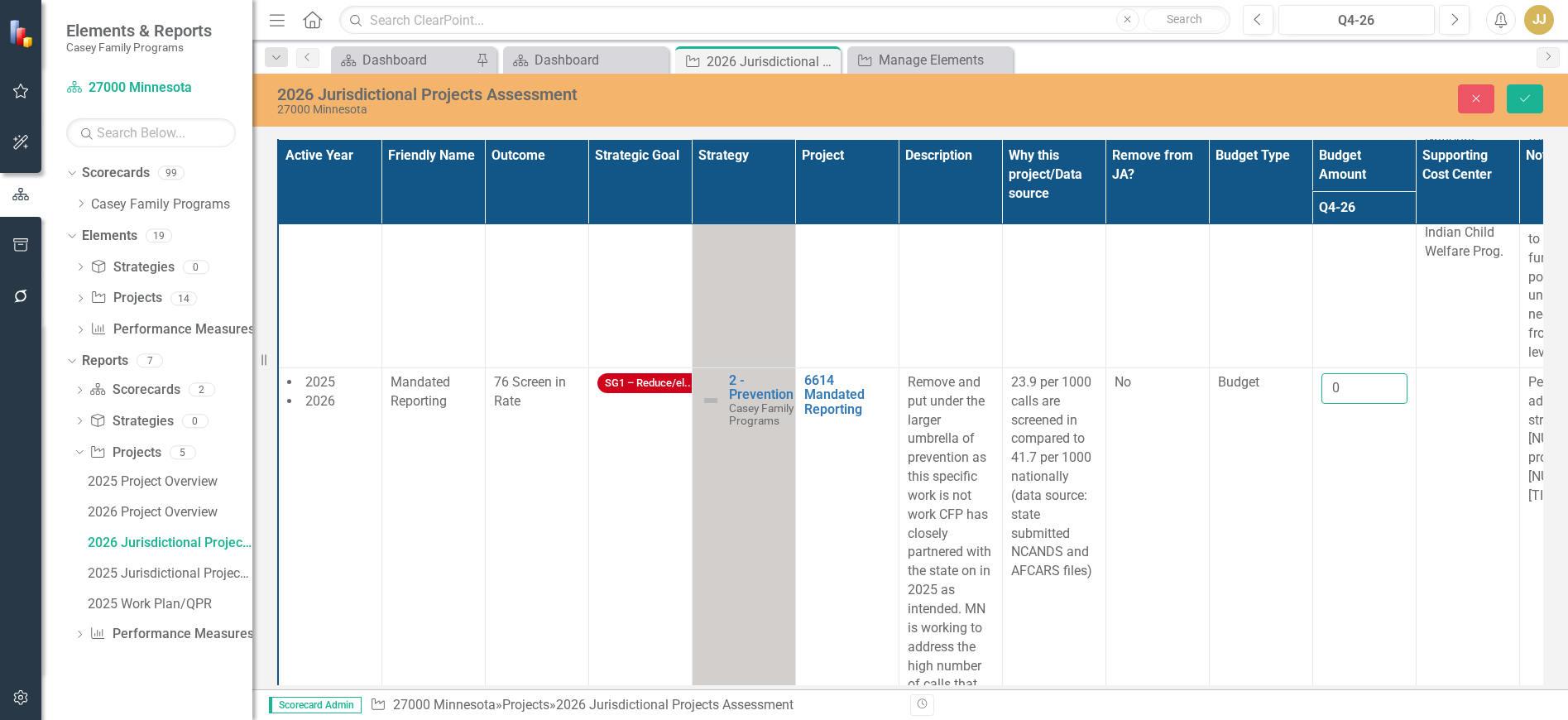 type on "0" 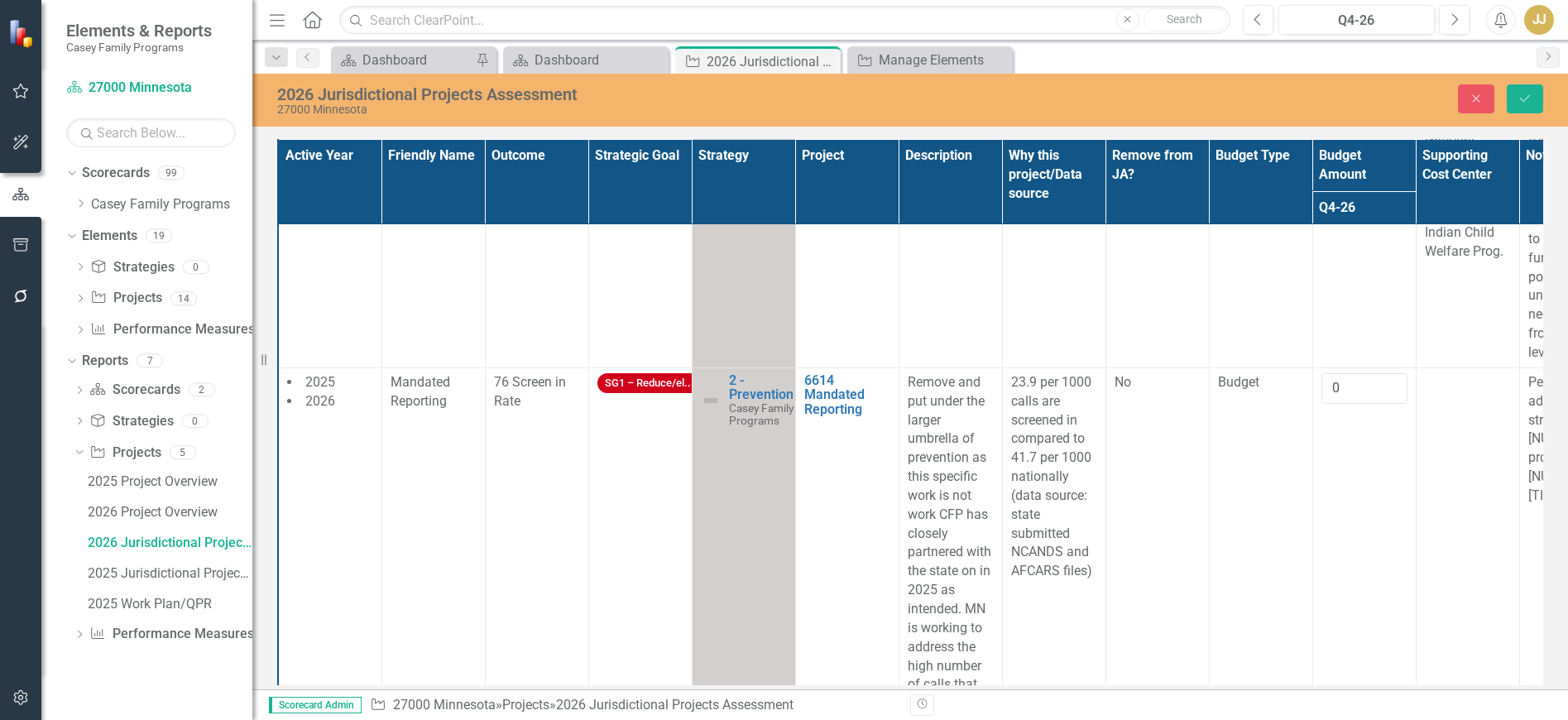 click on "Elements & Reports Casey Family Programs Scorecard 27000 Minnesota Search Dropdown Scorecards 99 Dropdown Casey Family Programs Dropdown Strategic Consulting 1 00000 National/No Jurisdiction (SC1) Dropdown 08000 Colorado 08013 Boulder 15000 Hawaii 17000 Illinois Dropdown 27000 Minnesota 27139 Scott County 27123 Ramsey 27053 Hennepin 30000 Montana Dropdown 32000 Nevada 32003 Clark 32031 Washoe Dropdown 37000 North Carolina 37035 Catawba 37081 Guilford 37129 New Hanover 37147 Pitt 37183 Wake 37119 Mecklenburg County 38000 North Dakota 39000 Ohio 45000 South Carolina 46000 South Dakota 48000 Texas 49000 Utah 53000 Washington Dropdown Strategic Consulting 2 00000 National/No Jurisdiction (SC2) Dropdown 06000 California 06001 Alameda 06037 Los Angeles 06059 Orange 06065 Riverside 06067 Sacramento 06071 San Bernardino 06073 San Diego 06075 San Francisco 06085 Santa Clara 06111 Ventura 11001 Washington DC 31000 Nebraska 41000 Oregon 51000 Virginia 54000 West Virginia 55000 Wisconsin 72000 Puerto Rico 19 0 14" at bounding box center [784, 360] 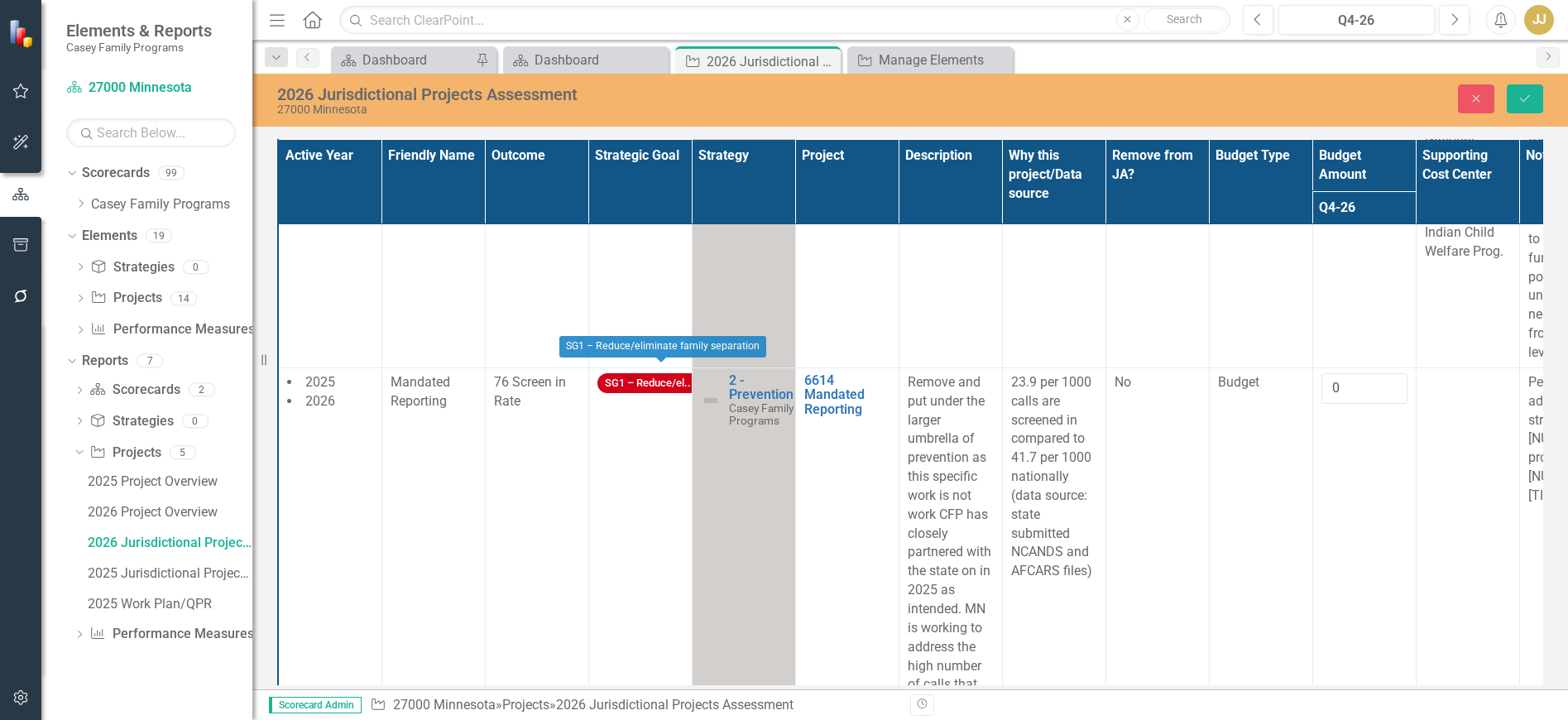click on "SG1 – Reduce/el...ion" at bounding box center (656, 383) 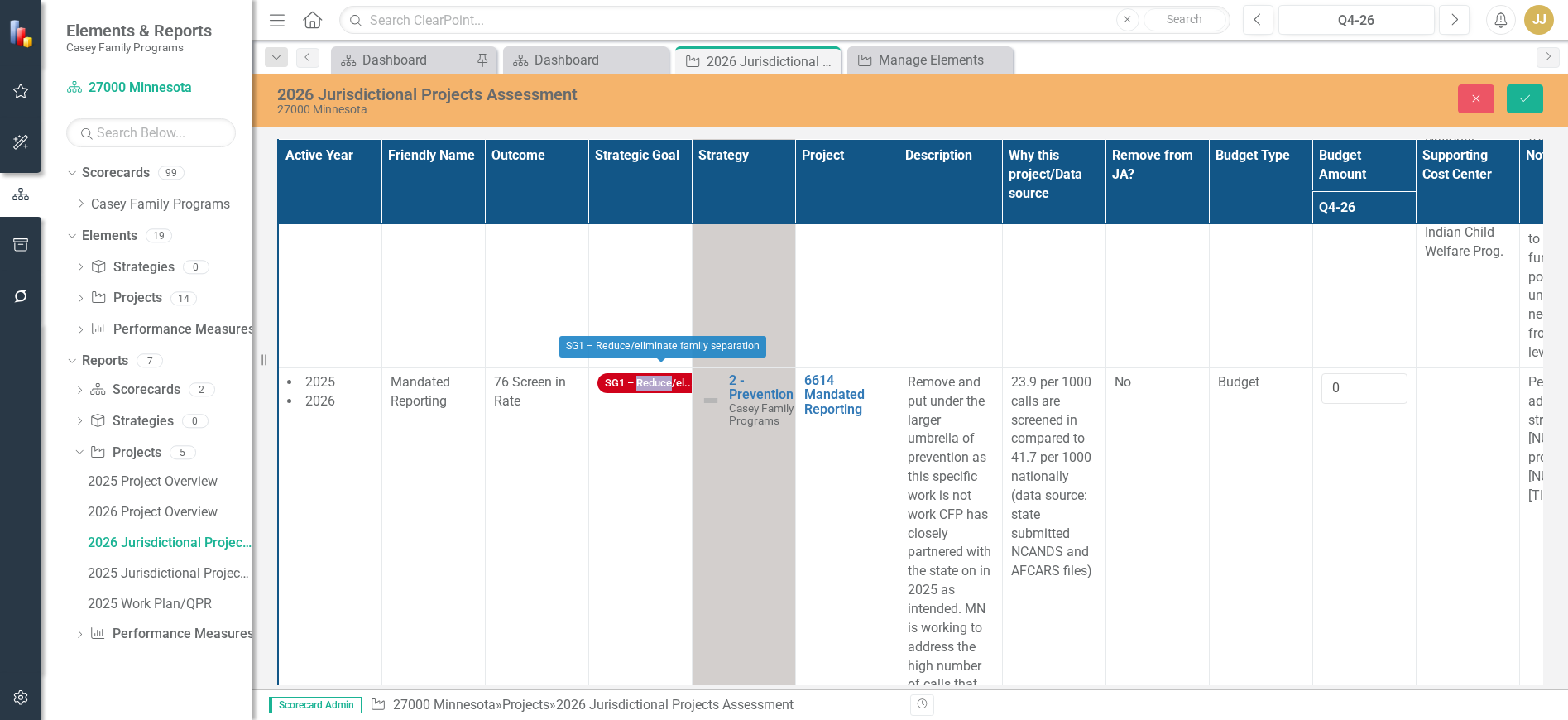 click on "SG1 – Reduce/el...ion" at bounding box center (656, 383) 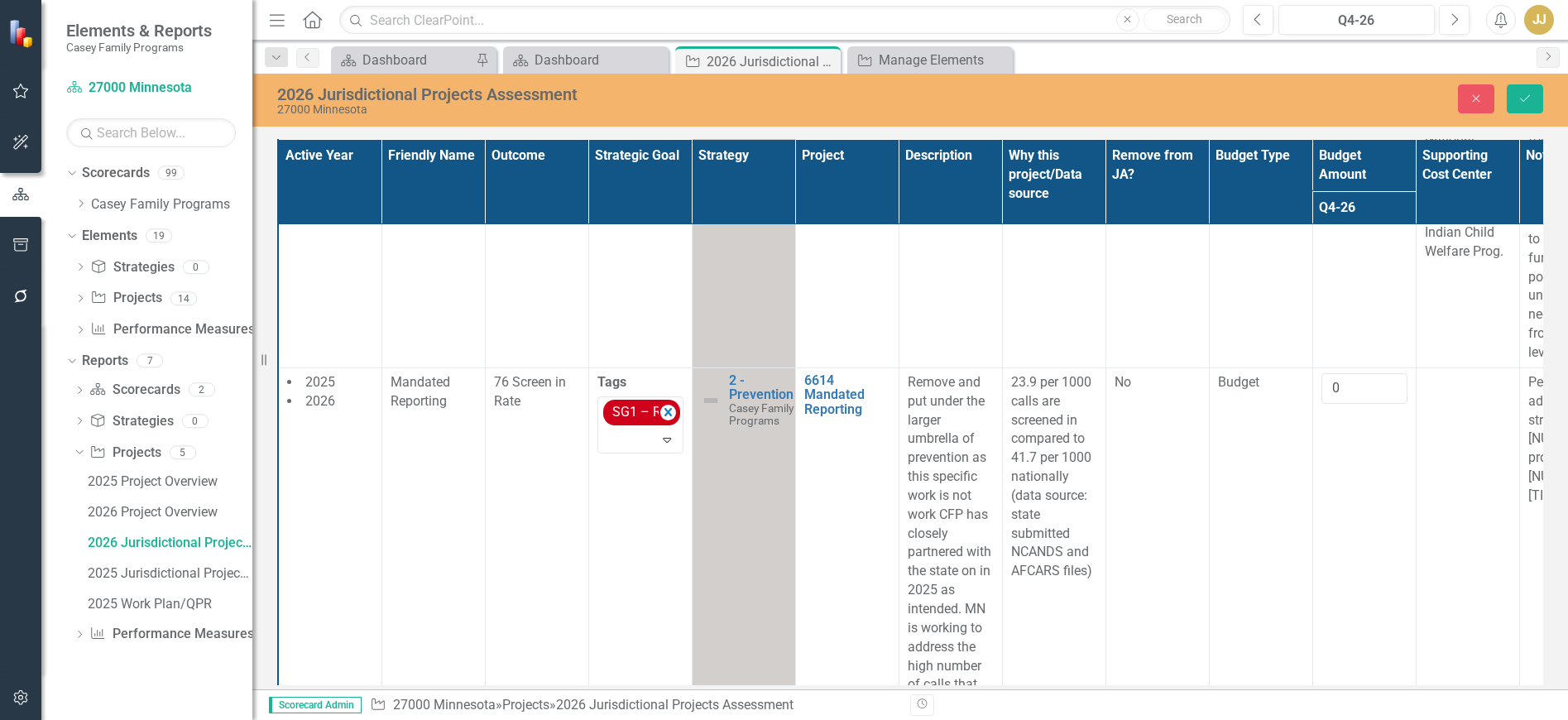 click 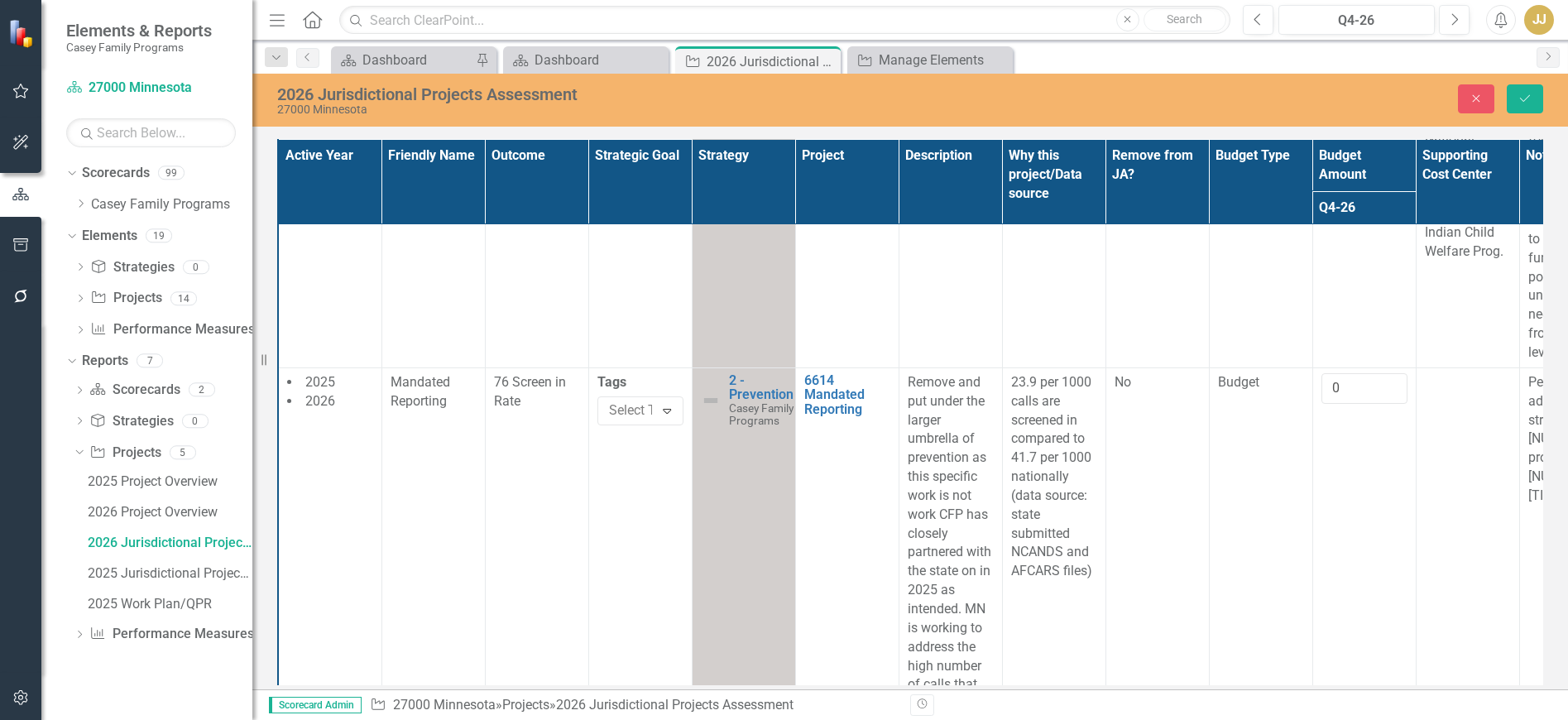 click on "Remove and put under the larger umbrella of prevention as this specific work is not work CFP has closely partnered with the state on in 2025 as intended. MN is working to address the high number of calls that are screened out through mandated reporter training so that reporters have improved knowledge about what/when to report and when to refer families to other supports" at bounding box center (951, 666) 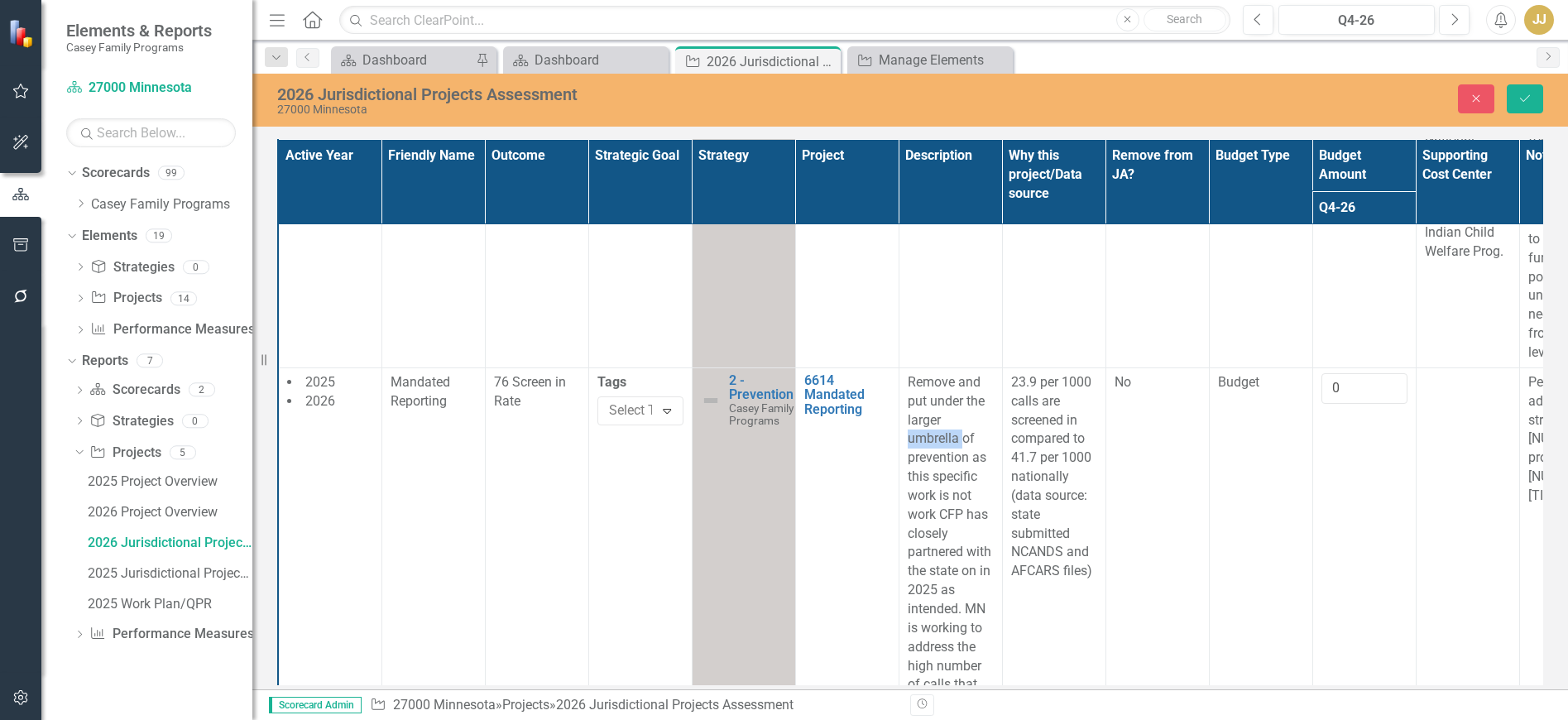 click on "Remove and put under the larger umbrella of prevention as this specific work is not work CFP has closely partnered with the state on in 2025 as intended. MN is working to address the high number of calls that are screened out through mandated reporter training so that reporters have improved knowledge about what/when to report and when to refer families to other supports" at bounding box center (951, 666) 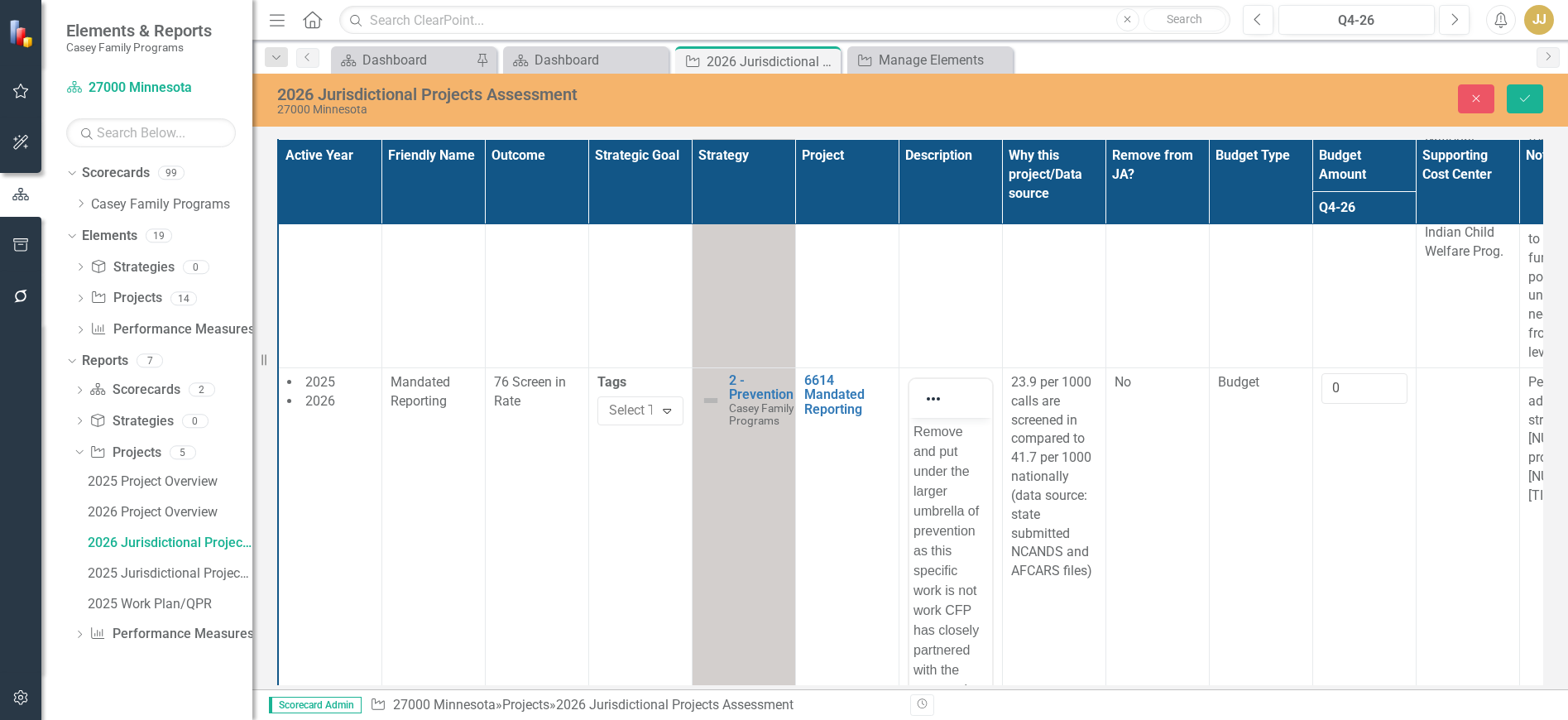 scroll, scrollTop: 0, scrollLeft: 0, axis: both 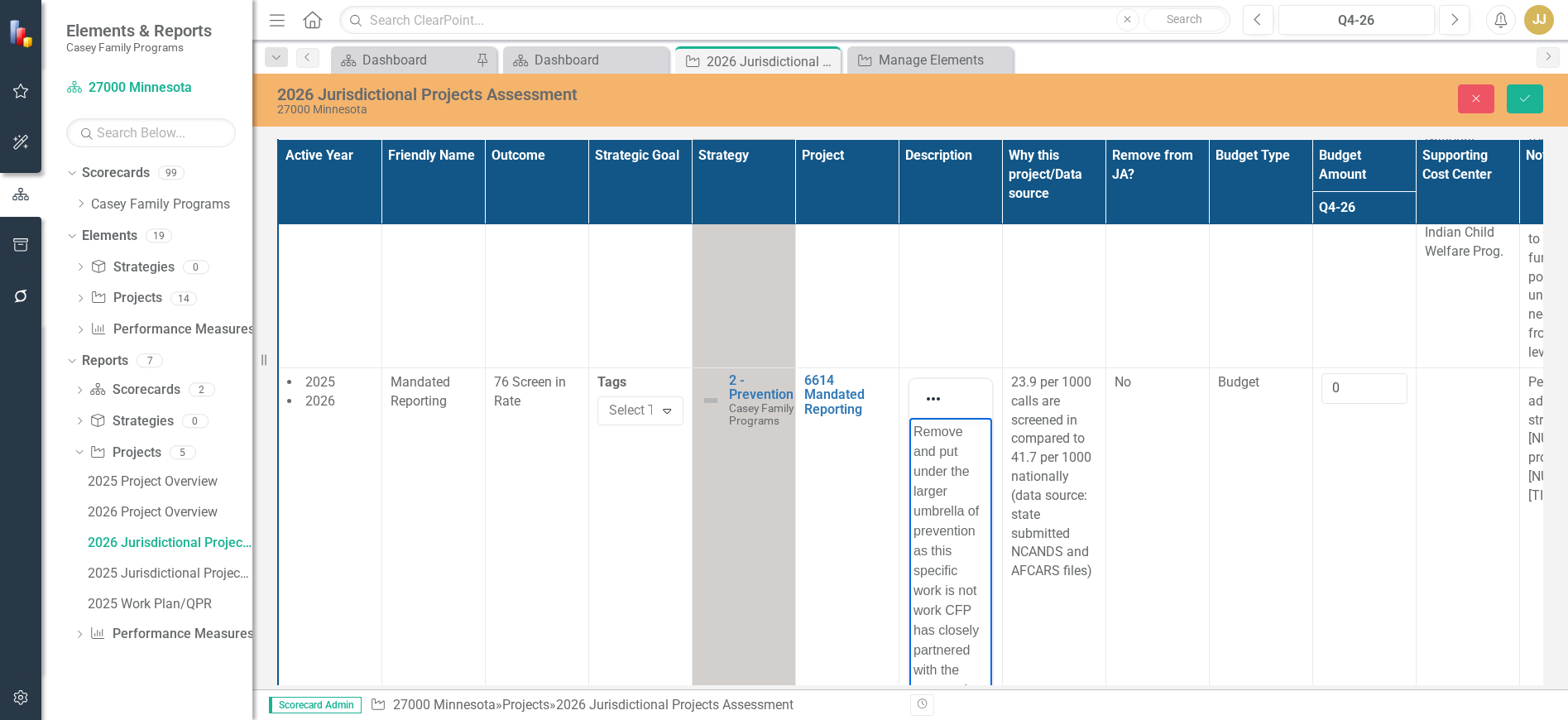 click on "Remove and put under the larger umbrella of prevention as this specific work is not work CFP has closely partnered with the state on in 2025 as intended. MN is working to address the high number of calls that are screened out through mandated reporter training so that reporters have improved knowledge about what/when to report and when to refer families to other supports" at bounding box center (950, 818) 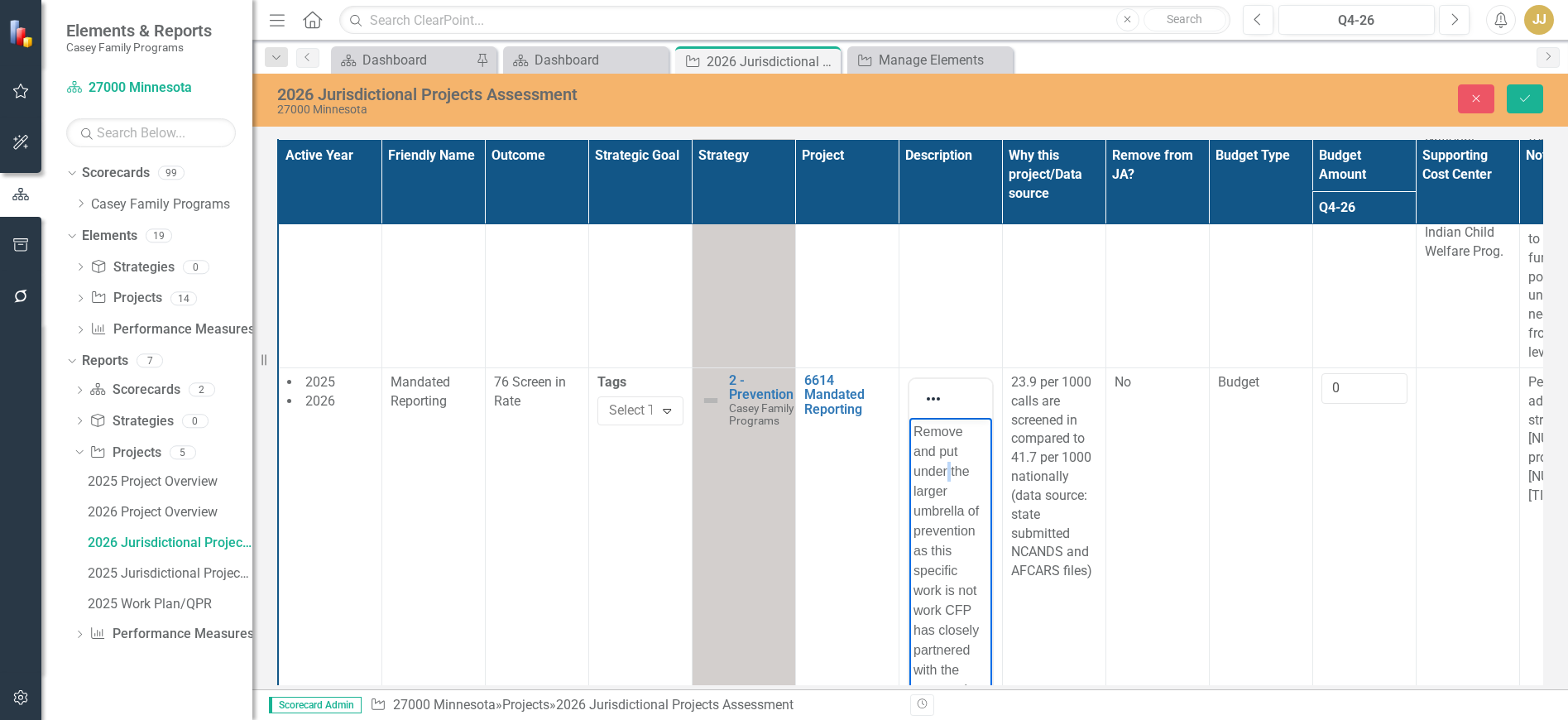 click on "Remove and put under the larger umbrella of prevention as this specific work is not work CFP has closely partnered with the state on in 2025 as intended. MN is working to address the high number of calls that are screened out through mandated reporter training so that reporters have improved knowledge about what/when to report and when to refer families to other supports" at bounding box center [950, 818] 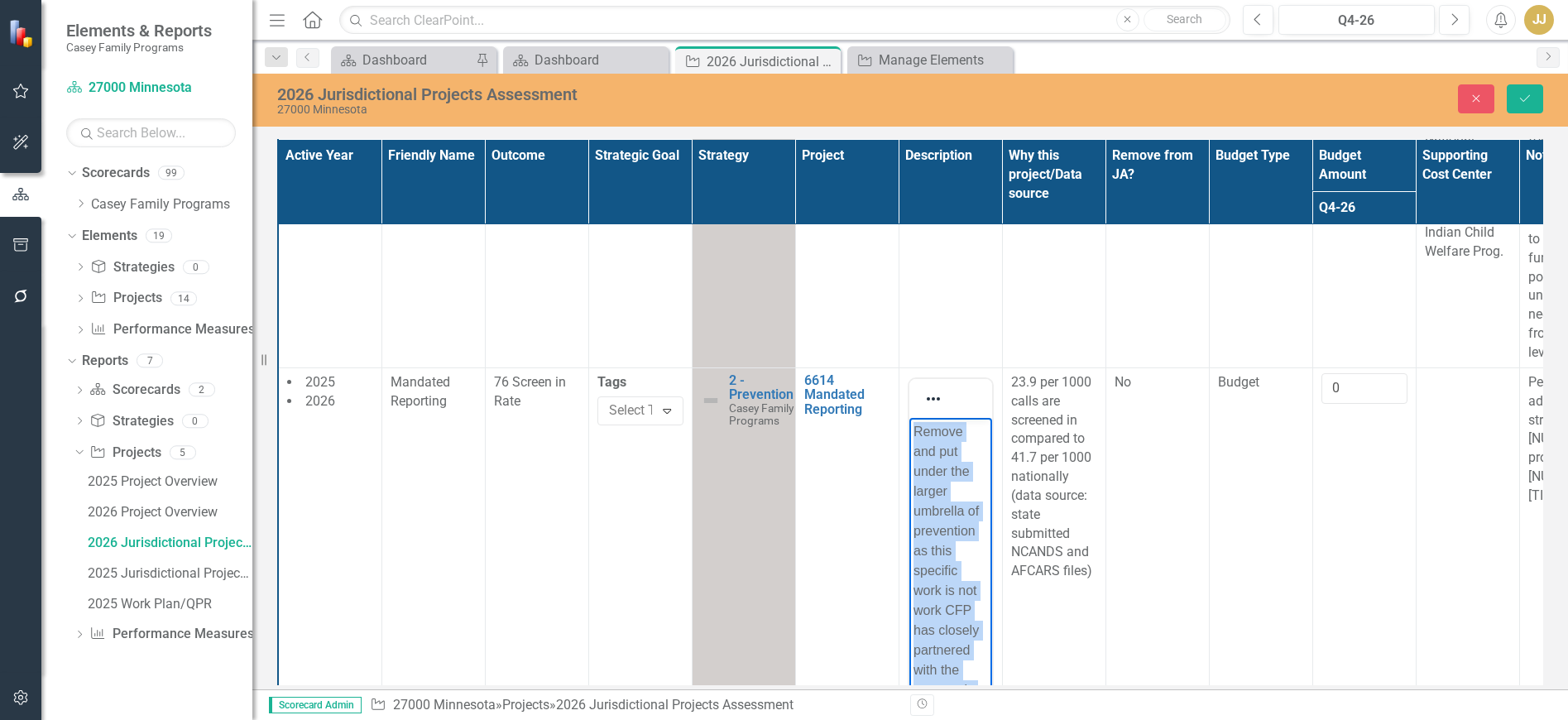 click on "Remove and put under the larger umbrella of prevention as this specific work is not work CFP has closely partnered with the state on in 2025 as intended. MN is working to address the high number of calls that are screened out through mandated reporter training so that reporters have improved knowledge about what/when to report and when to refer families to other supports" at bounding box center (950, 818) 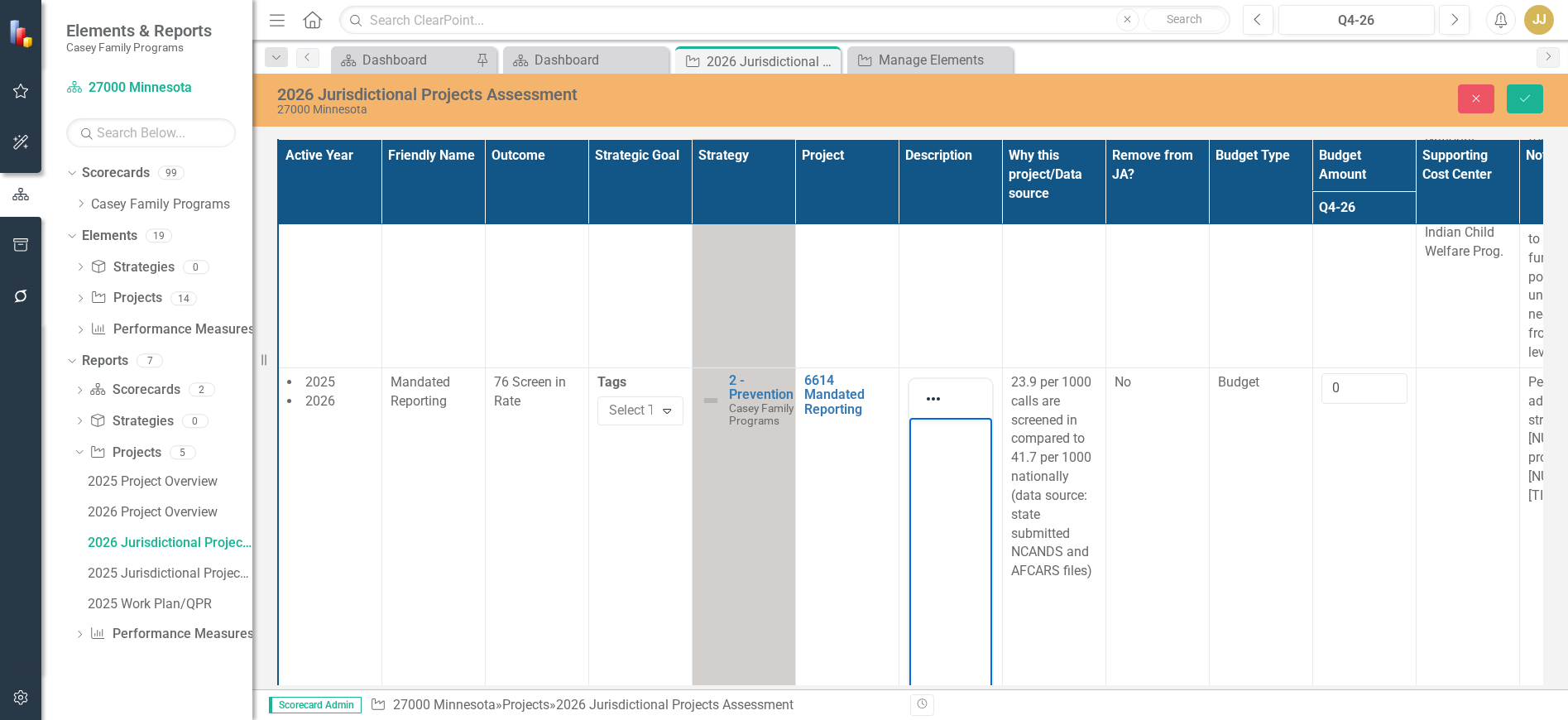 click on "23.9 per 1000 calls are screened in compared to 41.7 per 1000 nationally (data source: state submitted NCANDS and AFCARS files)" at bounding box center [1054, 477] 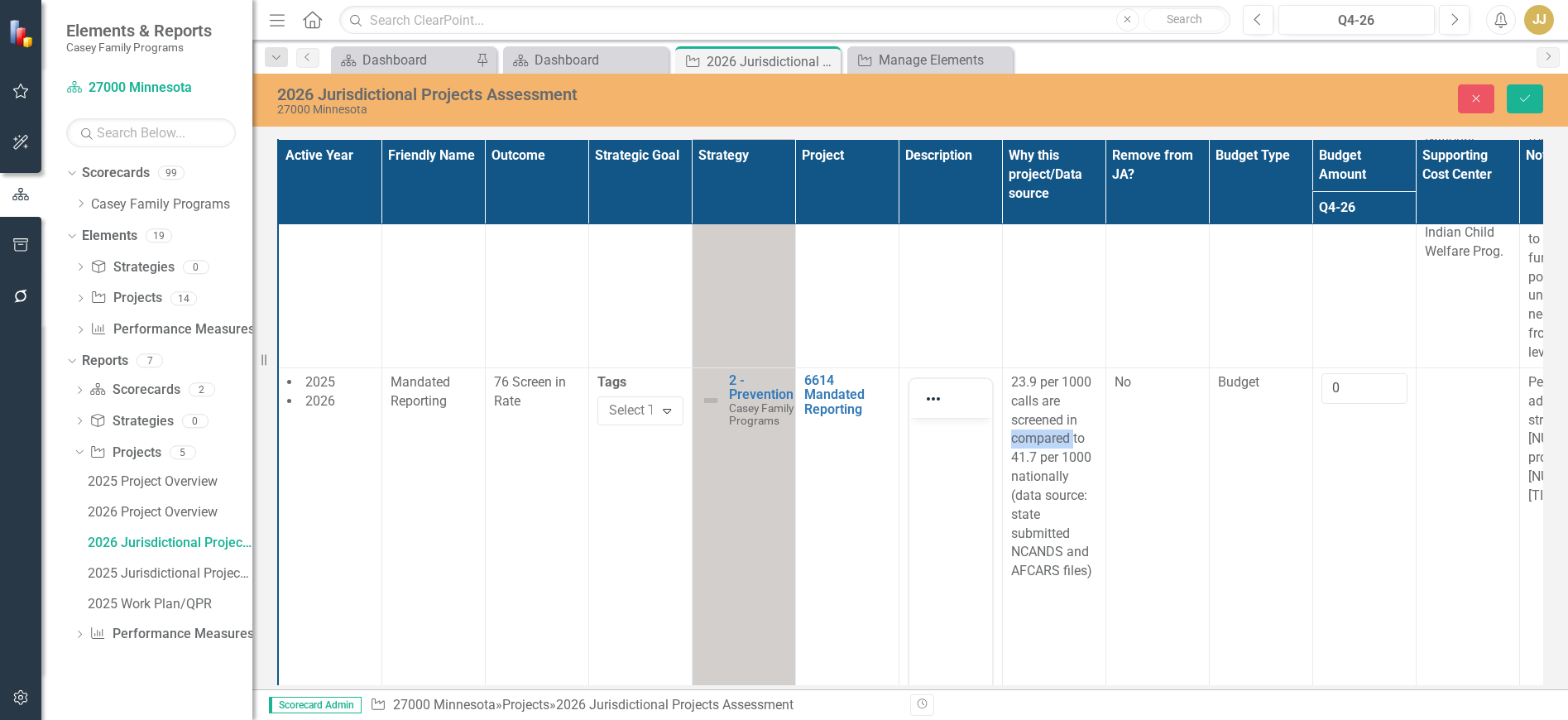 click on "23.9 per 1000 calls are screened in compared to 41.7 per 1000 nationally (data source: state submitted NCANDS and AFCARS files)" at bounding box center [1054, 477] 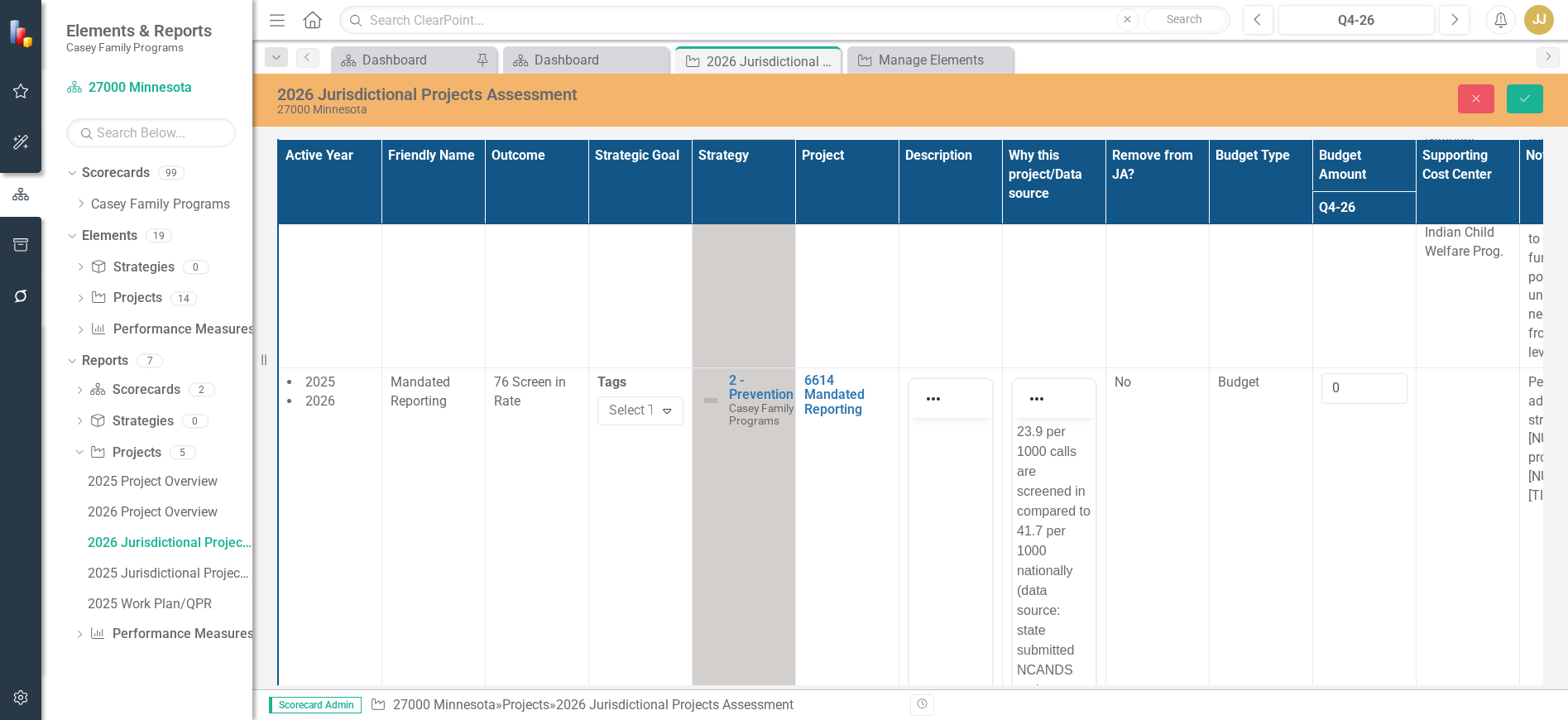 scroll, scrollTop: 0, scrollLeft: 0, axis: both 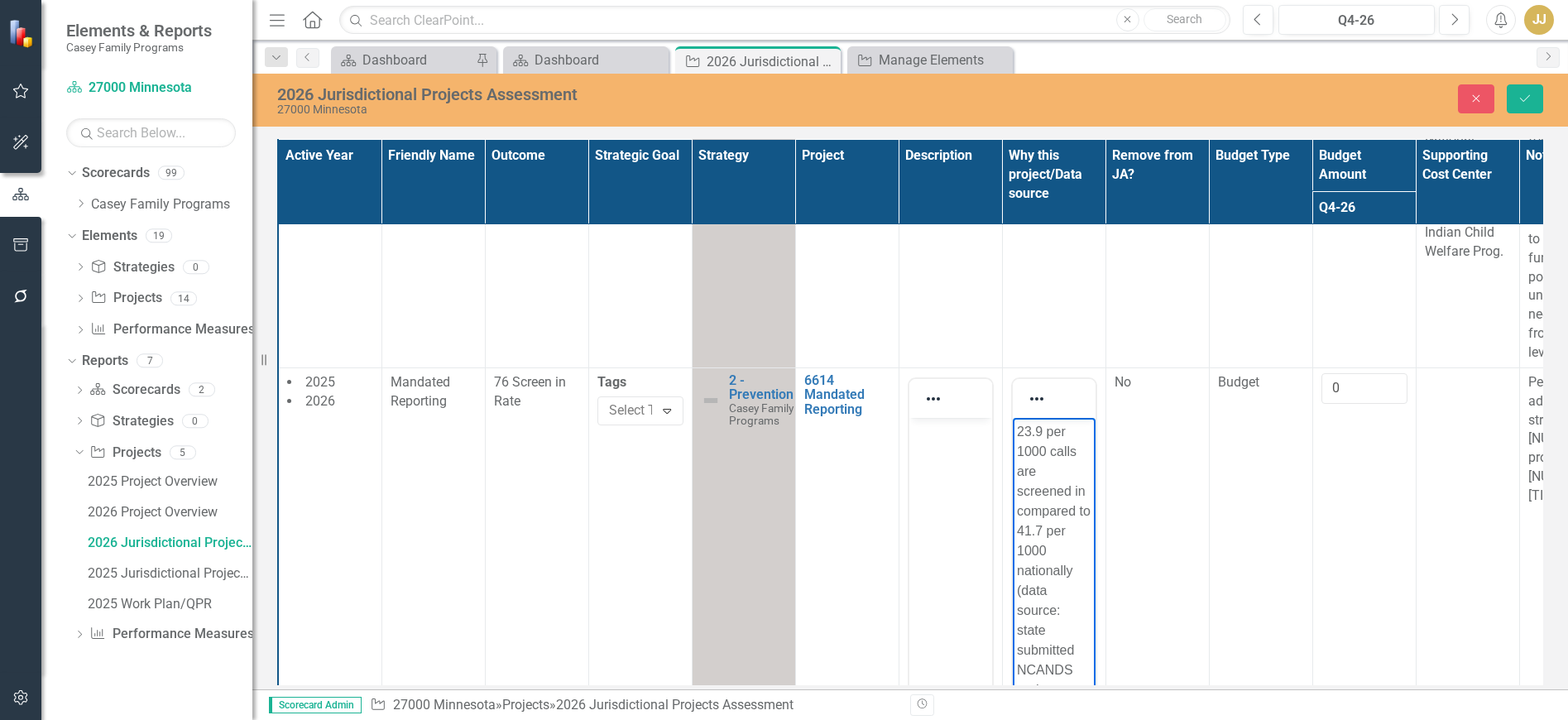 click on "23.9 per 1000 calls are screened in compared to 41.7 per 1000 nationally (data source: state submitted NCANDS and AFCARS files)" at bounding box center (1053, 580) 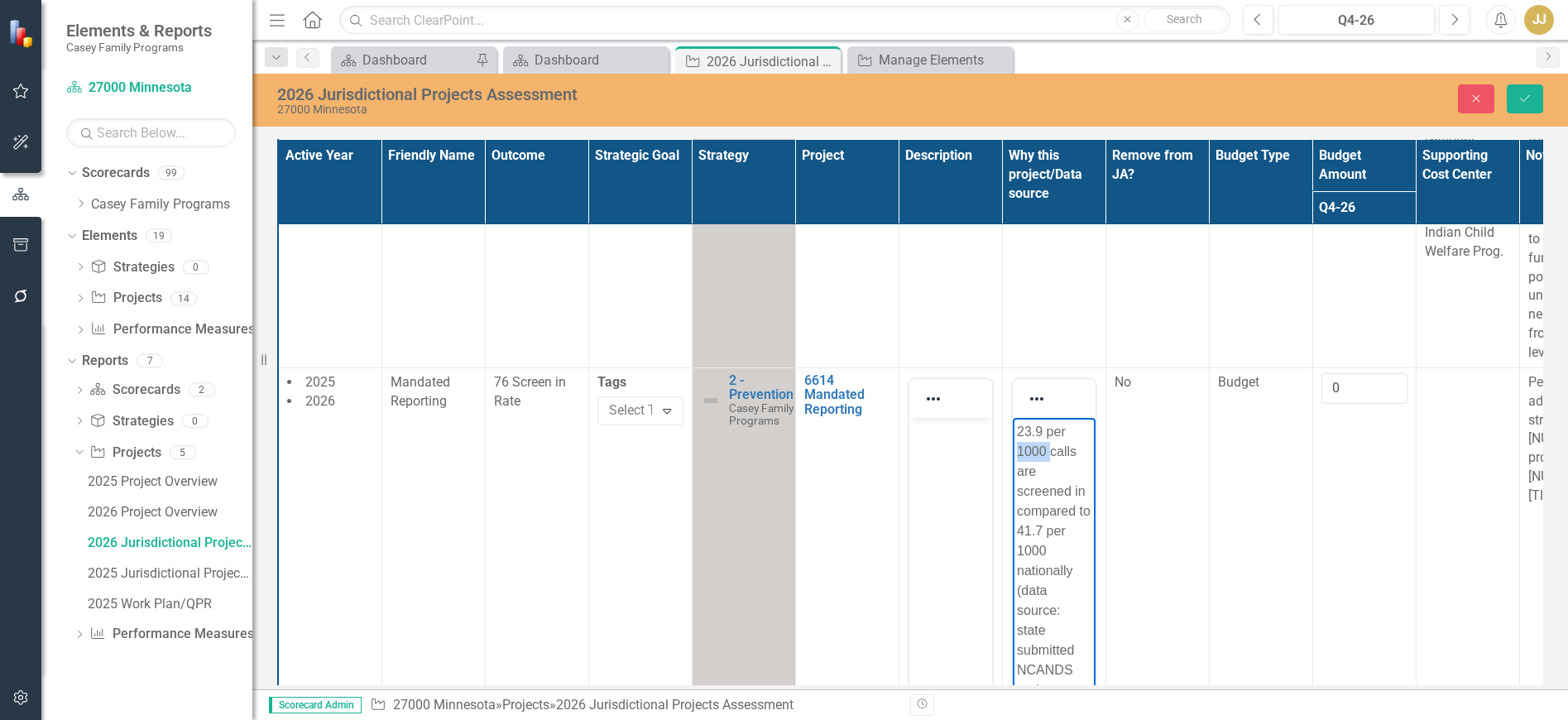 click on "23.9 per 1000 calls are screened in compared to 41.7 per 1000 nationally (data source: state submitted NCANDS and AFCARS files)" at bounding box center [1053, 580] 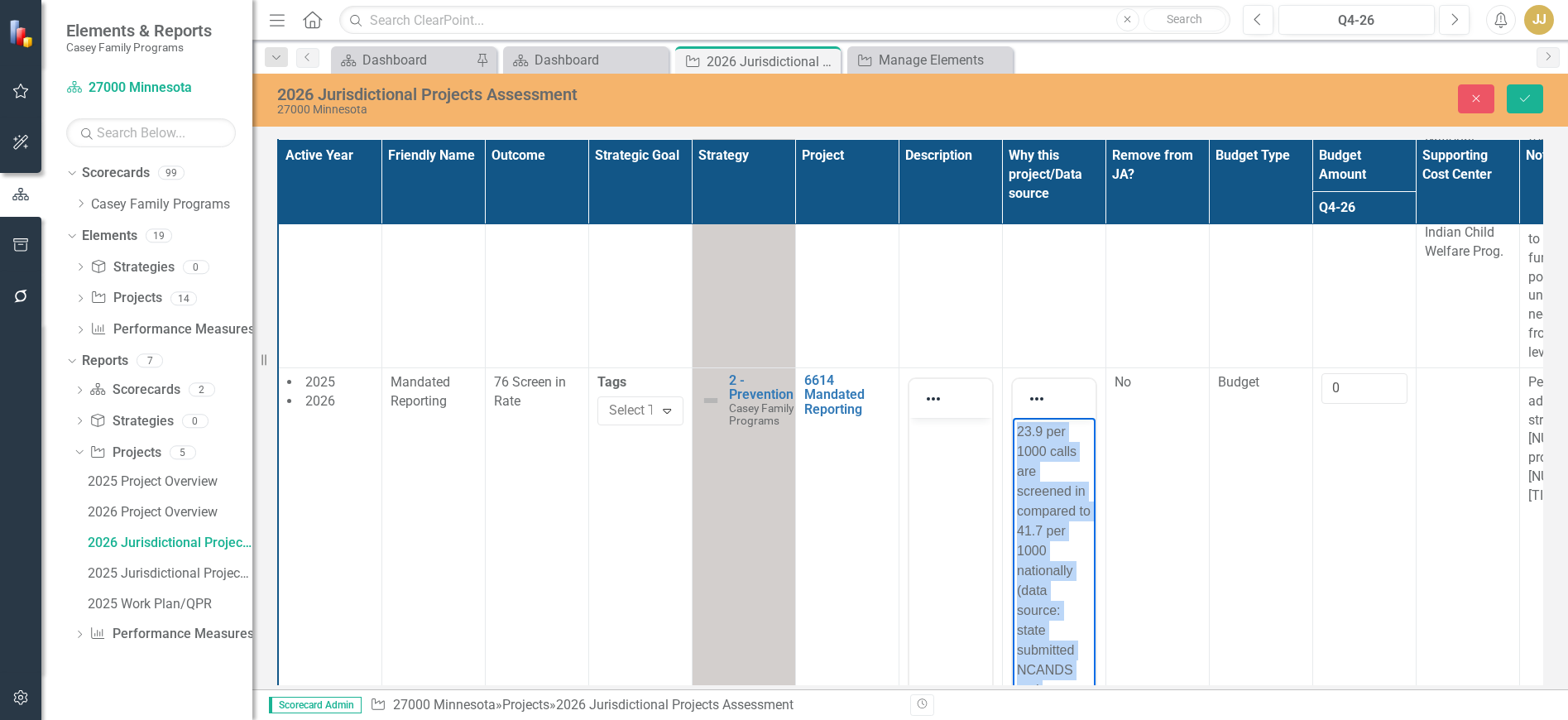 click on "23.9 per 1000 calls are screened in compared to 41.7 per 1000 nationally (data source: state submitted NCANDS and AFCARS files)" at bounding box center [1053, 580] 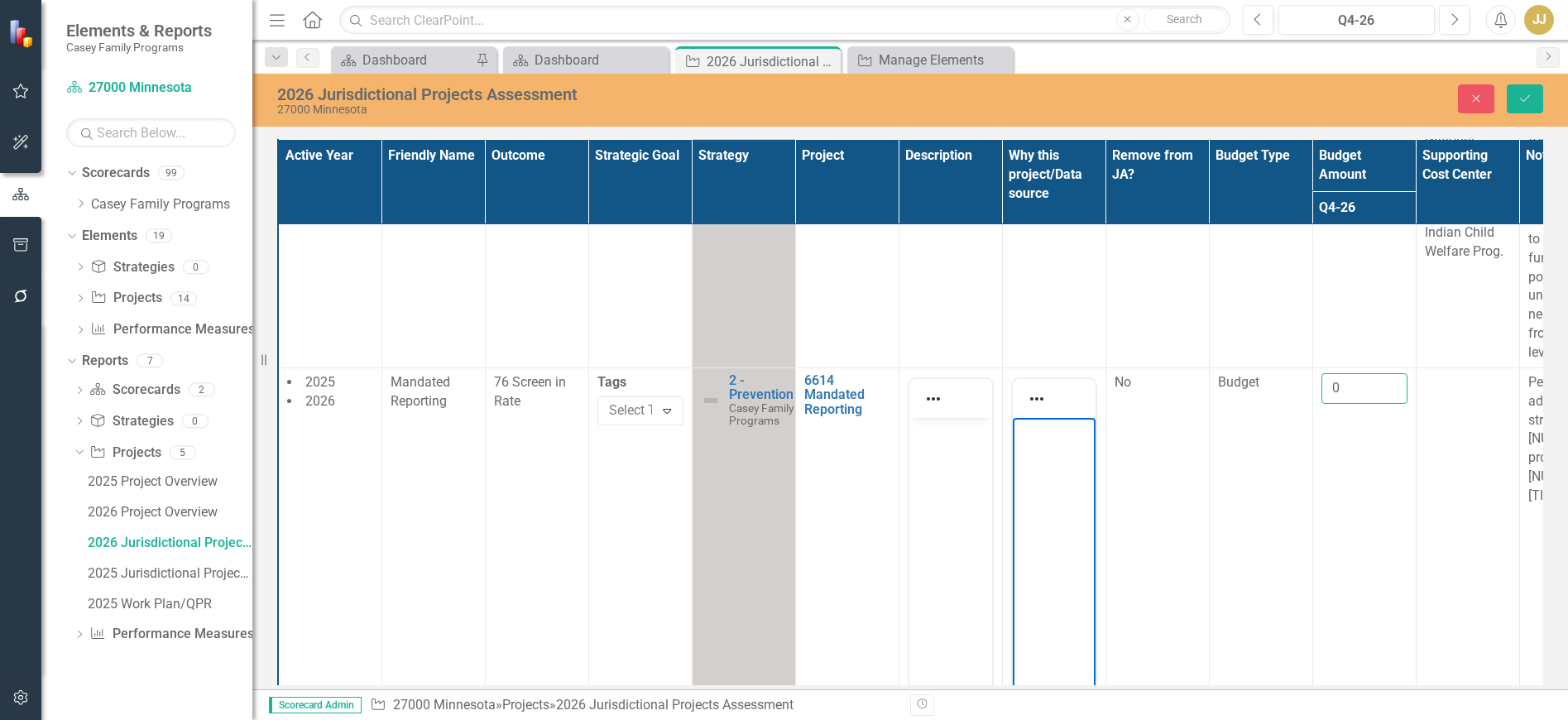click on "0" at bounding box center [1364, 388] 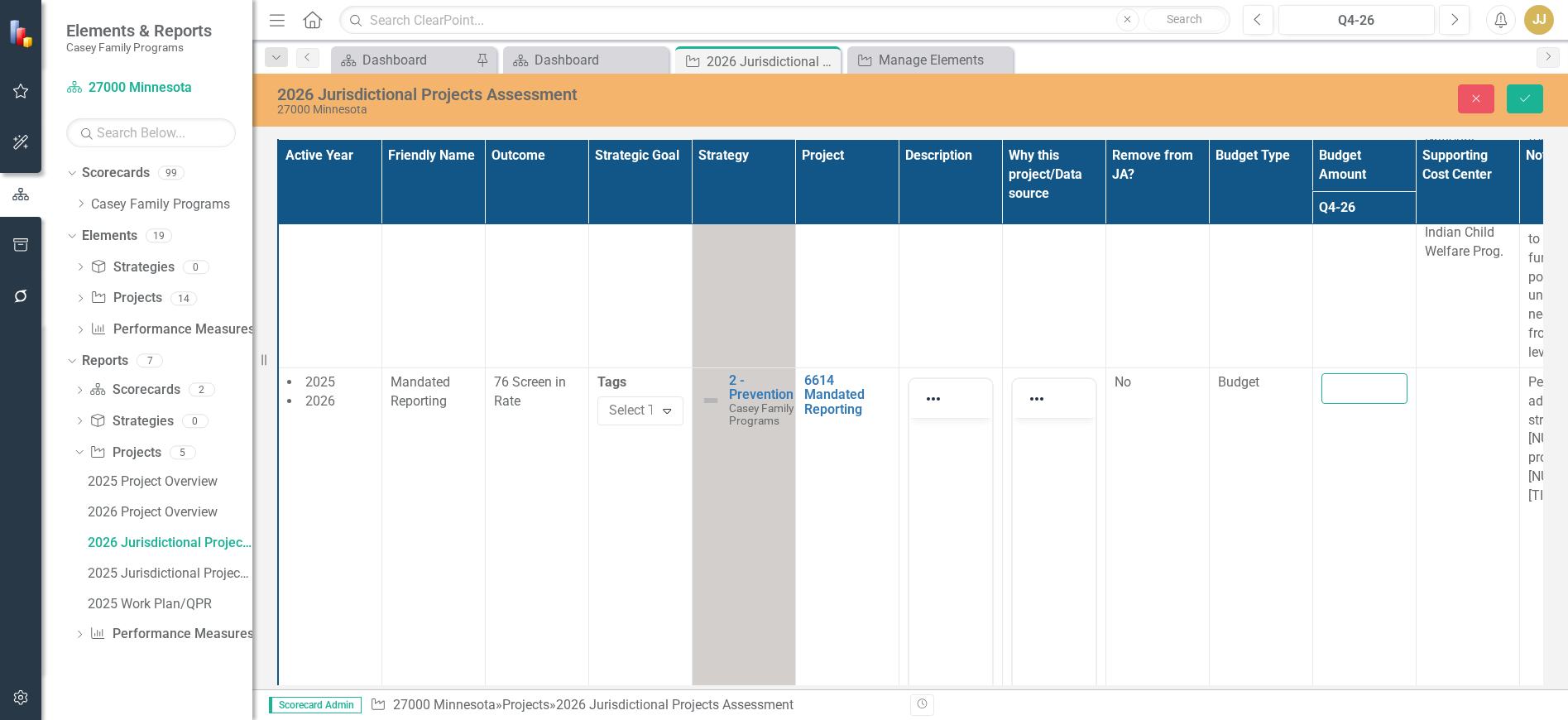 type 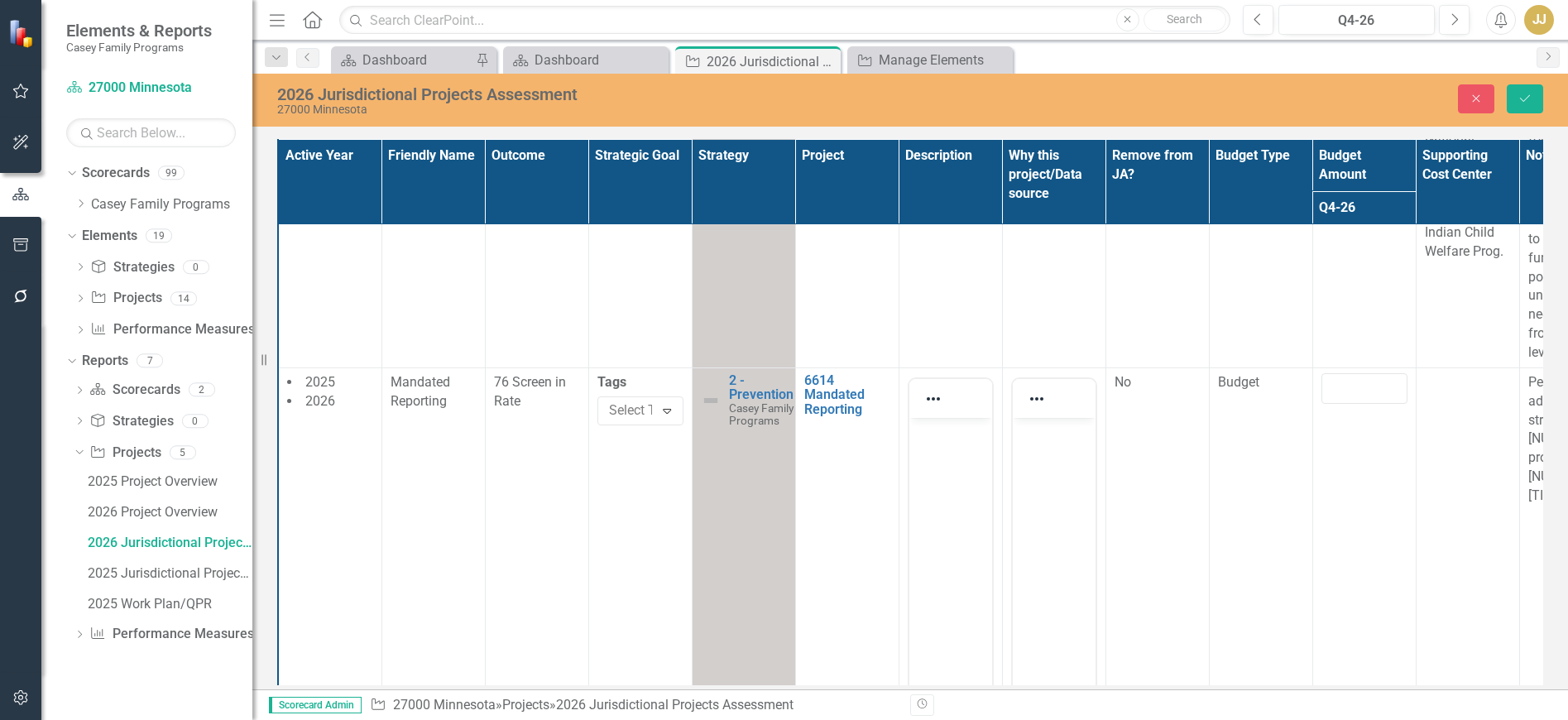 click on "76 Screen in Rate" at bounding box center [536, 605] 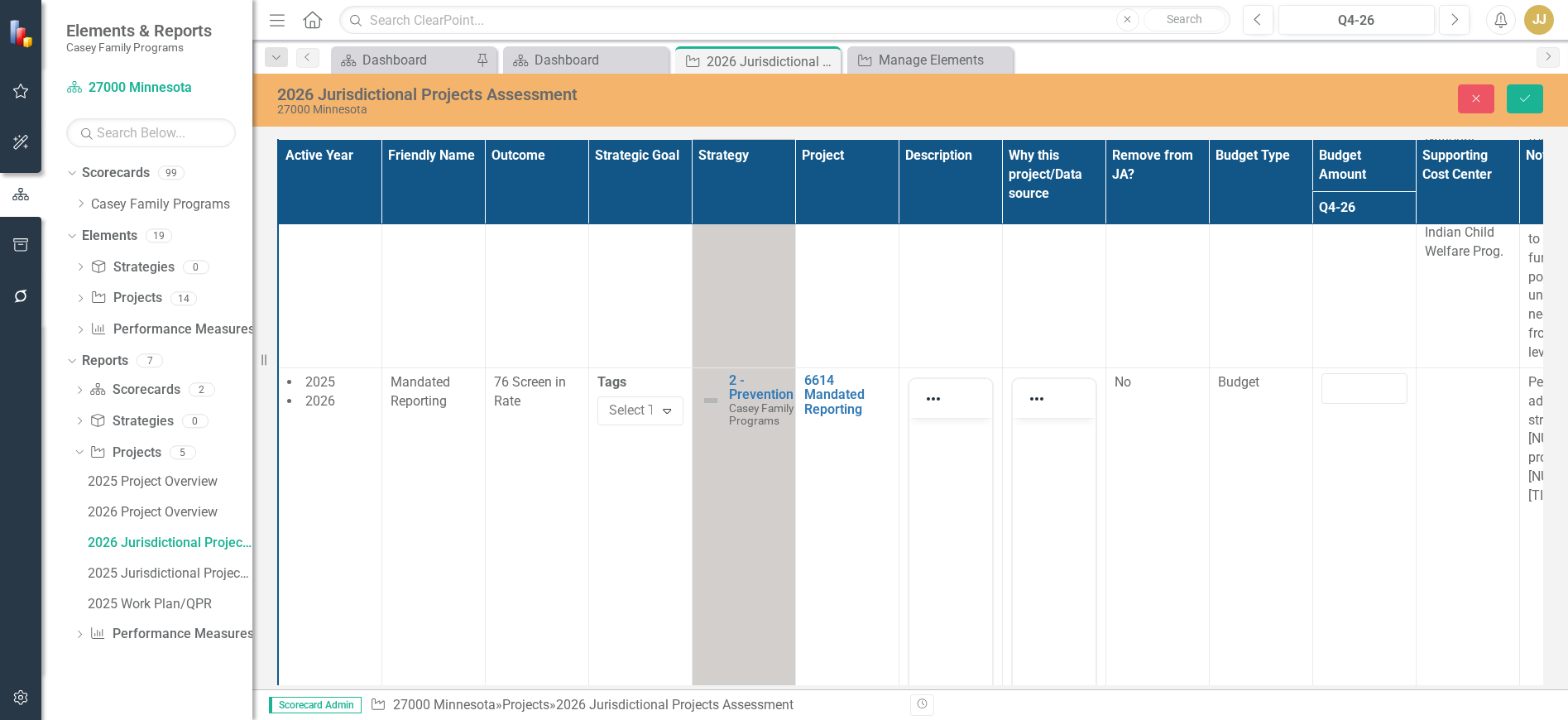 click on "76 Screen in Rate" at bounding box center [530, 391] 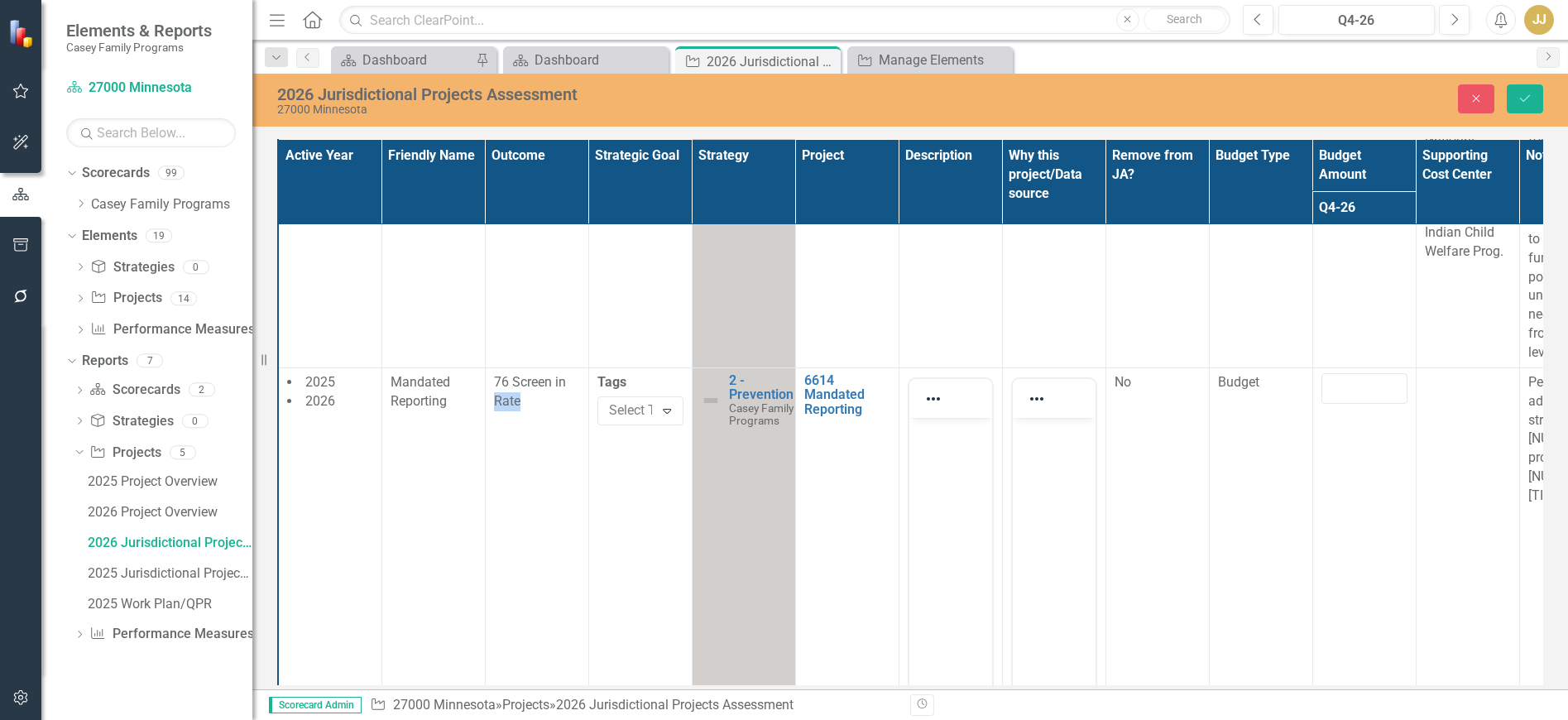 click on "76 Screen in Rate" at bounding box center (530, 391) 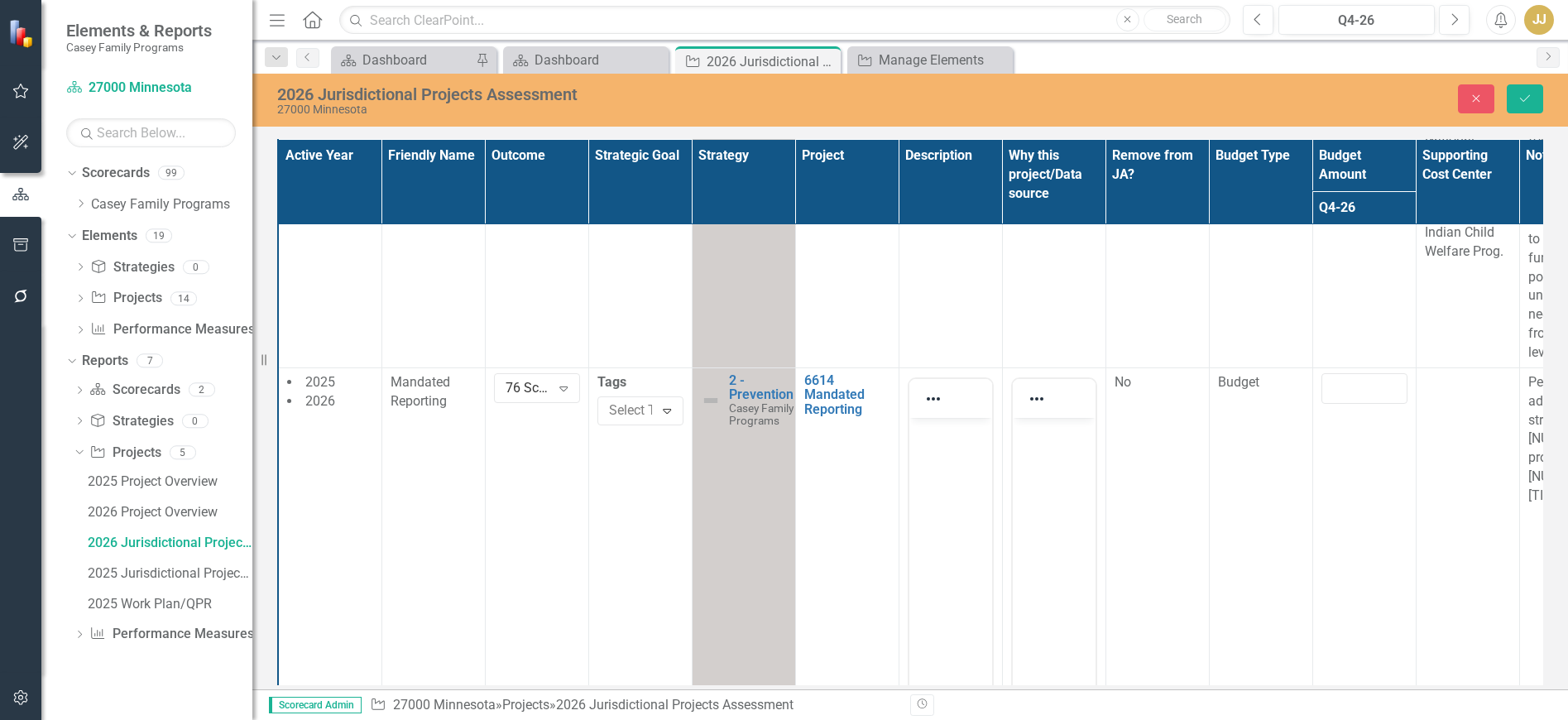 click on "76 Screen in Rate" at bounding box center (528, 388) 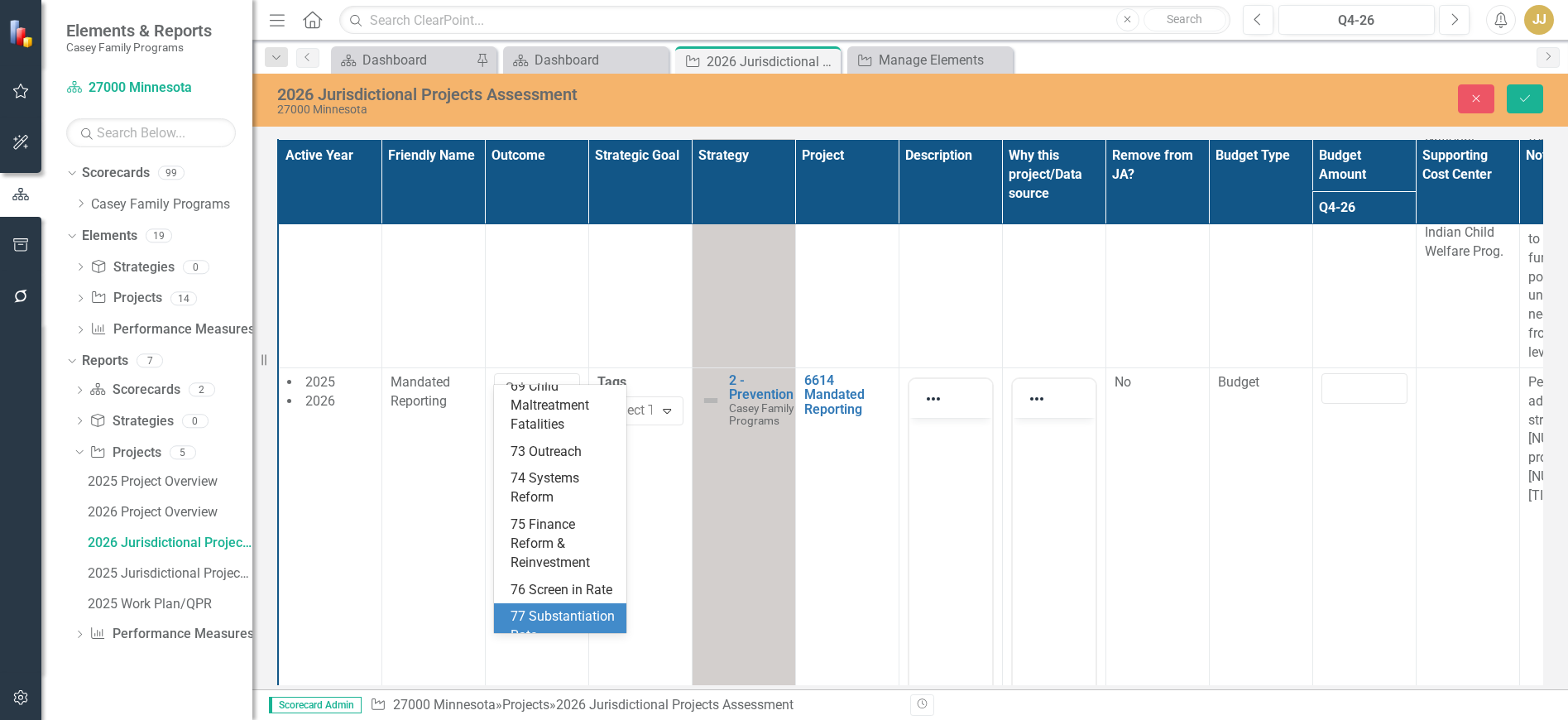 scroll, scrollTop: 0, scrollLeft: 0, axis: both 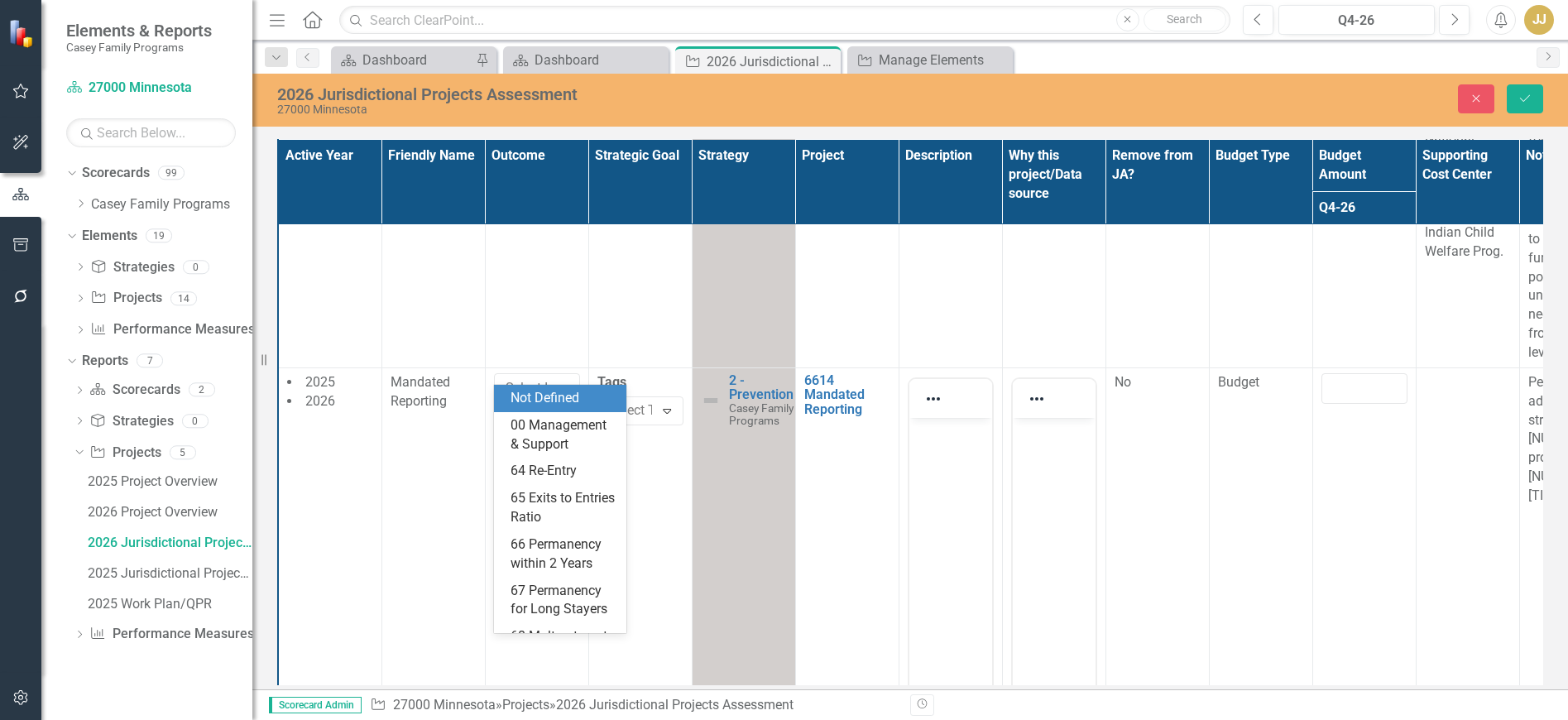 click on "Not Defined" at bounding box center [563, 398] 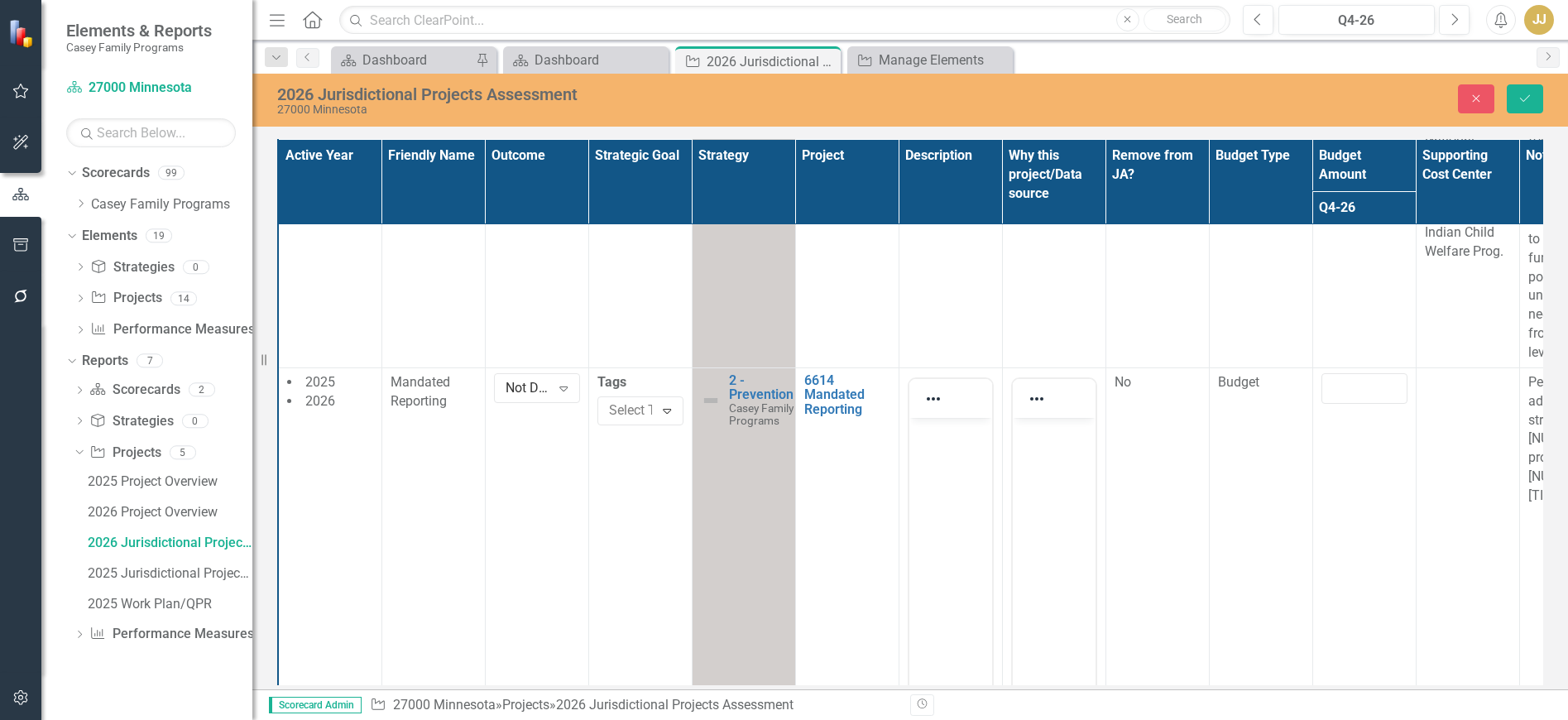click on "2025 2026" at bounding box center [330, 392] 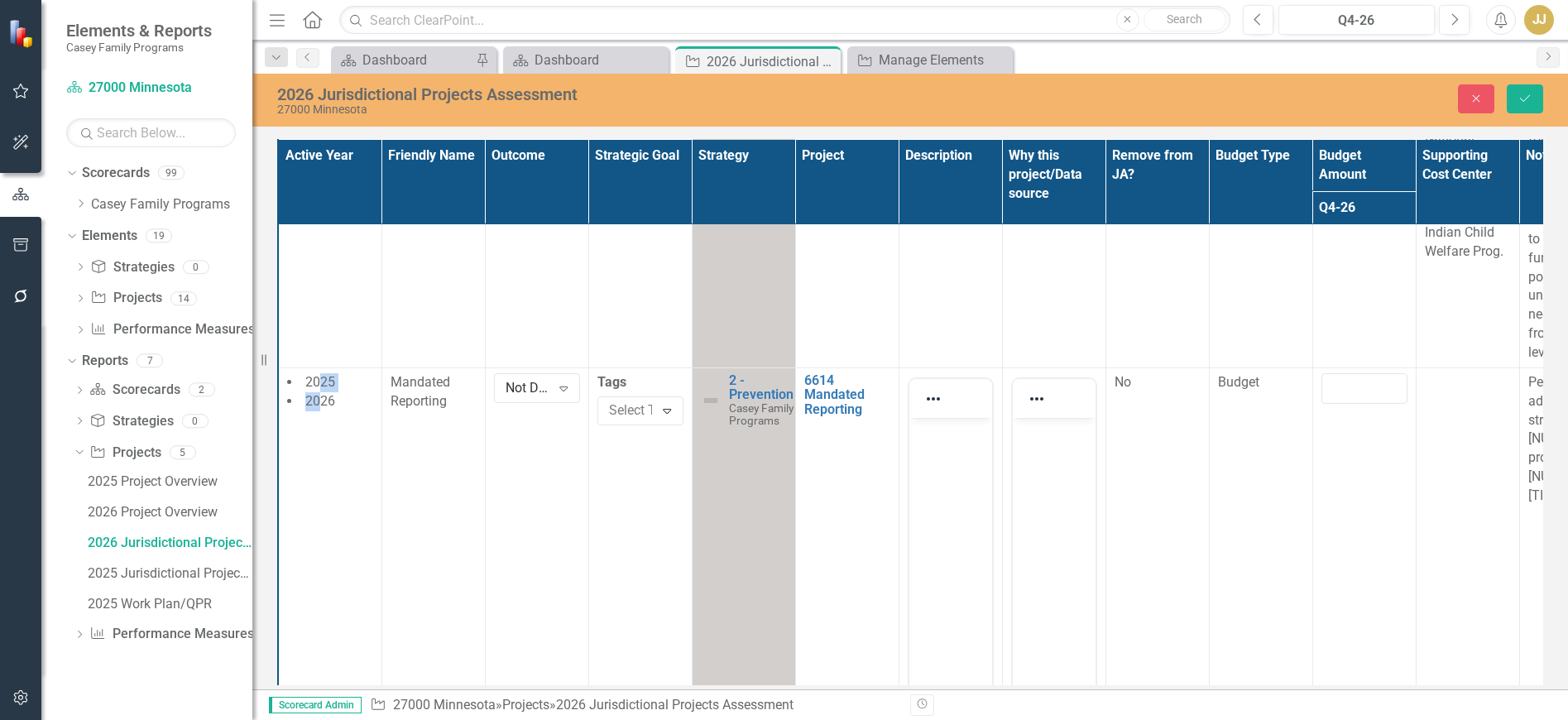 click on "2025" at bounding box center (330, 382) 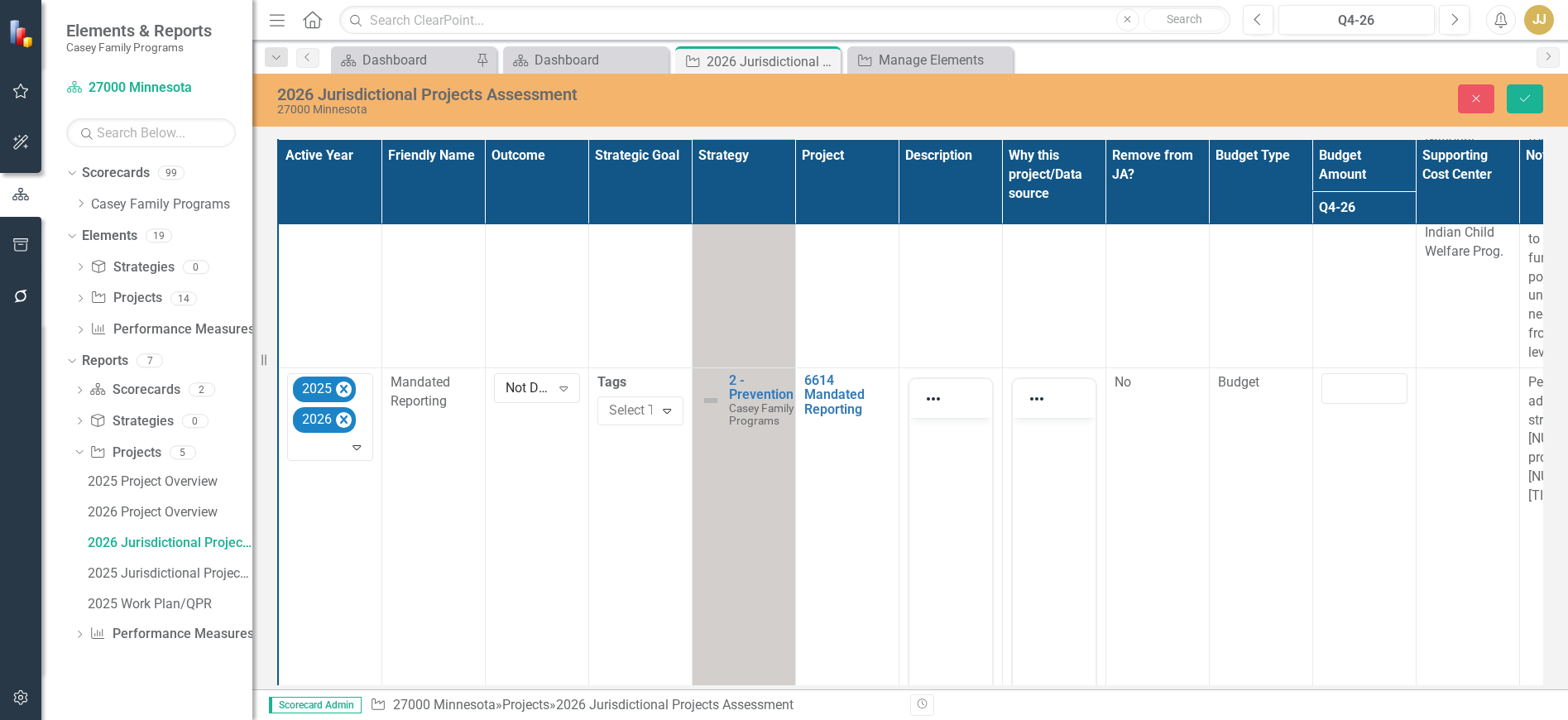 click 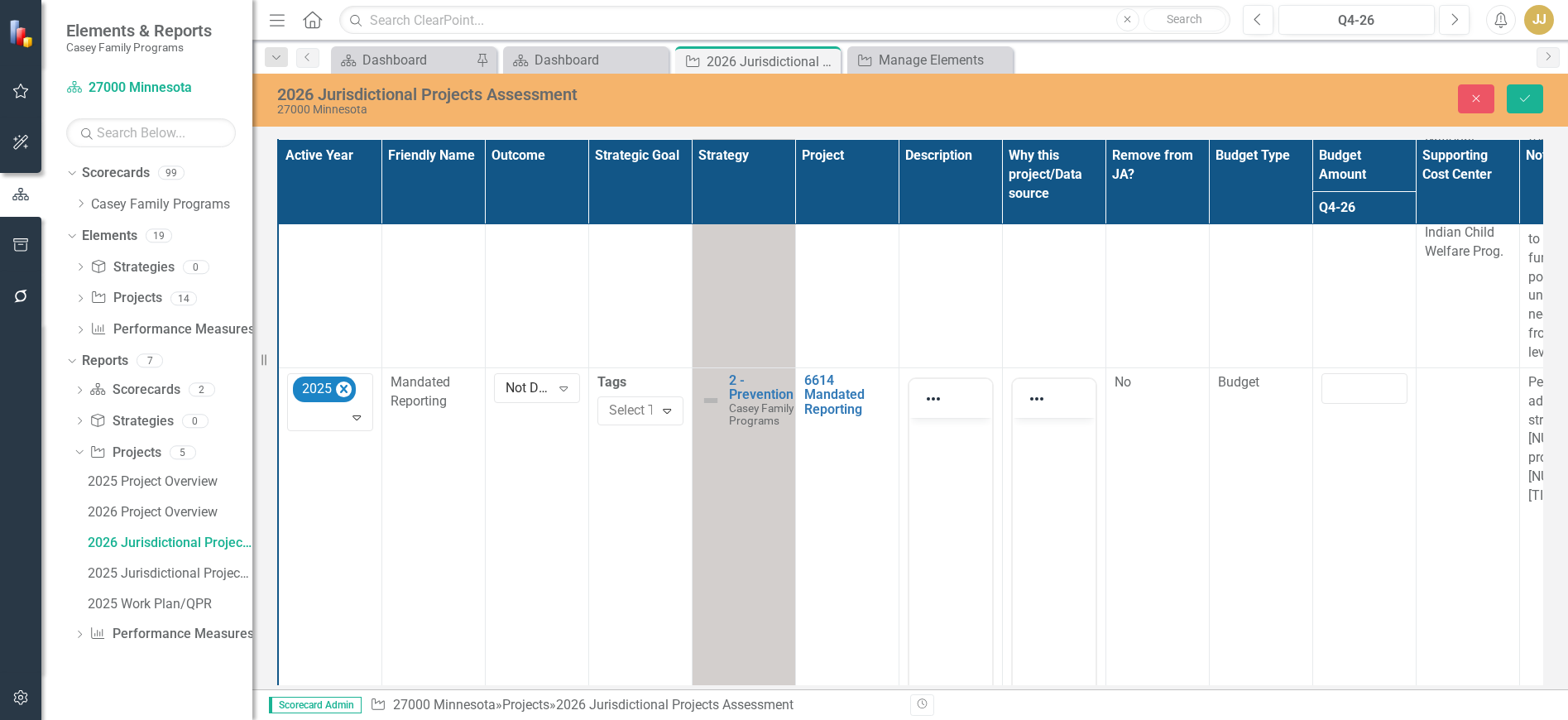 click on "2025 Expand" at bounding box center (329, 605) 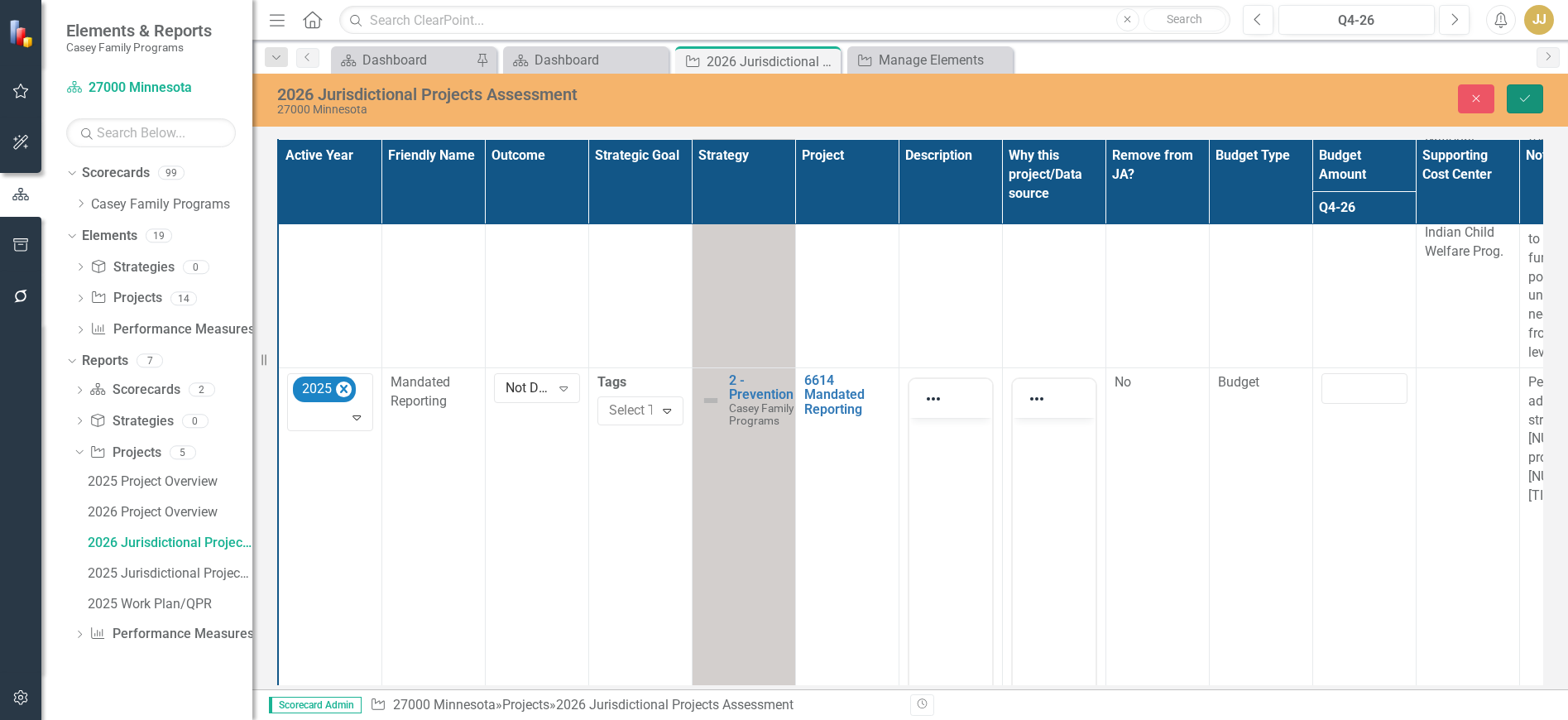 click on "Save" at bounding box center (1525, 98) 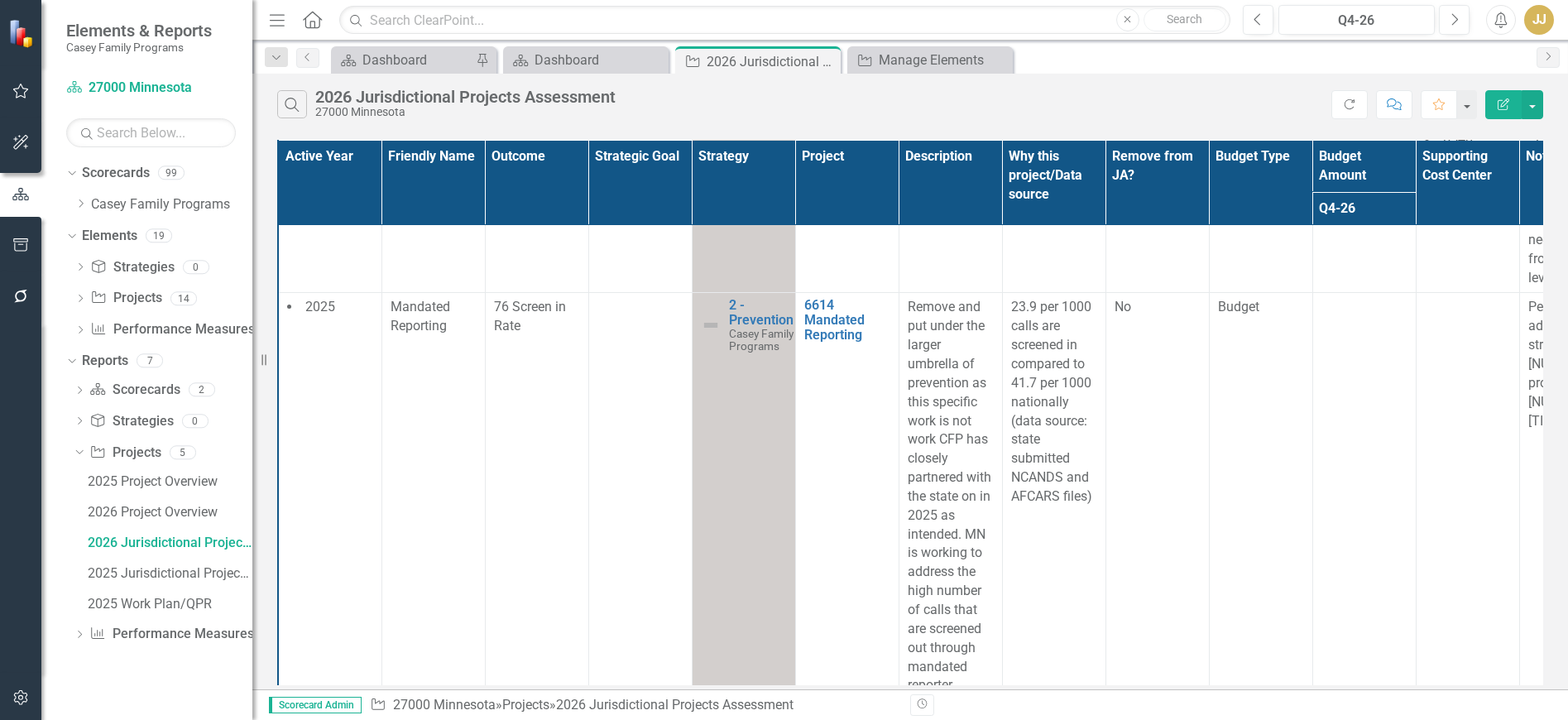 scroll, scrollTop: 1076, scrollLeft: 0, axis: vertical 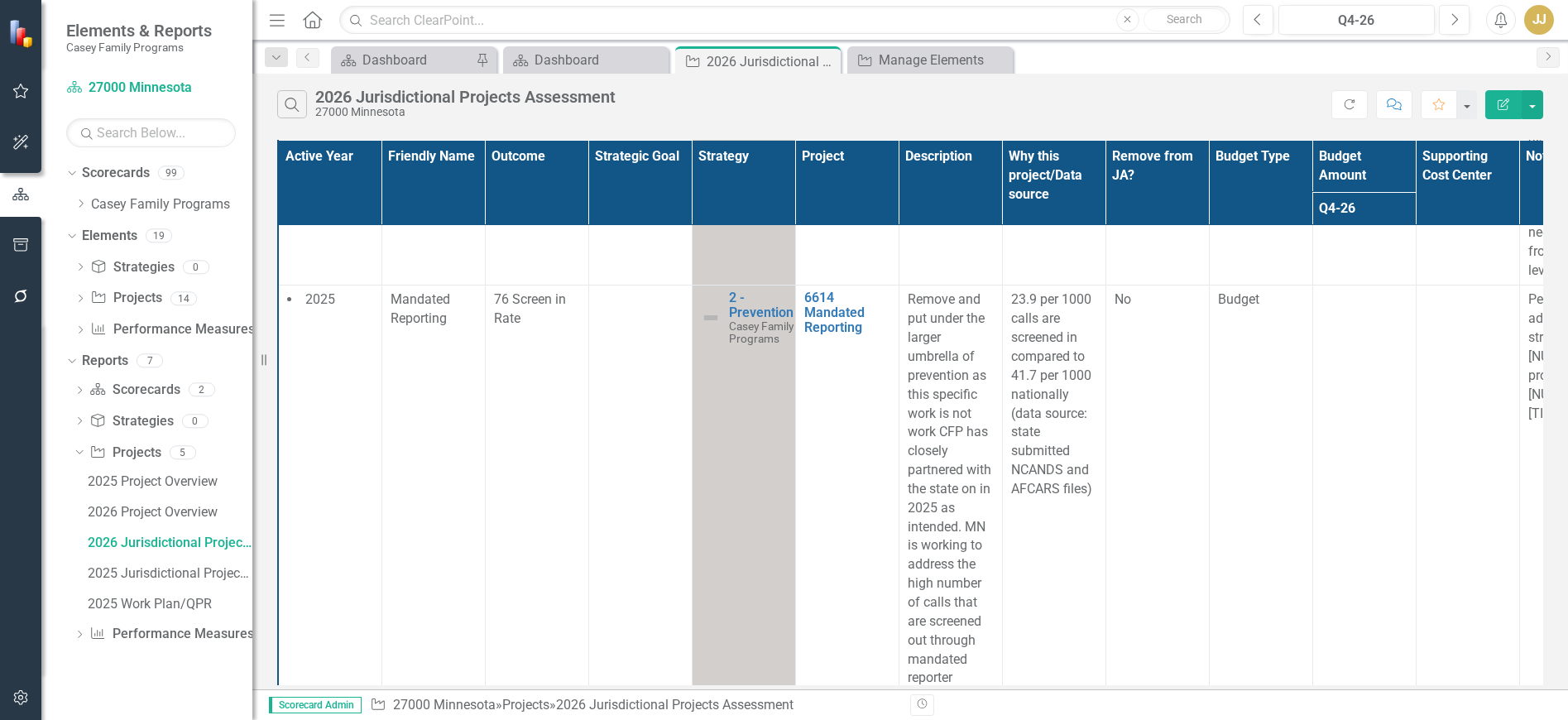 click on "Remove and put under the larger umbrella of prevention as this specific work is not work CFP has closely partnered with the state on in 2025 as intended. MN is working to address the high number of calls that are screened out through mandated reporter training so that reporters have improved knowledge about what/when to report and when to refer families to other supports" at bounding box center (951, 583) 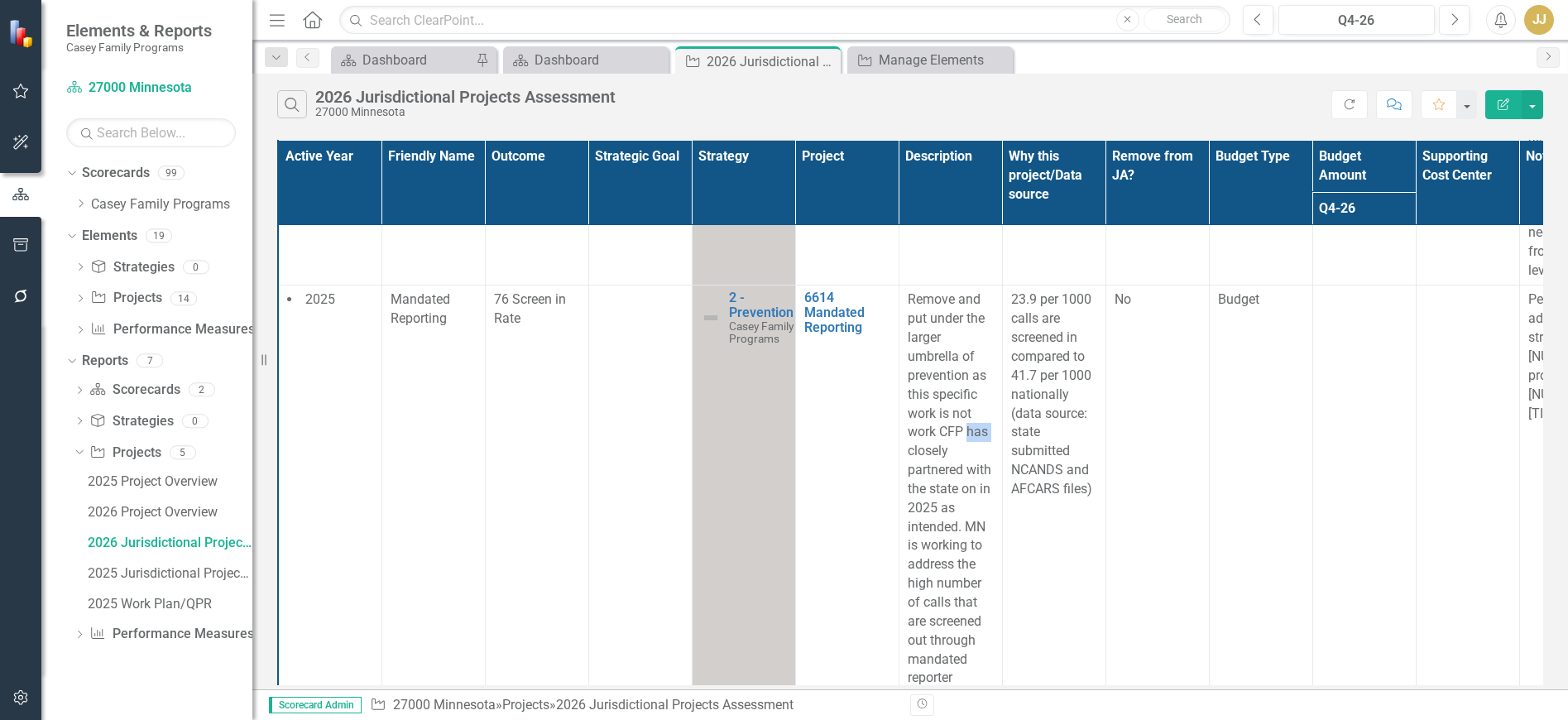 click on "Remove and put under the larger umbrella of prevention as this specific work is not work CFP has closely partnered with the state on in 2025 as intended. MN is working to address the high number of calls that are screened out through mandated reporter training so that reporters have improved knowledge about what/when to report and when to refer families to other supports" at bounding box center (951, 583) 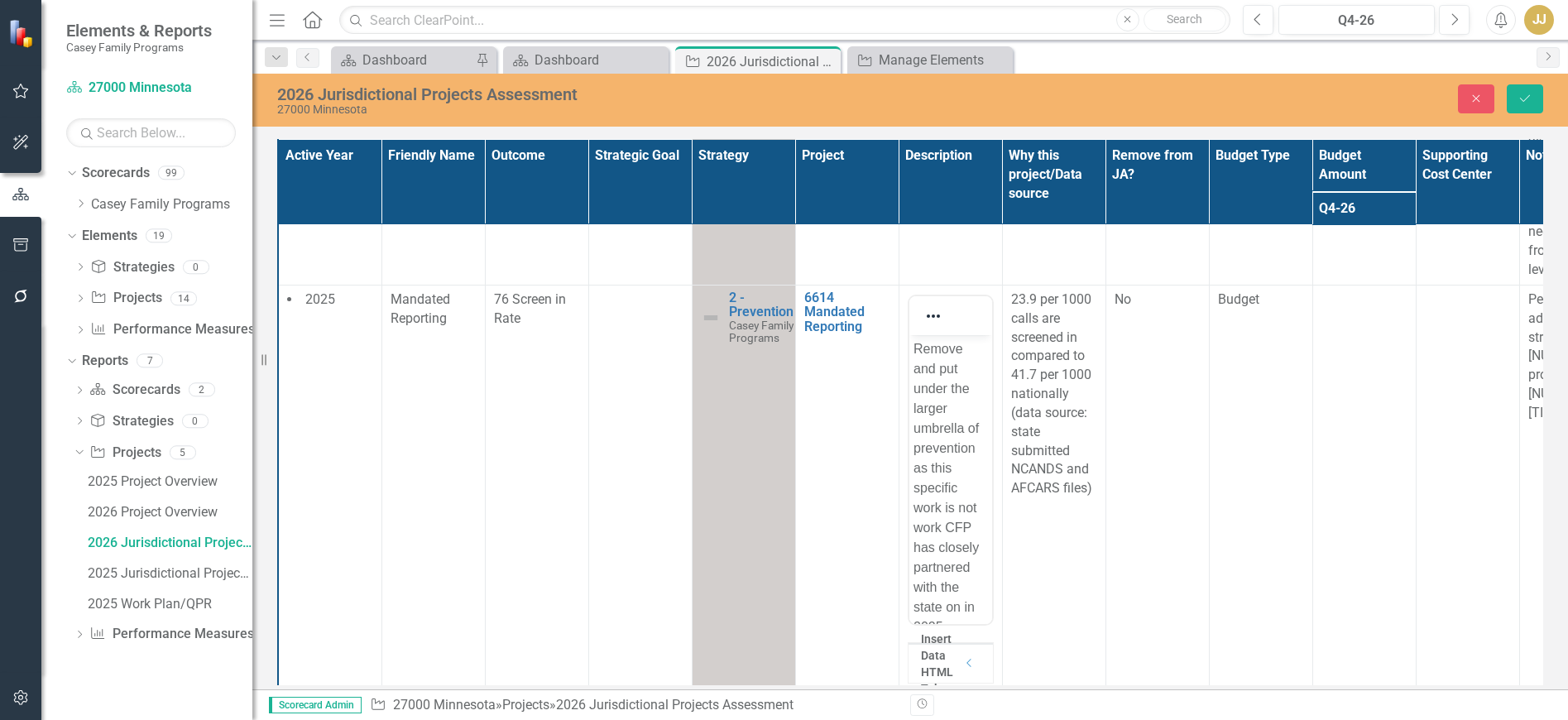 scroll, scrollTop: 0, scrollLeft: 0, axis: both 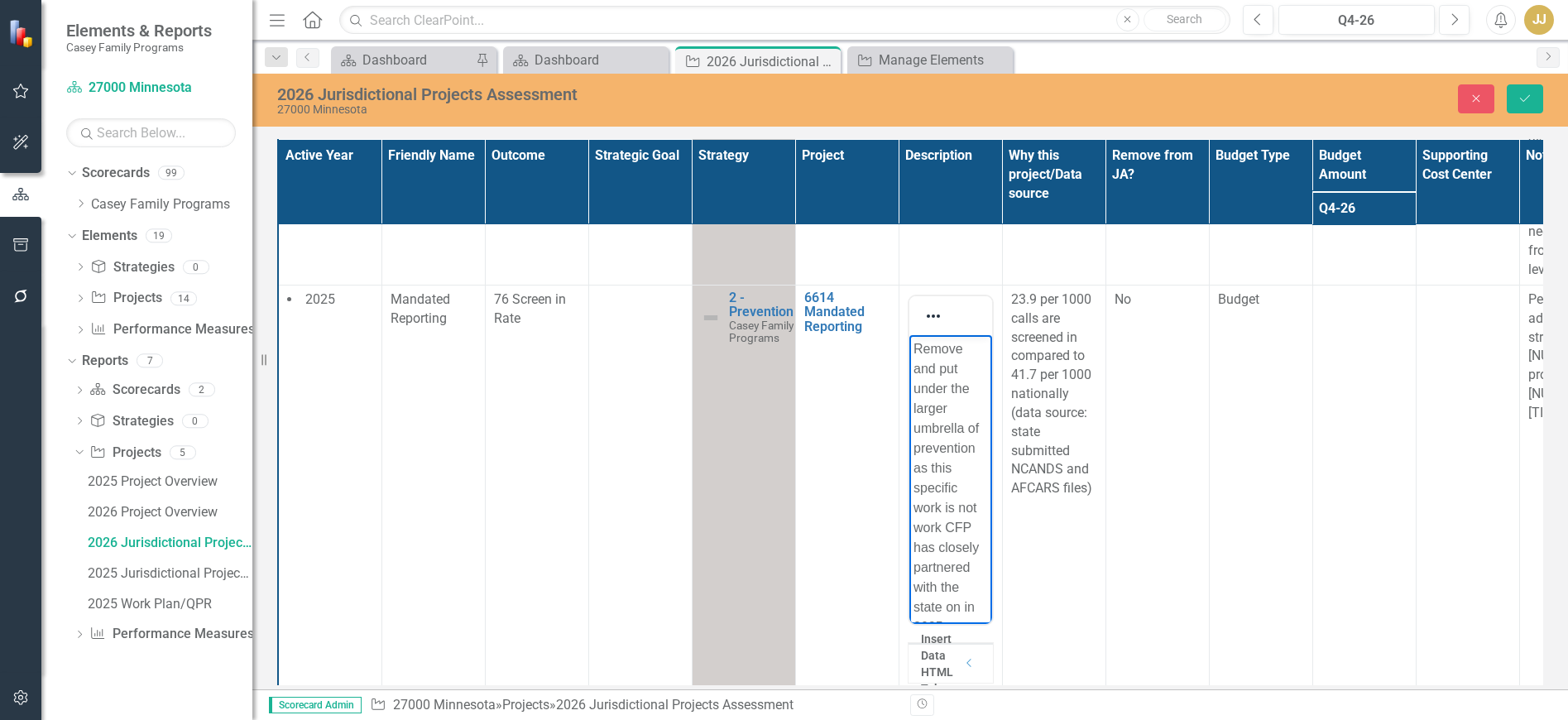 click on "Remove and put under the larger umbrella of prevention as this specific work is not work CFP has closely partnered with the state on in 2025 as intended. MN is working to address the high number of calls that are screened out through mandated reporter training so that reporters have improved knowledge about what/when to report and when to refer families to other supports" at bounding box center [950, 736] 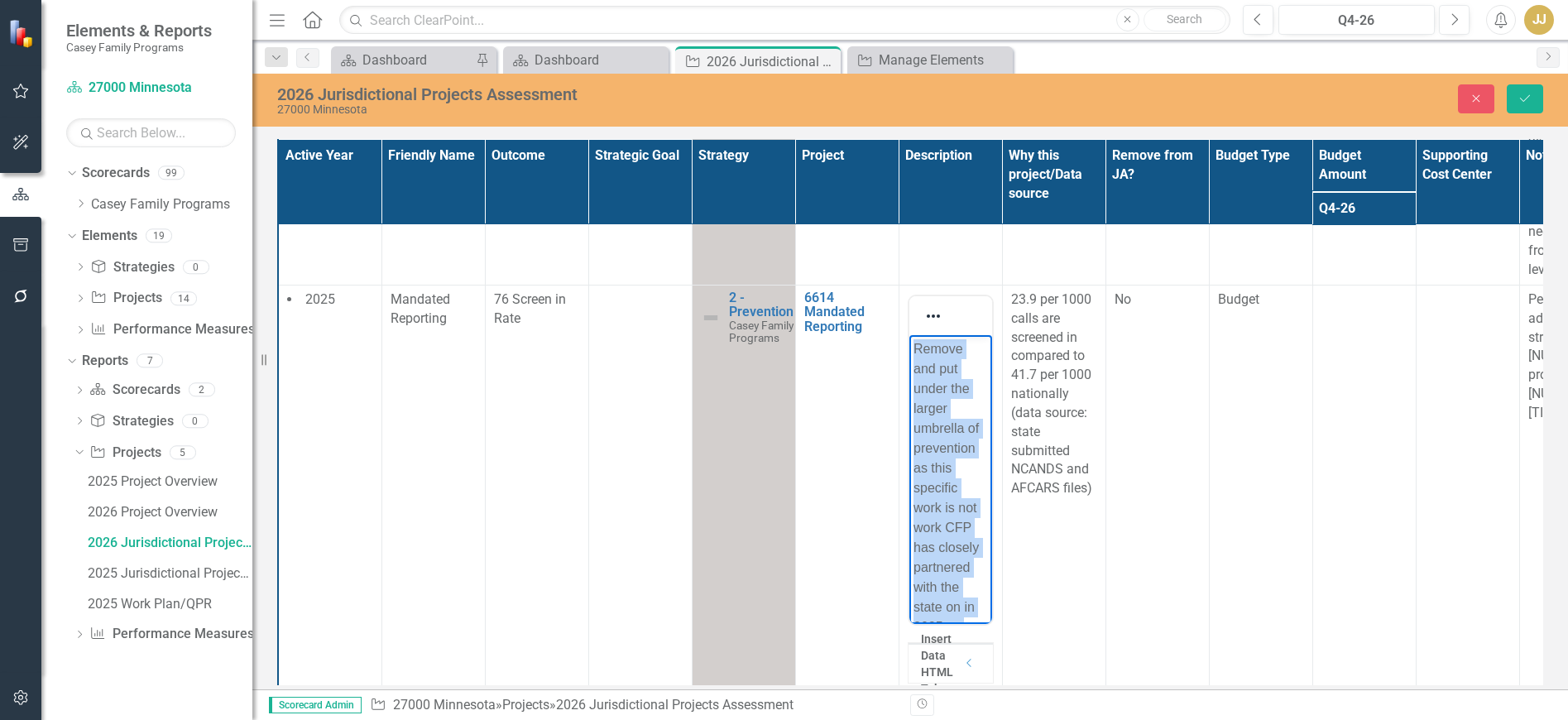 click on "Remove and put under the larger umbrella of prevention as this specific work is not work CFP has closely partnered with the state on in 2025 as intended. MN is working to address the high number of calls that are screened out through mandated reporter training so that reporters have improved knowledge about what/when to report and when to refer families to other supports" at bounding box center [950, 736] 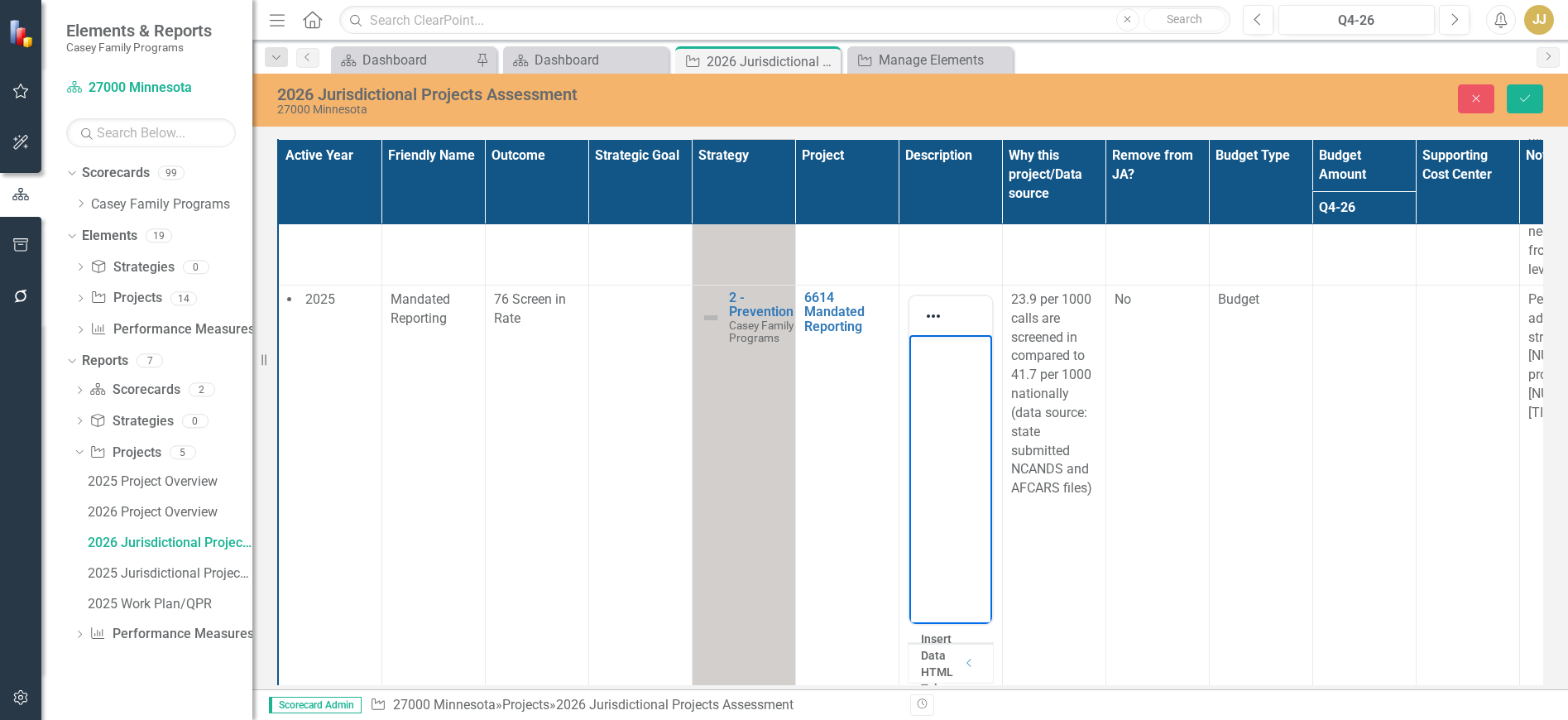 click on "23.9 per 1000 calls are screened in compared to 41.7 per 1000 nationally (data source: state submitted NCANDS and AFCARS files)" at bounding box center [1054, 394] 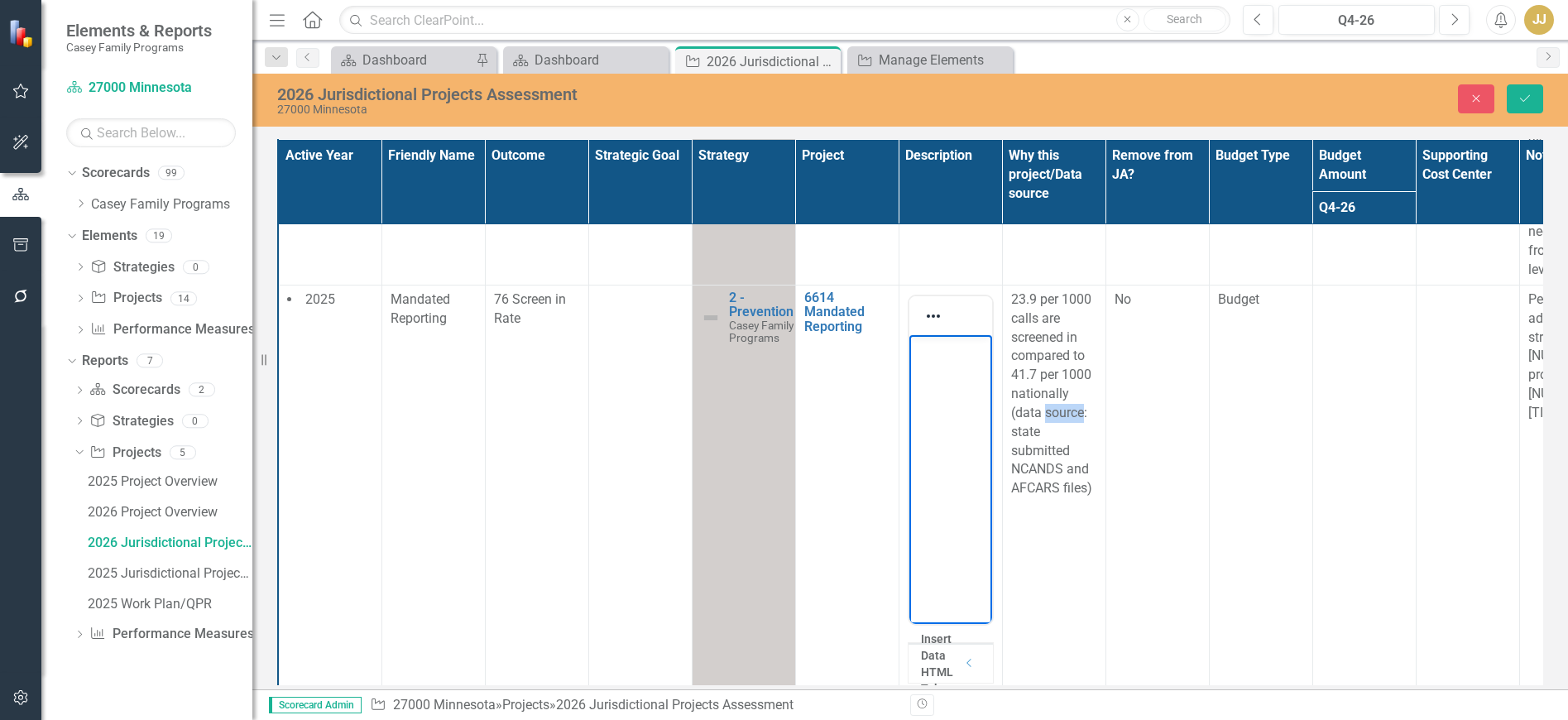 click on "23.9 per 1000 calls are screened in compared to 41.7 per 1000 nationally (data source: state submitted NCANDS and AFCARS files)" at bounding box center [1054, 394] 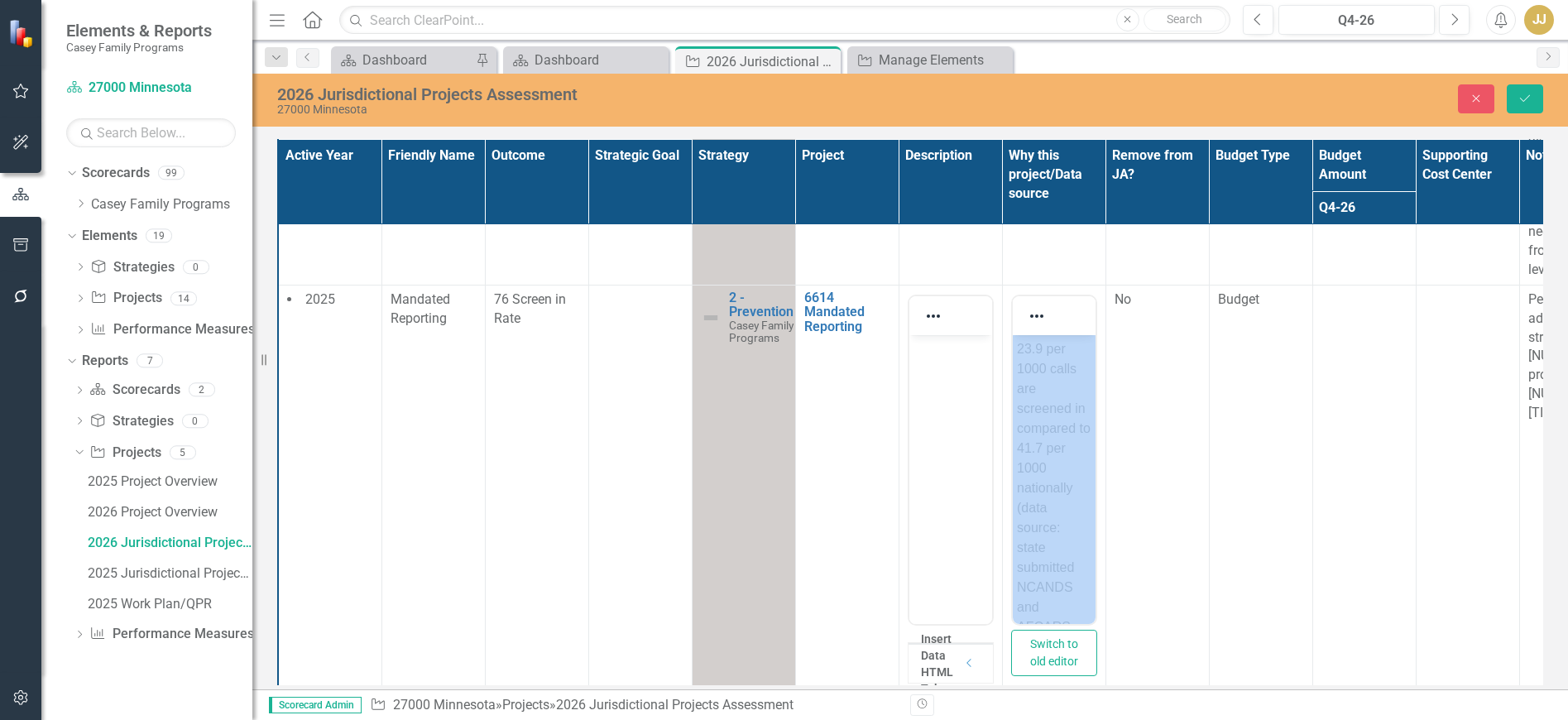 scroll, scrollTop: 0, scrollLeft: 0, axis: both 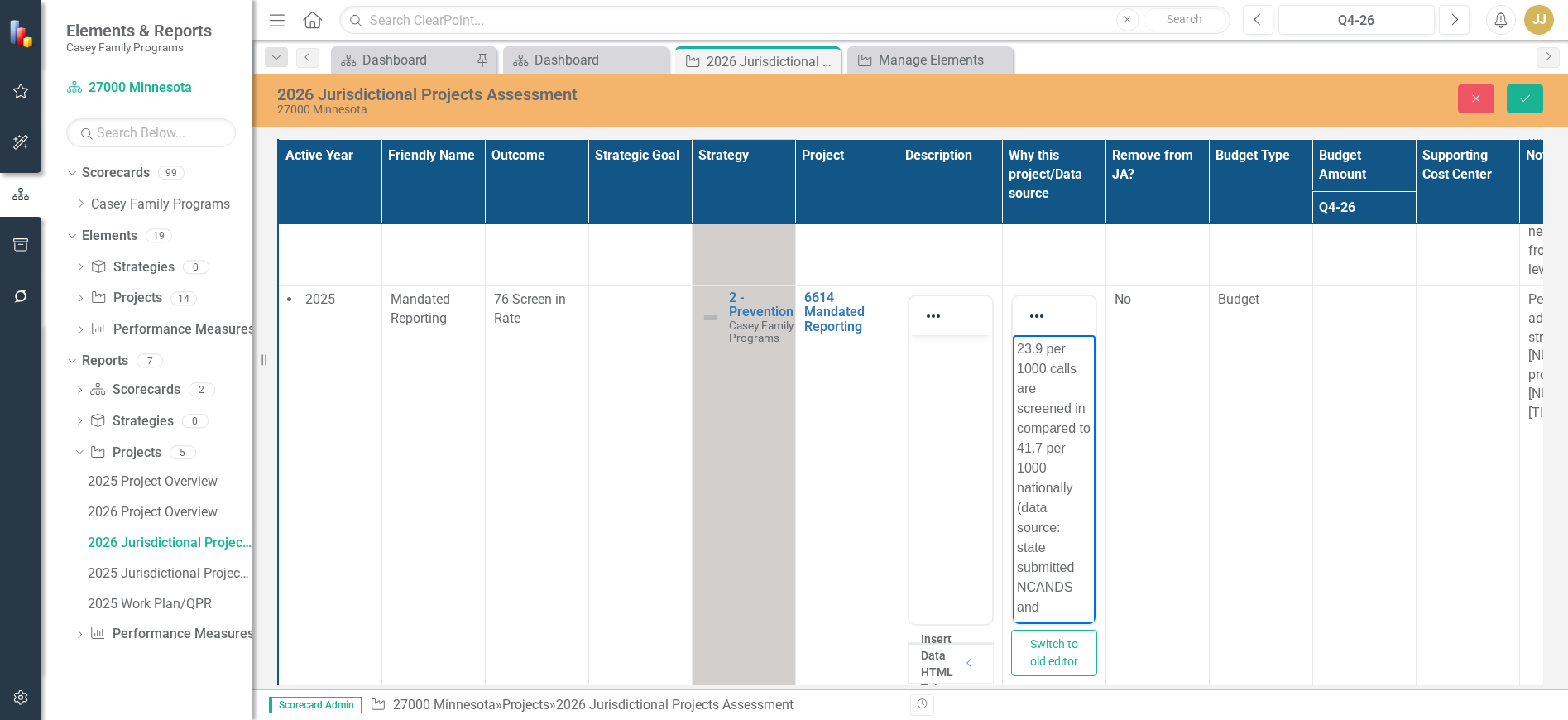 click on "23.9 per 1000 calls are screened in compared to 41.7 per 1000 nationally (data source: state submitted NCANDS and AFCARS files)" at bounding box center (1053, 497) 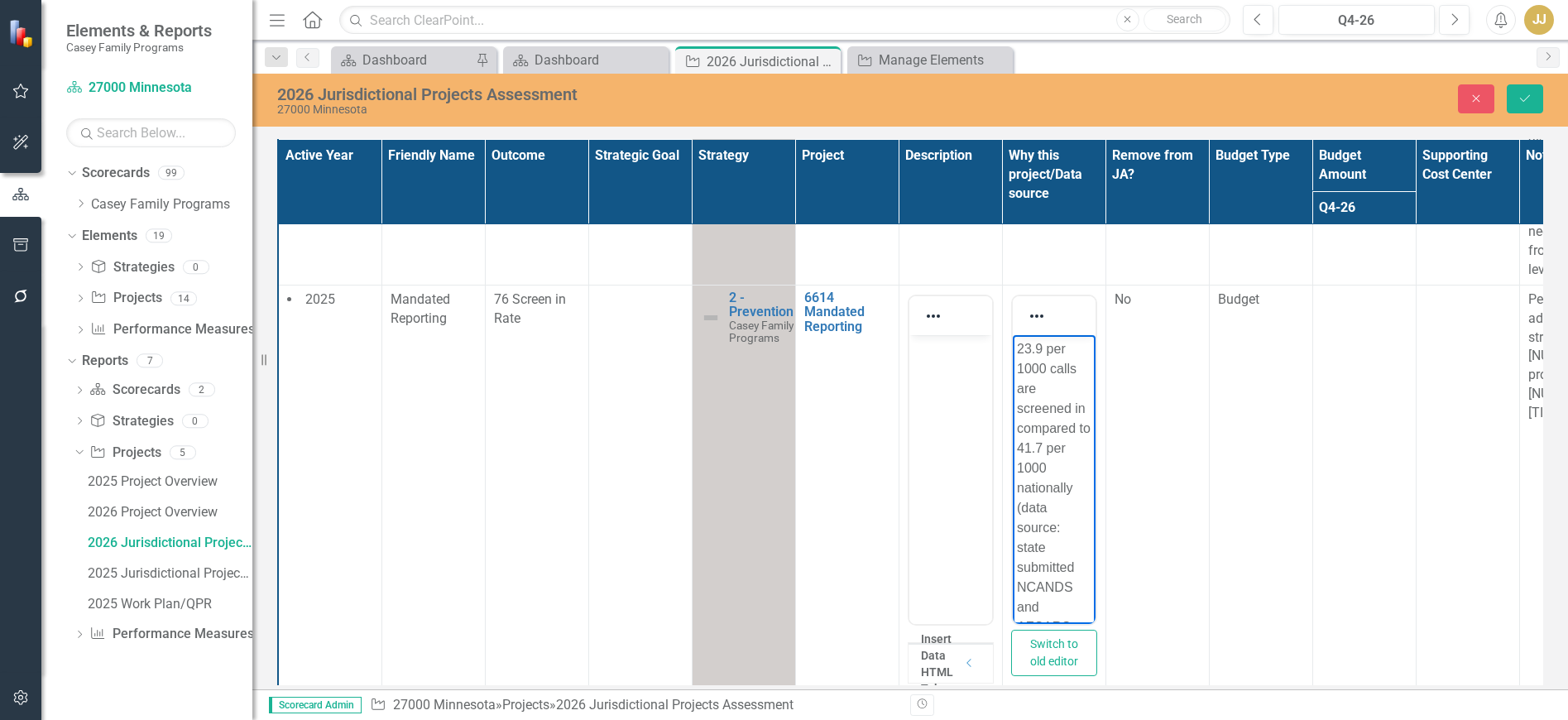 click on "23.9 per 1000 calls are screened in compared to 41.7 per 1000 nationally (data source: state submitted NCANDS and AFCARS files)" at bounding box center [1053, 497] 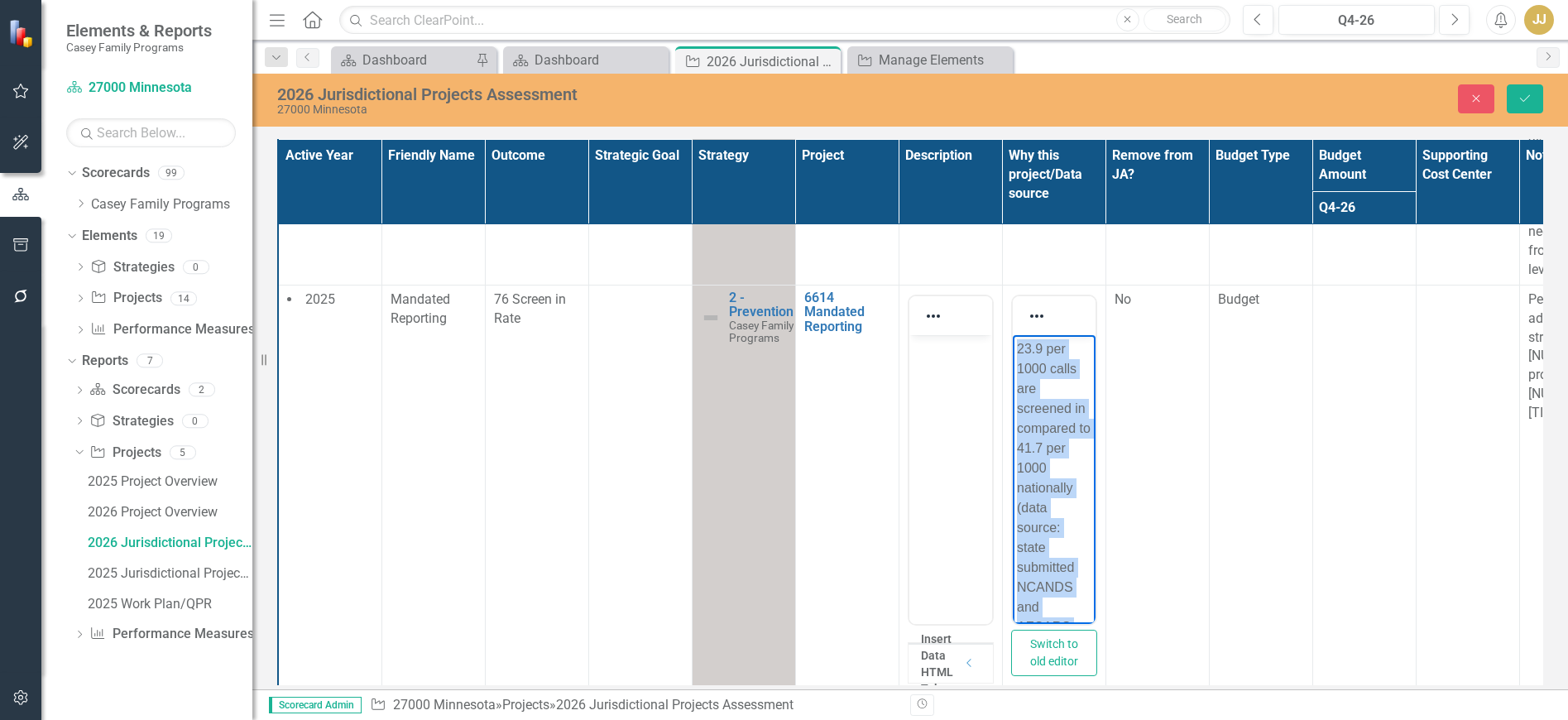 click on "23.9 per 1000 calls are screened in compared to 41.7 per 1000 nationally (data source: state submitted NCANDS and AFCARS files)" at bounding box center (1053, 497) 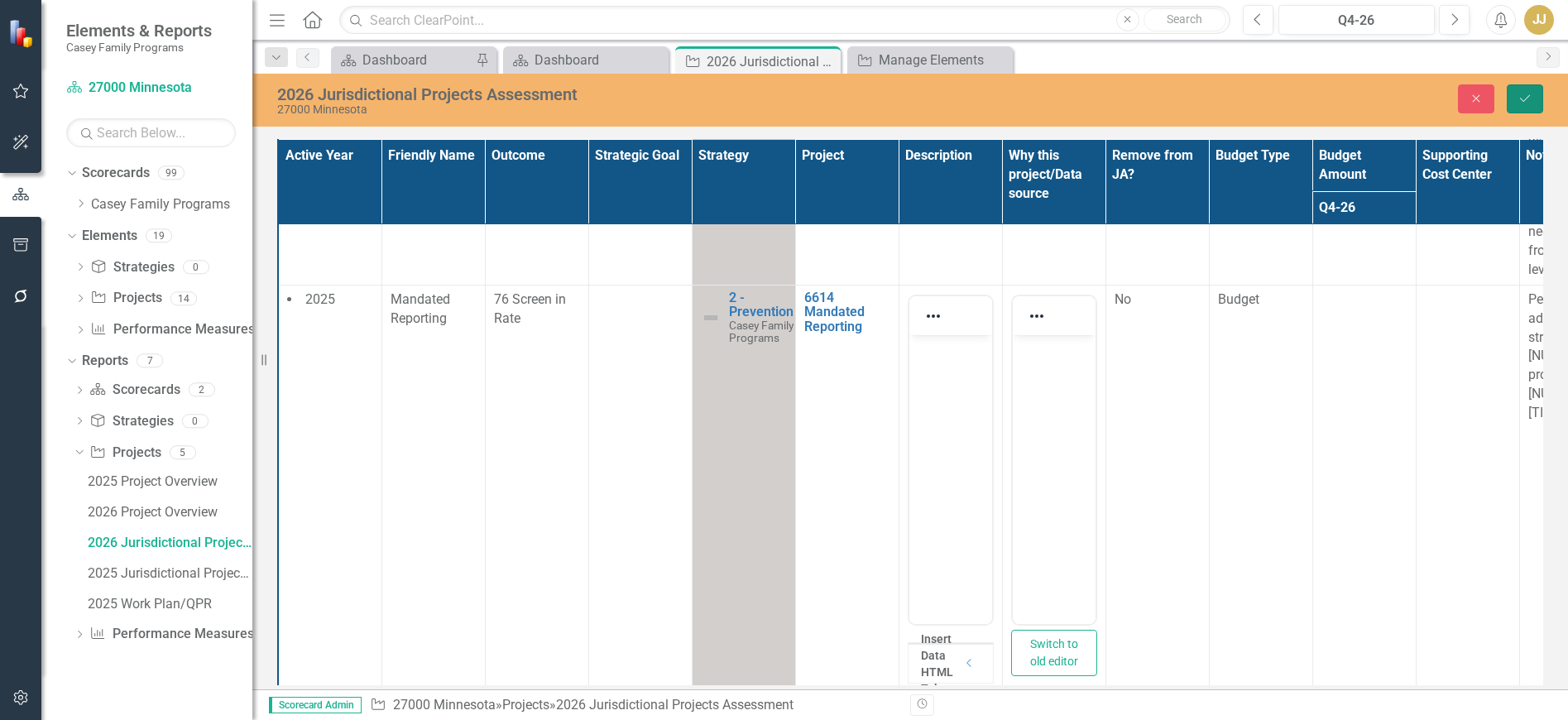 click on "Save" at bounding box center (1525, 98) 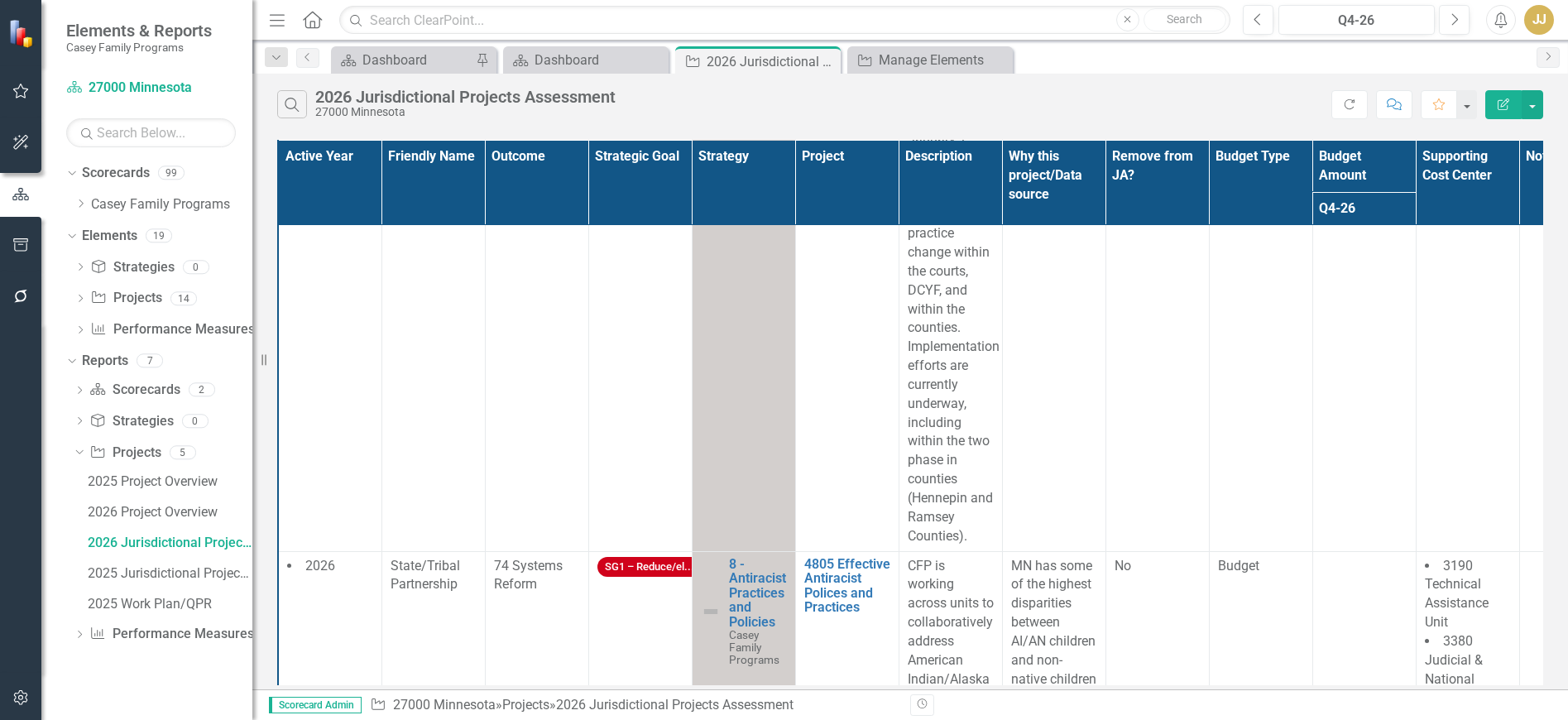 scroll, scrollTop: 3228, scrollLeft: 0, axis: vertical 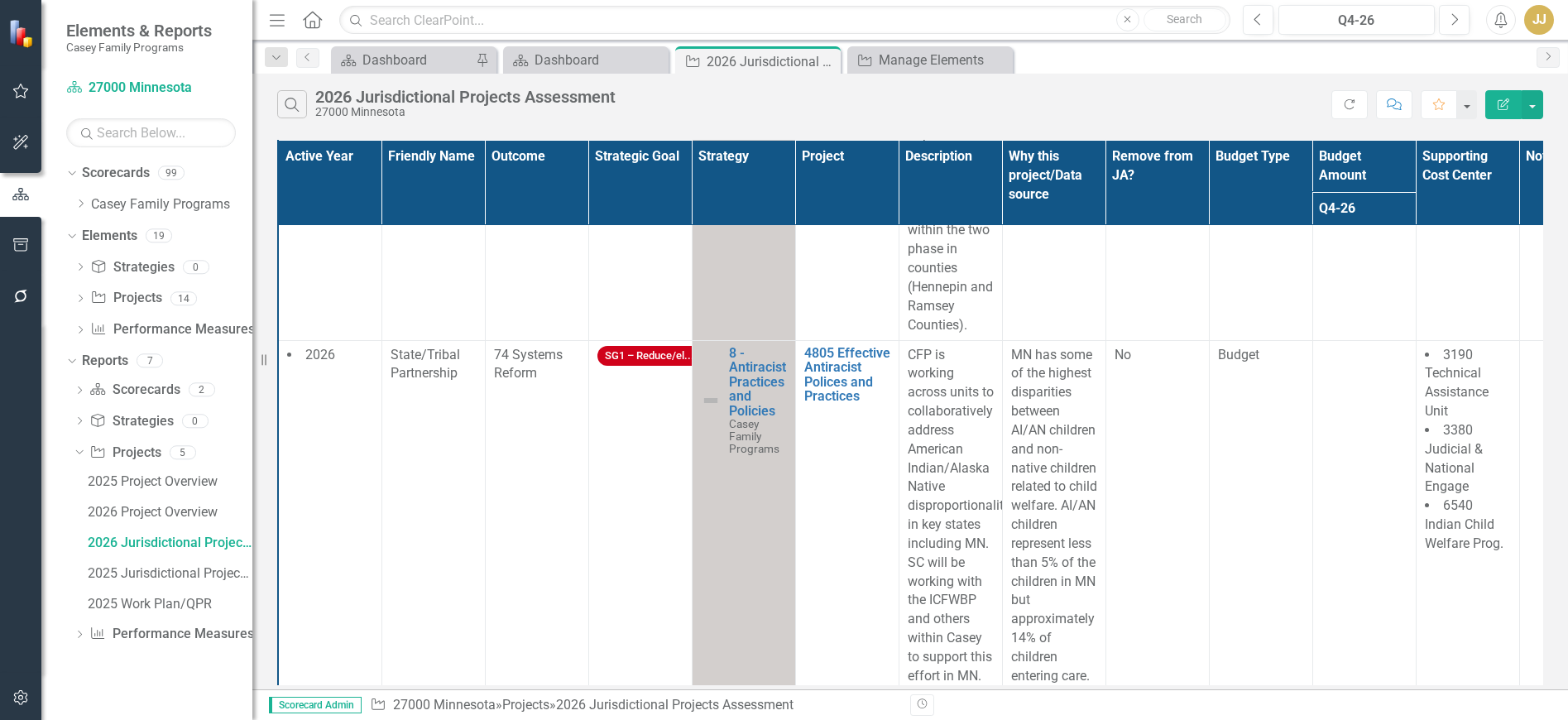 click at bounding box center (1364, 818) 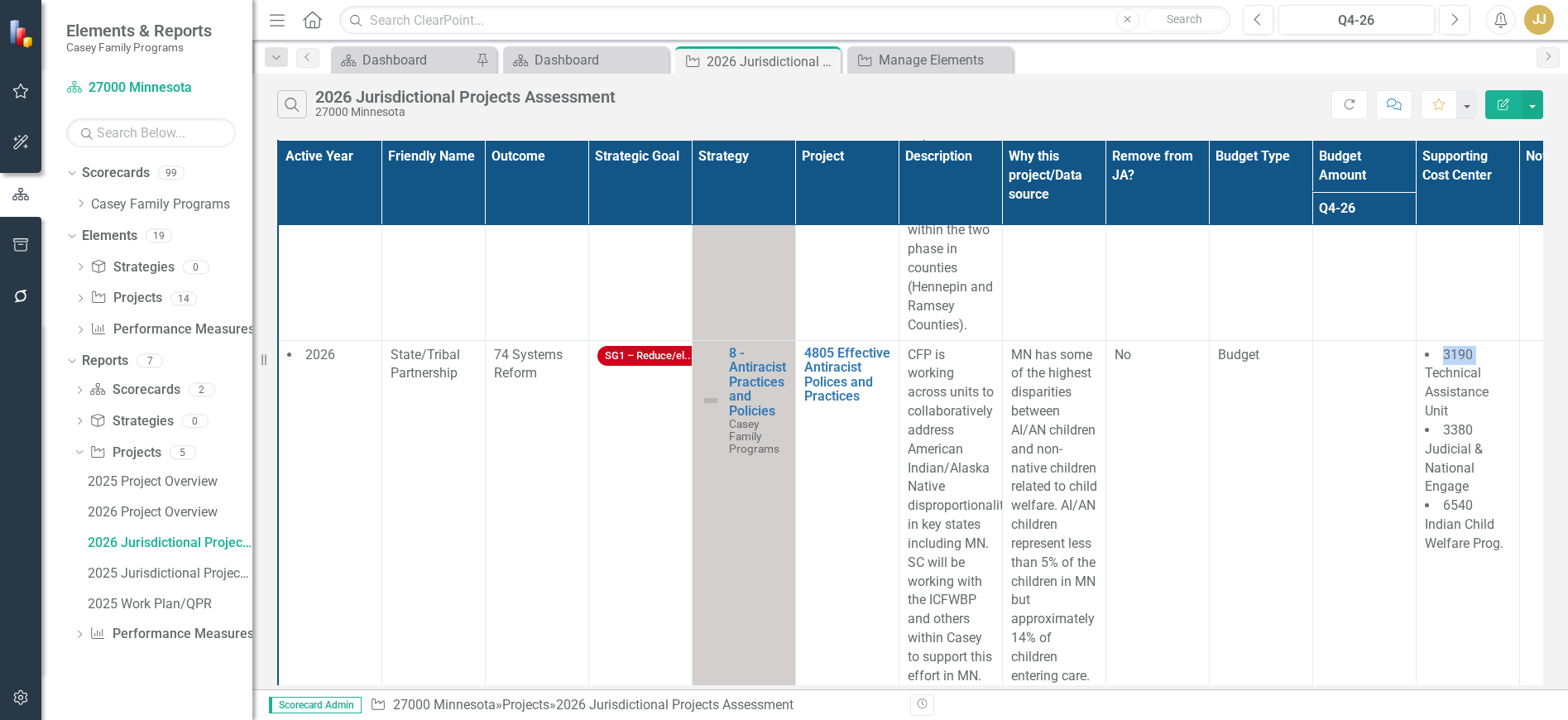click at bounding box center [1364, 818] 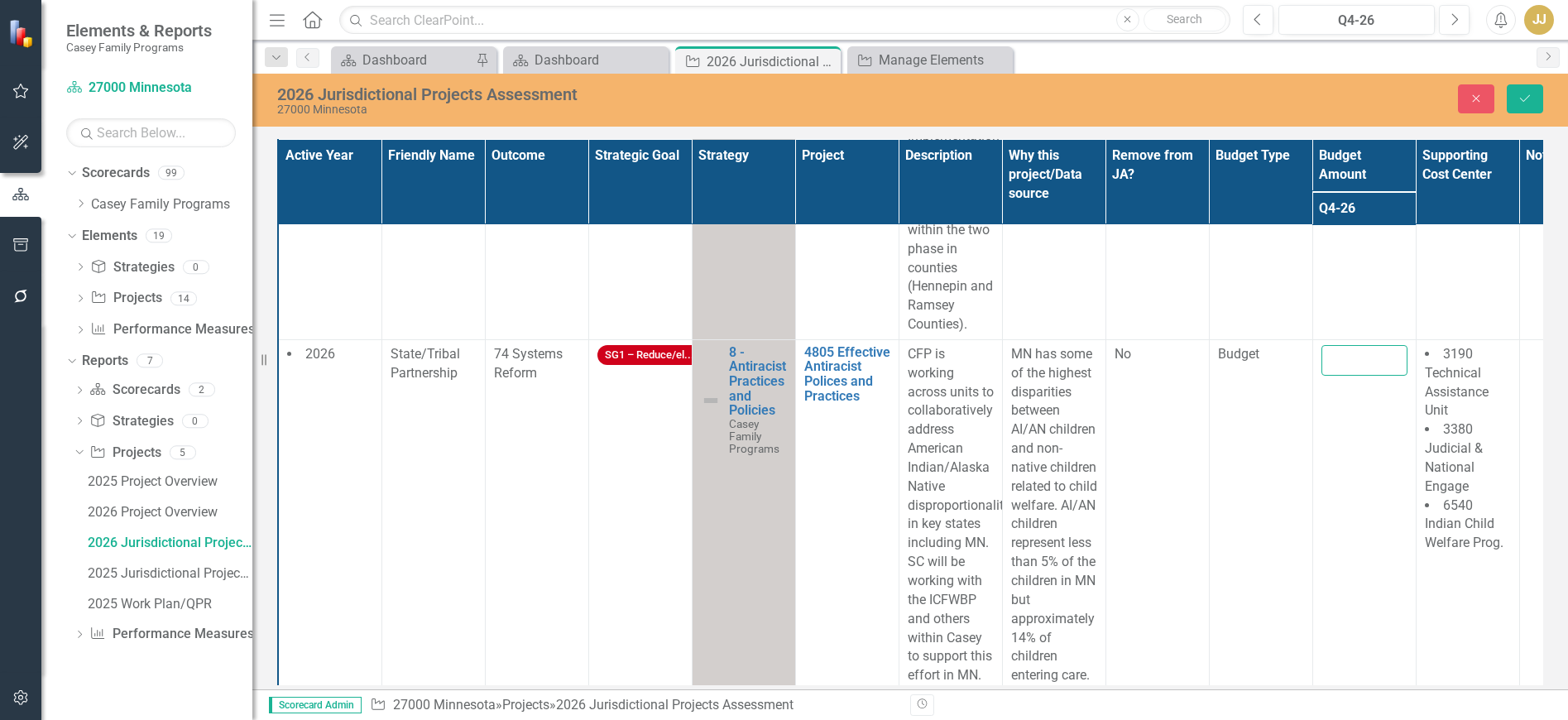 click at bounding box center (1364, 360) 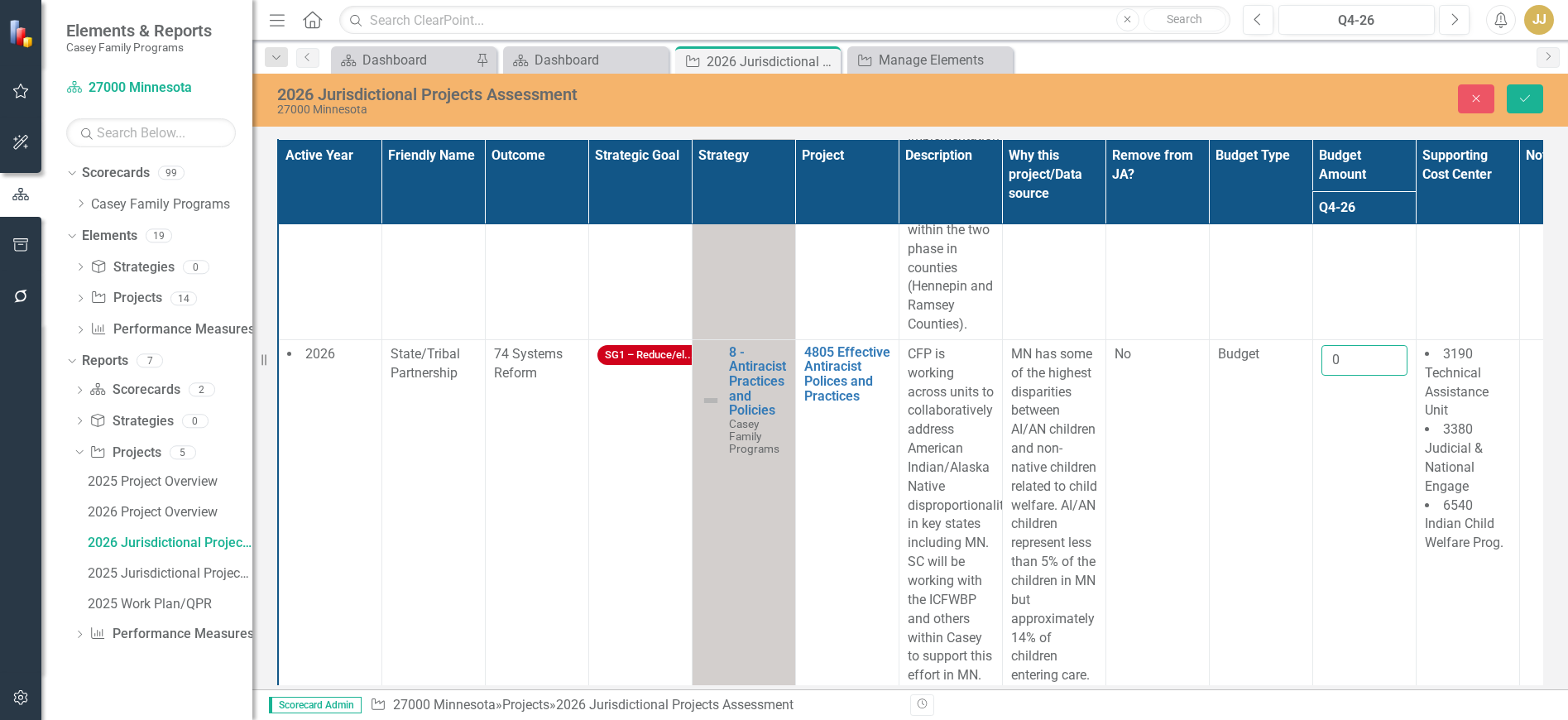 type on "0" 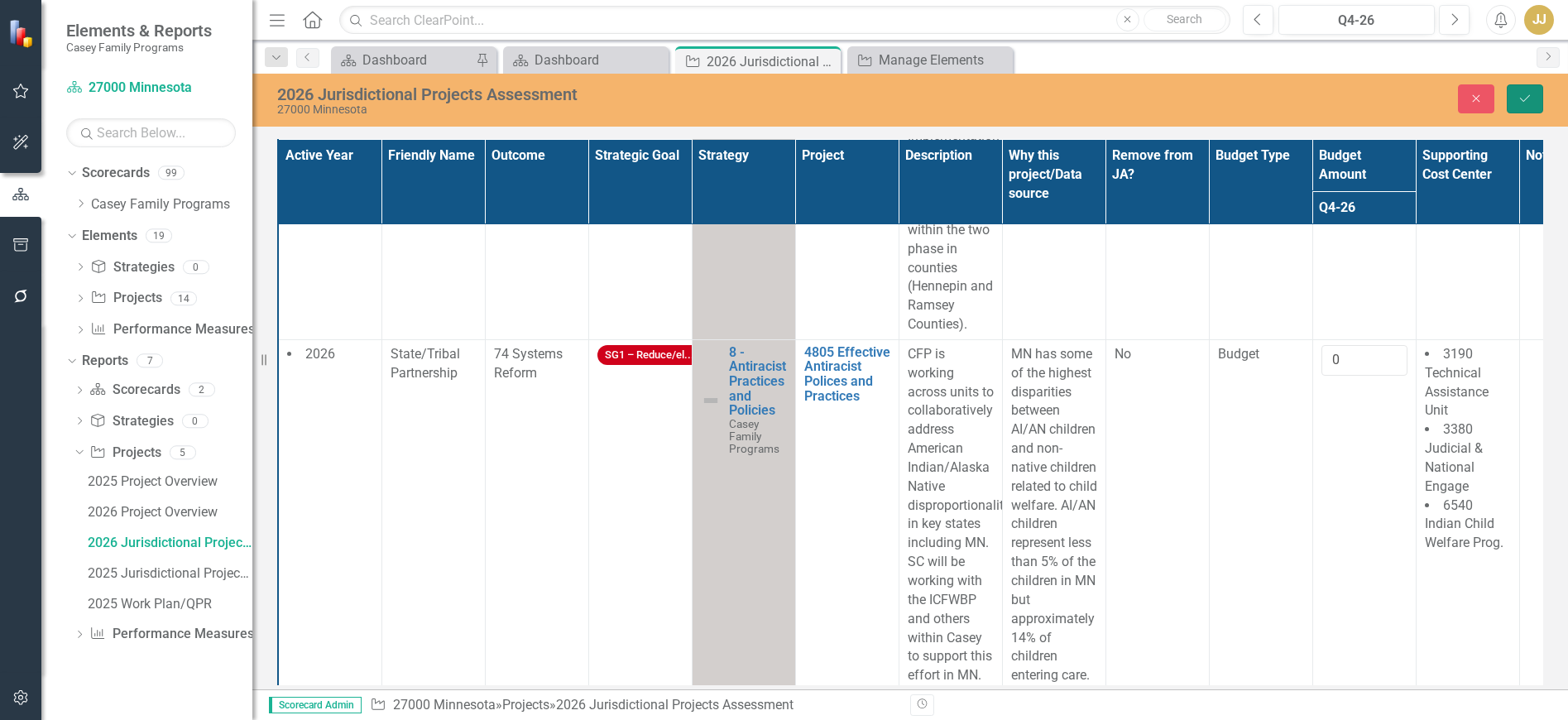 click on "Save" at bounding box center [1525, 98] 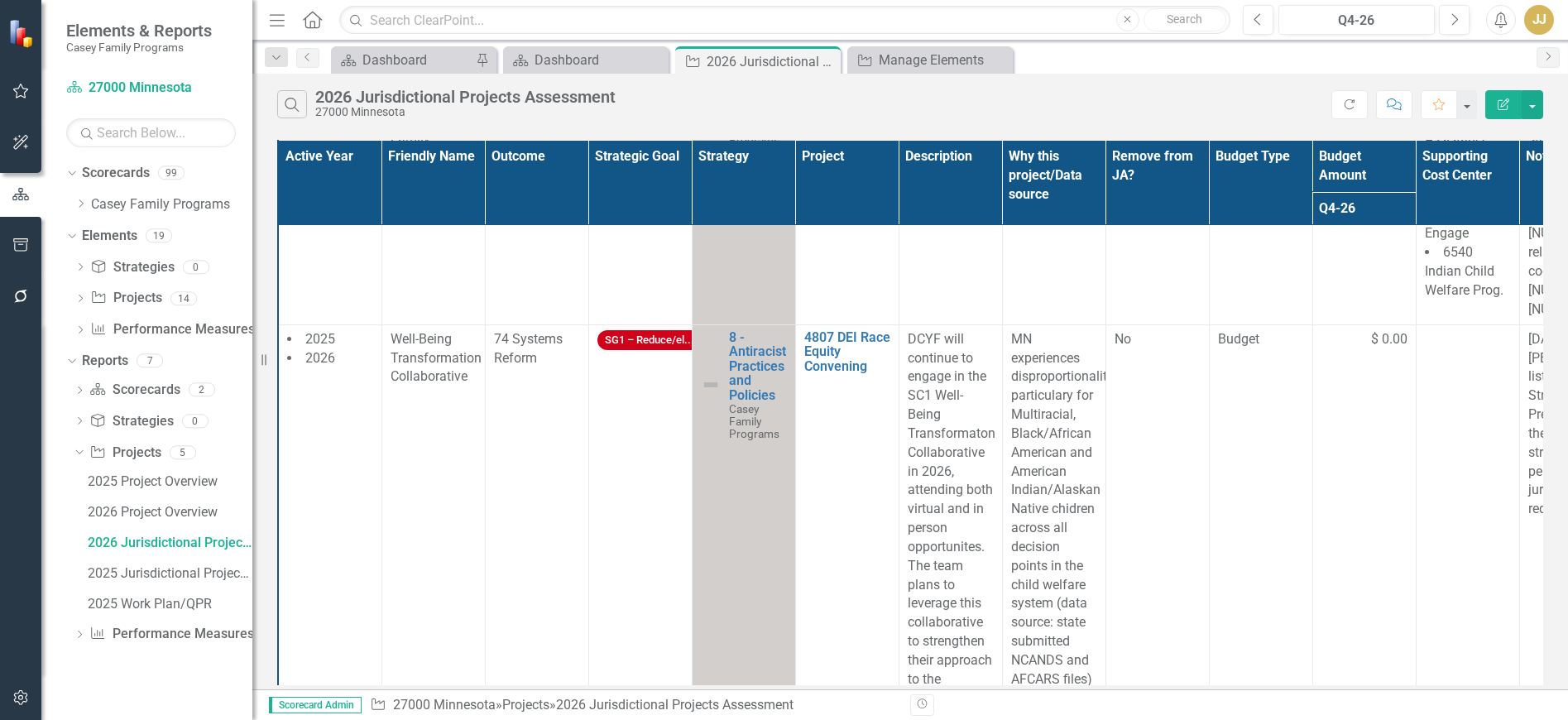 scroll, scrollTop: 0, scrollLeft: 0, axis: both 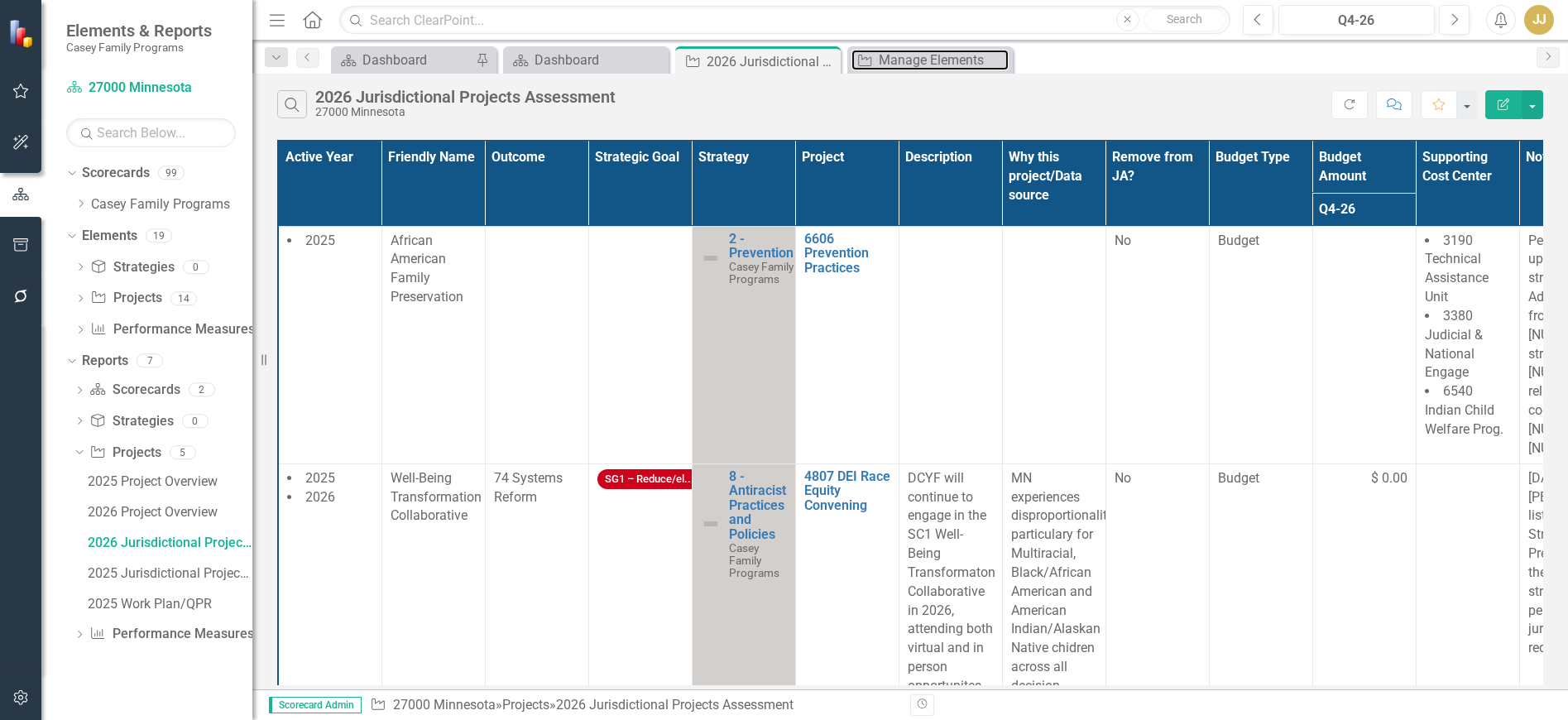 click on "Manage Elements" at bounding box center [943, 60] 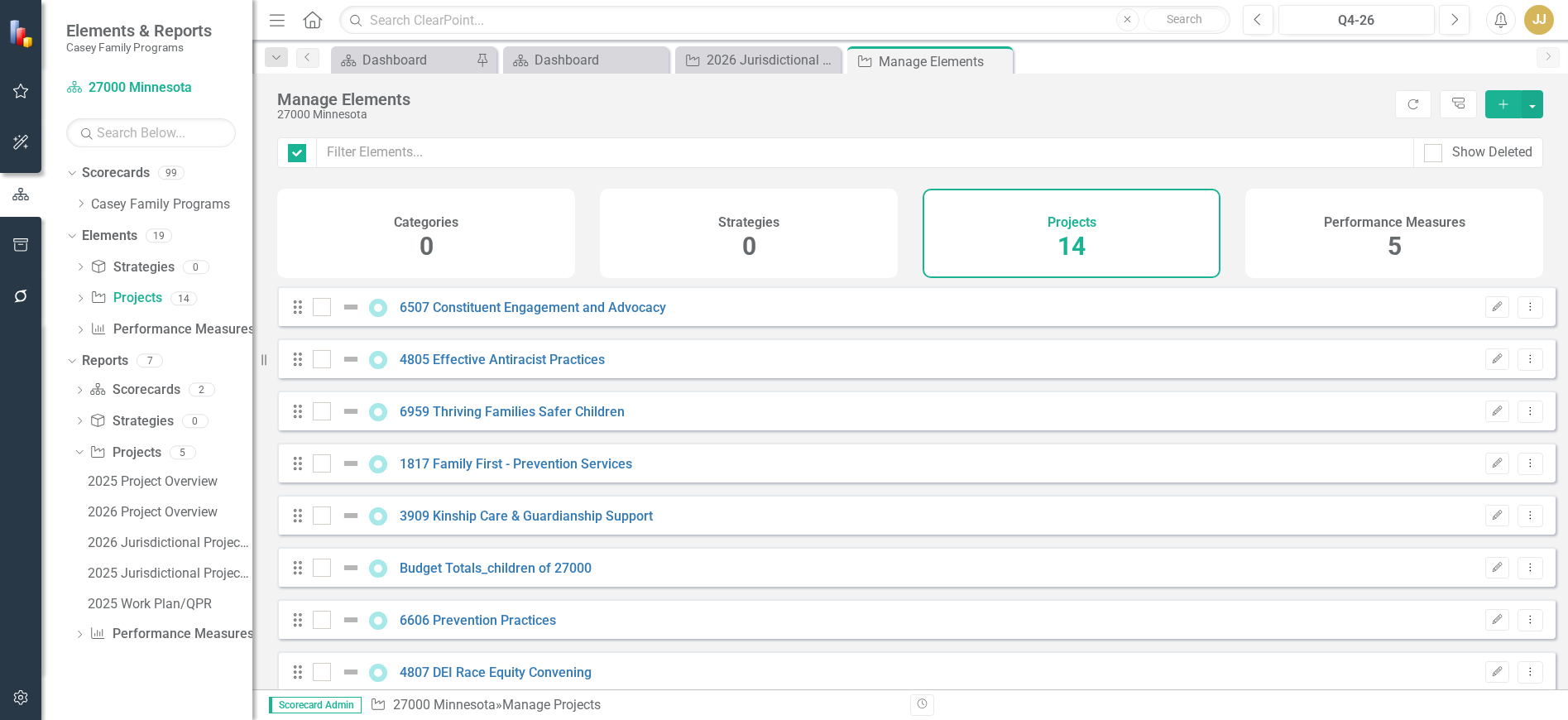 checkbox on "false" 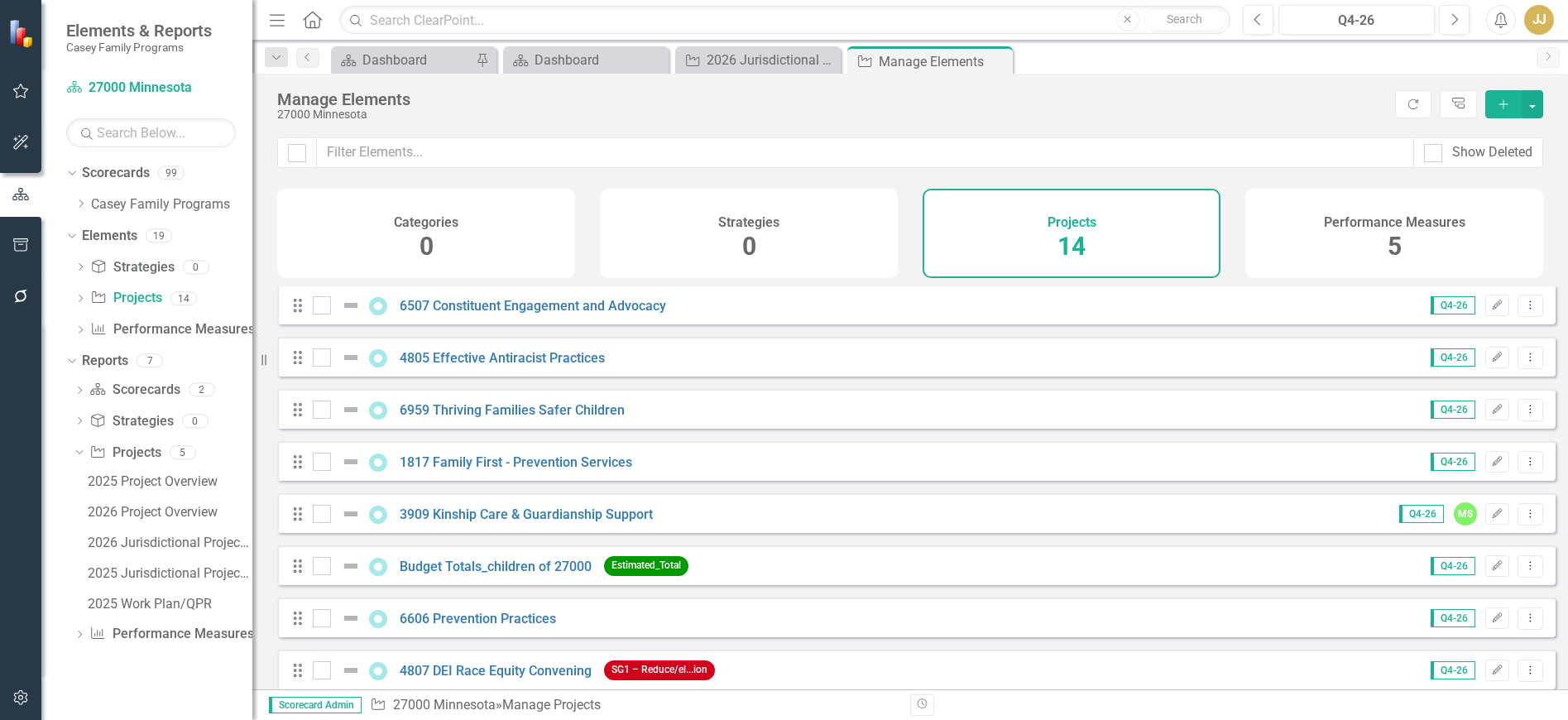 scroll, scrollTop: 0, scrollLeft: 0, axis: both 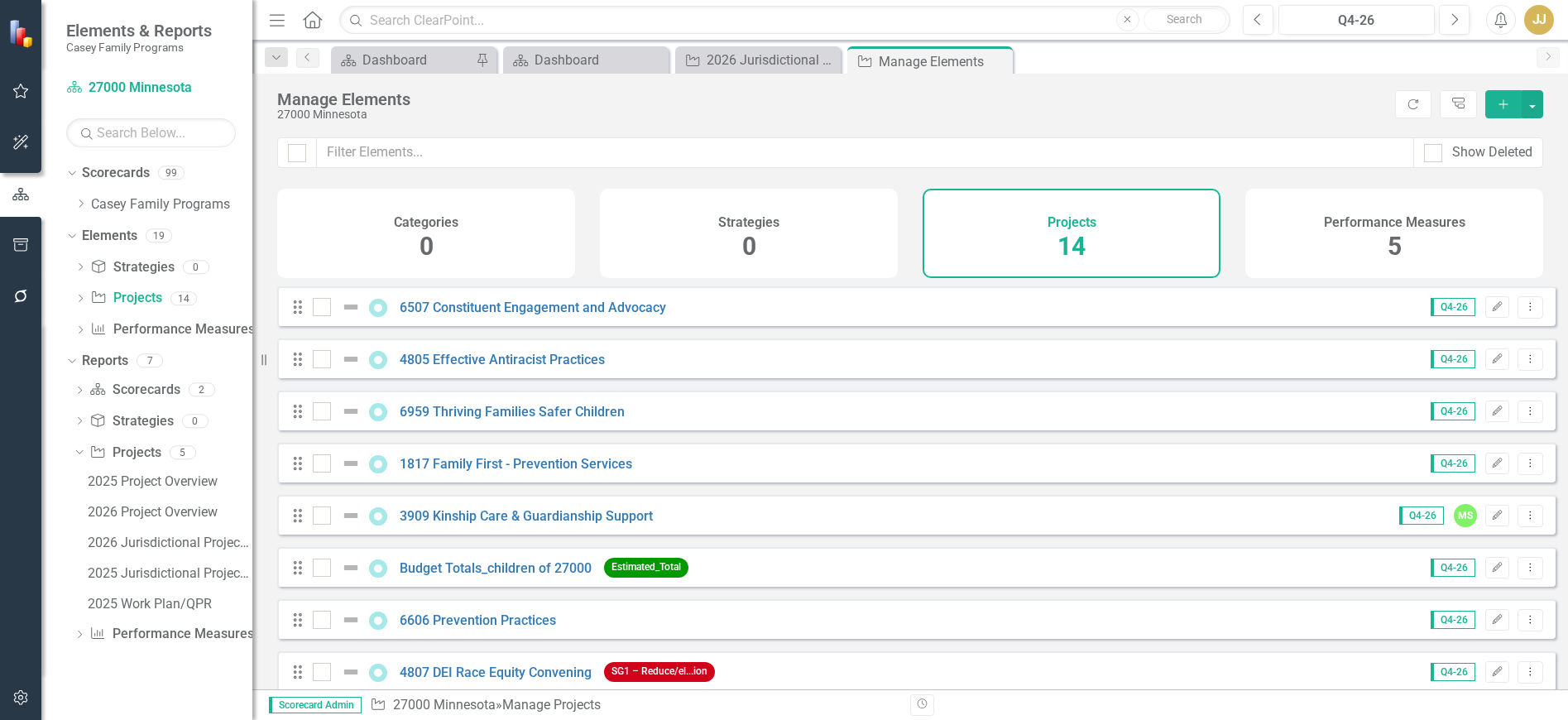 click on "Add" at bounding box center [1503, 104] 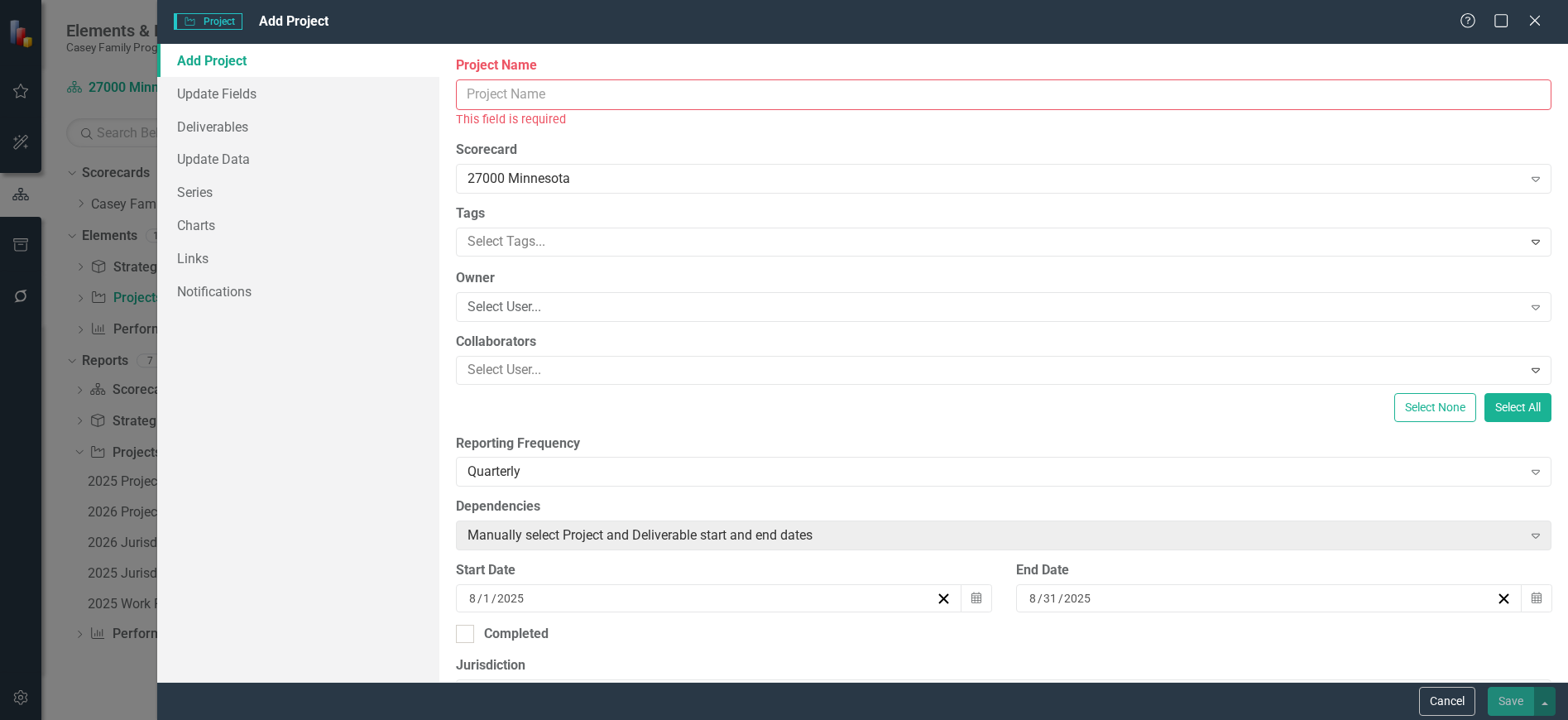 click on "Project Name" at bounding box center (1004, 94) 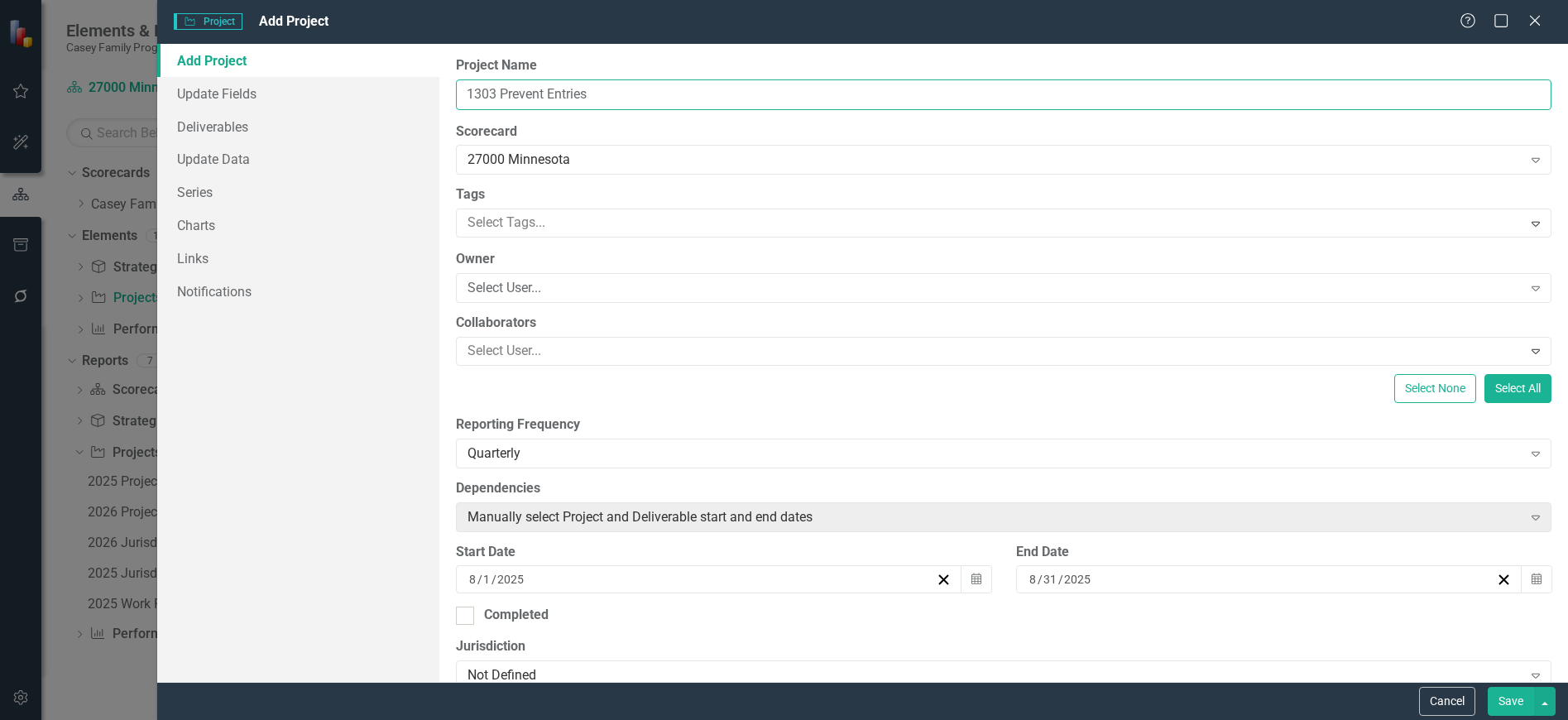 type on "1303 Prevent Entries" 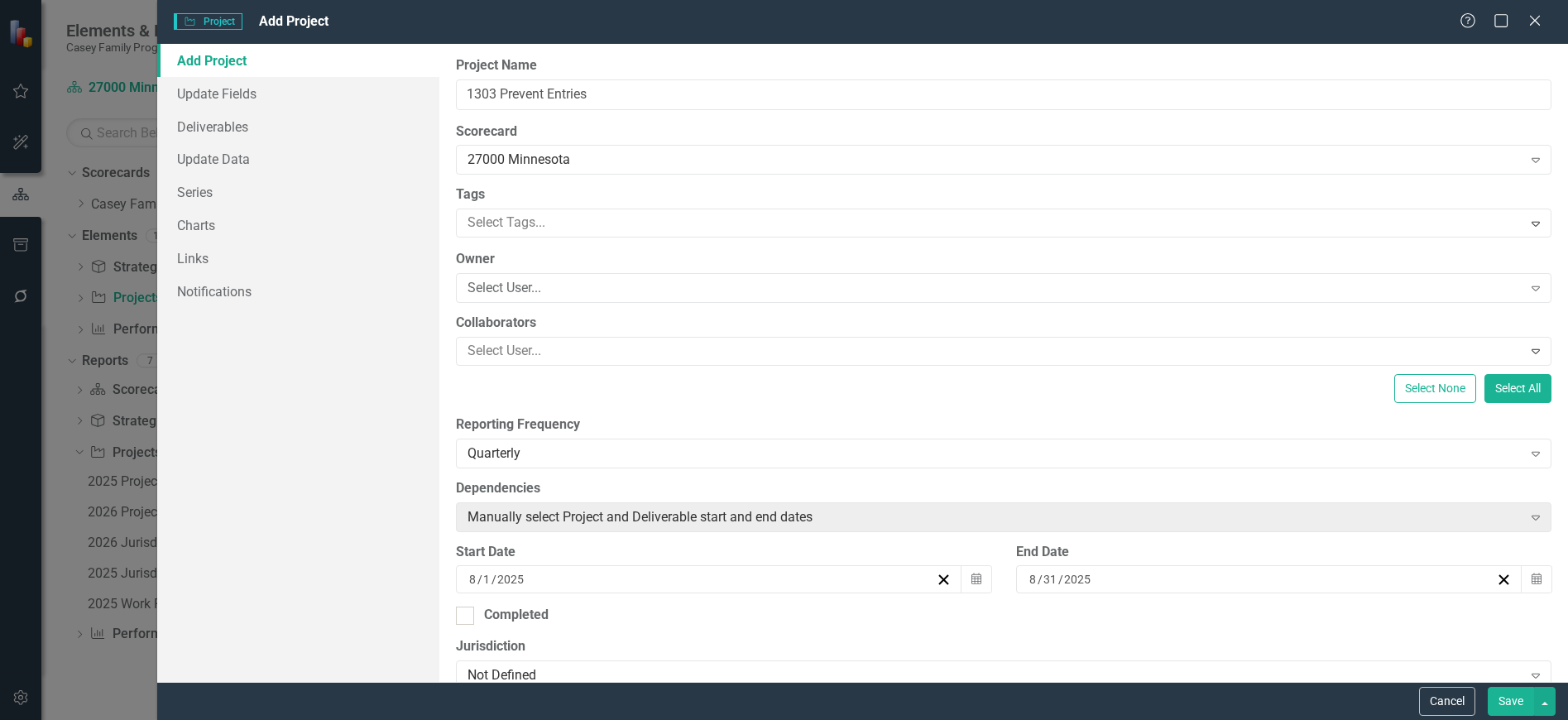 click at bounding box center (991, 223) 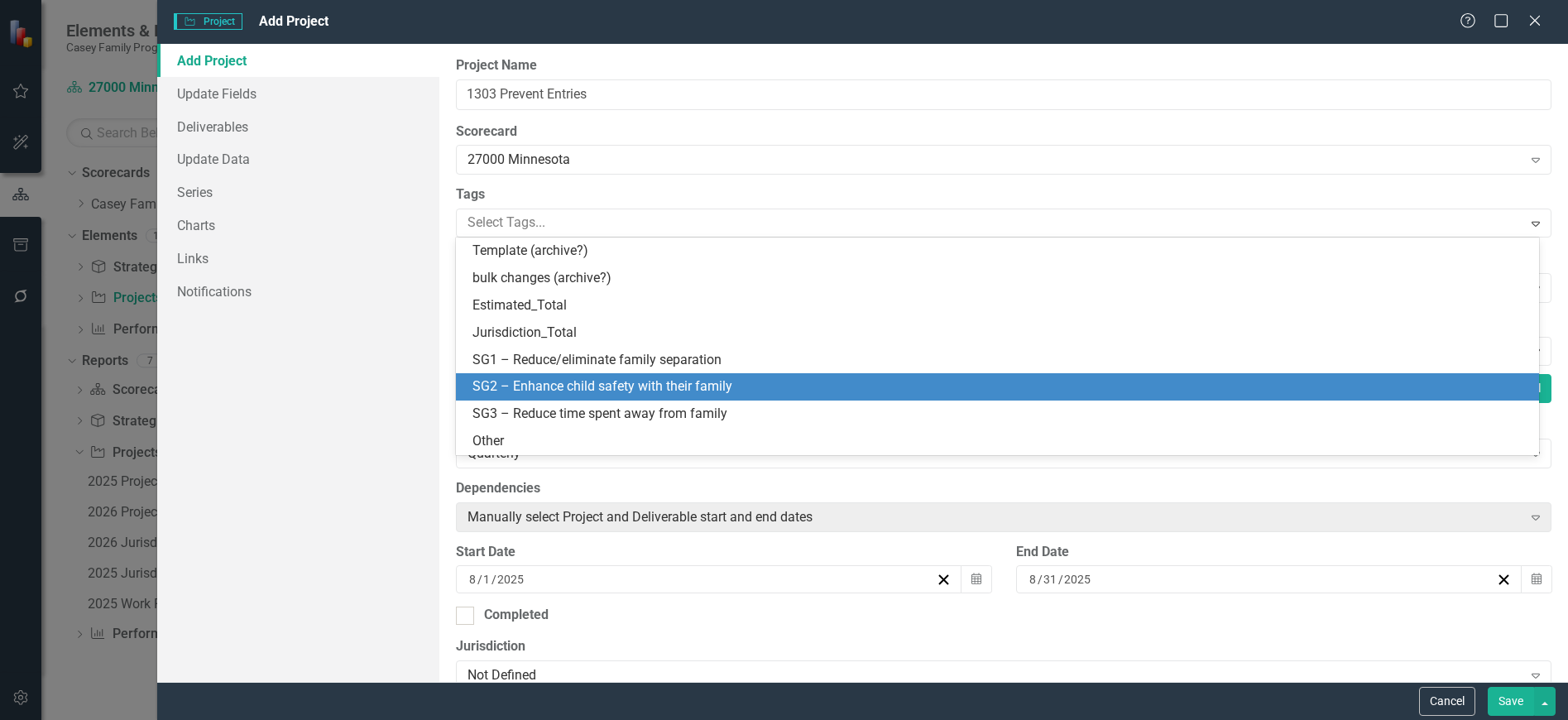 click on "SG2 – Enhance child safety with their family" at bounding box center (1000, 386) 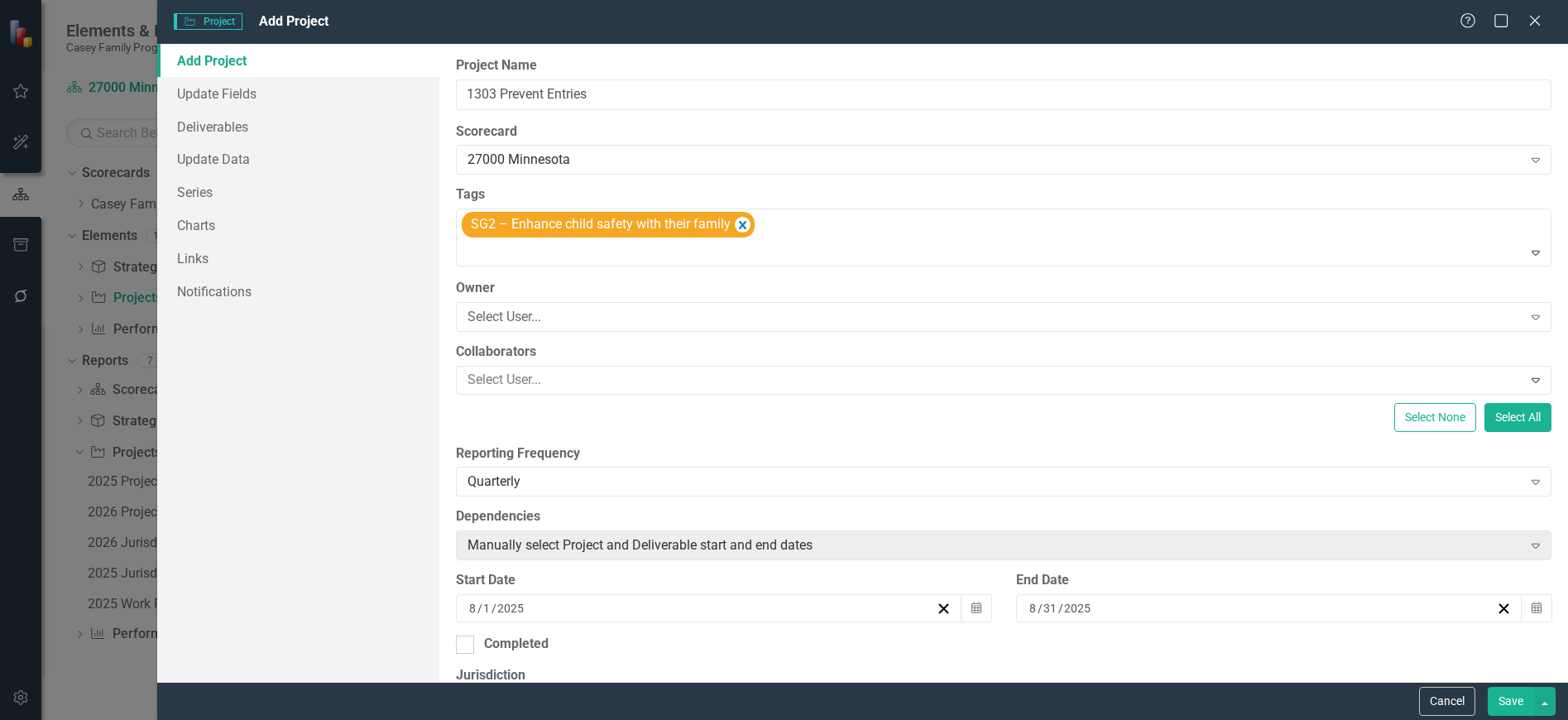 click on "Select User..." at bounding box center [995, 316] 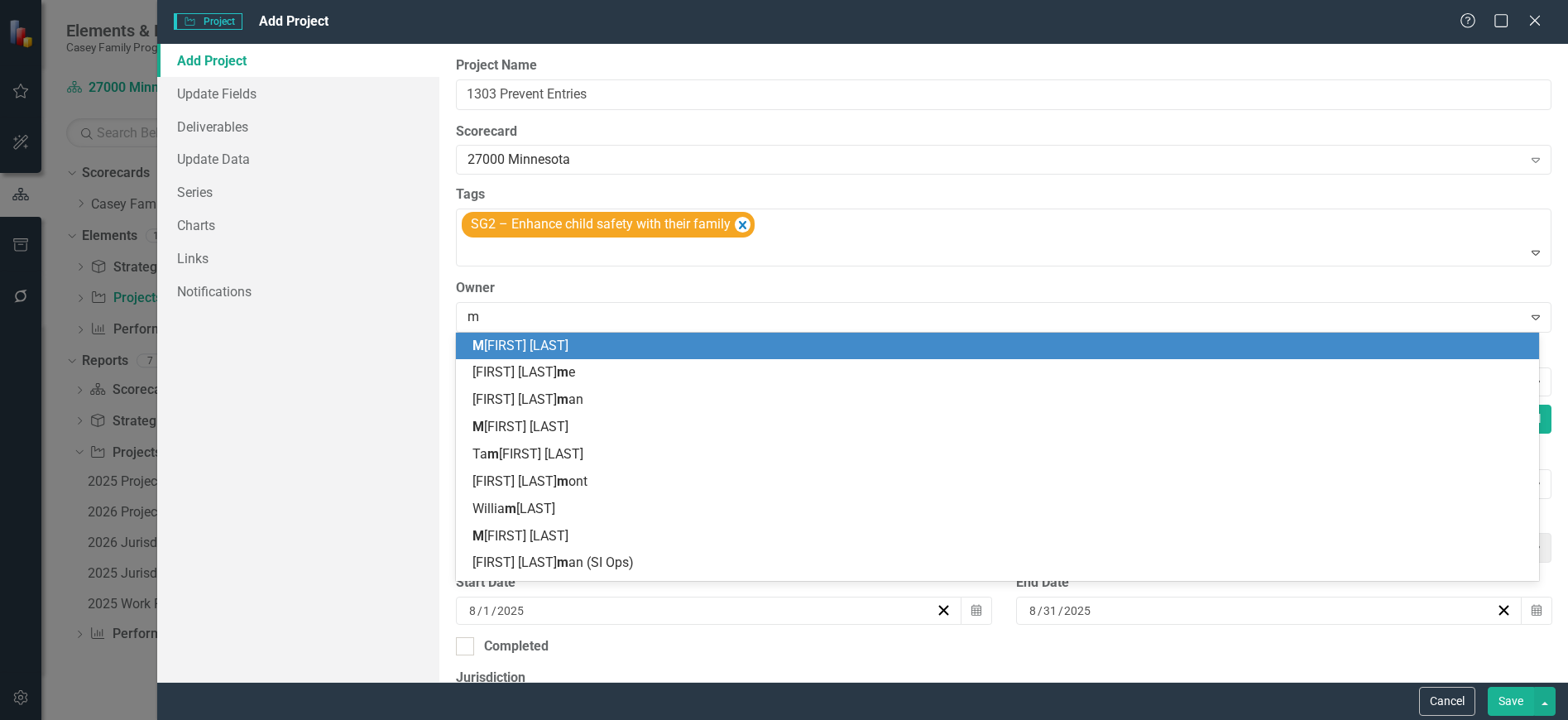 type on "me" 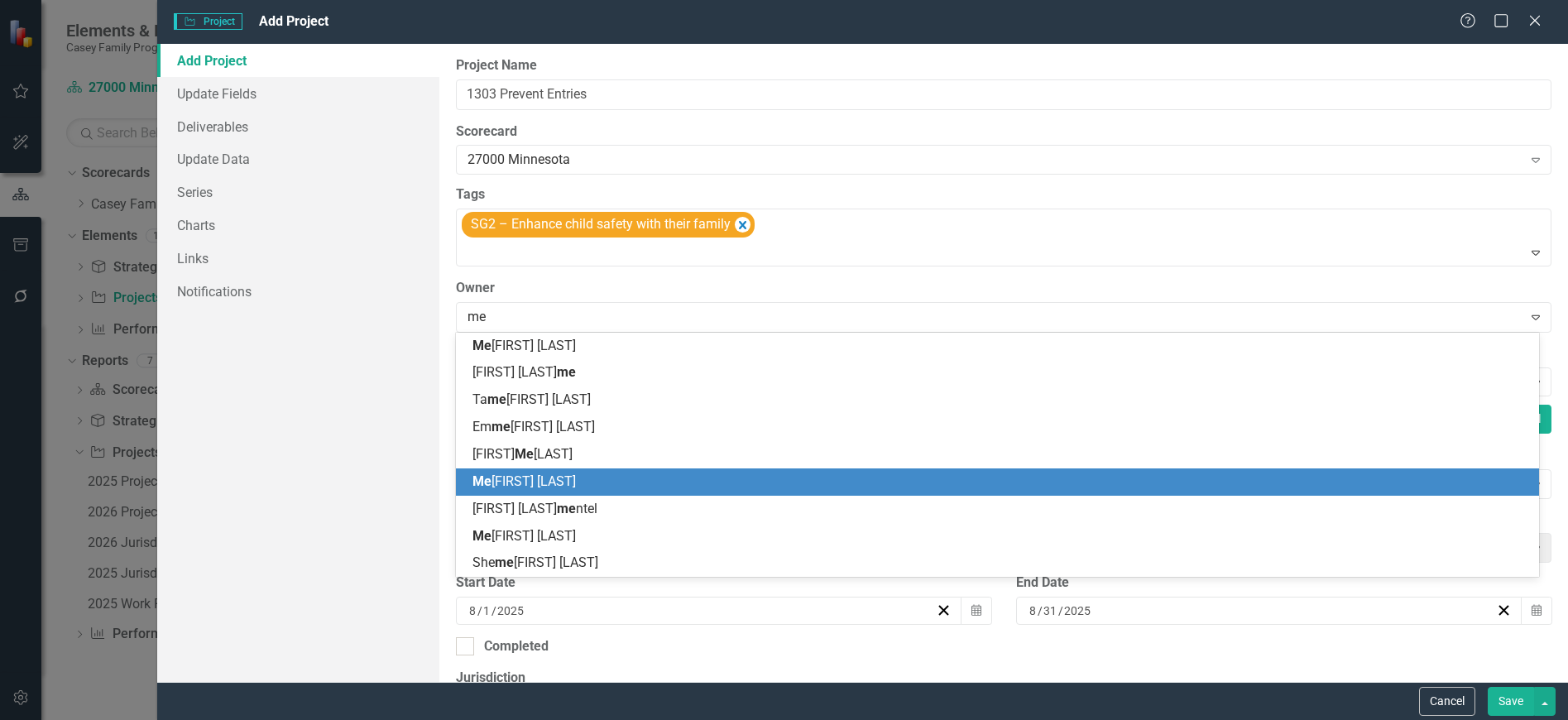 click on "Me lissa Palay" at bounding box center (1000, 482) 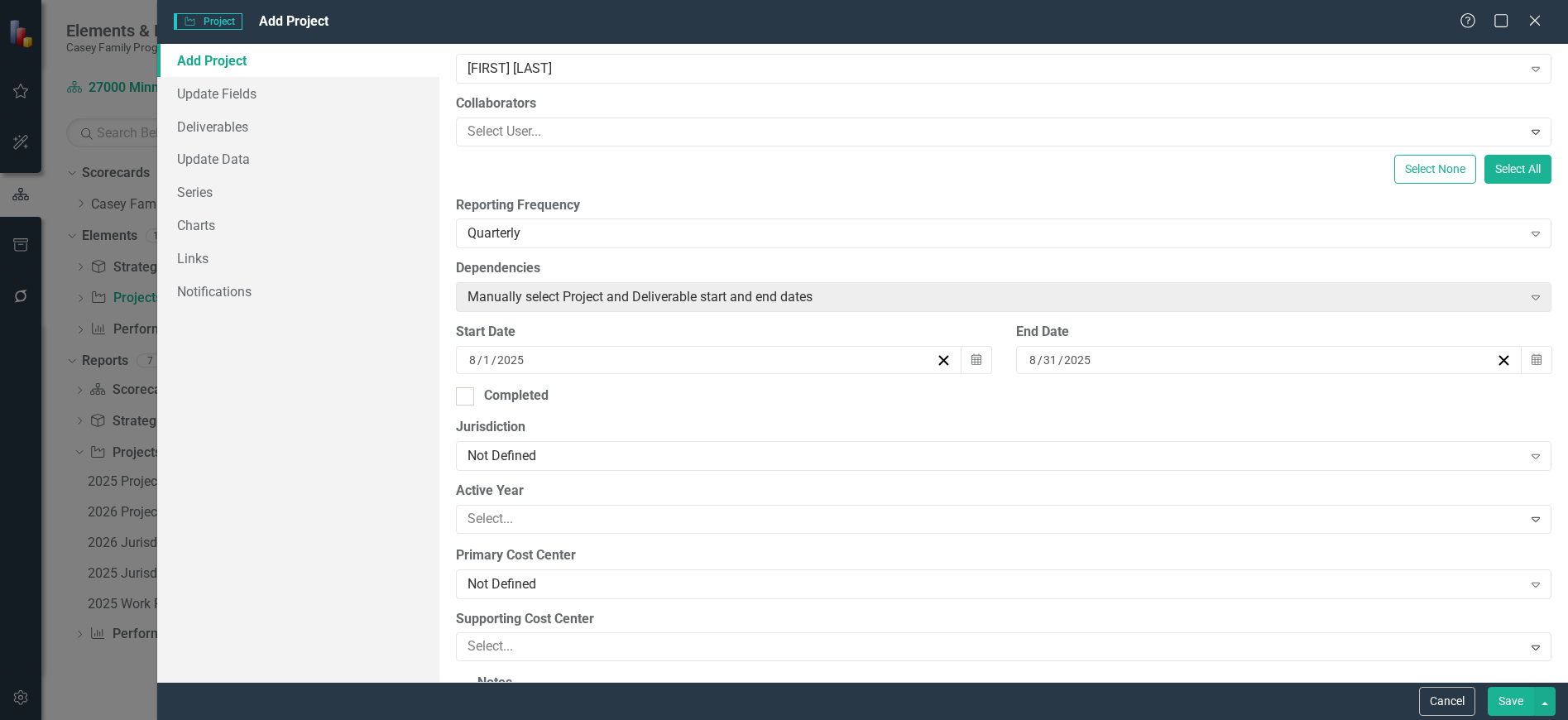 scroll, scrollTop: 331, scrollLeft: 0, axis: vertical 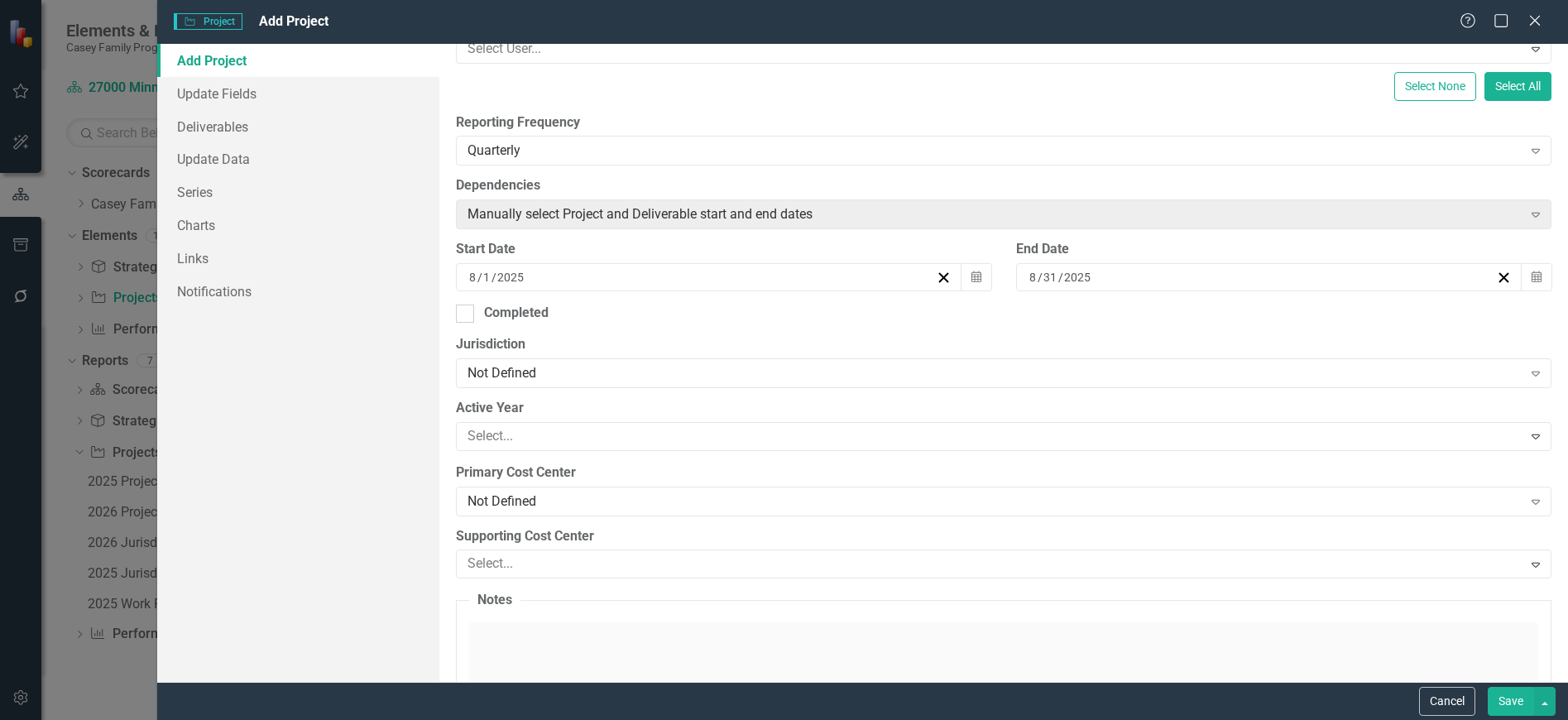 click on "Not Defined" at bounding box center [995, 372] 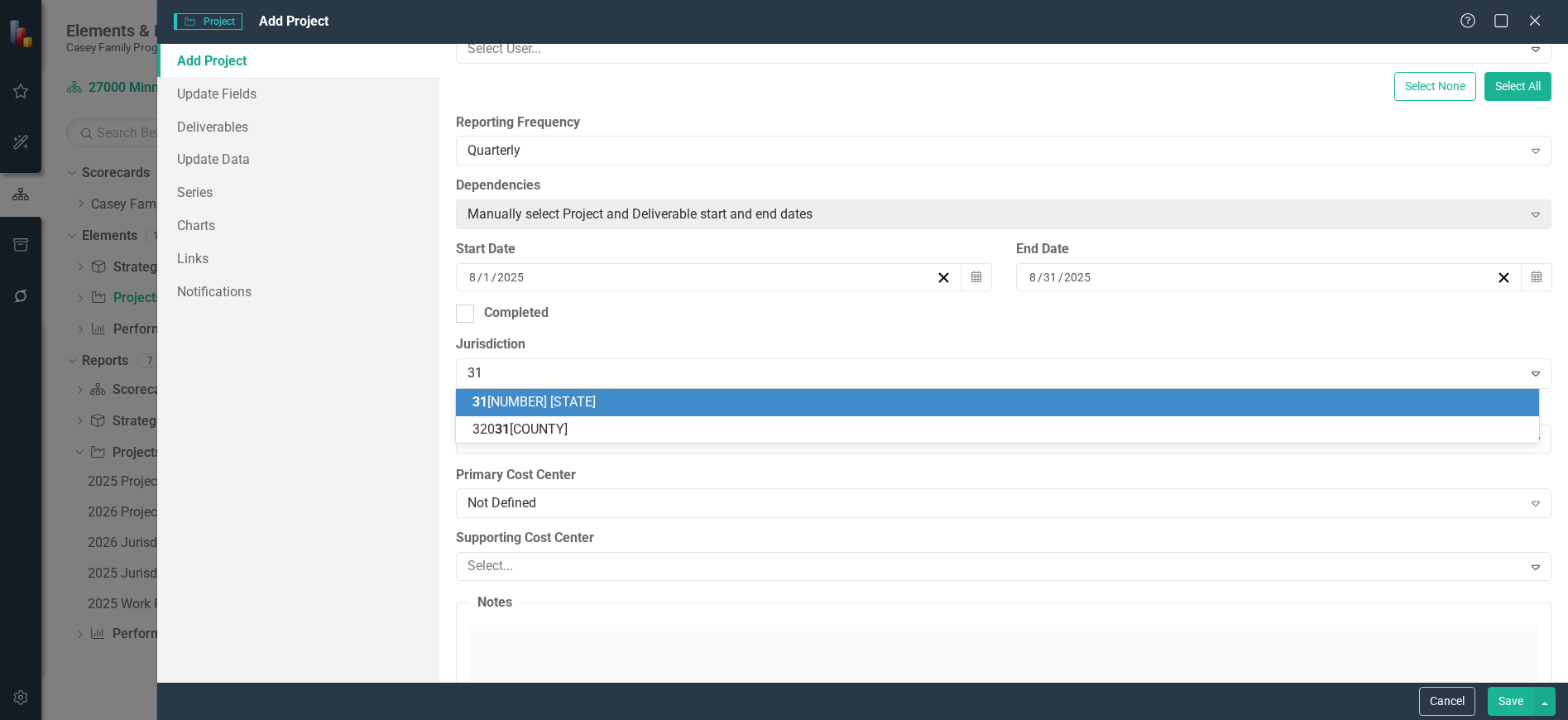 type on "3" 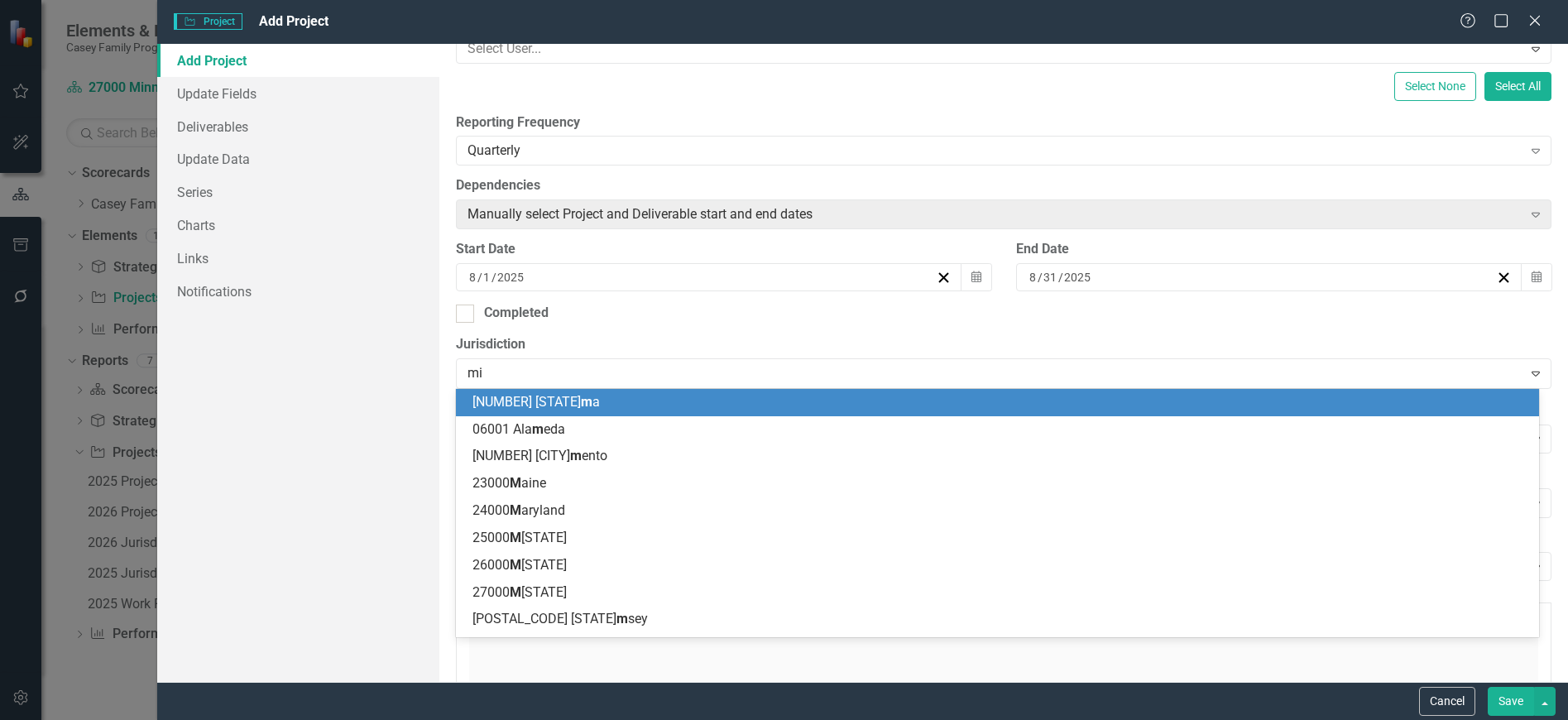 type on "min" 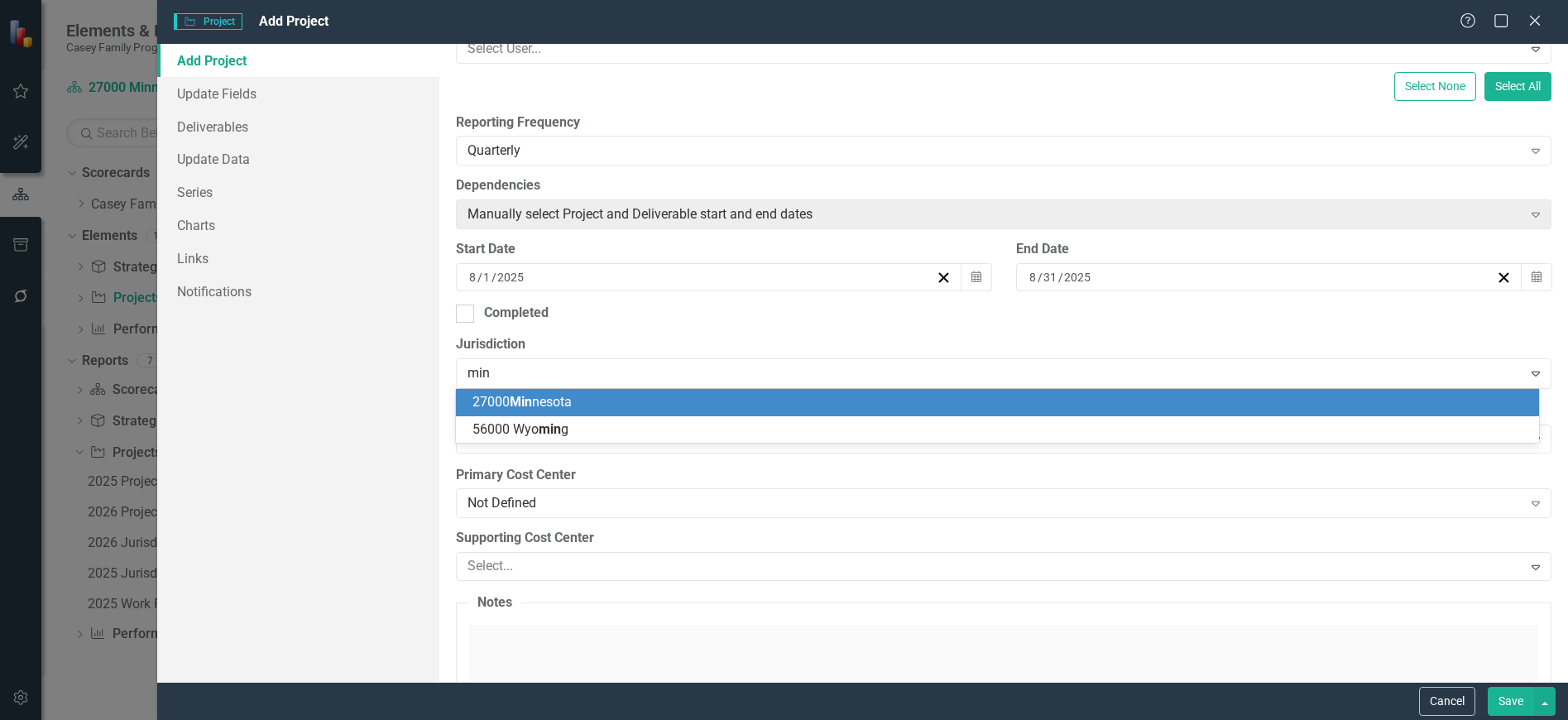 click on "27000  Min nesota" at bounding box center [1000, 402] 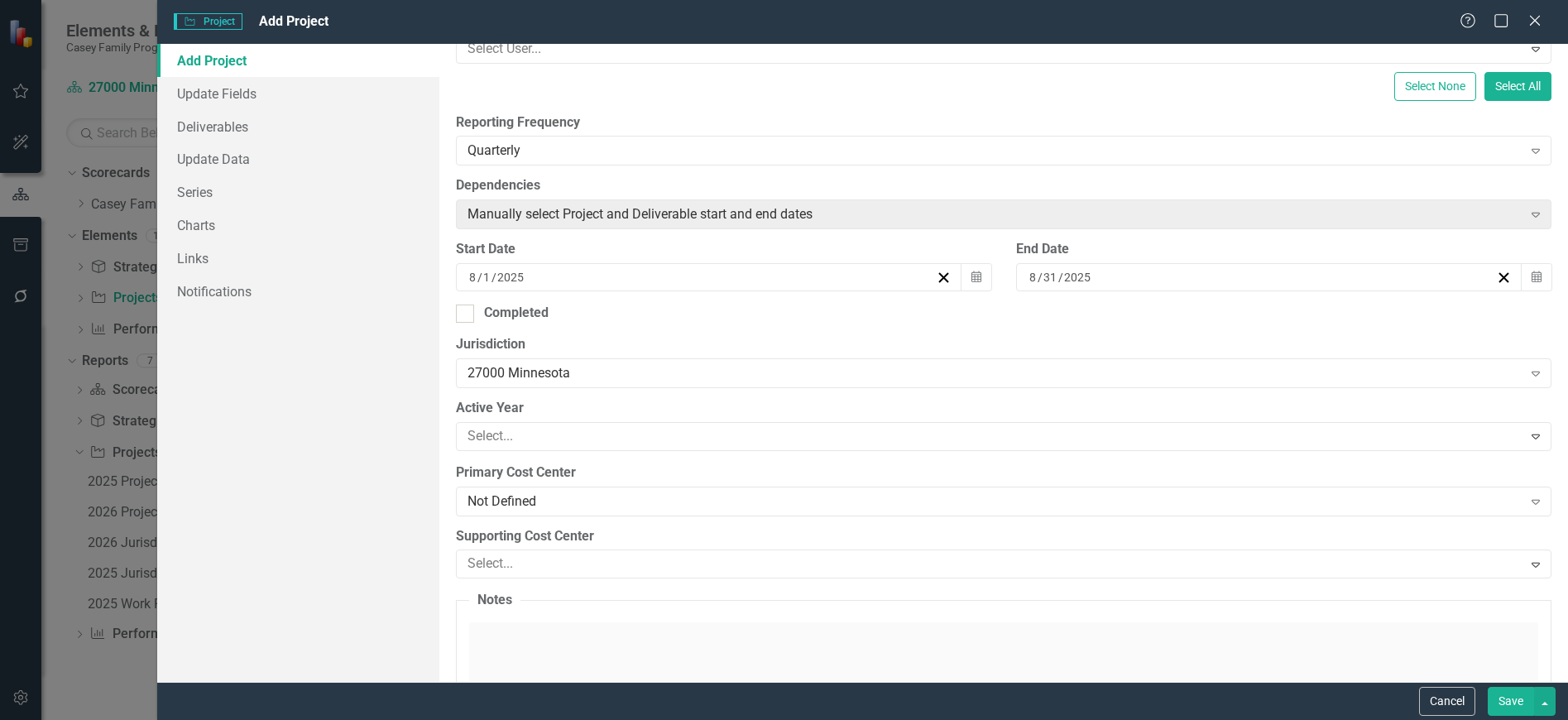 click at bounding box center [991, 436] 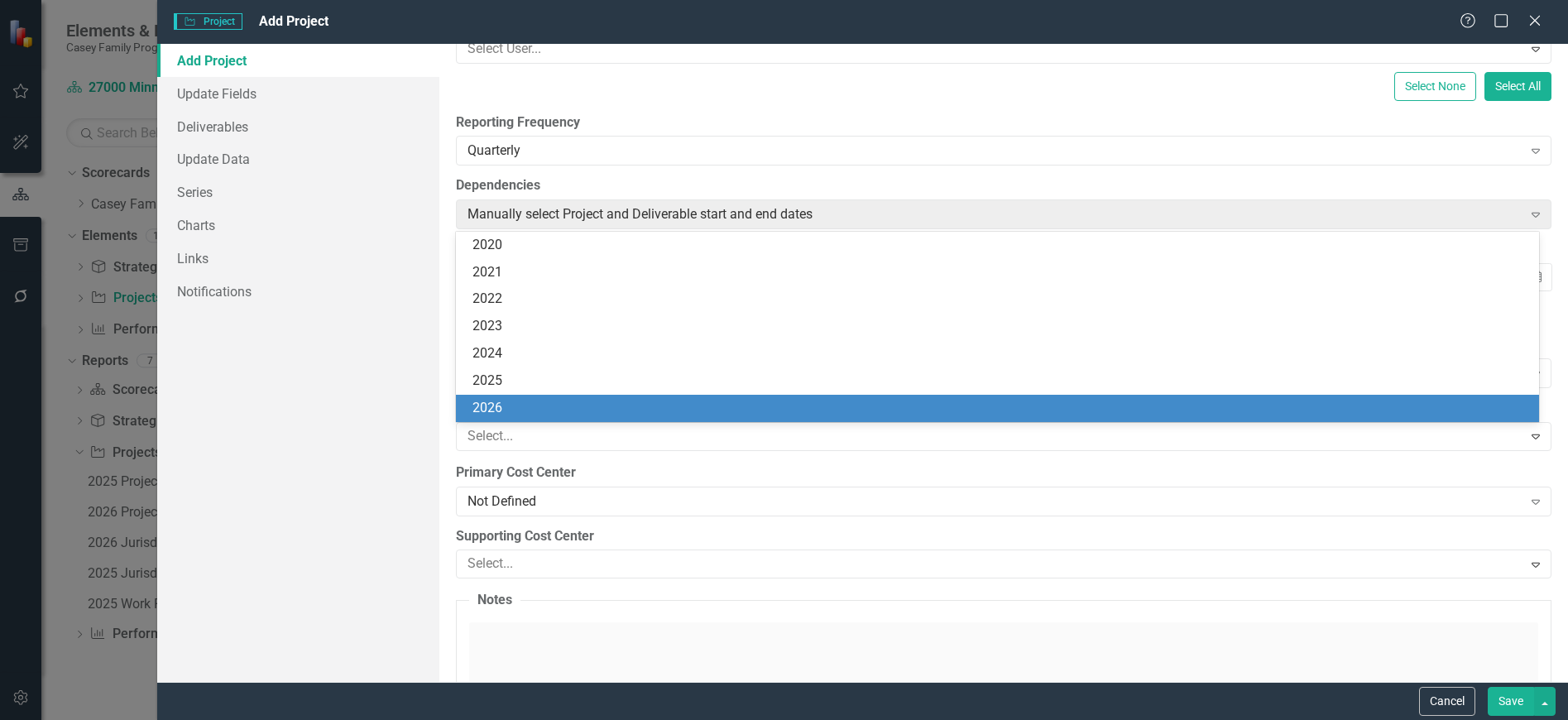 click on "2026" at bounding box center (1000, 408) 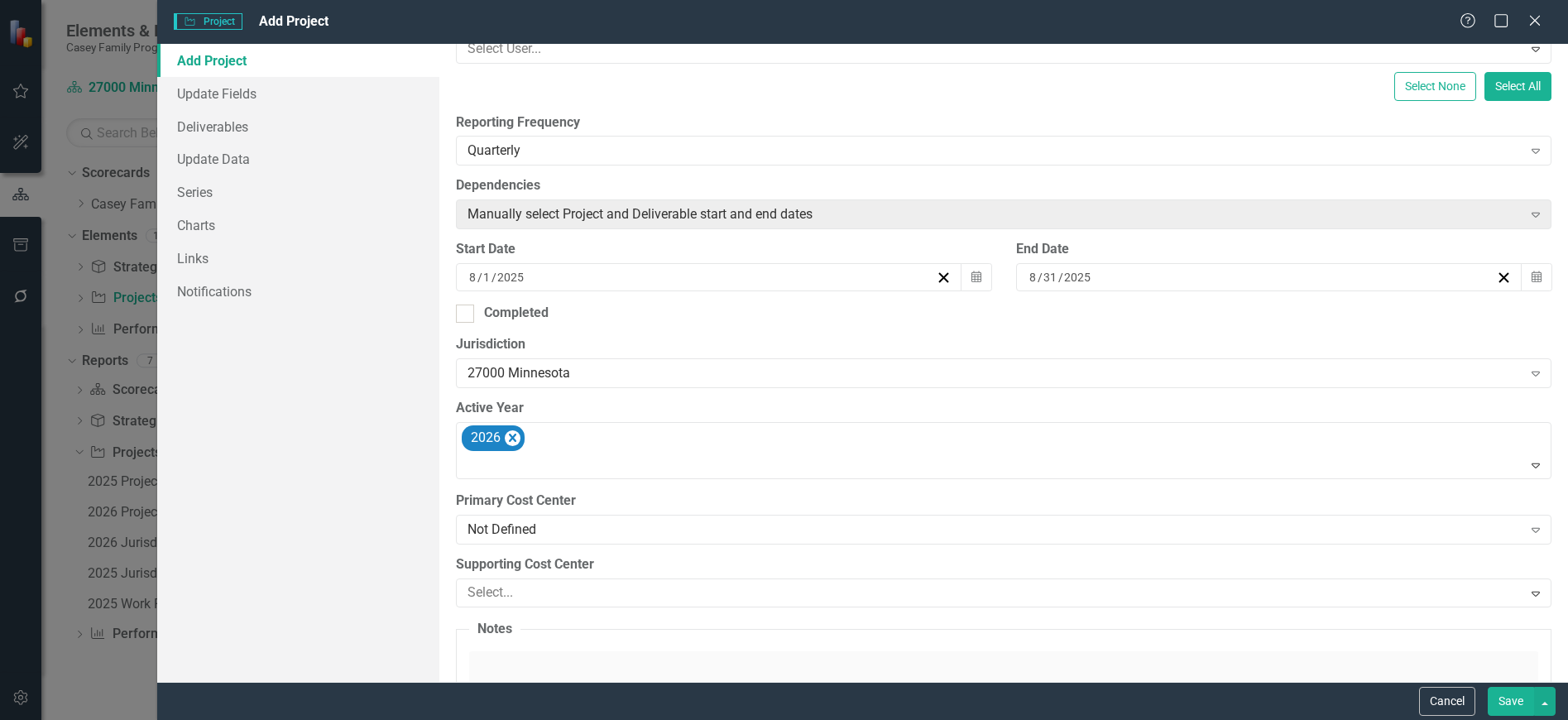 click on "Not Defined" at bounding box center [995, 530] 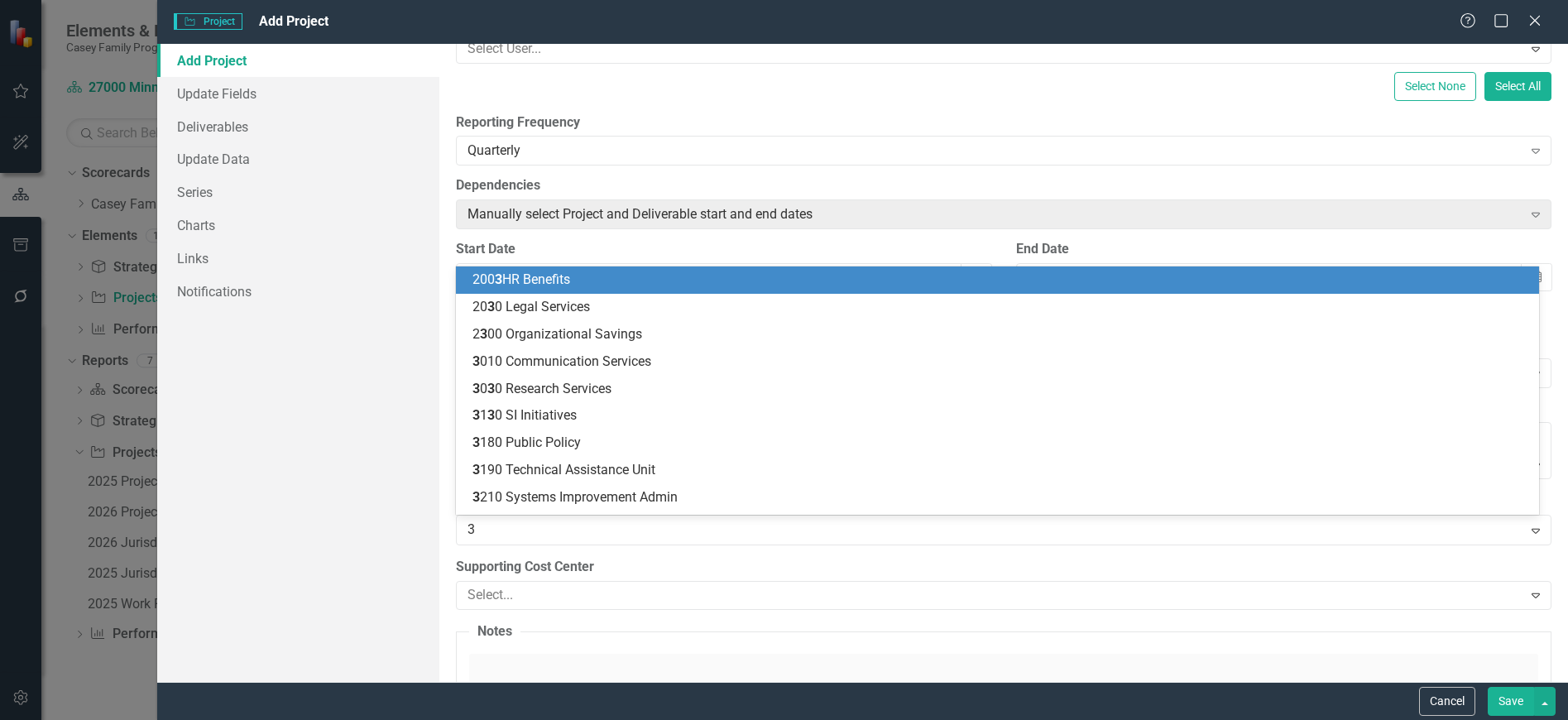 type on "36" 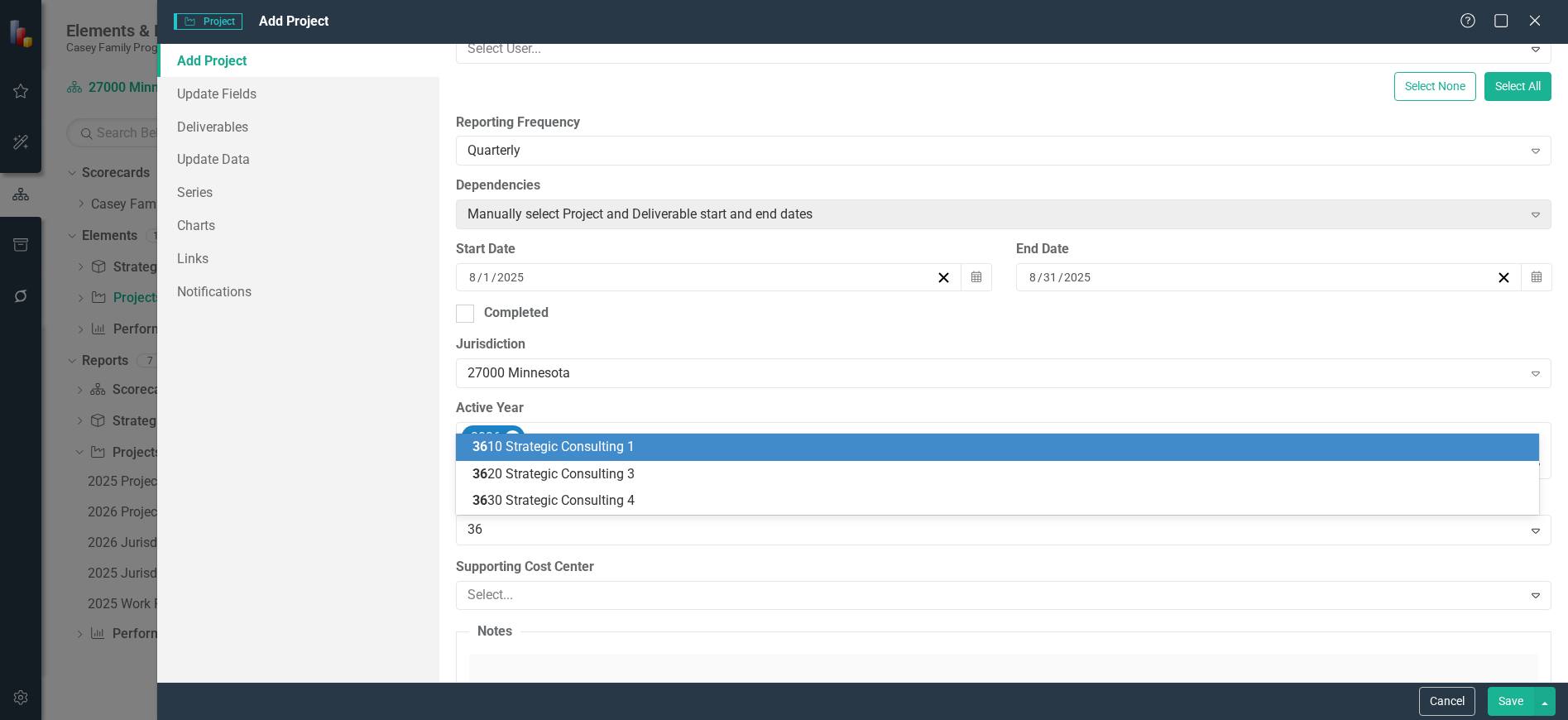 click on "36 10 Strategic Consulting 1" at bounding box center (1000, 447) 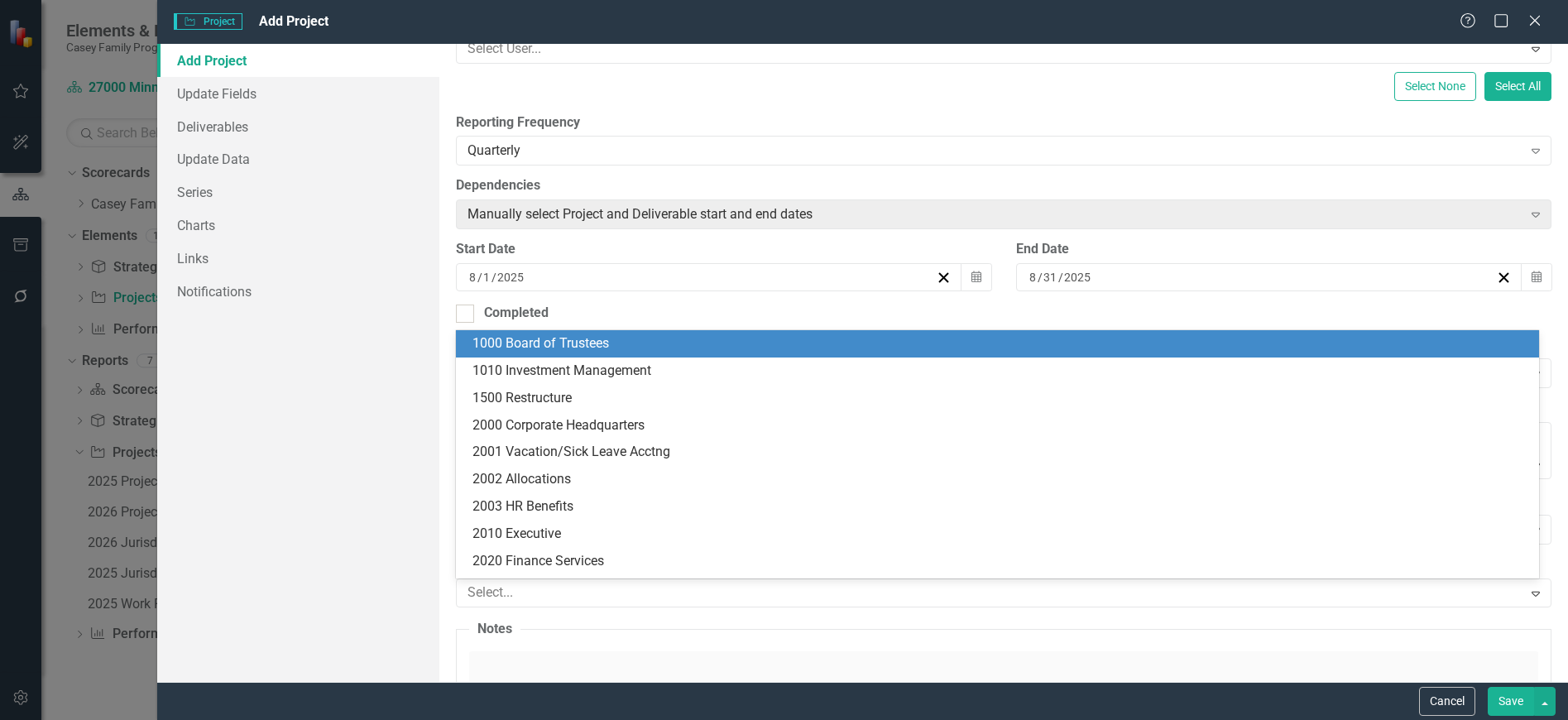 click at bounding box center (991, 593) 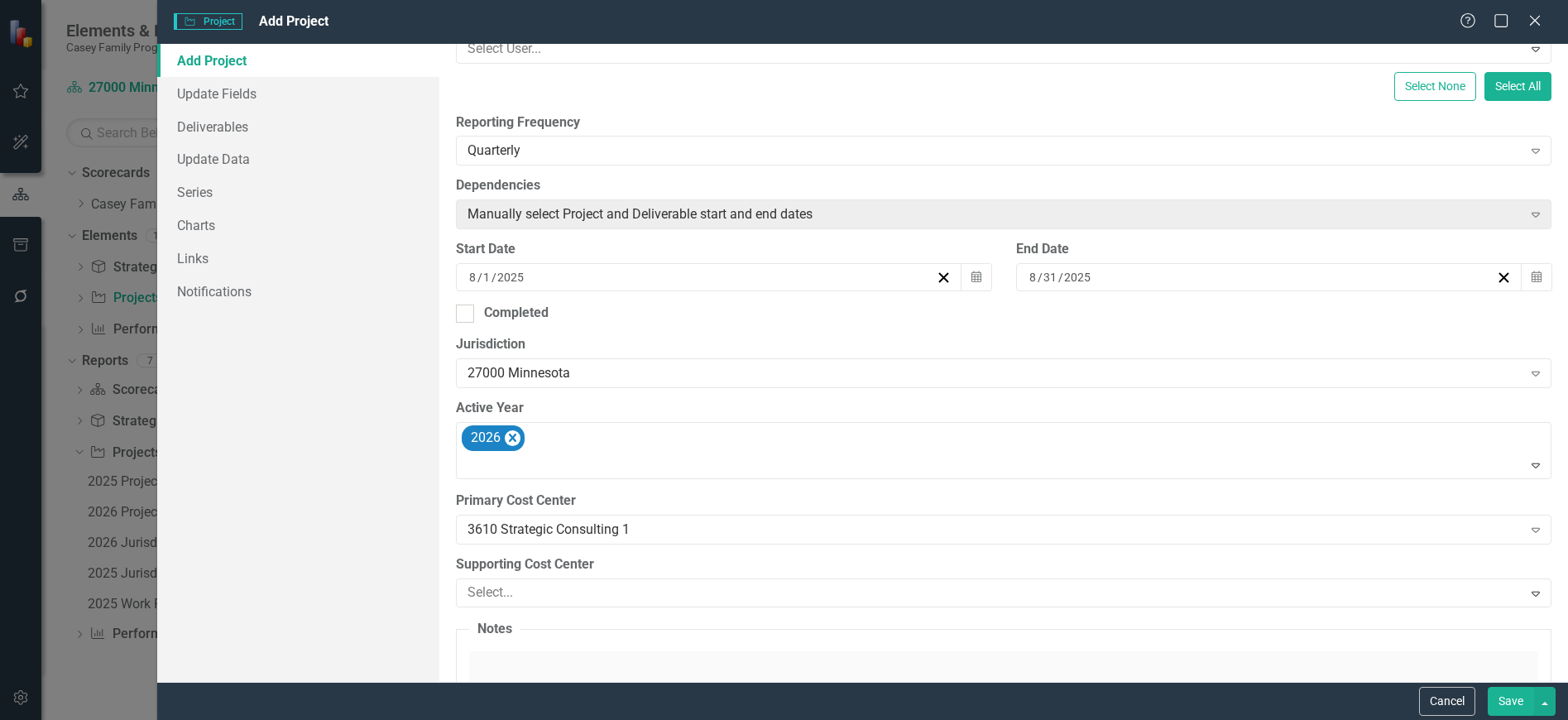 click at bounding box center [991, 593] 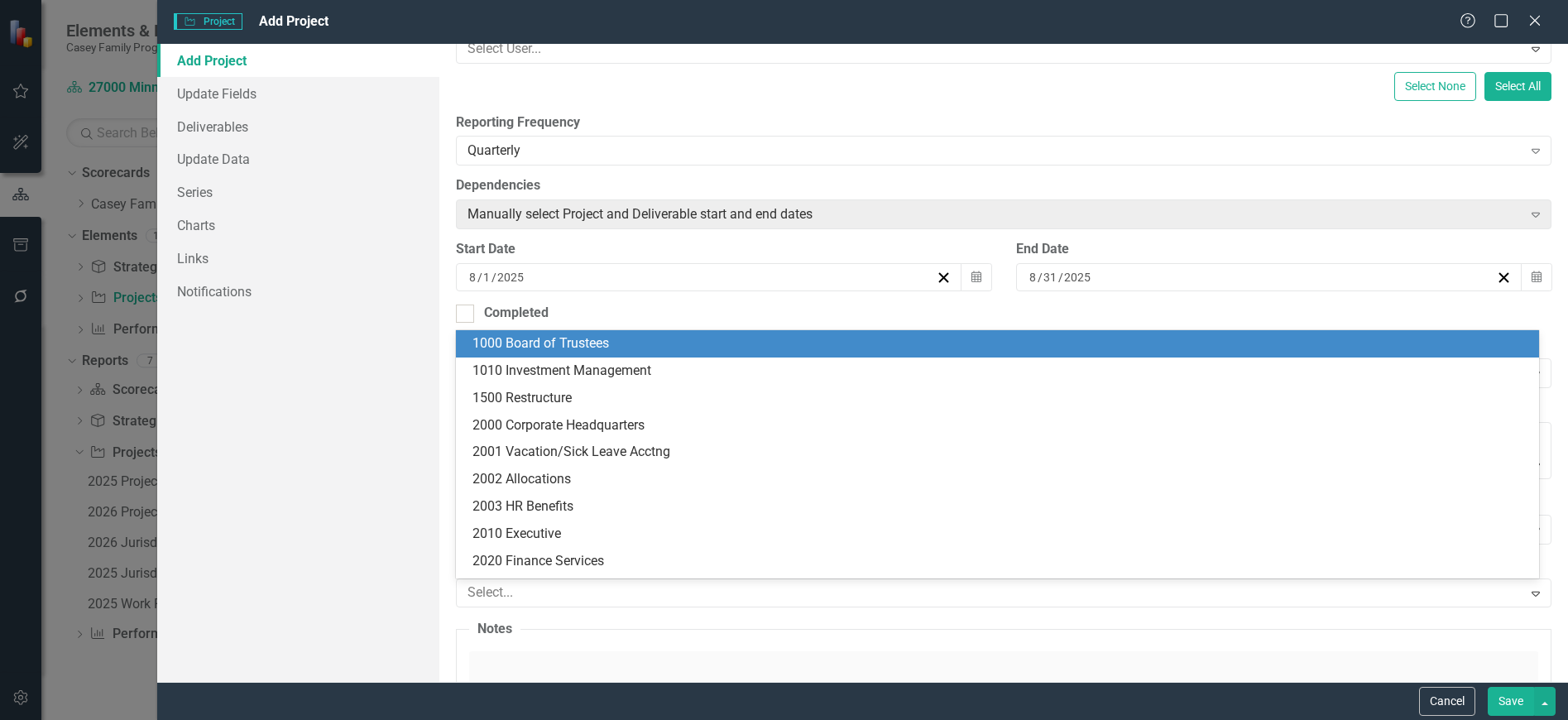 scroll, scrollTop: 33, scrollLeft: 0, axis: vertical 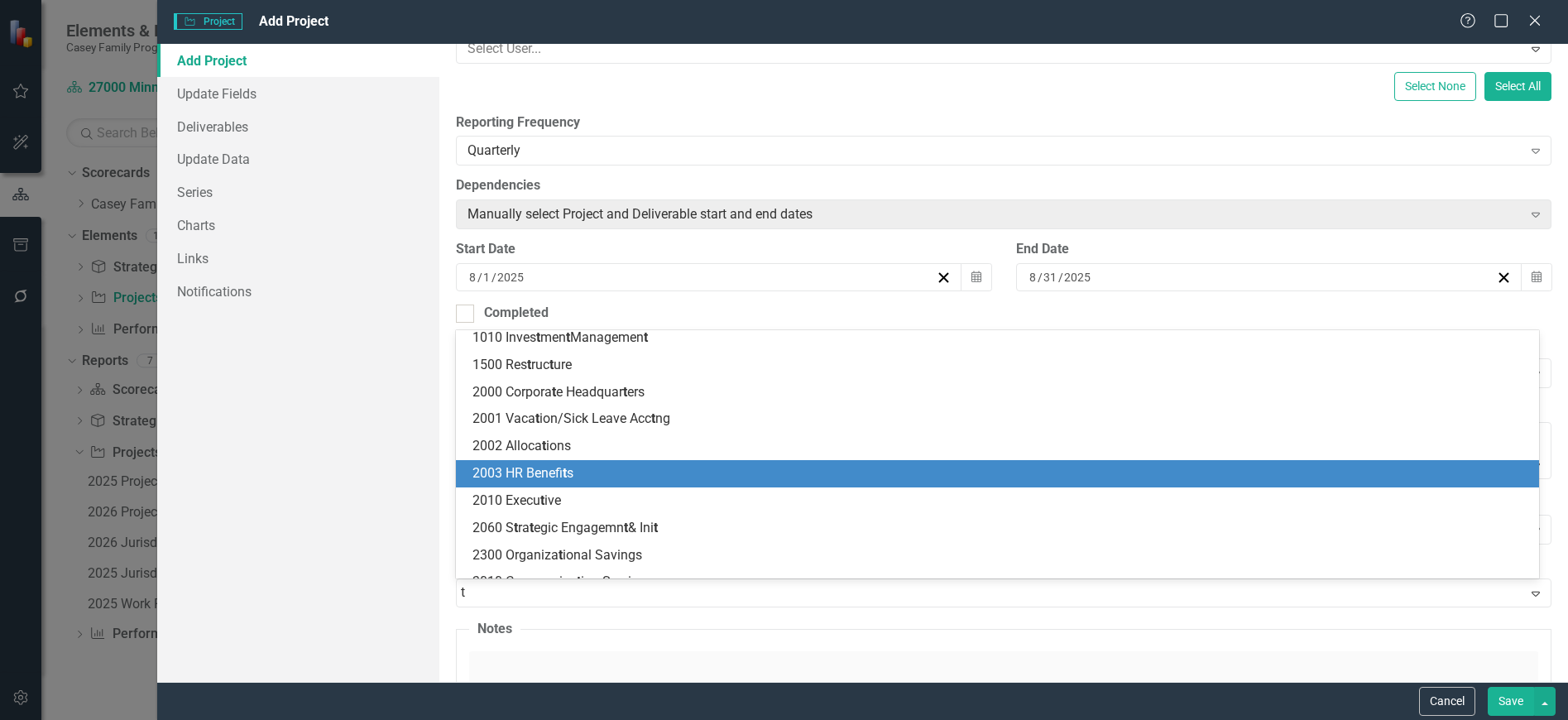 type on "ta" 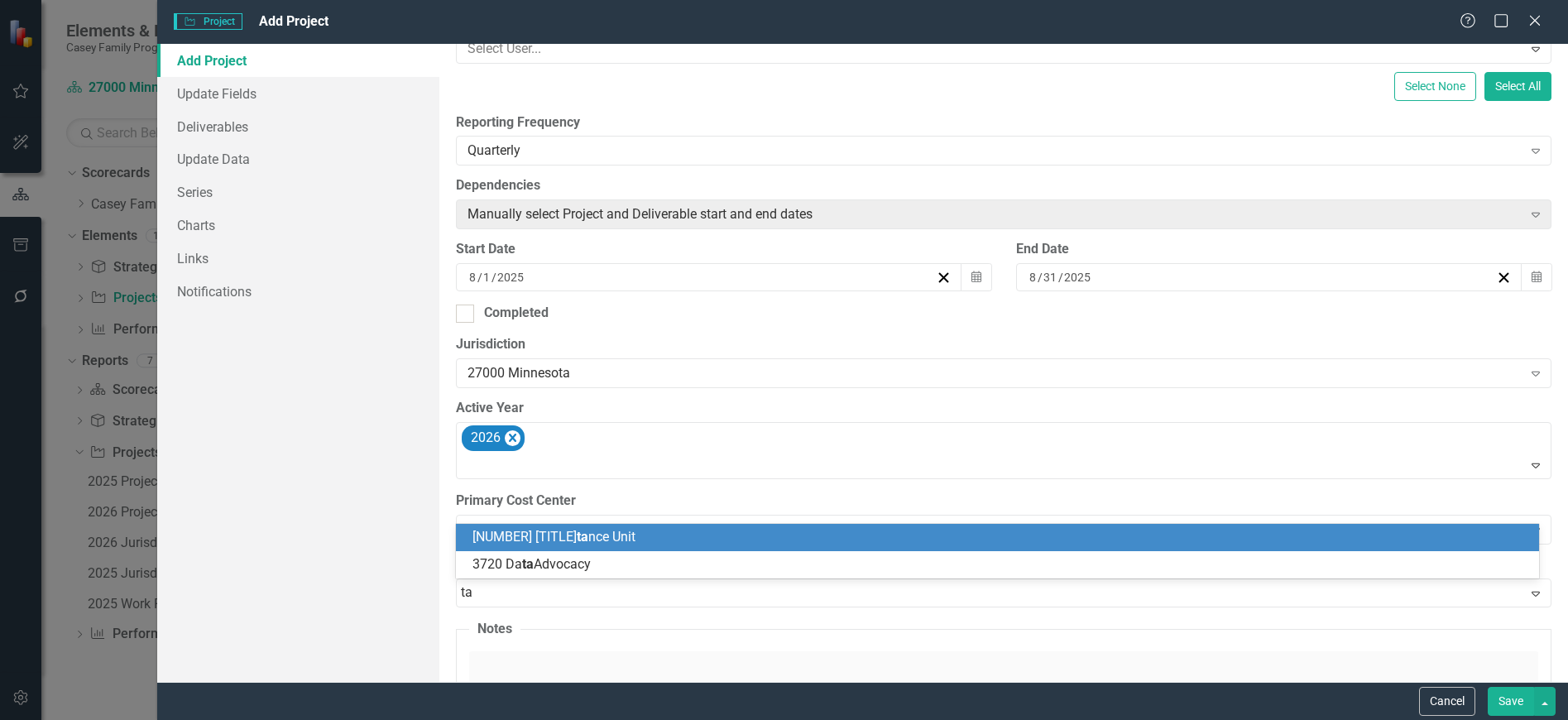 scroll, scrollTop: 0, scrollLeft: 0, axis: both 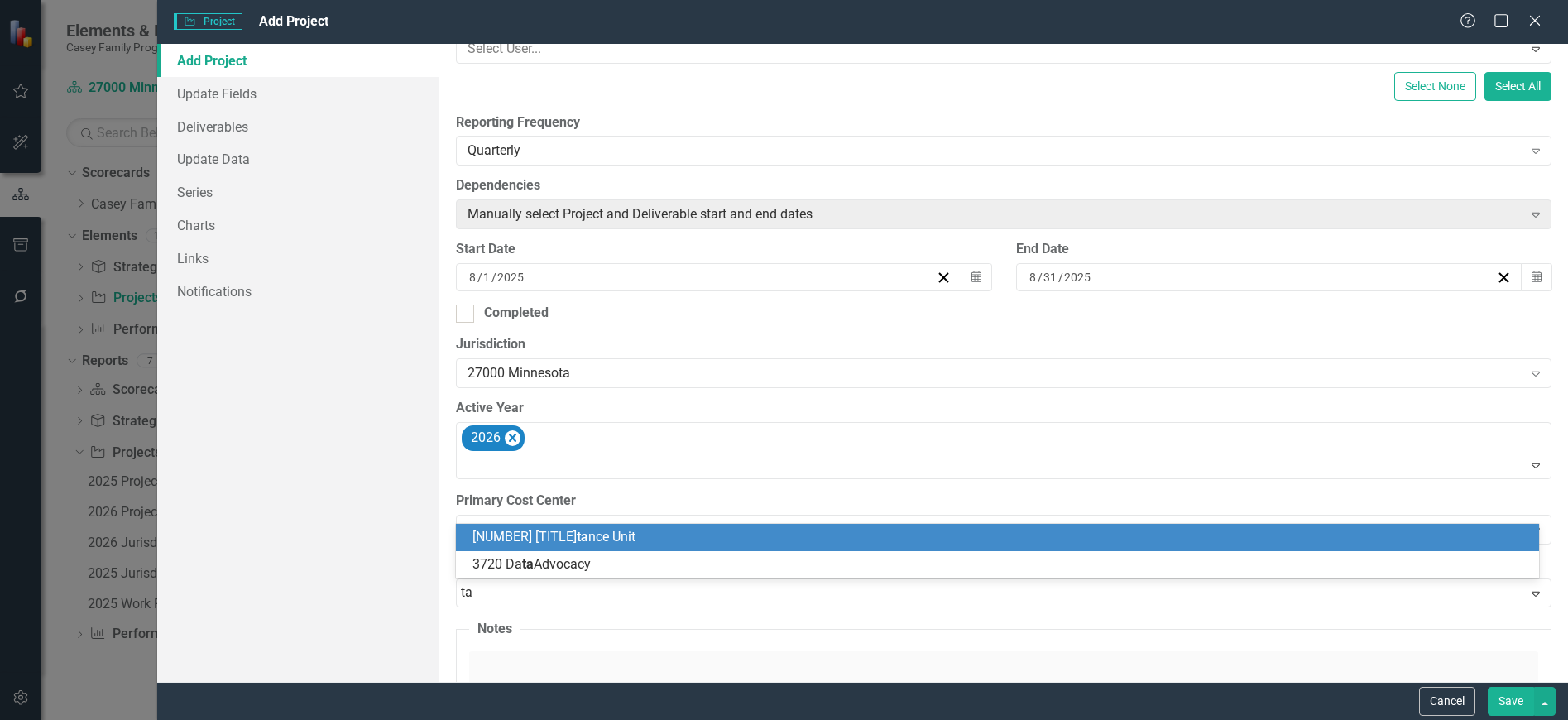 click on "3190 Technical Assis ta nce Unit" at bounding box center (1000, 537) 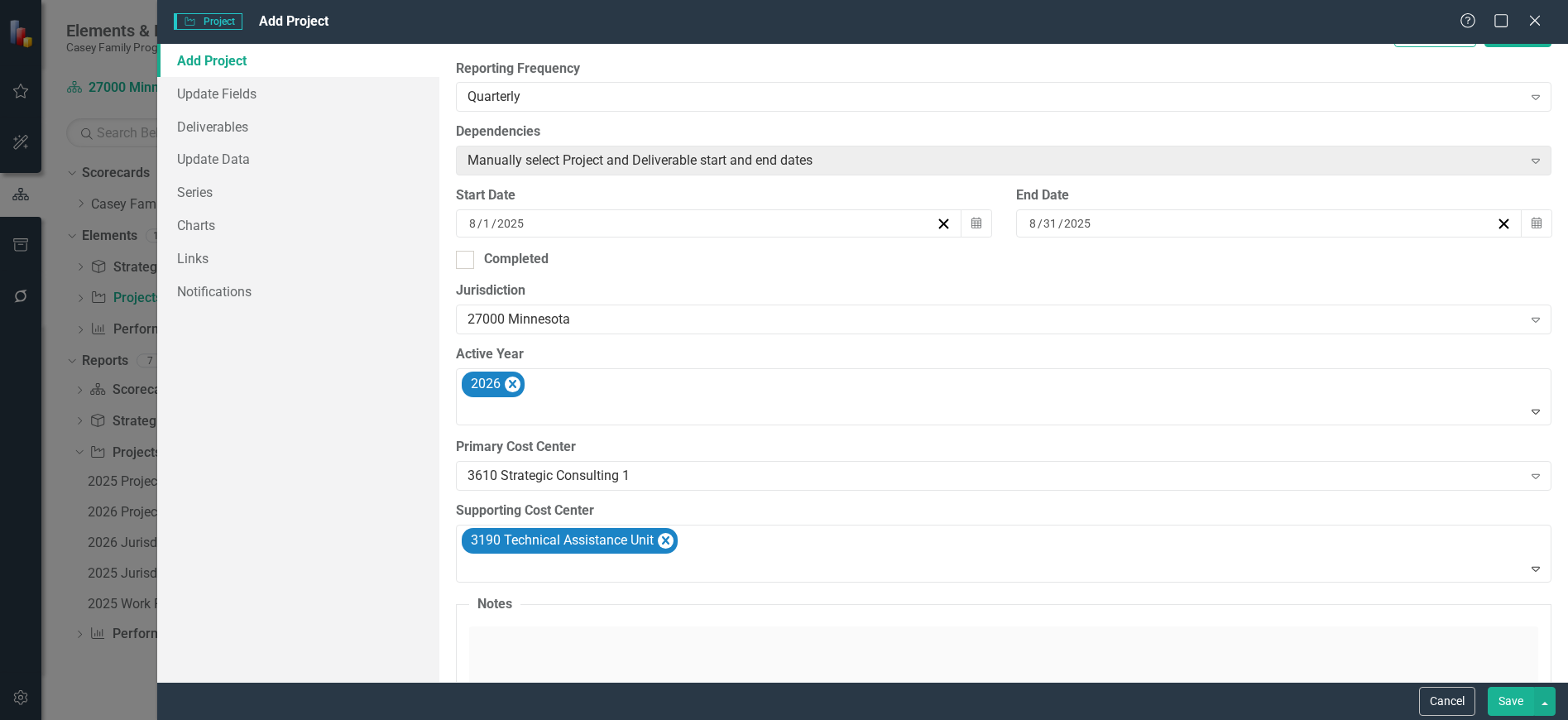 scroll, scrollTop: 414, scrollLeft: 0, axis: vertical 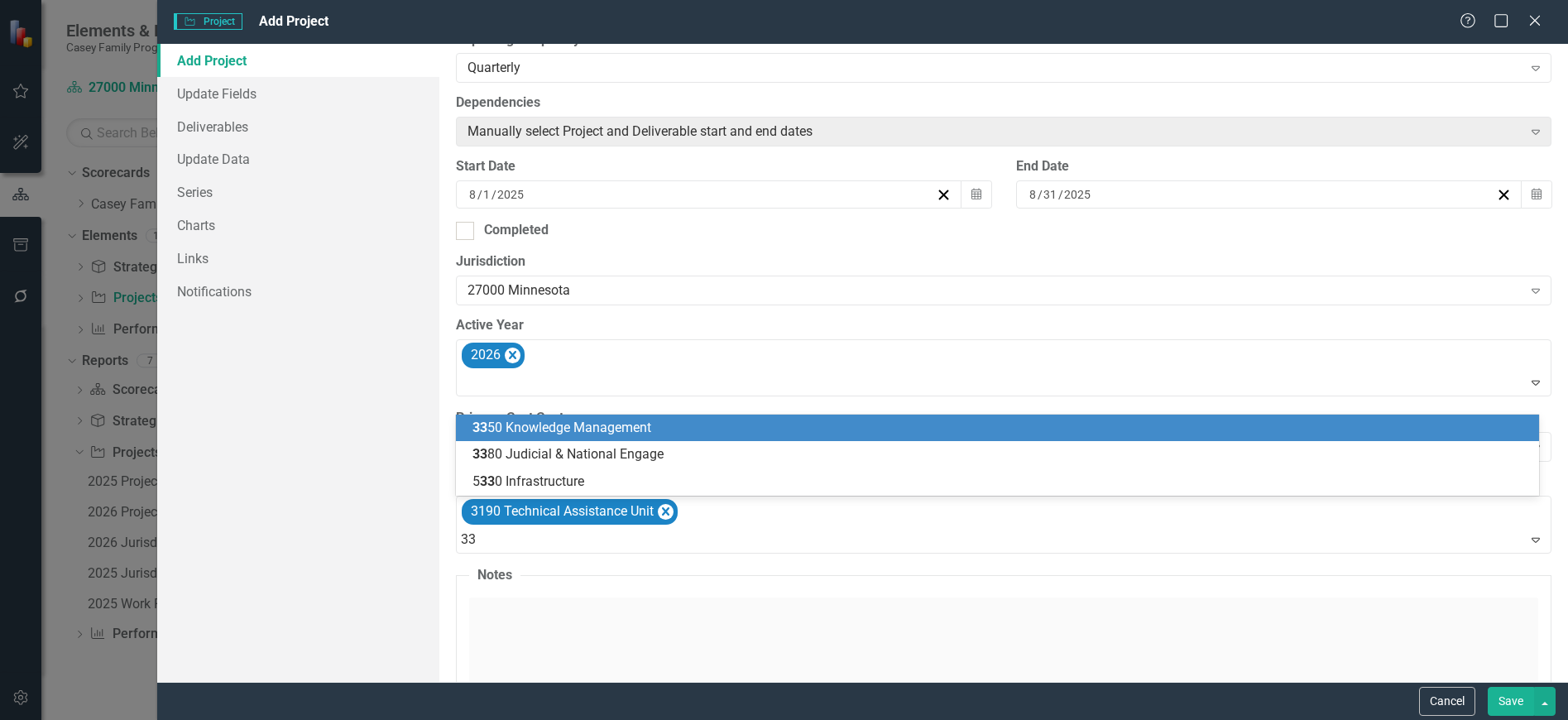 type on "335" 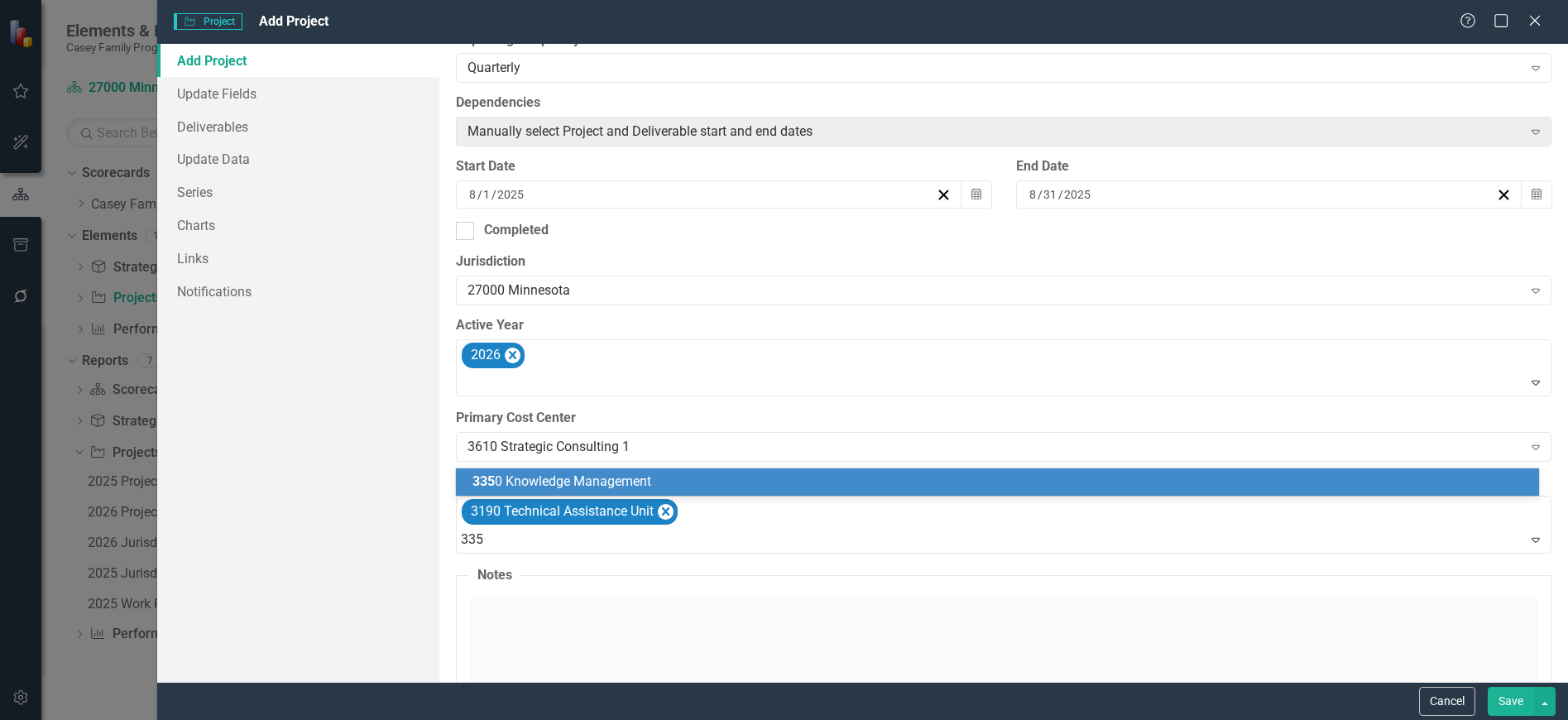 click on "335 0 Knowledge Management" at bounding box center [1000, 482] 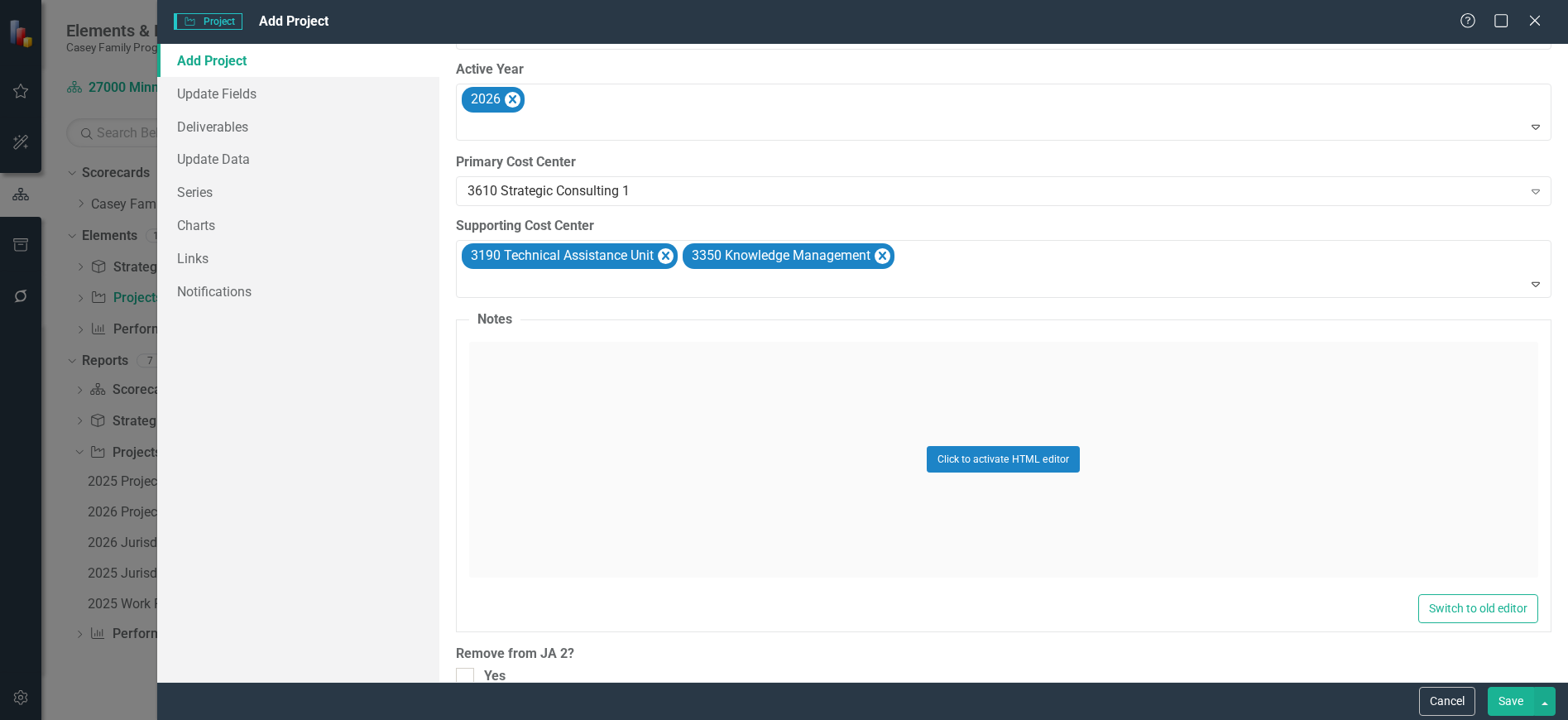 scroll, scrollTop: 698, scrollLeft: 0, axis: vertical 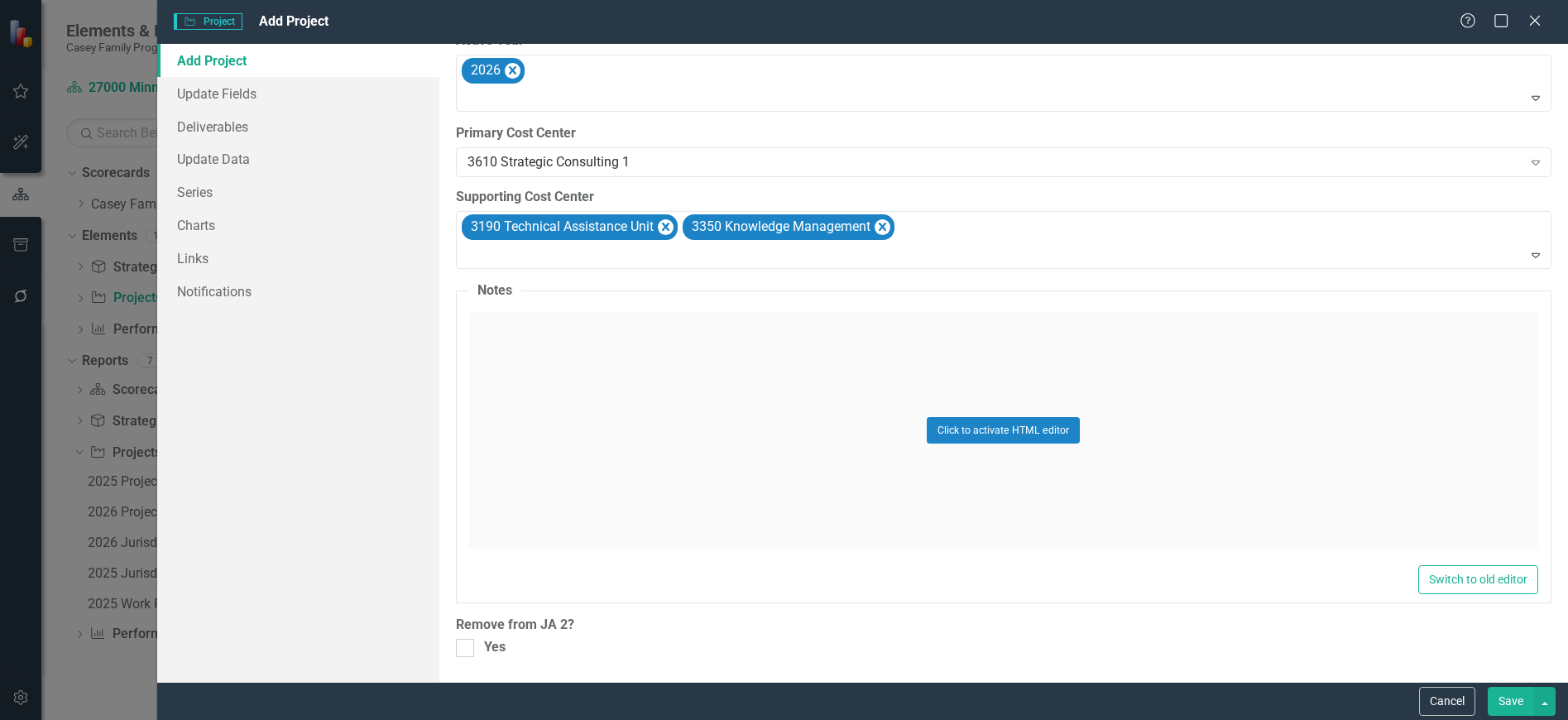 click on "Save" at bounding box center (1511, 701) 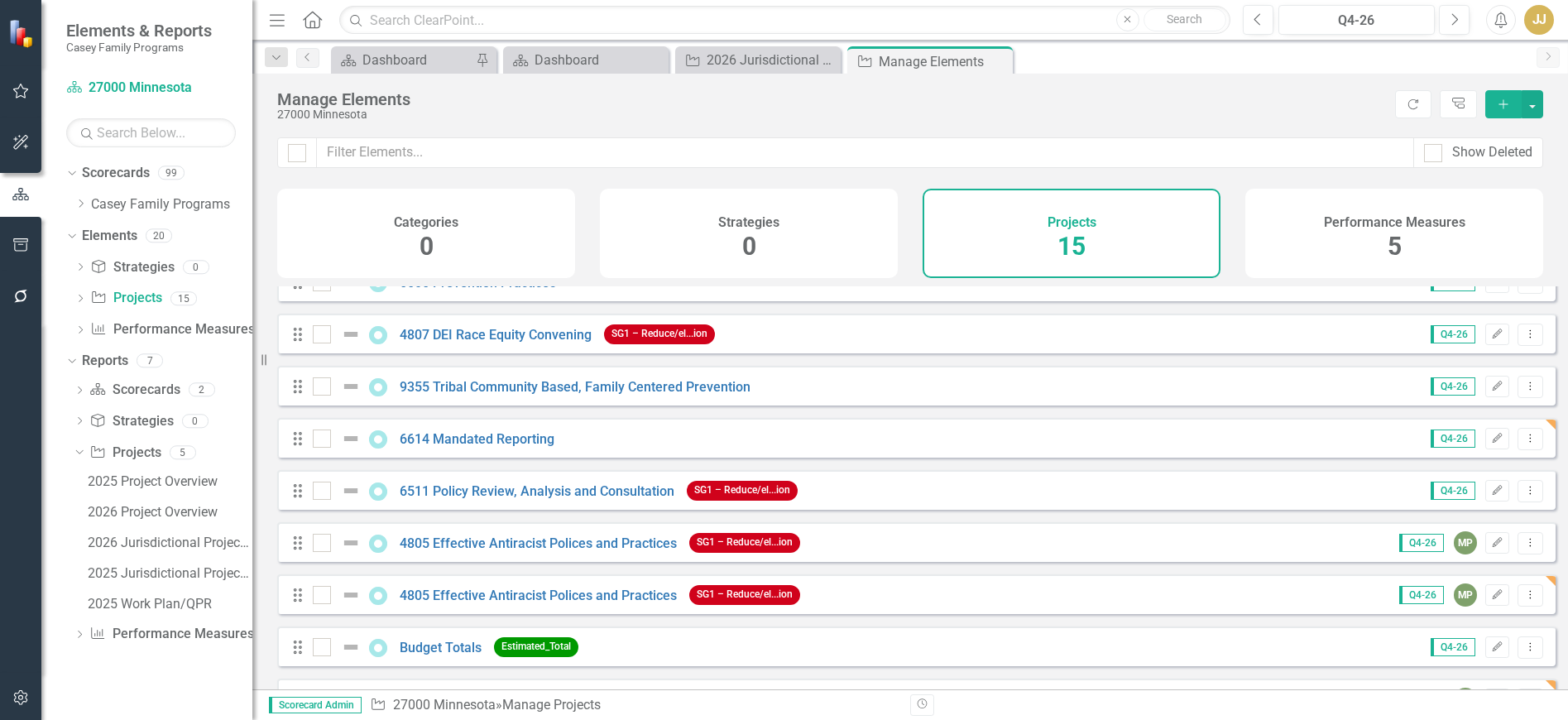 scroll, scrollTop: 309, scrollLeft: 0, axis: vertical 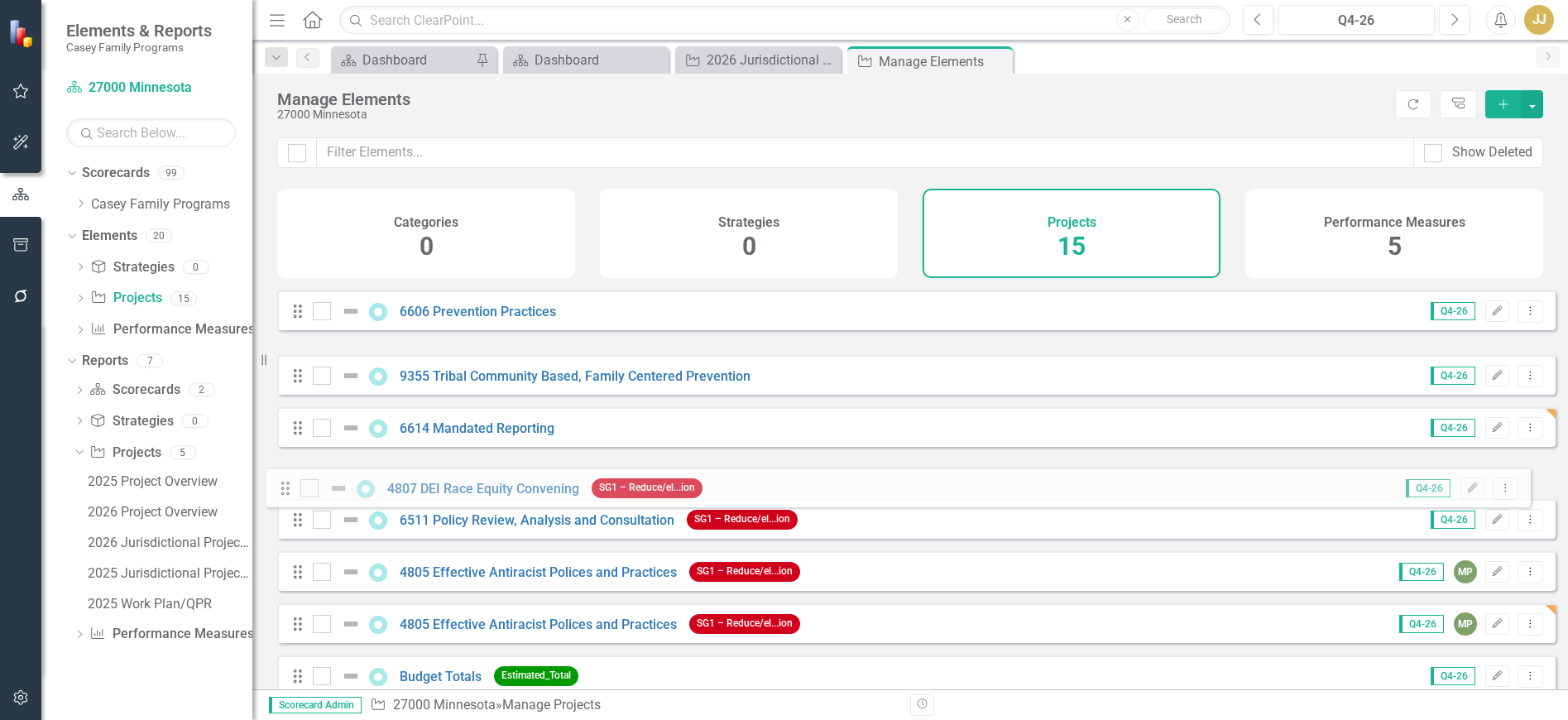 drag, startPoint x: 295, startPoint y: 377, endPoint x: 282, endPoint y: 489, distance: 112.7519 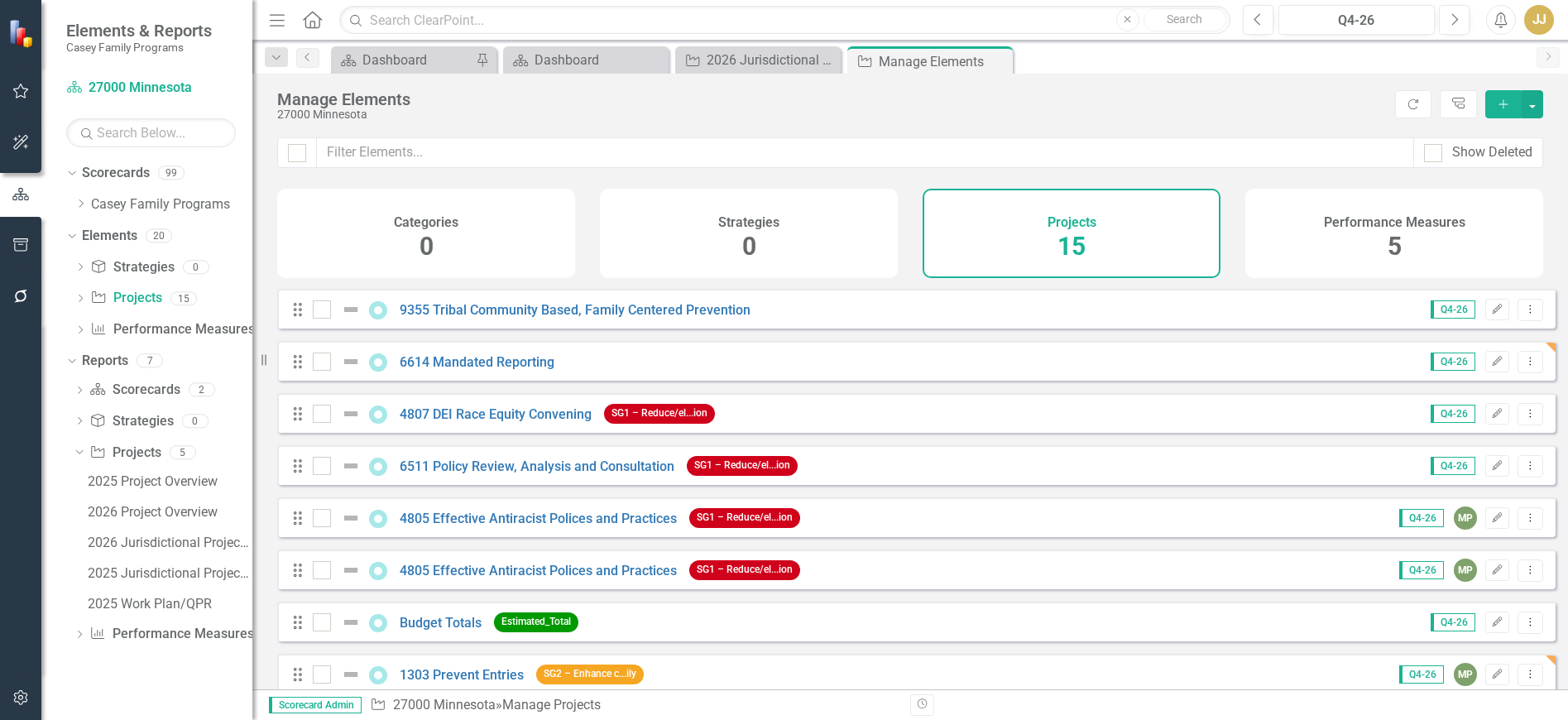 scroll, scrollTop: 391, scrollLeft: 0, axis: vertical 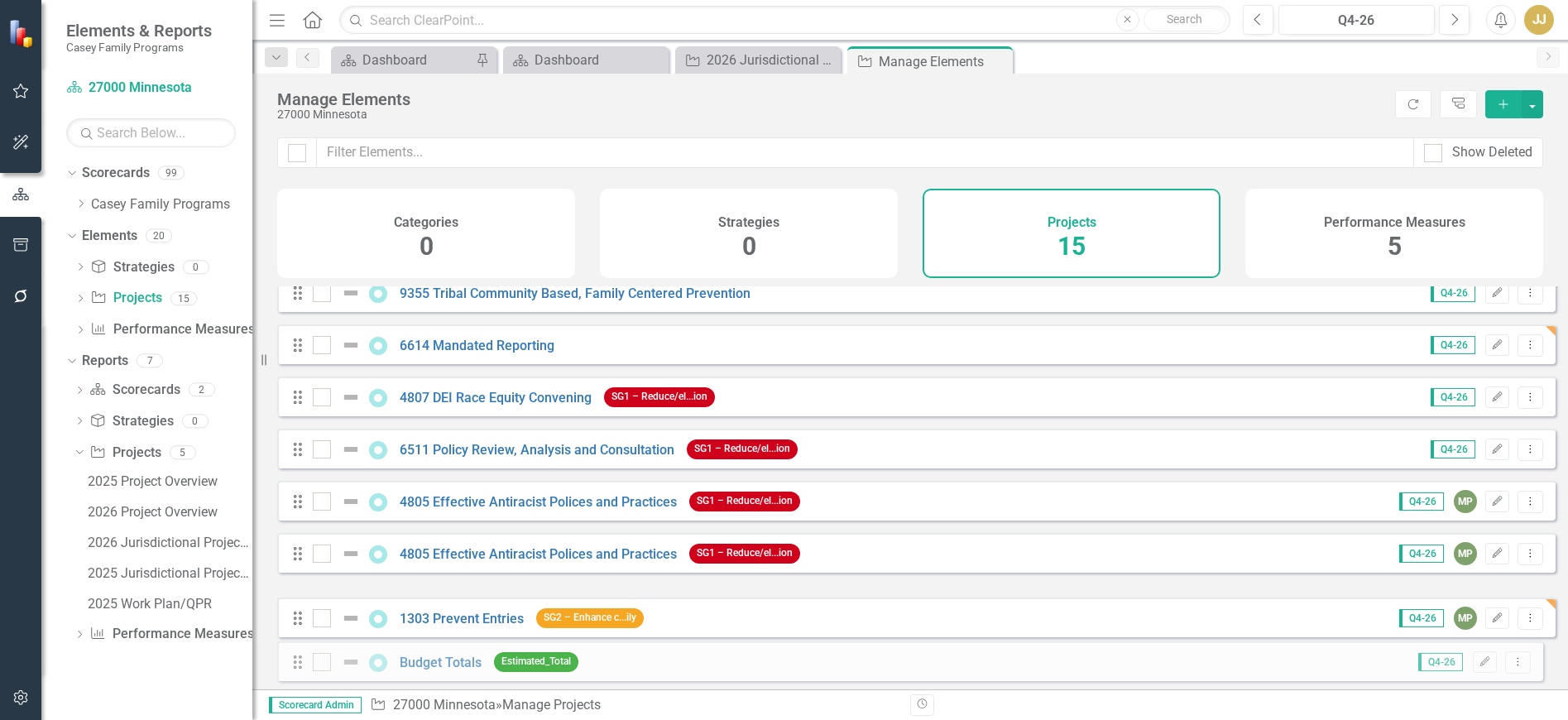 drag, startPoint x: 299, startPoint y: 601, endPoint x: 299, endPoint y: 657, distance: 56 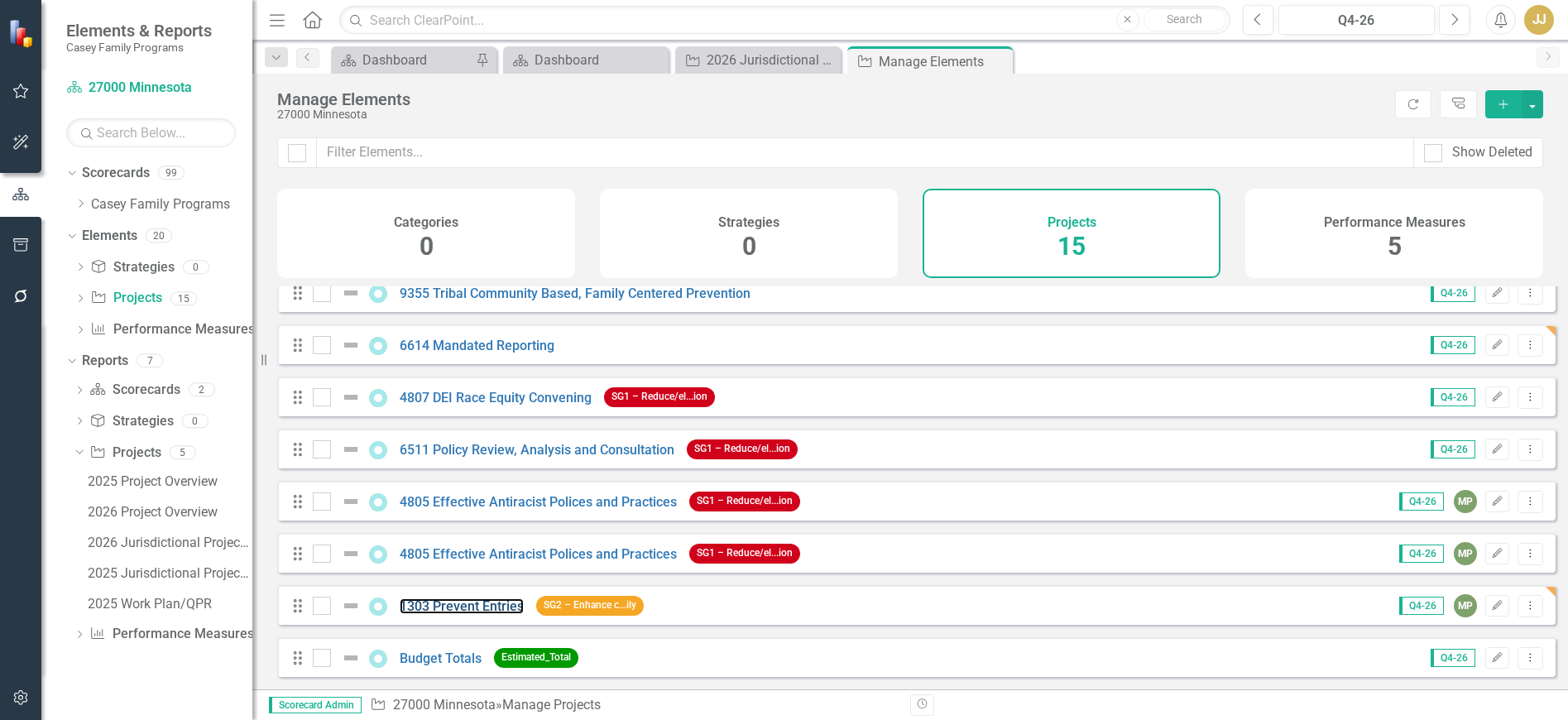 click on "1303 Prevent Entries" at bounding box center (462, 606) 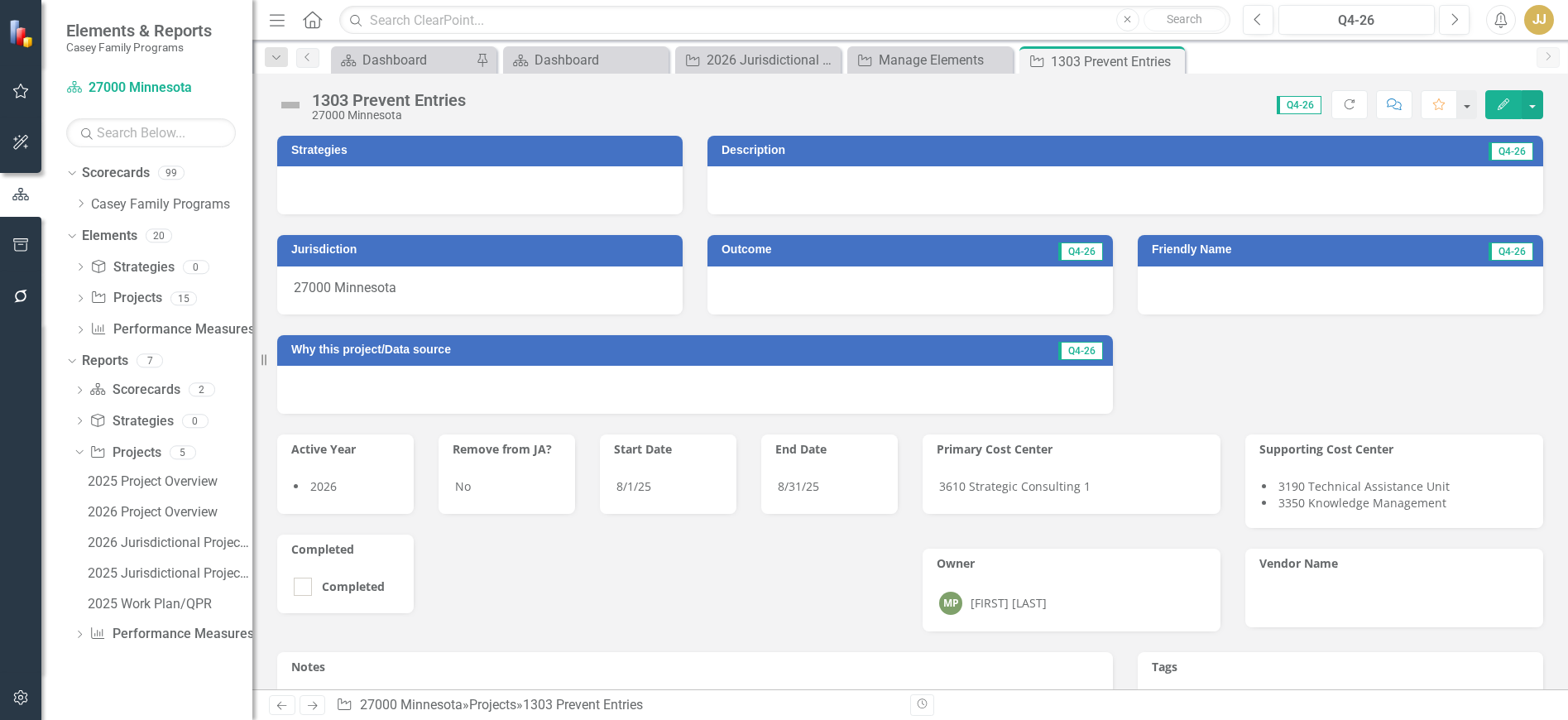click at bounding box center [480, 190] 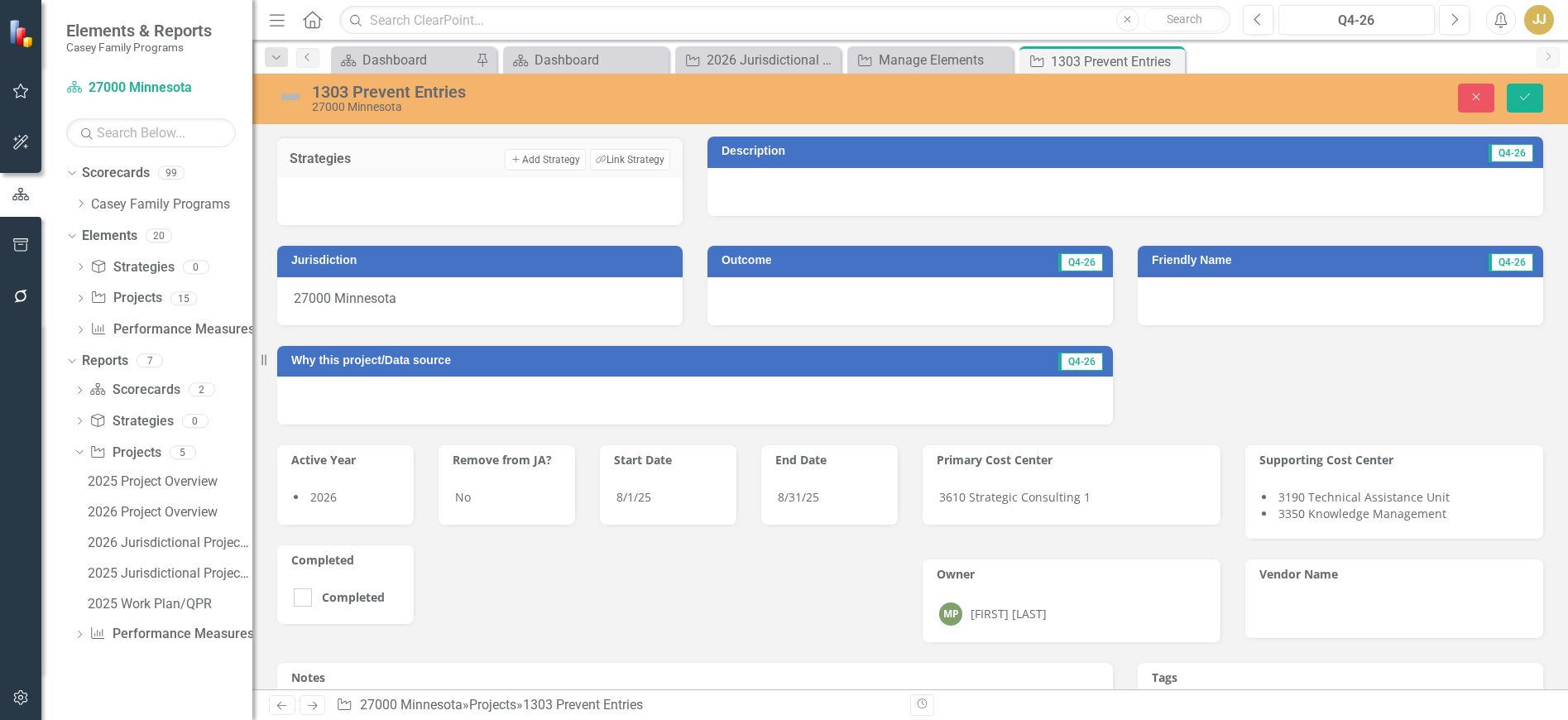 click on "Link Tag  Link Strategy" at bounding box center (630, 160) 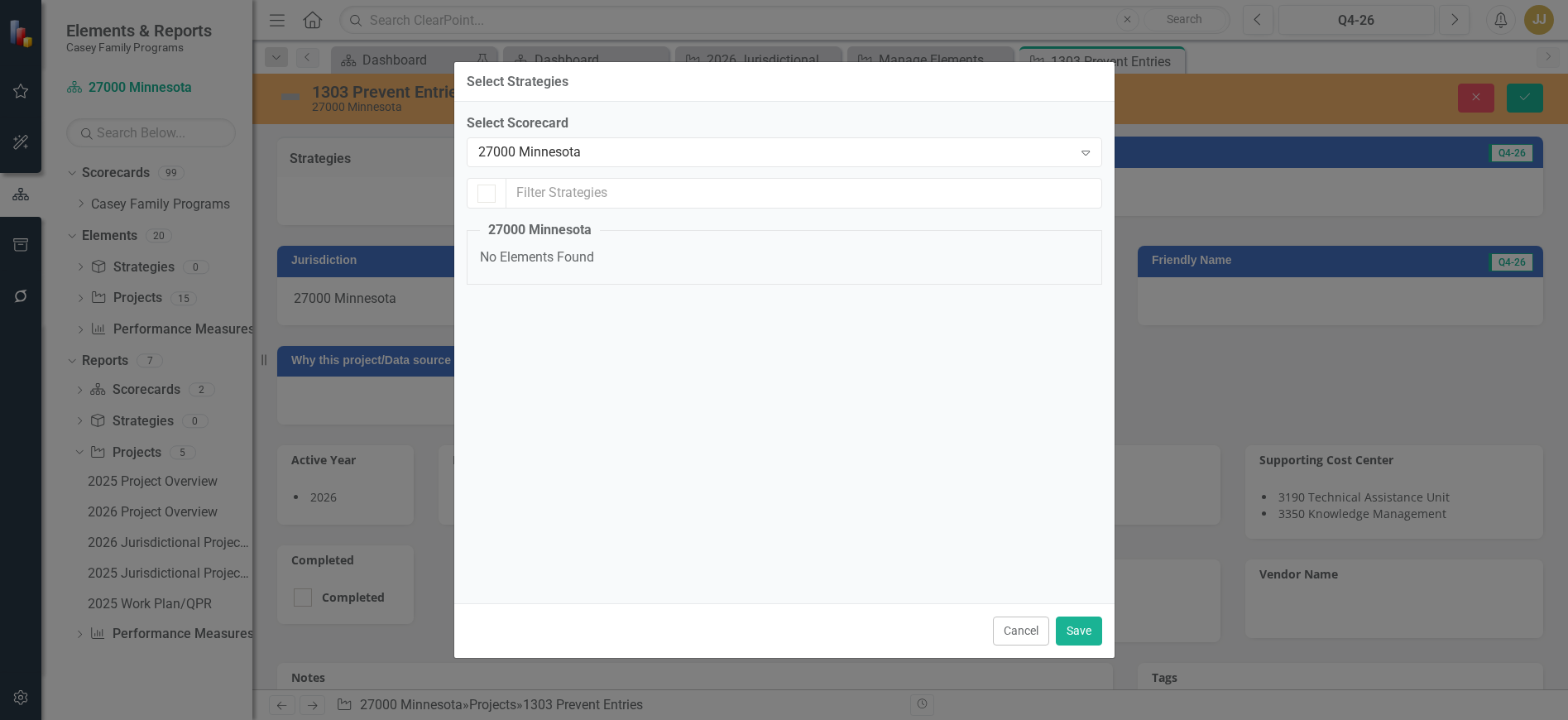click on "27000 Minnesota" at bounding box center (775, 152) 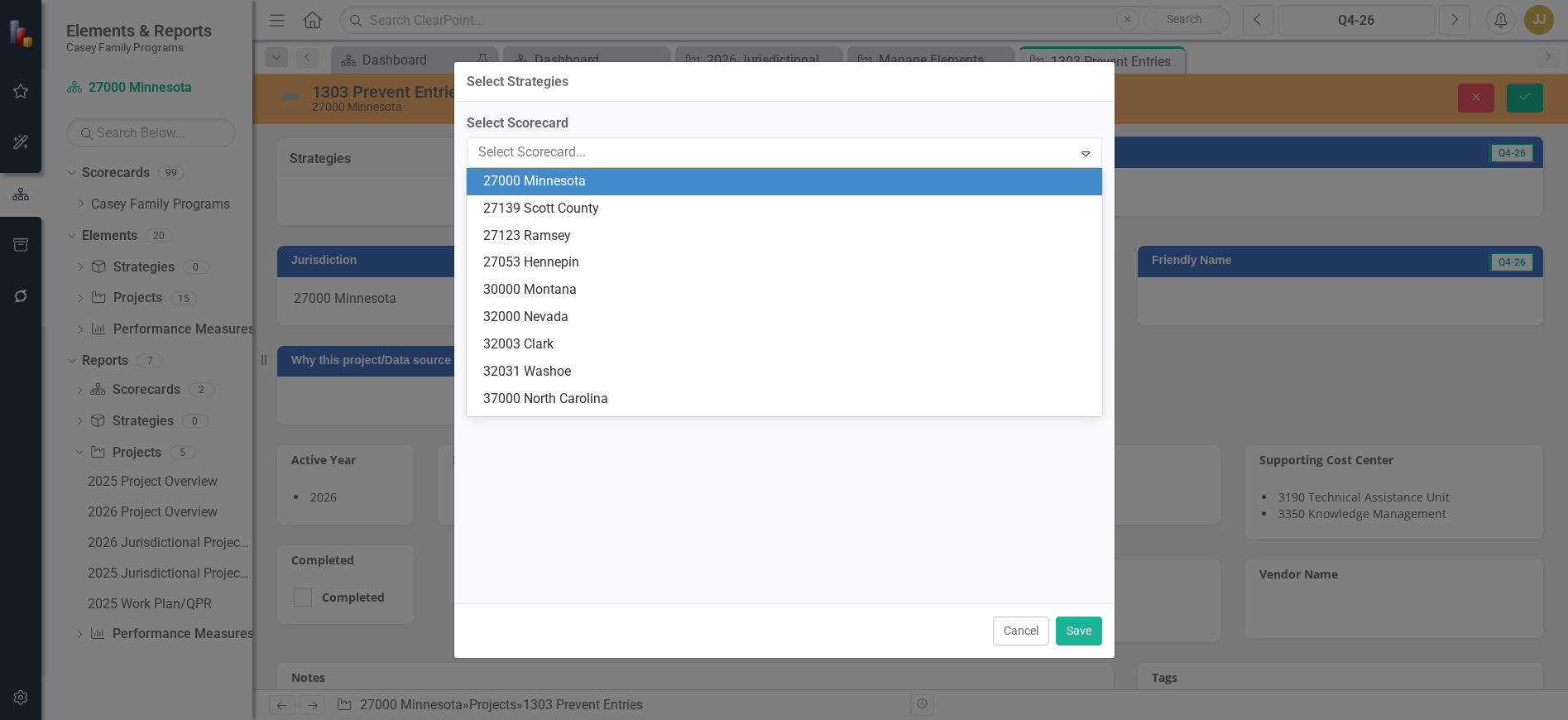 scroll, scrollTop: 0, scrollLeft: 0, axis: both 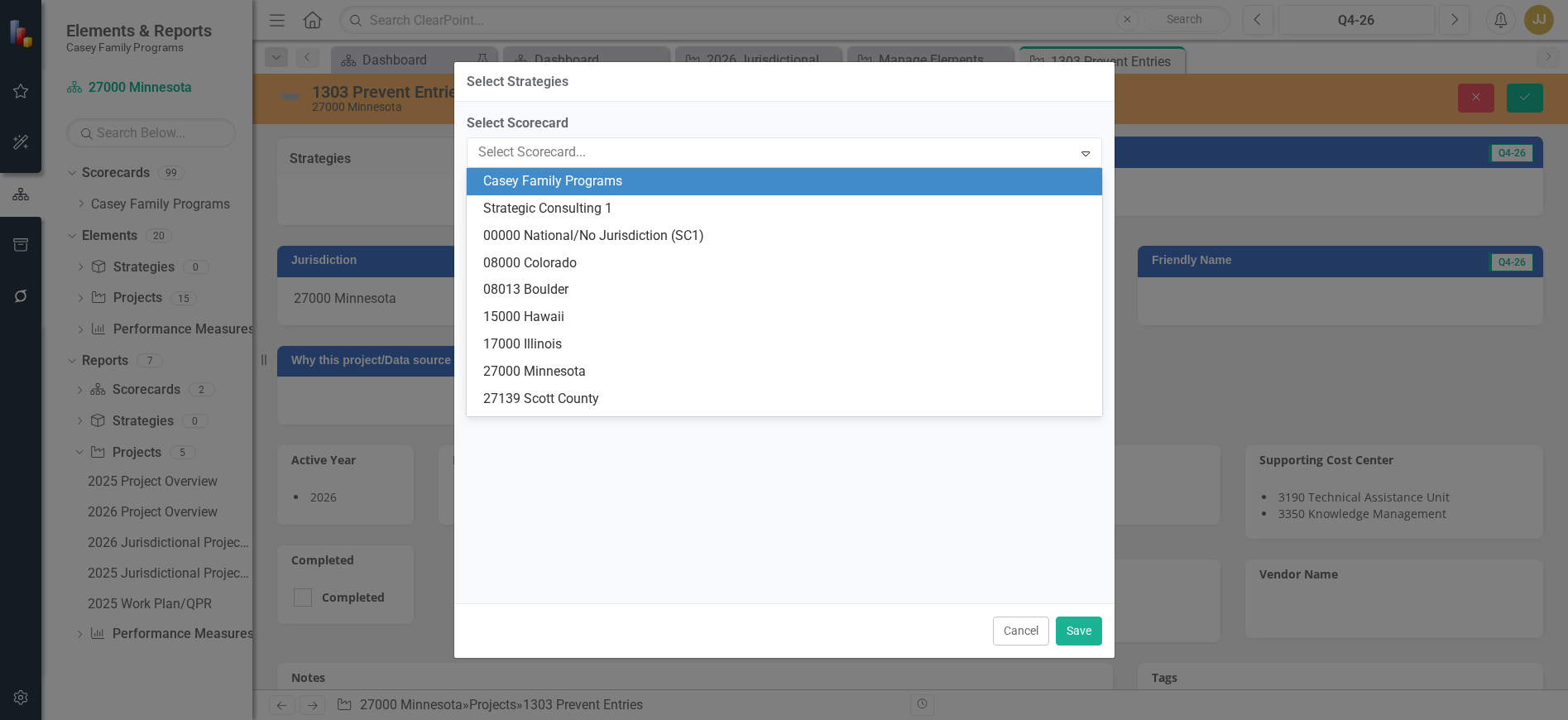 click on "Casey Family Programs" at bounding box center (788, 181) 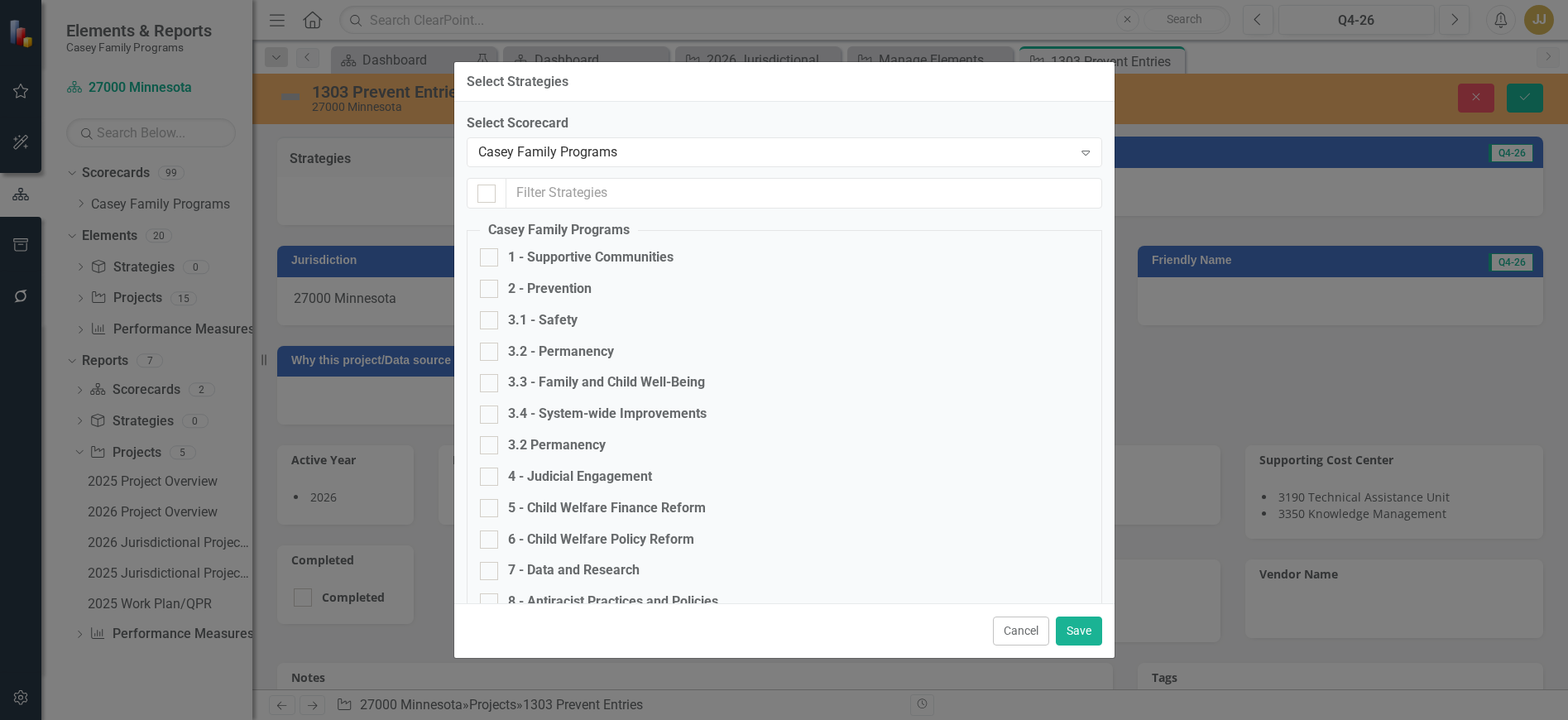 click on "2 - Prevention" at bounding box center (549, 289) 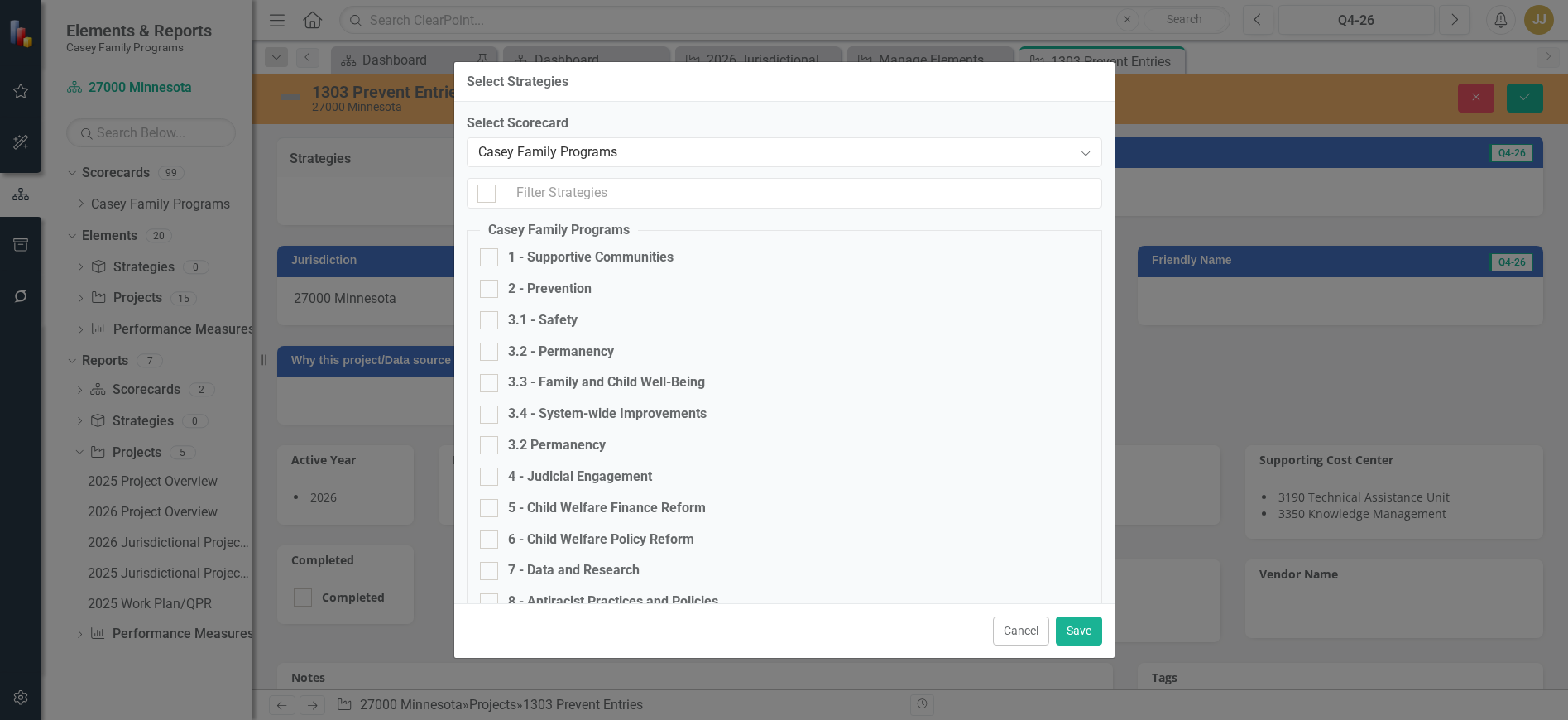 click on "2 - Prevention" at bounding box center [485, 285] 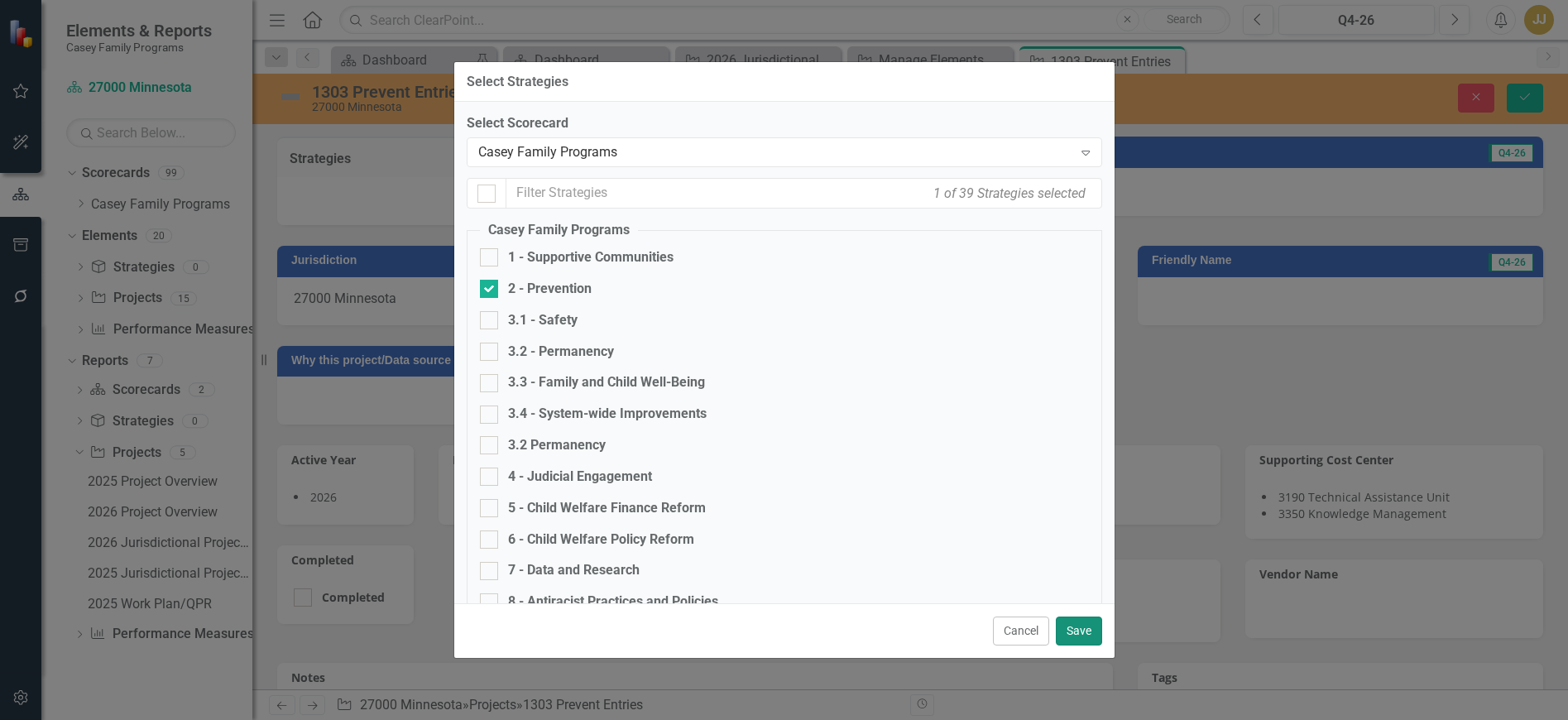 click on "Save" at bounding box center [1079, 631] 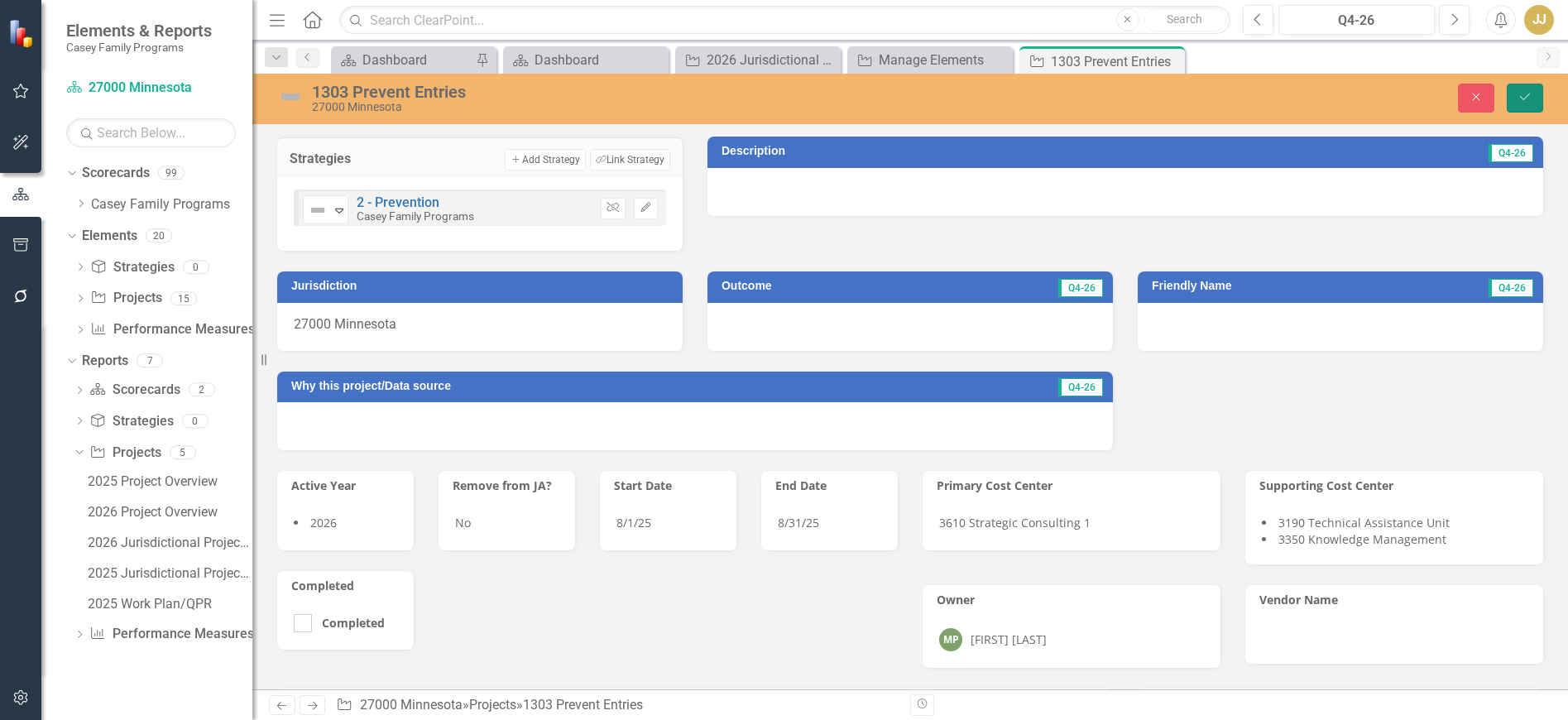 click on "Save" at bounding box center [1525, 98] 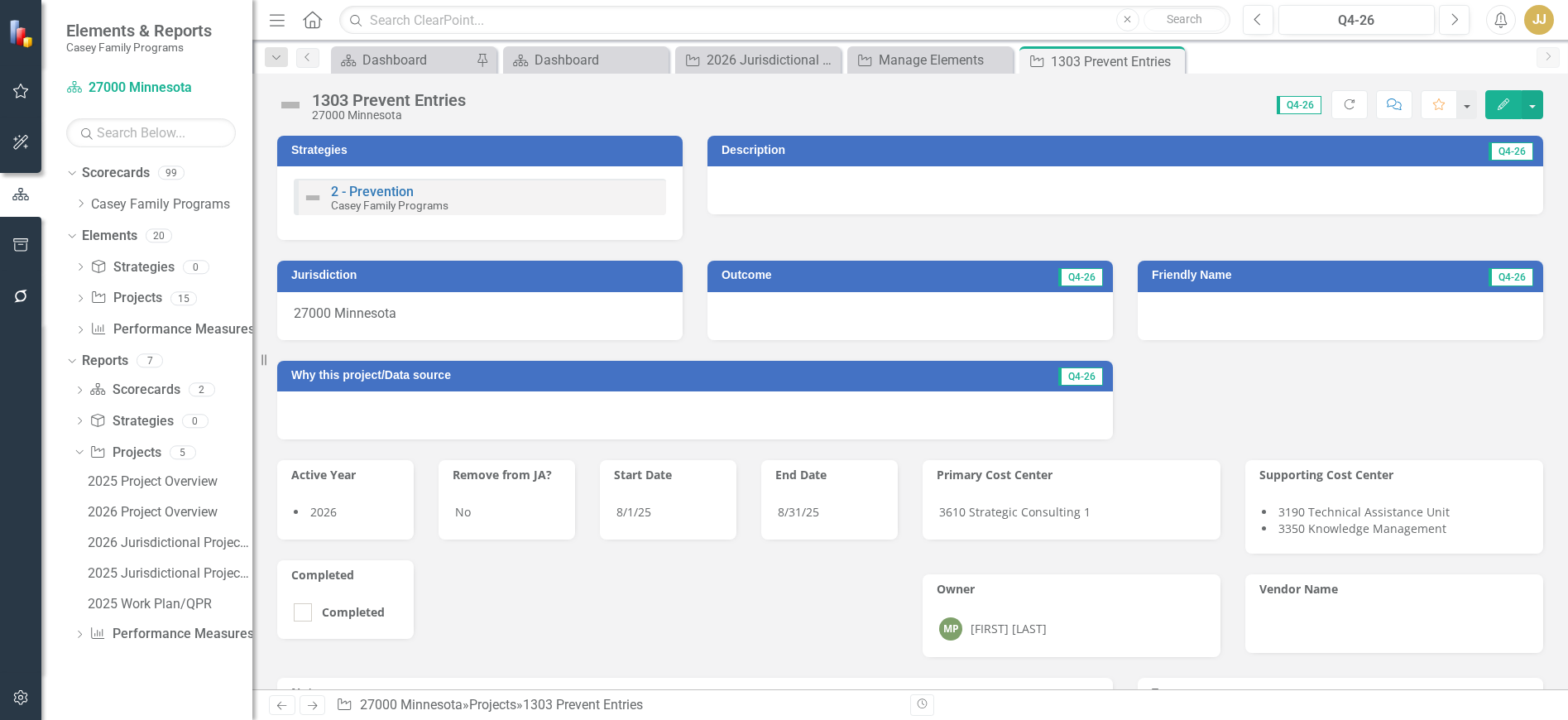 click on "Close" 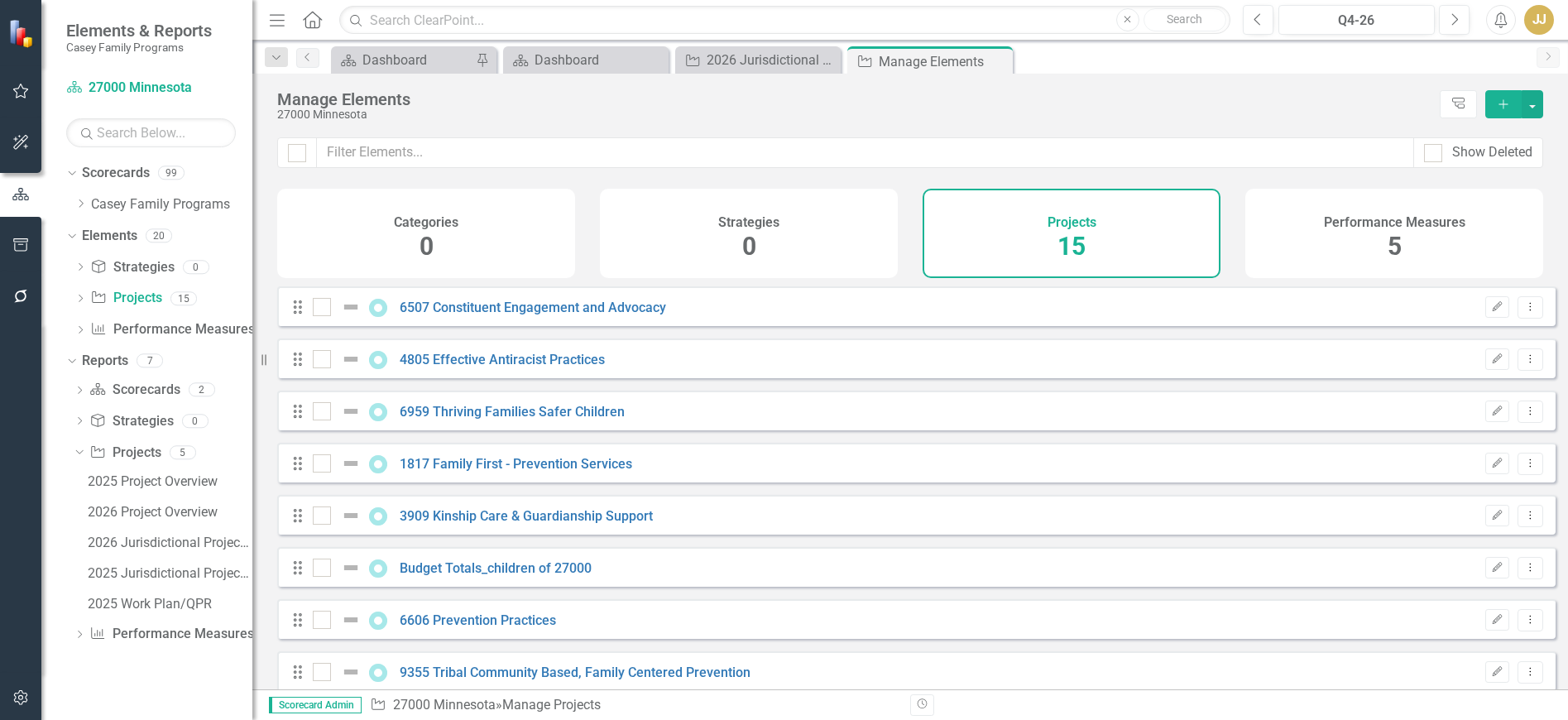 checkbox on "false" 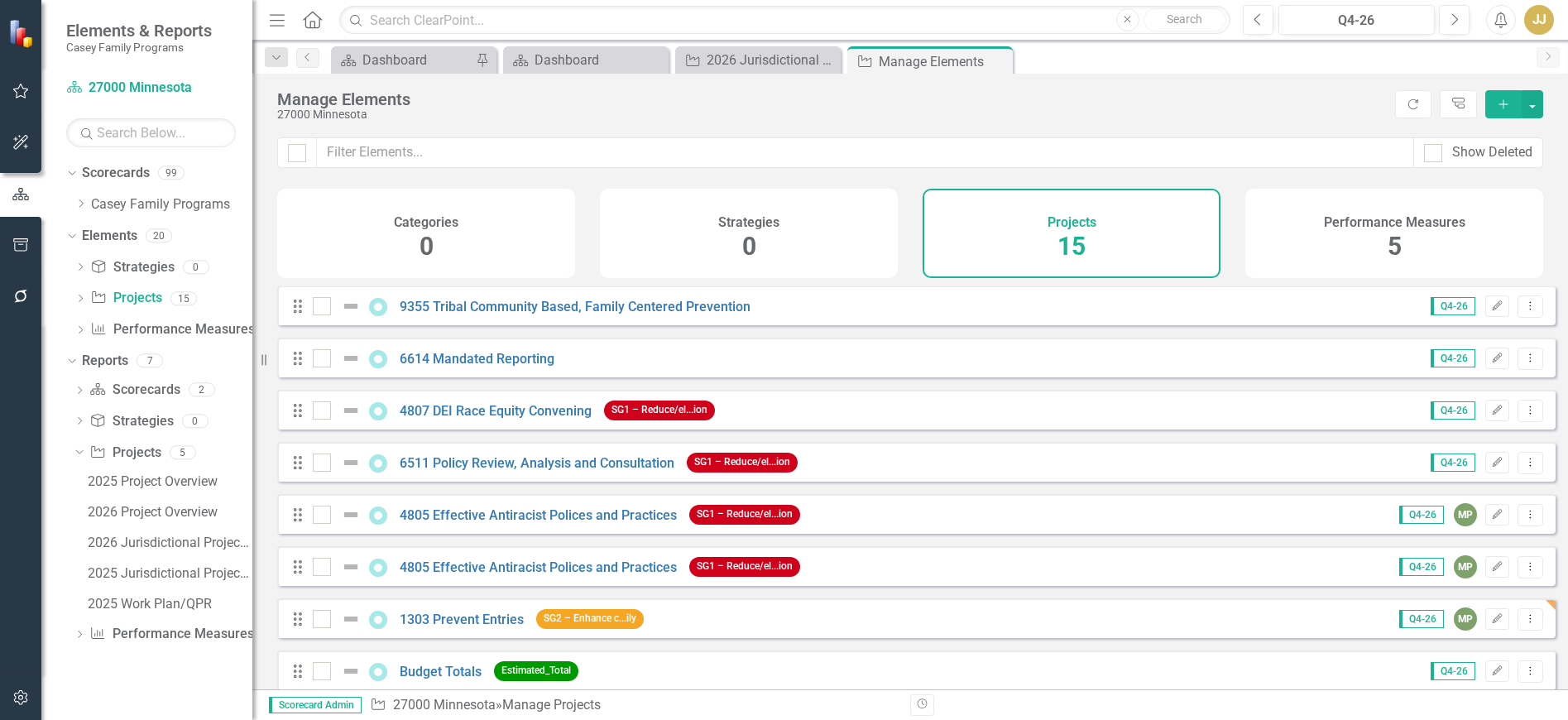 scroll, scrollTop: 391, scrollLeft: 0, axis: vertical 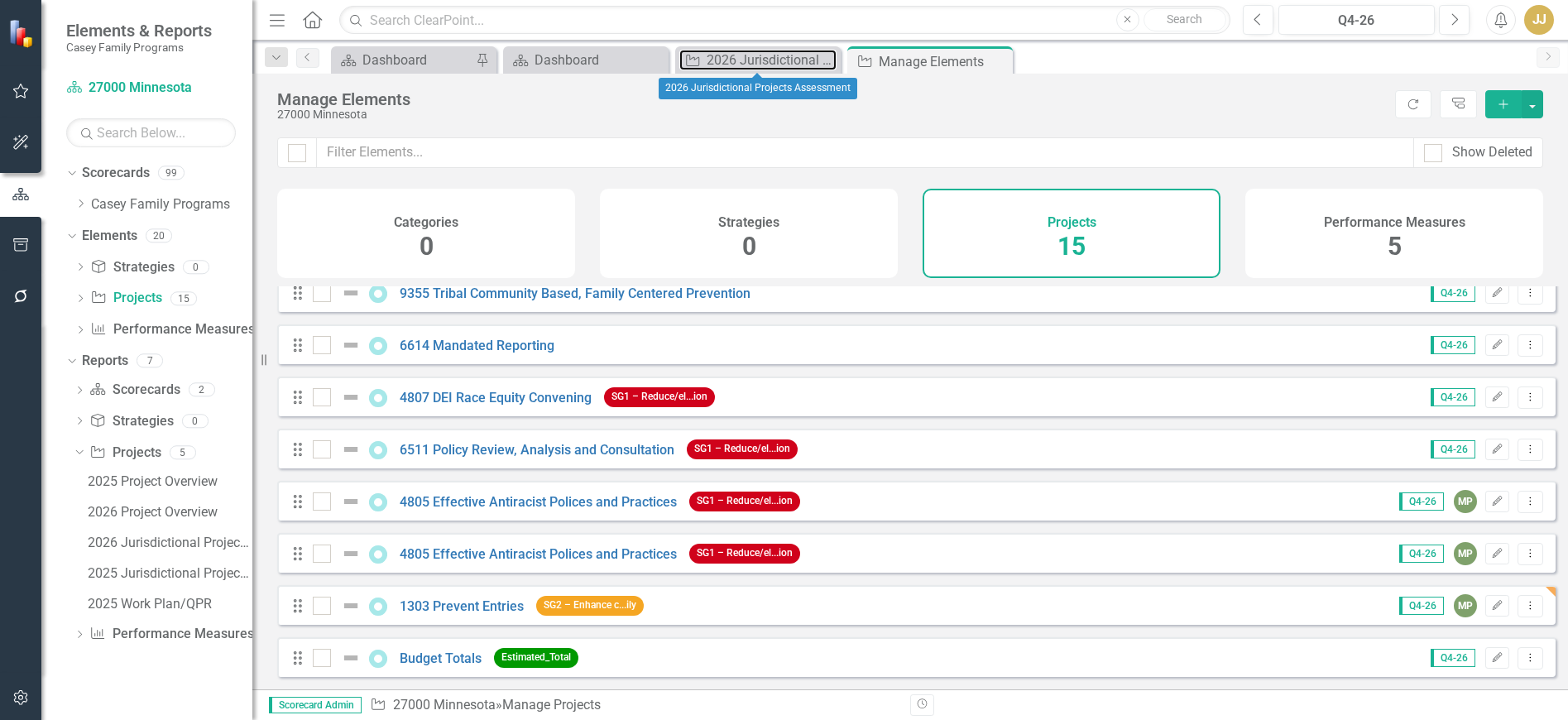 click on "2026 Jurisdictional Projects Assessment" at bounding box center (771, 60) 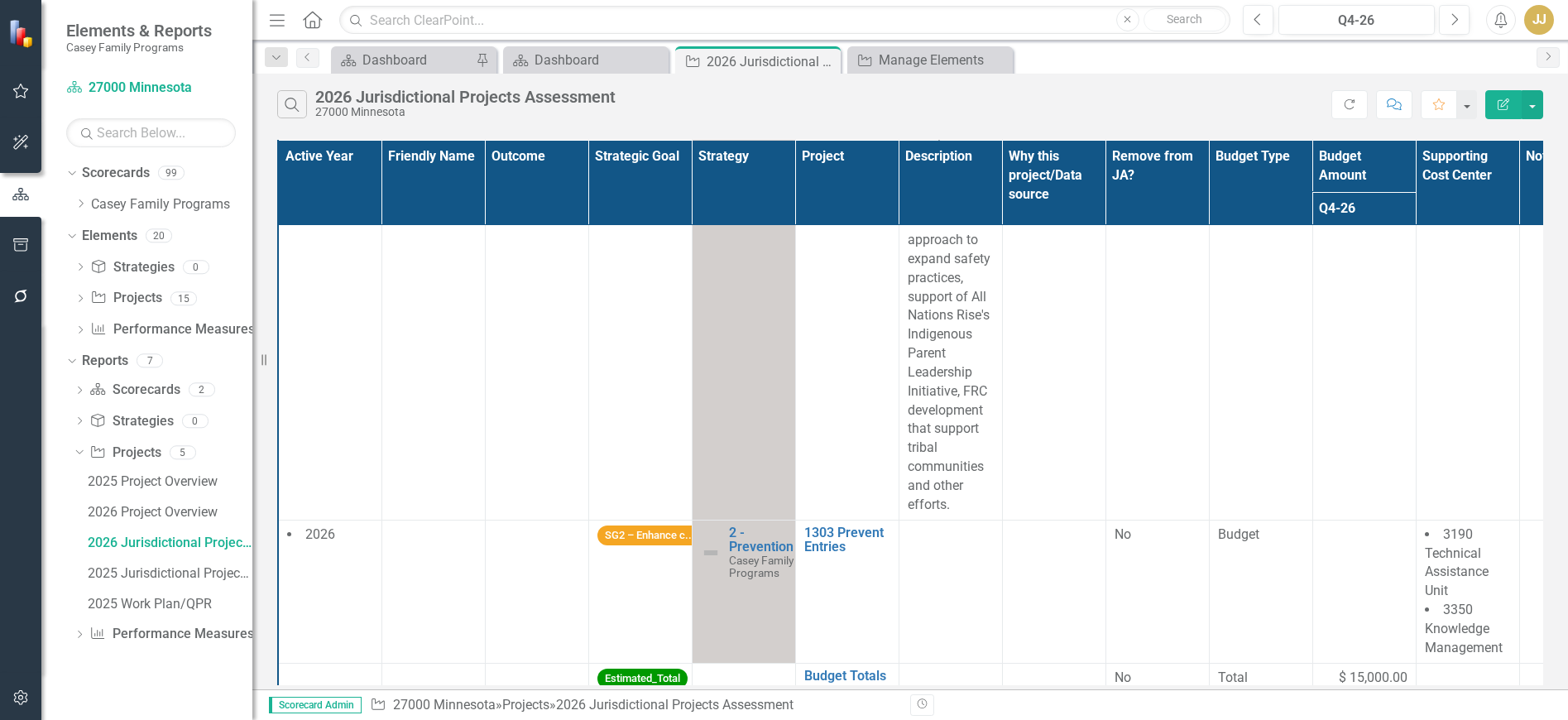 scroll, scrollTop: 4006, scrollLeft: 0, axis: vertical 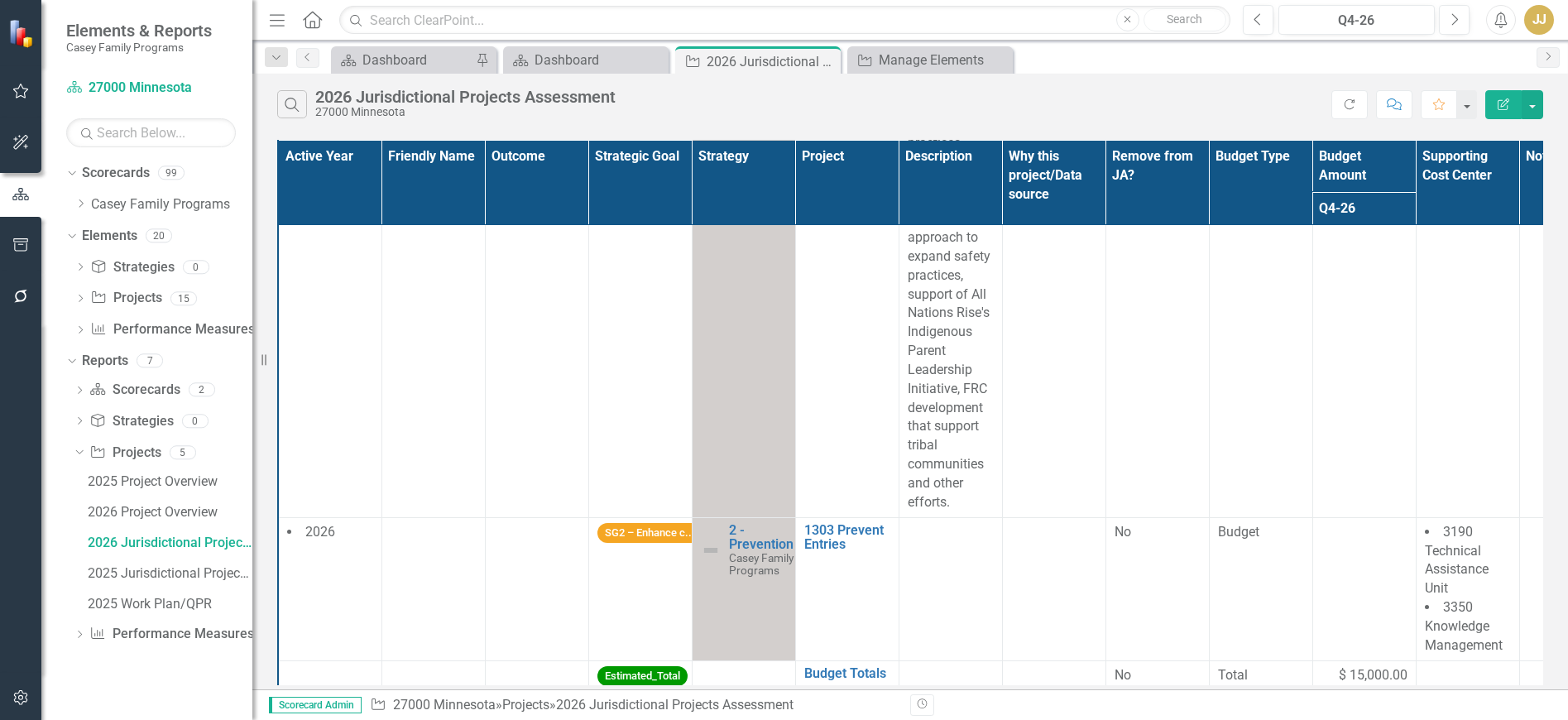click at bounding box center [433, 588] 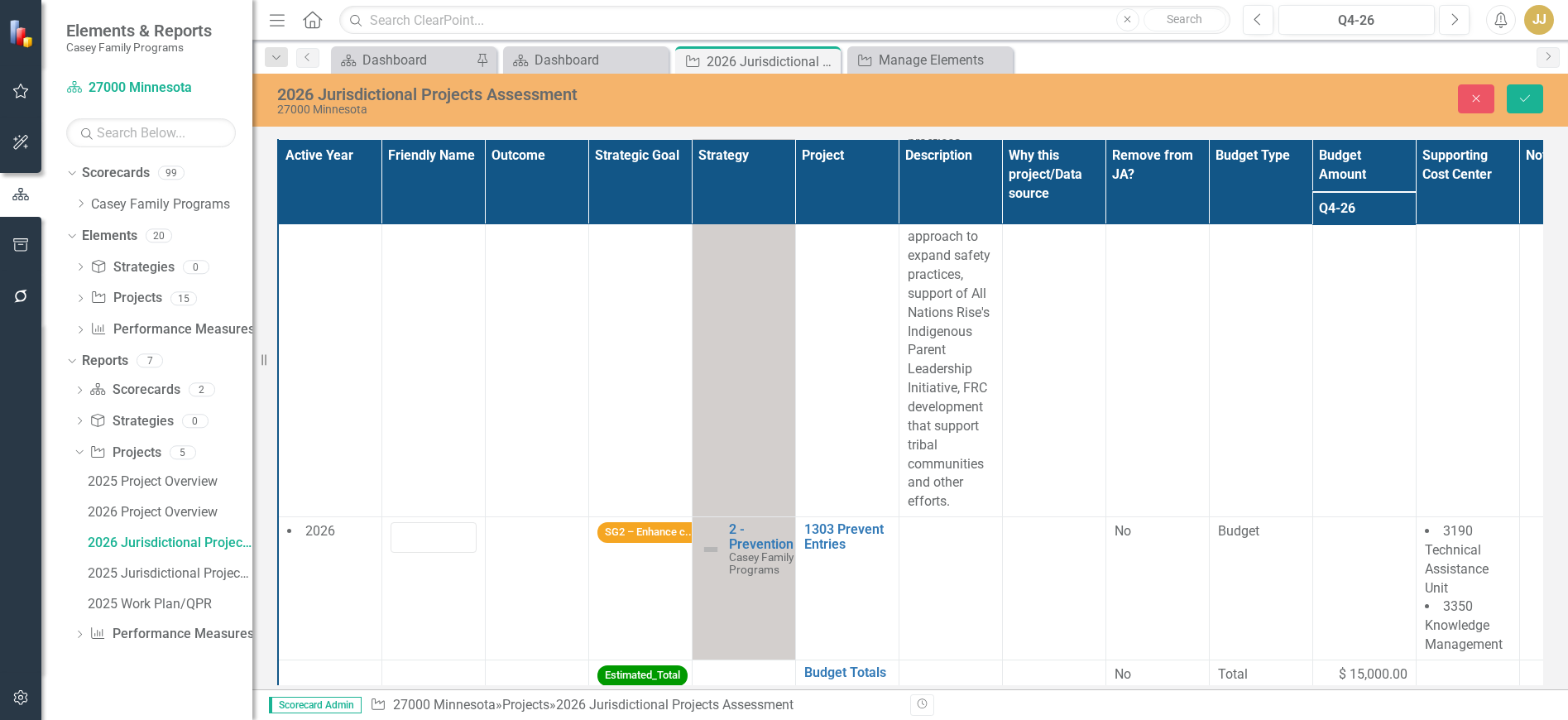 scroll, scrollTop: 4006, scrollLeft: 0, axis: vertical 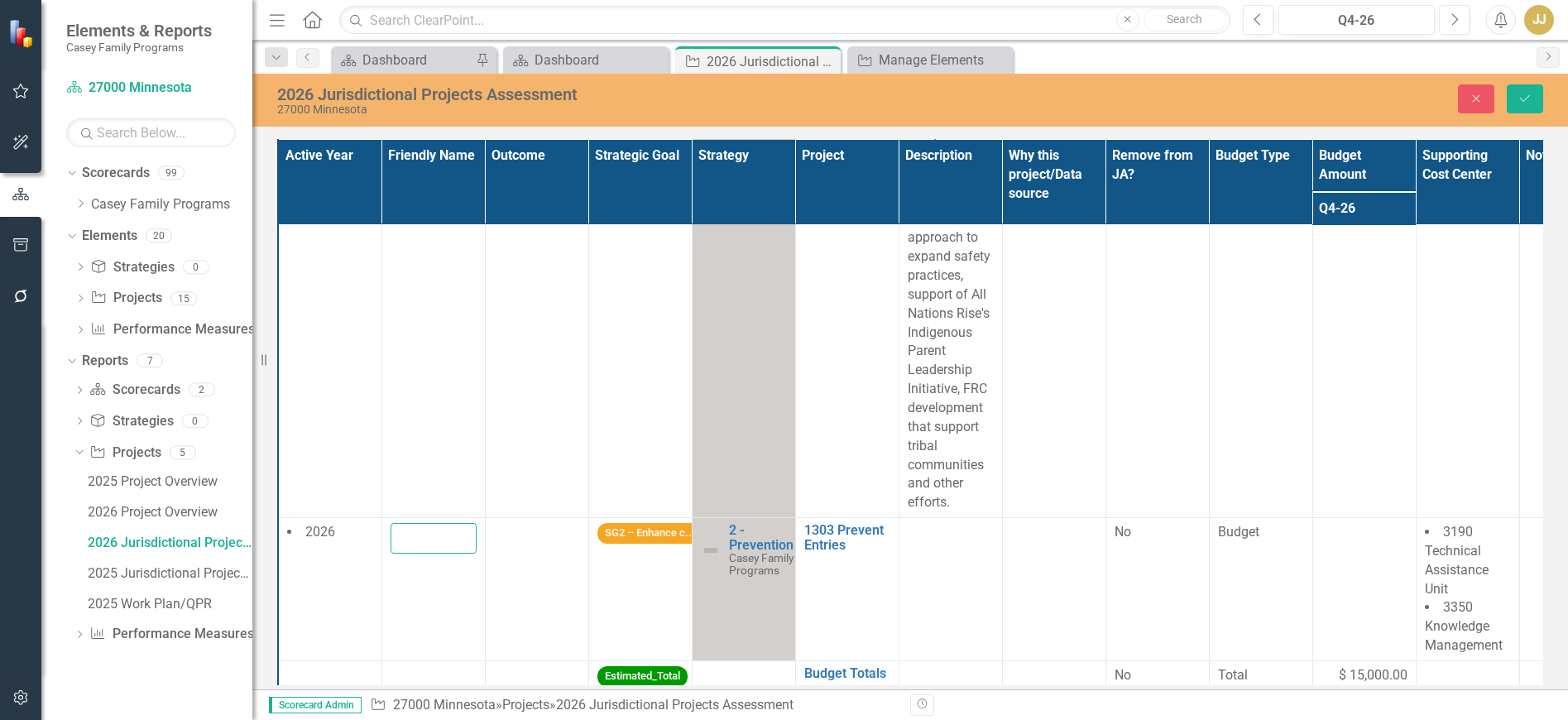click at bounding box center (434, 538) 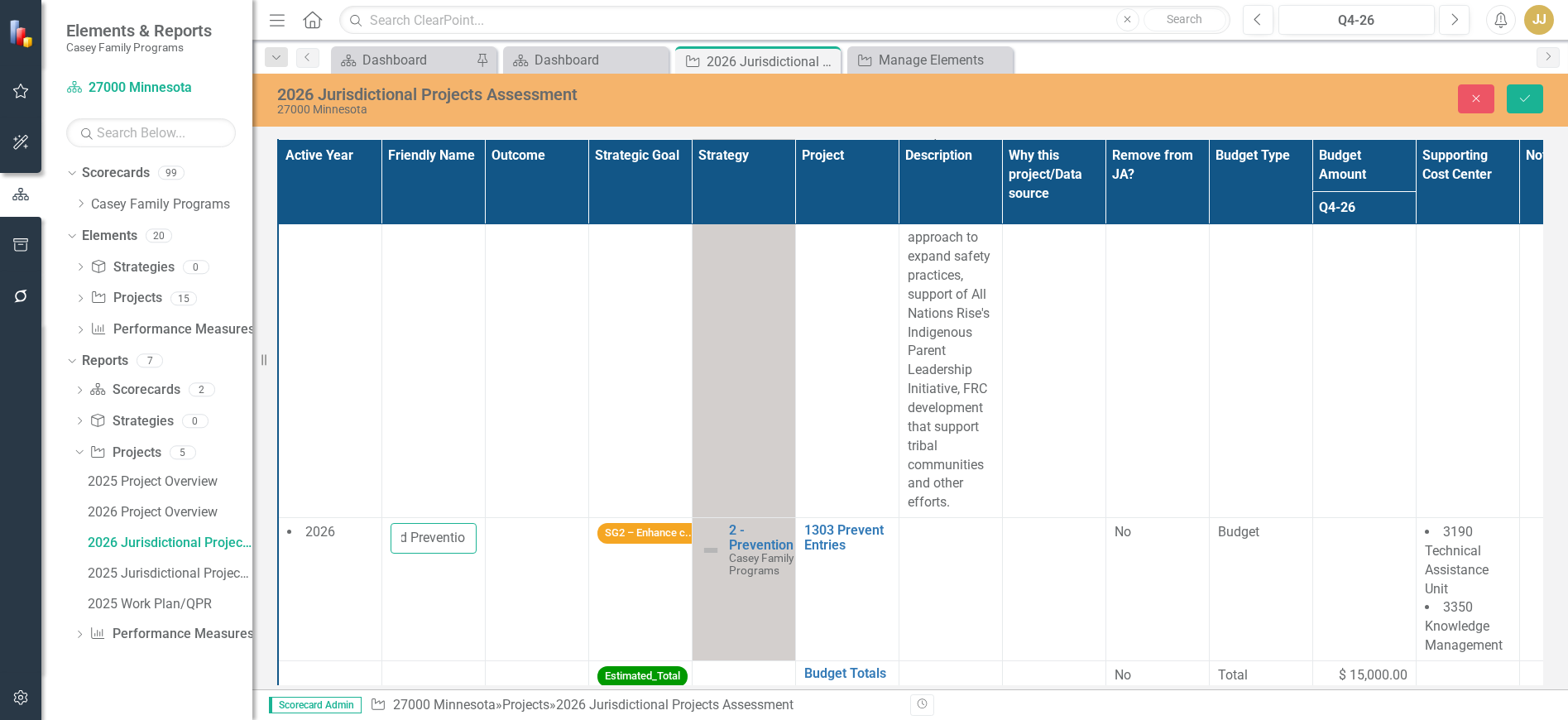 scroll, scrollTop: 0, scrollLeft: 109, axis: horizontal 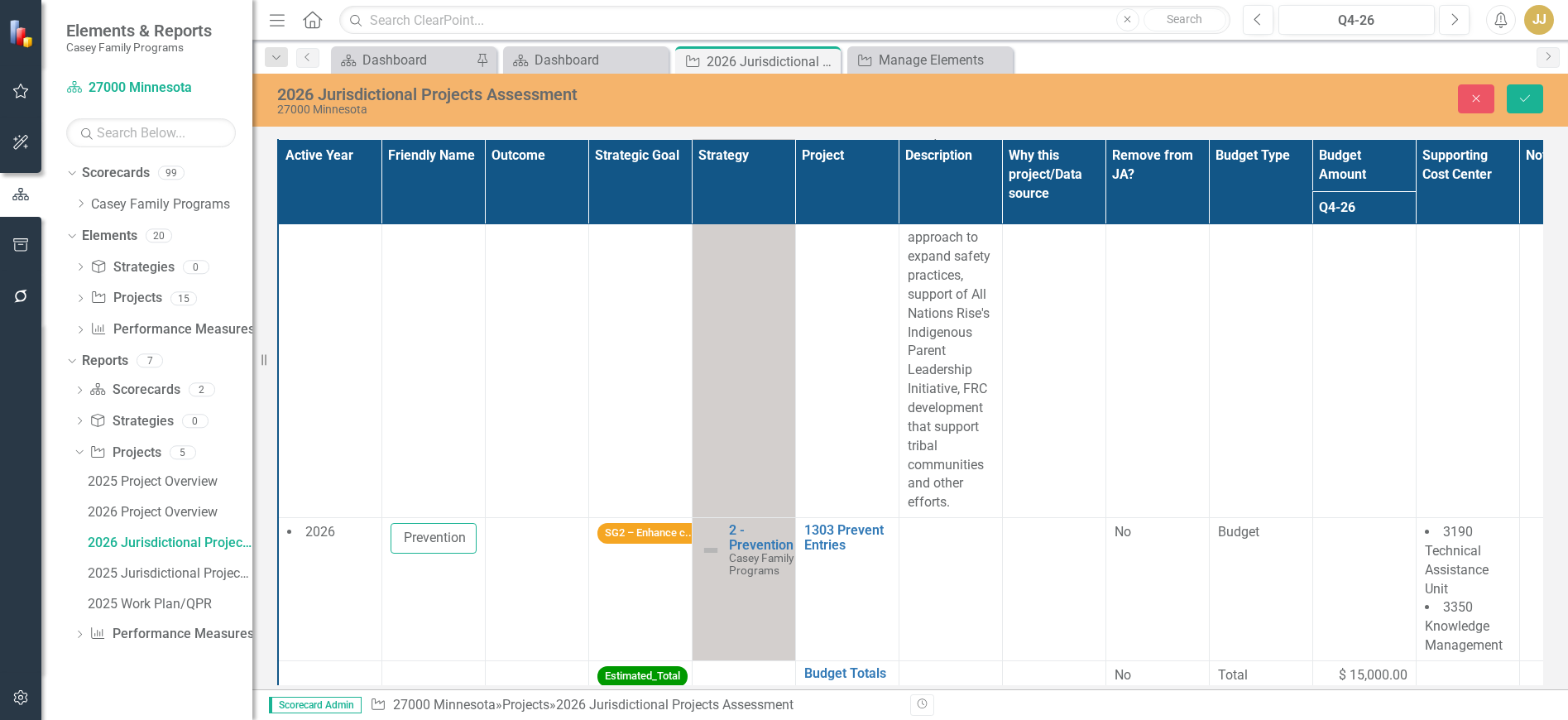 type on "Community Based Prevention" 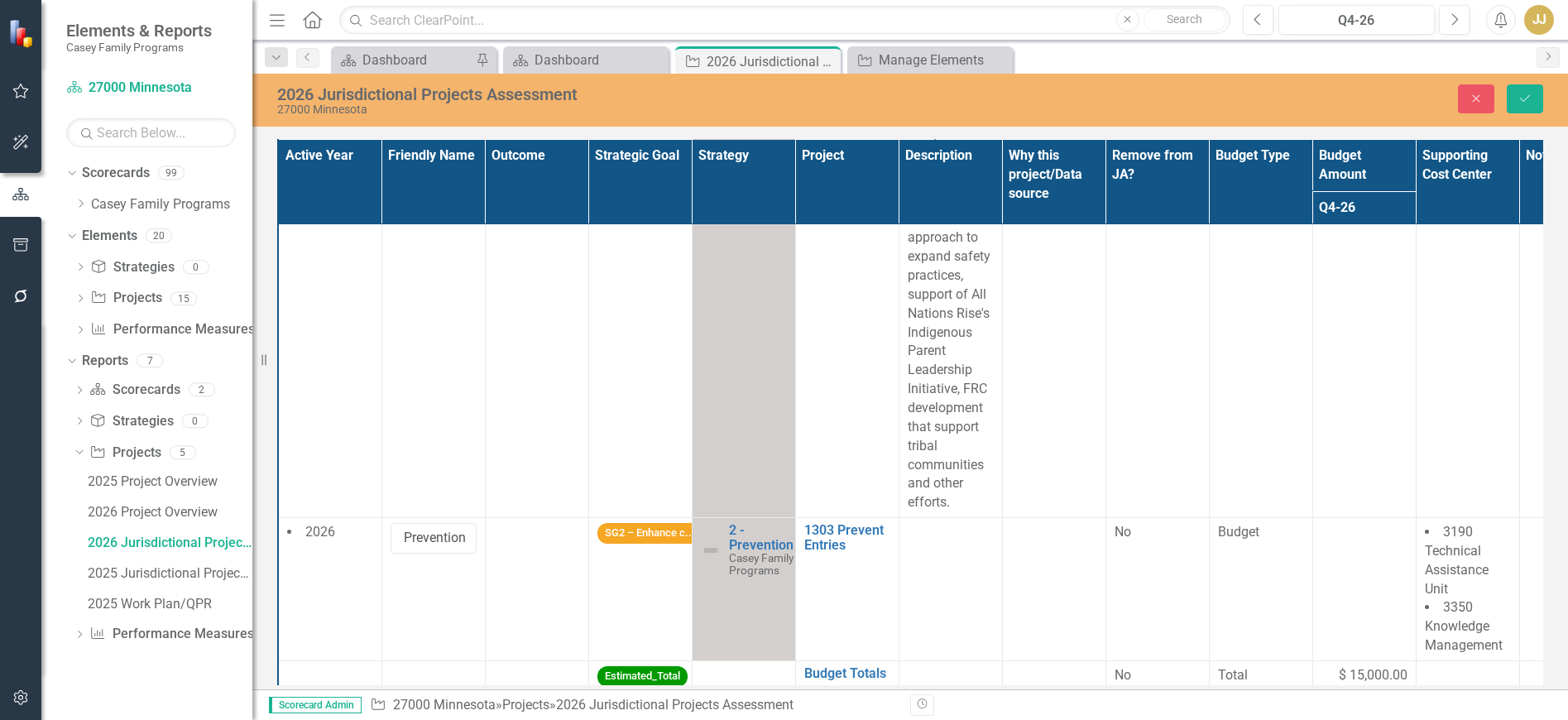 click at bounding box center [536, 589] 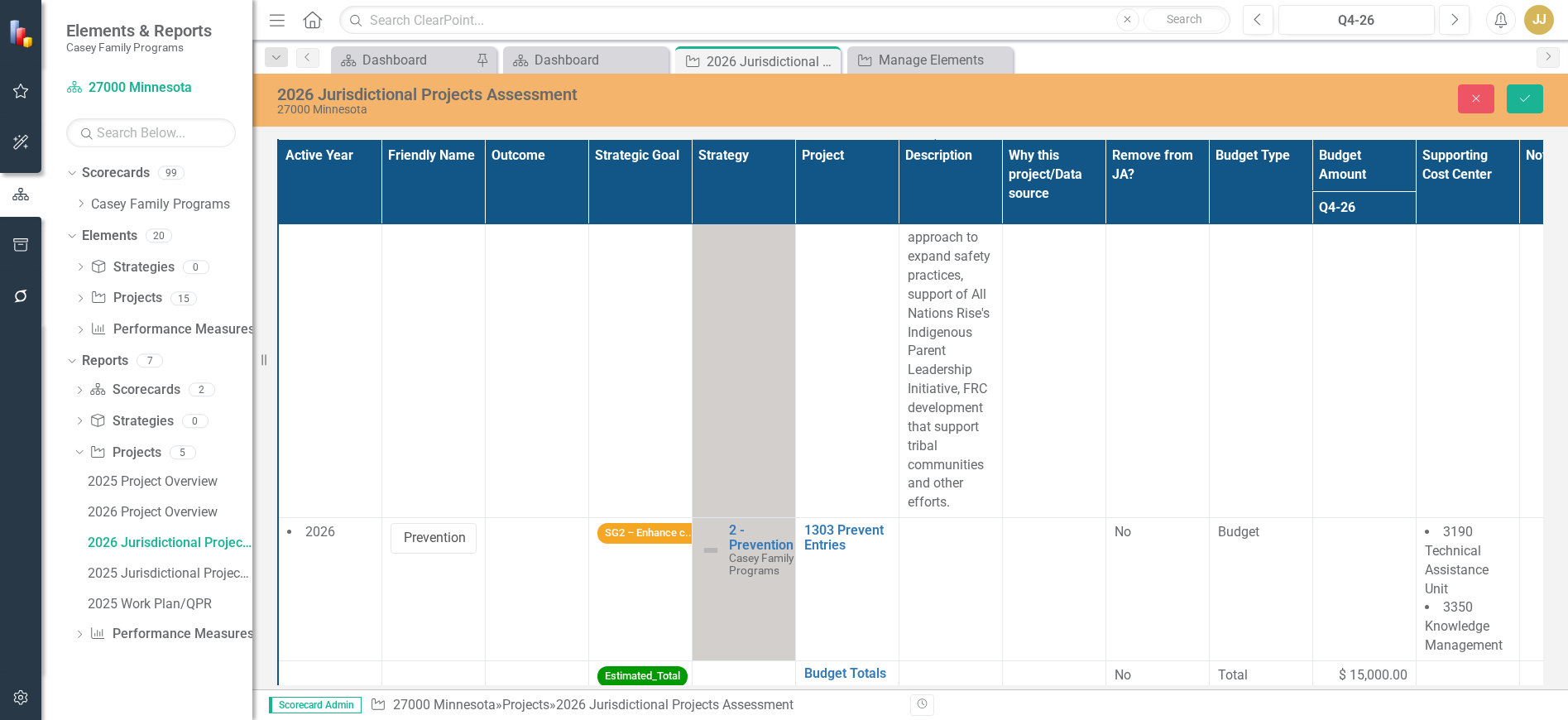 scroll, scrollTop: 0, scrollLeft: 0, axis: both 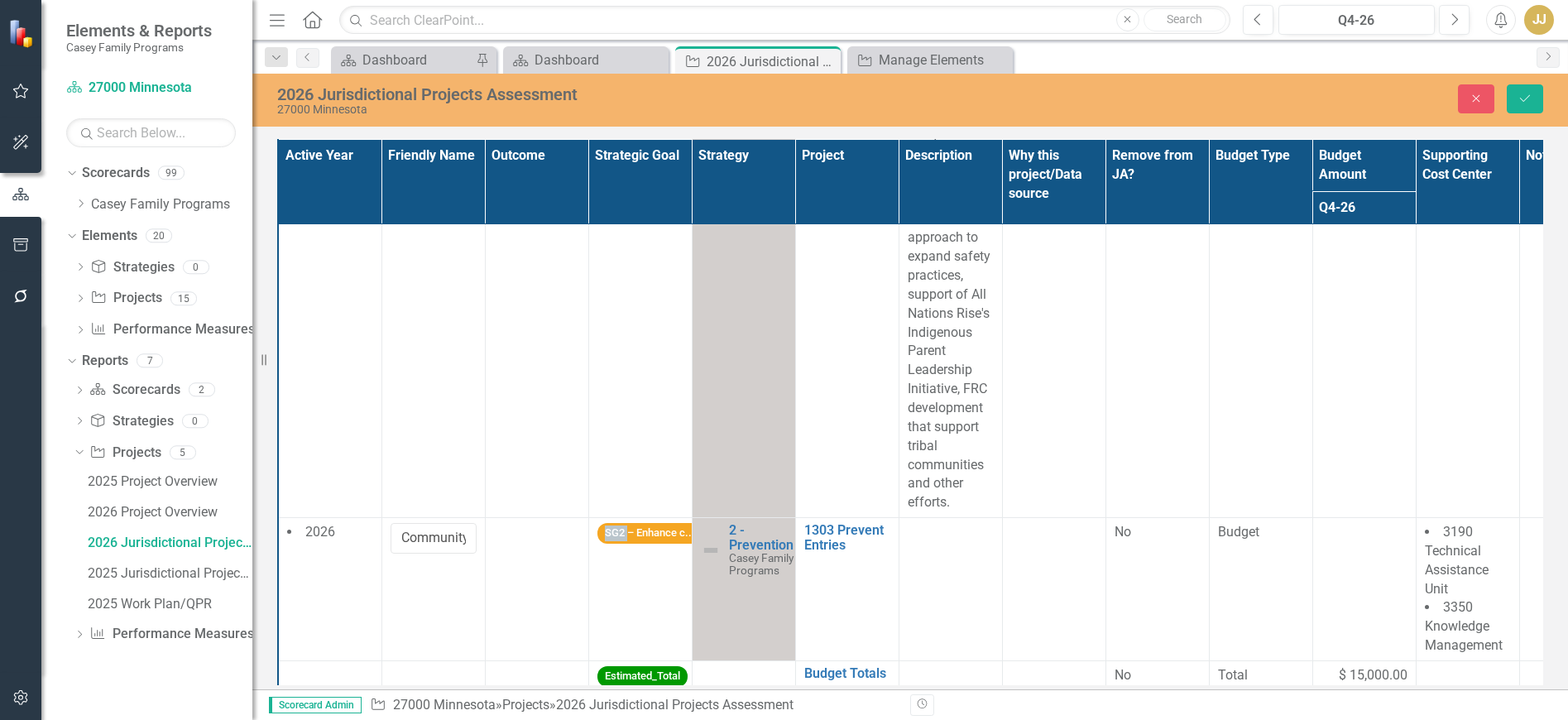 click at bounding box center (536, 589) 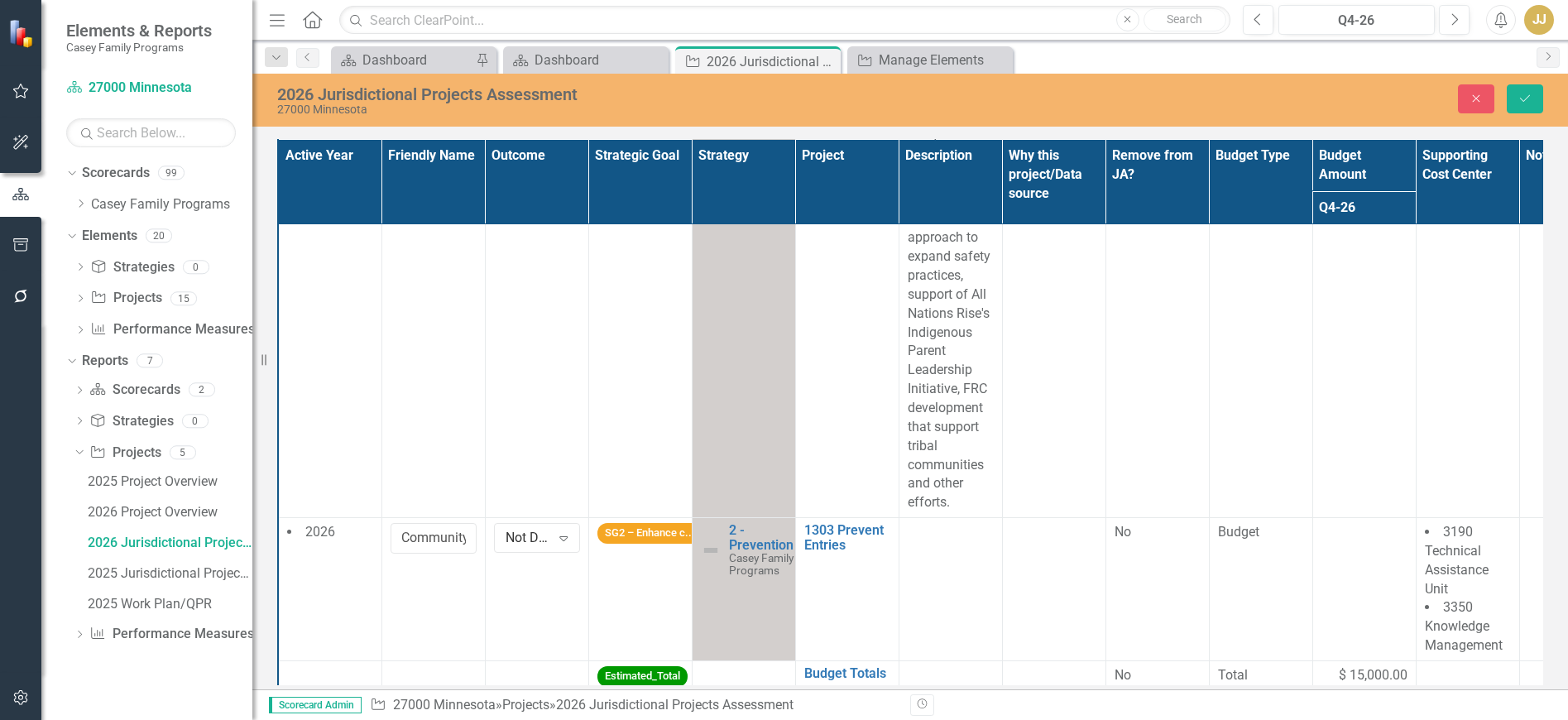 click on "Expand" at bounding box center [563, 538] 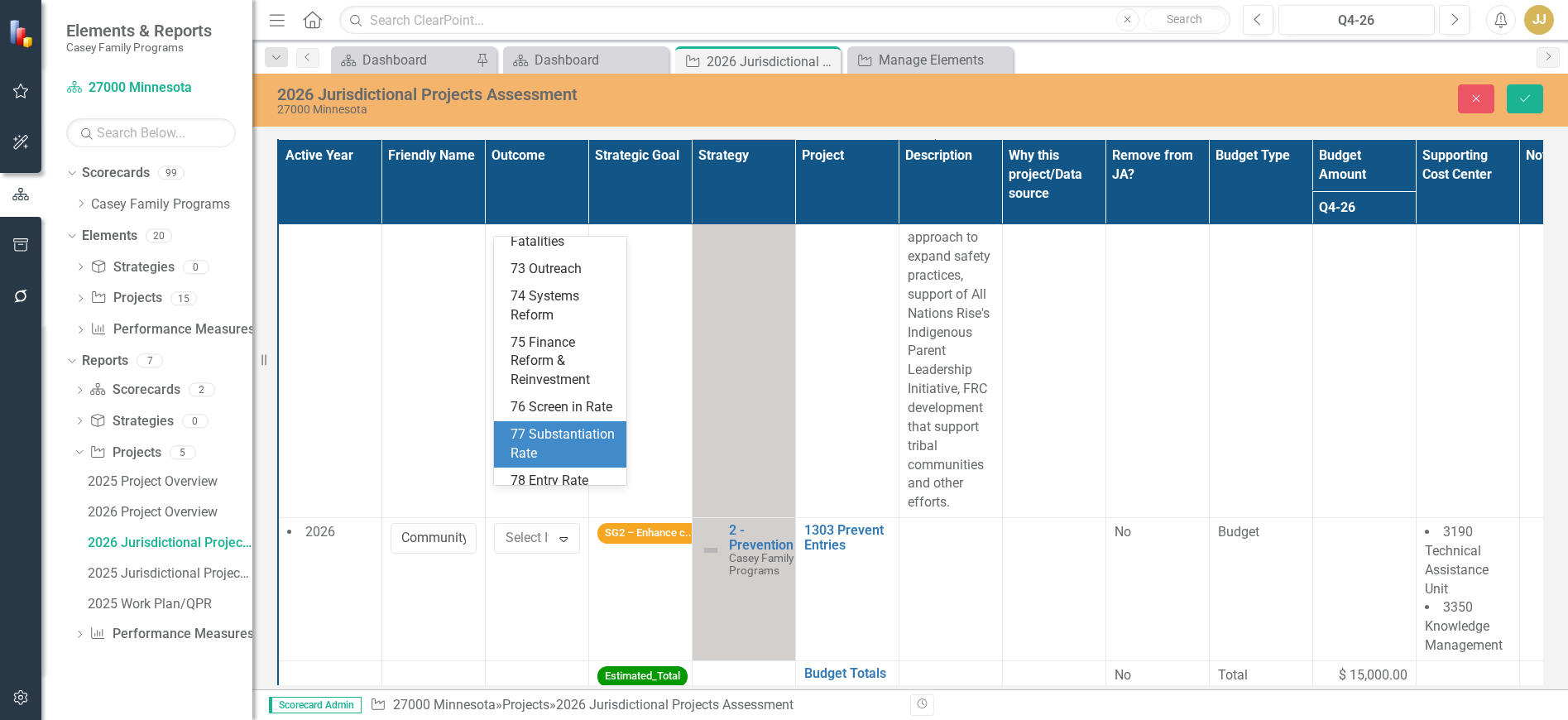 scroll, scrollTop: 497, scrollLeft: 0, axis: vertical 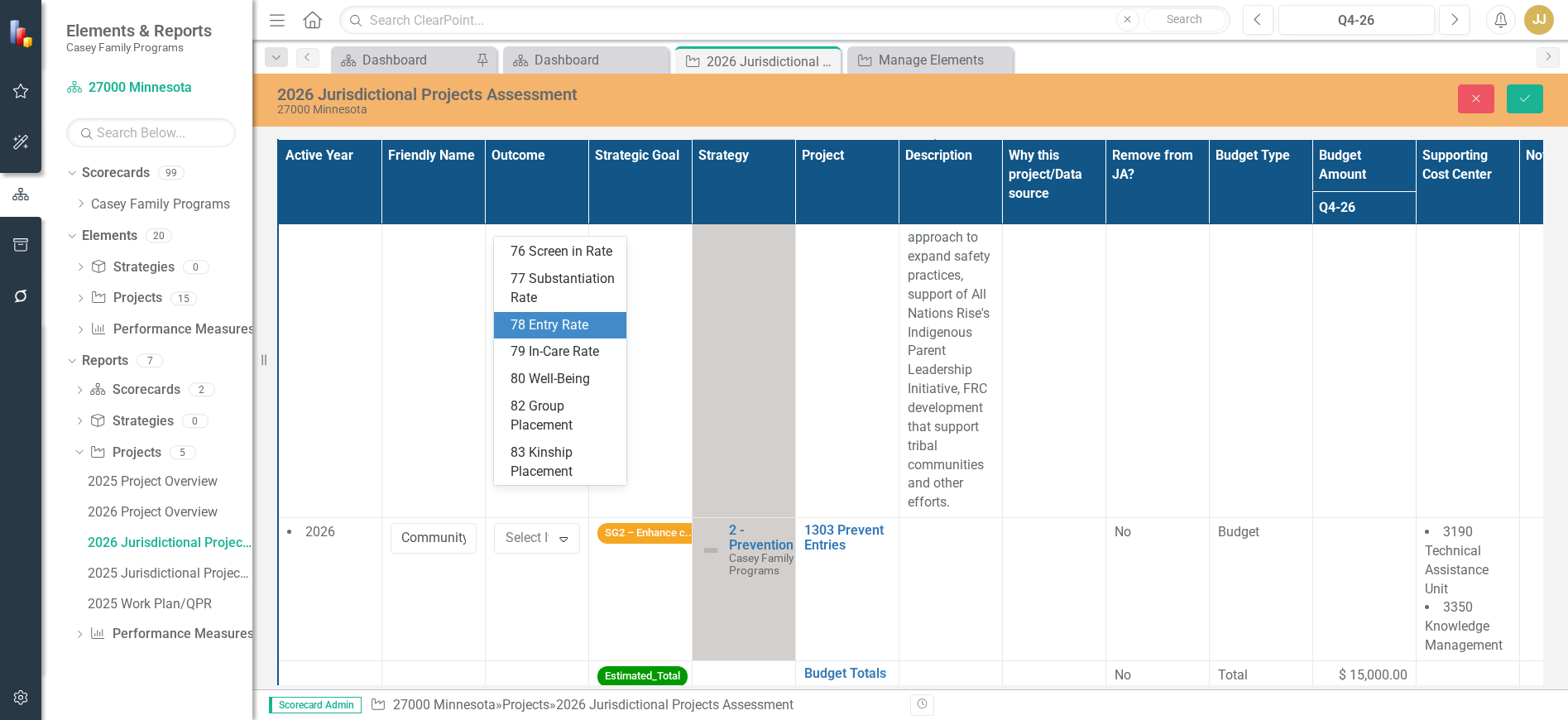 click on "78 Entry Rate" at bounding box center (563, 325) 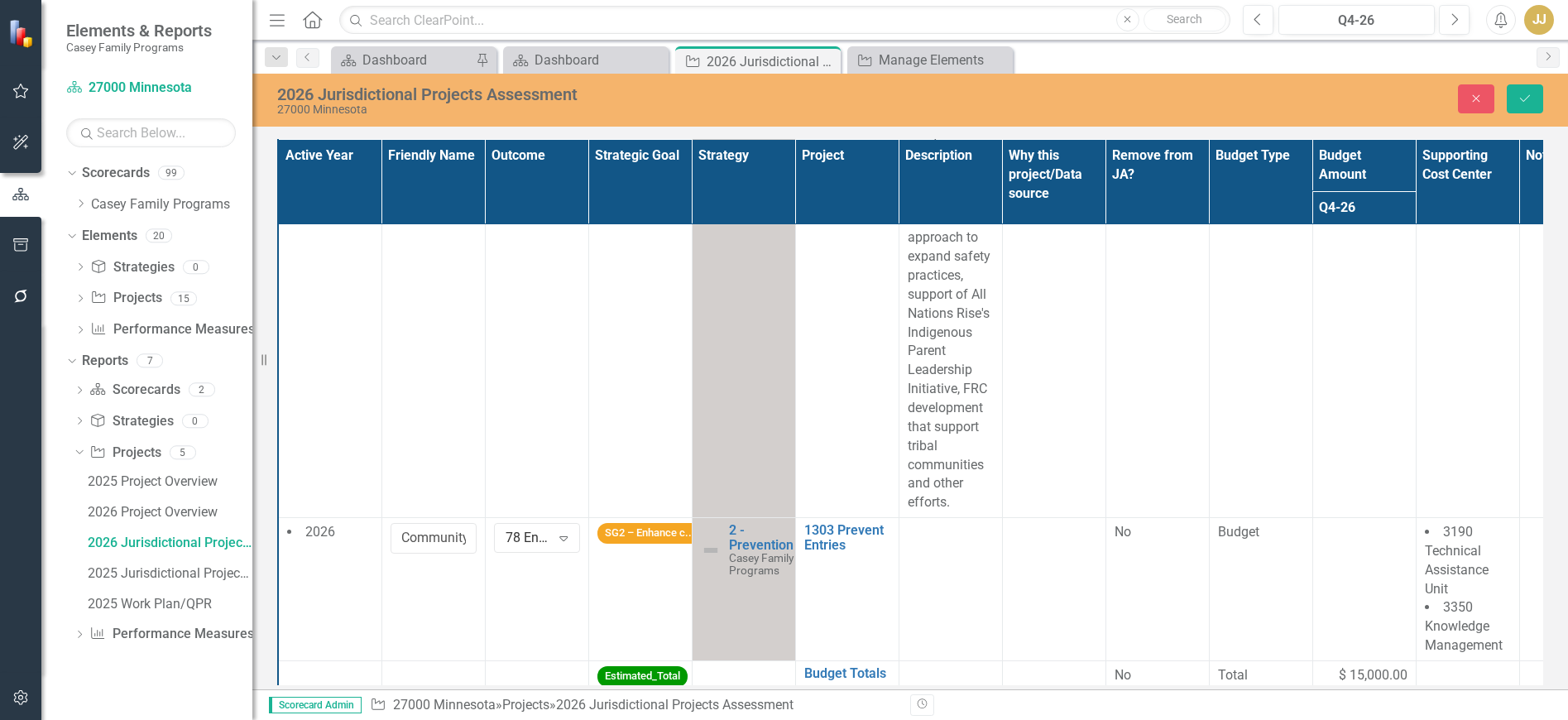 click at bounding box center (950, 589) 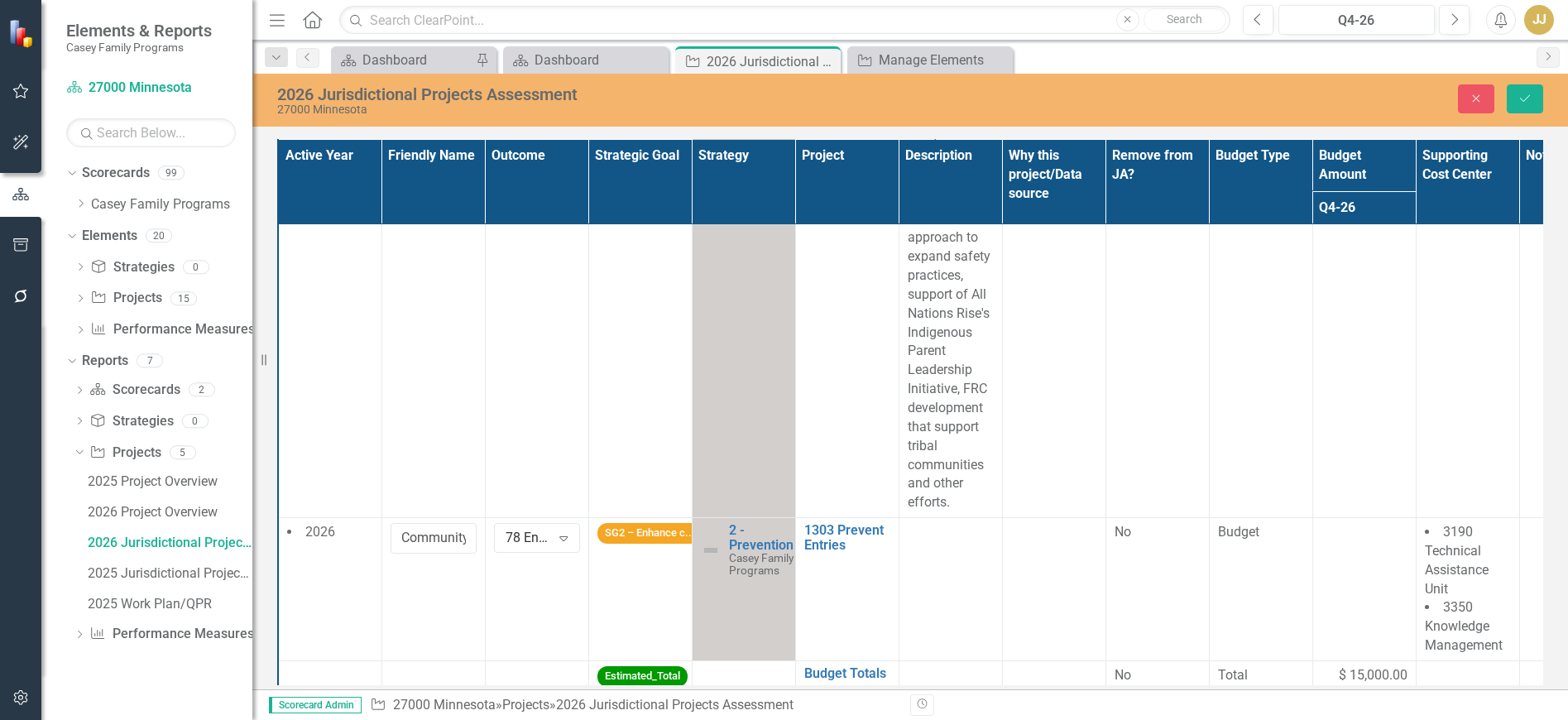 click at bounding box center (950, 589) 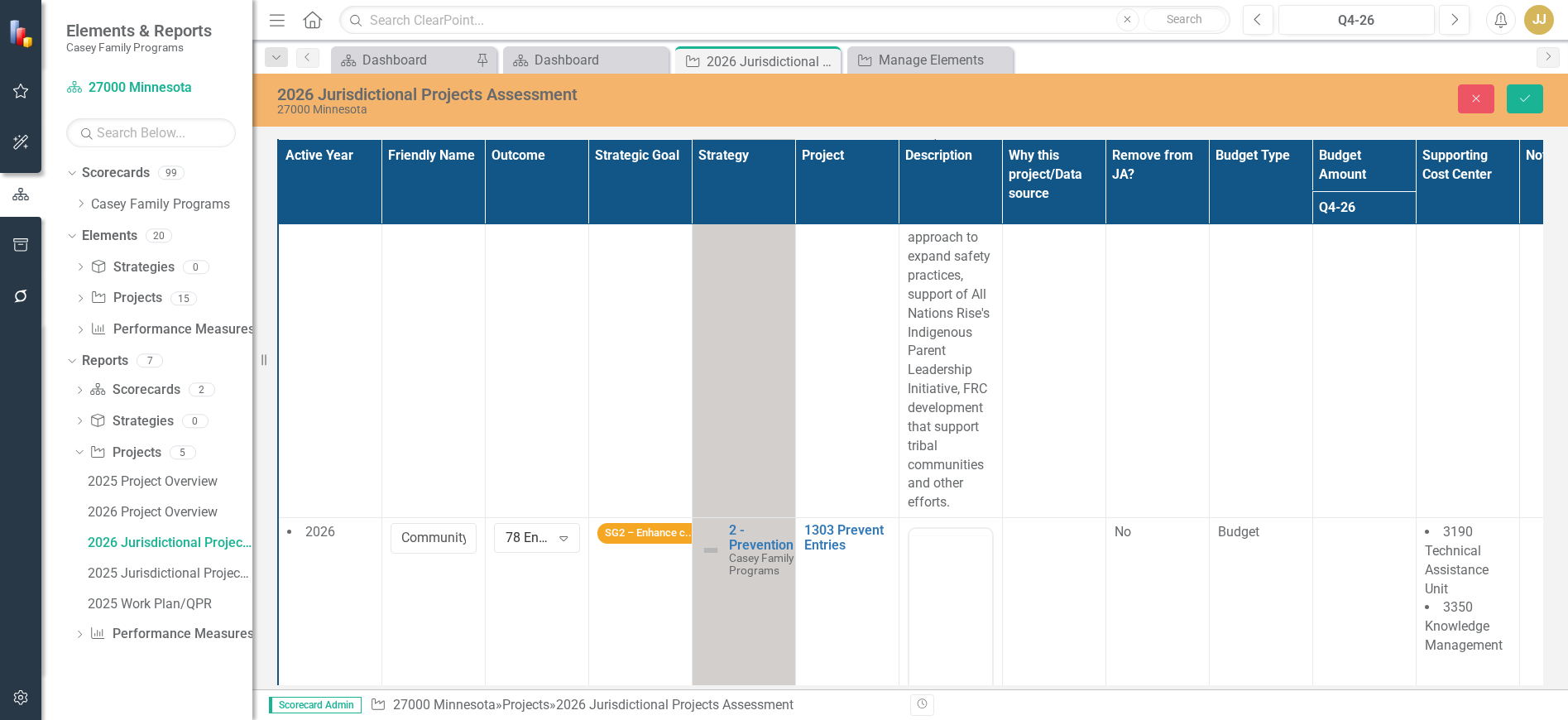 scroll, scrollTop: 0, scrollLeft: 0, axis: both 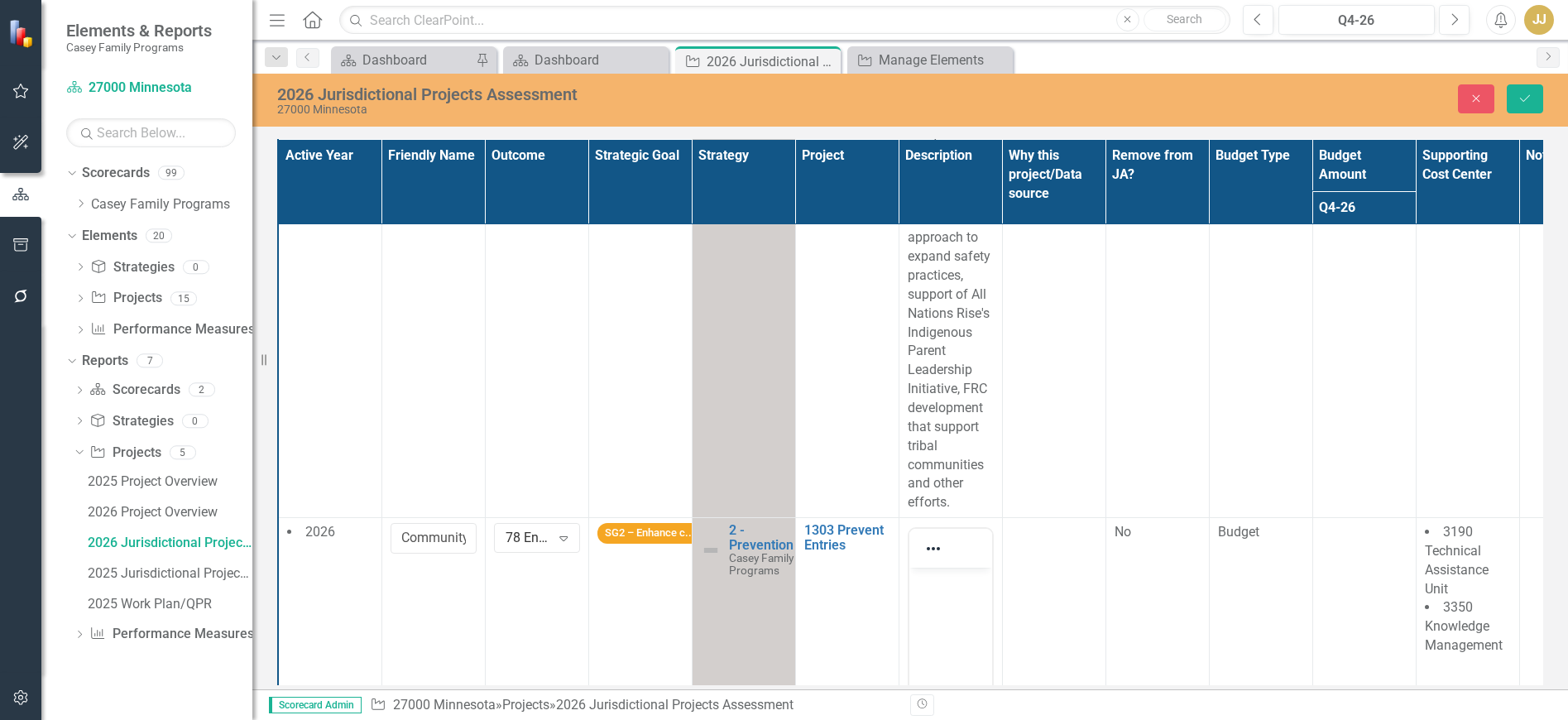 click 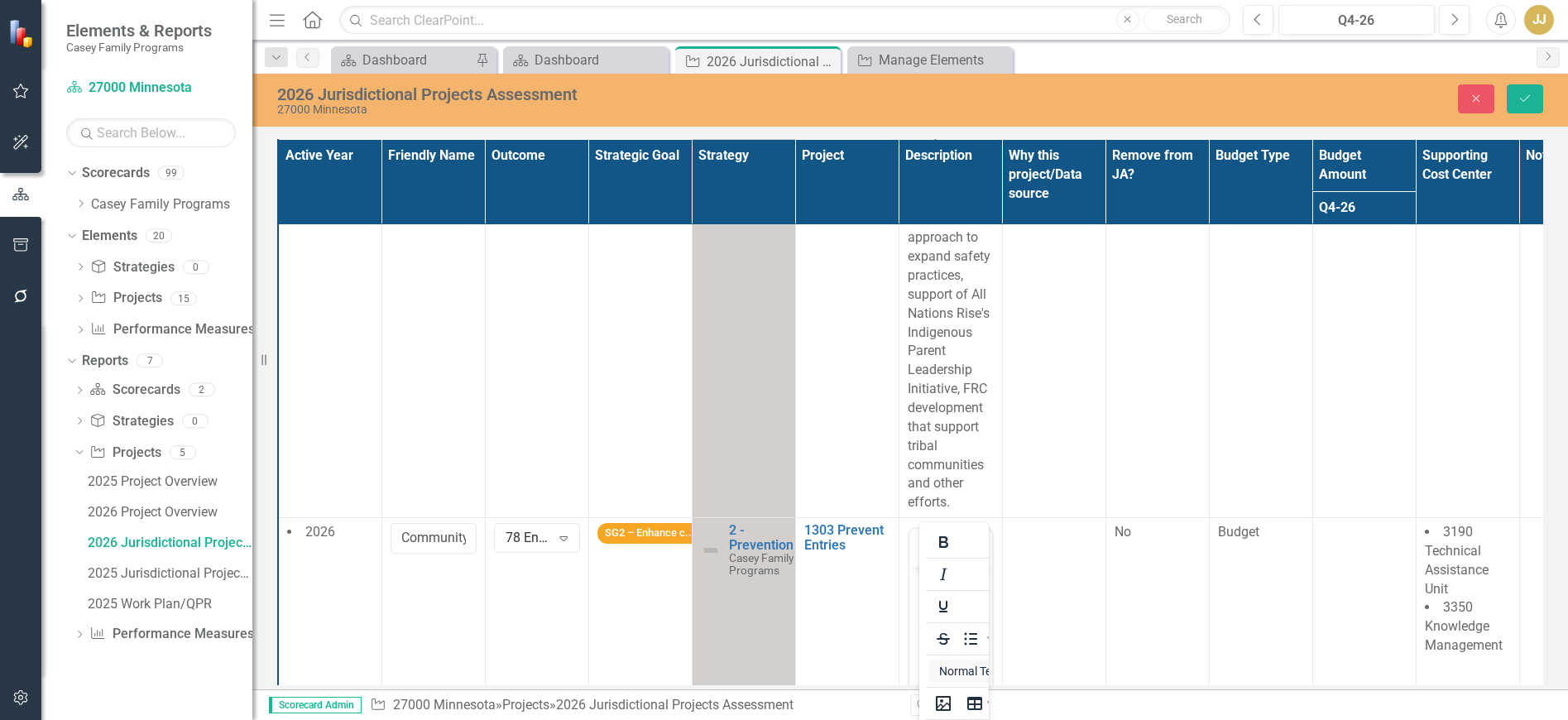 click at bounding box center (943, 542) 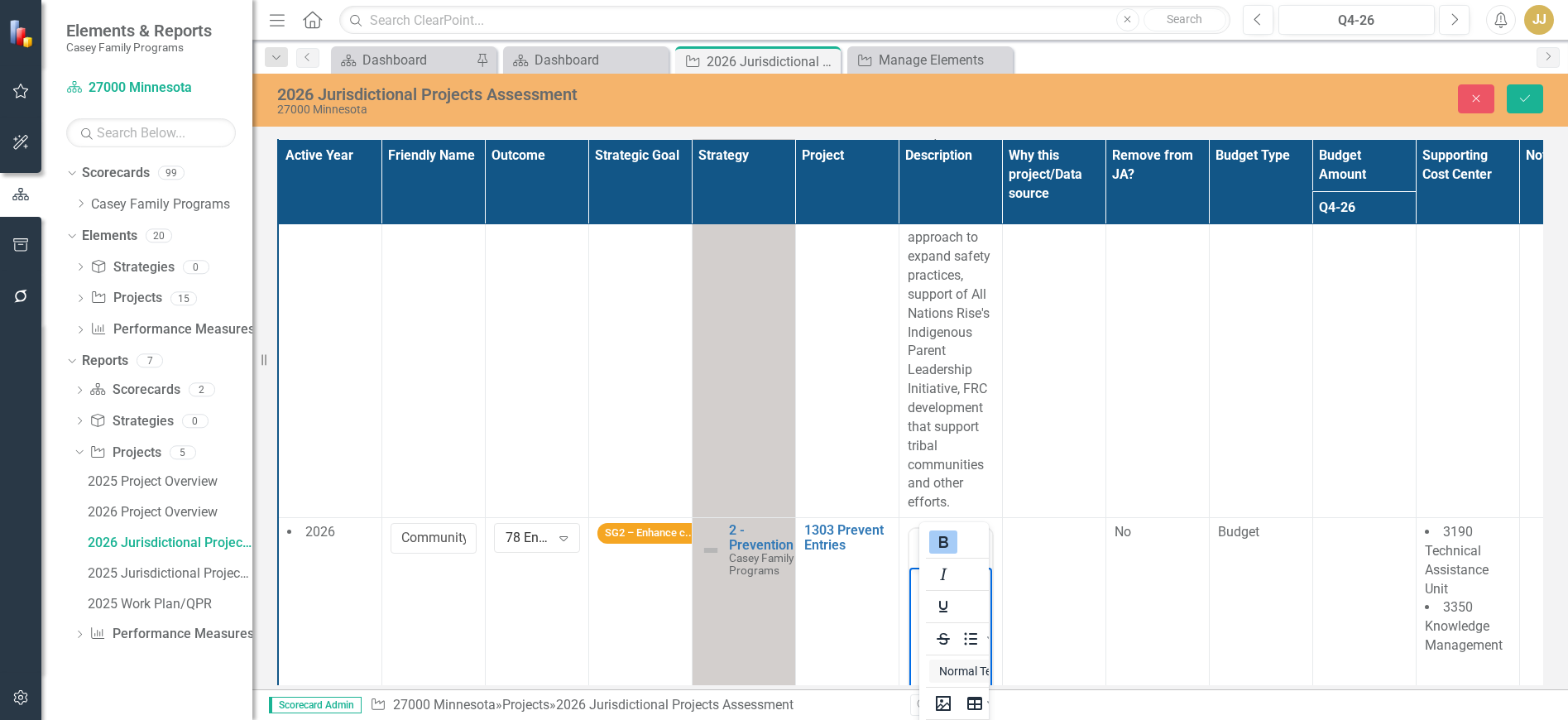 click 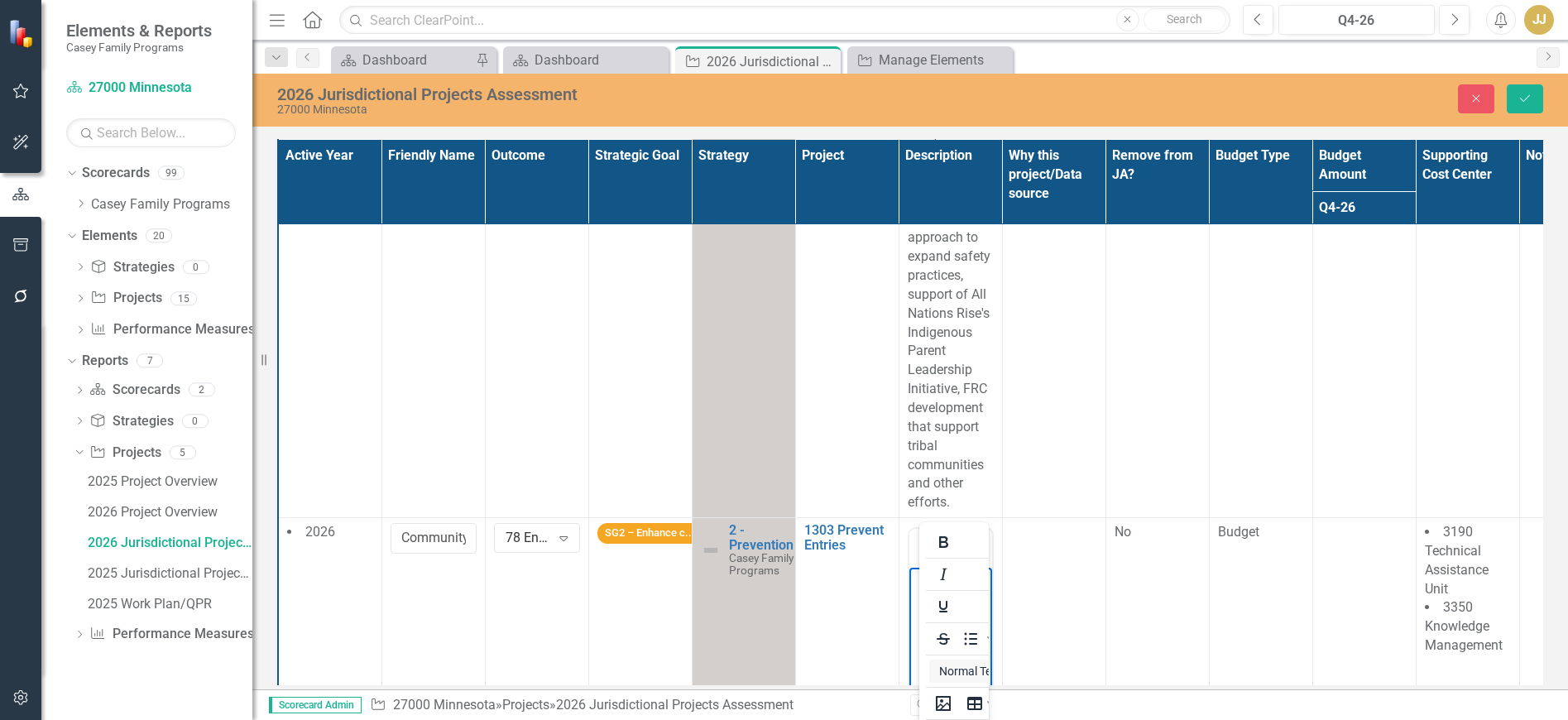 click on "﻿" at bounding box center [950, 692] 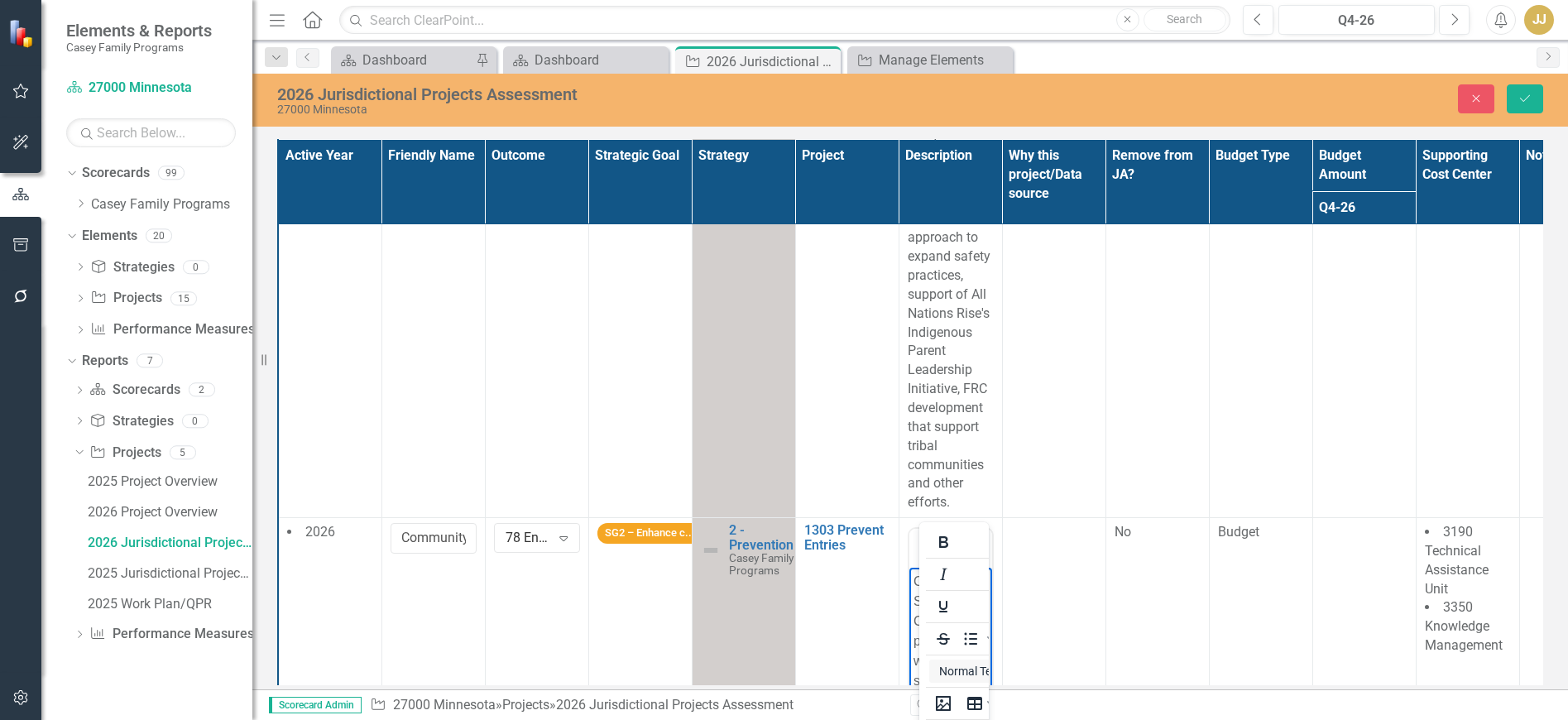 scroll, scrollTop: 1880, scrollLeft: 0, axis: vertical 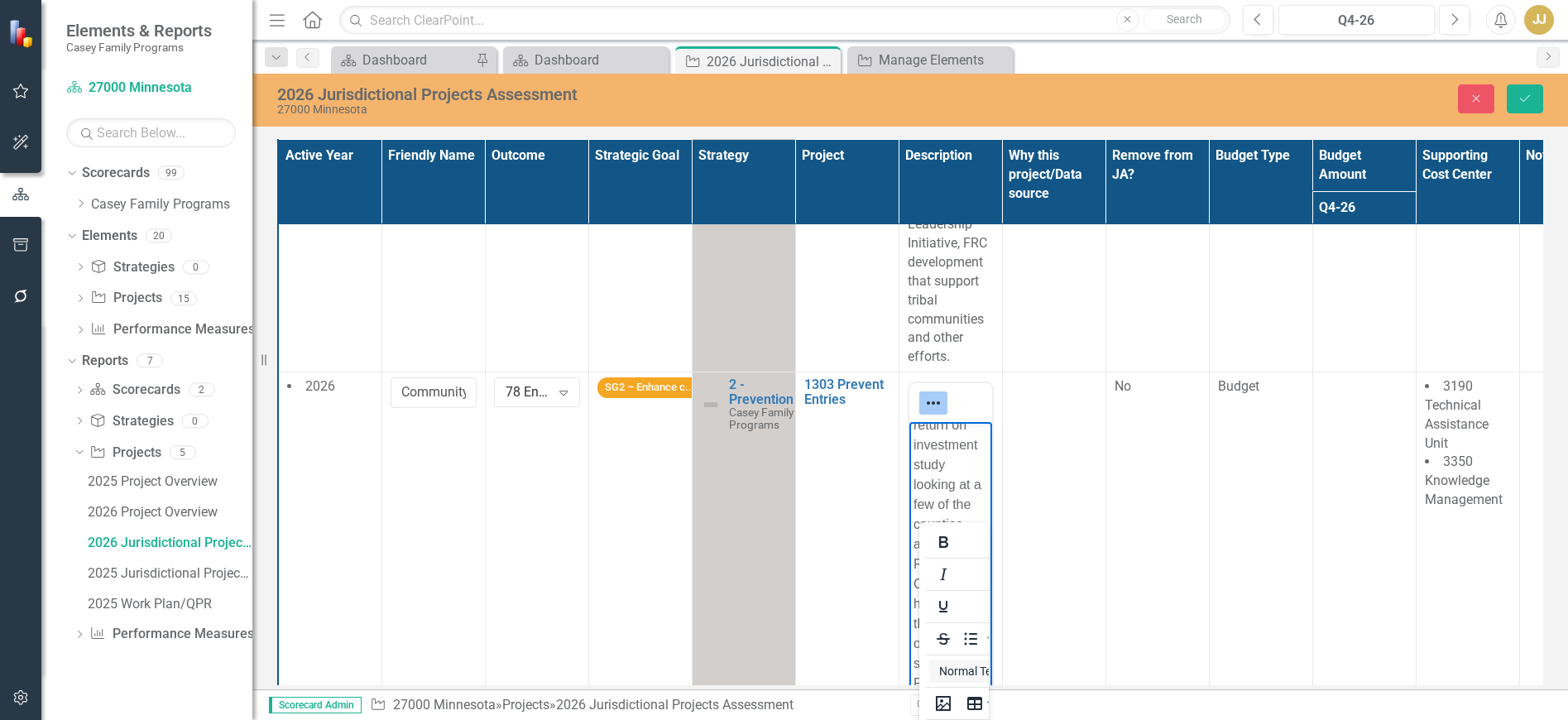 click at bounding box center [1053, 610] 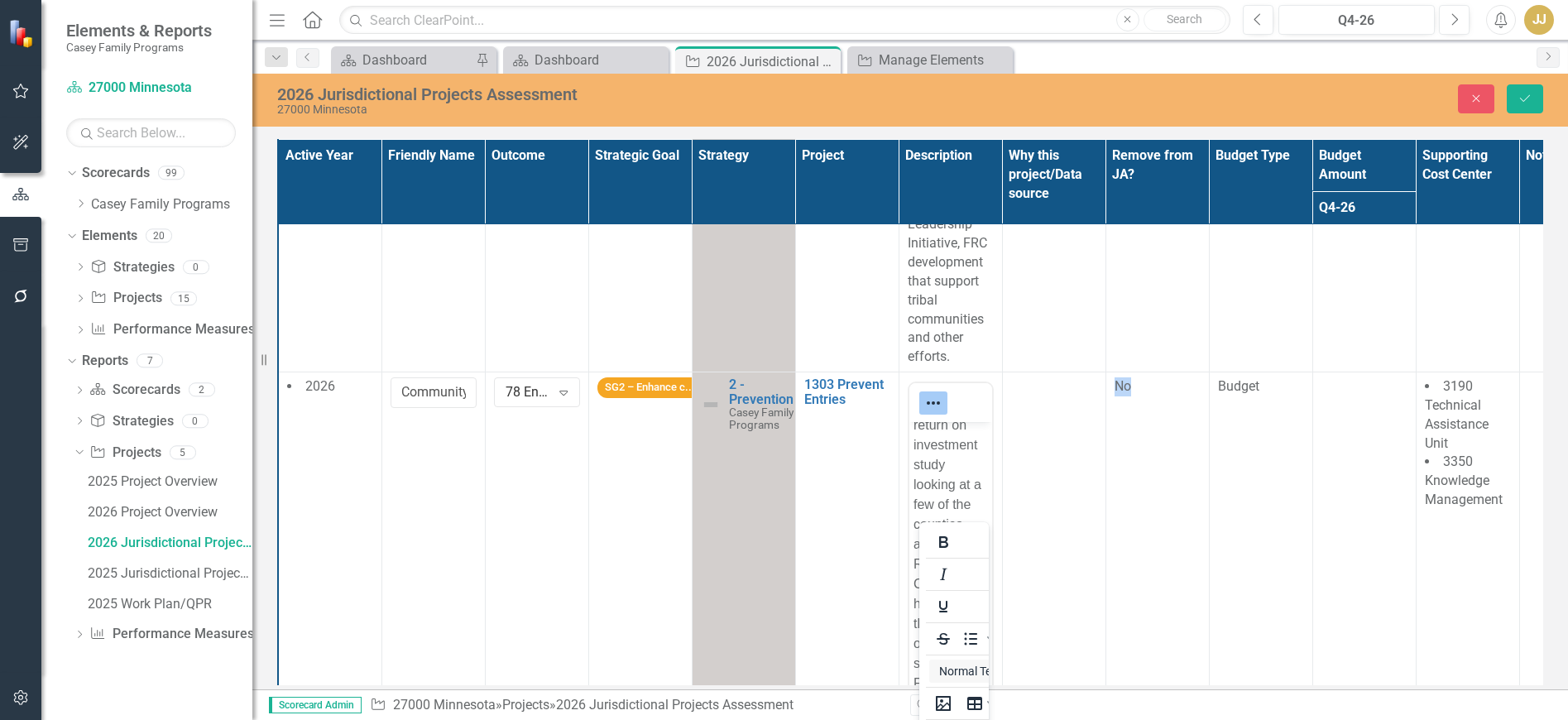 click at bounding box center (1053, 610) 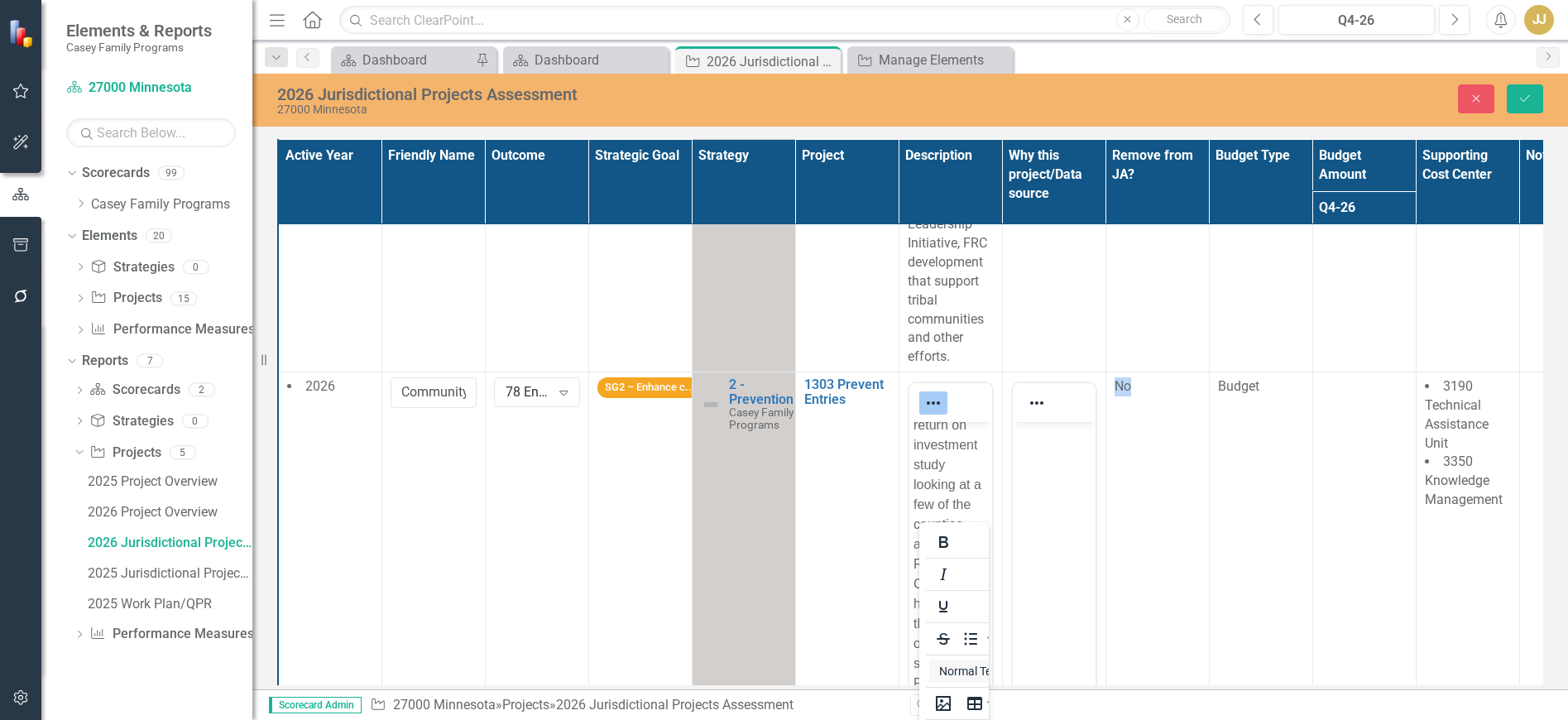 scroll, scrollTop: 0, scrollLeft: 0, axis: both 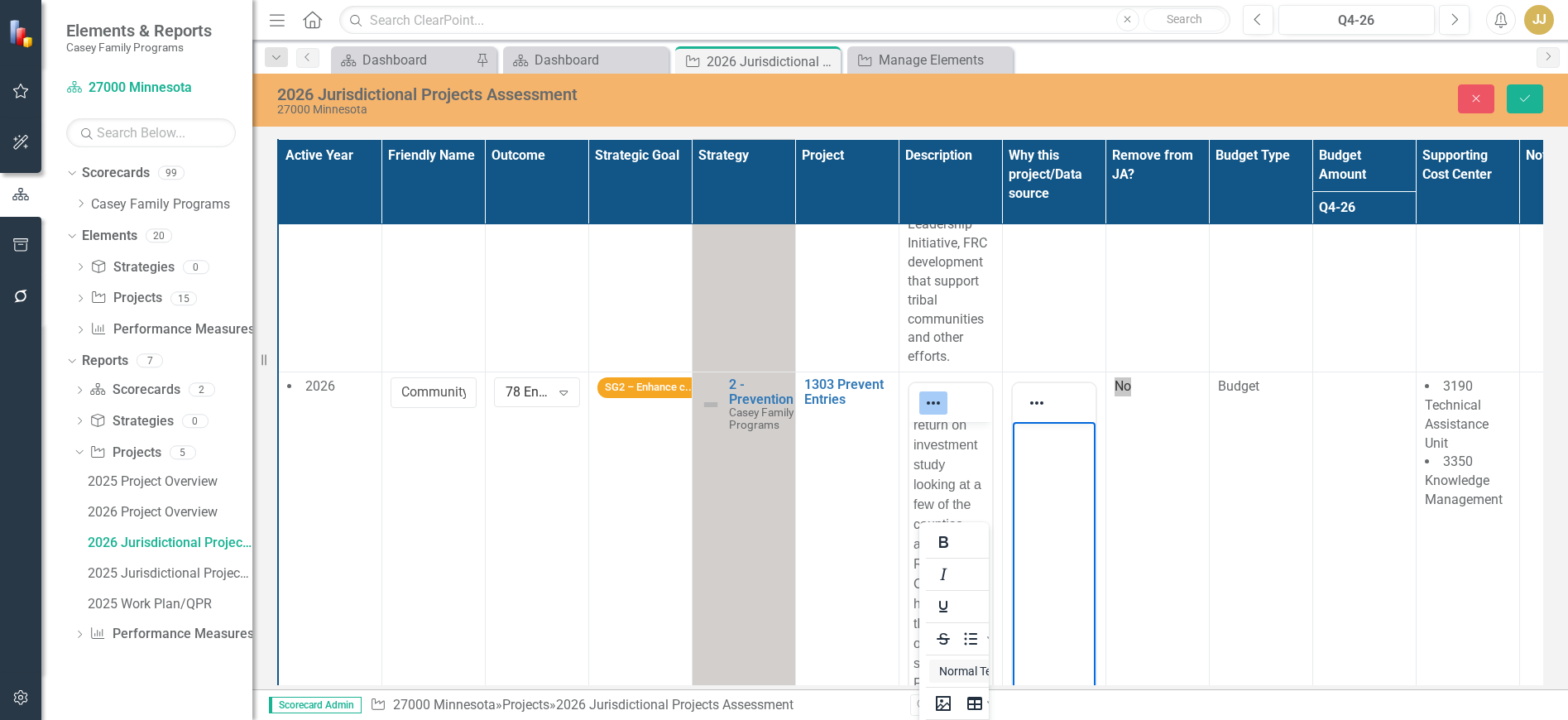 click at bounding box center (1053, 546) 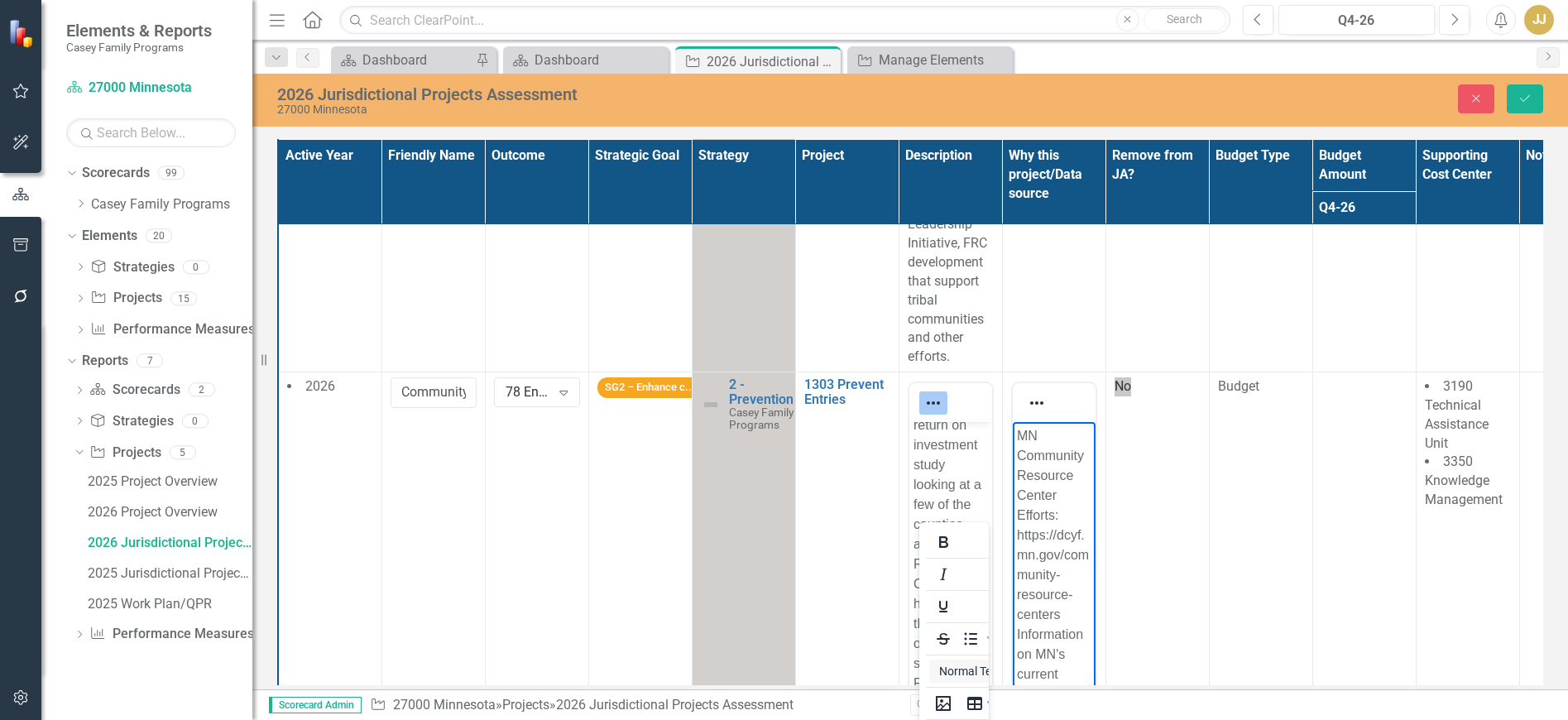 scroll, scrollTop: 367, scrollLeft: 0, axis: vertical 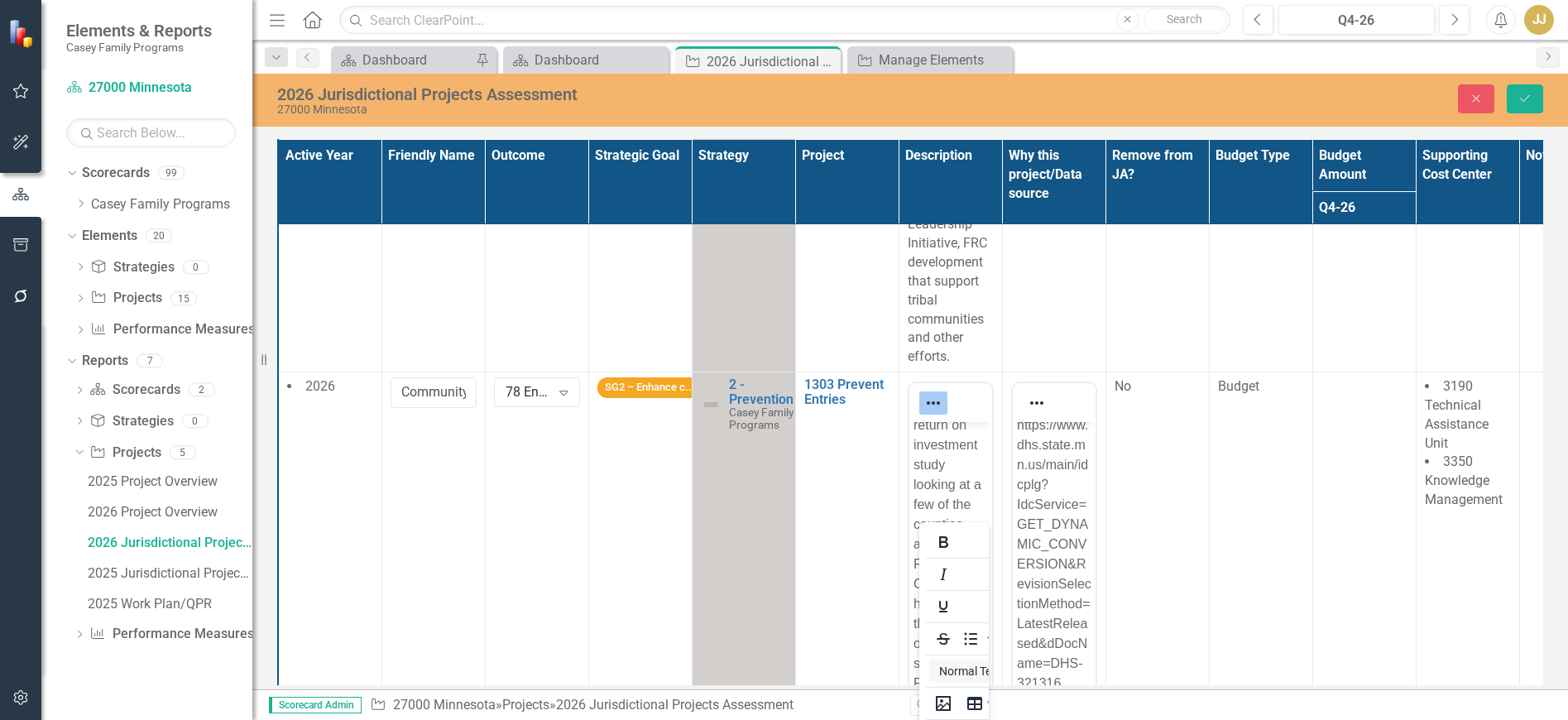 click at bounding box center (1364, 610) 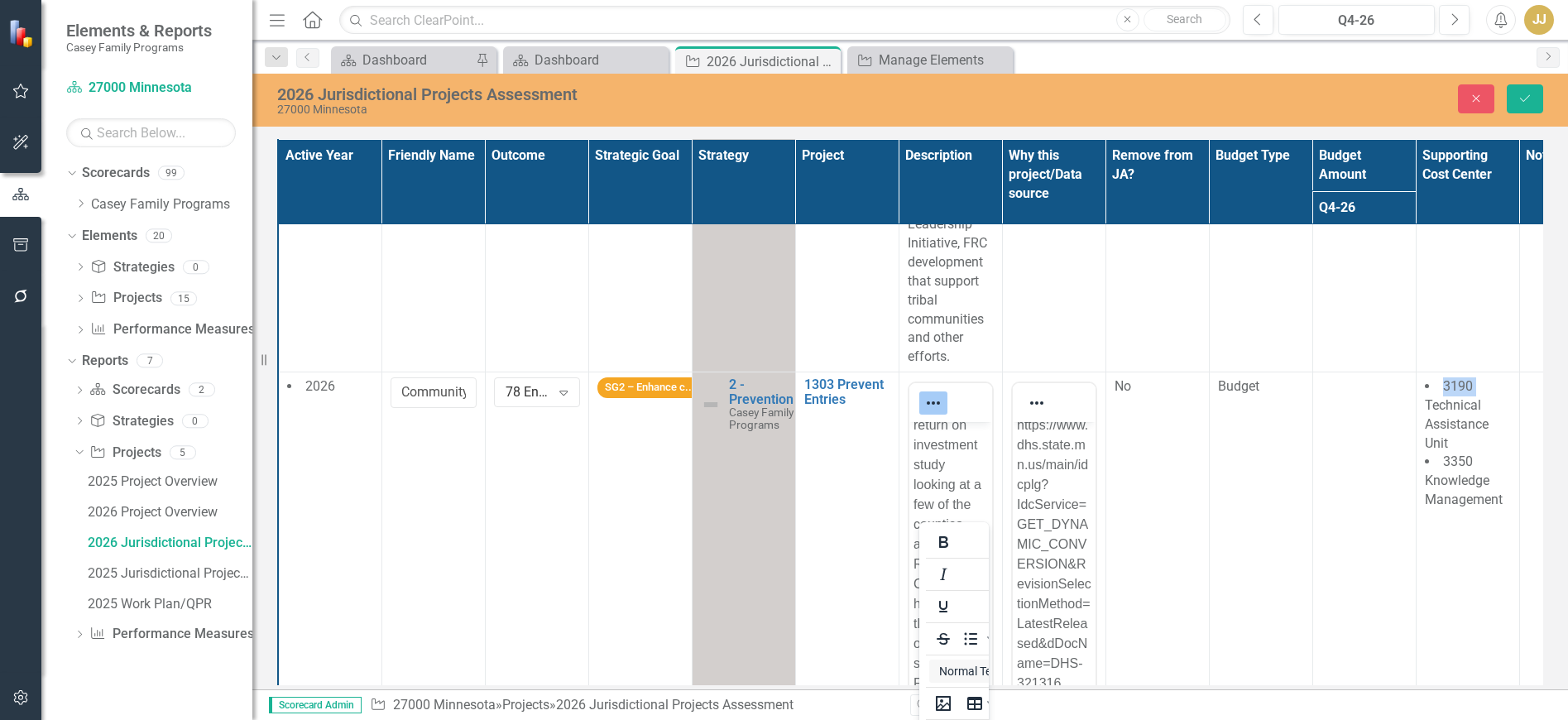 click at bounding box center (1364, 610) 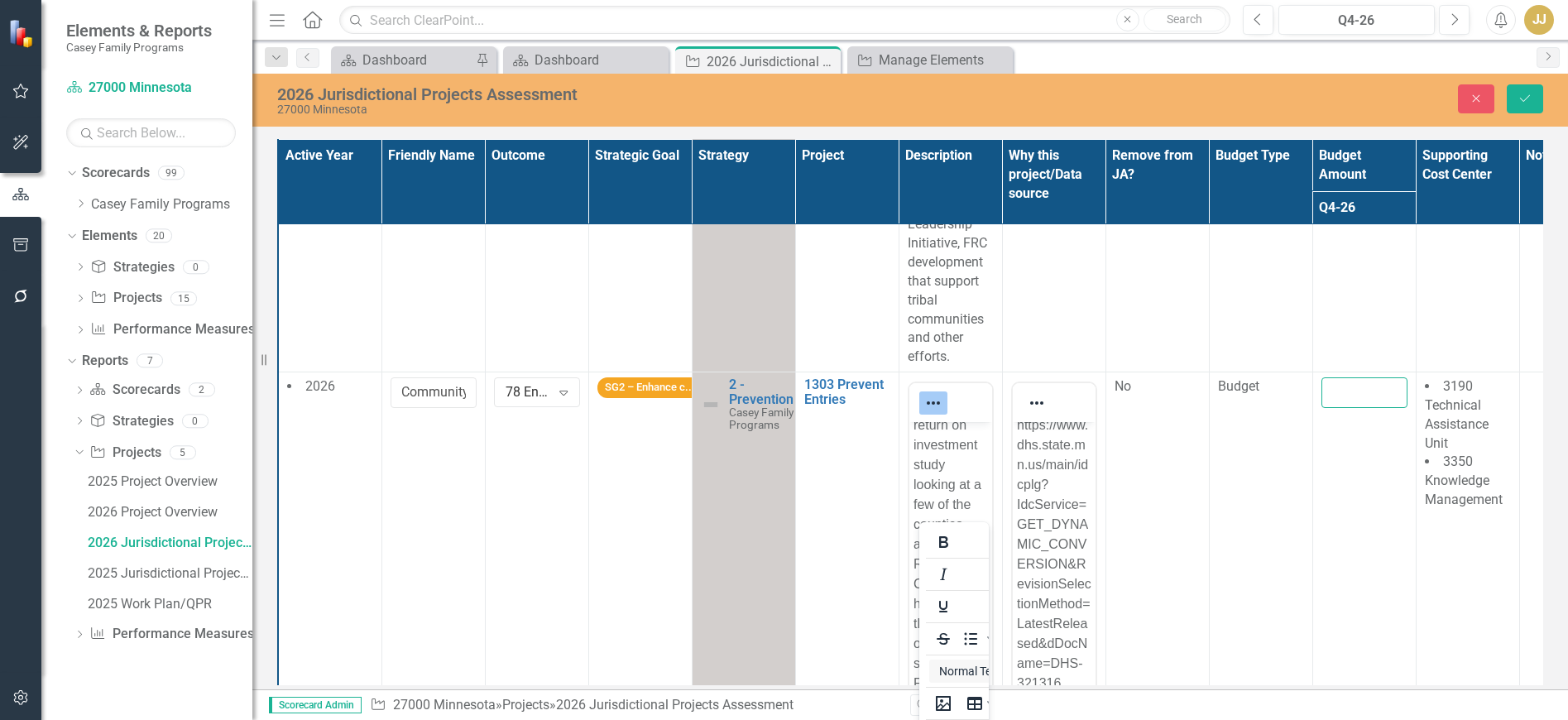 click at bounding box center [1364, 392] 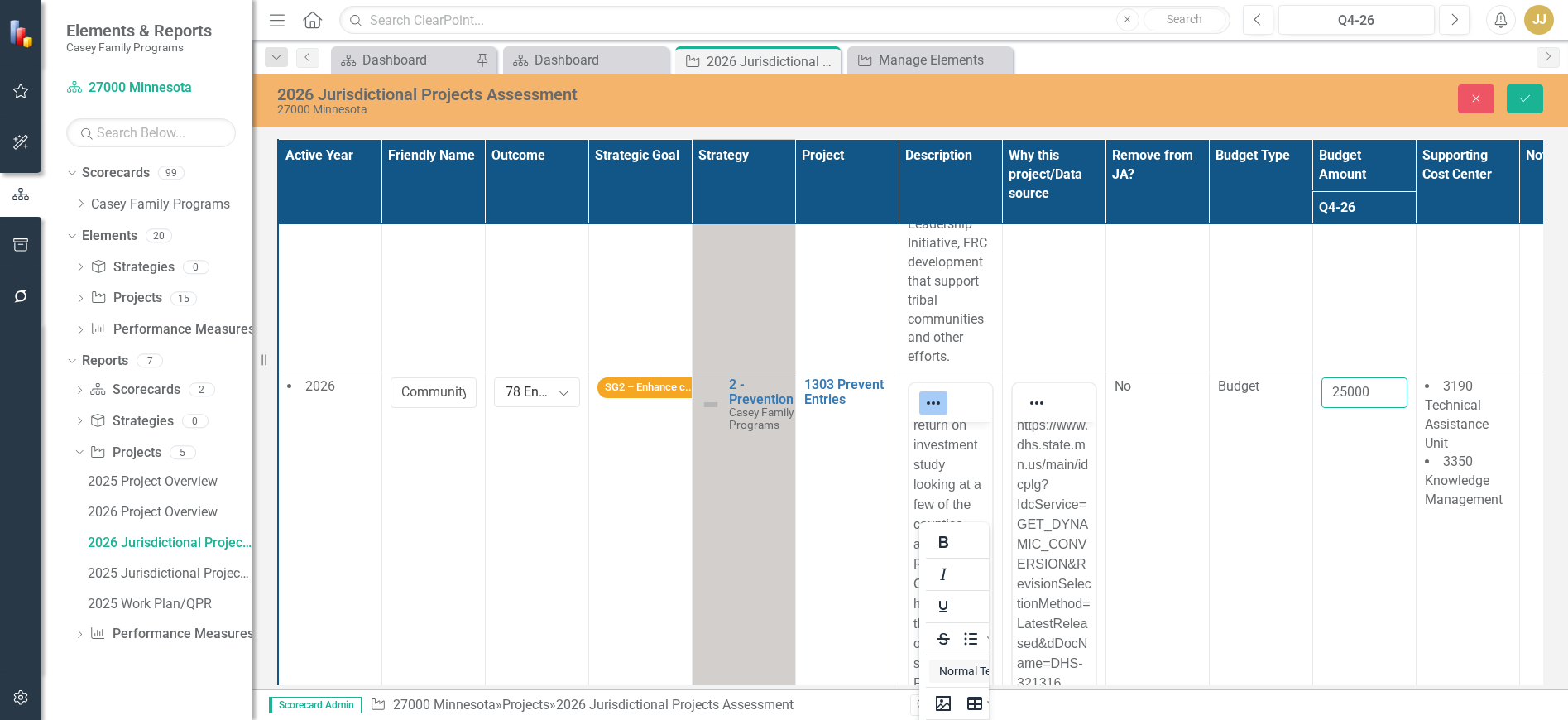 type on "25000" 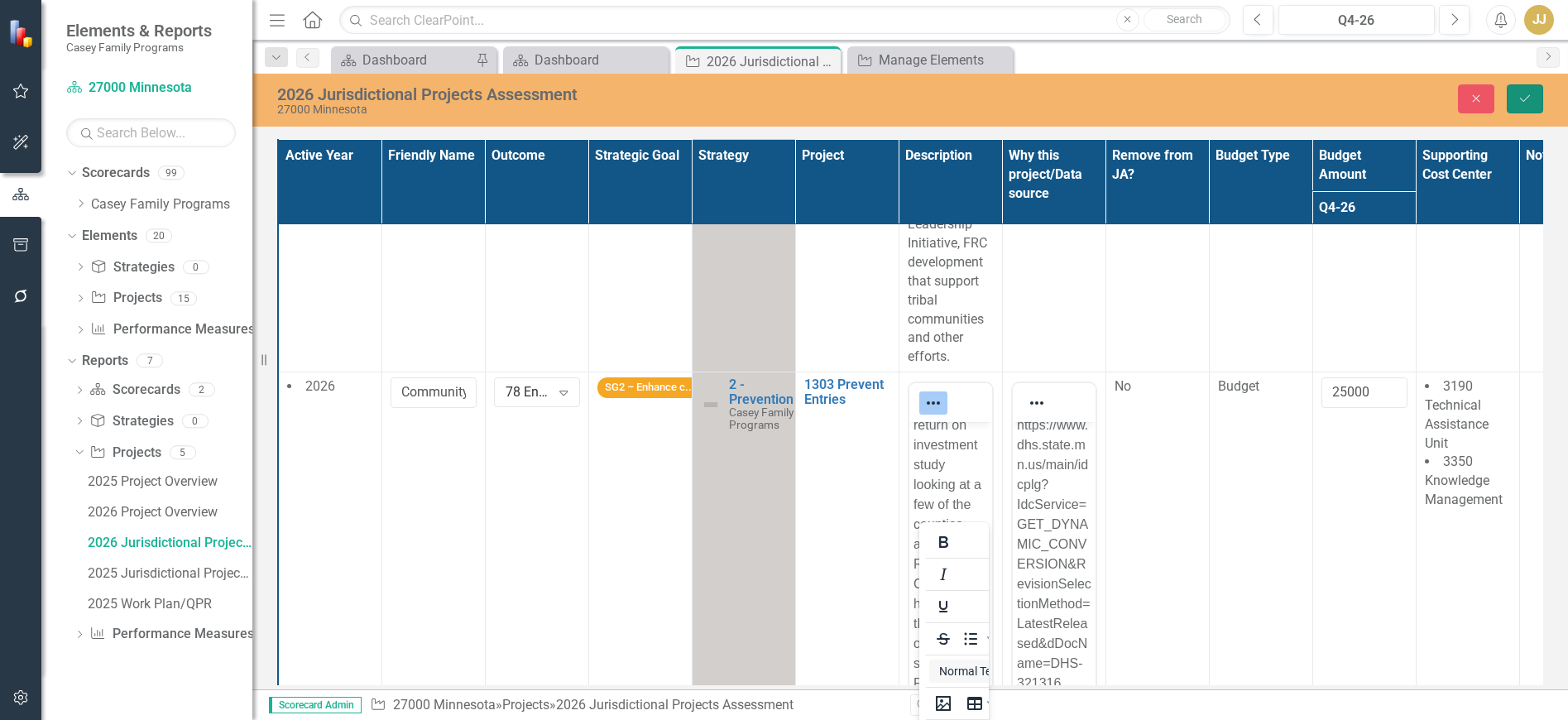 click on "Save" at bounding box center [1525, 98] 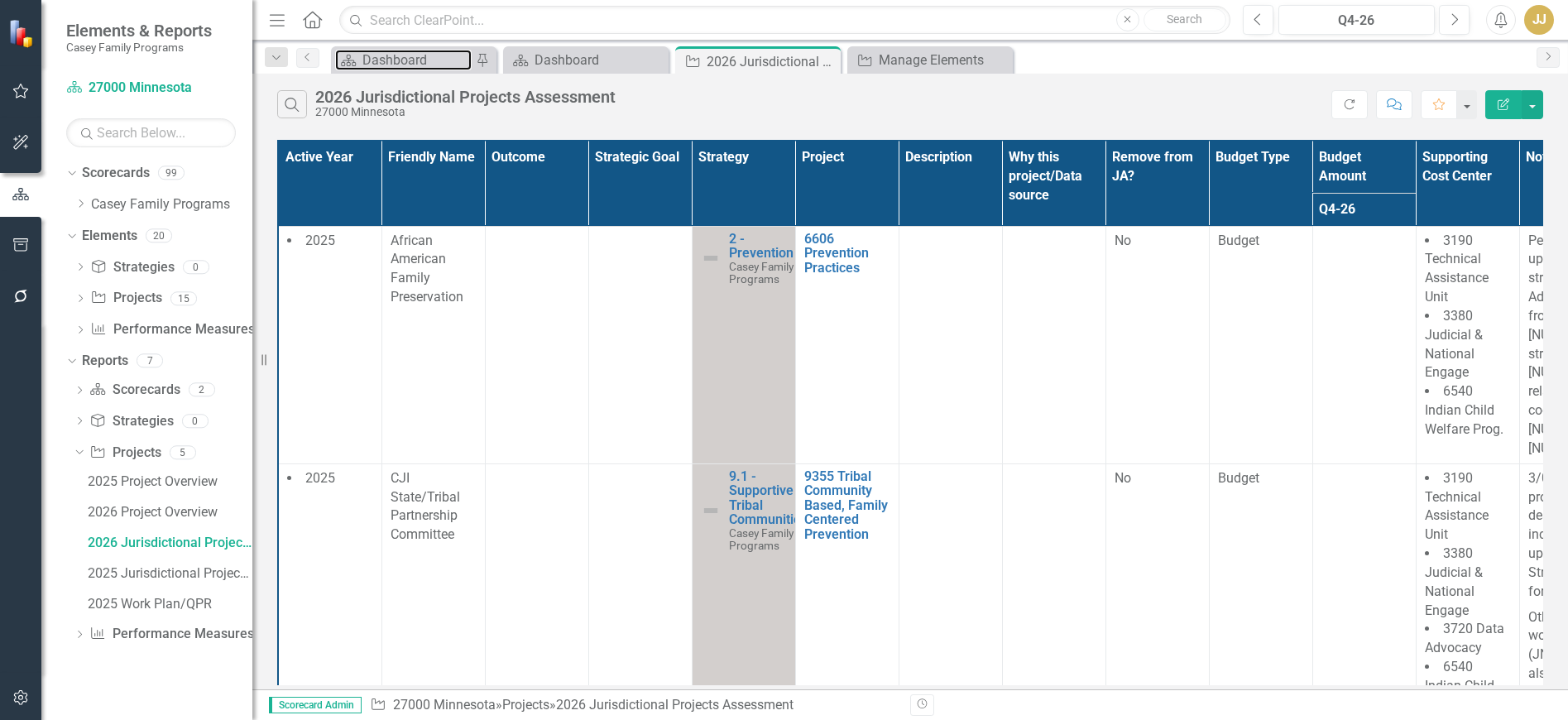 click on "Dashboard" at bounding box center (417, 60) 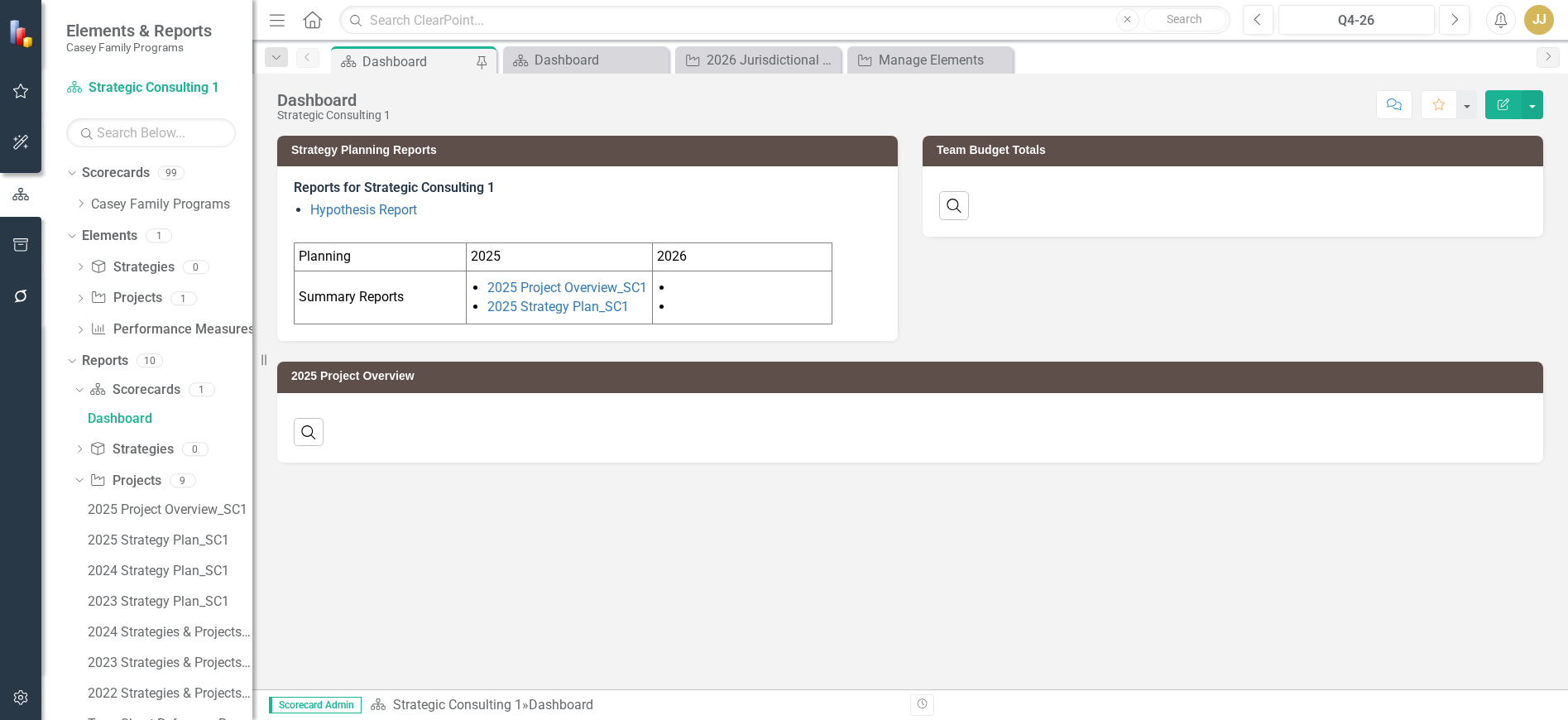 scroll, scrollTop: 0, scrollLeft: 0, axis: both 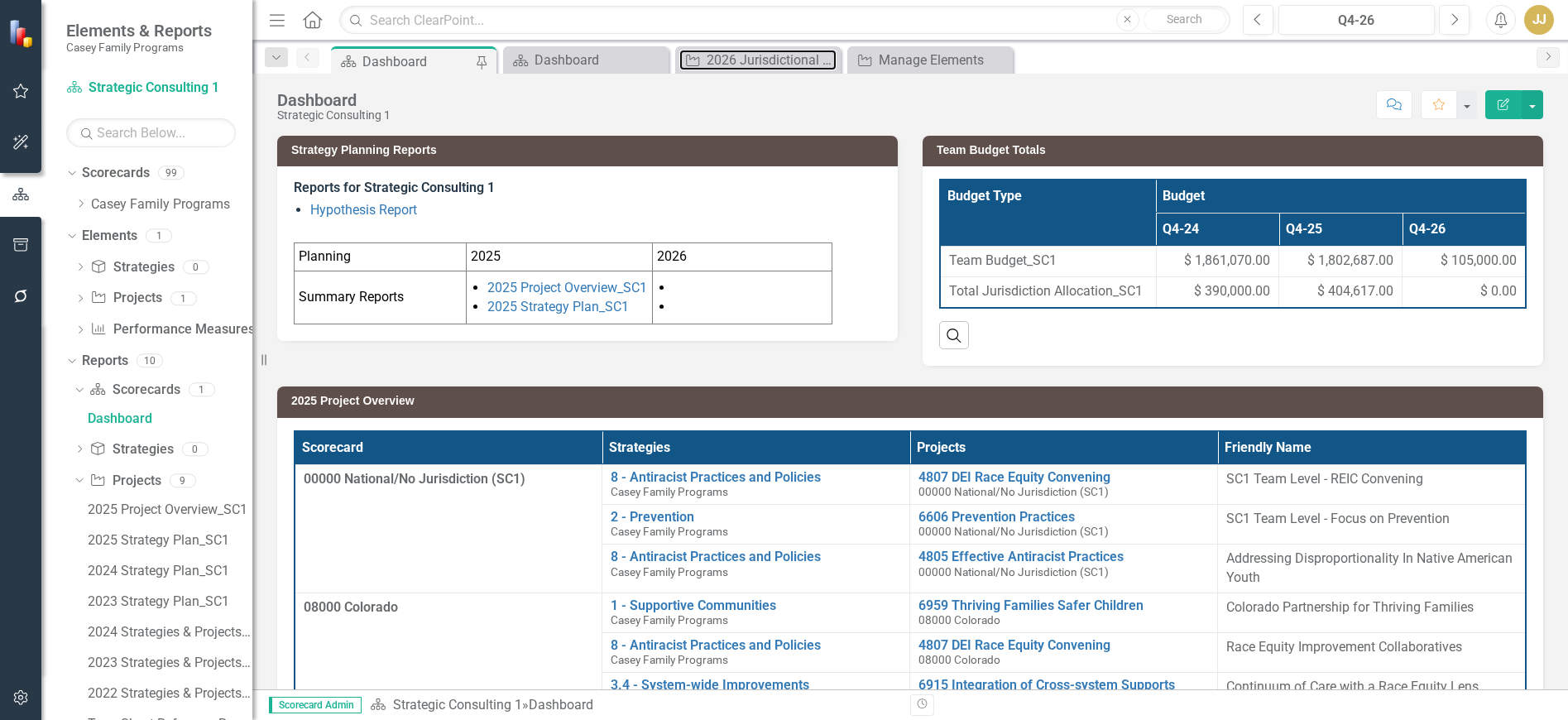 click on "2026 Jurisdictional Projects Assessment" at bounding box center (771, 60) 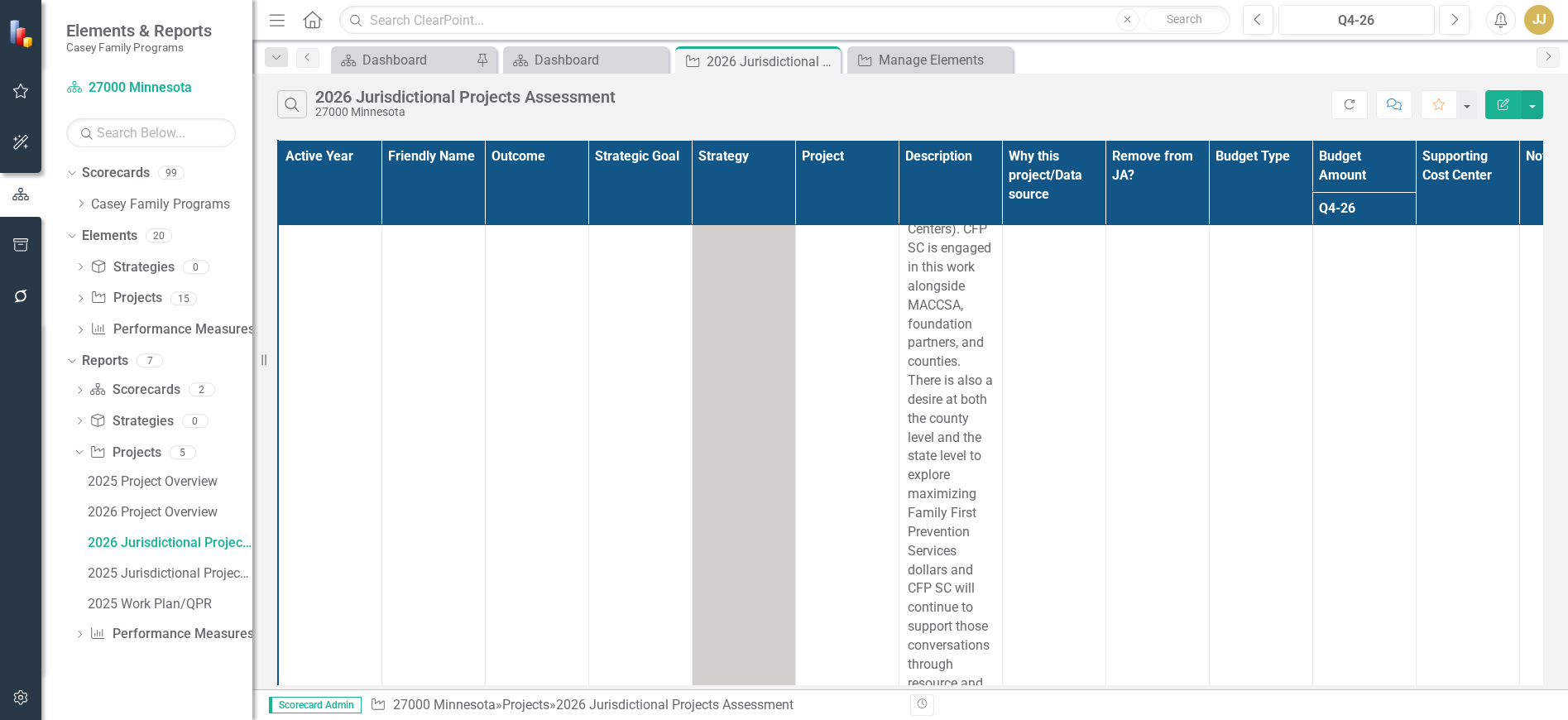 scroll, scrollTop: 4660, scrollLeft: 0, axis: vertical 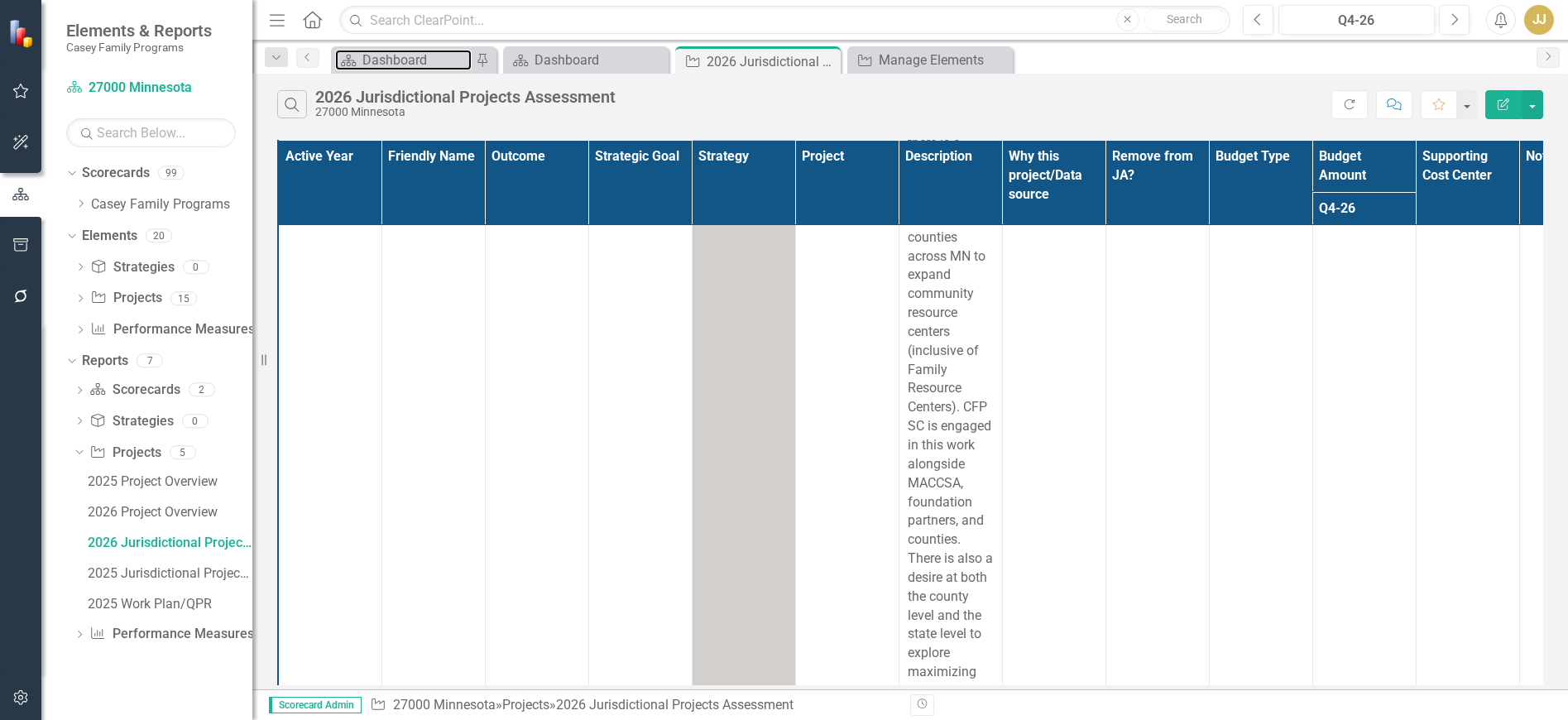 click on "Dashboard" at bounding box center [417, 60] 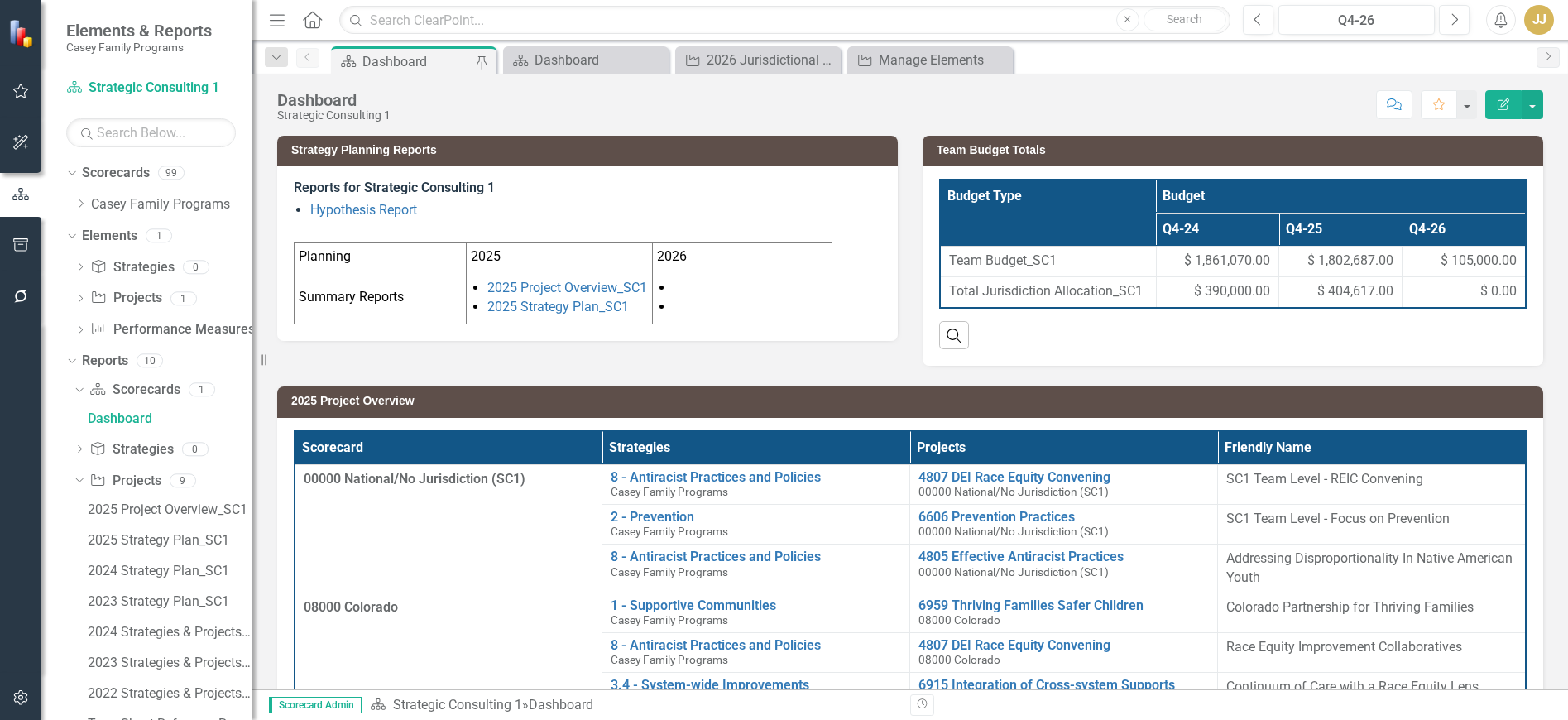 scroll, scrollTop: 0, scrollLeft: 0, axis: both 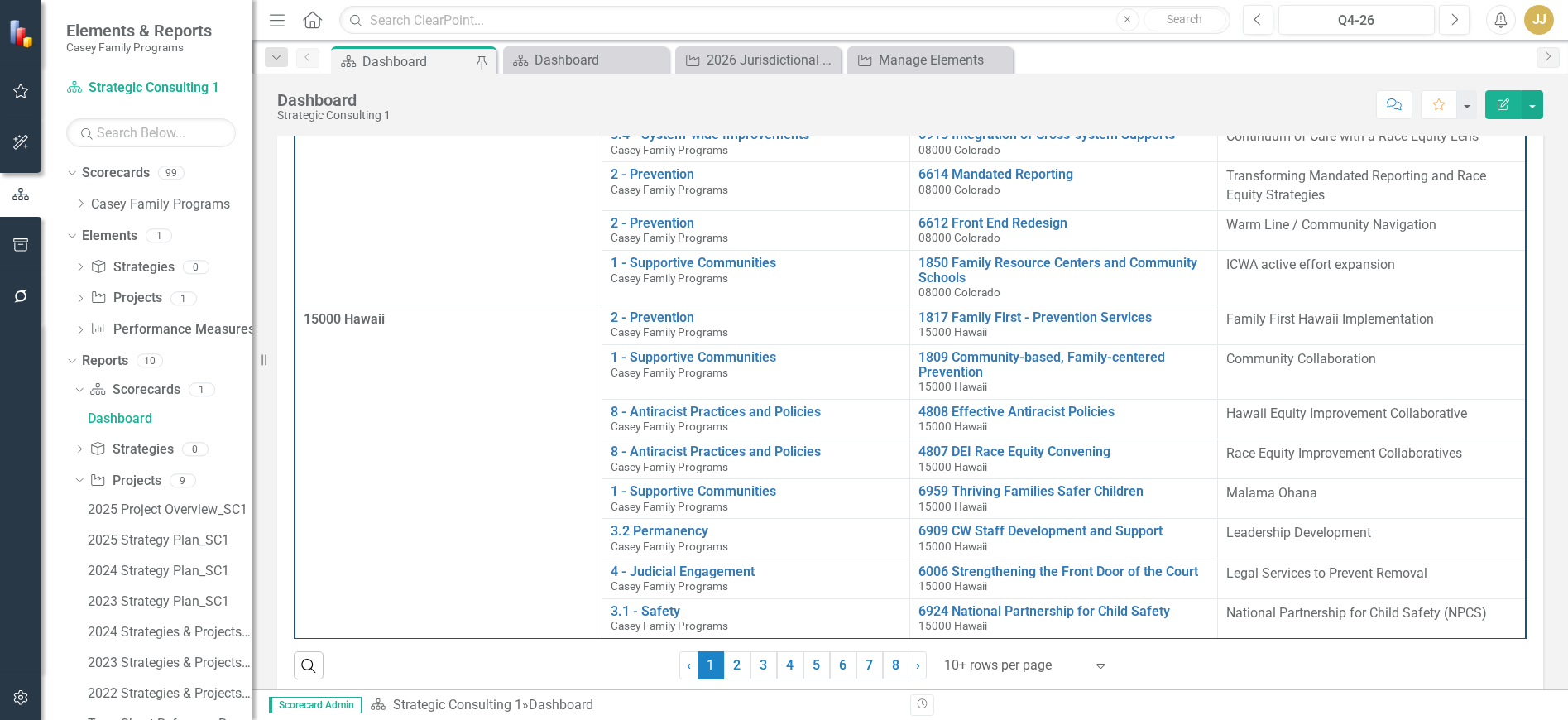 click at bounding box center (1014, 665) 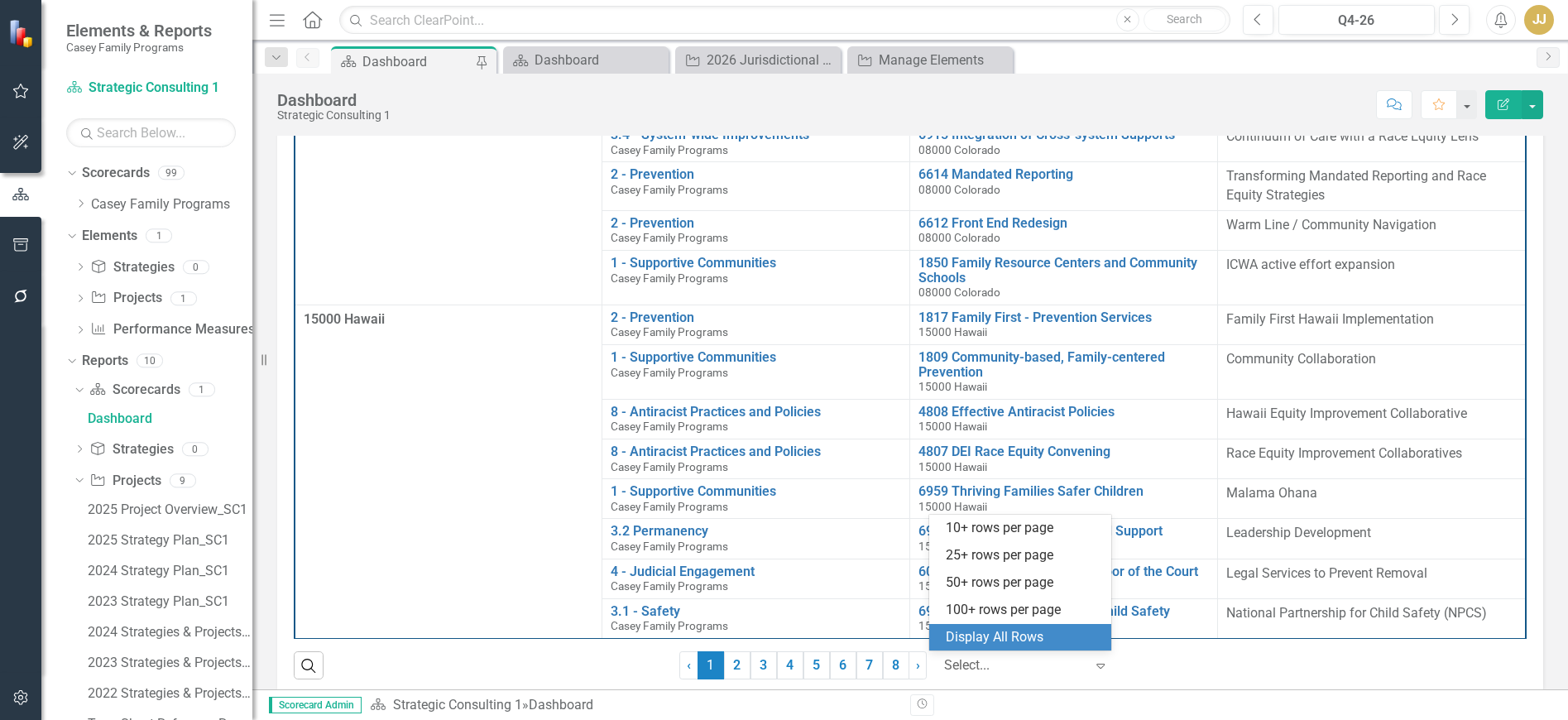 click on "Display All Rows" at bounding box center [1024, 637] 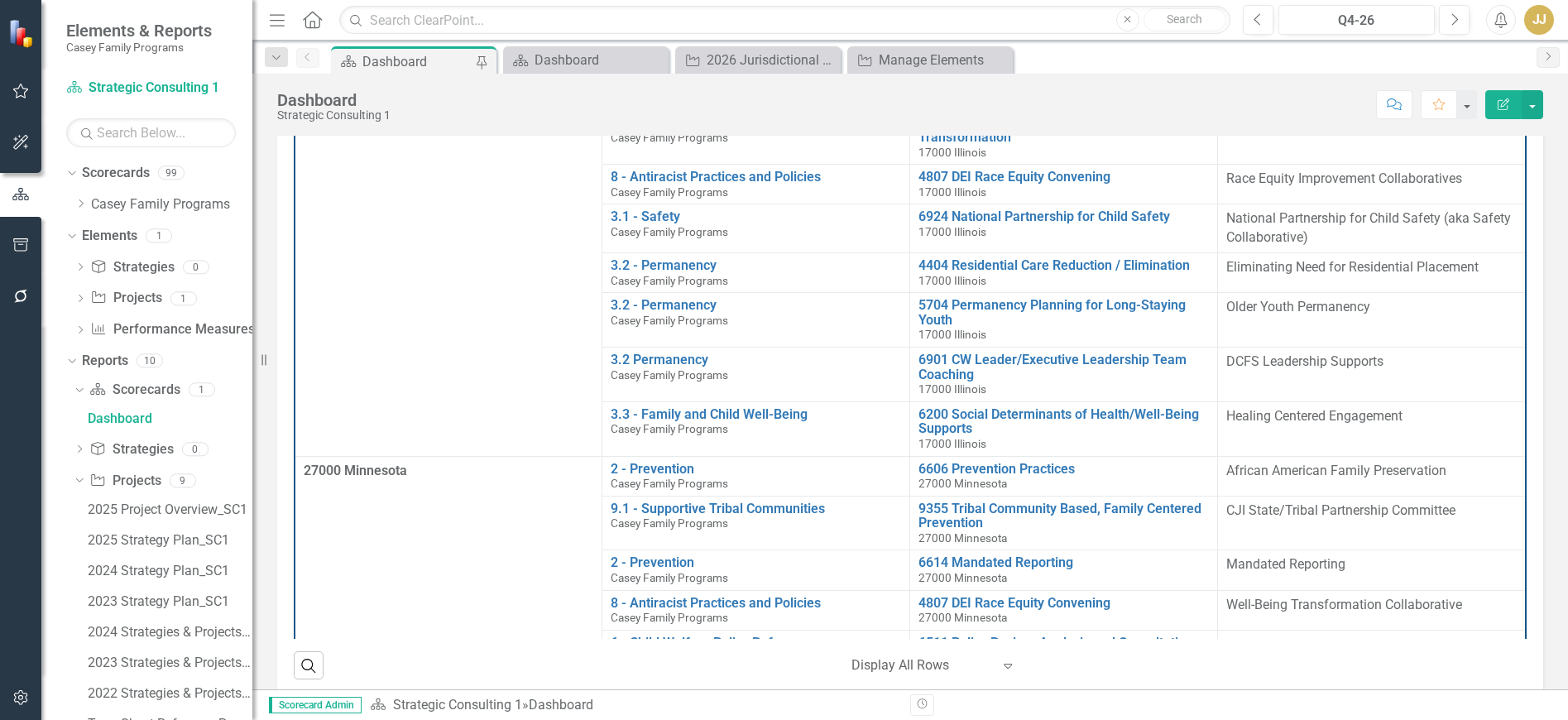 scroll, scrollTop: 993, scrollLeft: 0, axis: vertical 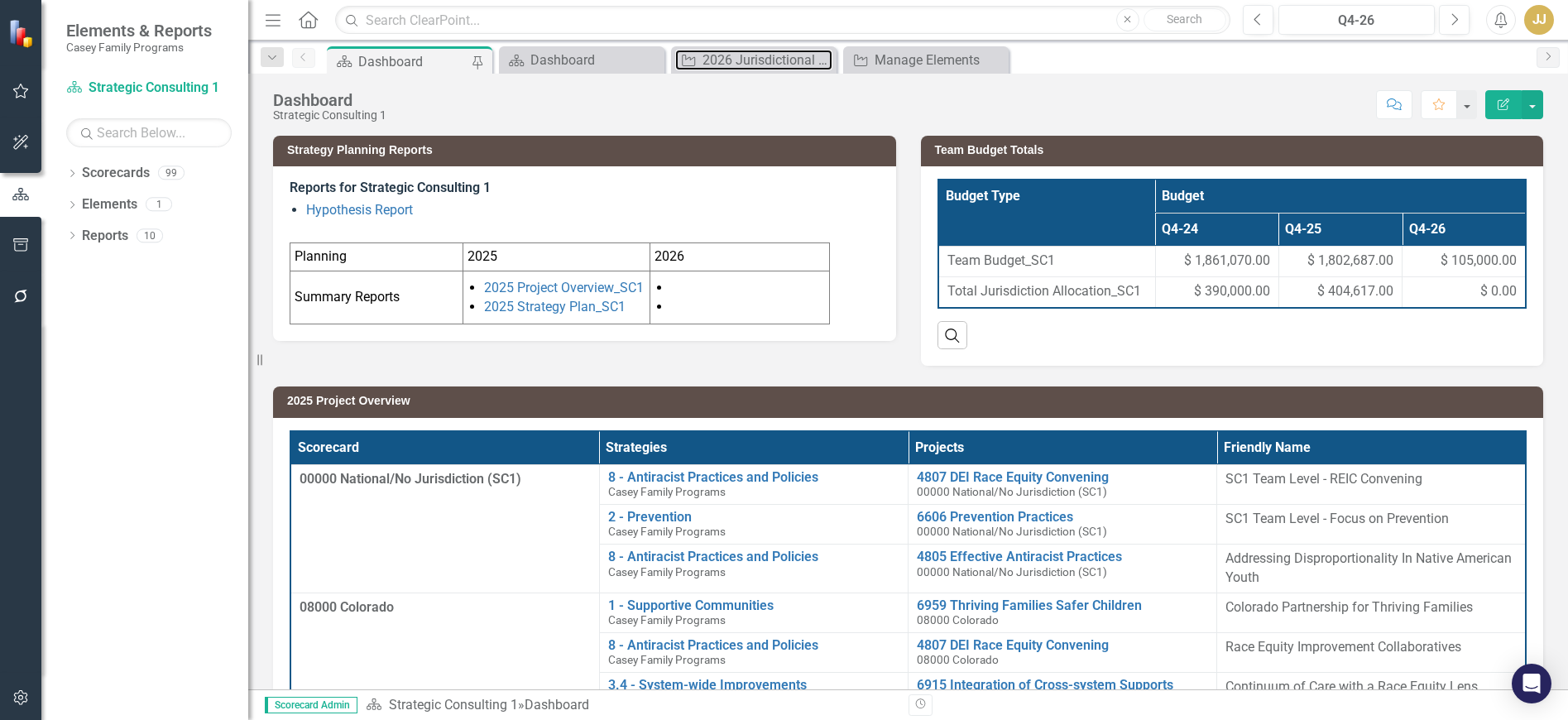 click on "2026 Jurisdictional Projects Assessment" at bounding box center (767, 60) 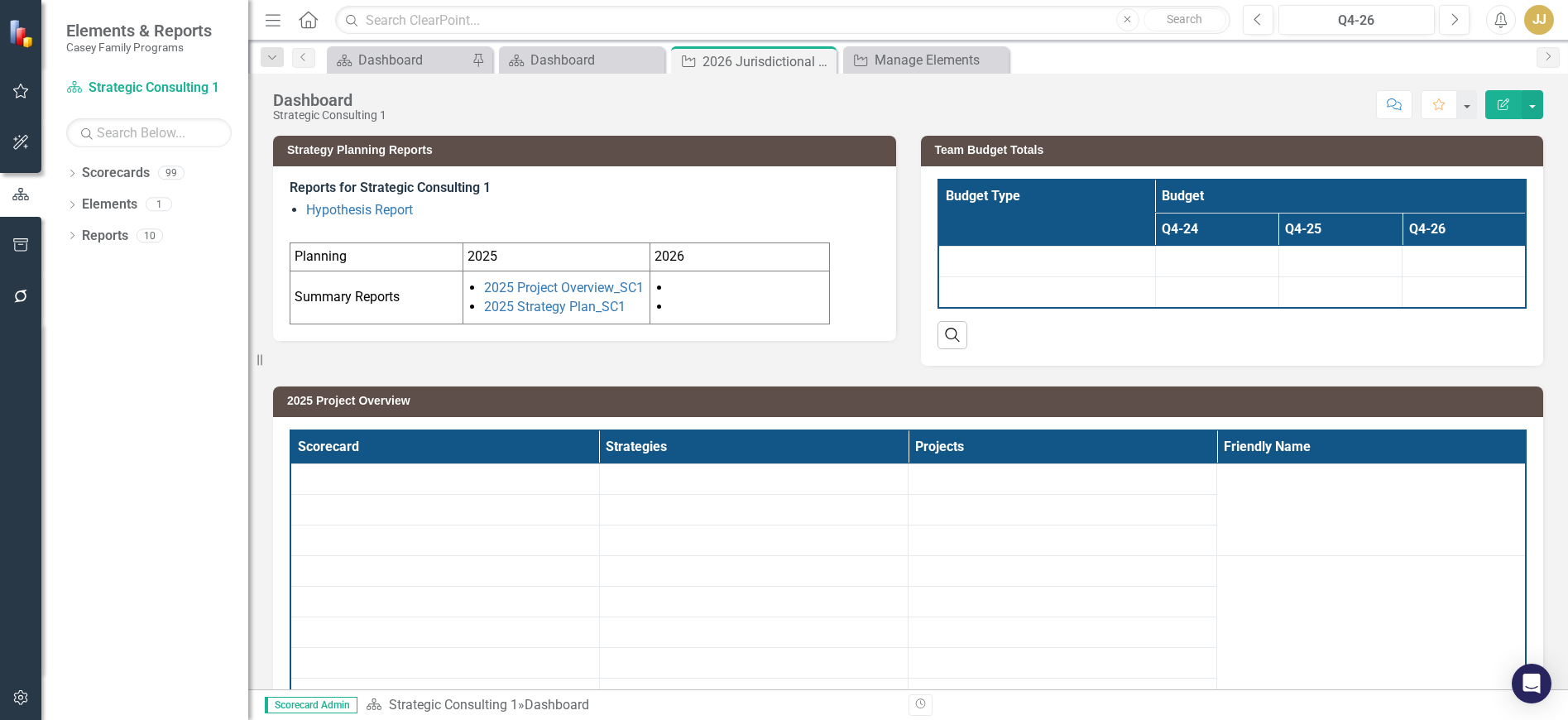 click on "2026 Jurisdictional Projects Assessment" at bounding box center (767, 61) 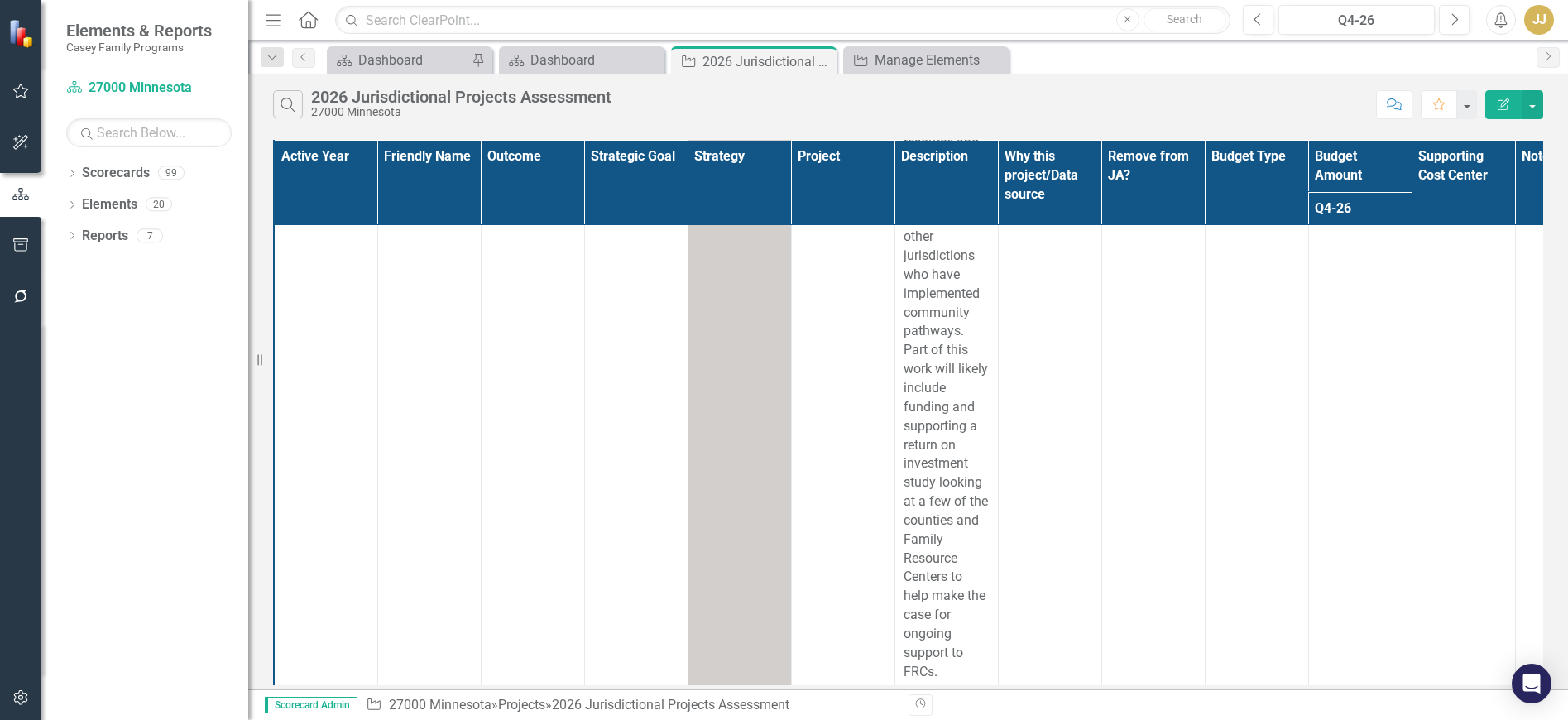 scroll, scrollTop: 5405, scrollLeft: 0, axis: vertical 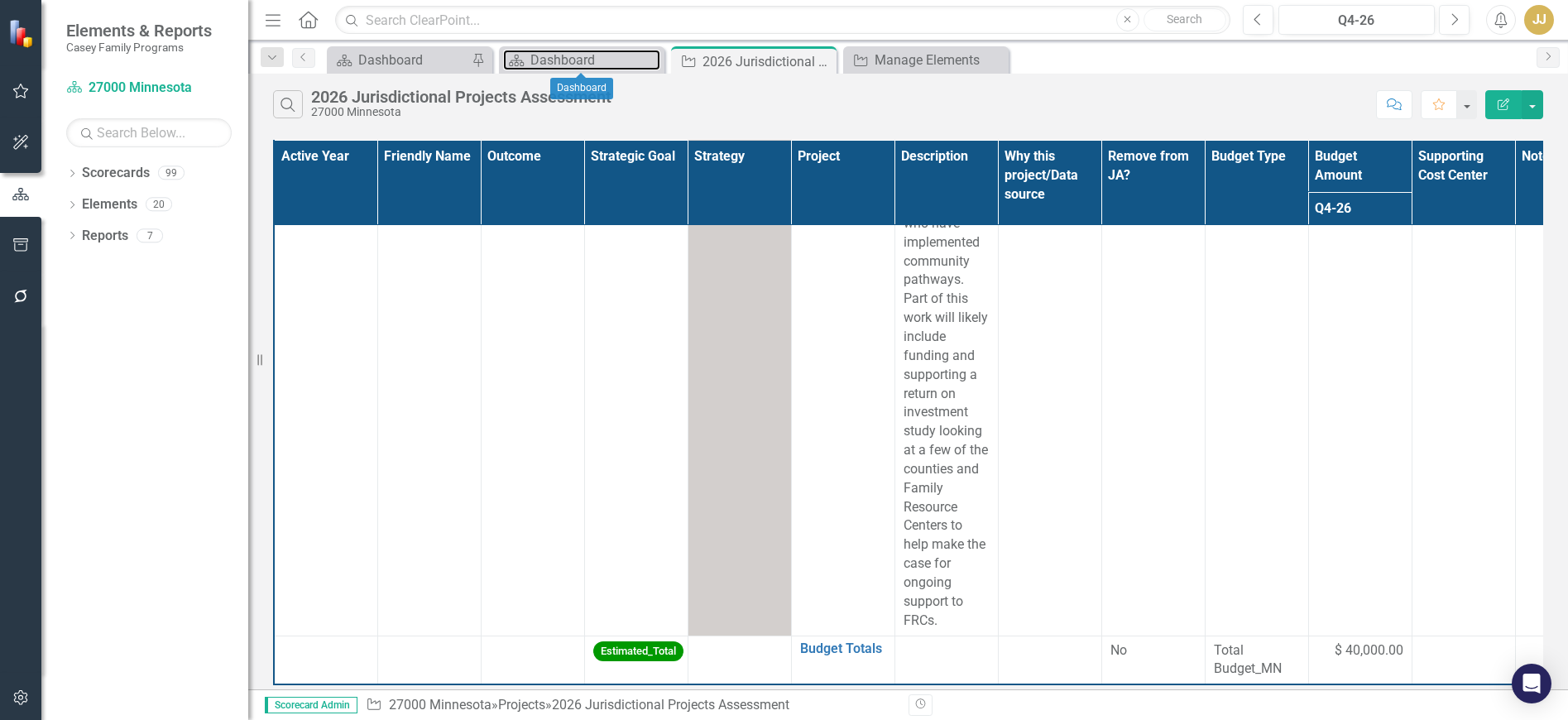 click on "Dashboard" at bounding box center [595, 60] 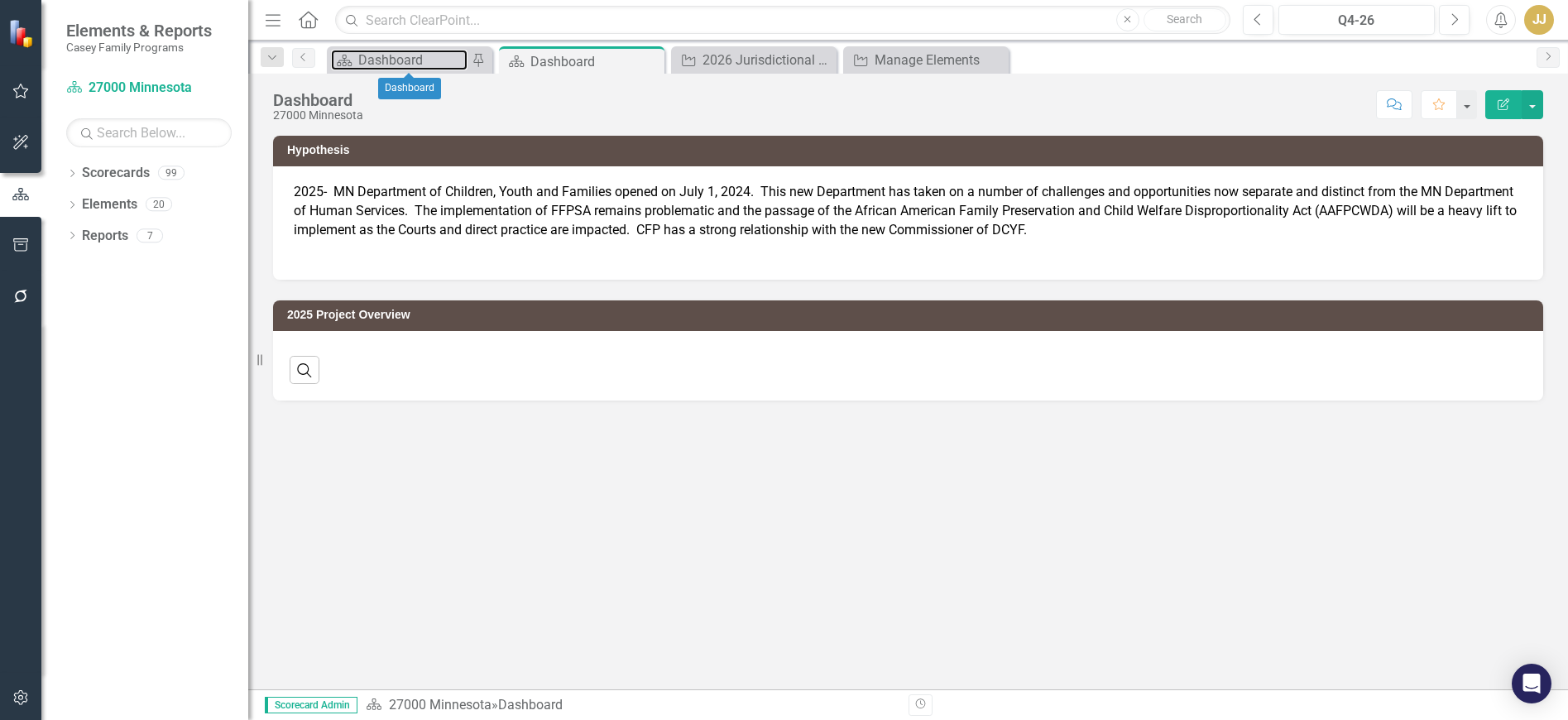 click on "Dashboard" at bounding box center (413, 60) 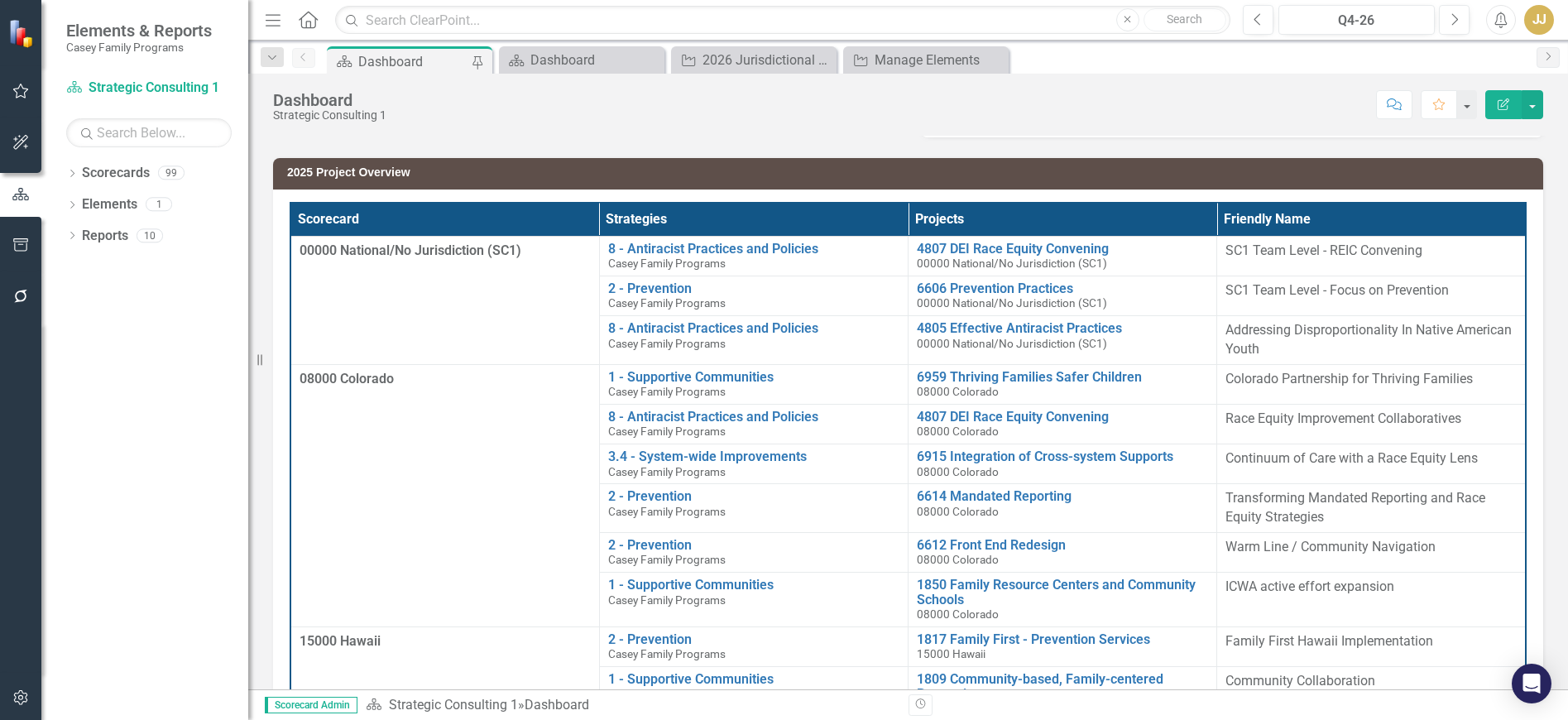 scroll, scrollTop: 248, scrollLeft: 0, axis: vertical 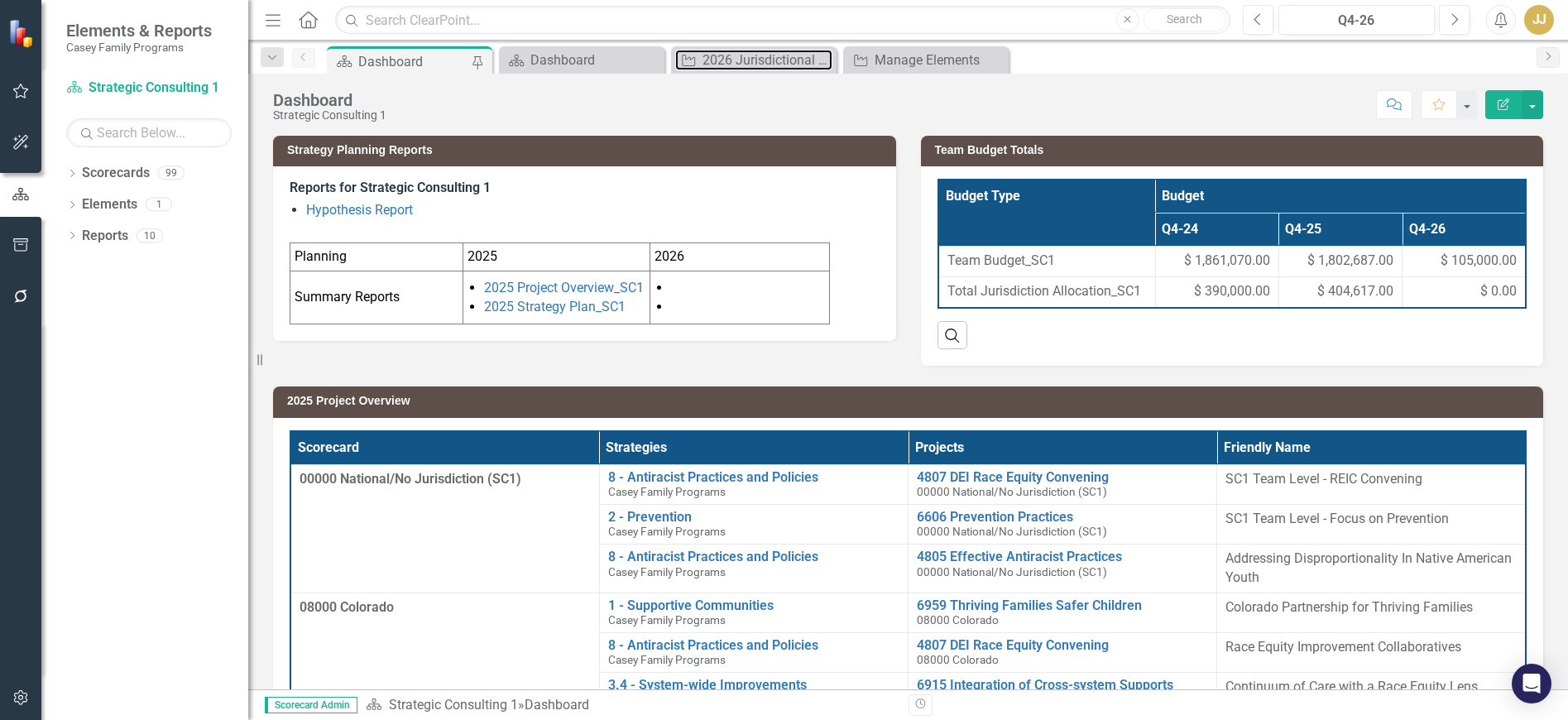 click on "2026 Jurisdictional Projects Assessment" at bounding box center (767, 60) 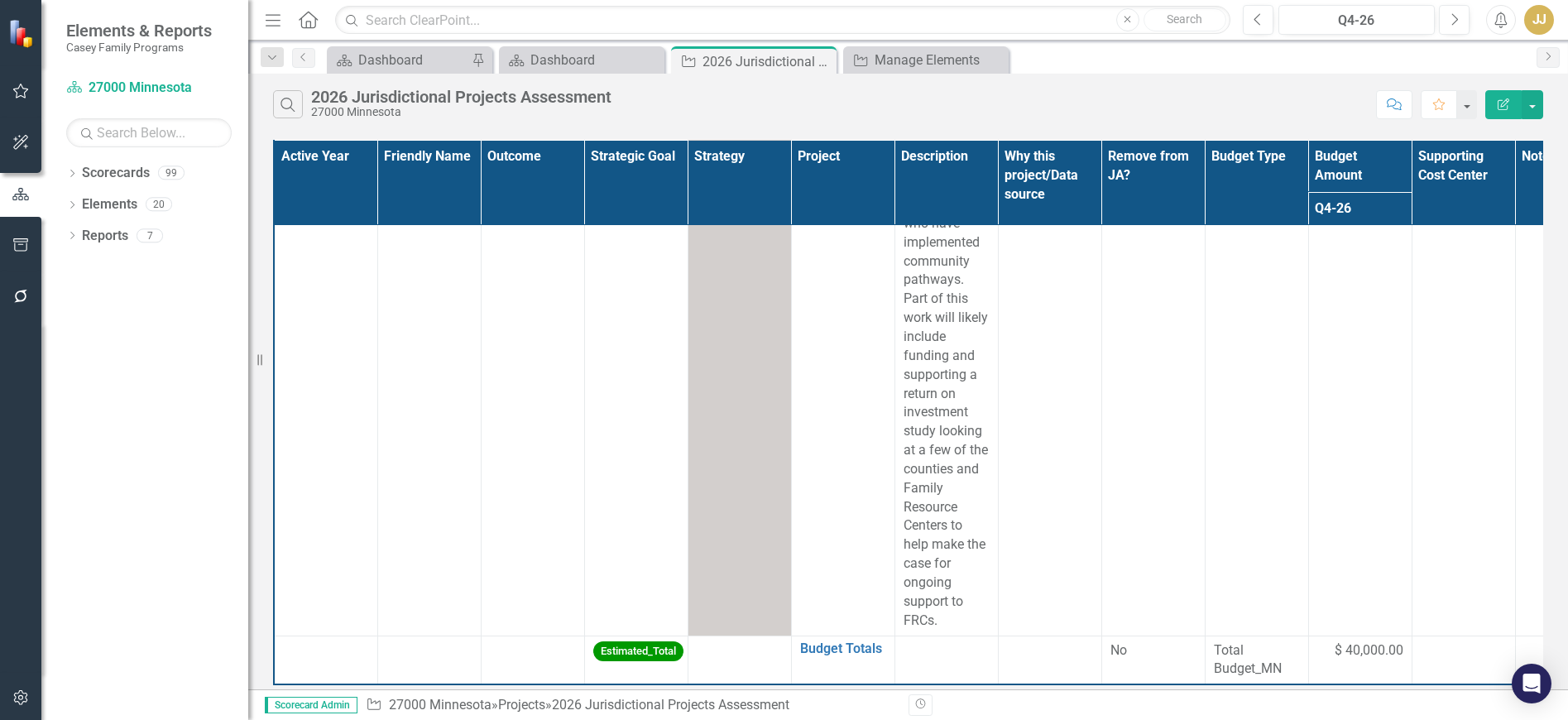 scroll, scrollTop: 5405, scrollLeft: 0, axis: vertical 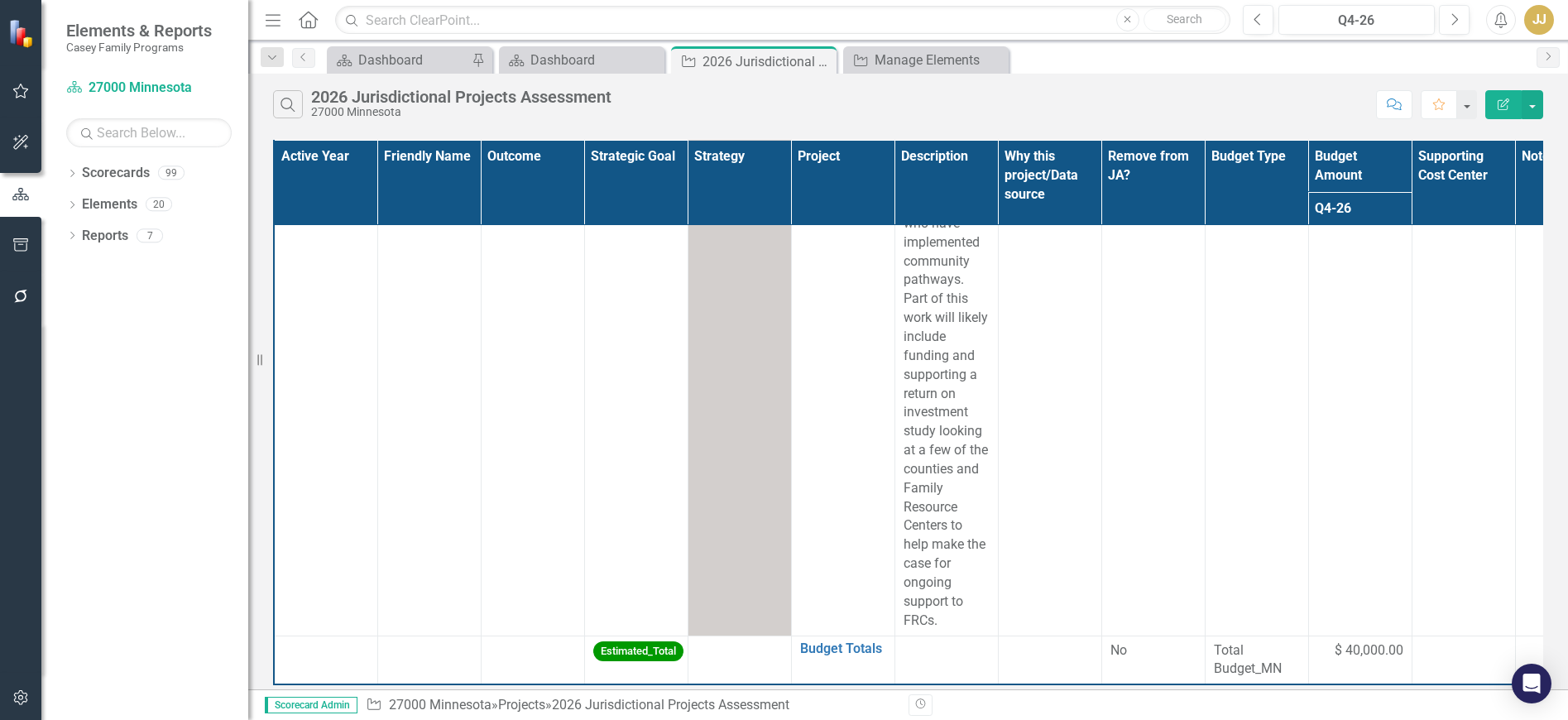 click on "Close" 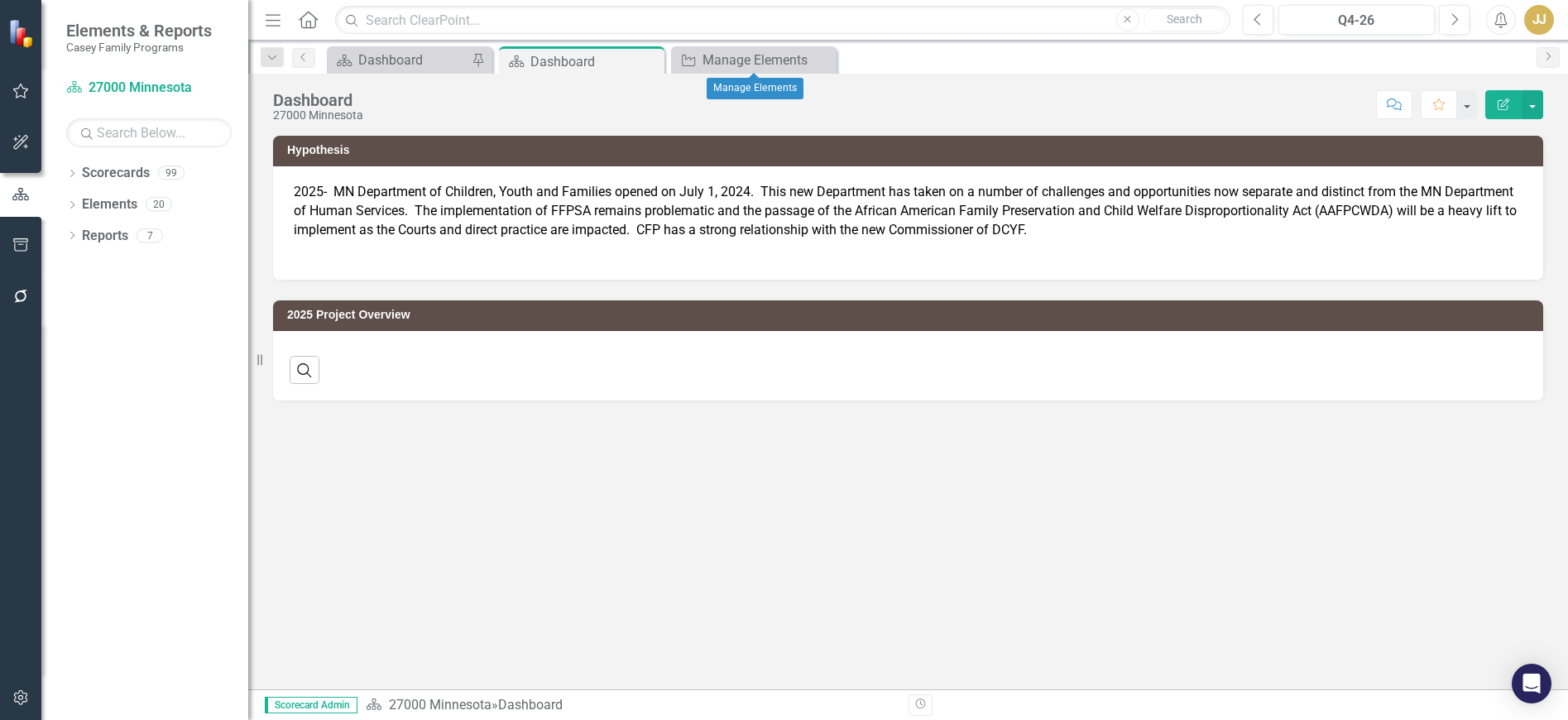 click 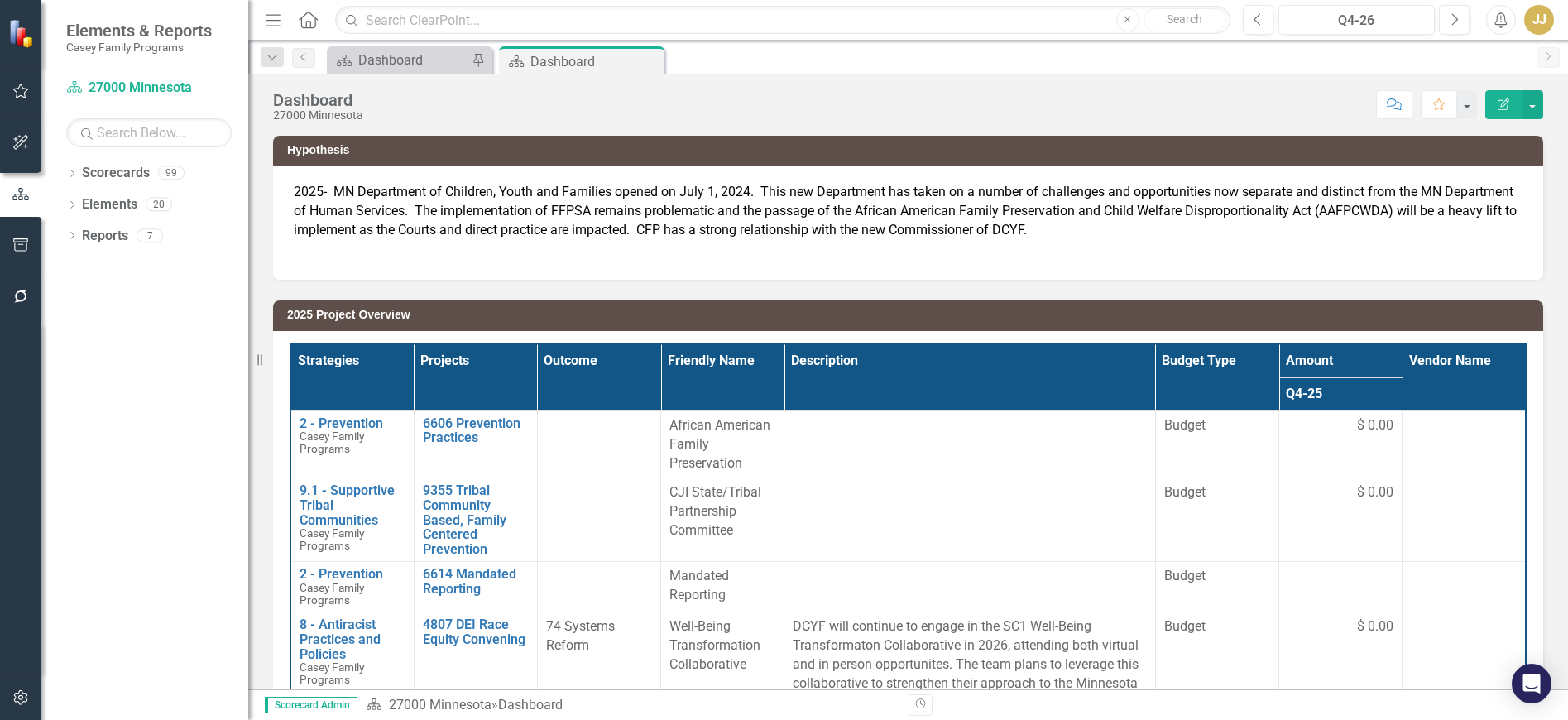 click on "Dropdown" 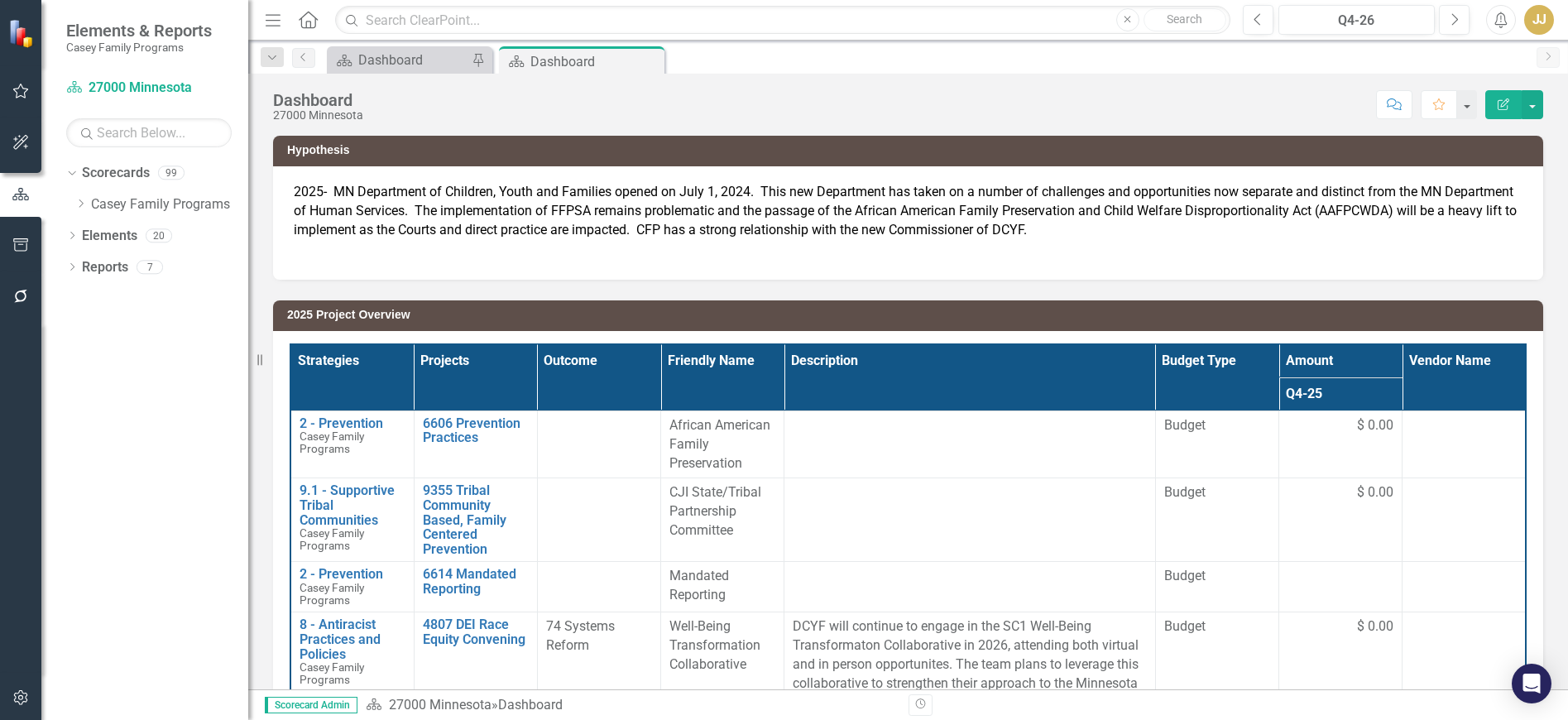 click on "Dropdown" 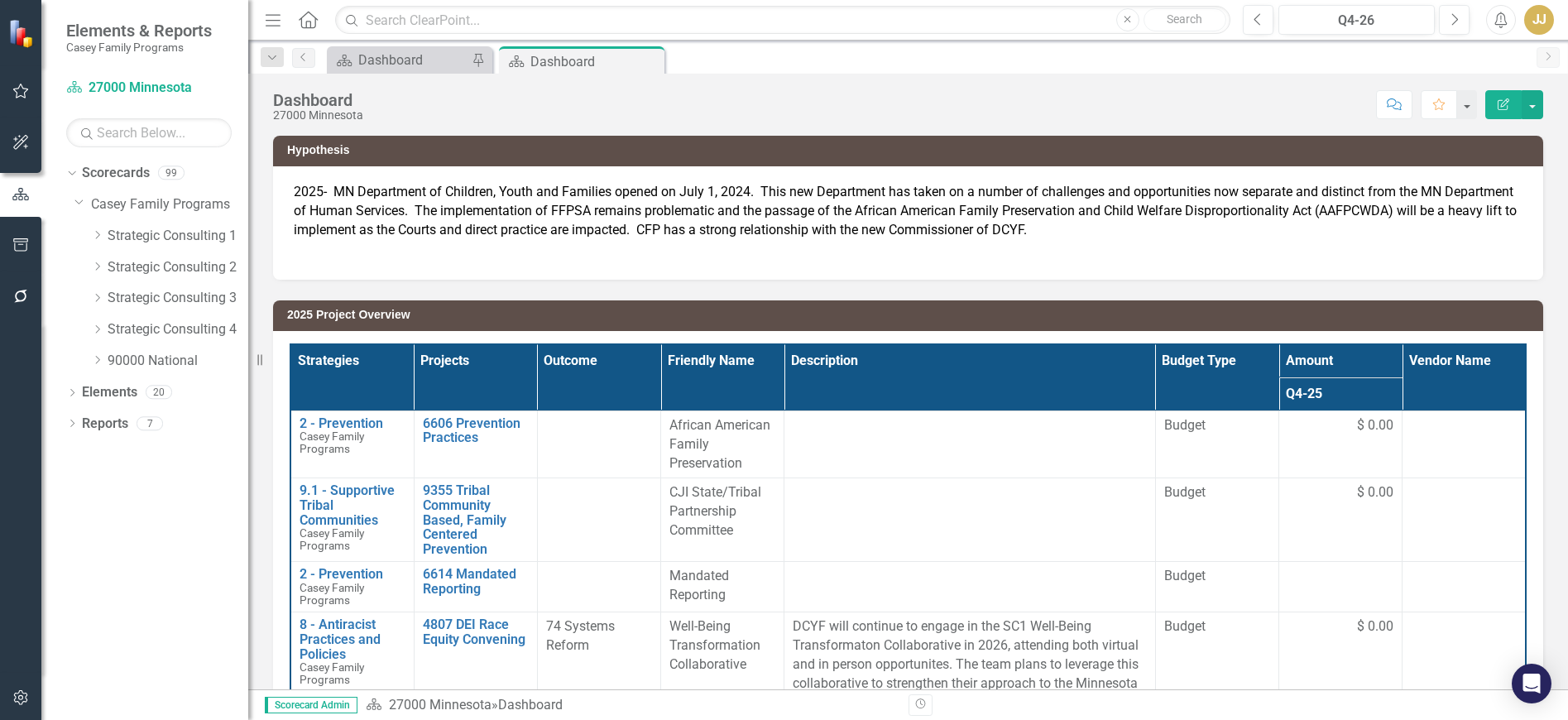 click on "Dropdown" 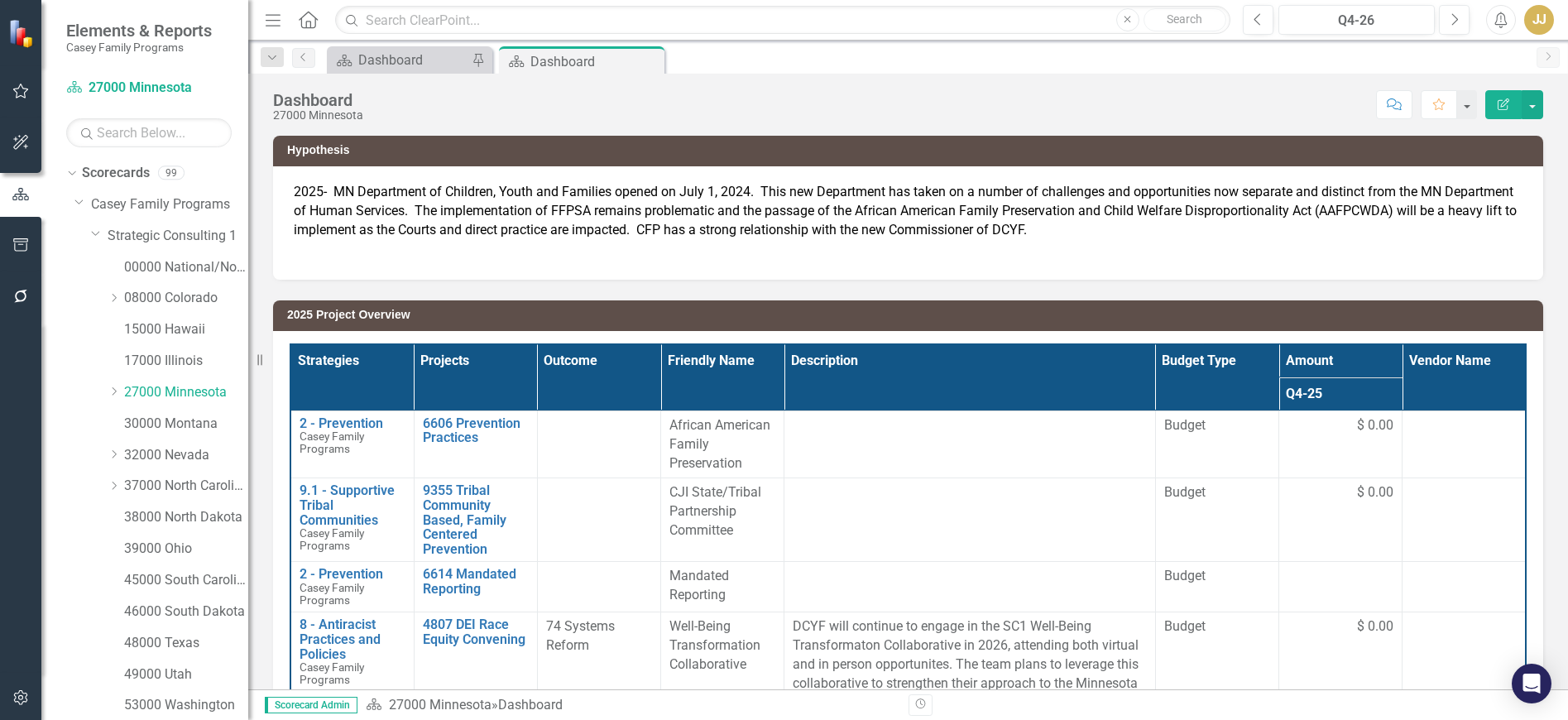 click 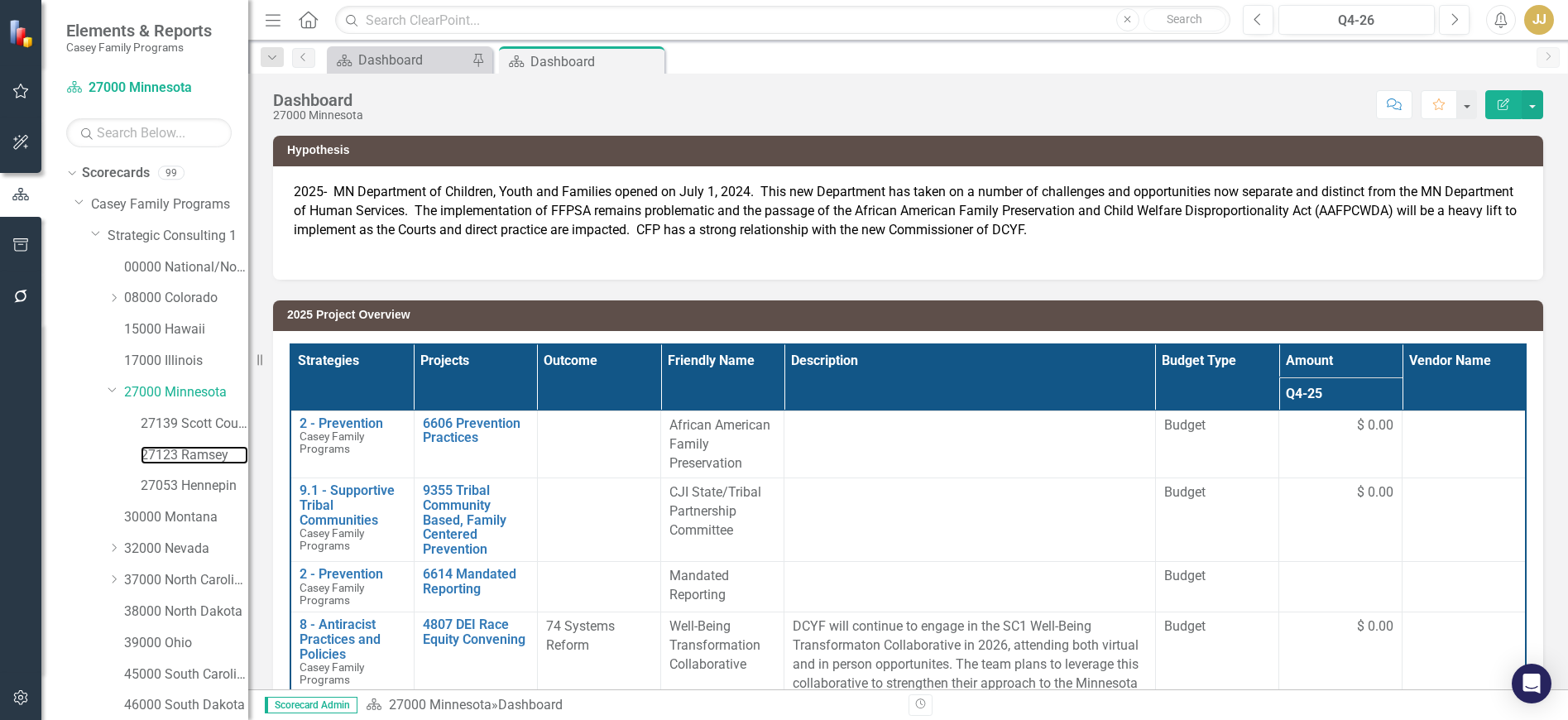 click on "27123 Ramsey" at bounding box center [194, 455] 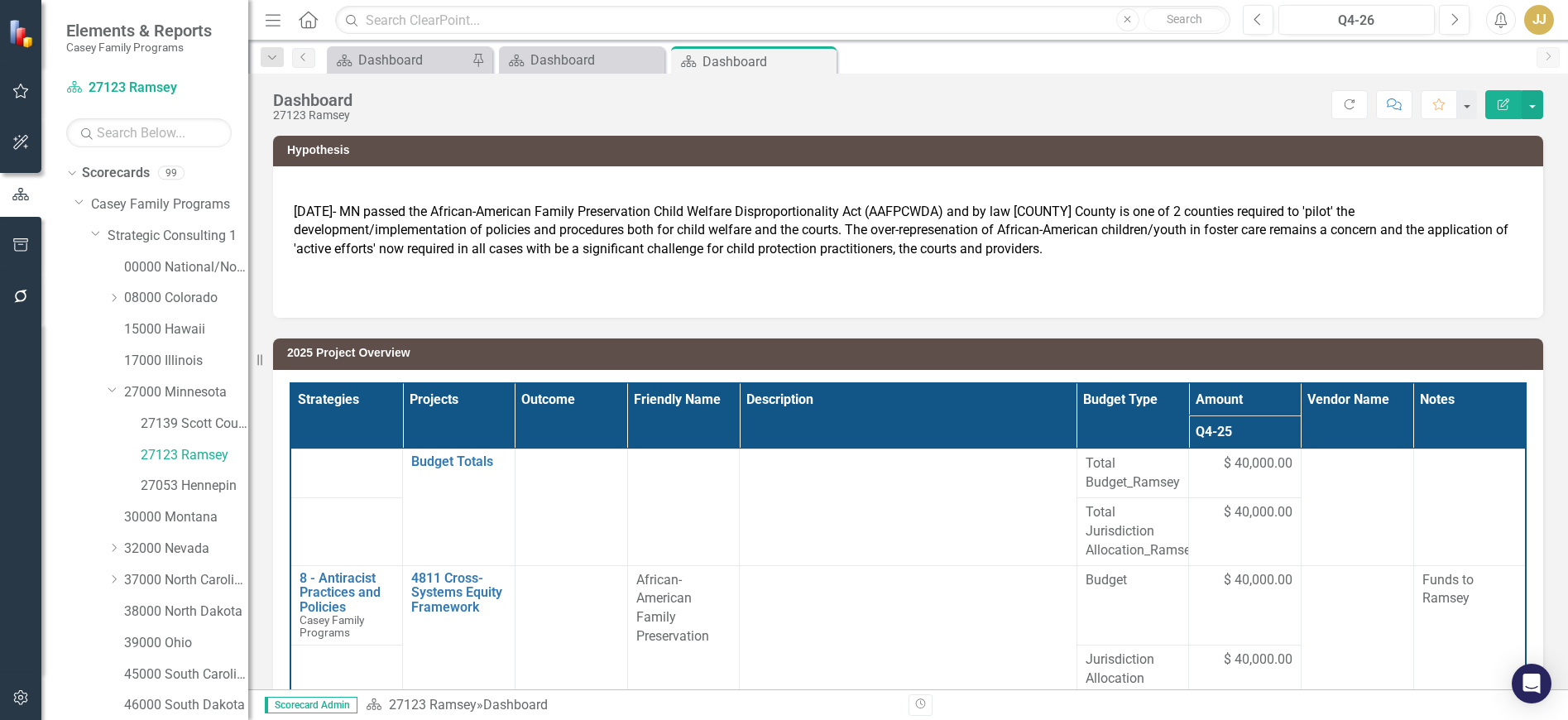click on "2025- MN passed the African-American Family Preservation Child Welfare Disproportionality Act (AAFPCWDA) and by law Ramsey County is one of 2 counties required to 'pilot' the development/implementation of policies and procedures both for child welfare and the courts.  The over-represenation of African-American children/youth in foster care remains a concern and the application of 'active efforts' now required in all cases with be a significant challenge for child protection practitioners, the courts and providers." at bounding box center (908, 230) 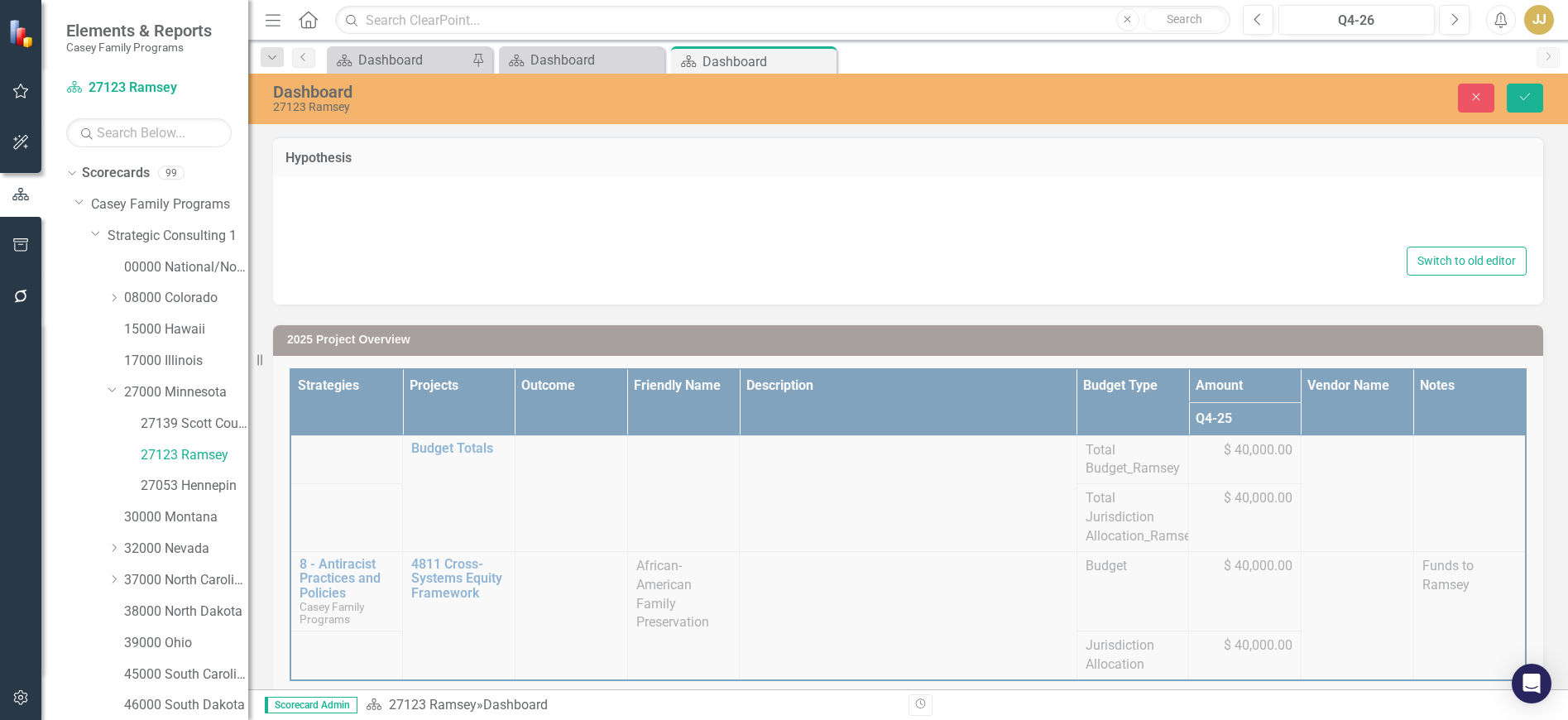 type on "<table style="width: 100%; height: 125px;">
<tbody>
<tr style="height: 125px;">
<td style="width: 99.9665%; height: 125px;" colspan="10">2025- MN passed the African-American Family Preservation Child Welfare Disproportionality Act (AAFPCWDA) and by law Ramsey County is one of 2 counties required to 'pilot' the development/implementation of policies and procedures both for child welfare and the courts. &nbsp;The over-represenation of African-American children/youth in foster care remains a concern and the application of 'active efforts' now required in all cases with be a significant challenge for child protection practitioners, the courts and providers. &nbsp;&nbsp;</td>
</tr>
</tbody>
</table>
<p>&nbsp;</p>" 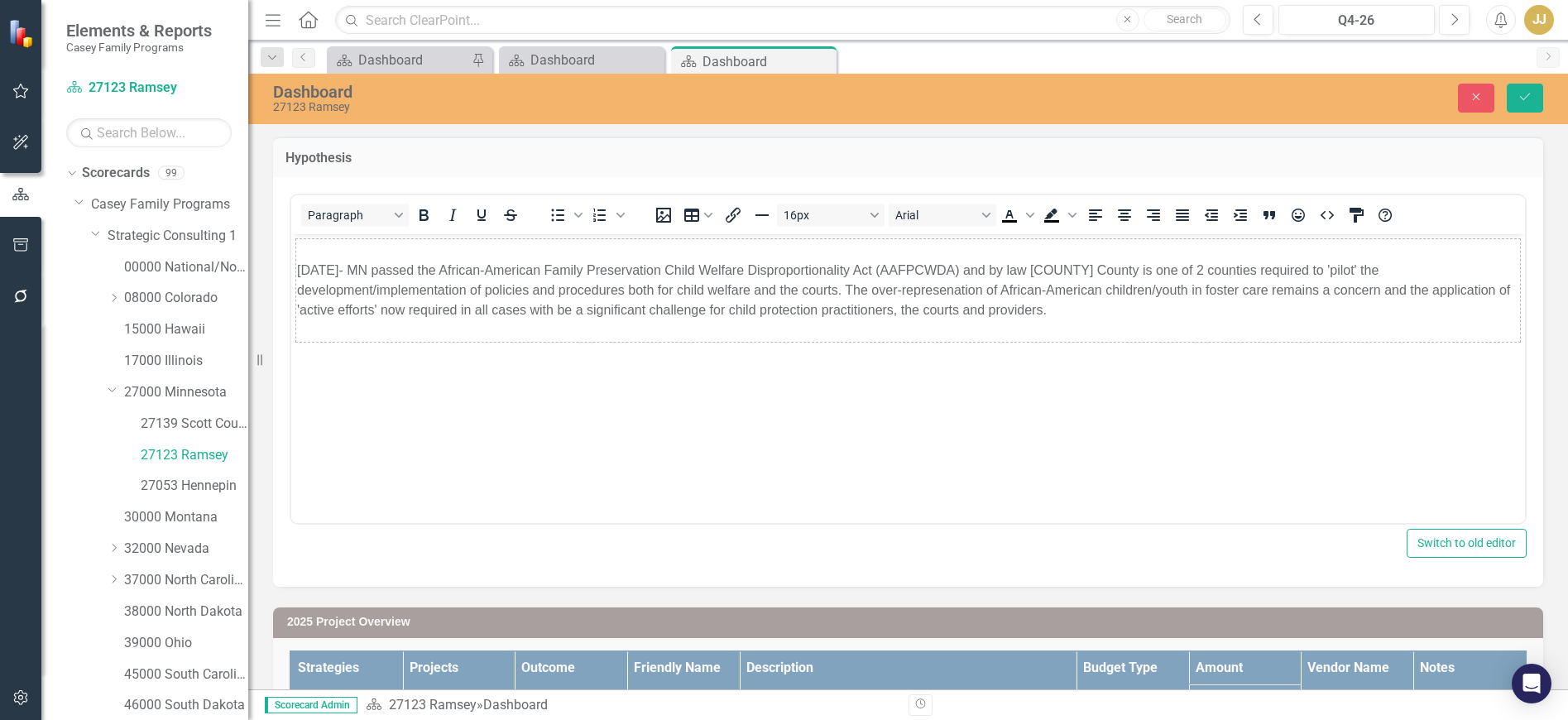 scroll, scrollTop: 0, scrollLeft: 0, axis: both 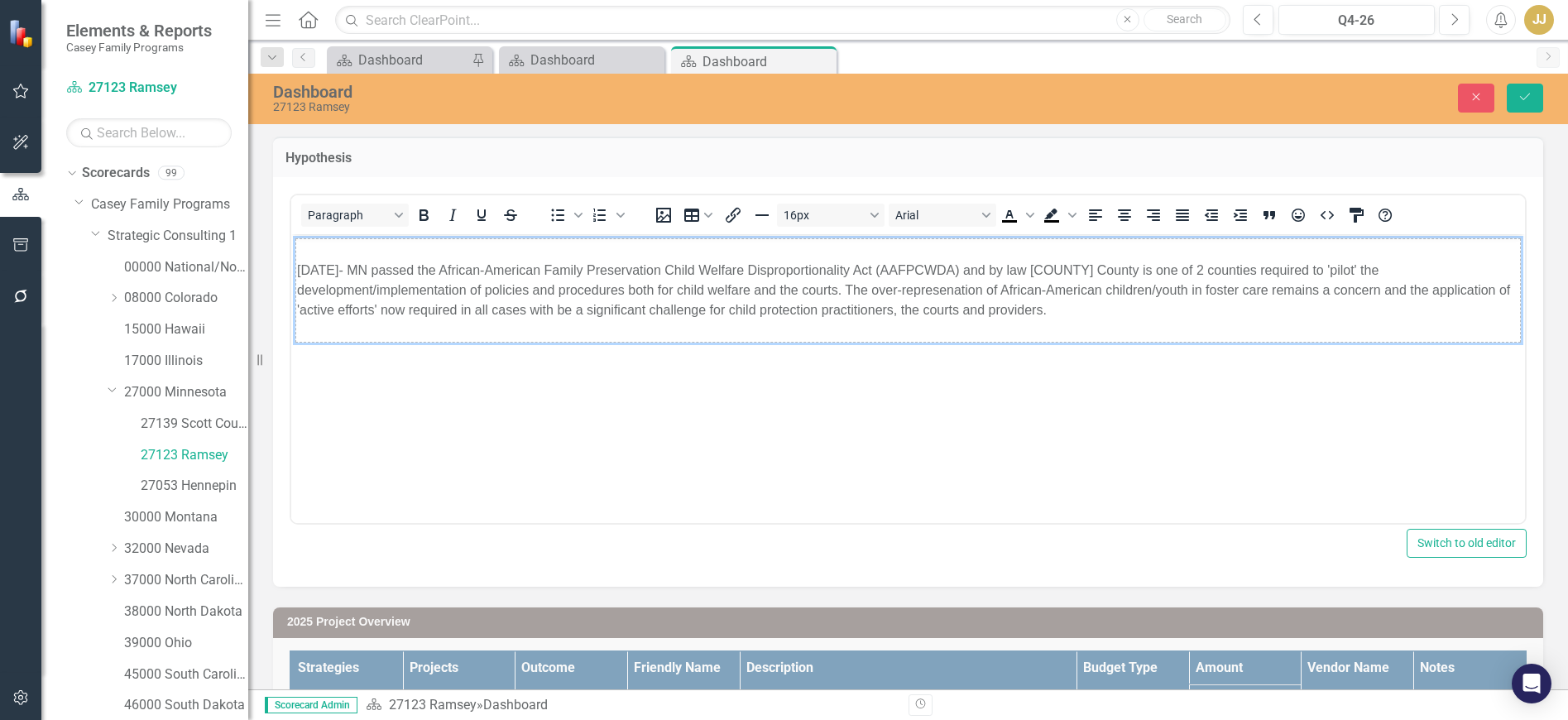click on "2025- MN passed the African-American Family Preservation Child Welfare Disproportionality Act (AAFPCWDA) and by law Ramsey County is one of 2 counties required to 'pilot' the development/implementation of policies and procedures both for child welfare and the courts.  The over-represenation of African-American children/youth in foster care remains a concern and the application of 'active efforts' now required in all cases with be a significant challenge for child protection practitioners, the courts and providers." at bounding box center [909, 290] 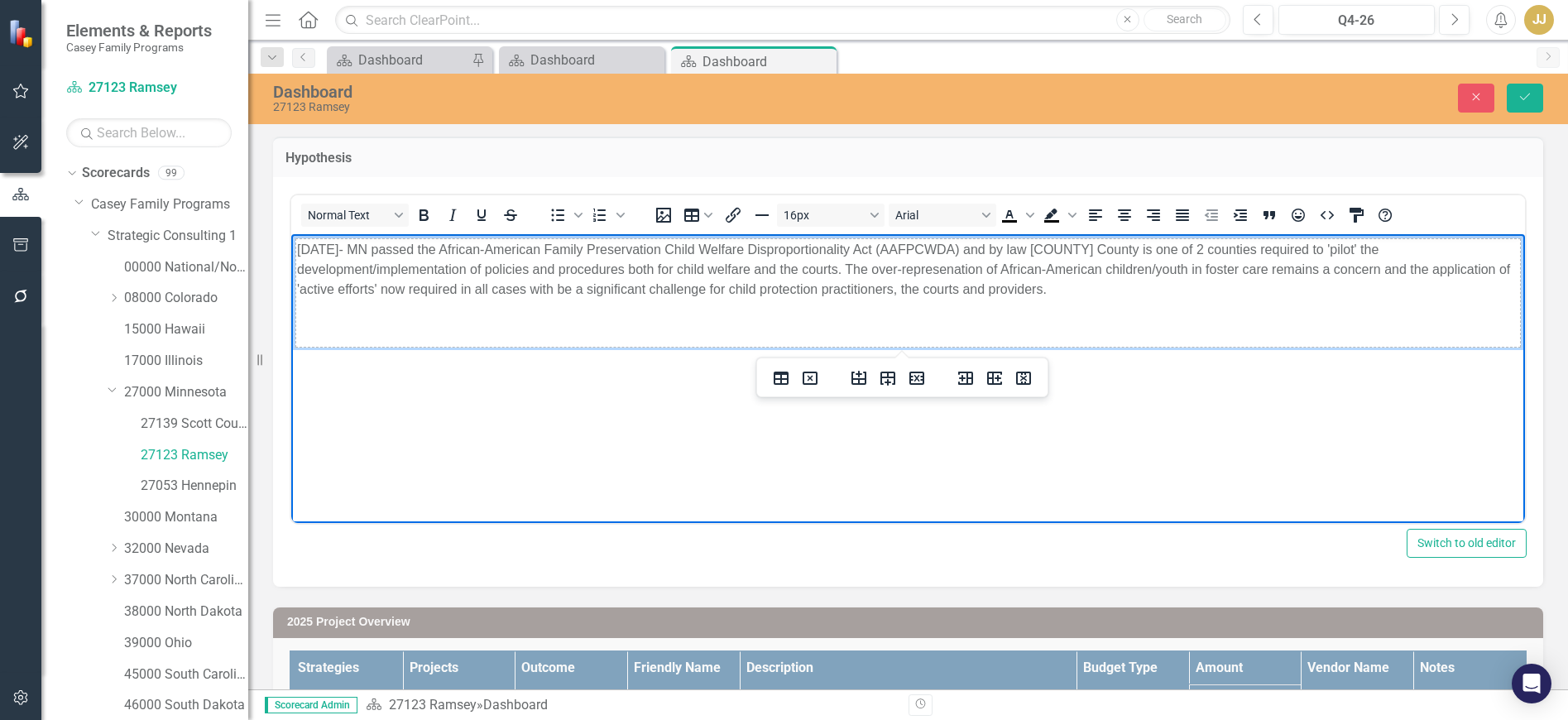 type 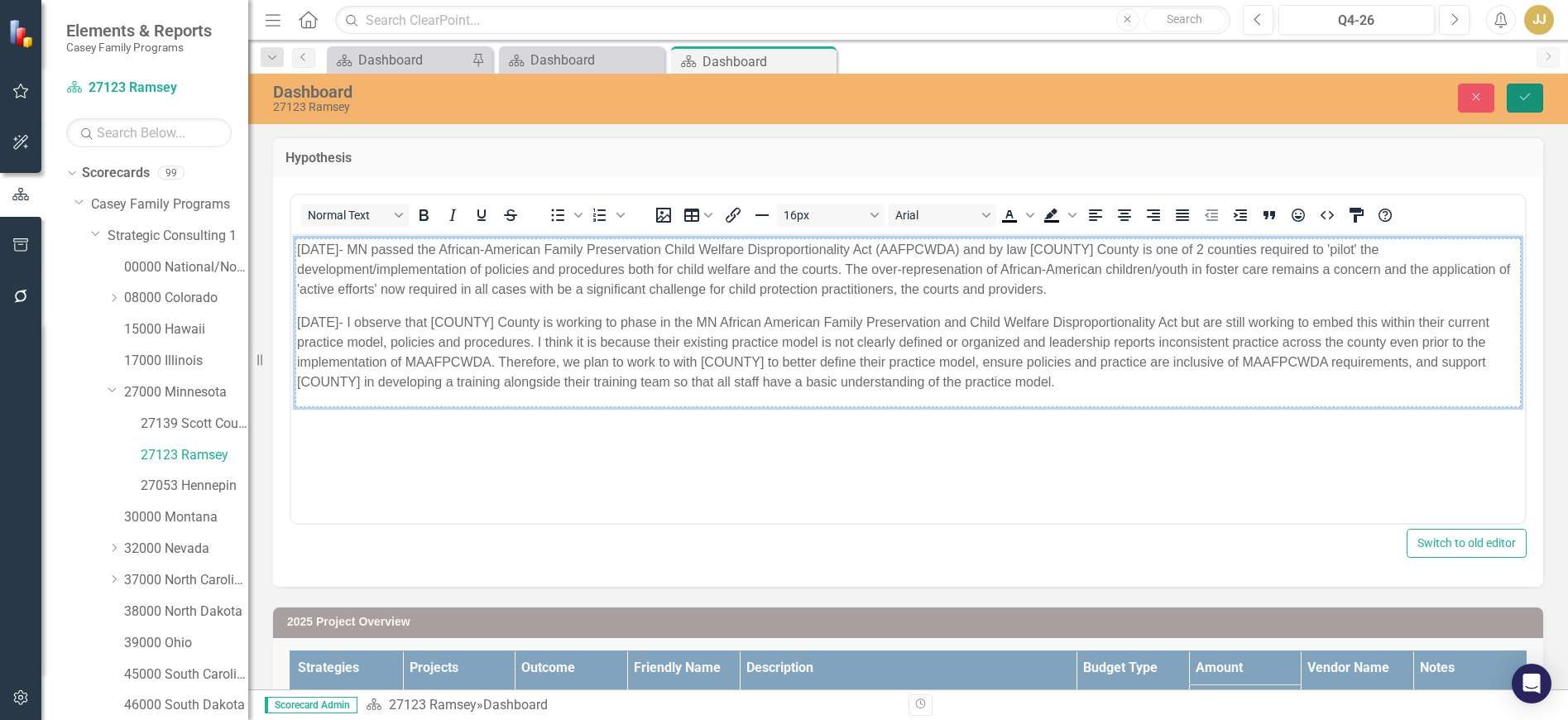 click on "Save" at bounding box center (1525, 98) 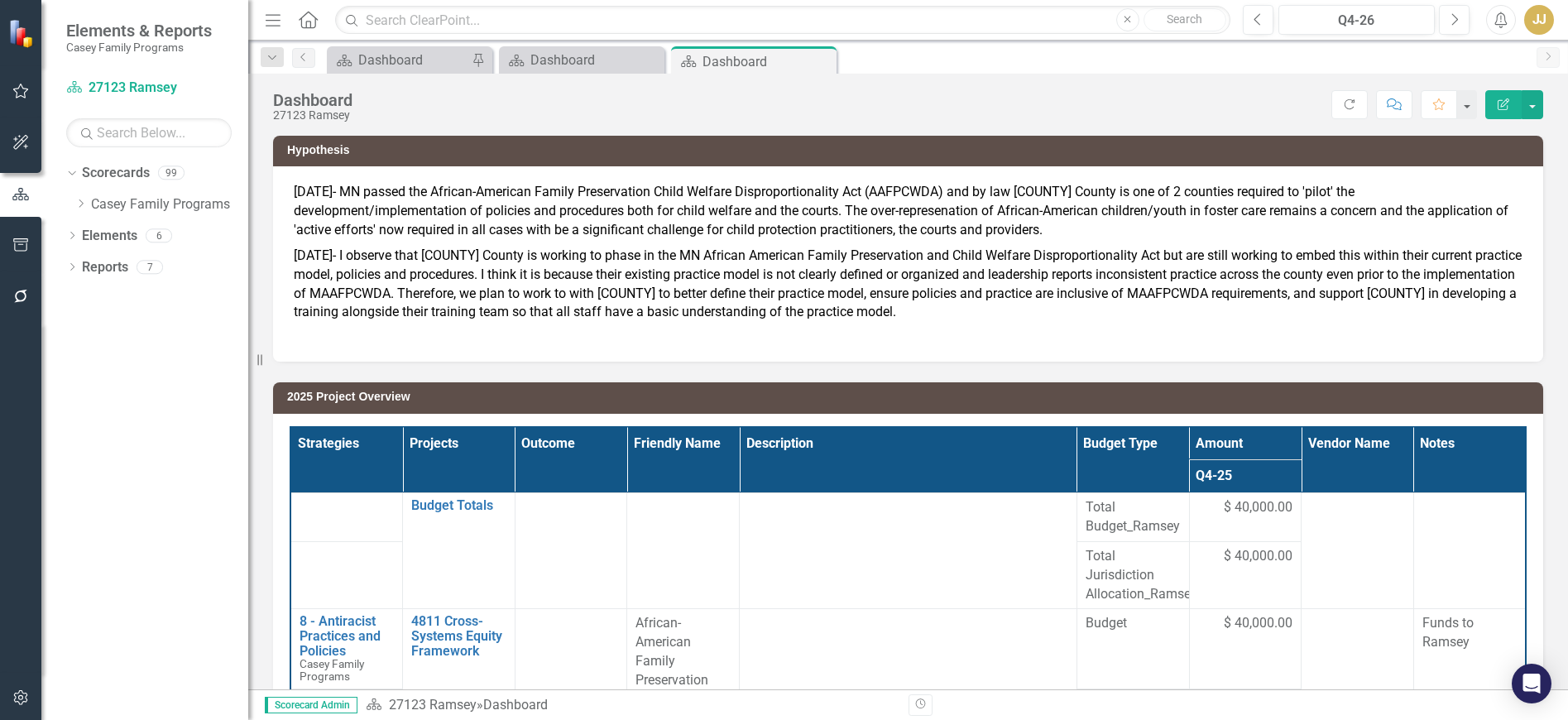 click 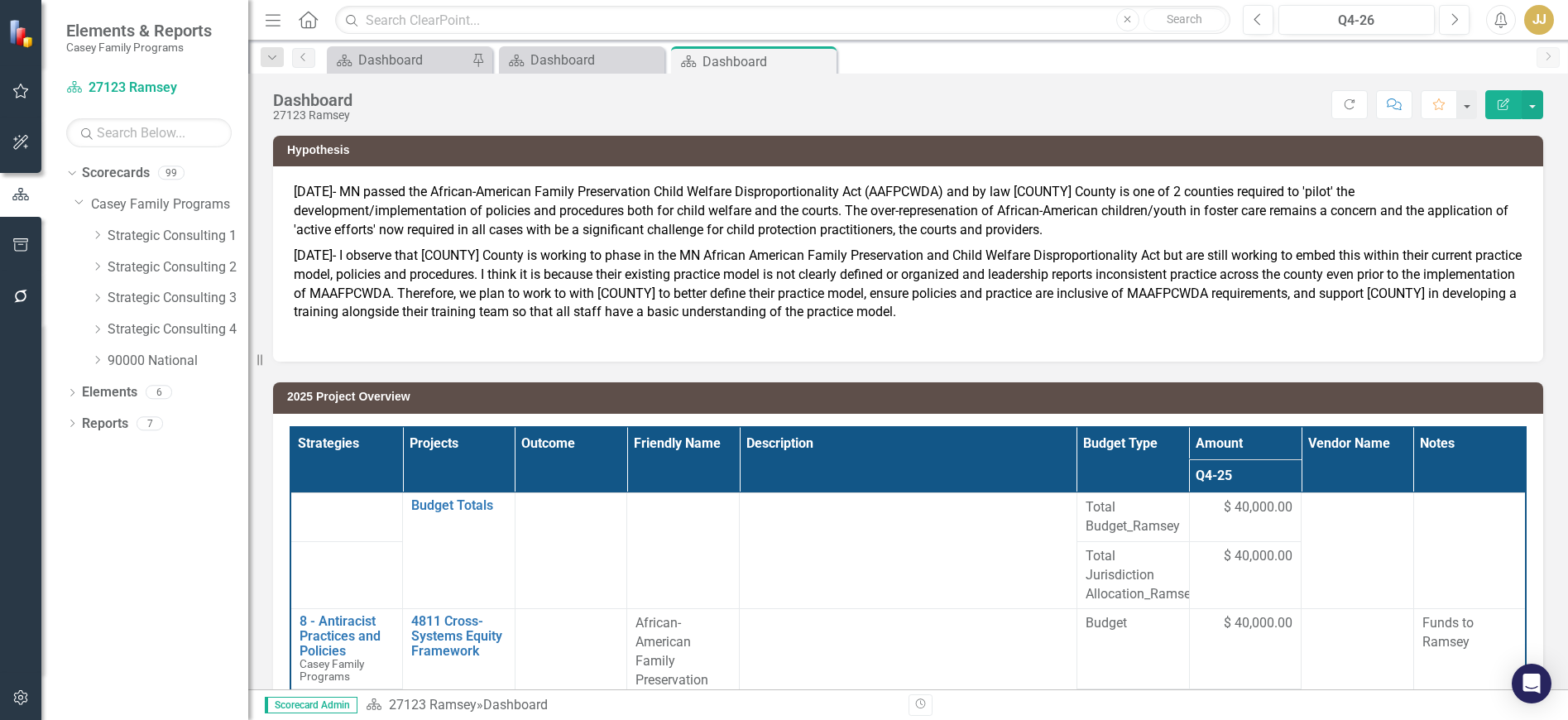 click 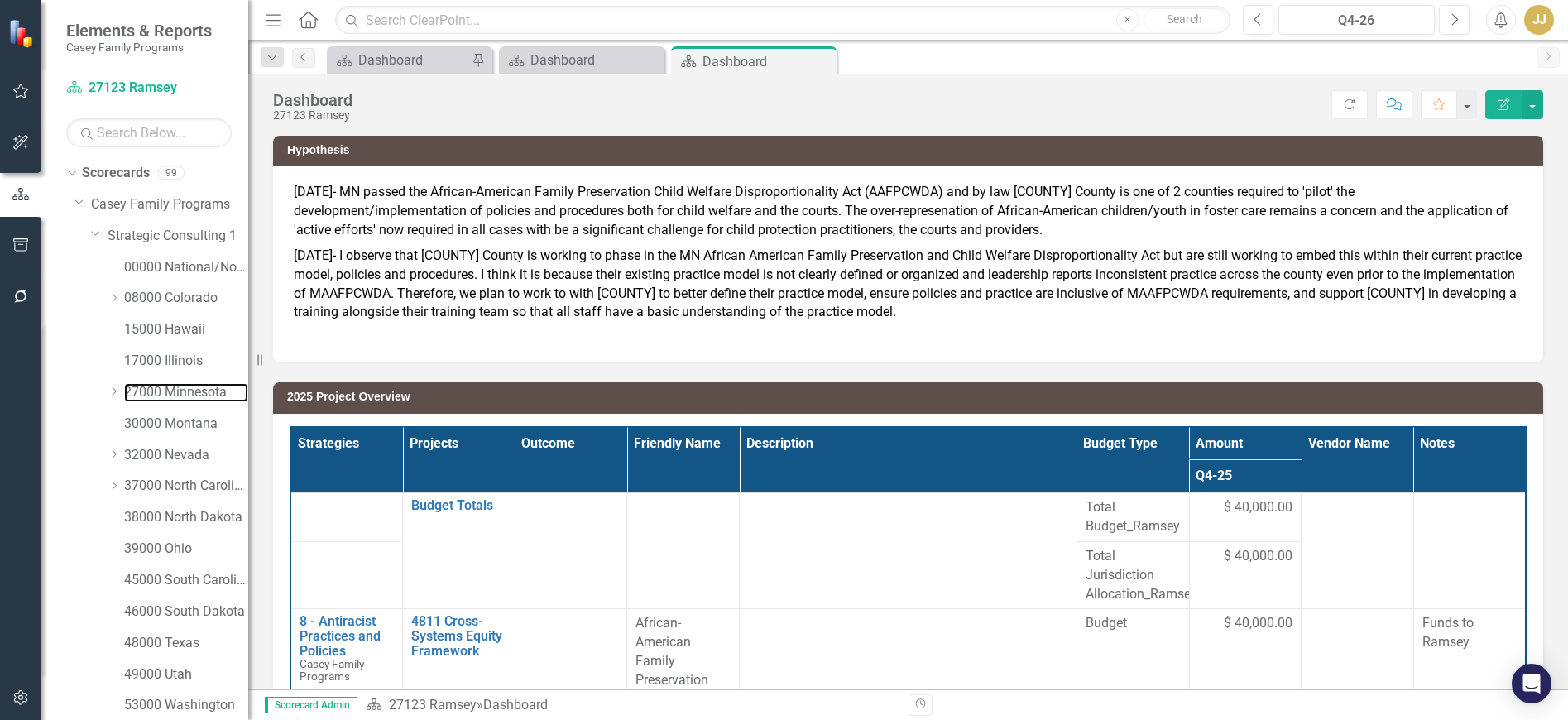 click on "27000 Minnesota" at bounding box center (186, 392) 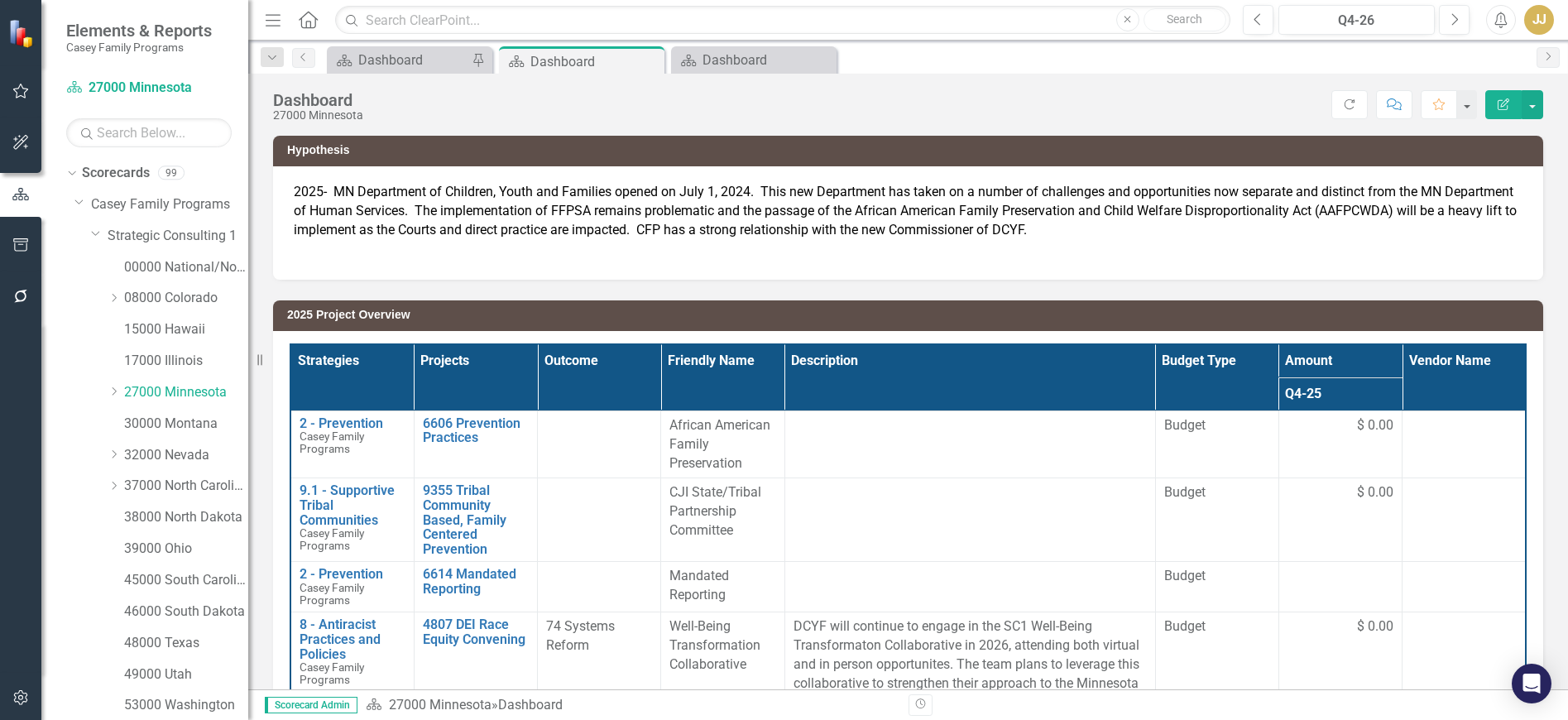 click on "2025-  MN Department of Children, Youth and Families opened on July 1, 2024.  This new Department has taken on a number of challenges and opportunities now separate and distinct from the MN Department of Human Services.  The implementation of FFPSA remains problematic and the passage of the African American Family Preservation and Child Welfare Disproportionality Act (AAFPCWDA) will be a heavy lift to implement as the Courts and direct practice are impacted.  CFP has a strong relationship with the new Commissioner of DCYF." at bounding box center [908, 220] 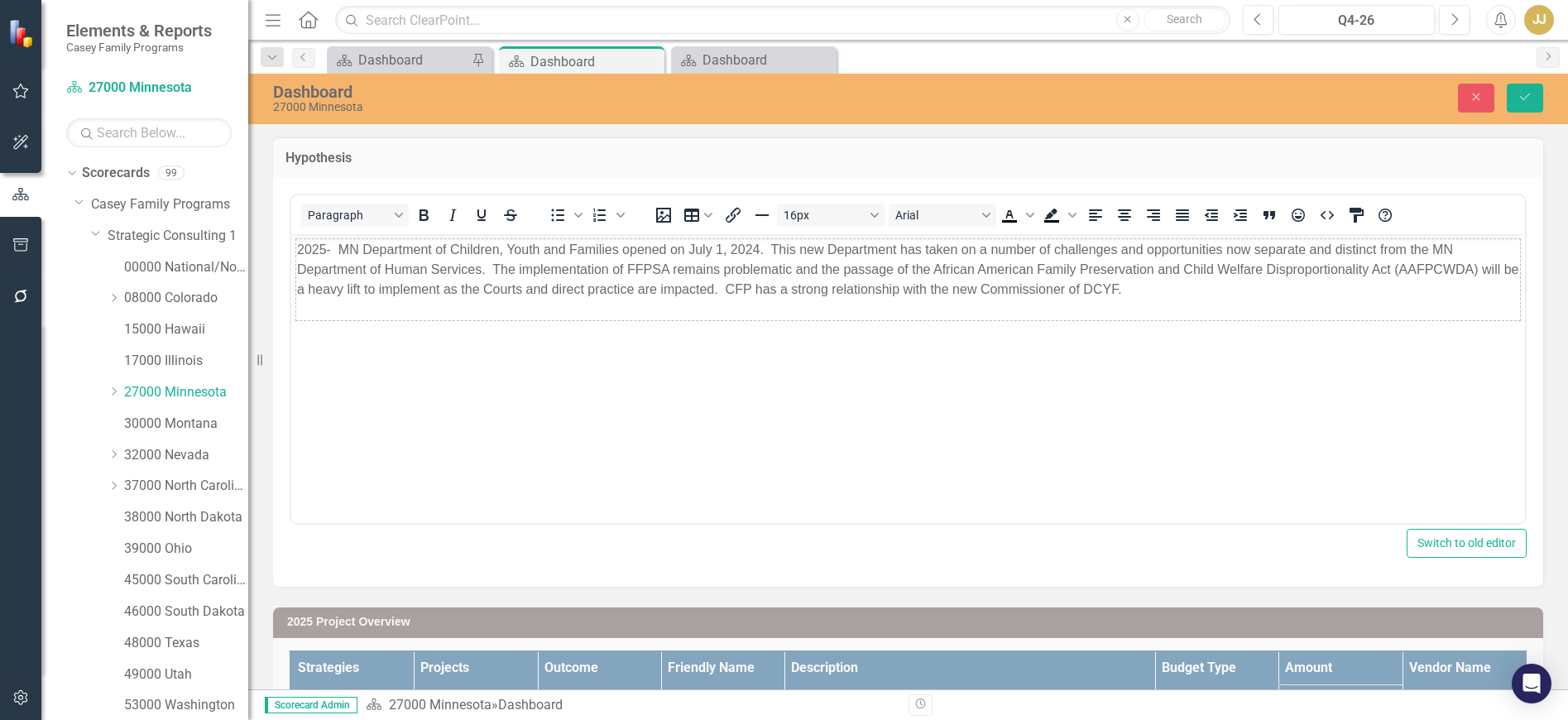 scroll, scrollTop: 0, scrollLeft: 0, axis: both 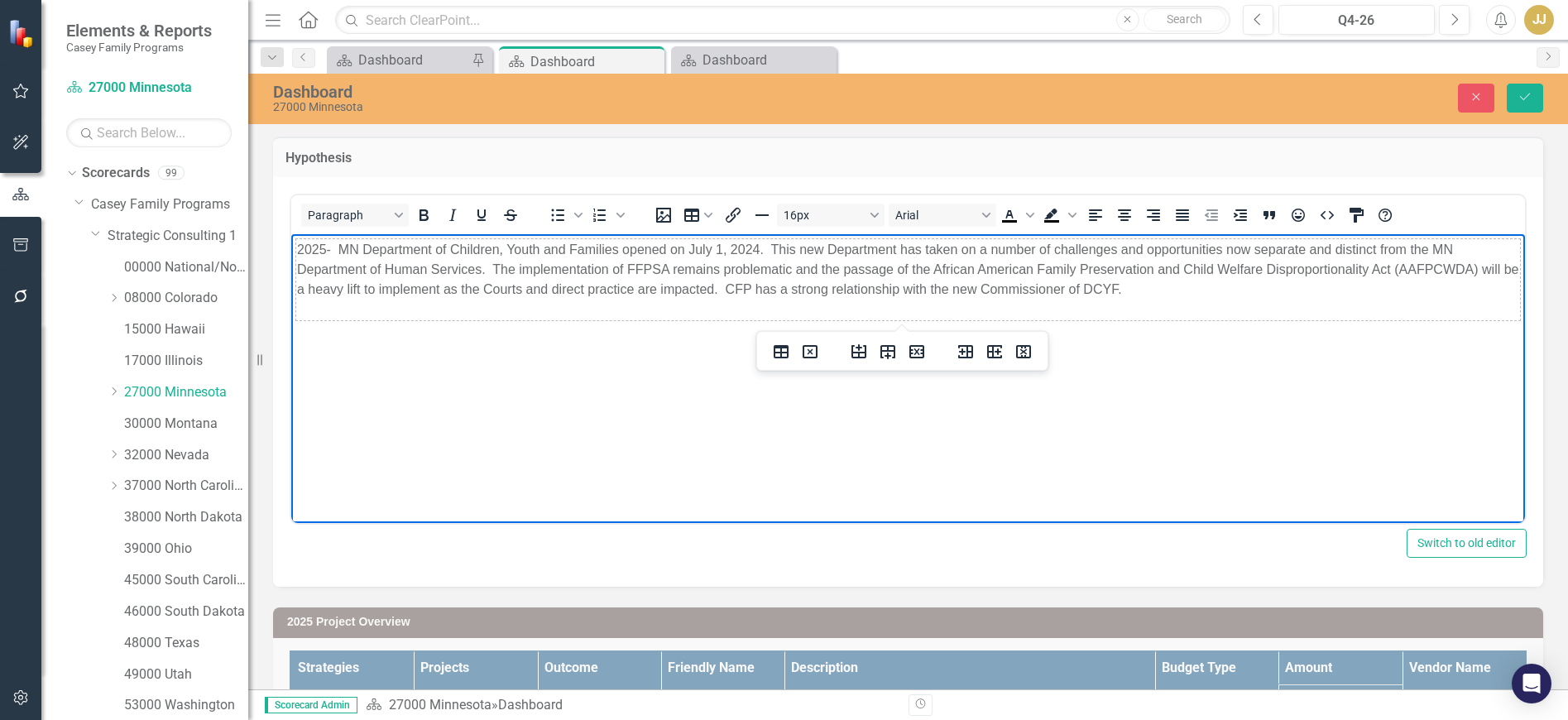 click on "2025-  MN Department of Children, Youth and Families opened on July 1, 2024.  This new Department has taken on a number of challenges and opportunities now separate and distinct from the MN Department of Human Services.  The implementation of FFPSA remains problematic and the passage of the African American Family Preservation and Child Welfare Disproportionality Act (AAFPCWDA) will be a heavy lift to implement as the Courts and direct practice are impacted.  CFP has a strong relationship with the new Commissioner of DCYF." at bounding box center [909, 279] 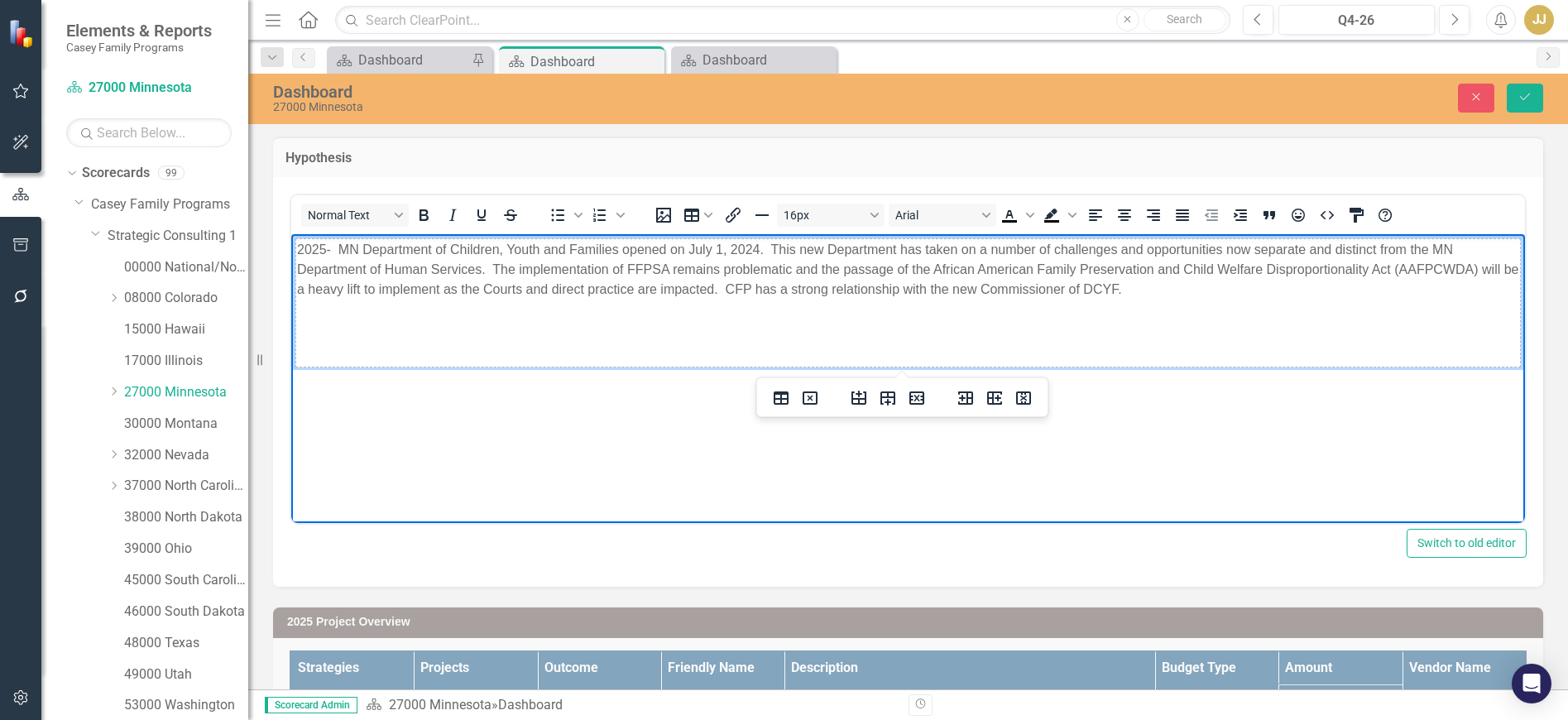 type 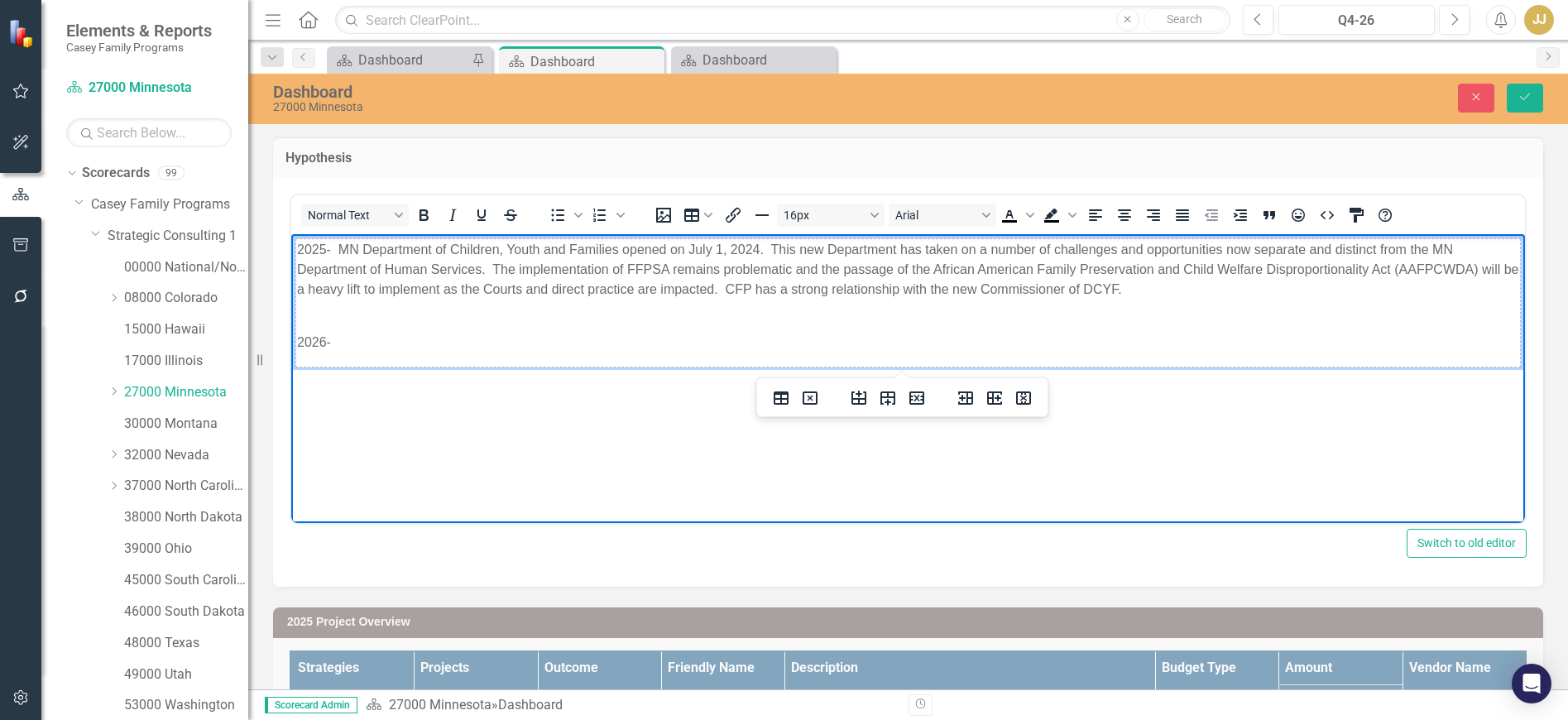 click on "2026-" at bounding box center [908, 342] 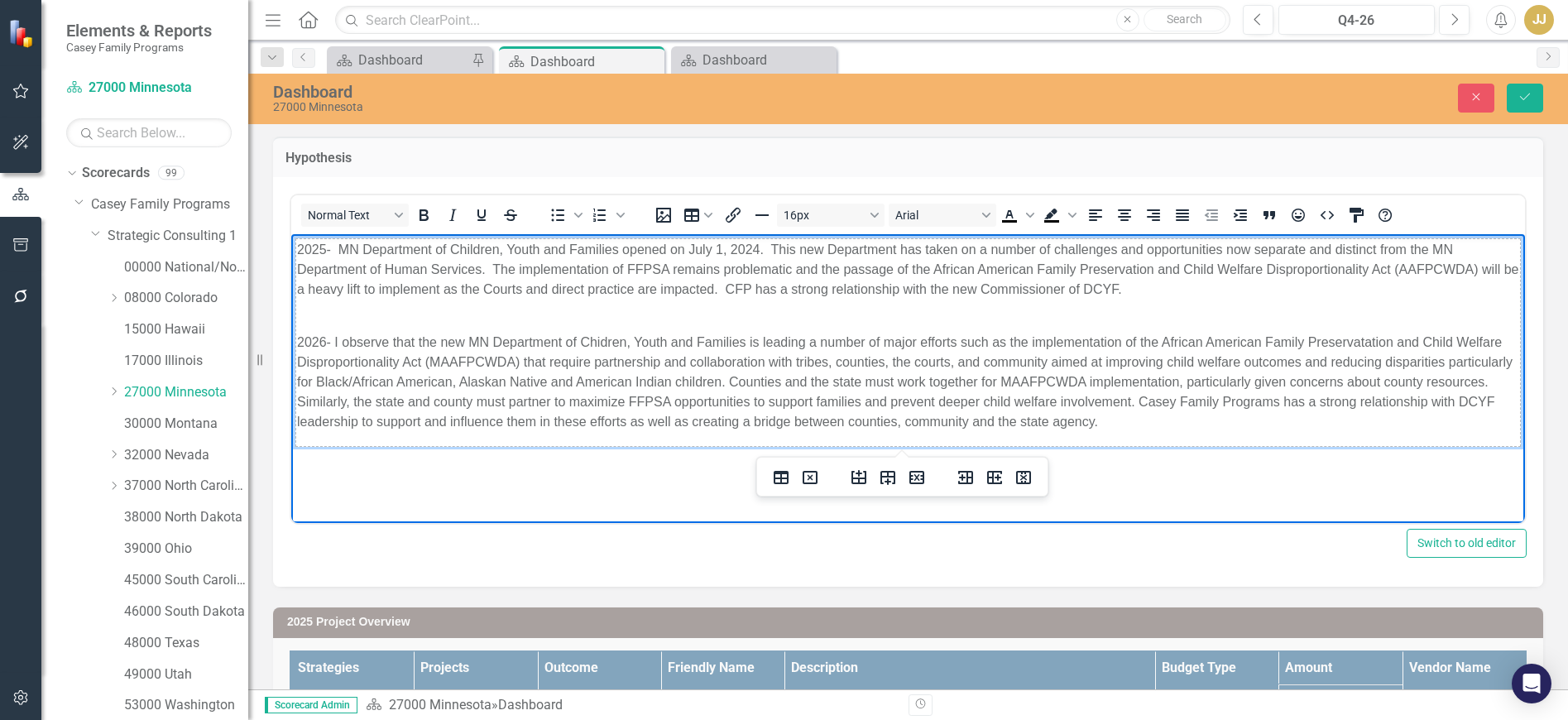 click on "2026- I observe that the new MN Department of Chidren, Youth and Families is leading a number of major efforts such as the implementation of the African American Family Preservatation and Child Welfare Disproportionality Act (MAAFPCWDA) that require partnership and collaboration with tribes, counties, the courts, and community aimed at improving child welfare outcomes and reducing disparities particularly for Black/African American, Alaskan Native and American Indian children. Counties and the state must work together for MAAFPCWDA implementation, particularly given concerns about county resources. Similarly, the state and county must partner to maximize FFPSA opportunities to support families and prevent deeper child welfare involvement. Casey Family Programs has a strong relationship with DCYF leadership to support and influence them in these efforts as well as creating a bridge between counties, community and the state agency." at bounding box center (908, 382) 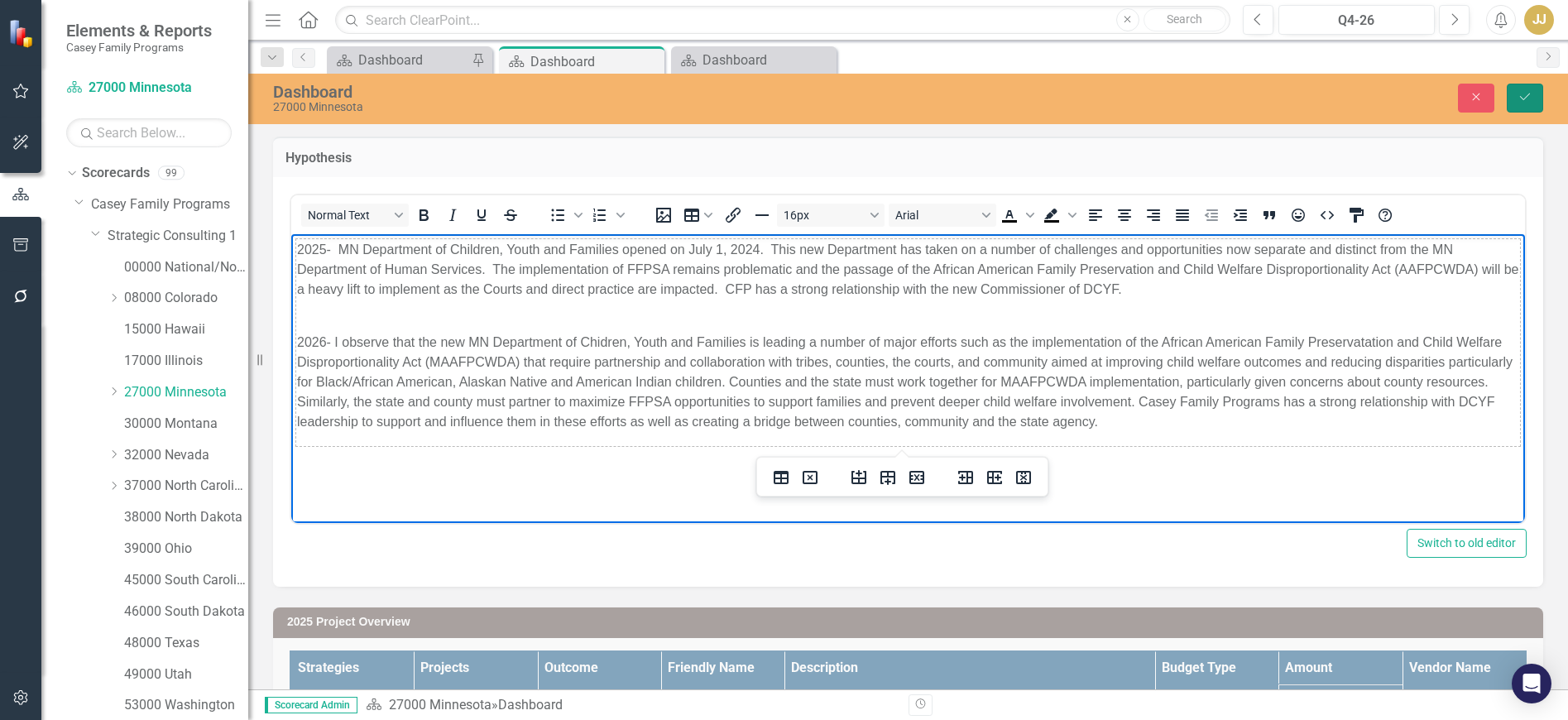 click on "Save" at bounding box center [1525, 98] 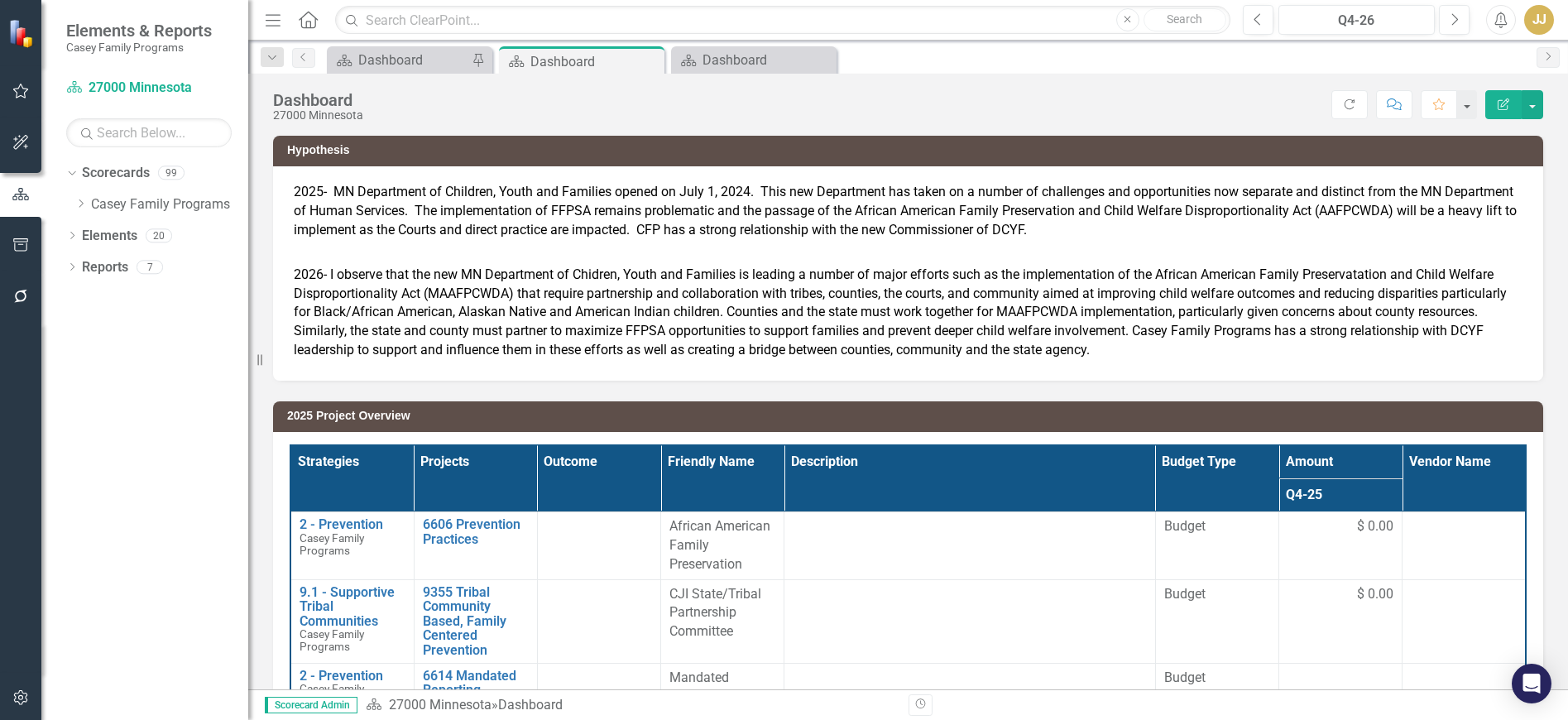 scroll, scrollTop: 8, scrollLeft: 0, axis: vertical 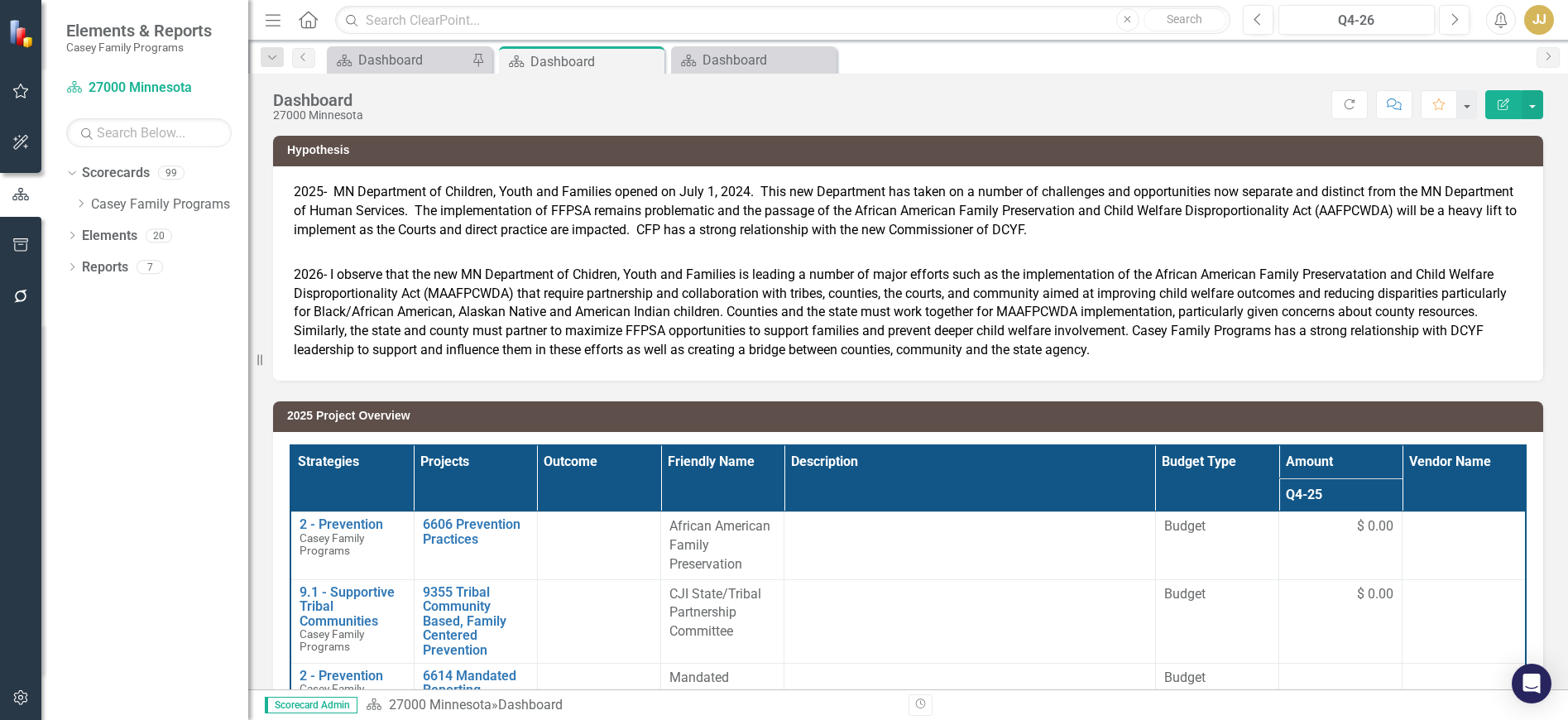 click on "Close" 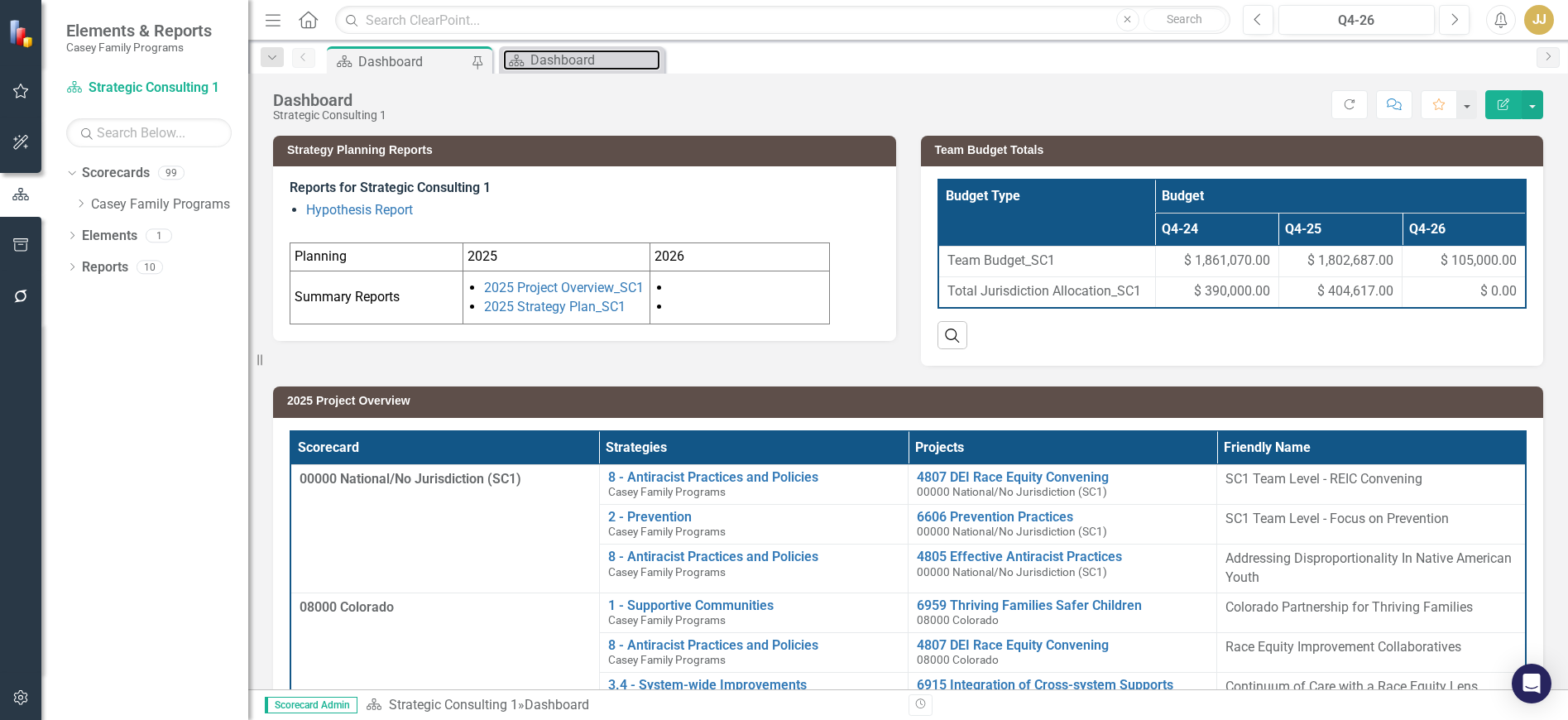 click on "Dashboard" at bounding box center [595, 60] 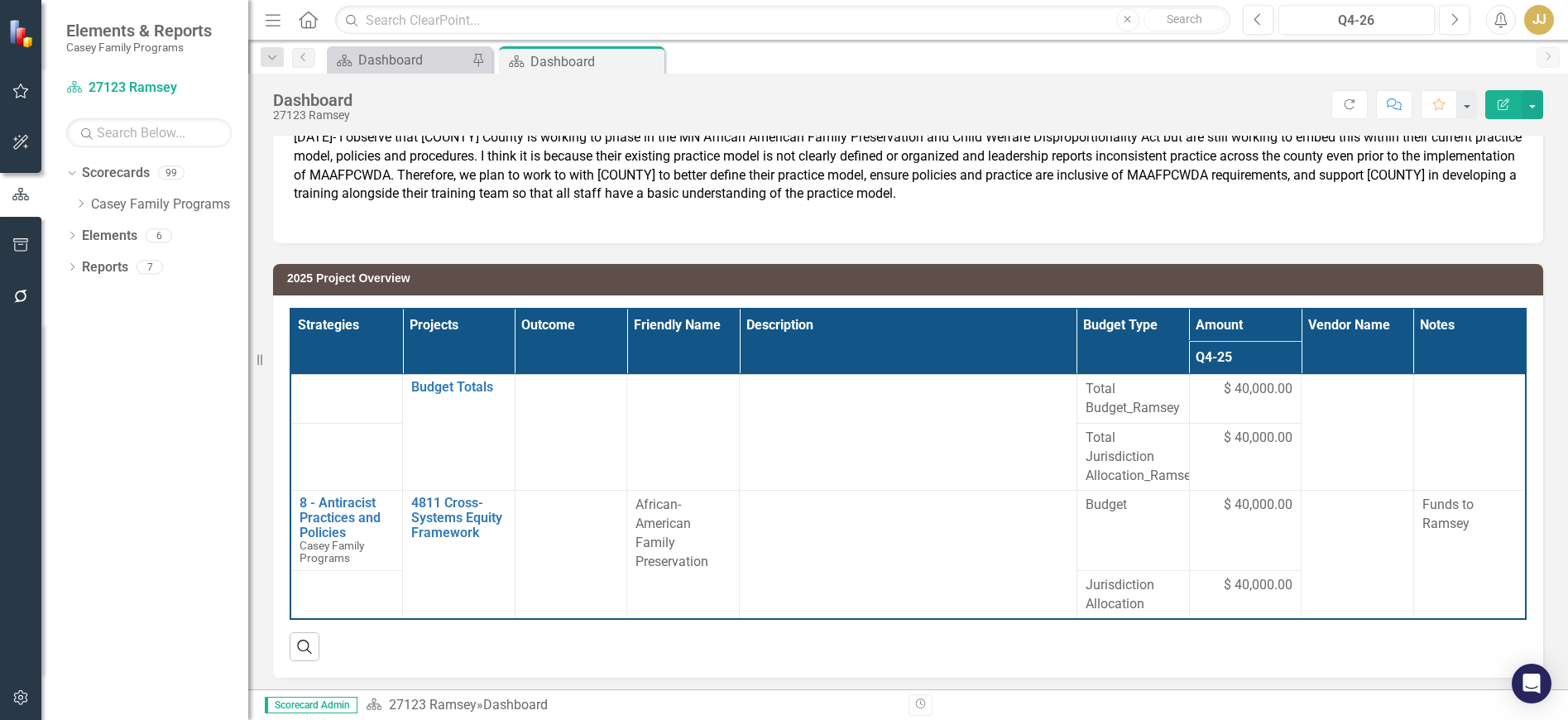 scroll, scrollTop: 123, scrollLeft: 0, axis: vertical 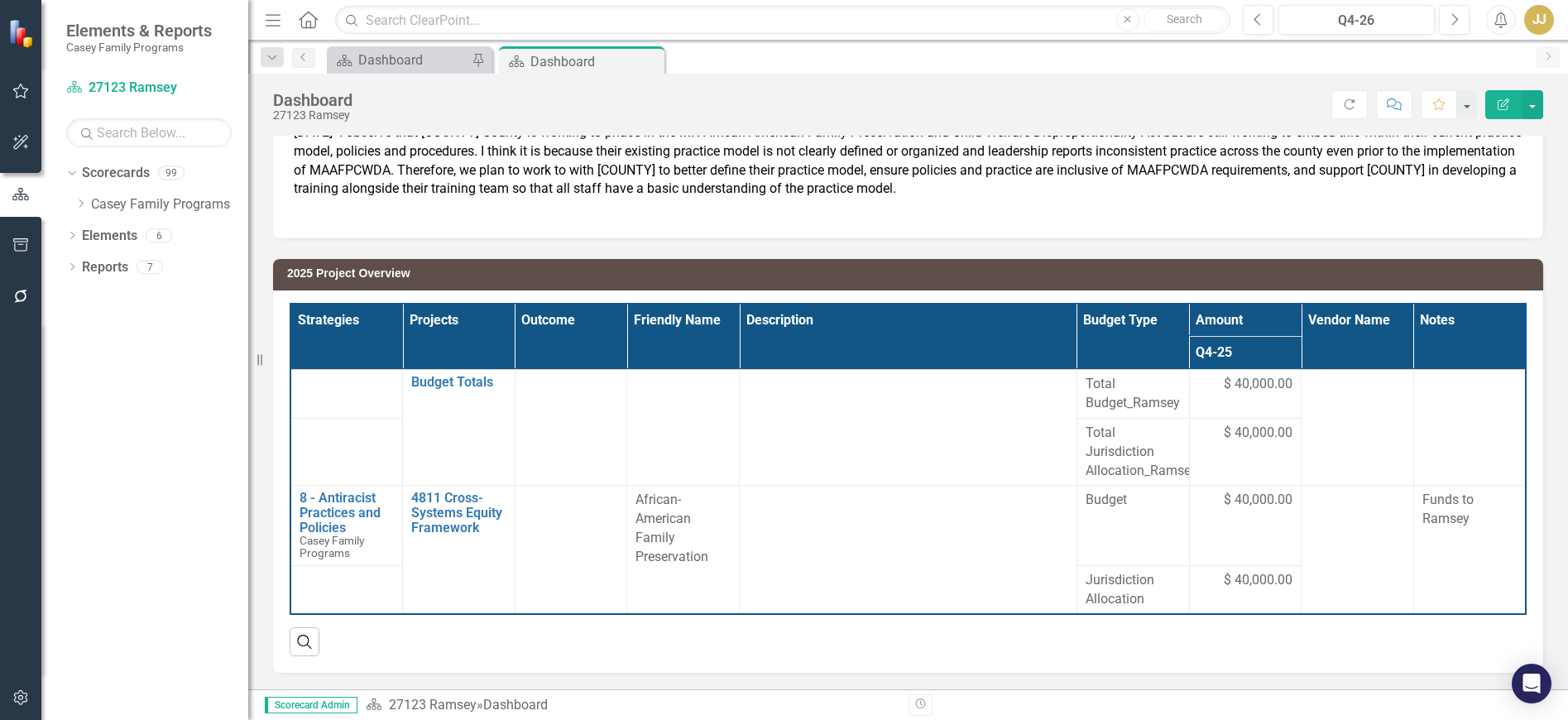 click 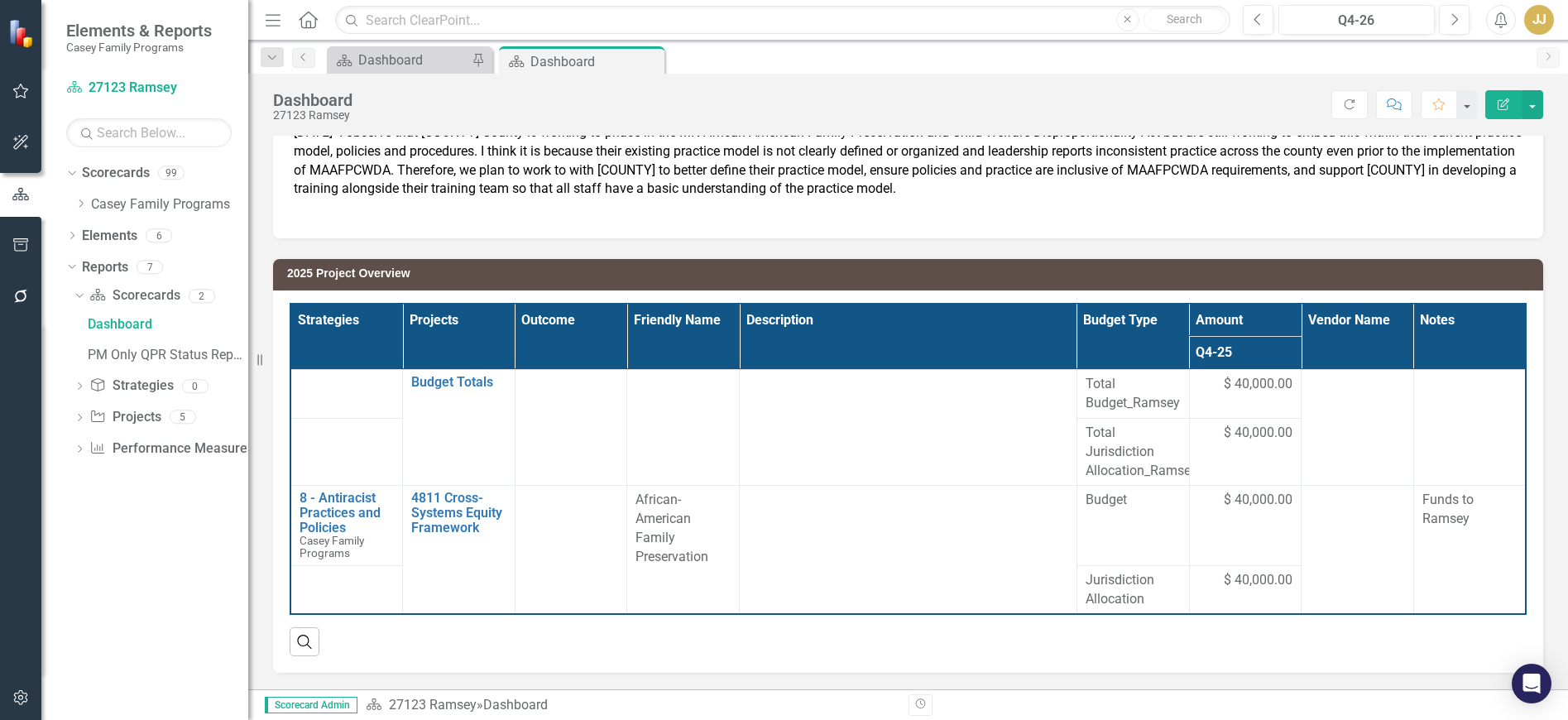 click on "Dropdown" 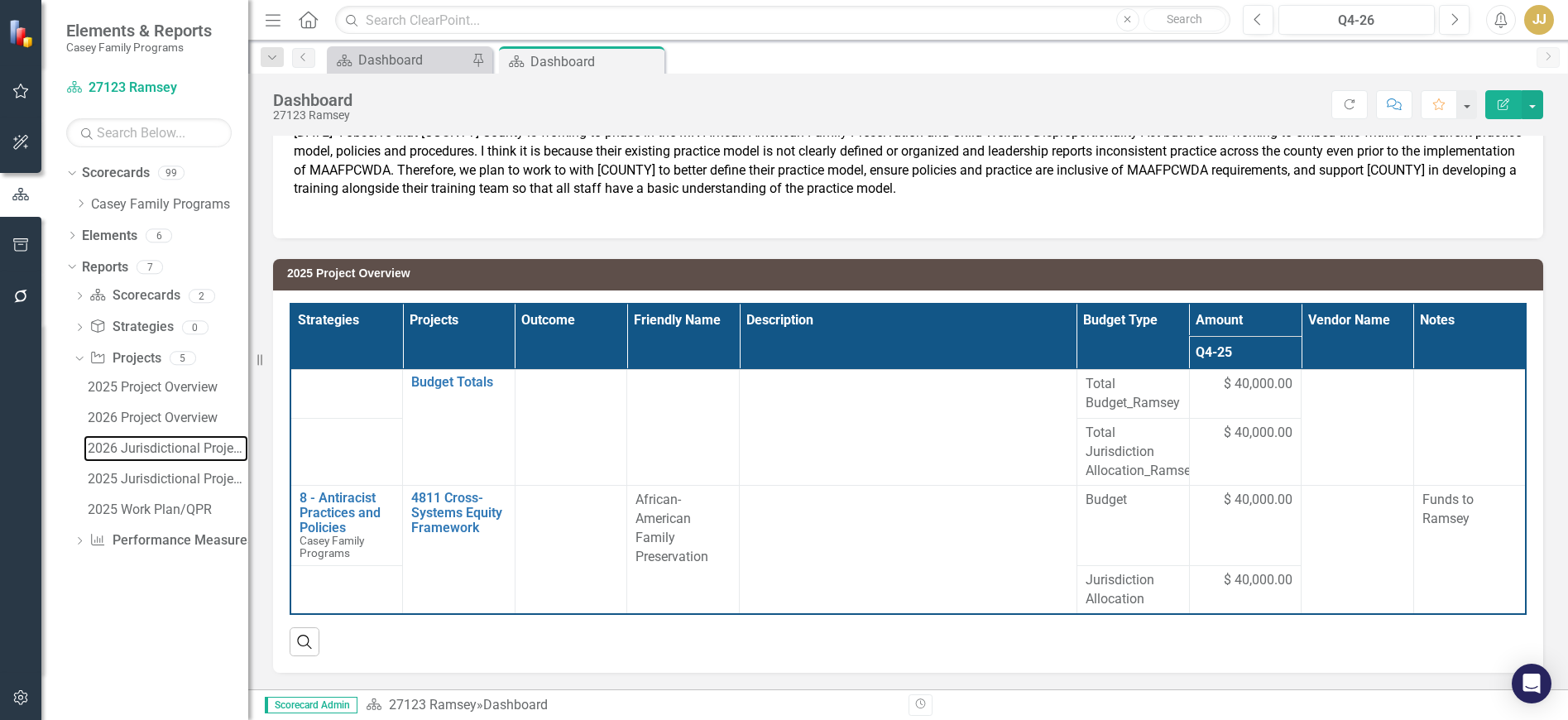 click on "2026 Jurisdictional Projects Assessment" at bounding box center [168, 449] 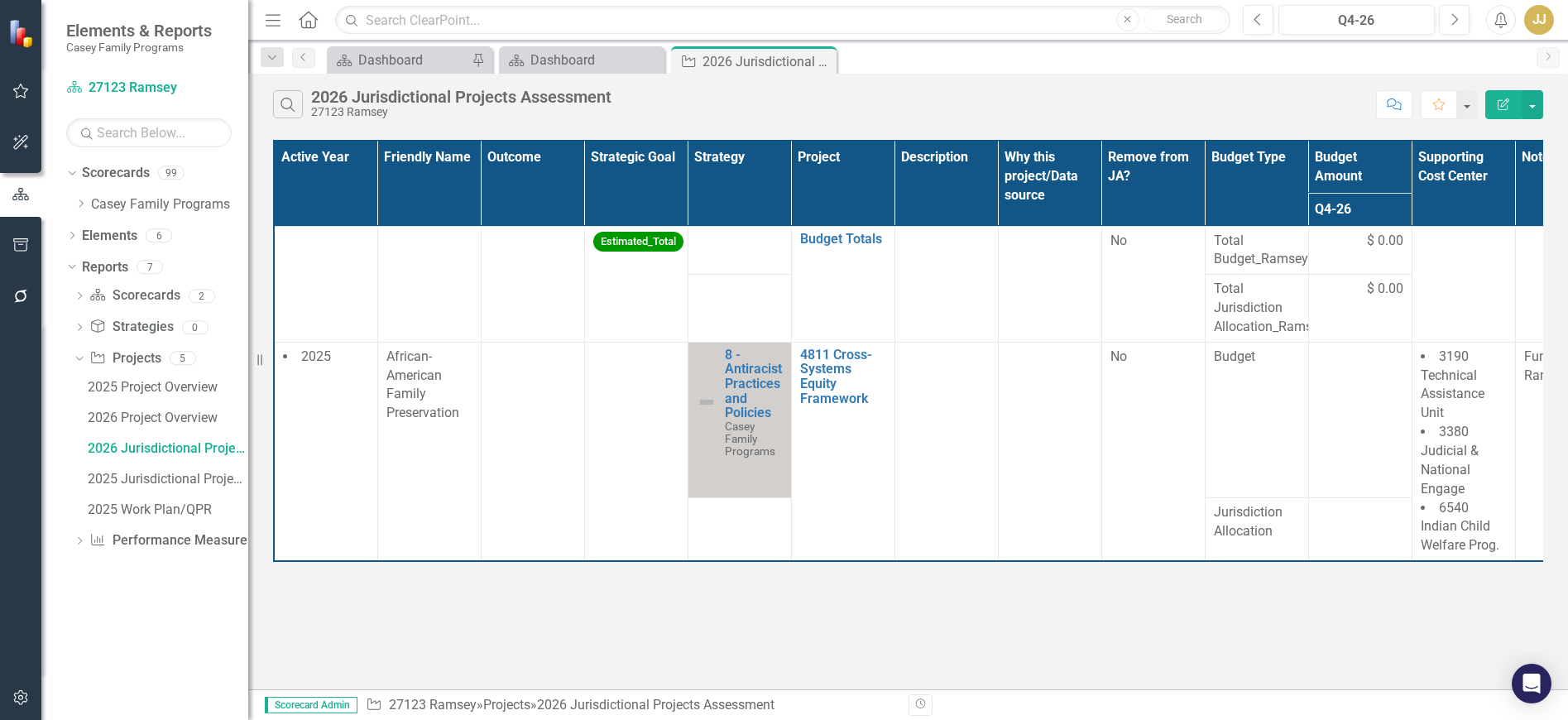 click on "2025" at bounding box center [325, 451] 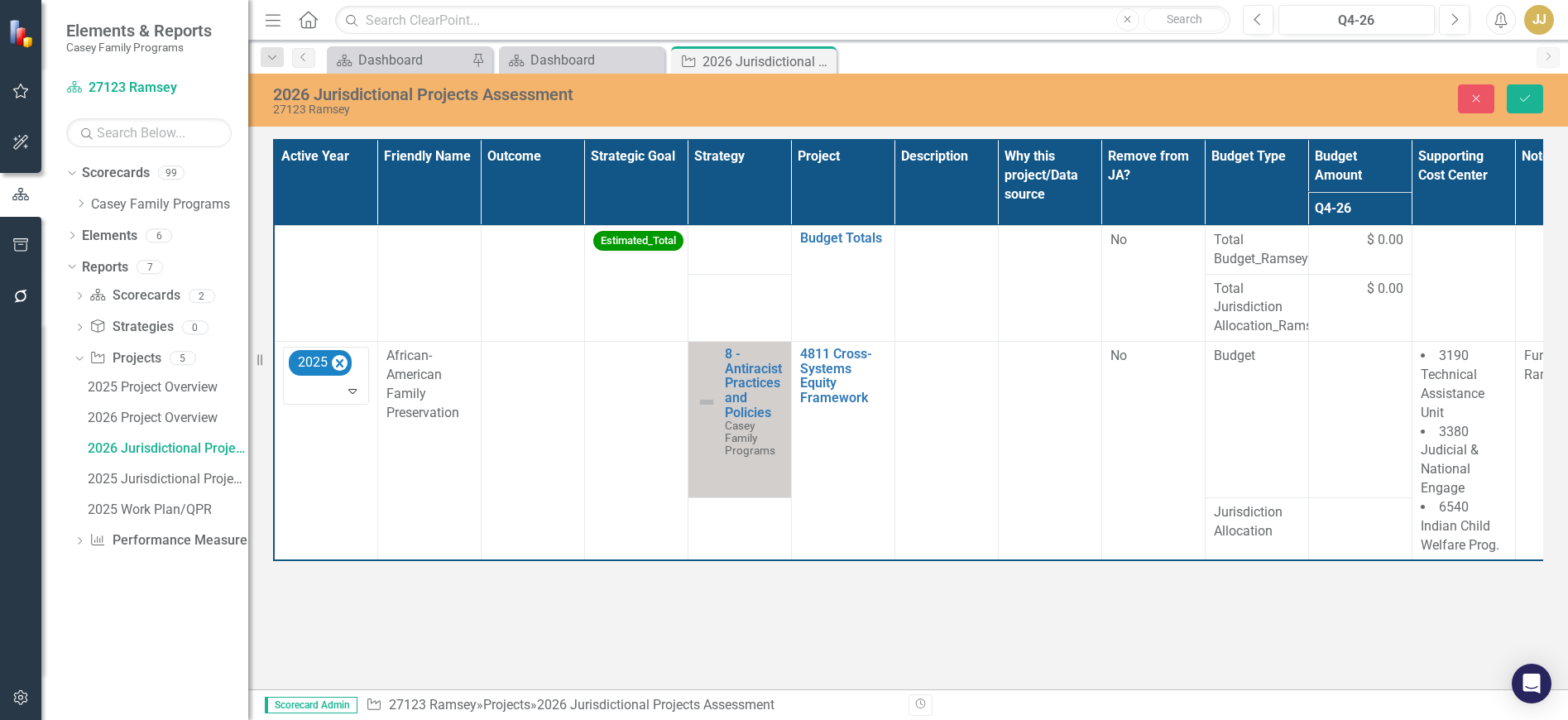 click at bounding box center (327, 391) 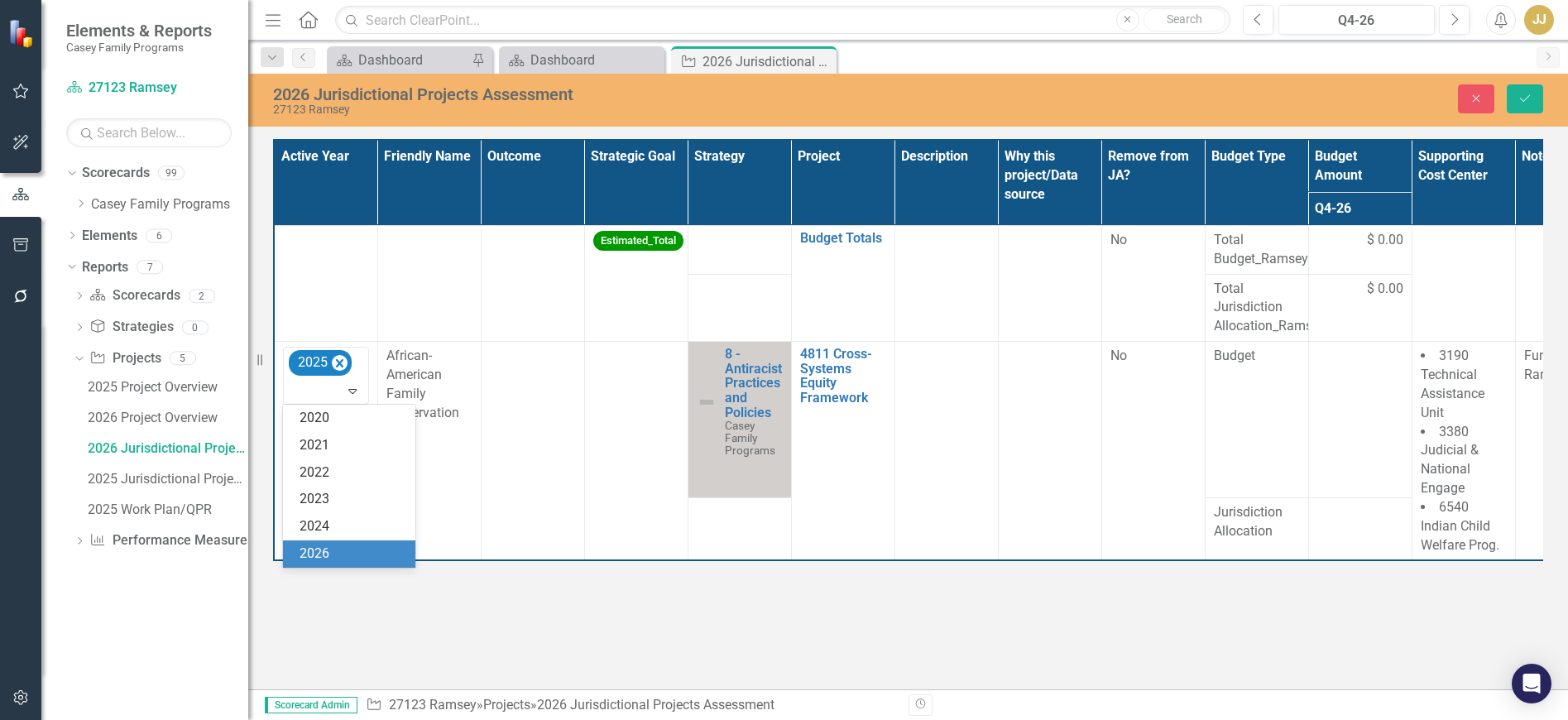 click on "2026" at bounding box center [352, 554] 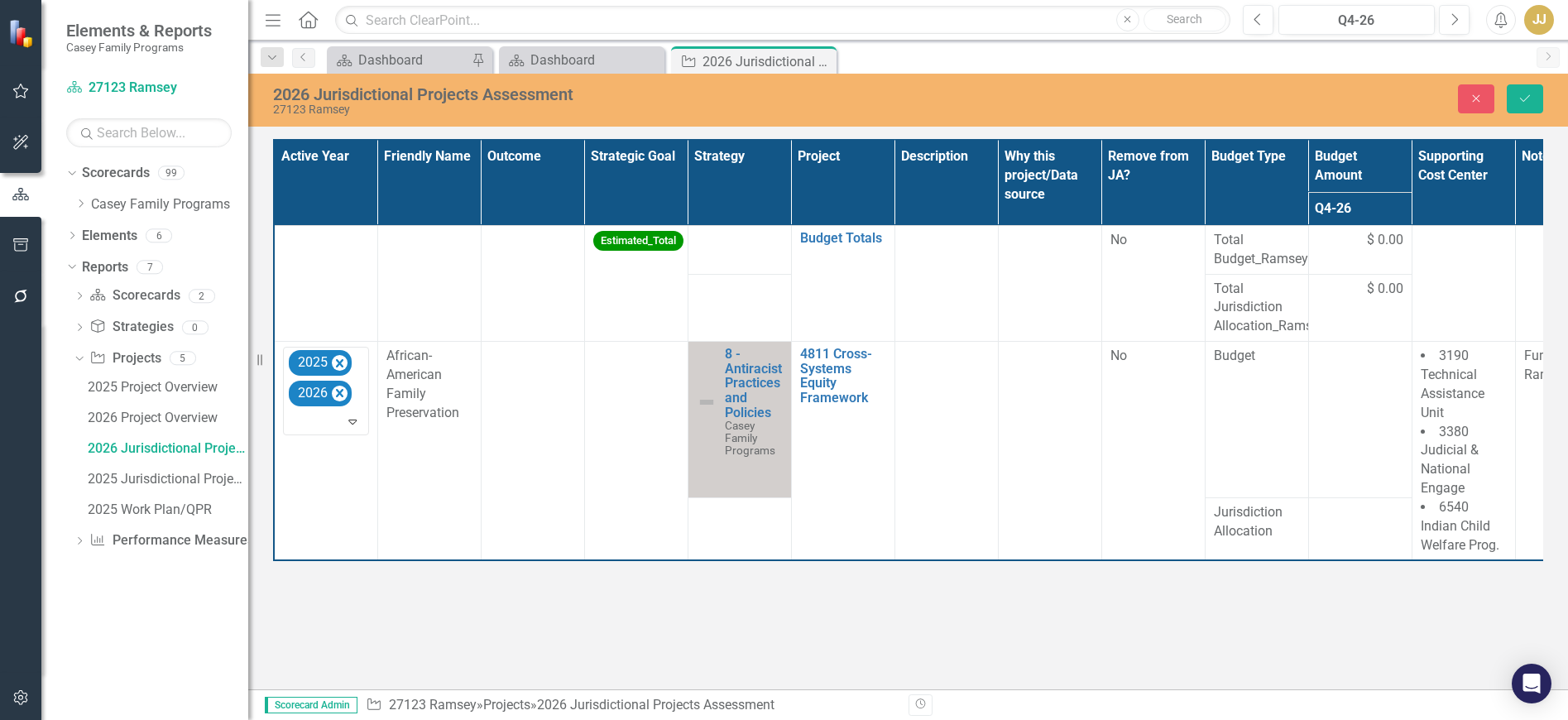 click at bounding box center [532, 451] 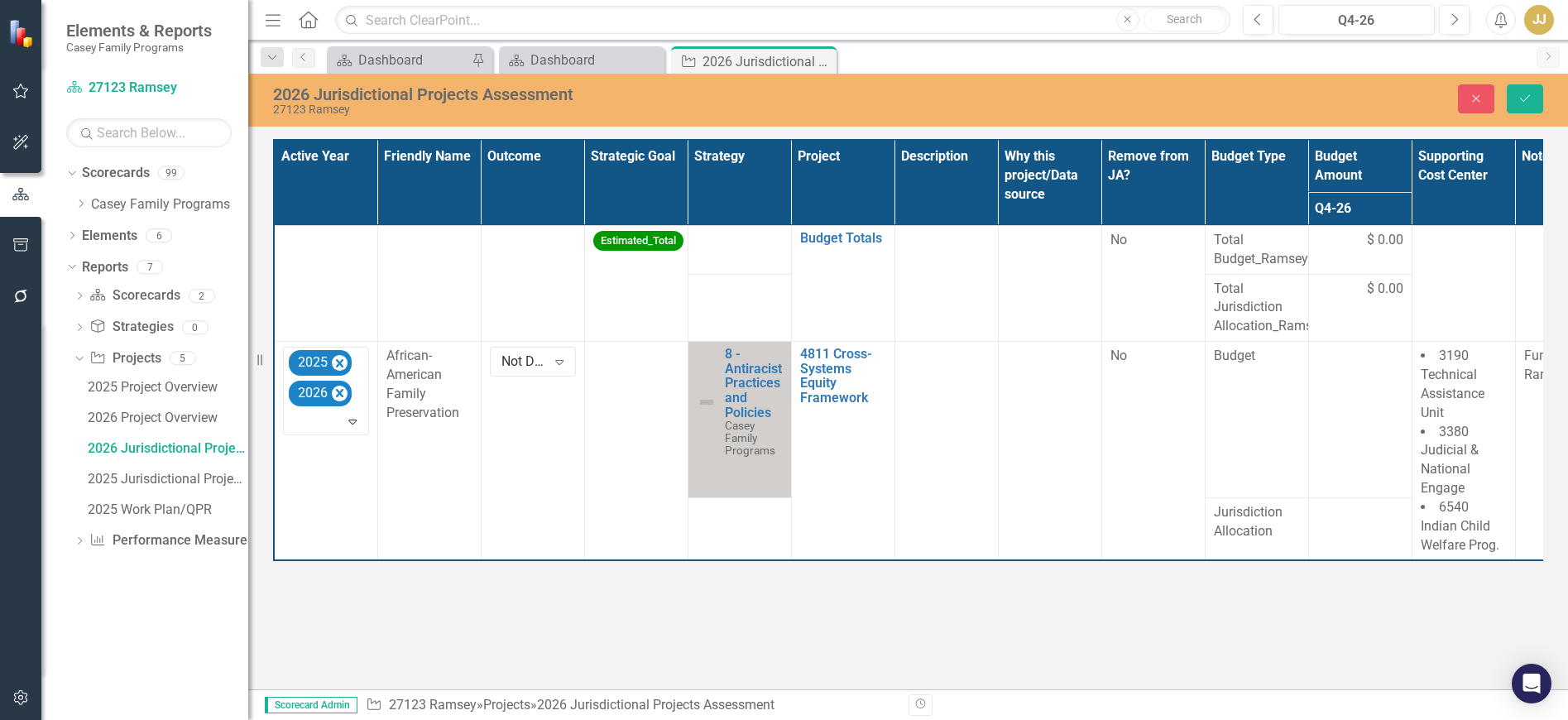 click on "Not Defined" at bounding box center (524, 362) 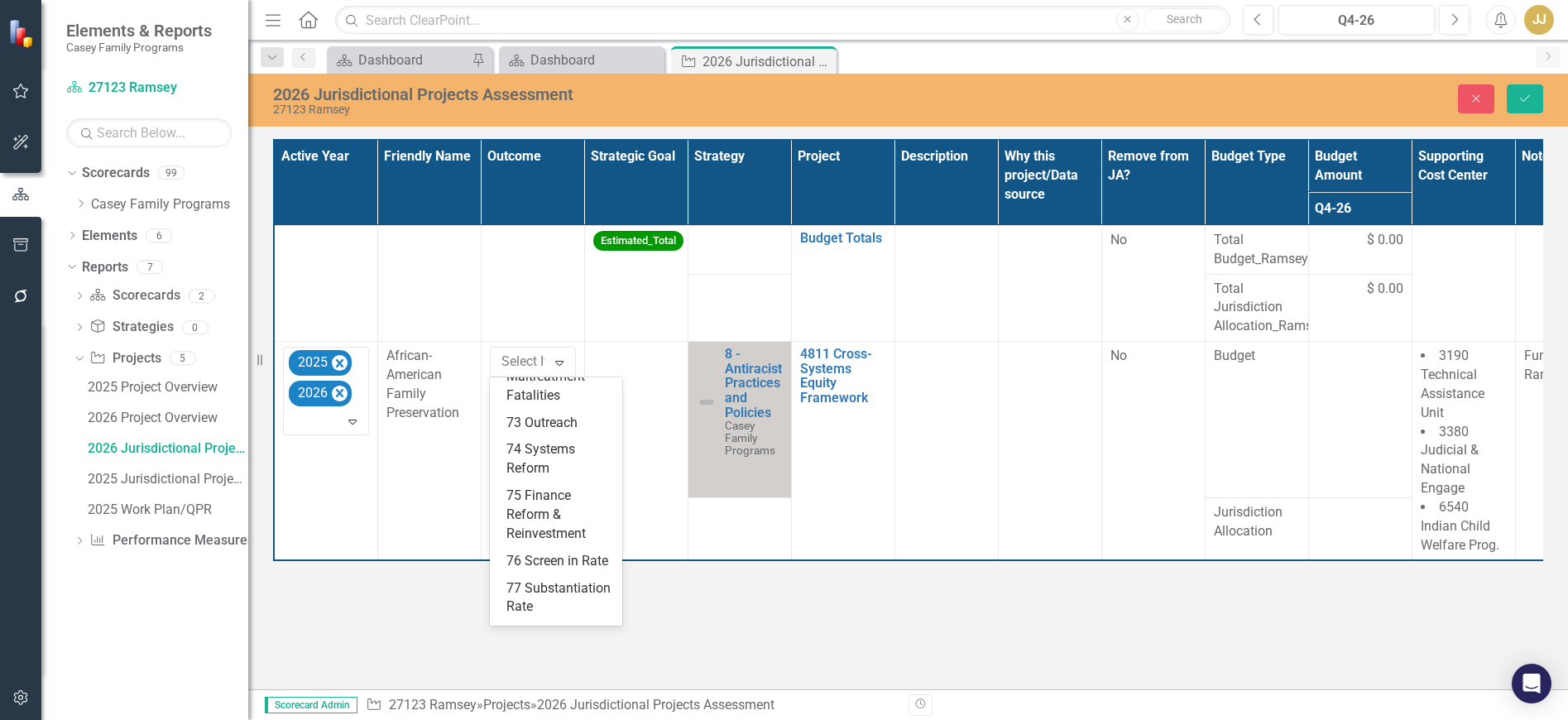scroll, scrollTop: 331, scrollLeft: 0, axis: vertical 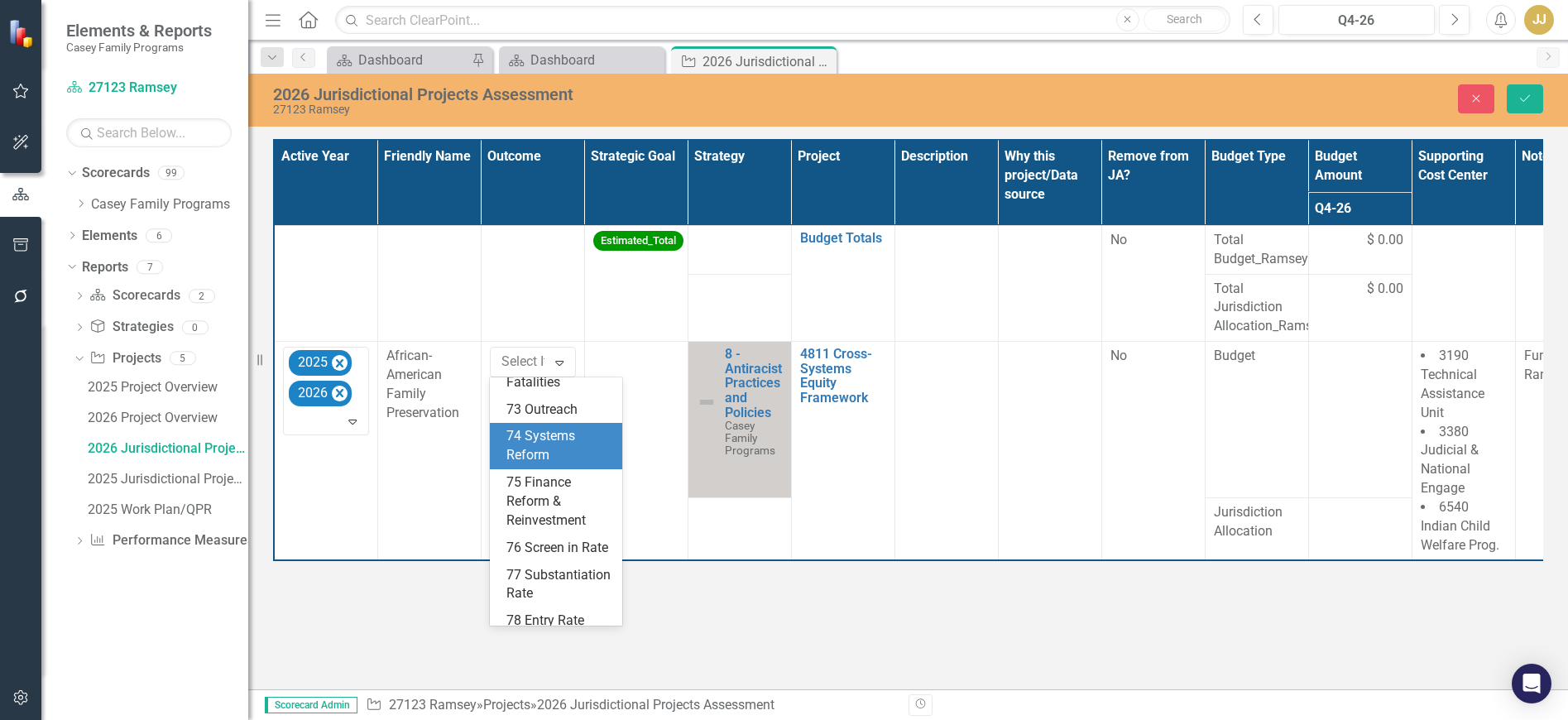 click on "74 Systems Reform" at bounding box center [559, 446] 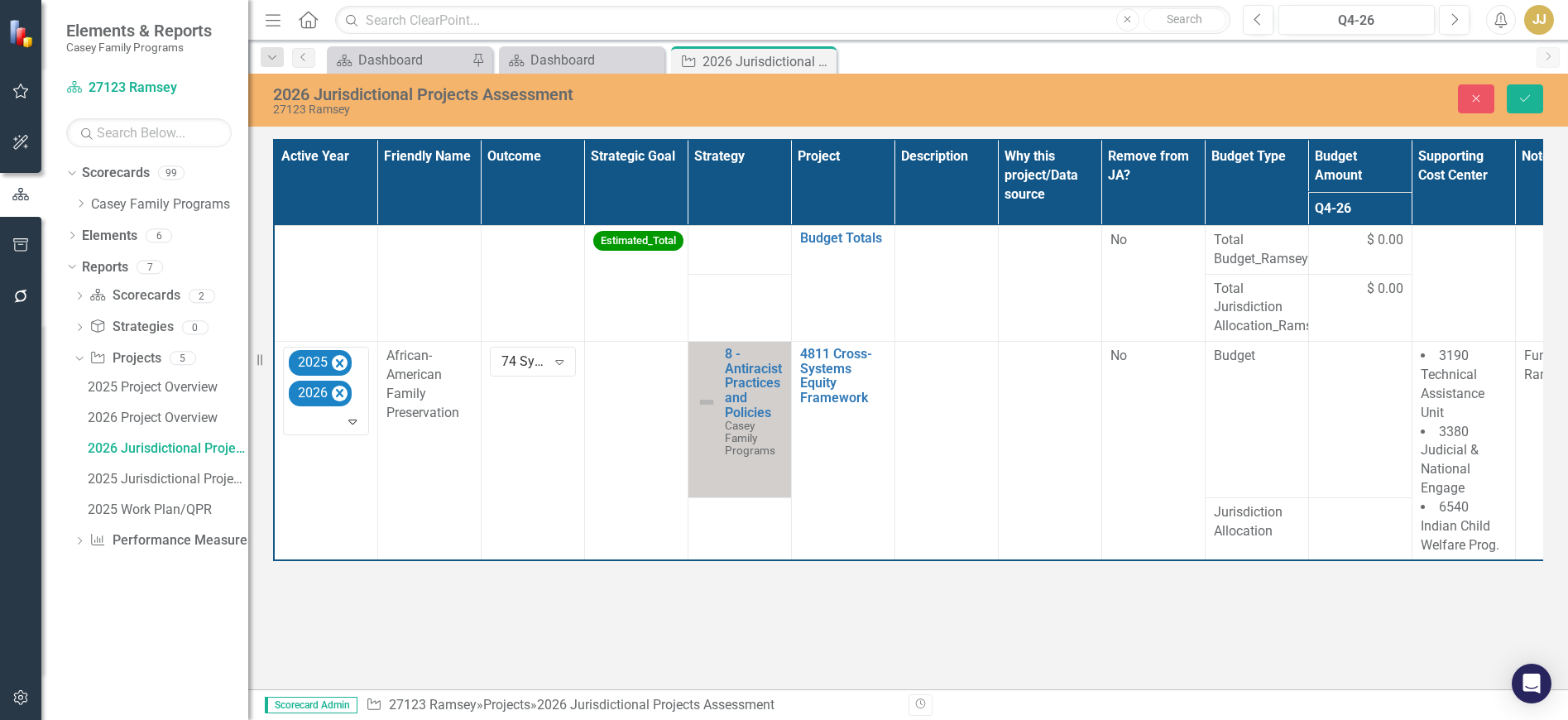click at bounding box center [635, 451] 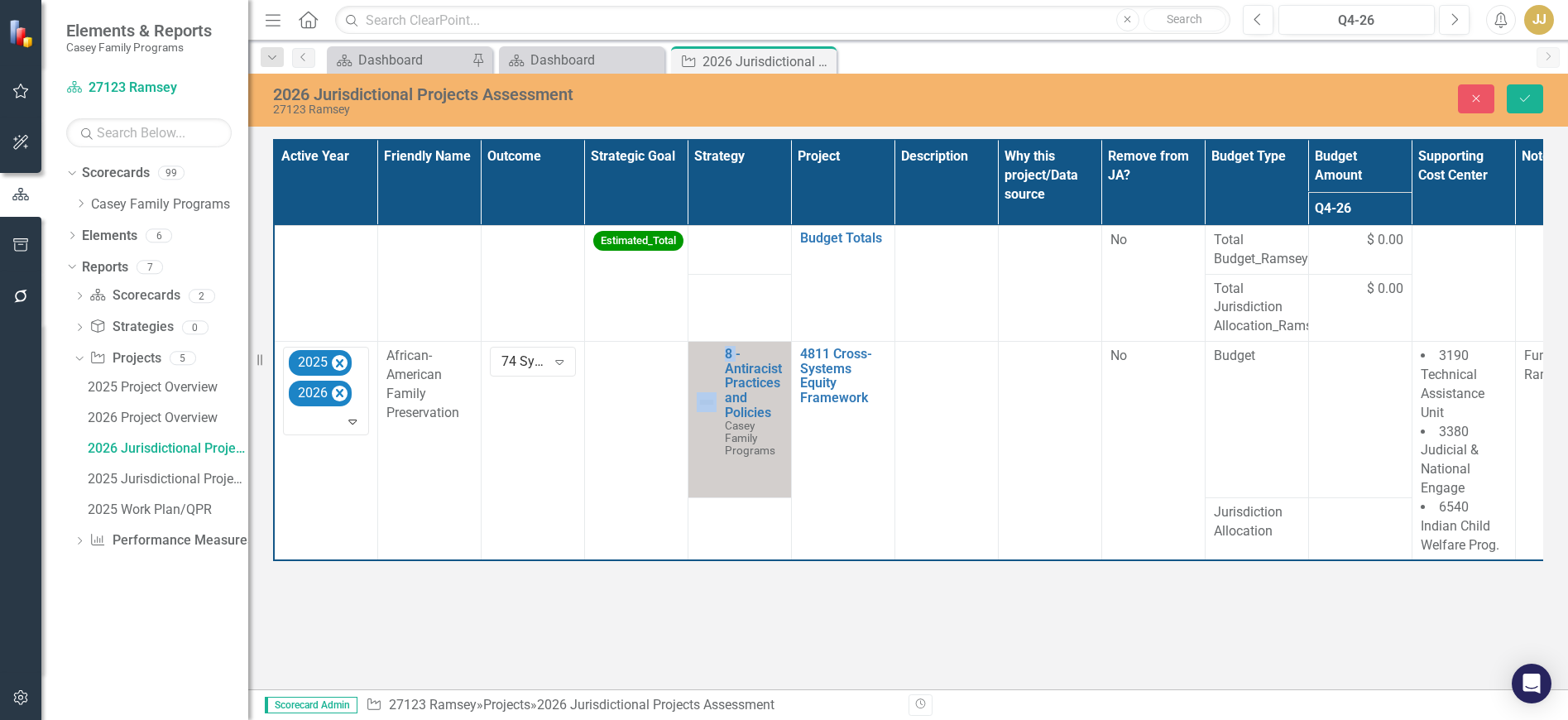 click at bounding box center (635, 451) 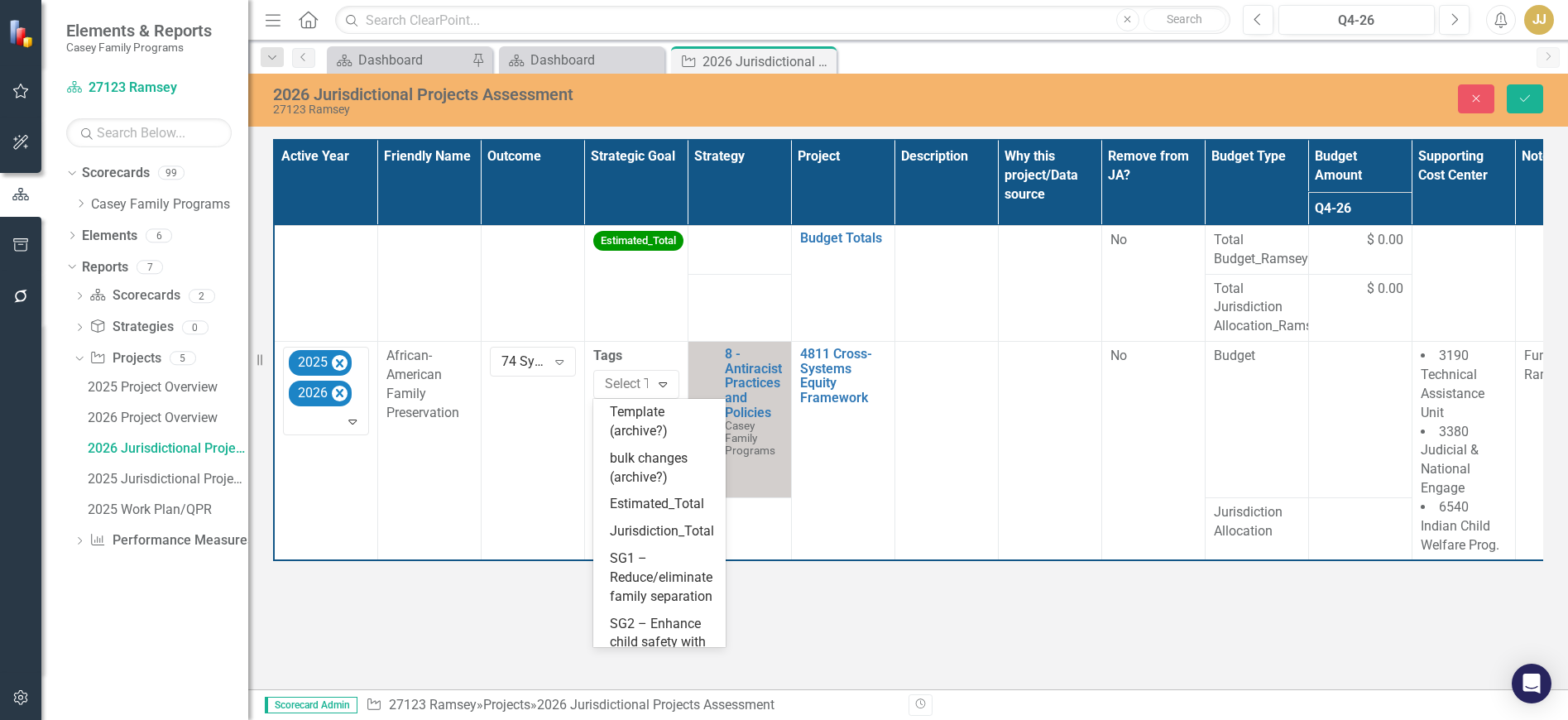 click at bounding box center (642, 384) 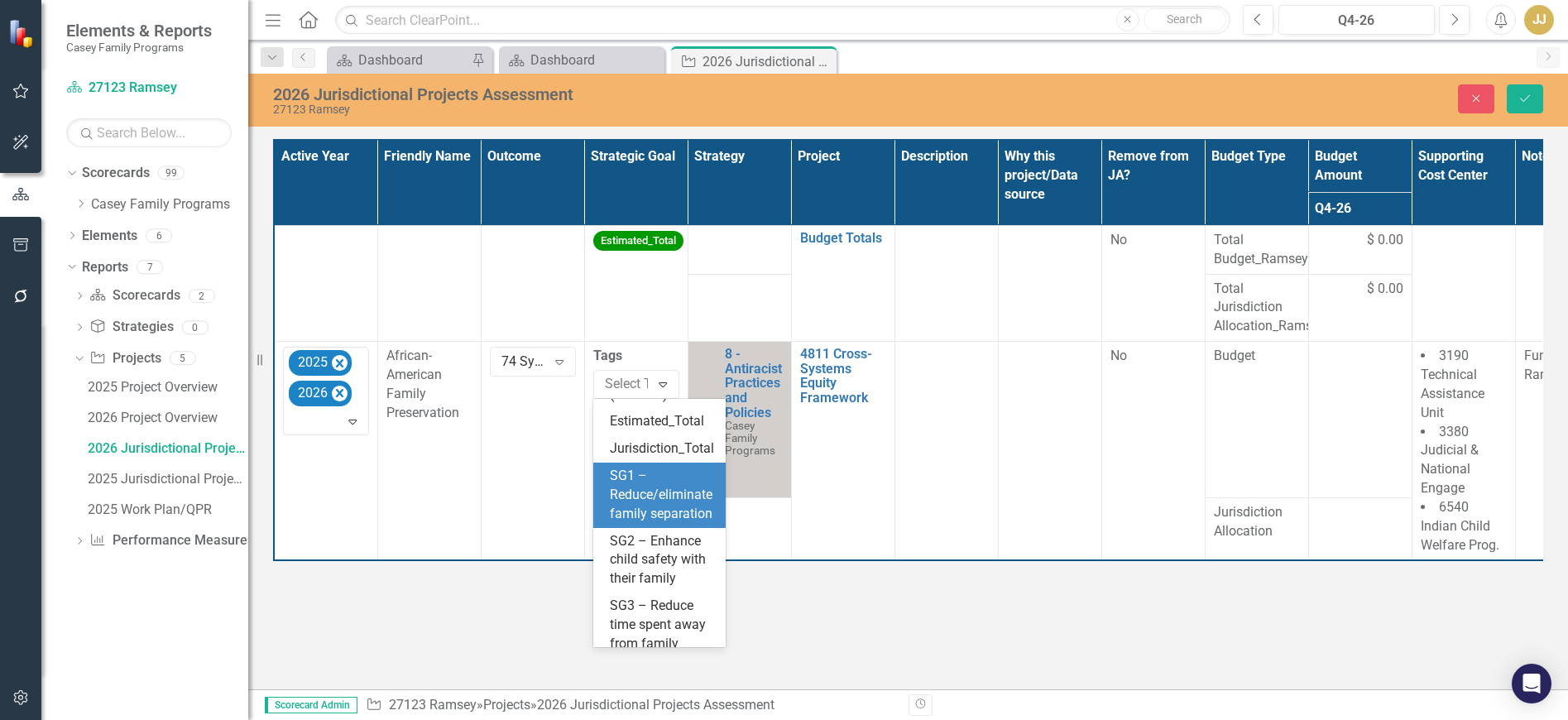 scroll, scrollTop: 166, scrollLeft: 0, axis: vertical 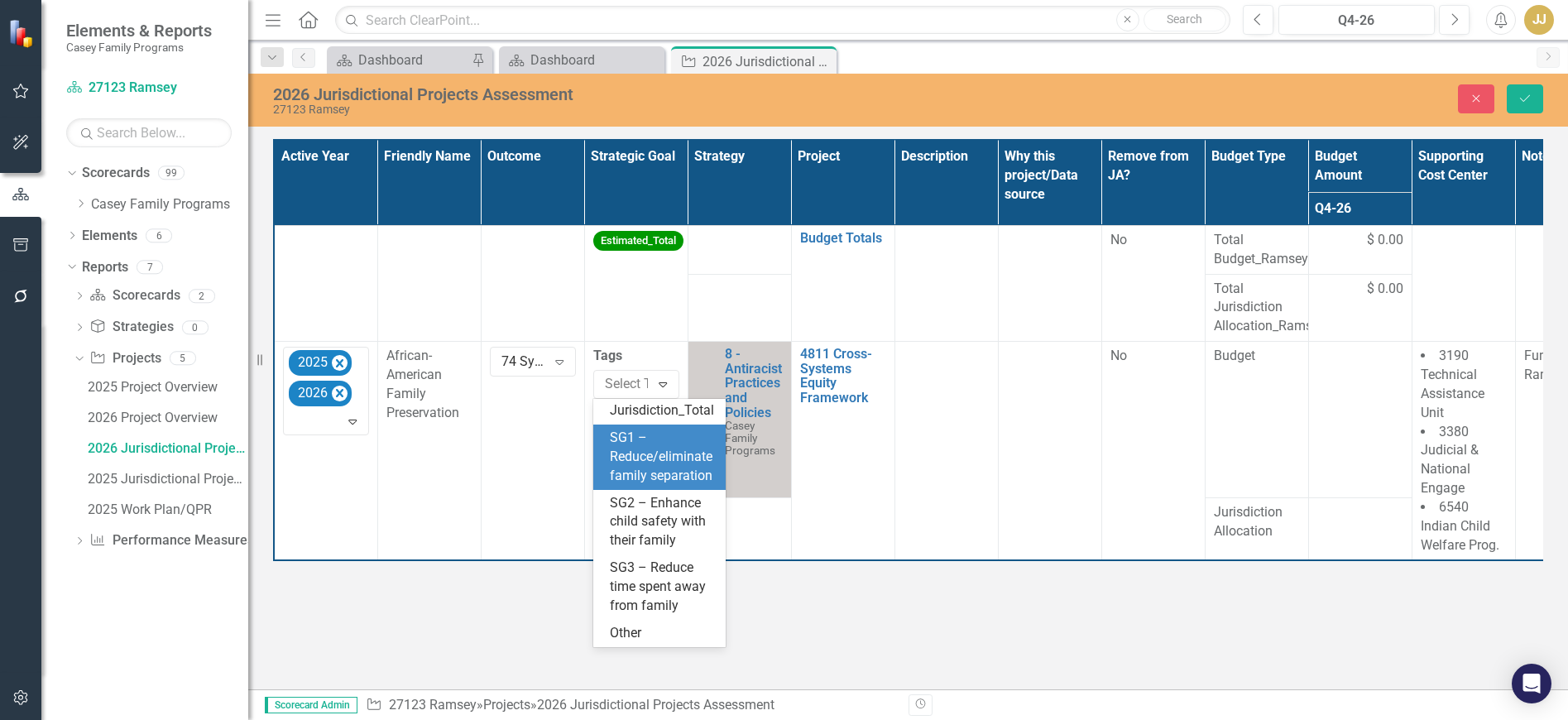 click on "SG1 – Reduce/eliminate family separation" at bounding box center [661, 456] 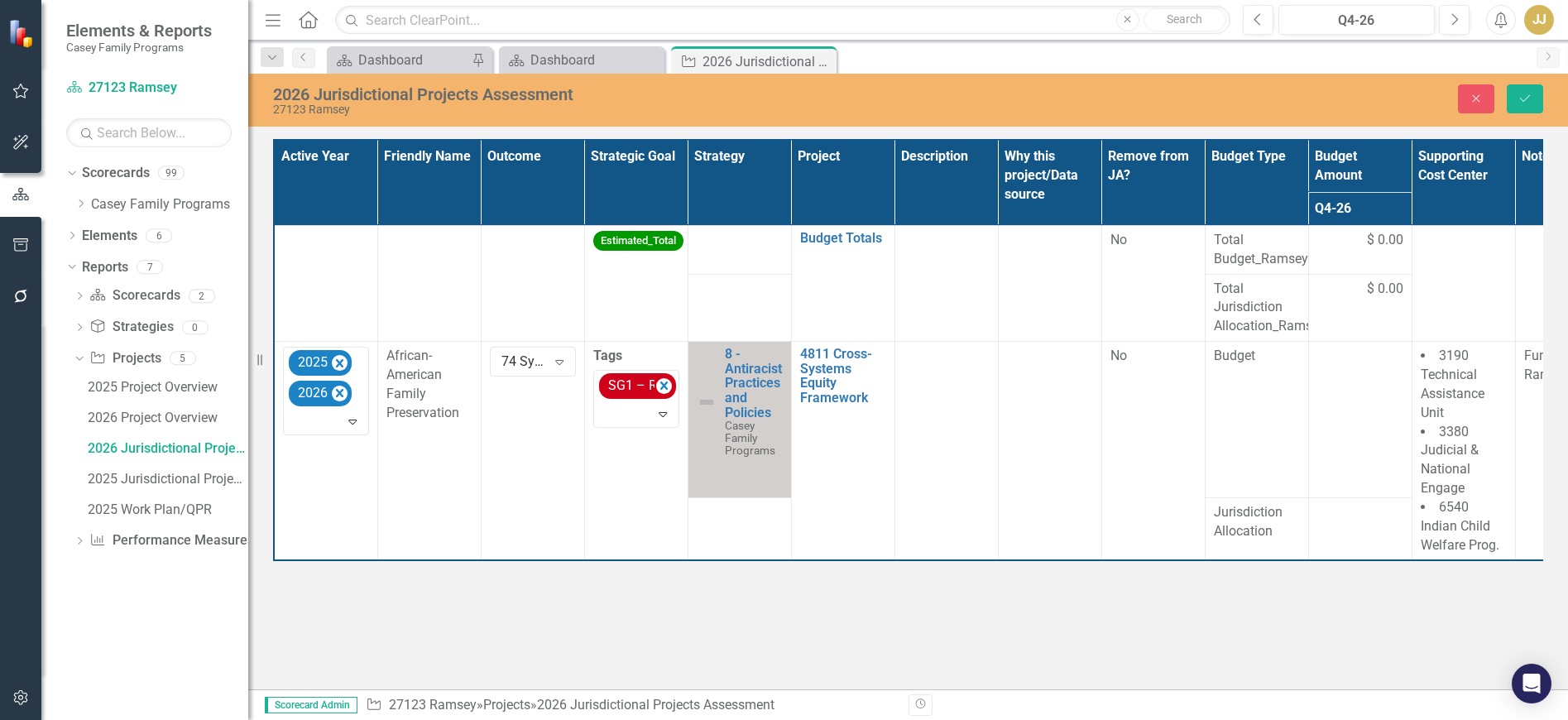 click at bounding box center (946, 451) 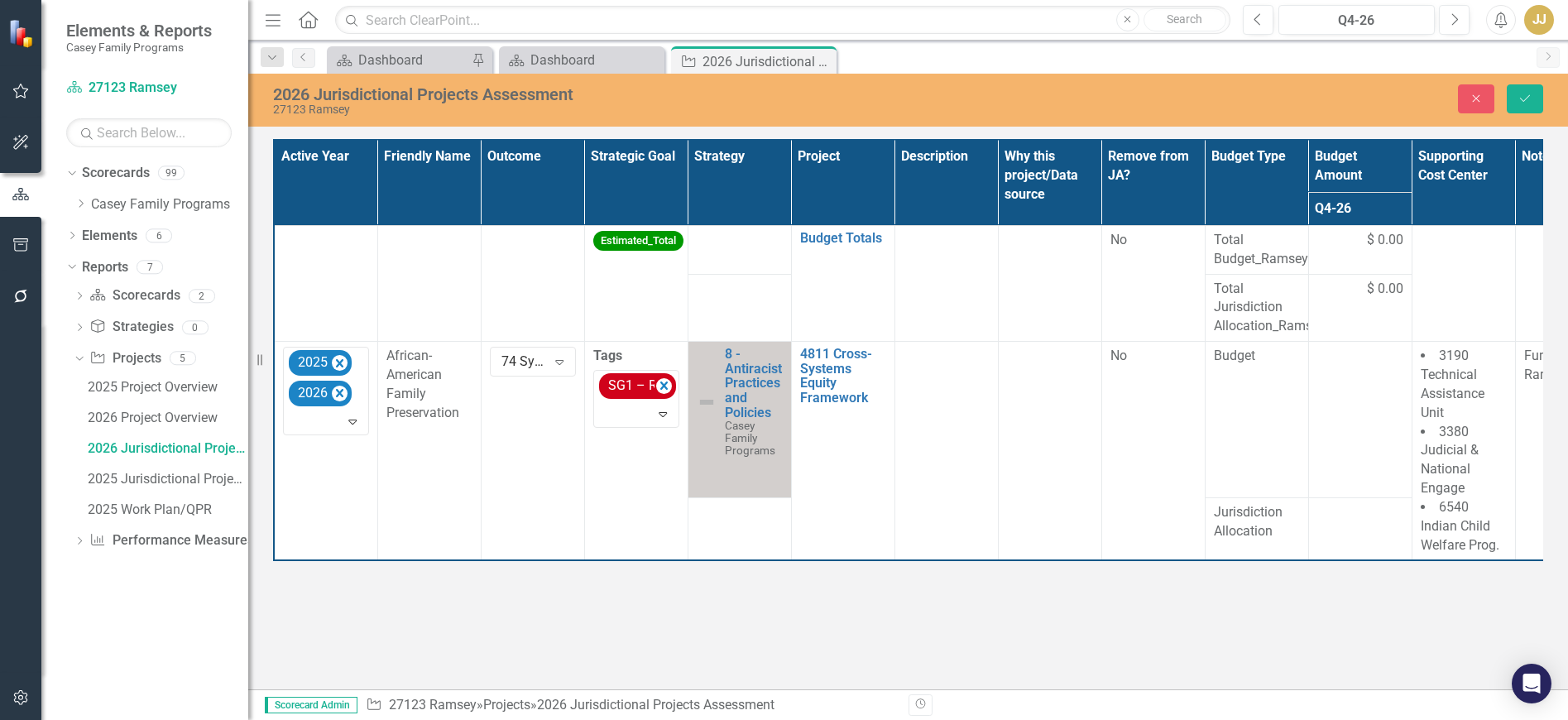 click at bounding box center (946, 451) 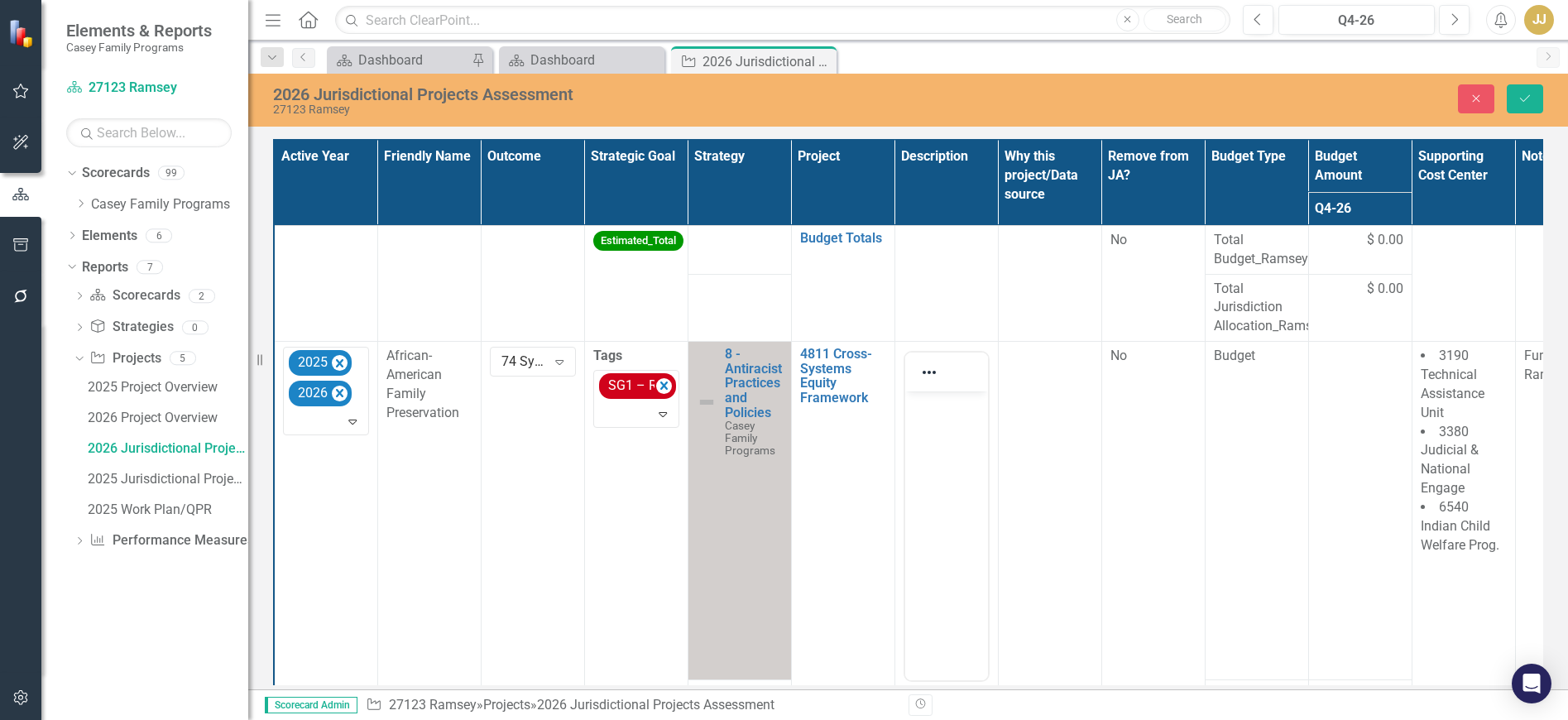 scroll, scrollTop: 0, scrollLeft: 0, axis: both 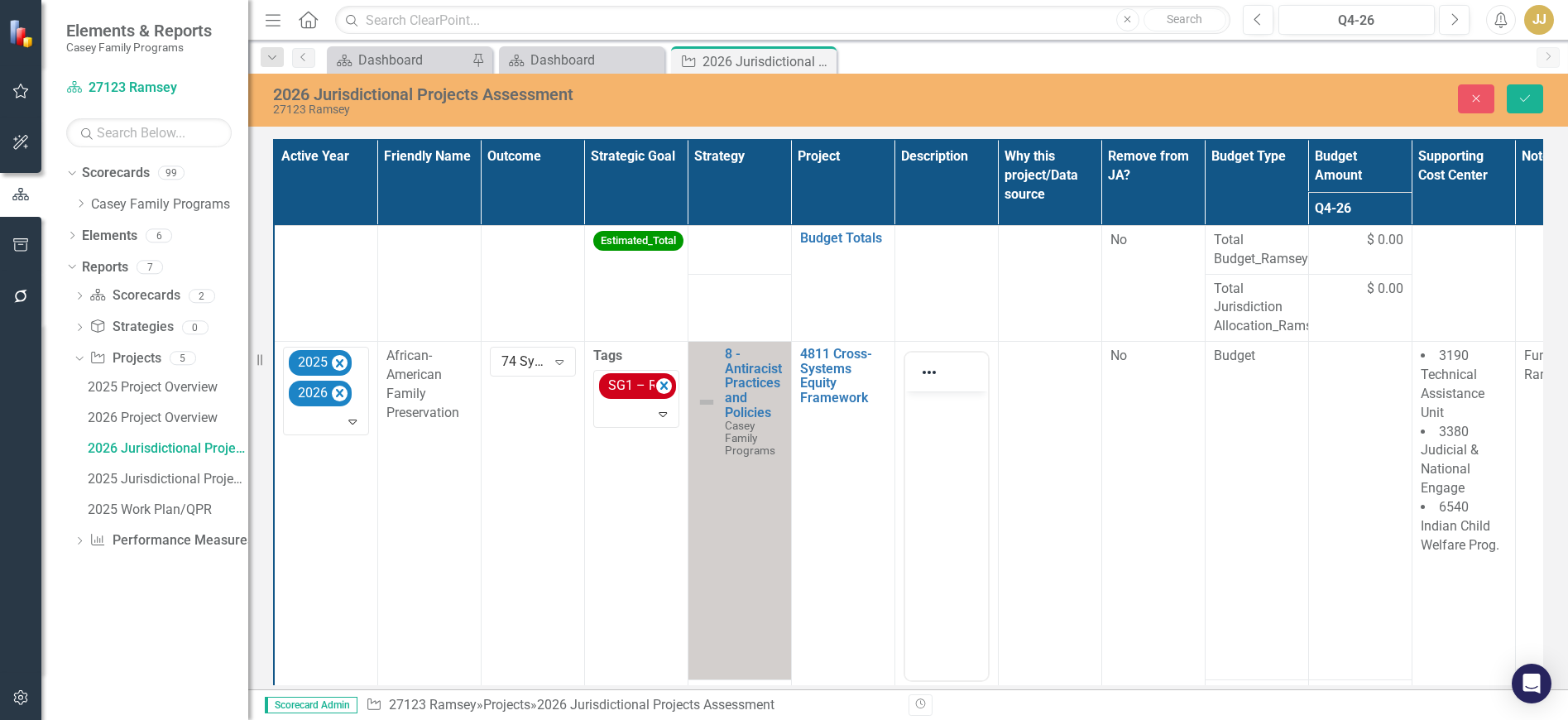 click at bounding box center (946, 516) 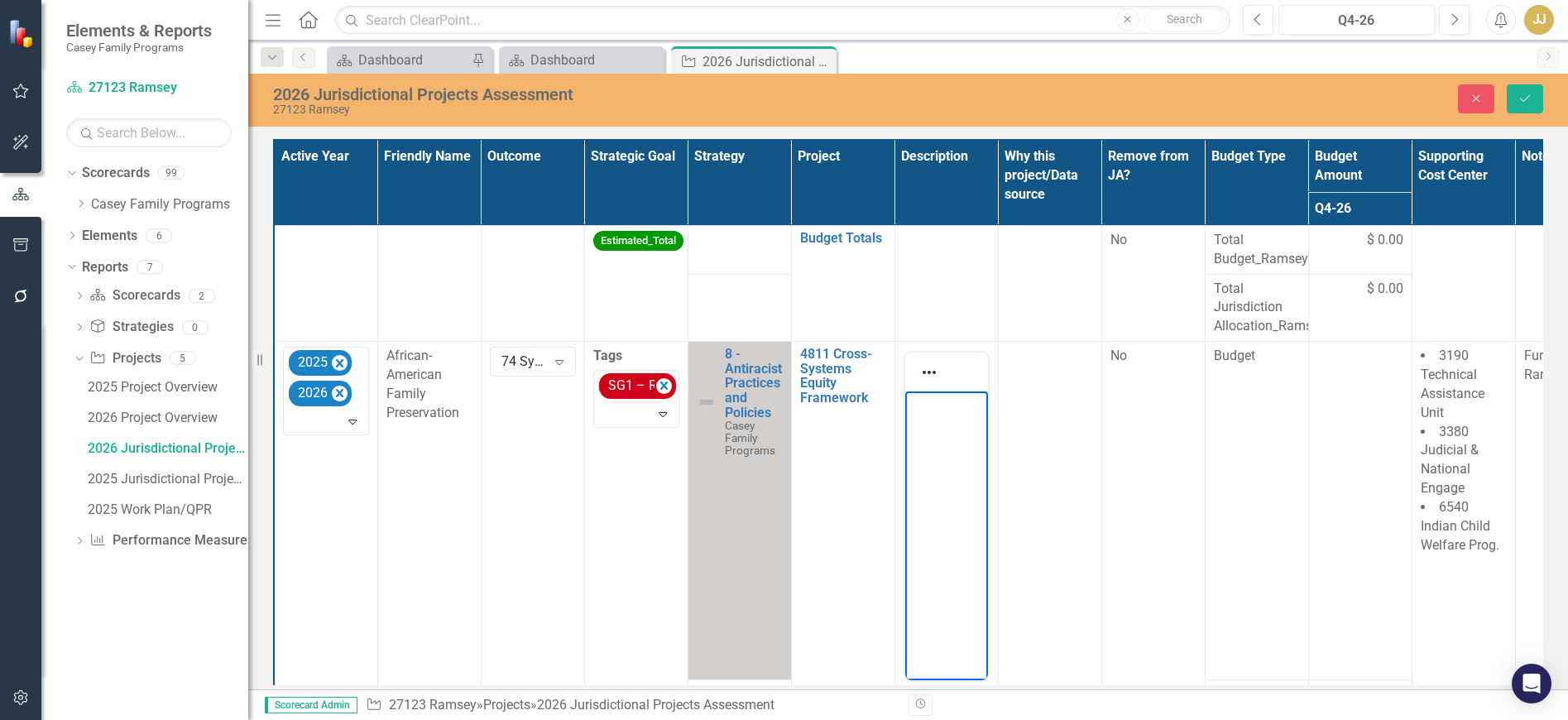 scroll, scrollTop: 844, scrollLeft: 0, axis: vertical 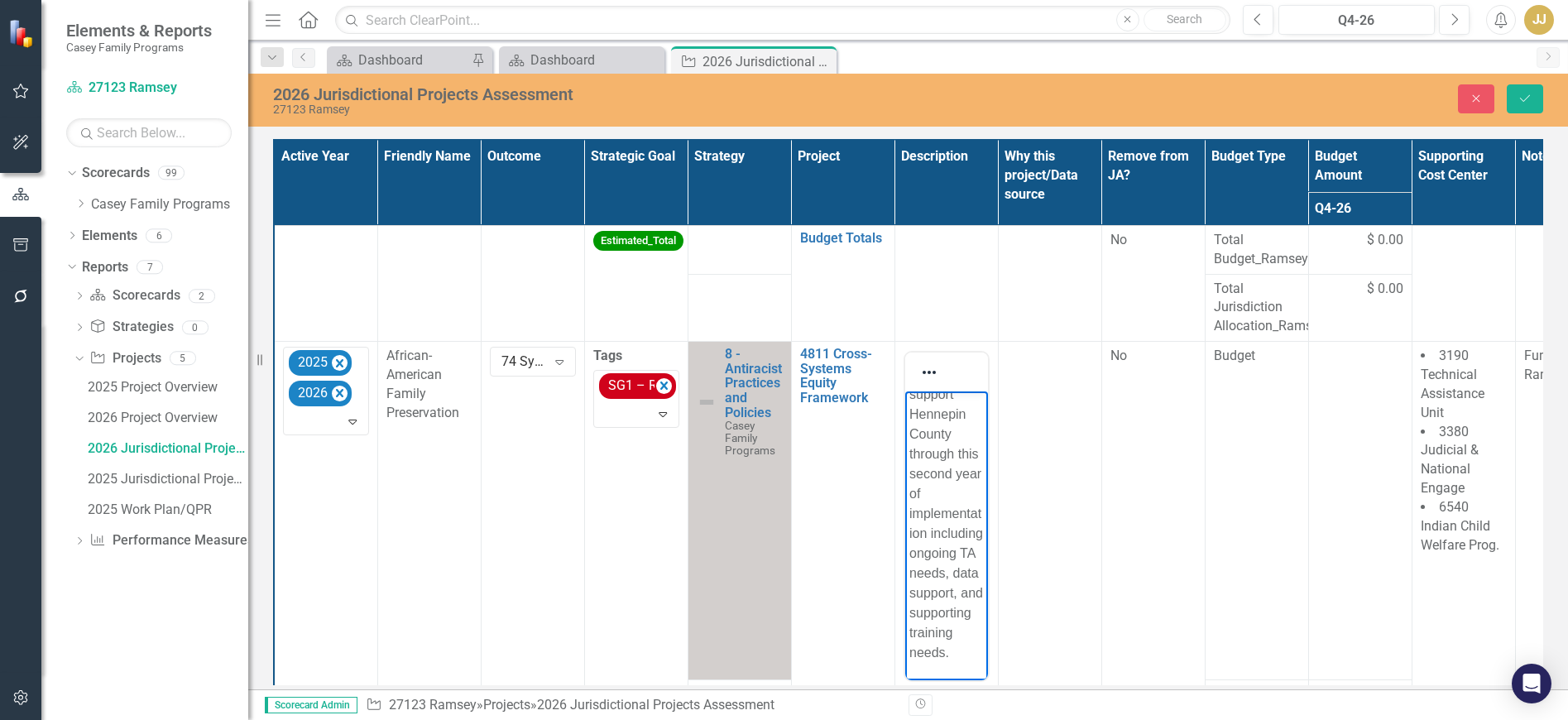 click at bounding box center [1049, 579] 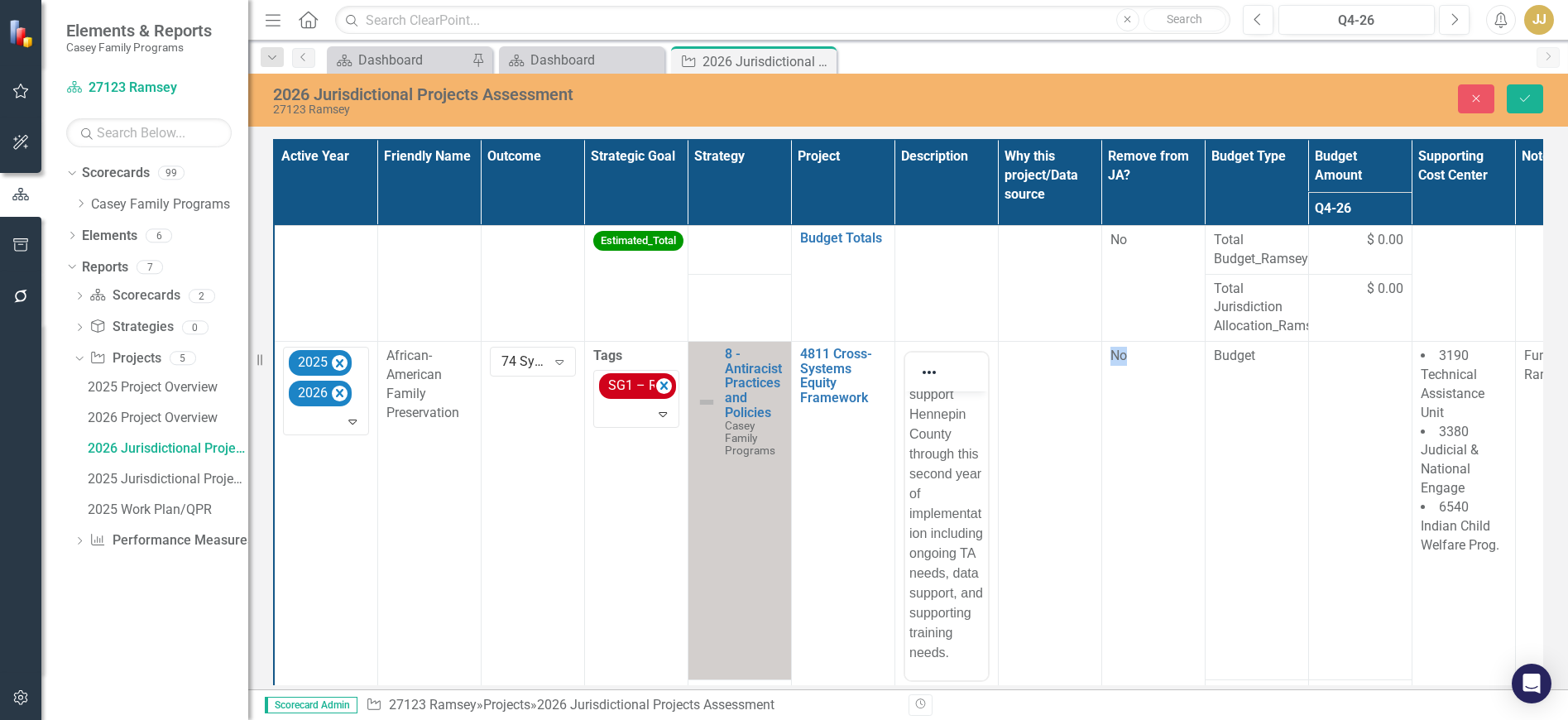 click at bounding box center (1049, 579) 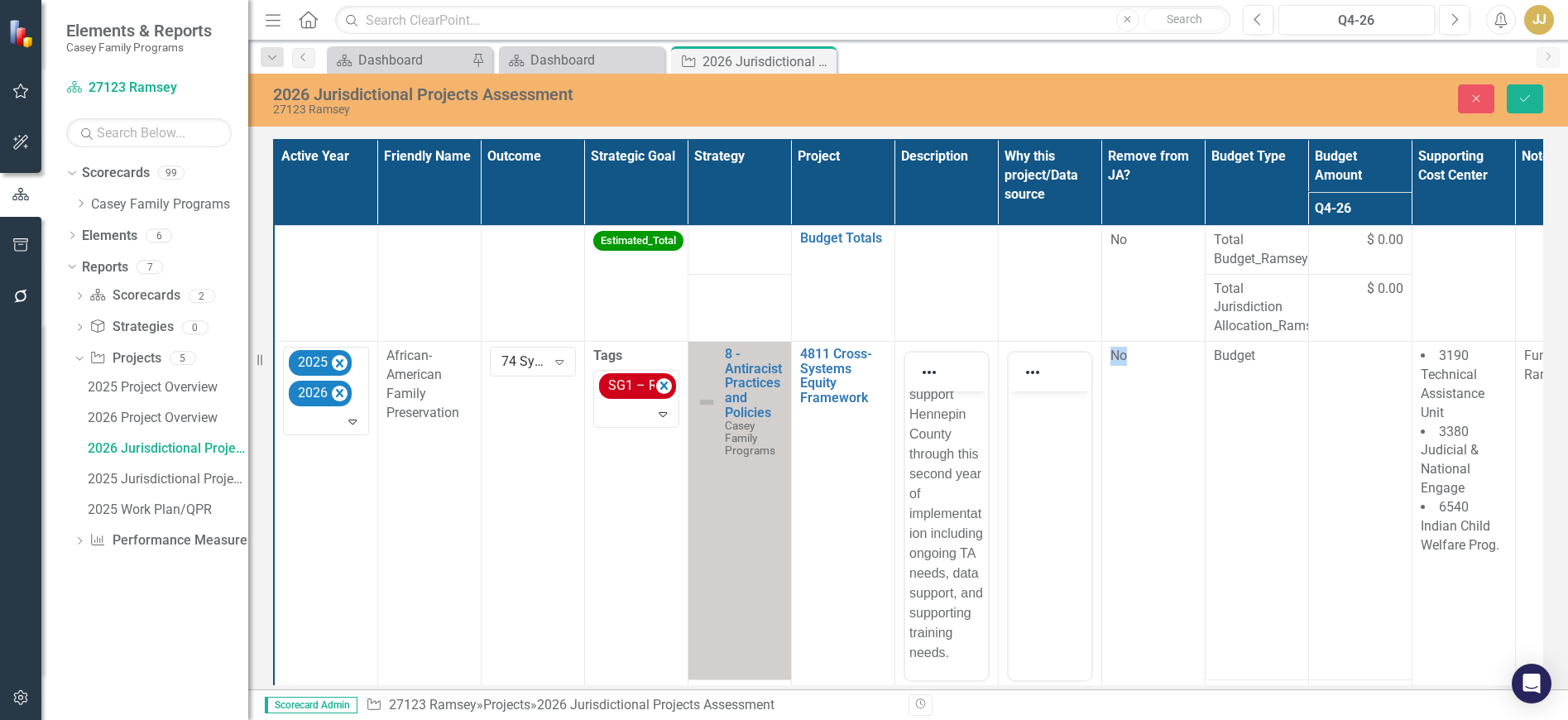 scroll, scrollTop: 0, scrollLeft: 0, axis: both 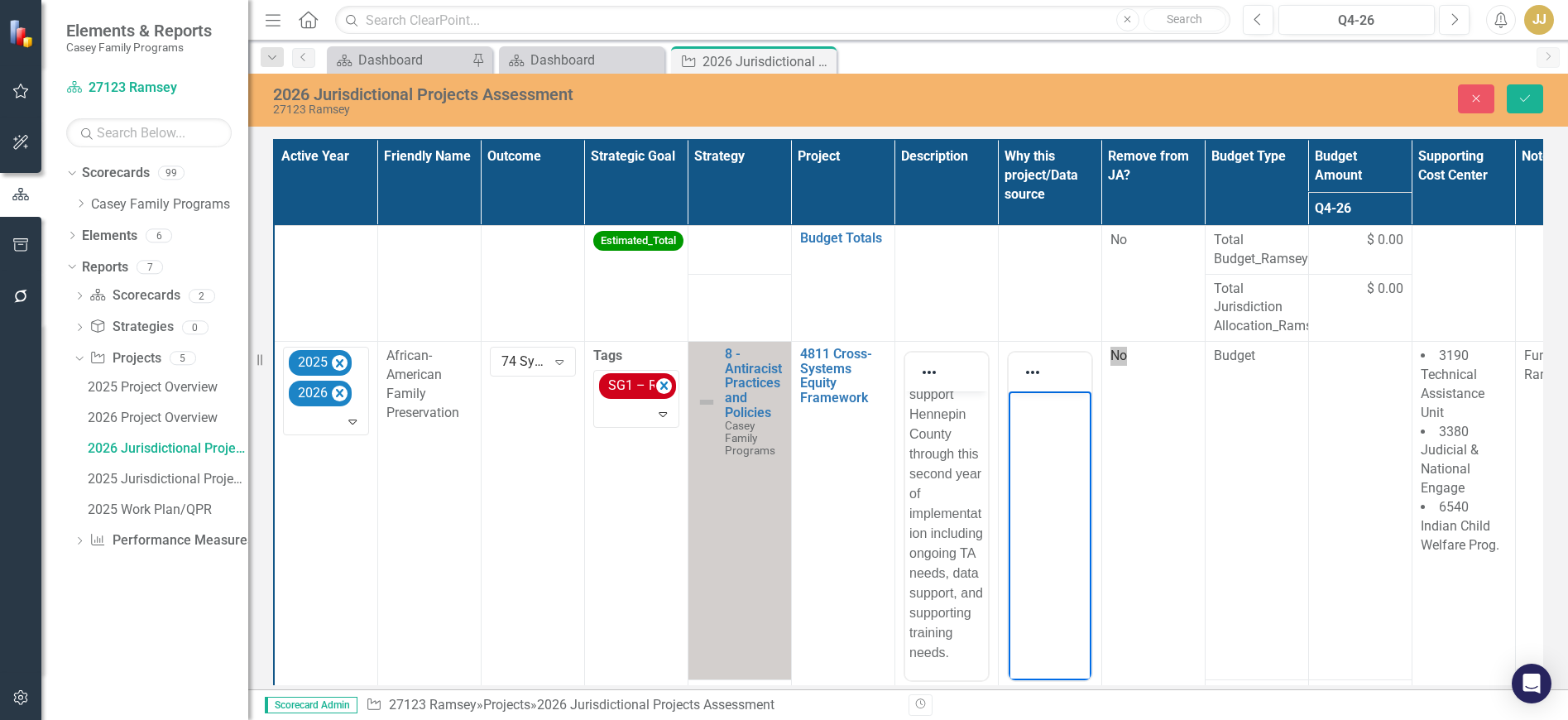 click at bounding box center [1049, 516] 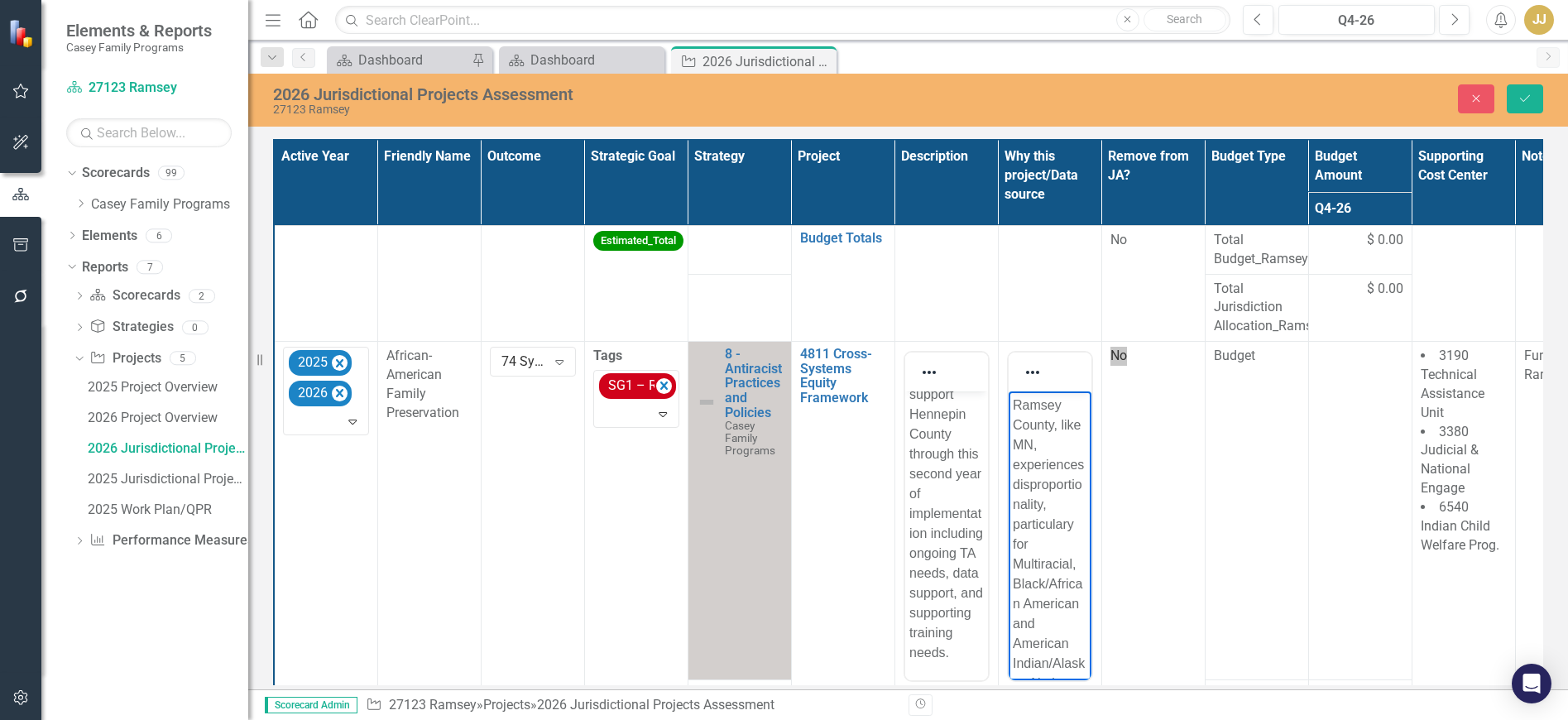scroll, scrollTop: 387, scrollLeft: 0, axis: vertical 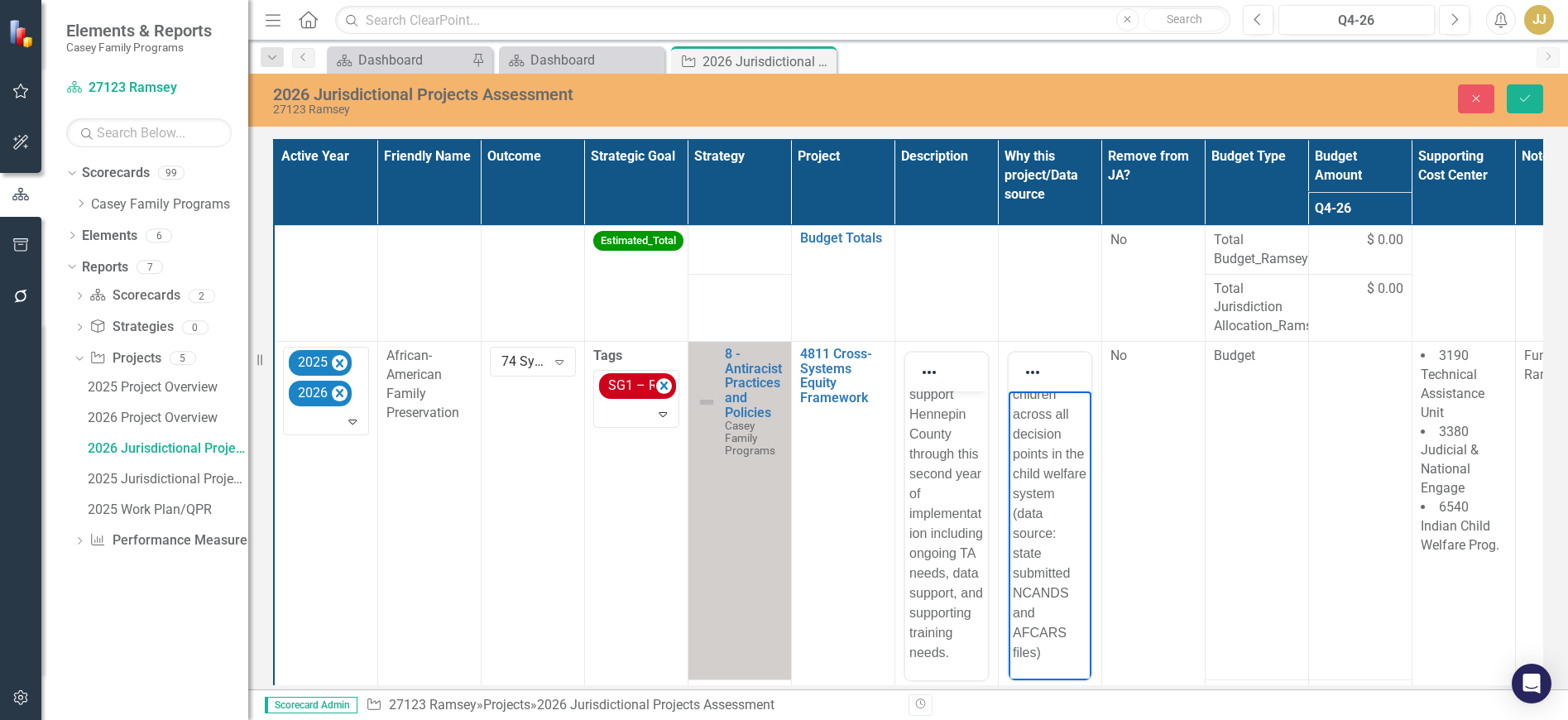 click at bounding box center [1359, 511] 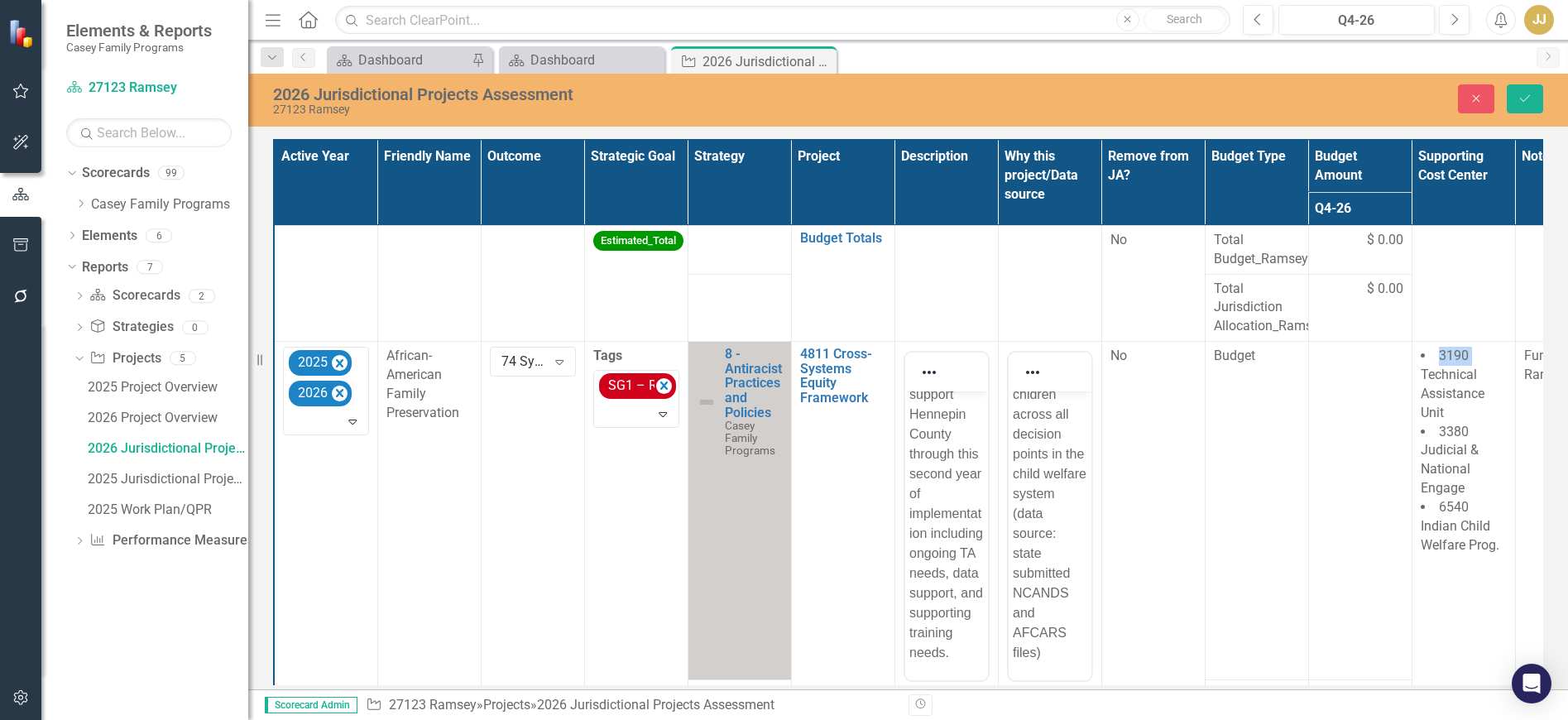 click at bounding box center (1359, 511) 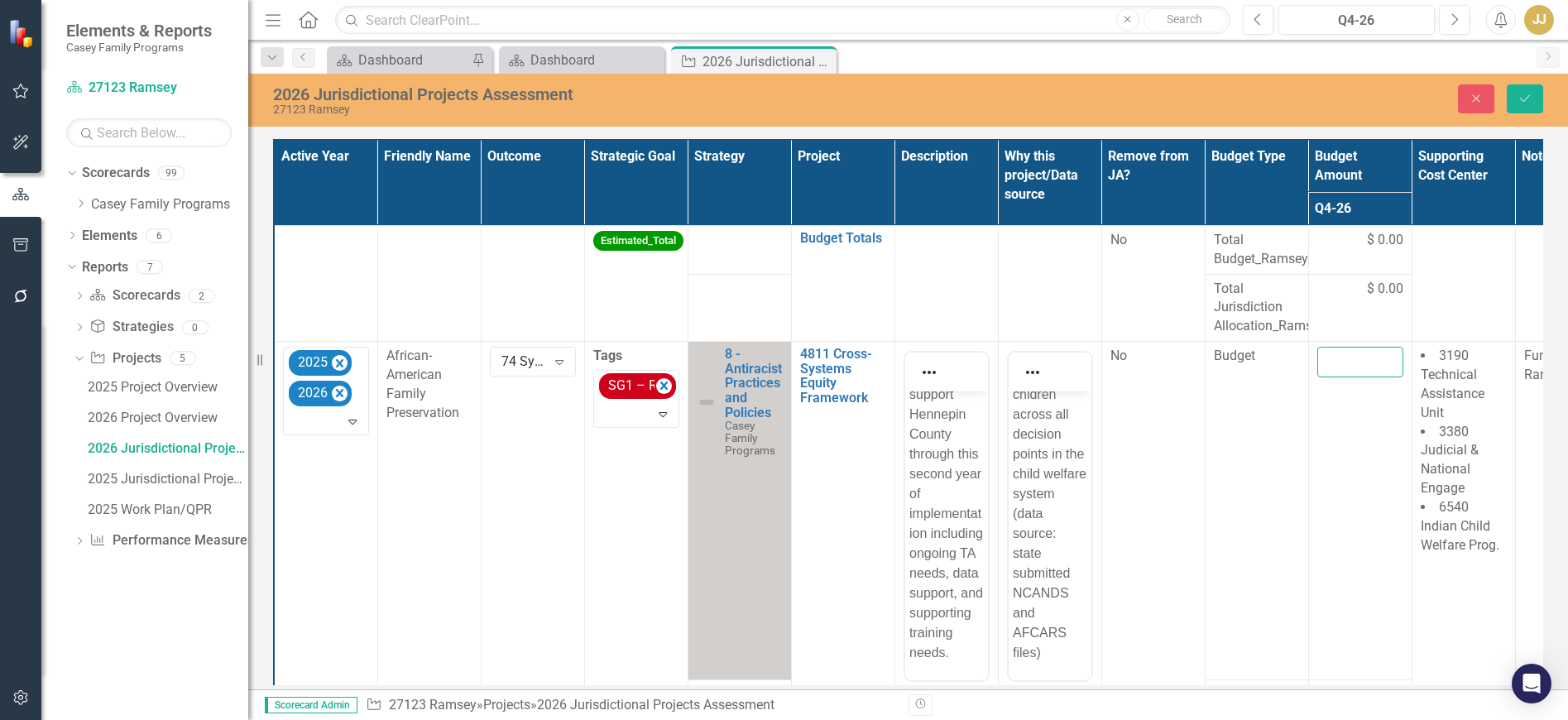 click at bounding box center (1360, 362) 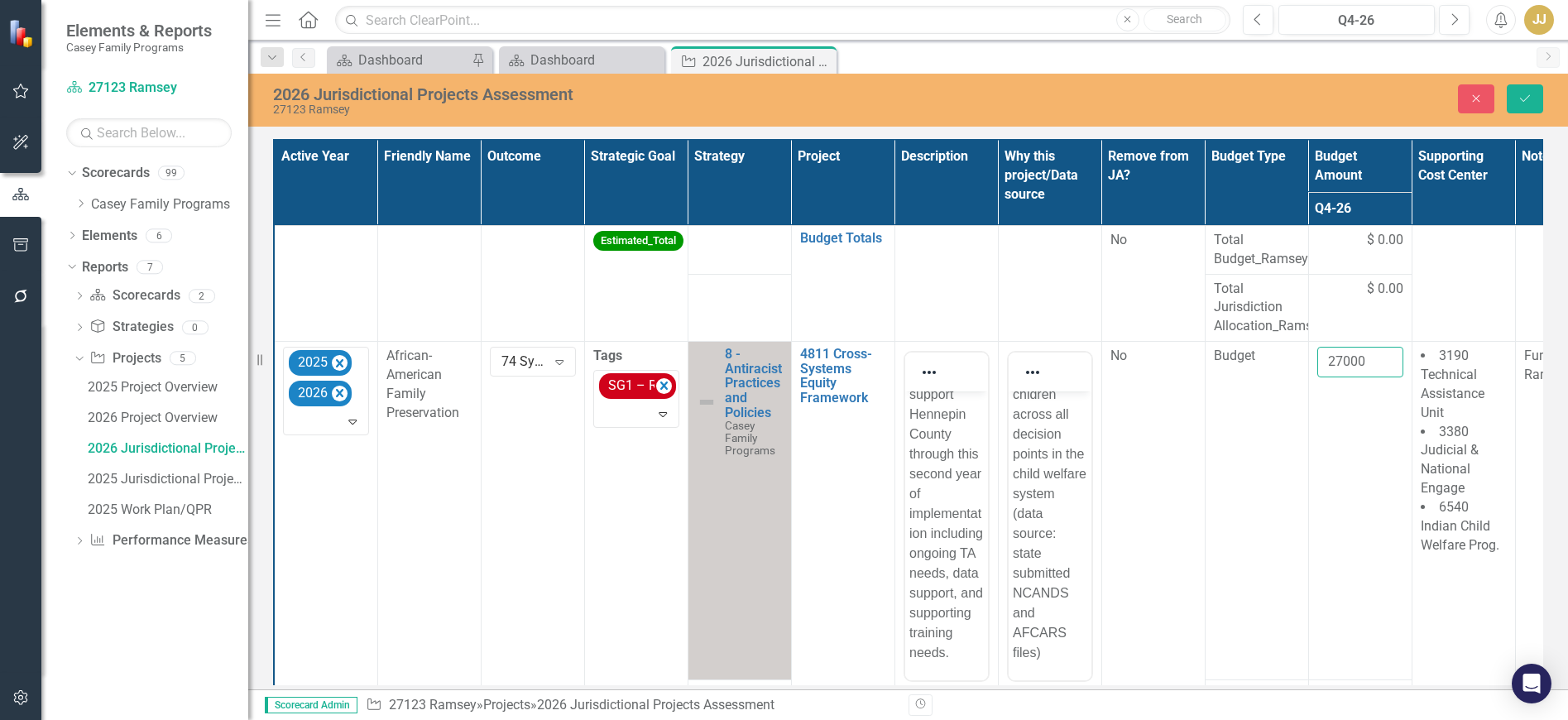 type on "27000" 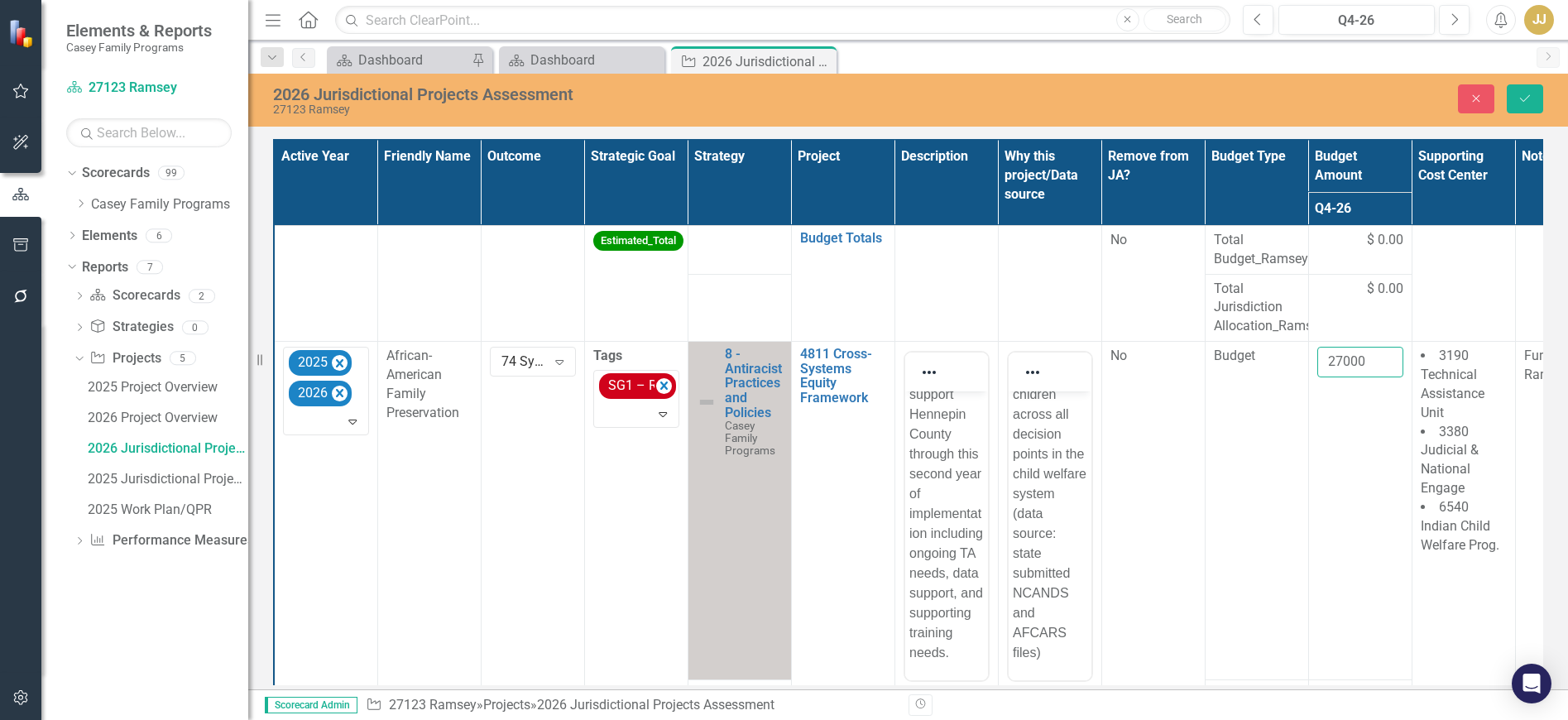 drag, startPoint x: 1369, startPoint y: 487, endPoint x: 1368, endPoint y: 600, distance: 113.00442 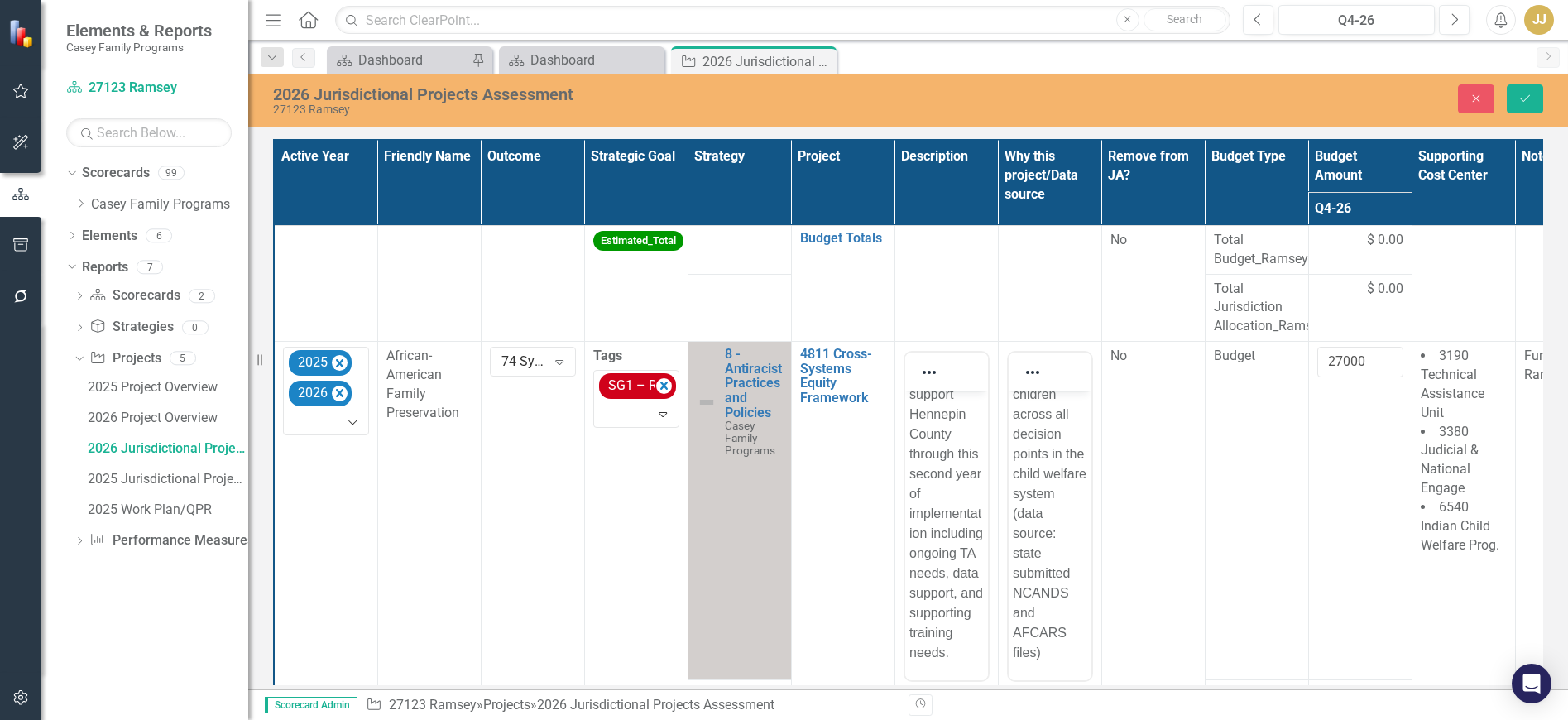 click on "3380 Judicial & National Engage" at bounding box center (1450, 460) 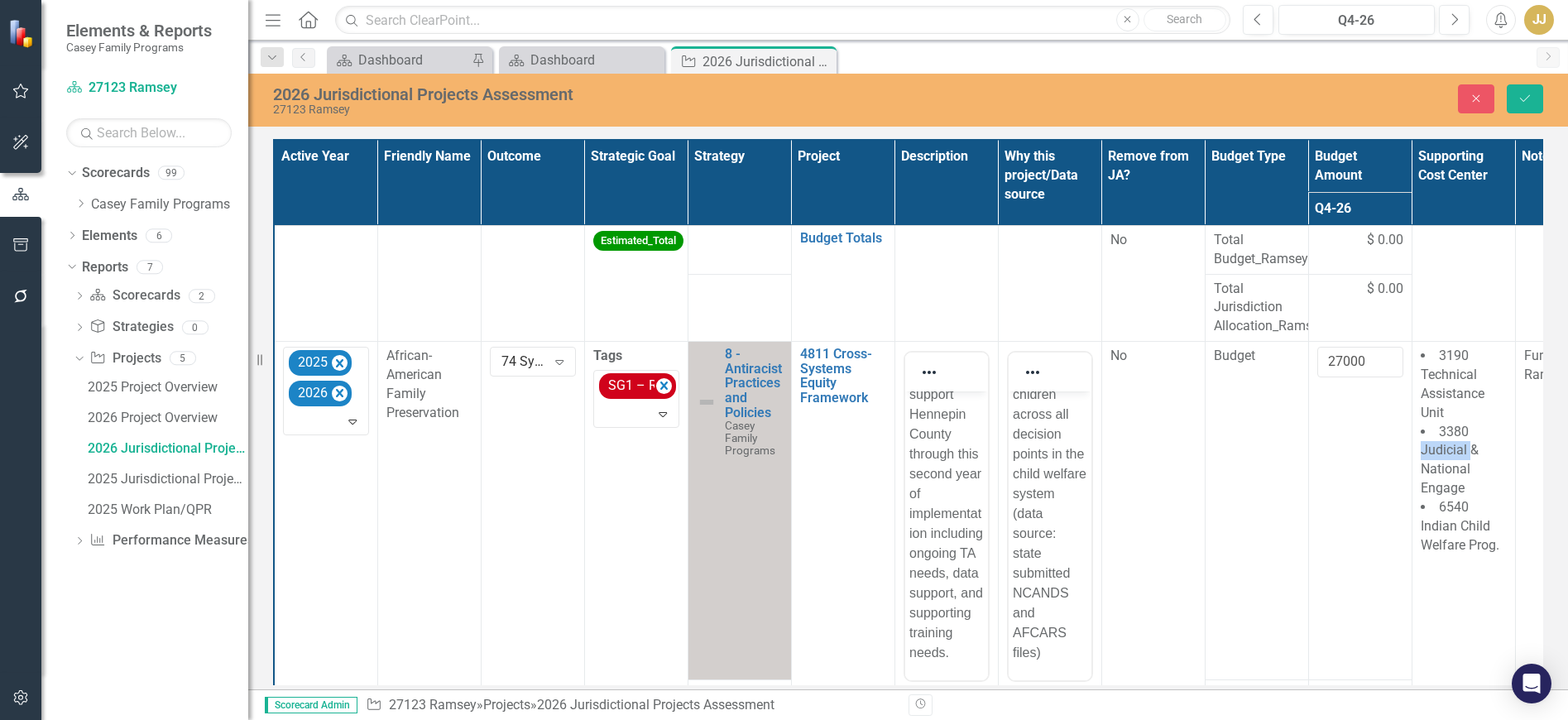 click on "3380 Judicial & National Engage" at bounding box center [1450, 460] 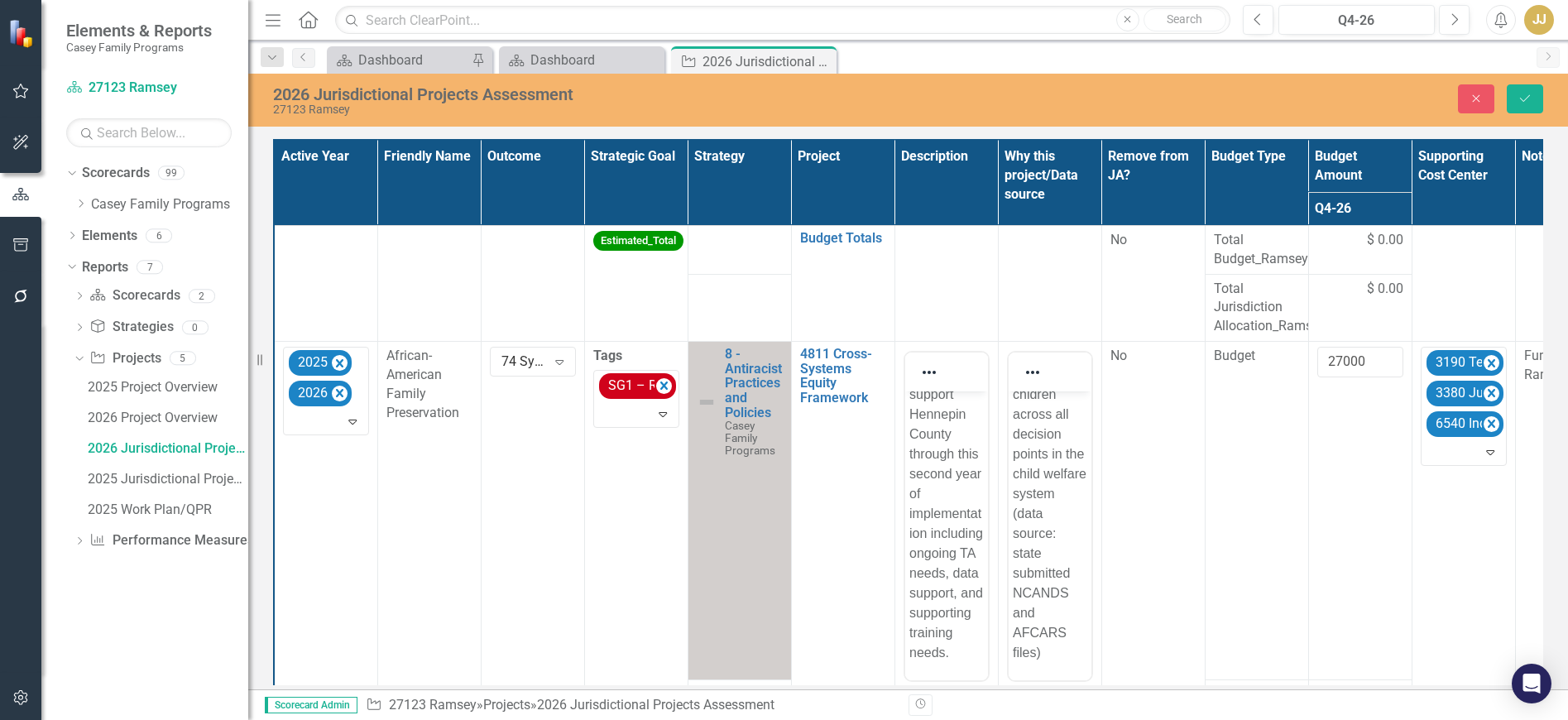 drag, startPoint x: 1496, startPoint y: 423, endPoint x: 1496, endPoint y: 413, distance: 10 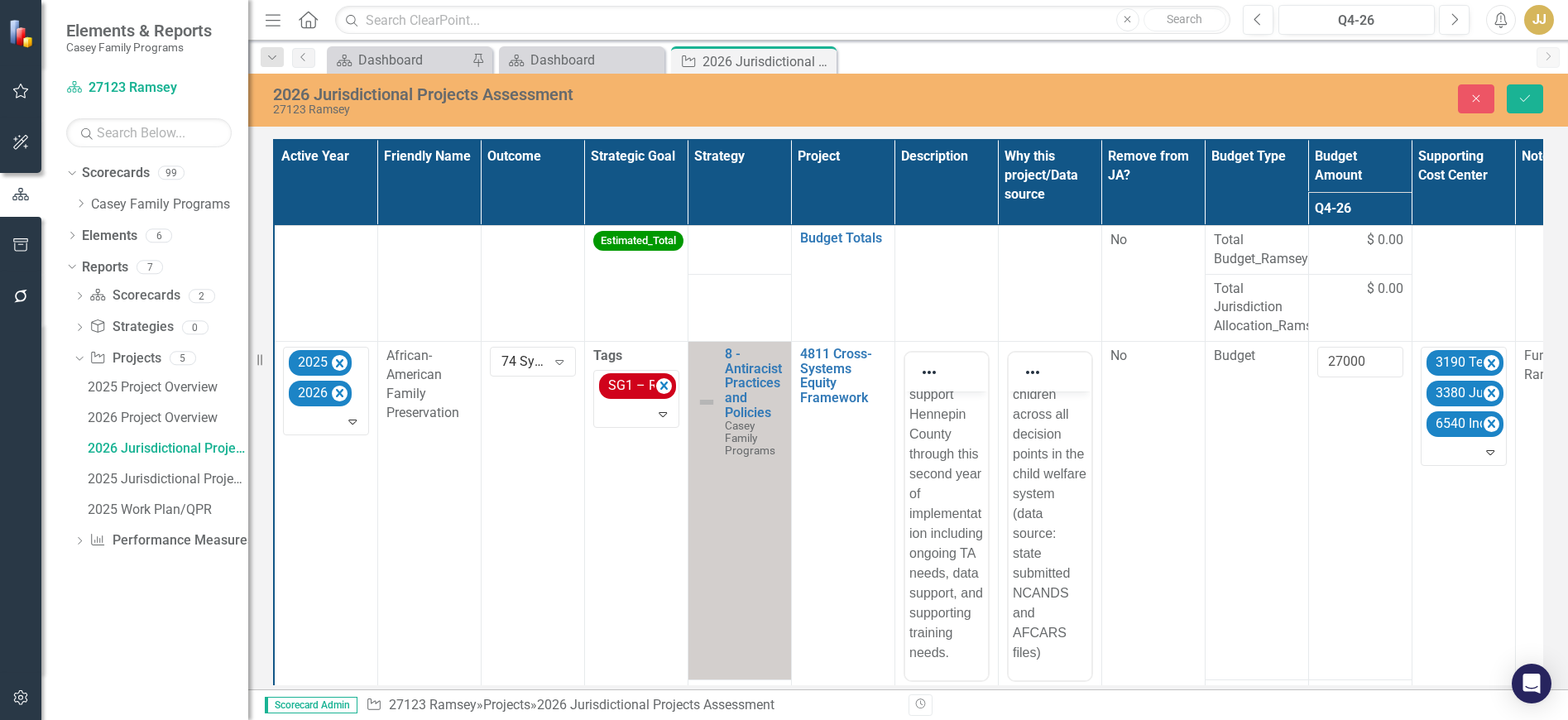 click 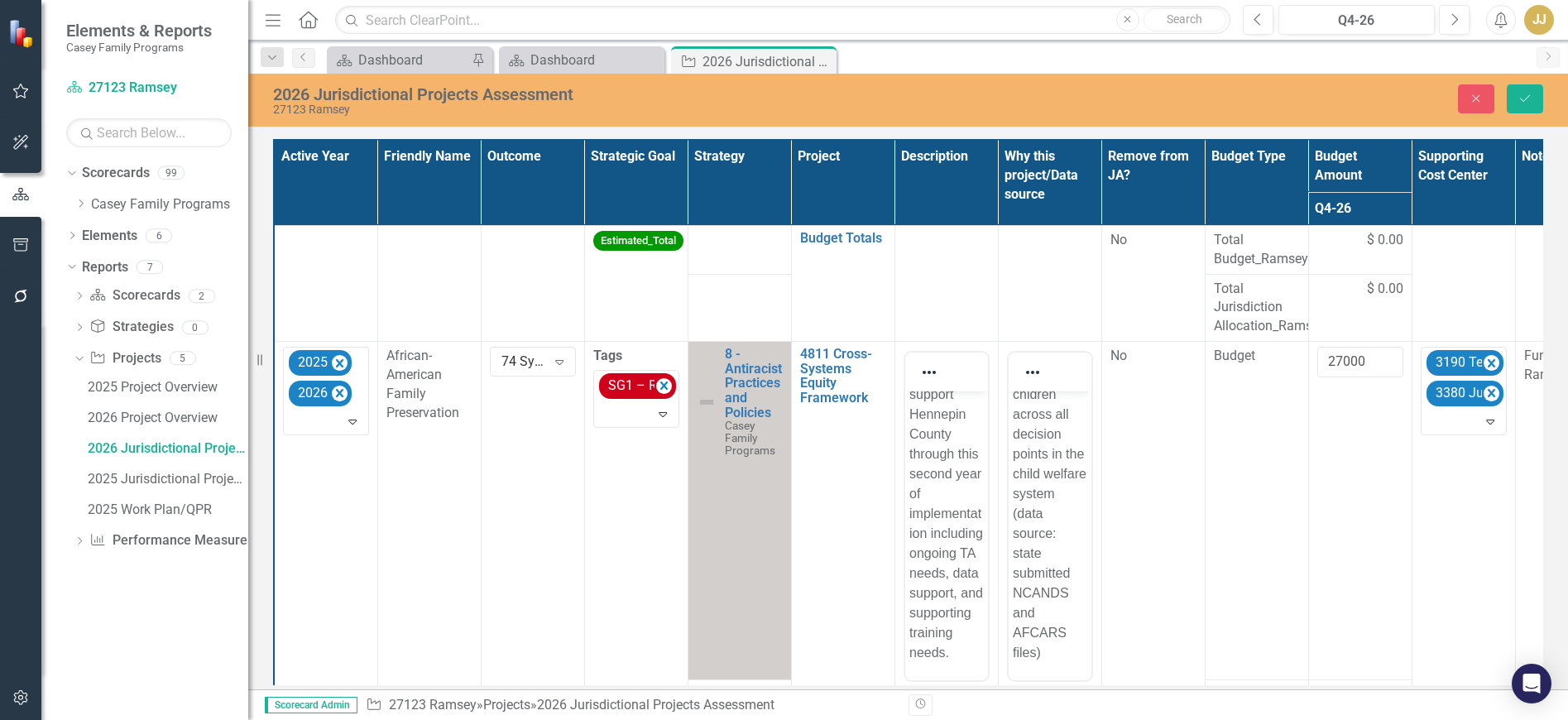 click 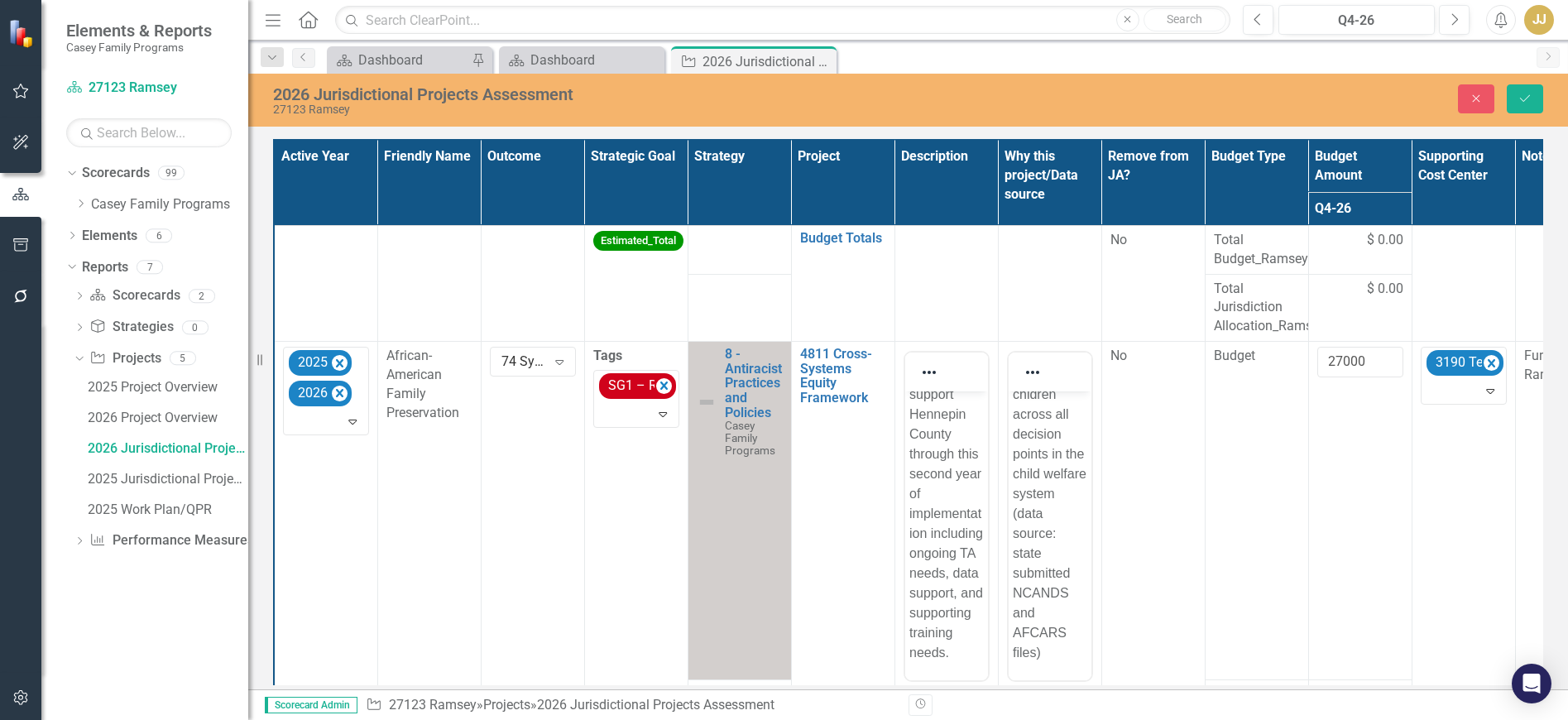click 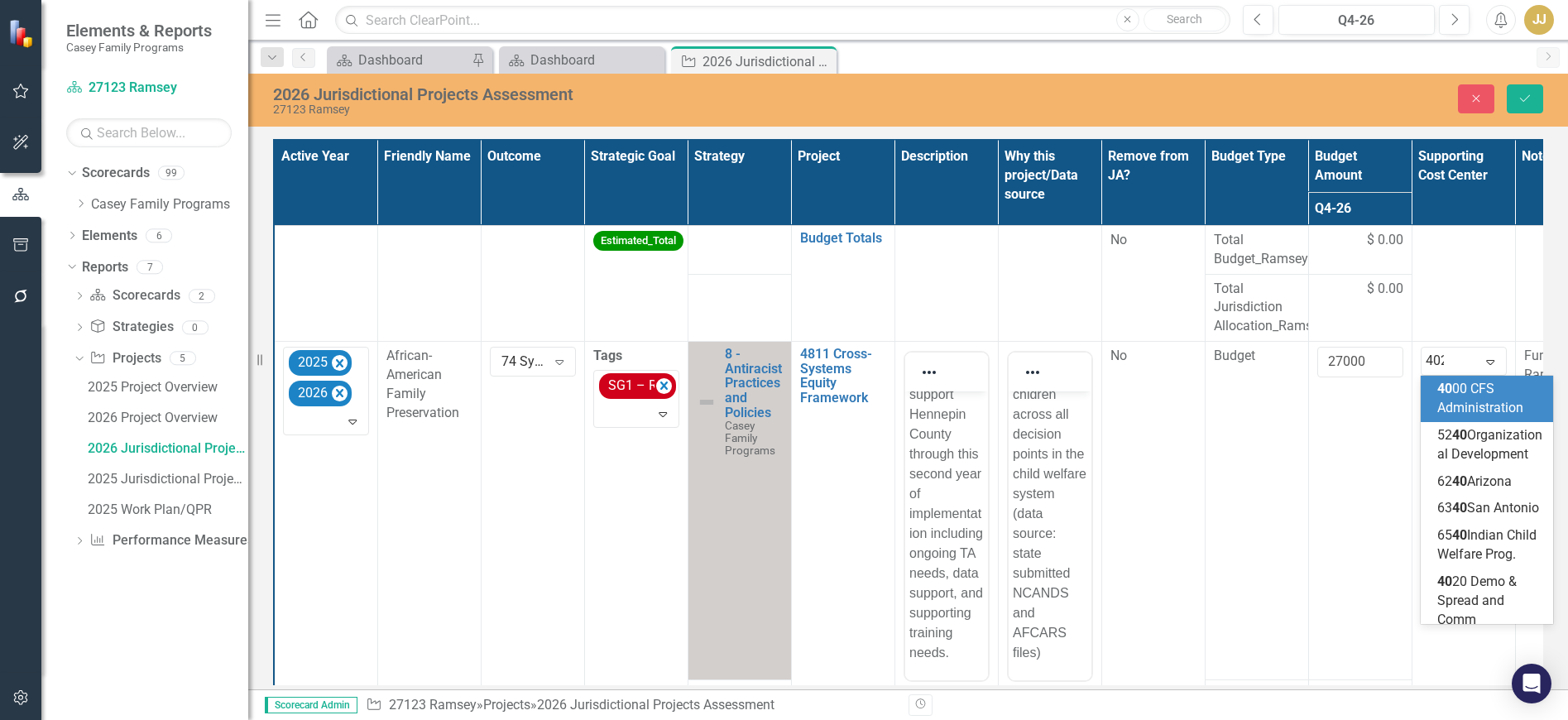 type on "4020" 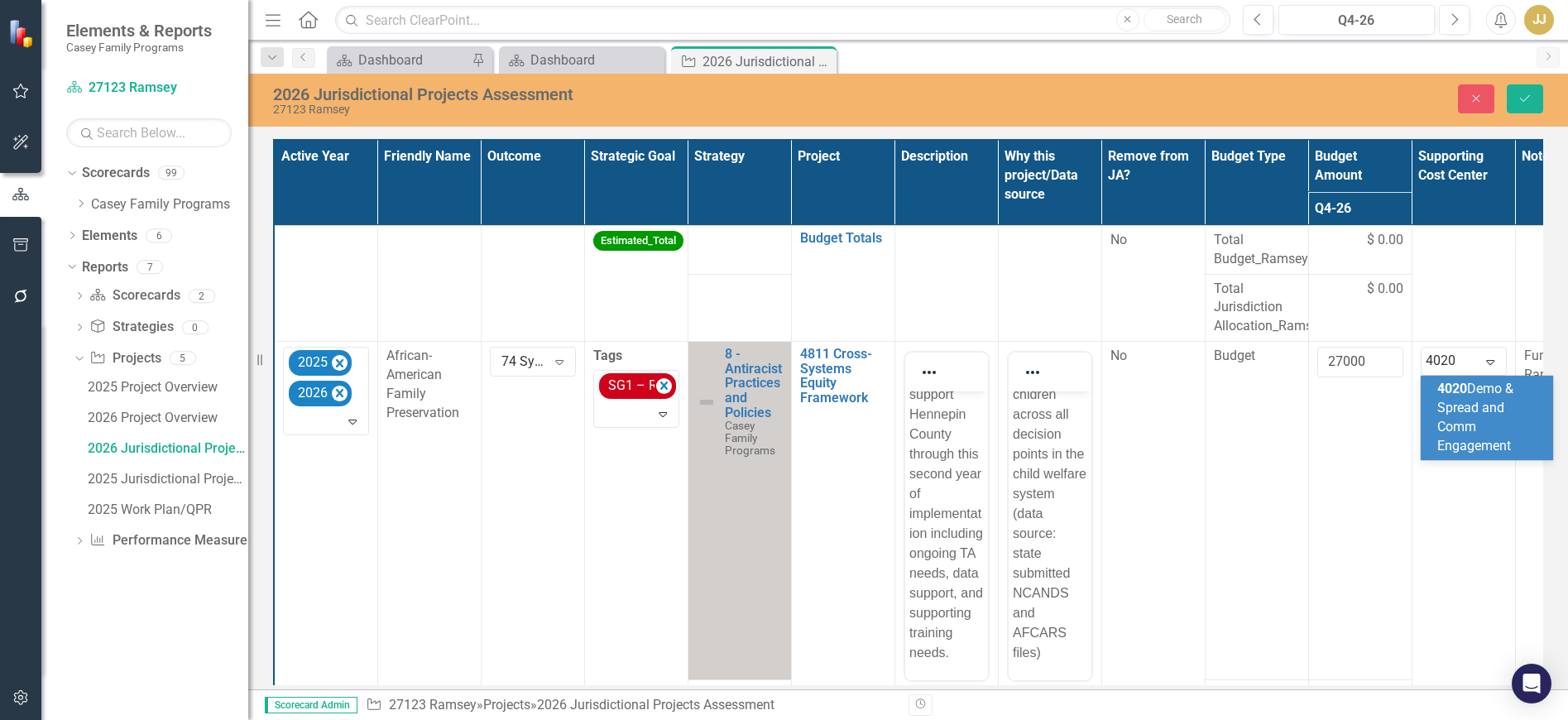 click on "4020  Demo & Spread and Comm Engagement" at bounding box center (1475, 417) 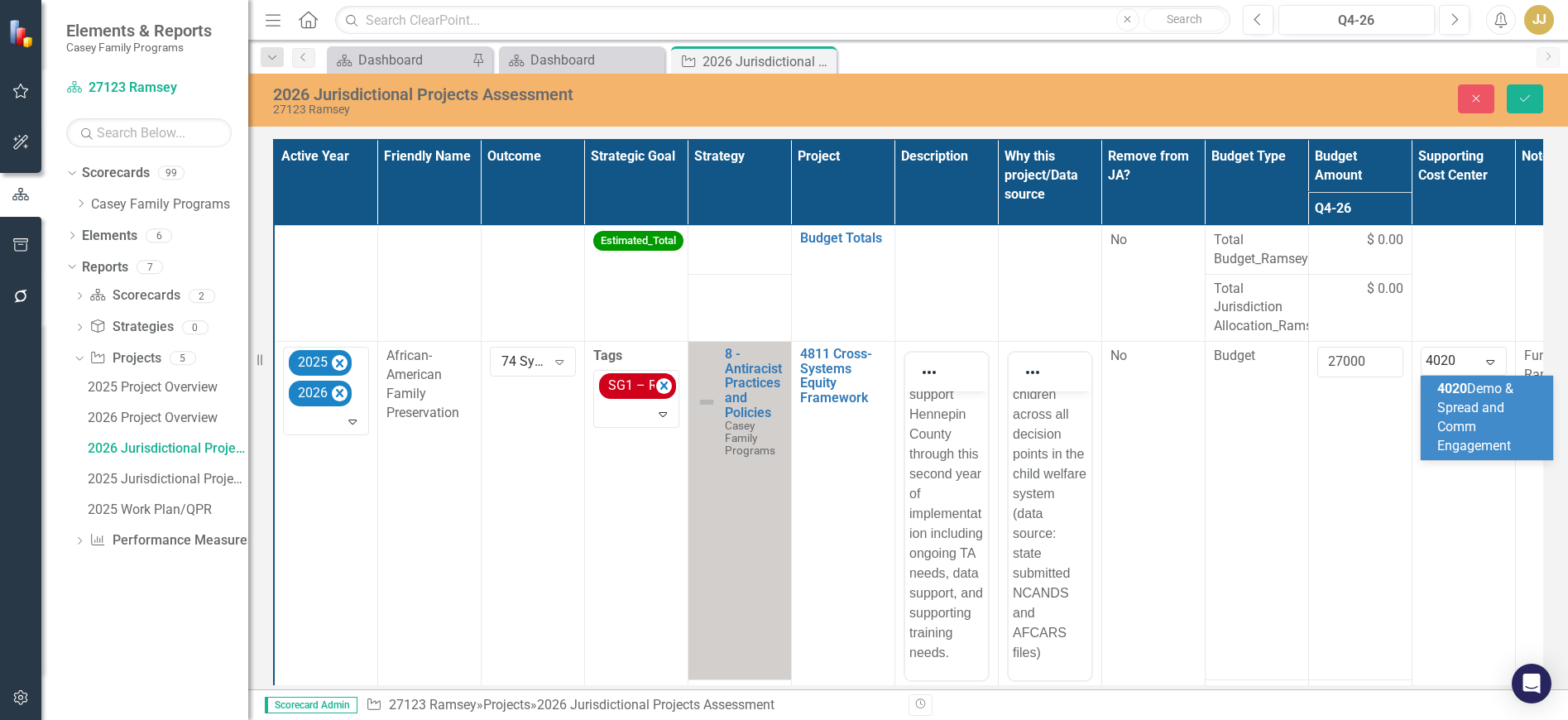type 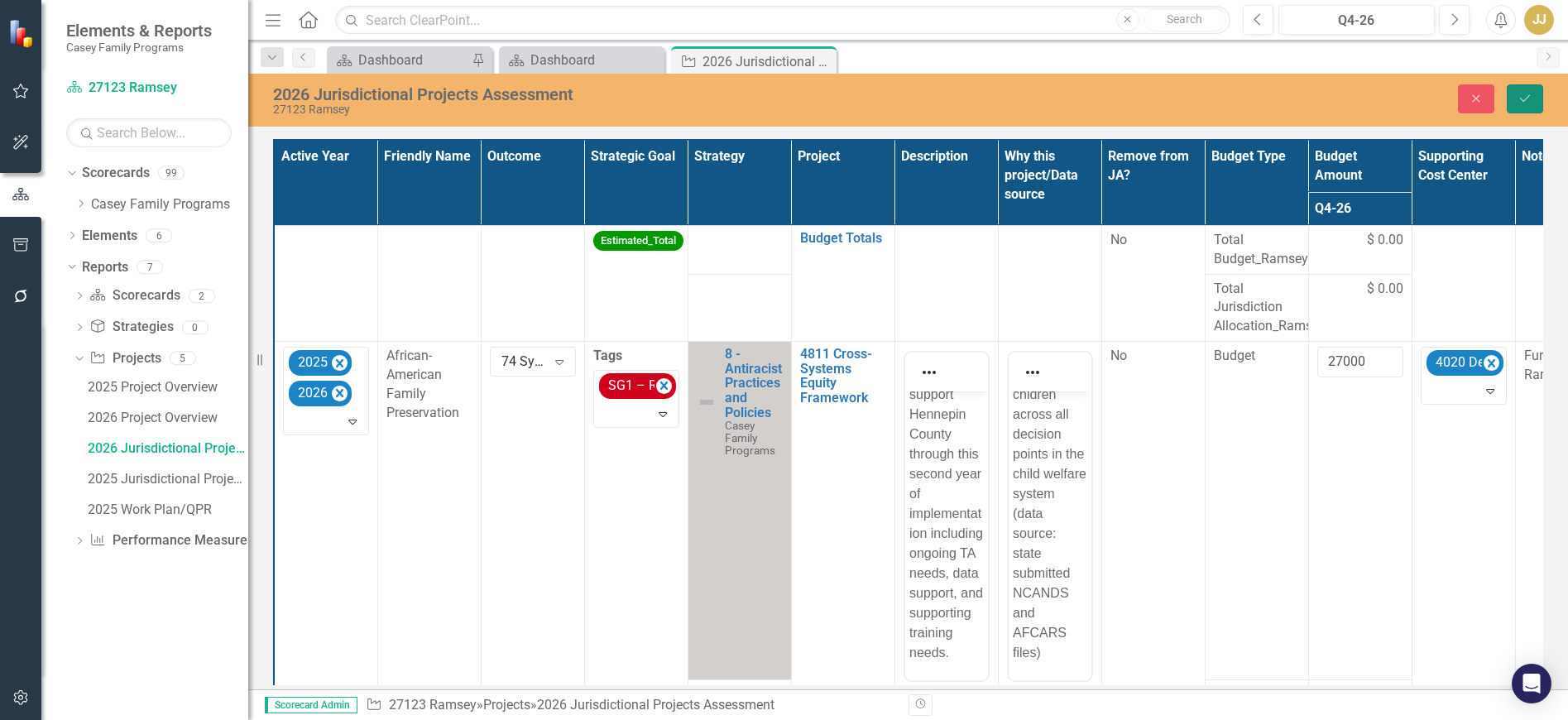 click on "Save" 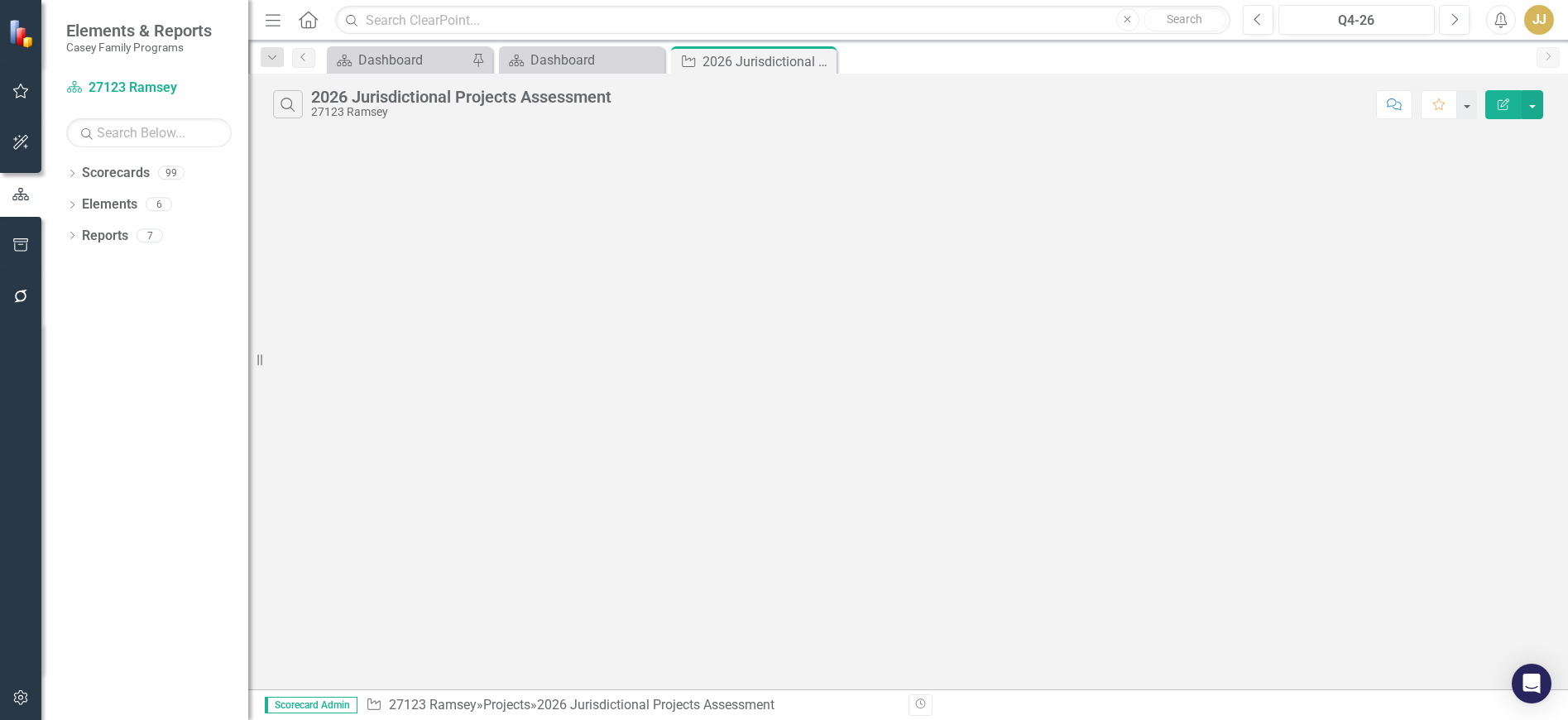 scroll, scrollTop: 0, scrollLeft: 0, axis: both 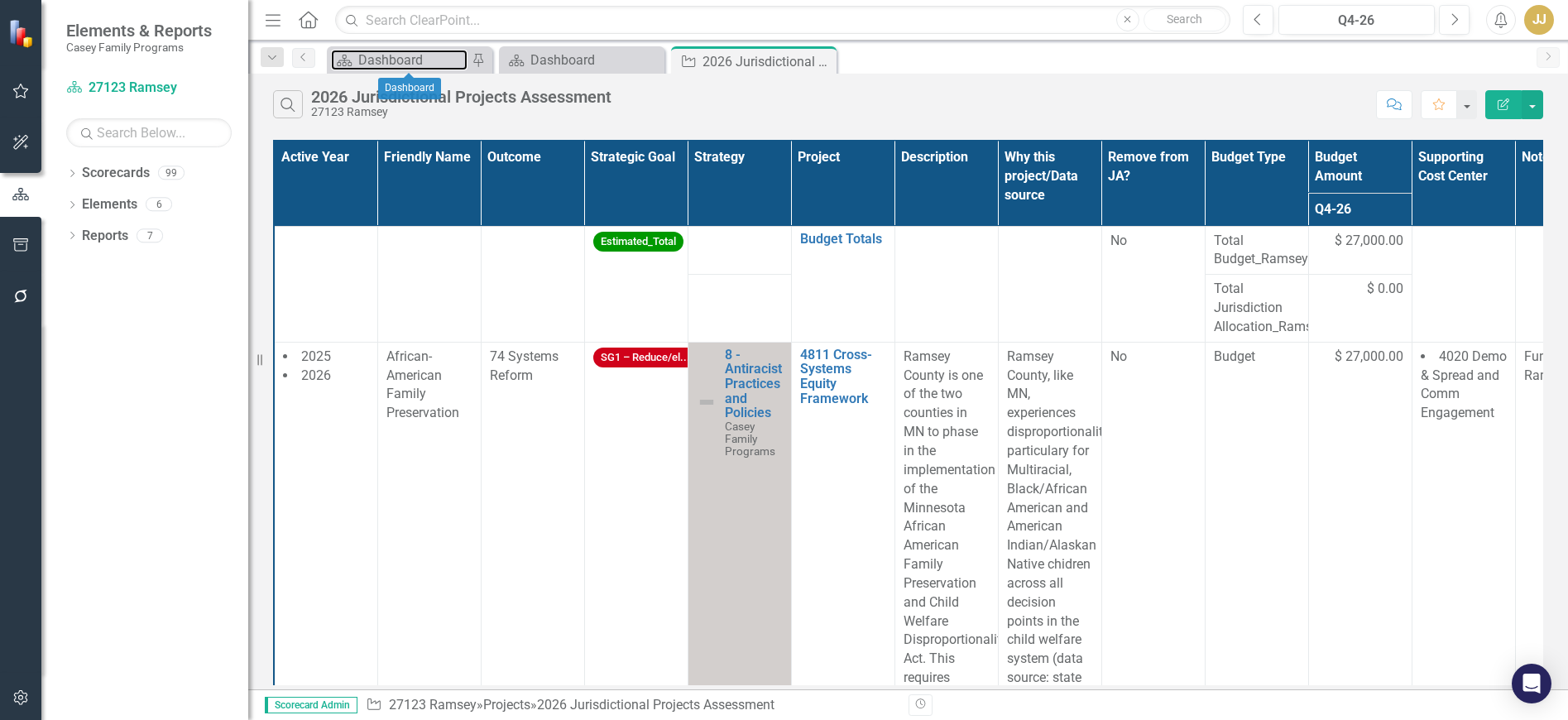 click on "Dashboard" at bounding box center [413, 60] 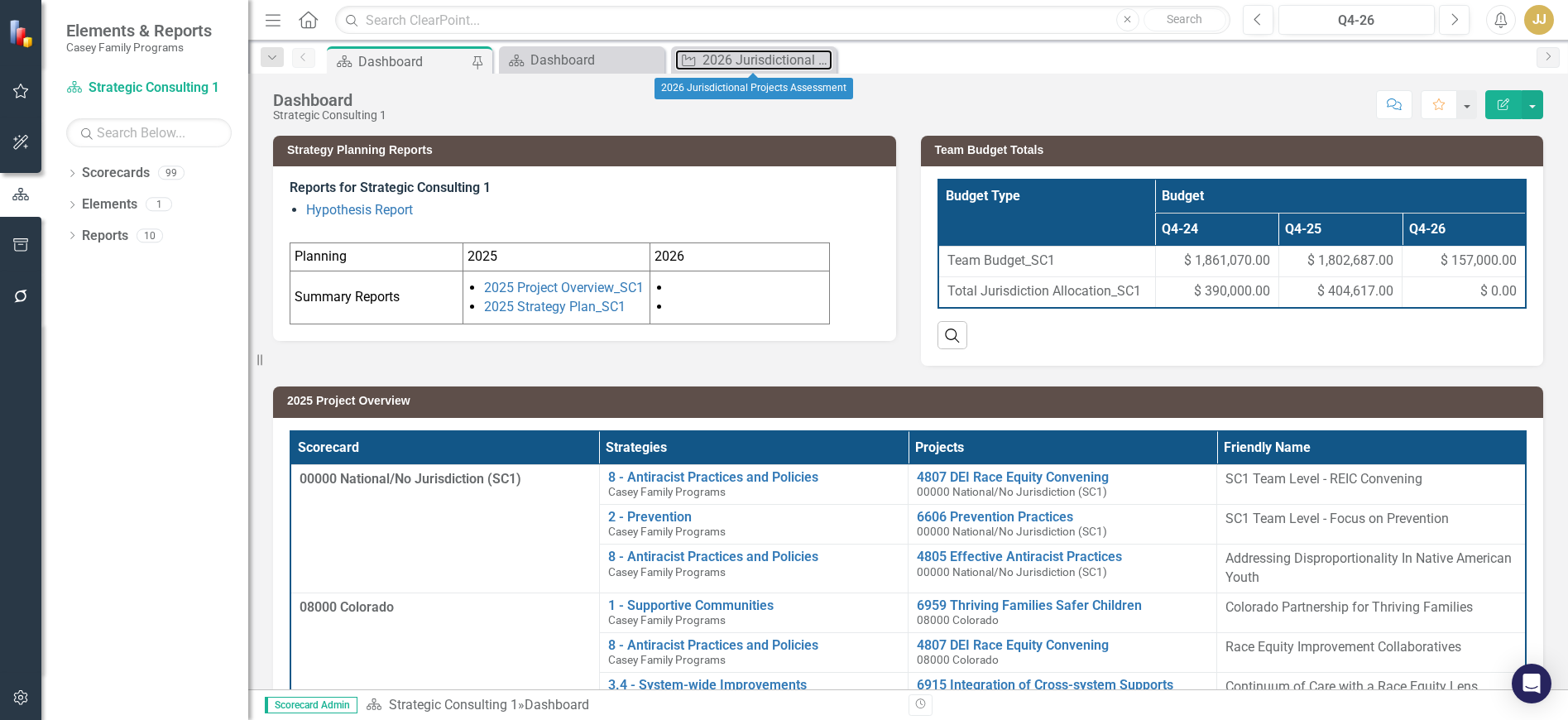 click on "2026 Jurisdictional Projects Assessment" at bounding box center [767, 60] 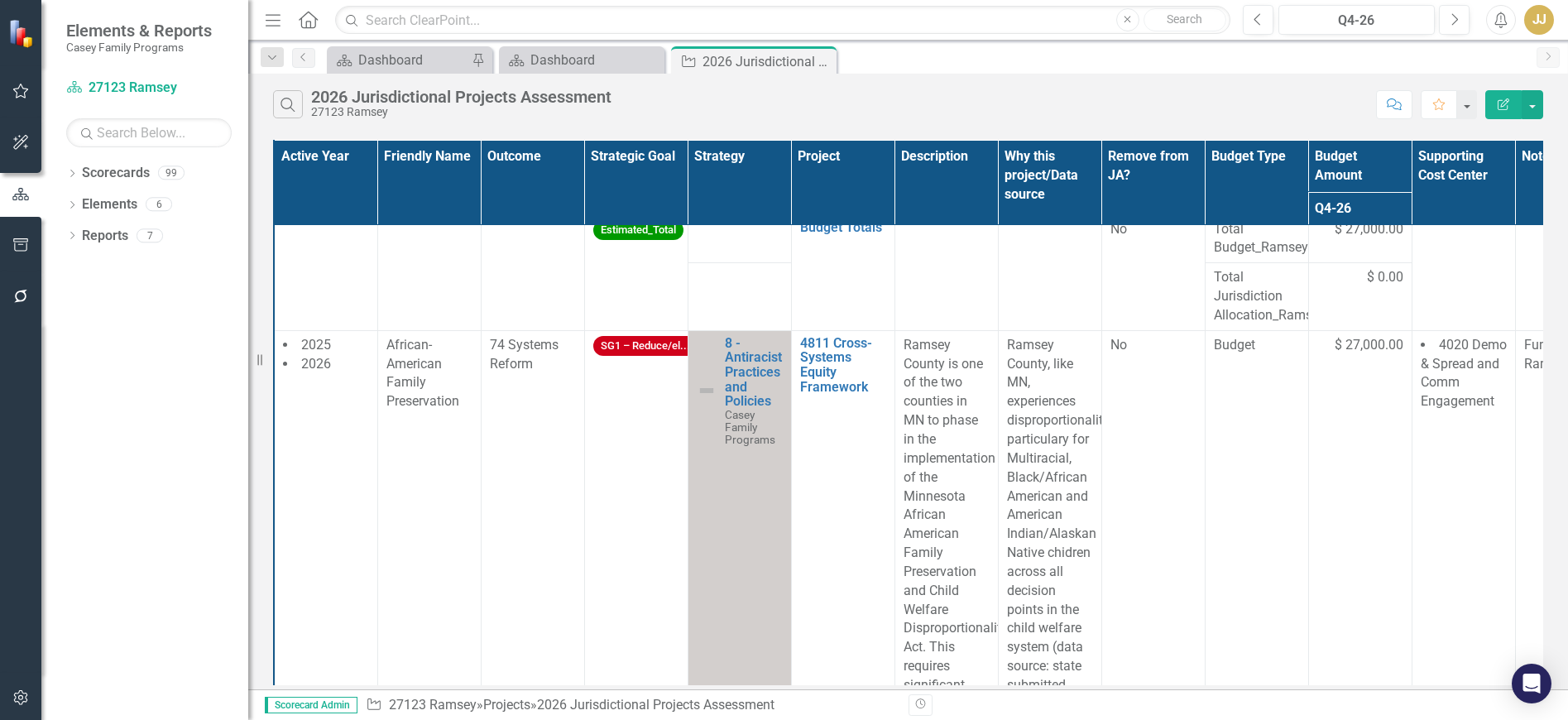 scroll, scrollTop: 0, scrollLeft: 0, axis: both 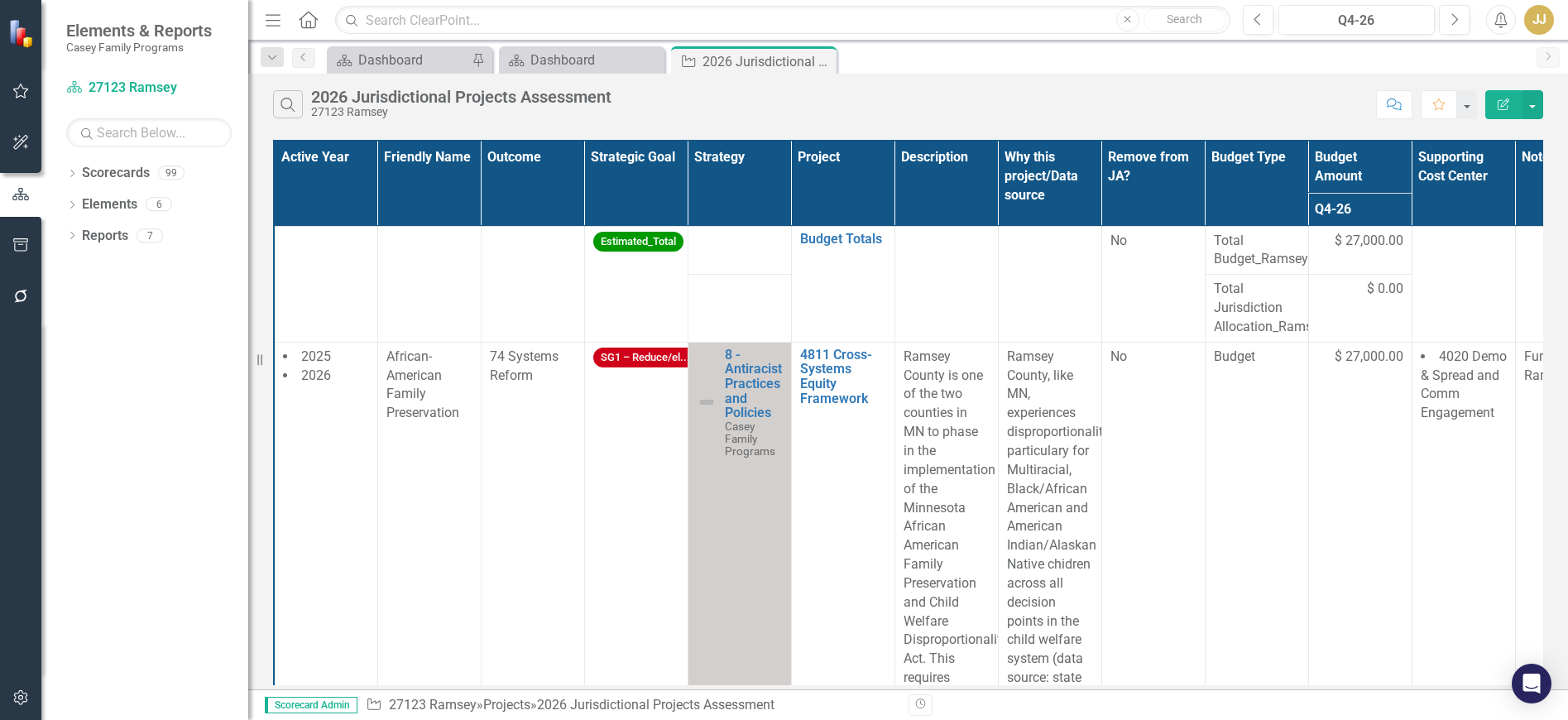 click on "Close" 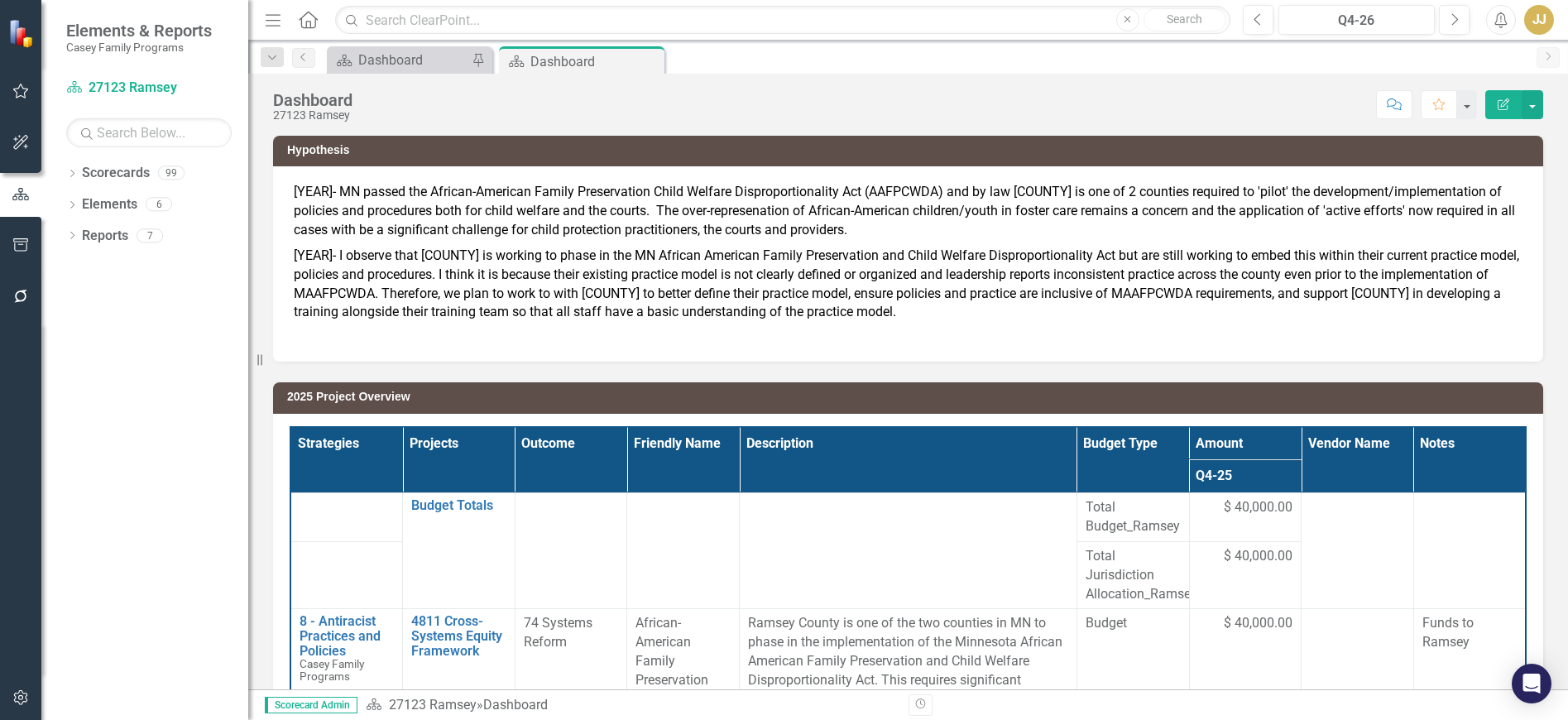 click on "Close" 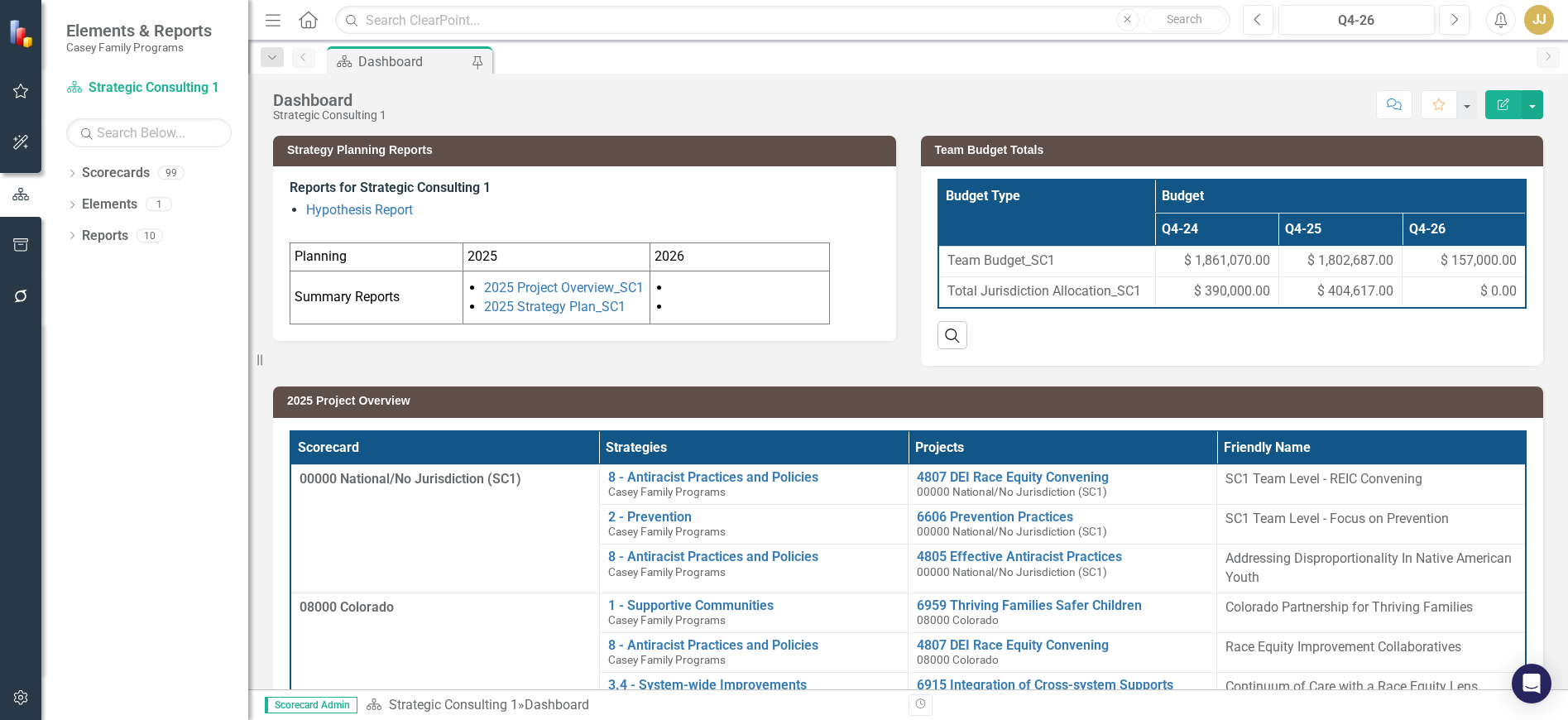 click on "Dropdown" 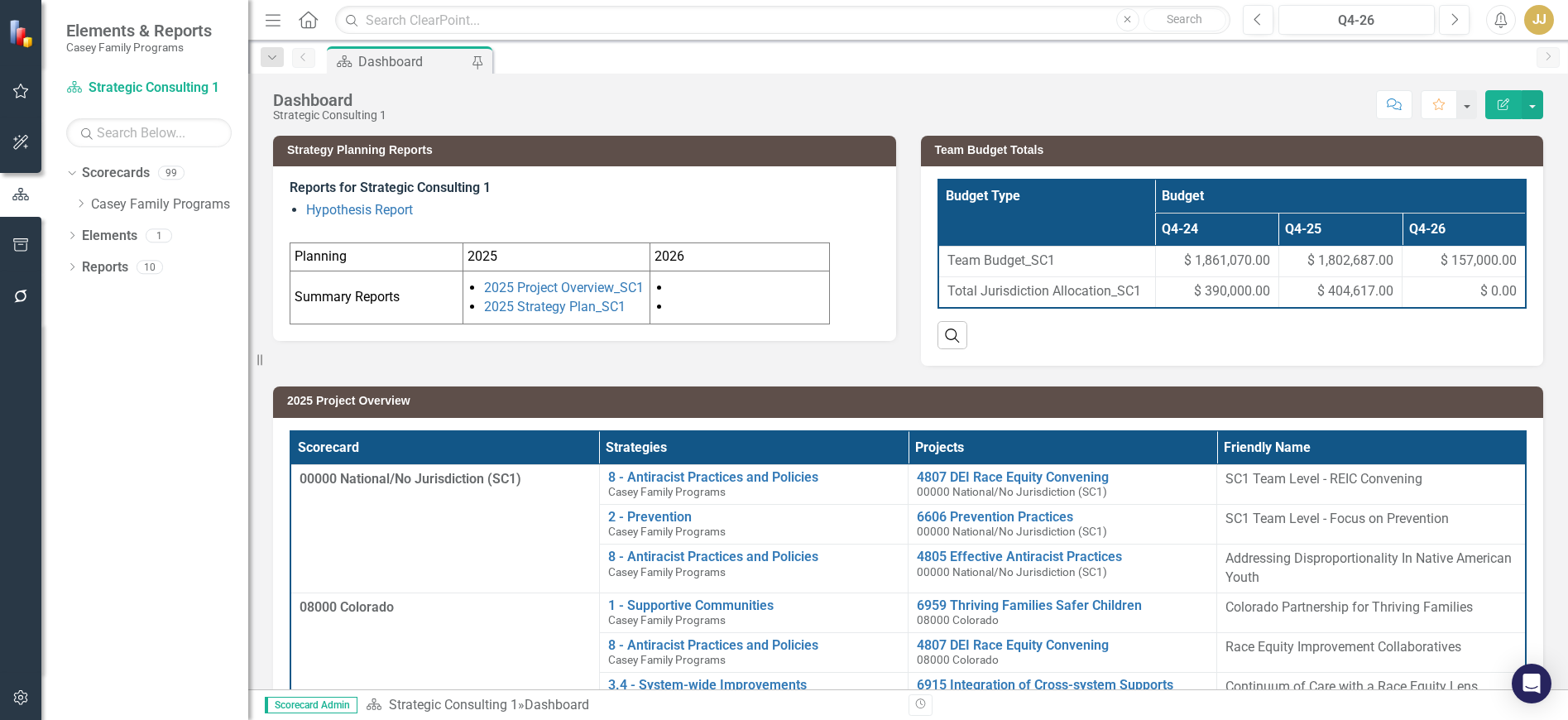 click on "Dropdown" 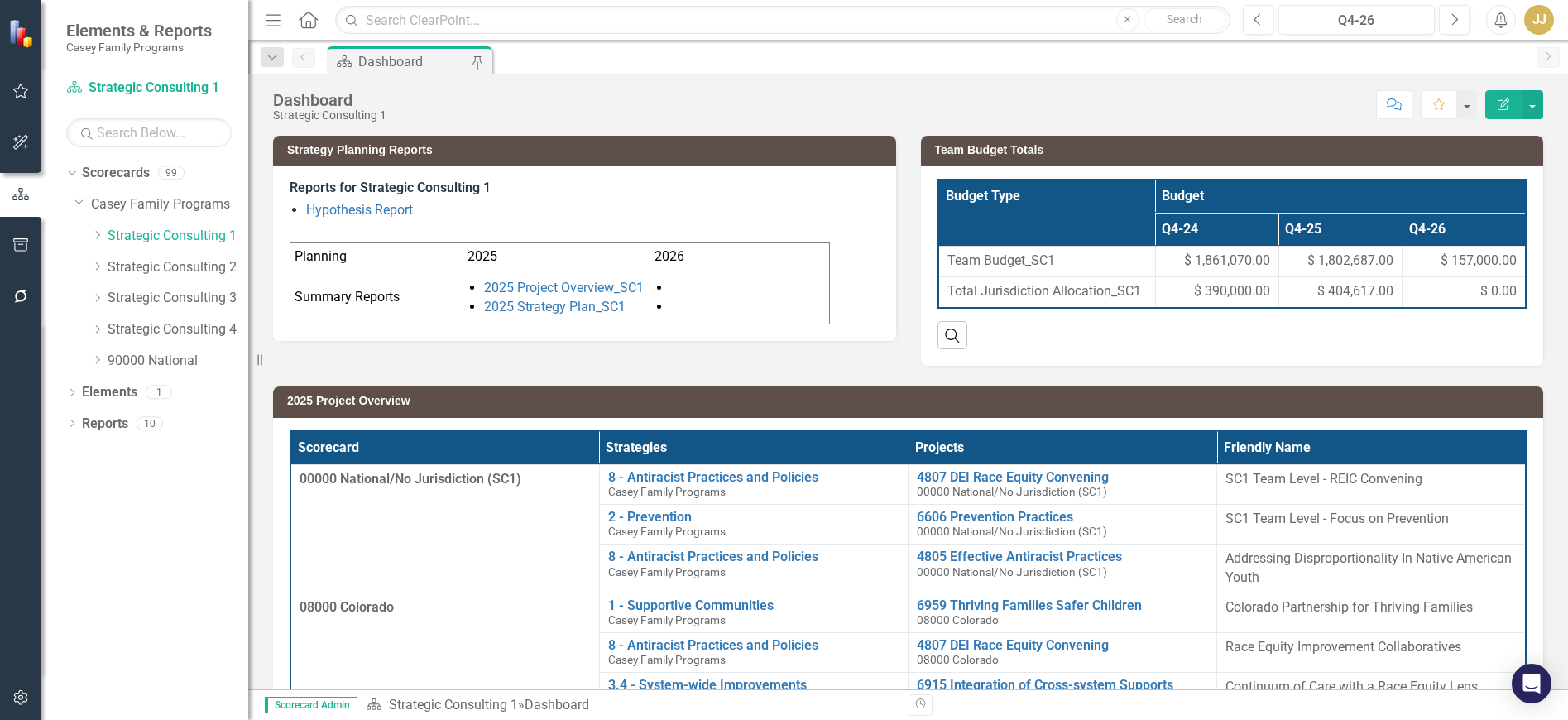 click on "Dropdown" 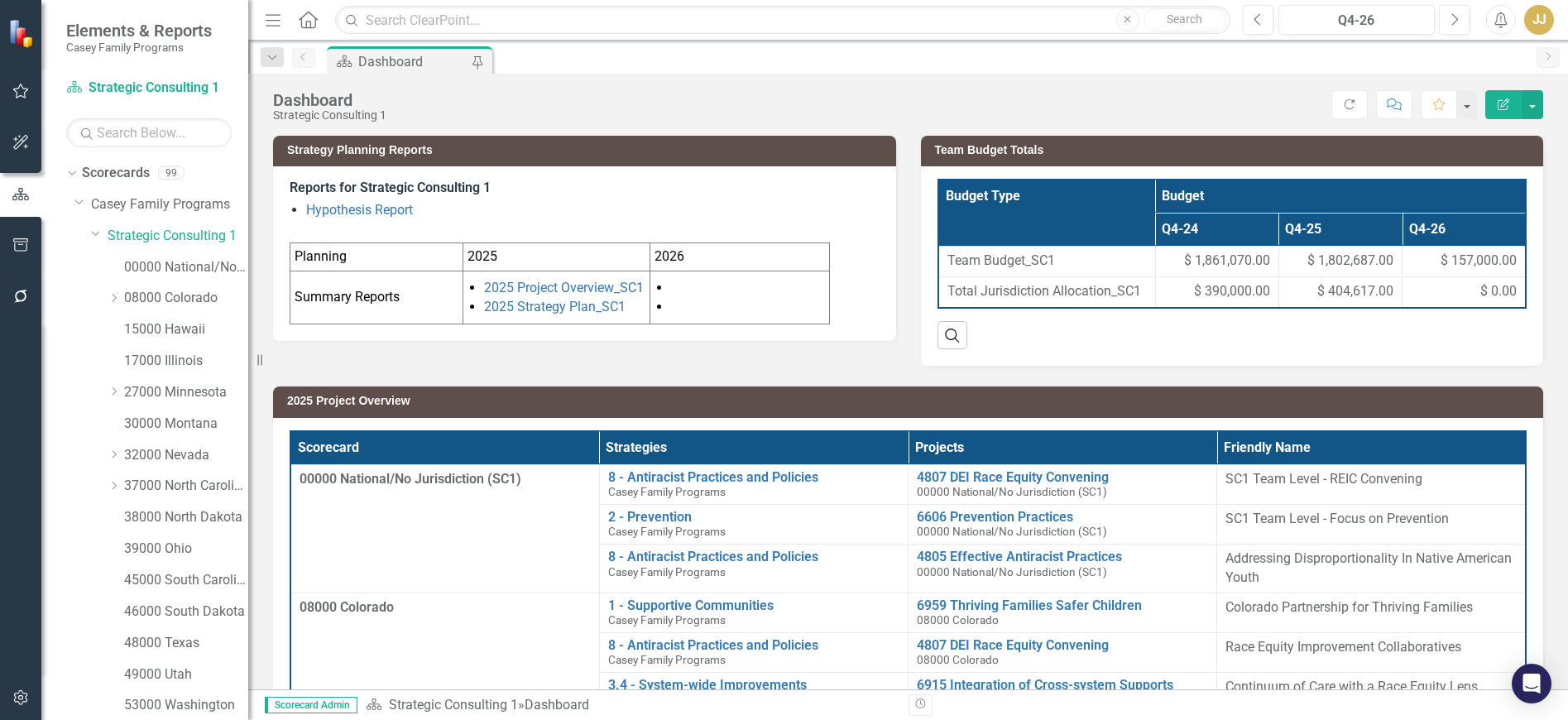 click on "Dropdown" 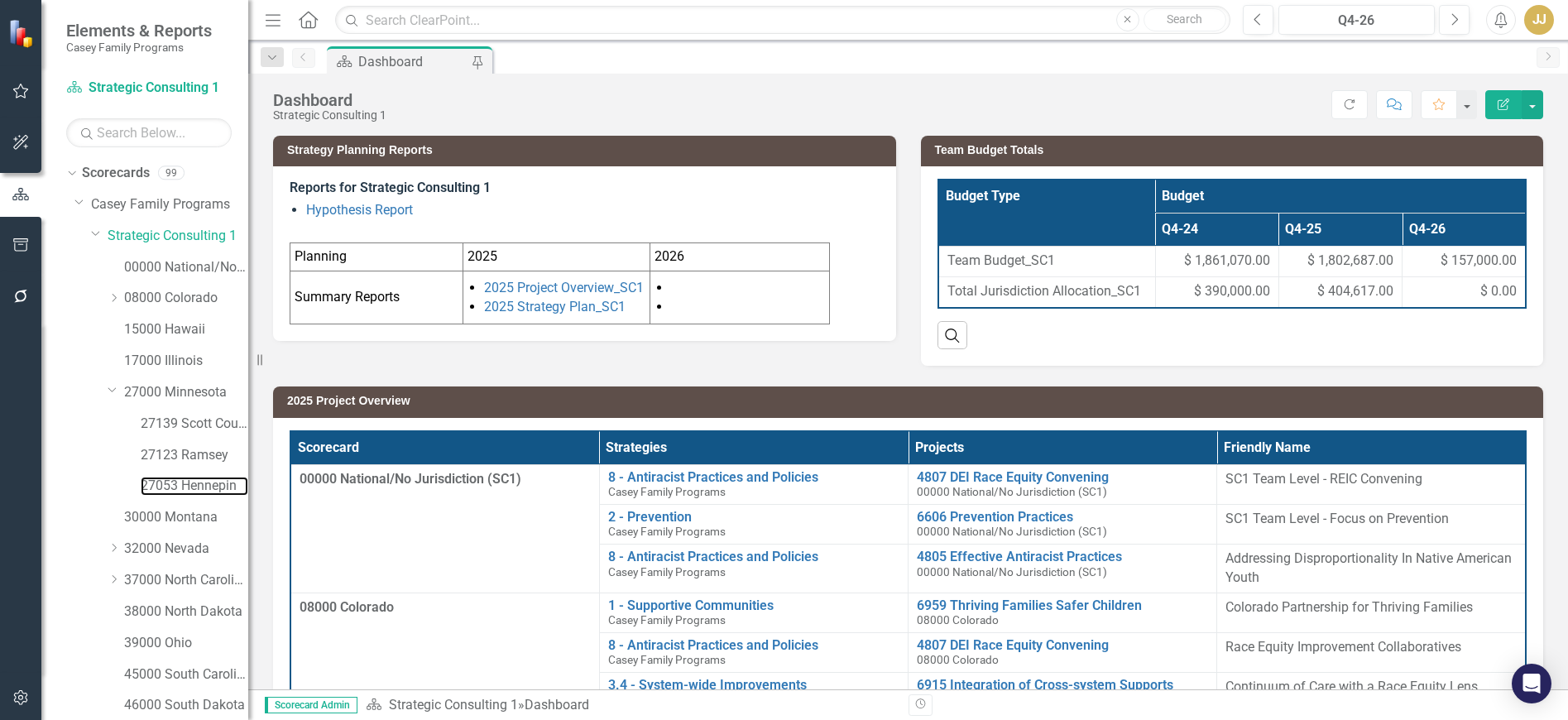 click on "27053 Hennepin" at bounding box center [194, 486] 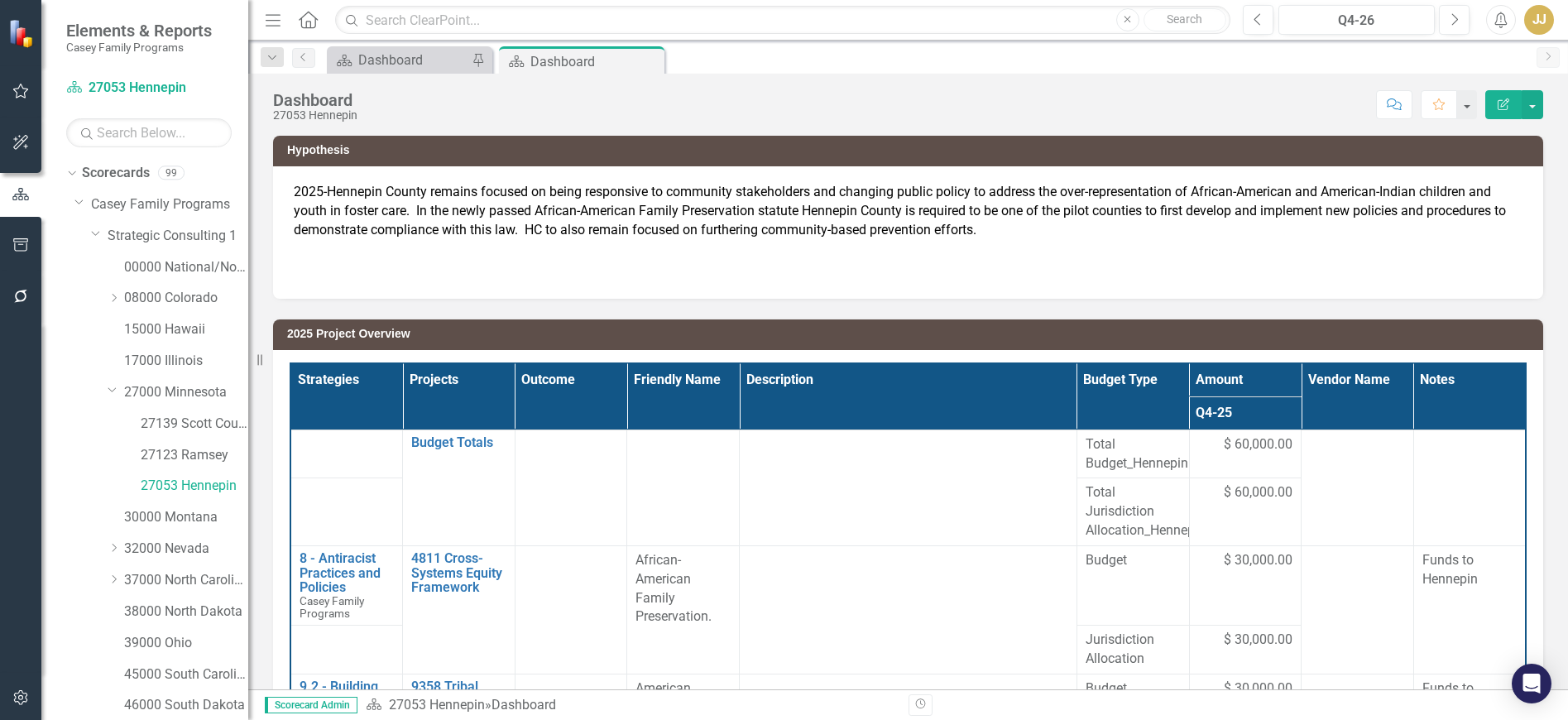 click on "2025-Hennepin County remains focused on being responsive to community stakeholders and changing public policy to address the over-representation of African-American and American-Indian children and youth in foster care.  In the newly passed African-American Family Preservation statute Hennepin County is required to be one of the pilot counties to first develop and implement new policies and procedures to demonstrate compliance with this law.  HC to also remain focused on furthering community-based prevention efforts." at bounding box center [908, 220] 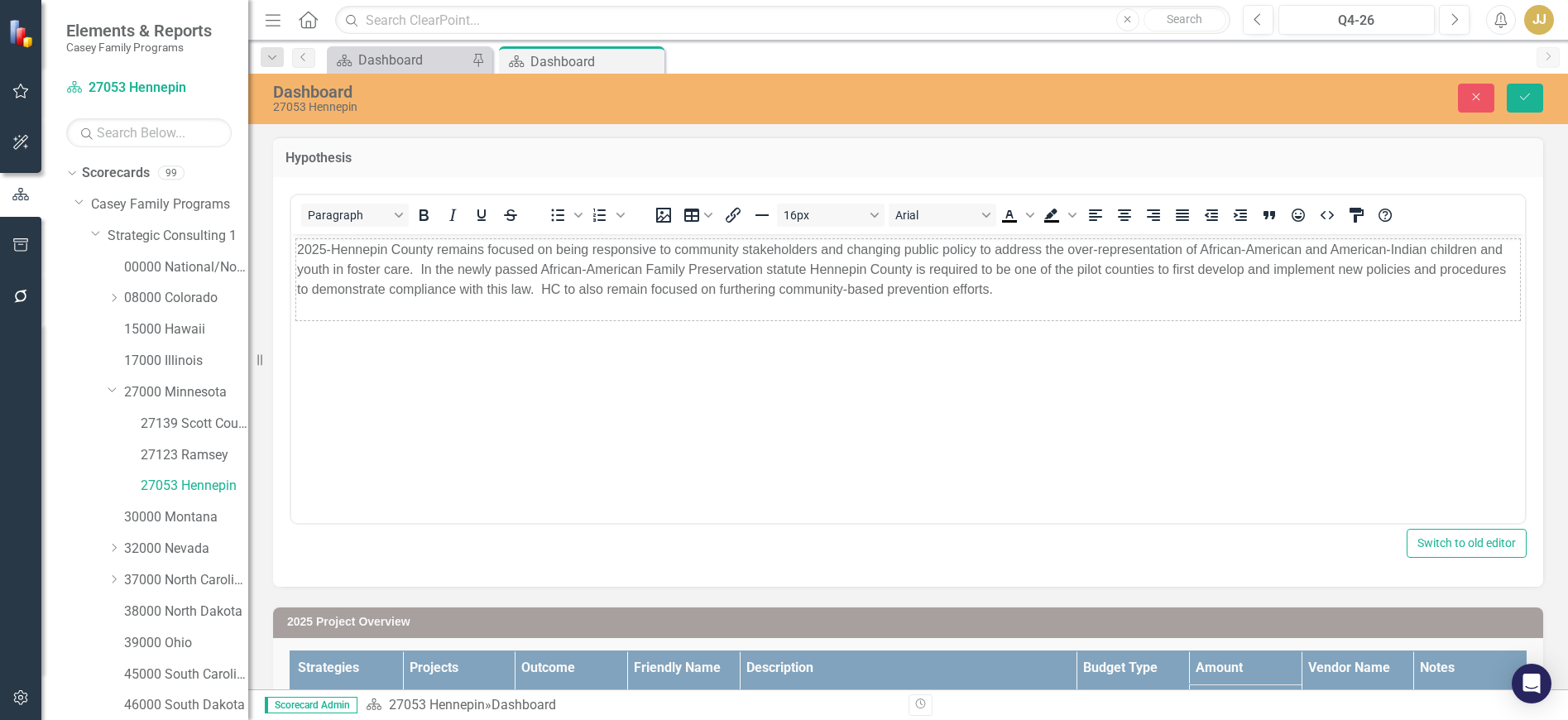 scroll, scrollTop: 0, scrollLeft: 0, axis: both 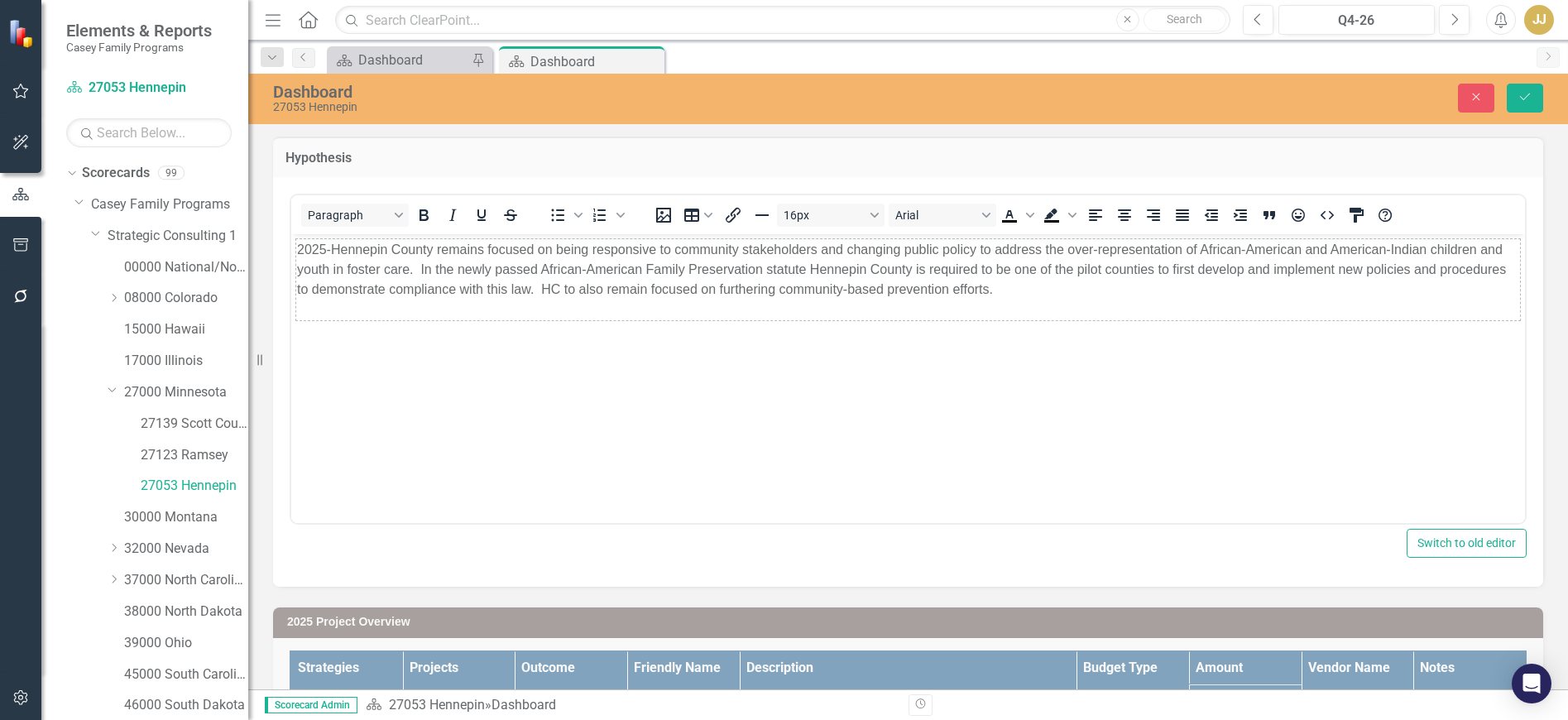 click on "2025-Hennepin County remains focused on being responsive to community stakeholders and changing public policy to address the over-representation of African-American and American-Indian children and youth in foster care.  In the newly passed African-American Family Preservation statute Hennepin County is required to be one of the pilot counties to first develop and implement new policies and procedures to demonstrate compliance with this law.  HC to also remain focused on furthering community-based prevention efforts." at bounding box center (909, 279) 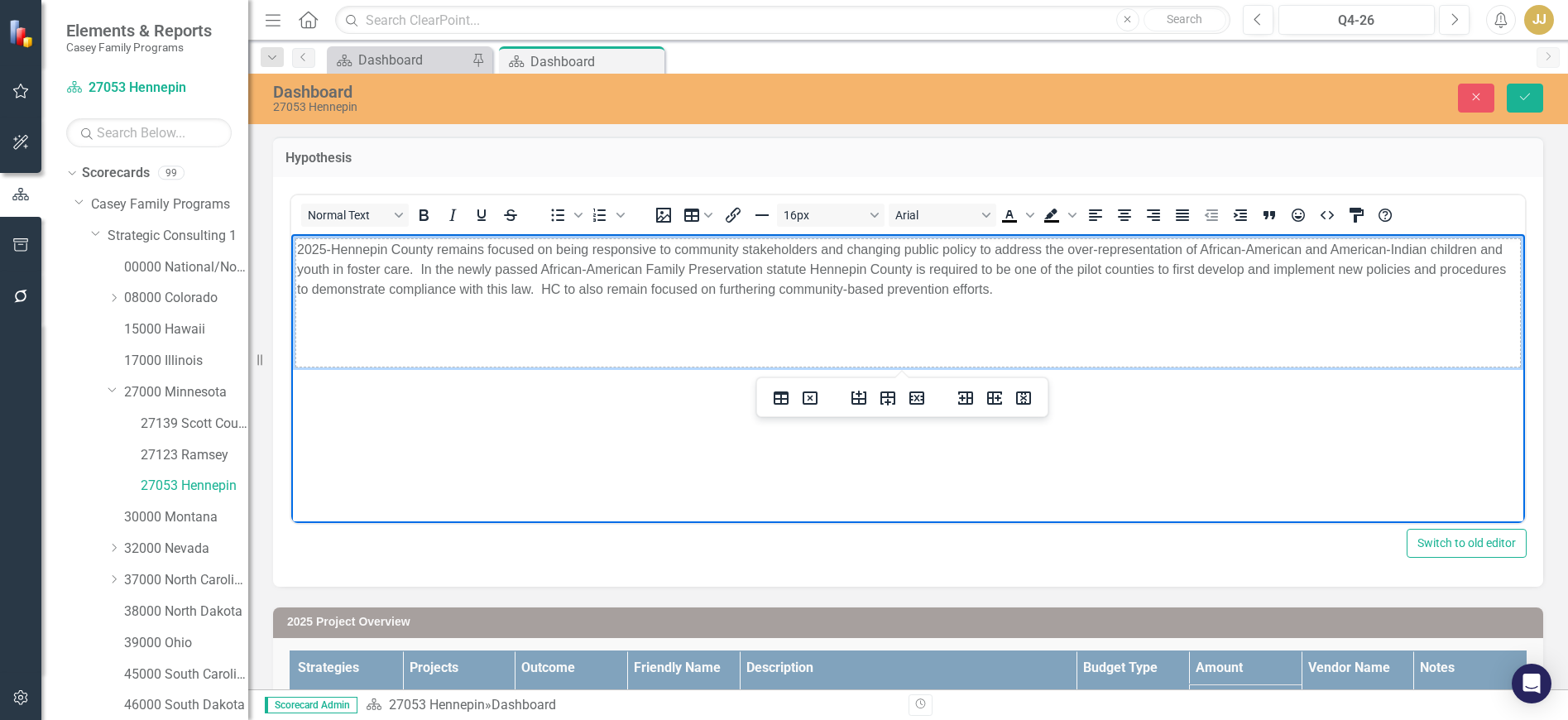 type 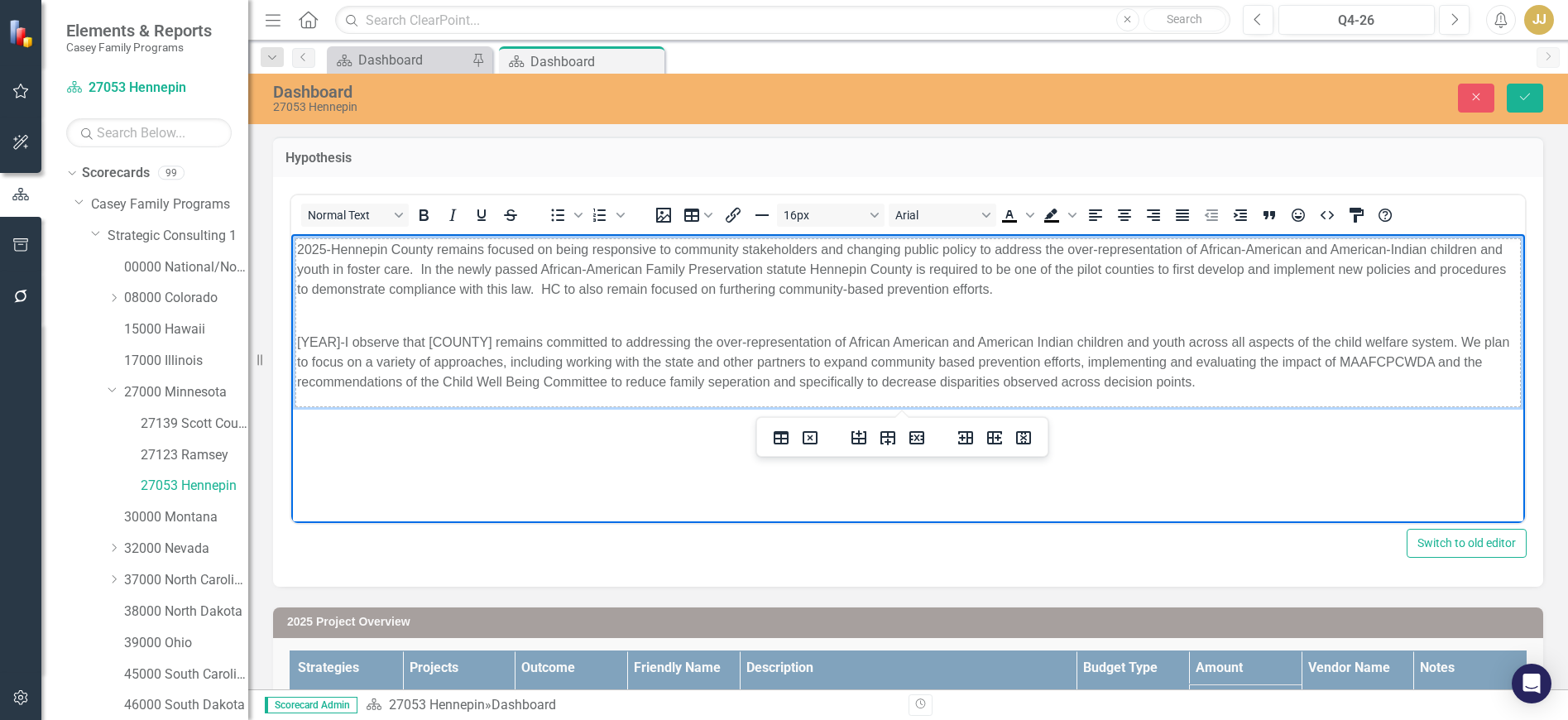 click on "2026-I observe that Hennepin County remains committed to addressing the over-representation of African American and American Indian children and youth across all aspects of the child welfare system. We plan to focus on a variety of approaches, including working with the state and other partners to expand community based prevention efforts, implementing and evaluating the impact of MAAFCPCWDA and the recommendations of the Child Well Being Committee to reduce family seperation and specifically to decrease disparities observed across decision points." at bounding box center (908, 362) 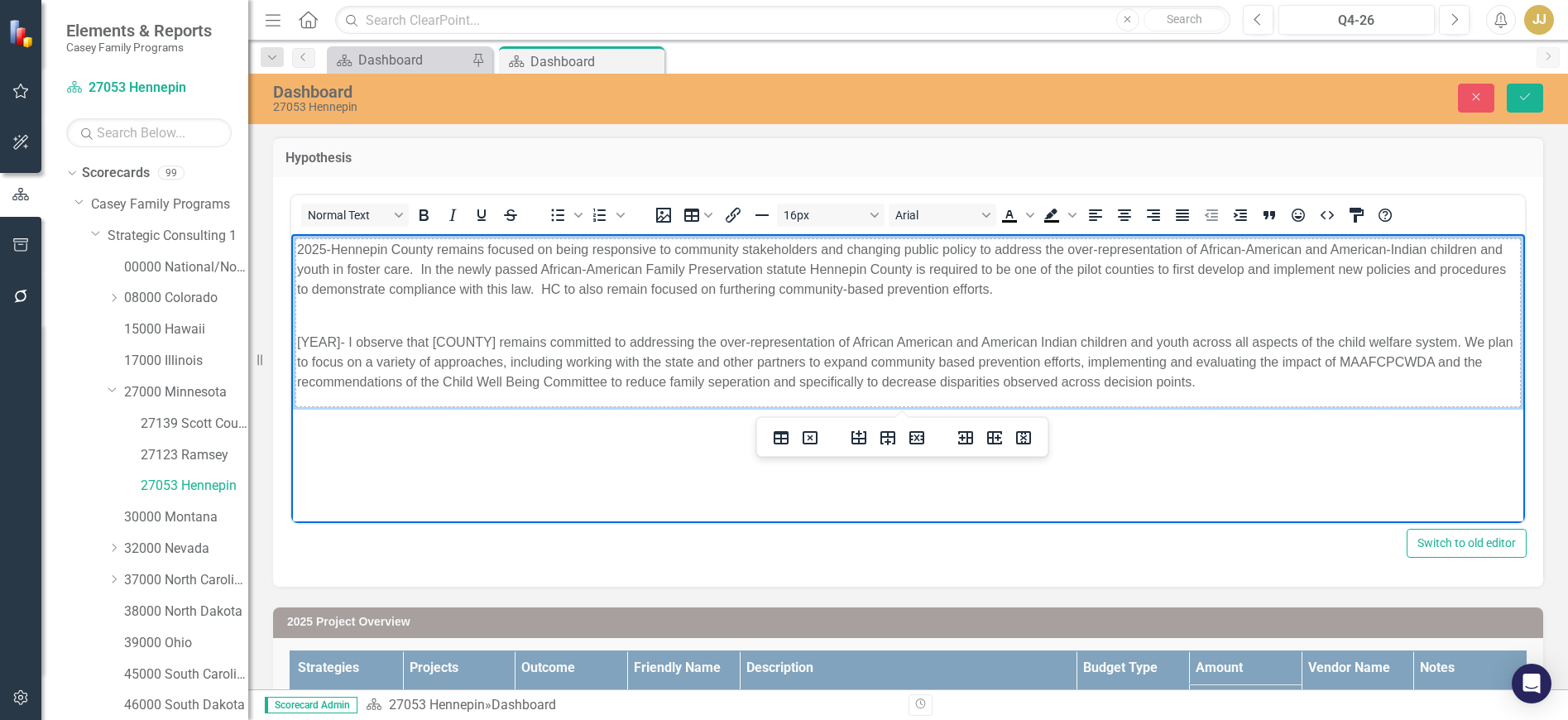 click on "2026- I observe that Hennepin County remains committed to addressing the over-representation of African American and American Indian children and youth across all aspects of the child welfare system. We plan to focus on a variety of approaches, including working with the state and other partners to expand community based prevention efforts, implementing and evaluating the impact of MAAFCPCWDA and the recommendations of the Child Well Being Committee to reduce family seperation and specifically to decrease disparities observed across decision points." at bounding box center (908, 362) 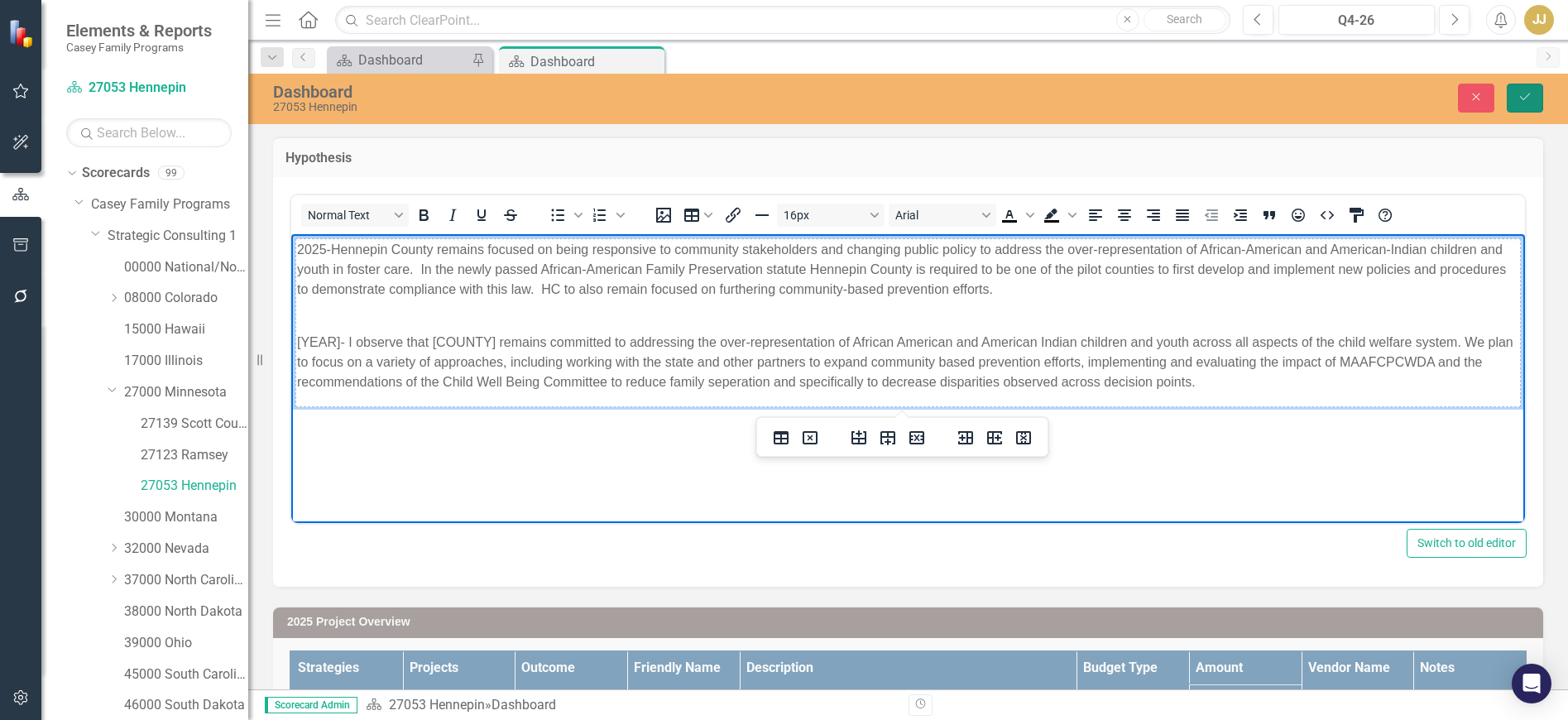 click on "Save" 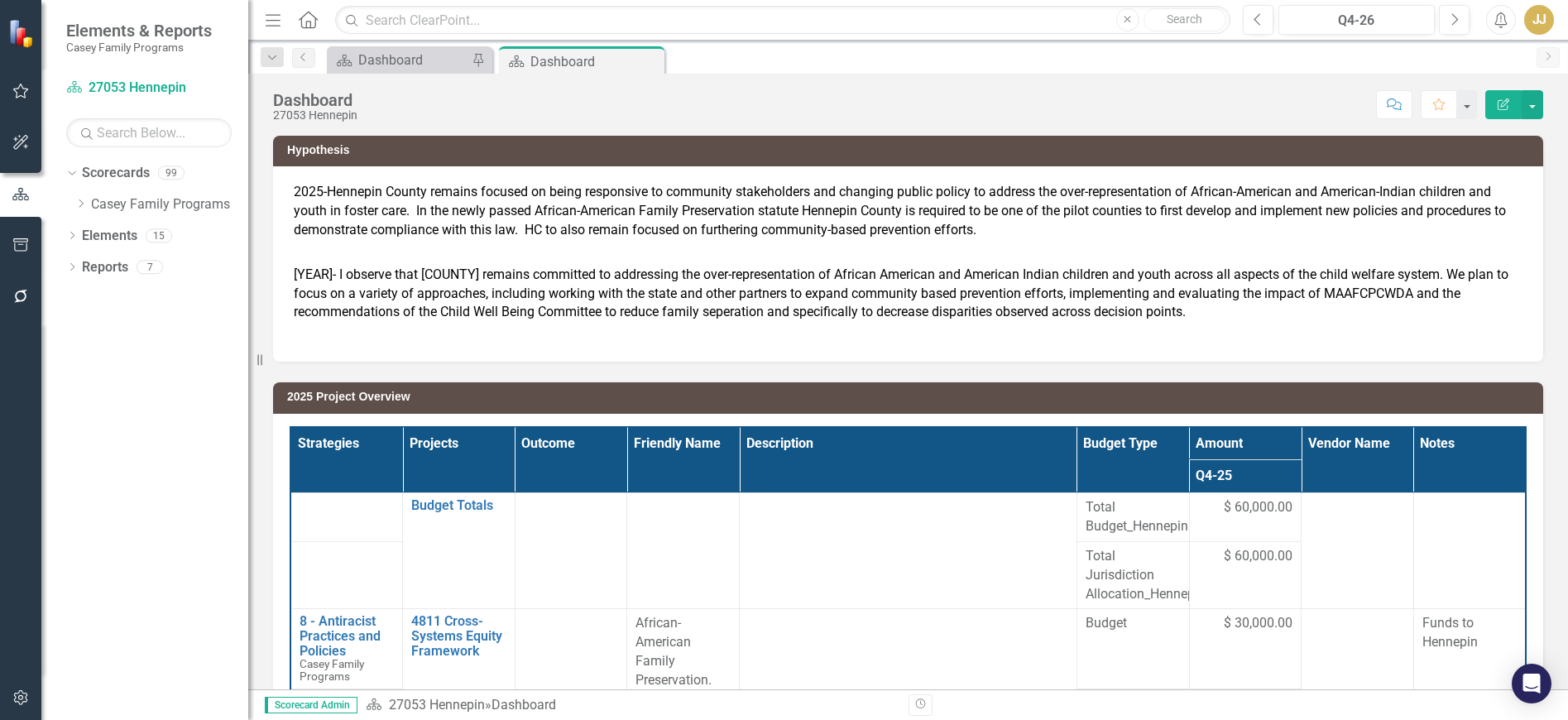 click 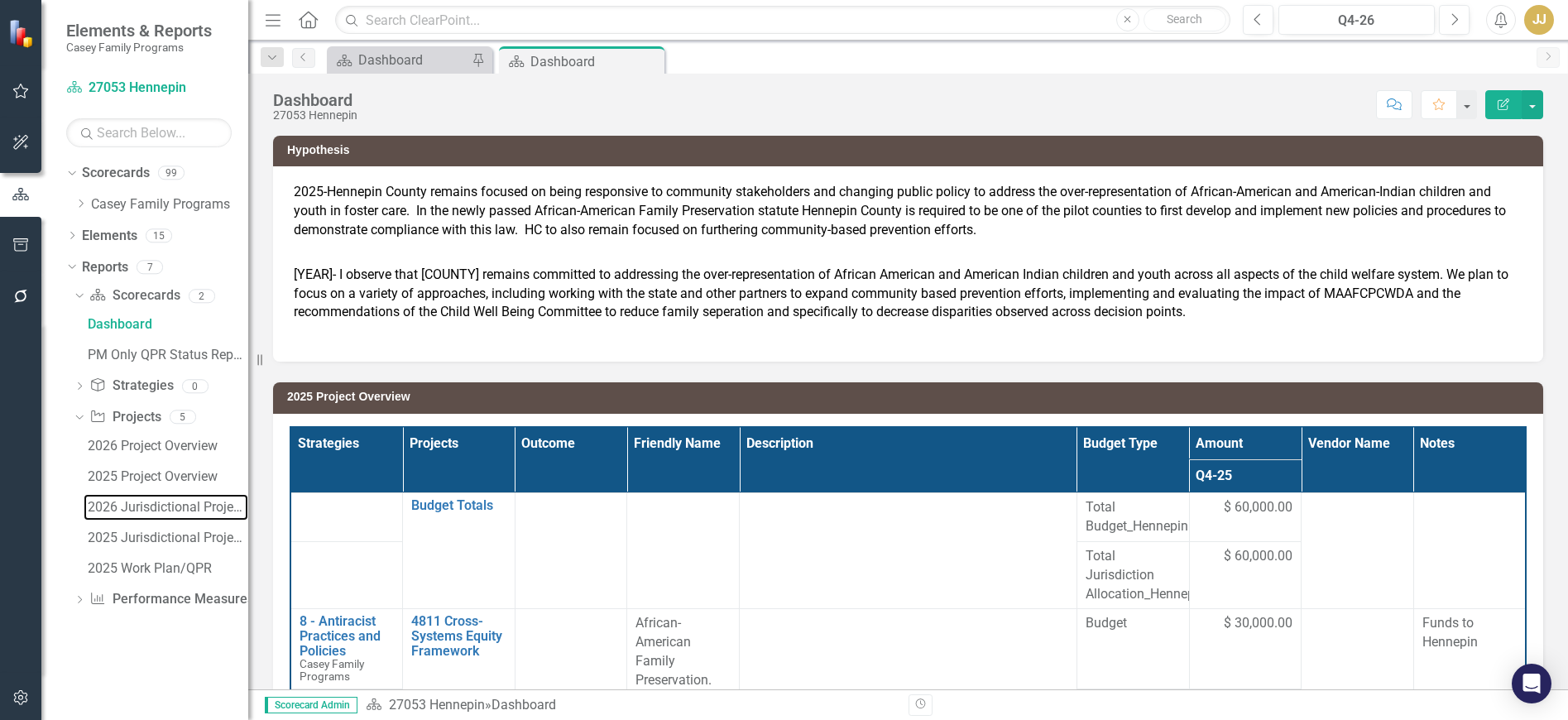 click on "2026 Jurisdictional Projects Assessment" at bounding box center [168, 507] 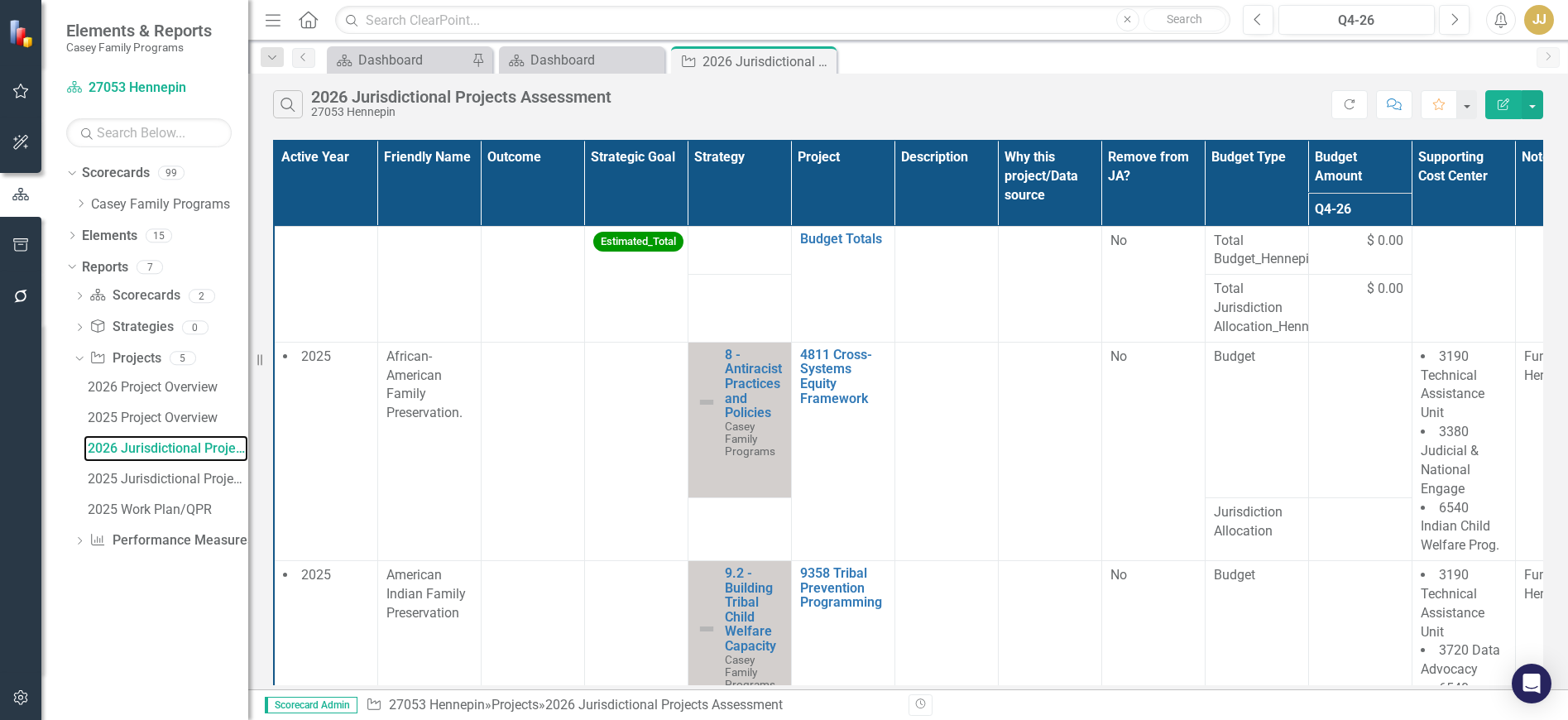 drag, startPoint x: 252, startPoint y: 427, endPoint x: 237, endPoint y: 450, distance: 27.45906 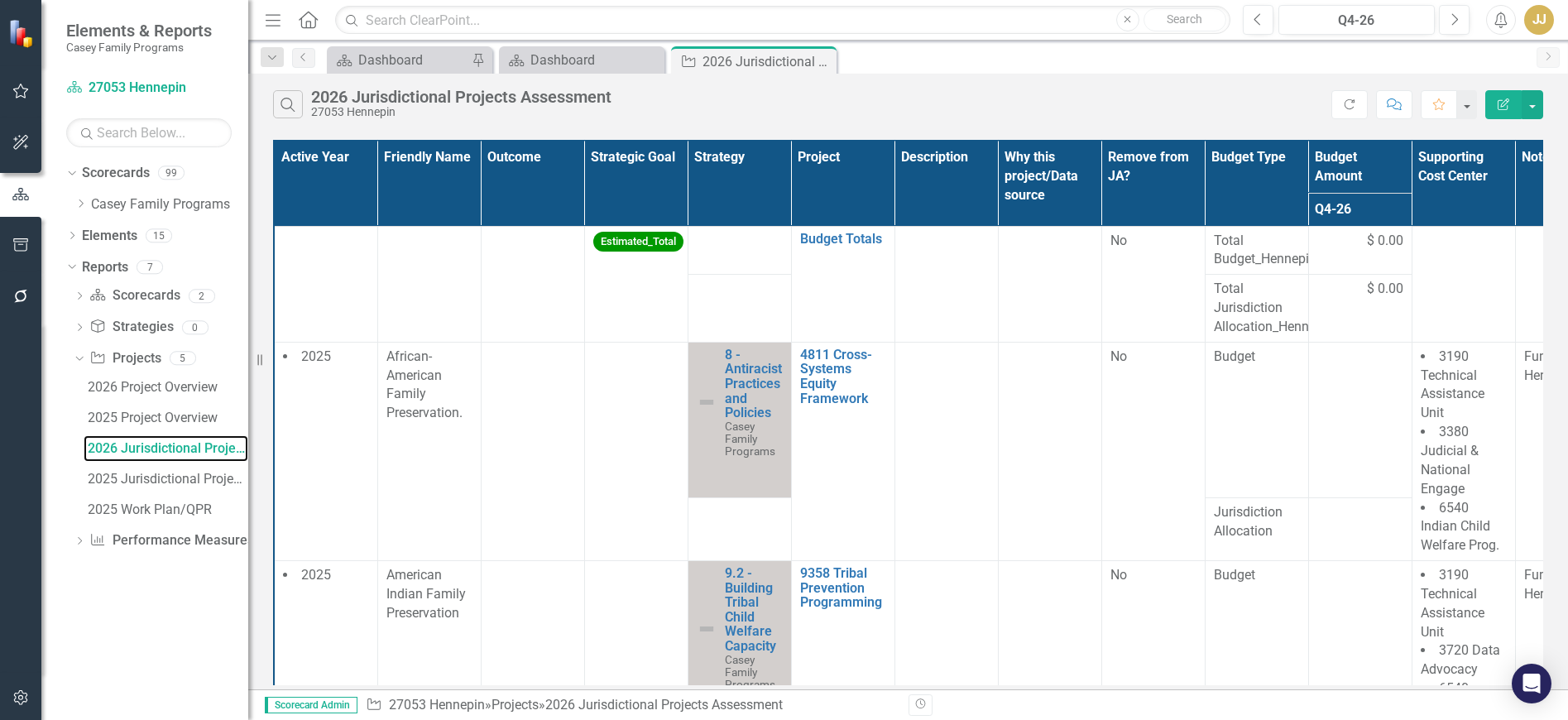 click on "Elements & Reports Casey Family Programs Scorecard 27053 Hennepin Search Dropdown Scorecards 99 Dropdown Casey Family Programs Dropdown Strategic Consulting 1 00000 National/No Jurisdiction (SC1) Dropdown 08000 Colorado 08013 Boulder 15000 Hawaii 17000 Illinois Dropdown 27000 Minnesota 27139 Scott County 27123 Ramsey 27053 Hennepin 30000 Montana Dropdown 32000 Nevada 32003 Clark 32031 Washoe Dropdown 37000 North Carolina 37035 Catawba 37081 Guilford 37129 New Hanover 37147 Pitt 37183 Wake 37119 Mecklenburg County 38000 North Dakota 39000 Ohio 45000 South Carolina 46000 South Dakota 48000 Texas 49000 Utah 53000 Washington Dropdown Strategic Consulting 2 00000 National/No Jurisdiction (SC2) Dropdown 06000 California 06001 Alameda 06037 Los Angeles 06059 Orange 06065 Riverside 06067 Sacramento 06071 San Bernardino 06073 San Diego 06075 San Francisco 06085 Santa Clara 06111 Ventura 11001 Washington DC 31000 Nebraska 41000 Oregon 51000 Virginia 54000 West Virginia 55000 Wisconsin 72000 Puerto Rico Dropdown 15 0 8" at bounding box center [124, 360] 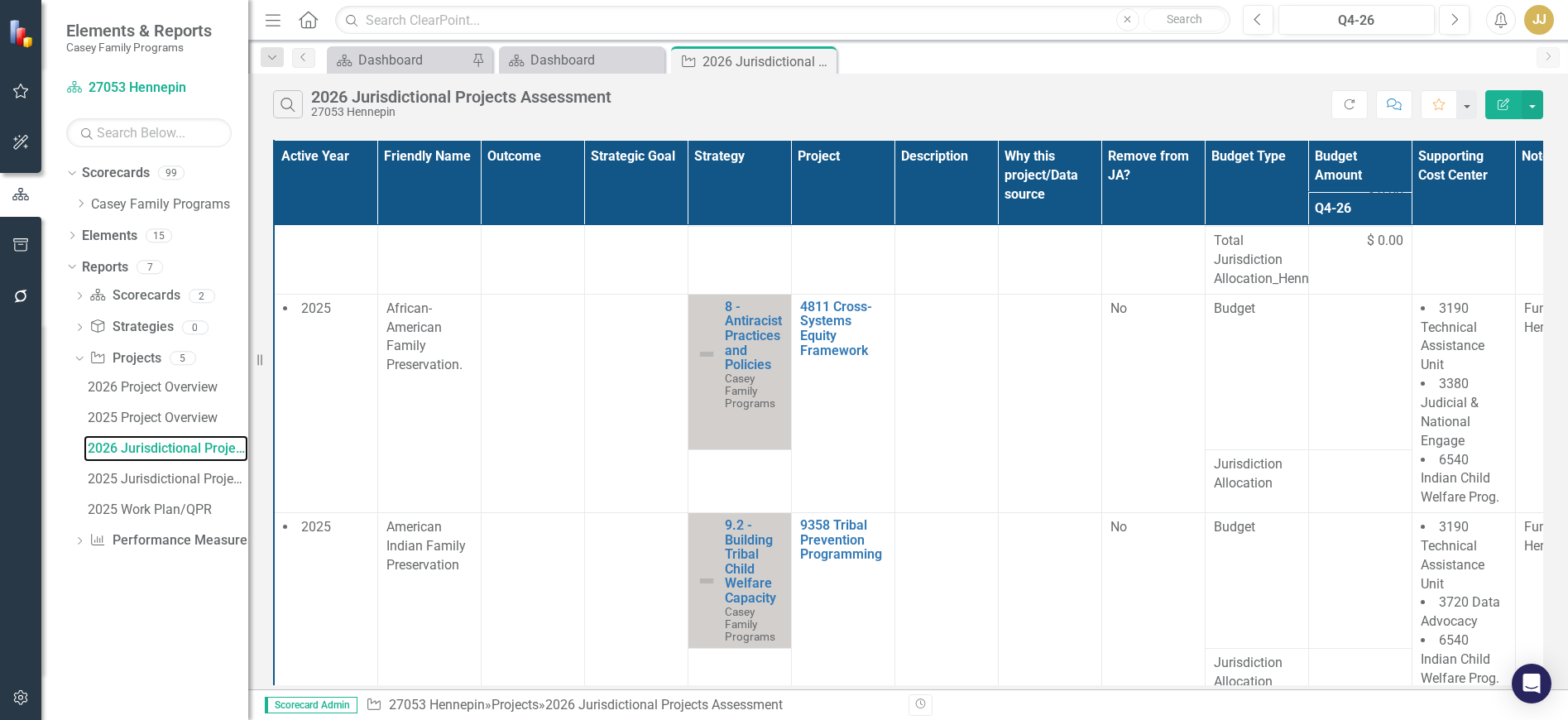 scroll, scrollTop: 74, scrollLeft: 0, axis: vertical 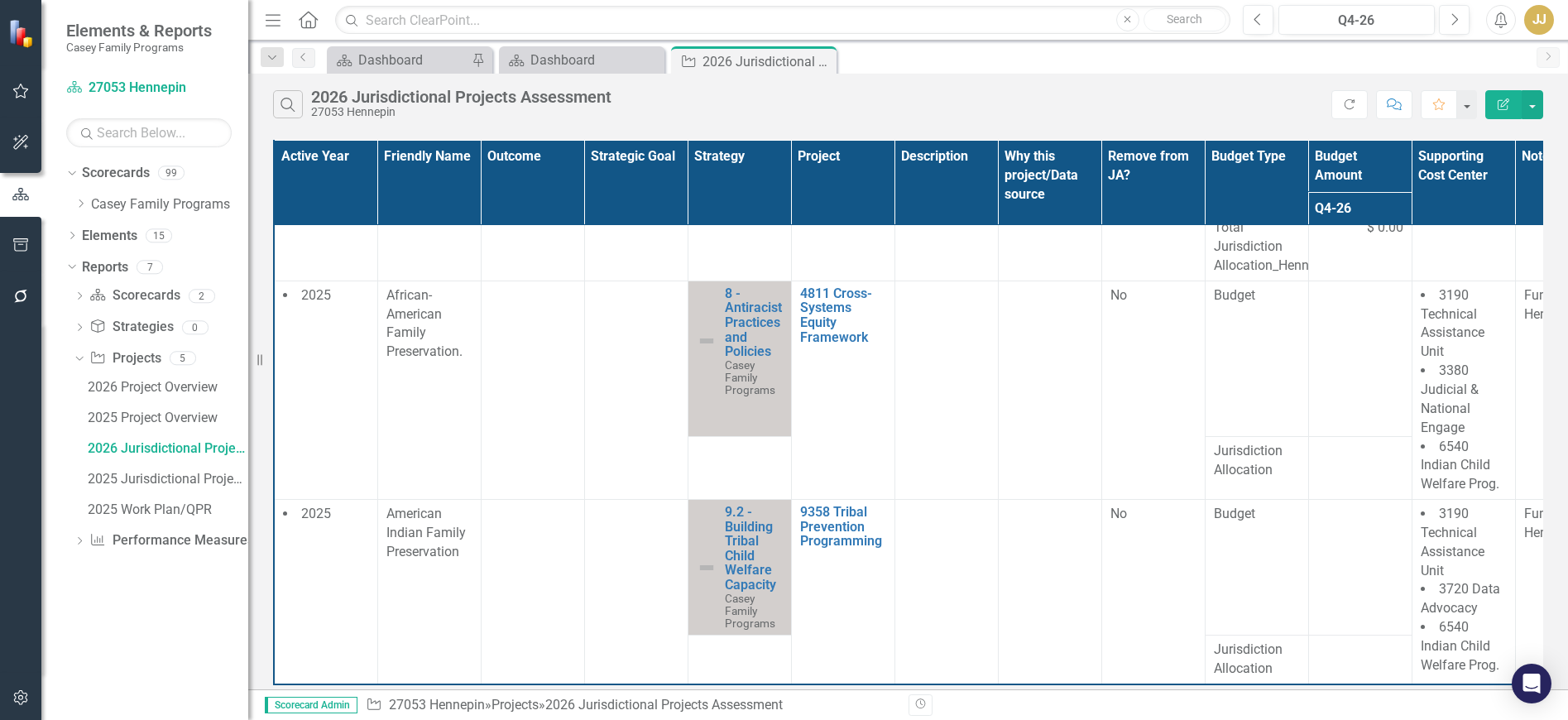 click on "2025" at bounding box center (325, 390) 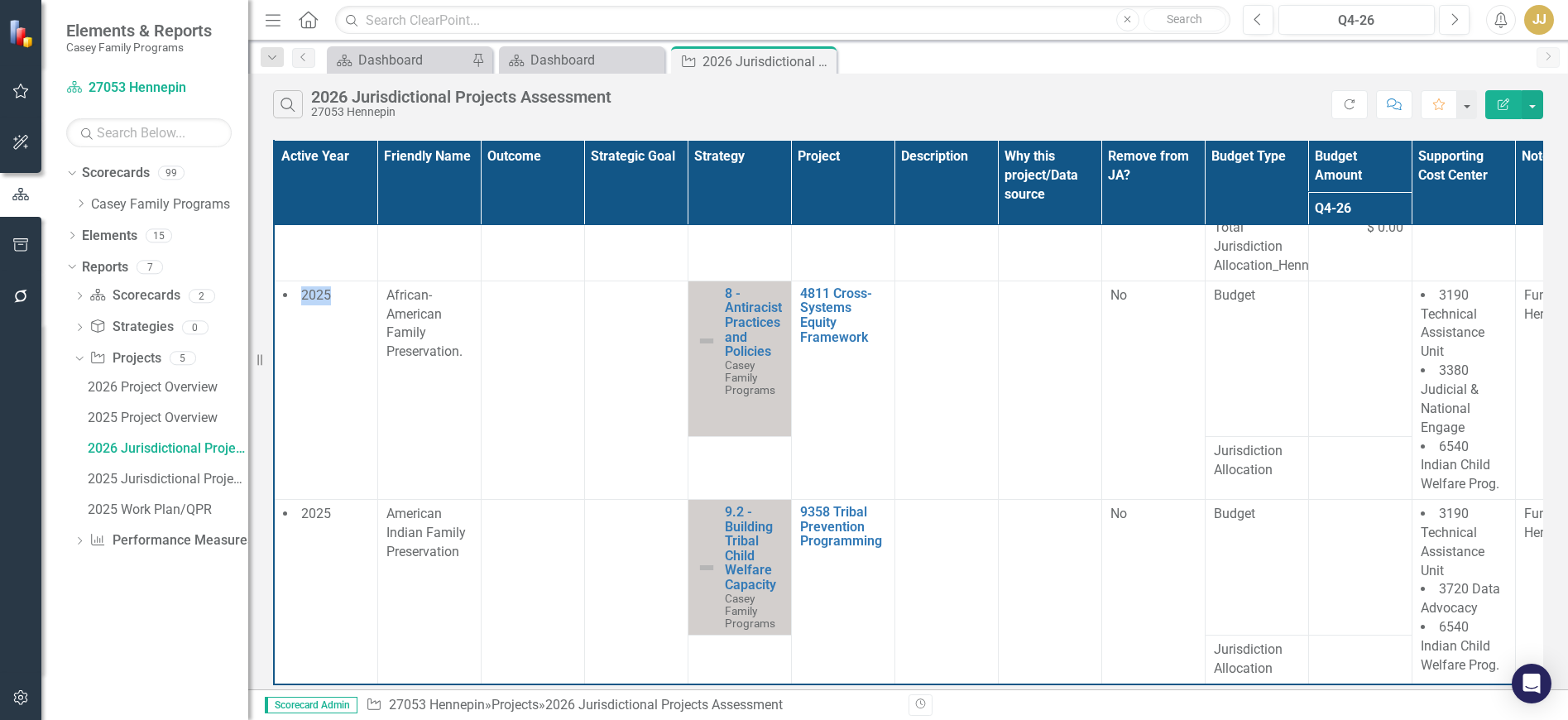 click on "2025" at bounding box center [325, 390] 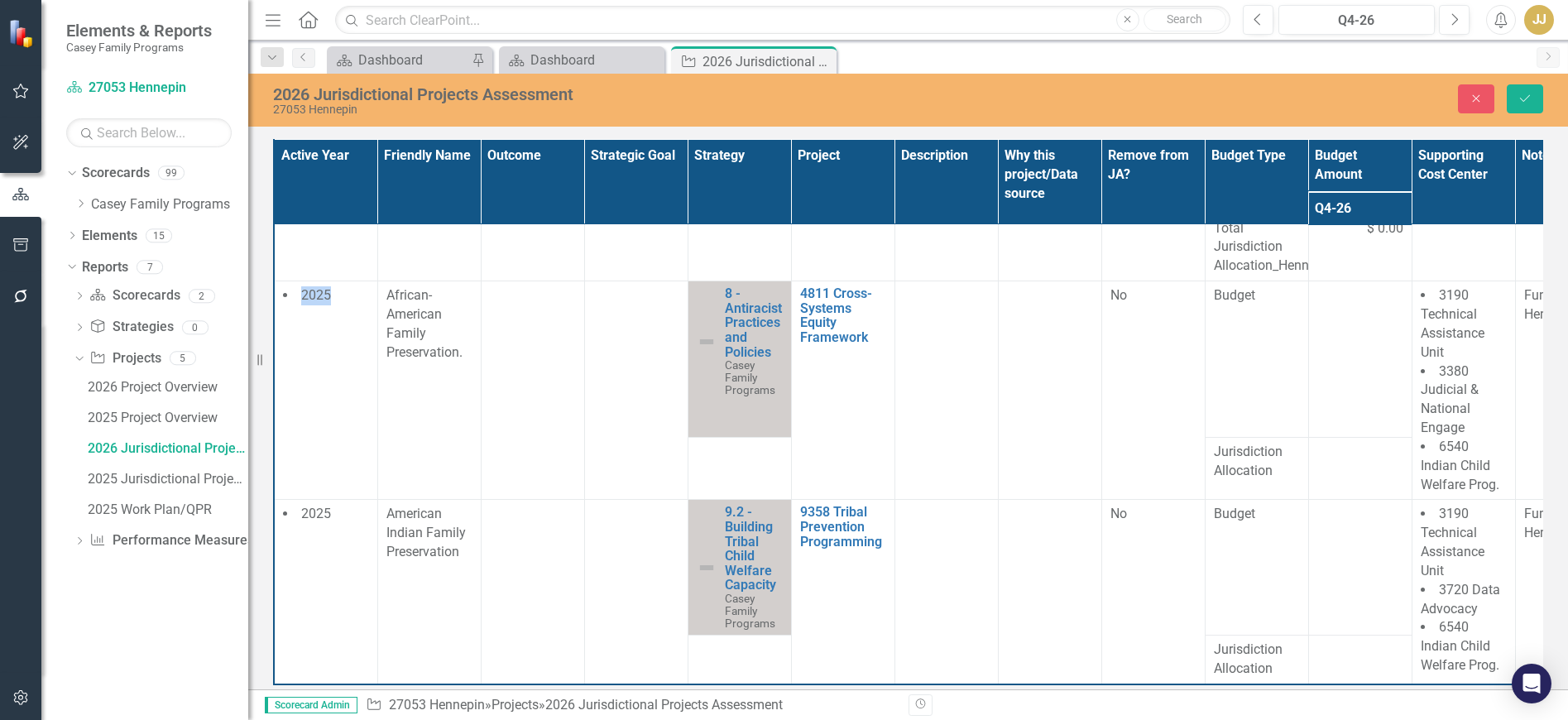 scroll, scrollTop: 73, scrollLeft: 0, axis: vertical 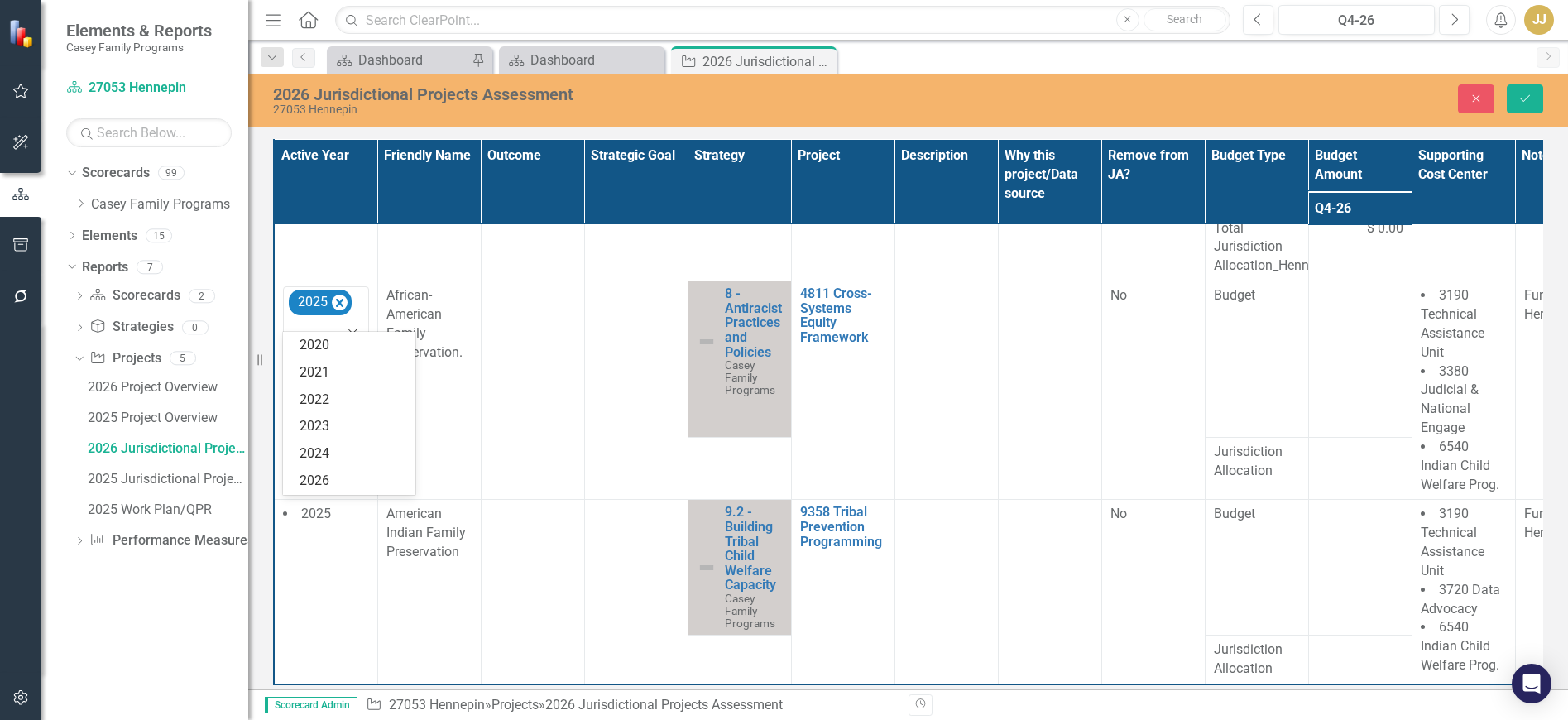 click at bounding box center (327, 330) 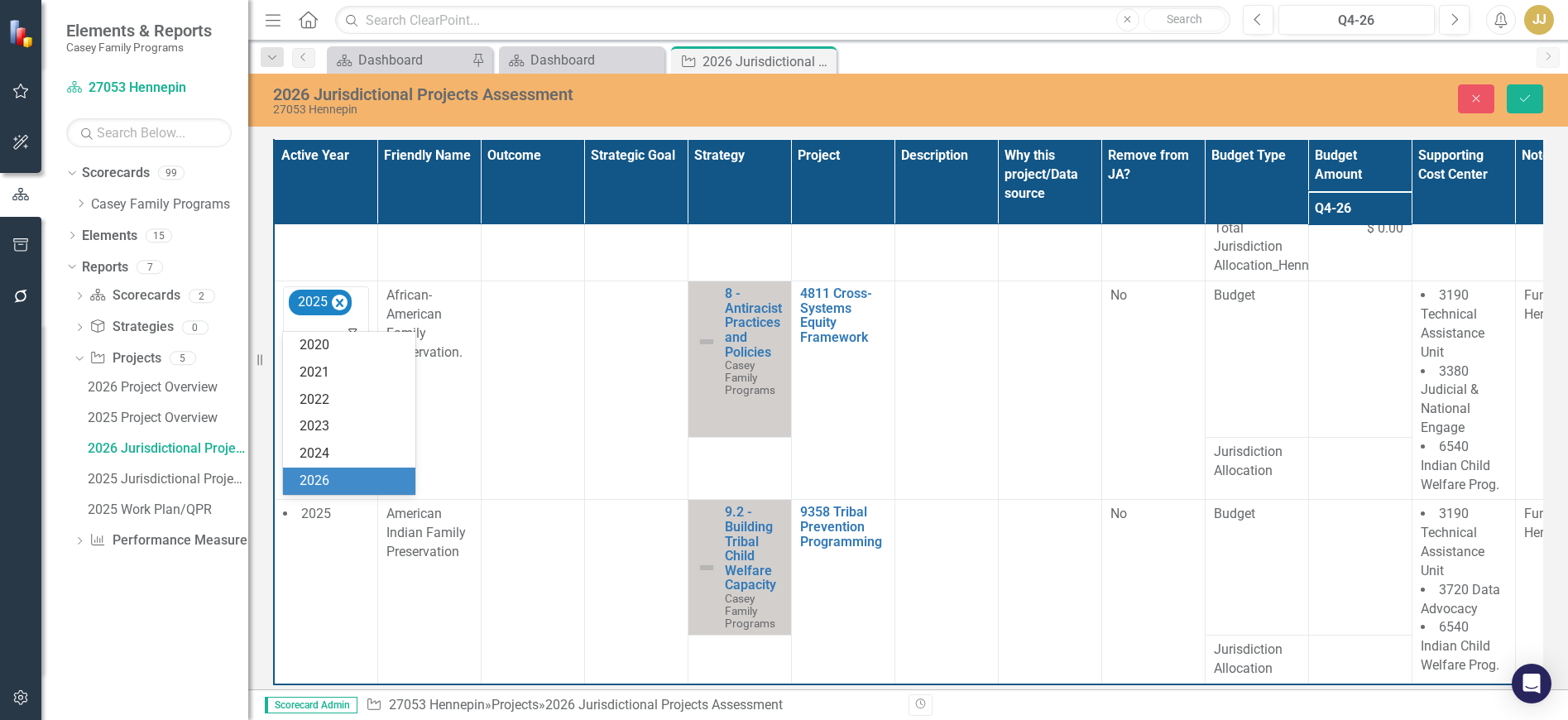 click on "2026" at bounding box center [352, 481] 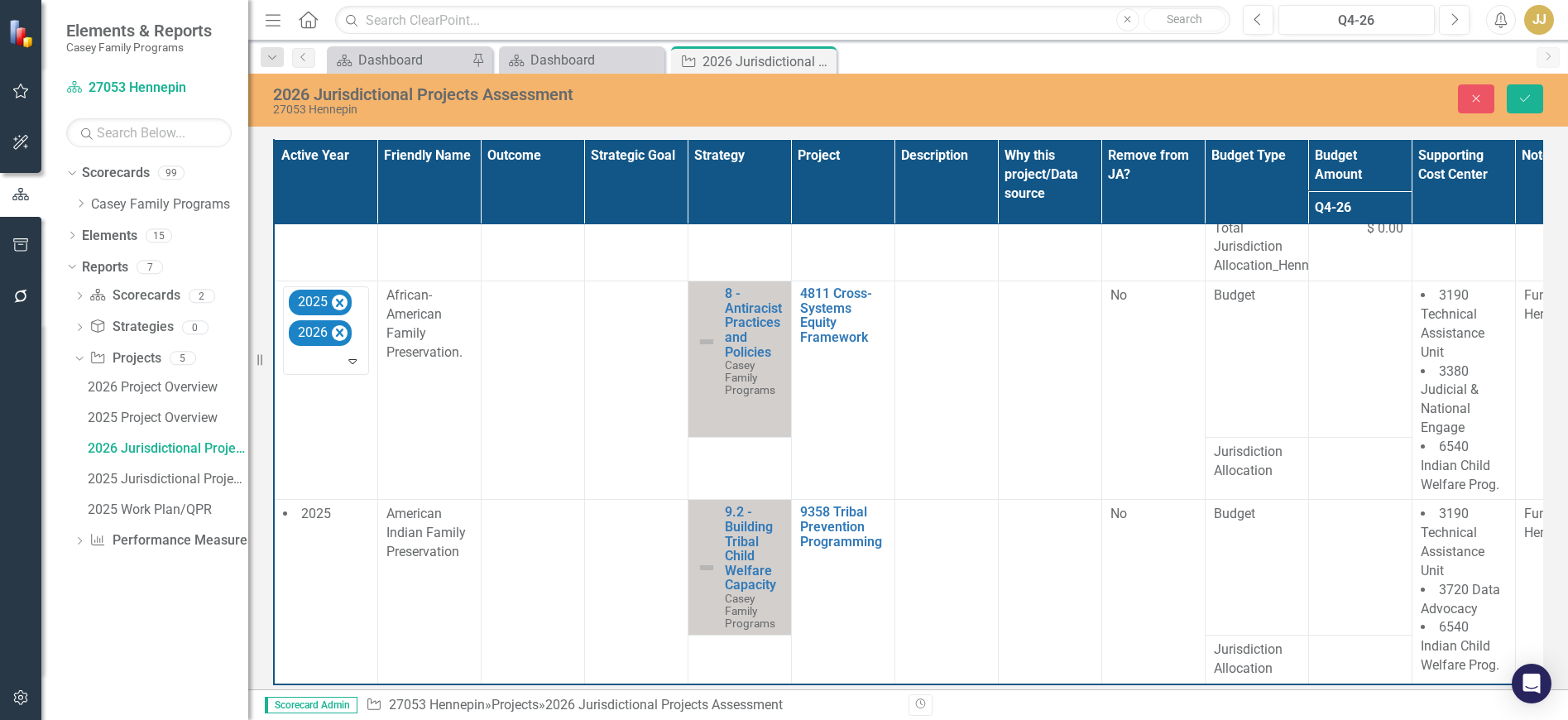 click at bounding box center [532, 391] 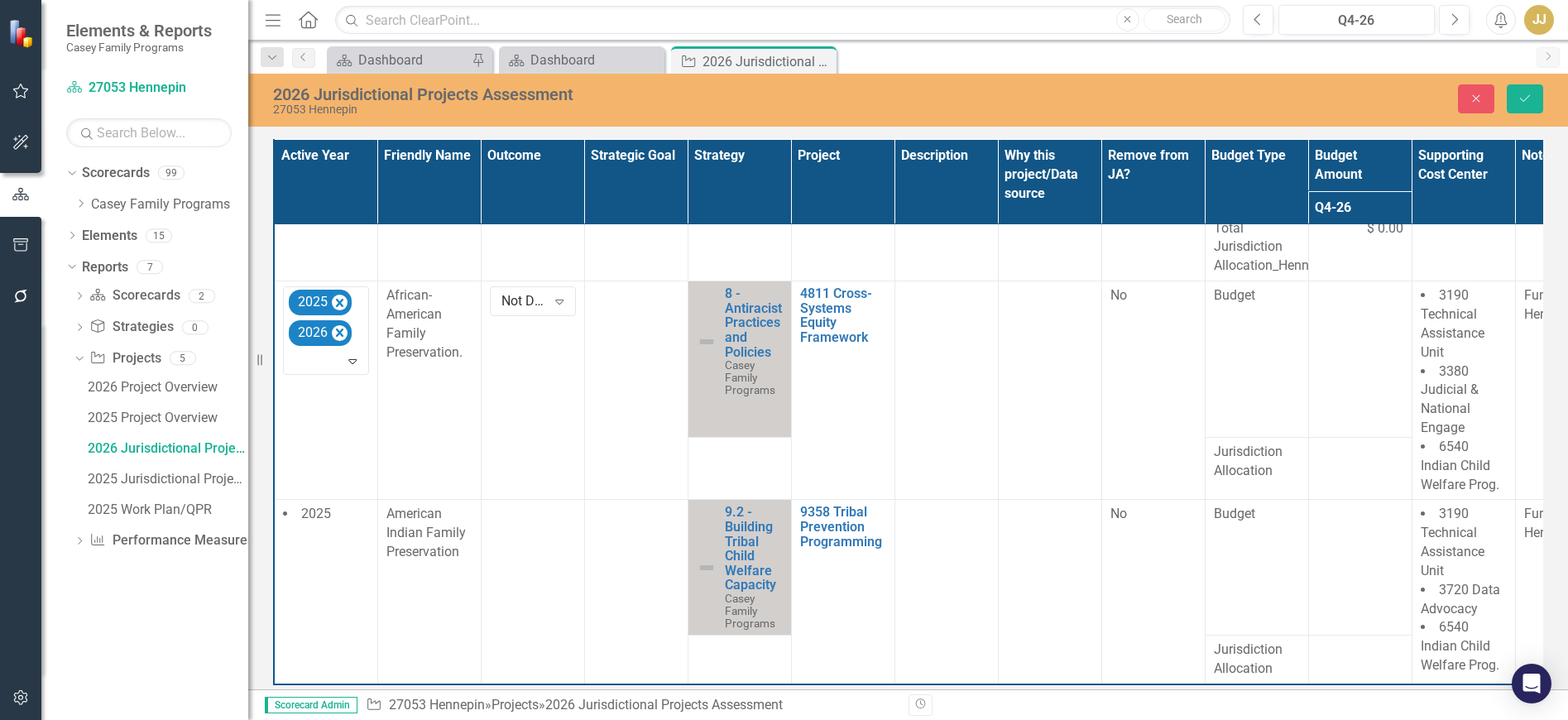 click on "Not Defined" at bounding box center [524, 301] 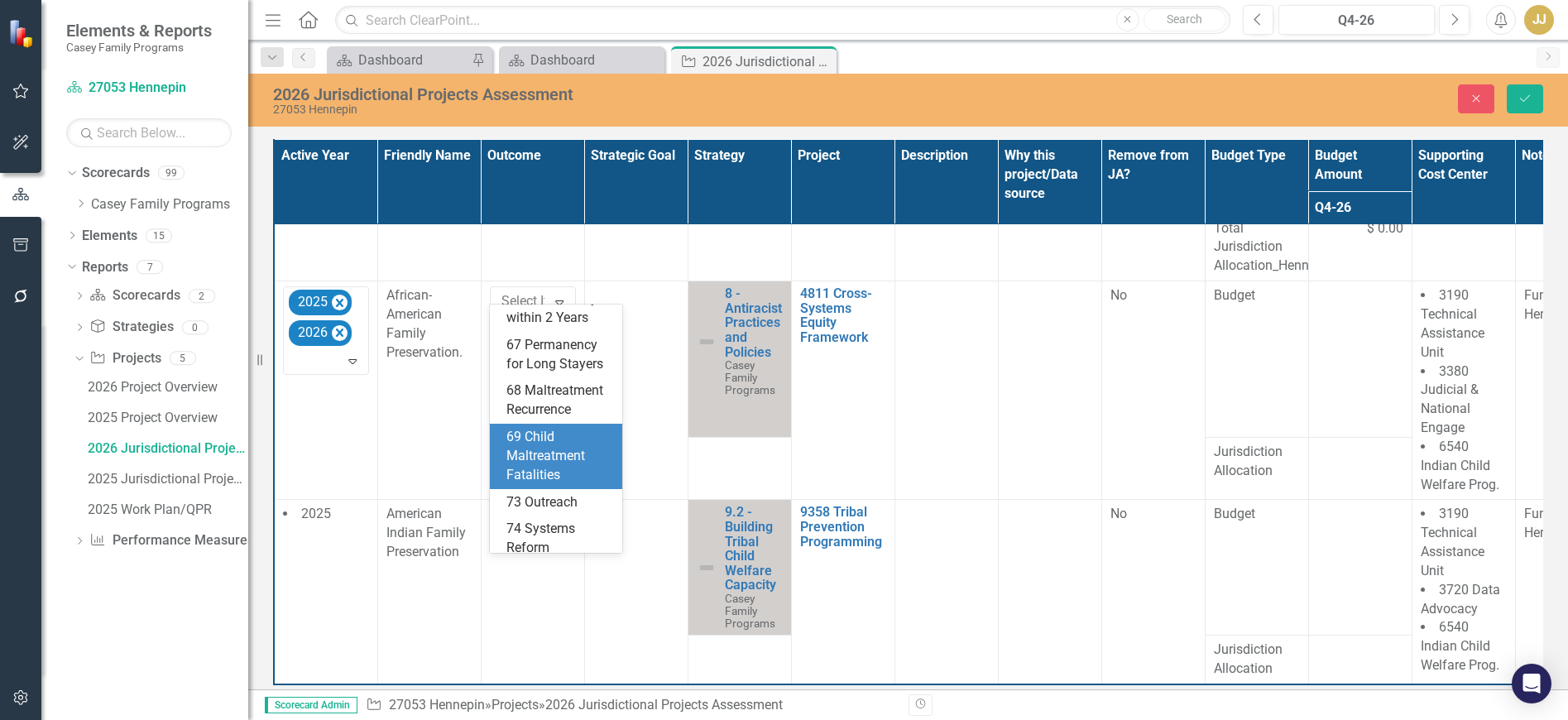 scroll, scrollTop: 248, scrollLeft: 0, axis: vertical 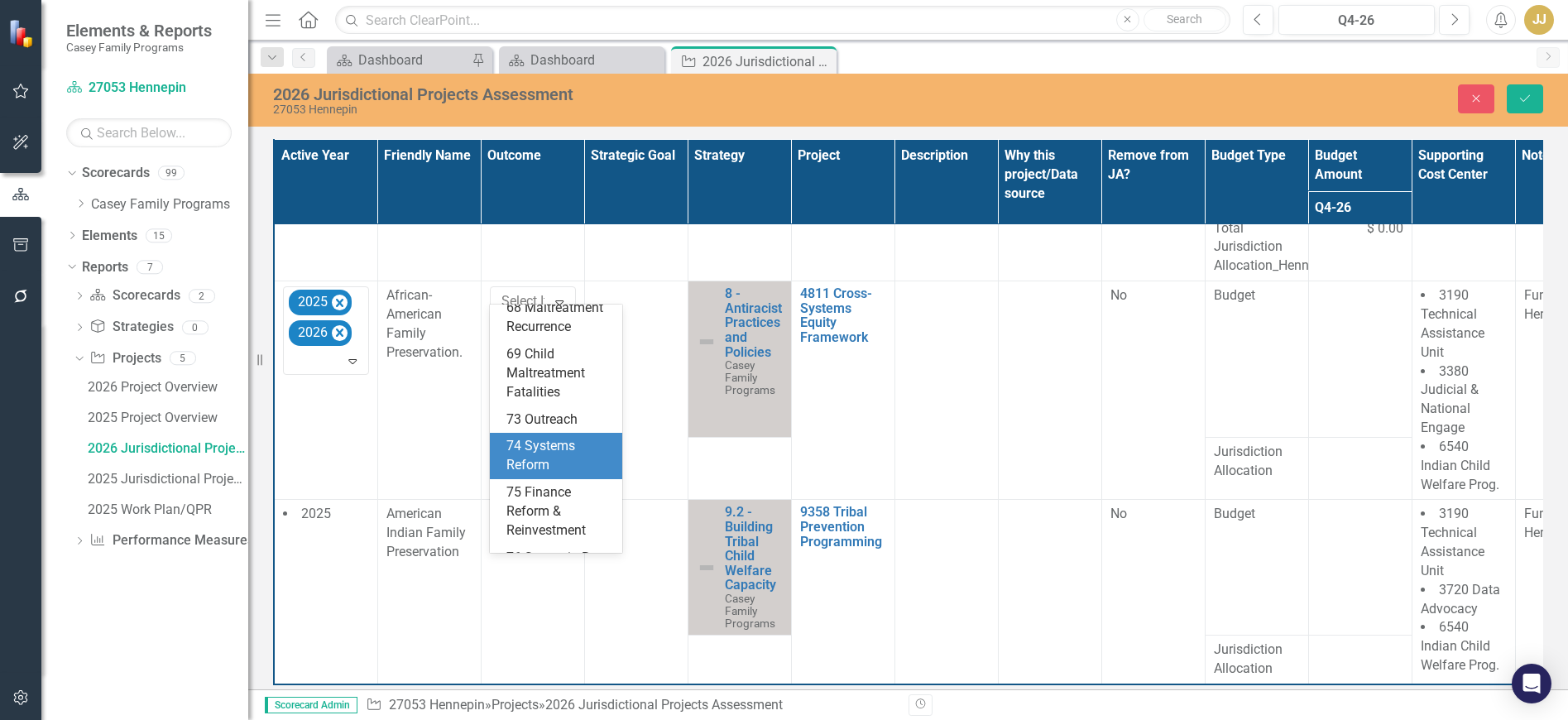 click on "74 Systems Reform" at bounding box center (559, 456) 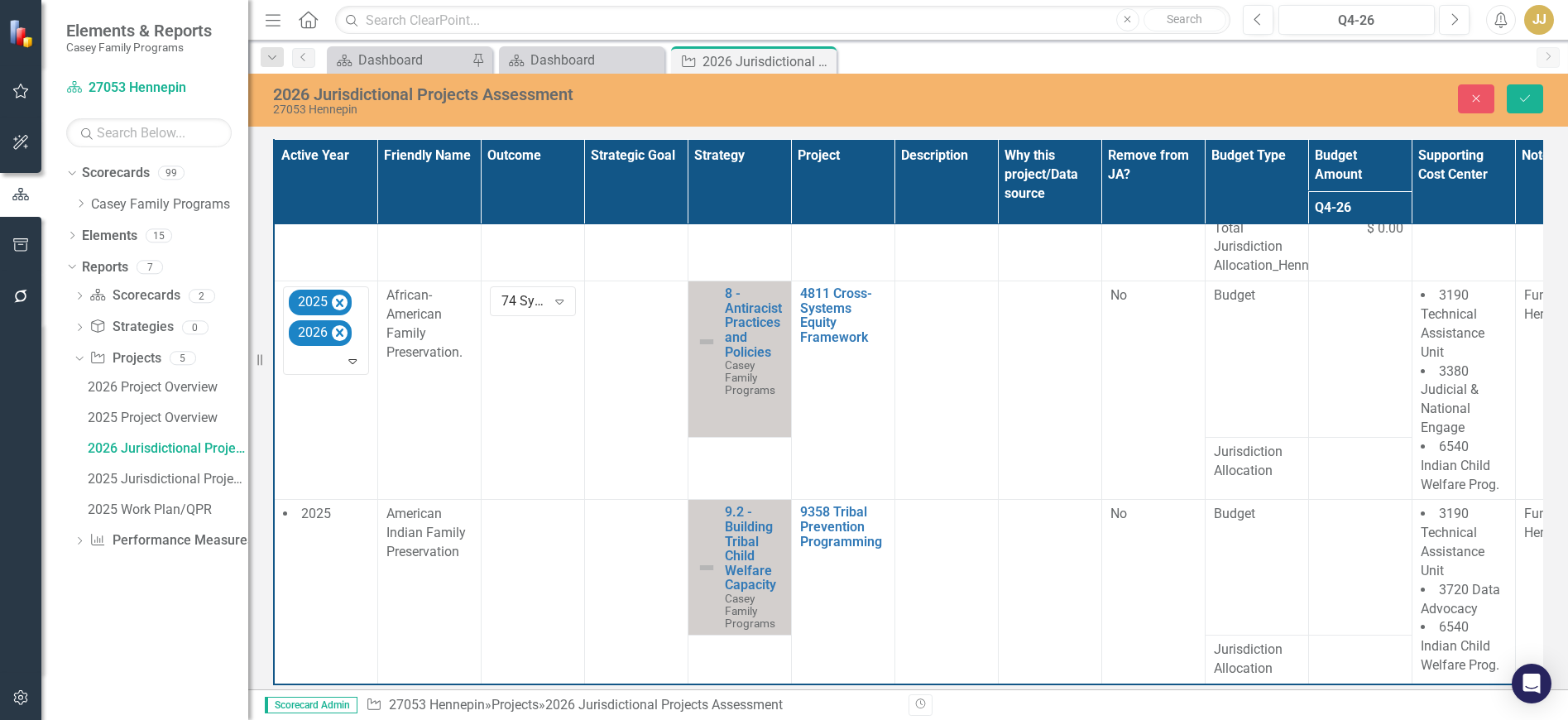 click at bounding box center (635, 391) 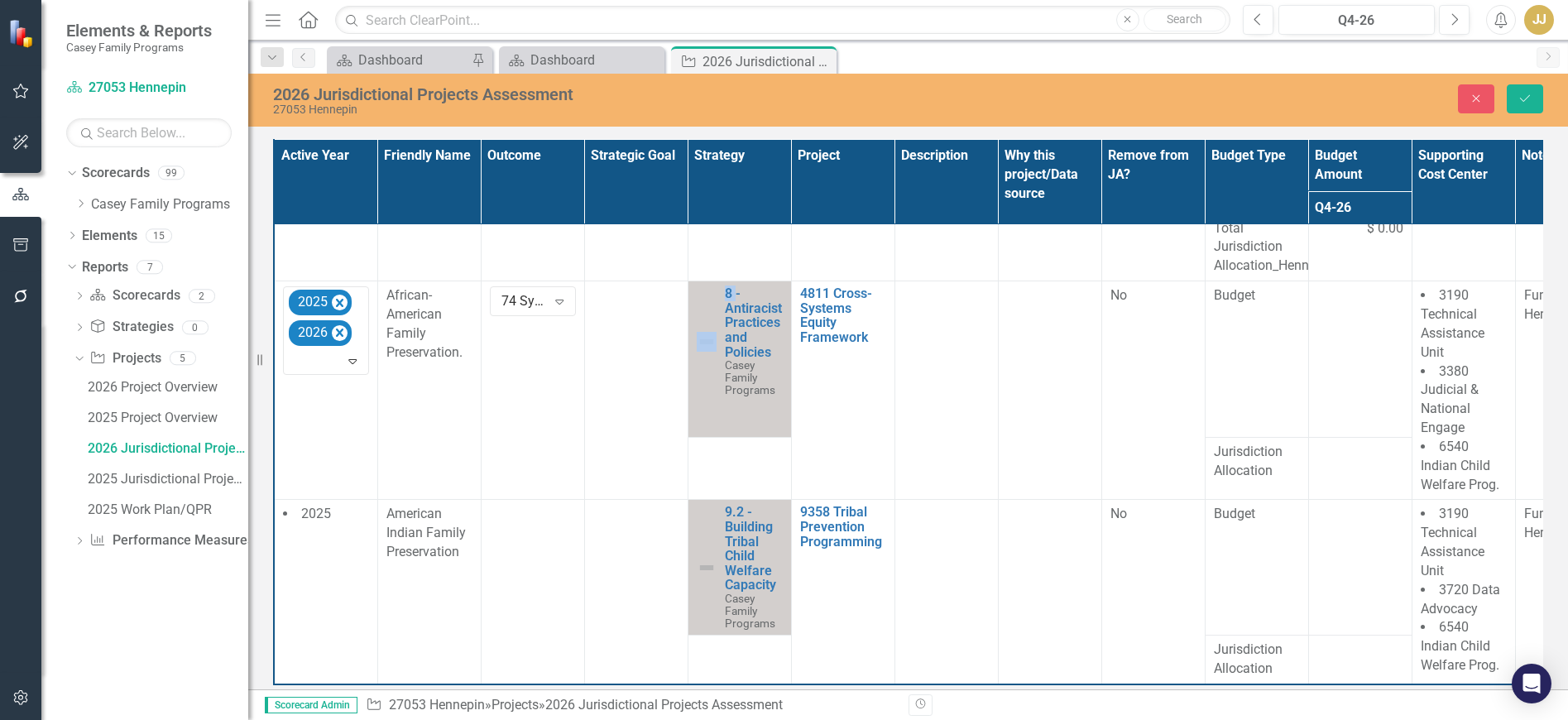 click at bounding box center (635, 391) 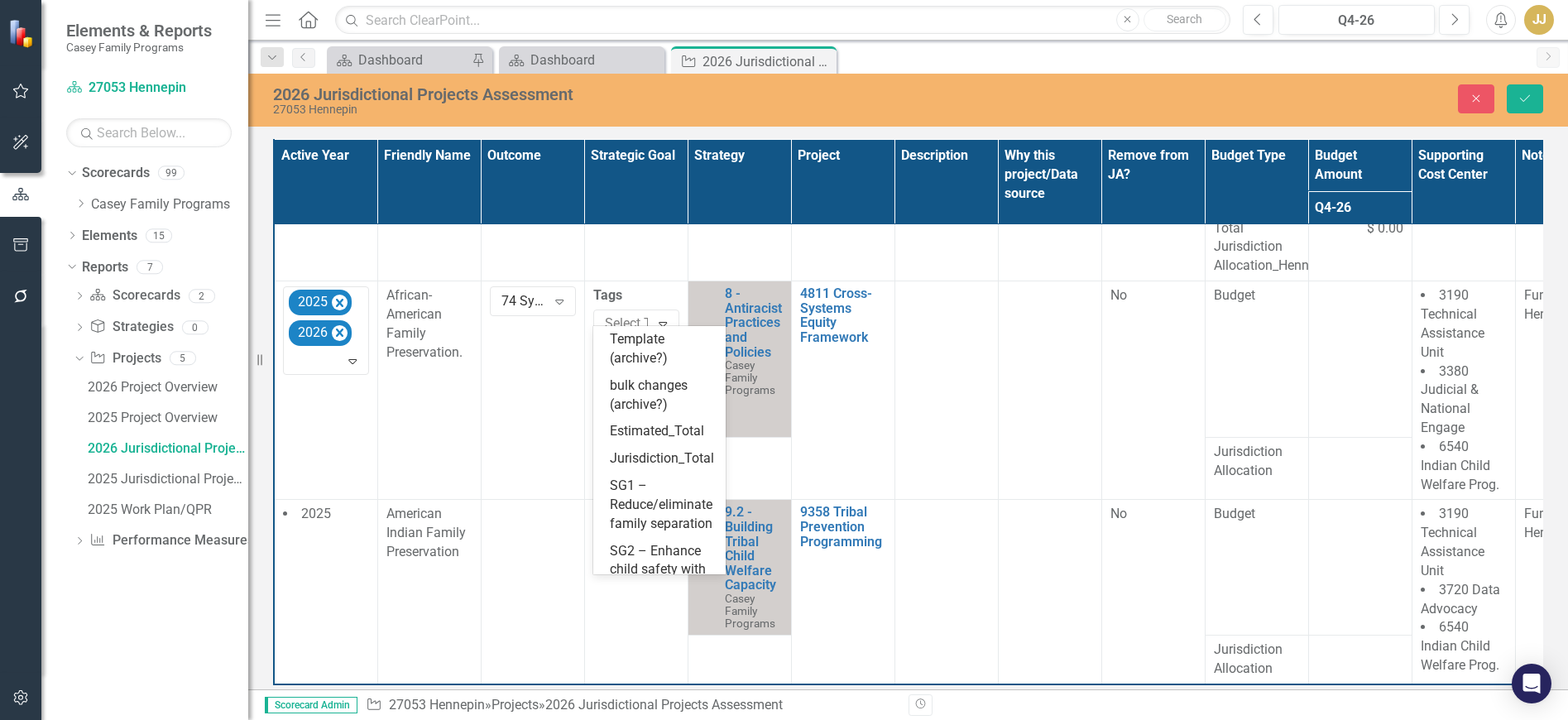 click at bounding box center [642, 324] 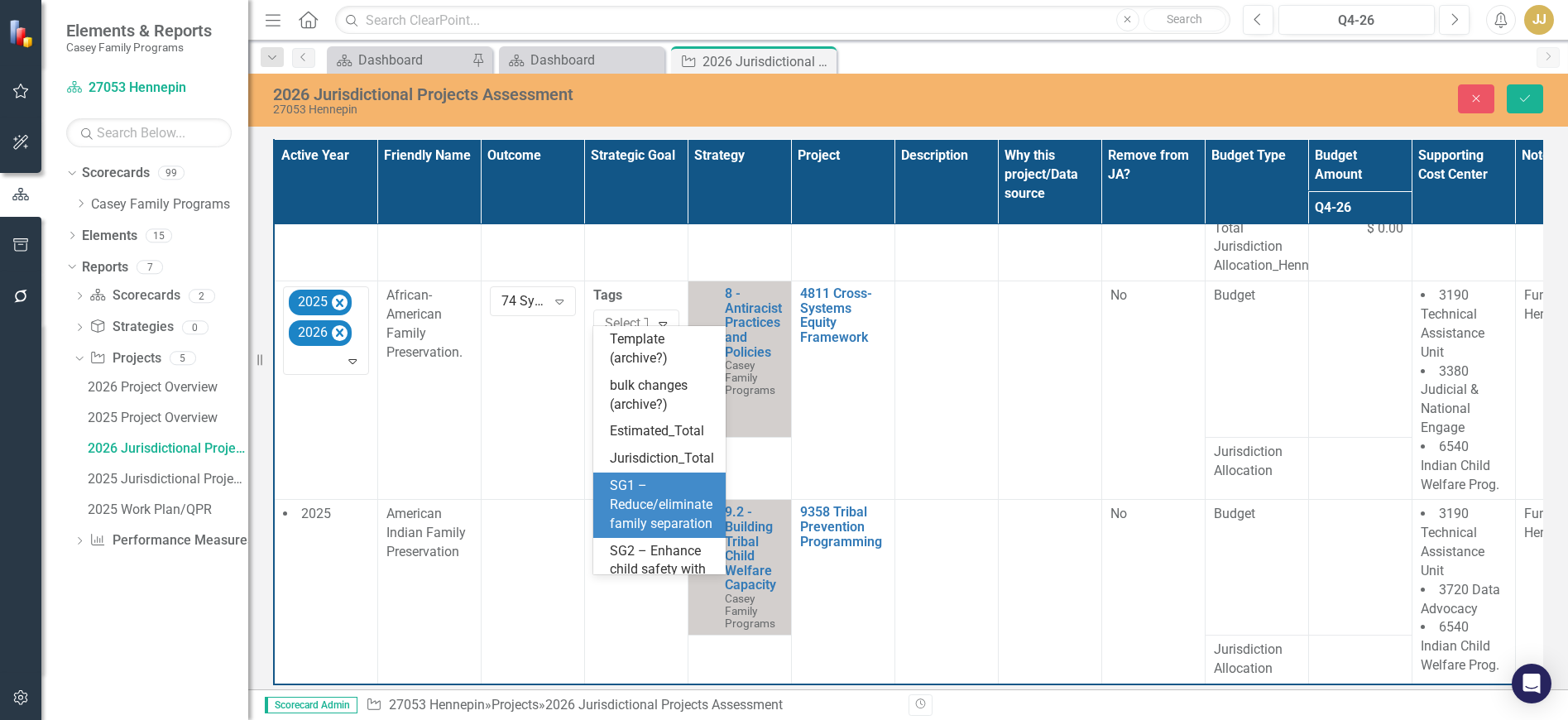 click on "SG1 – Reduce/eliminate family separation" at bounding box center [661, 504] 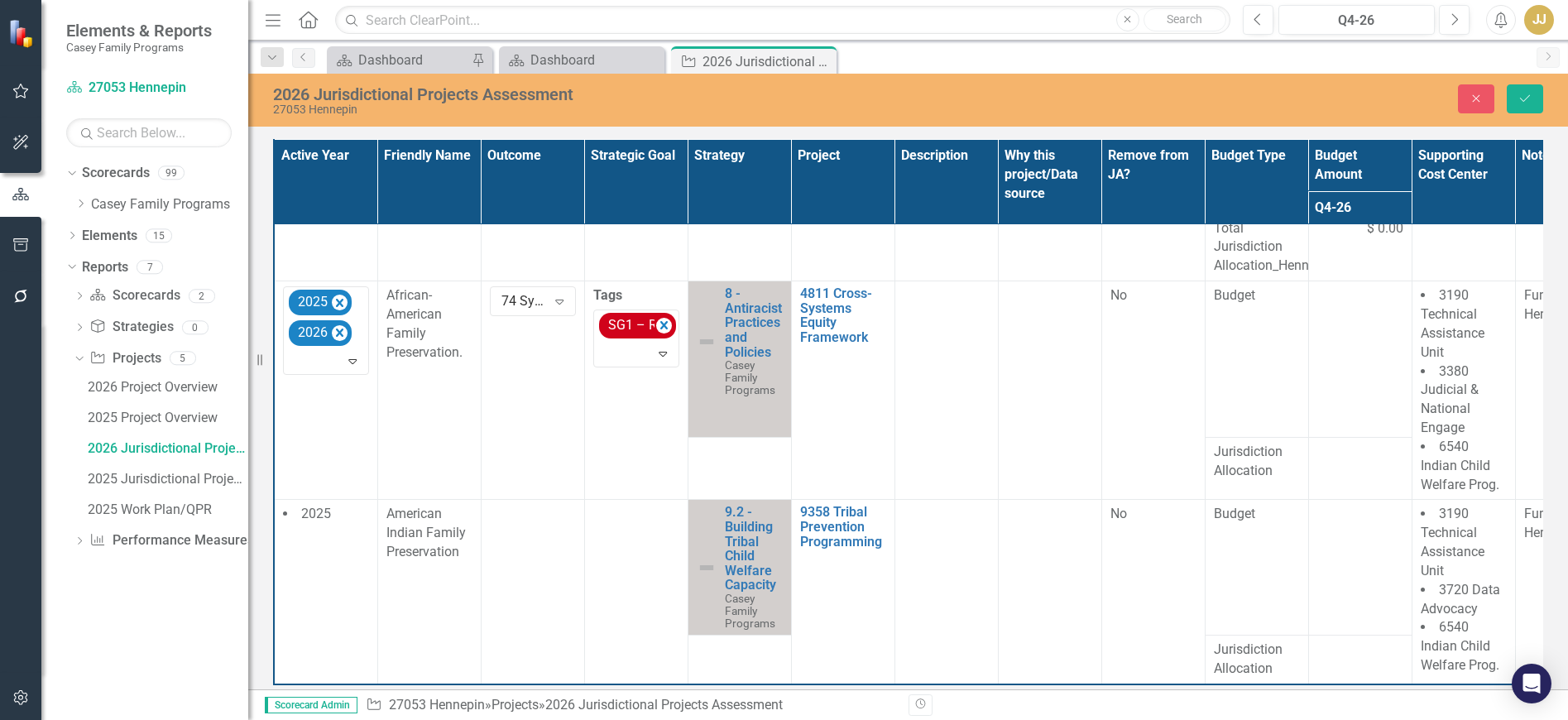 click at bounding box center [946, 391] 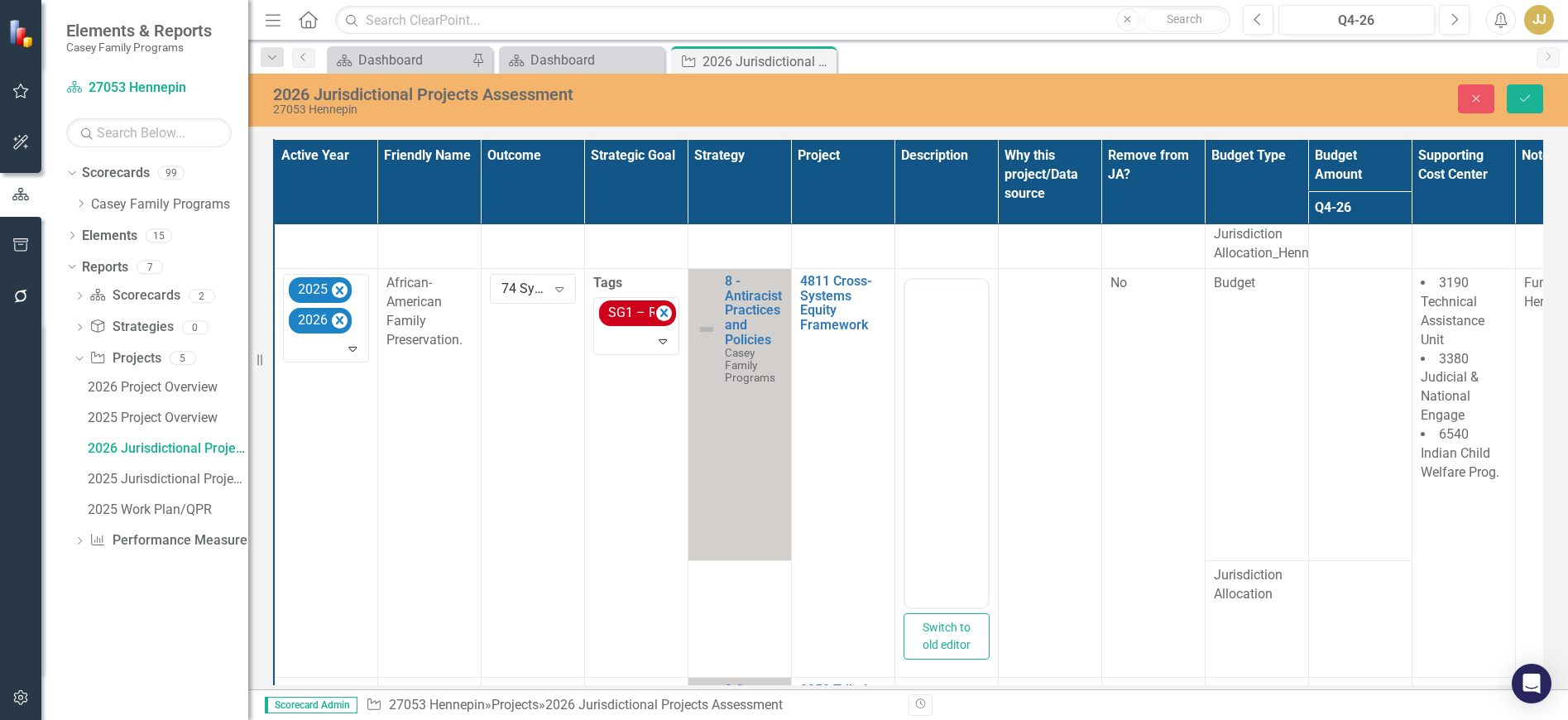 scroll, scrollTop: 0, scrollLeft: 0, axis: both 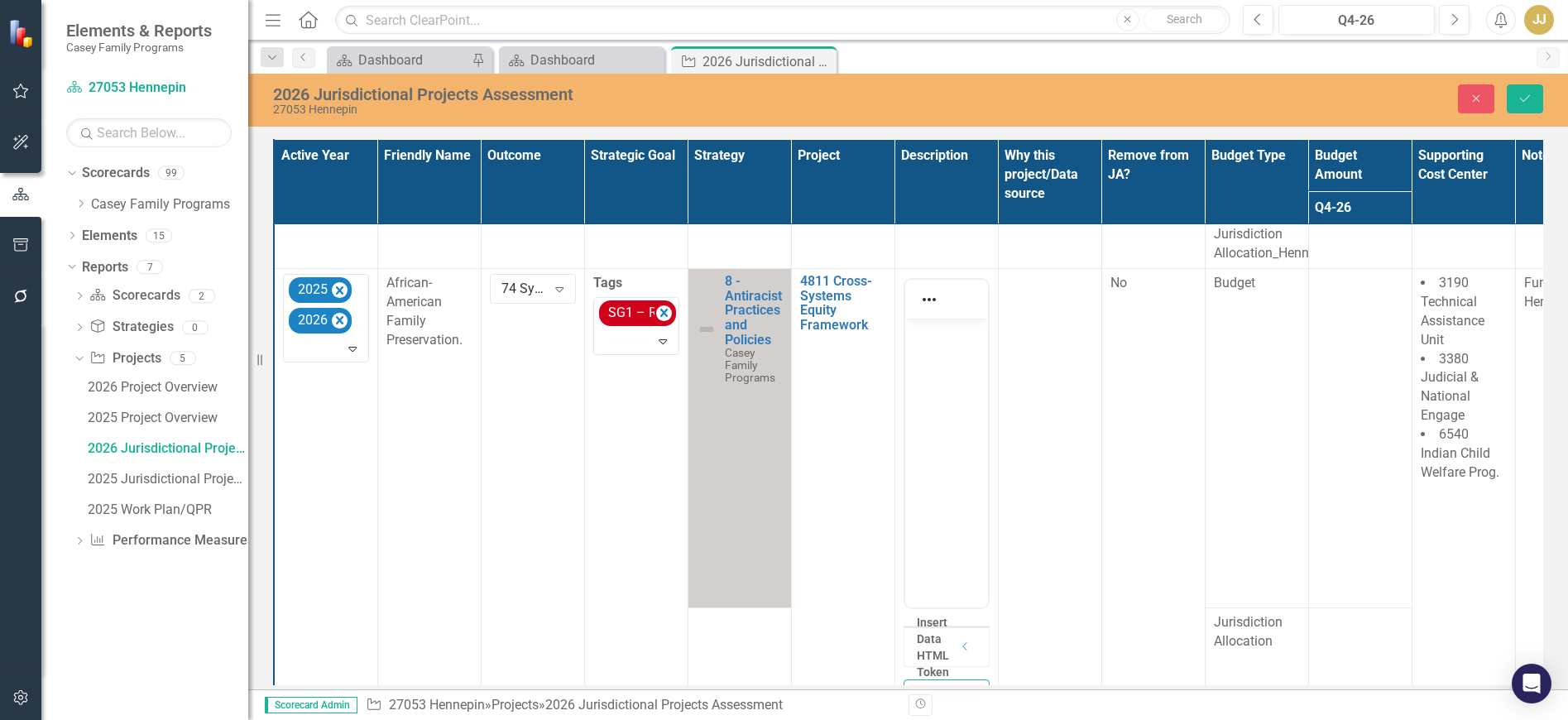 click at bounding box center [946, 443] 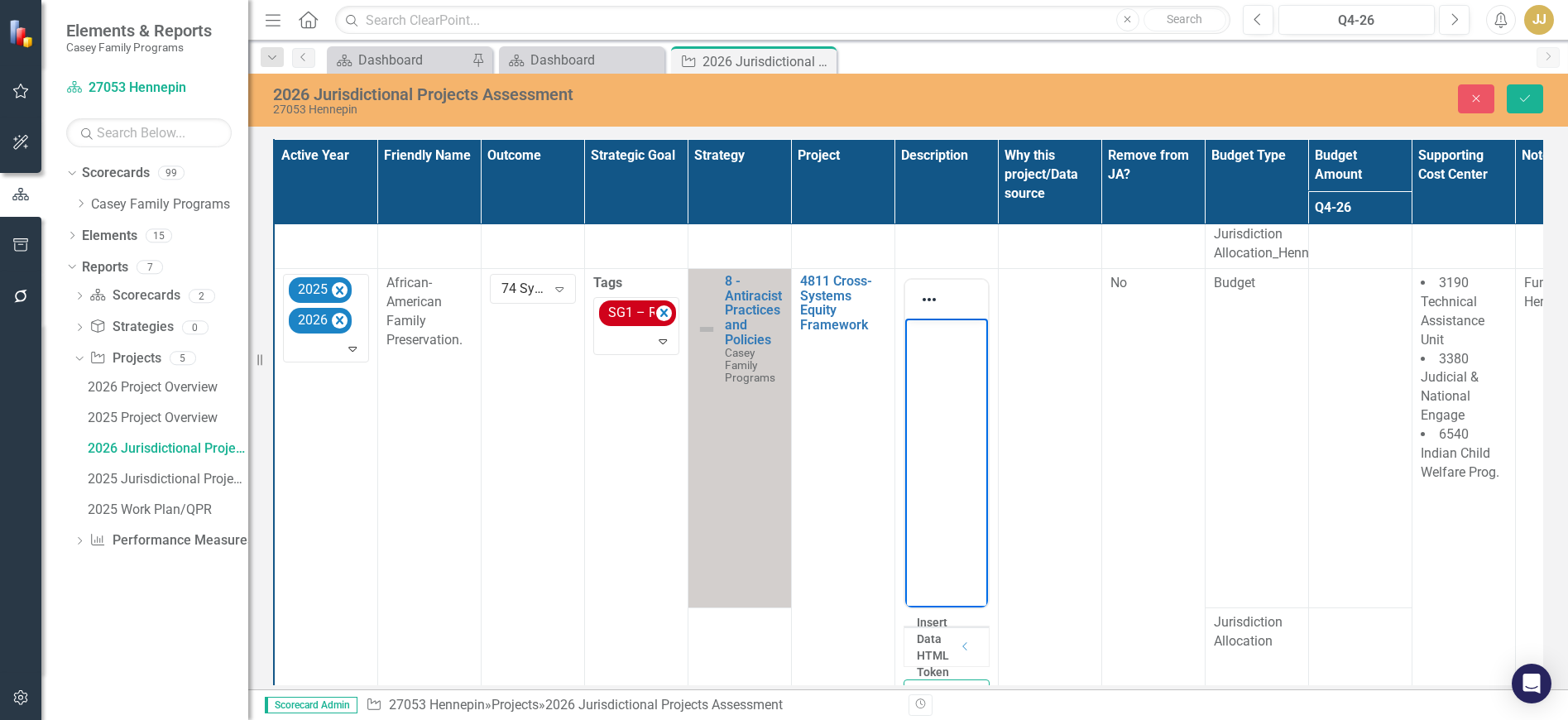 scroll, scrollTop: 864, scrollLeft: 0, axis: vertical 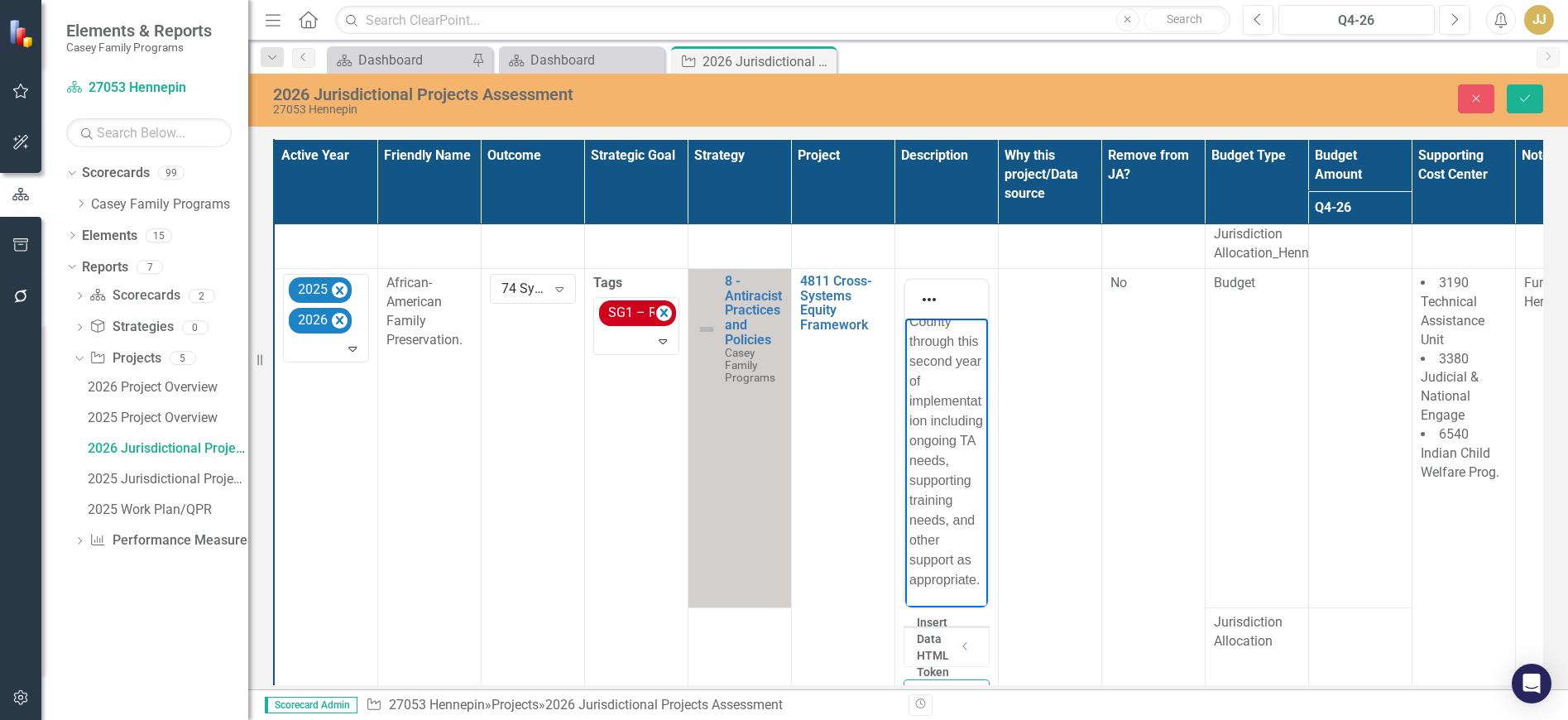 click at bounding box center (1049, 506) 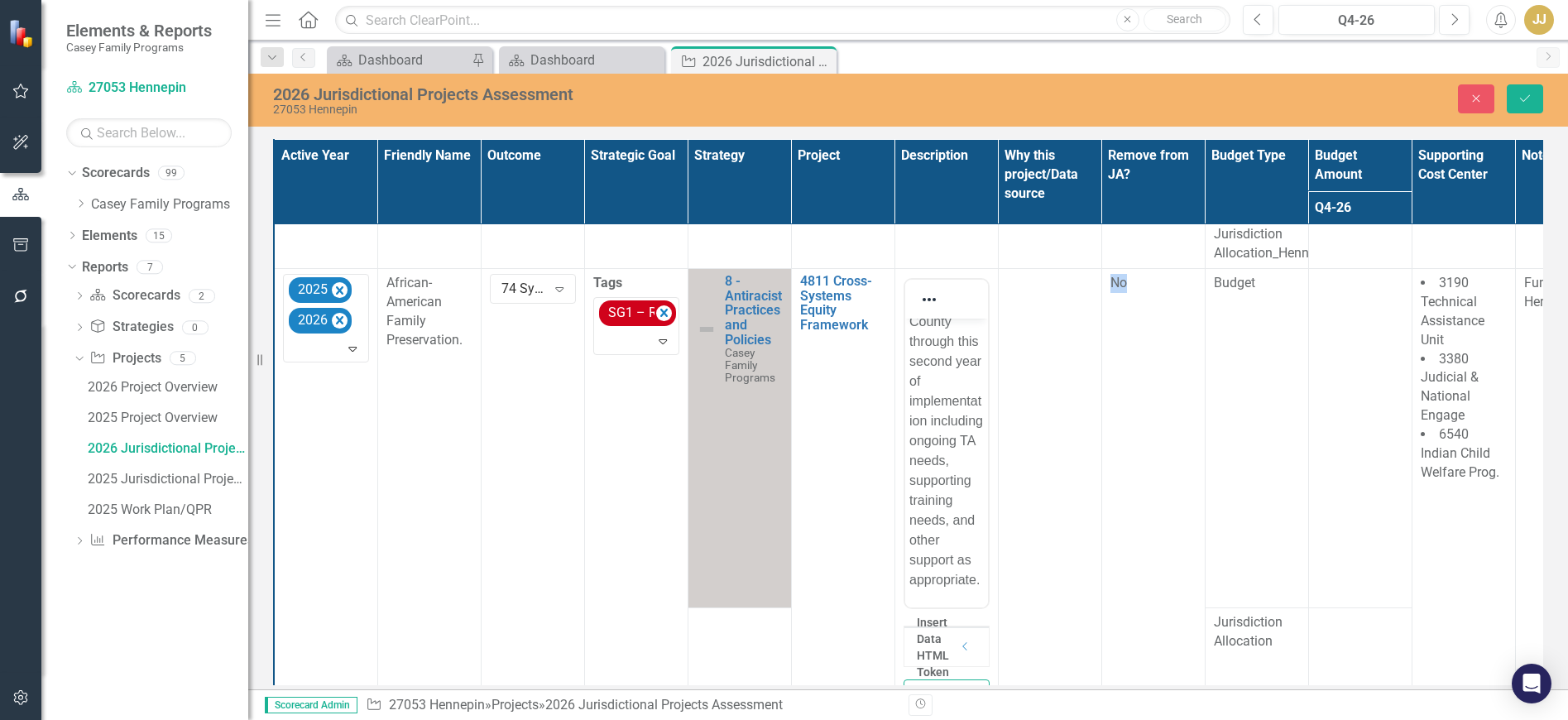 click at bounding box center (1049, 506) 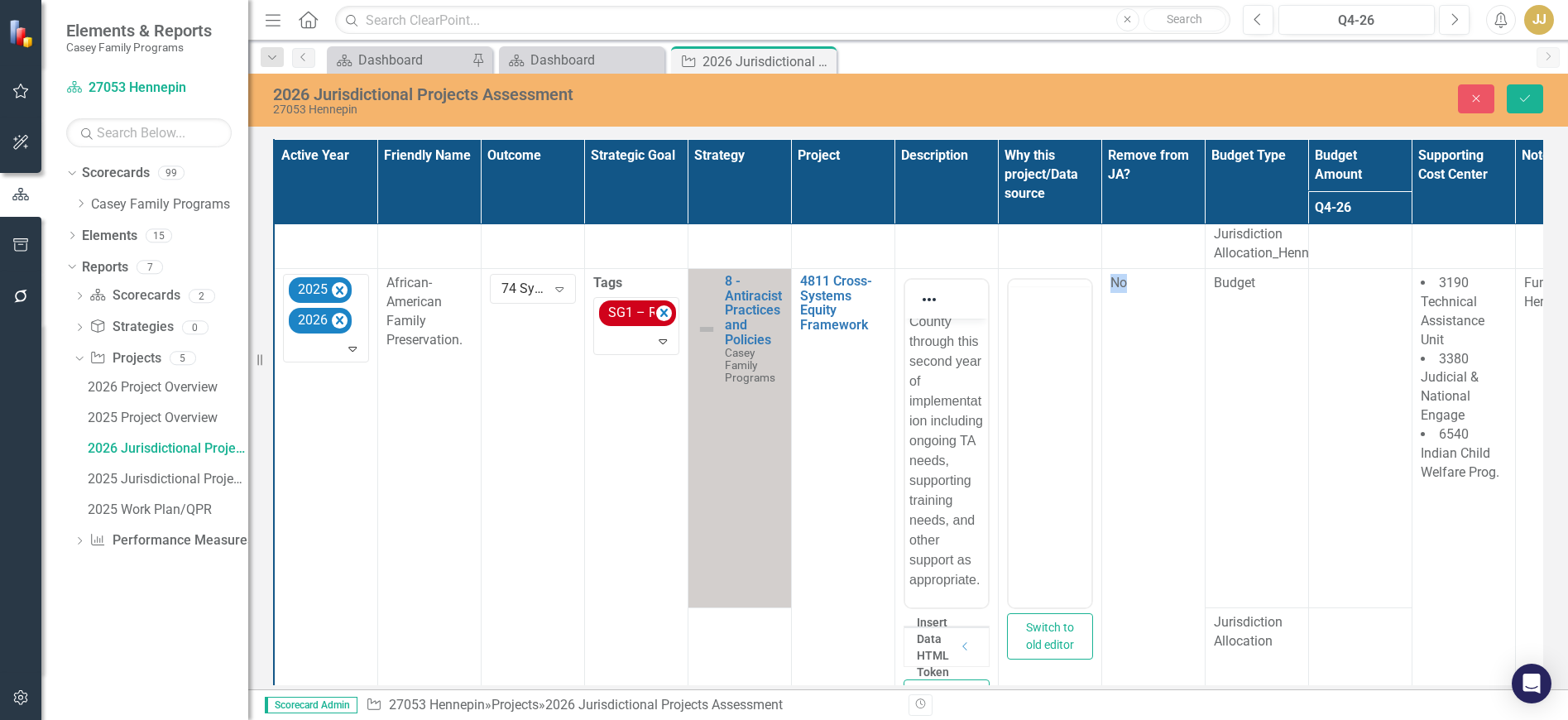scroll, scrollTop: 0, scrollLeft: 0, axis: both 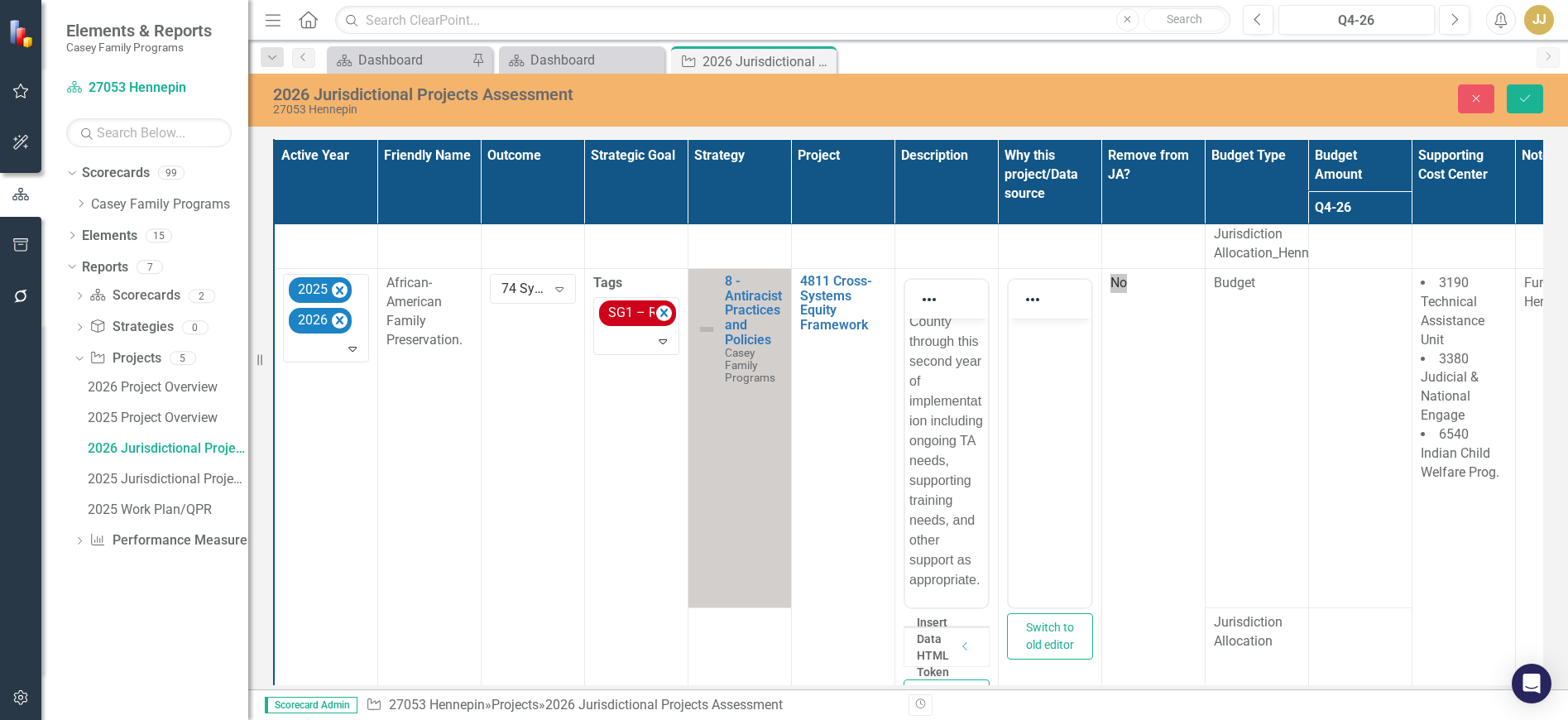 click at bounding box center (1049, 443) 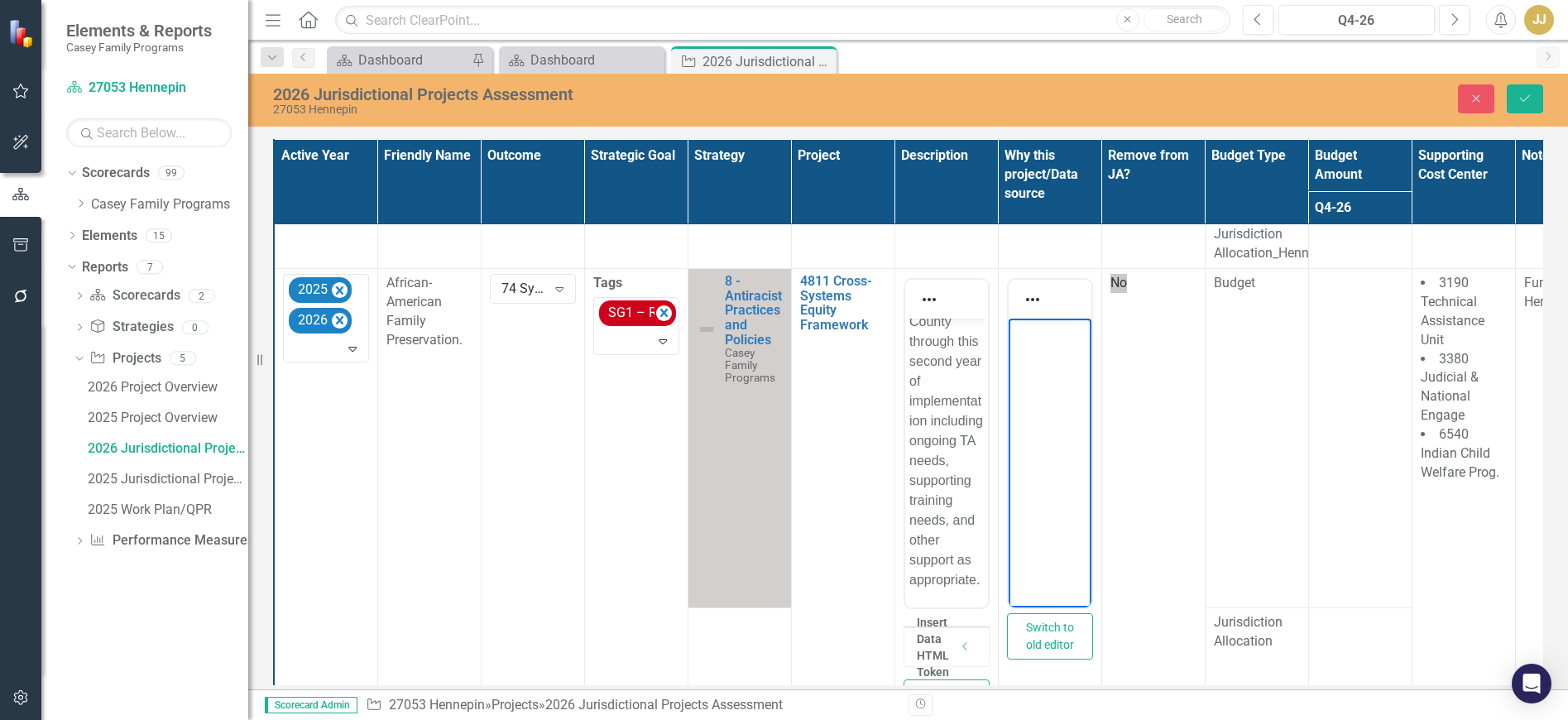 scroll, scrollTop: 387, scrollLeft: 0, axis: vertical 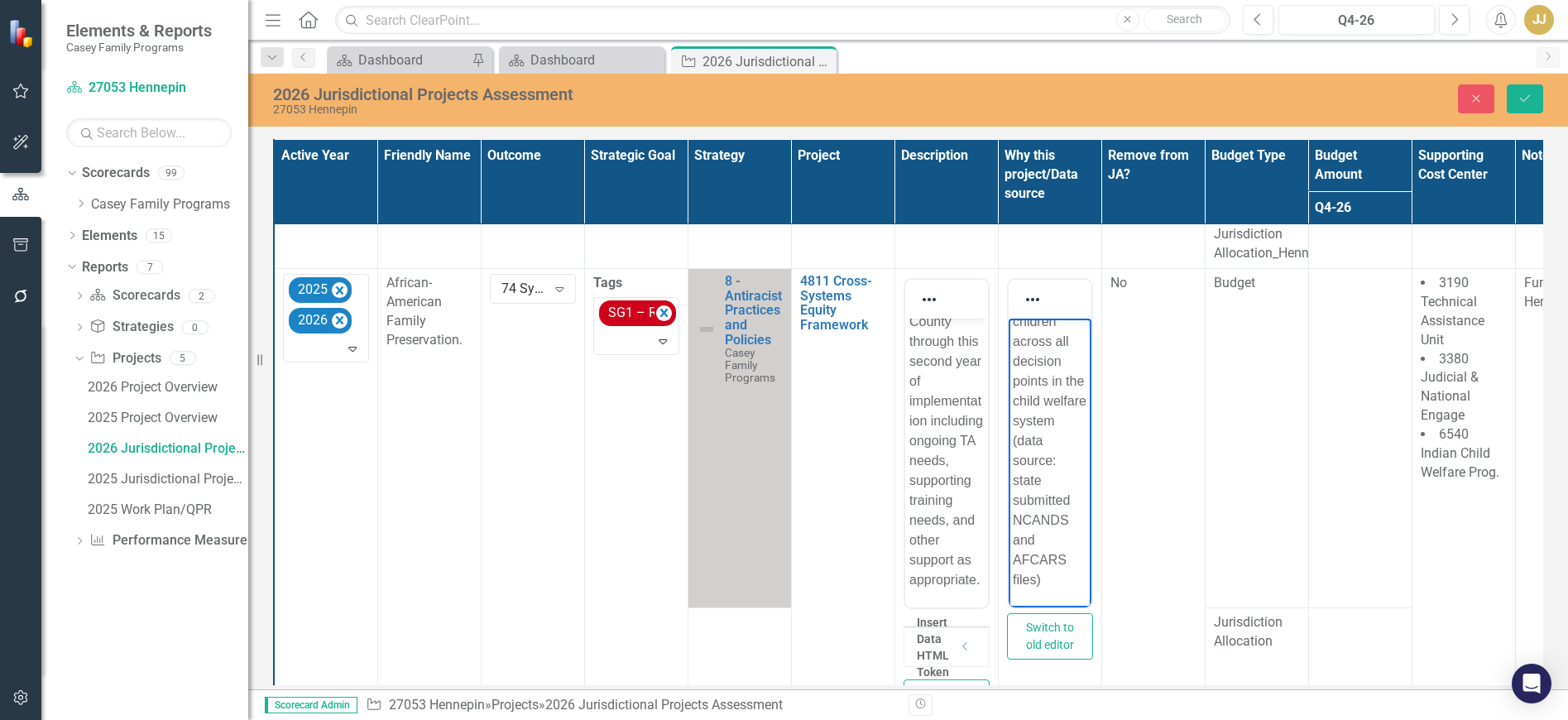 click at bounding box center [1359, 439] 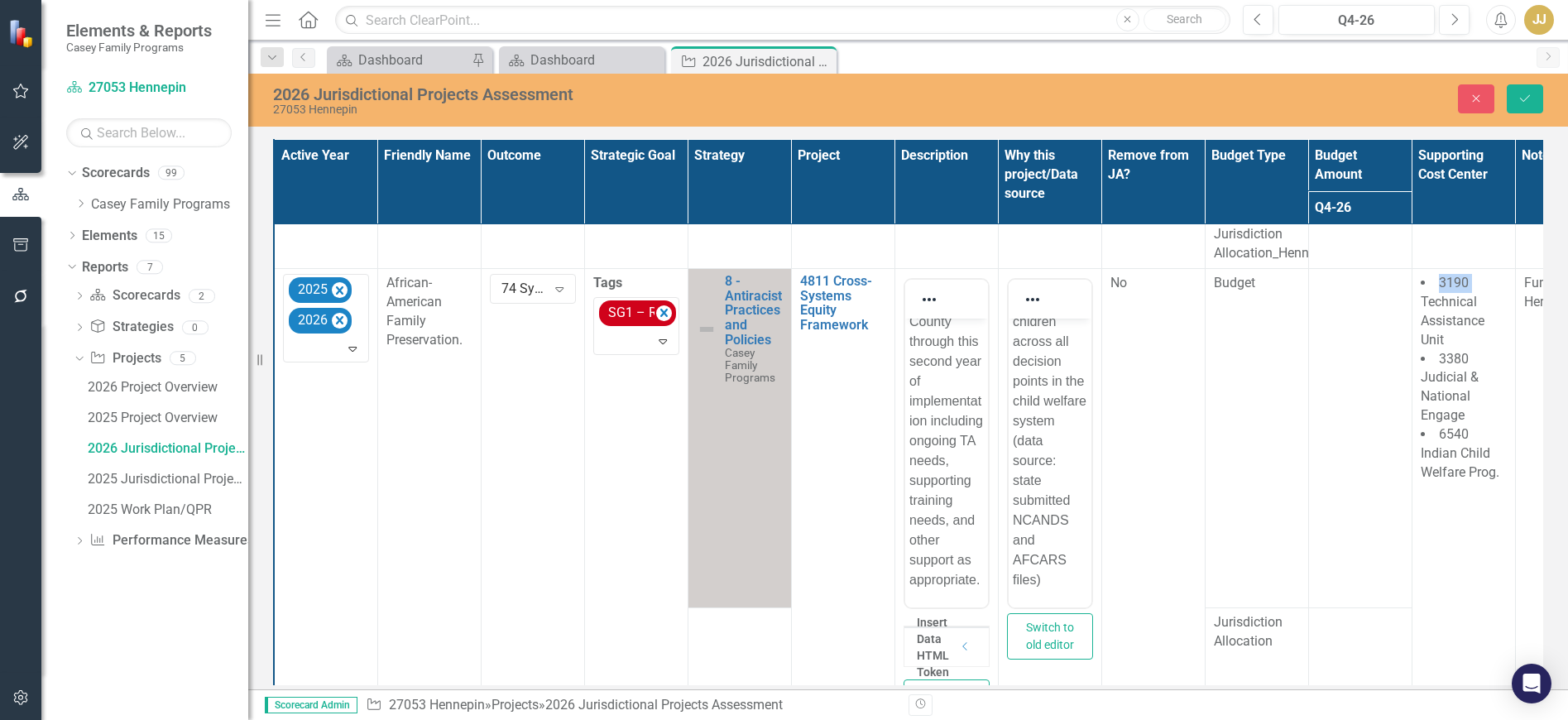 click at bounding box center [1359, 439] 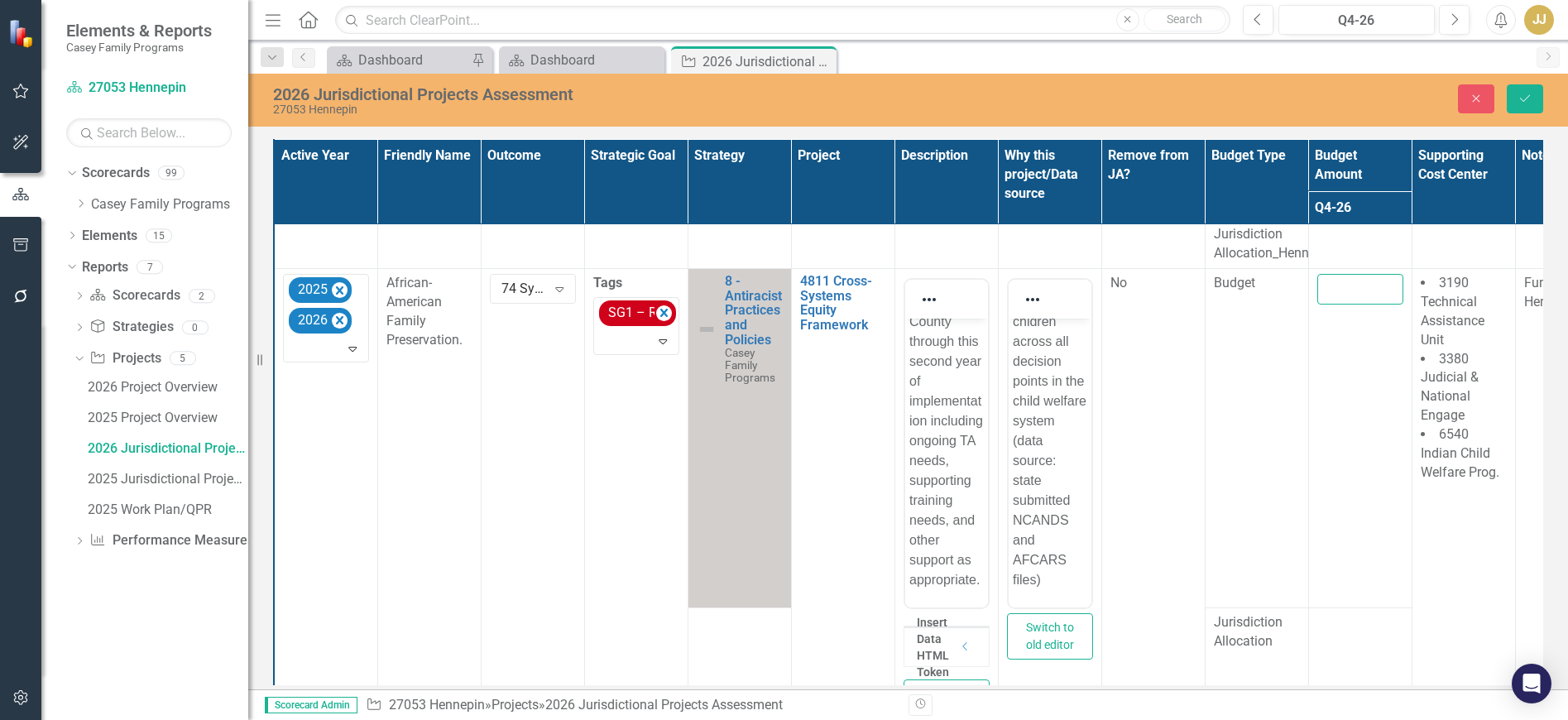 click at bounding box center (1360, 289) 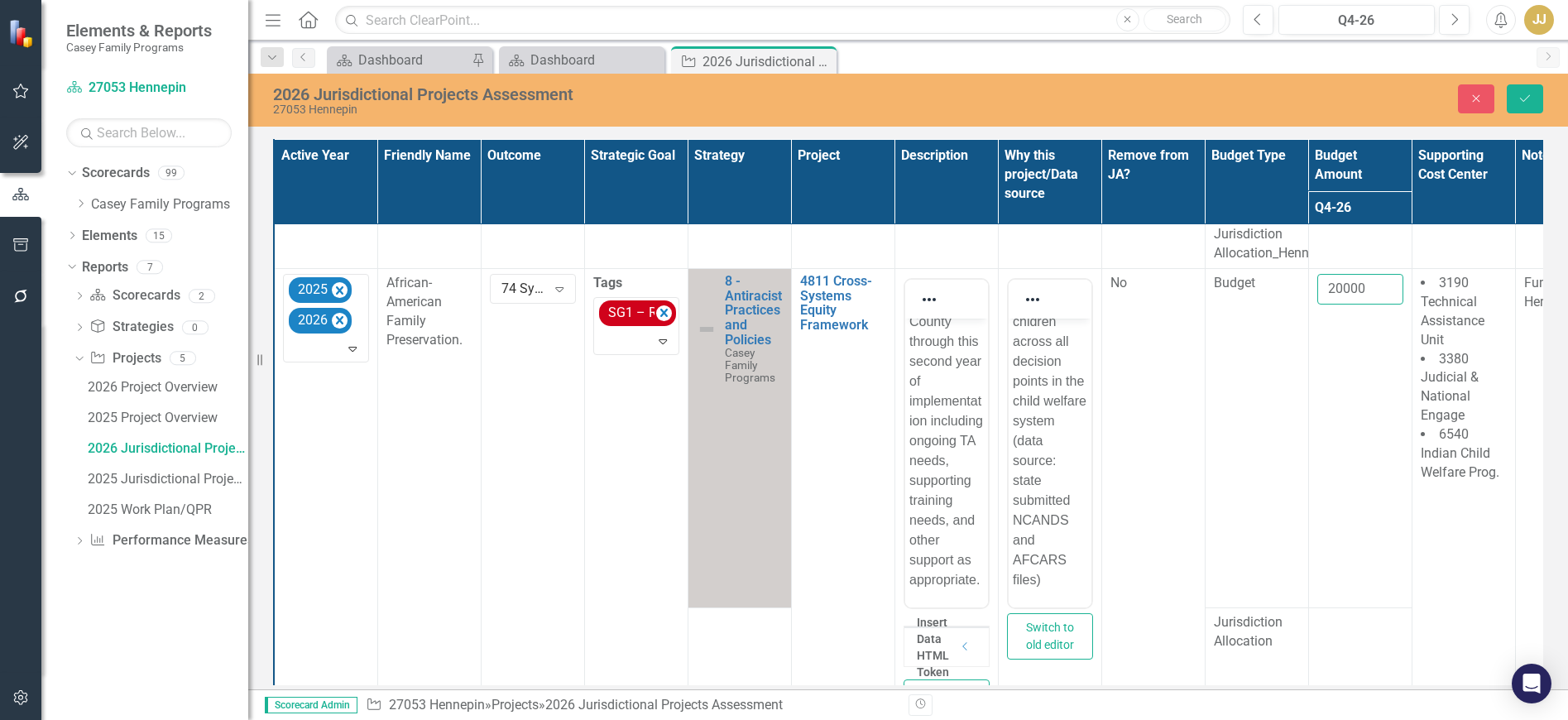 type on "20000" 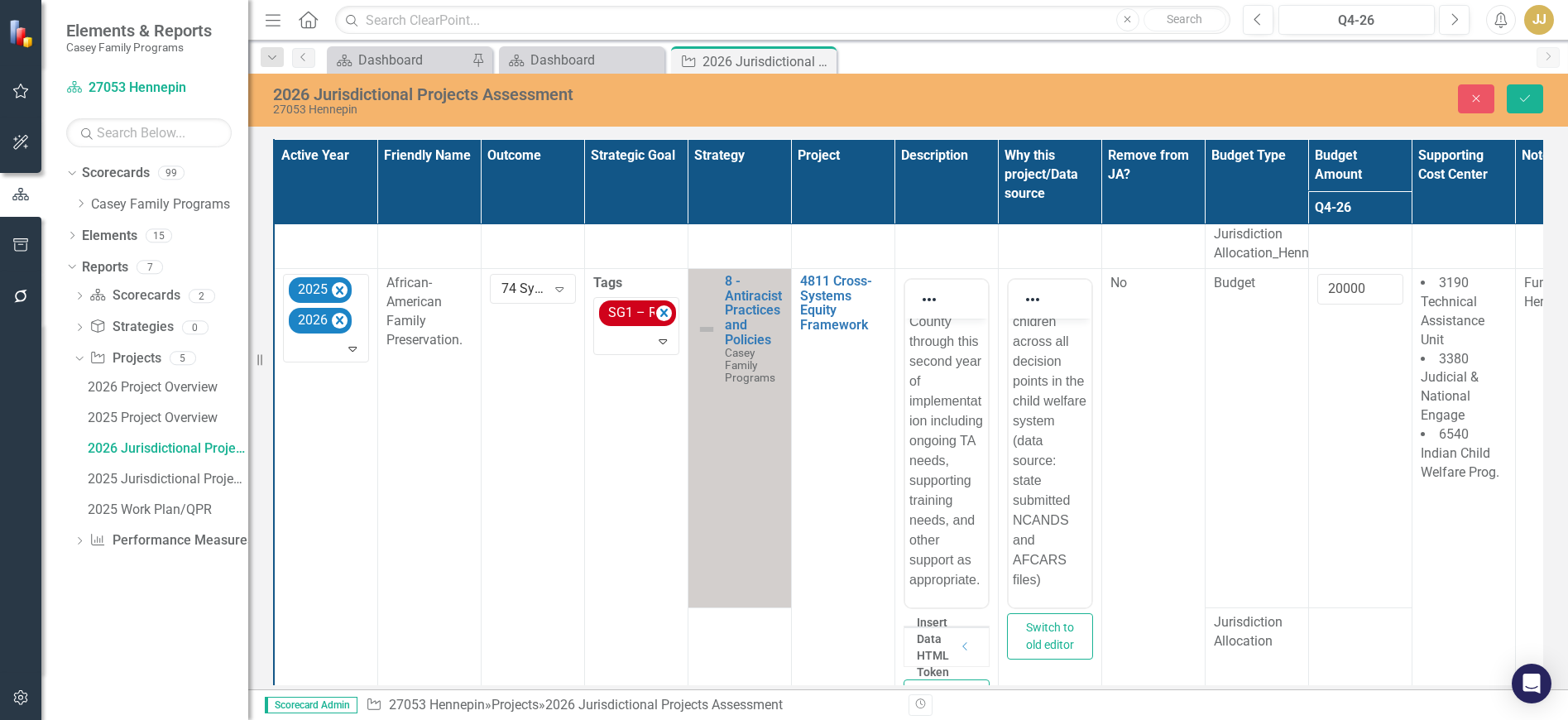 click on "Budget" at bounding box center (1256, 439) 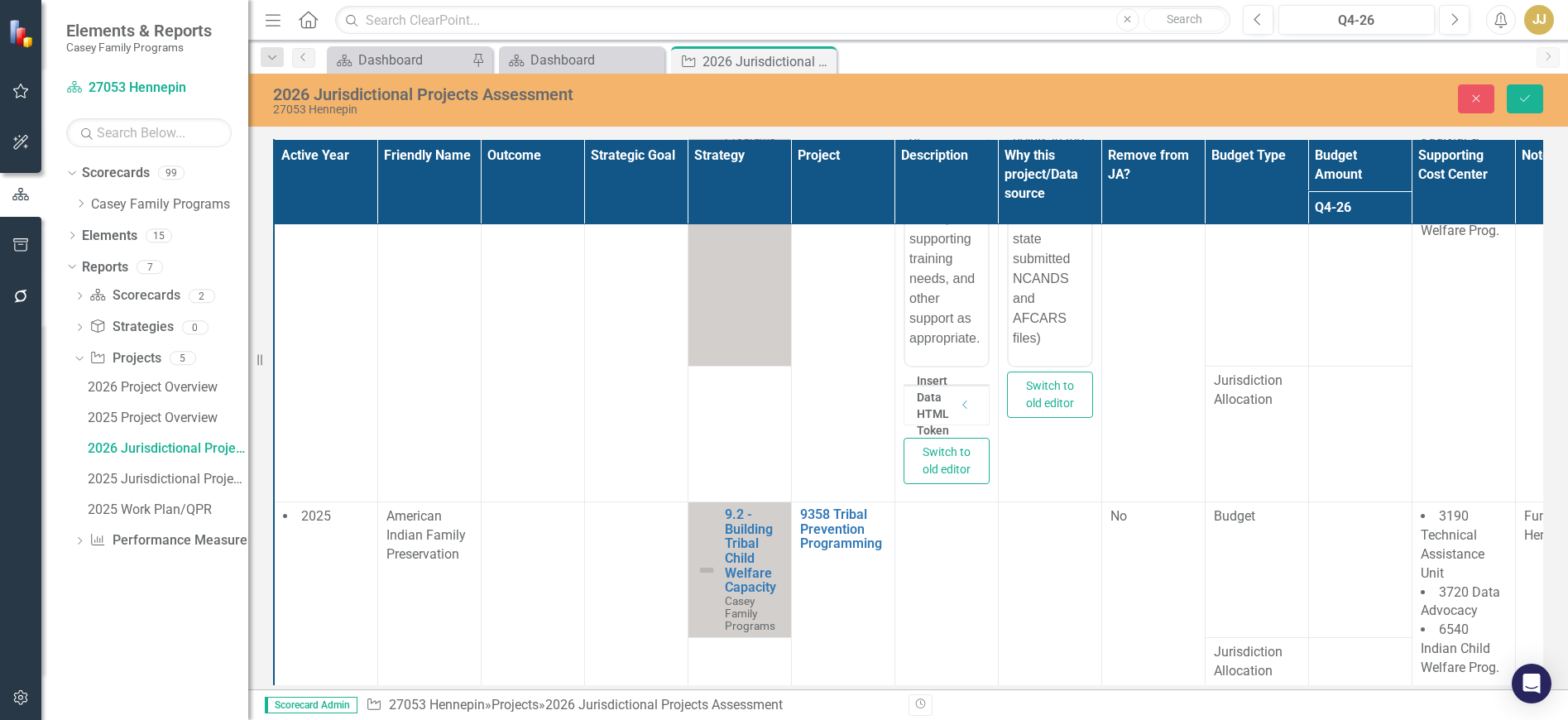 scroll, scrollTop: 321, scrollLeft: 0, axis: vertical 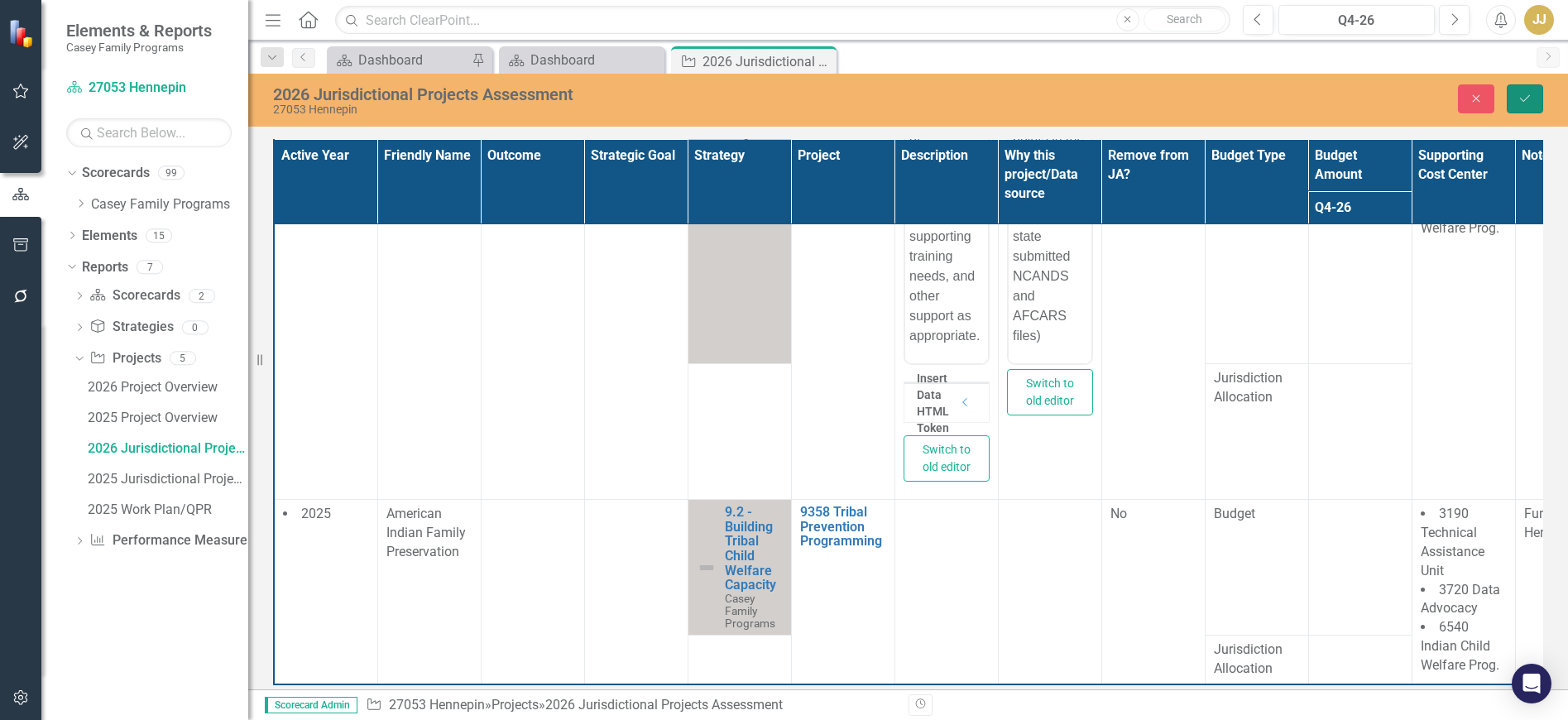 click on "Save" at bounding box center (1525, 98) 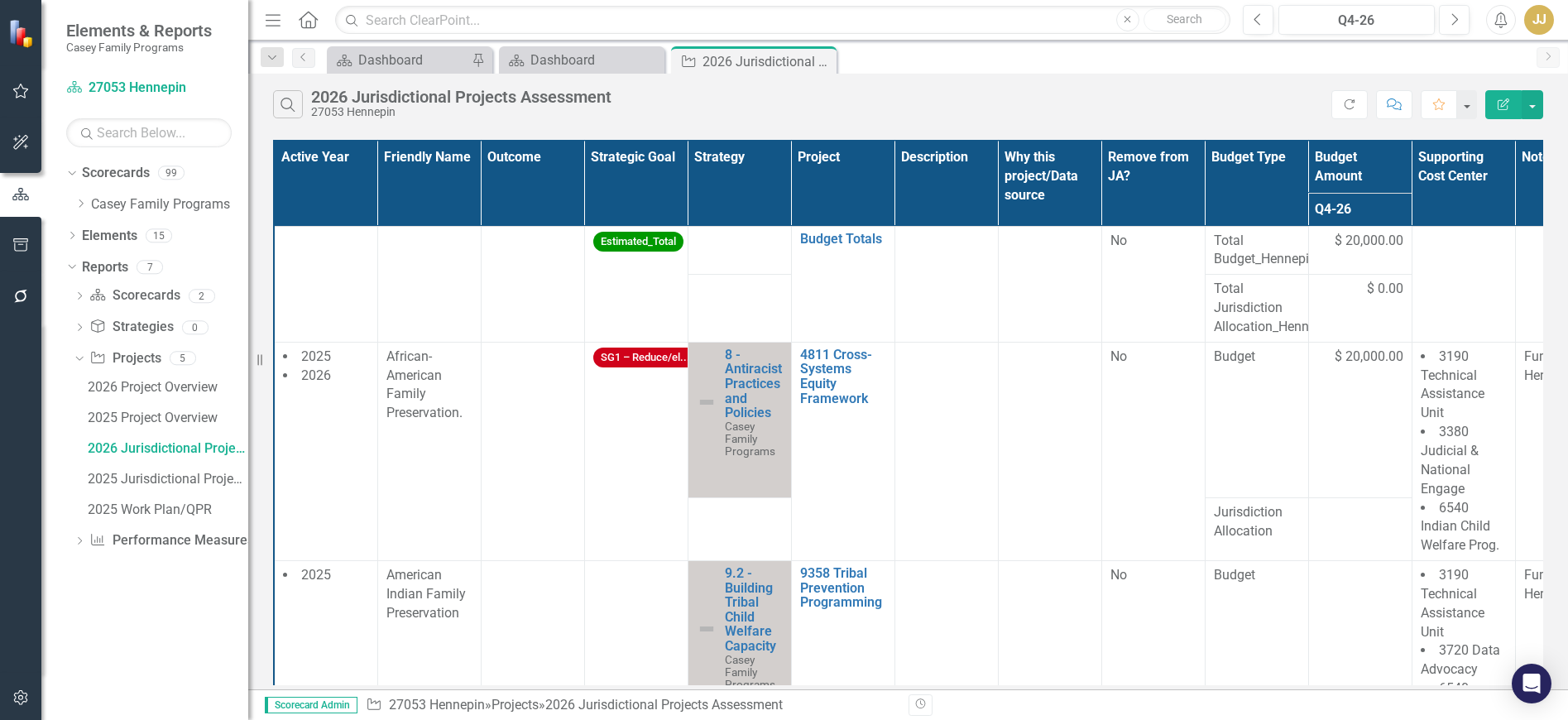 click 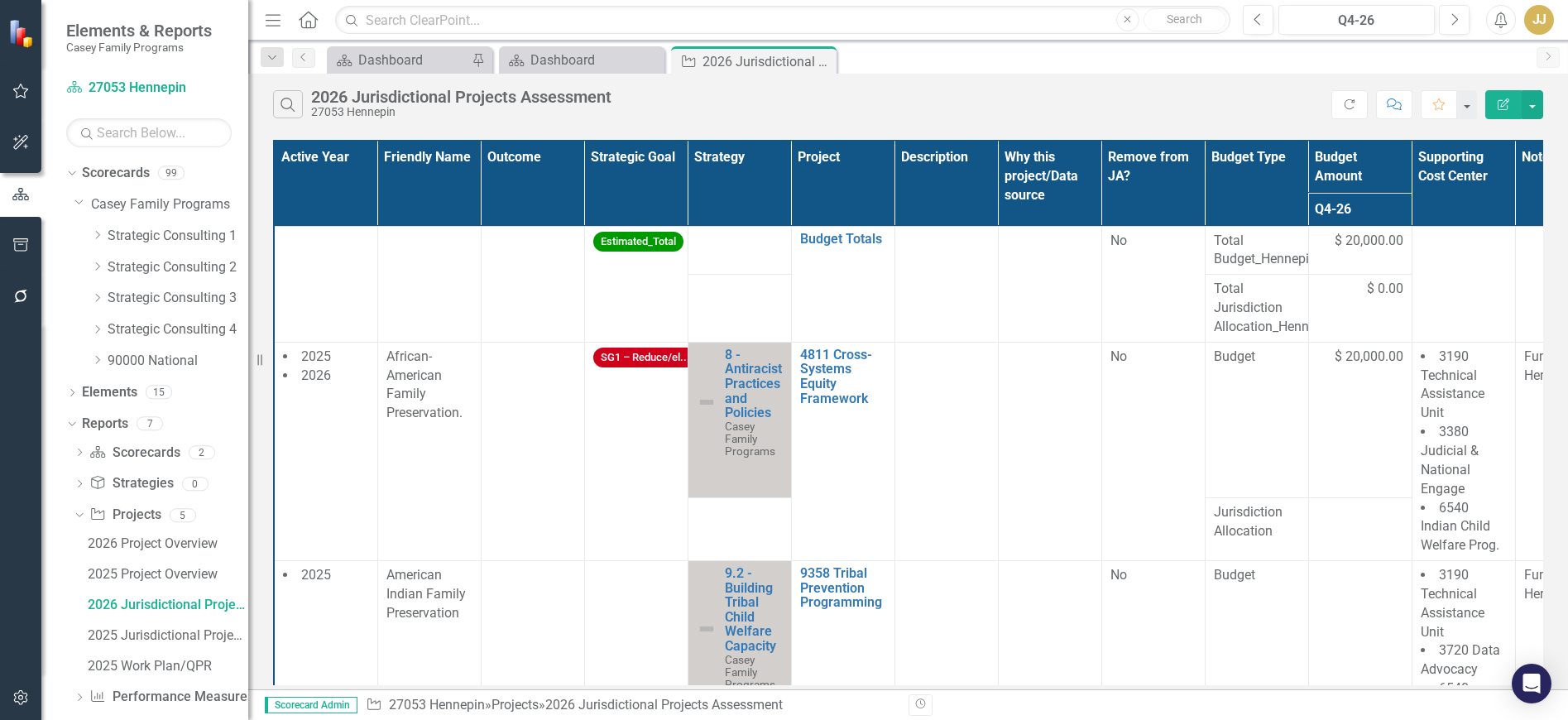 click on "Dropdown" 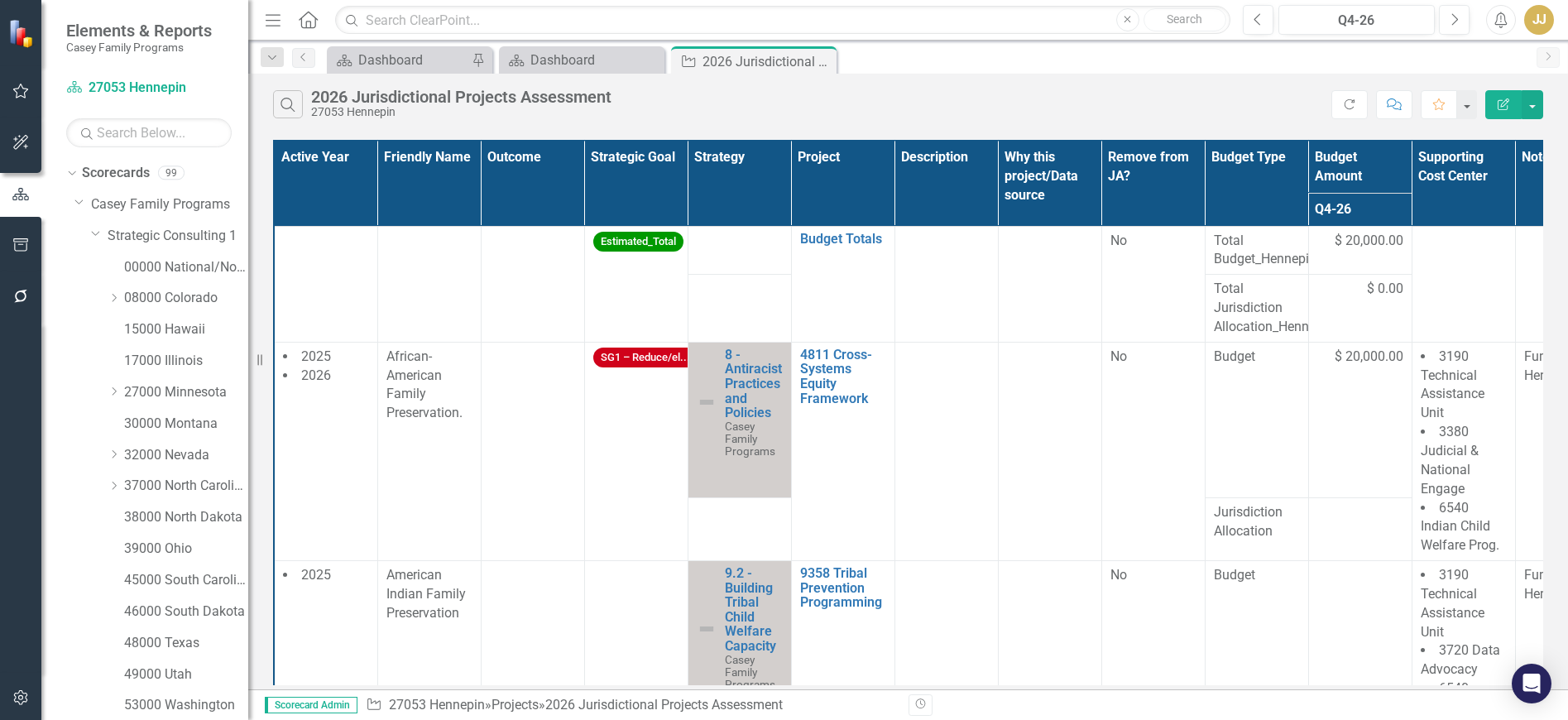 click on "Dropdown" 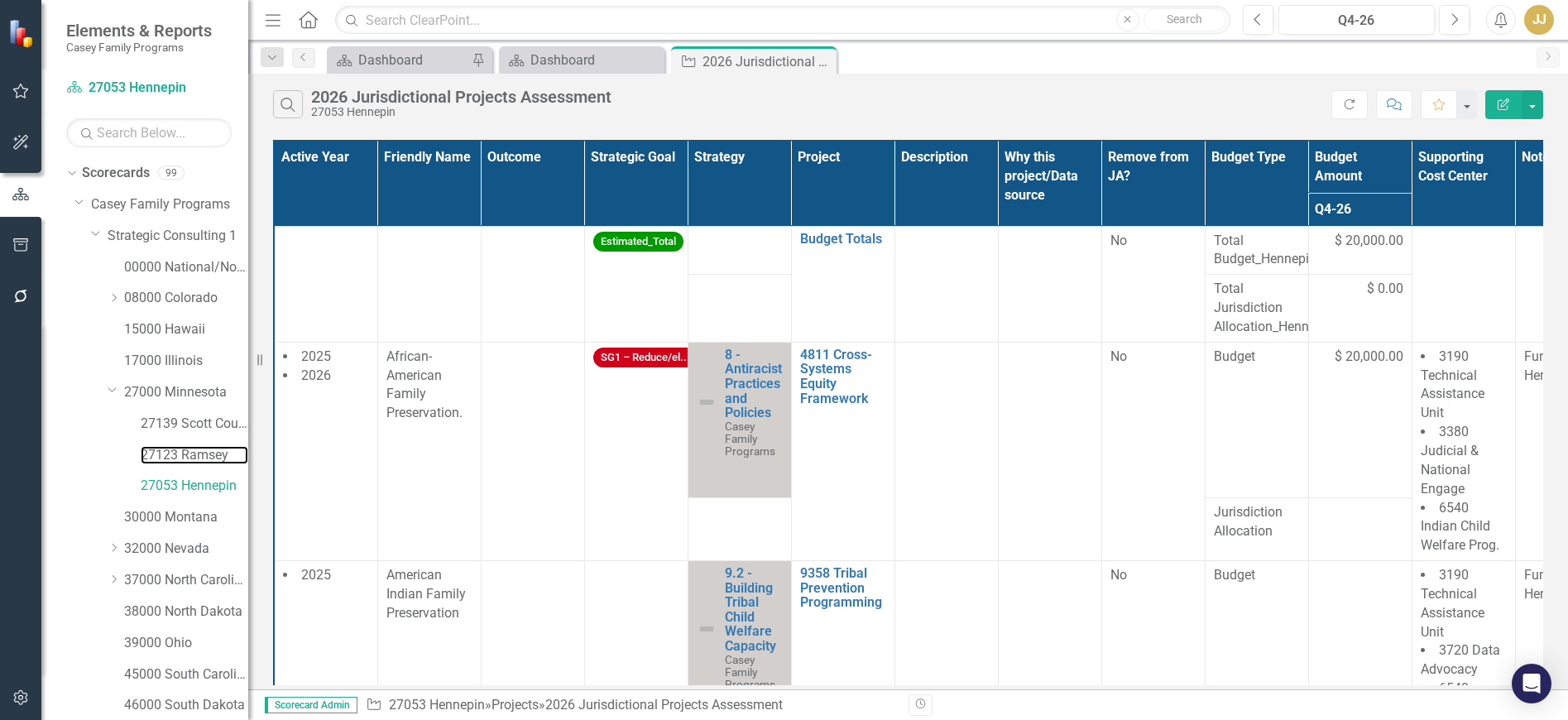click on "27123 Ramsey" at bounding box center [194, 455] 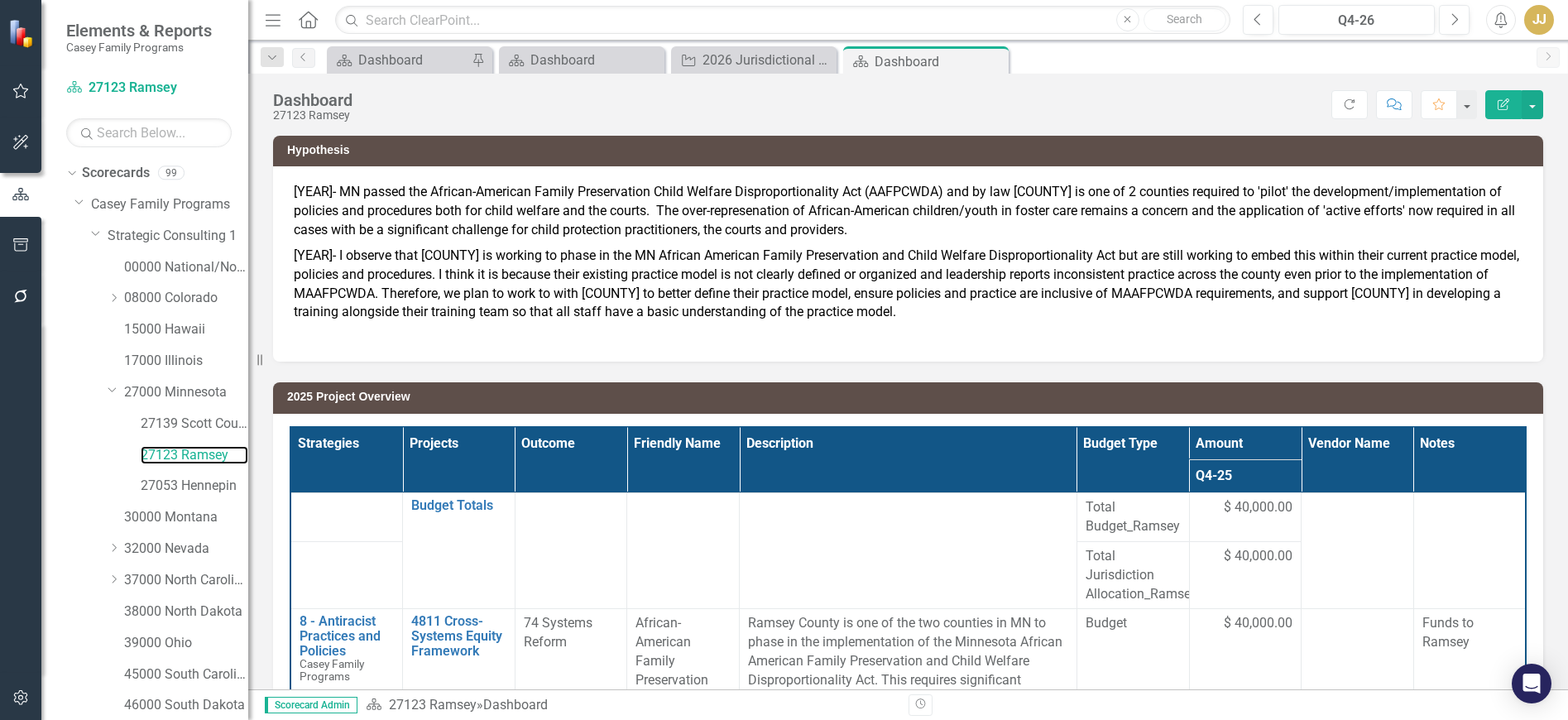 scroll, scrollTop: 84, scrollLeft: 0, axis: vertical 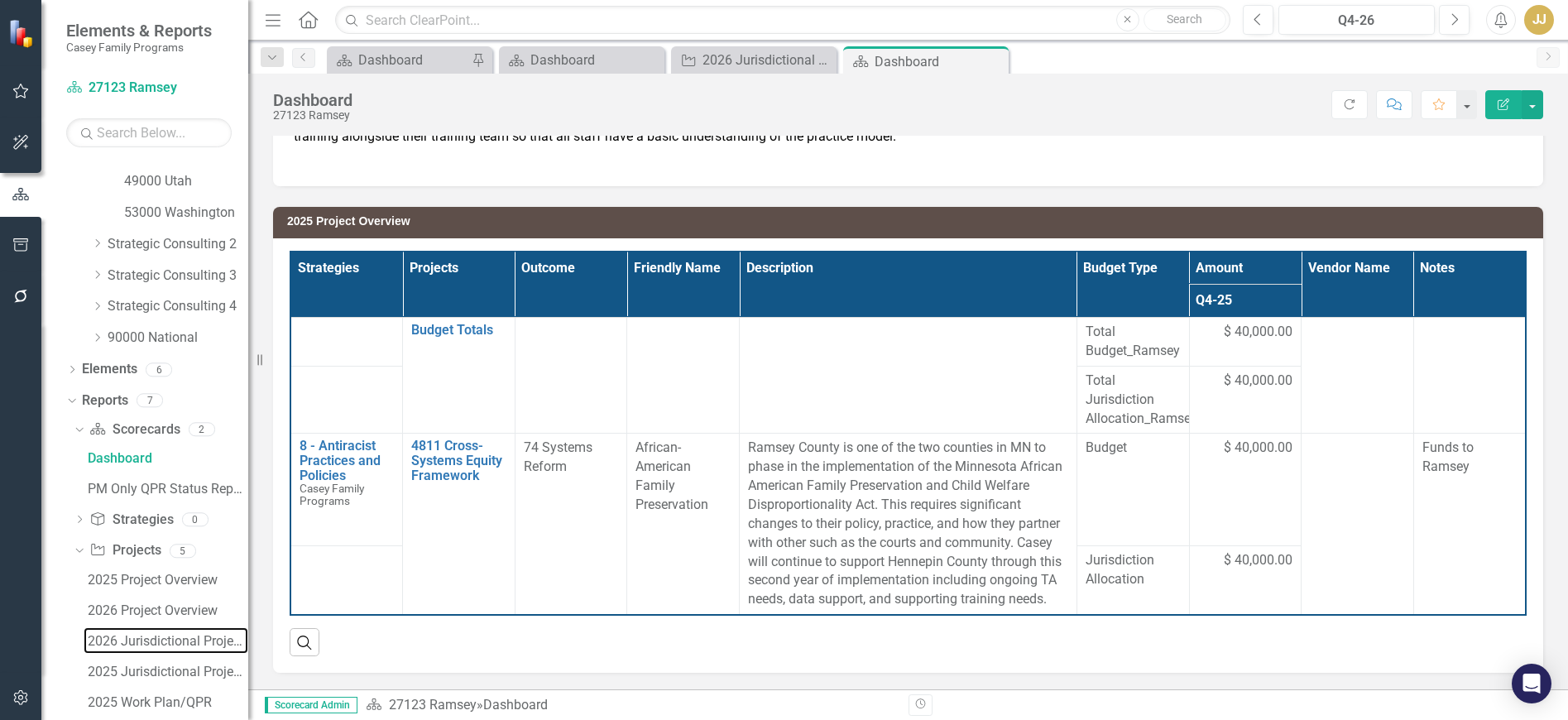 click on "2026 Jurisdictional Projects Assessment" at bounding box center [168, 641] 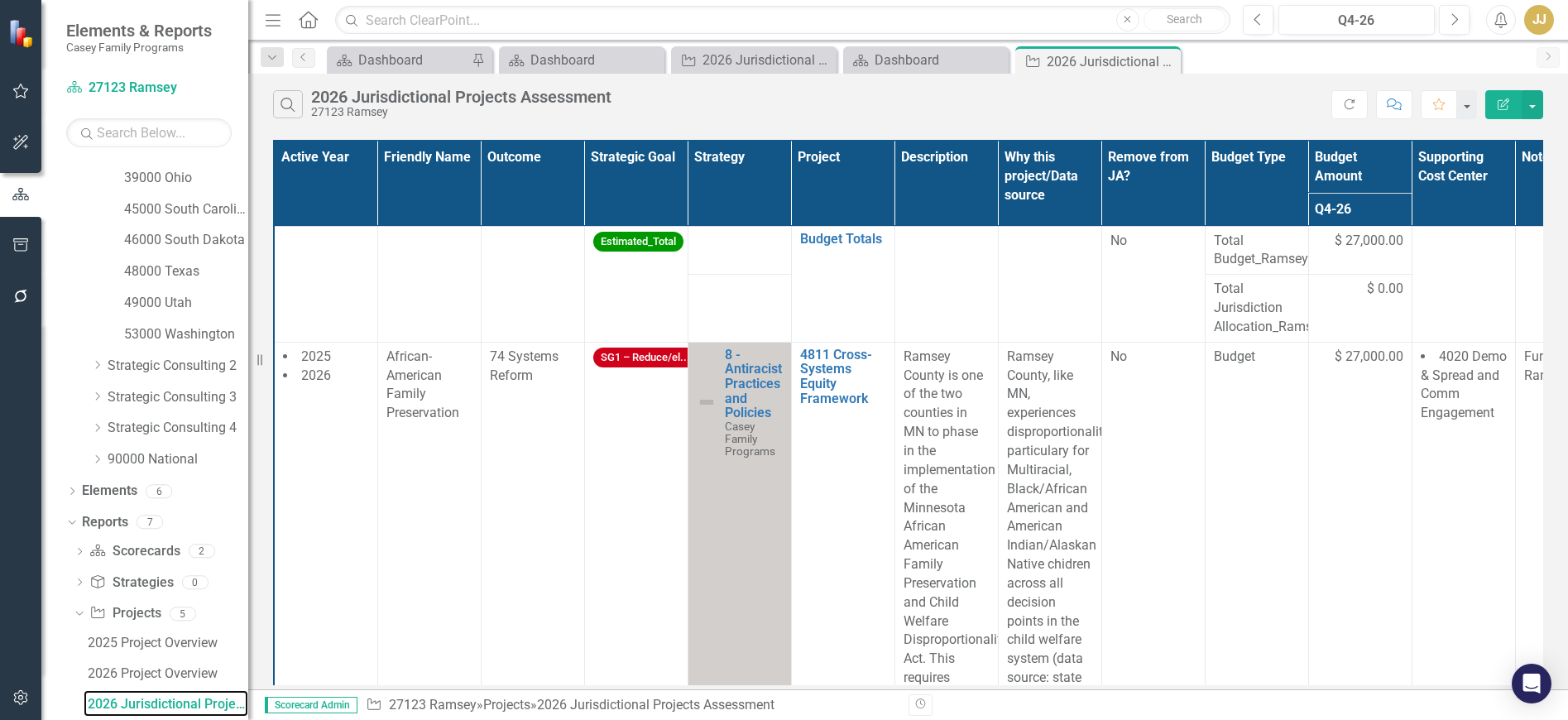 scroll, scrollTop: 462, scrollLeft: 0, axis: vertical 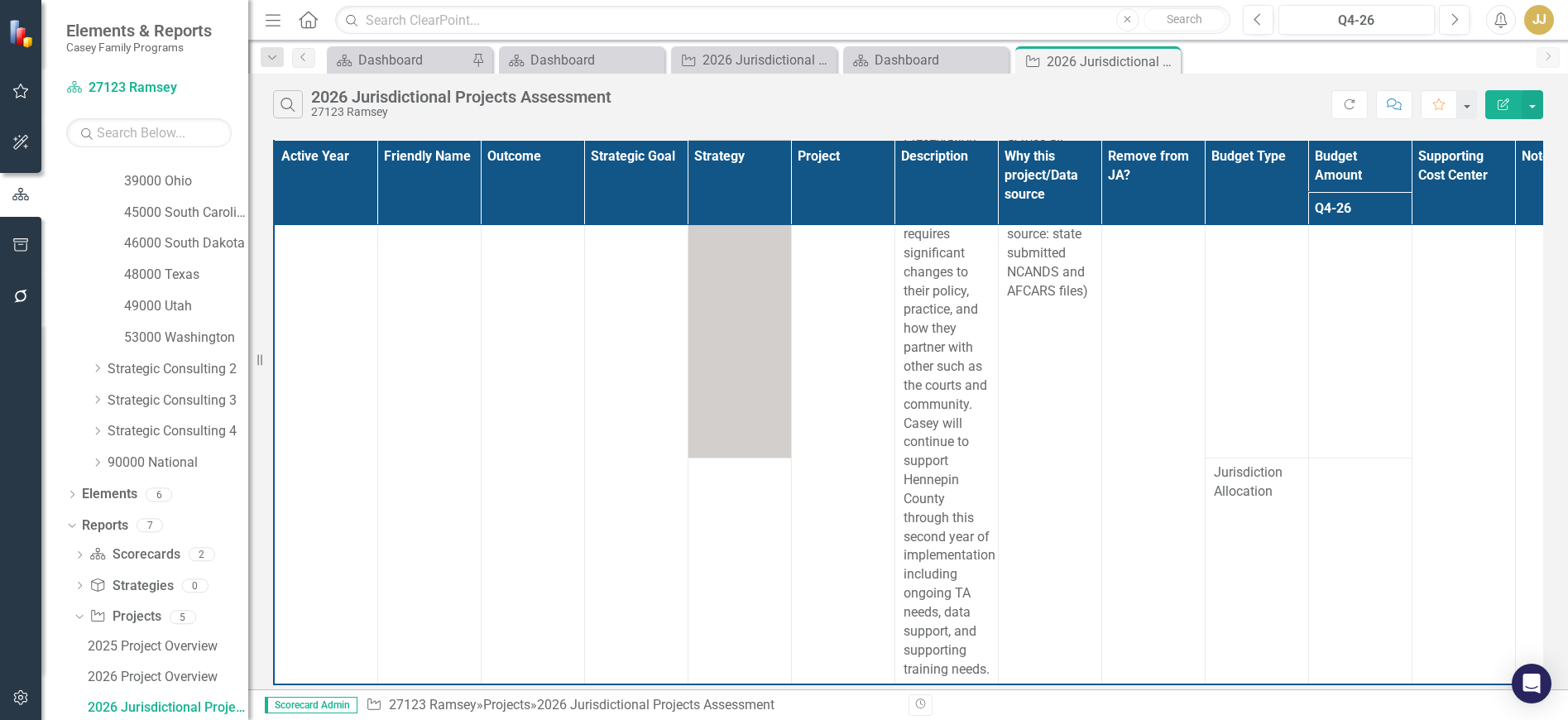 click at bounding box center [1359, 571] 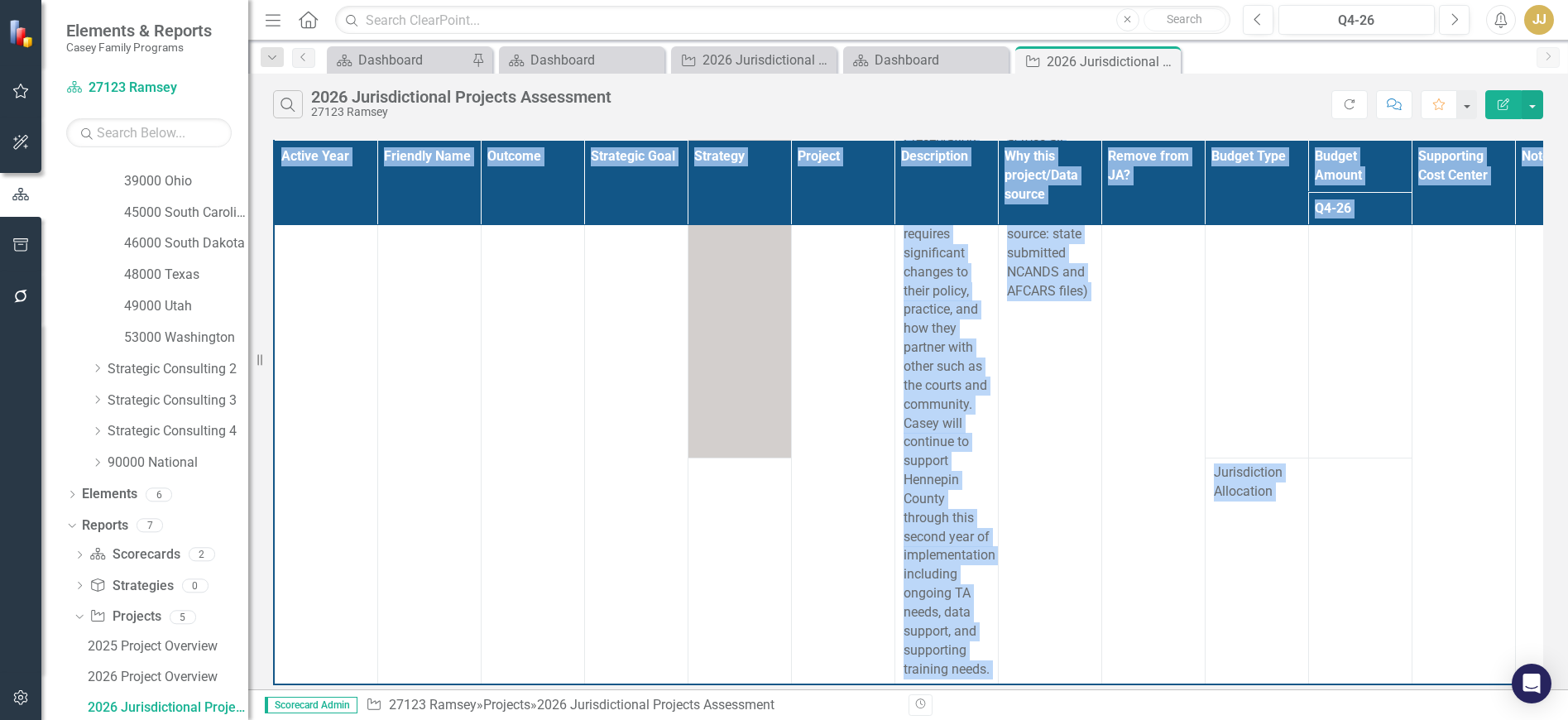 click at bounding box center (1359, 571) 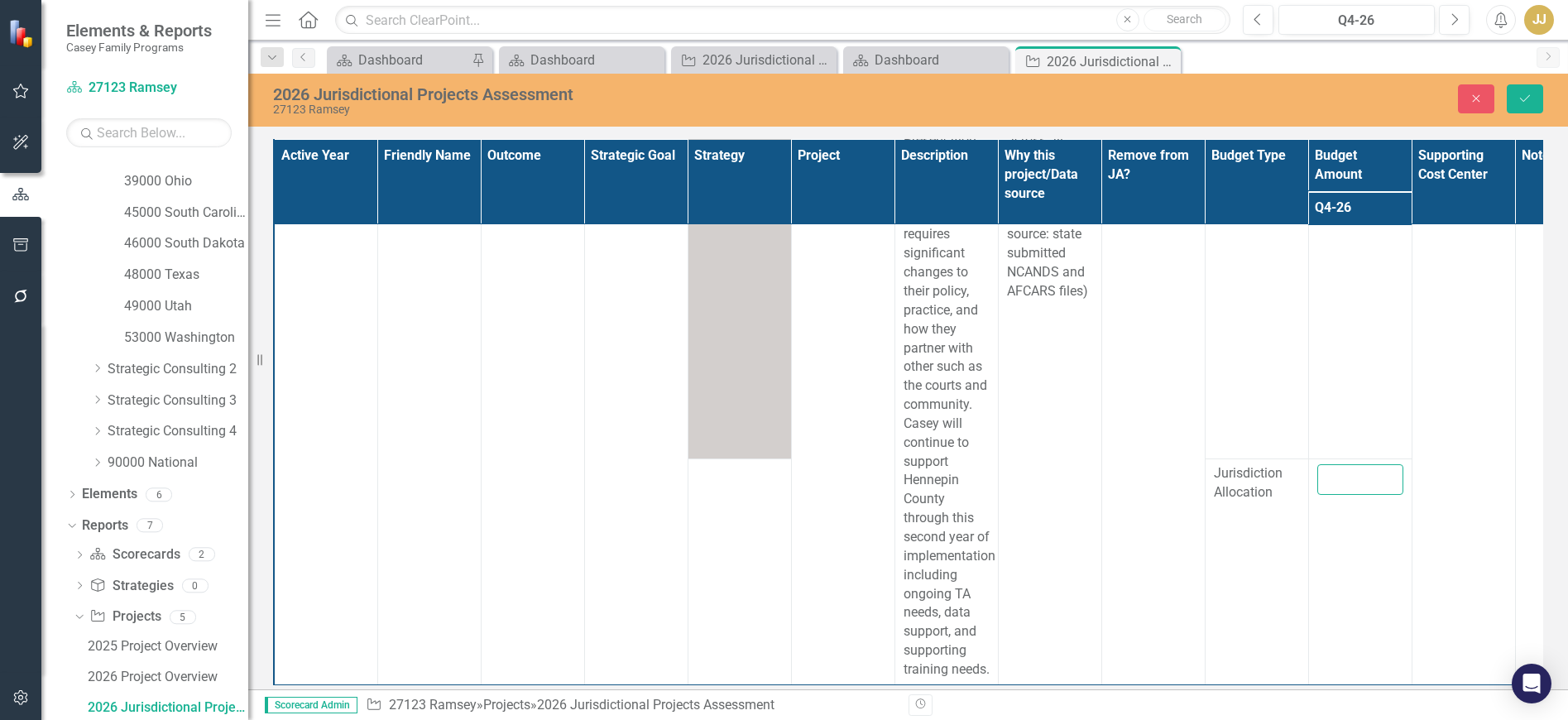 click at bounding box center (1360, 479) 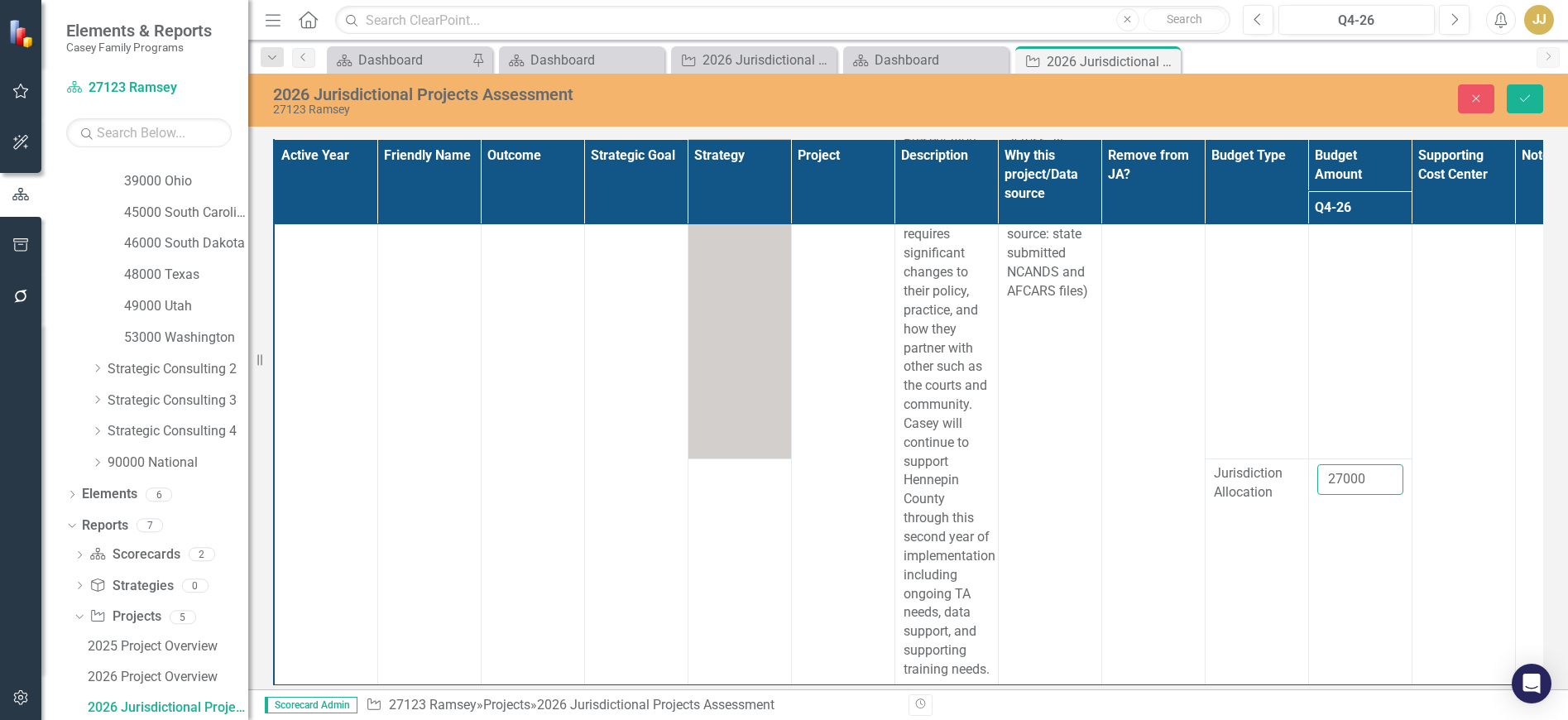 type on "27000" 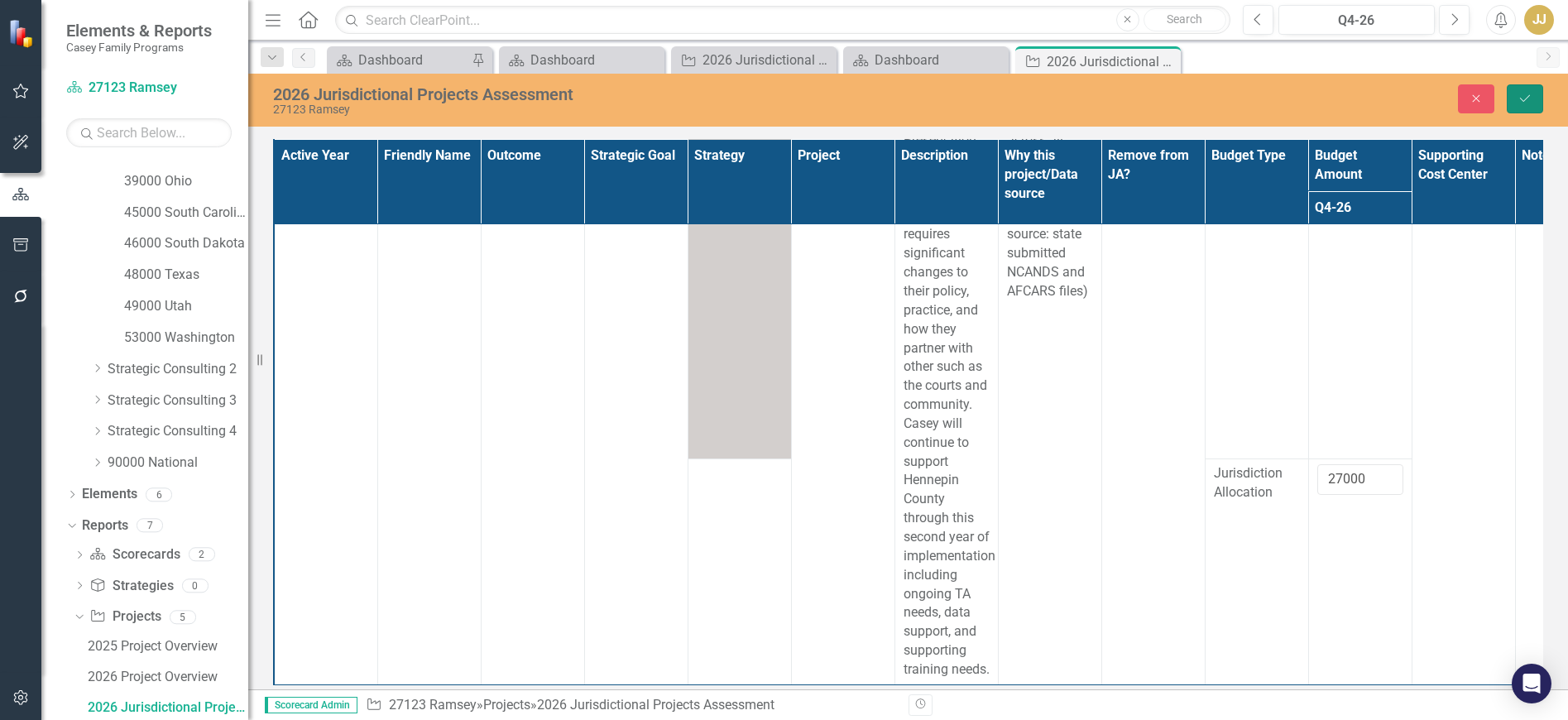 click on "Save" at bounding box center [1525, 98] 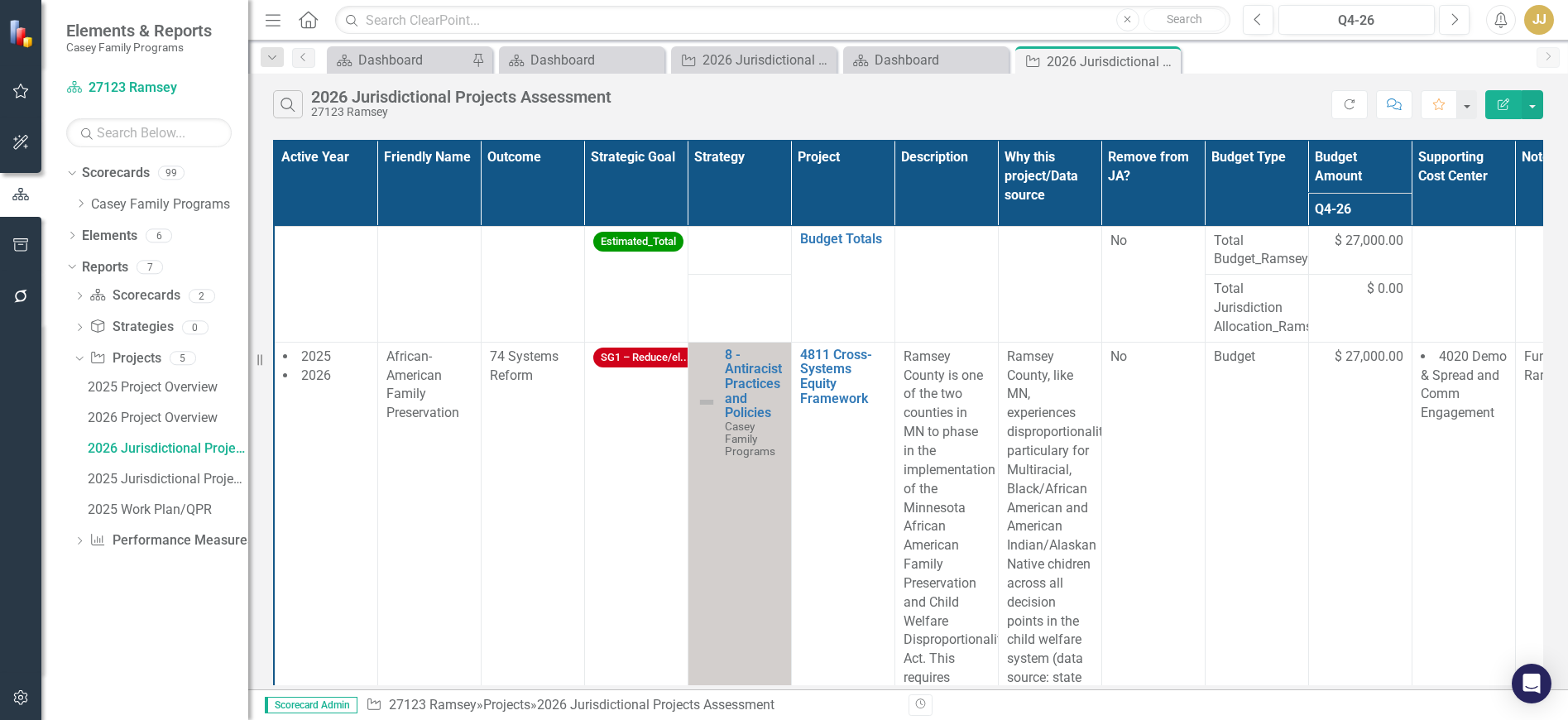 scroll, scrollTop: 0, scrollLeft: 0, axis: both 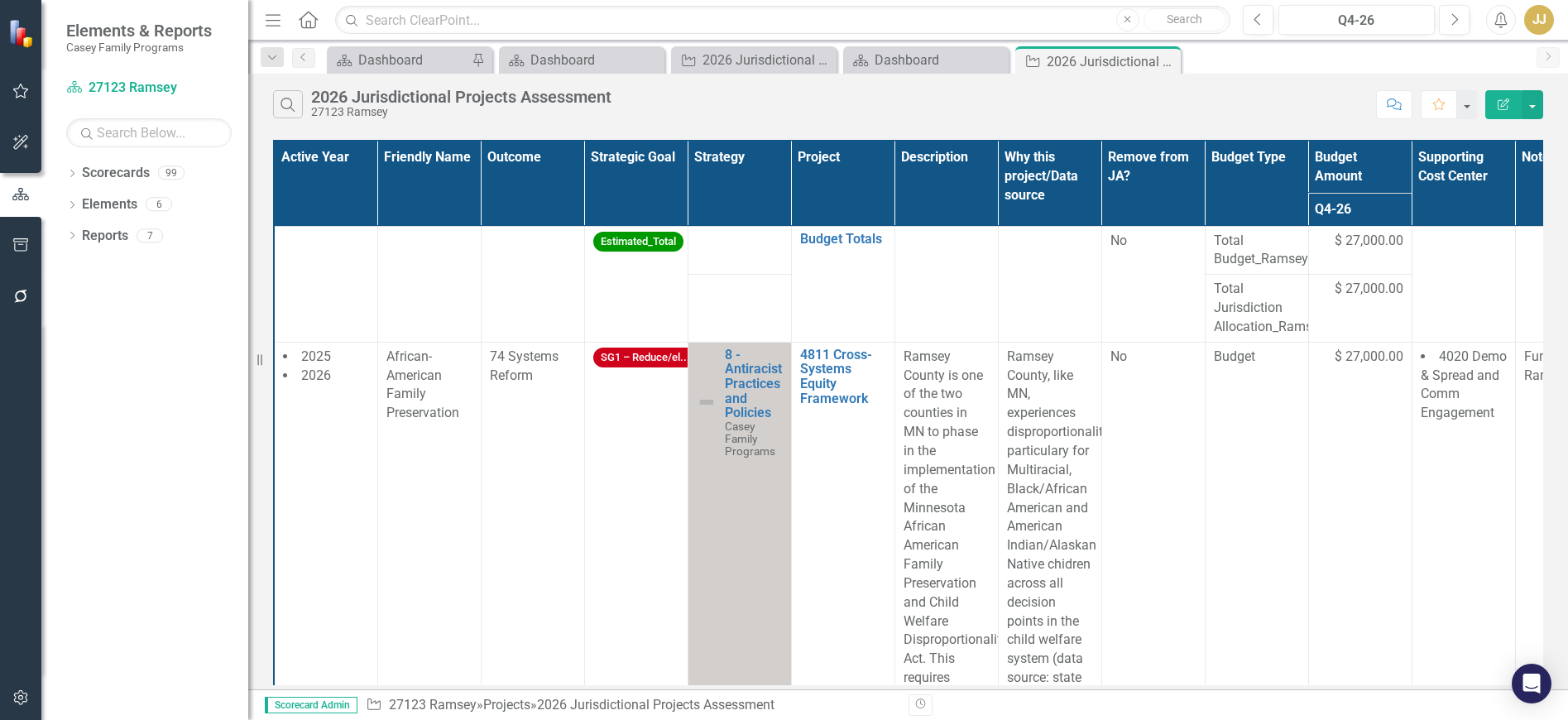 click 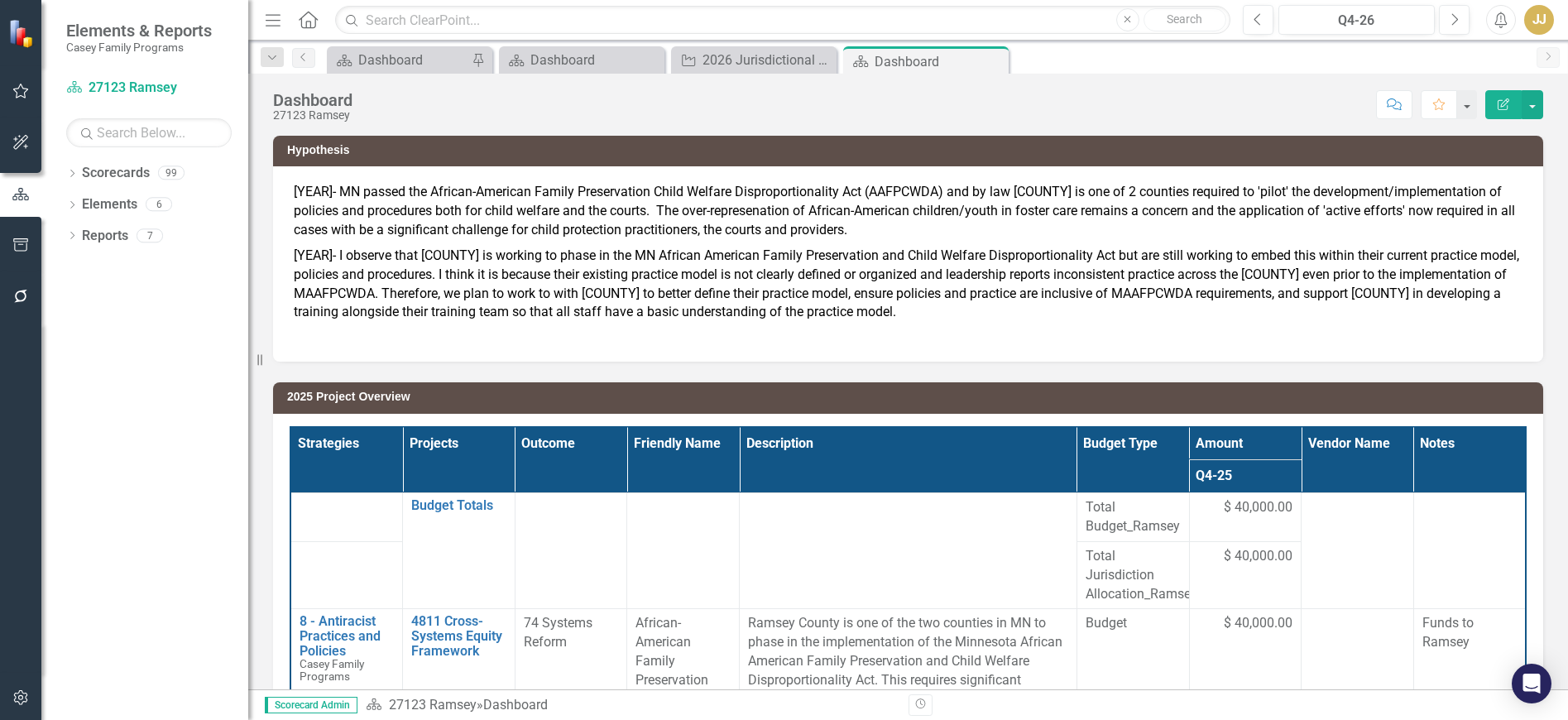 click 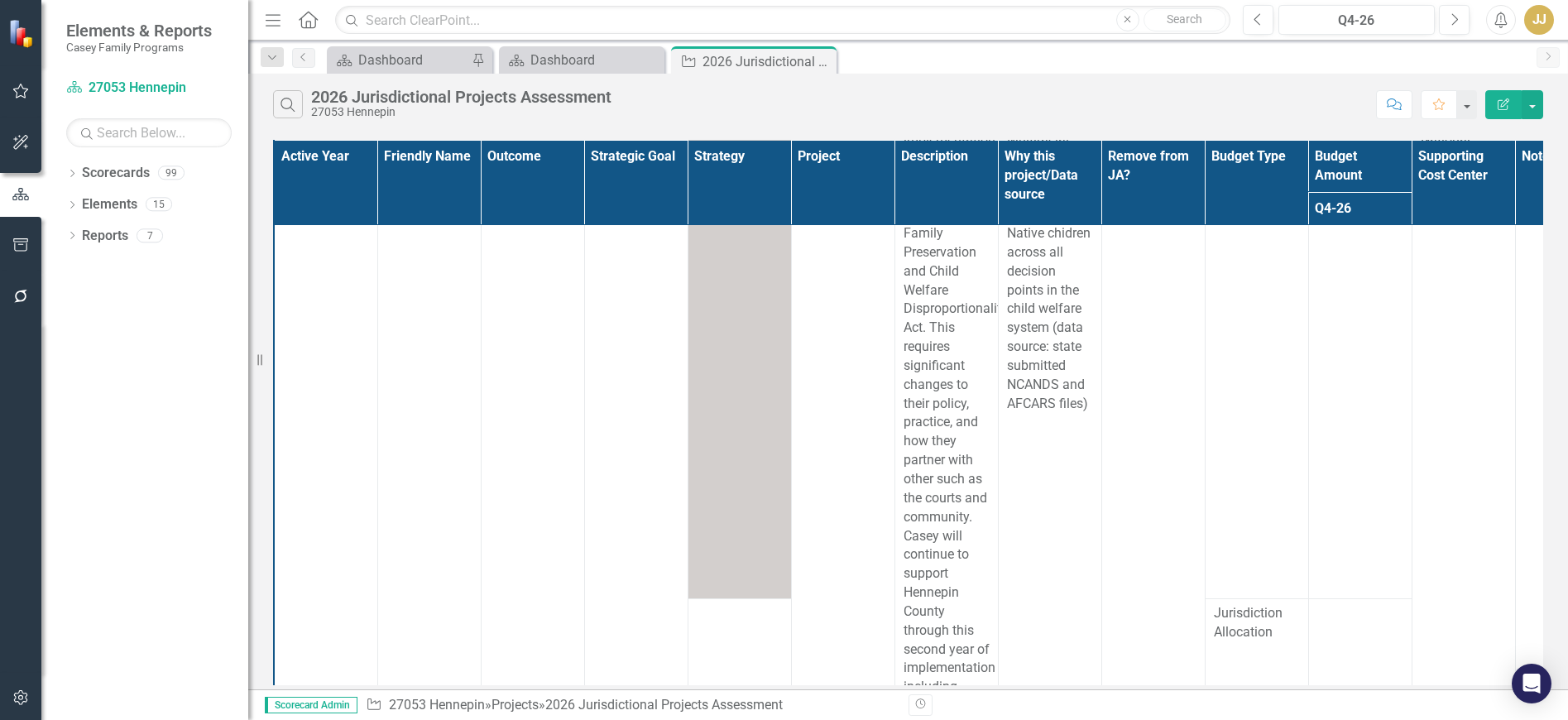 scroll, scrollTop: 662, scrollLeft: 0, axis: vertical 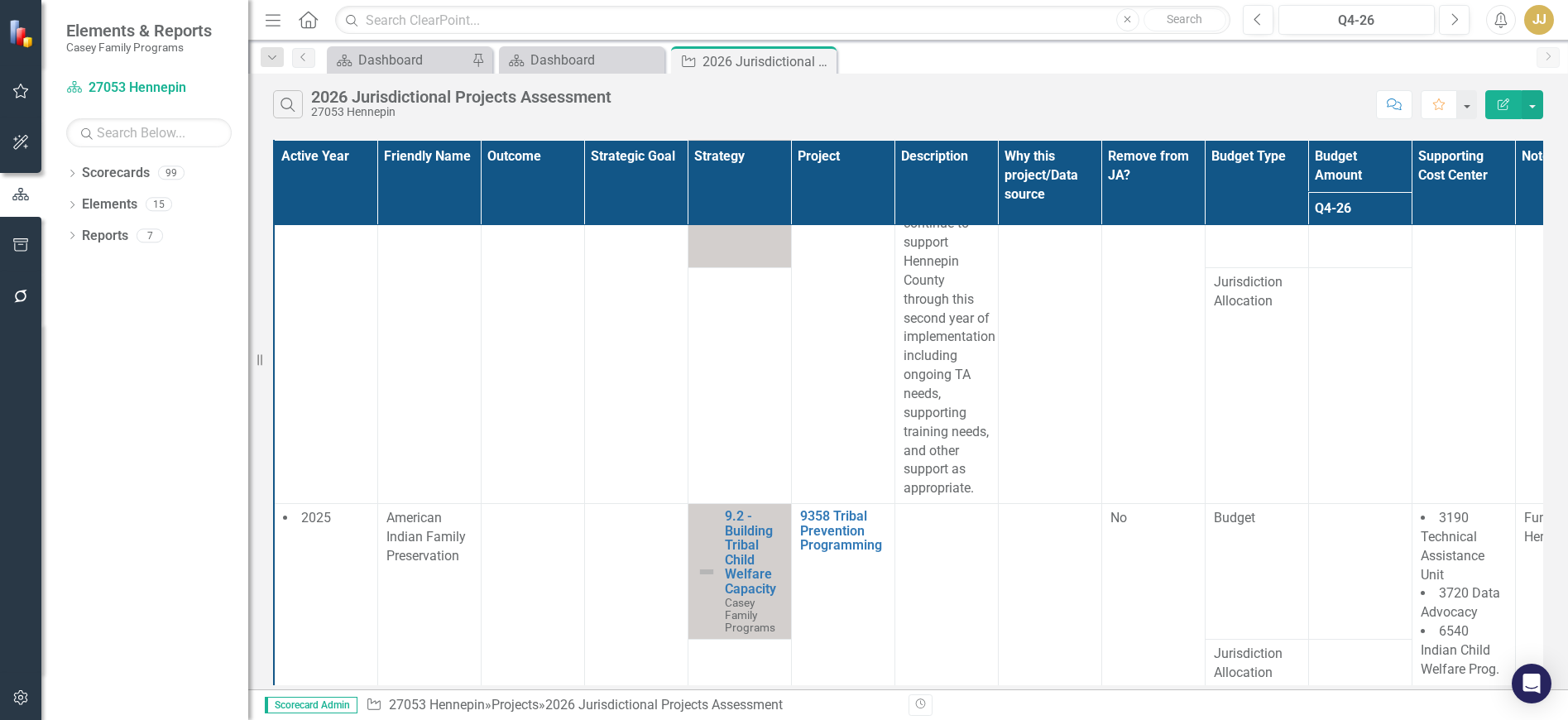 click at bounding box center (1359, 386) 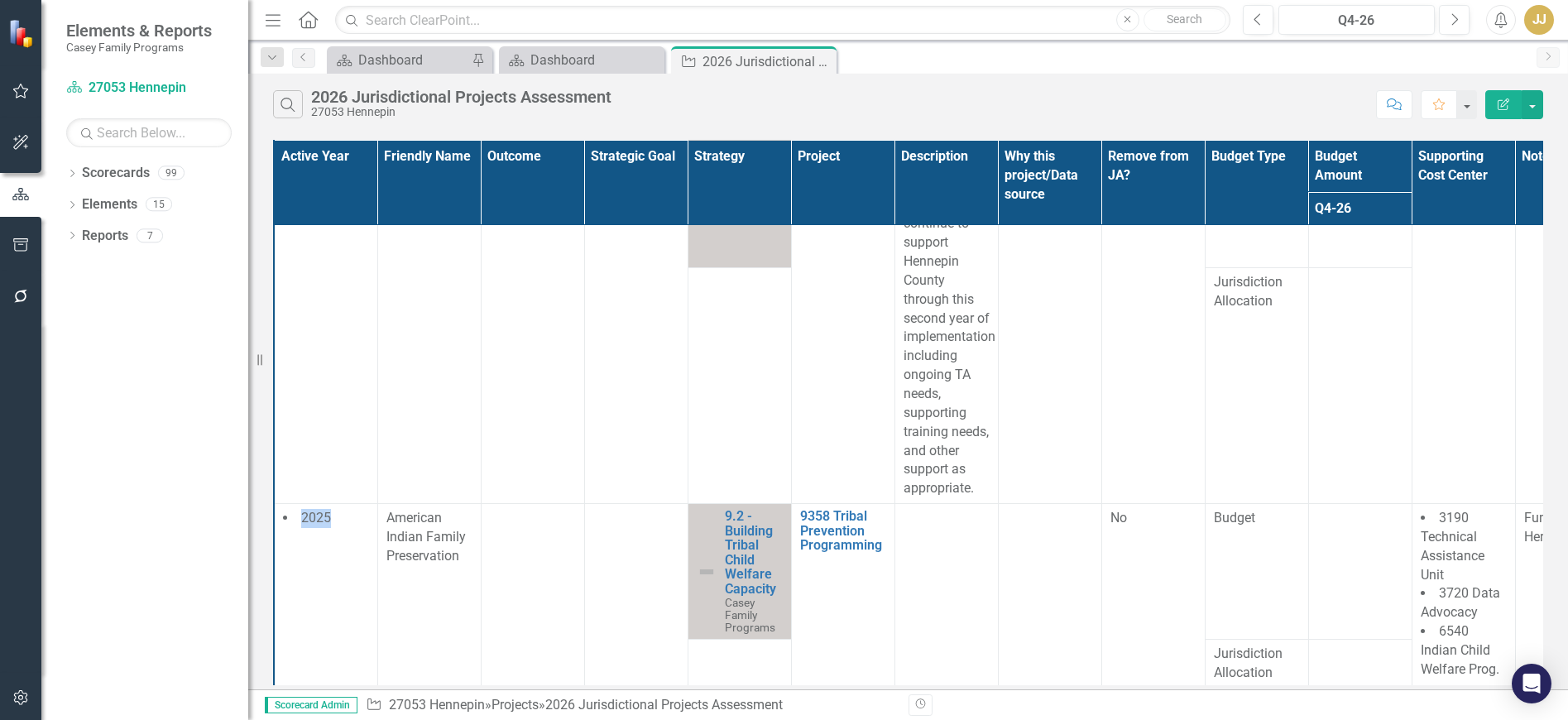 click at bounding box center [1359, 386] 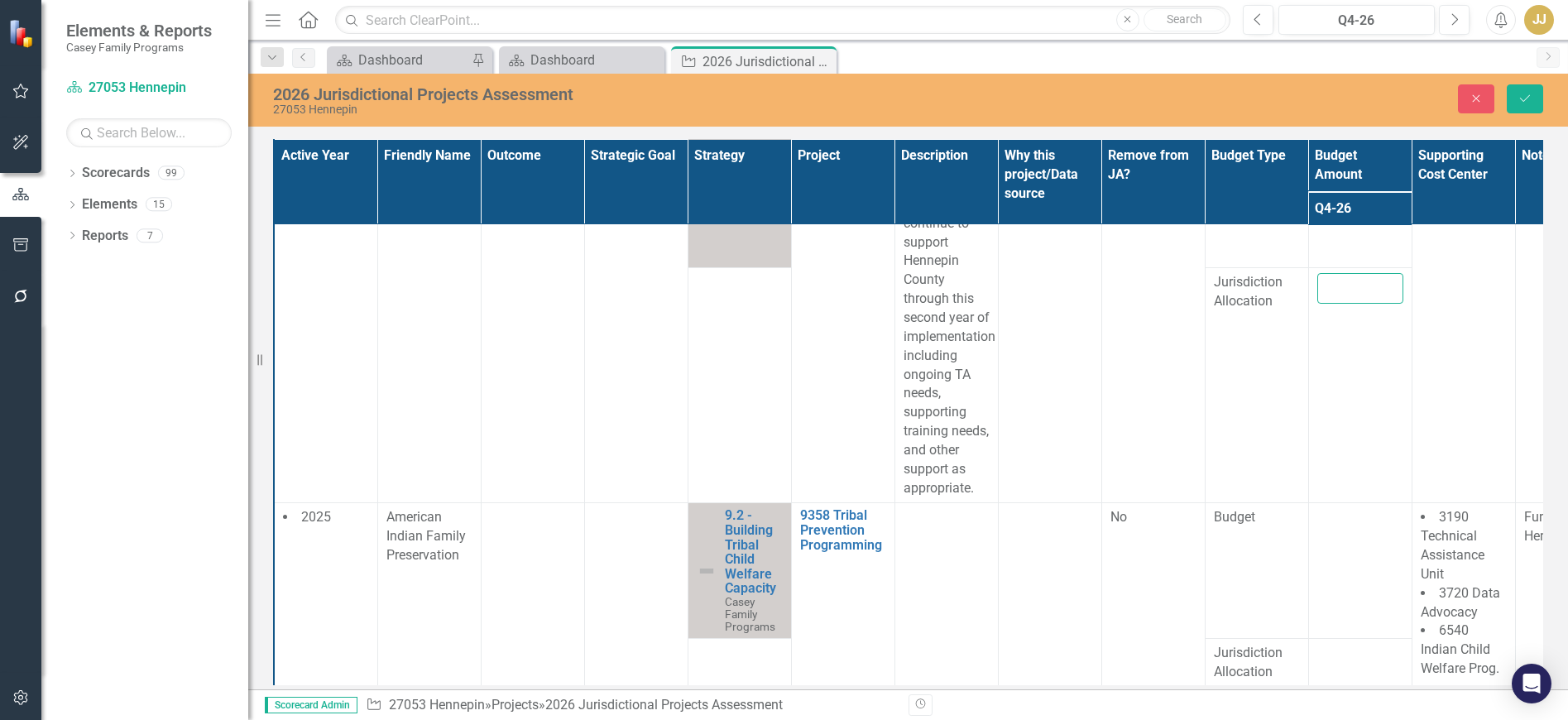 click at bounding box center [1360, 288] 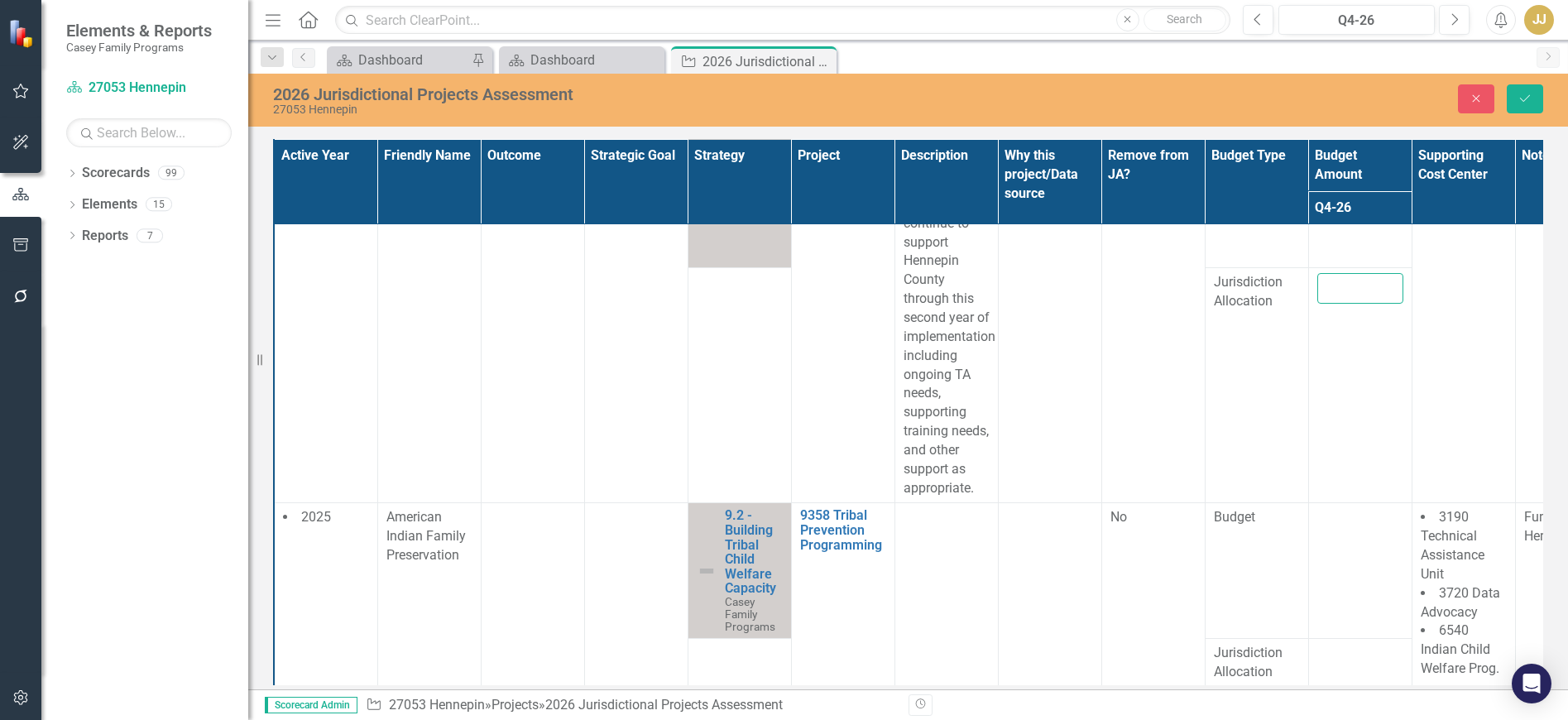 click at bounding box center (1360, 288) 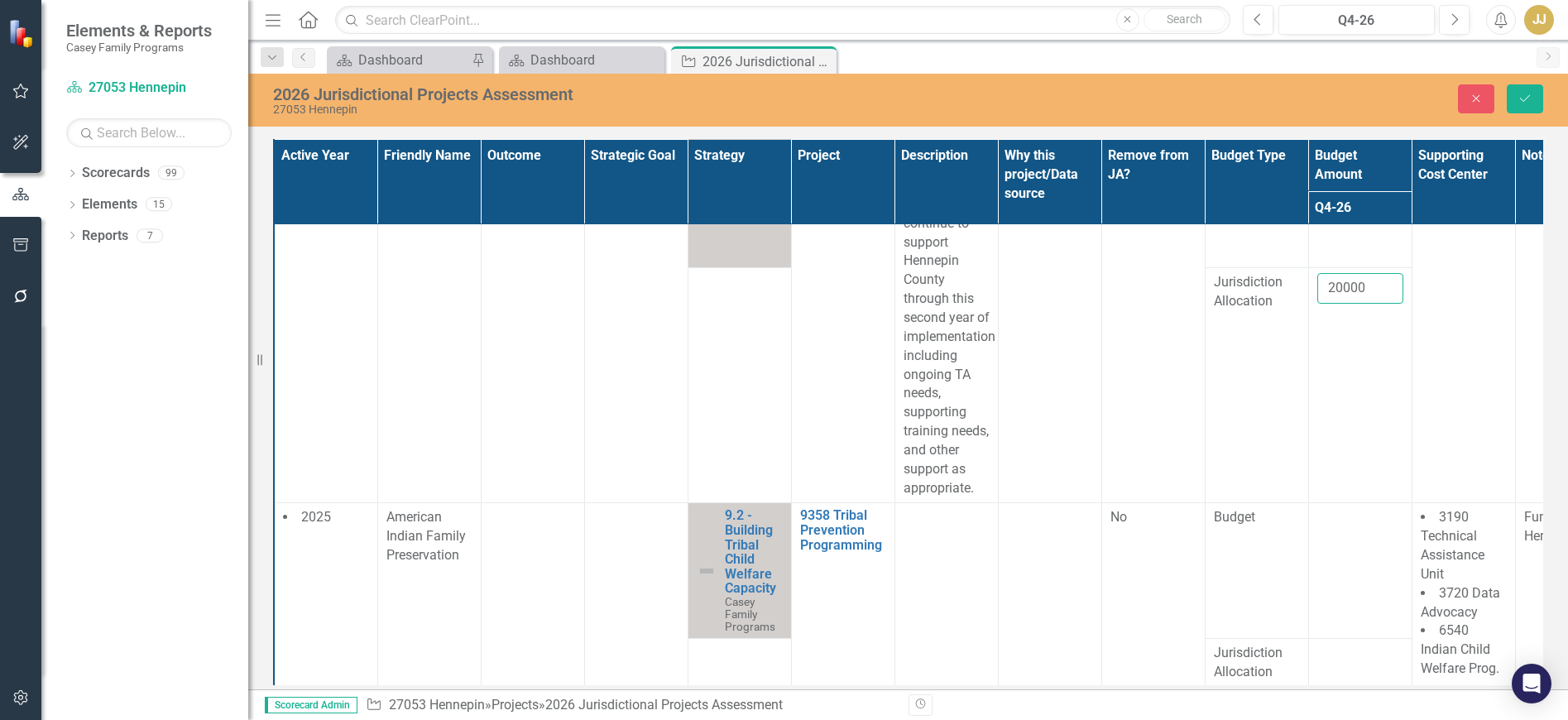 type on "20000" 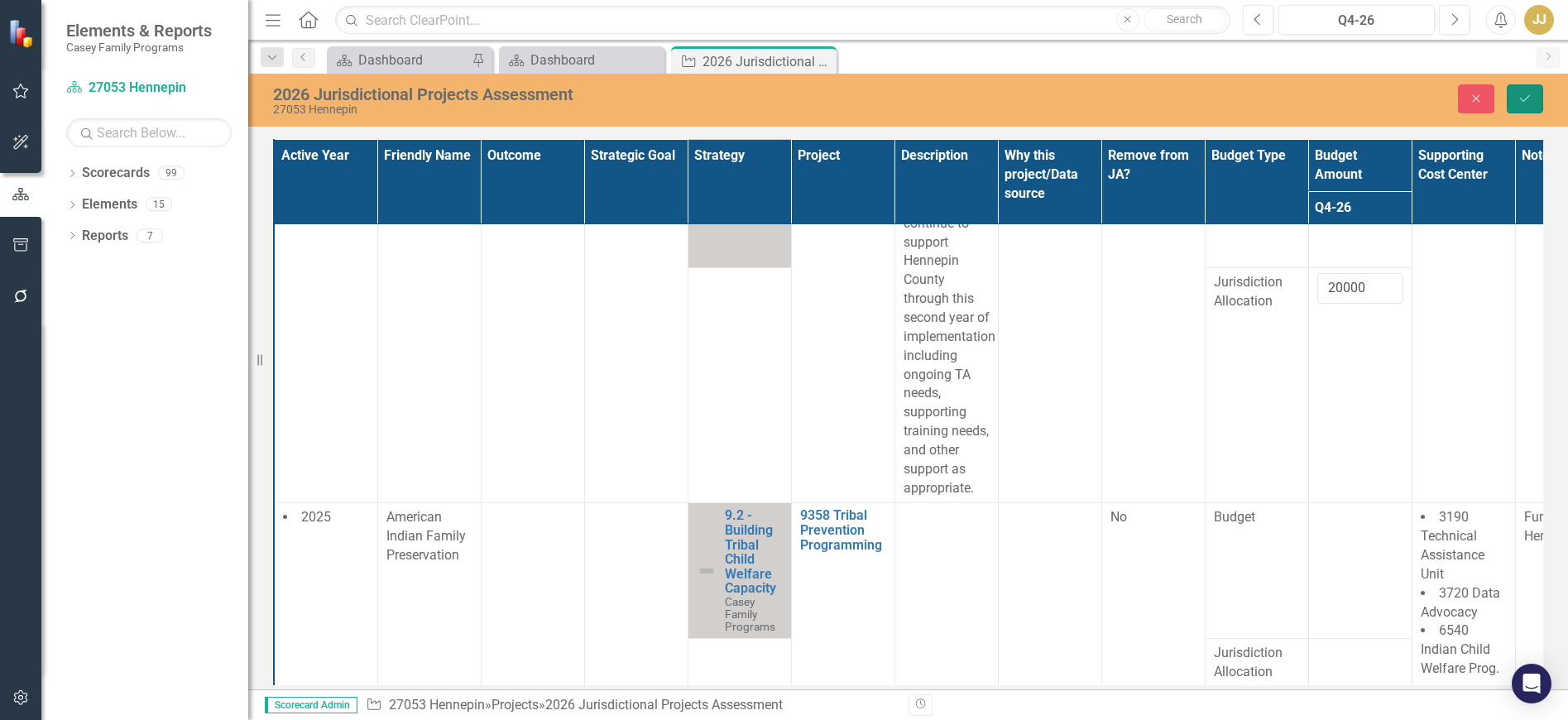 click on "Save" at bounding box center (1525, 98) 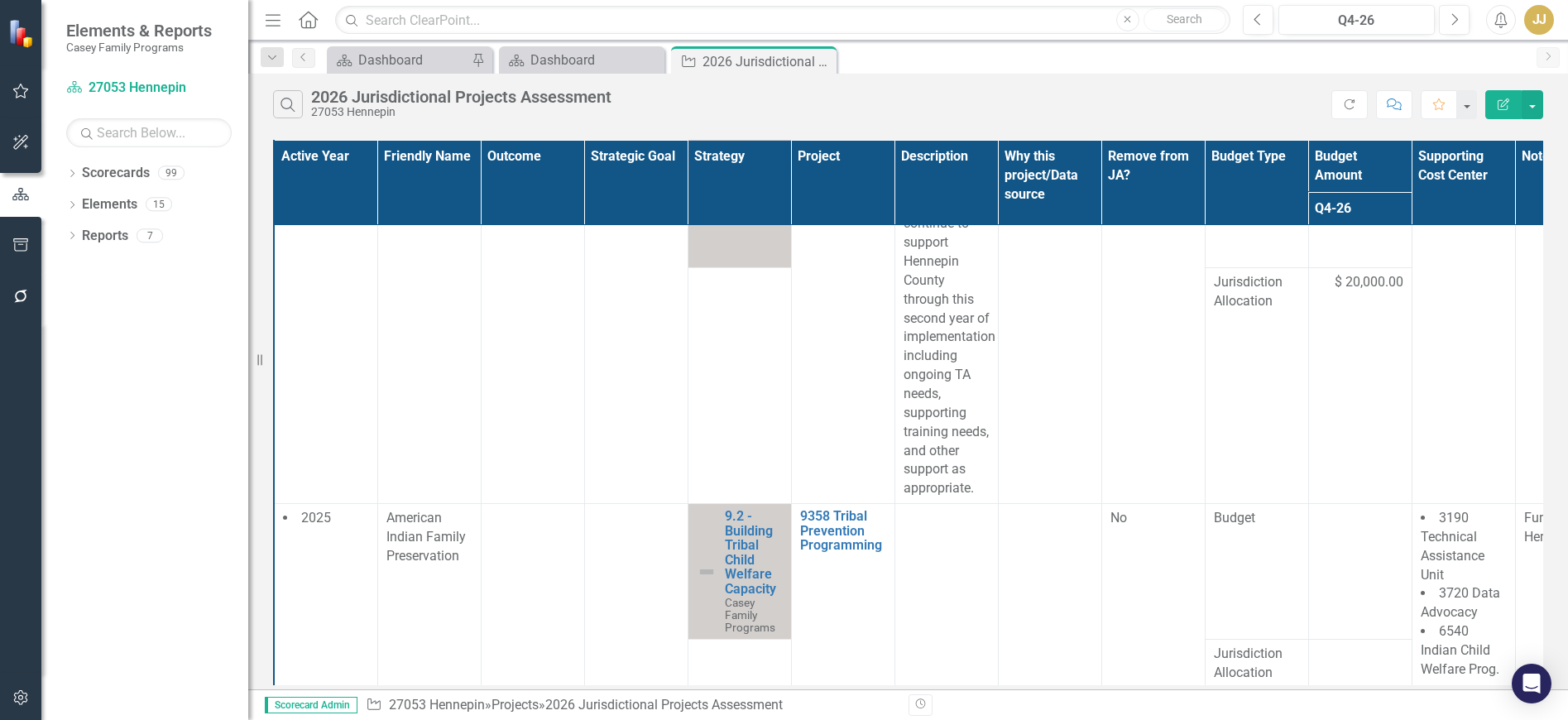 scroll, scrollTop: 698, scrollLeft: 0, axis: vertical 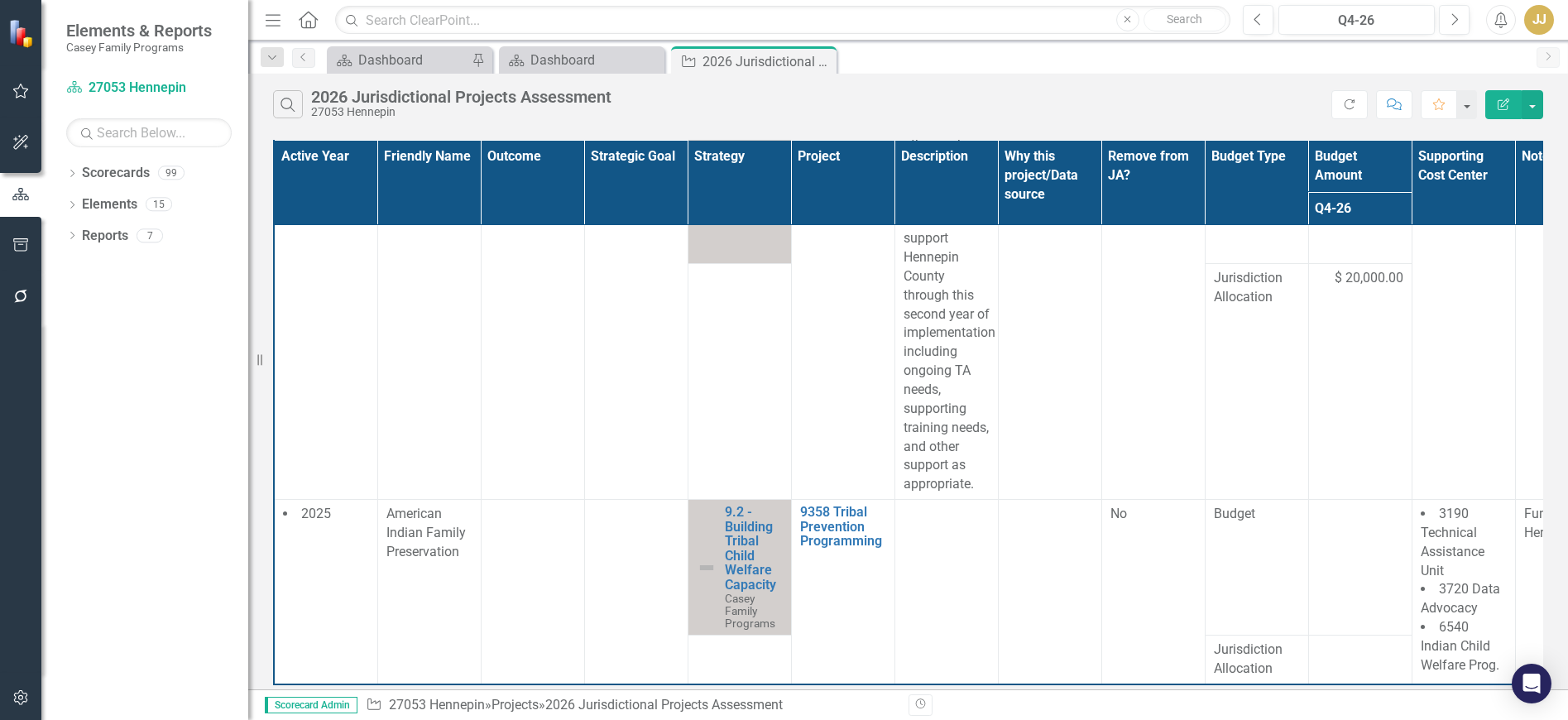 click on "2025" at bounding box center [325, 592] 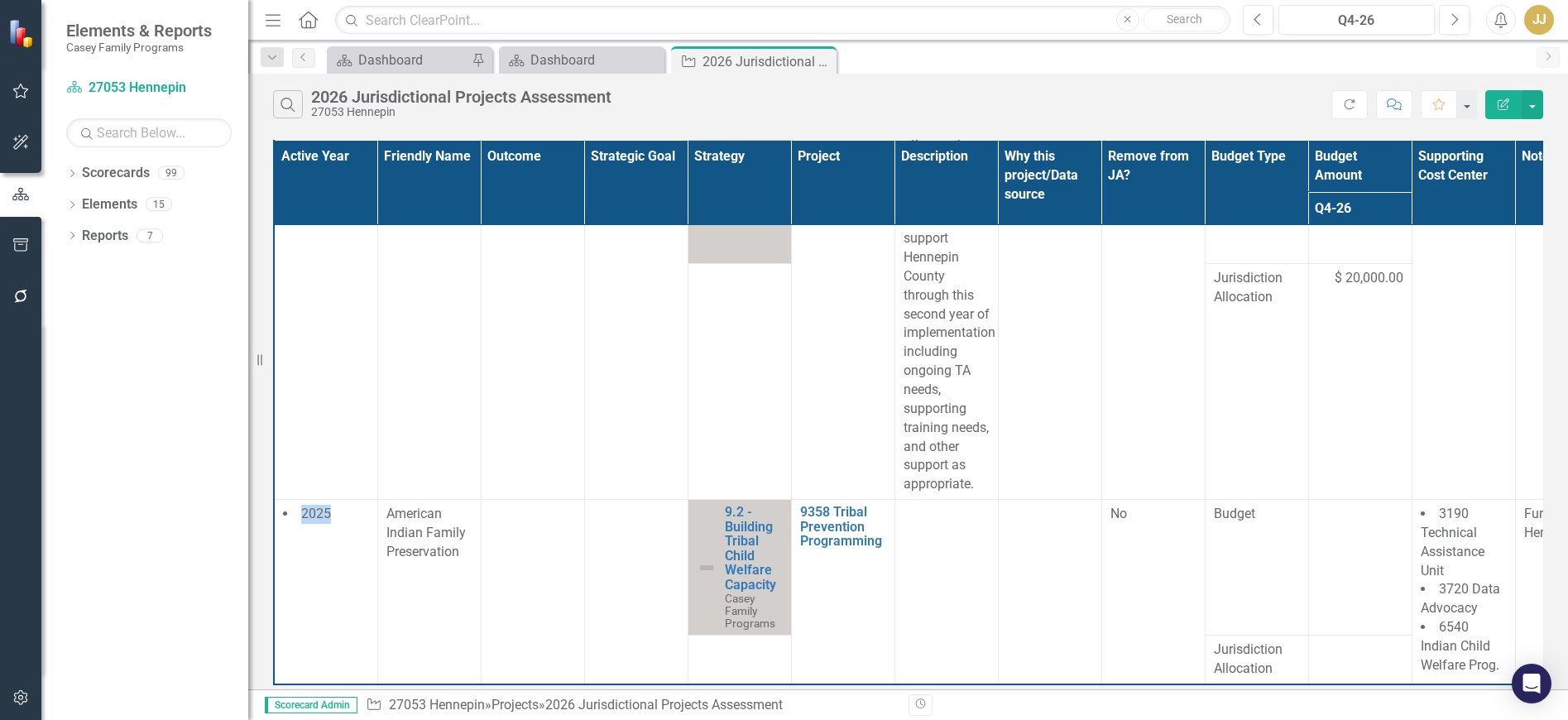 click on "2025" at bounding box center [325, 592] 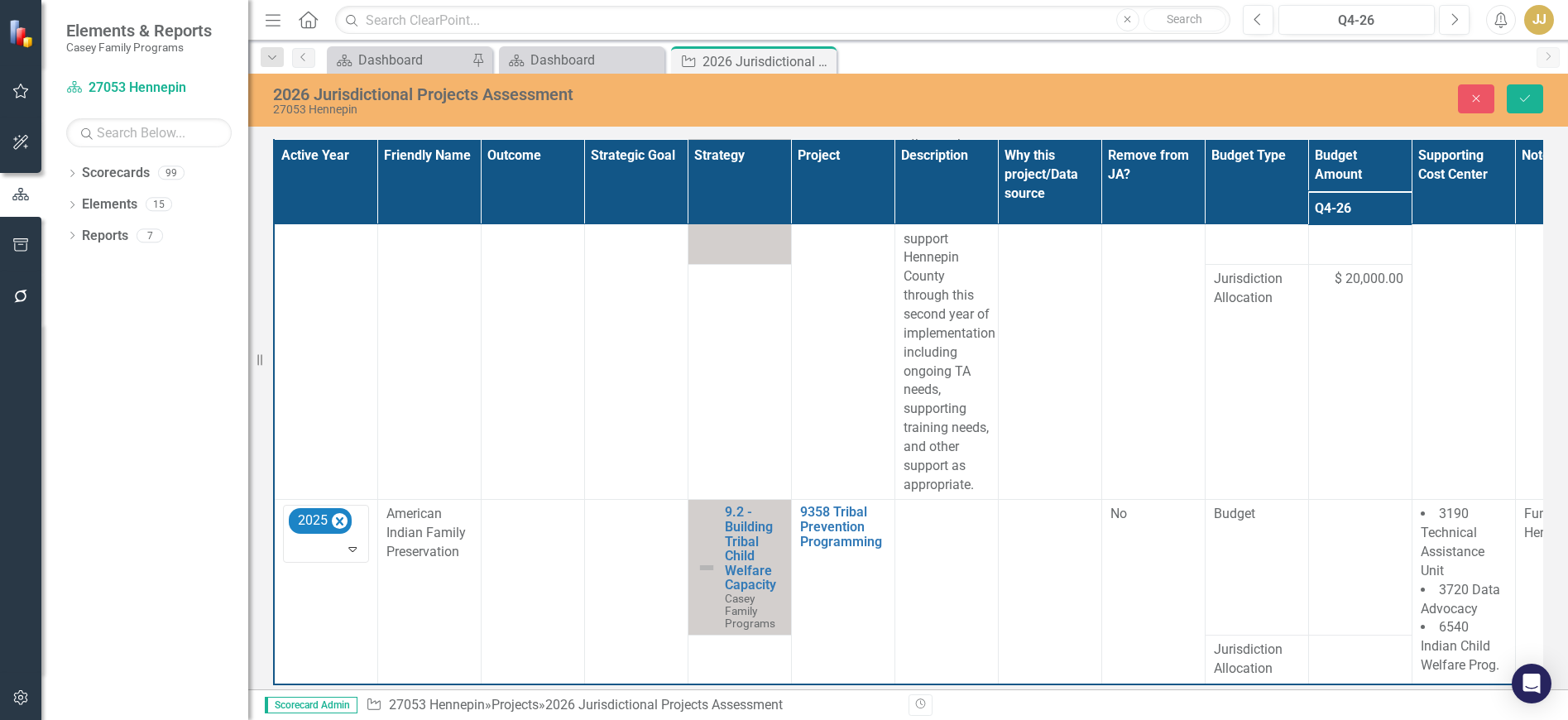 scroll, scrollTop: 697, scrollLeft: 0, axis: vertical 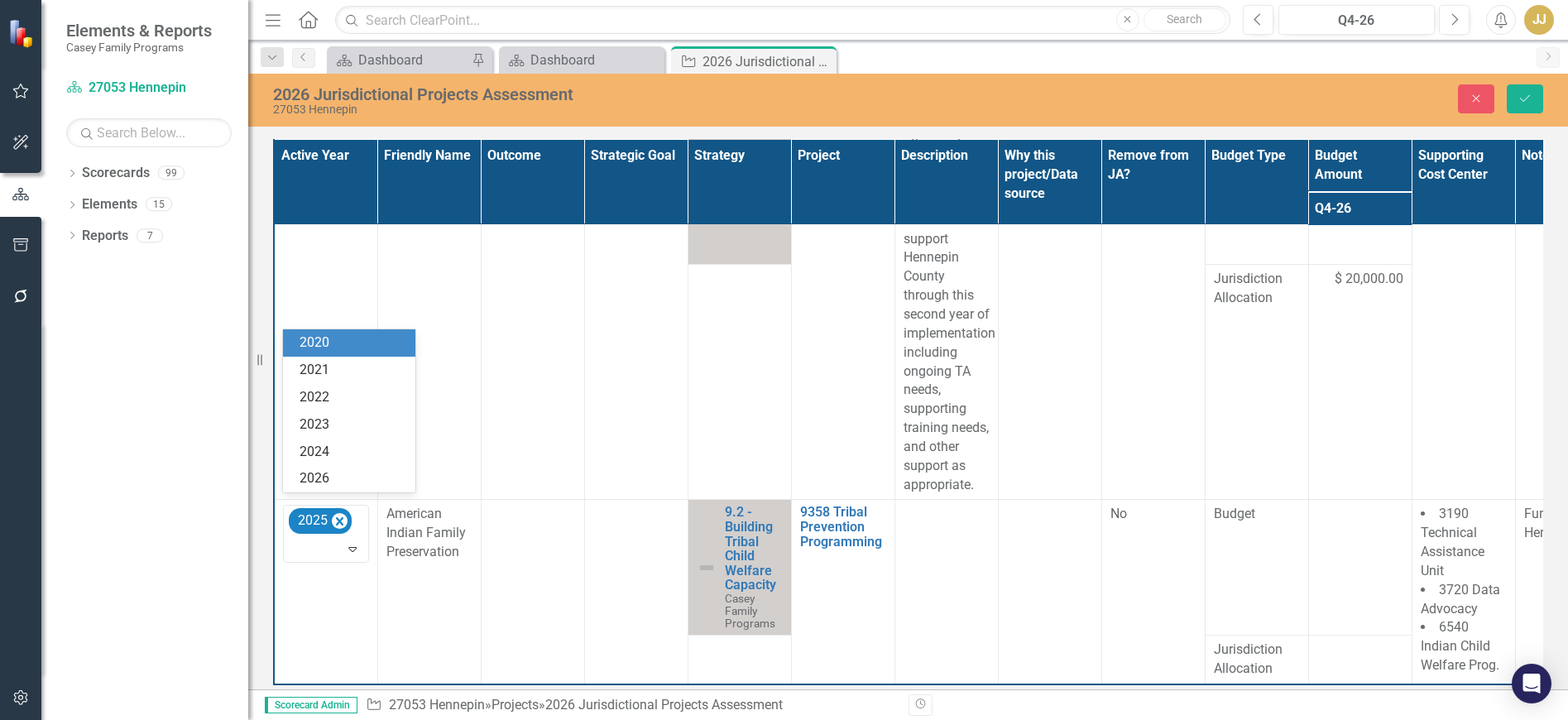 click at bounding box center [327, 549] 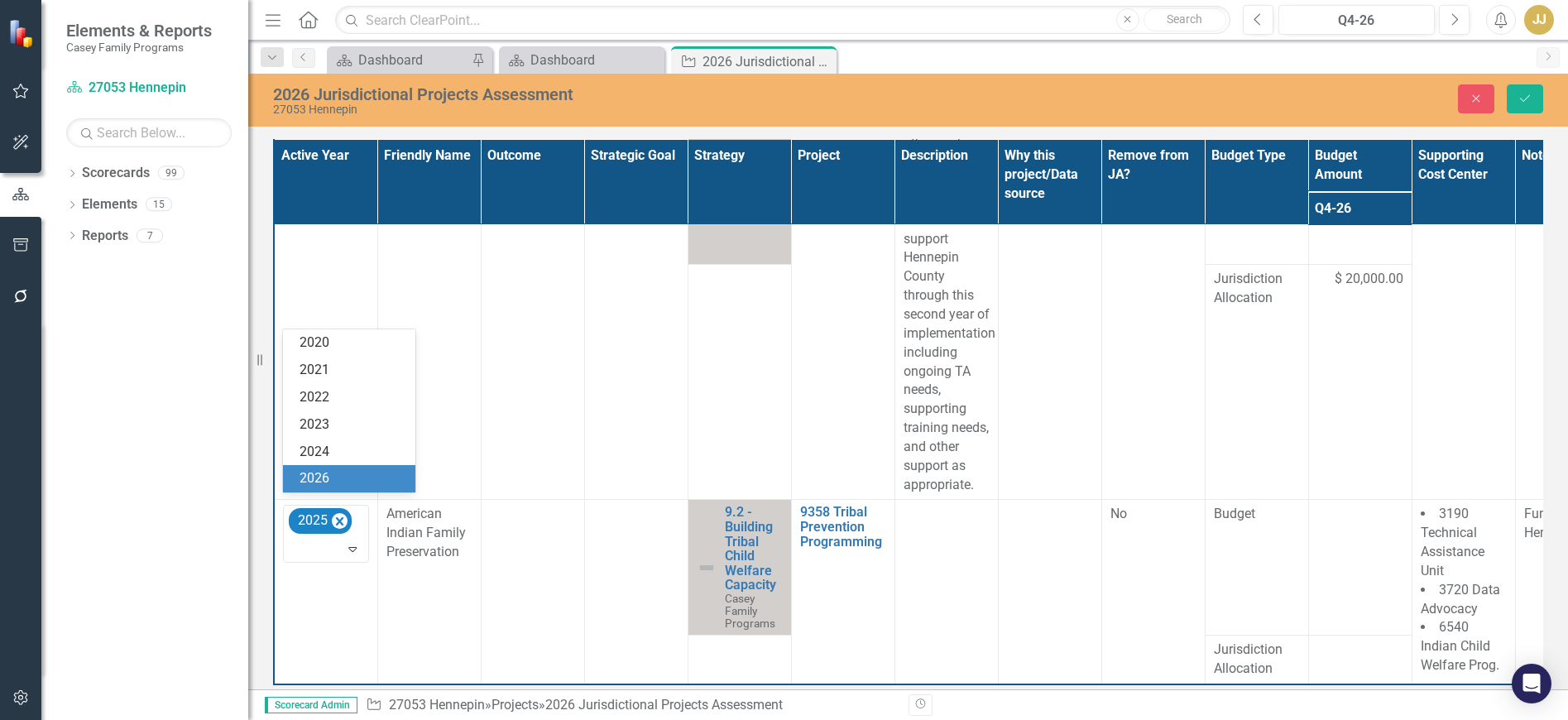 click on "2026" at bounding box center [352, 478] 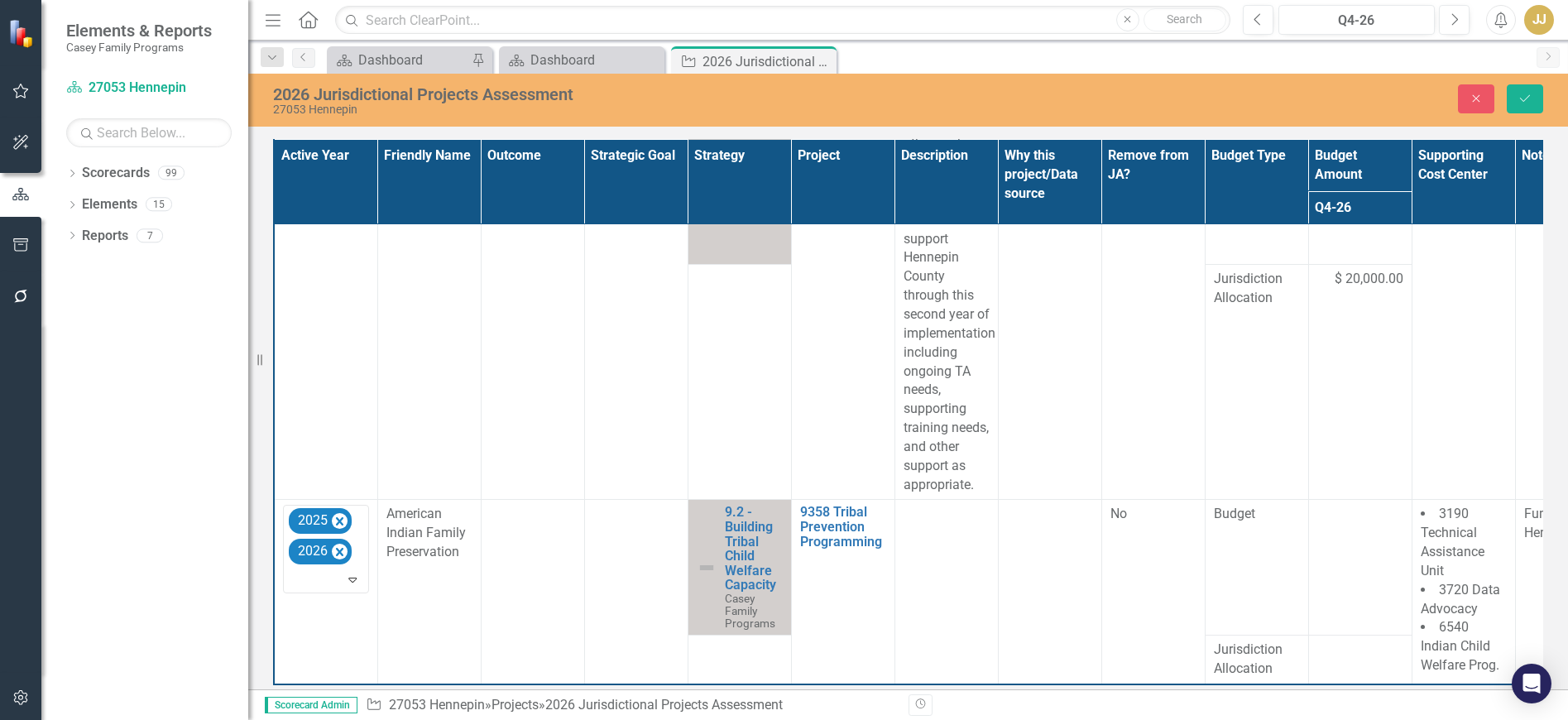 click at bounding box center (532, 592) 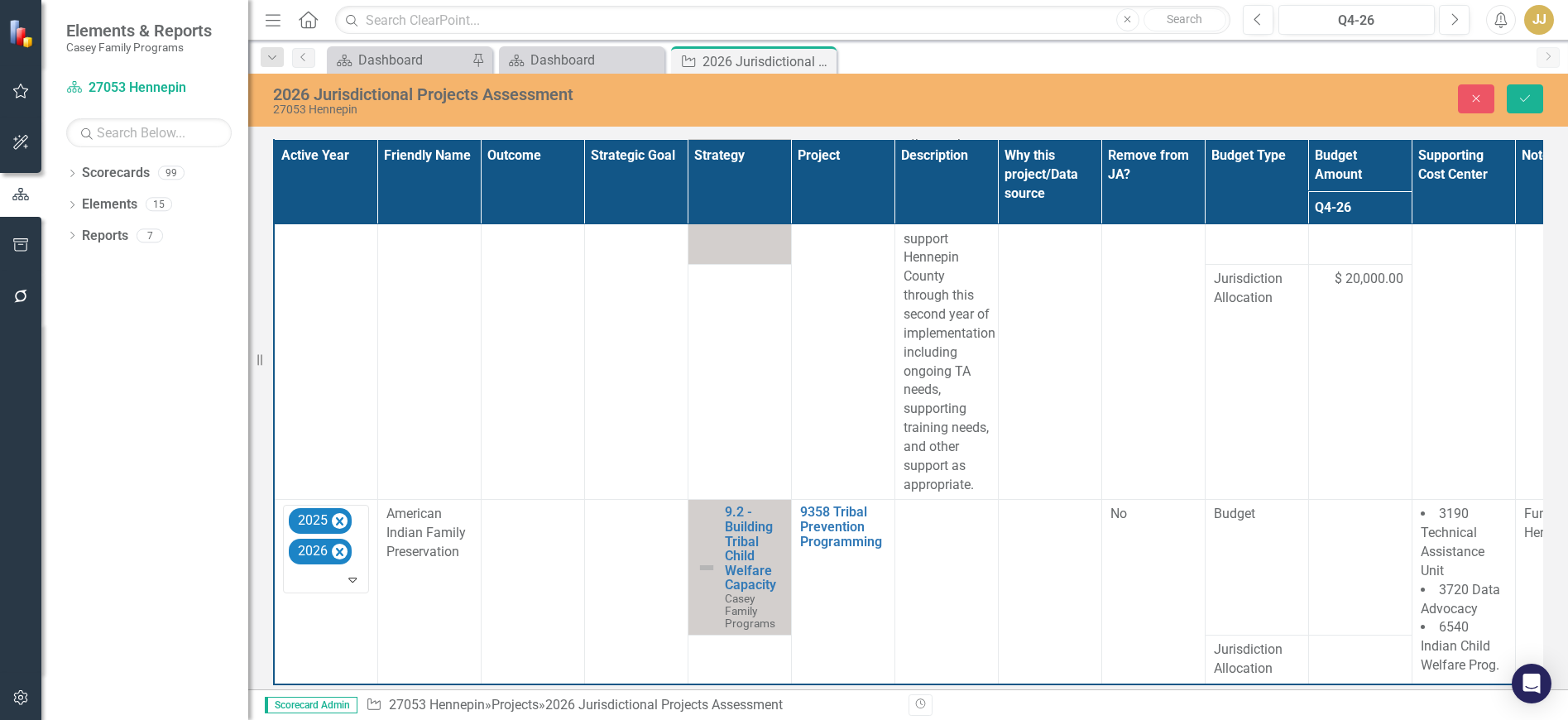 scroll, scrollTop: 697, scrollLeft: 0, axis: vertical 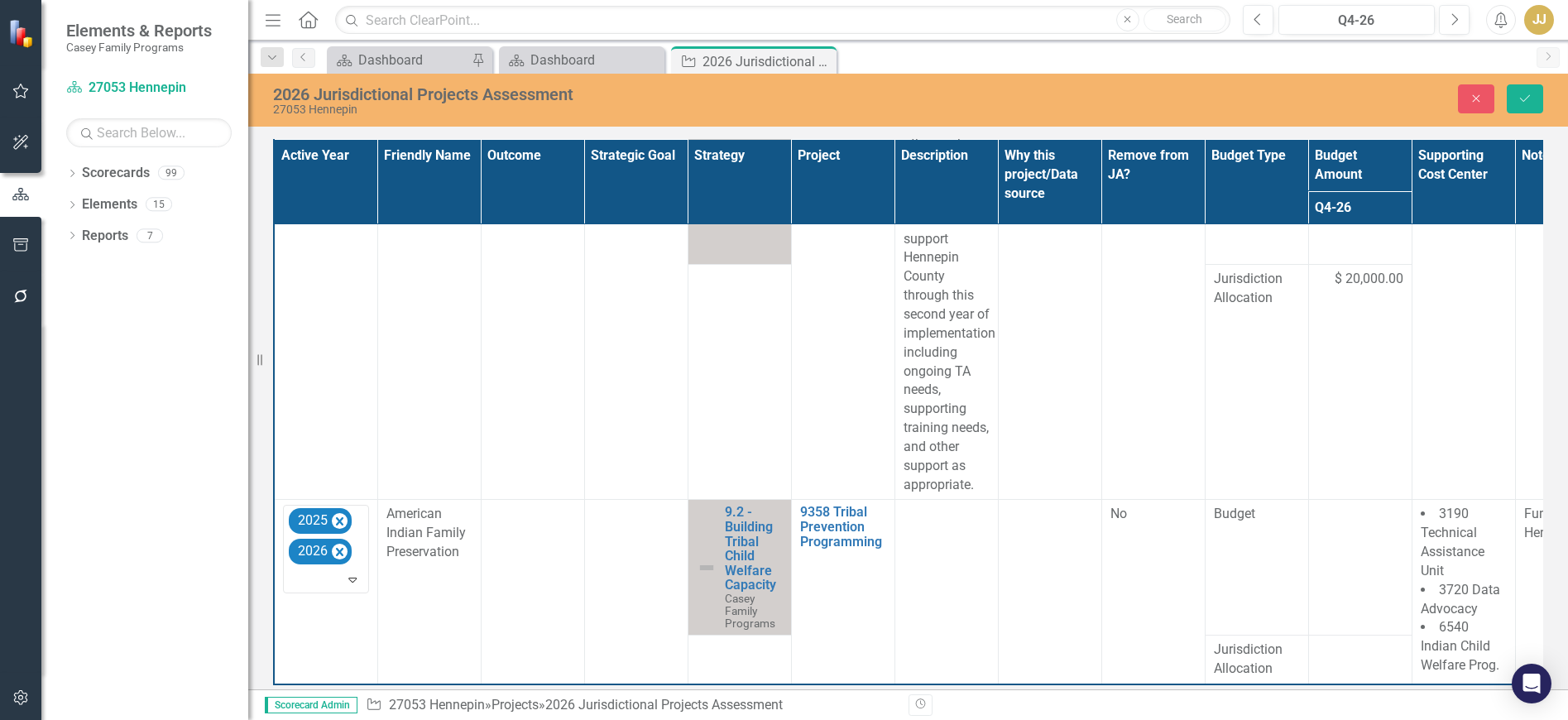 click 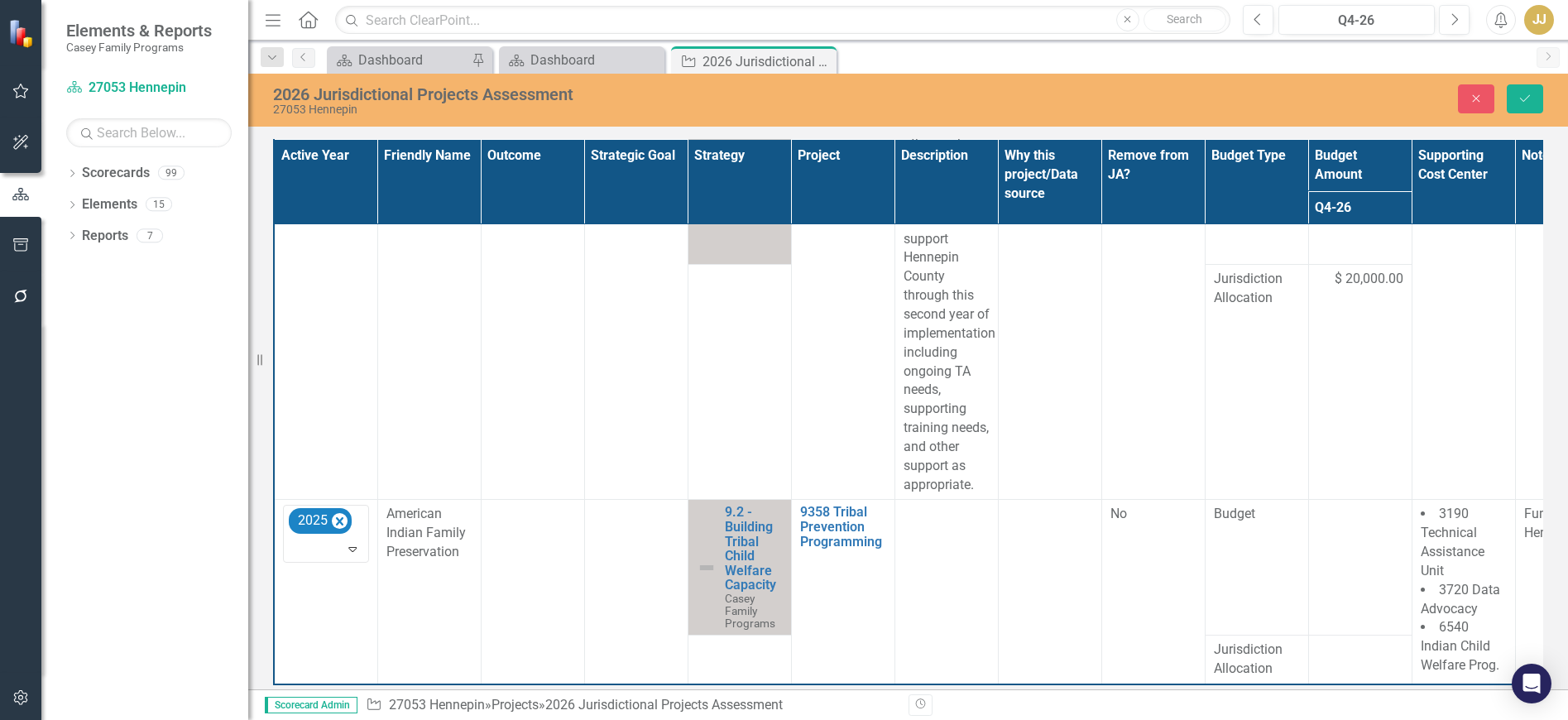 click on "American Indian Family Preservation" at bounding box center (429, 592) 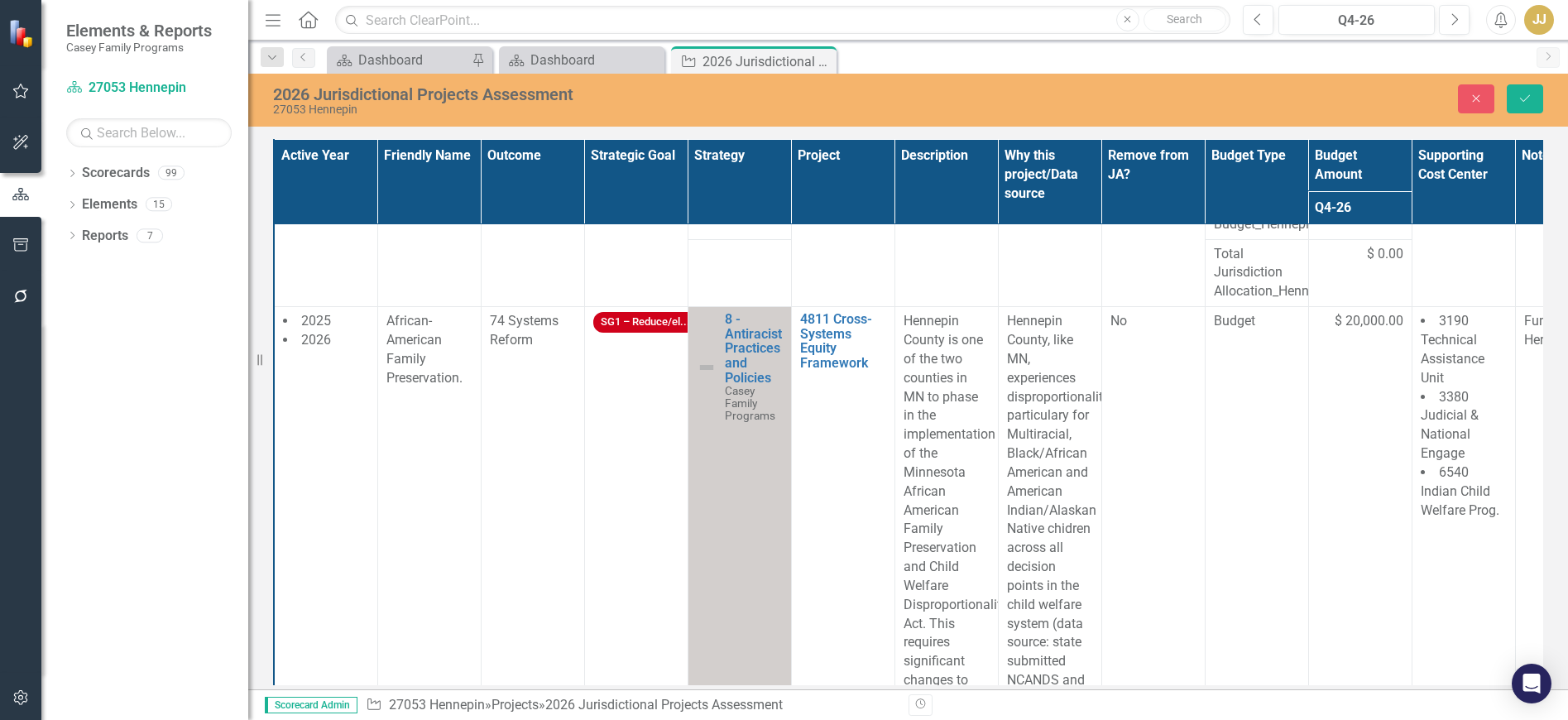 scroll, scrollTop: 0, scrollLeft: 0, axis: both 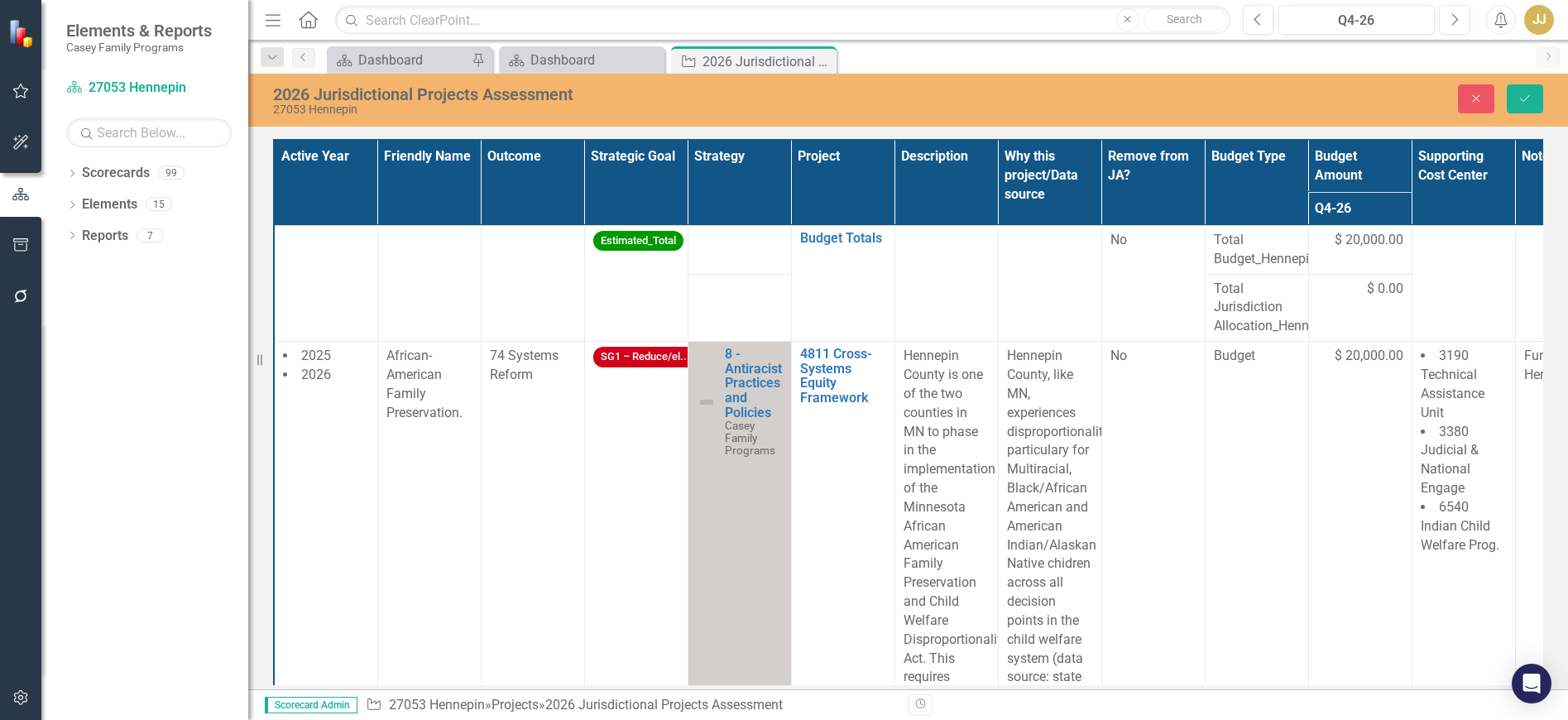 click on "2026" at bounding box center (326, 375) 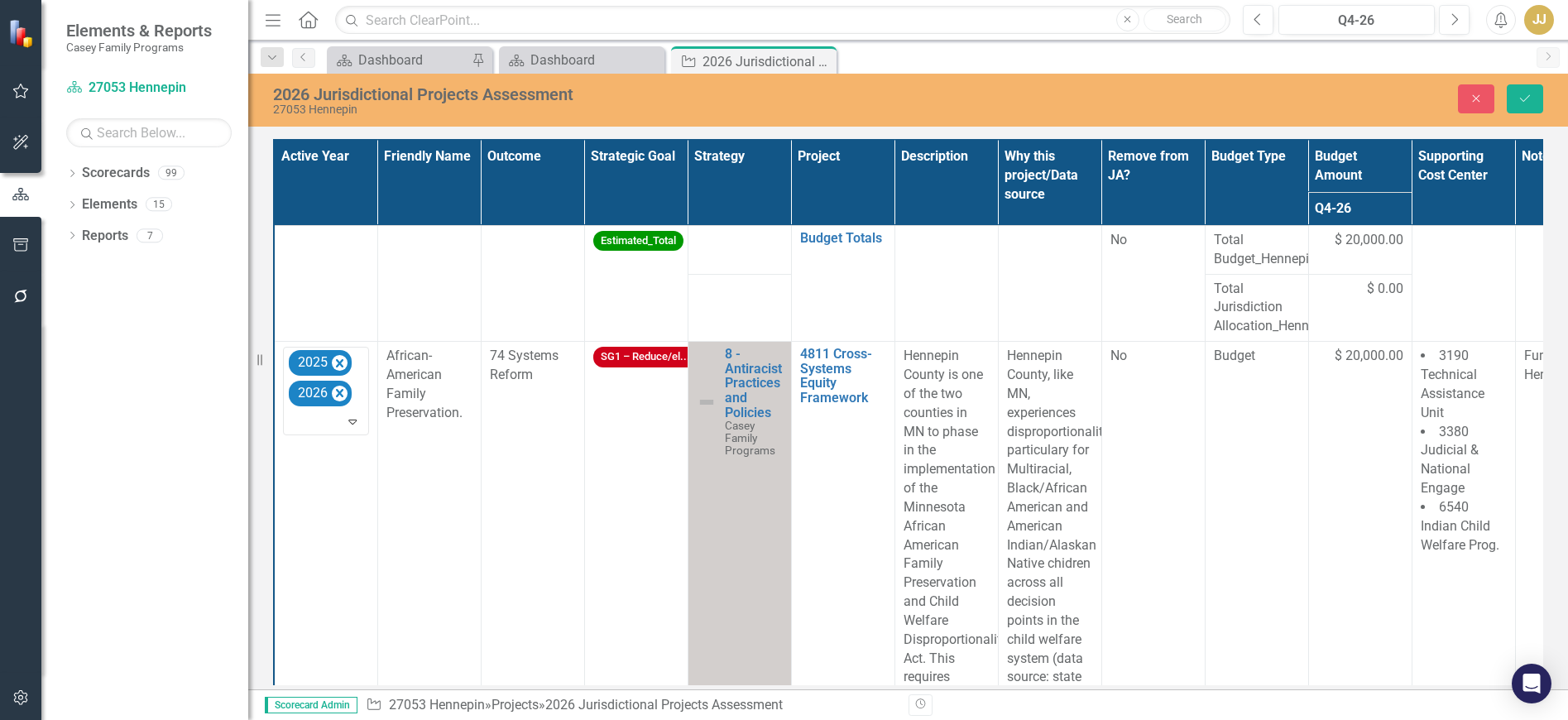 click 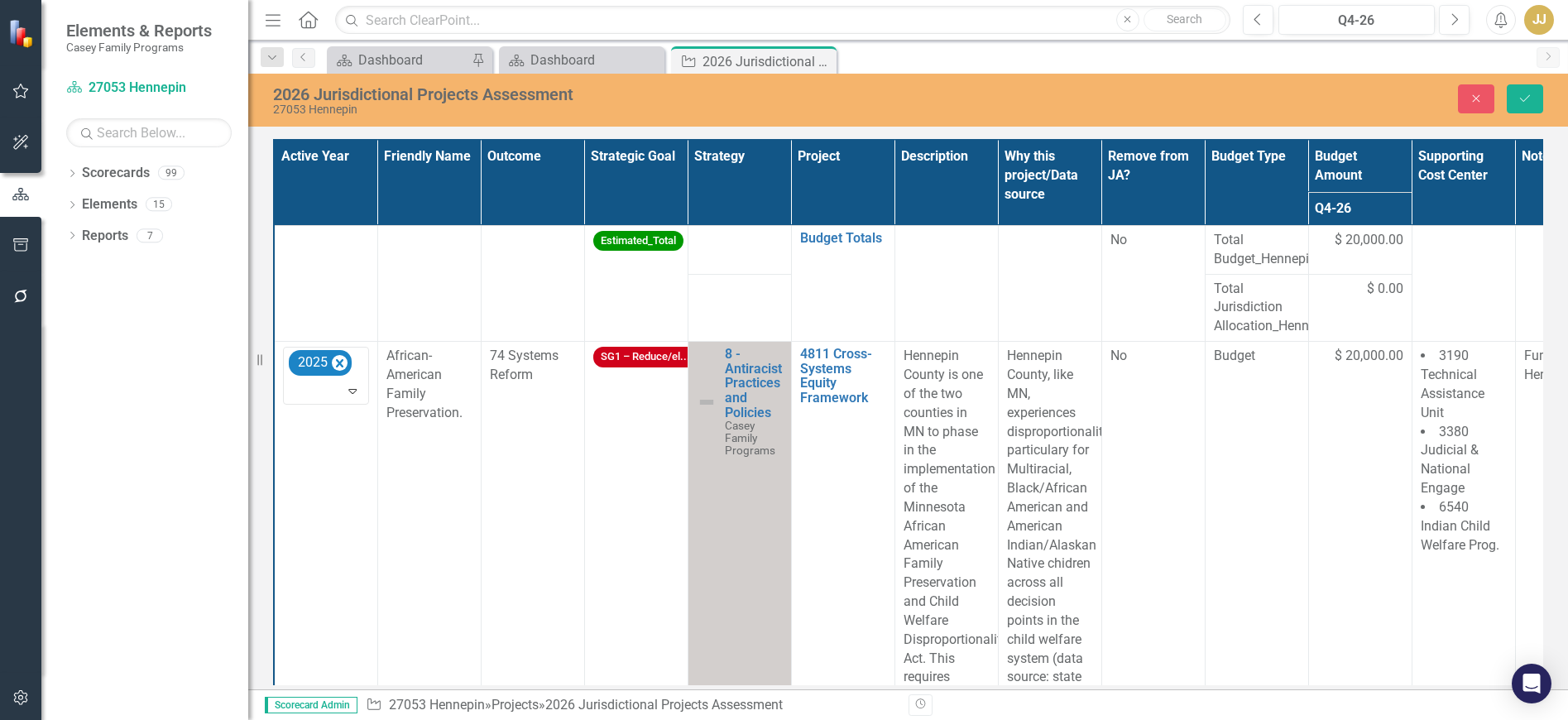 click on "African-American Family Preservation." at bounding box center [424, 384] 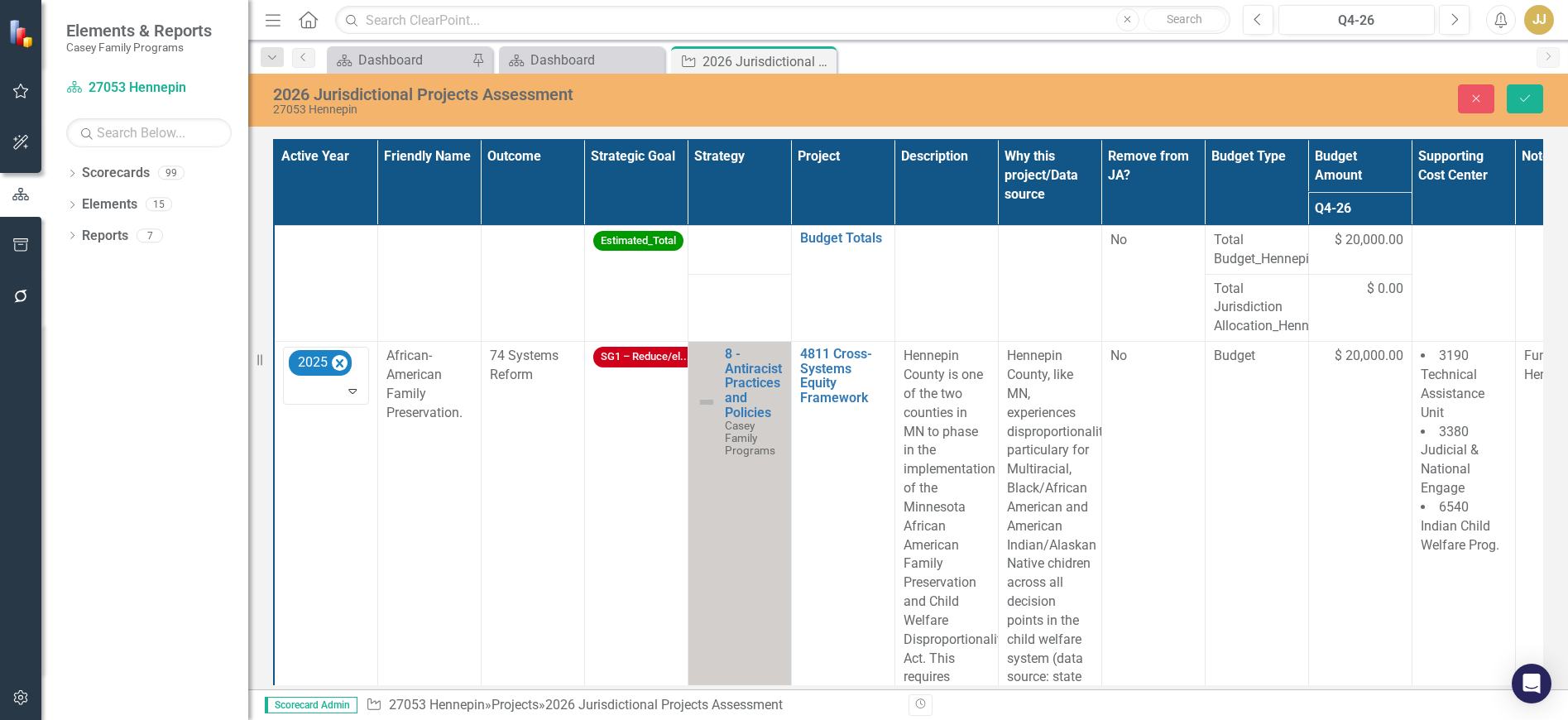 click on "74 Systems Reform" at bounding box center (532, 753) 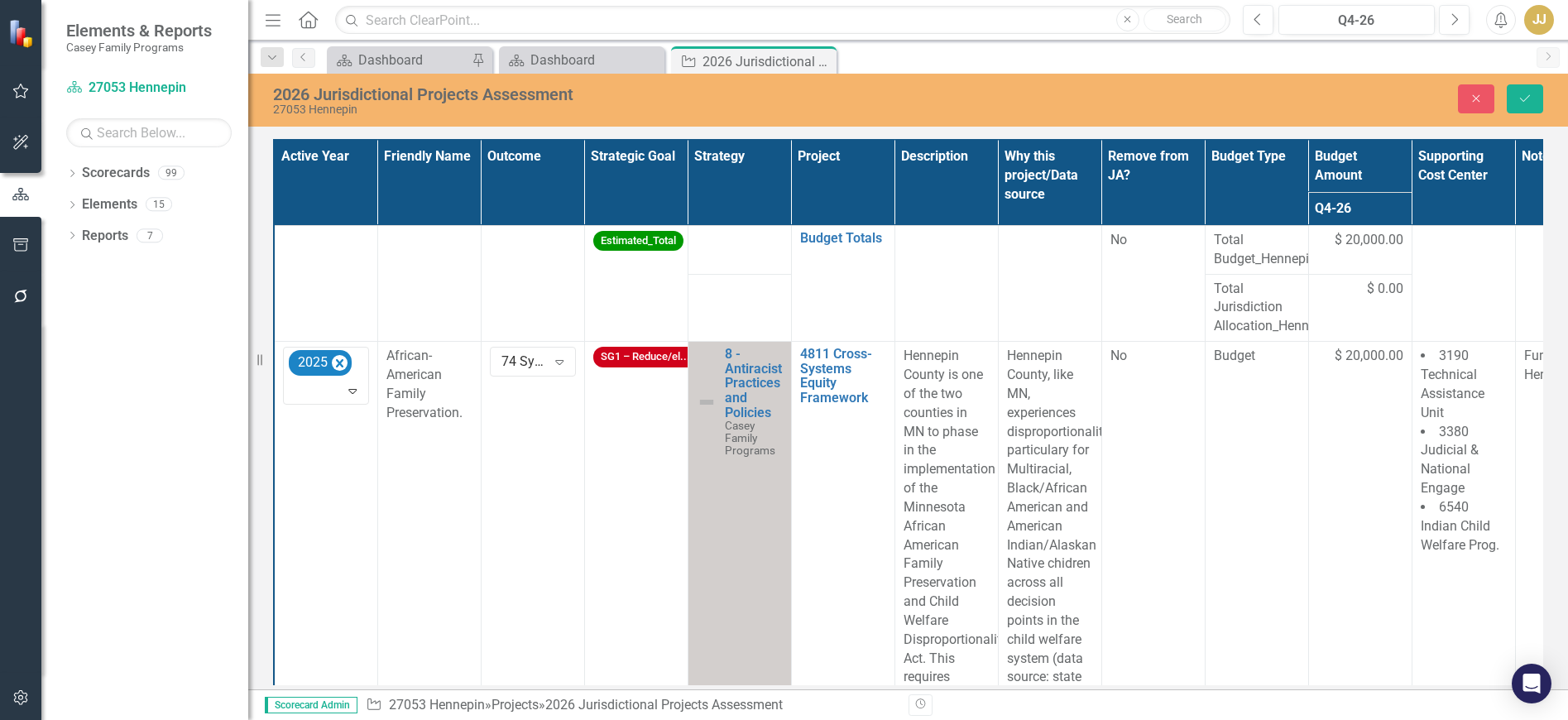 click on "Expand" 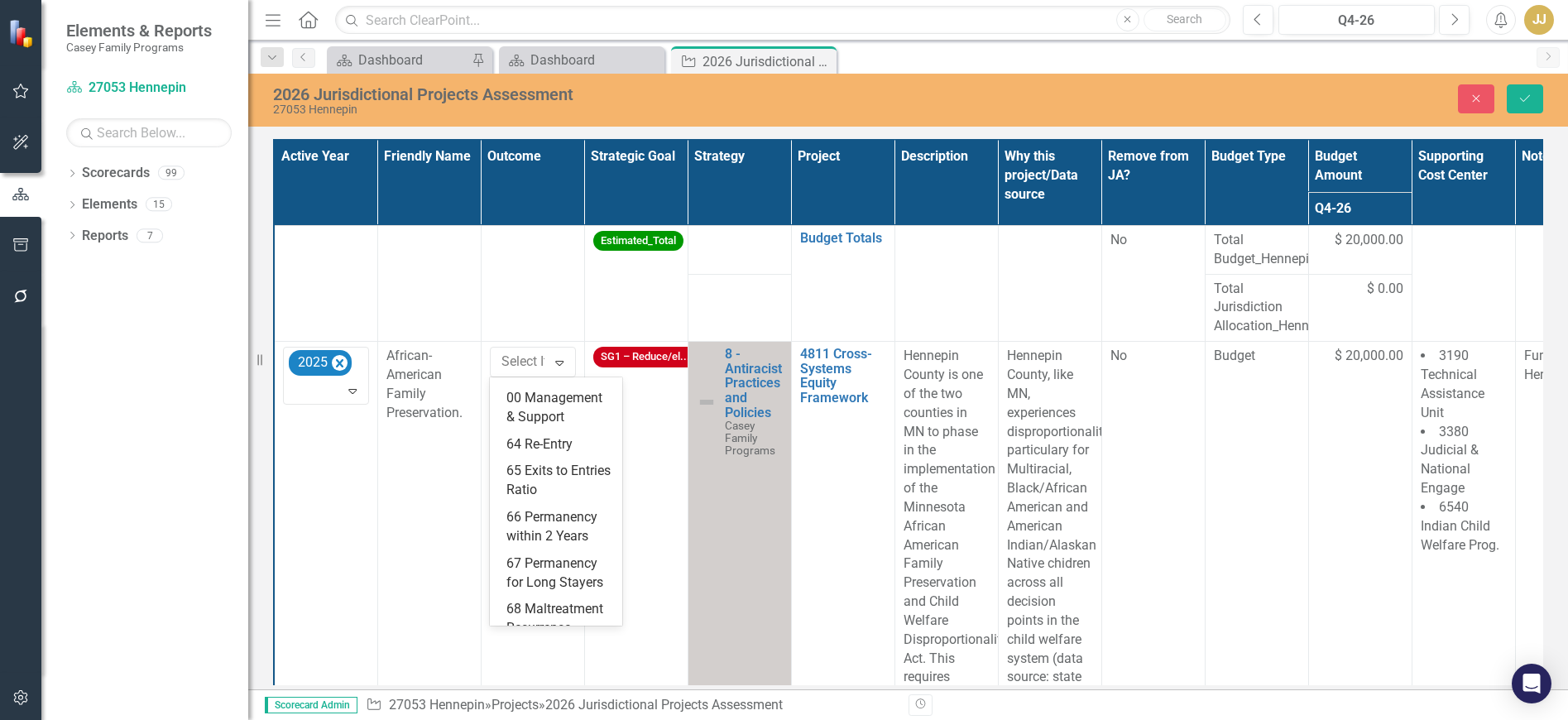 scroll, scrollTop: 0, scrollLeft: 0, axis: both 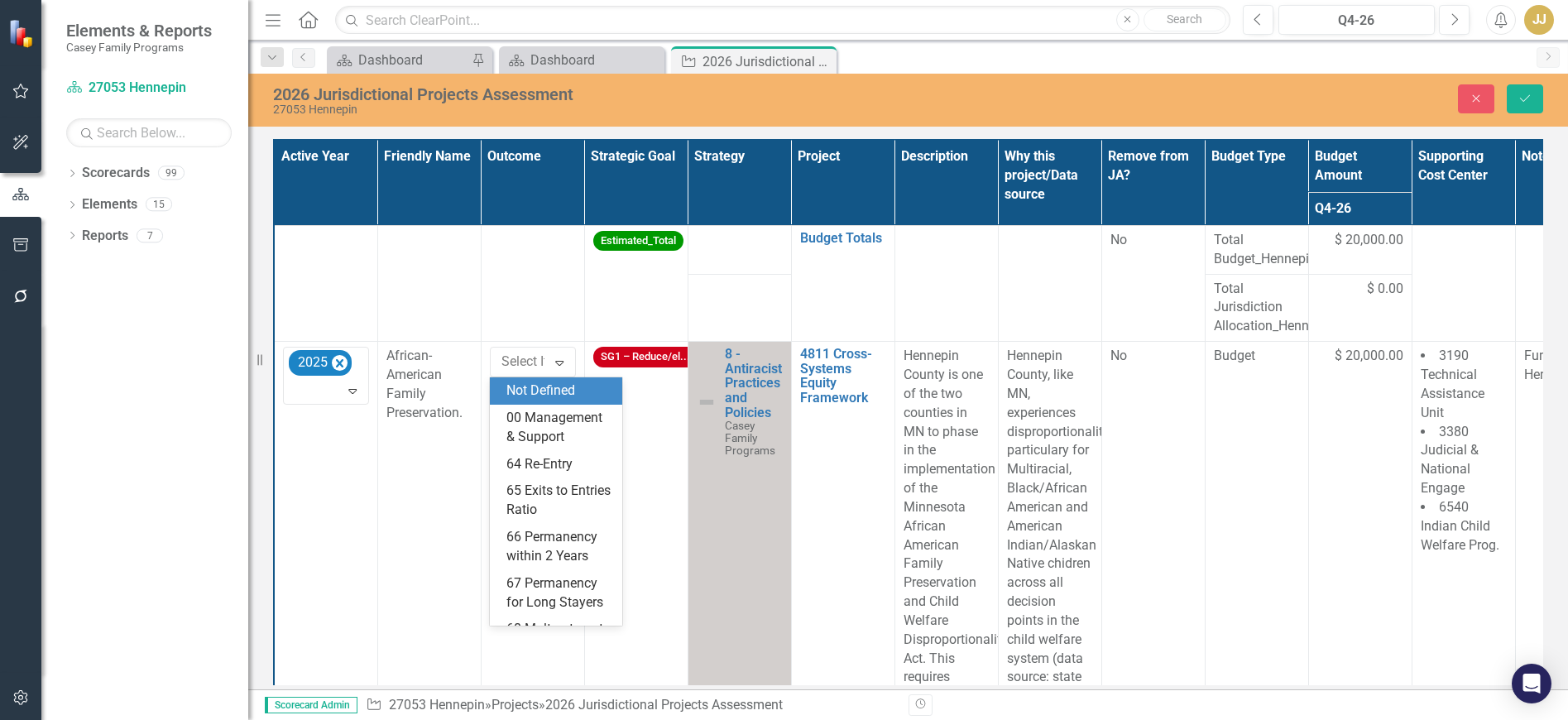 click on "Not Defined" at bounding box center [559, 391] 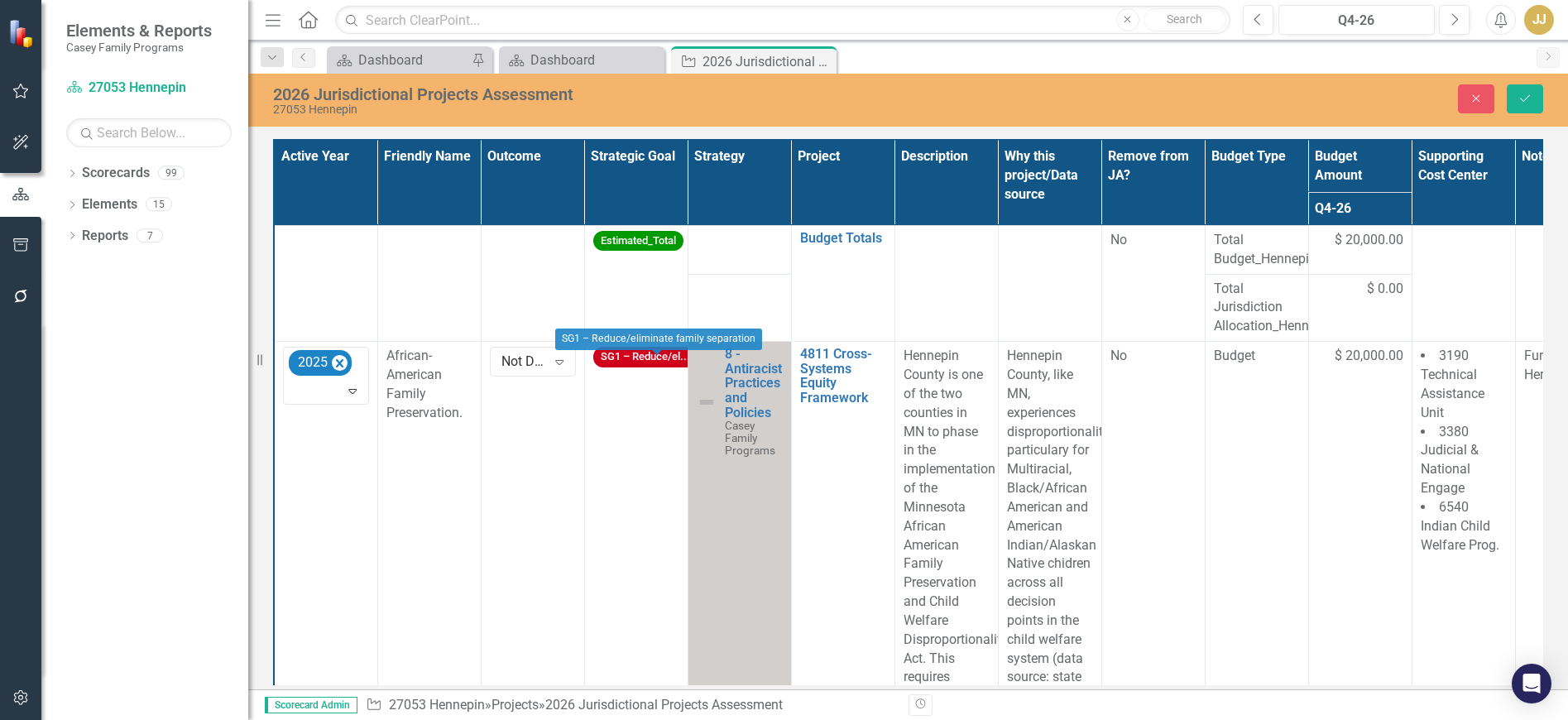 click on "SG1 – Reduce/el...ion" at bounding box center [652, 357] 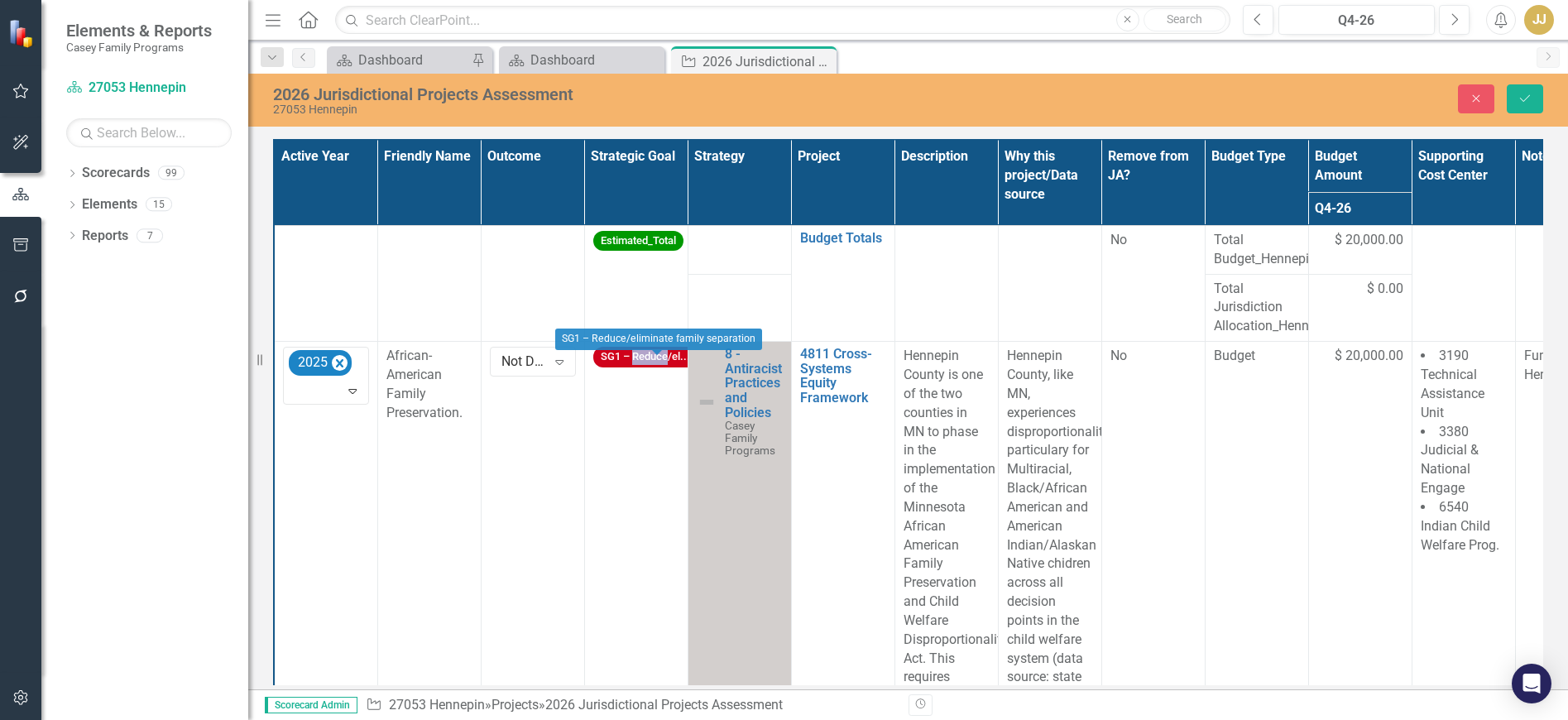 click on "SG1 – Reduce/el...ion" at bounding box center (652, 357) 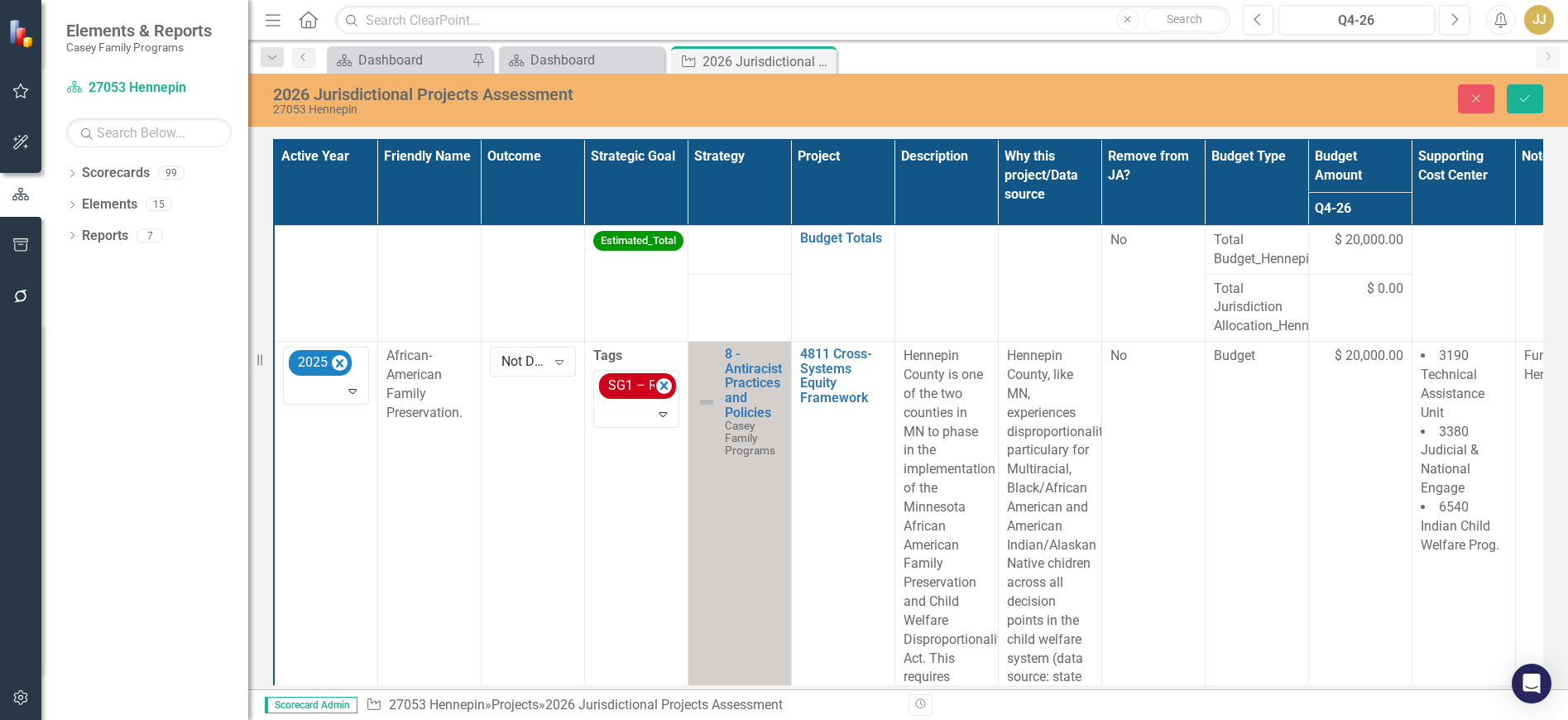 click 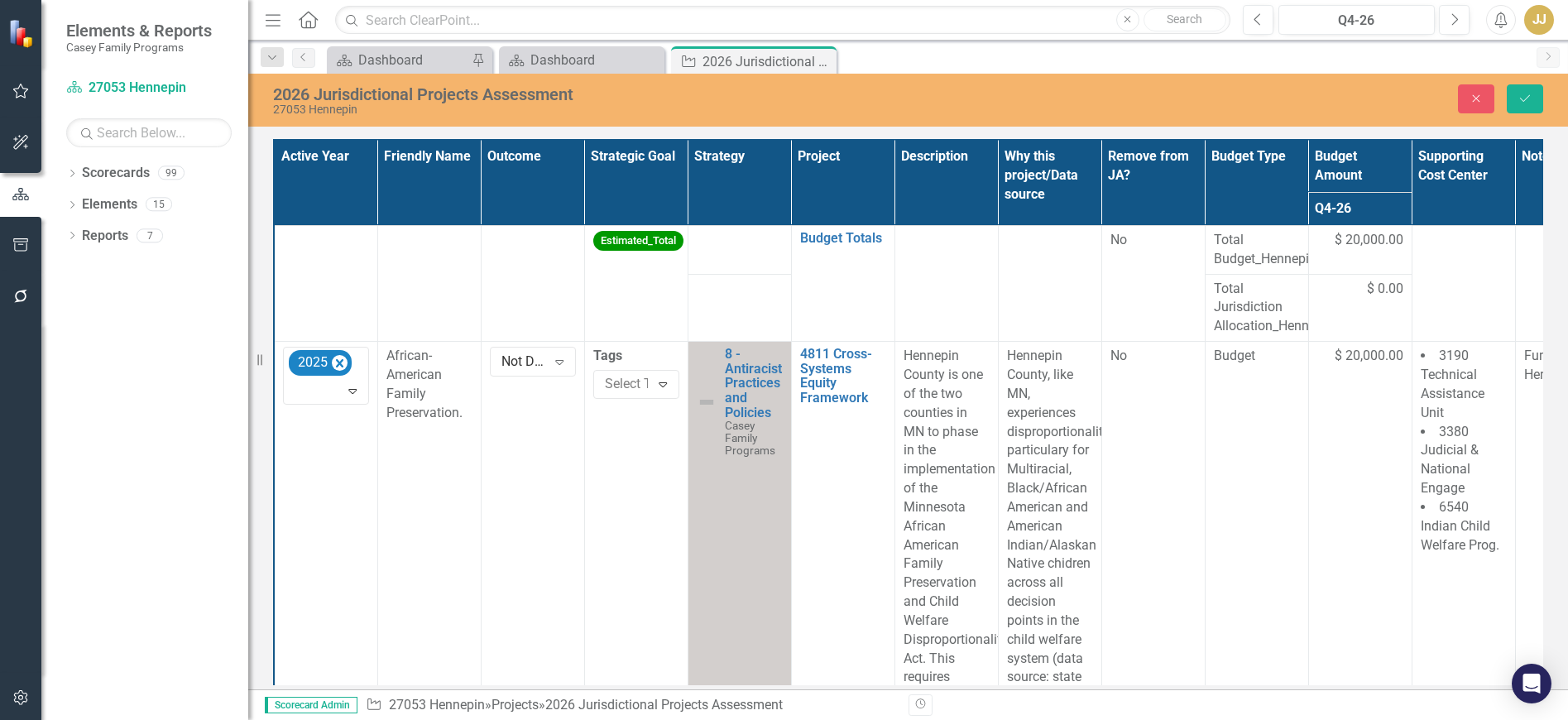 click on "4811 Cross-Systems Equity Framework Edit Edit Project Link Open Element" at bounding box center [842, 753] 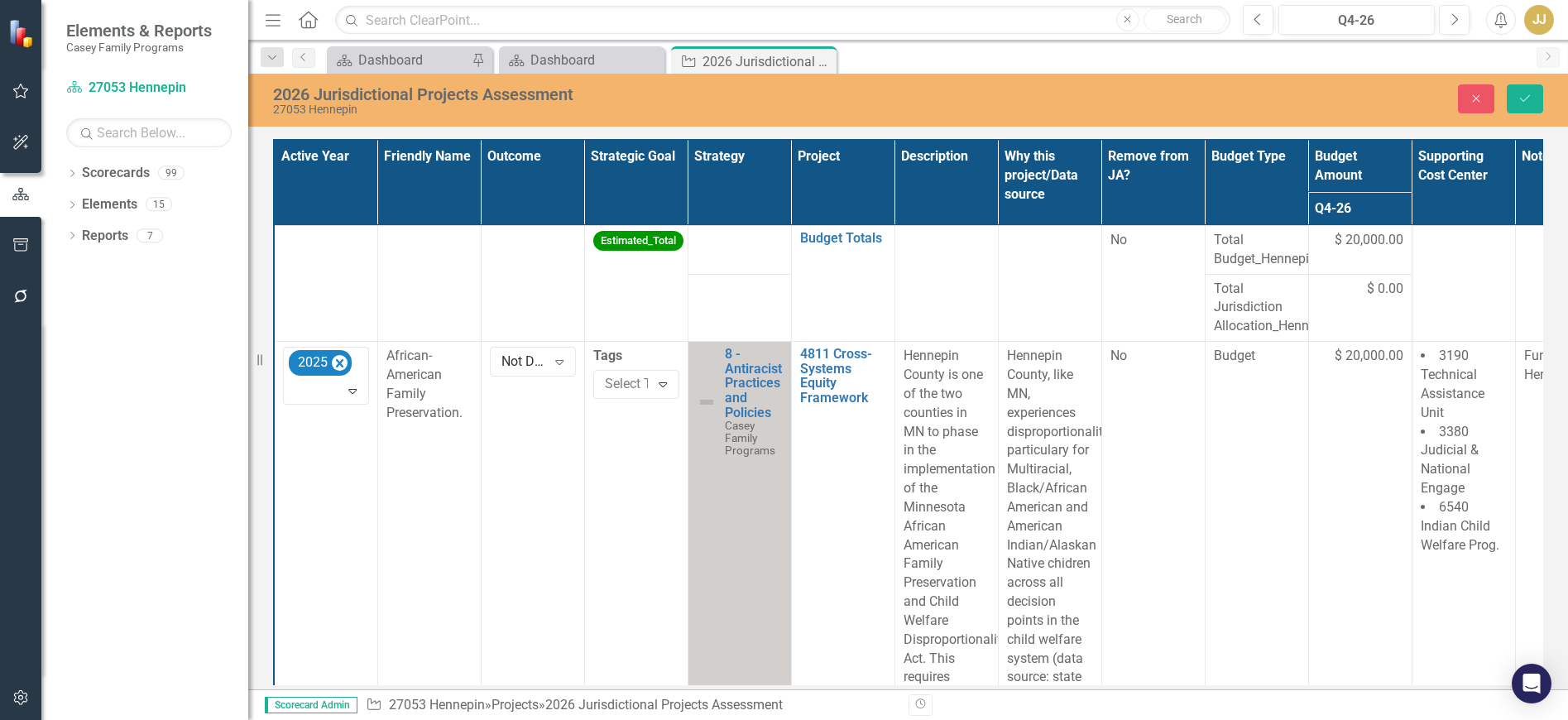 click on "Hennepin County is one of the two counties in MN to phase in the implementation of the Minnesota African American Family Preservation and Child Welfare Disproportionality Act. This requires significant changes to their policy, practice, and how they partner with other such as the courts and community. Casey will continue to support Hennepin County through this second year of implementation including ongoing TA needs, supporting training needs, and other support as appropriate." at bounding box center [947, 753] 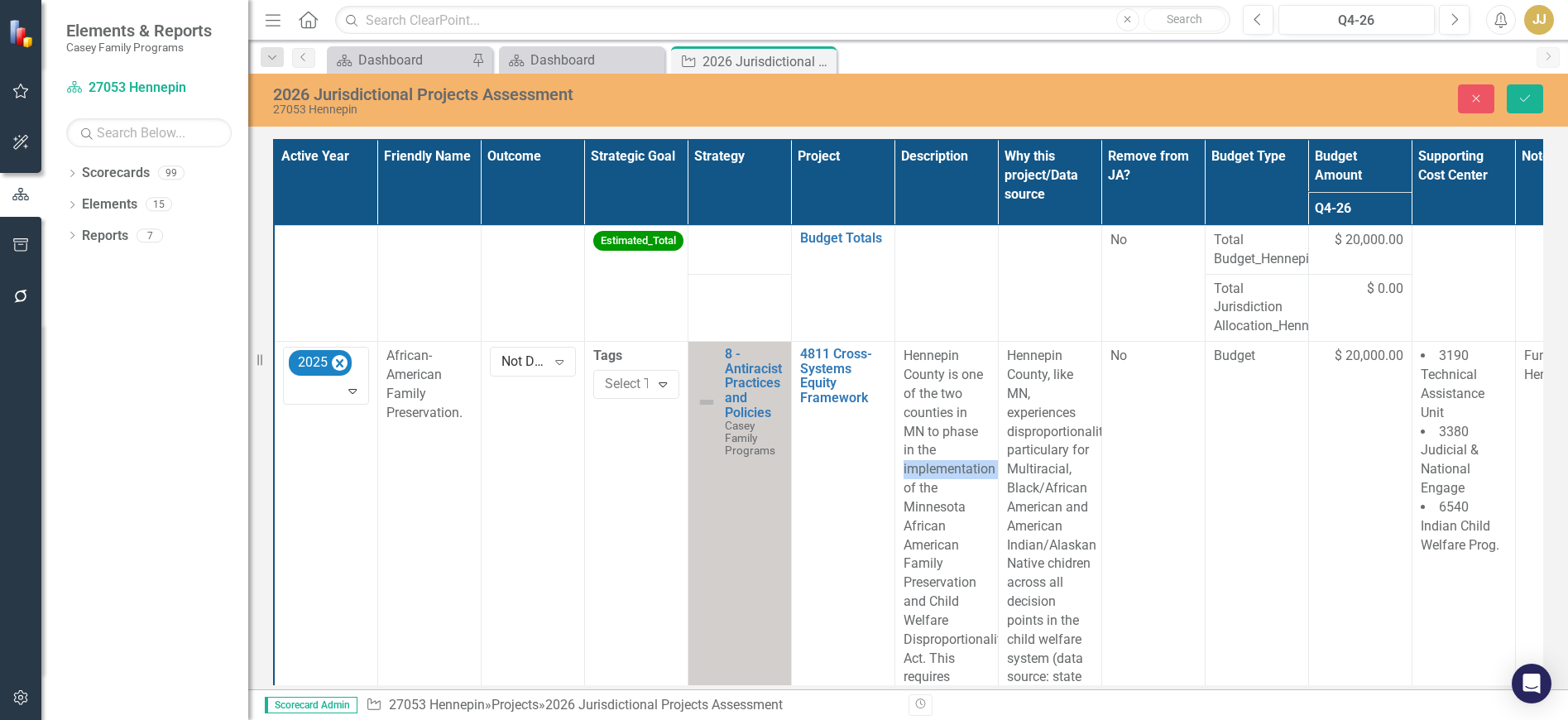 click on "Hennepin County is one of the two counties in MN to phase in the implementation of the Minnesota African American Family Preservation and Child Welfare Disproportionality Act. This requires significant changes to their policy, practice, and how they partner with other such as the courts and community. Casey will continue to support Hennepin County through this second year of implementation including ongoing TA needs, supporting training needs, and other support as appropriate." at bounding box center (947, 753) 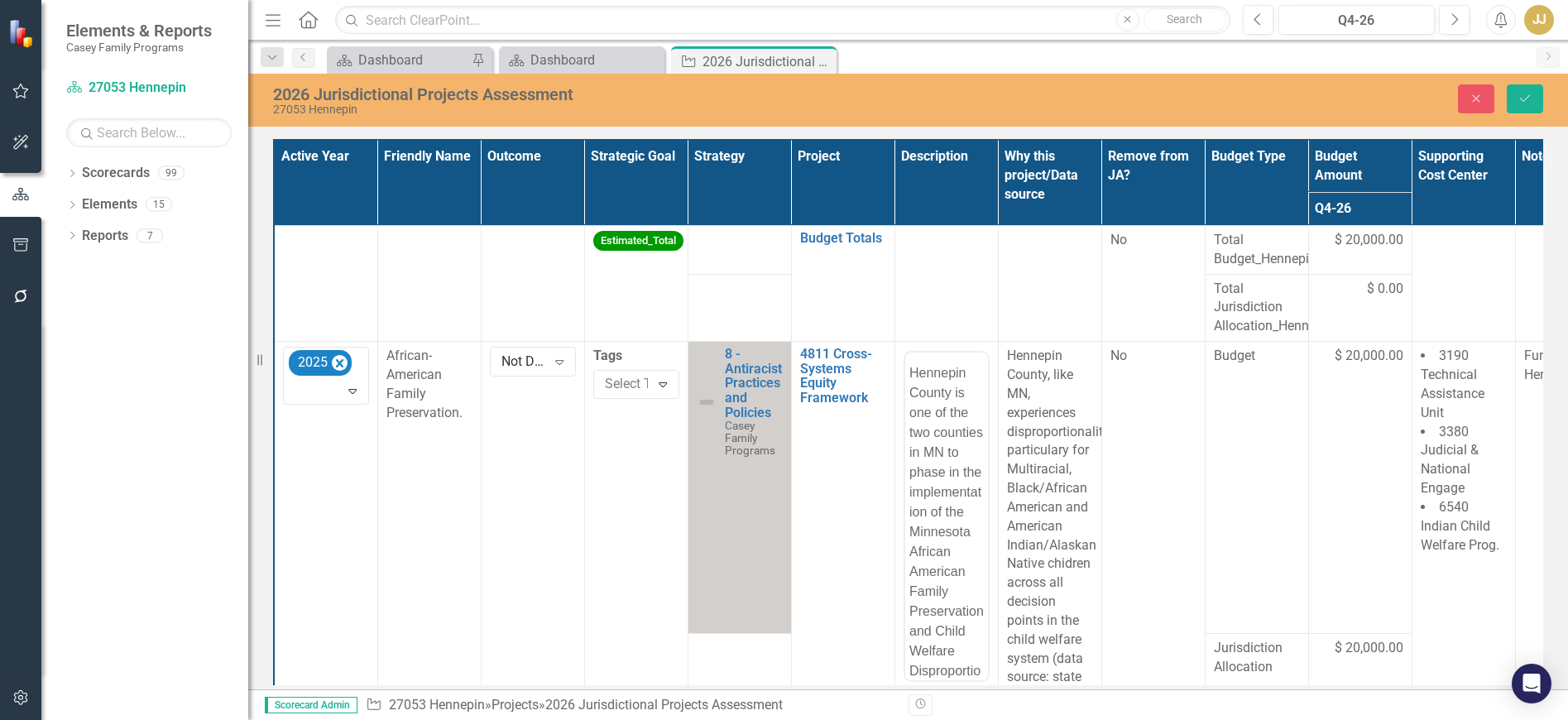 scroll, scrollTop: 0, scrollLeft: 0, axis: both 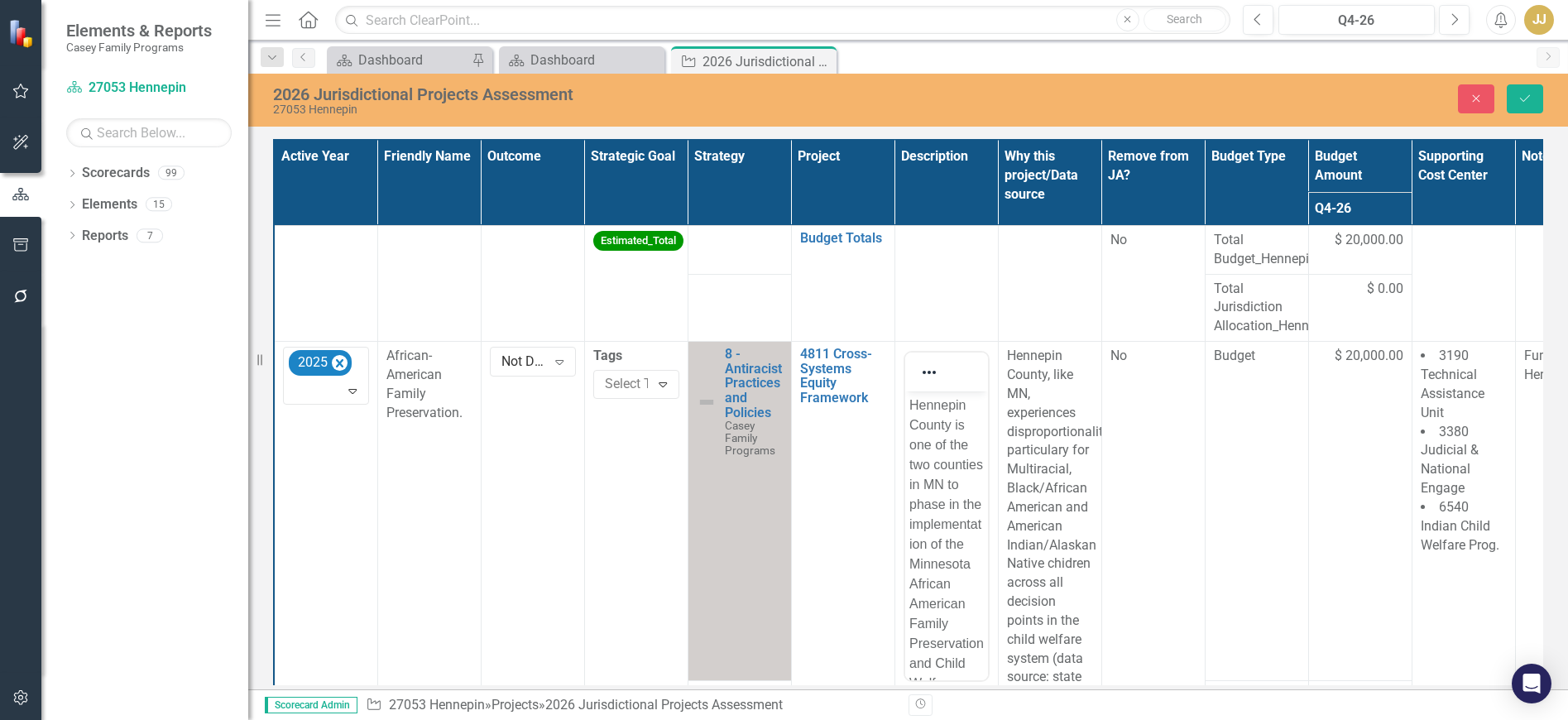 click on "Hennepin County is one of the two counties in MN to phase in the implementation of the Minnesota African American Family Preservation and Child Welfare Disproportionality Act. This requires significant changes to their policy, practice, and how they partner with other such as the courts and community. Casey will continue to support Hennepin County through this second year of implementation including ongoing TA needs, supporting training needs, and other support as appropriate." at bounding box center [946, 862] 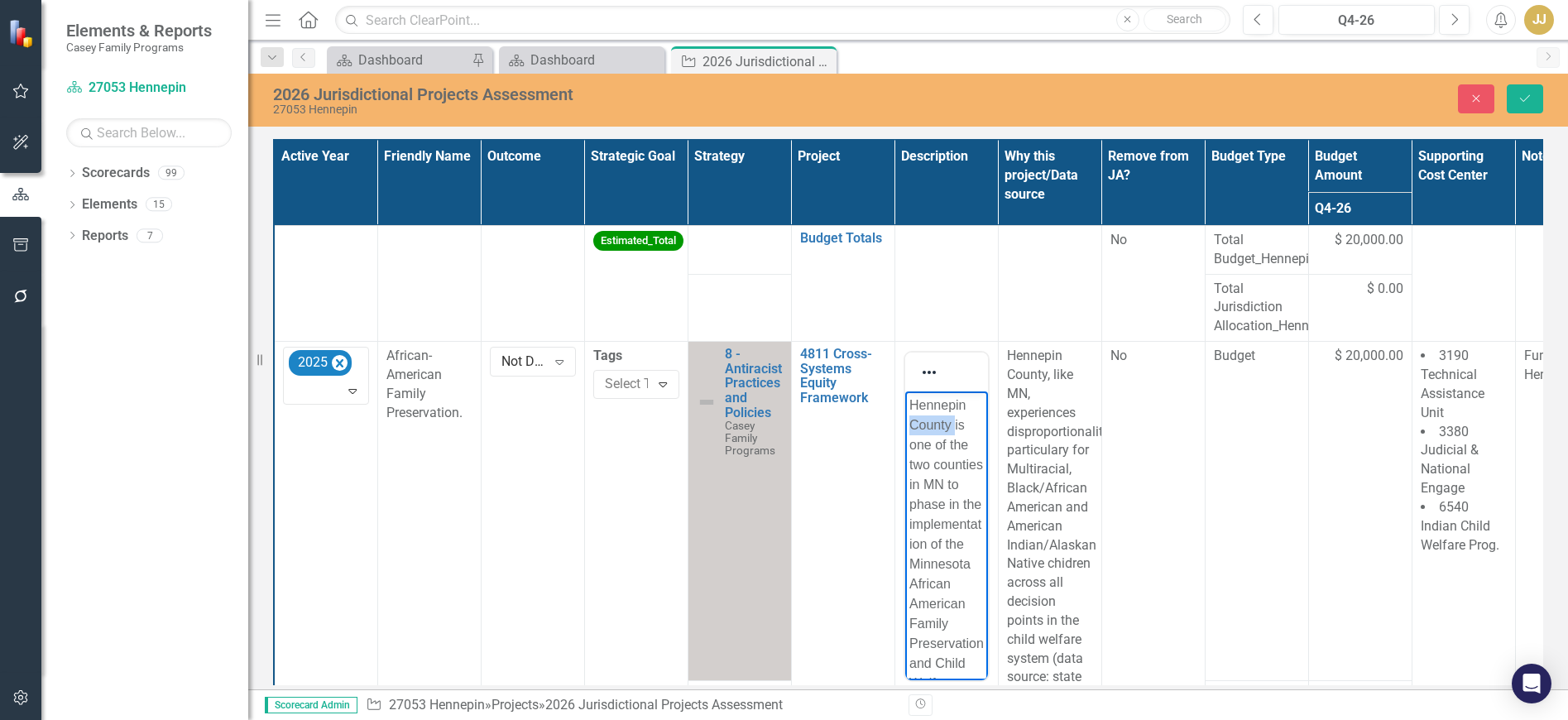 click on "Hennepin County is one of the two counties in MN to phase in the implementation of the Minnesota African American Family Preservation and Child Welfare Disproportionality Act. This requires significant changes to their policy, practice, and how they partner with other such as the courts and community. Casey will continue to support Hennepin County through this second year of implementation including ongoing TA needs, supporting training needs, and other support as appropriate." at bounding box center (946, 862) 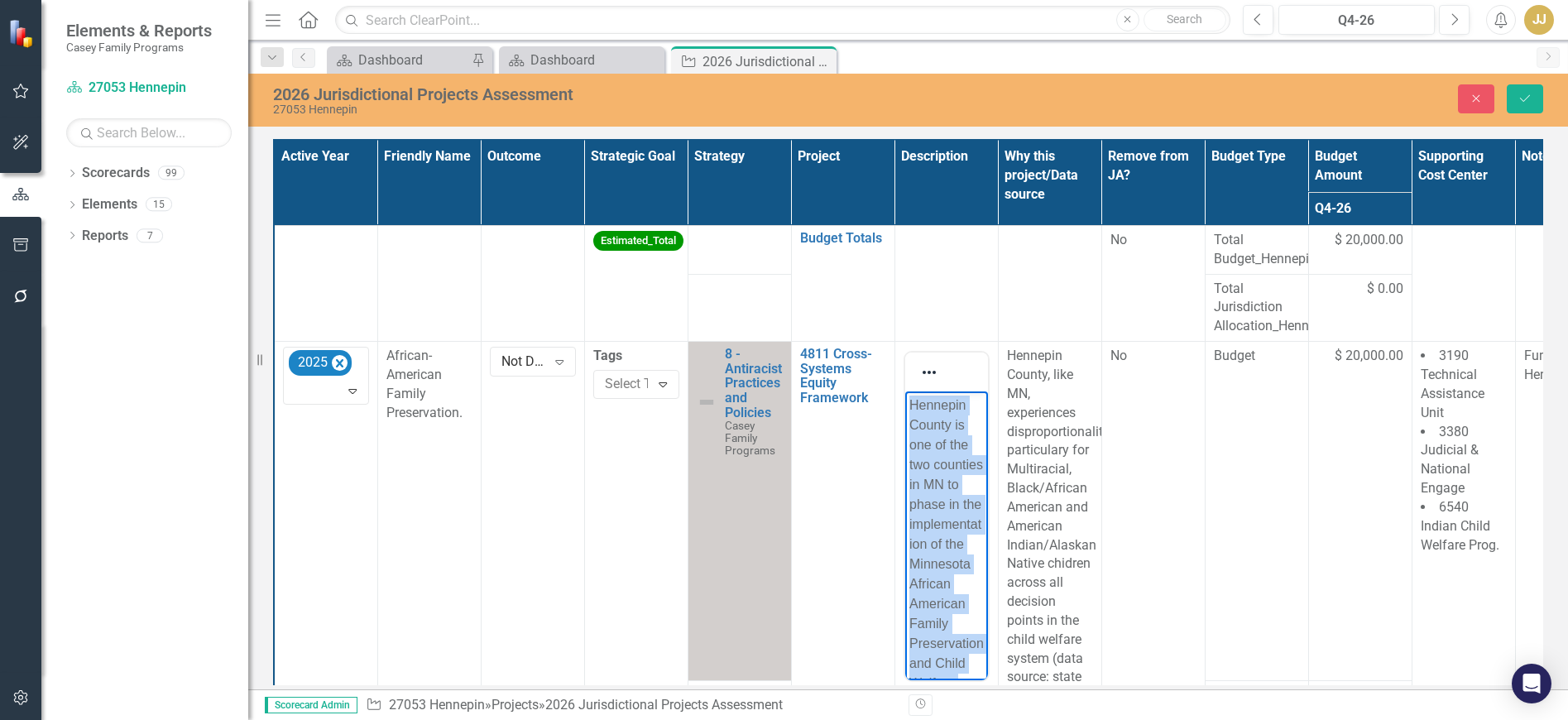 click on "Hennepin County is one of the two counties in MN to phase in the implementation of the Minnesota African American Family Preservation and Child Welfare Disproportionality Act. This requires significant changes to their policy, practice, and how they partner with other such as the courts and community. Casey will continue to support Hennepin County through this second year of implementation including ongoing TA needs, supporting training needs, and other support as appropriate." at bounding box center (946, 862) 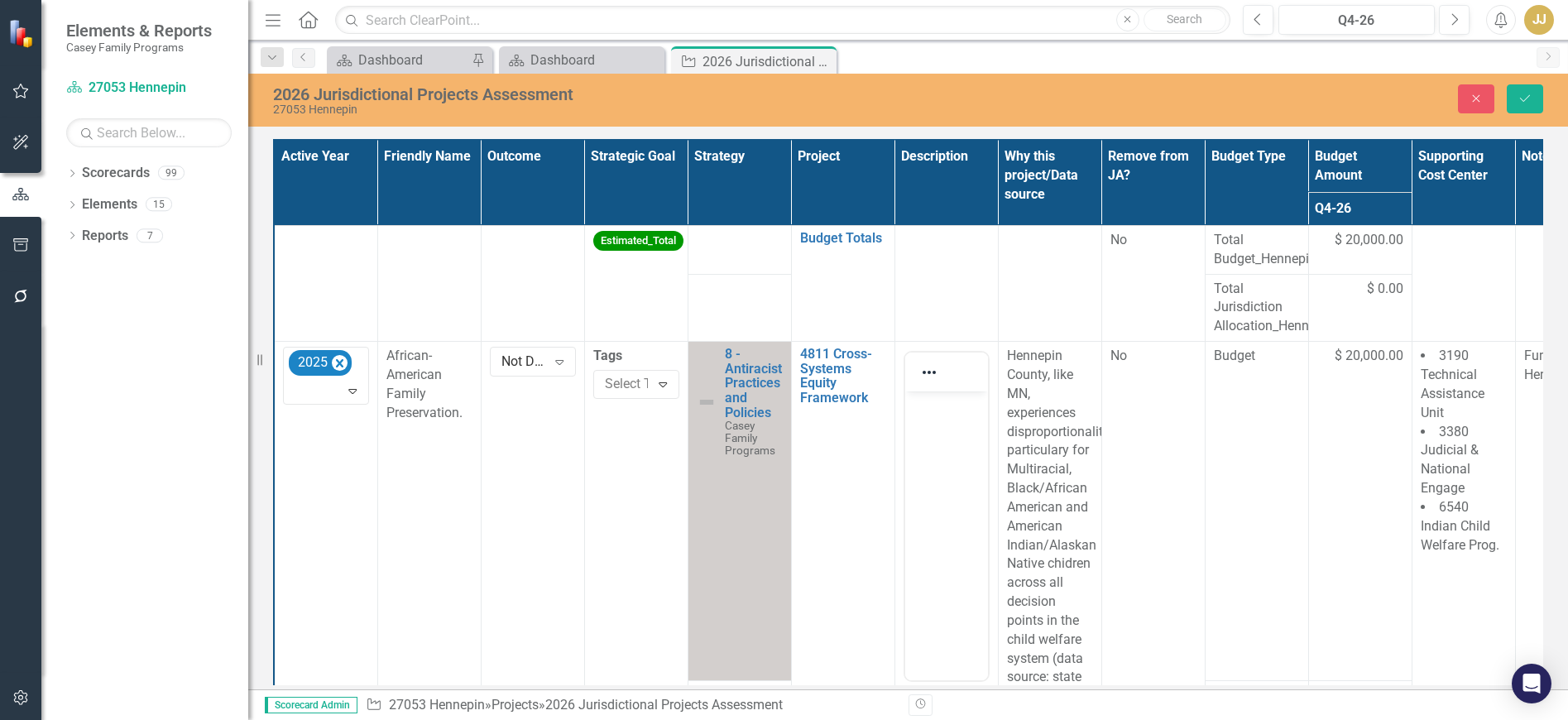 click on "Hennepin County, like MN, experiences disproportionality, particulary for Multiracial, Black/African American and American Indian/Alaskan Native chidren across all decision points in the child welfare system (data source: state submitted NCANDS and AFCARS files)" at bounding box center (1050, 545) 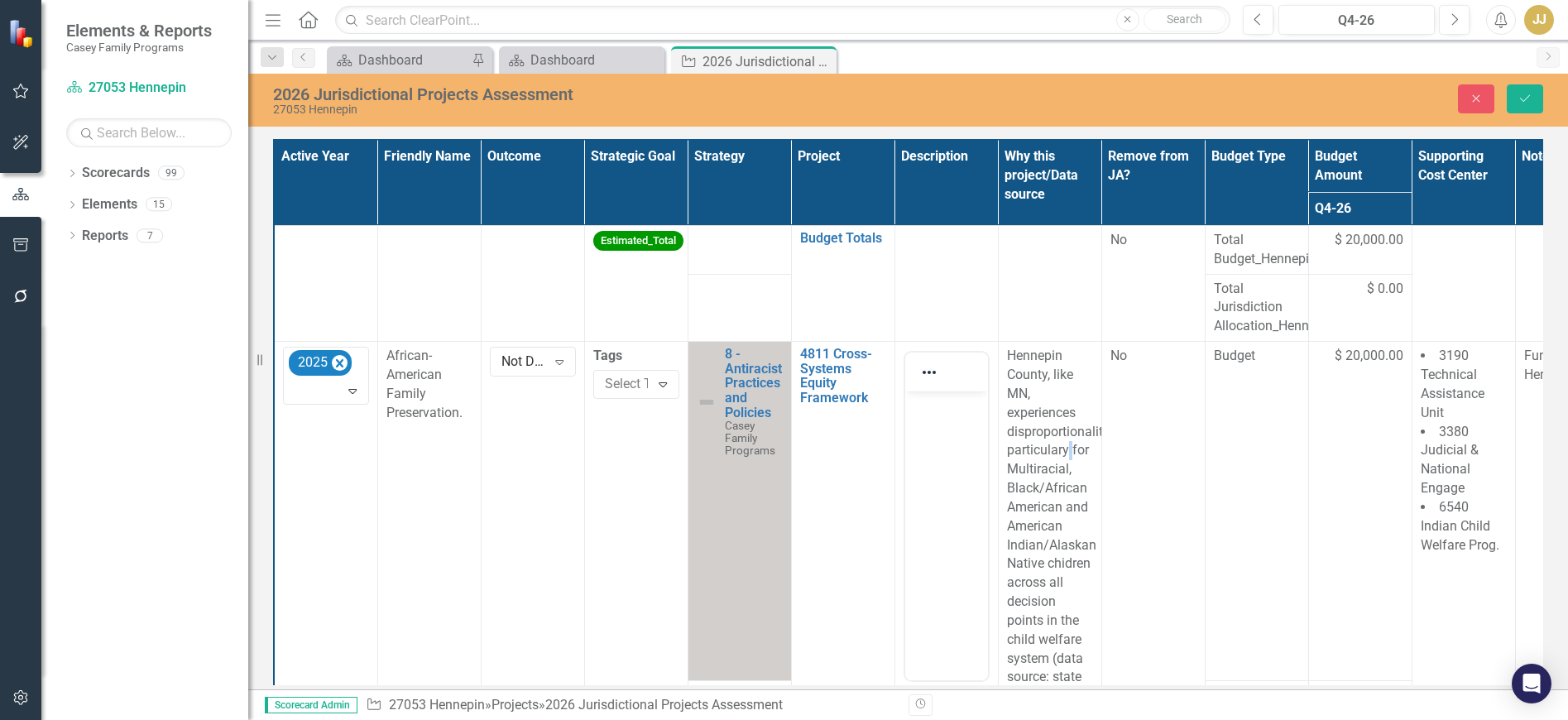 click on "Hennepin County, like MN, experiences disproportionality, particulary for Multiracial, Black/African American and American Indian/Alaskan Native chidren across all decision points in the child welfare system (data source: state submitted NCANDS and AFCARS files)" at bounding box center (1050, 545) 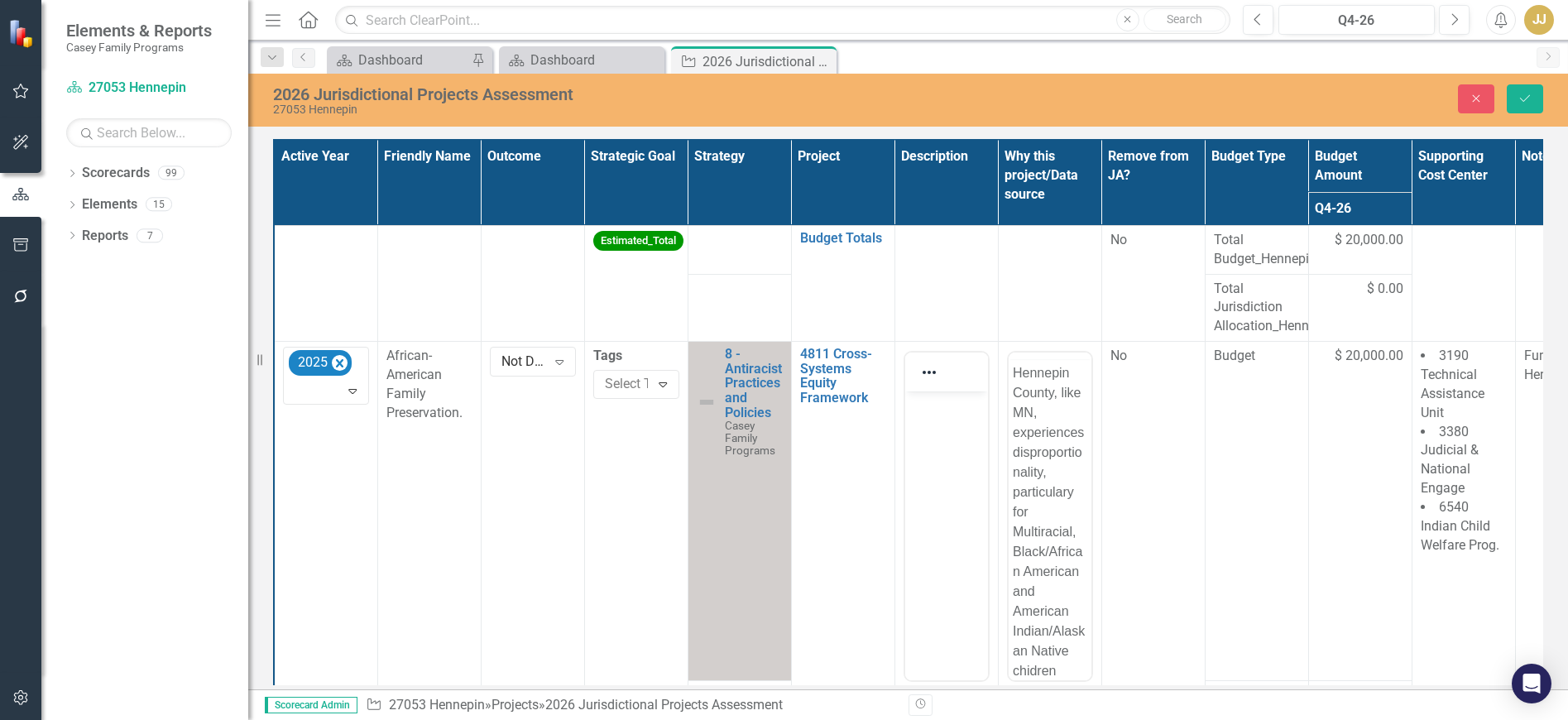 scroll, scrollTop: 0, scrollLeft: 0, axis: both 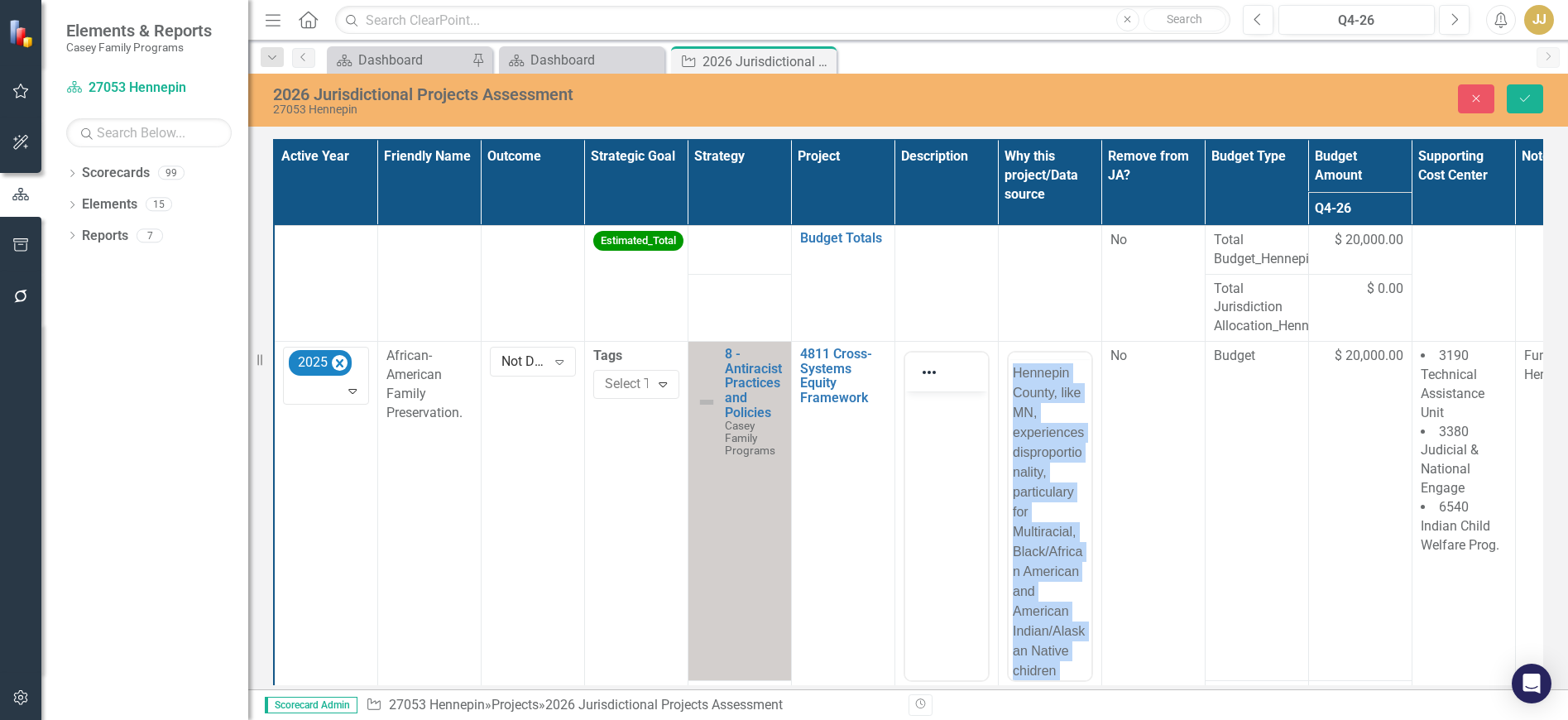 click on "Hennepin County, like MN, experiences disproportionality, particulary for Multiracial, Black/African American and American Indian/Alaskan Native chidren across all decision points in the child welfare system (data source: state submitted NCANDS and AFCARS files)" at bounding box center (1049, 651) 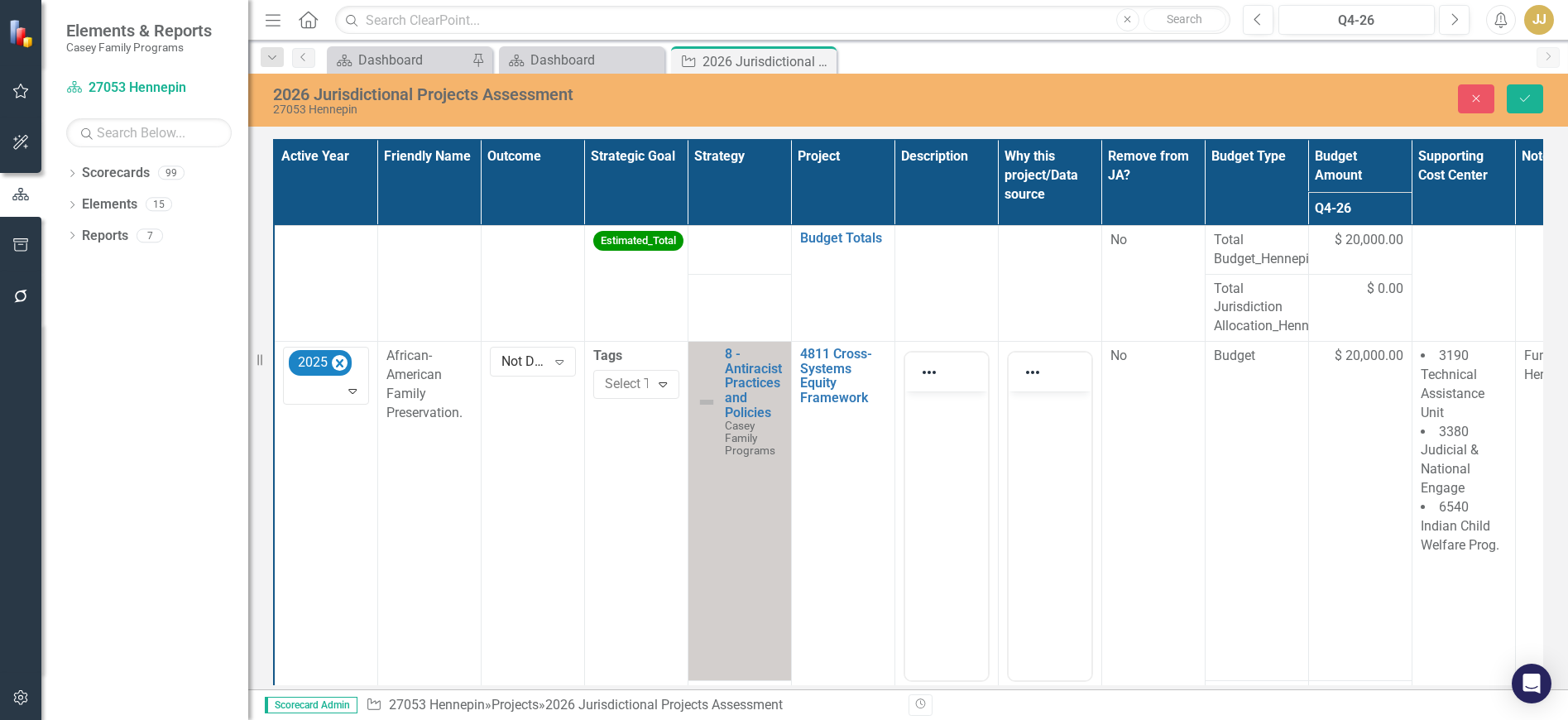 click on "$ 20,000.00" at bounding box center (1359, 511) 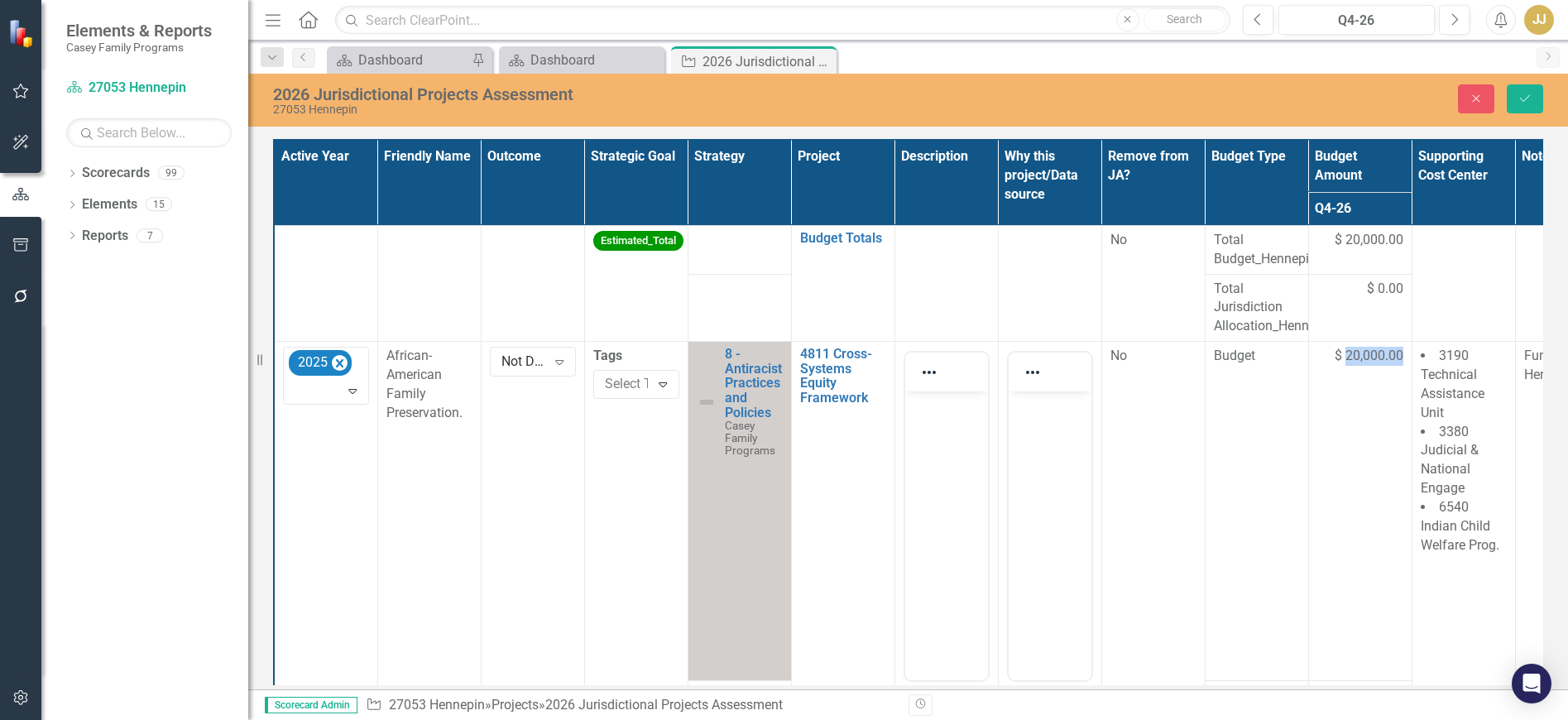 click on "$ 20,000.00" at bounding box center [1359, 511] 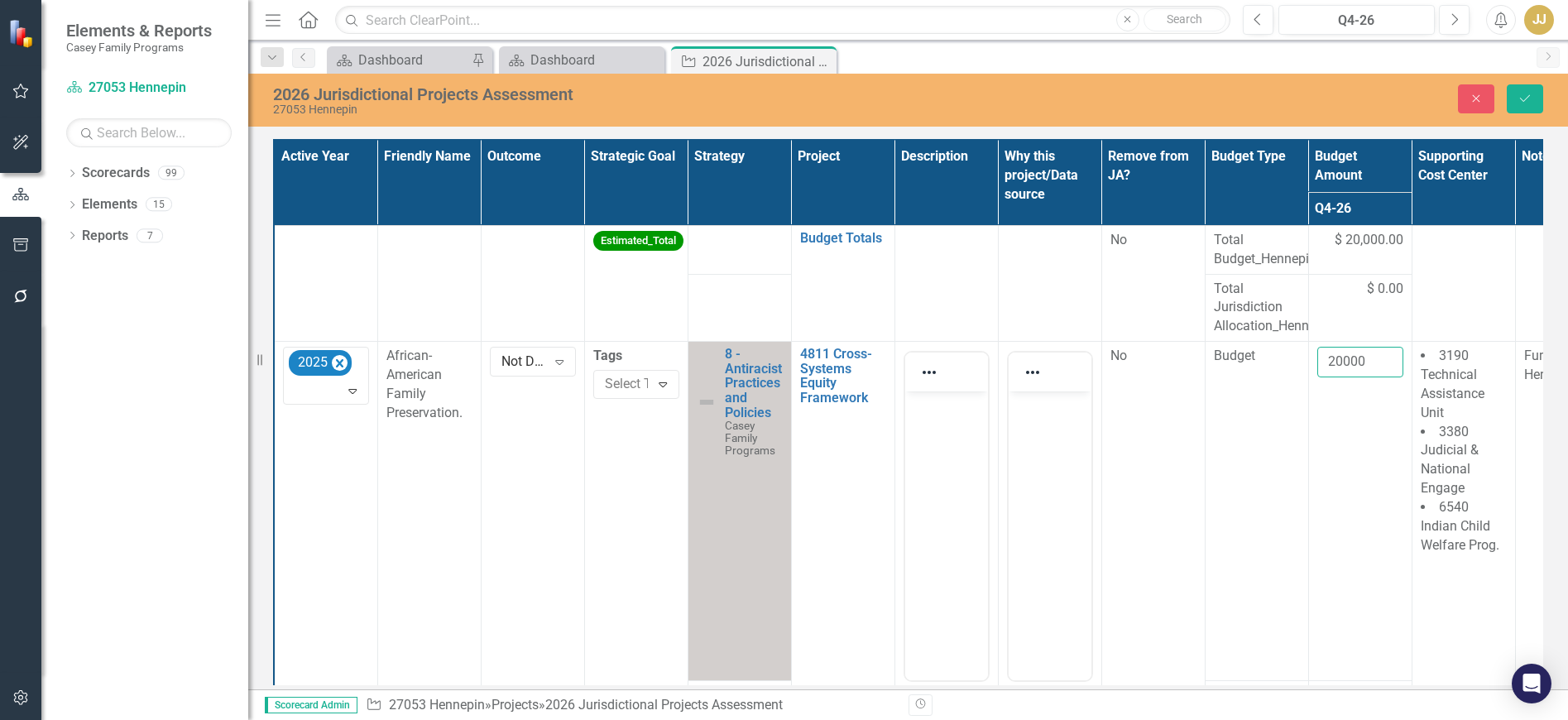 drag, startPoint x: 1364, startPoint y: 353, endPoint x: 1315, endPoint y: 355, distance: 49.0408 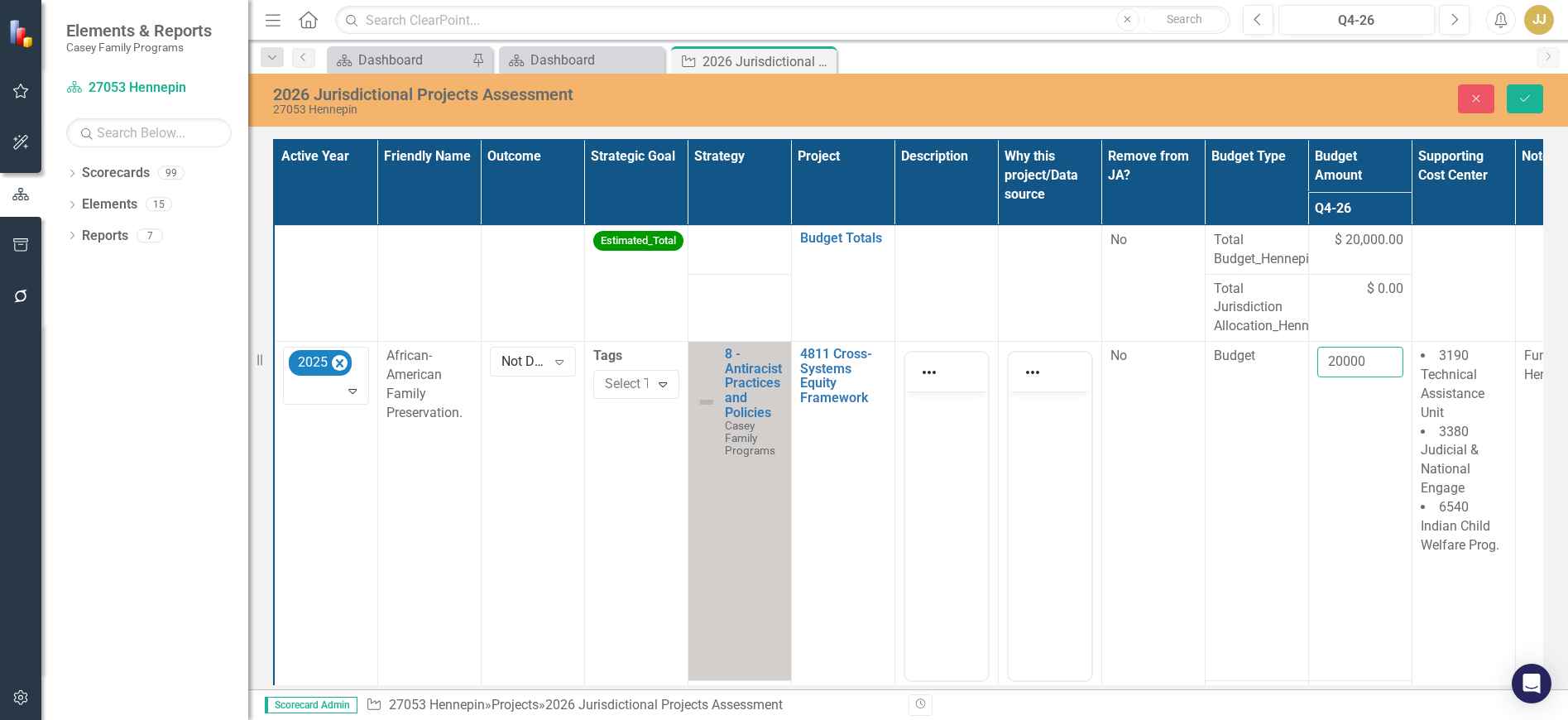 click on "20000" at bounding box center [1359, 511] 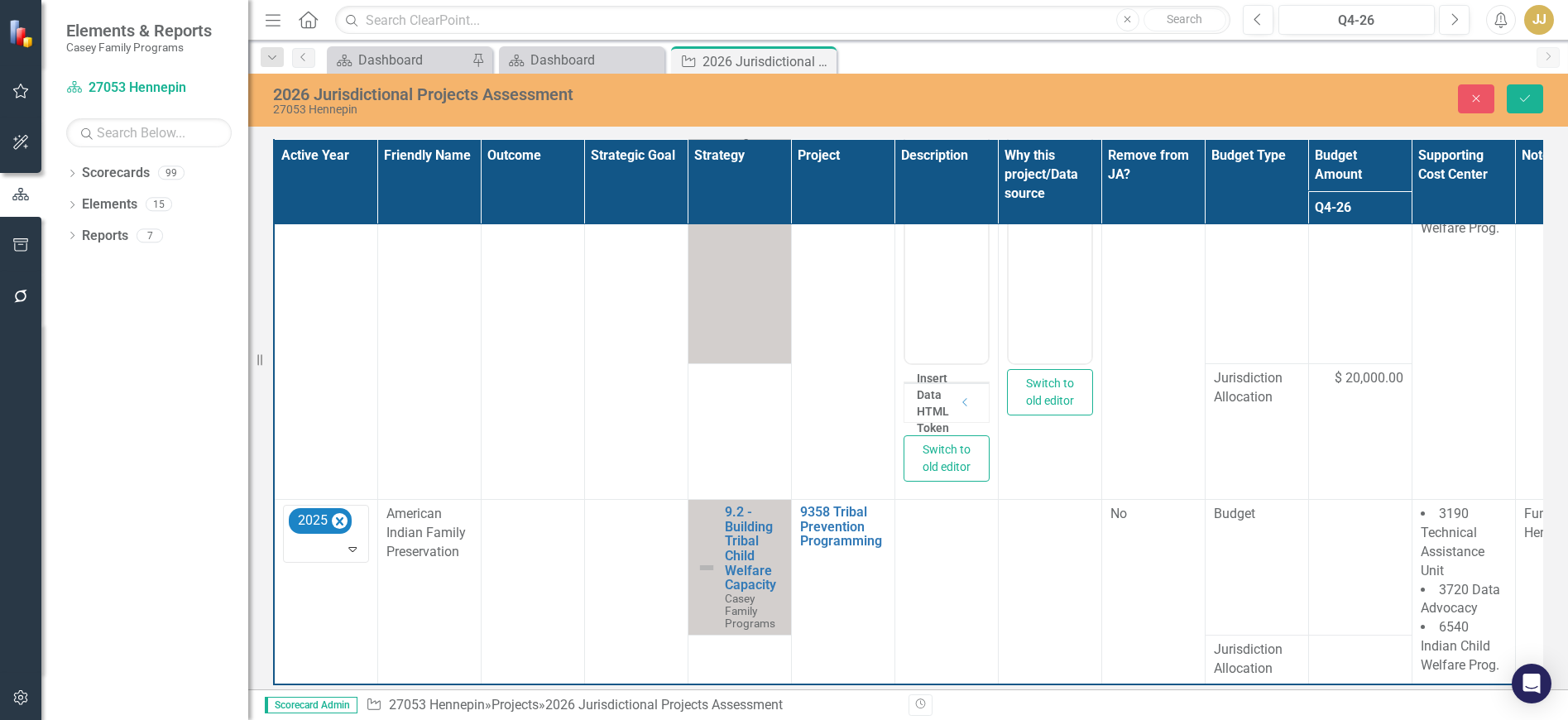 scroll, scrollTop: 329, scrollLeft: 0, axis: vertical 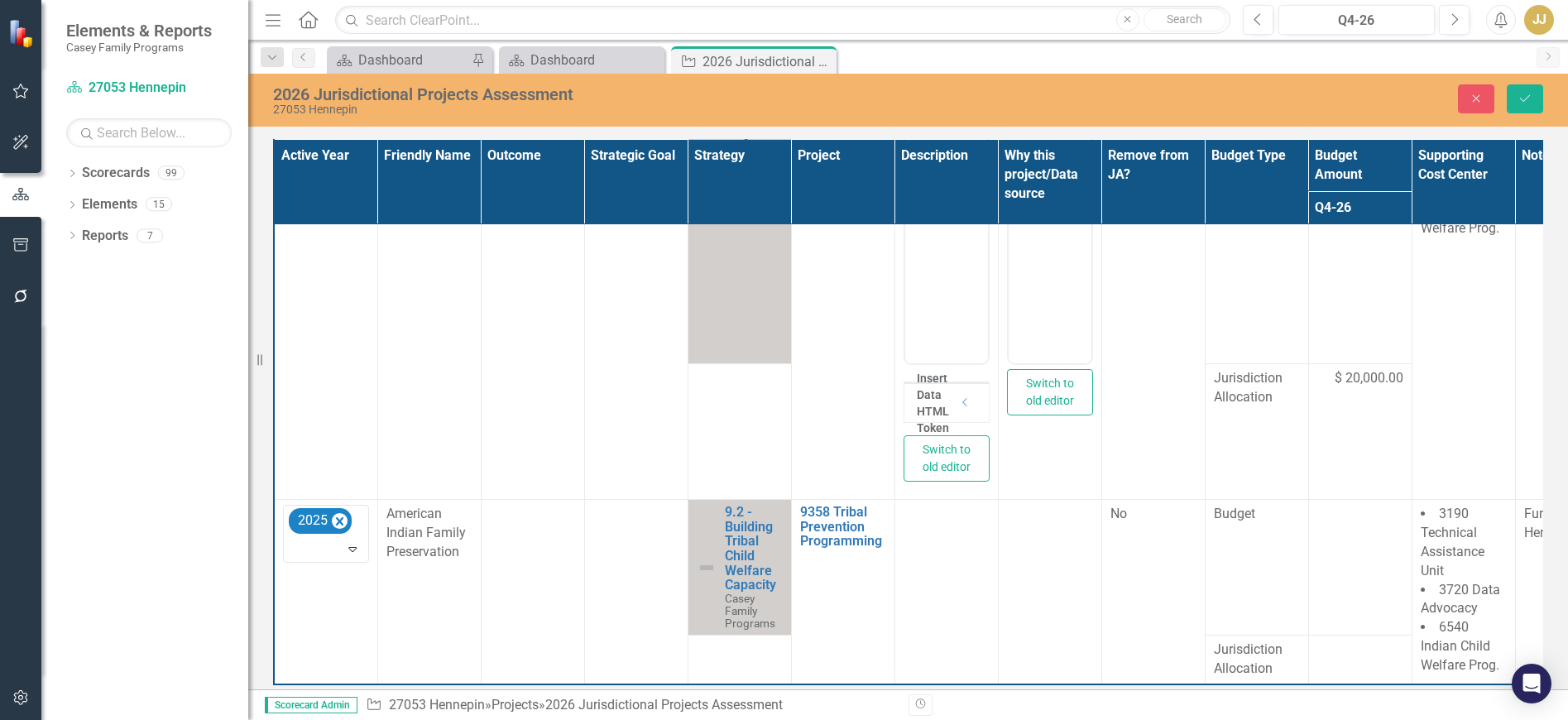 type 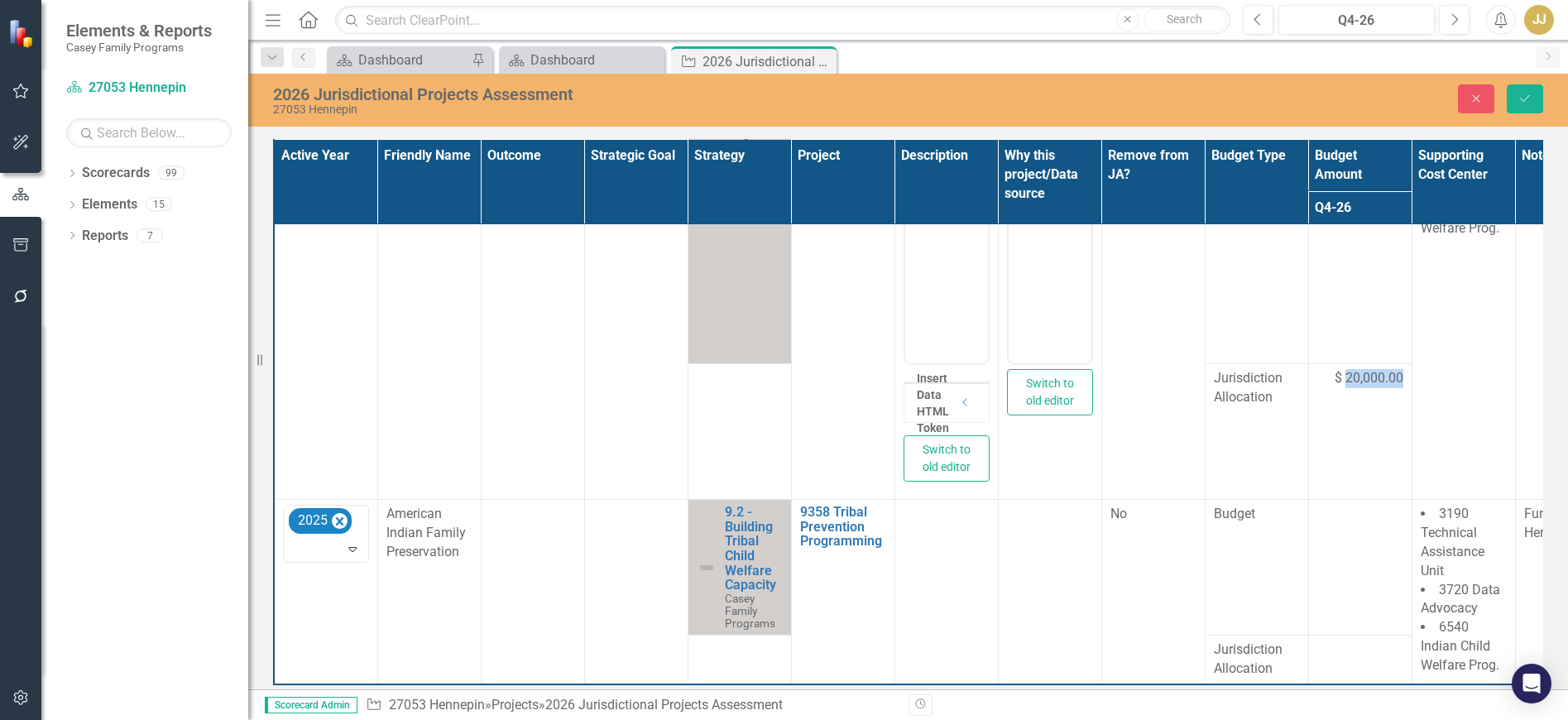 click on "$ 20,000.00" at bounding box center [1369, 378] 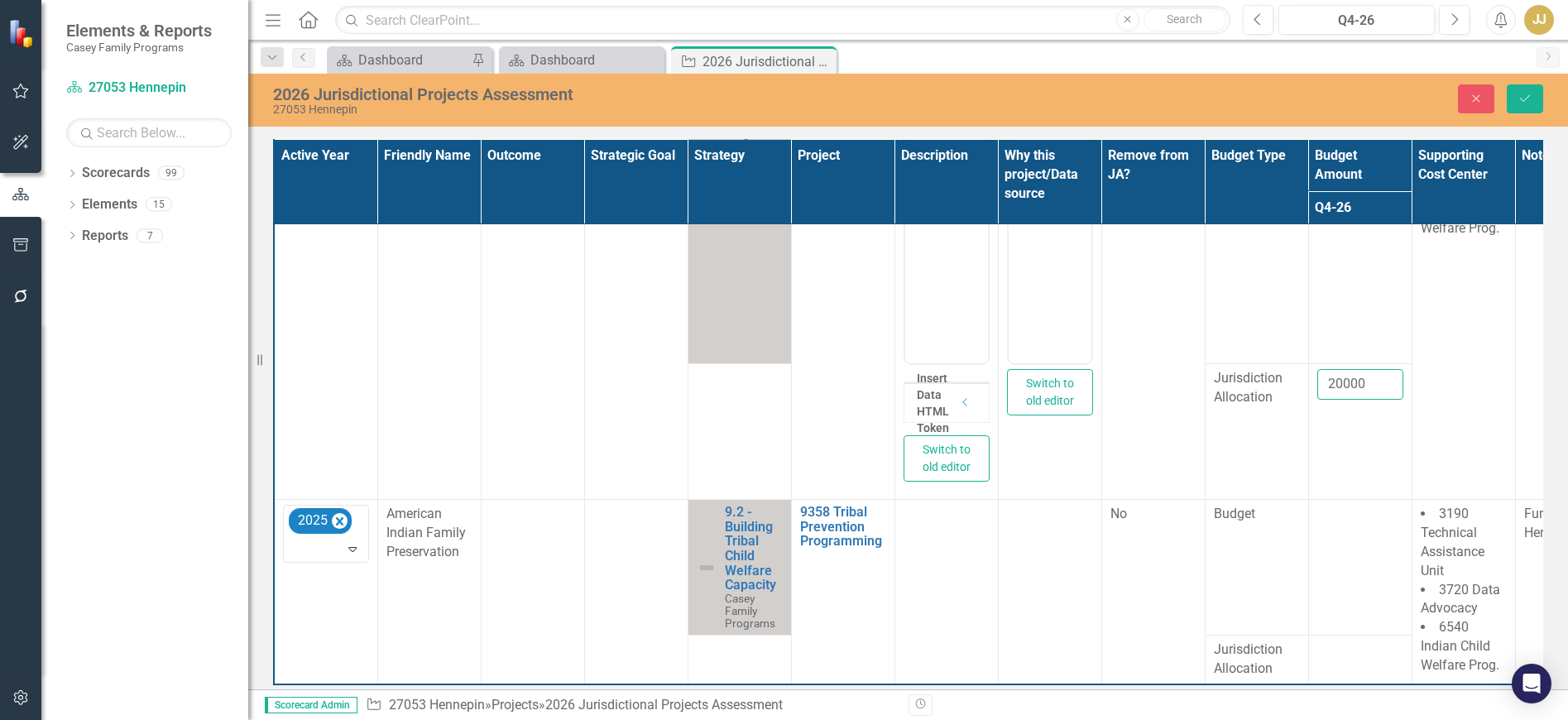 drag, startPoint x: 1362, startPoint y: 371, endPoint x: 1316, endPoint y: 378, distance: 46.52956 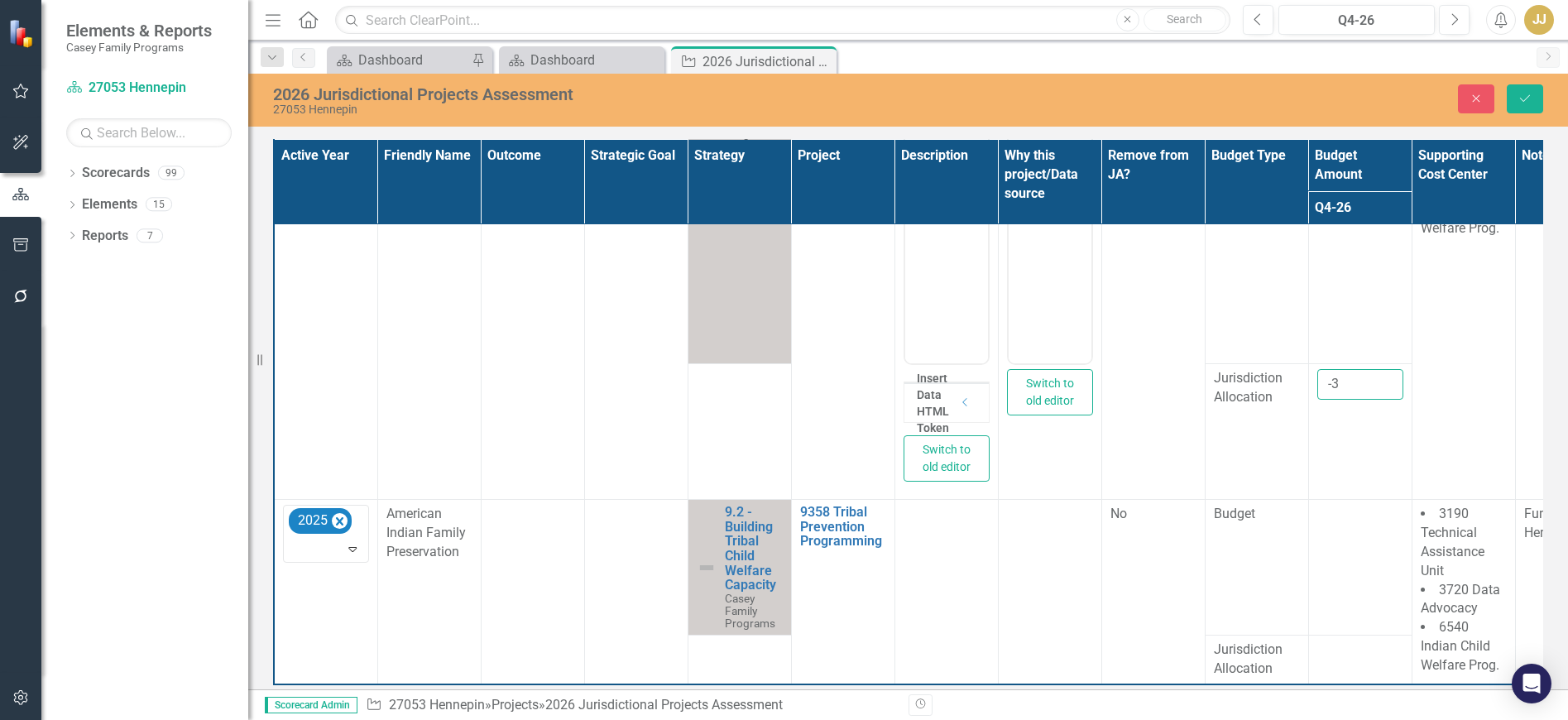 type on "-3" 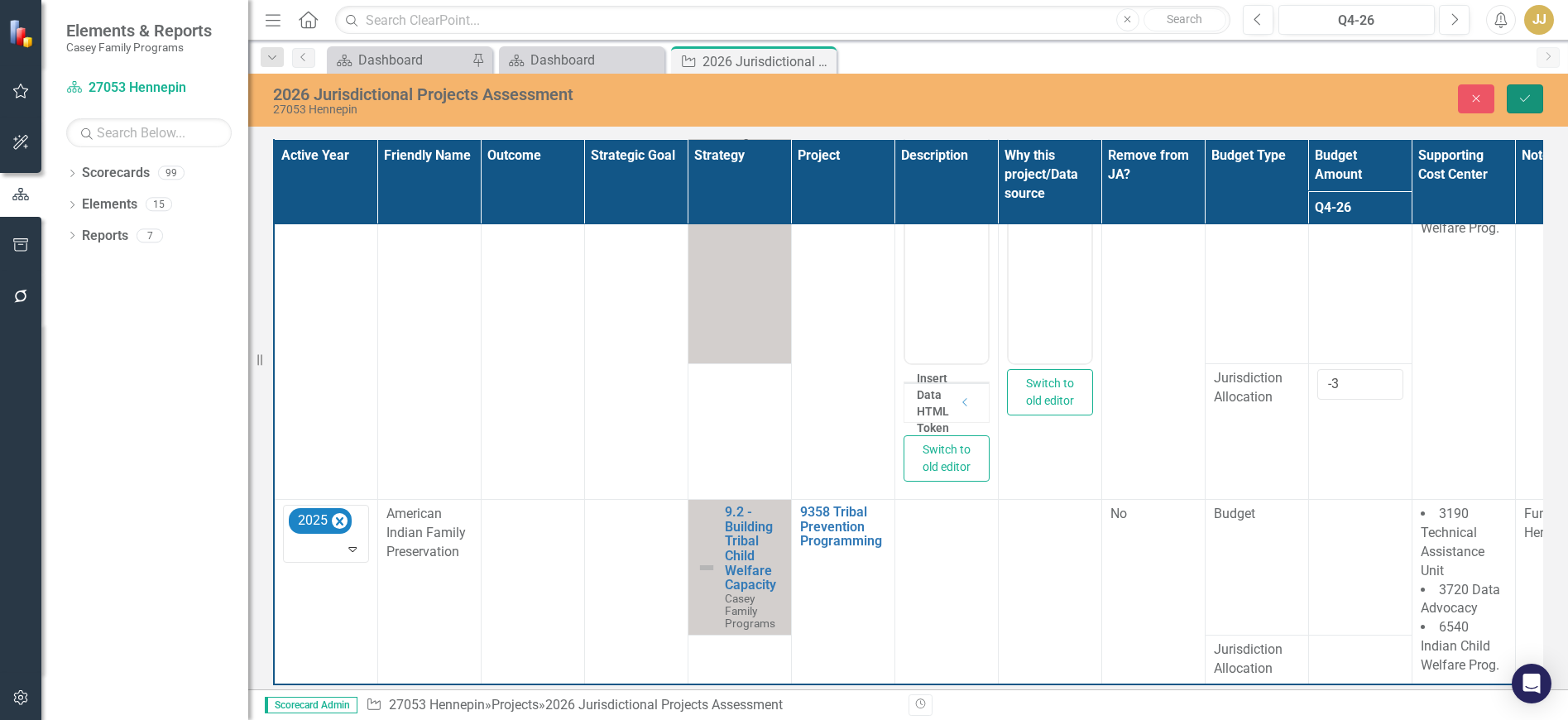 click on "Save" at bounding box center (1525, 98) 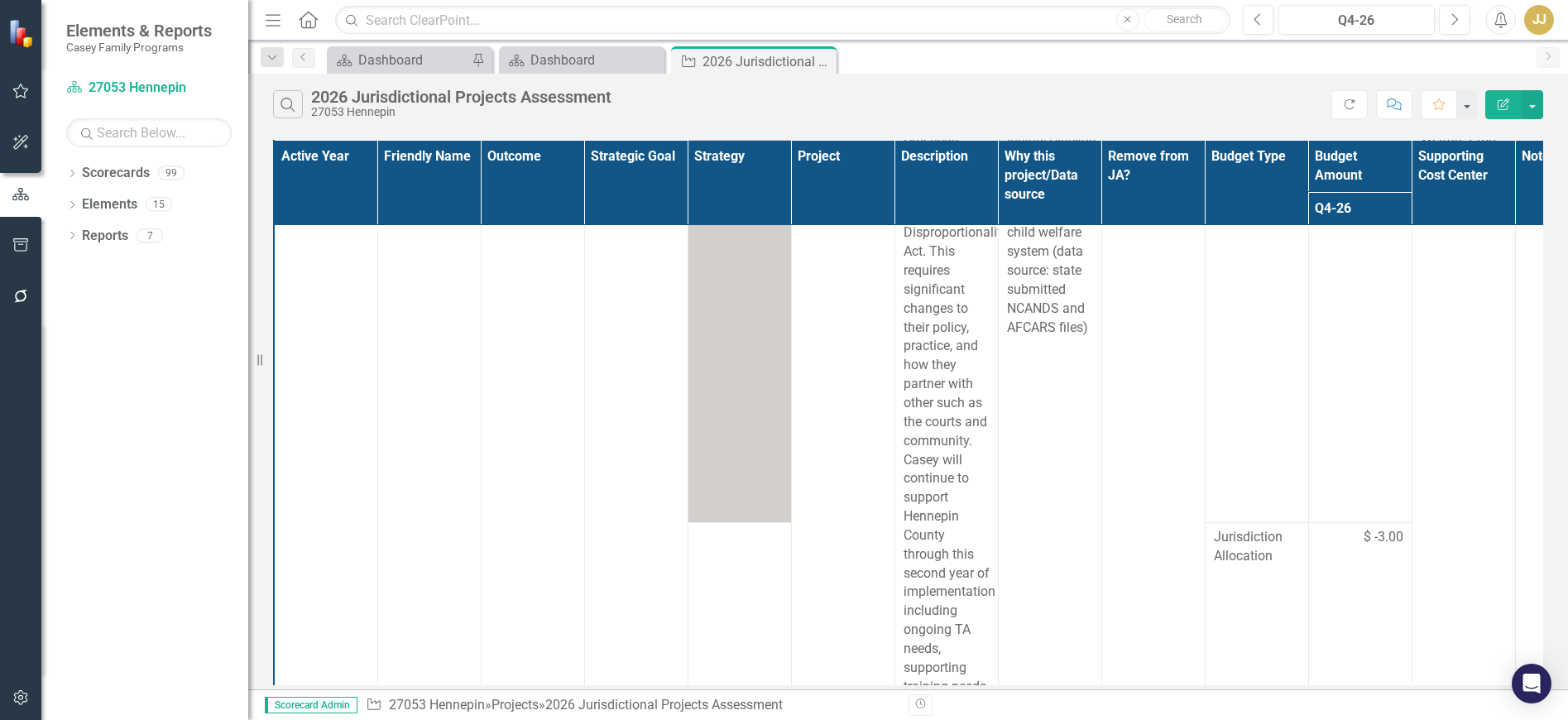 scroll, scrollTop: 579, scrollLeft: 0, axis: vertical 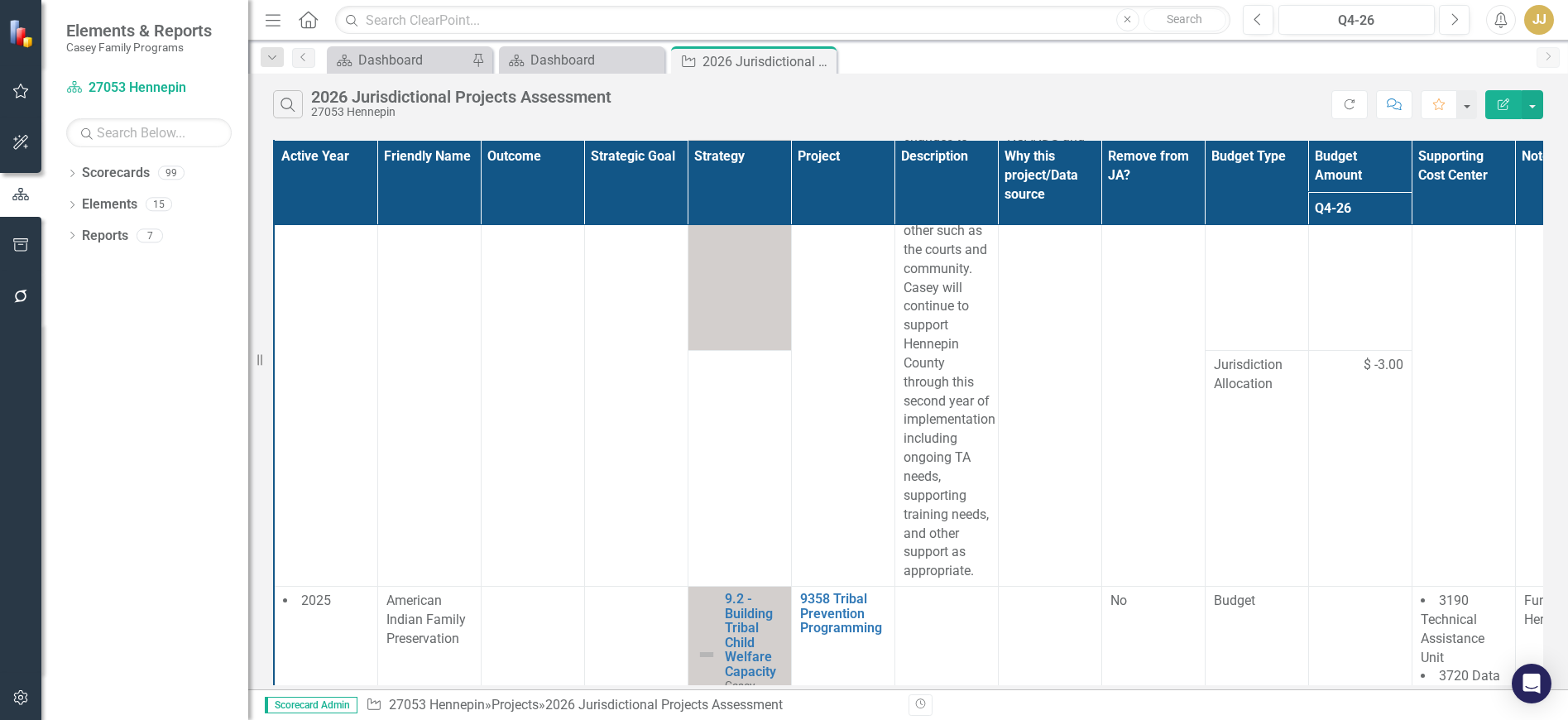 click on "$ -3.00" at bounding box center [1383, 365] 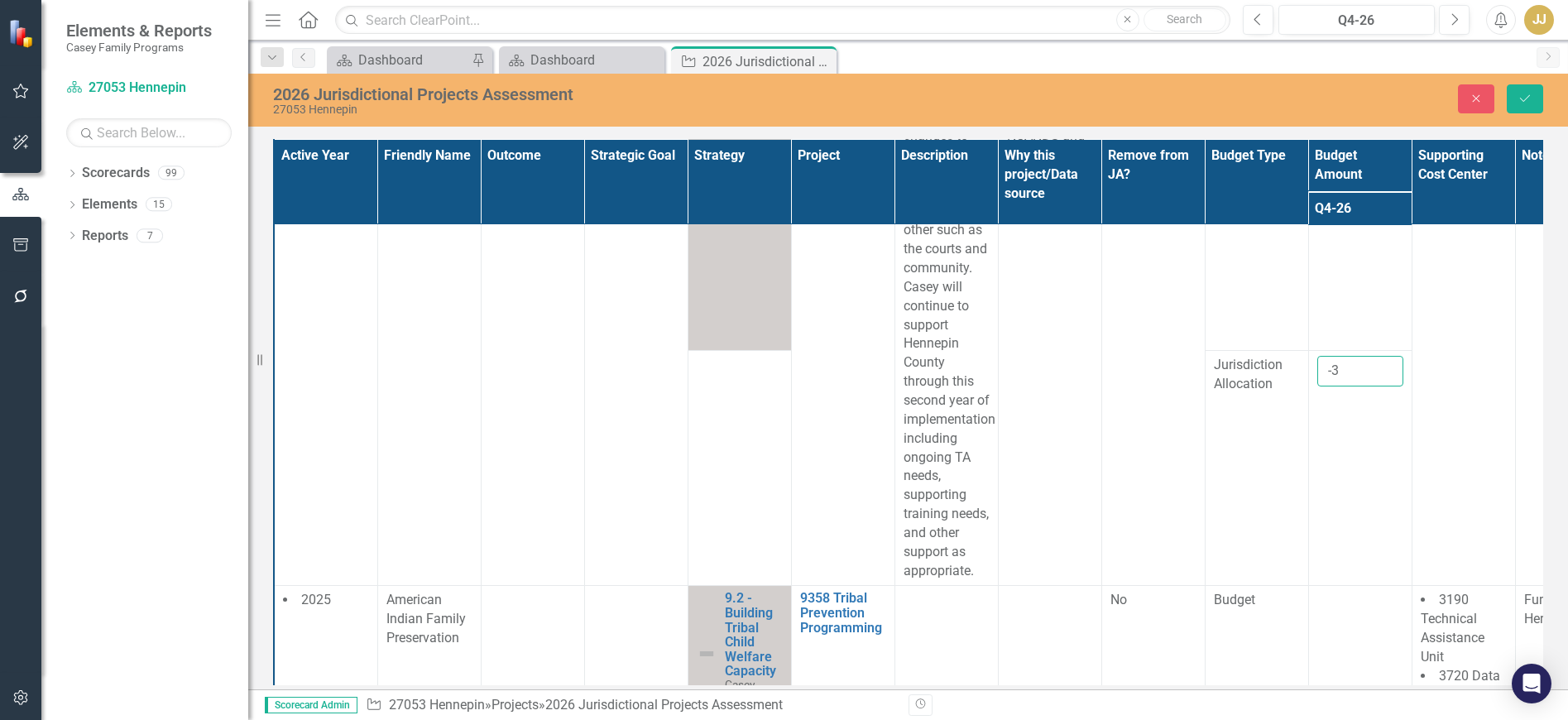 drag, startPoint x: 1350, startPoint y: 382, endPoint x: 1326, endPoint y: 380, distance: 24.083189 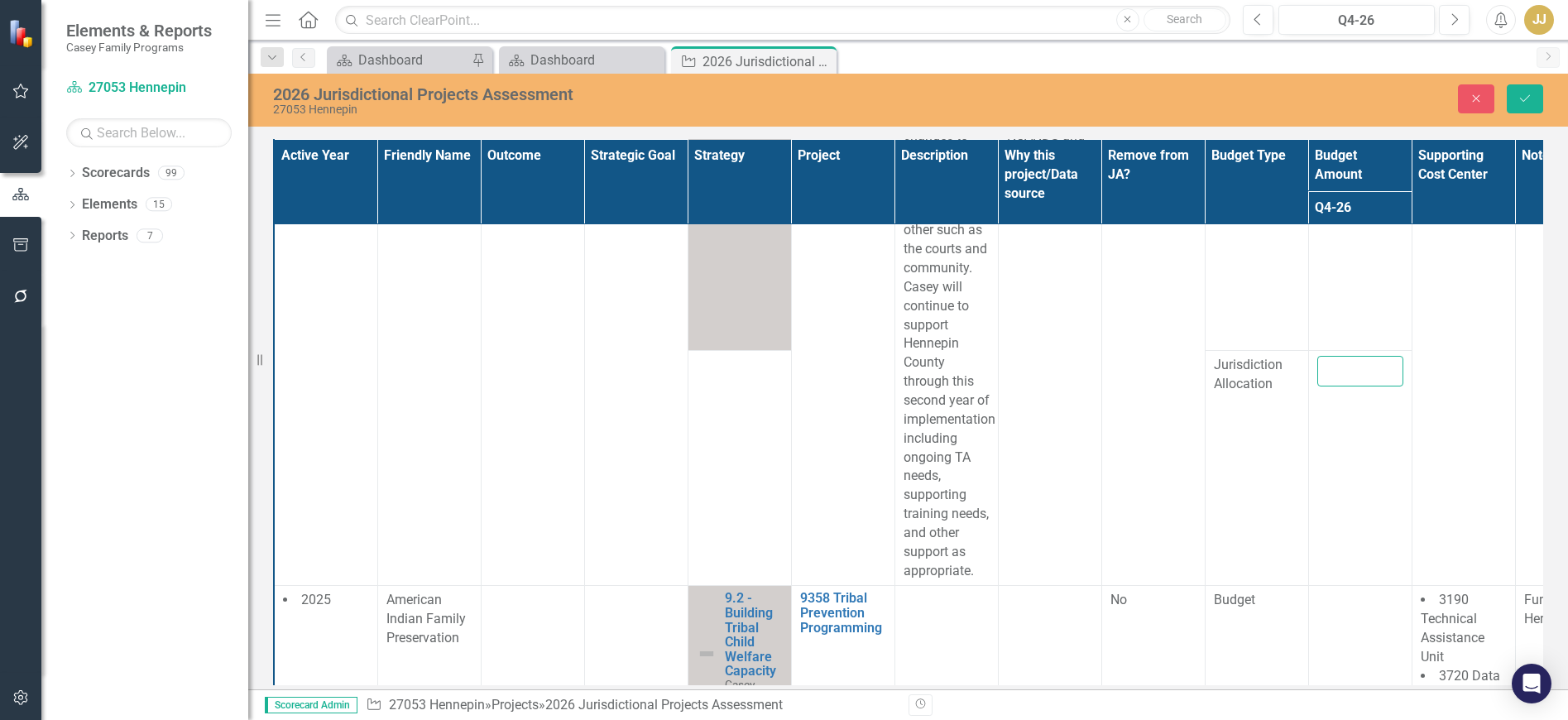 type 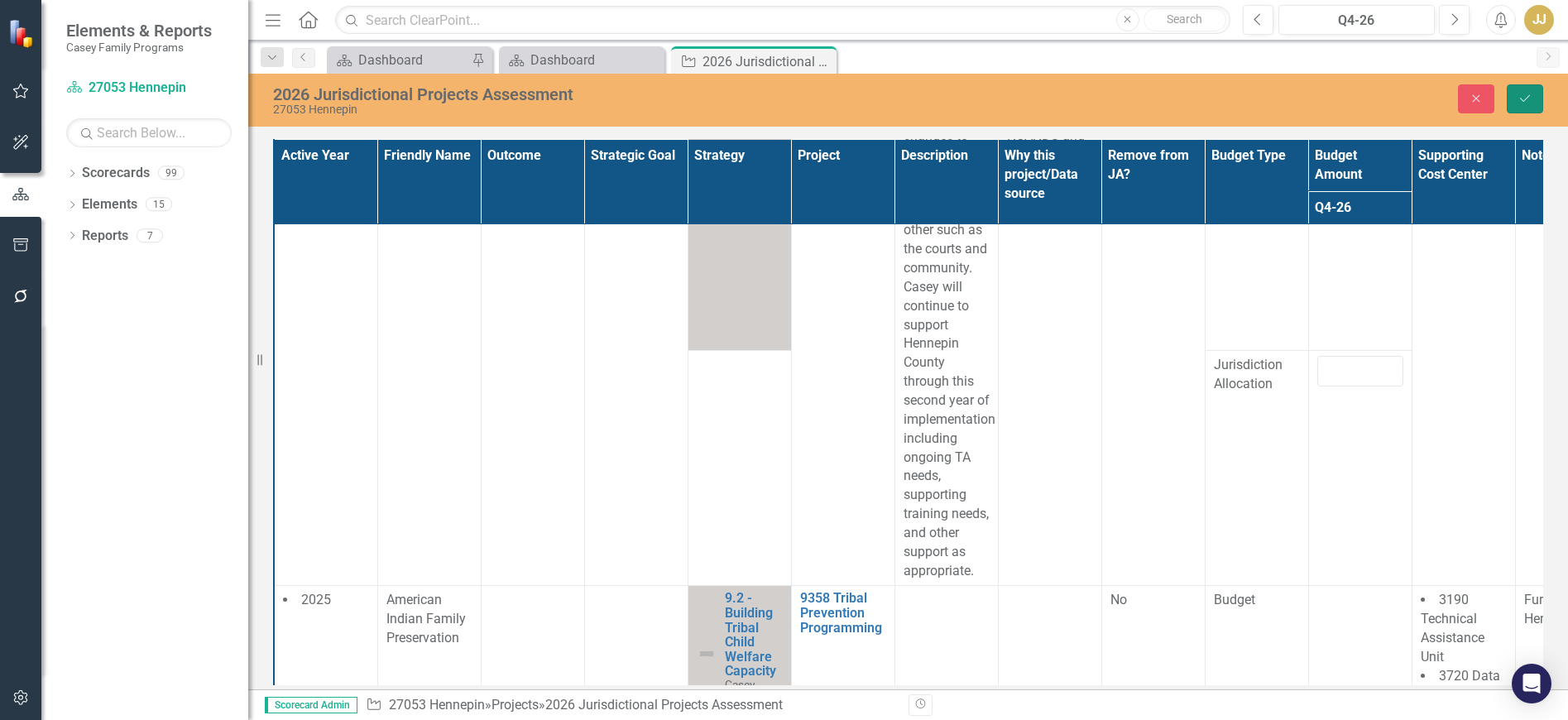 click on "Save" 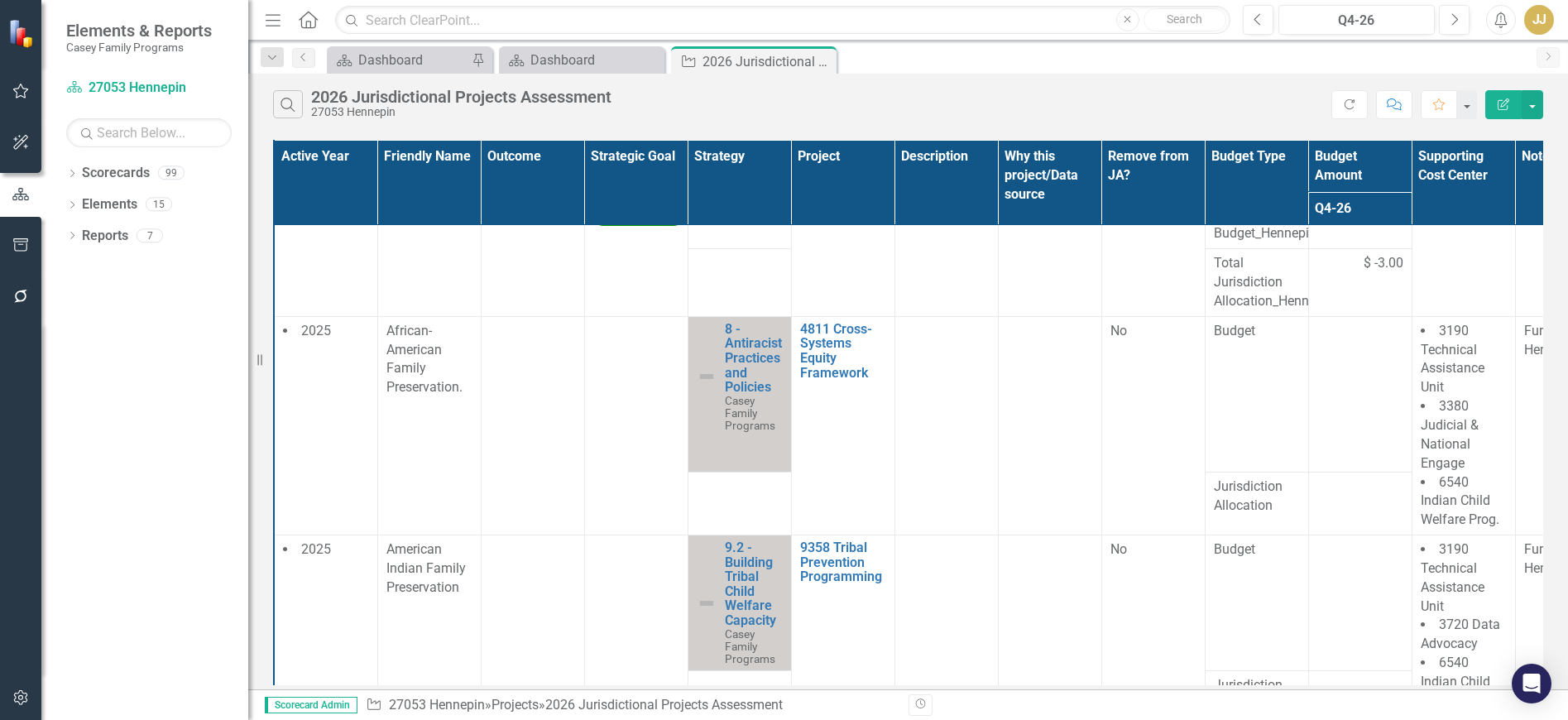 scroll, scrollTop: 0, scrollLeft: 0, axis: both 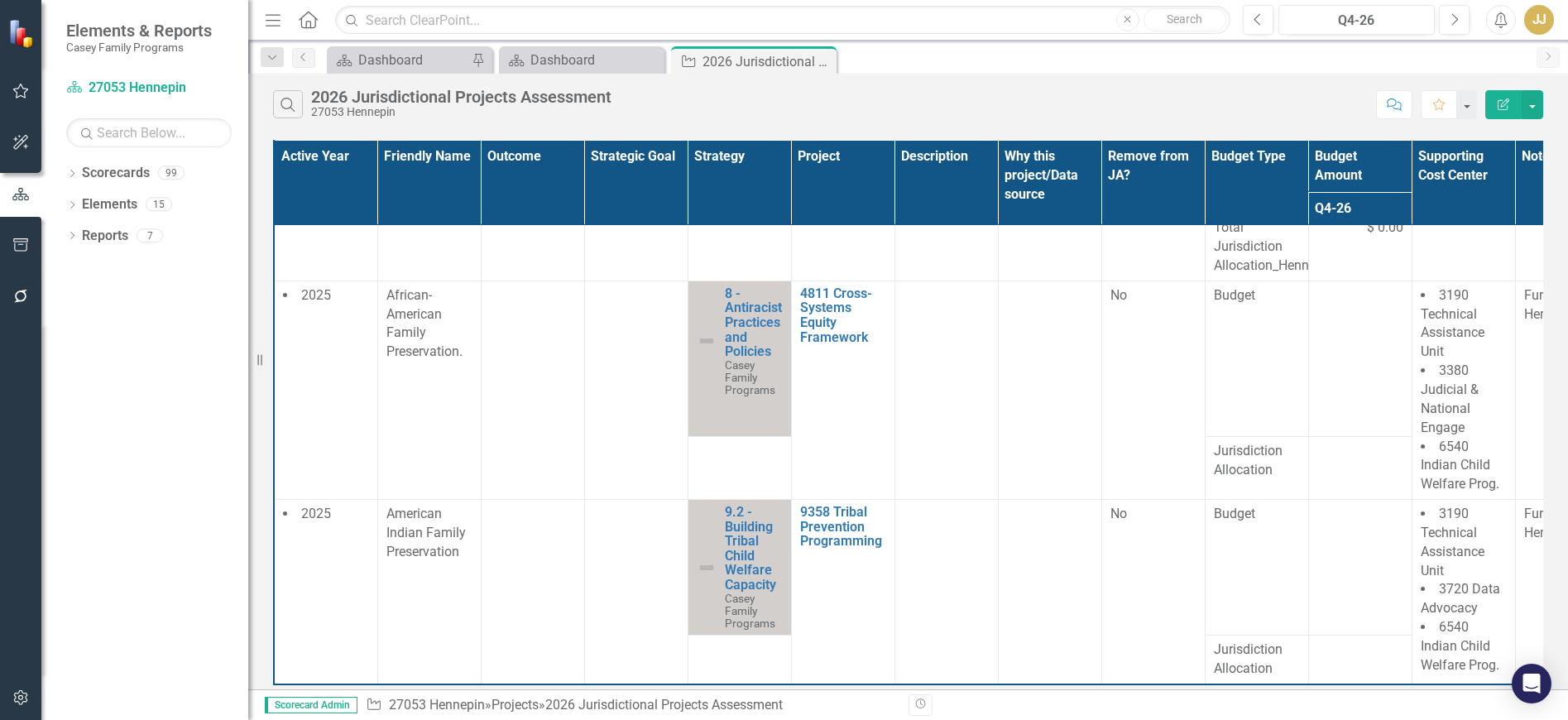 click on "Close" 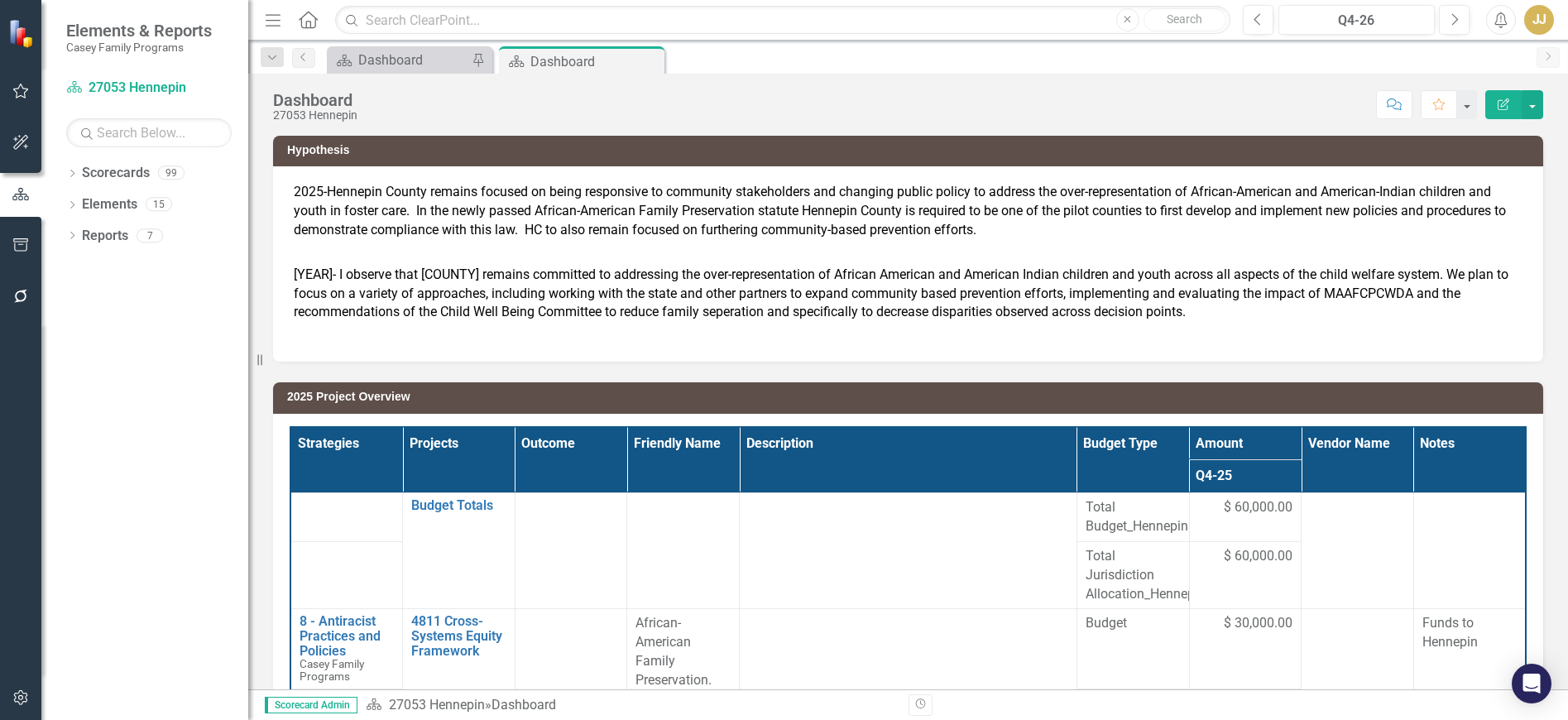 click on "Dropdown" 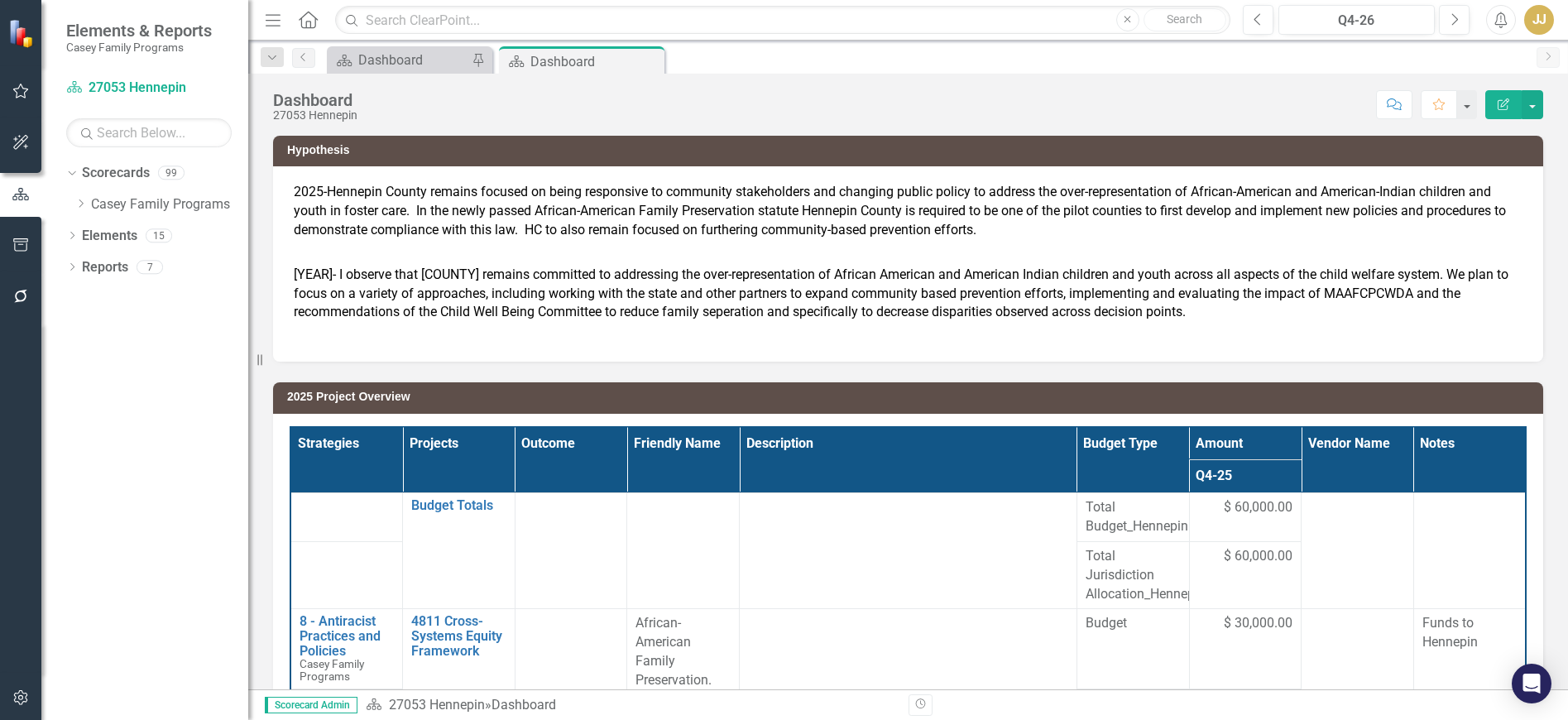 click 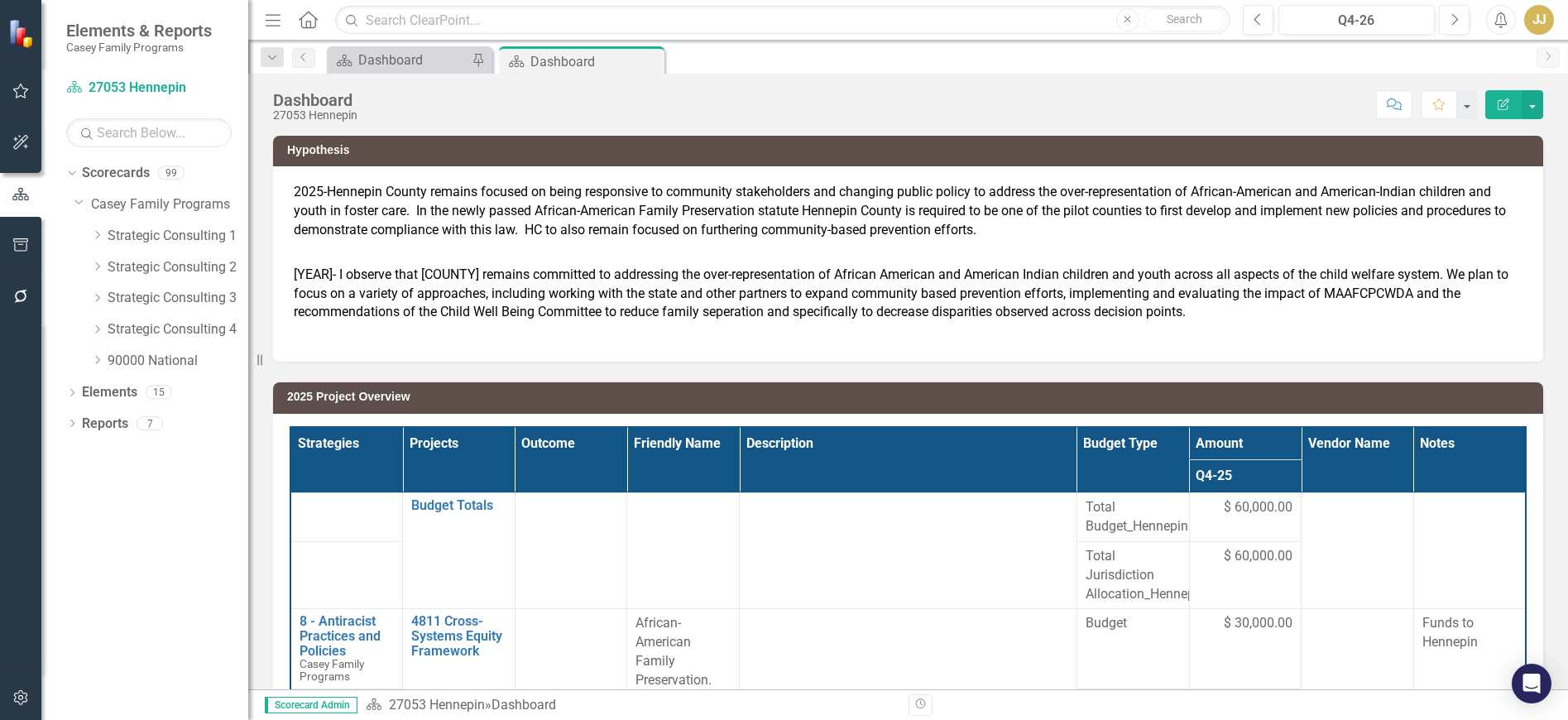 click on "Dropdown" 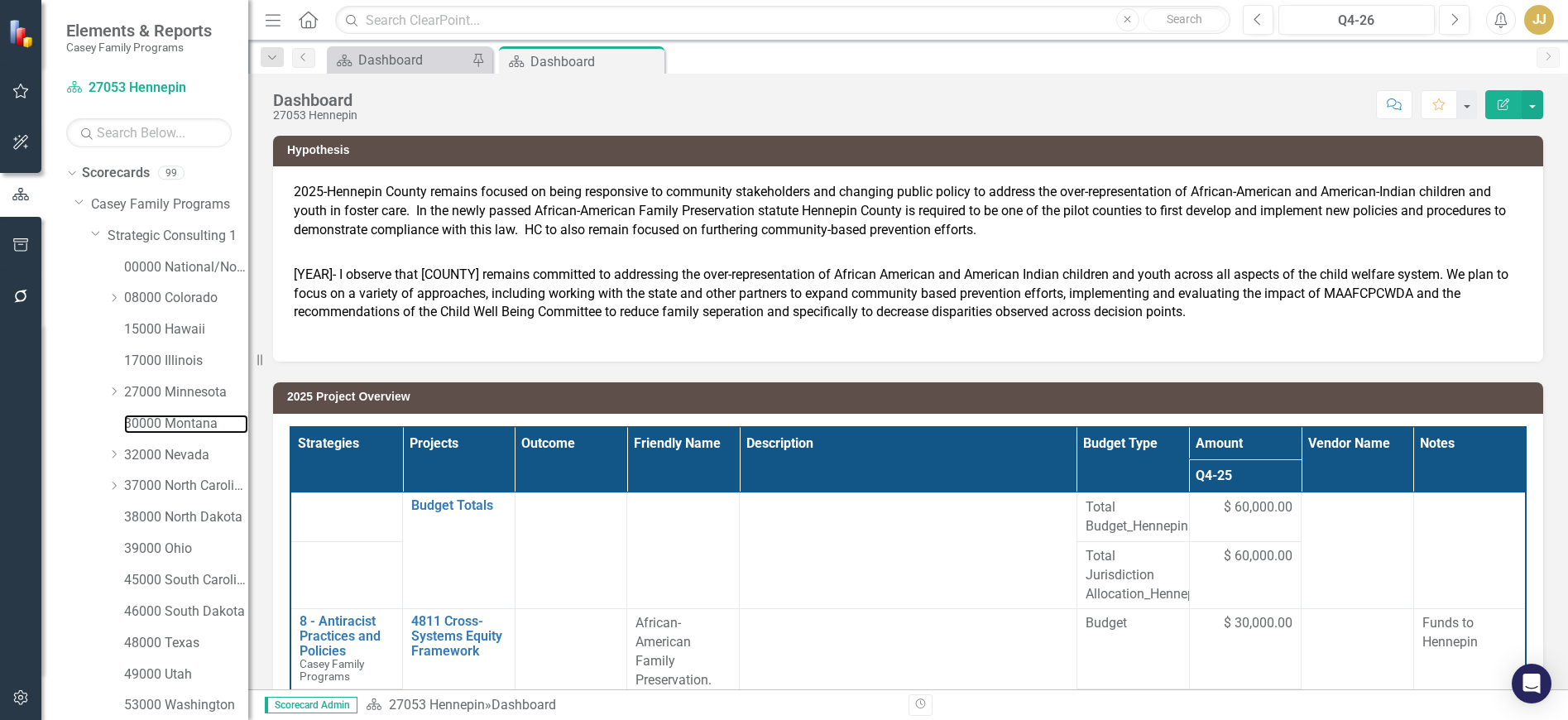 click on "30000 Montana" at bounding box center [186, 424] 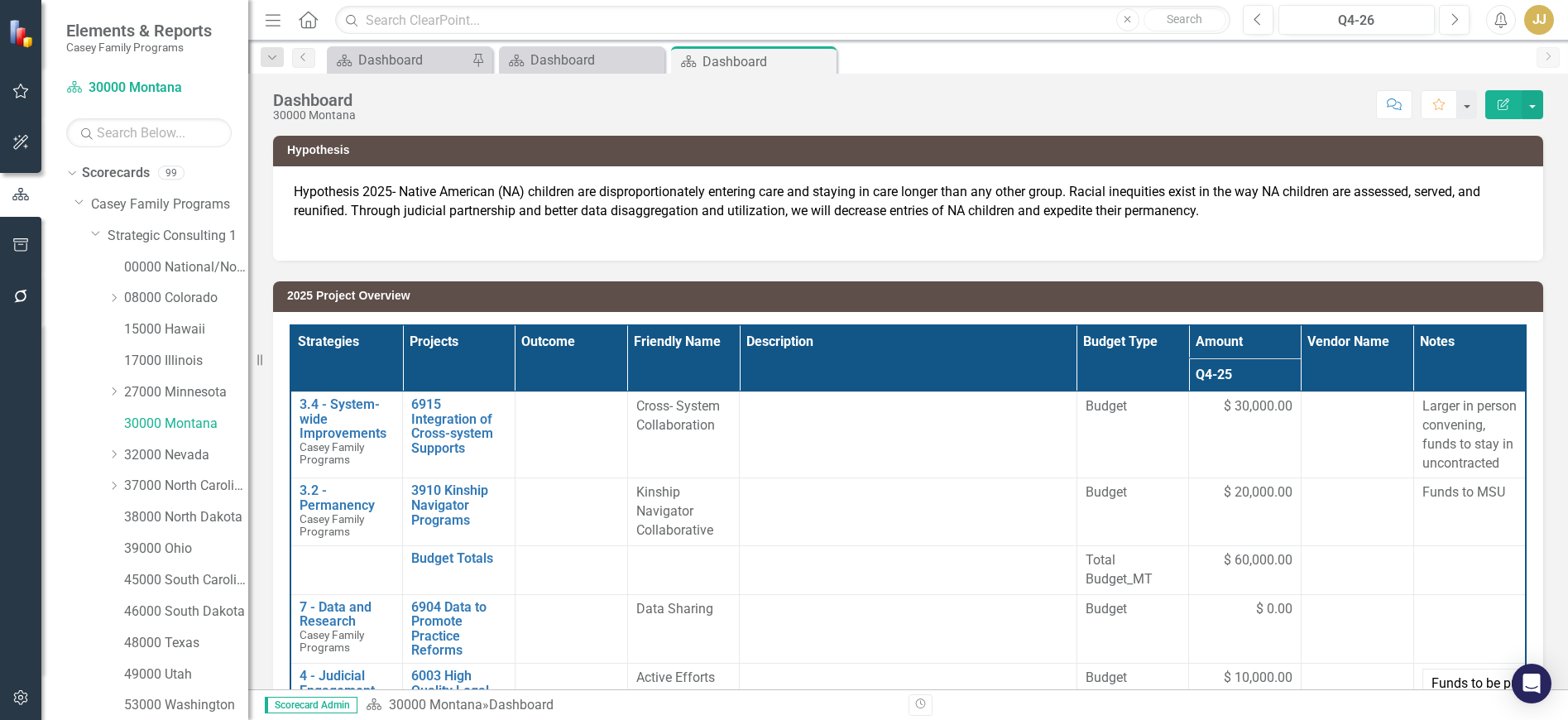 click on "Hypothesis 2025- Native American (NA) children are disproportionately entering care and staying in care longer than any other group. Racial inequities exist in the way NA children are assessed, served, and reunified. Through judicial partnership and better data disaggregation and utilization, we will decrease entries of NA children and expedite their permanency." at bounding box center [908, 211] 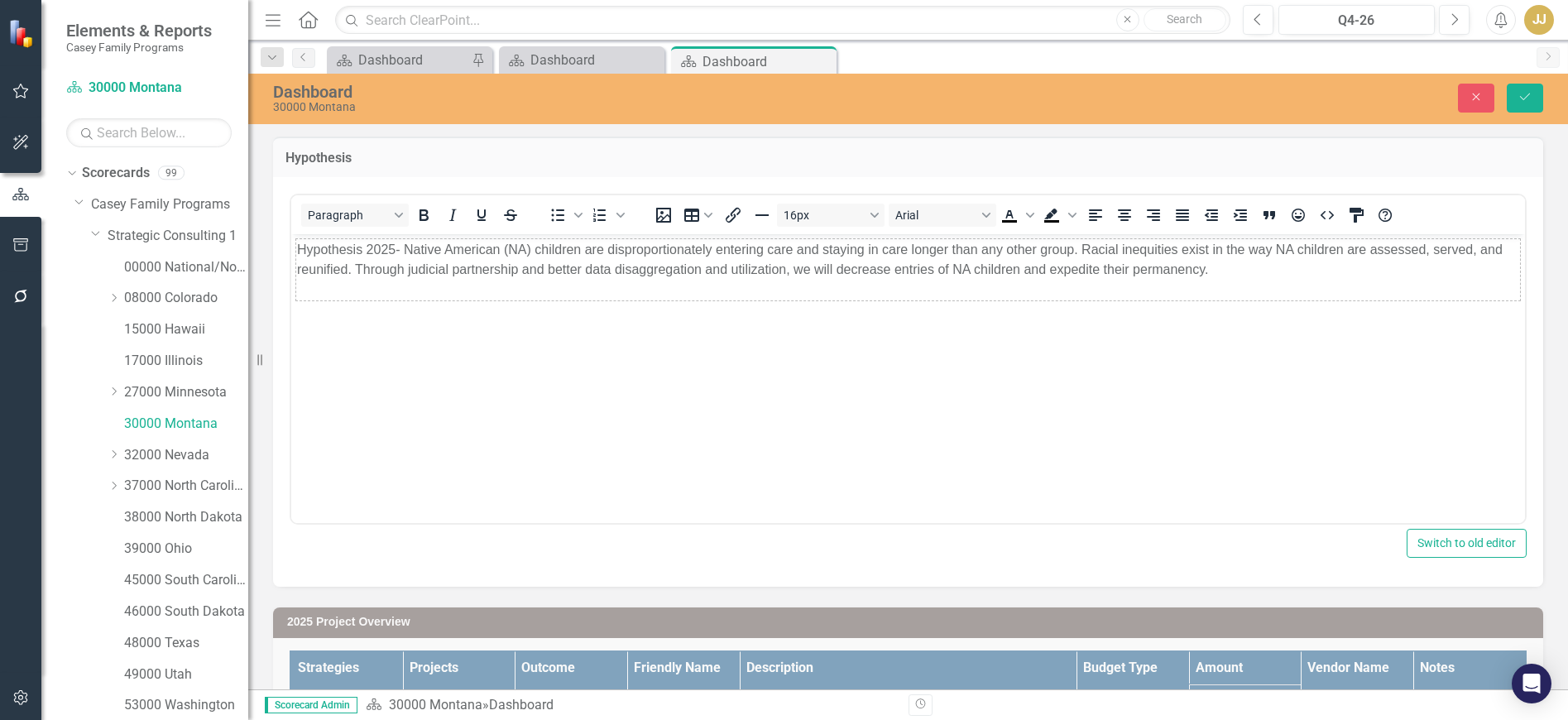 scroll, scrollTop: 0, scrollLeft: 0, axis: both 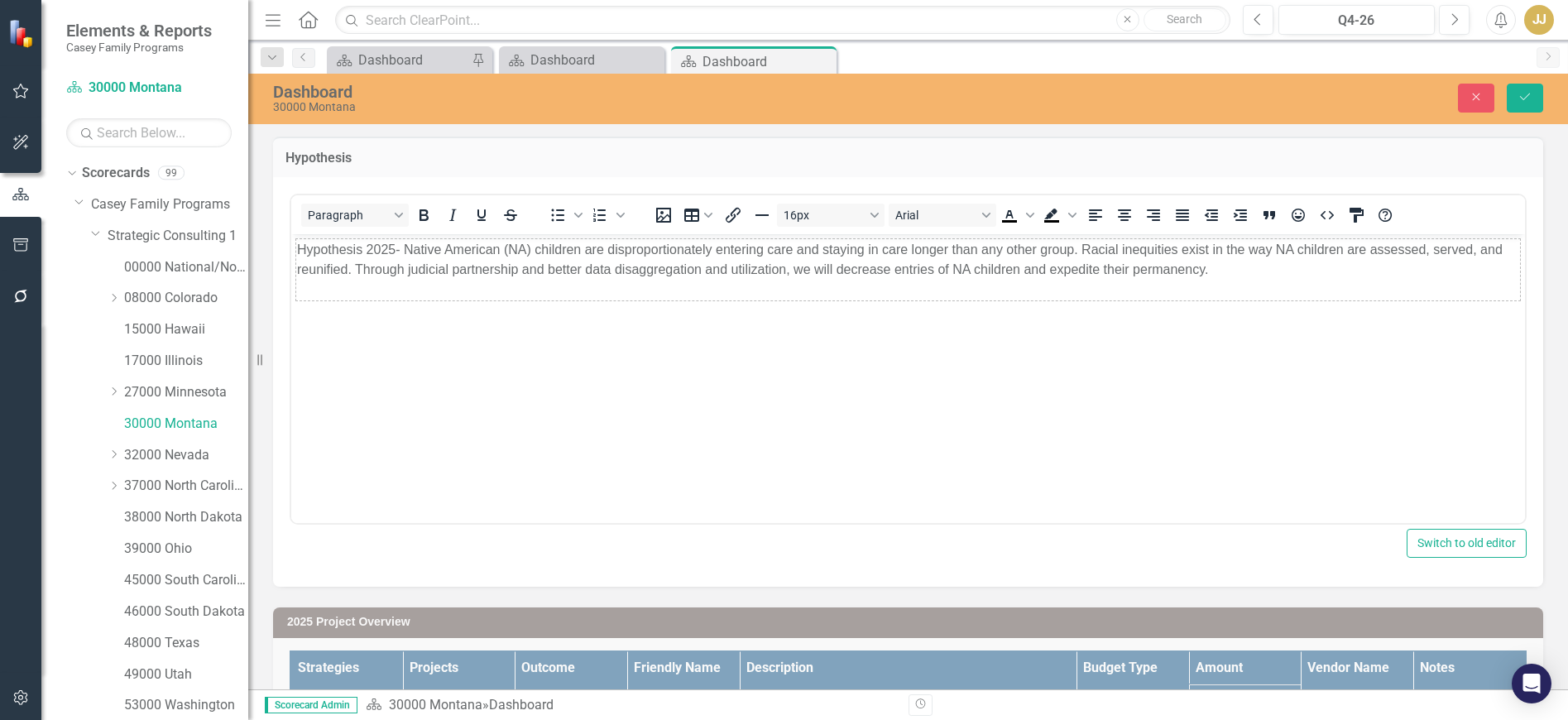click on "Hypothesis 2025- Native American (NA) children are disproportionately entering care and staying in care longer than any other group. Racial inequities exist in the way NA children are assessed, served, and reunified. Through judicial partnership and better data disaggregation and utilization, we will decrease entries of NA children and expedite their permanency." at bounding box center [909, 269] 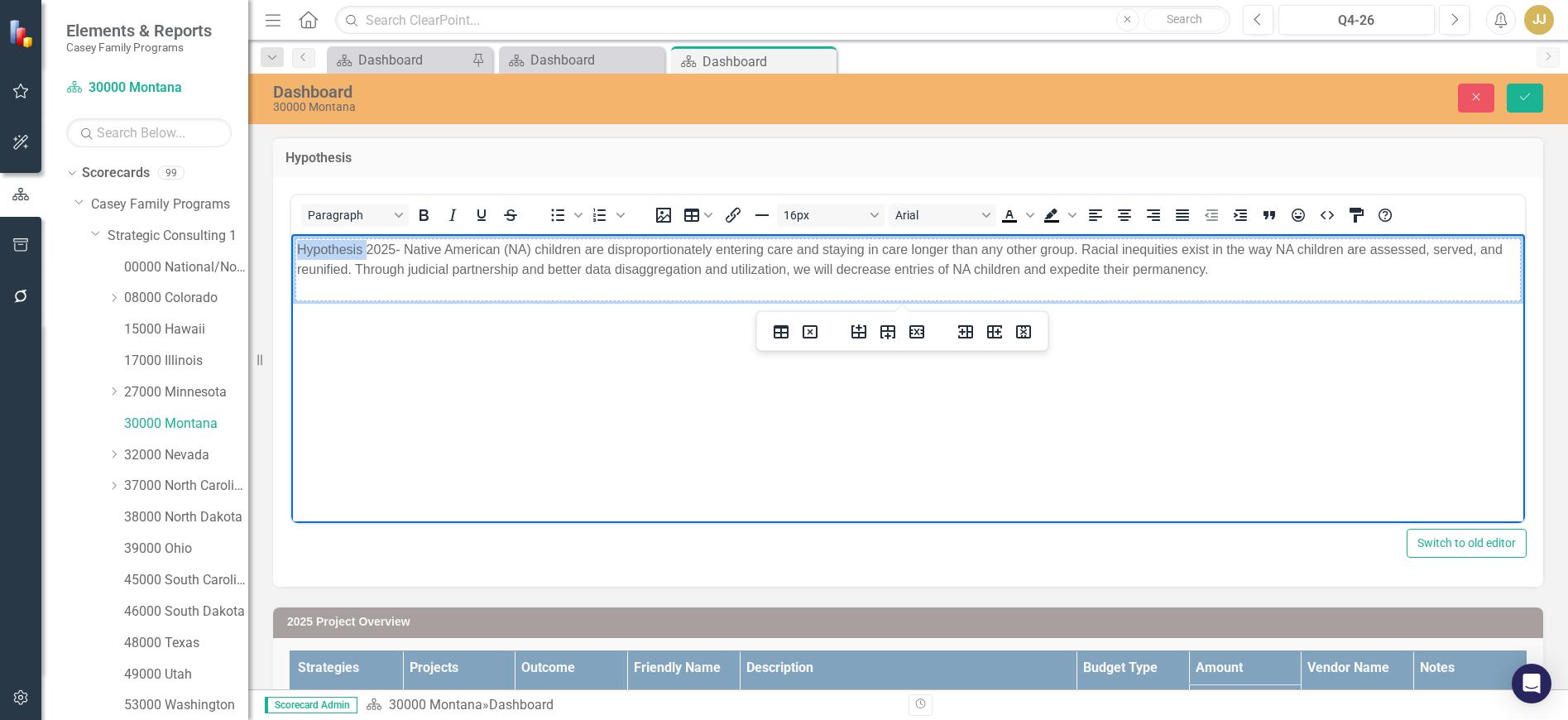 drag, startPoint x: 365, startPoint y: 246, endPoint x: 299, endPoint y: 242, distance: 66.1211 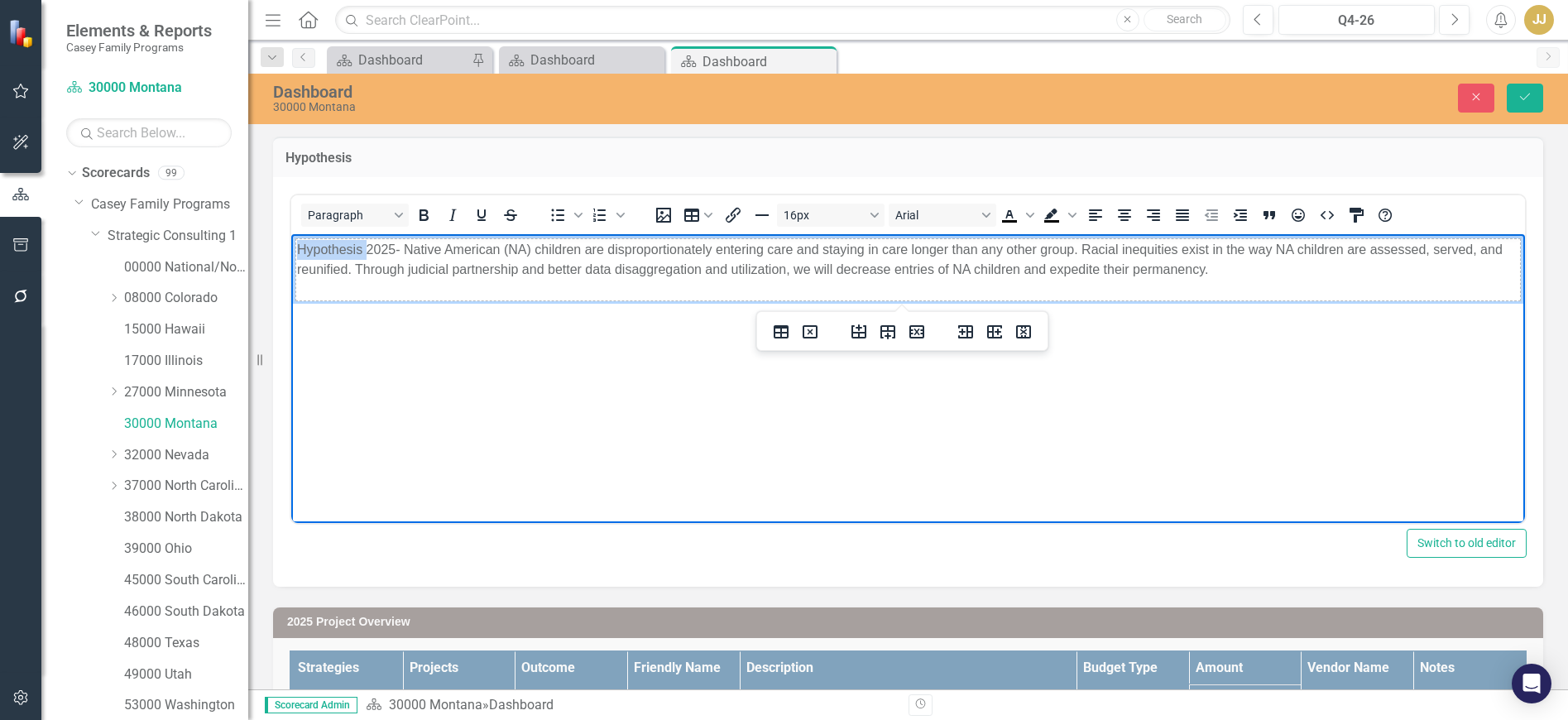 type 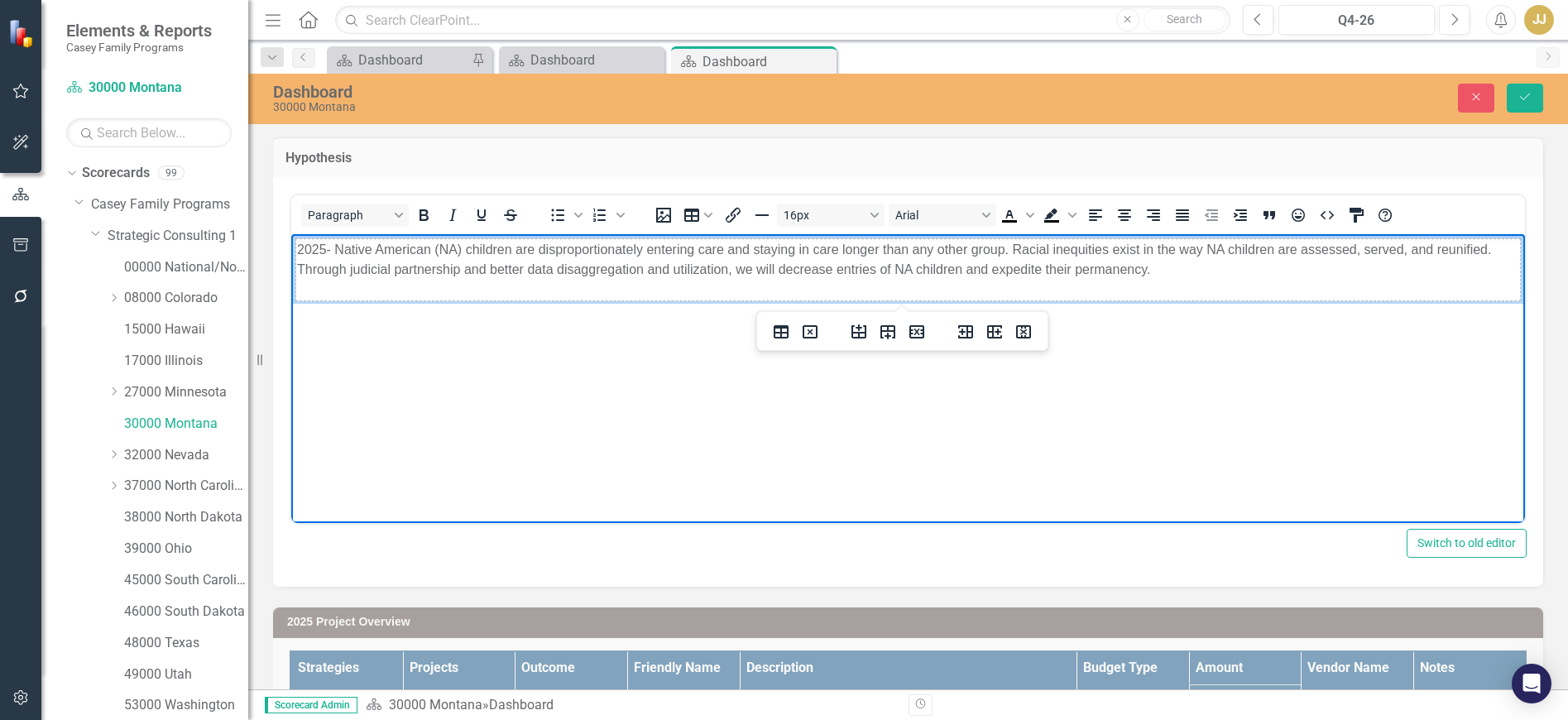 click on "2025- Native American (NA) children are disproportionately entering care and staying in care longer than any other group. Racial inequities exist in the way NA children are assessed, served, and reunified. Through judicial partnership and better data disaggregation and utilization, we will decrease entries of NA children and expedite their permanency." at bounding box center [909, 269] 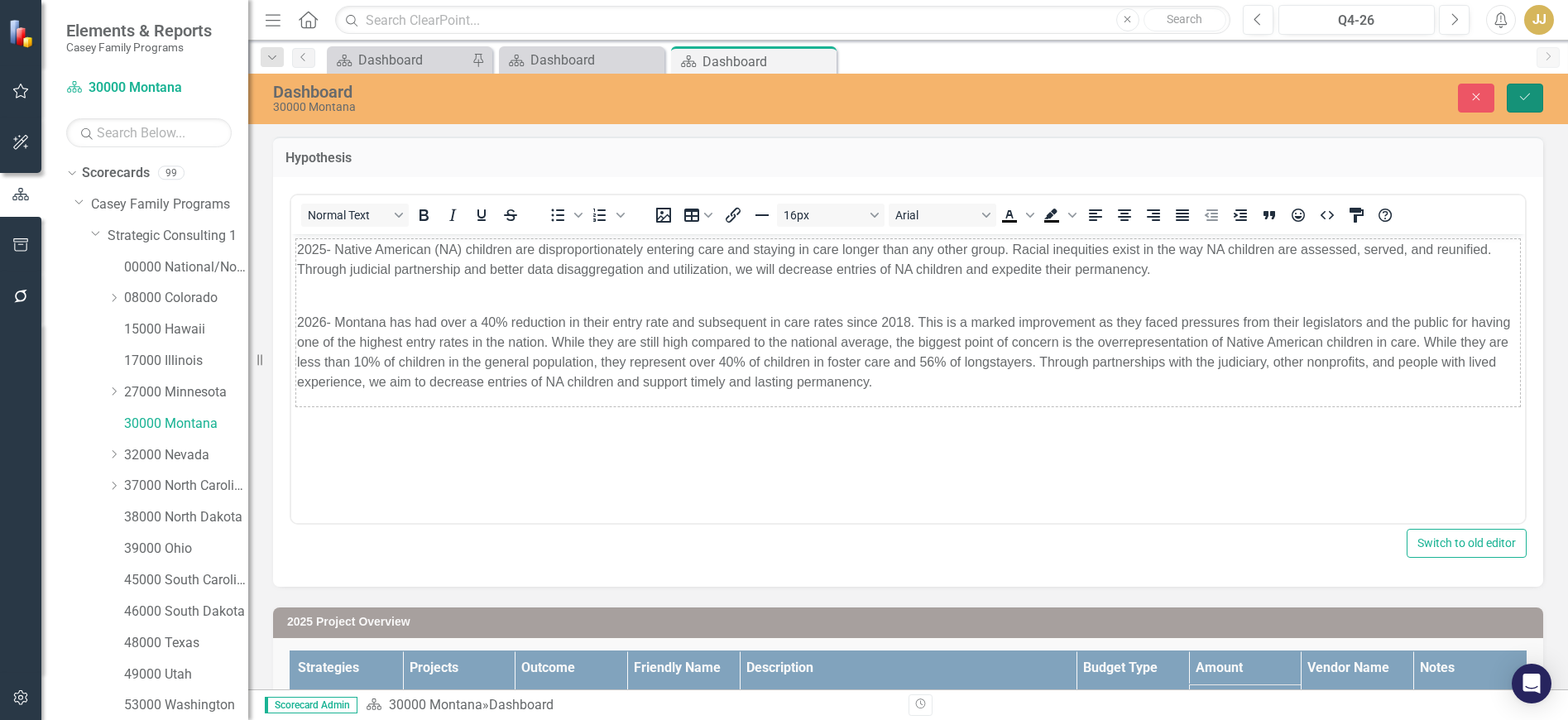 click on "Save" at bounding box center [1525, 98] 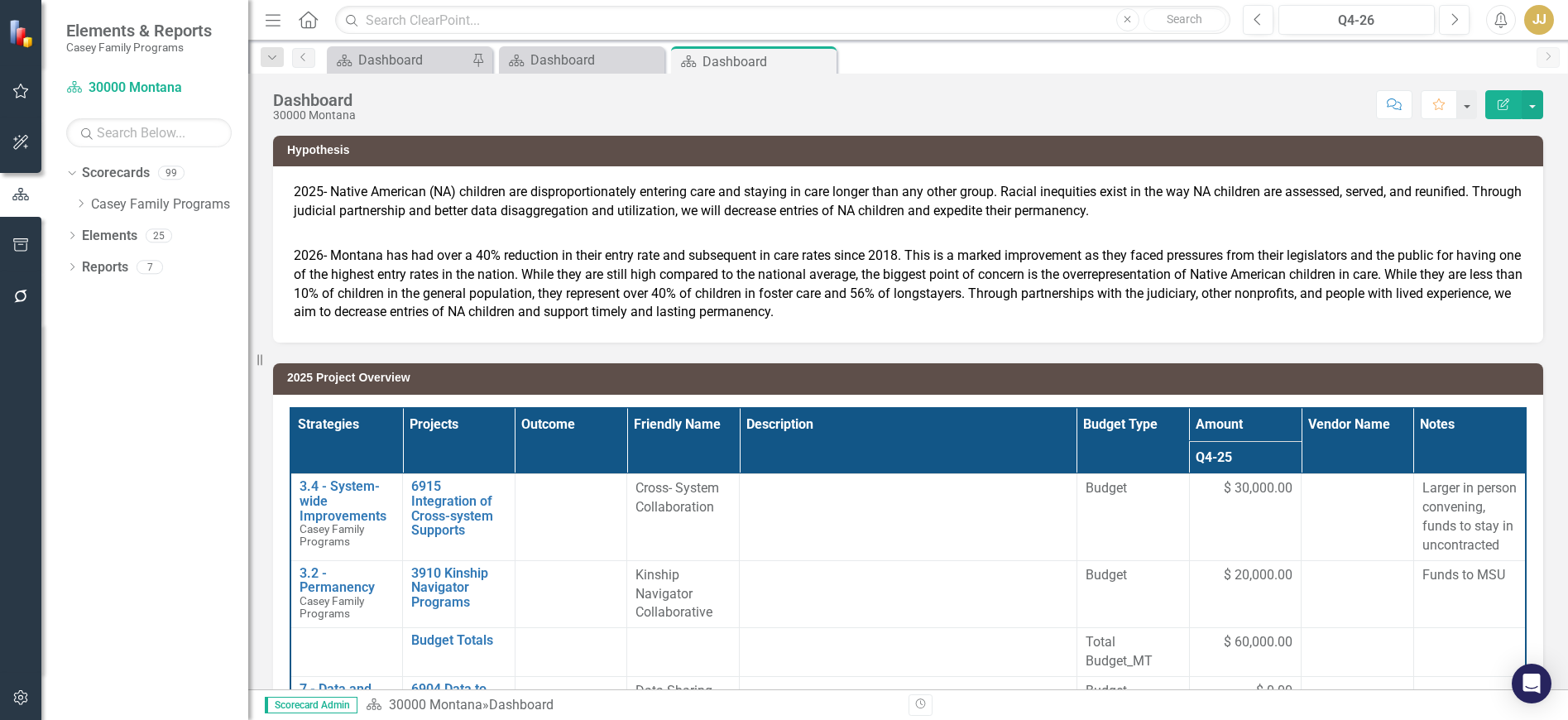 click on "Dropdown" 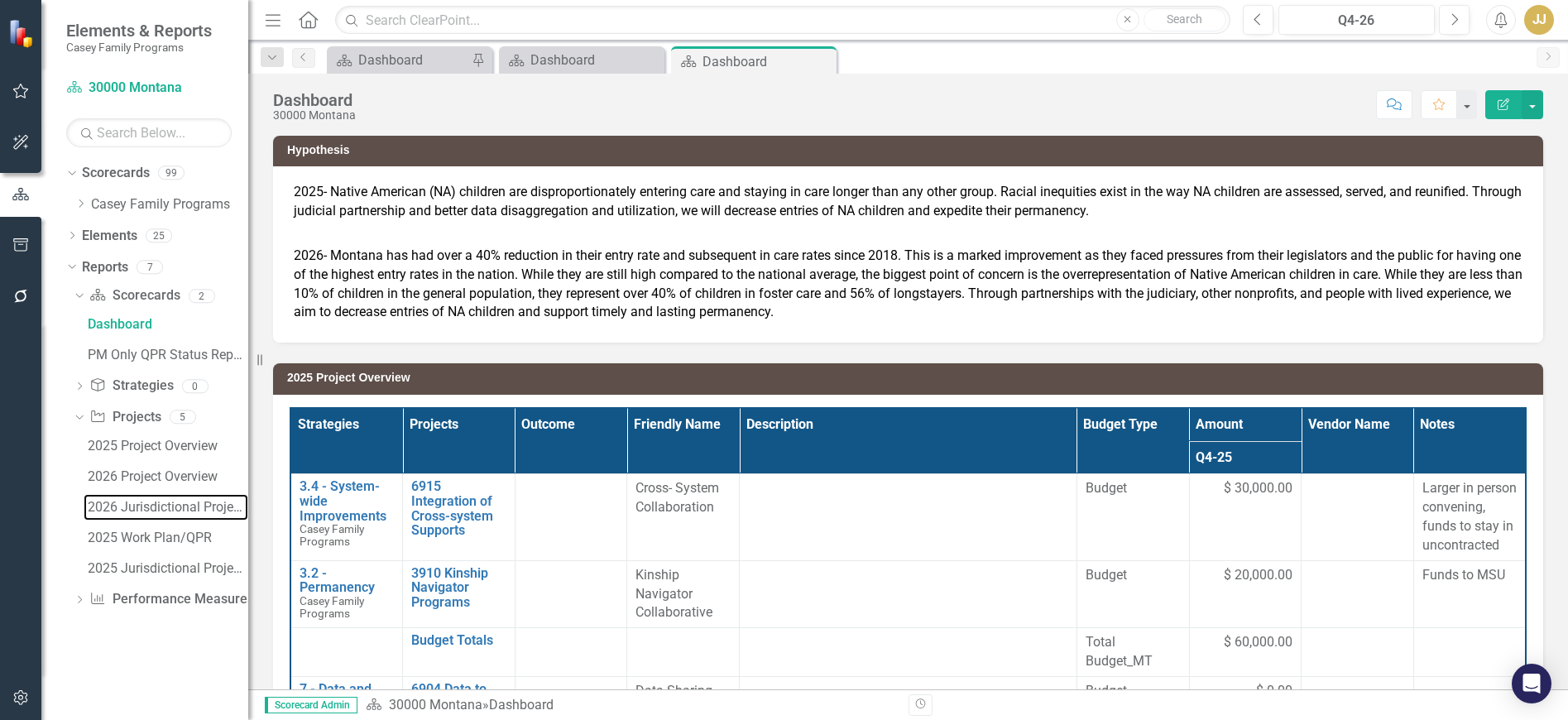 click on "2026 Jurisdictional Projects Assessment" at bounding box center (168, 507) 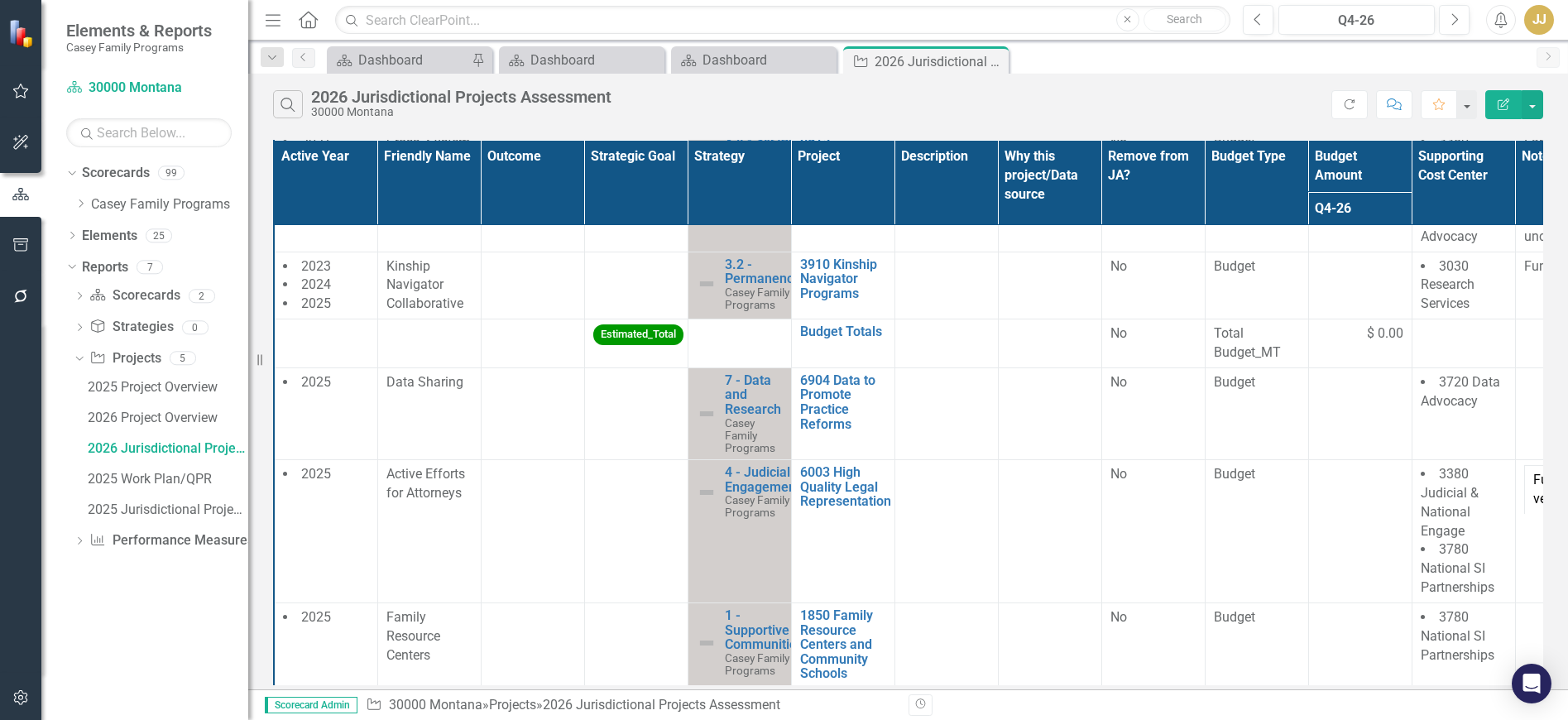 scroll, scrollTop: 113, scrollLeft: 0, axis: vertical 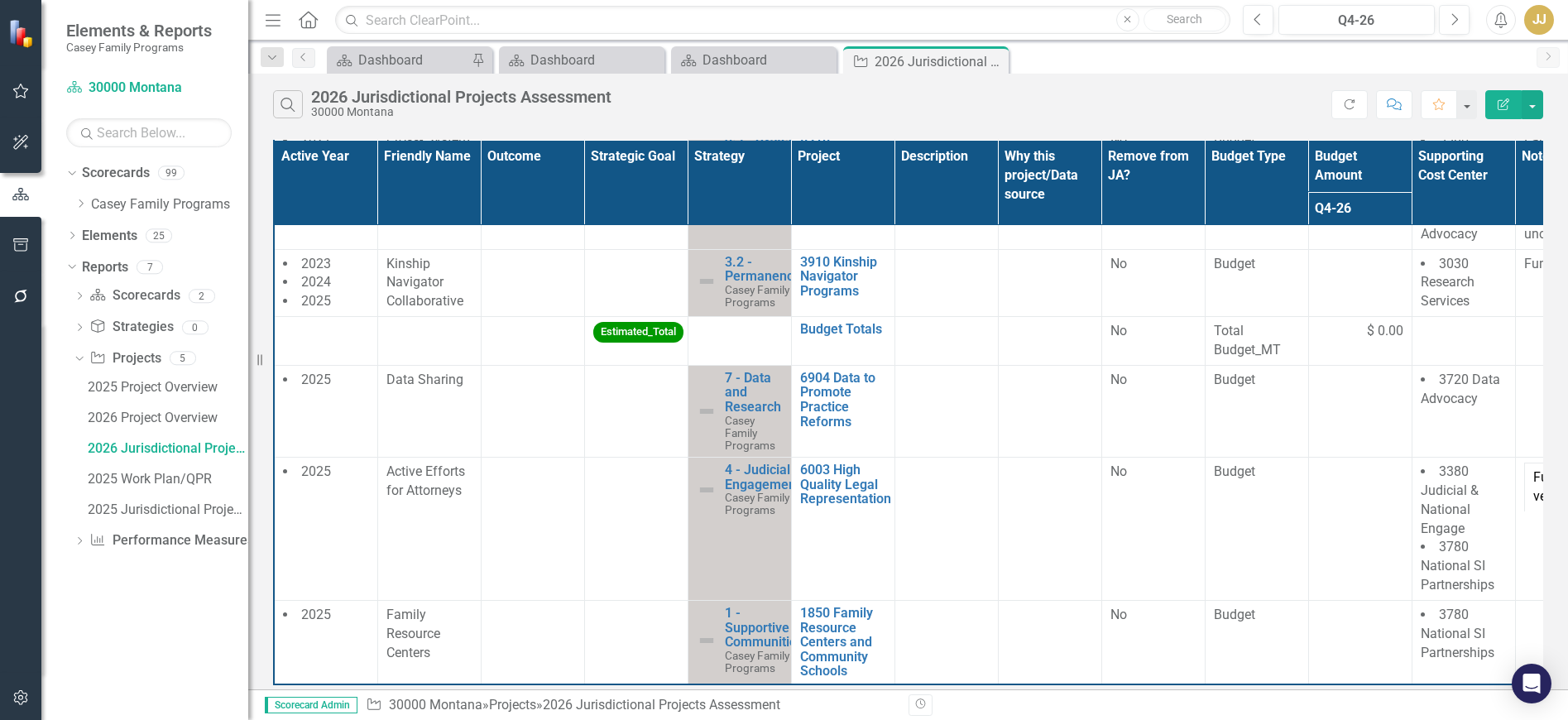 click on "2025" at bounding box center (325, 642) 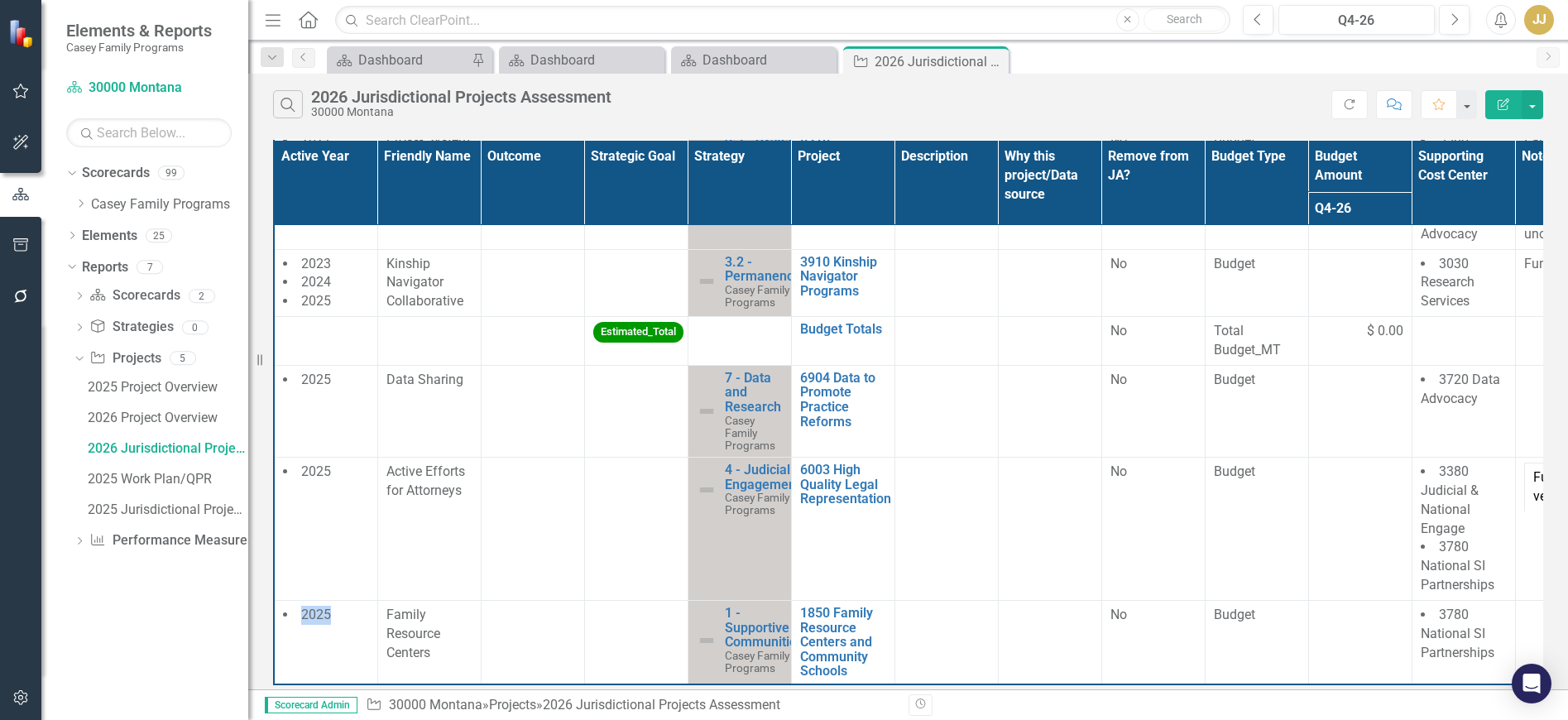 click on "2025" at bounding box center [325, 642] 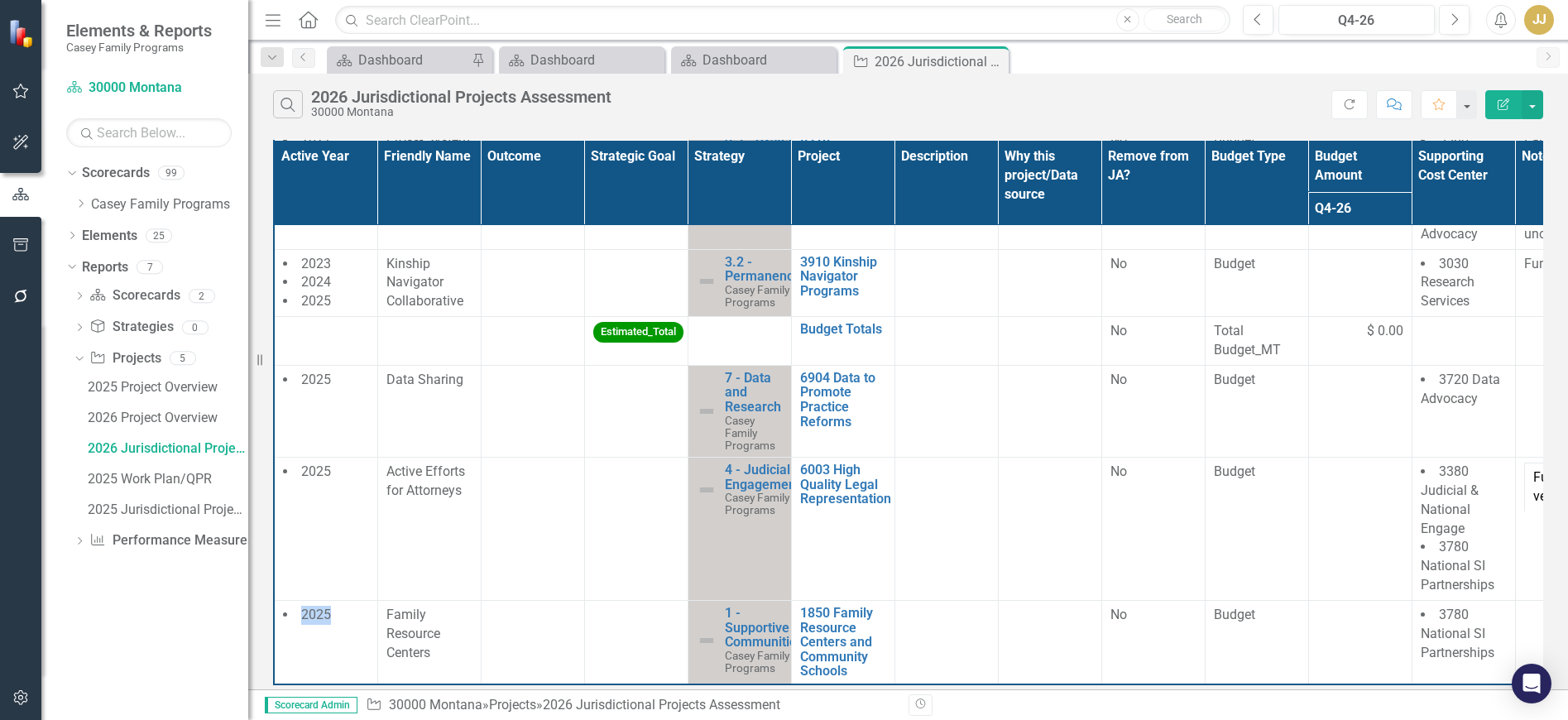 scroll, scrollTop: 113, scrollLeft: 0, axis: vertical 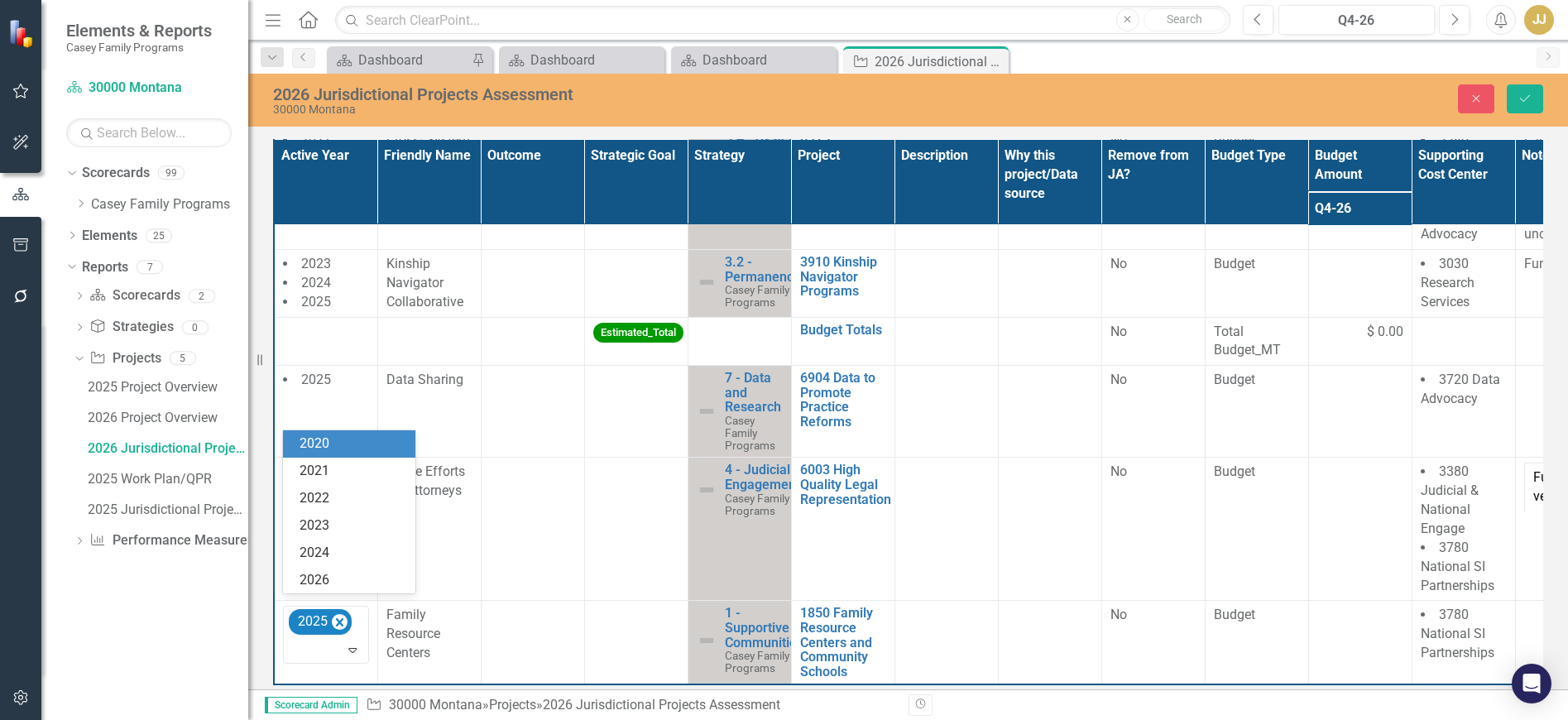 click on "Expand" 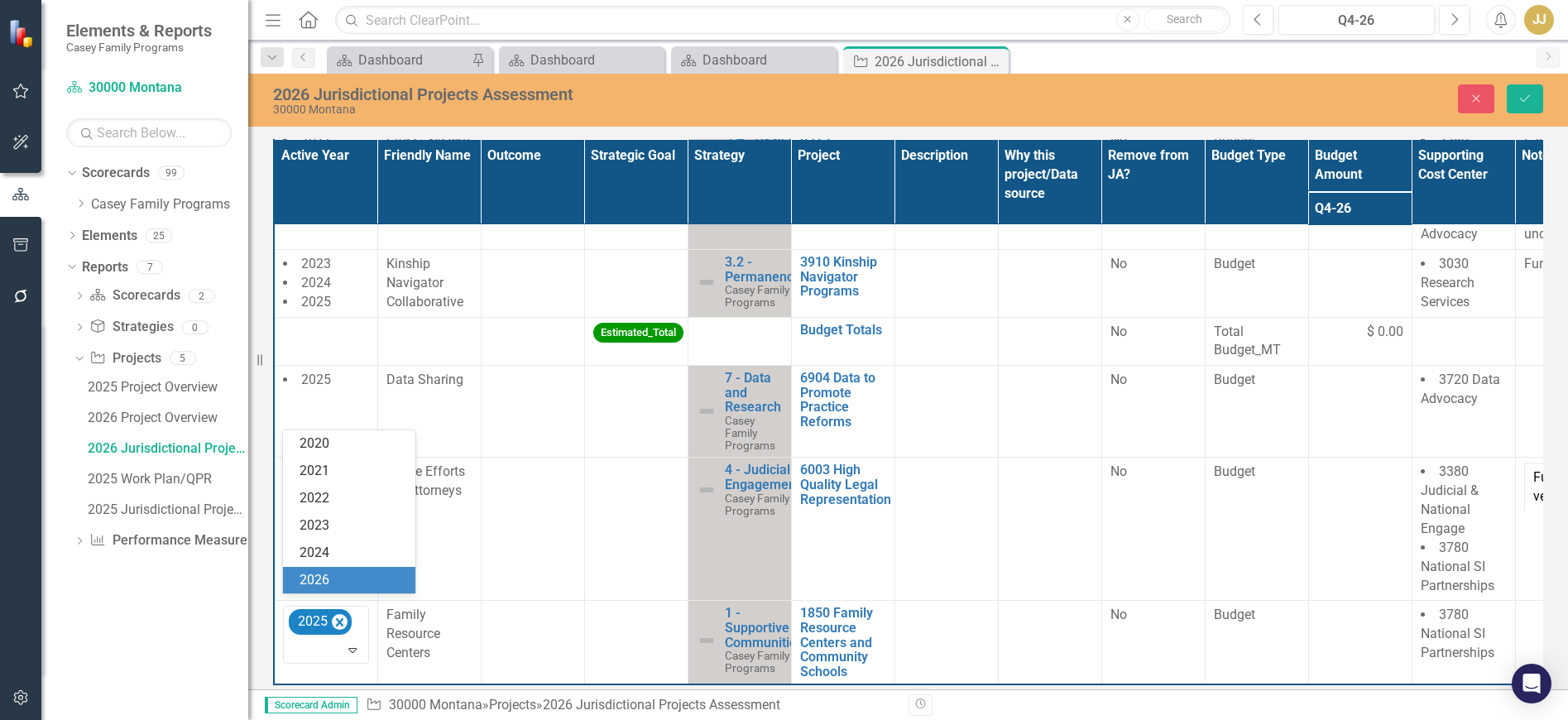 click on "2026" at bounding box center (352, 580) 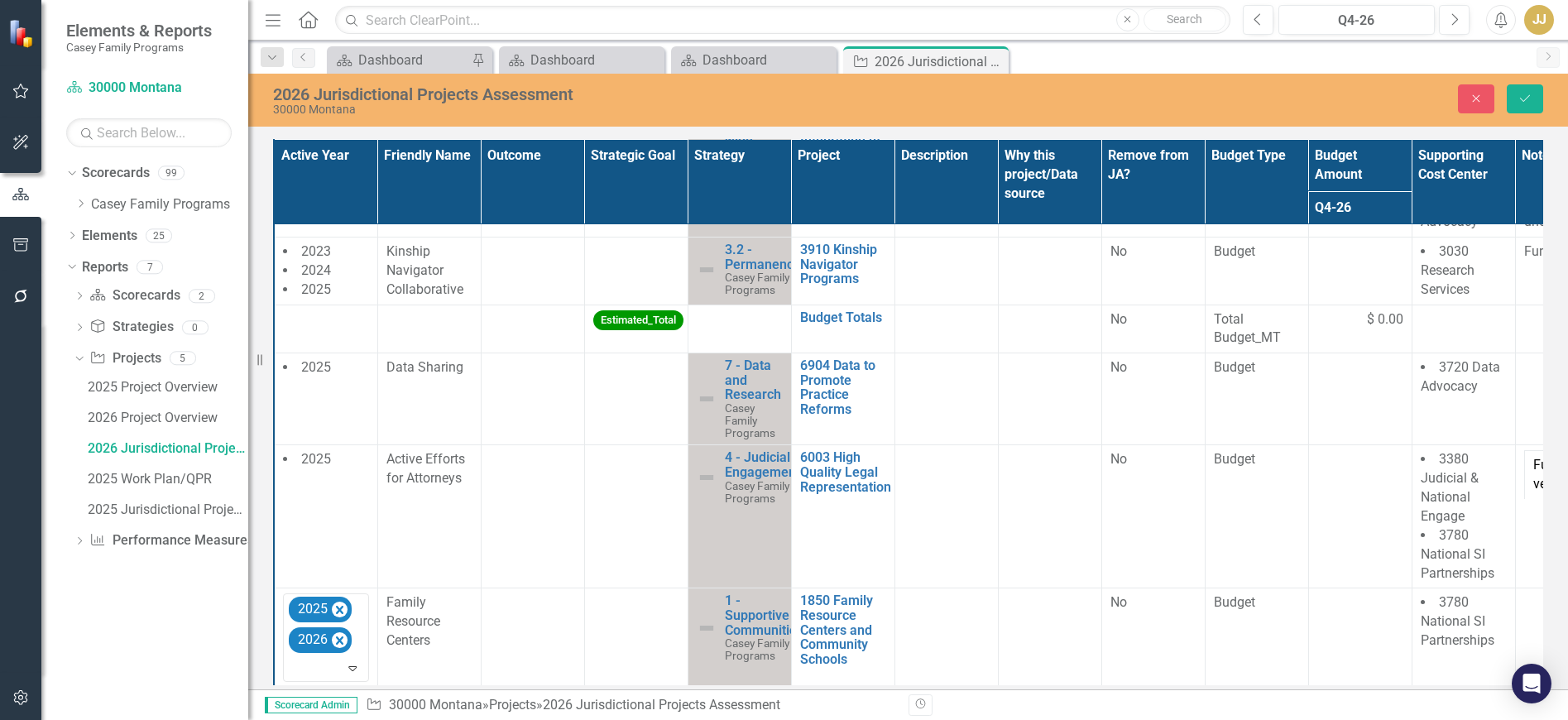 click at bounding box center (532, 638) 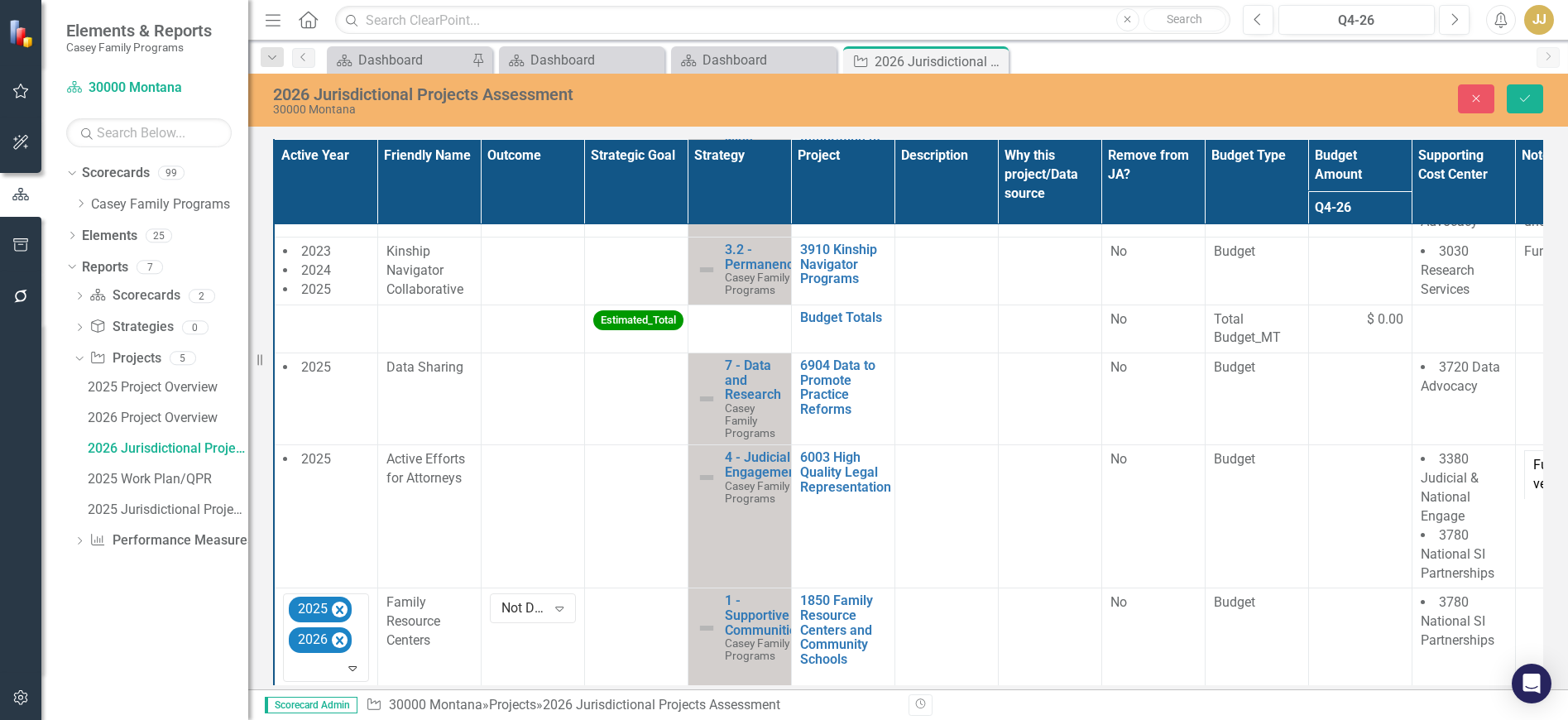 click on "Not Defined" at bounding box center (524, 608) 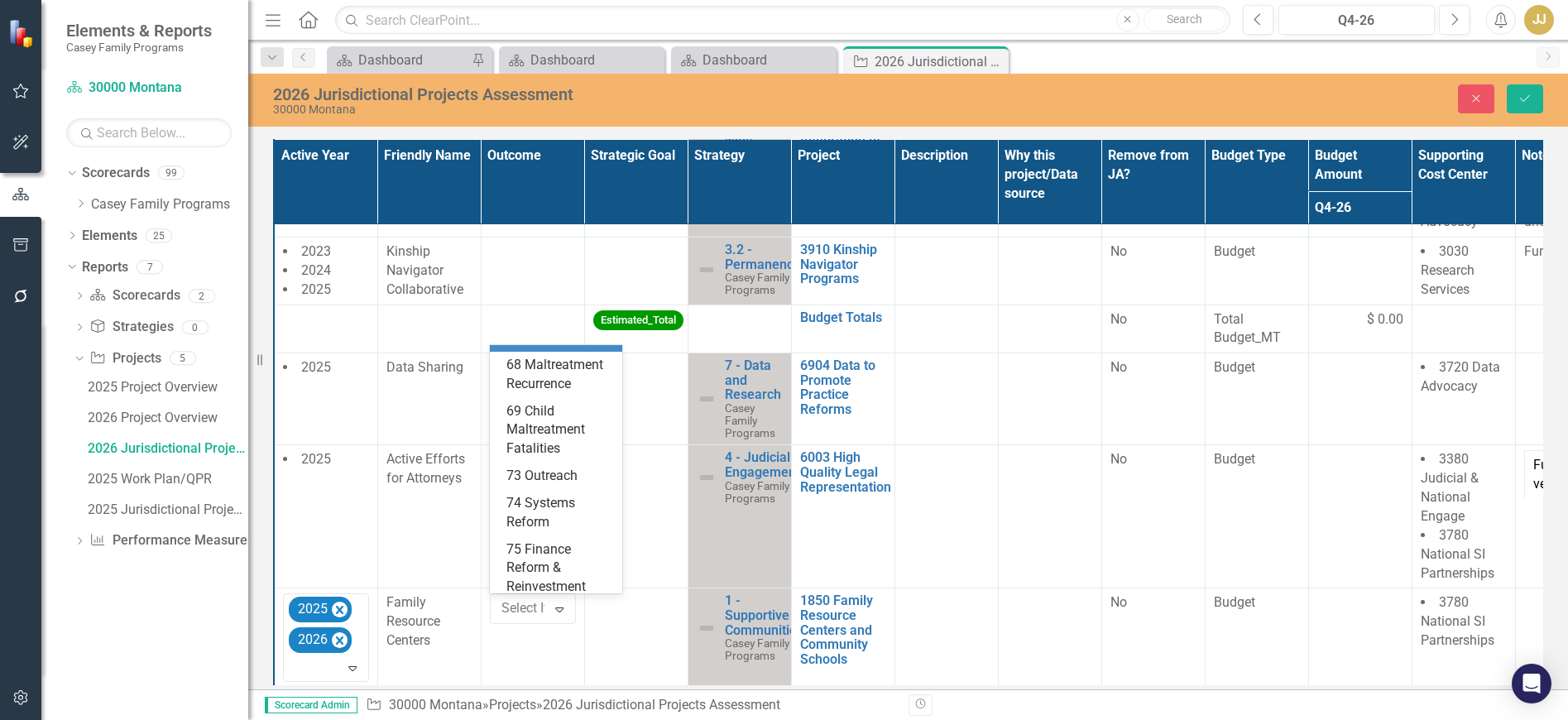 scroll, scrollTop: 497, scrollLeft: 0, axis: vertical 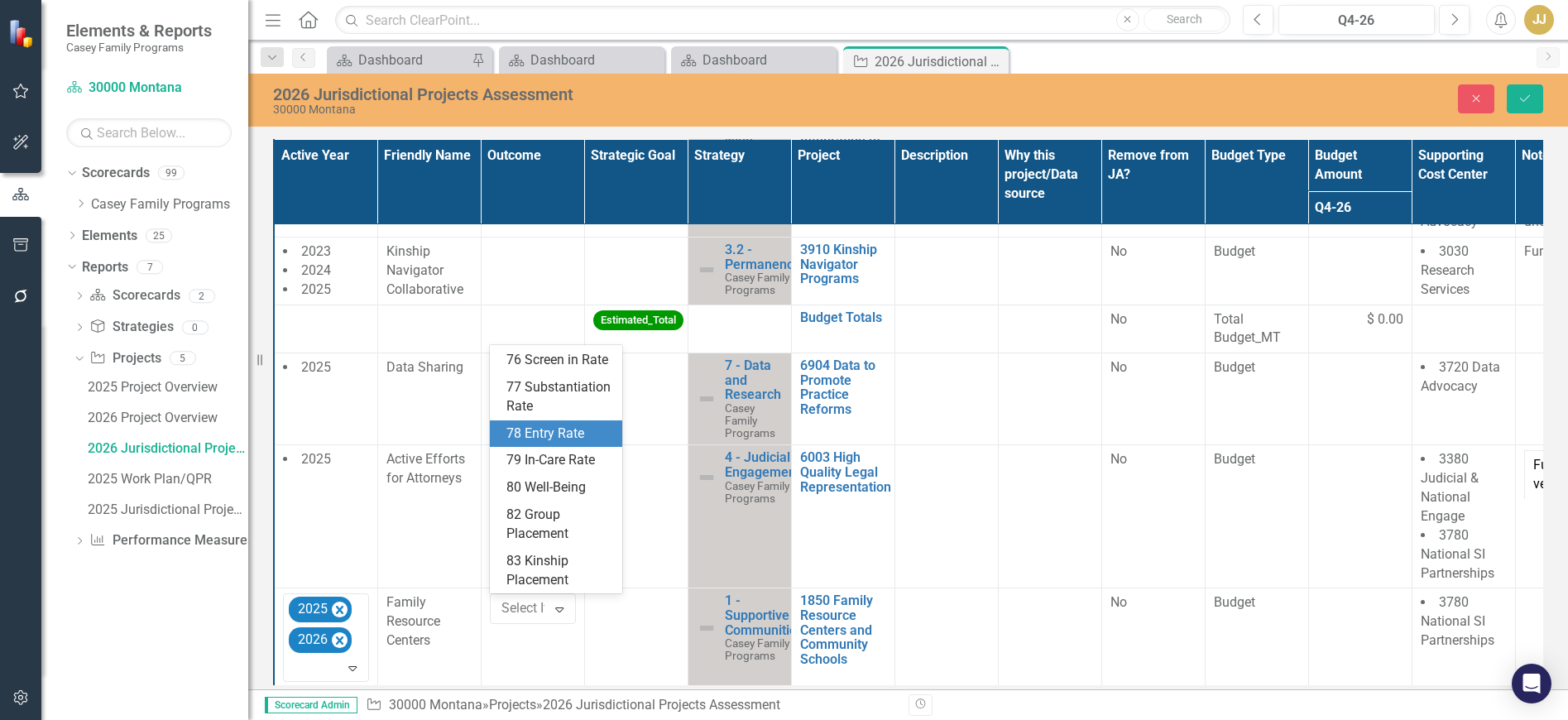 click on "78 Entry Rate" at bounding box center [559, 434] 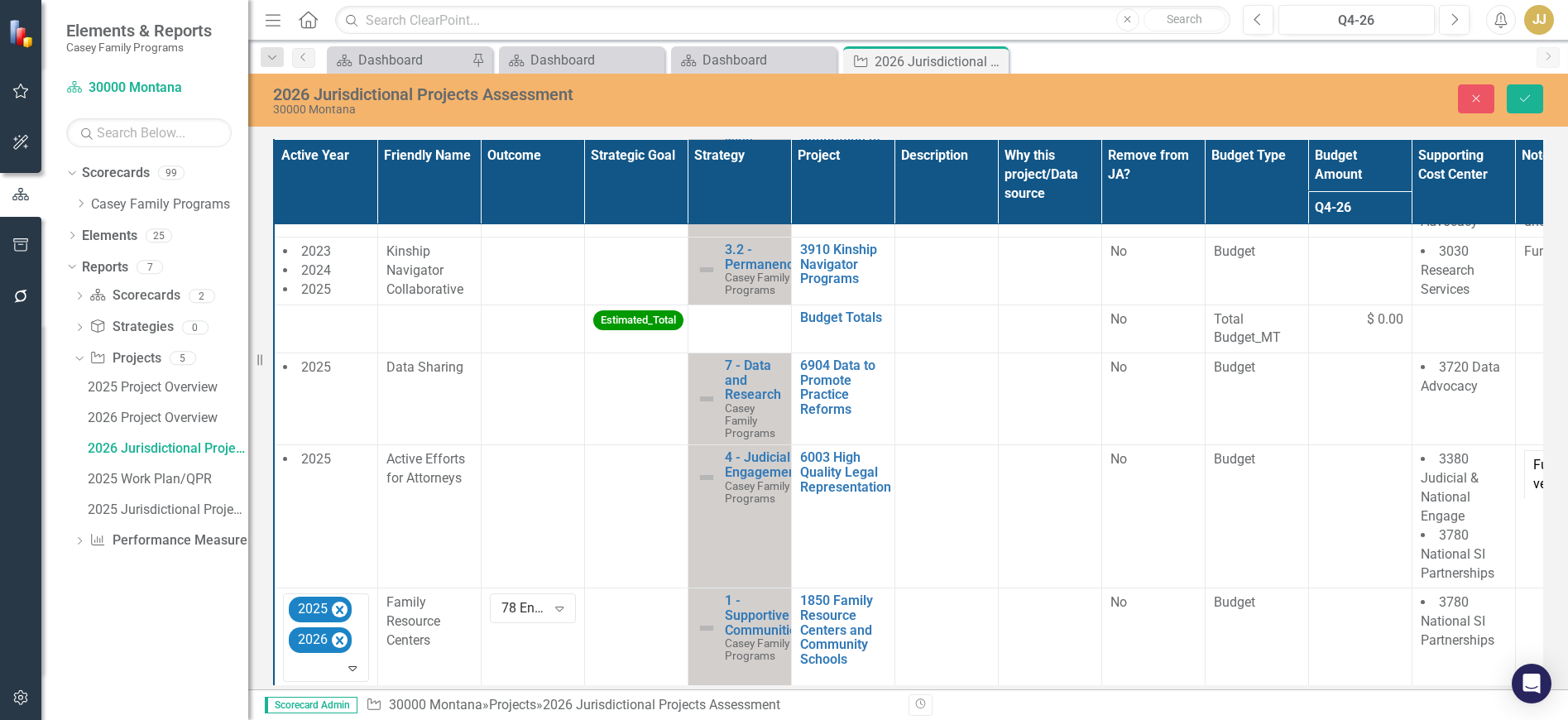 click at bounding box center (636, 603) 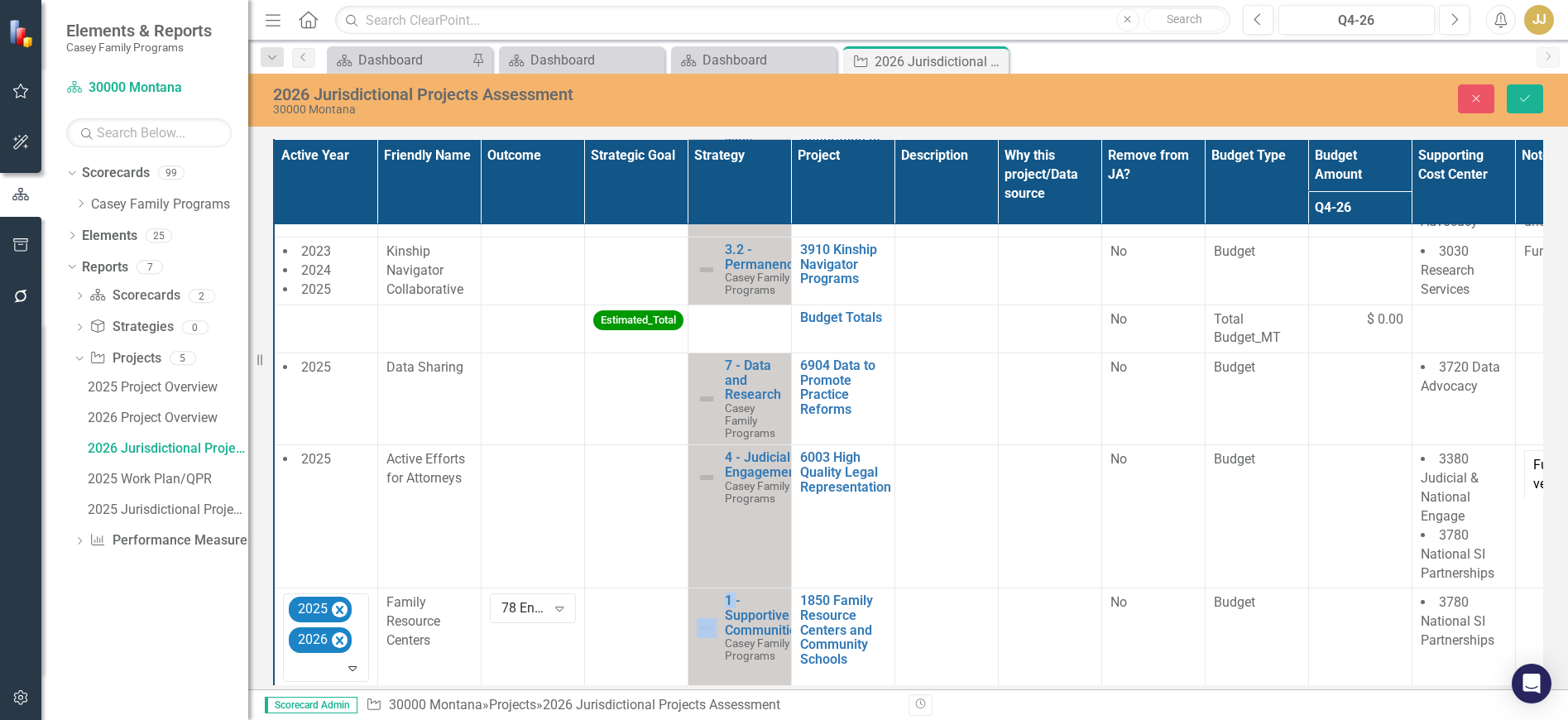 click at bounding box center [636, 603] 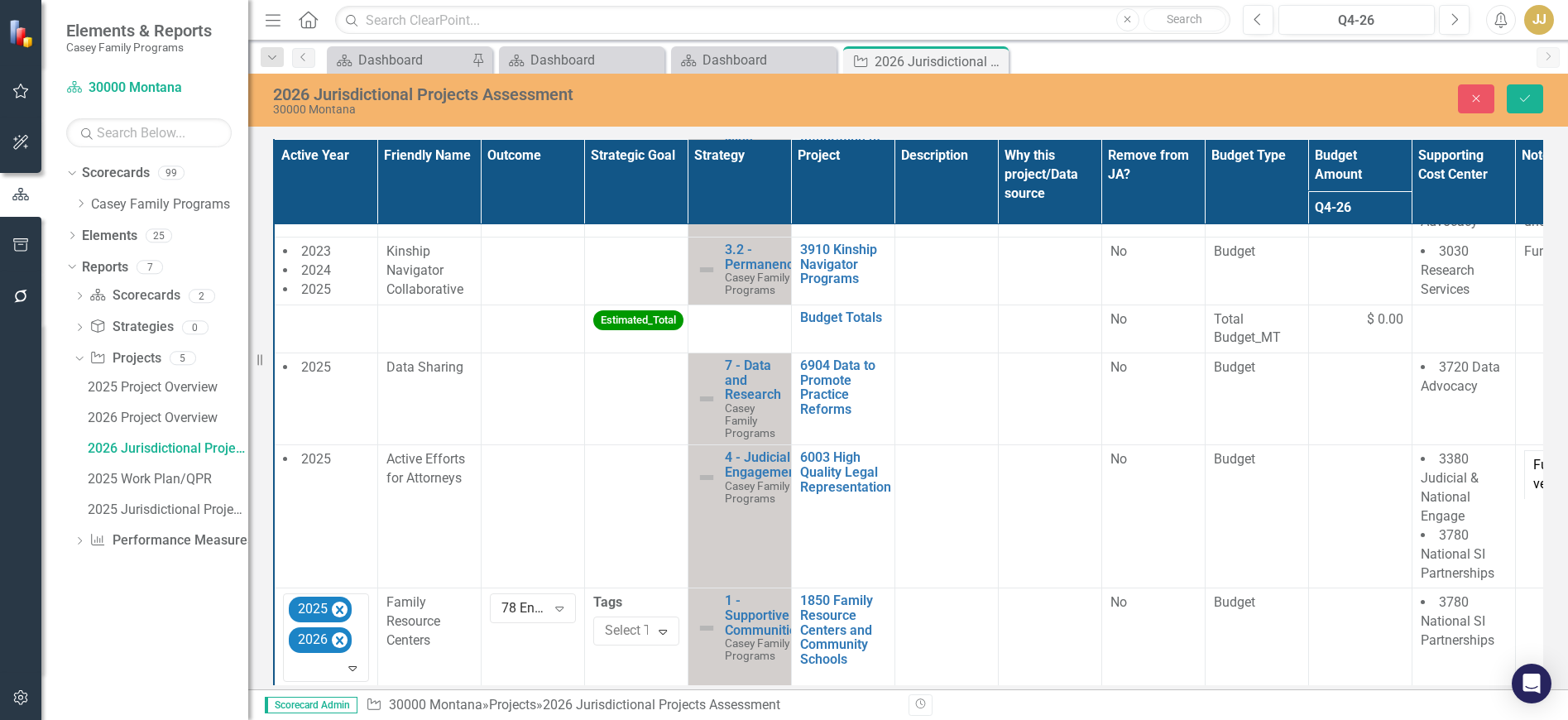 click at bounding box center (642, 631) 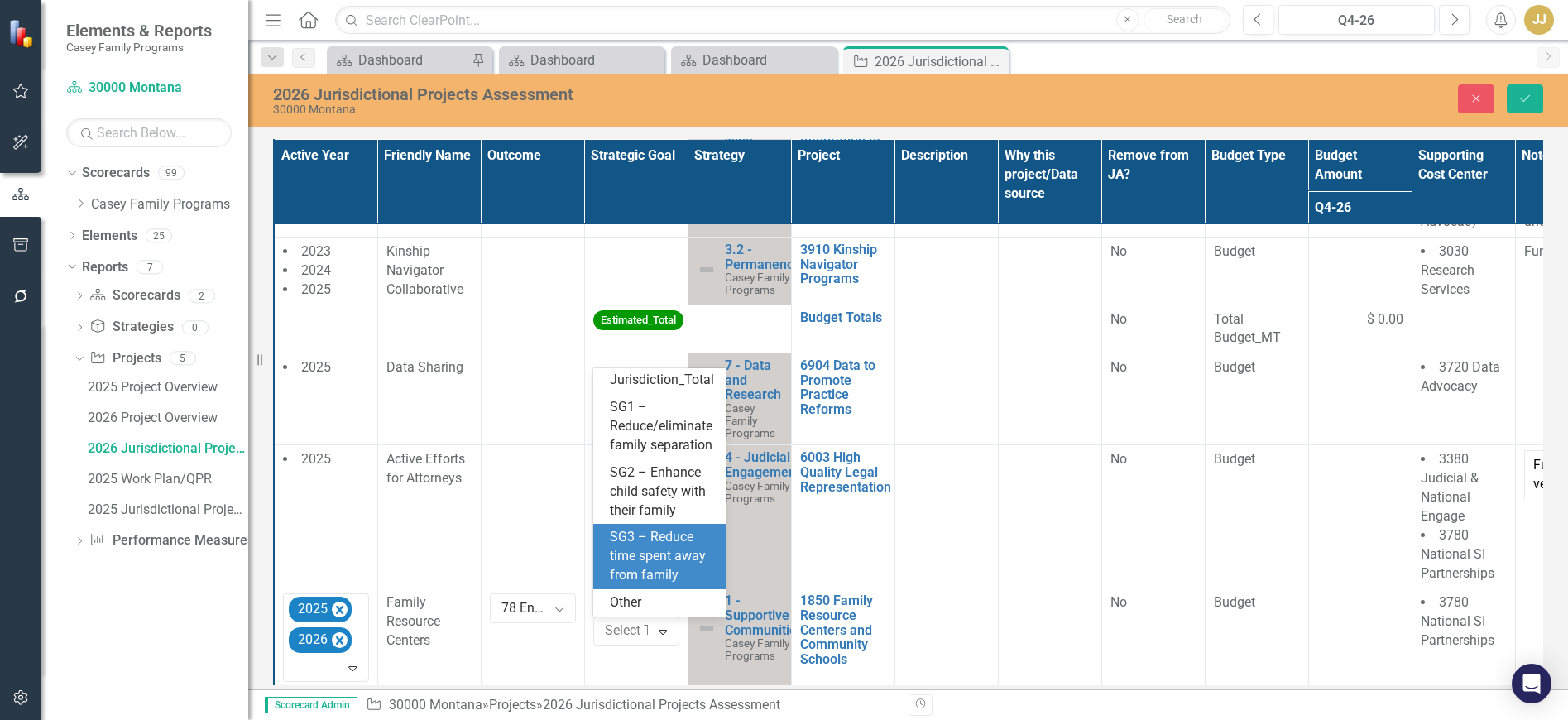 scroll, scrollTop: 215, scrollLeft: 0, axis: vertical 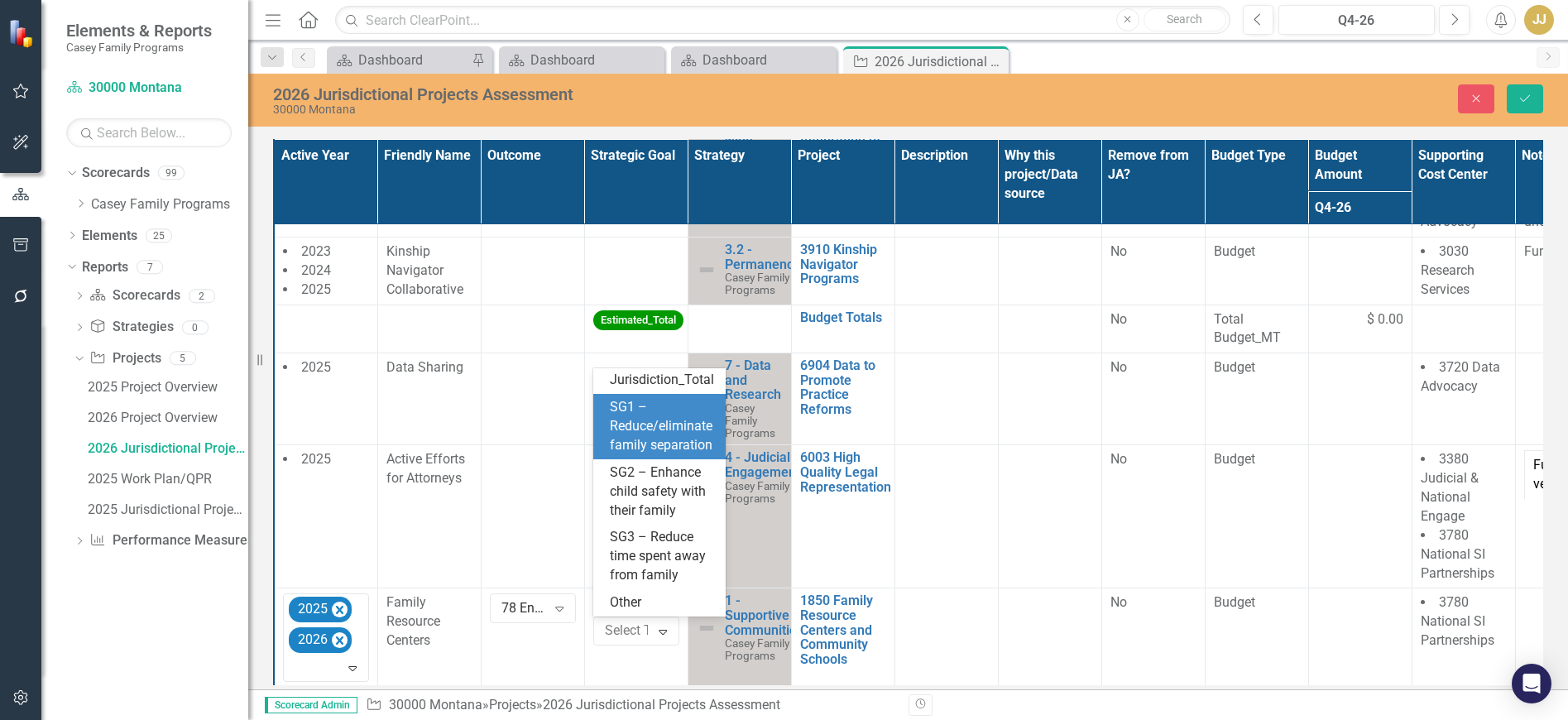 click on "SG1 – Reduce/eliminate family separation" at bounding box center (661, 425) 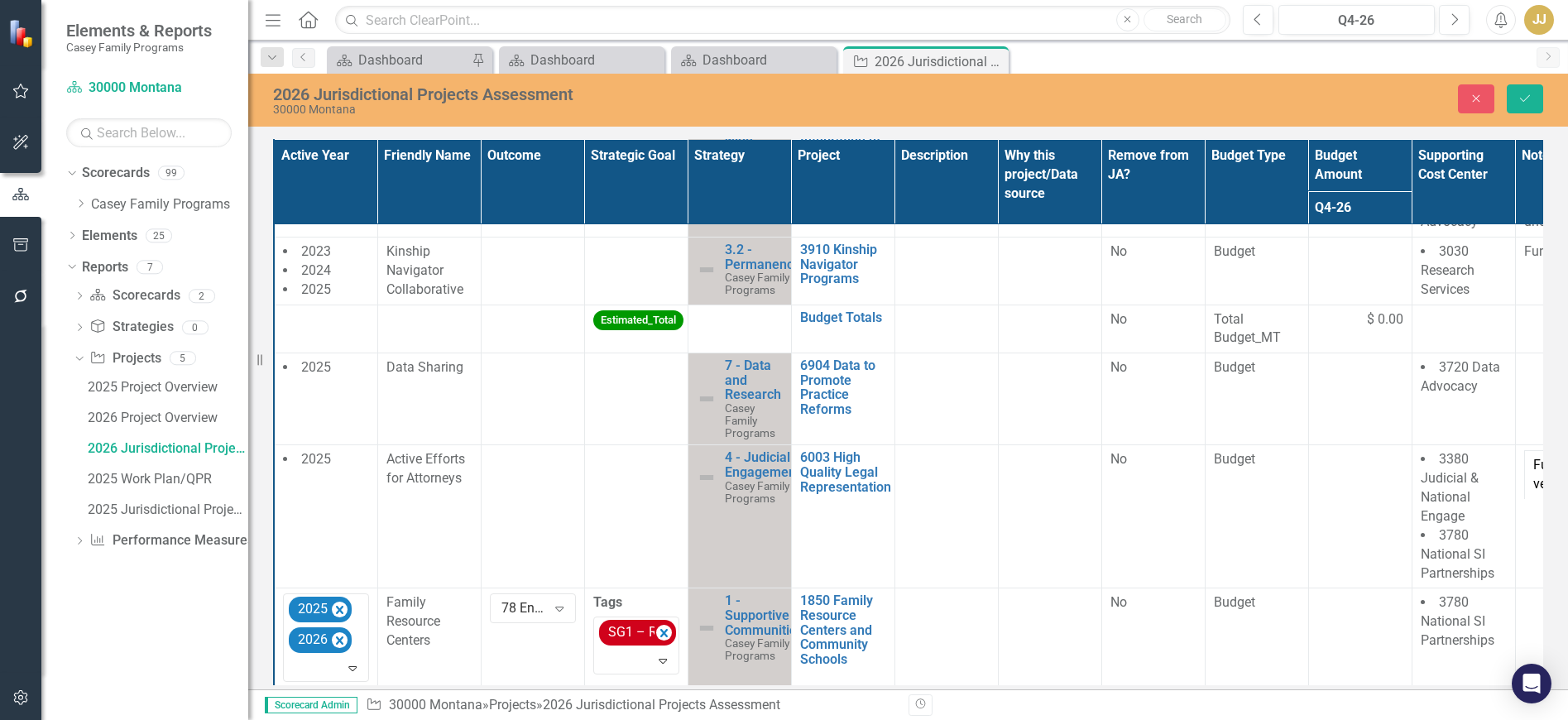click at bounding box center [946, 641] 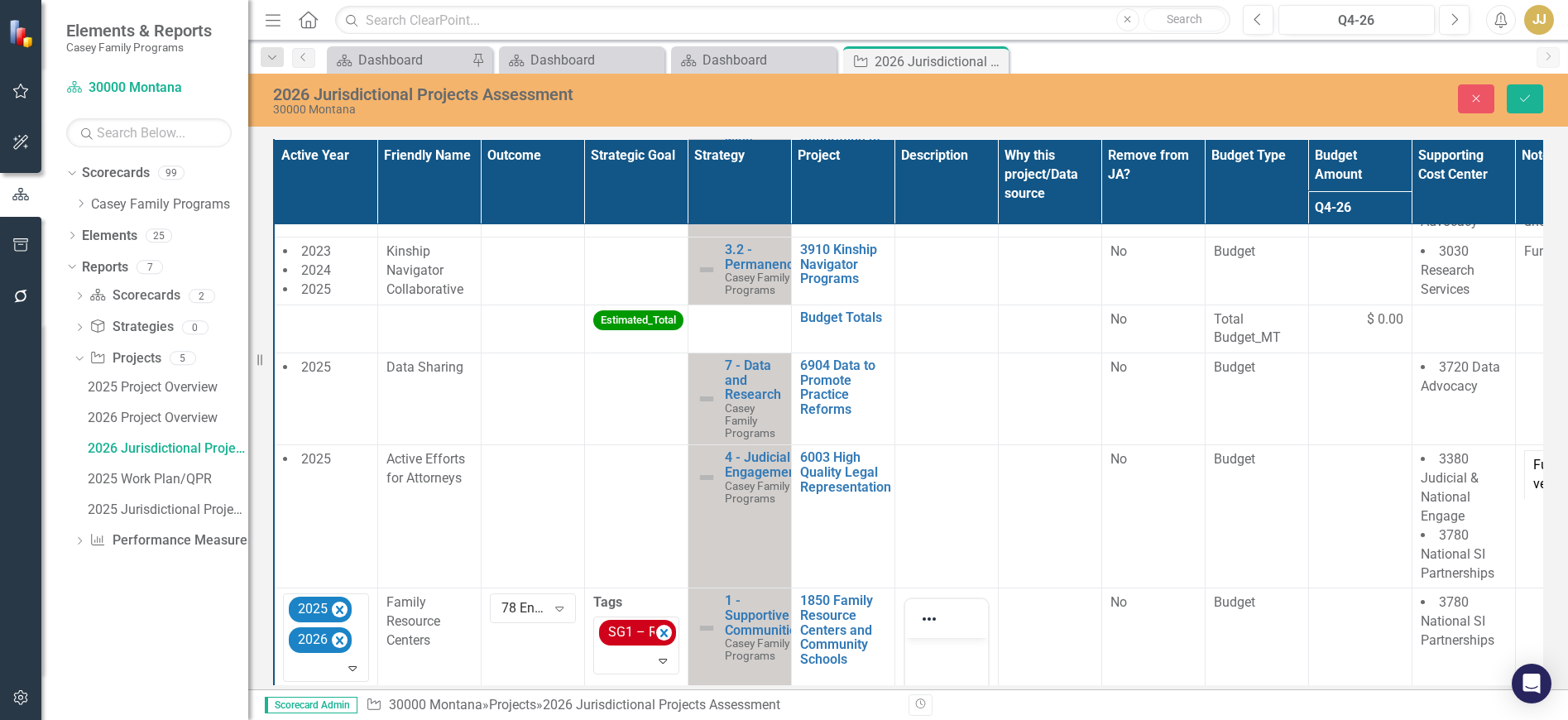 scroll, scrollTop: 0, scrollLeft: 0, axis: both 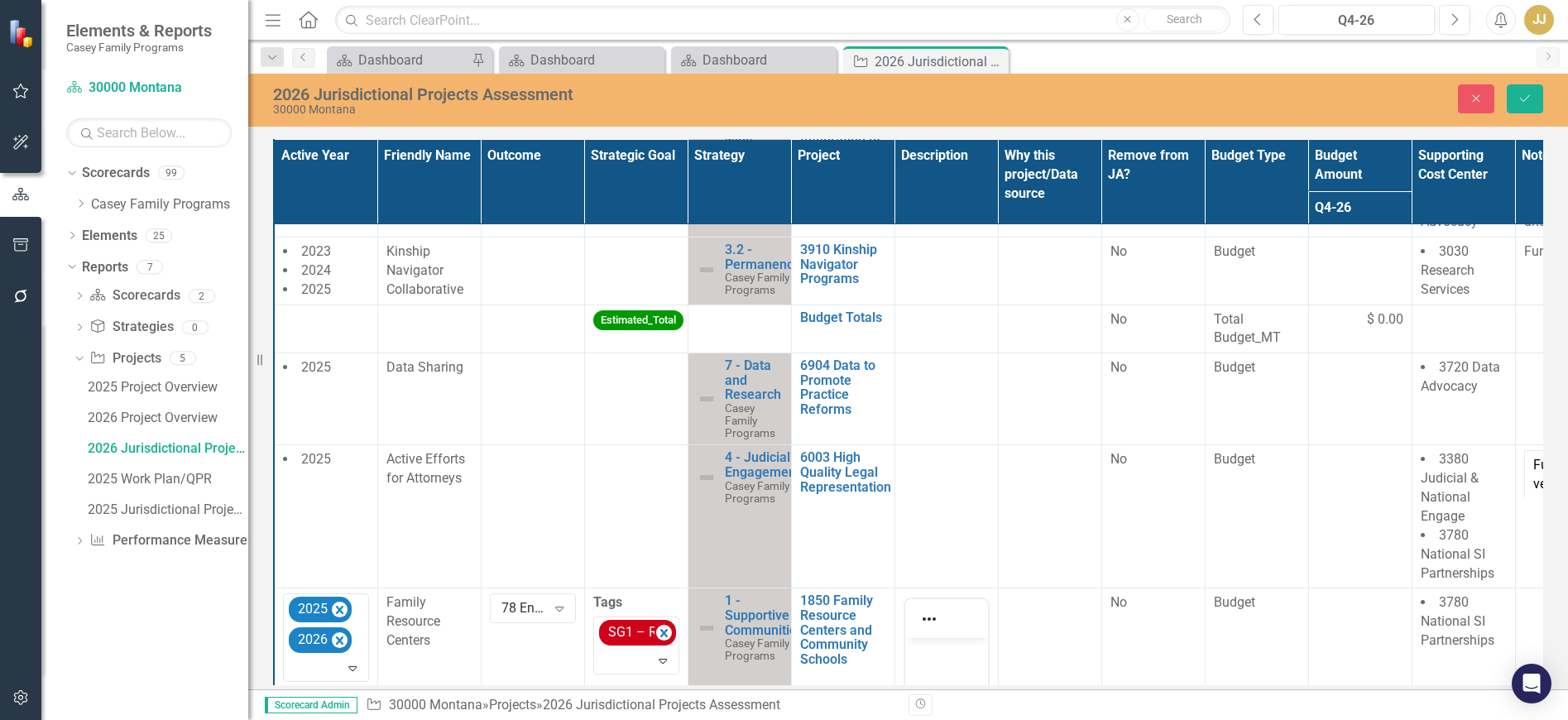 click at bounding box center [929, 618] 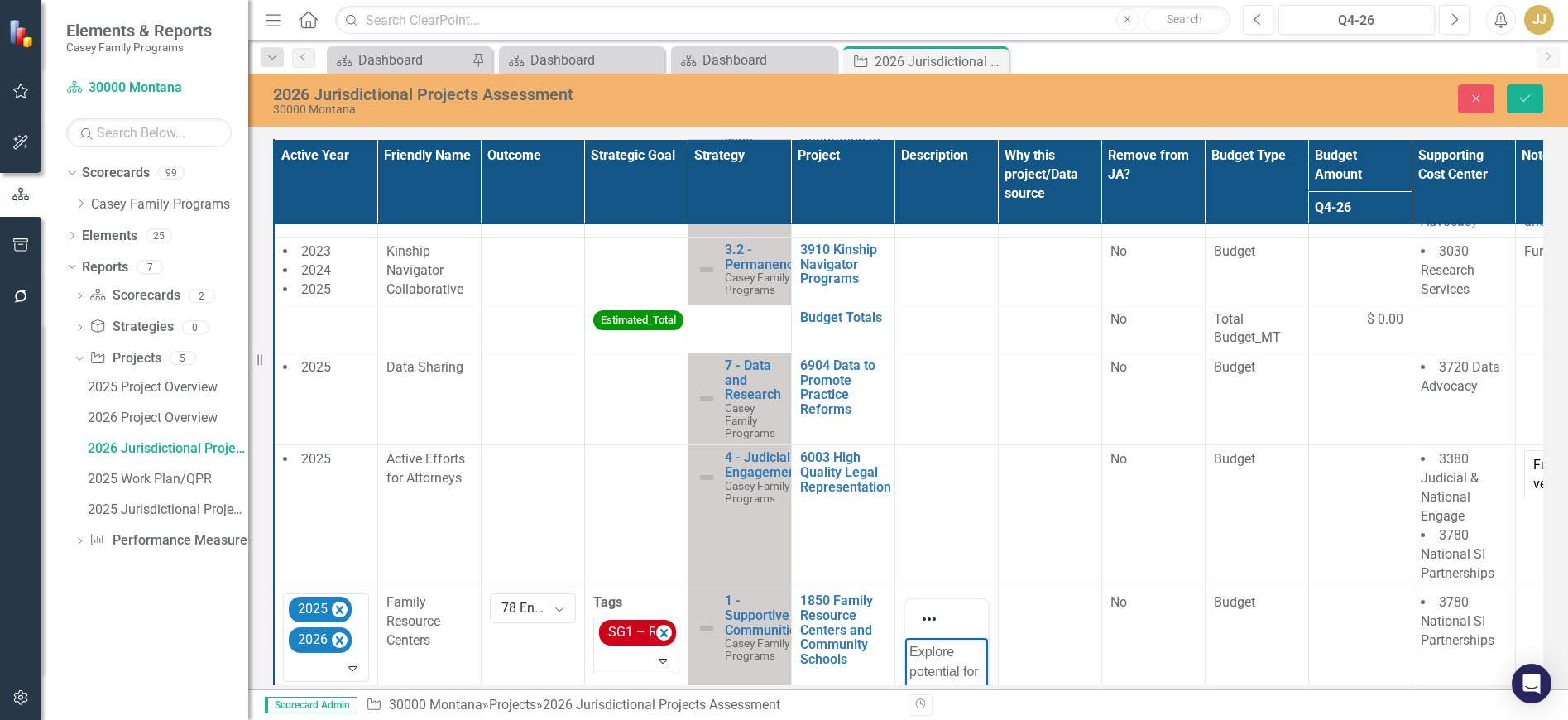 scroll, scrollTop: 76, scrollLeft: 0, axis: vertical 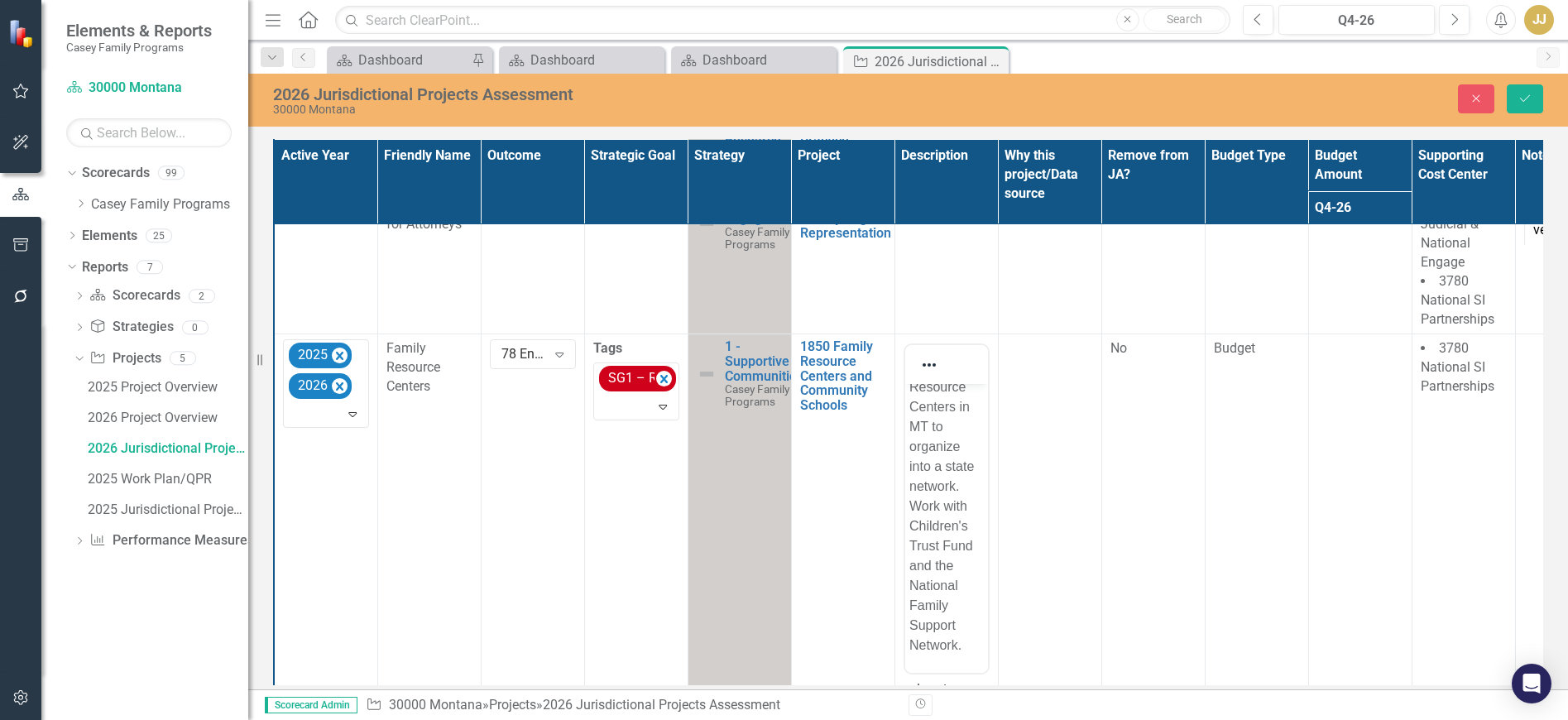 click at bounding box center (1049, 572) 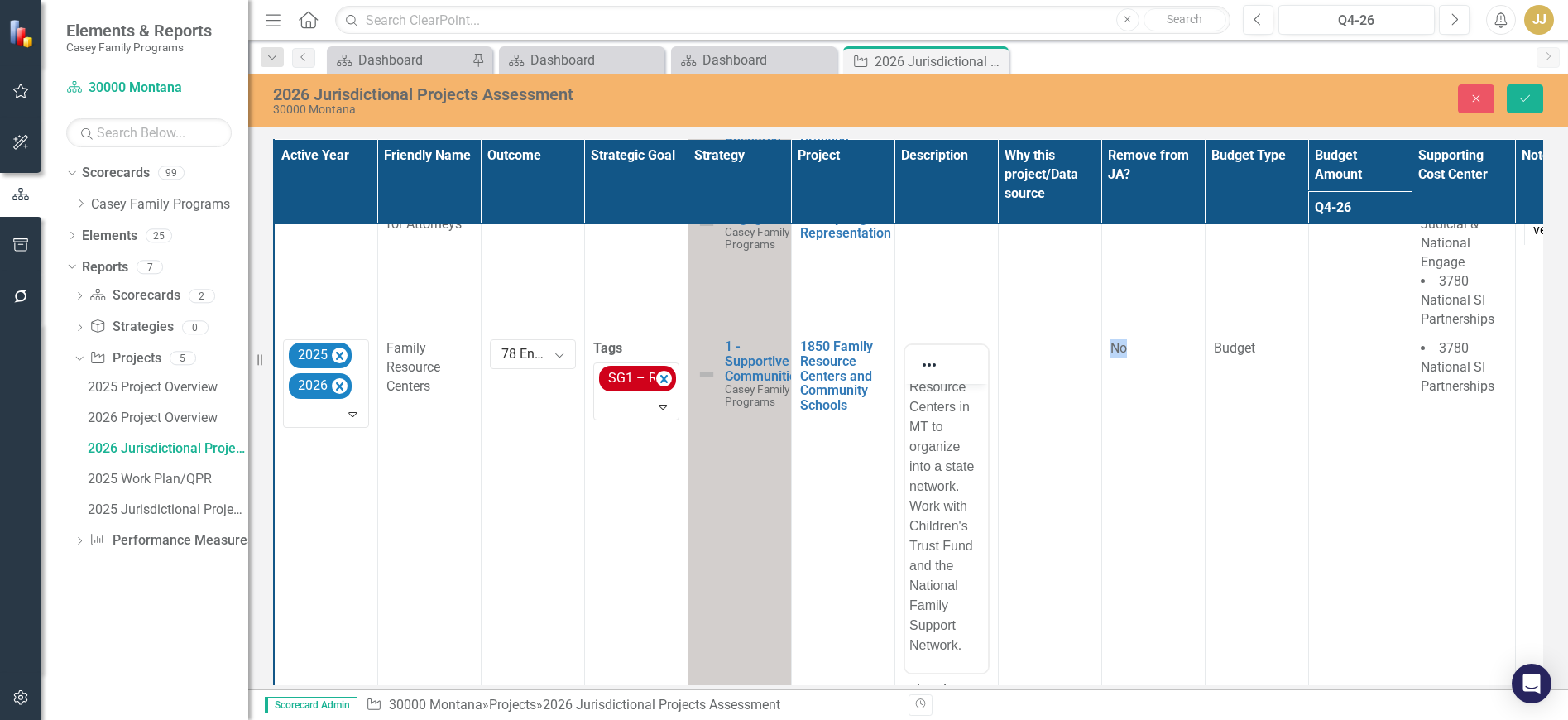 click at bounding box center [1049, 572] 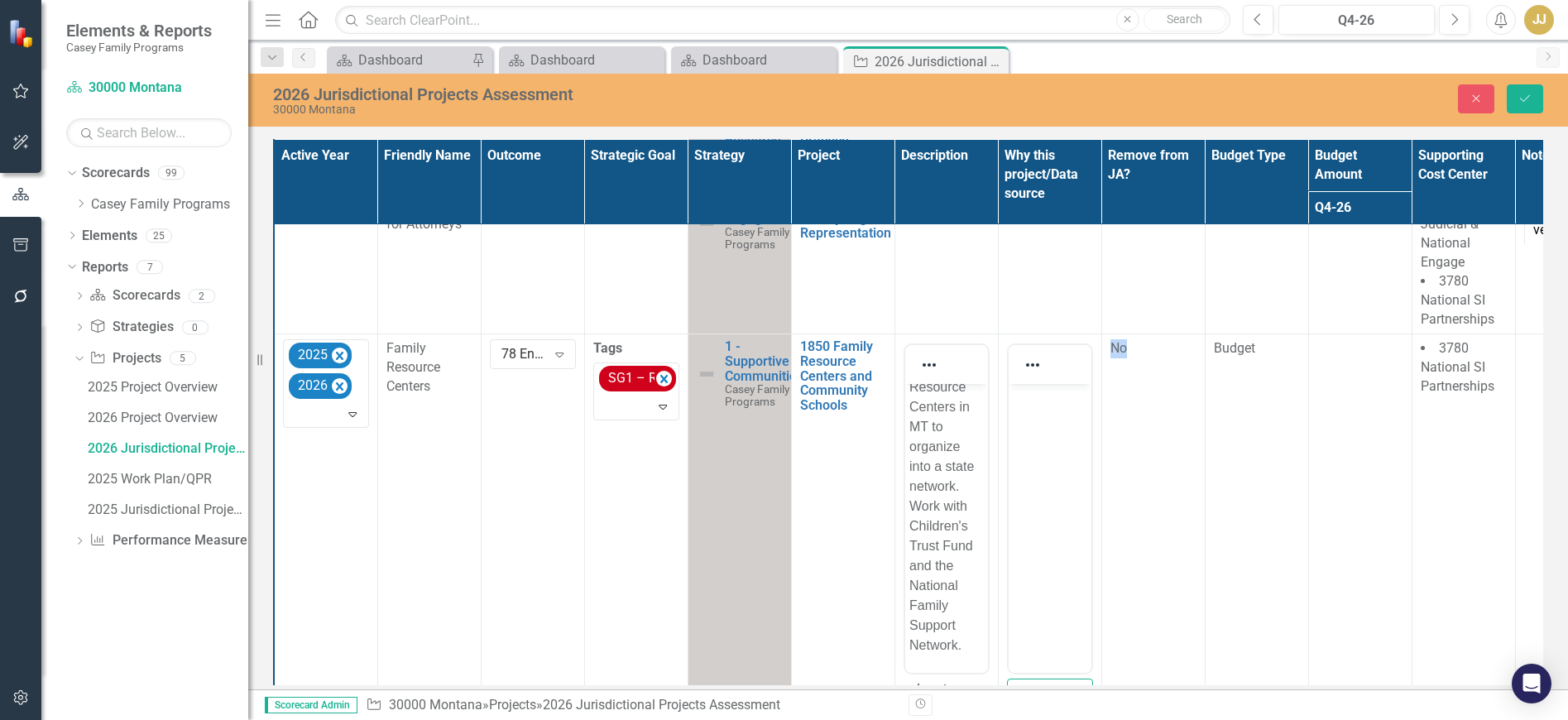 scroll, scrollTop: 0, scrollLeft: 0, axis: both 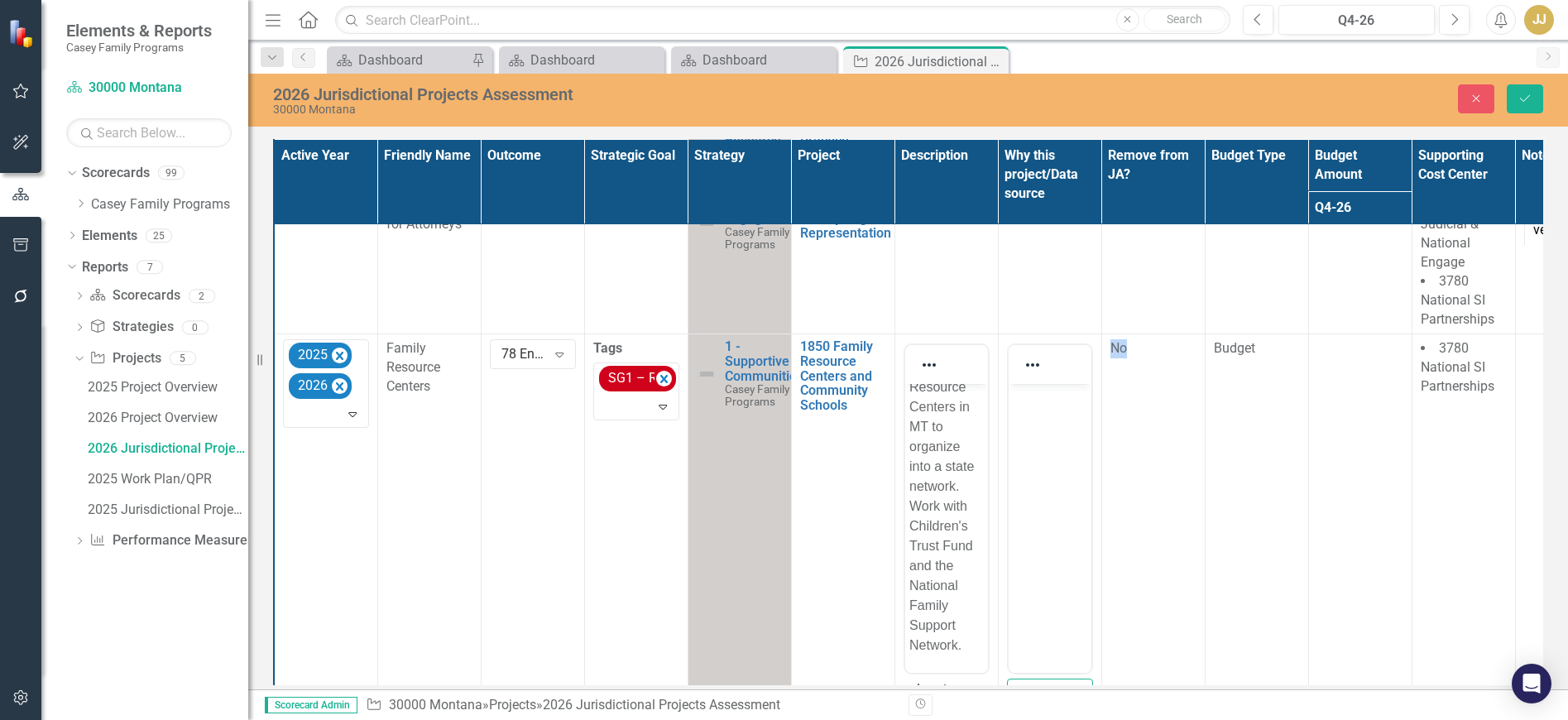 click at bounding box center (1049, 508) 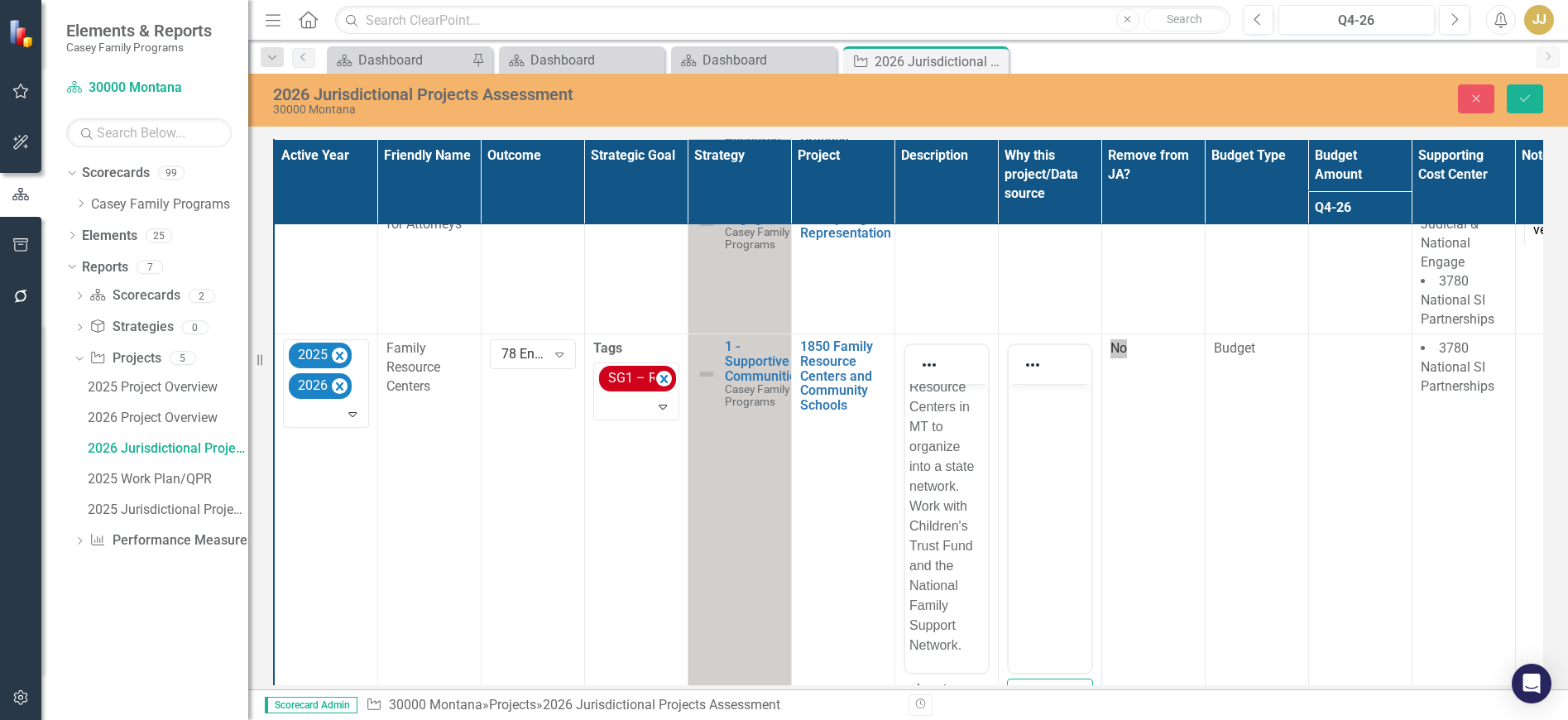 click at bounding box center (1049, 508) 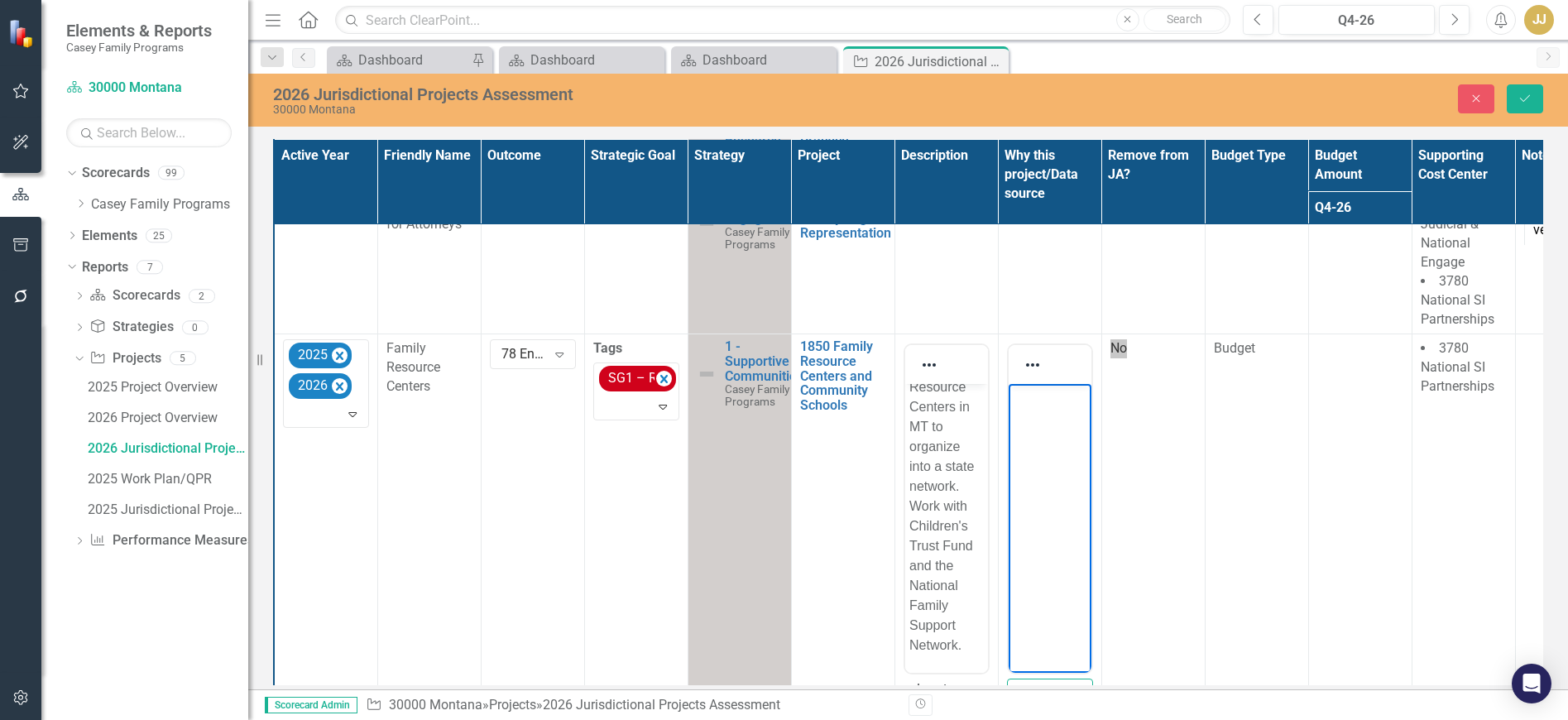 click at bounding box center (1049, 508) 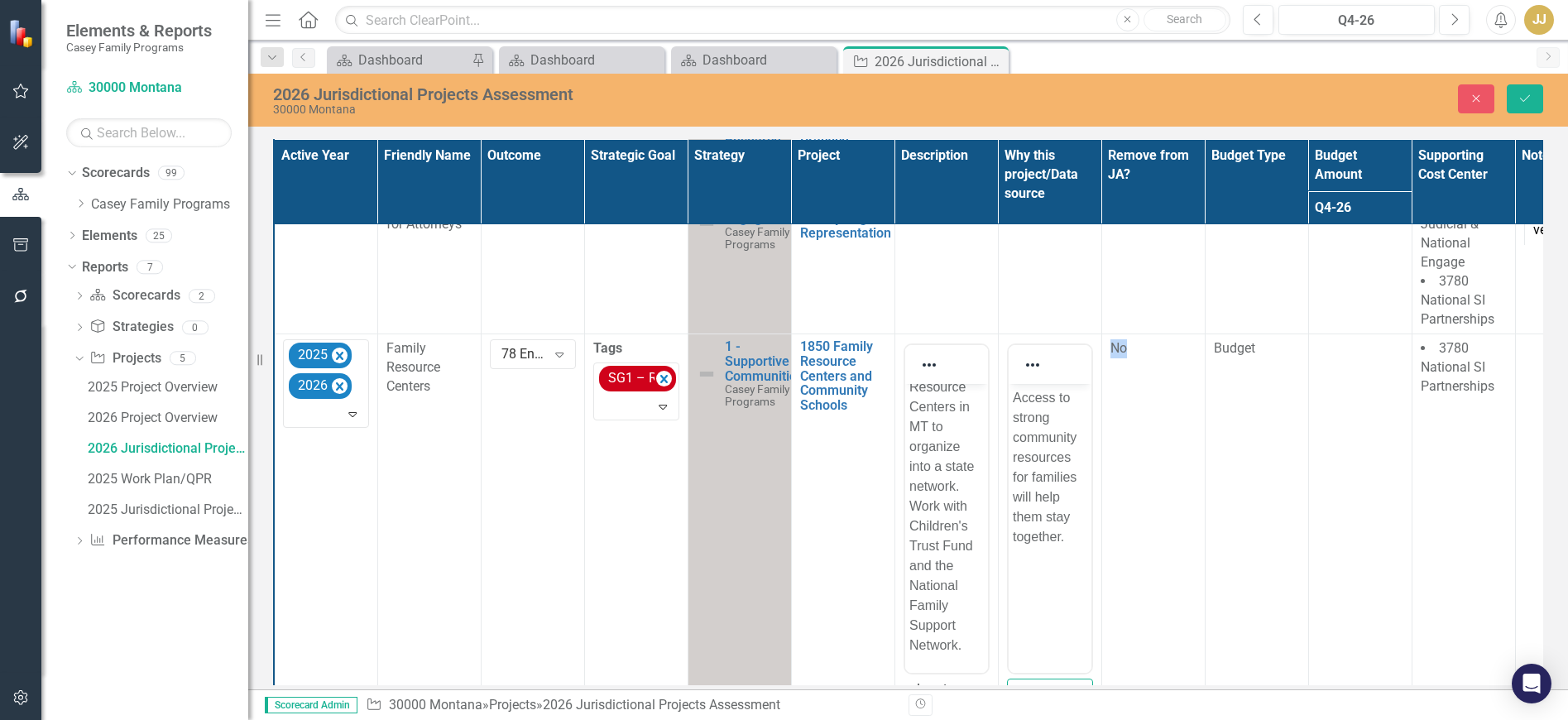 click on "No" at bounding box center [1153, 572] 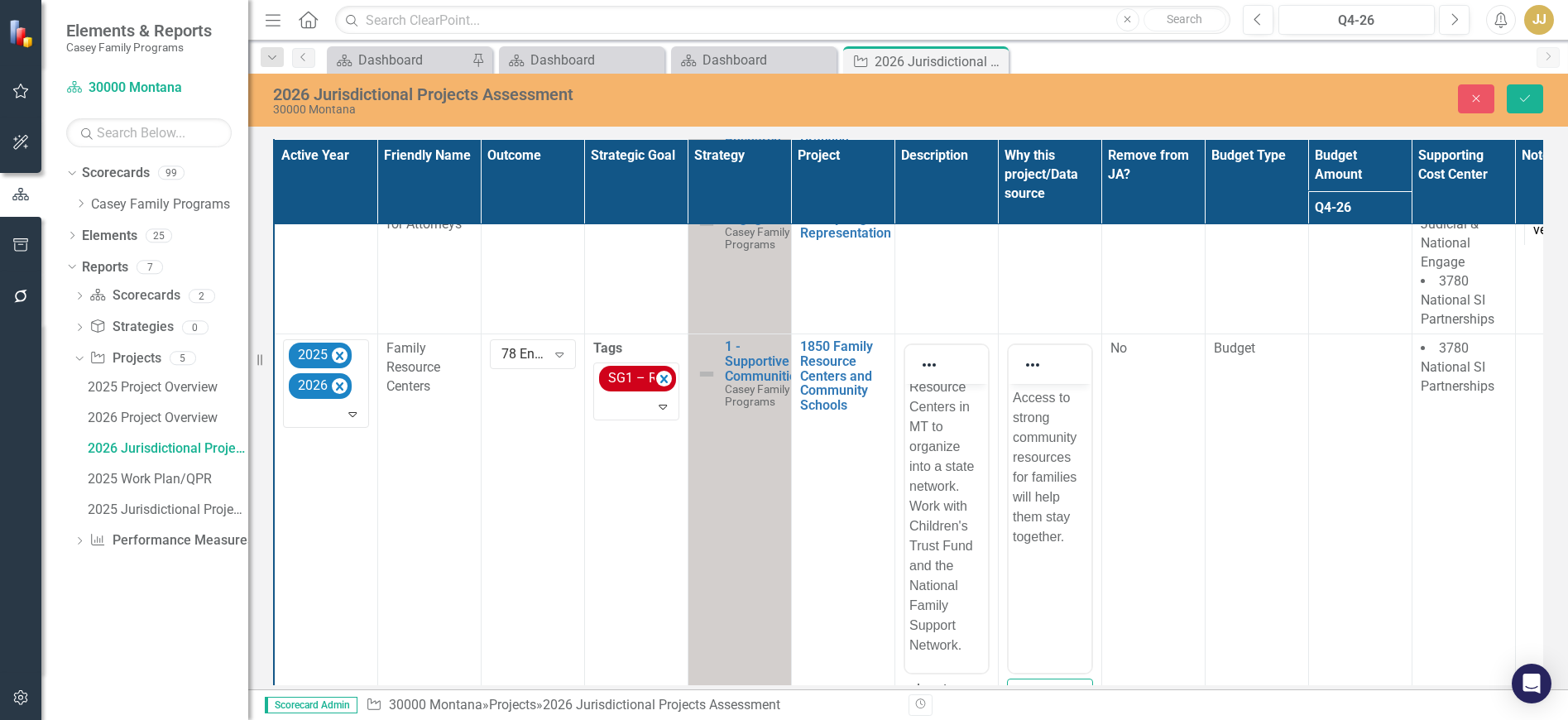 click on "No" at bounding box center [1153, 348] 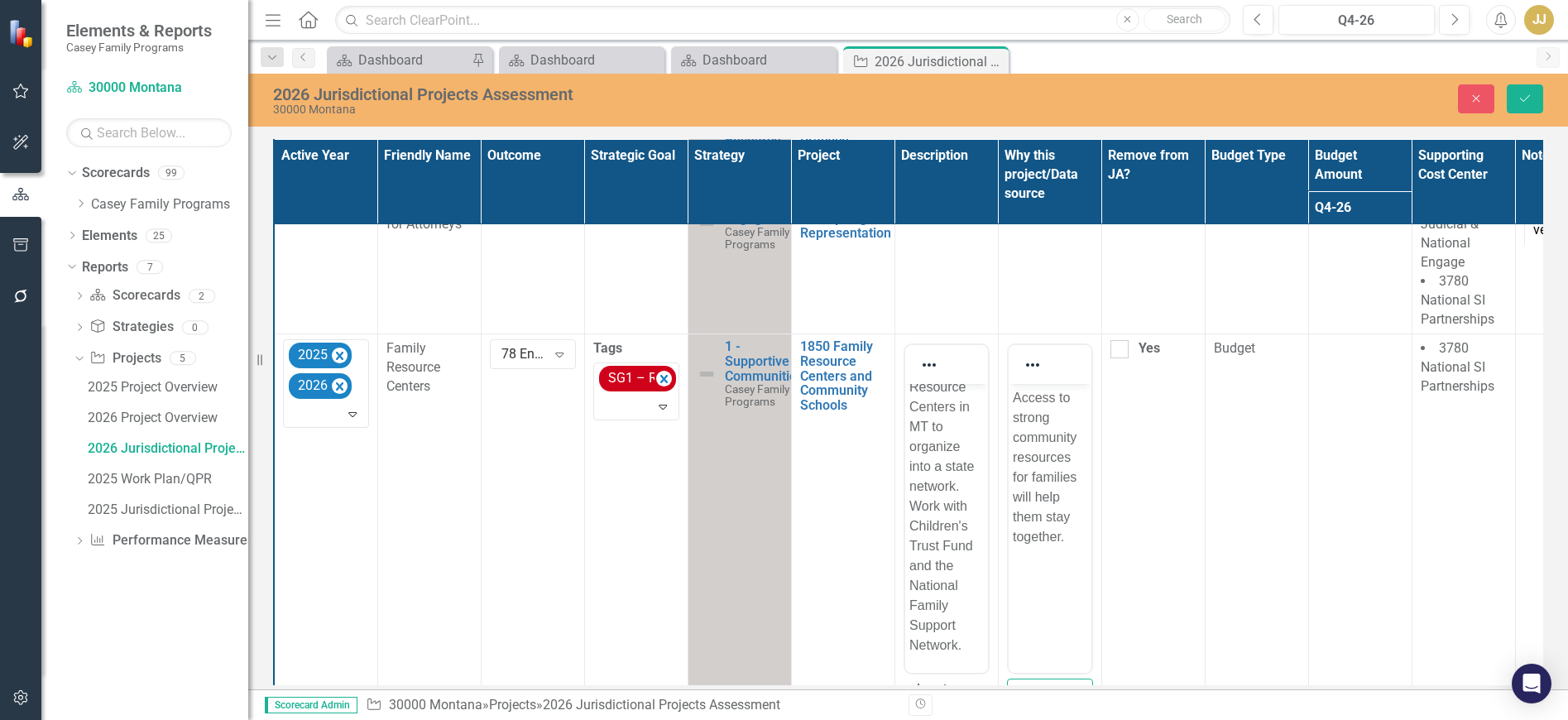 click at bounding box center [1120, 349] 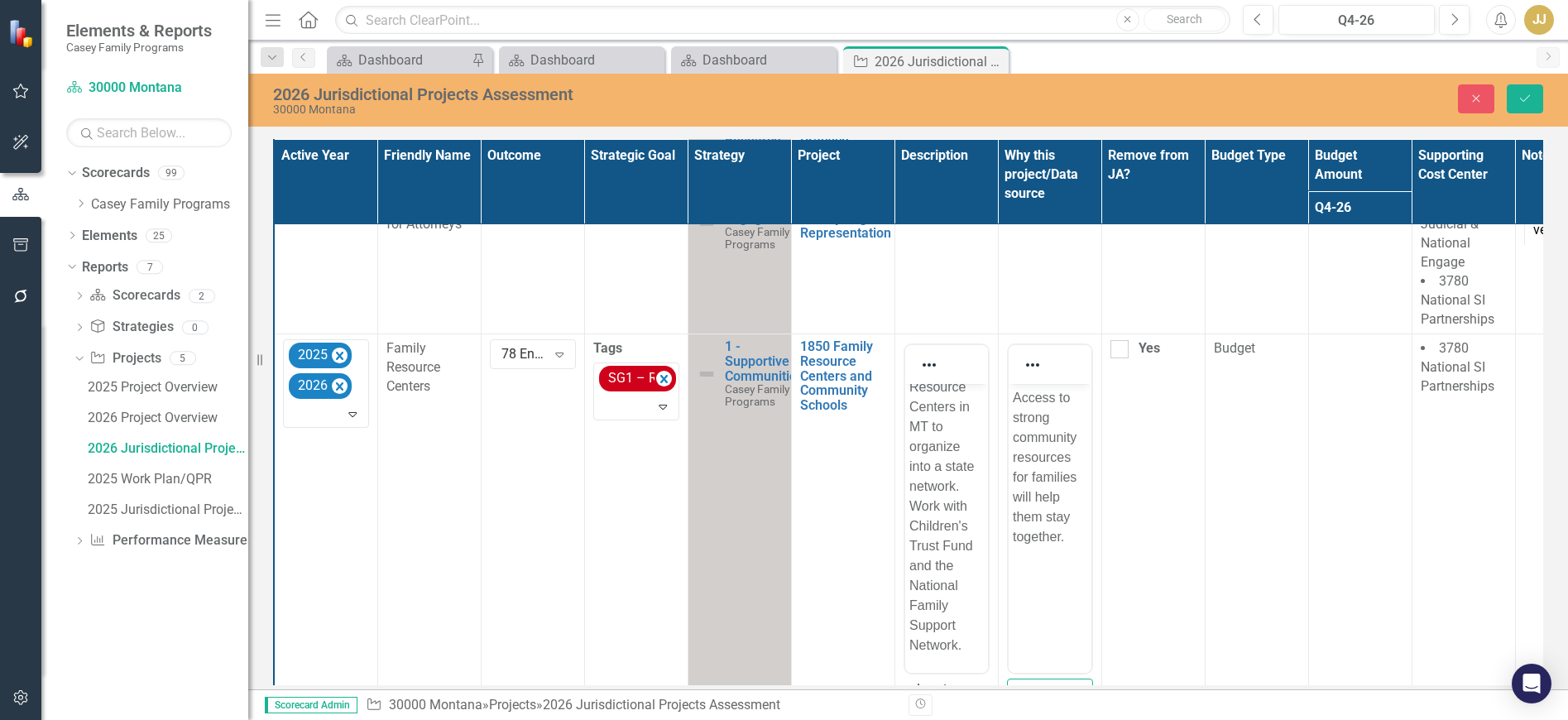 click on "Yes" at bounding box center (1115, 345) 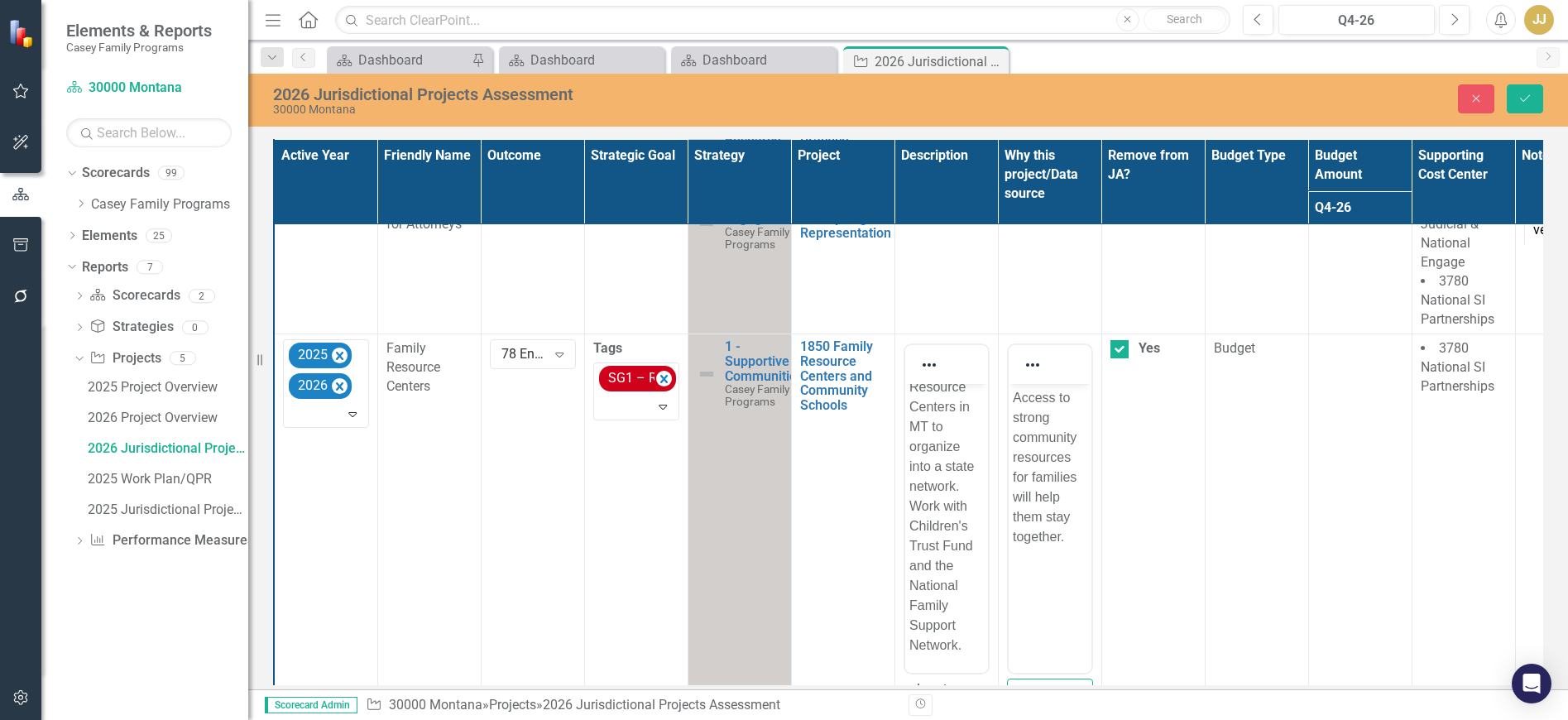 click on "Budget" at bounding box center (1256, 572) 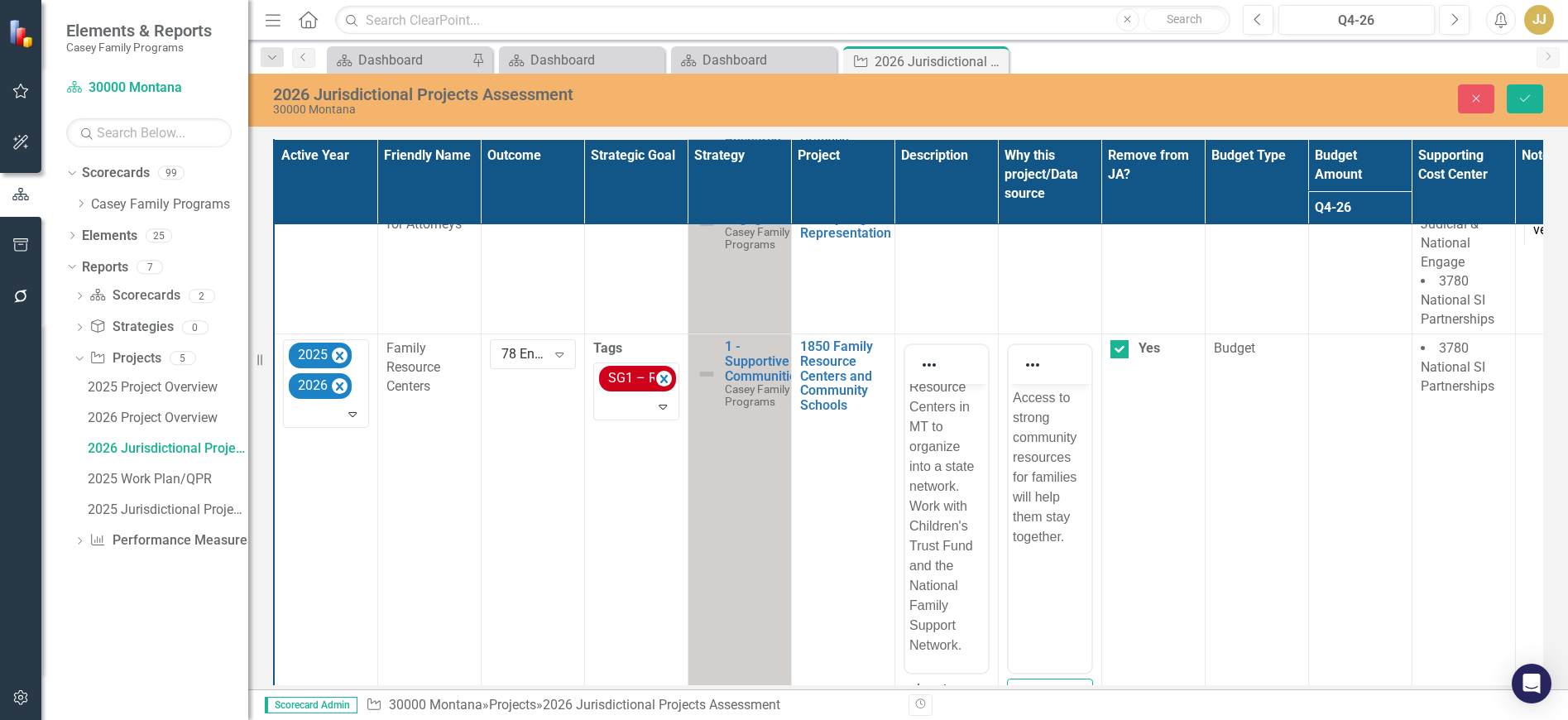 click at bounding box center [1359, 572] 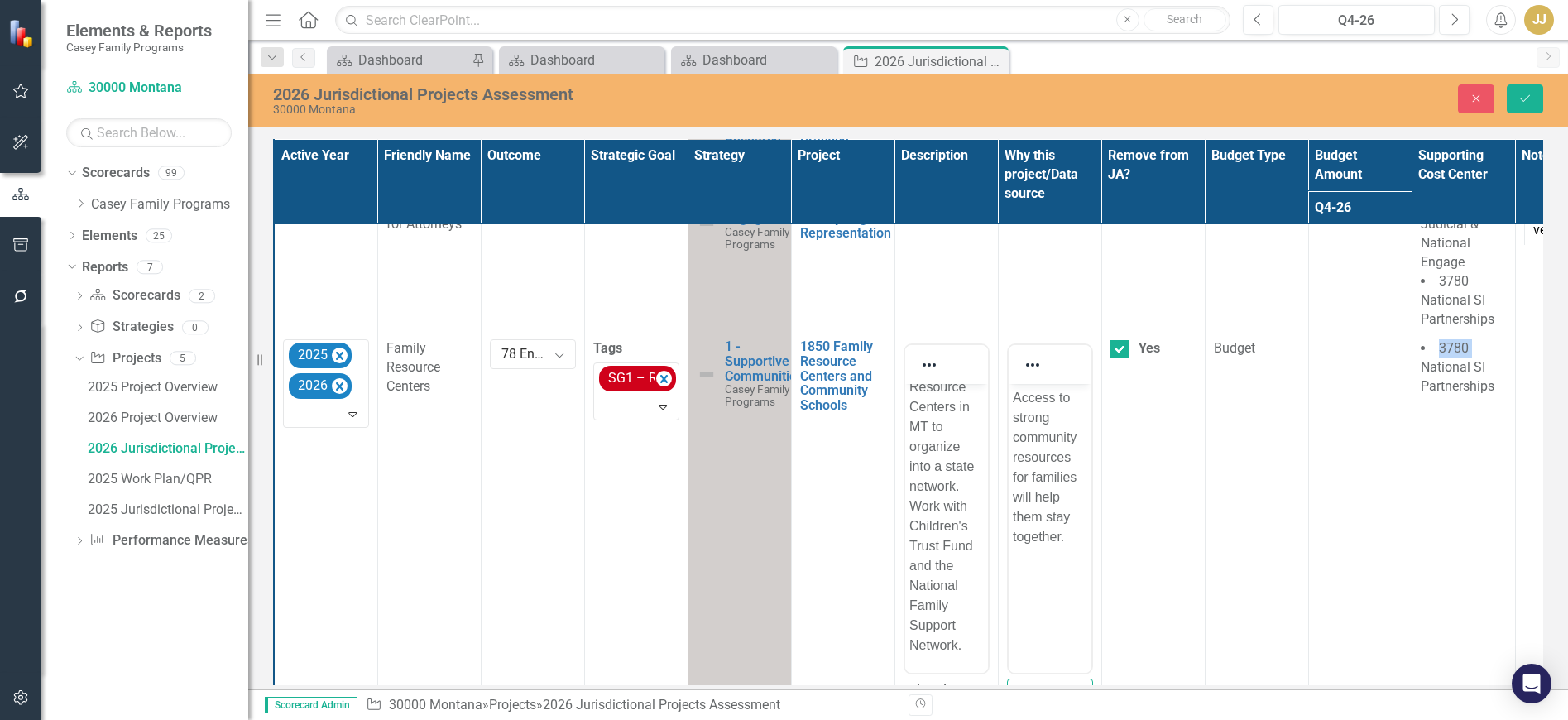 click at bounding box center [1359, 572] 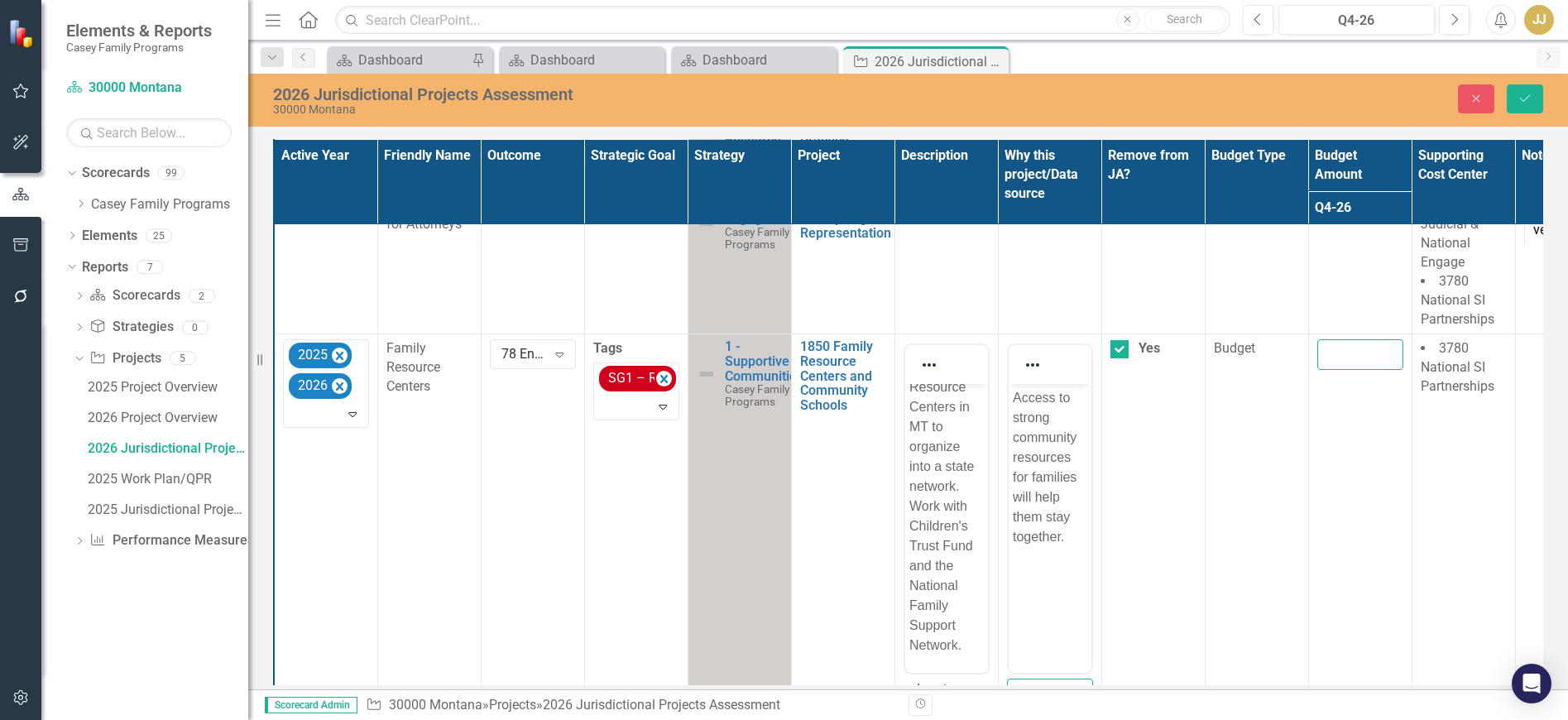 click at bounding box center [1360, 354] 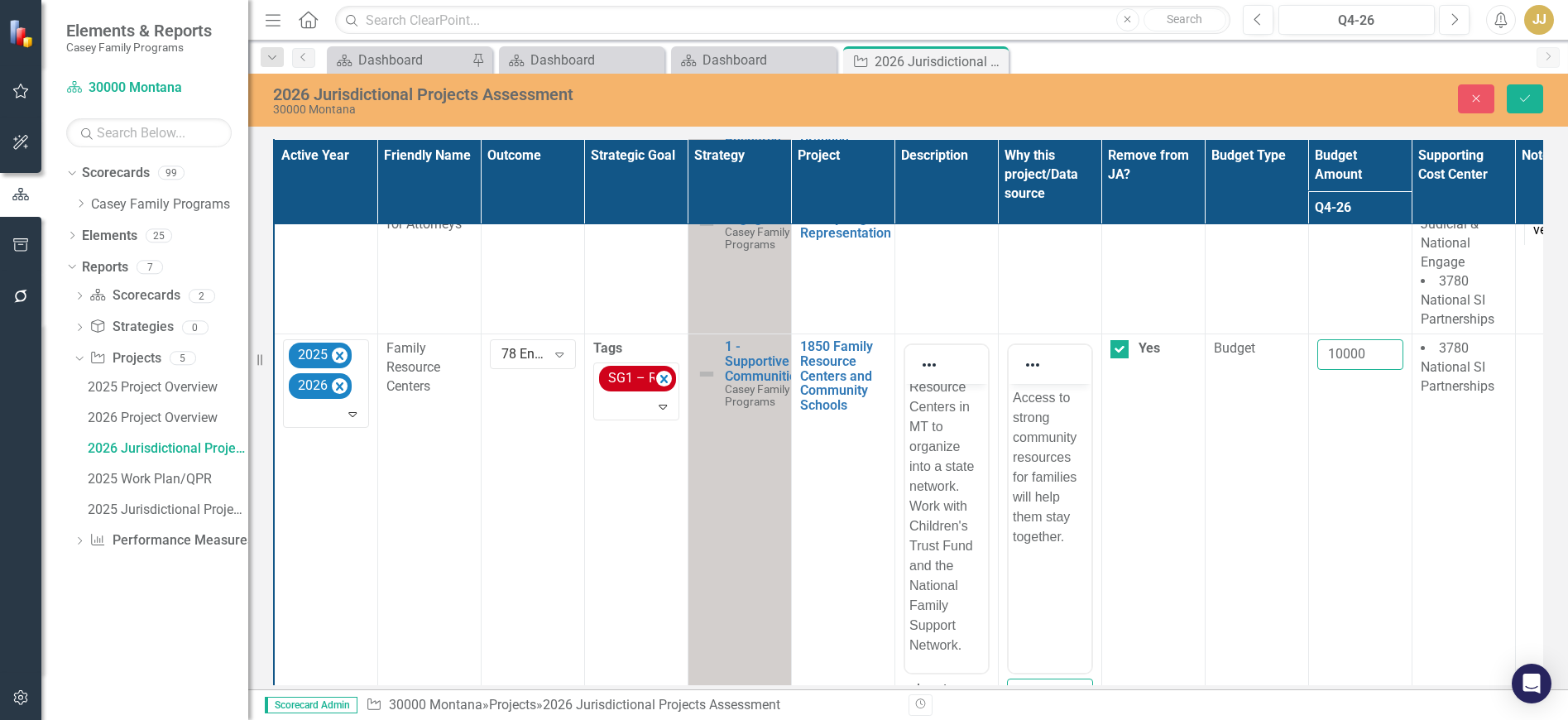 type on "10000" 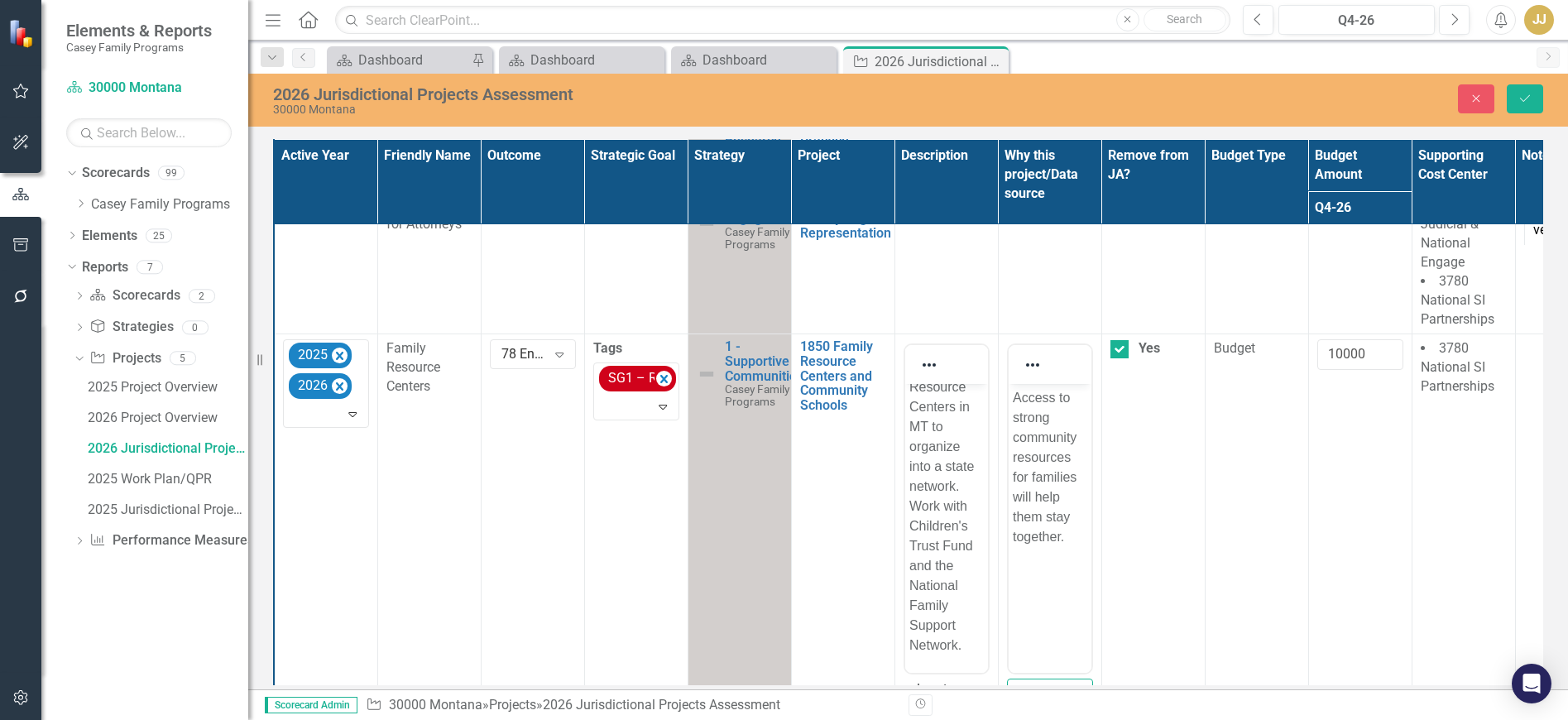 click on "10000" at bounding box center [1359, 572] 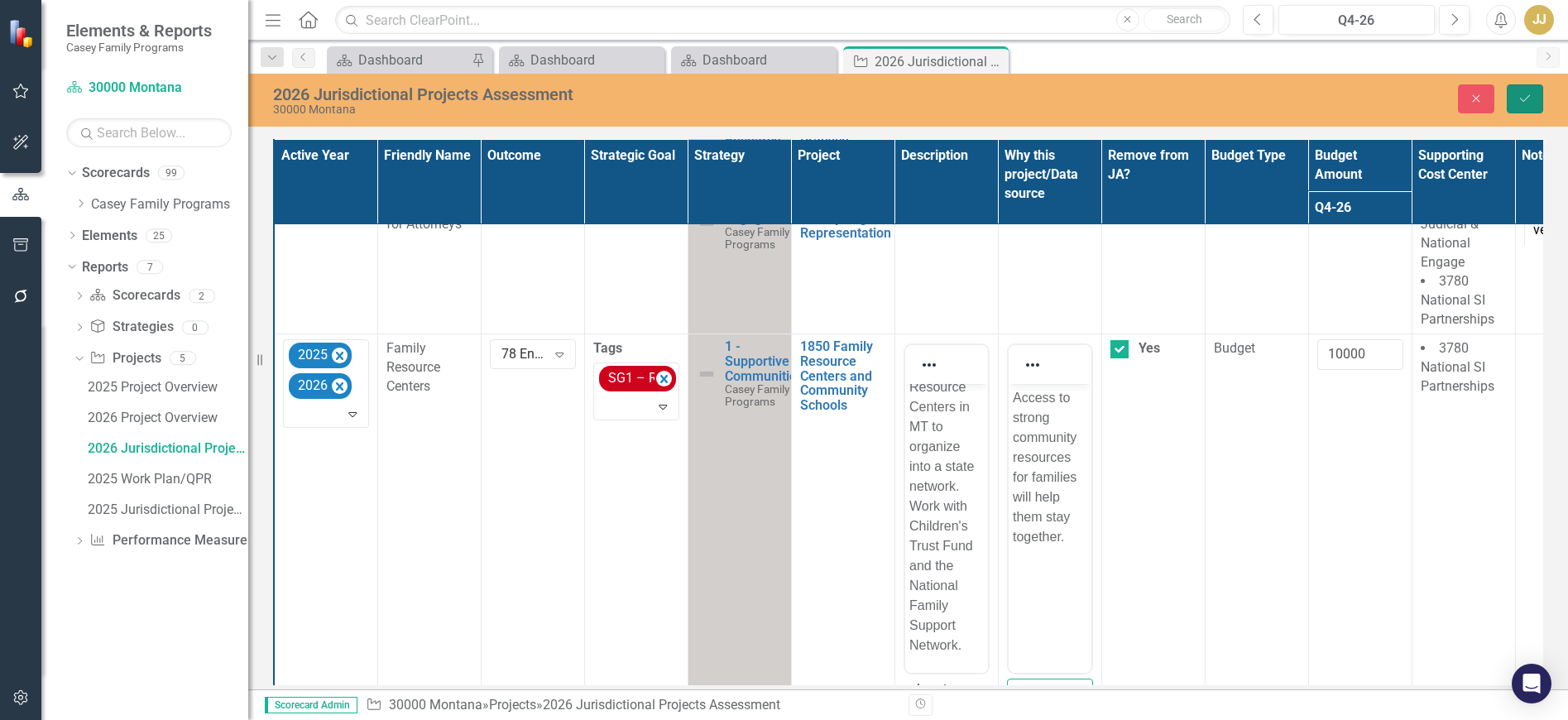 click on "Save" at bounding box center [1525, 98] 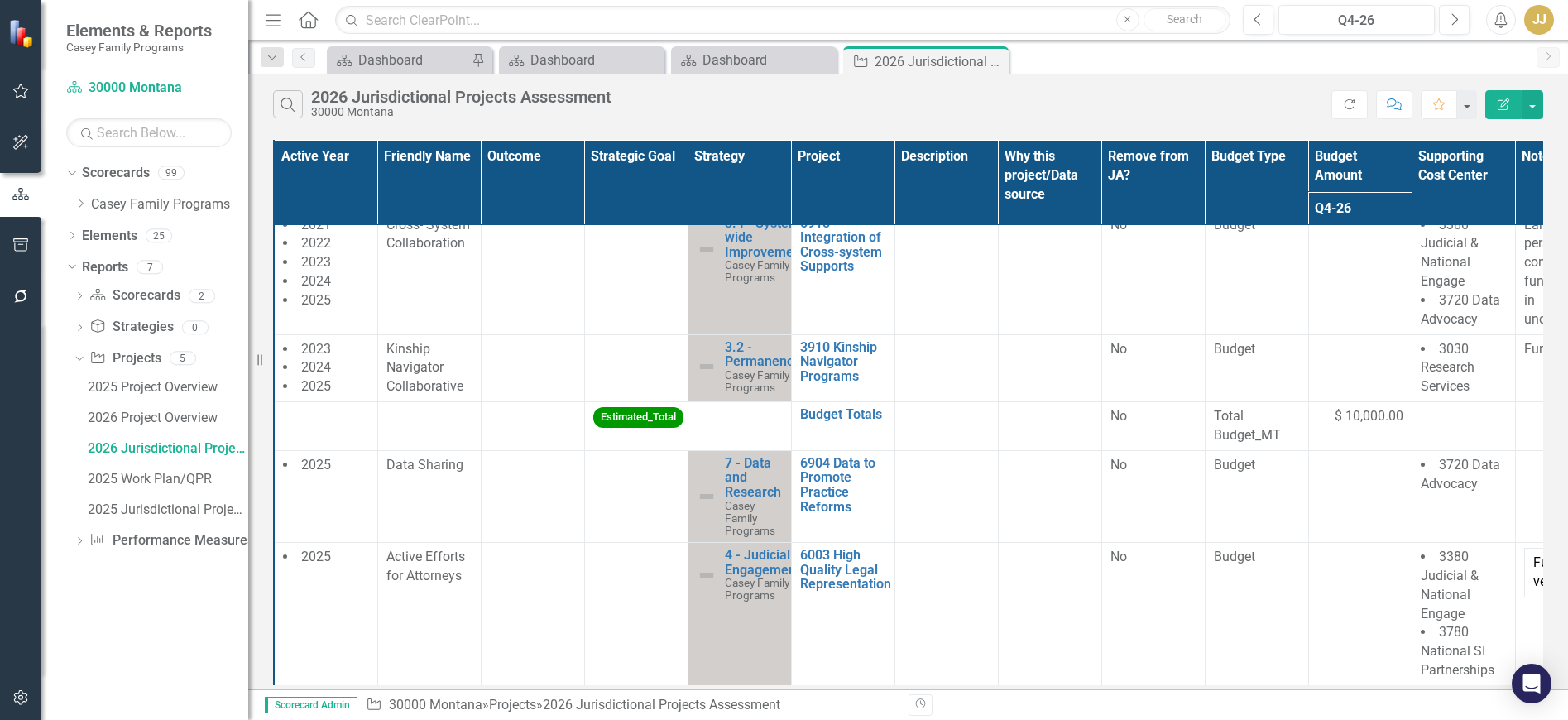 scroll, scrollTop: 0, scrollLeft: 0, axis: both 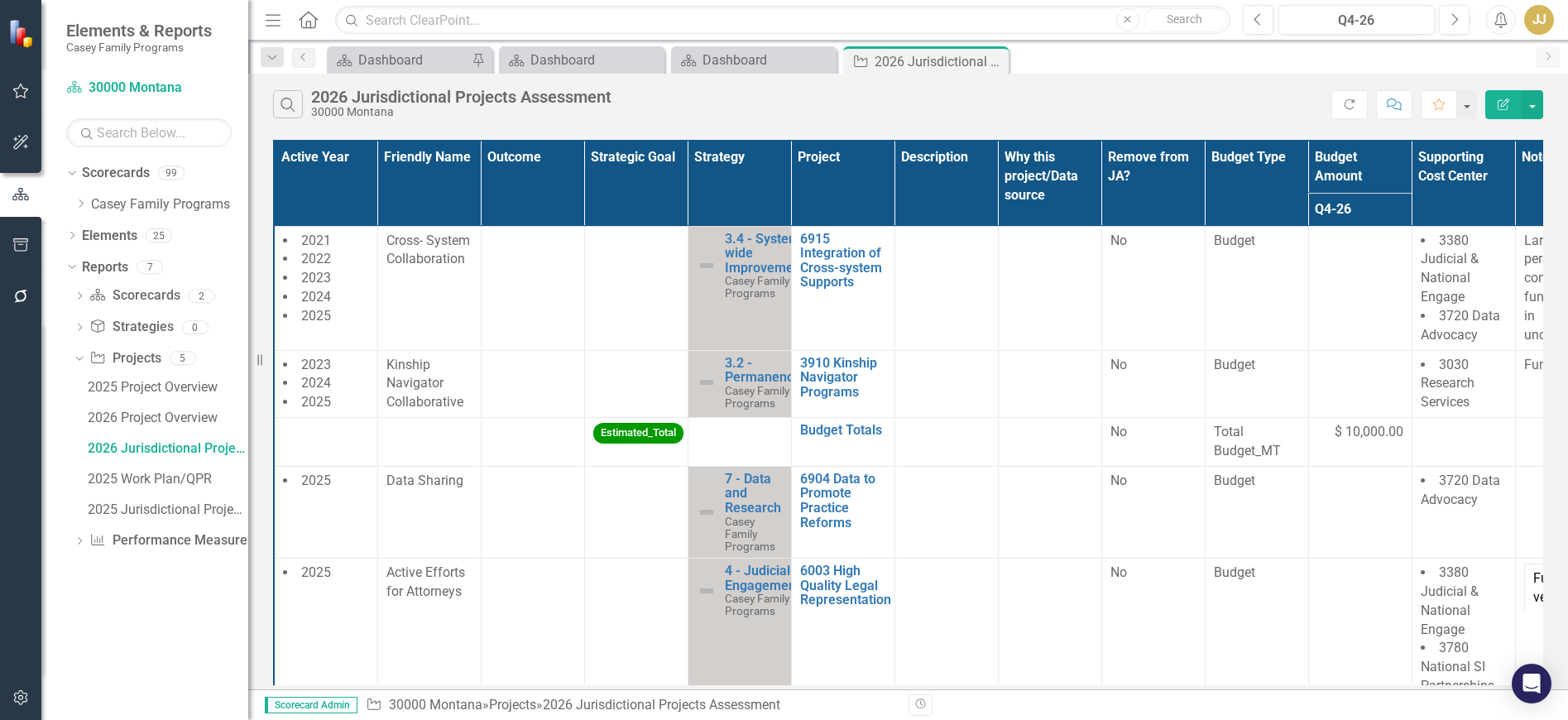 click on "2024" at bounding box center [326, 383] 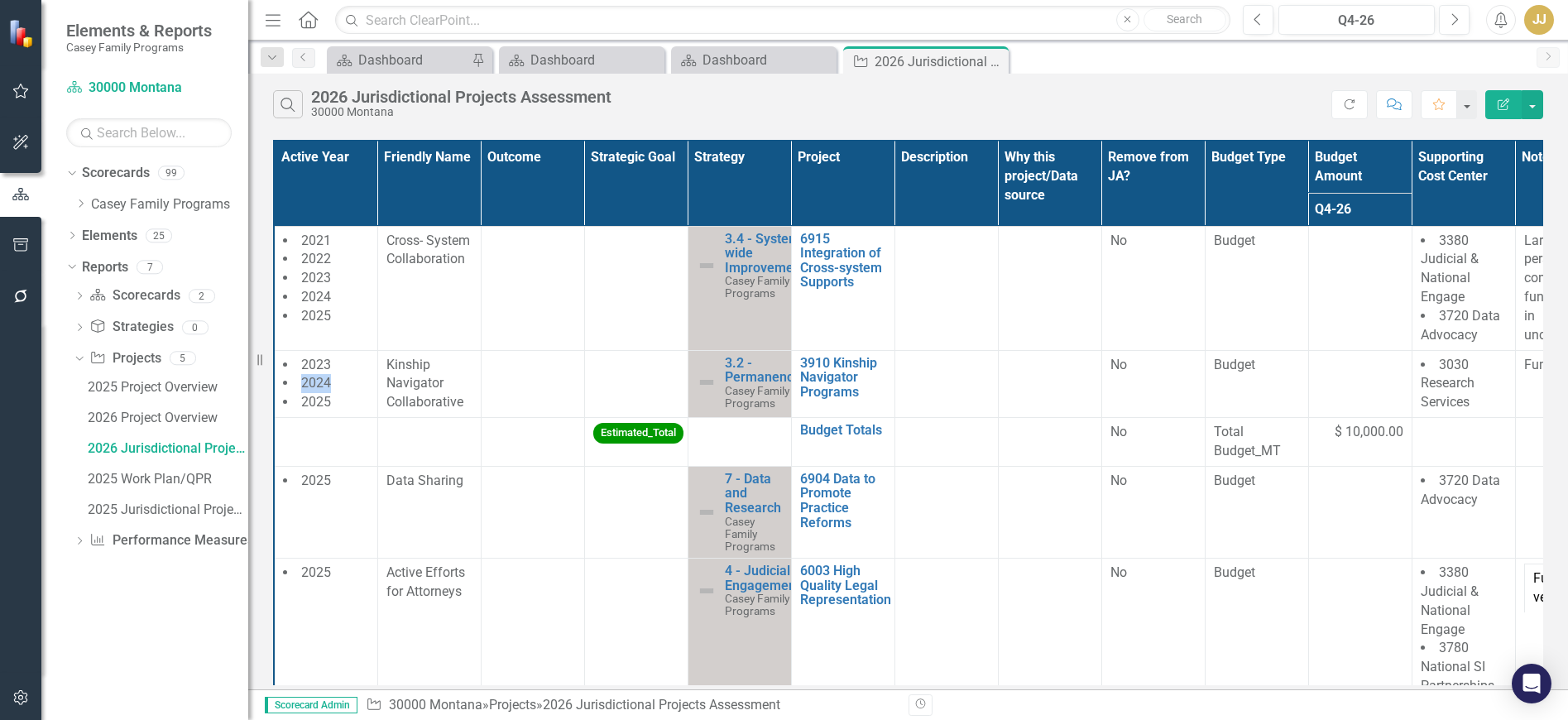 click on "2024" at bounding box center [326, 383] 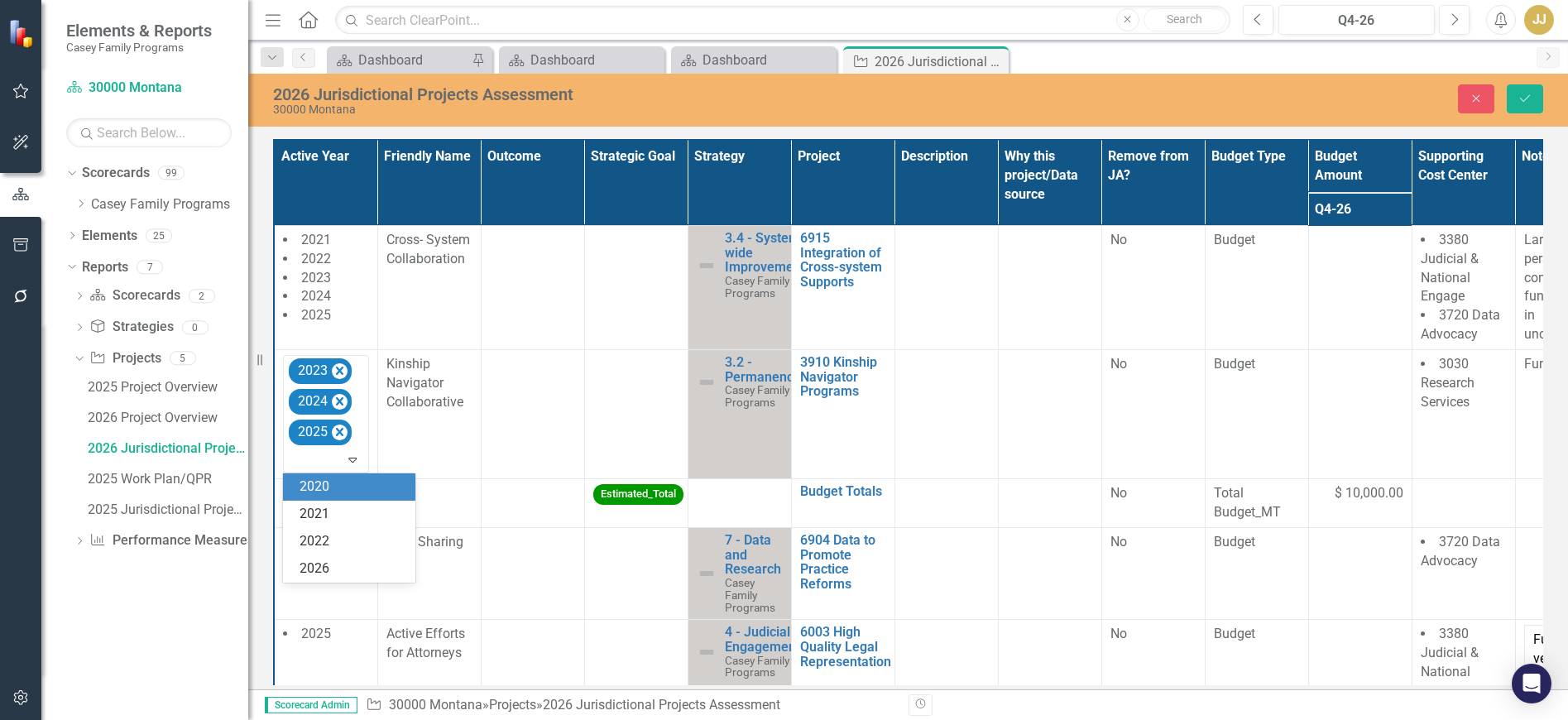 click on "Expand" 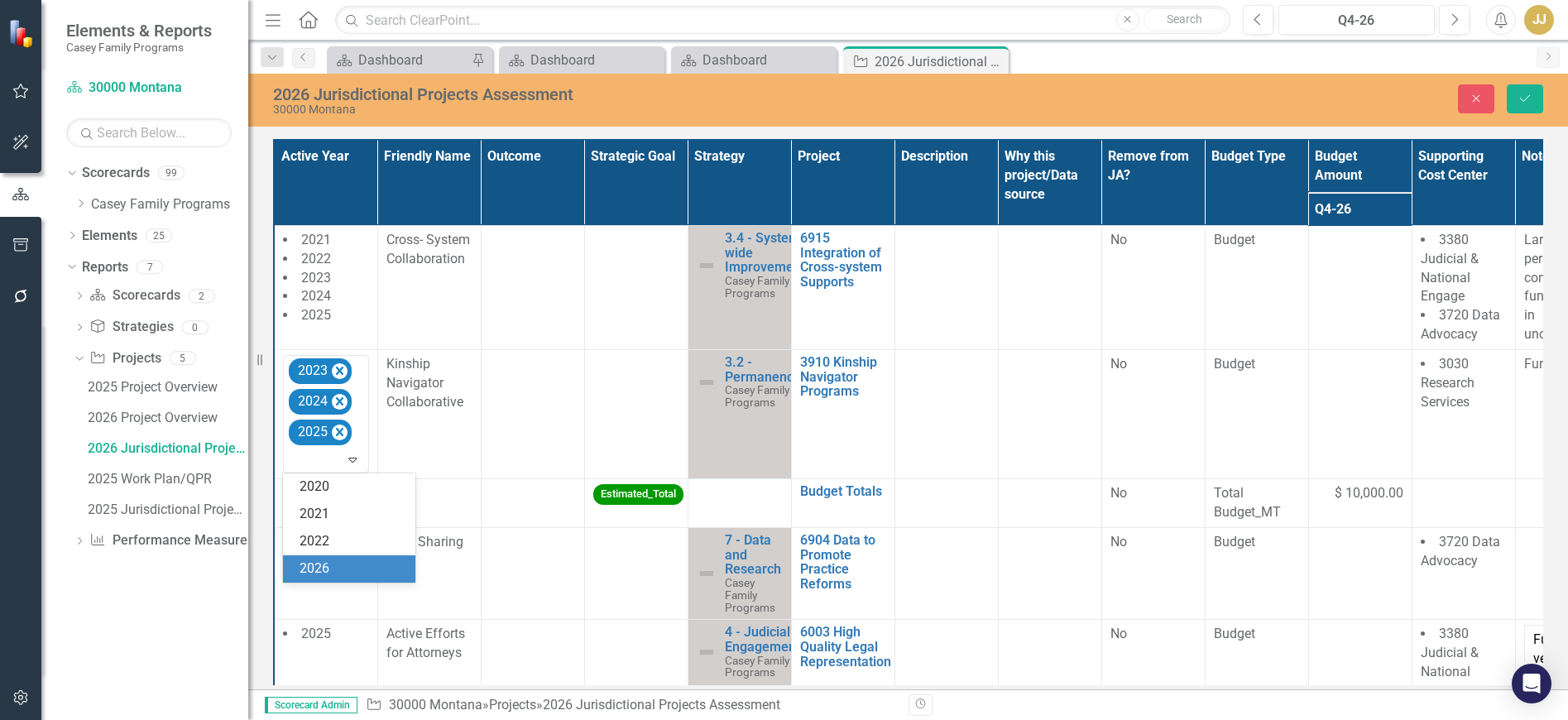 click on "2026" at bounding box center (352, 569) 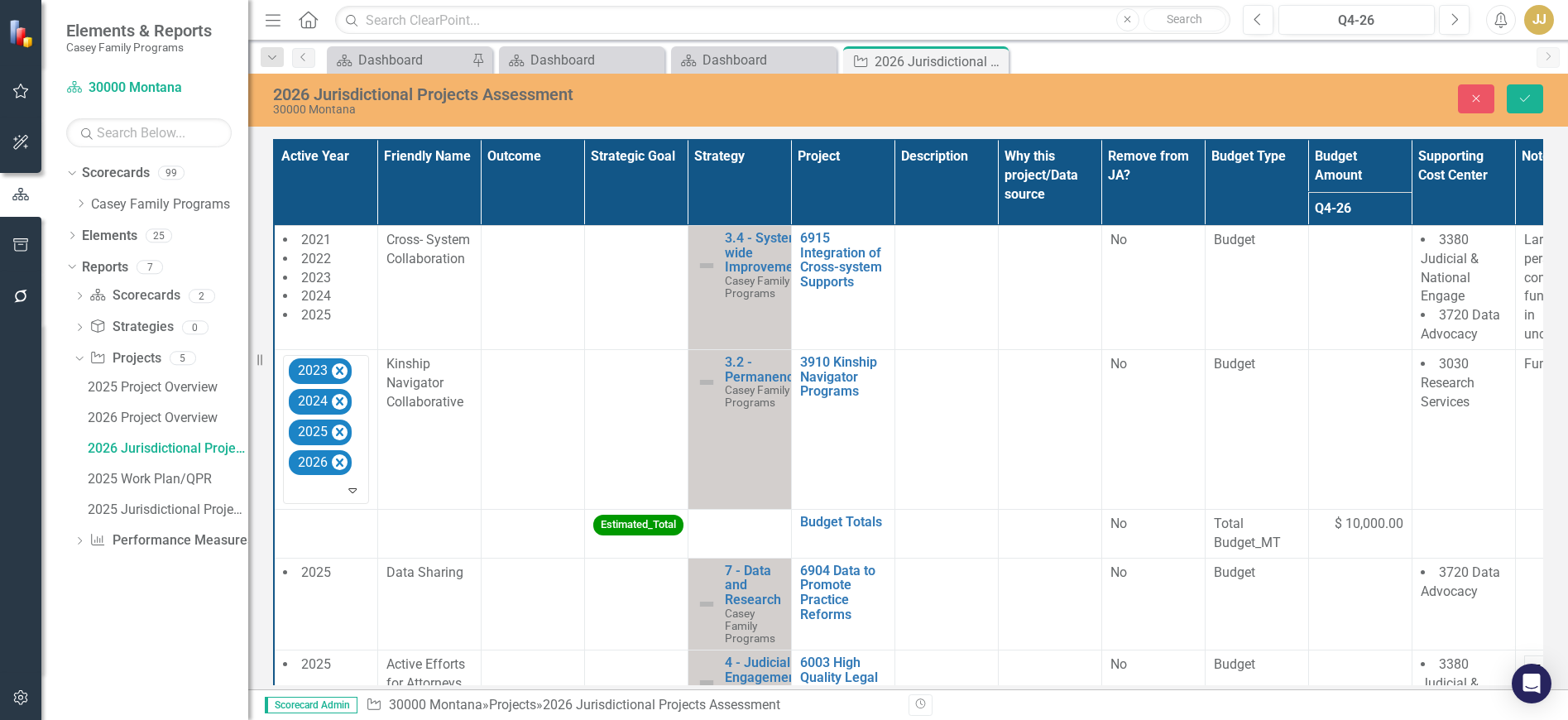 click at bounding box center [532, 429] 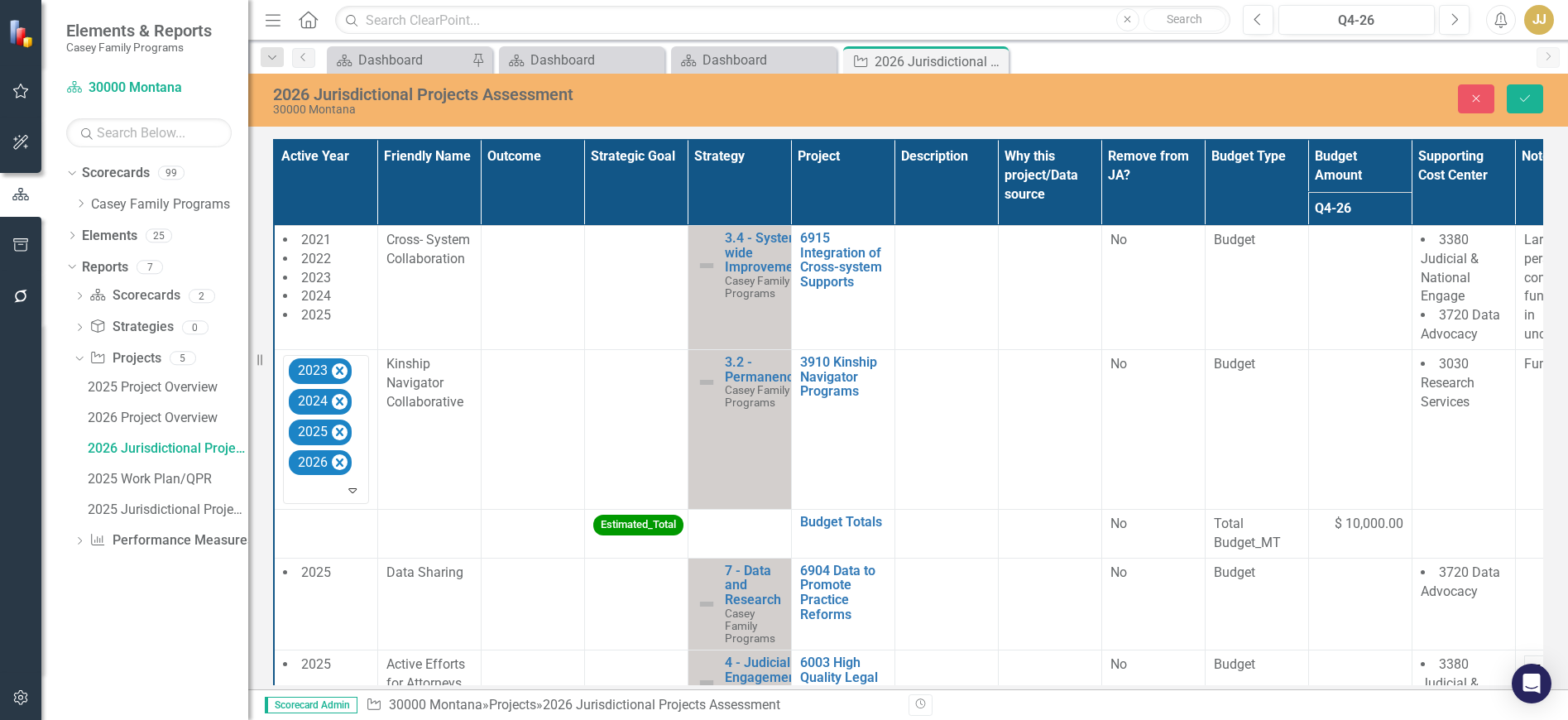 click at bounding box center [532, 429] 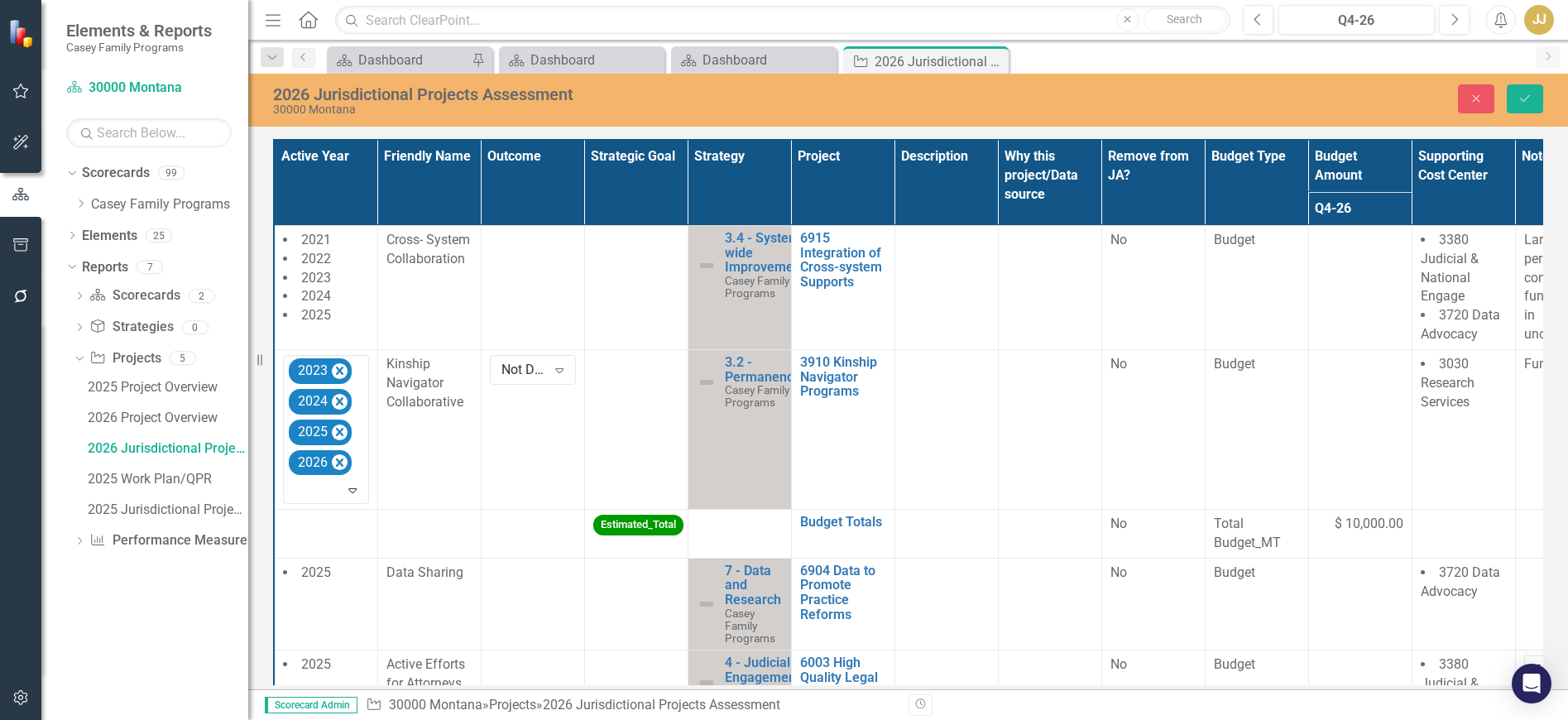click on "Not Defined" at bounding box center (524, 370) 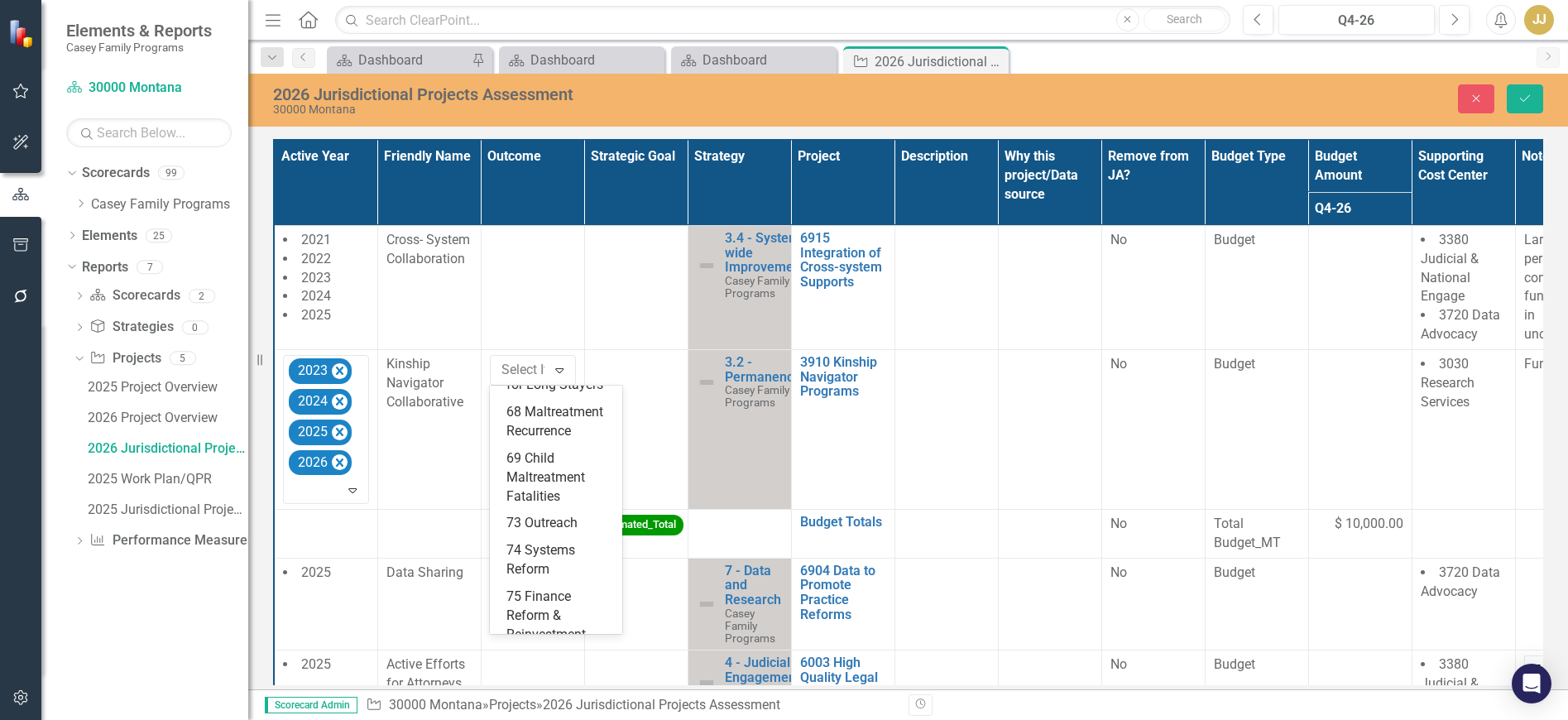 scroll, scrollTop: 248, scrollLeft: 0, axis: vertical 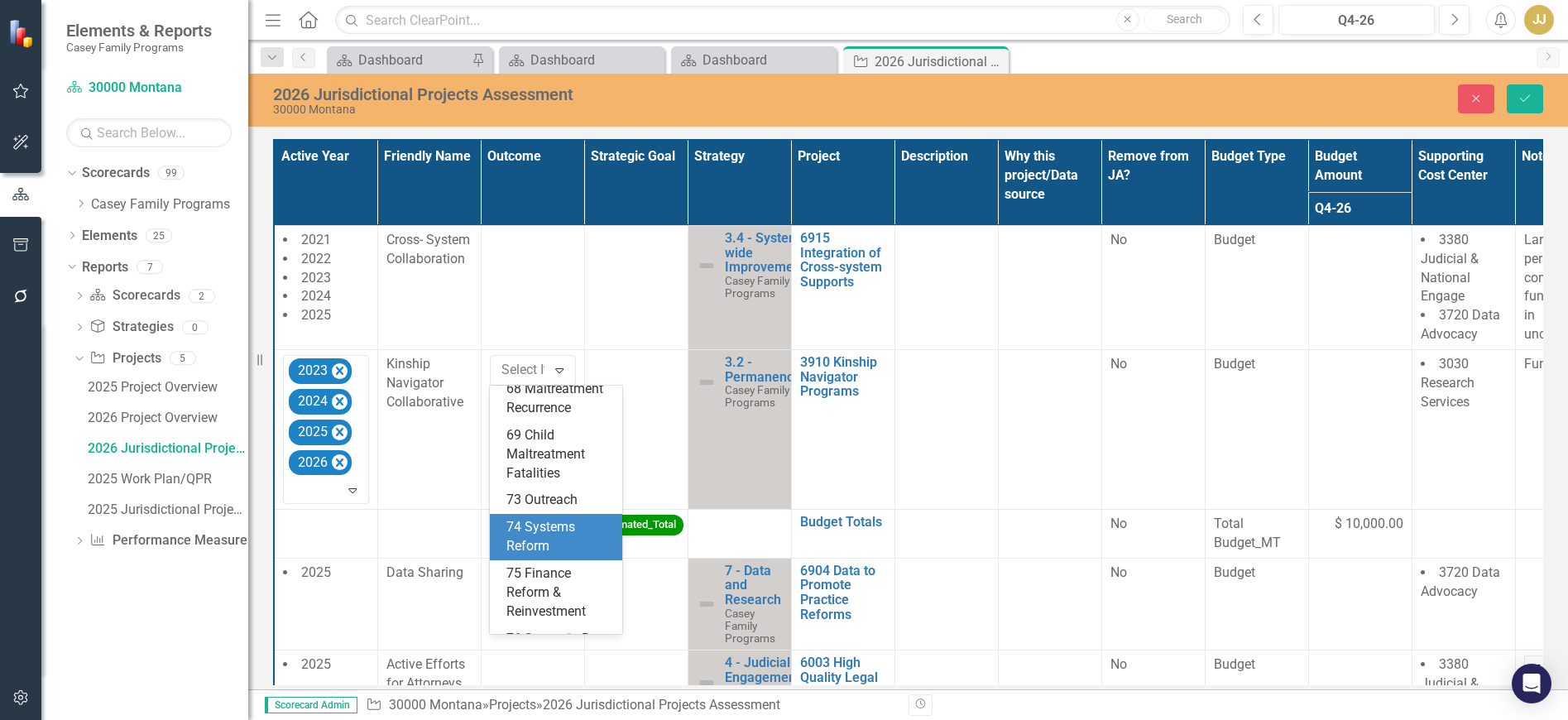 click on "74 Systems Reform" at bounding box center (559, 537) 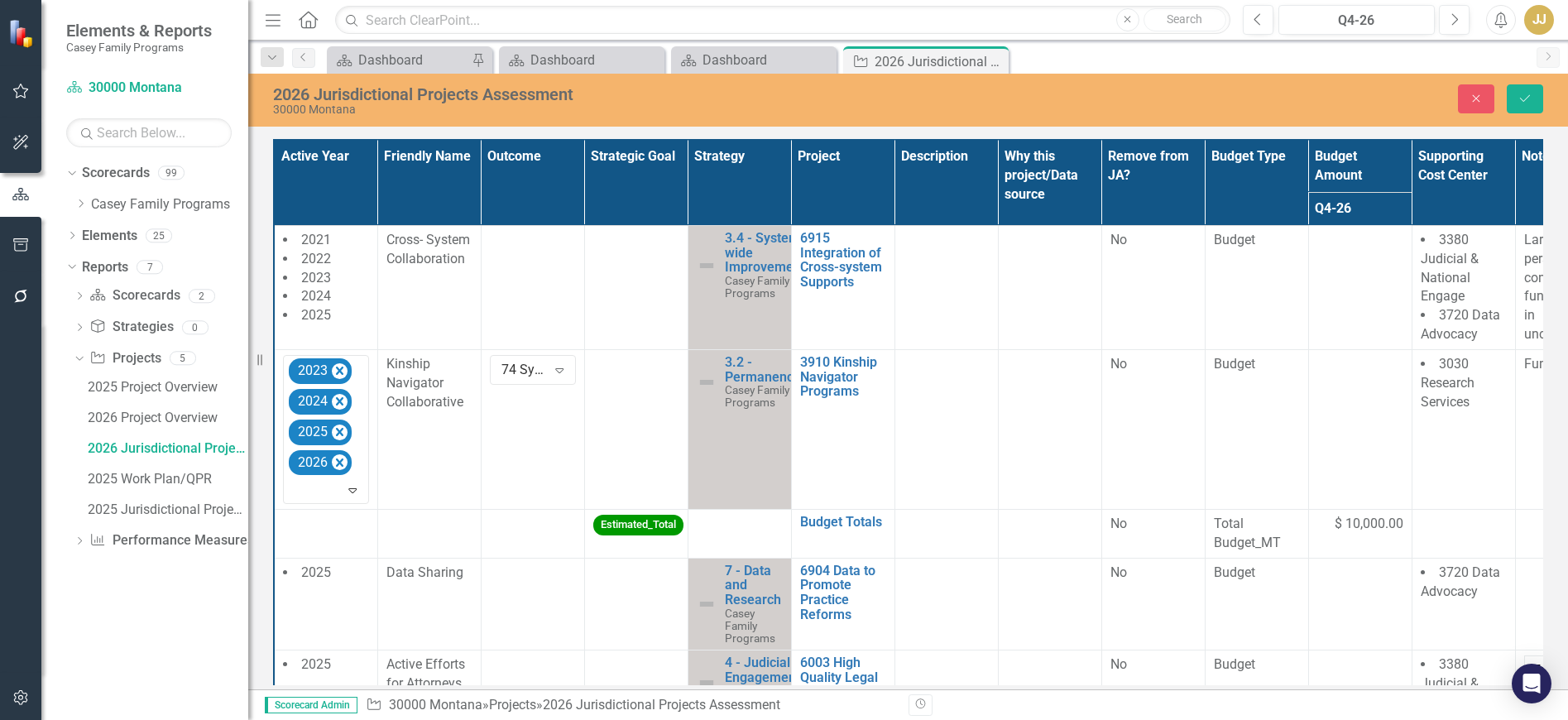 click at bounding box center (635, 429) 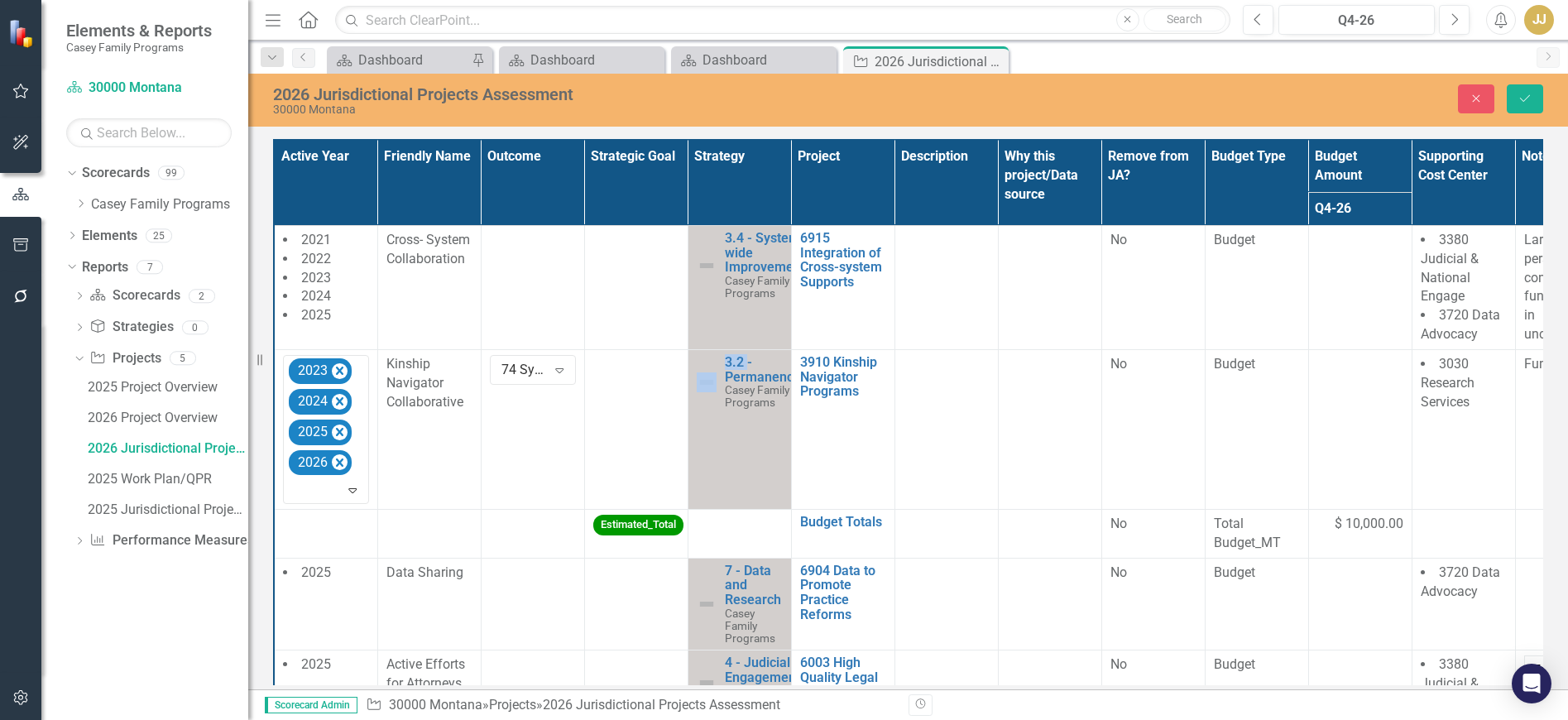 click at bounding box center [635, 429] 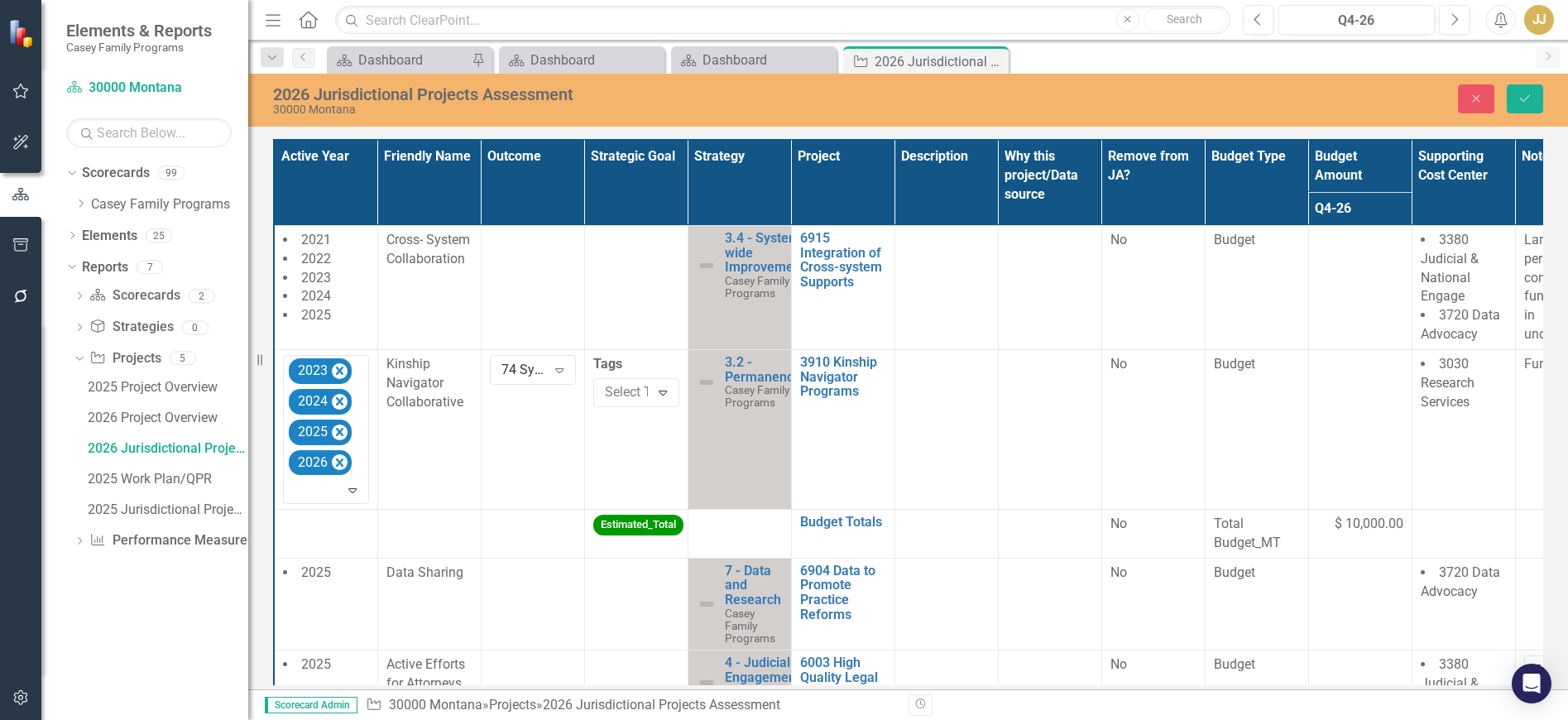 click at bounding box center [642, 392] 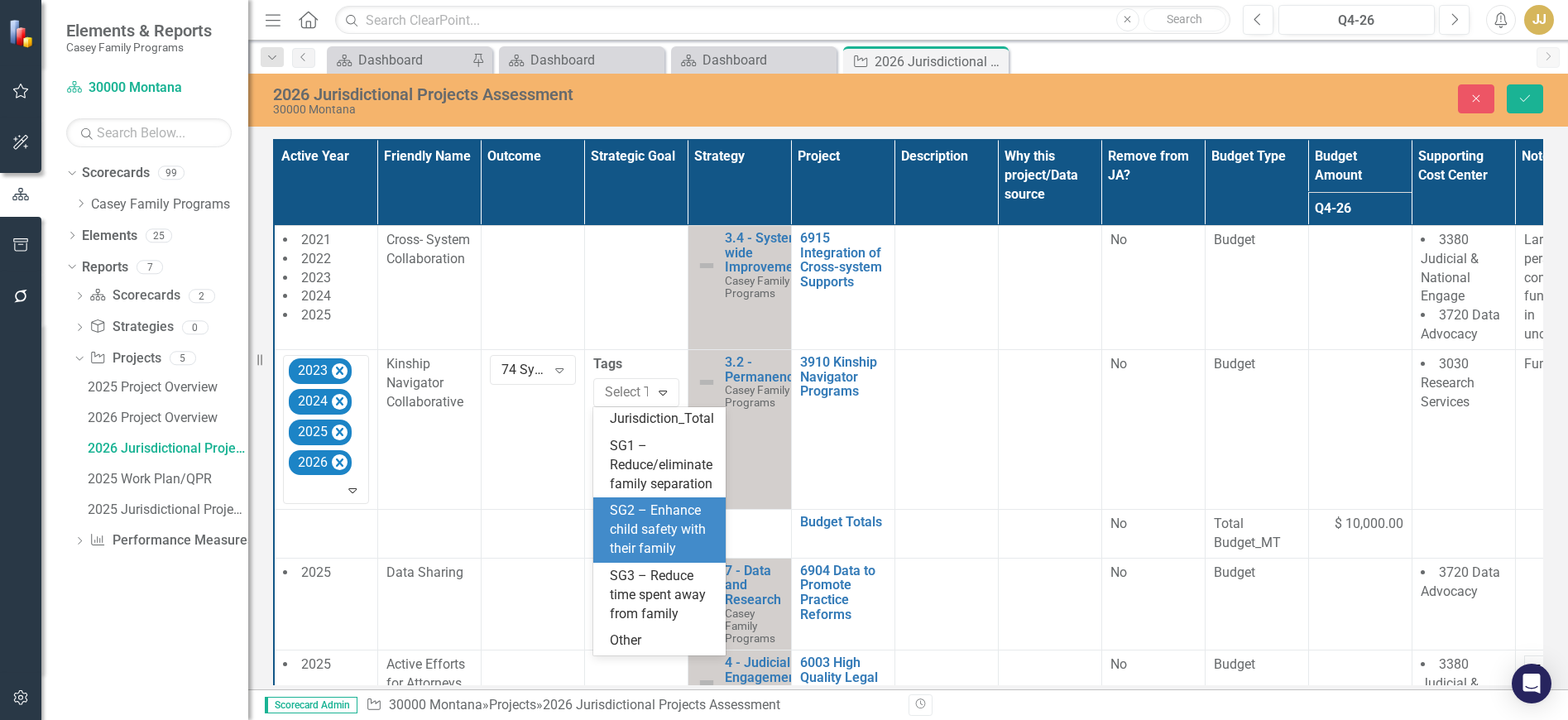 scroll, scrollTop: 215, scrollLeft: 0, axis: vertical 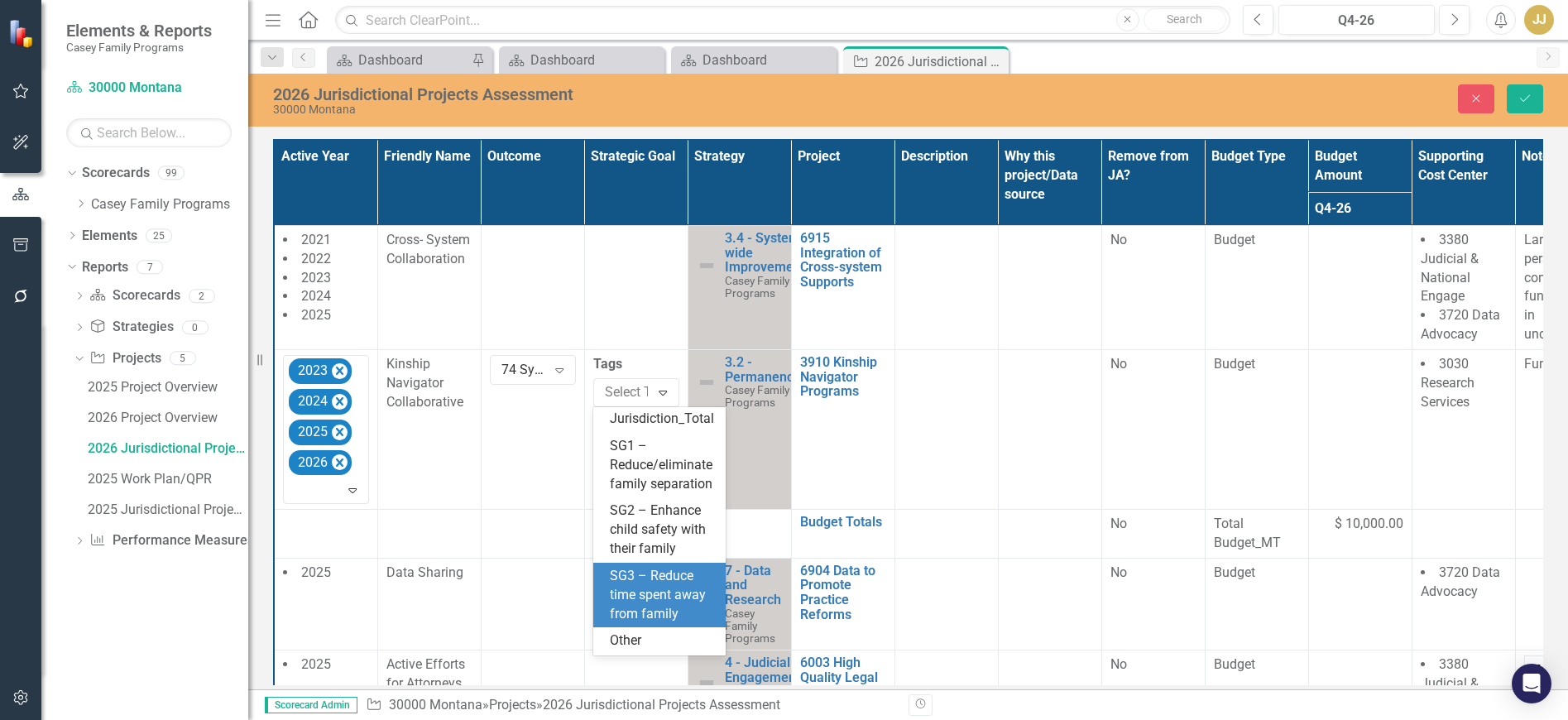click on "SG3 – Reduce time spent away from family" at bounding box center (663, 595) 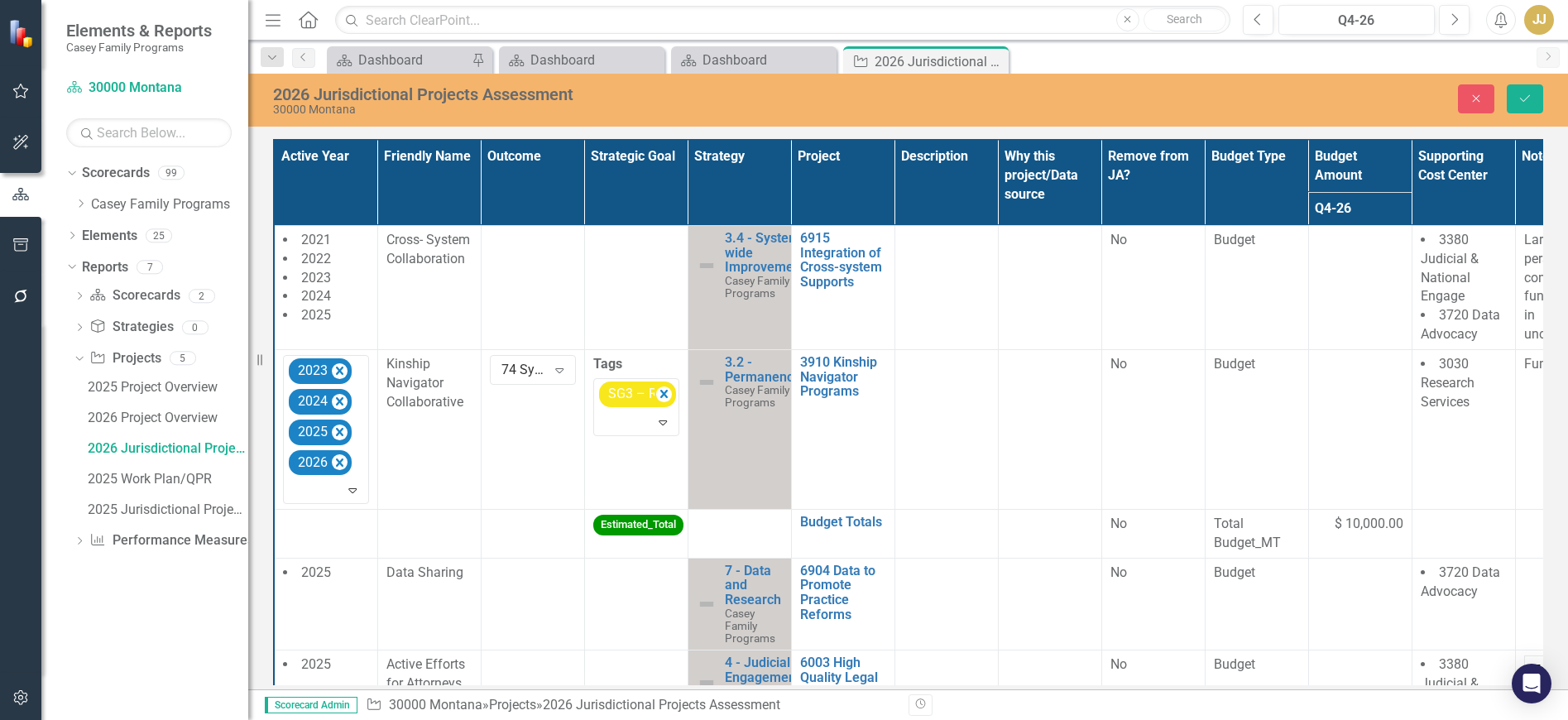 click at bounding box center [946, 429] 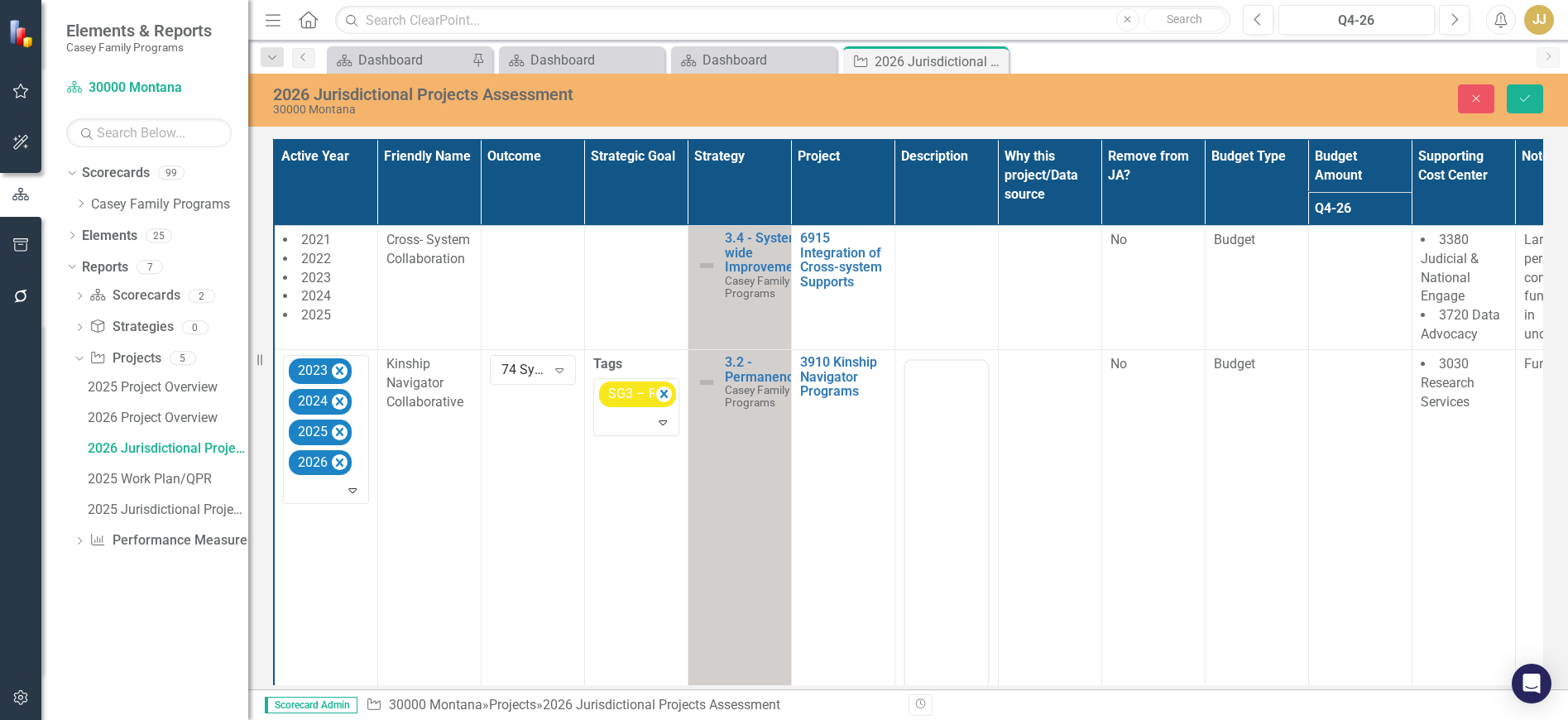 scroll, scrollTop: 0, scrollLeft: 0, axis: both 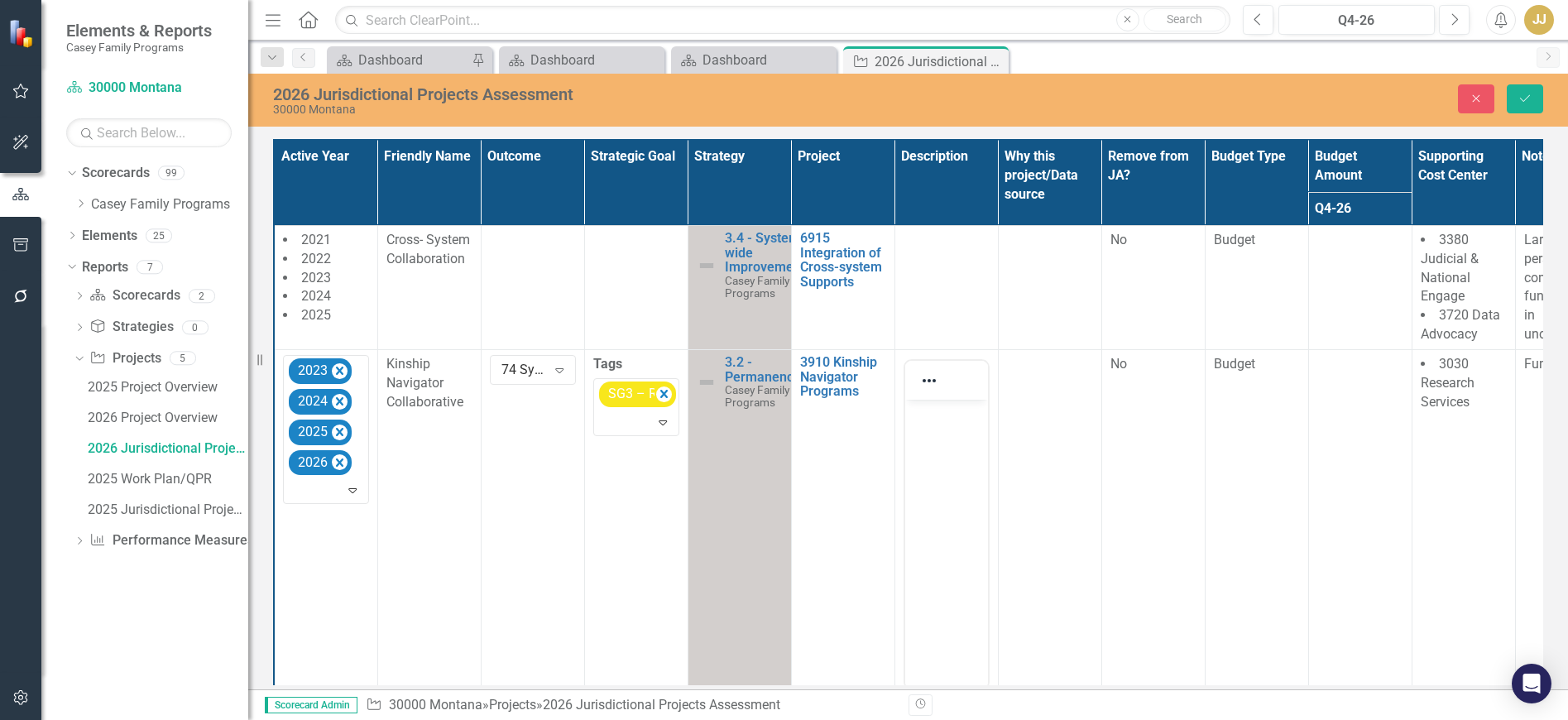 click at bounding box center (946, 523) 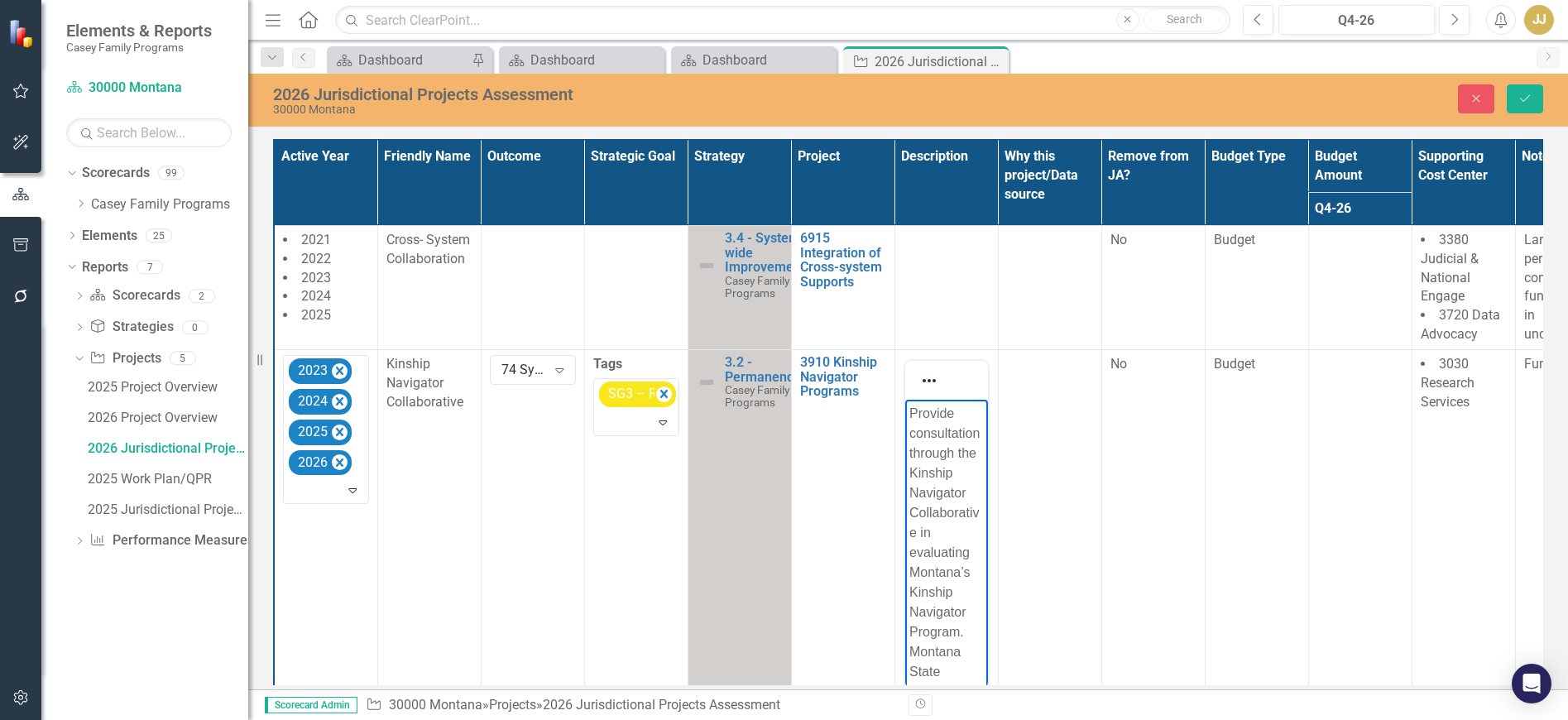 scroll, scrollTop: 189, scrollLeft: 0, axis: vertical 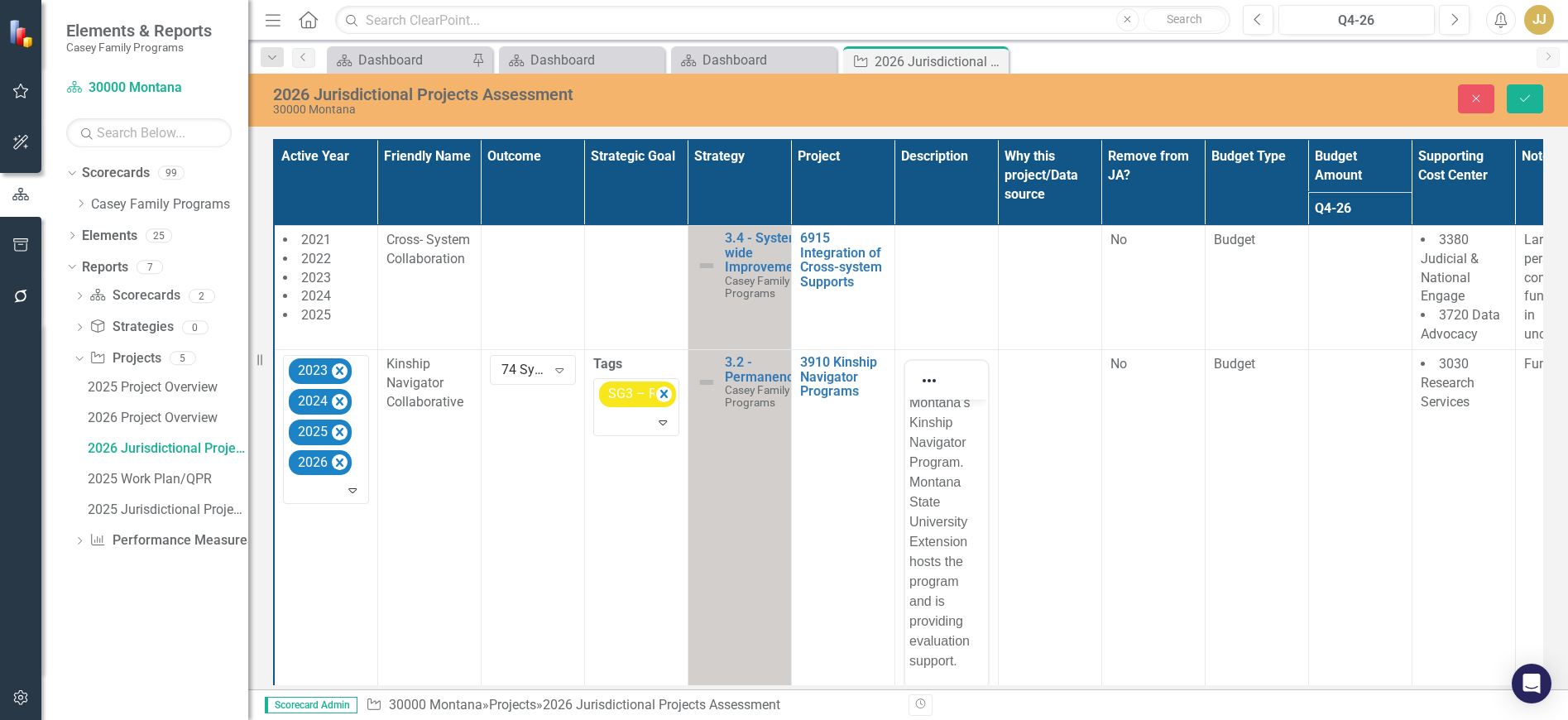 click at bounding box center (1049, 587) 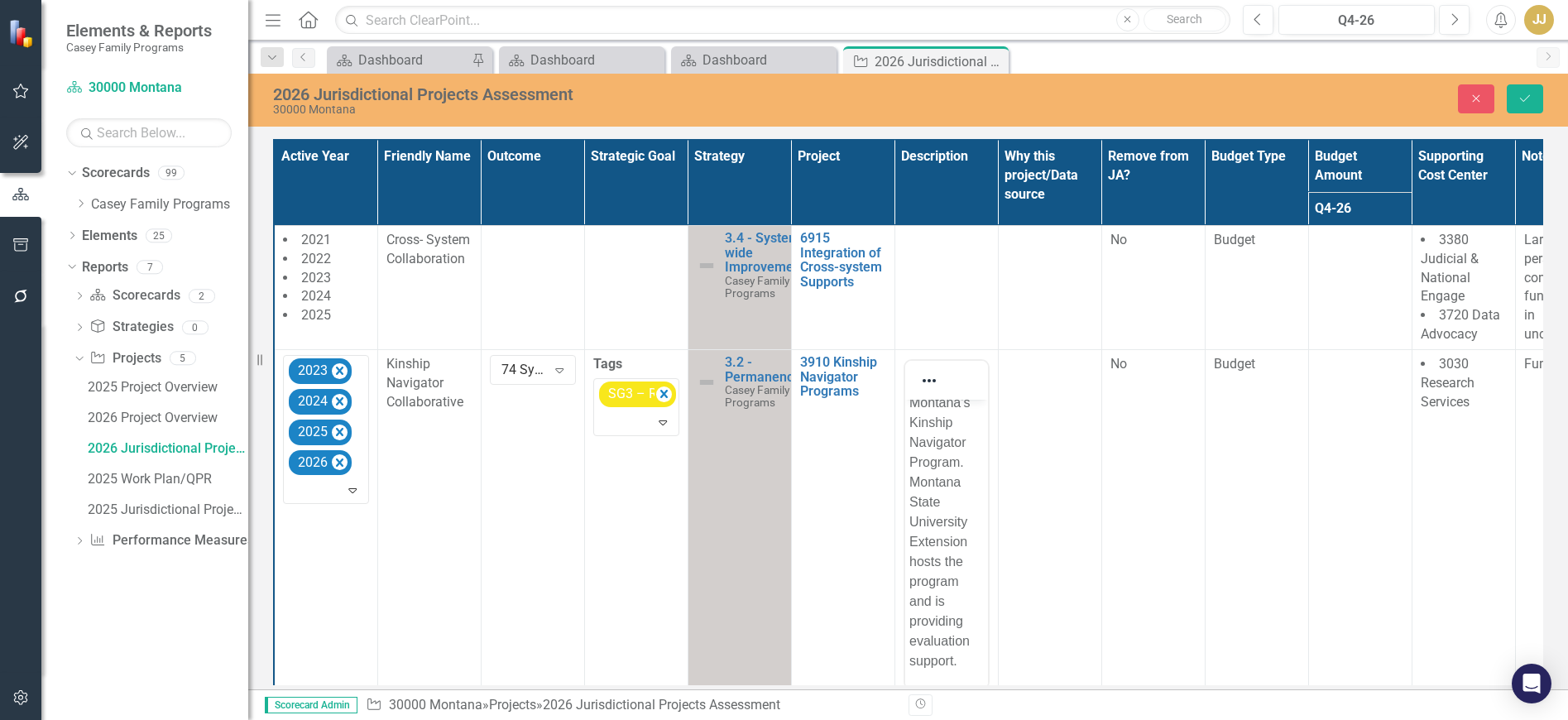 click at bounding box center (1049, 587) 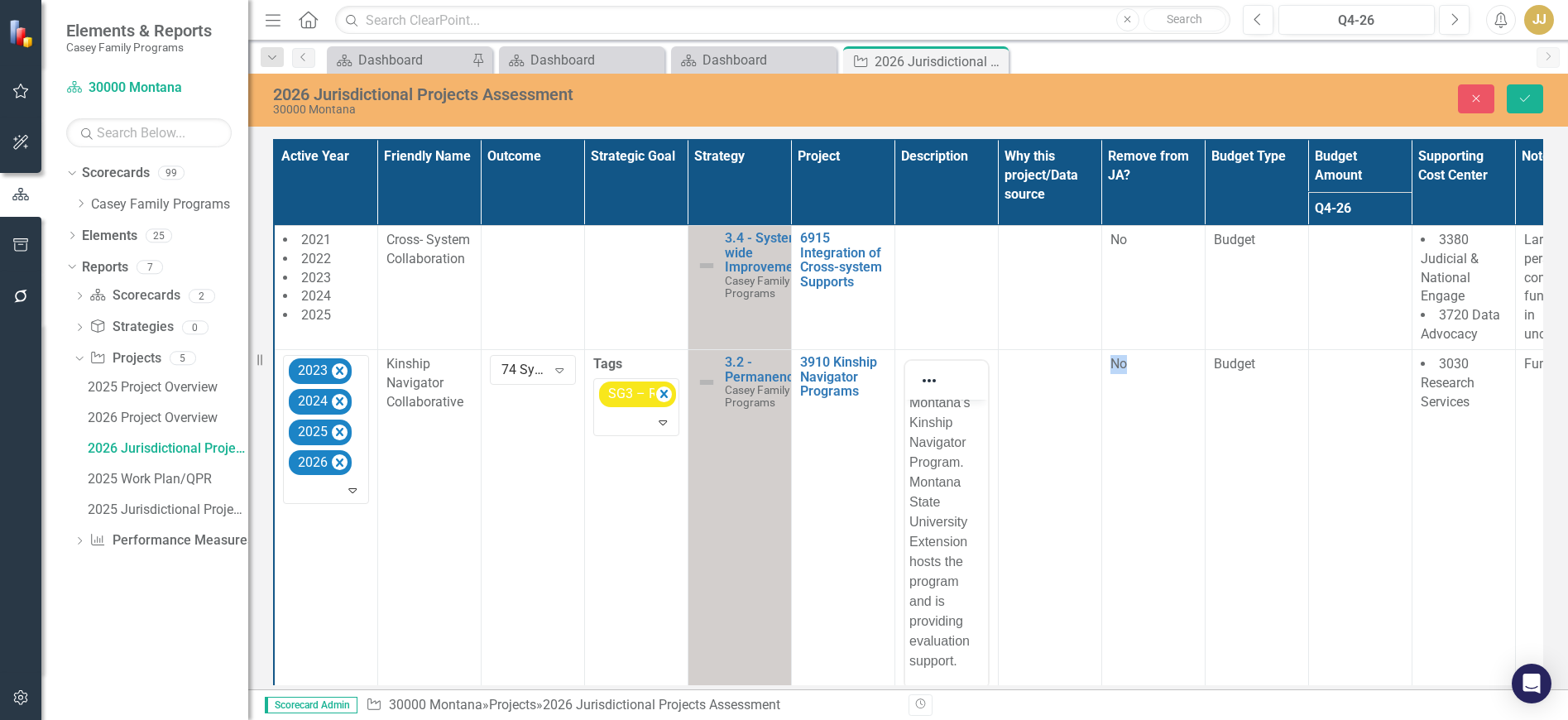 click at bounding box center [1049, 587] 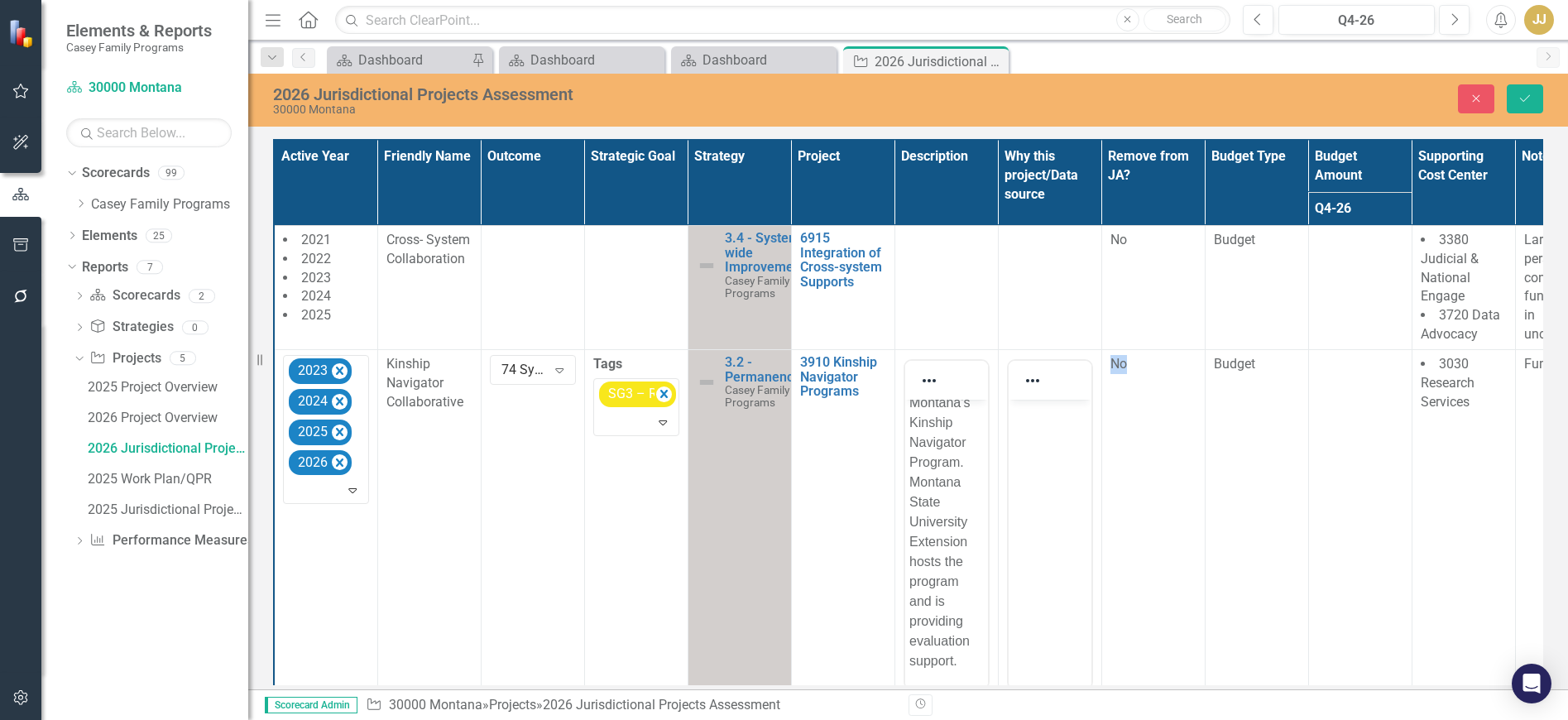 scroll, scrollTop: 0, scrollLeft: 0, axis: both 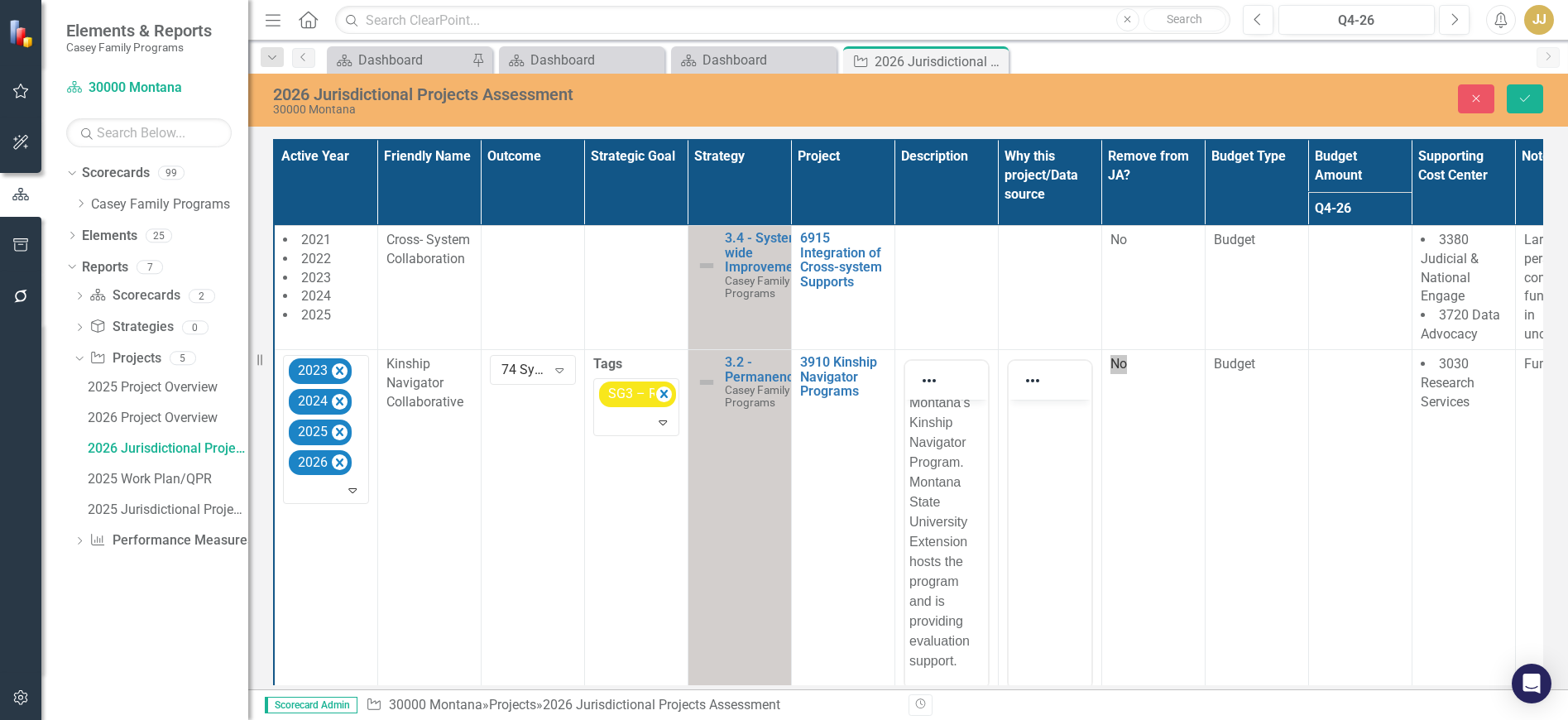 click at bounding box center (1049, 523) 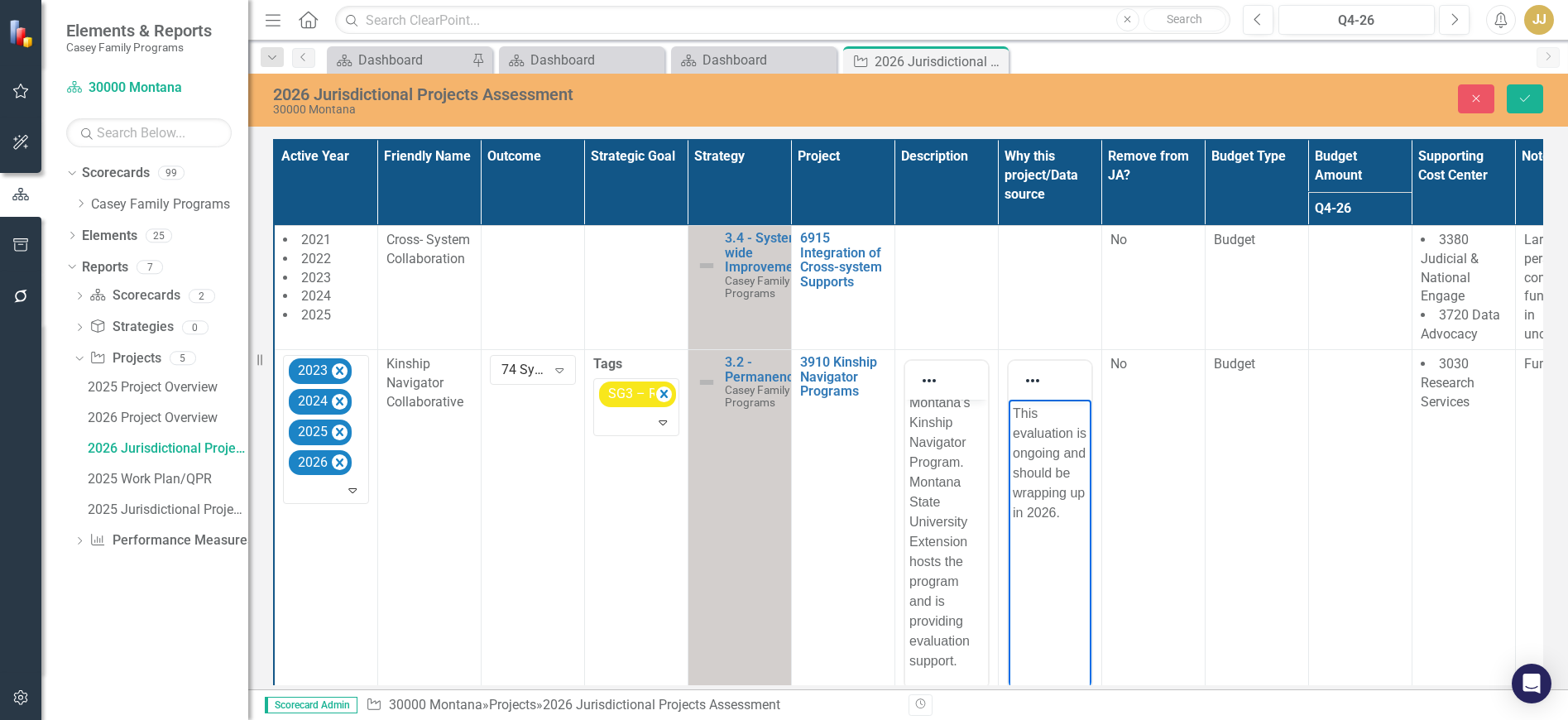 click at bounding box center [1359, 587] 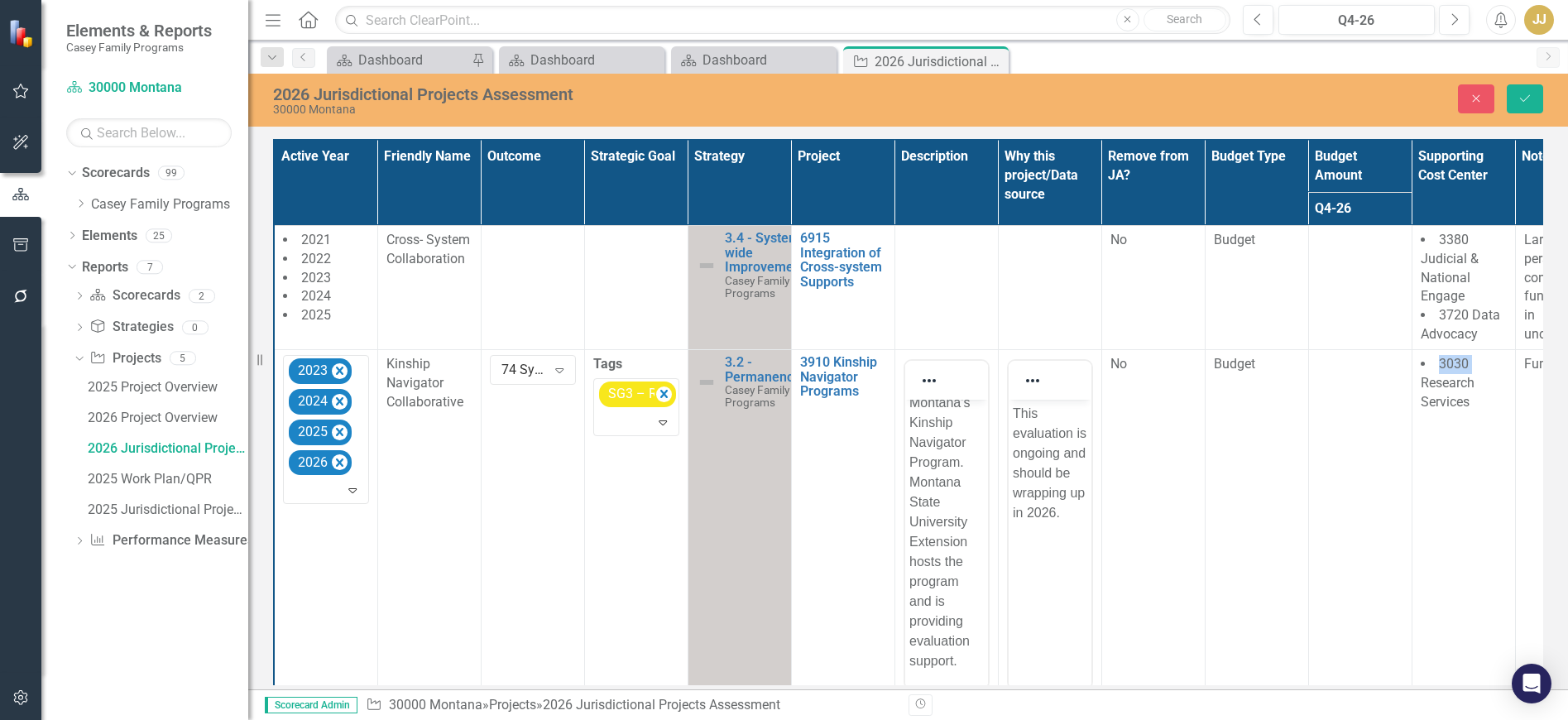 click at bounding box center (1359, 587) 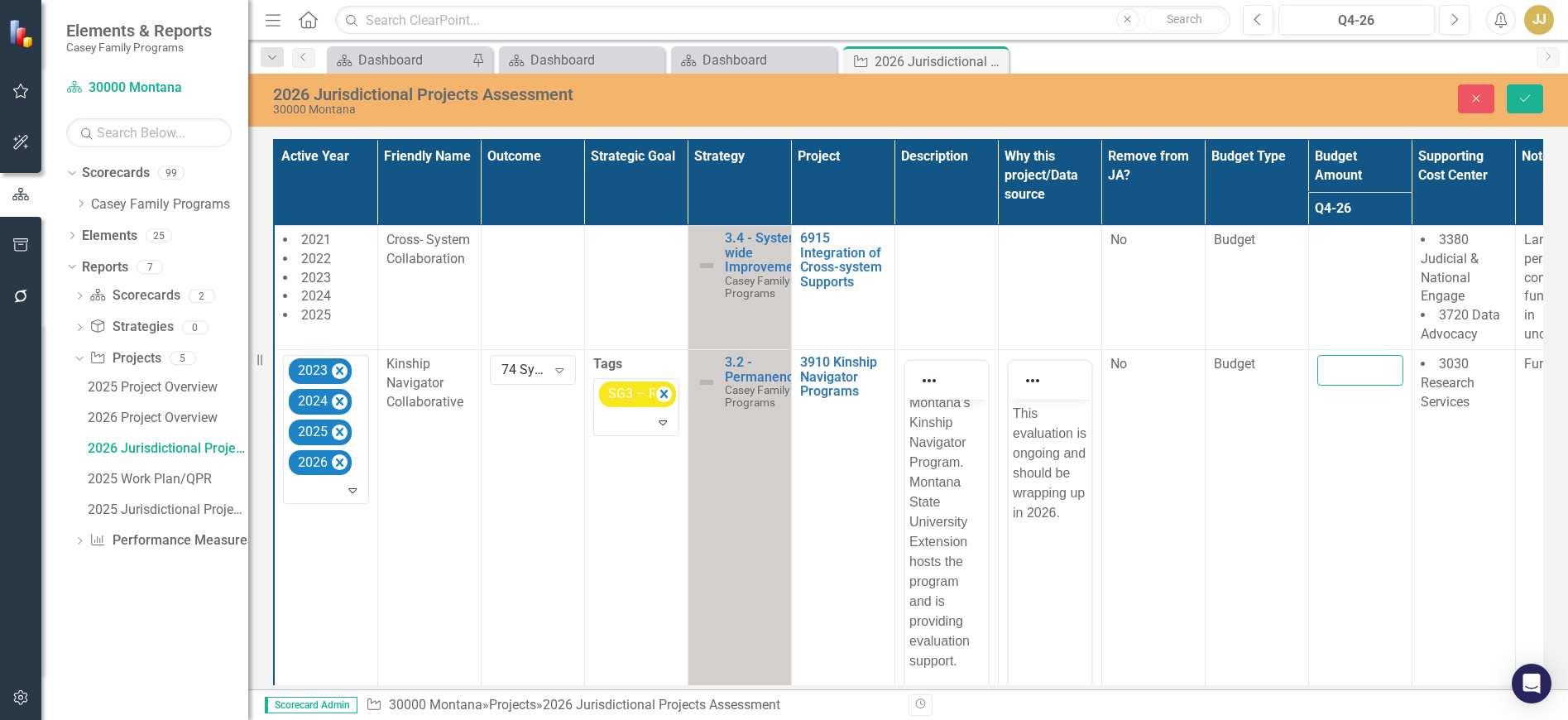 click at bounding box center [1360, 370] 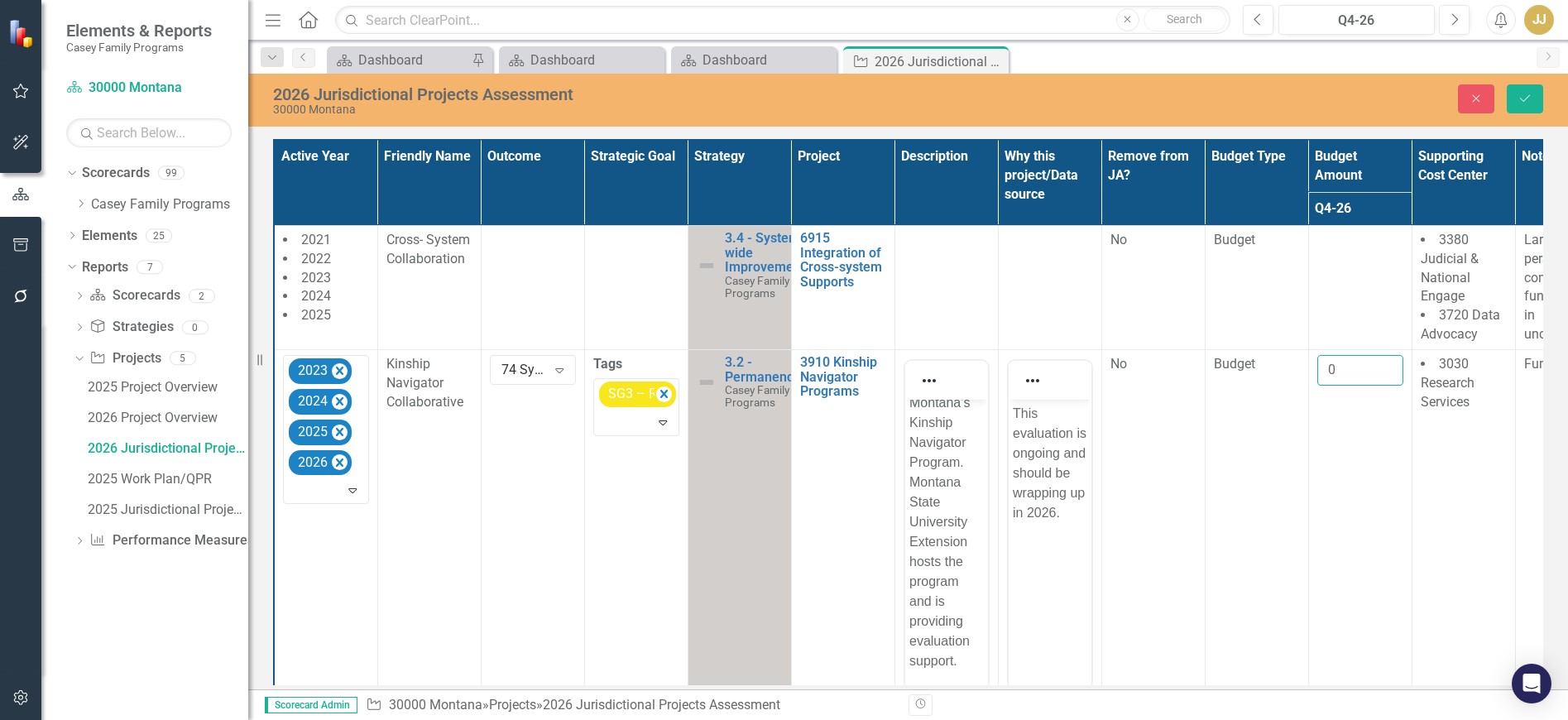type on "0" 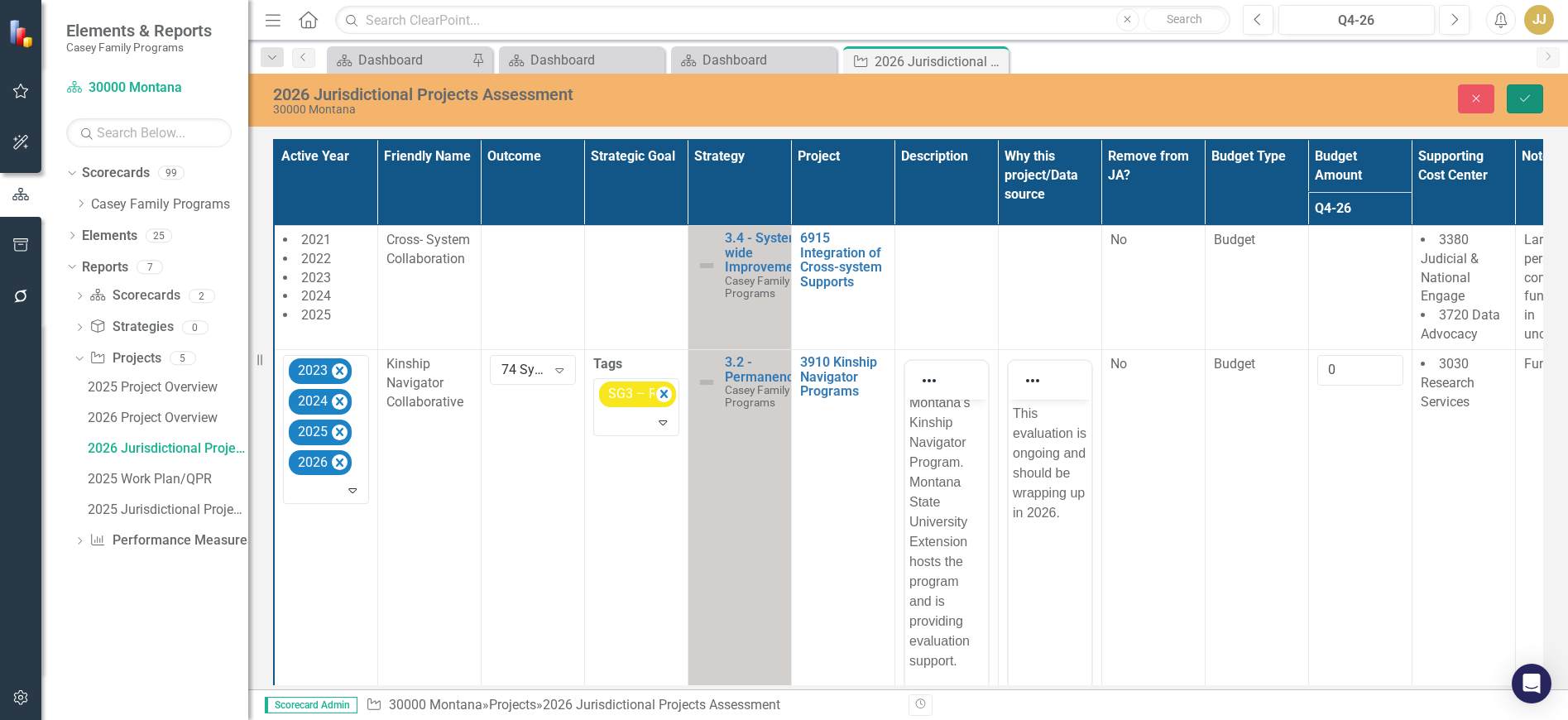 click on "Save" at bounding box center [1525, 98] 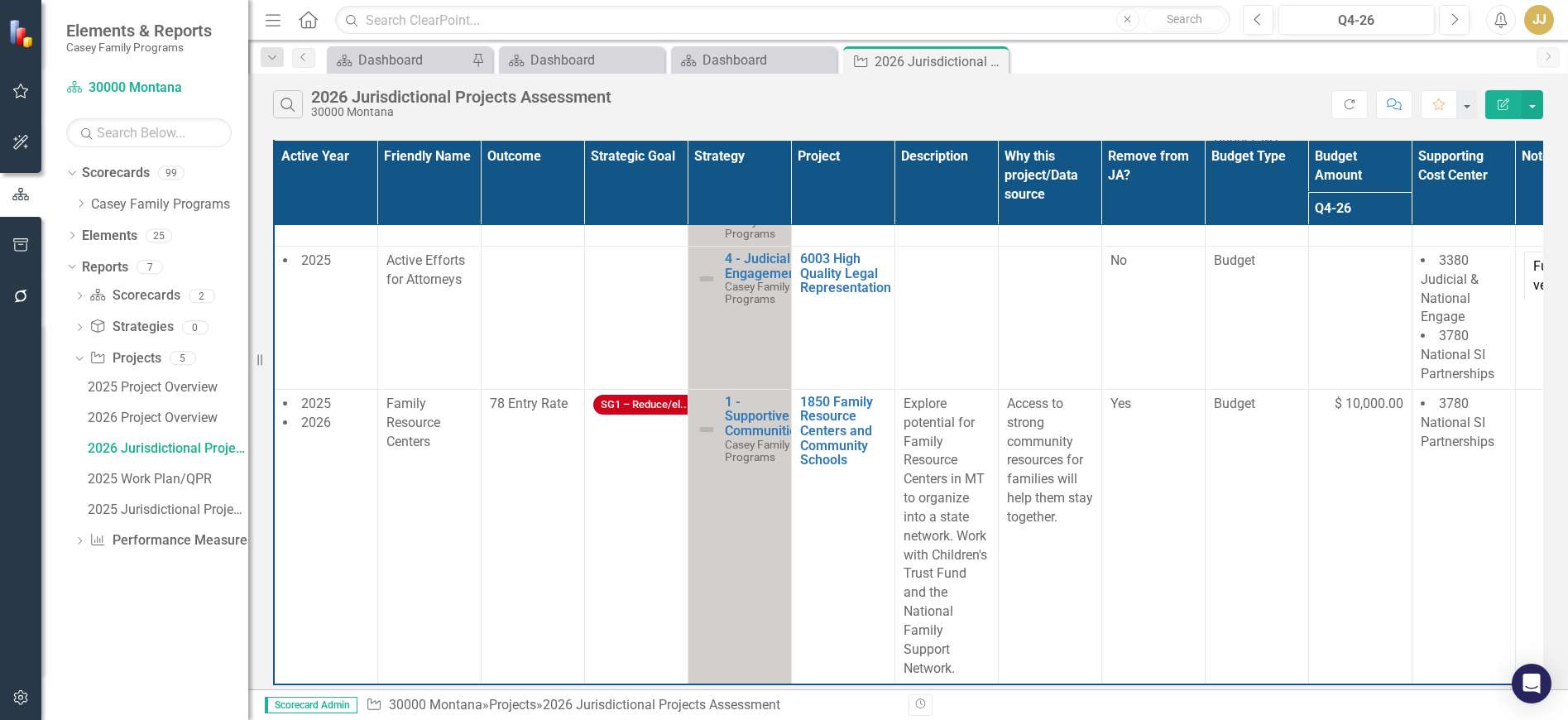 scroll, scrollTop: 12, scrollLeft: 0, axis: vertical 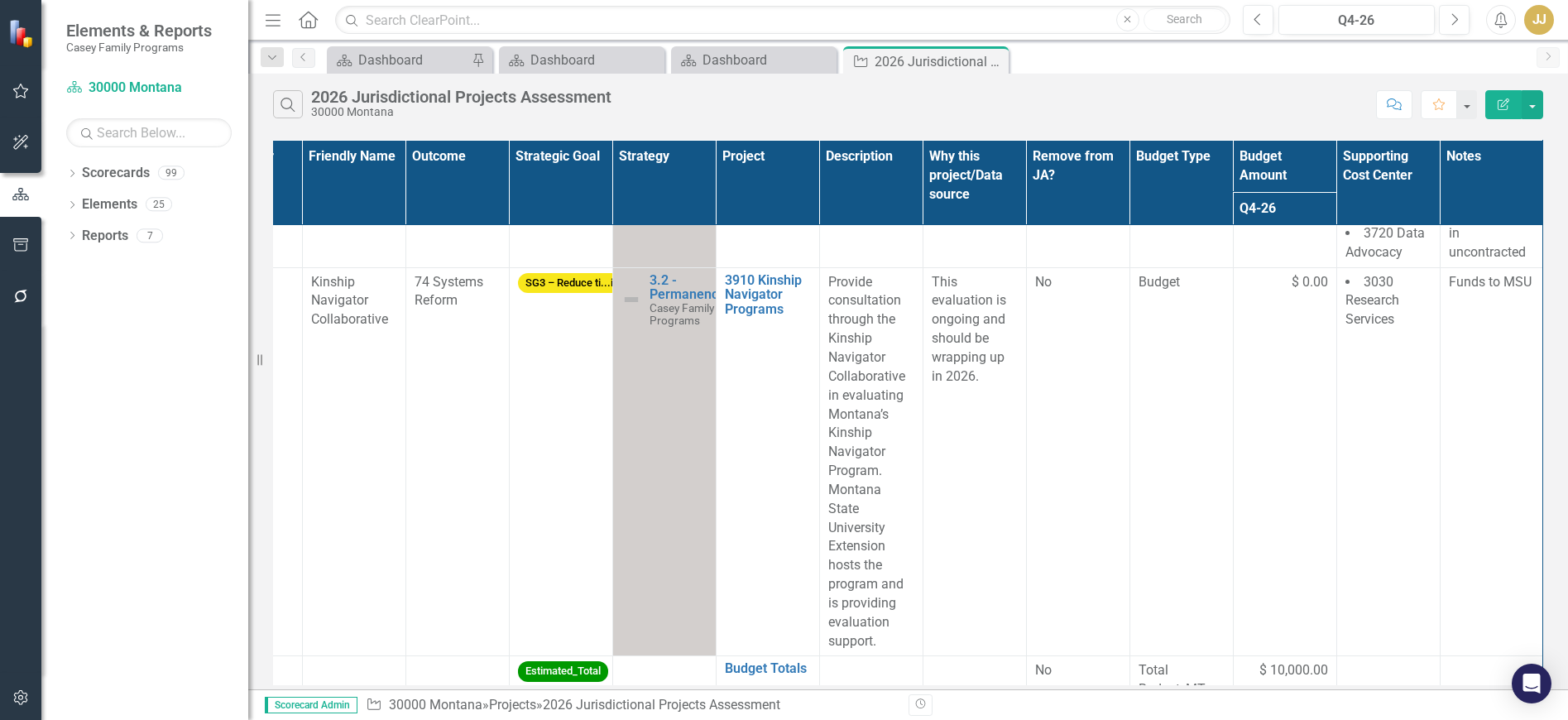 click on "3030 Research Services" at bounding box center [1372, 300] 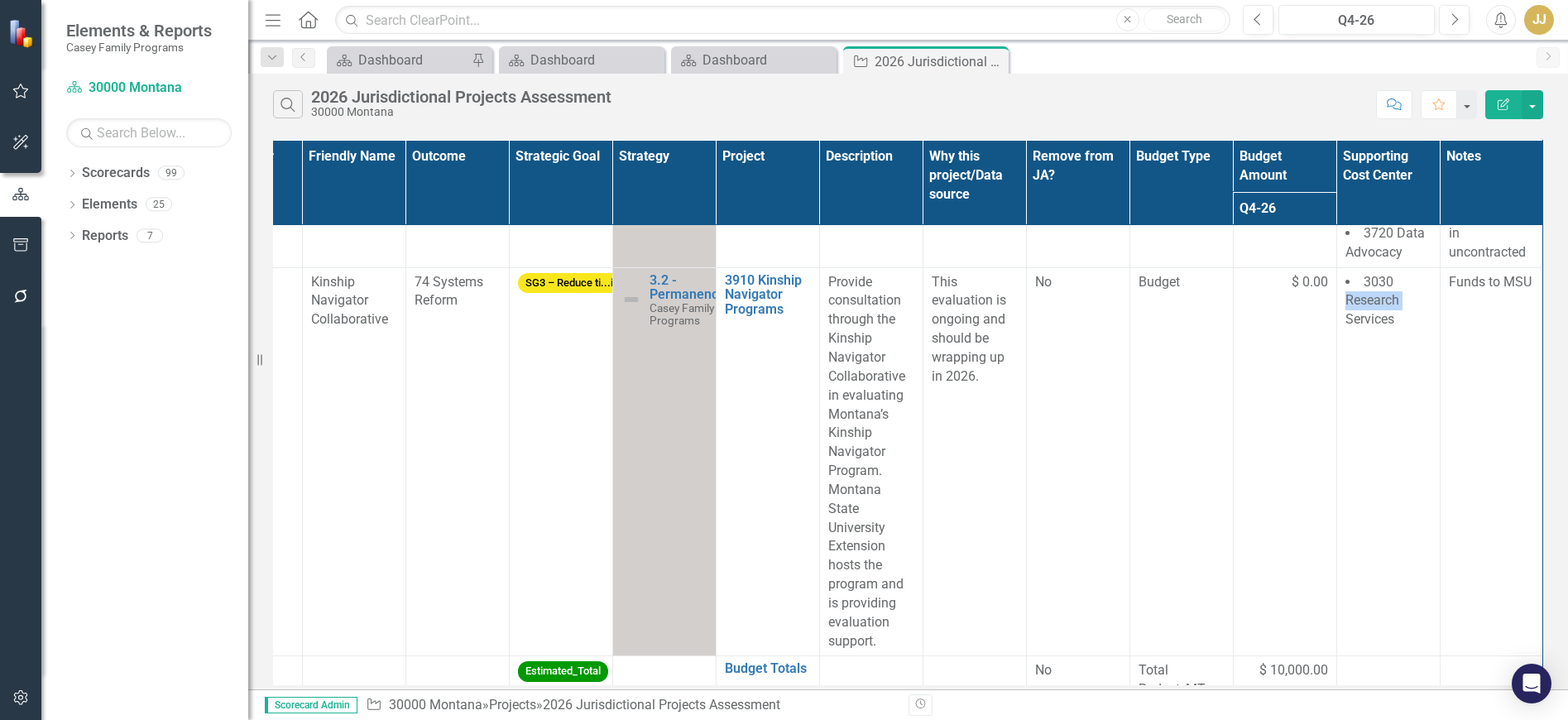click on "3030 Research Services" at bounding box center (1372, 300) 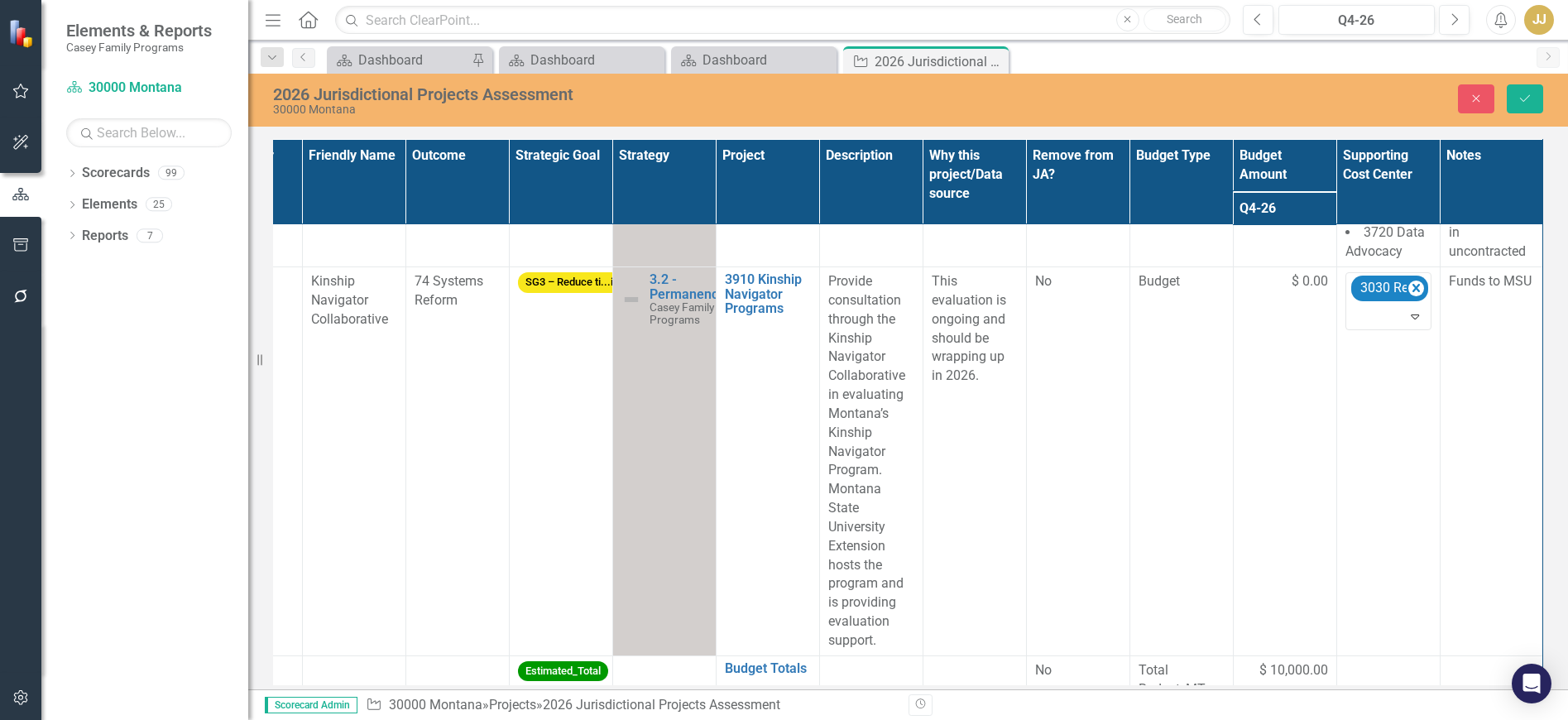 click 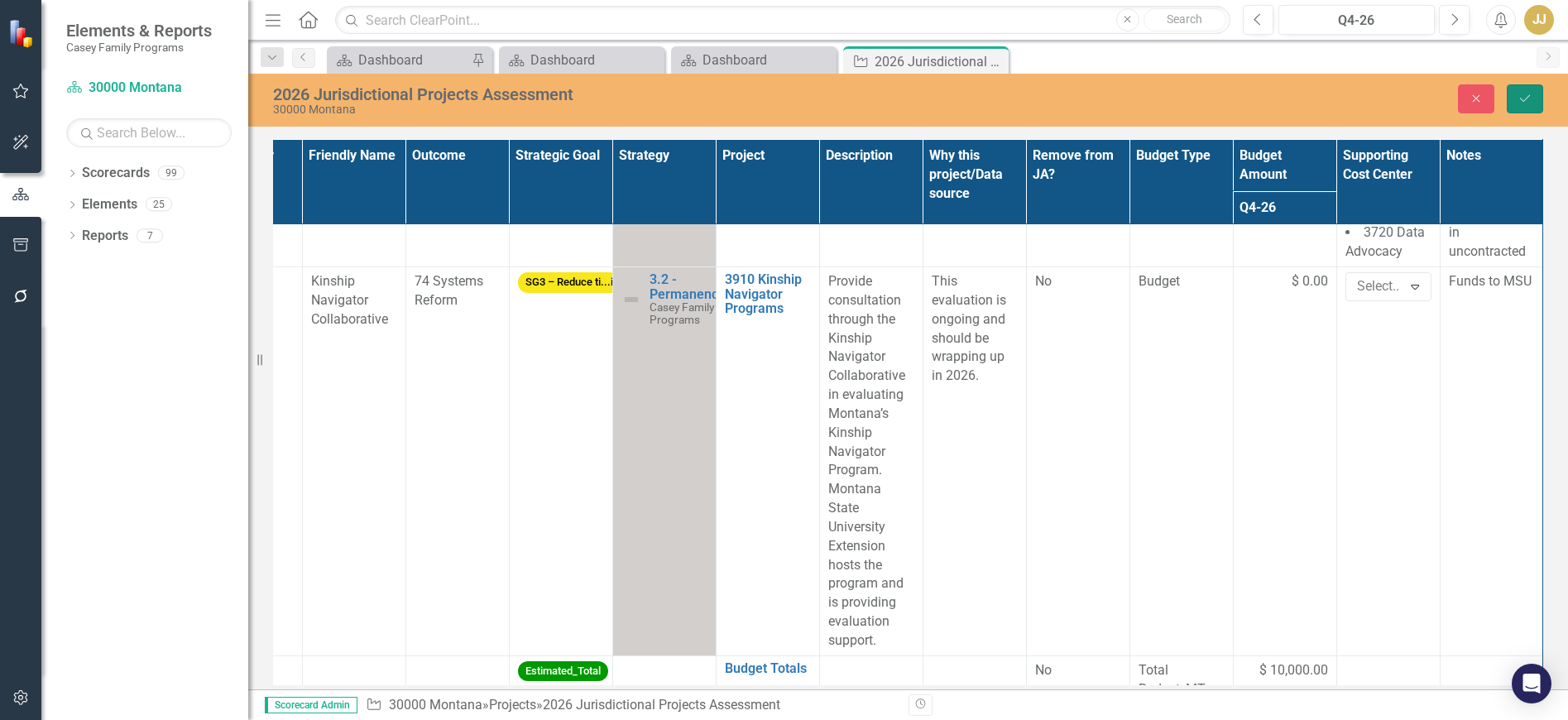 click on "Save" at bounding box center (1525, 98) 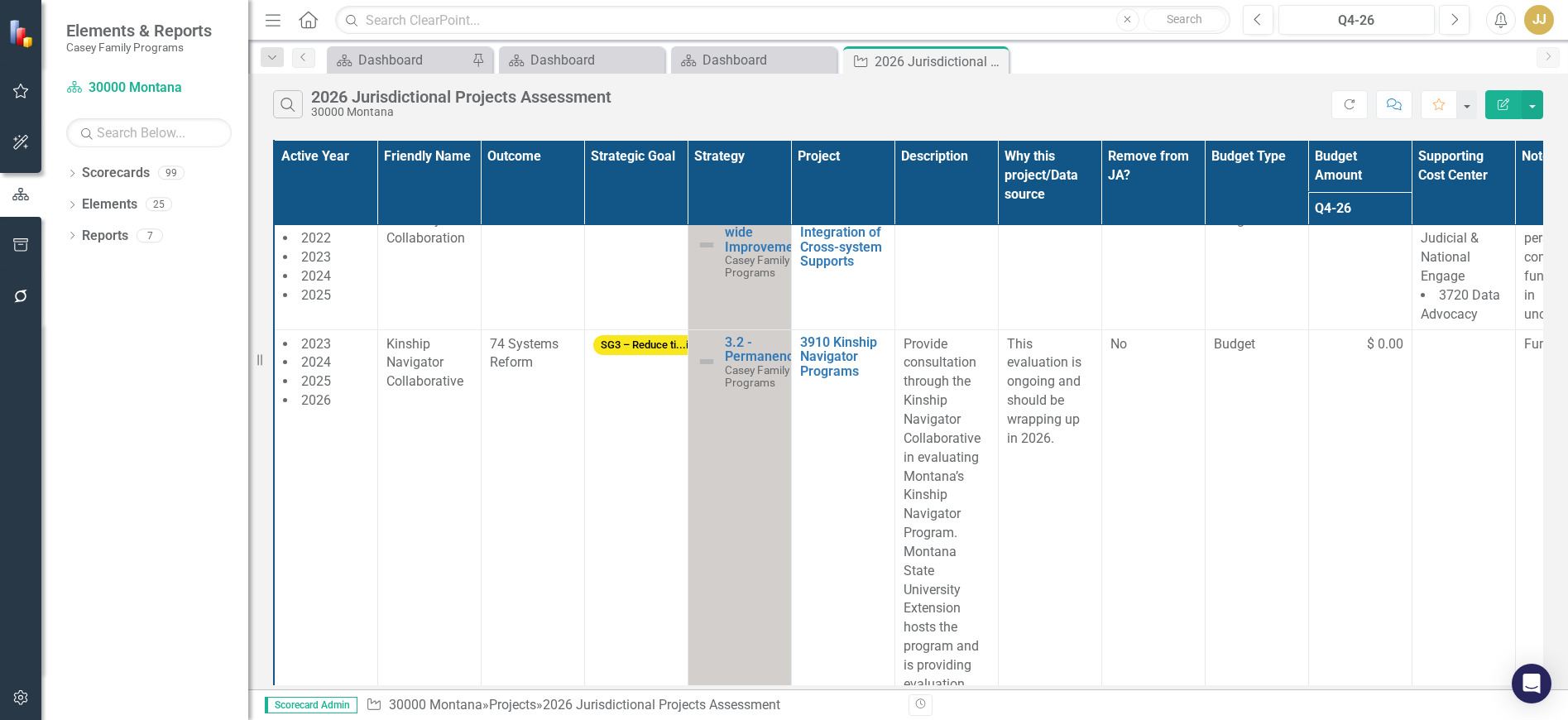 scroll, scrollTop: 0, scrollLeft: 0, axis: both 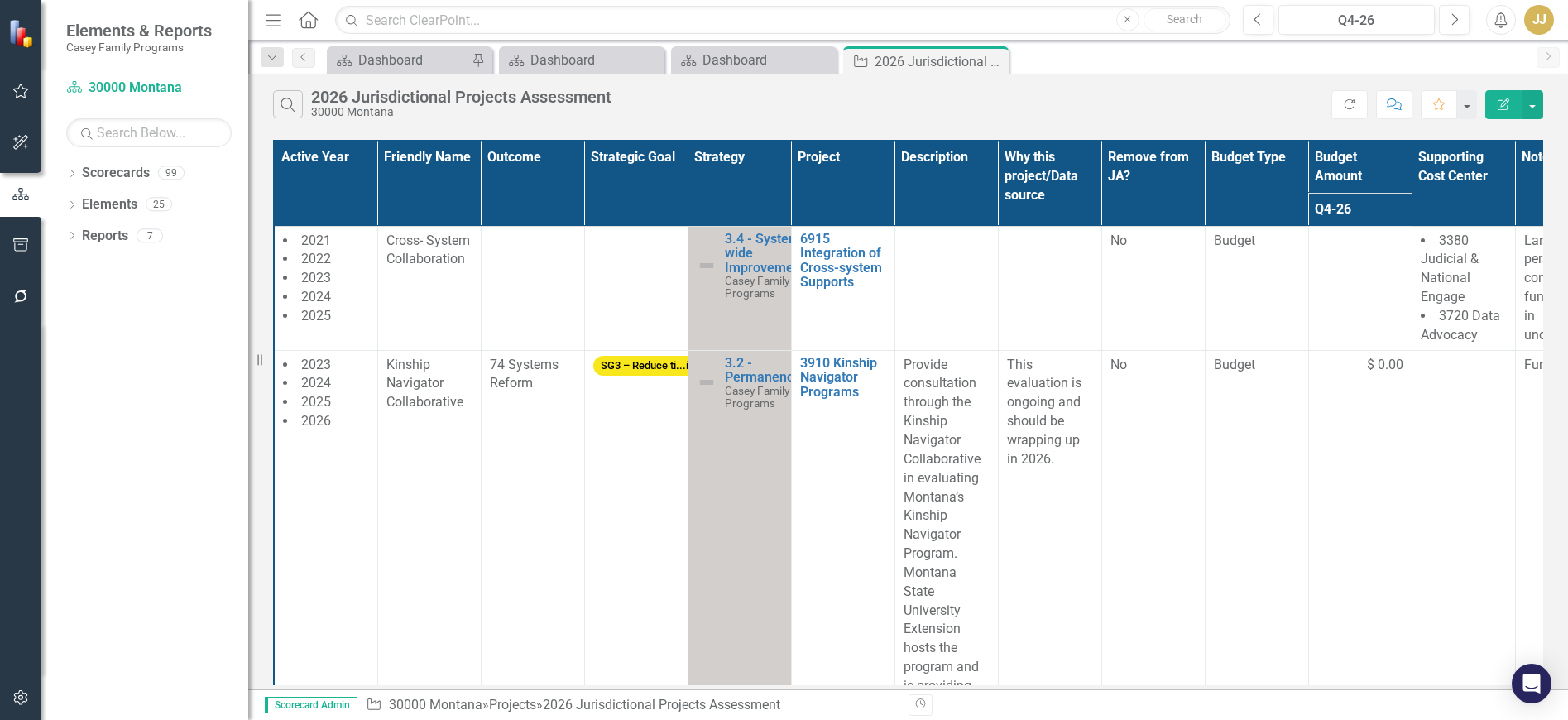 click on "Dropdown" 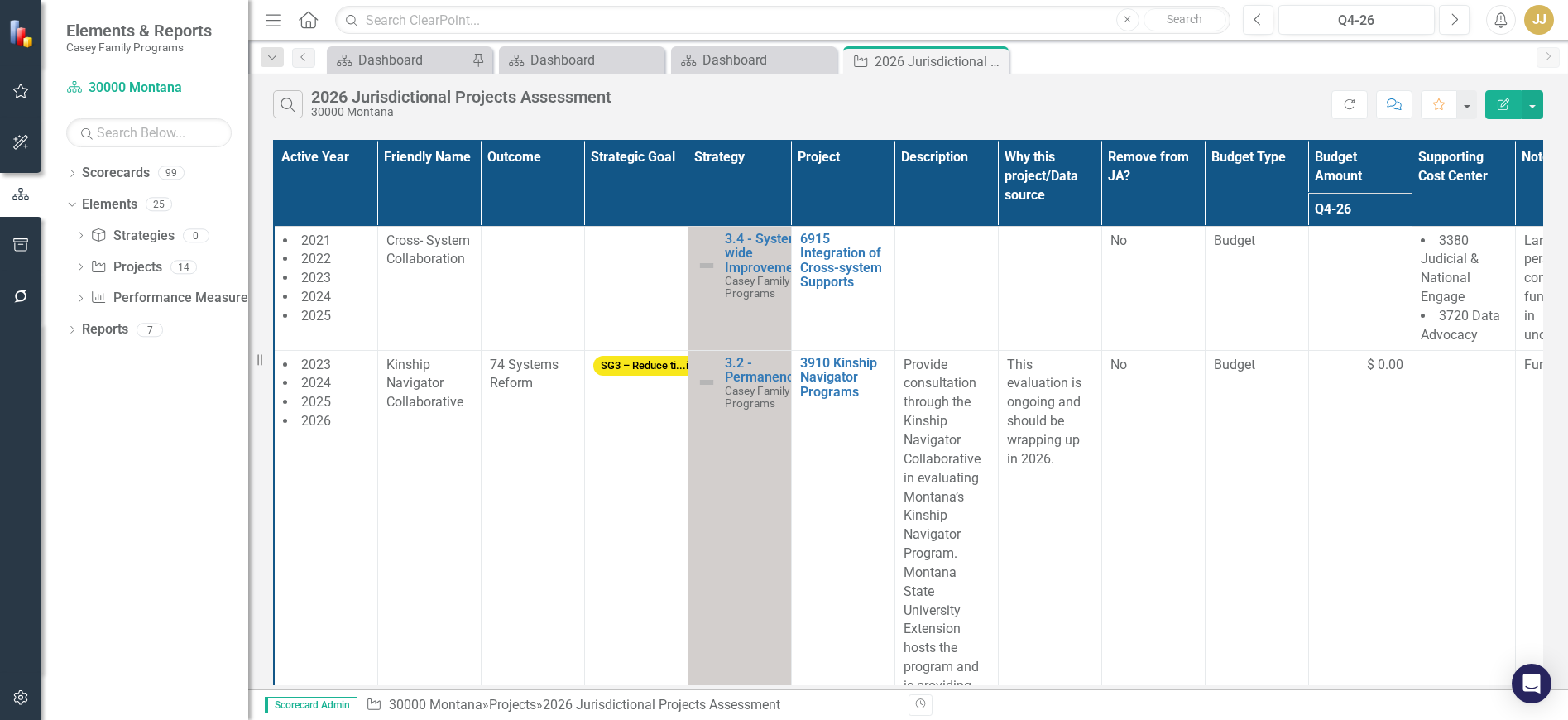 click on "Dropdown" at bounding box center (80, 269) 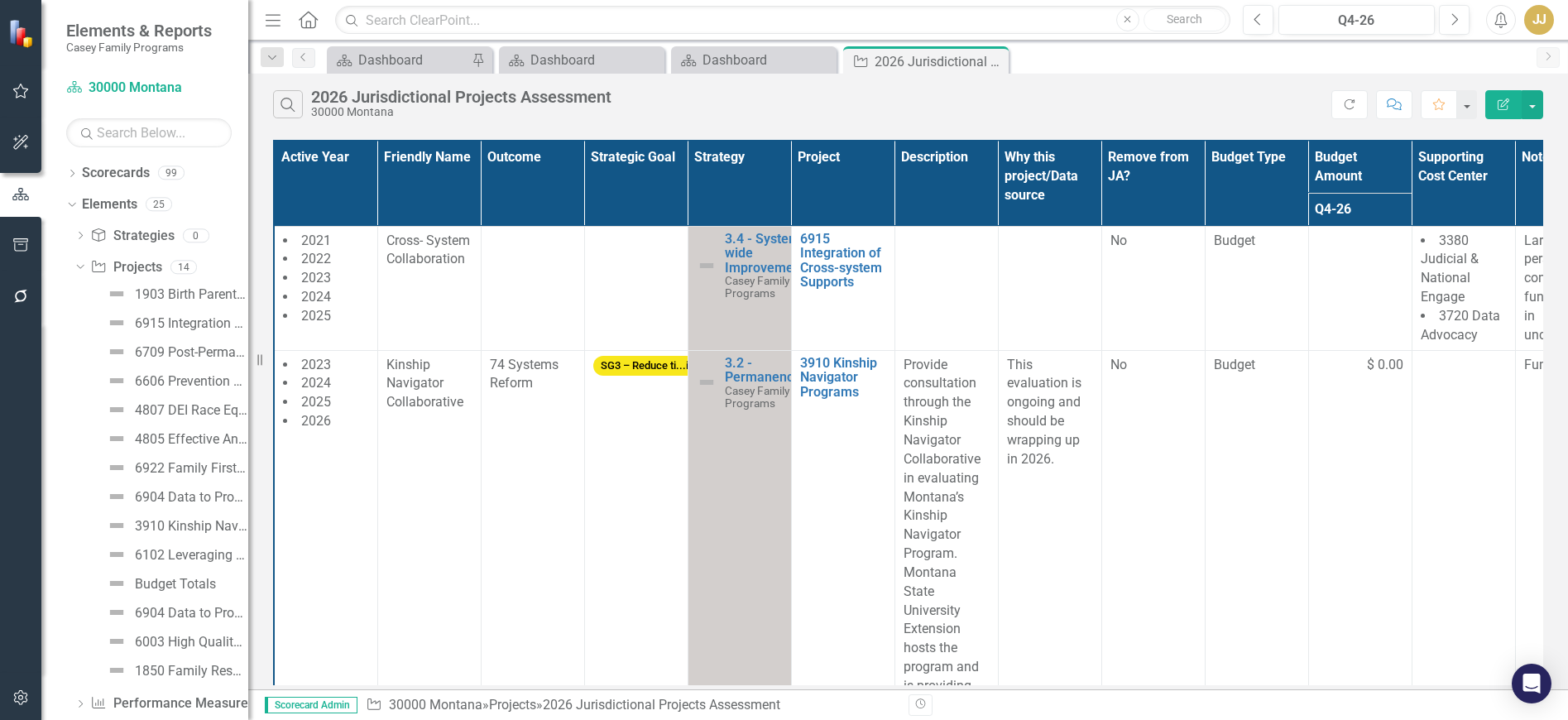 click on "Dropdown" 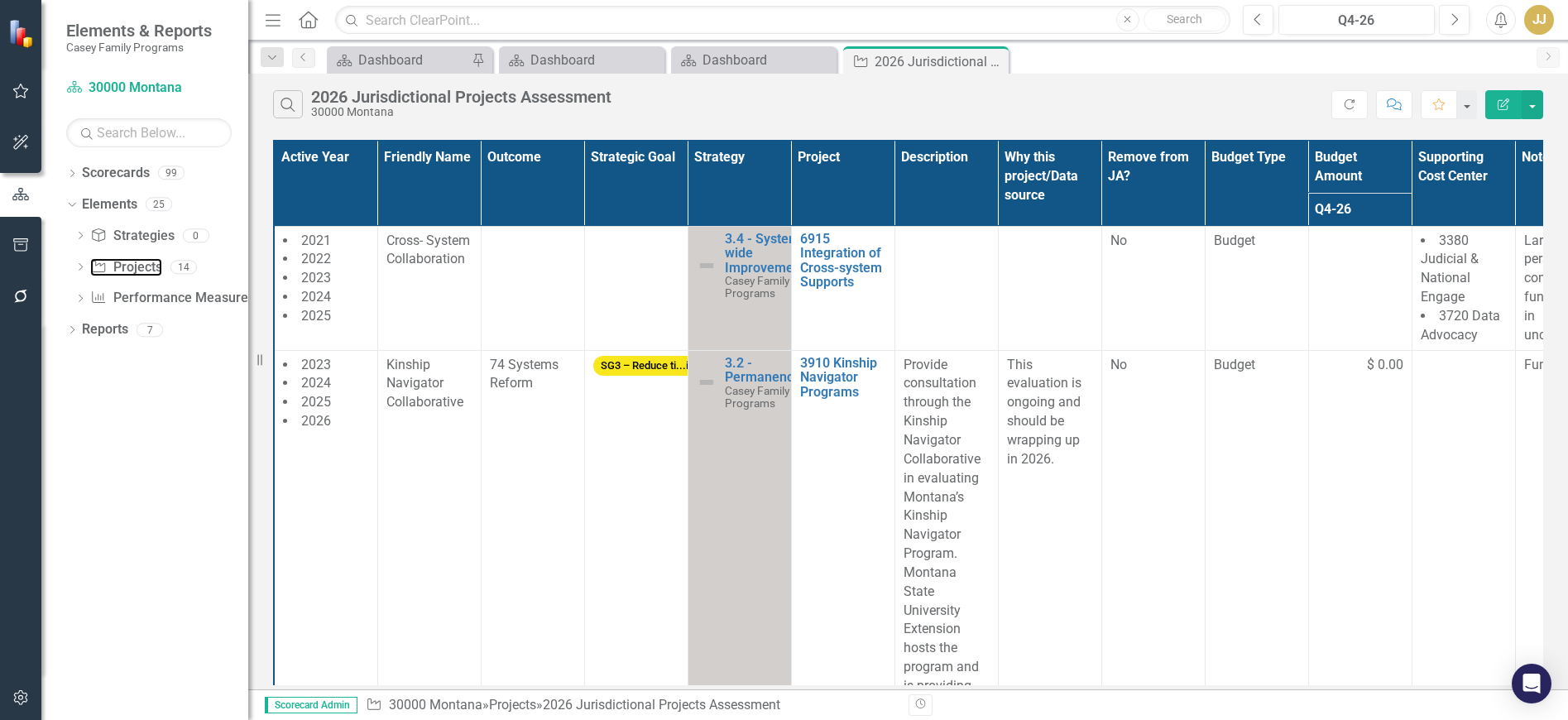 click on "Project Projects" at bounding box center (126, 267) 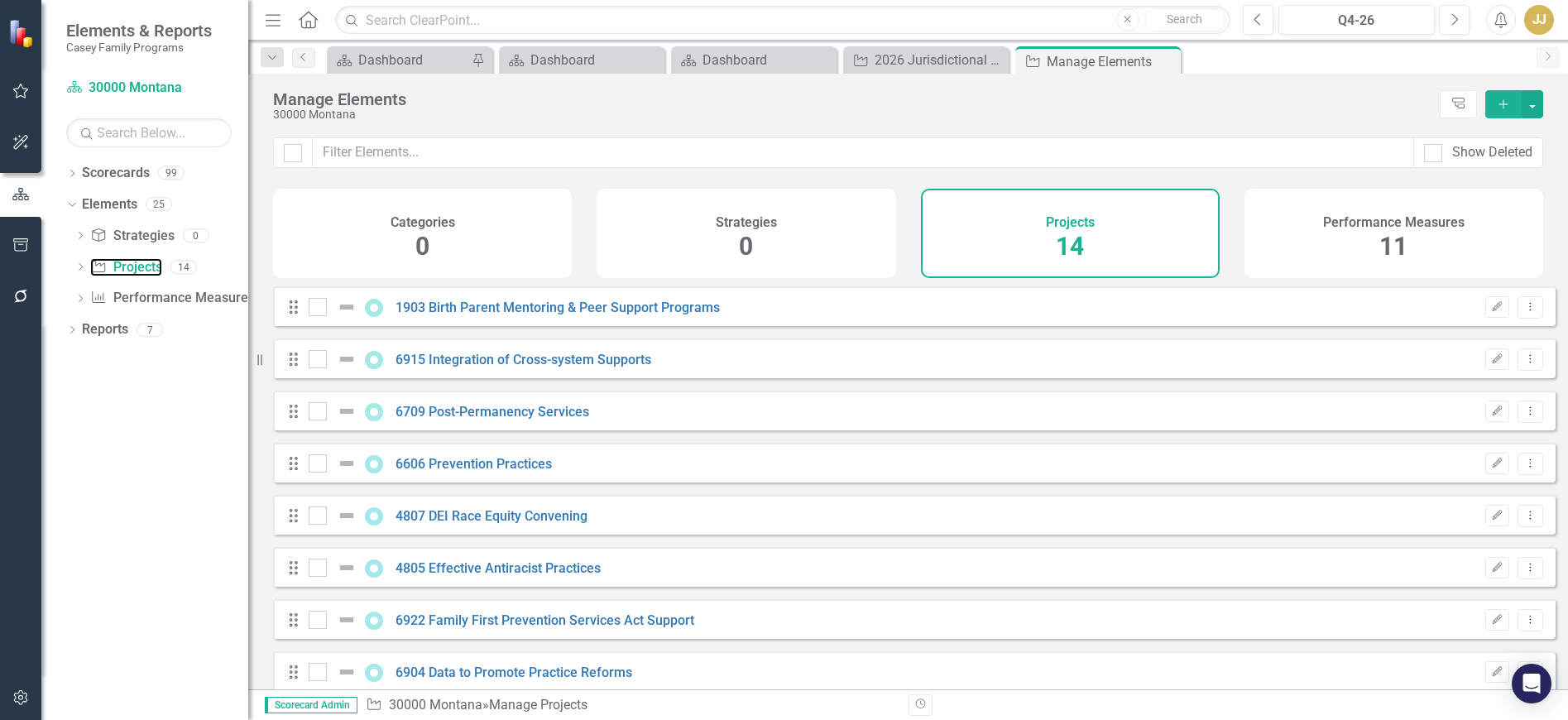 checkbox on "false" 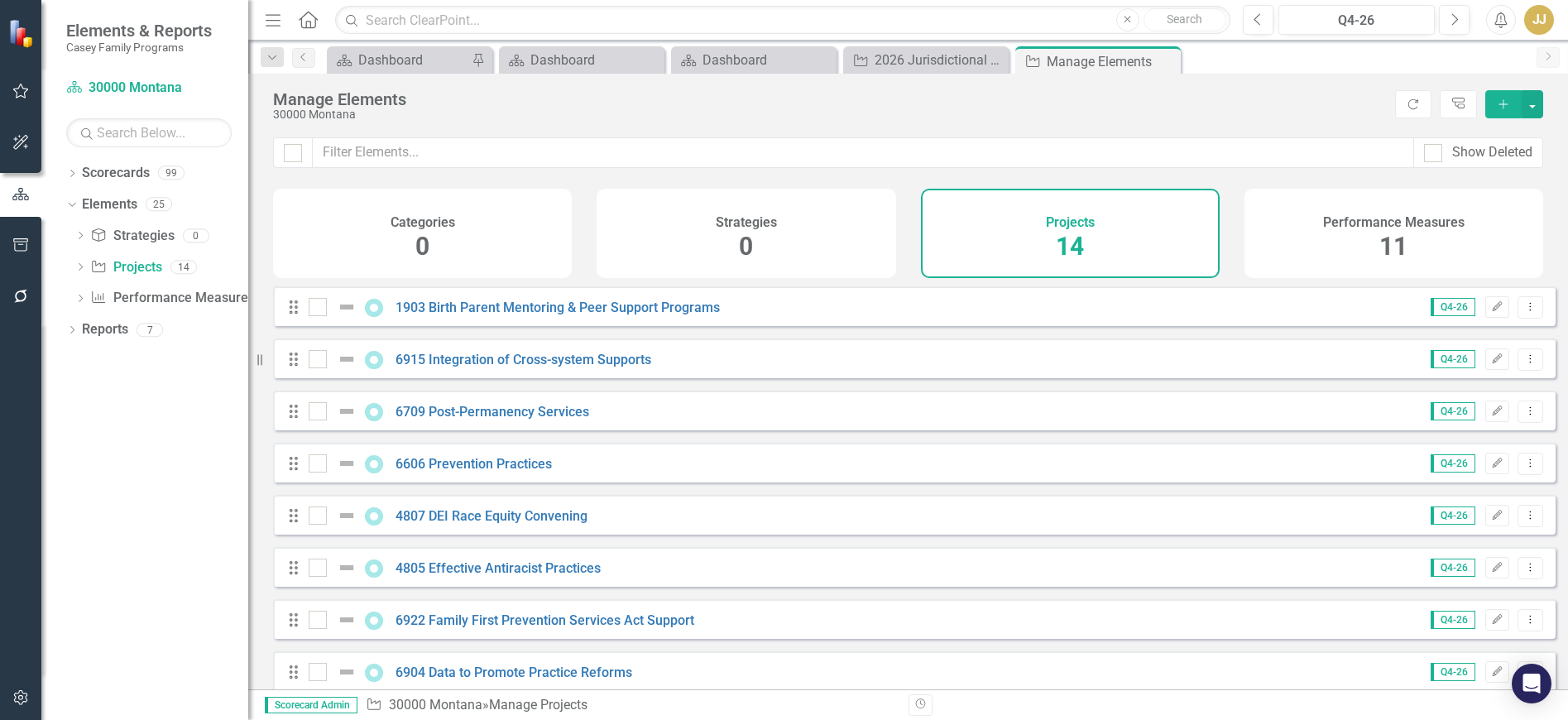 click on "Add" at bounding box center (1503, 104) 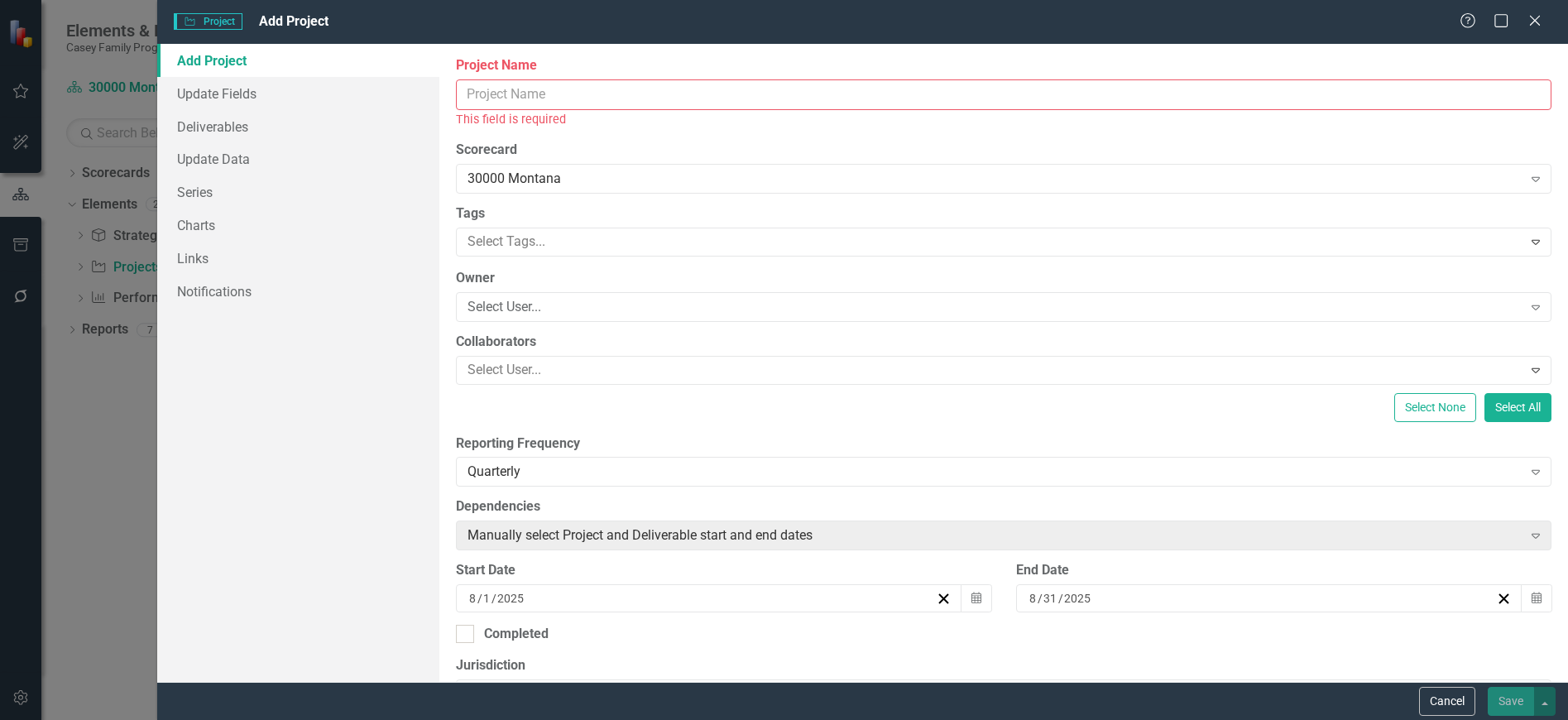click on "Project Name" at bounding box center [1004, 94] 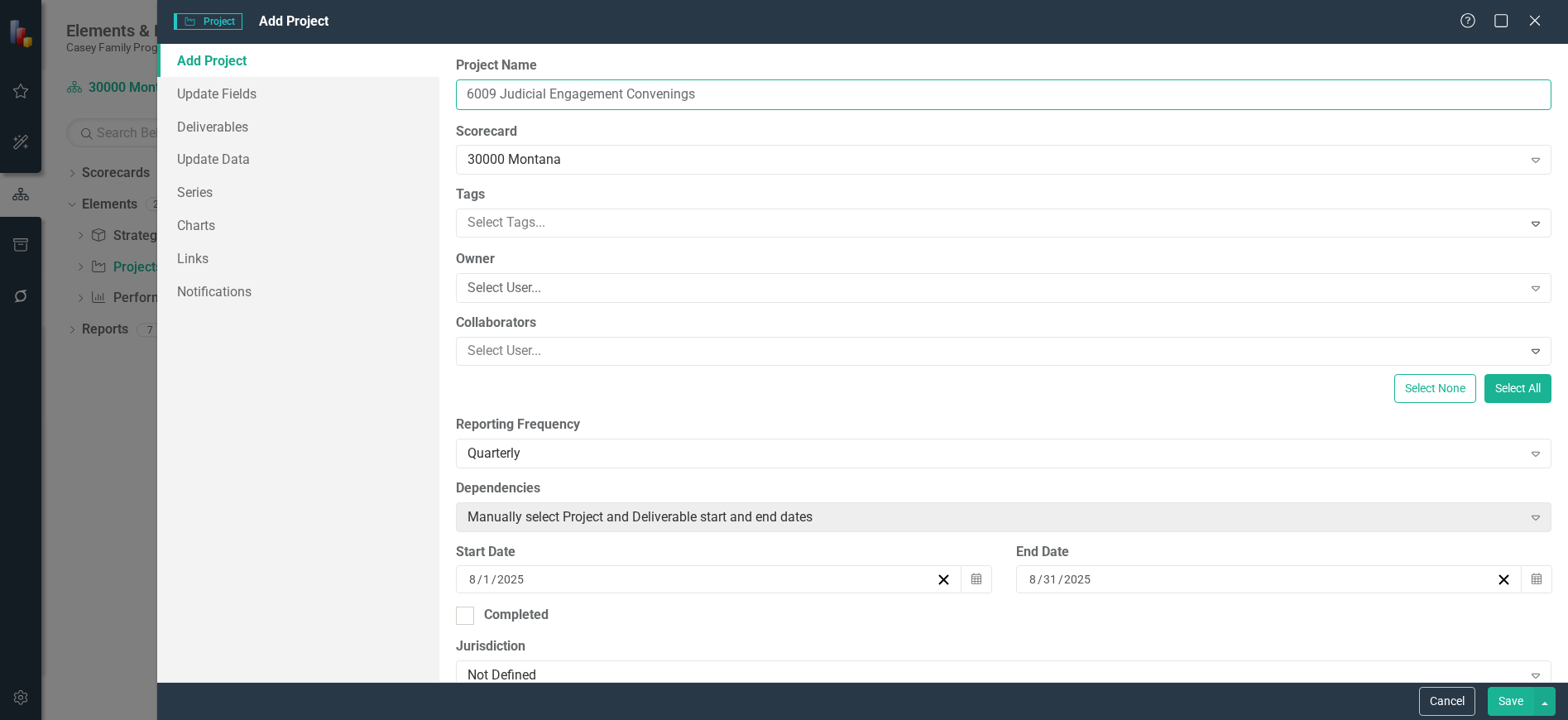 type on "6009 Judicial Engagement Convenings" 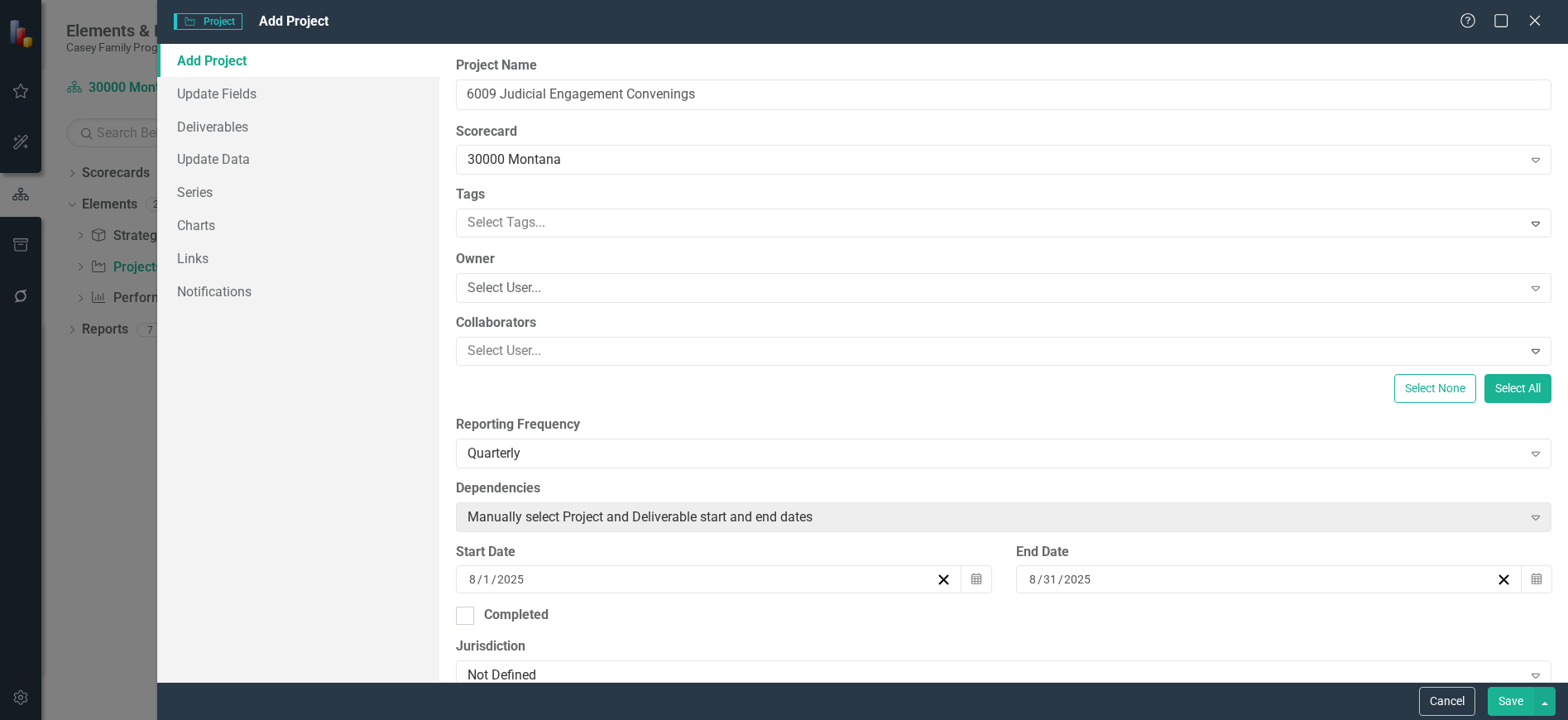 click at bounding box center [991, 223] 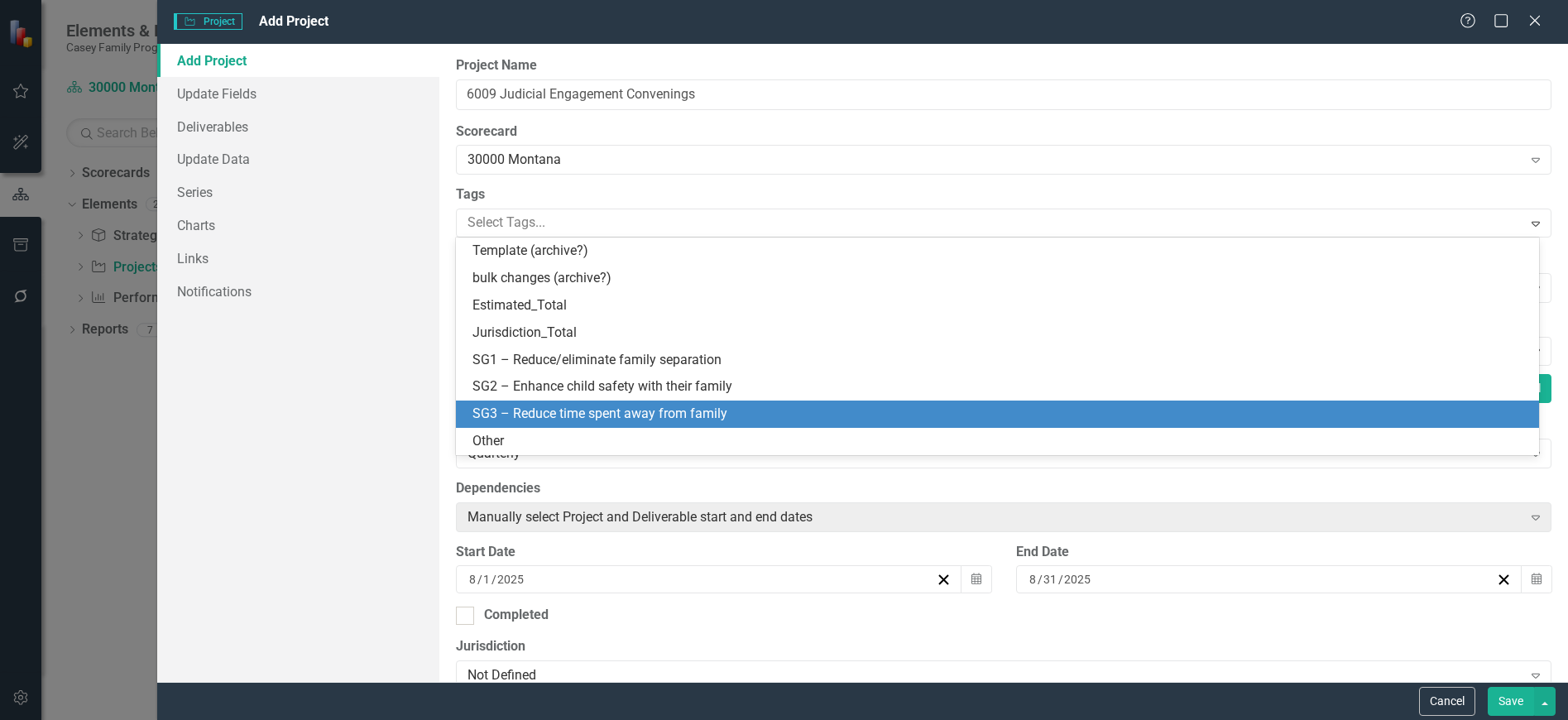 click on "SG3 – Reduce time spent away from family" at bounding box center (600, 413) 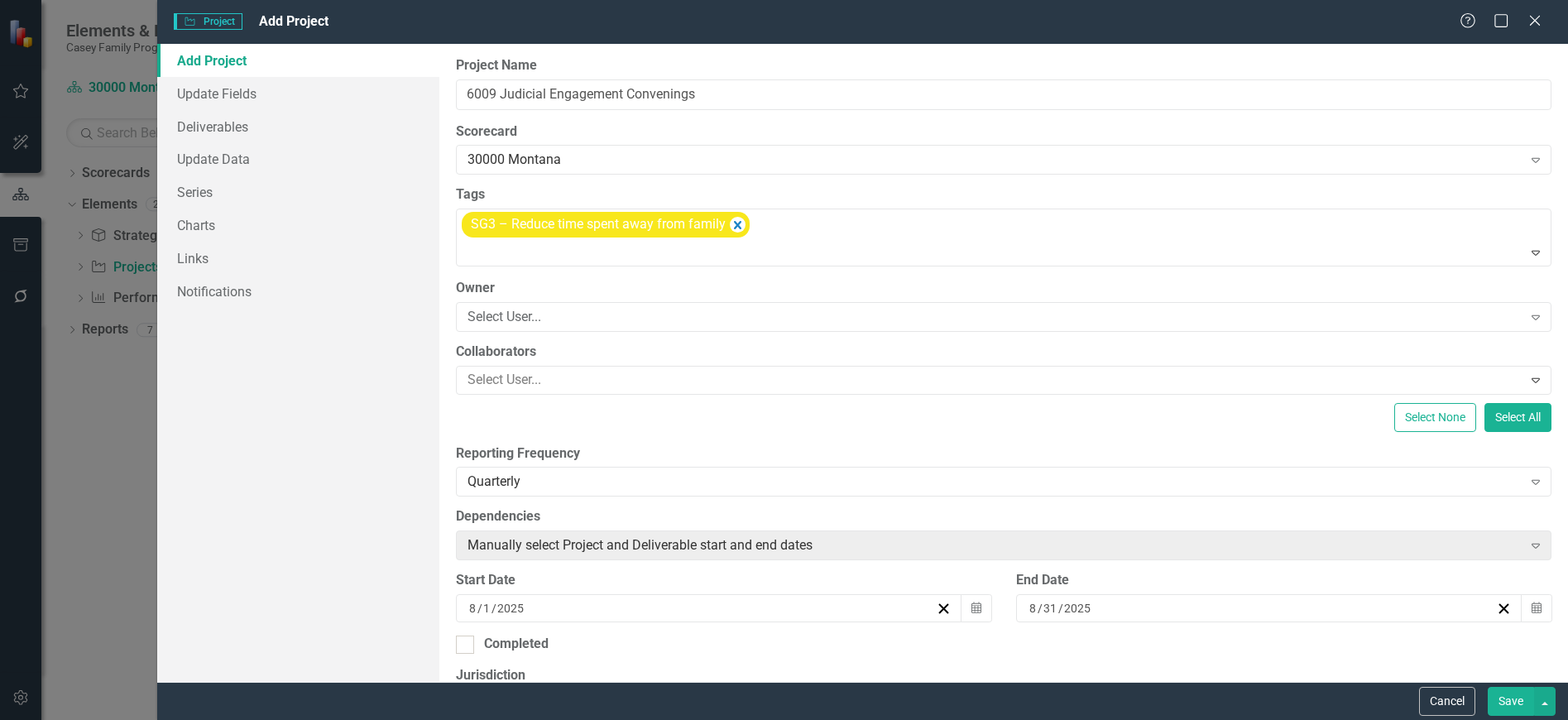 click on "Select User..." at bounding box center (995, 316) 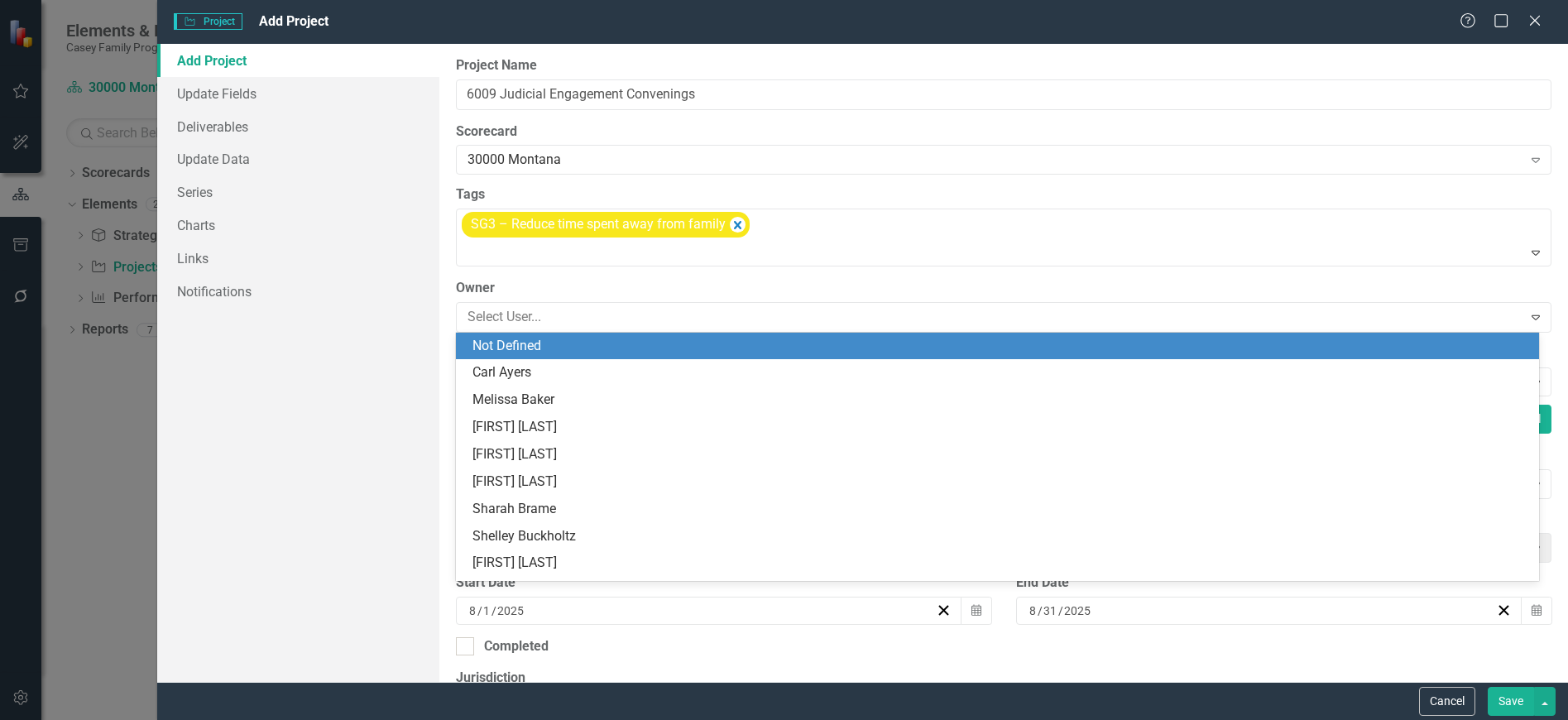 click on "SG3 – Reduce time spent away from family" at bounding box center [1005, 238] 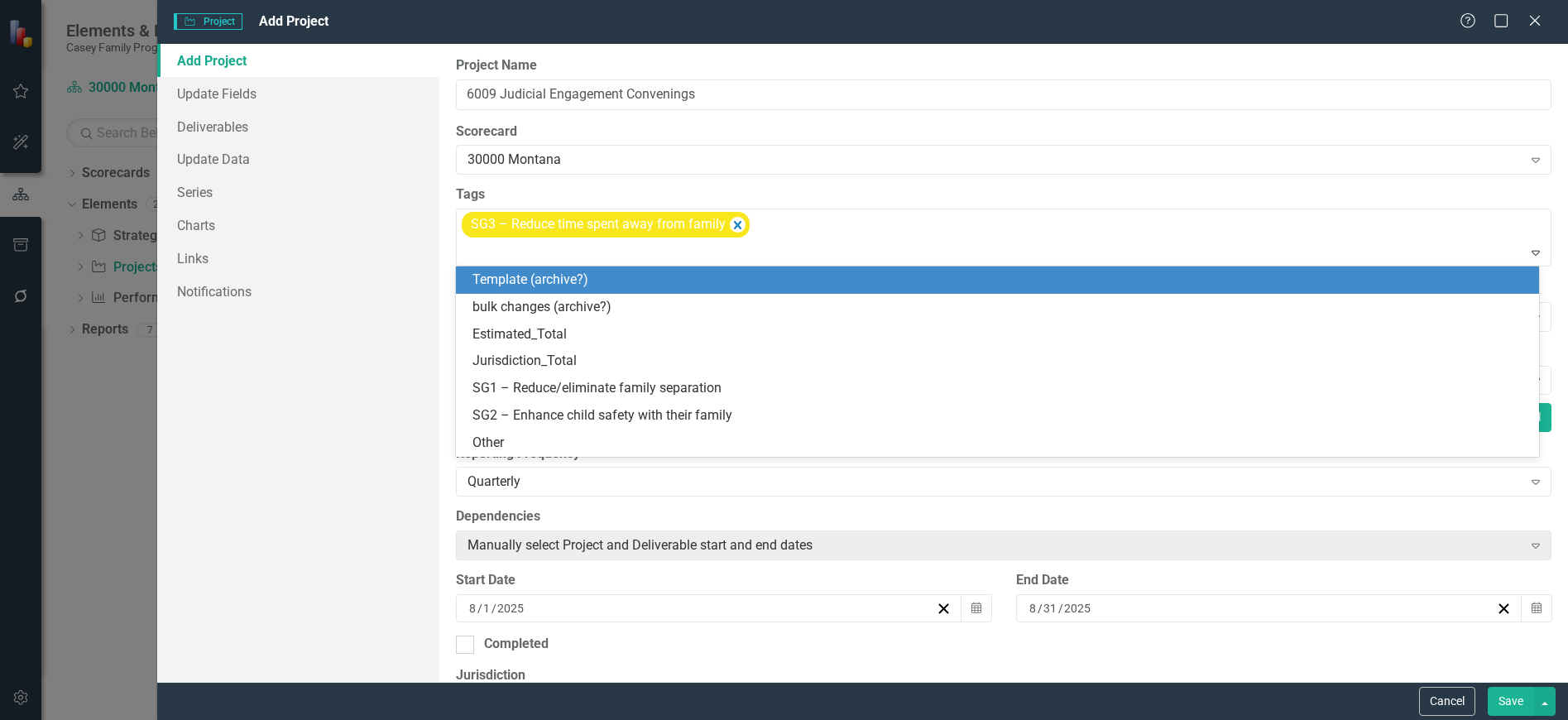 click on "Tags" at bounding box center [1004, 194] 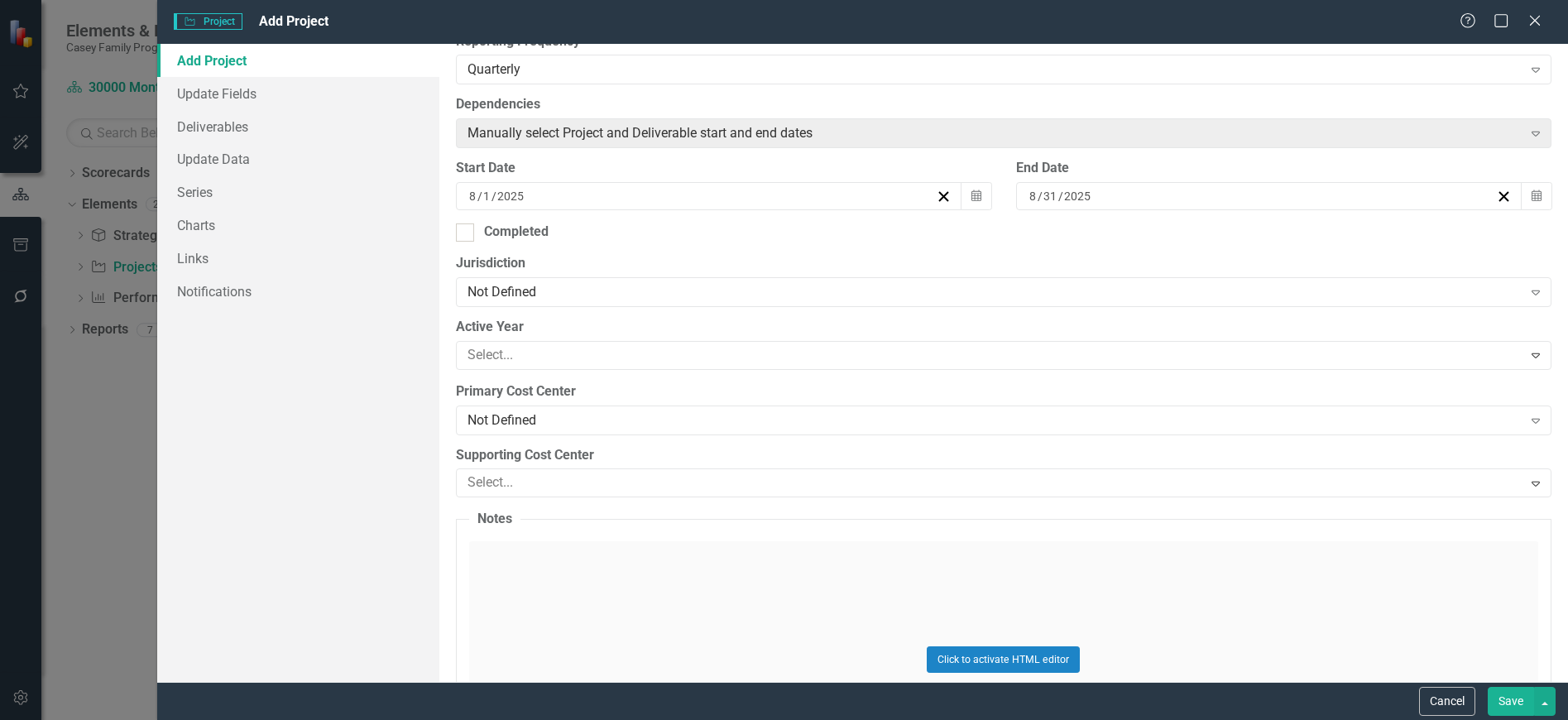 scroll, scrollTop: 414, scrollLeft: 0, axis: vertical 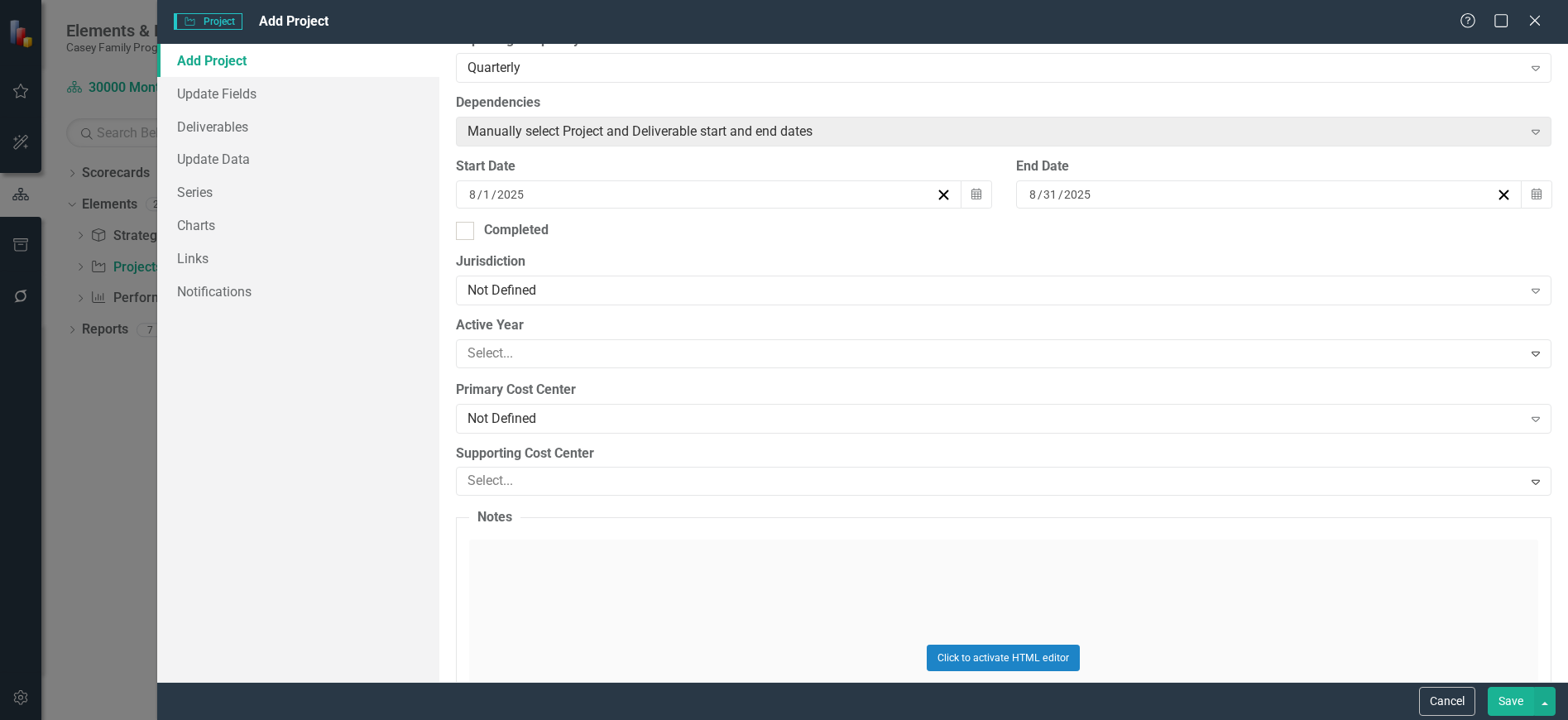 click on "Not Defined" at bounding box center (995, 290) 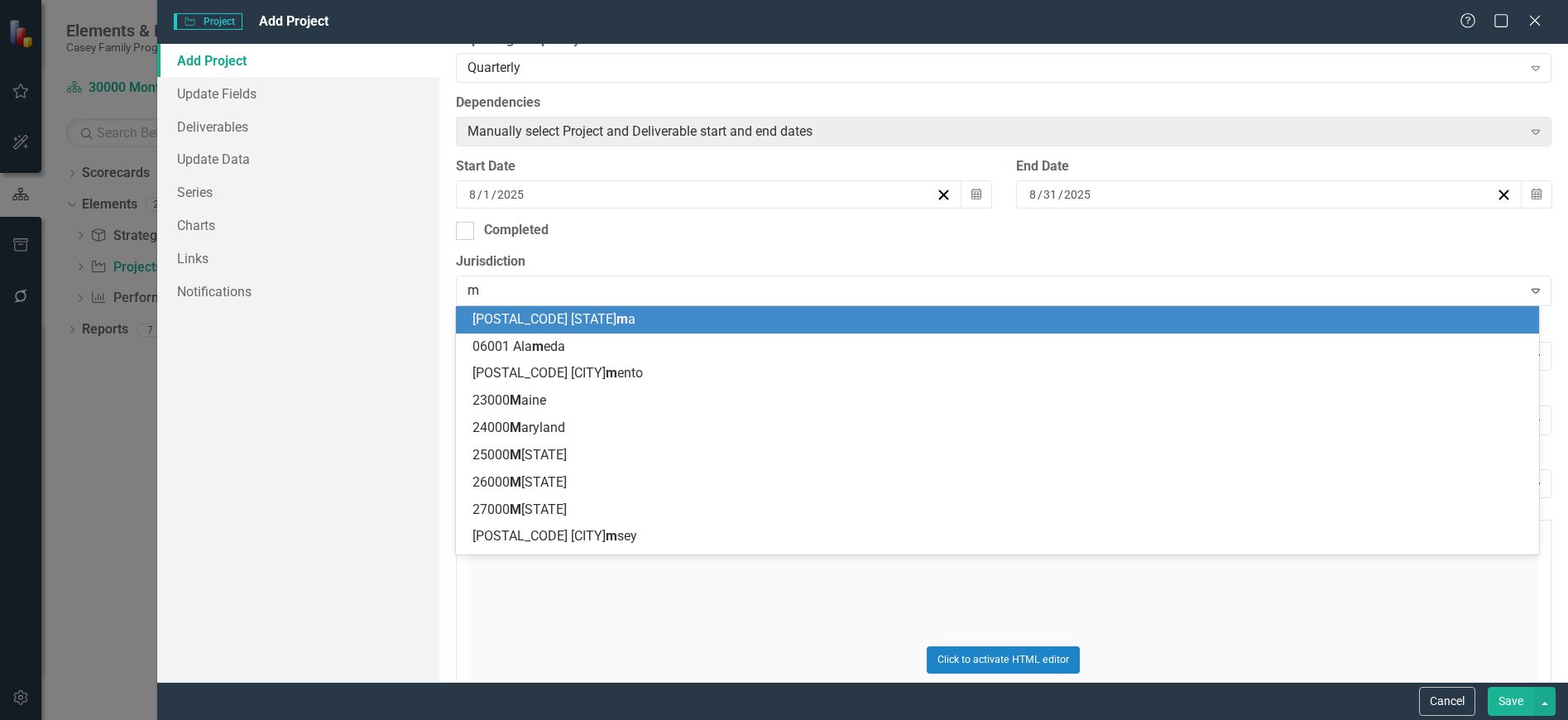 type on "mo" 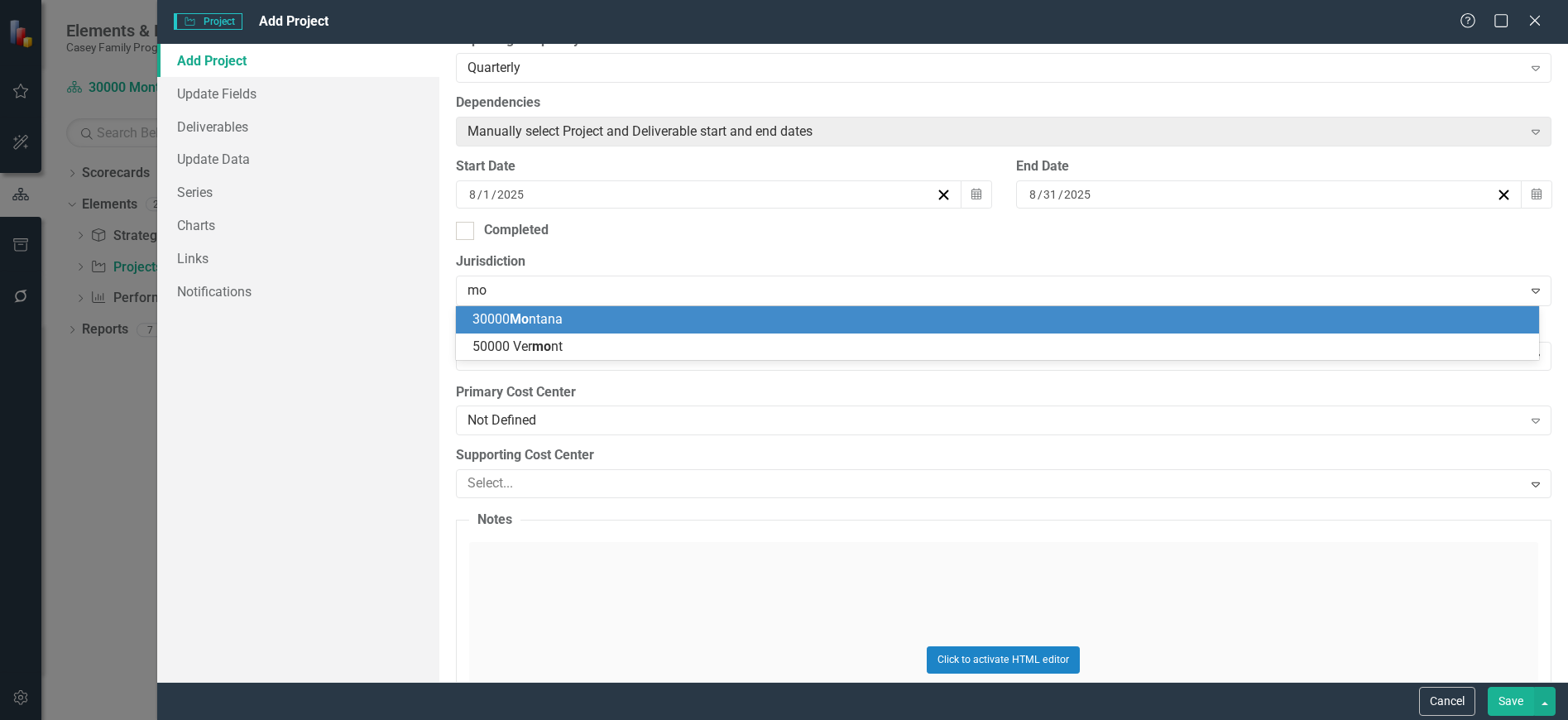 click on "30000  Mo ntana" at bounding box center (1000, 319) 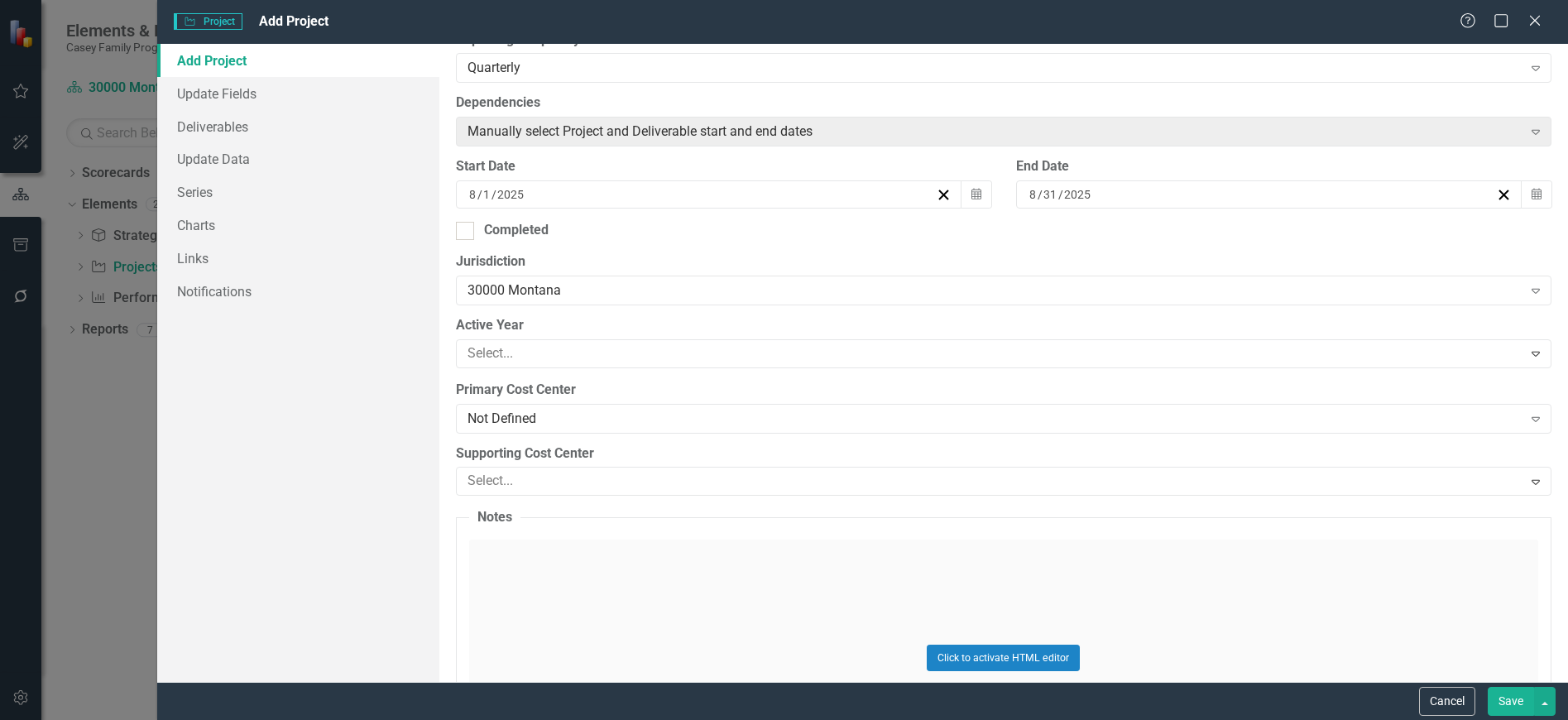click at bounding box center (991, 353) 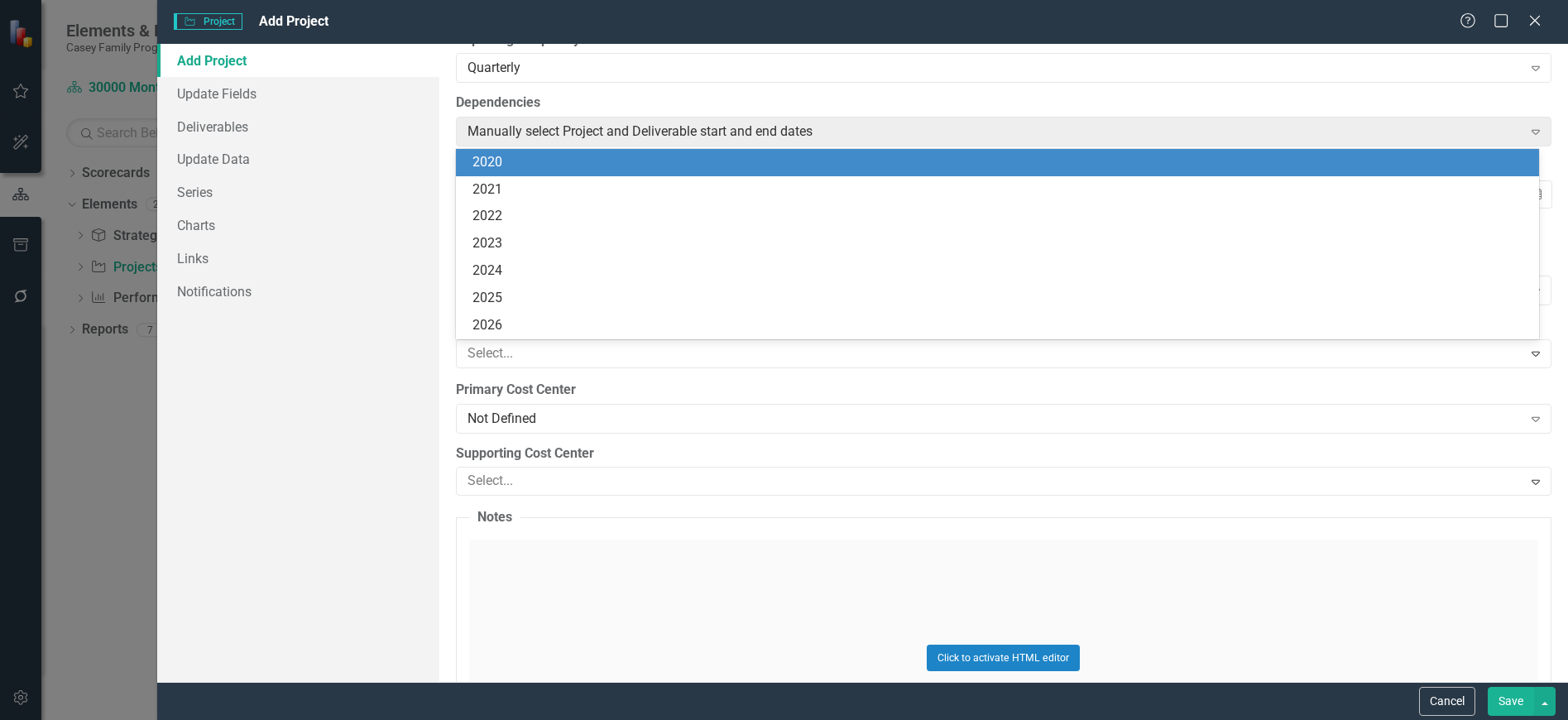 click on "Select..." at bounding box center [990, 353] 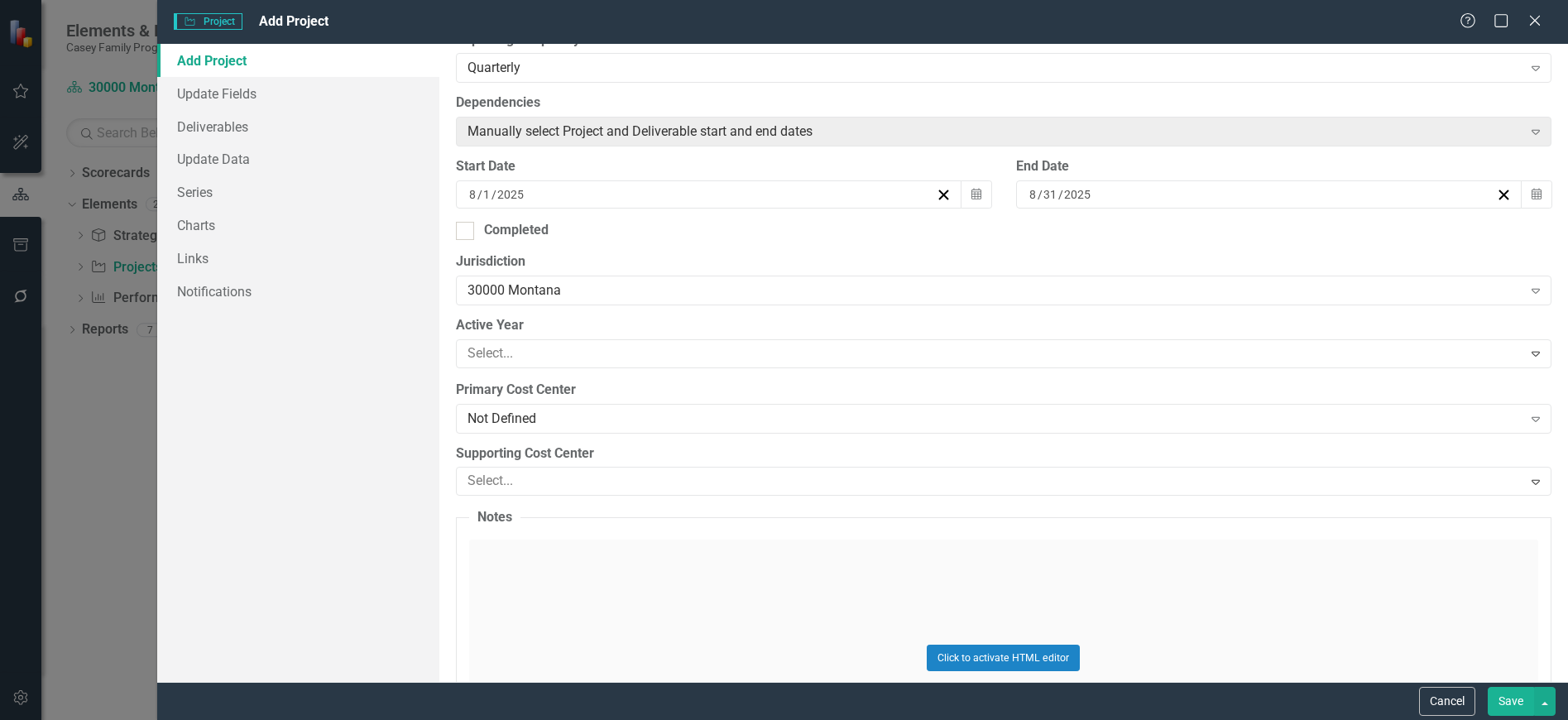 click at bounding box center [991, 353] 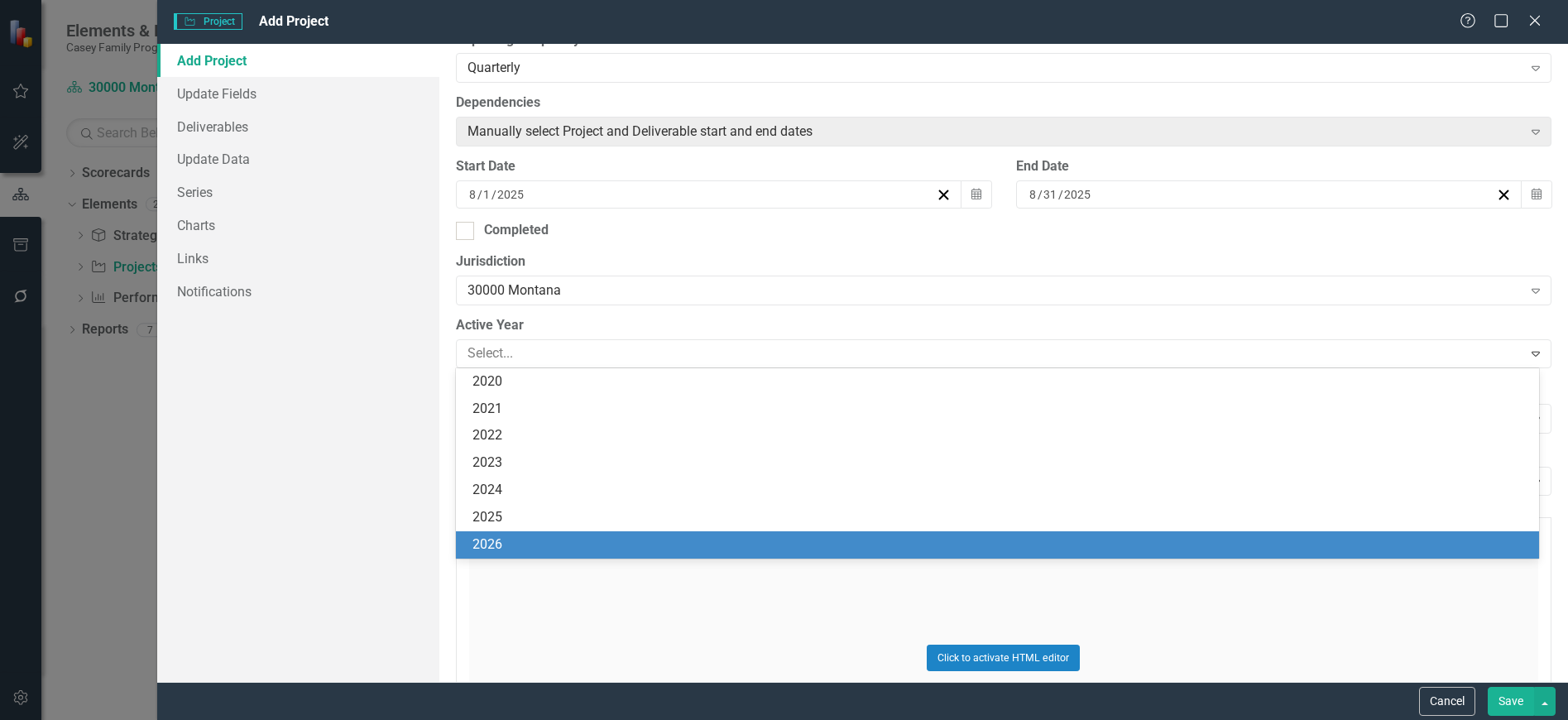 click on "2026" at bounding box center (1000, 545) 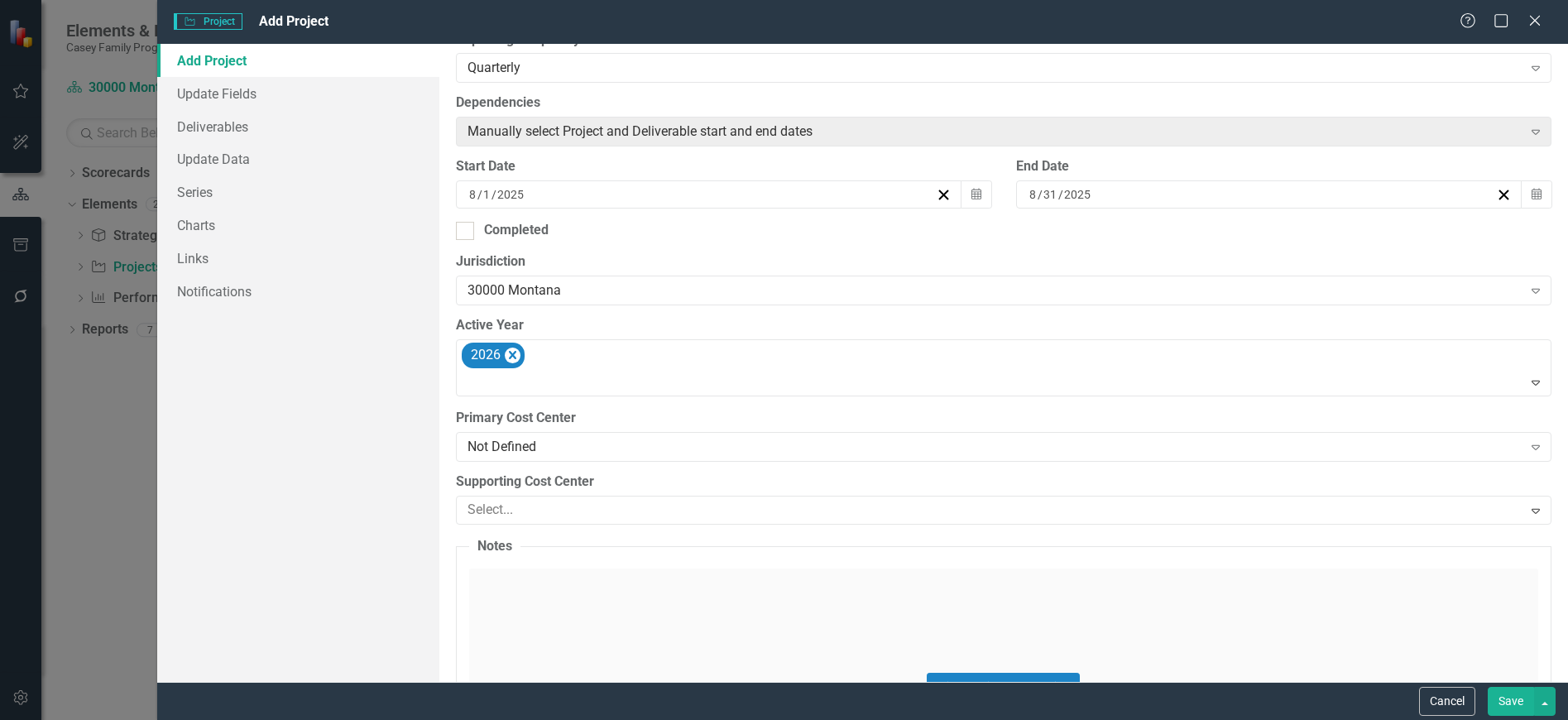 click on "Not Defined" at bounding box center (995, 447) 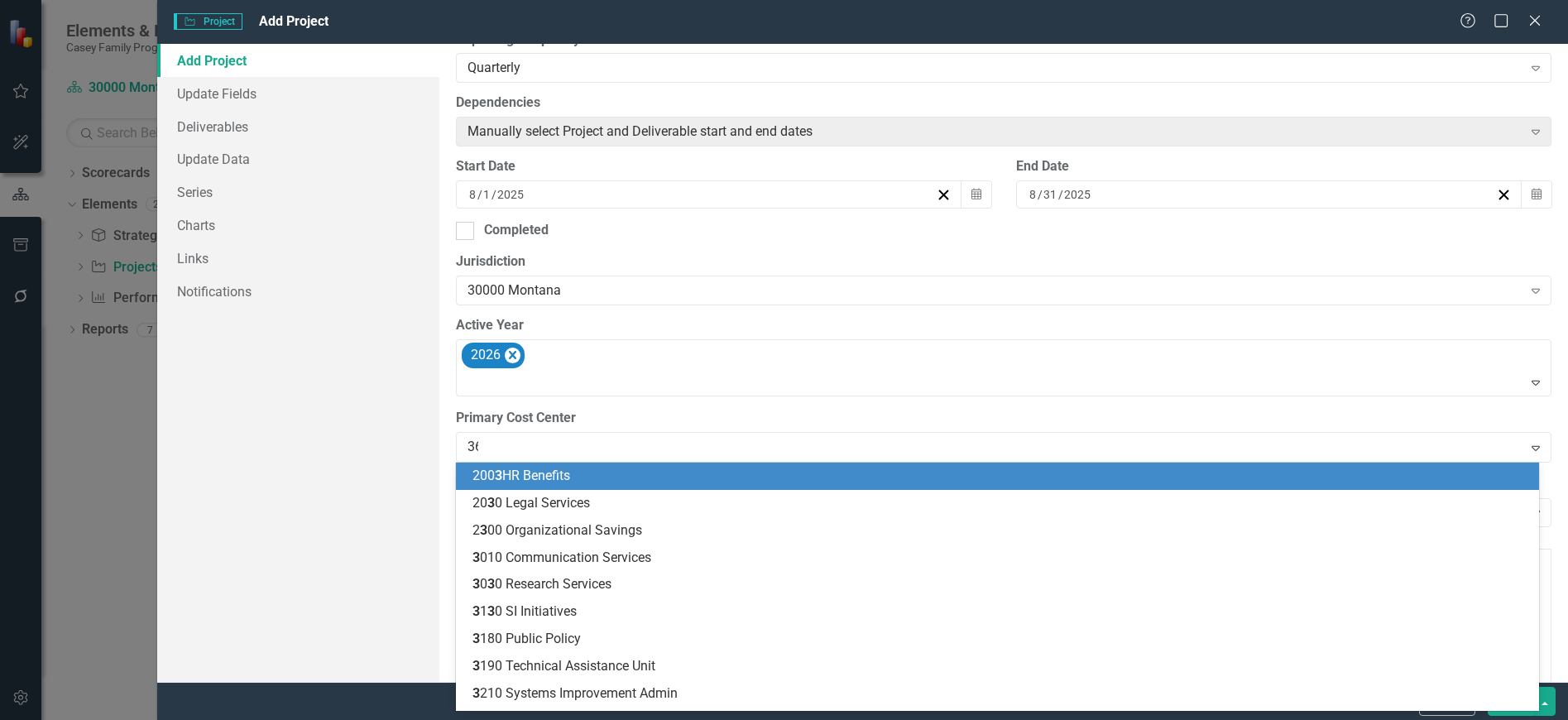 type on "361" 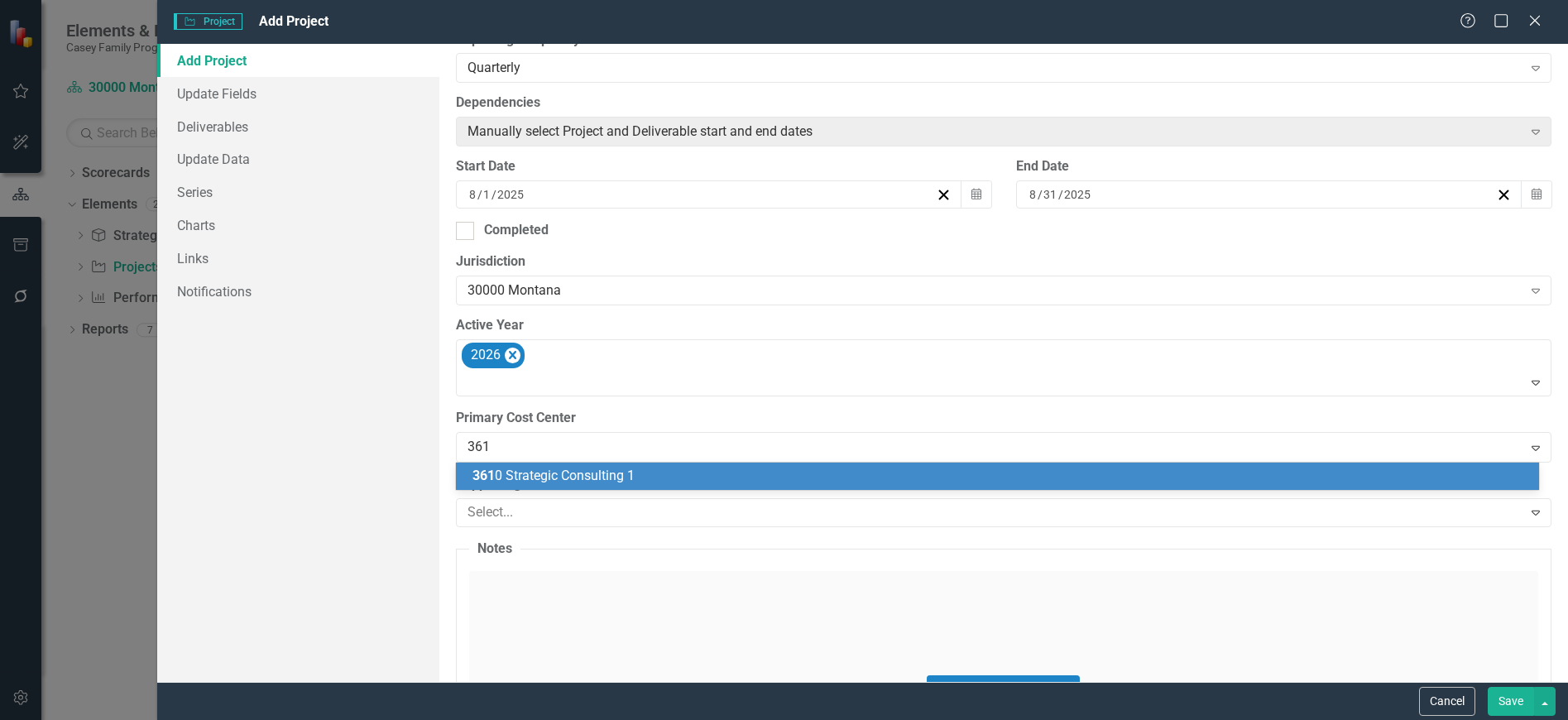 click on "361 0 Strategic Consulting 1" at bounding box center [554, 475] 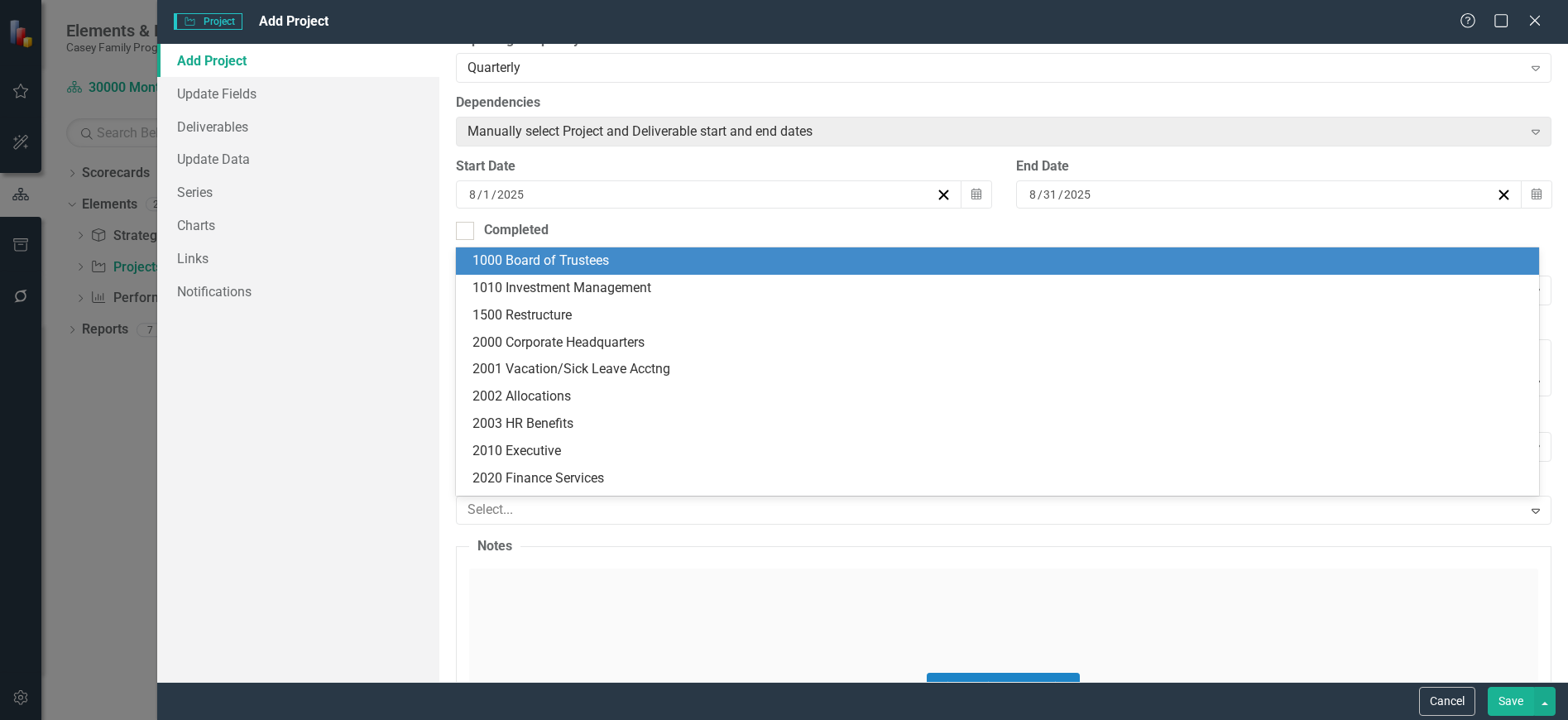 click at bounding box center (991, 510) 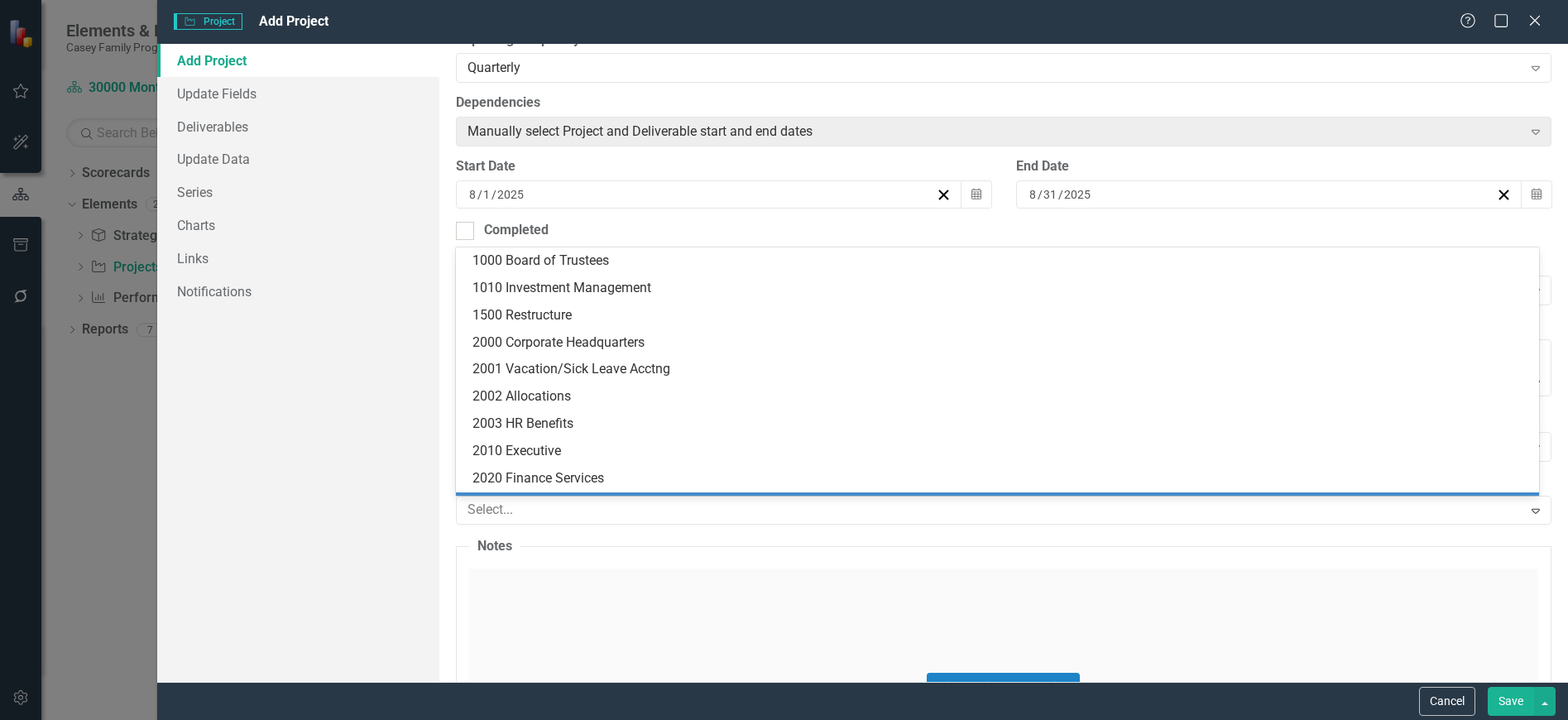 scroll, scrollTop: 33, scrollLeft: 0, axis: vertical 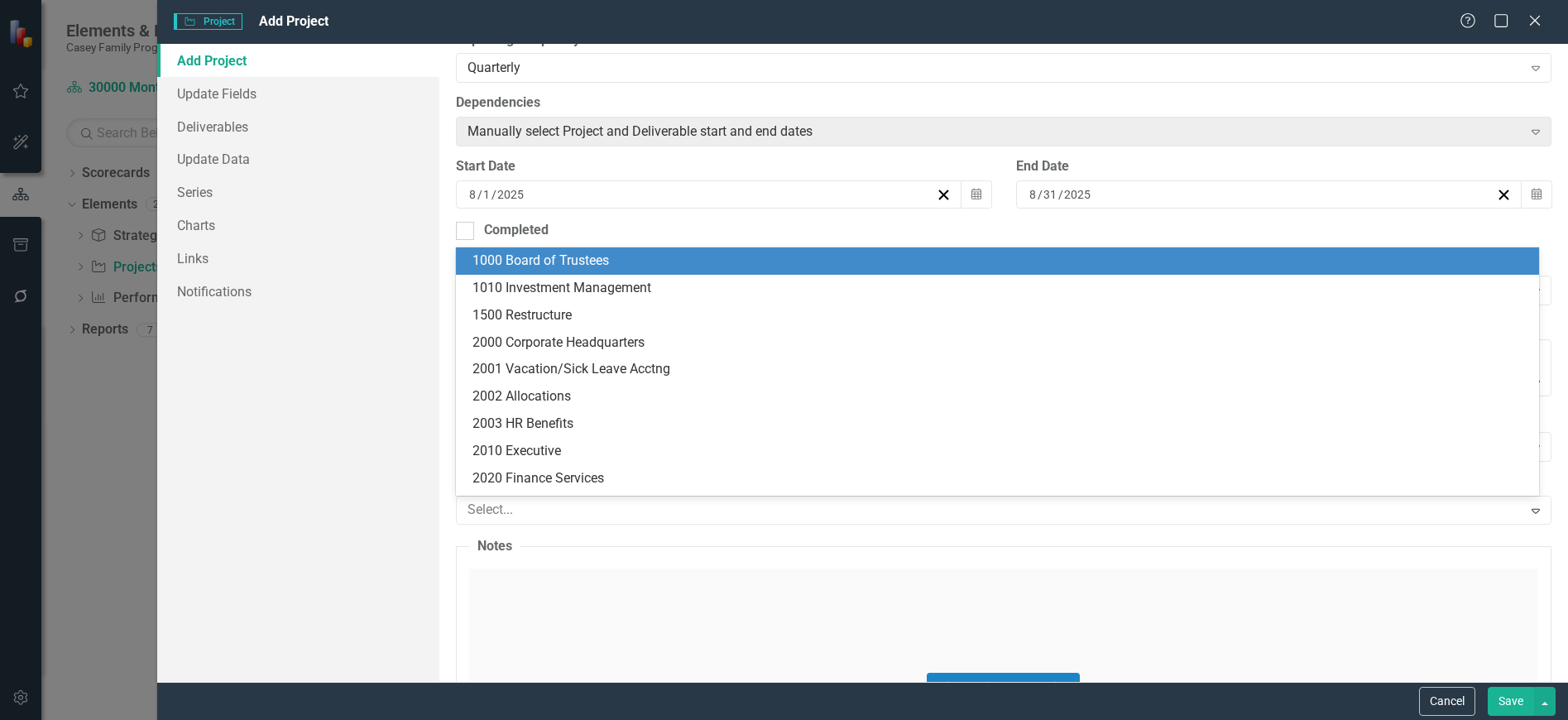 click at bounding box center [991, 510] 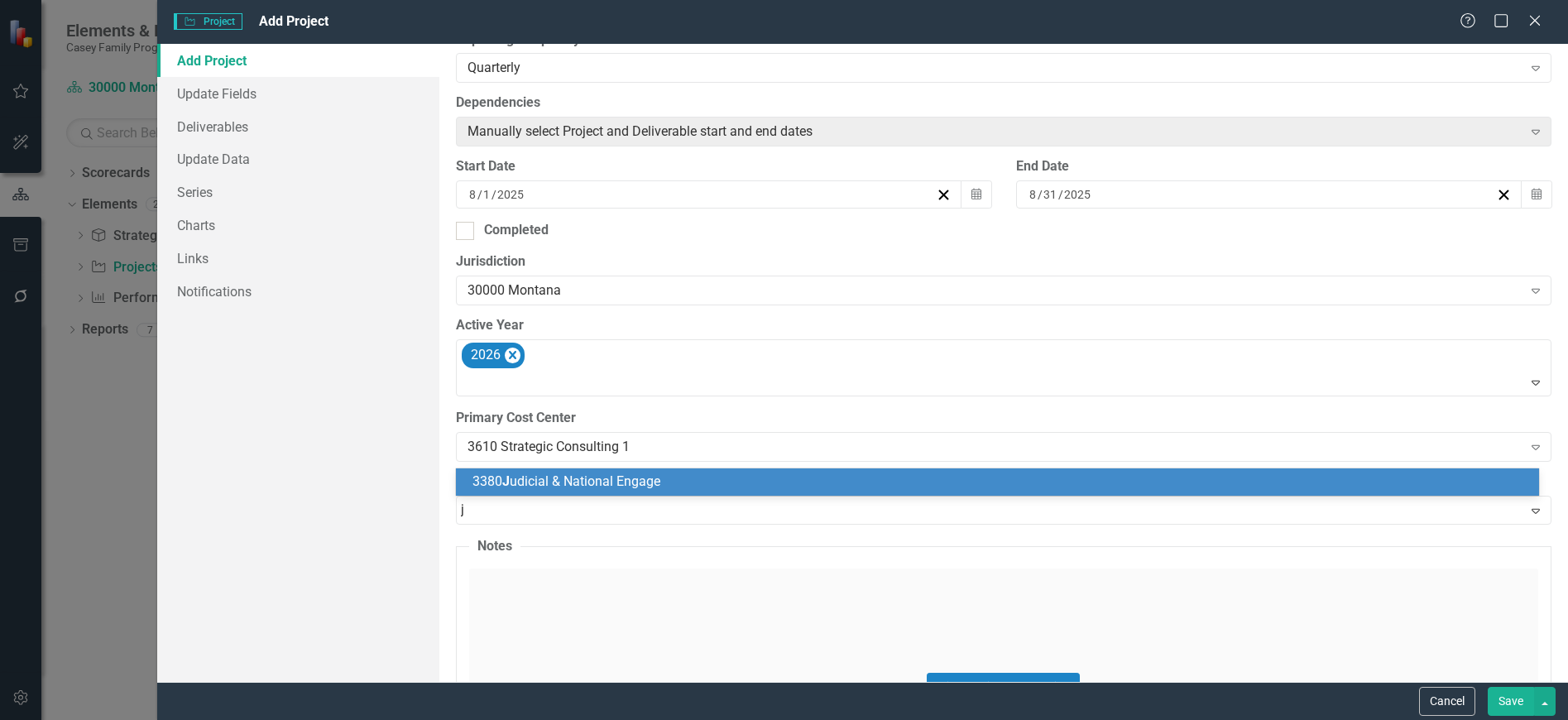 type on "ju" 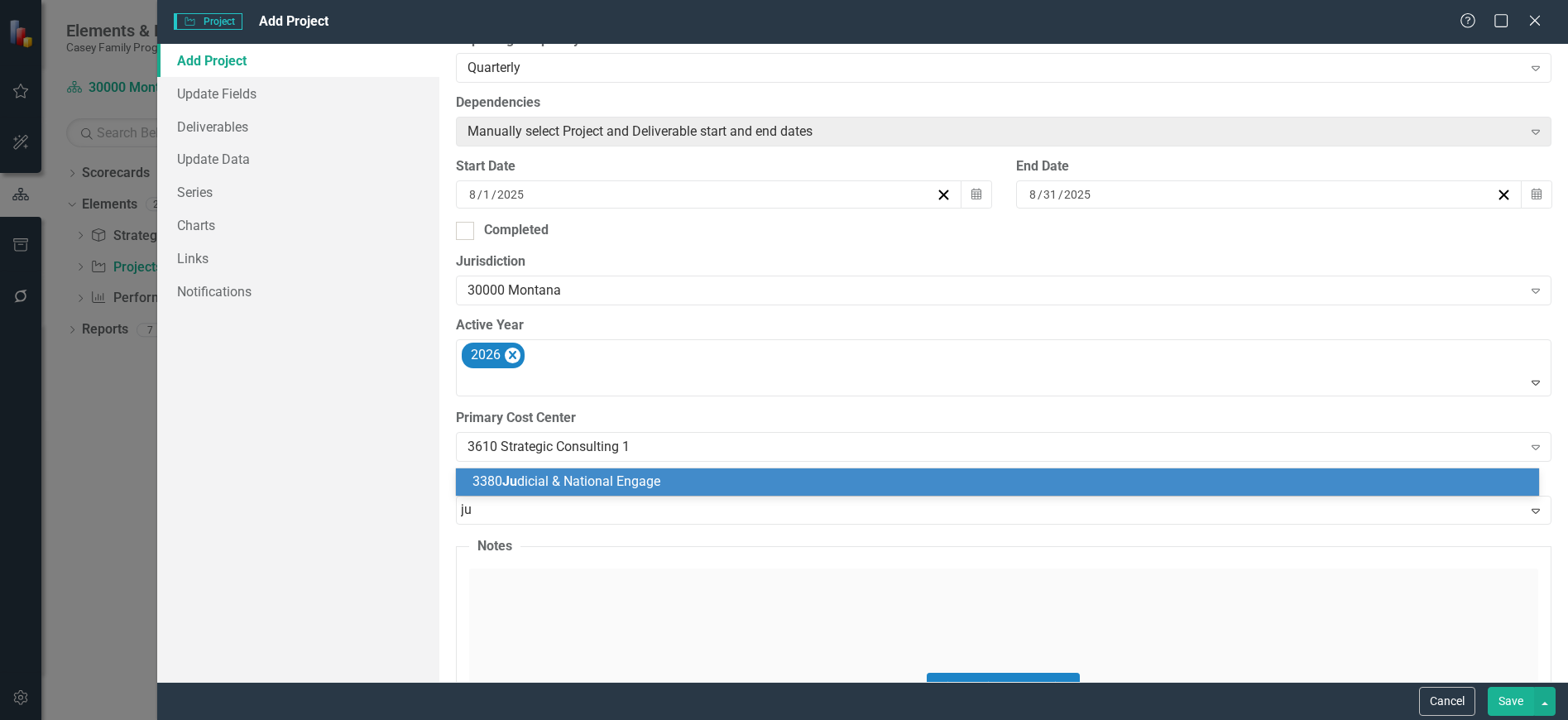click on "3380  Ju dicial & National Engage" at bounding box center [566, 481] 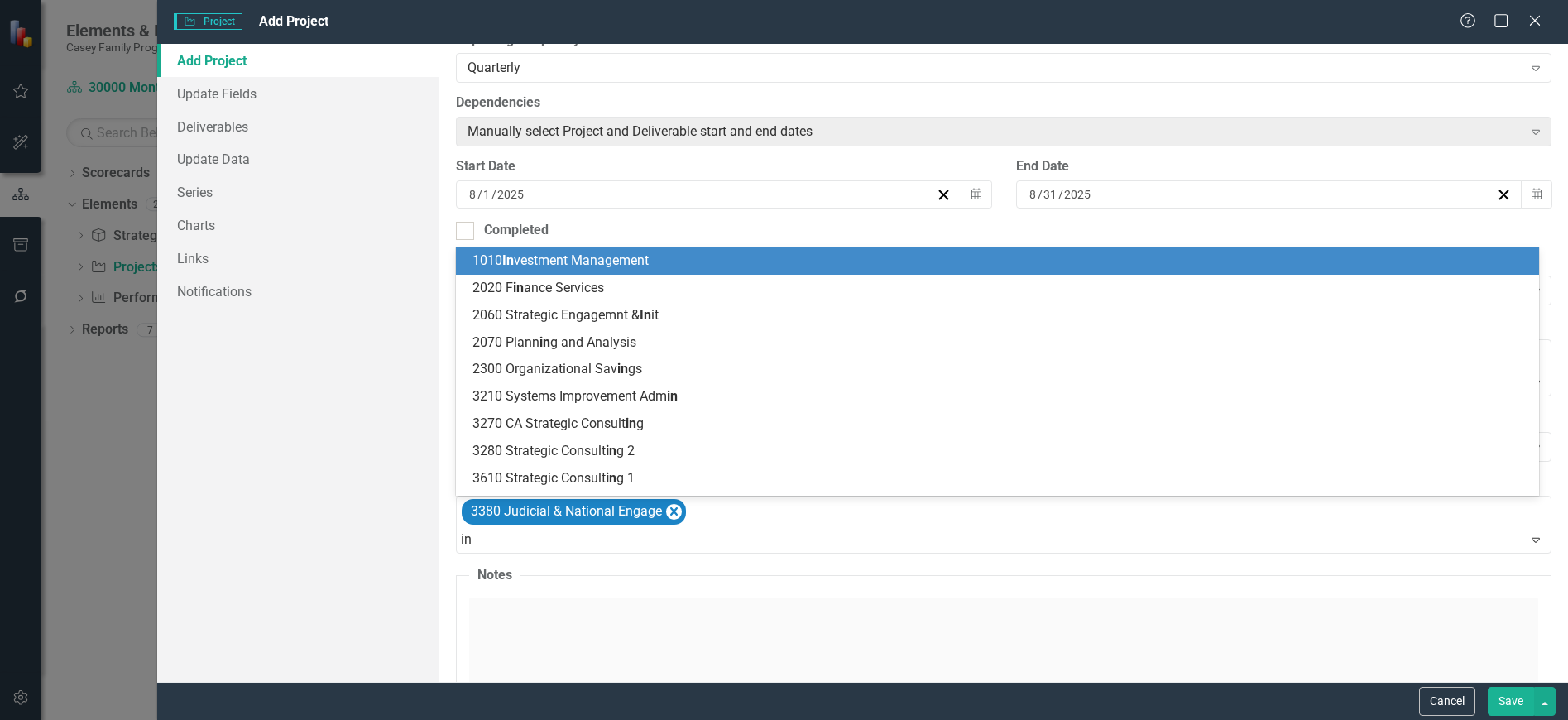 type on "ind" 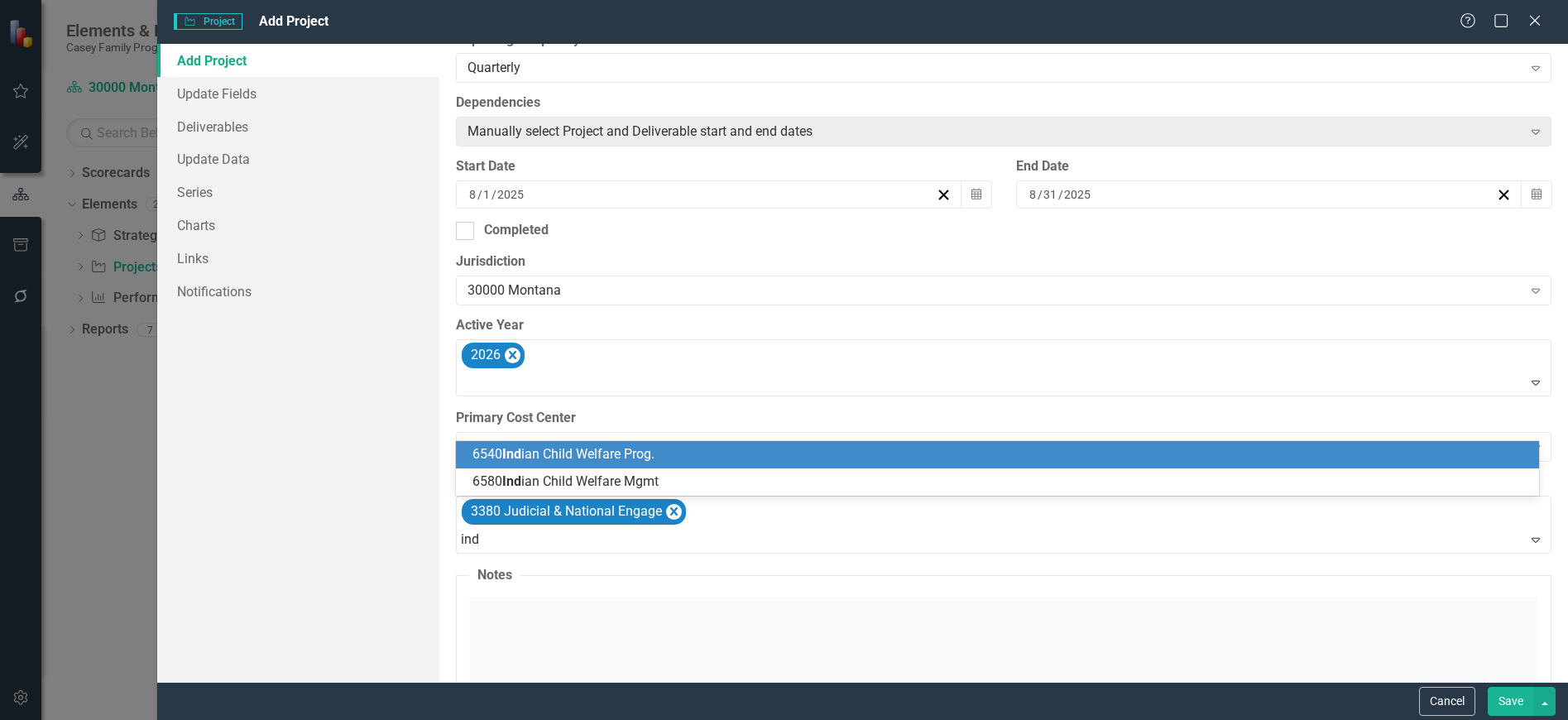 click on "6540  Ind ian Child Welfare Prog." at bounding box center [563, 454] 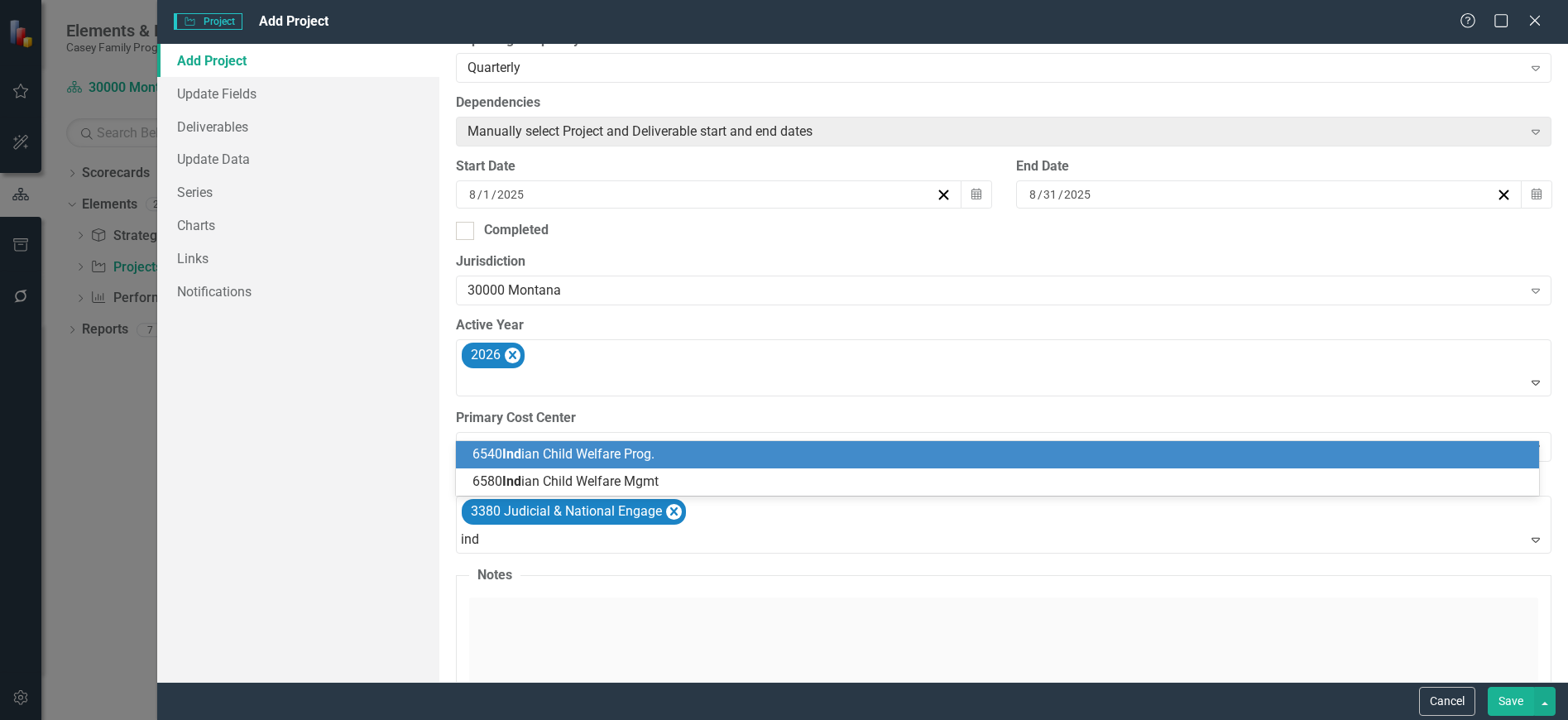 type 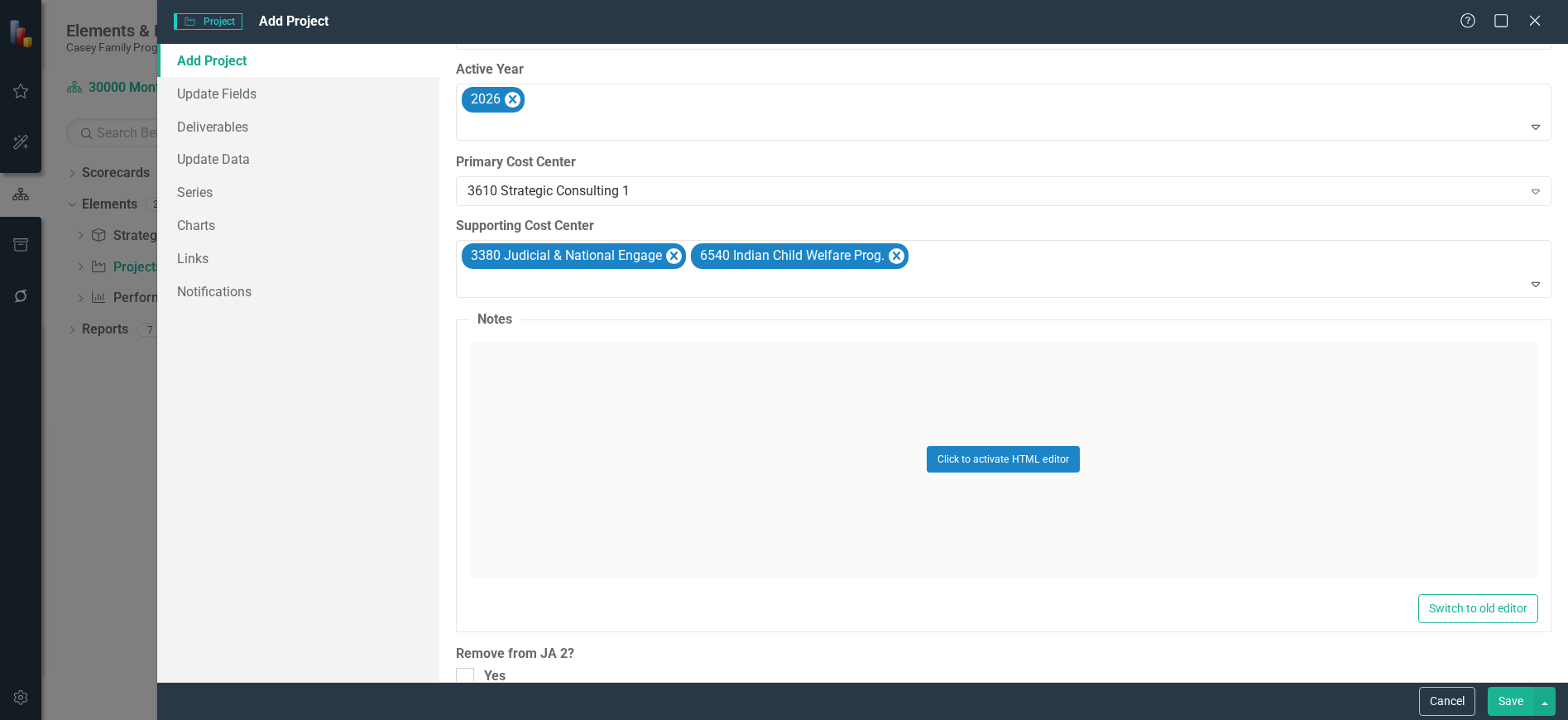 scroll, scrollTop: 698, scrollLeft: 0, axis: vertical 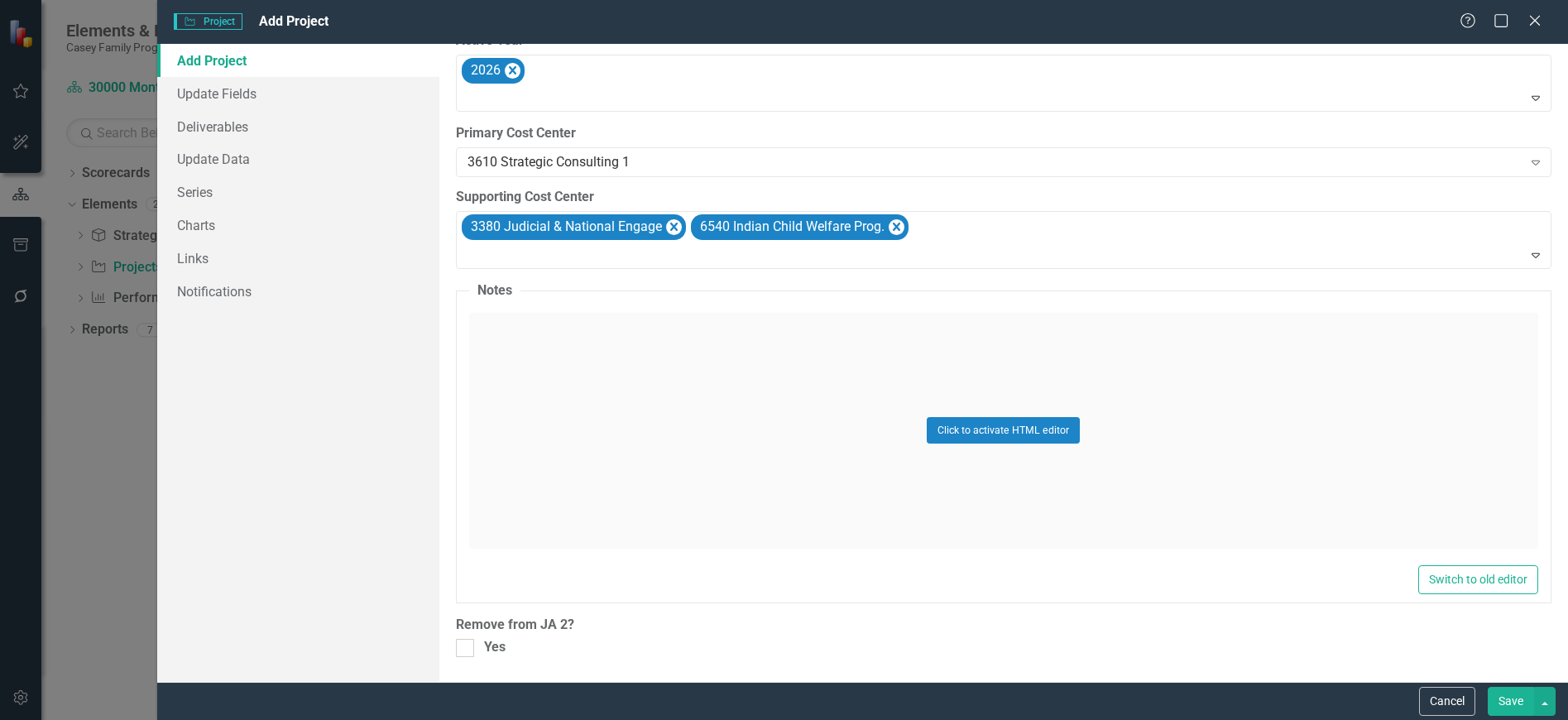 click on "Save" at bounding box center (1511, 701) 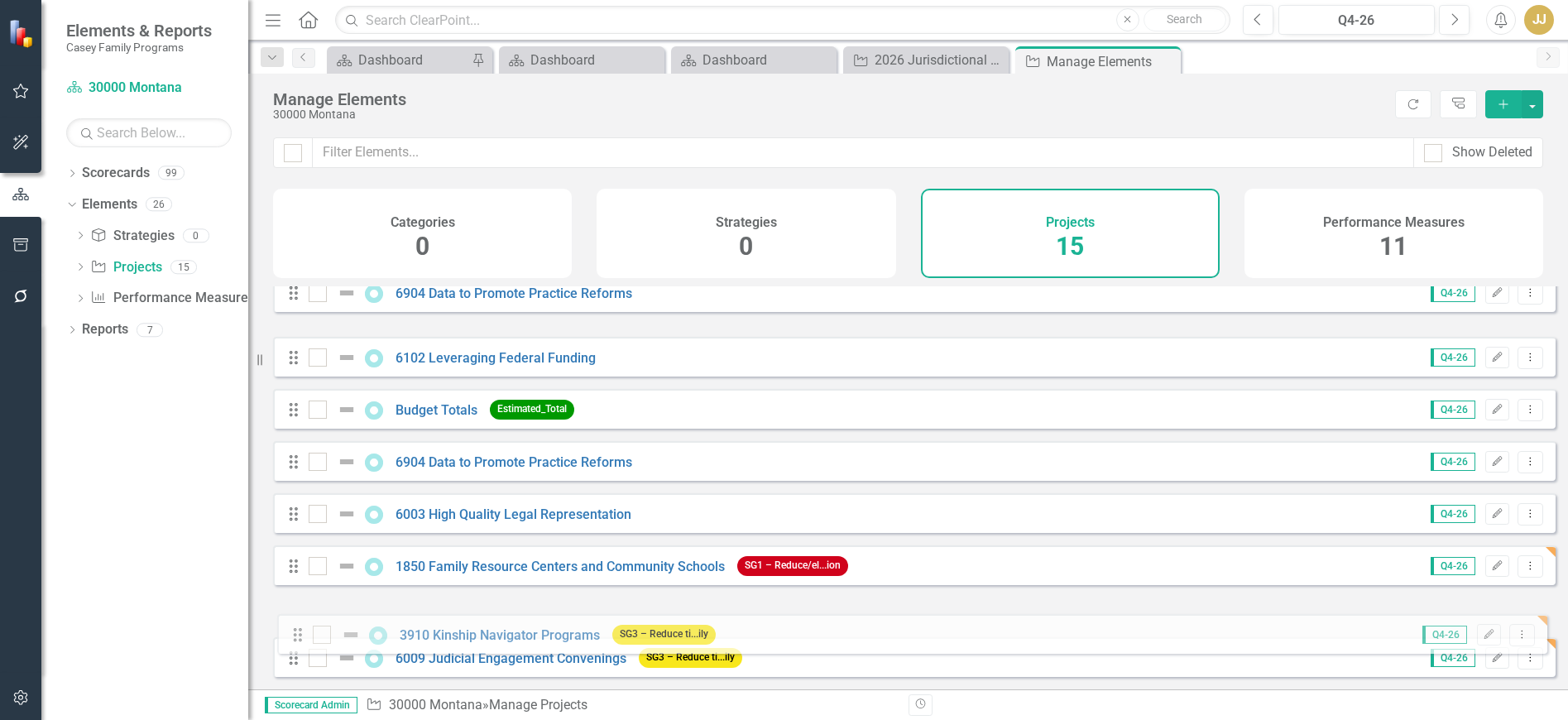 scroll, scrollTop: 391, scrollLeft: 0, axis: vertical 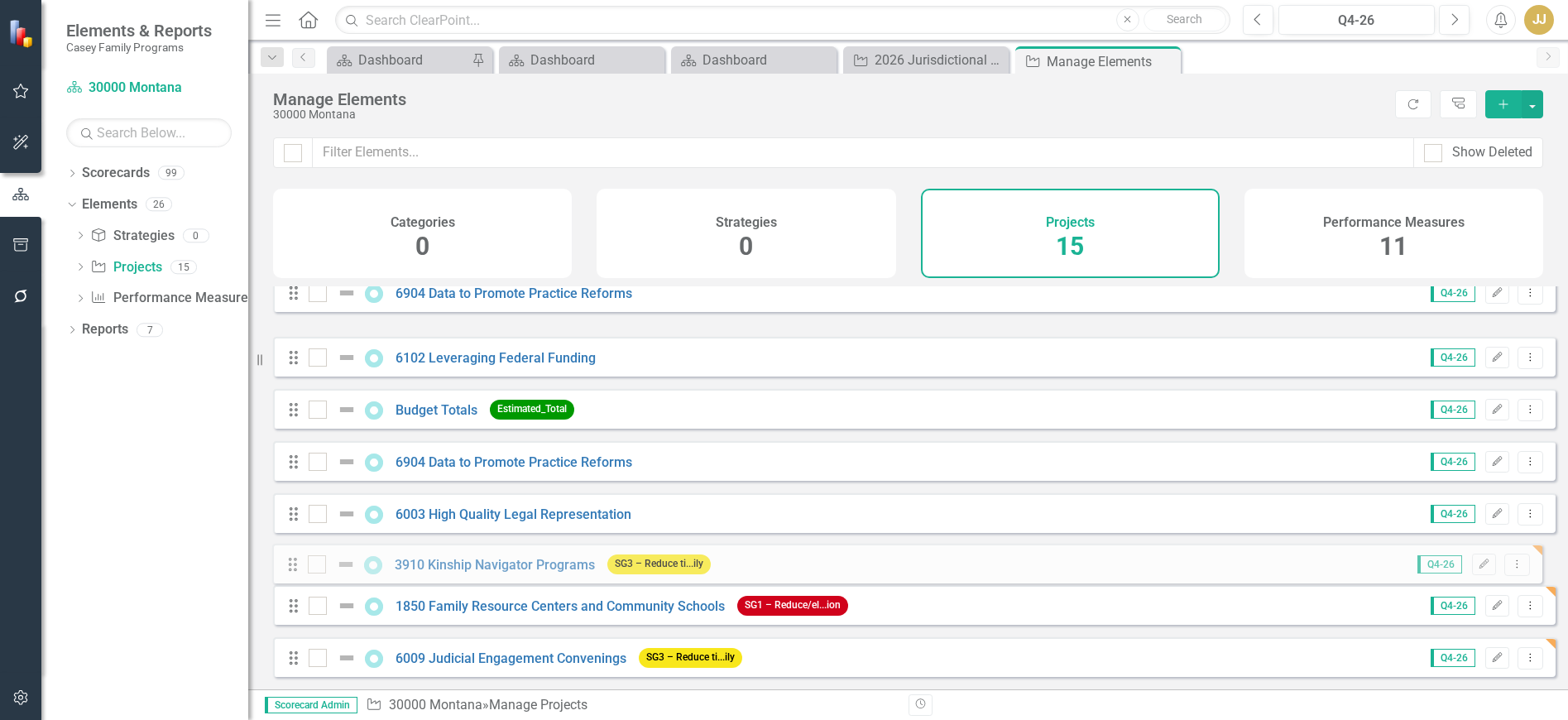 drag, startPoint x: 290, startPoint y: 342, endPoint x: 290, endPoint y: 561, distance: 219 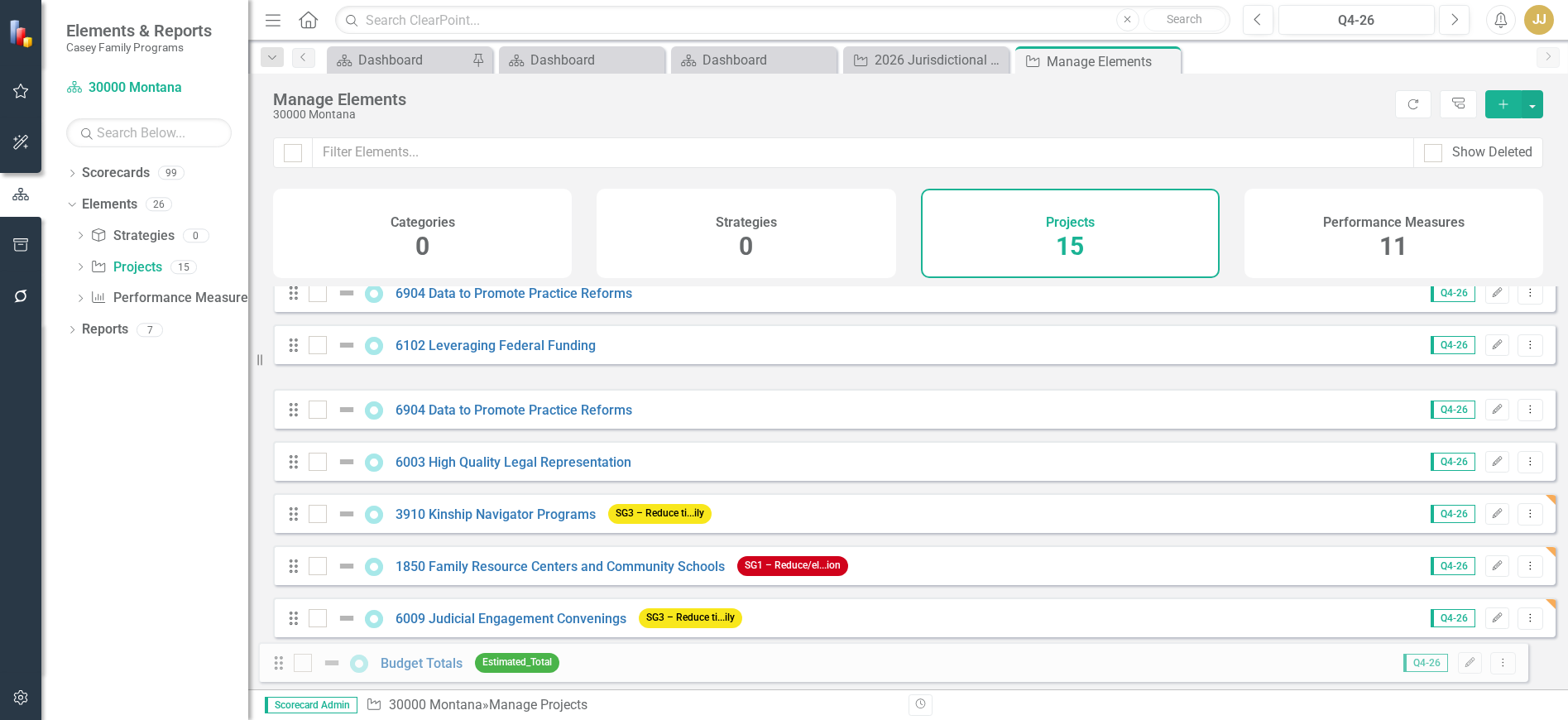 drag, startPoint x: 293, startPoint y: 397, endPoint x: 278, endPoint y: 663, distance: 266.4226 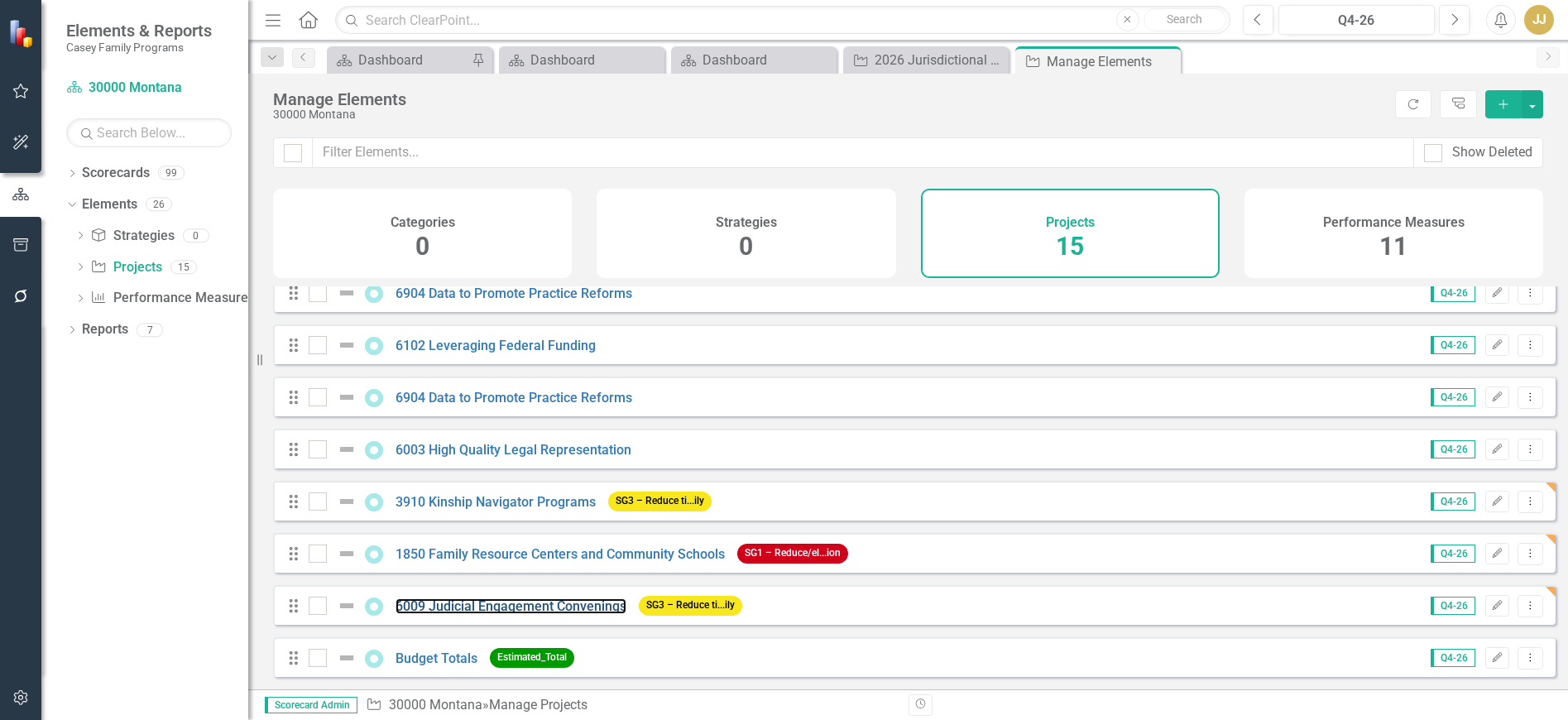 click on "6009 Judicial Engagement Convenings" at bounding box center (511, 606) 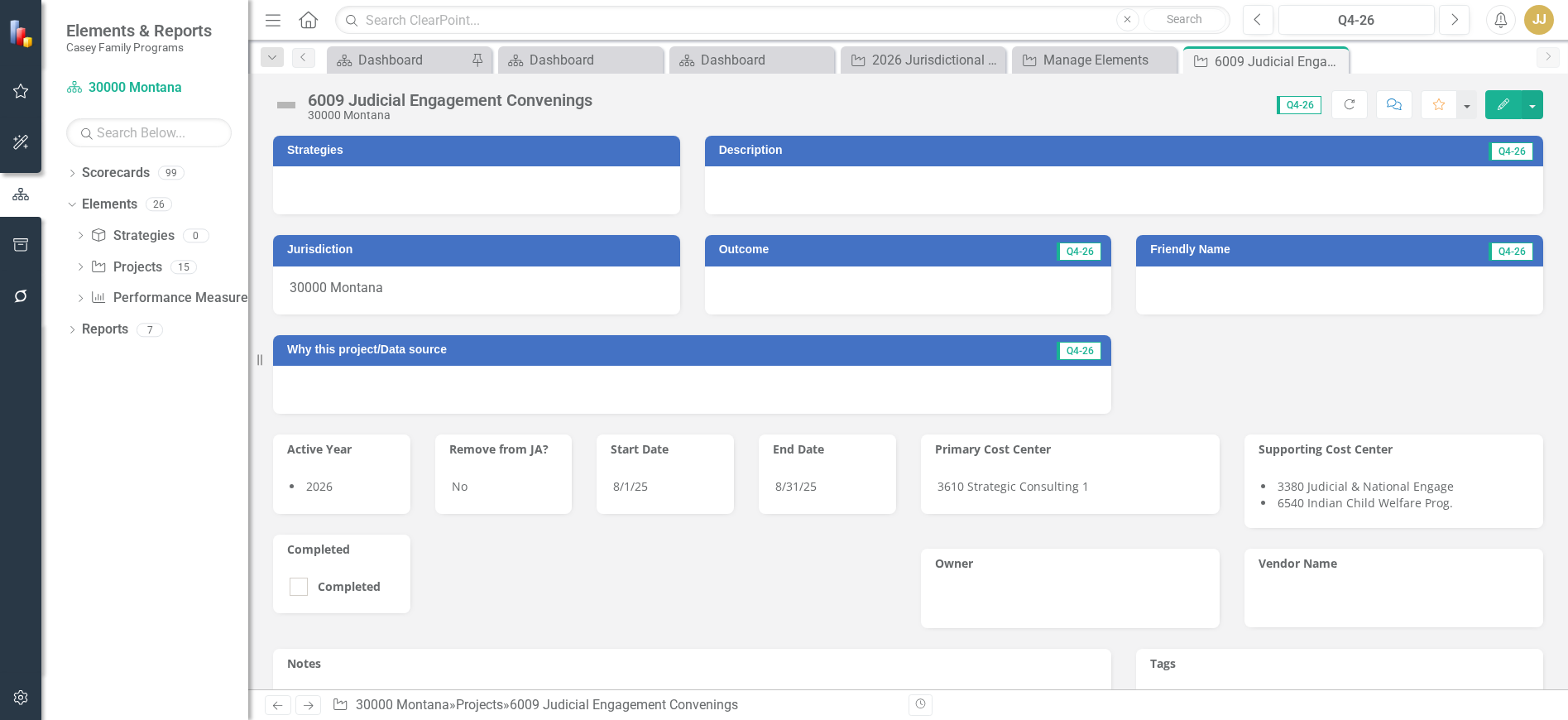 click at bounding box center [477, 190] 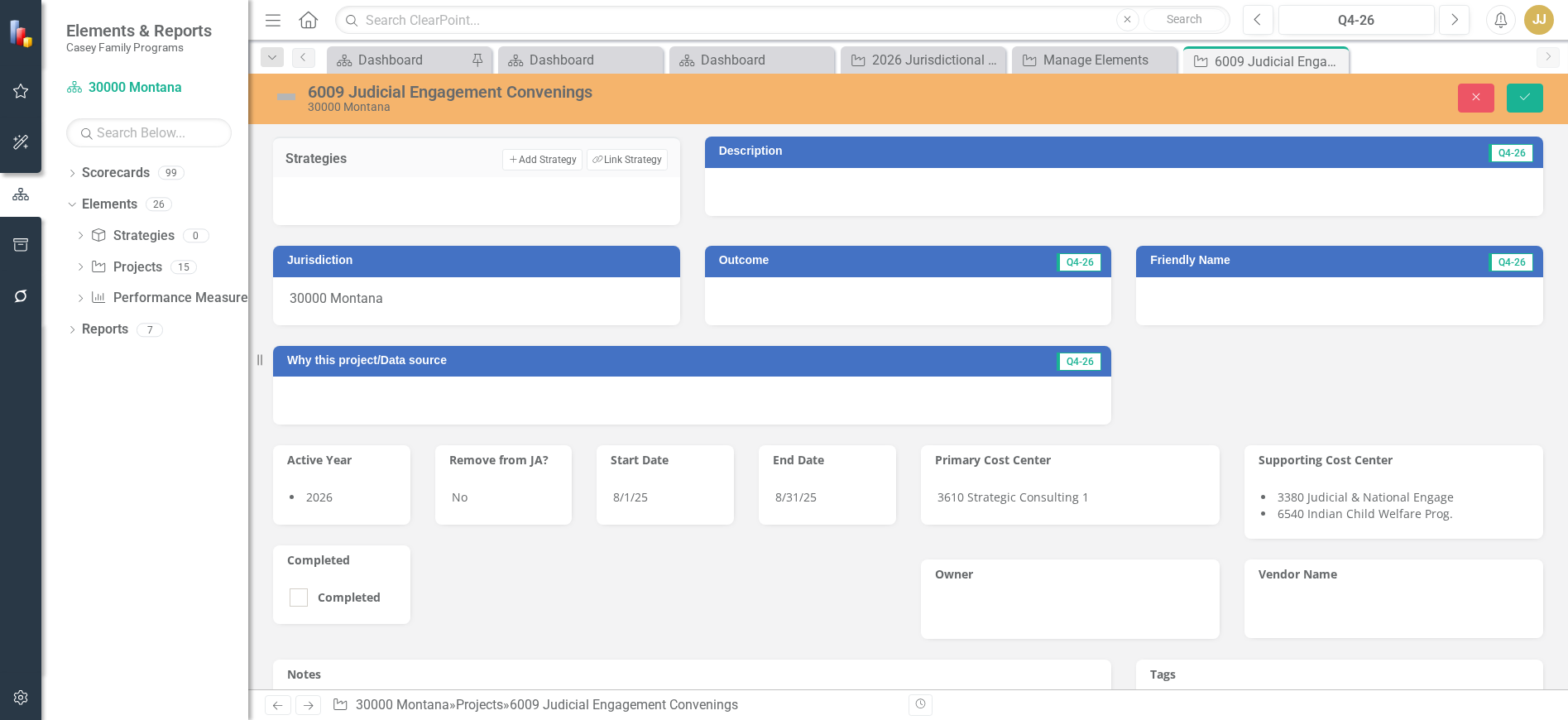 click on "Link Tag  Link Strategy" at bounding box center [626, 160] 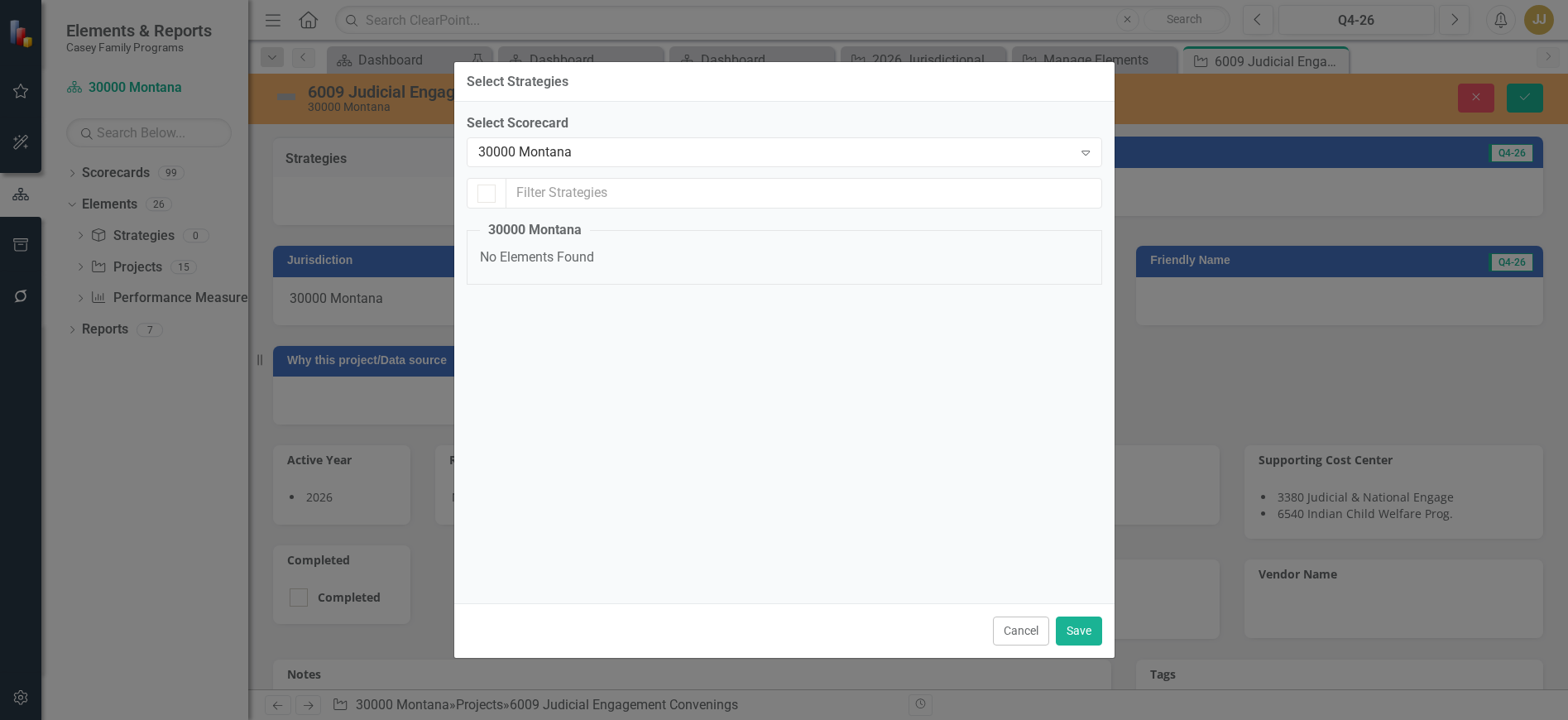 click on "30000 Montana" at bounding box center (775, 152) 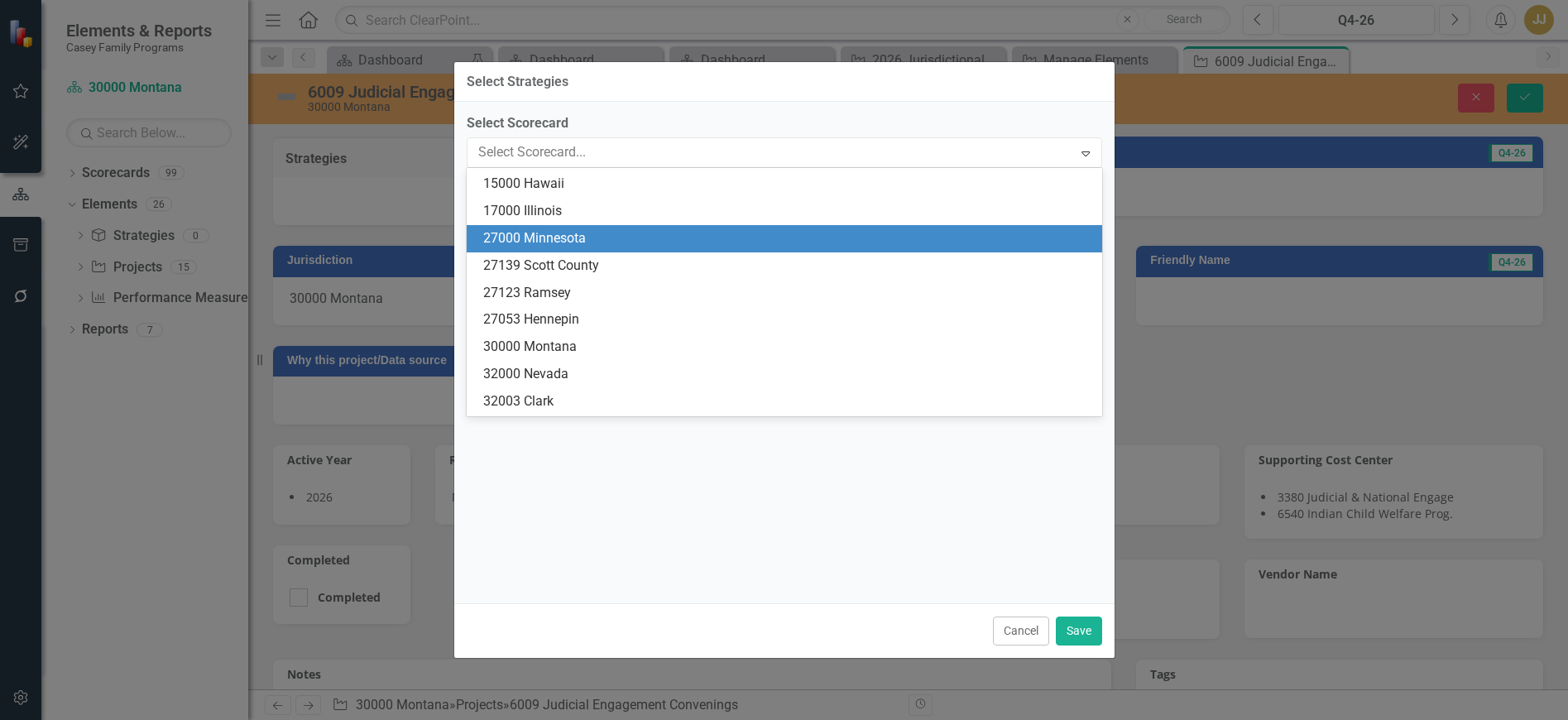 scroll, scrollTop: 0, scrollLeft: 0, axis: both 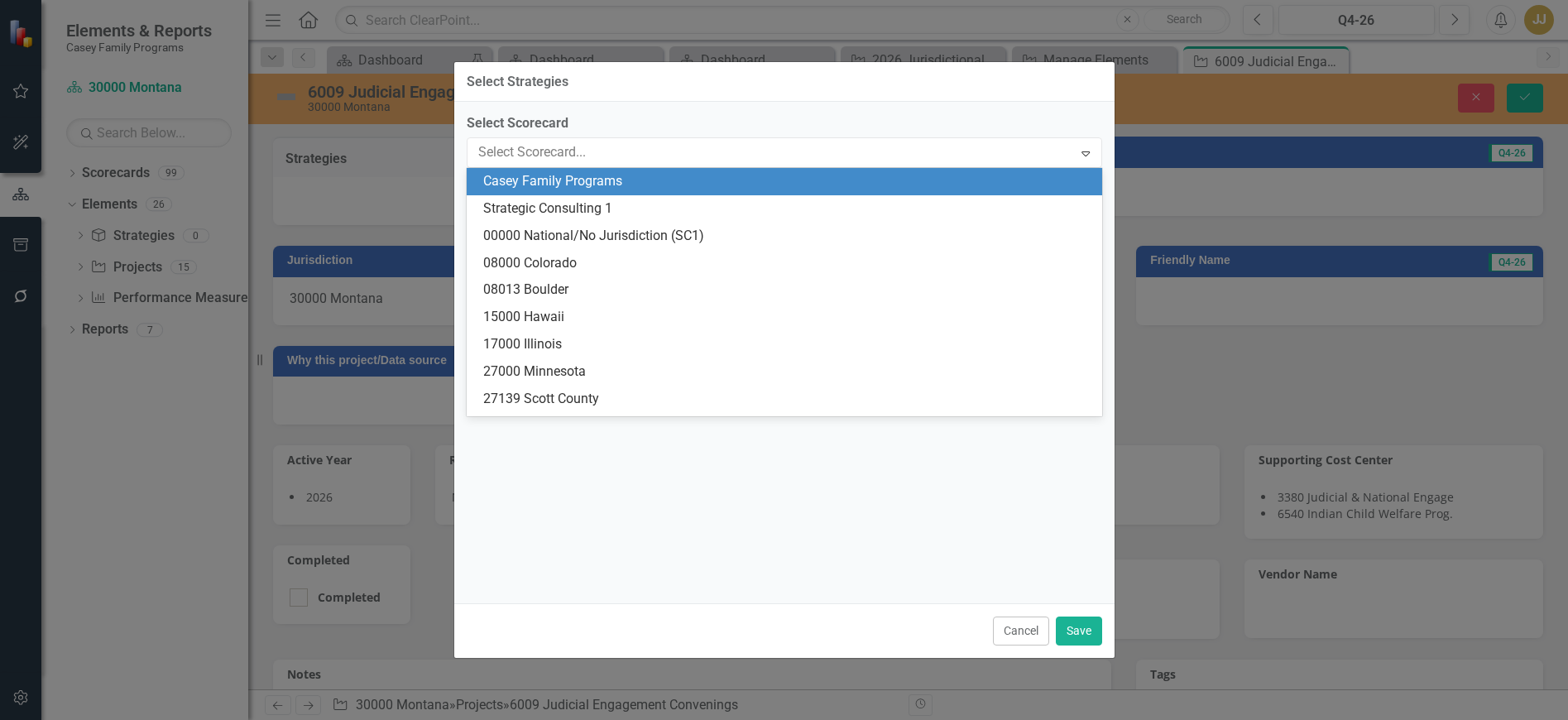 click on "Casey Family Programs" at bounding box center (788, 181) 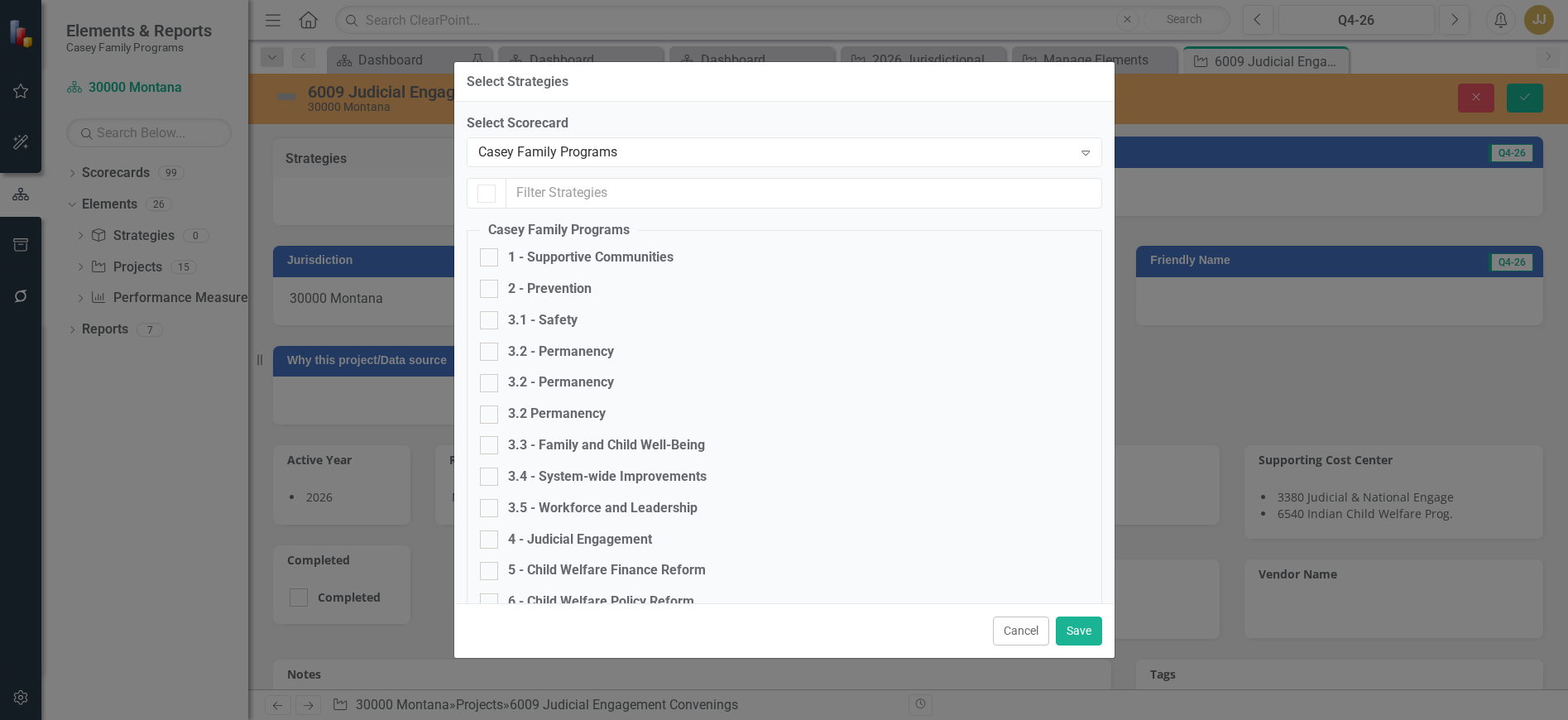 checkbox on "false" 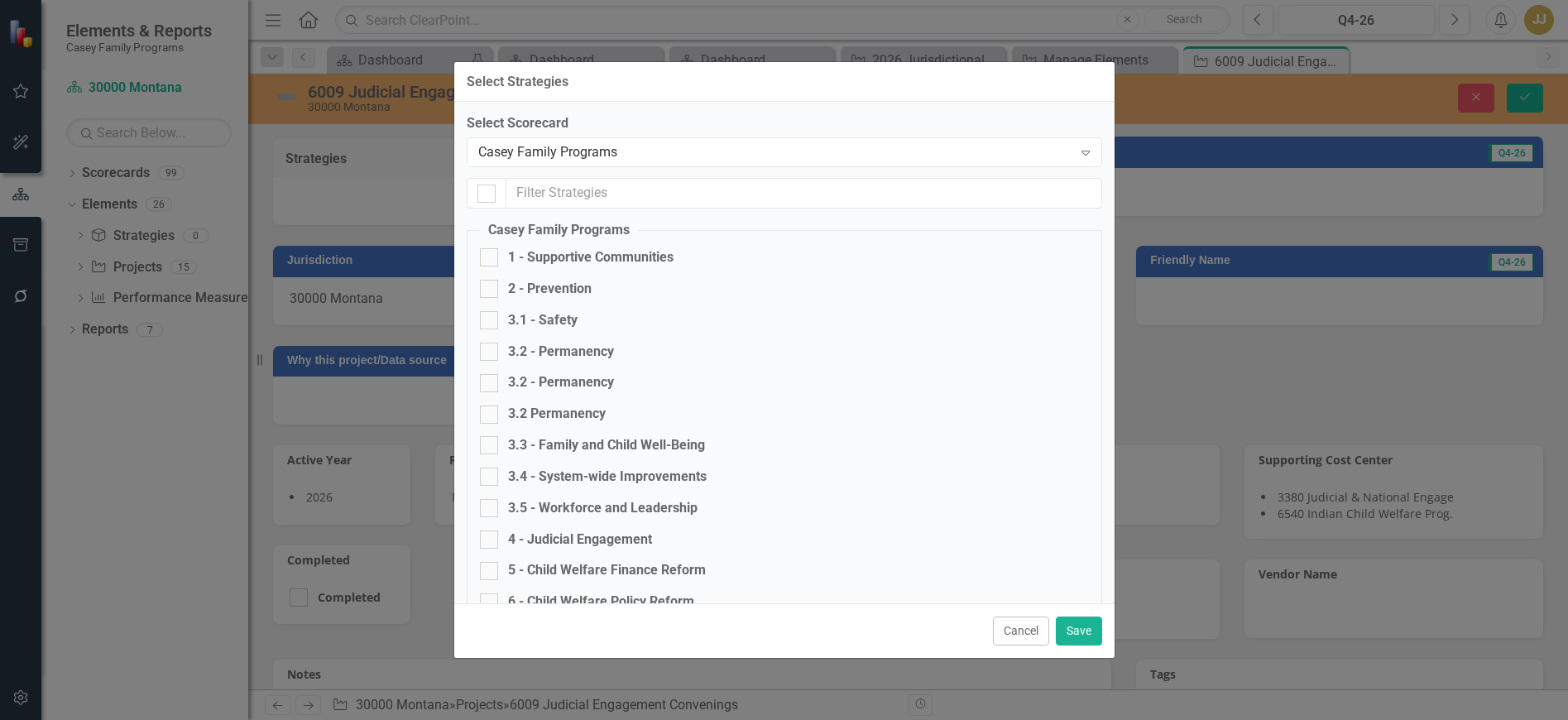 click on "4 - Judicial Engagement" at bounding box center [580, 540] 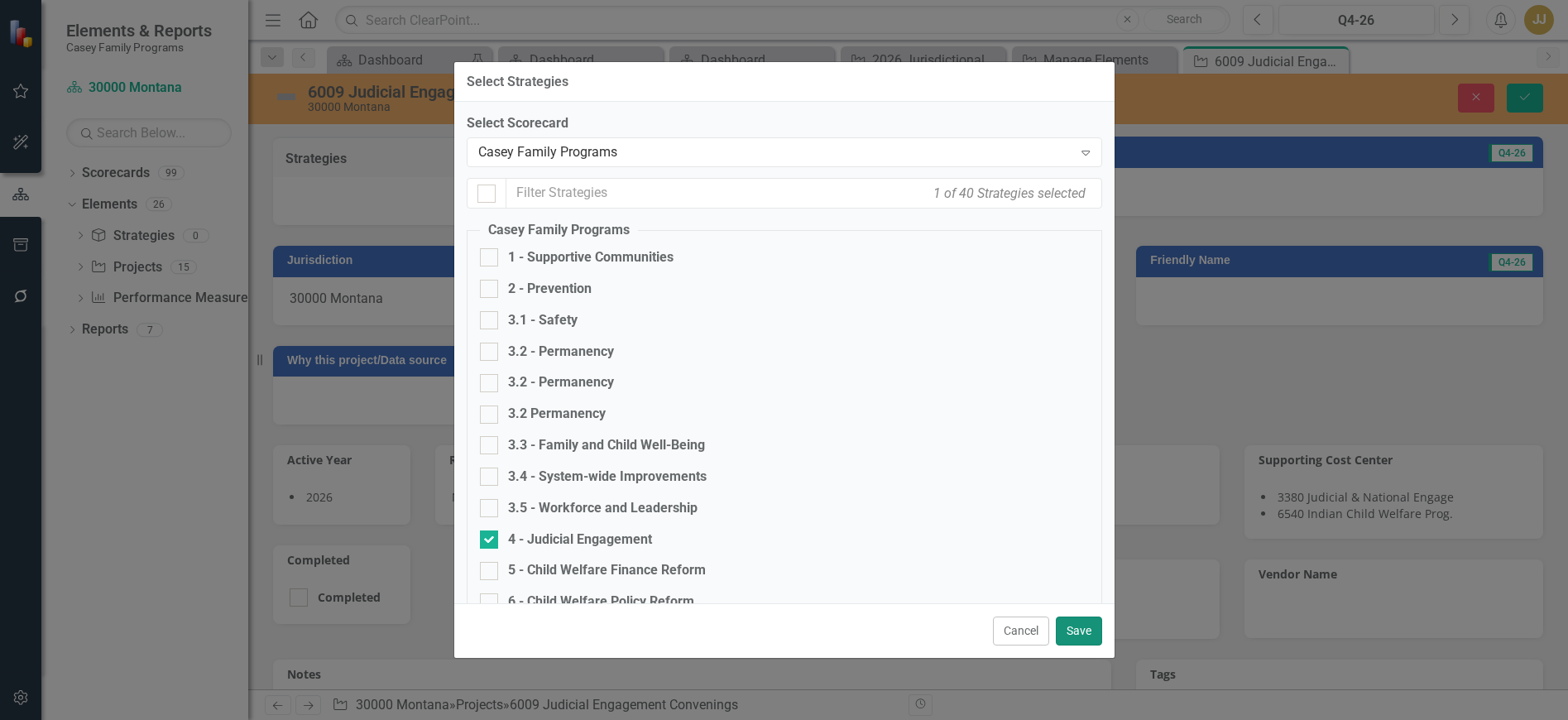 click on "Save" at bounding box center (1079, 631) 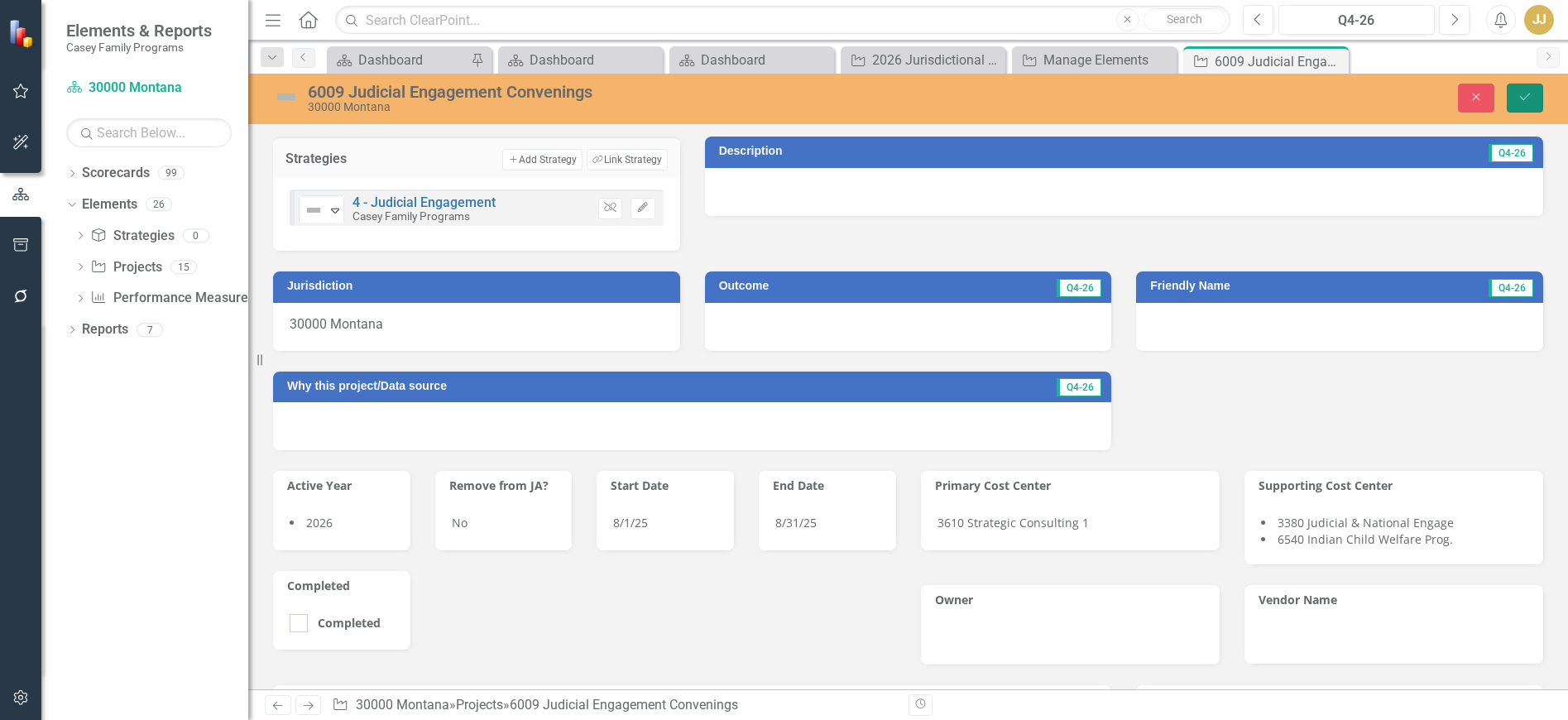 click on "Save" 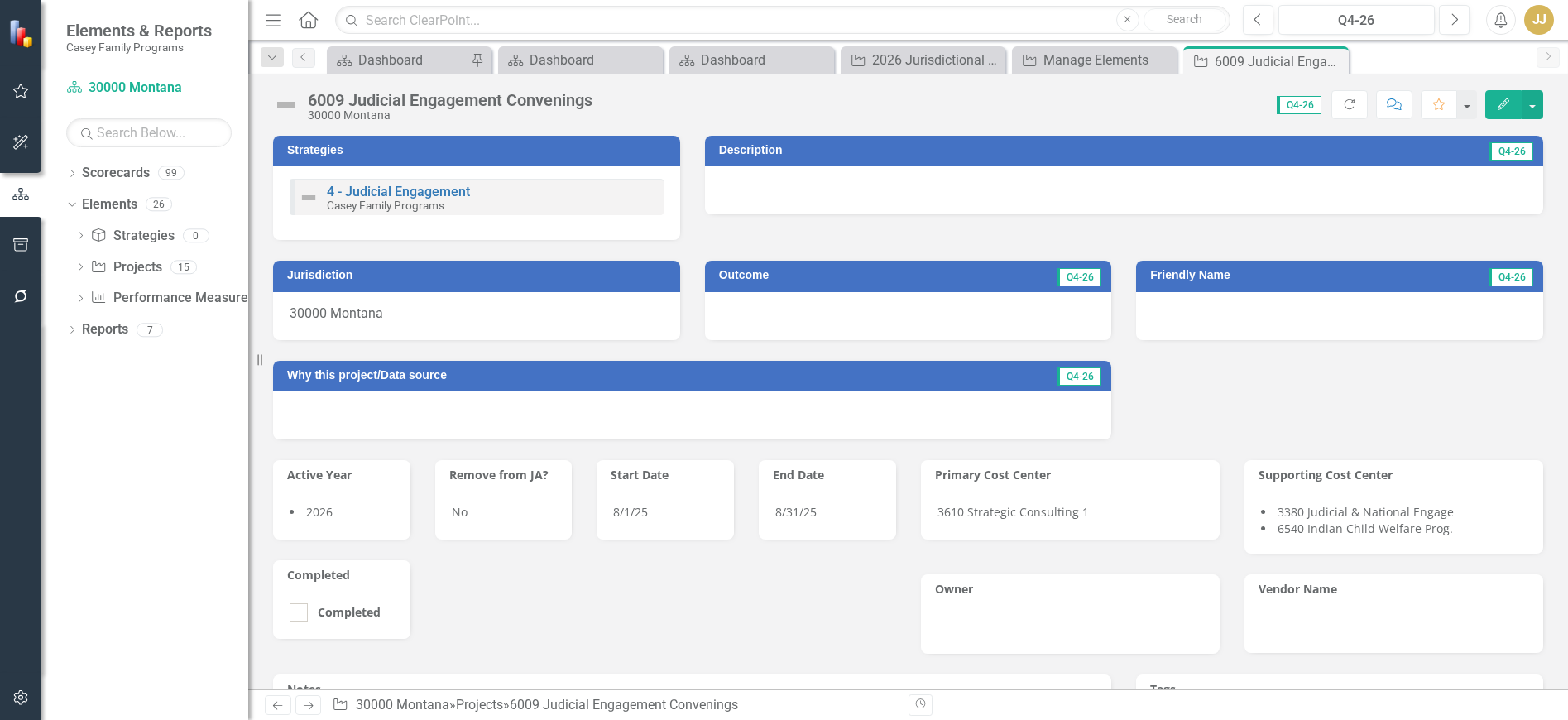 click on "Close" 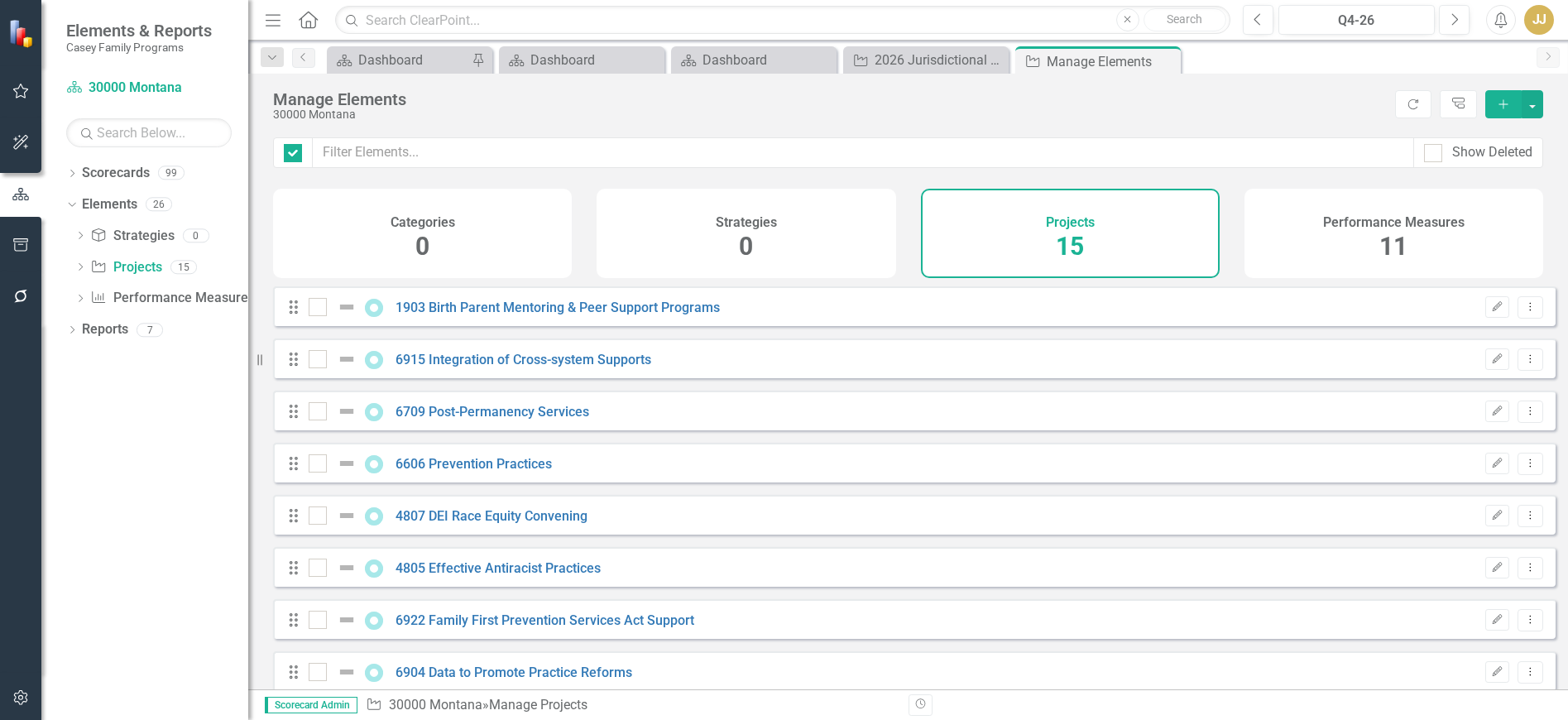 checkbox on "false" 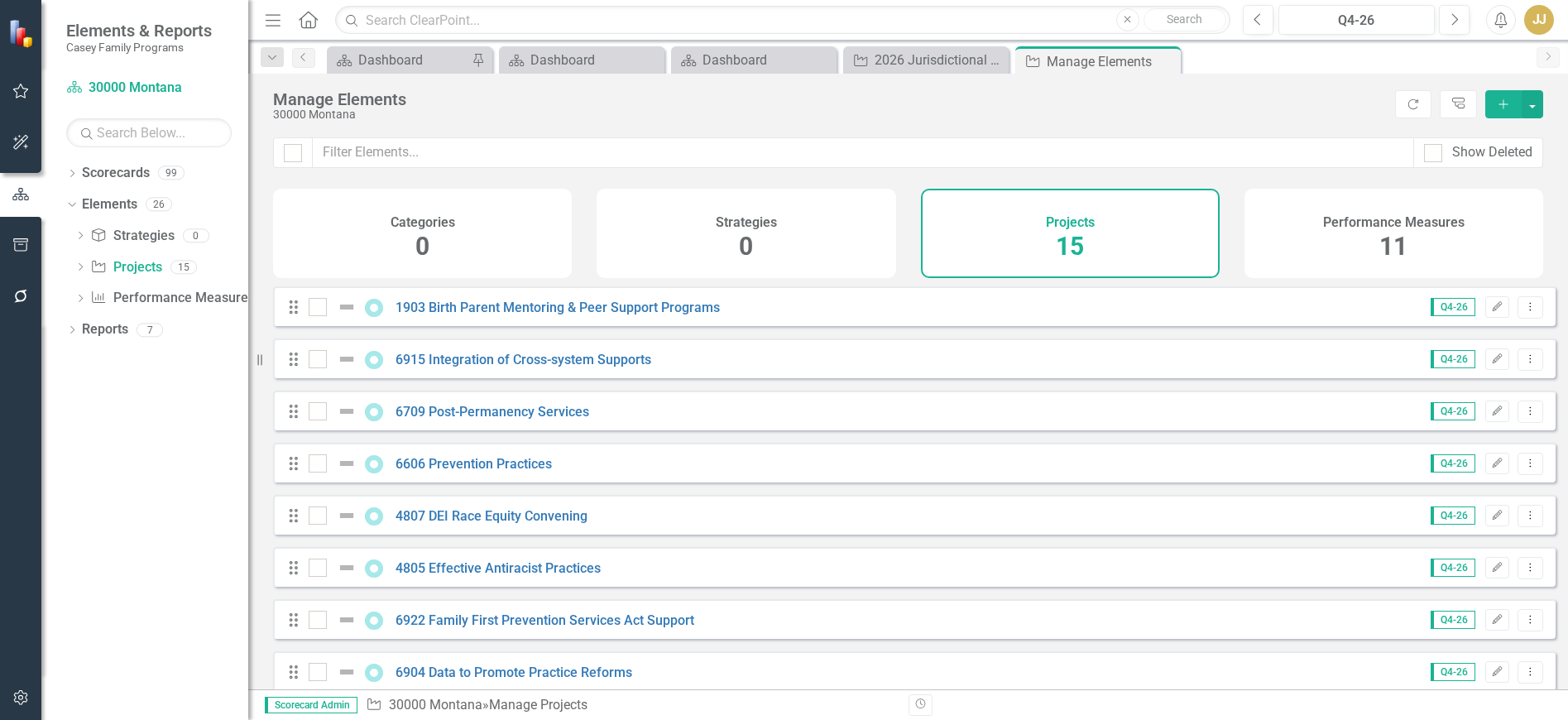 click on "Add" at bounding box center [1503, 104] 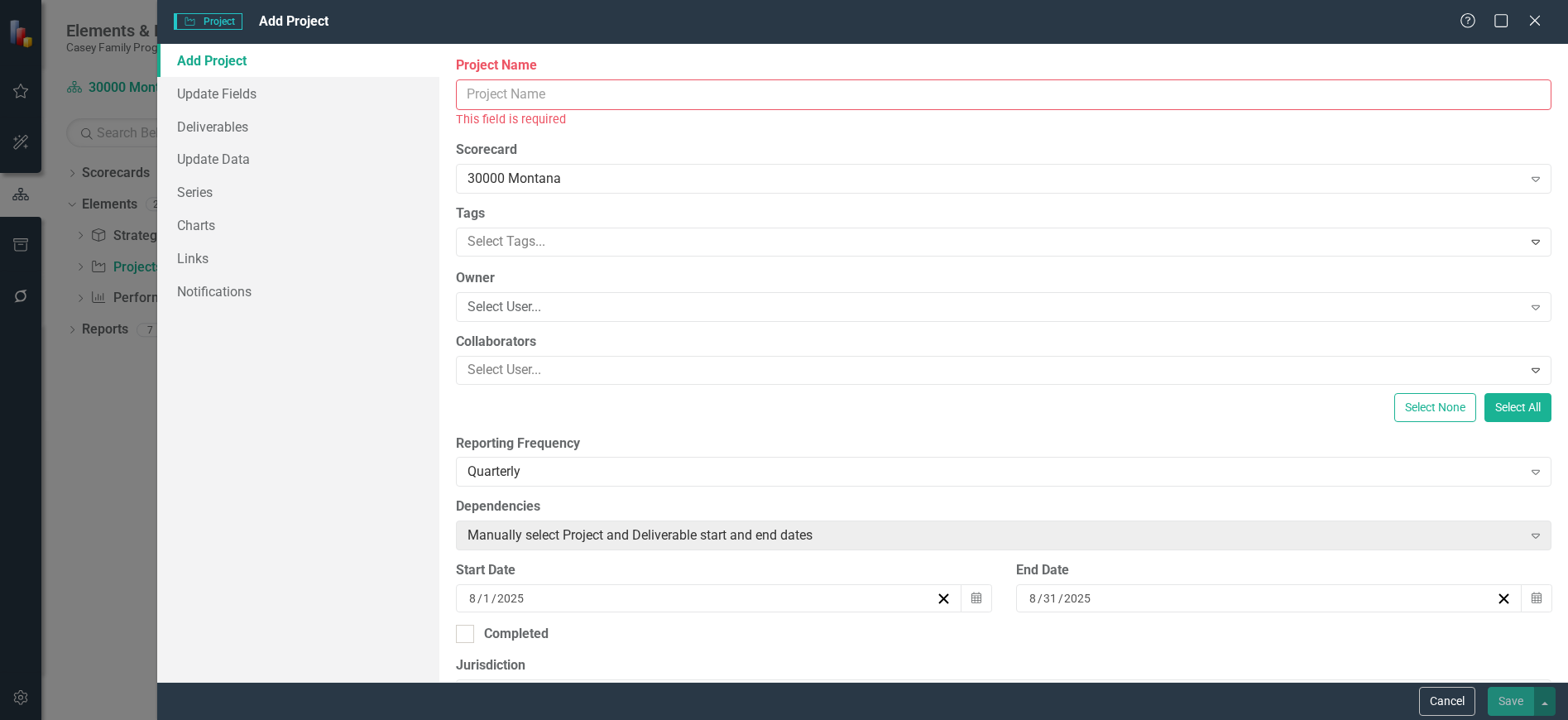 click on "Project Name" at bounding box center (1004, 94) 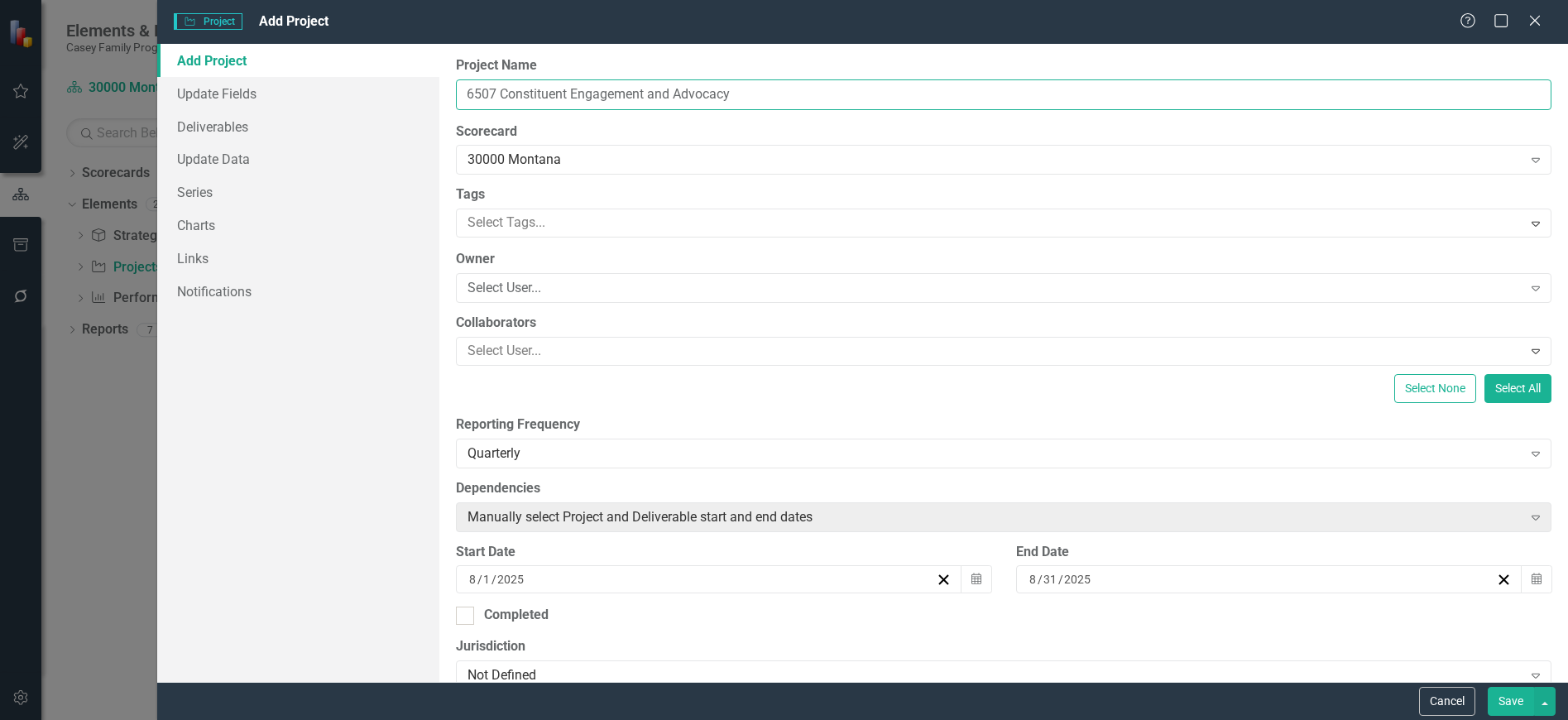 type on "6507 Constituent Engagement and Advocacy" 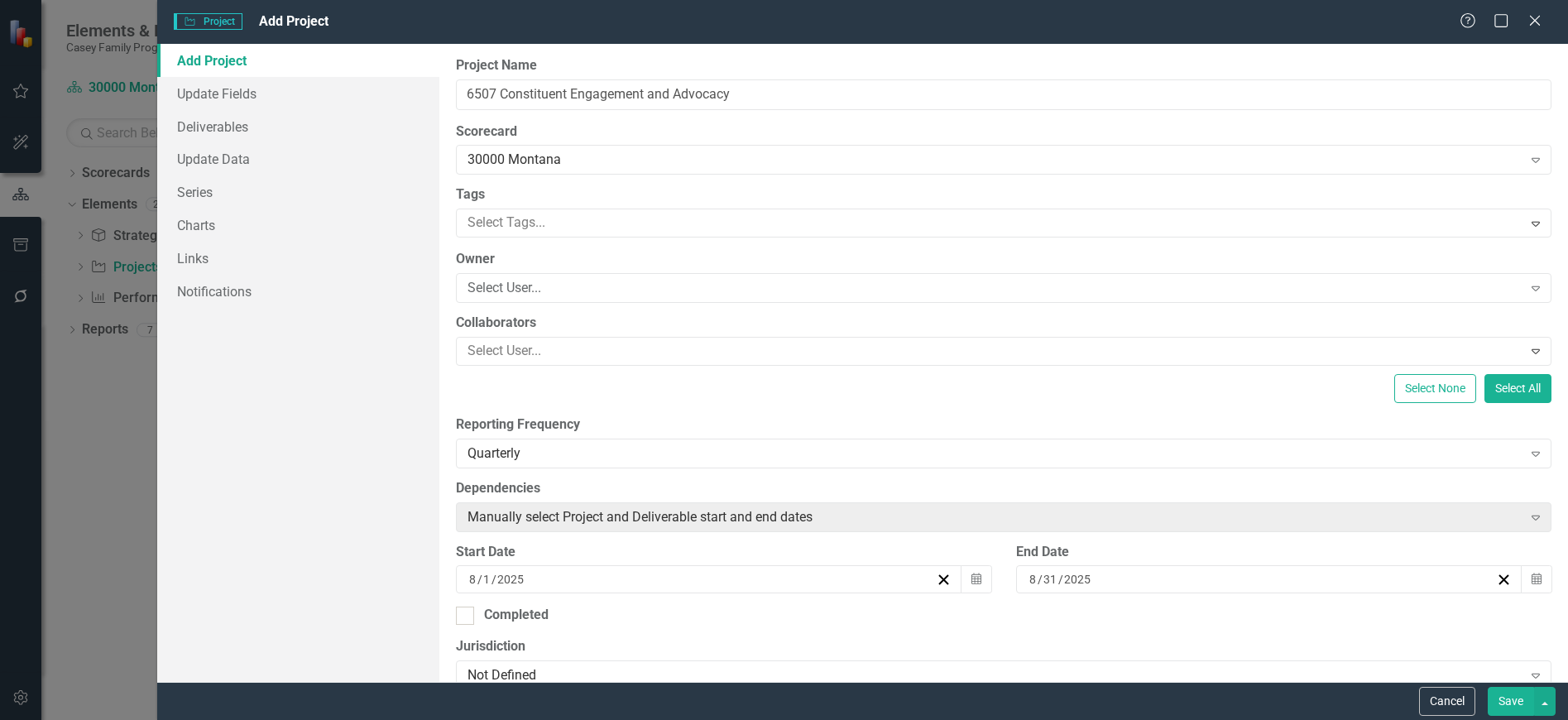 click at bounding box center (991, 223) 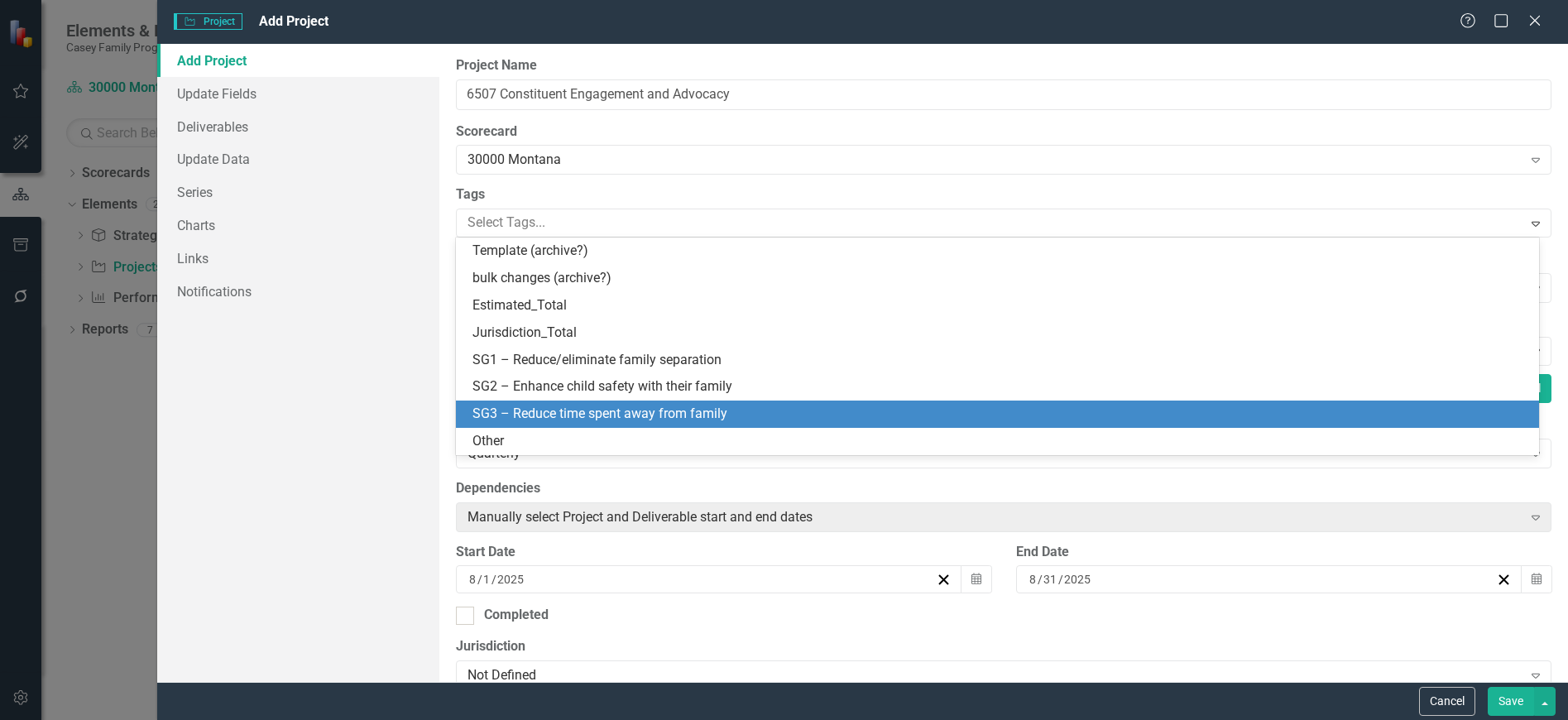 click on "SG3 – Reduce time spent away from family" at bounding box center (997, 414) 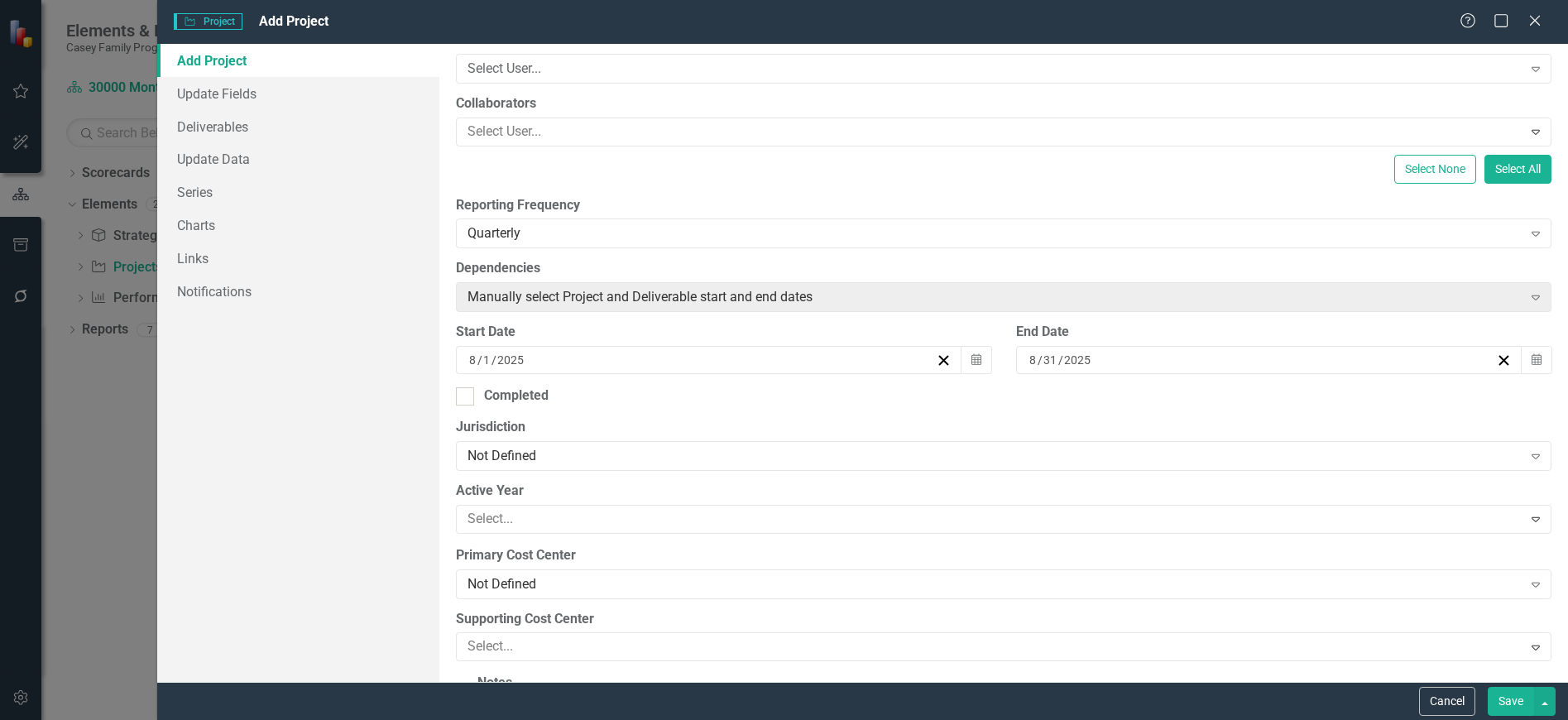 scroll, scrollTop: 331, scrollLeft: 0, axis: vertical 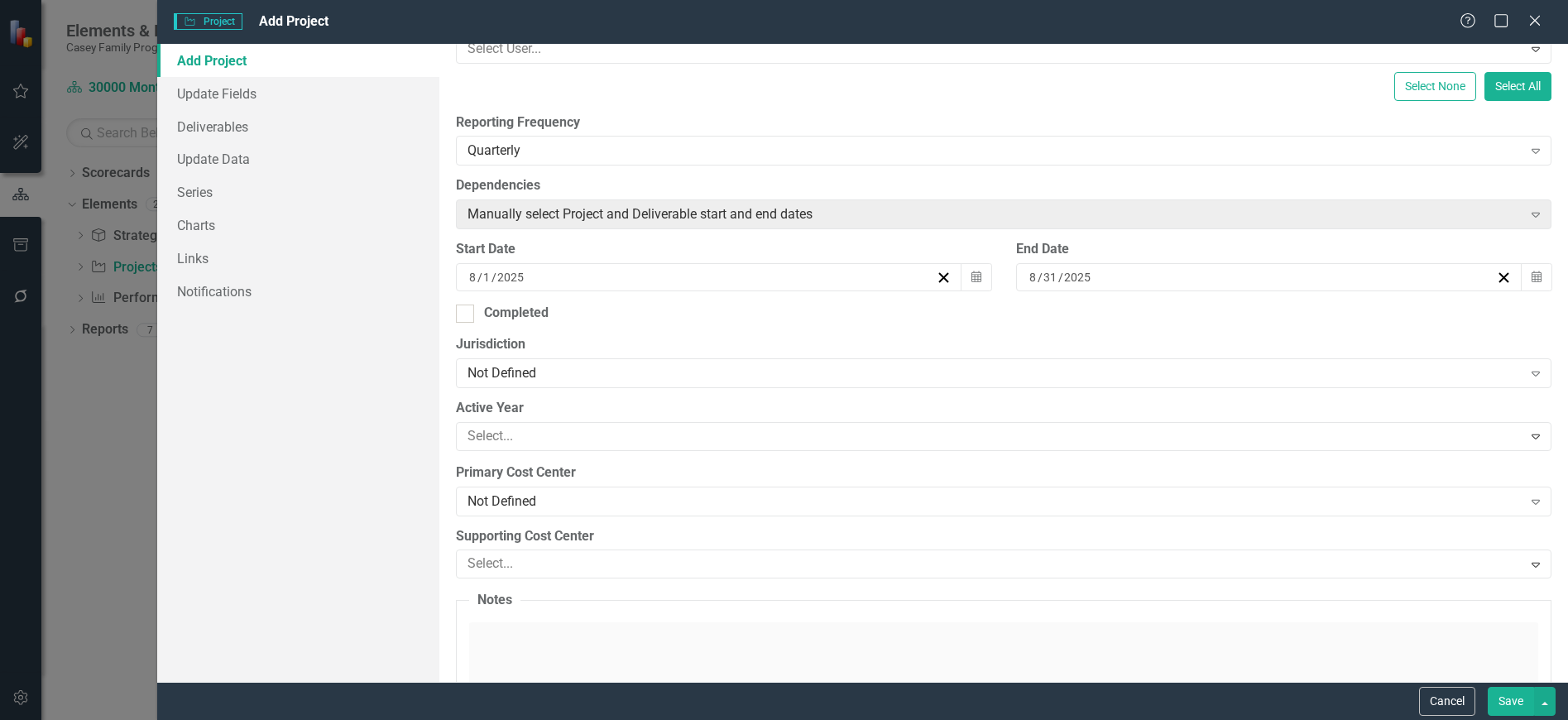 click at bounding box center [991, 436] 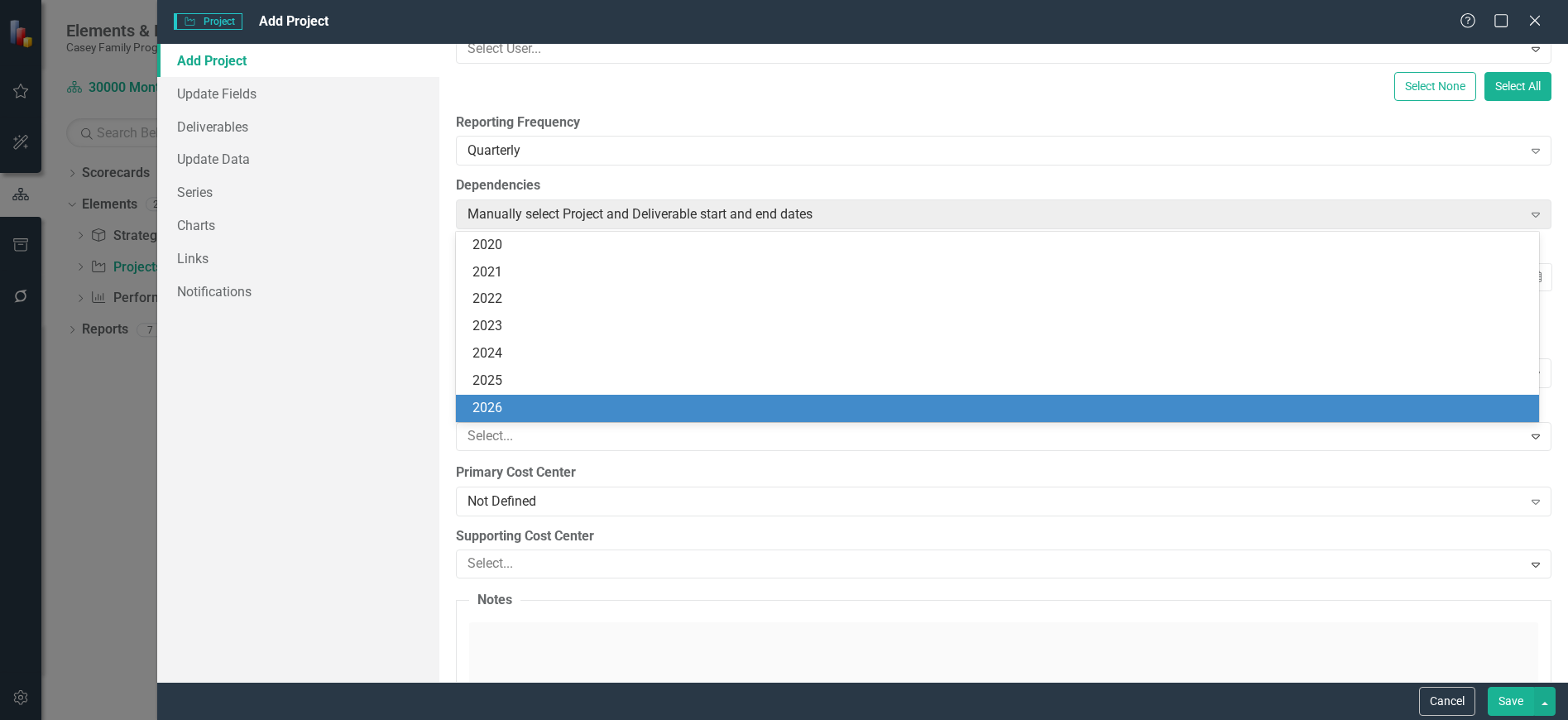 click on "2026" at bounding box center [1000, 408] 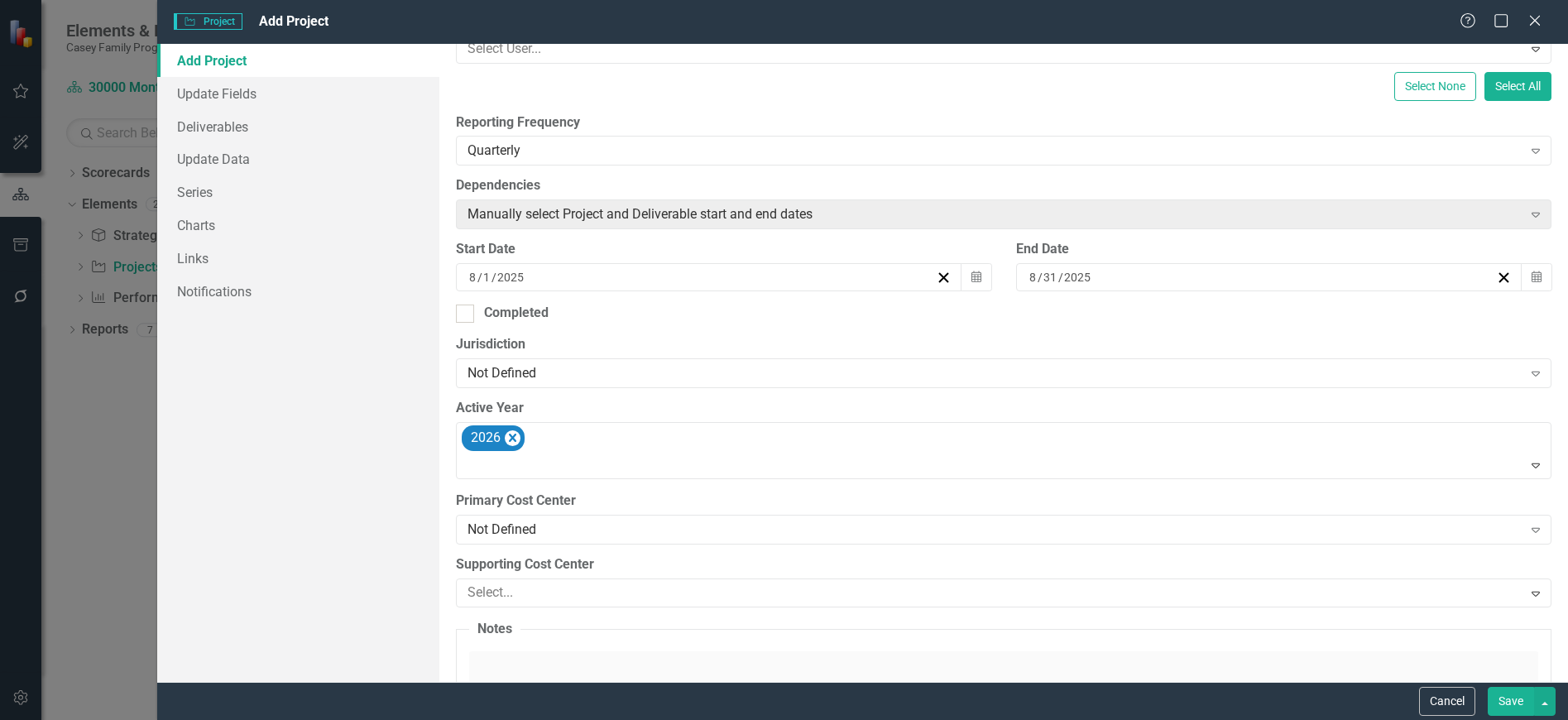 click on "Not Defined" at bounding box center [995, 530] 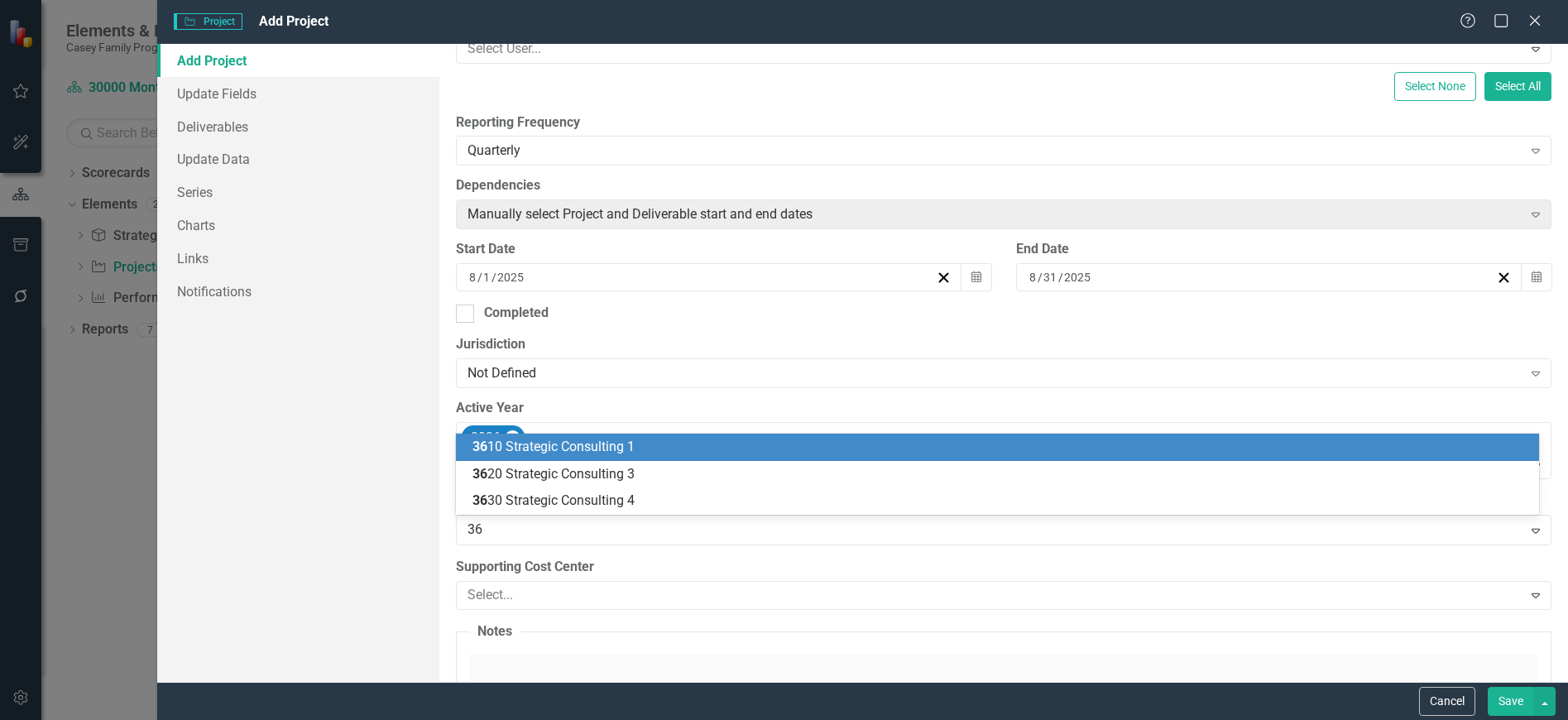 type on "361" 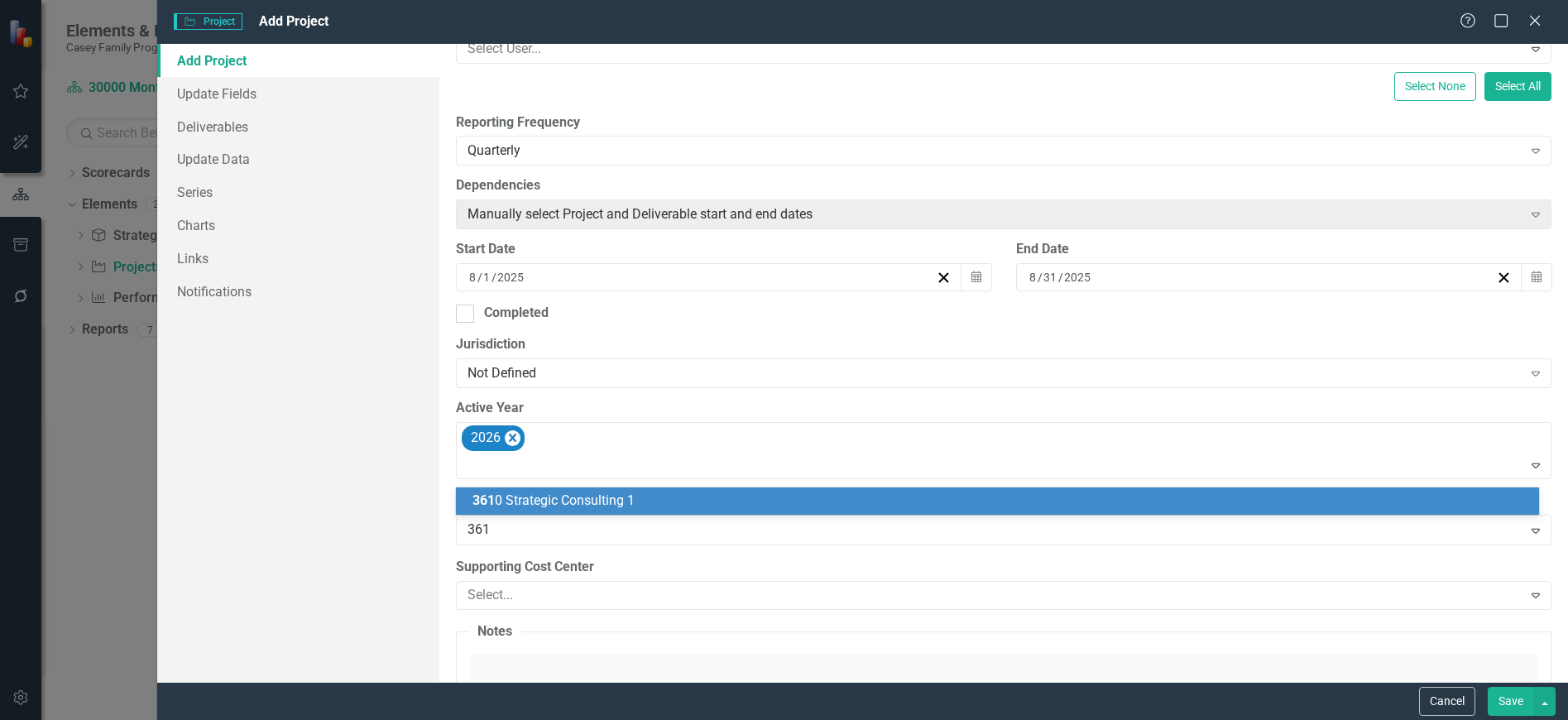 click on "361 0 Strategic Consulting 1" at bounding box center [554, 500] 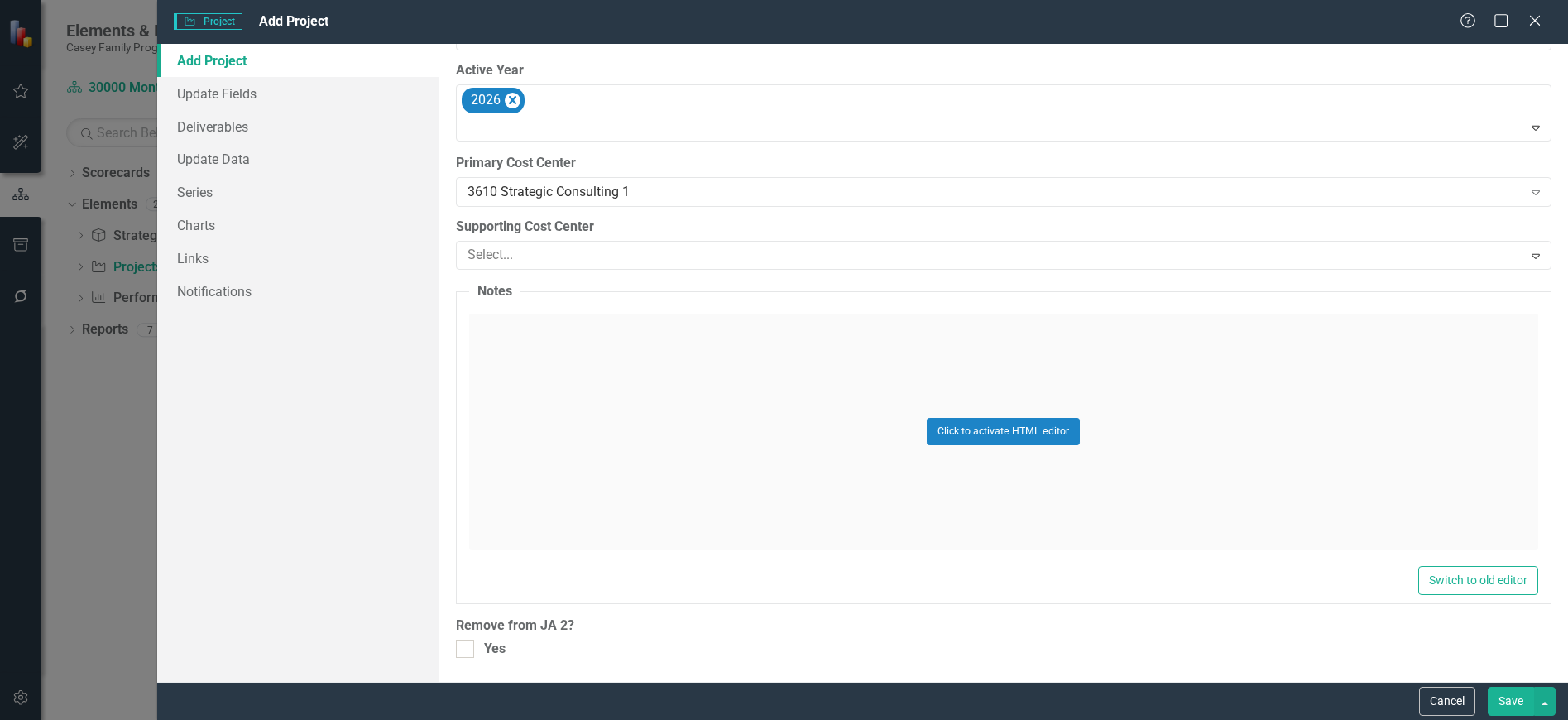 scroll, scrollTop: 670, scrollLeft: 0, axis: vertical 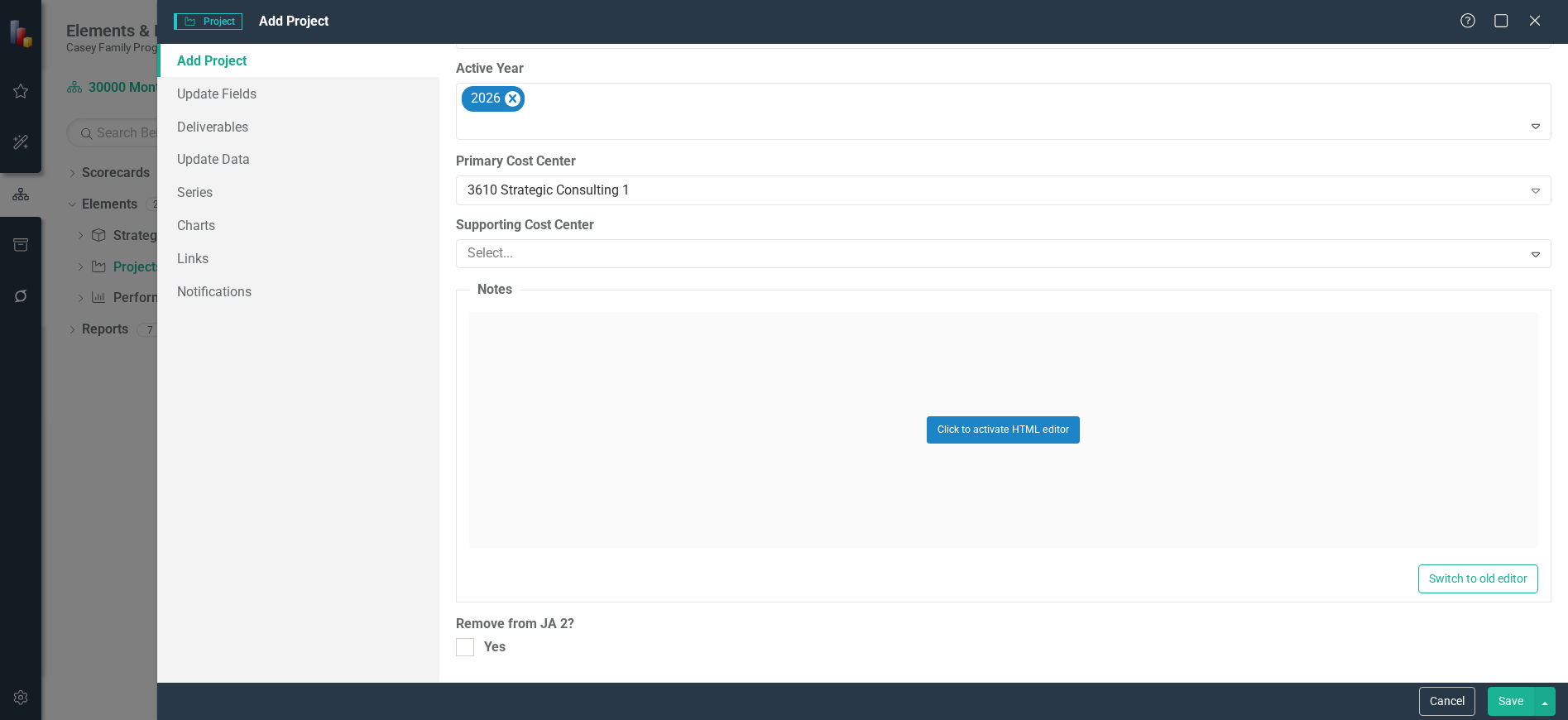 click on "Yes" at bounding box center (495, 647) 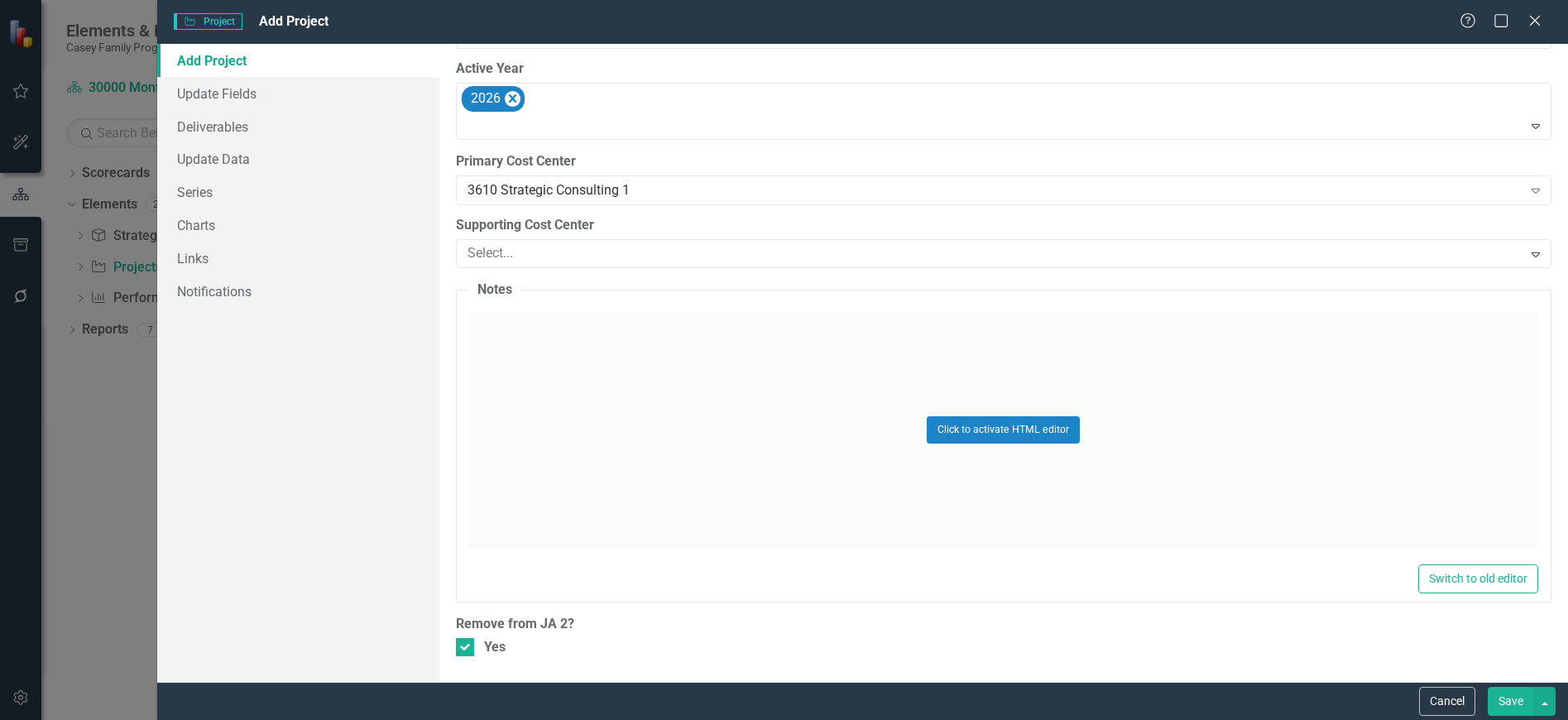 click on "Save" at bounding box center [1511, 701] 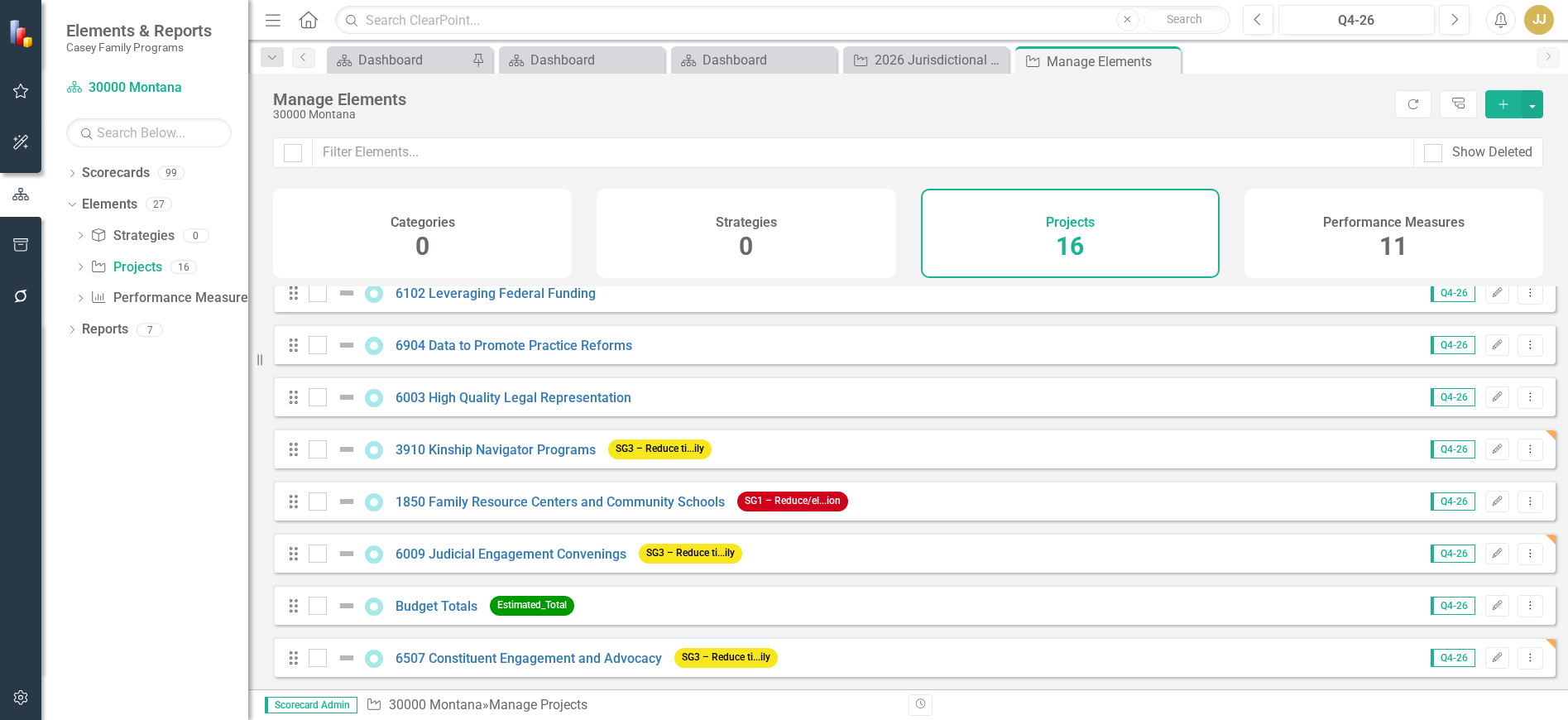 scroll, scrollTop: 444, scrollLeft: 0, axis: vertical 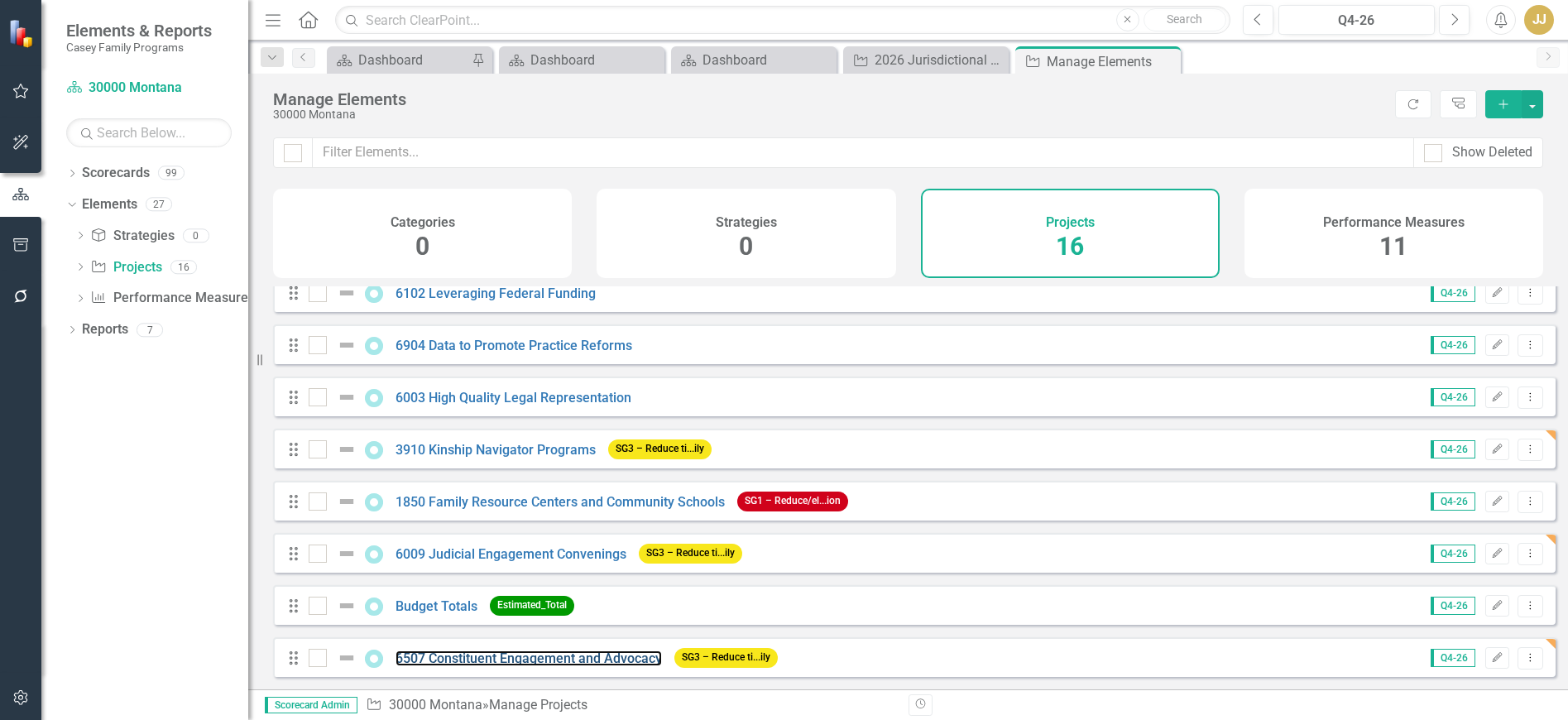 click on "6507 Constituent Engagement and Advocacy" at bounding box center (529, 658) 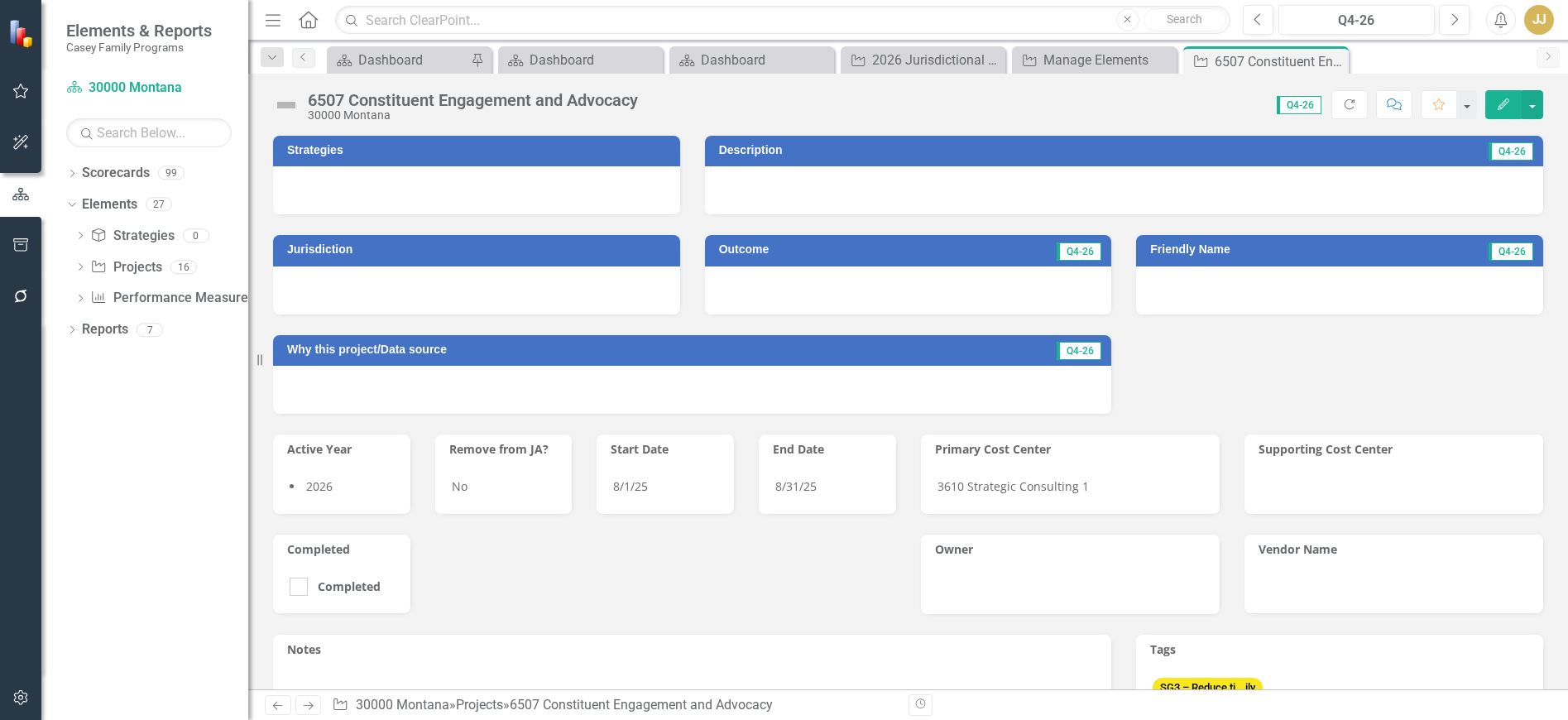 click at bounding box center (477, 190) 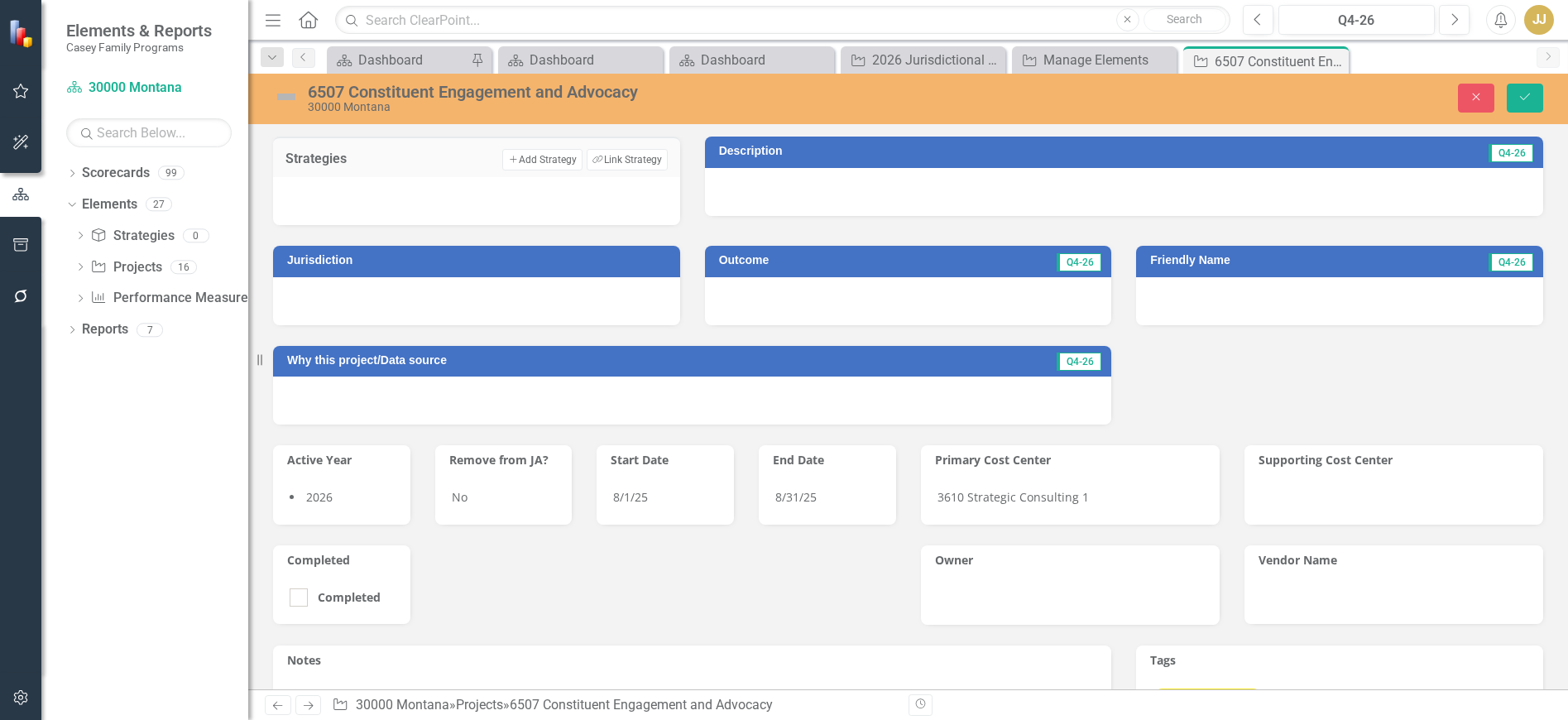click on "Link Tag  Link Strategy" at bounding box center [626, 160] 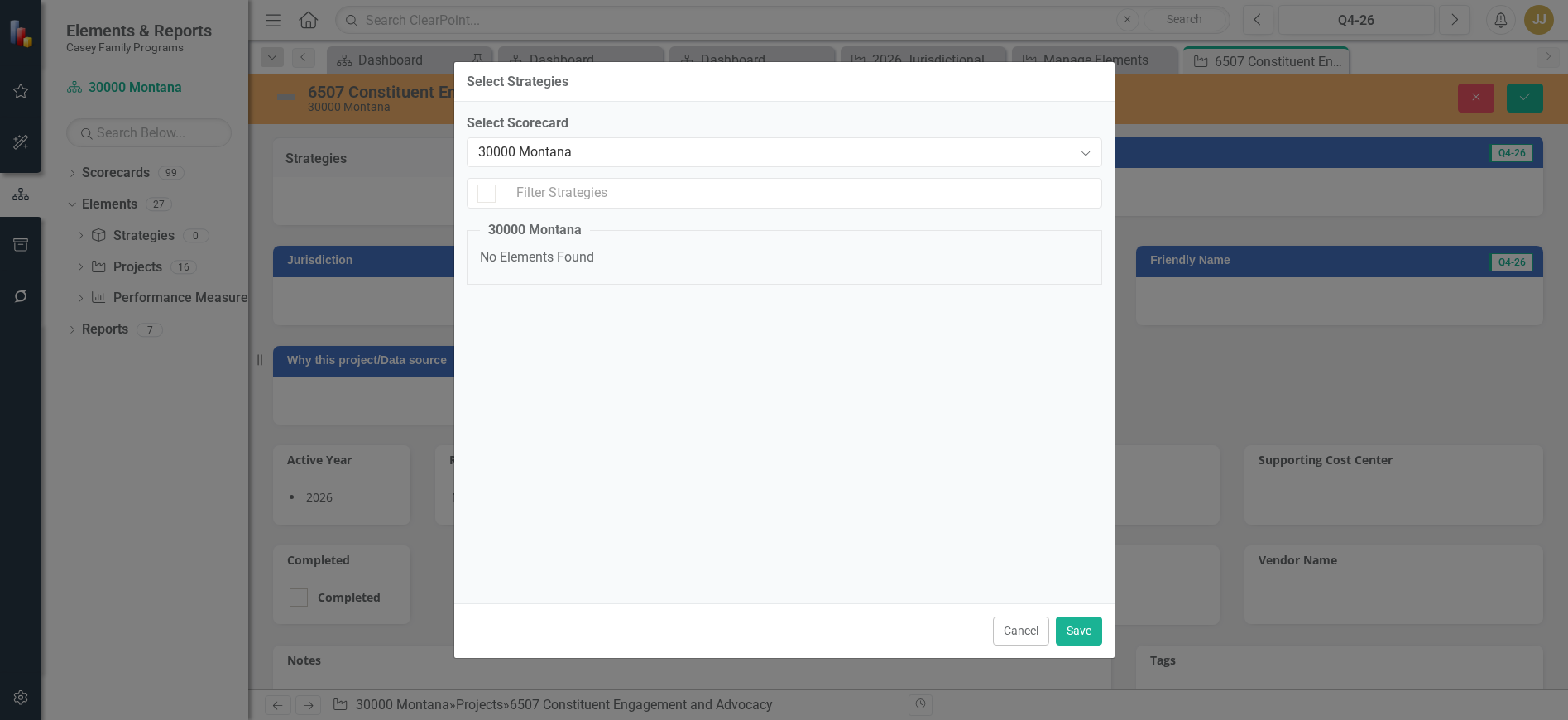 click on "30000 Montana Expand" at bounding box center (784, 152) 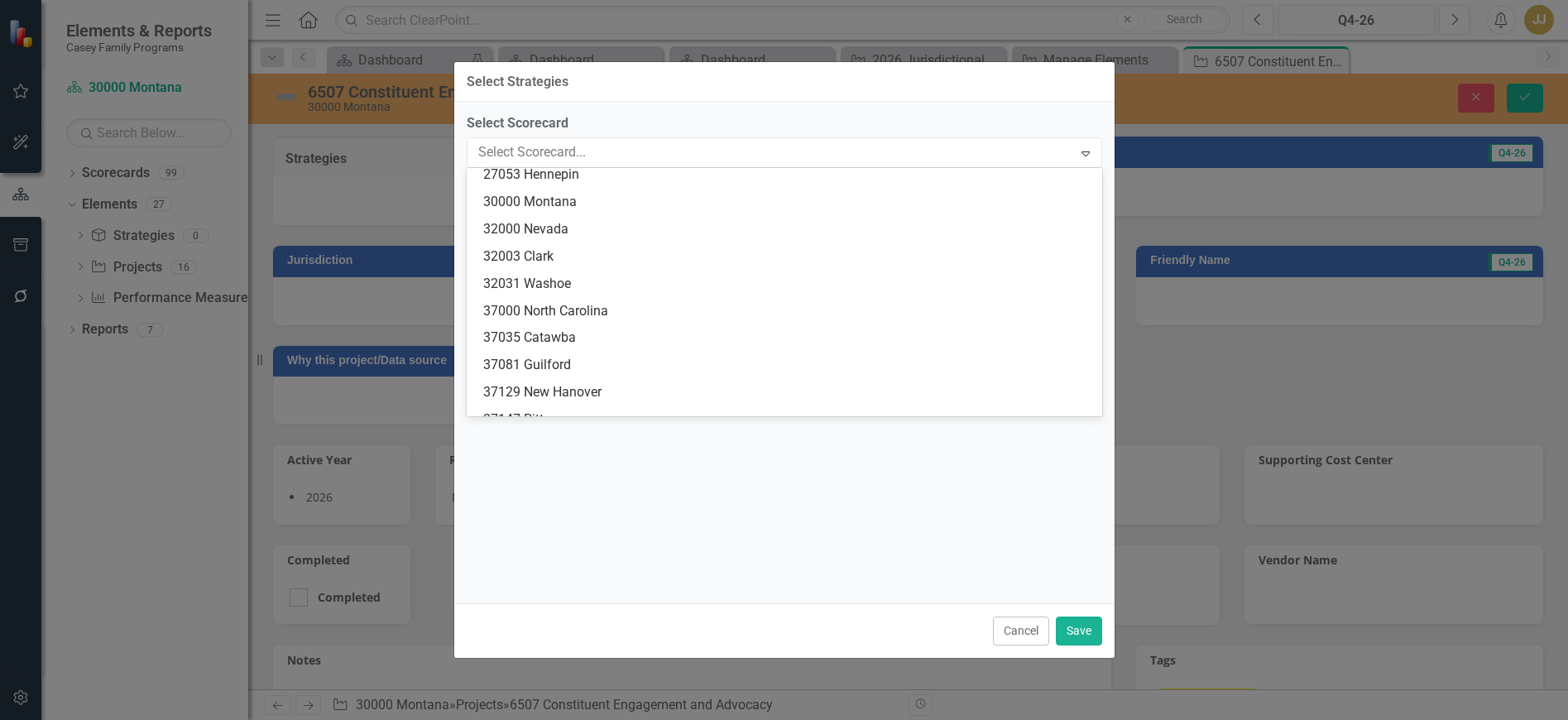 scroll, scrollTop: 0, scrollLeft: 0, axis: both 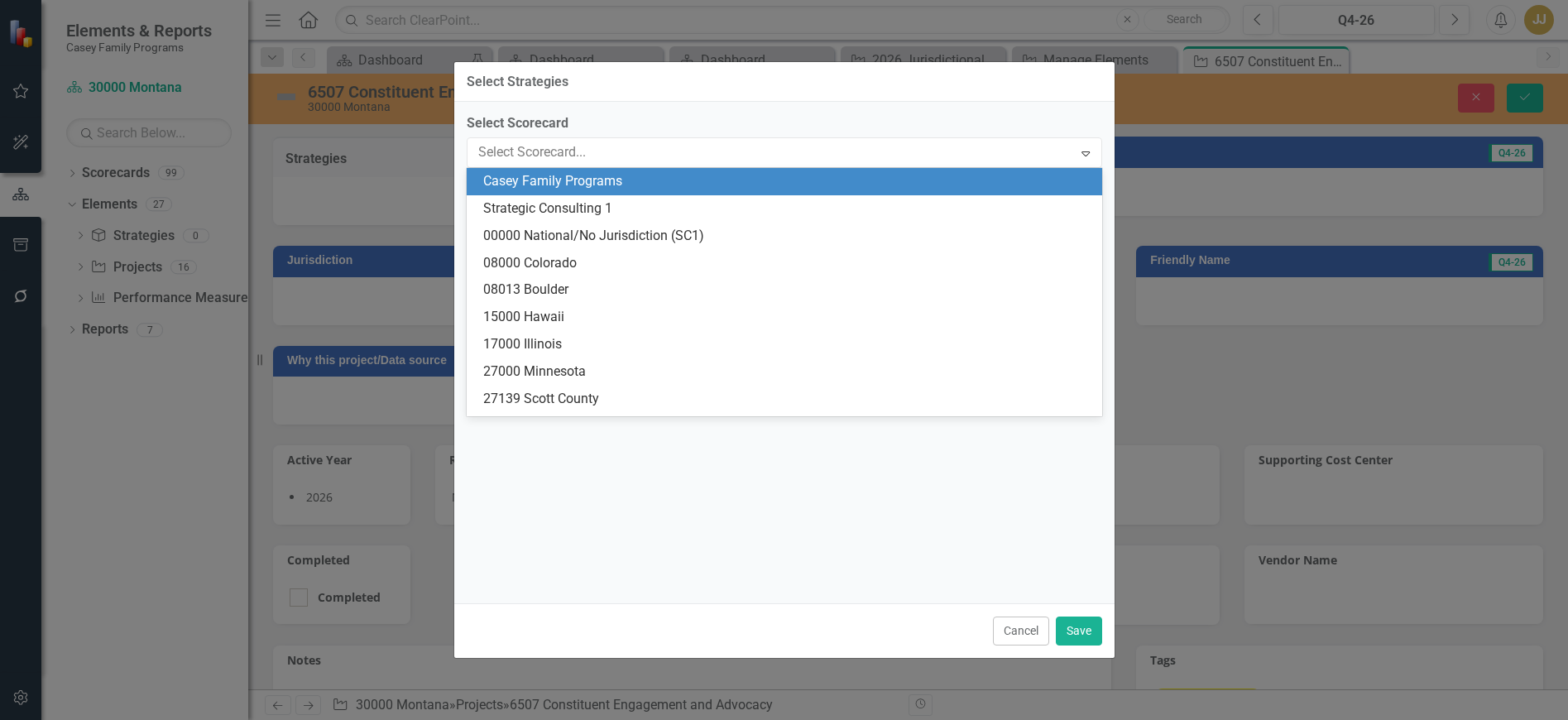 click on "Casey Family Programs" at bounding box center [788, 181] 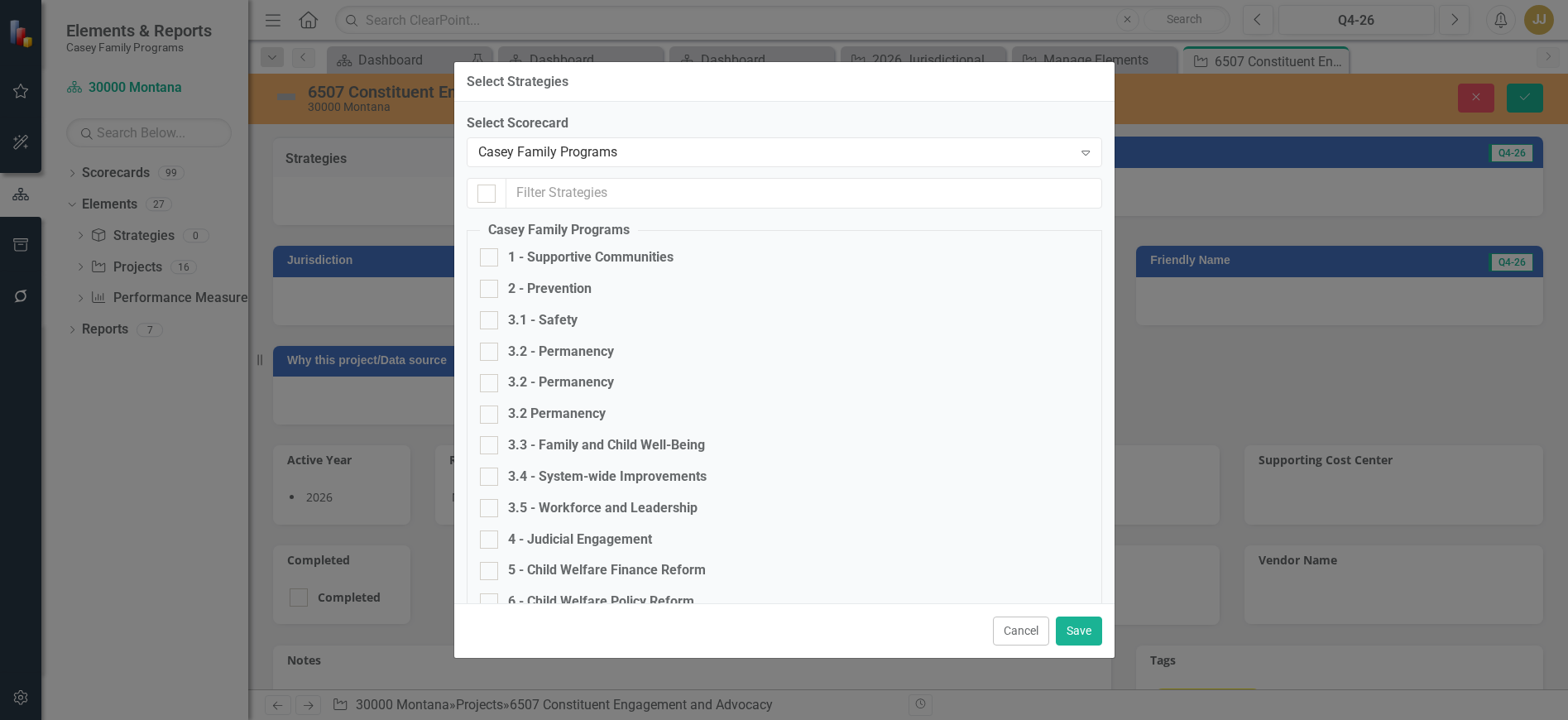 click on "1 - Supportive Communities" at bounding box center (591, 257) 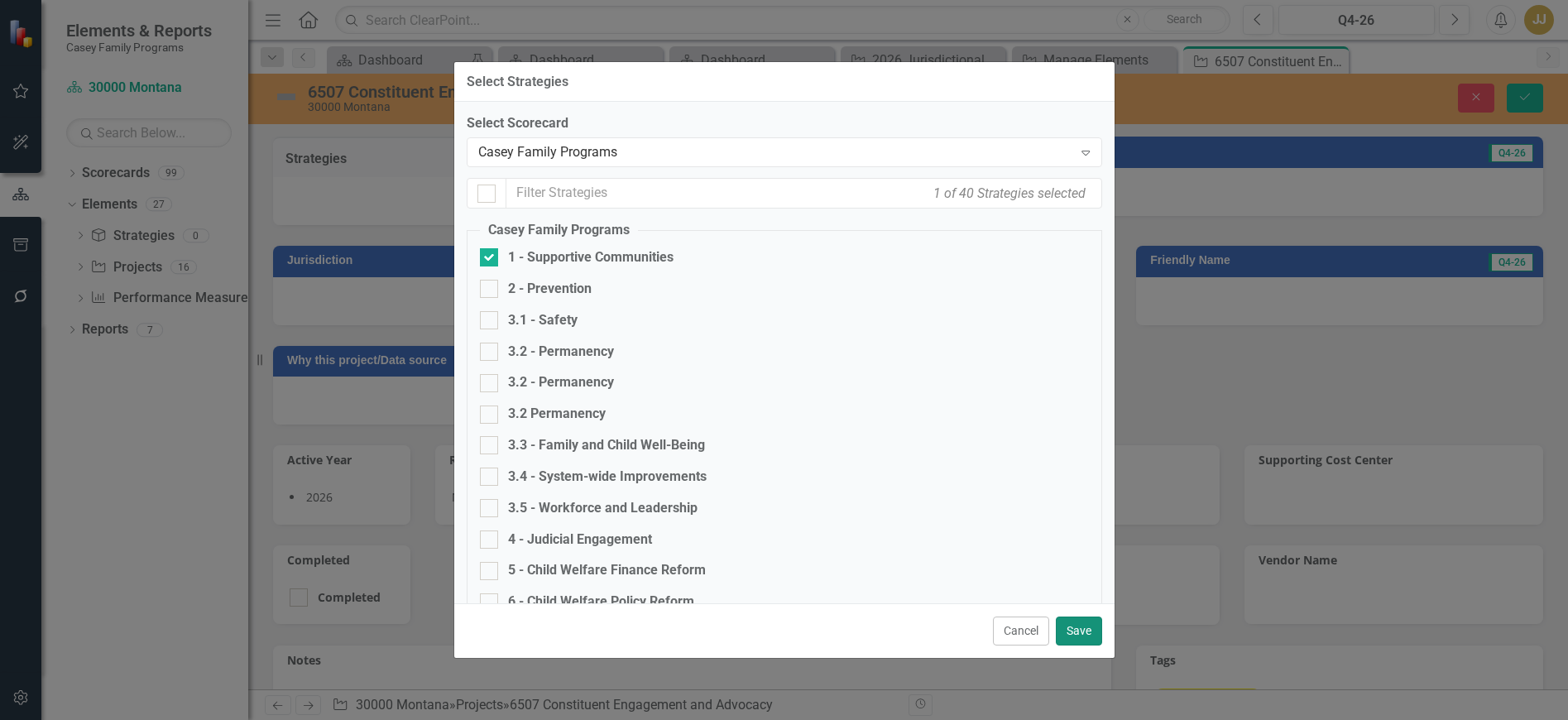 click on "Save" at bounding box center [1079, 631] 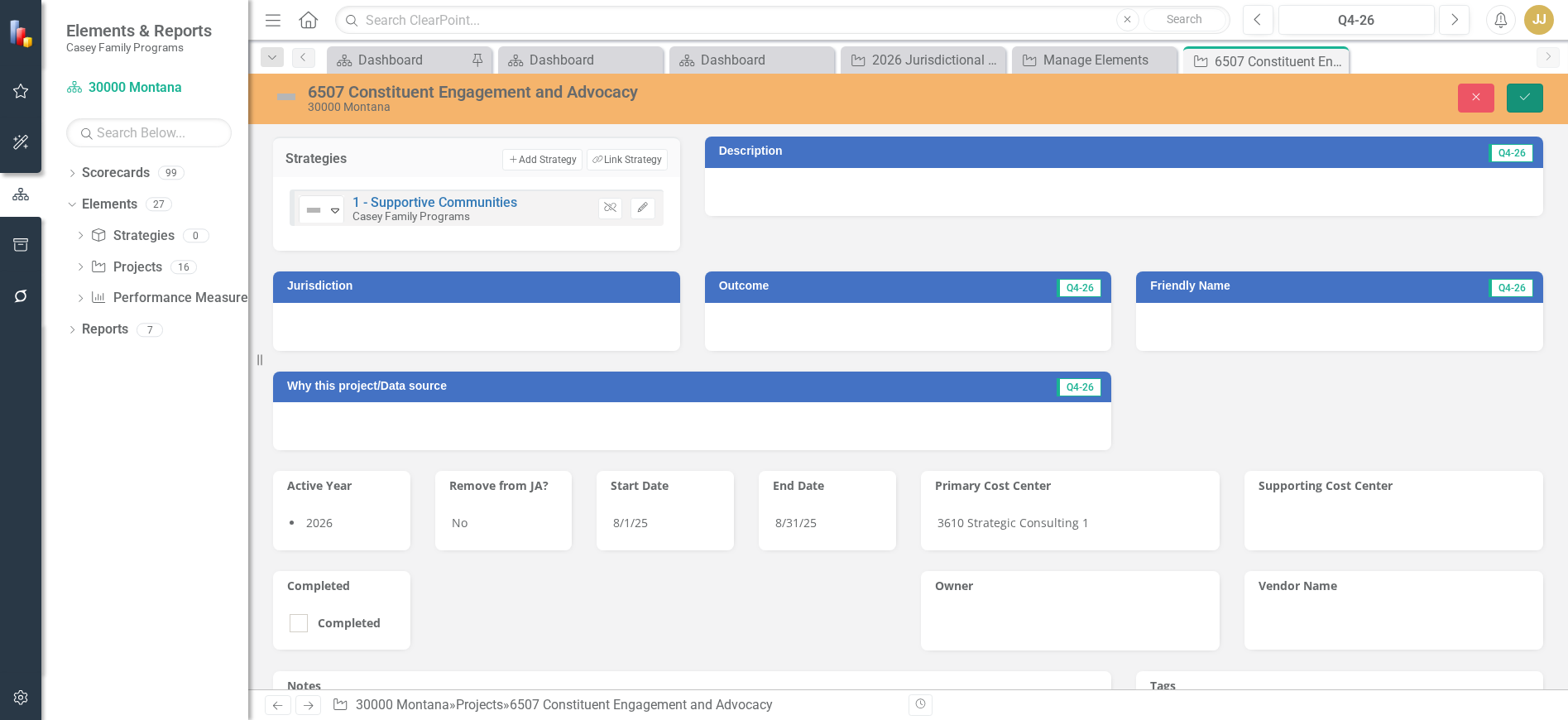 click on "Save" at bounding box center [1525, 98] 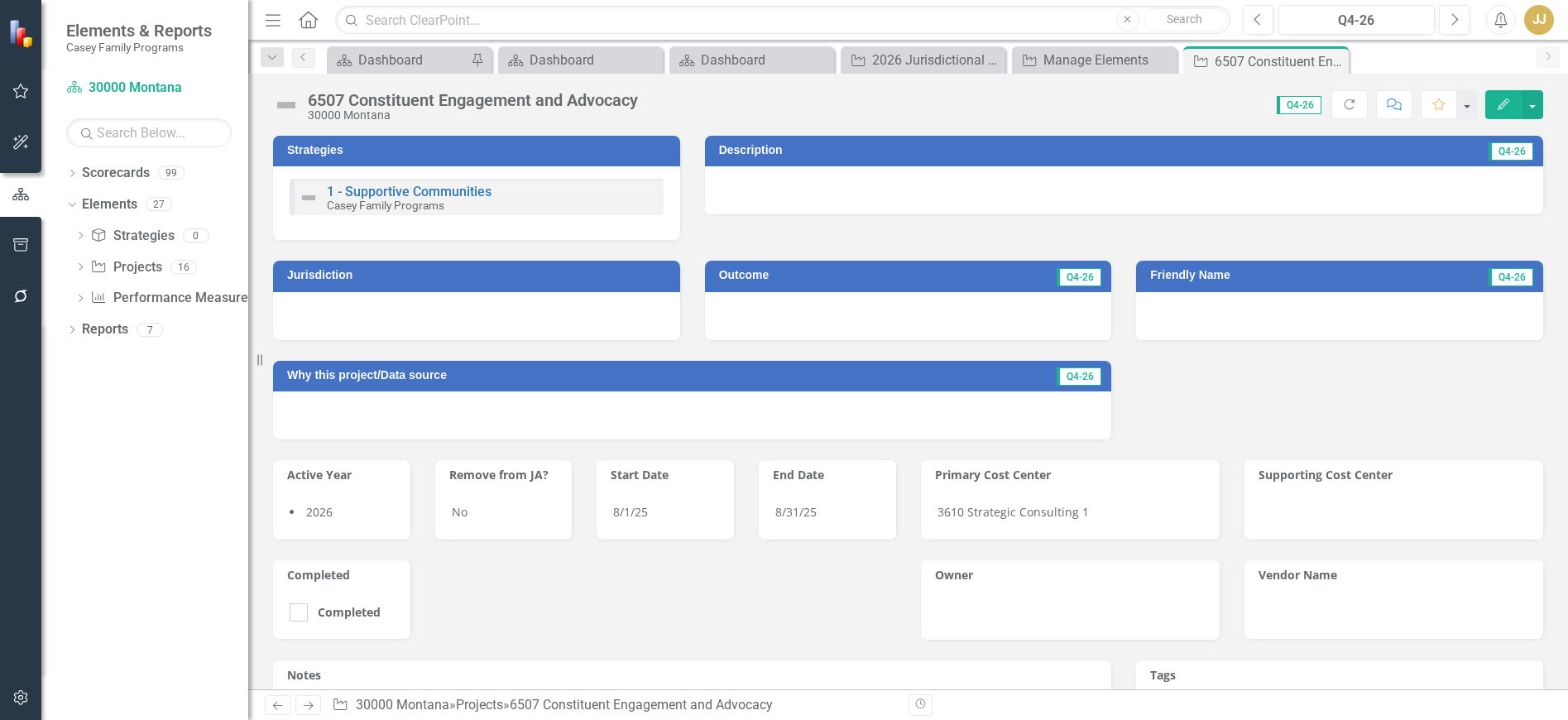 click 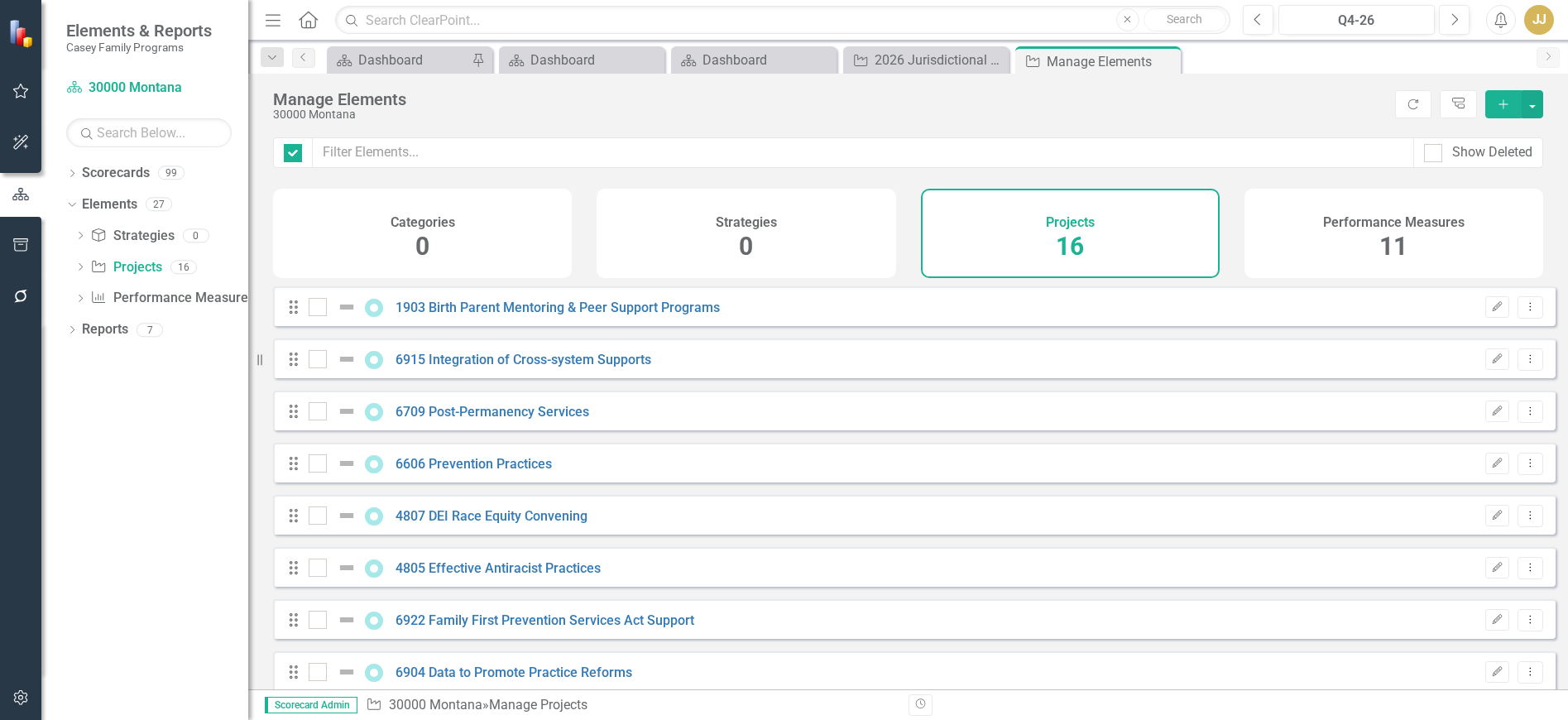 checkbox on "false" 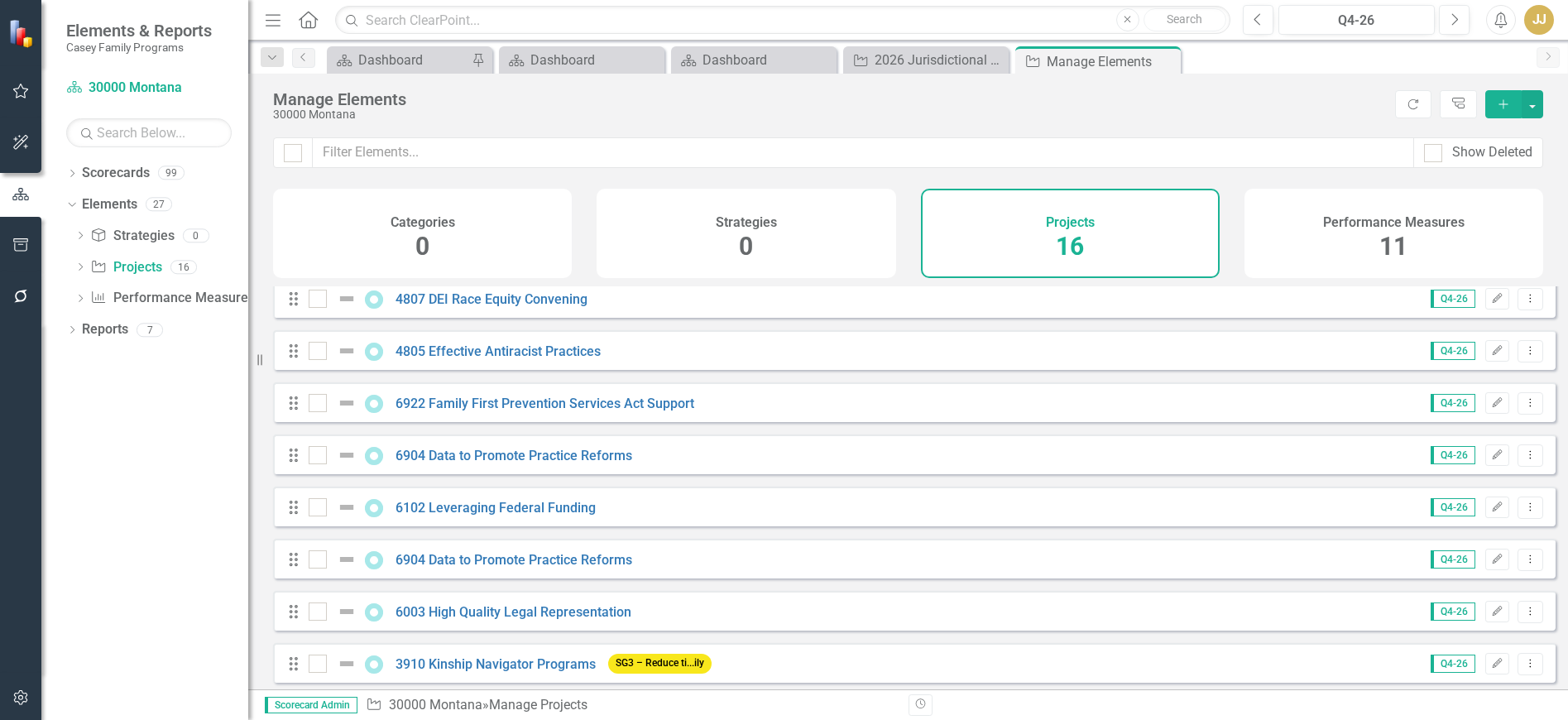 scroll, scrollTop: 444, scrollLeft: 0, axis: vertical 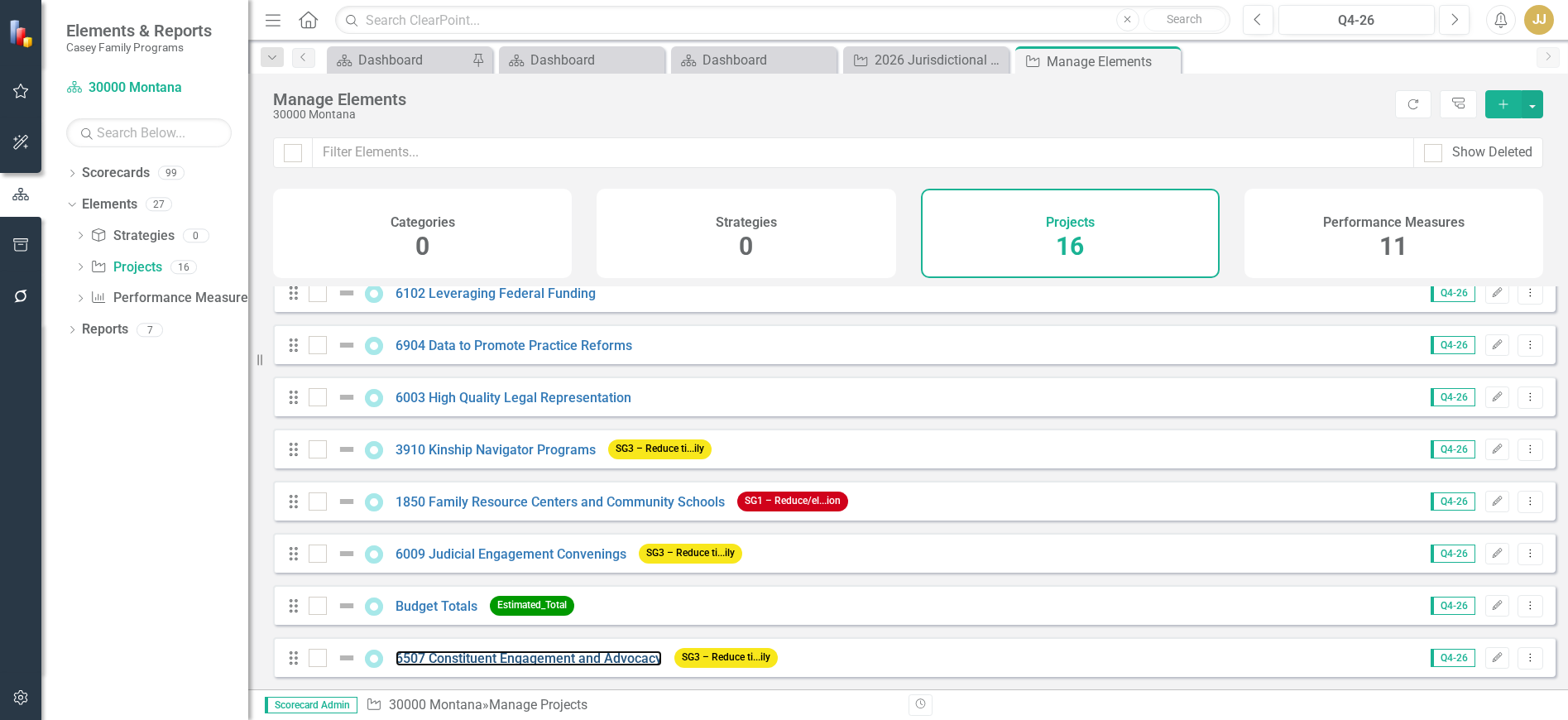 click on "6507 Constituent Engagement and Advocacy" at bounding box center [529, 658] 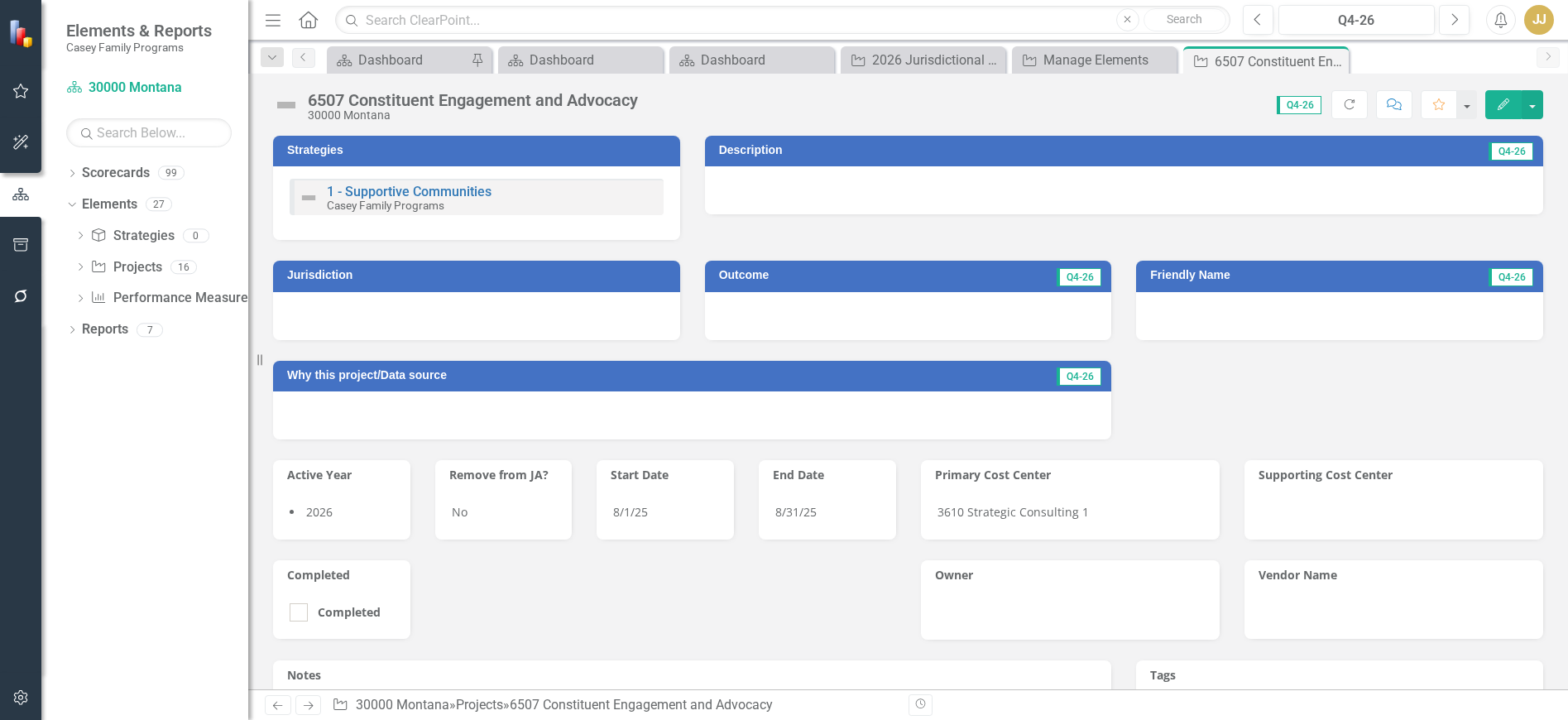 click on "Close" 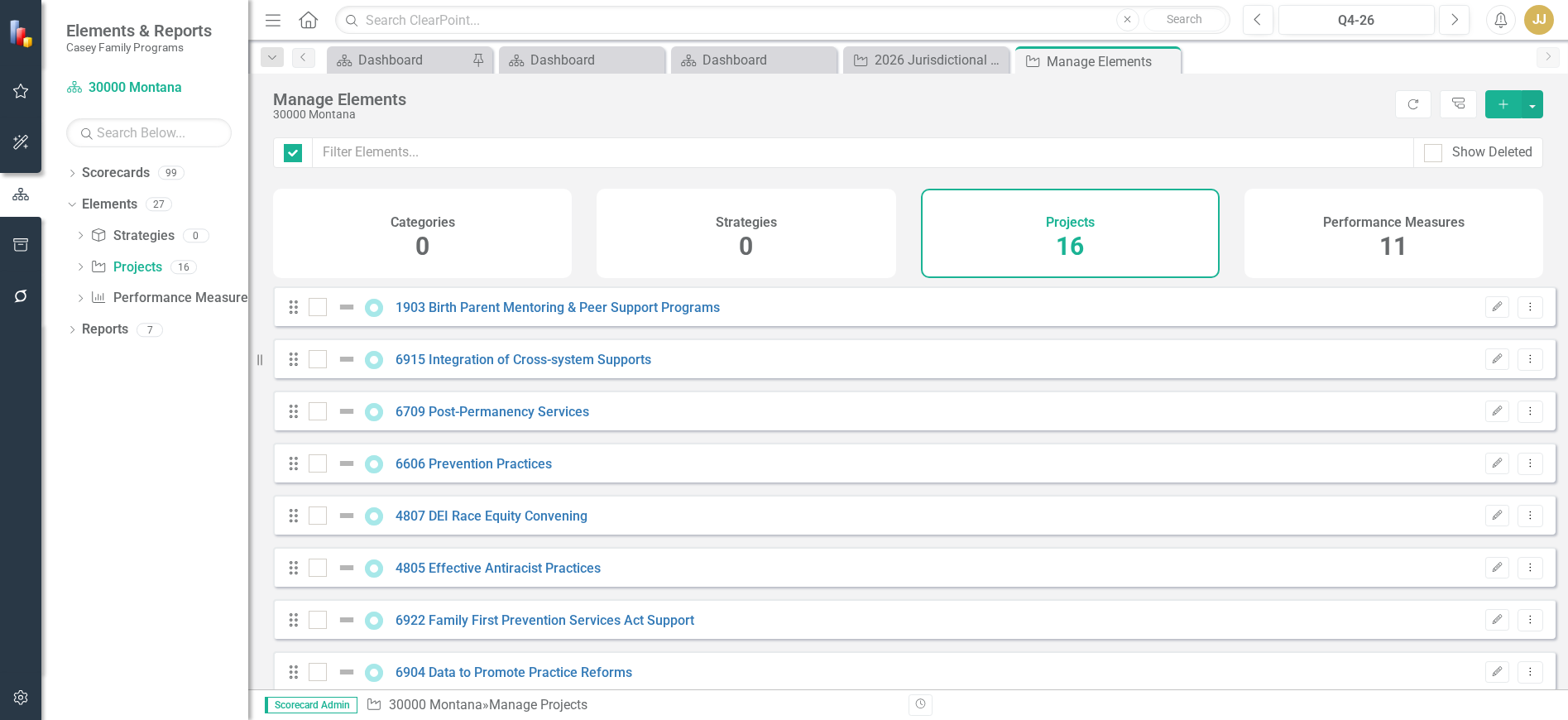 checkbox on "false" 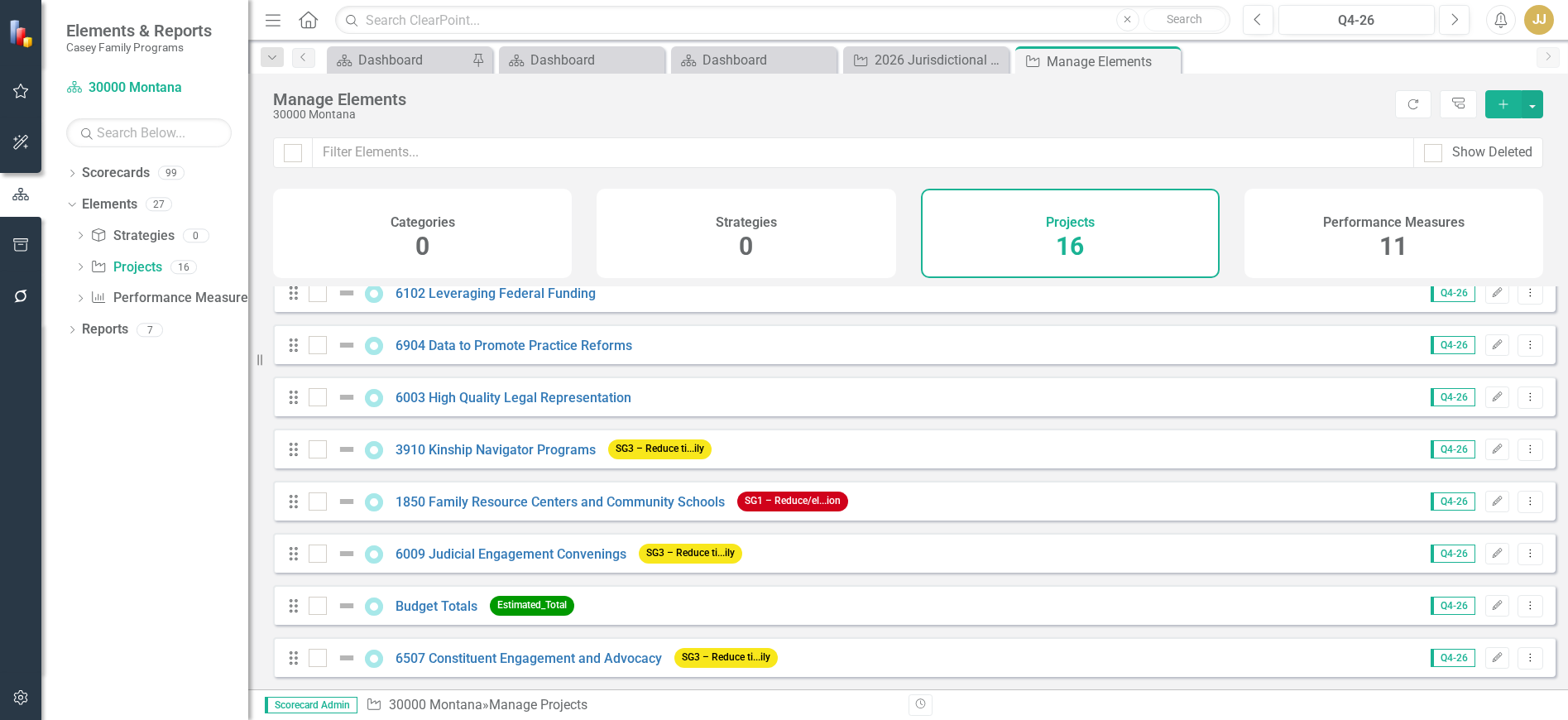scroll, scrollTop: 444, scrollLeft: 0, axis: vertical 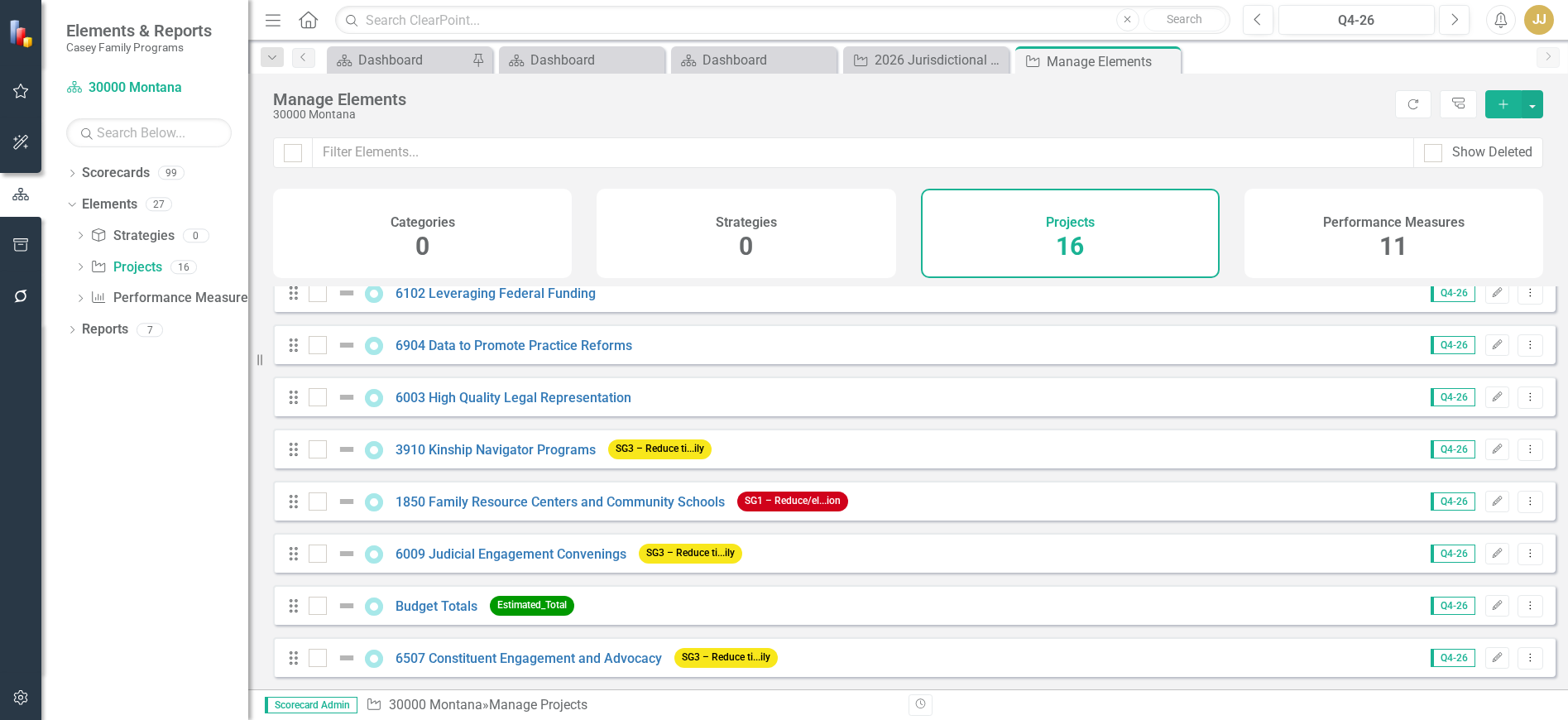 click on "Add" 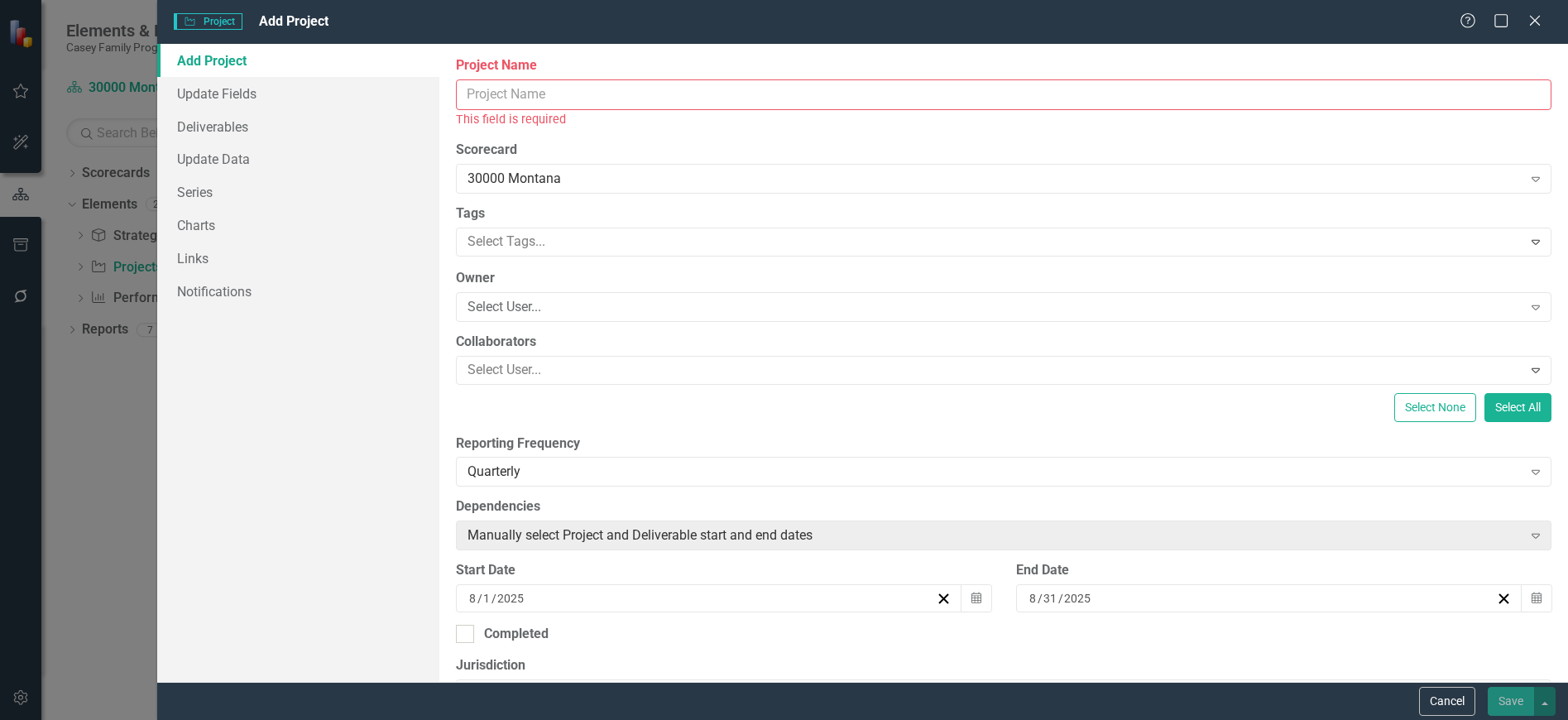 click on "Project Name" at bounding box center (1004, 94) 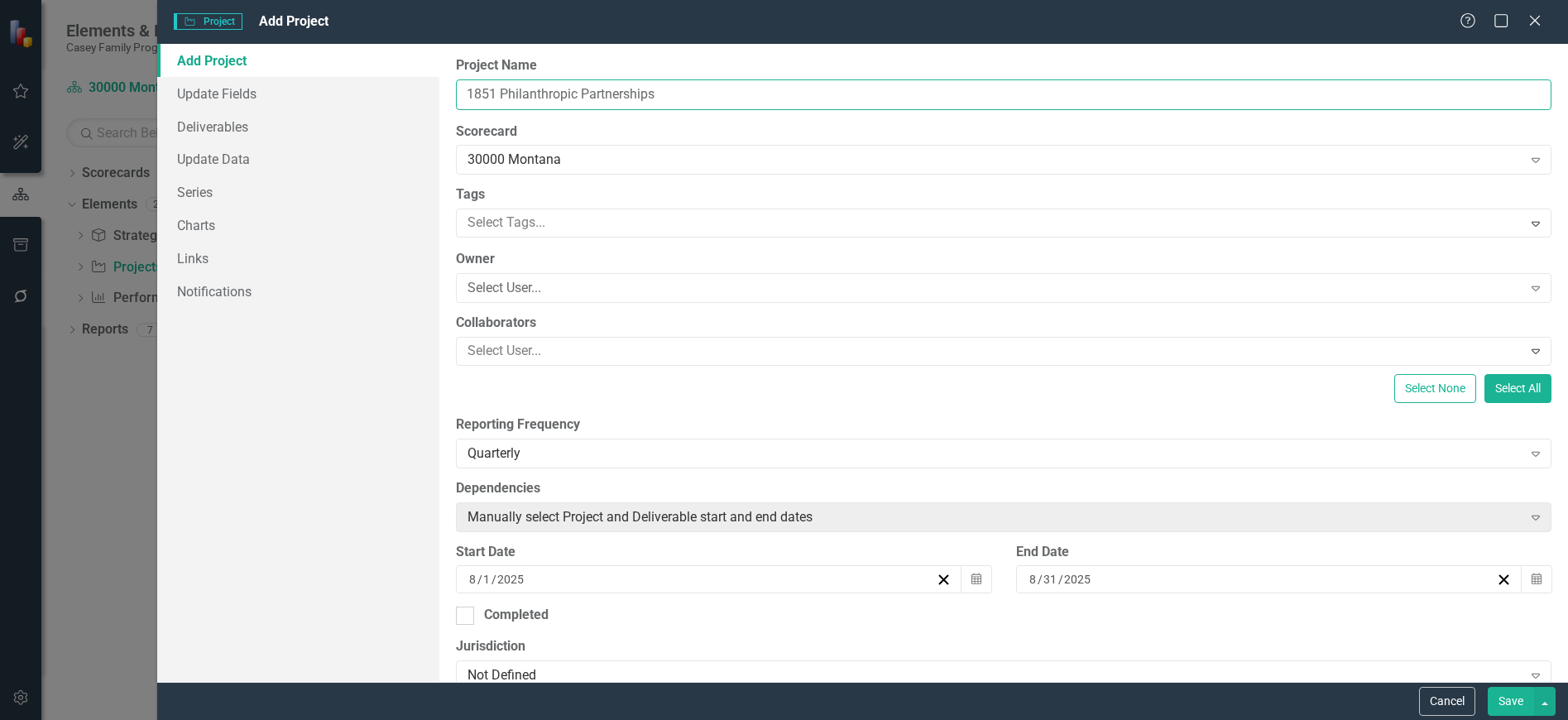 type on "1851 Philanthropic Partnerships" 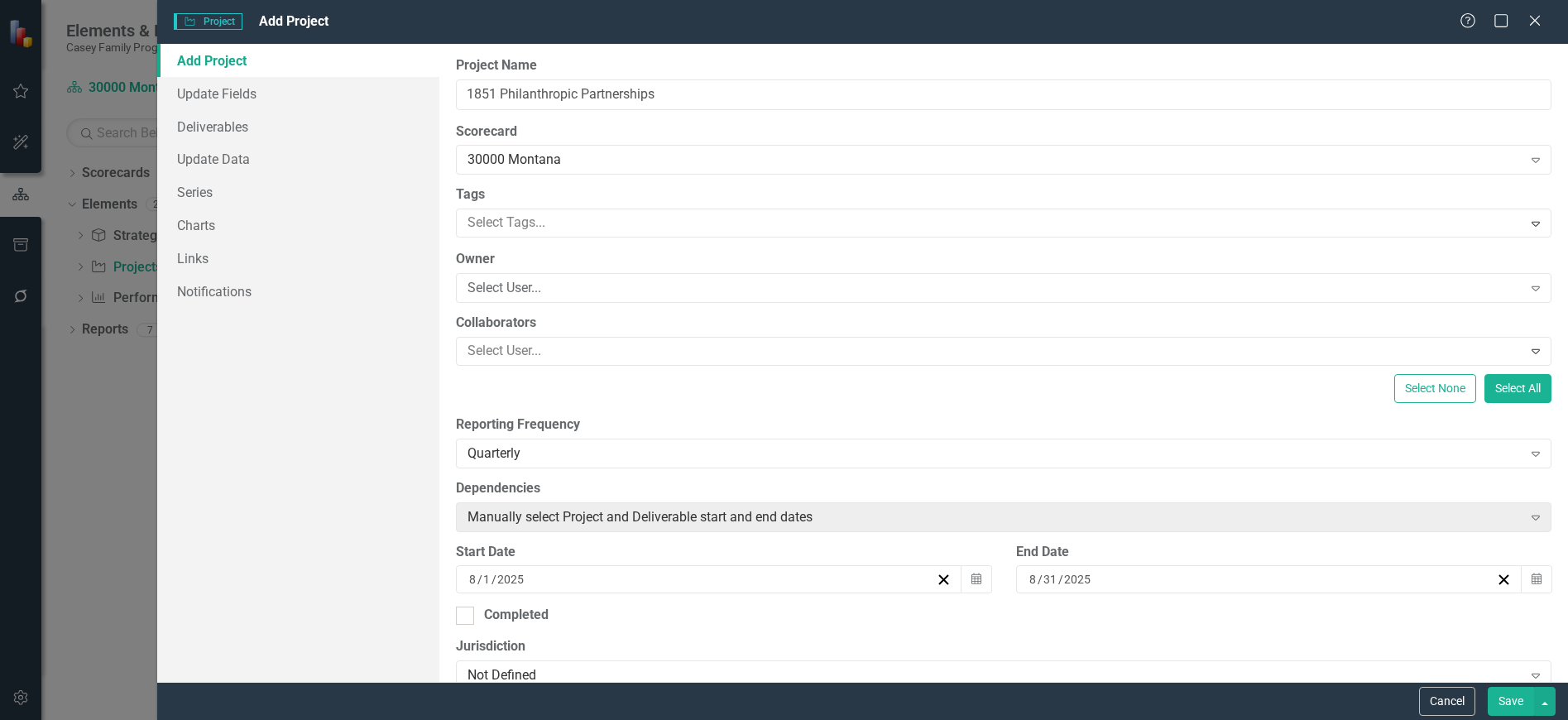 click at bounding box center [991, 223] 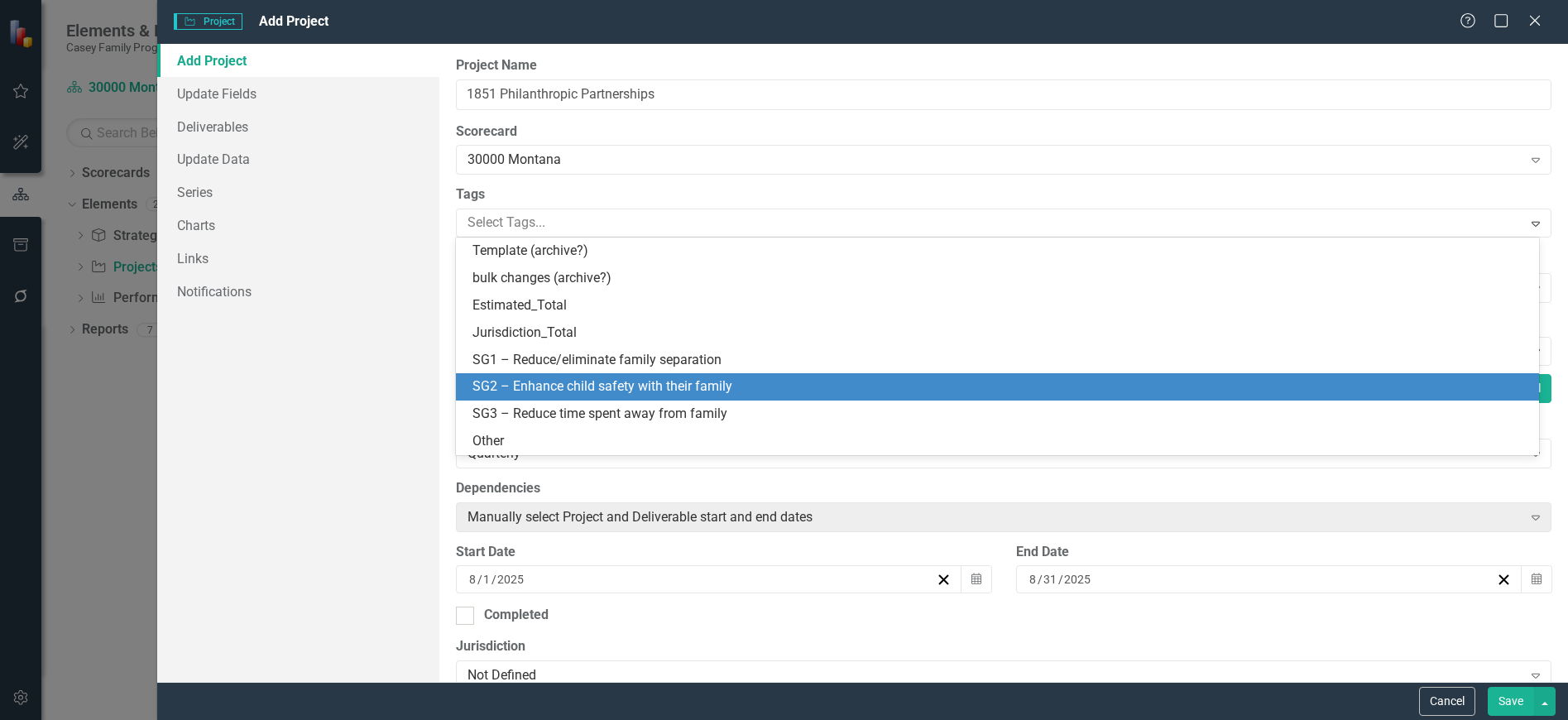click on "SG2 – Enhance child safety with their family" at bounding box center [602, 386] 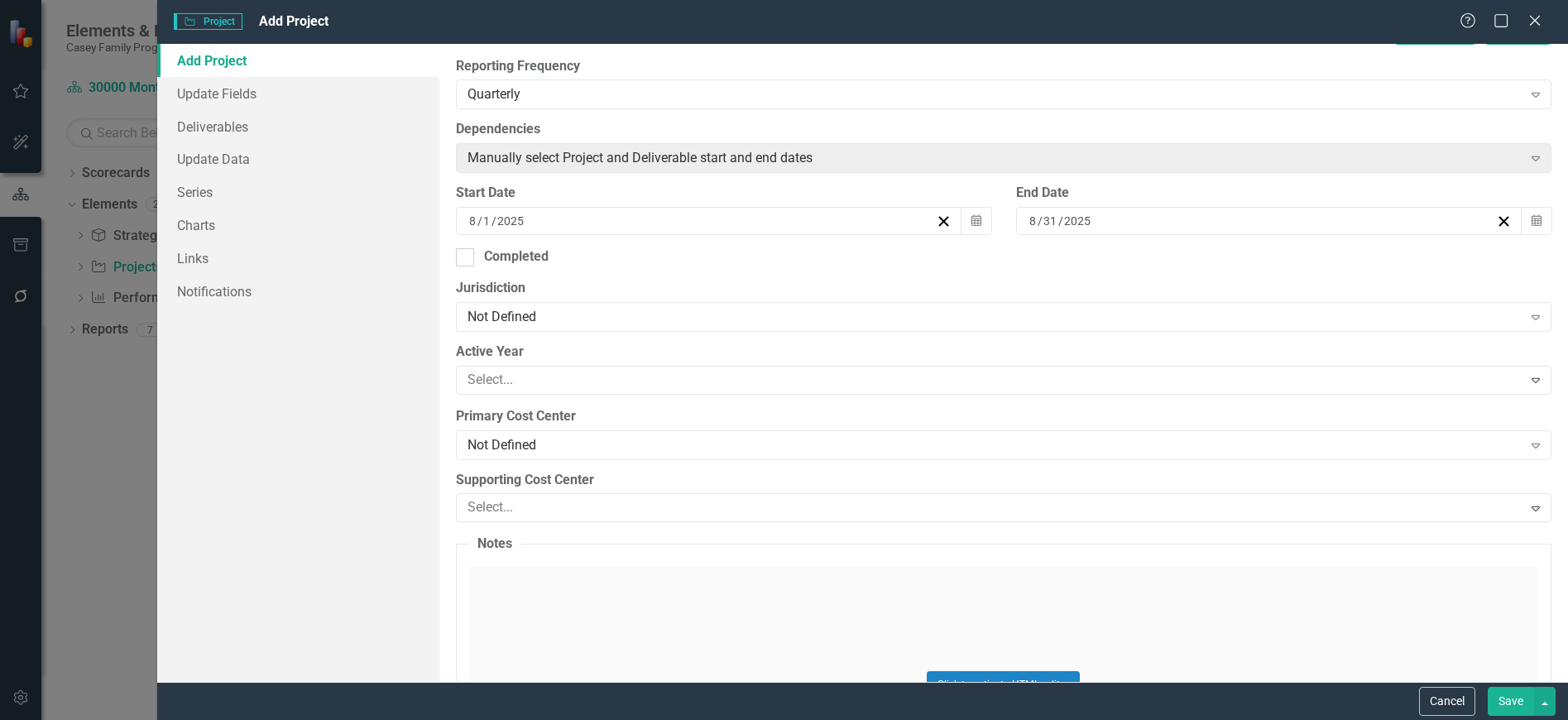 scroll, scrollTop: 414, scrollLeft: 0, axis: vertical 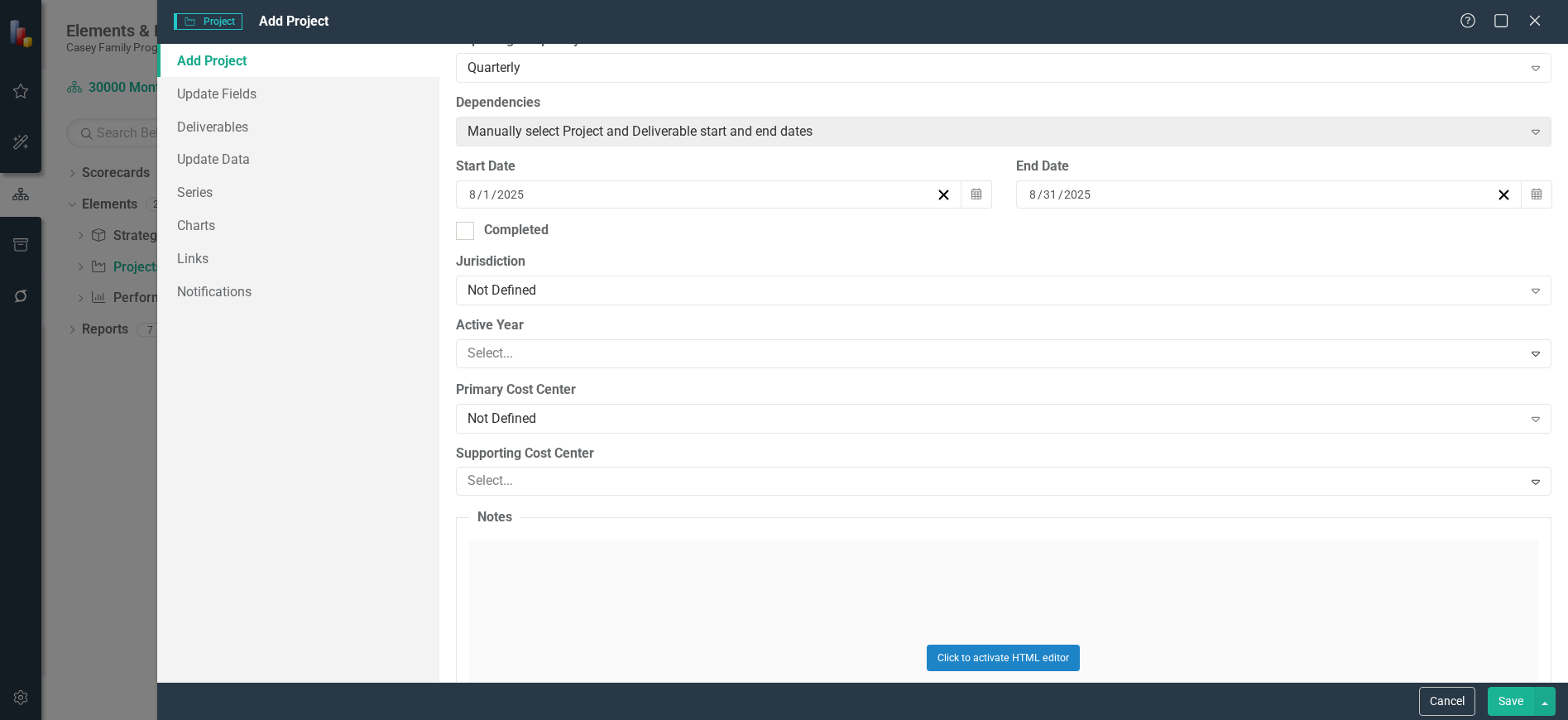 click on "Not Defined" at bounding box center [995, 290] 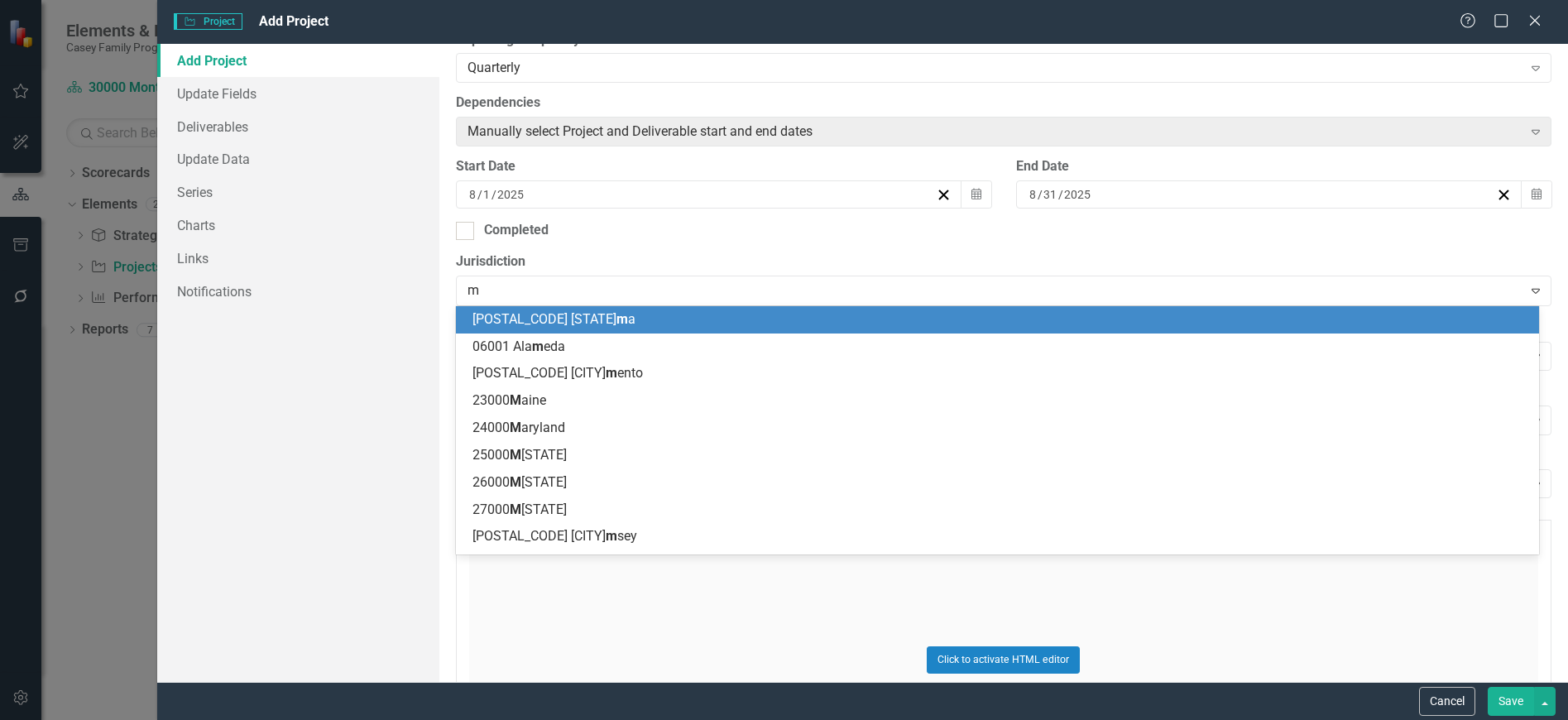 type on "mo" 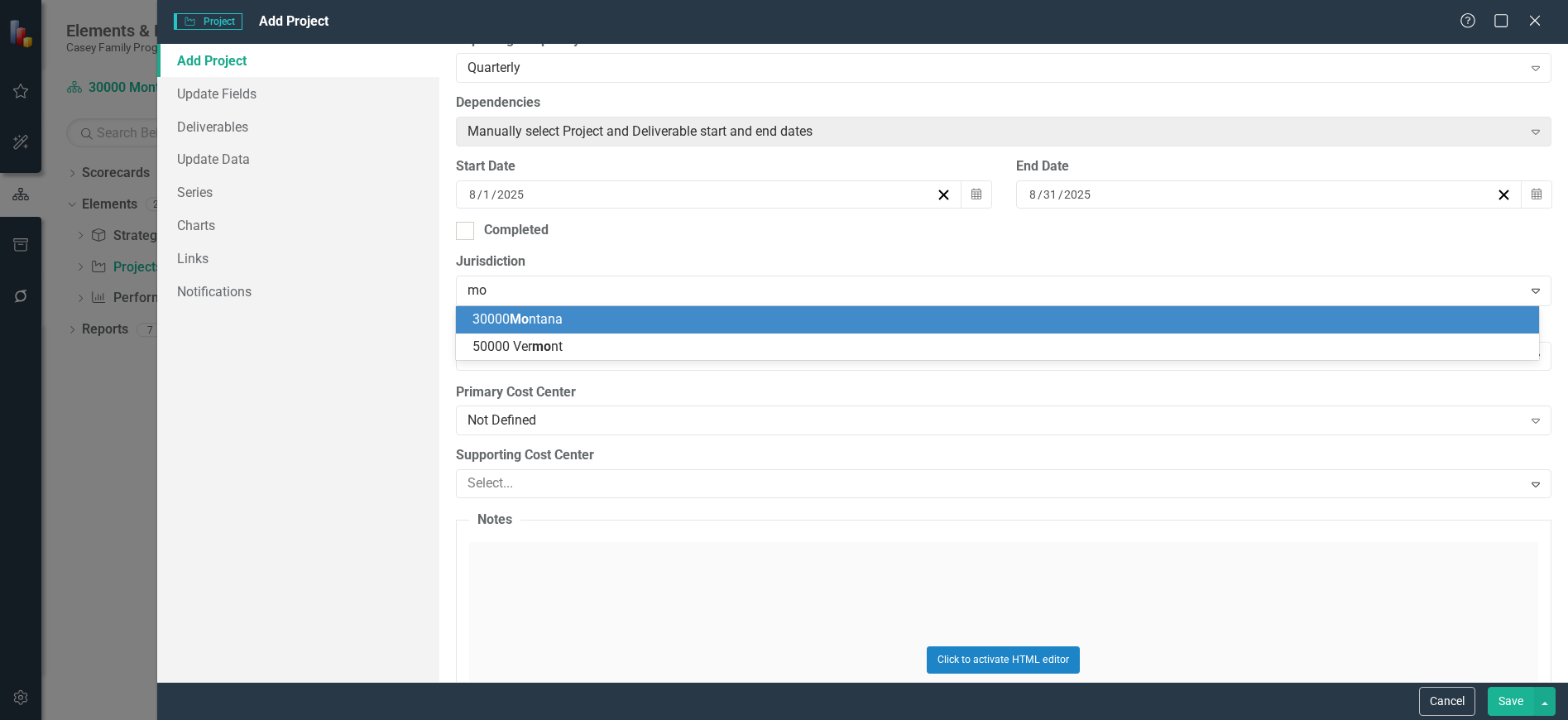 click on "30000  Mo ntana" at bounding box center (1000, 319) 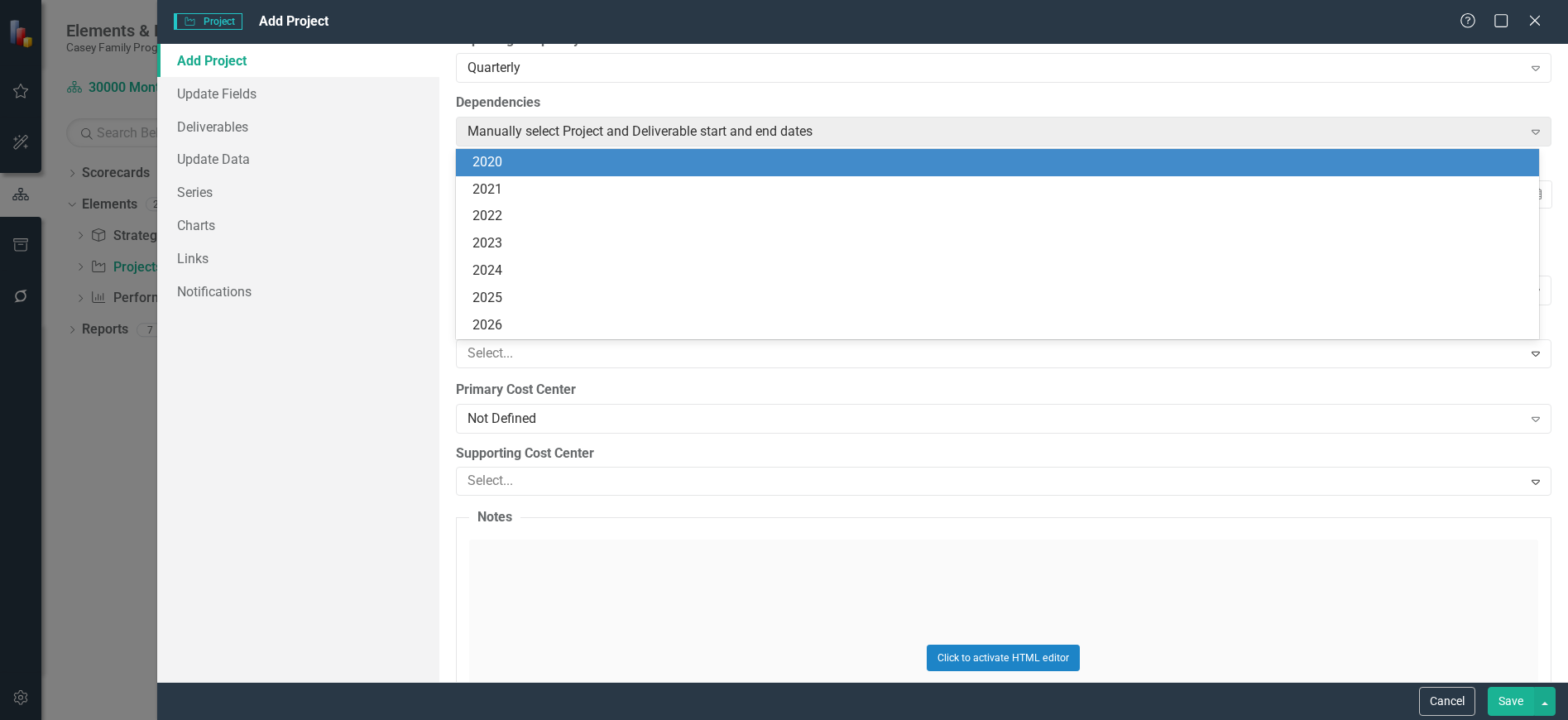 click at bounding box center (991, 353) 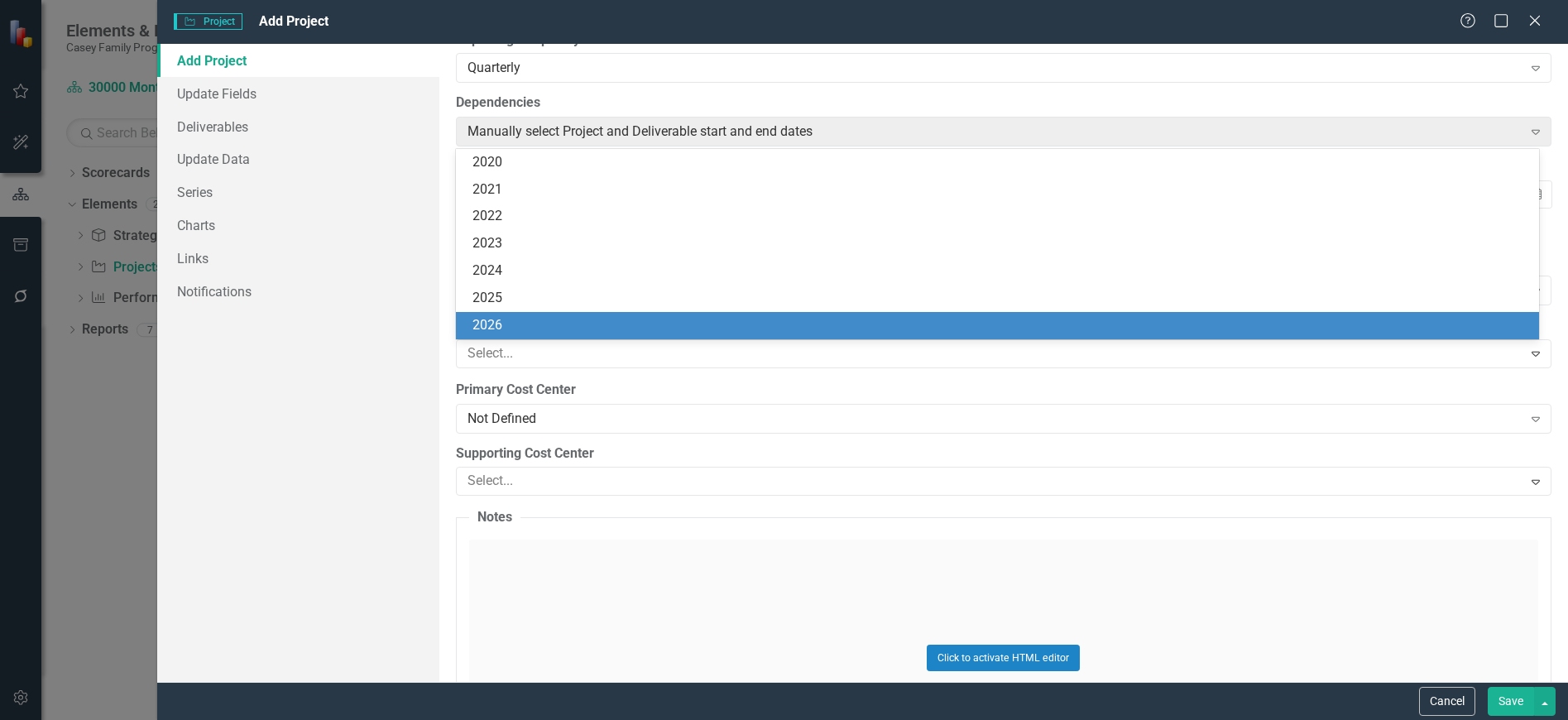click on "2026" at bounding box center (1000, 325) 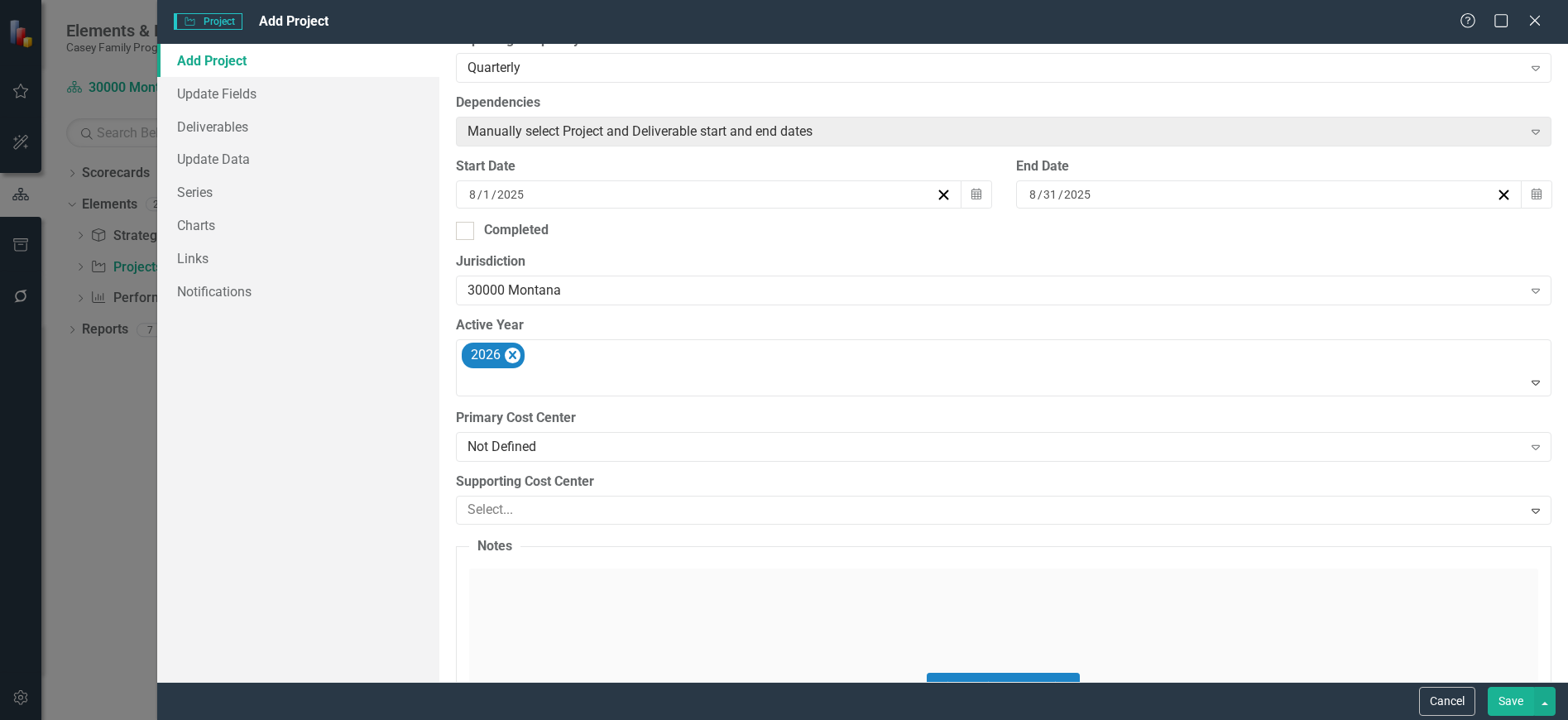 click on "Not Defined" at bounding box center [995, 447] 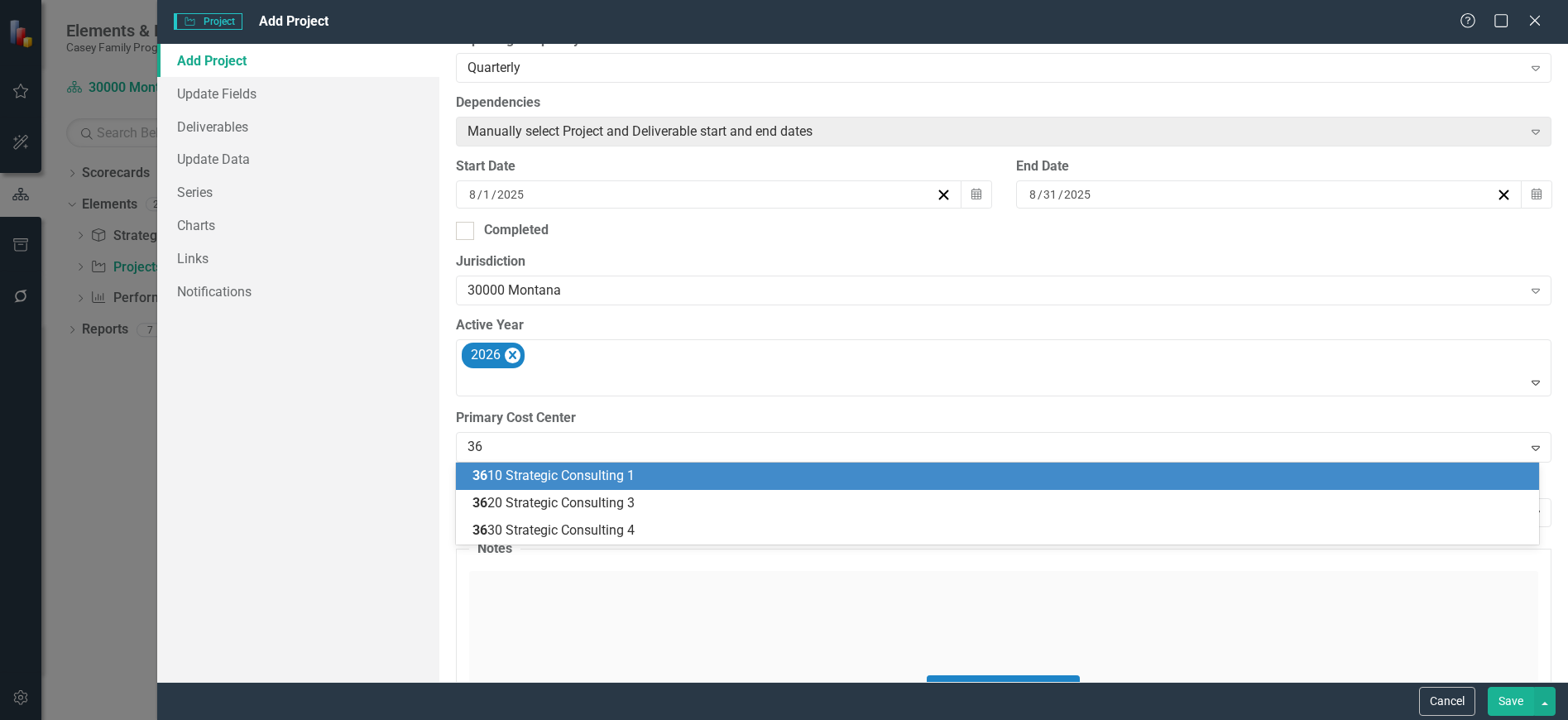 type on "361" 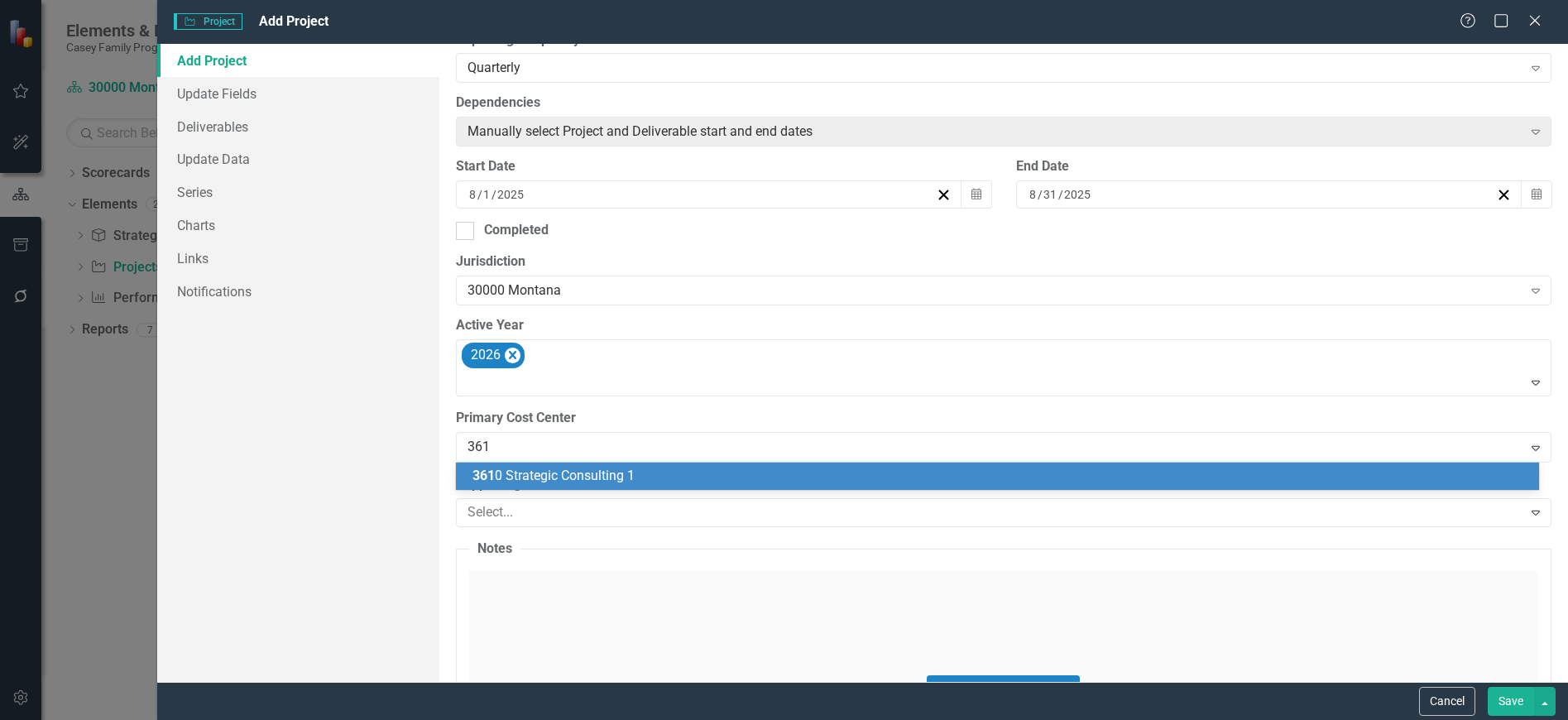 click on "361 0 Strategic Consulting 1" at bounding box center [554, 475] 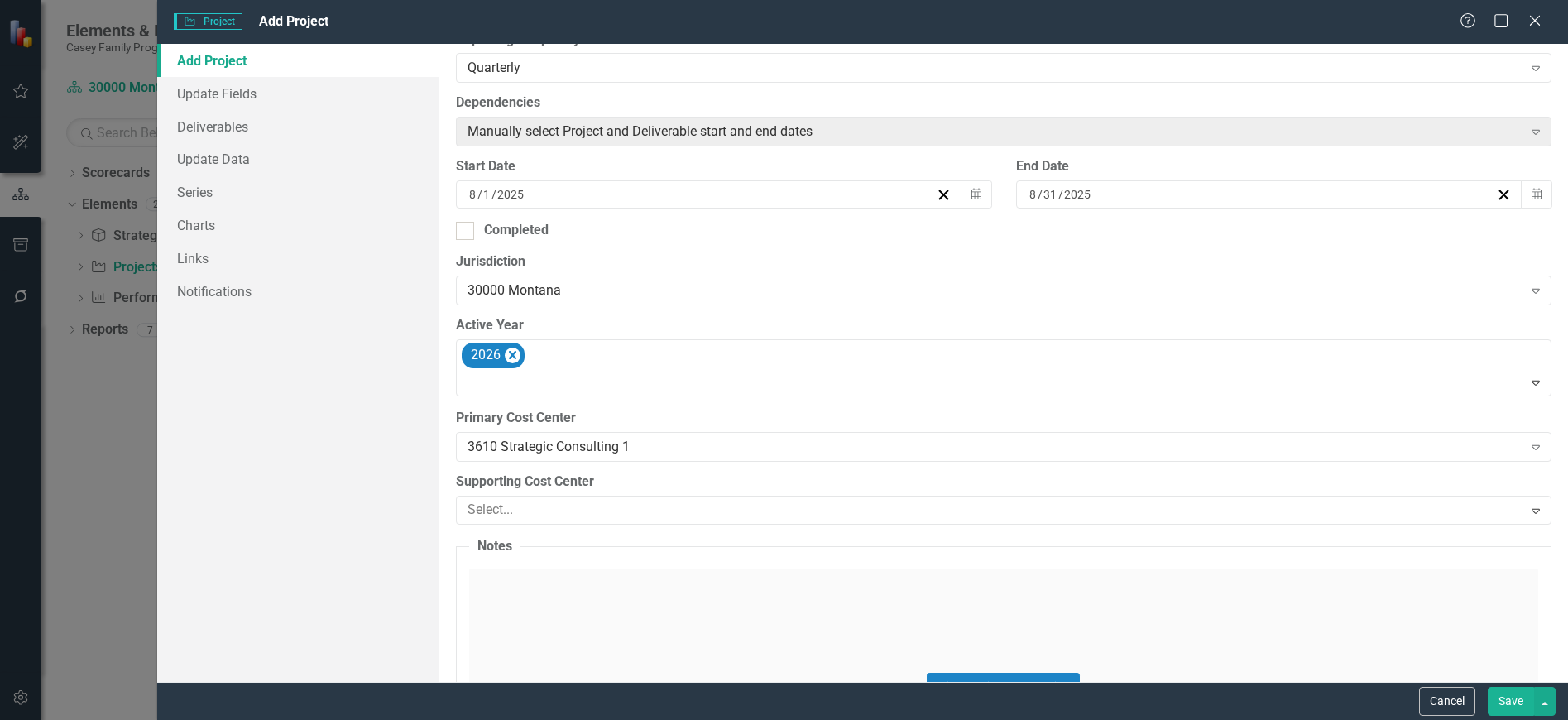 click on "Select..." at bounding box center [990, 510] 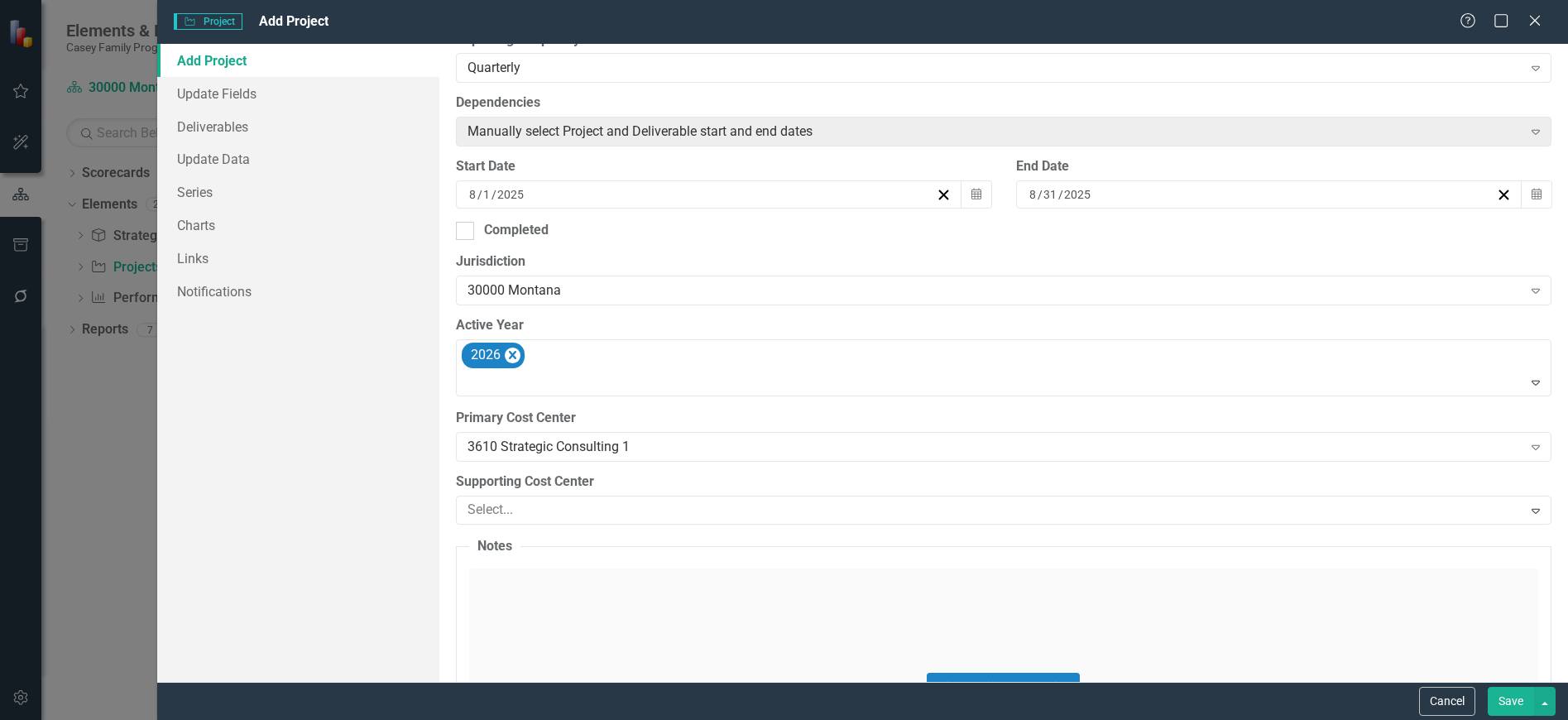 click at bounding box center [991, 510] 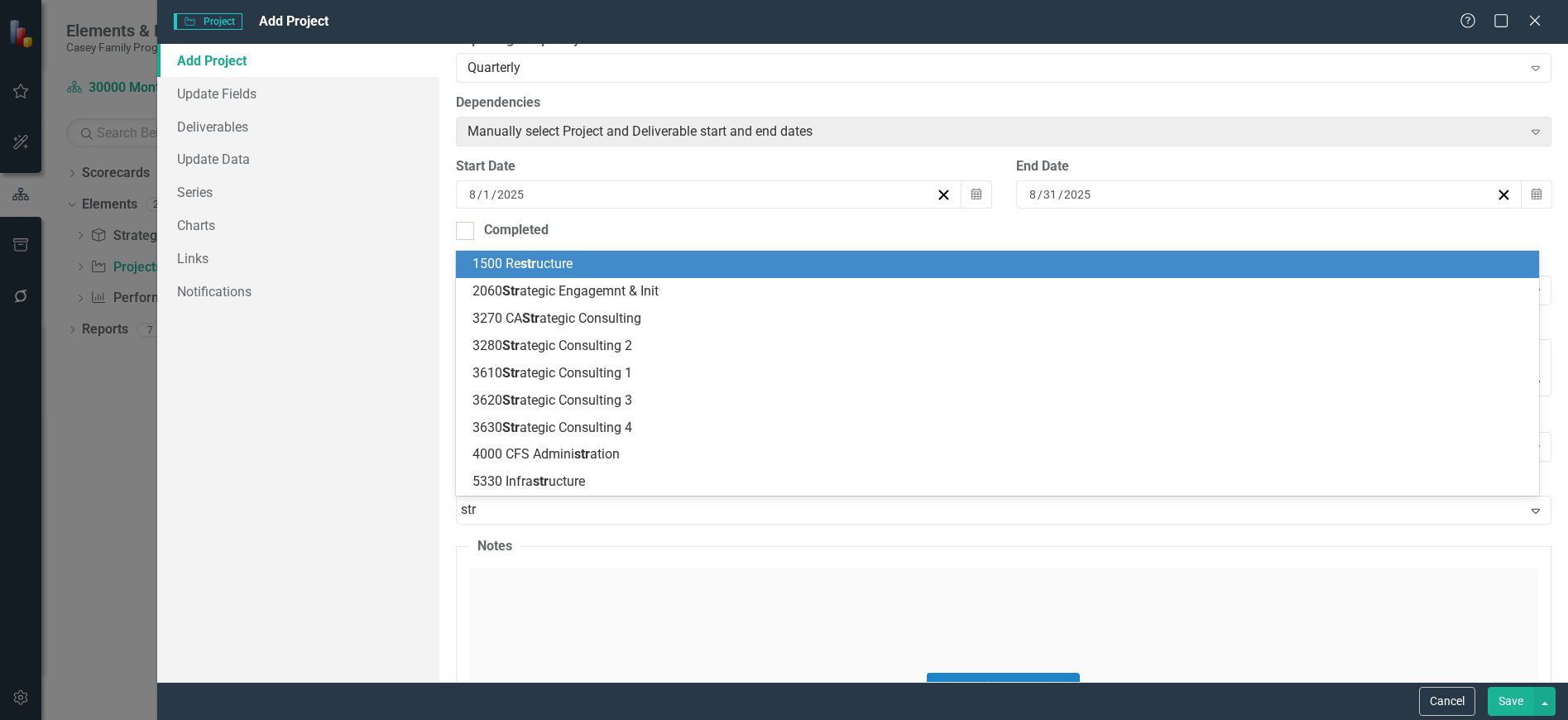 type on "stra" 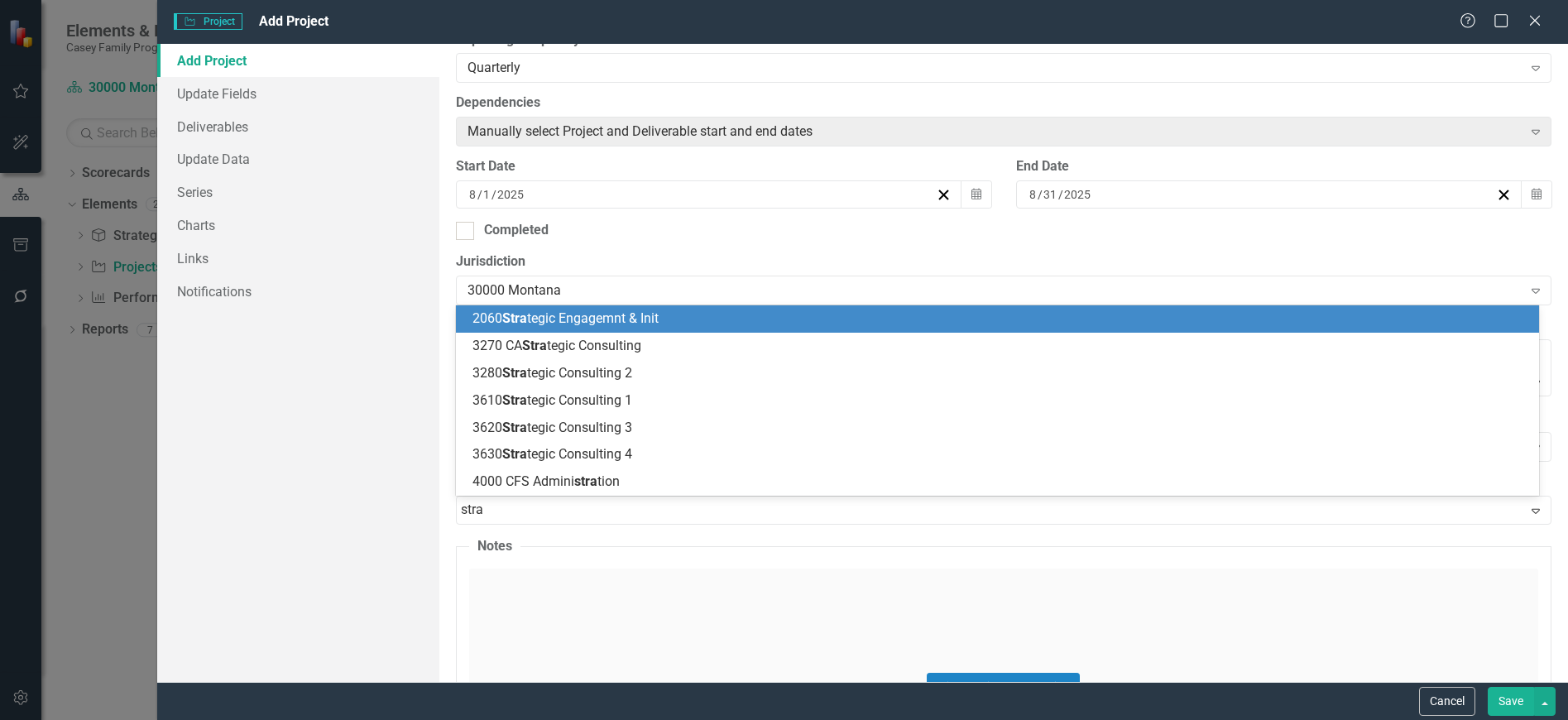 click on "2060  Stra tegic Engagemnt & Init" at bounding box center (565, 318) 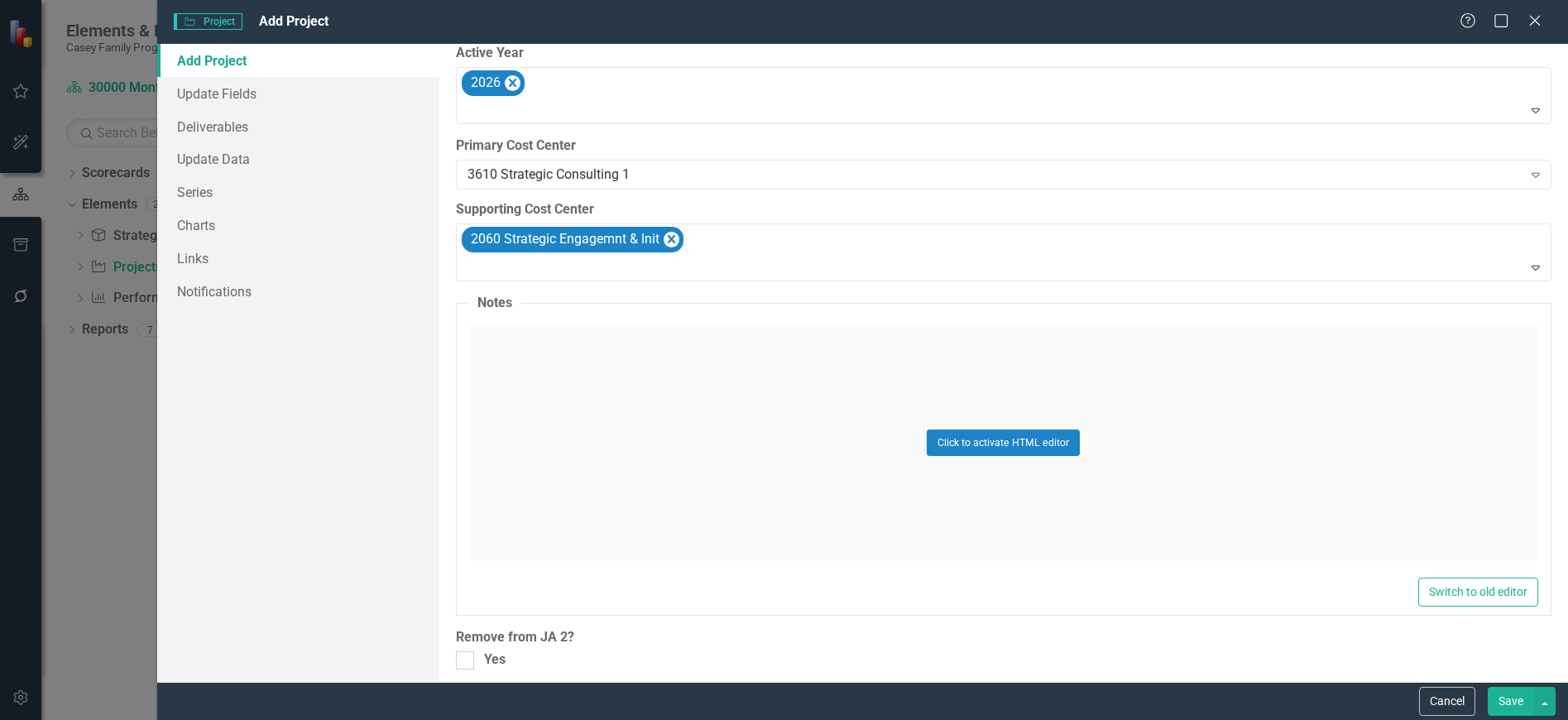 scroll, scrollTop: 698, scrollLeft: 0, axis: vertical 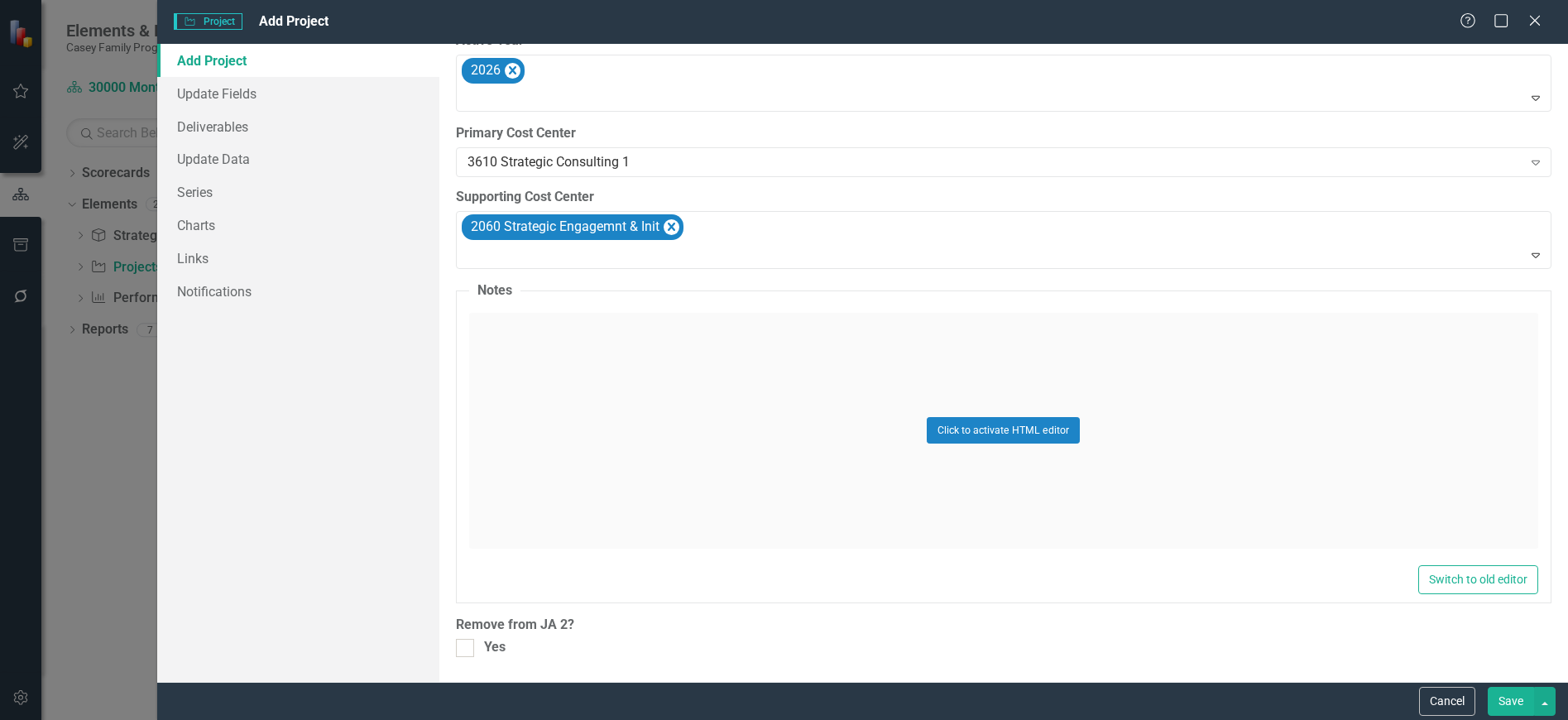 click on "Yes" at bounding box center (495, 647) 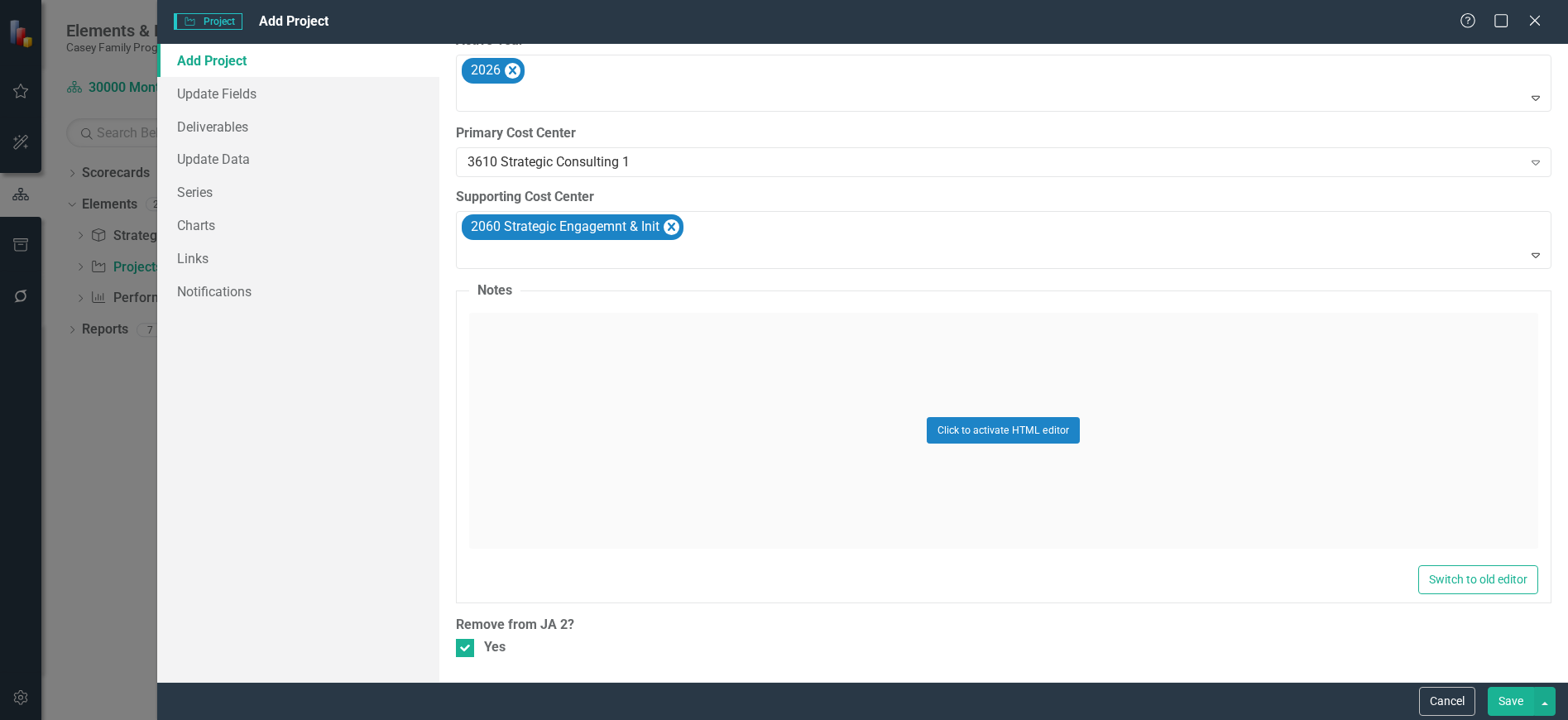 click on "Save" at bounding box center [1511, 701] 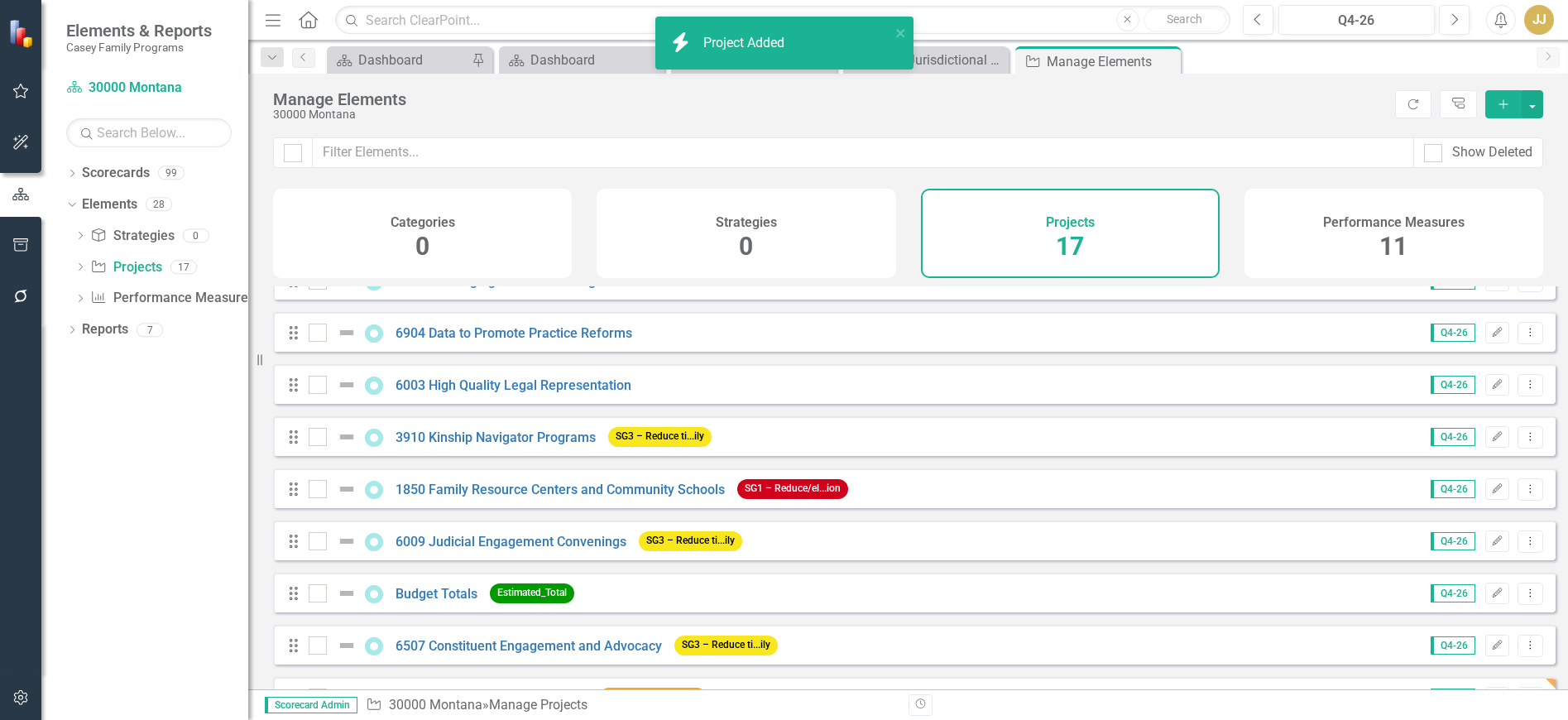 scroll, scrollTop: 496, scrollLeft: 0, axis: vertical 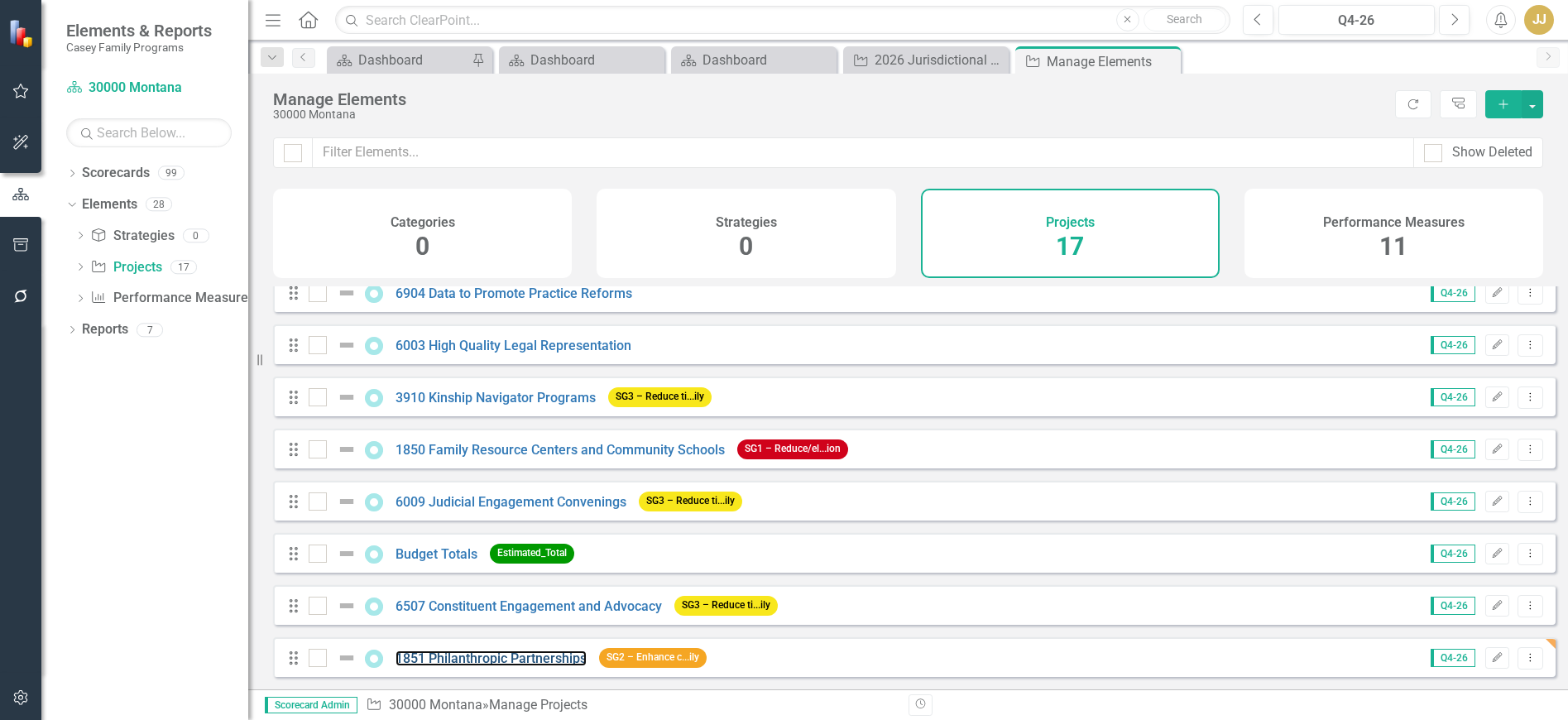 click on "1851 Philanthropic Partnerships" at bounding box center (491, 658) 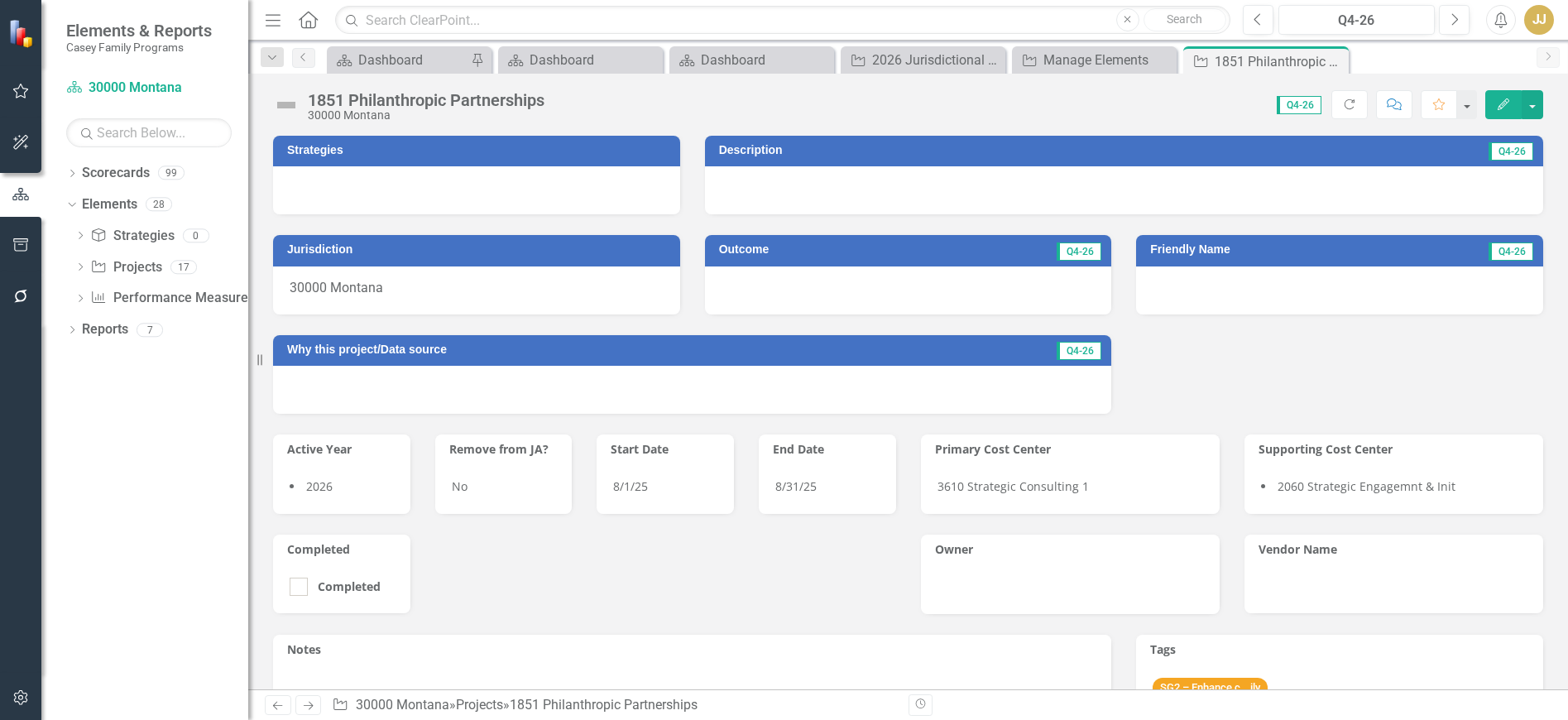 click at bounding box center (477, 190) 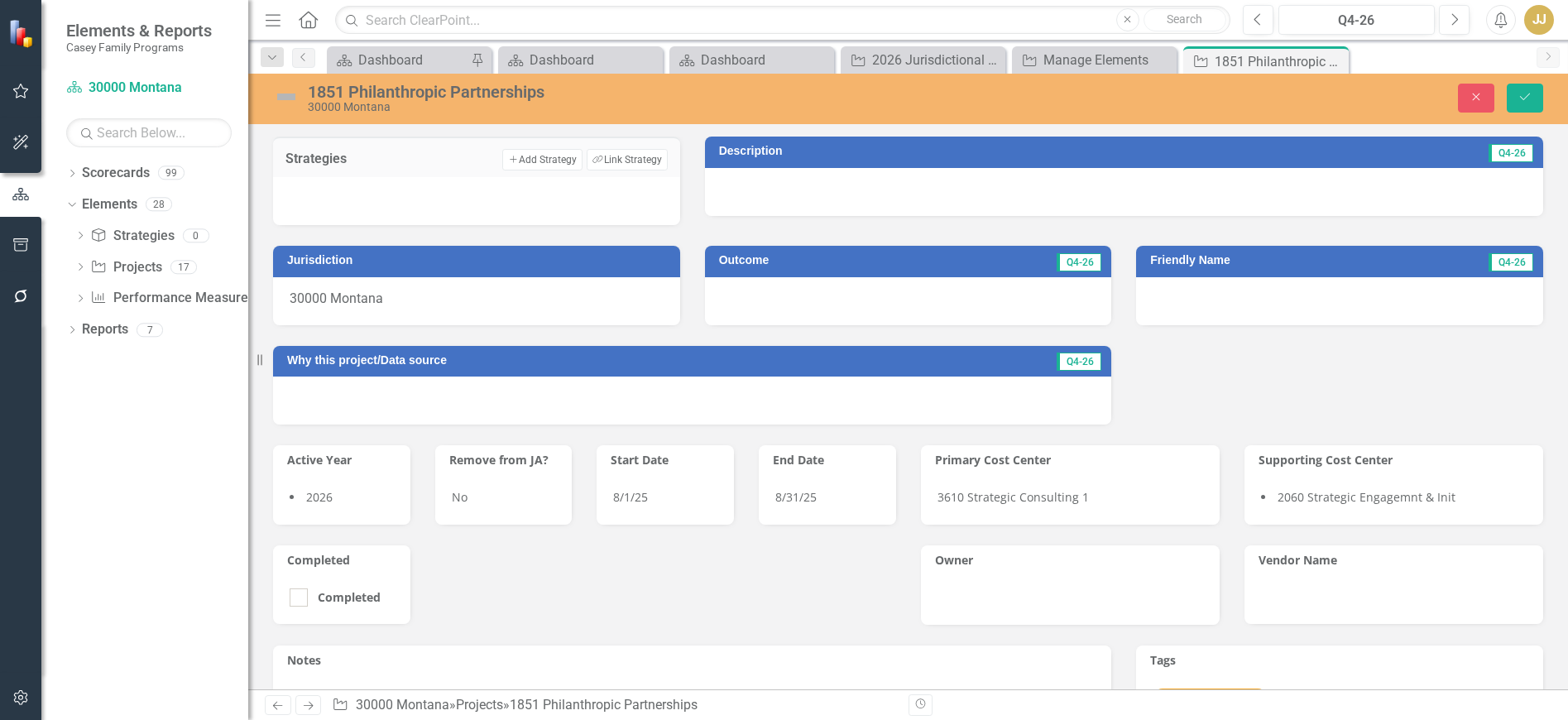 click on "Link Tag  Link Strategy" at bounding box center (626, 160) 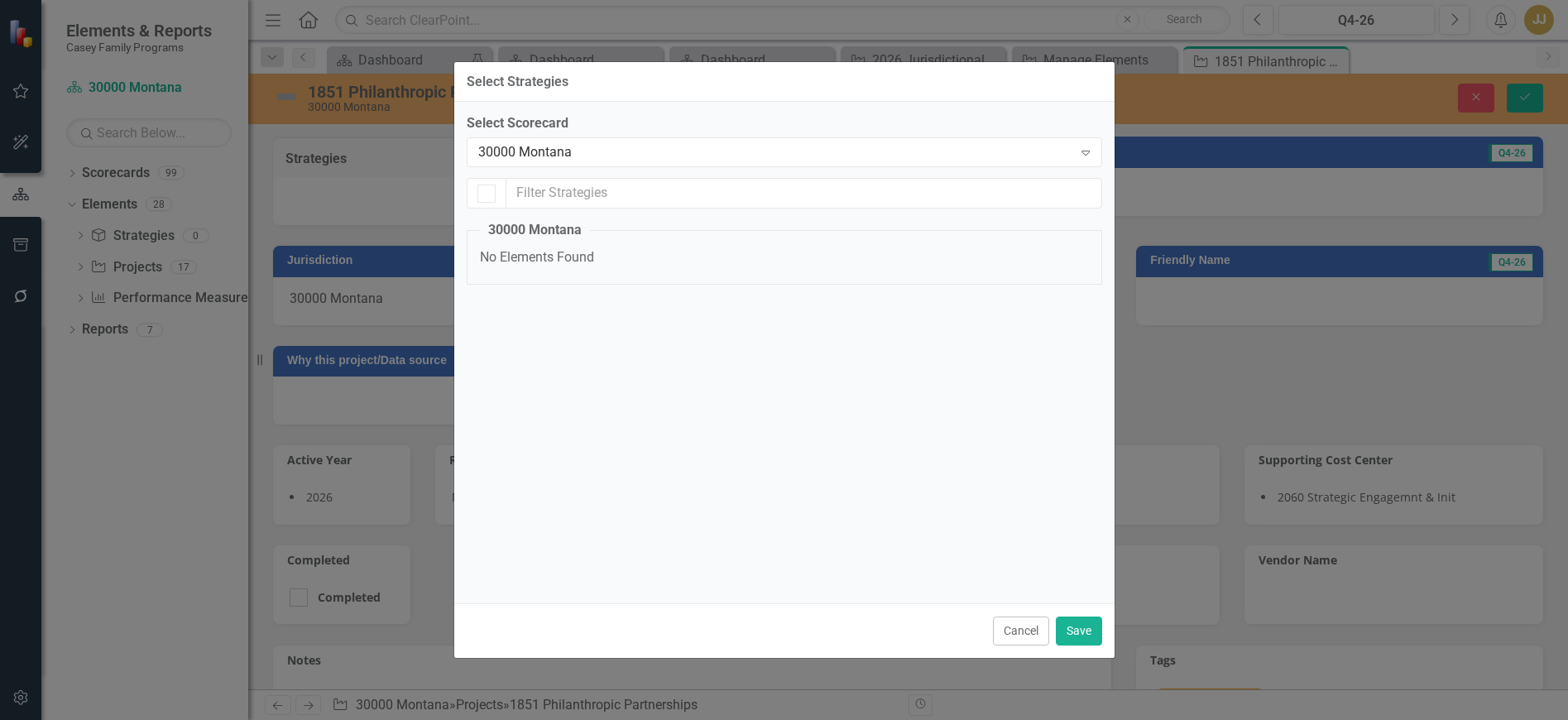 click on "30000 Montana" at bounding box center (775, 152) 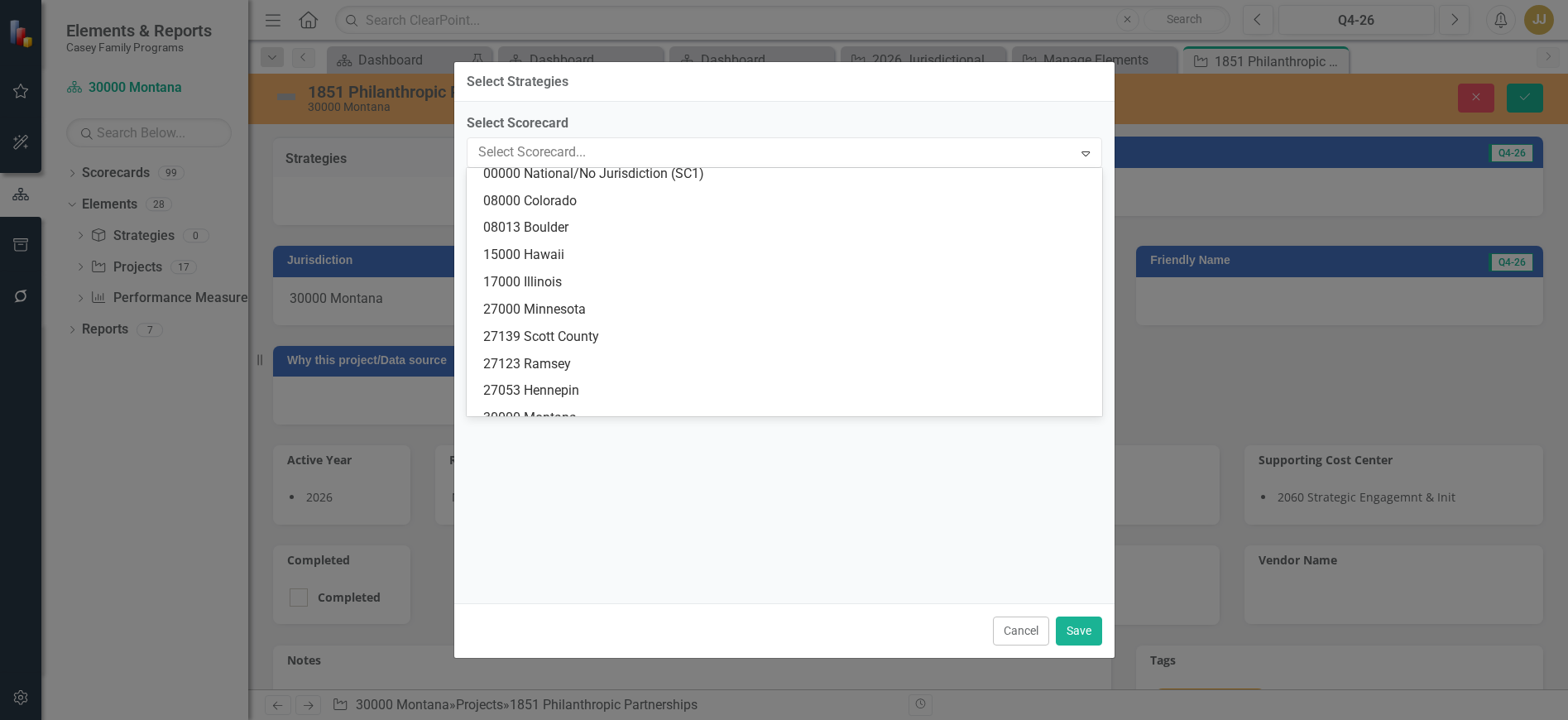 scroll, scrollTop: 0, scrollLeft: 0, axis: both 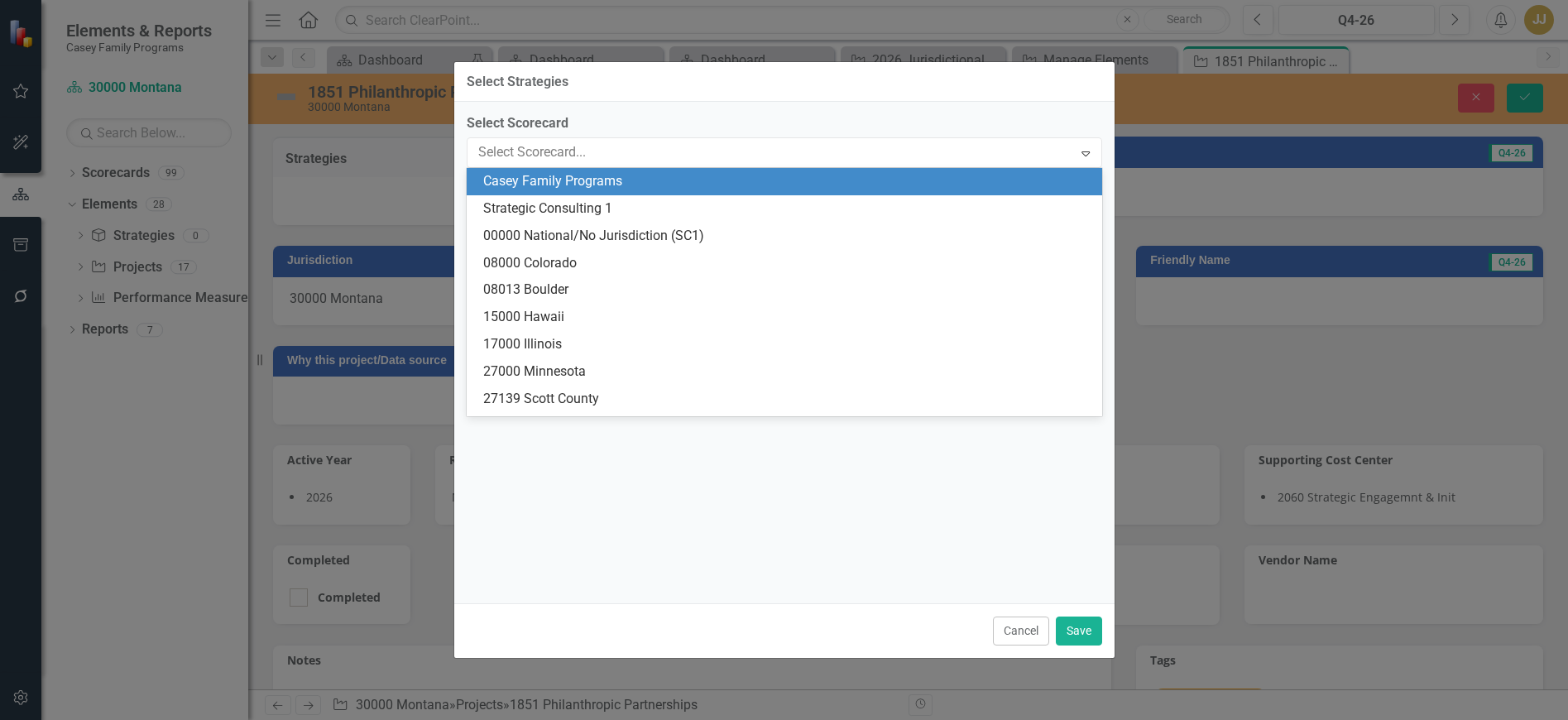 click on "Casey Family Programs" at bounding box center [788, 181] 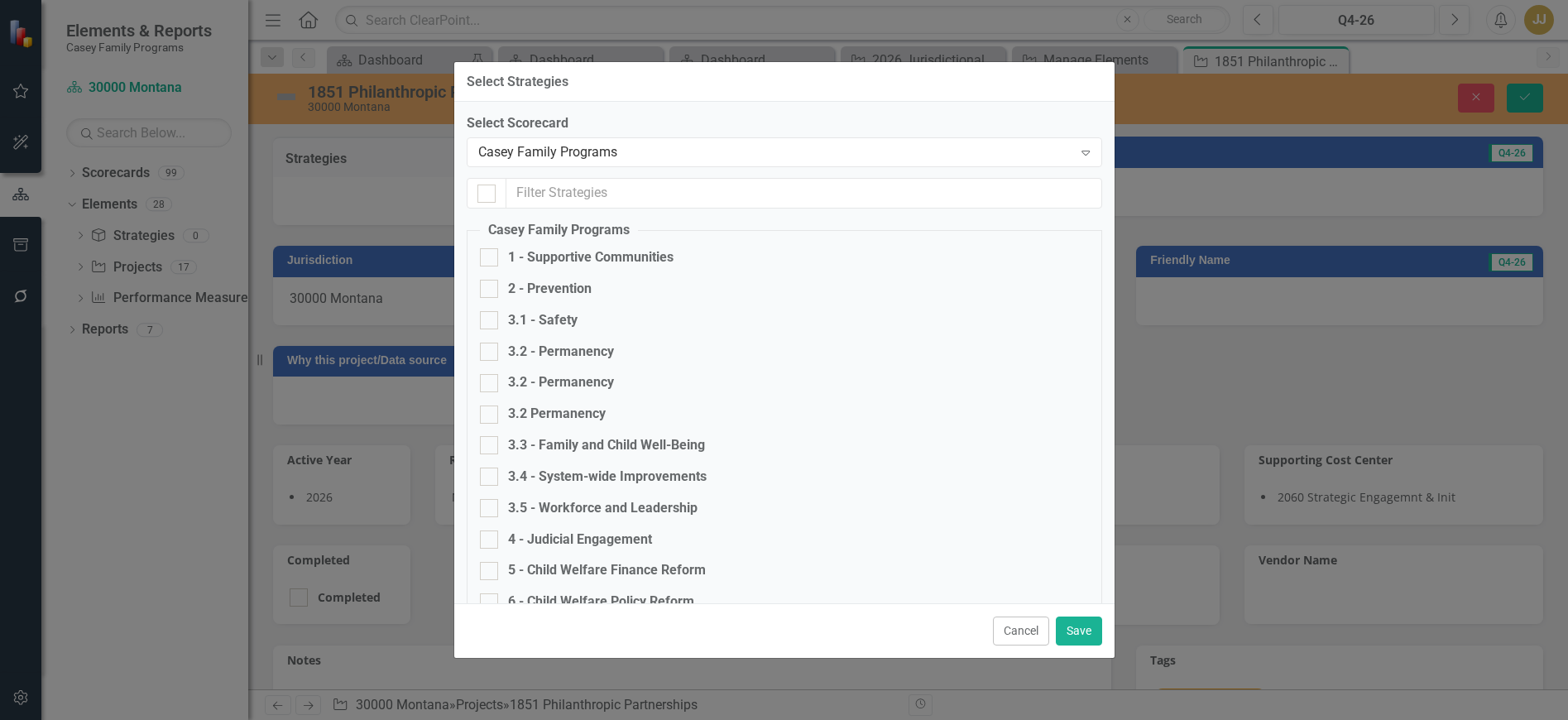 click on "1 - Supportive Communities" at bounding box center (591, 257) 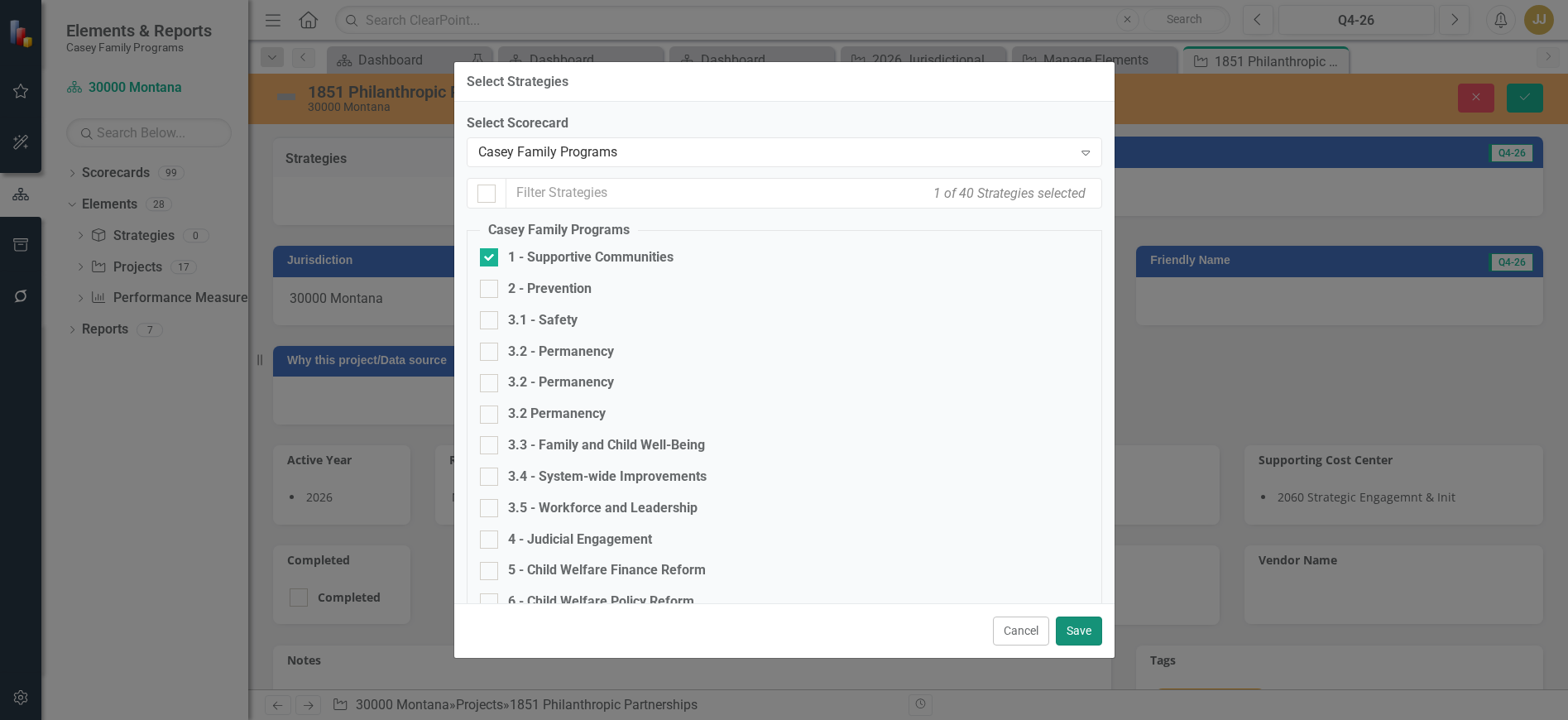 click on "Save" at bounding box center (1079, 631) 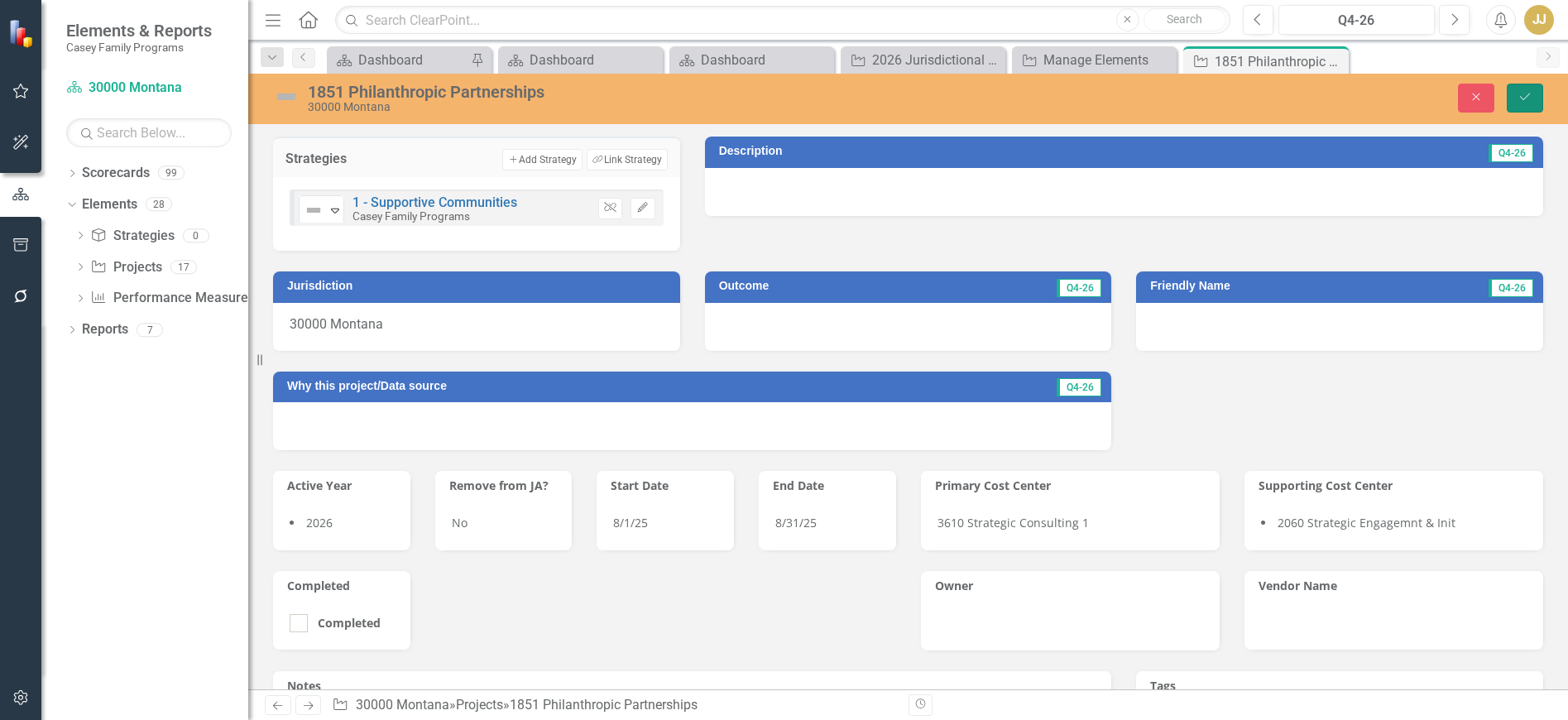 click on "Save" 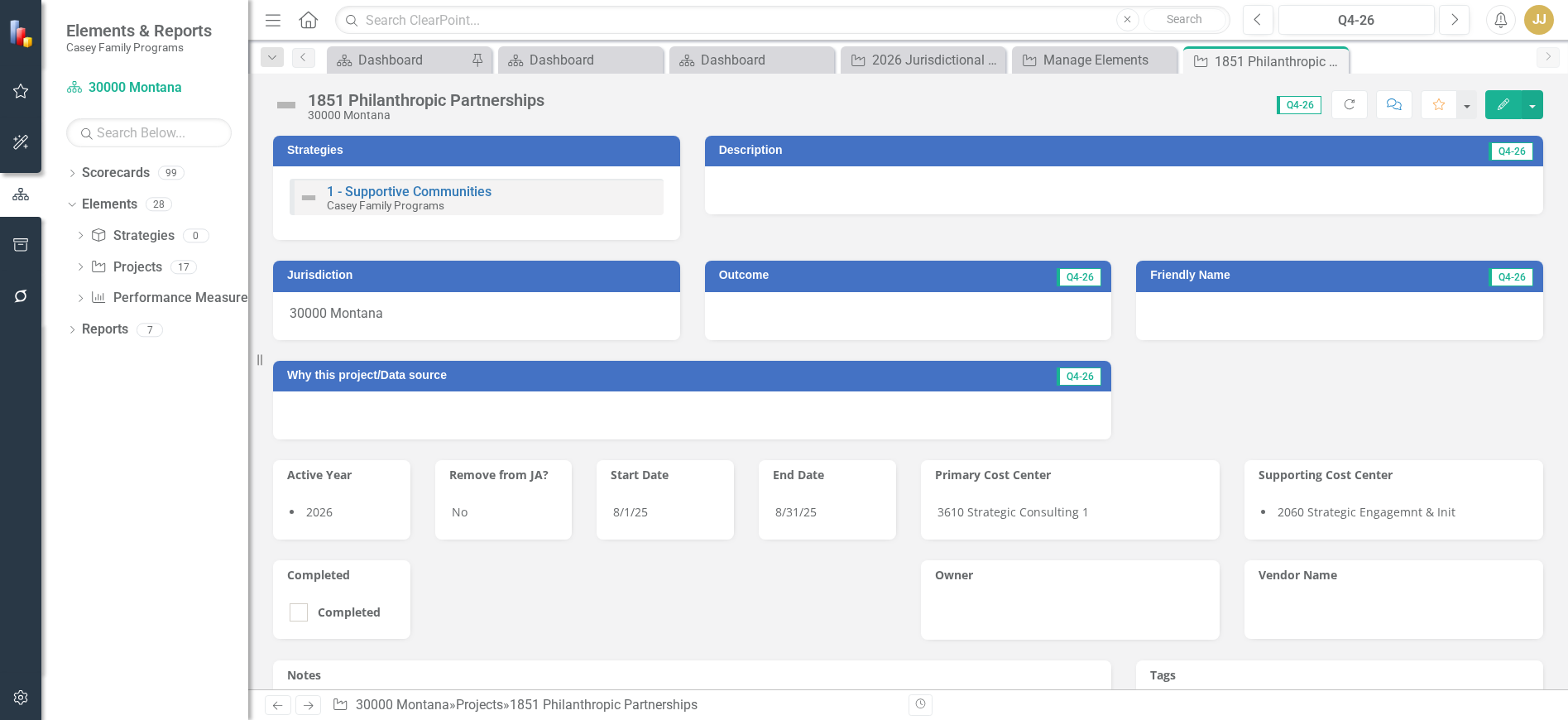 click on "Close" 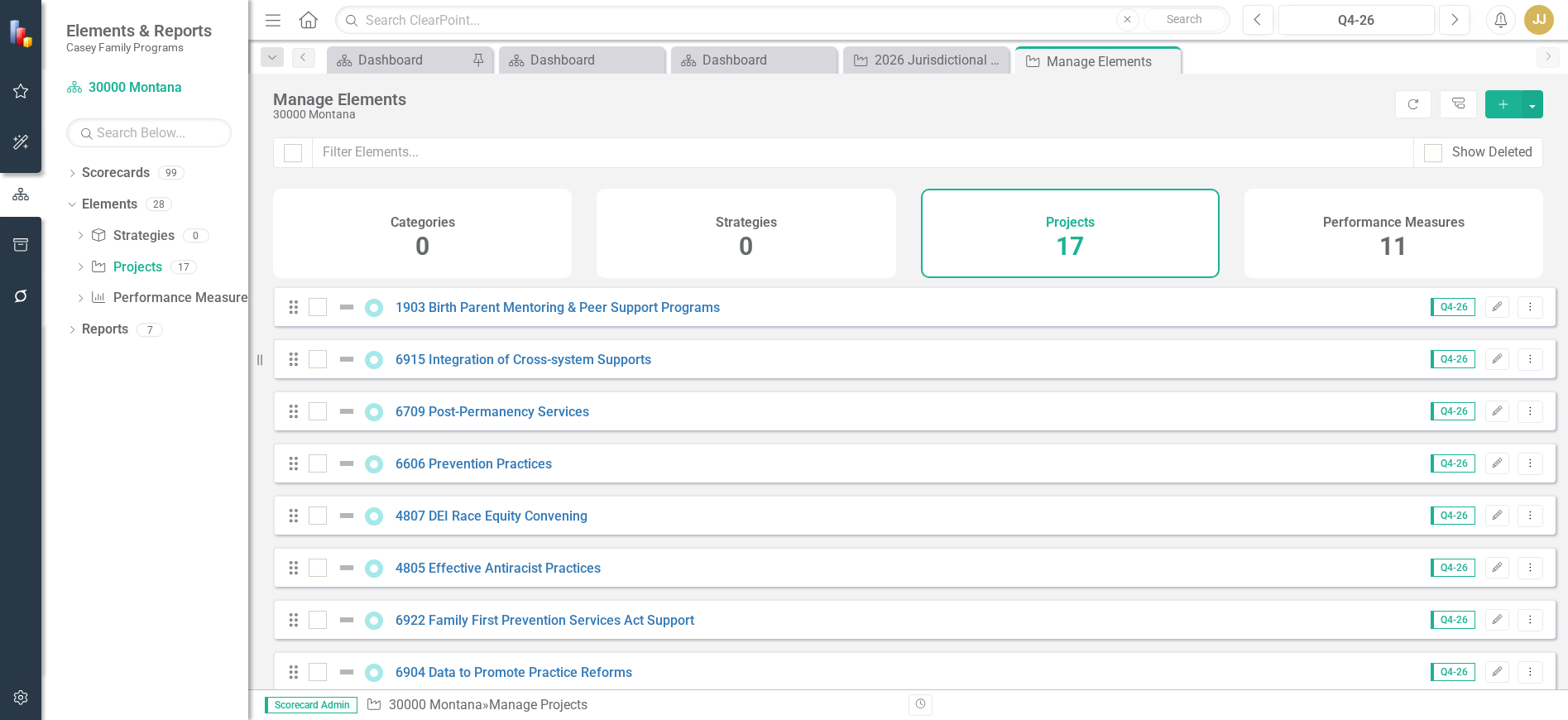 checkbox on "false" 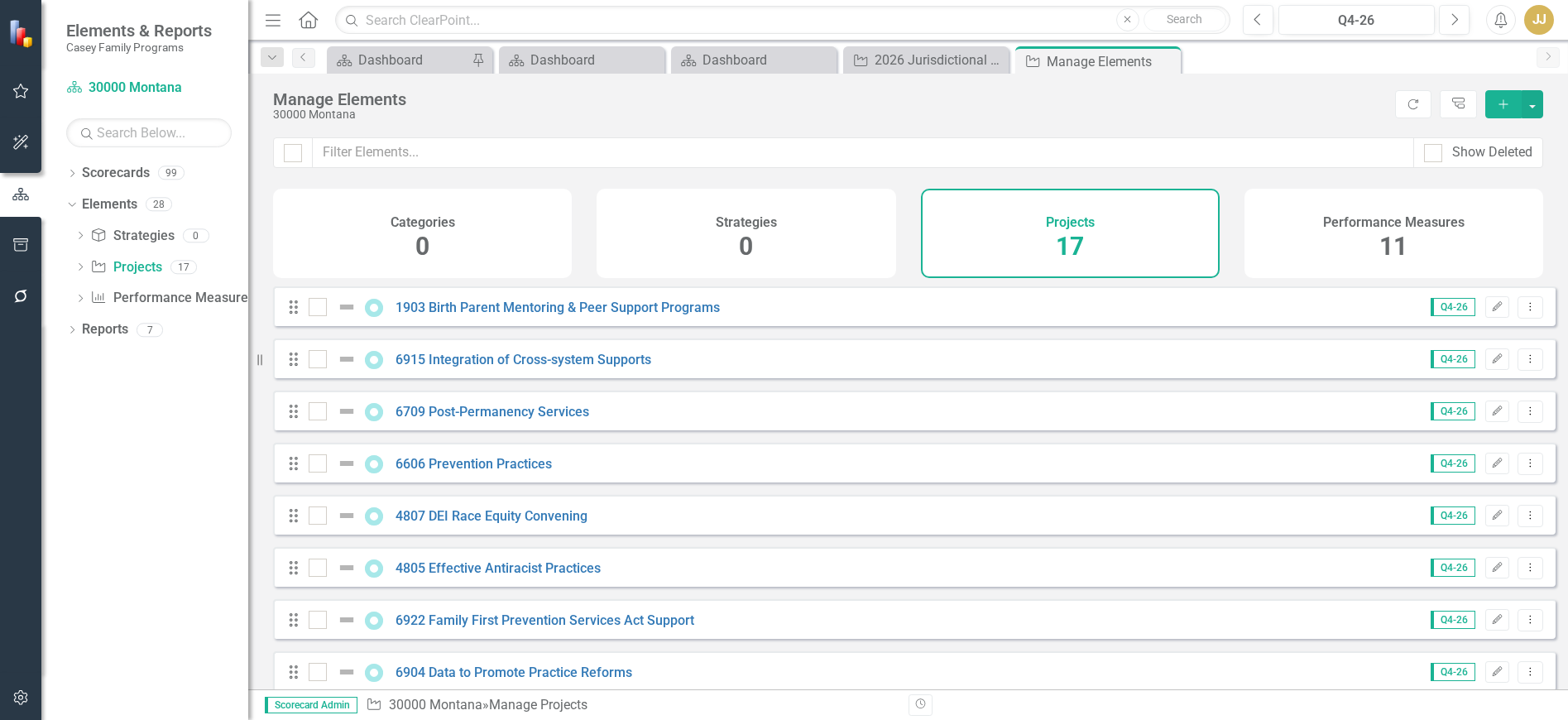 scroll, scrollTop: 496, scrollLeft: 0, axis: vertical 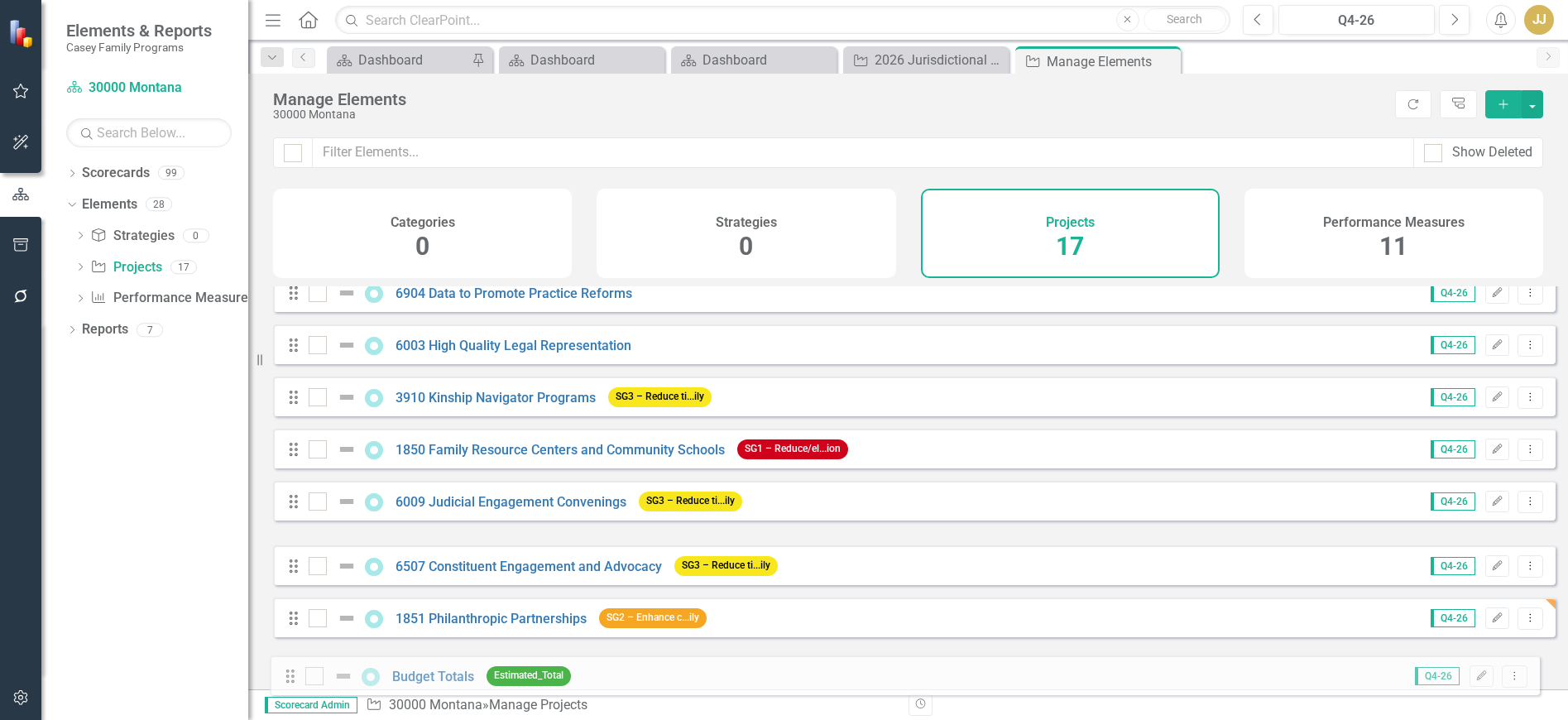 drag, startPoint x: 290, startPoint y: 552, endPoint x: 287, endPoint y: 674, distance: 122.03688 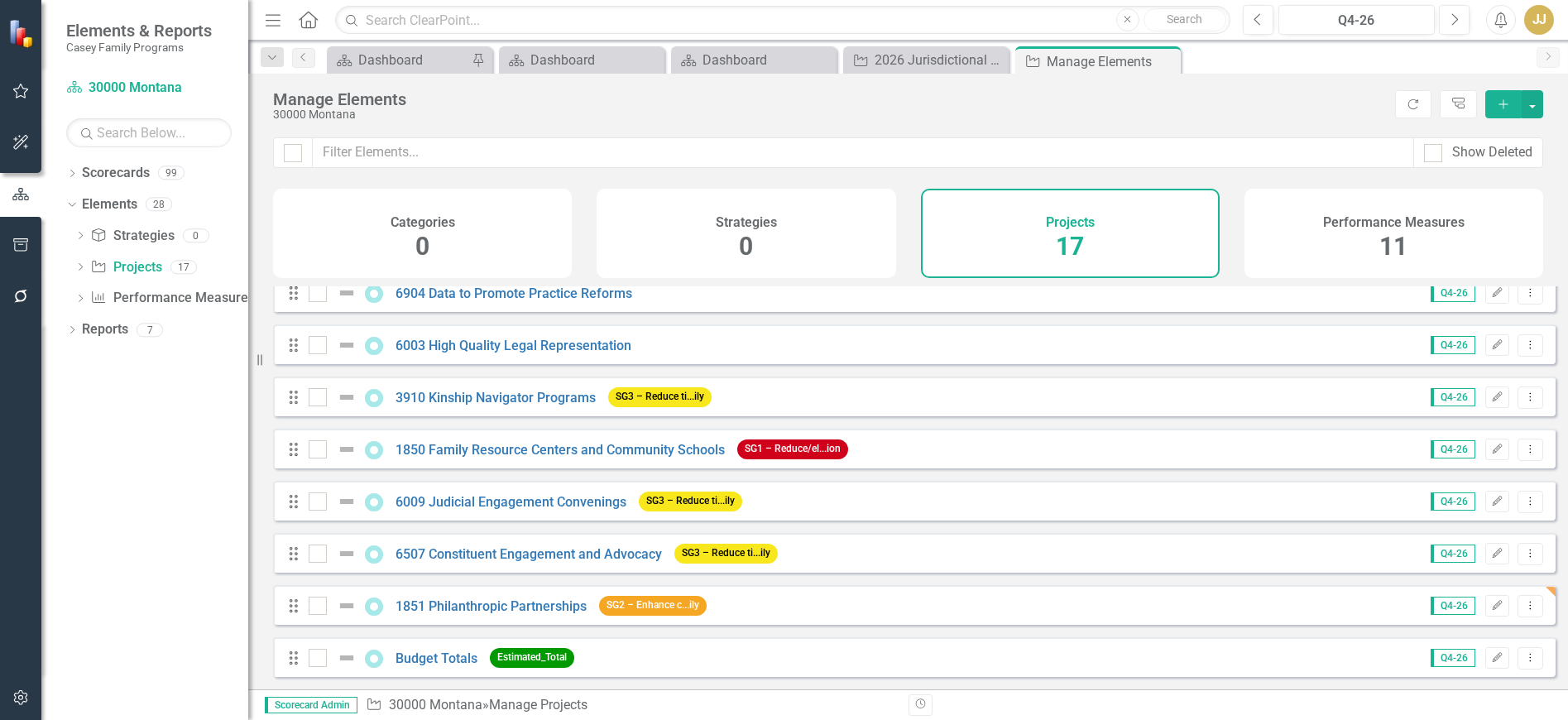click on "Close" 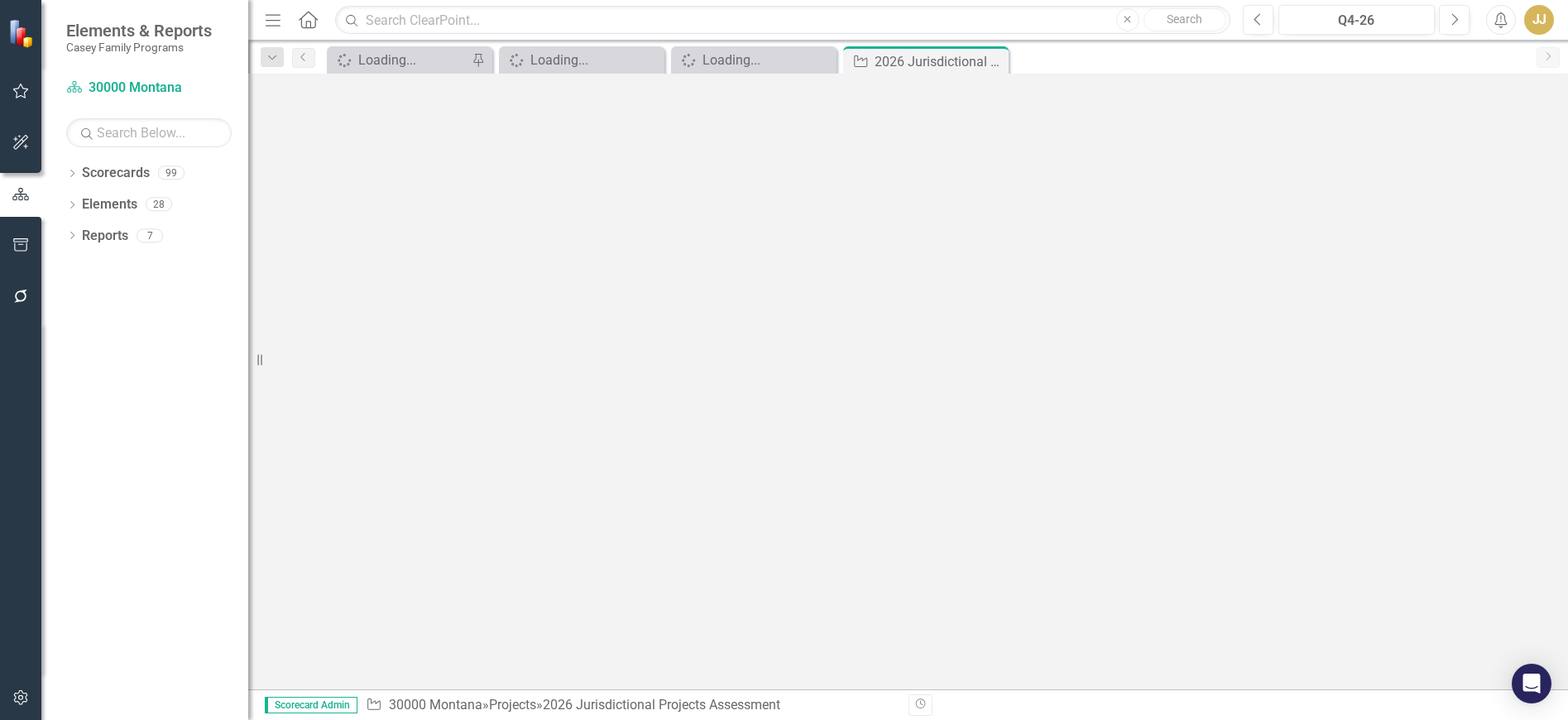 scroll, scrollTop: 0, scrollLeft: 0, axis: both 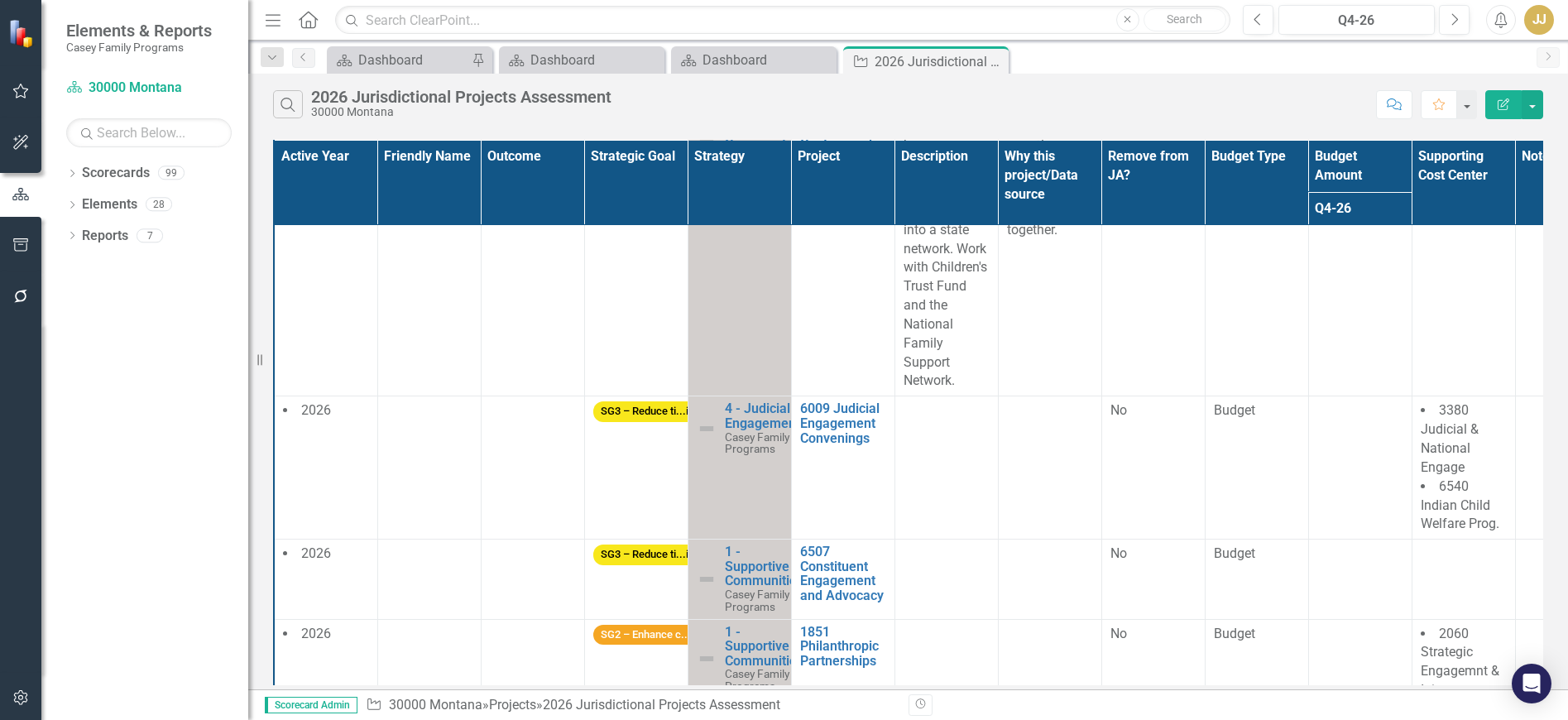 click at bounding box center [429, 468] 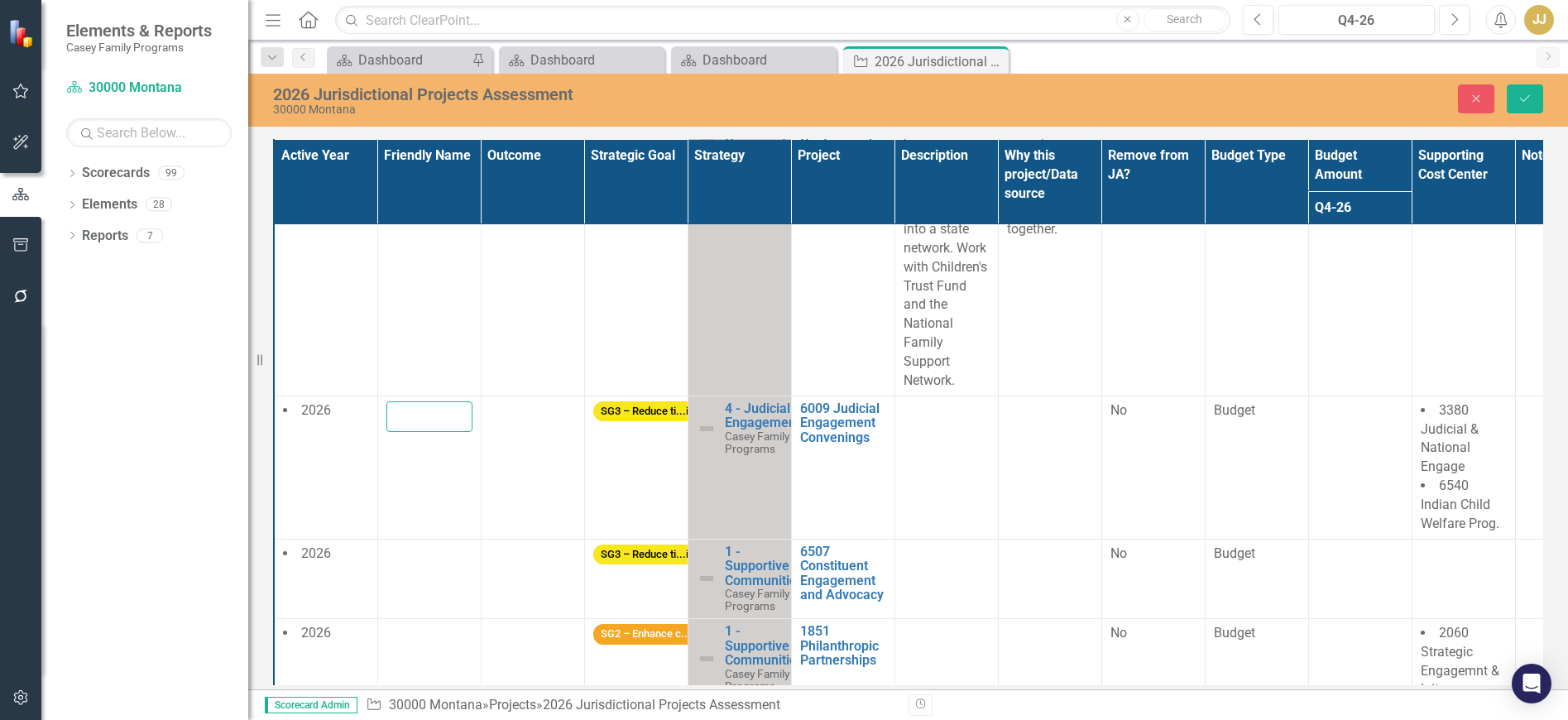 click at bounding box center [429, 416] 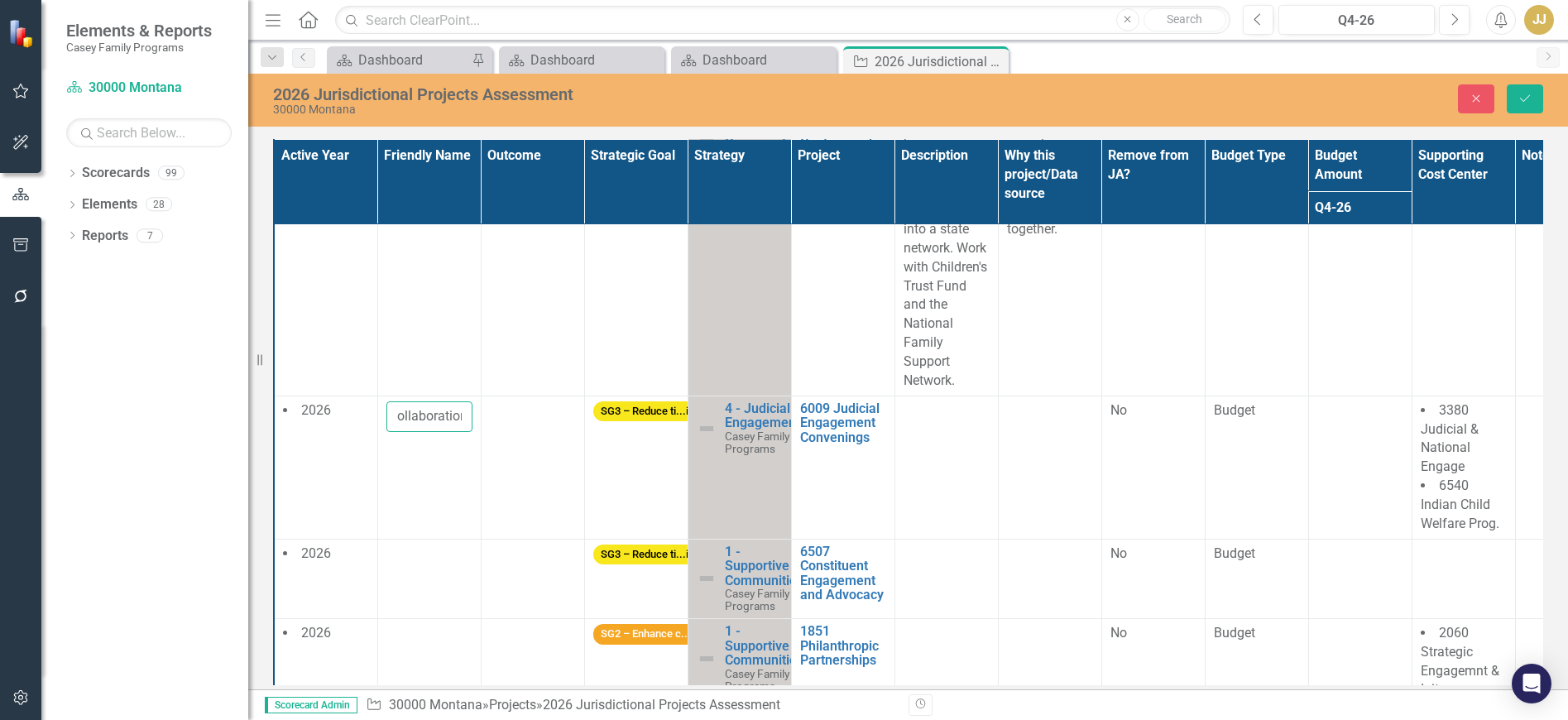 scroll, scrollTop: 0, scrollLeft: 99, axis: horizontal 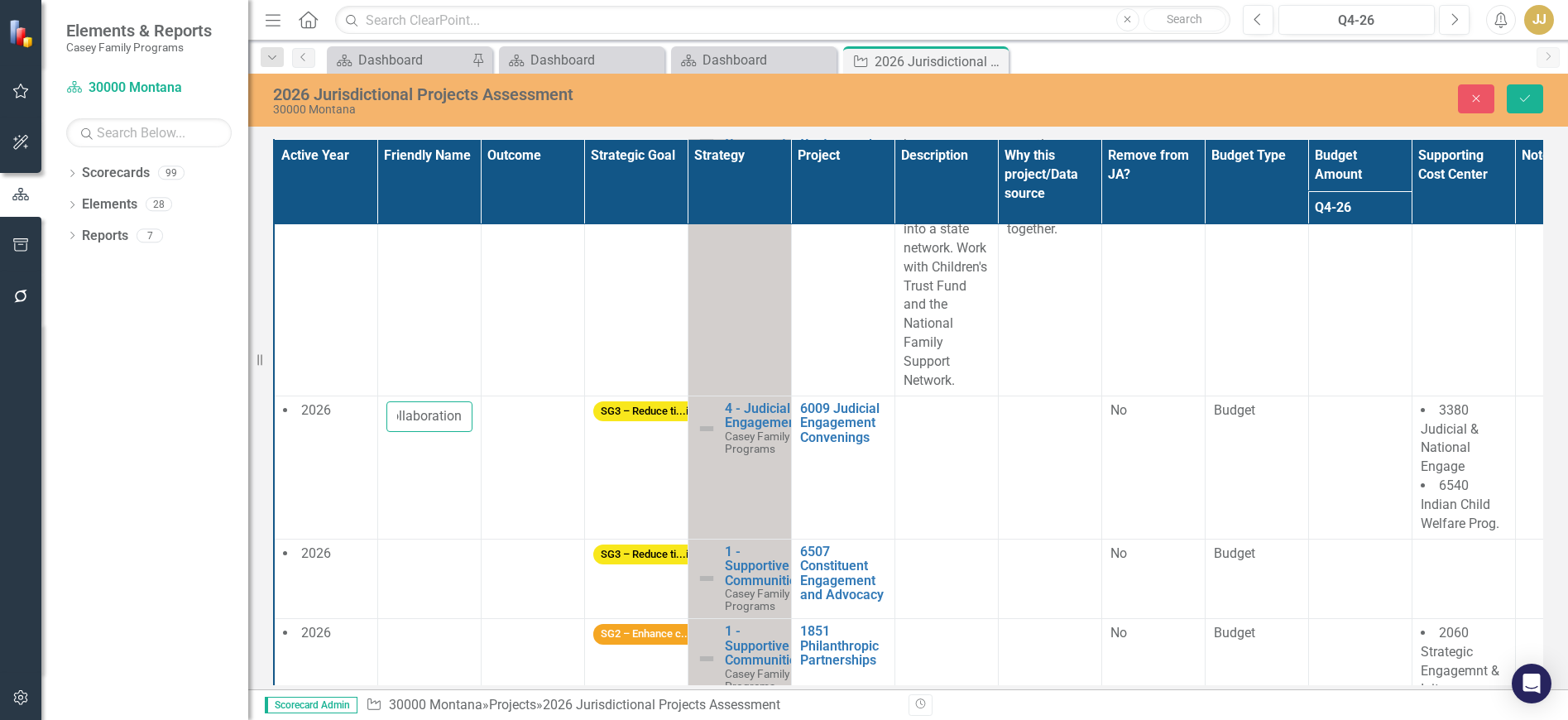 type on "Cross-System Collaboration" 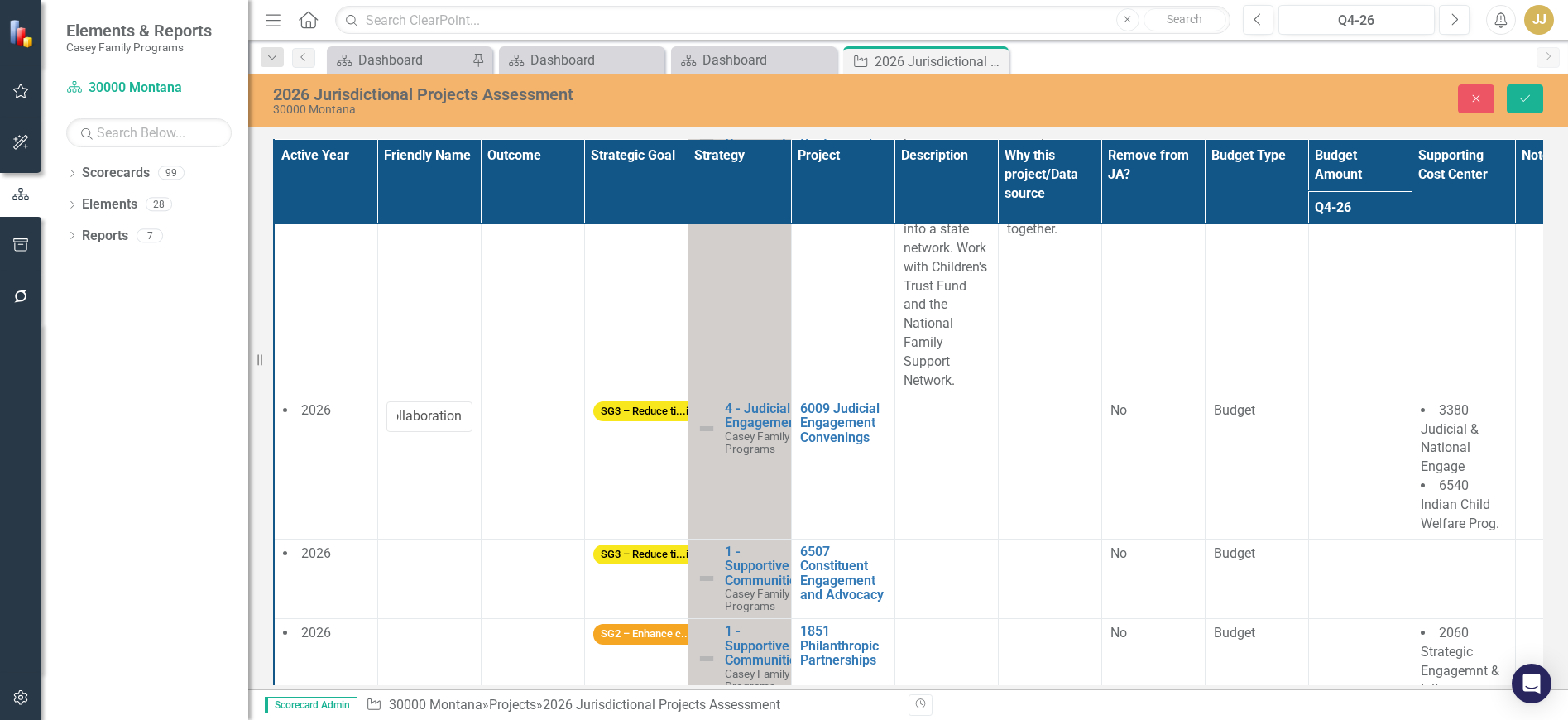 click at bounding box center [532, 467] 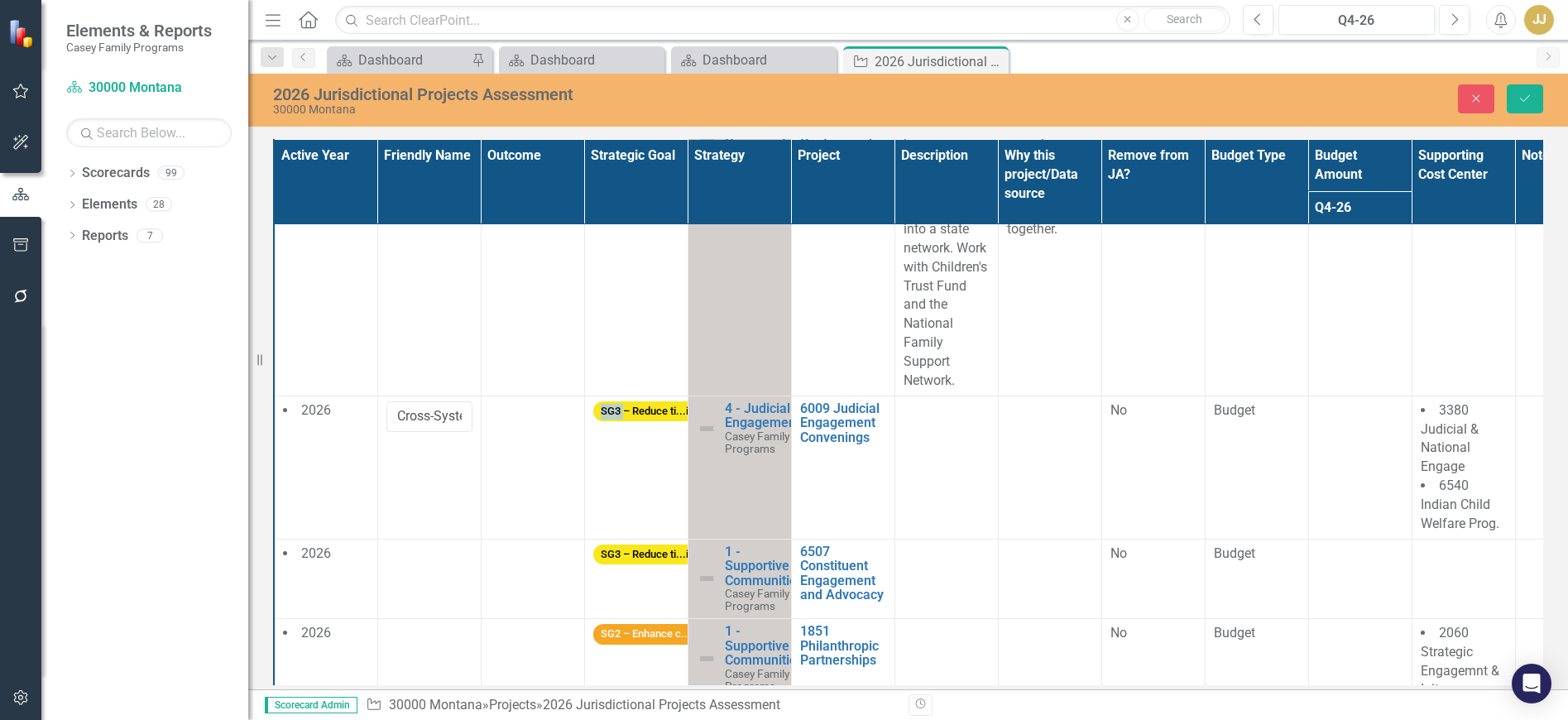 click at bounding box center [532, 467] 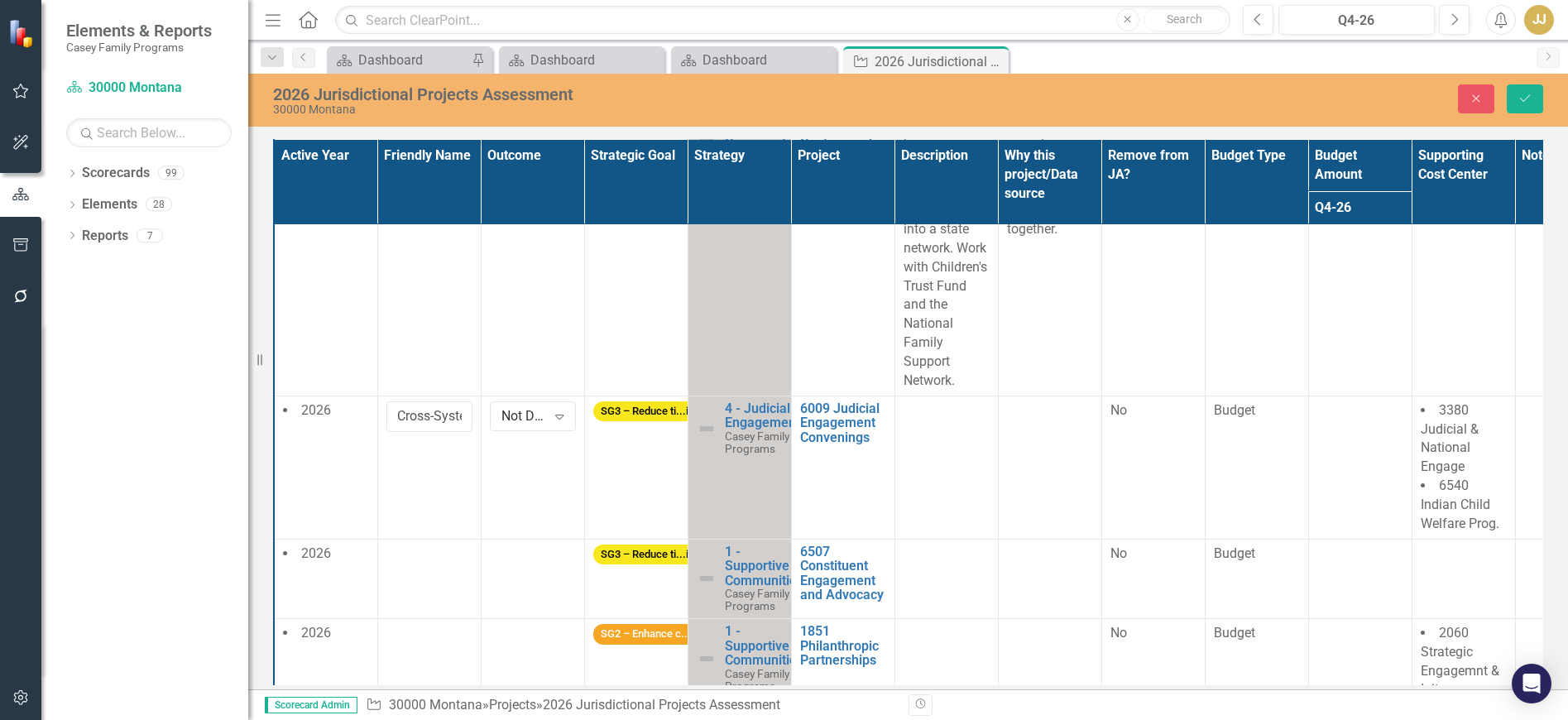 click on "Expand" at bounding box center (559, 416) 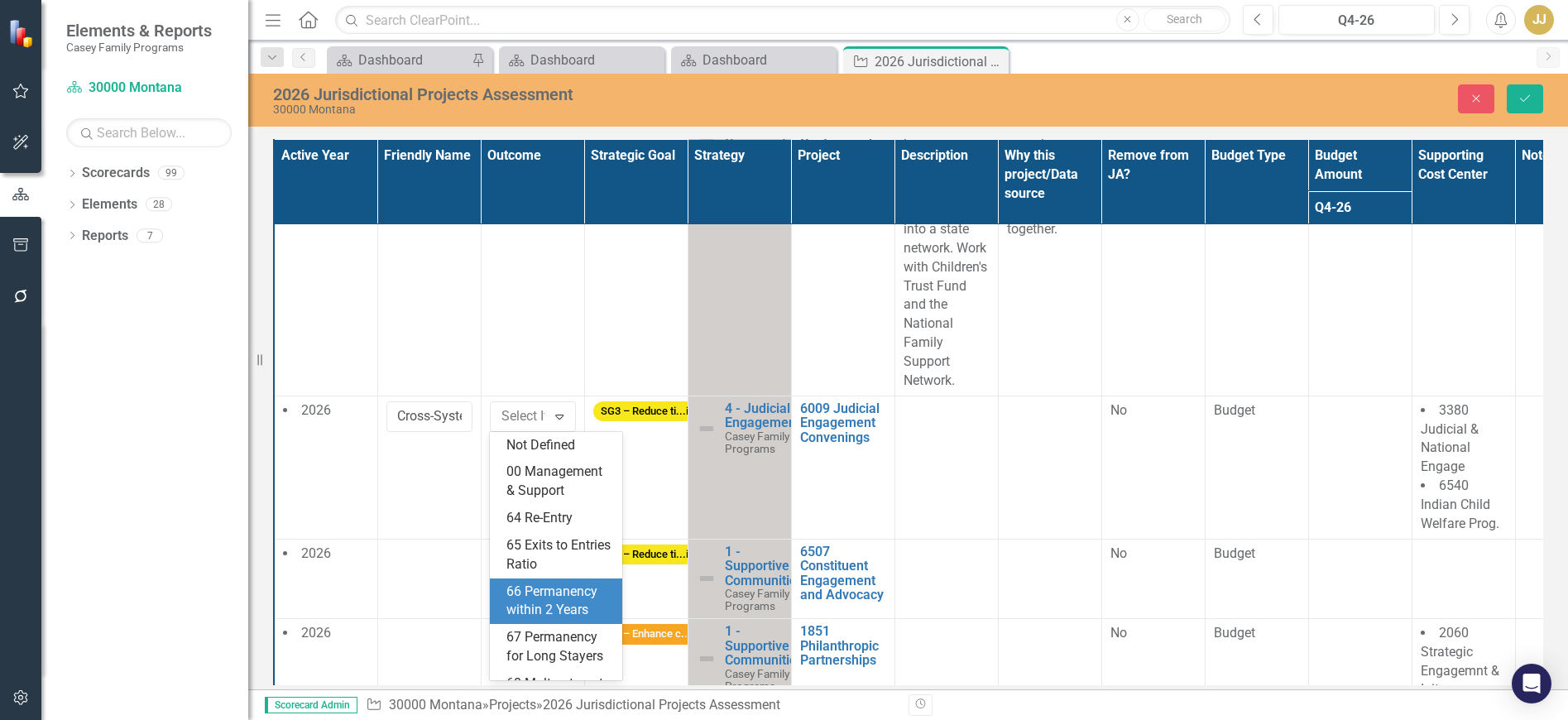 click on "66 Permanency within 2 Years" at bounding box center (559, 602) 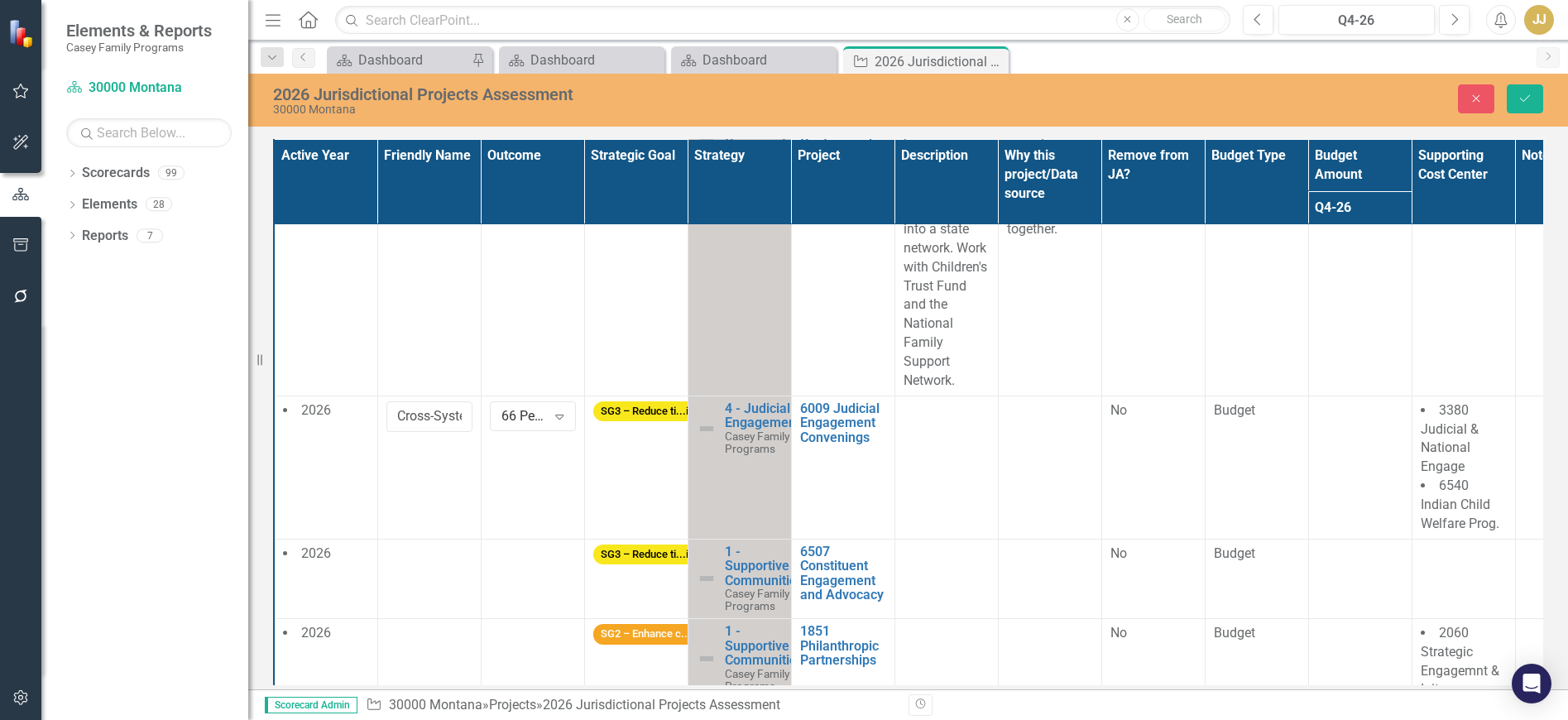 click at bounding box center (946, 467) 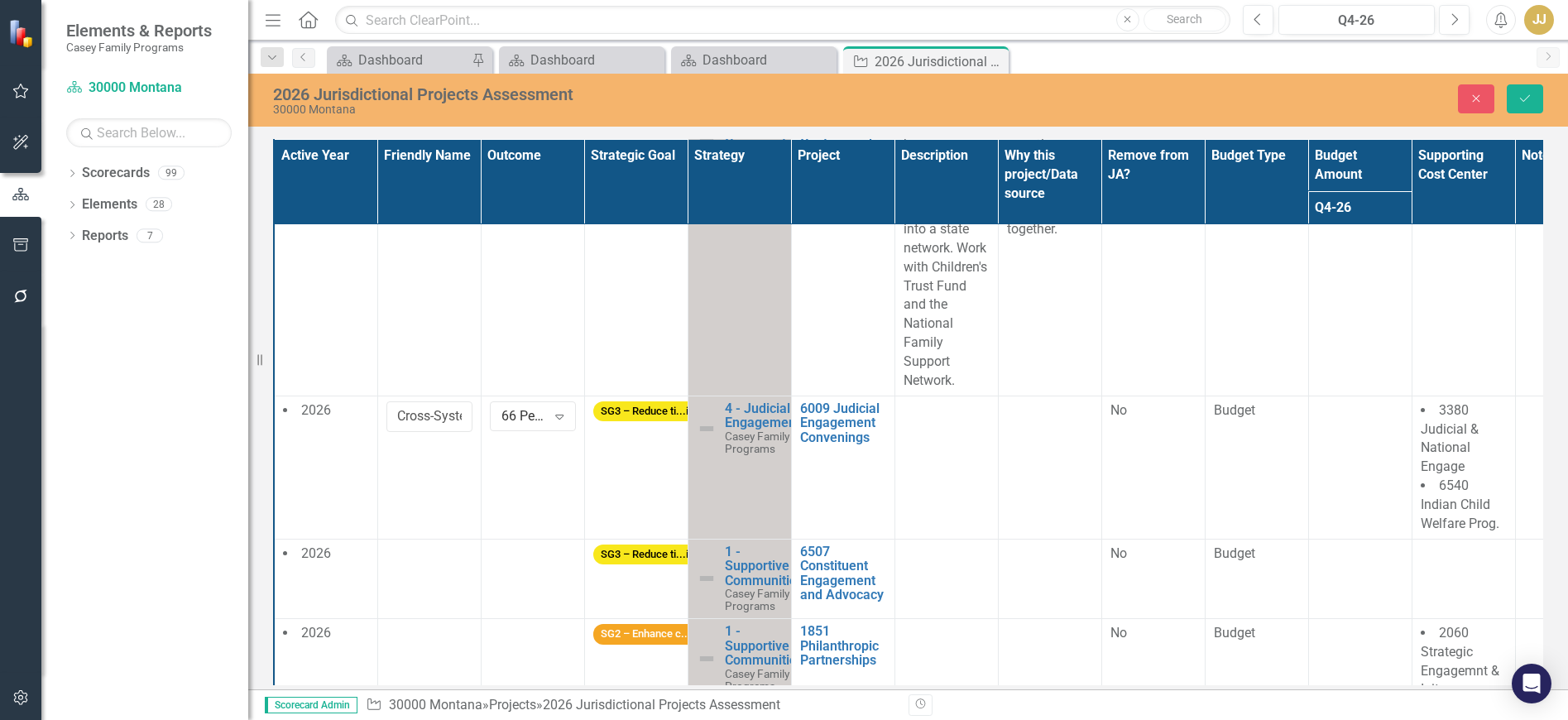 click at bounding box center (946, 467) 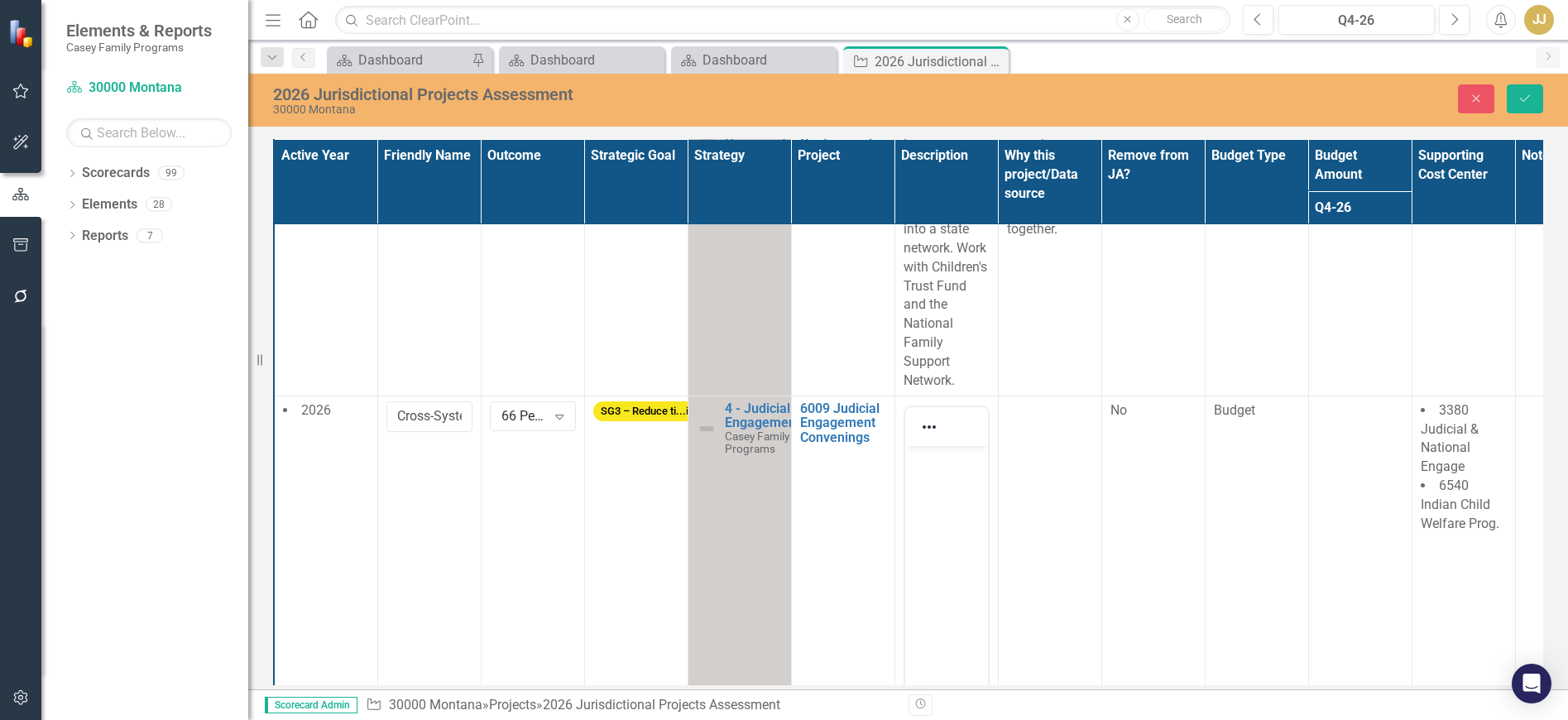 scroll, scrollTop: 0, scrollLeft: 0, axis: both 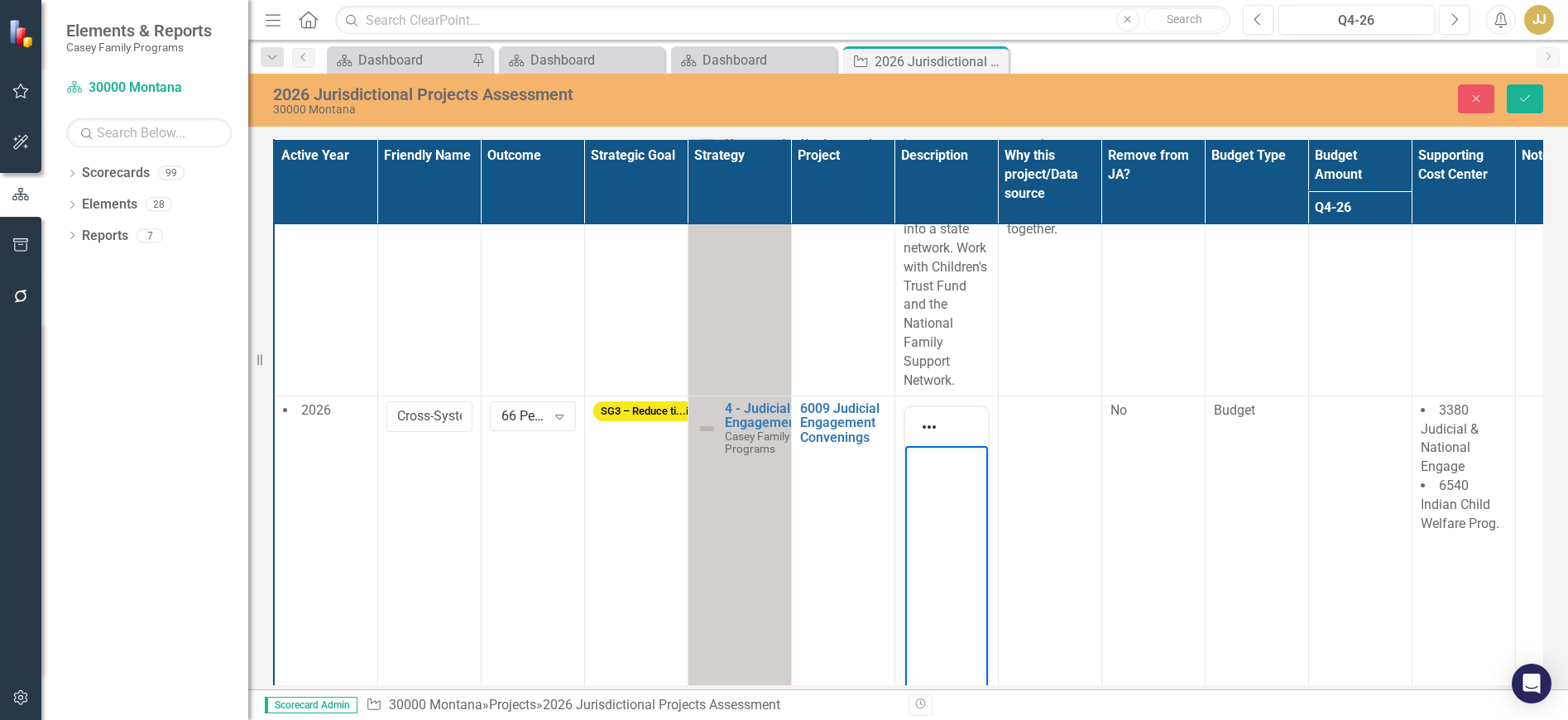 click at bounding box center (946, 569) 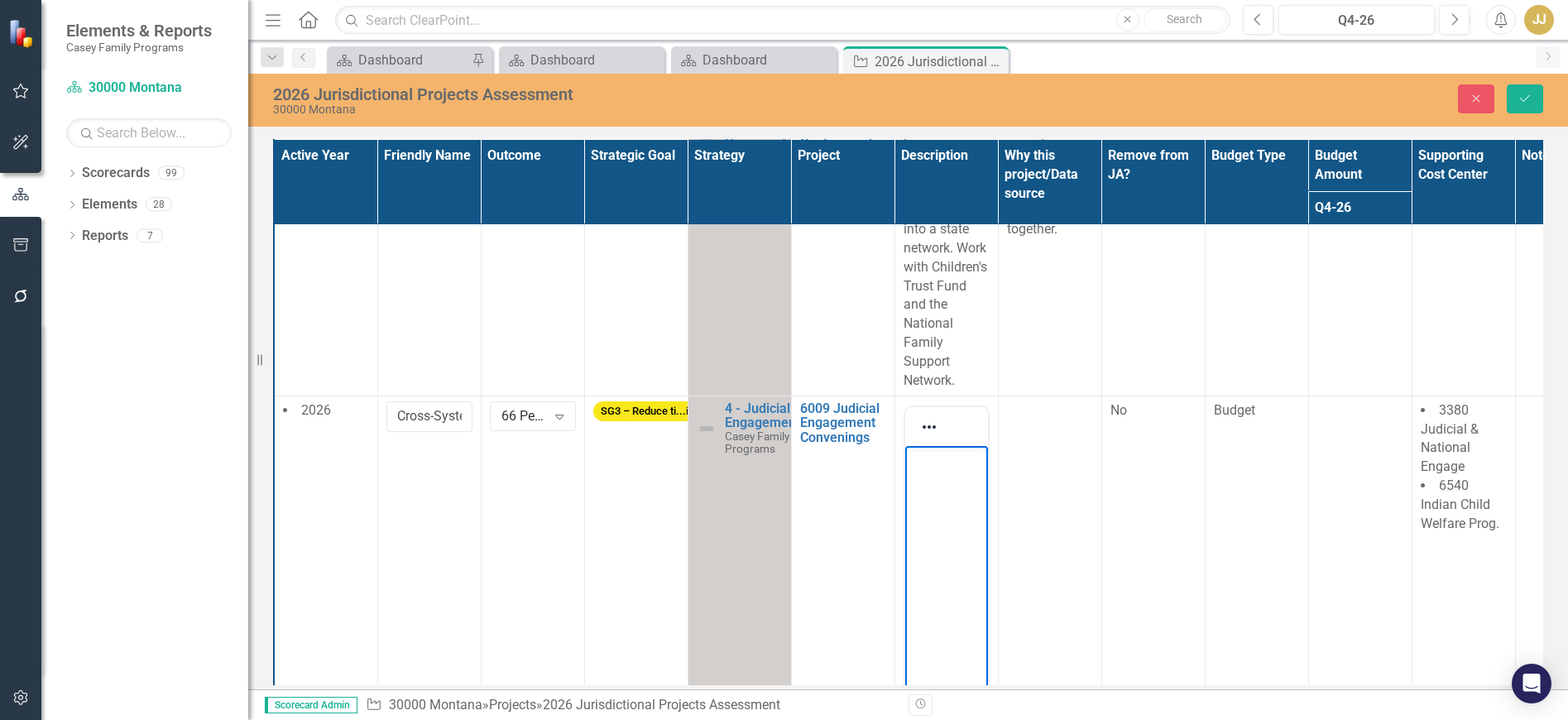 scroll, scrollTop: 434, scrollLeft: 0, axis: vertical 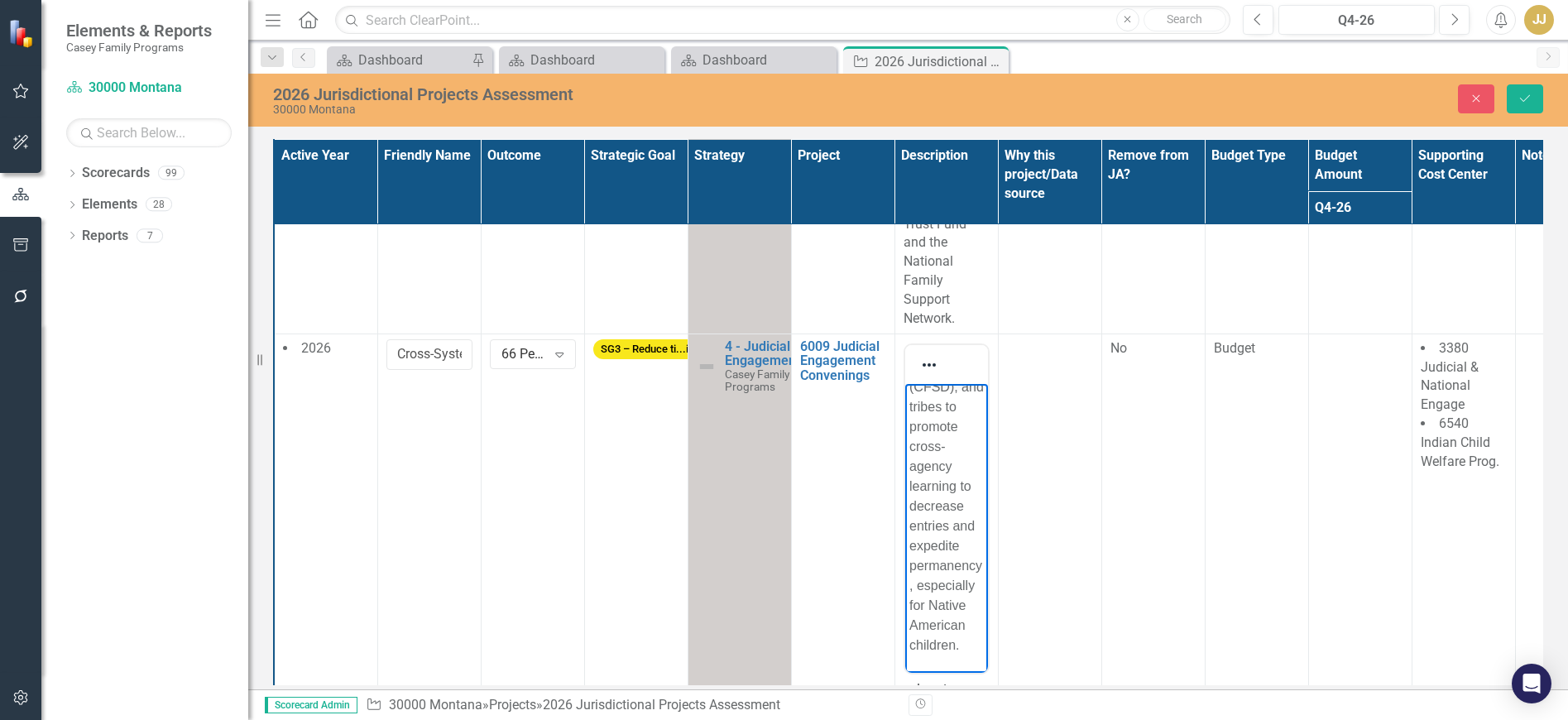 click at bounding box center (1049, 571) 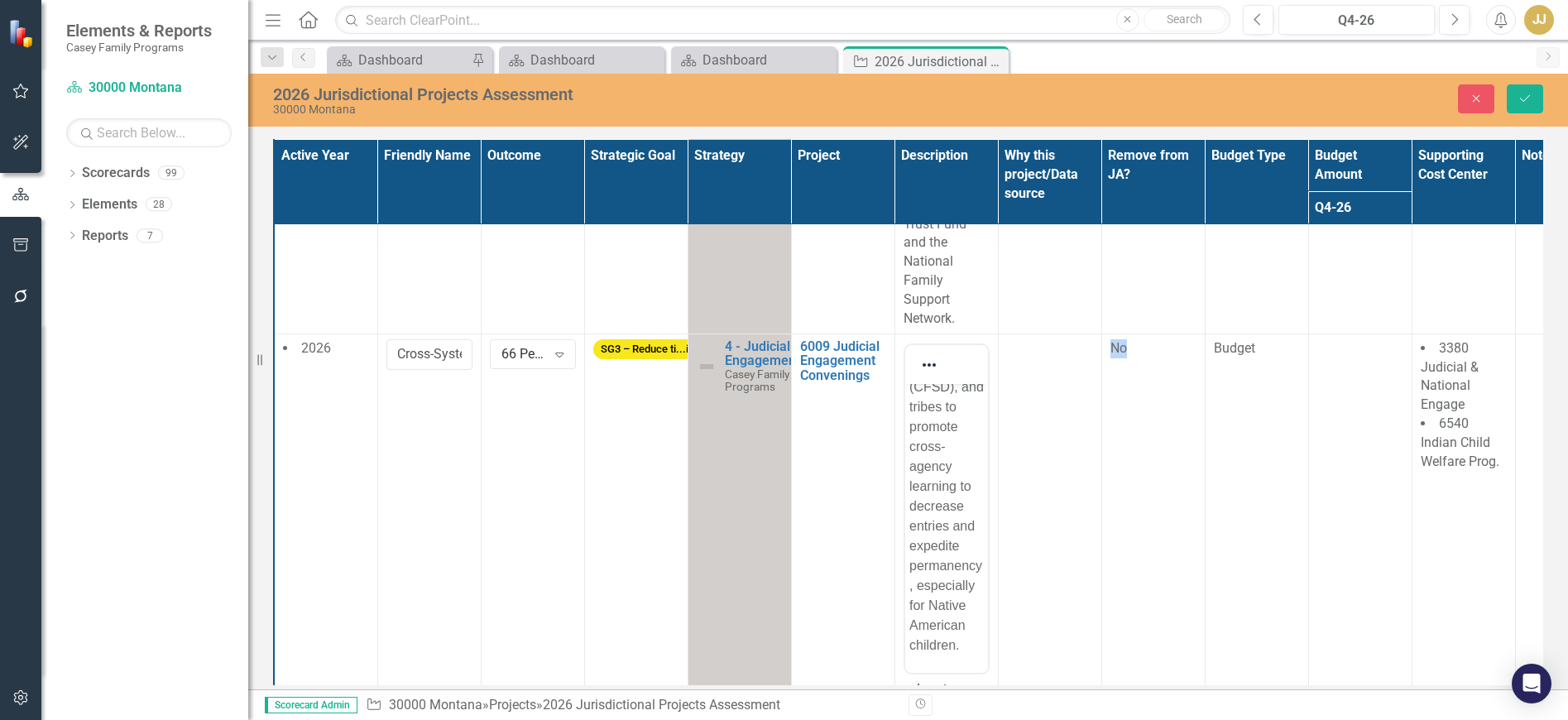 click at bounding box center [1049, 571] 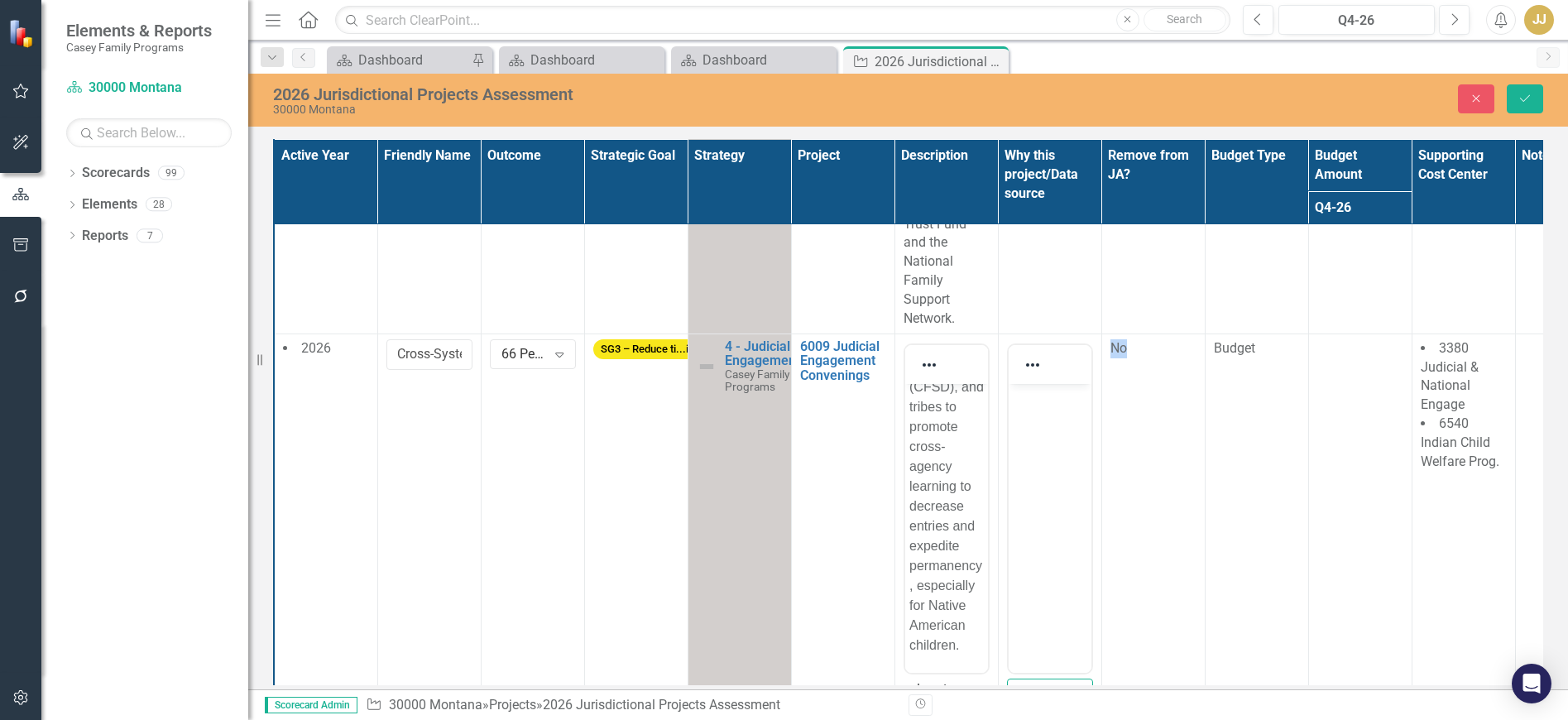 scroll, scrollTop: 0, scrollLeft: 0, axis: both 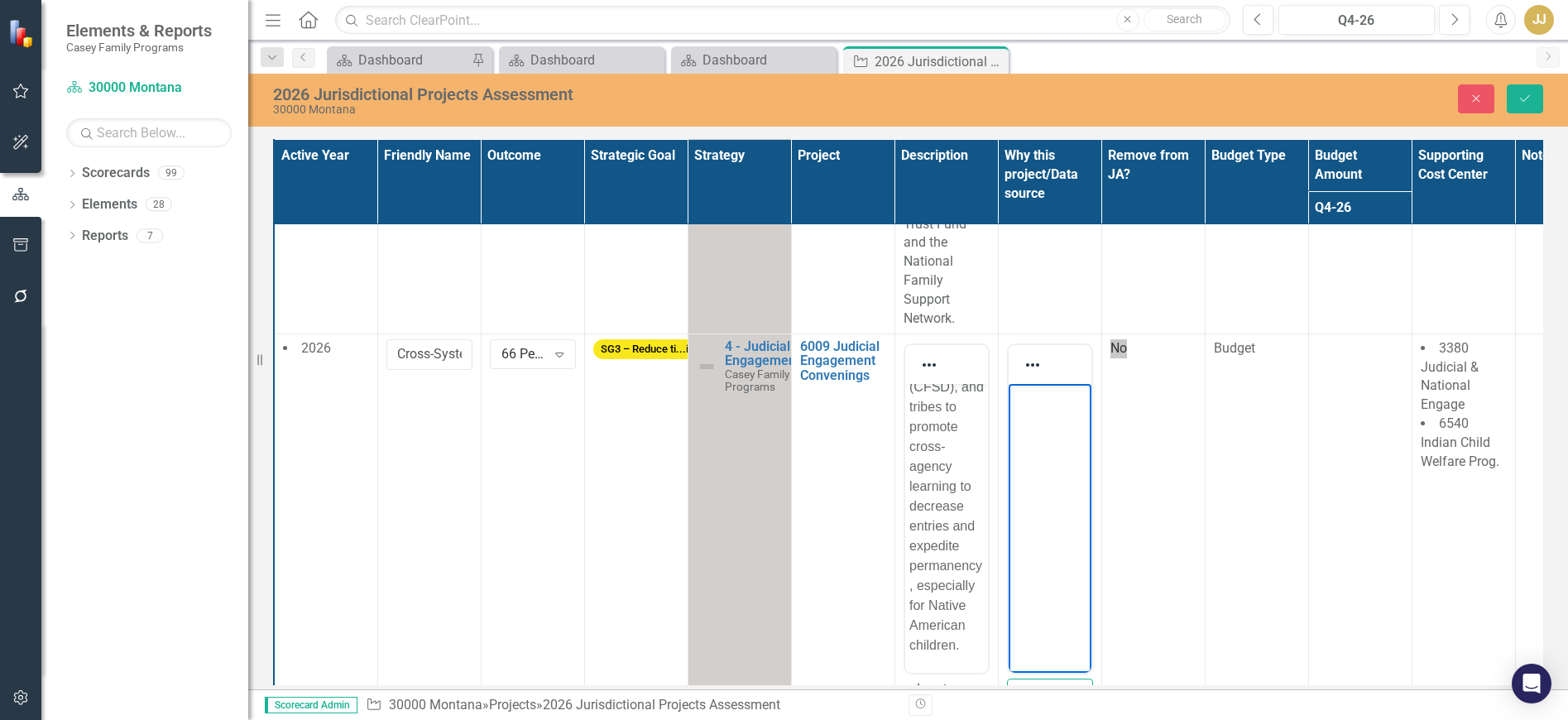 click at bounding box center (1049, 507) 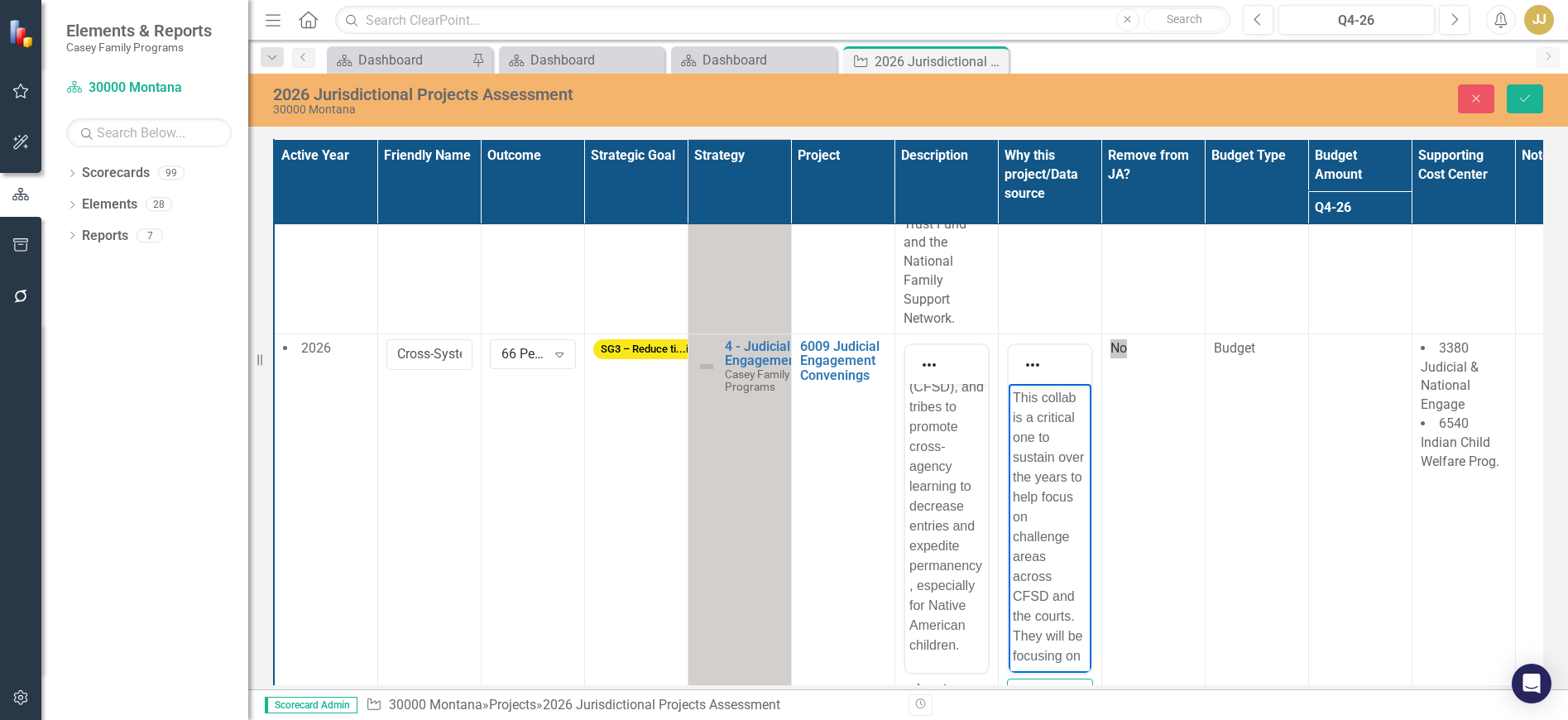 scroll, scrollTop: 129, scrollLeft: 0, axis: vertical 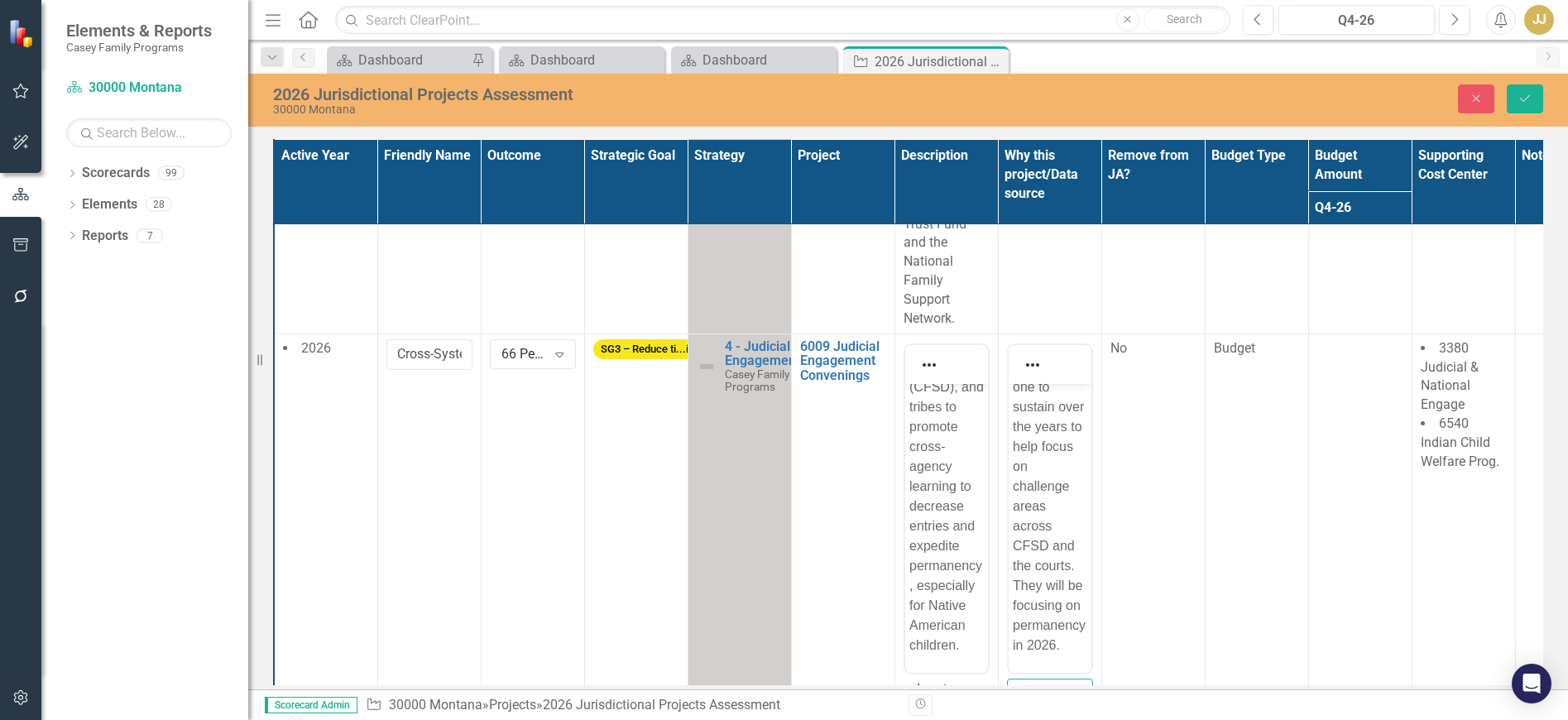 click at bounding box center (1359, 571) 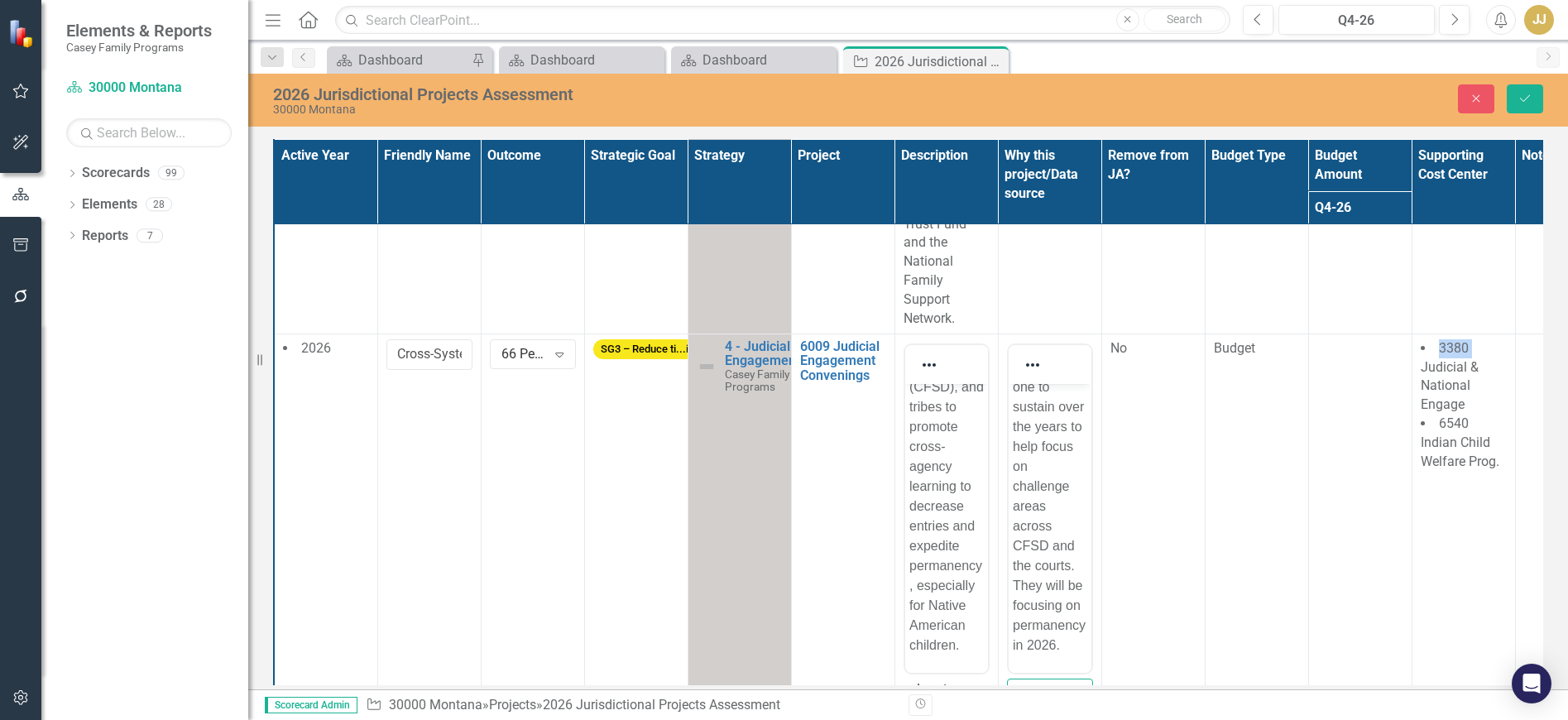 click at bounding box center (1359, 571) 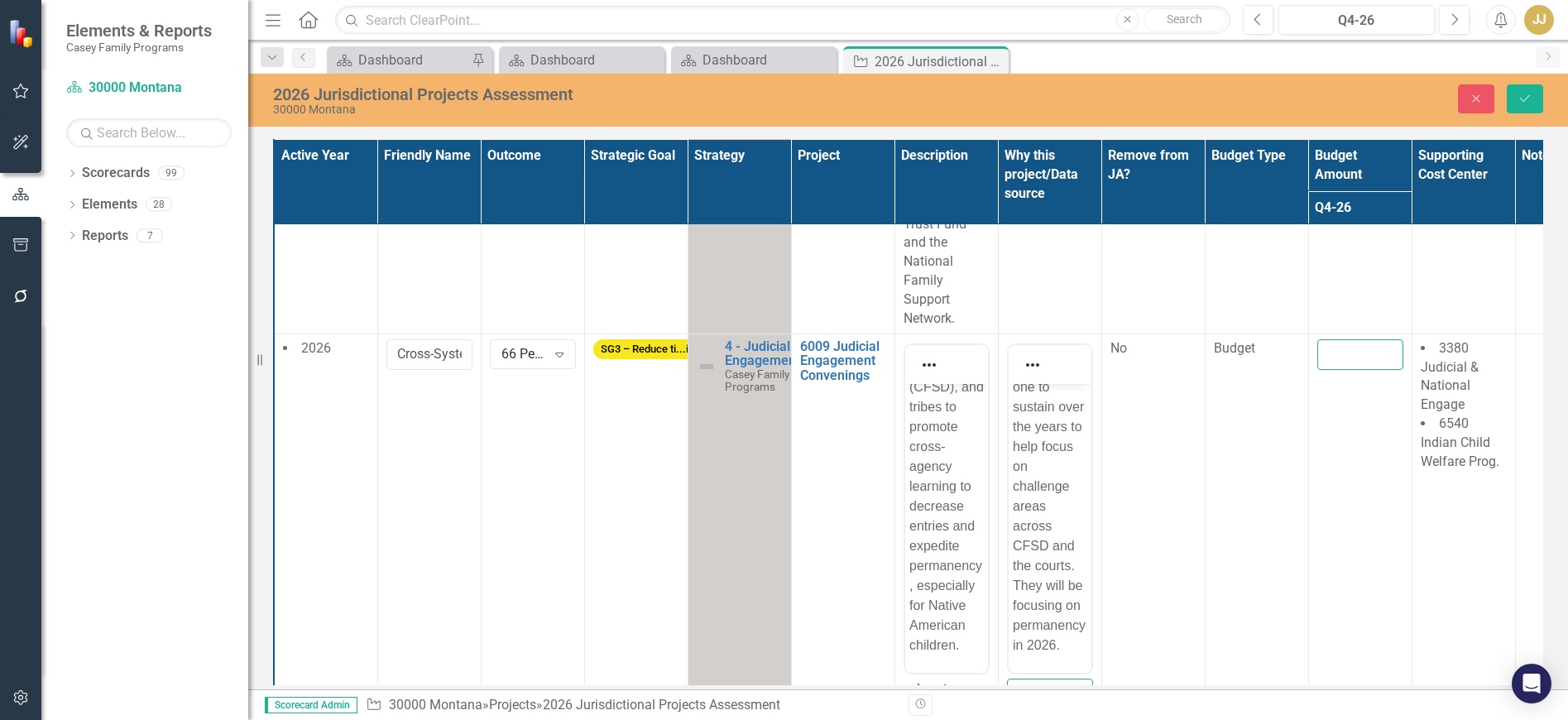 click at bounding box center [1360, 354] 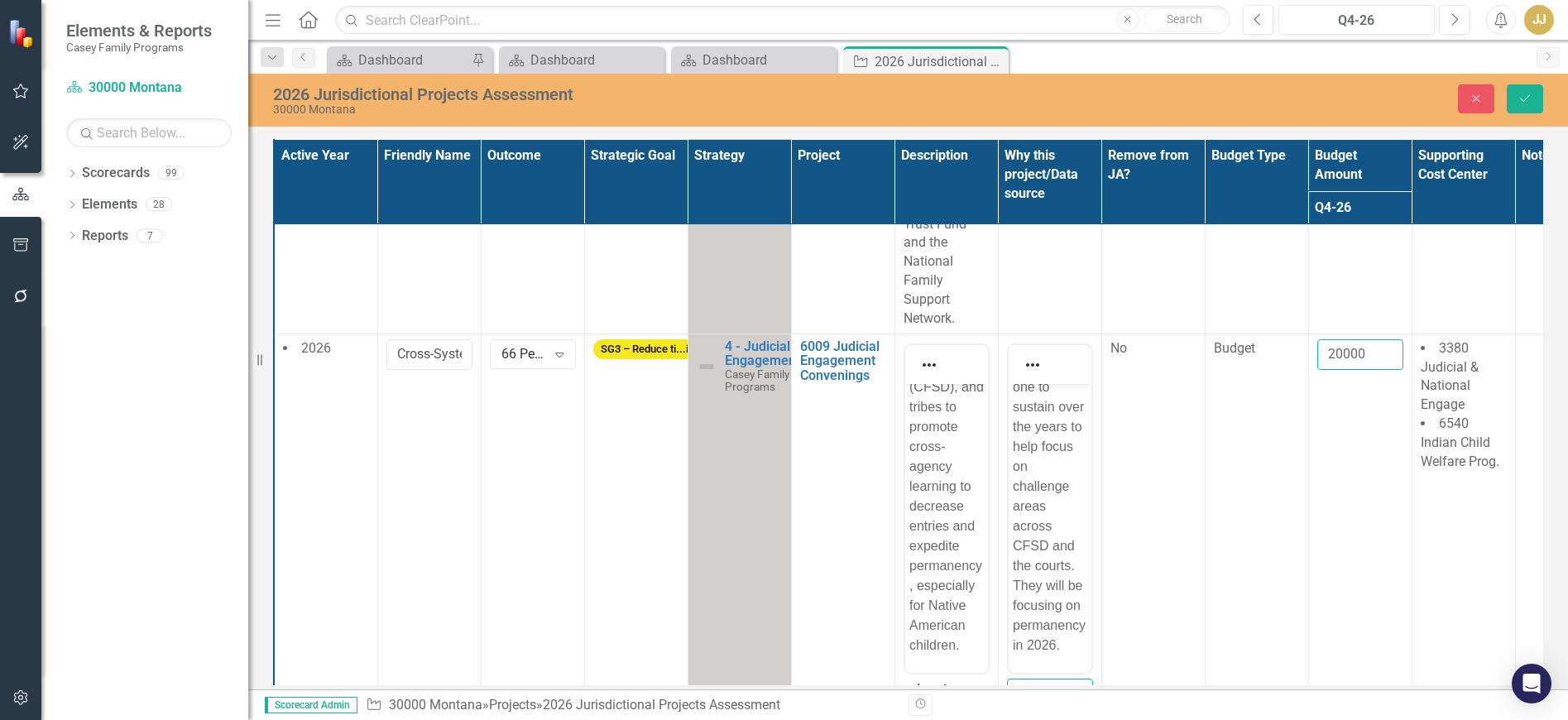type on "20000" 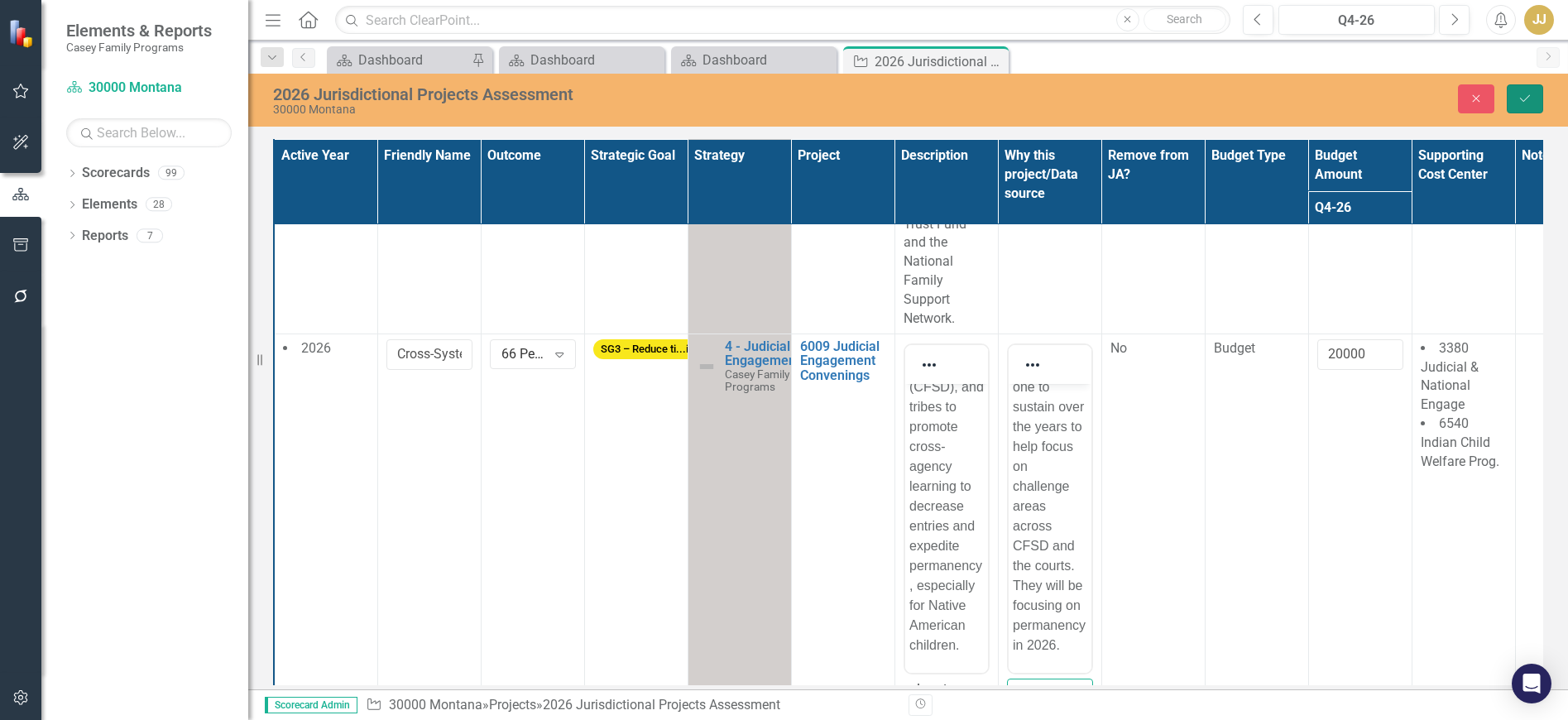 click on "Save" at bounding box center (1525, 98) 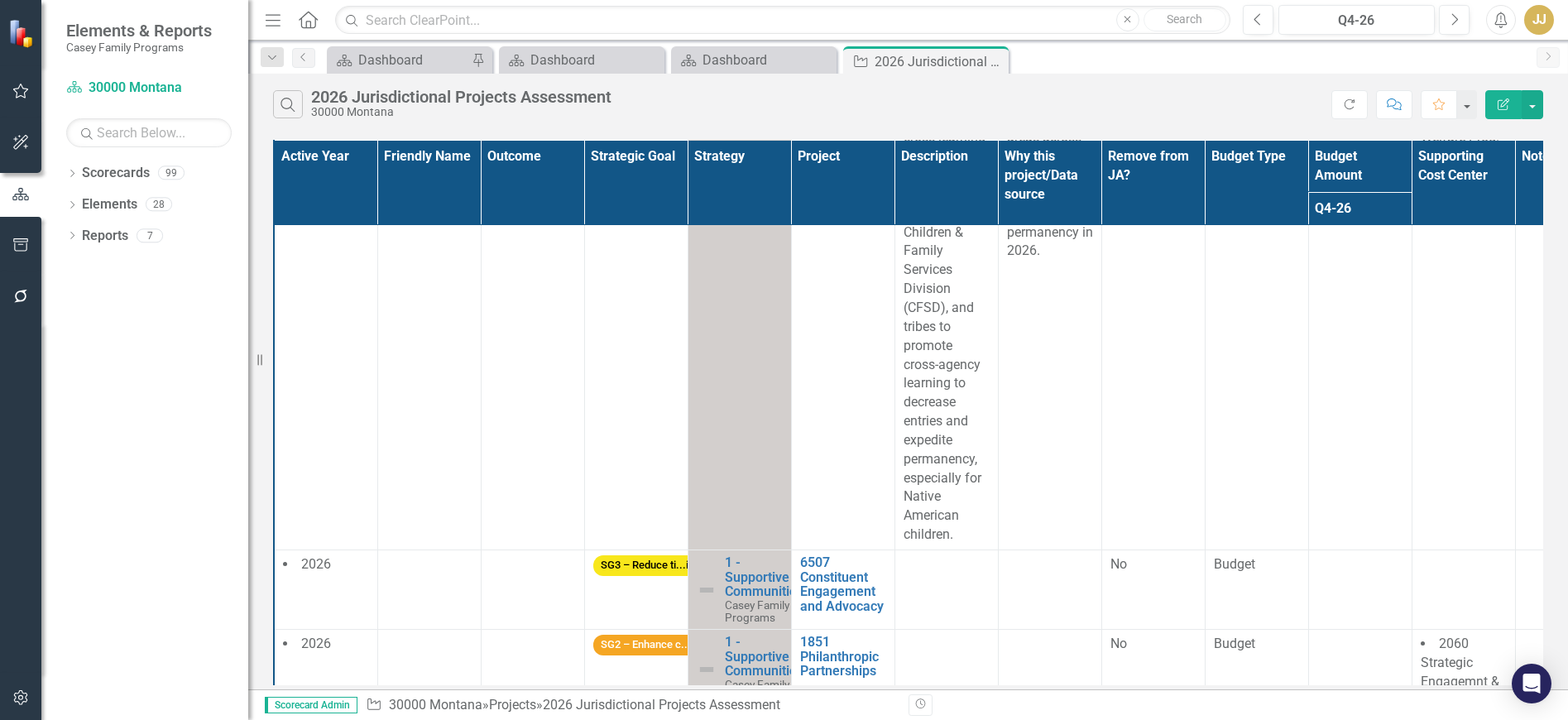 scroll, scrollTop: 1351, scrollLeft: 0, axis: vertical 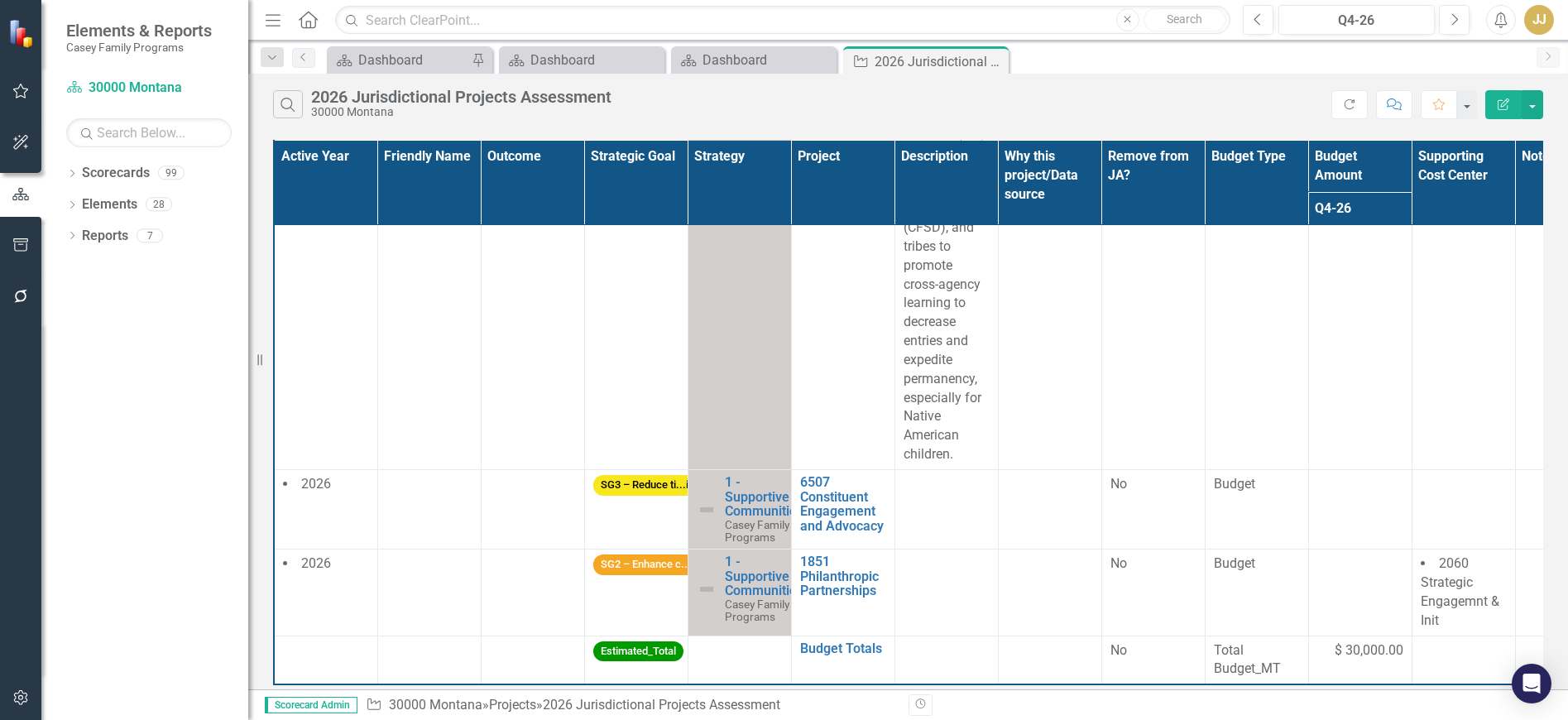 click at bounding box center [429, 509] 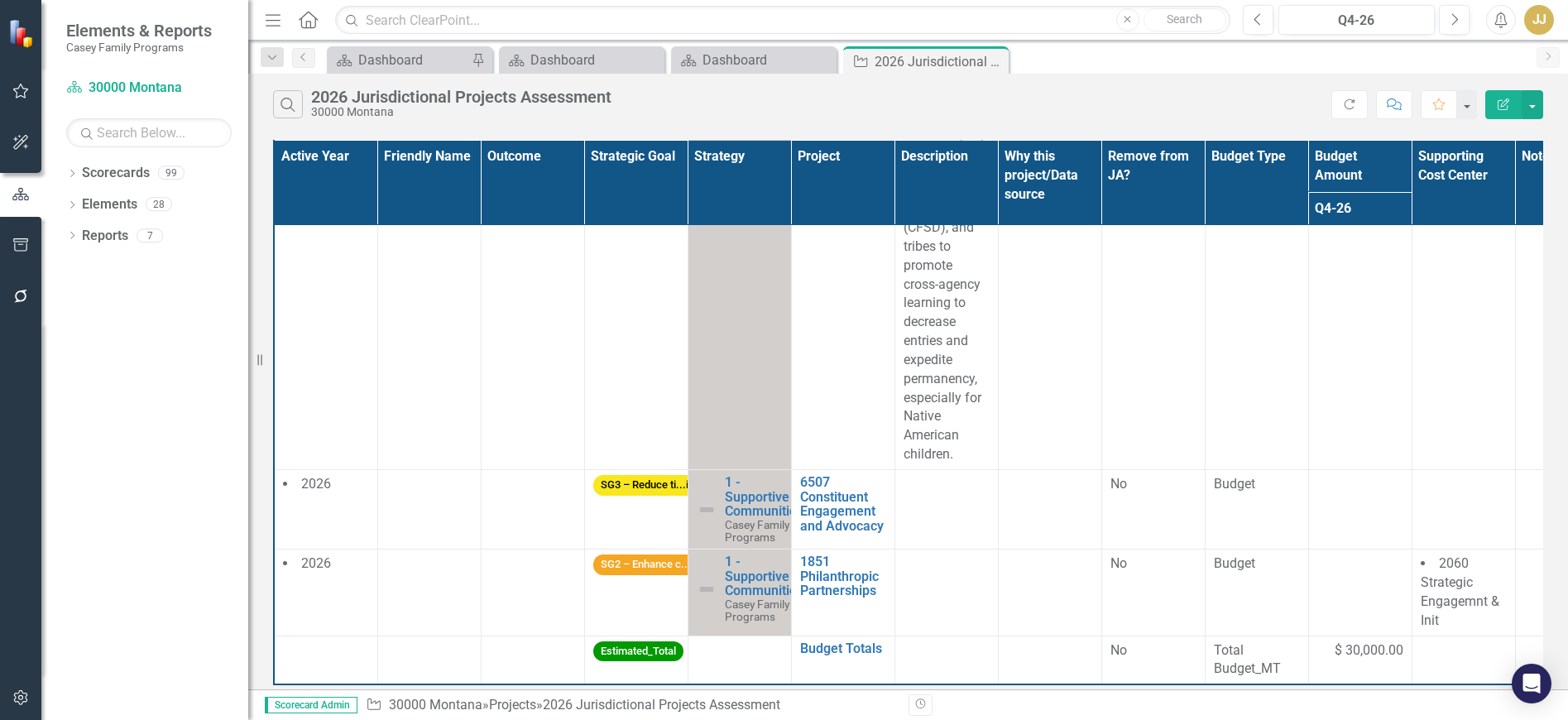 click at bounding box center [429, 509] 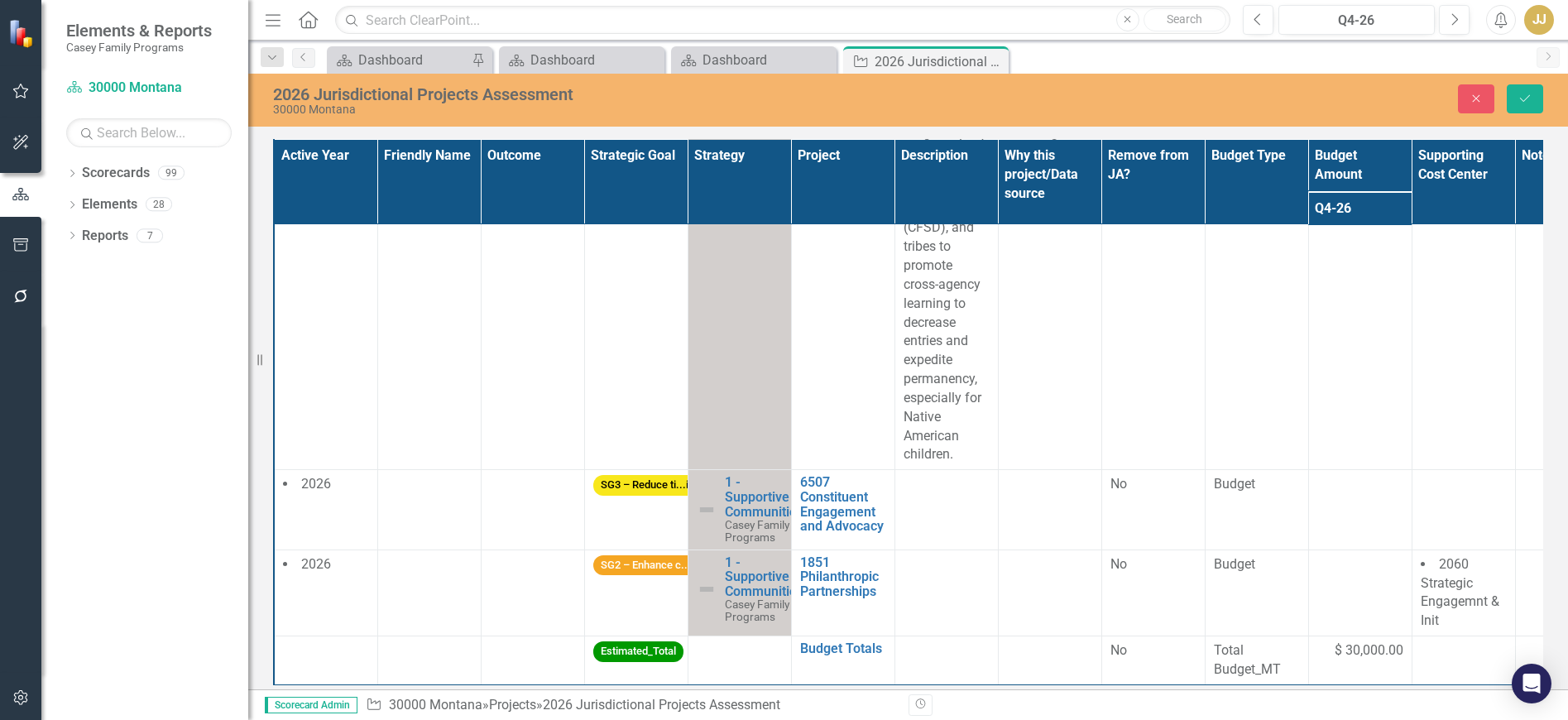 scroll, scrollTop: 1351, scrollLeft: 0, axis: vertical 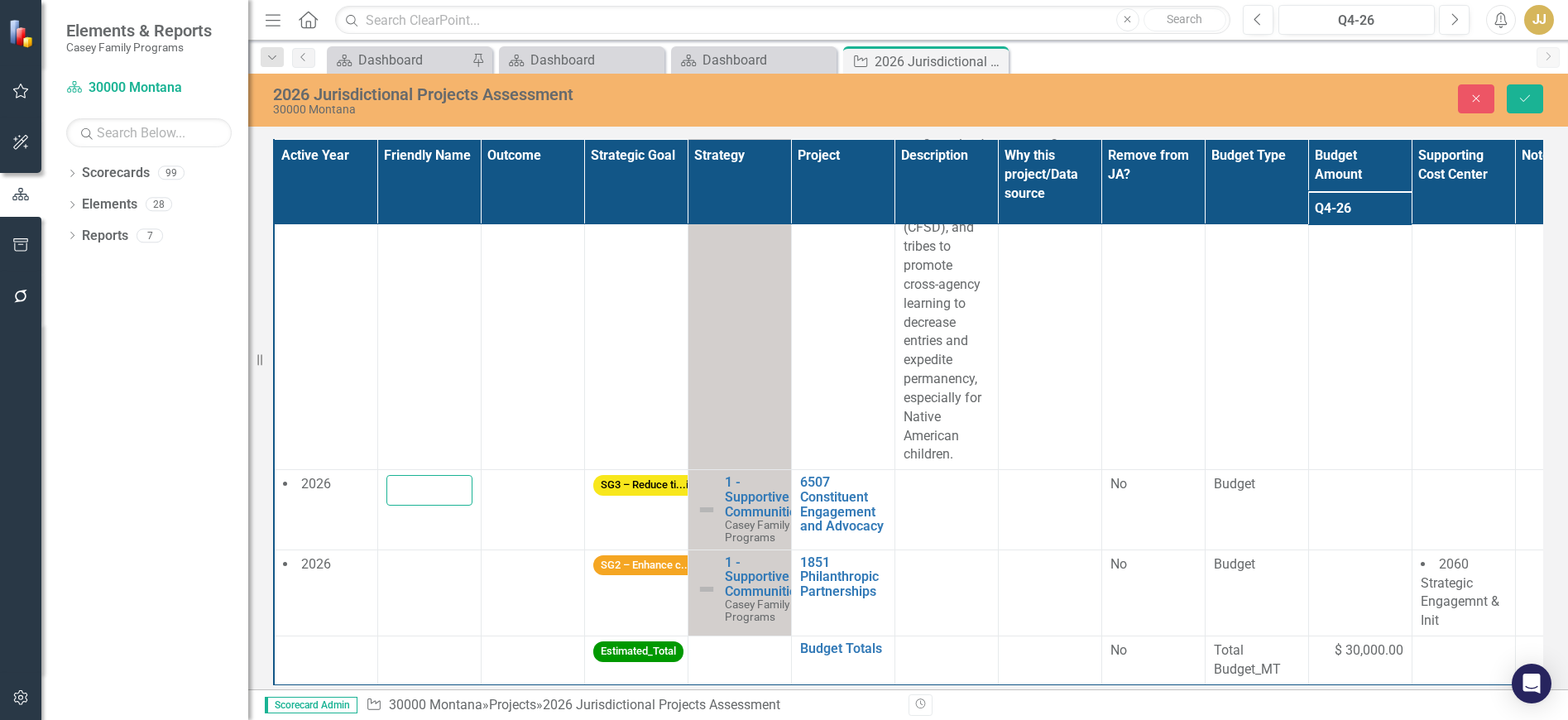 click at bounding box center (429, 490) 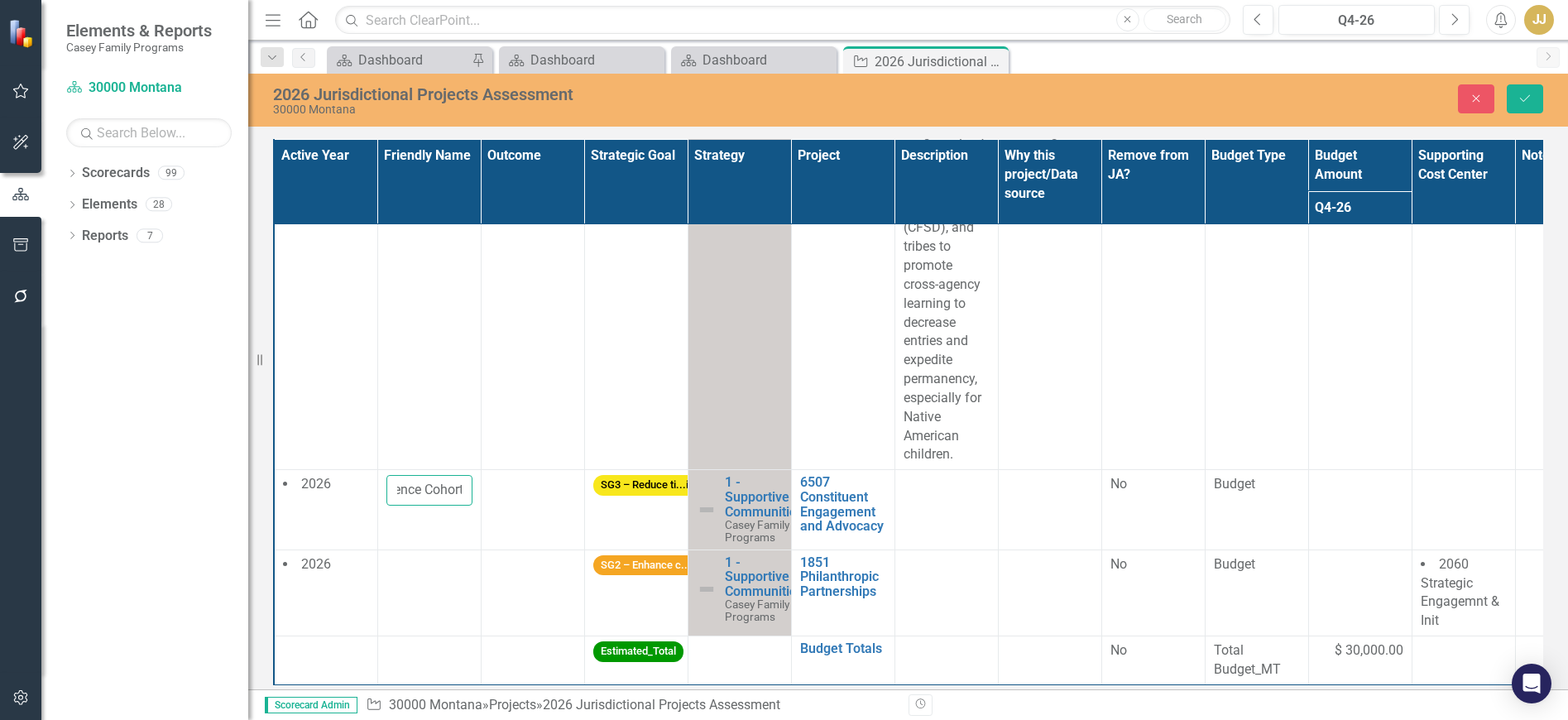scroll, scrollTop: 0, scrollLeft: 78, axis: horizontal 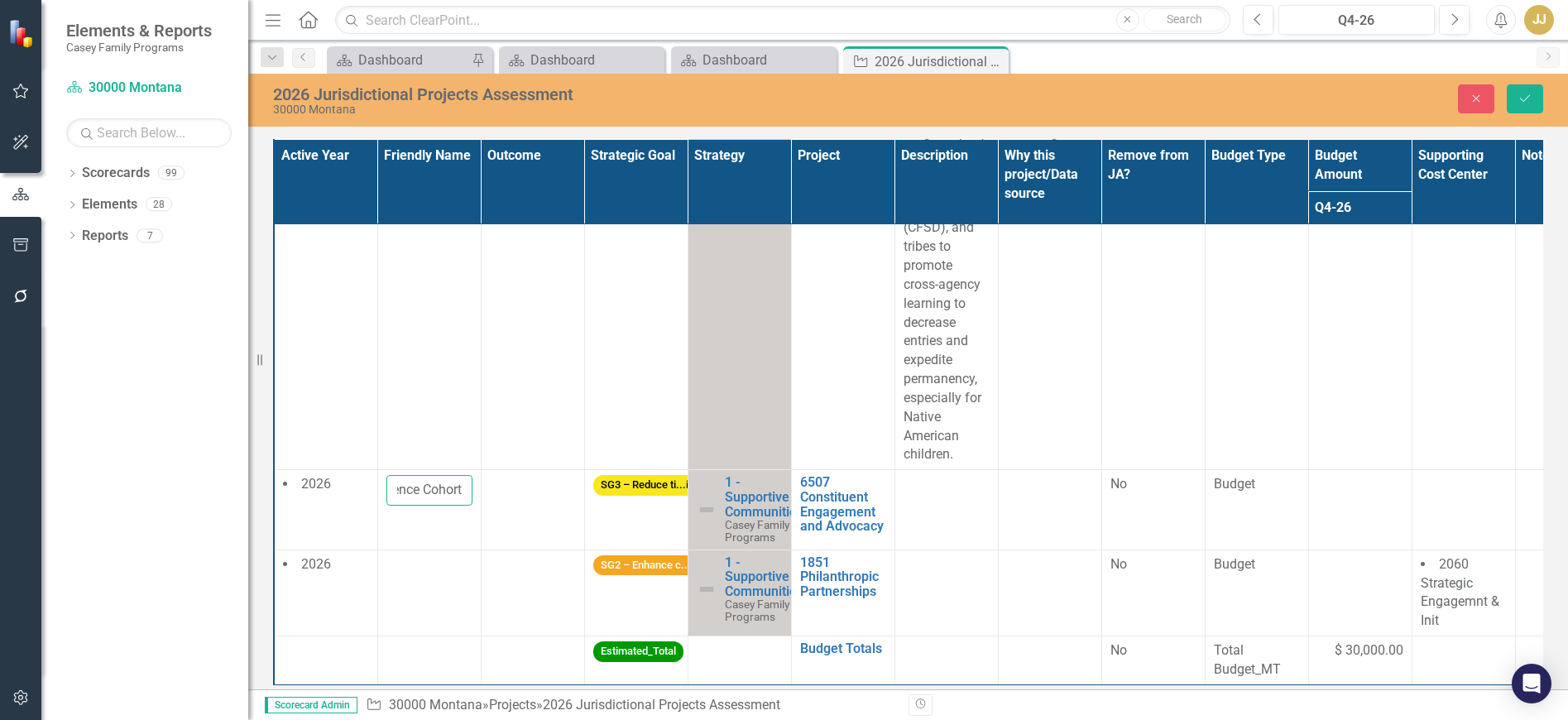 type on "Lived Experience Cohort" 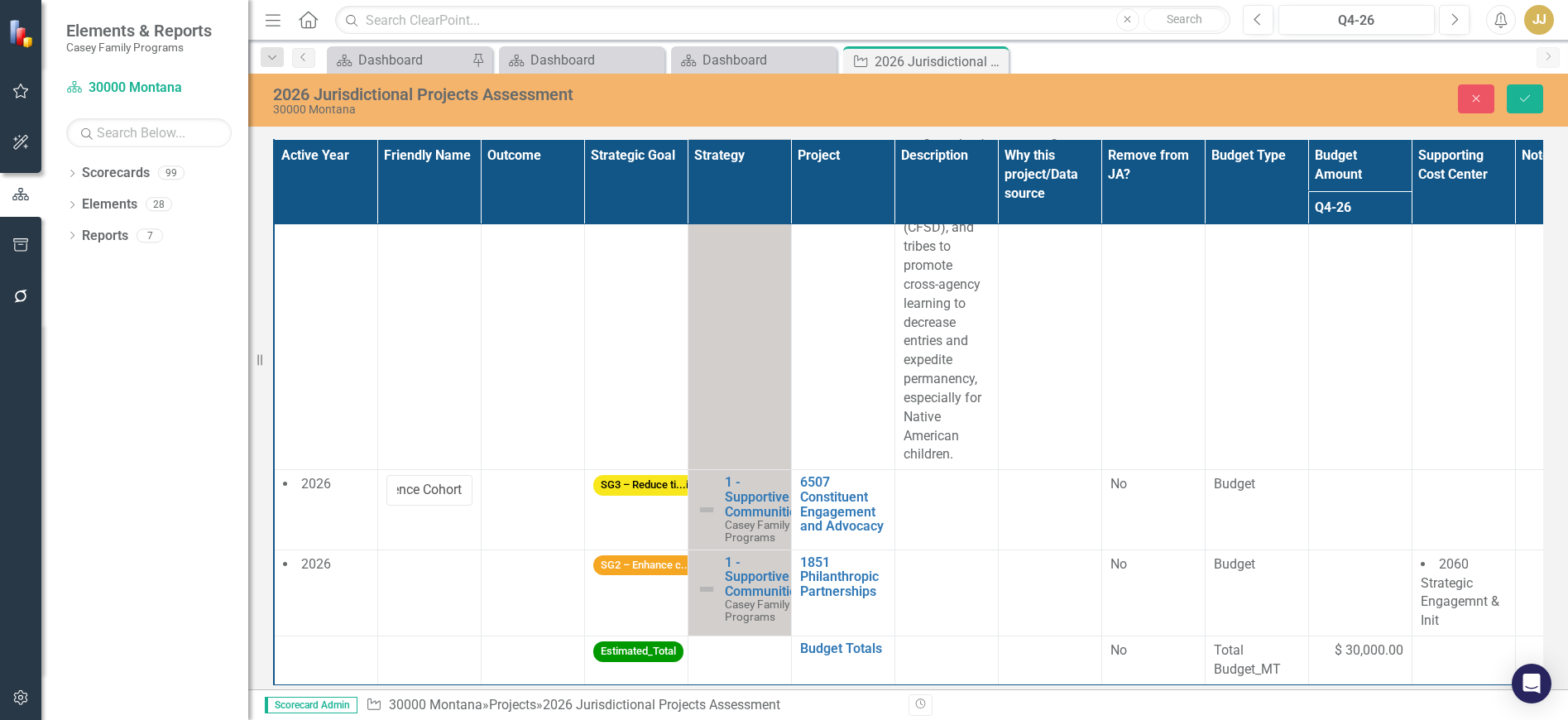 click at bounding box center [532, 510] 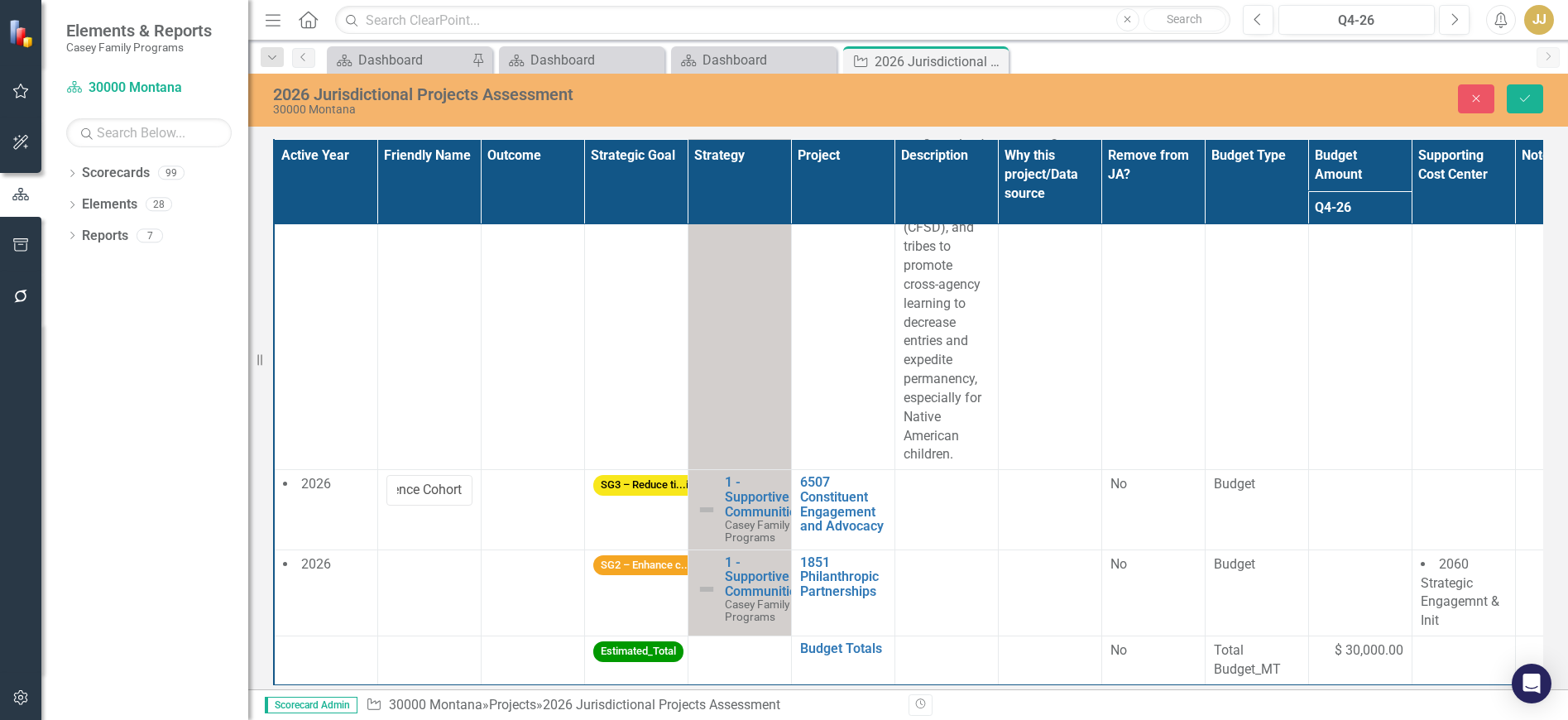 scroll, scrollTop: 0, scrollLeft: 0, axis: both 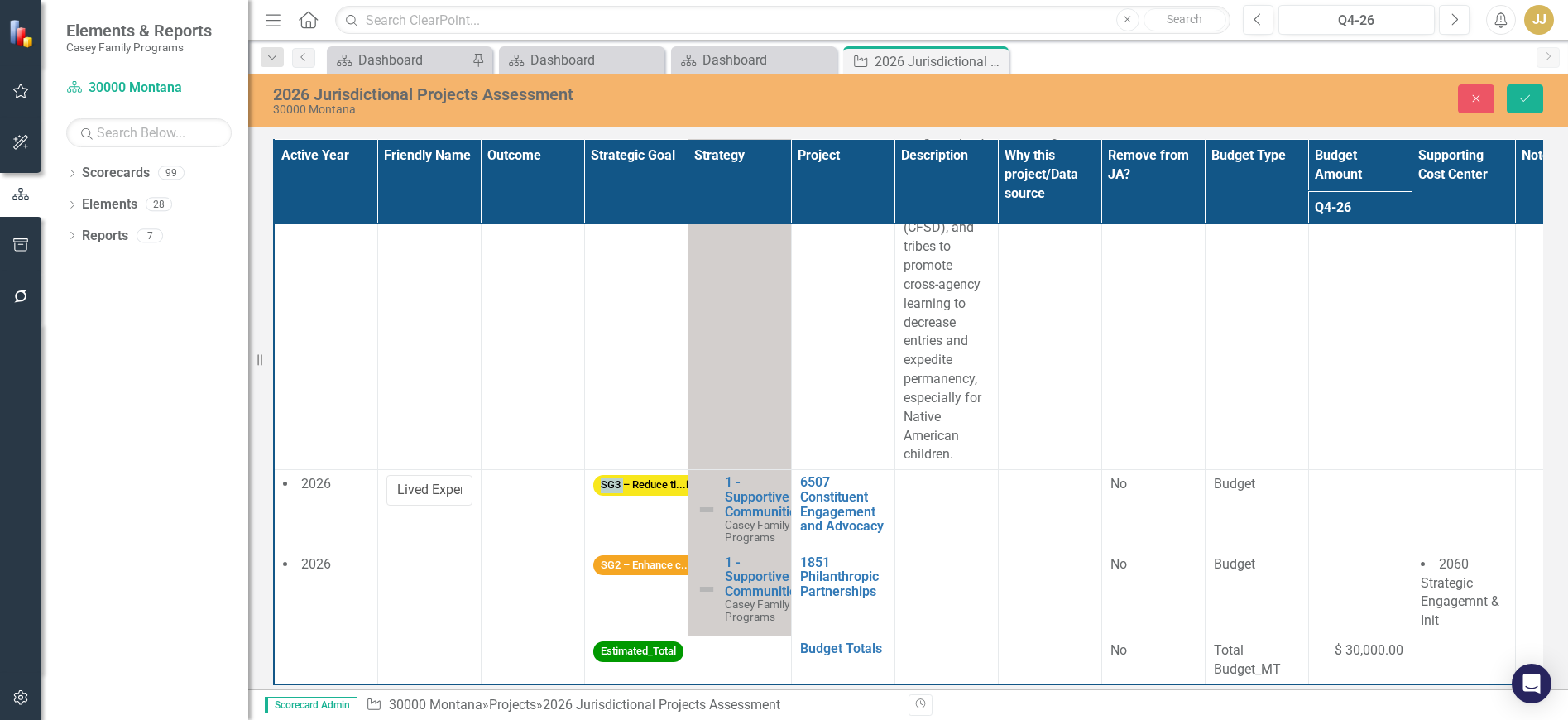 click at bounding box center (532, 510) 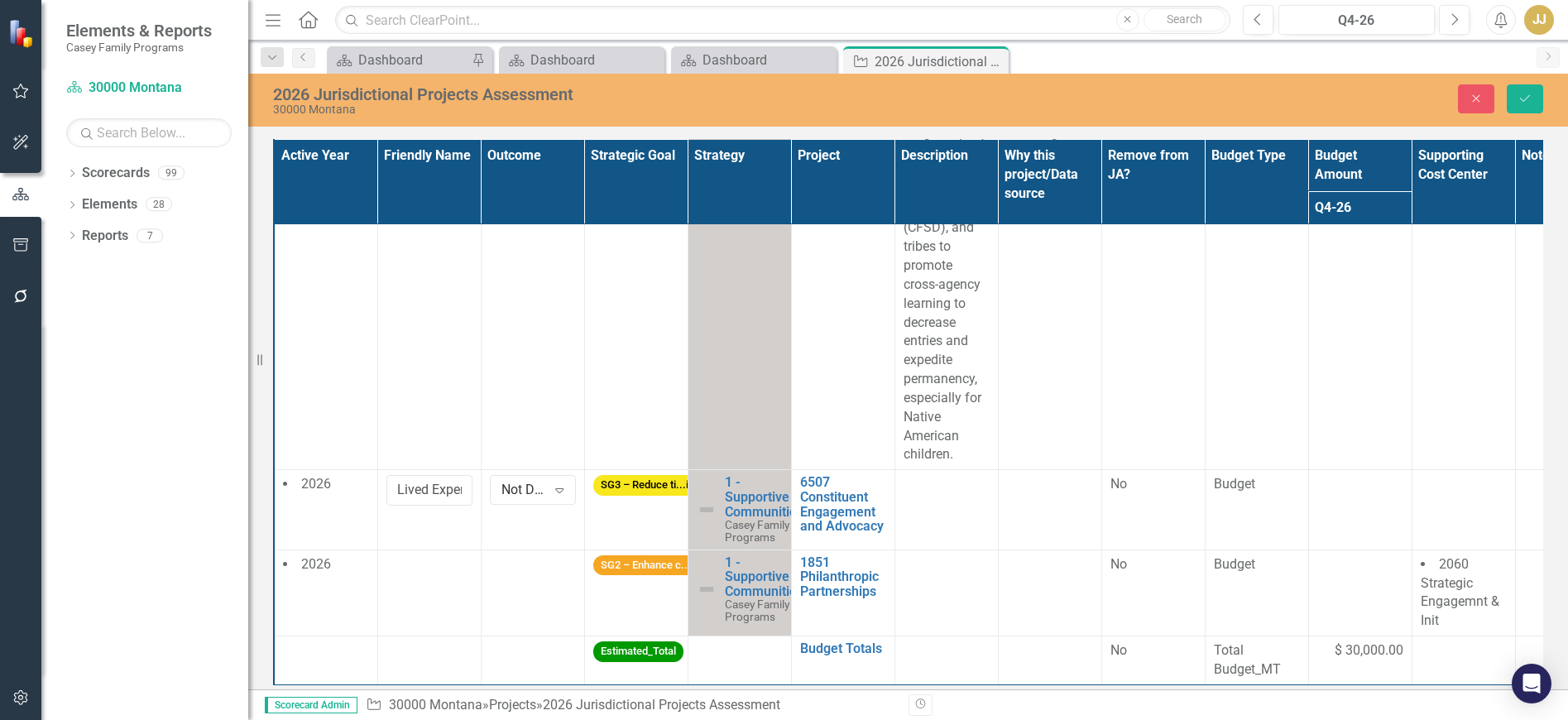click on "Not Defined" at bounding box center [524, 490] 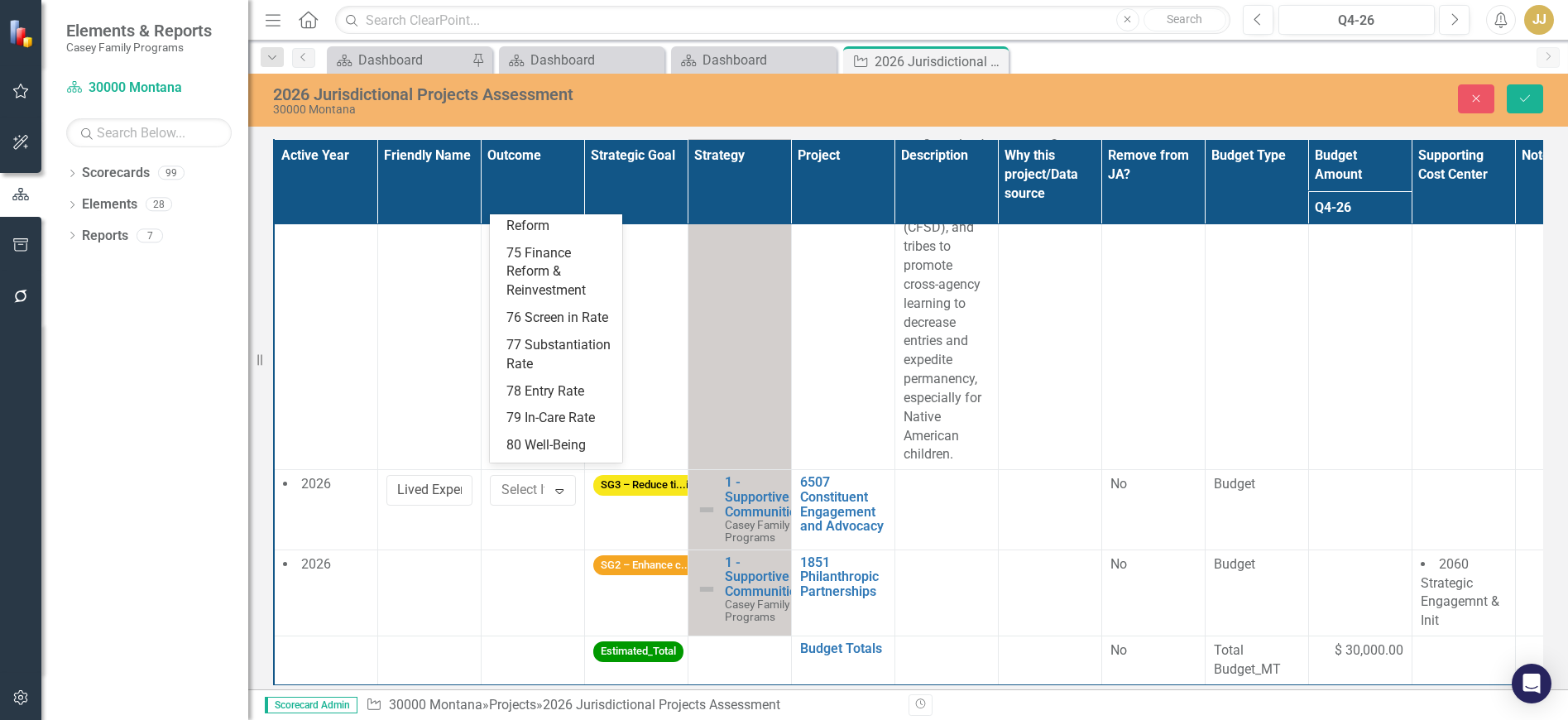 scroll, scrollTop: 414, scrollLeft: 0, axis: vertical 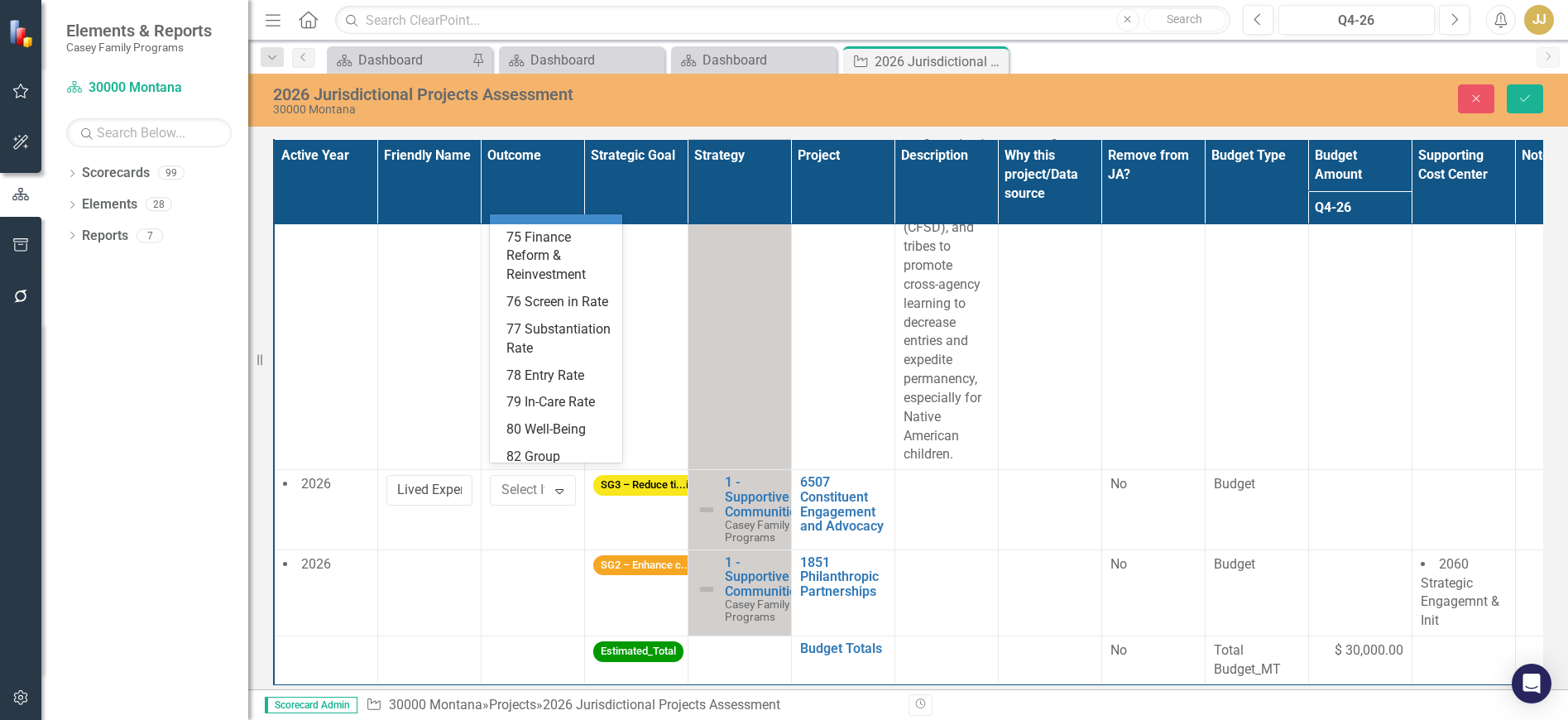 click on "74 Systems Reform" at bounding box center (559, 201) 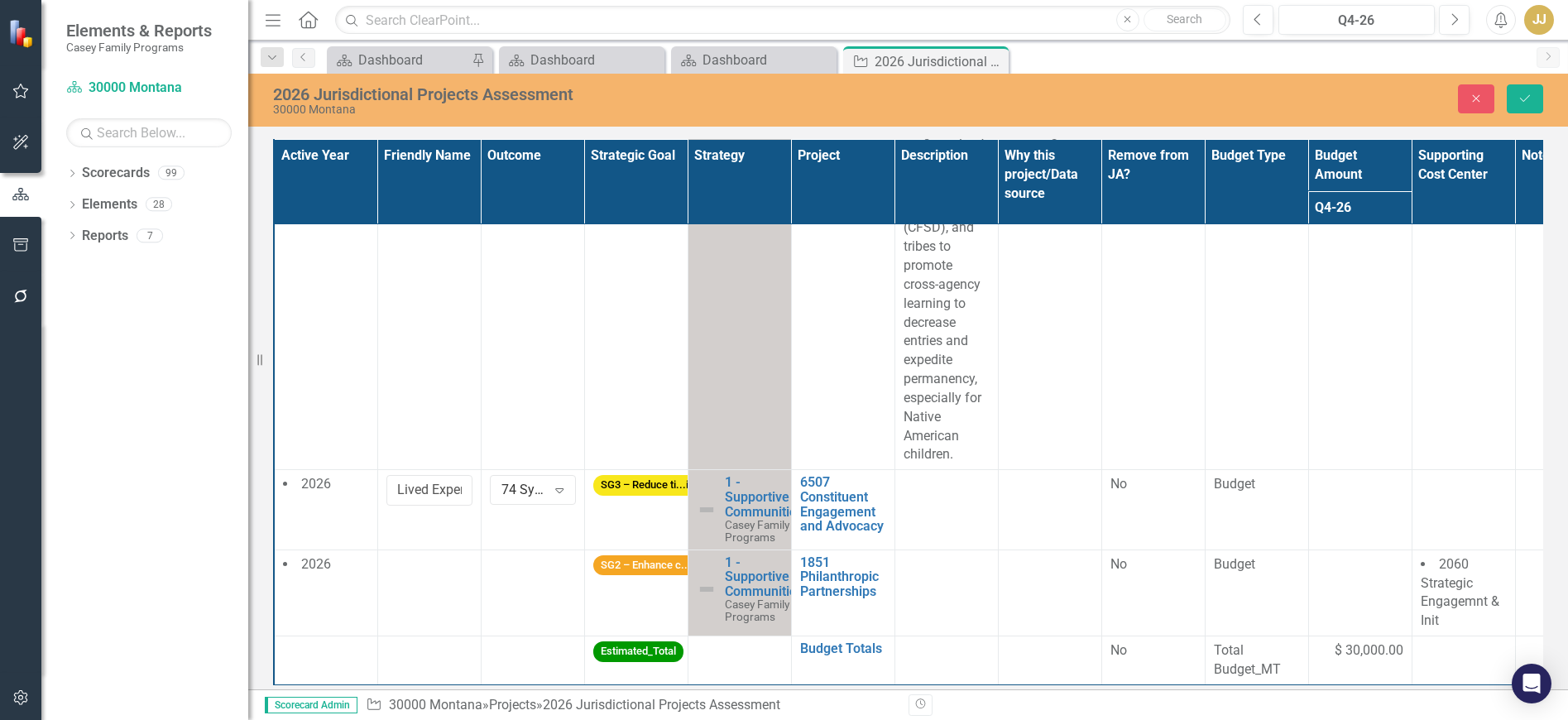 click at bounding box center [946, 510] 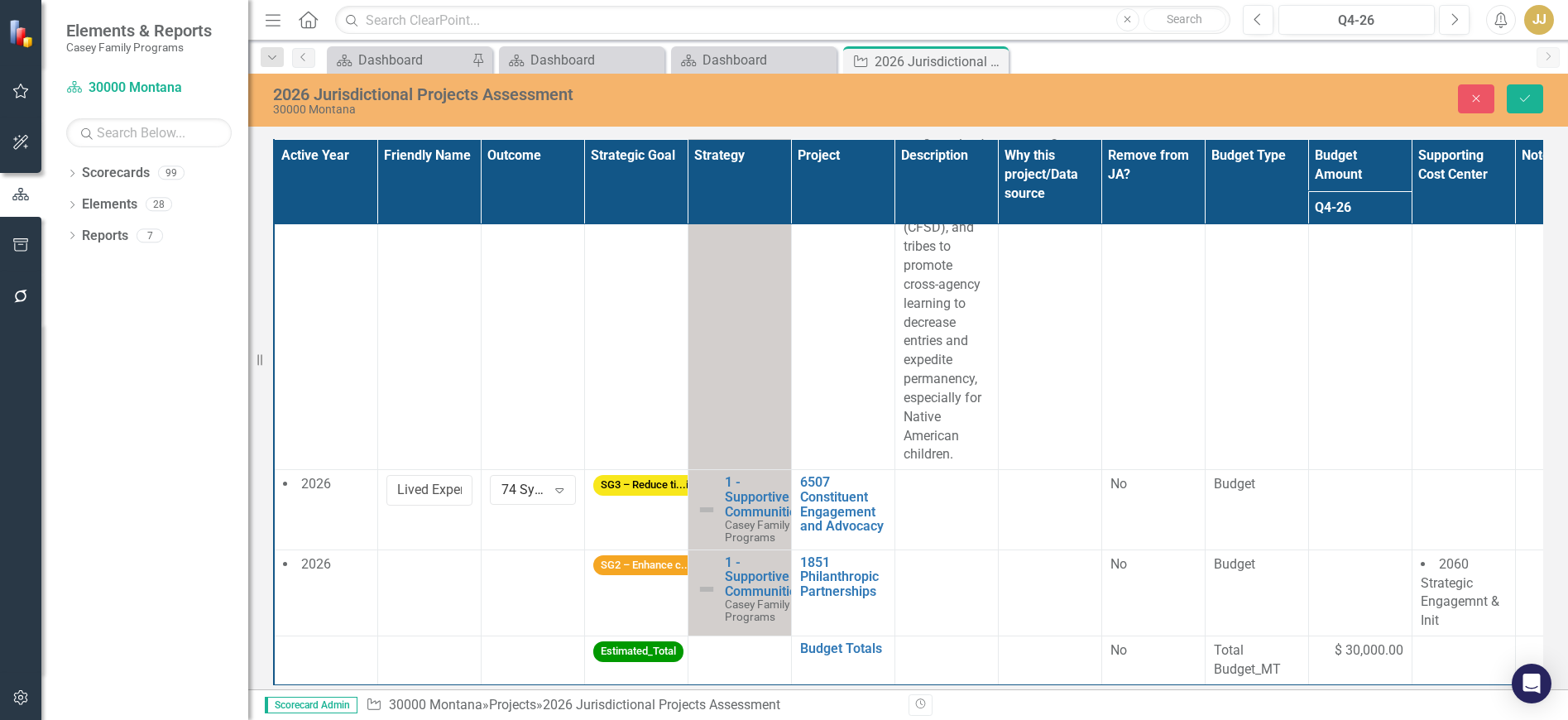 click at bounding box center (946, 510) 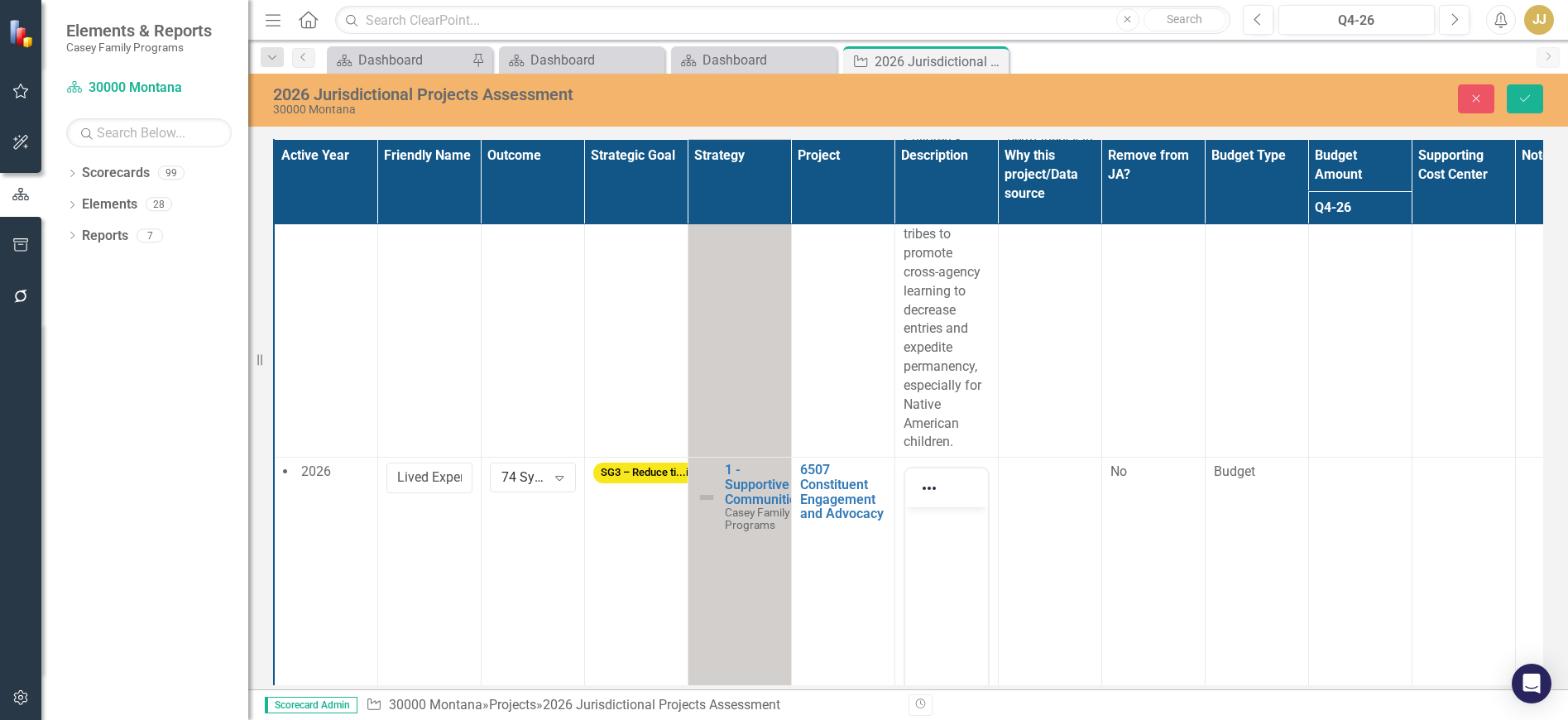 scroll, scrollTop: 0, scrollLeft: 0, axis: both 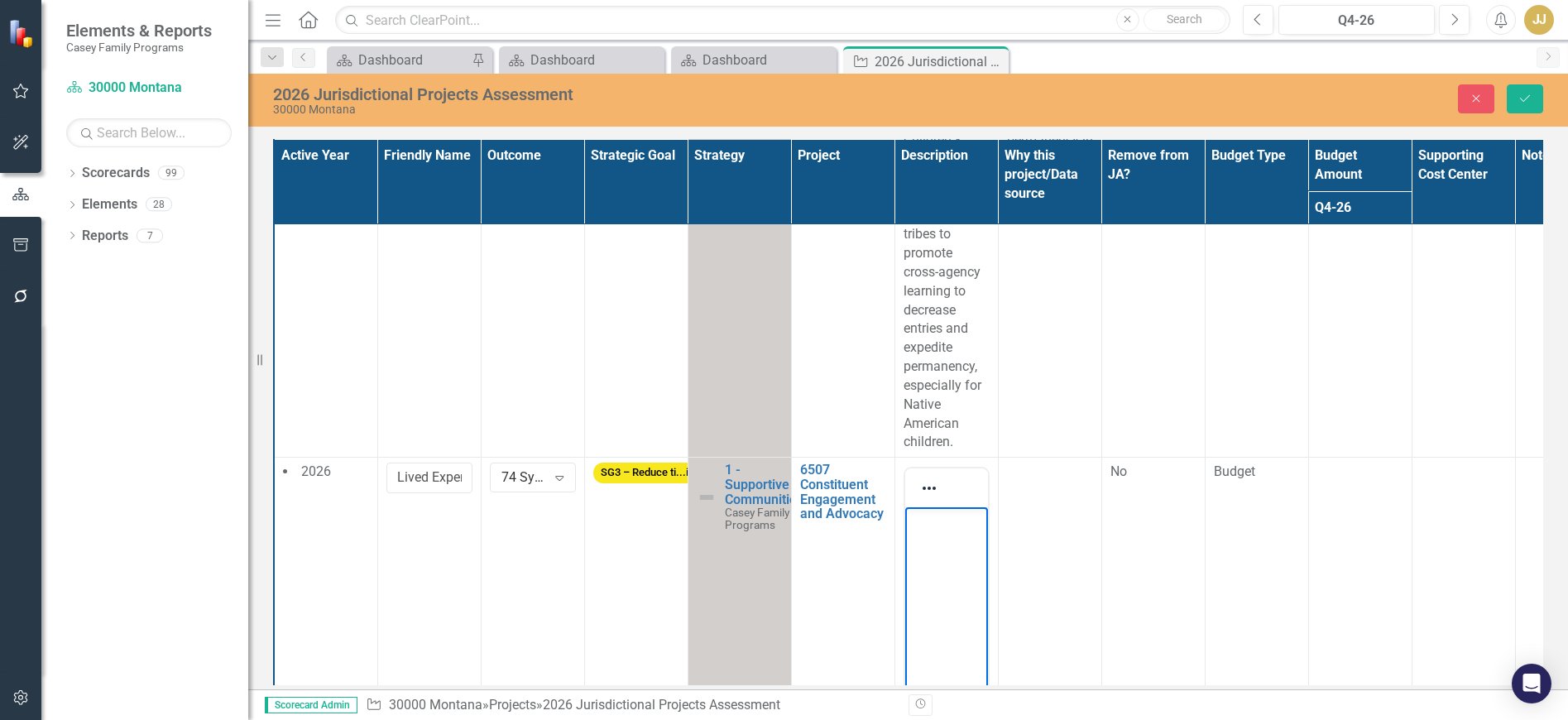drag, startPoint x: 929, startPoint y: 544, endPoint x: 2273, endPoint y: 1217, distance: 1503.0852 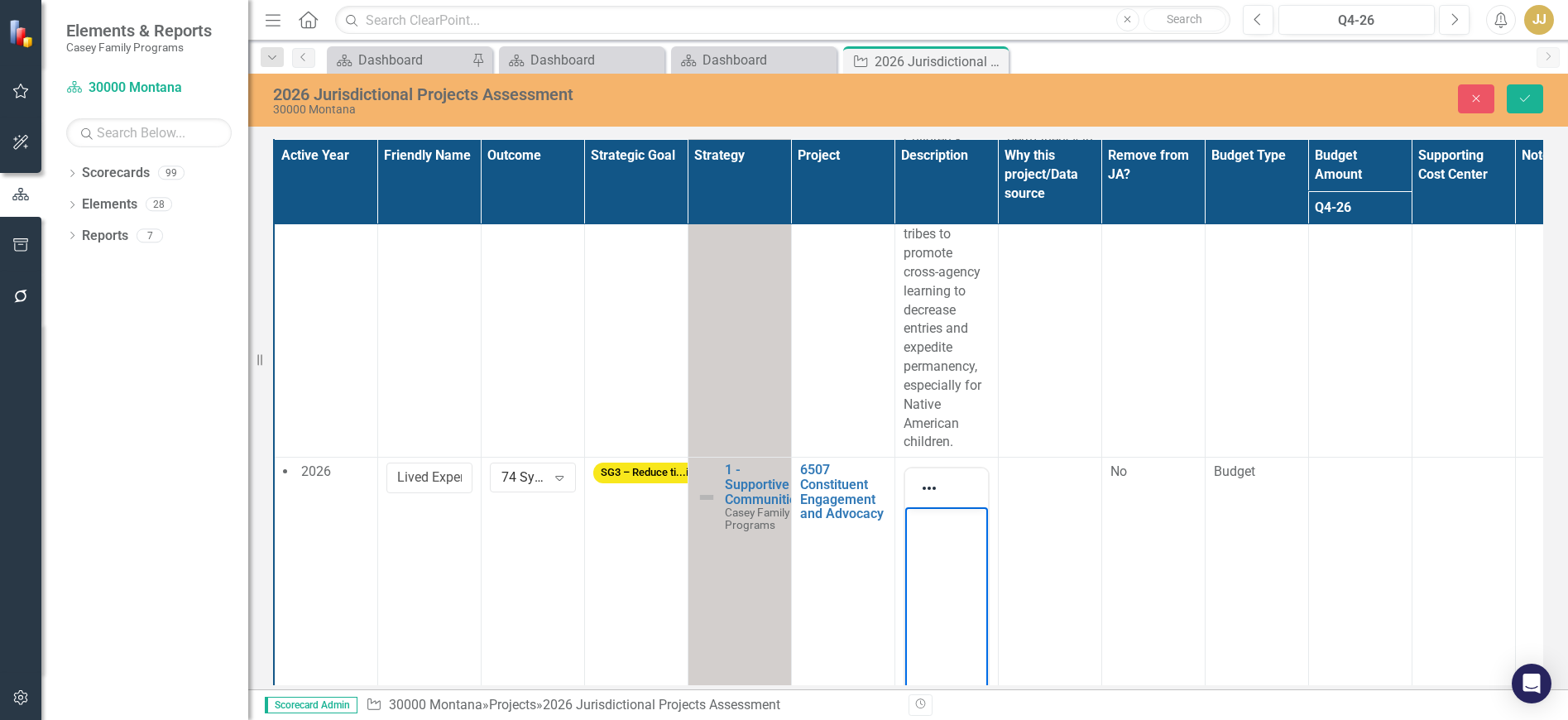 click at bounding box center [946, 631] 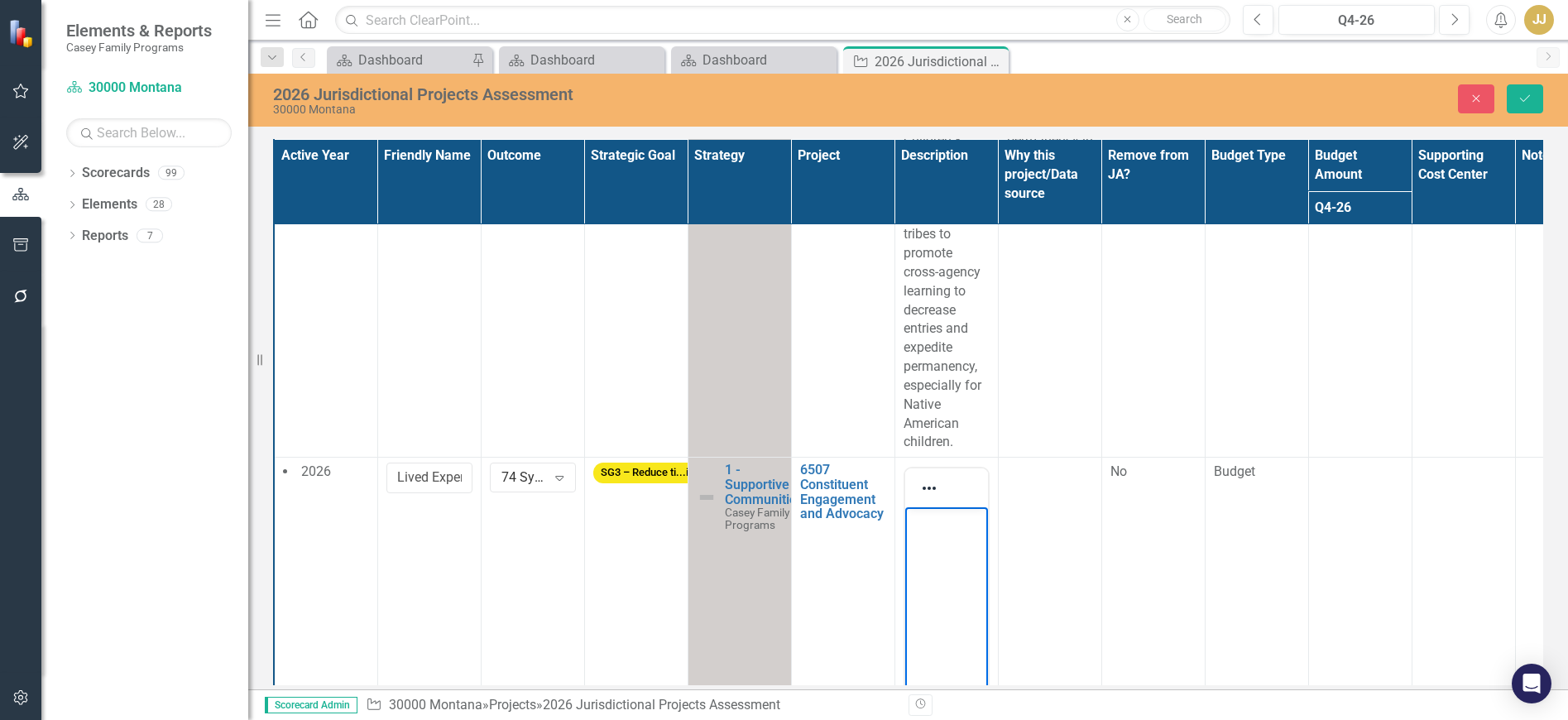 scroll, scrollTop: 1474, scrollLeft: 0, axis: vertical 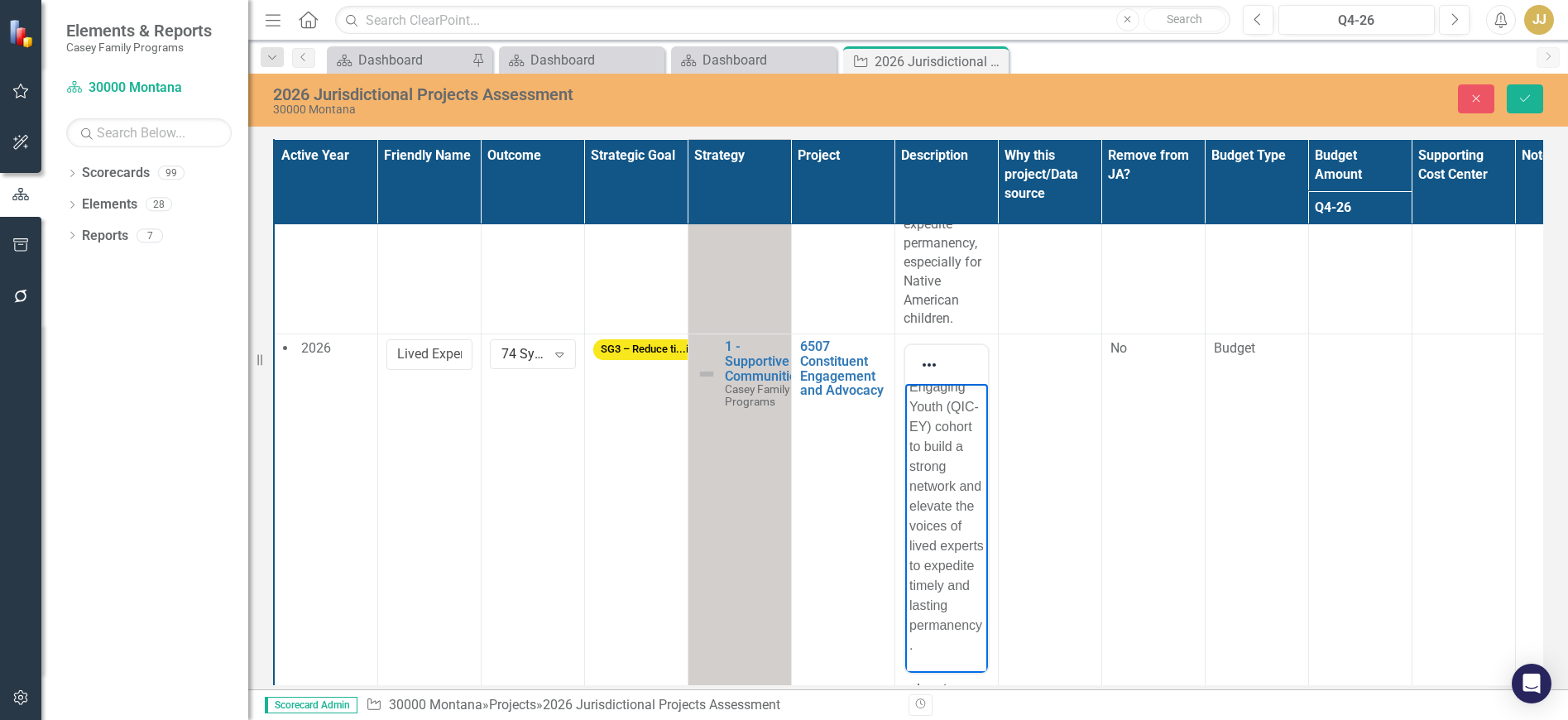 click at bounding box center [1049, 572] 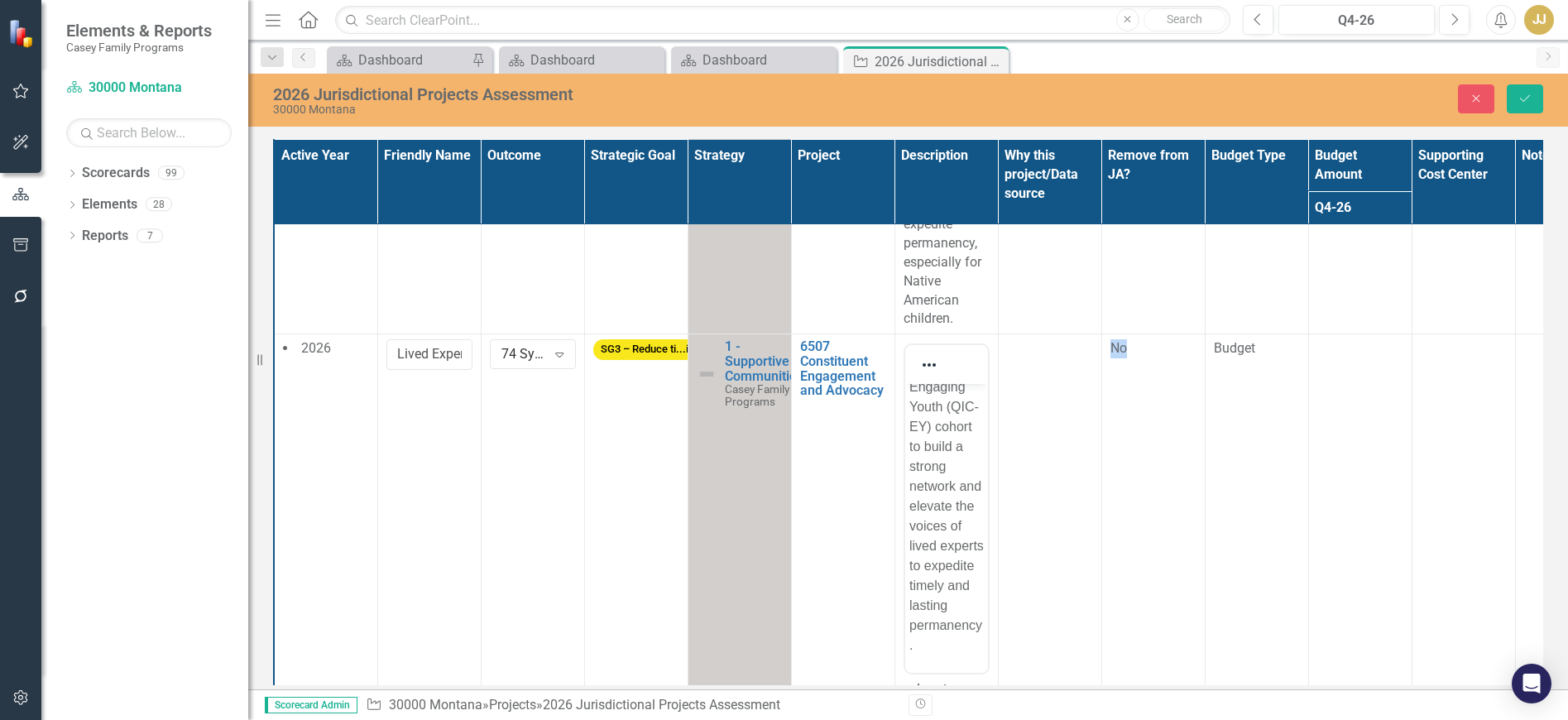 click at bounding box center (1049, 572) 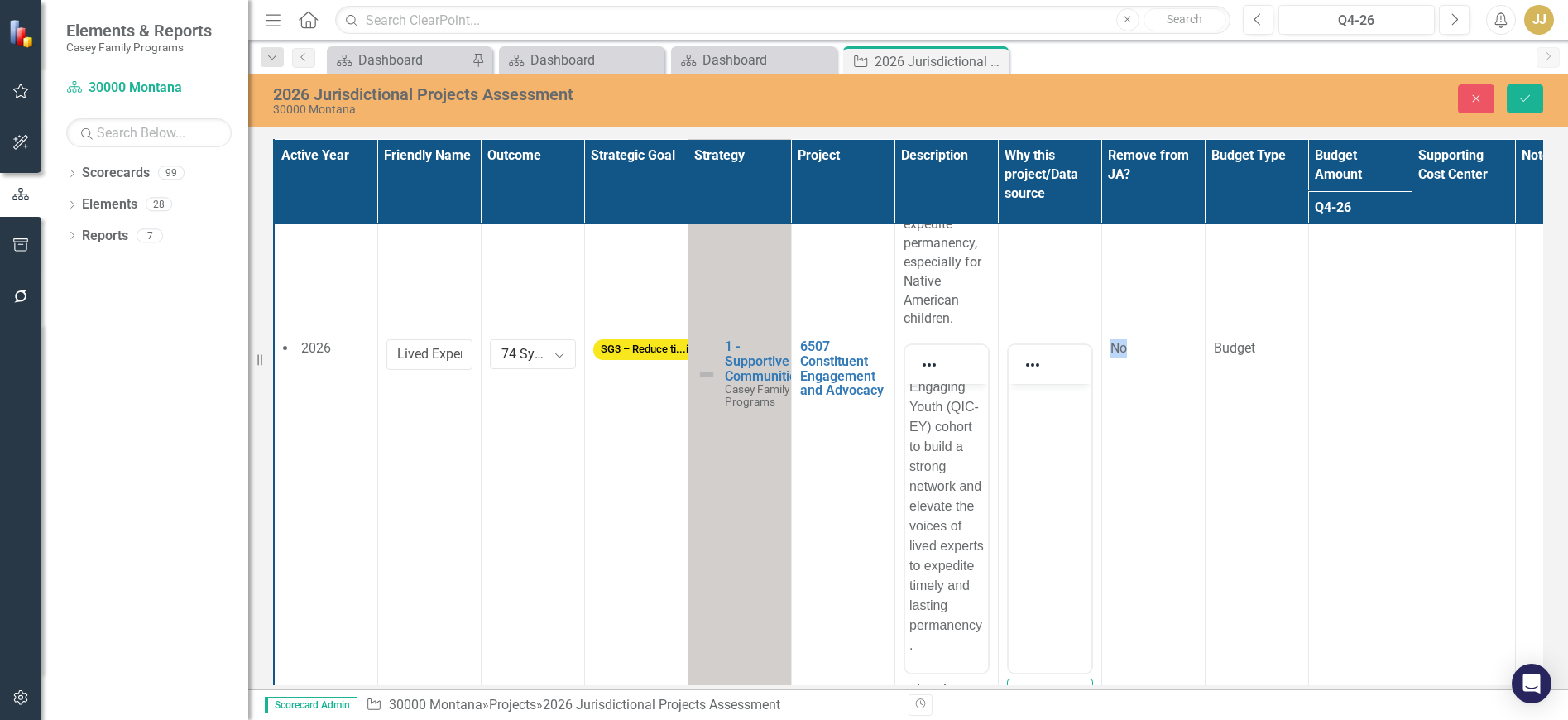 scroll, scrollTop: 0, scrollLeft: 0, axis: both 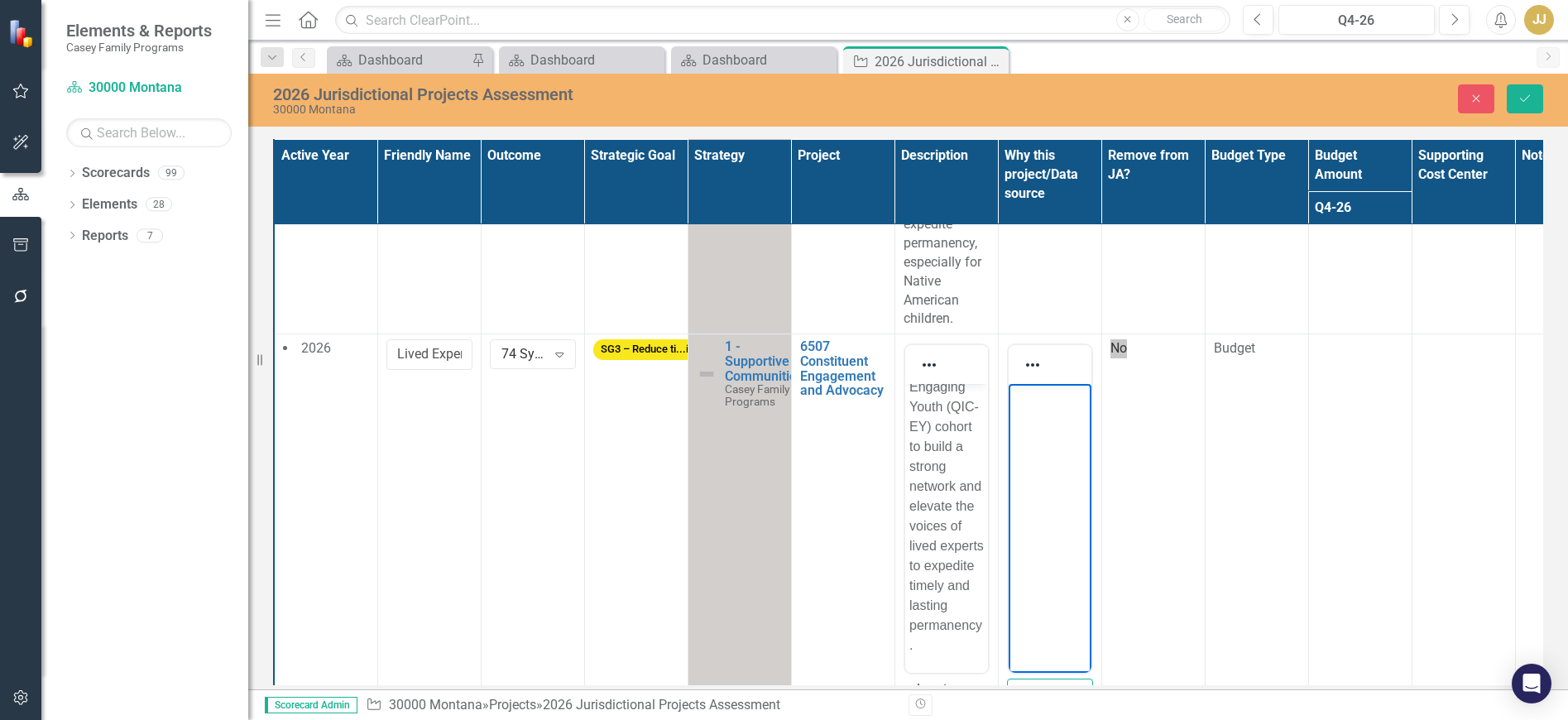 click at bounding box center [1049, 508] 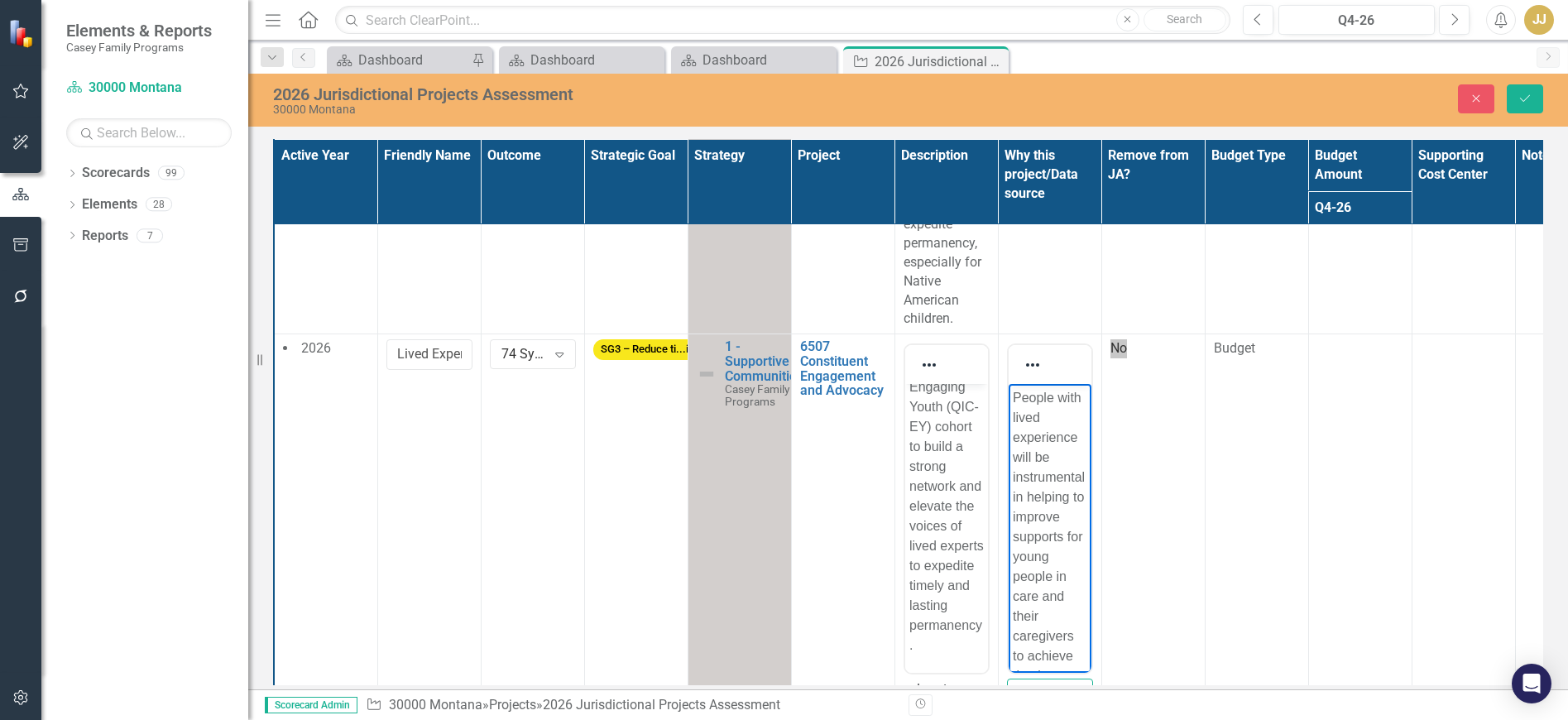 scroll, scrollTop: 70, scrollLeft: 0, axis: vertical 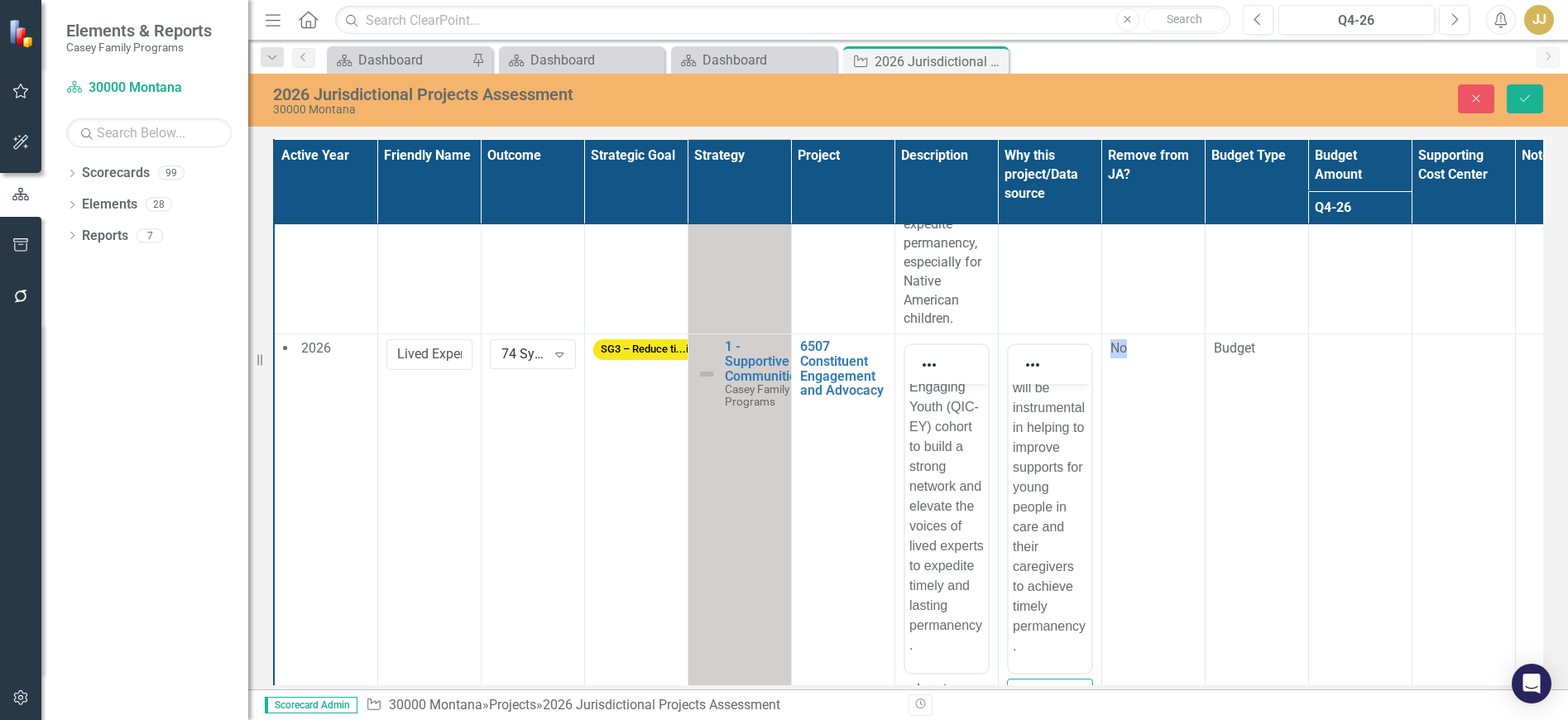 click on "No" at bounding box center [1119, 348] 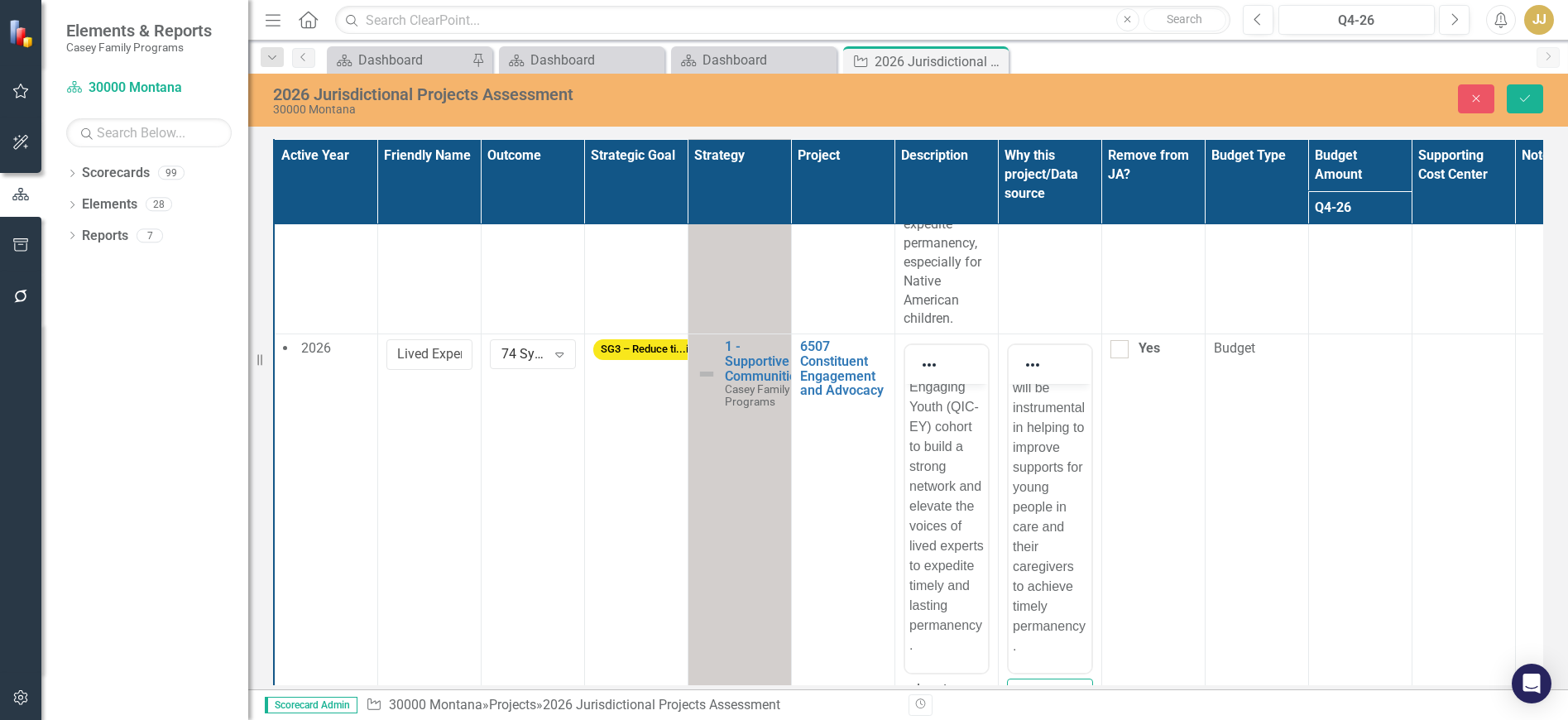 click on "Yes" at bounding box center (1153, 348) 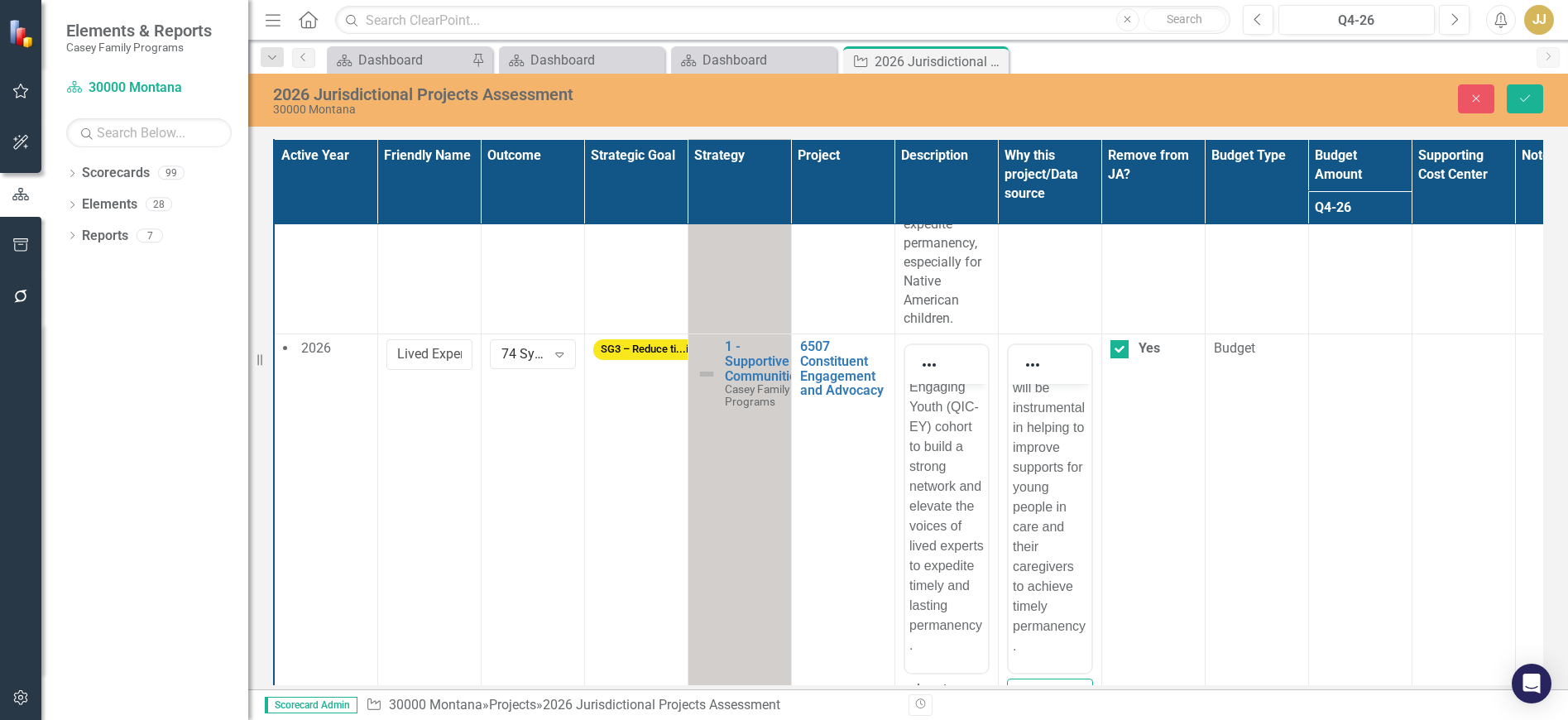 click at bounding box center [1359, 572] 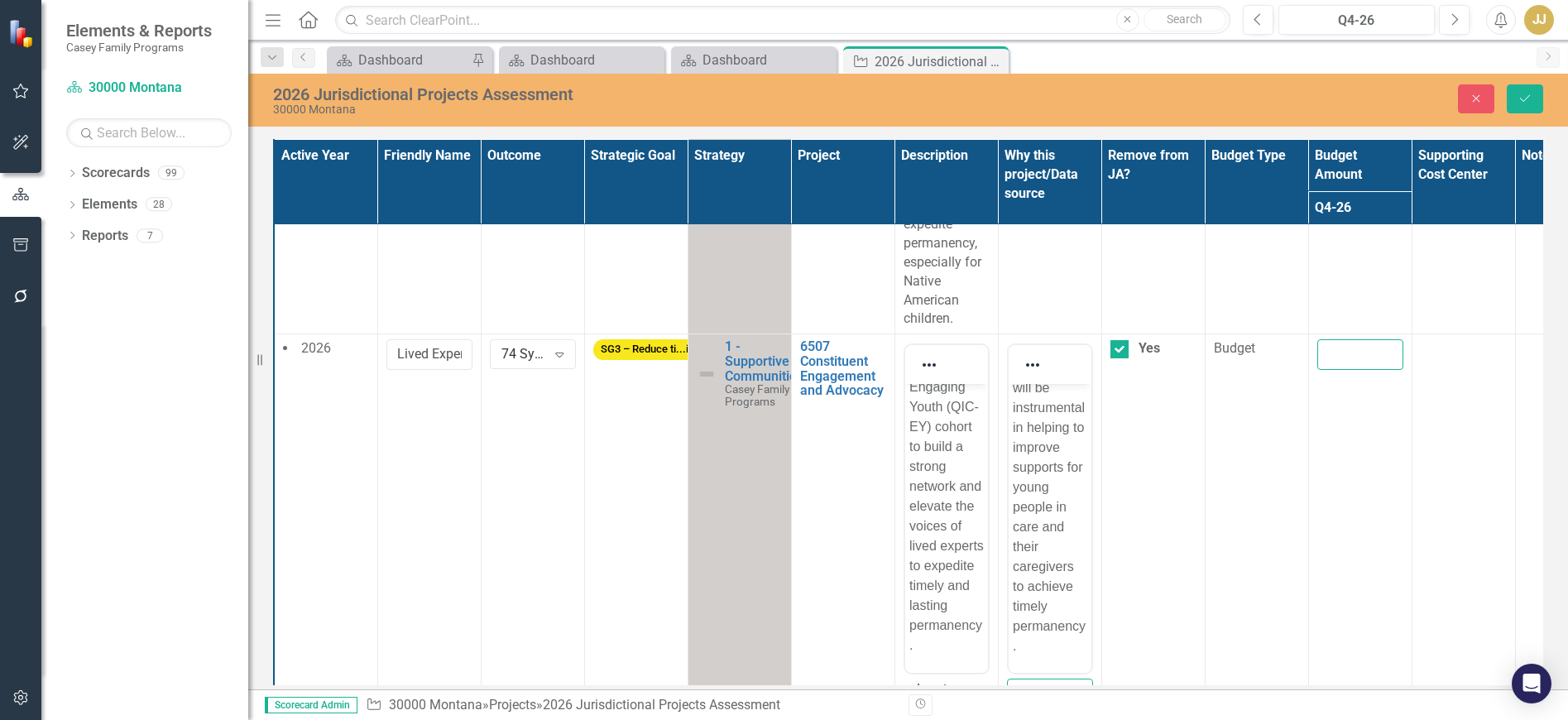 click at bounding box center [1360, 354] 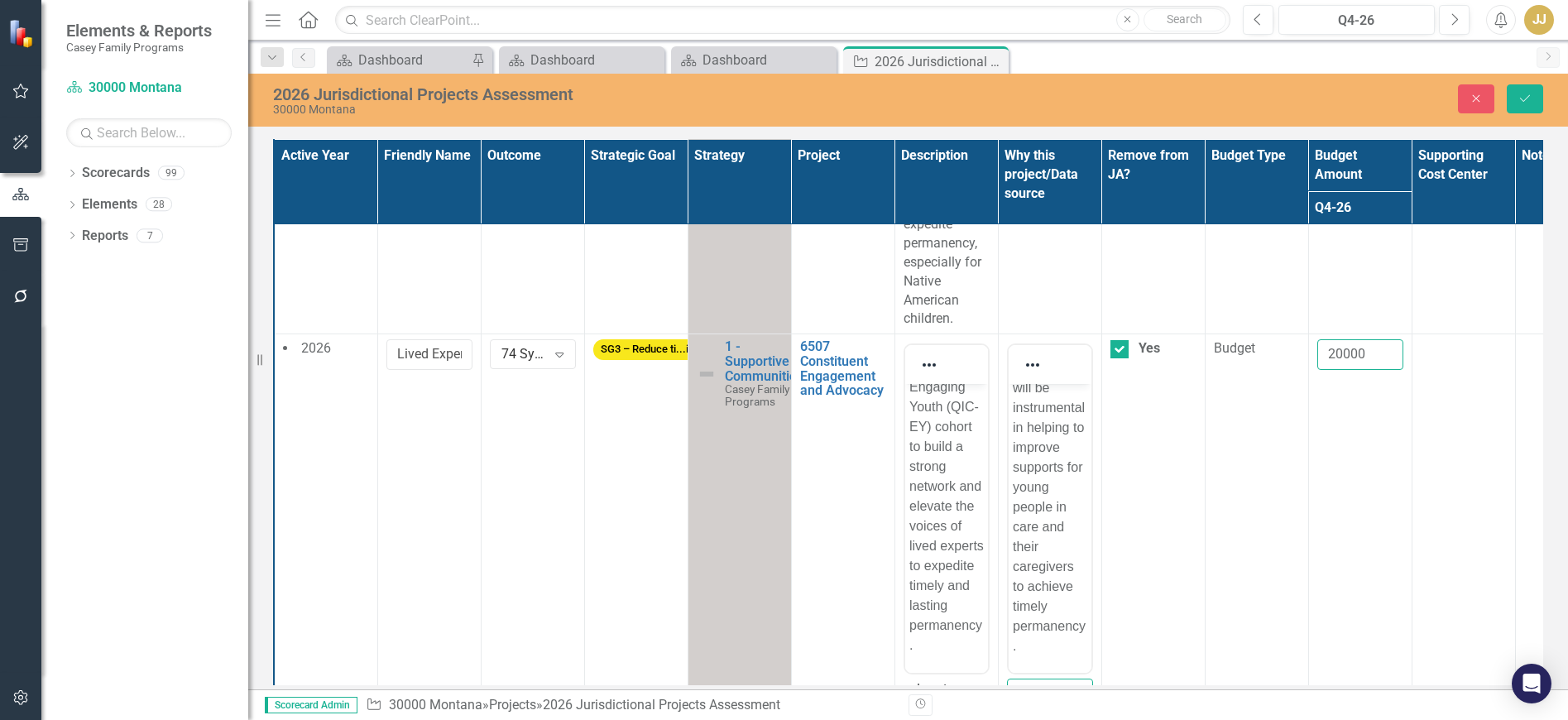 type on "20000" 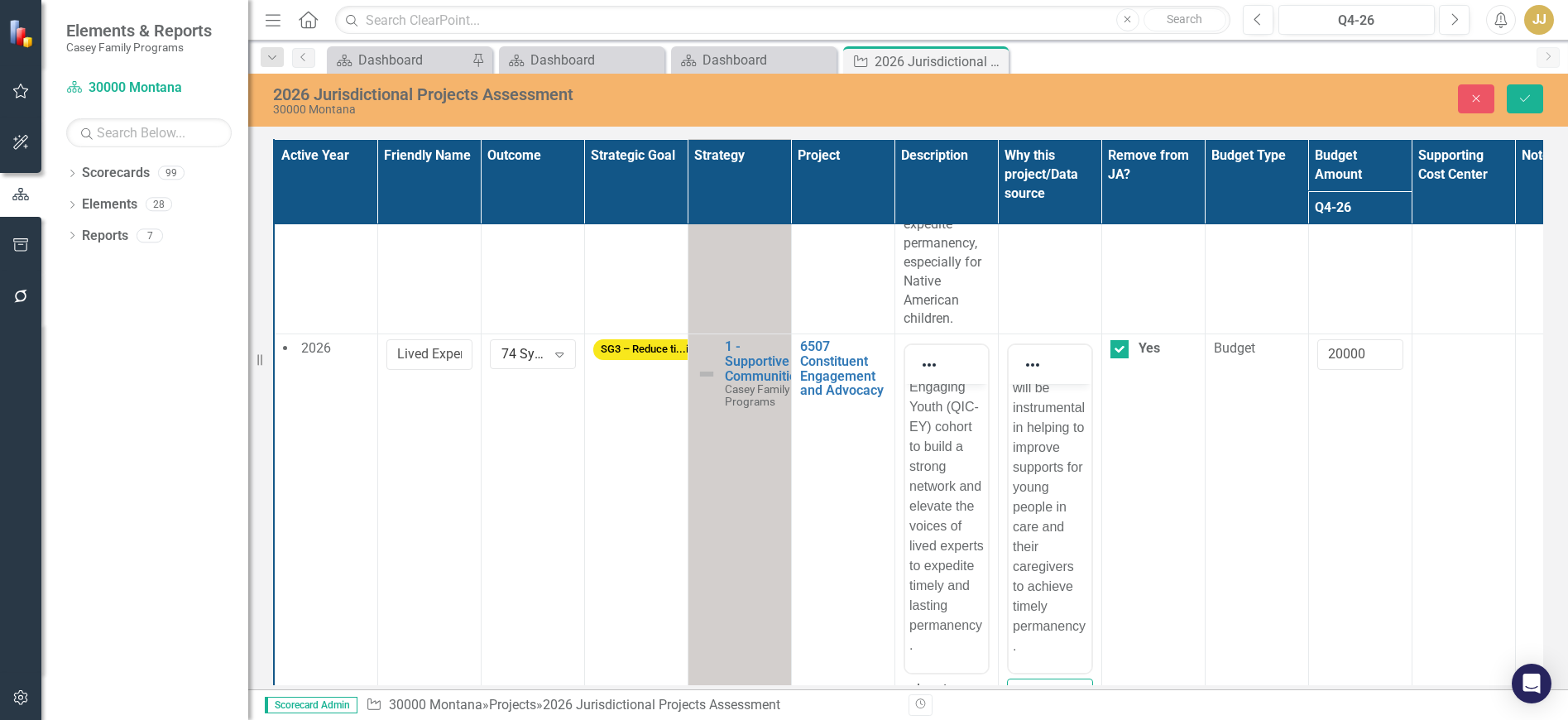 click on "20000" at bounding box center [1359, 572] 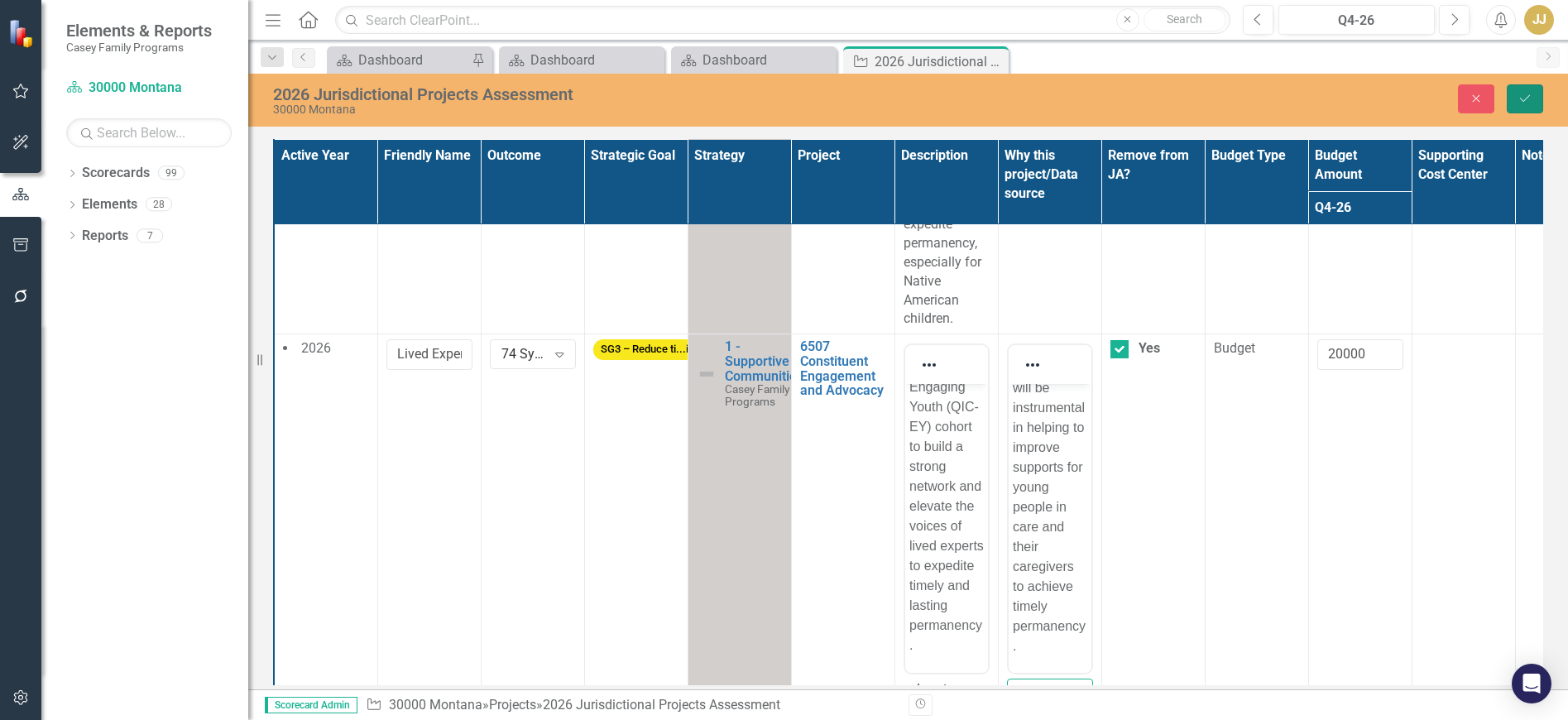 click on "Save" 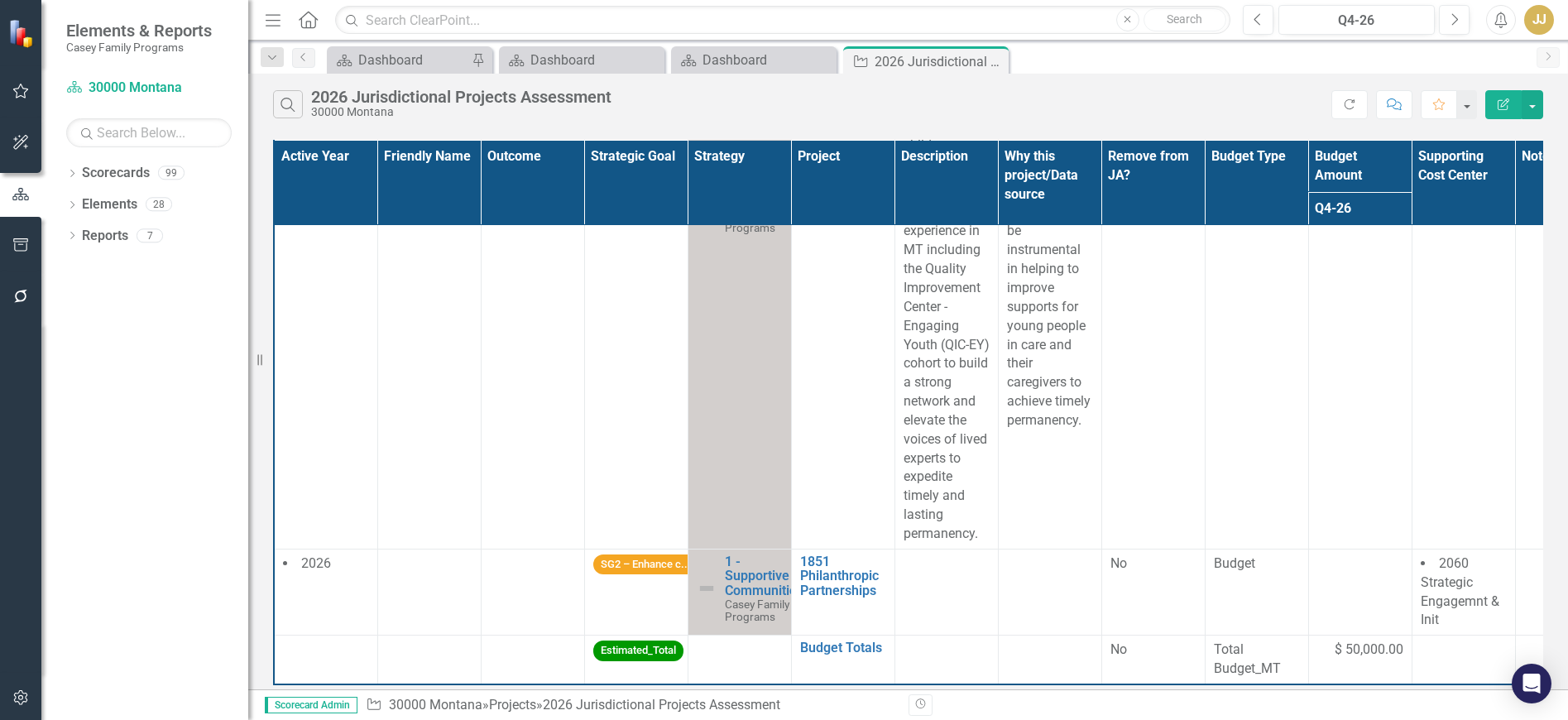 scroll, scrollTop: 1661, scrollLeft: 0, axis: vertical 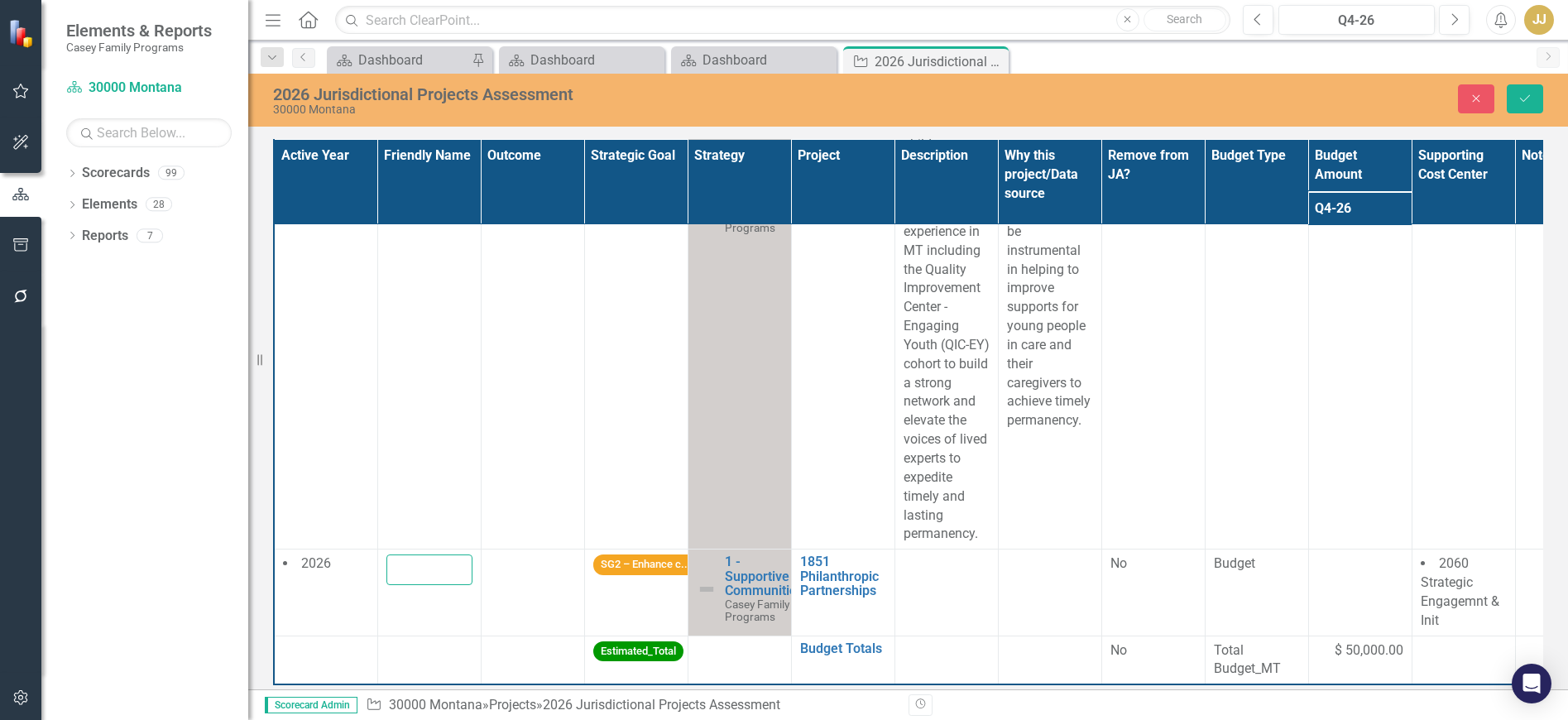 click at bounding box center [429, 569] 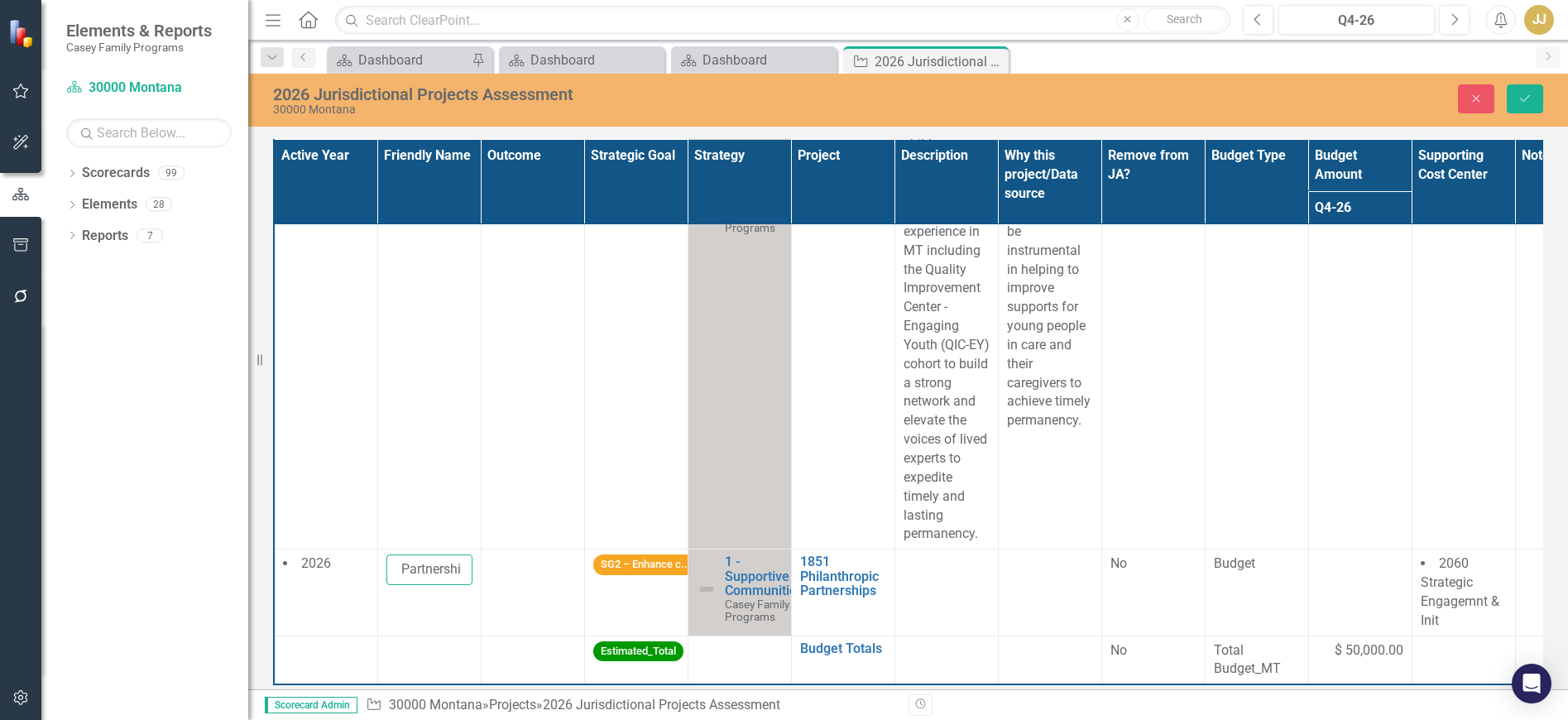 scroll, scrollTop: 0, scrollLeft: 133, axis: horizontal 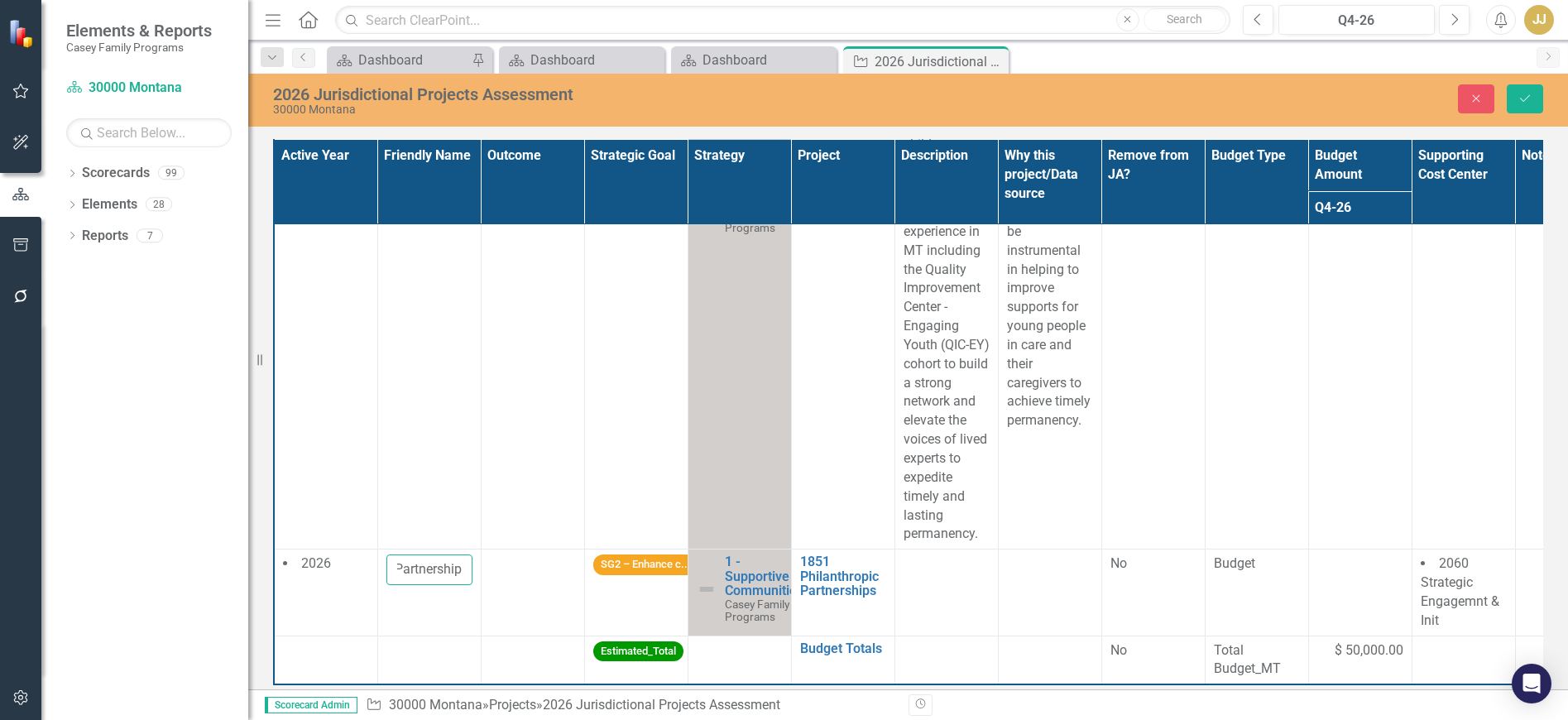 type on "McKnight Foundation Partnership" 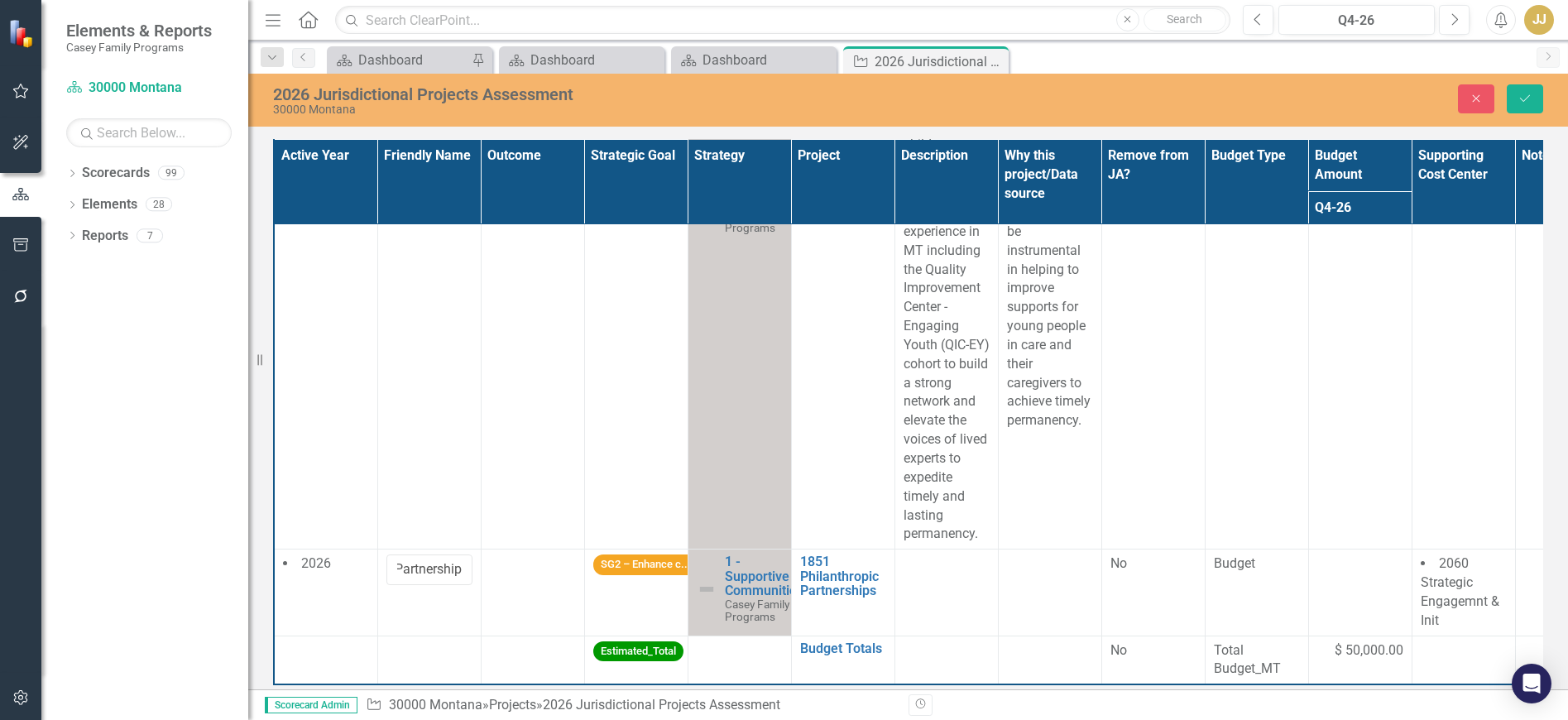 click at bounding box center [533, 564] 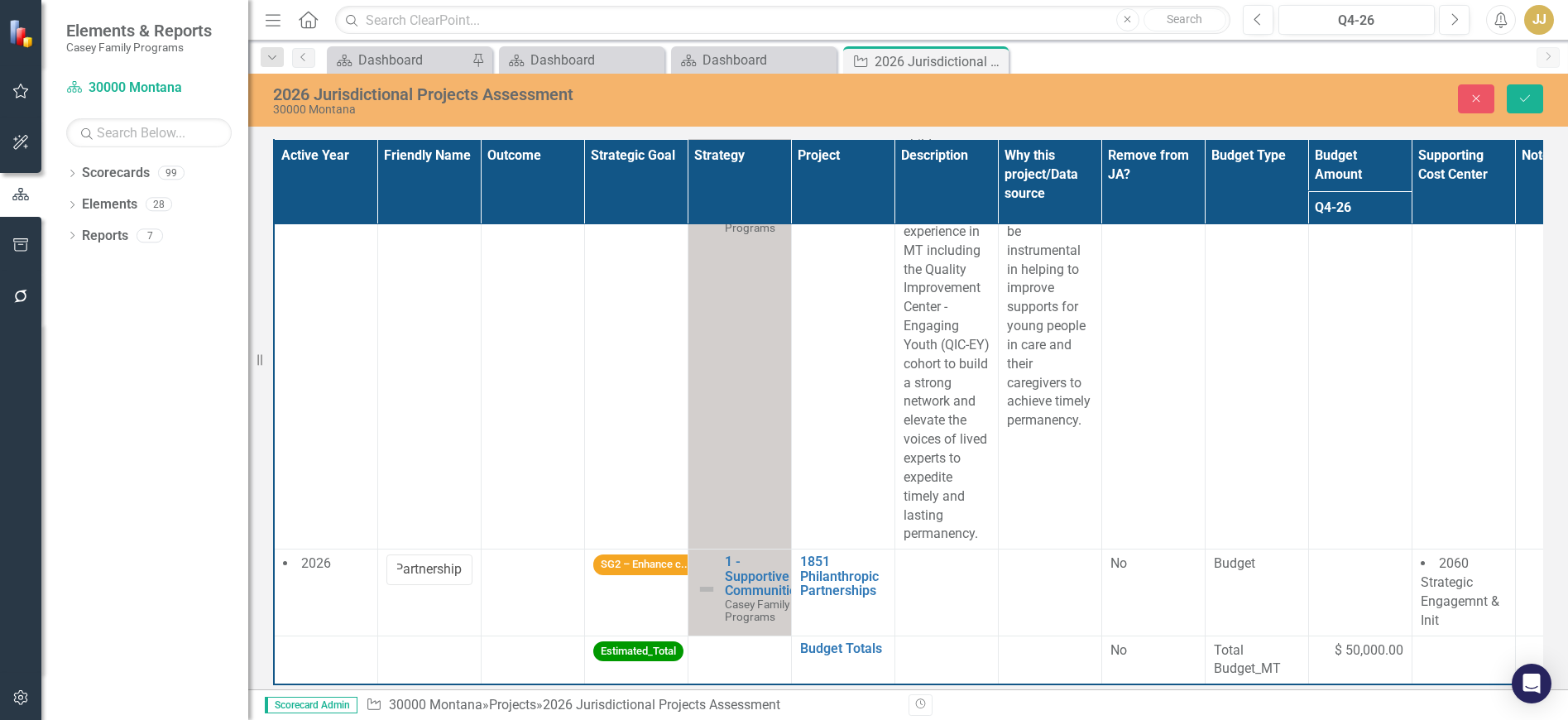 scroll, scrollTop: 0, scrollLeft: 0, axis: both 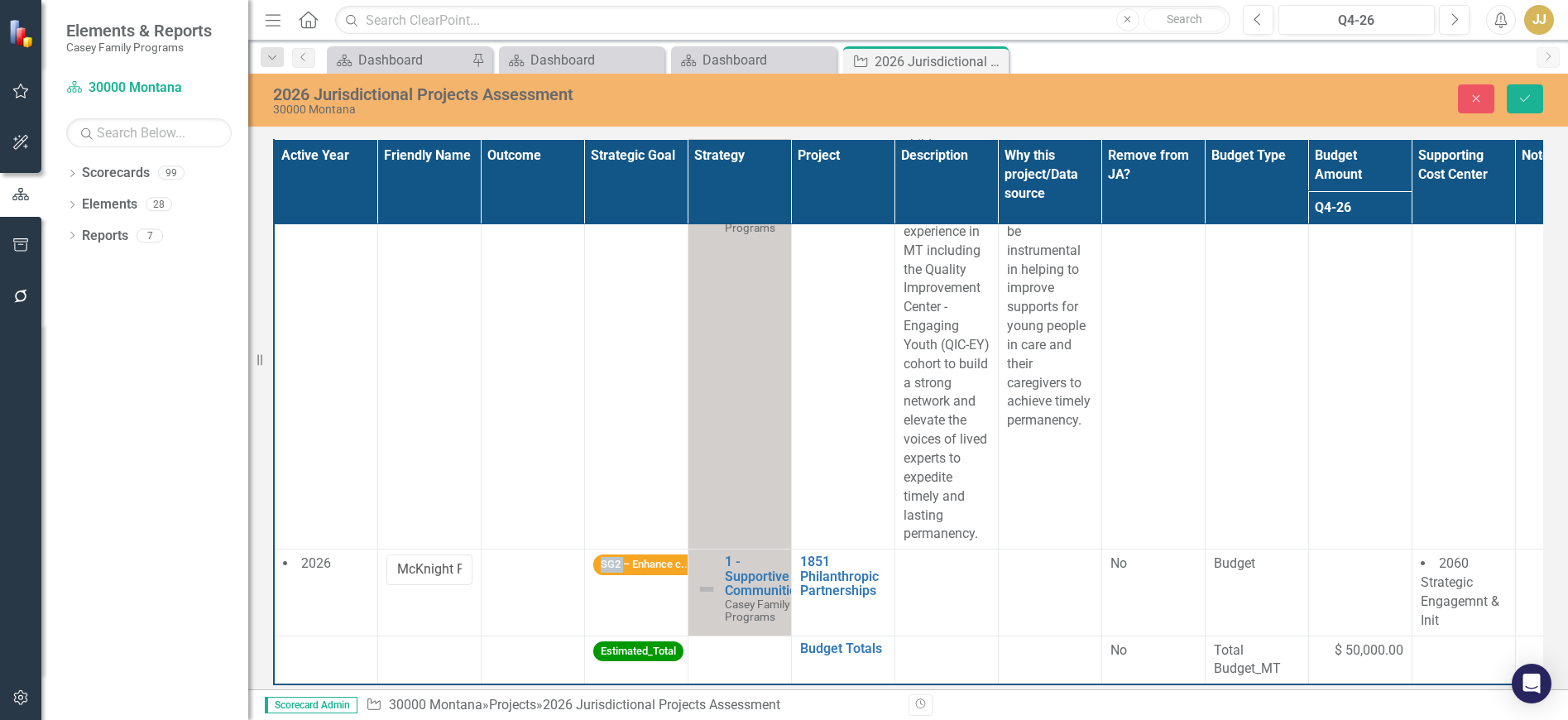 click at bounding box center (533, 564) 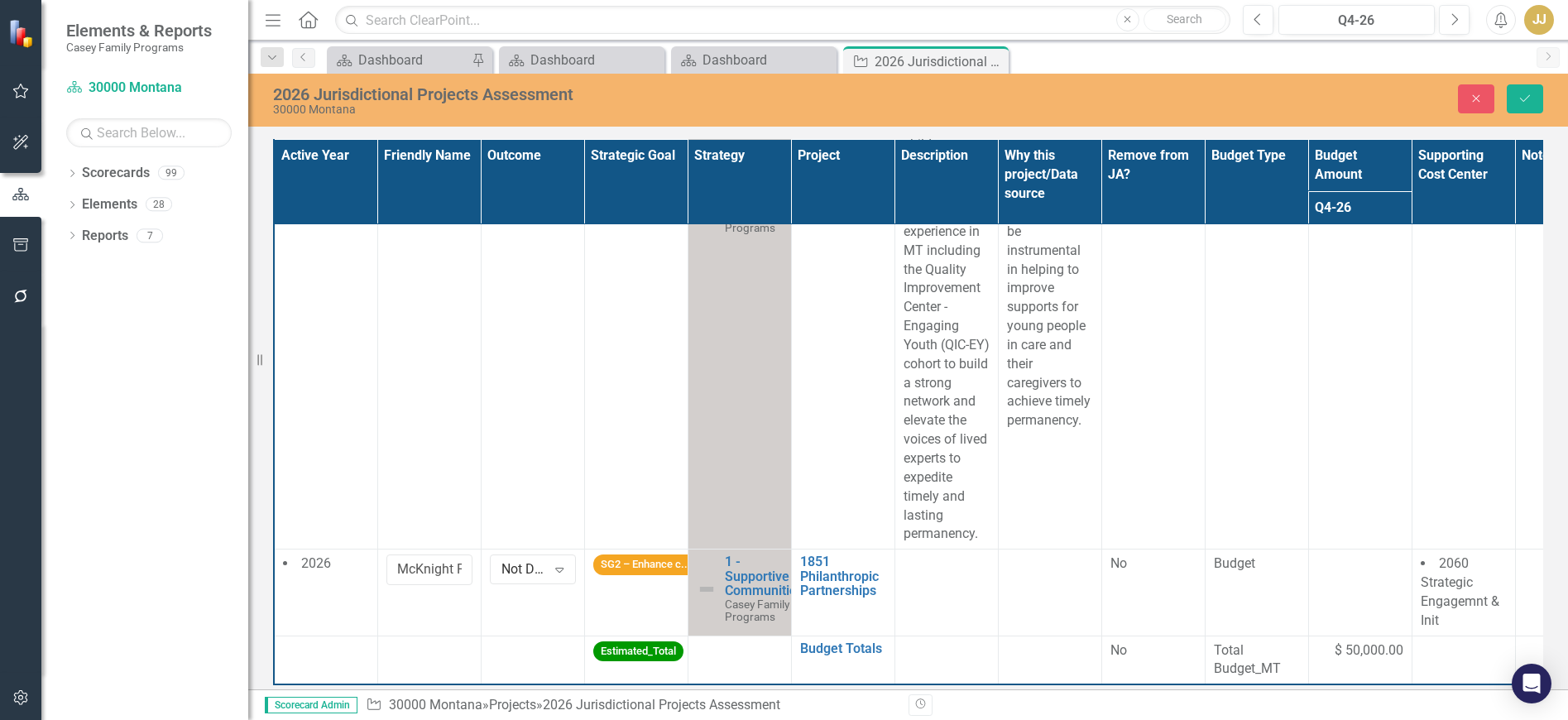 click on "Not Defined" at bounding box center (524, 569) 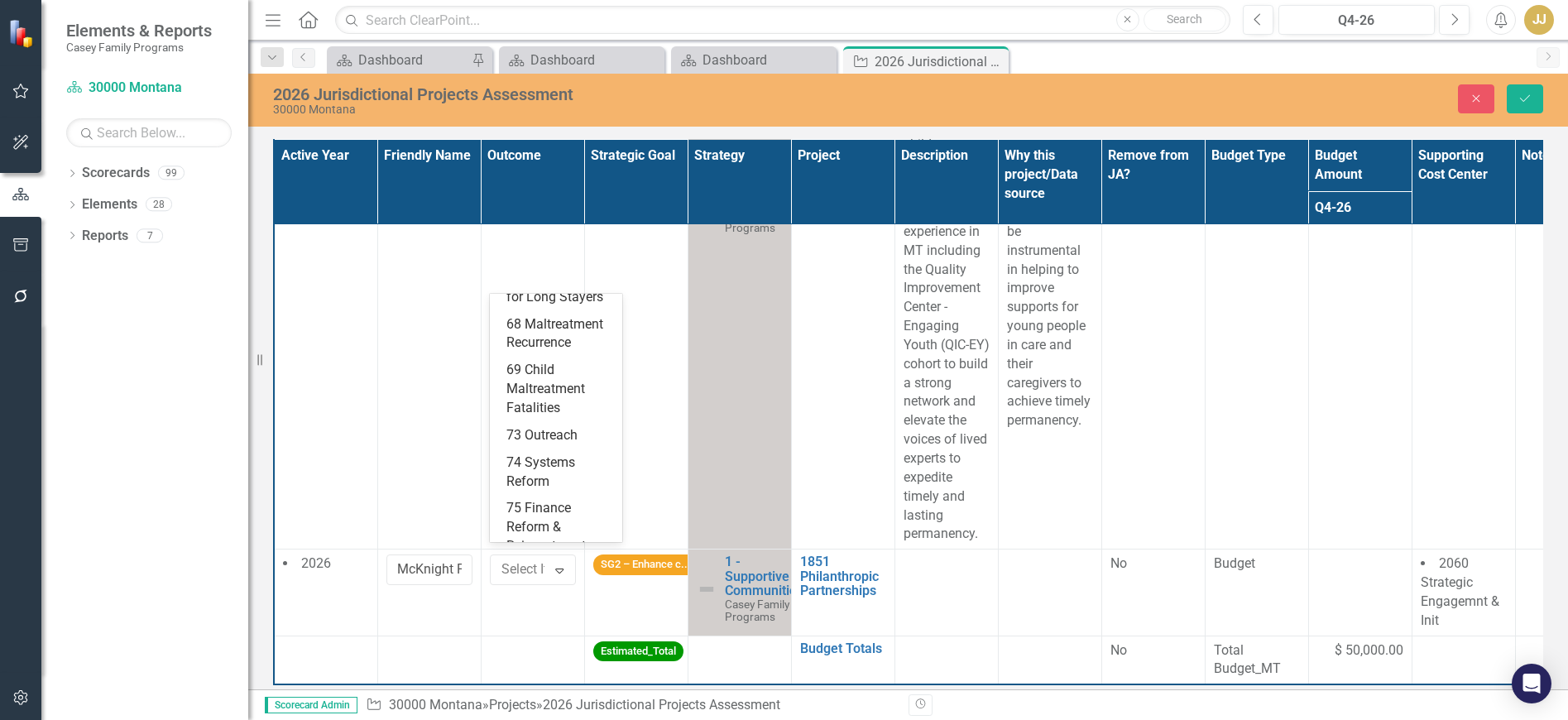 scroll, scrollTop: 248, scrollLeft: 0, axis: vertical 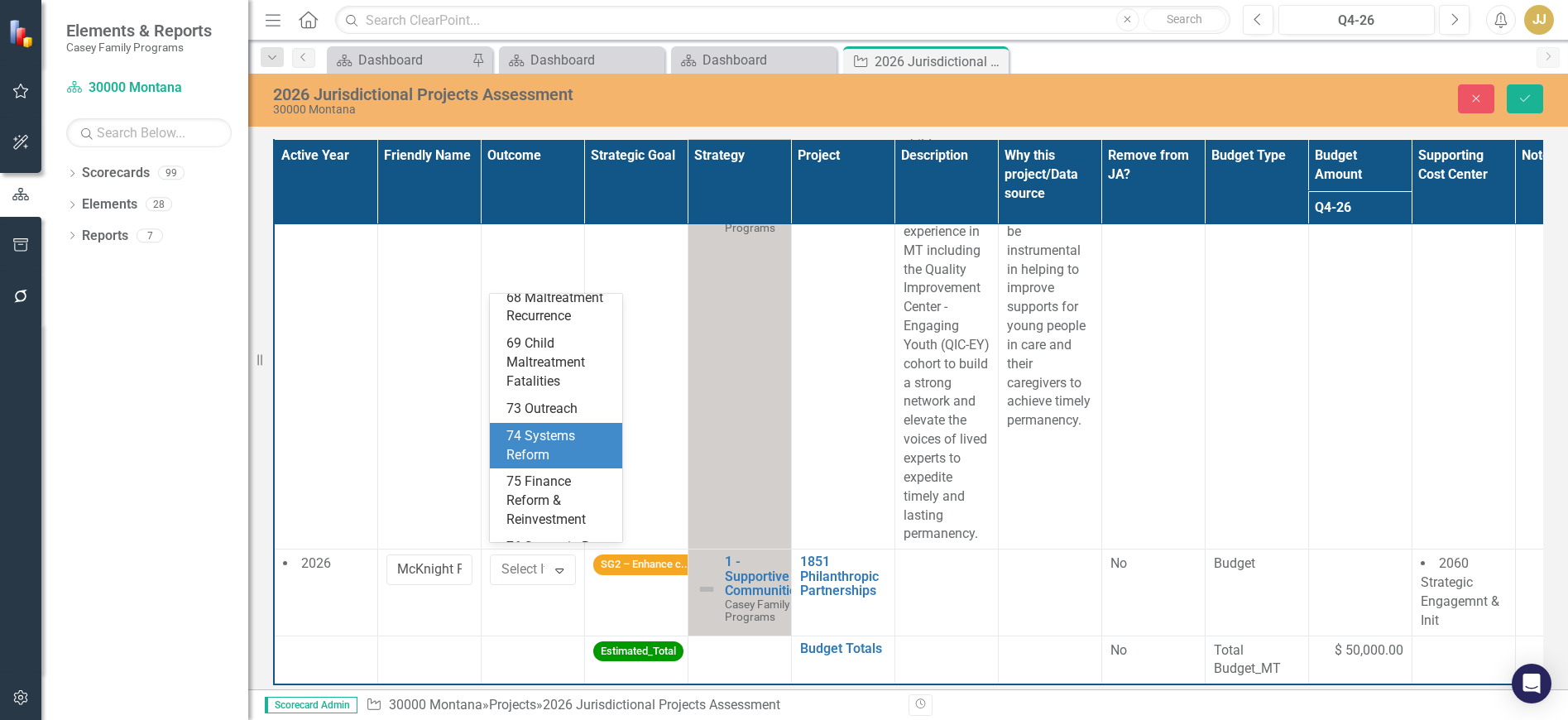 click on "74 Systems Reform" at bounding box center (559, 446) 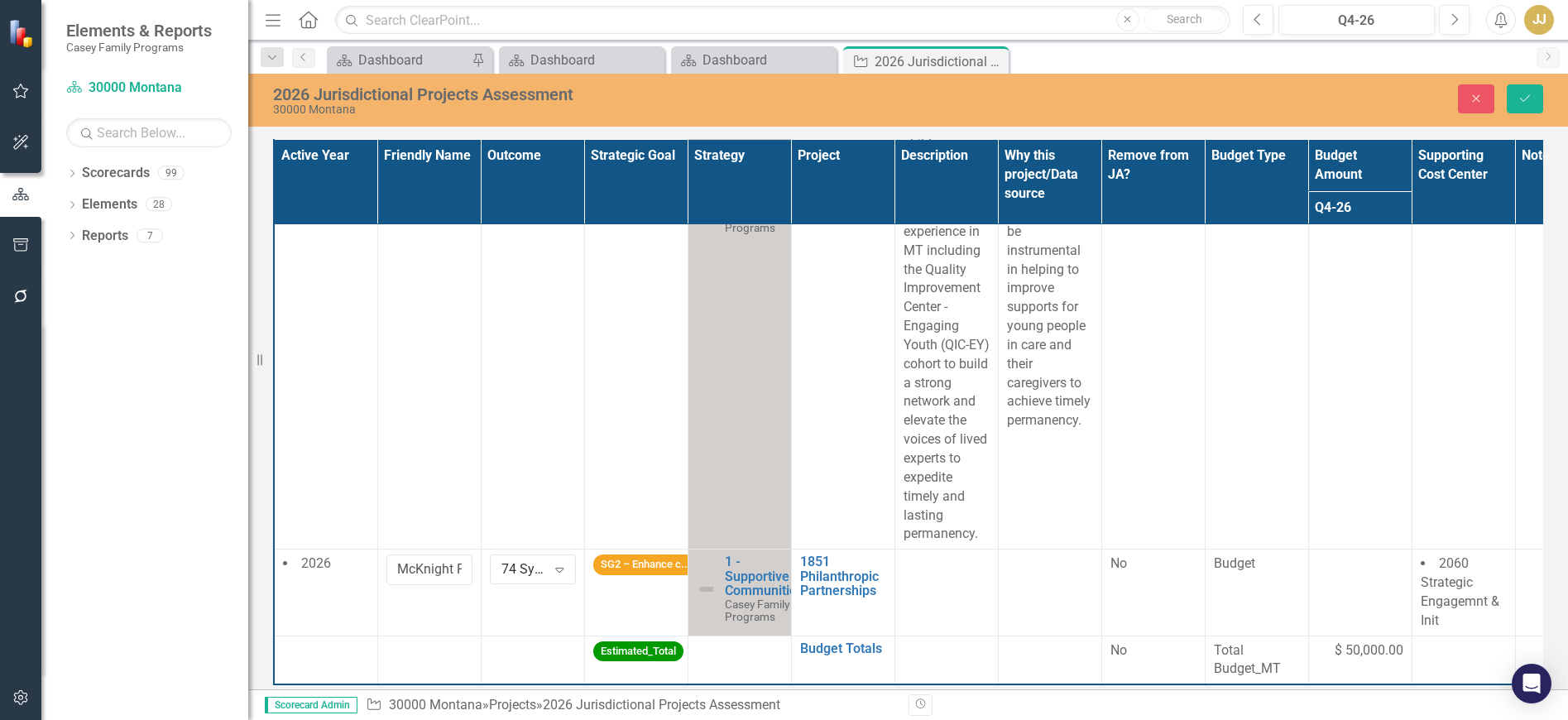 click at bounding box center [946, 593] 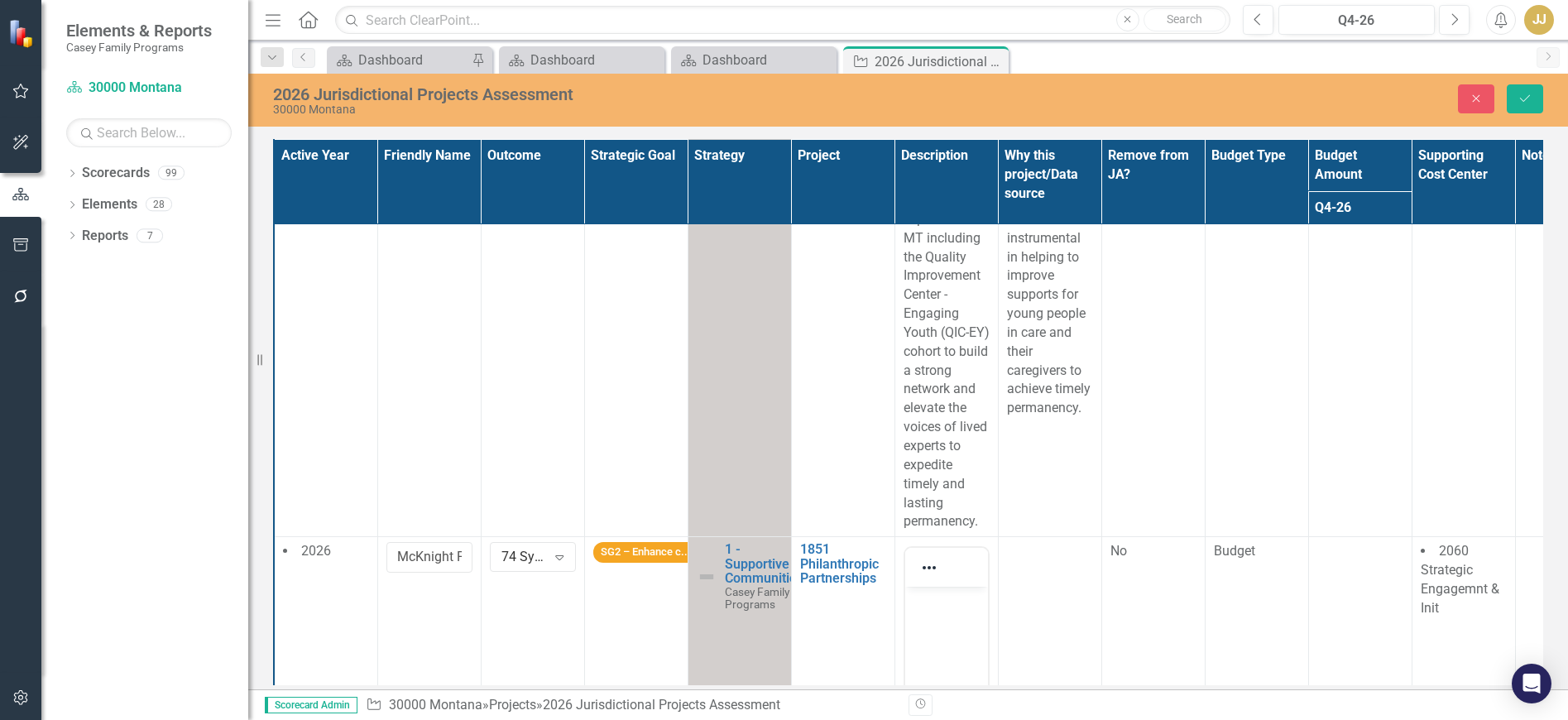 scroll, scrollTop: 0, scrollLeft: 0, axis: both 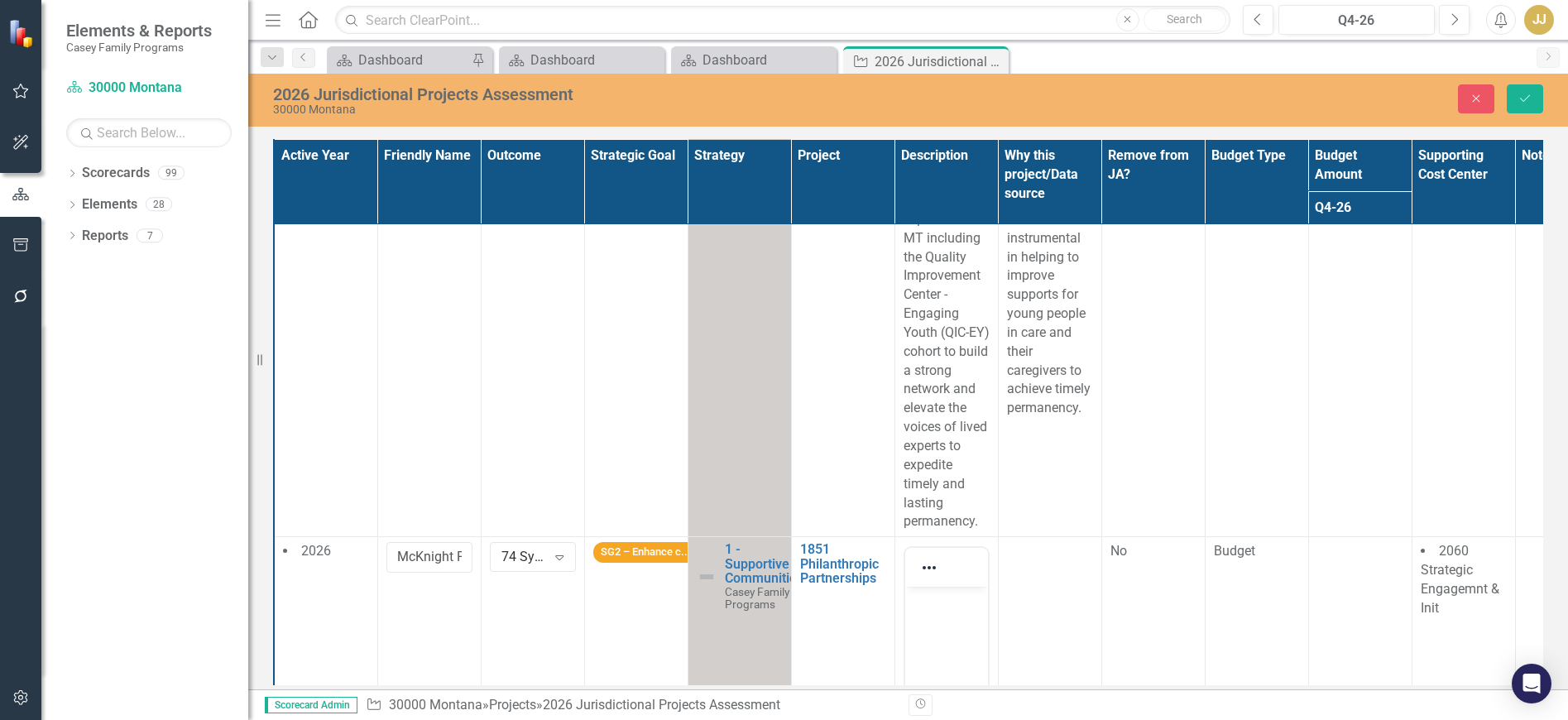 click at bounding box center (946, 711) 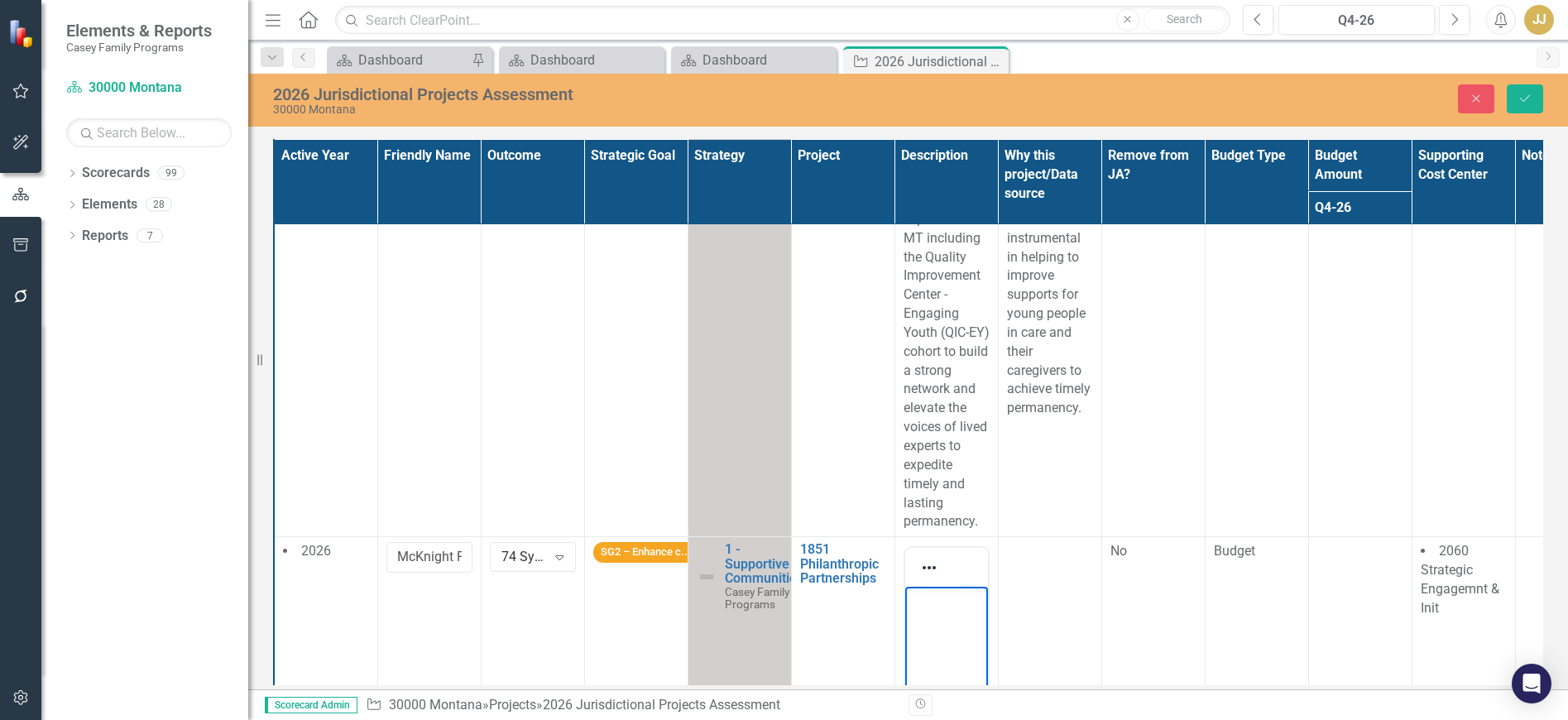 click at bounding box center (946, 711) 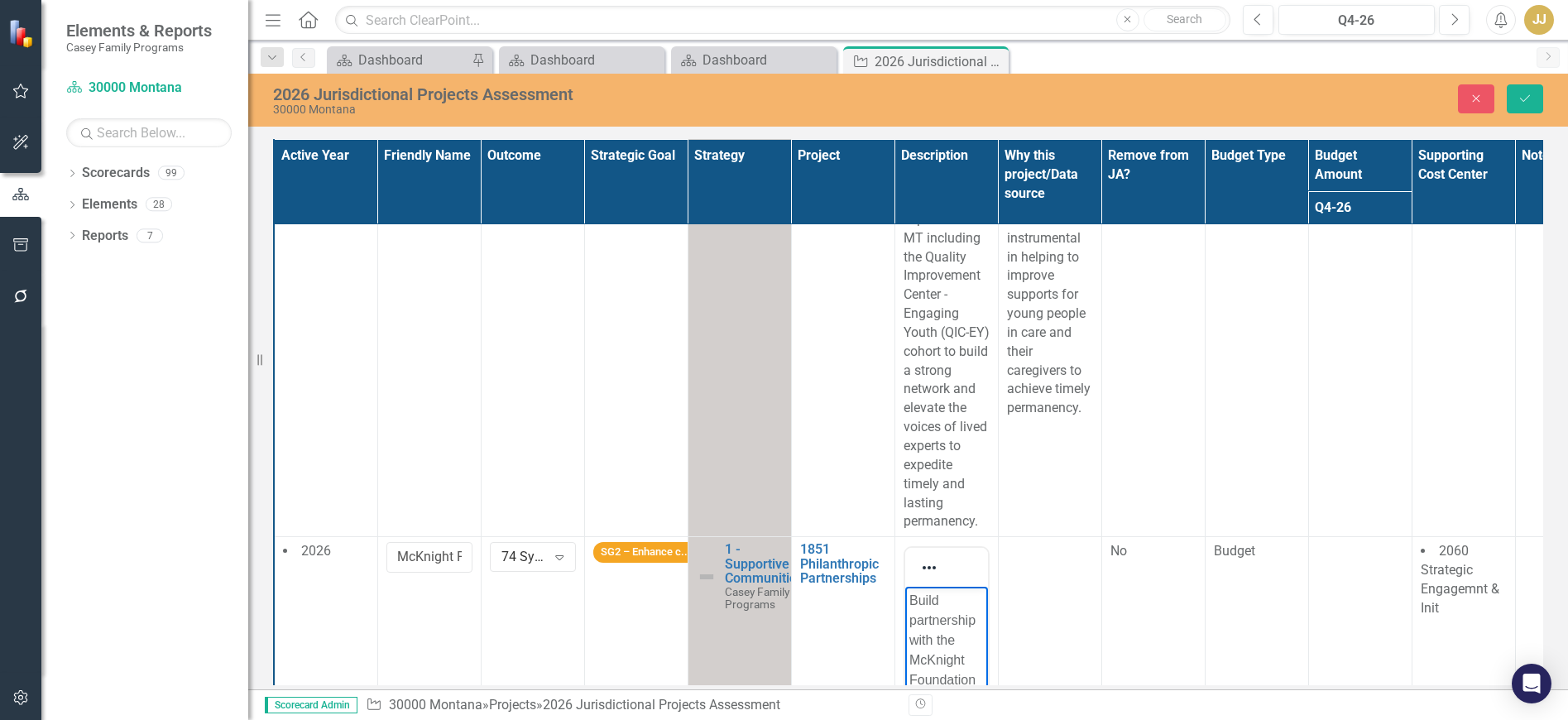 scroll, scrollTop: 96, scrollLeft: 0, axis: vertical 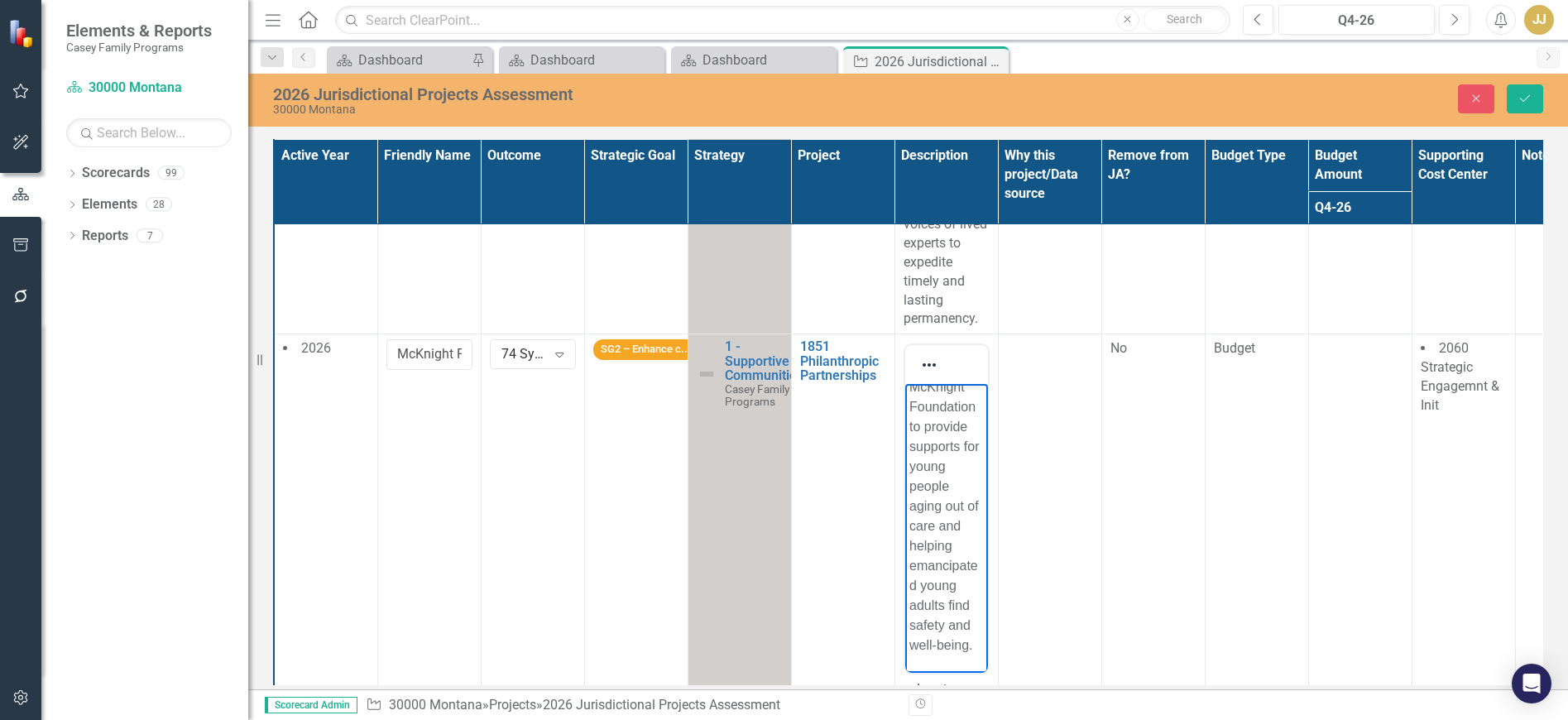 click at bounding box center [1049, 572] 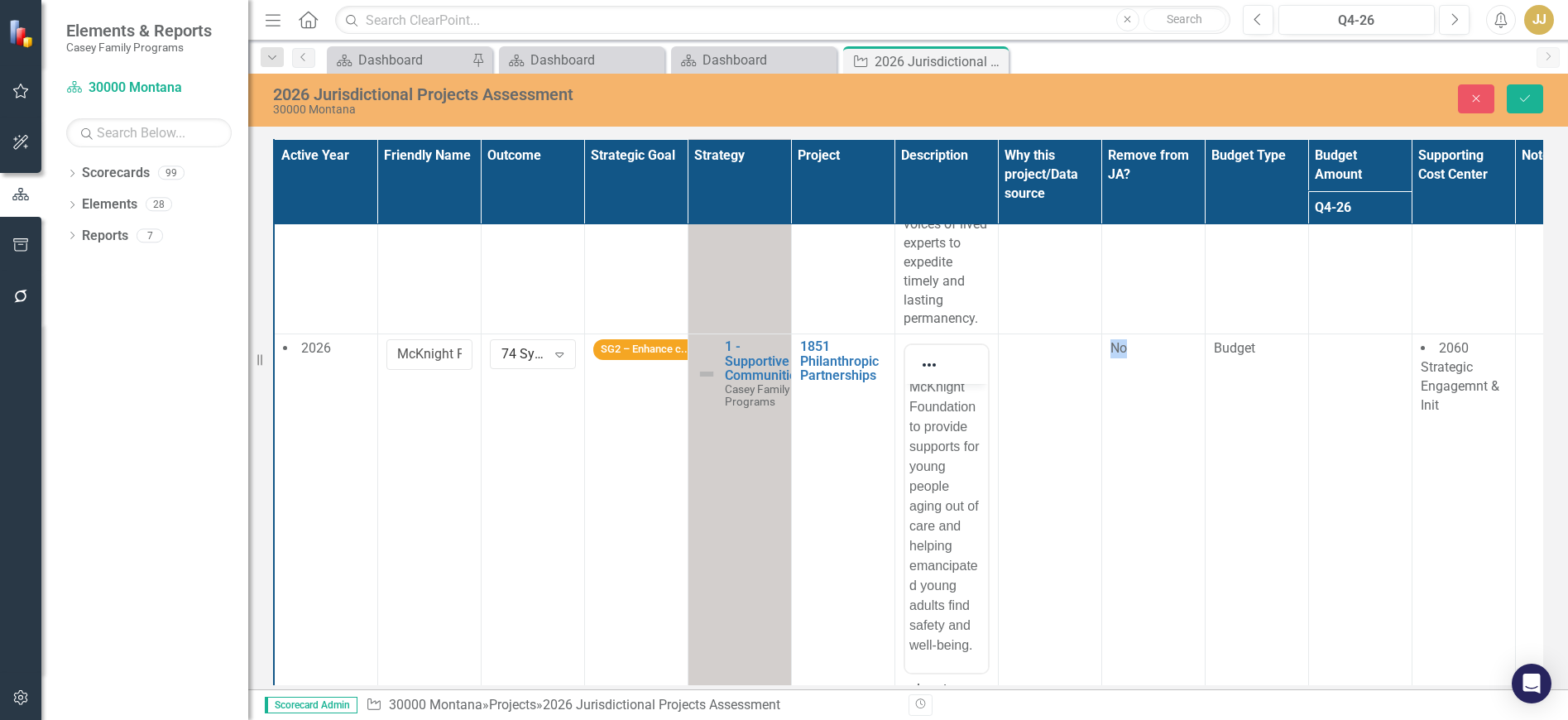 click at bounding box center (1049, 572) 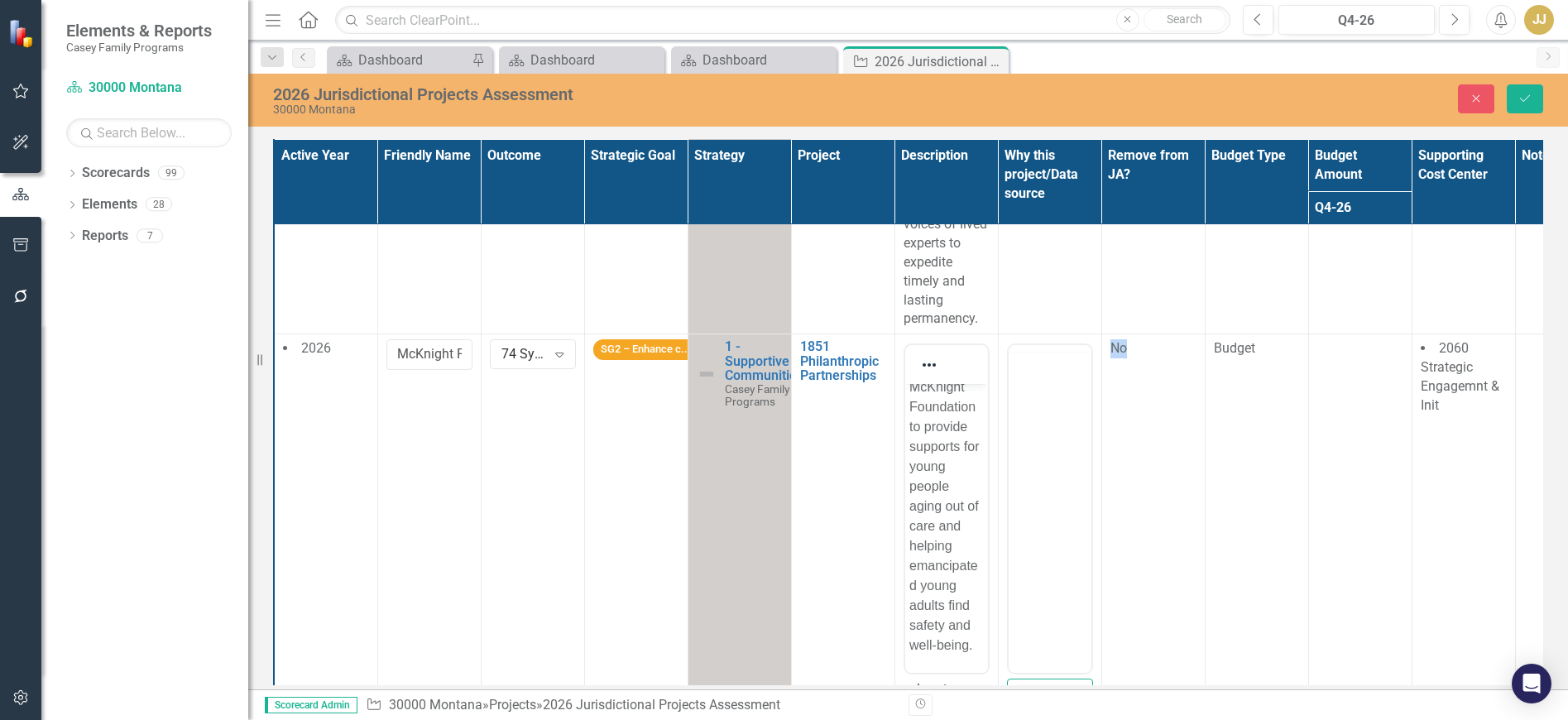 scroll, scrollTop: 0, scrollLeft: 0, axis: both 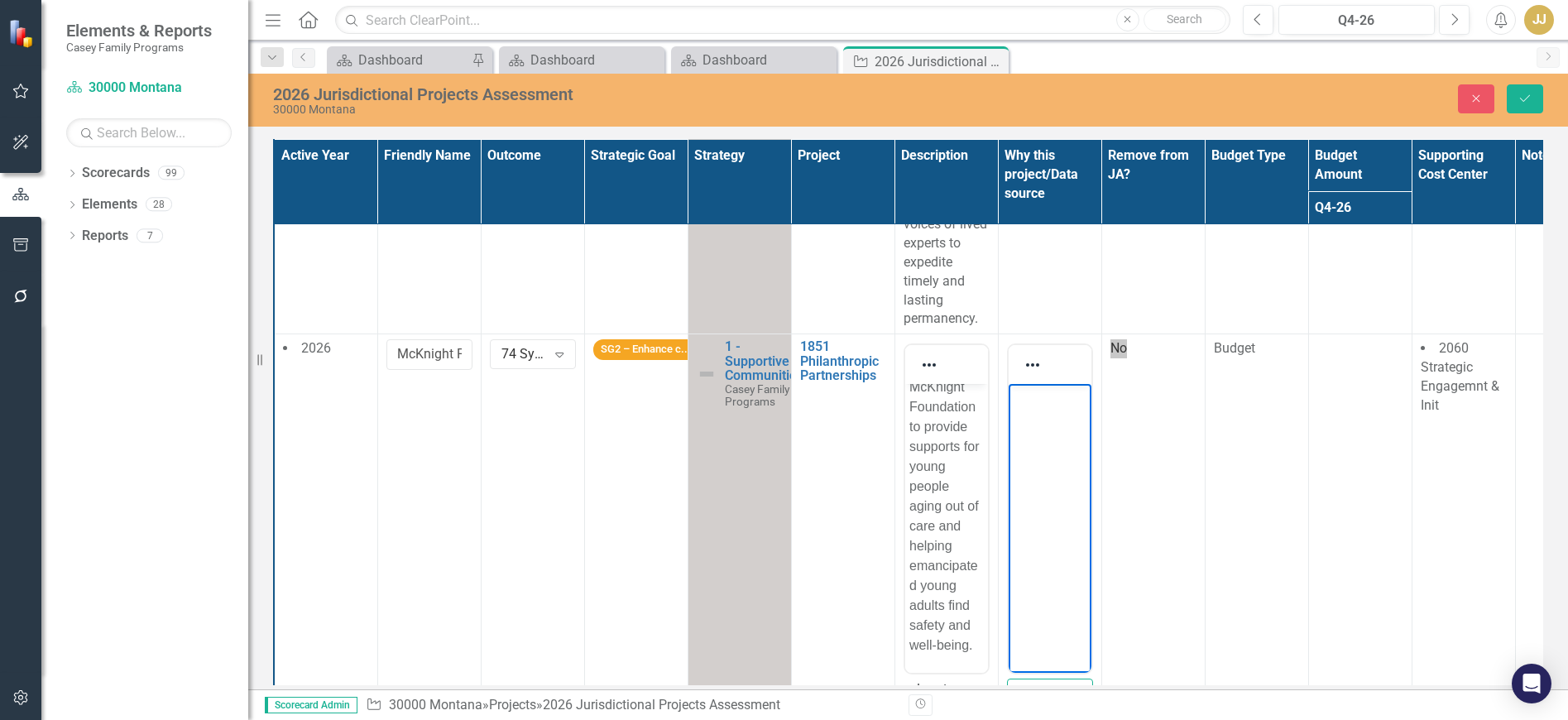 click at bounding box center (1049, 508) 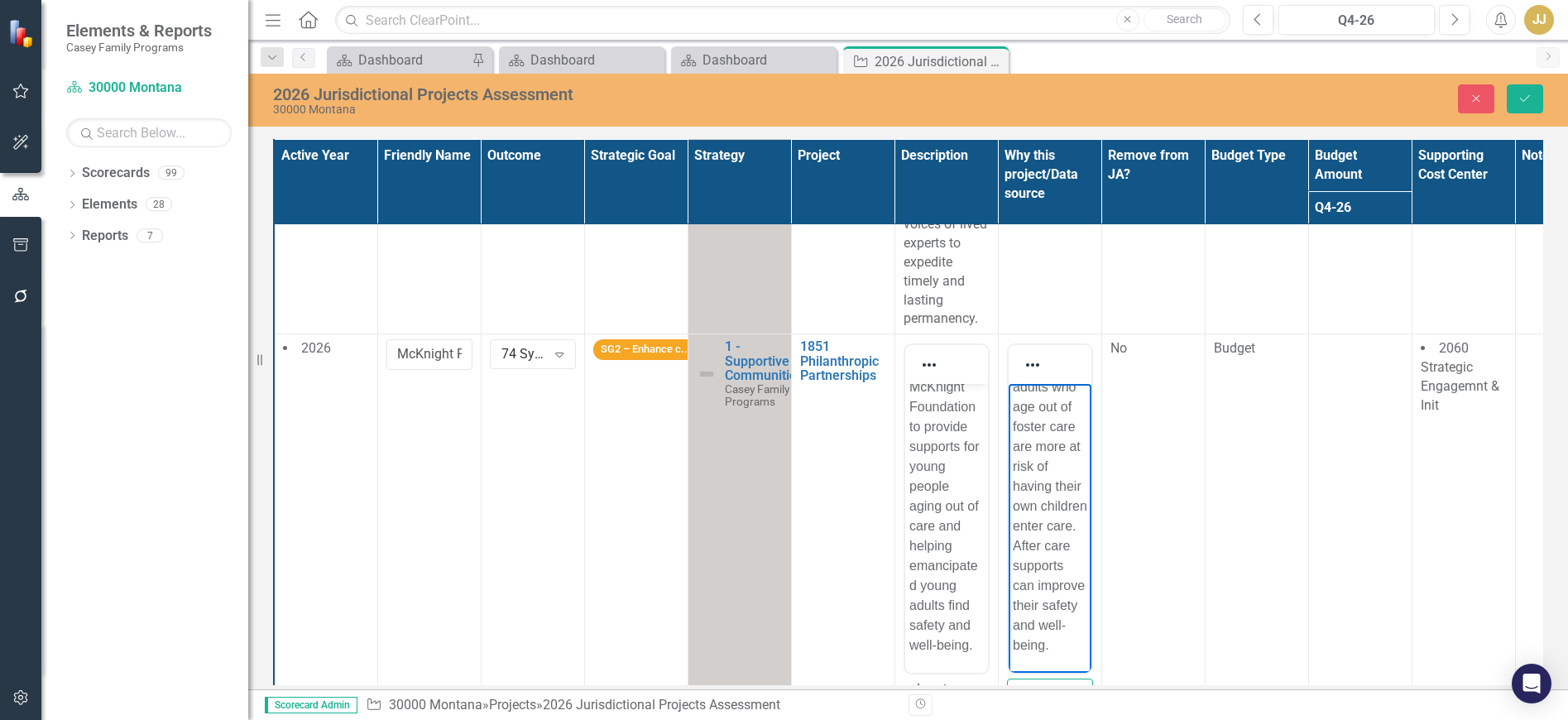 click at bounding box center (1359, 572) 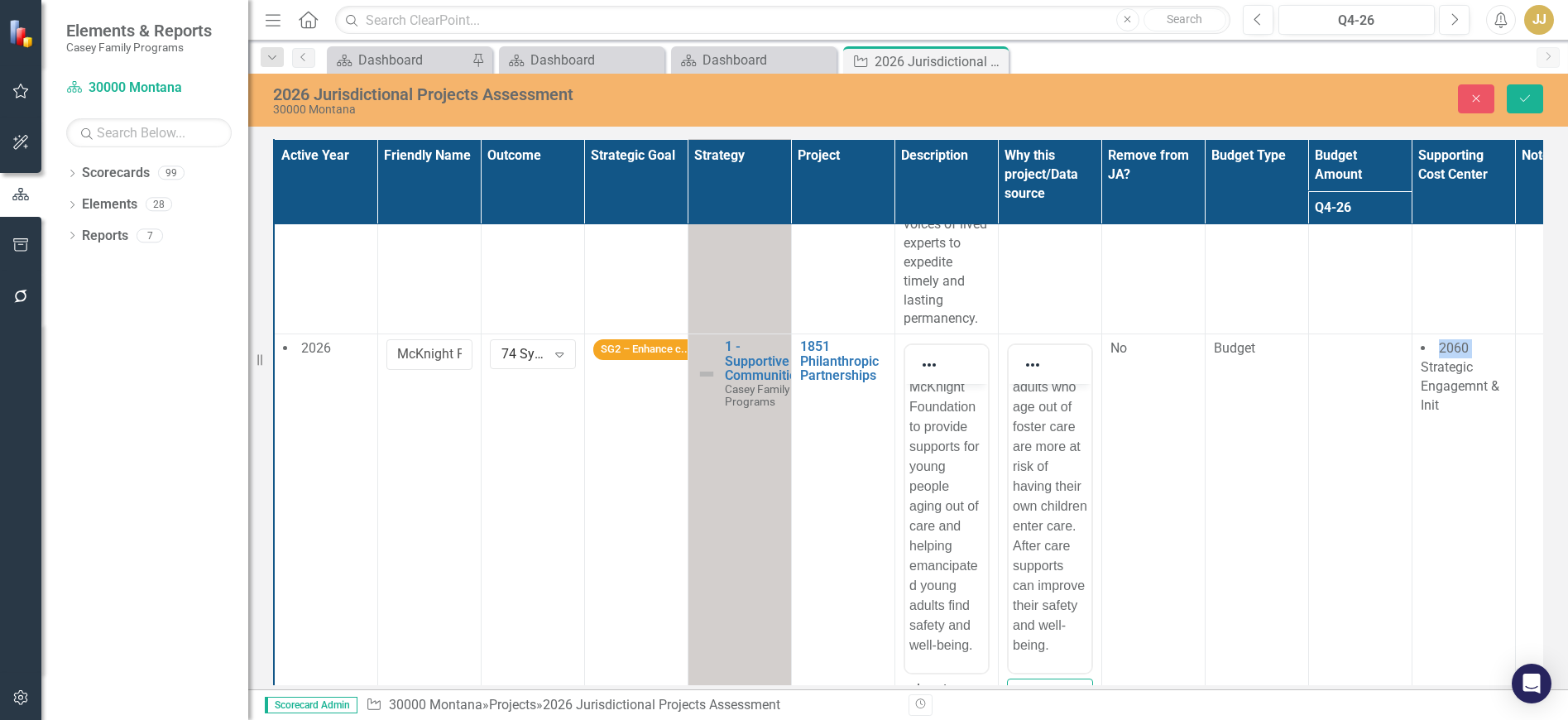 click at bounding box center [1359, 572] 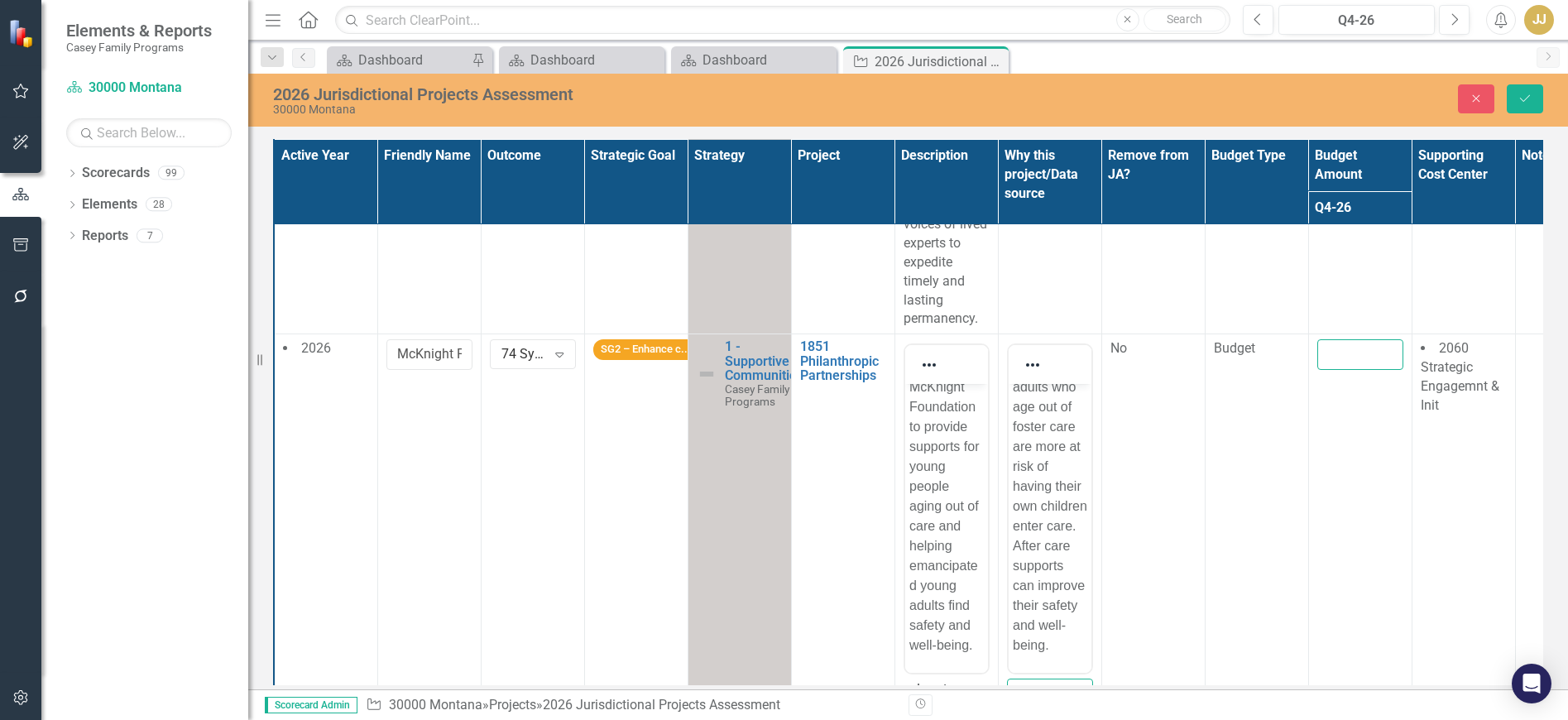 click at bounding box center (1360, 354) 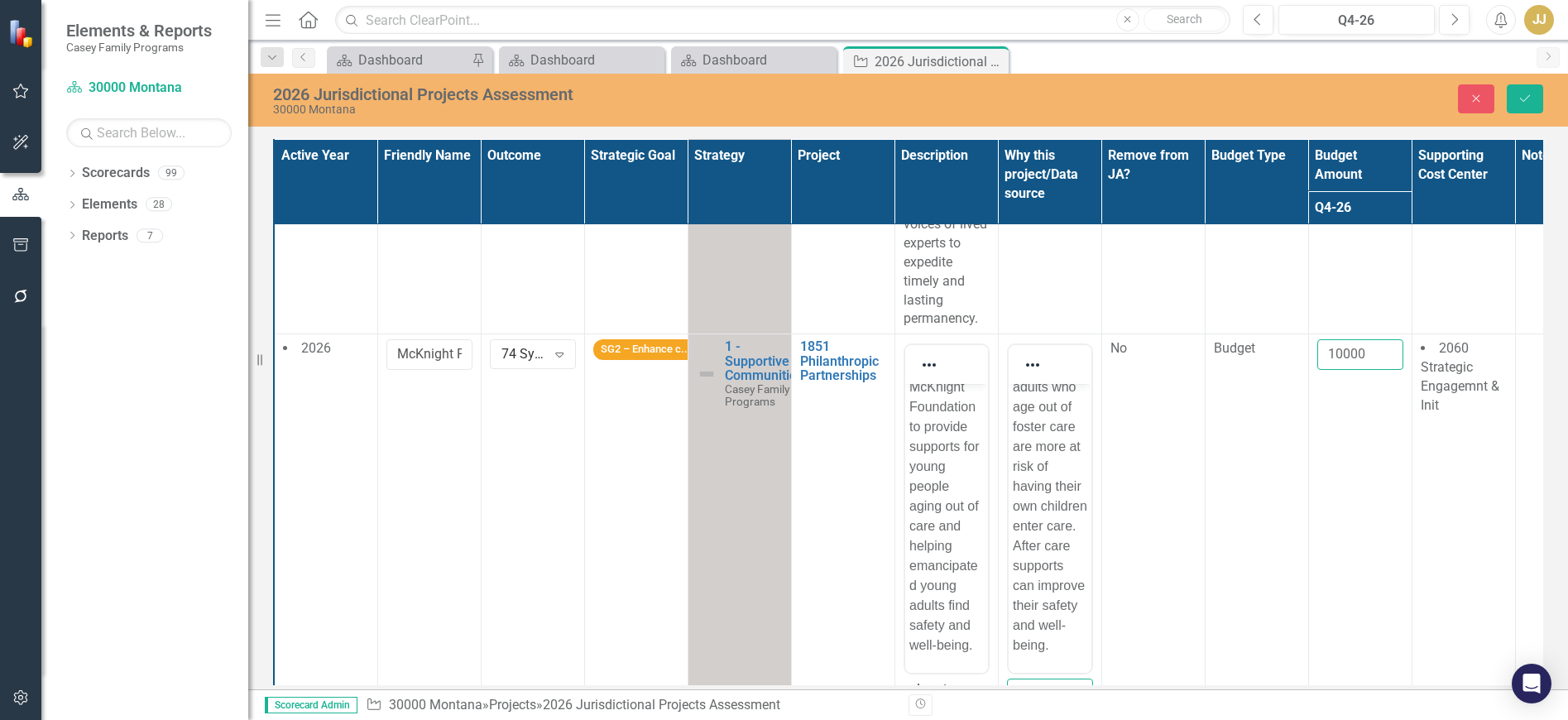 type on "10000" 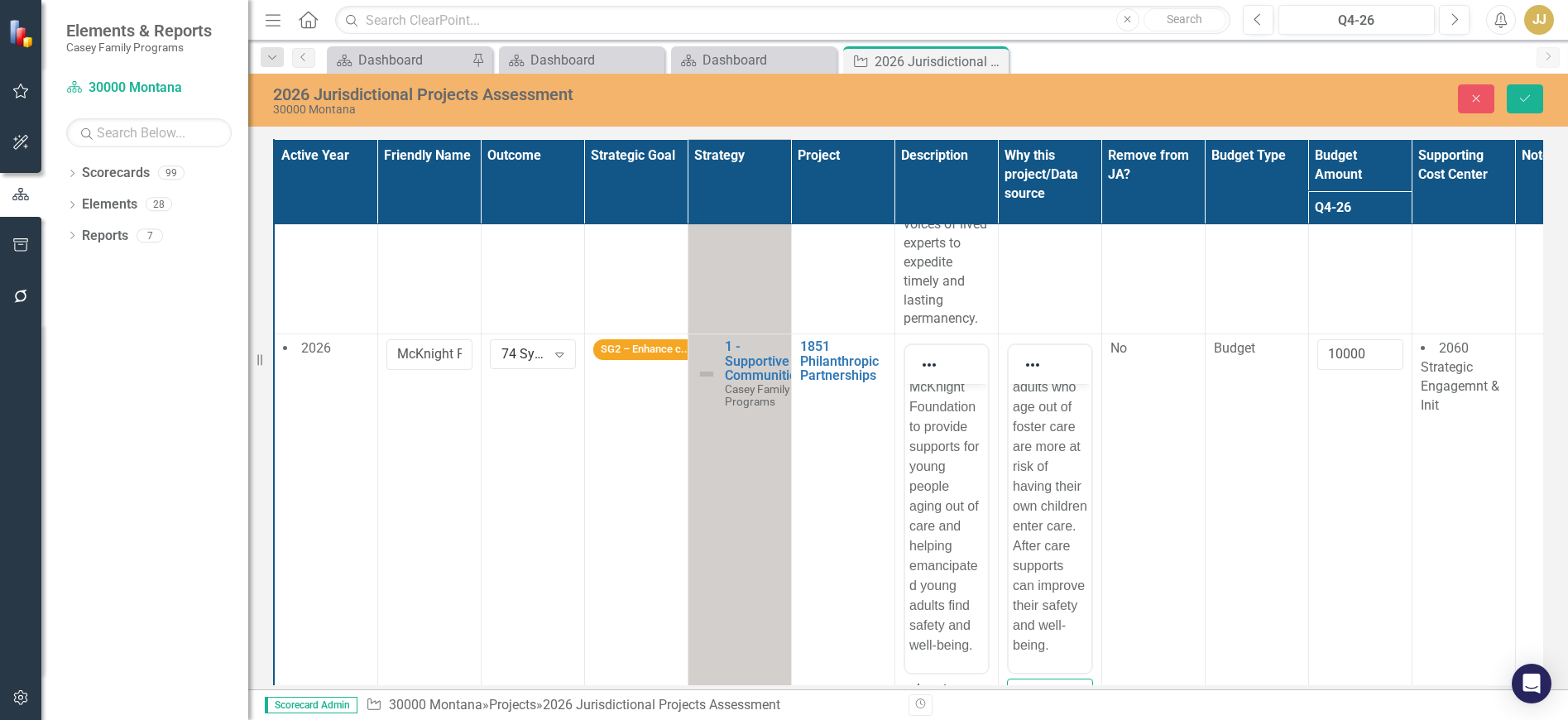 click on "10000" at bounding box center (1359, 572) 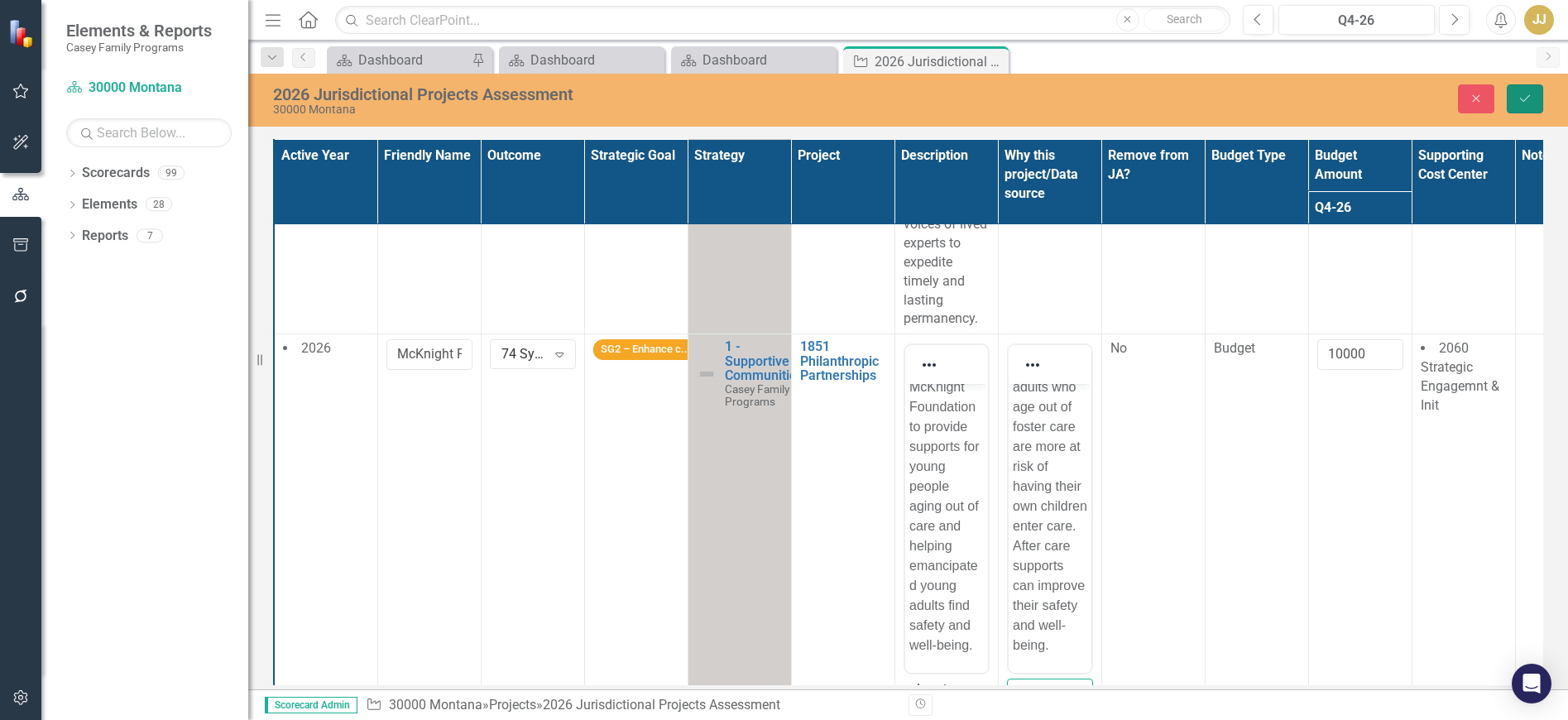 click on "Save" at bounding box center (1525, 98) 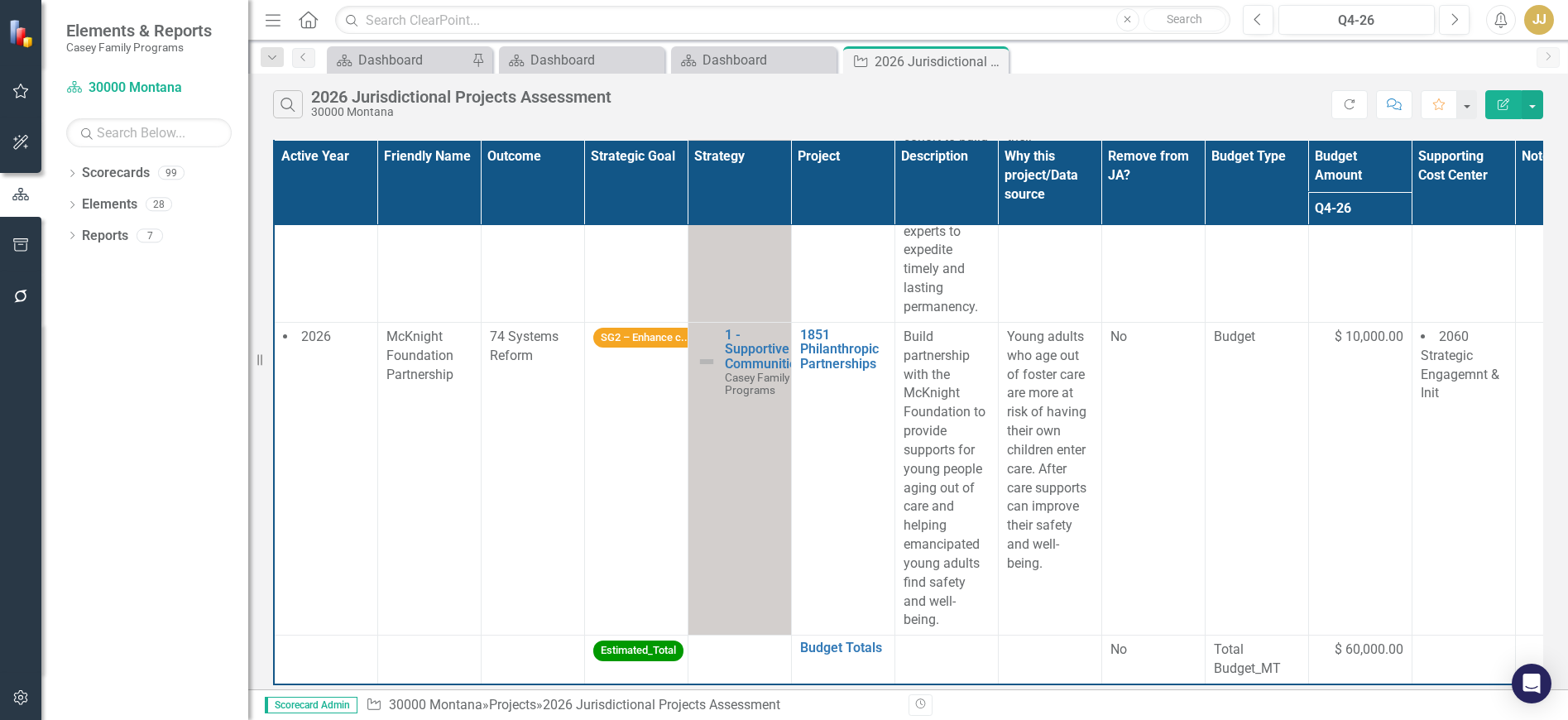 scroll, scrollTop: 1888, scrollLeft: 0, axis: vertical 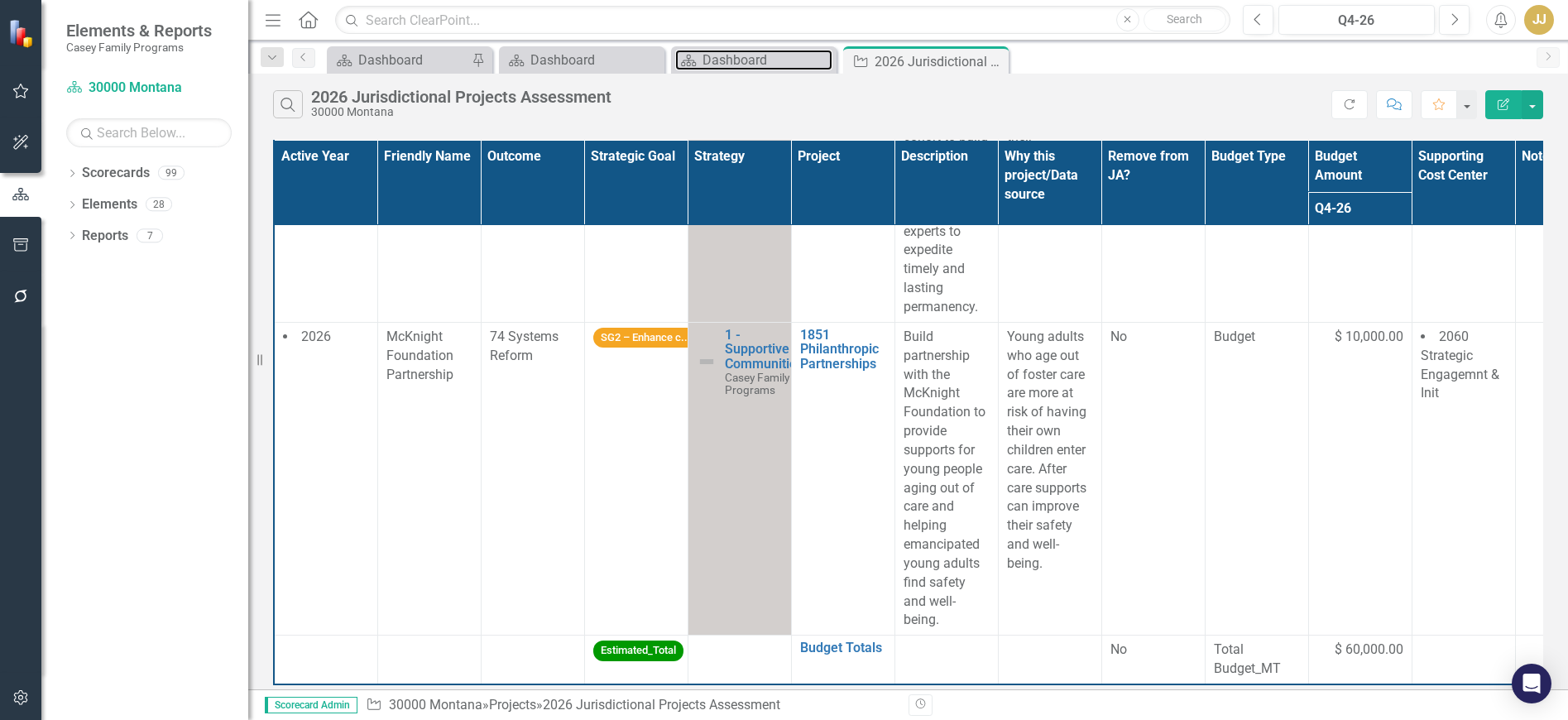 click on "Dashboard" at bounding box center (767, 60) 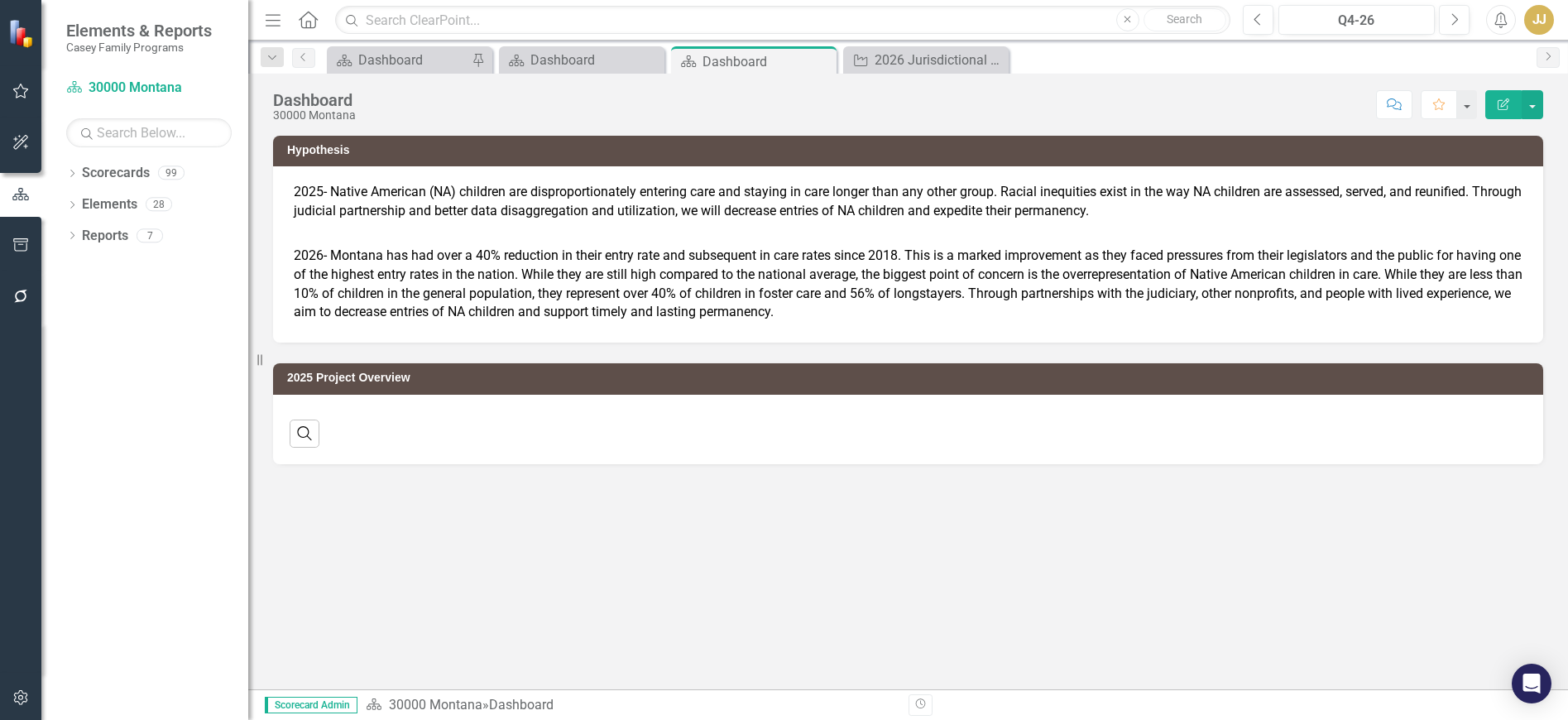 click on "Close" 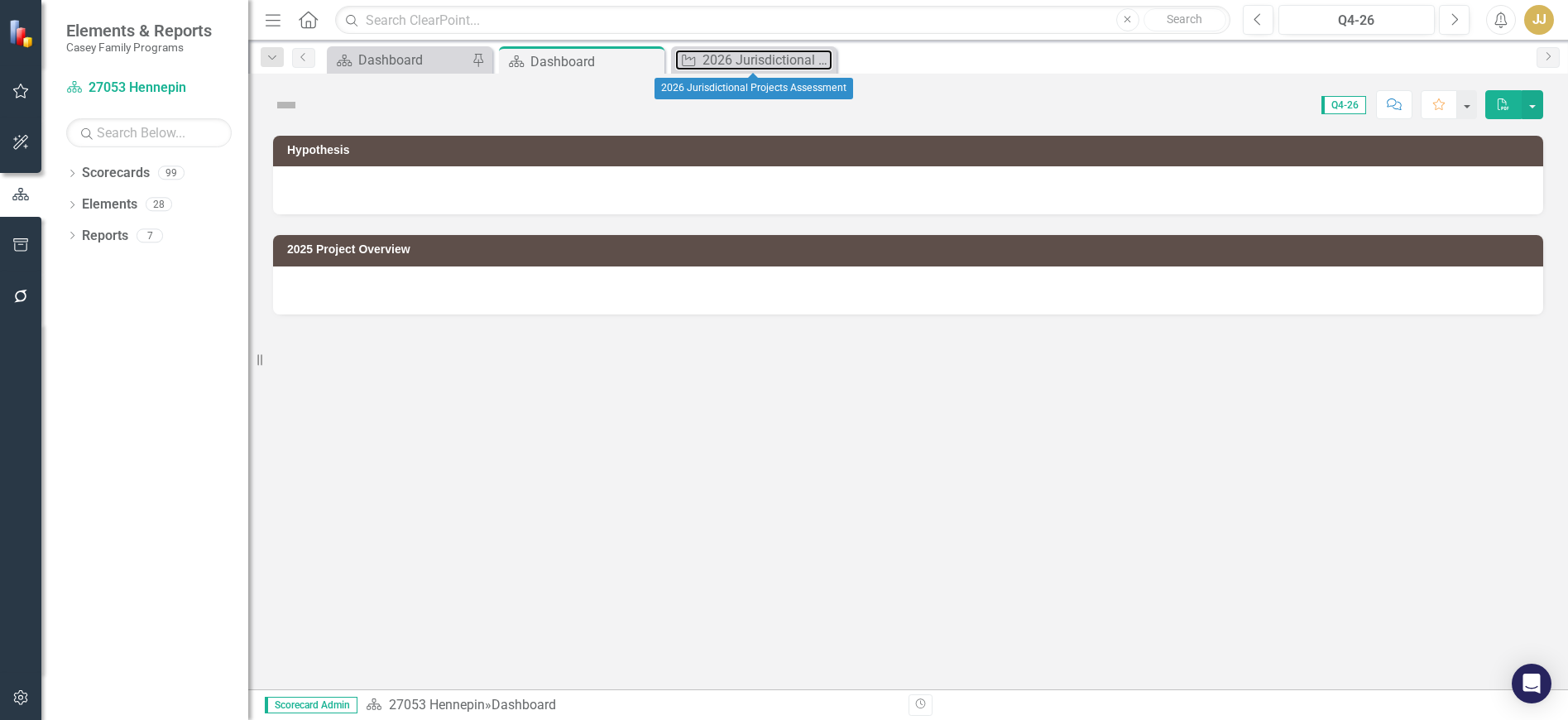 click on "2026 Jurisdictional Projects Assessment" at bounding box center (767, 60) 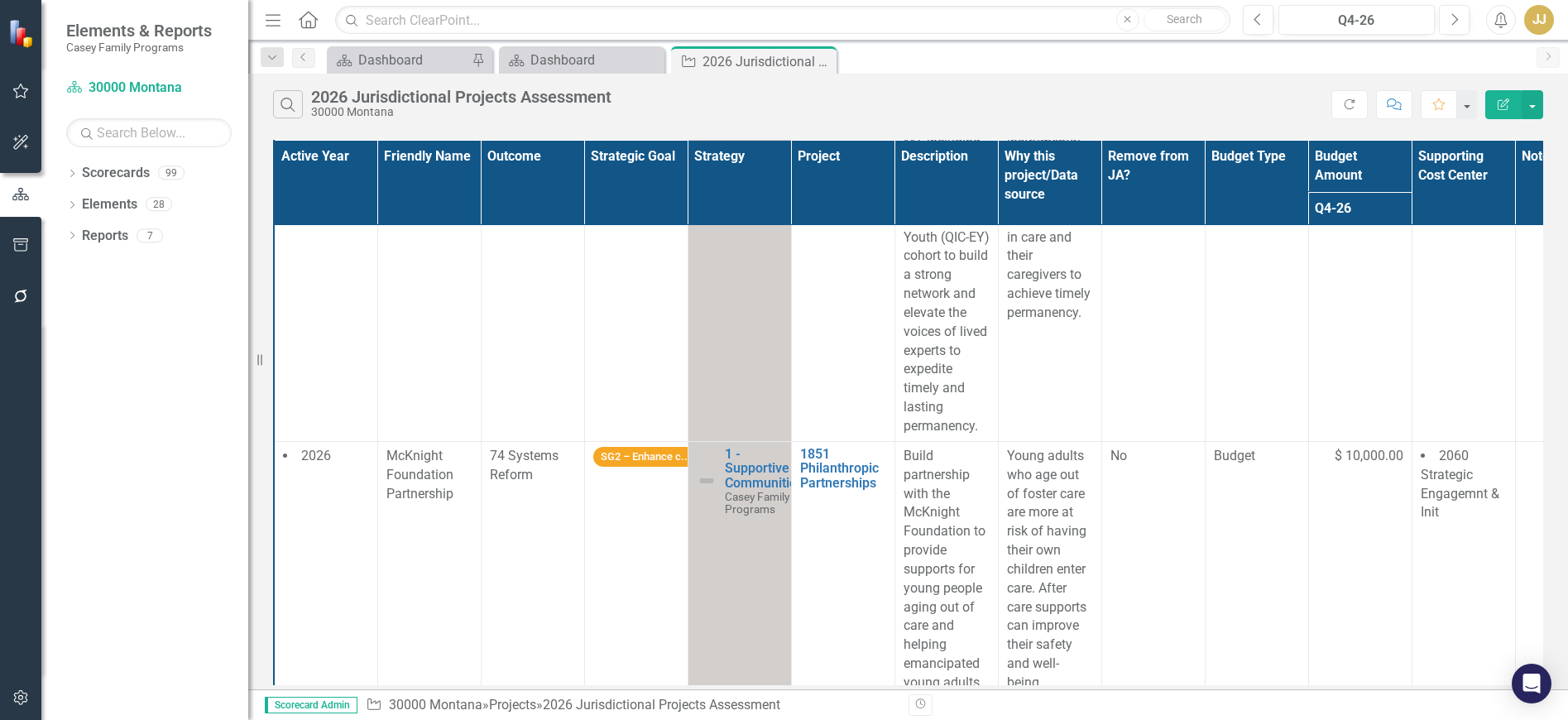 scroll, scrollTop: 1888, scrollLeft: 0, axis: vertical 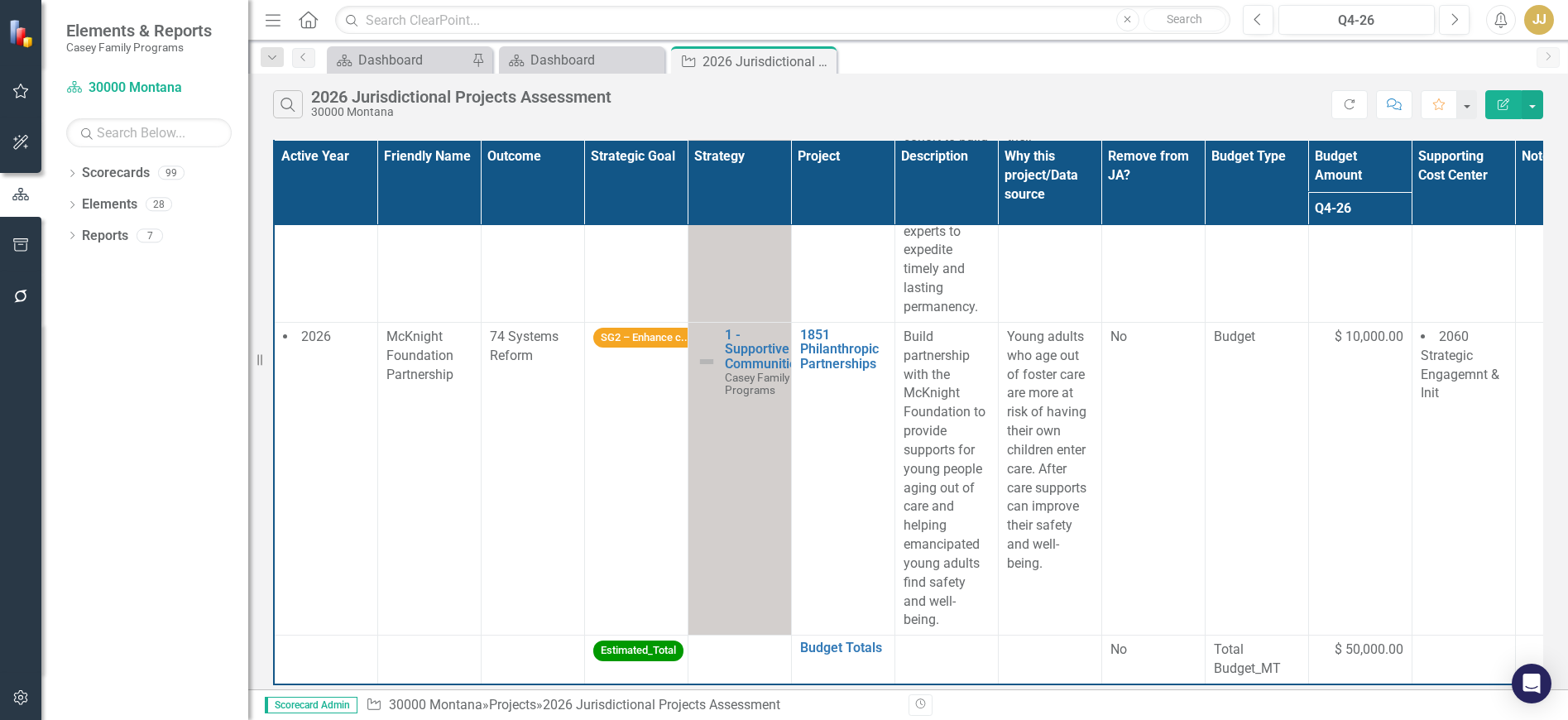 click on "Close" 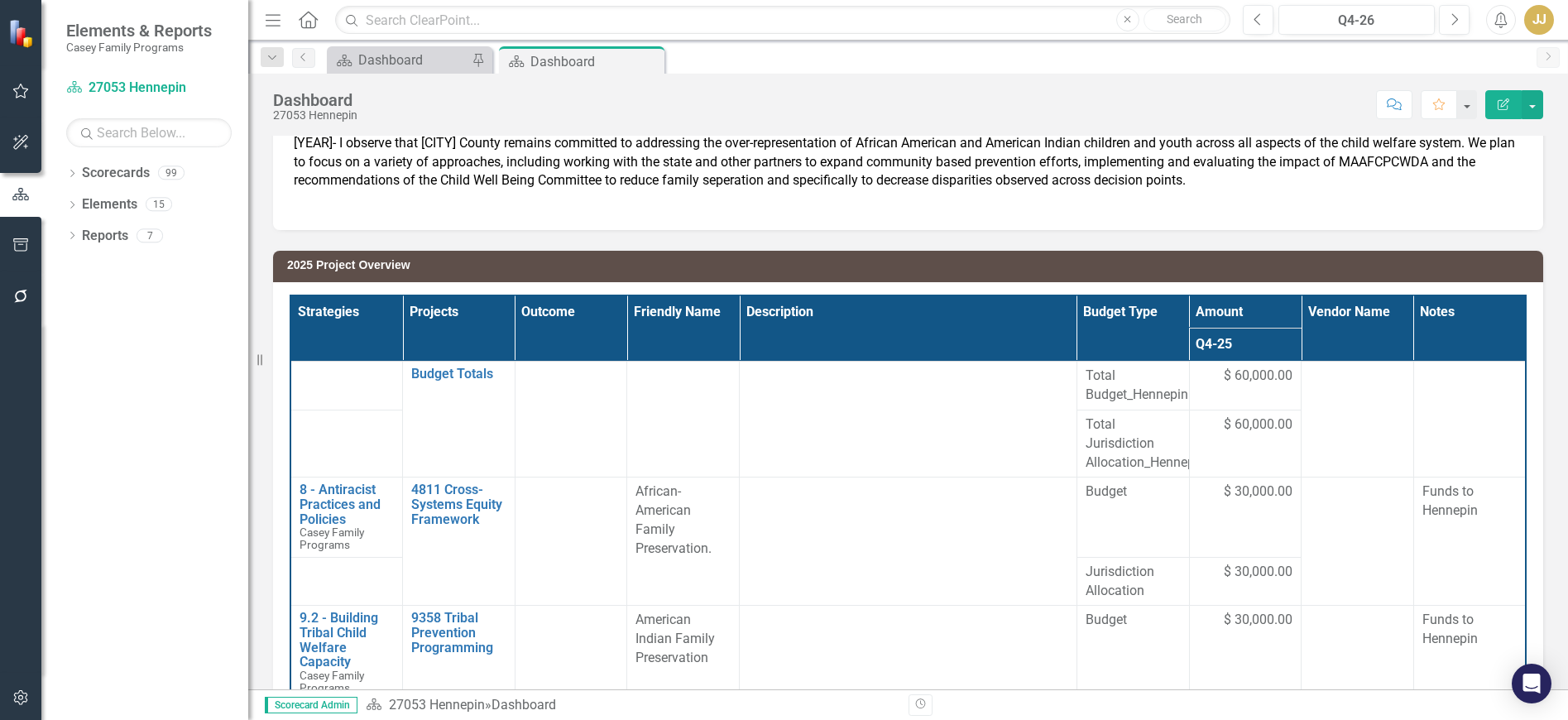 scroll, scrollTop: 266, scrollLeft: 0, axis: vertical 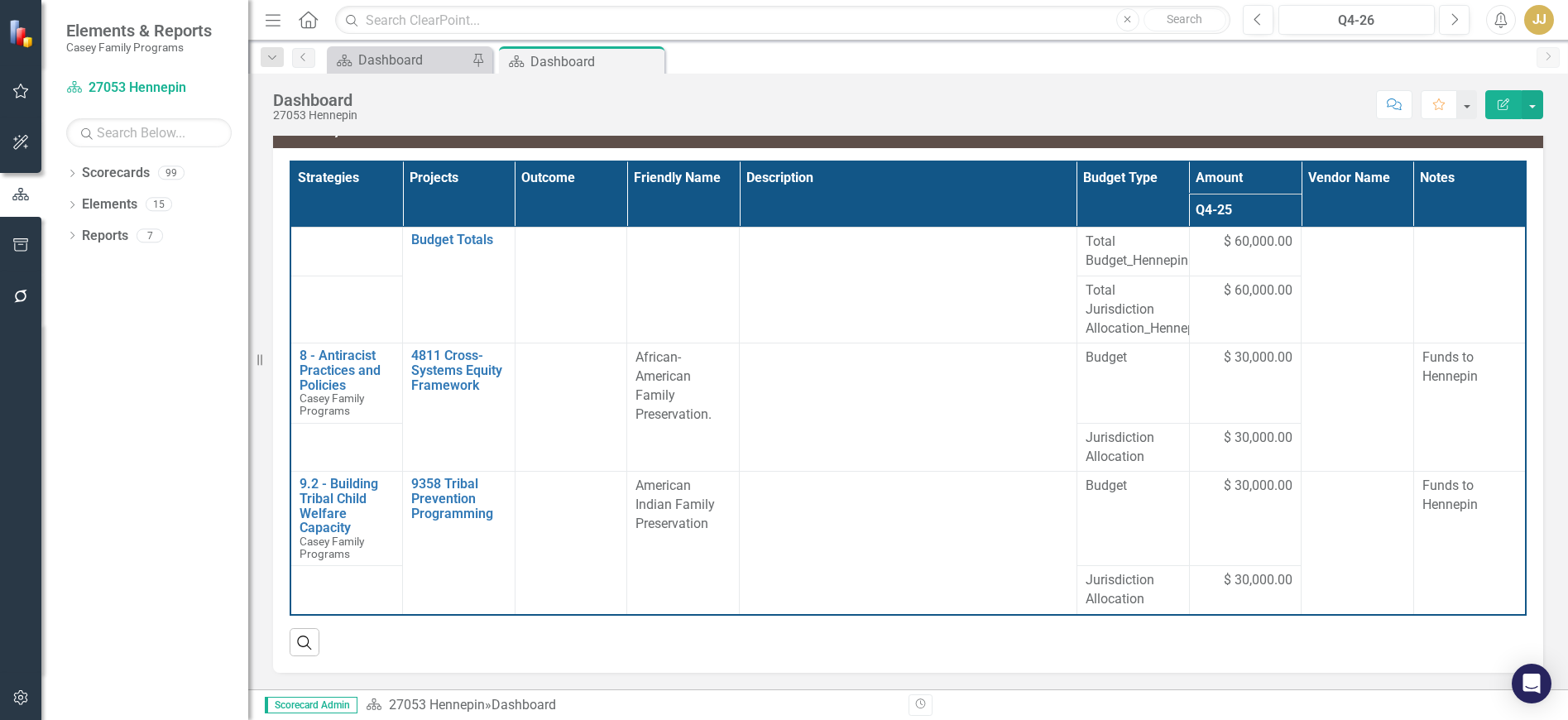 click on "Score: N/A Q4-26 Completed  Comment Favorite Edit Report" at bounding box center [954, 104] 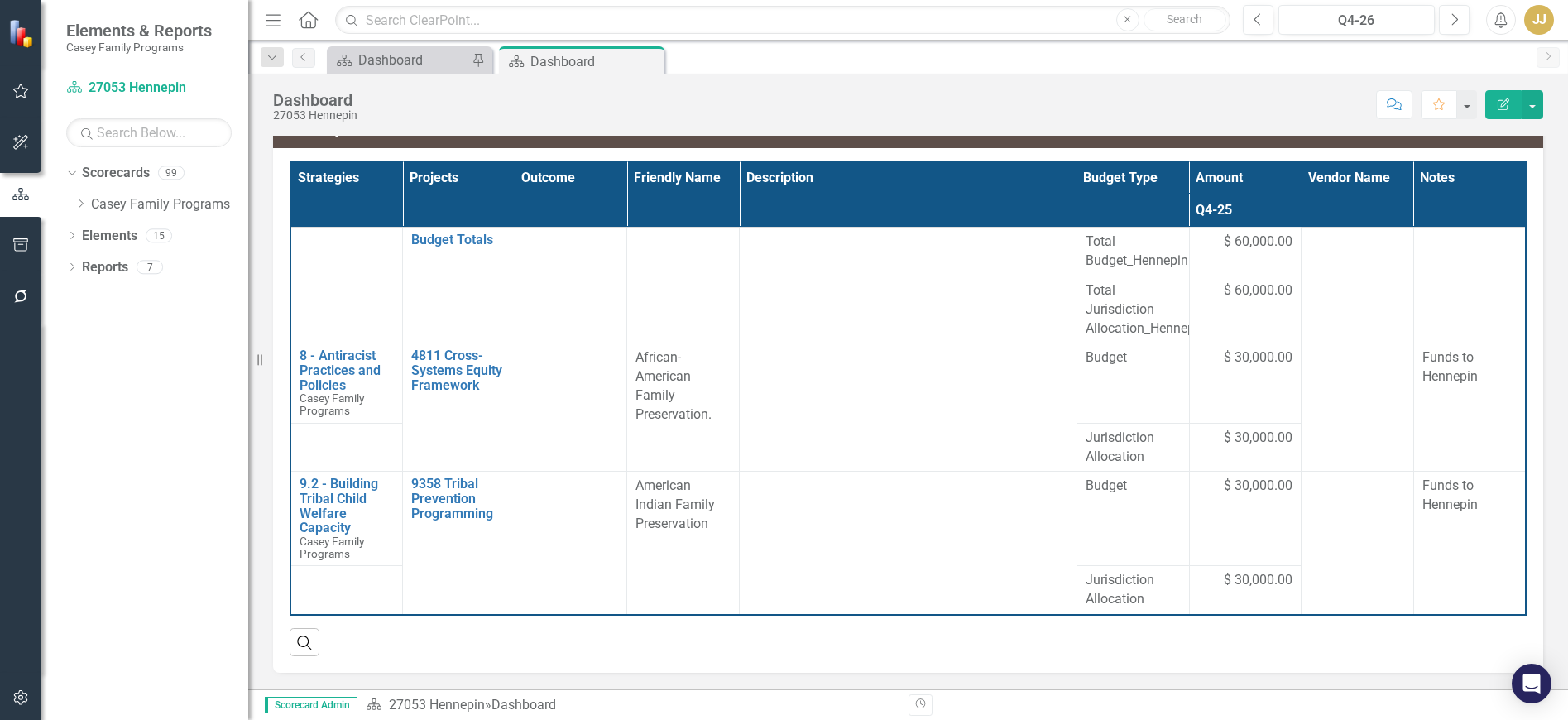 click on "Dropdown" 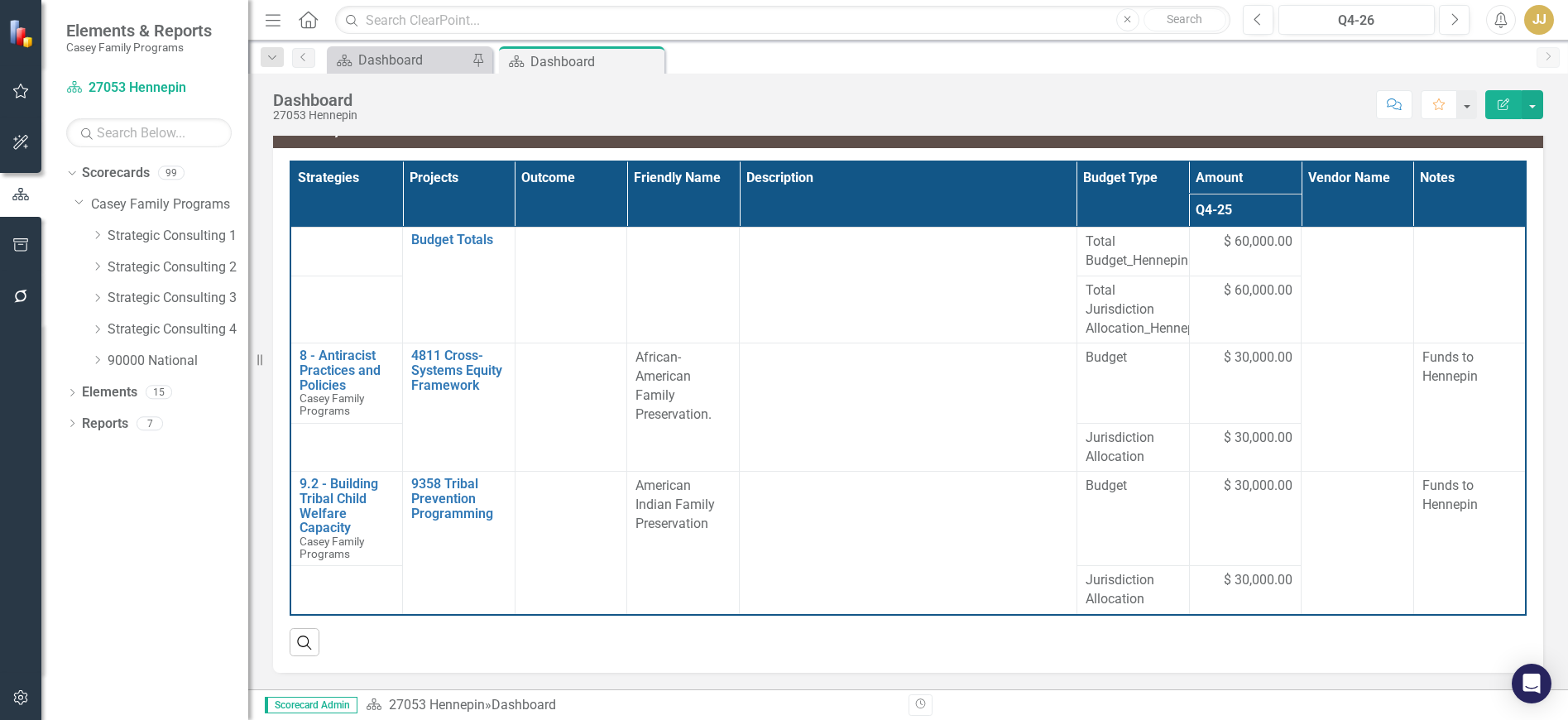 click 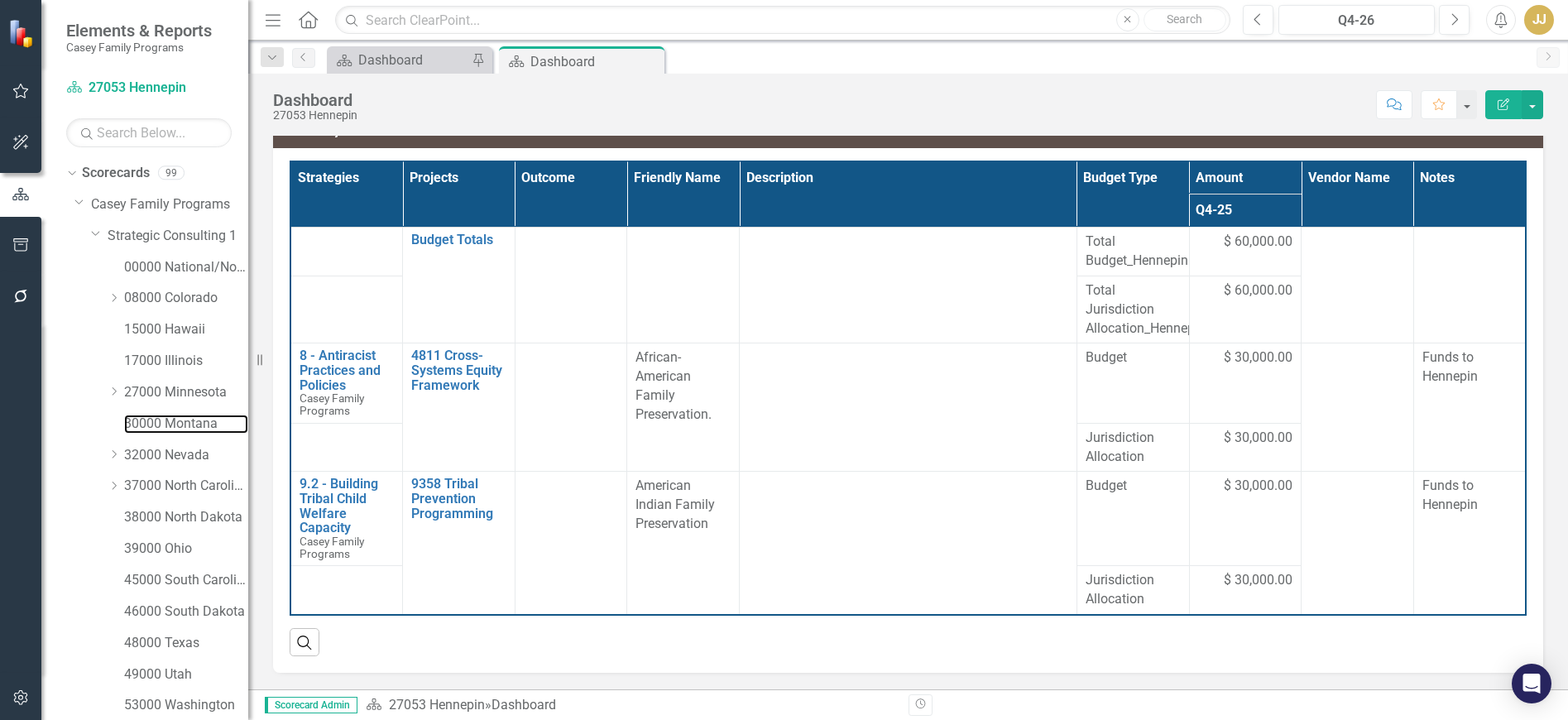 click on "30000 Montana" at bounding box center [186, 424] 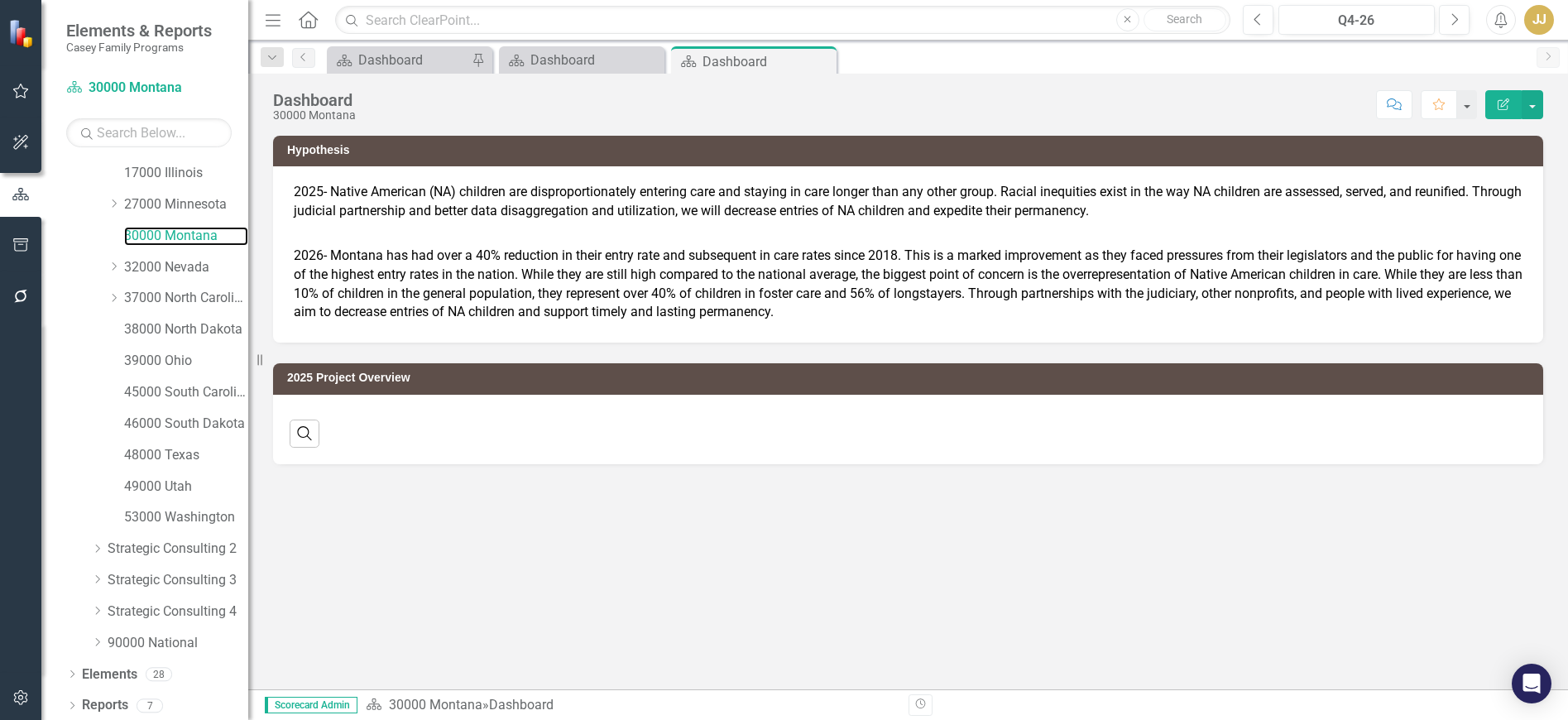 scroll, scrollTop: 191, scrollLeft: 0, axis: vertical 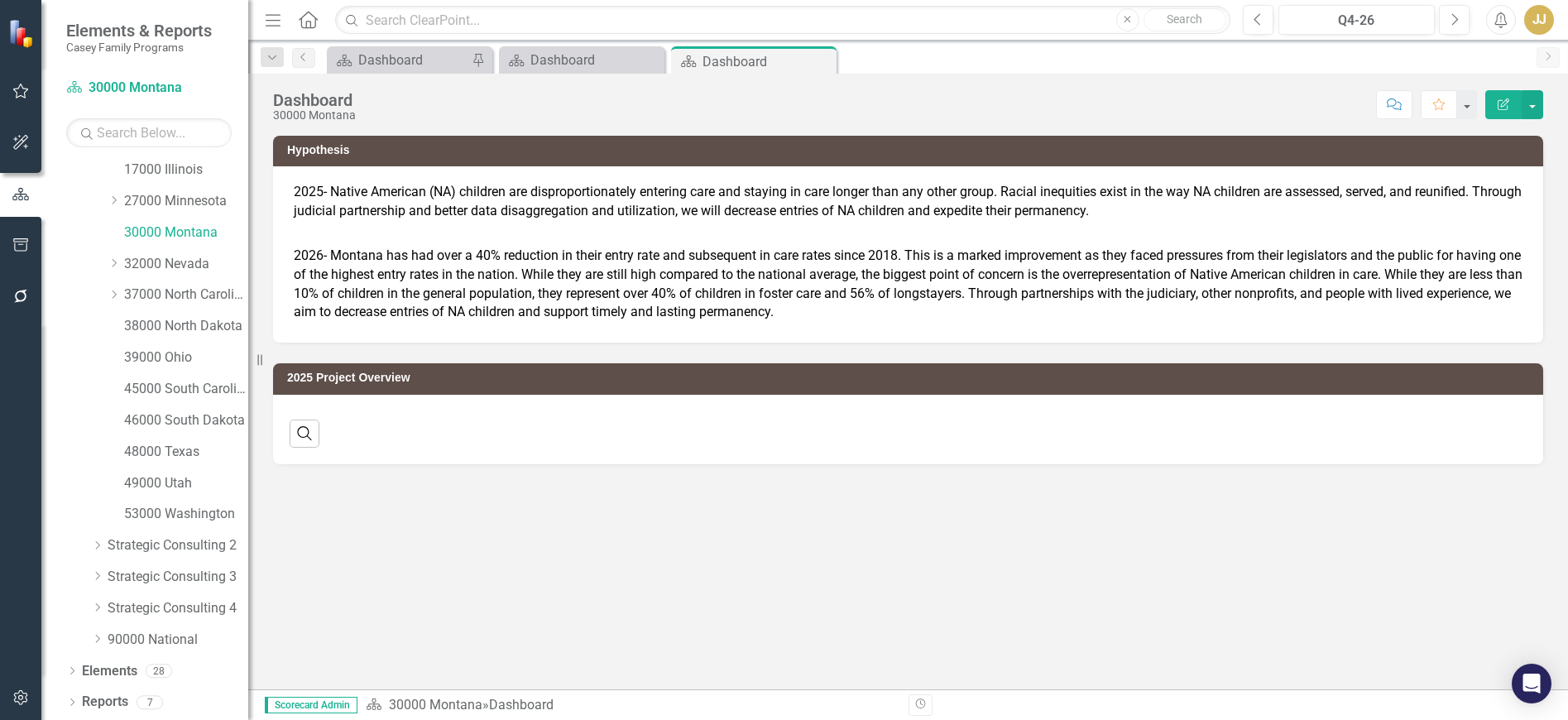 click on "Dropdown" 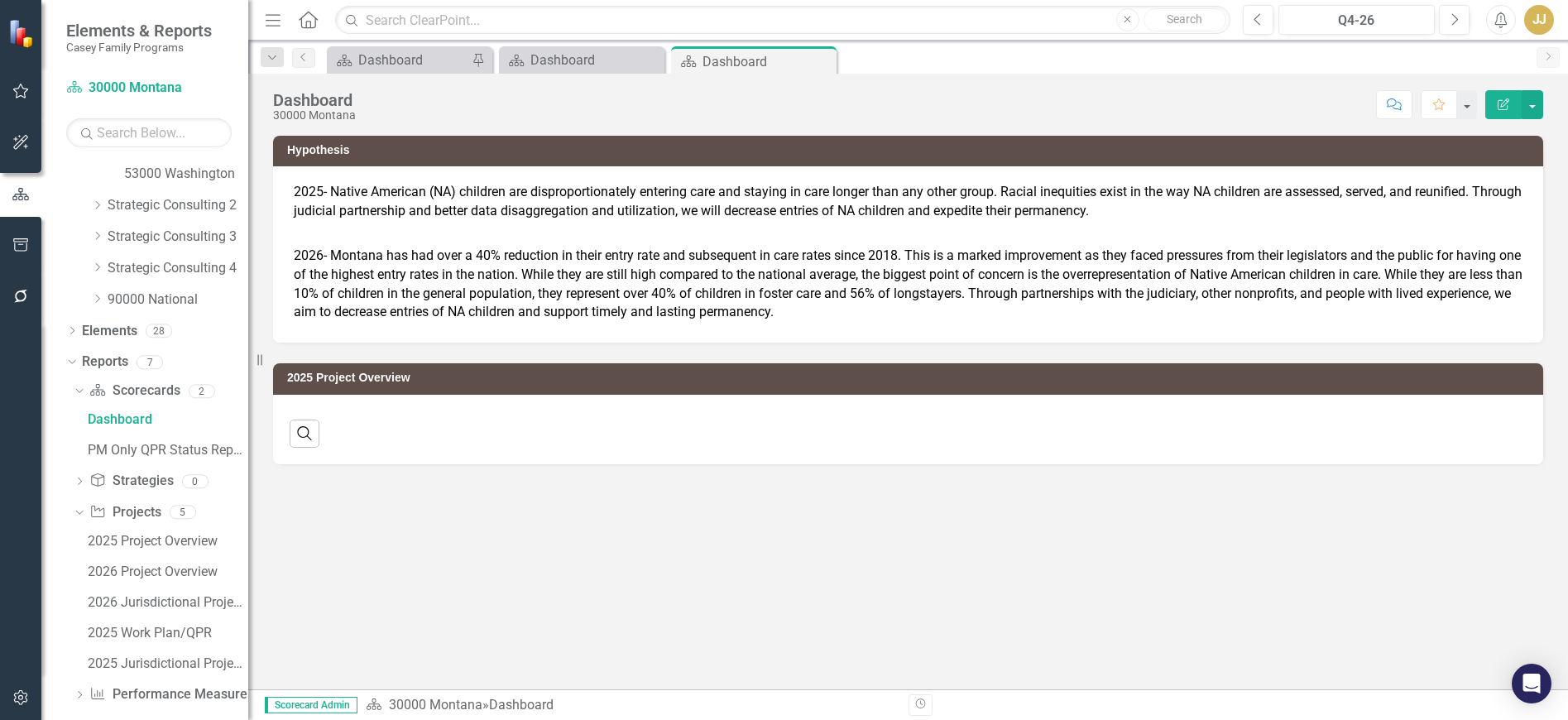 scroll, scrollTop: 549, scrollLeft: 0, axis: vertical 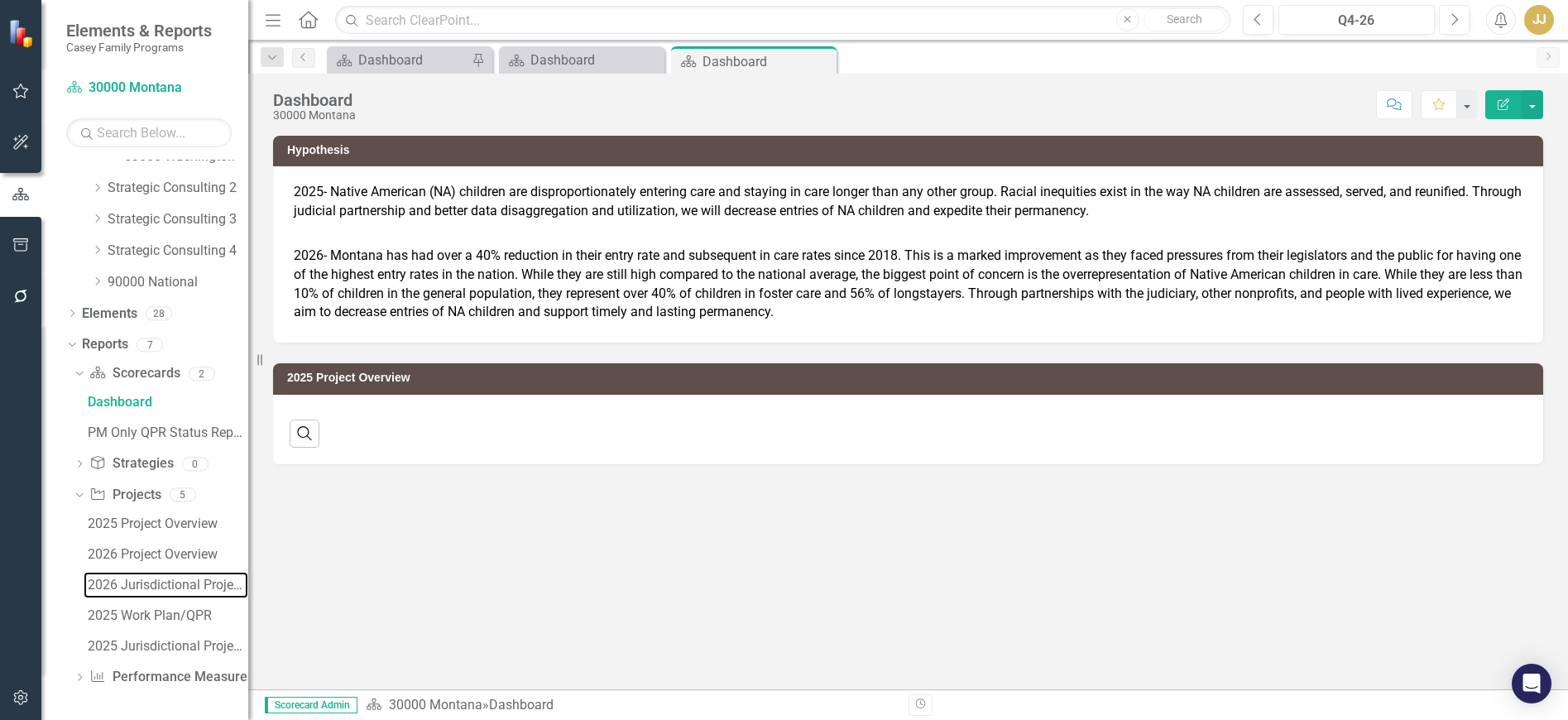 click on "2026 Jurisdictional Projects Assessment" at bounding box center [168, 585] 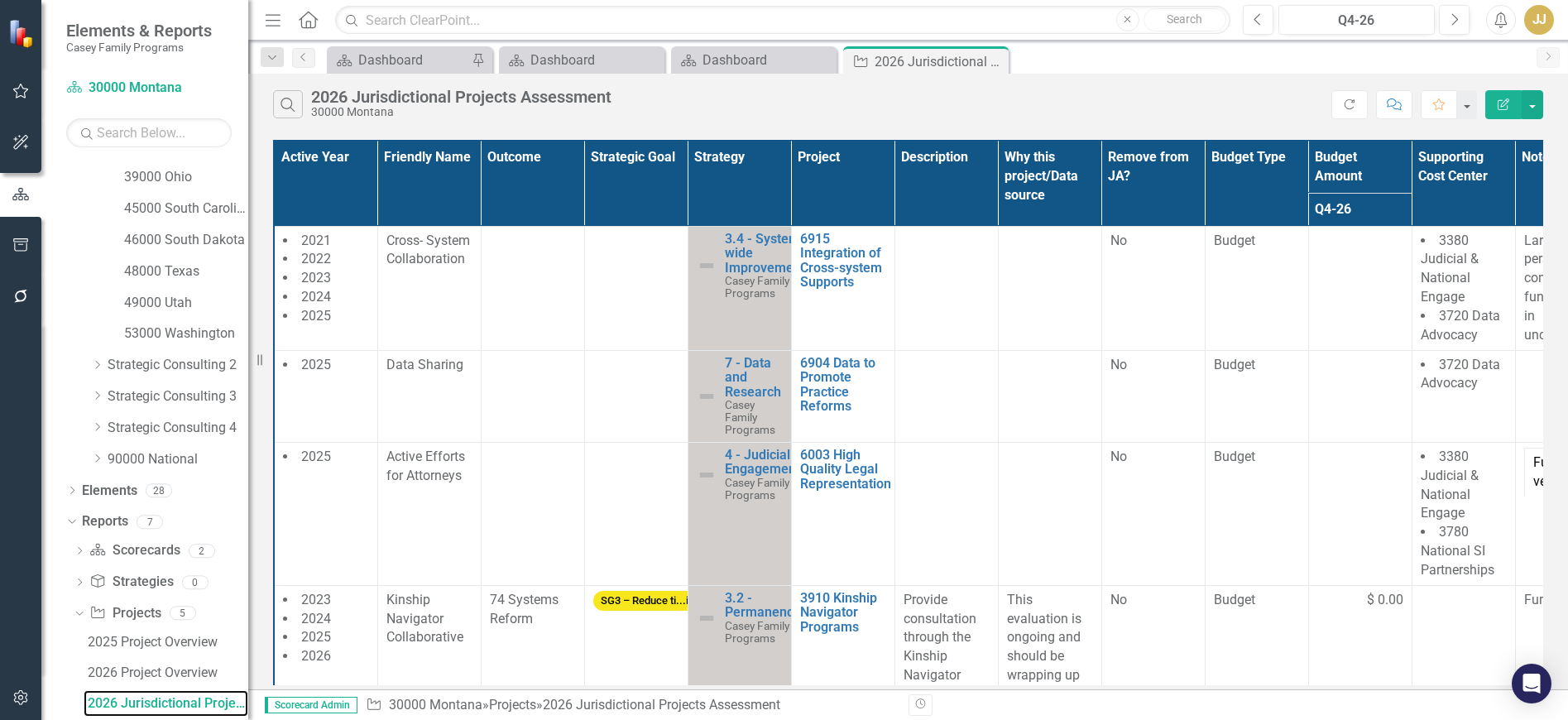 scroll, scrollTop: 368, scrollLeft: 0, axis: vertical 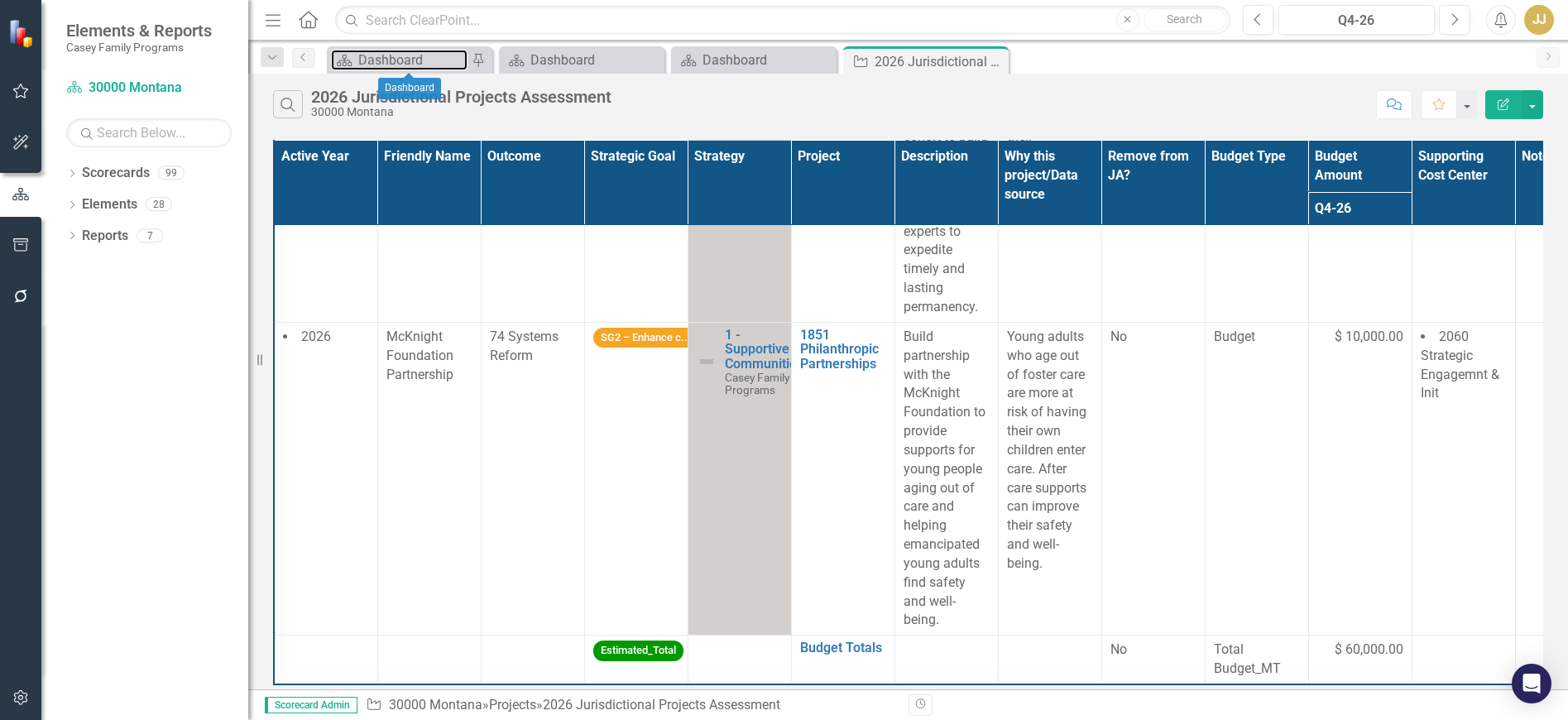 click on "Dashboard" at bounding box center [413, 60] 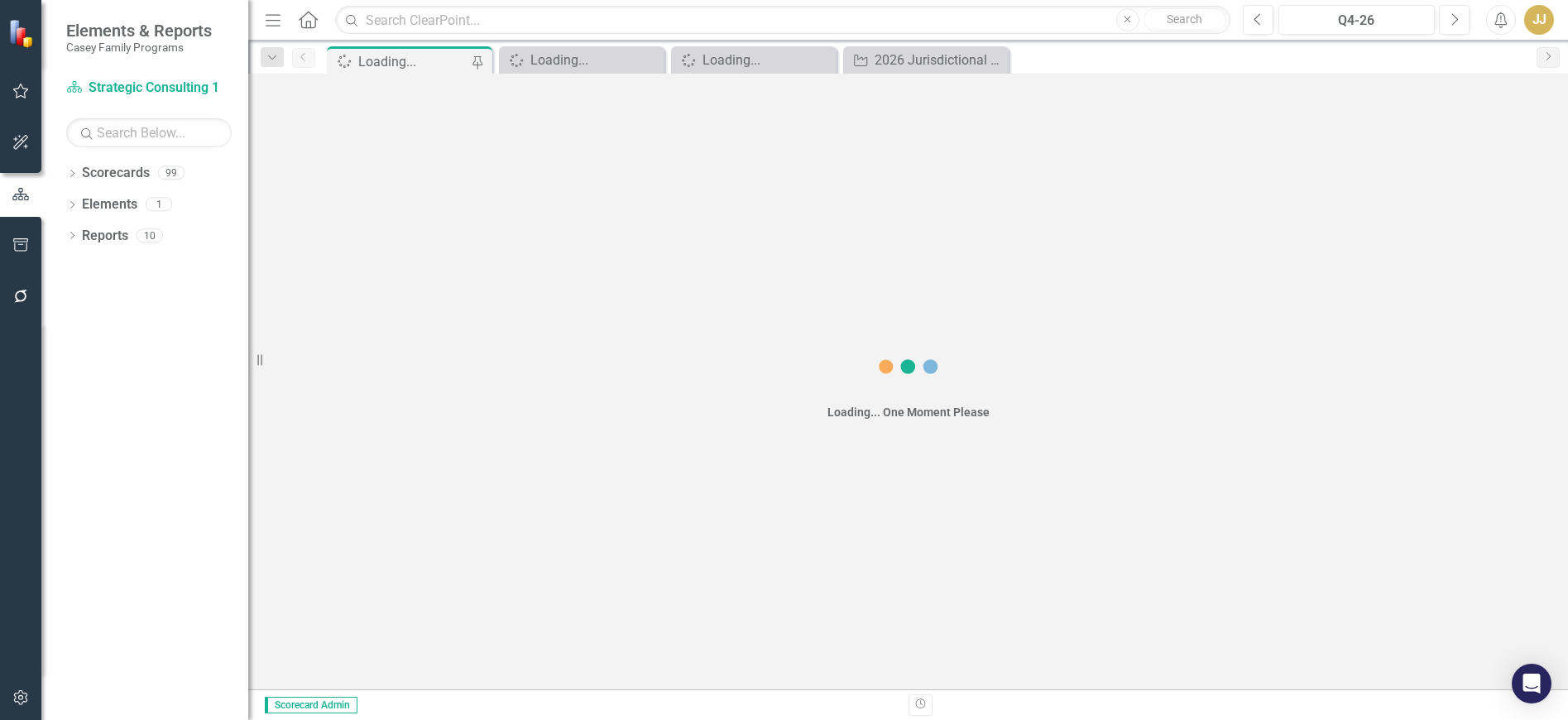 scroll, scrollTop: 0, scrollLeft: 0, axis: both 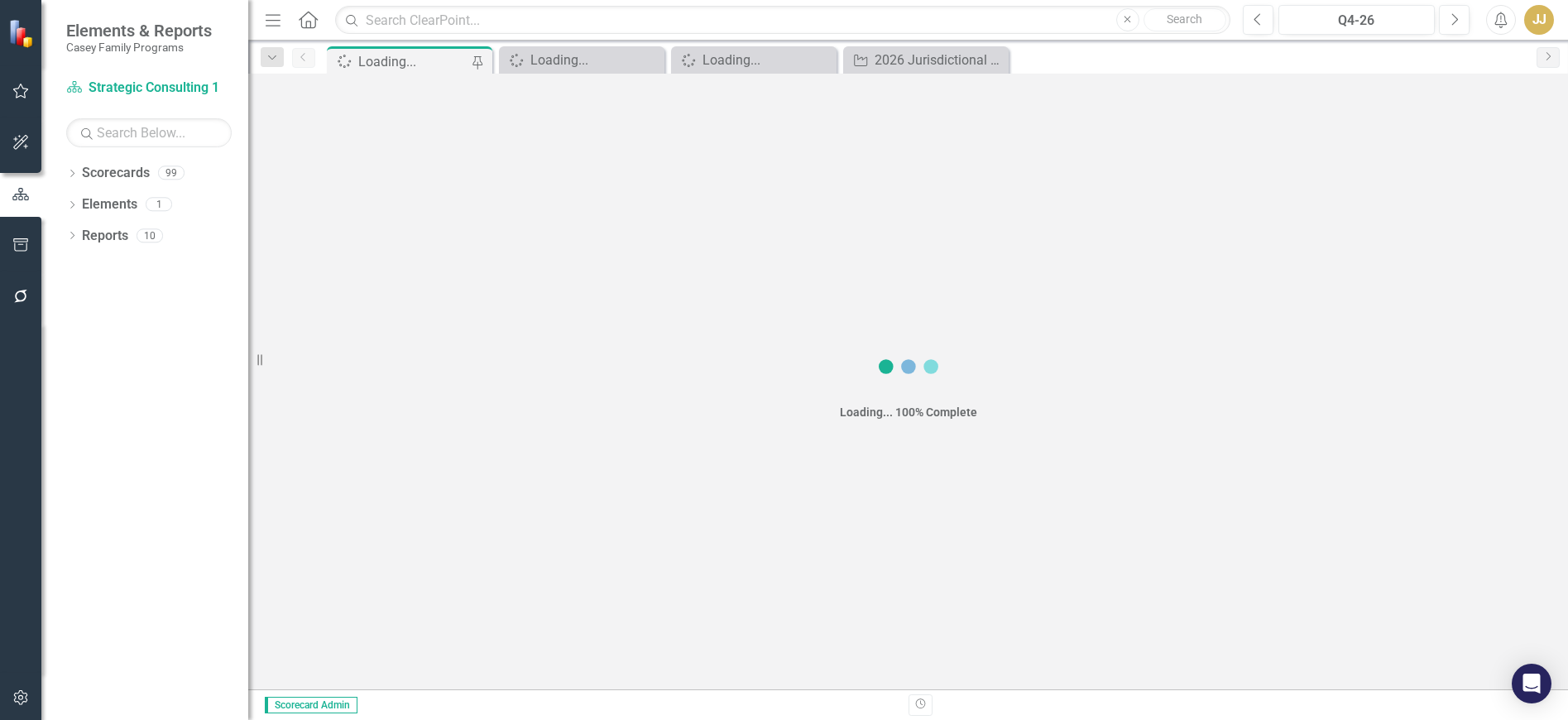 click on "Alerts" 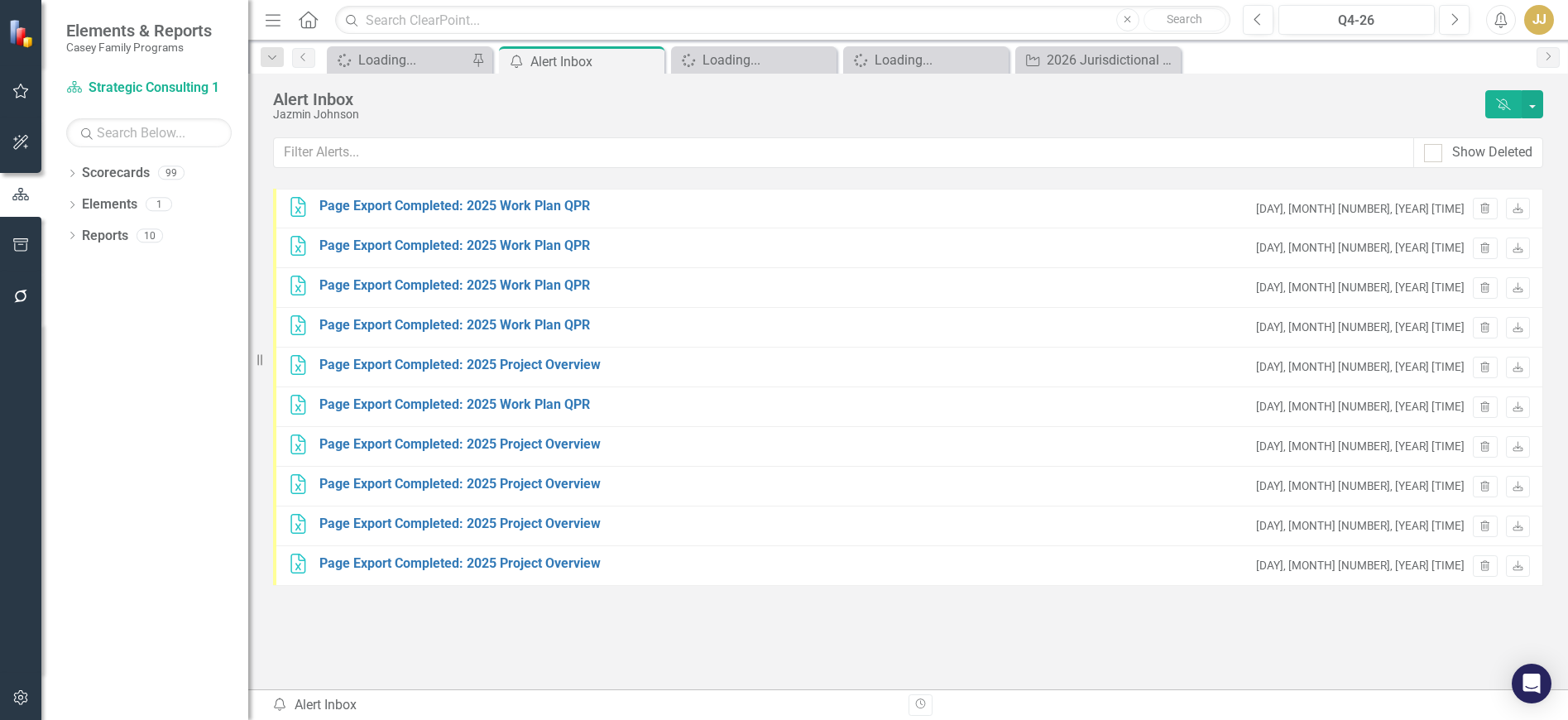 click on "Close" 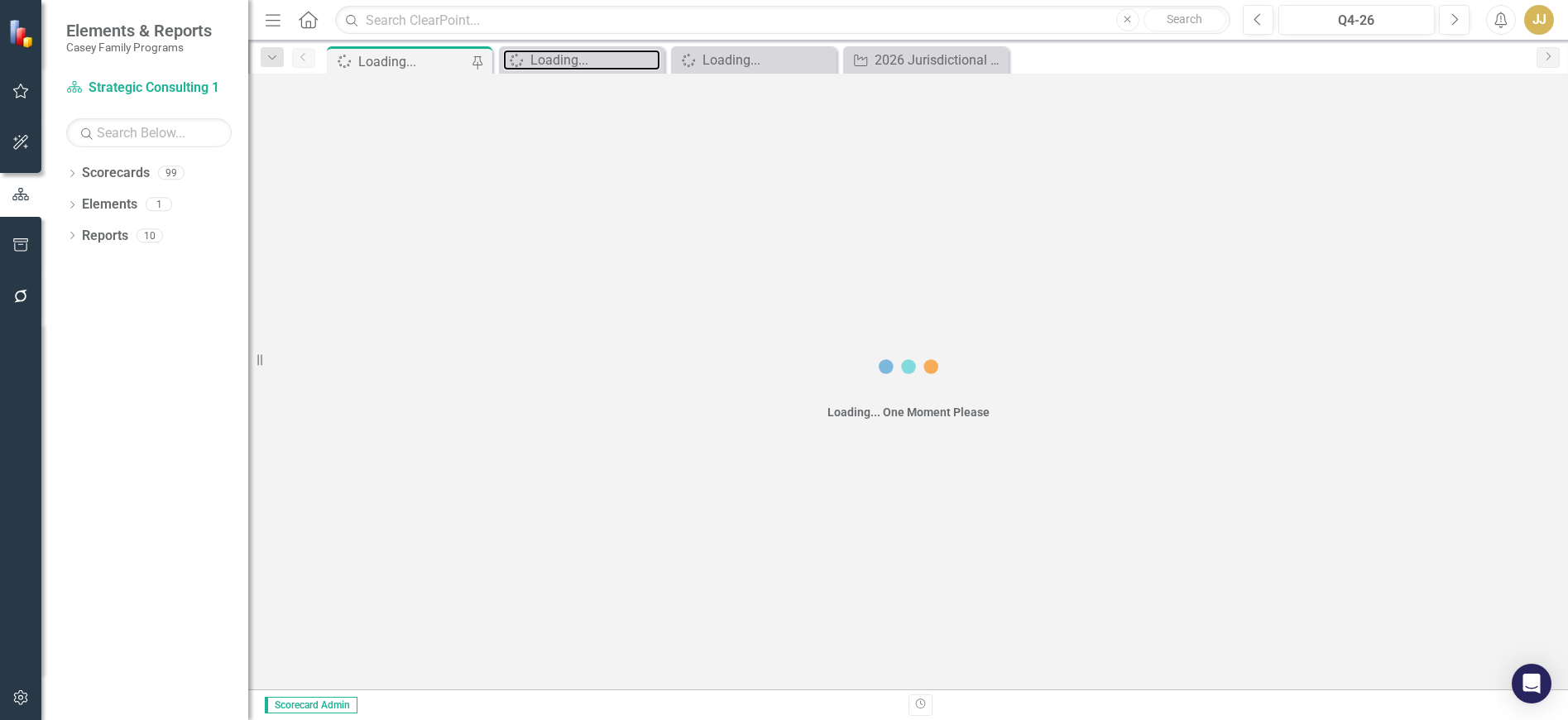 click on "Loading..." at bounding box center (595, 60) 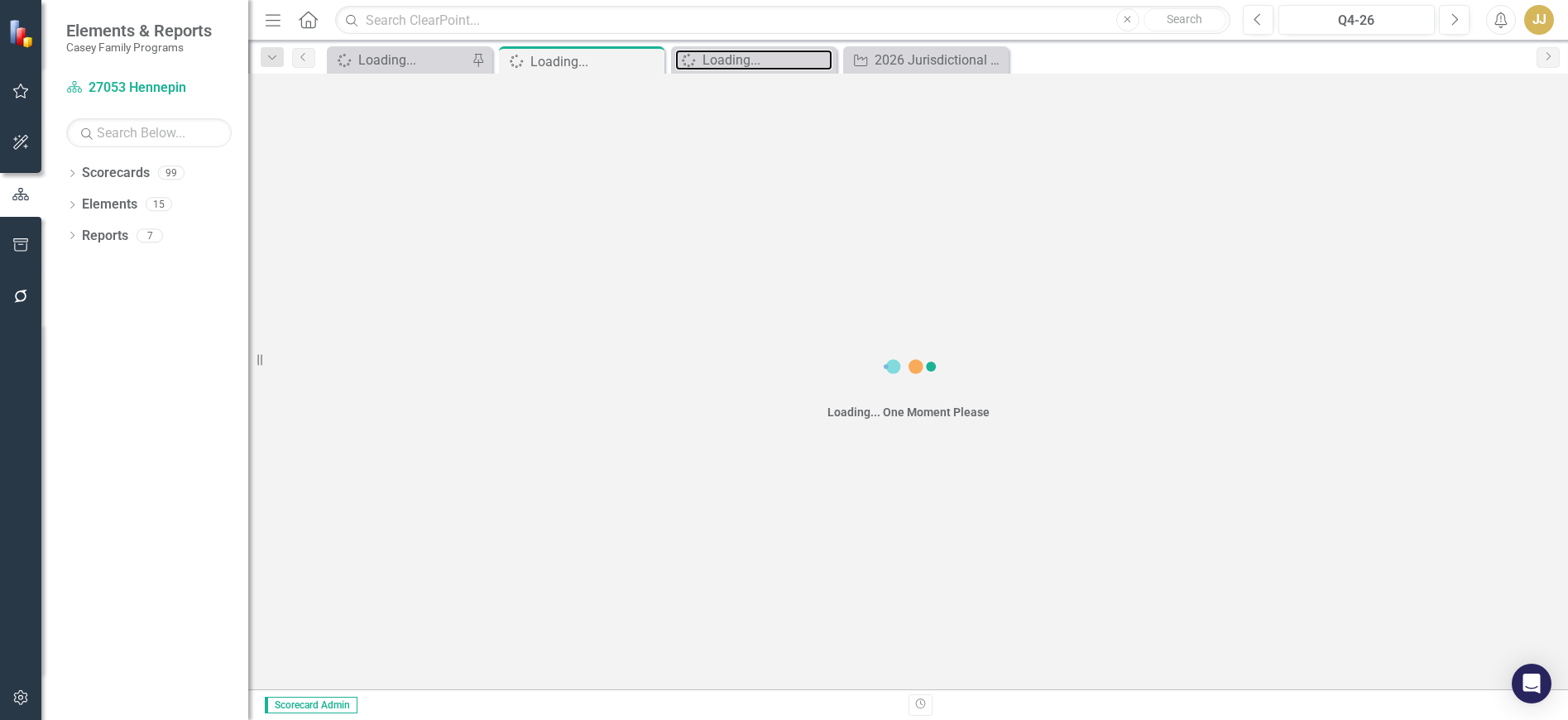 click on "Loading..." at bounding box center [767, 60] 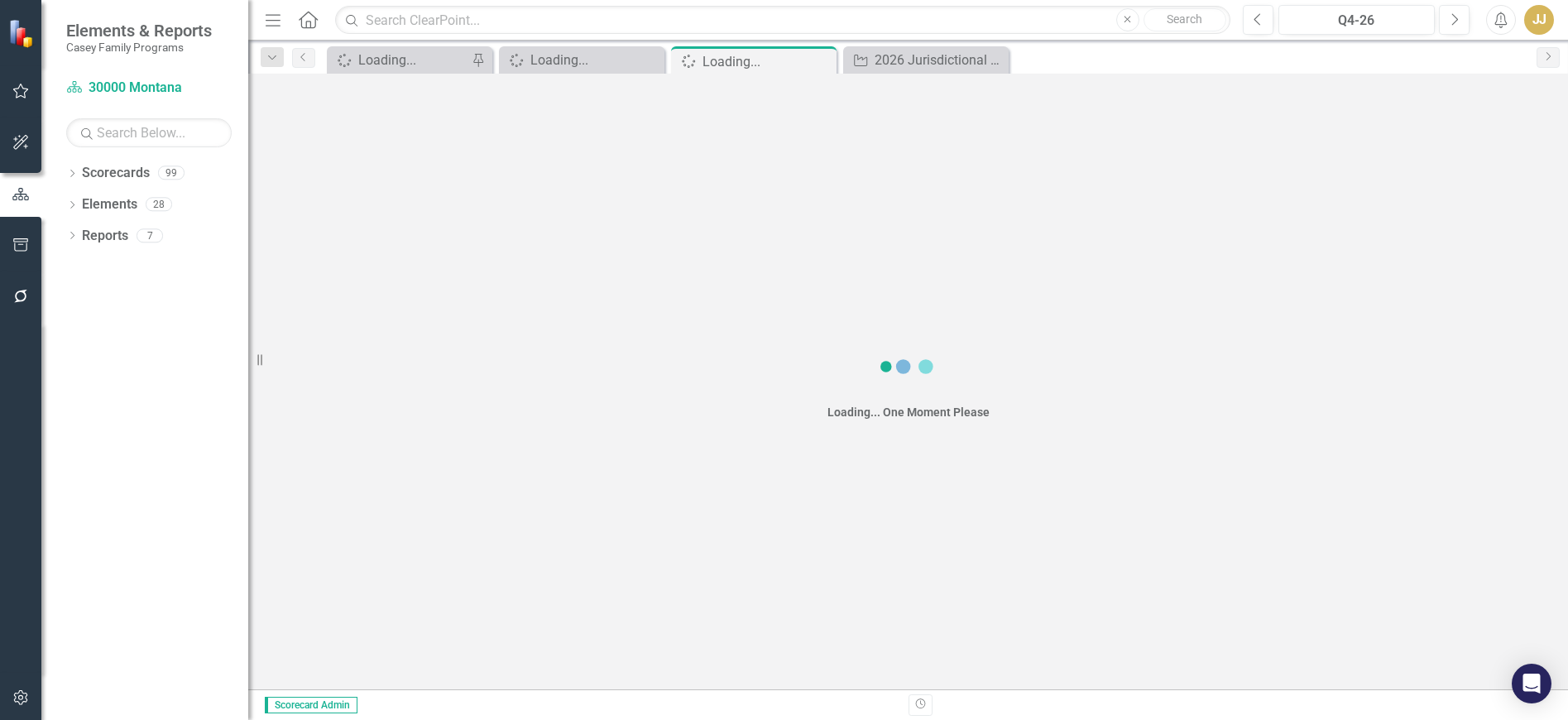 click on "Close" 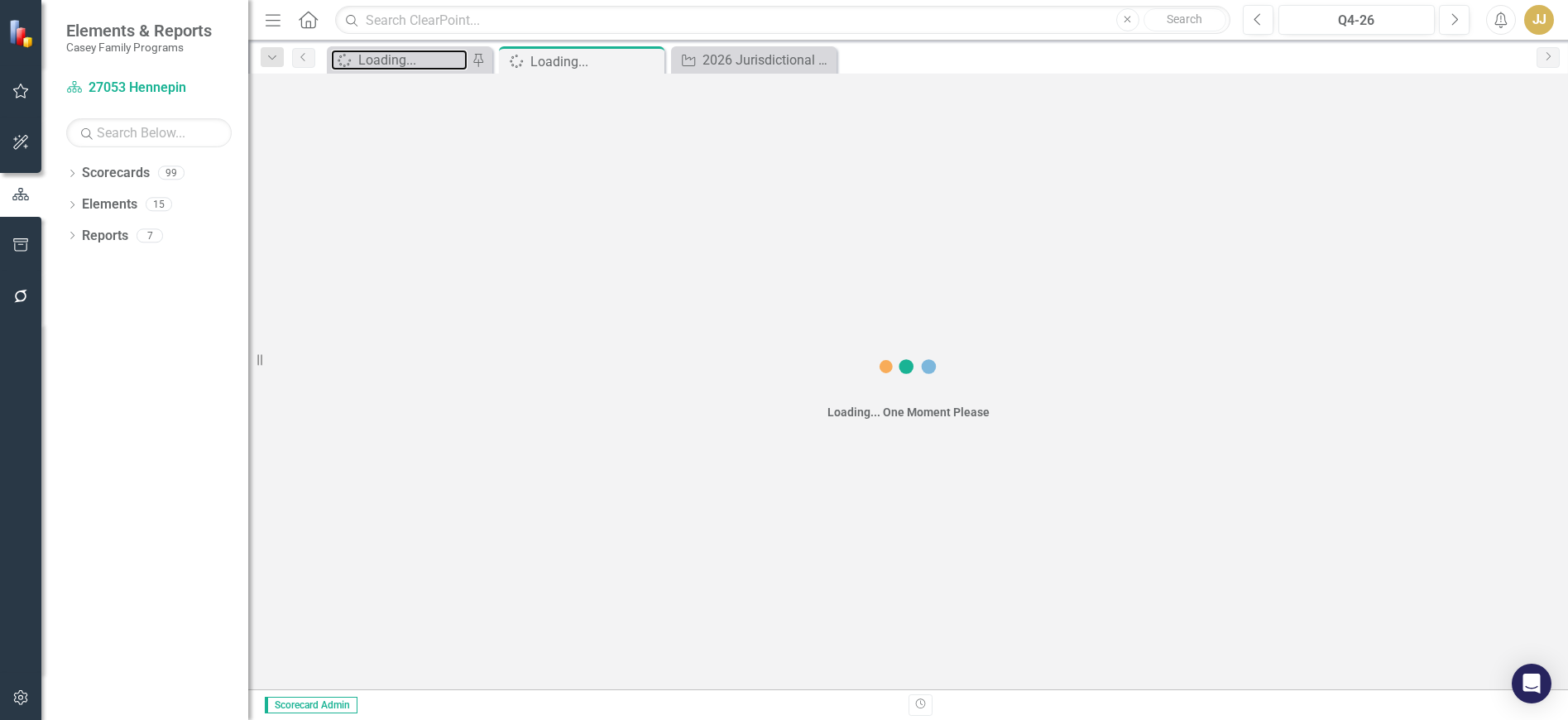 click on "Loading..." at bounding box center [413, 60] 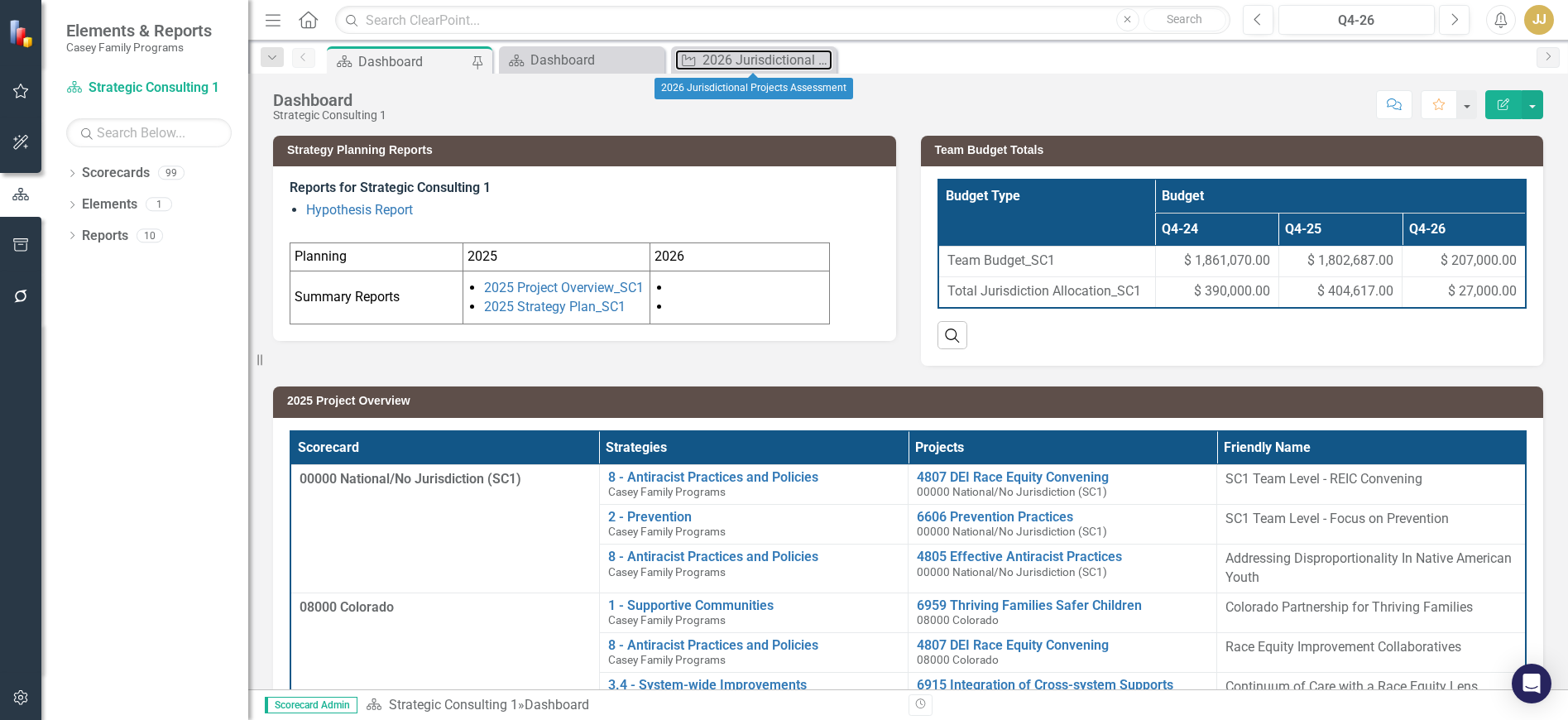 click on "2026 Jurisdictional Projects Assessment" at bounding box center [767, 60] 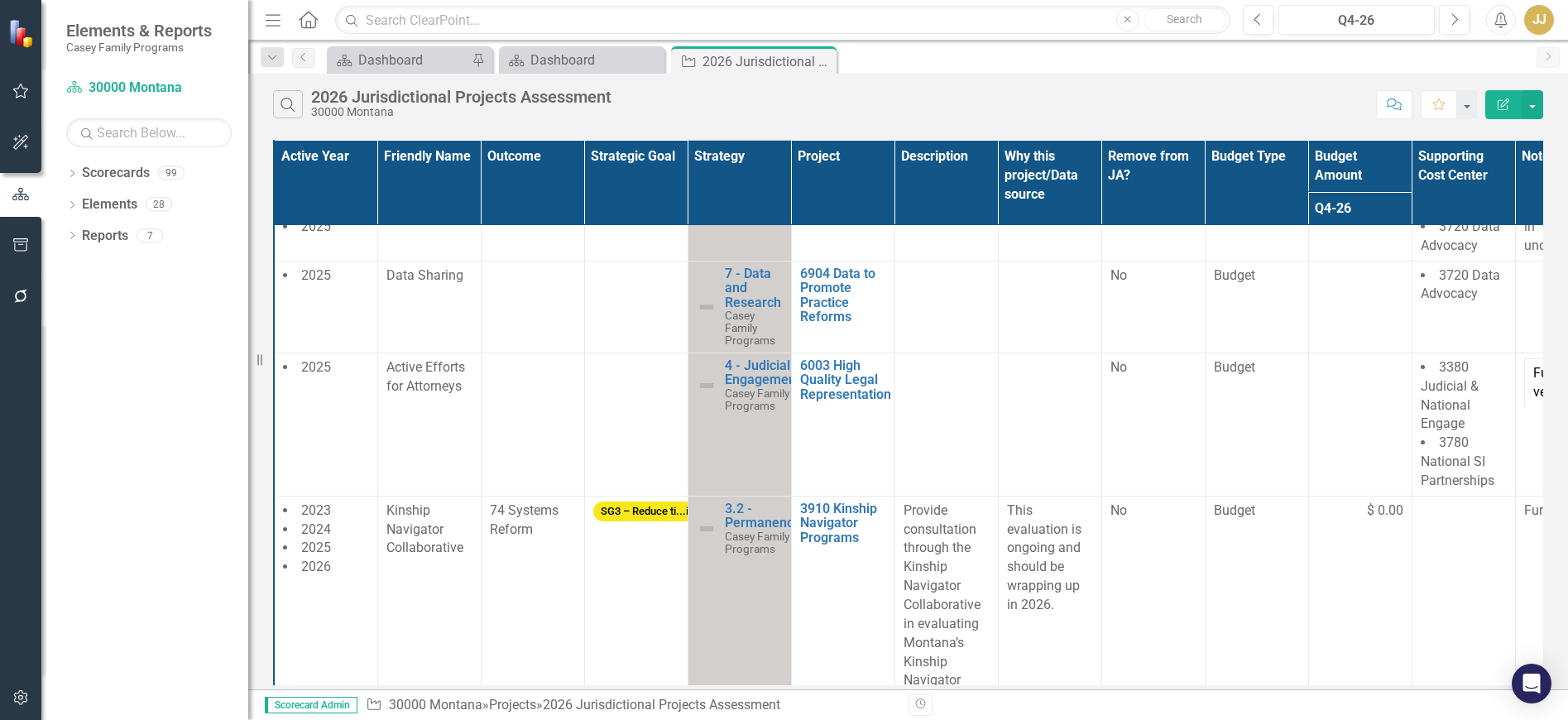 scroll, scrollTop: 0, scrollLeft: 0, axis: both 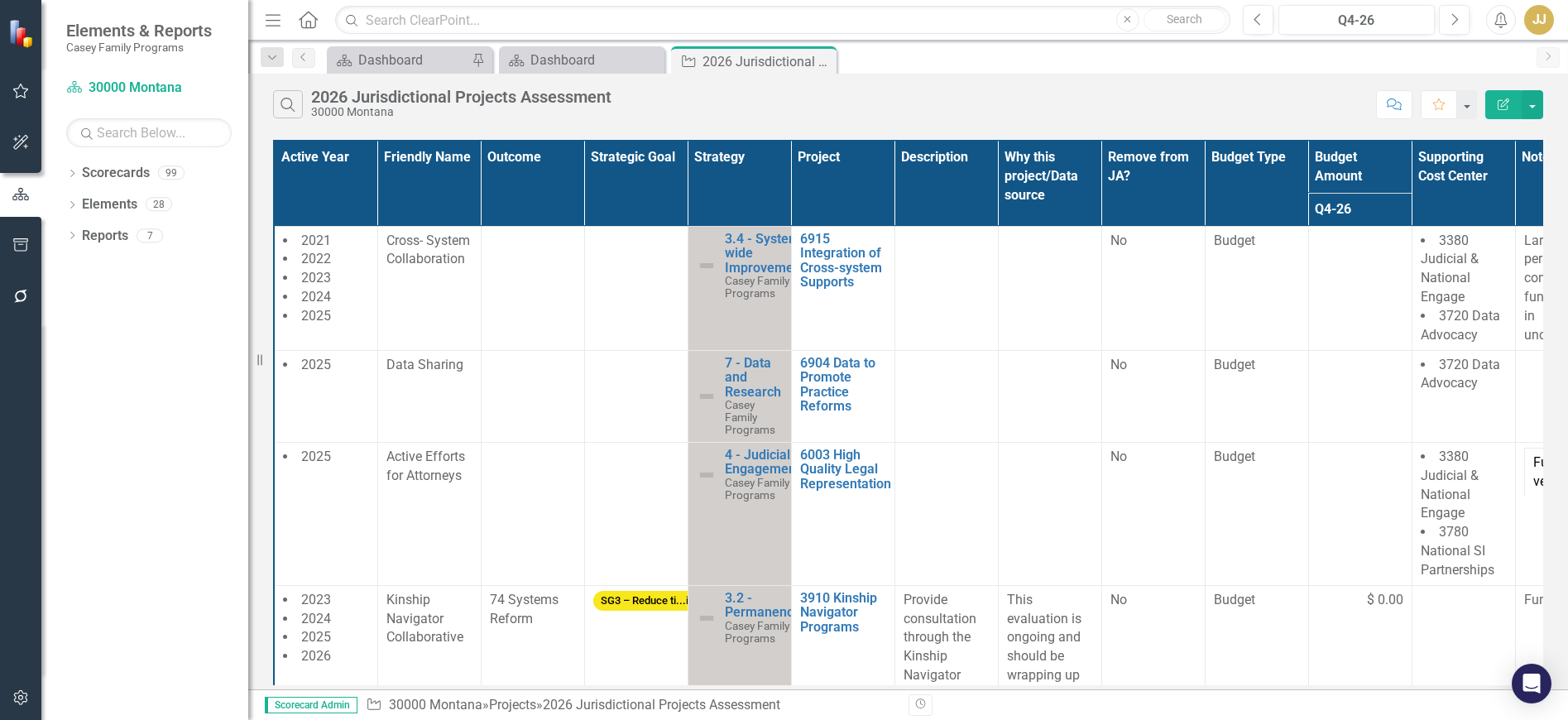 click on "Close" 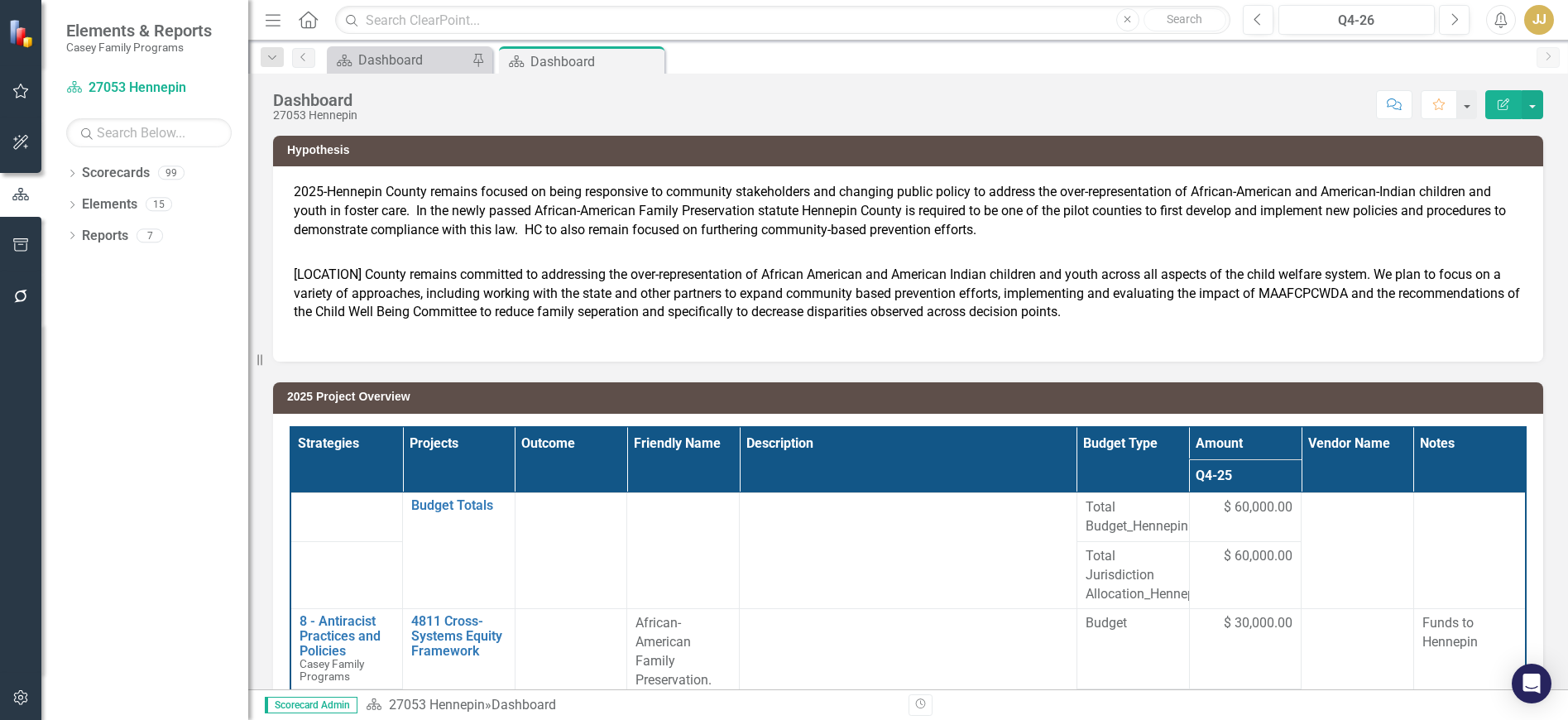 click on "Dropdown" 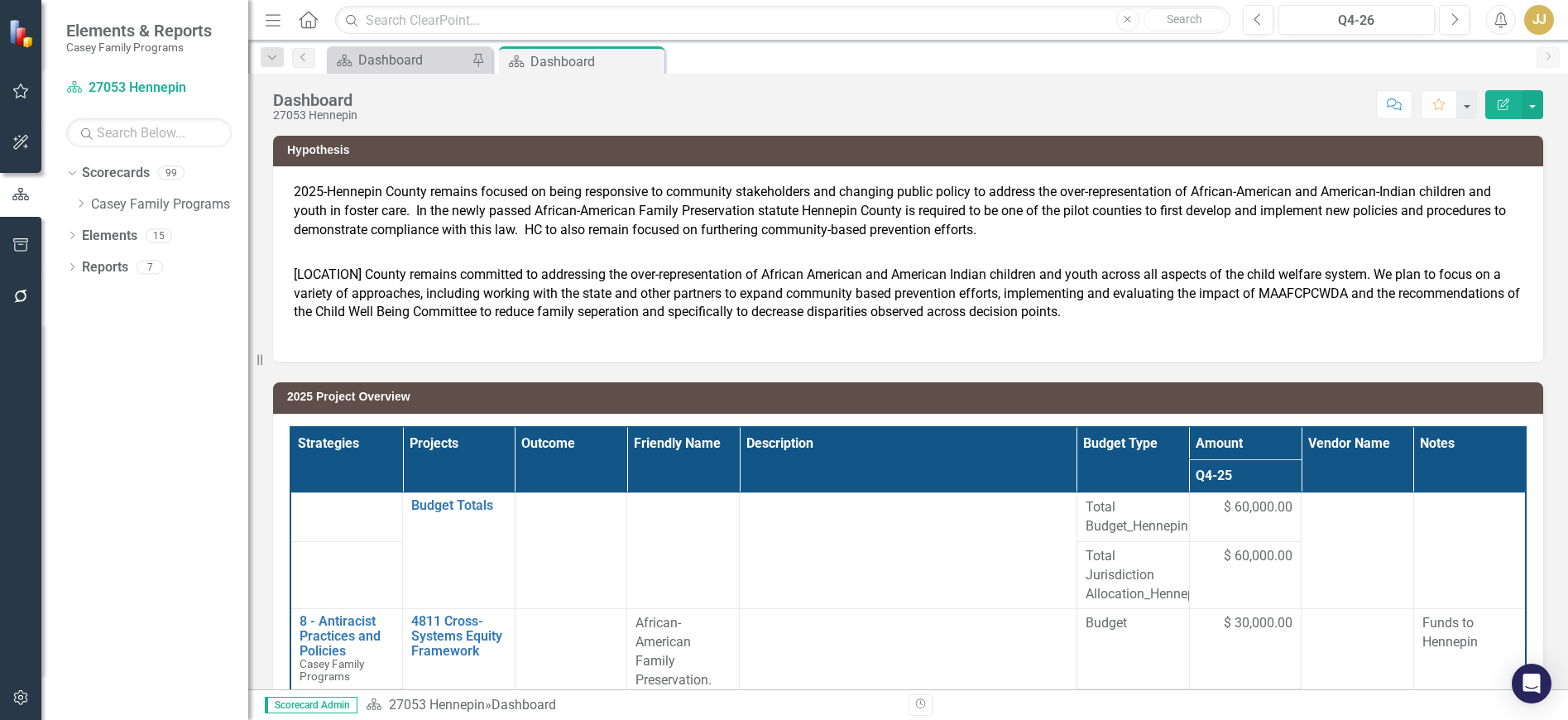 click on "Close" 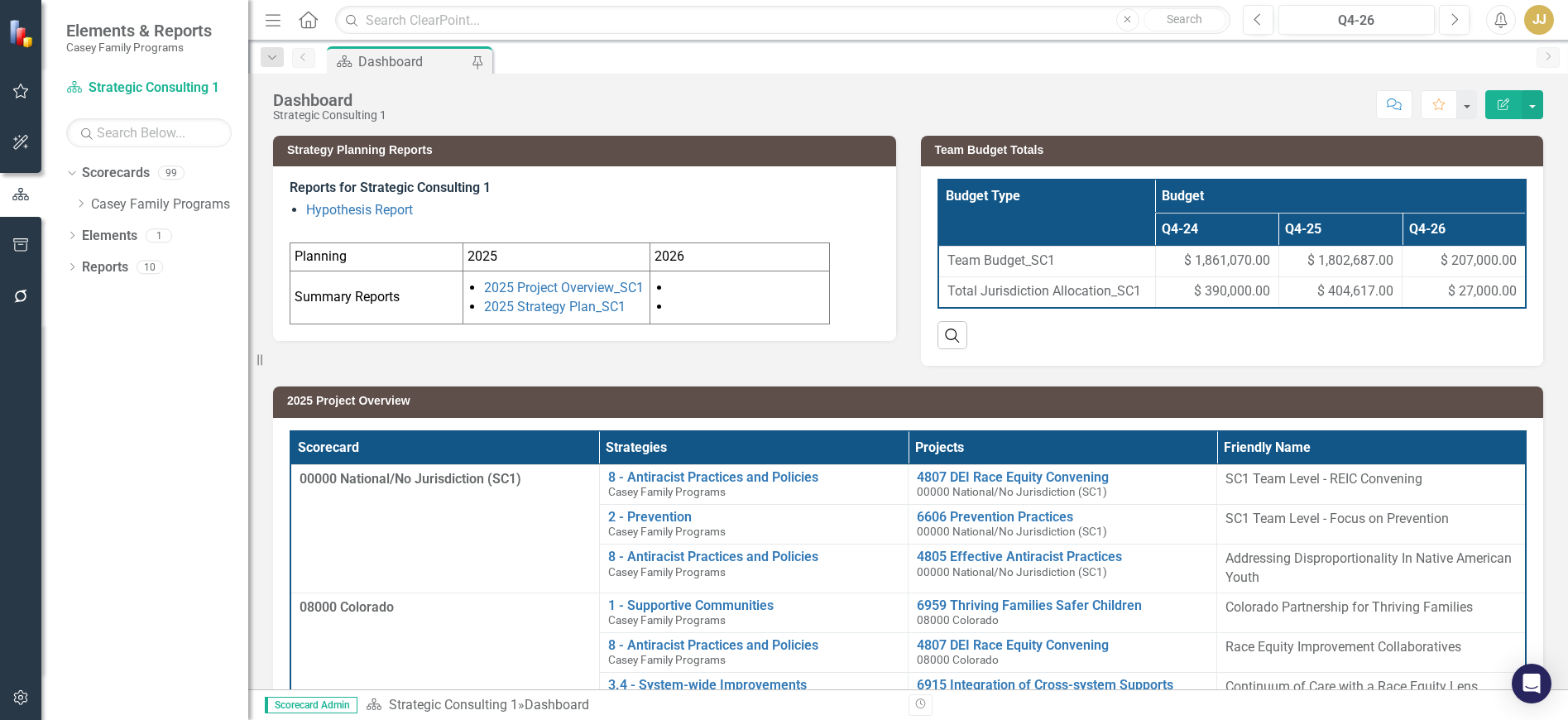 click on "Dropdown" 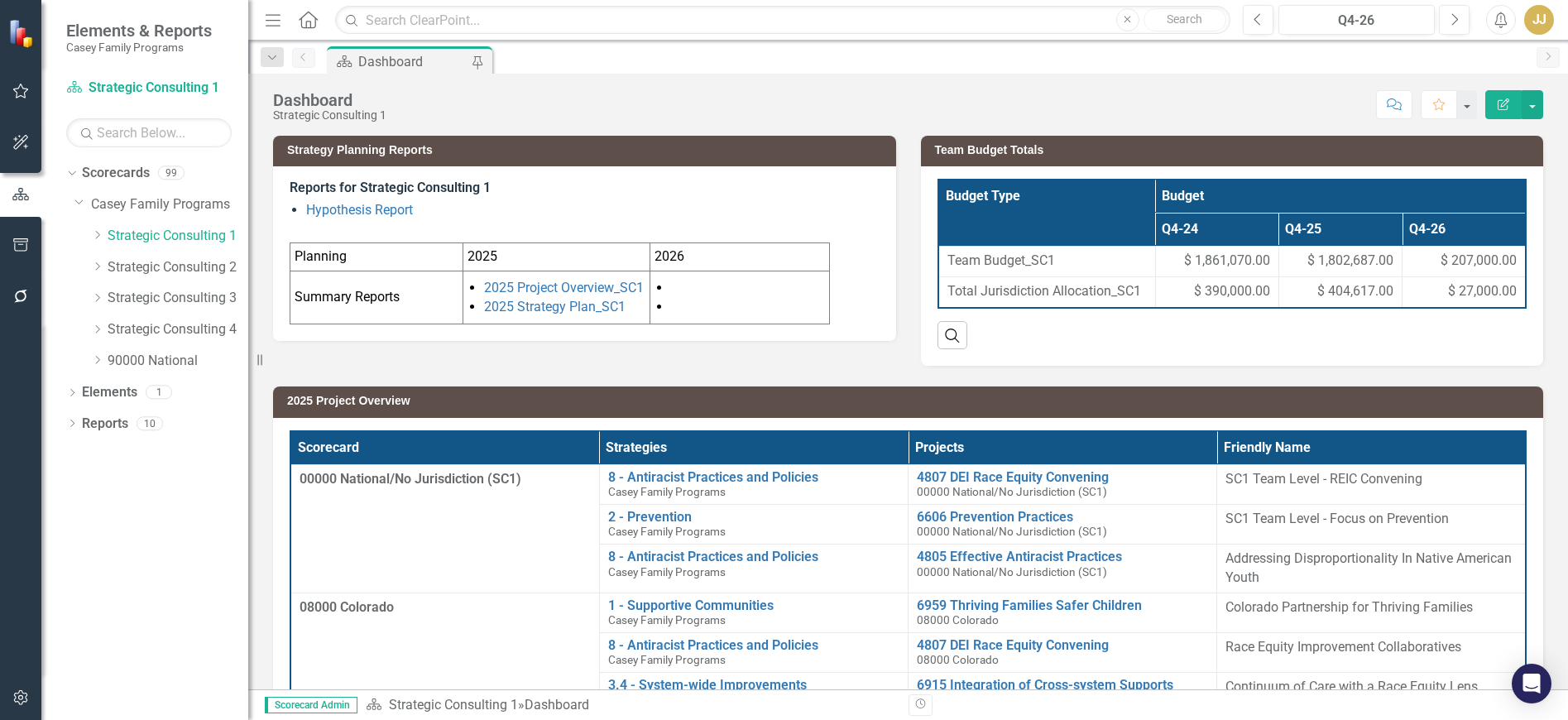 click on "Dropdown" 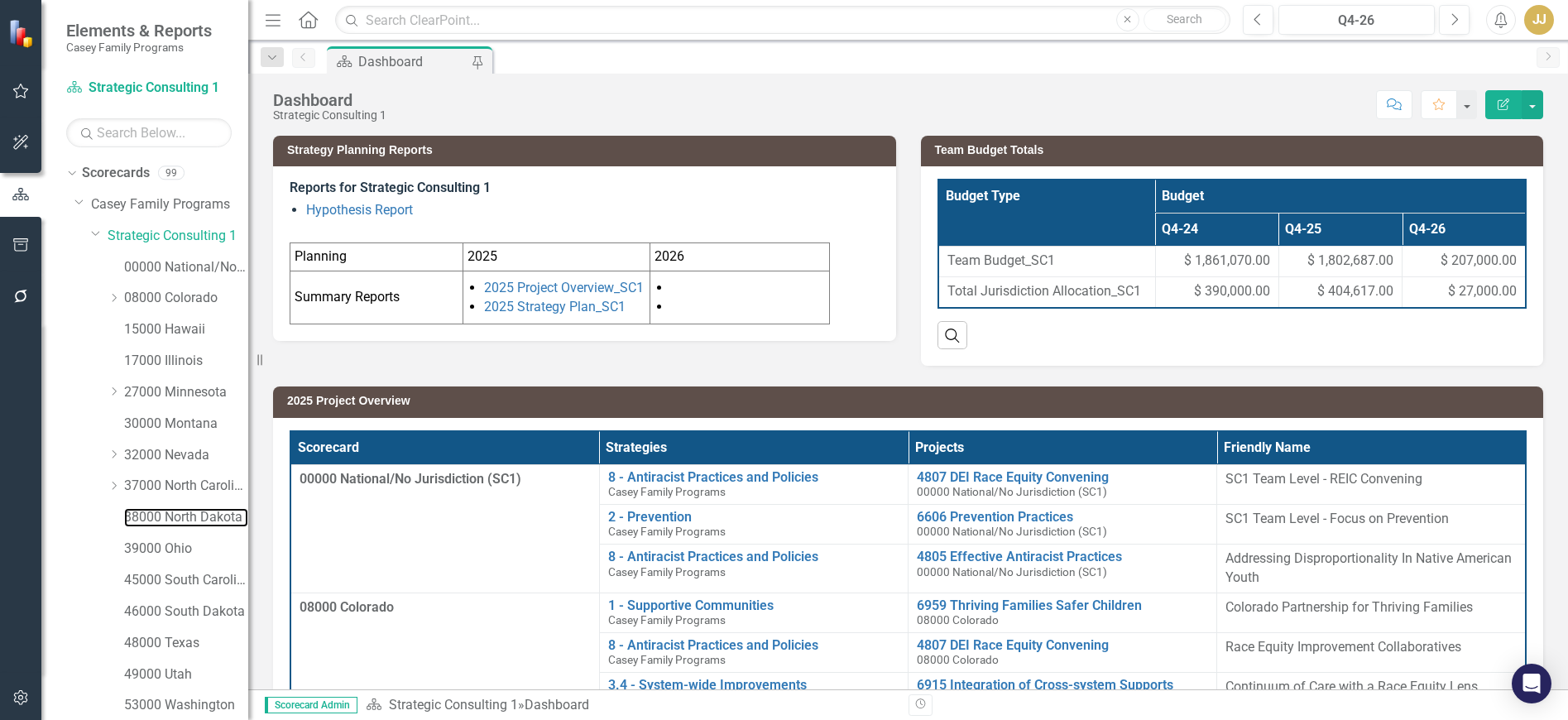click on "38000 North Dakota" at bounding box center (186, 517) 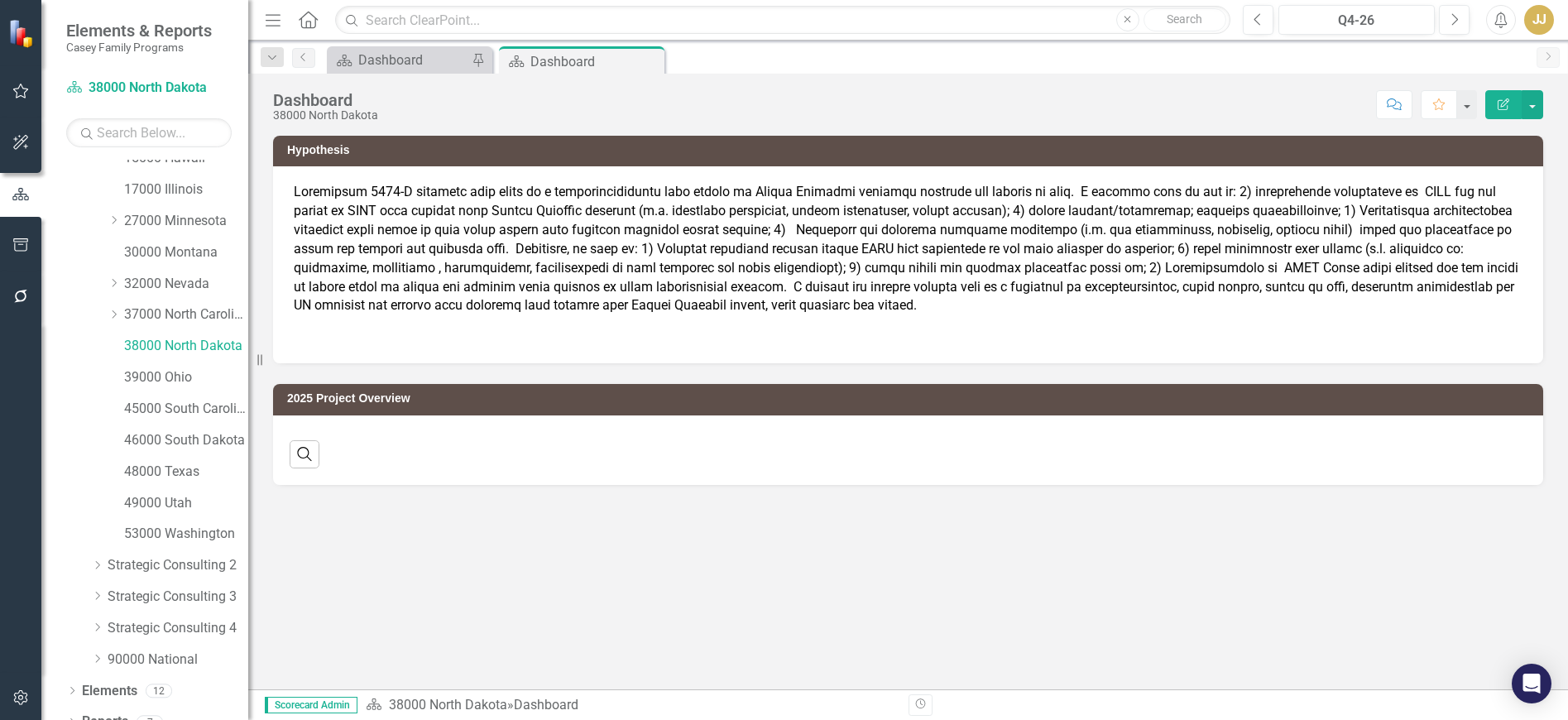 scroll, scrollTop: 191, scrollLeft: 0, axis: vertical 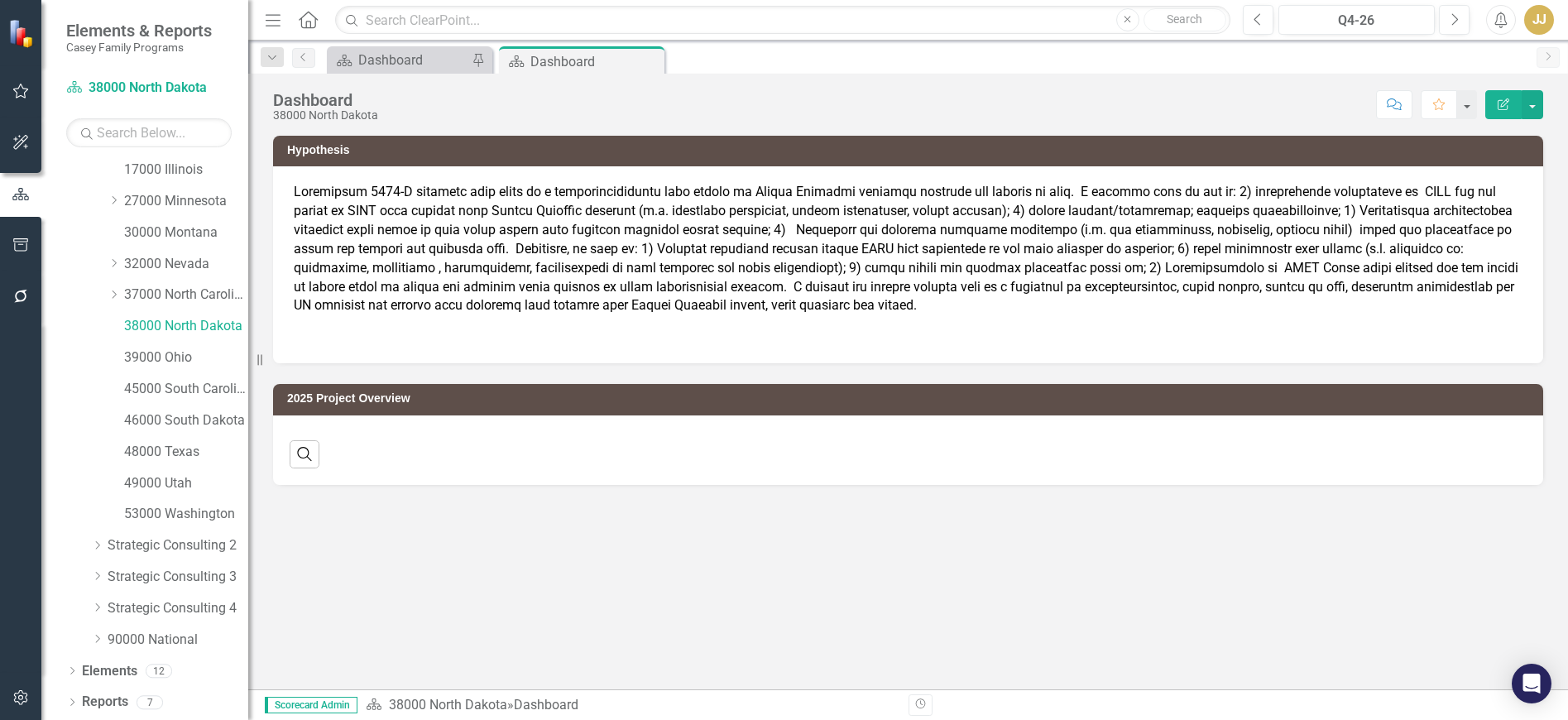 click on "Dropdown" 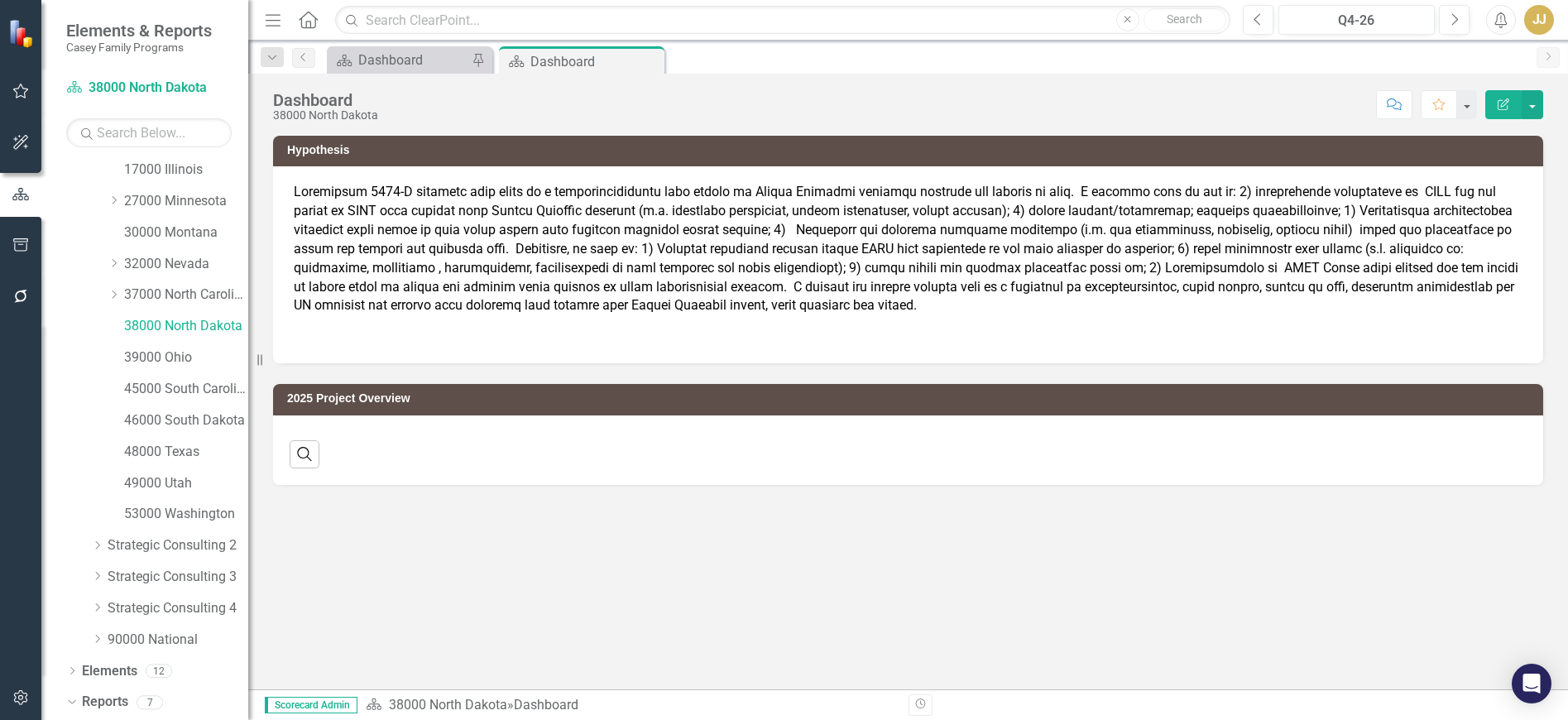 scroll, scrollTop: 398, scrollLeft: 0, axis: vertical 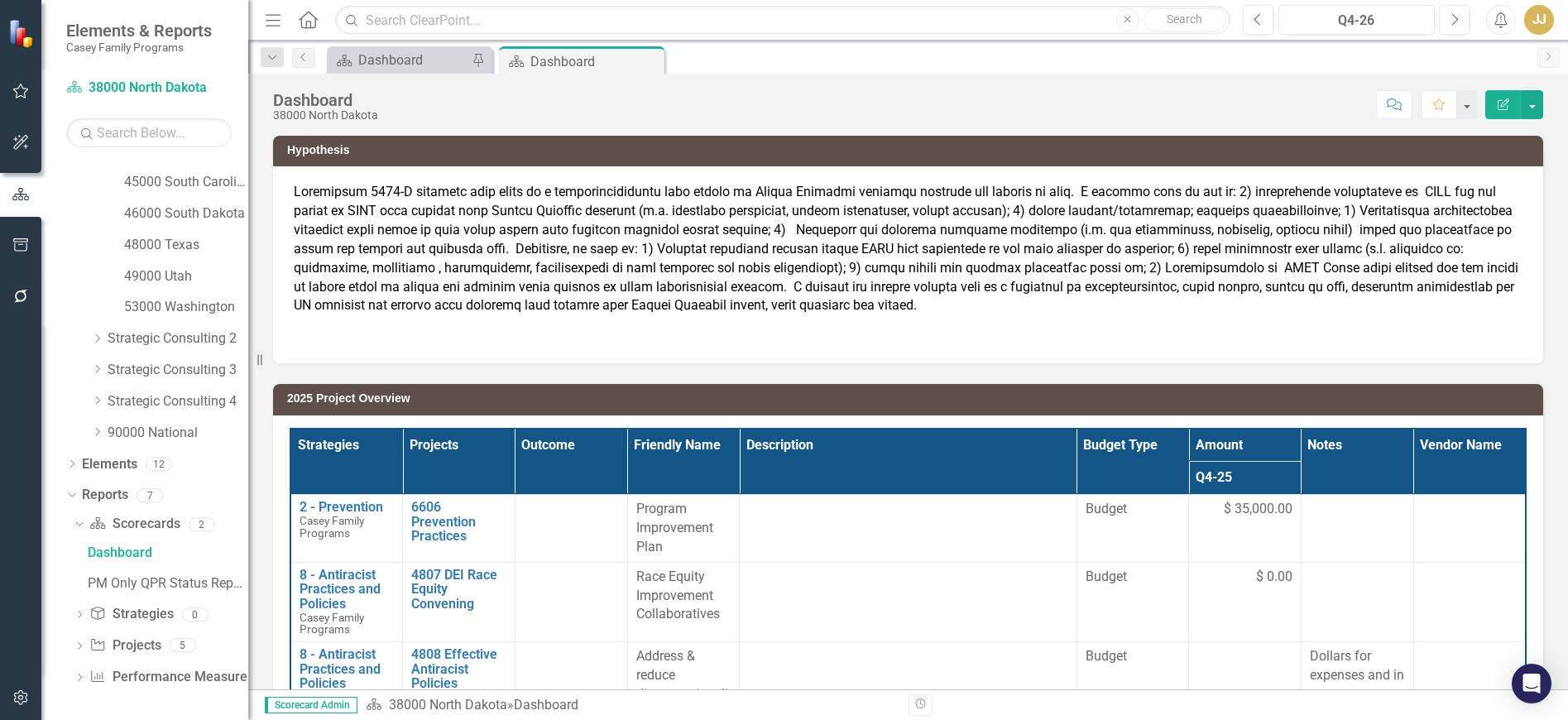 click on "Dropdown" 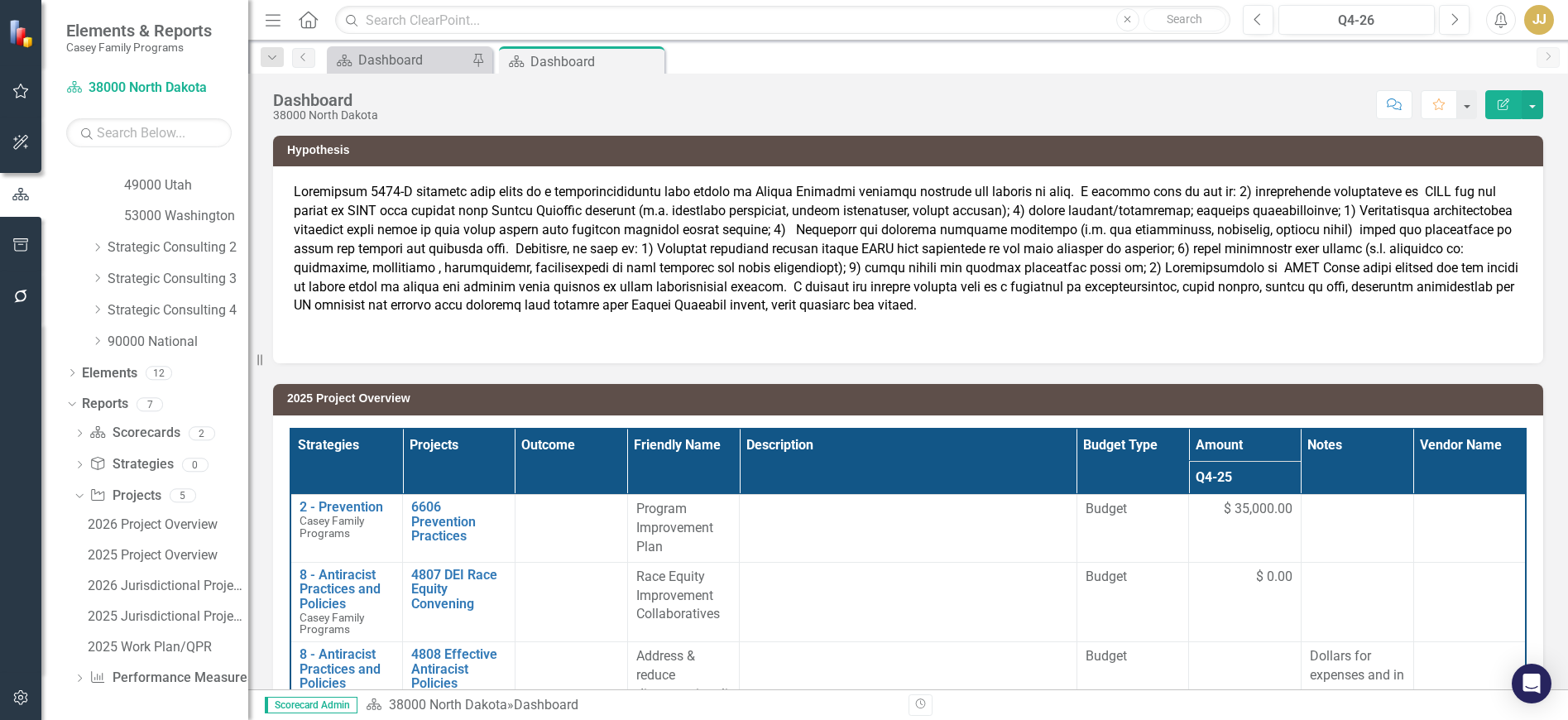 scroll, scrollTop: 490, scrollLeft: 0, axis: vertical 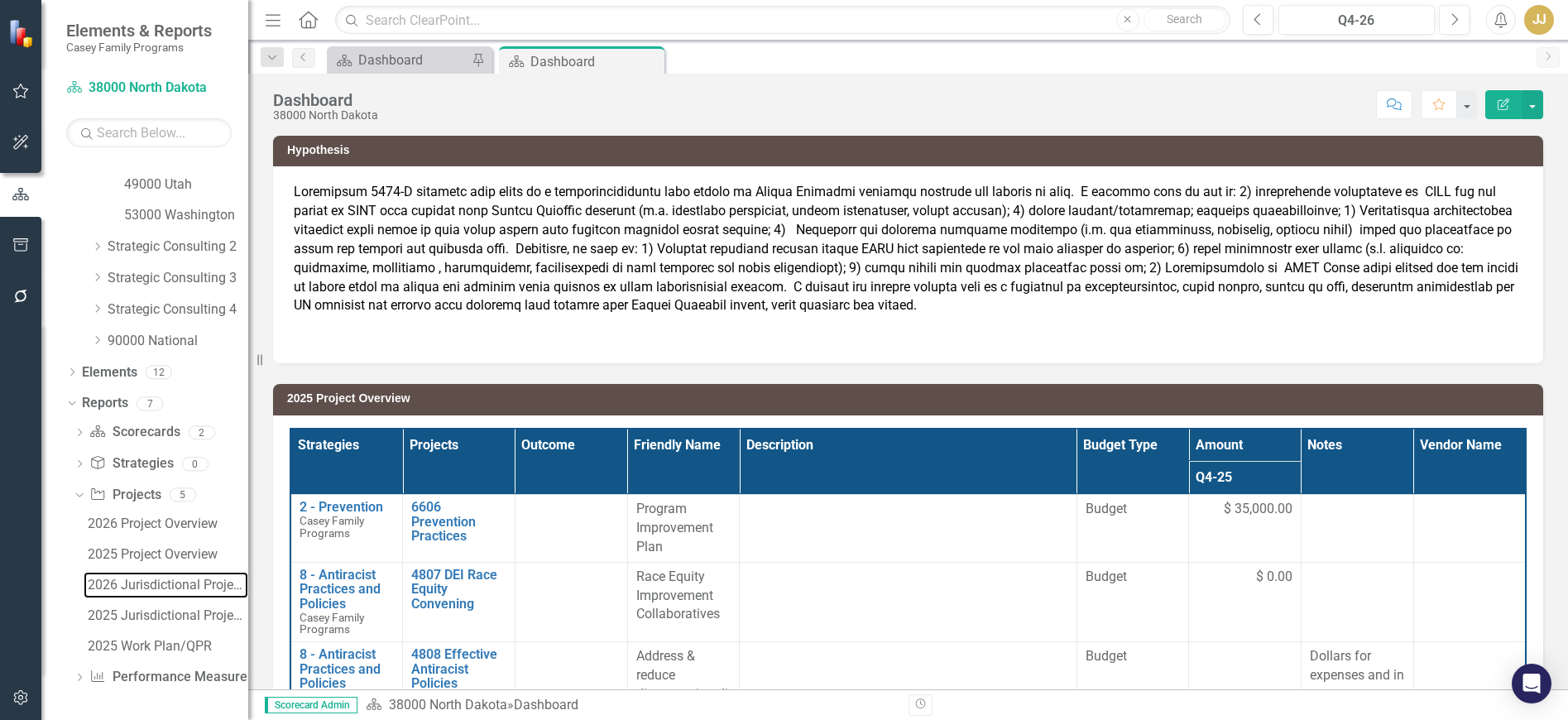 click on "2026 Jurisdictional Projects Assessment" at bounding box center [168, 585] 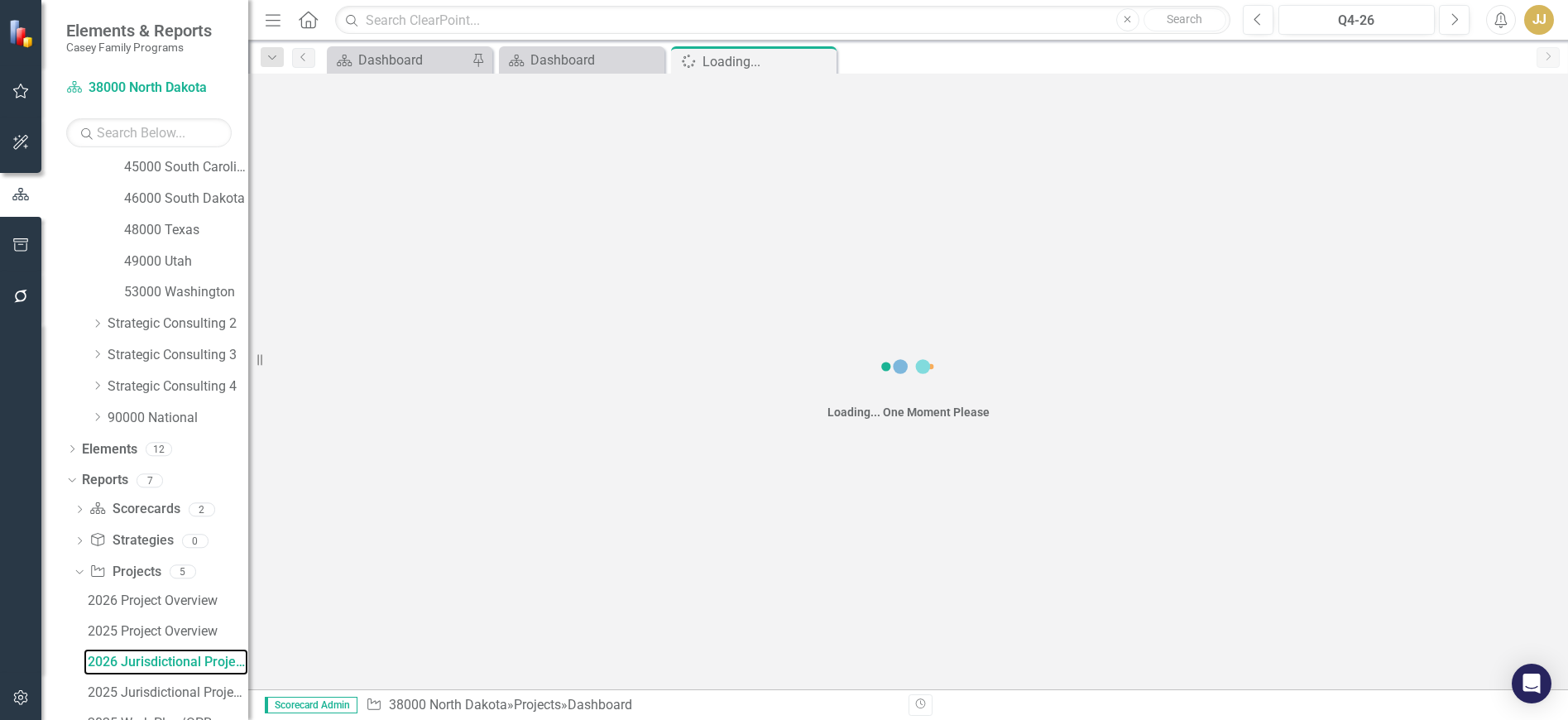 scroll, scrollTop: 368, scrollLeft: 0, axis: vertical 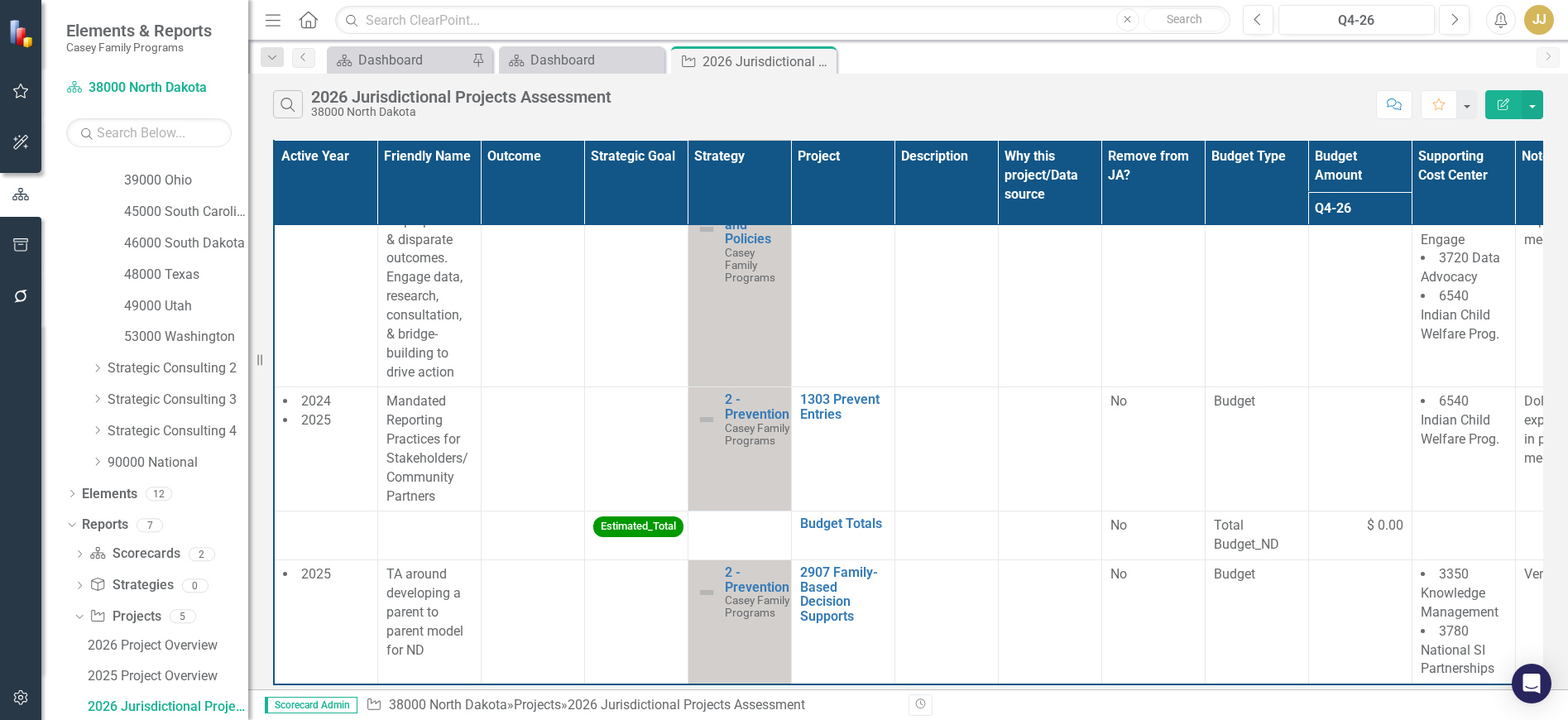 click on "2025" at bounding box center (316, 420) 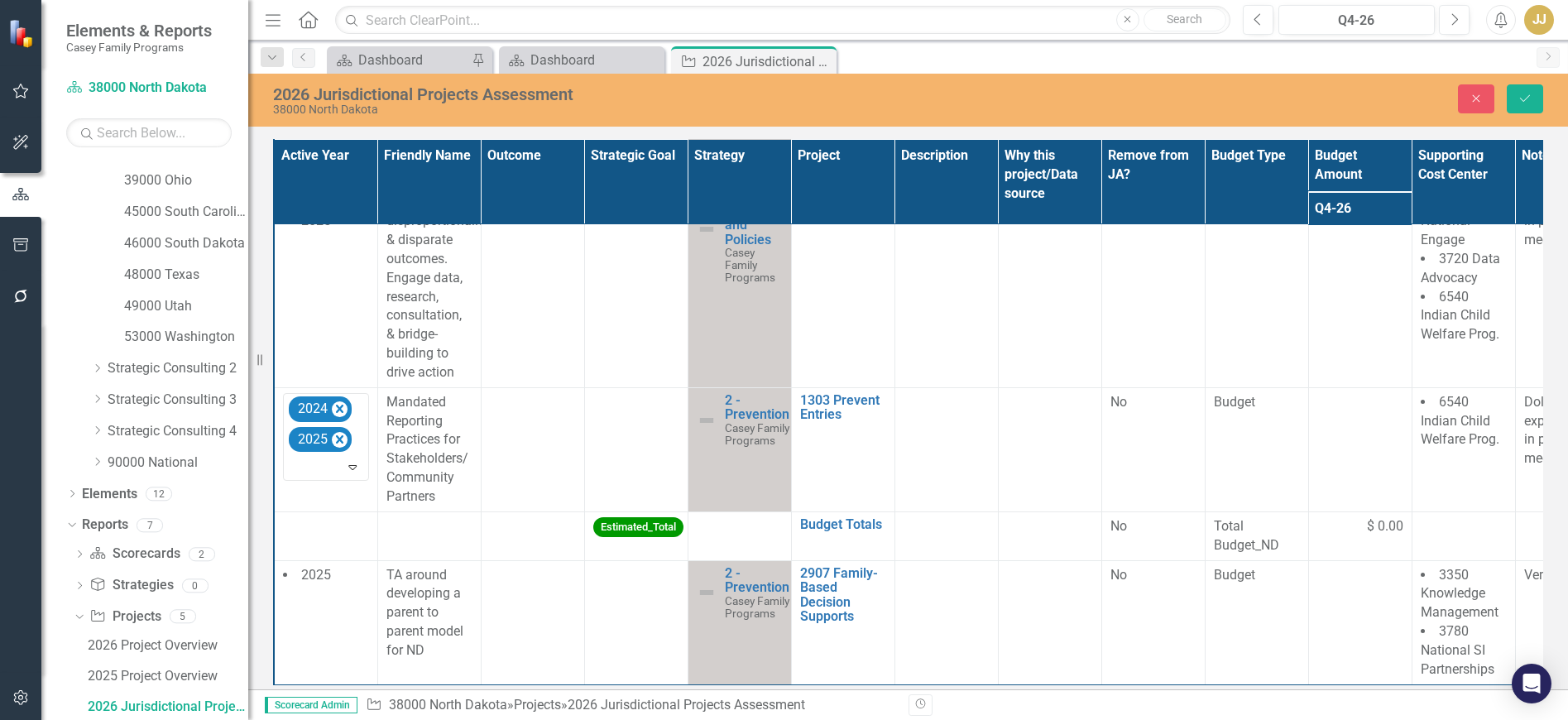 click on "Expand" 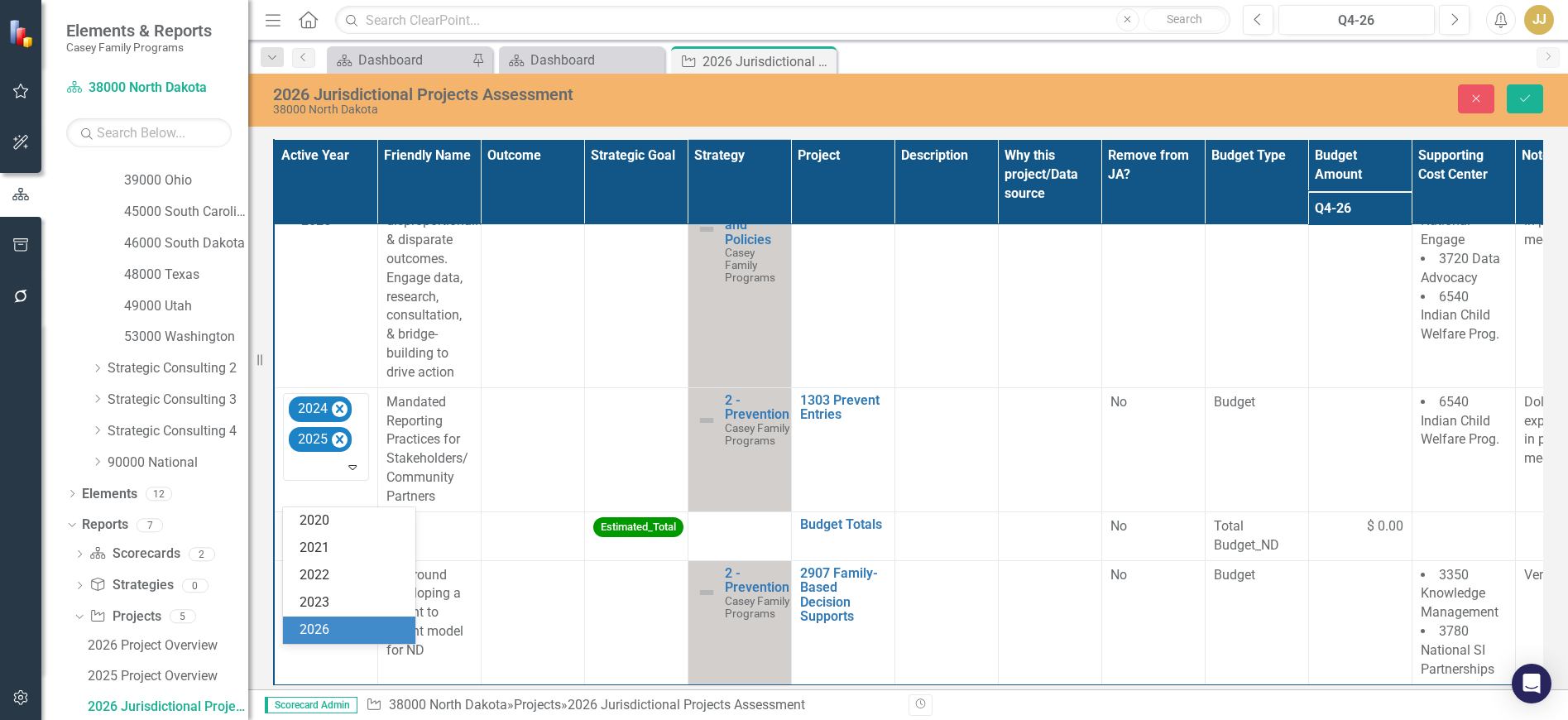 click on "2026" at bounding box center [352, 630] 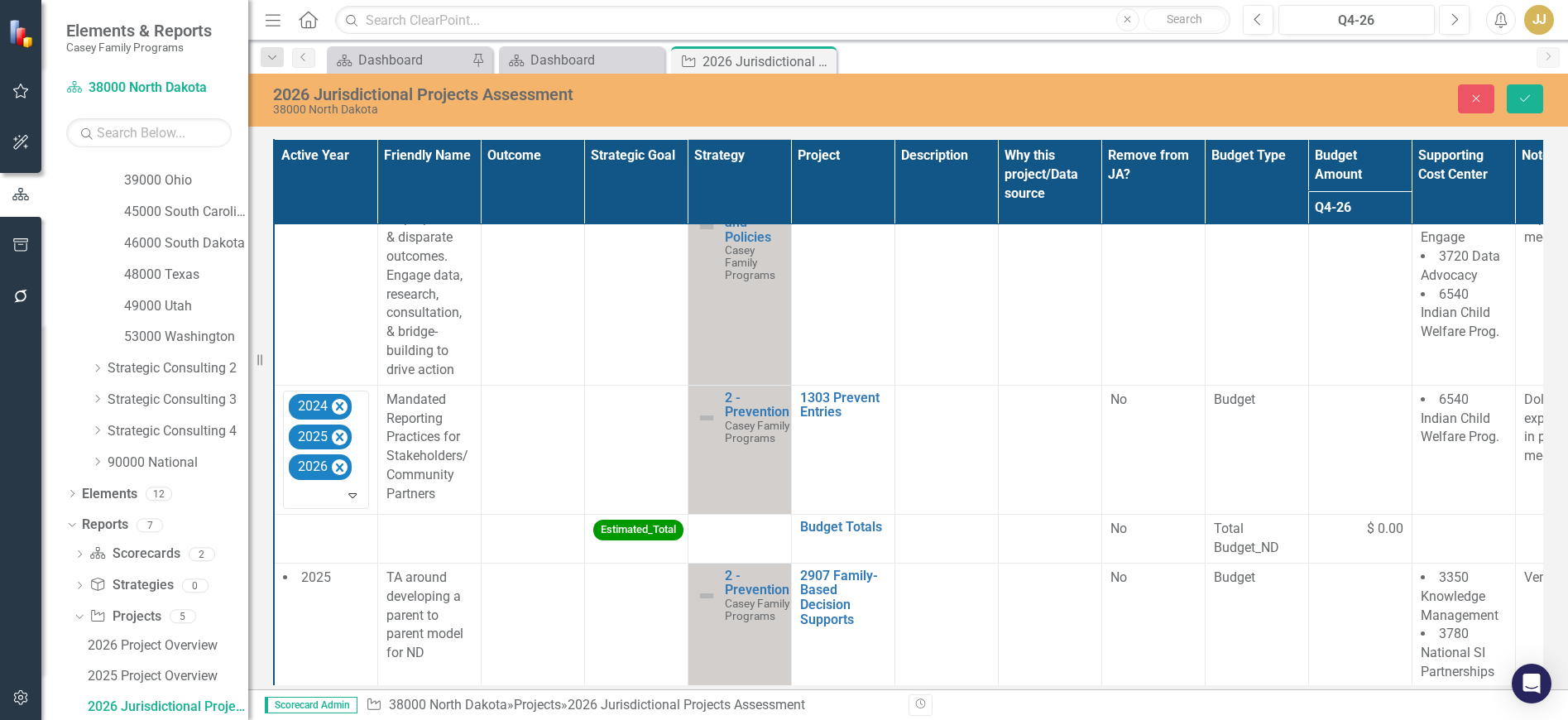 click at bounding box center [532, 449] 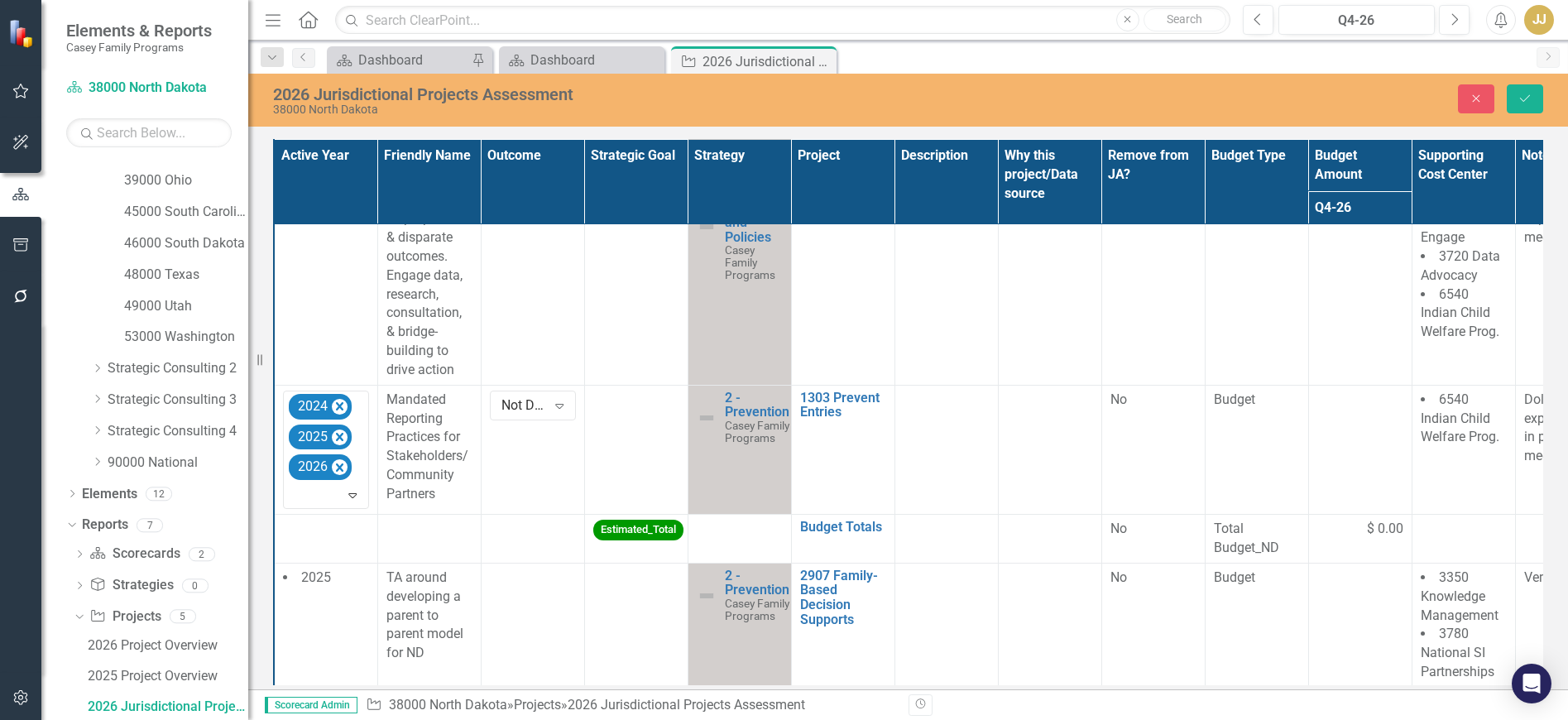 click on "Not Defined Expand" at bounding box center (533, 406) 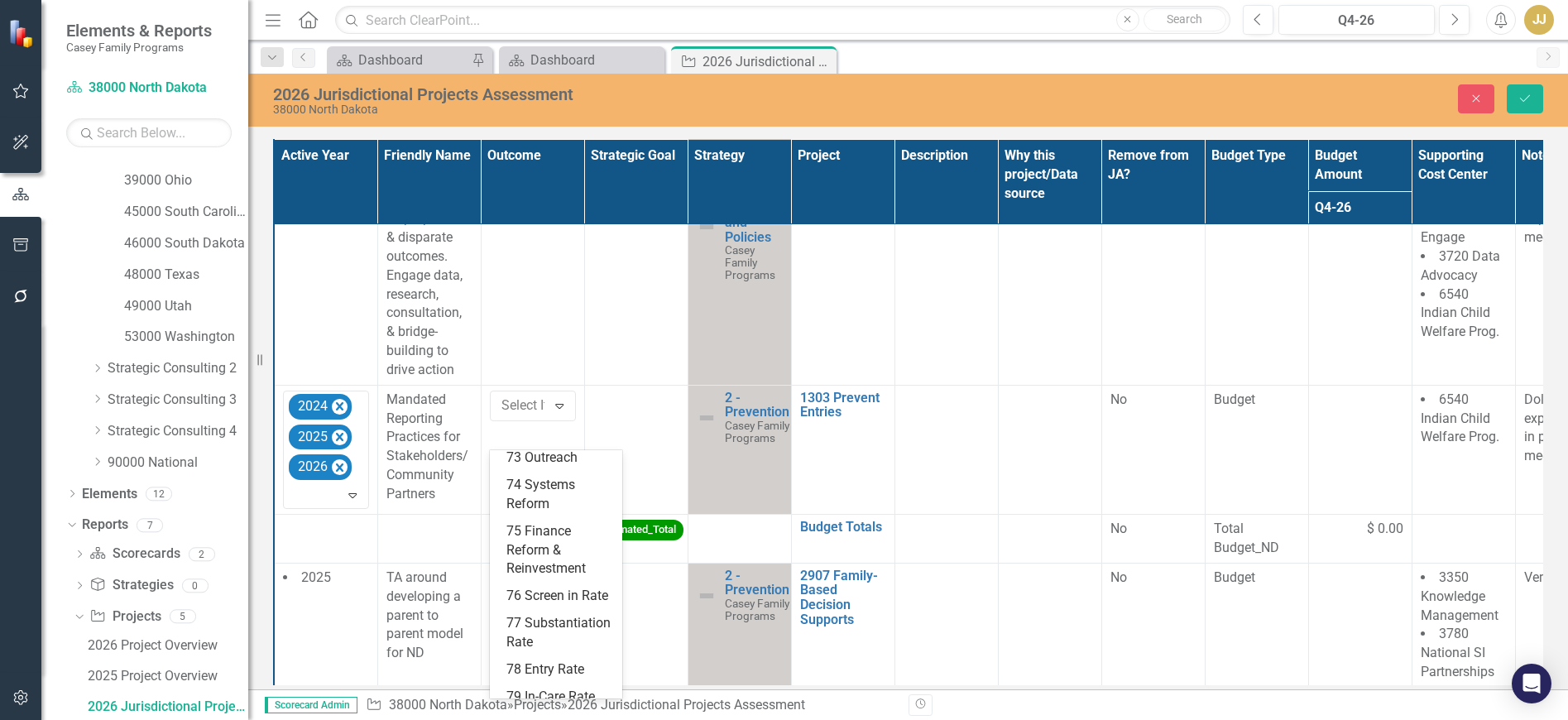 scroll, scrollTop: 414, scrollLeft: 0, axis: vertical 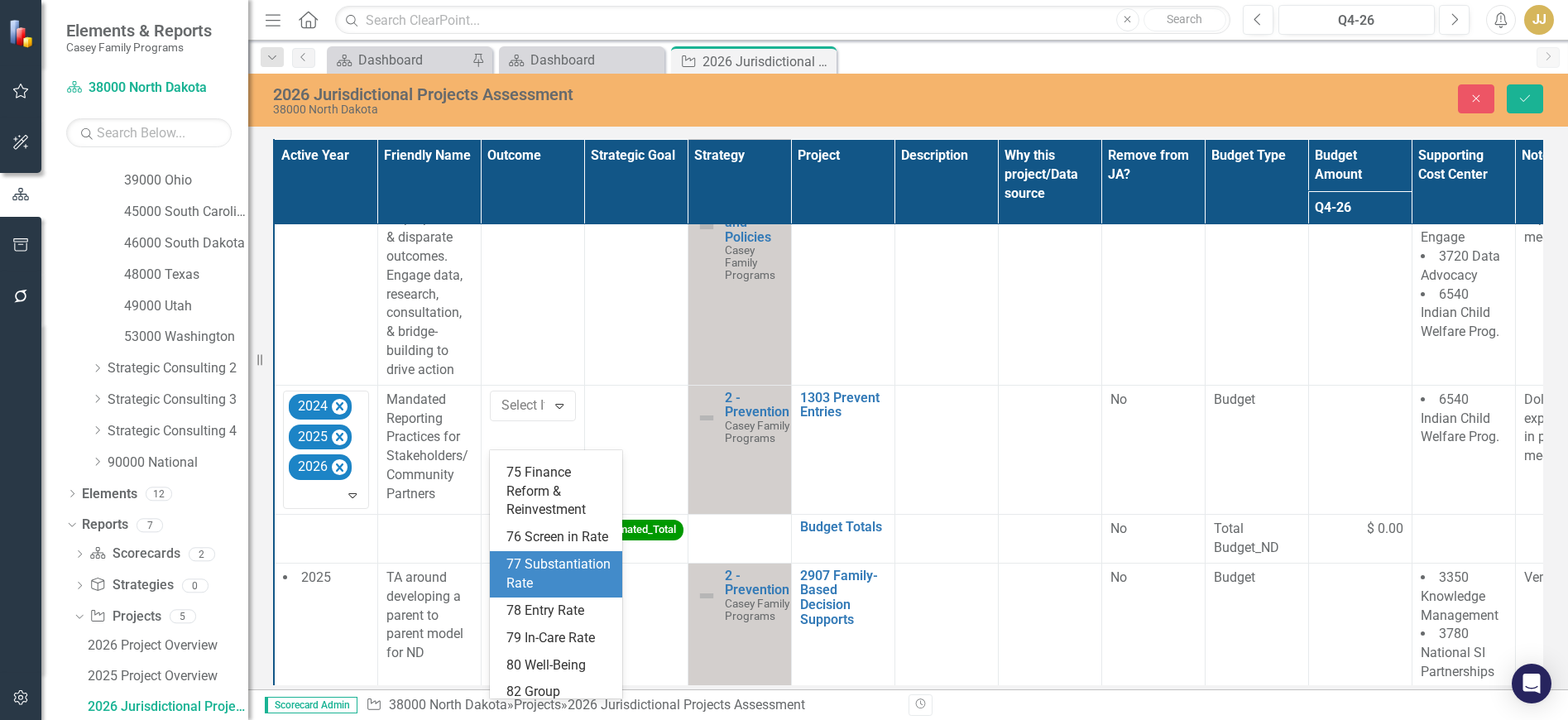 click on "77 Substantiation Rate" at bounding box center [559, 574] 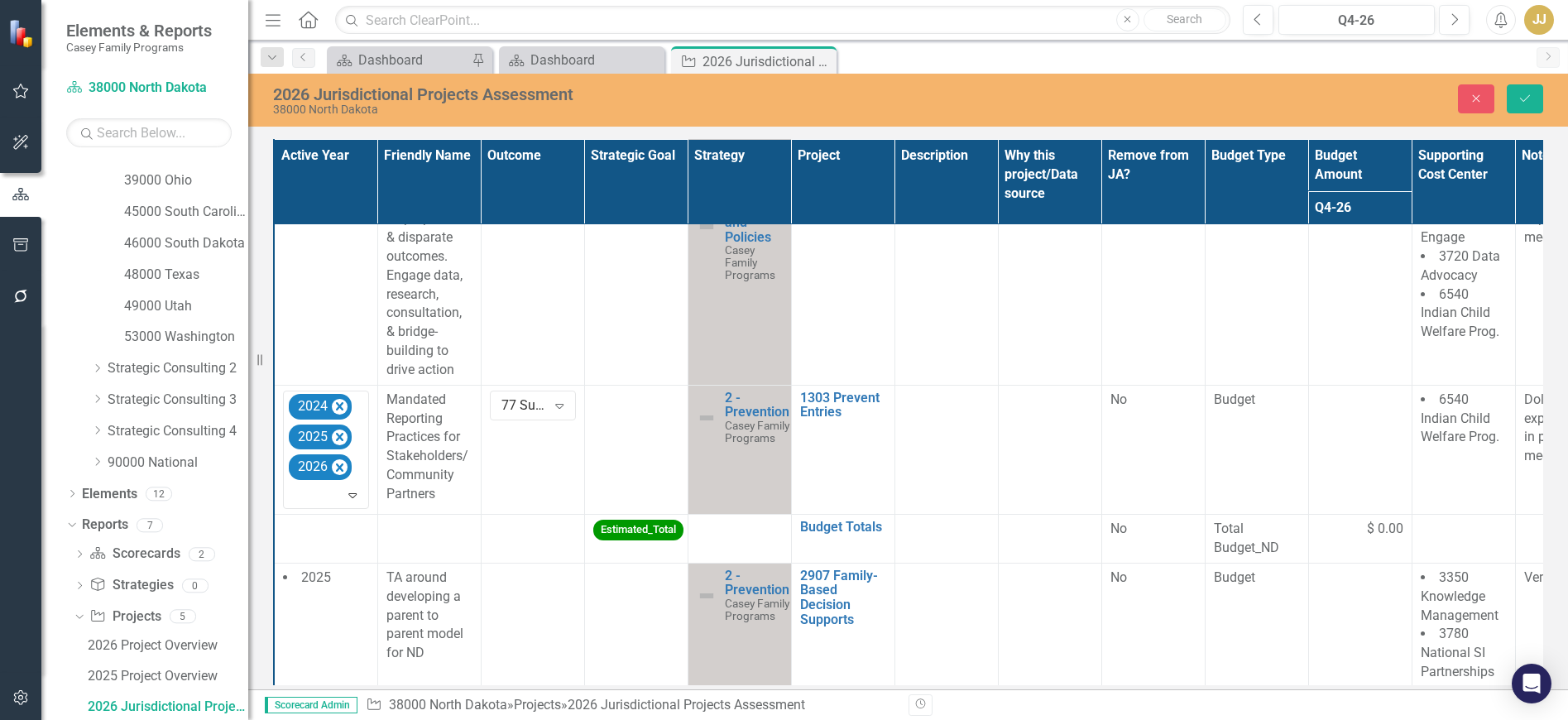 click at bounding box center (635, 449) 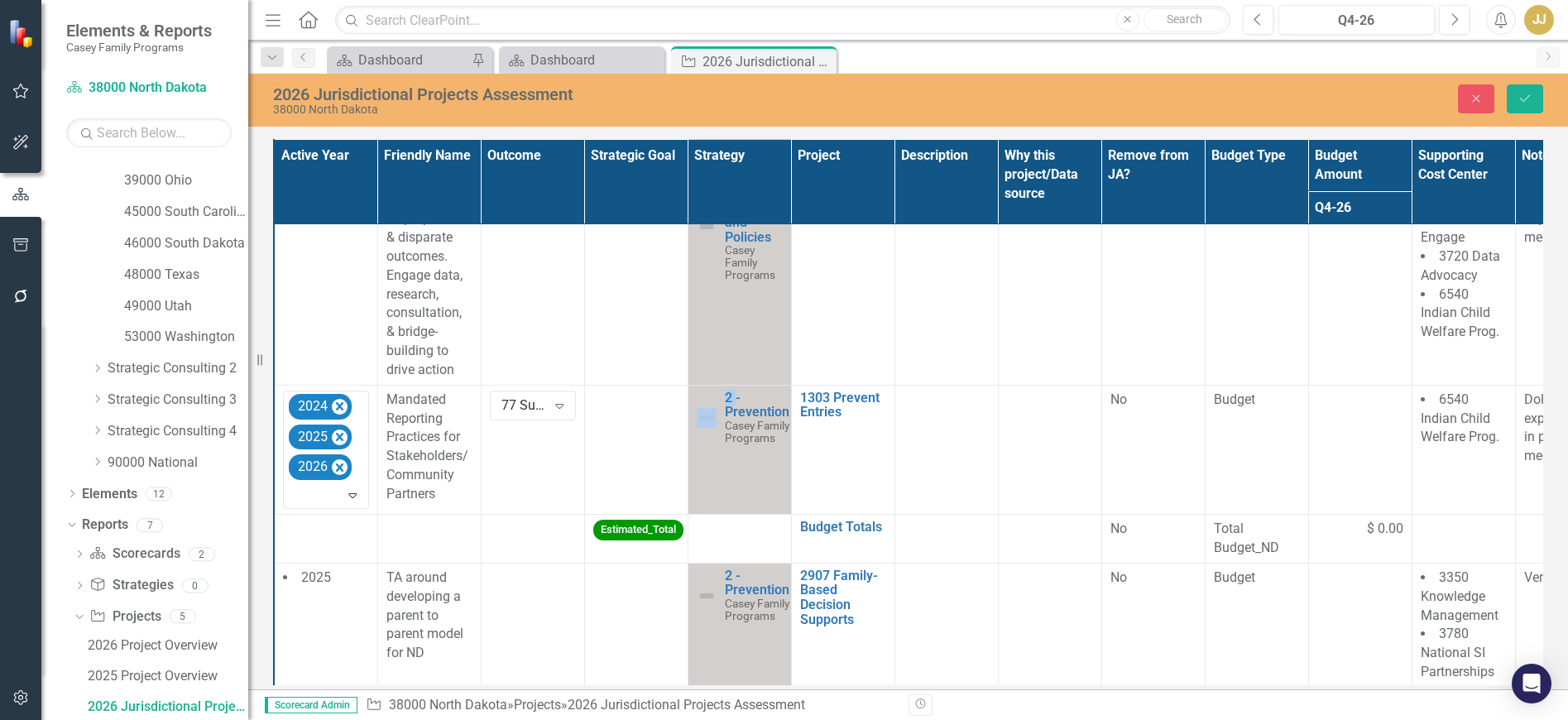 click at bounding box center (635, 449) 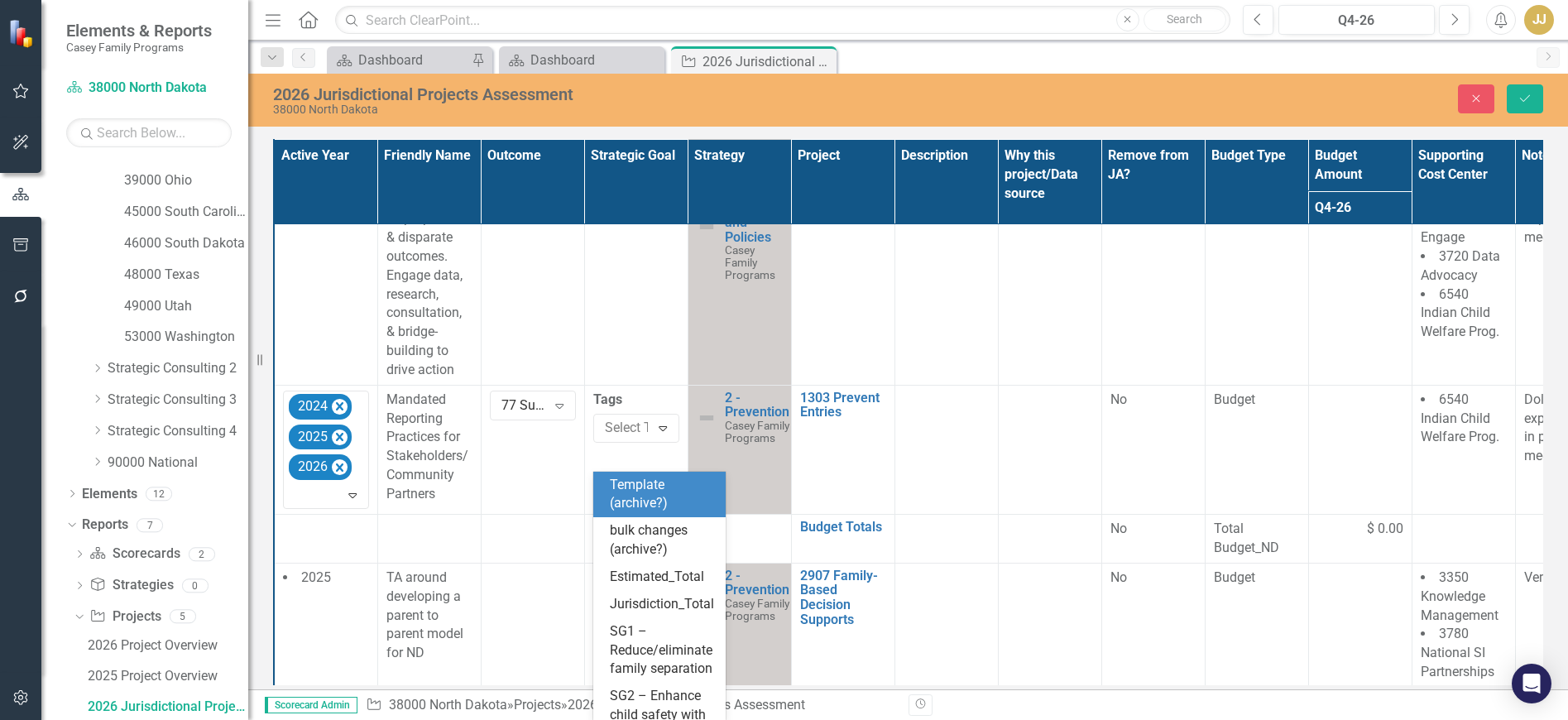 click at bounding box center [642, 428] 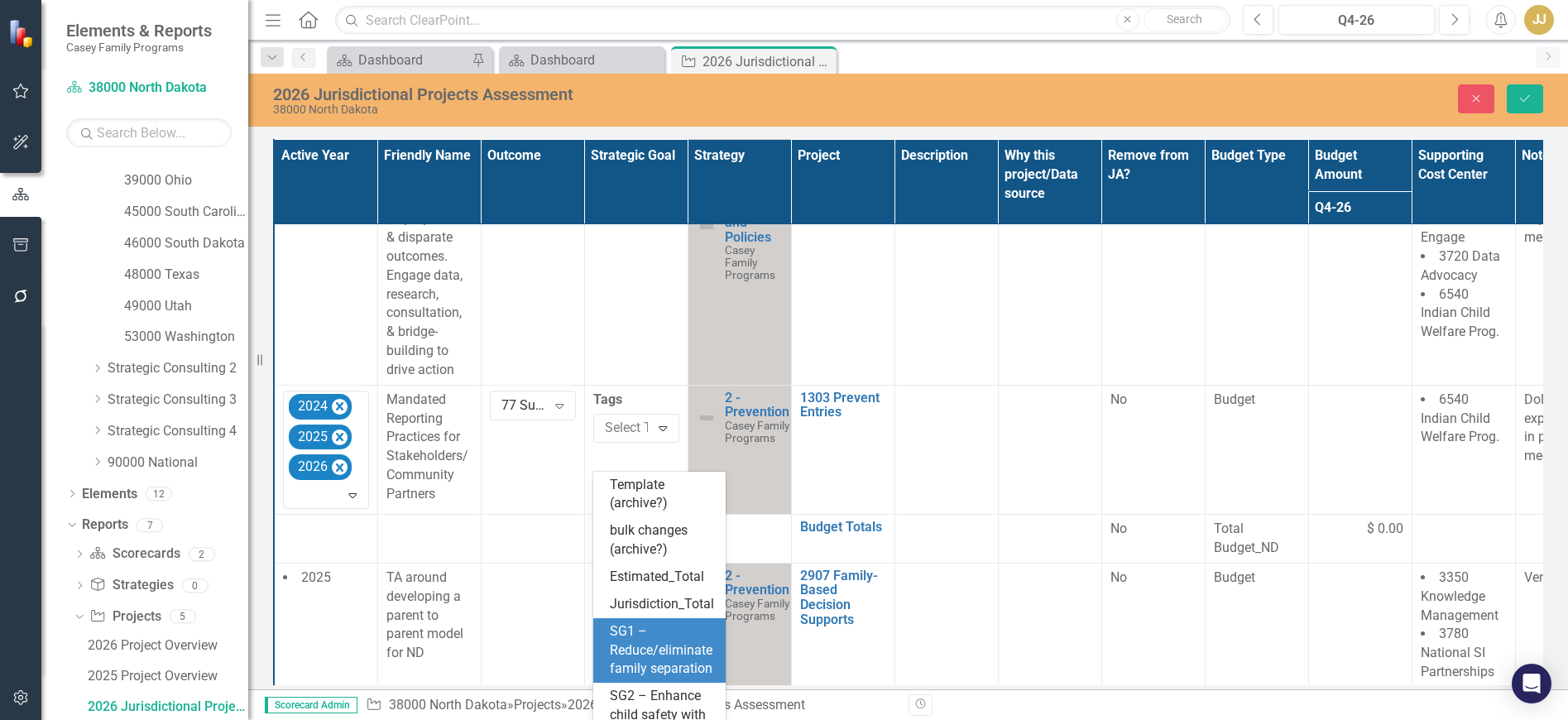 scroll, scrollTop: 83, scrollLeft: 0, axis: vertical 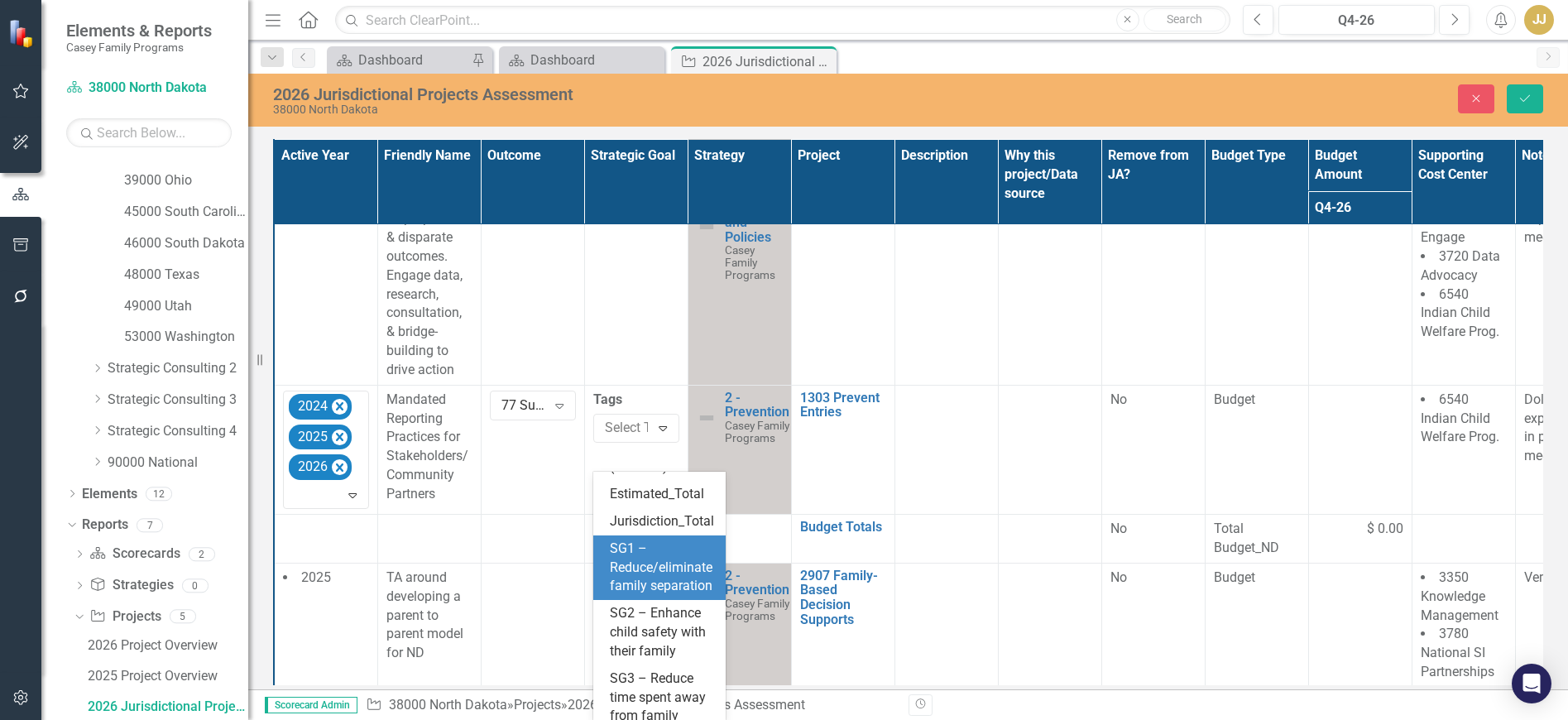 click on "SG1 – Reduce/eliminate family separation" at bounding box center (663, 568) 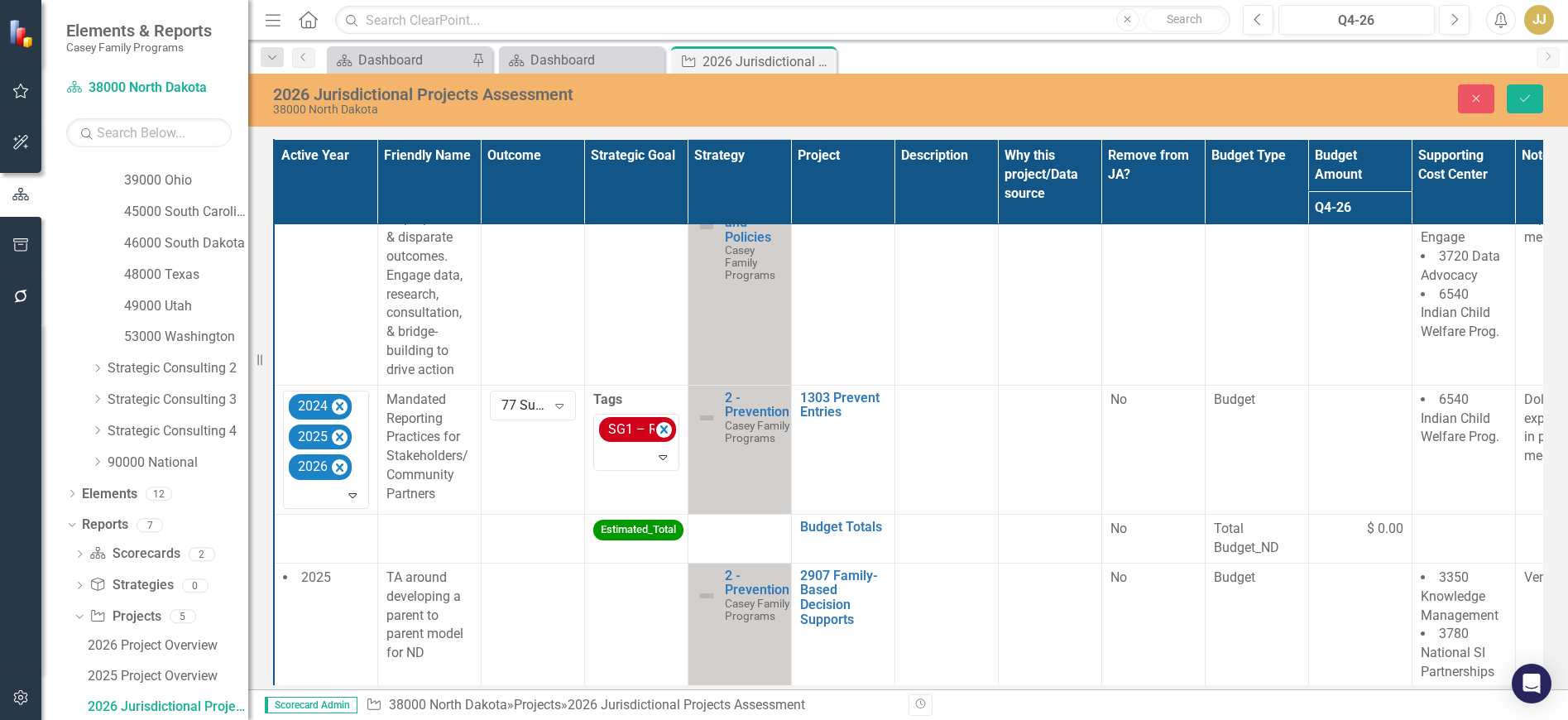 click at bounding box center (946, 449) 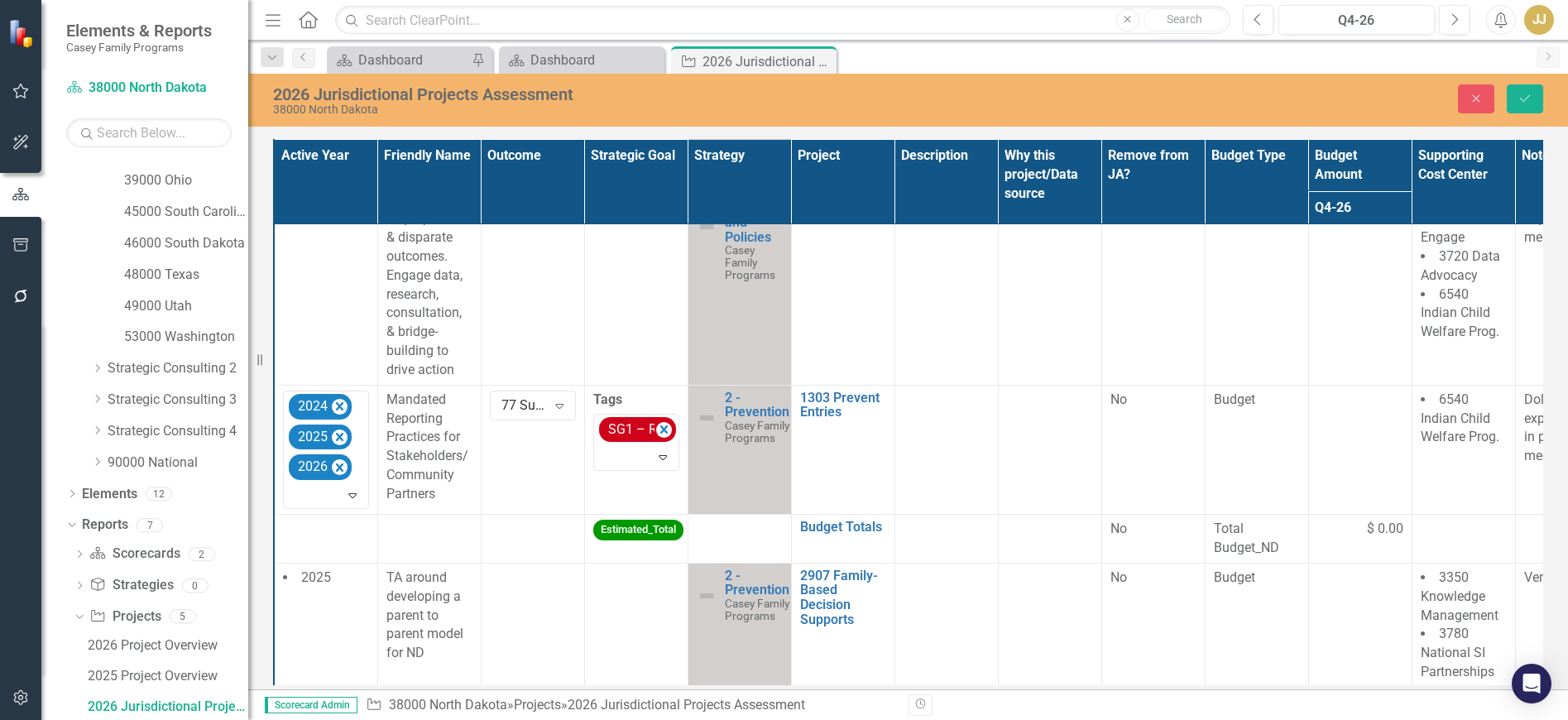 click at bounding box center (946, 449) 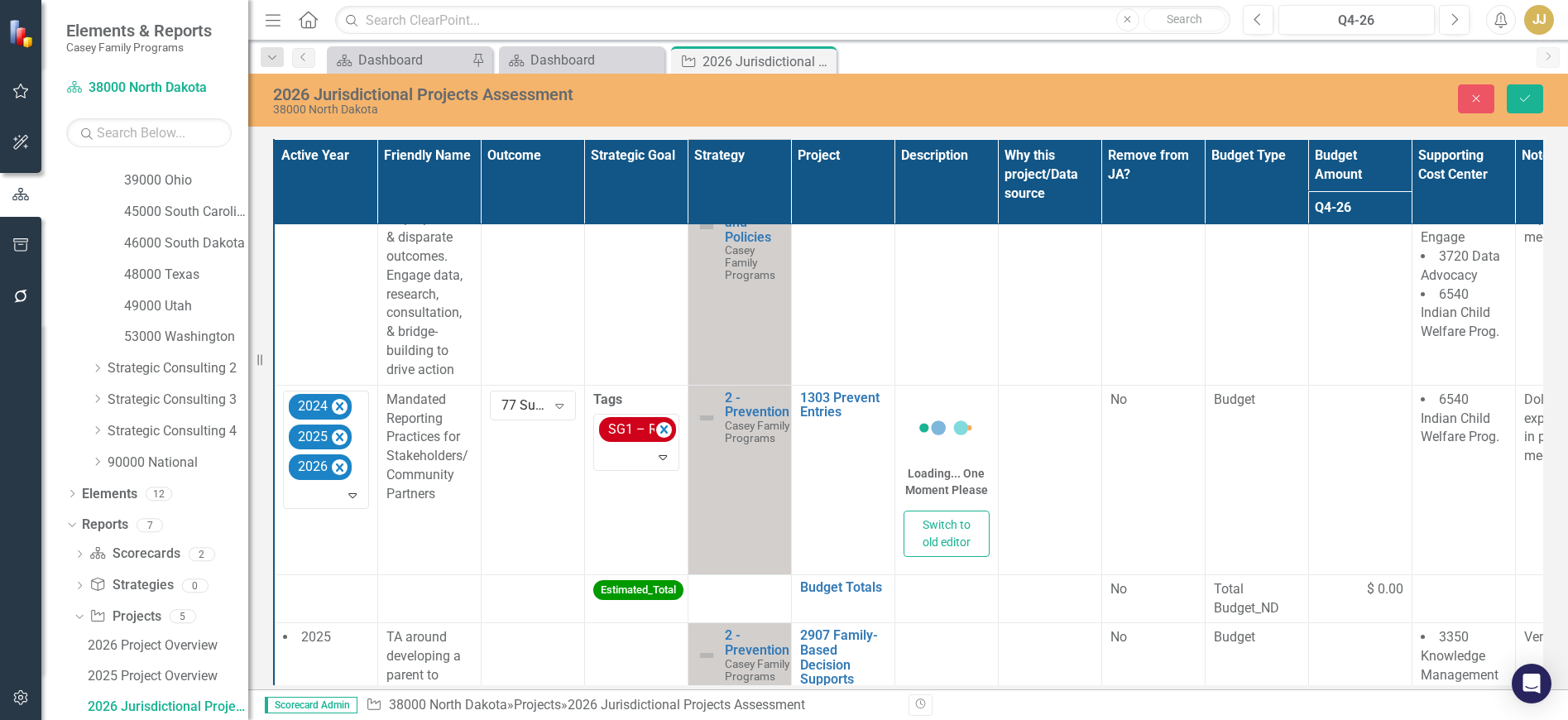 click on "Loading... One Moment Please" at bounding box center (947, 449) 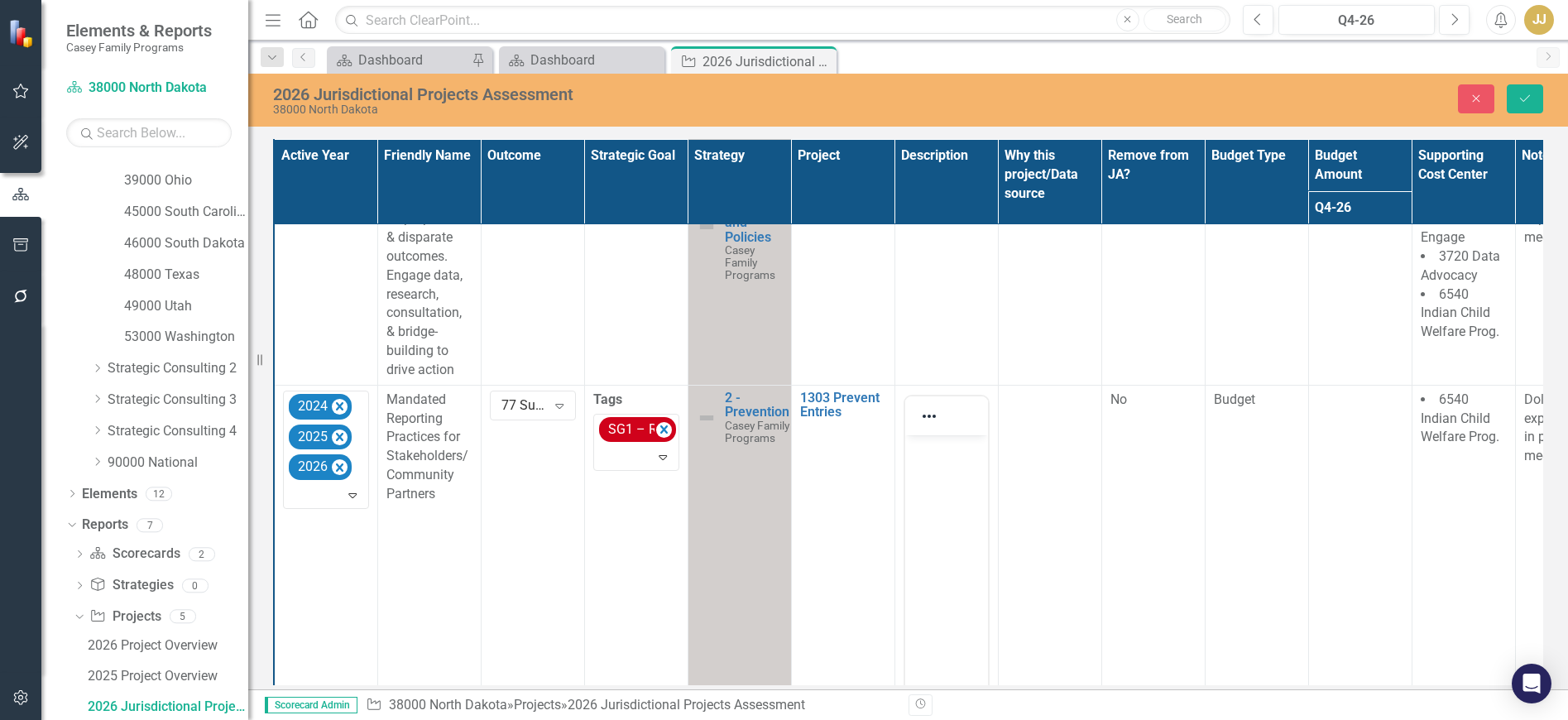 scroll, scrollTop: 0, scrollLeft: 0, axis: both 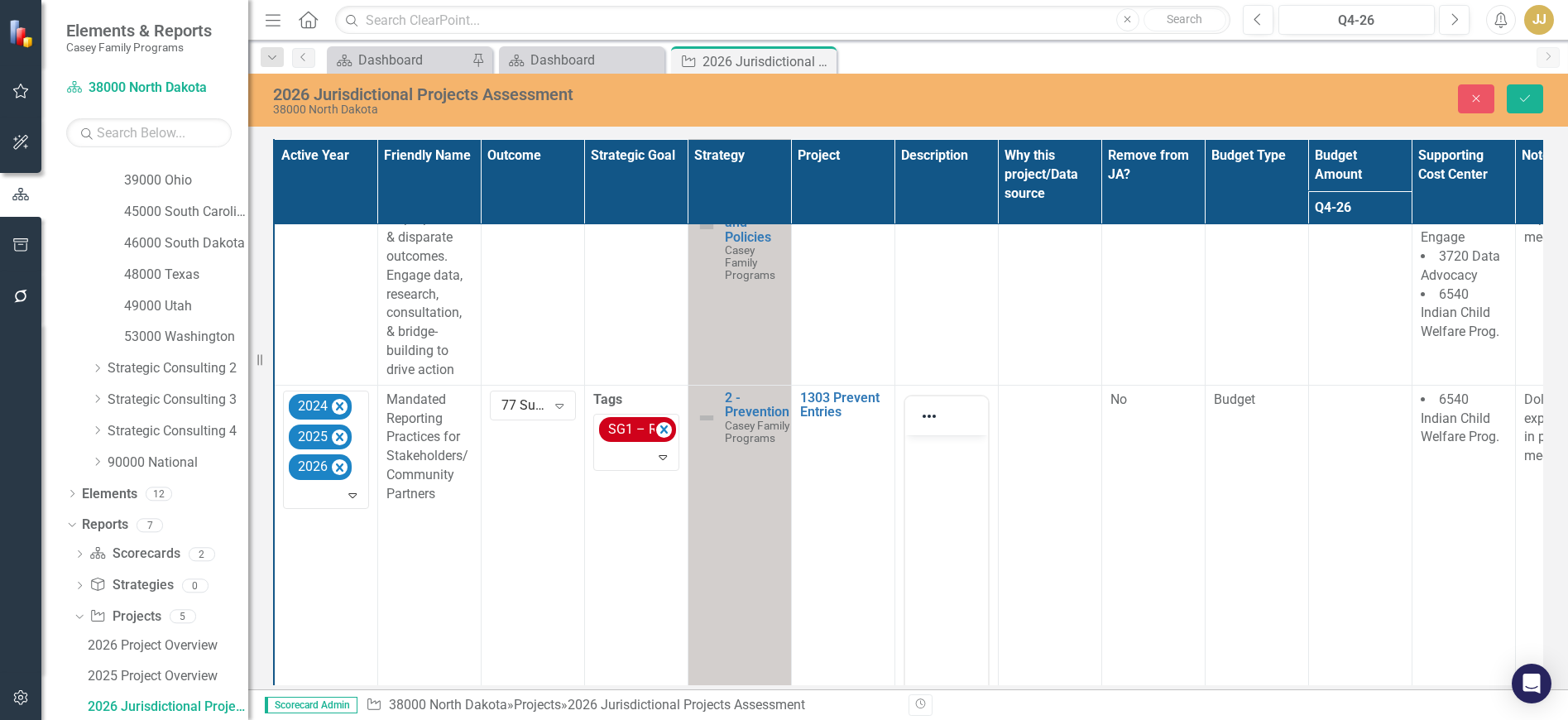 click at bounding box center (946, 449) 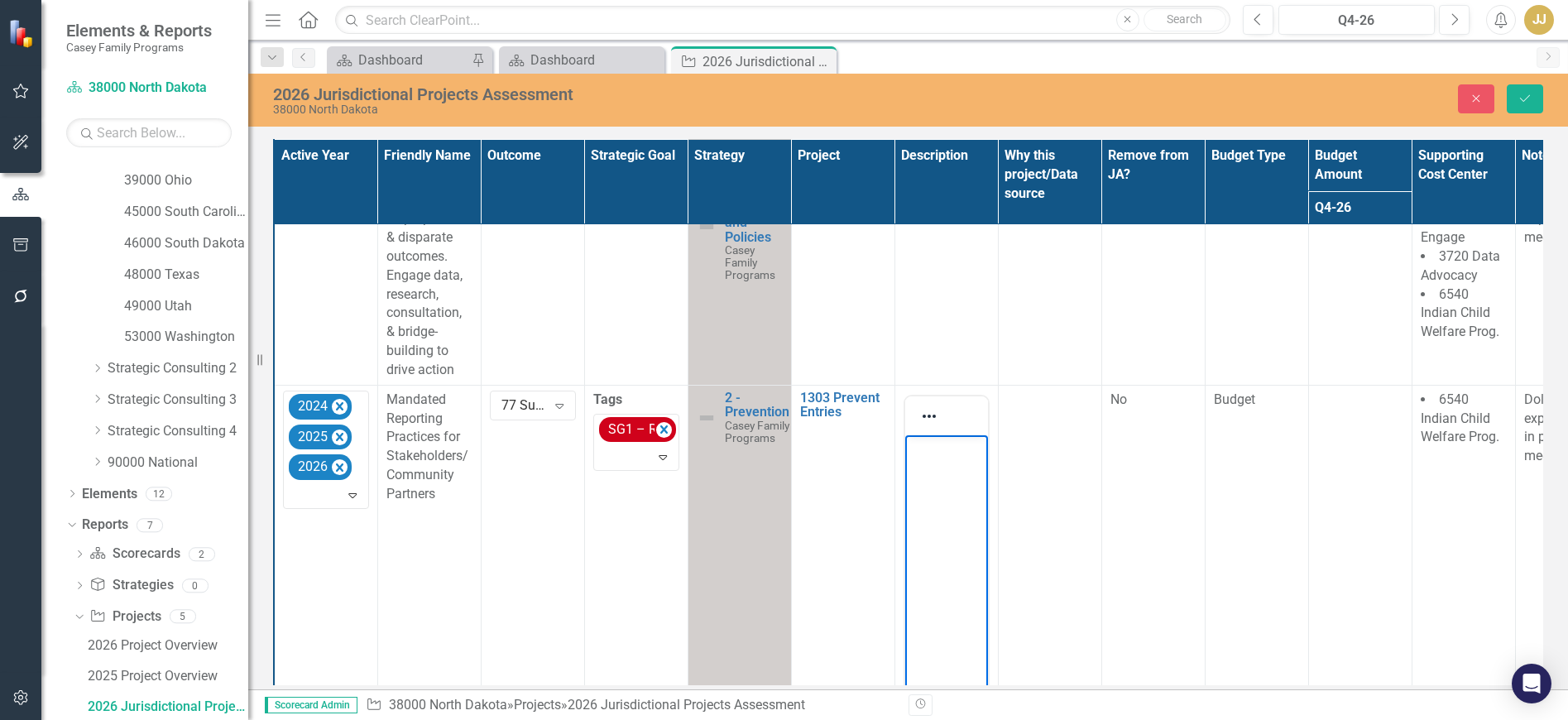 click at bounding box center (946, 559) 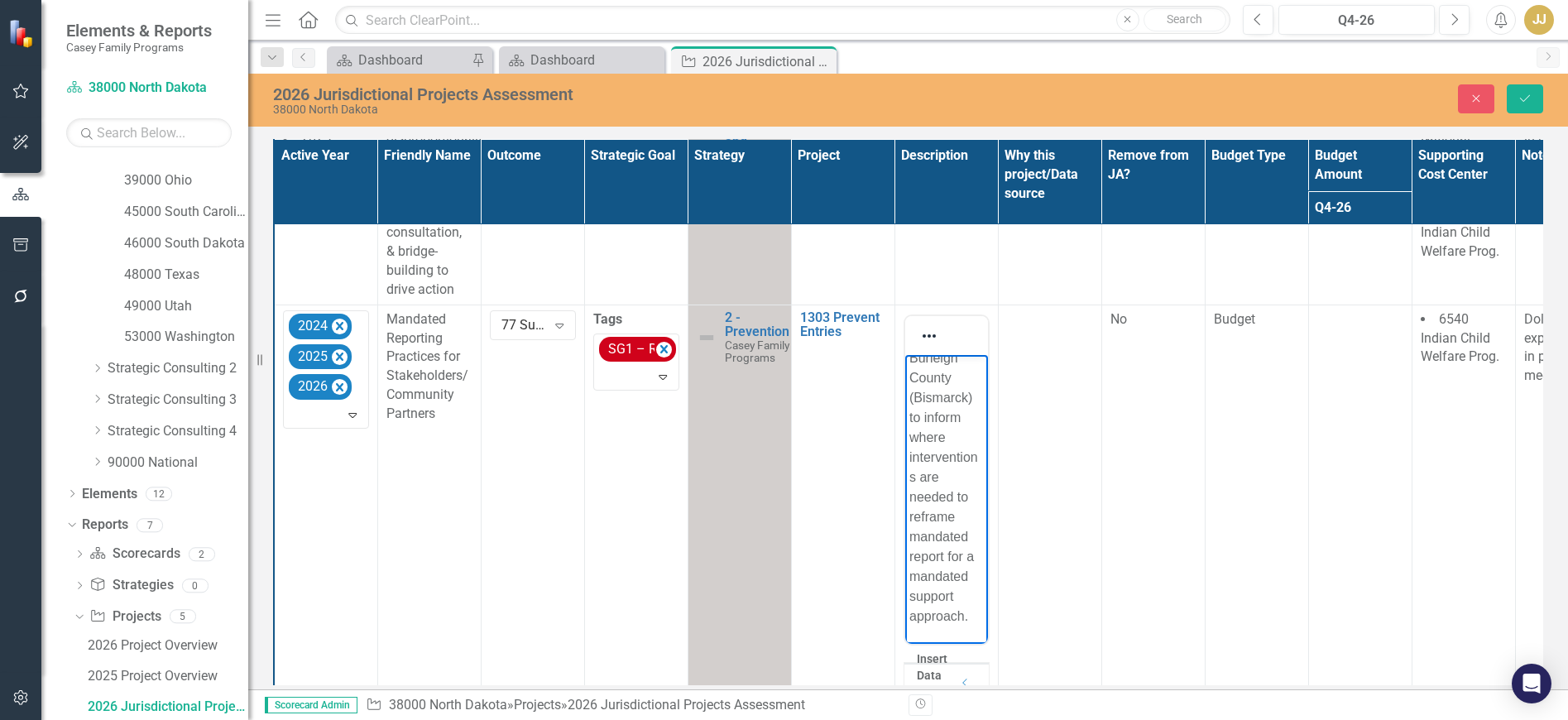 click at bounding box center [1049, 542] 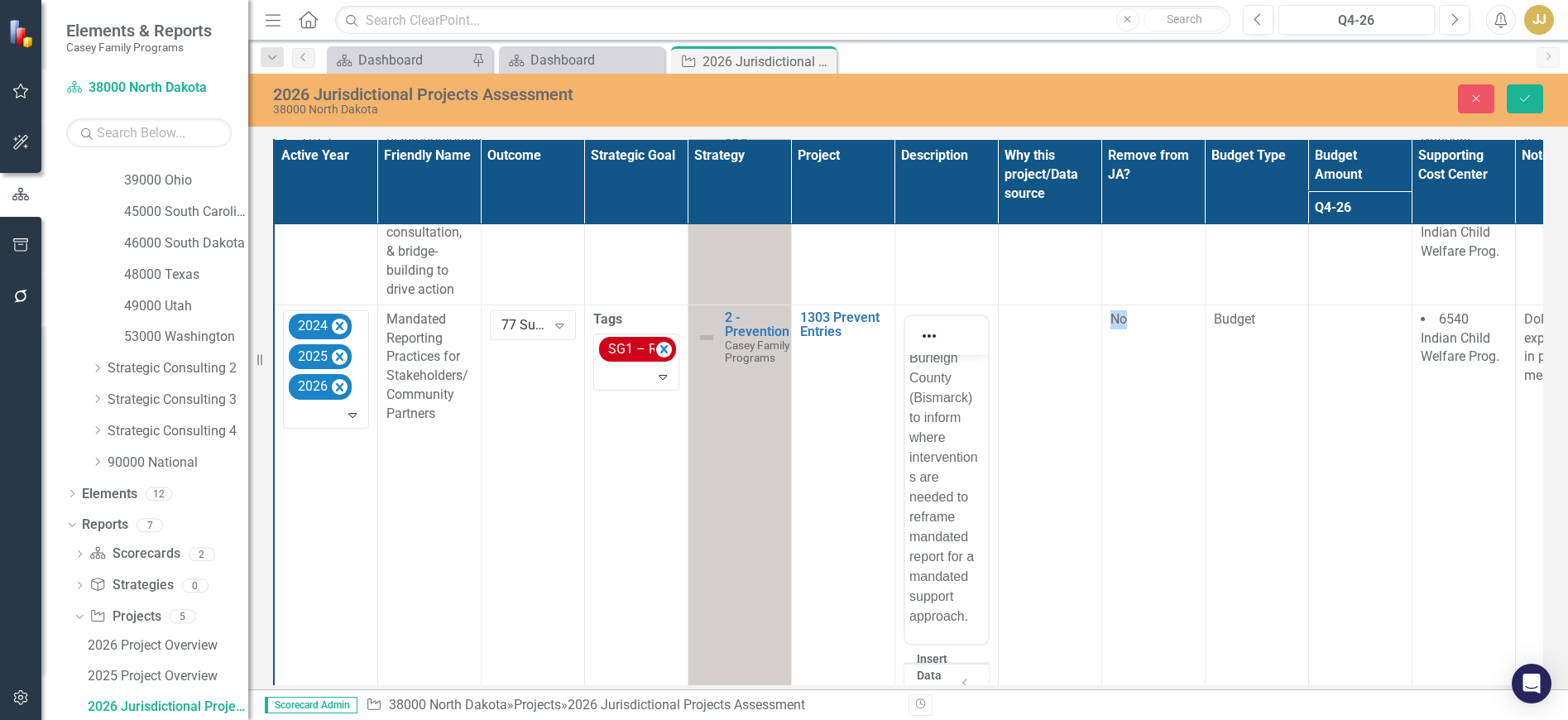 click at bounding box center (1049, 542) 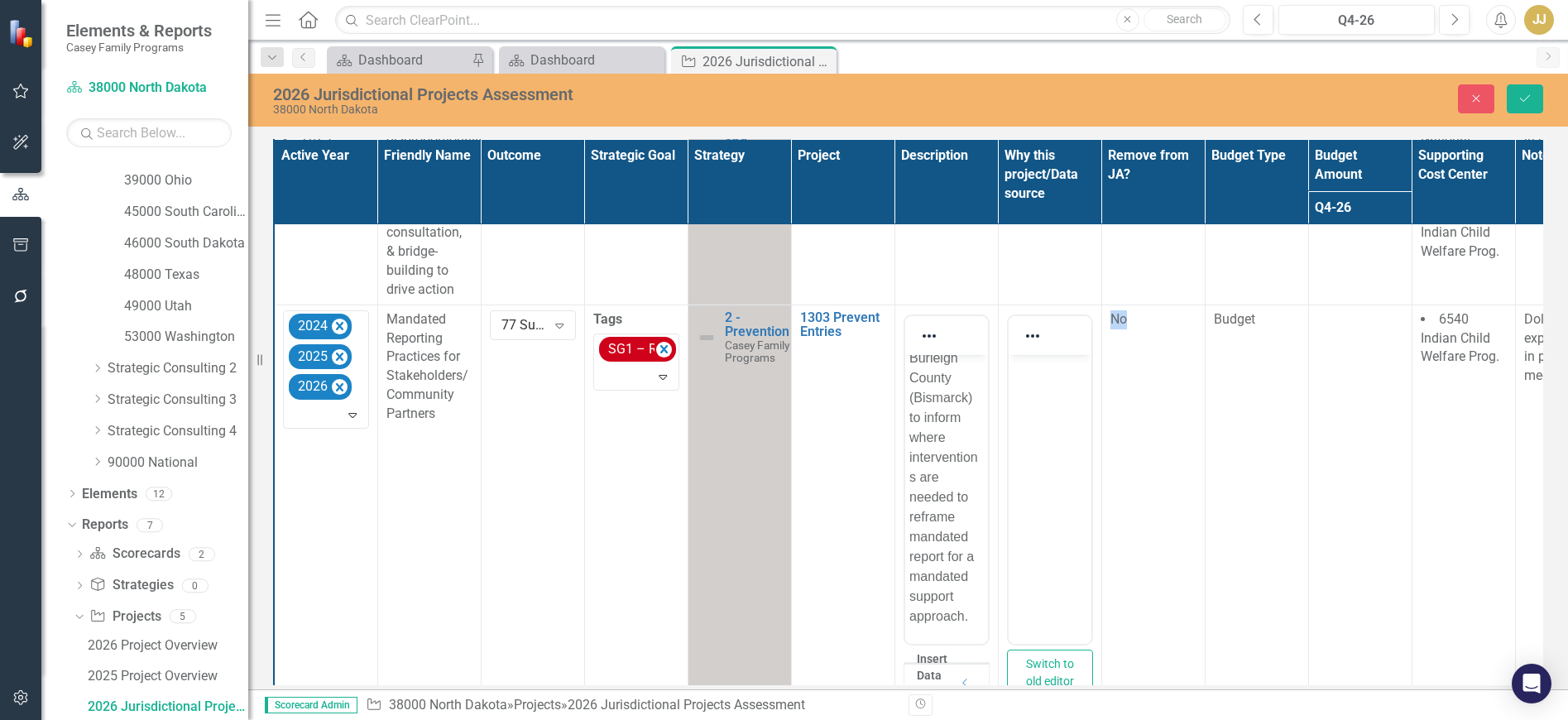 scroll, scrollTop: 0, scrollLeft: 0, axis: both 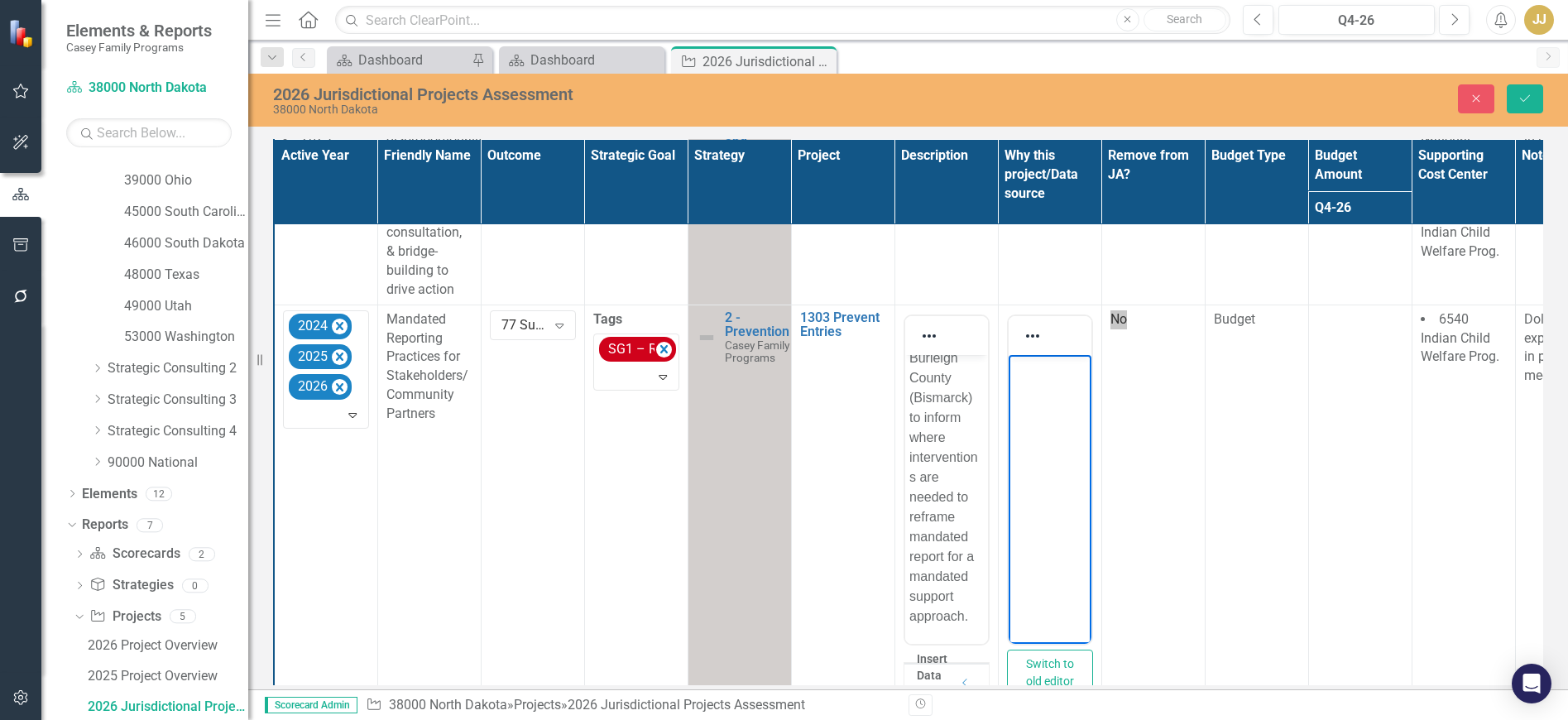 click at bounding box center (1049, 478) 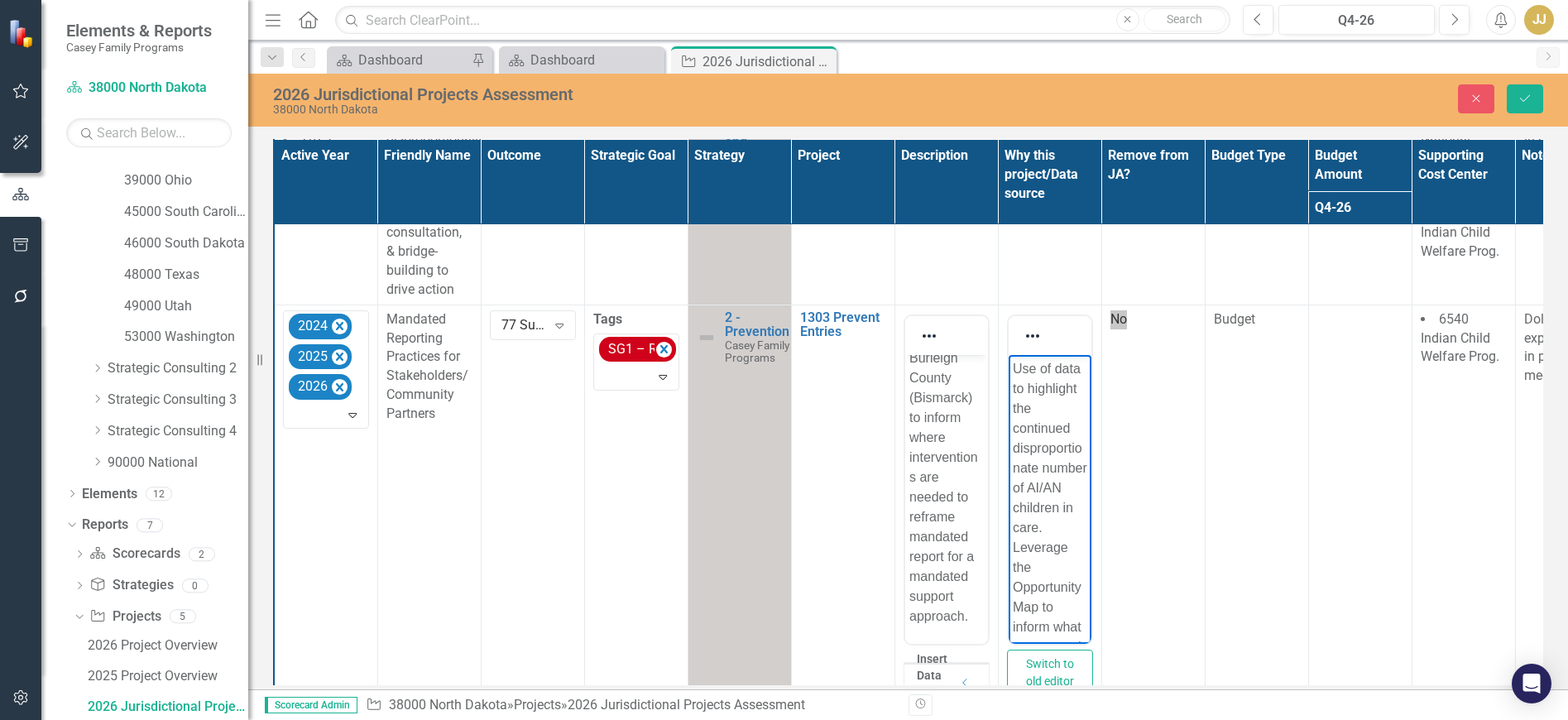 scroll, scrollTop: 129, scrollLeft: 0, axis: vertical 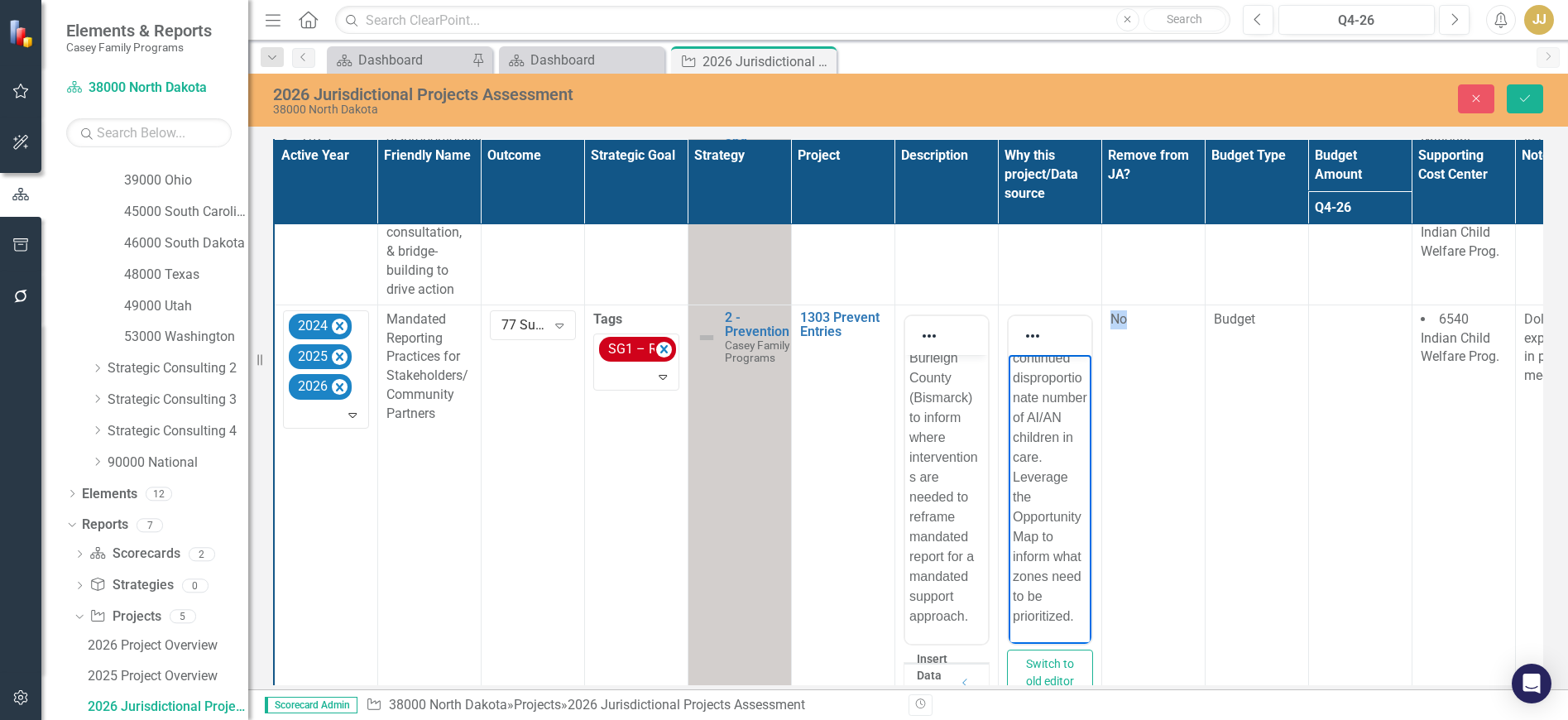 click on "No" at bounding box center (1153, 542) 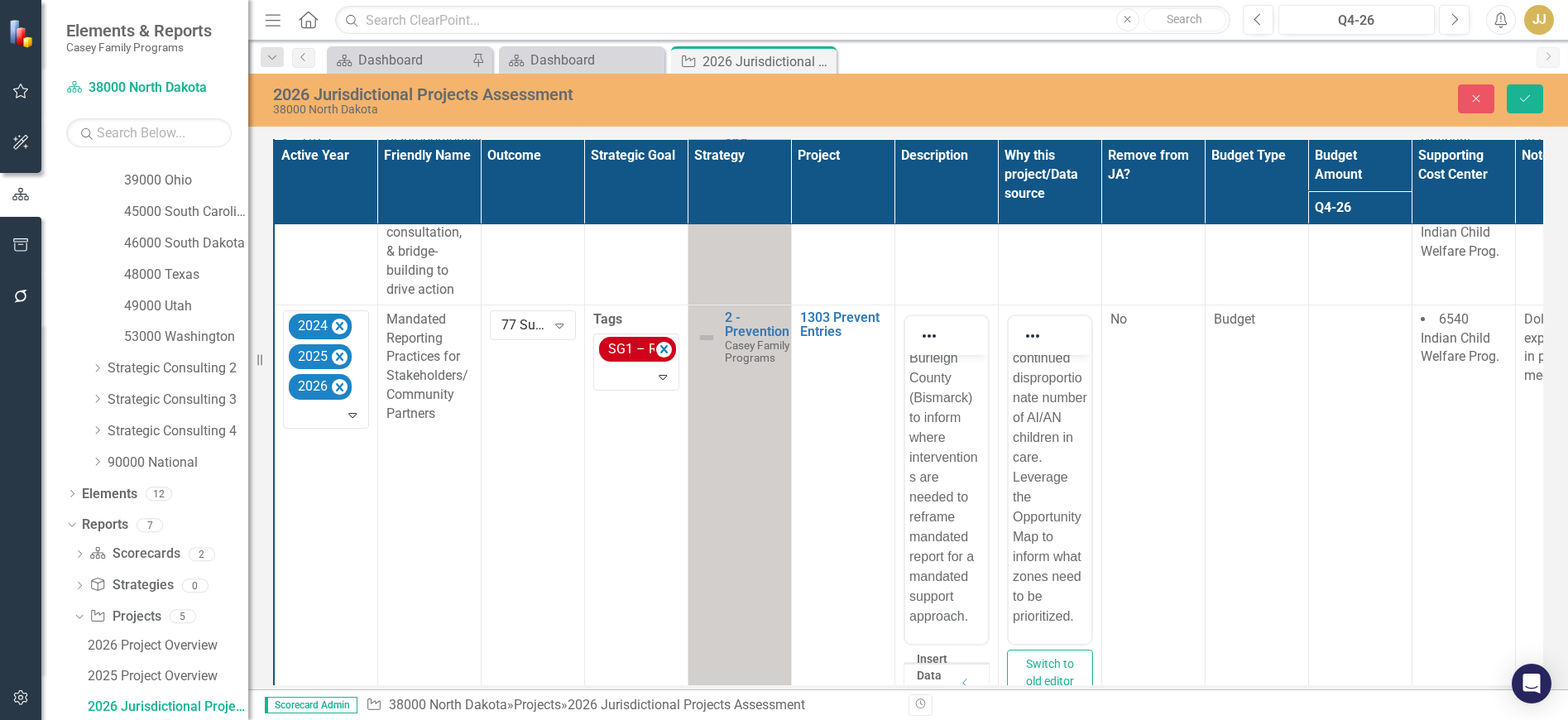 click at bounding box center (1360, 320) 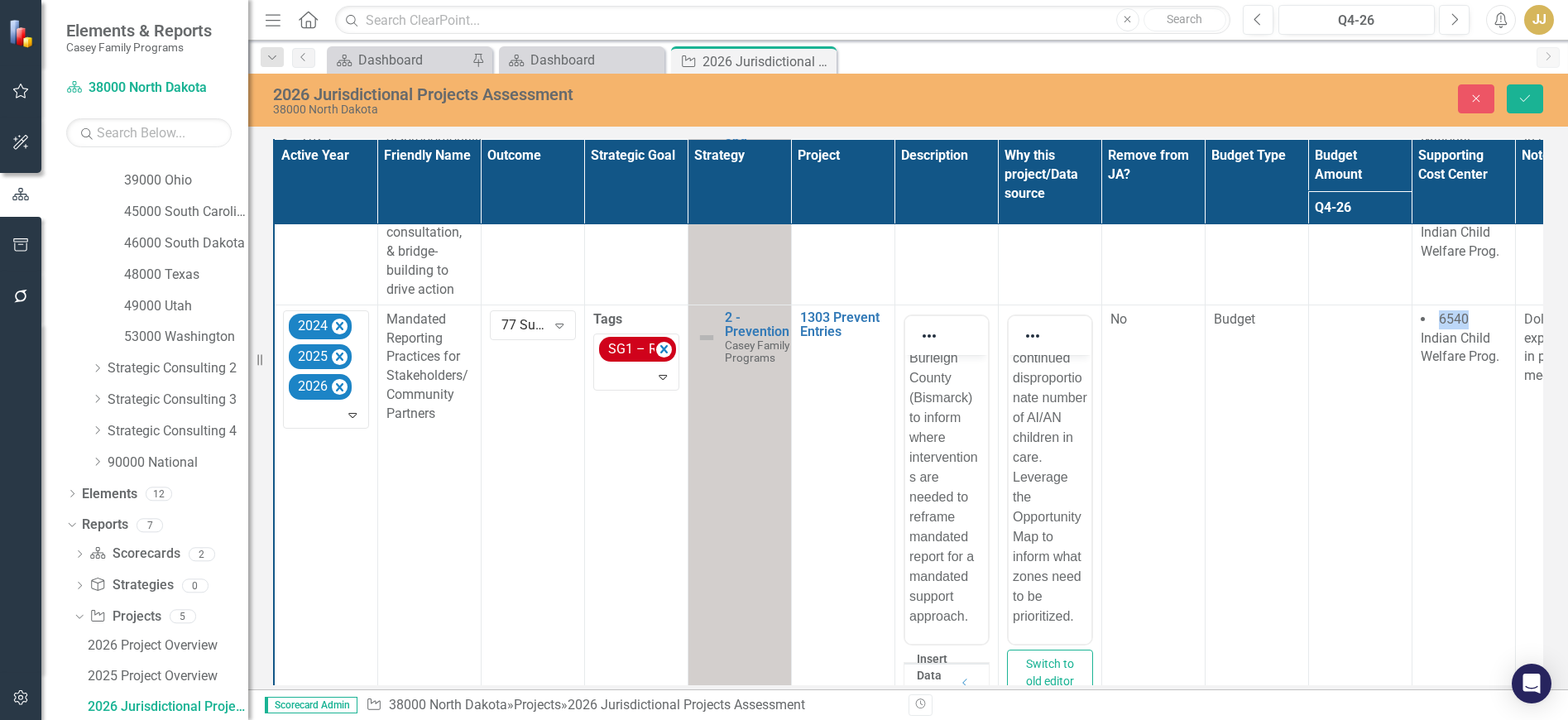 click at bounding box center [1360, 320] 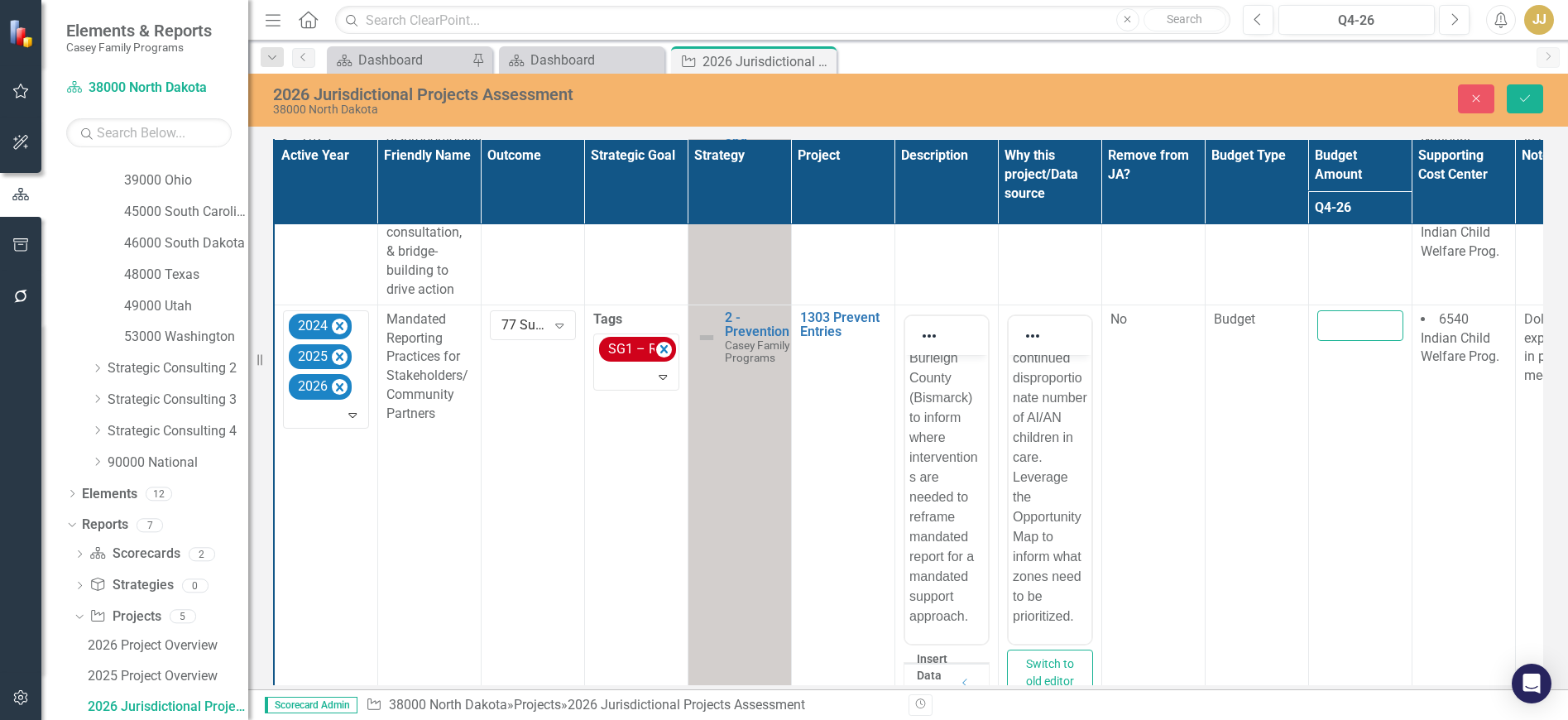 click at bounding box center [1360, 325] 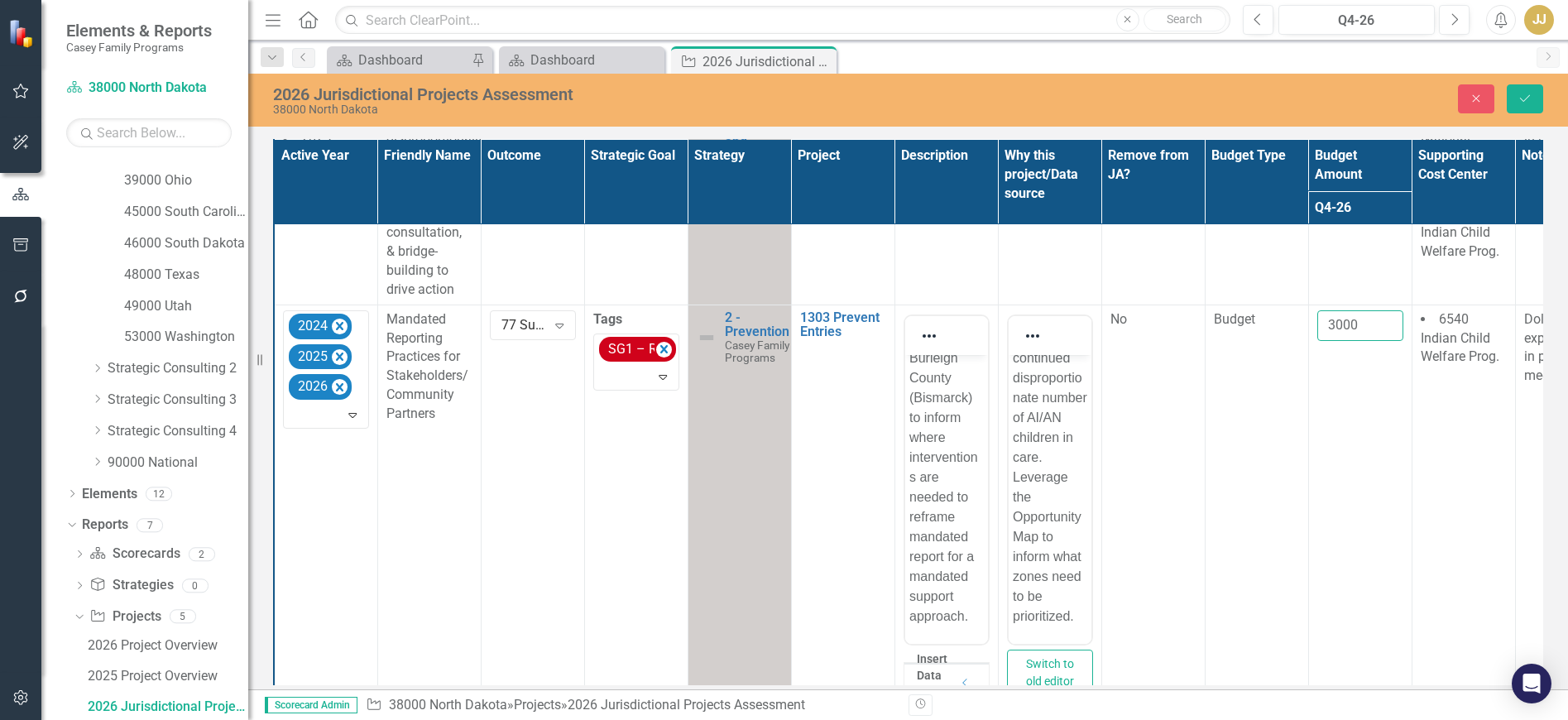 type on "3000" 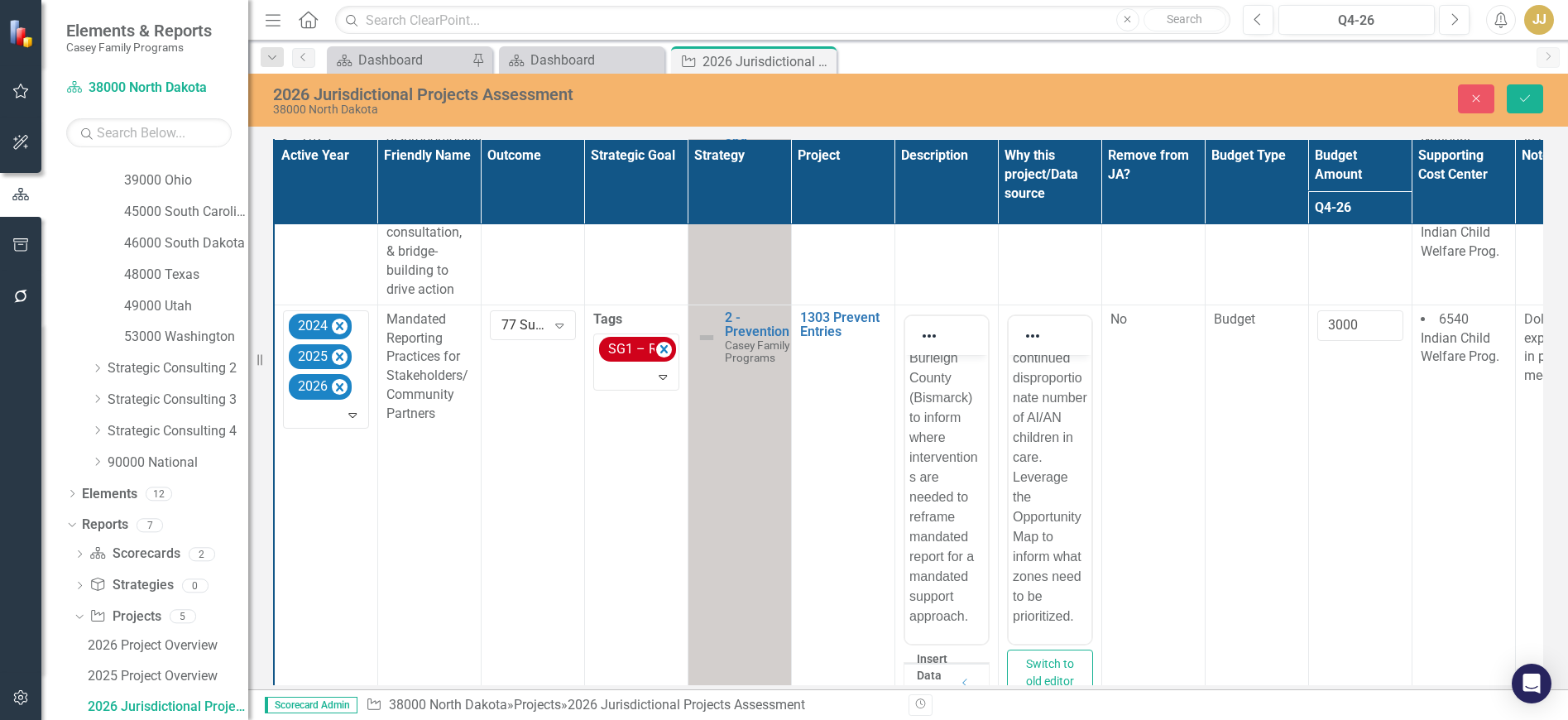 click on "3000" at bounding box center (1359, 542) 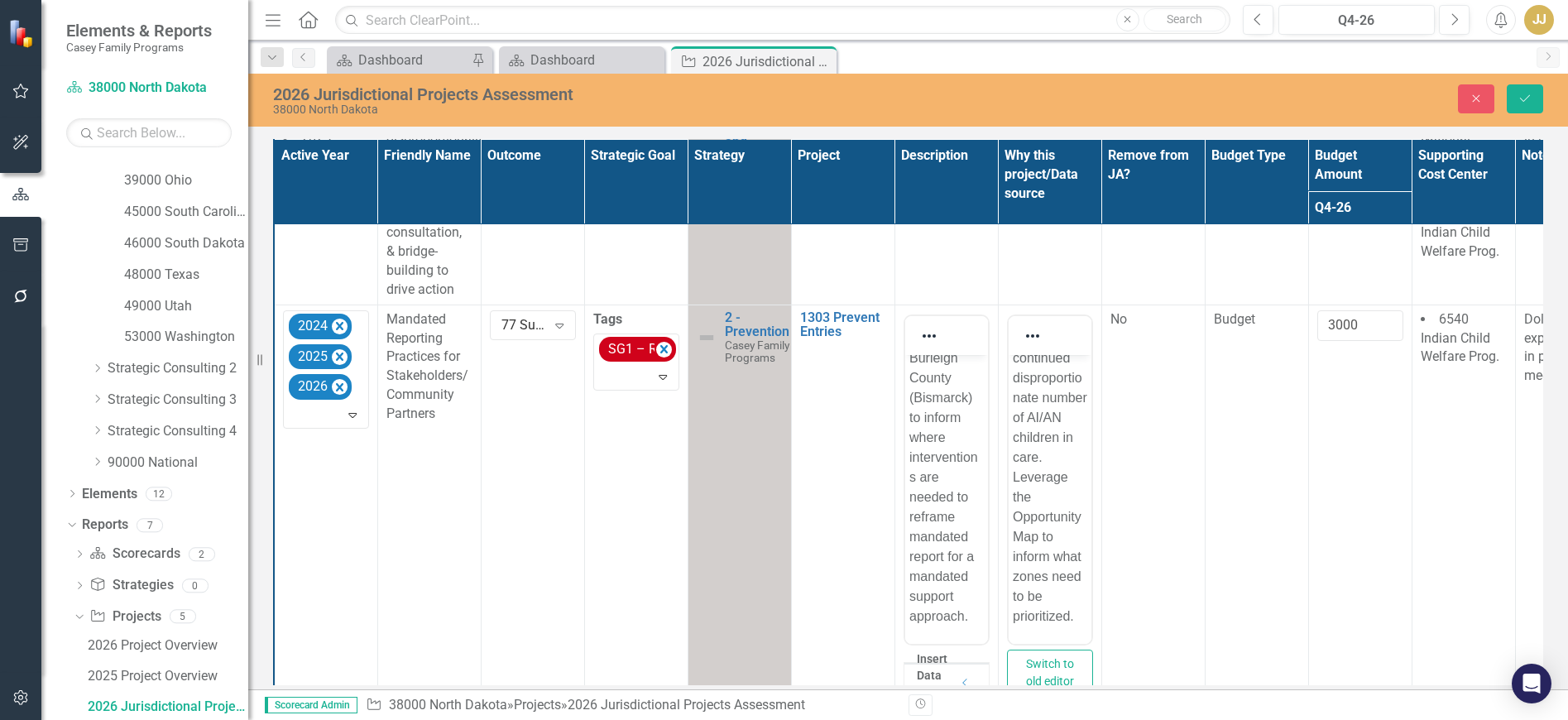 click on "6540 Indian Child Welfare Prog." at bounding box center (1460, 338) 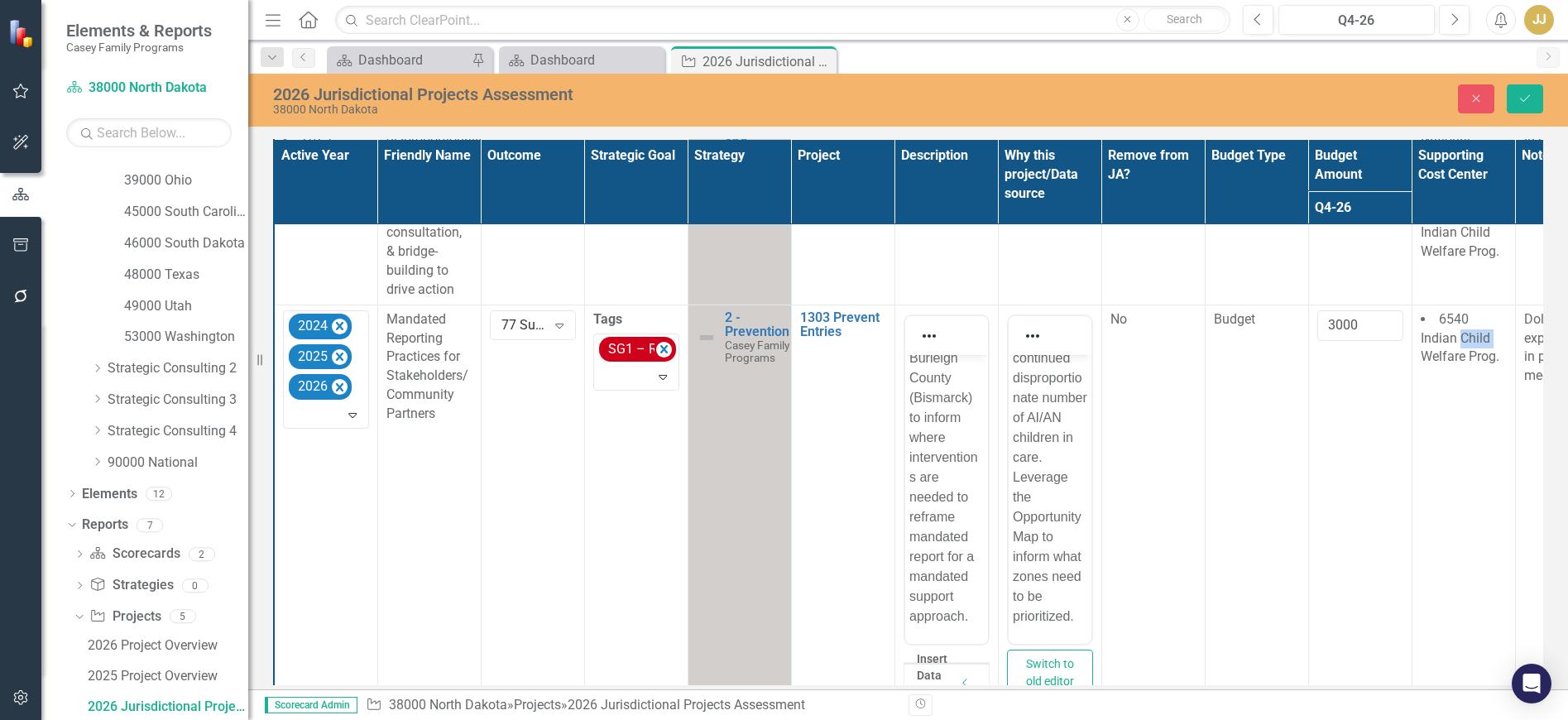 click on "6540 Indian Child Welfare Prog." at bounding box center (1460, 338) 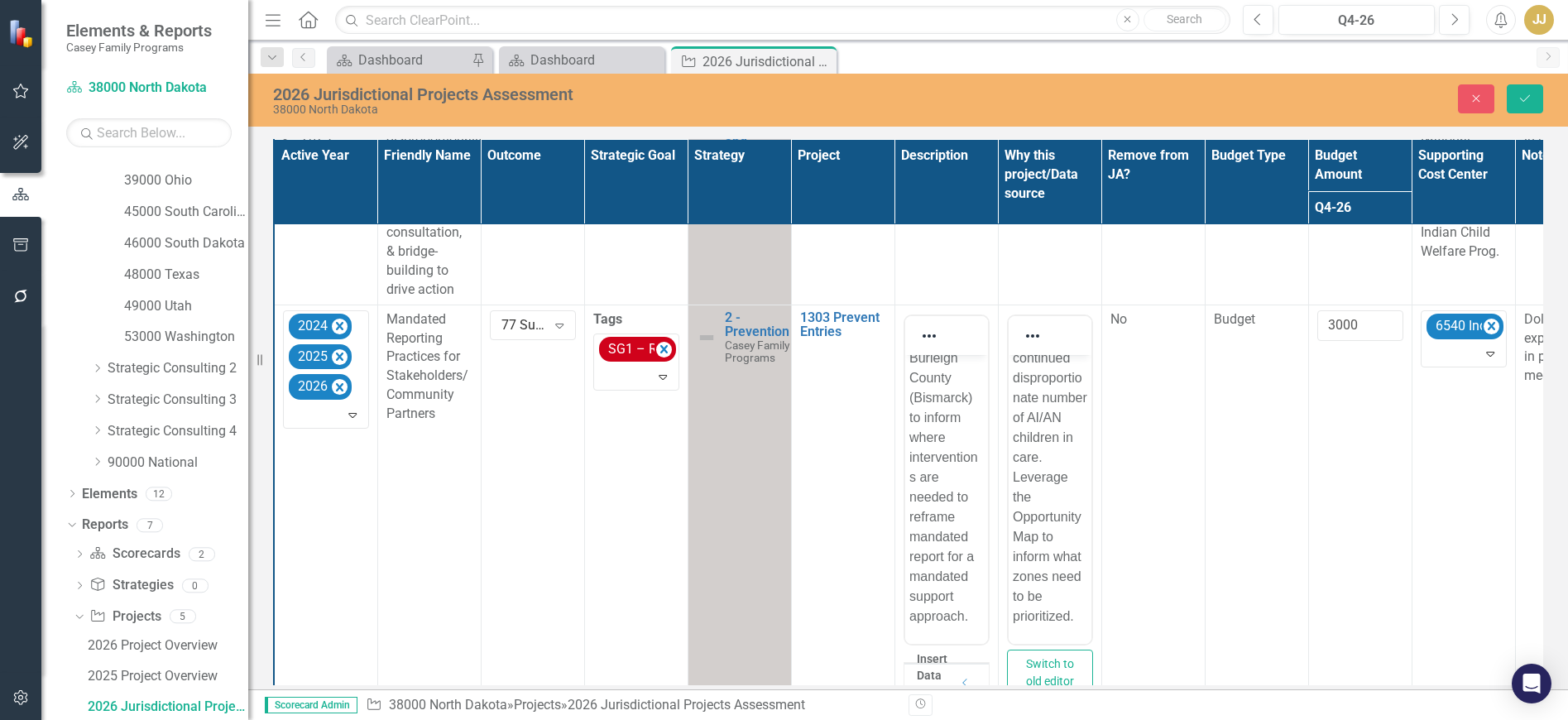 click 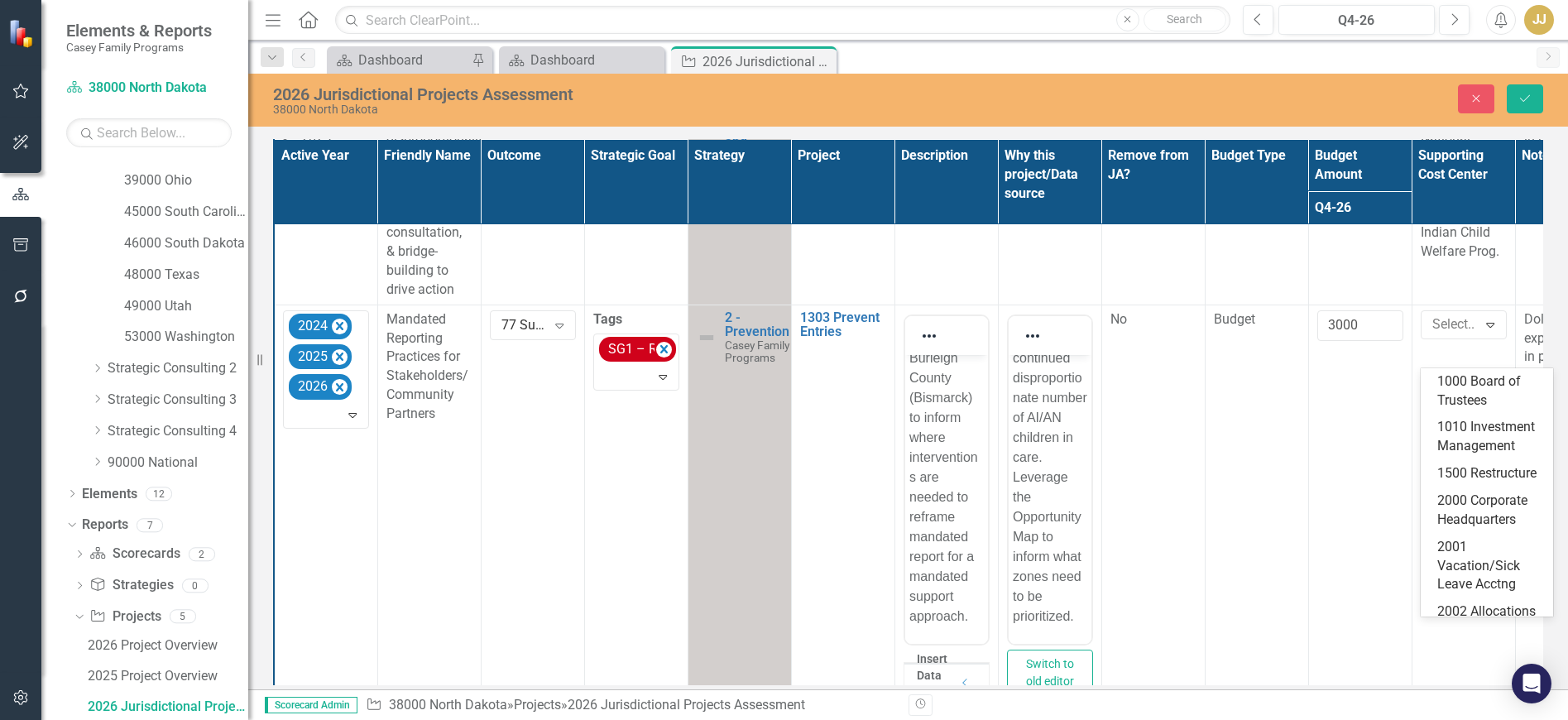 click at bounding box center [1453, 324] 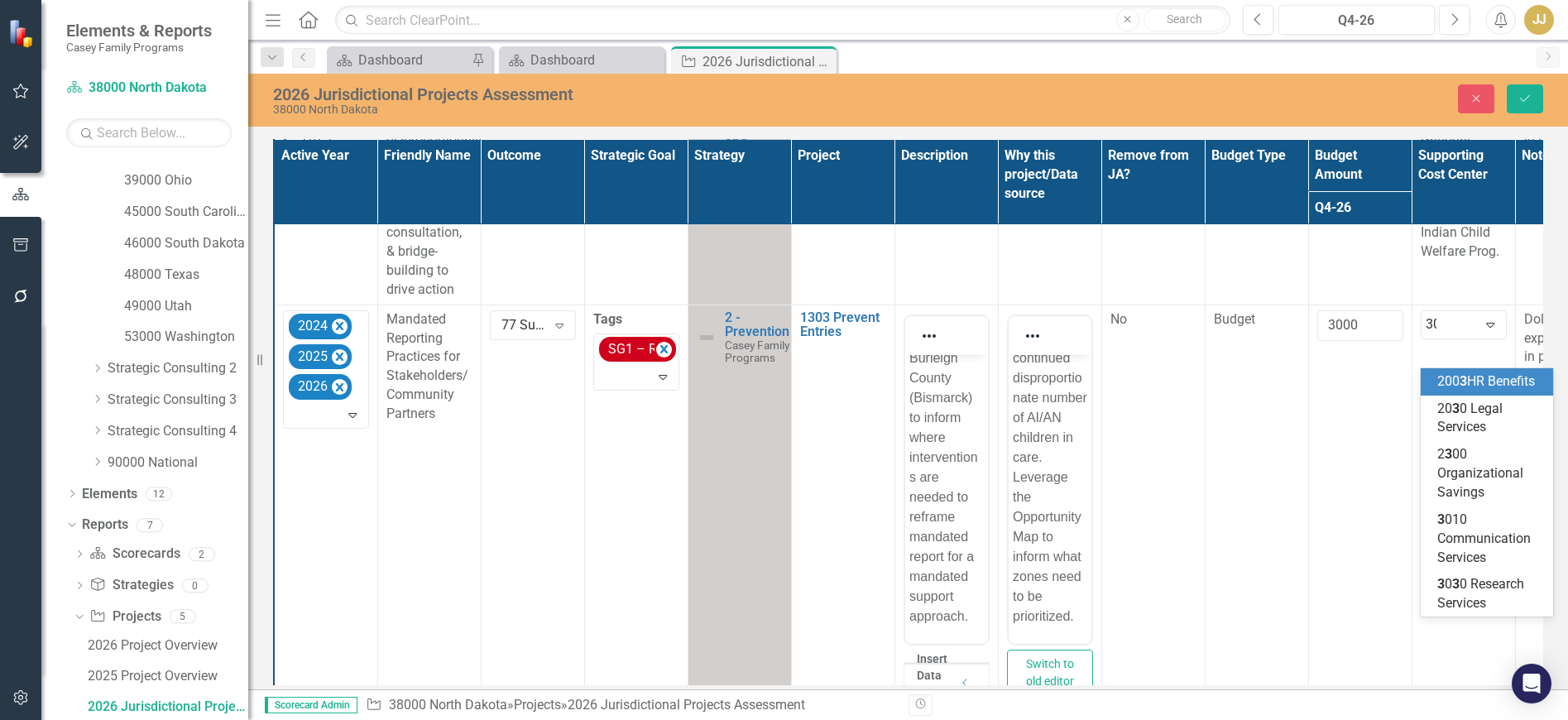 type on "303" 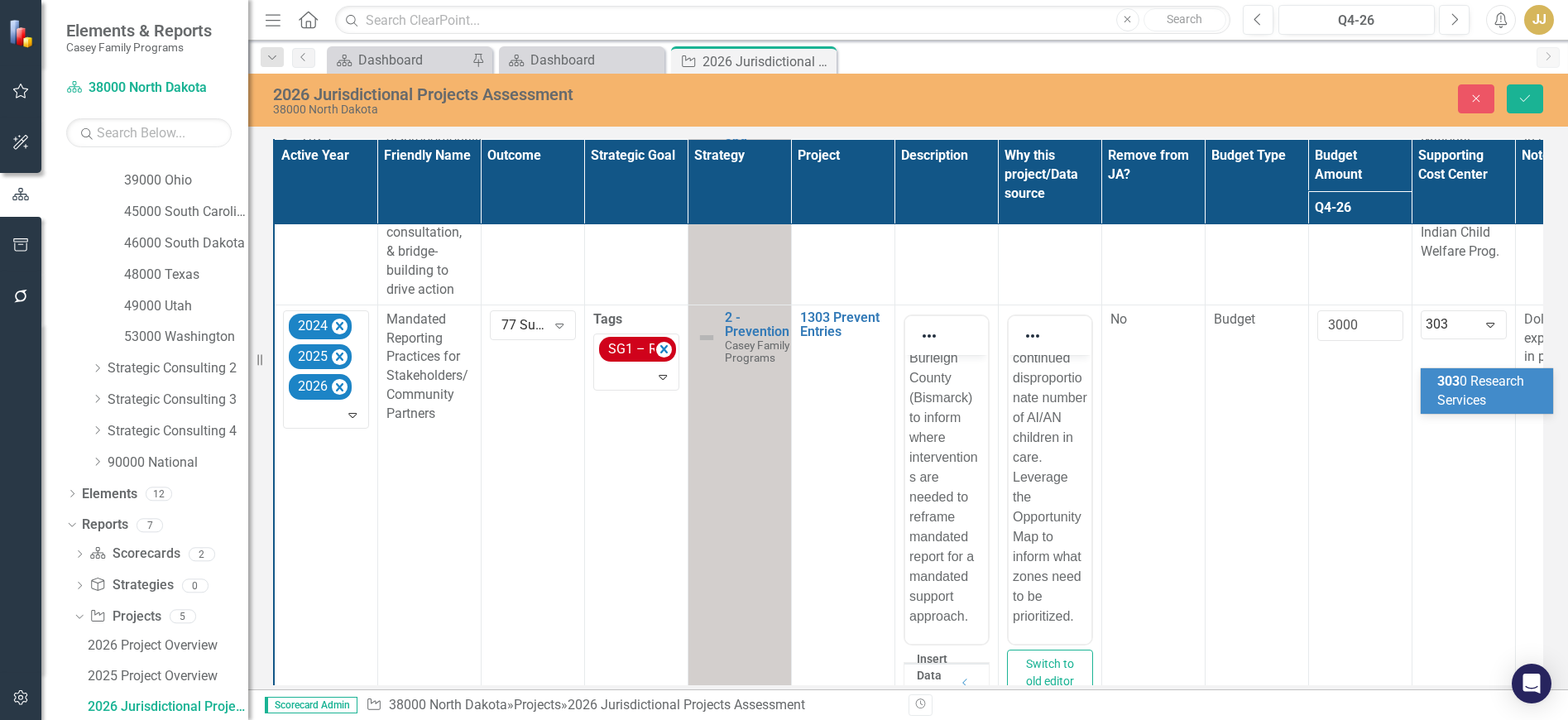 click on "[NUMBER] [NUMBER] [SERVICE]" at bounding box center (1487, 391) 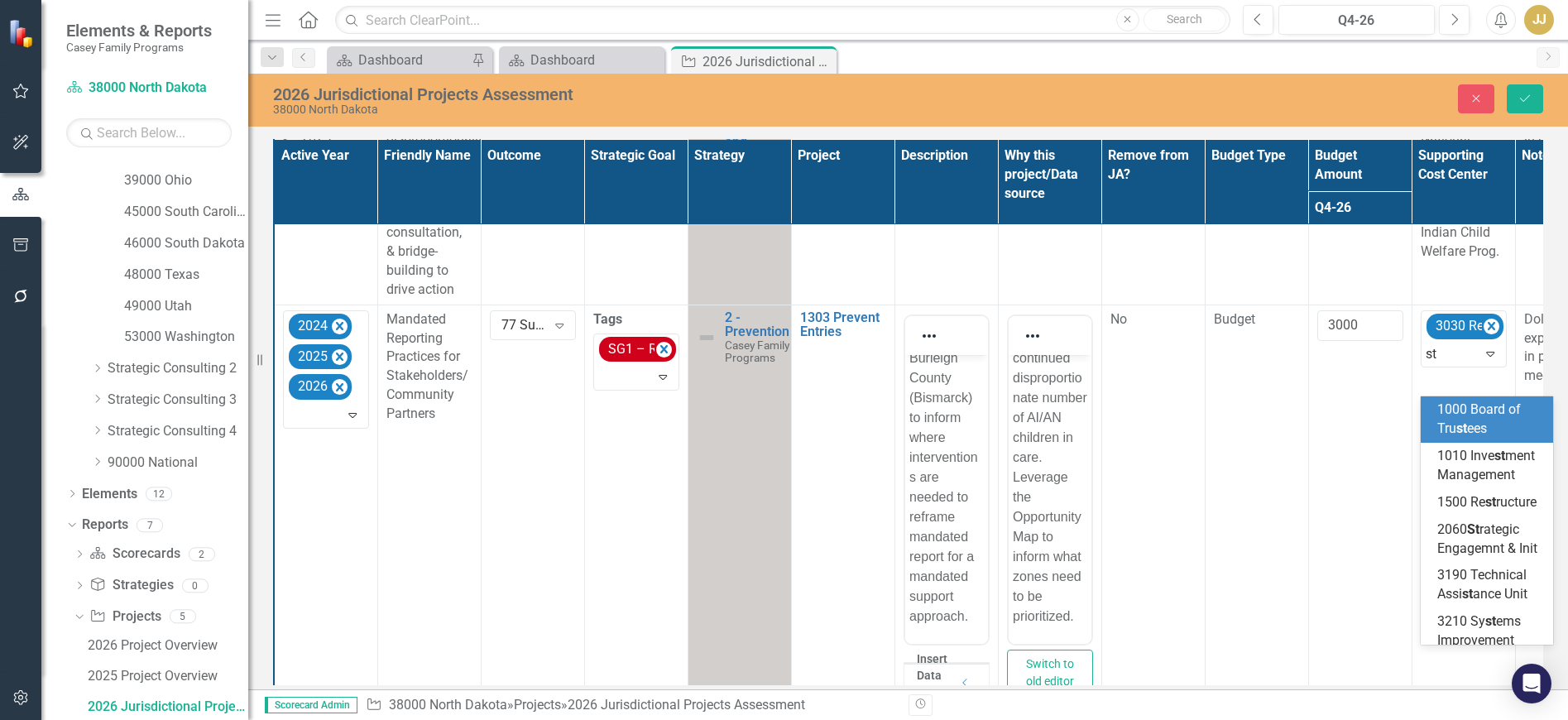 type on "str" 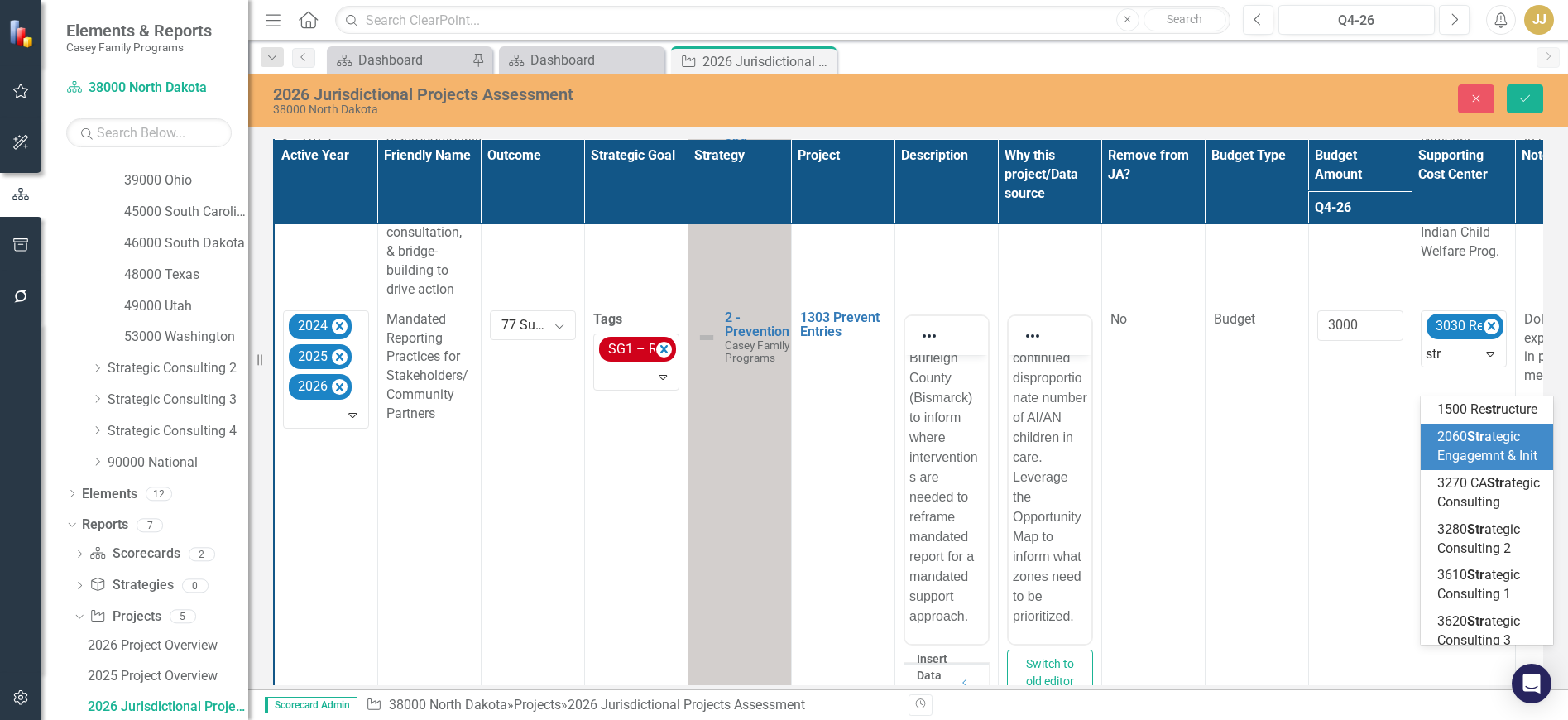 click on "Str" at bounding box center [1475, 436] 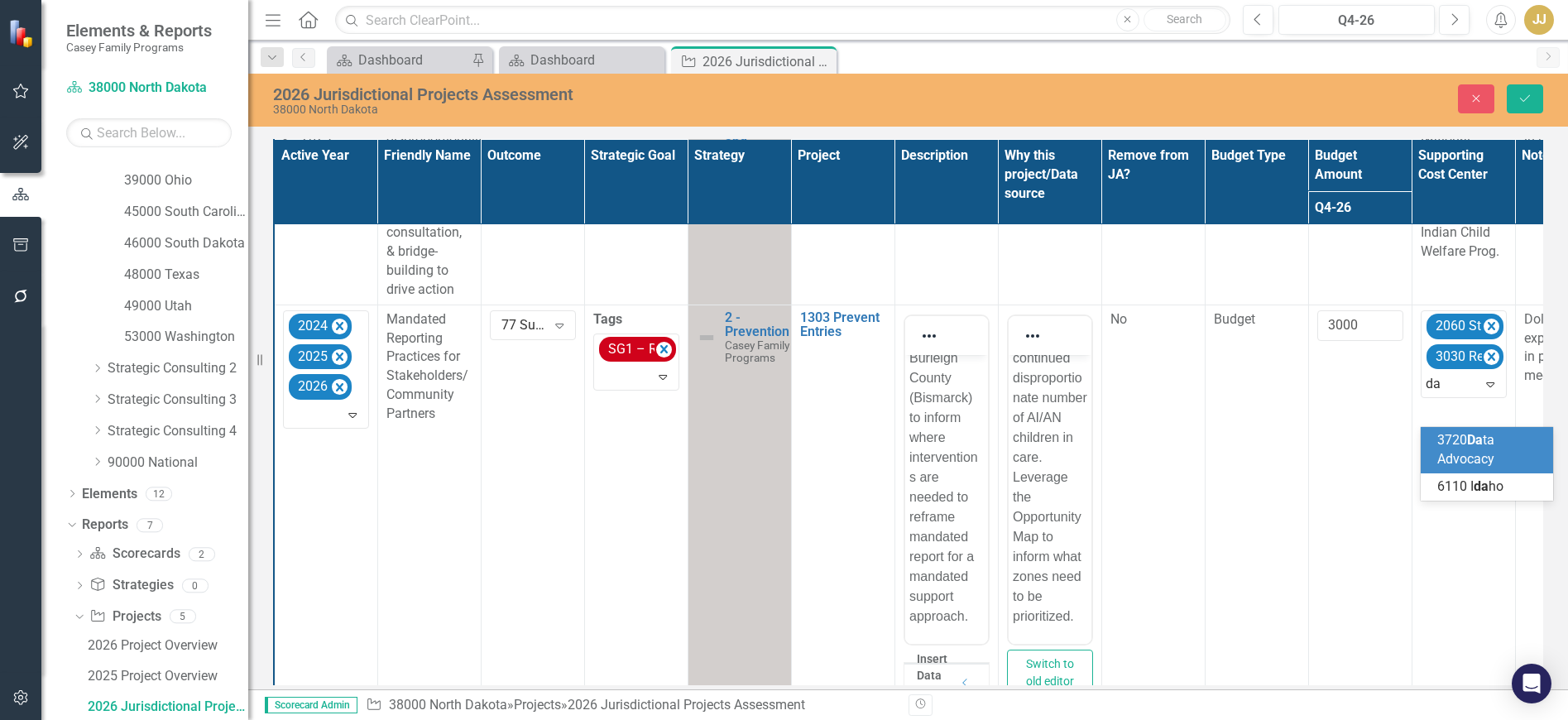 type on "dat" 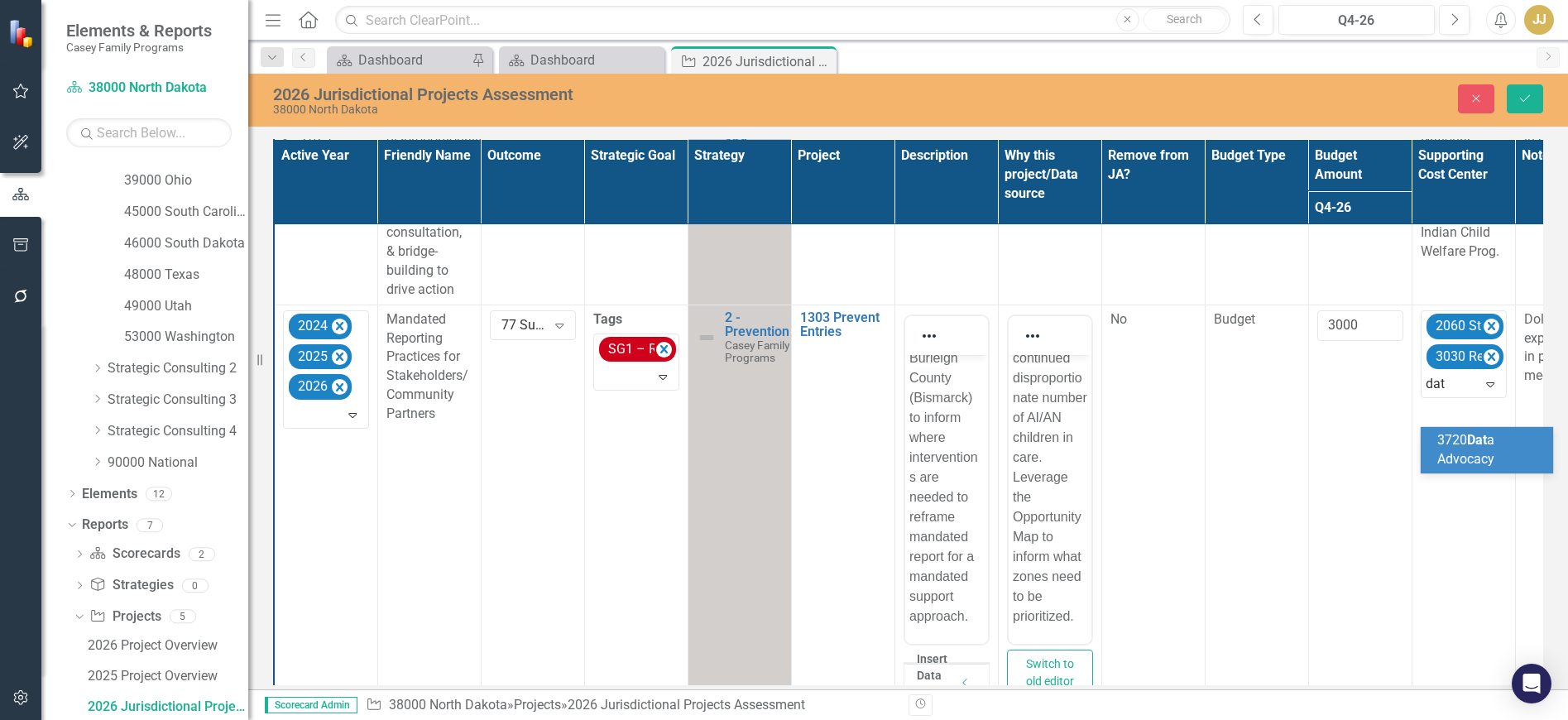 click on "3720  Dat a Advocacy" at bounding box center (1465, 449) 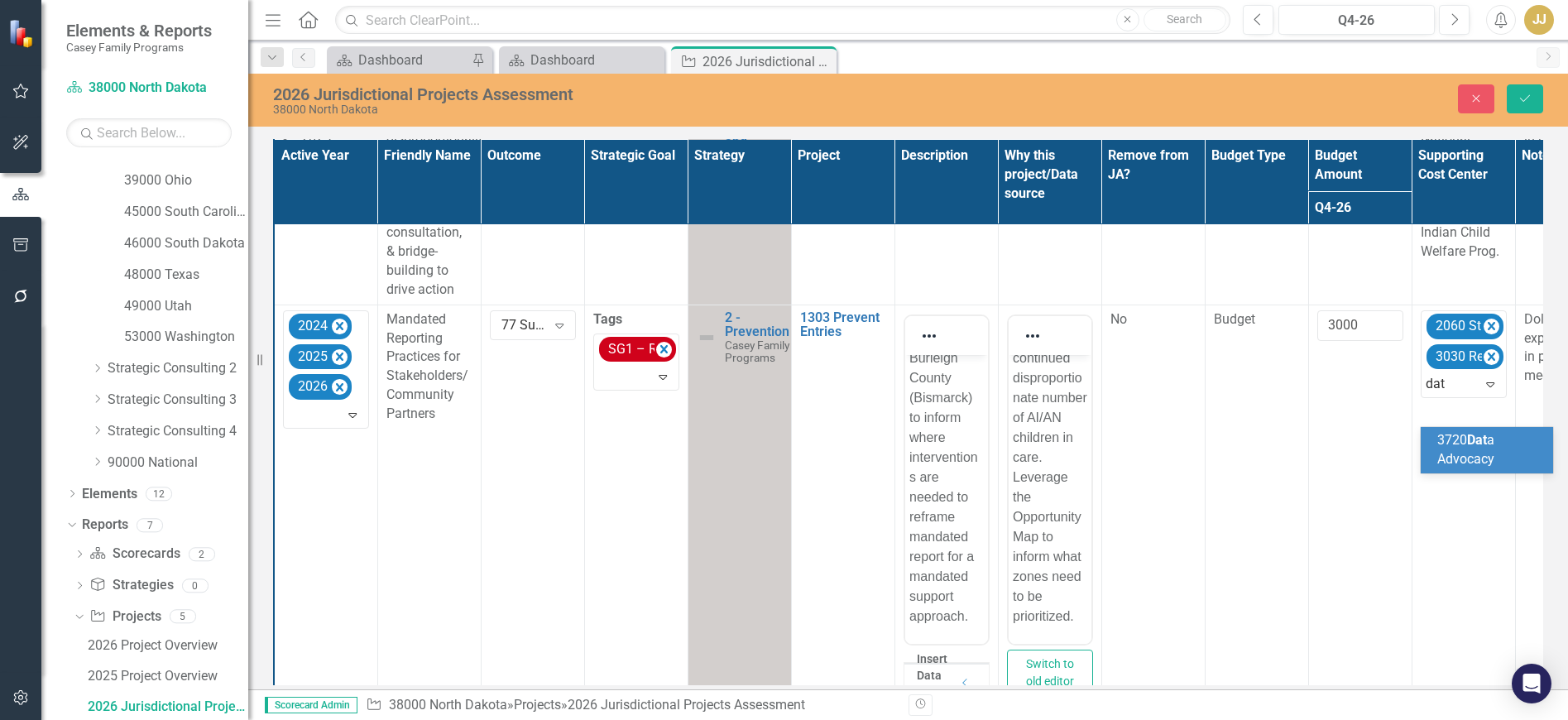 type 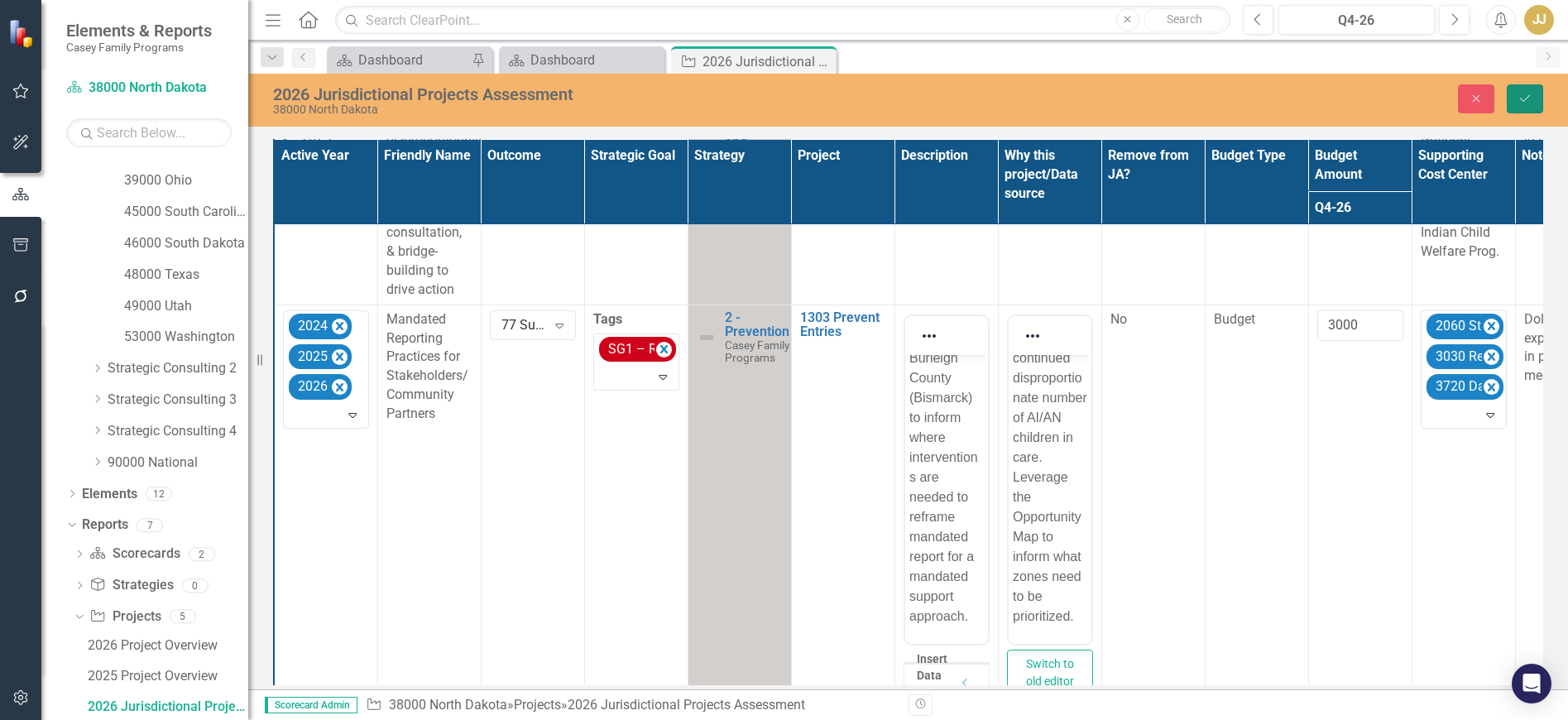 click on "Save" at bounding box center (1525, 98) 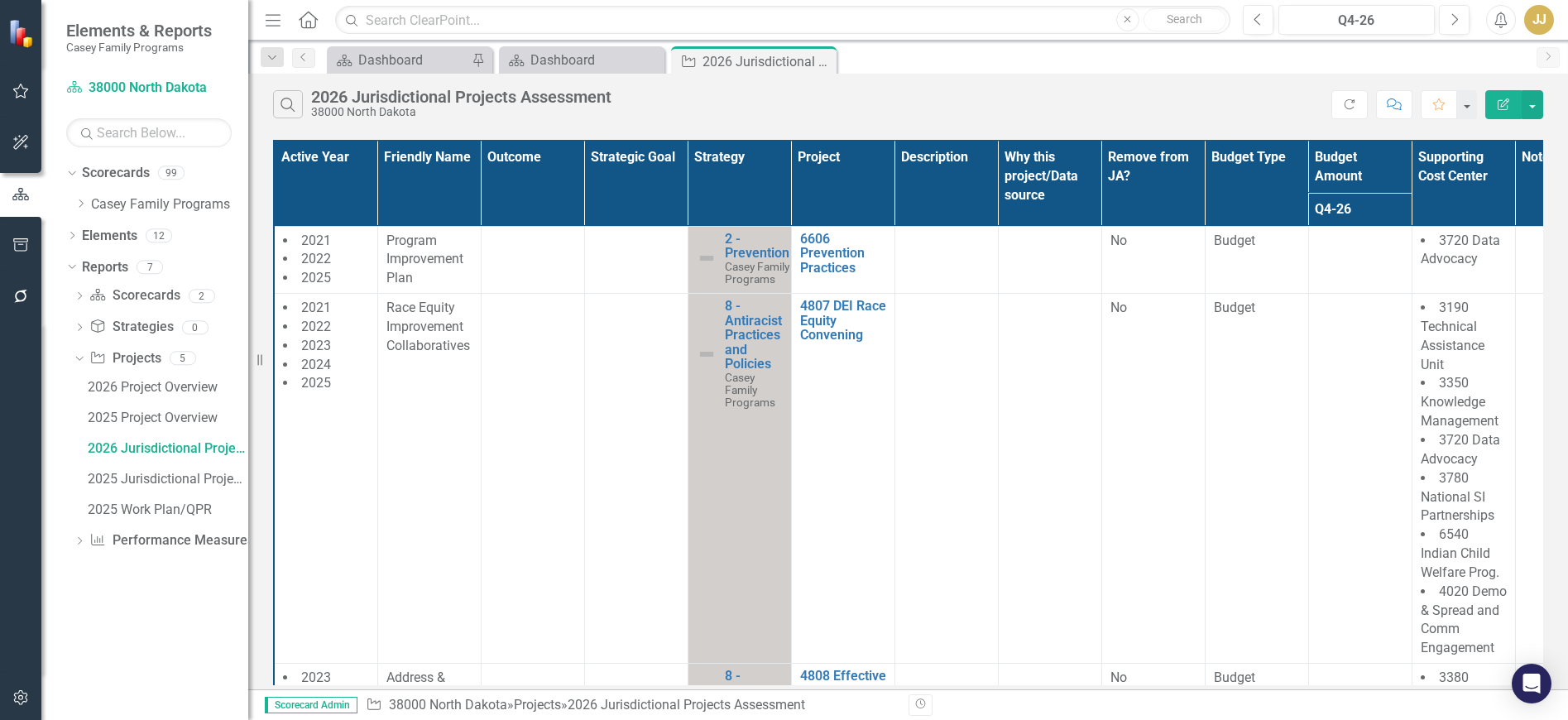 scroll, scrollTop: 0, scrollLeft: 0, axis: both 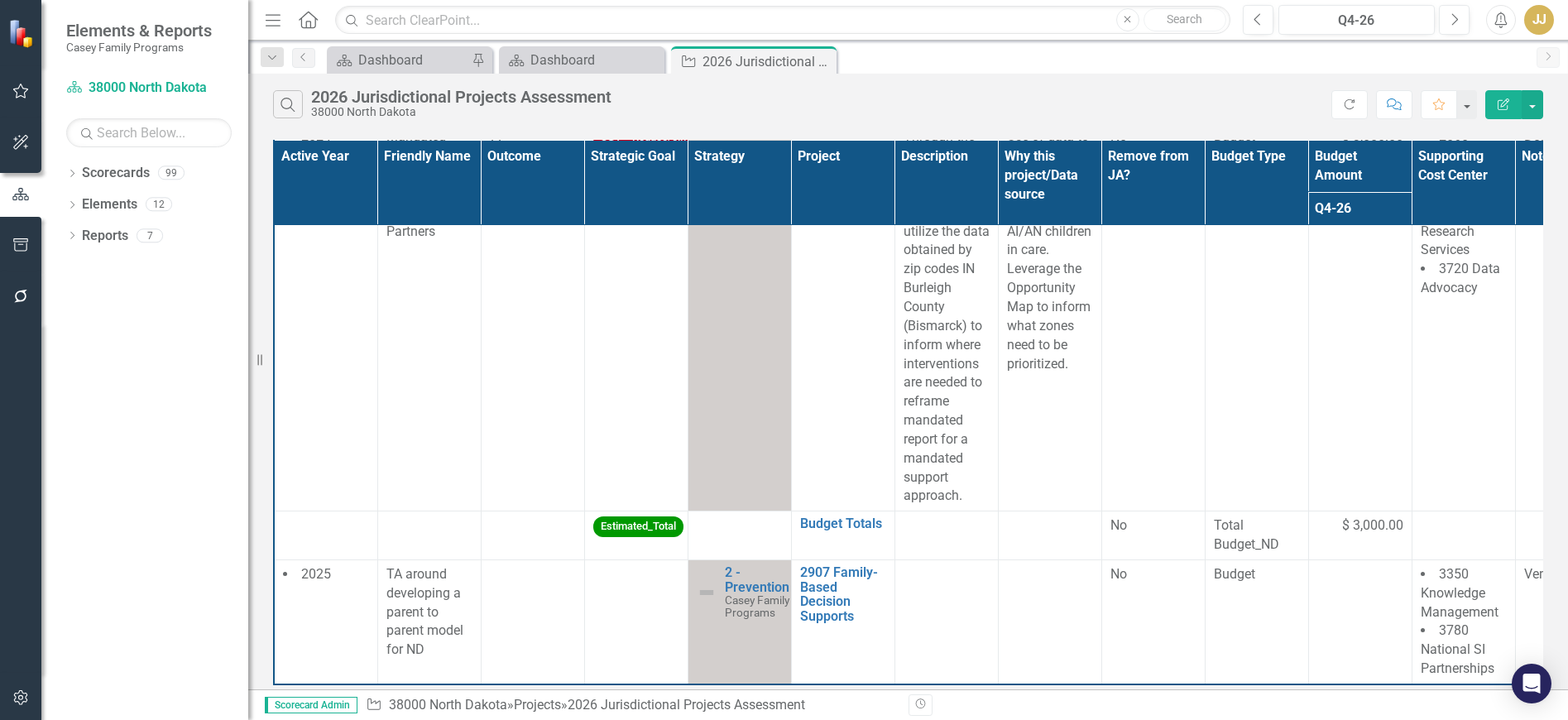 click on "Dropdown" 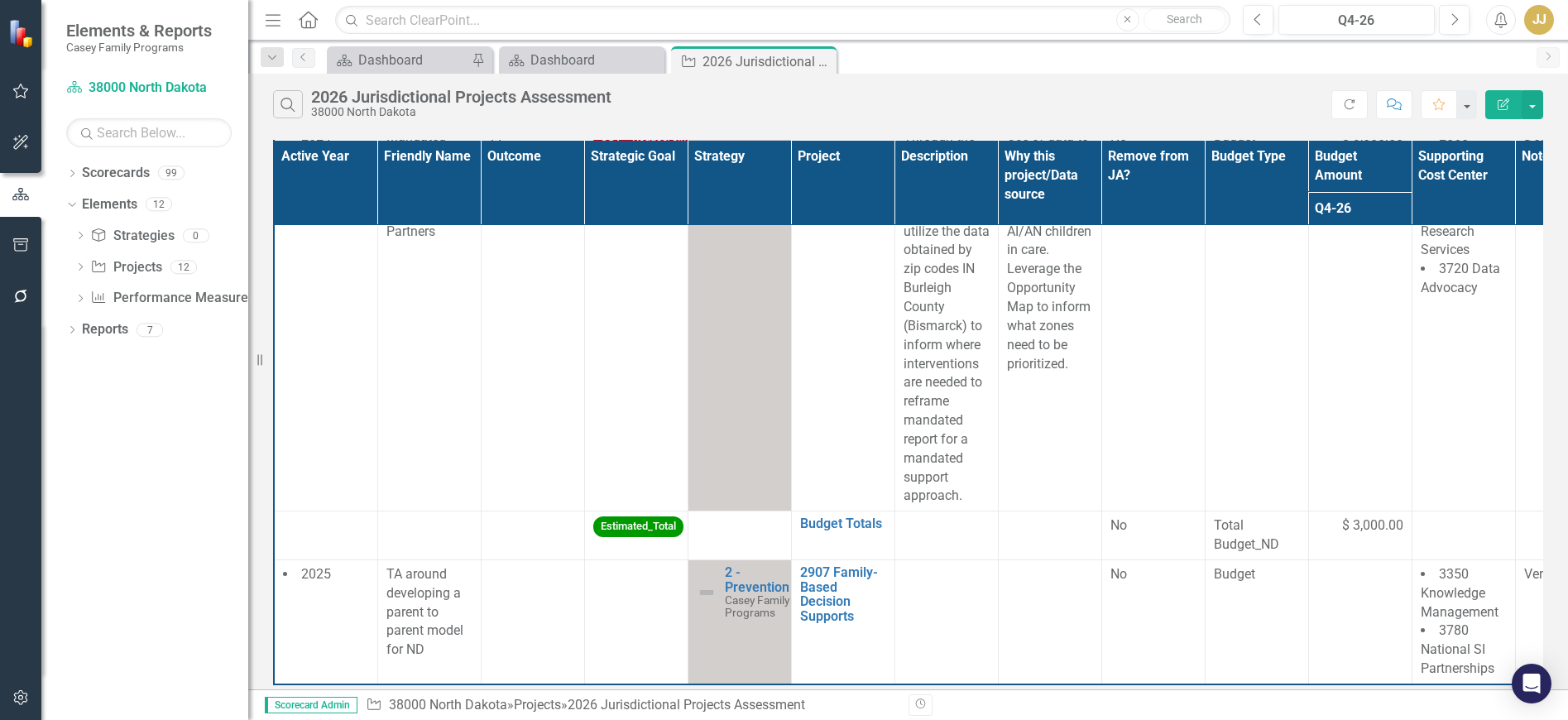 click on "Dropdown" at bounding box center (80, 269) 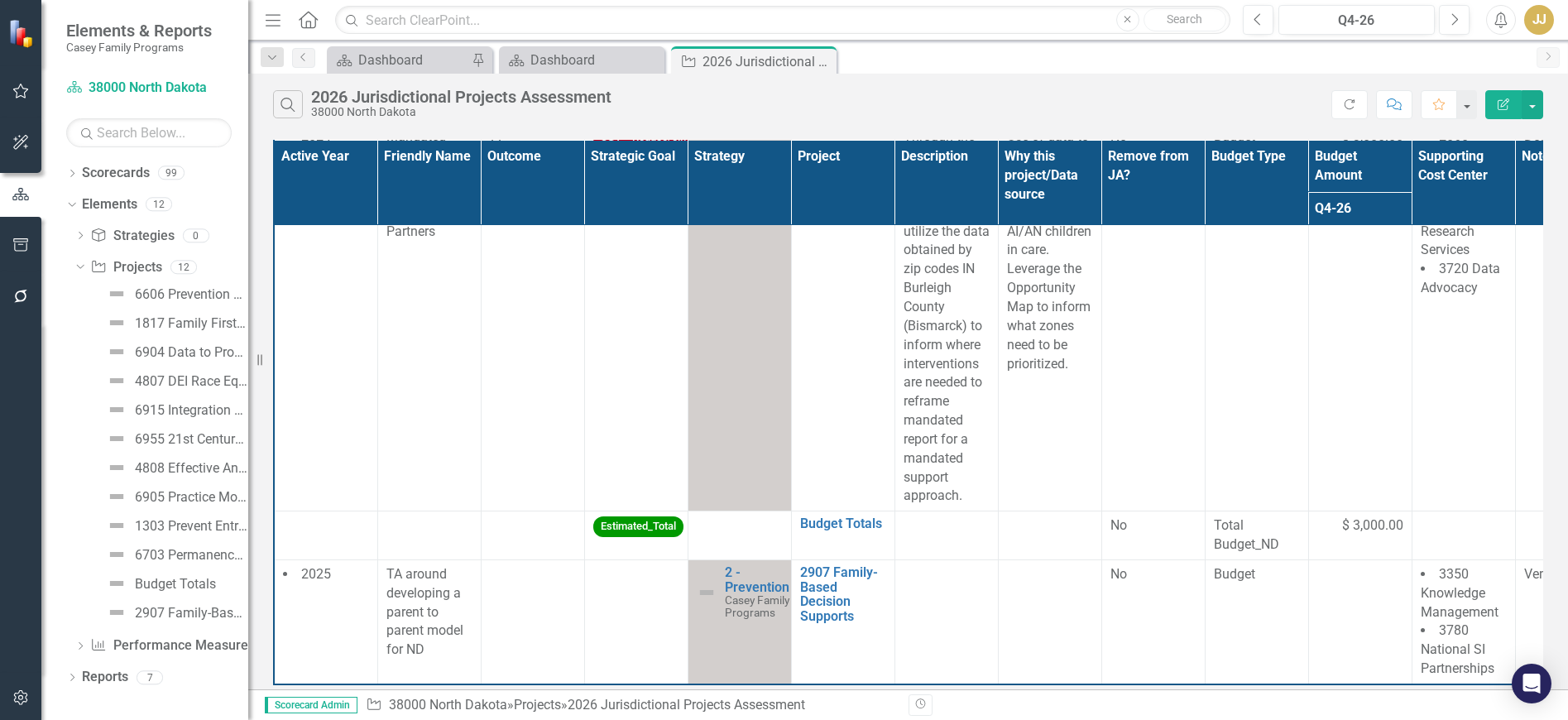 click on "Dropdown" 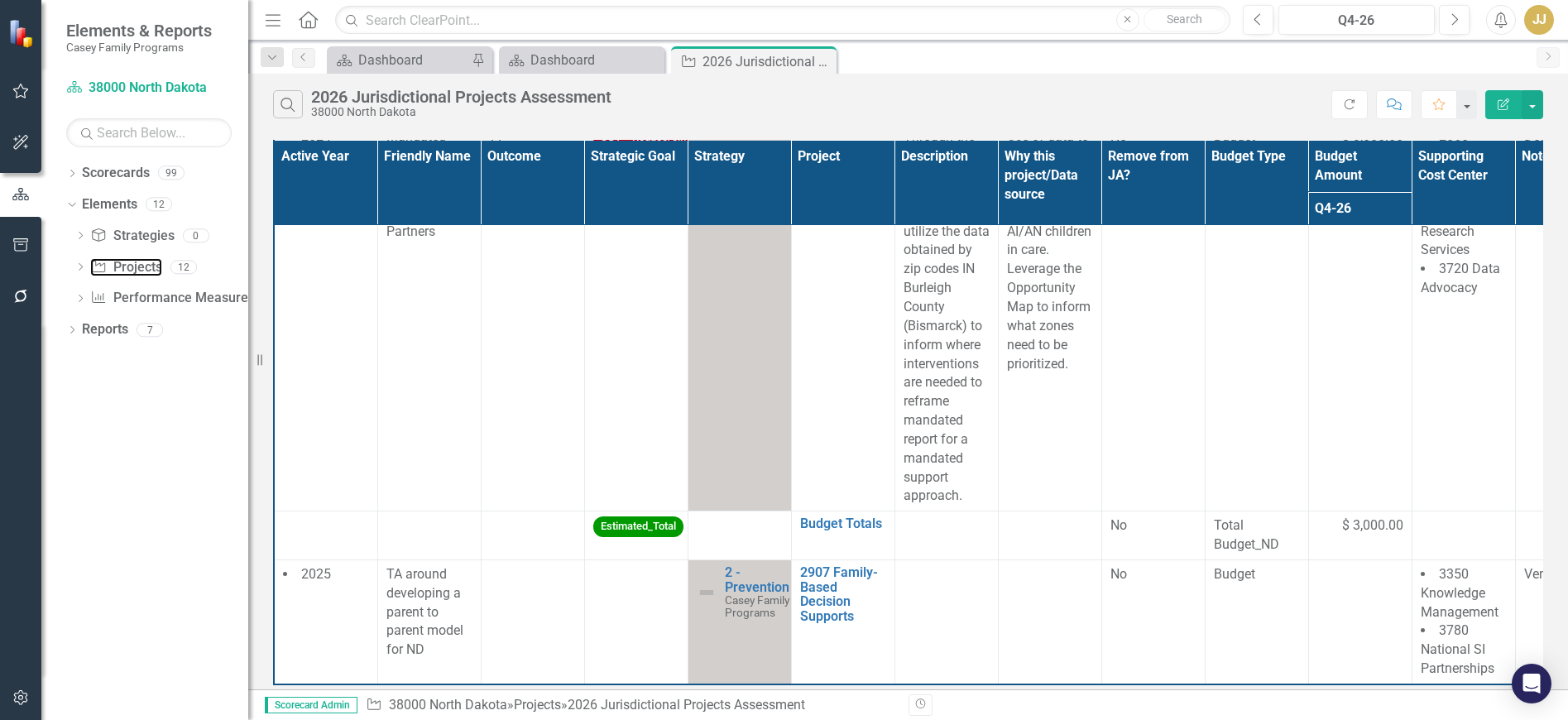click on "Project Projects" at bounding box center [126, 267] 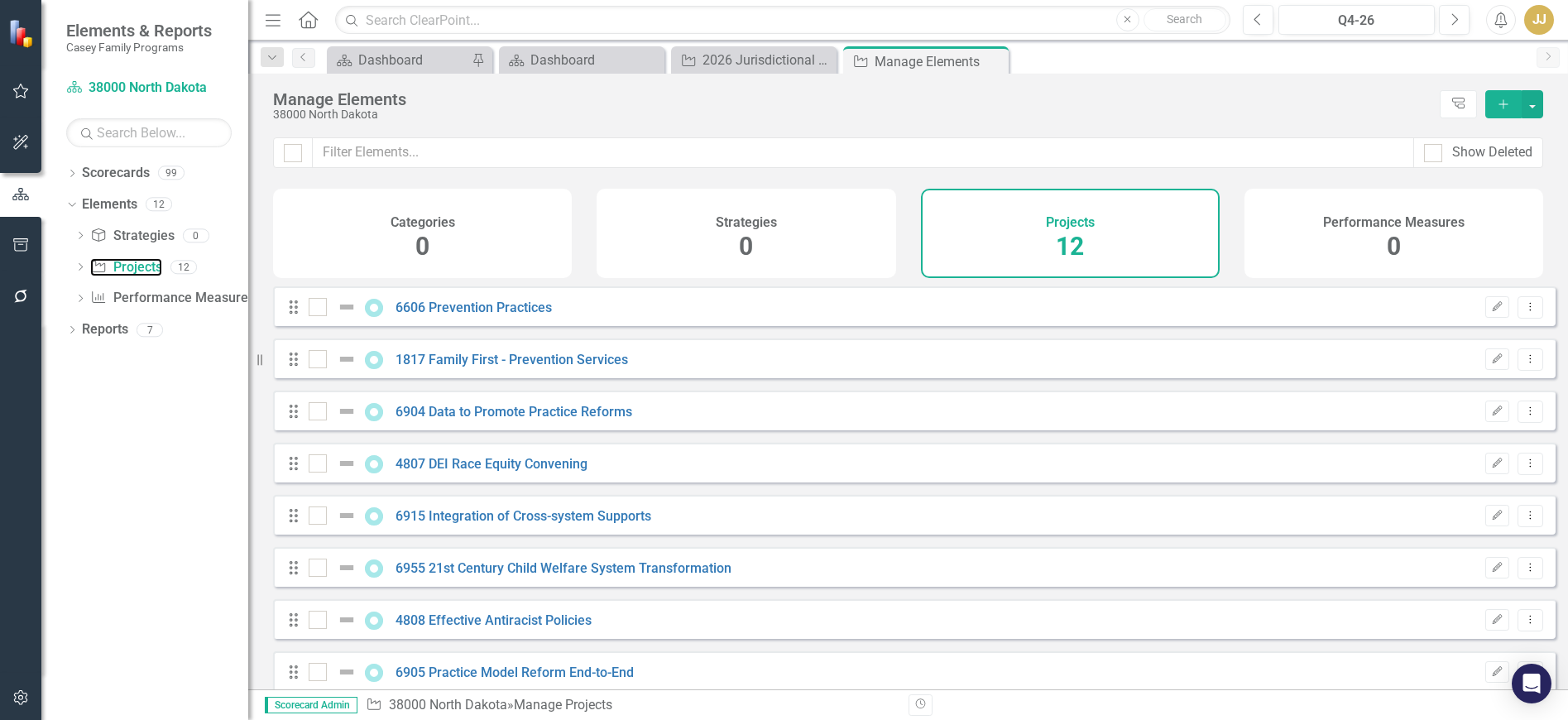 checkbox on "false" 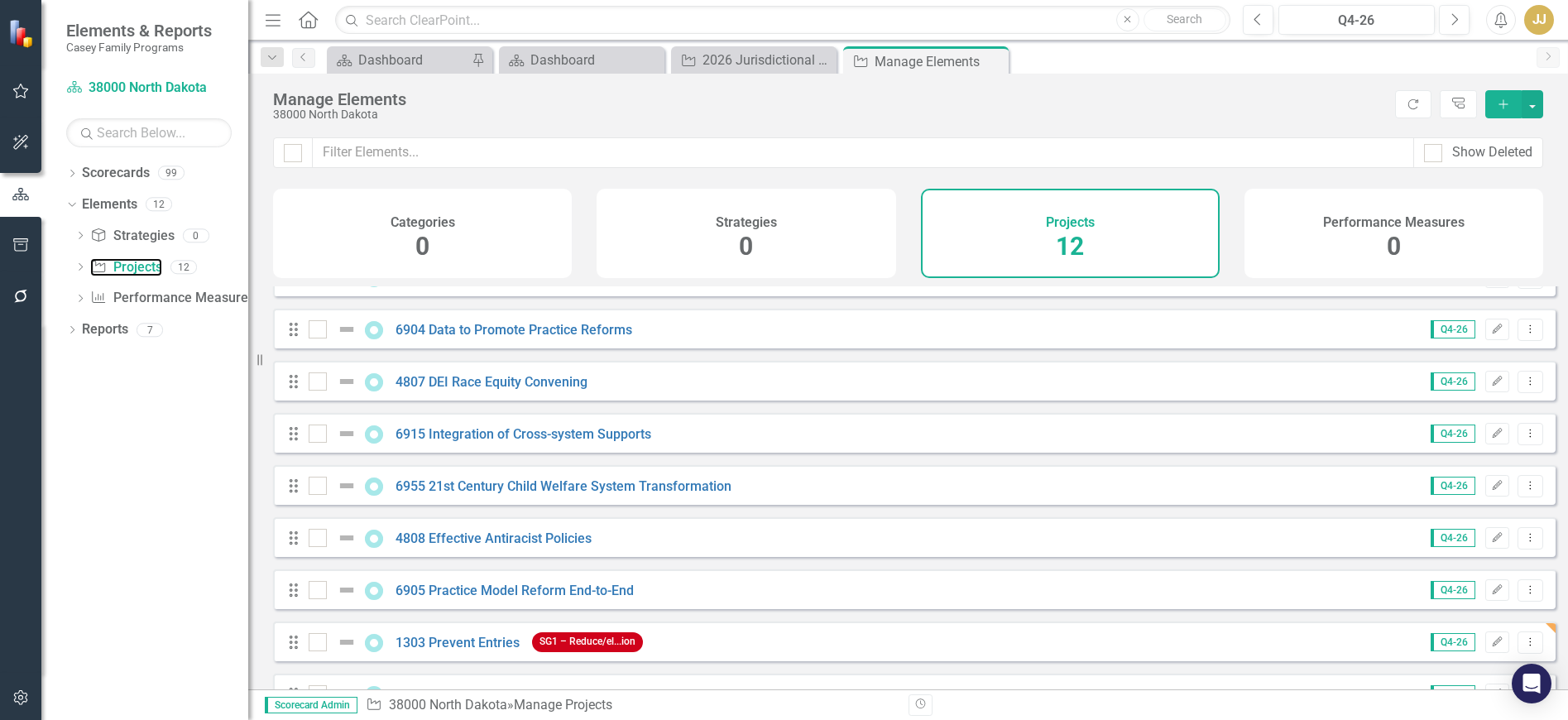 scroll, scrollTop: 235, scrollLeft: 0, axis: vertical 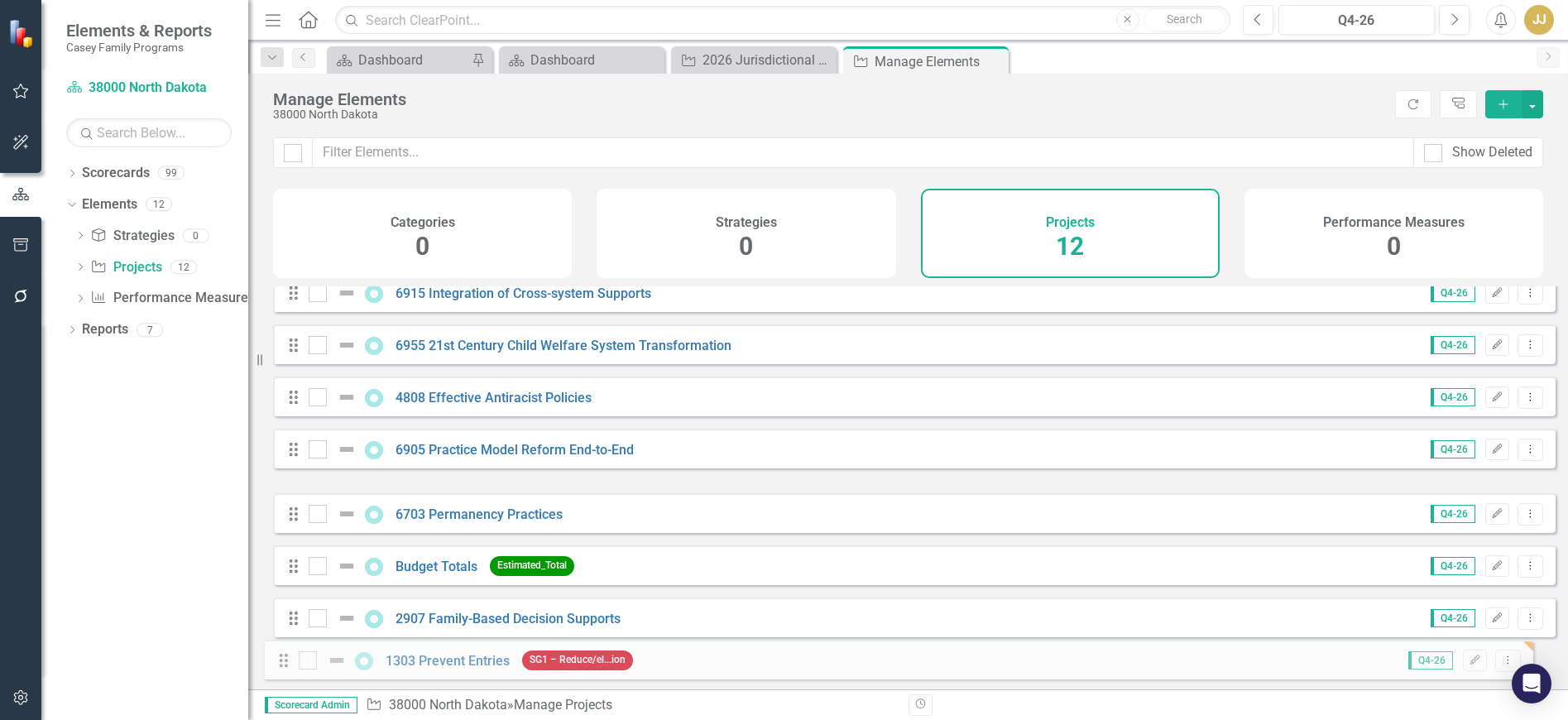 drag, startPoint x: 290, startPoint y: 502, endPoint x: 280, endPoint y: 661, distance: 159.31416 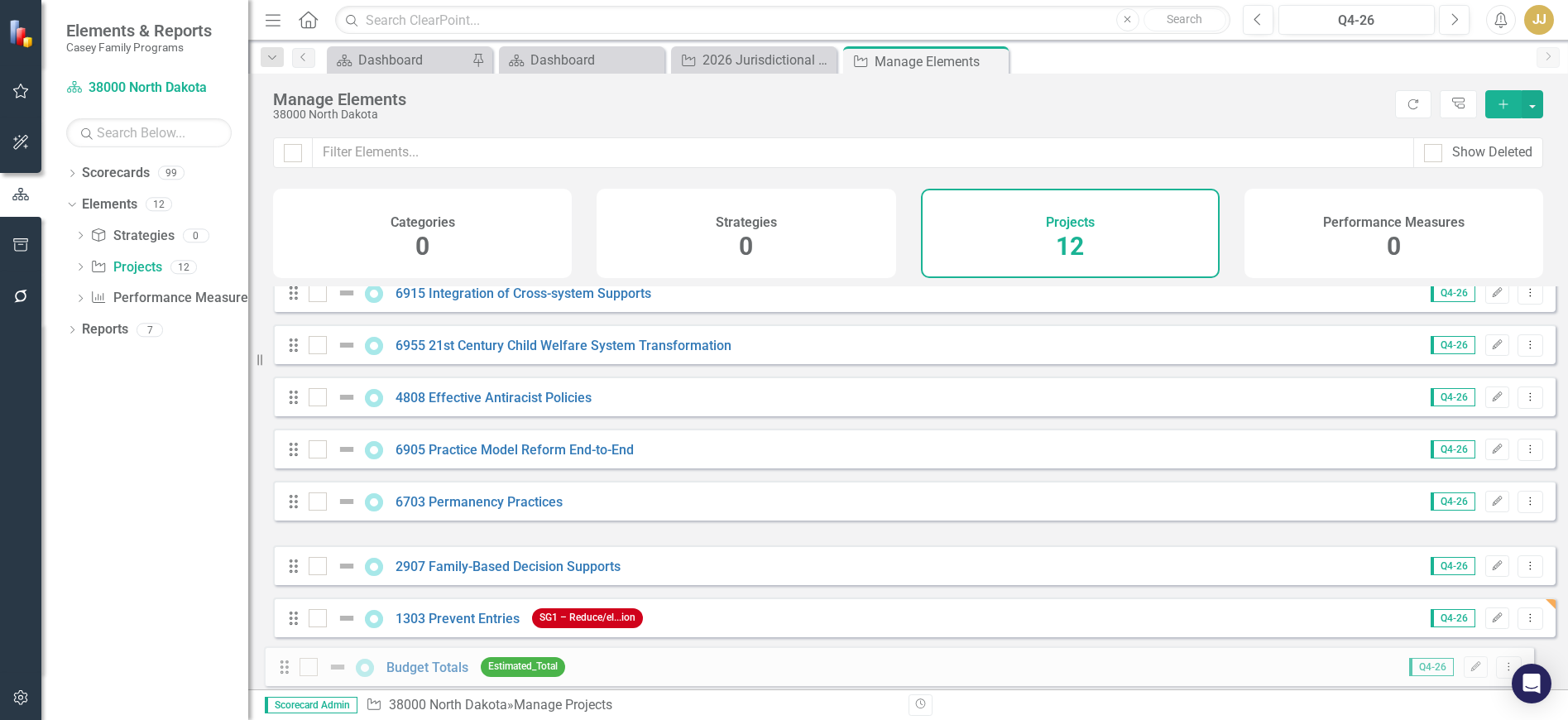 drag, startPoint x: 295, startPoint y: 559, endPoint x: 285, endPoint y: 673, distance: 114.4378 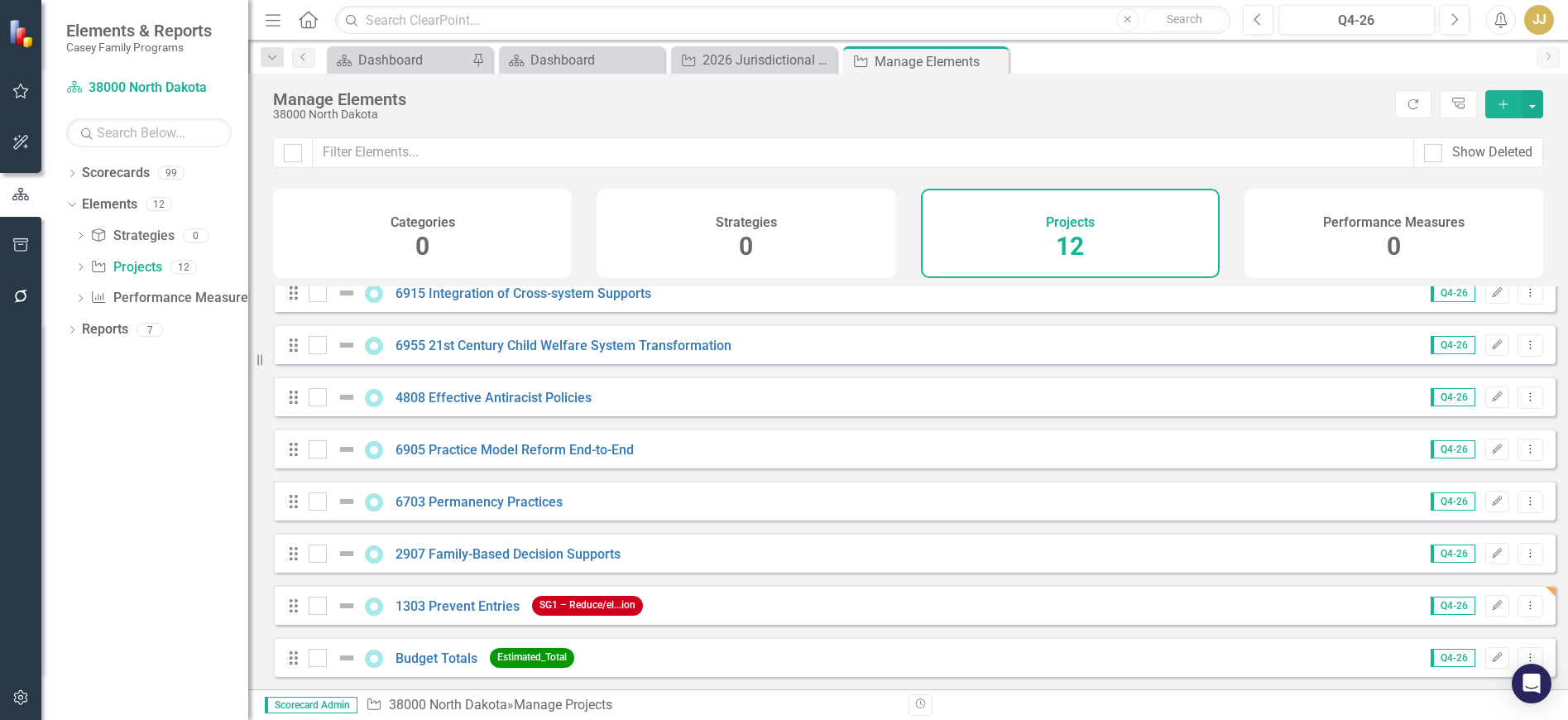 click on "Add" at bounding box center (1503, 104) 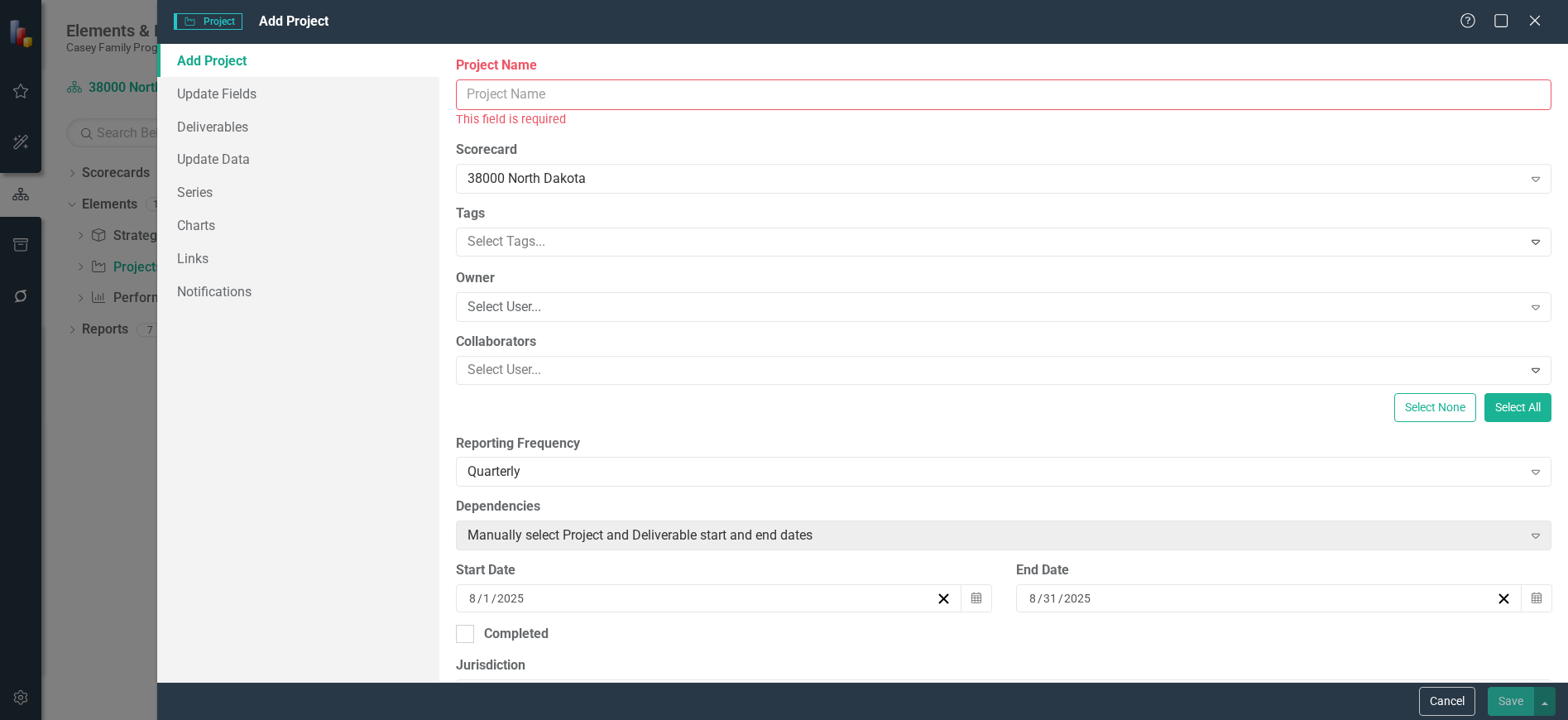 click on "Project Name" at bounding box center [1004, 94] 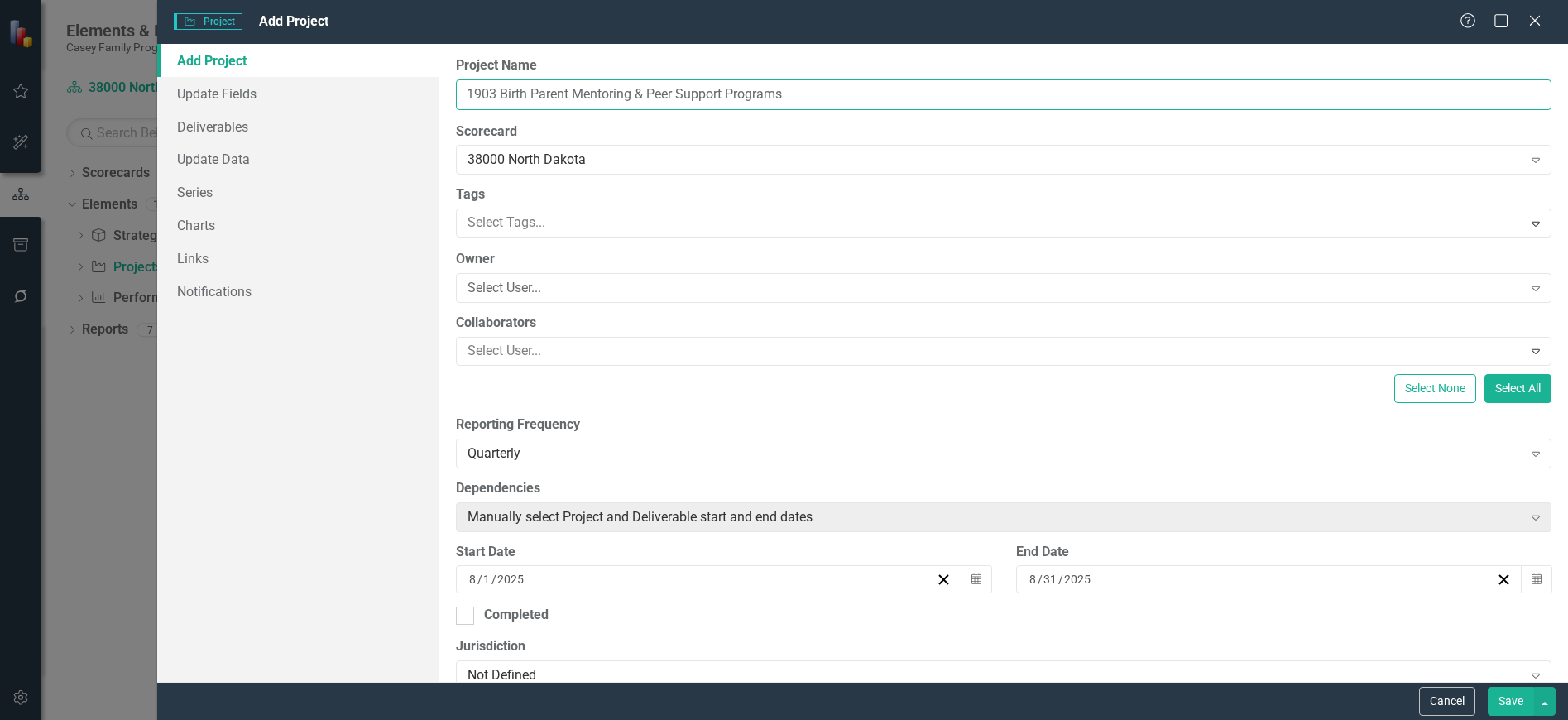 type on "1903 Birth Parent Mentoring & Peer Support Programs" 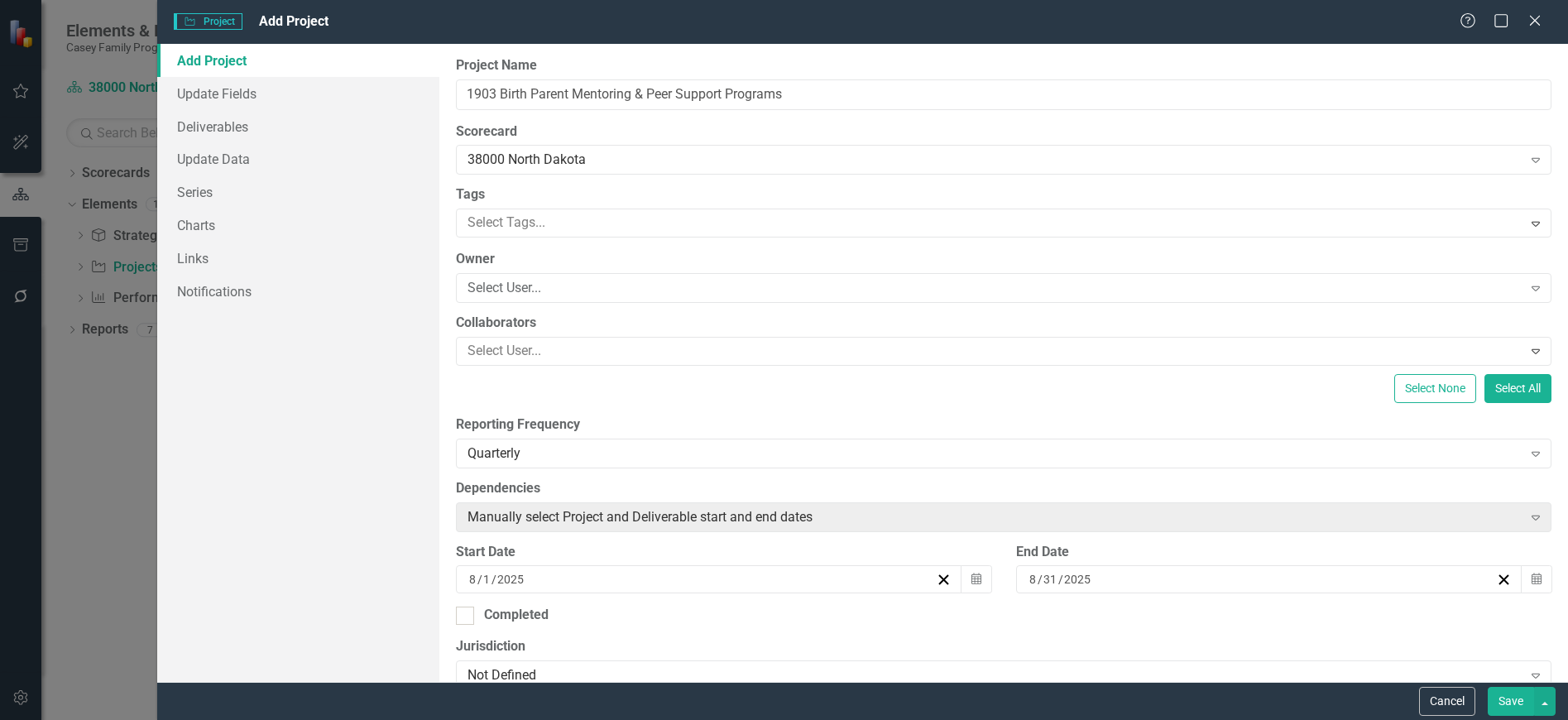 click at bounding box center (991, 223) 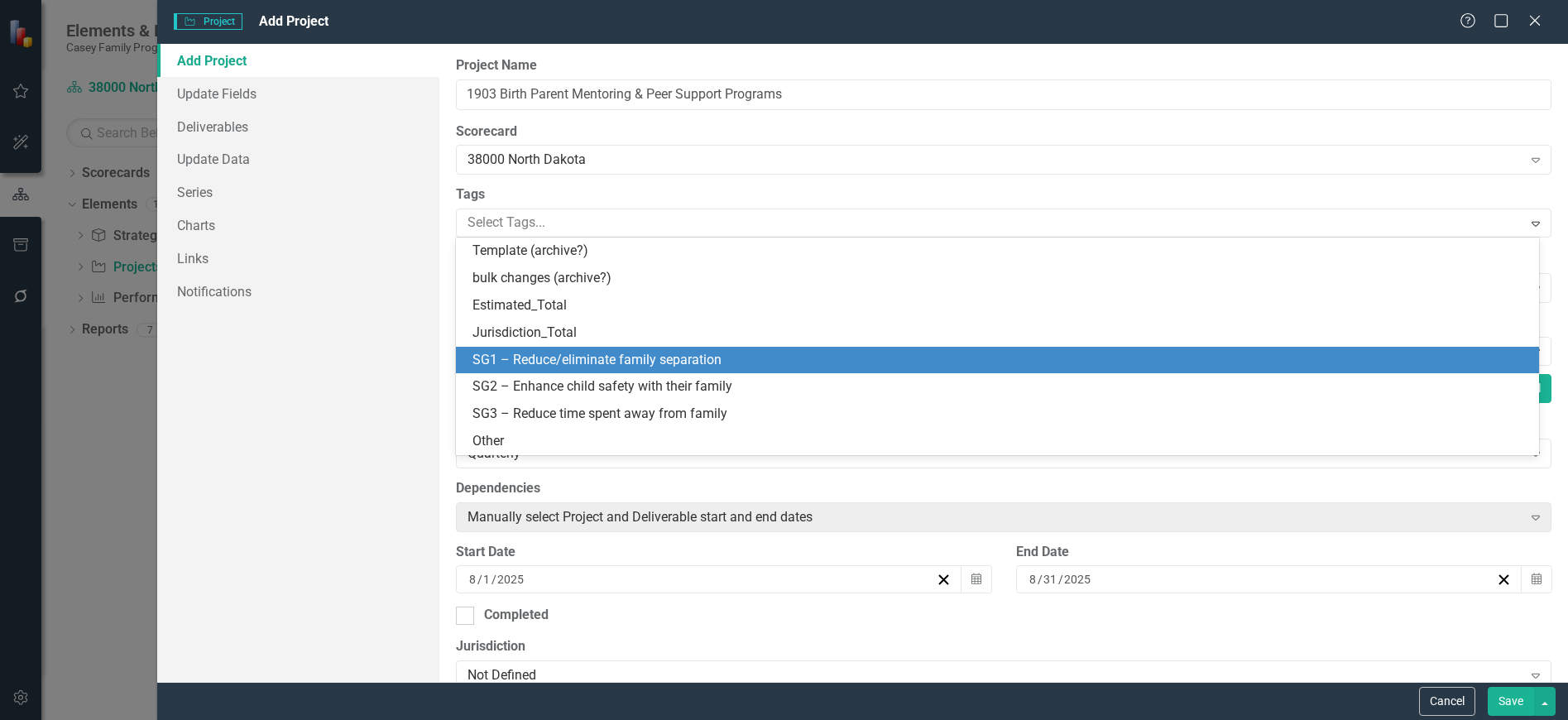 click on "SG1 – Reduce/eliminate family separation" at bounding box center (597, 359) 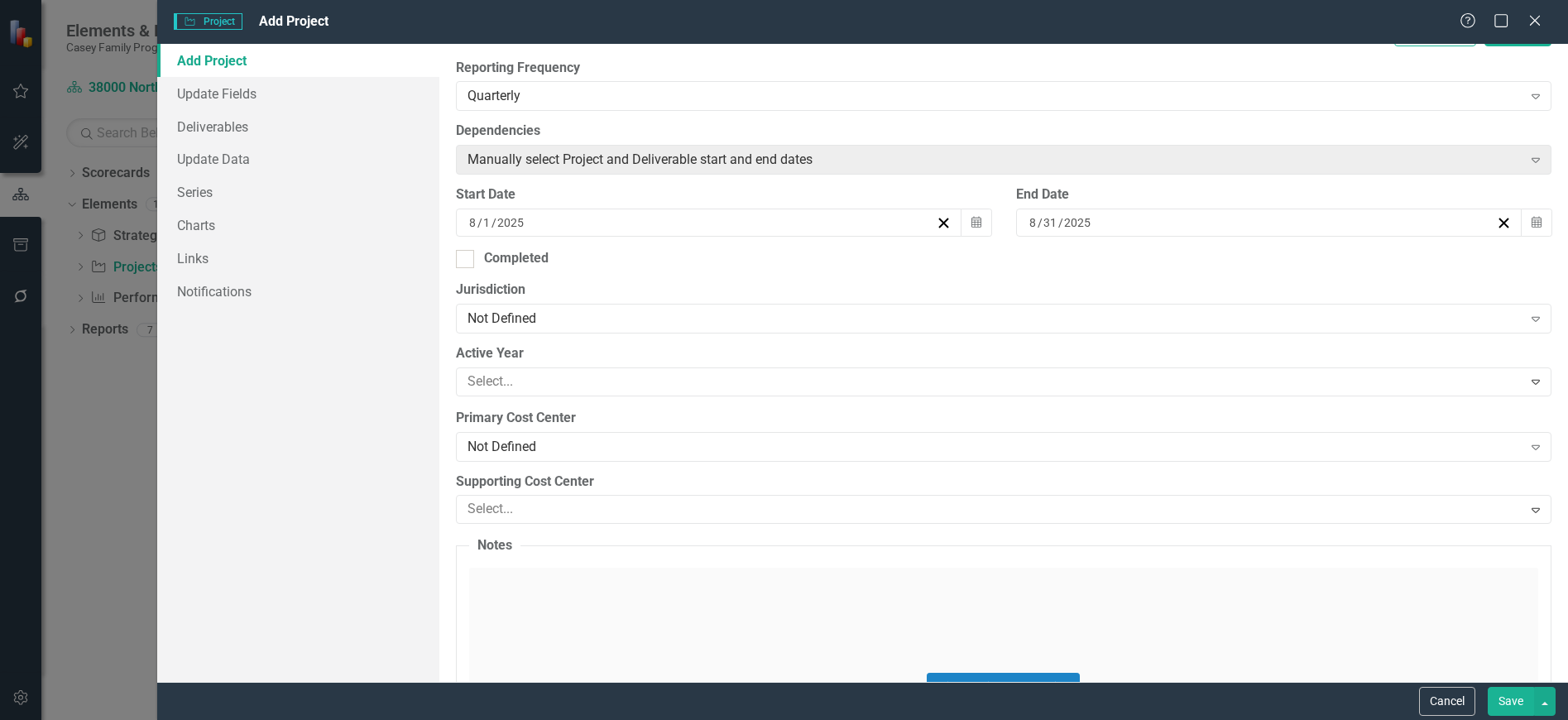 scroll, scrollTop: 414, scrollLeft: 0, axis: vertical 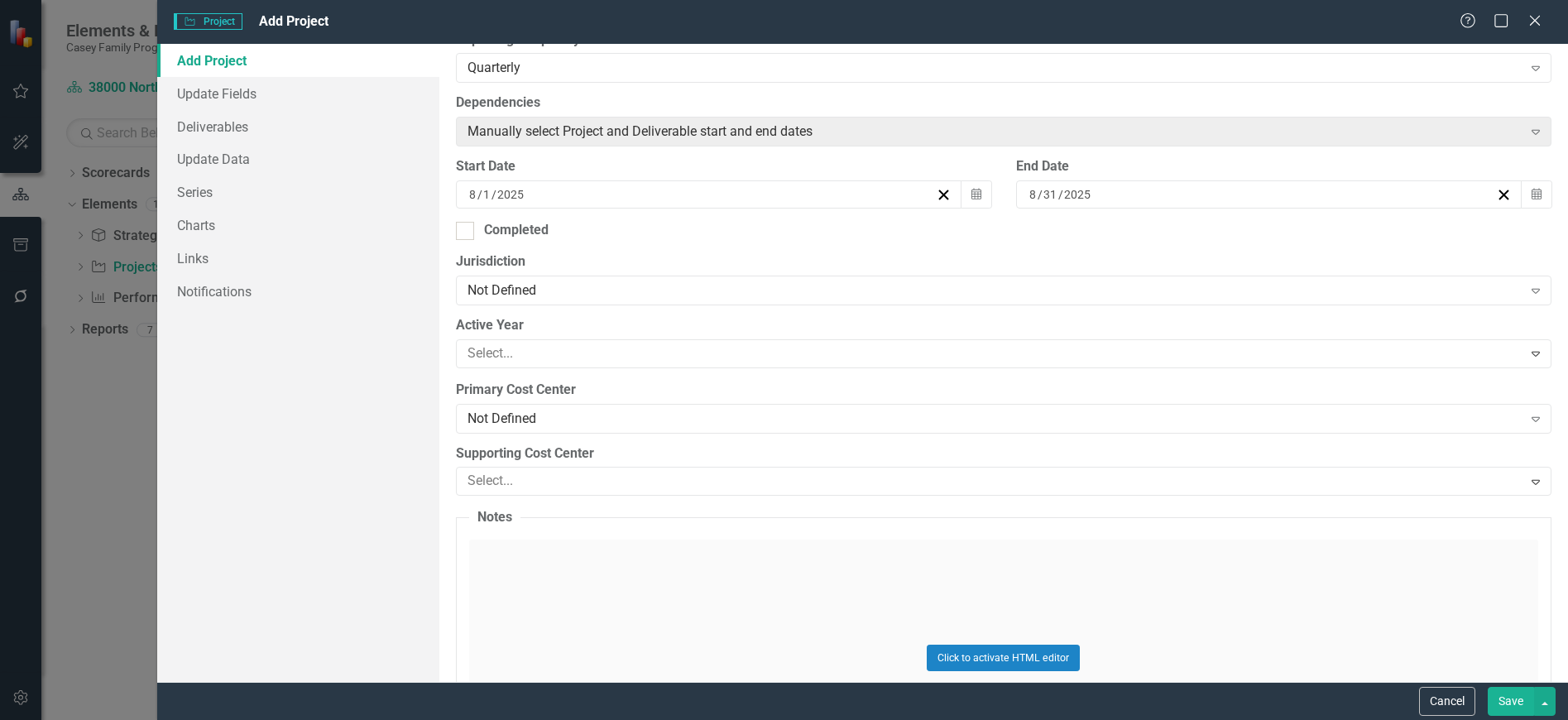 click on "Not Defined Expand" at bounding box center [1004, 290] 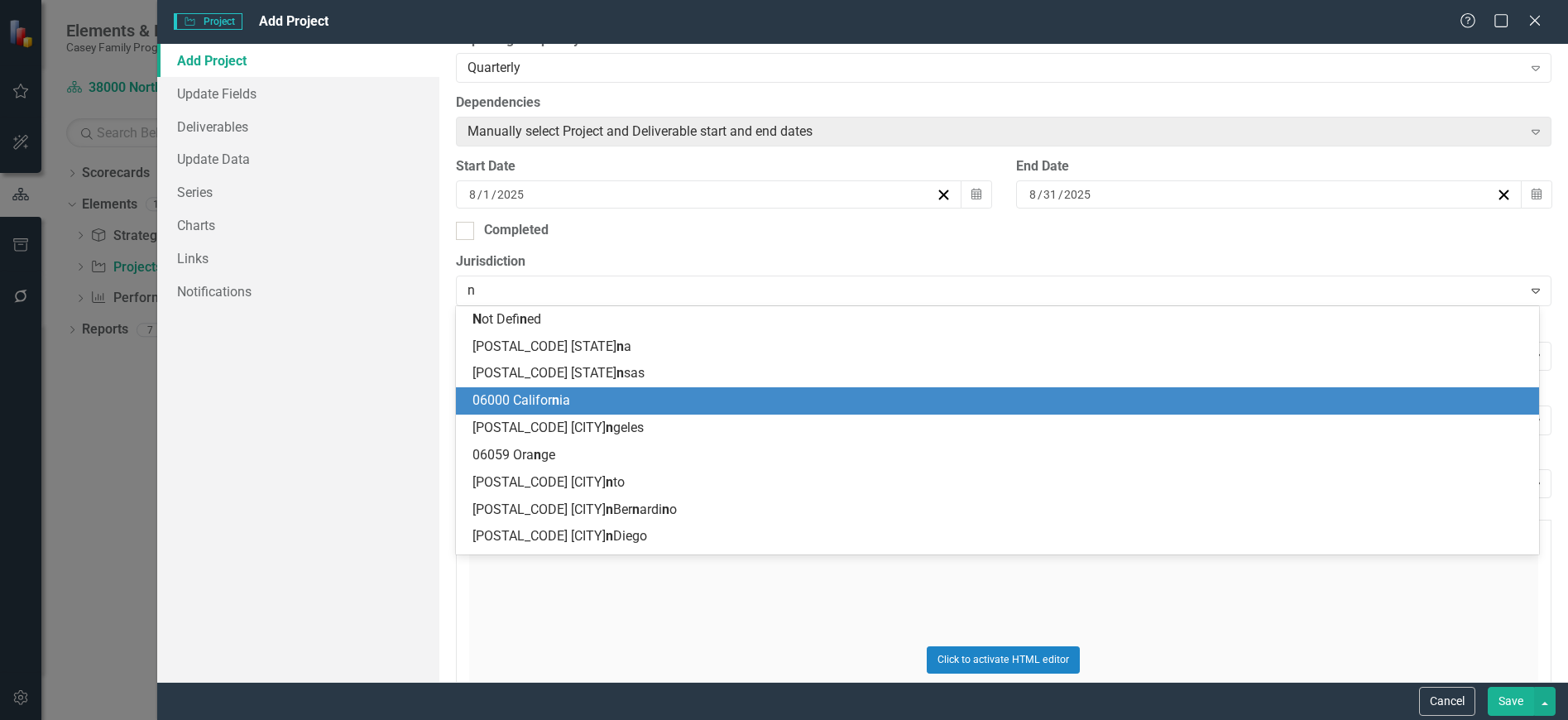 type on "no" 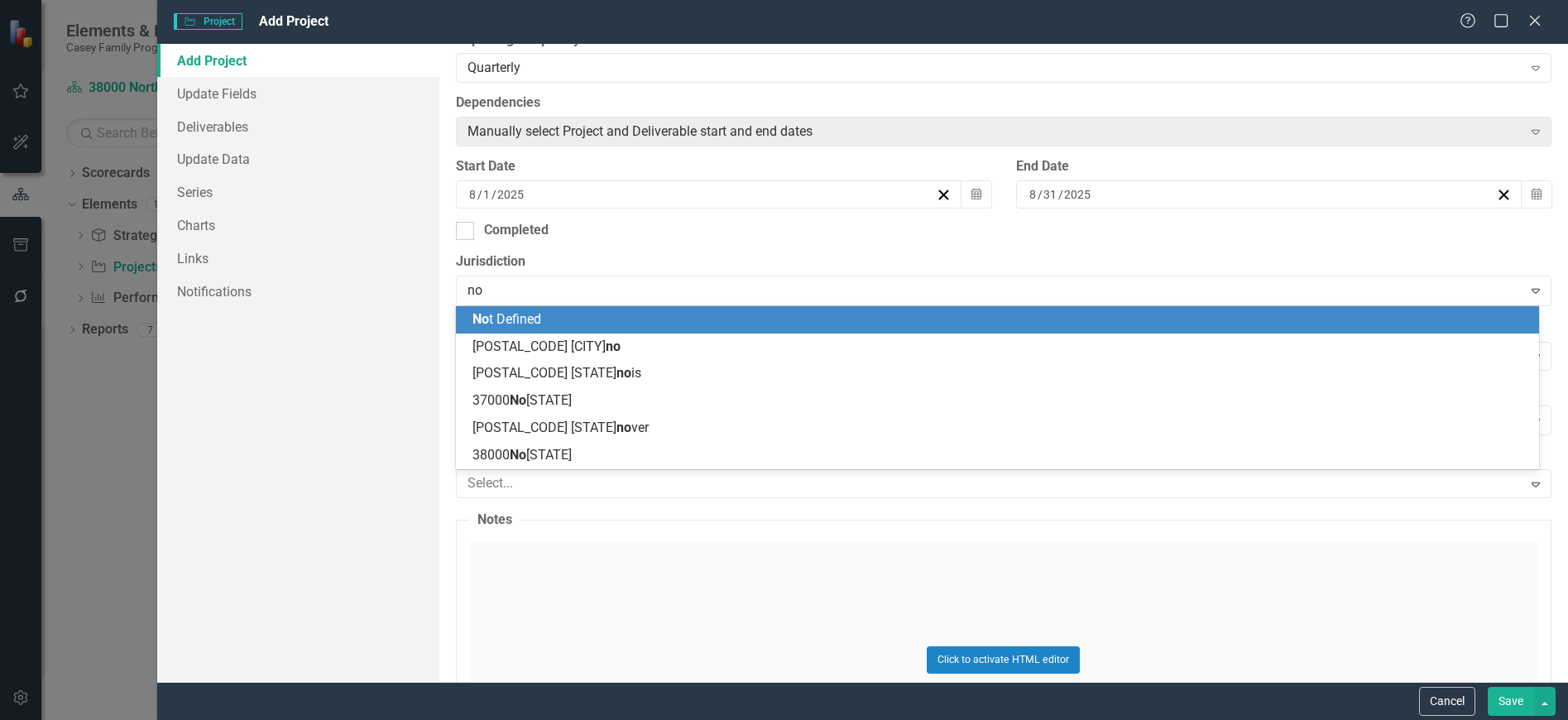 click on "[POSTAL_CODE]  [STATE]" at bounding box center [522, 454] 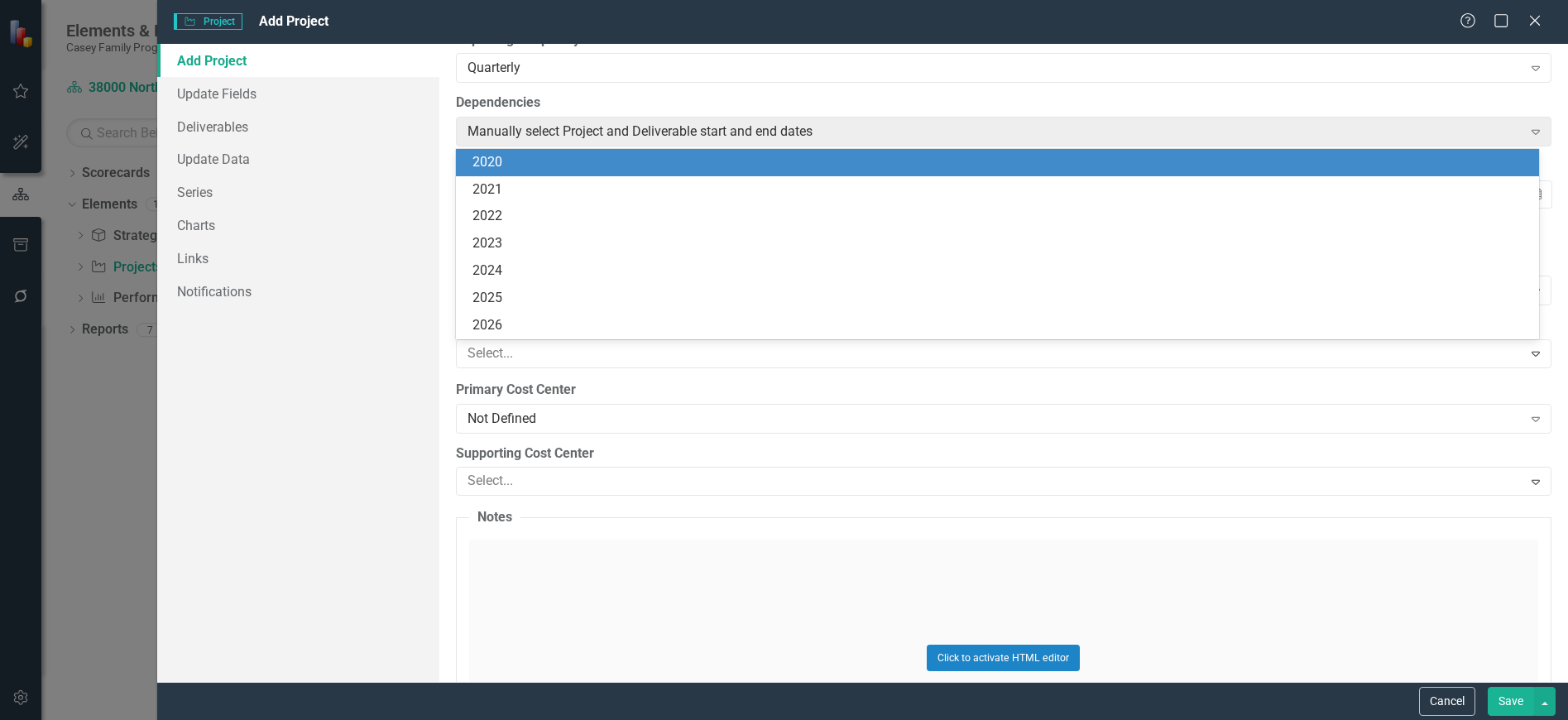 click at bounding box center [991, 353] 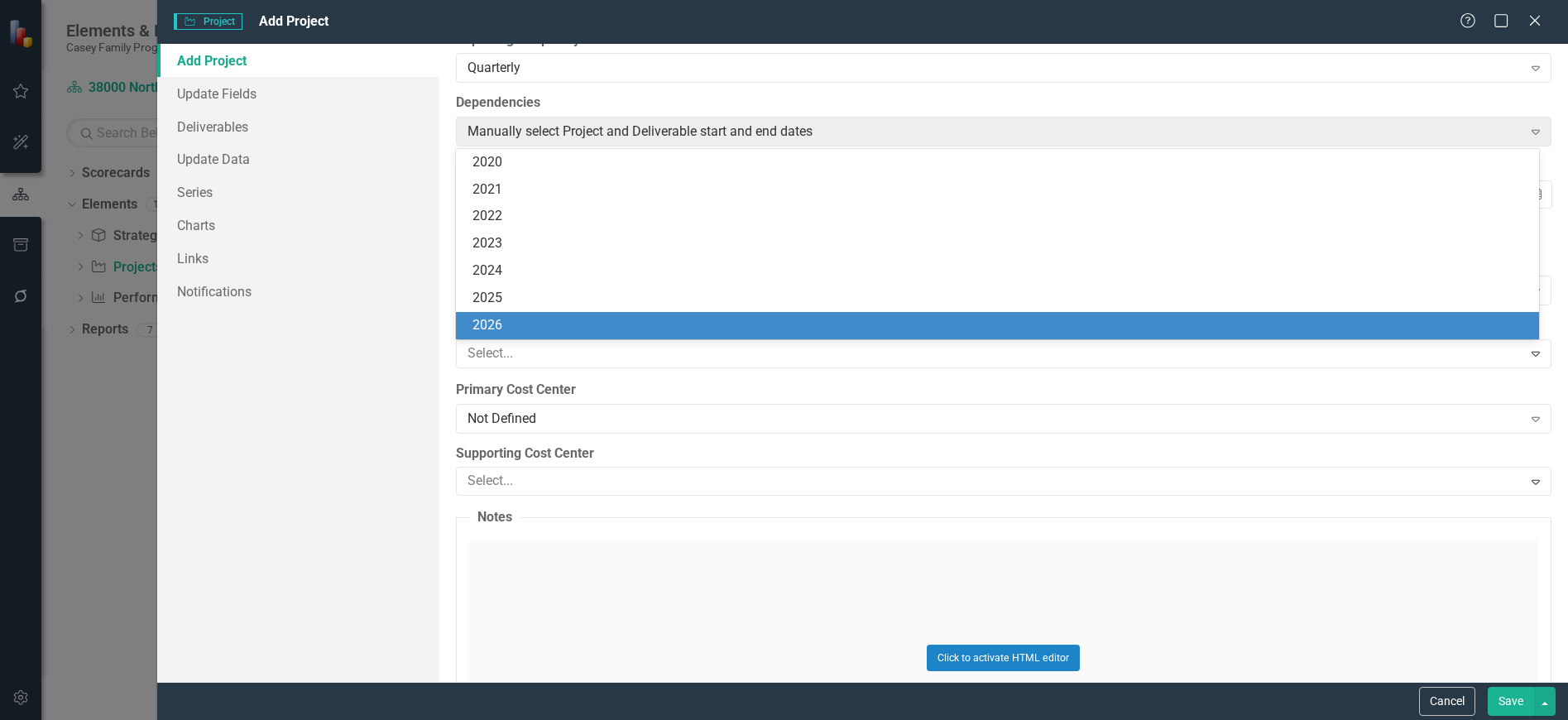 click on "Elements & Reports Casey Family Programs Scorecard 38000 North Dakota Search Dropdown Scorecards 99 Dropdown Casey Family Programs Dropdown Strategic Consulting 1 00000 National/No Jurisdiction (SC1) Dropdown 08000 Colorado 08013 Boulder 15000 Hawaii 17000 Illinois Dropdown 27000 Minnesota 27139 Scott County 27123 Ramsey 27053 Hennepin 30000 Montana Dropdown 32000 Nevada 32003 Clark 32031 Washoe Dropdown 37000 North Carolina 37035 Catawba 37081 Guilford 37129 New Hanover 37147 Pitt 37183 Wake 37119 Mecklenburg County 38000 North Dakota 39000 Ohio 45000 South Carolina 46000 South Dakota 48000 Texas 49000 Utah 53000 Washington Dropdown Strategic Consulting 2 00000 National/No Jurisdiction (SC2) Dropdown 06000 California 06001 Alameda 06037 Los Angeles 06059 Orange 06065 Riverside 06067 Sacramento 06071 San Bernardino 06073 San Diego 06075 San Francisco 06085 Santa Clara 06111 Ventura 11001 Washington DC 31000 Nebraska 41000 Oregon 51000 Virginia 54000 West Virginia 55000 Wisconsin 72000 Puerto Rico 12 0" at bounding box center [784, 360] 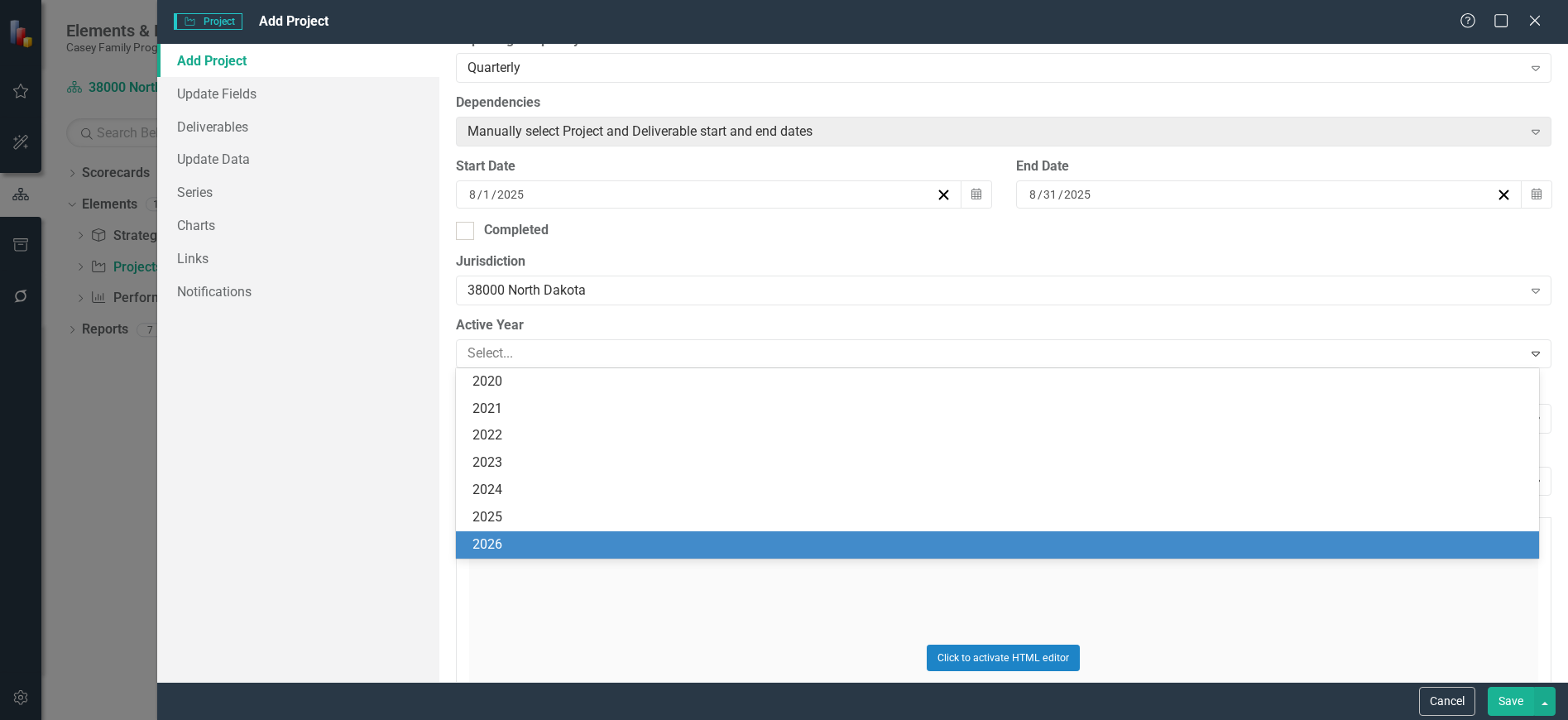 click on "2026" at bounding box center [1000, 545] 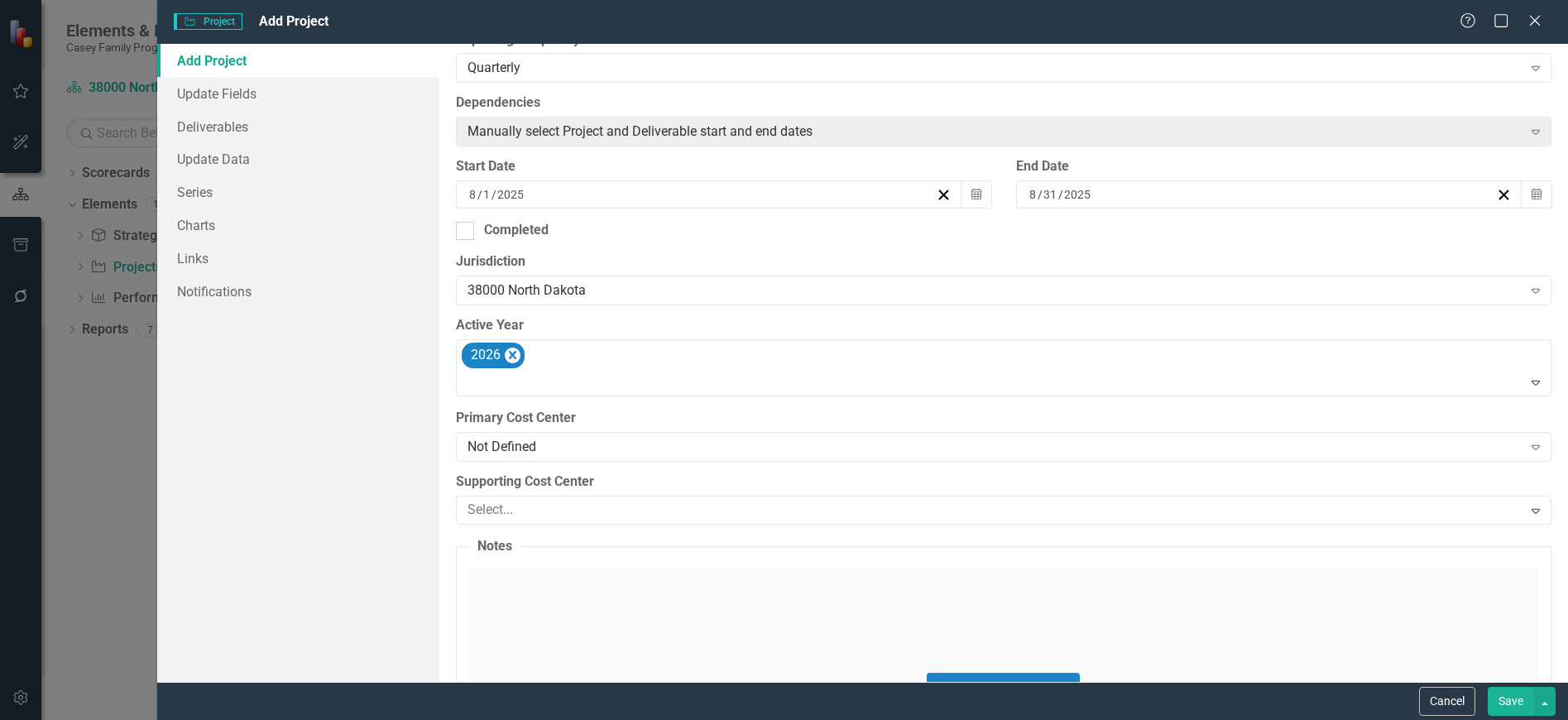 click on "Not Defined" at bounding box center (995, 447) 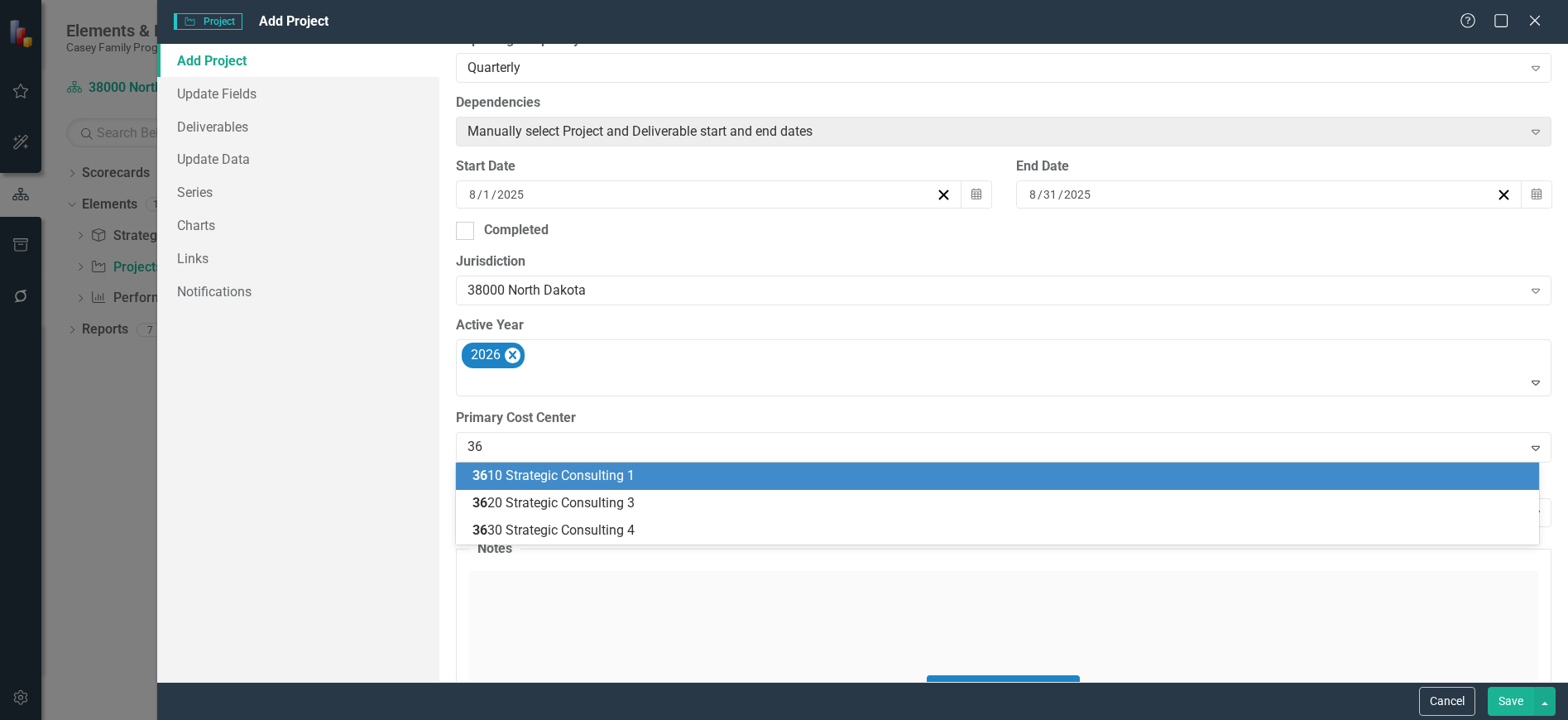 type on "361" 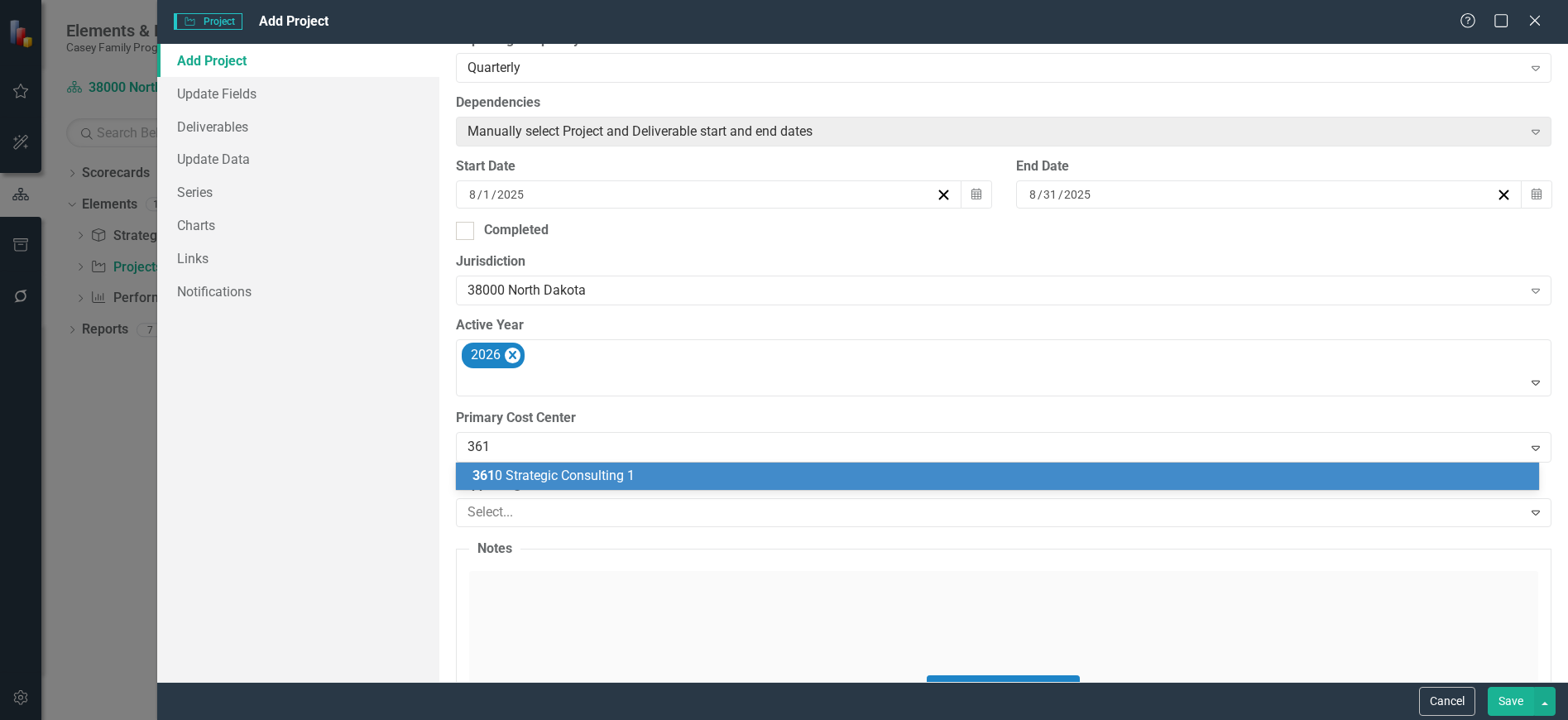 click on "361 0 Strategic Consulting 1" at bounding box center (554, 475) 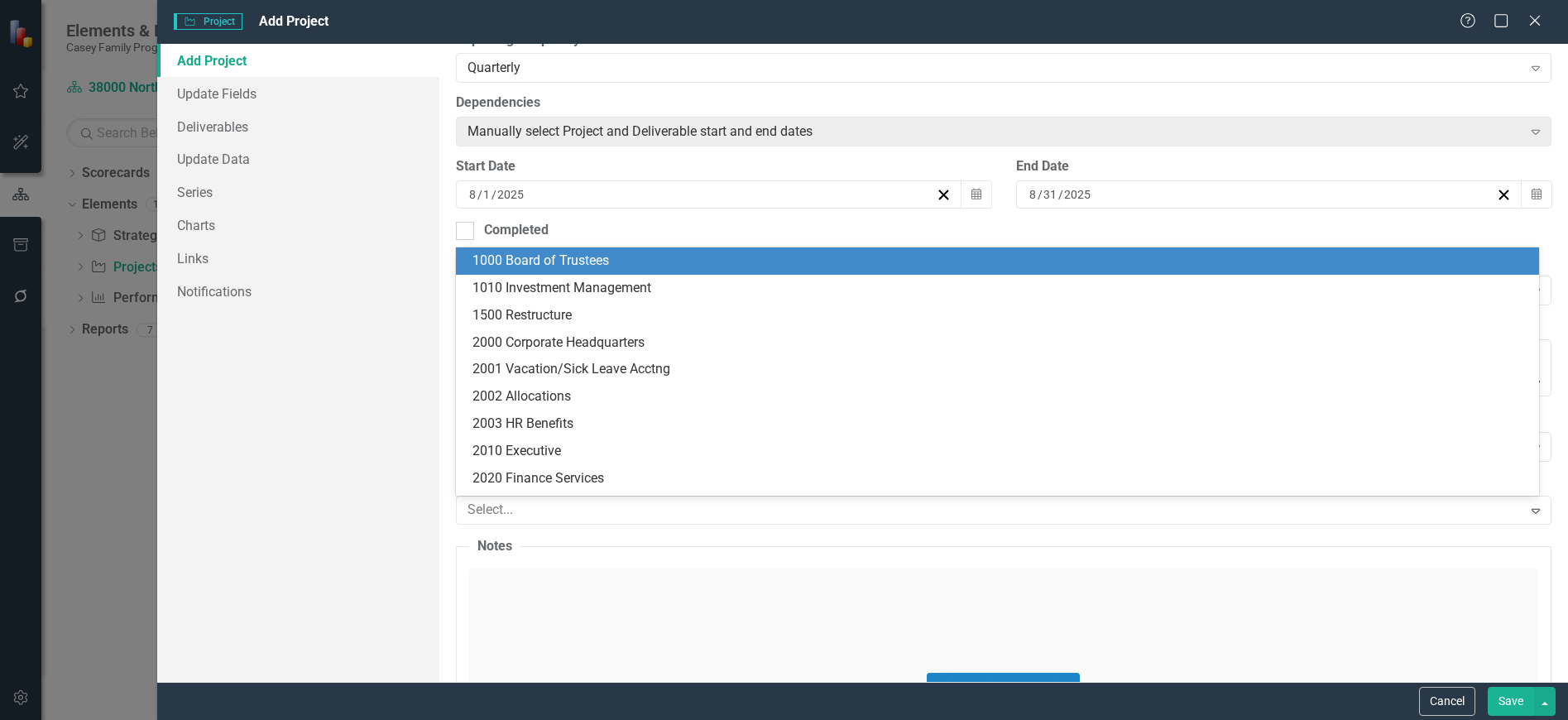 click at bounding box center [991, 510] 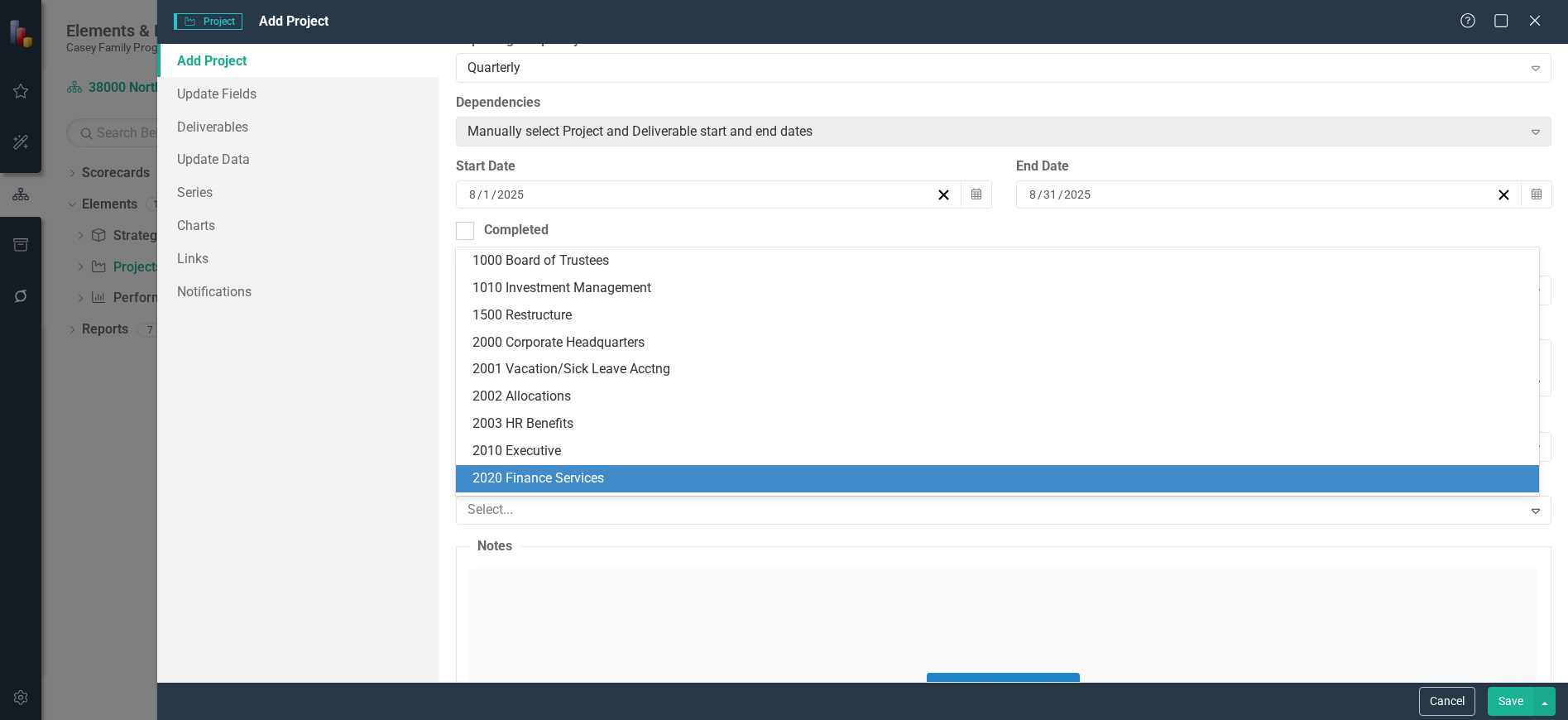 scroll, scrollTop: 6, scrollLeft: 0, axis: vertical 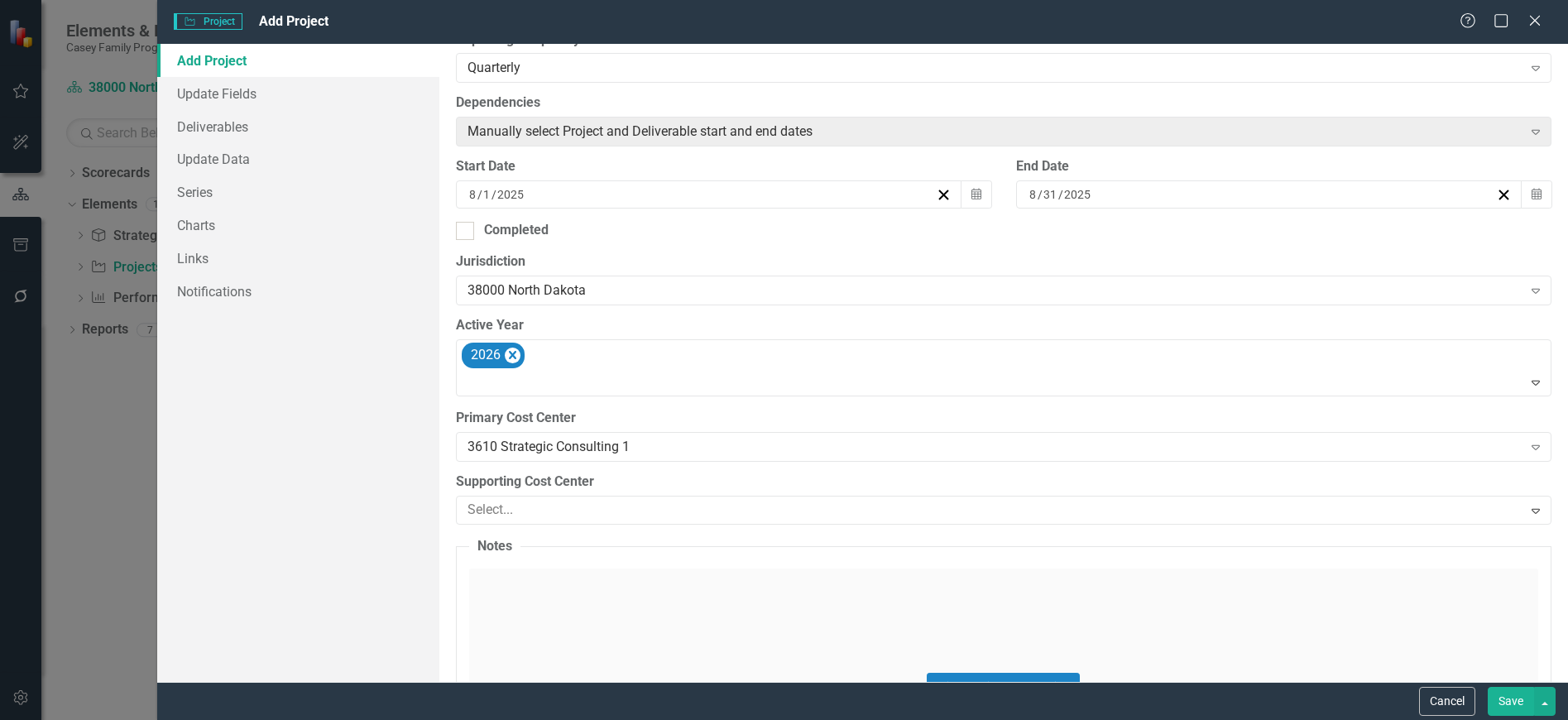 click at bounding box center (991, 510) 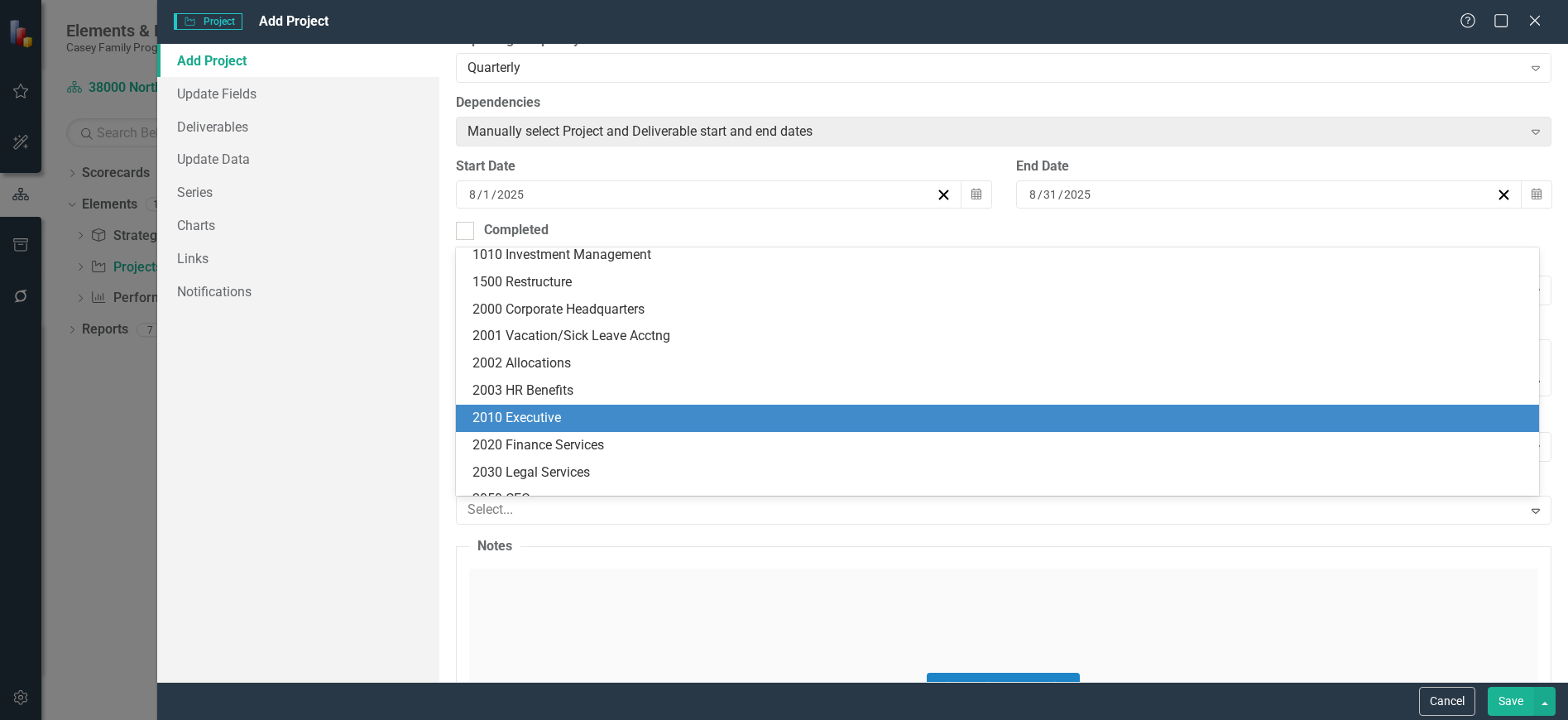 scroll, scrollTop: 0, scrollLeft: 0, axis: both 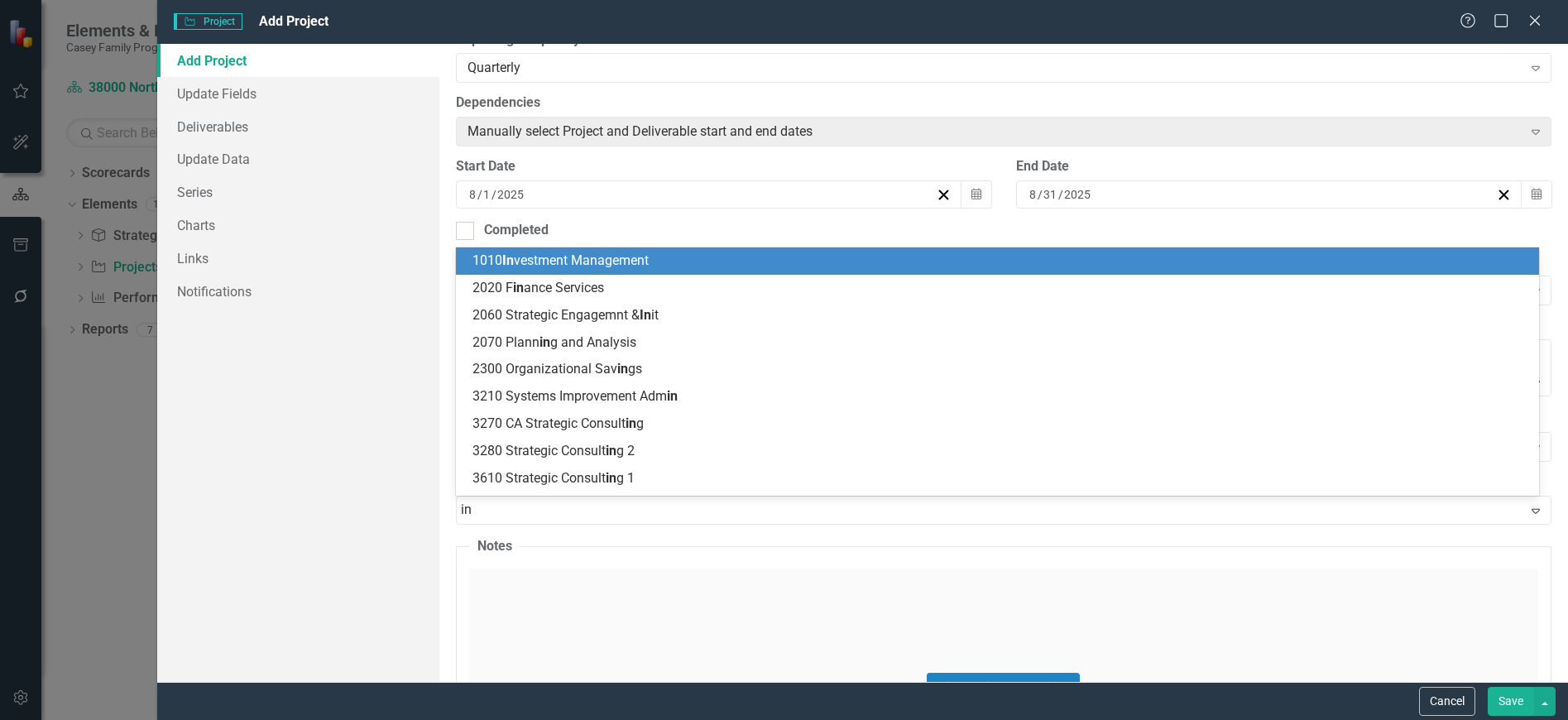 type on "ind" 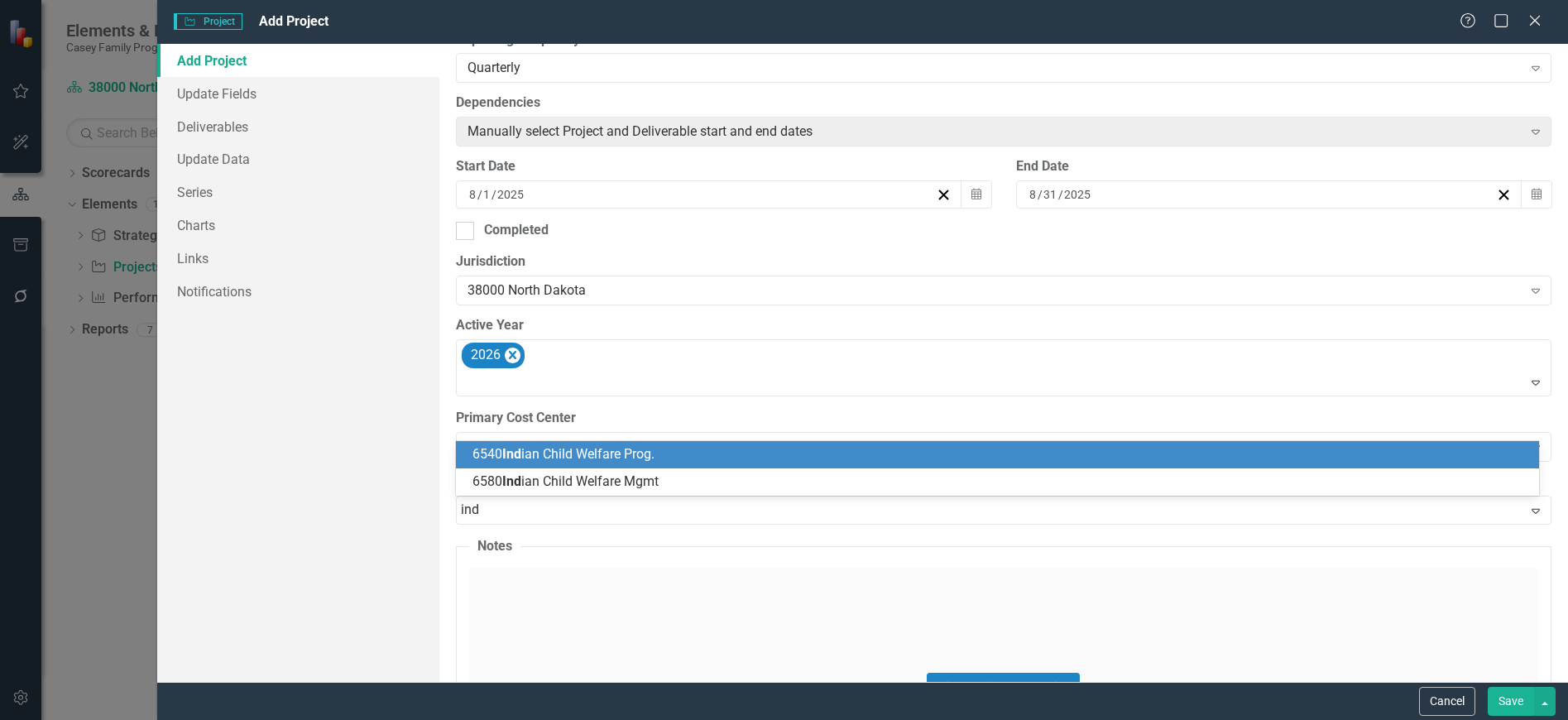 click on "6540  Ind ian Child Welfare Prog." at bounding box center (563, 454) 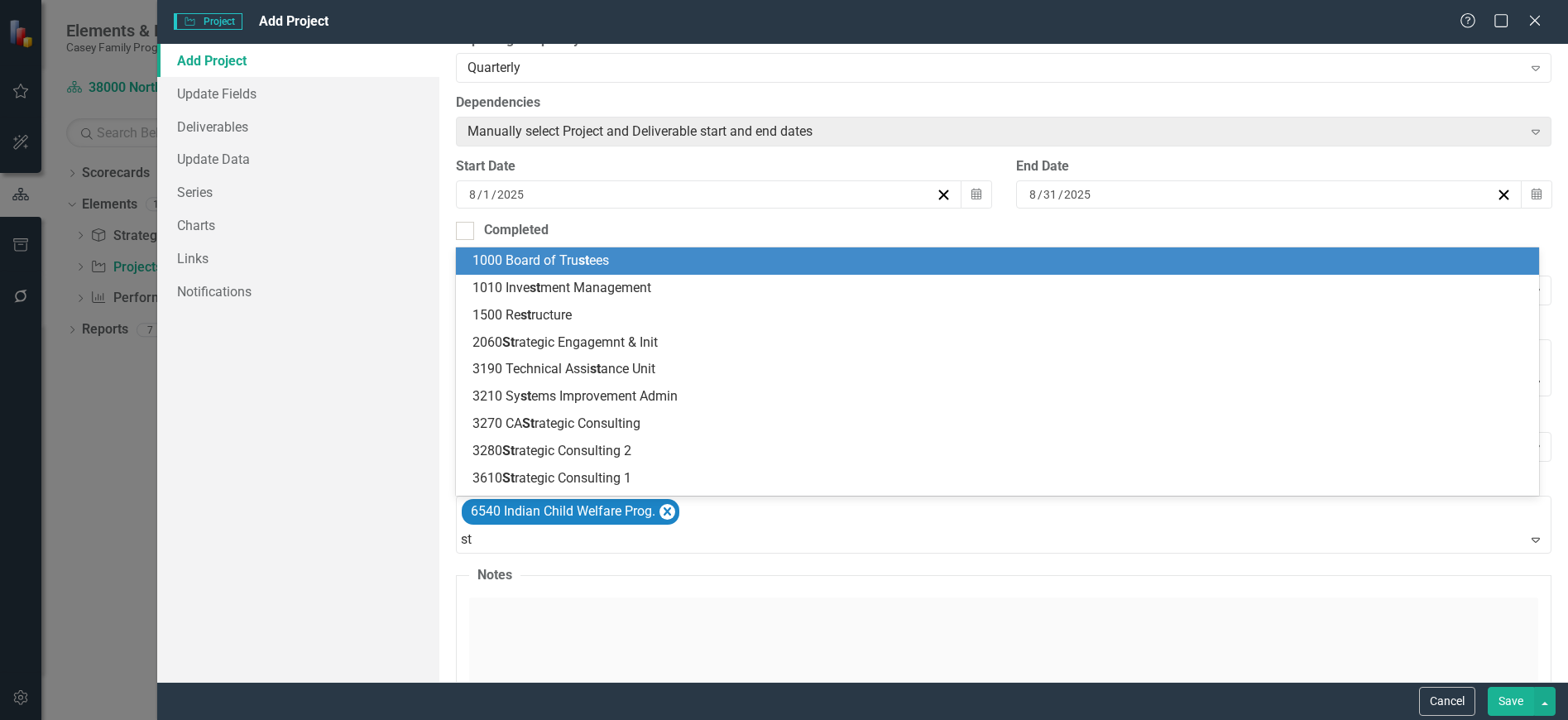 type on "str" 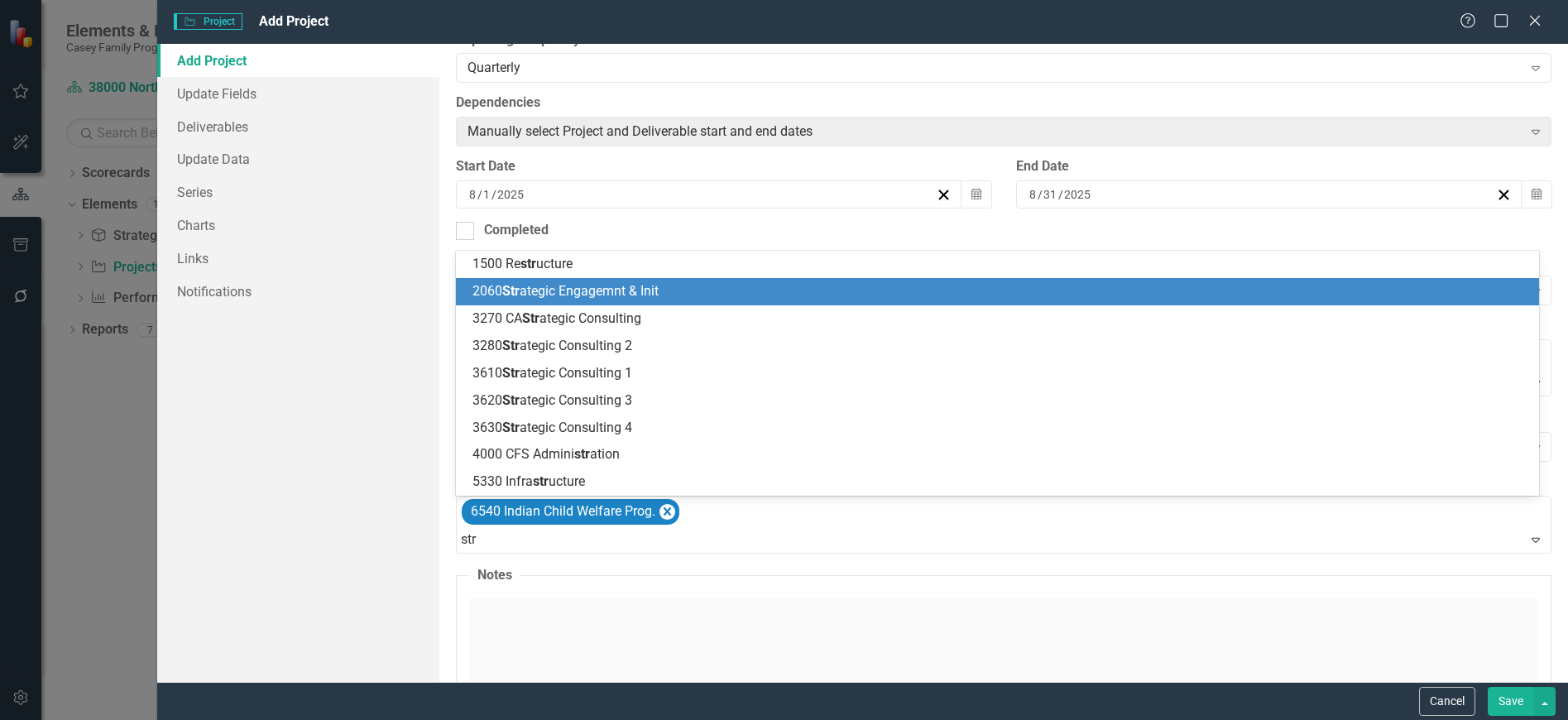 click on "[POSTAL_CODE]  Str ategic Engagemnt & Init" at bounding box center (1000, 291) 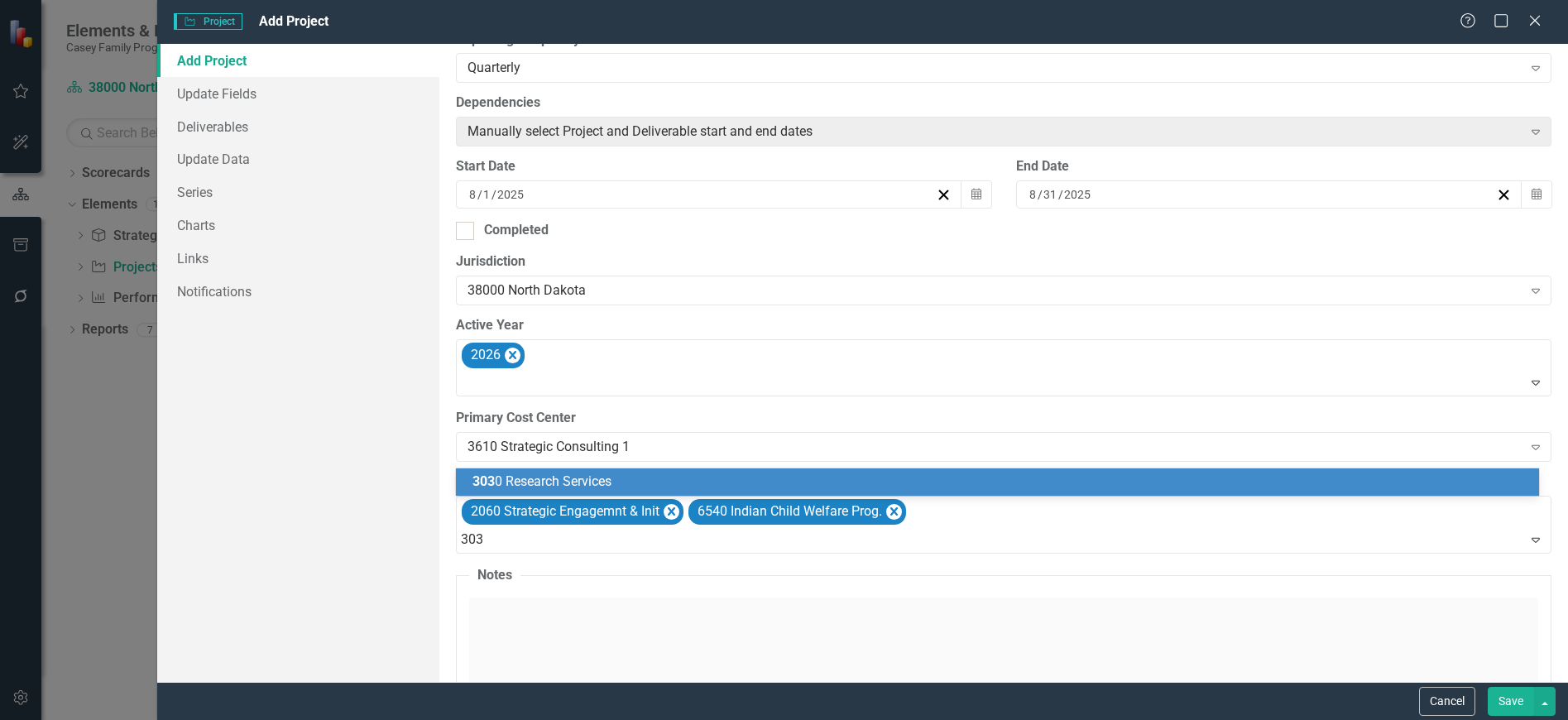 type on "3030" 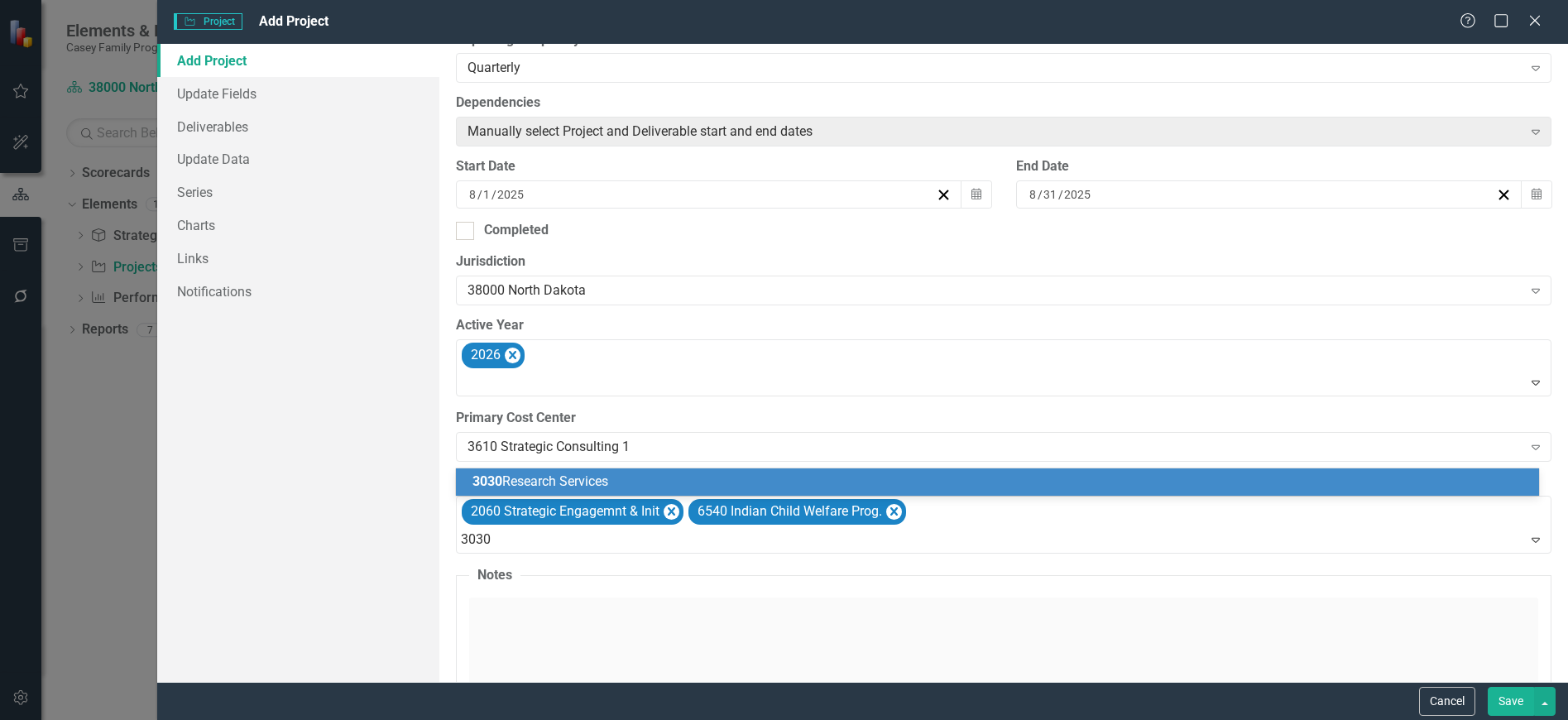 click on "3030  Research Services" at bounding box center (540, 481) 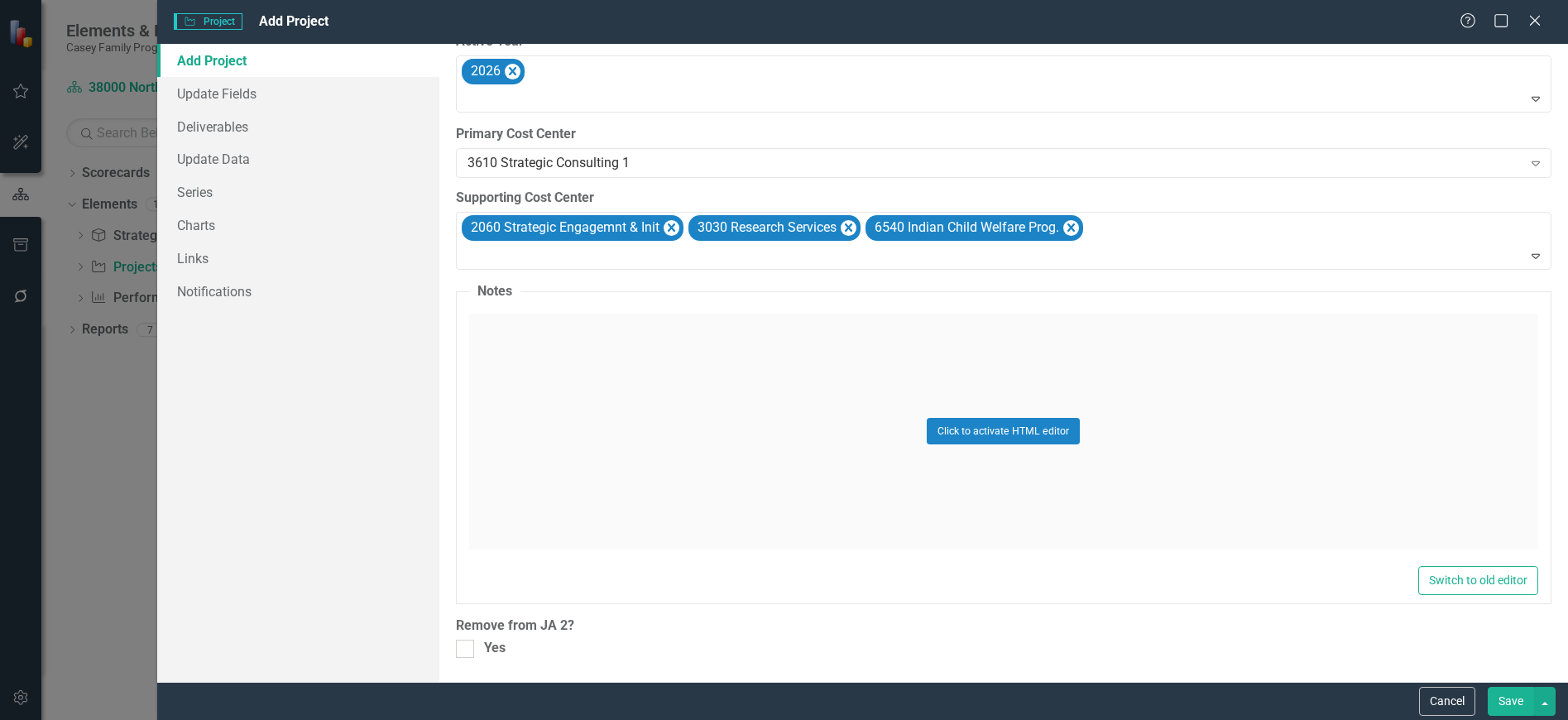 scroll, scrollTop: 698, scrollLeft: 0, axis: vertical 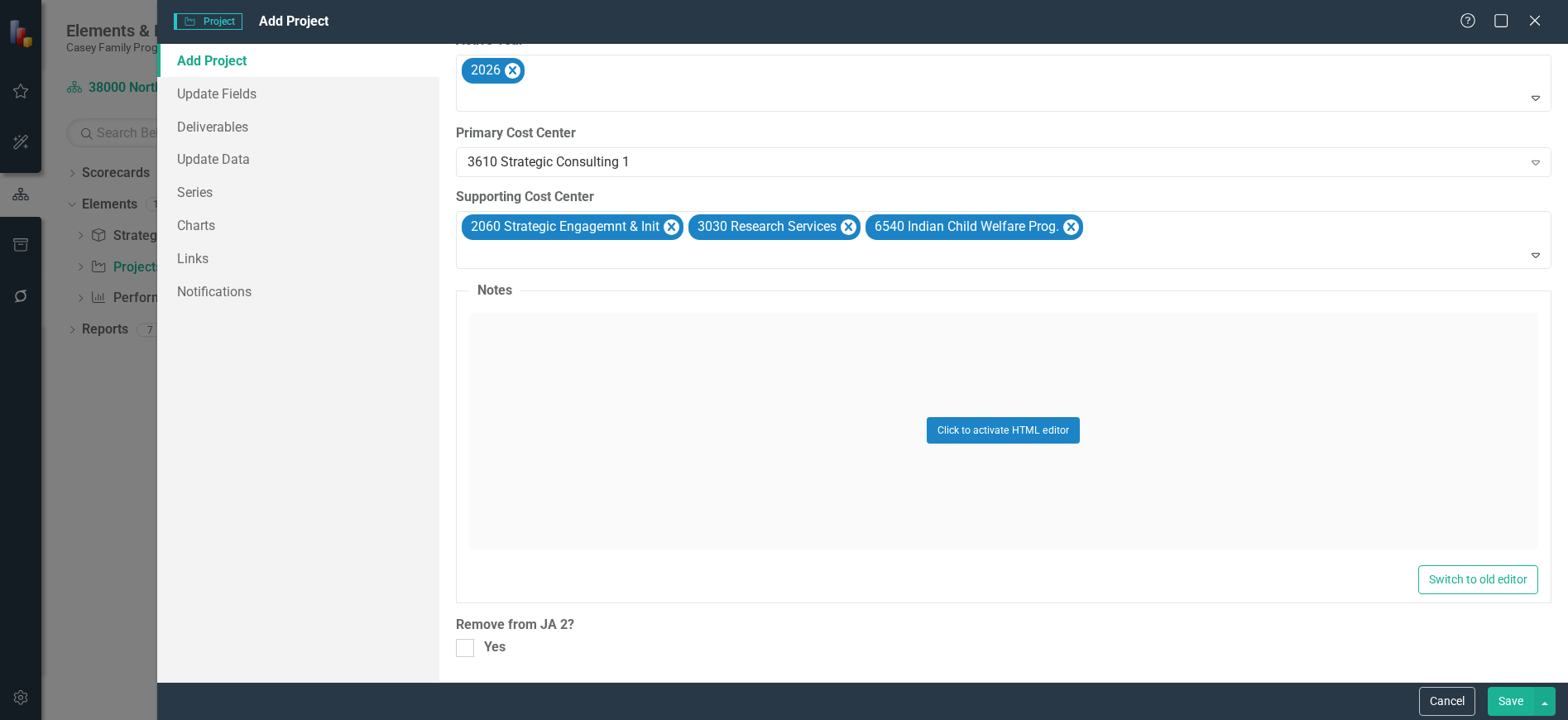 click on "Save" at bounding box center (1511, 701) 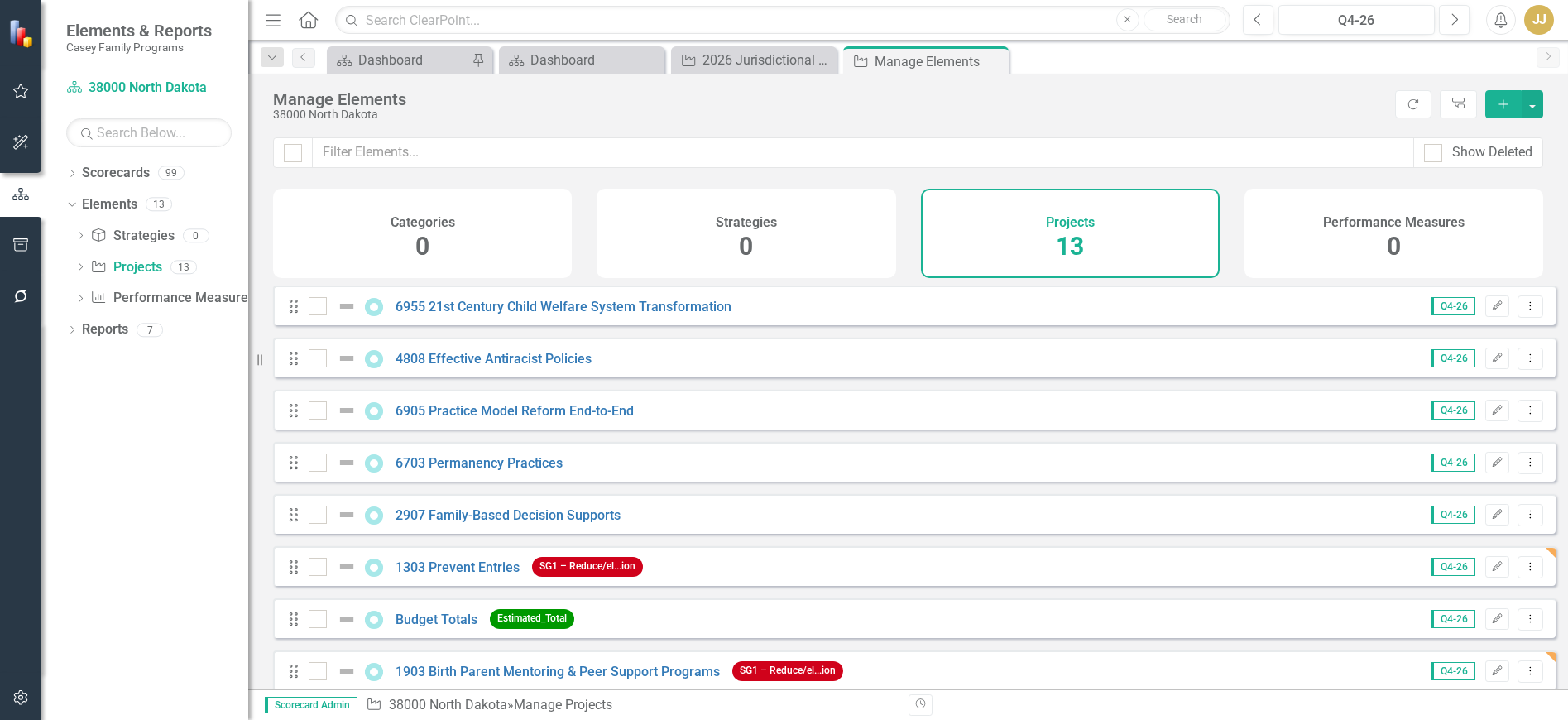 scroll, scrollTop: 287, scrollLeft: 0, axis: vertical 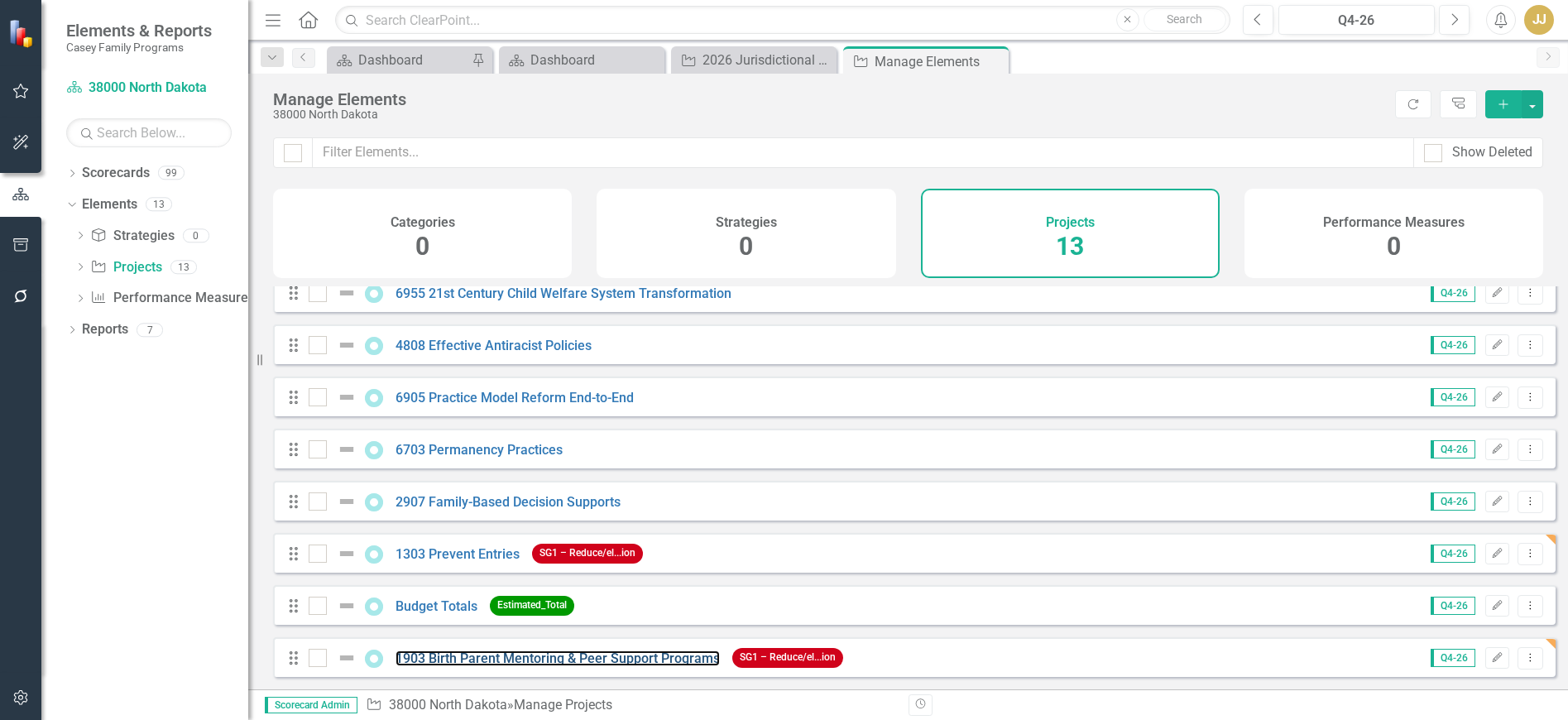 click on "1903 Birth Parent Mentoring & Peer Support Programs" at bounding box center [558, 658] 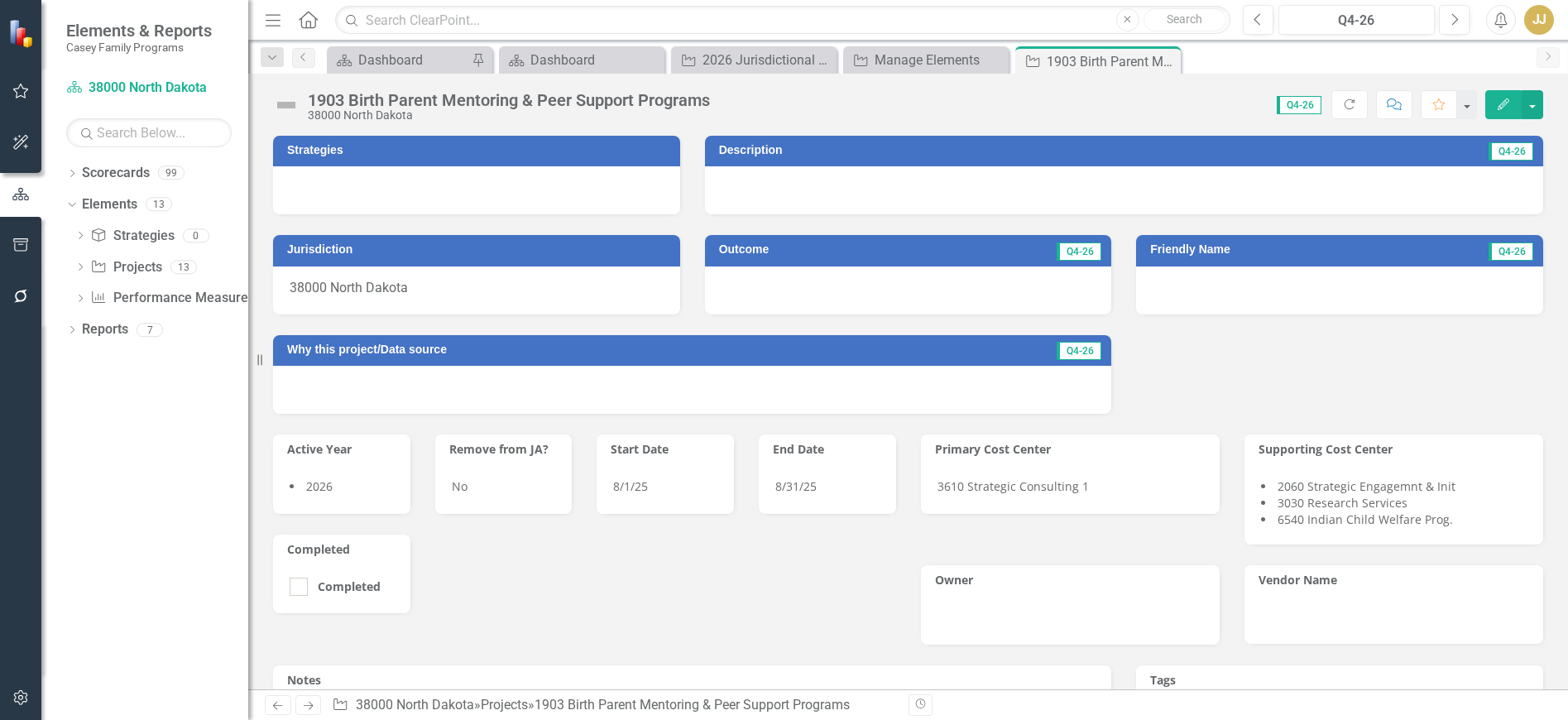 click at bounding box center [477, 190] 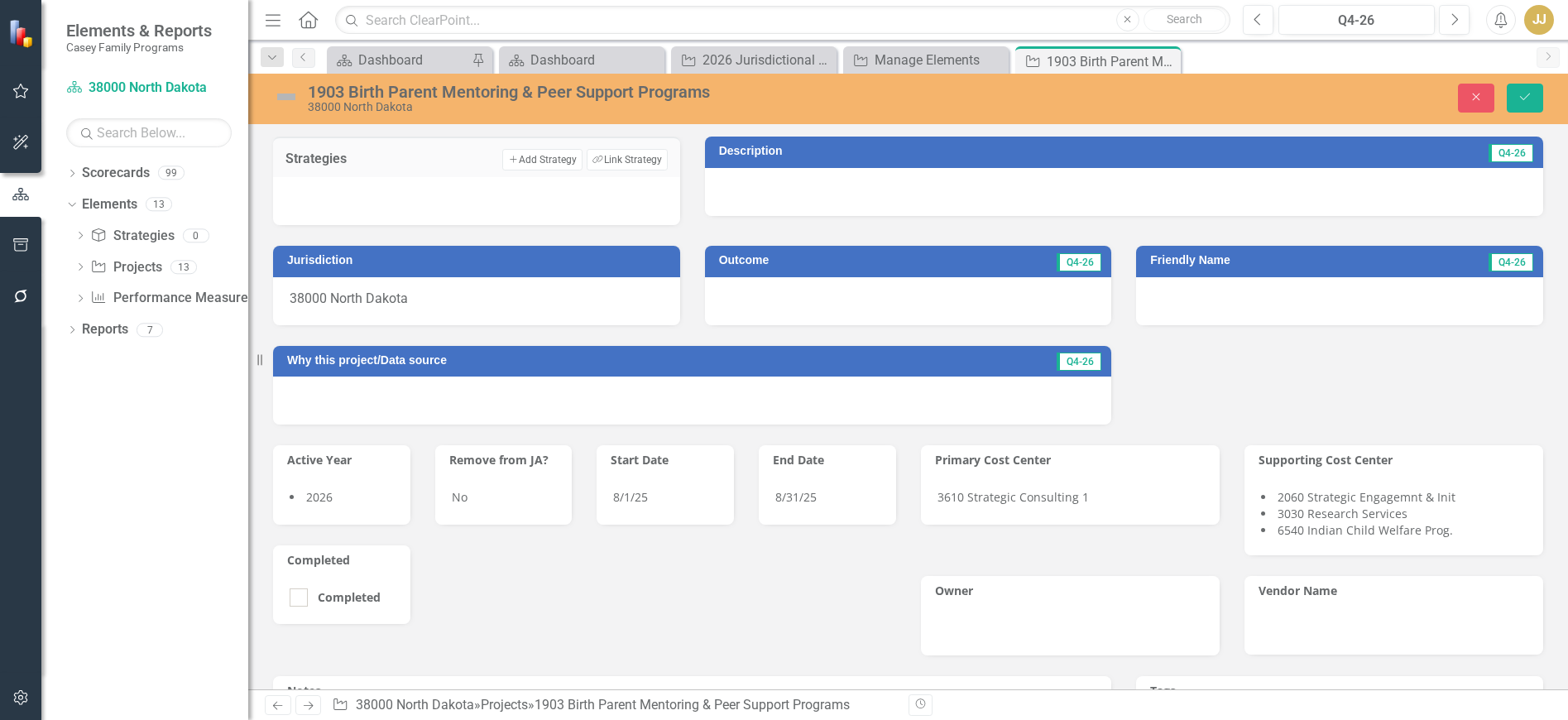 click on "Link Tag  Link Strategy" at bounding box center [626, 160] 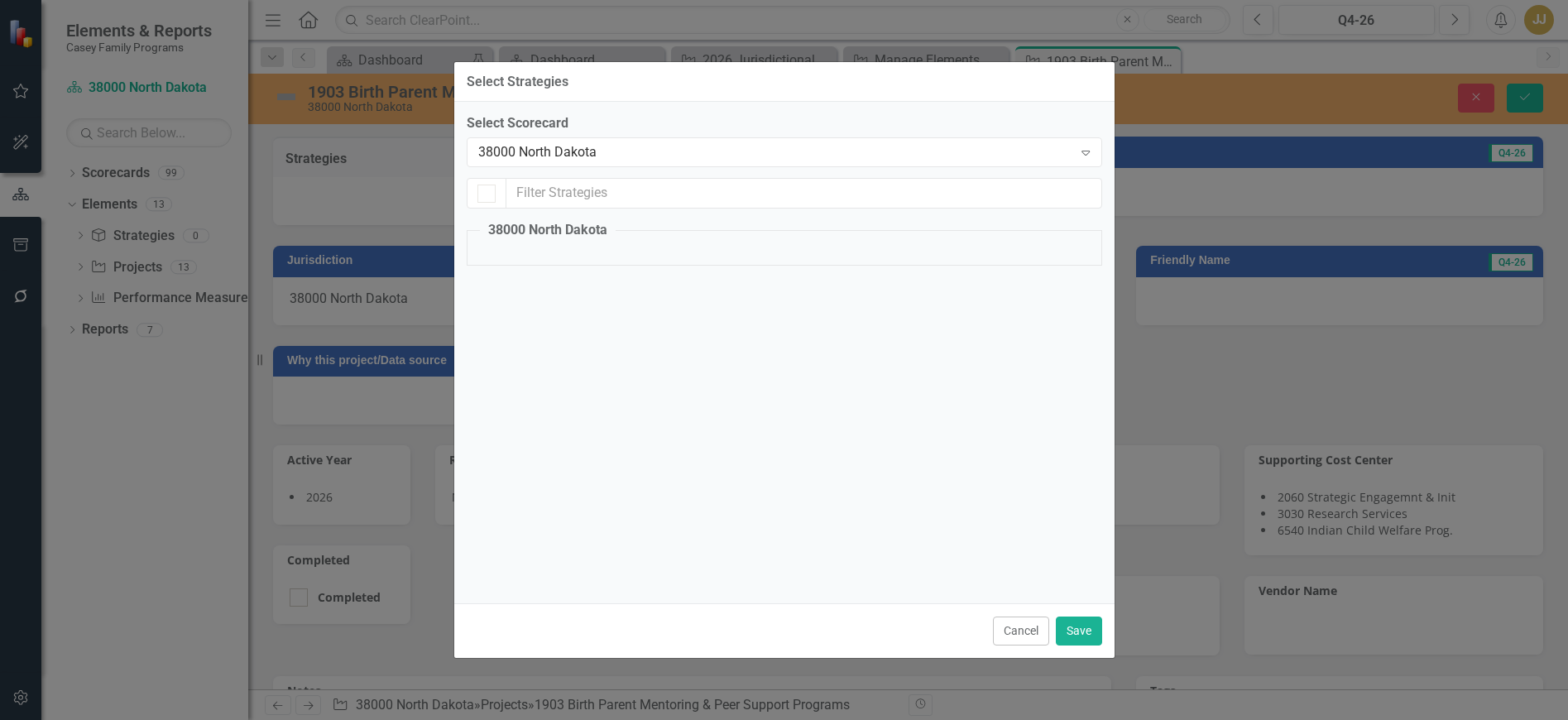 click on "38000 North Dakota" at bounding box center (775, 152) 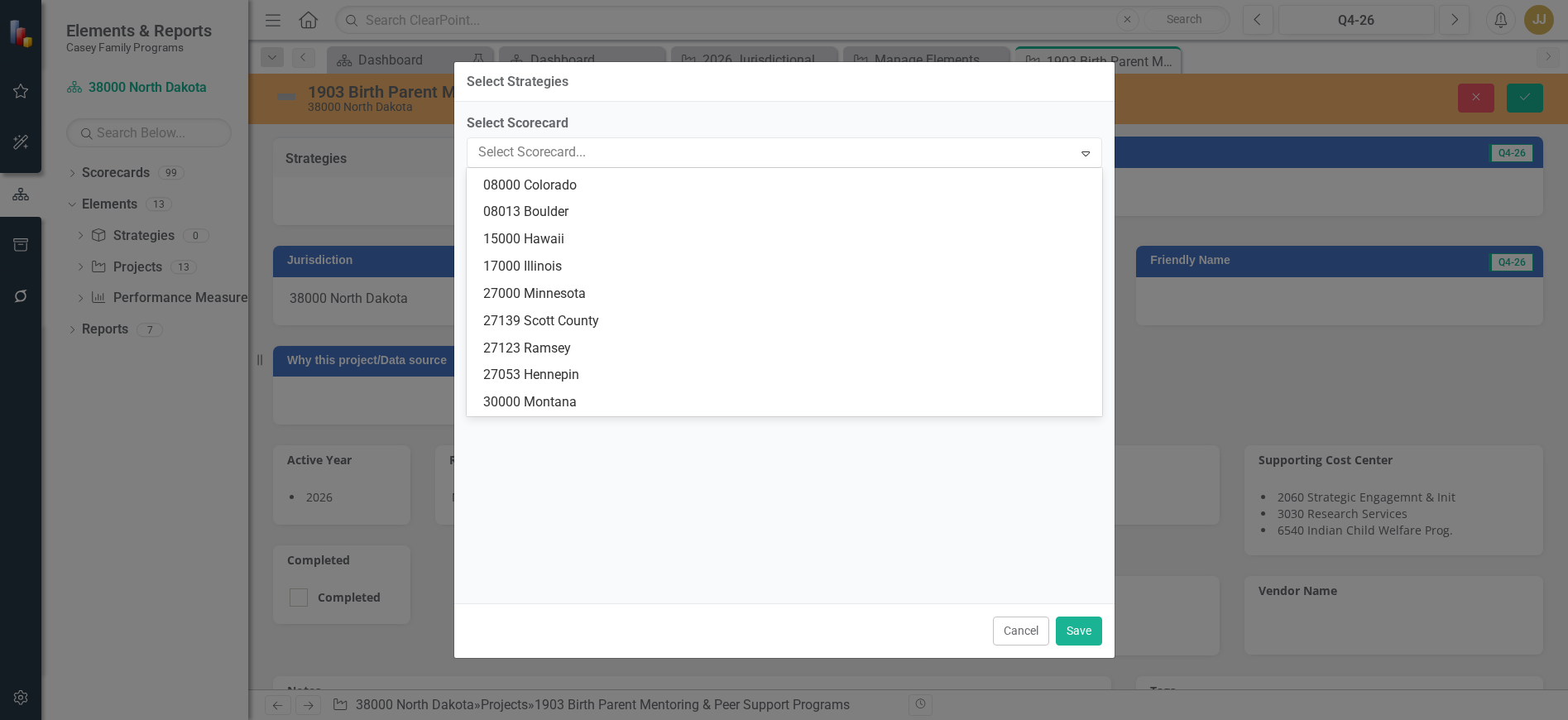 scroll, scrollTop: 0, scrollLeft: 0, axis: both 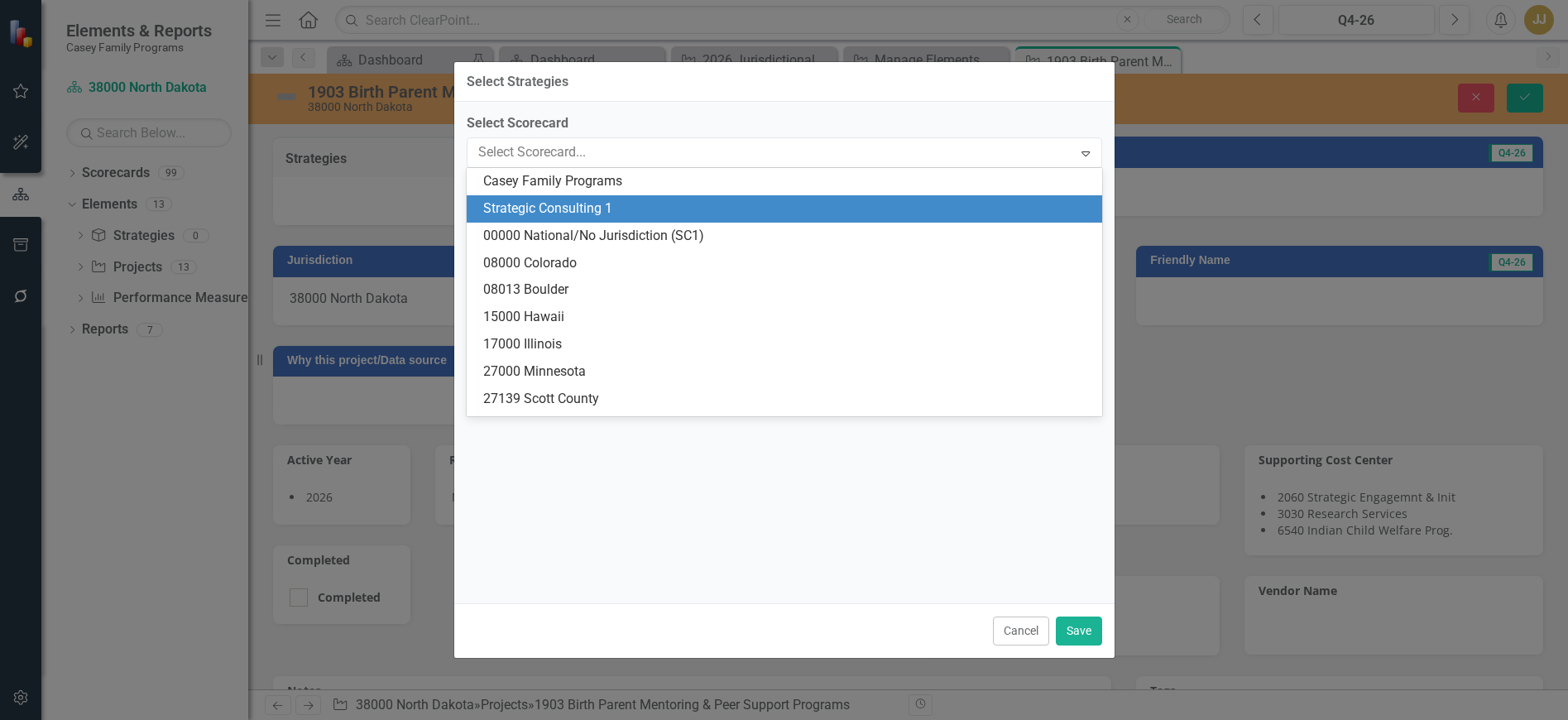 click on "Strategic Consulting 1" at bounding box center [784, 209] 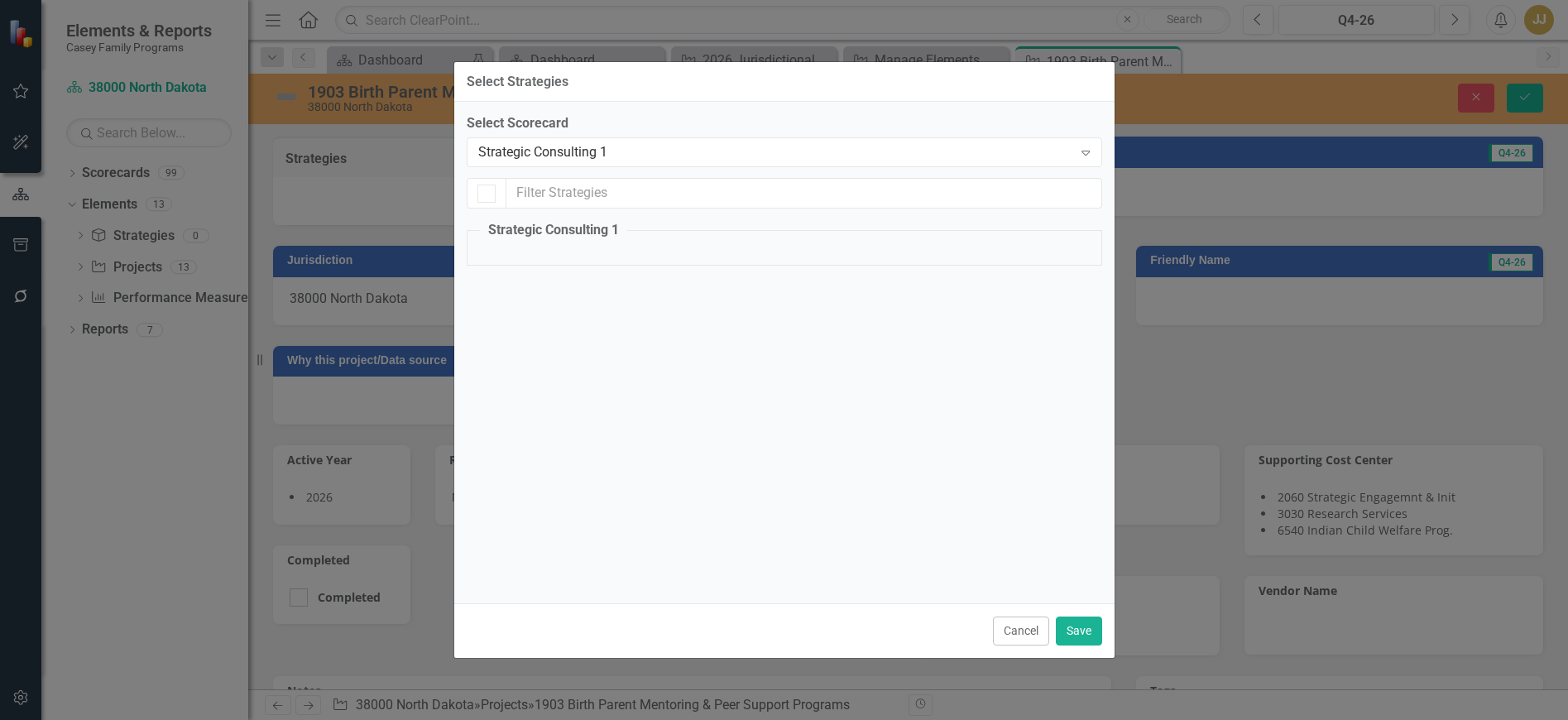 click on "Strategic Consulting 1" at bounding box center [775, 152] 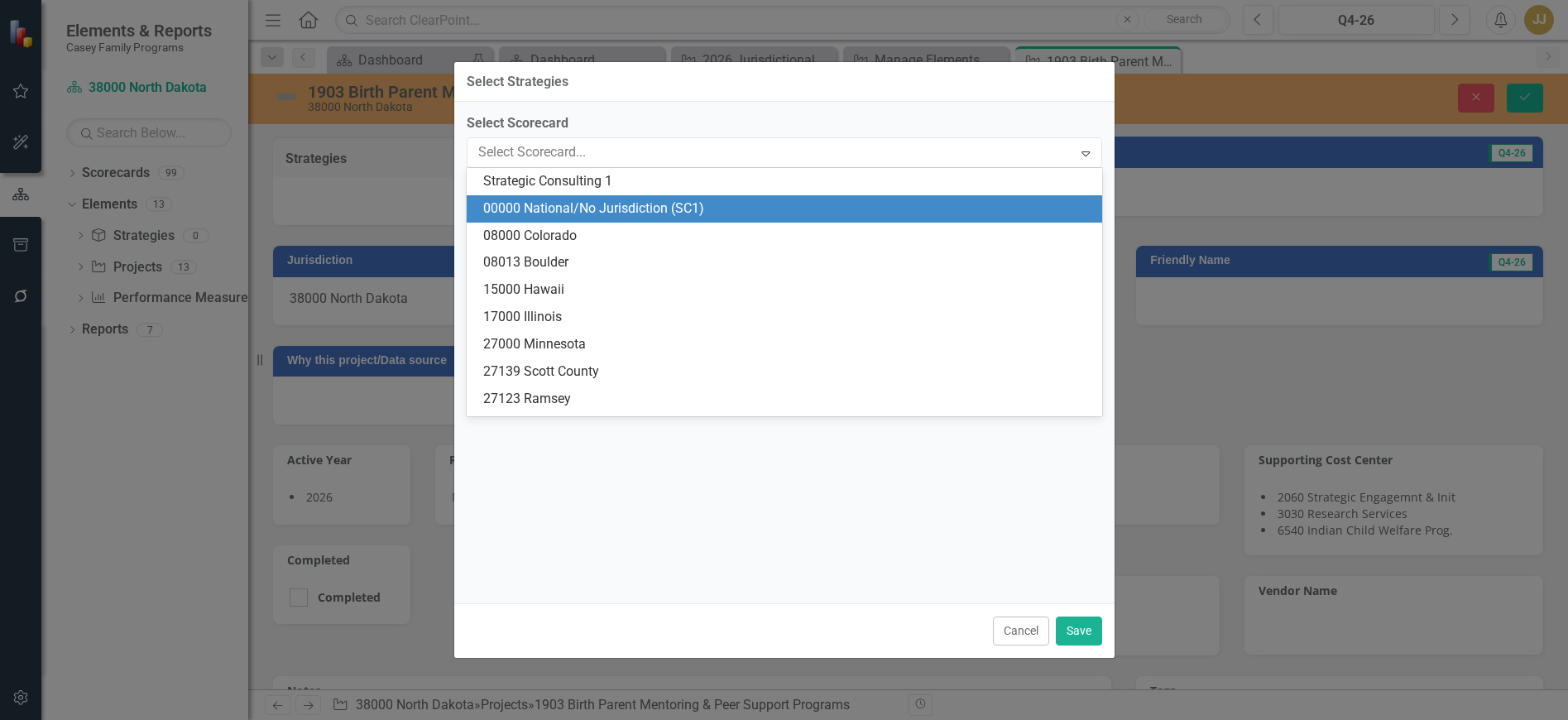 scroll, scrollTop: 0, scrollLeft: 0, axis: both 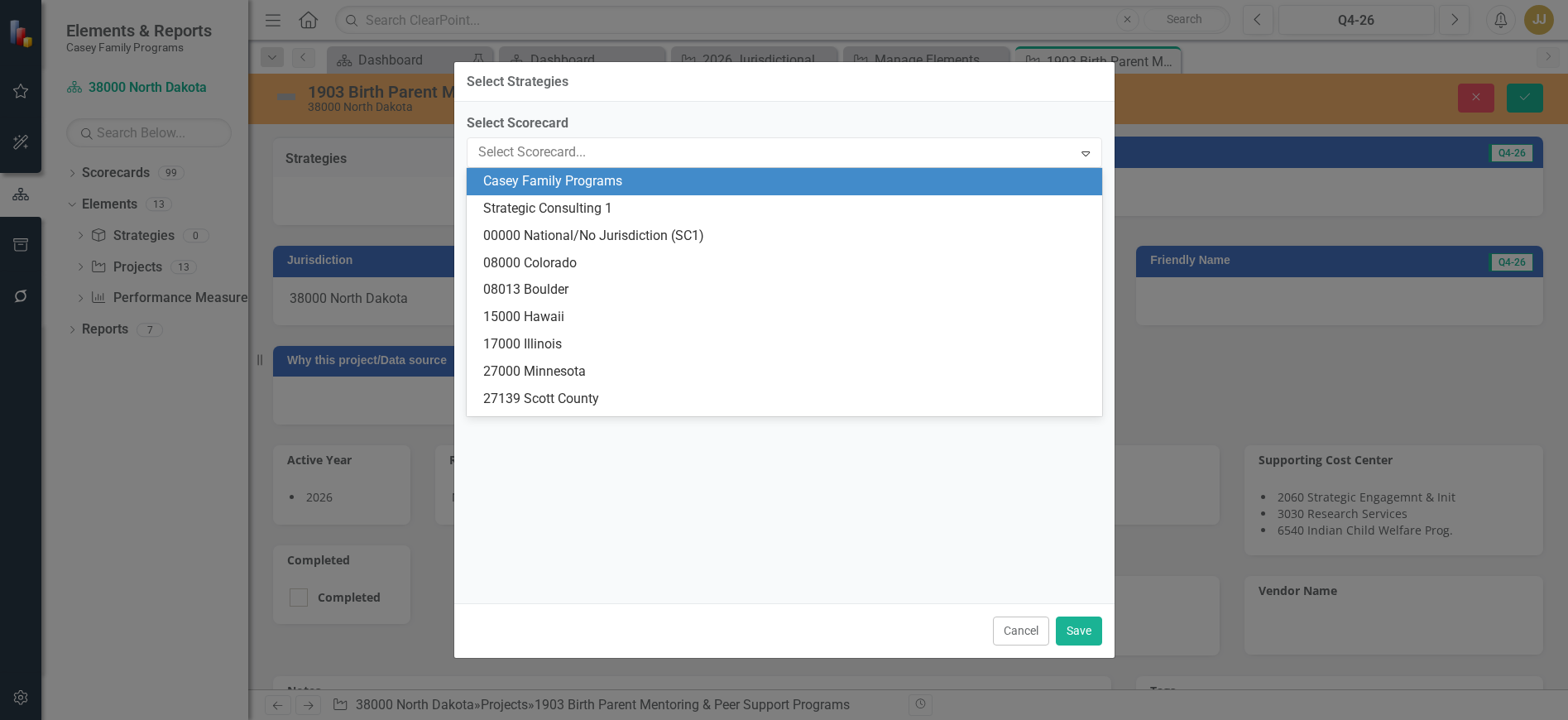 click on "Casey Family Programs" at bounding box center [788, 181] 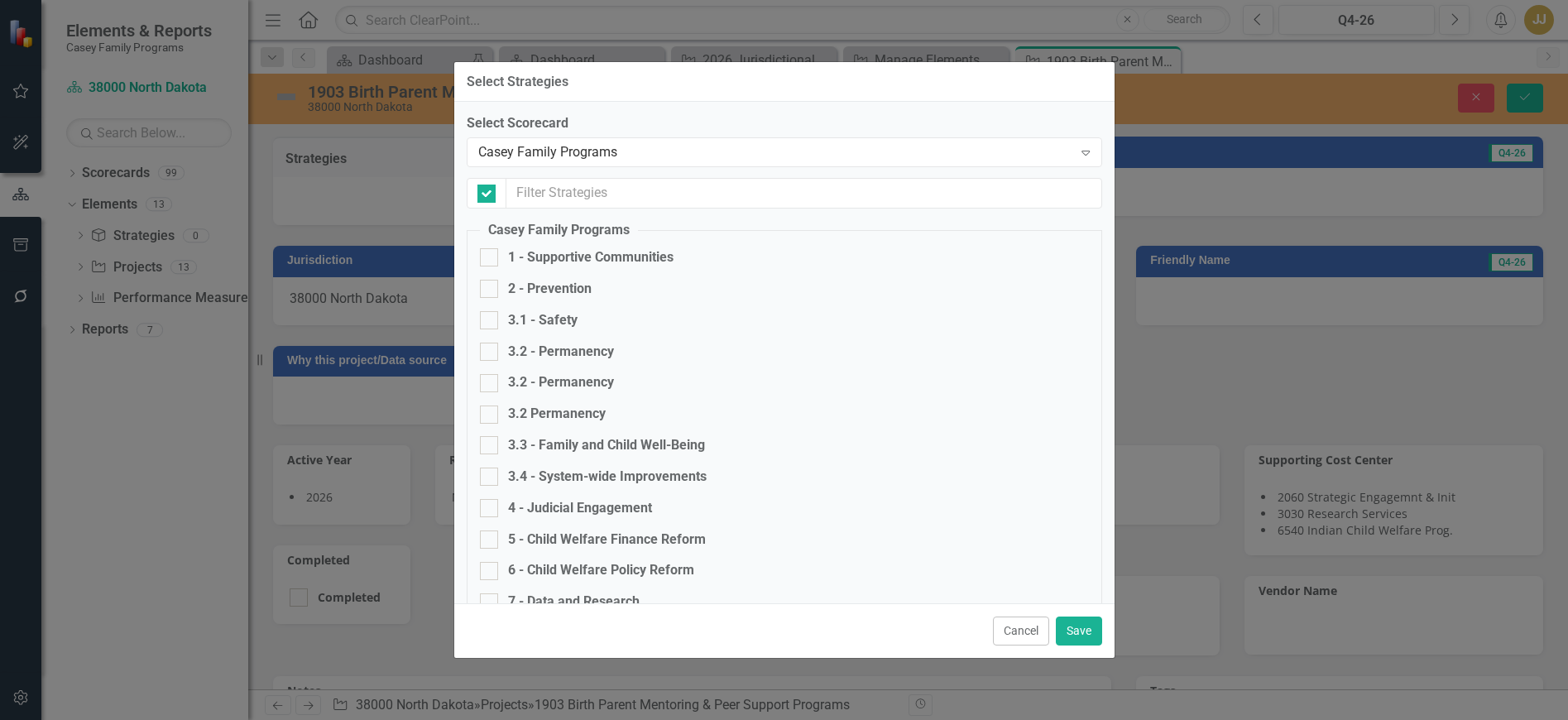 checkbox on "false" 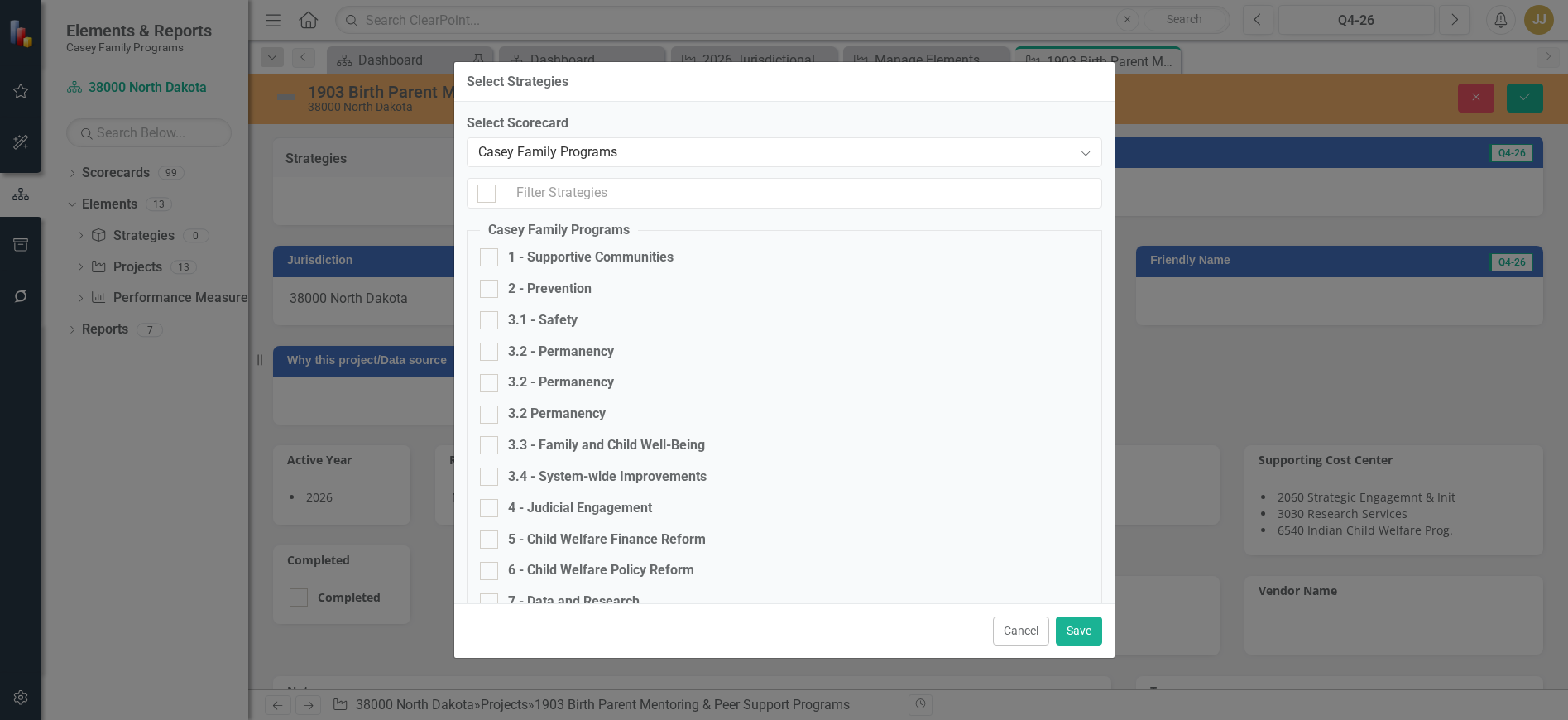 click on "2 - Prevention" at bounding box center (549, 289) 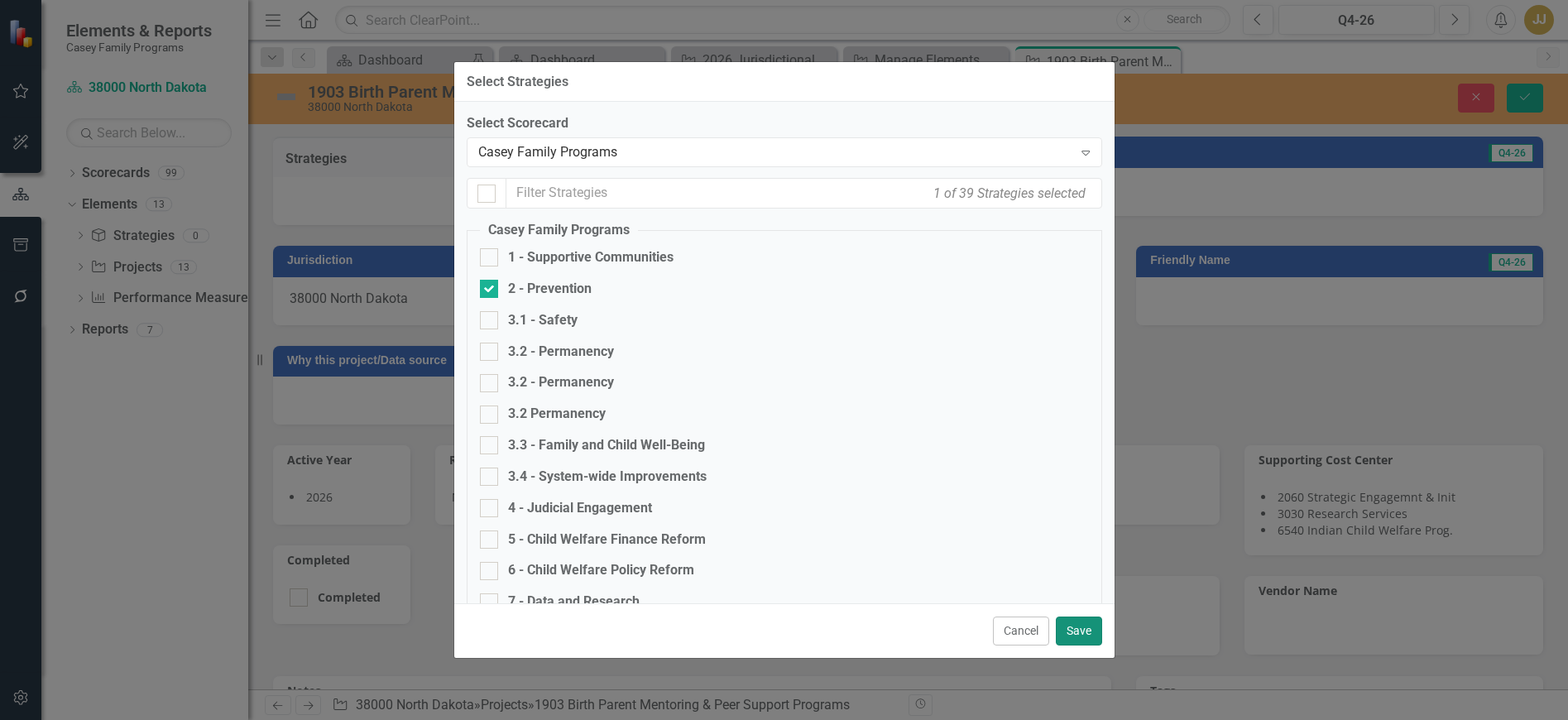 click on "Save" at bounding box center (1079, 631) 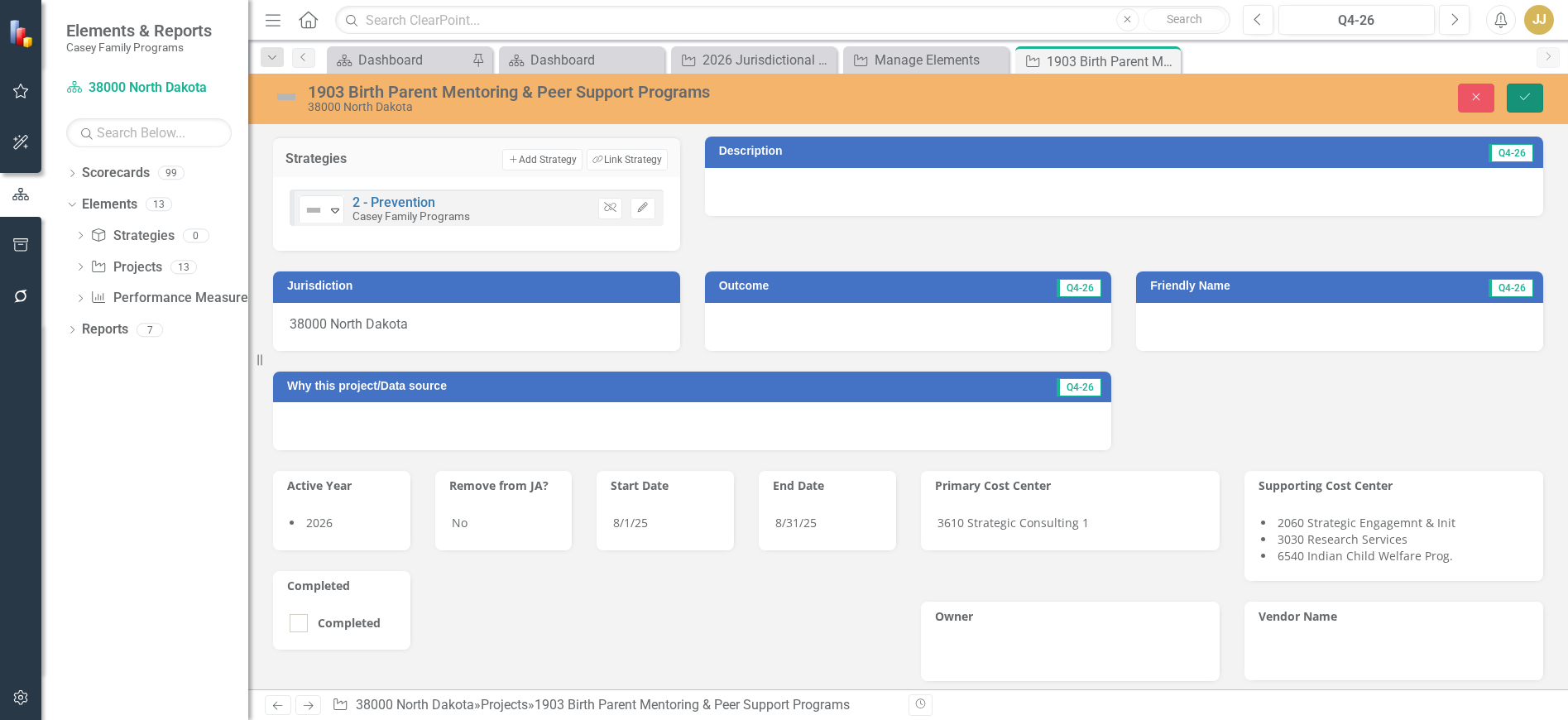 click 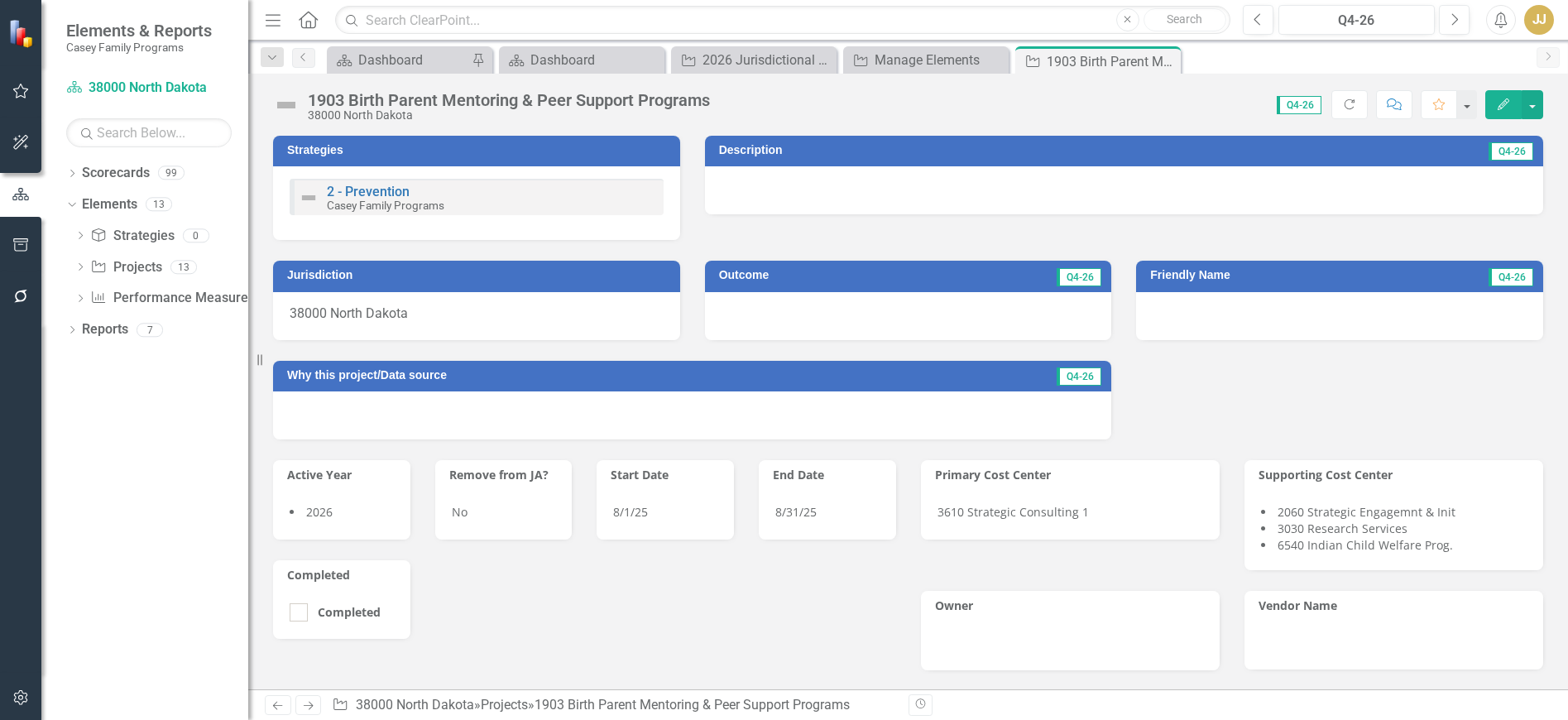 click on "Close" 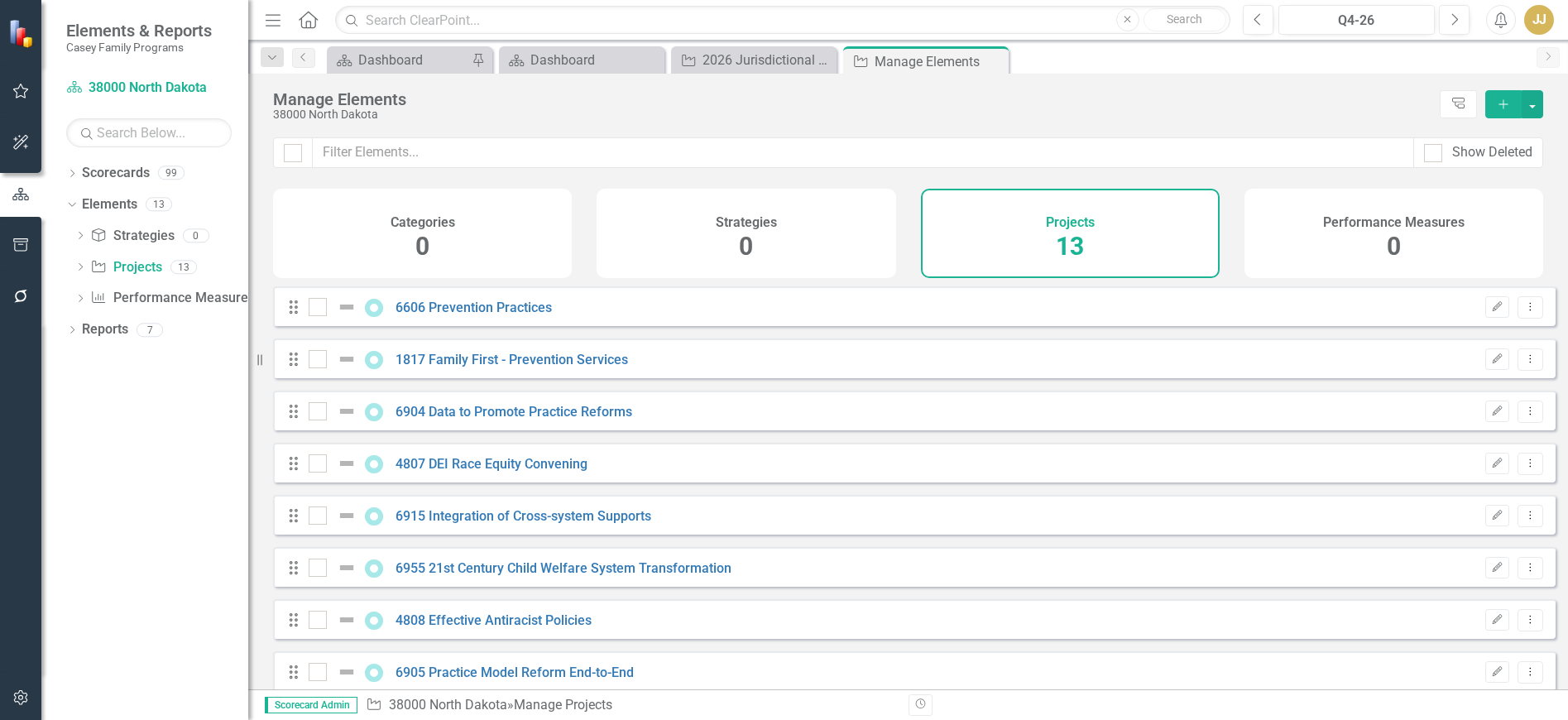 checkbox on "false" 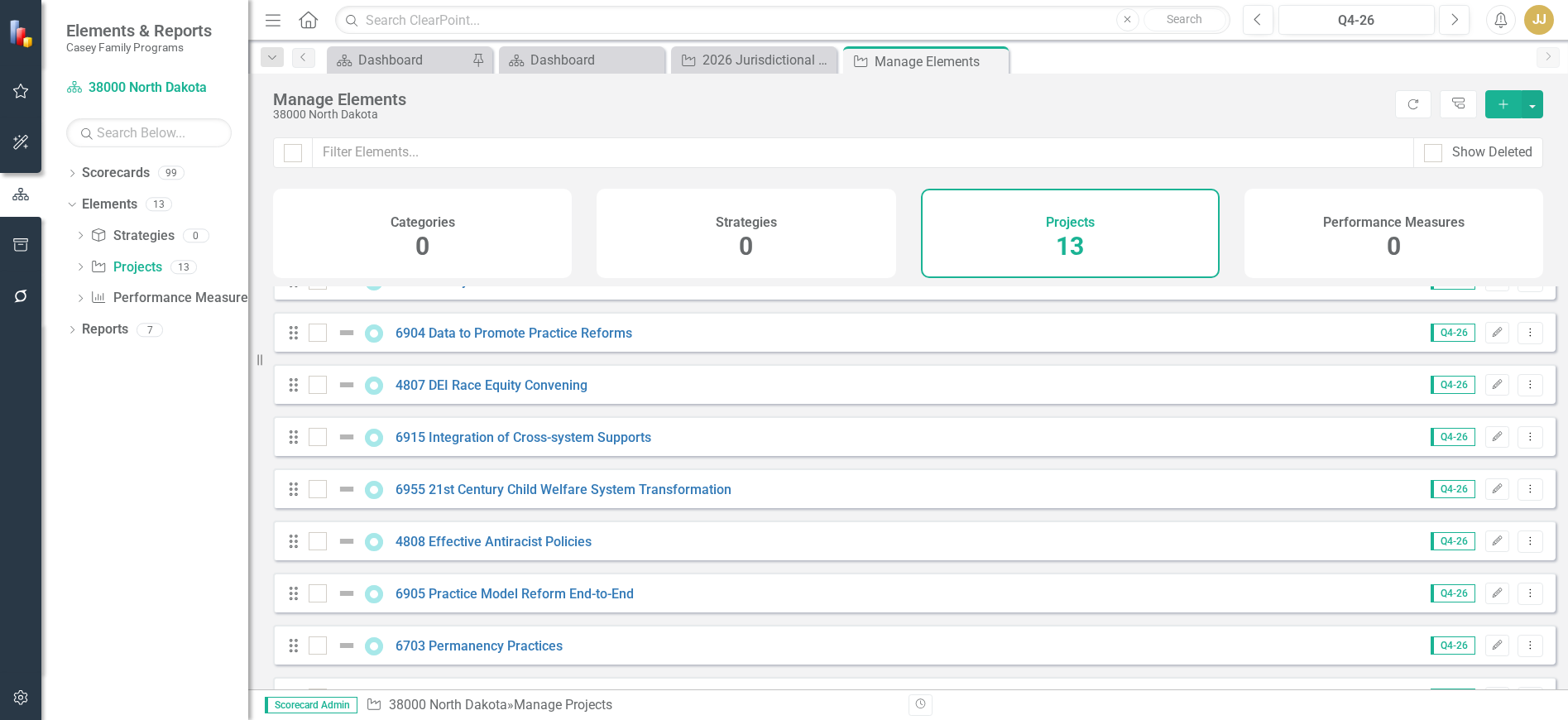 scroll, scrollTop: 287, scrollLeft: 0, axis: vertical 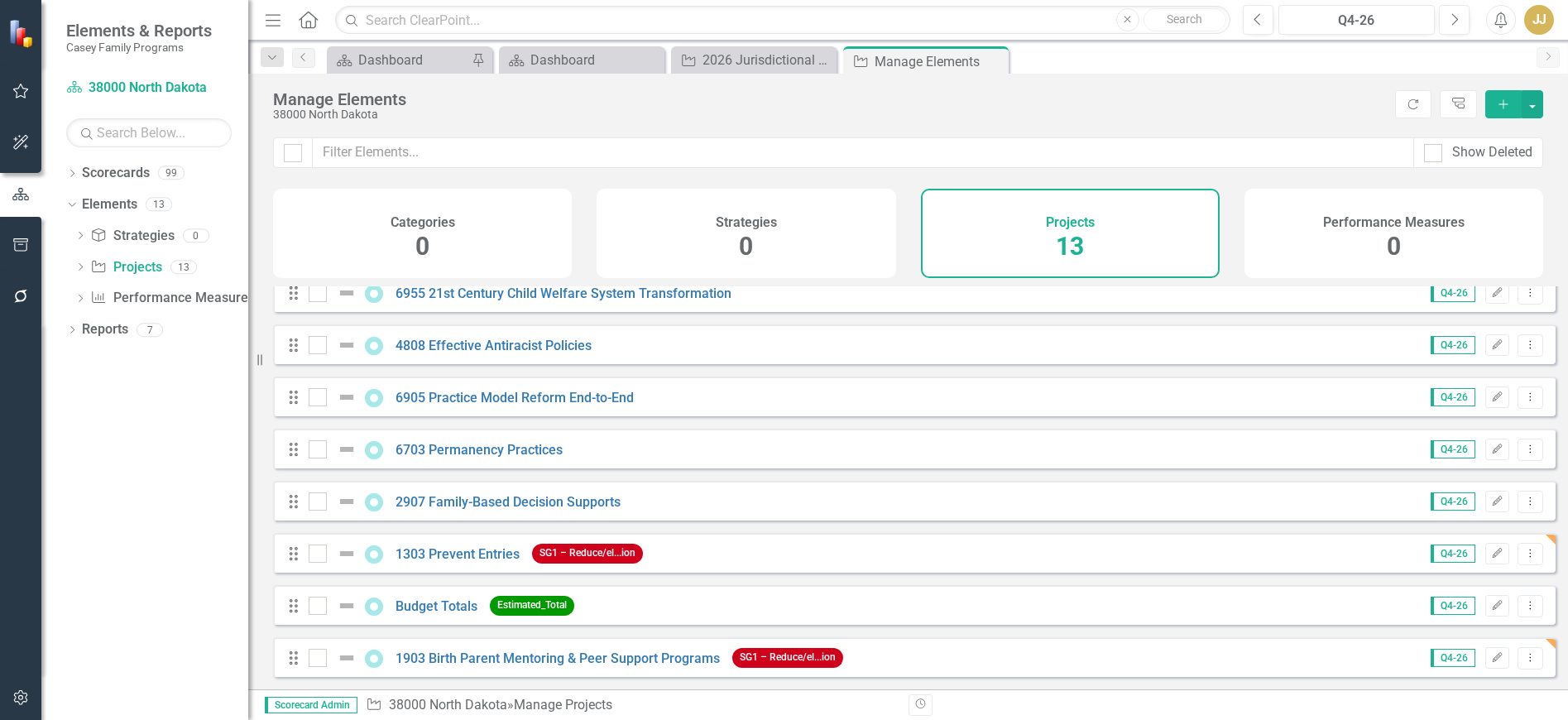click on "Add" at bounding box center (1503, 104) 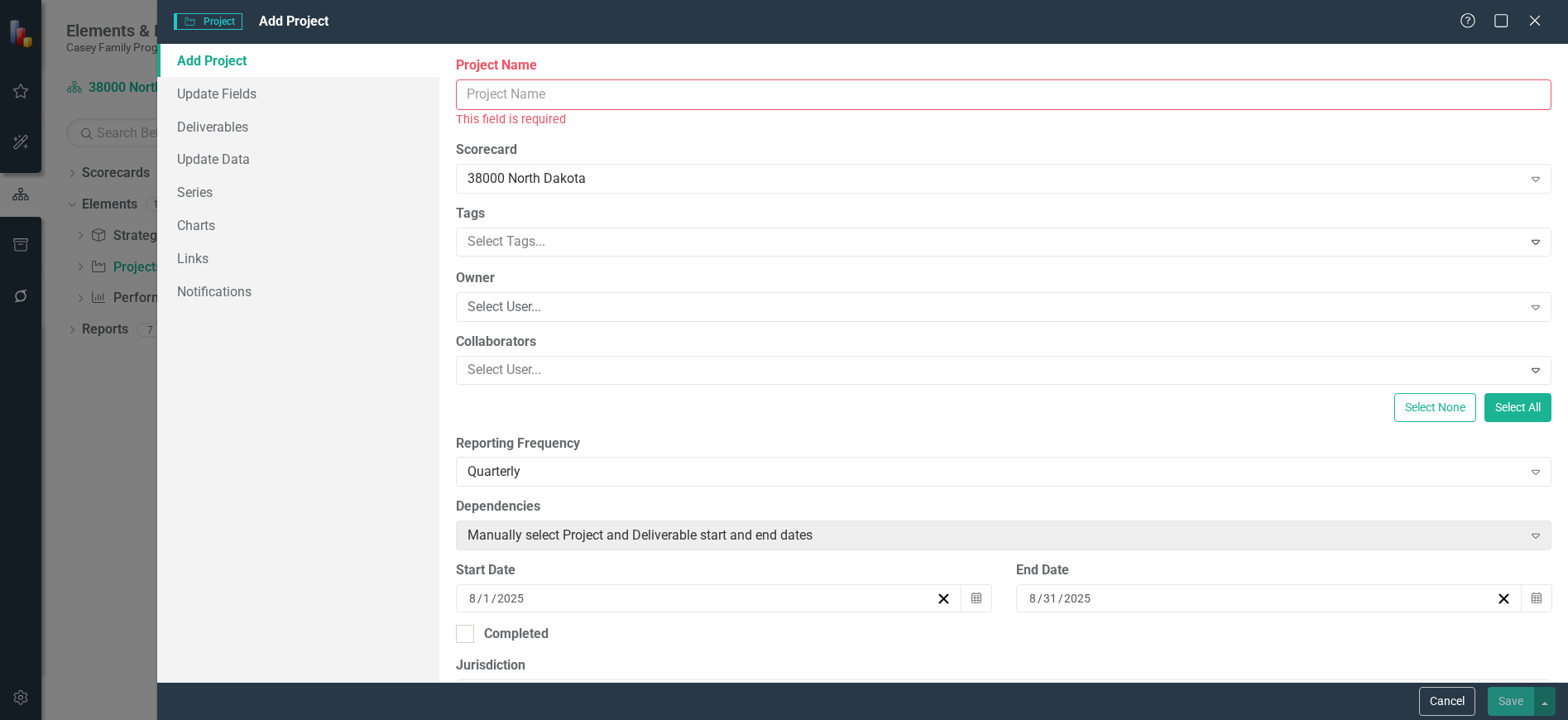 click on "Project Name" at bounding box center (1004, 94) 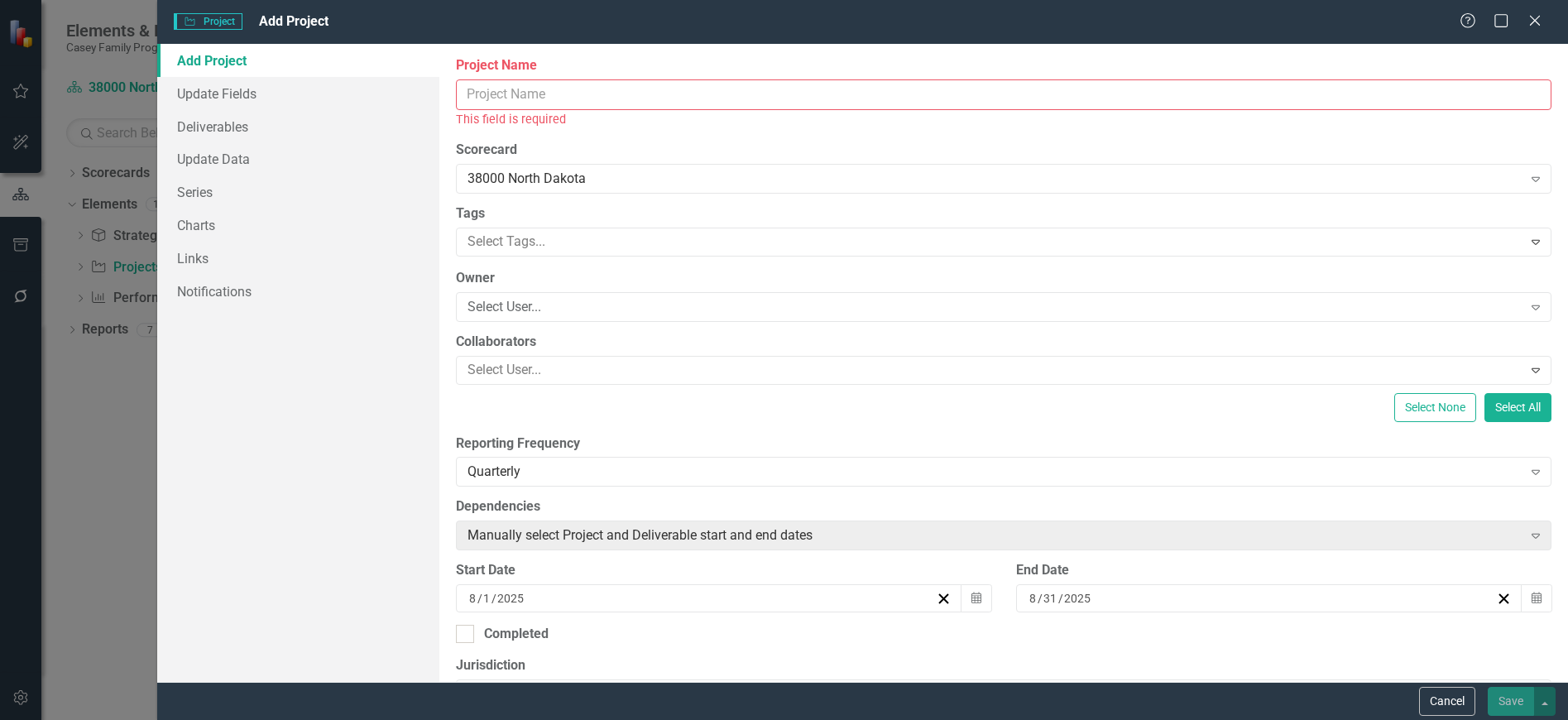 click on "Project Name" at bounding box center (1004, 94) 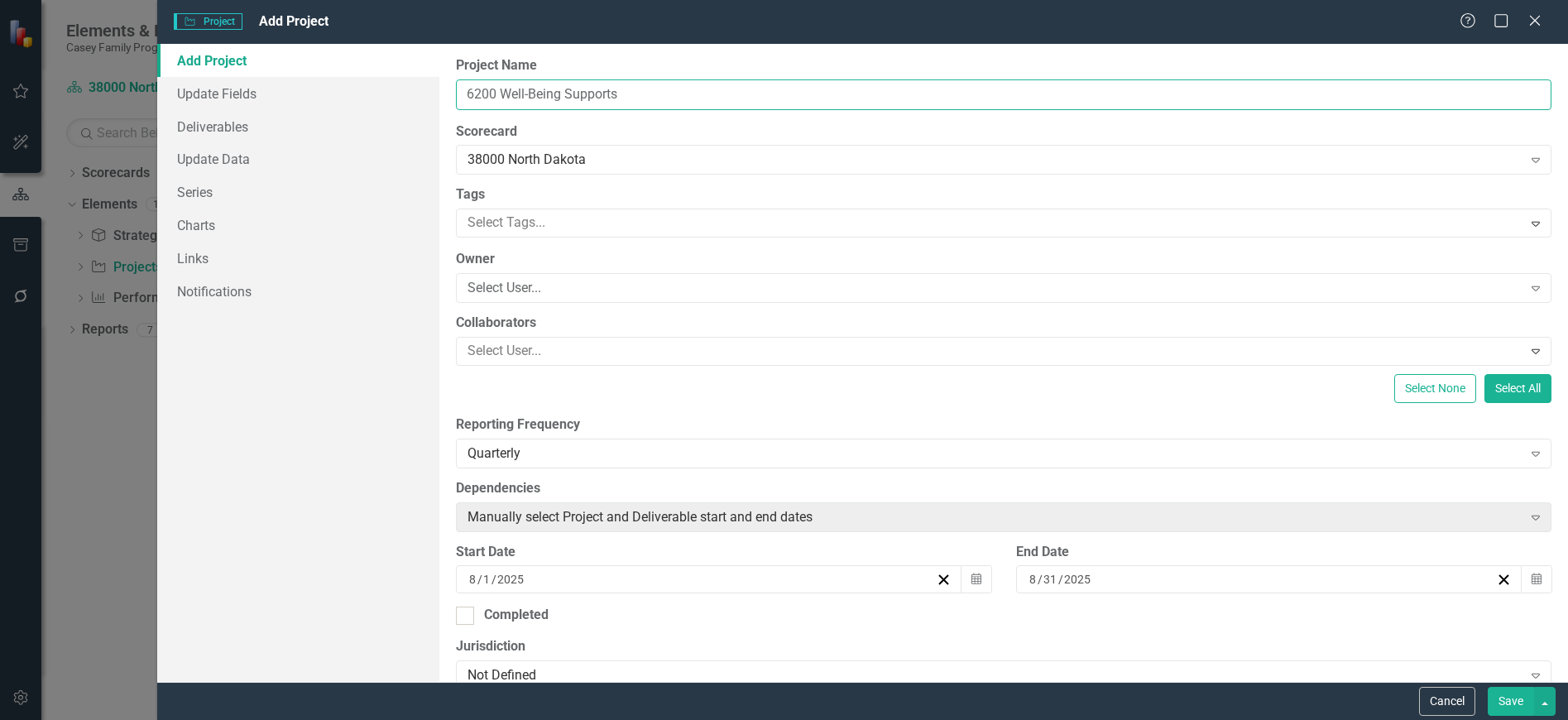 type on "6200 Well-Being Supports" 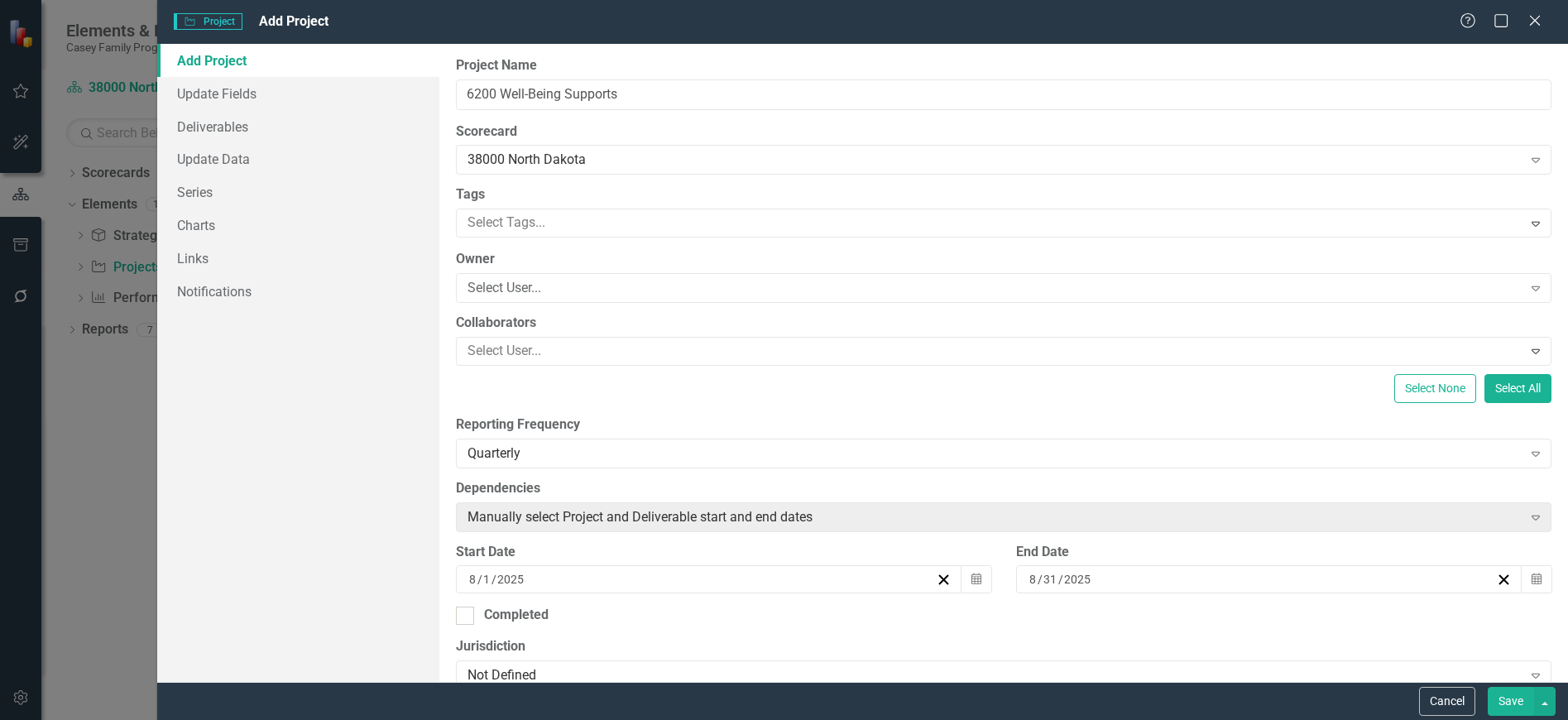click at bounding box center [991, 223] 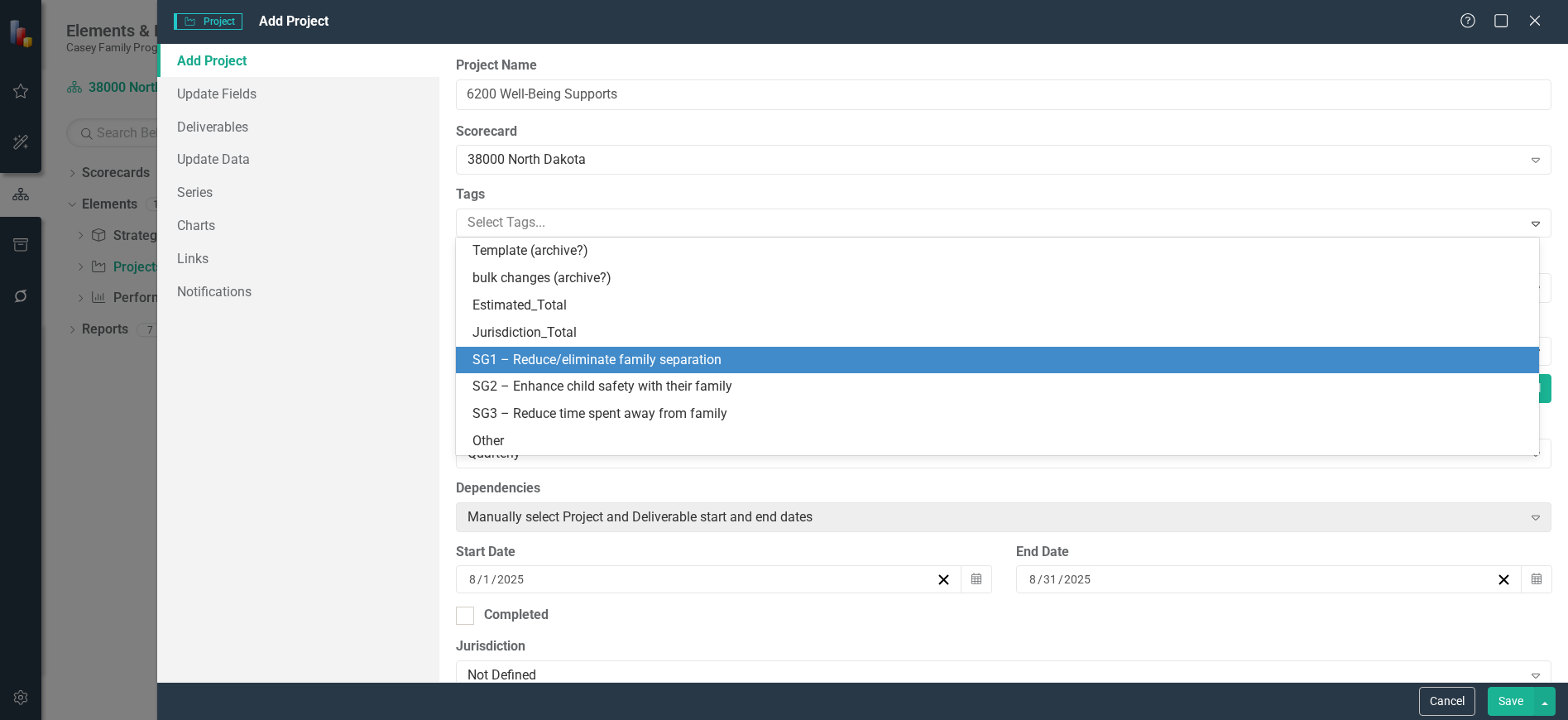 click on "SG1 – Reduce/eliminate family separation" at bounding box center (597, 359) 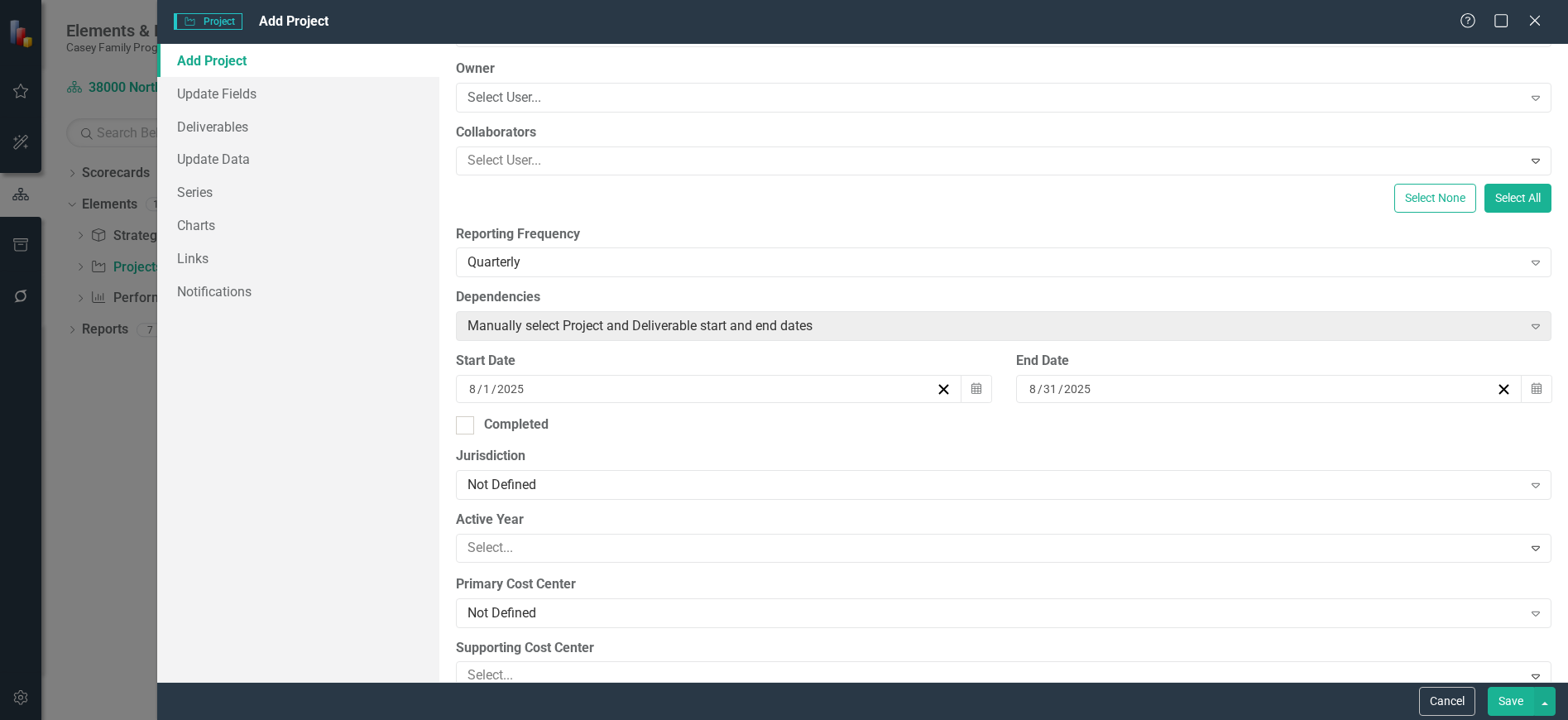 scroll, scrollTop: 248, scrollLeft: 0, axis: vertical 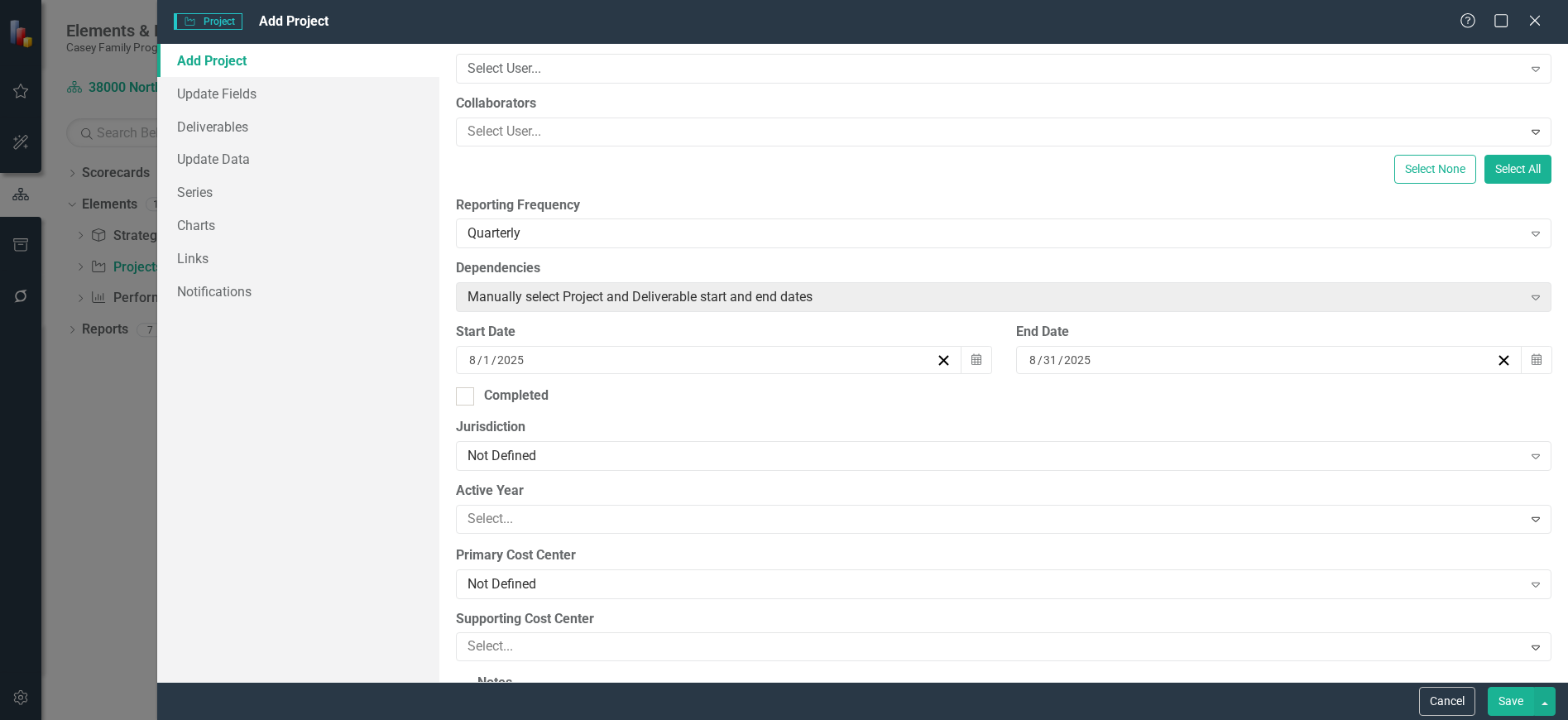click on "Not Defined" at bounding box center [995, 455] 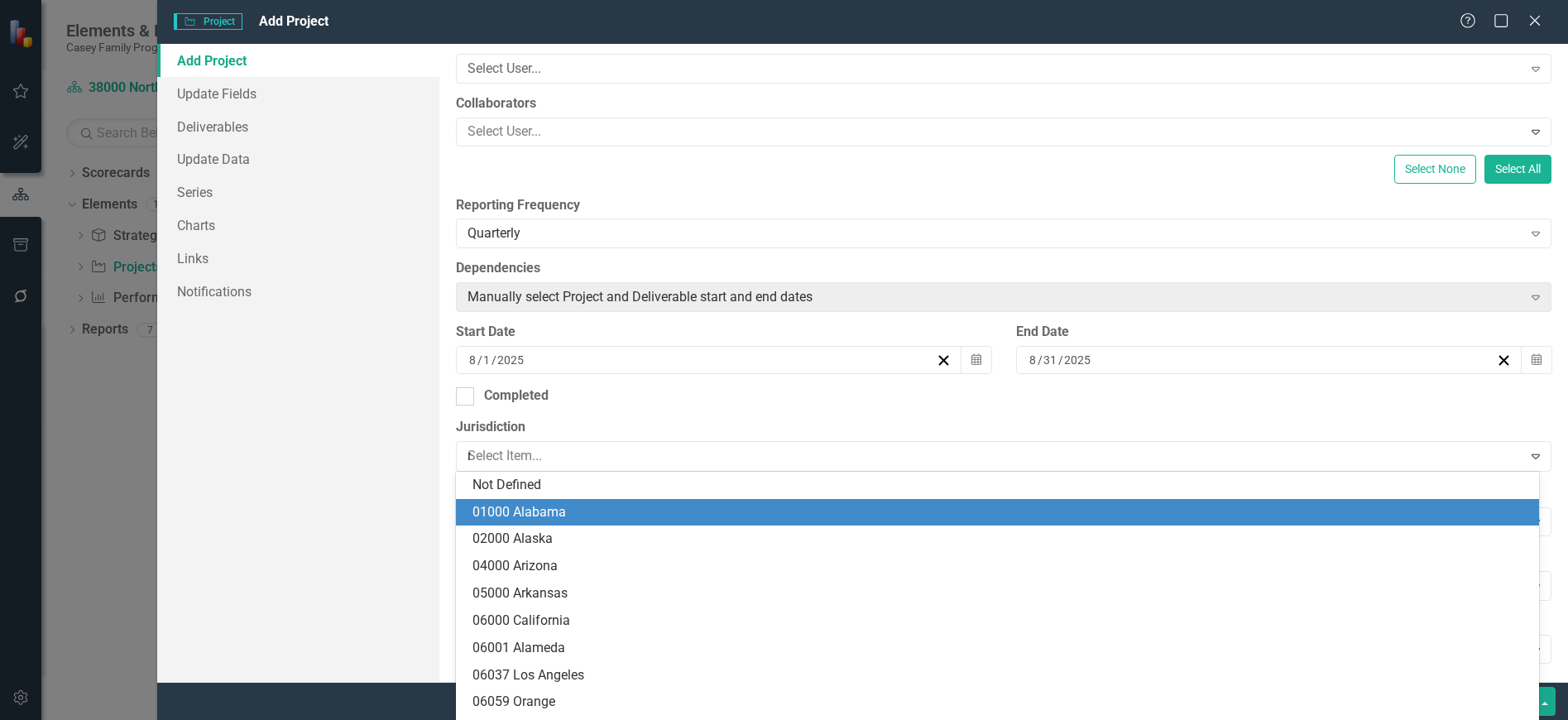 type on "no" 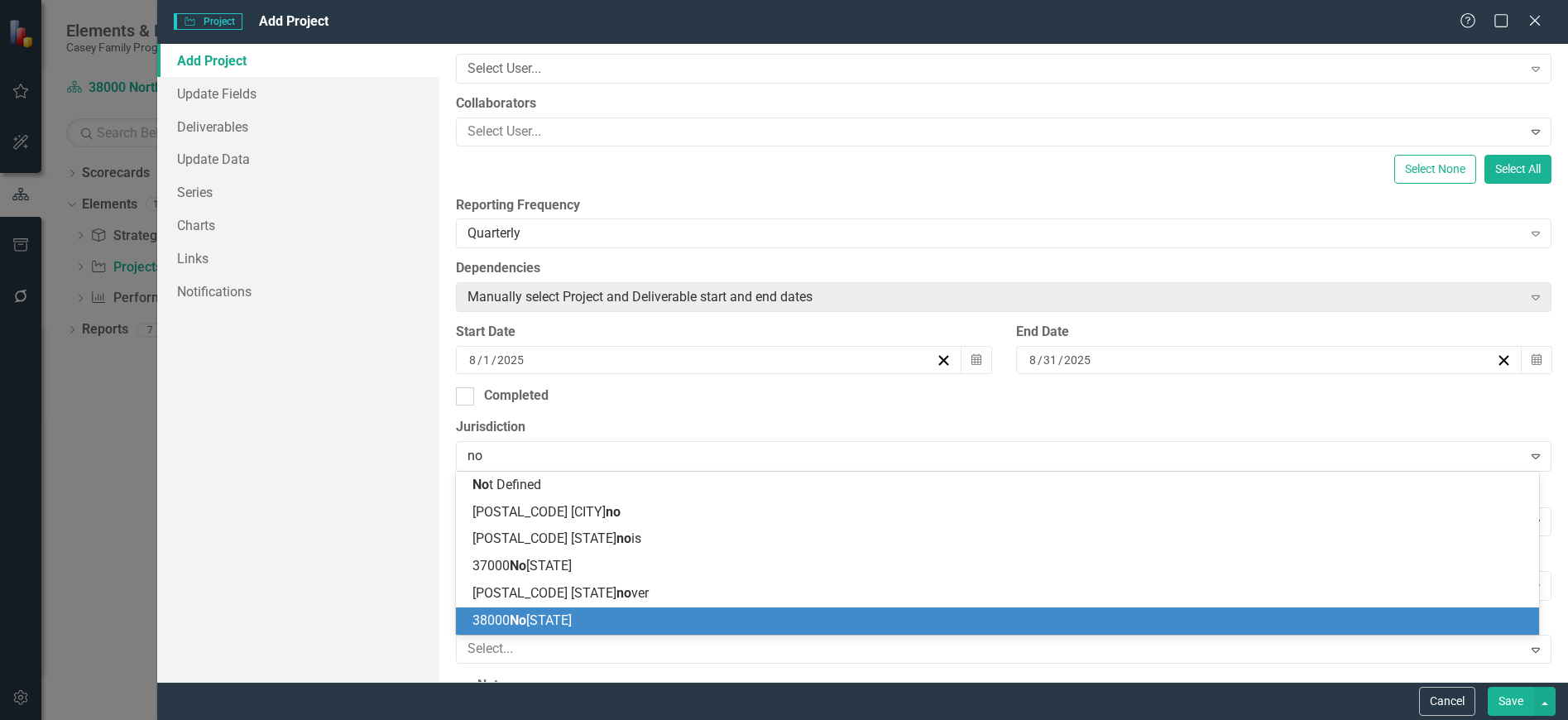 click on "38000  No rth Dakota" at bounding box center [1000, 621] 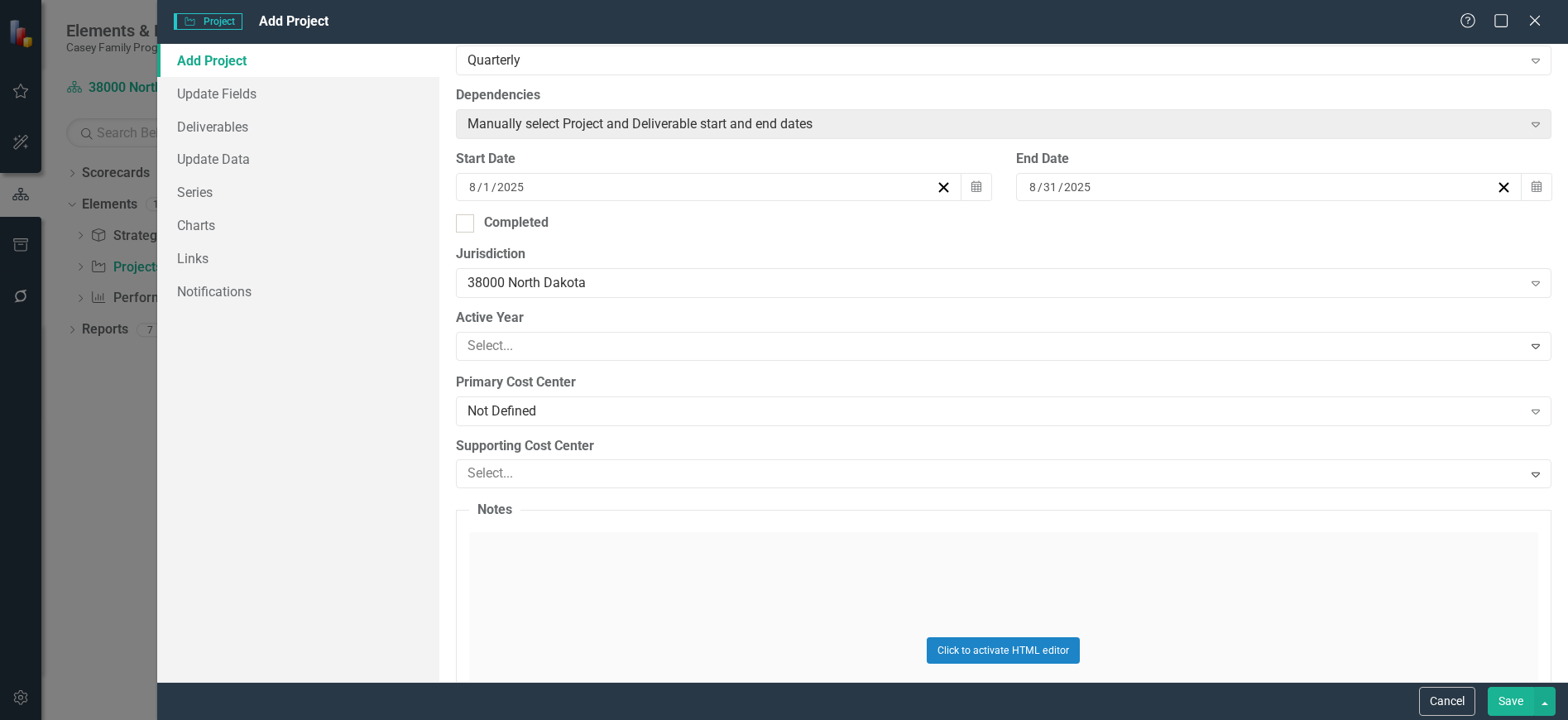 scroll, scrollTop: 497, scrollLeft: 0, axis: vertical 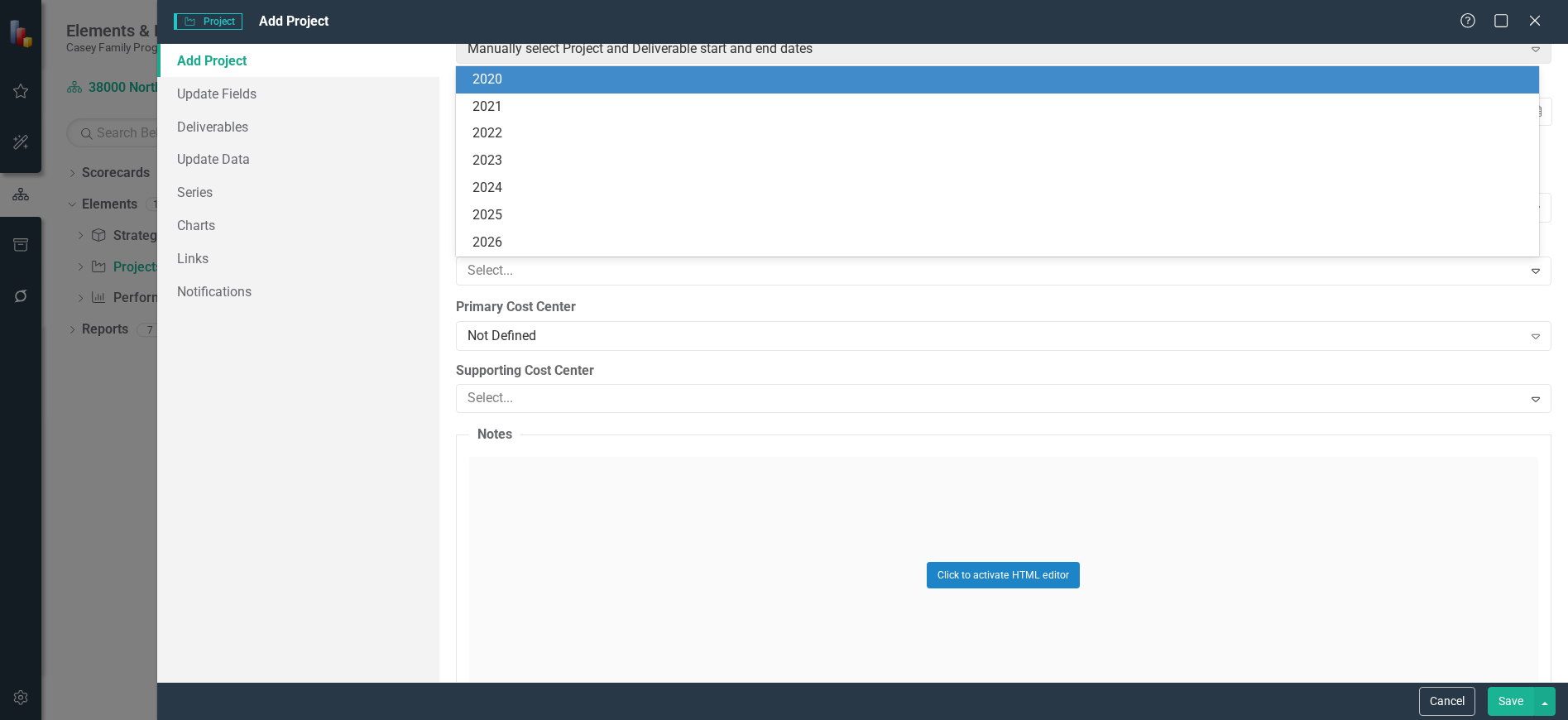 click on "Select..." at bounding box center [990, 271] 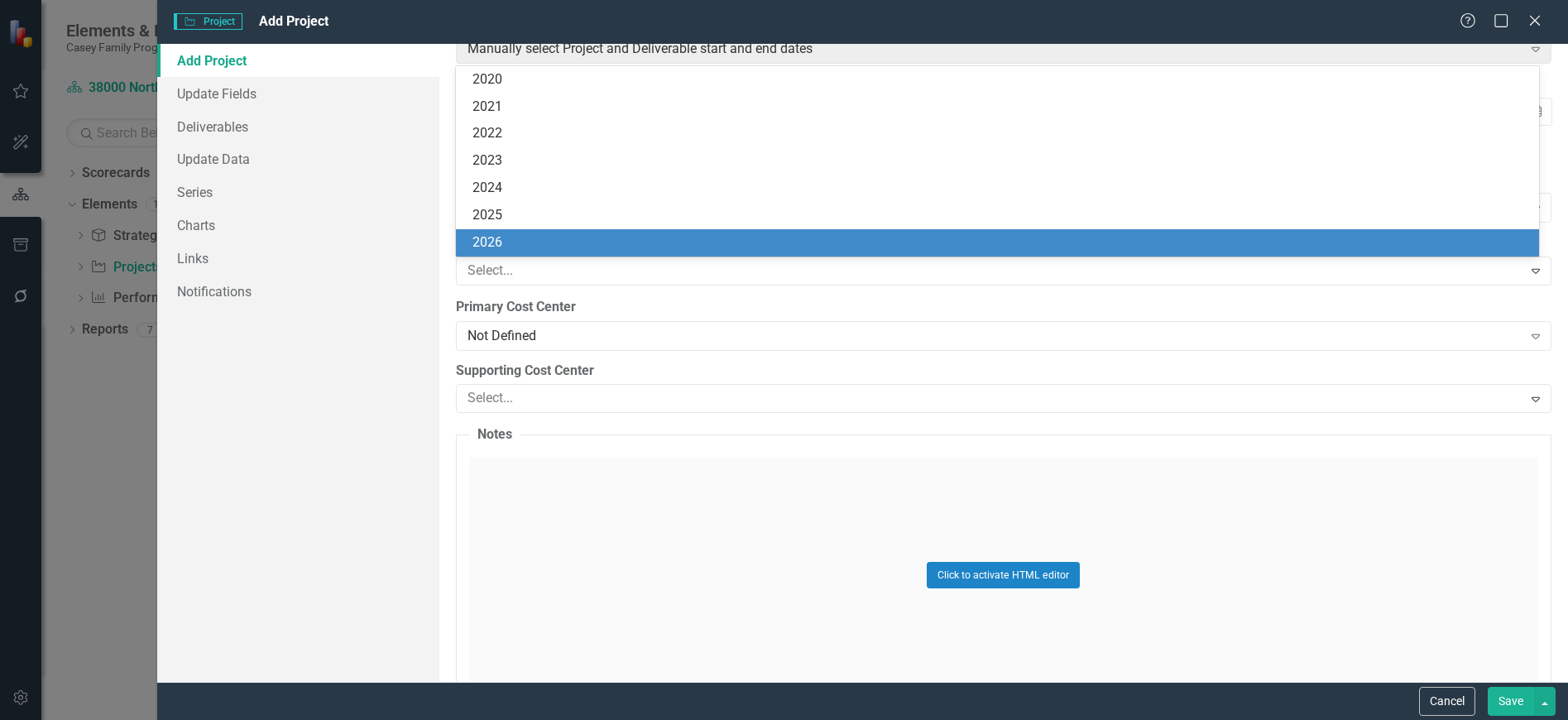 click on "2026" at bounding box center (1000, 242) 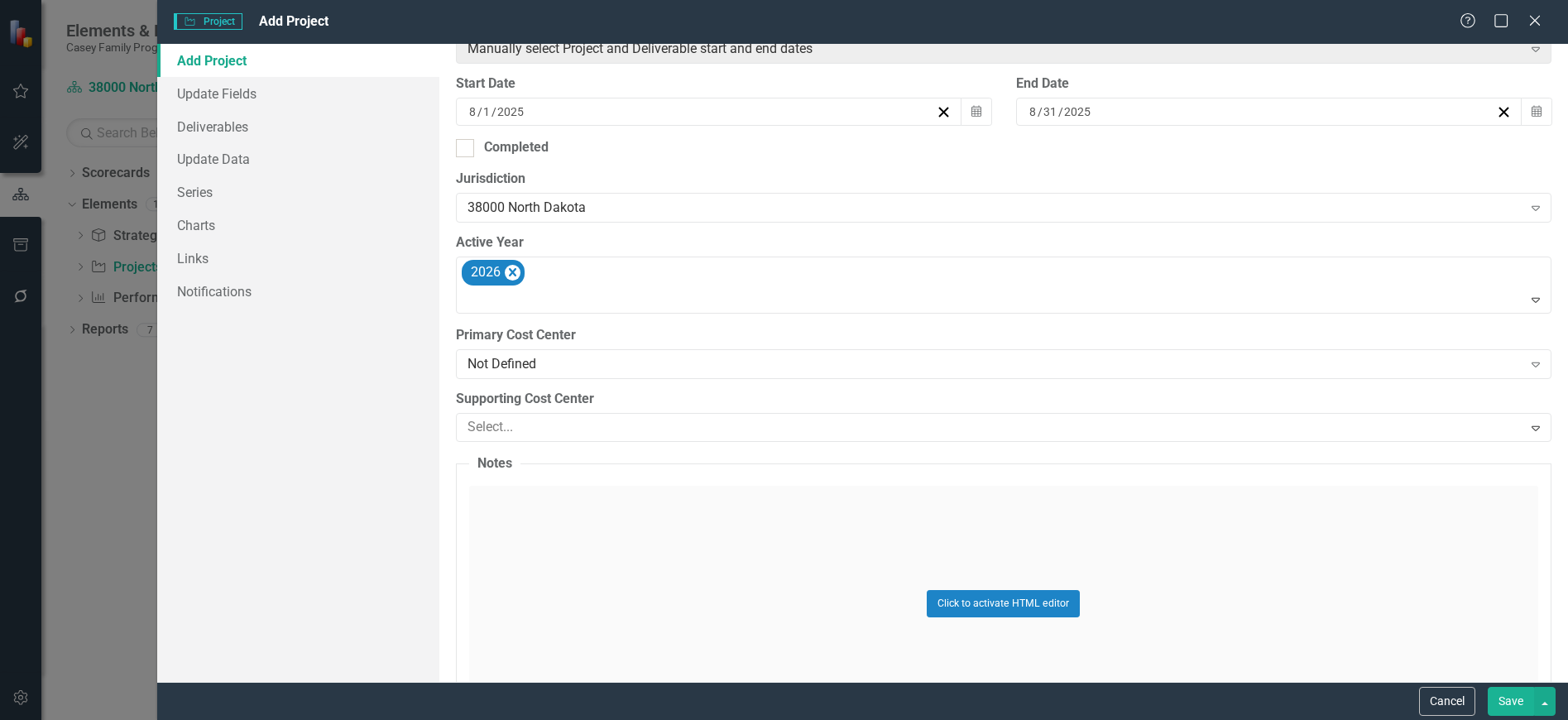 click on "Not Defined" at bounding box center [995, 364] 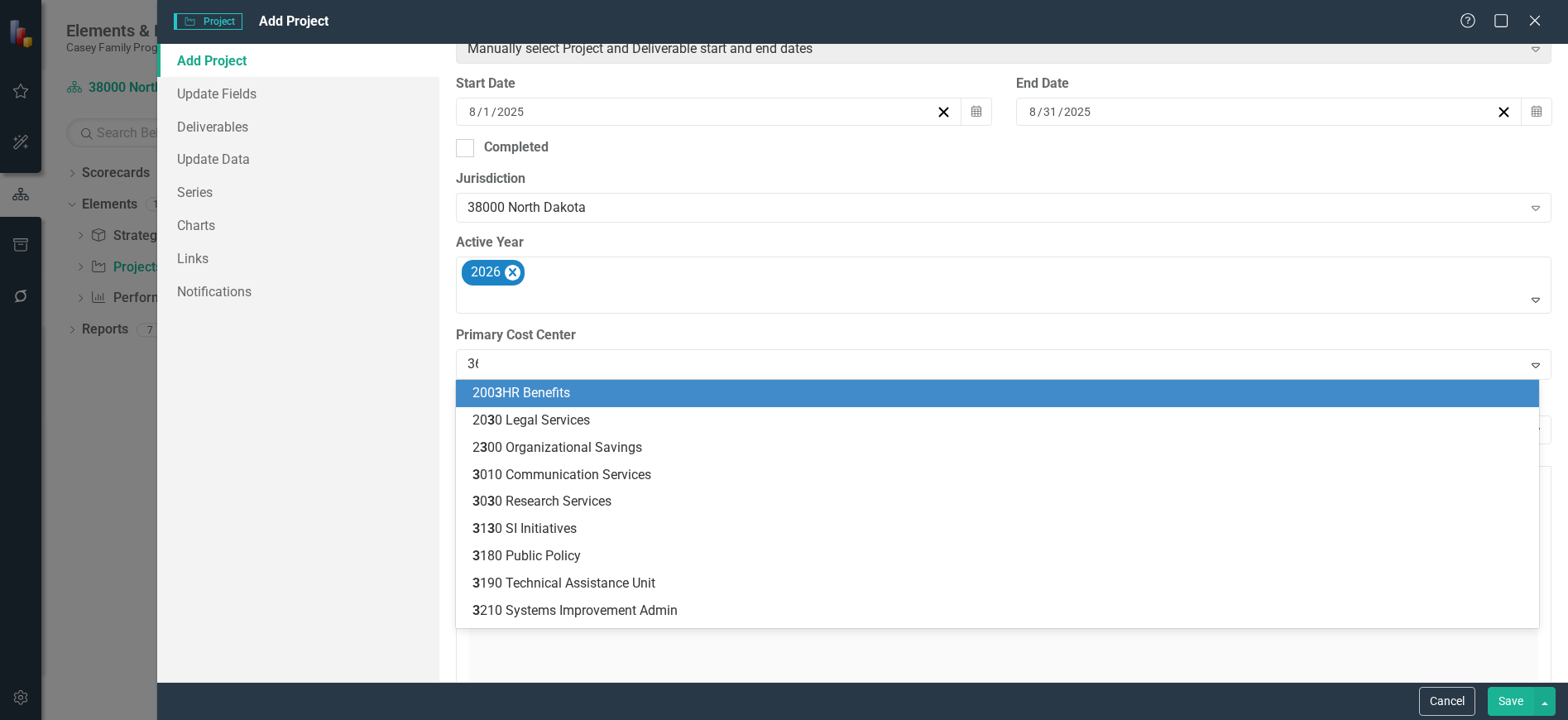 type on "361" 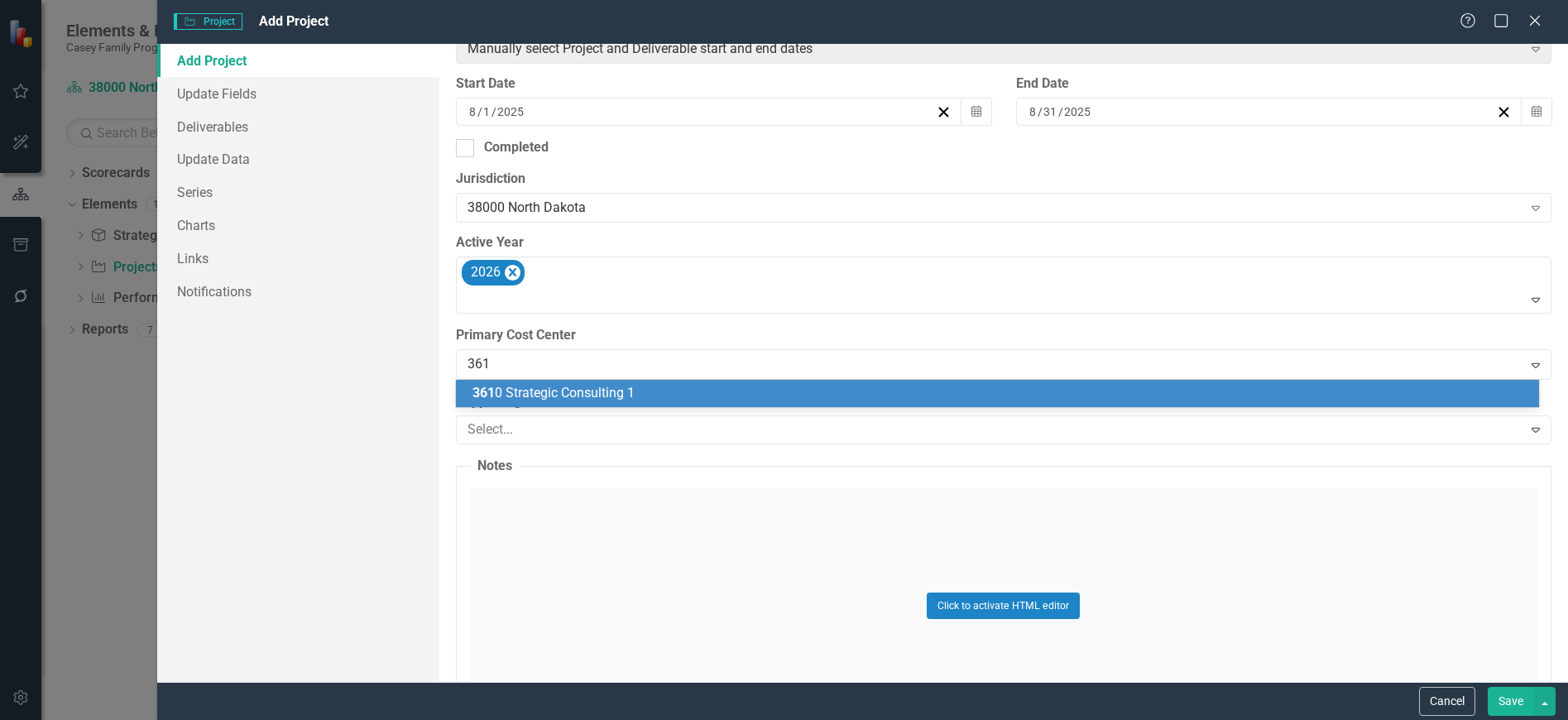 click on "361 0 Strategic Consulting 1" at bounding box center [554, 392] 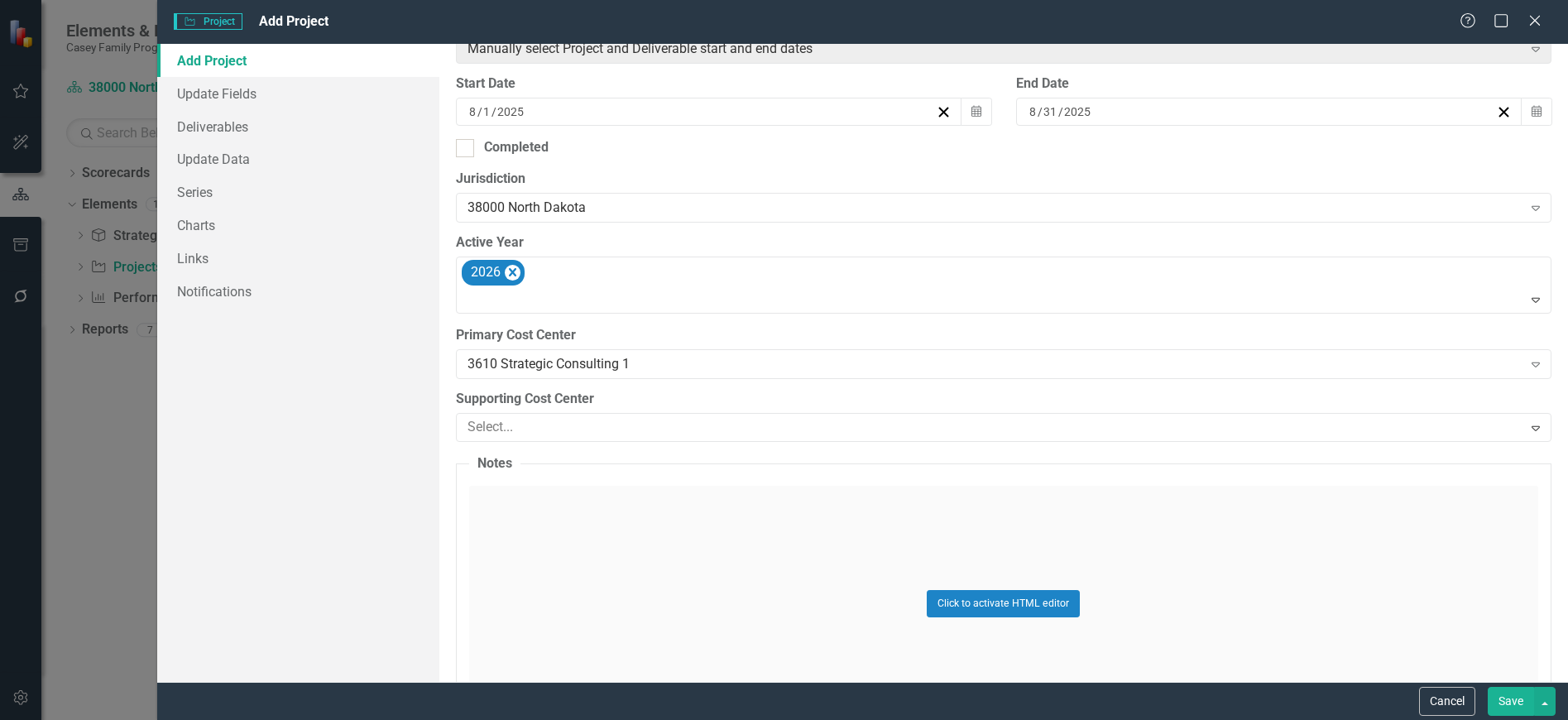 click at bounding box center [991, 427] 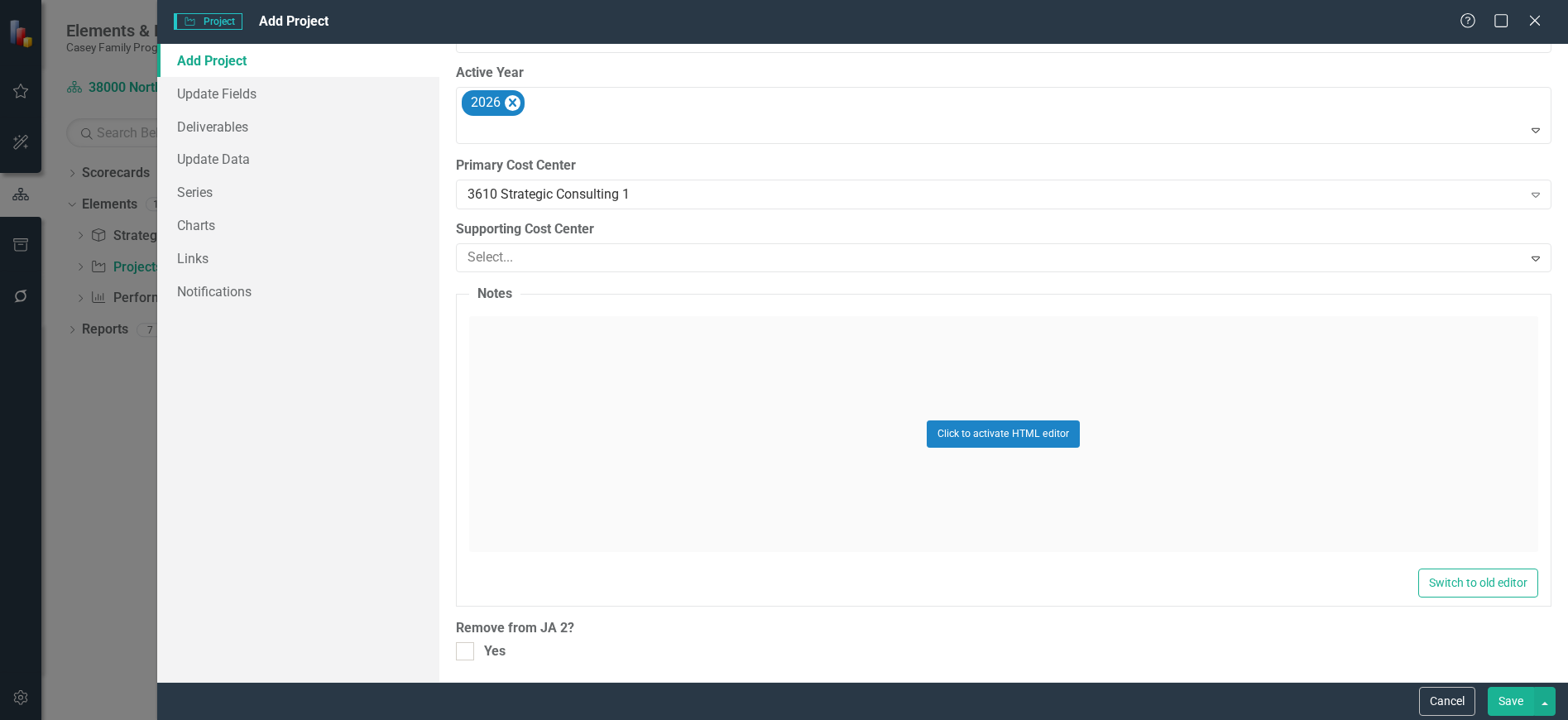 scroll, scrollTop: 670, scrollLeft: 0, axis: vertical 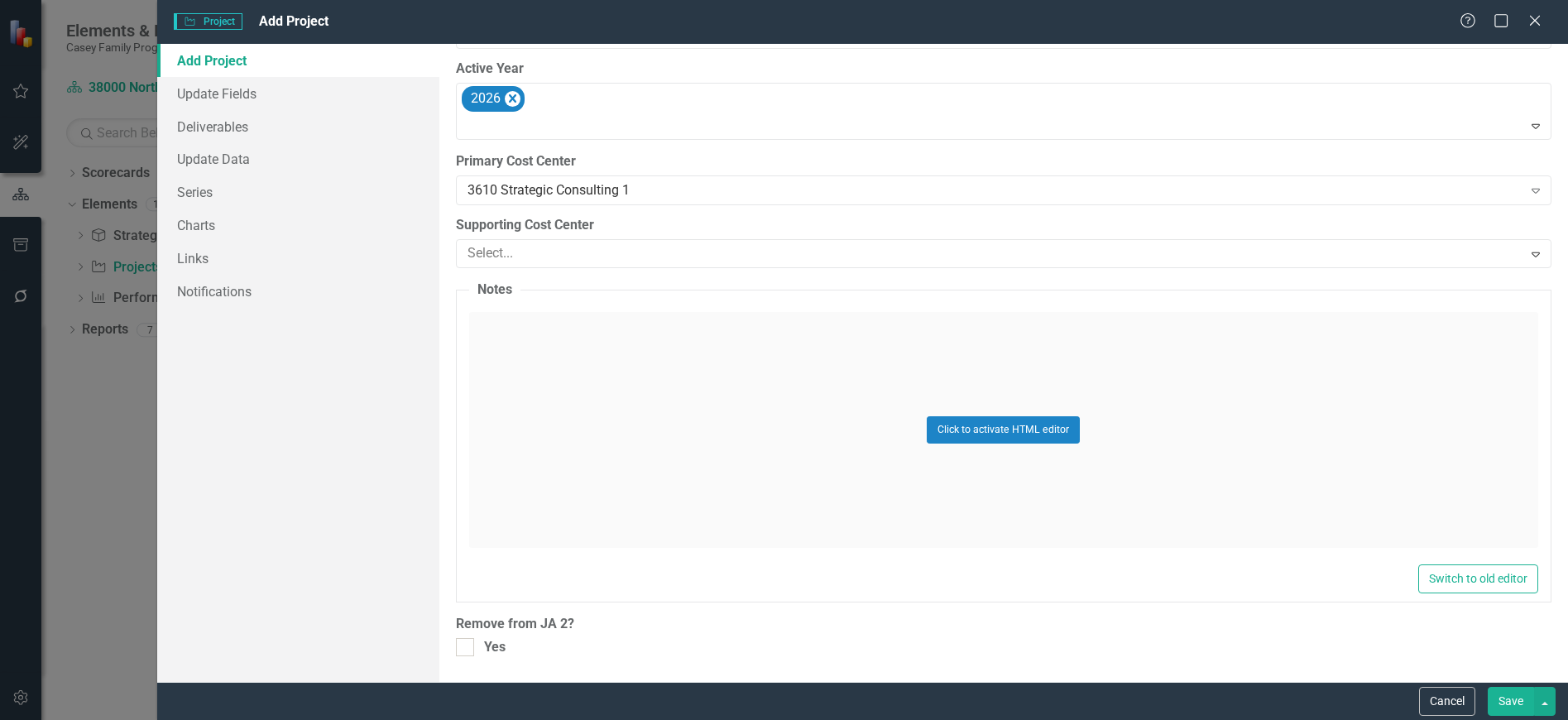 click on "Save" at bounding box center (1511, 701) 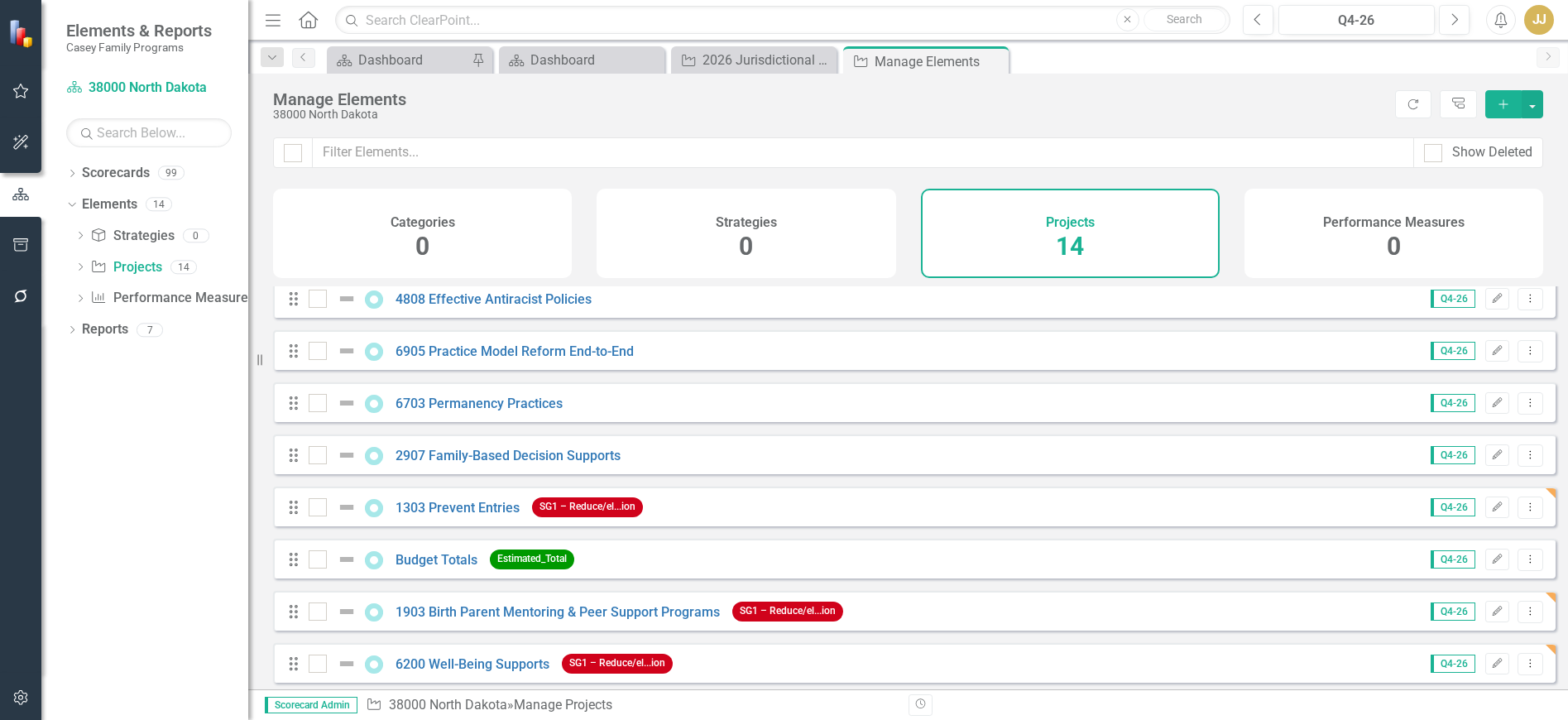 scroll, scrollTop: 339, scrollLeft: 0, axis: vertical 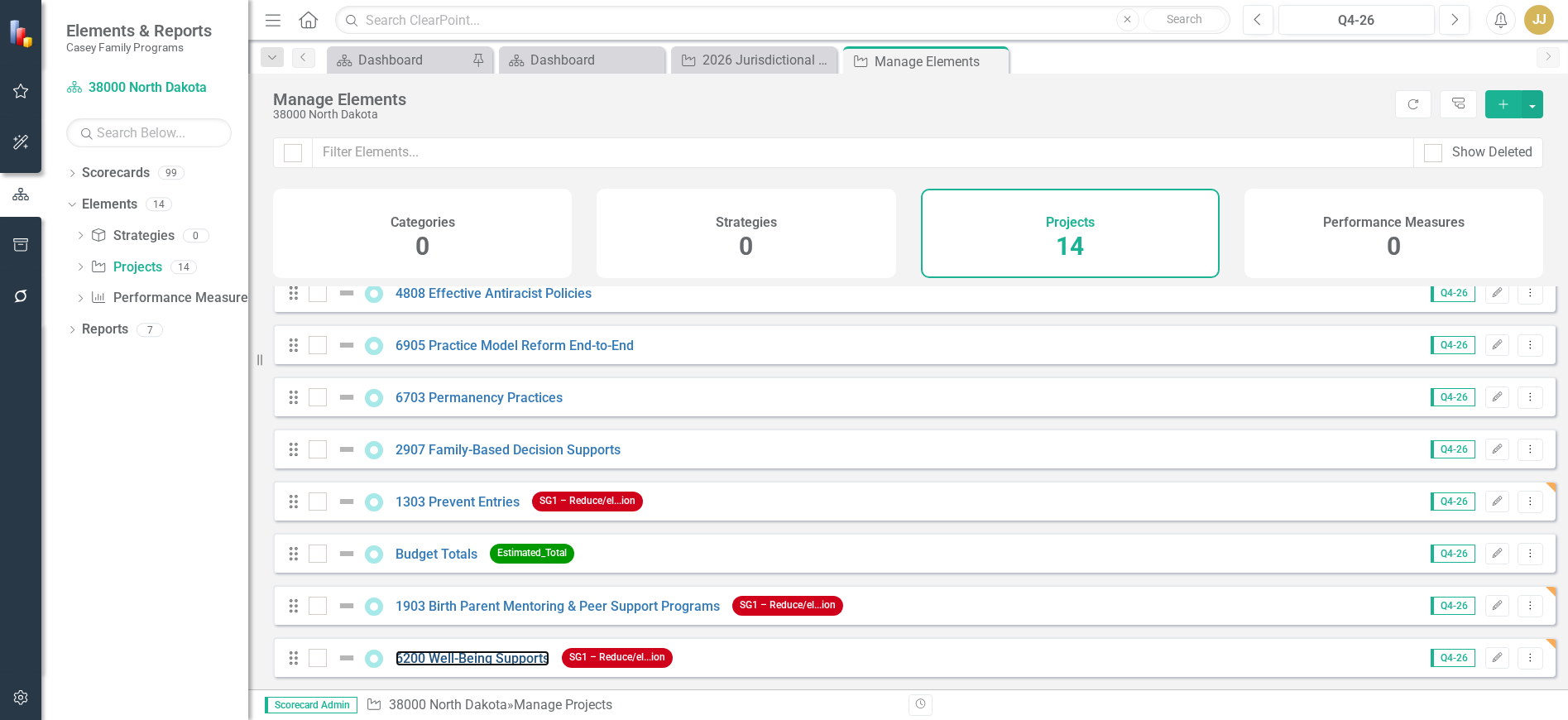 click on "6200 Well-Being Supports" at bounding box center (472, 658) 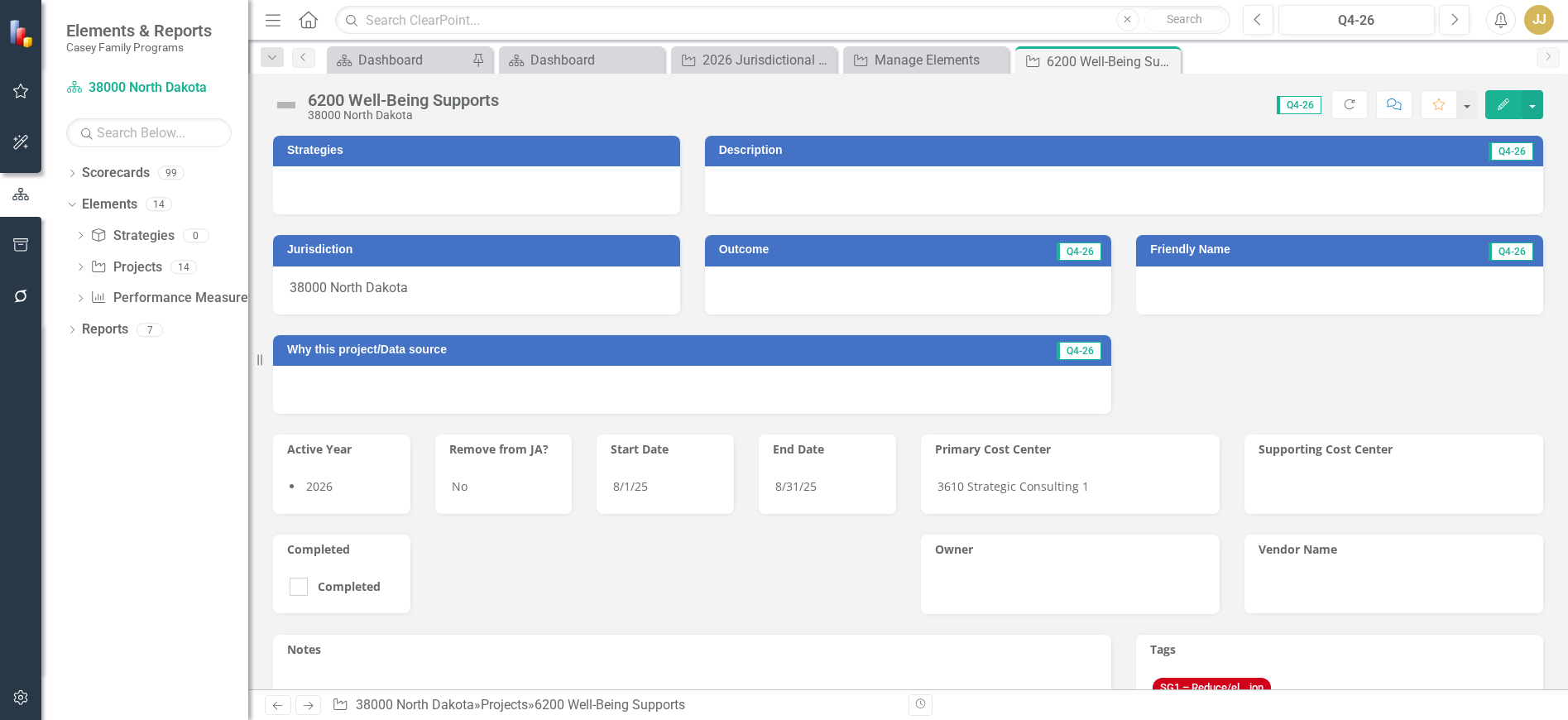 click at bounding box center (477, 190) 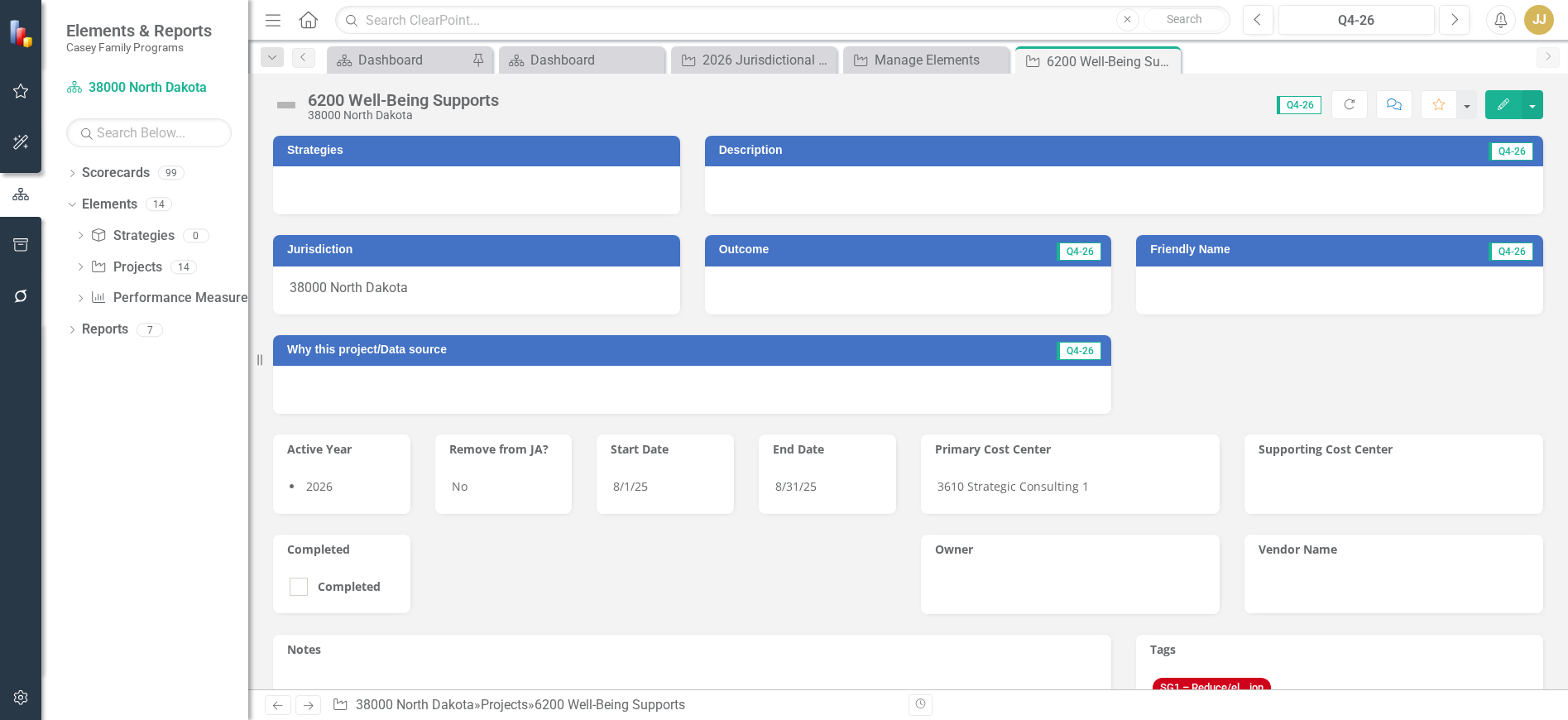 click at bounding box center [477, 190] 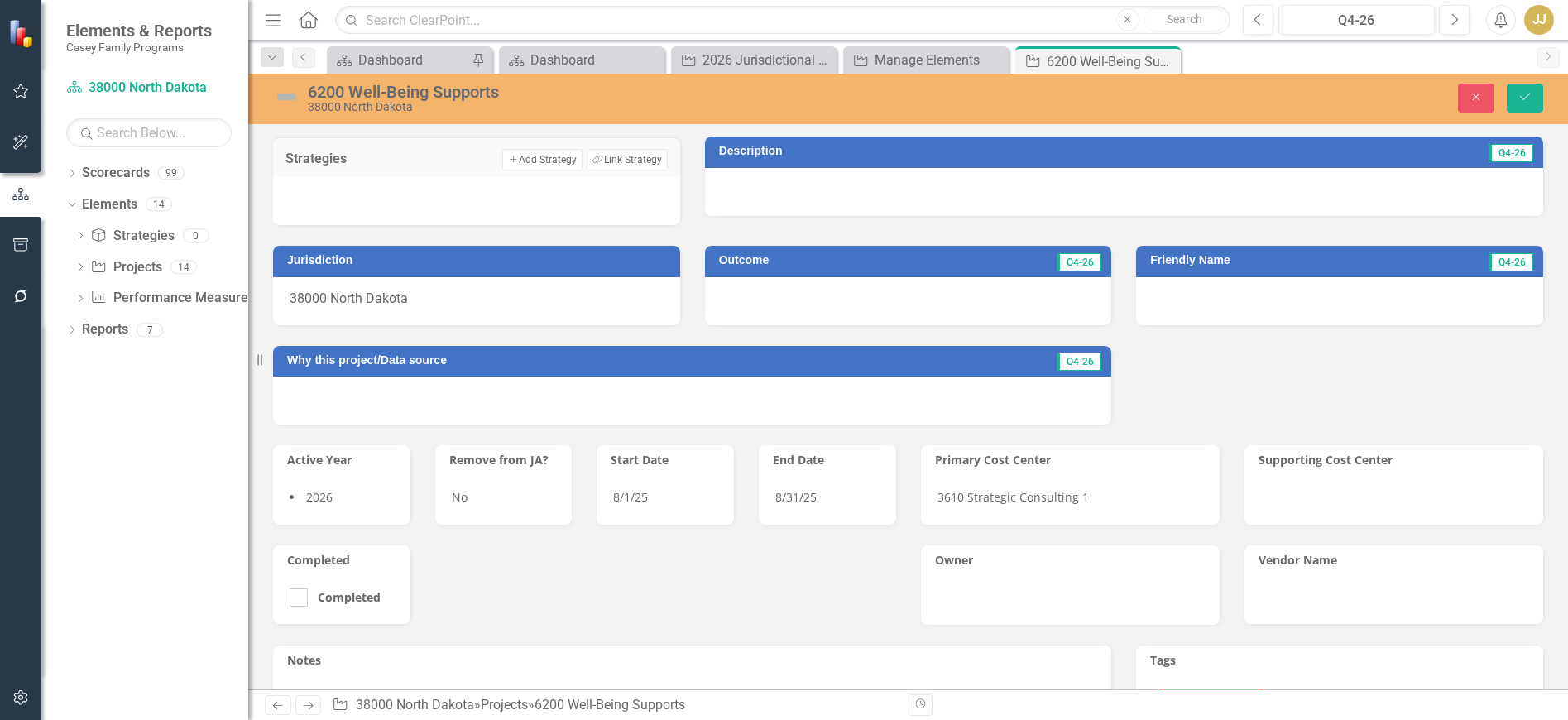 click on "Link Tag  Link Strategy" at bounding box center (626, 160) 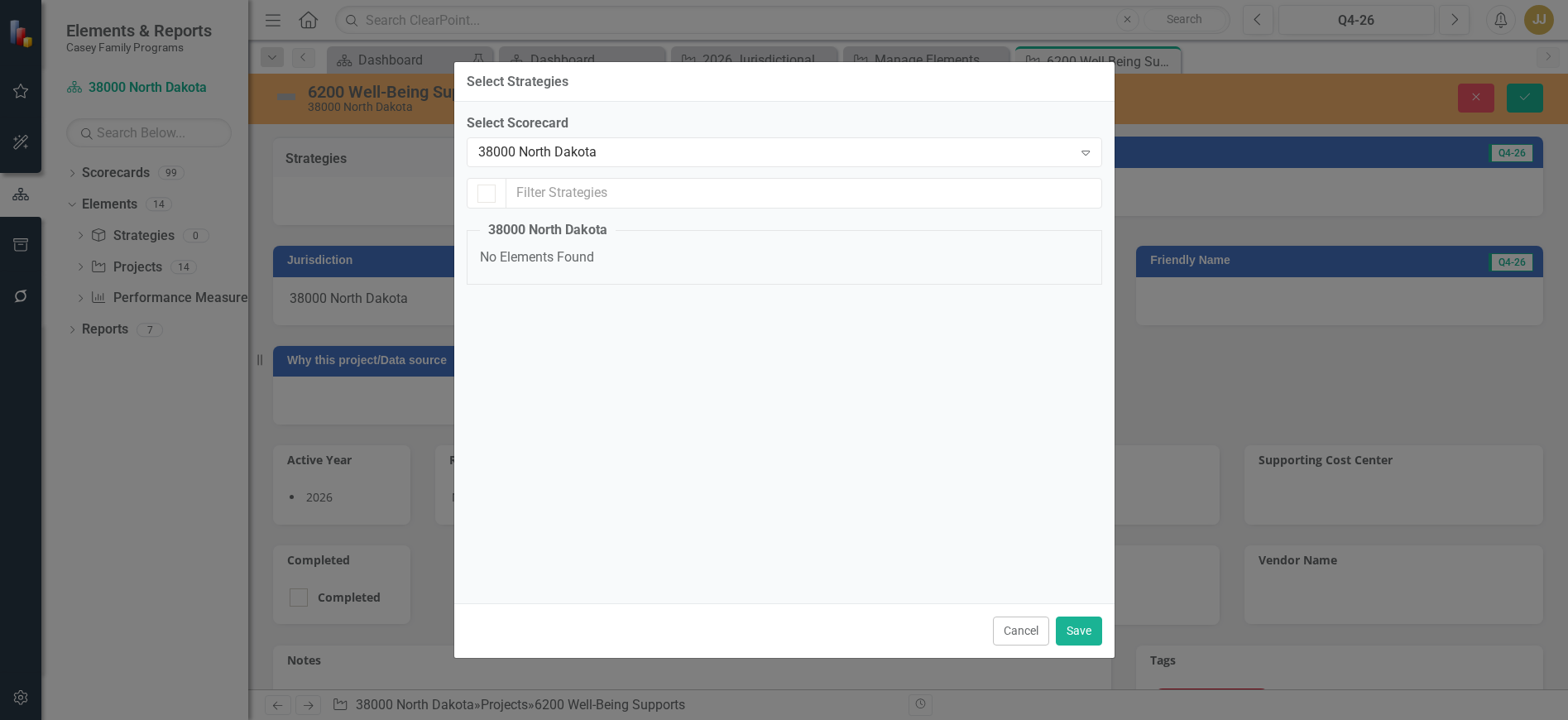 click on "38000 North Dakota" at bounding box center [775, 152] 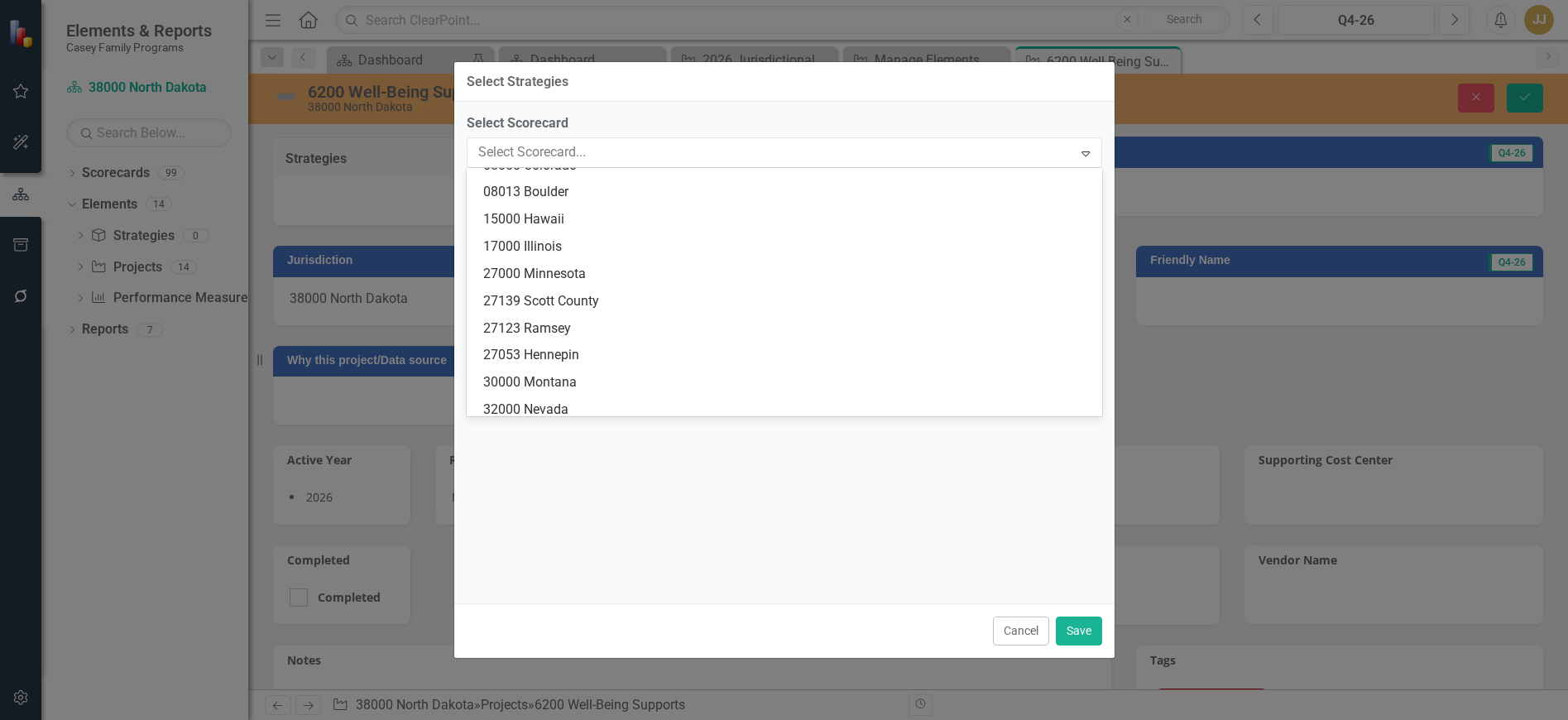 scroll, scrollTop: 0, scrollLeft: 0, axis: both 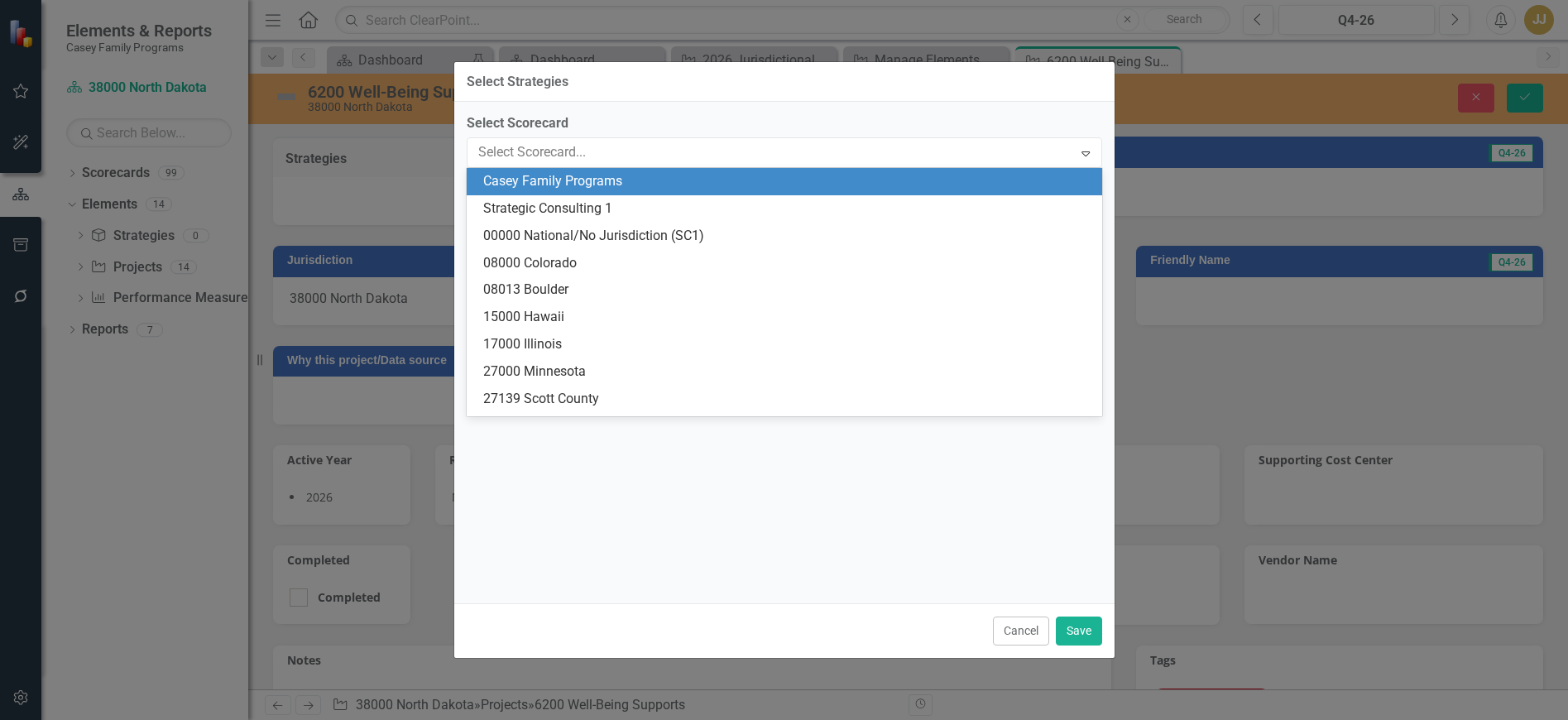 click on "Casey Family Programs" at bounding box center [788, 181] 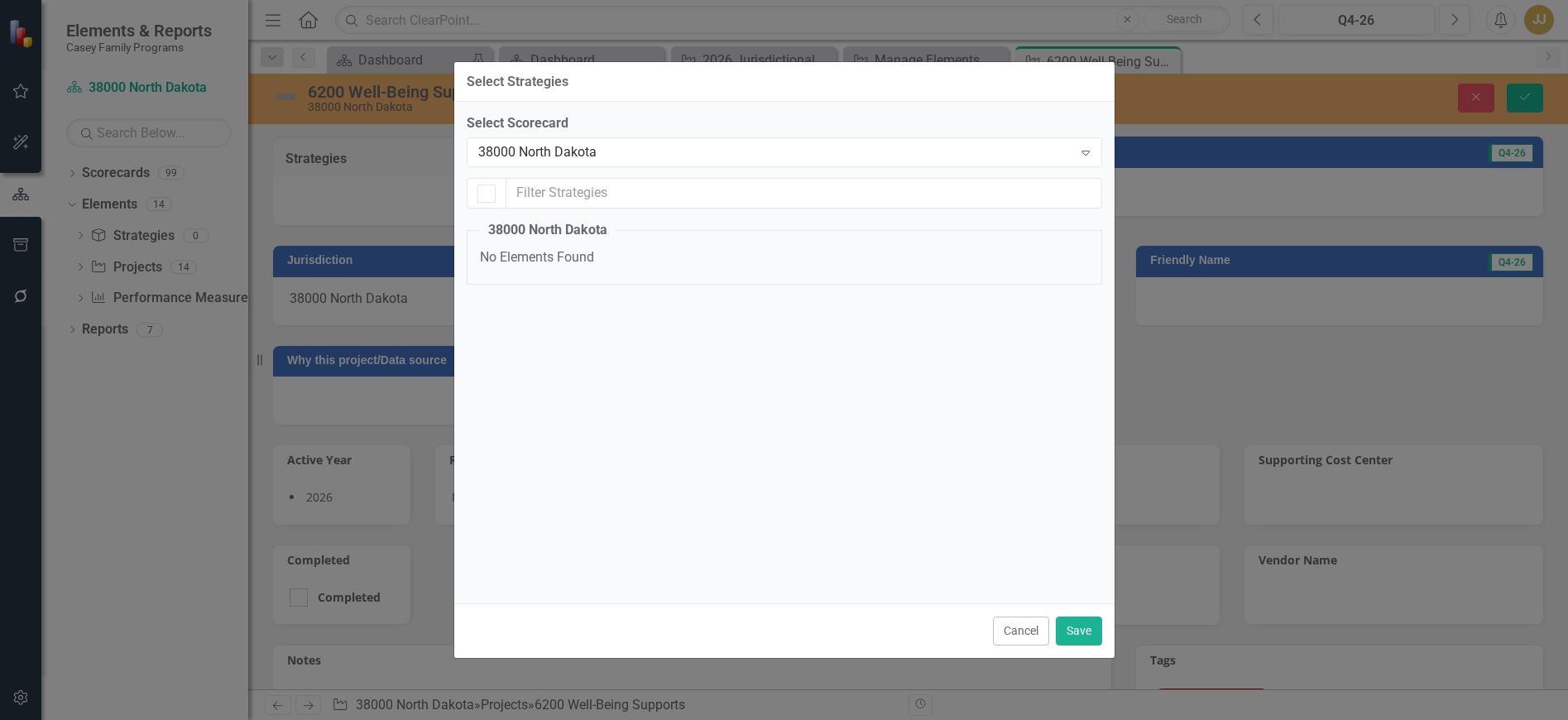 checkbox on "false" 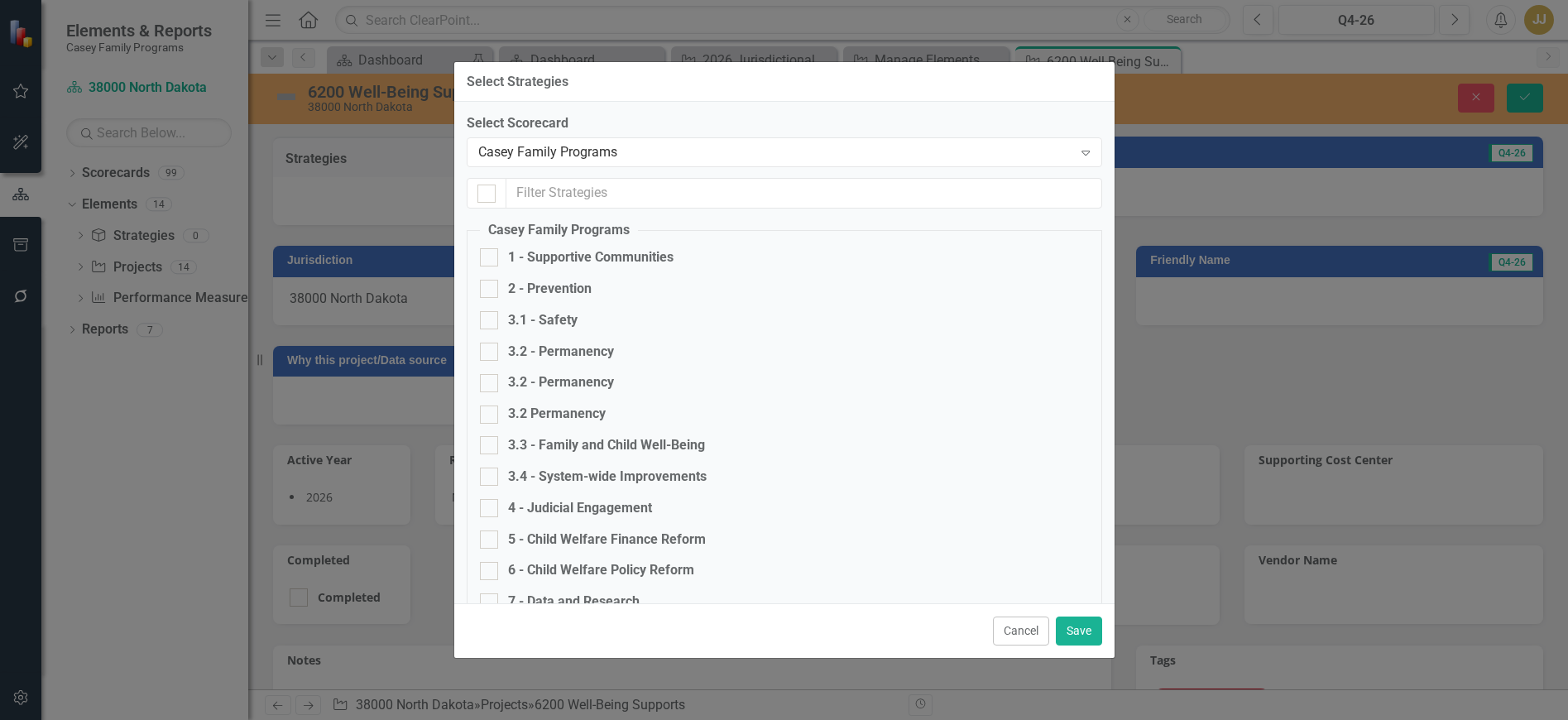 click on "3.3 - Family and Child Well-Being" at bounding box center (607, 445) 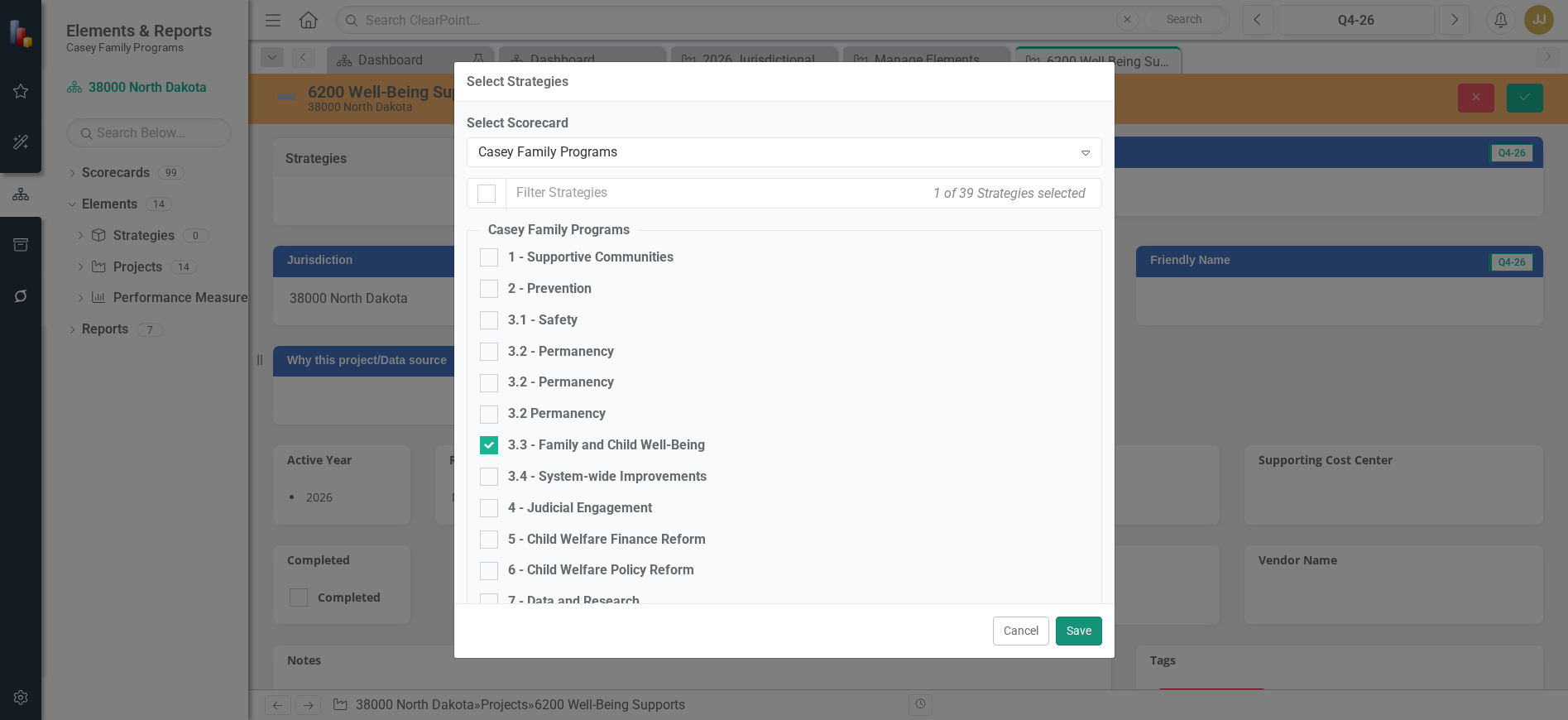 click on "Save" at bounding box center [1079, 631] 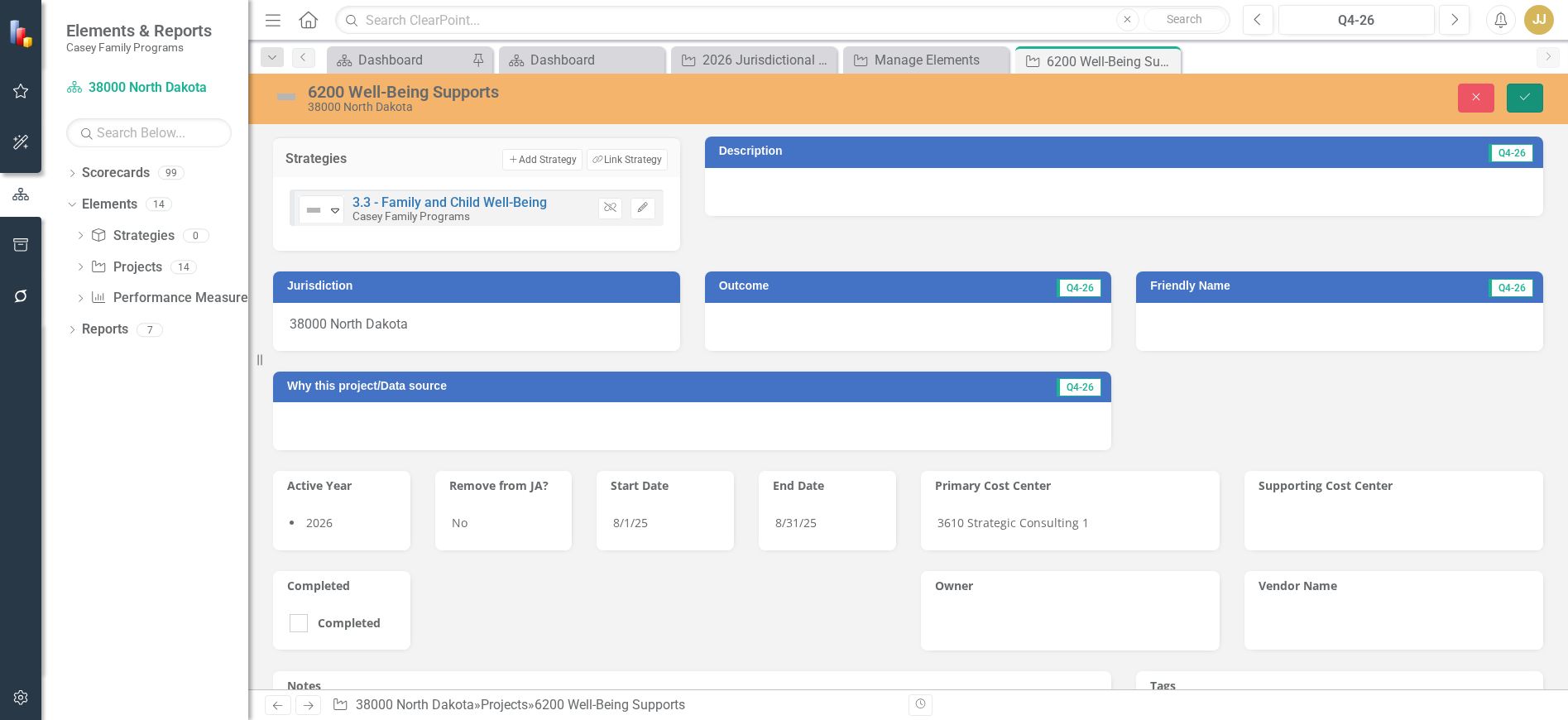 click on "Save" at bounding box center (1525, 98) 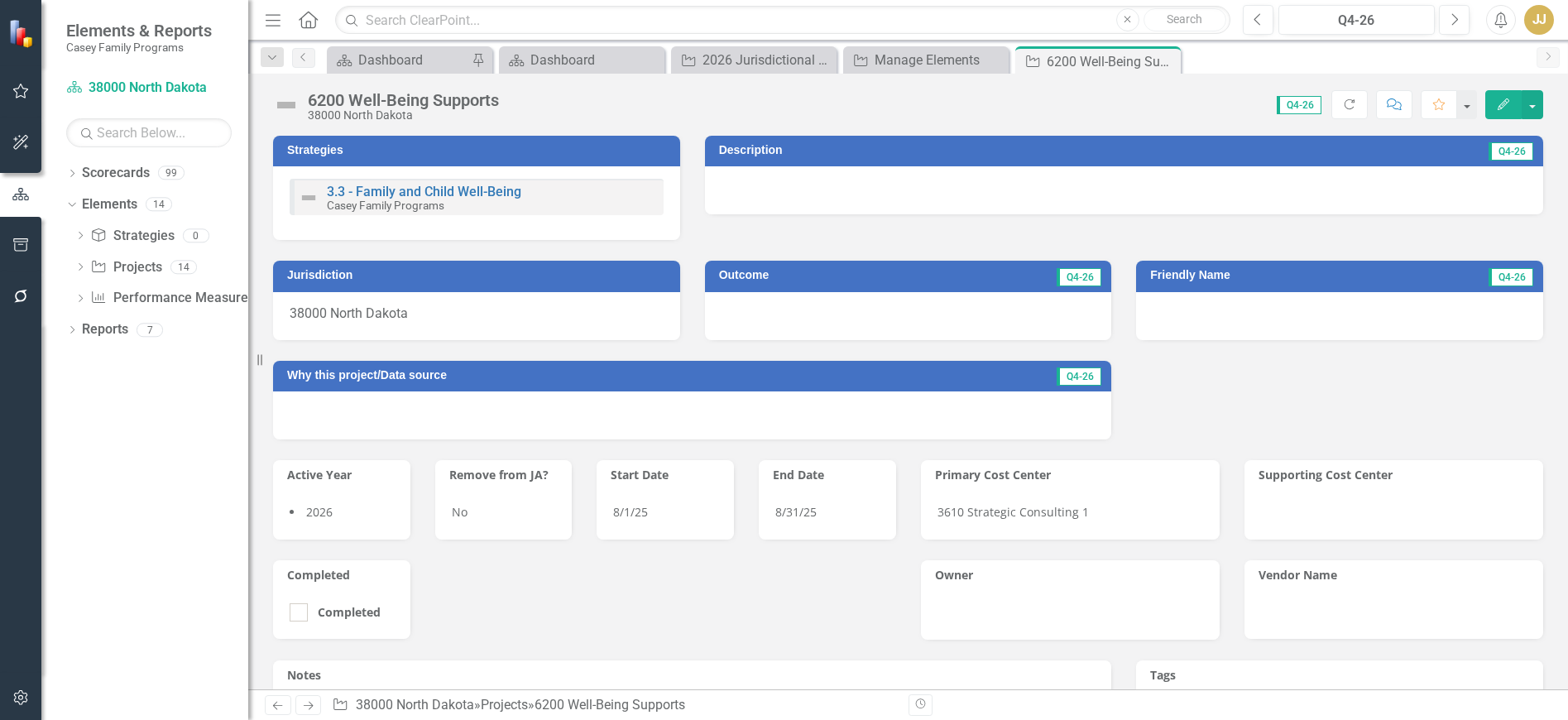 click on "Close" at bounding box center (0, 0) 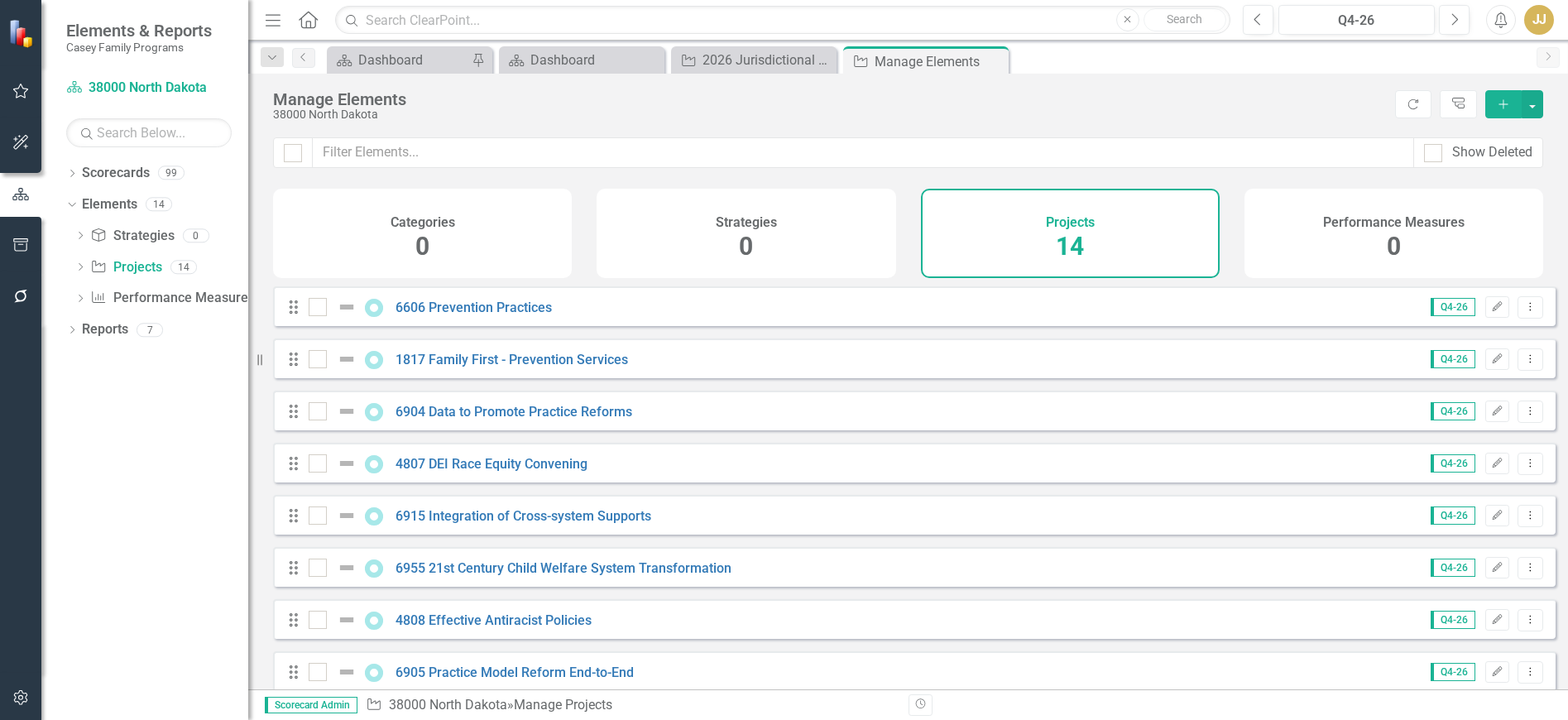 click on "Add" at bounding box center [1503, 104] 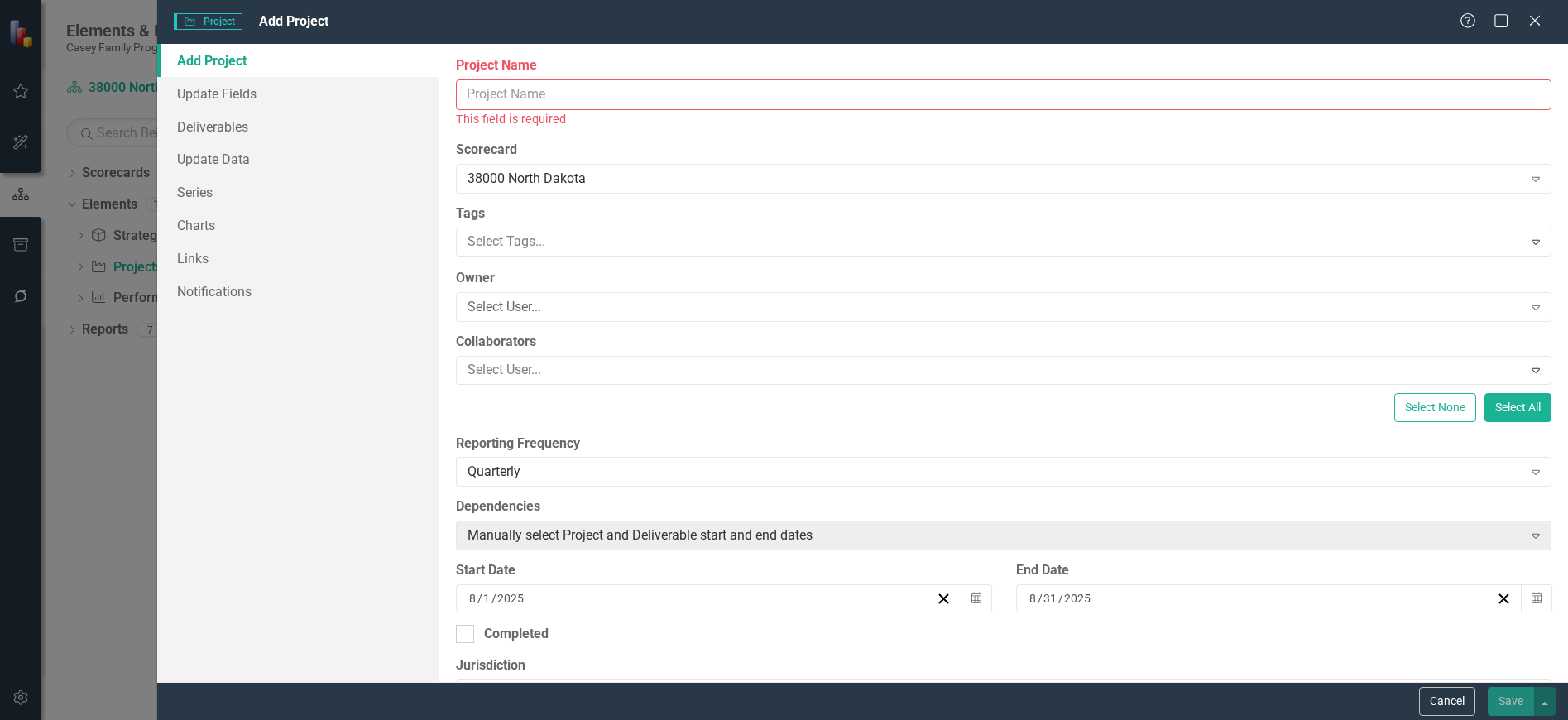 click on "Project Name" at bounding box center [1004, 94] 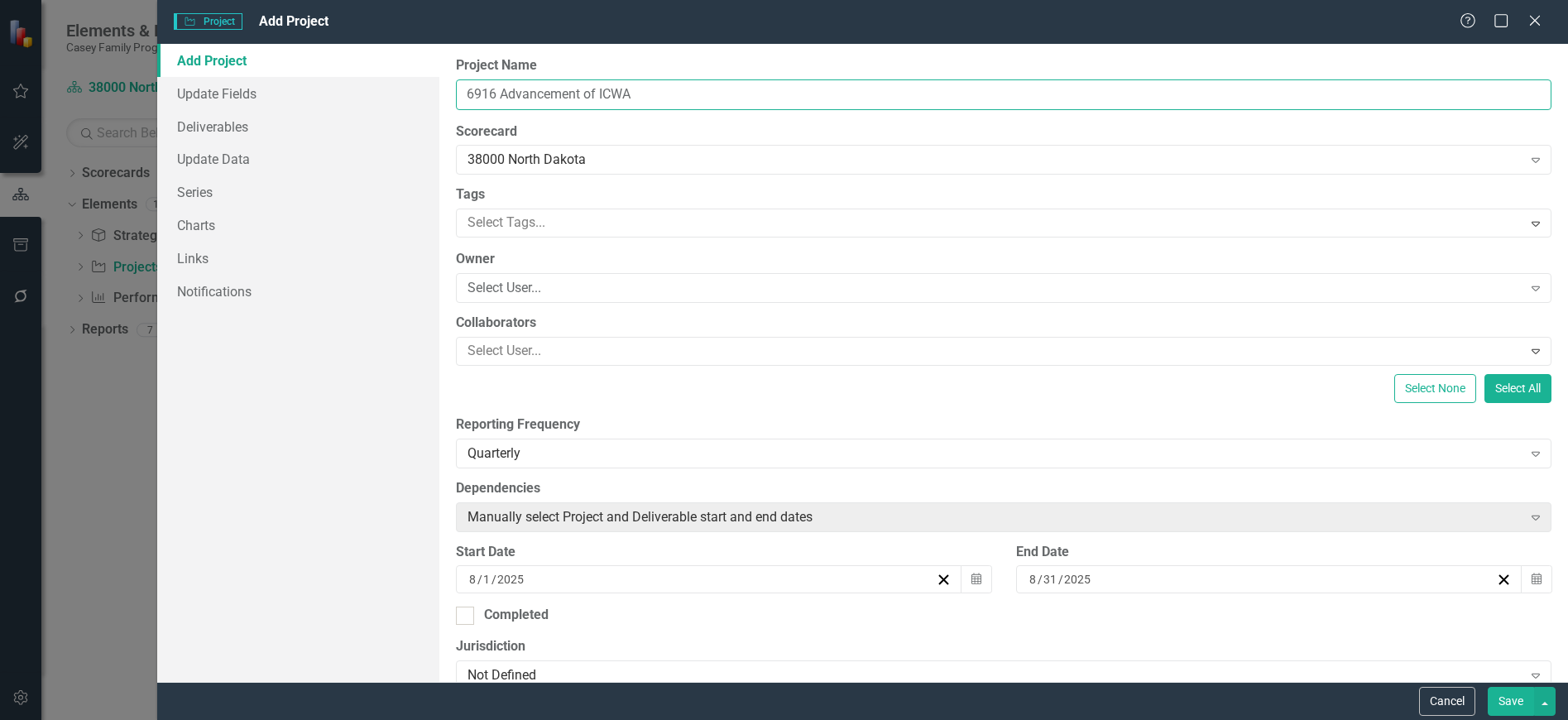 type on "6916 Advancement of ICWA" 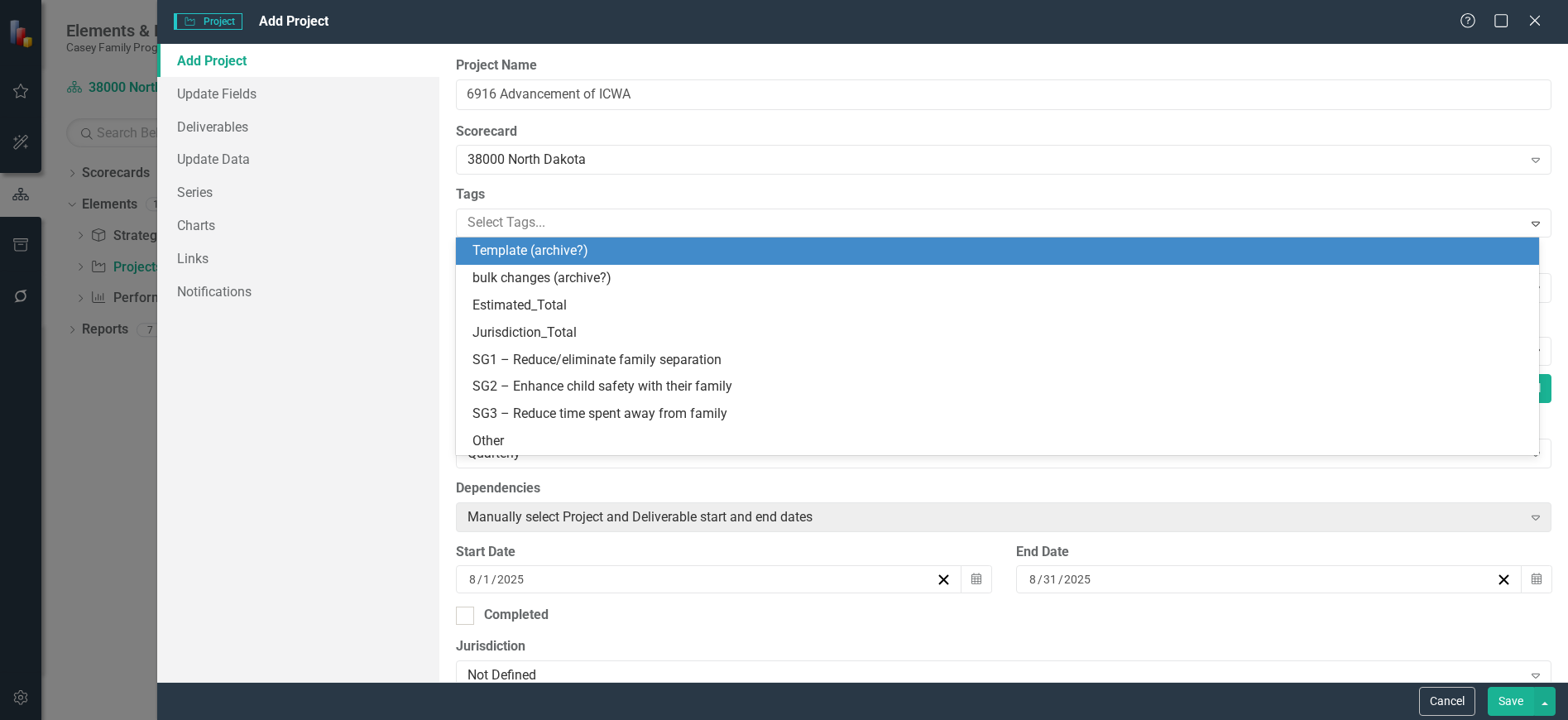 click at bounding box center (991, 223) 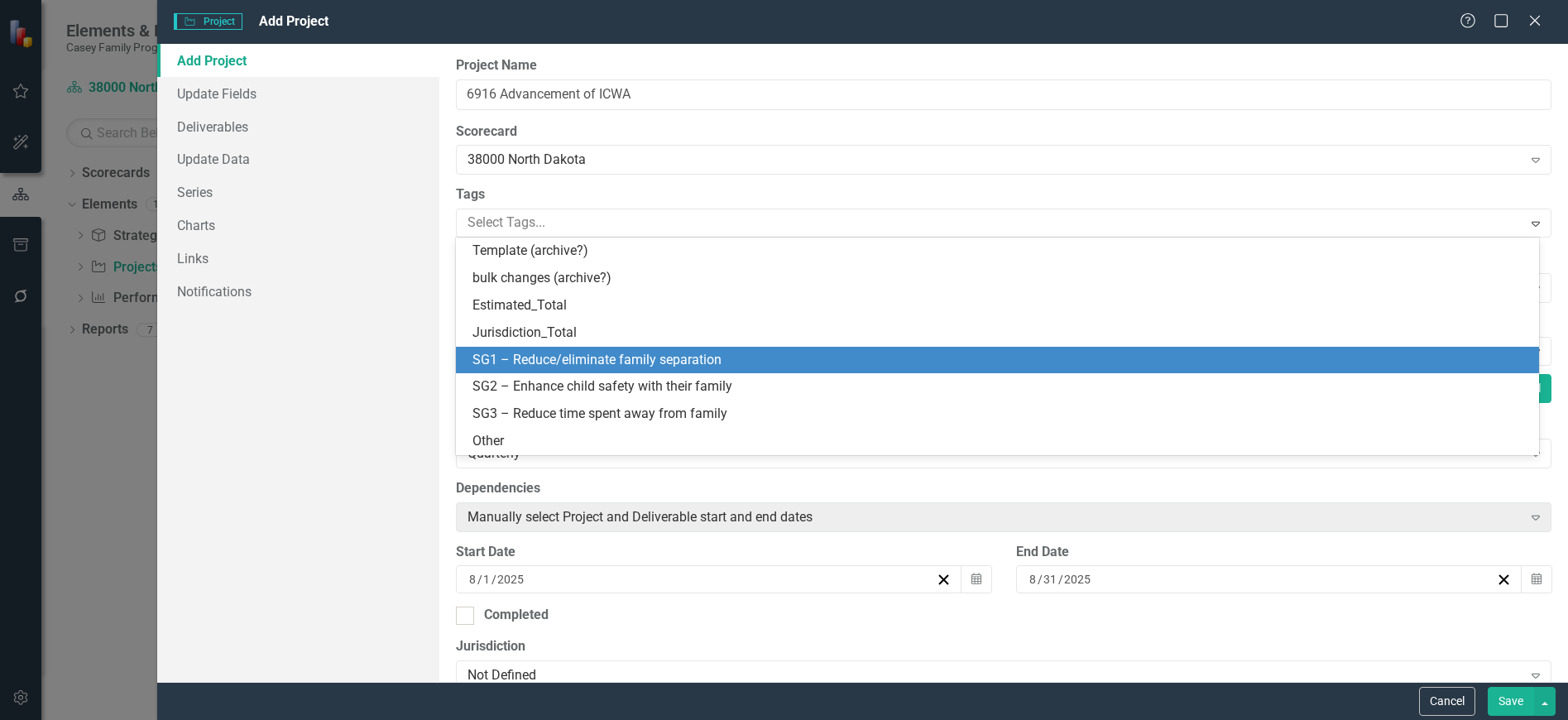 click on "SG1 – Reduce/eliminate family separation" at bounding box center [1000, 360] 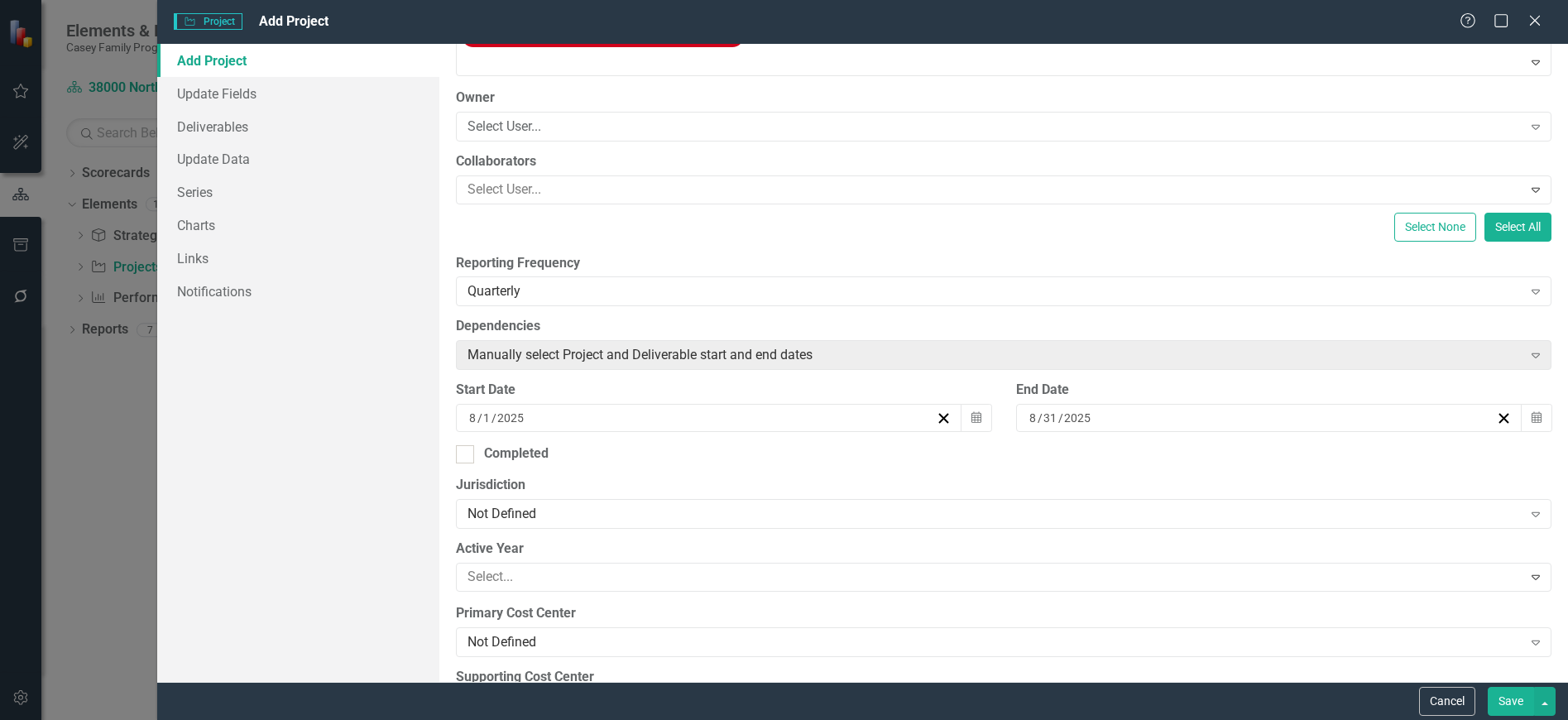 scroll, scrollTop: 331, scrollLeft: 0, axis: vertical 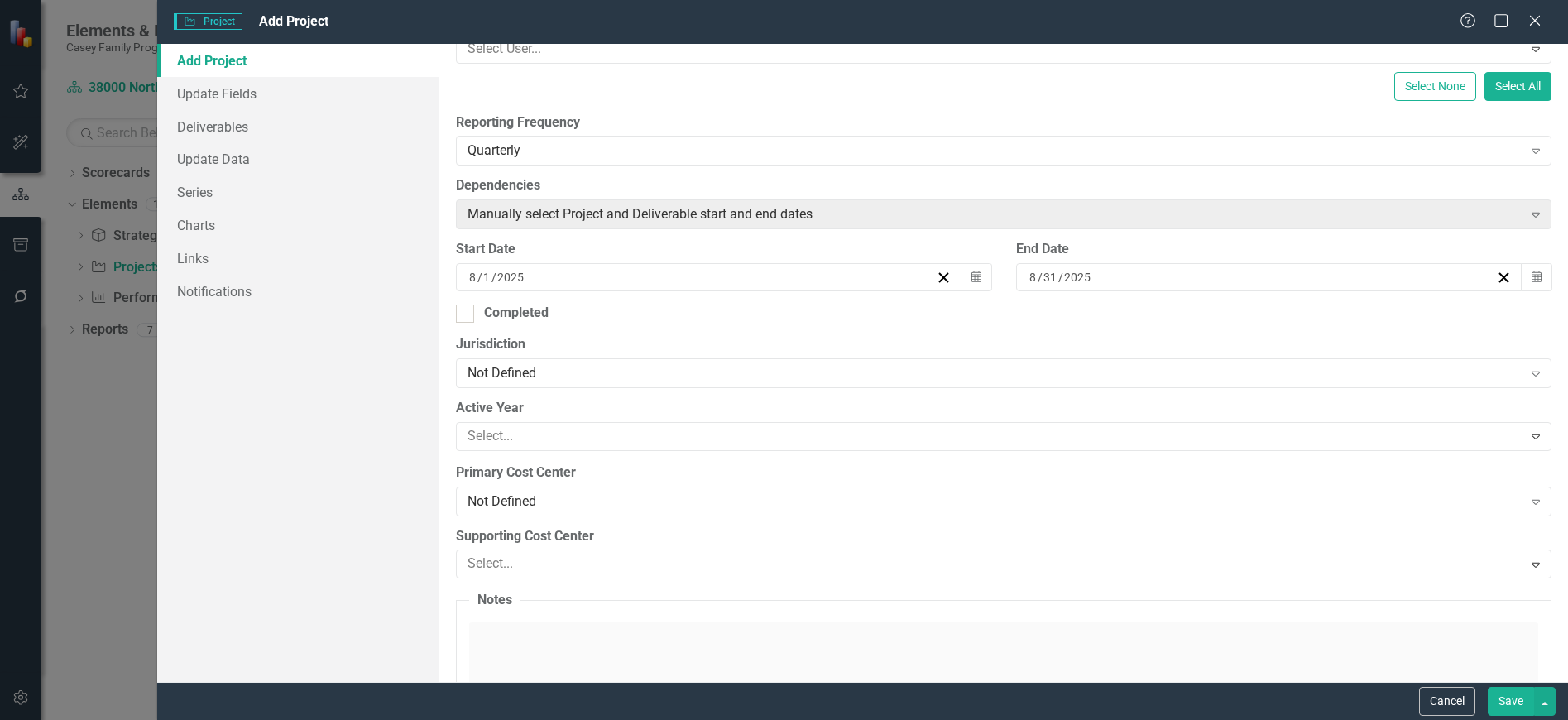 click on "Not Defined" at bounding box center [995, 372] 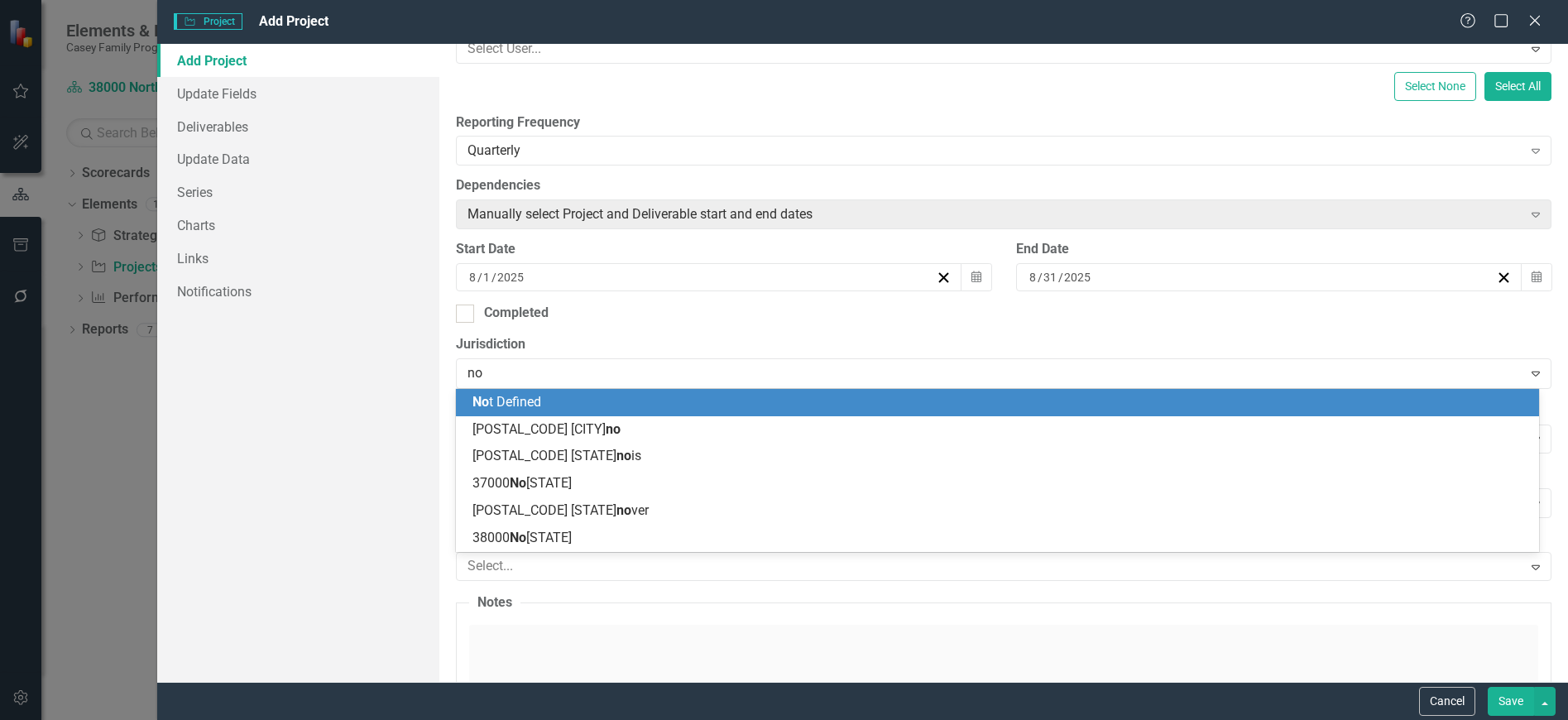 type on "nor" 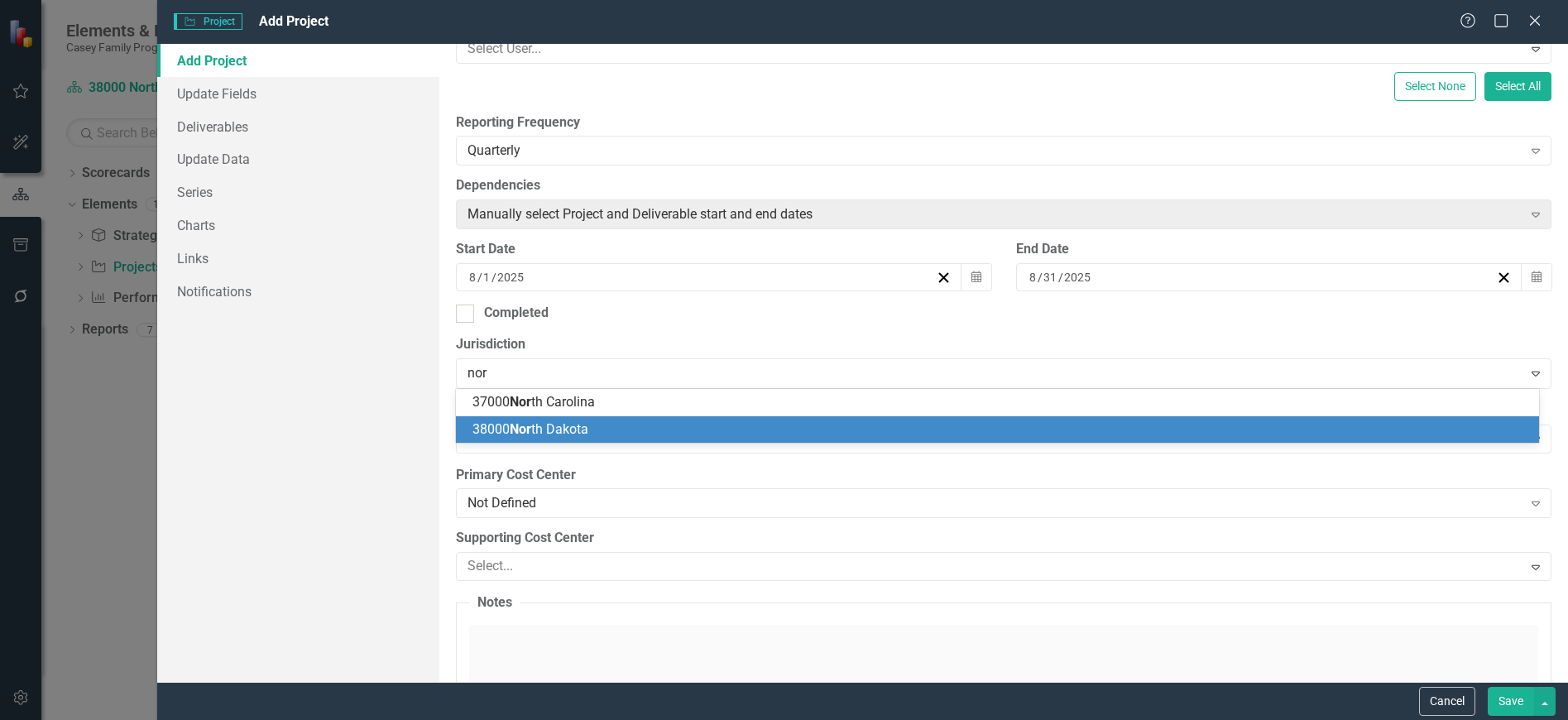 click on "38000  Nor th Dakota" at bounding box center [1000, 430] 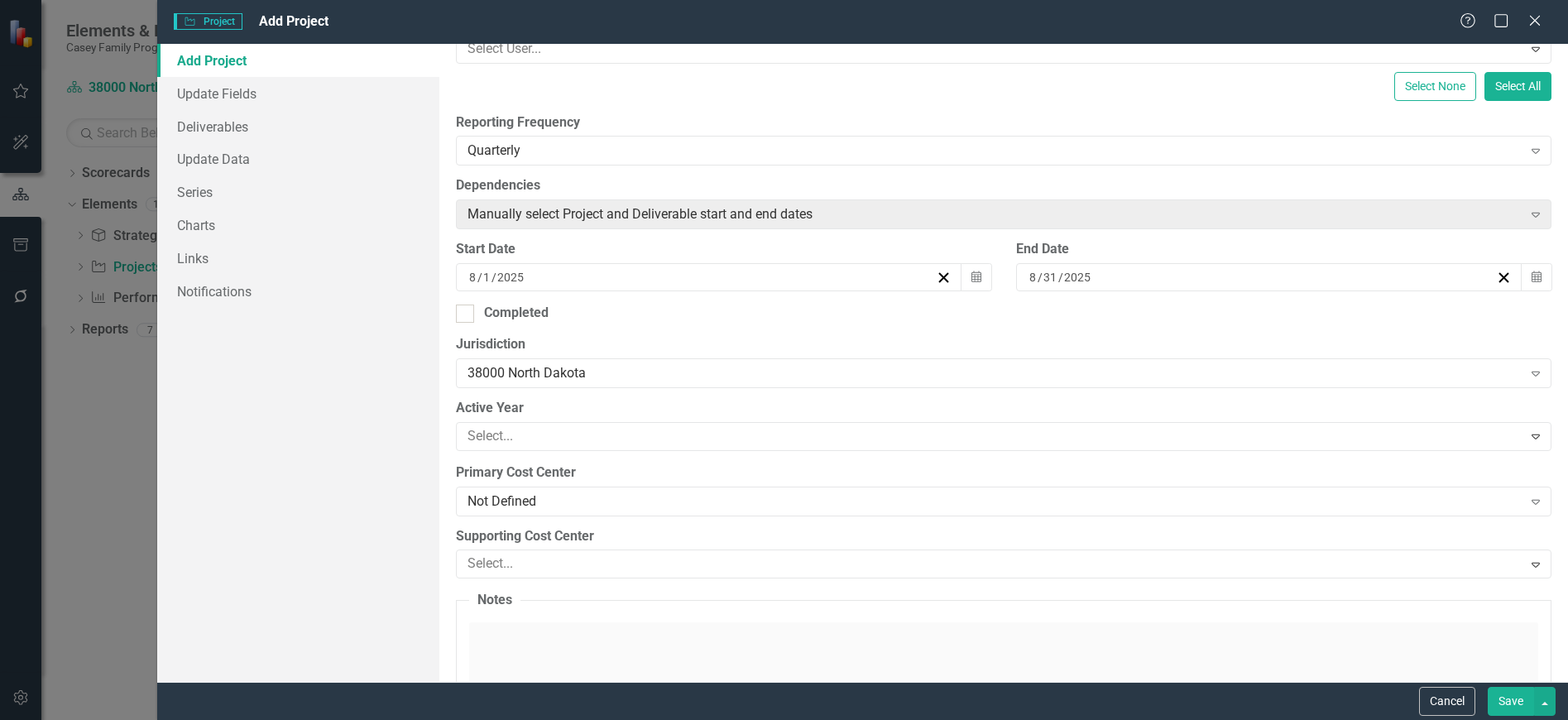 click at bounding box center (991, 436) 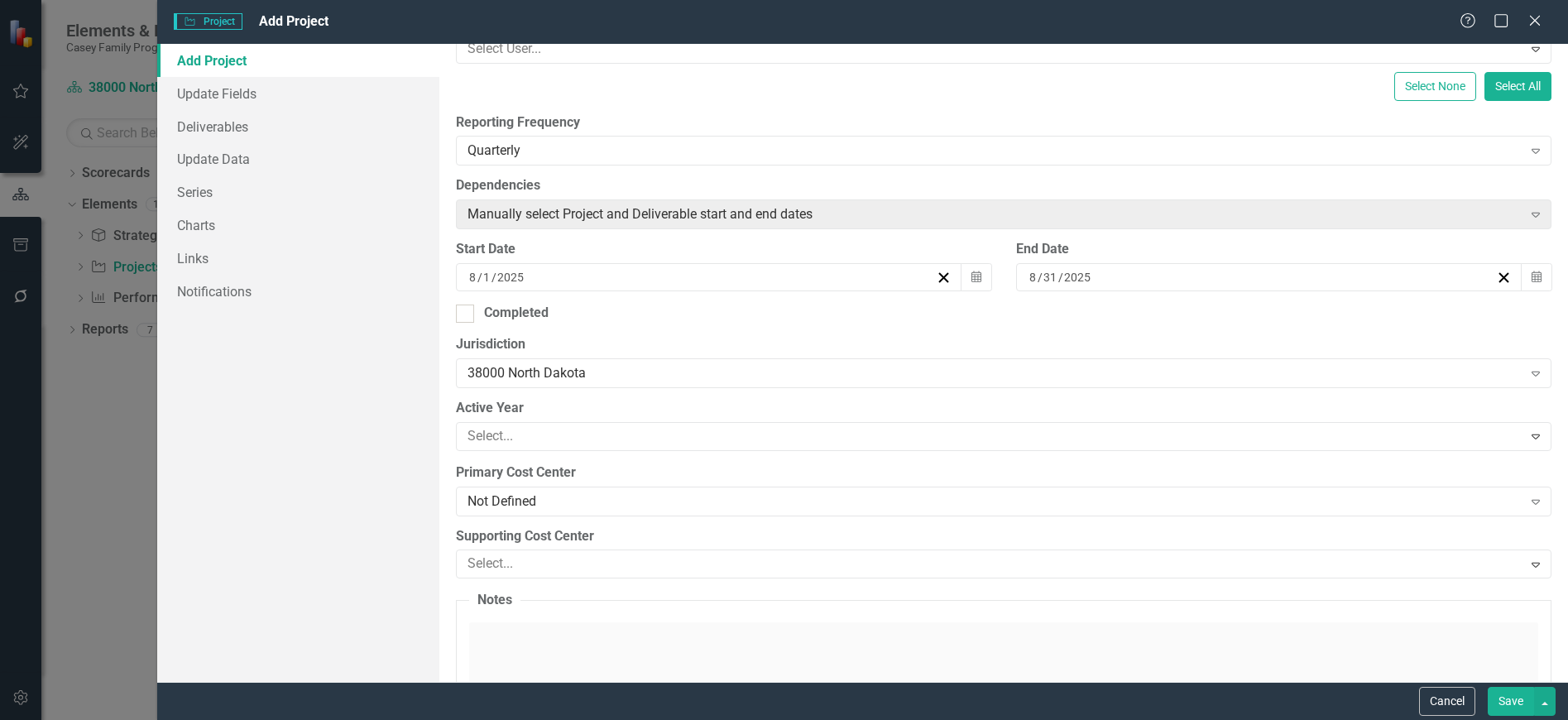 click on "Active Year" at bounding box center [1004, 408] 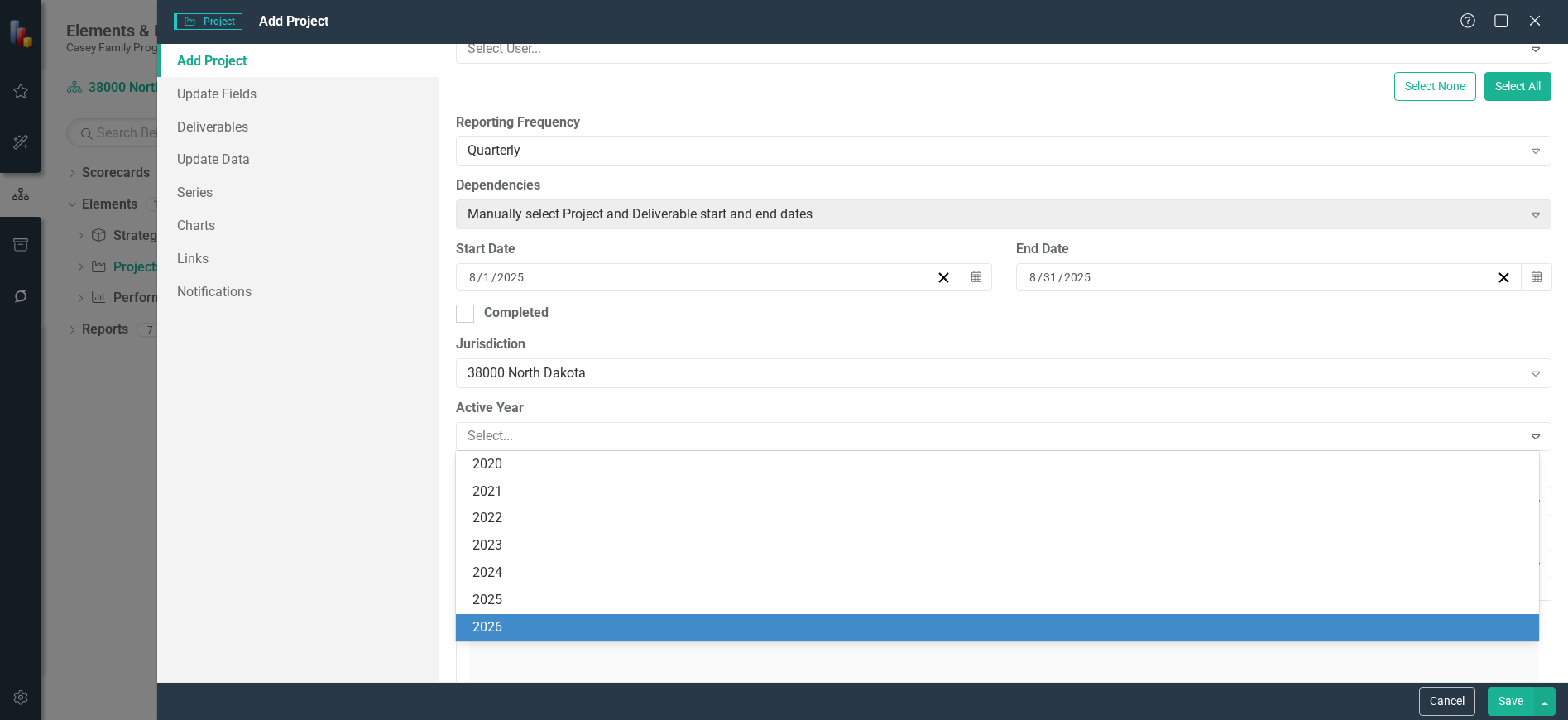 click on "2026" at bounding box center (1000, 627) 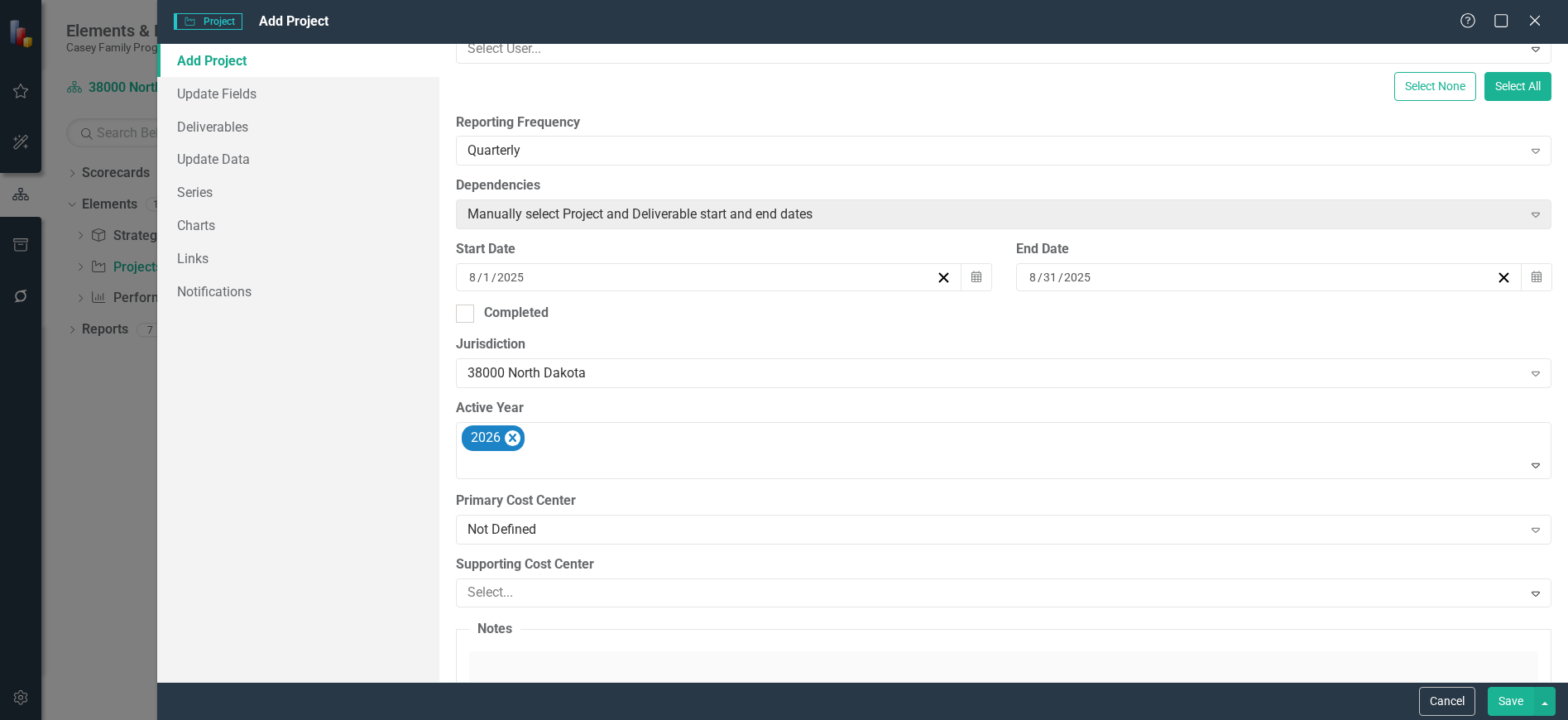 click on "Not Defined" at bounding box center [995, 530] 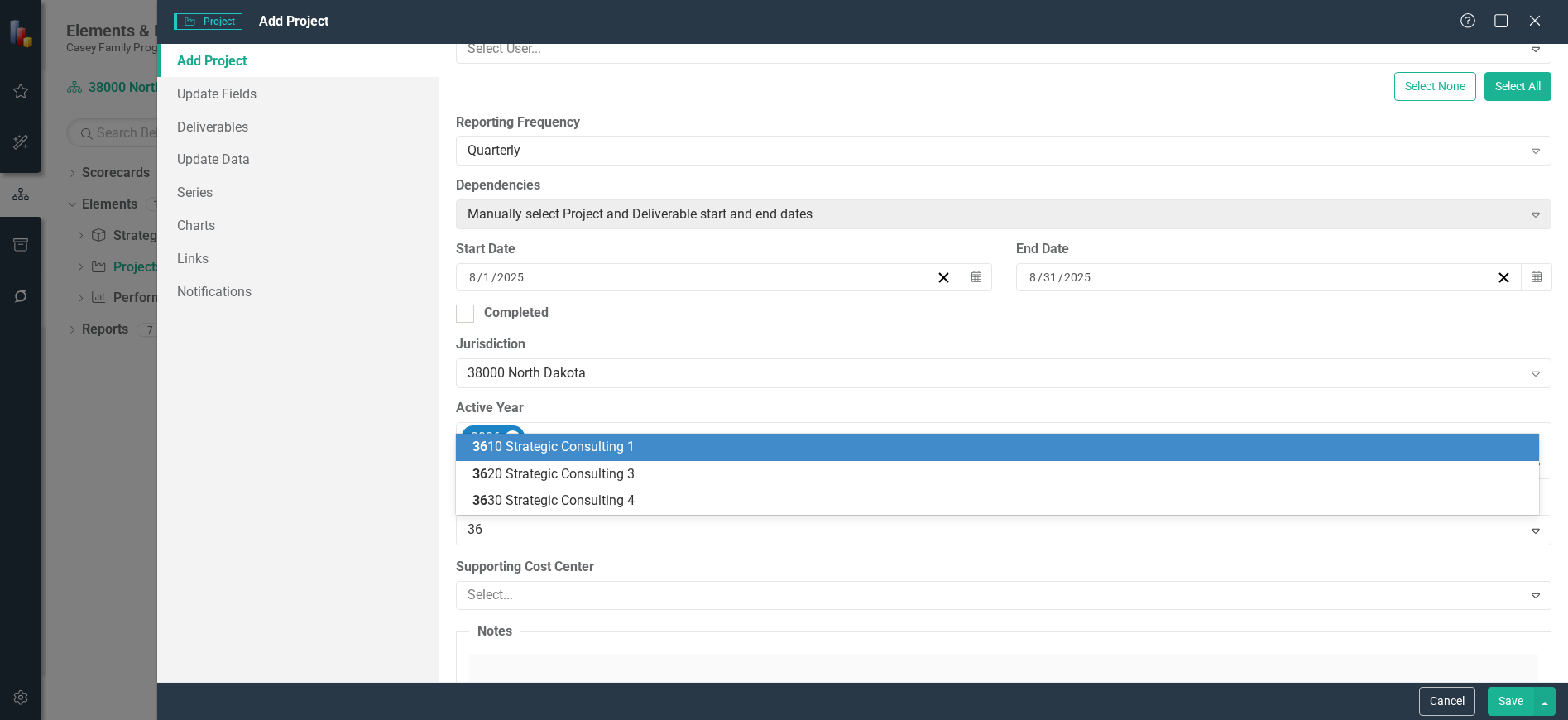 type on "361" 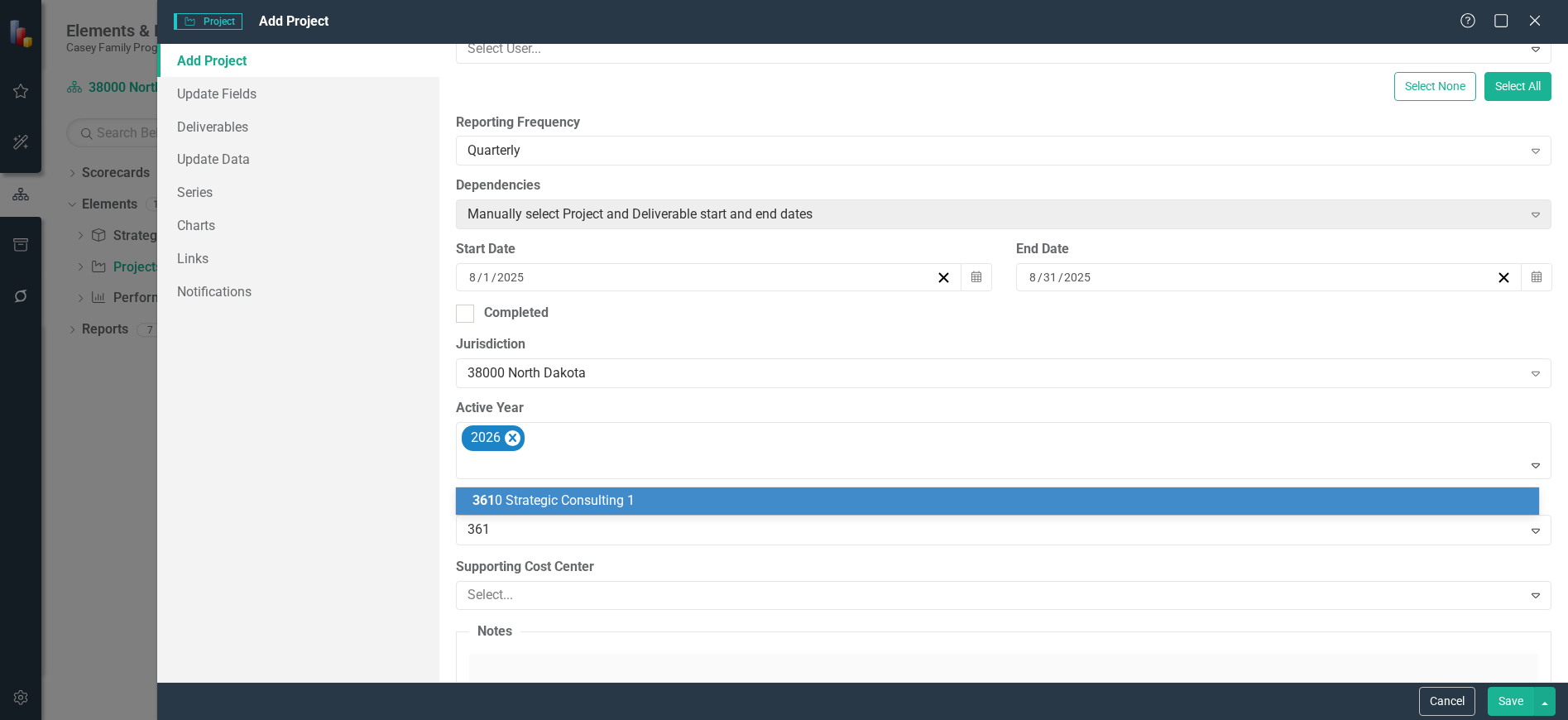 click on "361 0 Strategic Consulting 1" at bounding box center [554, 500] 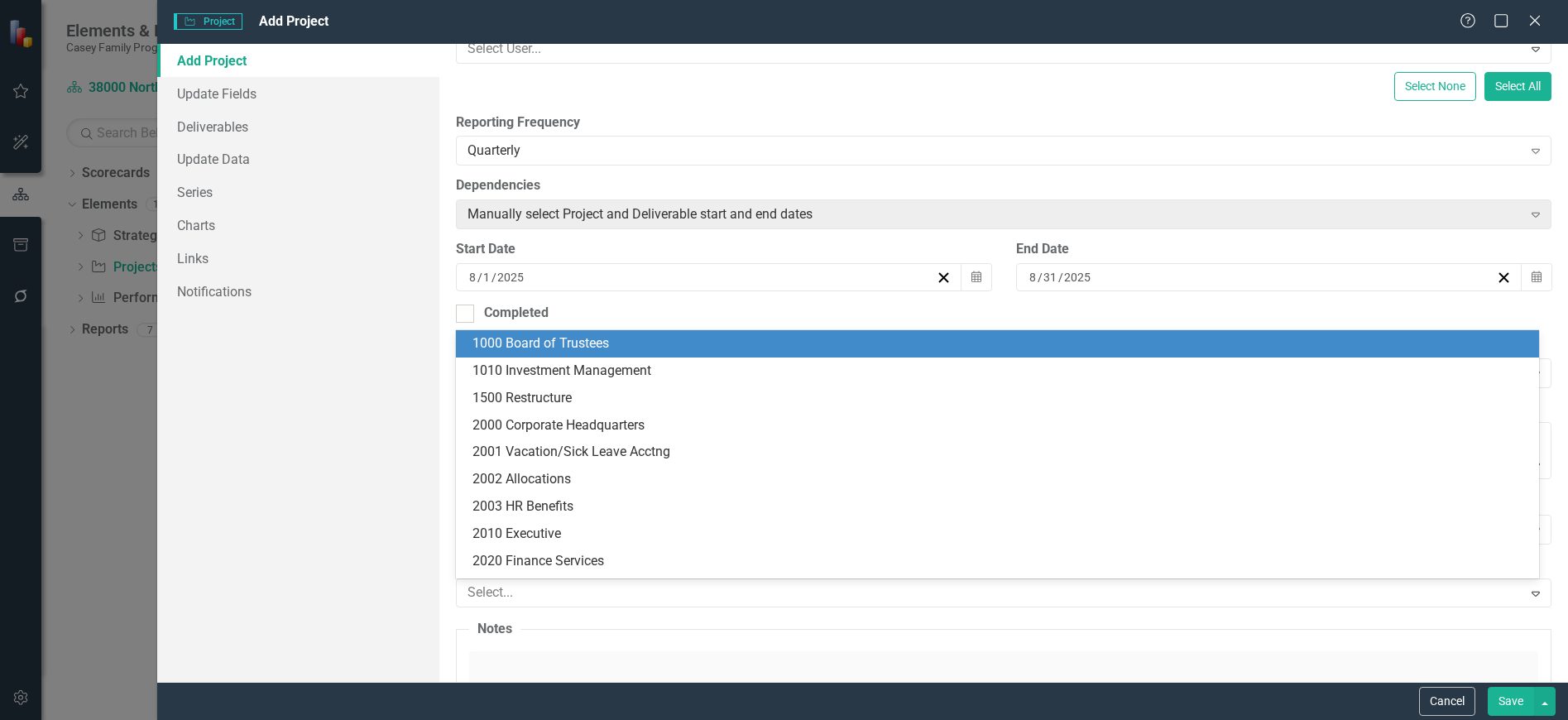 click at bounding box center (991, 593) 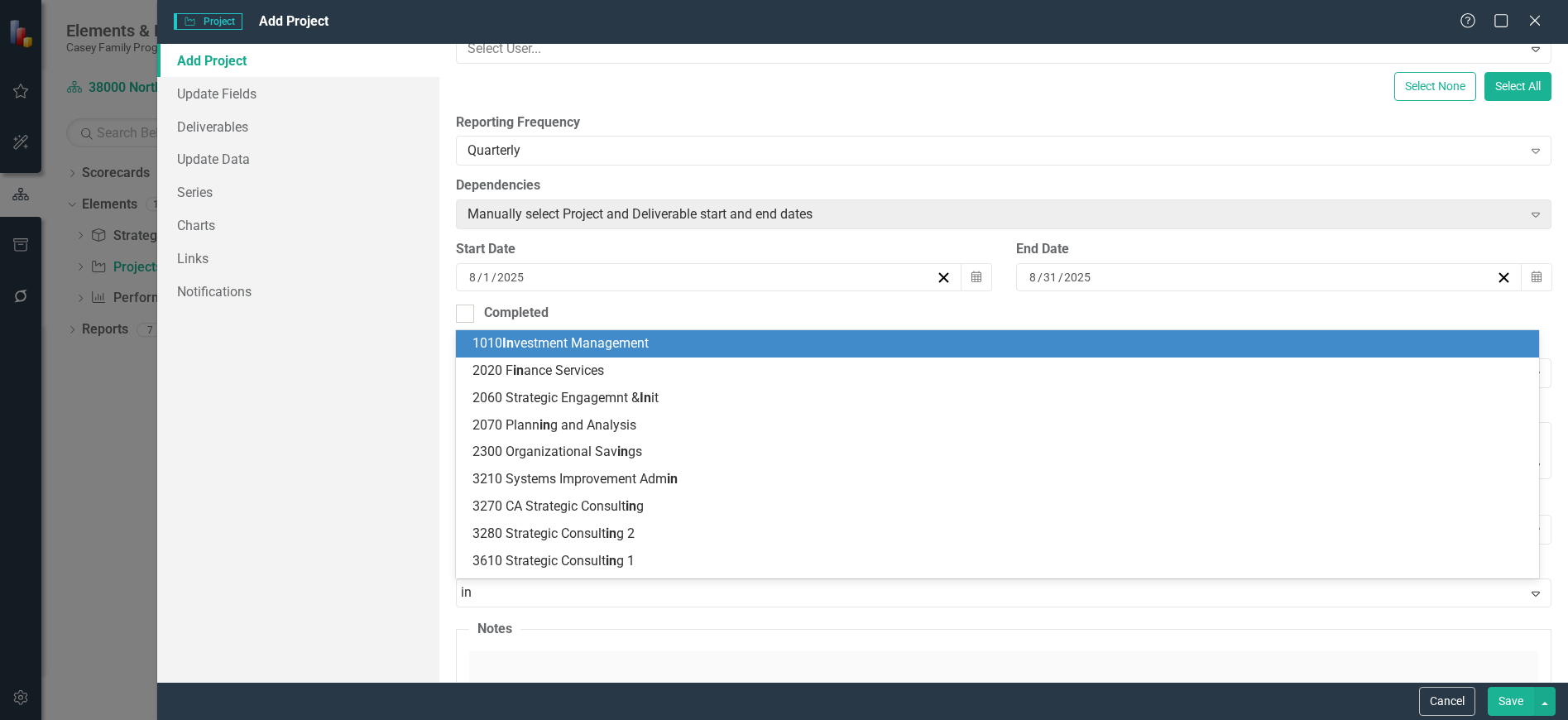type on "ind" 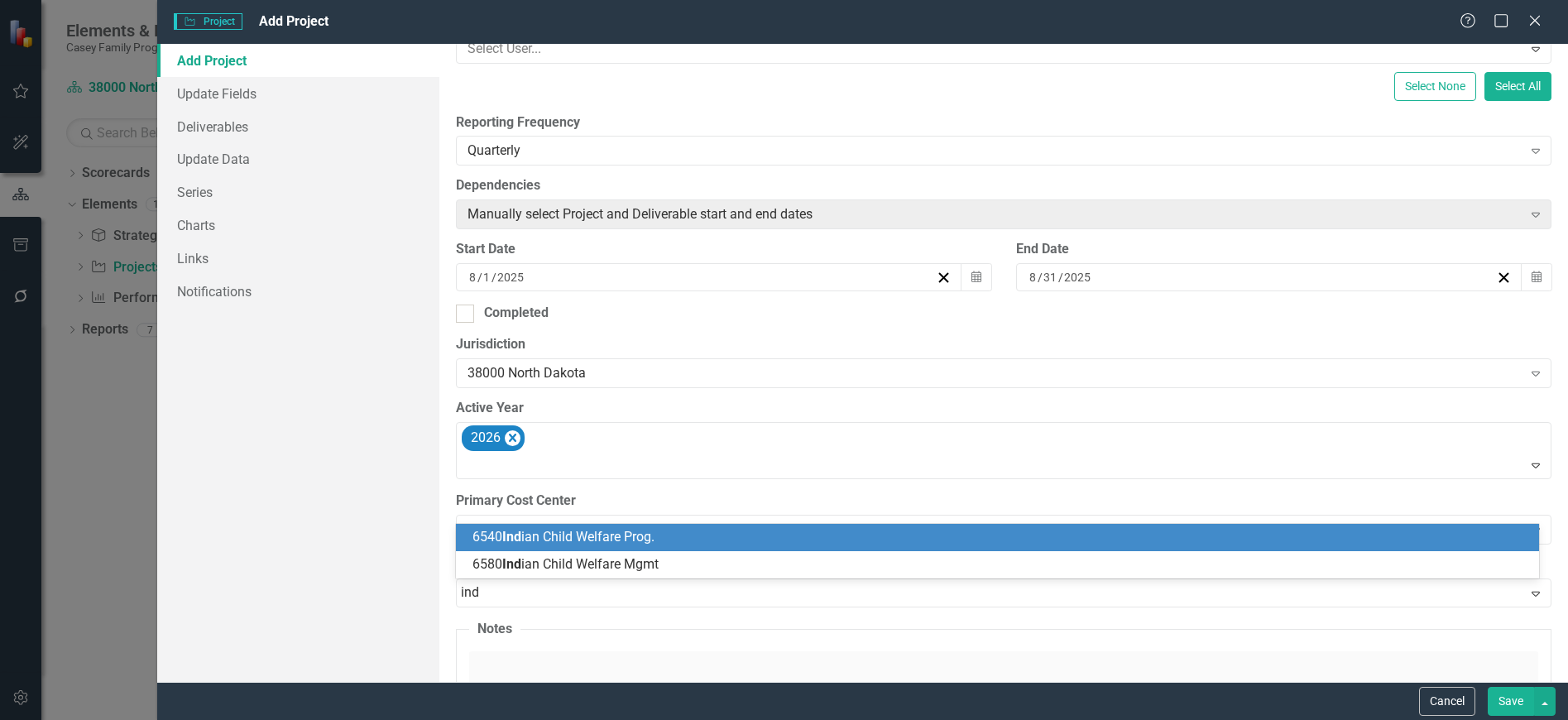 click on "6540  Ind ian Child Welfare Prog." at bounding box center [563, 536] 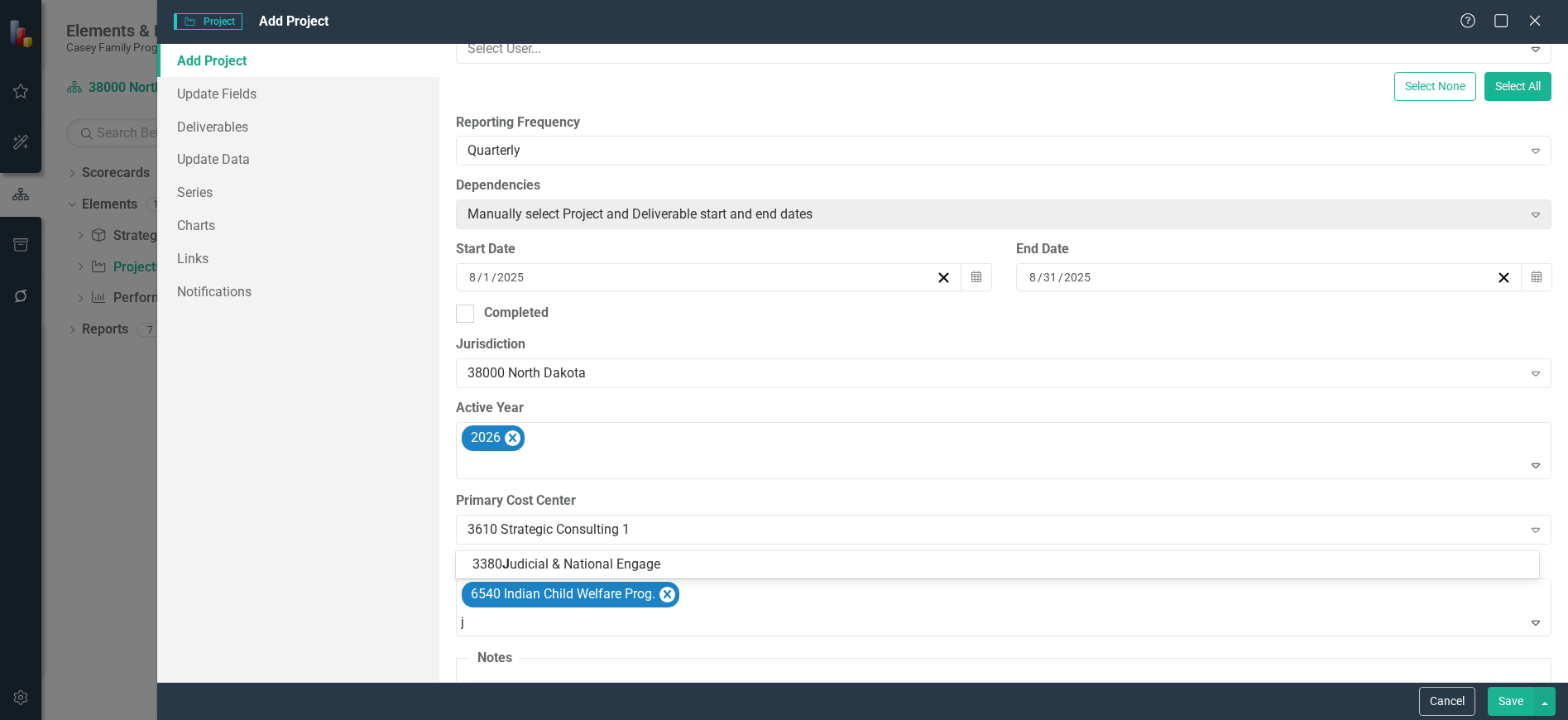 type on "ju" 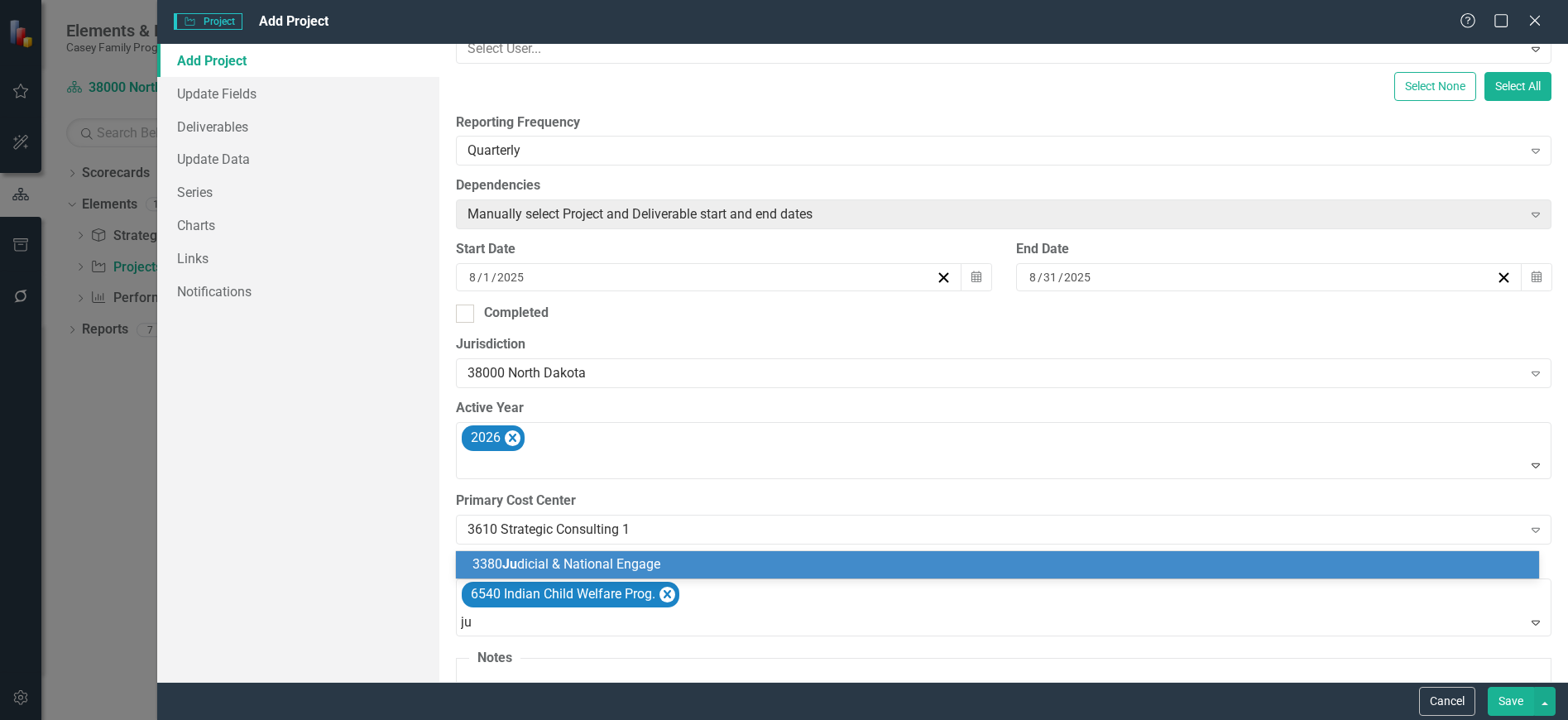 click on "3380  Ju dicial & National Engage" at bounding box center [1000, 564] 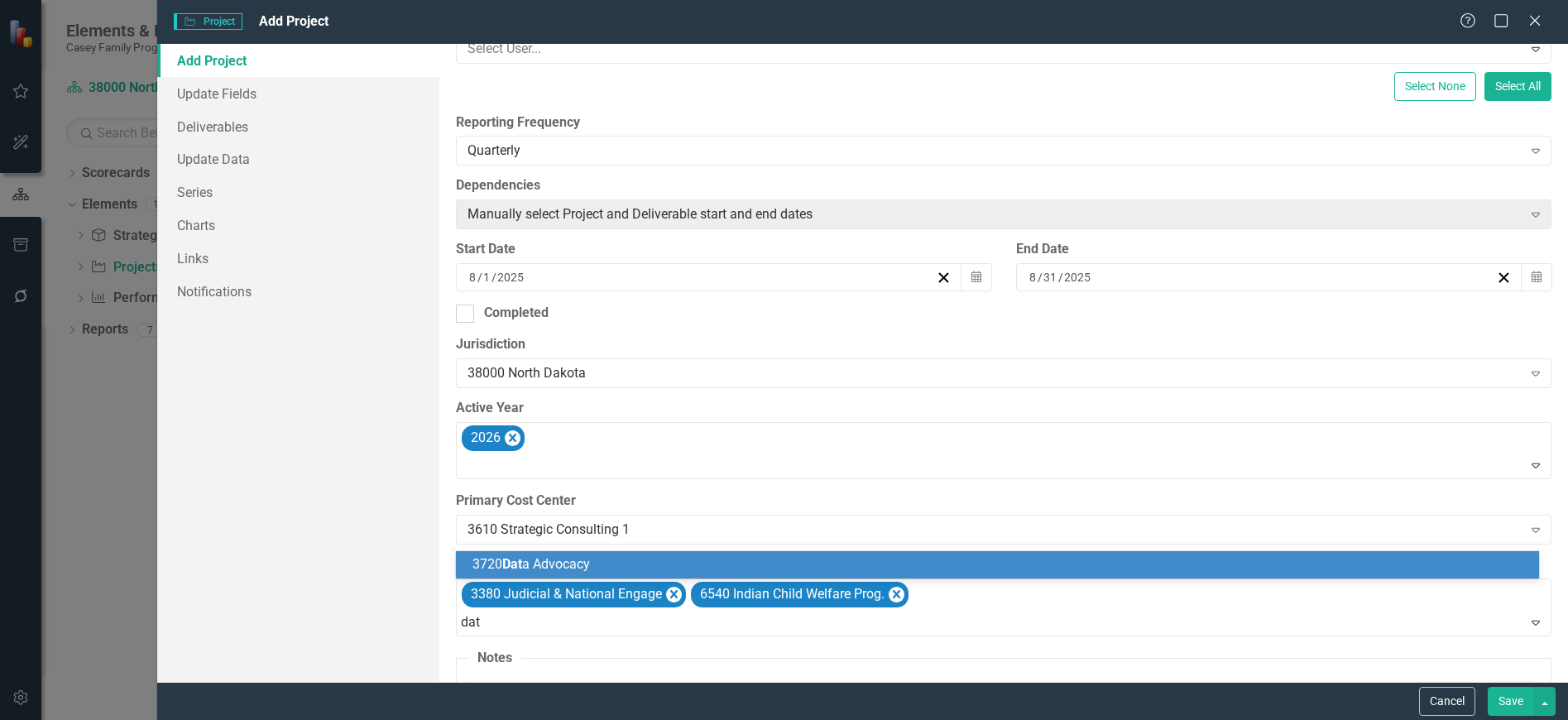 type on "data" 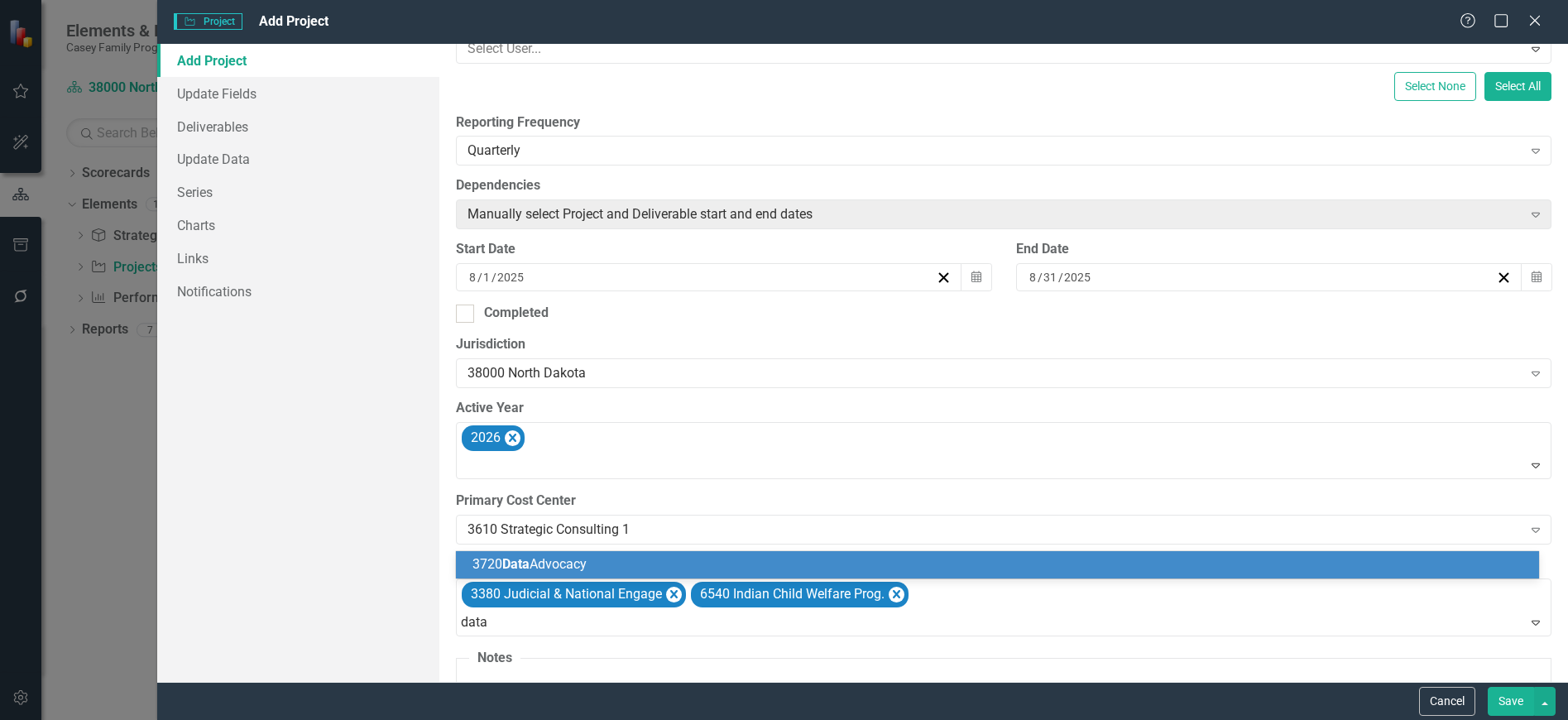 click on "3720  Data  Advocacy" at bounding box center (1000, 564) 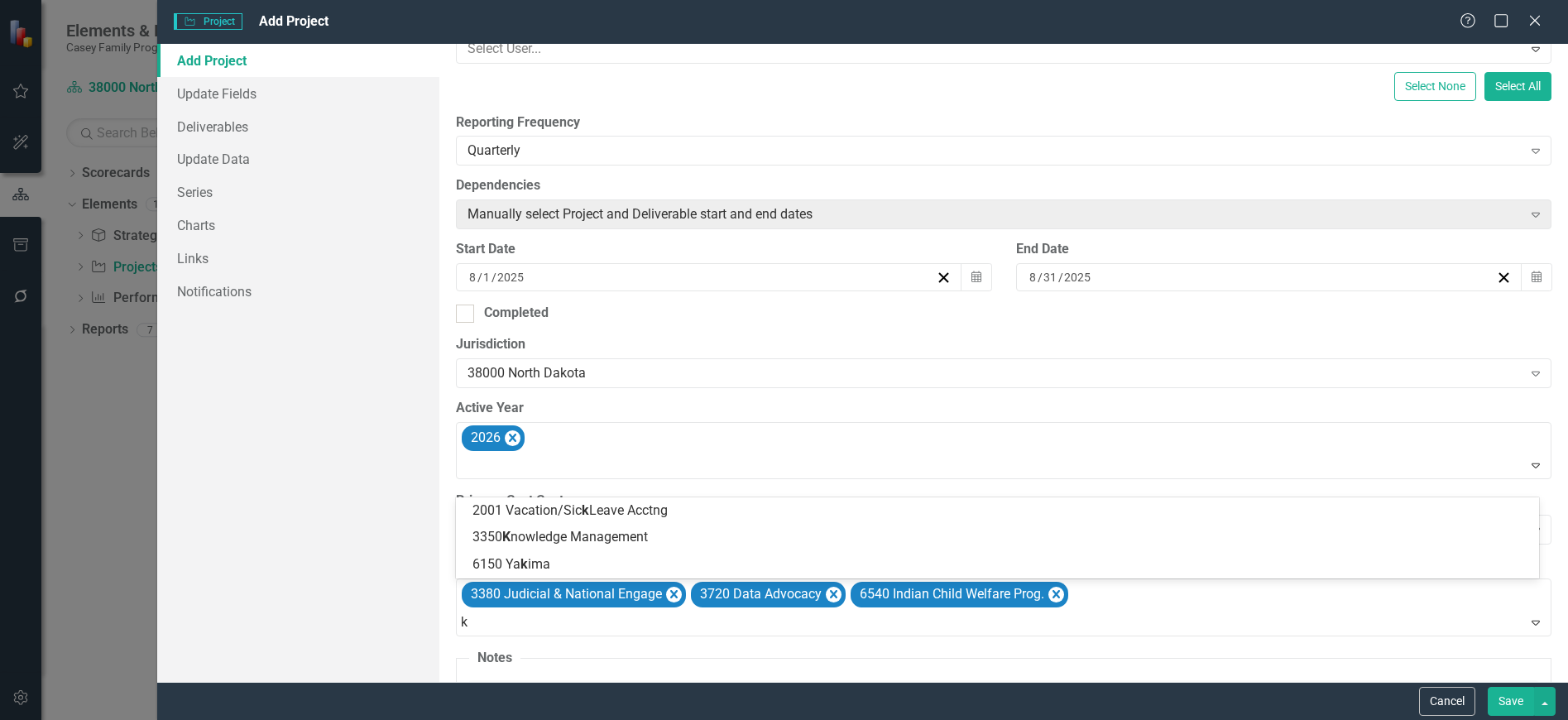 type on "kn" 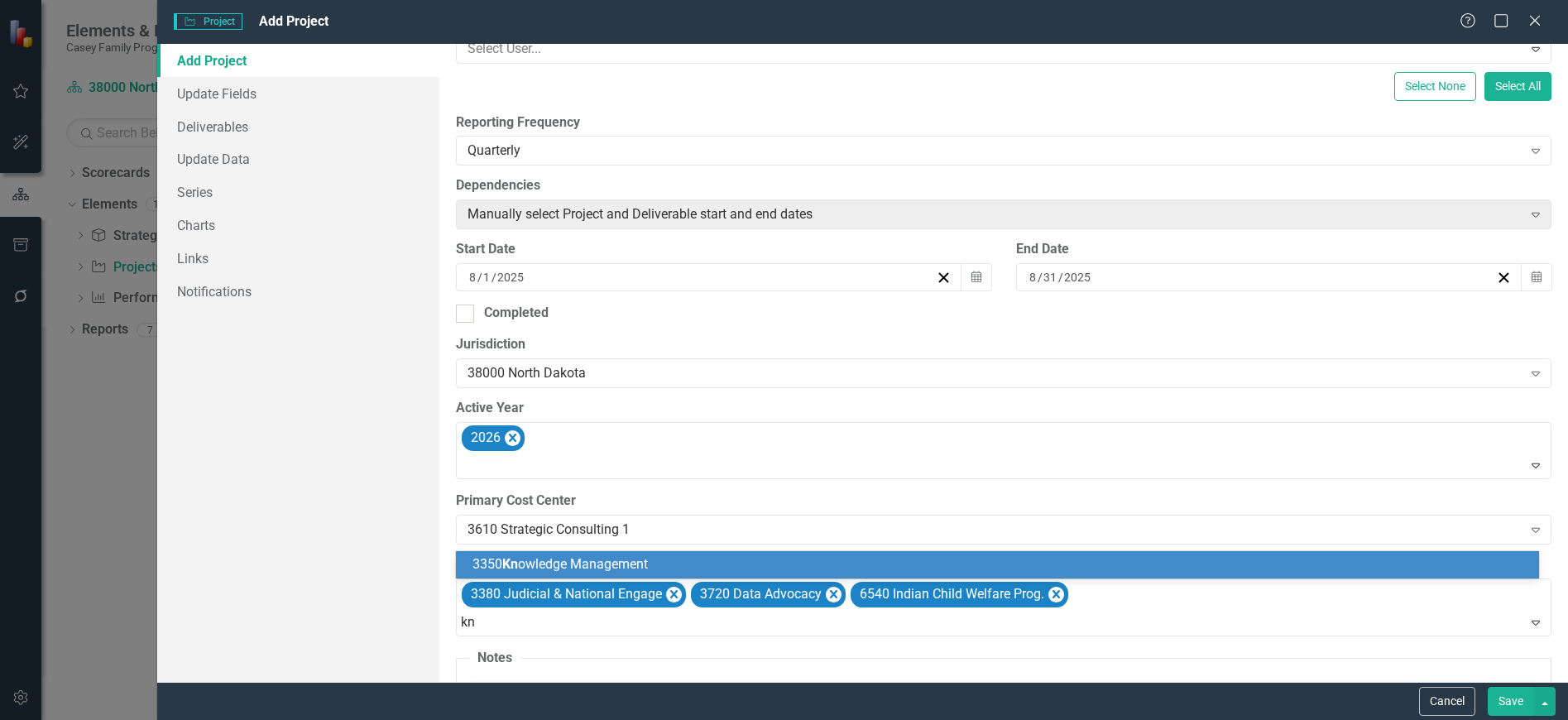 click on "3350  Kn owledge Management" at bounding box center (1000, 564) 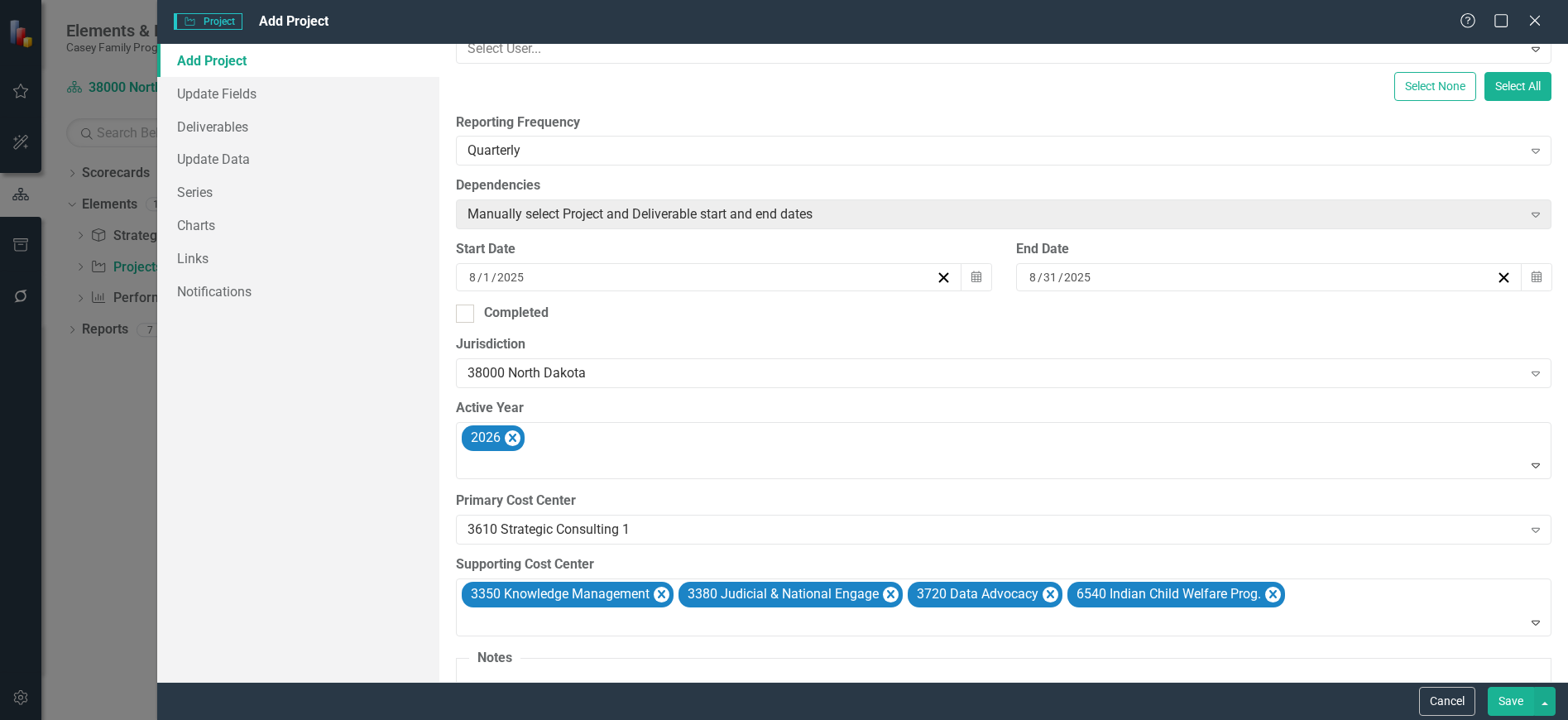 click on "Save" at bounding box center (1511, 701) 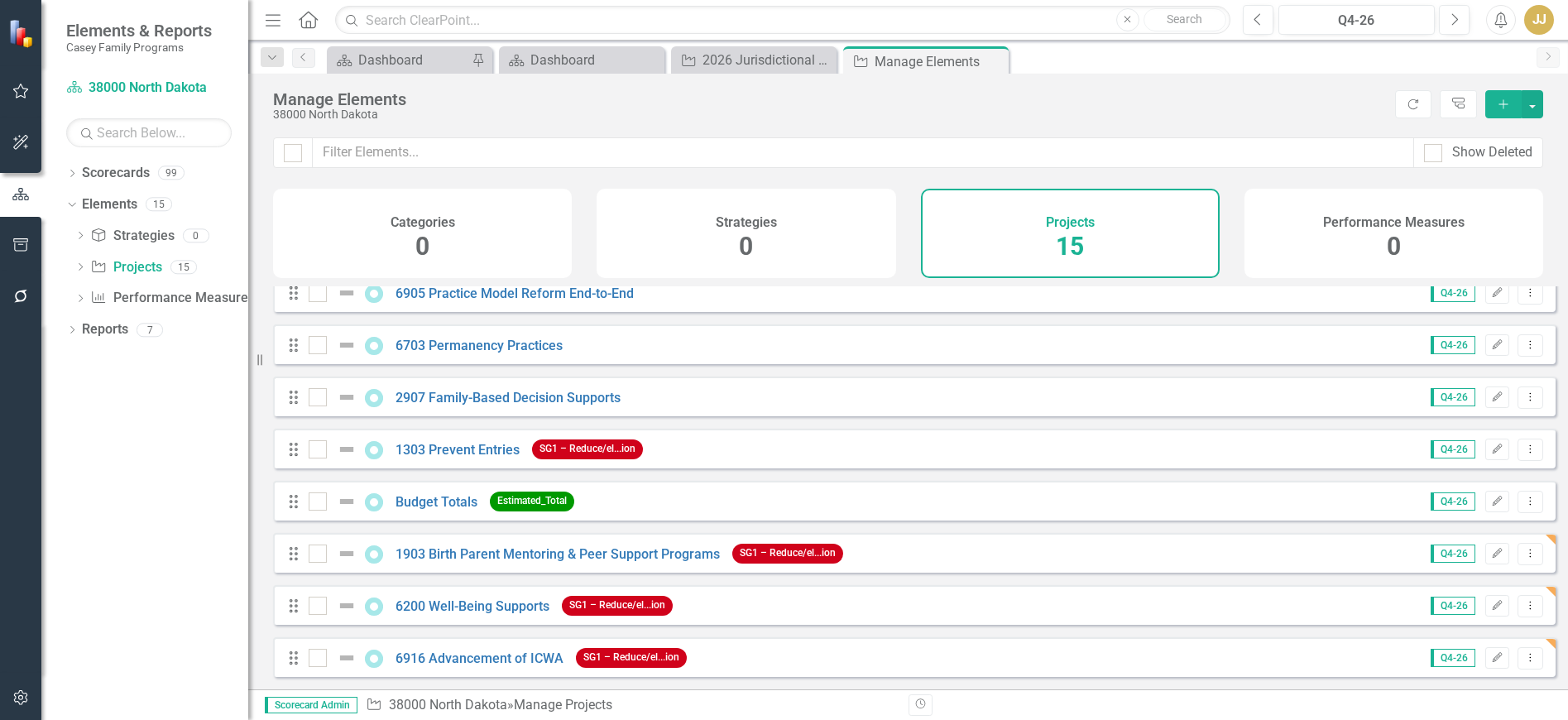 scroll, scrollTop: 391, scrollLeft: 0, axis: vertical 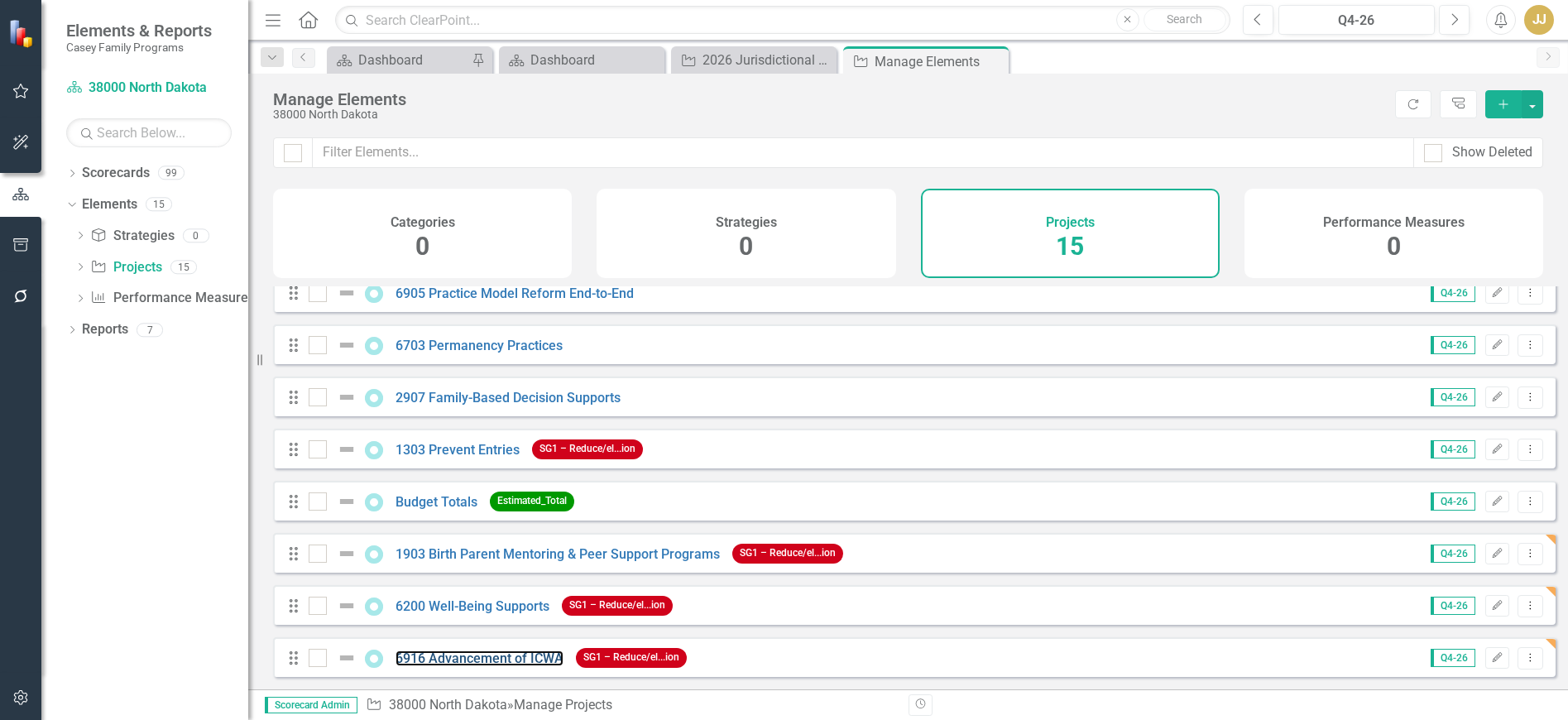 click on "6916 Advancement of ICWA" at bounding box center [479, 658] 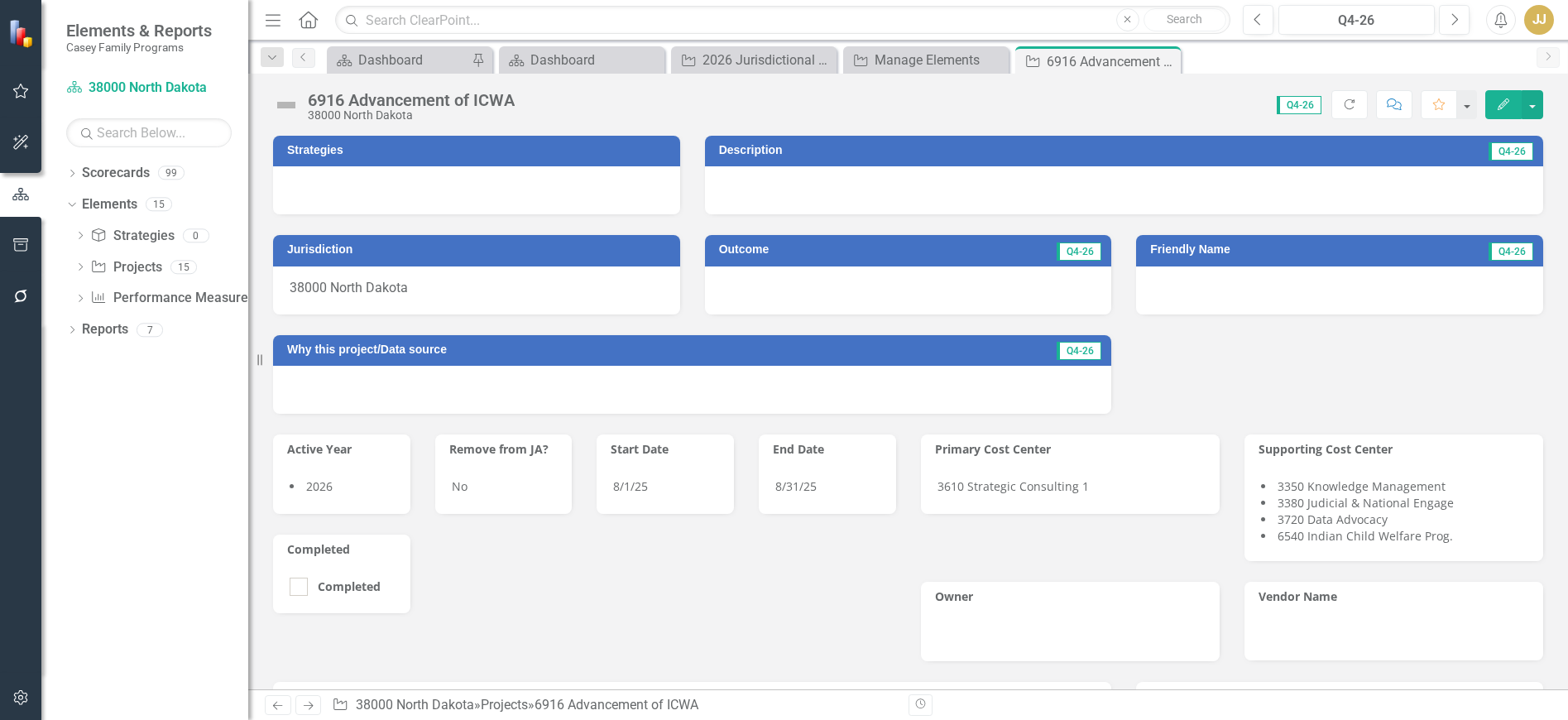 click at bounding box center (477, 190) 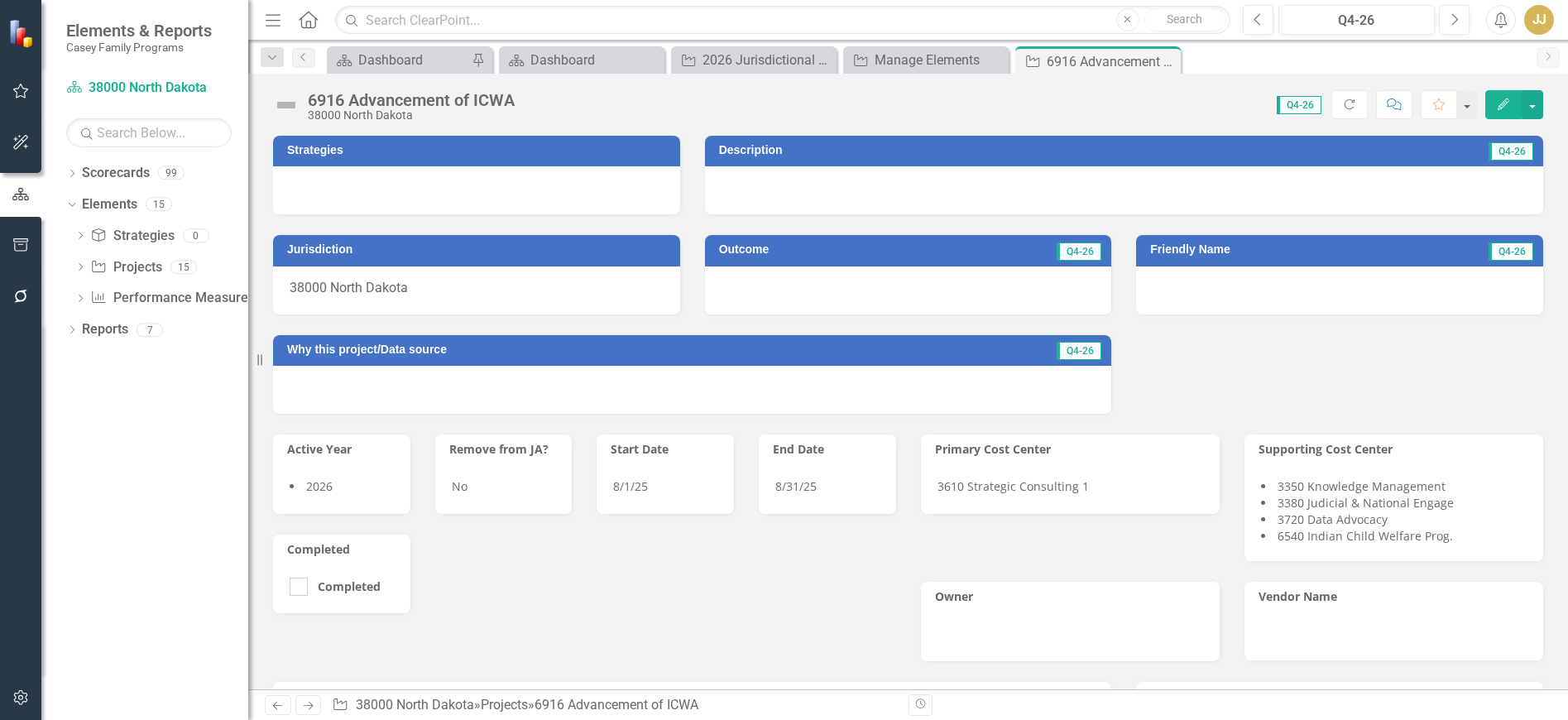 click at bounding box center (477, 190) 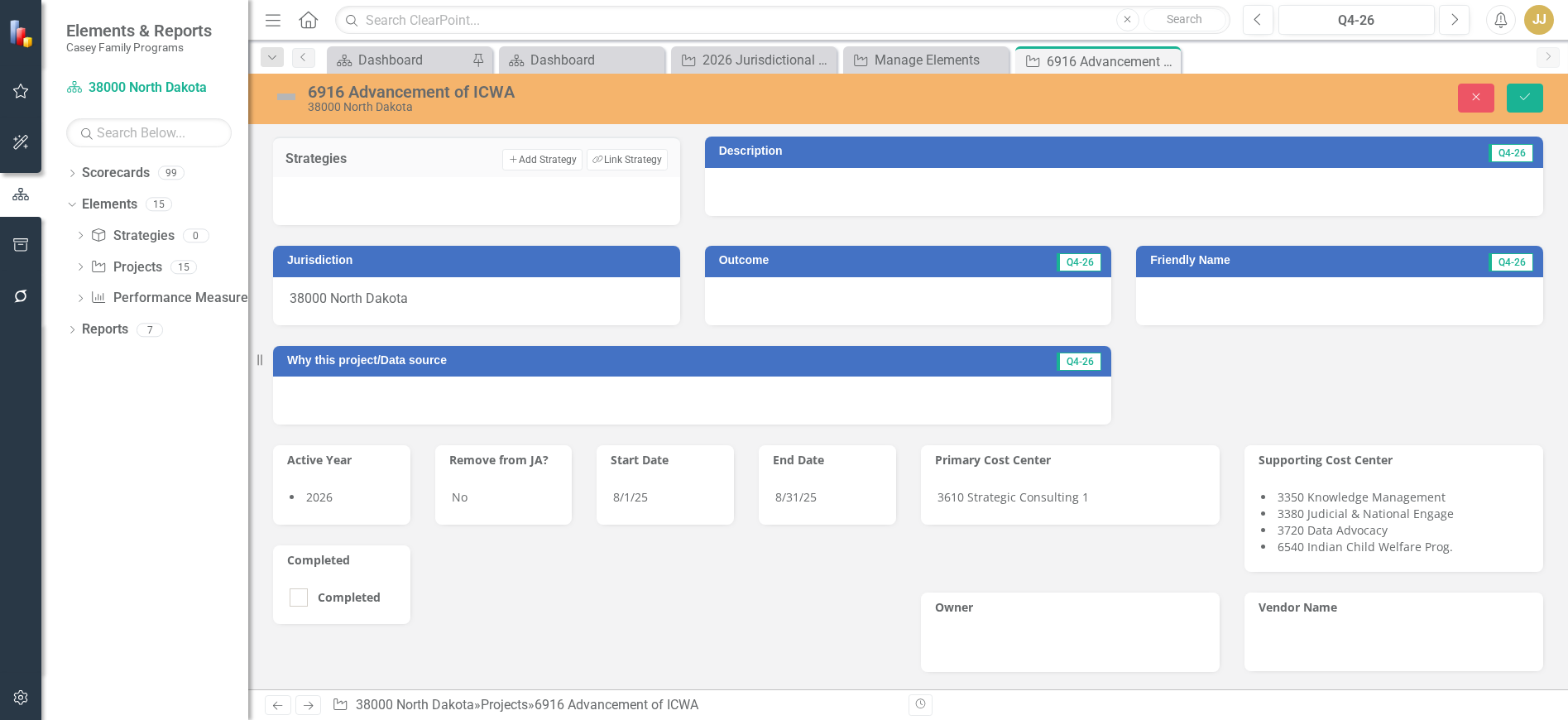 click on "Link Tag  Link Strategy" at bounding box center [626, 160] 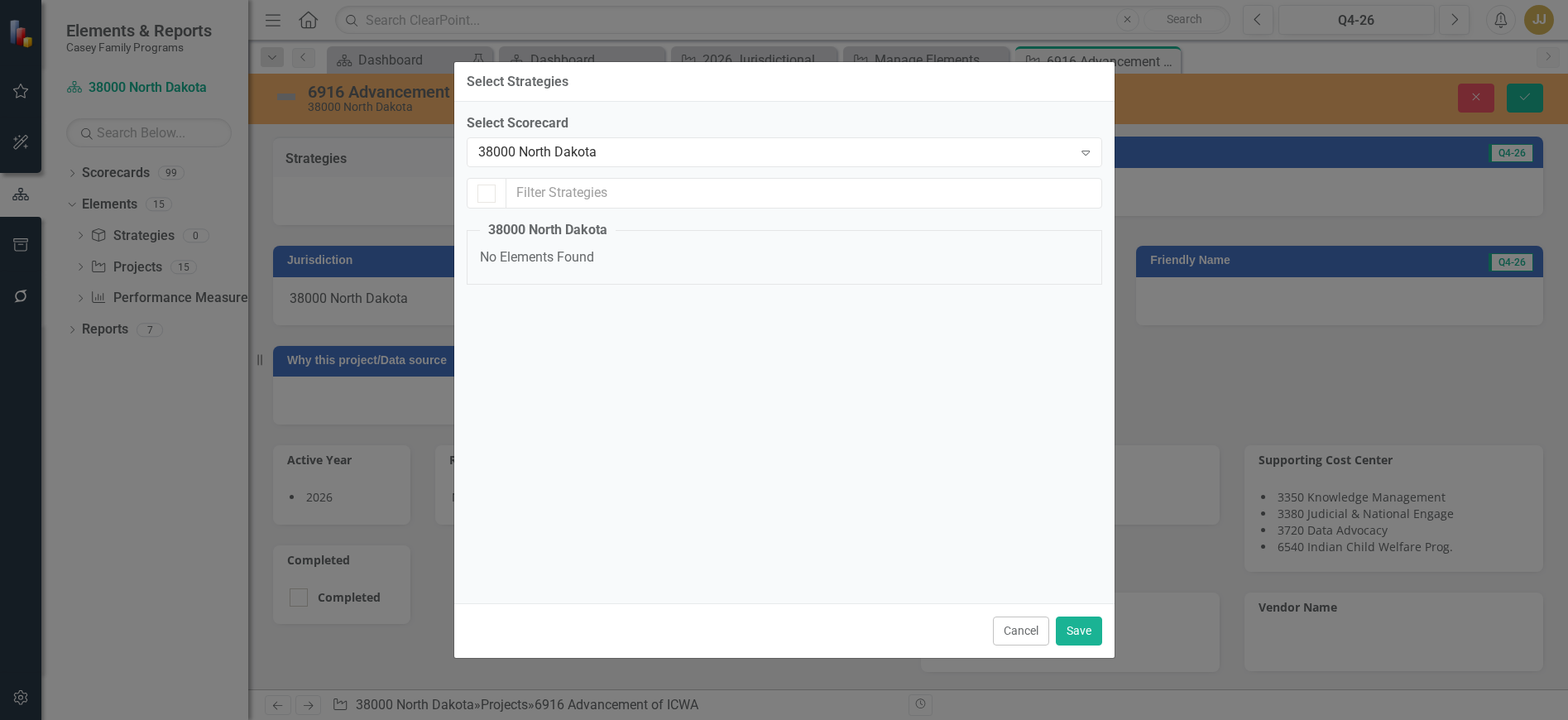 click on "38000 North Dakota" at bounding box center (775, 152) 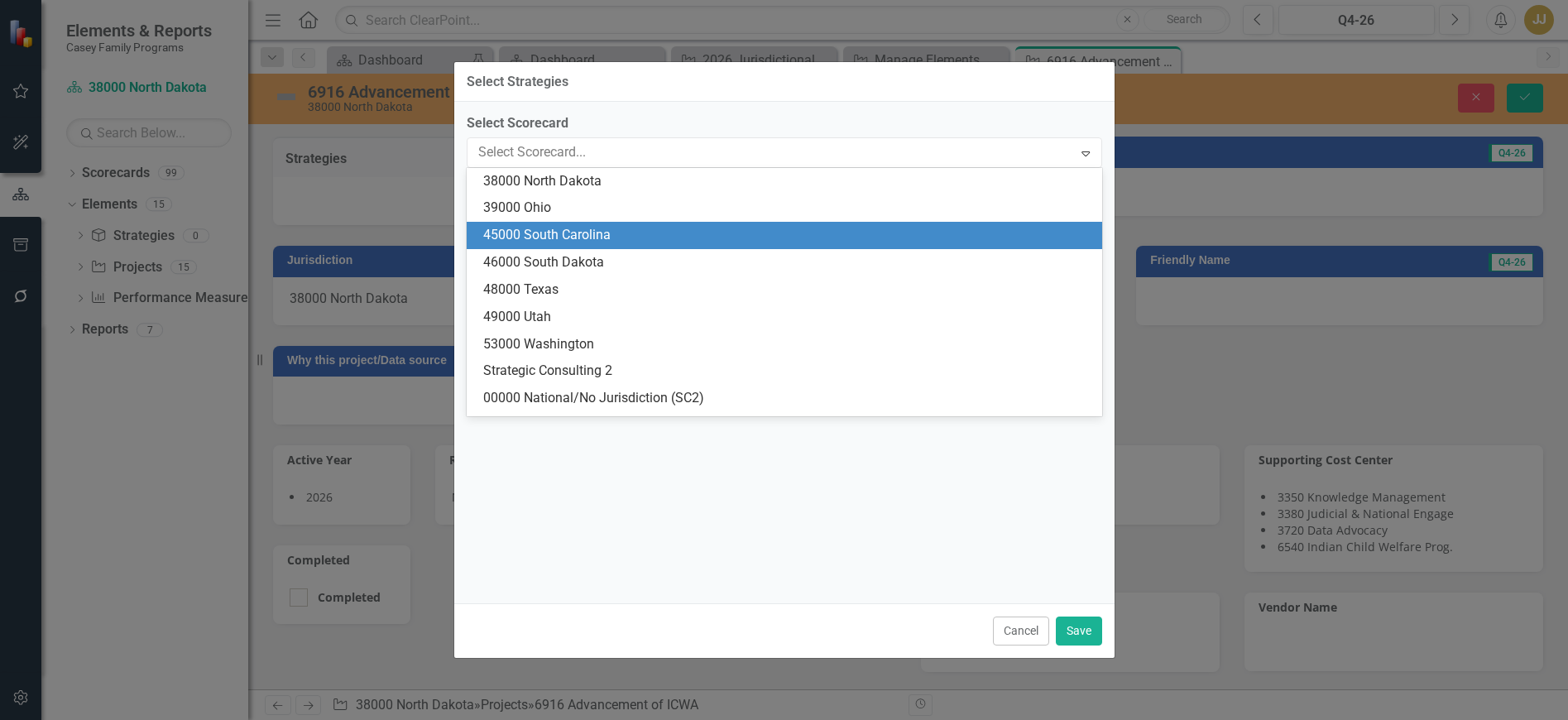 scroll, scrollTop: 0, scrollLeft: 0, axis: both 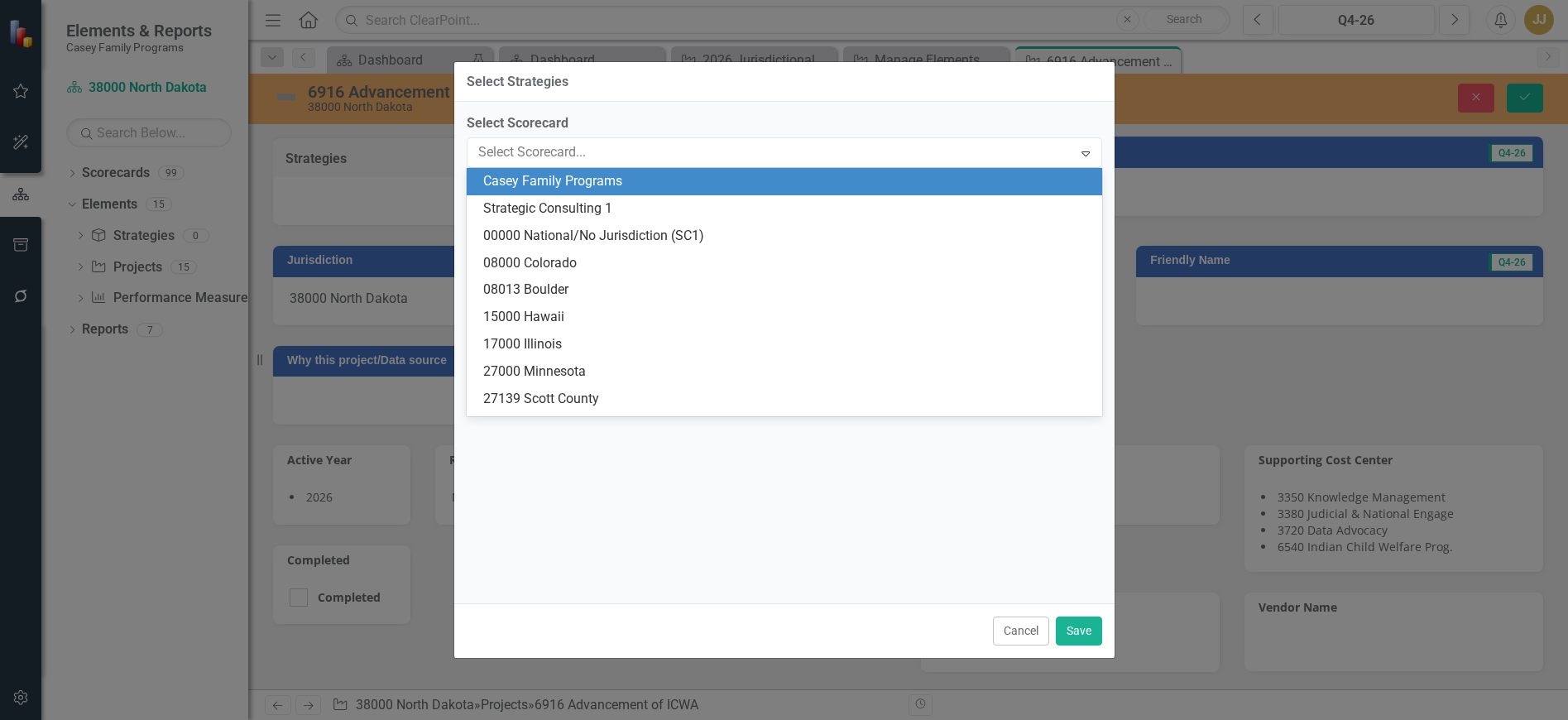 click on "Casey Family Programs" at bounding box center (788, 181) 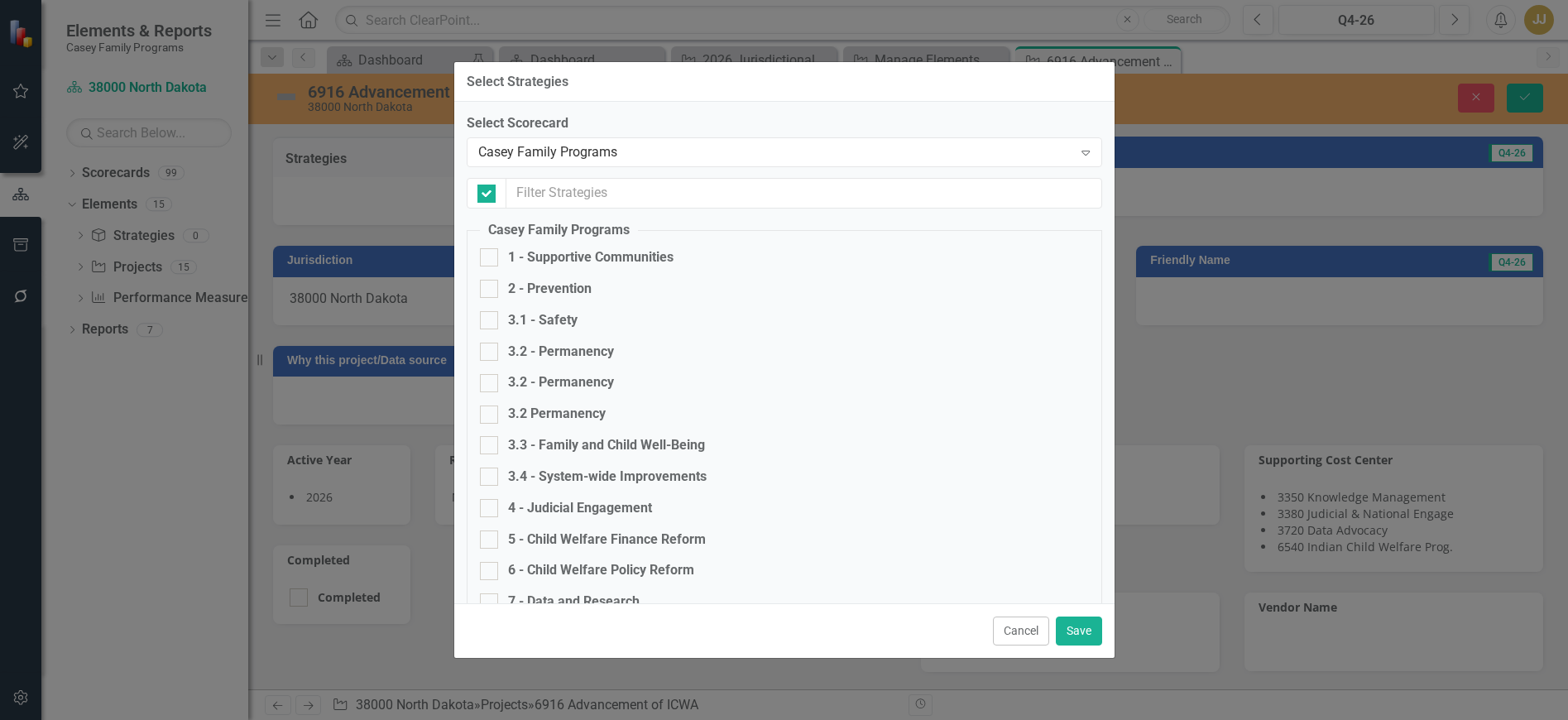 checkbox on "false" 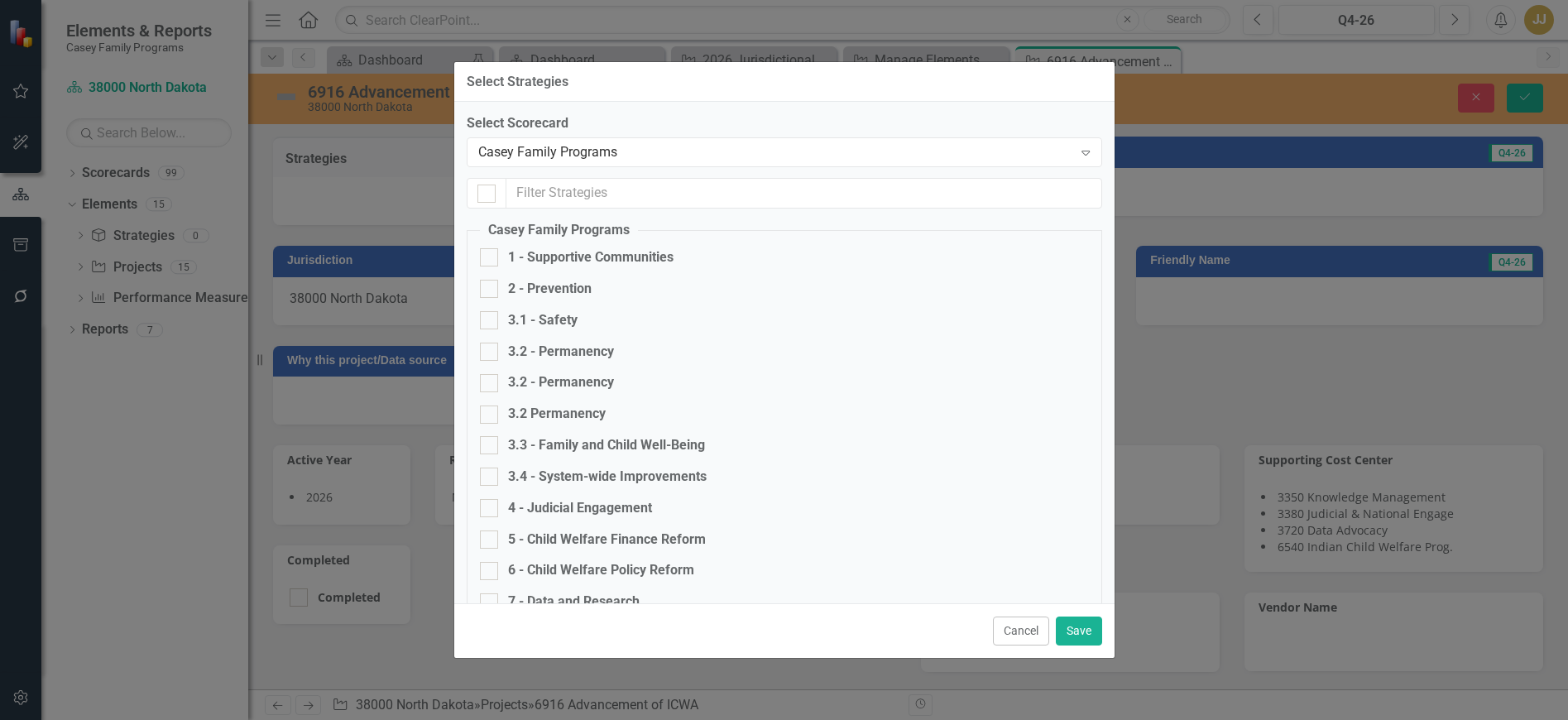 click on "3.4 - System-wide Improvements" at bounding box center [607, 477] 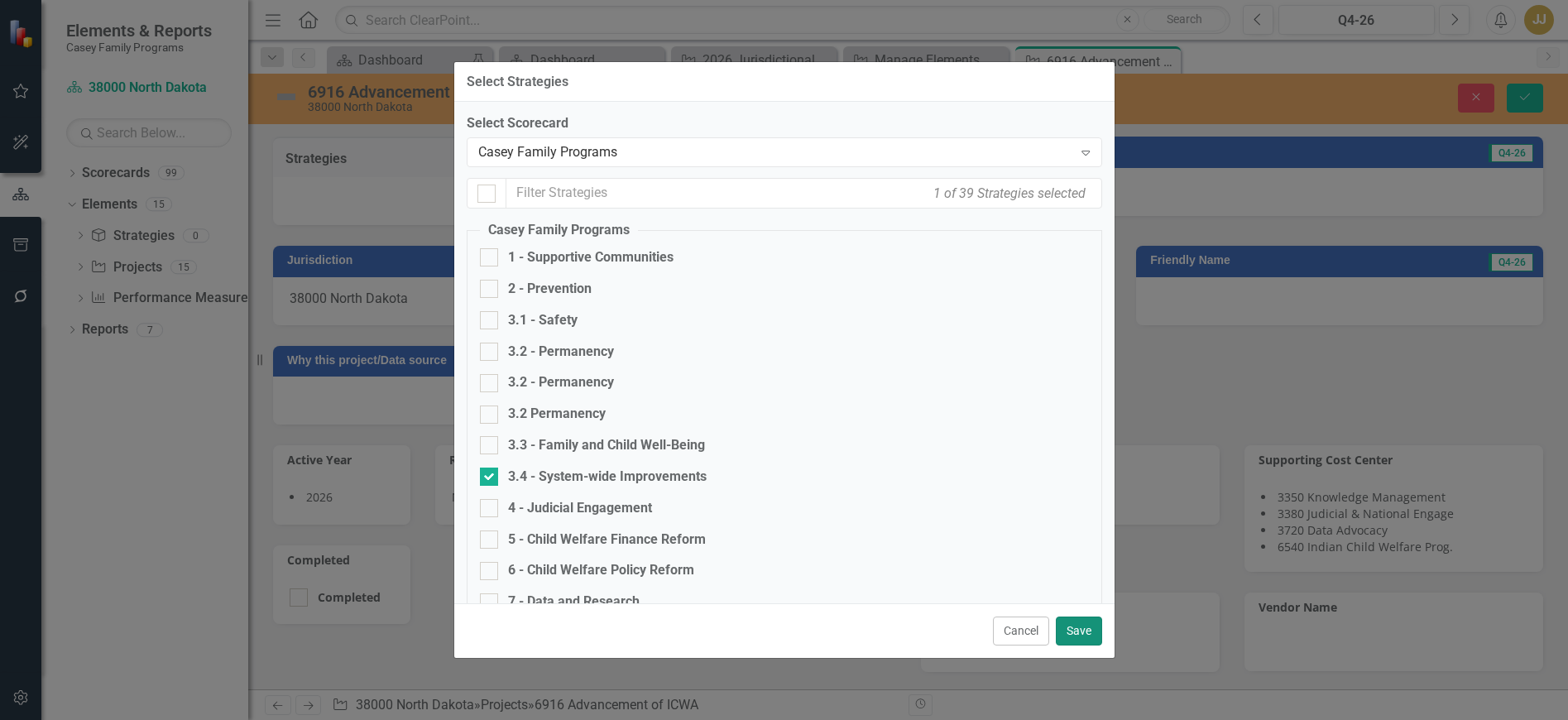 click on "Save" at bounding box center (1079, 631) 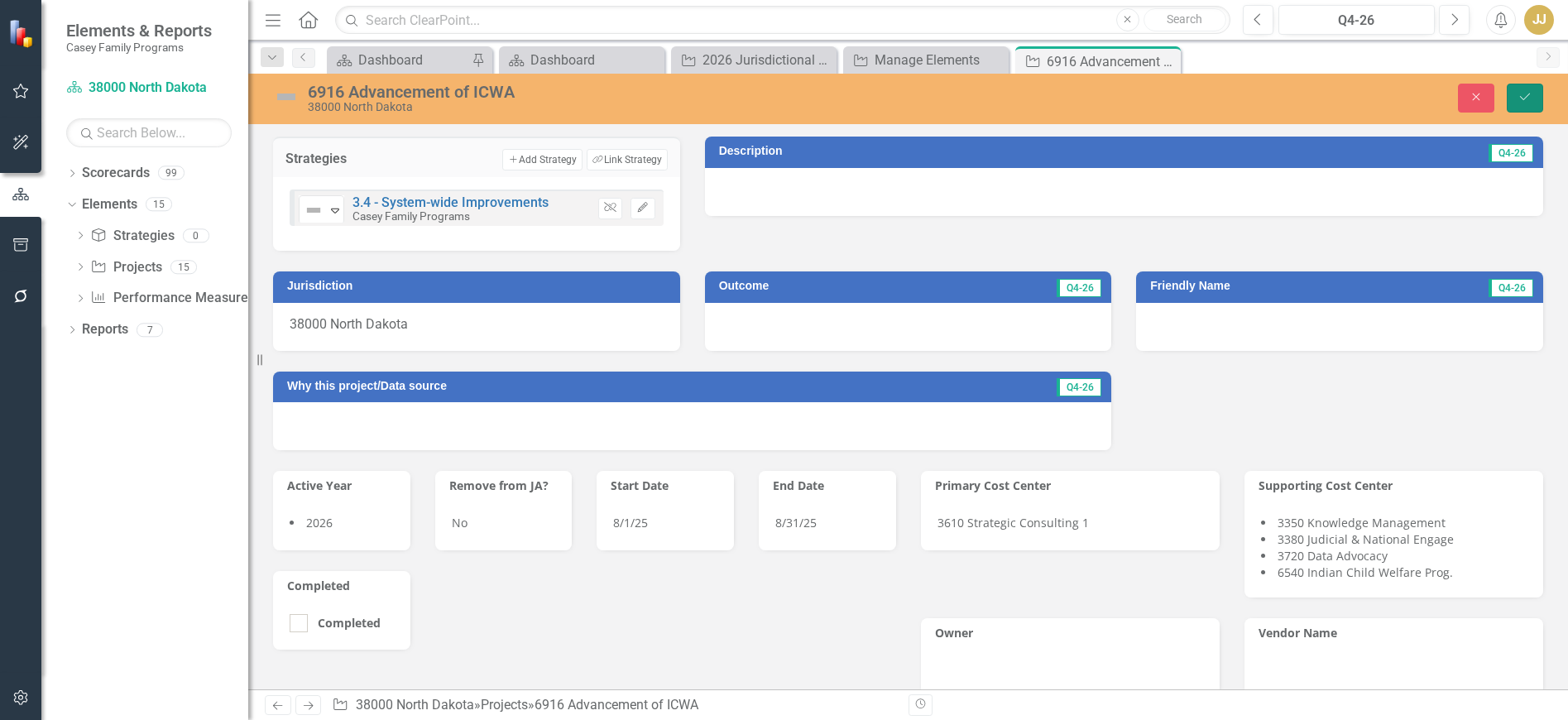 click on "Save" at bounding box center [1525, 98] 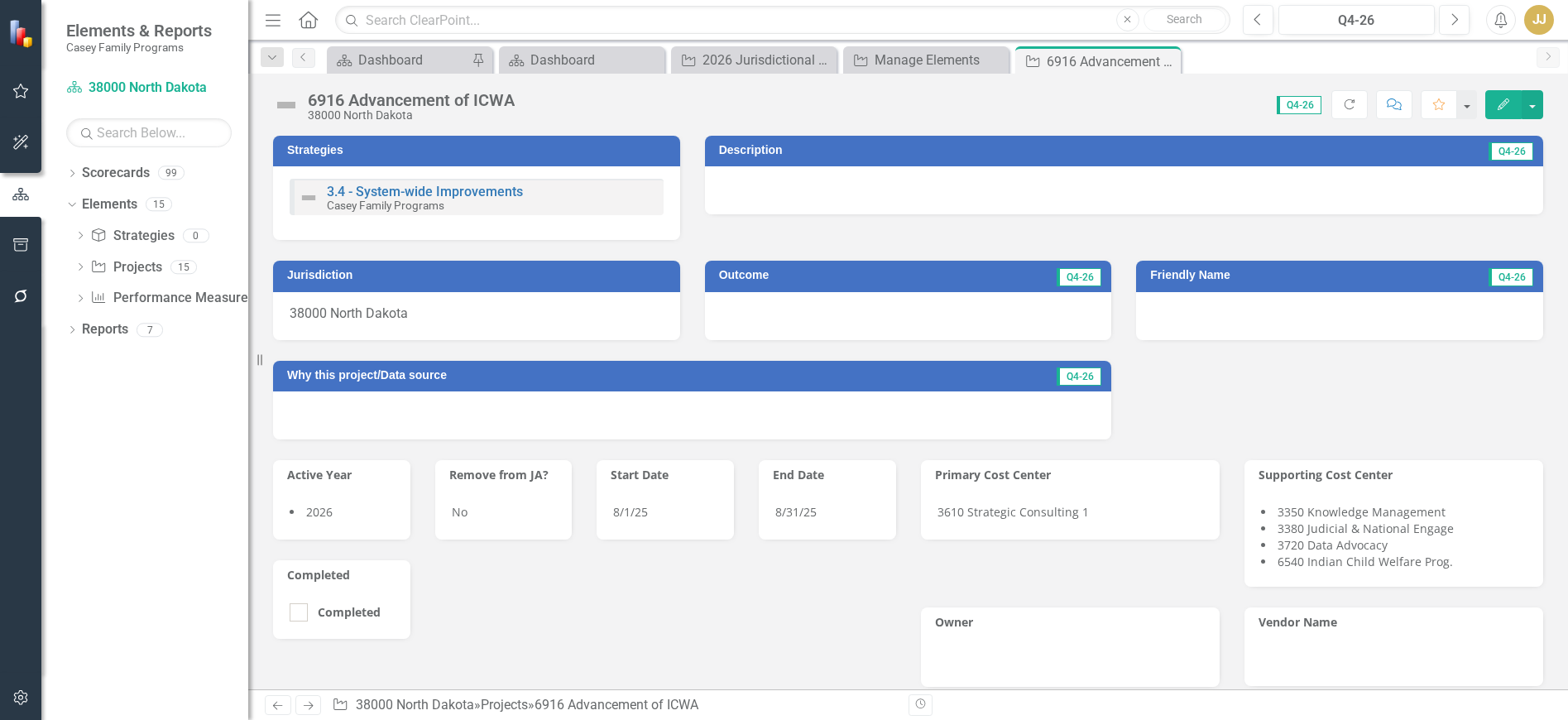 click on "Close" 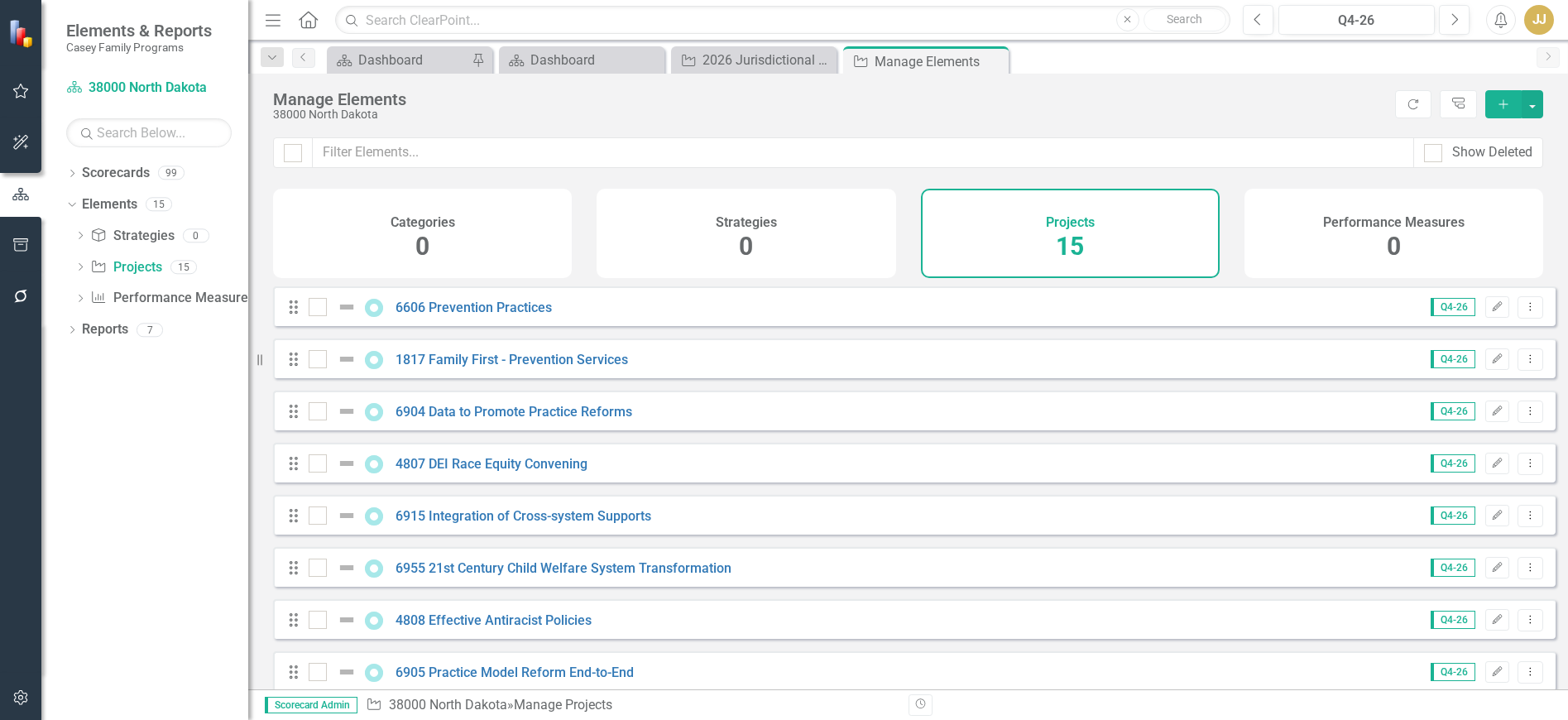 click on "Add" 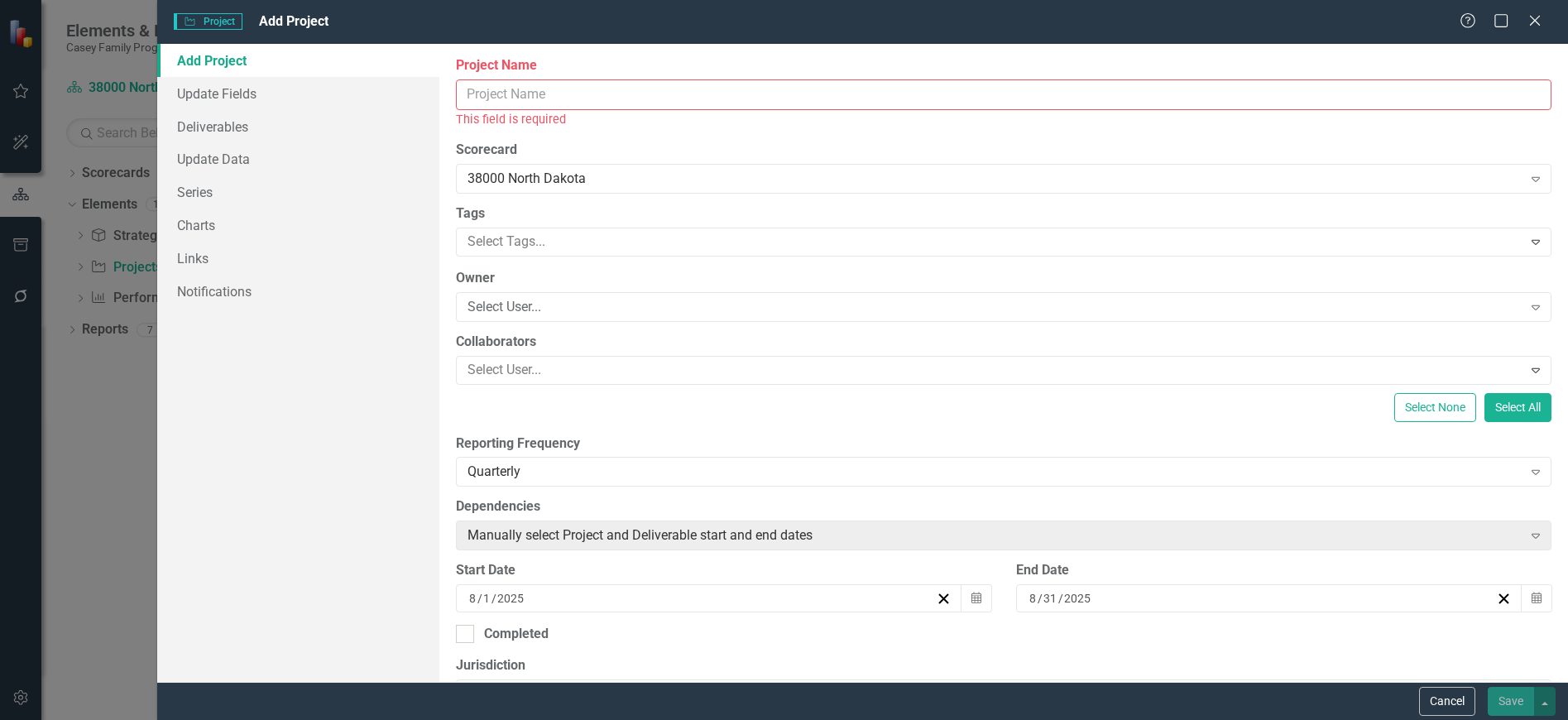 click on "Project Name" at bounding box center (1004, 94) 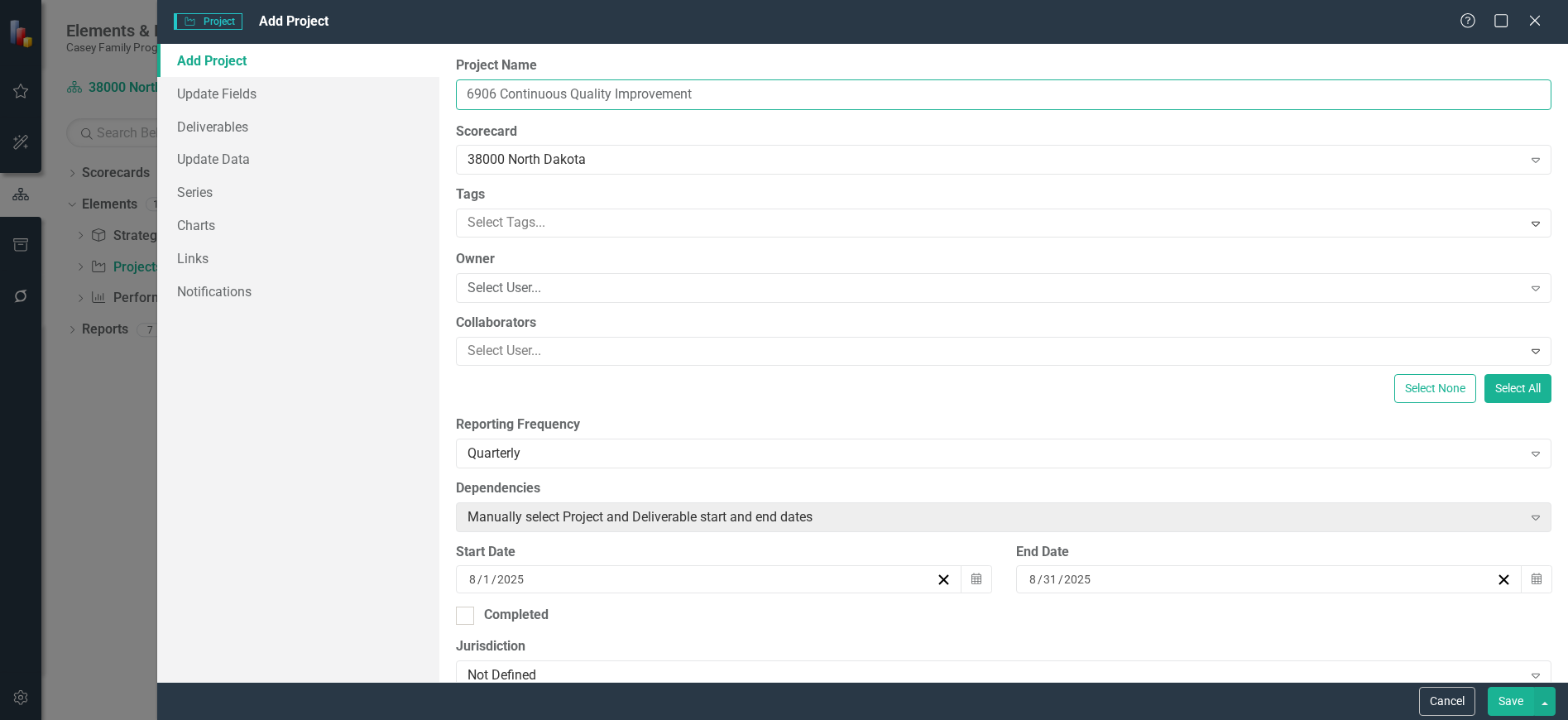 type on "6906 Continuous Quality Improvement" 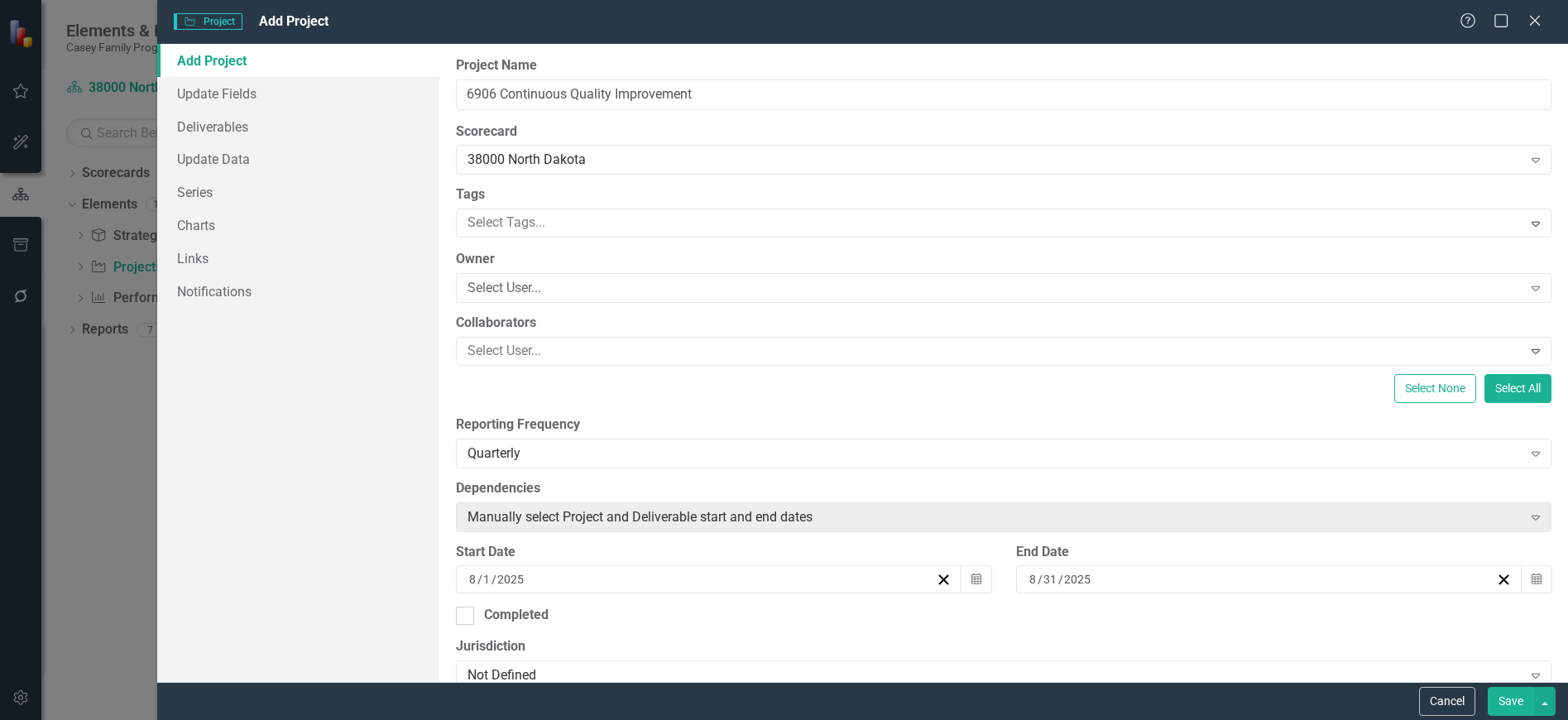 click at bounding box center (991, 223) 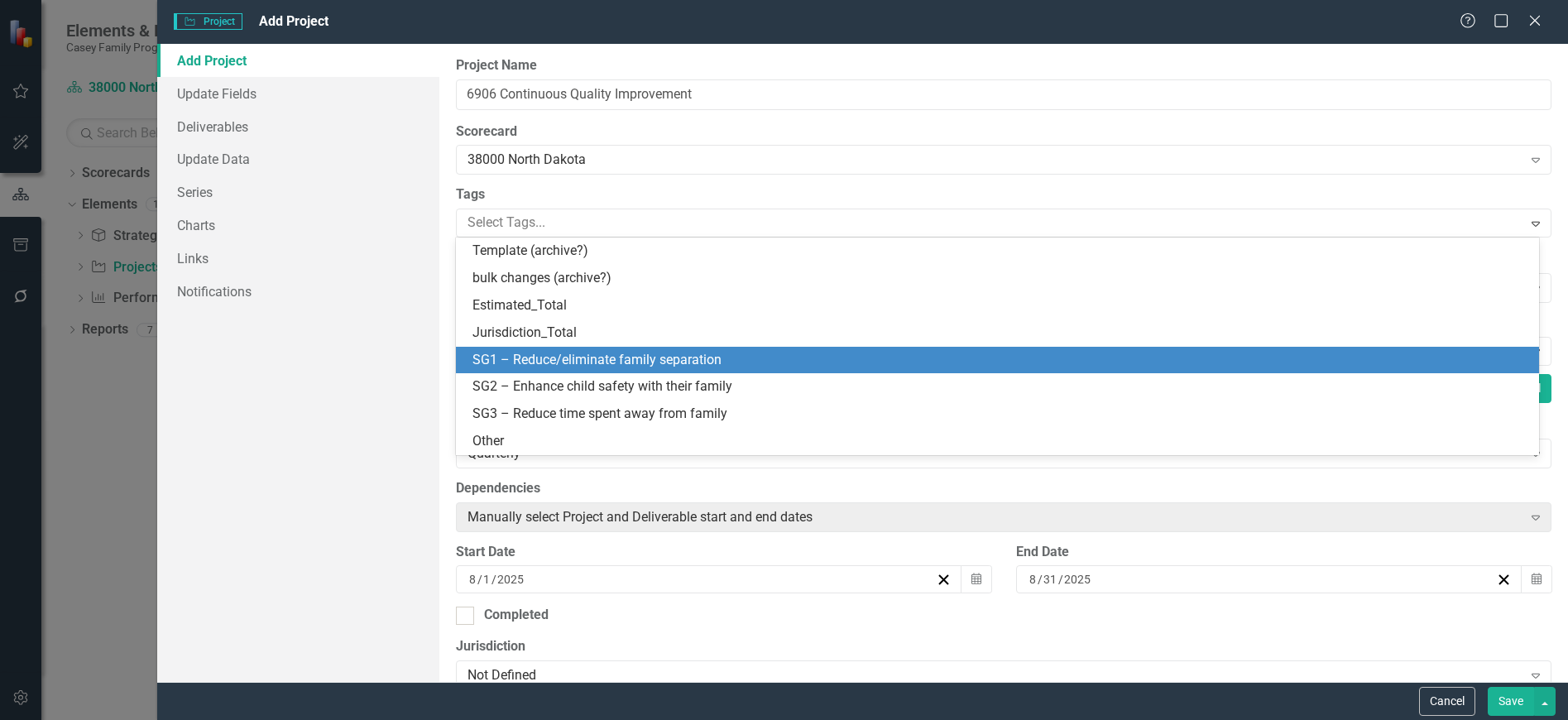 click on "SG1 – Reduce/eliminate family separation" at bounding box center [1000, 360] 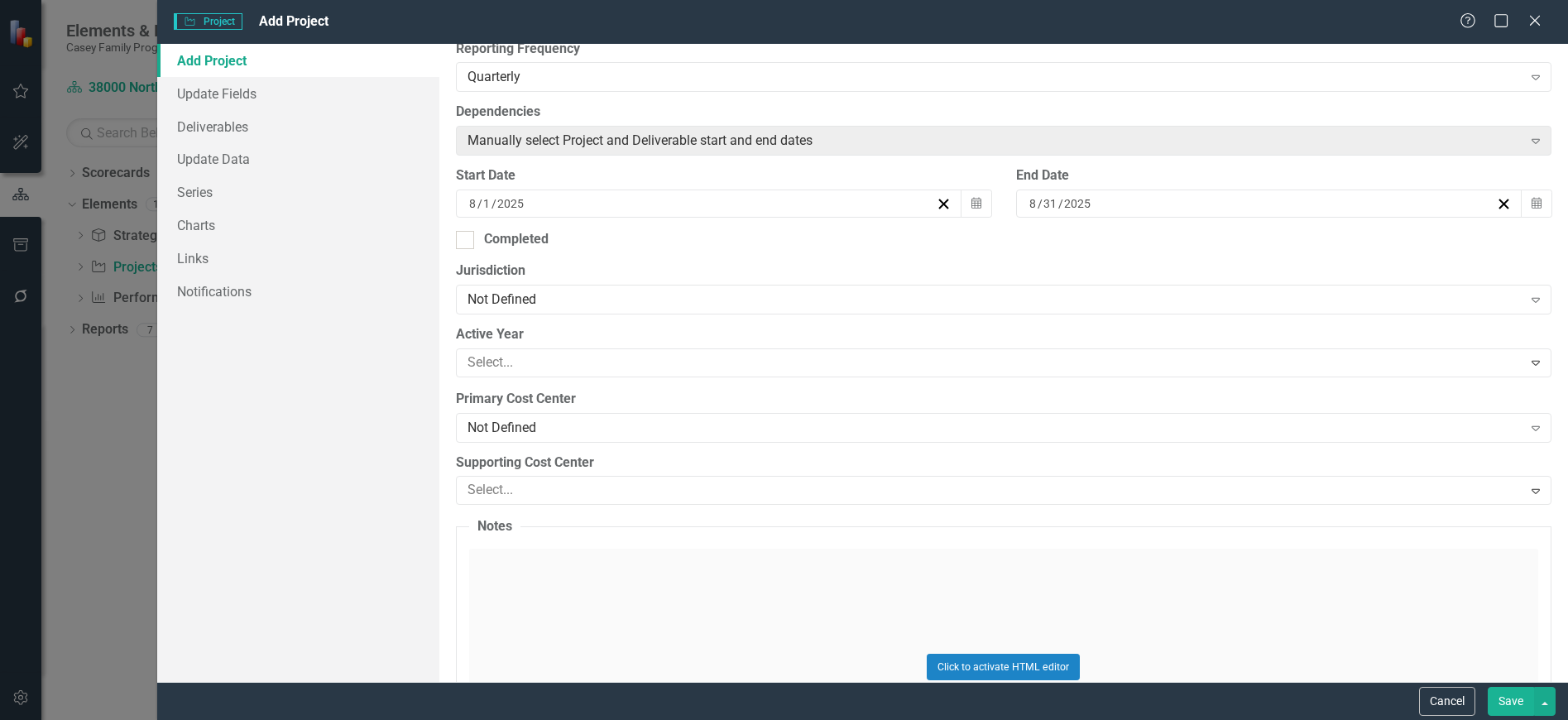 scroll, scrollTop: 415, scrollLeft: 0, axis: vertical 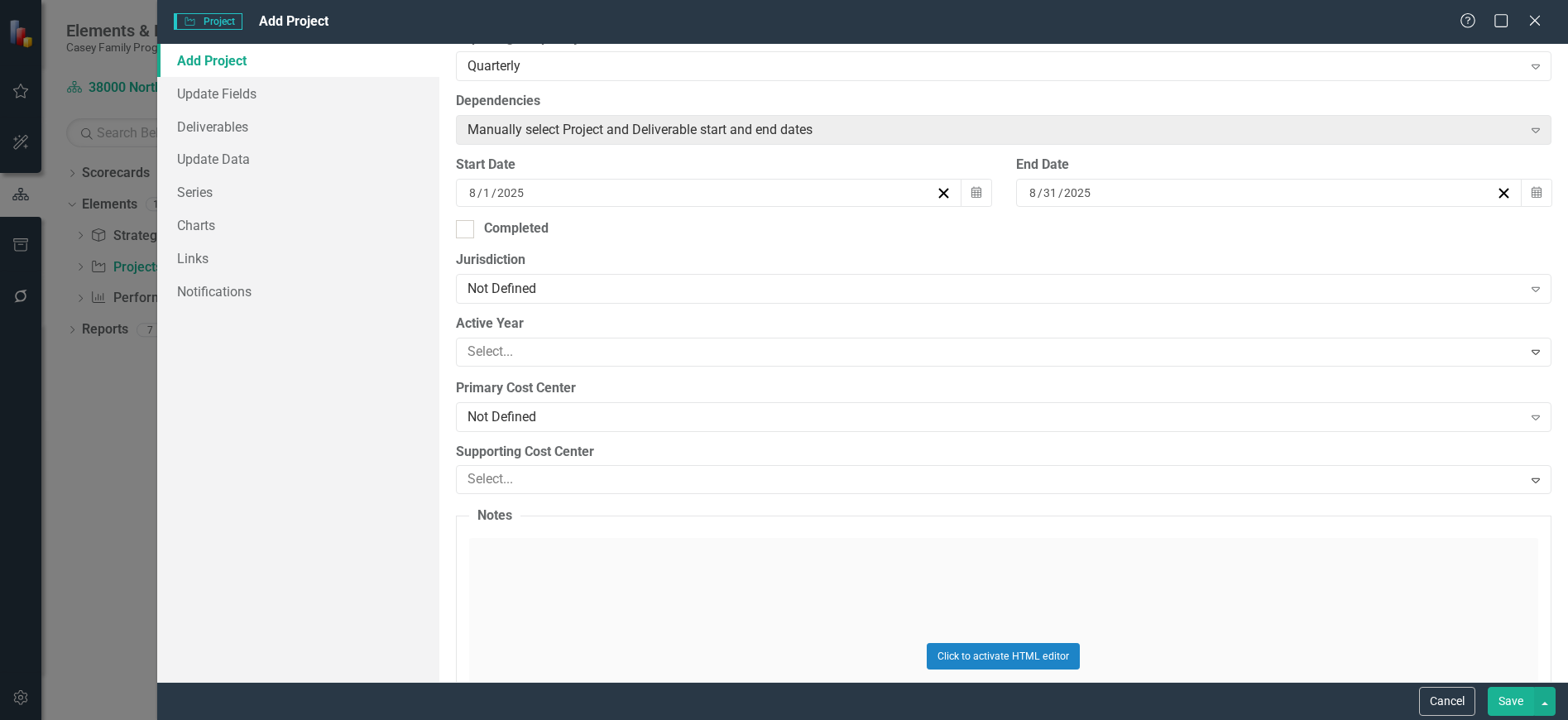 click on "Not Defined Expand" at bounding box center [1004, 289] 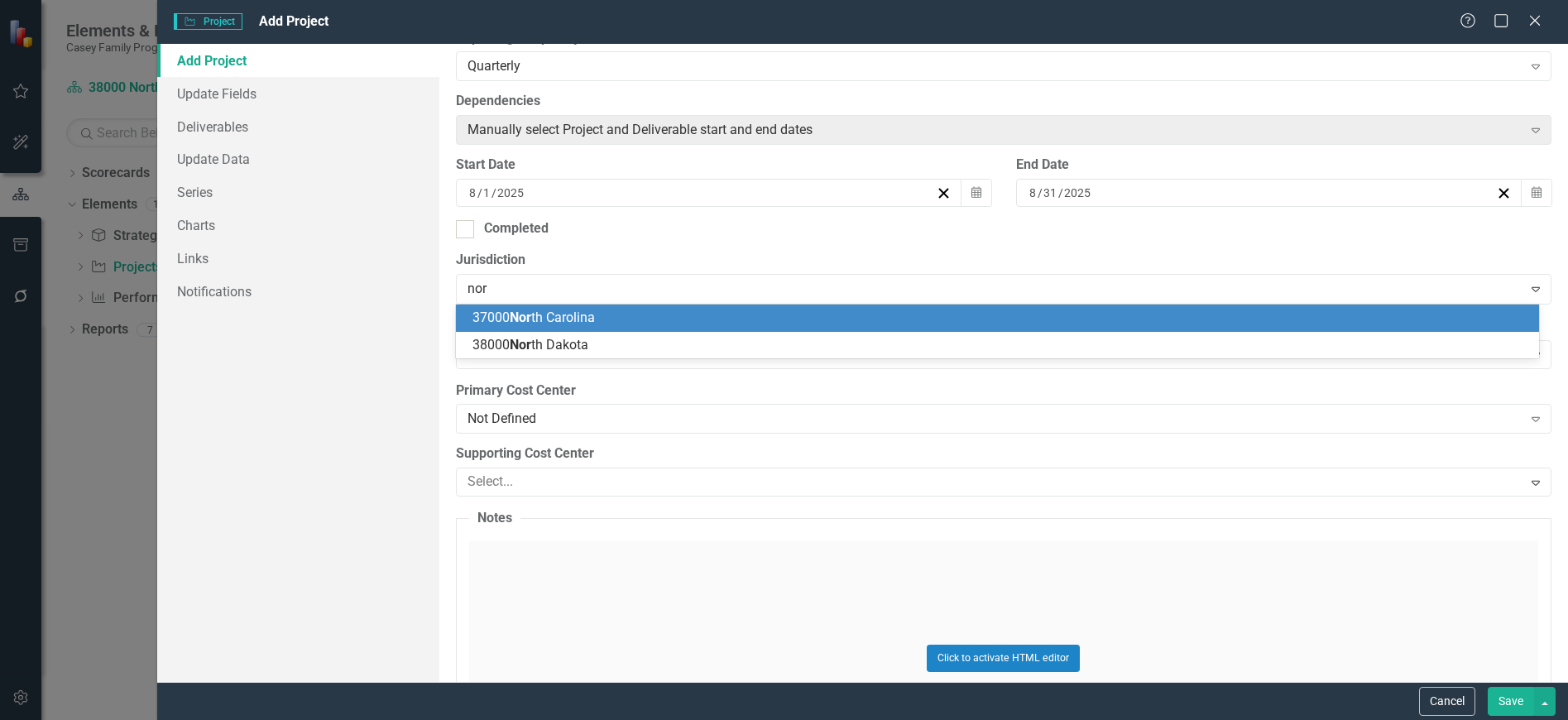 type on "nort" 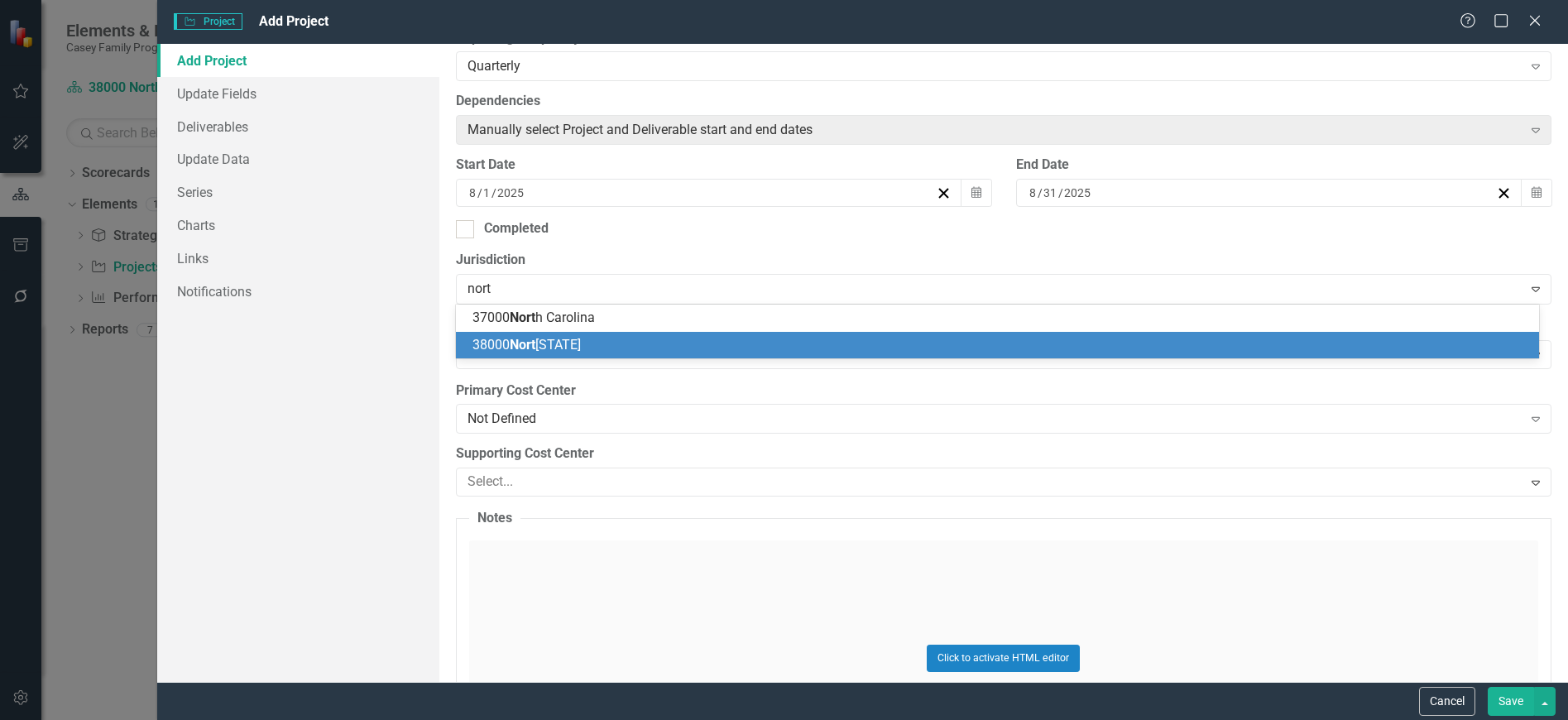 click on "38000  Nort h Dakota" at bounding box center (526, 344) 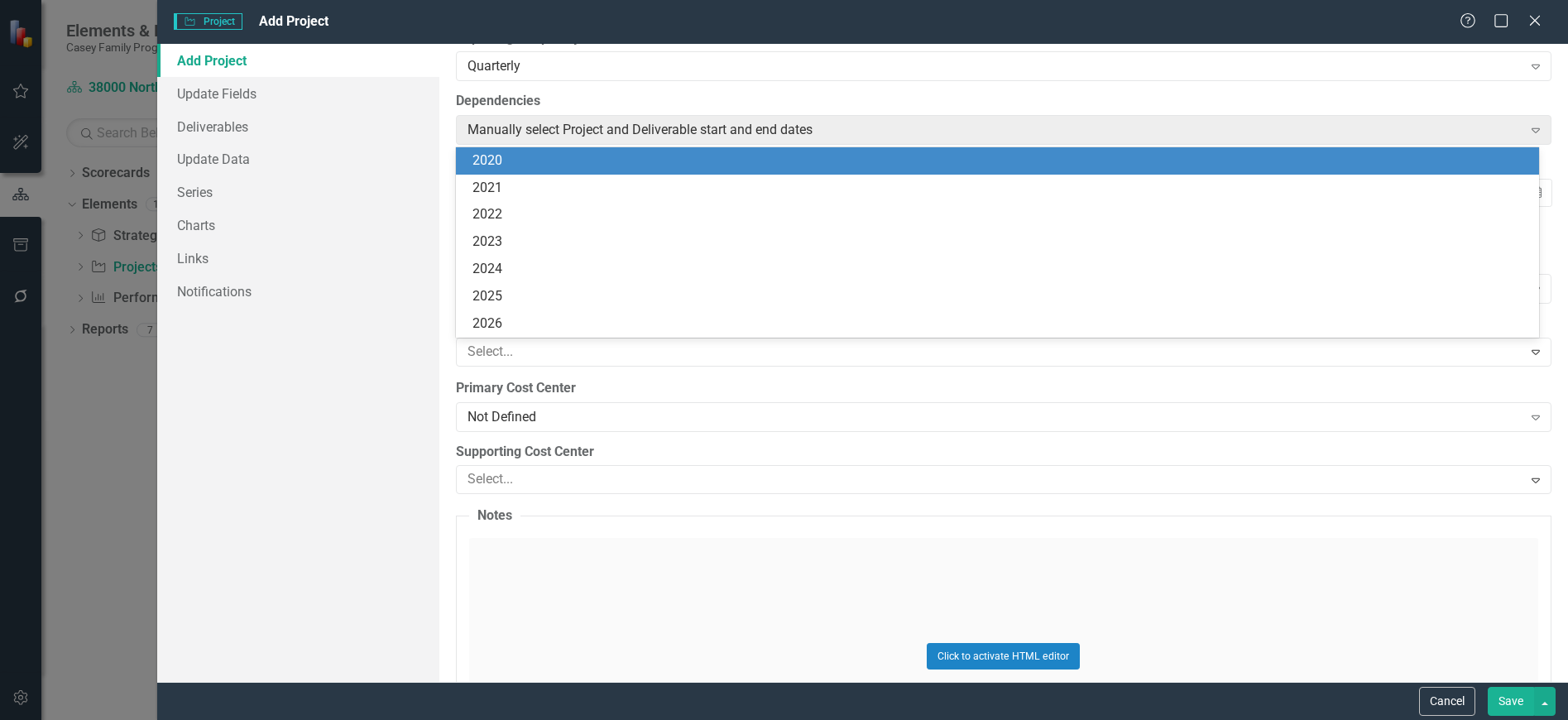 click at bounding box center [991, 352] 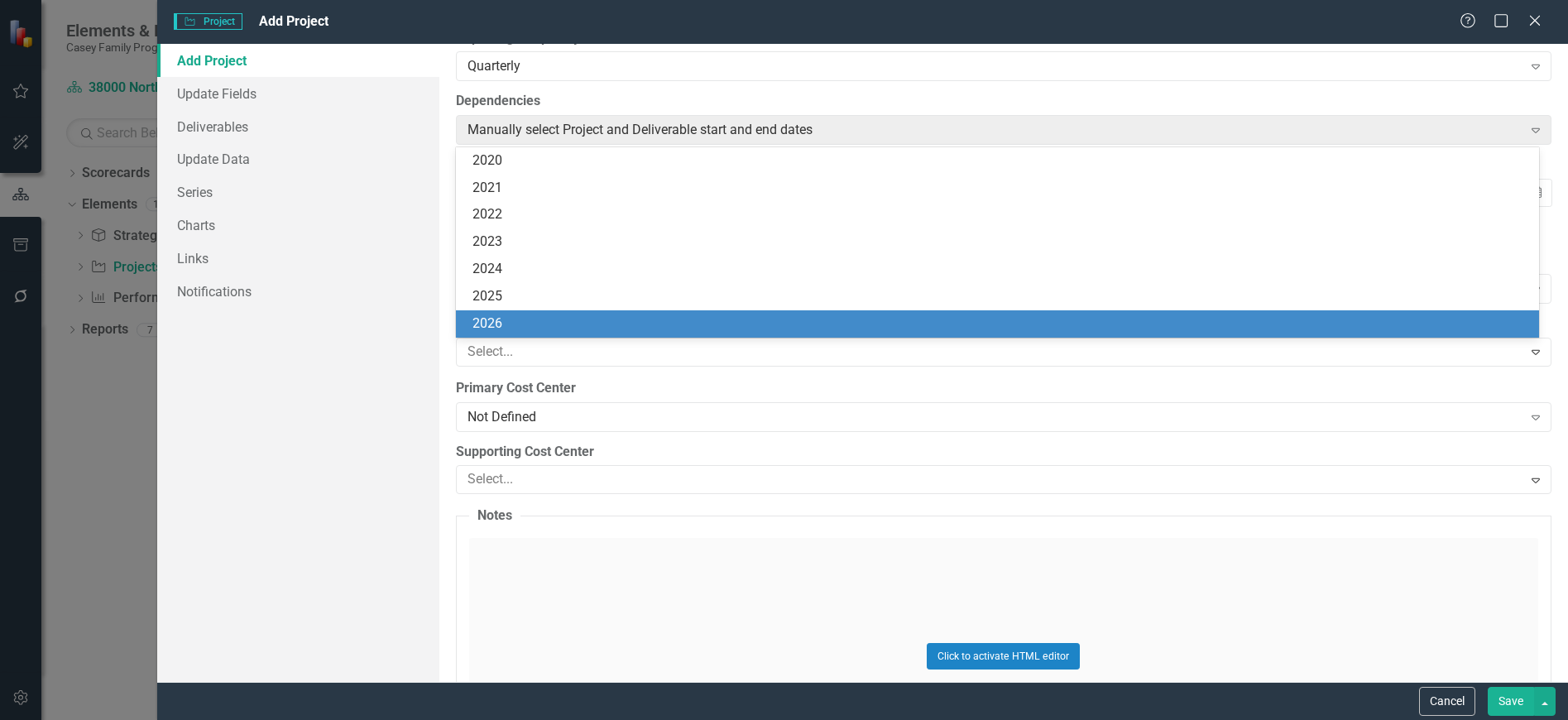 click on "2026" at bounding box center (1000, 324) 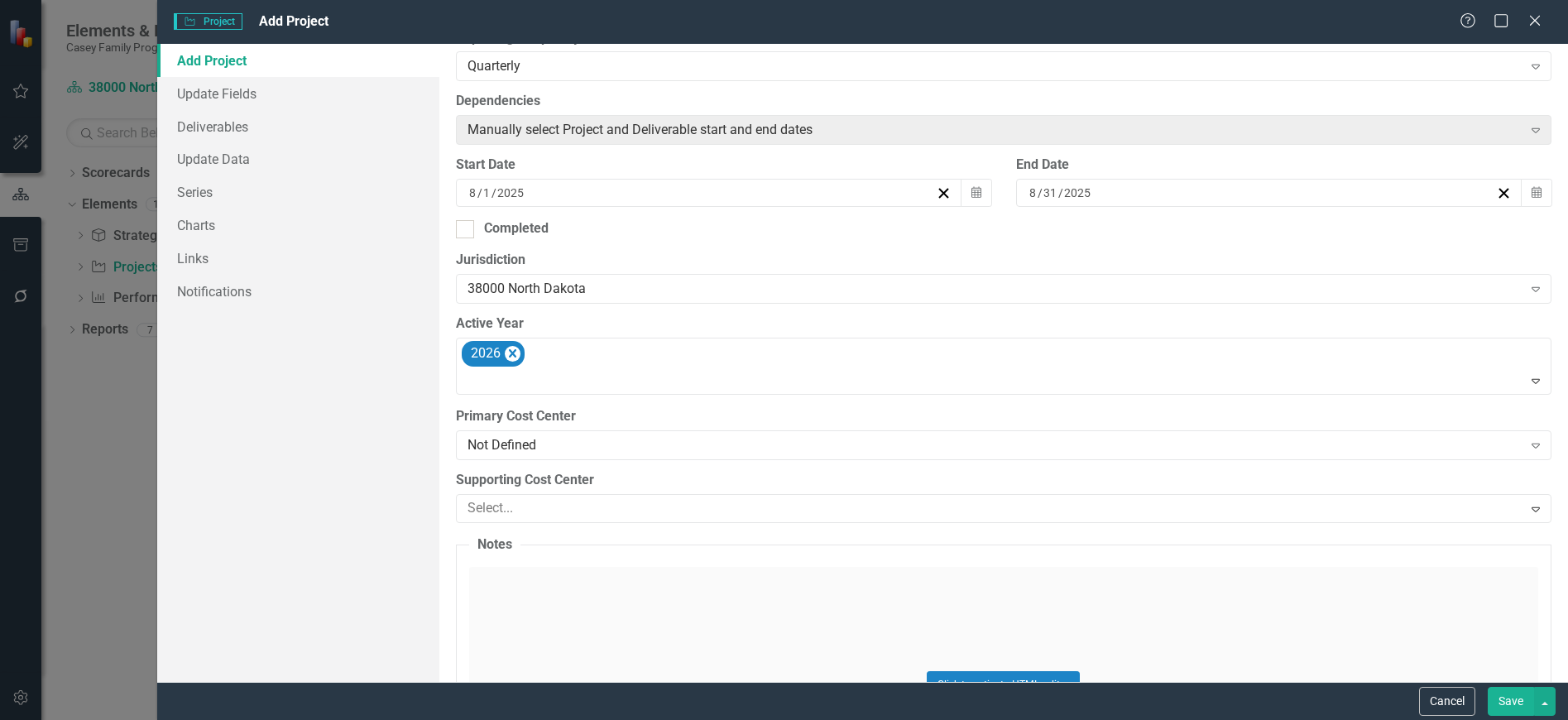 click on "Not Defined" at bounding box center [995, 445] 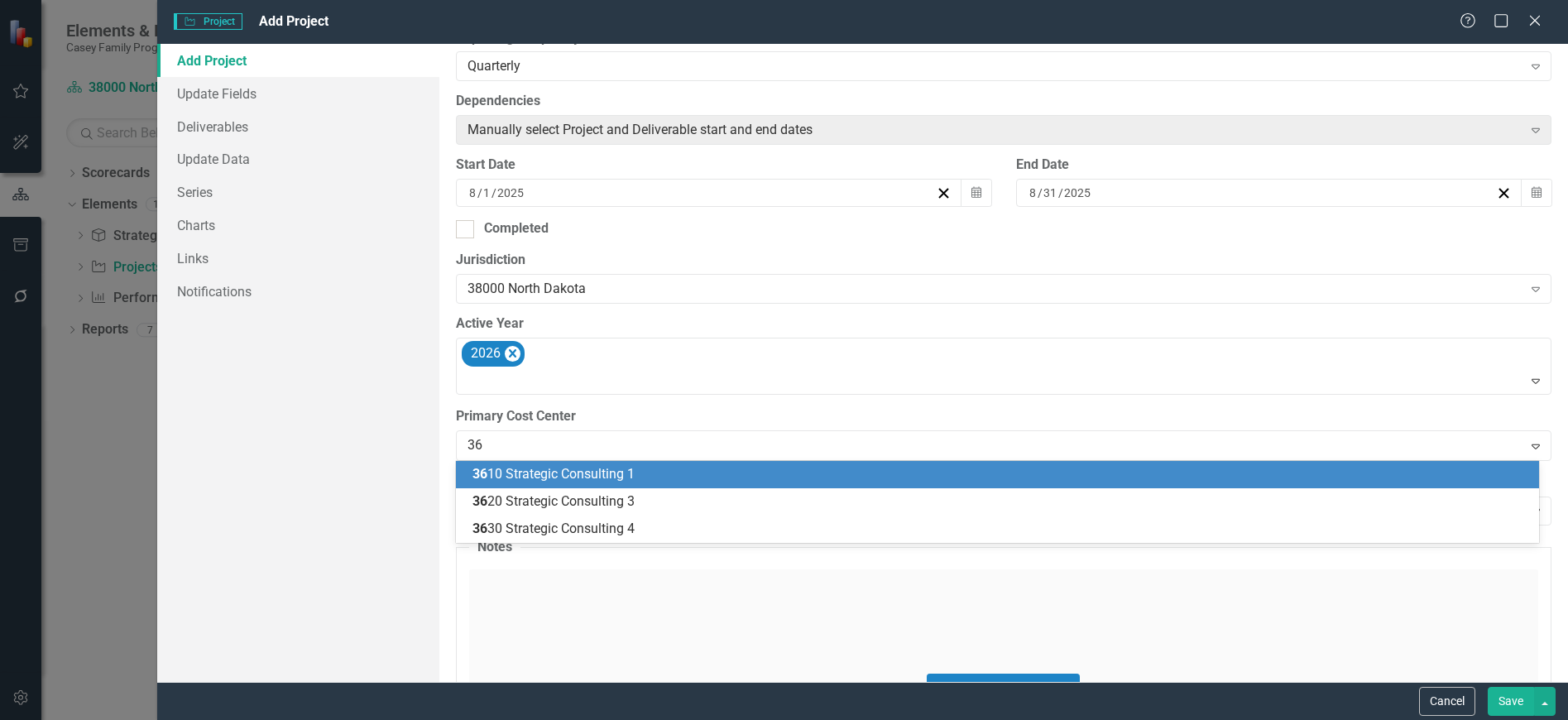 type on "361" 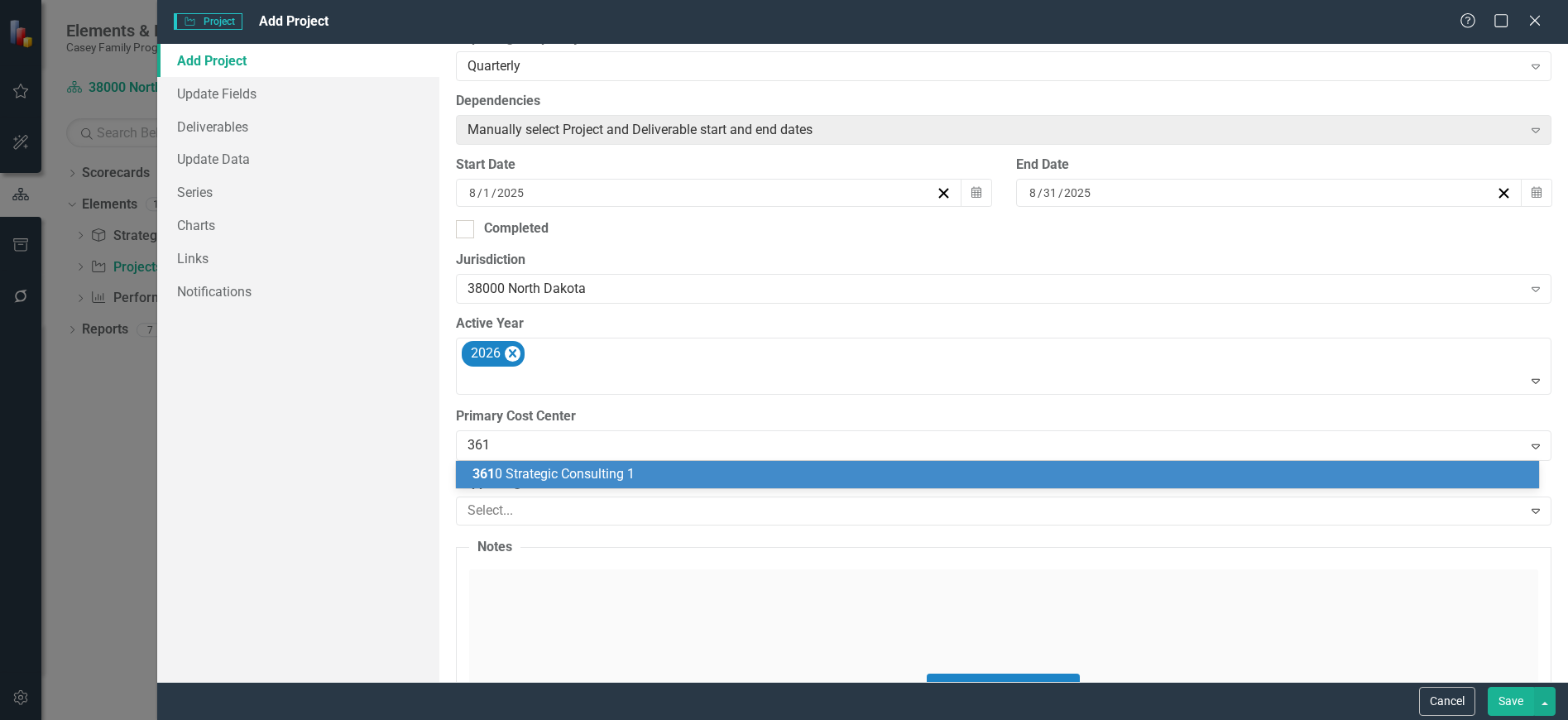 click on "361 0 Strategic Consulting 1" at bounding box center [554, 473] 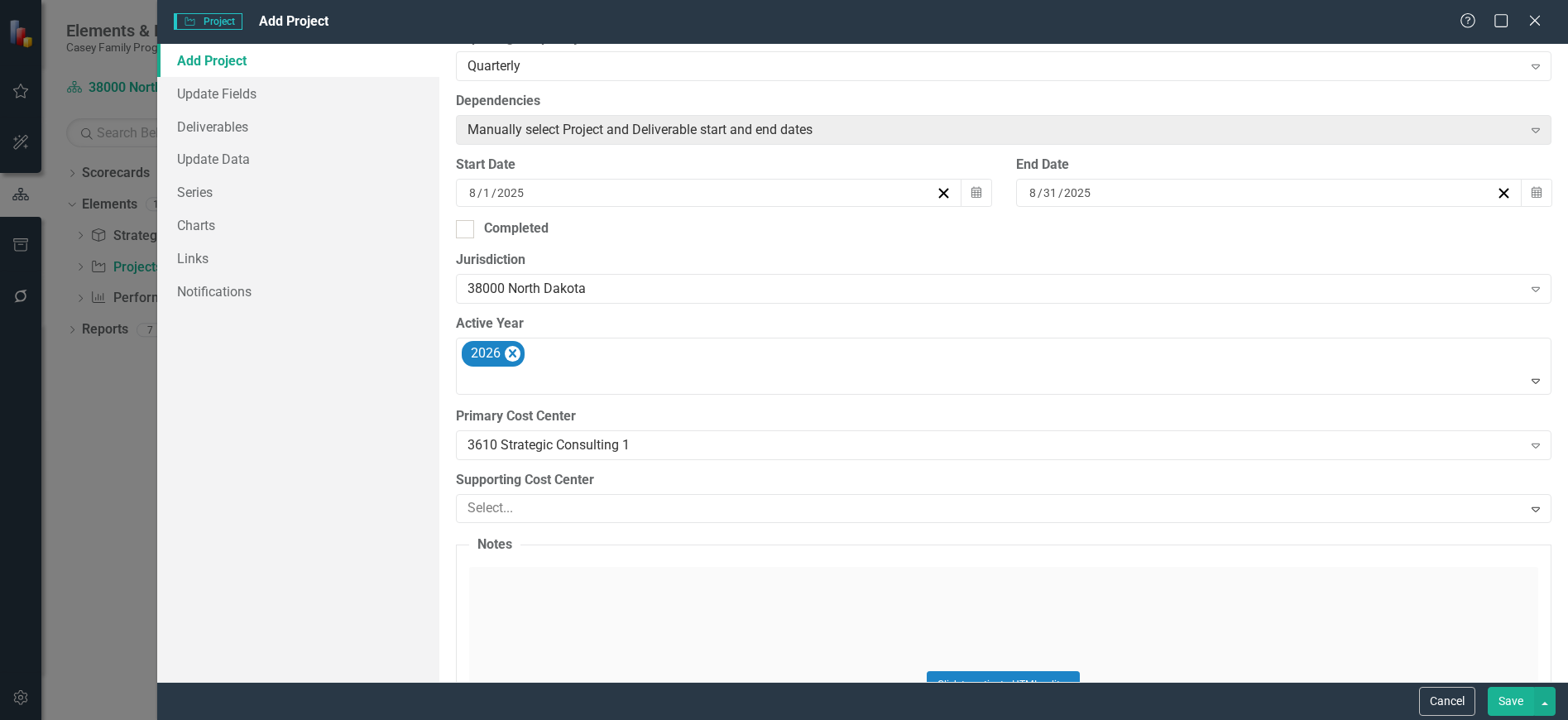 click at bounding box center [991, 508] 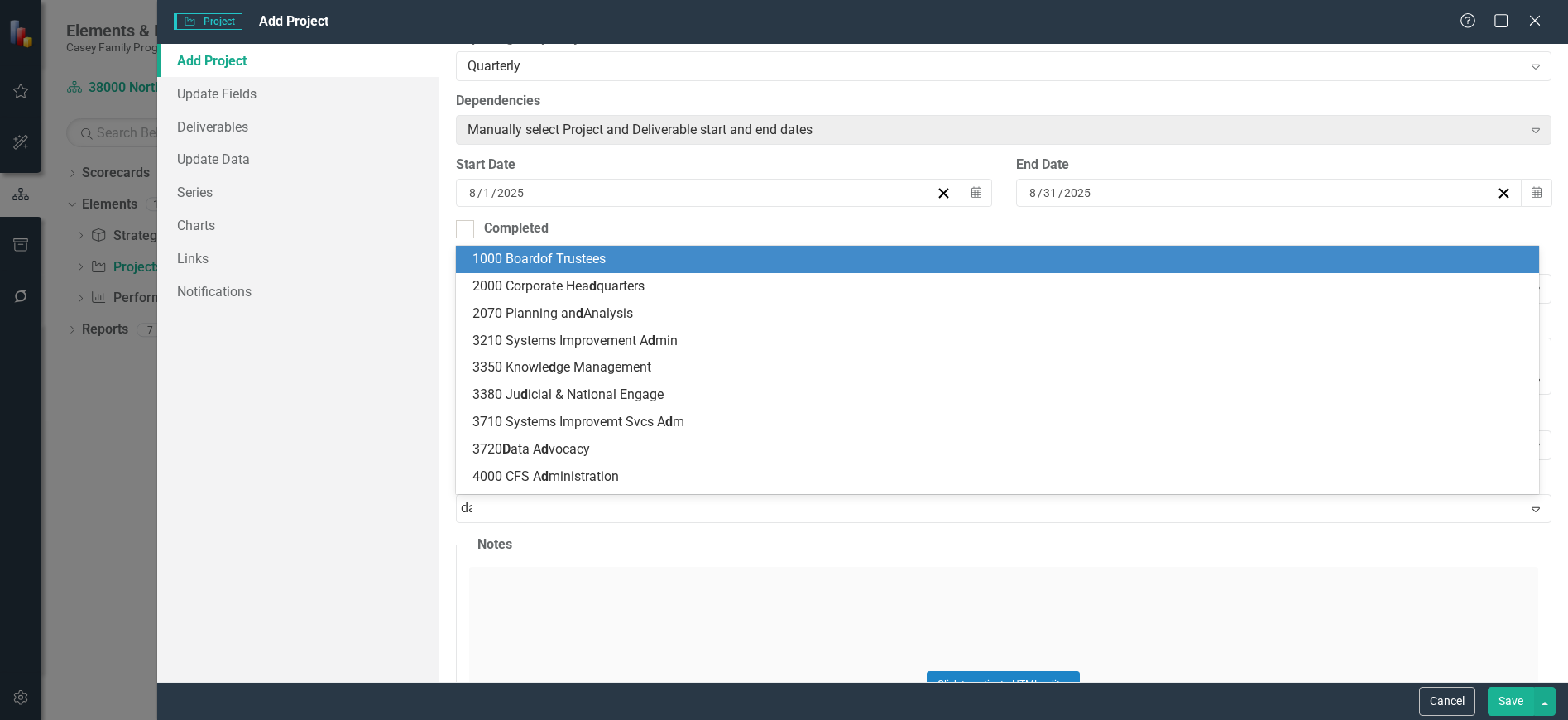 type on "dat" 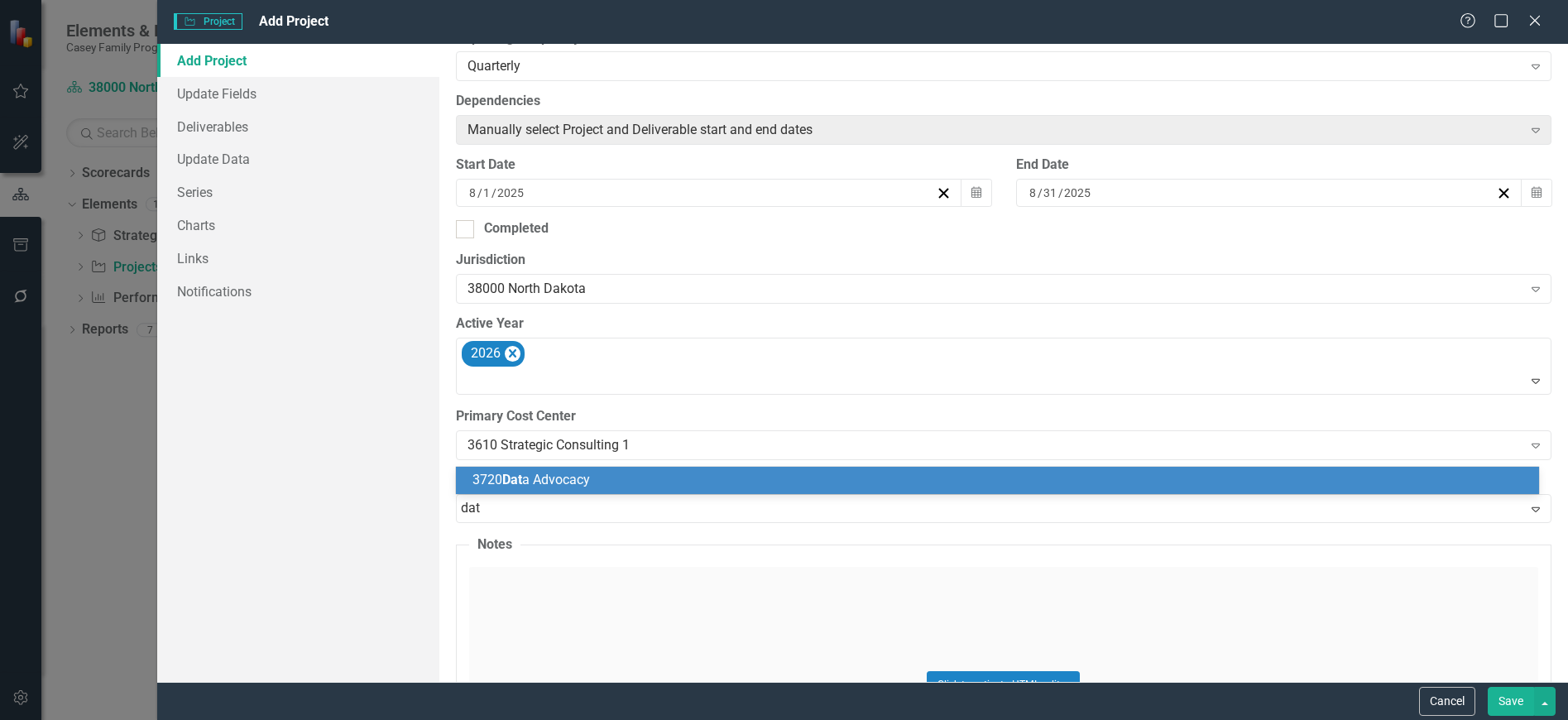 click on "3720  Dat a Advocacy" at bounding box center (1000, 480) 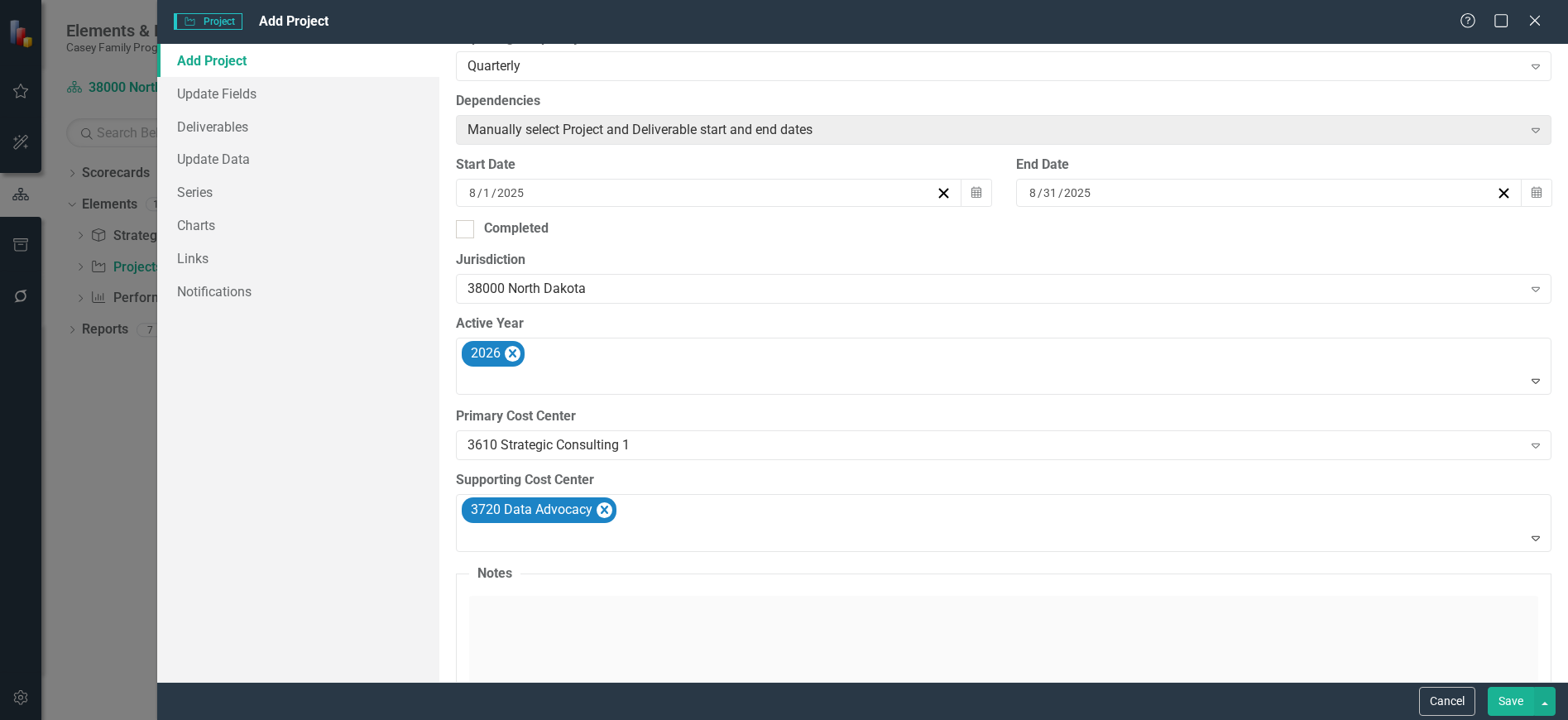 click on "Save" at bounding box center (1511, 701) 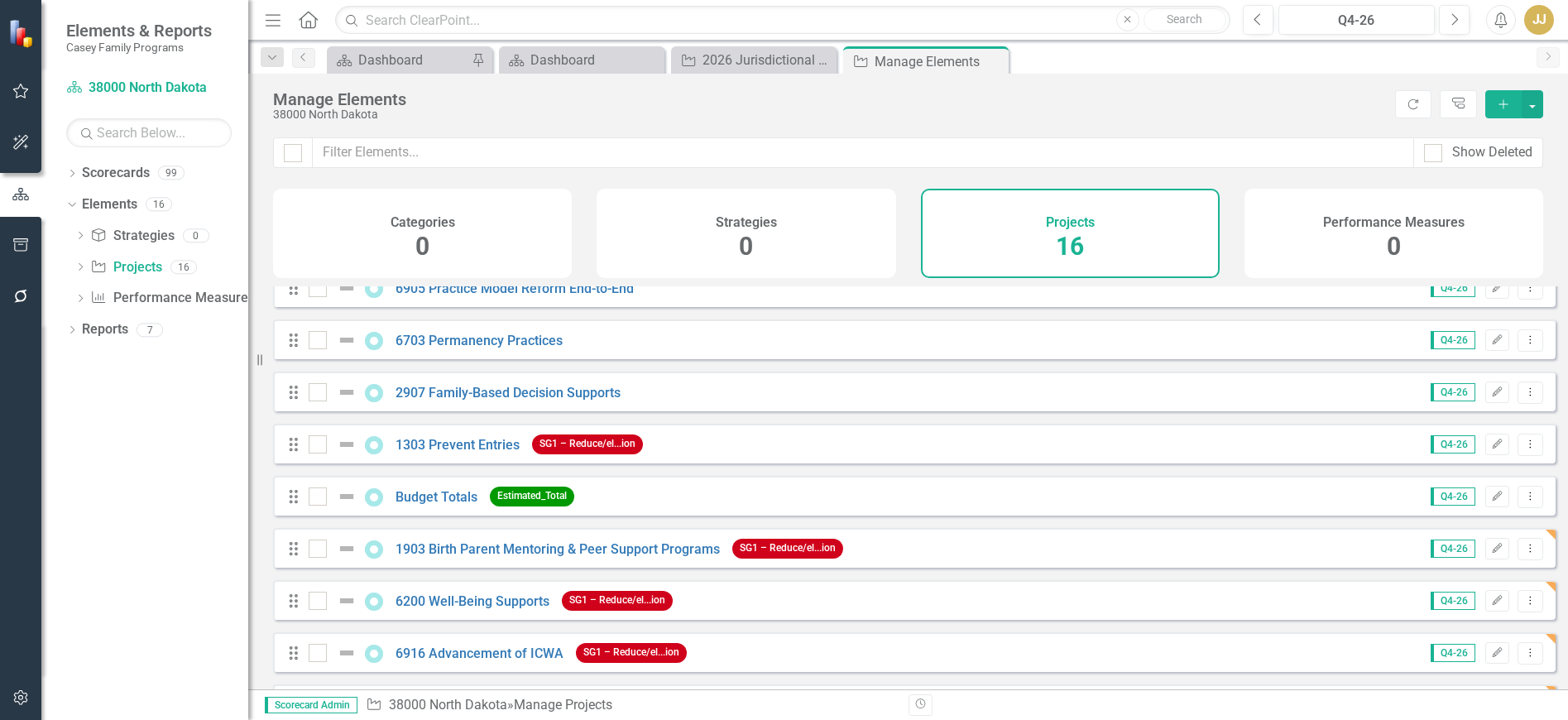 scroll, scrollTop: 444, scrollLeft: 0, axis: vertical 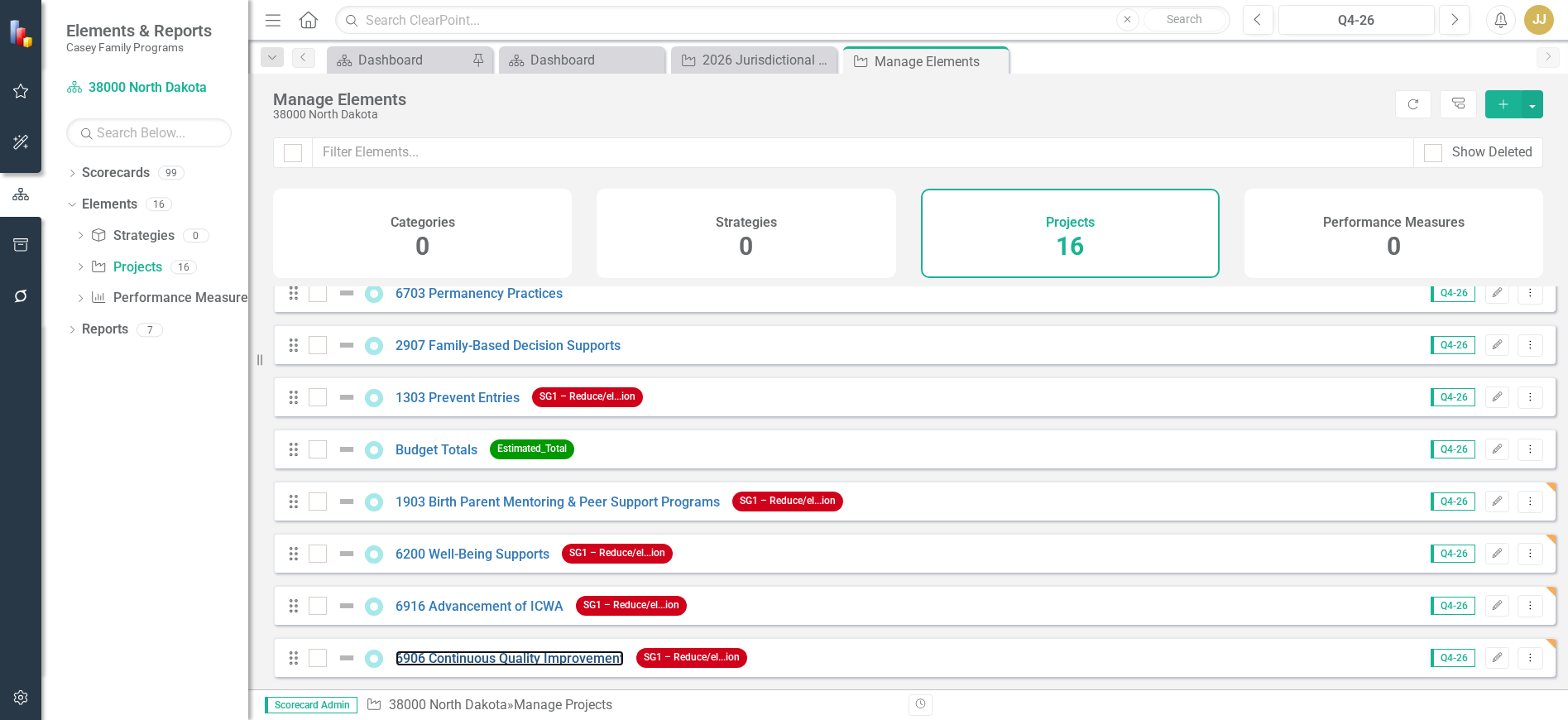 click on "6906 Continuous Quality Improvement" at bounding box center [510, 658] 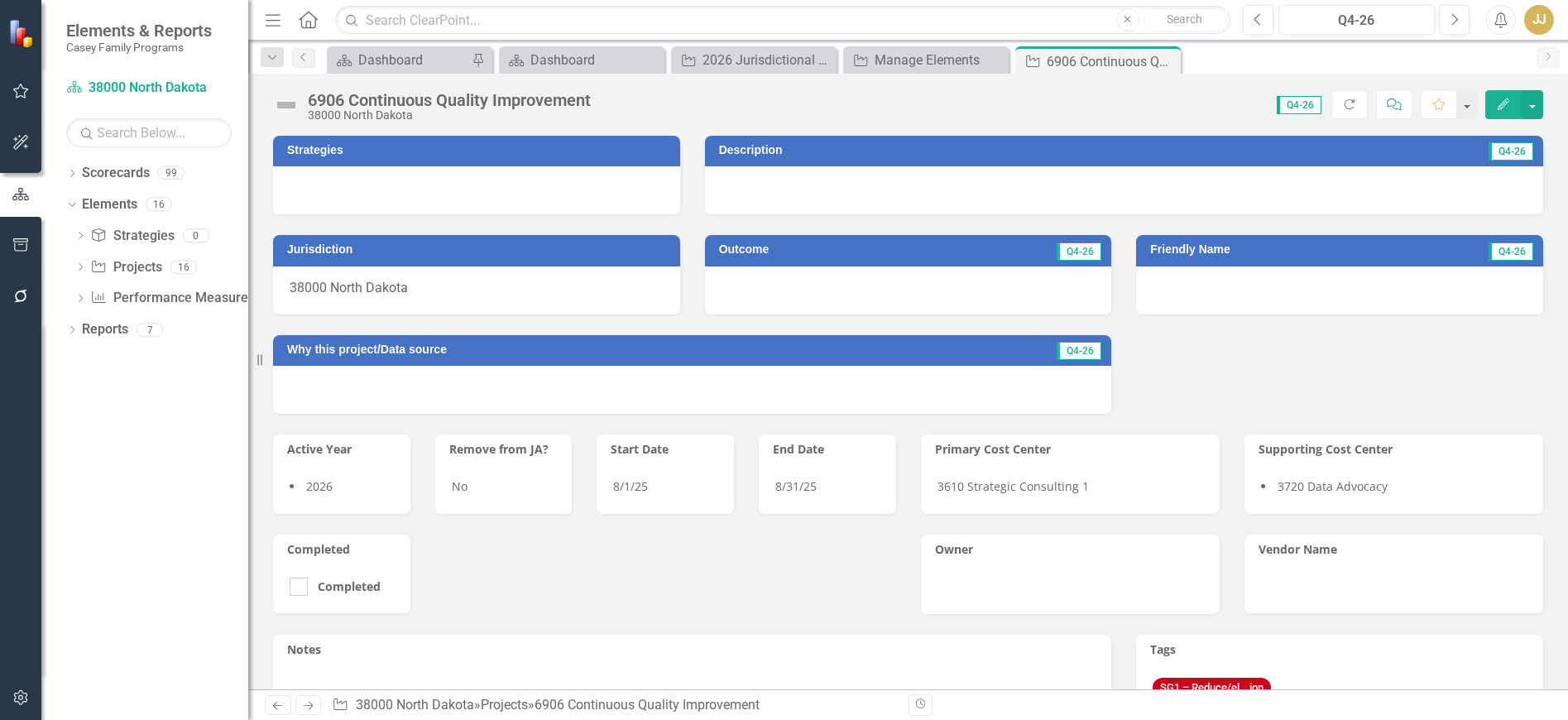 click at bounding box center [477, 190] 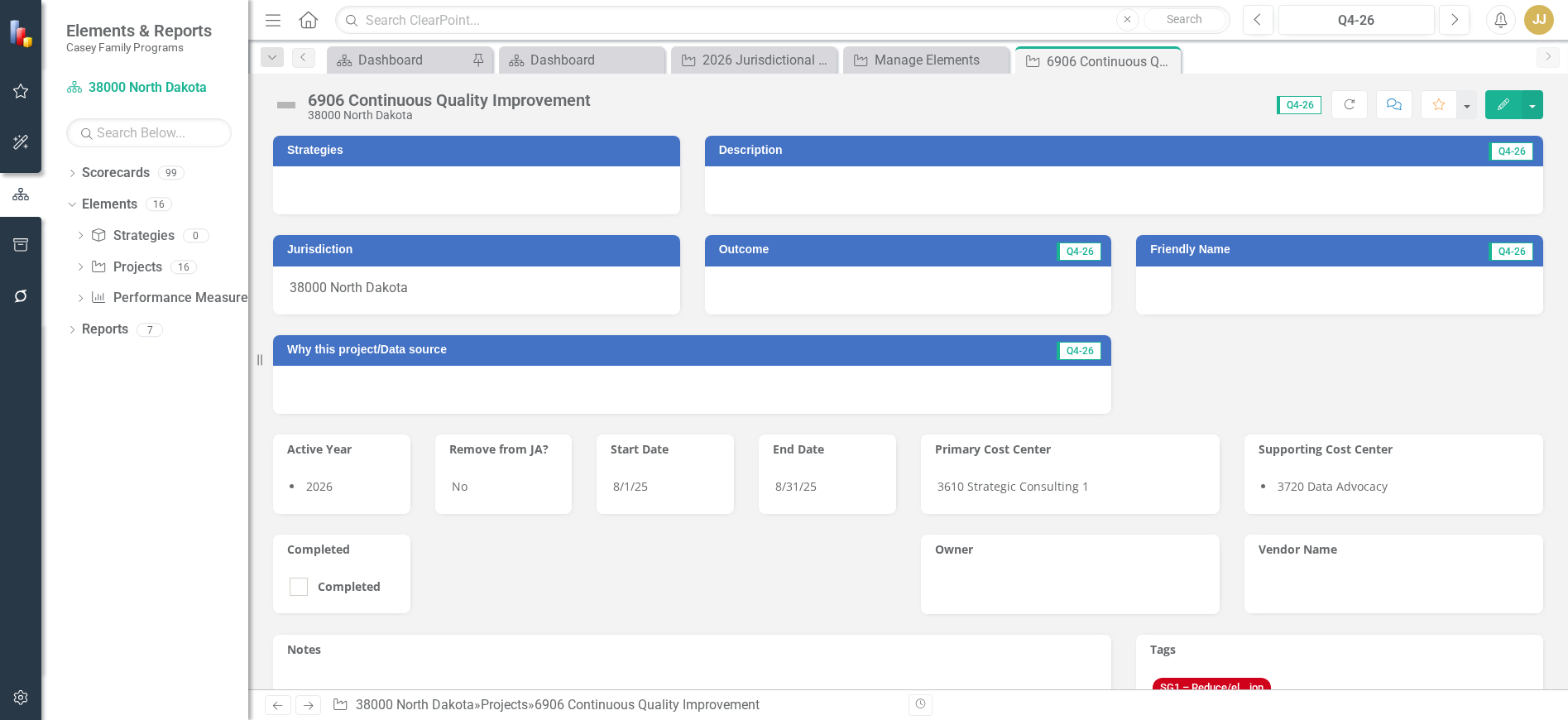 click at bounding box center [477, 190] 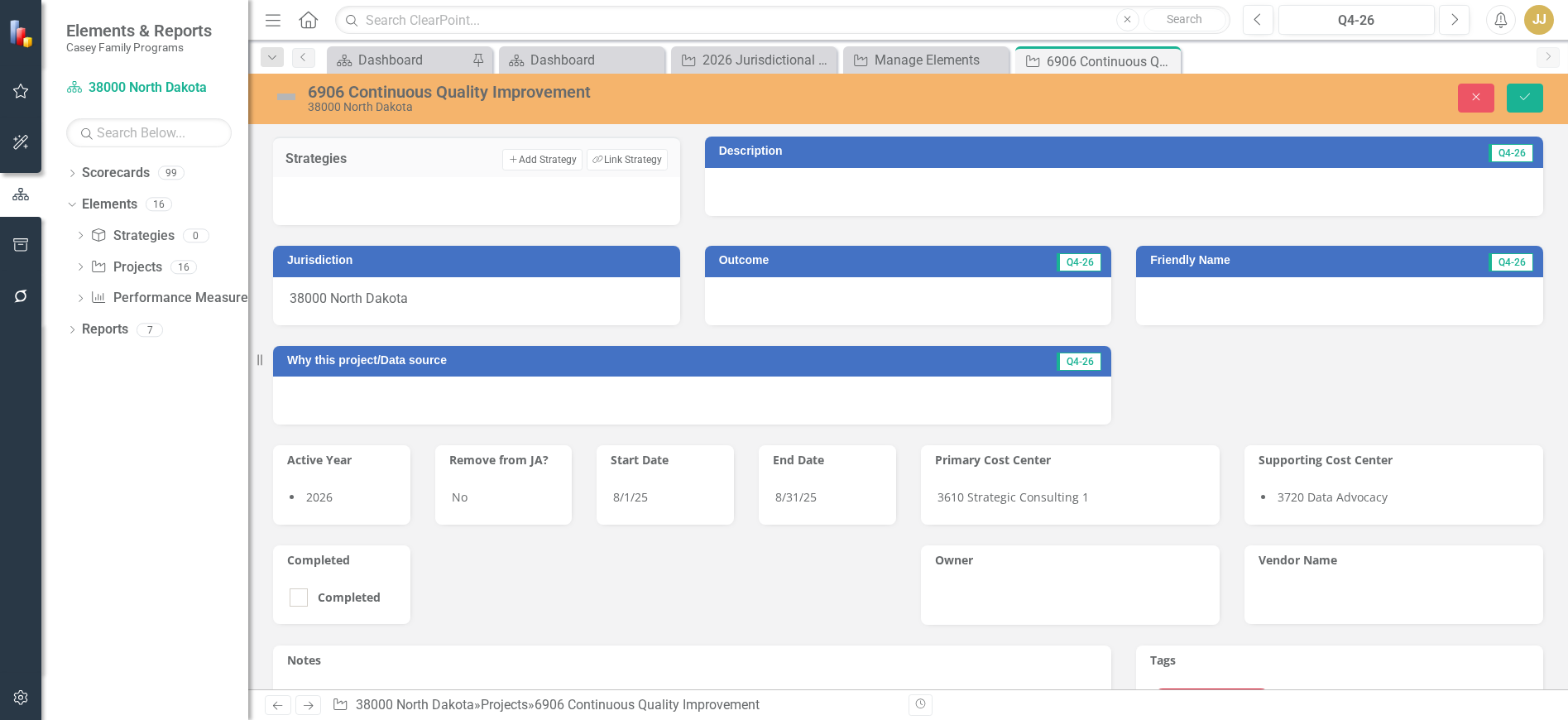 click on "Link Tag  Link Strategy" at bounding box center [626, 160] 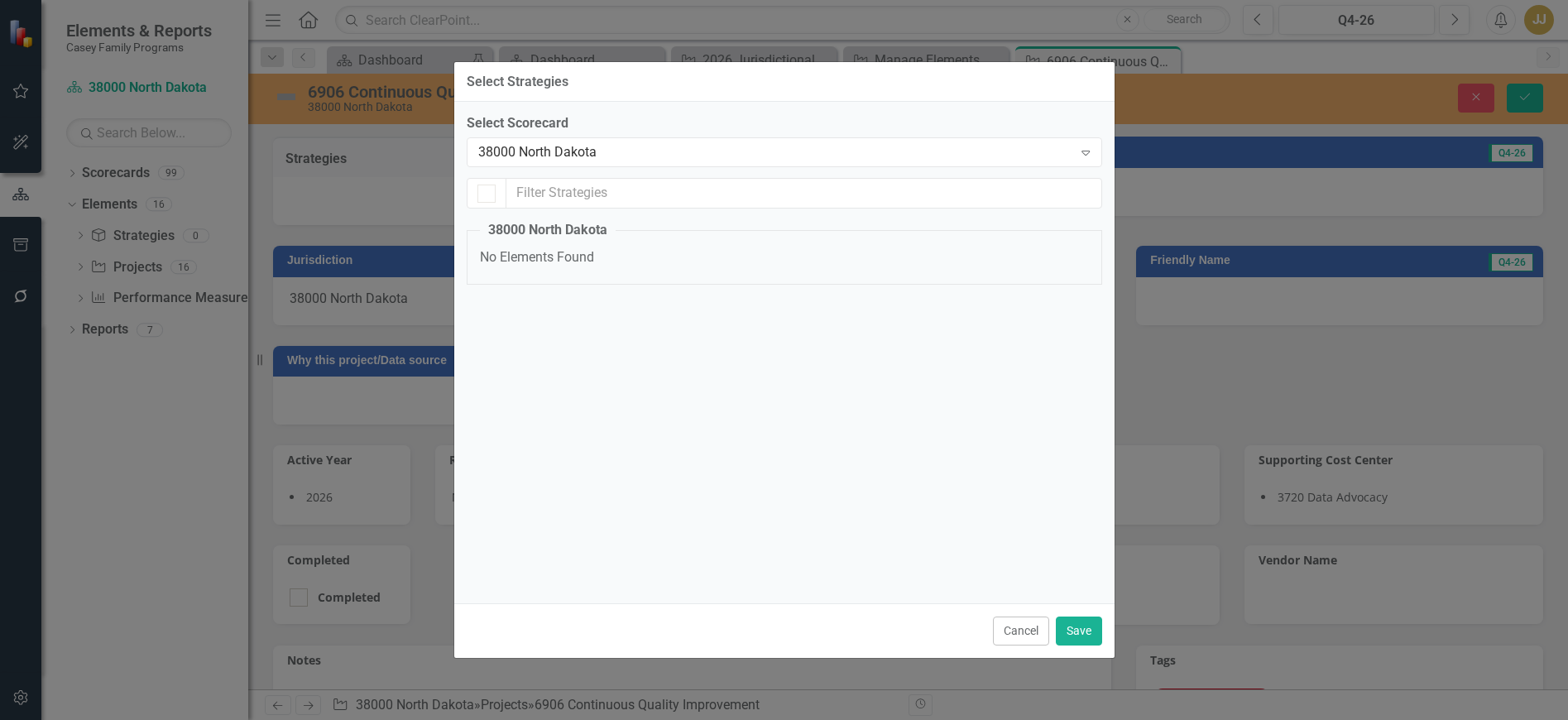 click on "38000 North Dakota" at bounding box center [775, 152] 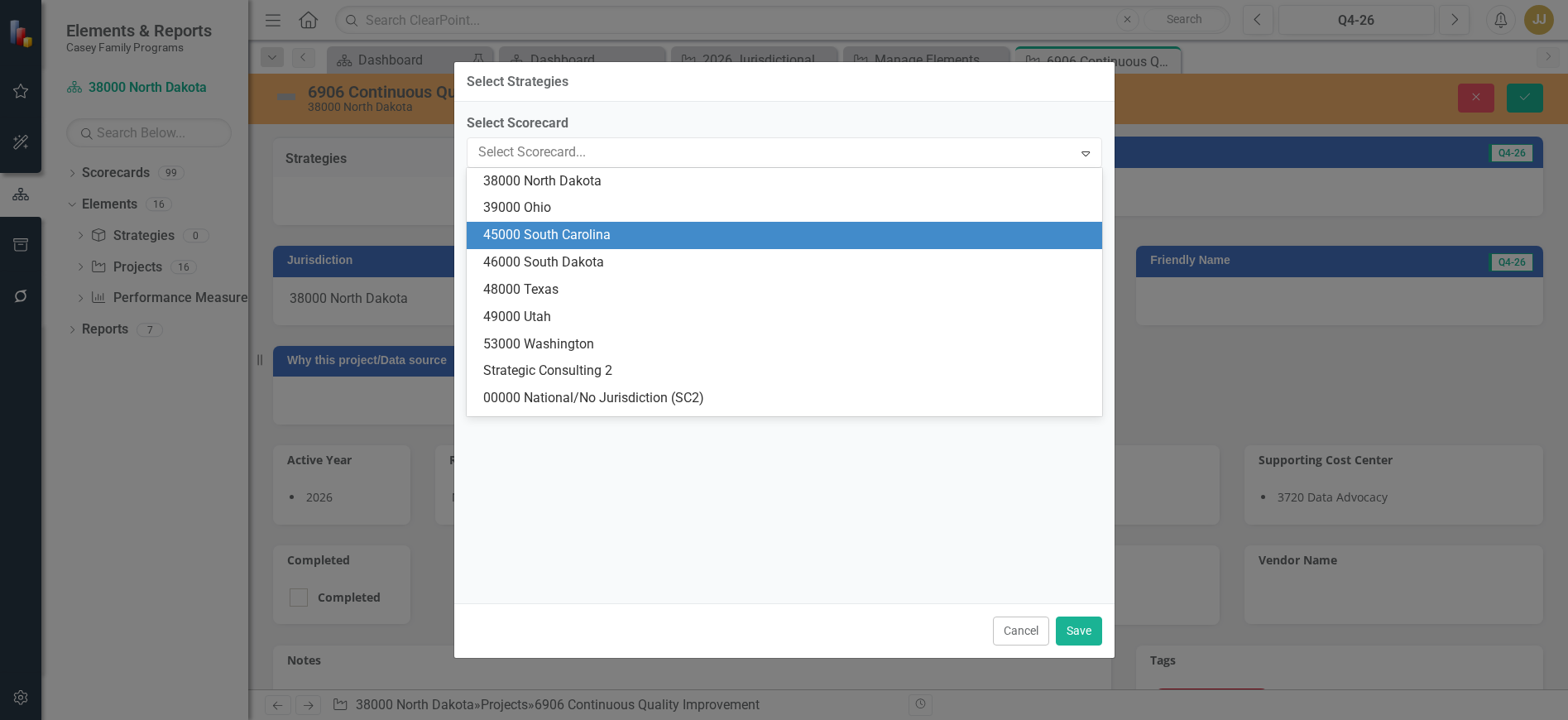 scroll, scrollTop: 0, scrollLeft: 0, axis: both 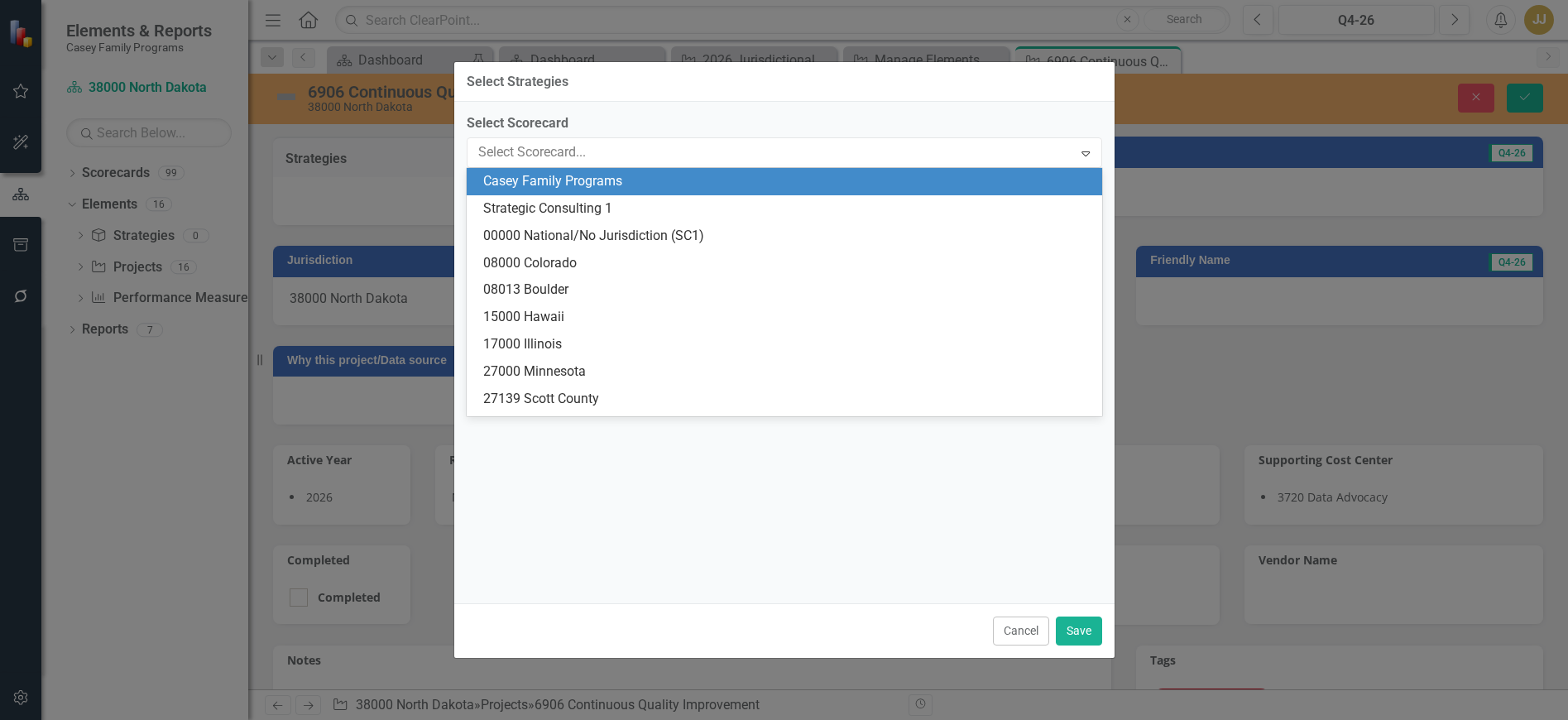 click on "Casey Family Programs" at bounding box center [788, 181] 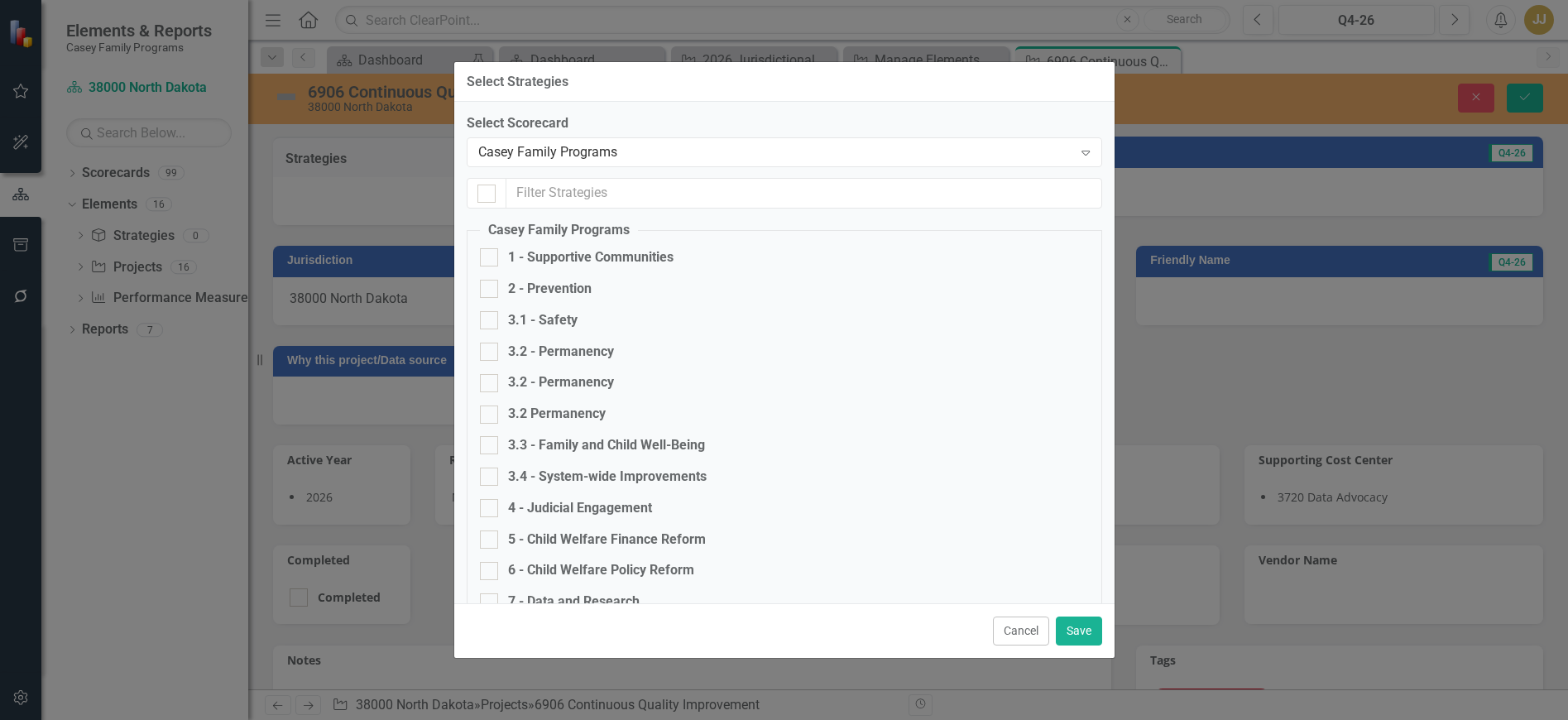 checkbox on "false" 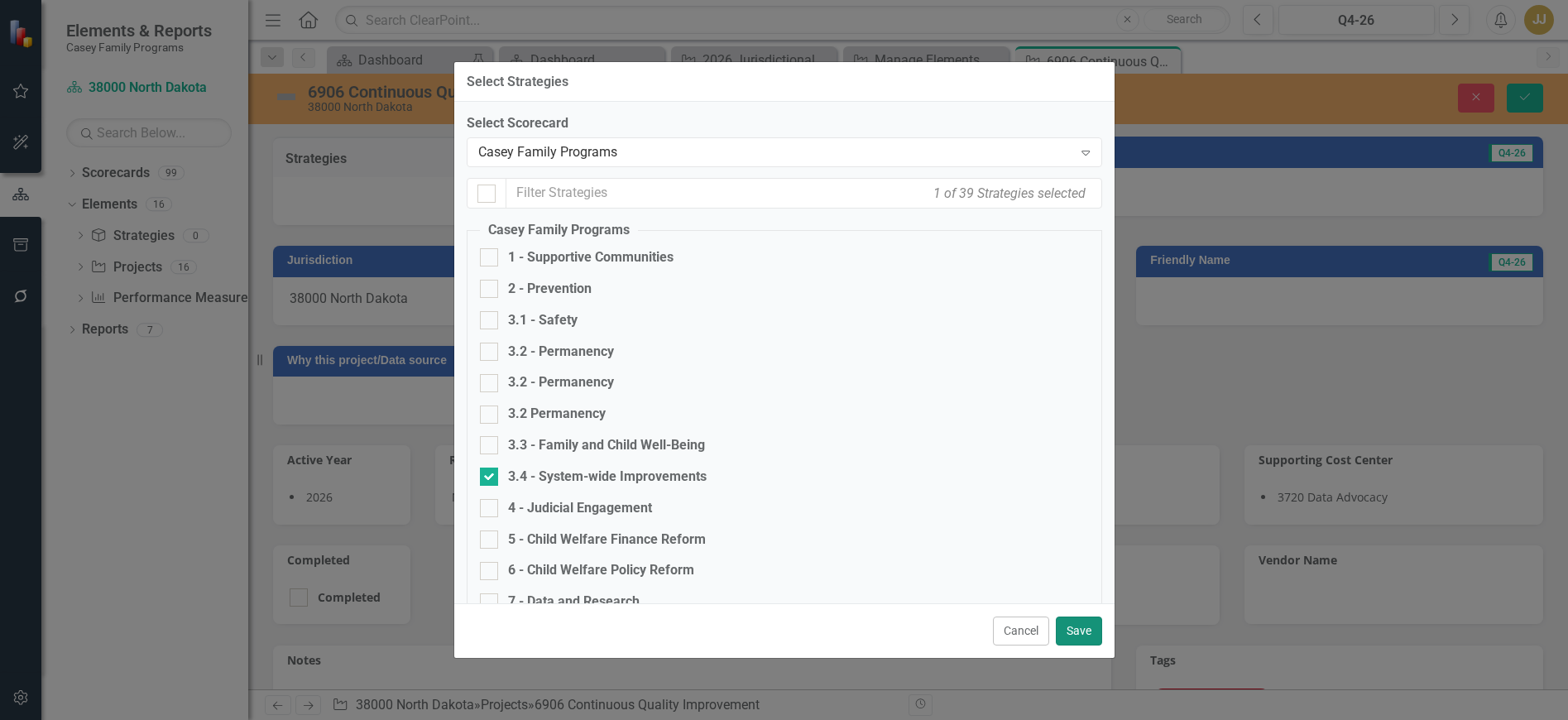 click on "Save" at bounding box center [1079, 631] 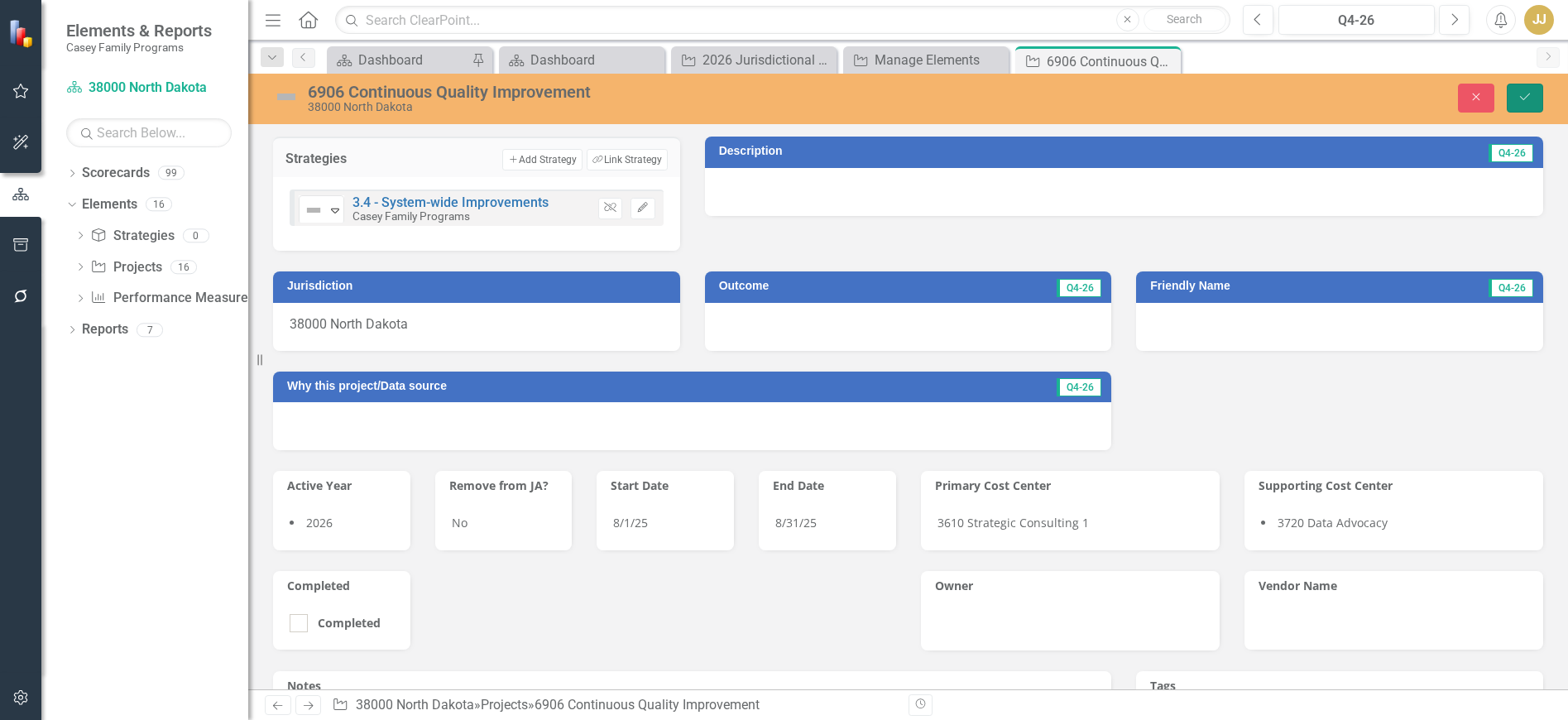click on "Save" 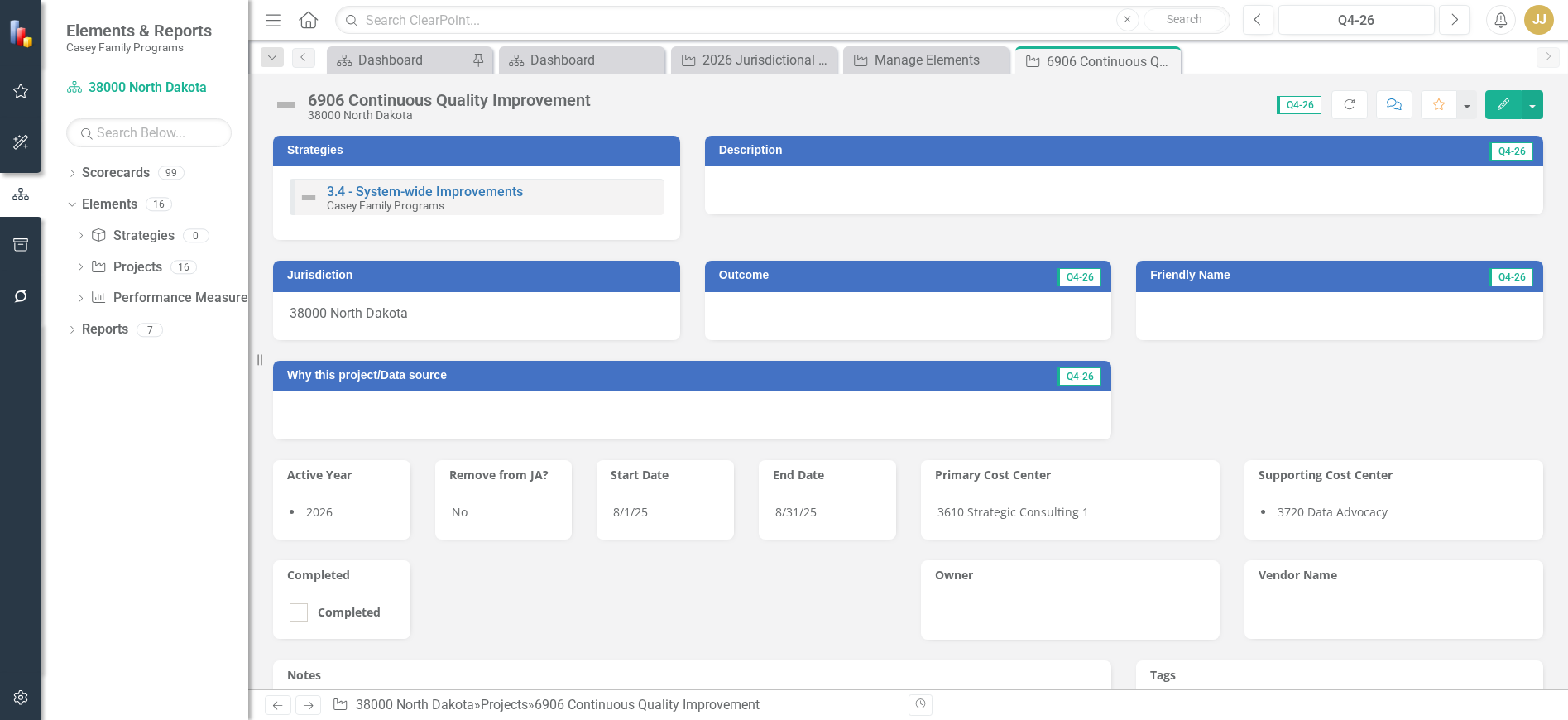 click on "Close" 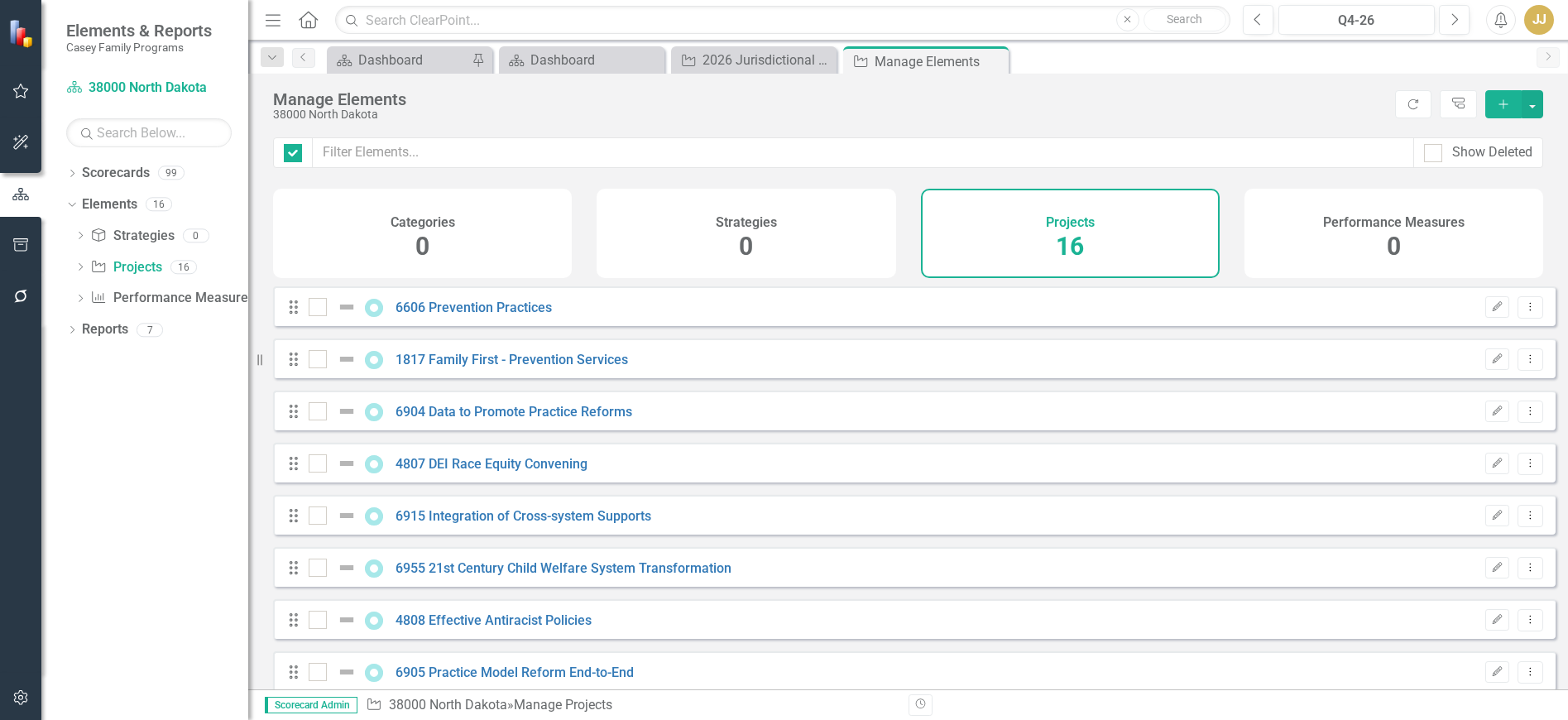 checkbox on "false" 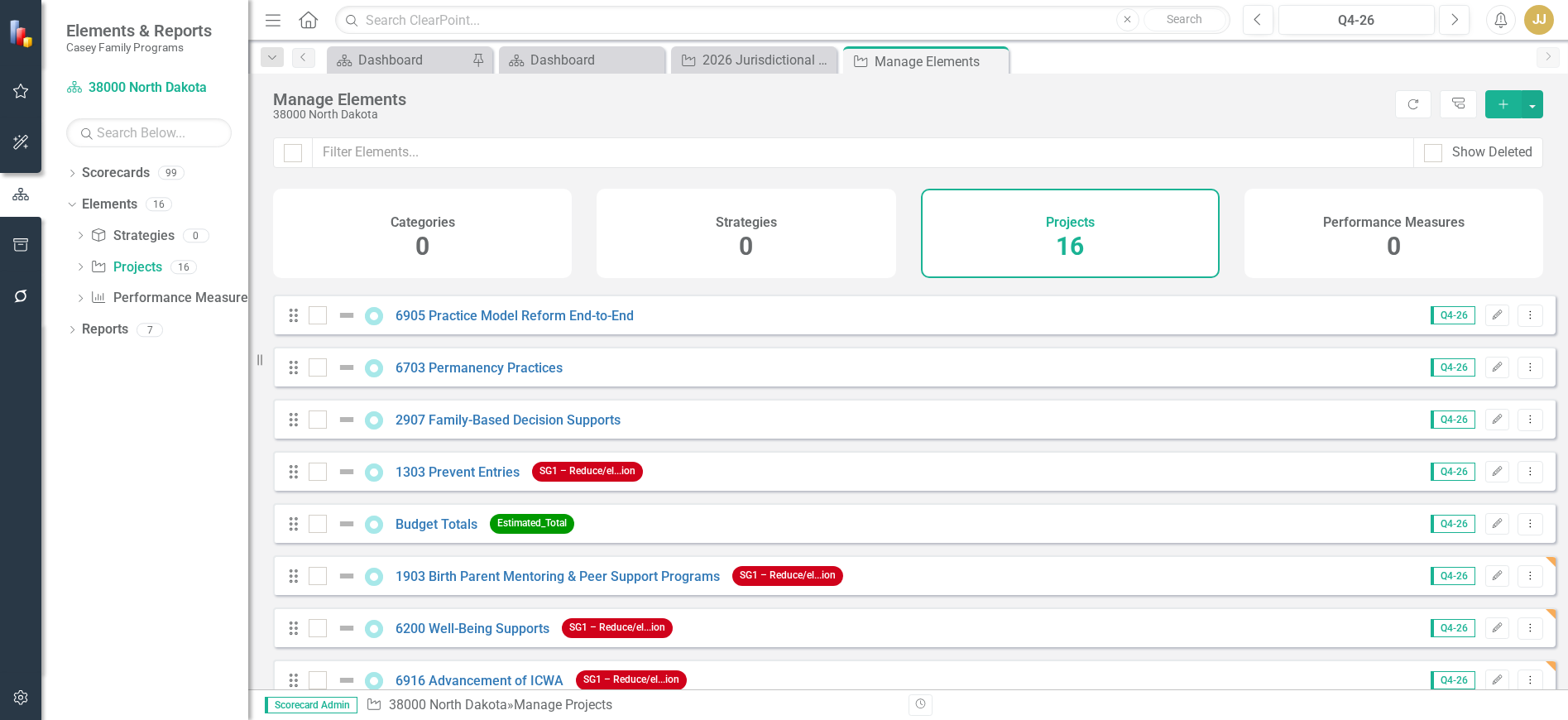 scroll, scrollTop: 444, scrollLeft: 0, axis: vertical 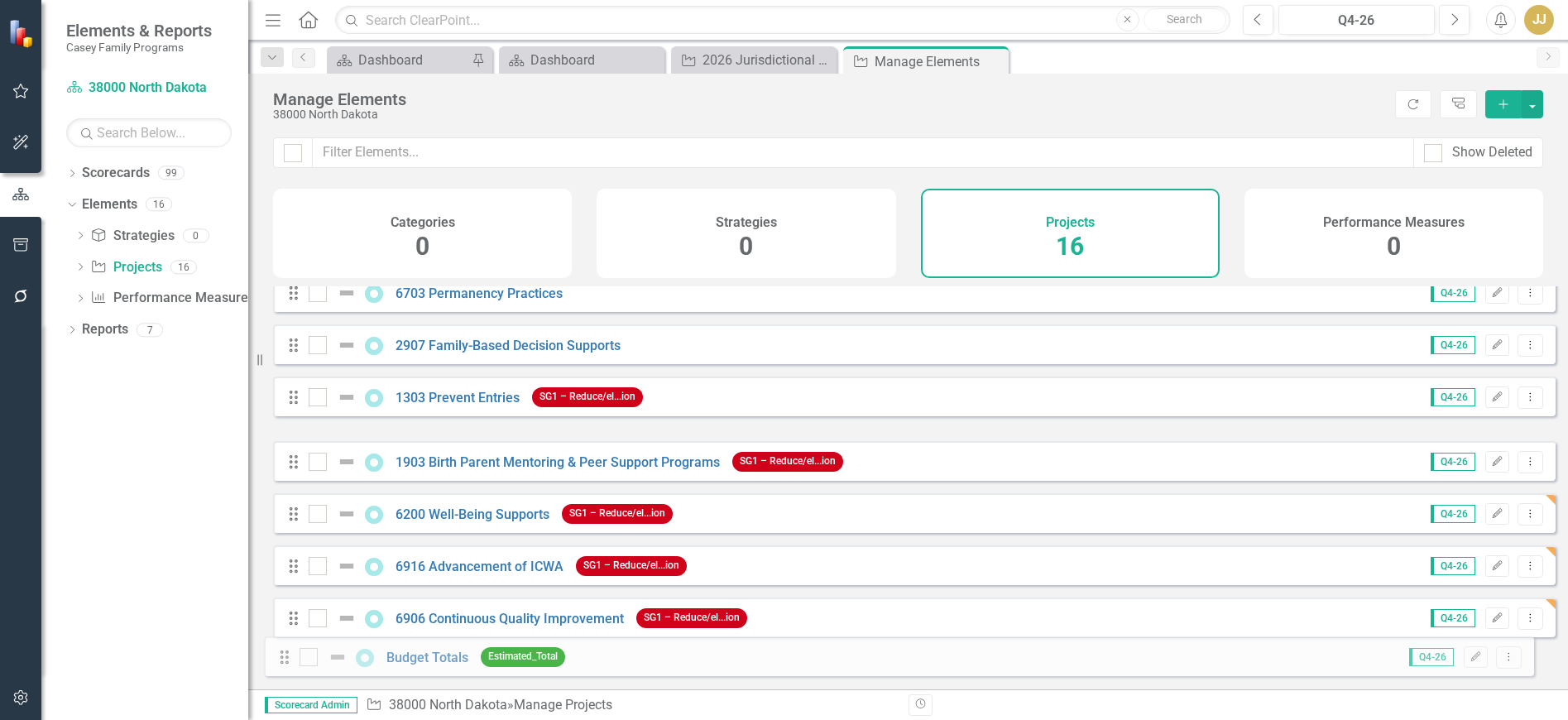 drag, startPoint x: 295, startPoint y: 453, endPoint x: 286, endPoint y: 668, distance: 215.18829 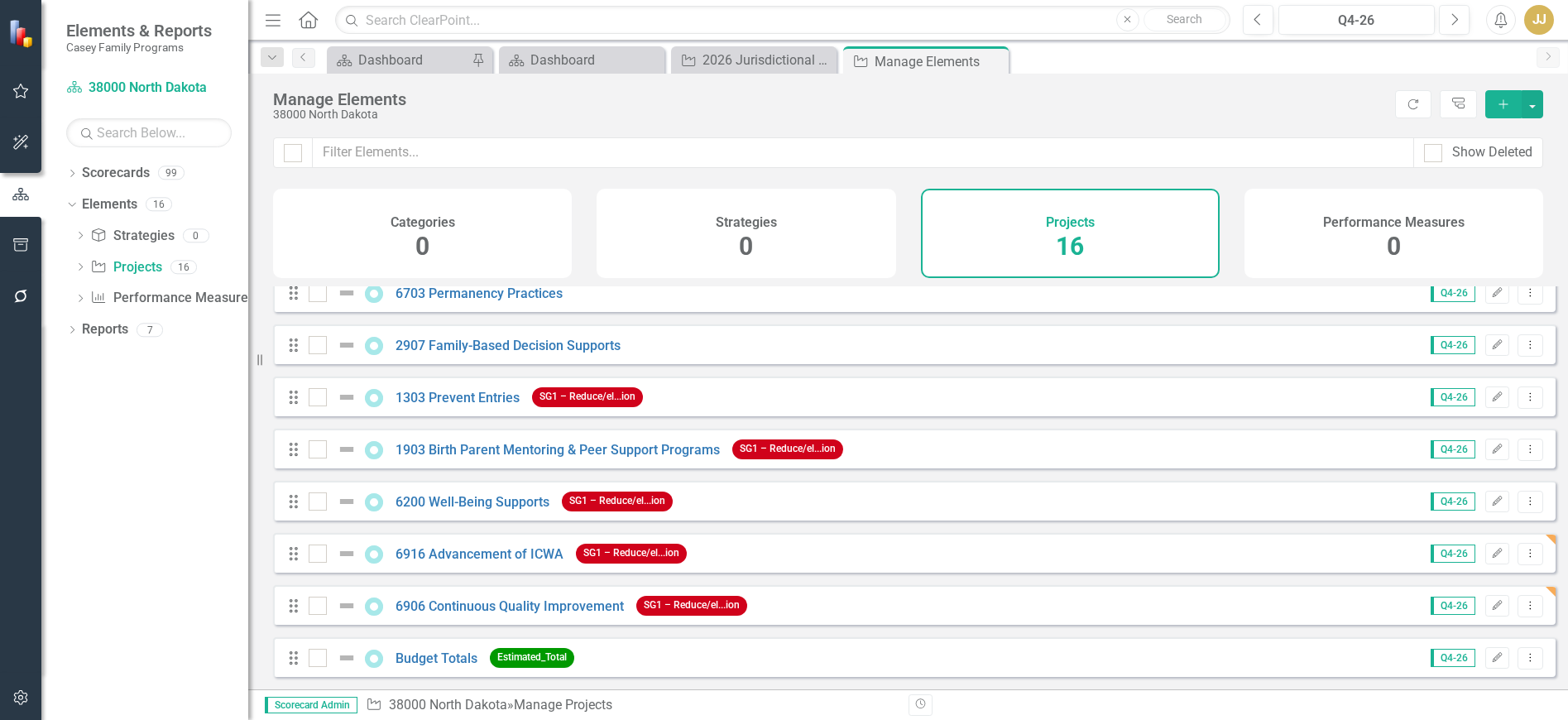 click on "Close" 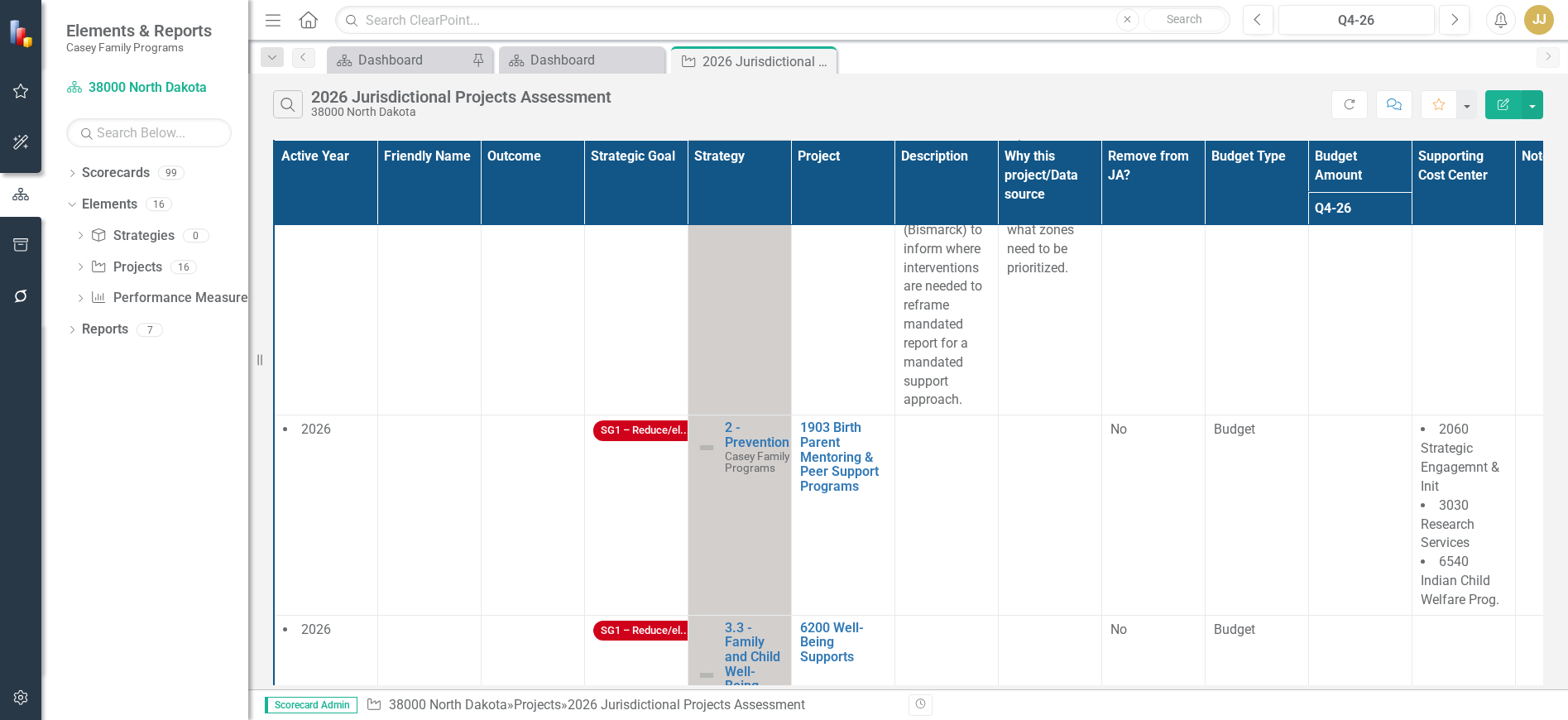 scroll, scrollTop: 1111, scrollLeft: 0, axis: vertical 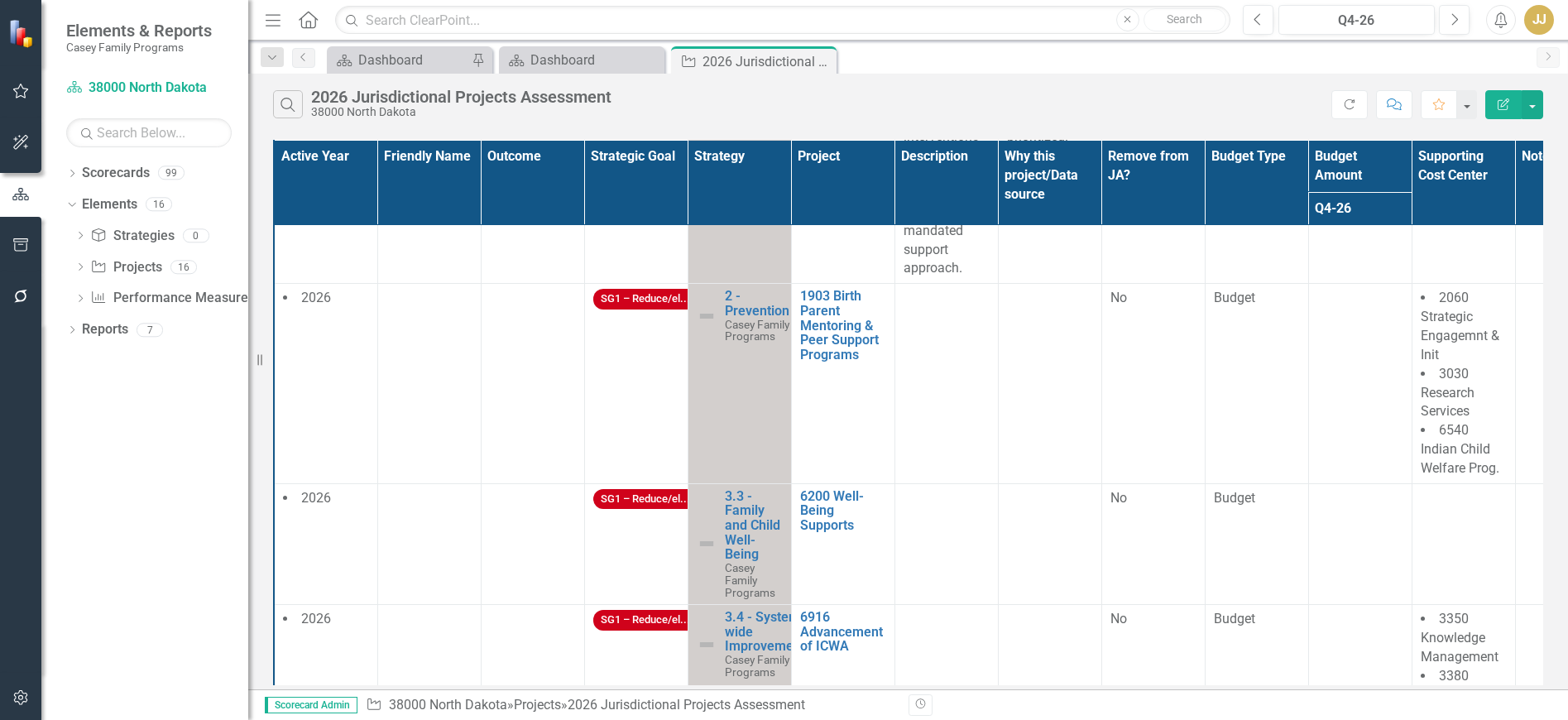 click at bounding box center [429, 383] 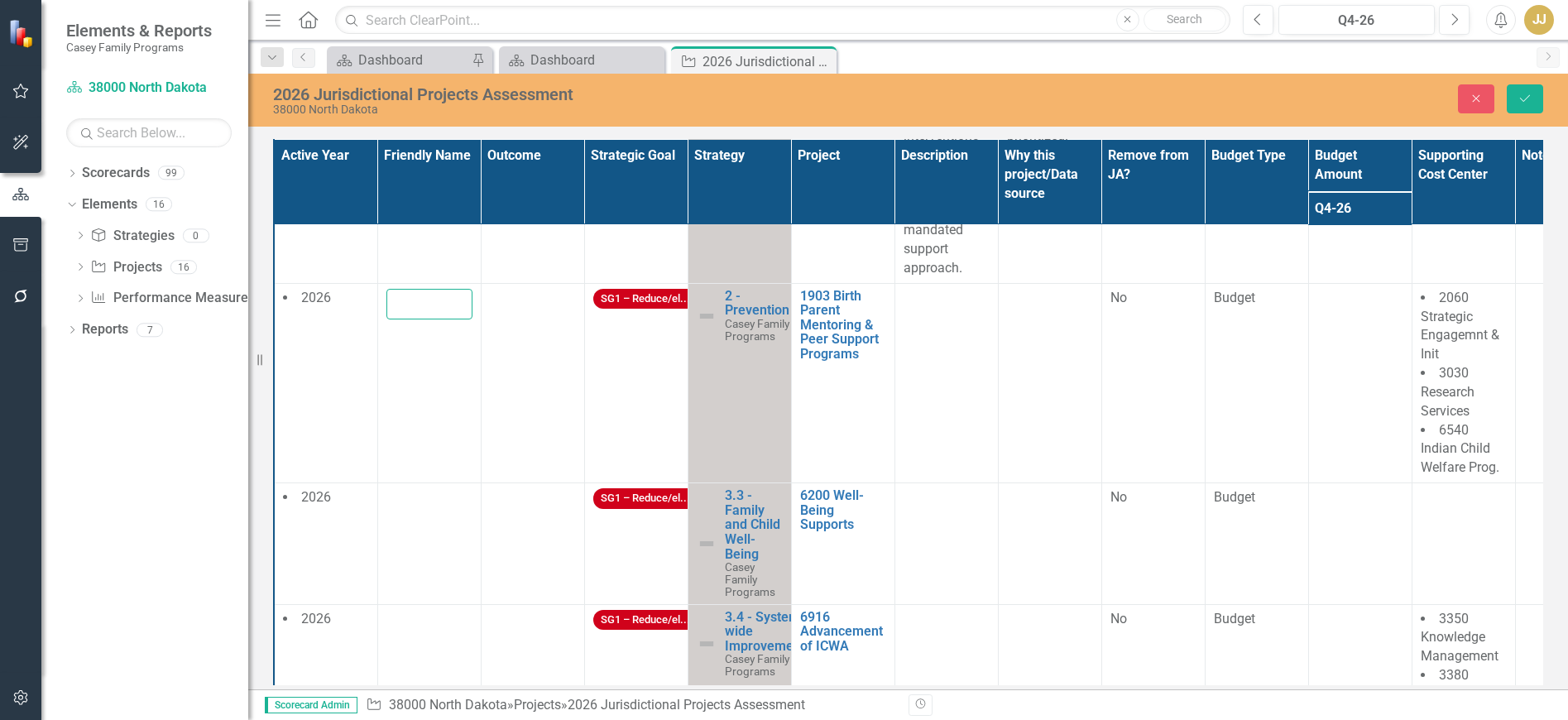 click at bounding box center (429, 304) 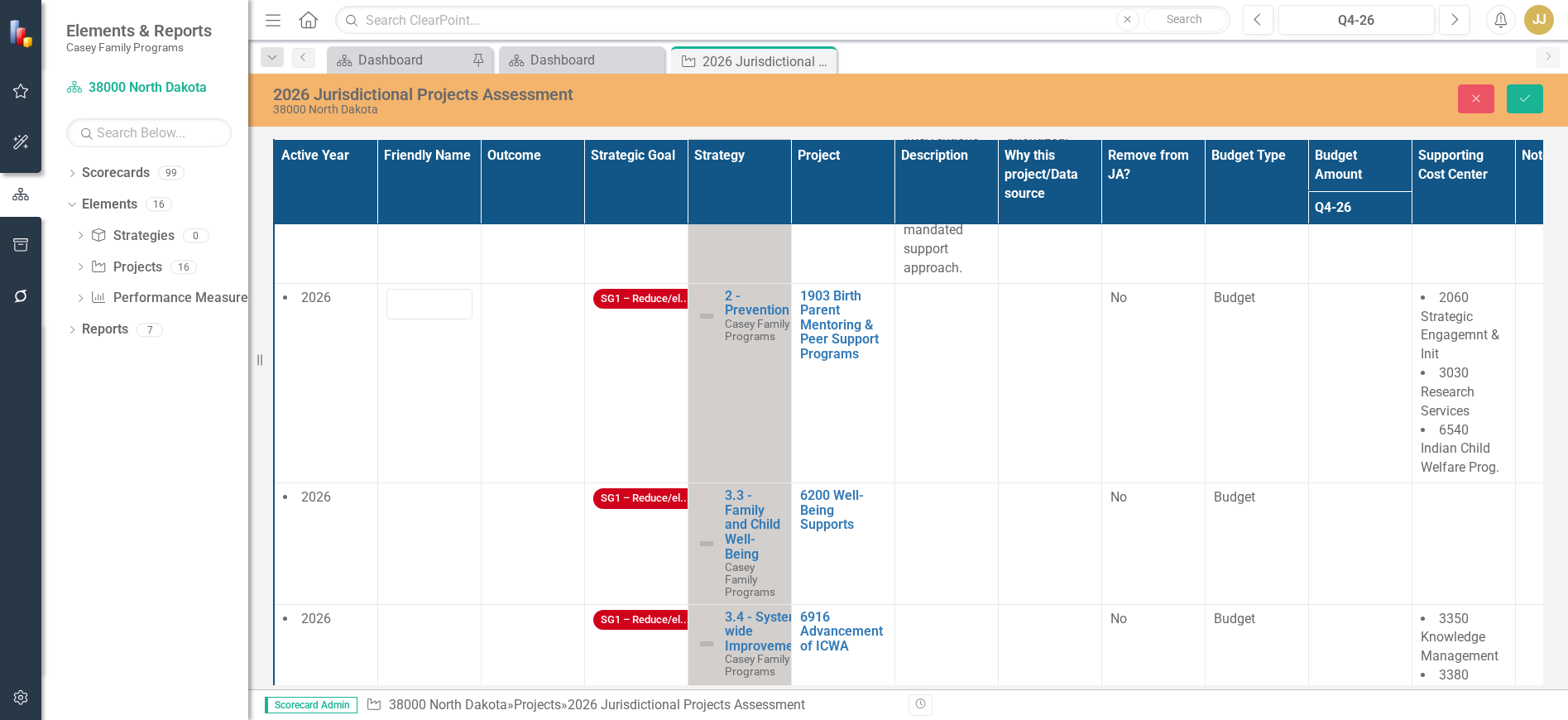 drag, startPoint x: 393, startPoint y: 414, endPoint x: 402, endPoint y: 412, distance: 9.21954 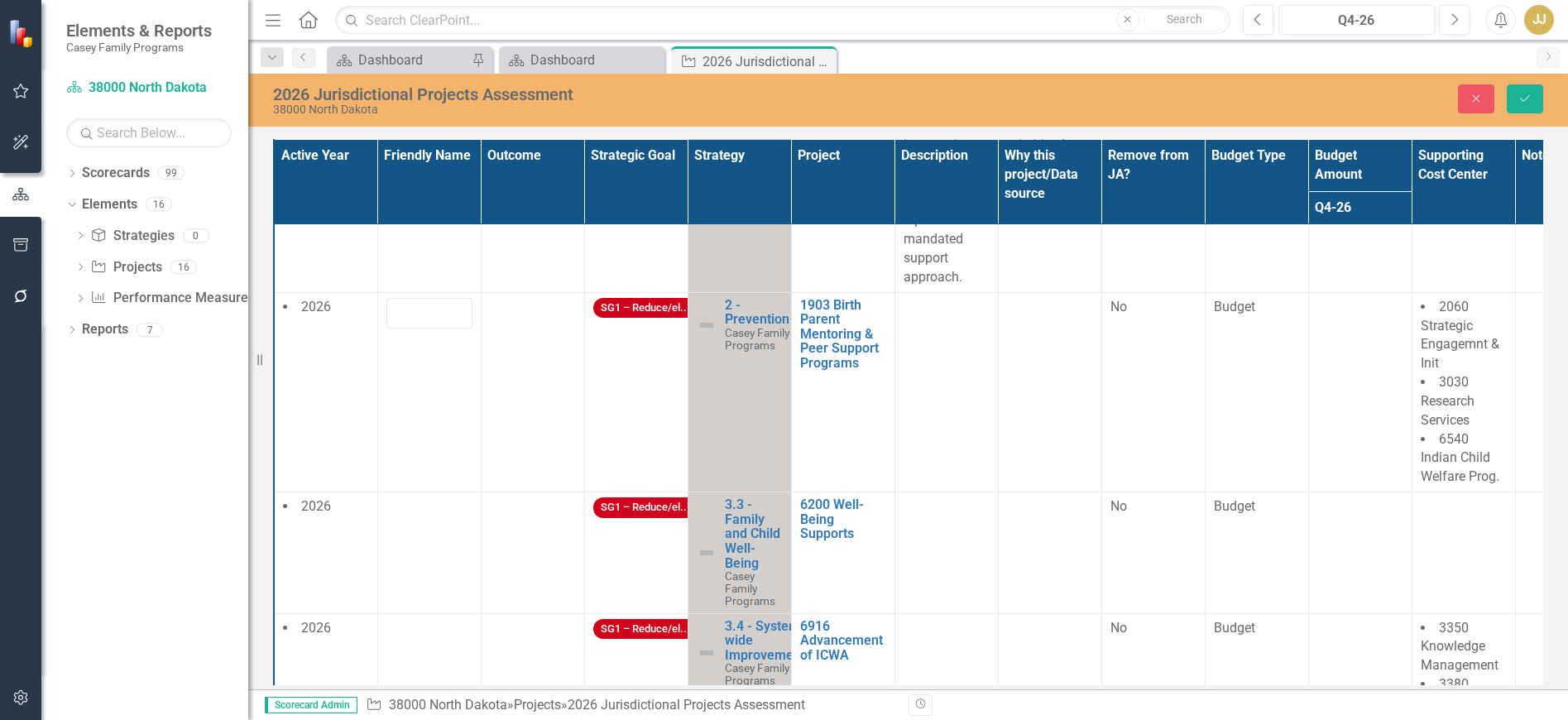 scroll, scrollTop: 1117, scrollLeft: 0, axis: vertical 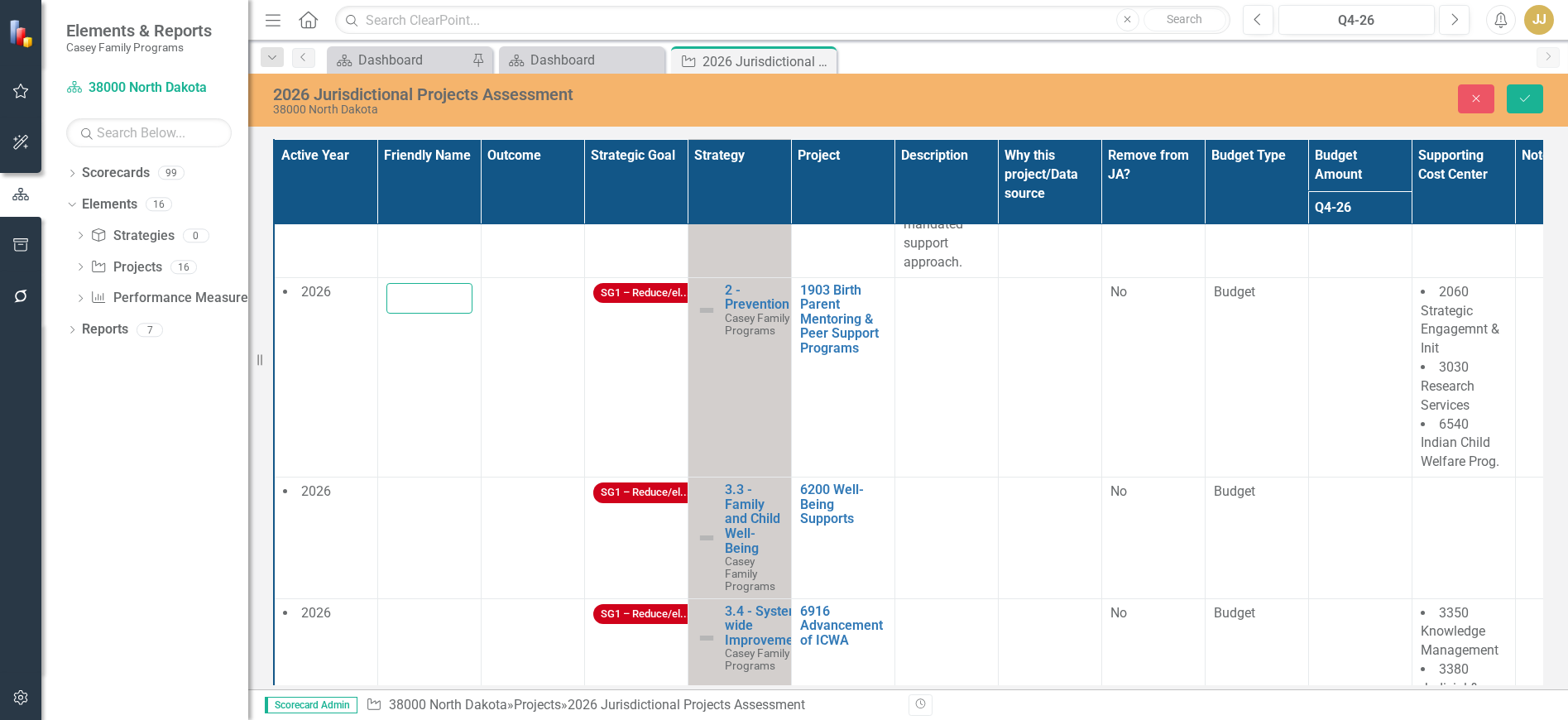 click at bounding box center (429, 298) 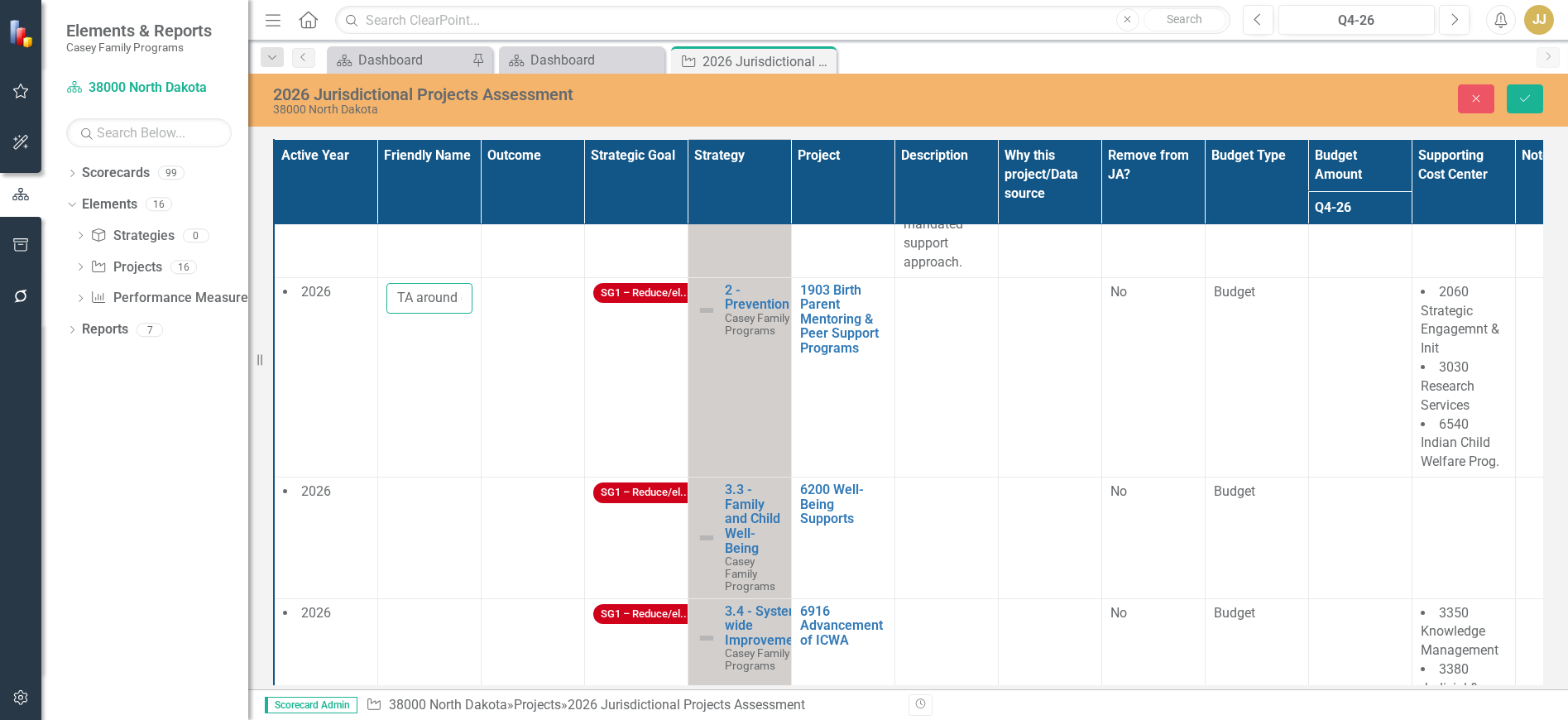 scroll, scrollTop: 0, scrollLeft: 252, axis: horizontal 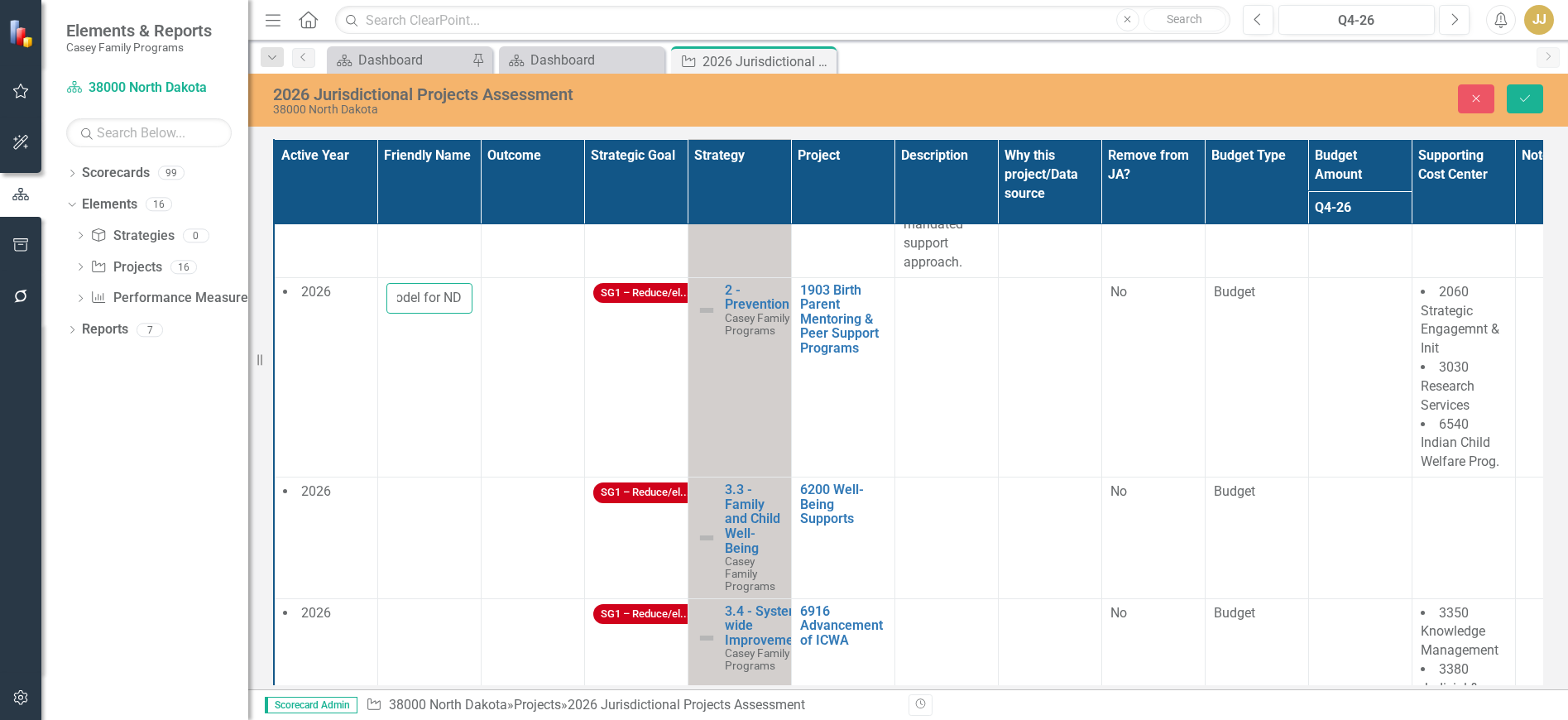 type on "TA around developing a parent to parent model for ND" 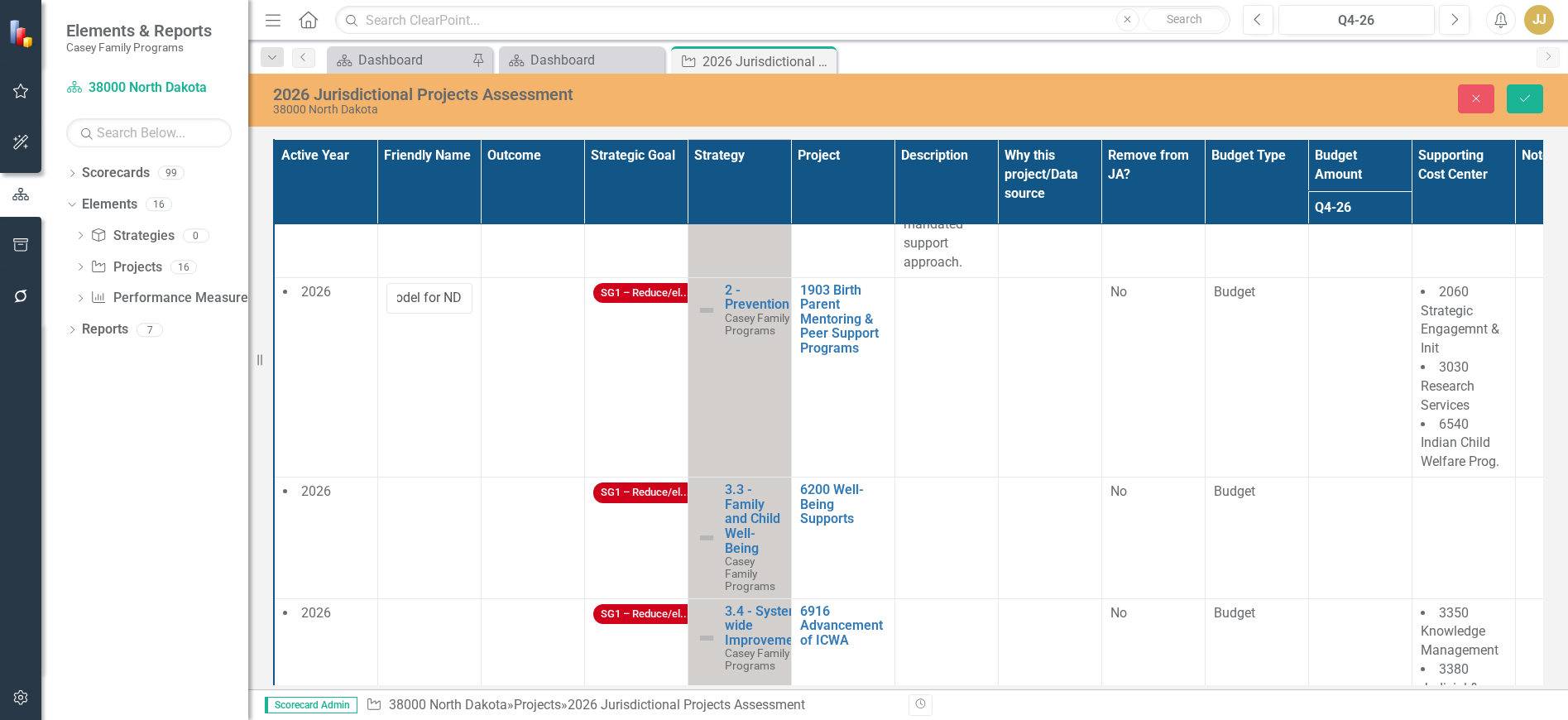 click at bounding box center (532, 377) 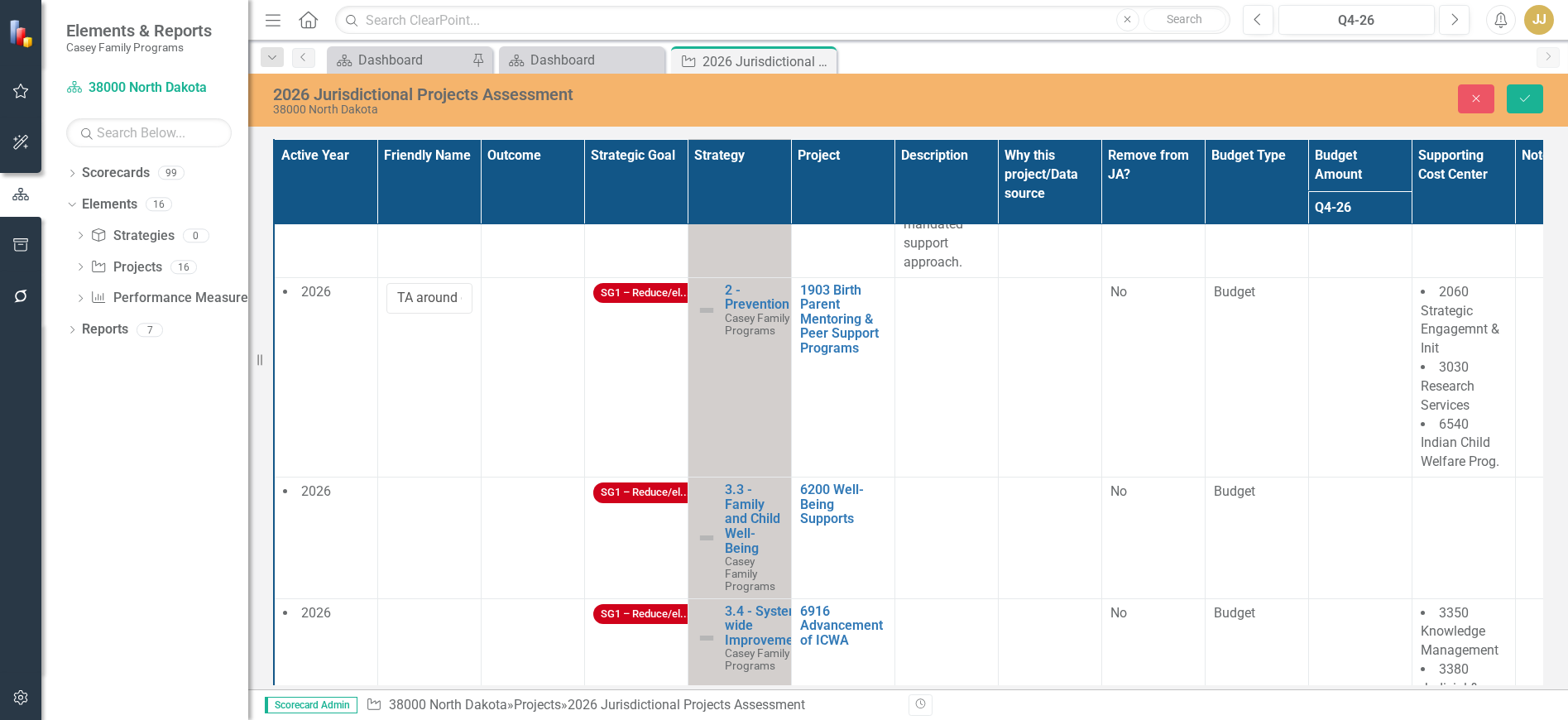 click at bounding box center [532, 377] 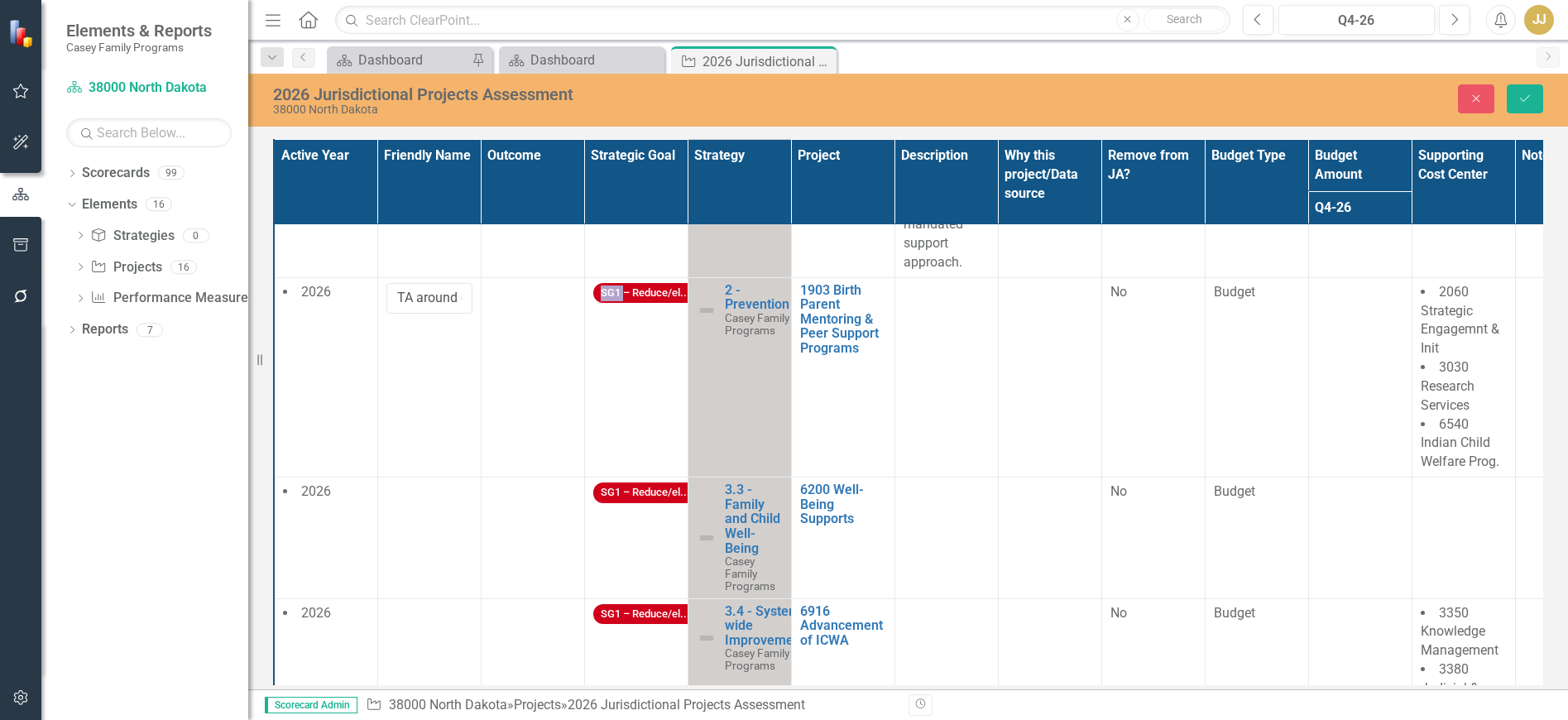click at bounding box center [532, 377] 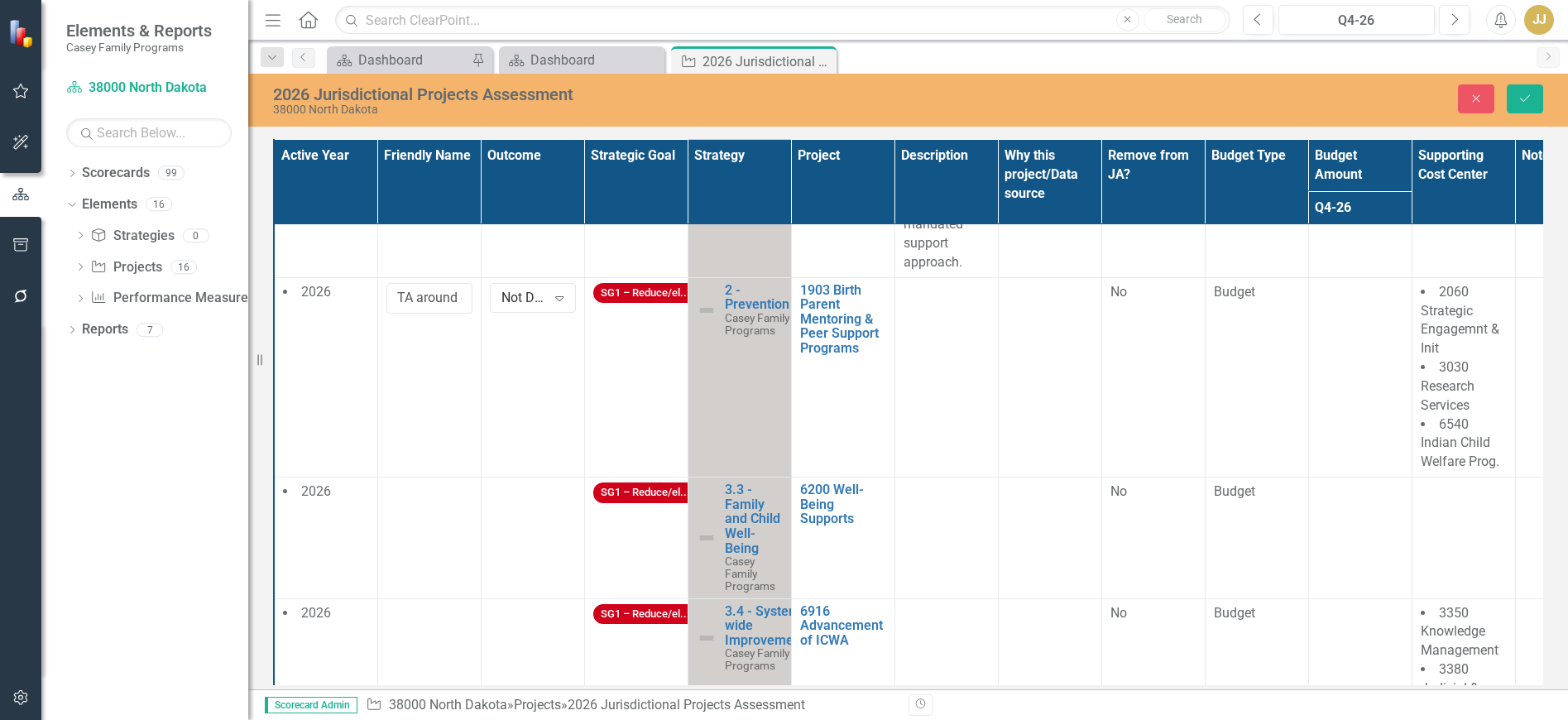 click on "Not Defined" at bounding box center (524, 297) 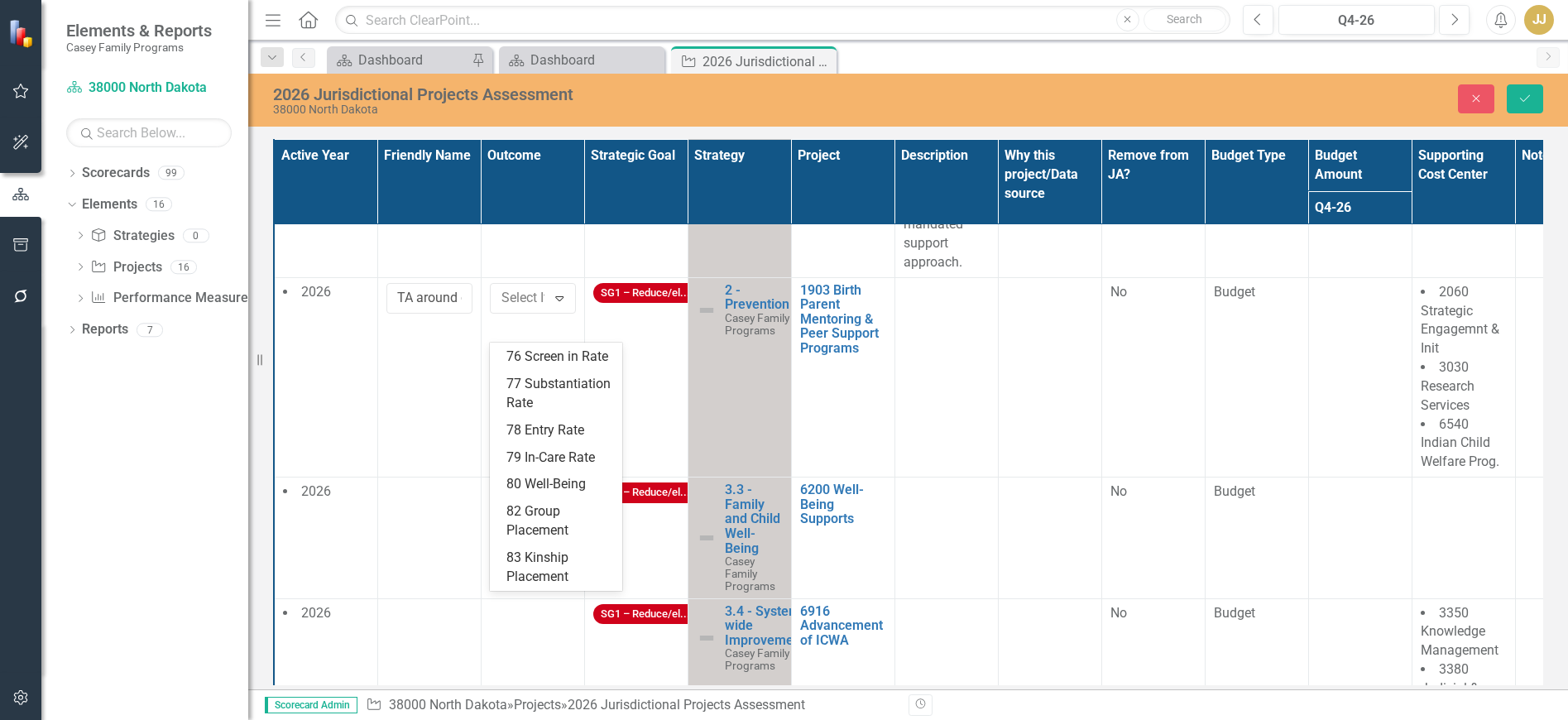scroll, scrollTop: 503, scrollLeft: 0, axis: vertical 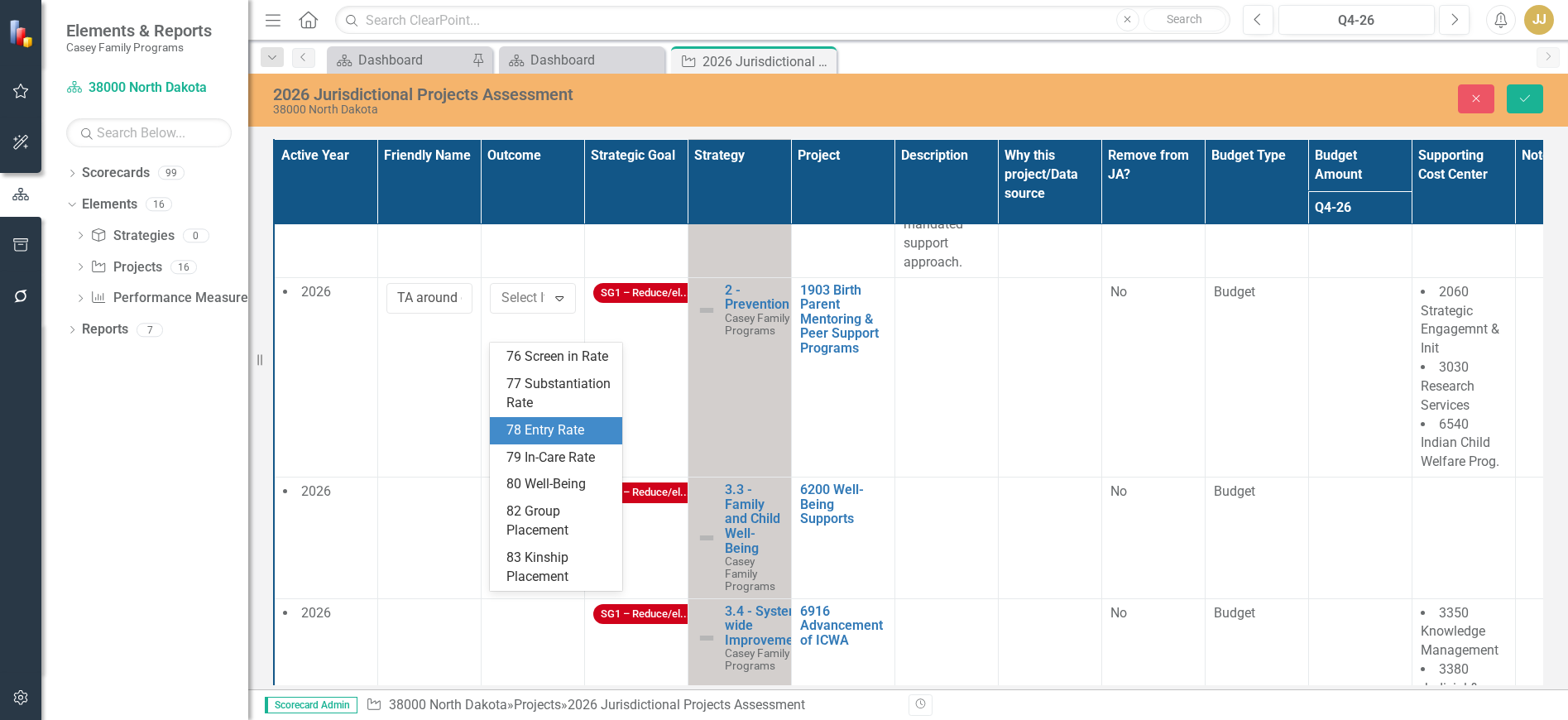 click on "78 Entry Rate" at bounding box center [559, 430] 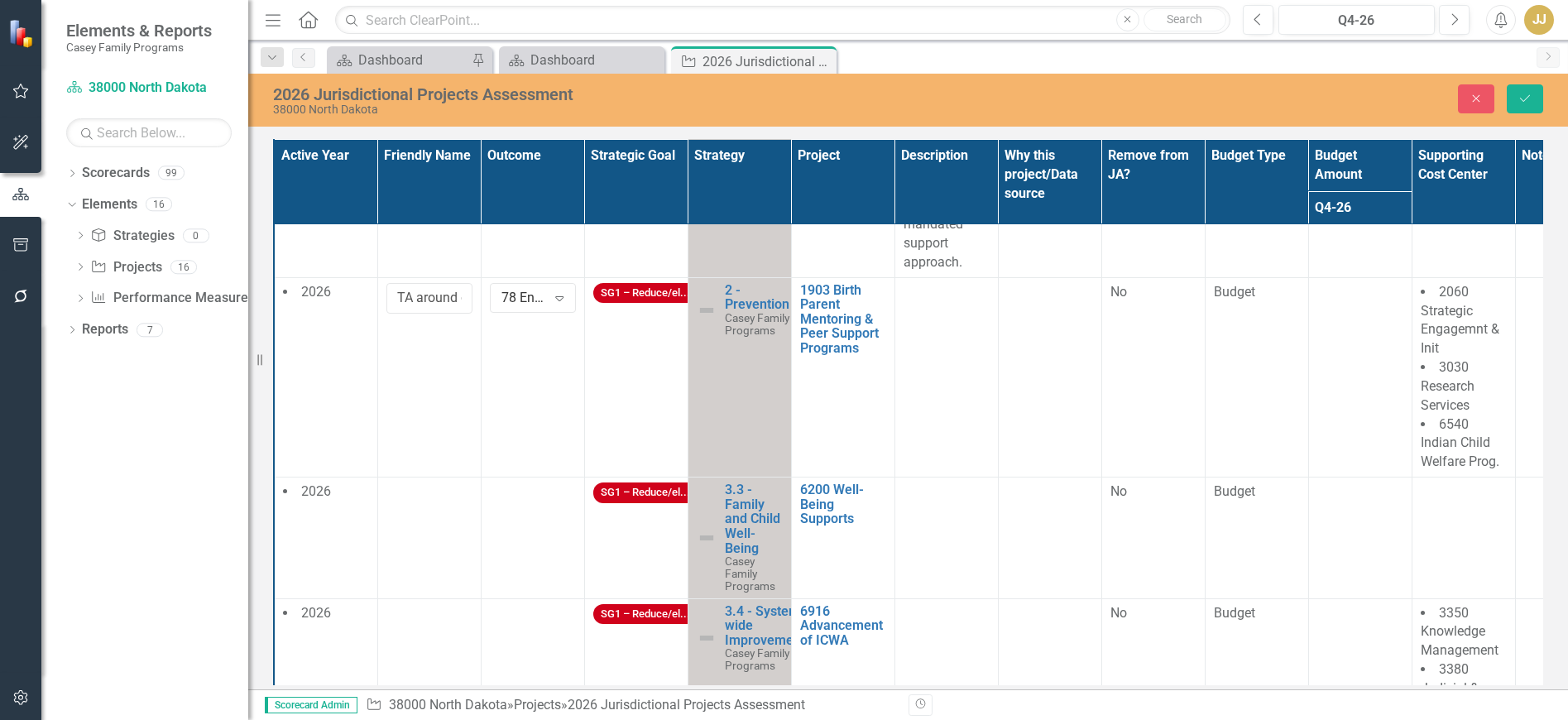click at bounding box center (946, 377) 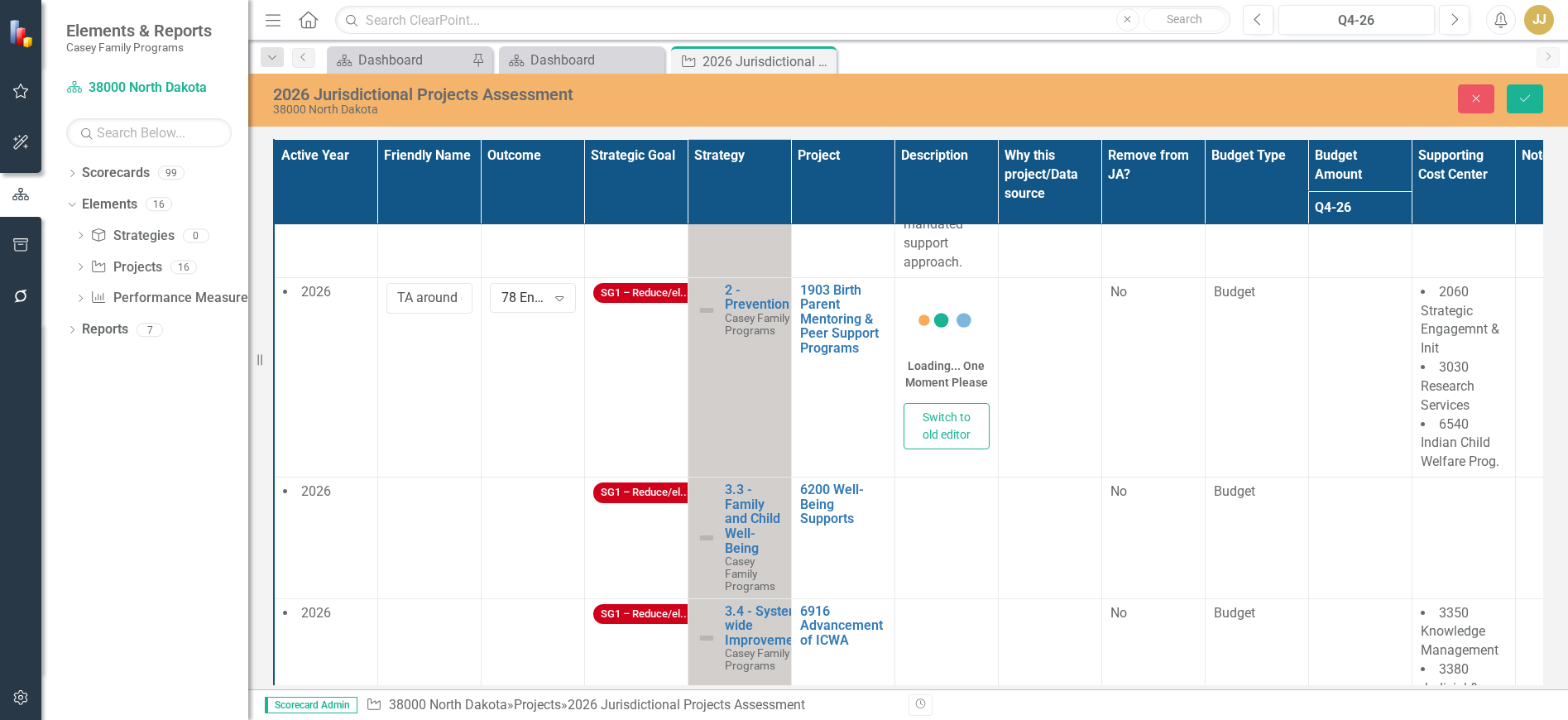 click 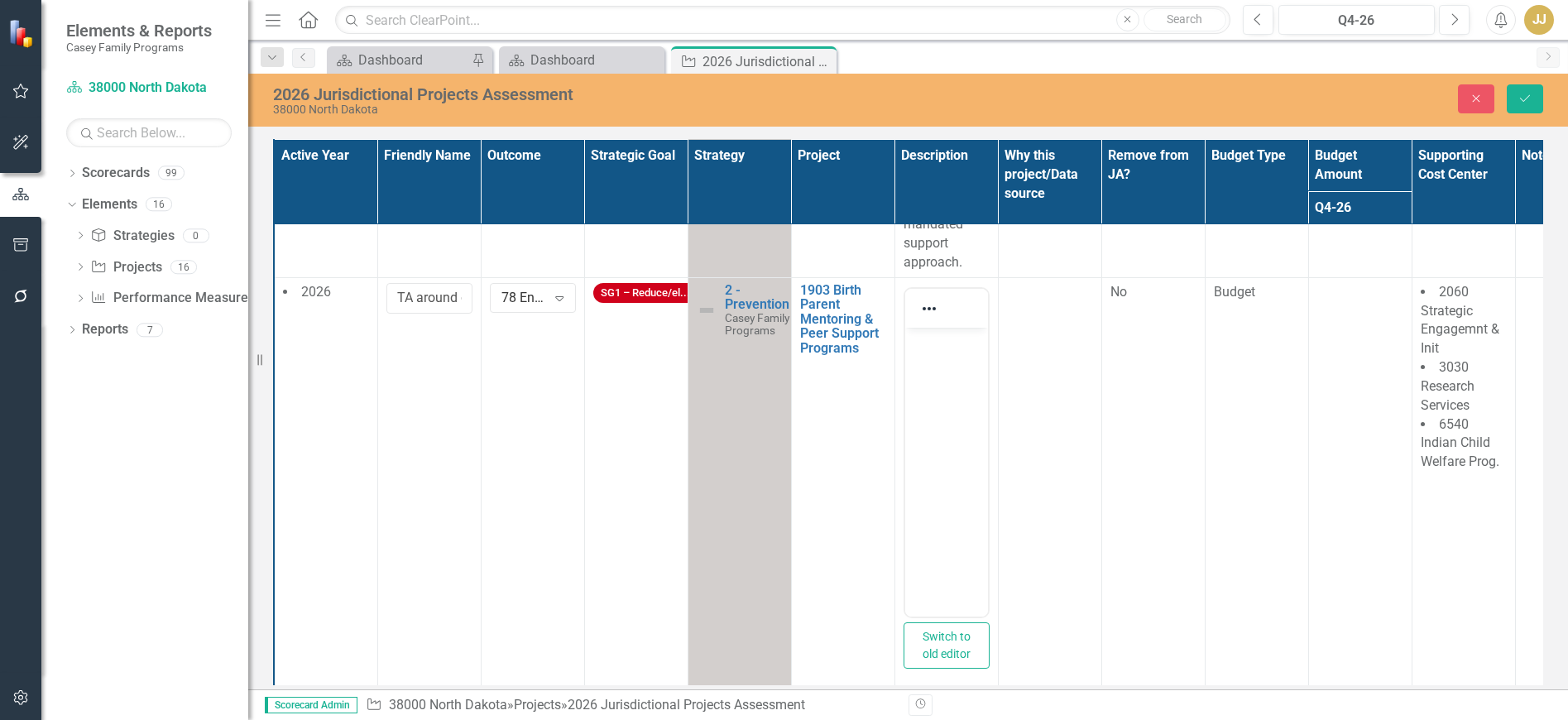 scroll, scrollTop: 0, scrollLeft: 0, axis: both 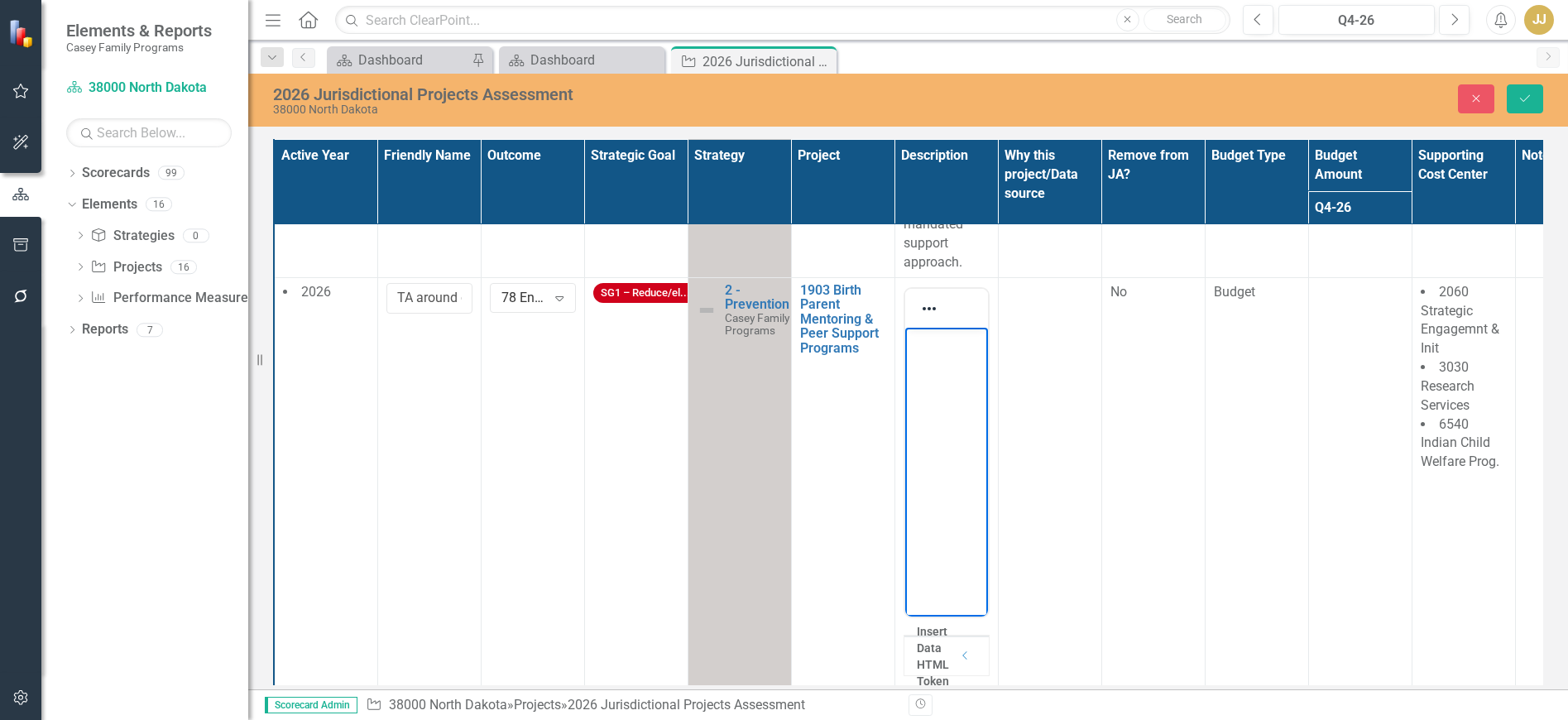 click at bounding box center (946, 451) 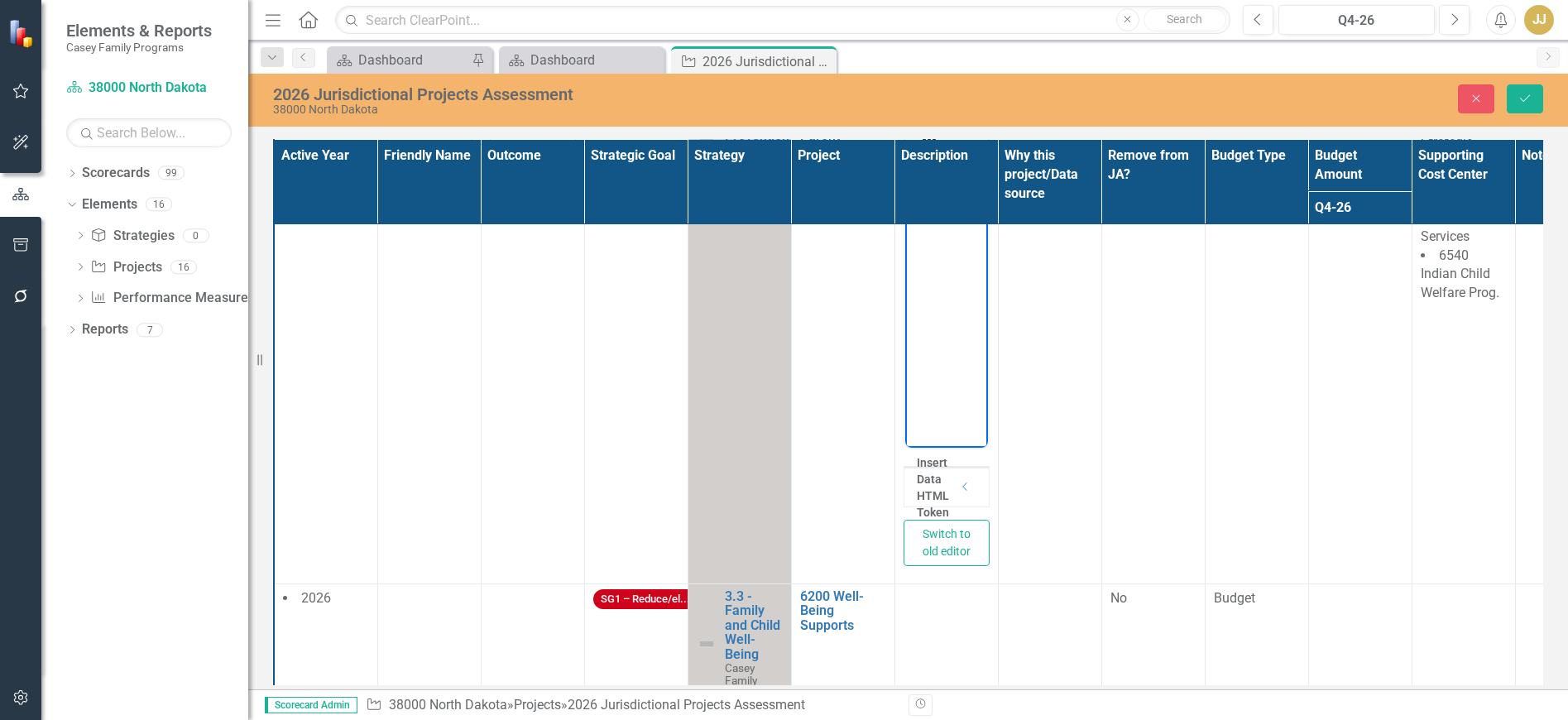 scroll, scrollTop: 1366, scrollLeft: 0, axis: vertical 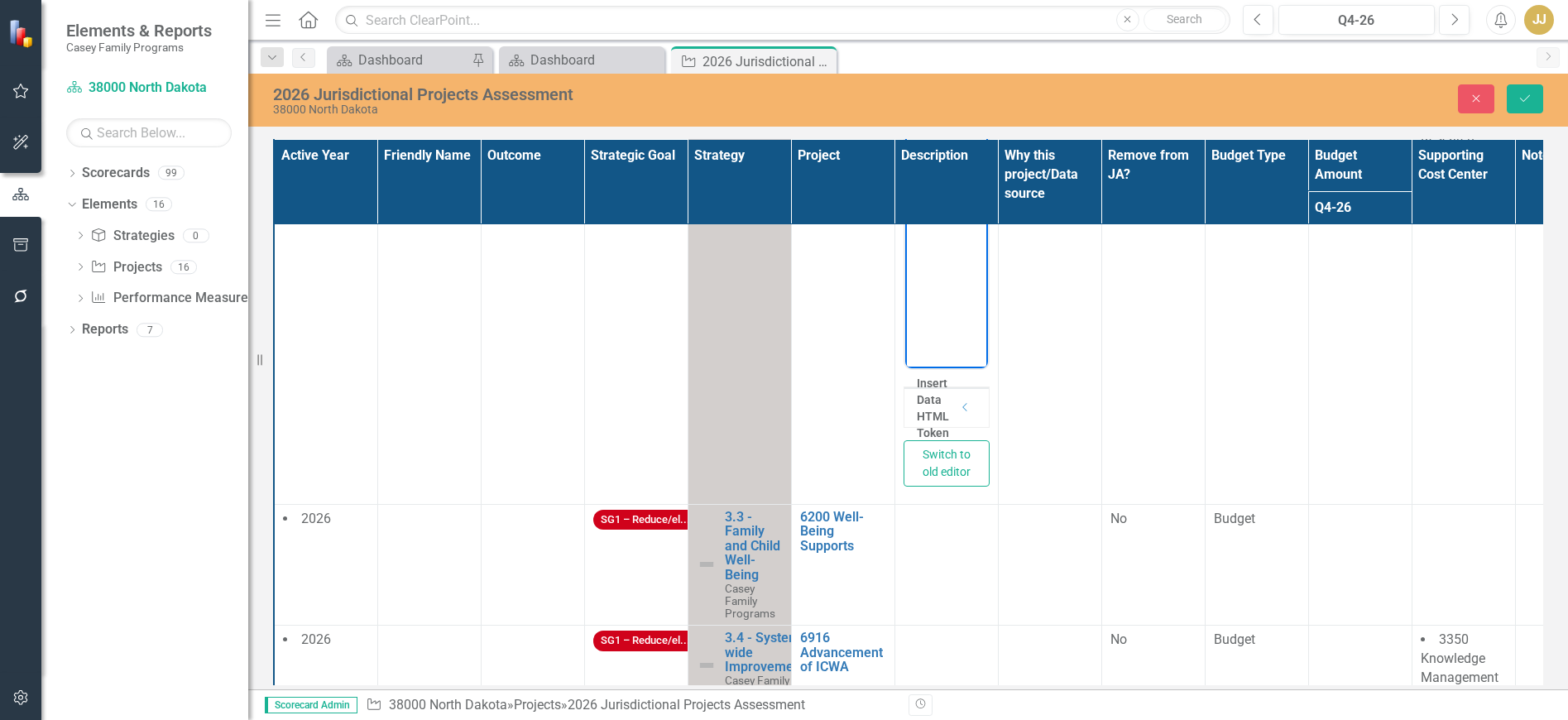 click at bounding box center [946, 203] 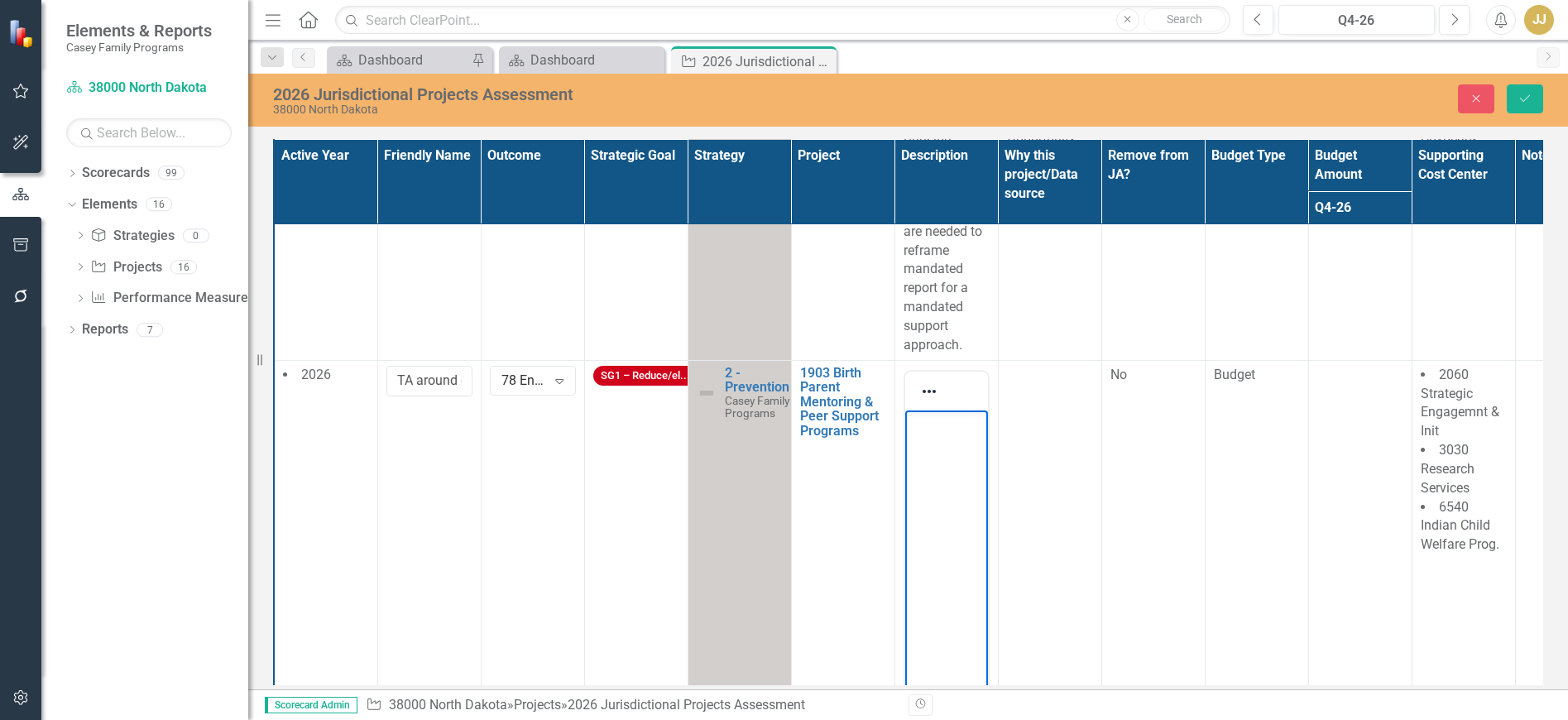 click at bounding box center (946, 534) 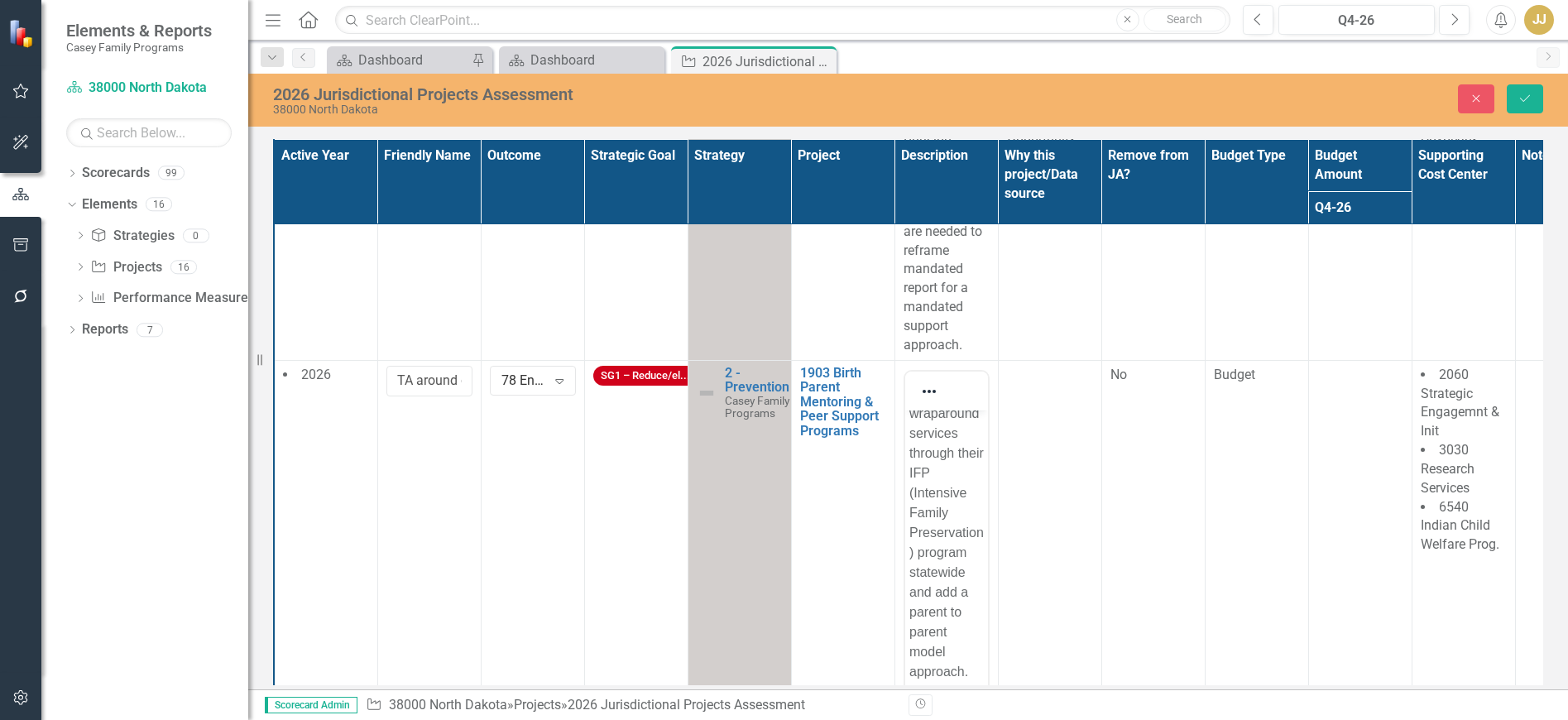 click at bounding box center (1049, 598) 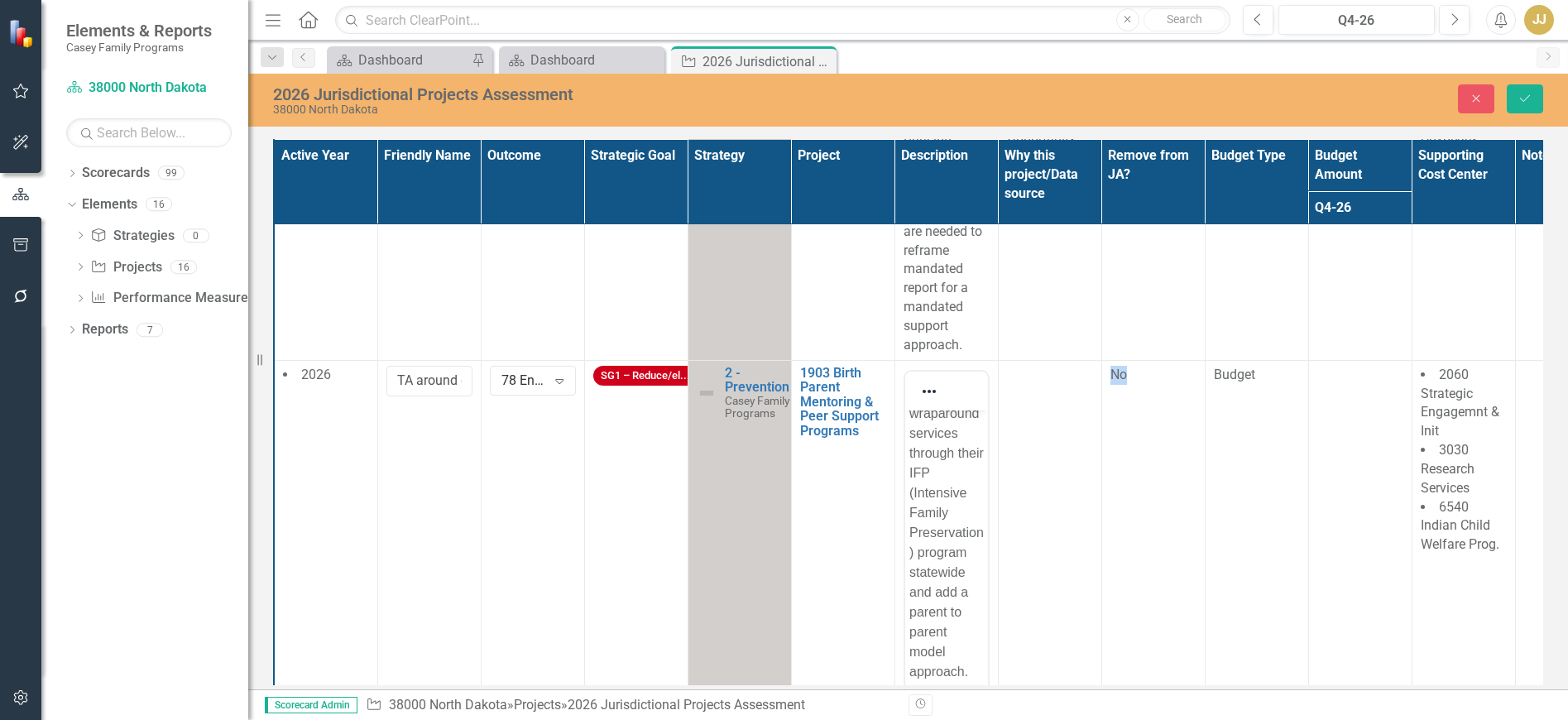 click at bounding box center [1049, 598] 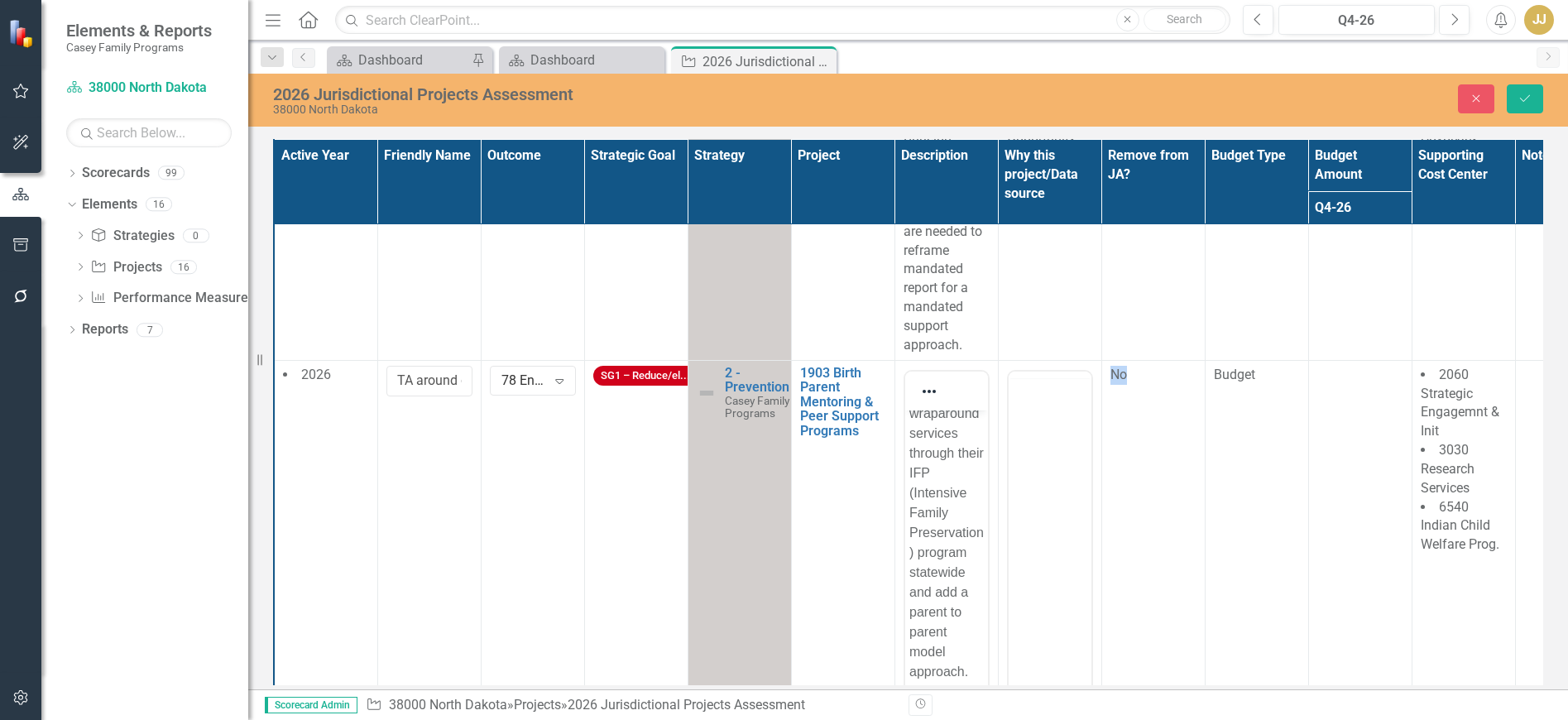 scroll, scrollTop: 0, scrollLeft: 0, axis: both 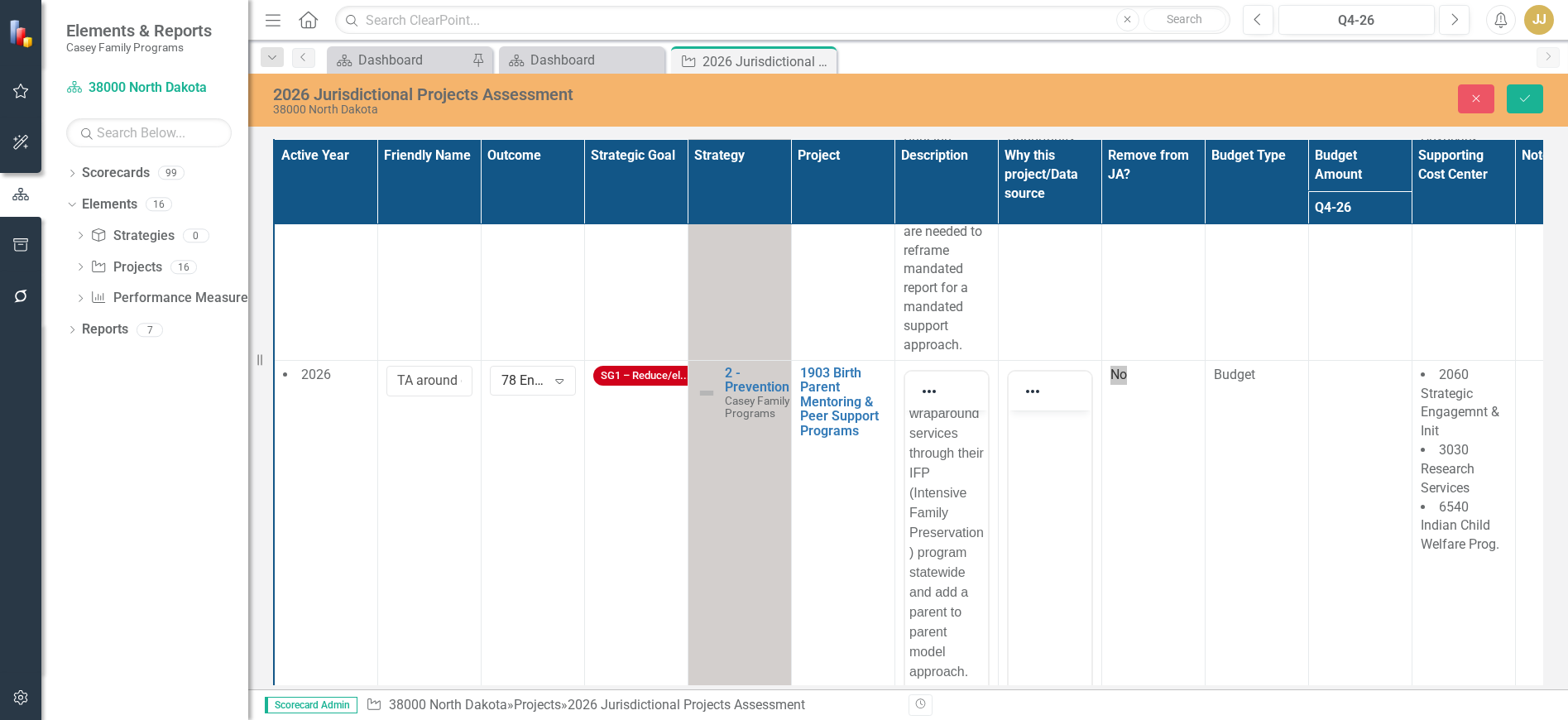 click at bounding box center (1049, 534) 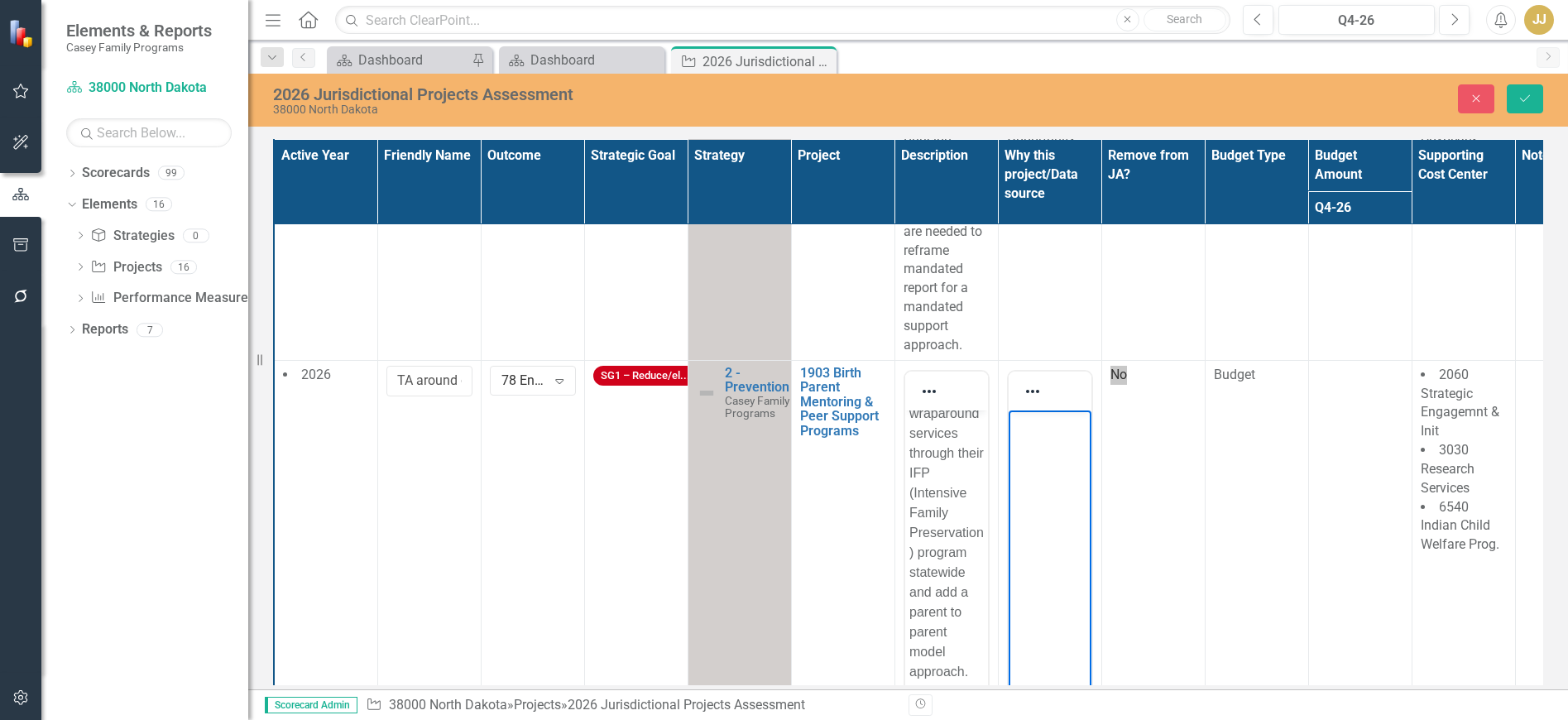 click at bounding box center [1049, 534] 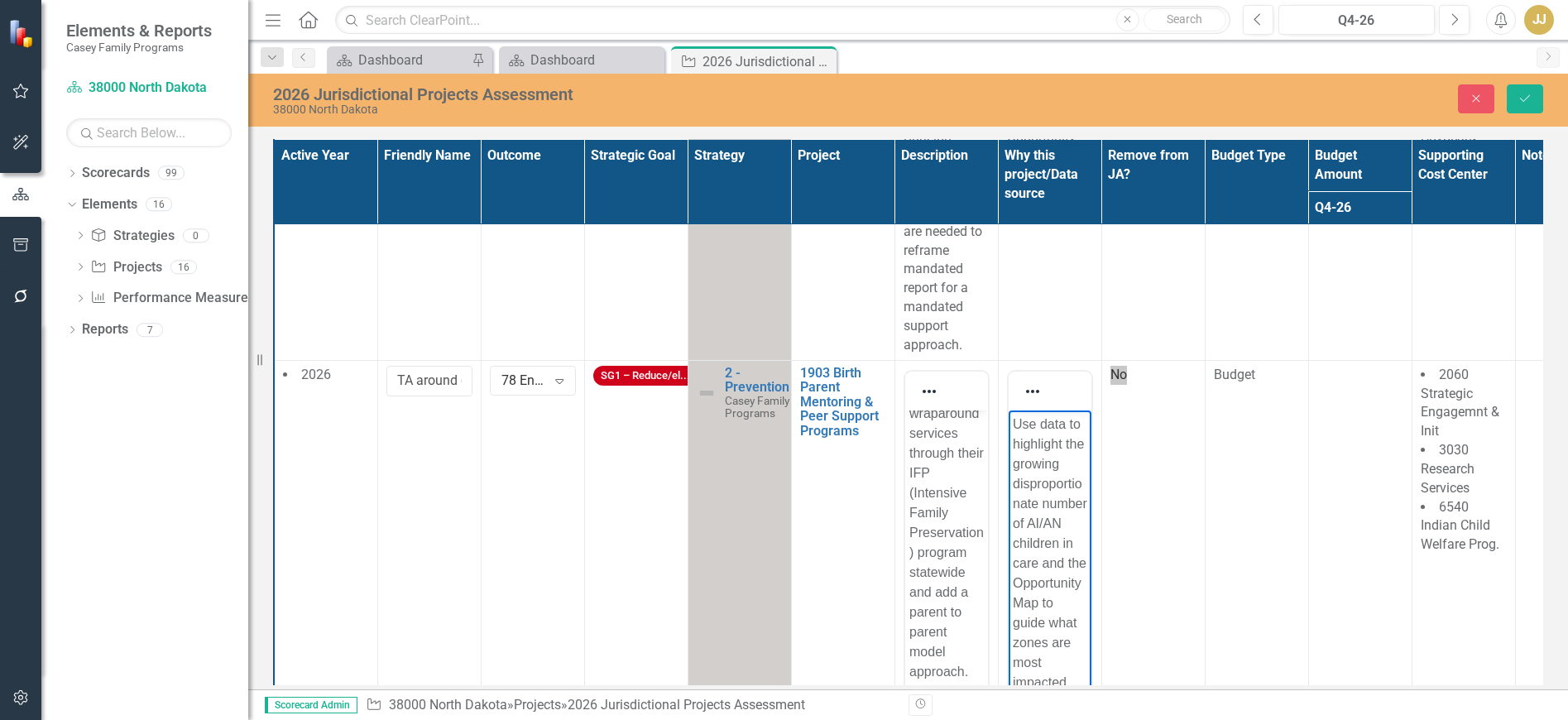 scroll, scrollTop: 89, scrollLeft: 0, axis: vertical 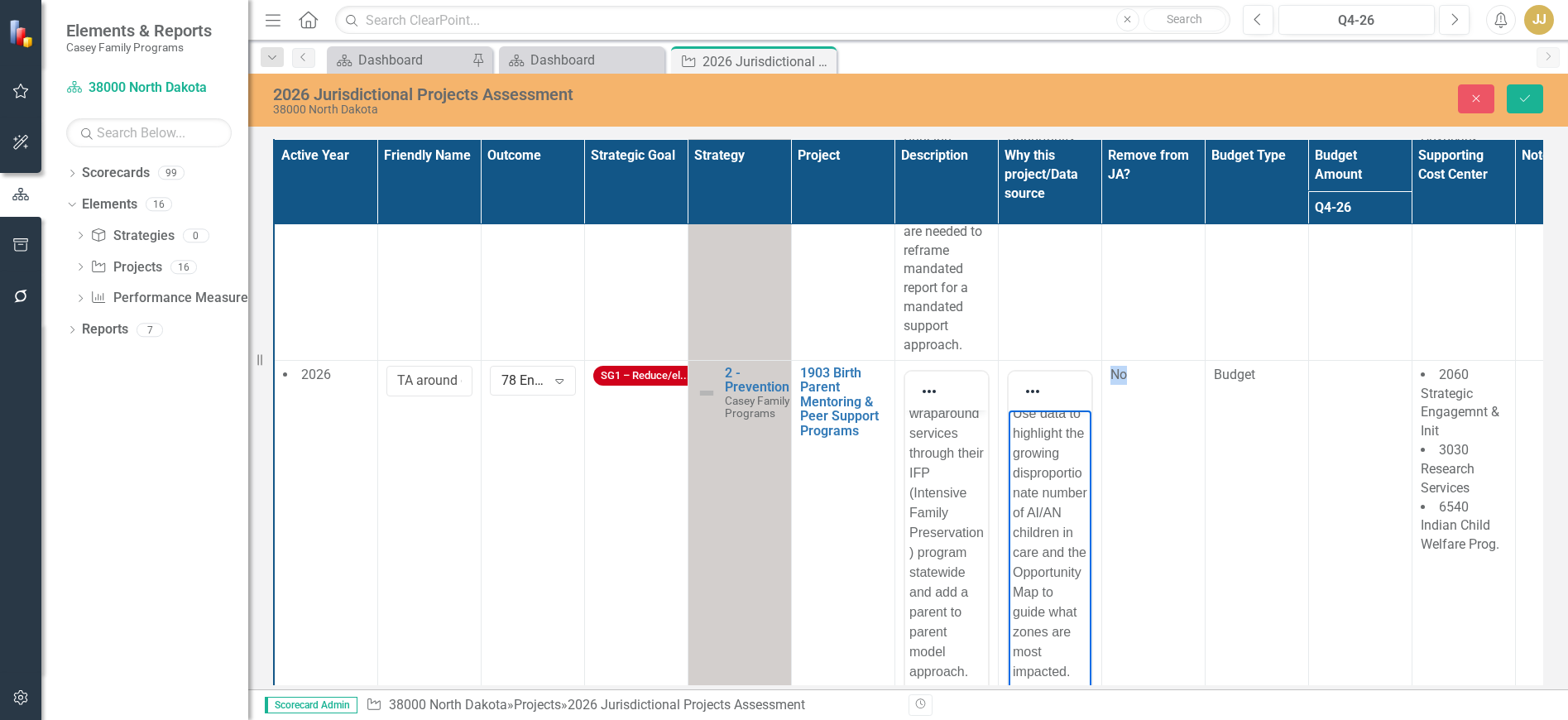 click on "No" at bounding box center (1153, 598) 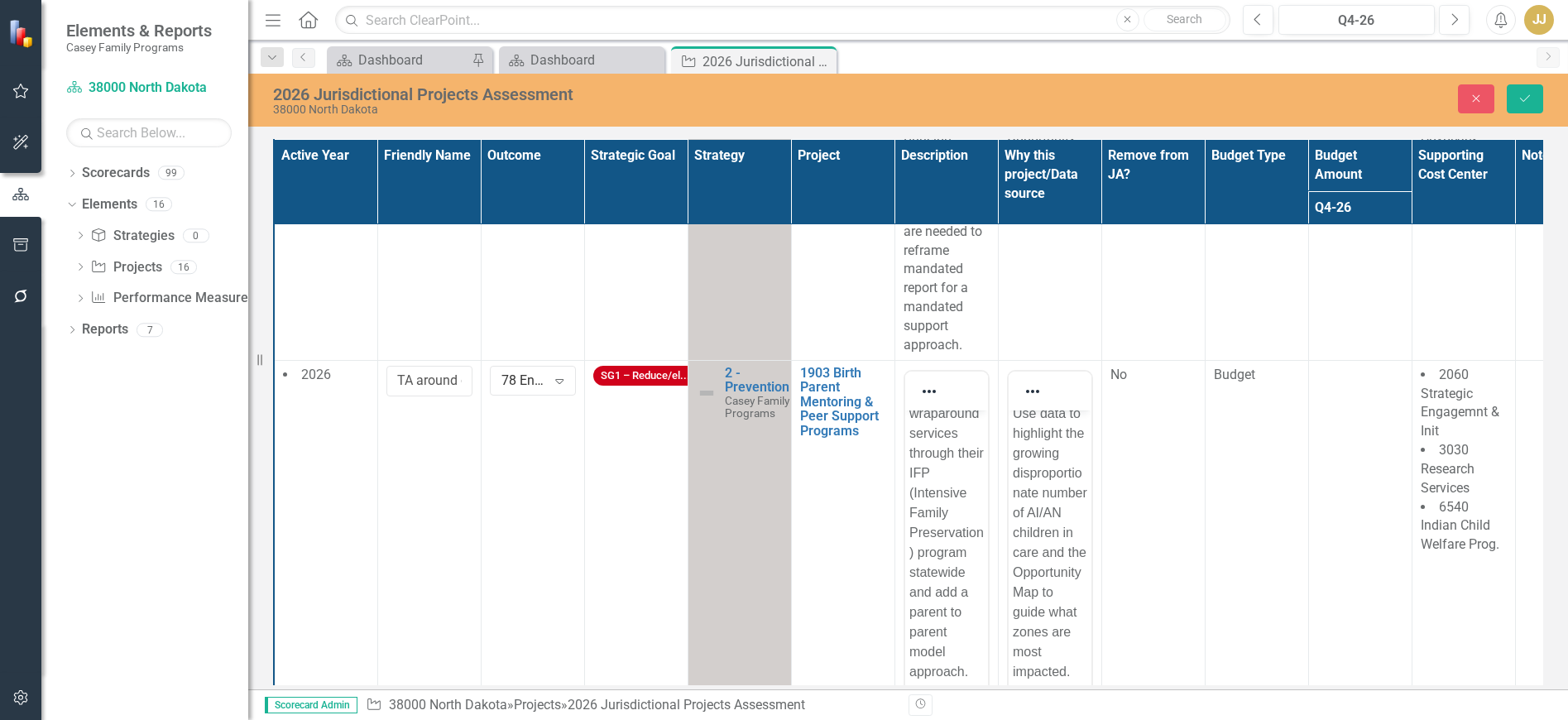 click at bounding box center [1359, 598] 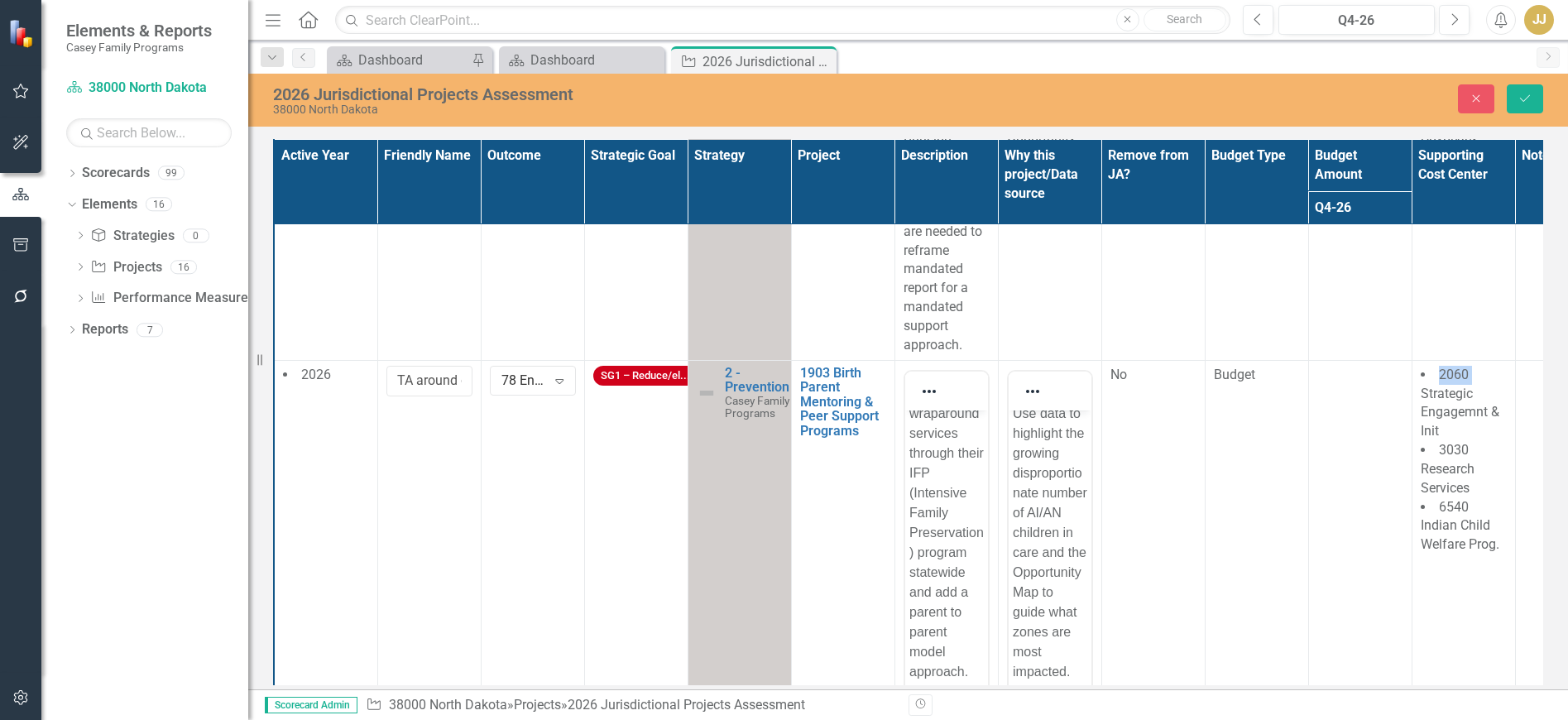 click at bounding box center [1359, 598] 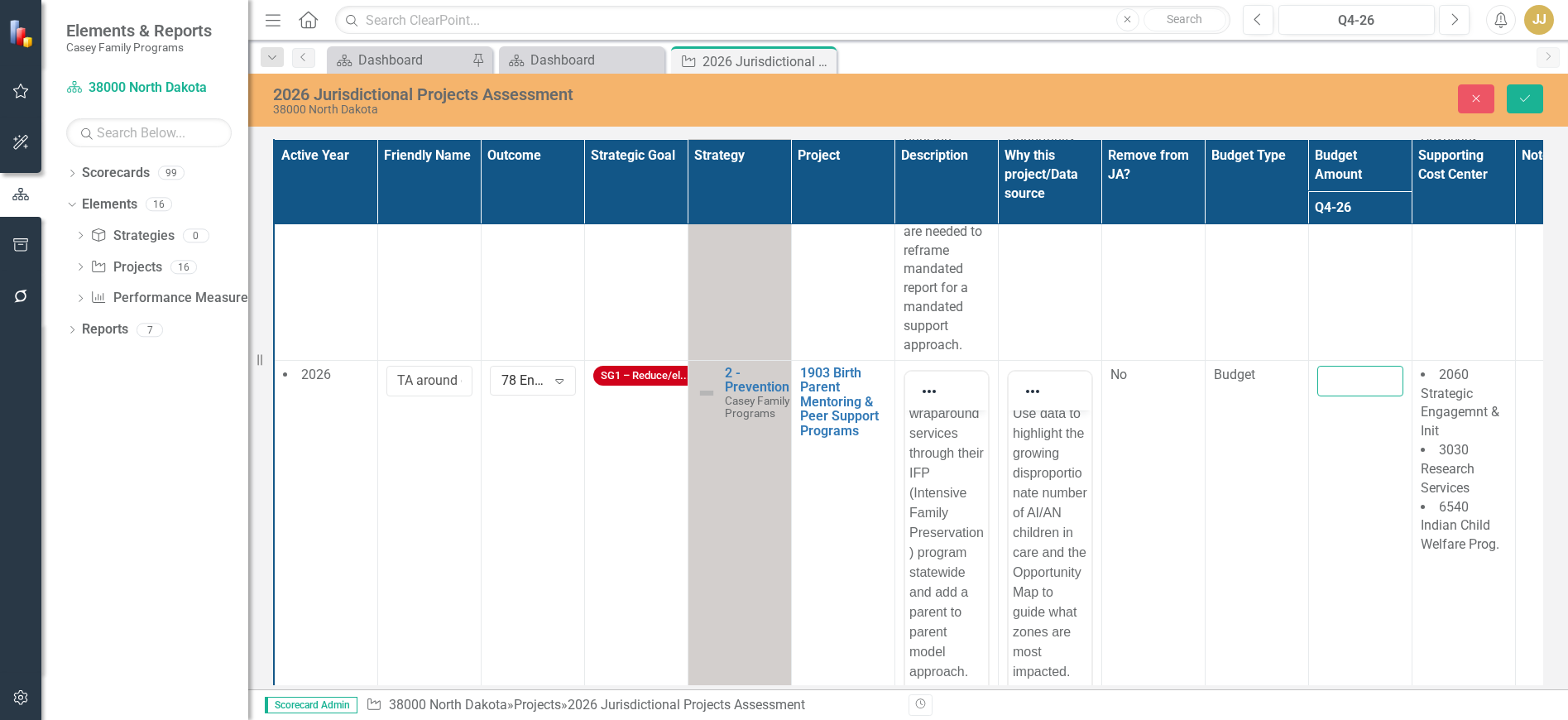 click at bounding box center (1360, 381) 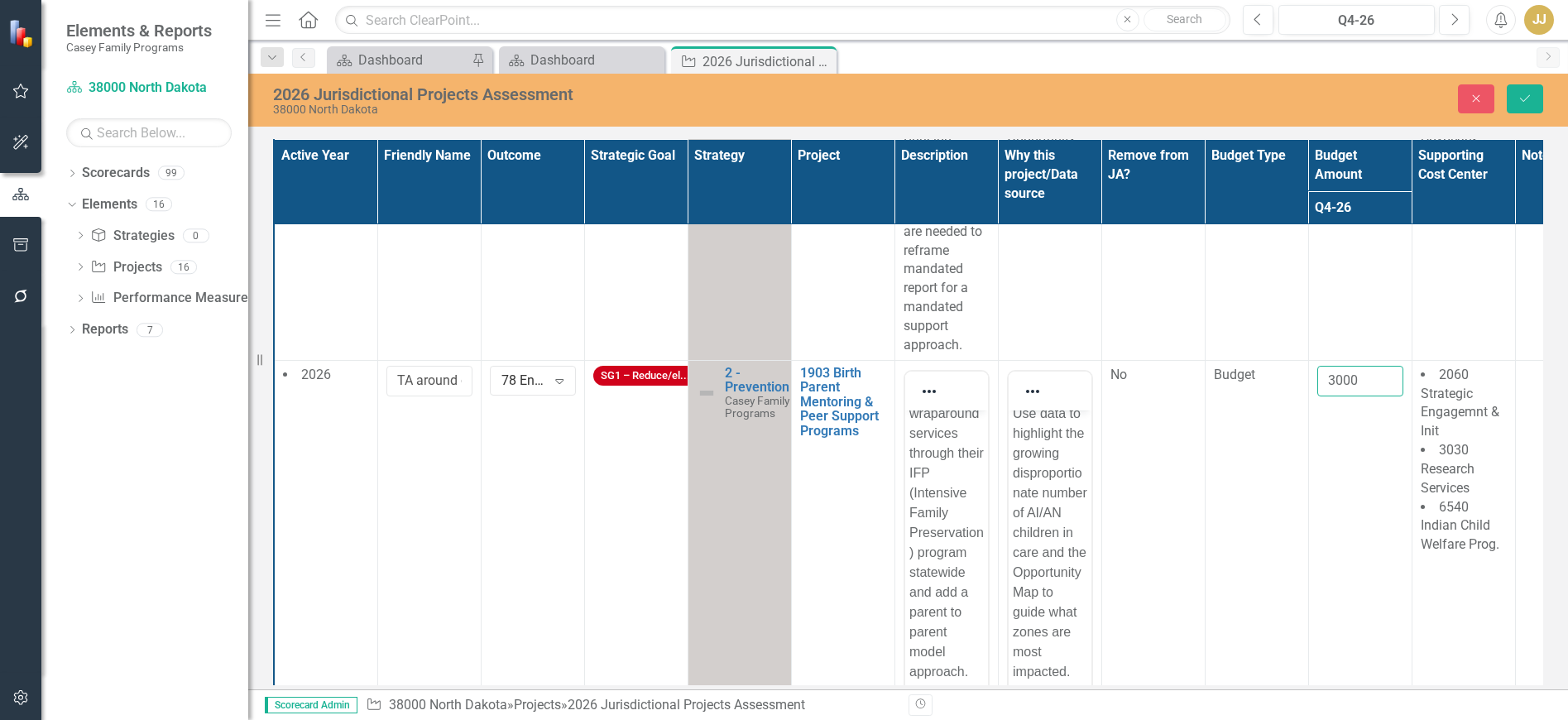 type on "3000" 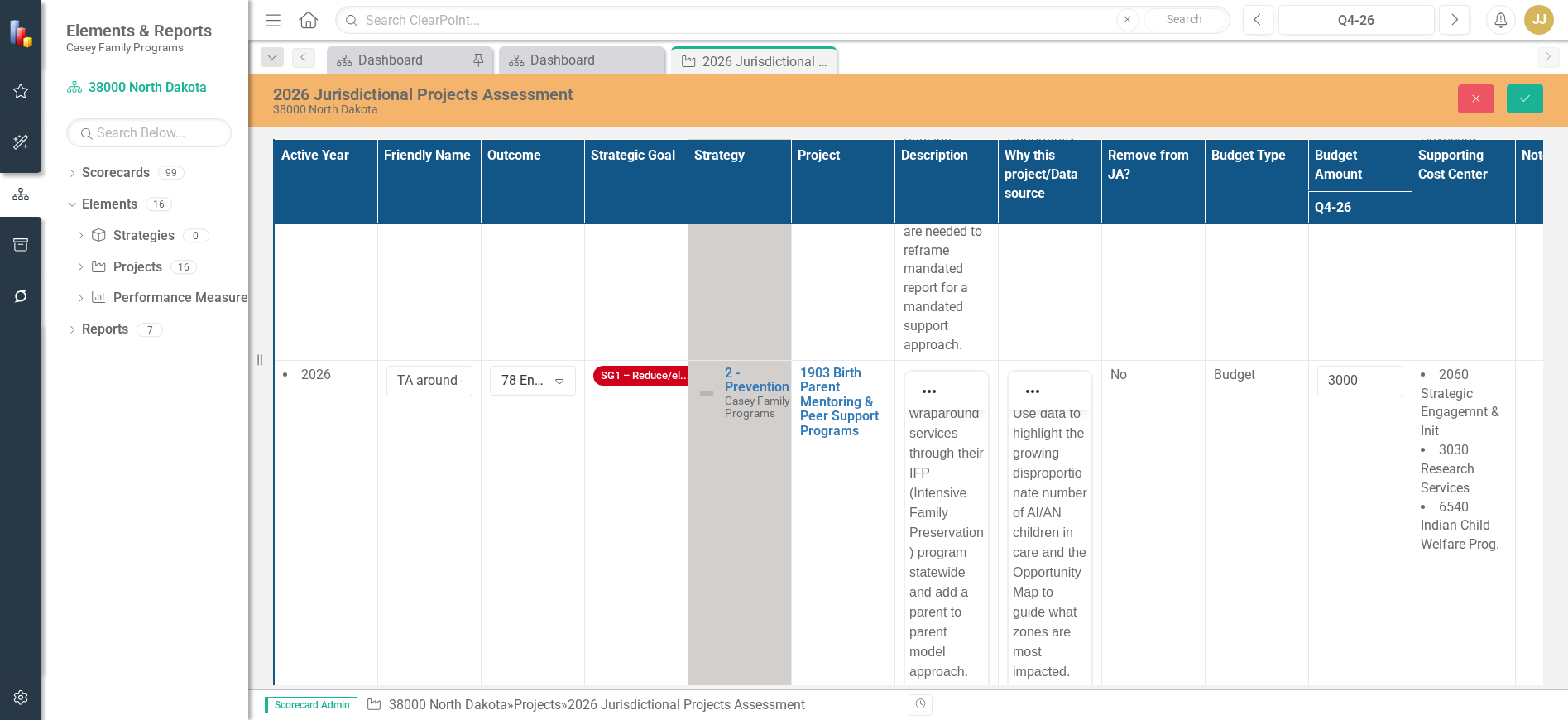 click on "3000" at bounding box center (1359, 598) 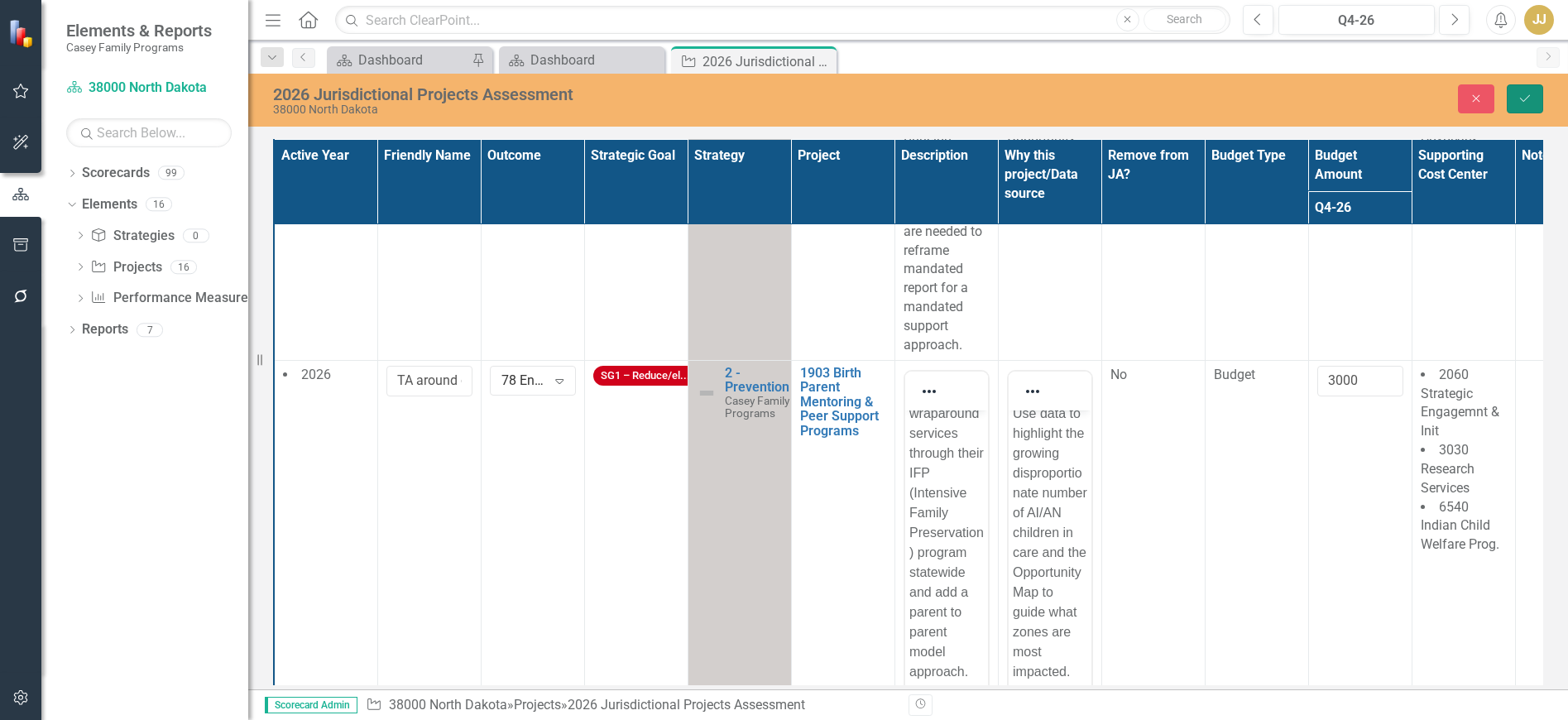 click on "Save" at bounding box center [1525, 98] 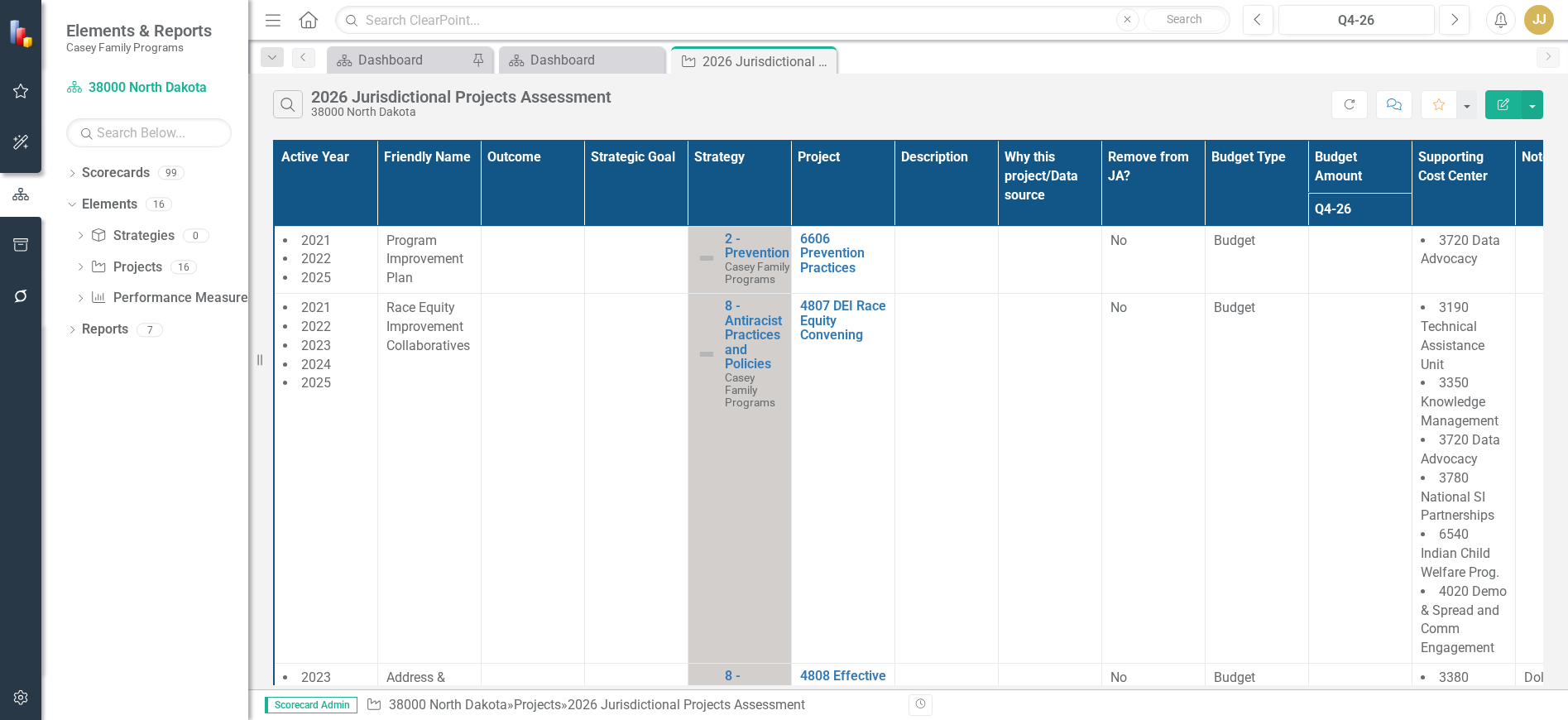 click at bounding box center (635, 478) 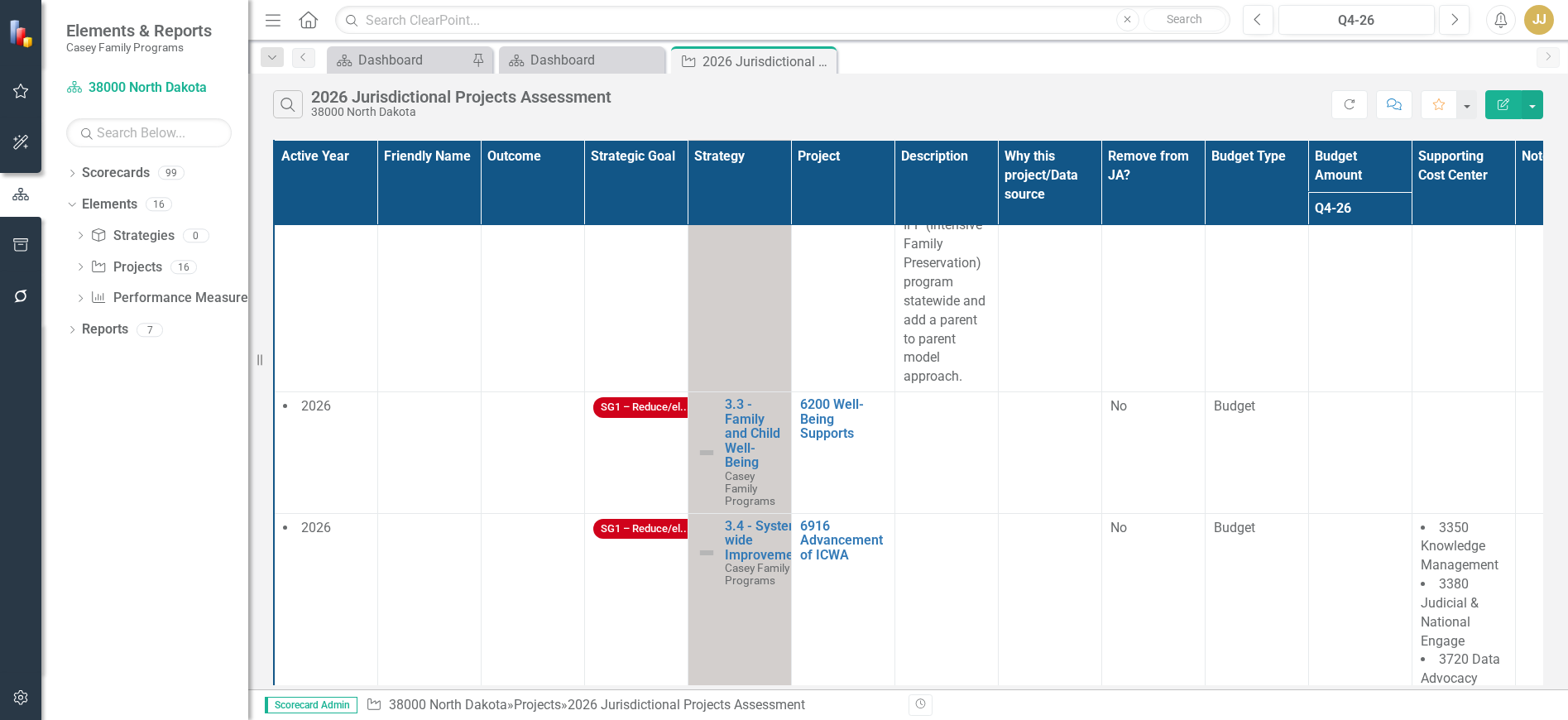 scroll, scrollTop: 1865, scrollLeft: 0, axis: vertical 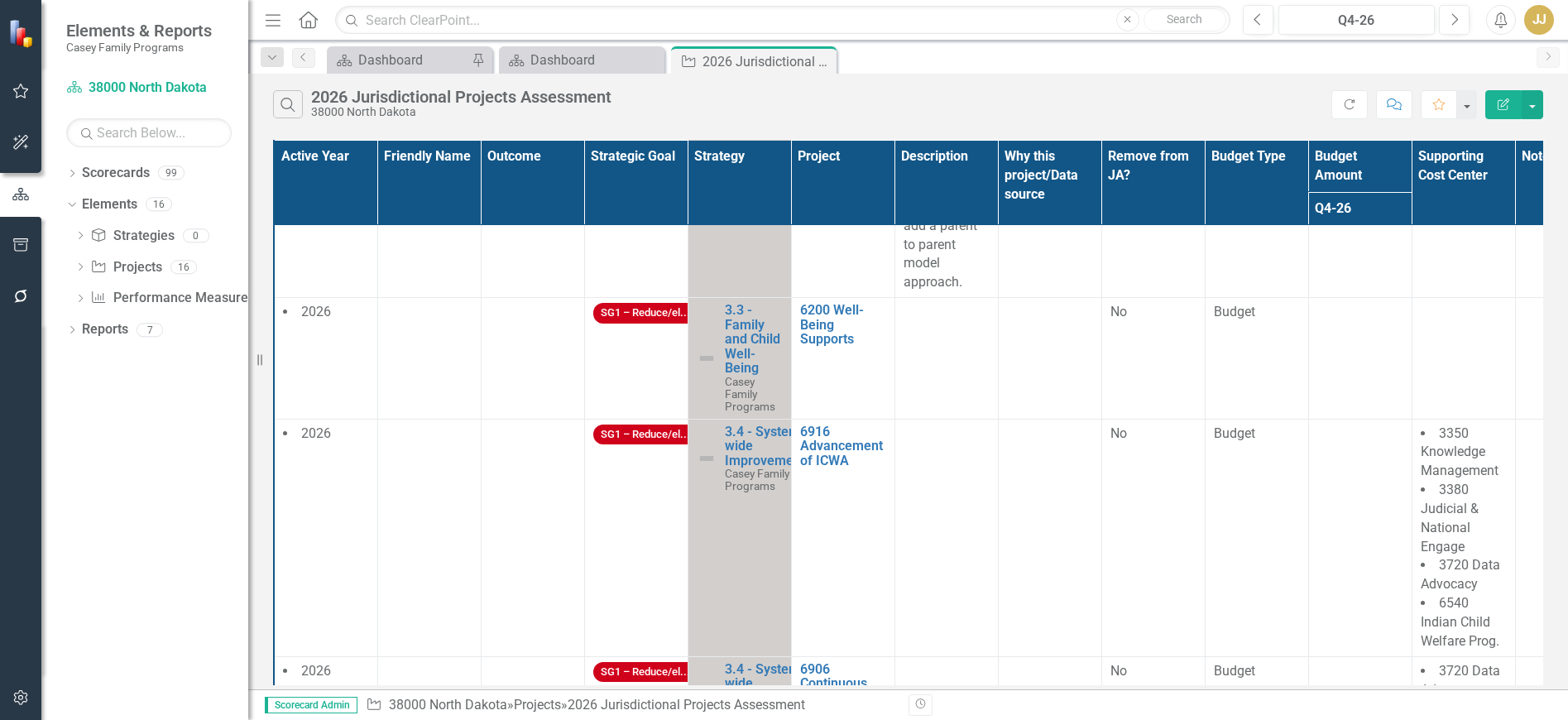 click at bounding box center [429, 358] 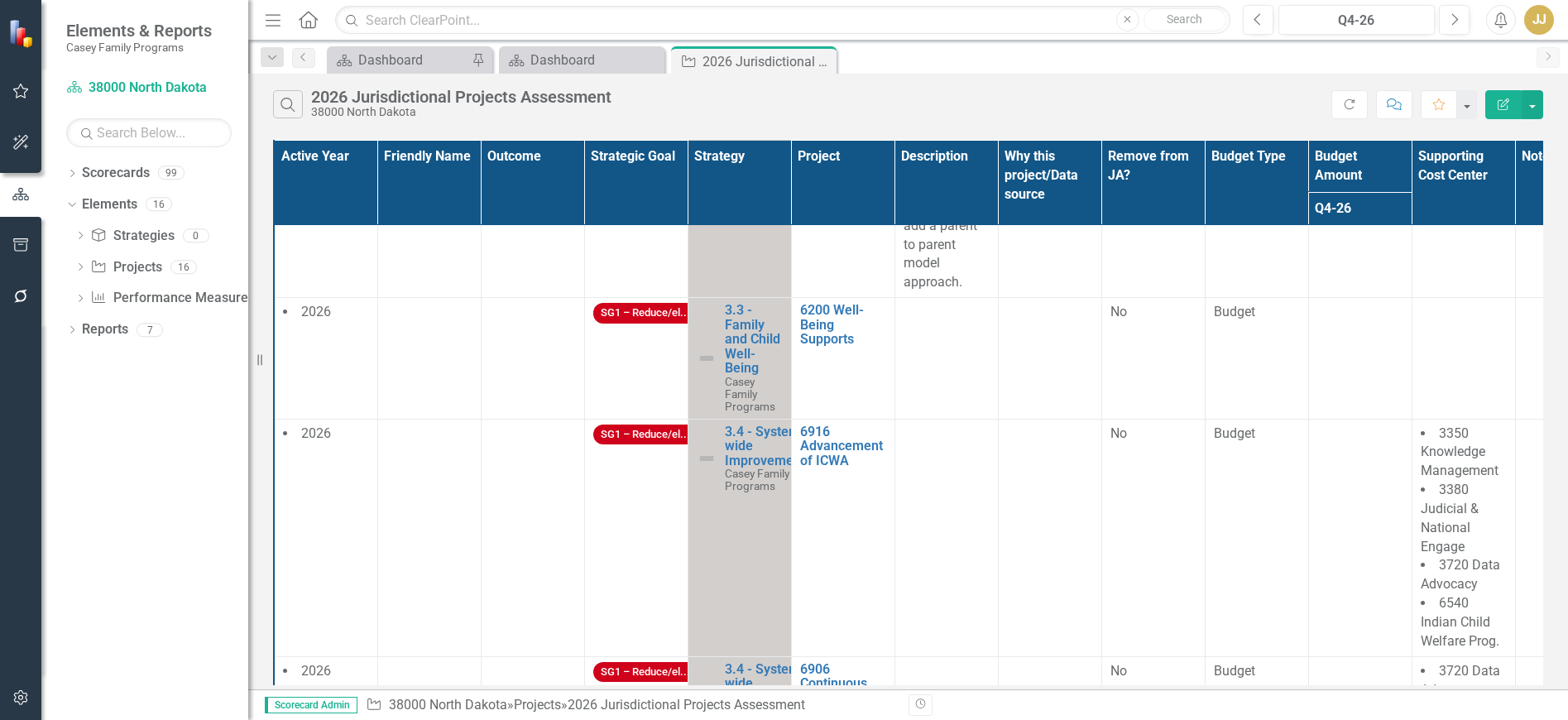 click at bounding box center [429, 358] 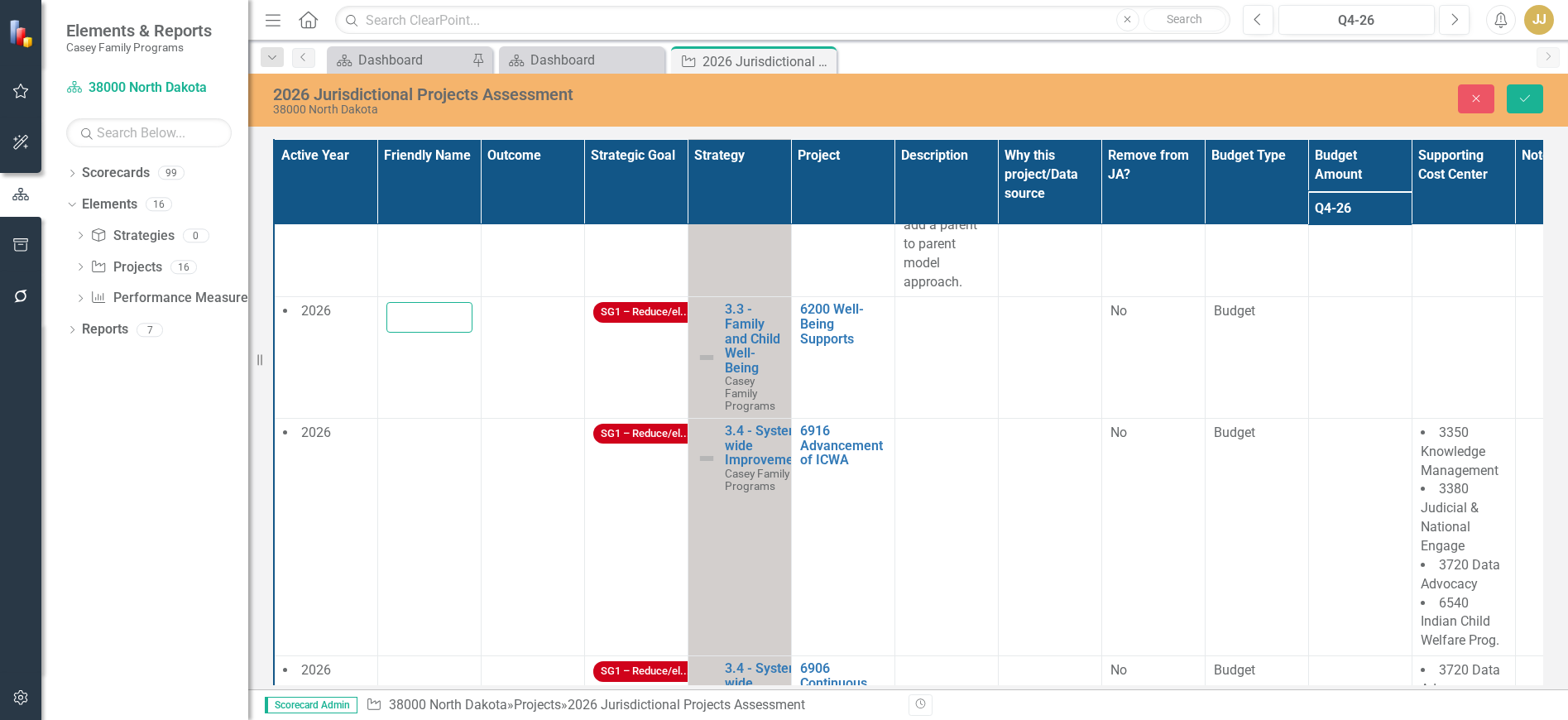 click at bounding box center [429, 317] 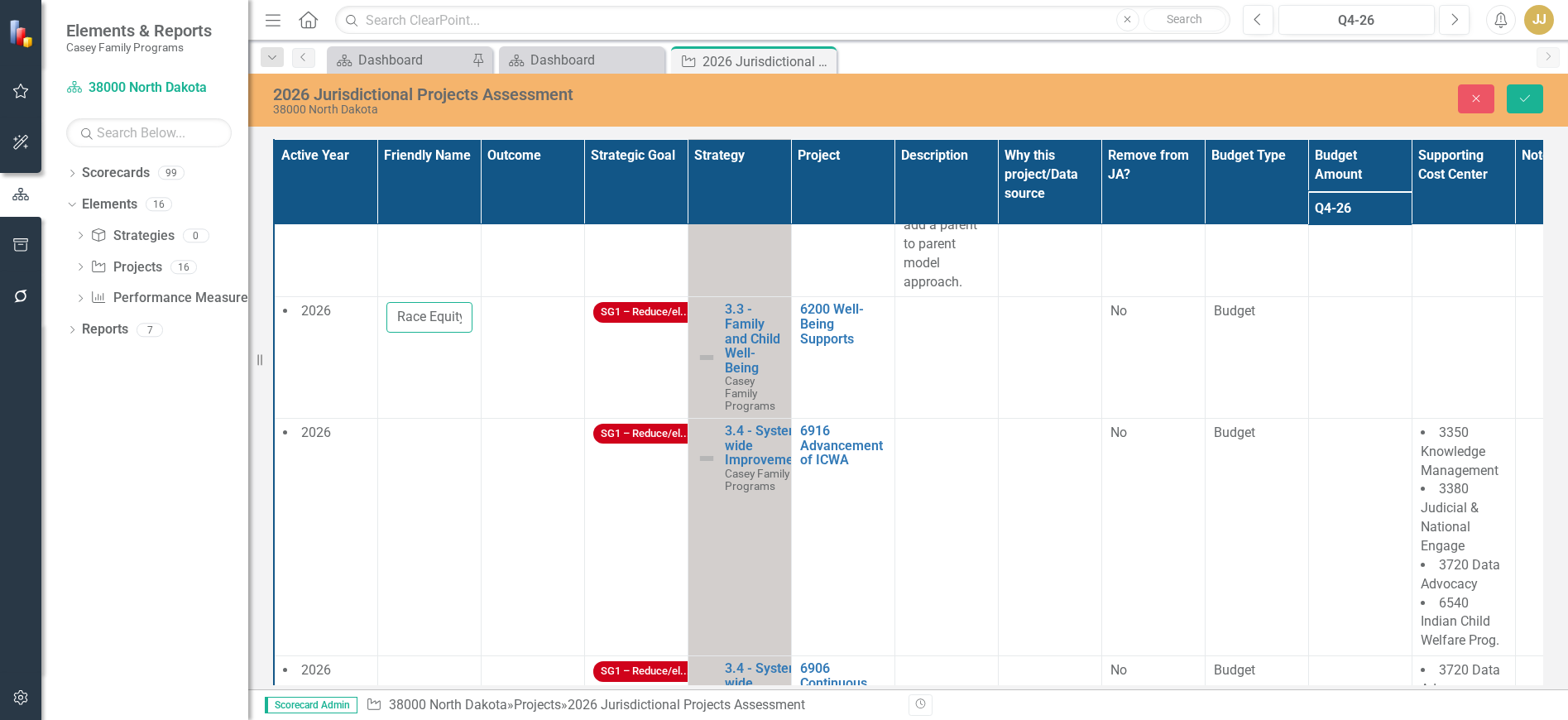 scroll, scrollTop: 0, scrollLeft: 173, axis: horizontal 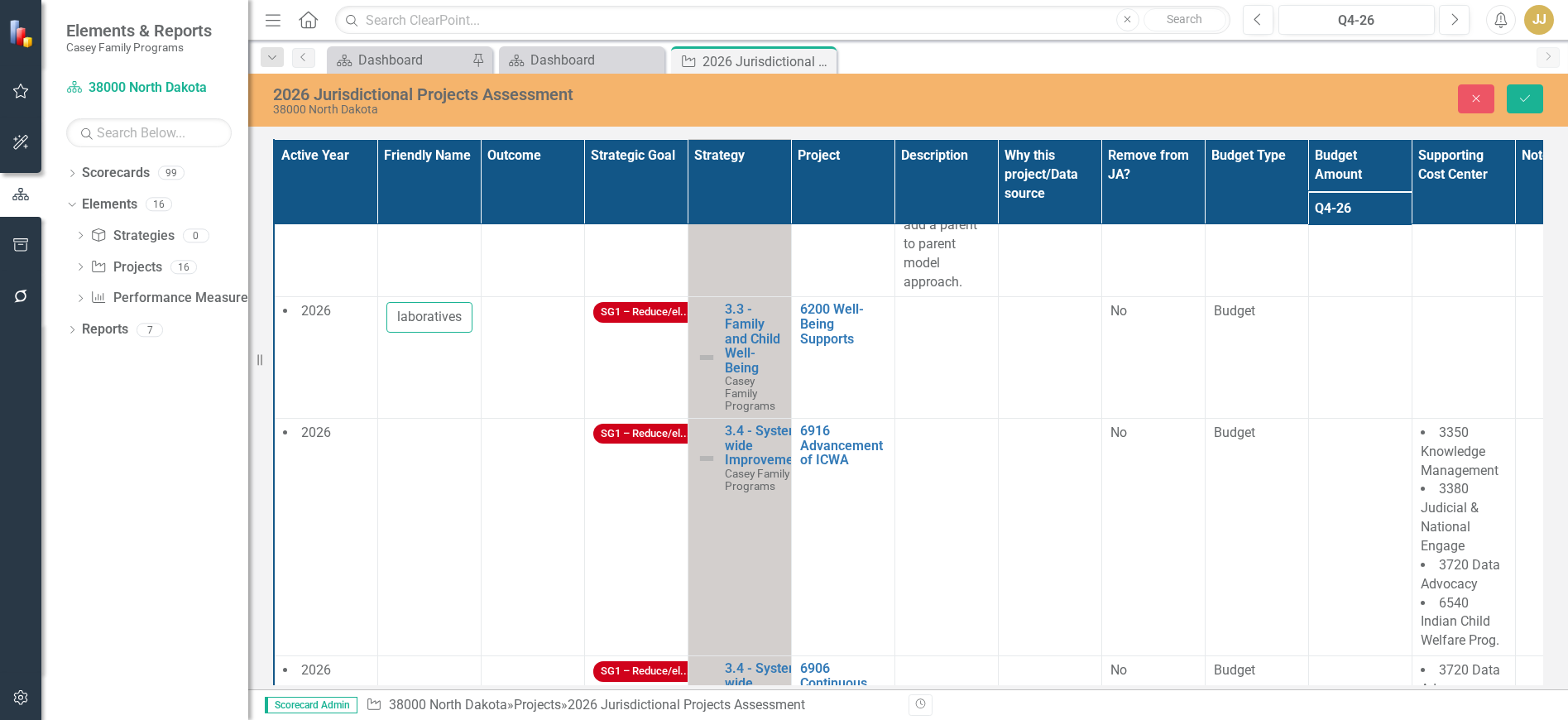 type on "Race Equity Improvement Collaboratives" 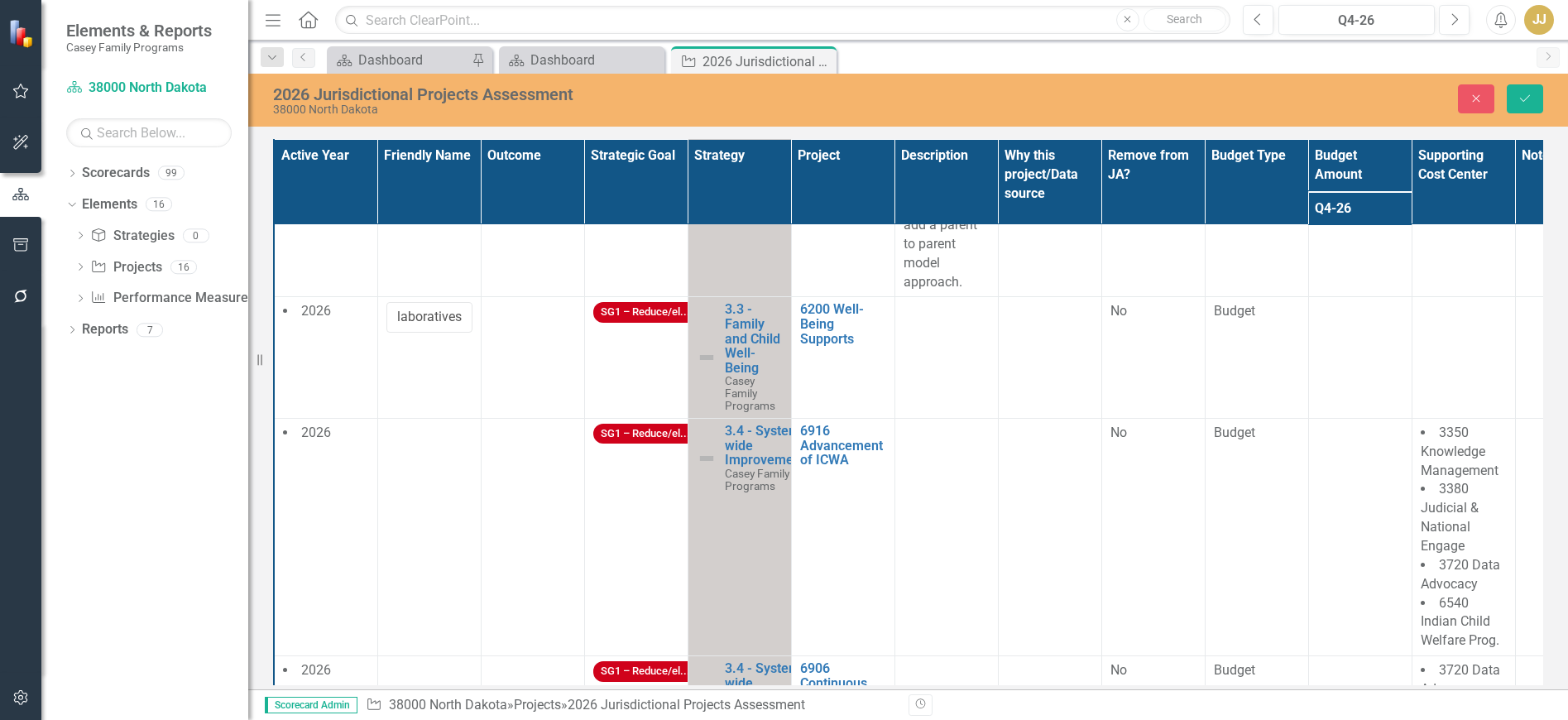 click at bounding box center (532, 358) 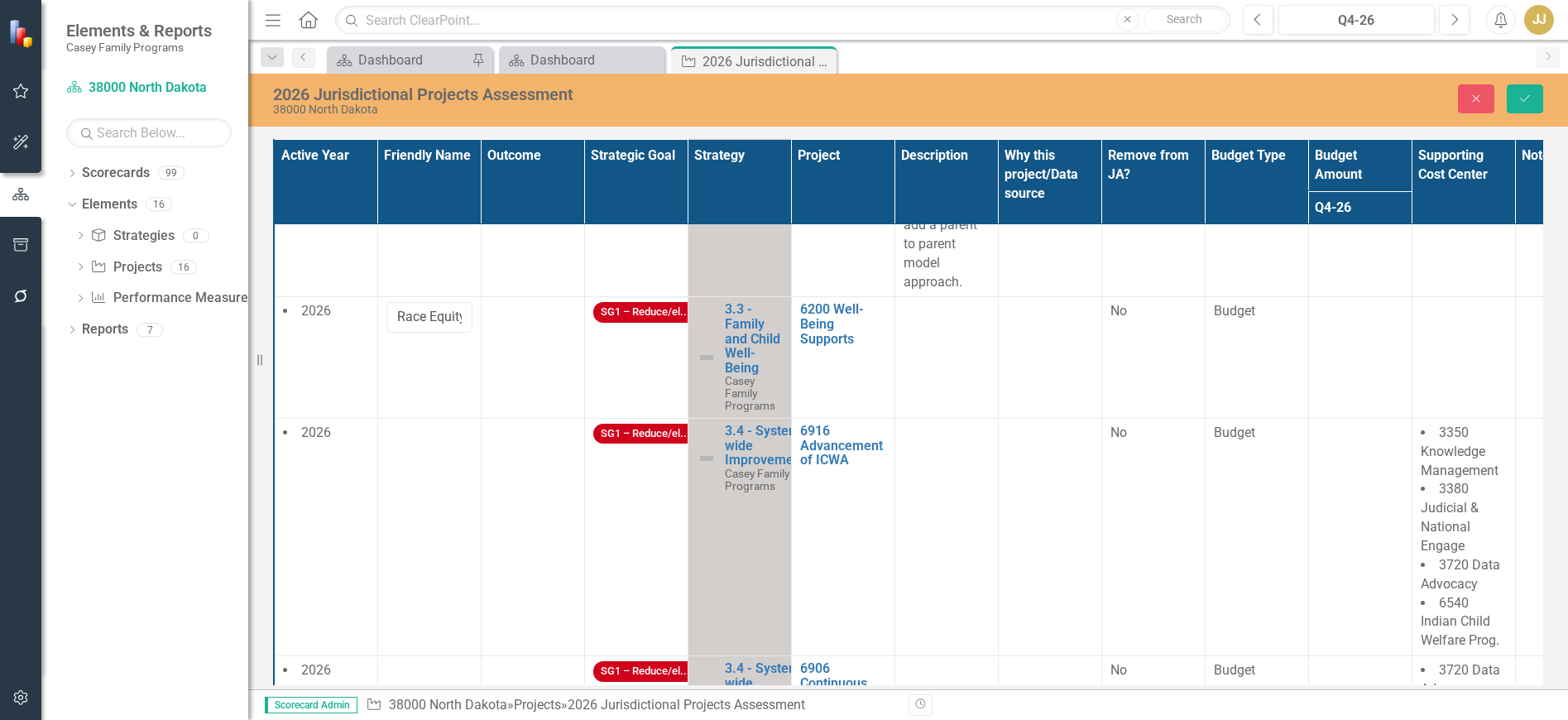 click at bounding box center (532, 358) 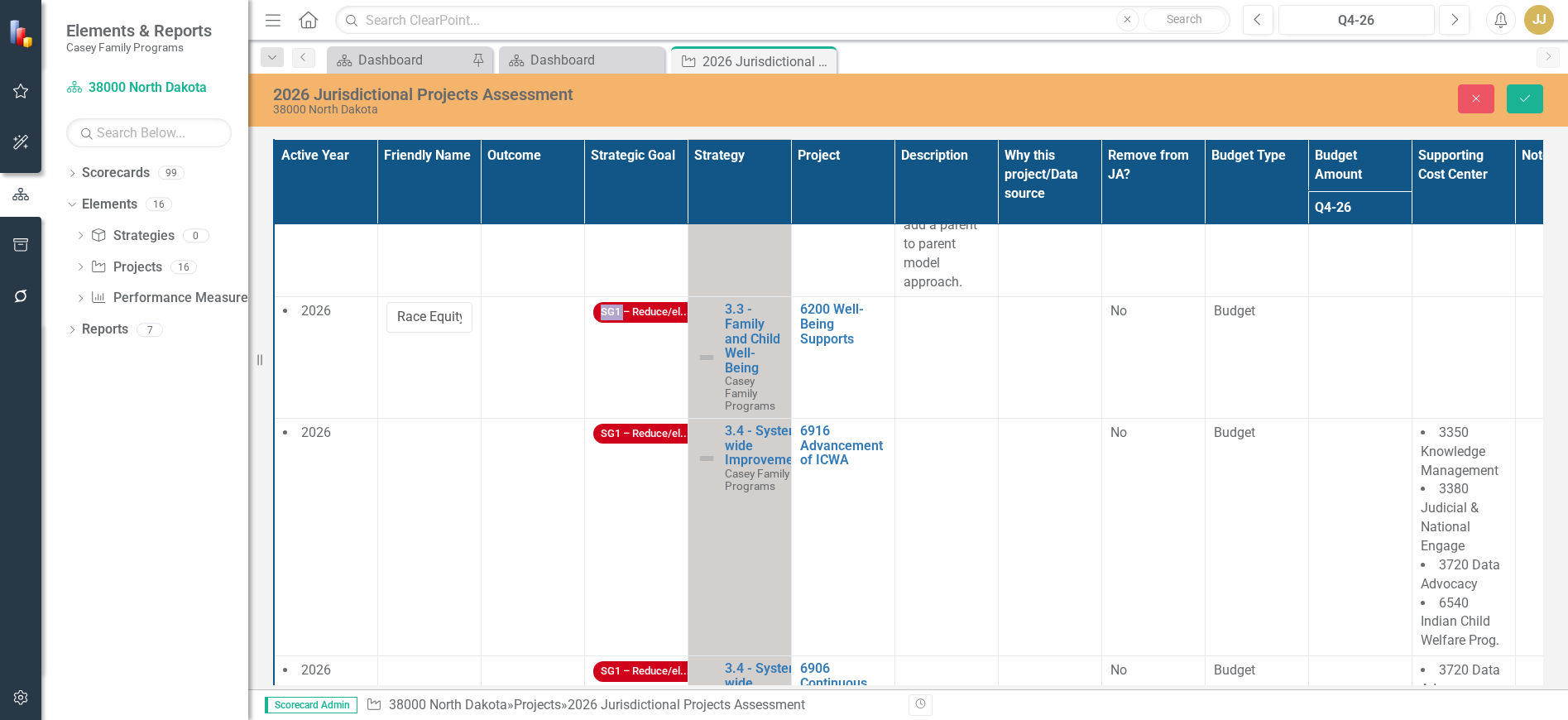 click at bounding box center (532, 358) 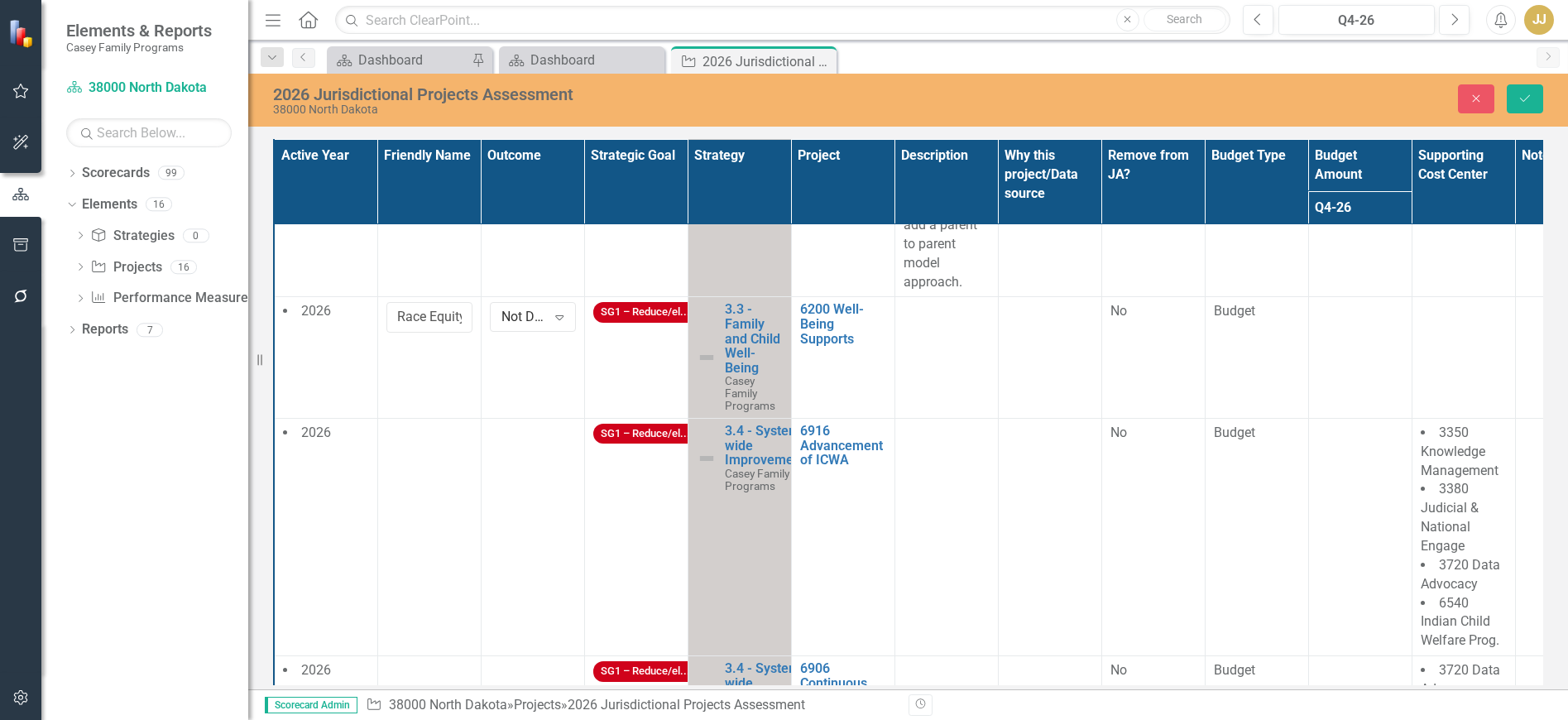 click on "Not Defined" at bounding box center [524, 317] 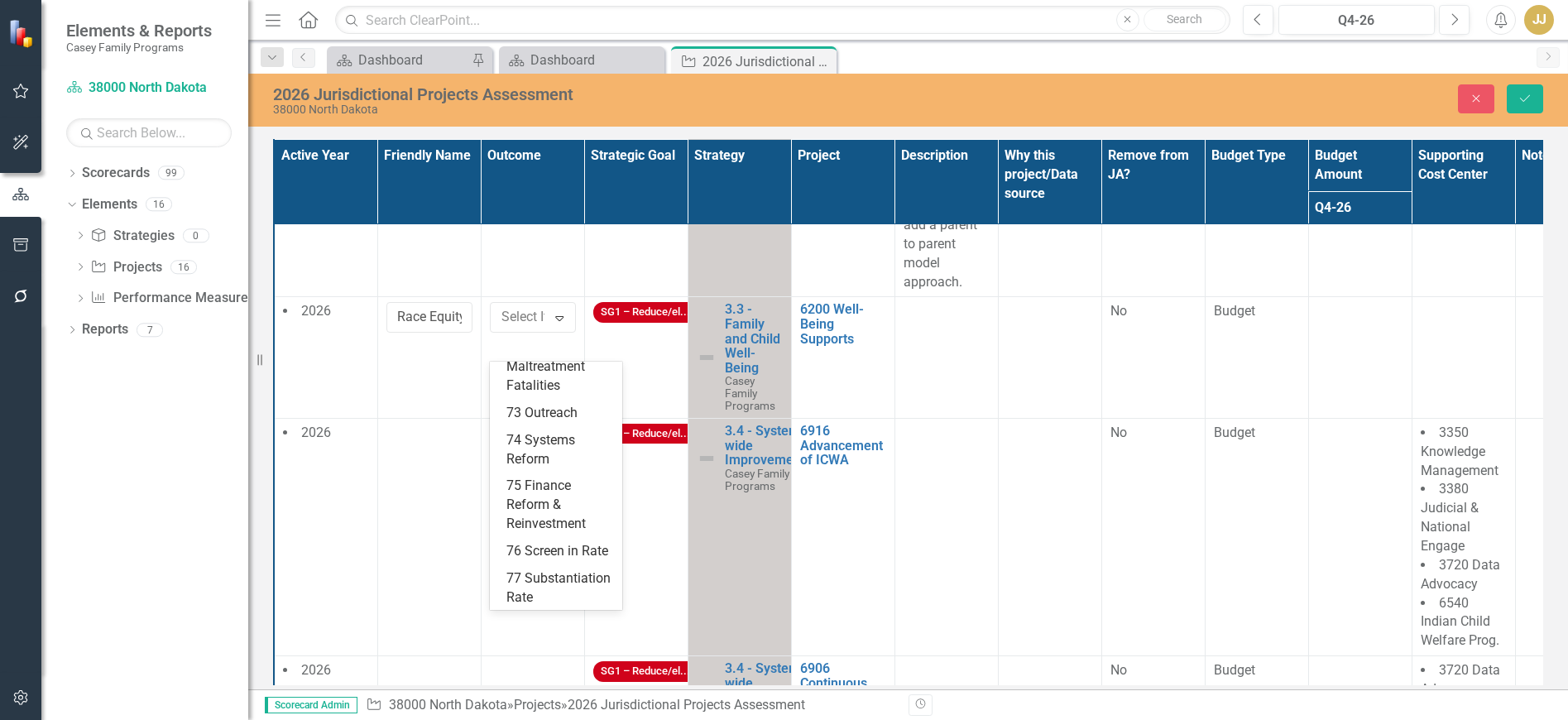 scroll, scrollTop: 346, scrollLeft: 0, axis: vertical 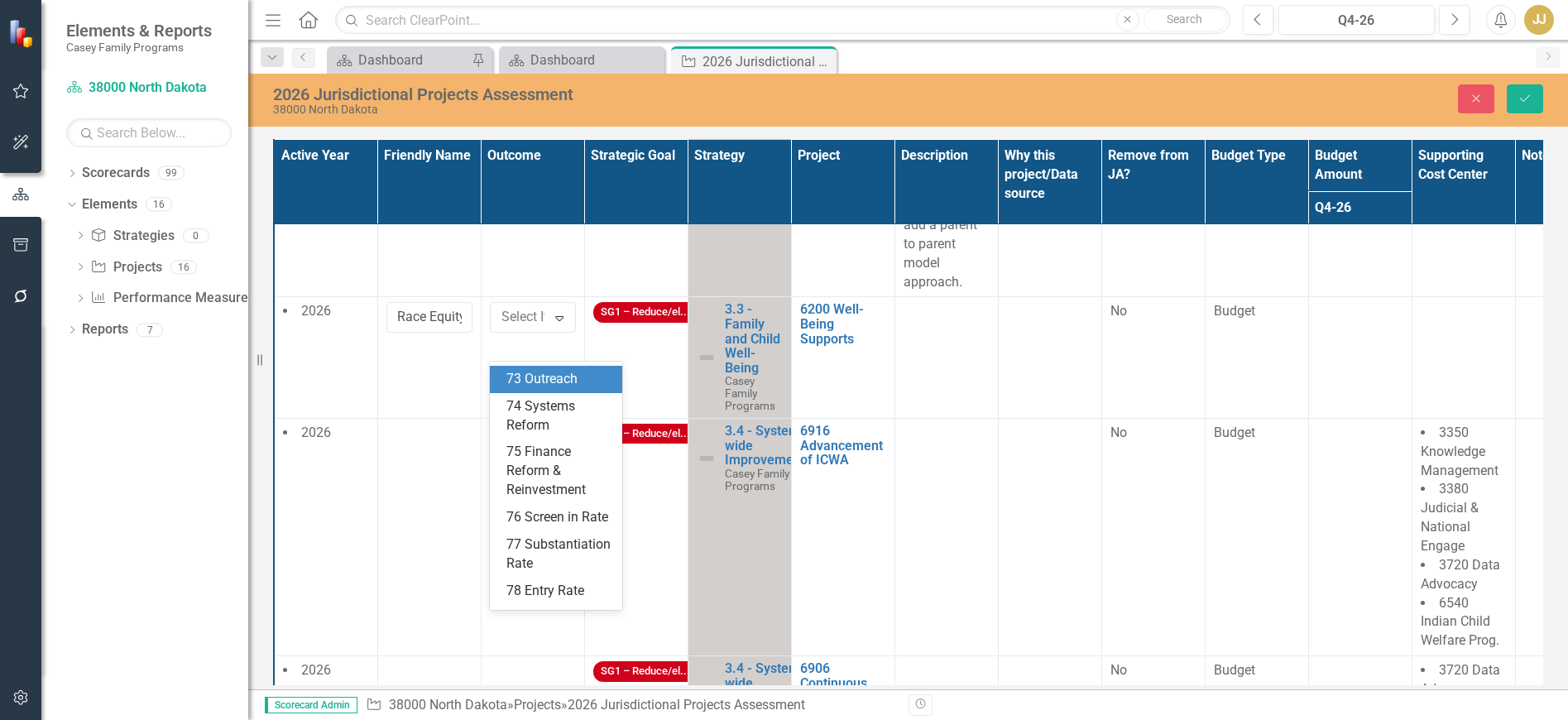 click on "73 Outreach" at bounding box center [559, 379] 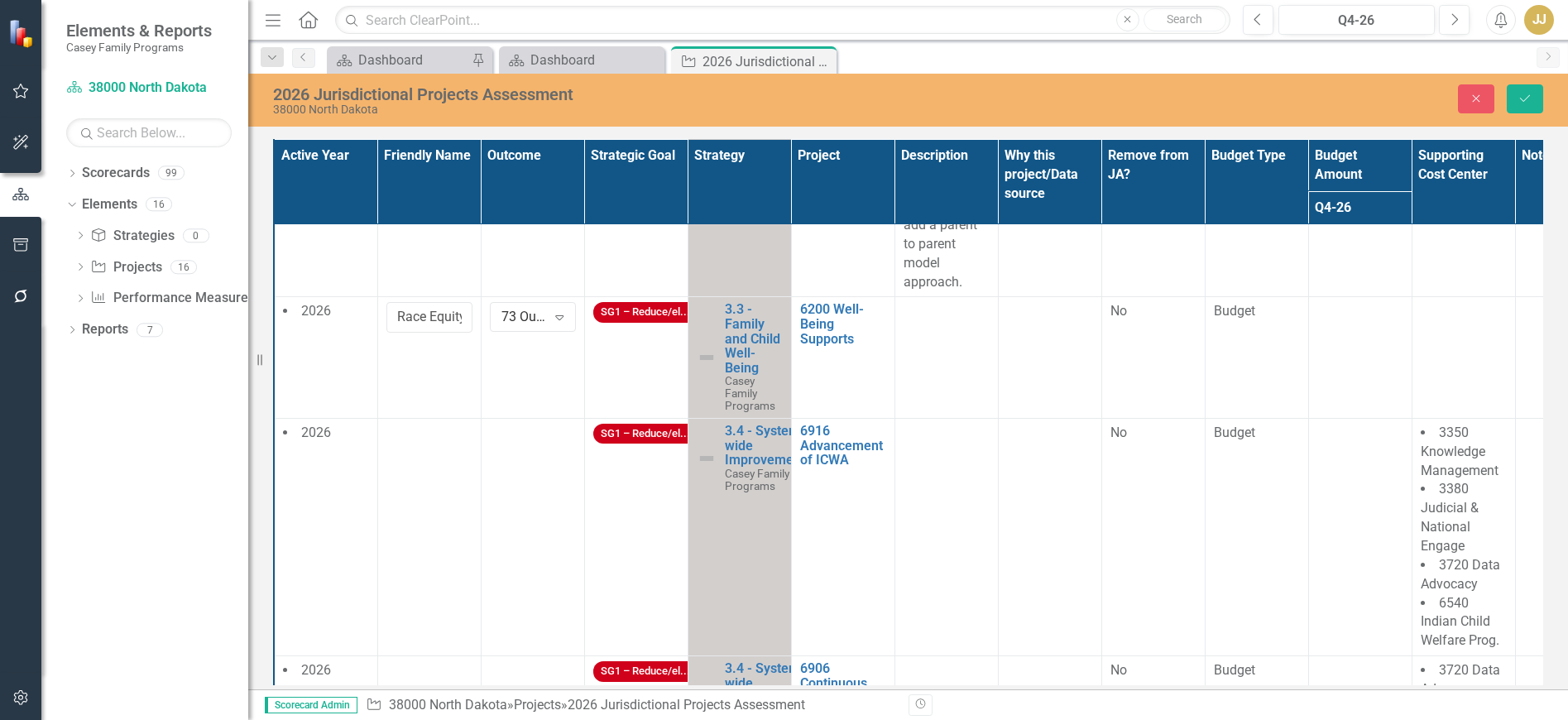 click at bounding box center [946, 358] 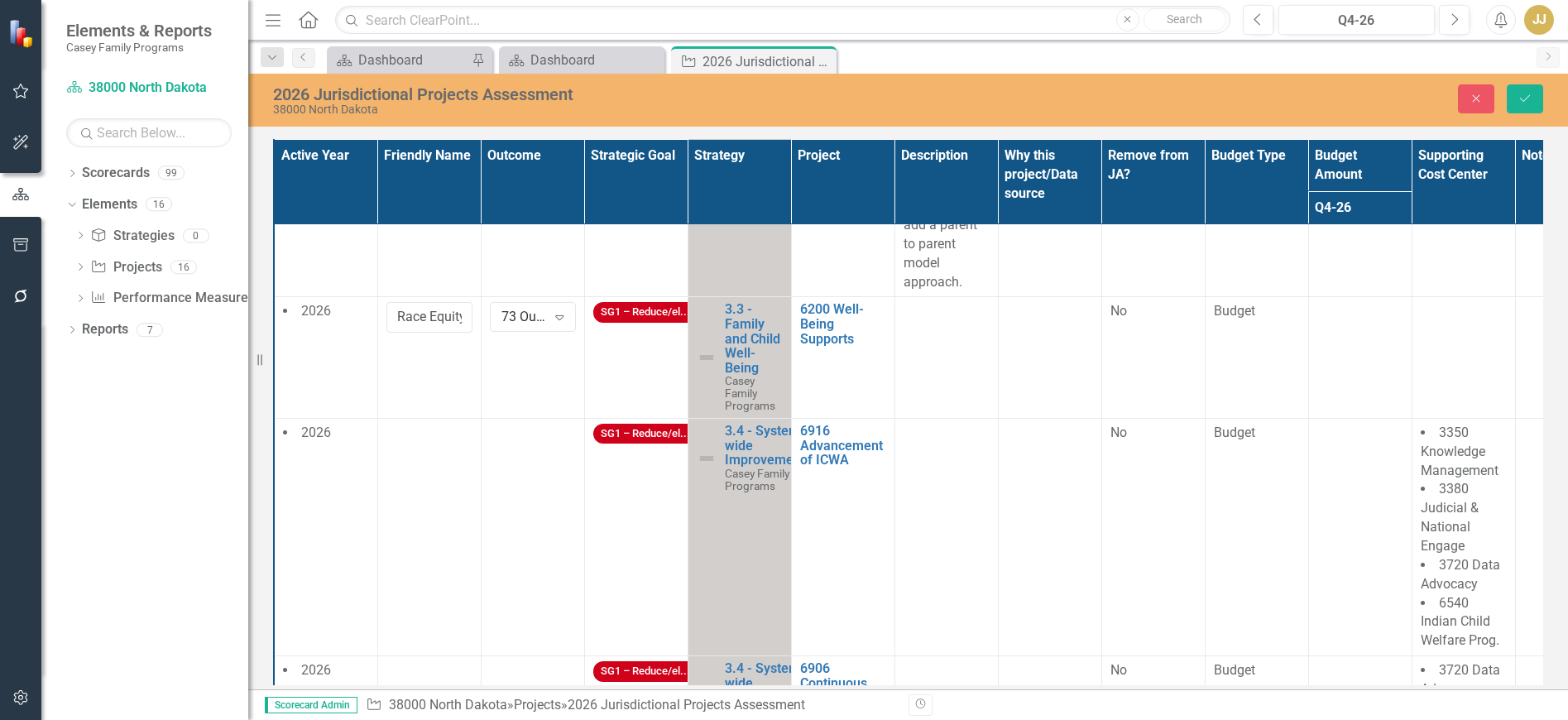 click at bounding box center [946, 358] 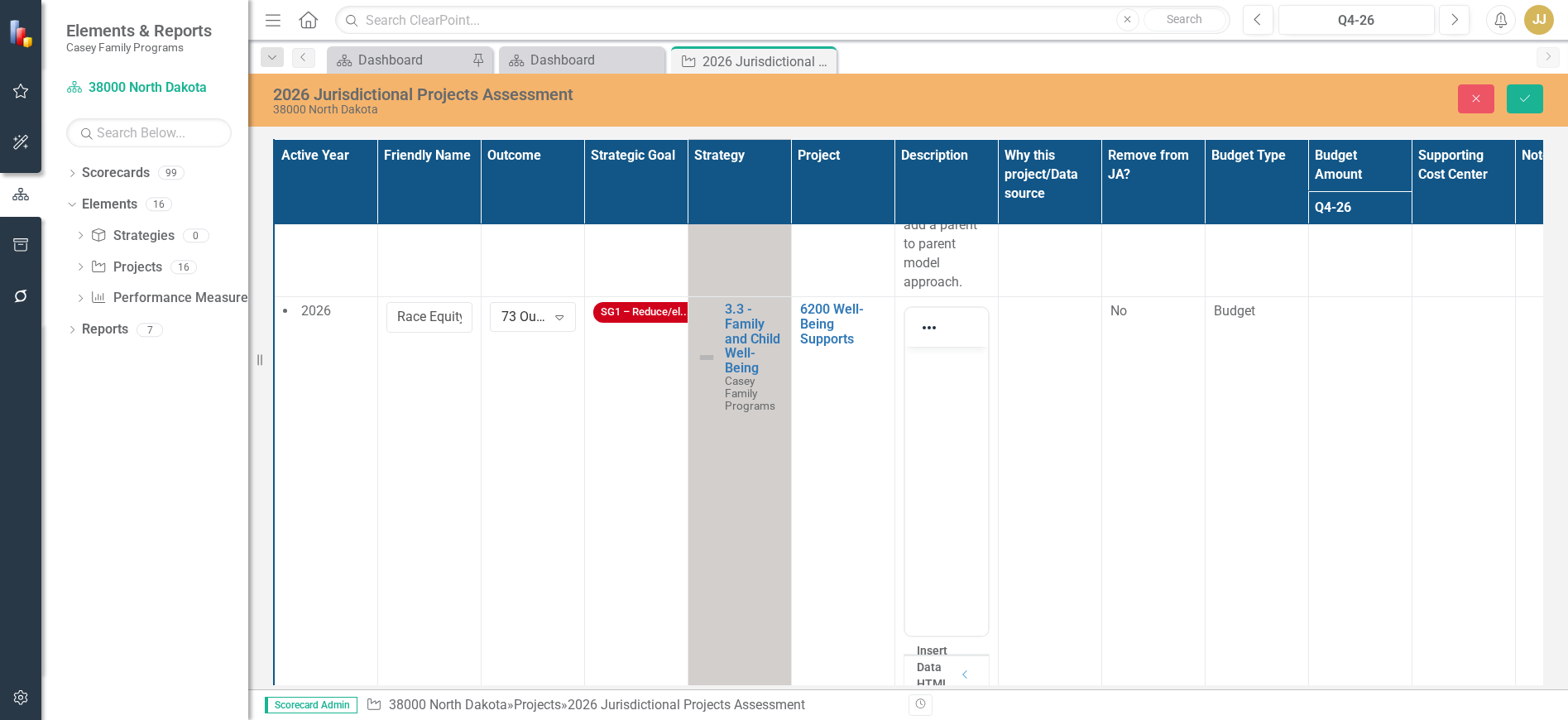 scroll, scrollTop: 0, scrollLeft: 0, axis: both 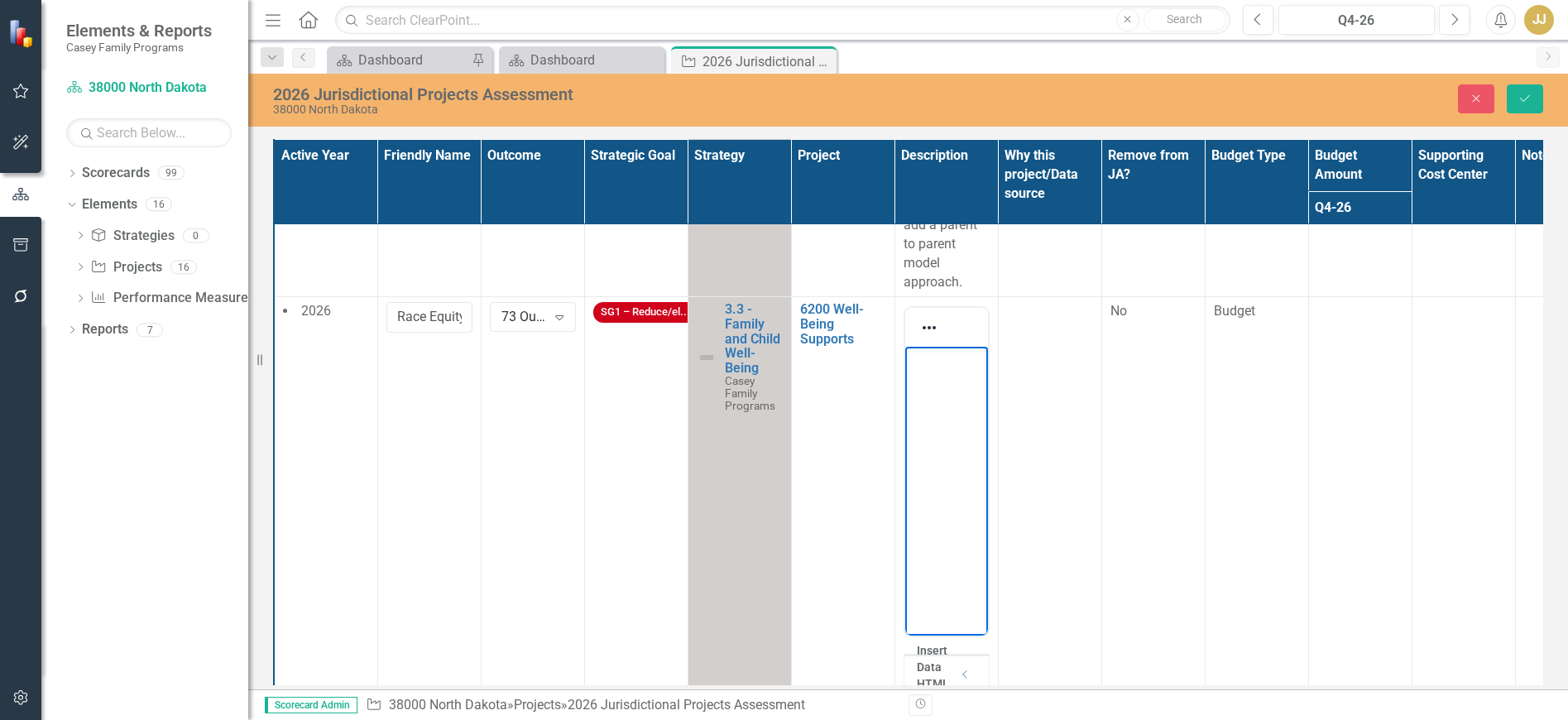 click at bounding box center (946, 471) 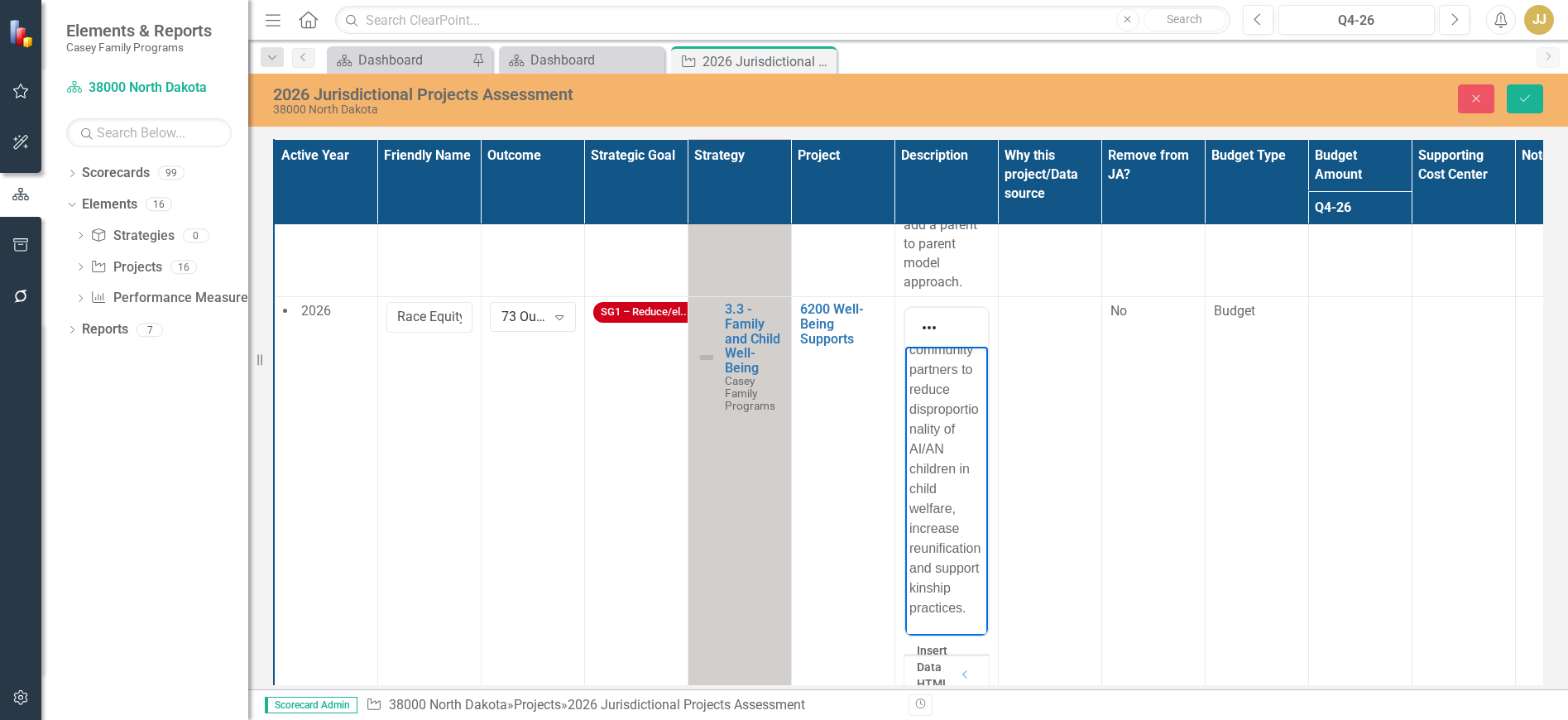 click at bounding box center [1049, 535] 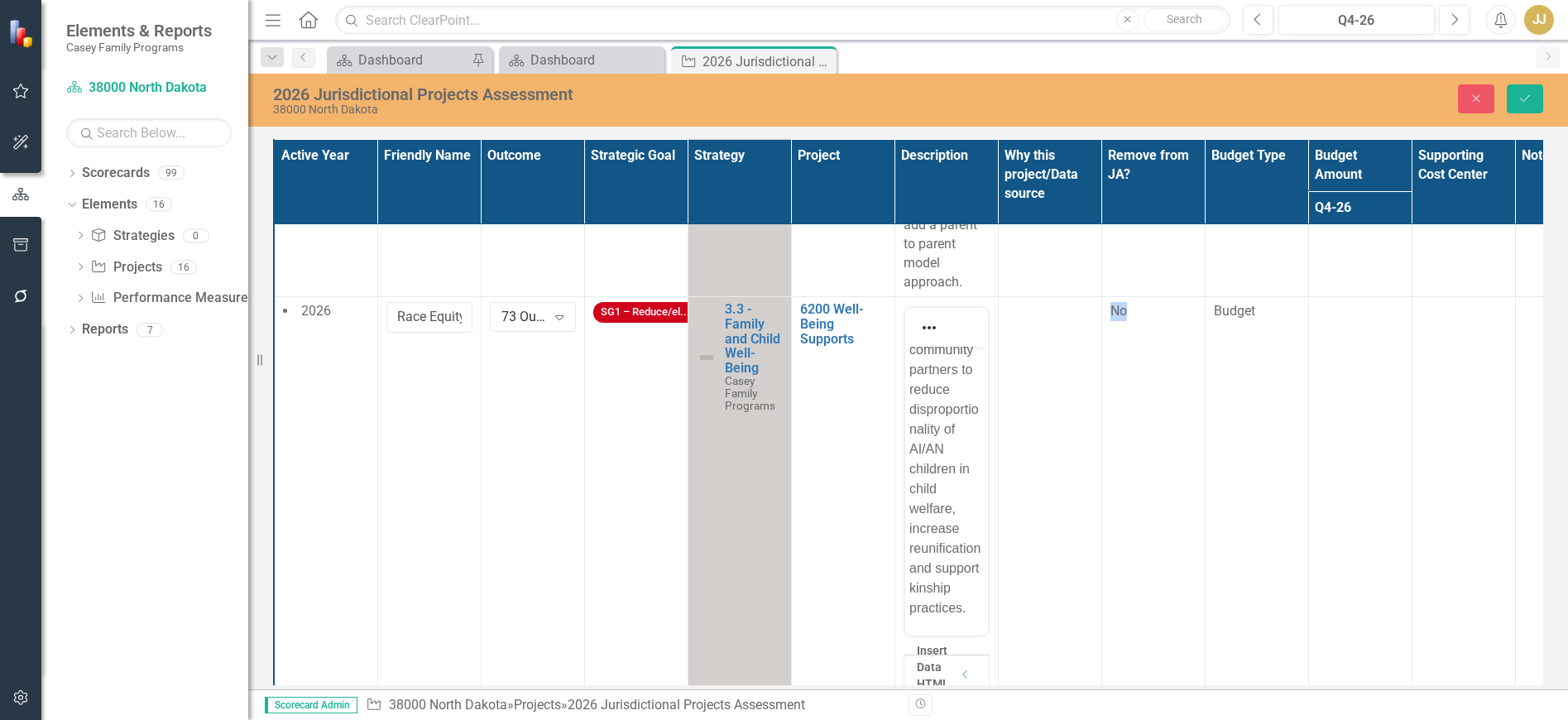 click at bounding box center (1049, 535) 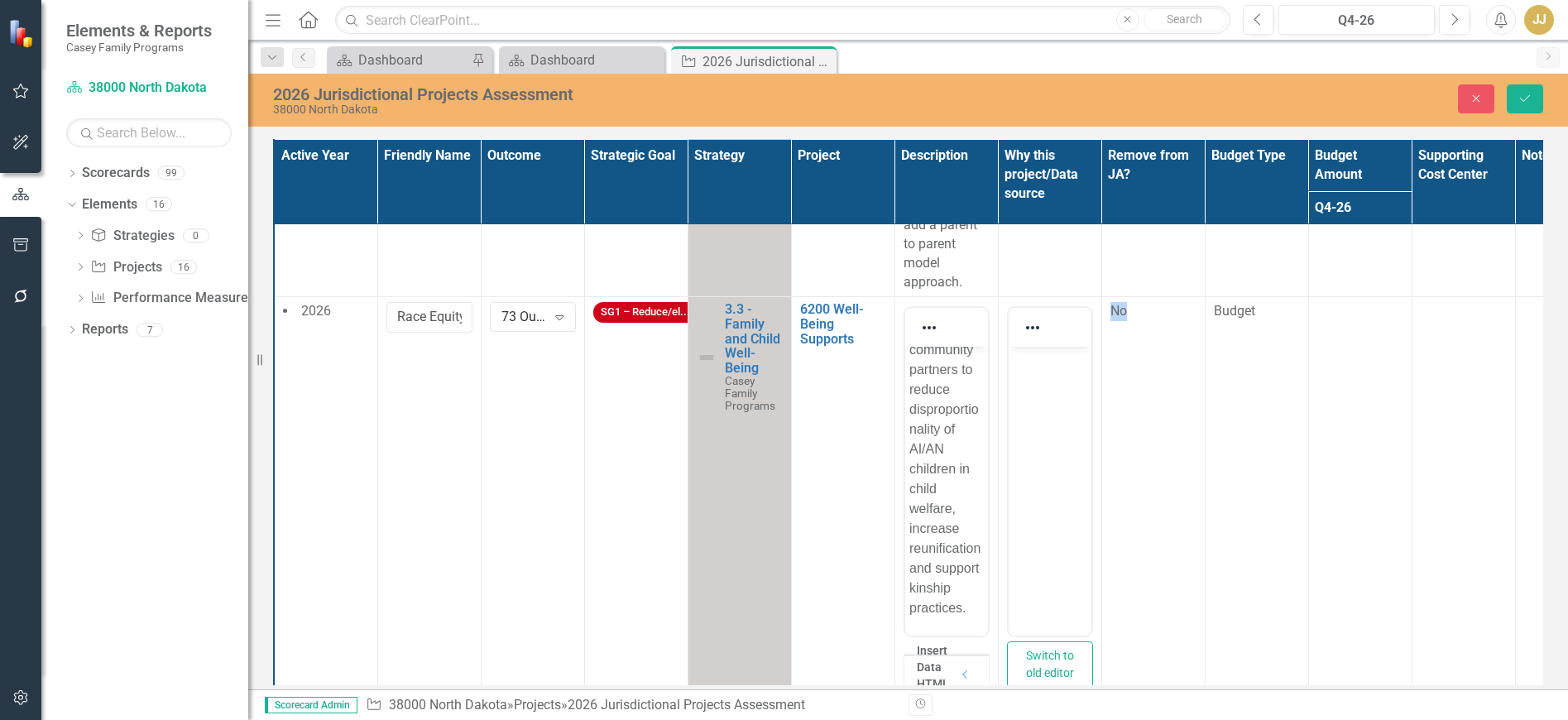 scroll, scrollTop: 0, scrollLeft: 0, axis: both 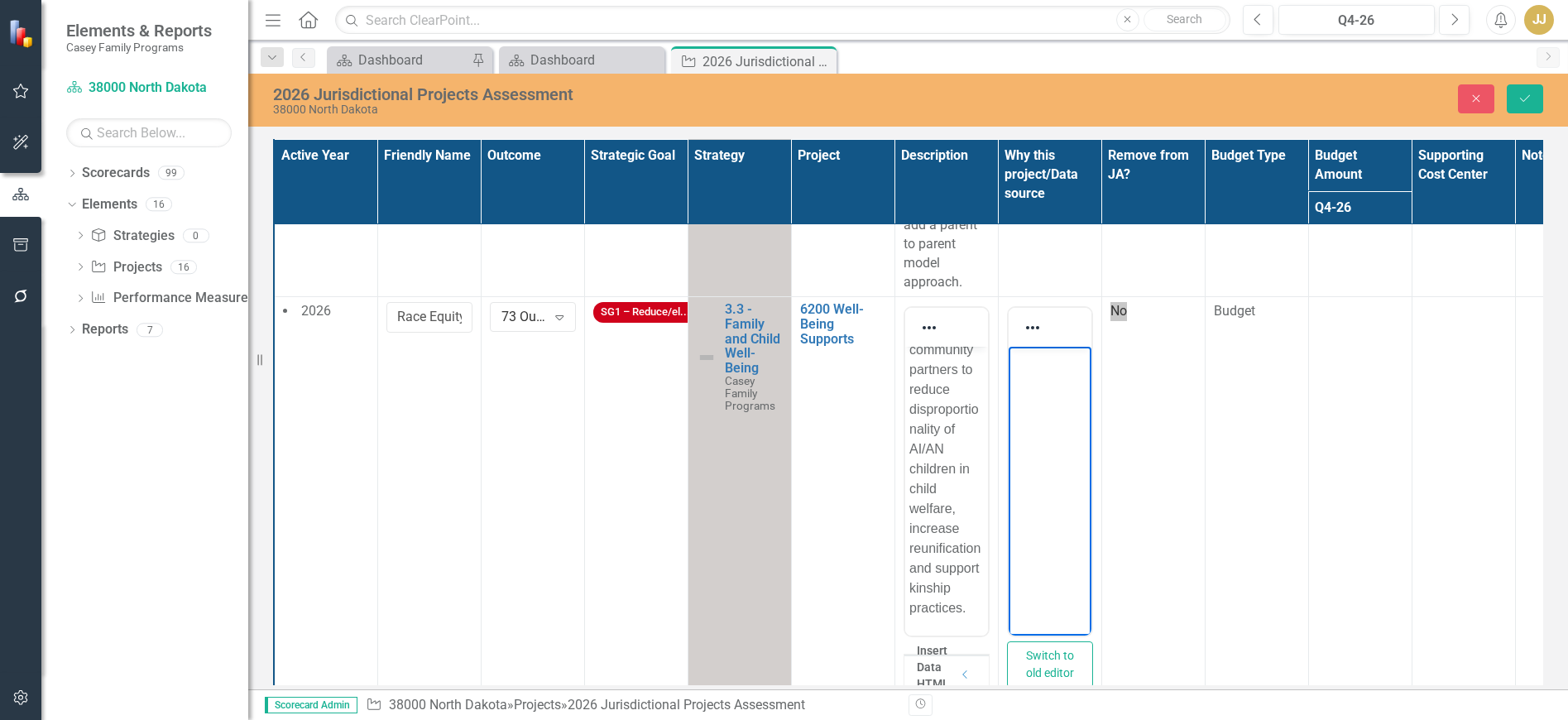click at bounding box center [1049, 471] 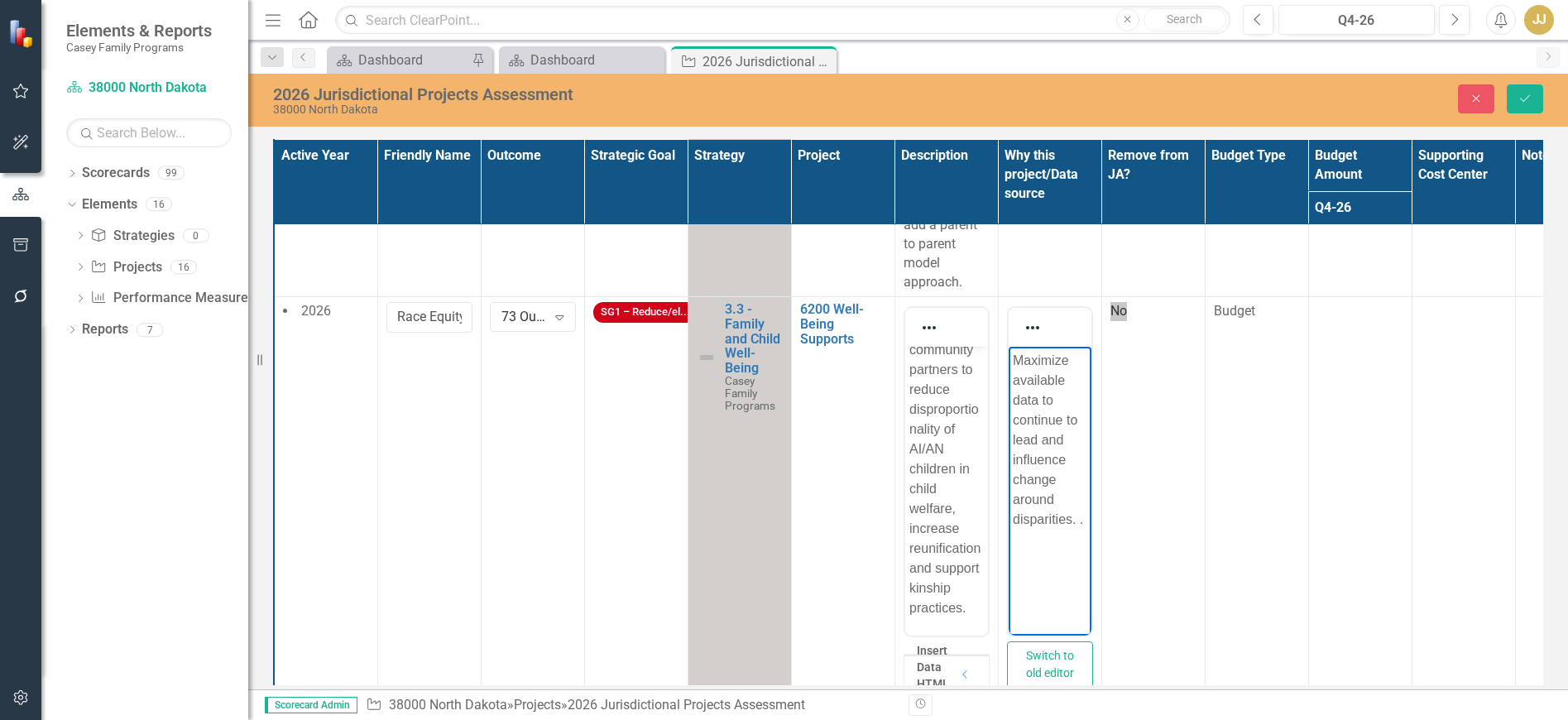 type 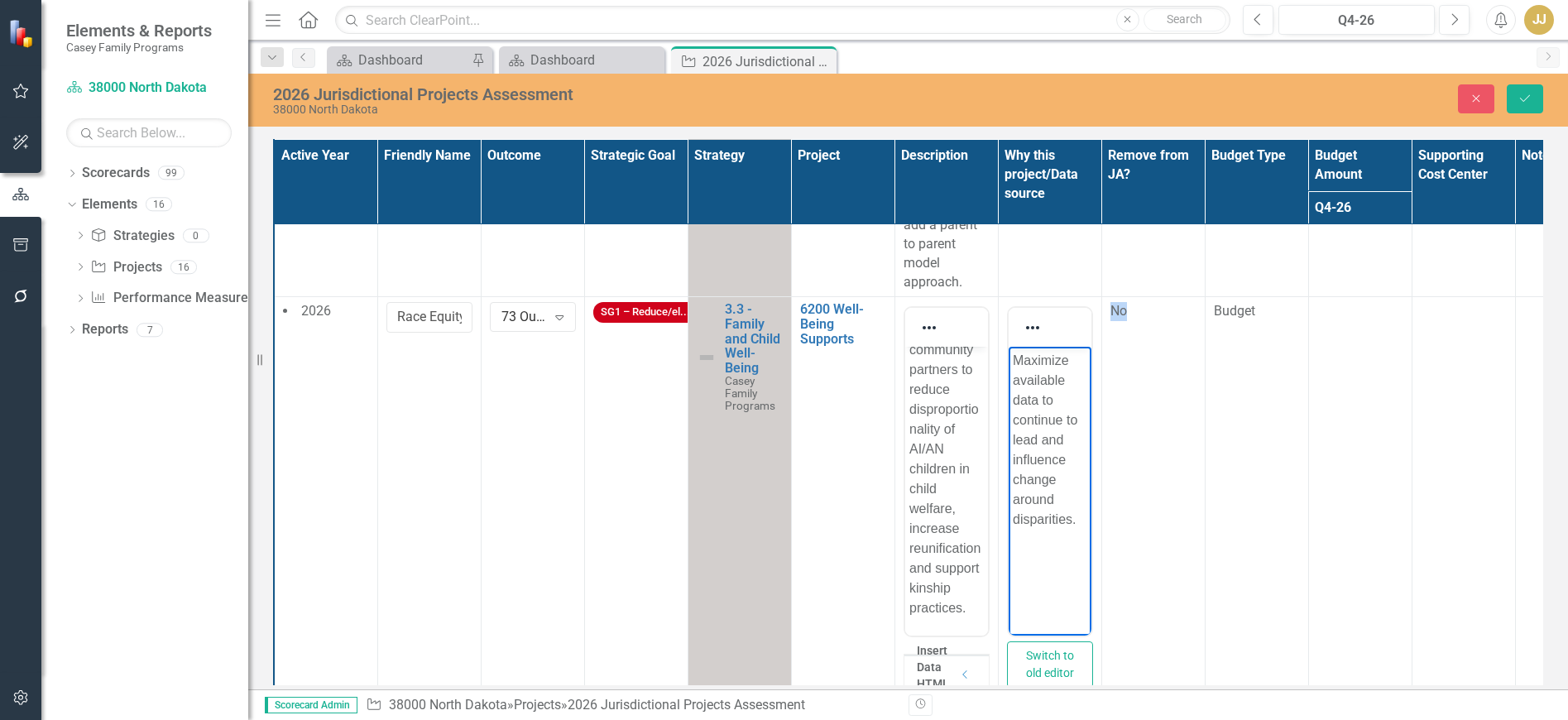 click on "No" at bounding box center (1153, 535) 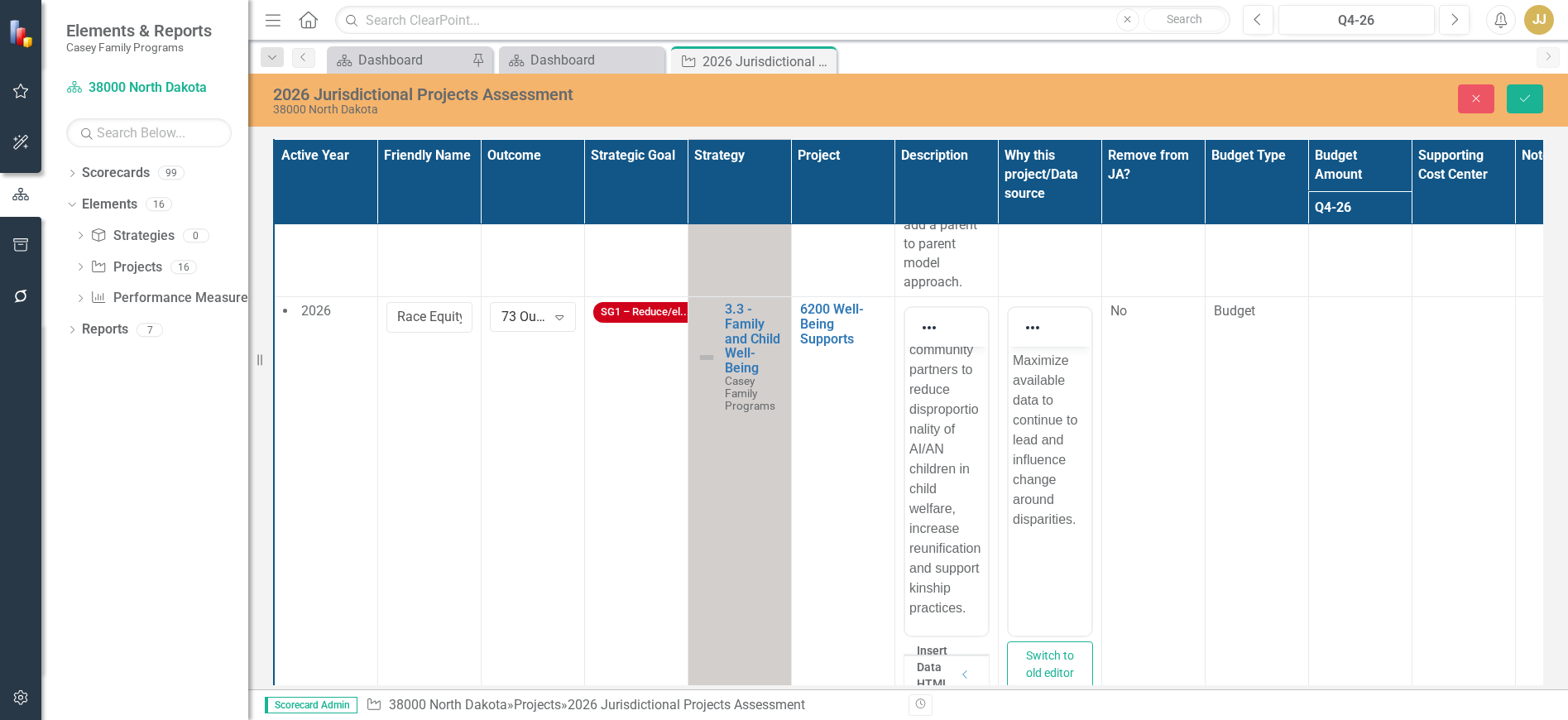 click at bounding box center [1359, 535] 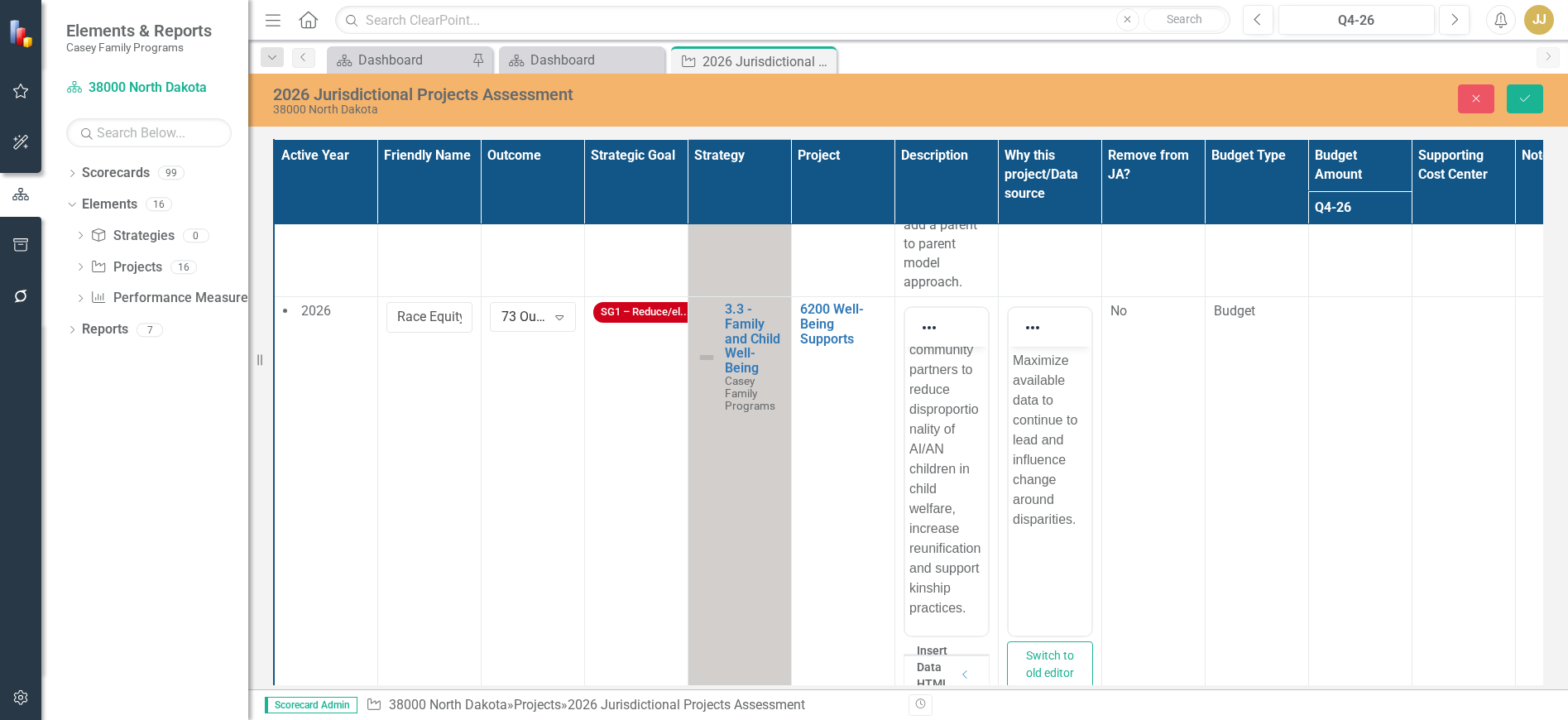 click at bounding box center [1359, 535] 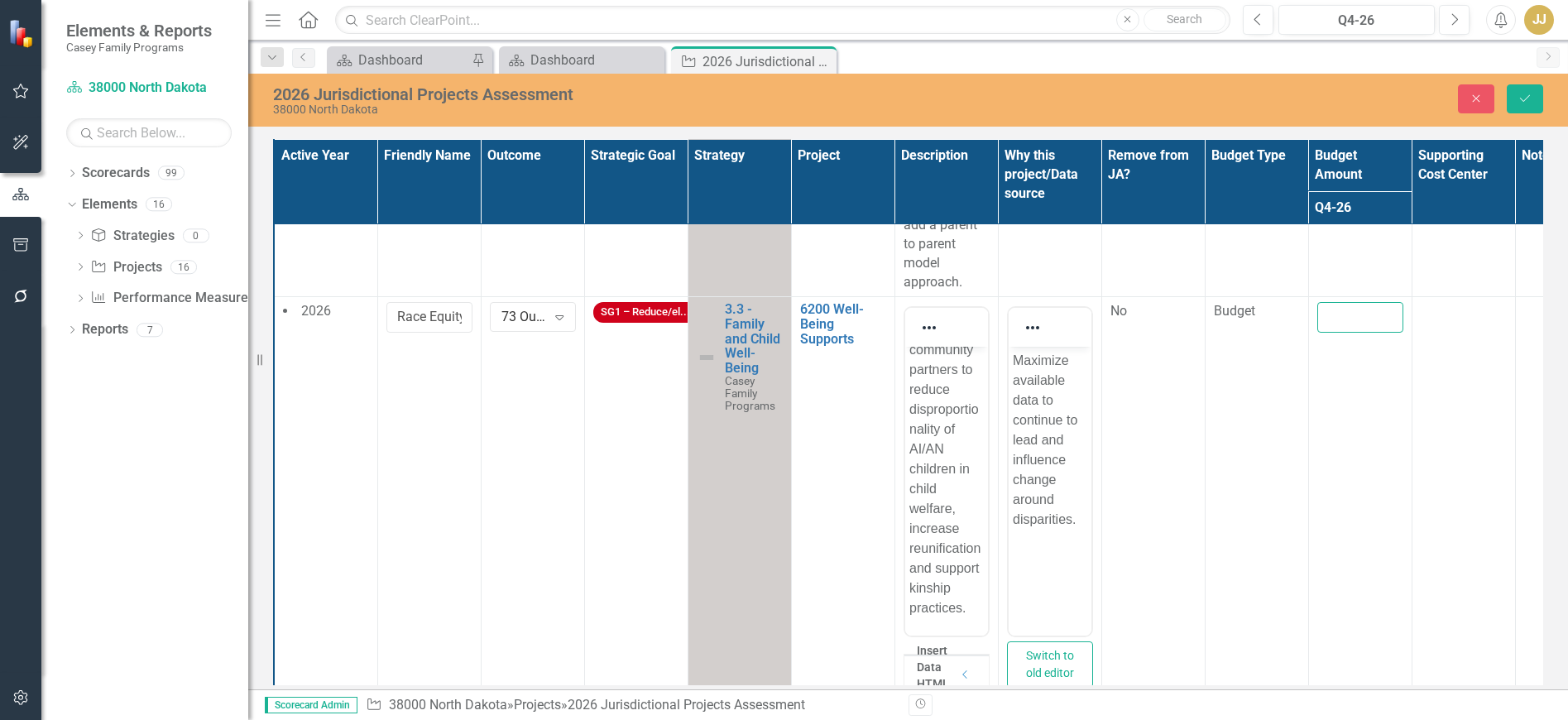 click at bounding box center [1360, 317] 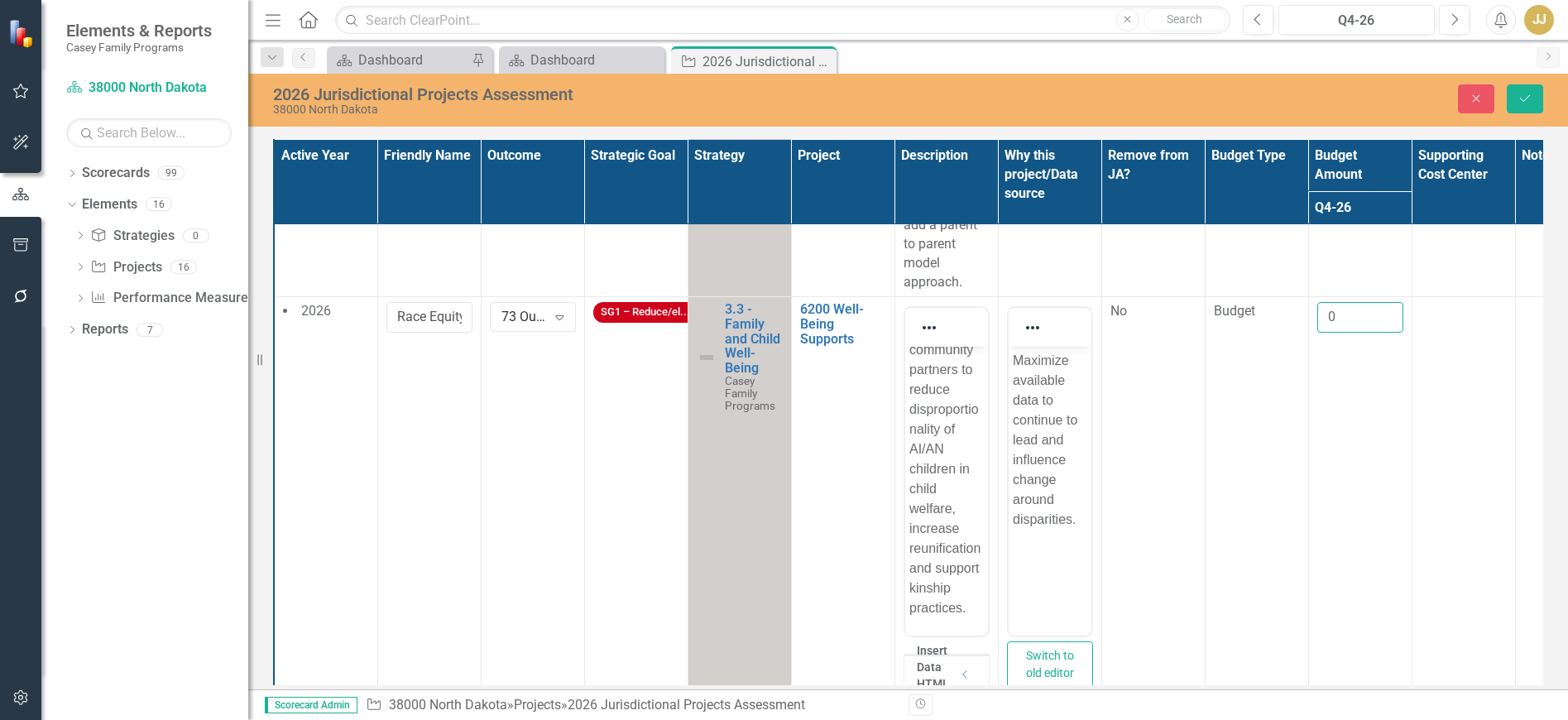 type on "0" 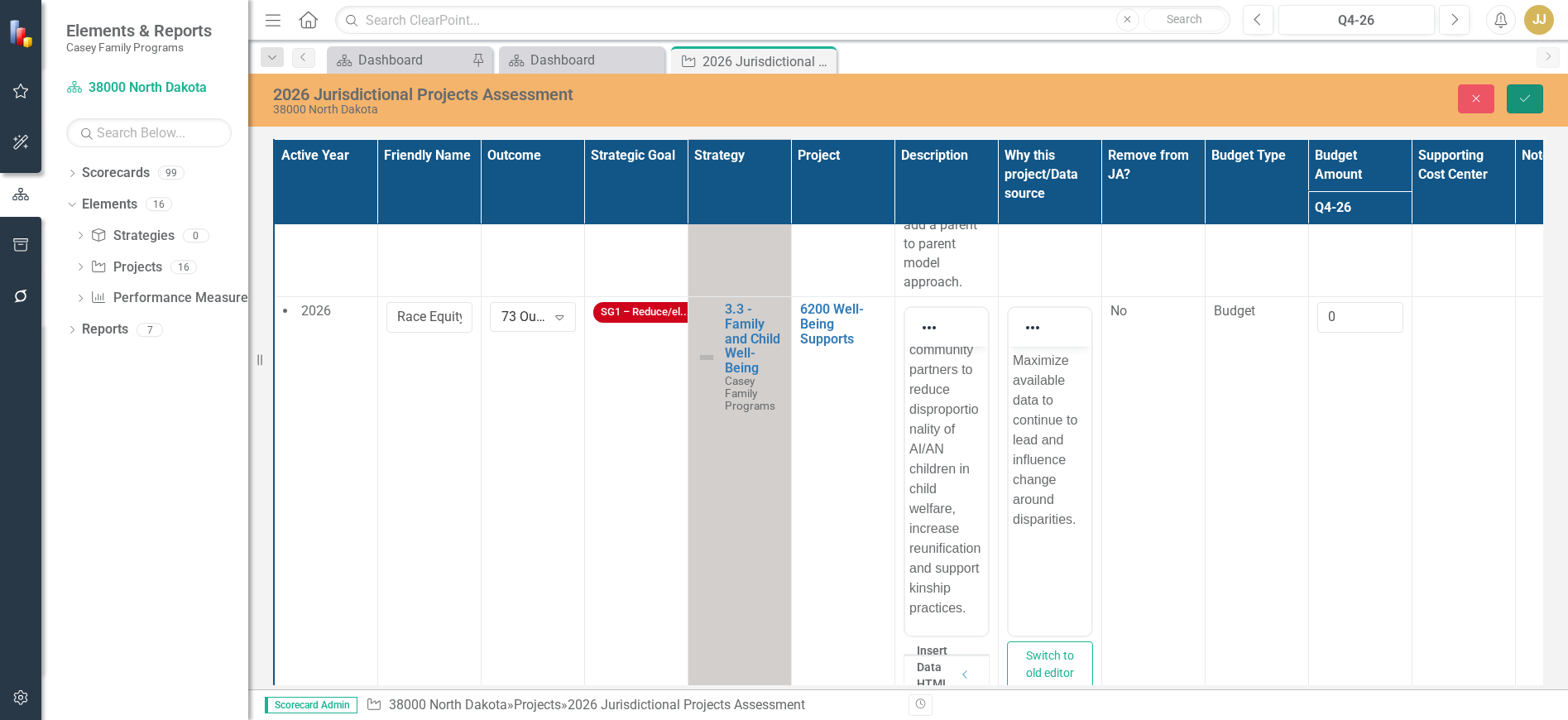 click 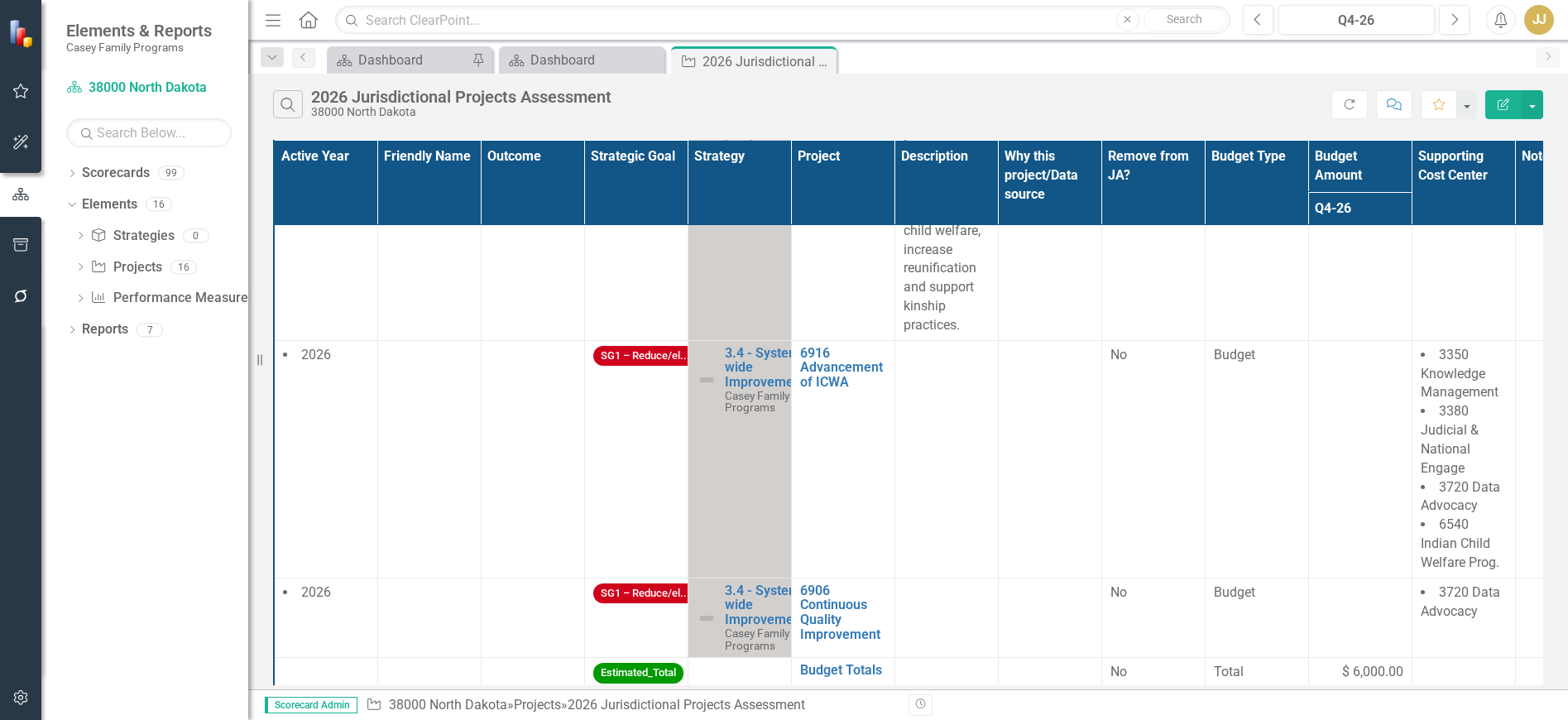scroll, scrollTop: 2154, scrollLeft: 0, axis: vertical 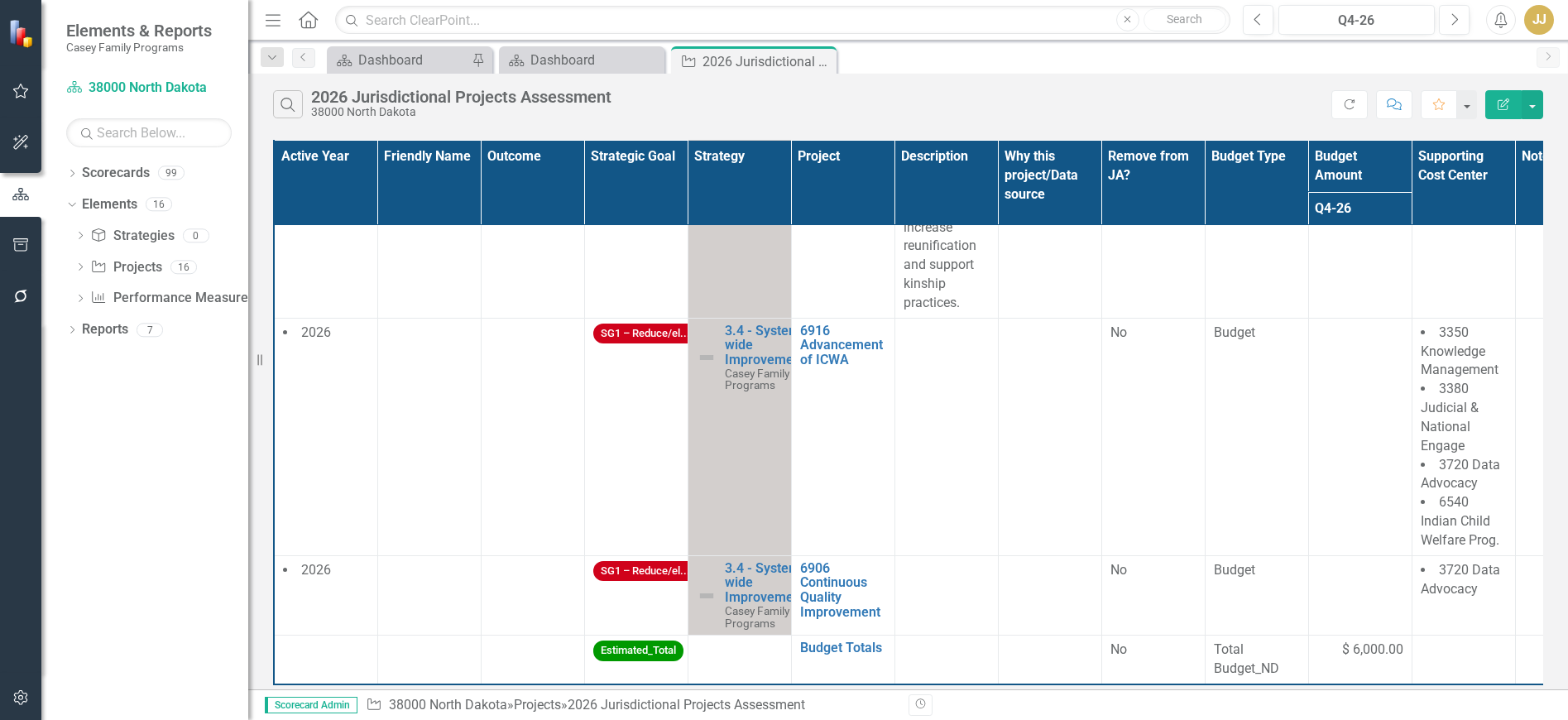 click at bounding box center [429, 436] 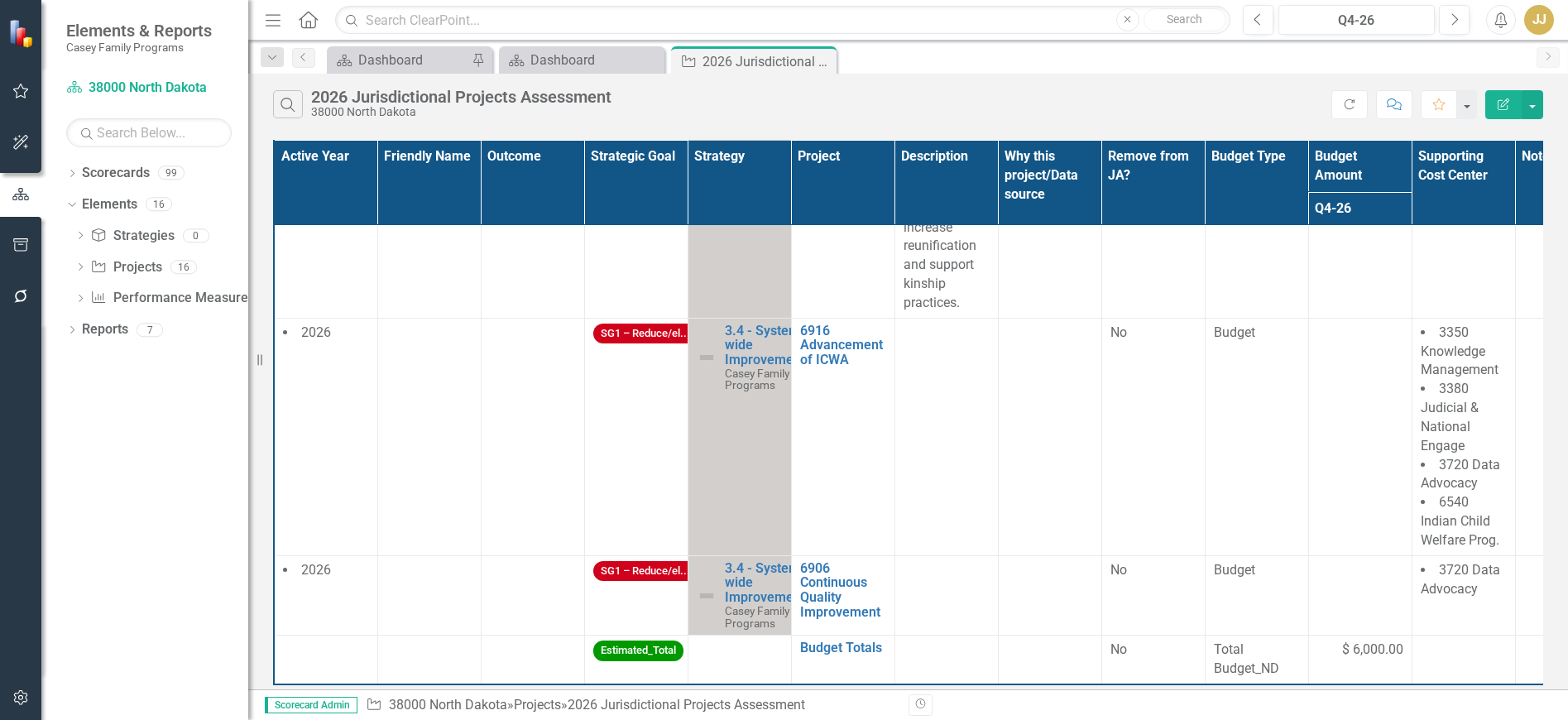 click at bounding box center (429, 436) 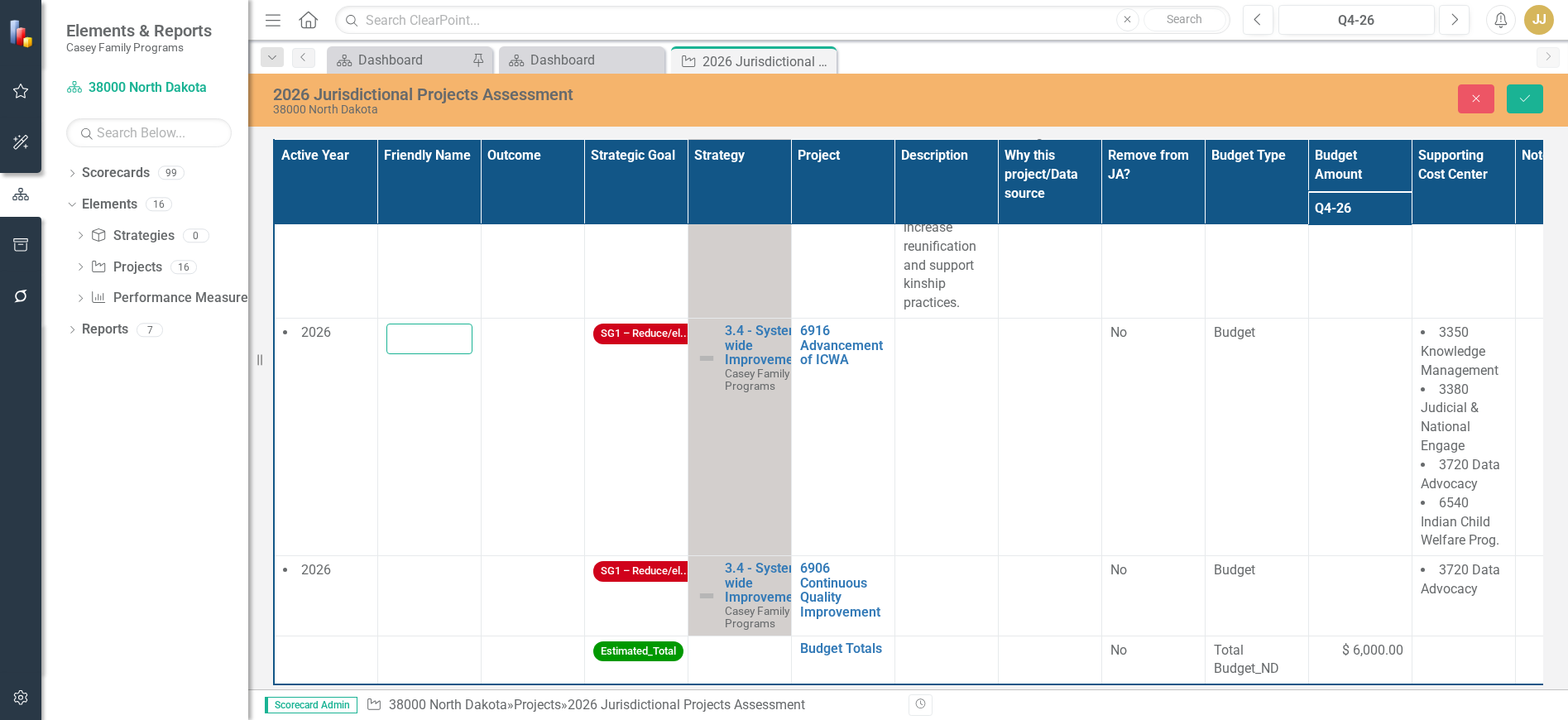 click at bounding box center [429, 338] 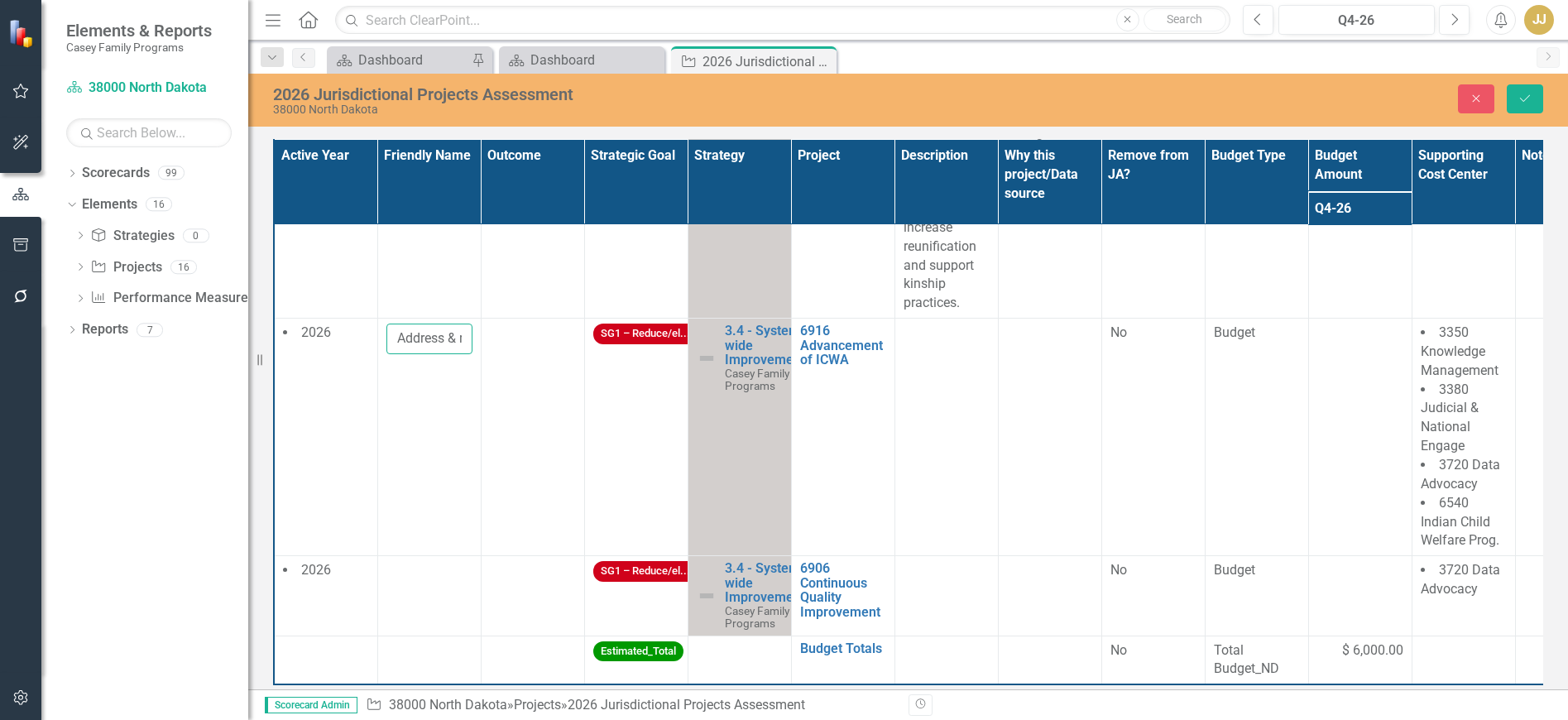 scroll, scrollTop: 0, scrollLeft: 685, axis: horizontal 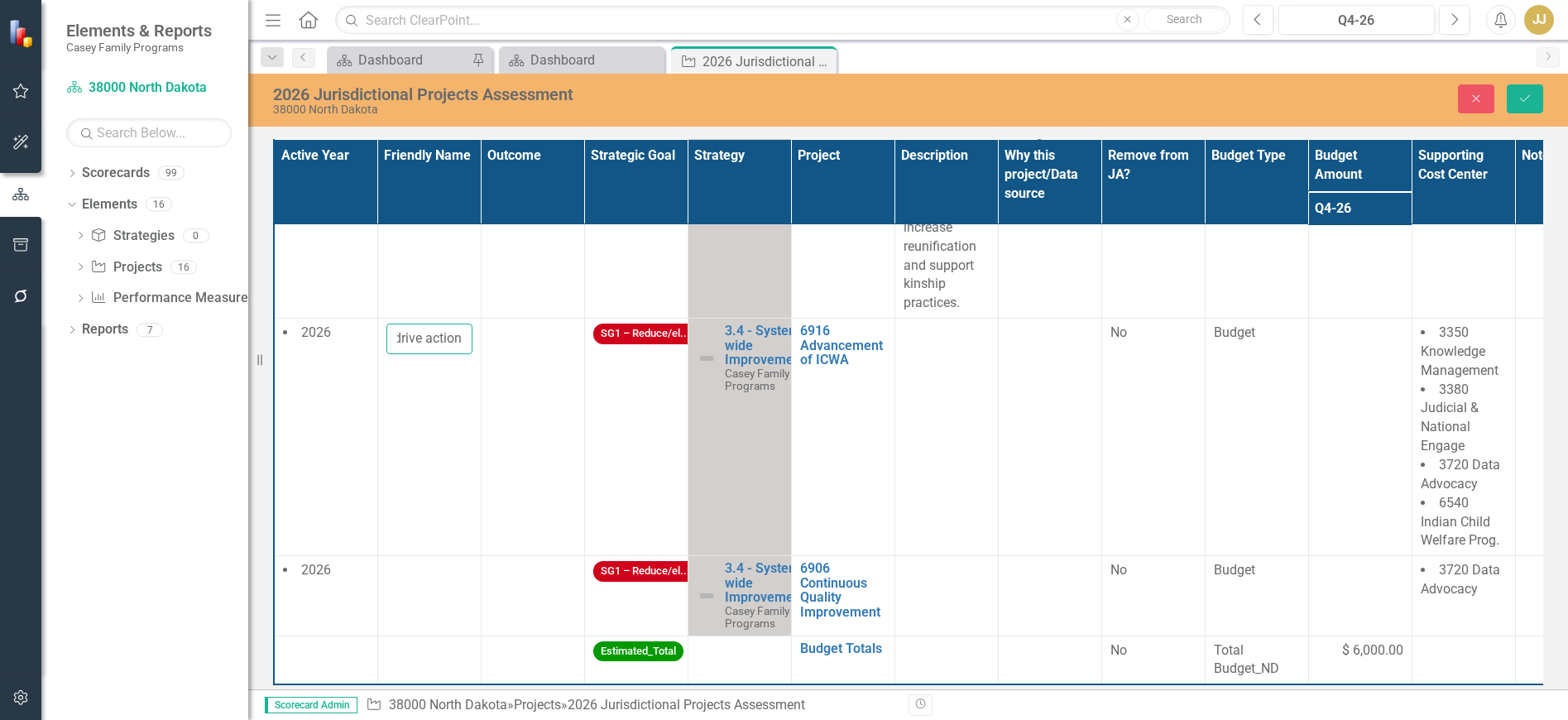 type on "Address & reduce disproportionality & disparate outcomes. Engage data, research, consultation, & bridge-building to drive action" 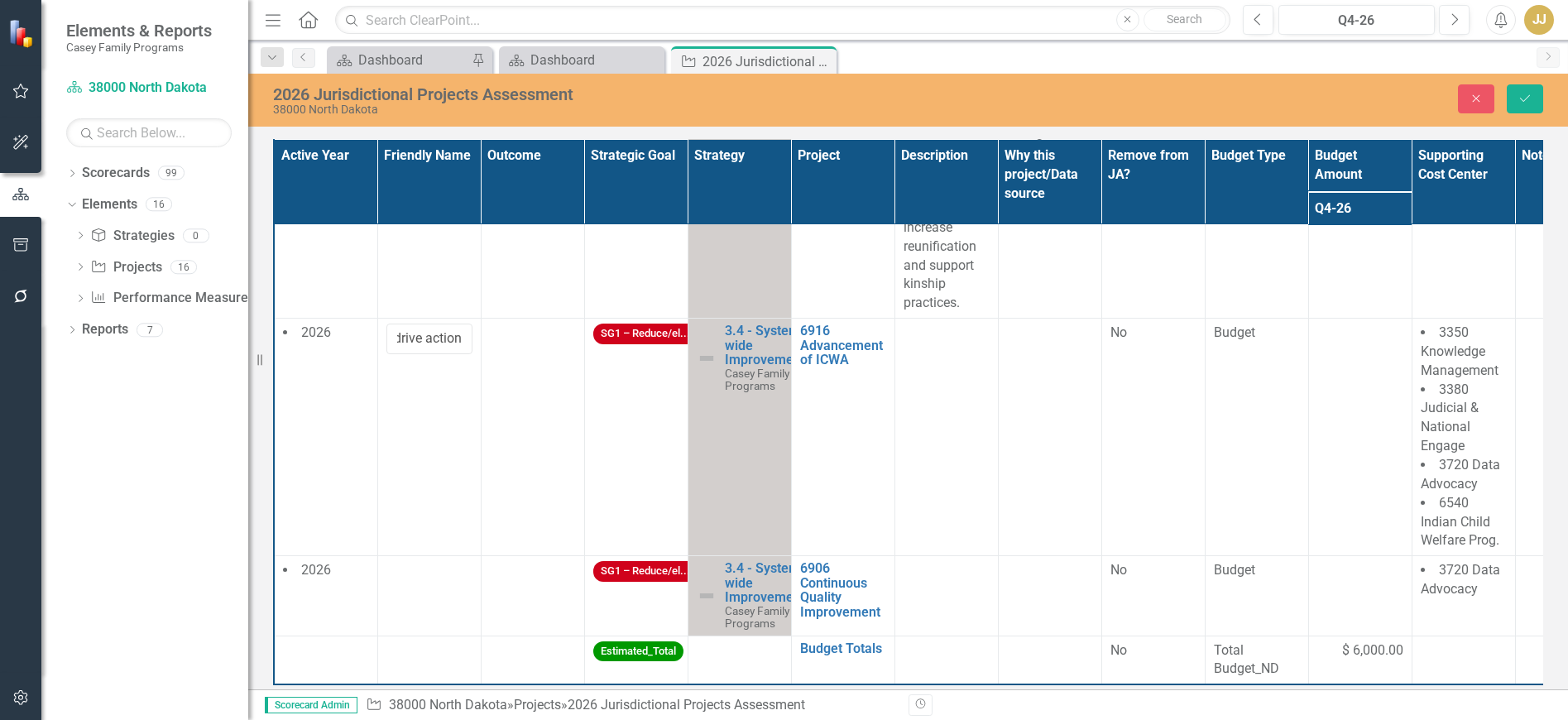 click at bounding box center (532, 437) 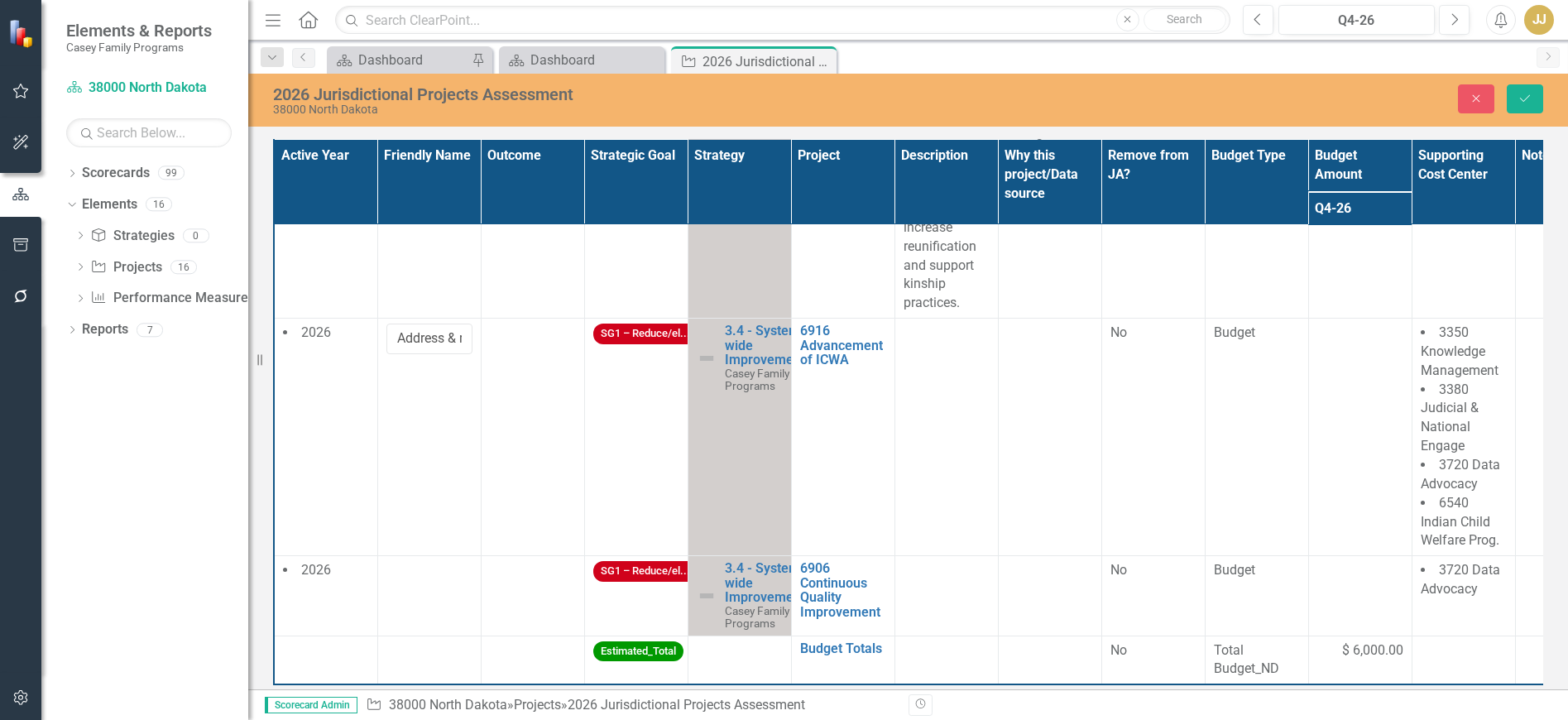 click at bounding box center (532, 437) 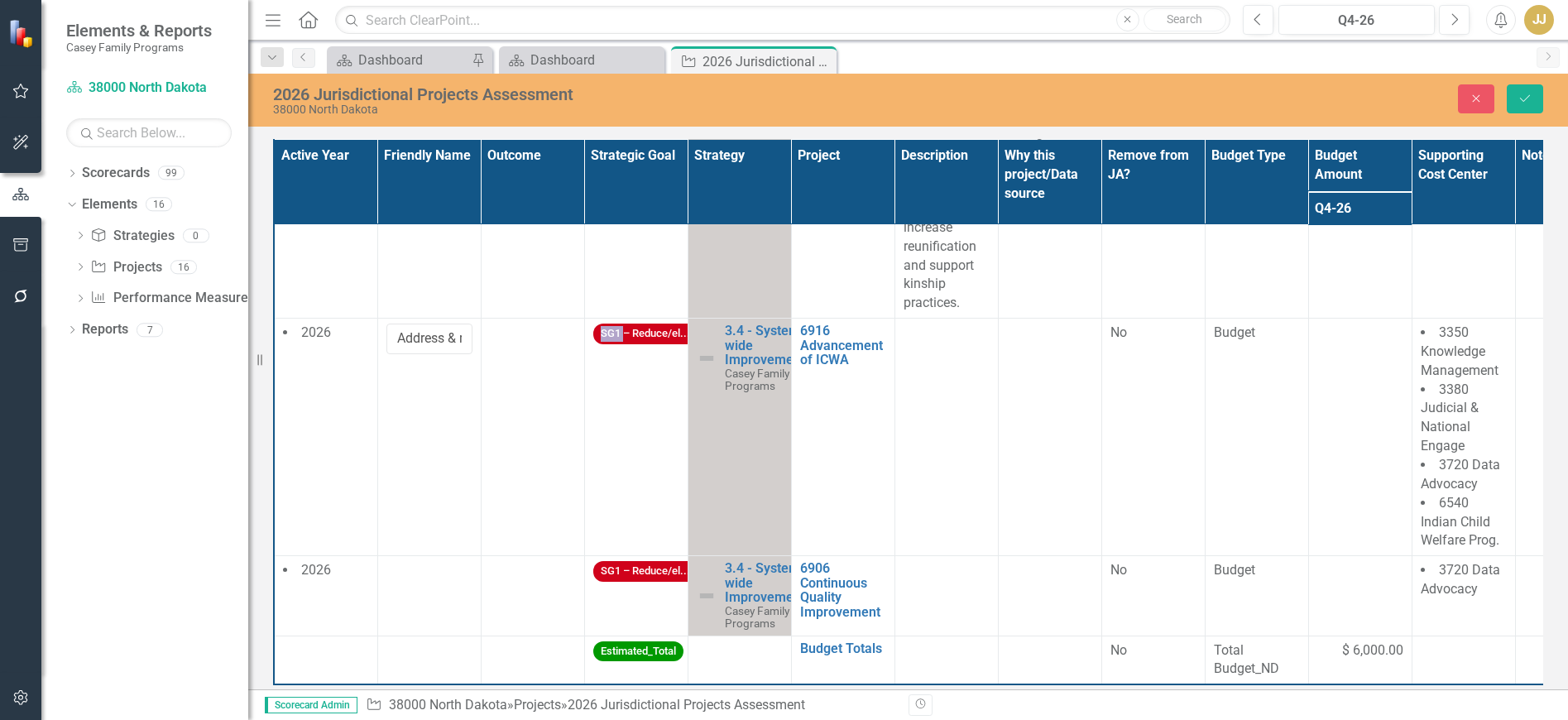 click at bounding box center (532, 437) 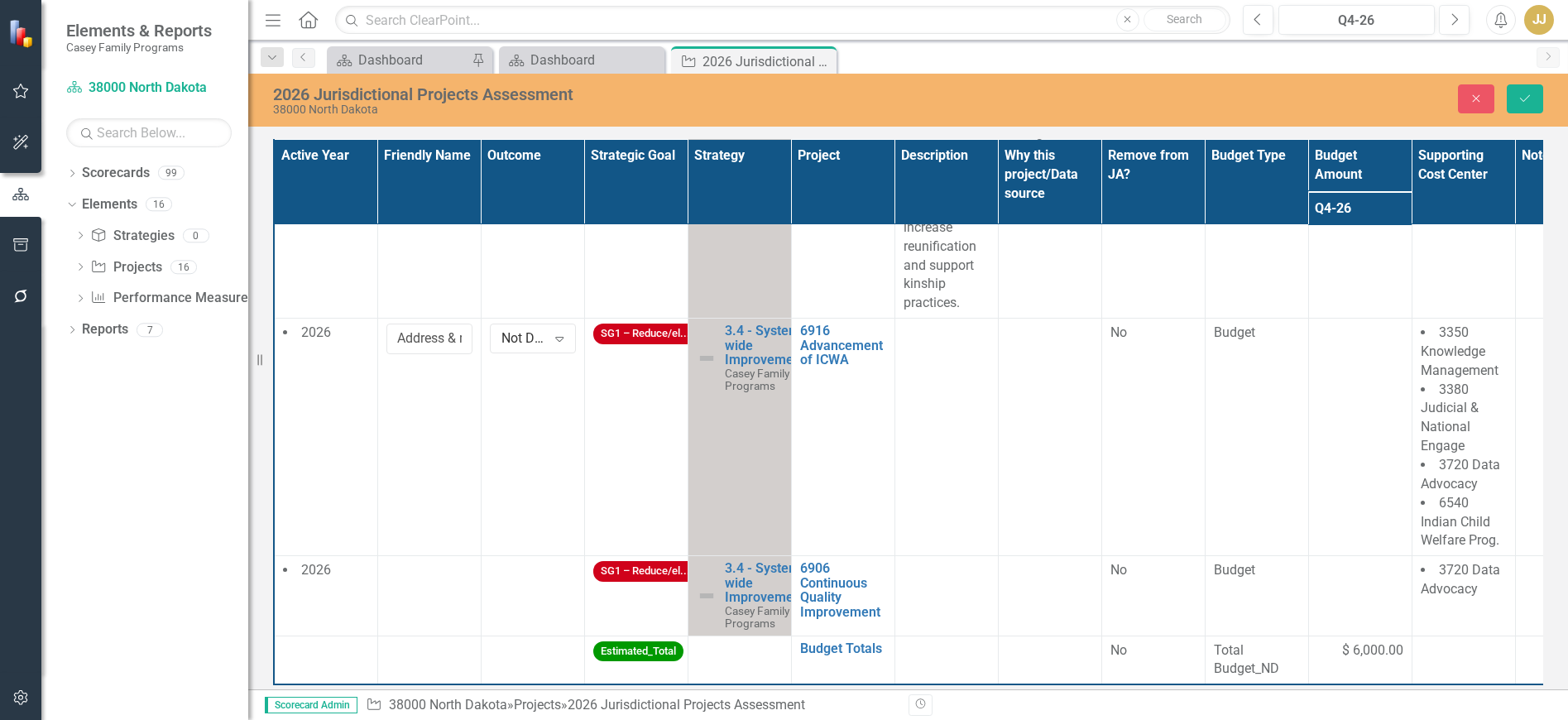 click on "Not Defined" at bounding box center (524, 338) 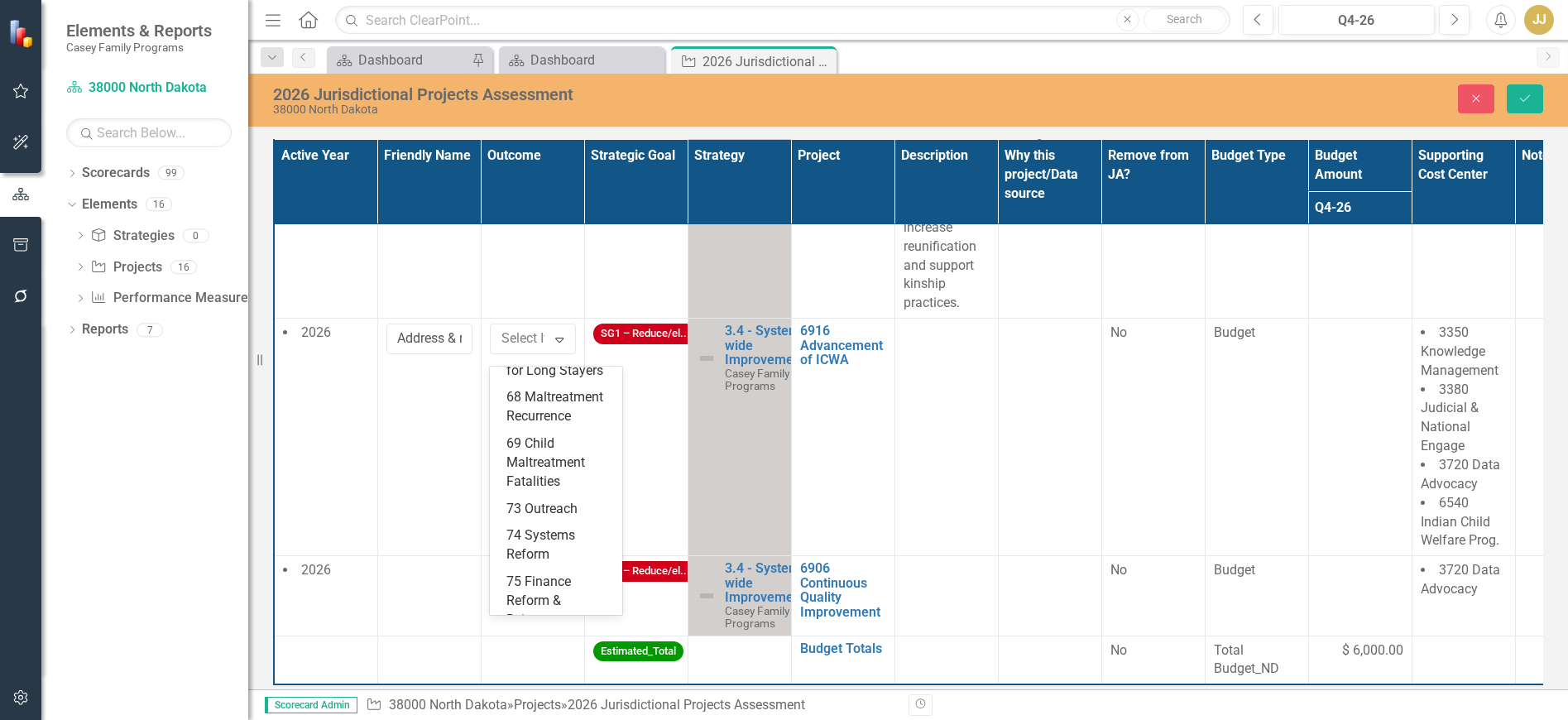 scroll, scrollTop: 296, scrollLeft: 0, axis: vertical 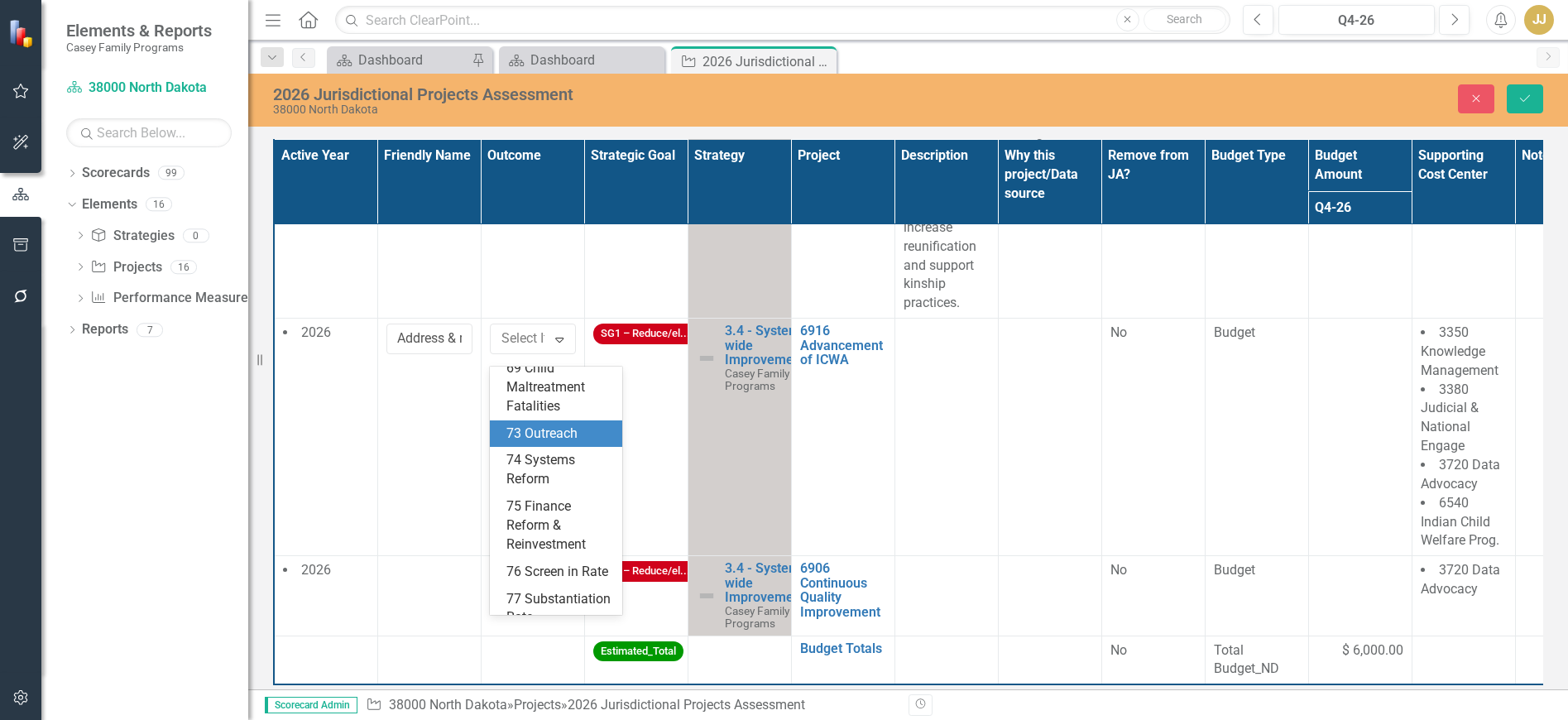 click on "73 Outreach" at bounding box center (559, 434) 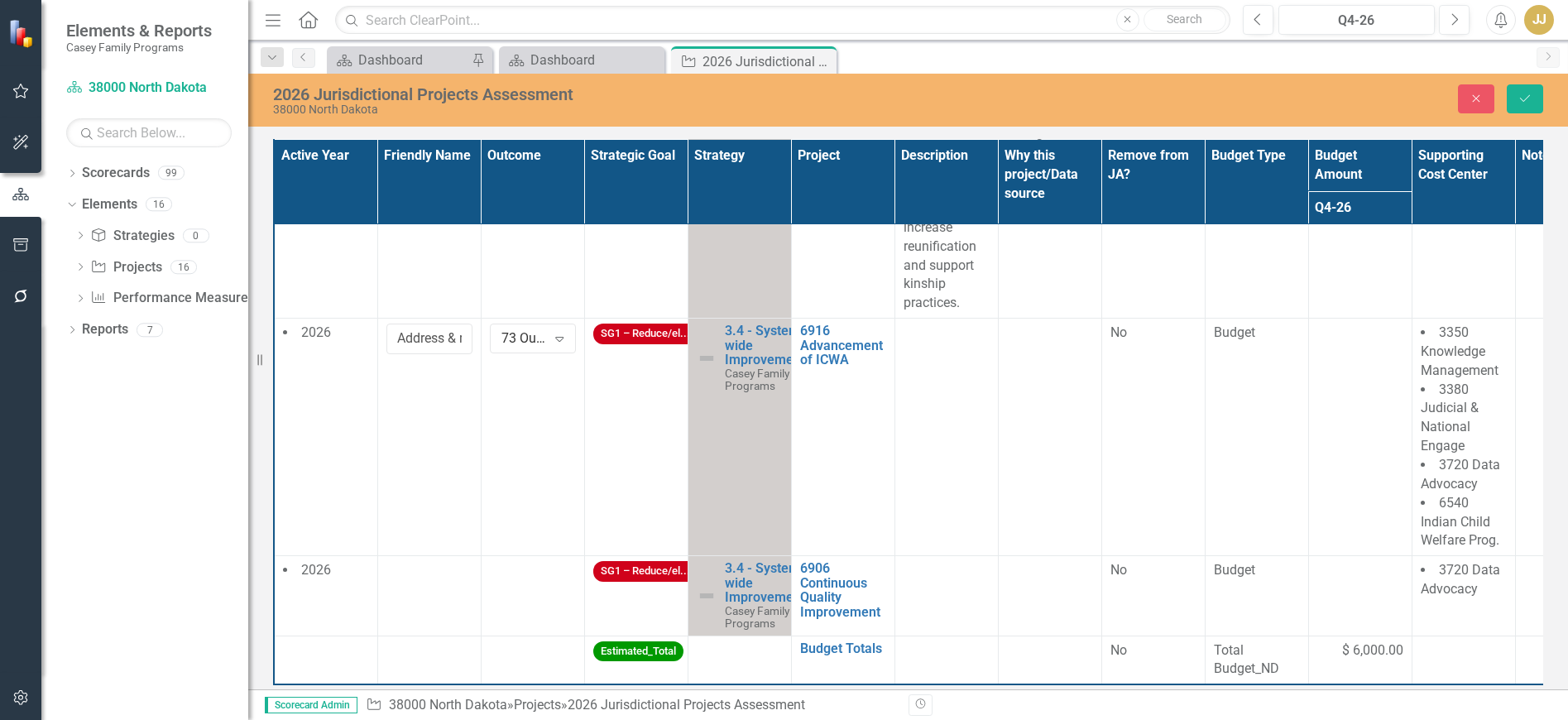 click at bounding box center (946, 437) 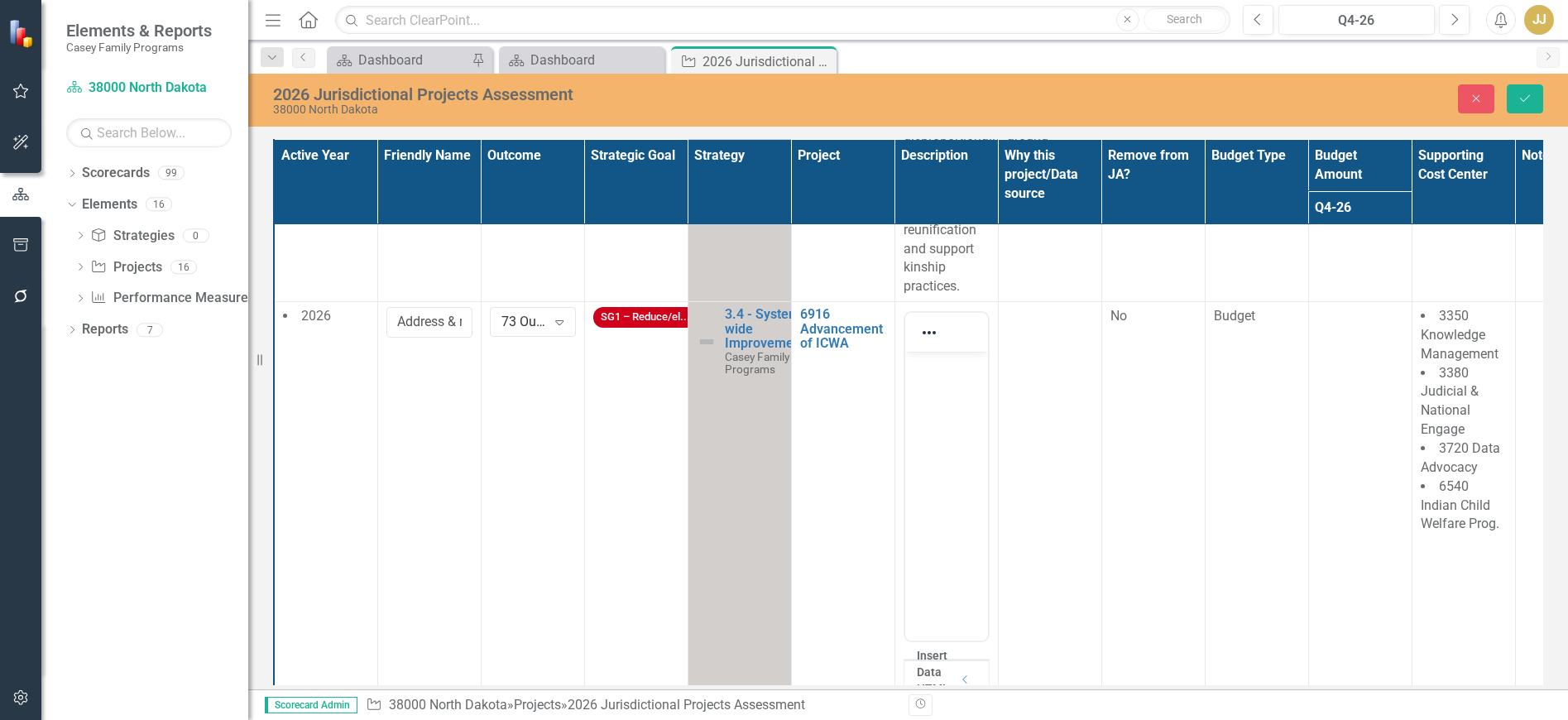 scroll, scrollTop: 0, scrollLeft: 0, axis: both 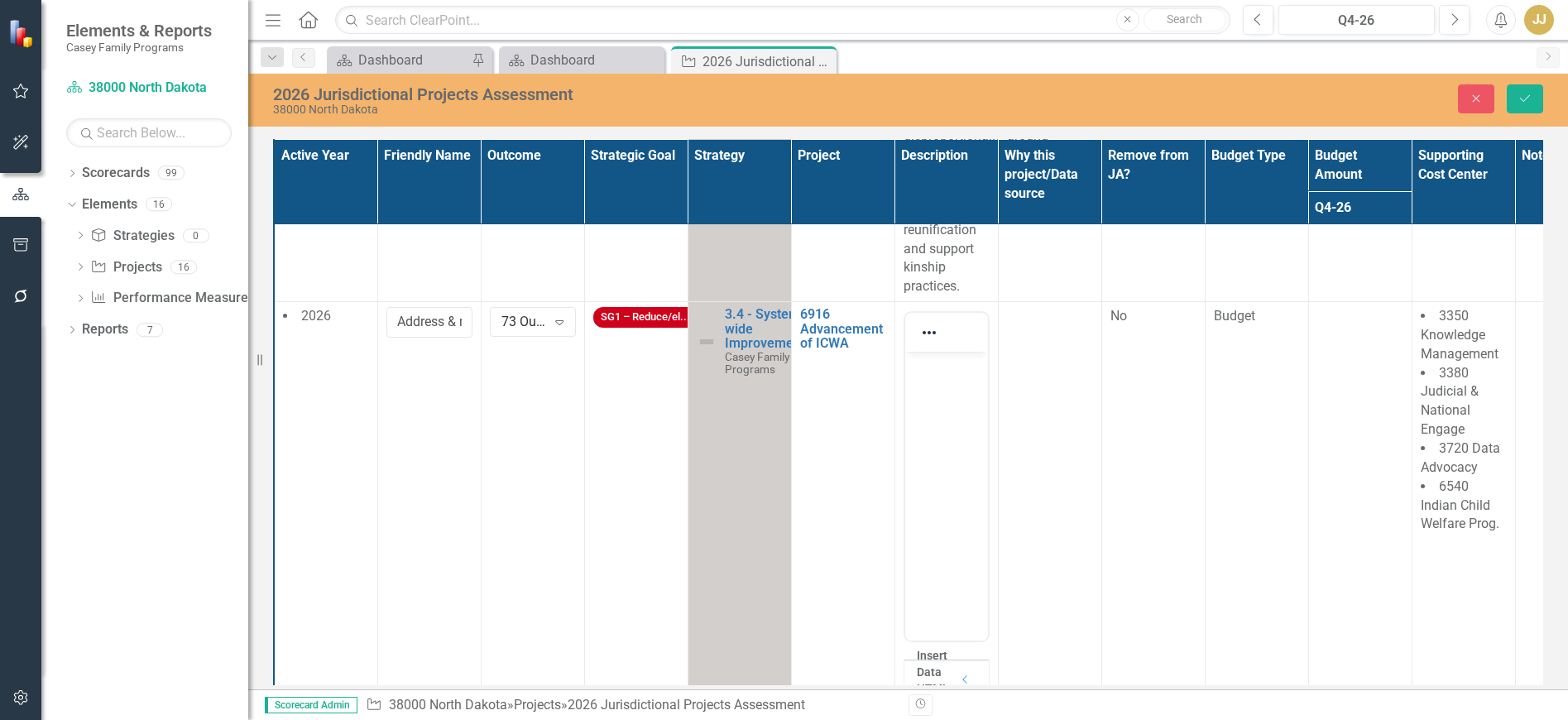 click at bounding box center [946, 476] 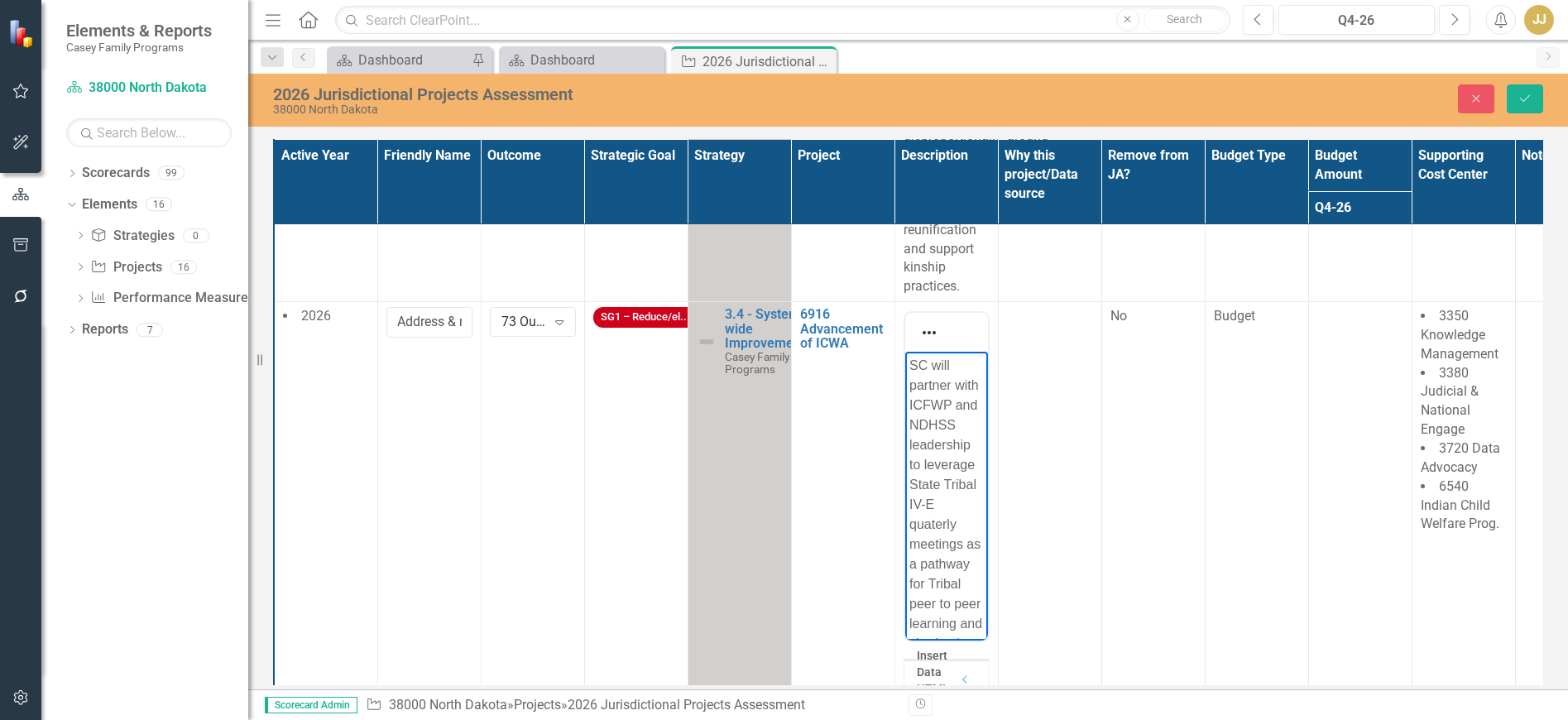 scroll, scrollTop: 447, scrollLeft: 0, axis: vertical 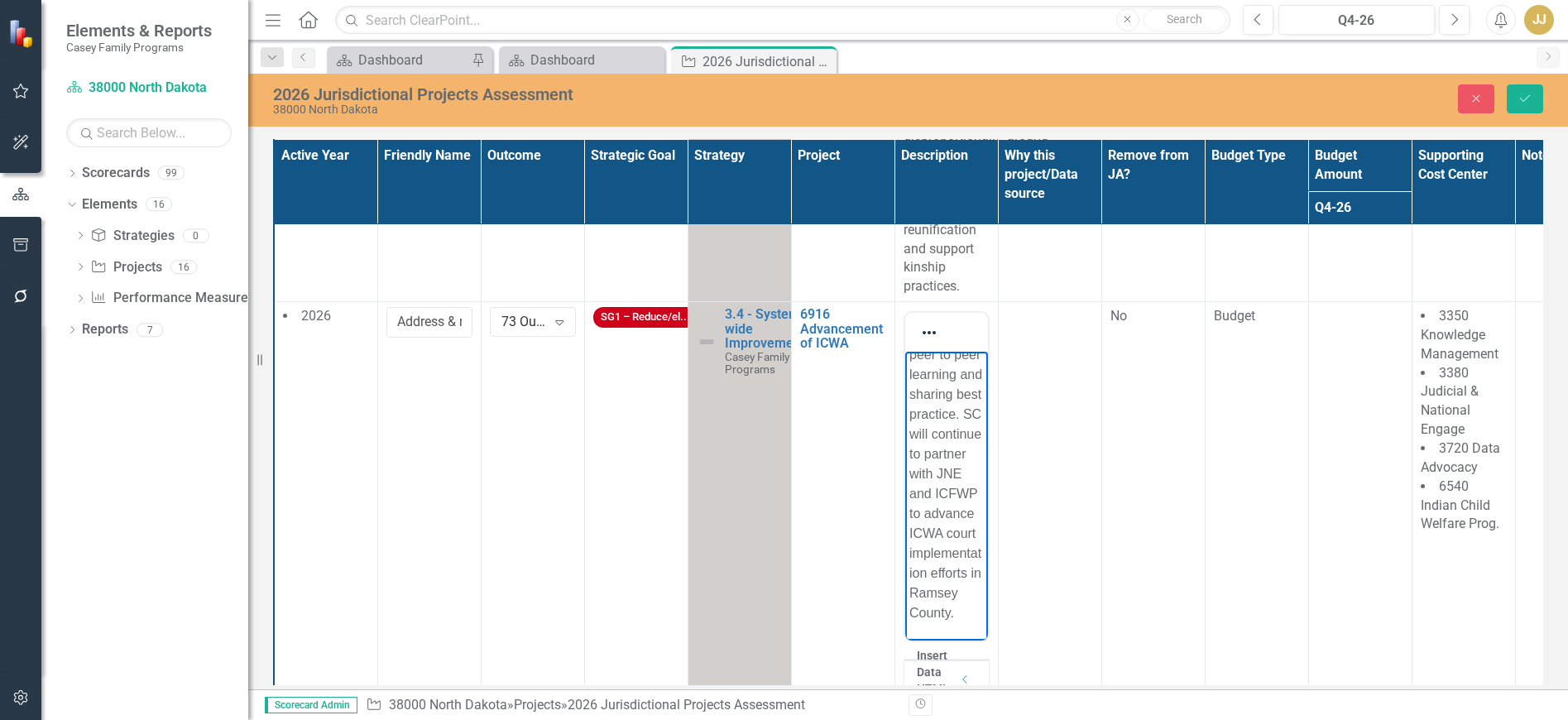 click at bounding box center (1049, 540) 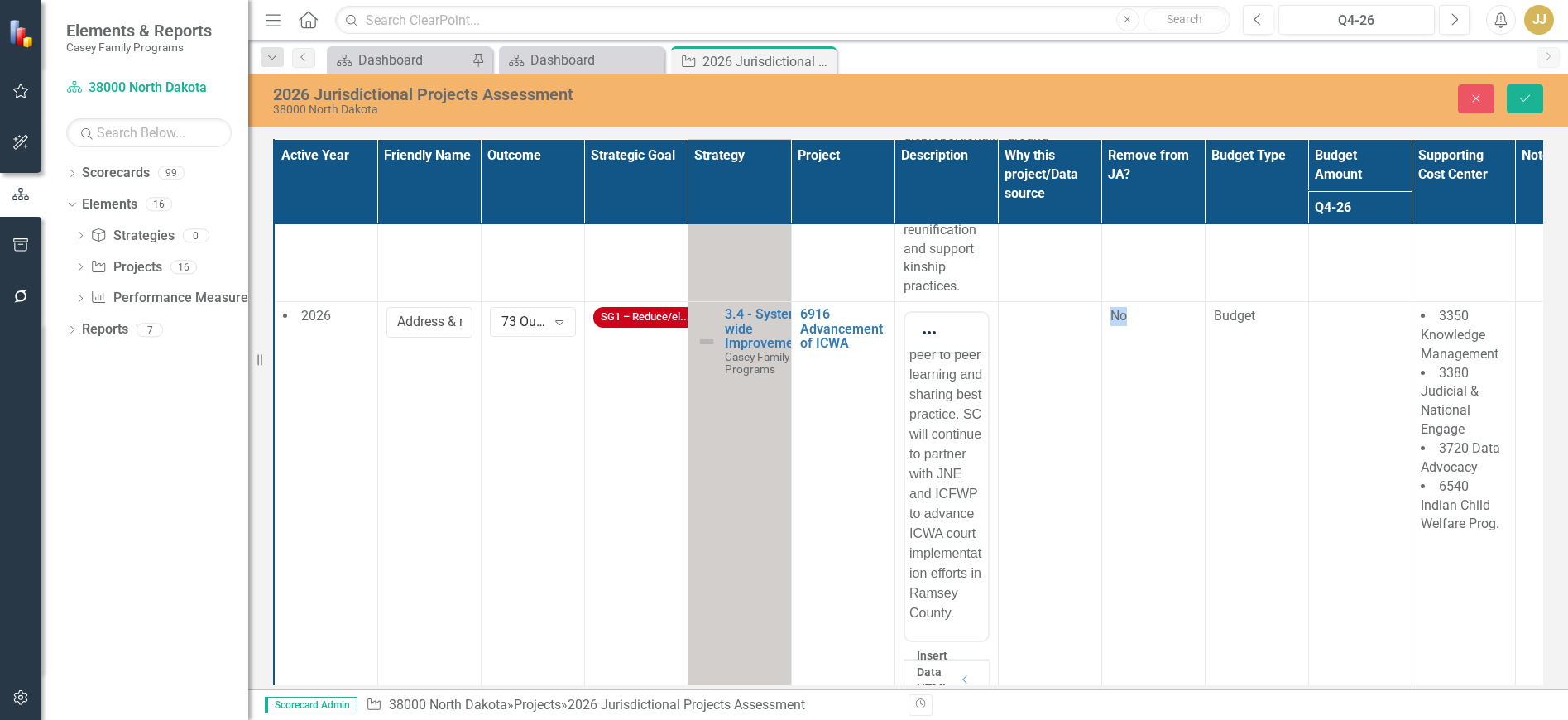 click at bounding box center (1049, 540) 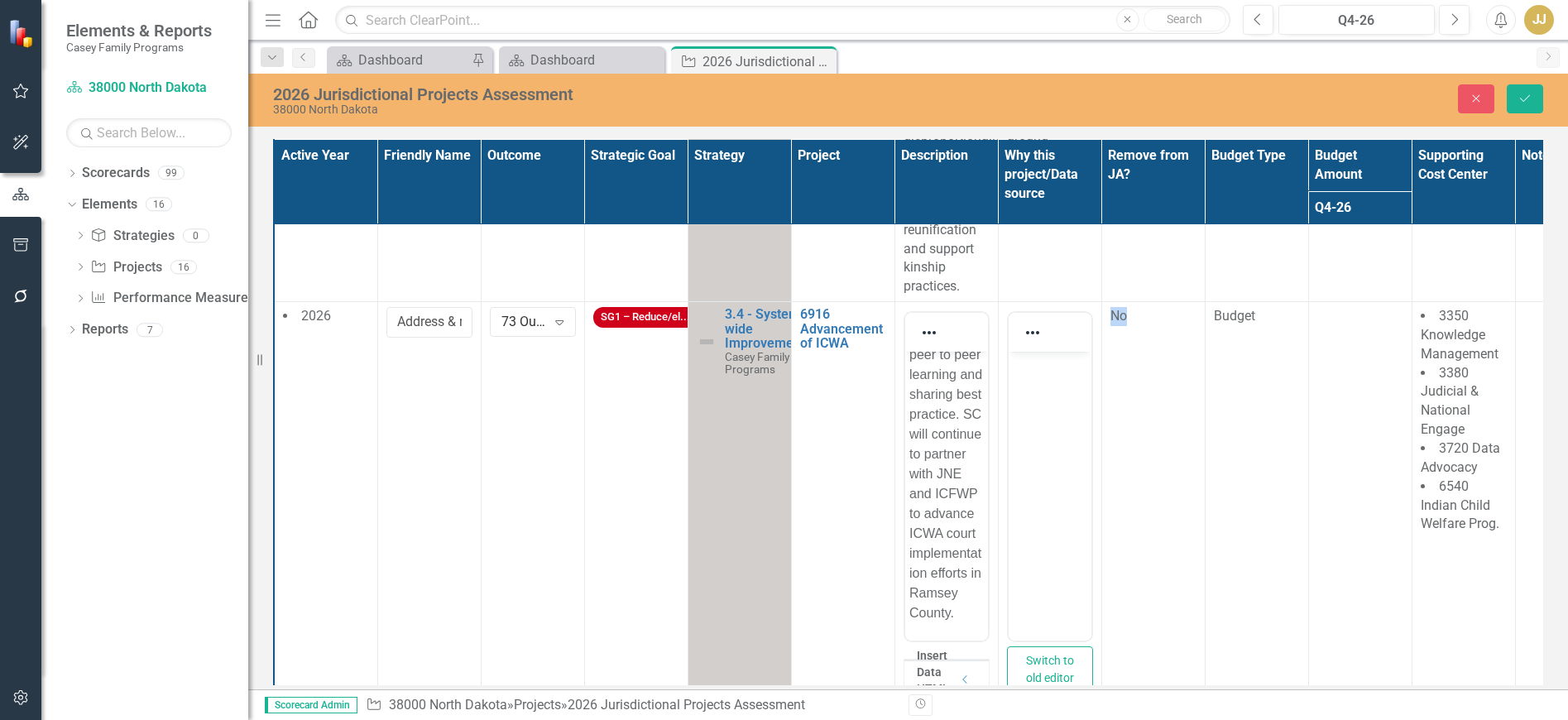 scroll, scrollTop: 0, scrollLeft: 0, axis: both 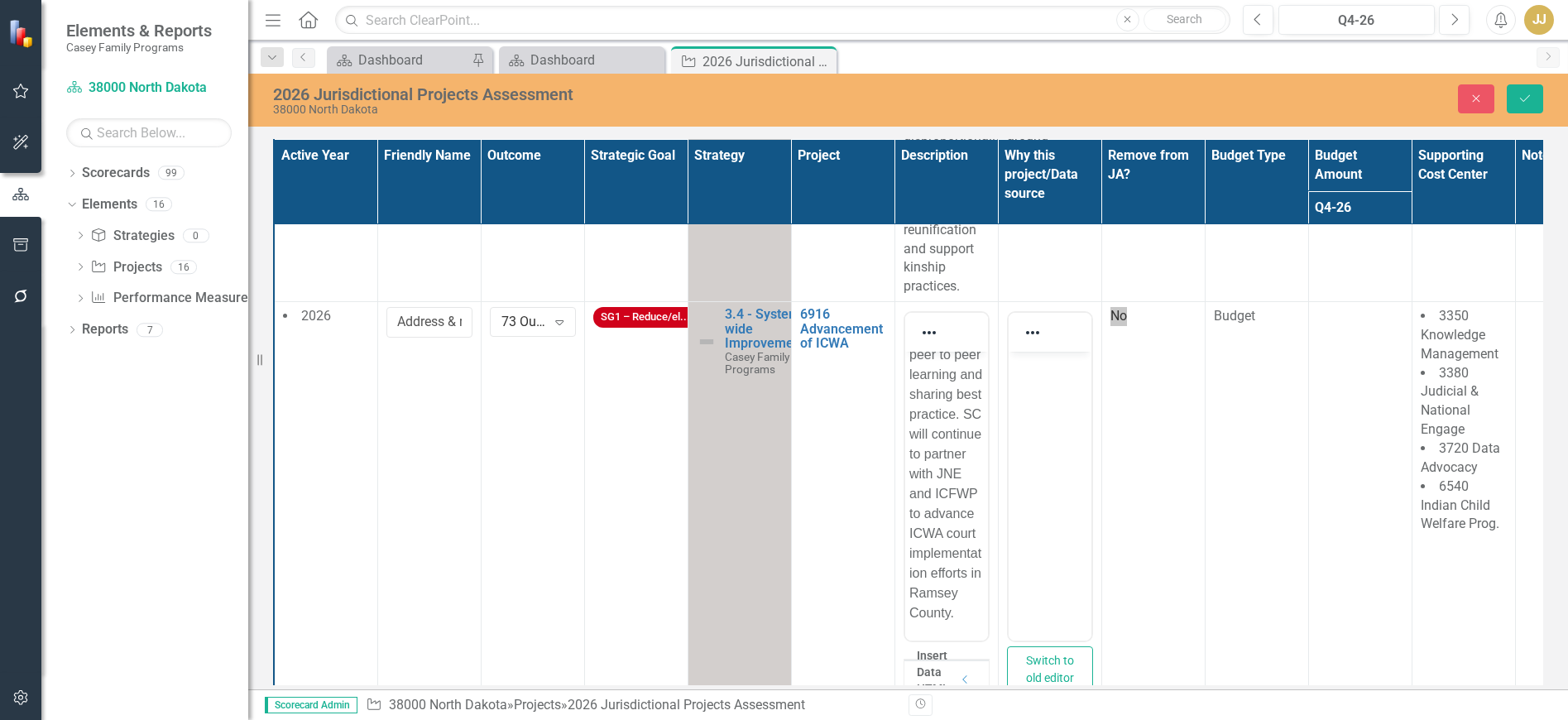 click at bounding box center (1049, 476) 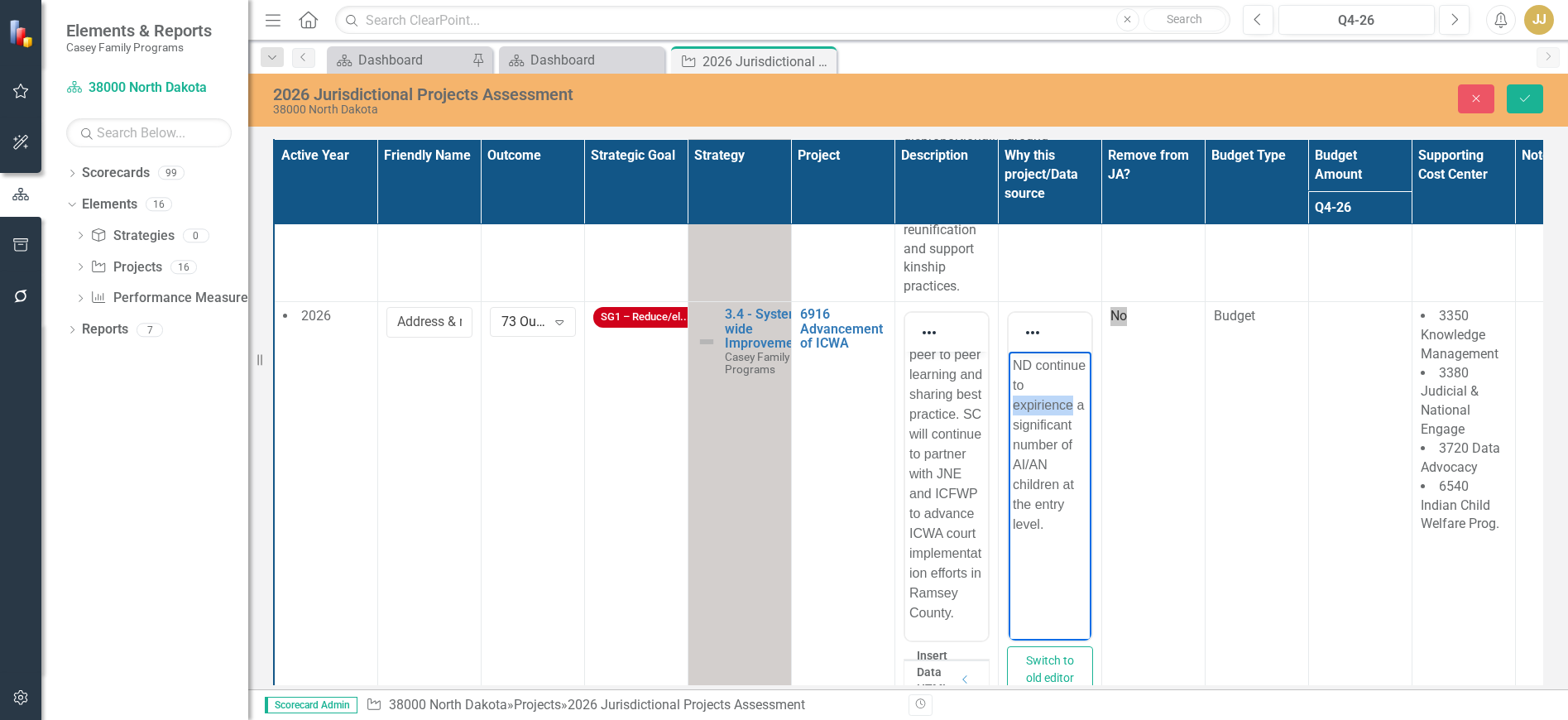 type 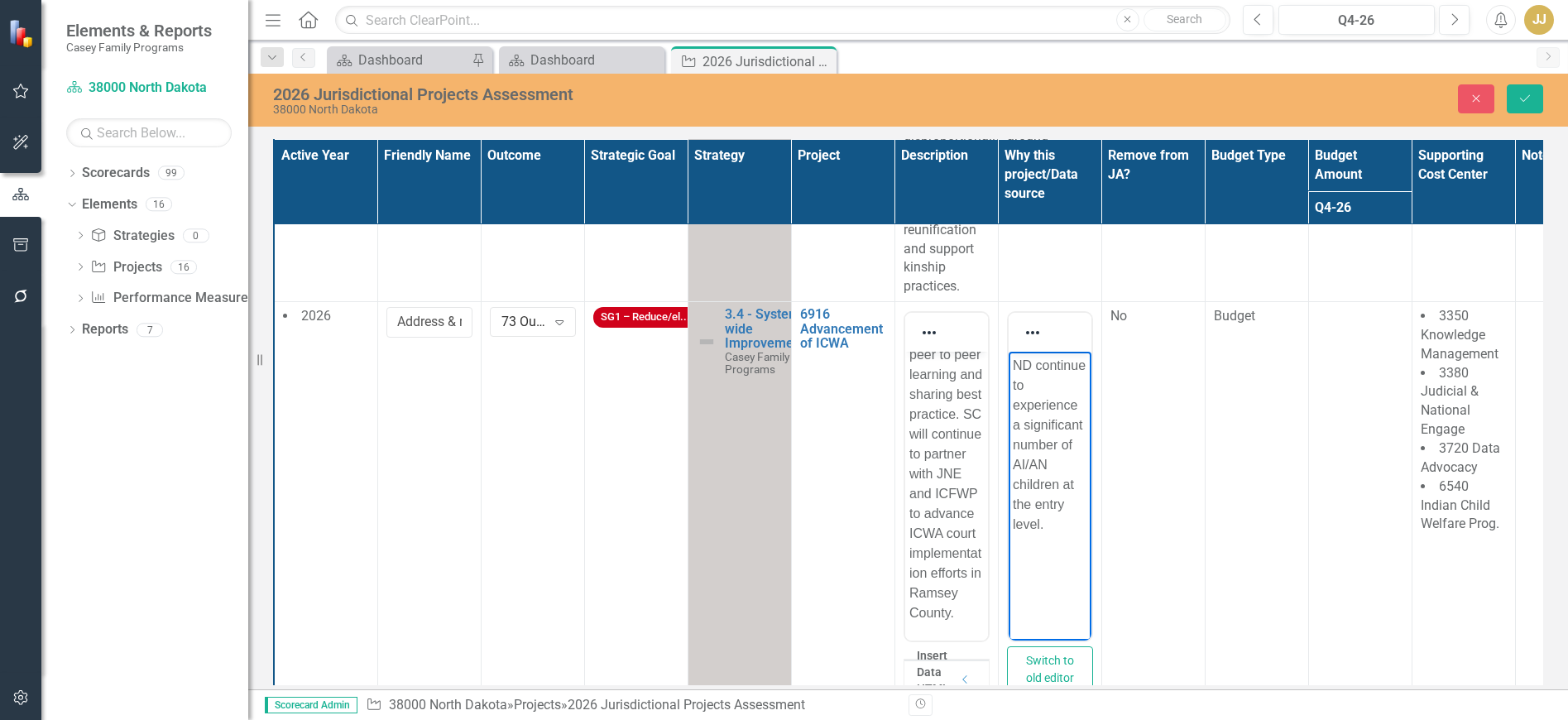 click at bounding box center (1359, 540) 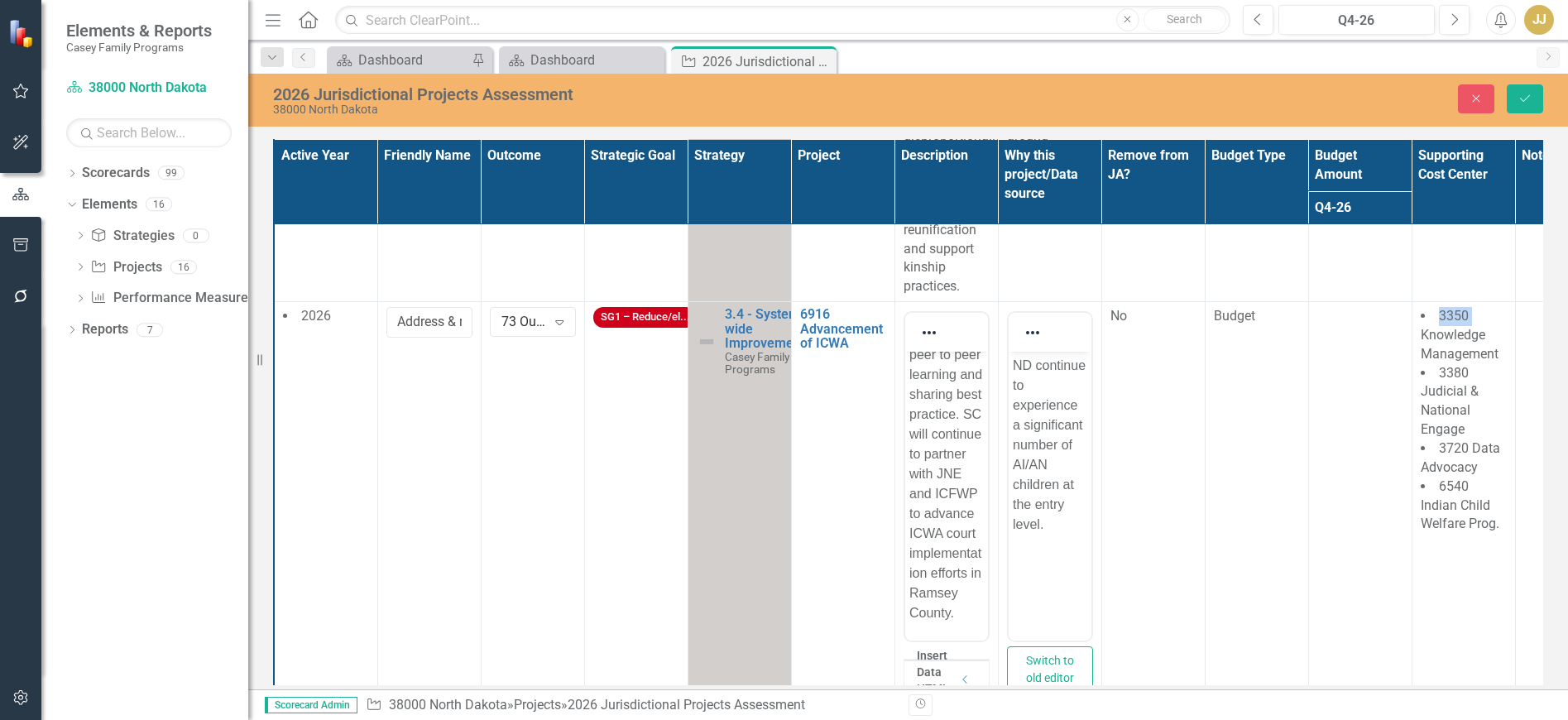 click at bounding box center [1359, 540] 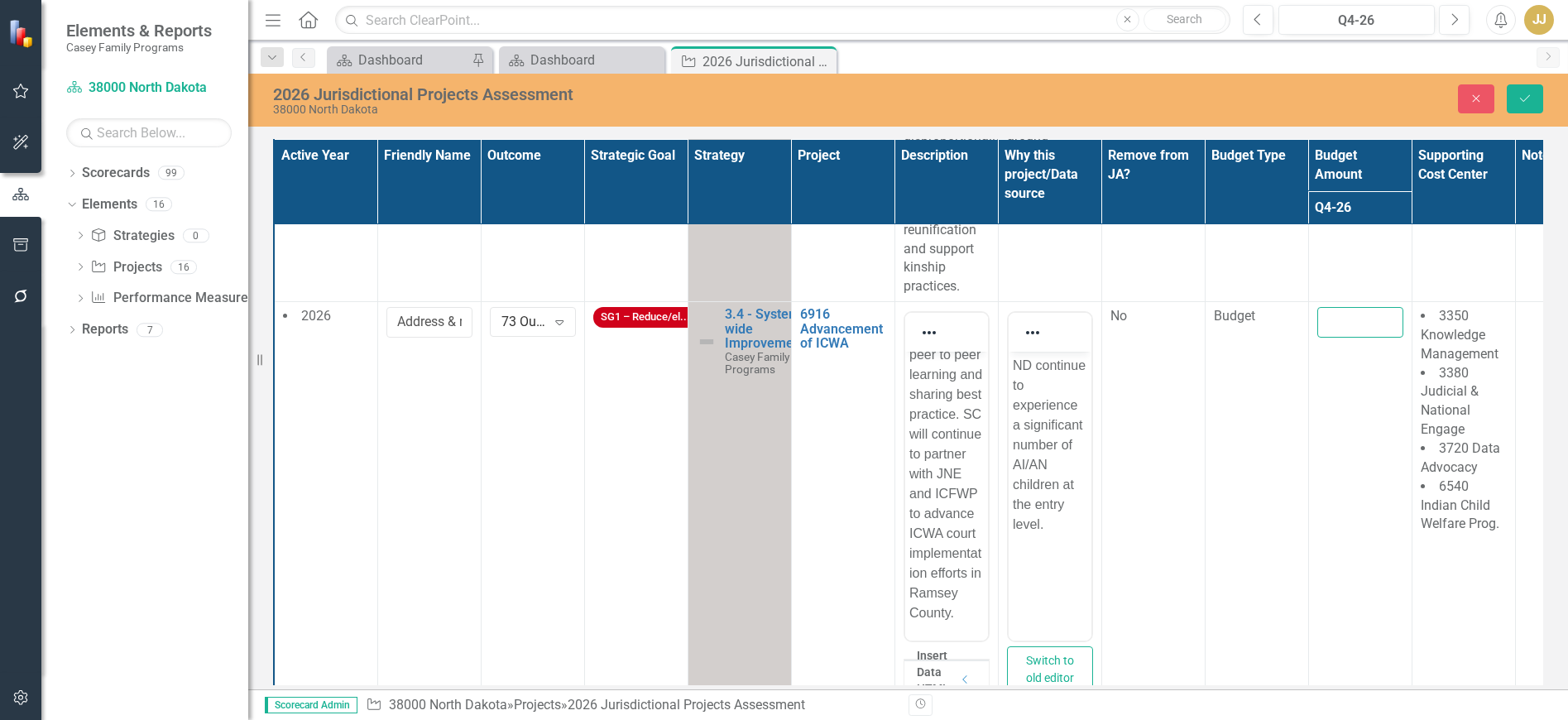 click at bounding box center (1360, 322) 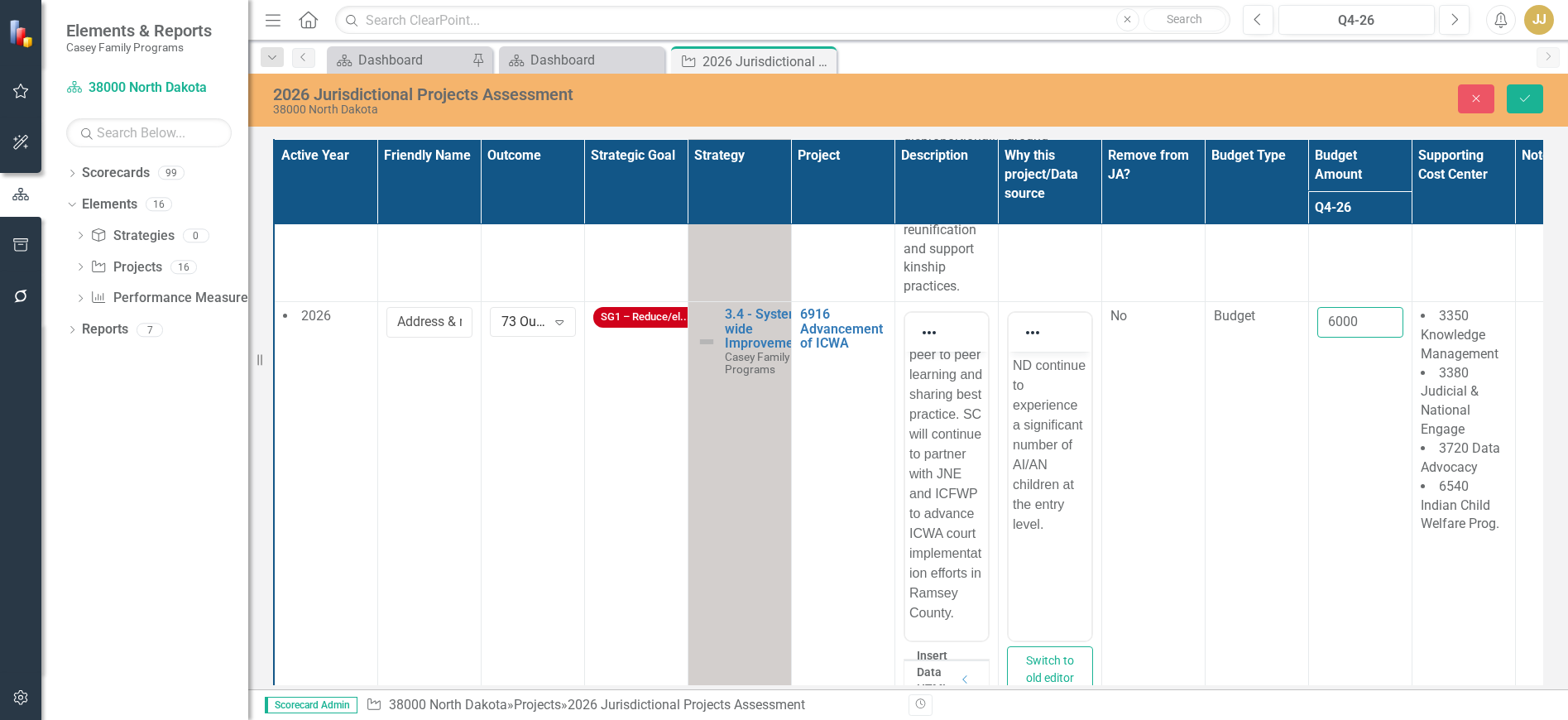 type on "6000" 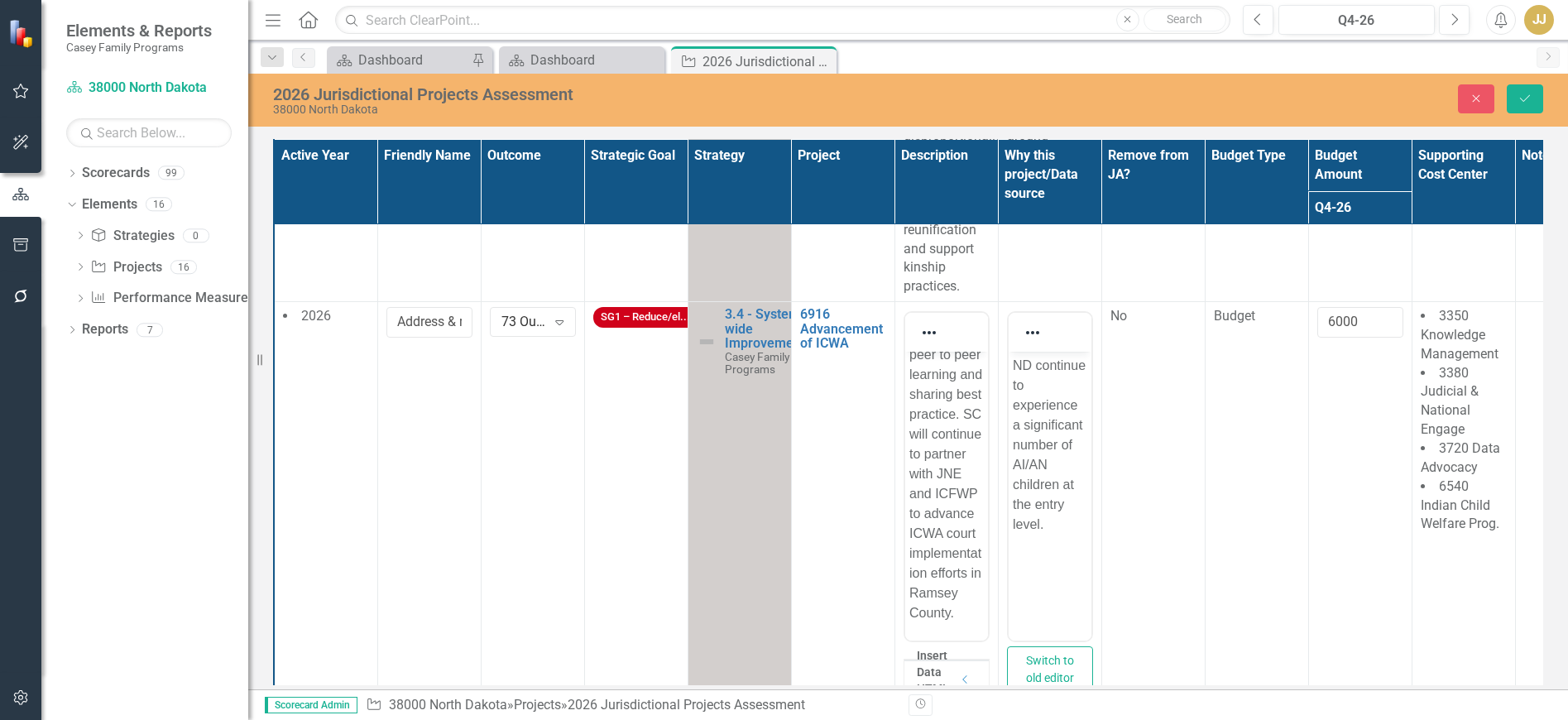 click on "6000" at bounding box center [1359, 540] 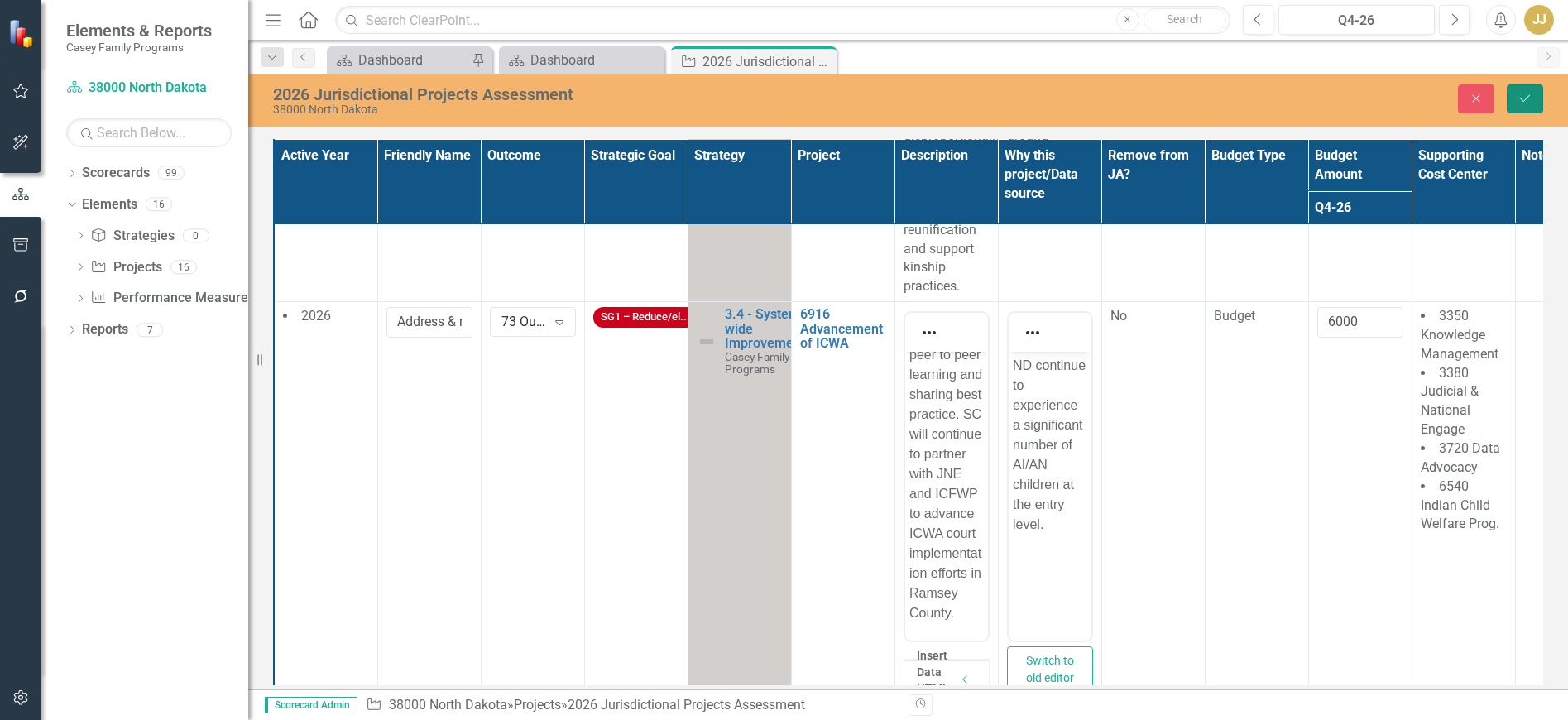 click on "Save" at bounding box center [1525, 98] 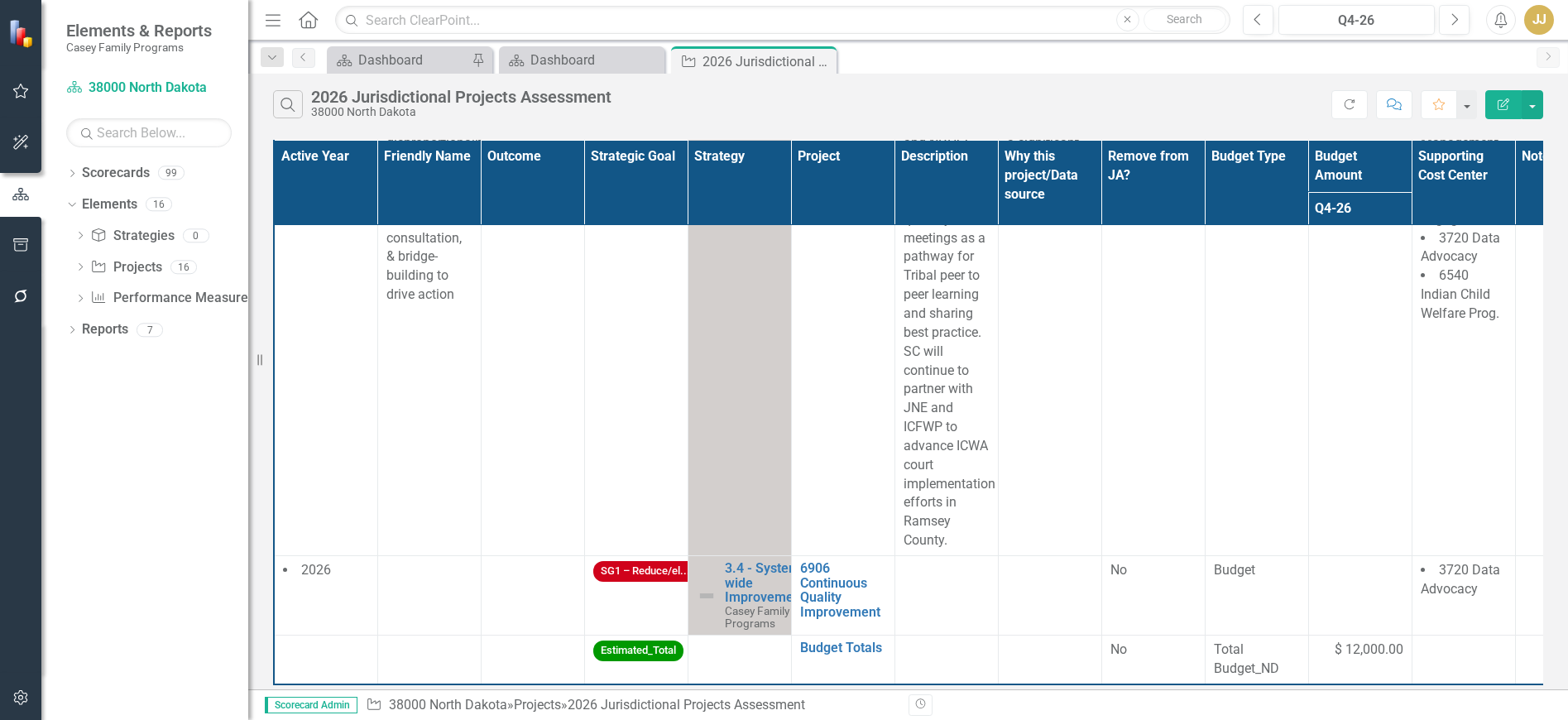 scroll, scrollTop: 2407, scrollLeft: 0, axis: vertical 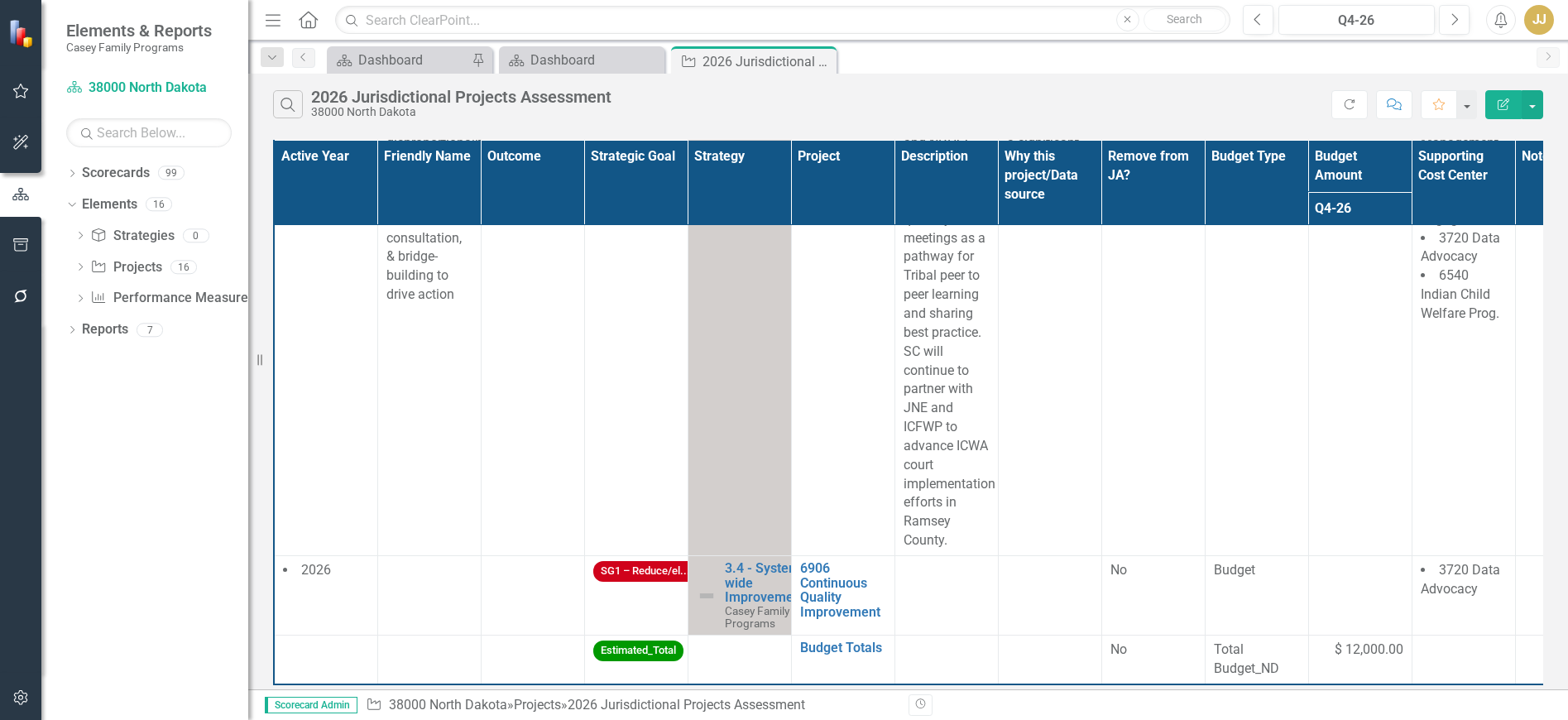 click at bounding box center [429, 595] 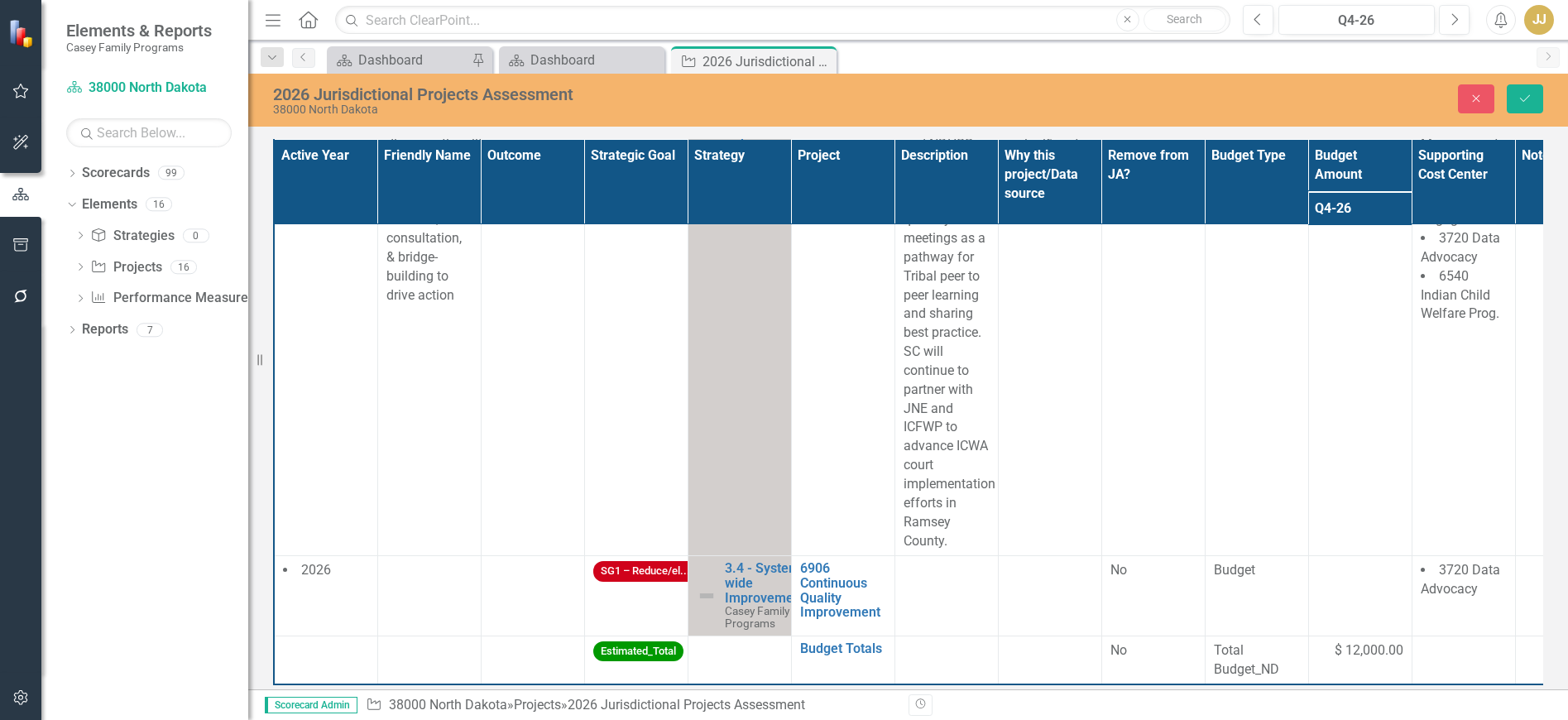 scroll, scrollTop: 2406, scrollLeft: 0, axis: vertical 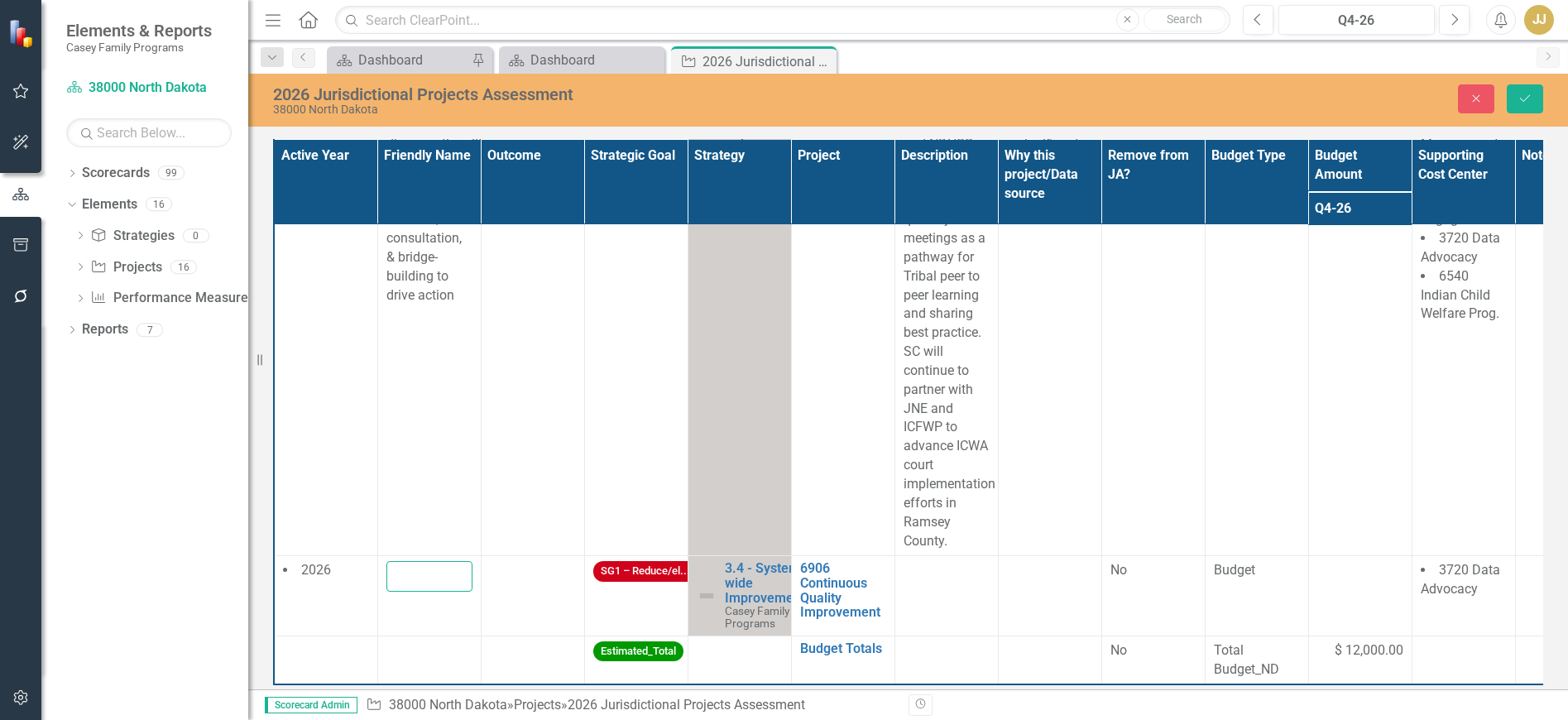 click at bounding box center (429, 576) 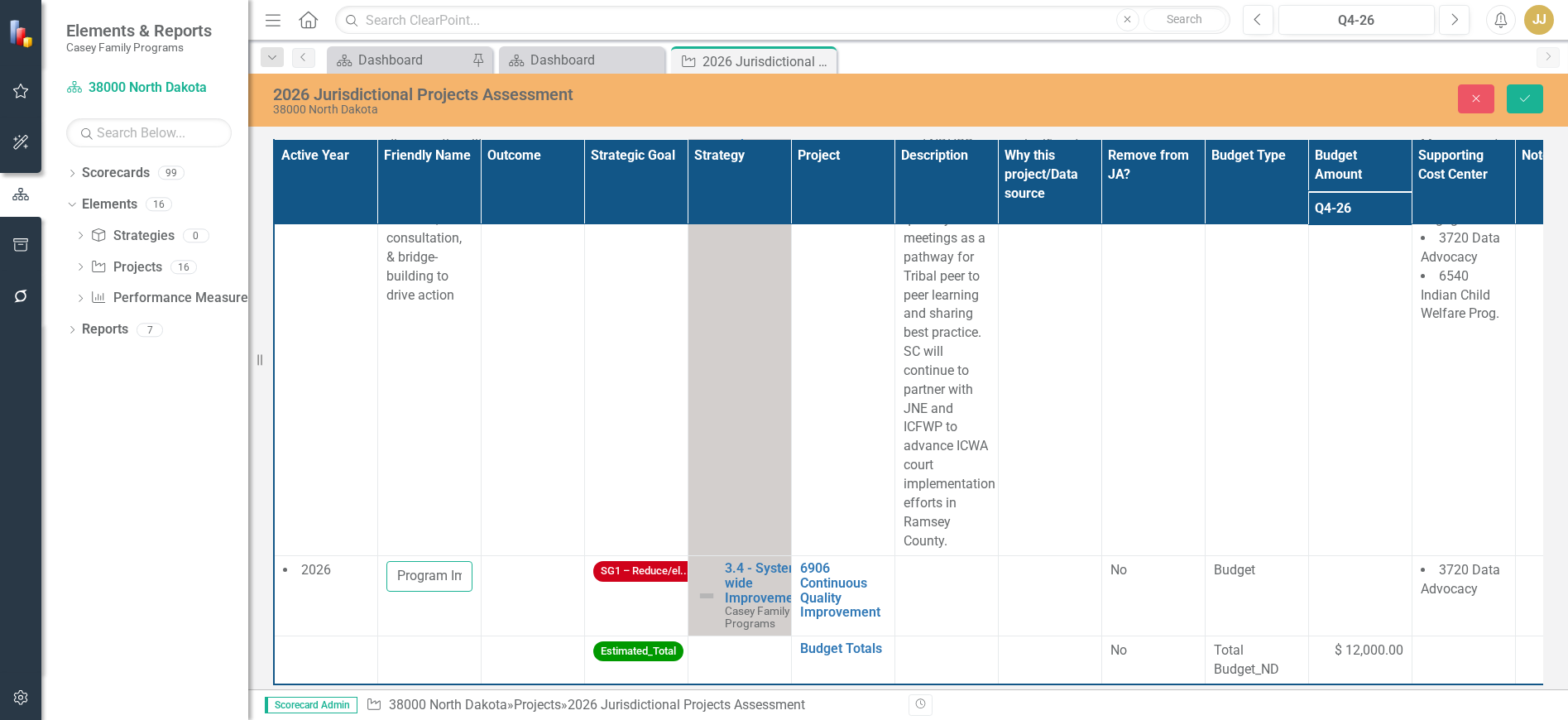scroll, scrollTop: 0, scrollLeft: 97, axis: horizontal 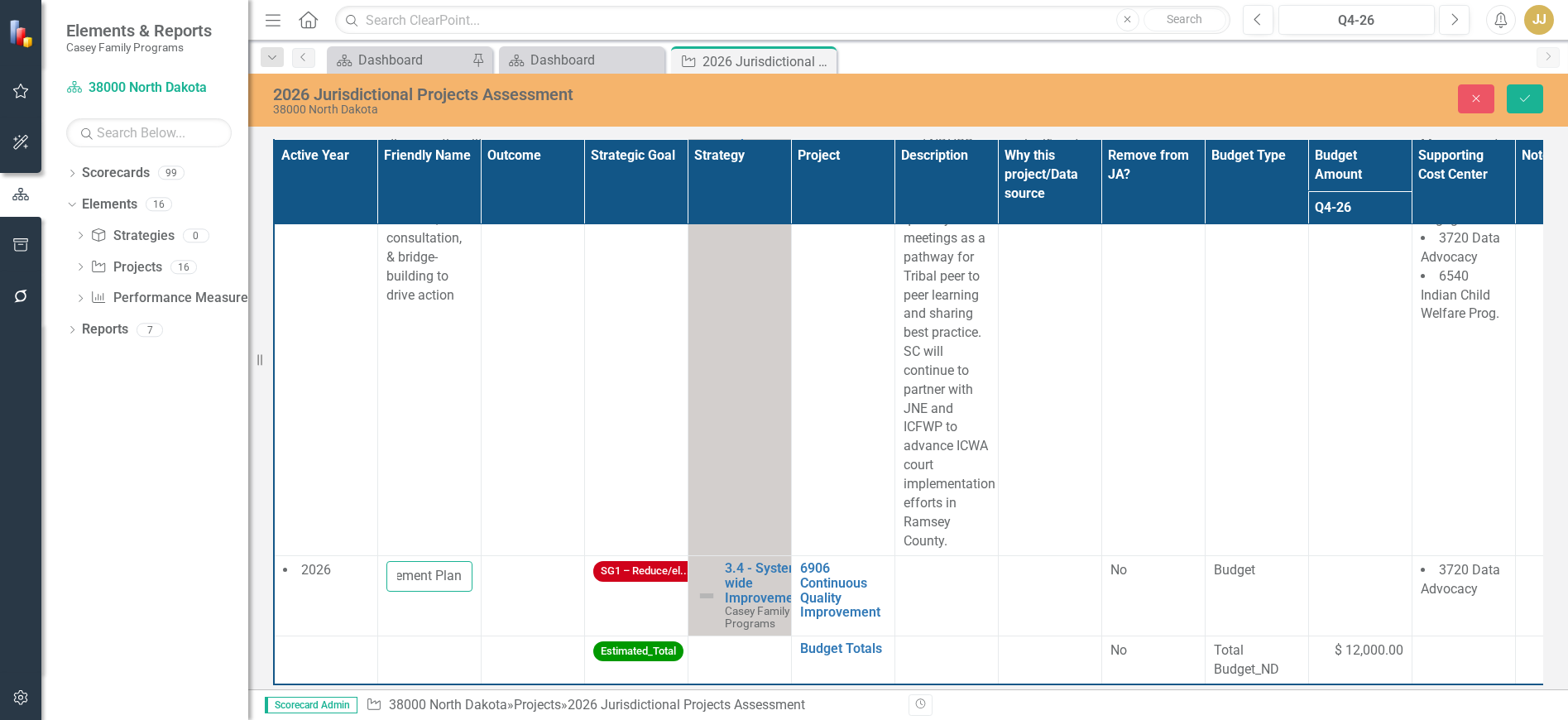 type on "Program Improvement Plan" 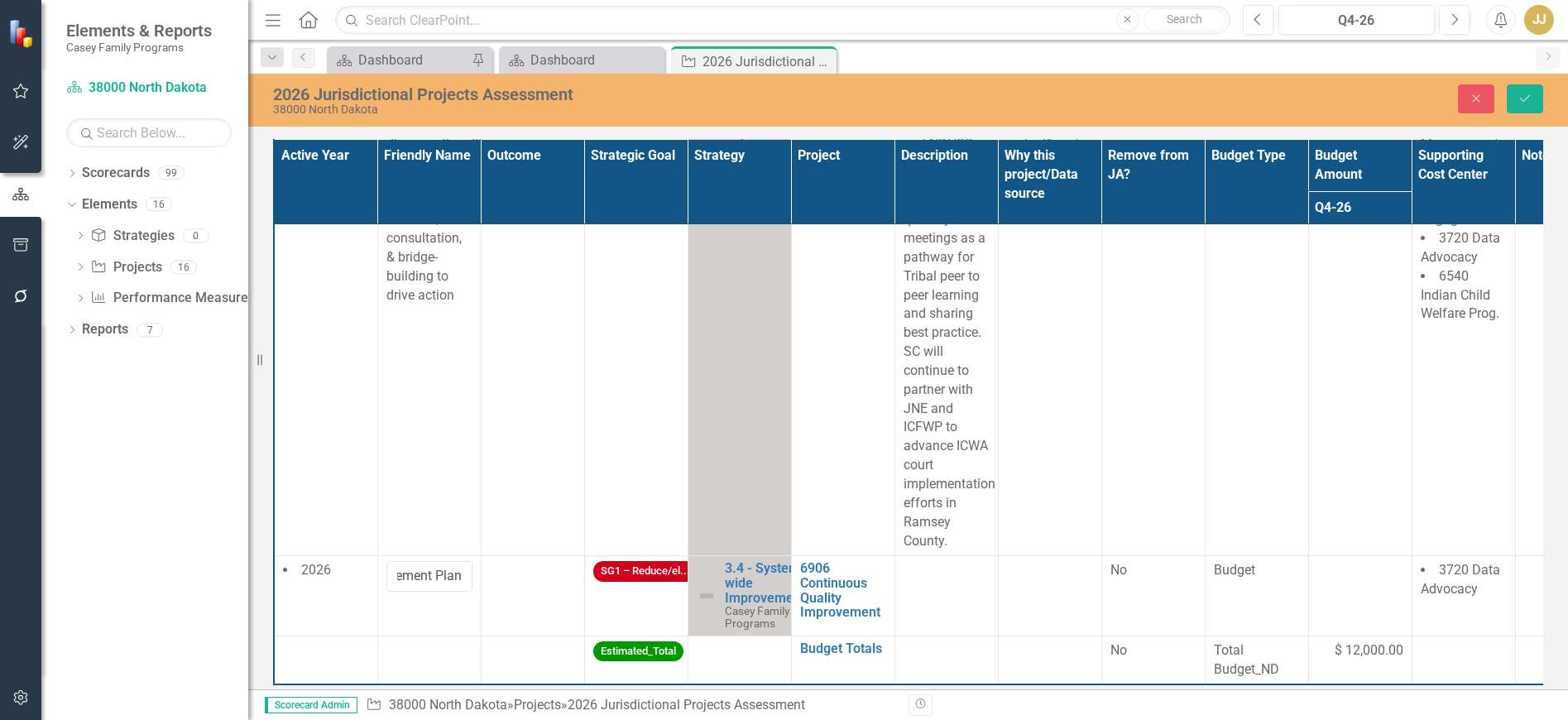 click at bounding box center [532, 596] 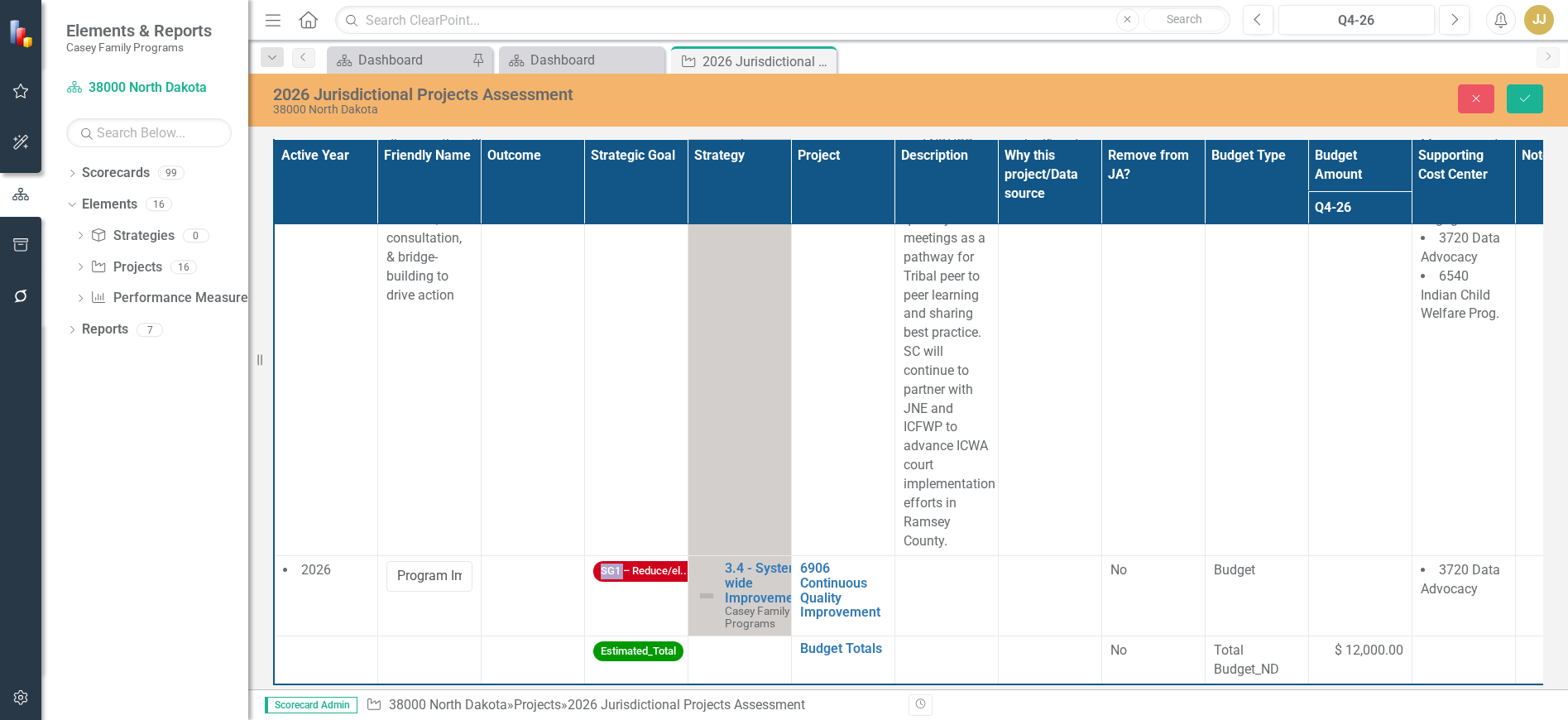 click at bounding box center [532, 596] 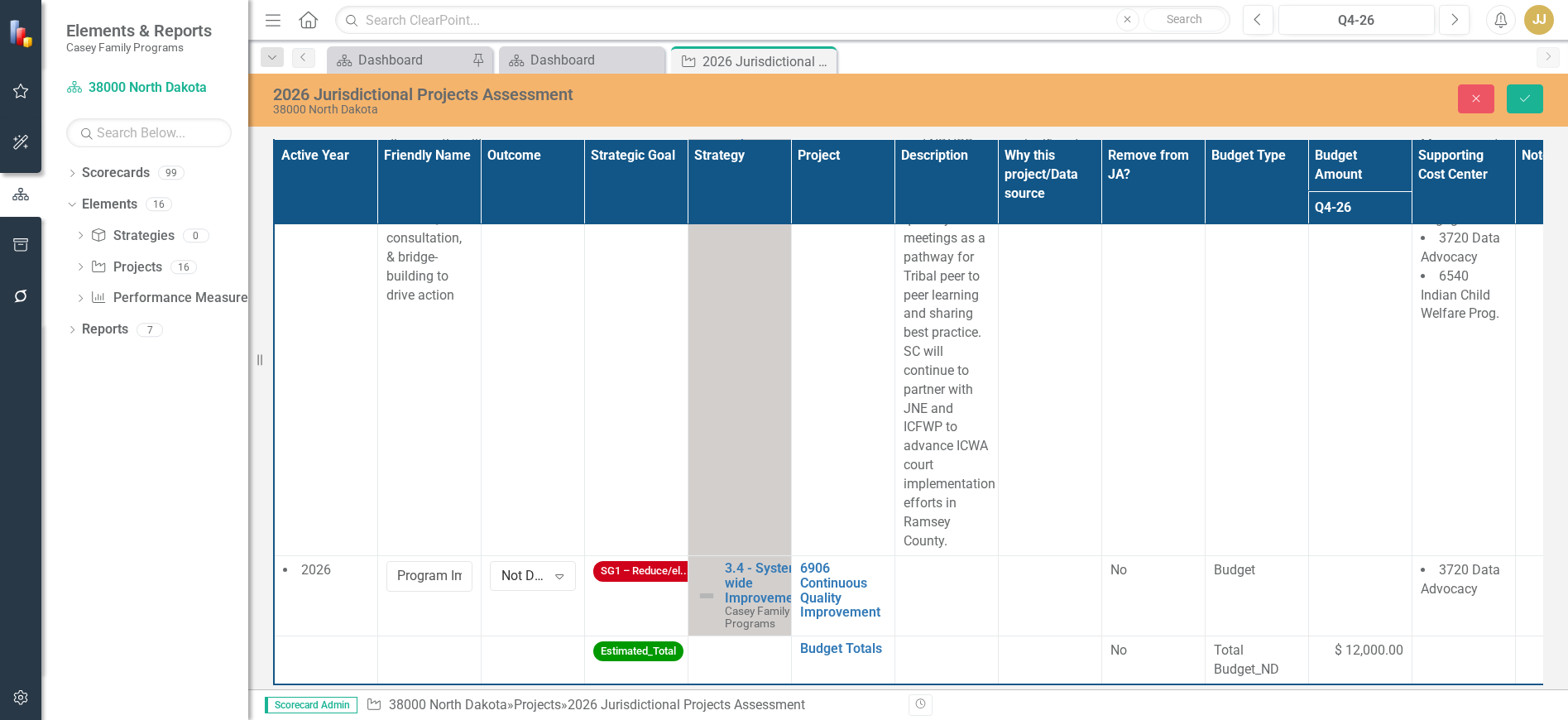 click on "Not Defined" at bounding box center (524, 576) 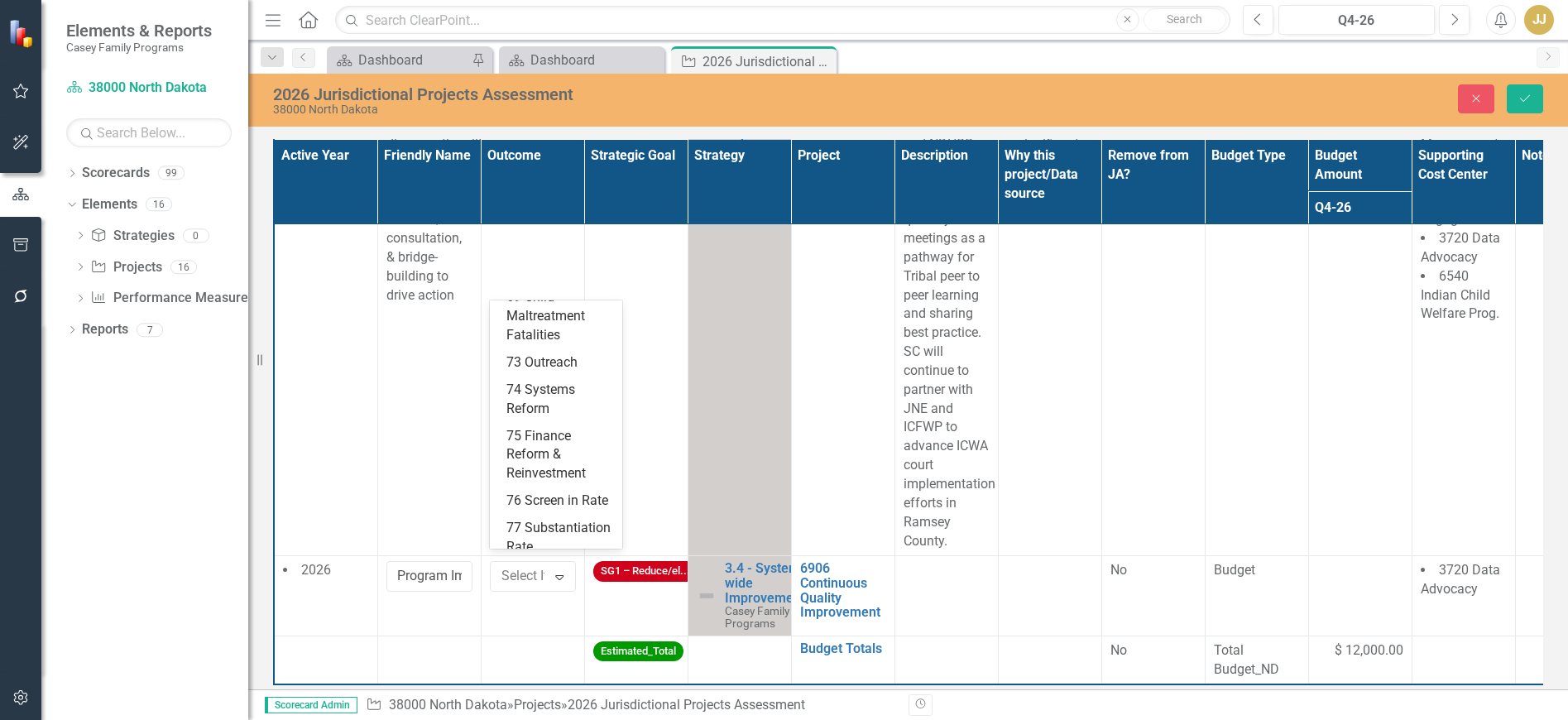 scroll, scrollTop: 310, scrollLeft: 0, axis: vertical 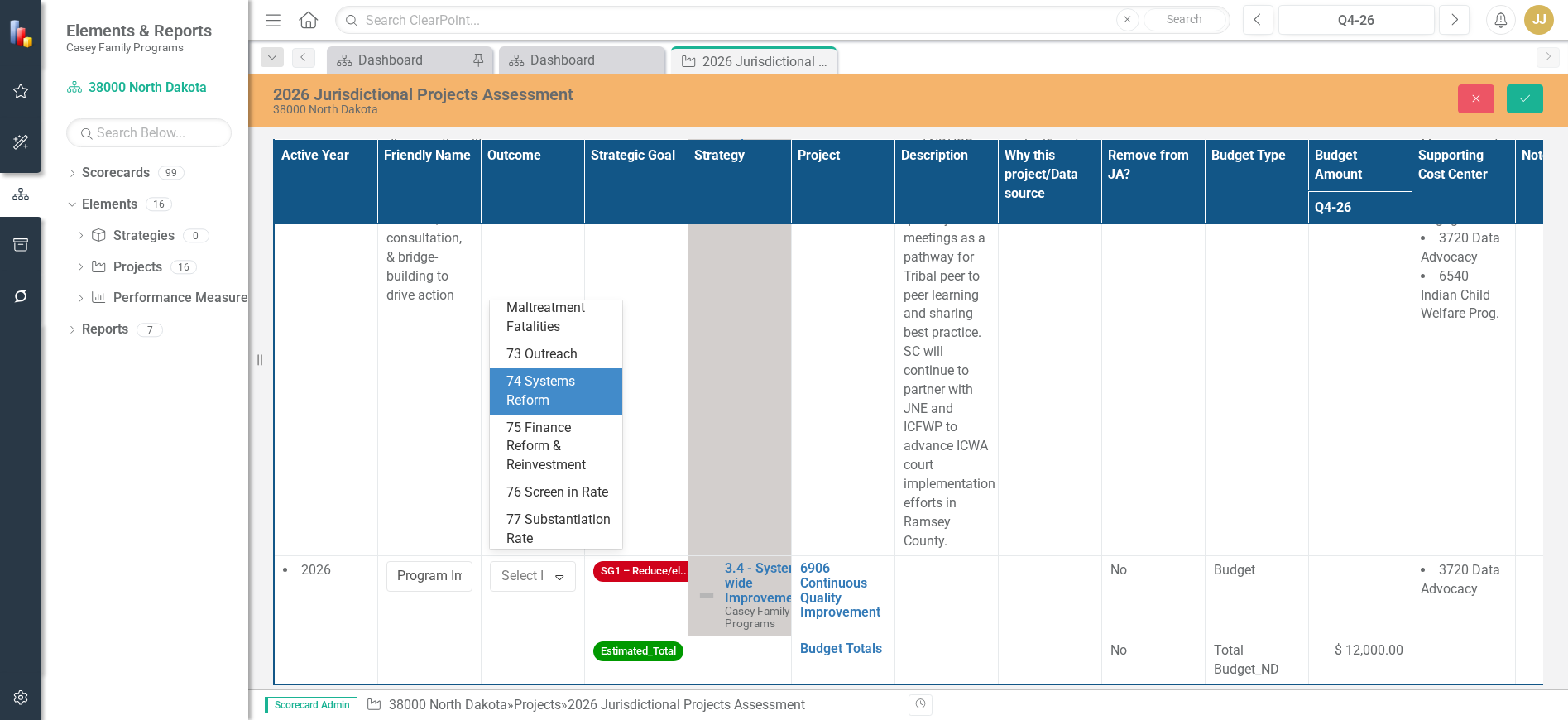 click on "74 Systems Reform" at bounding box center (559, 391) 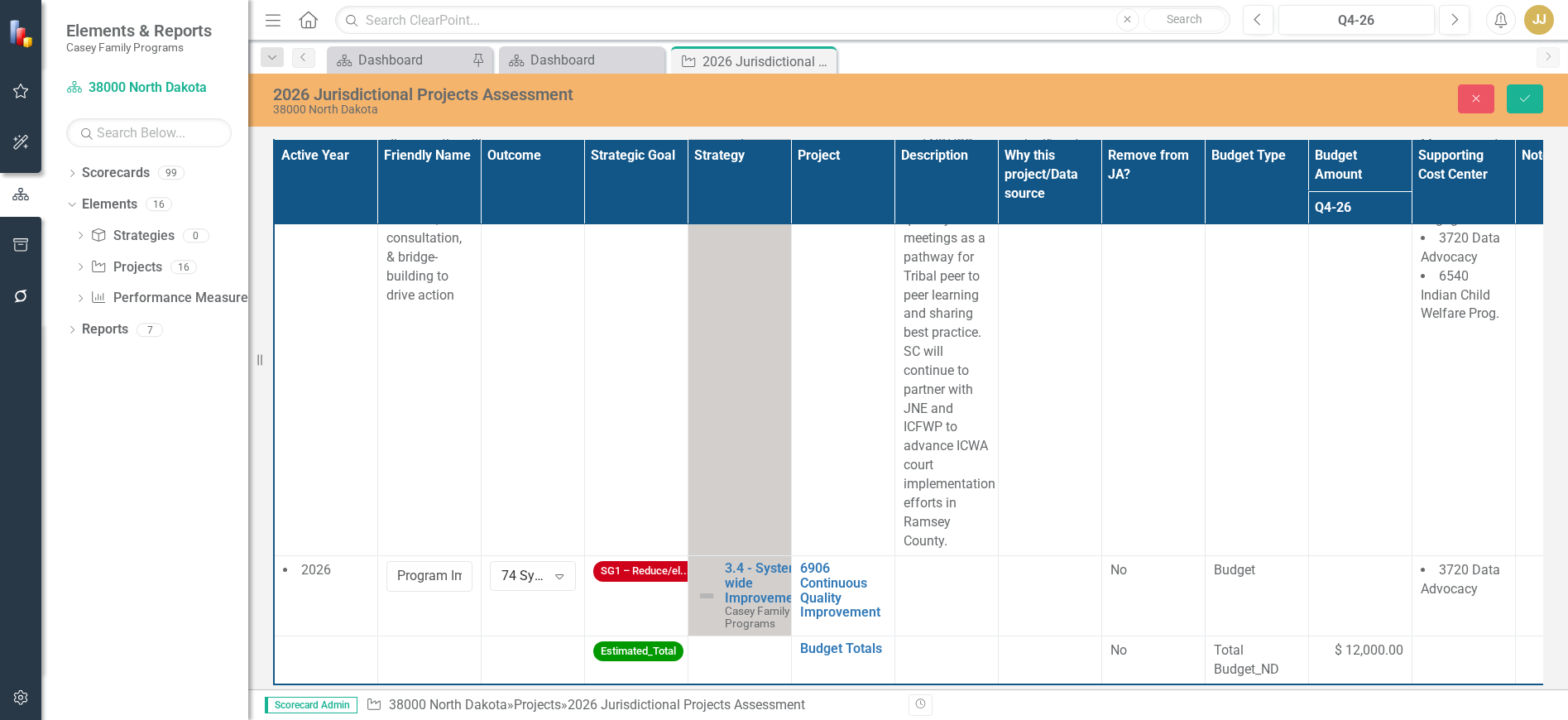 click at bounding box center (946, 596) 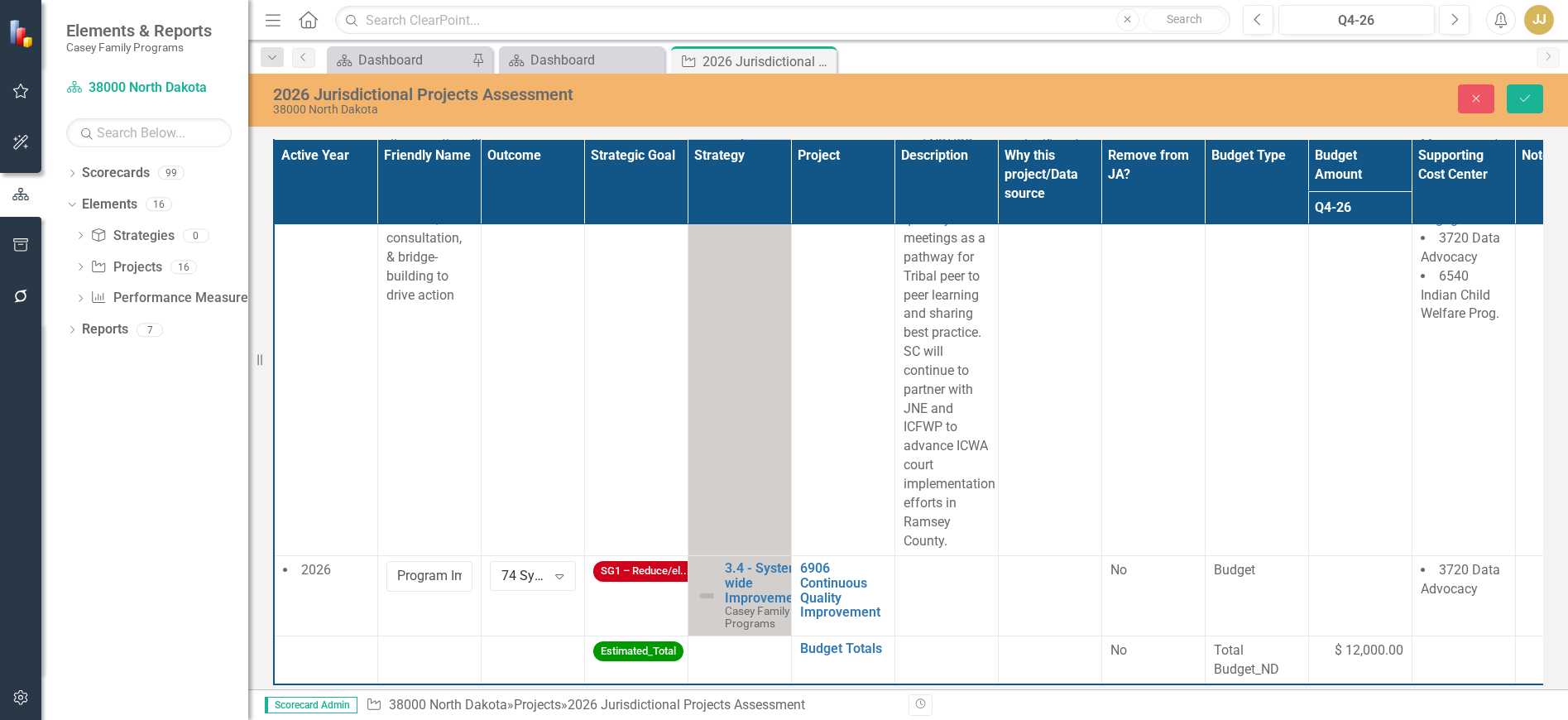 click at bounding box center [946, 596] 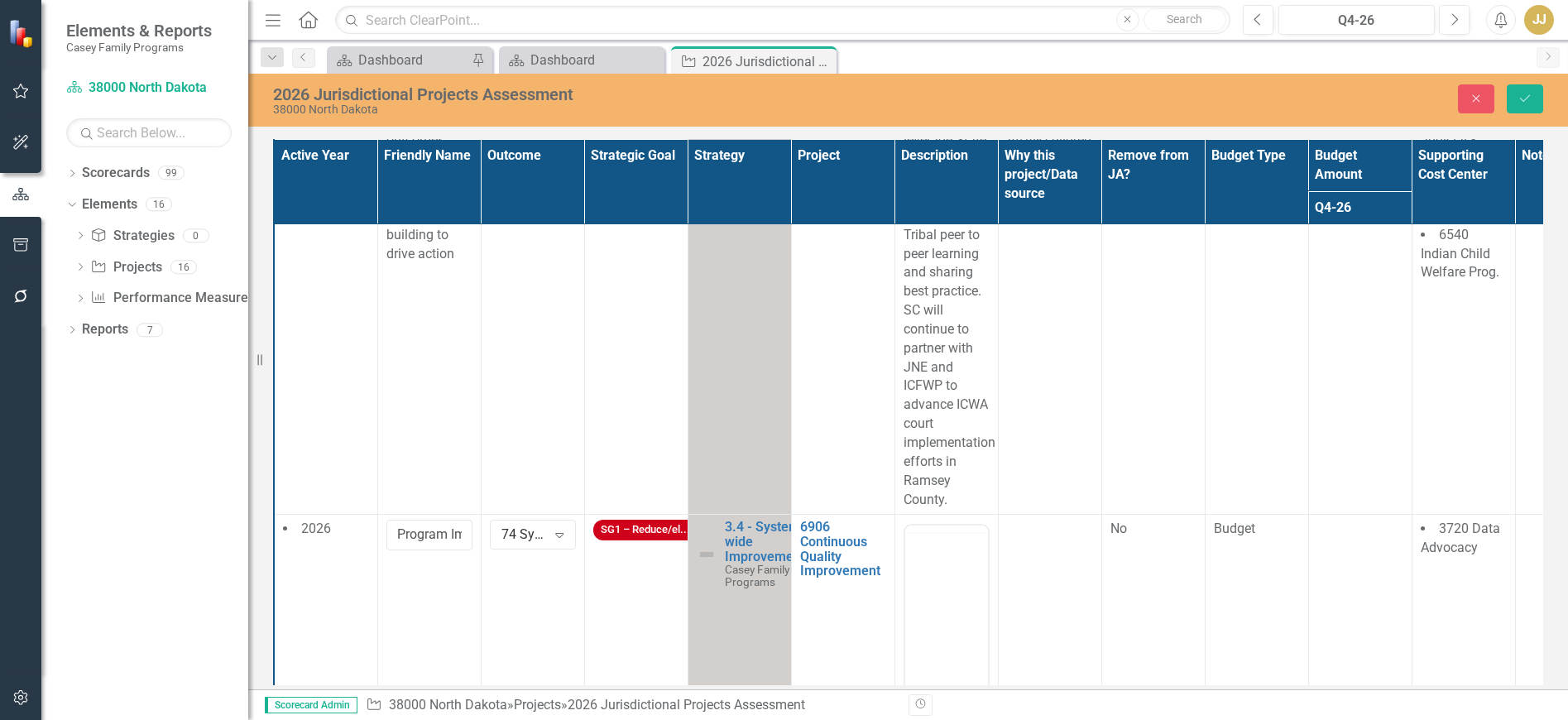 scroll, scrollTop: 0, scrollLeft: 0, axis: both 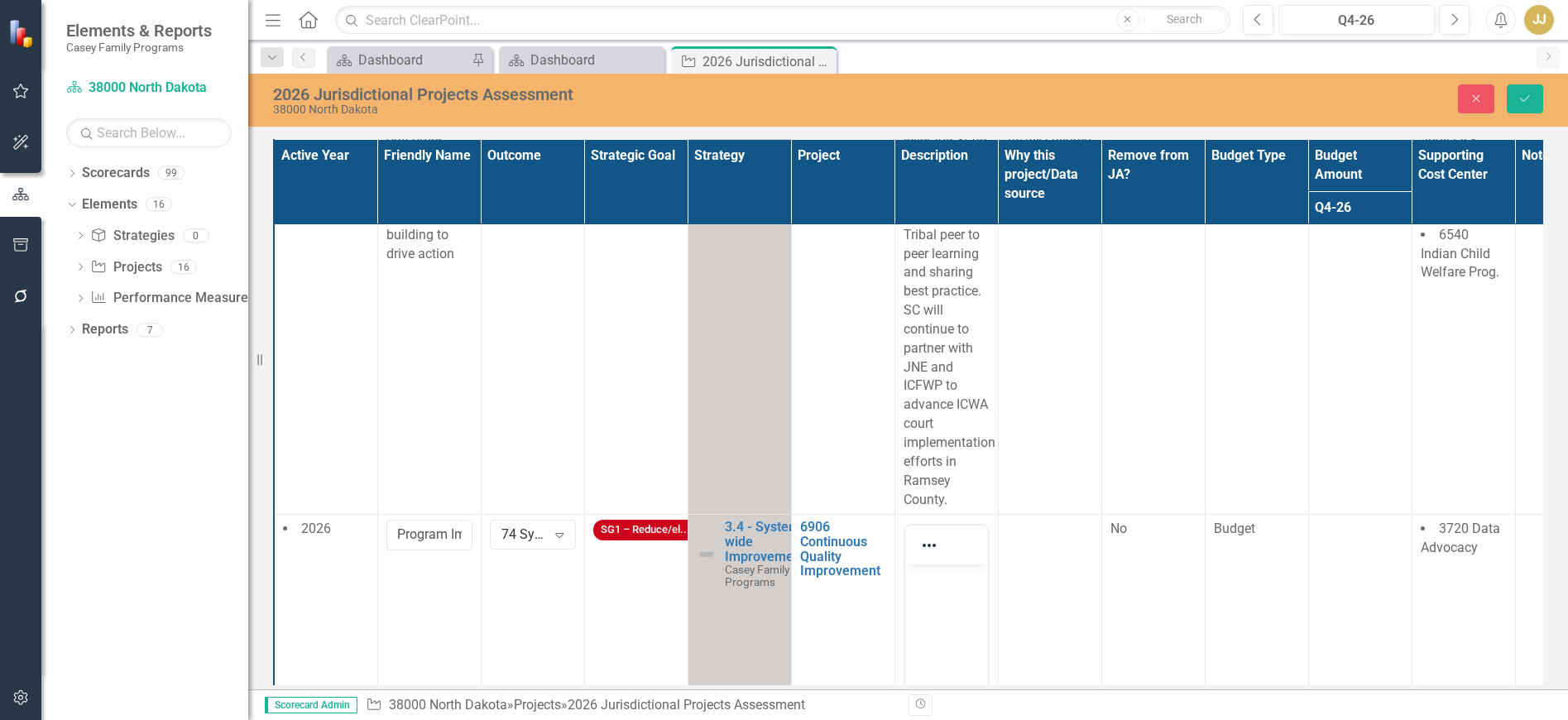 click 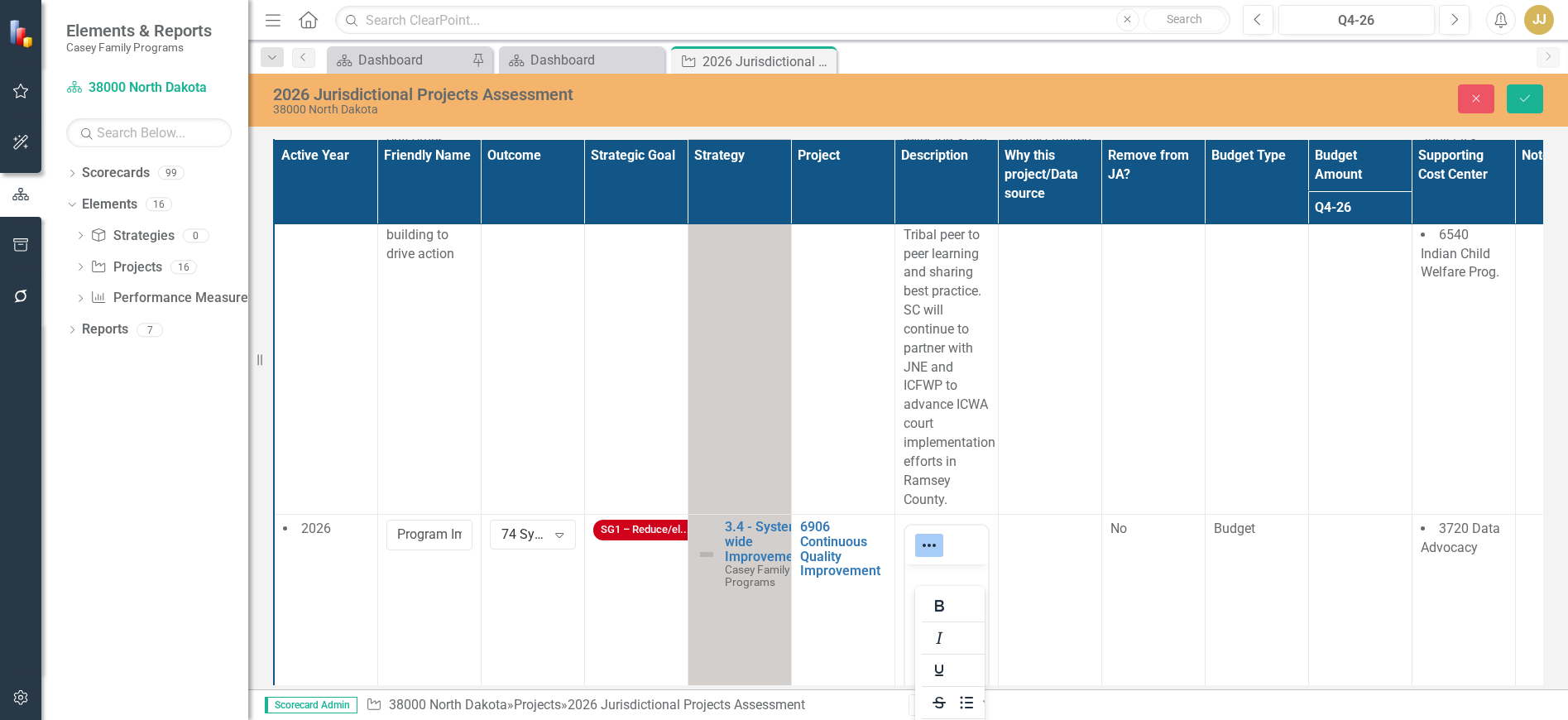click on "SC will partner with ICFWP and NDHSS leadership to leverage State Tribal IV-E quaterly meetings as a pathway for Tribal peer to peer learning and sharing best practice. SC will continue to partner with JNE and ICFWP to advance ICWA court implementation efforts in Ramsey County." at bounding box center [946, 282] 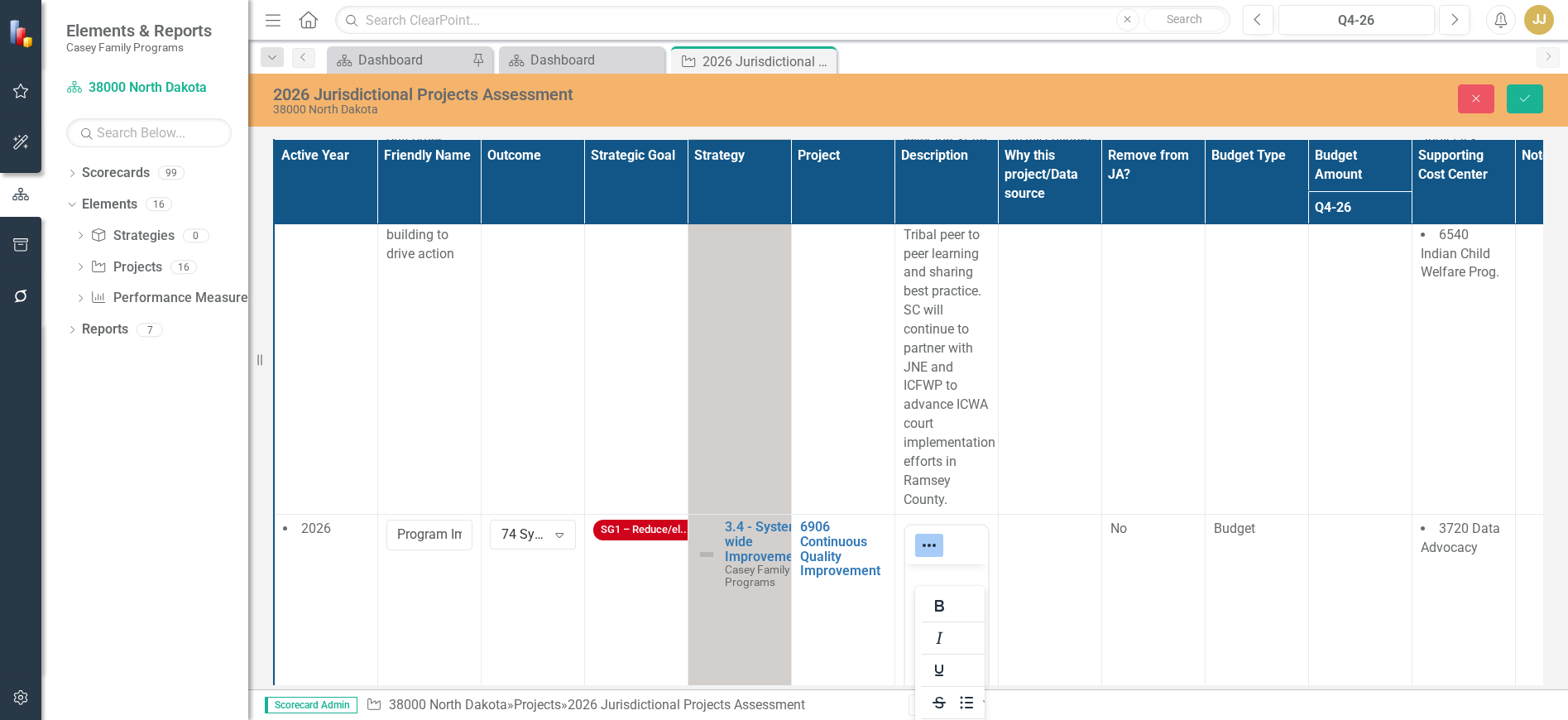 click on "Insert Data HTML Token Dropdown Switch to old editor" at bounding box center (946, 752) 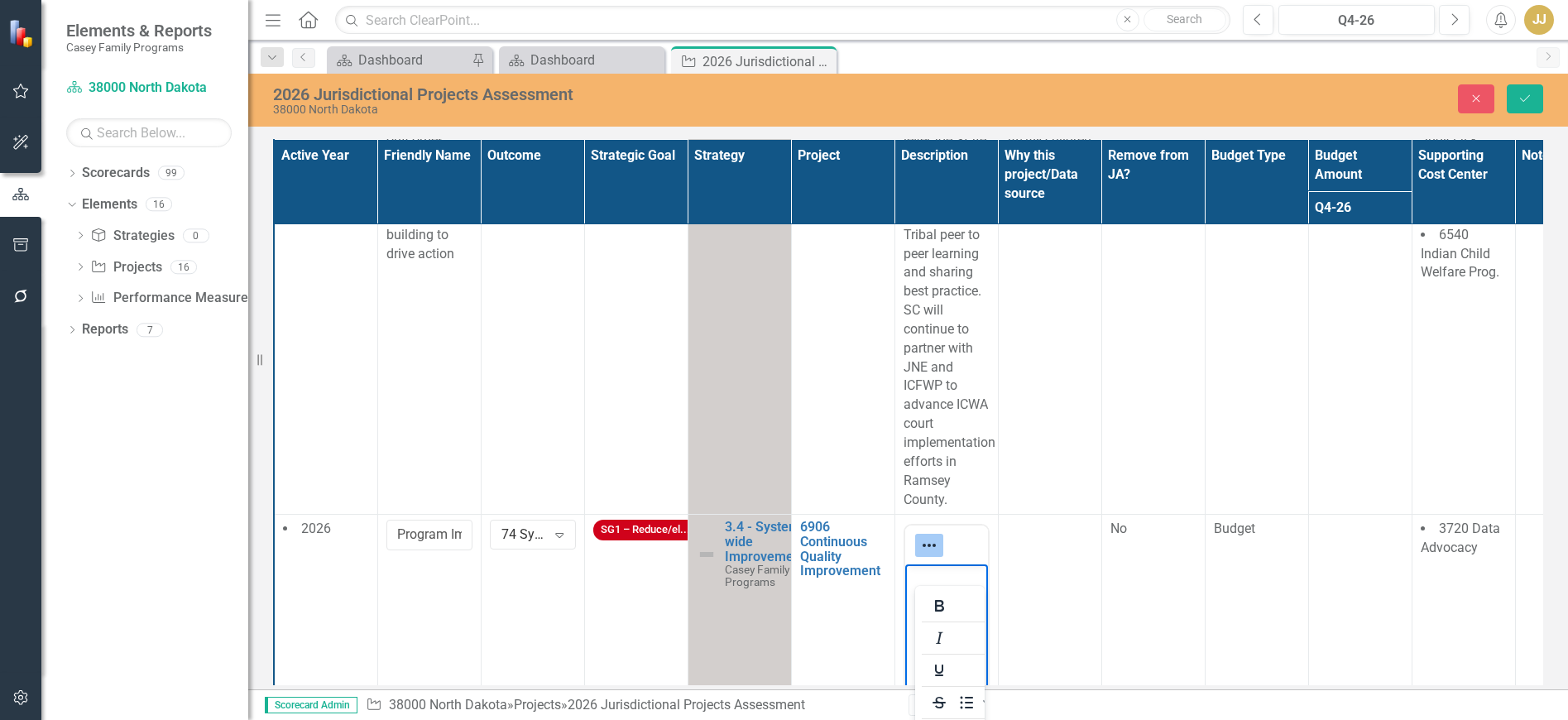 click at bounding box center [946, 689] 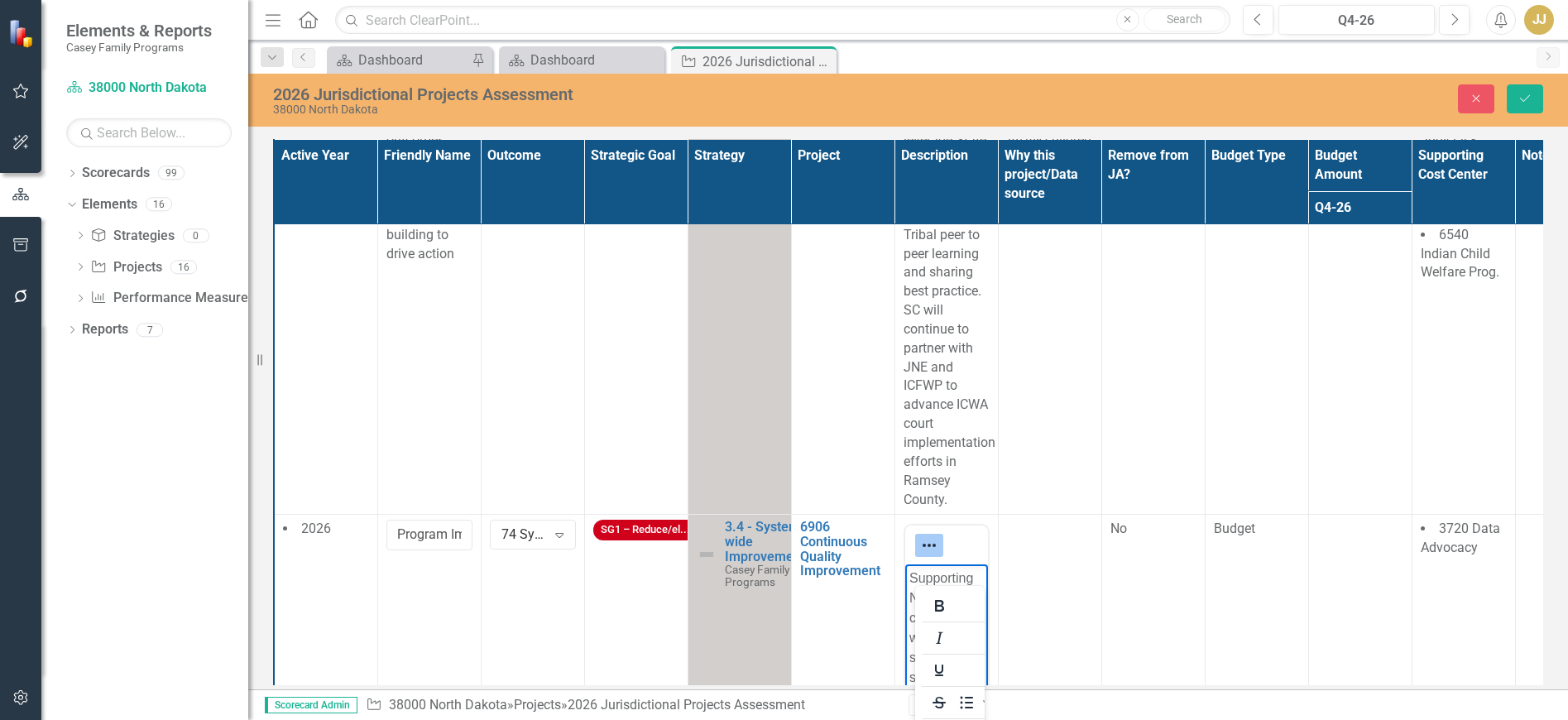 scroll, scrollTop: 652, scrollLeft: 0, axis: vertical 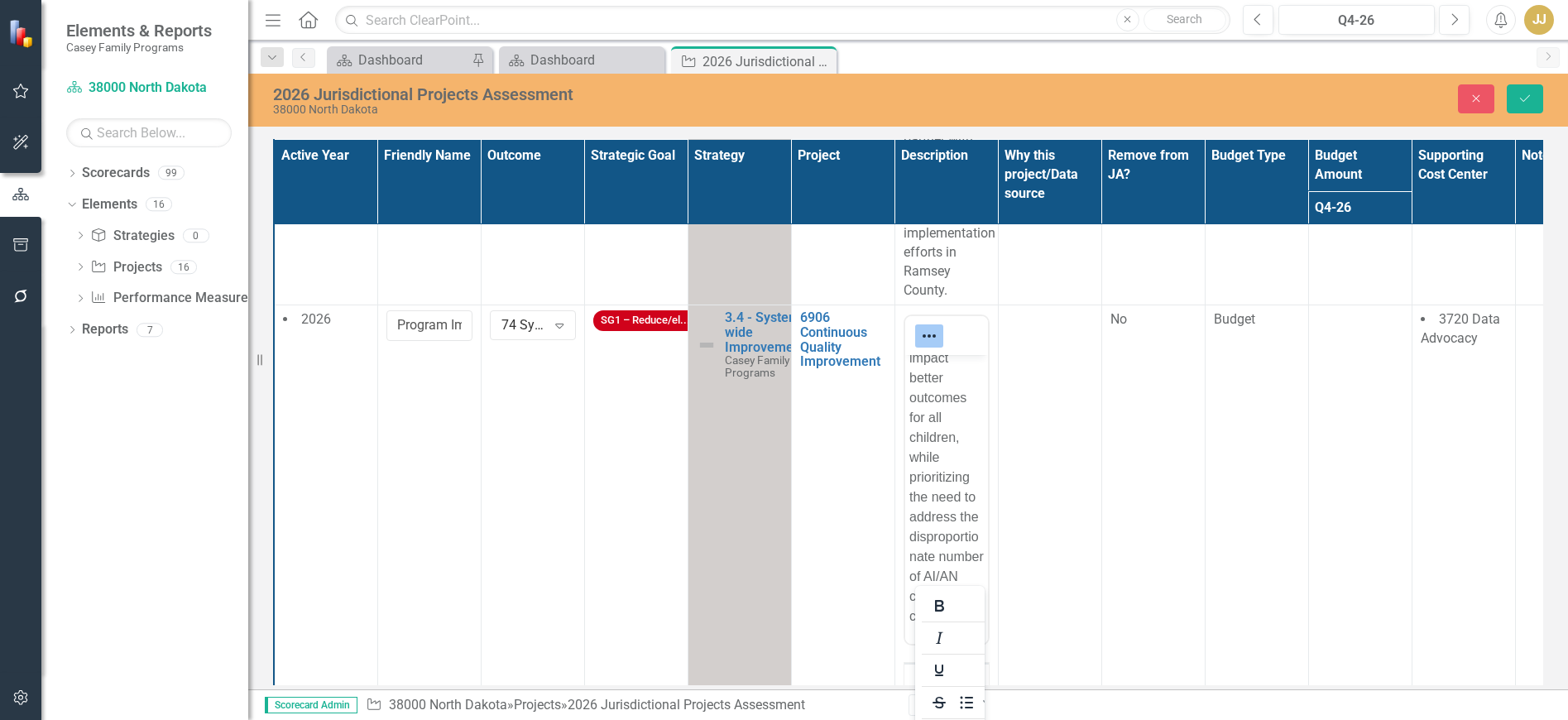 click at bounding box center [1049, 543] 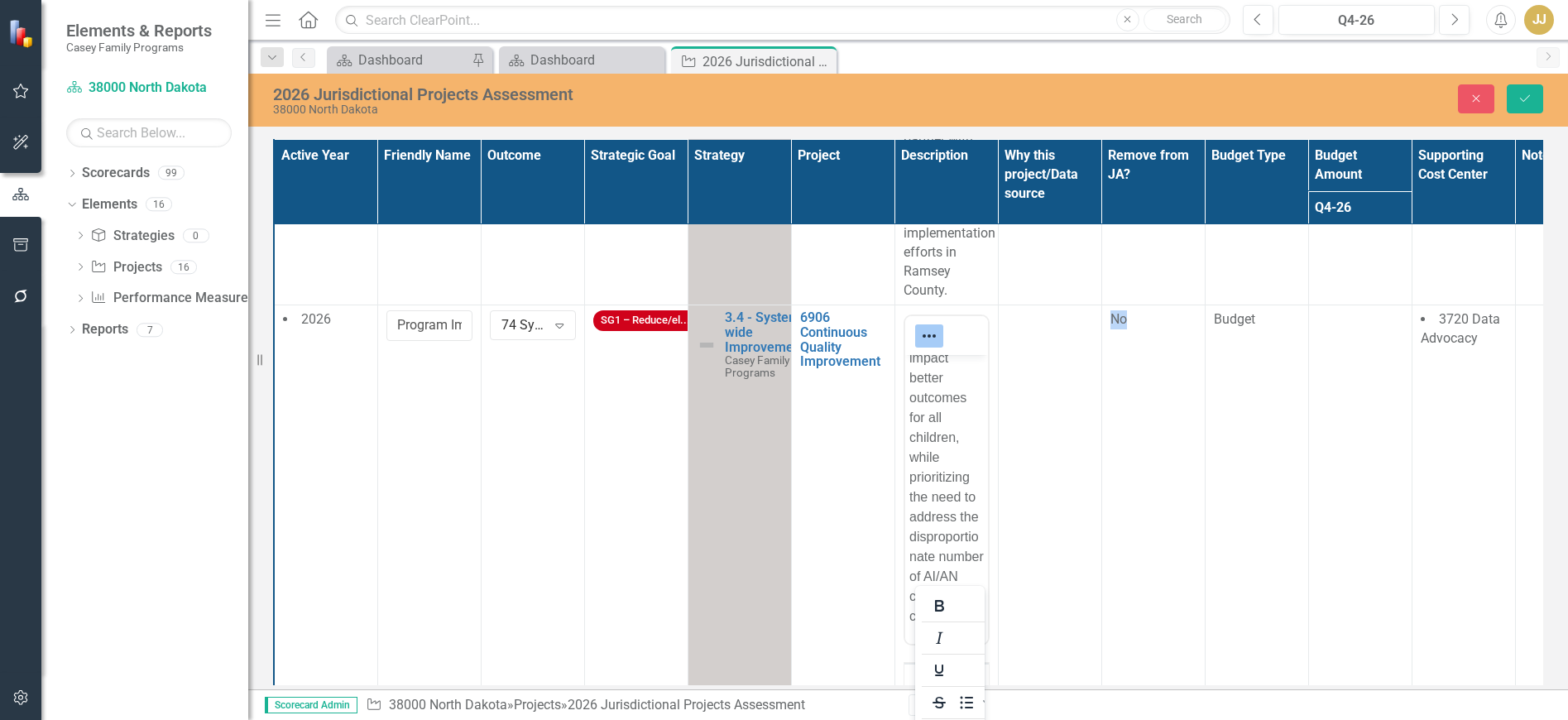 click at bounding box center (1049, 543) 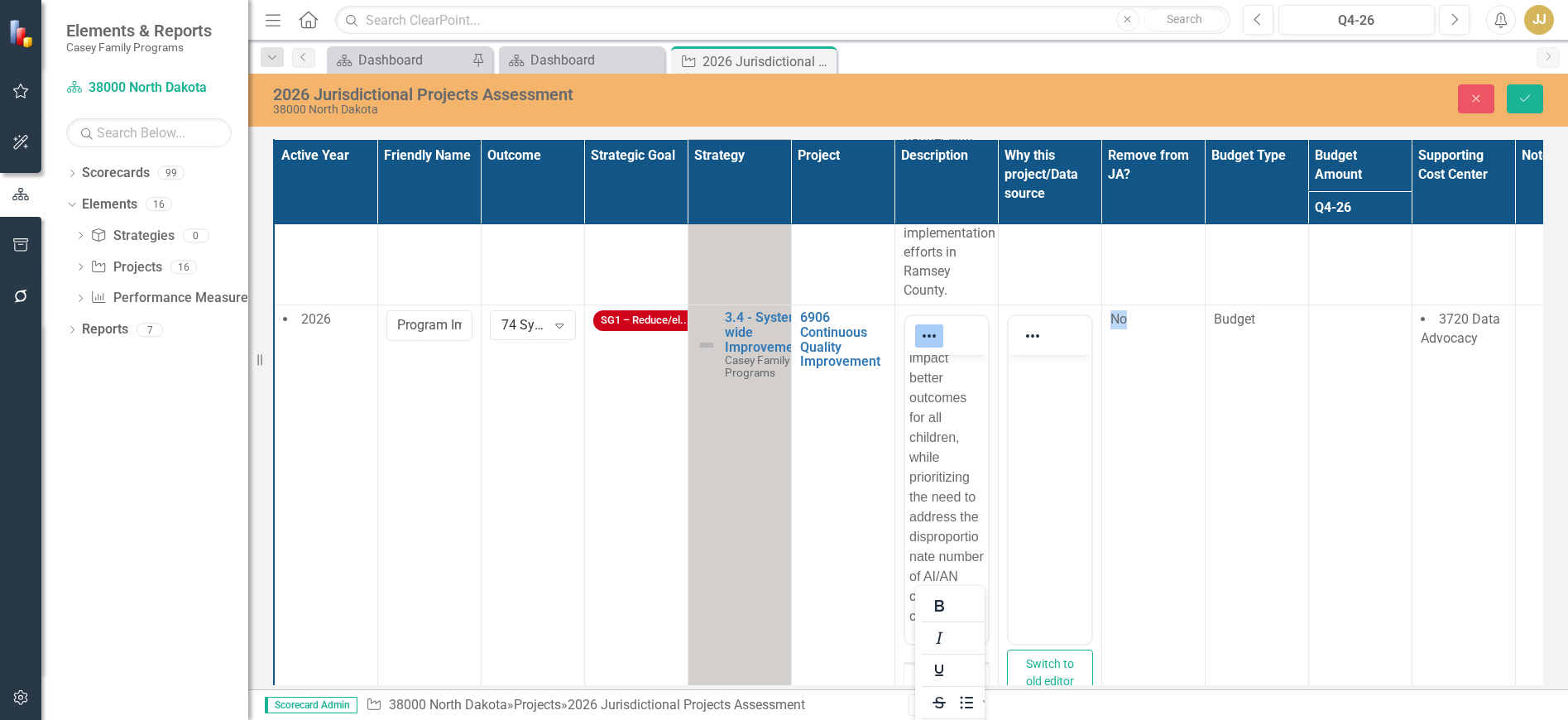 scroll, scrollTop: 0, scrollLeft: 0, axis: both 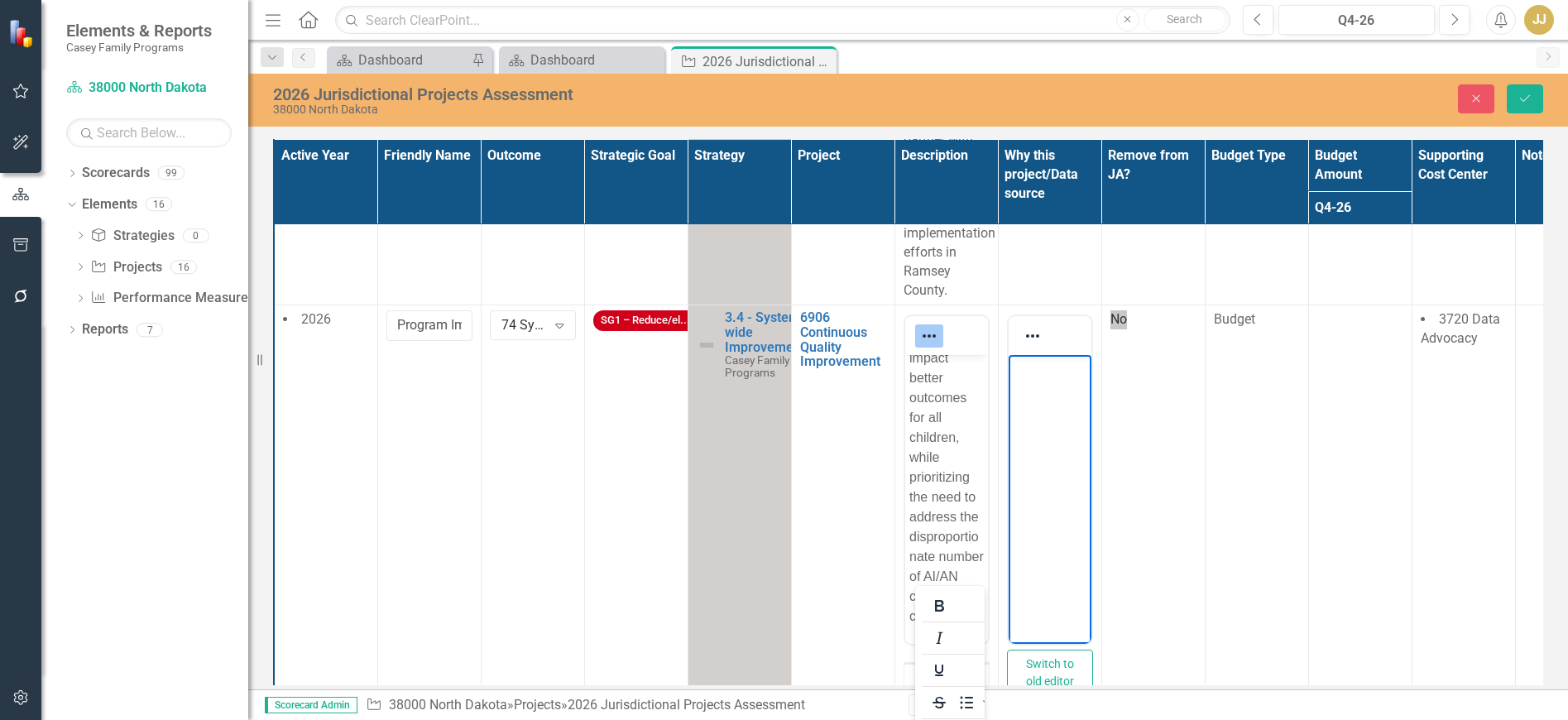 click at bounding box center [1049, 479] 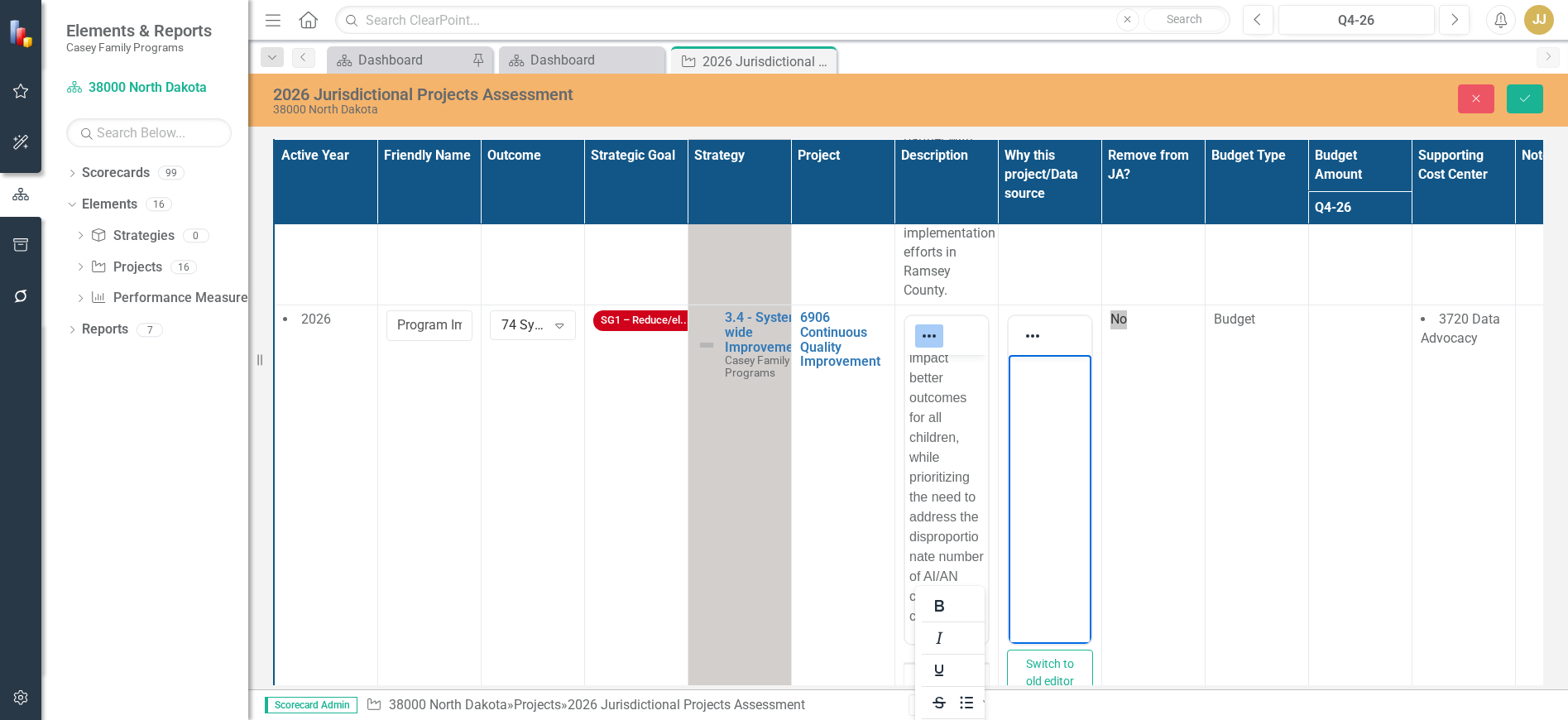 click 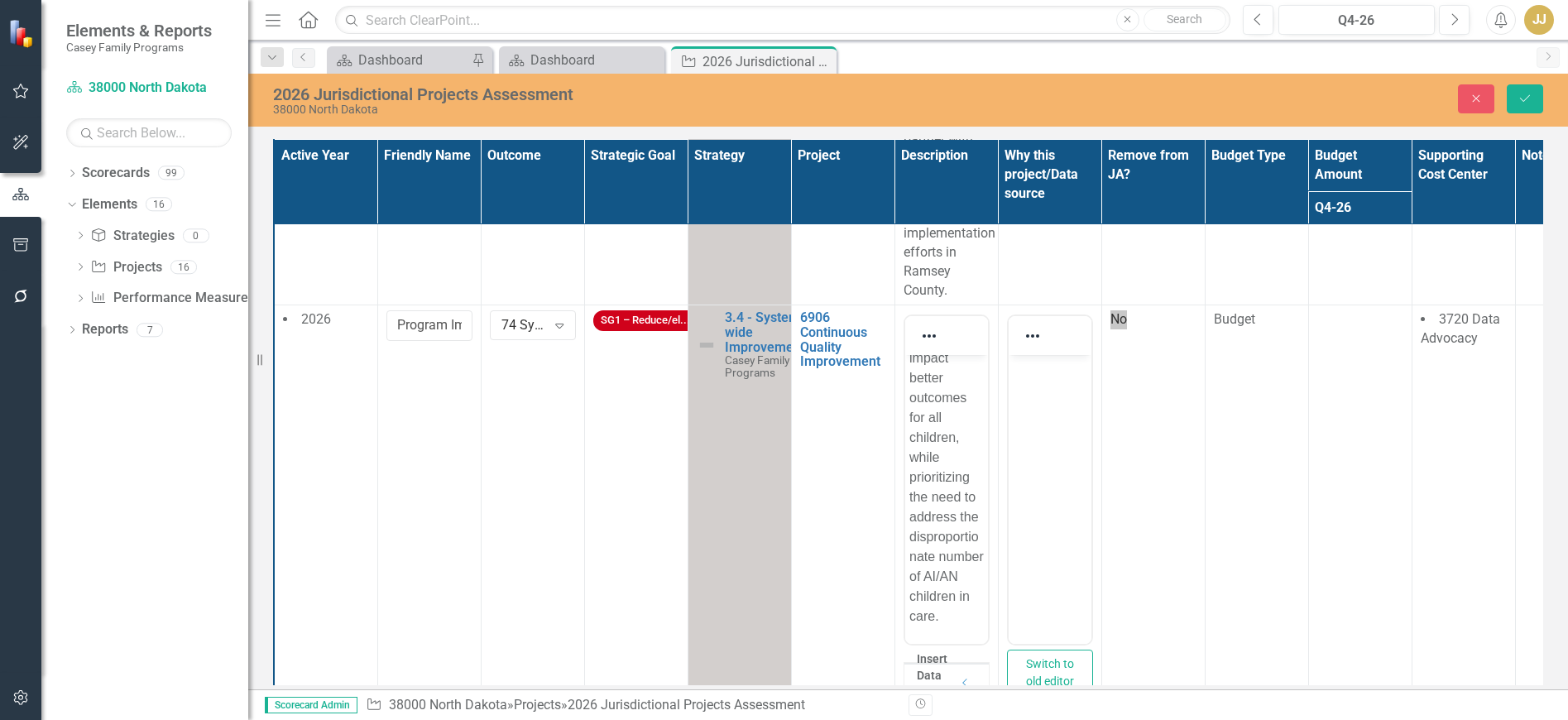 click at bounding box center [1049, 479] 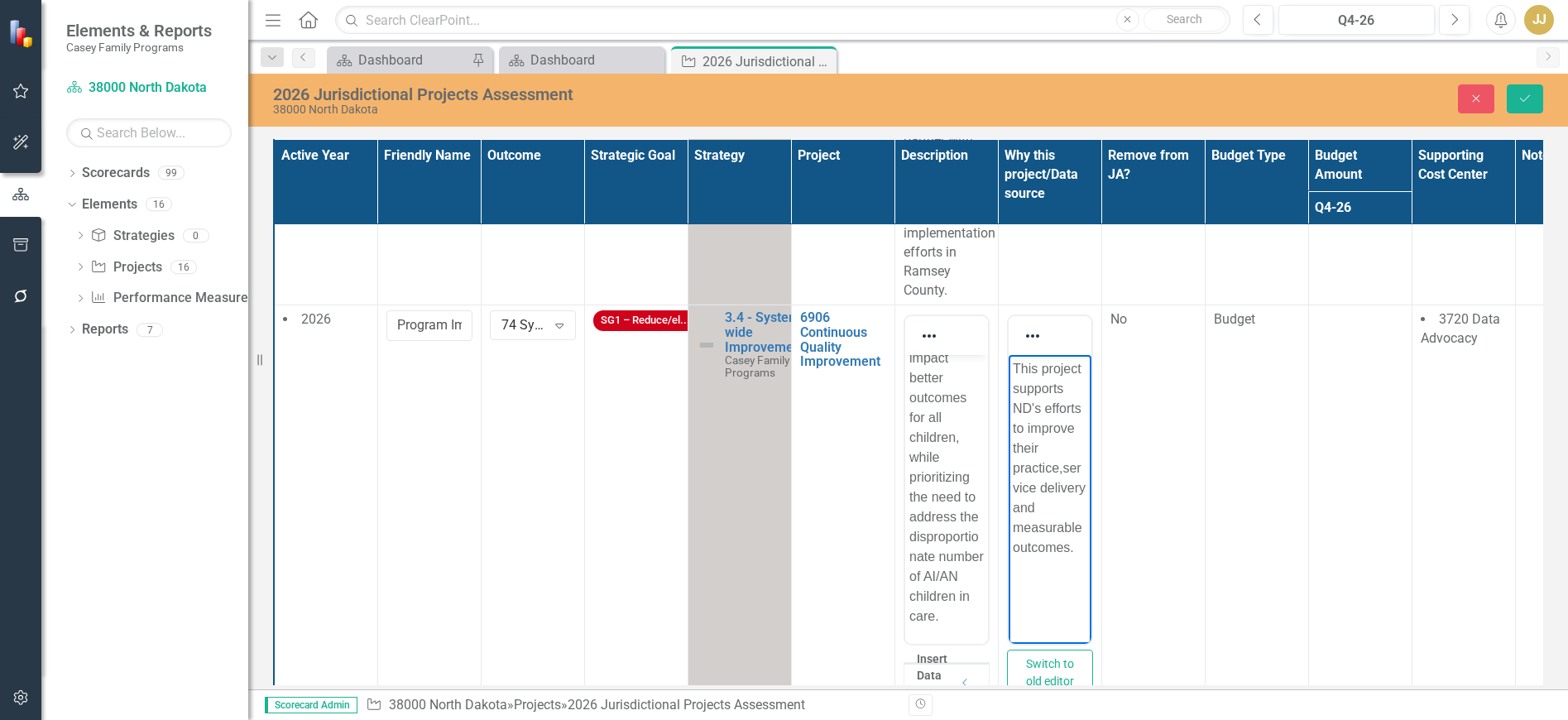 click at bounding box center (1359, 543) 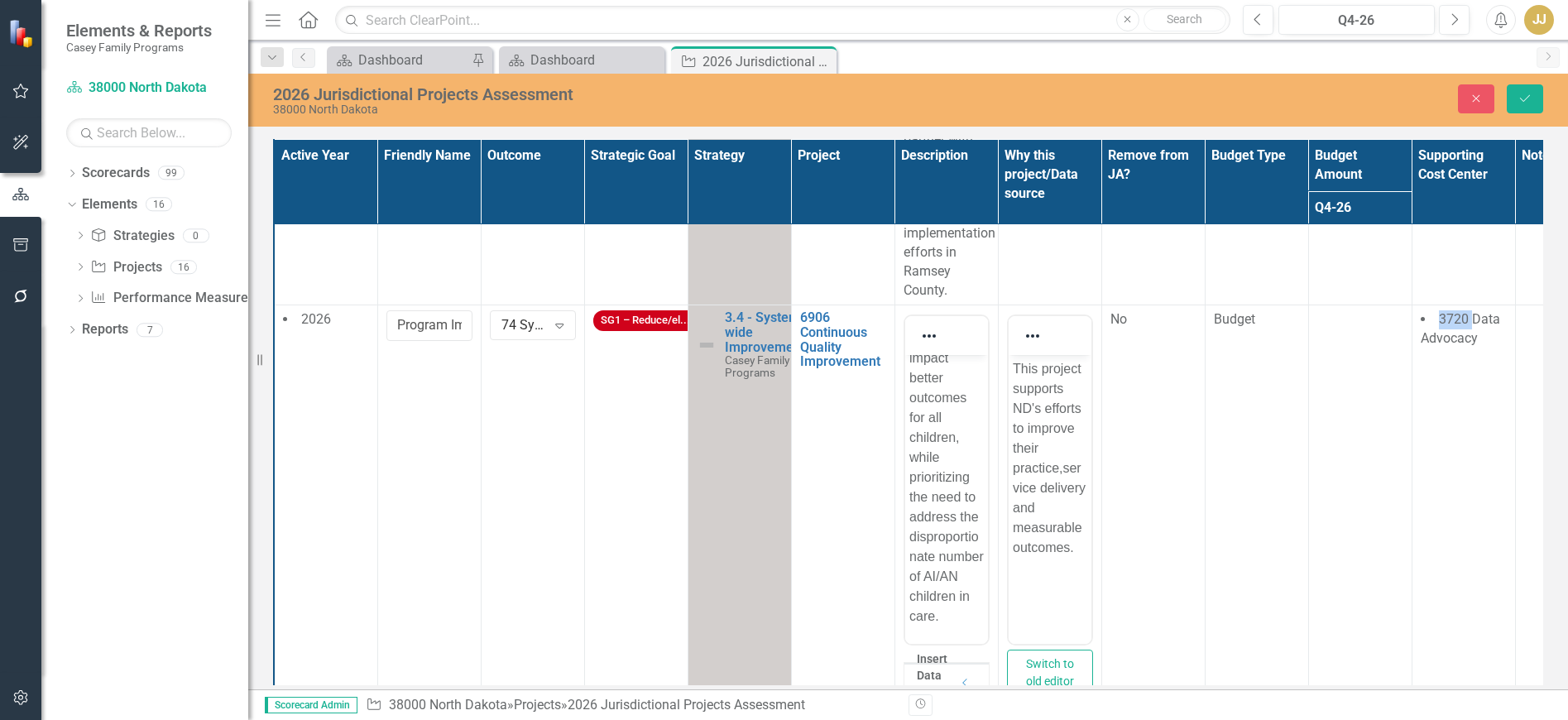 click at bounding box center [1359, 543] 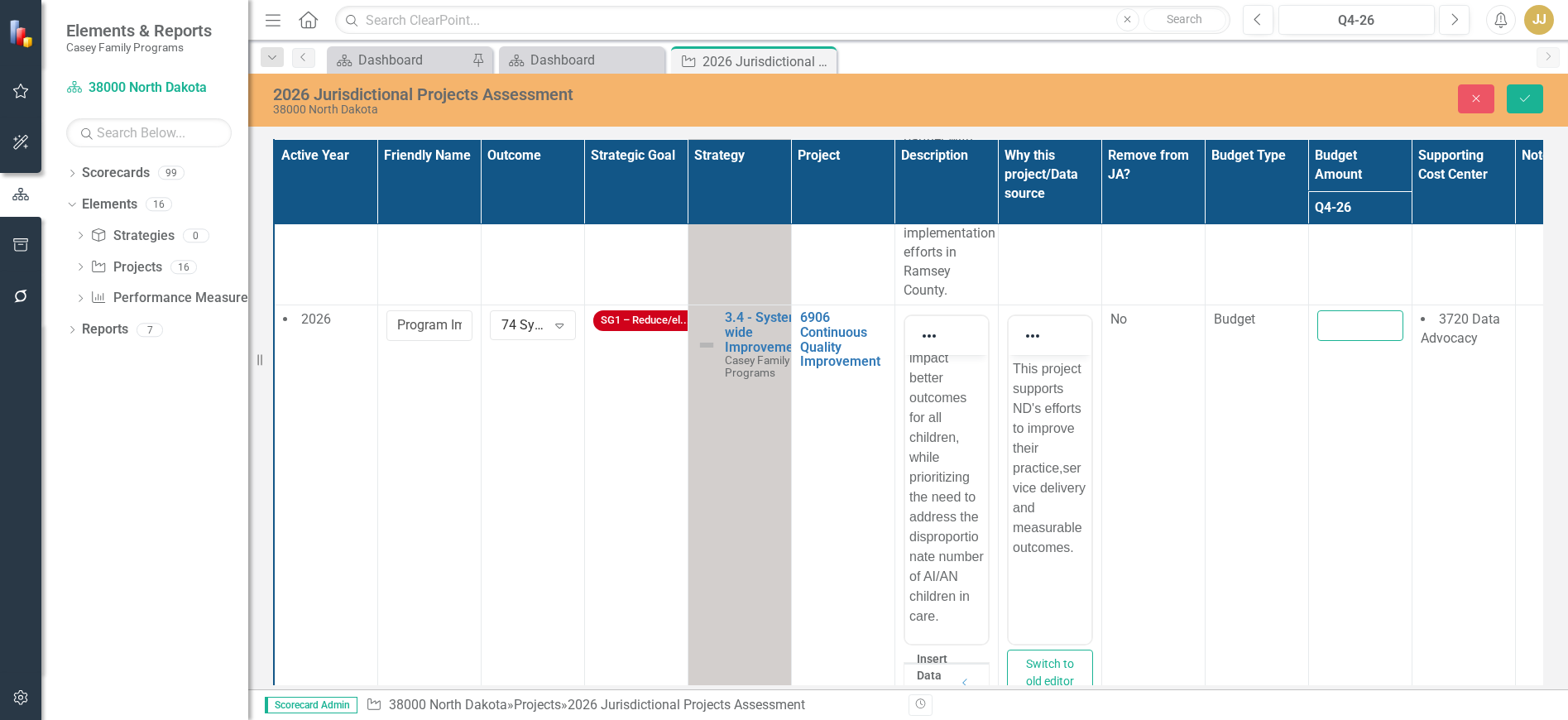 click at bounding box center (1360, 325) 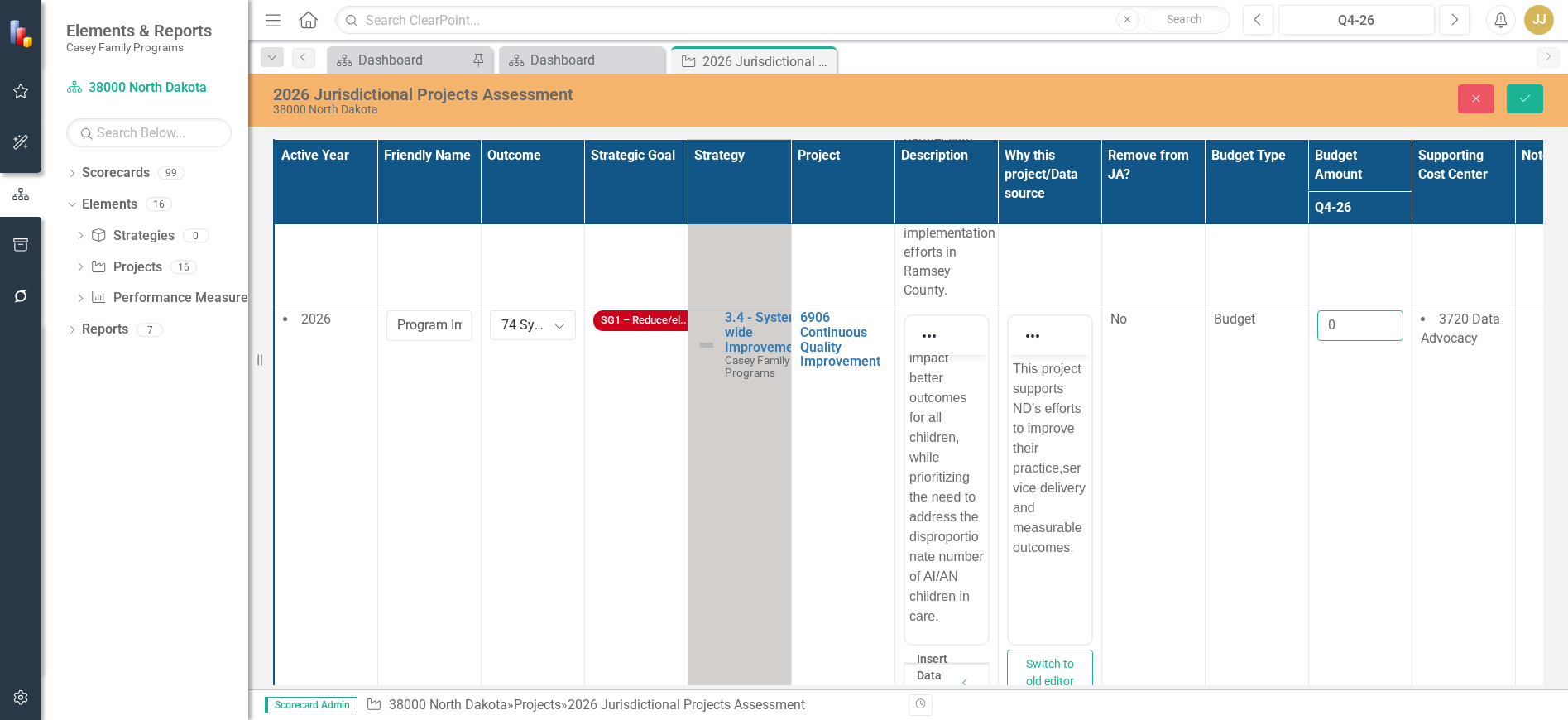 type on "0" 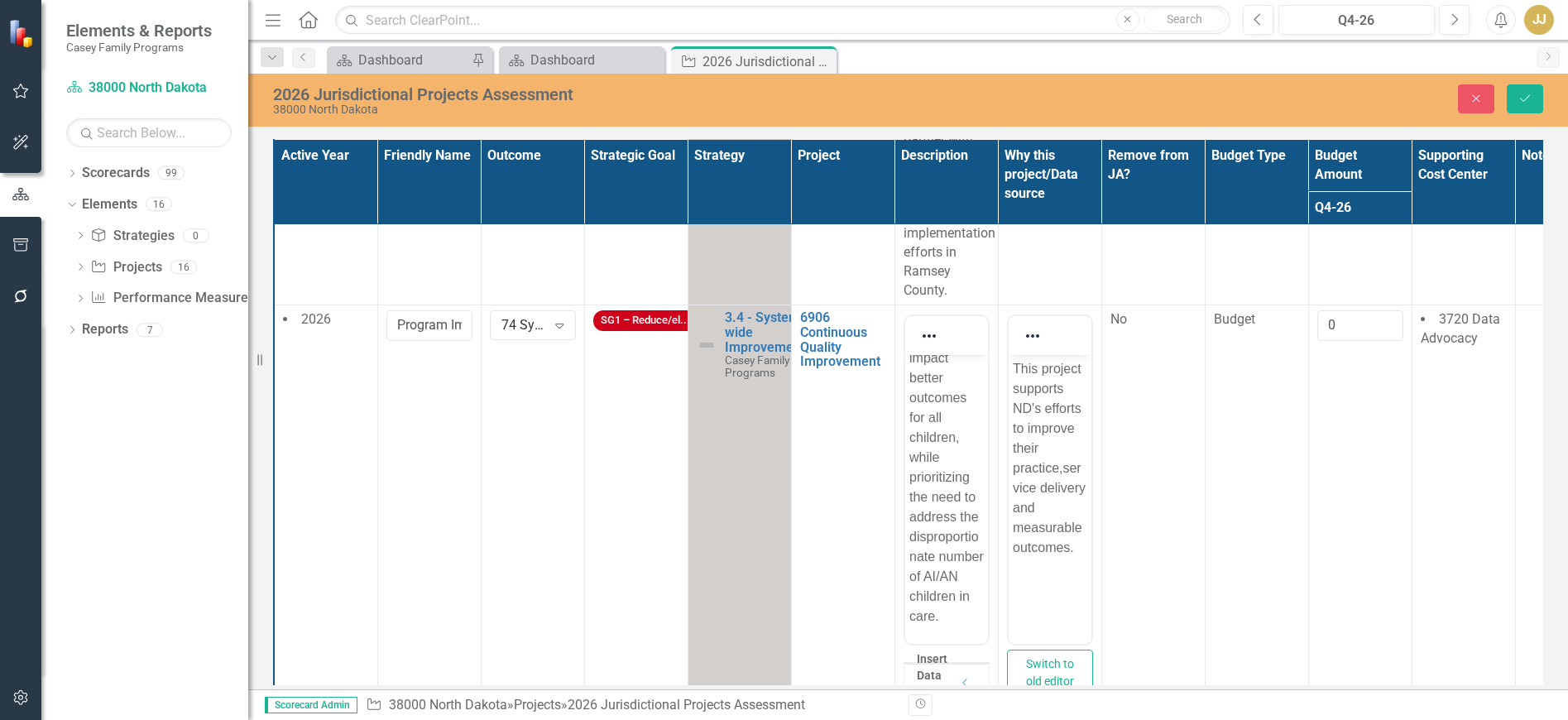 click on "0" at bounding box center (1359, 543) 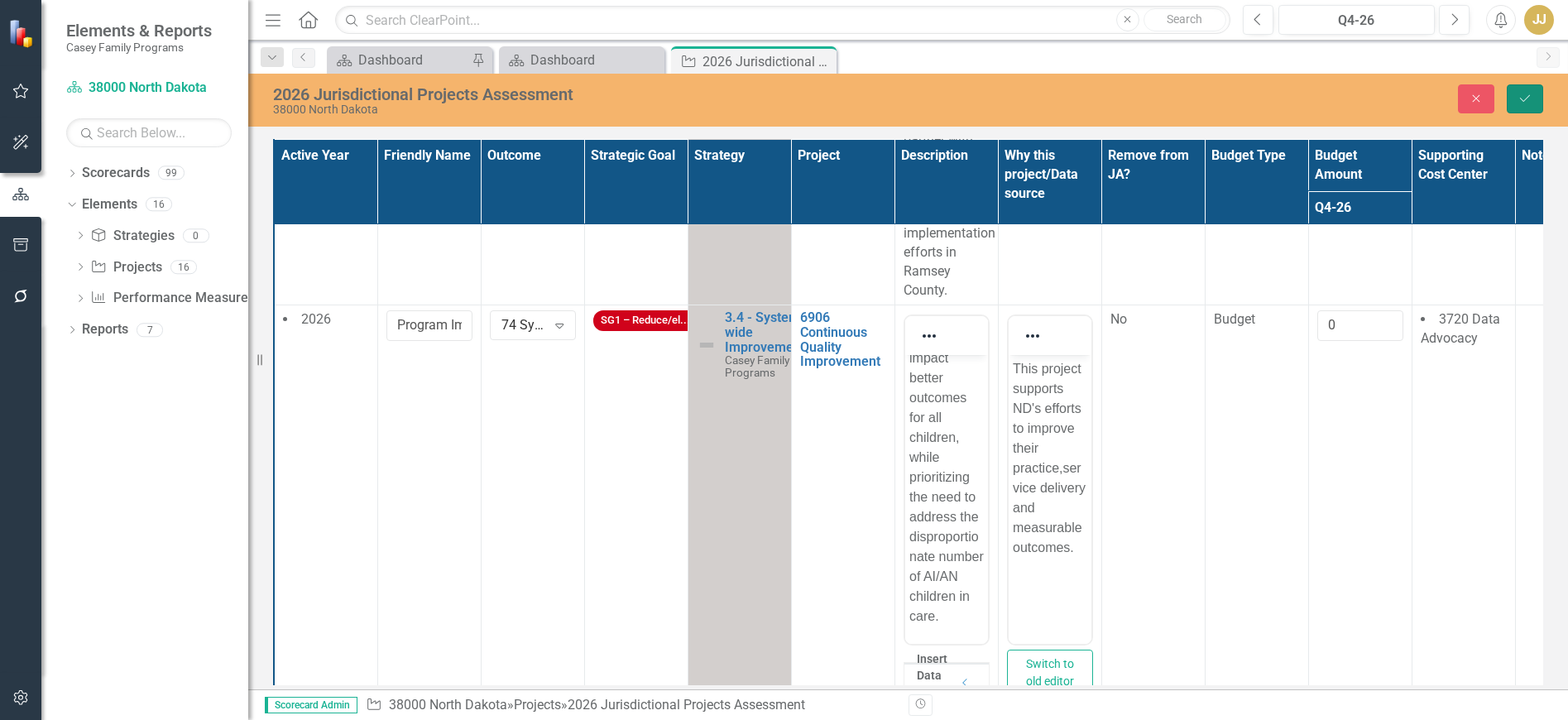 click on "Save" 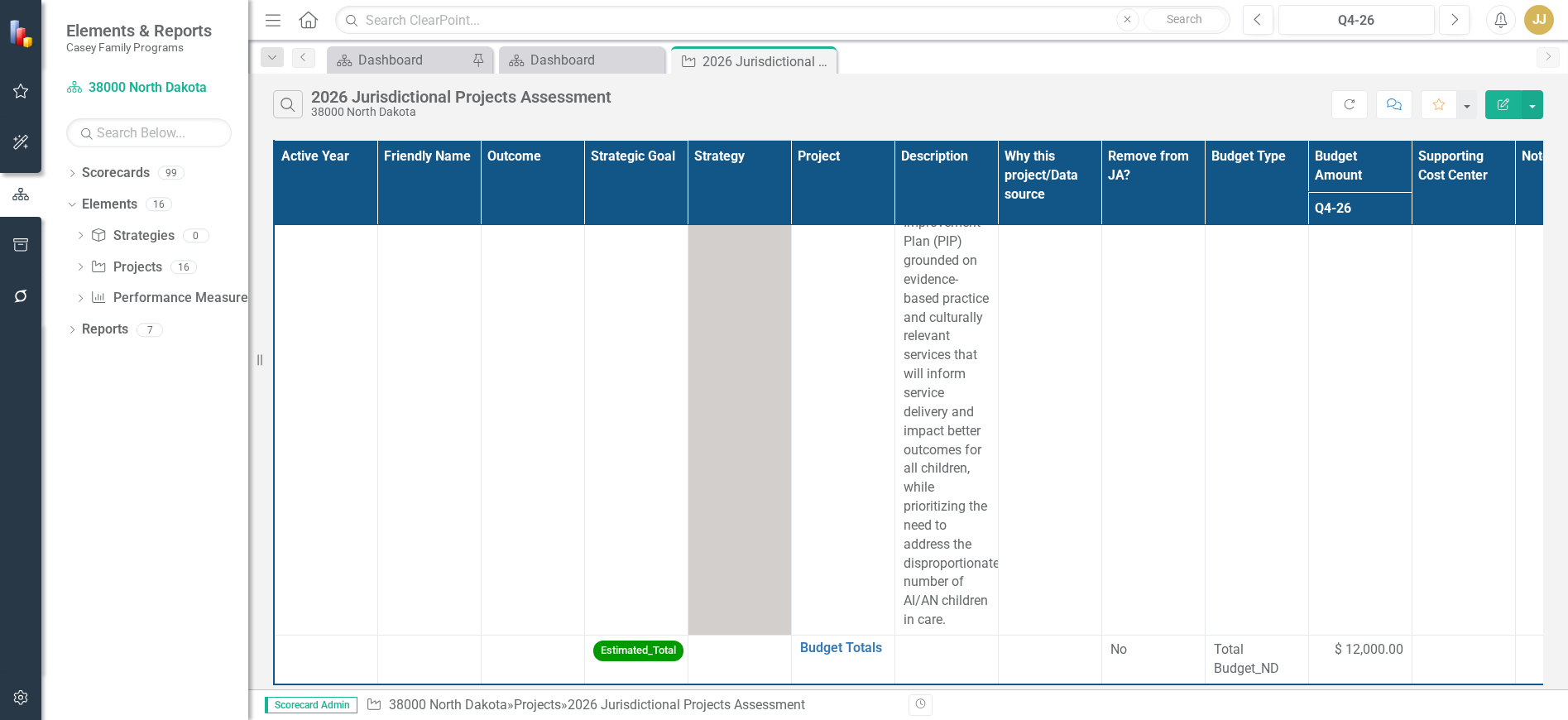 scroll, scrollTop: 0, scrollLeft: 0, axis: both 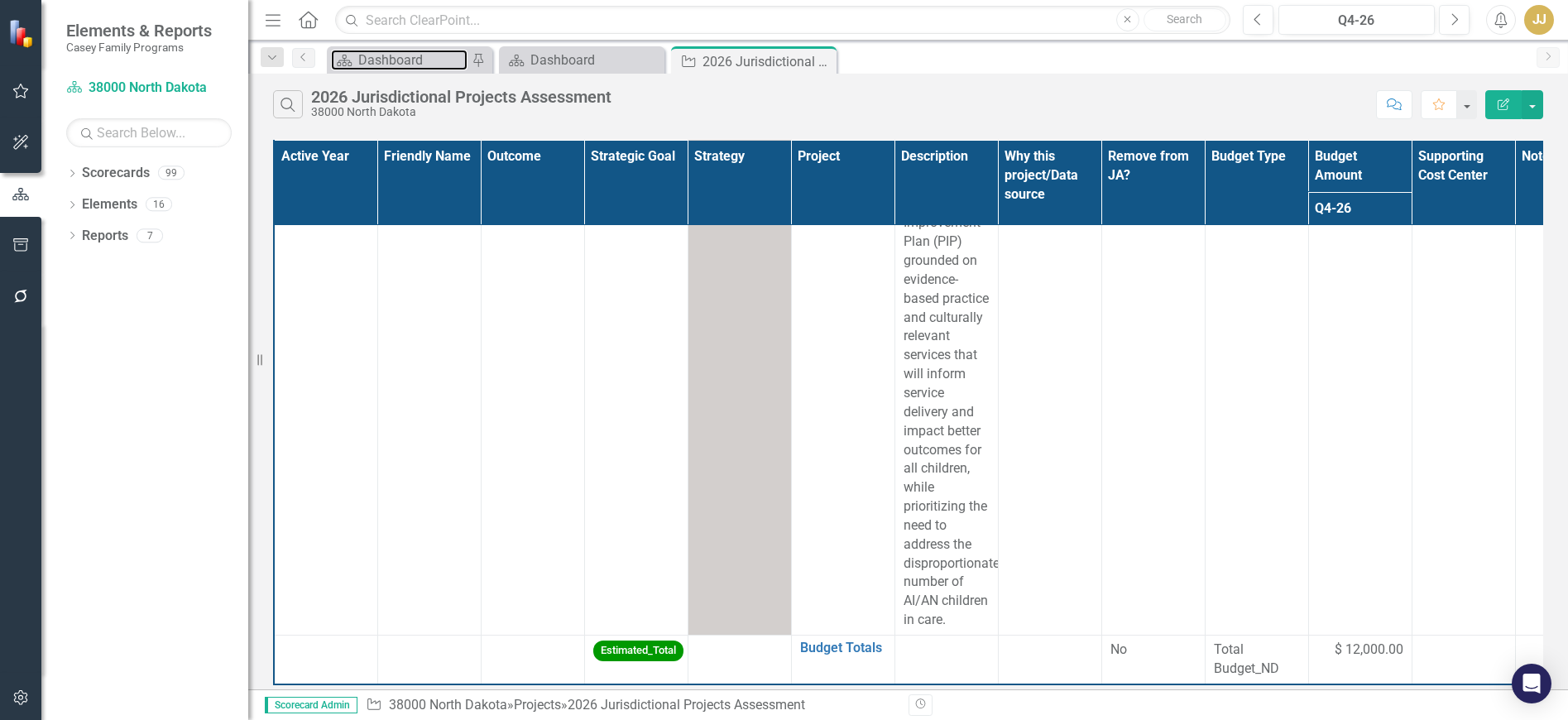 click on "Dashboard" at bounding box center [413, 60] 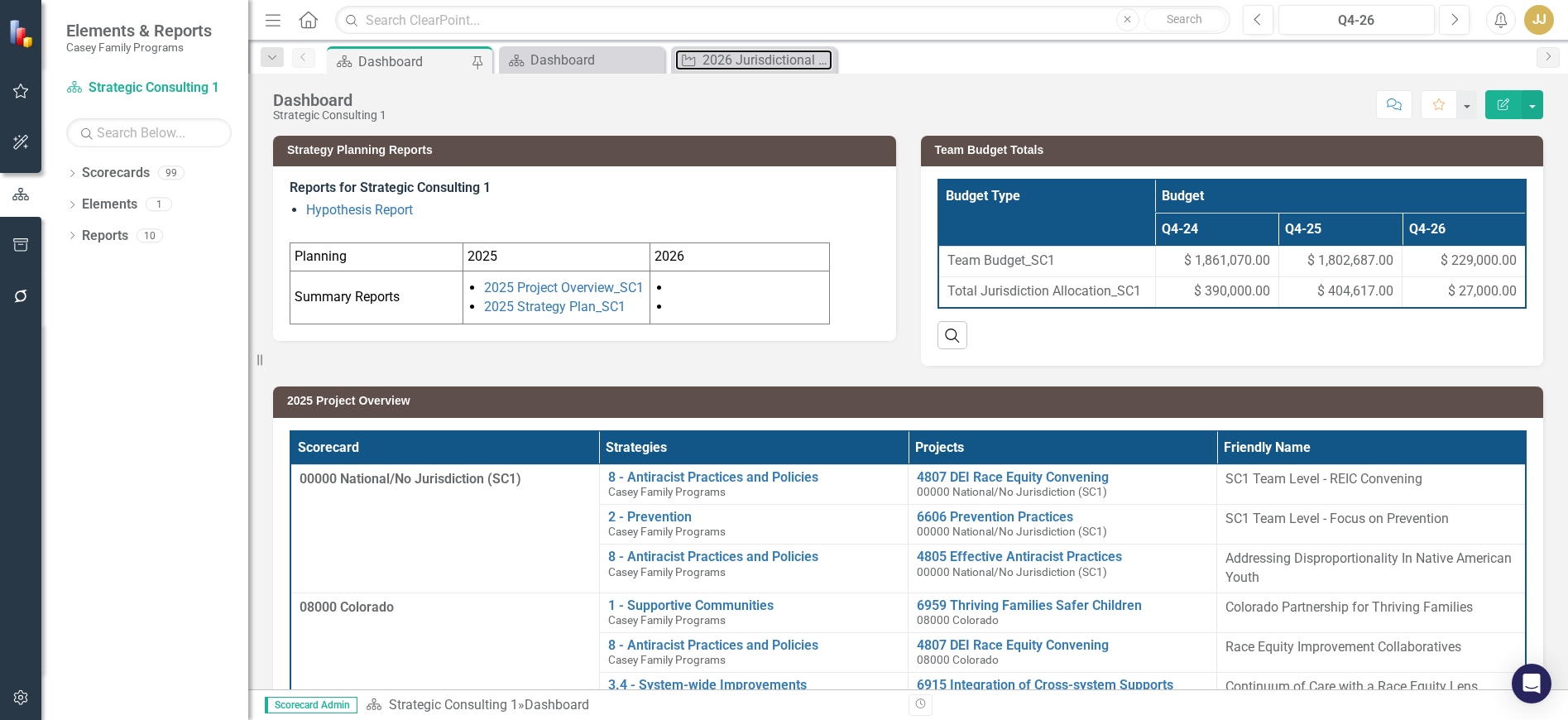 click on "2026 Jurisdictional Projects Assessment" at bounding box center [767, 60] 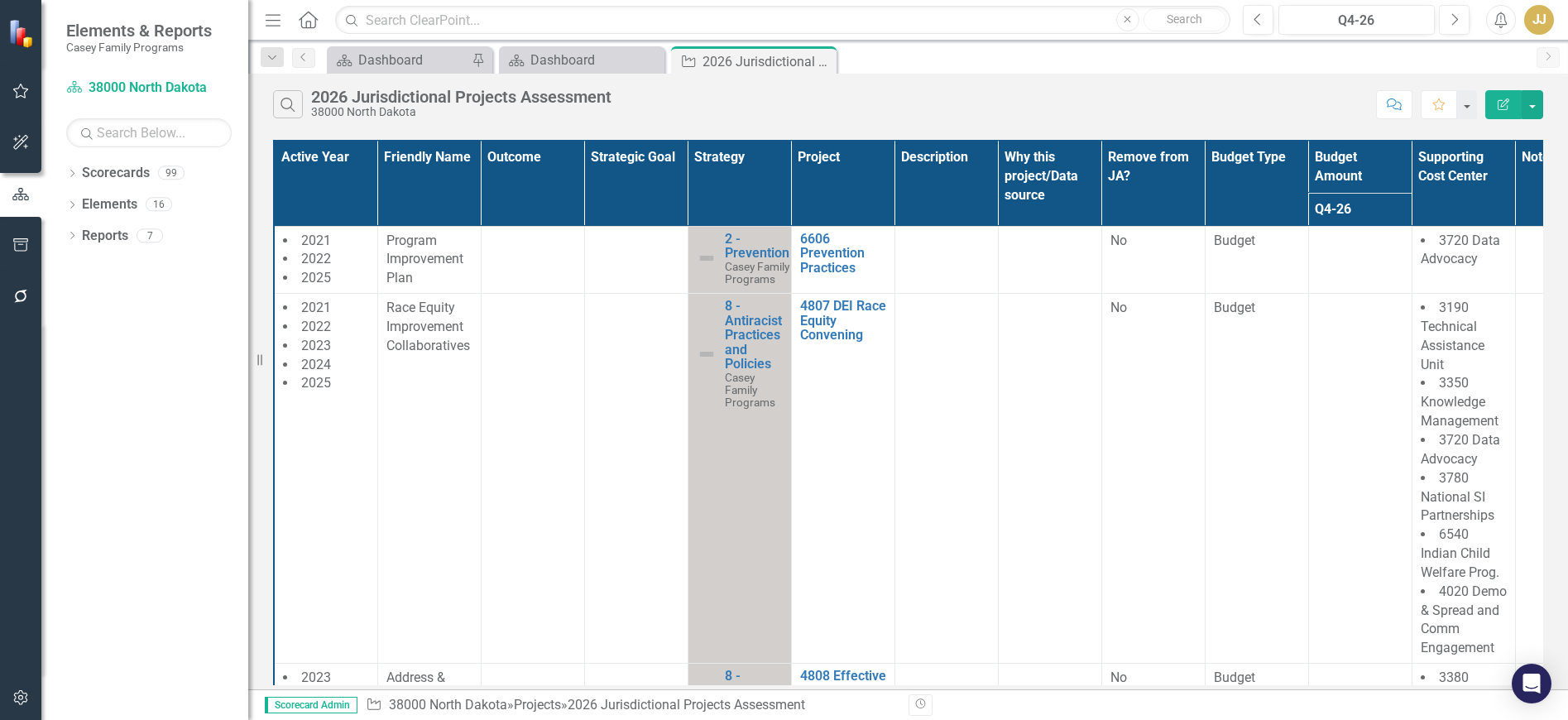 click on "Close" 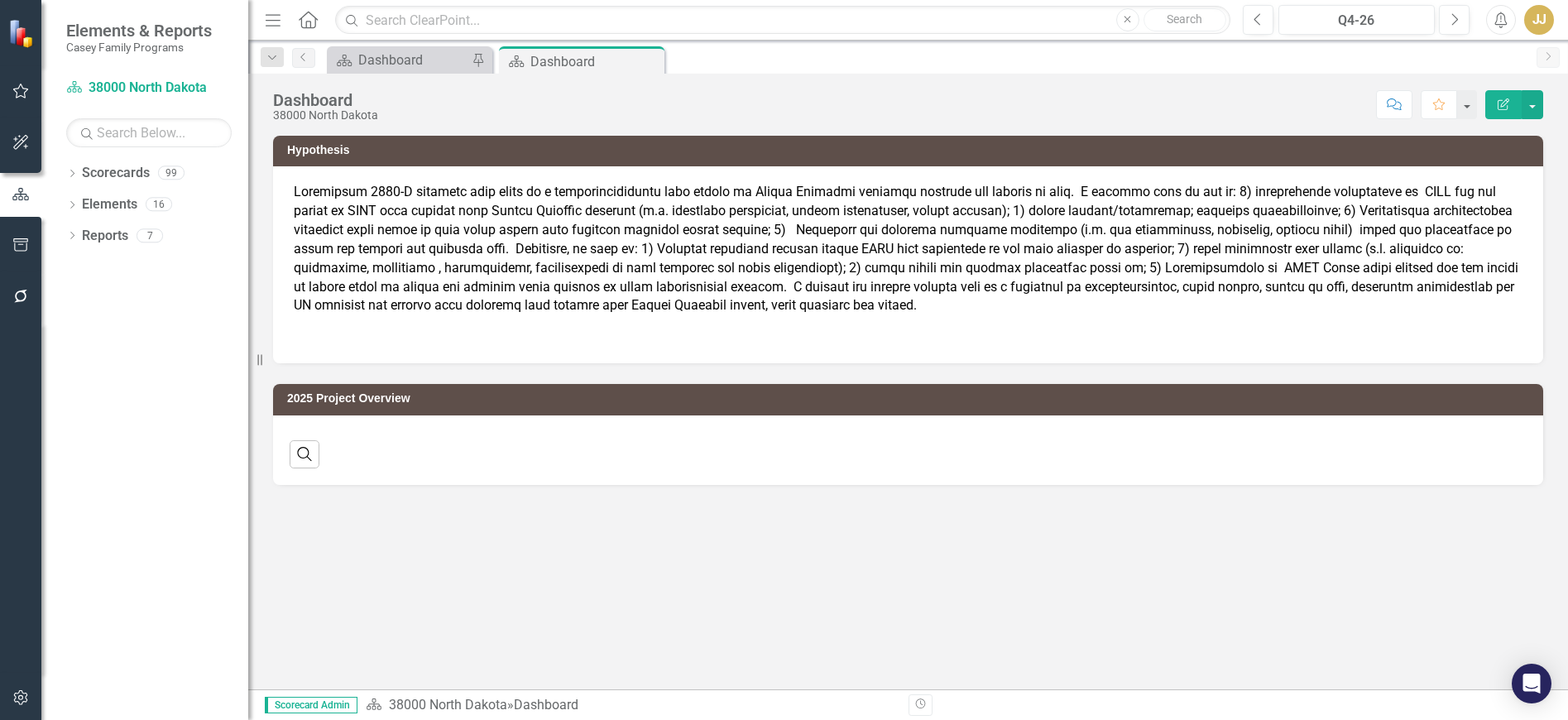 click on "Dropdown" 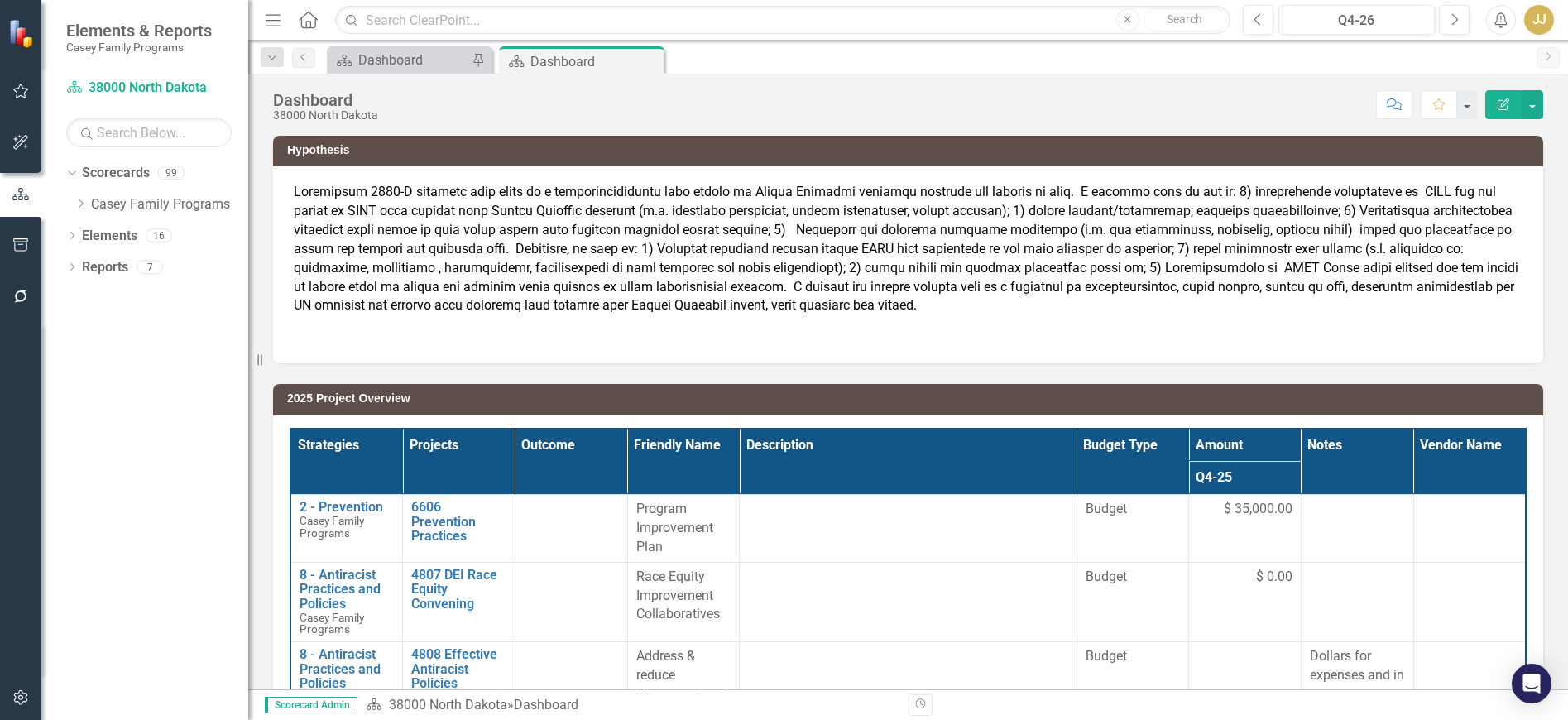 click 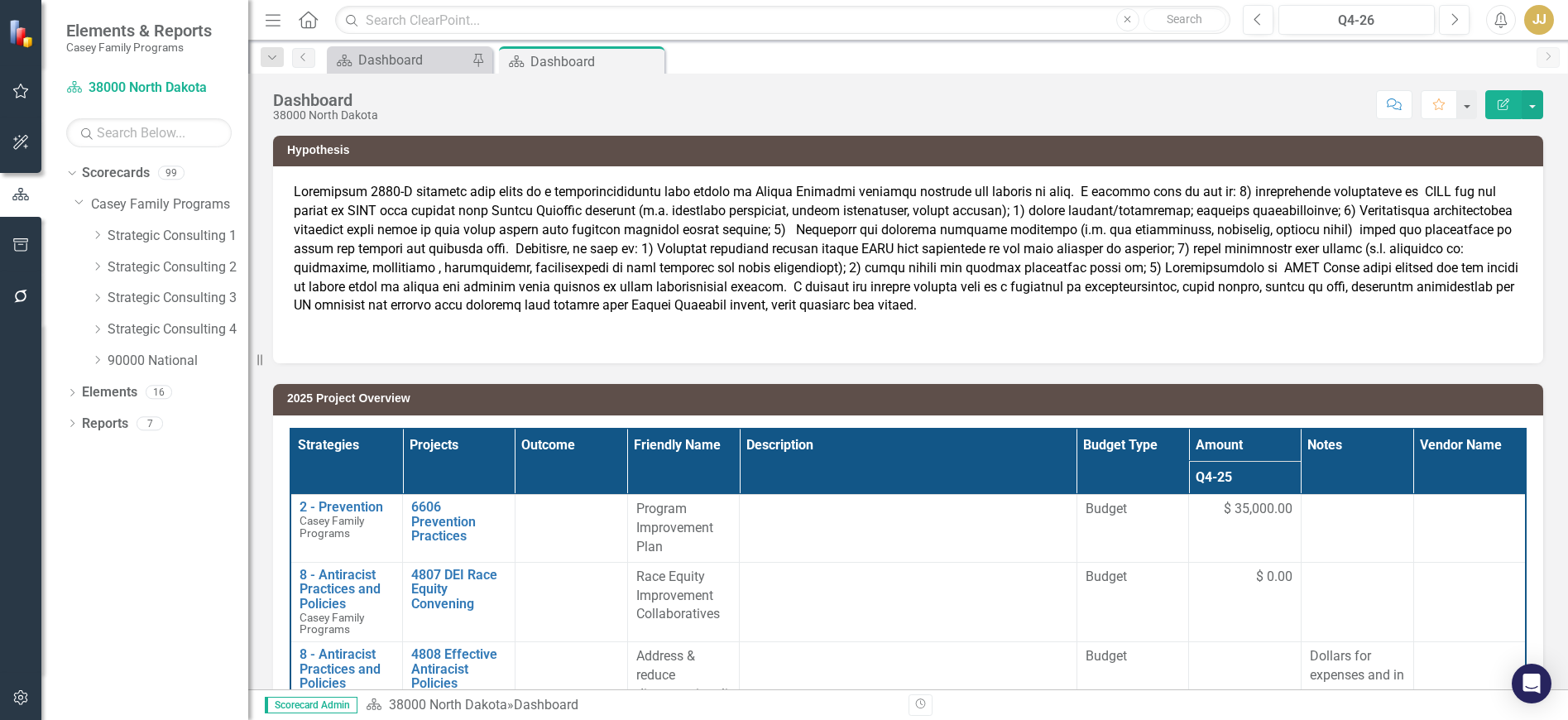 click on "Dropdown" 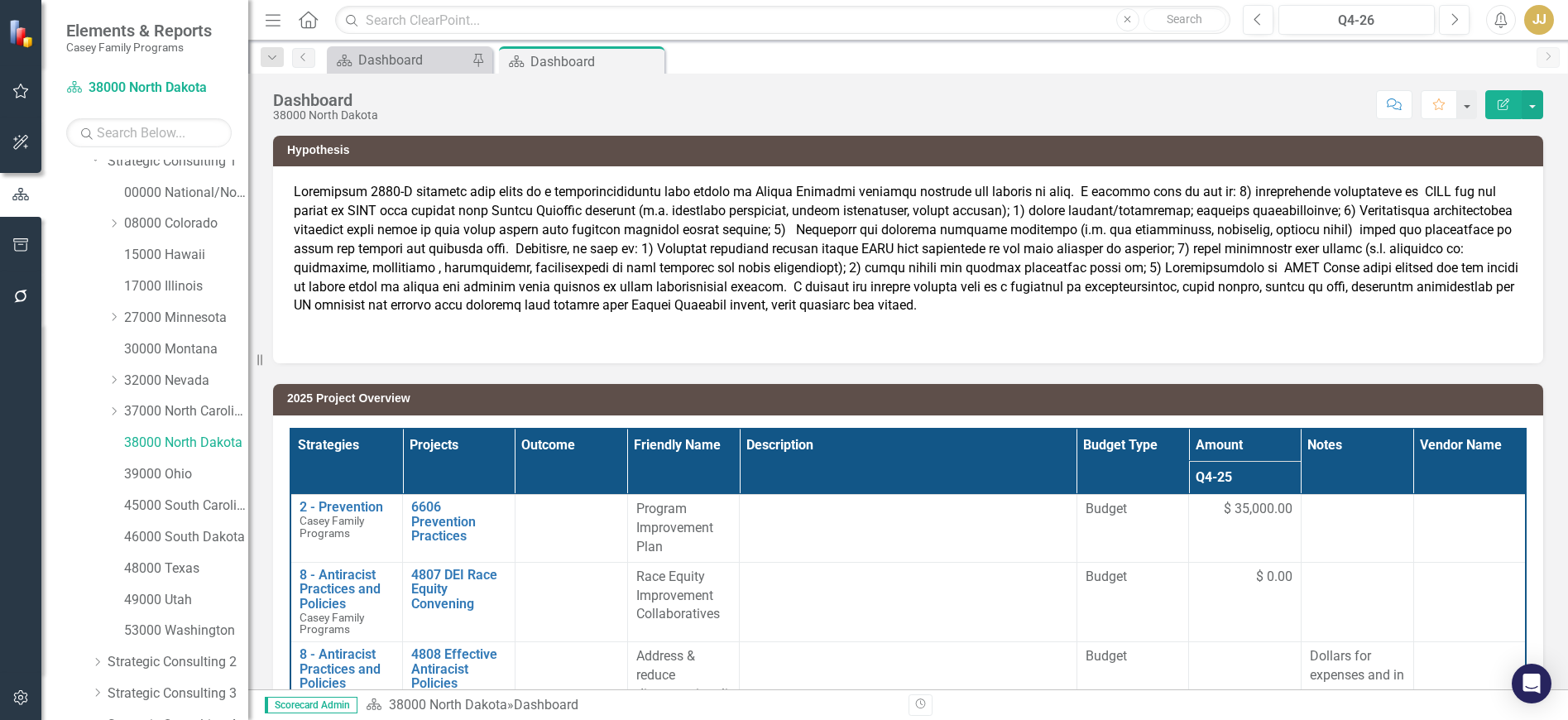 scroll, scrollTop: 191, scrollLeft: 0, axis: vertical 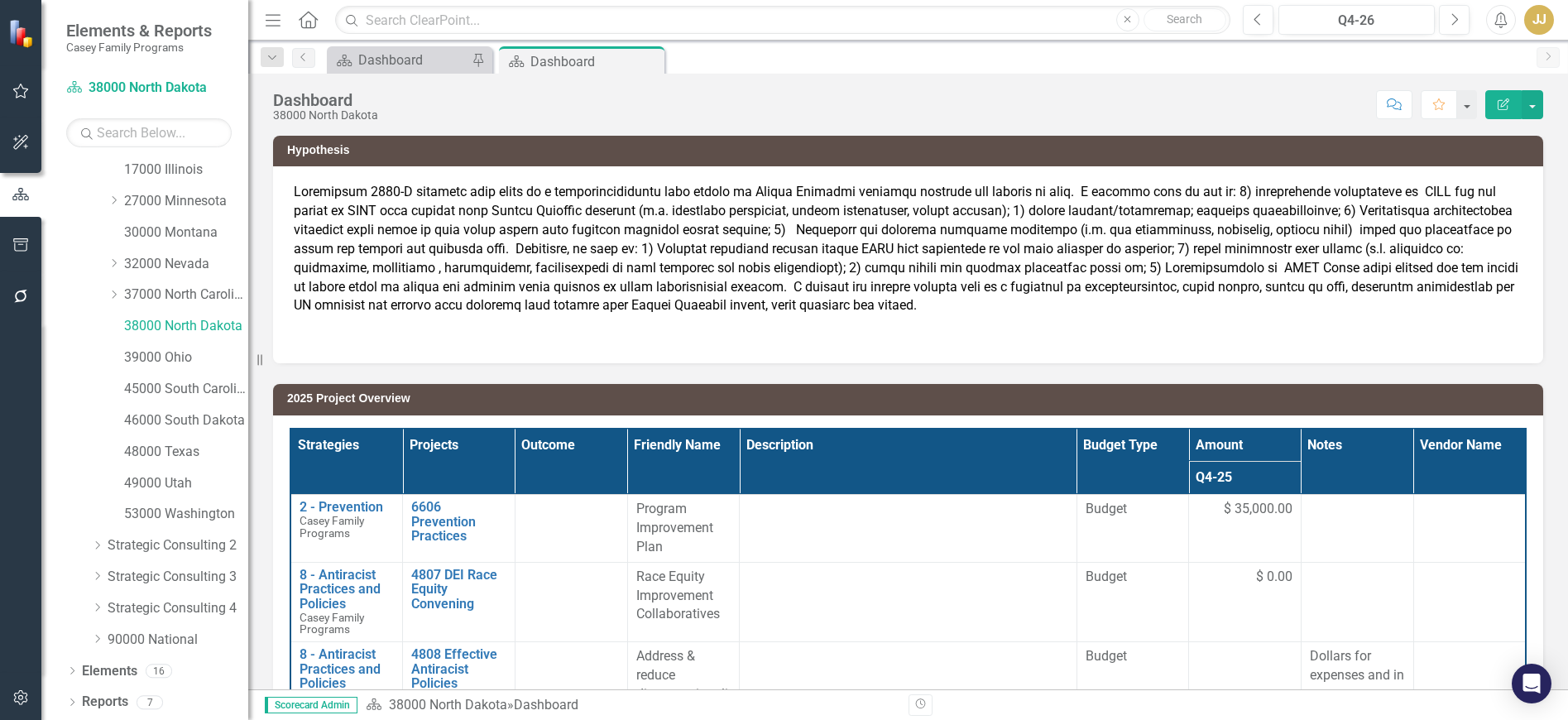 click on "49000 Utah" at bounding box center (186, 483) 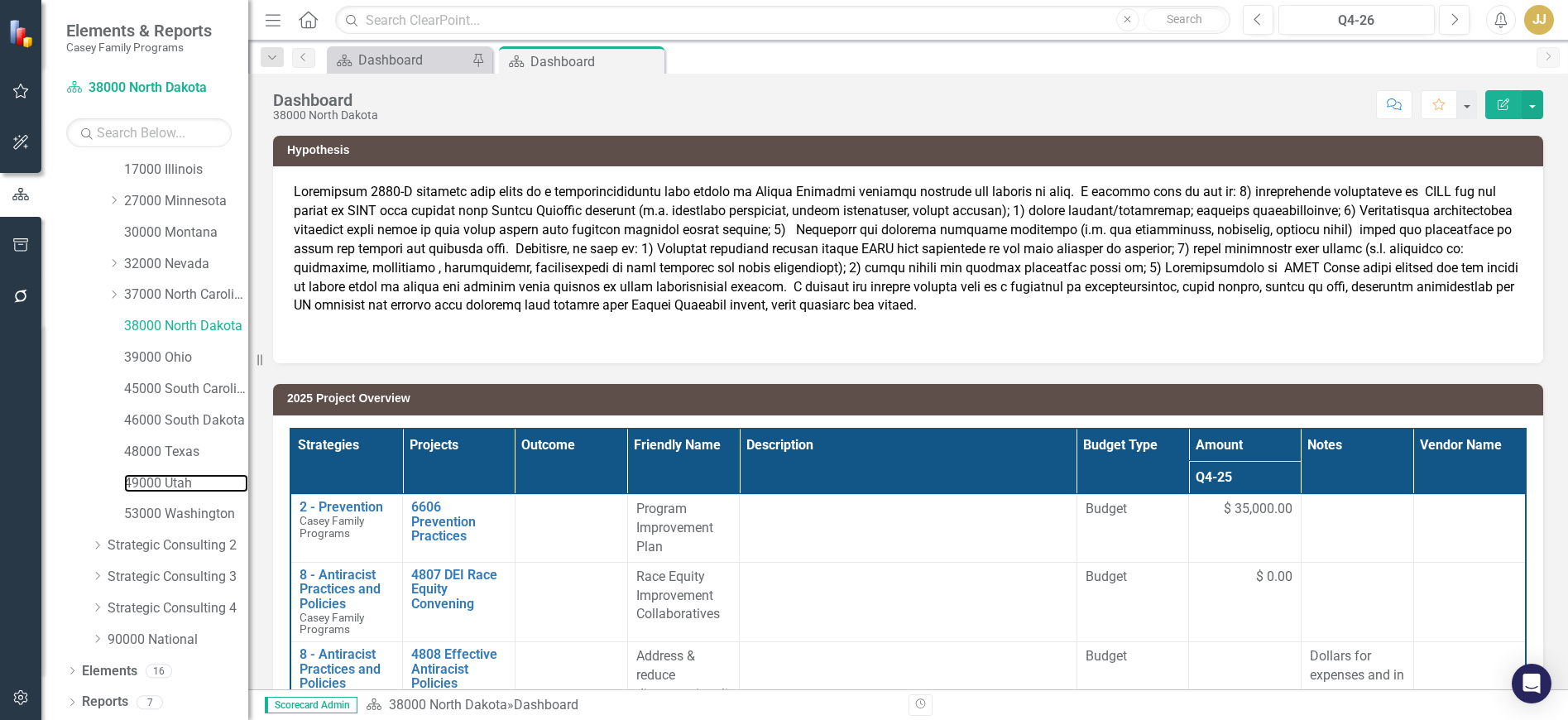 click on "49000 Utah" at bounding box center [186, 483] 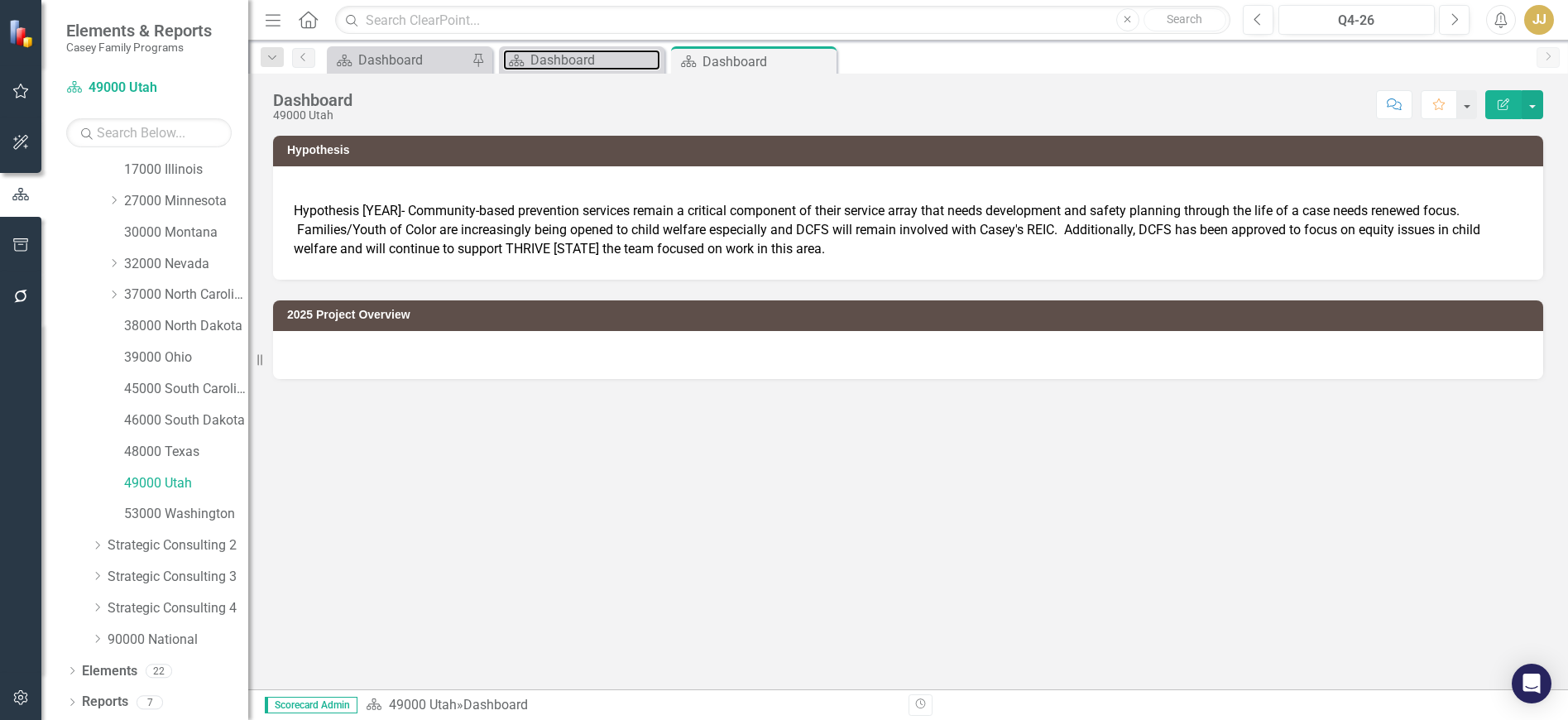 click on "Dashboard" at bounding box center [595, 60] 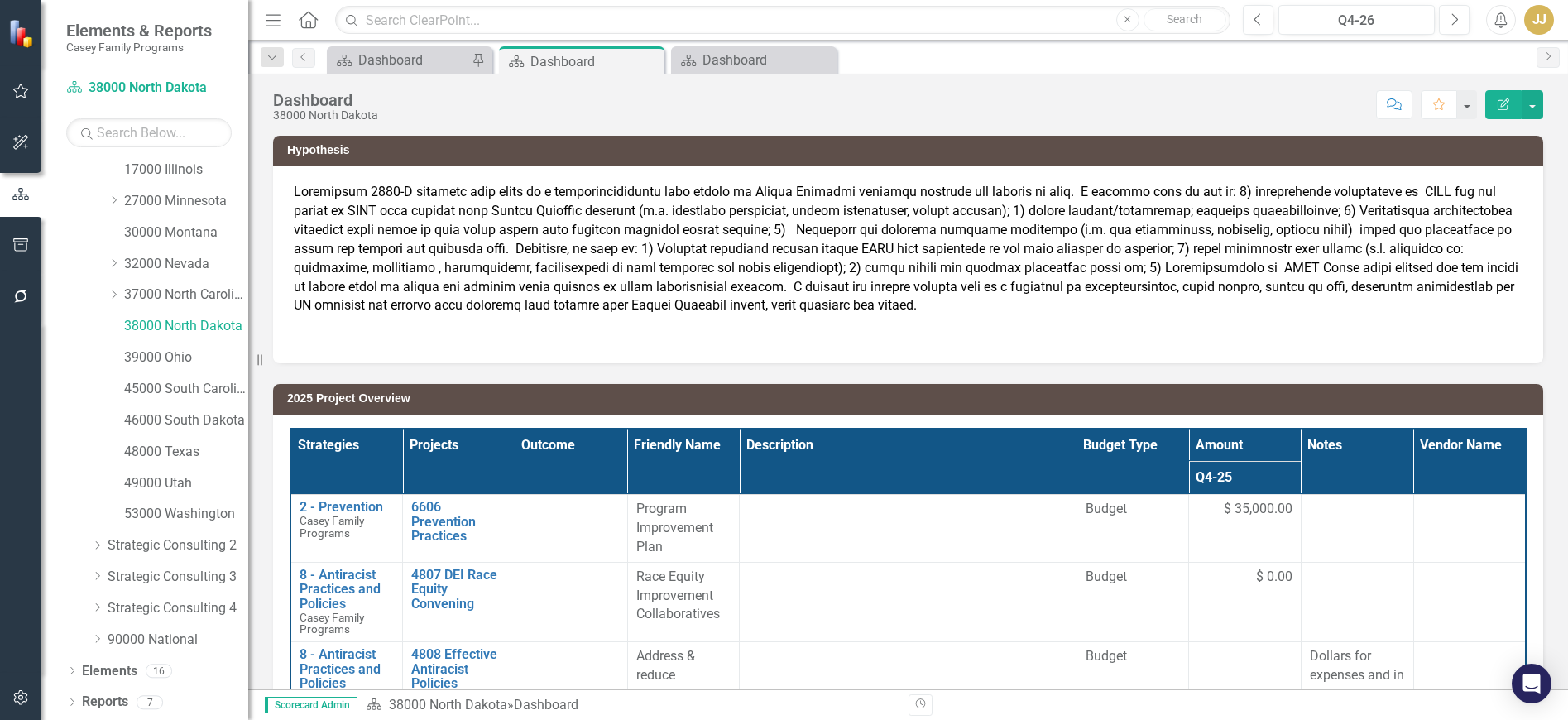 click at bounding box center (908, 333) 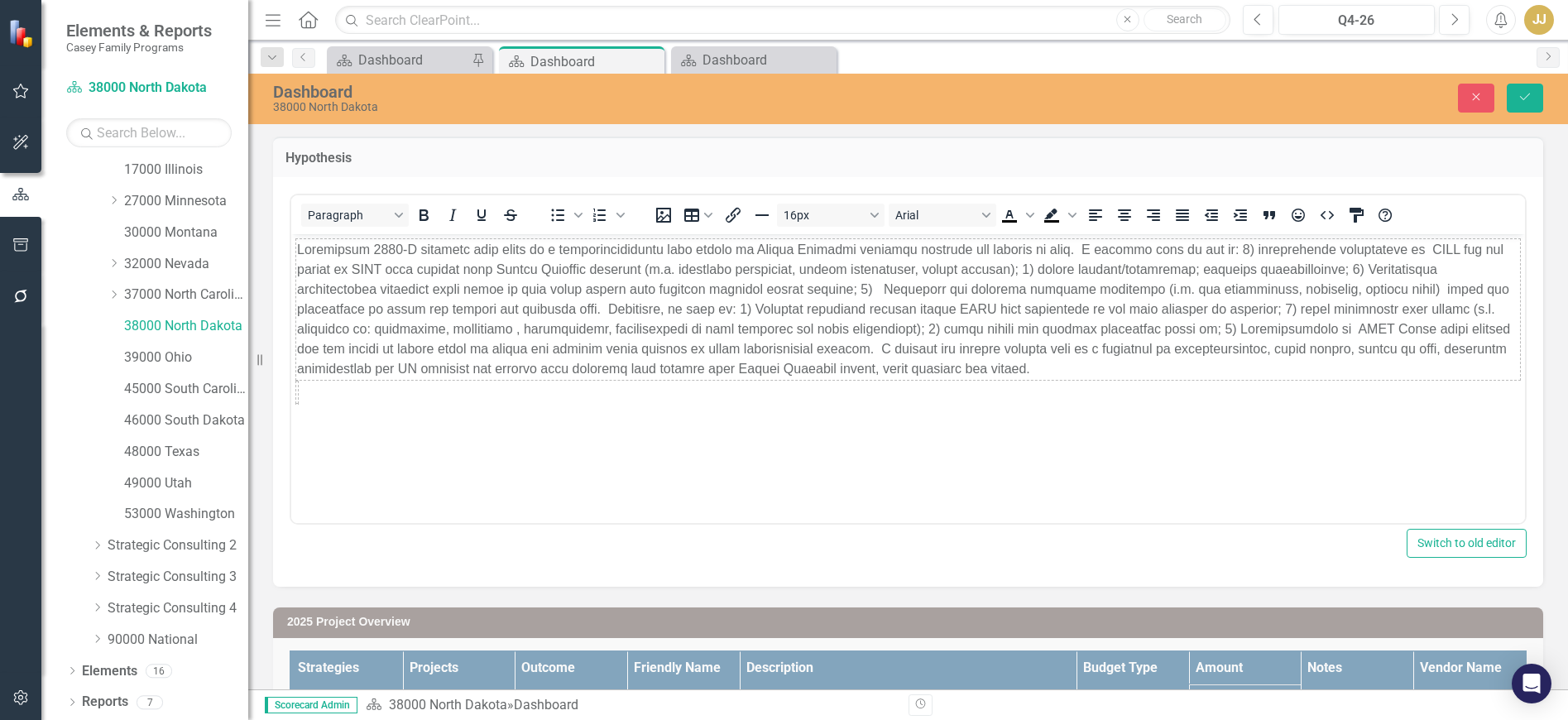 scroll, scrollTop: 0, scrollLeft: 0, axis: both 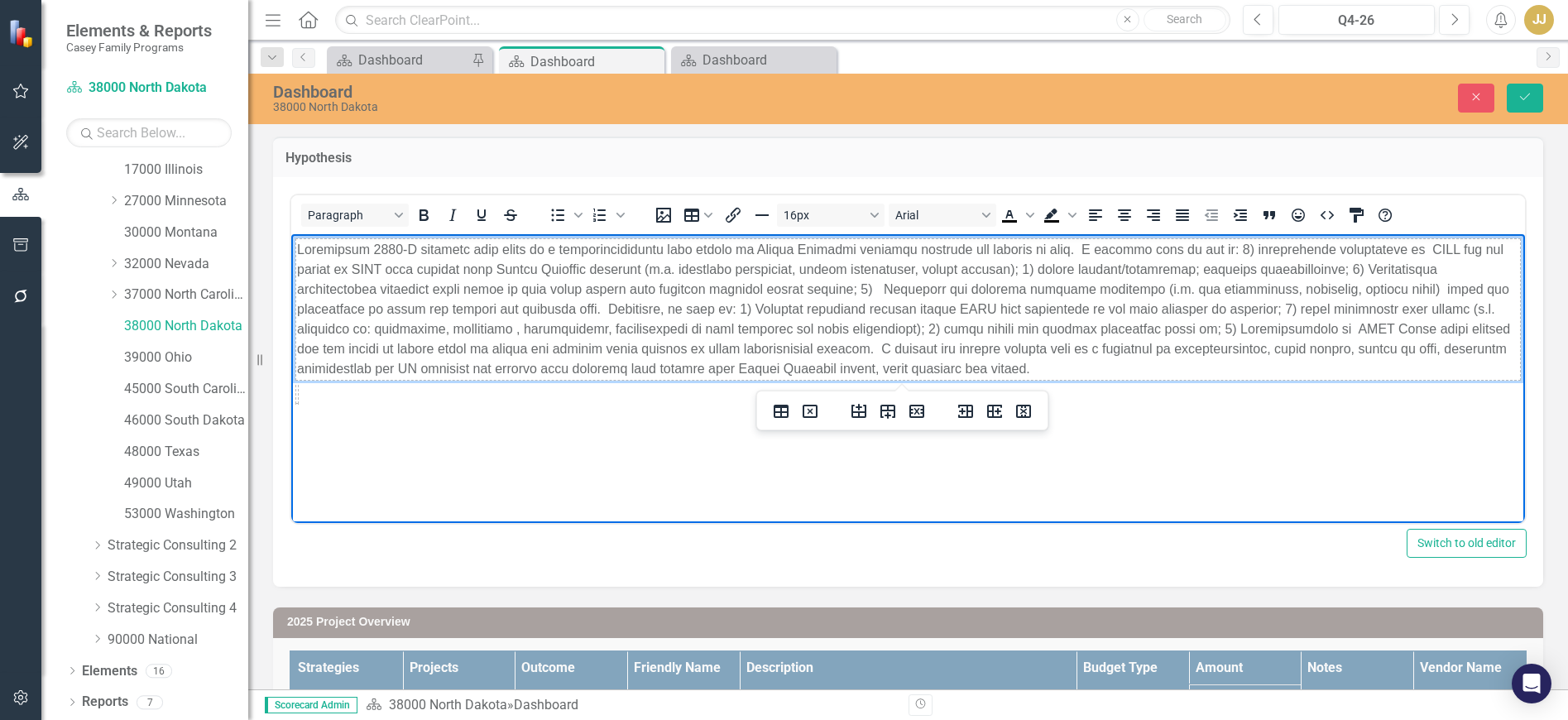click at bounding box center (909, 309) 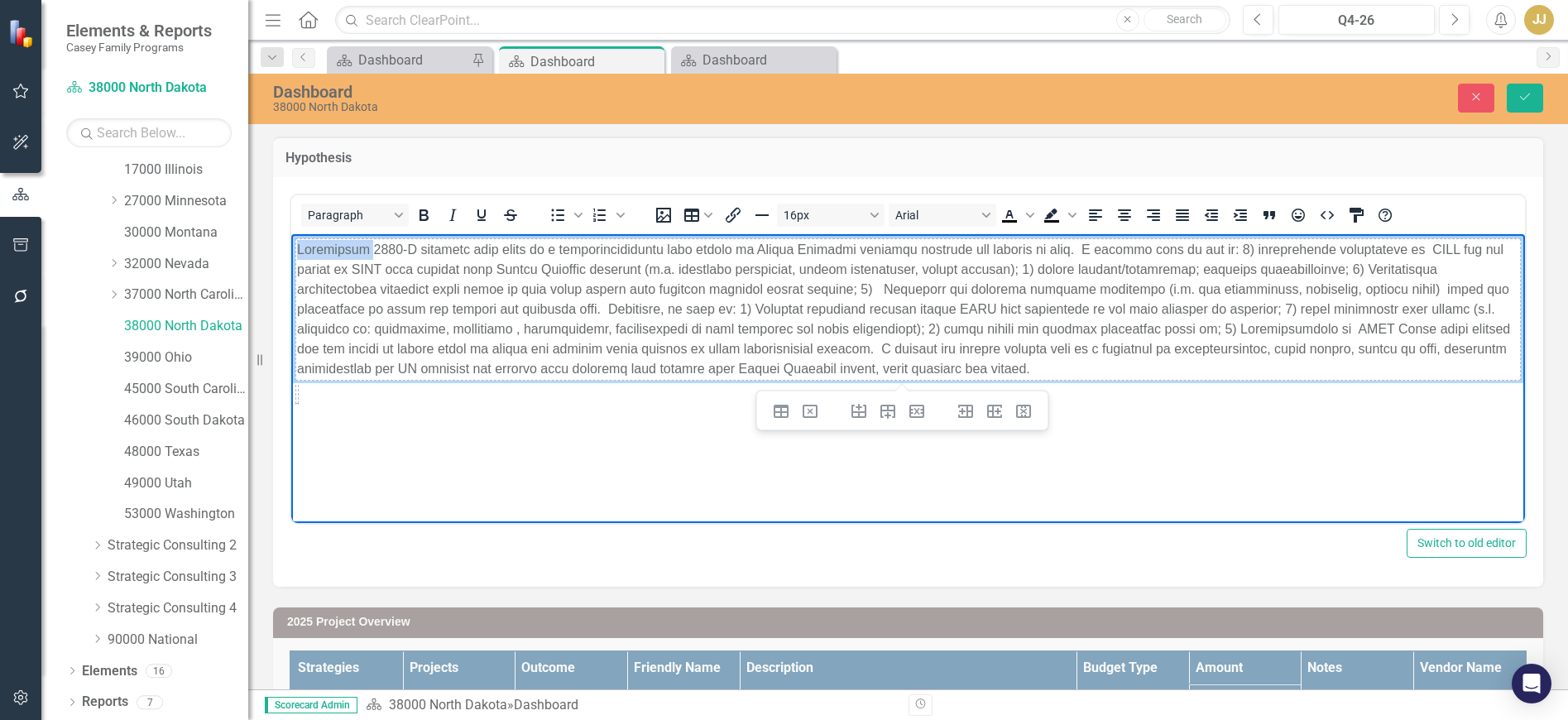 drag, startPoint x: 367, startPoint y: 243, endPoint x: 266, endPoint y: 248, distance: 101.12369 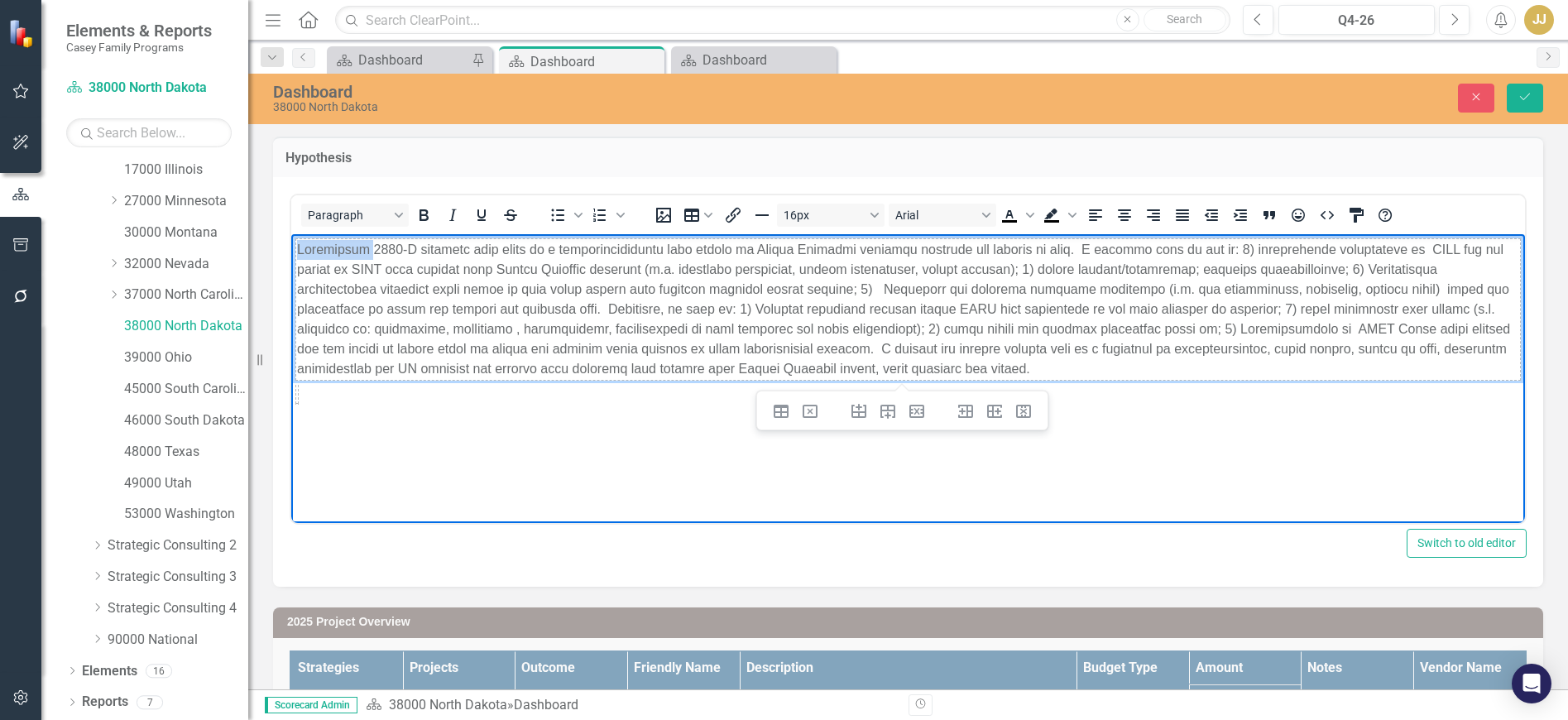 click at bounding box center (908, 358) 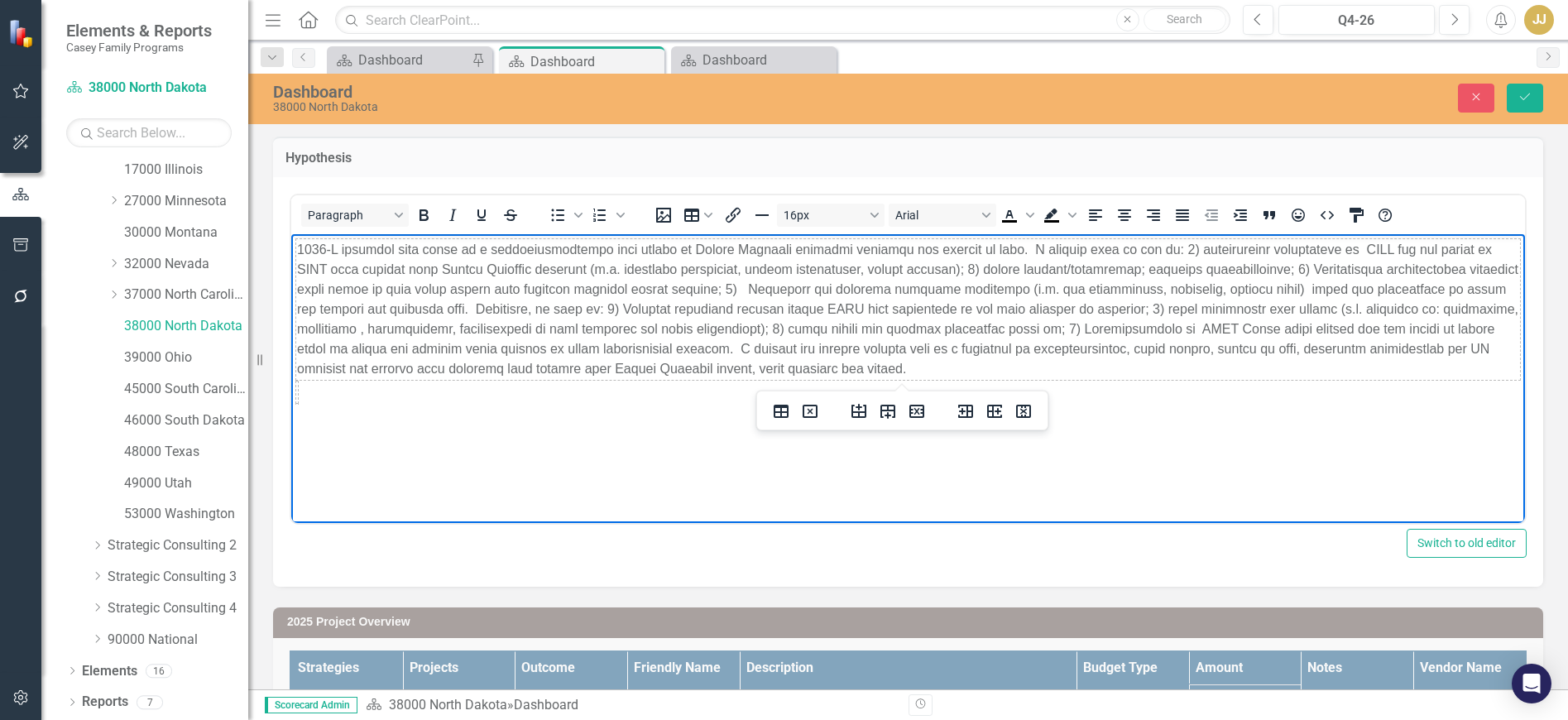 click at bounding box center (909, 309) 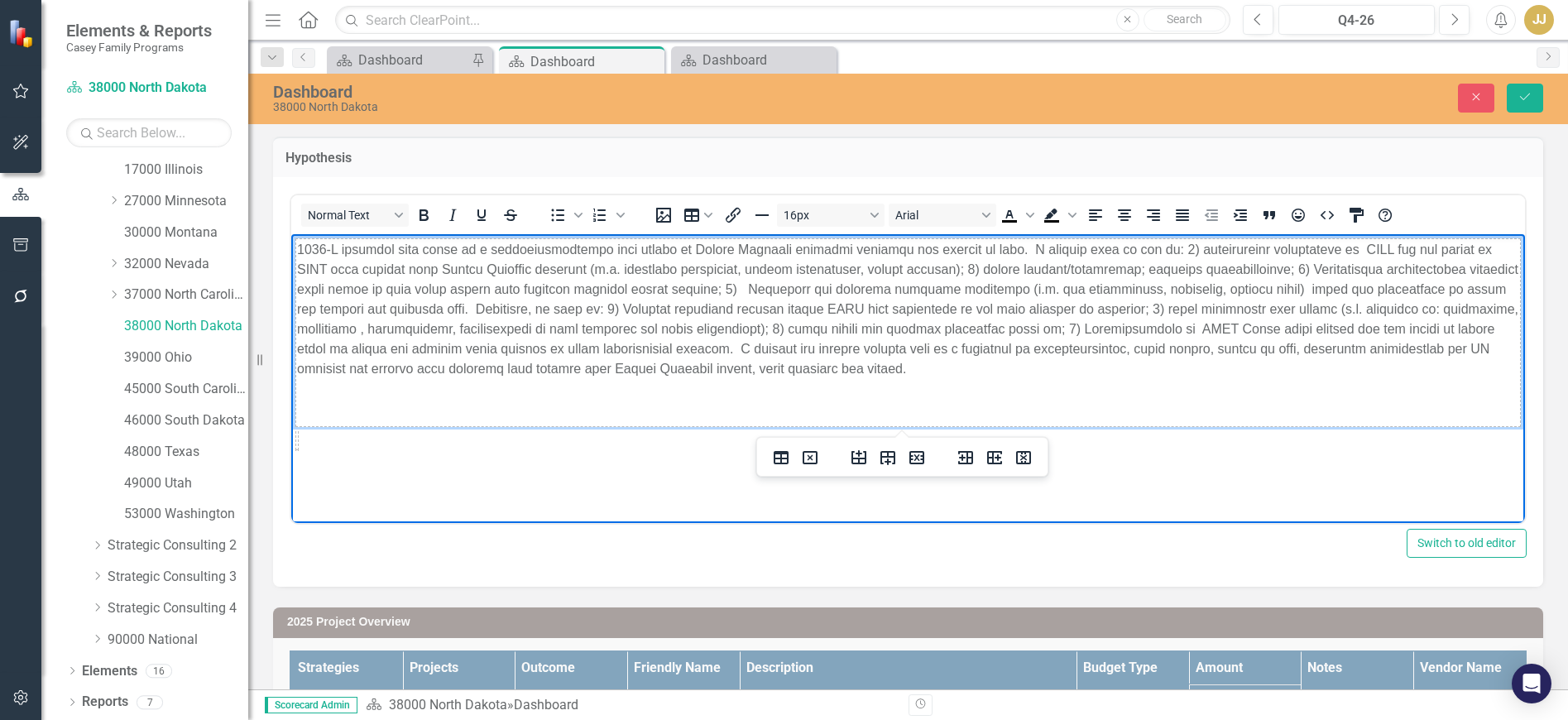 type 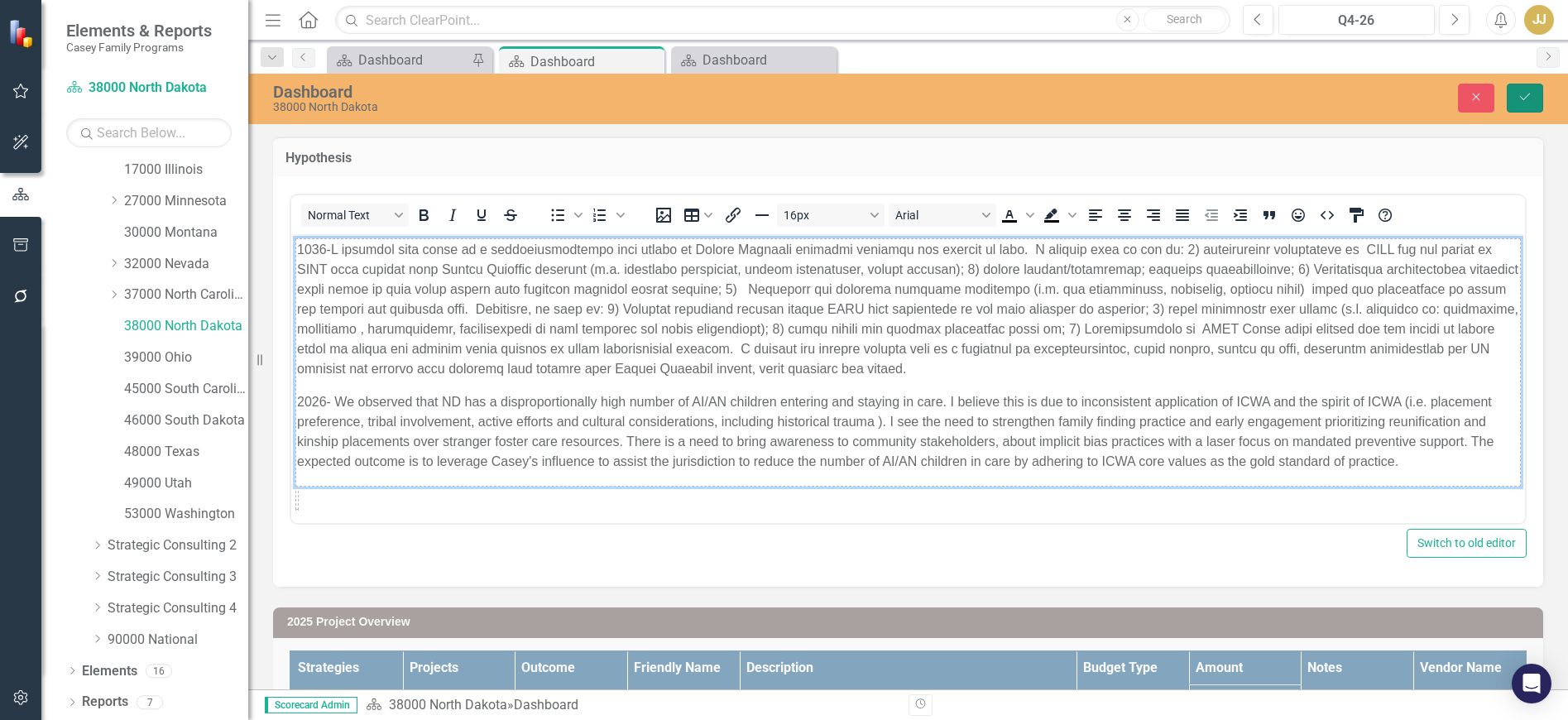 click on "Save" 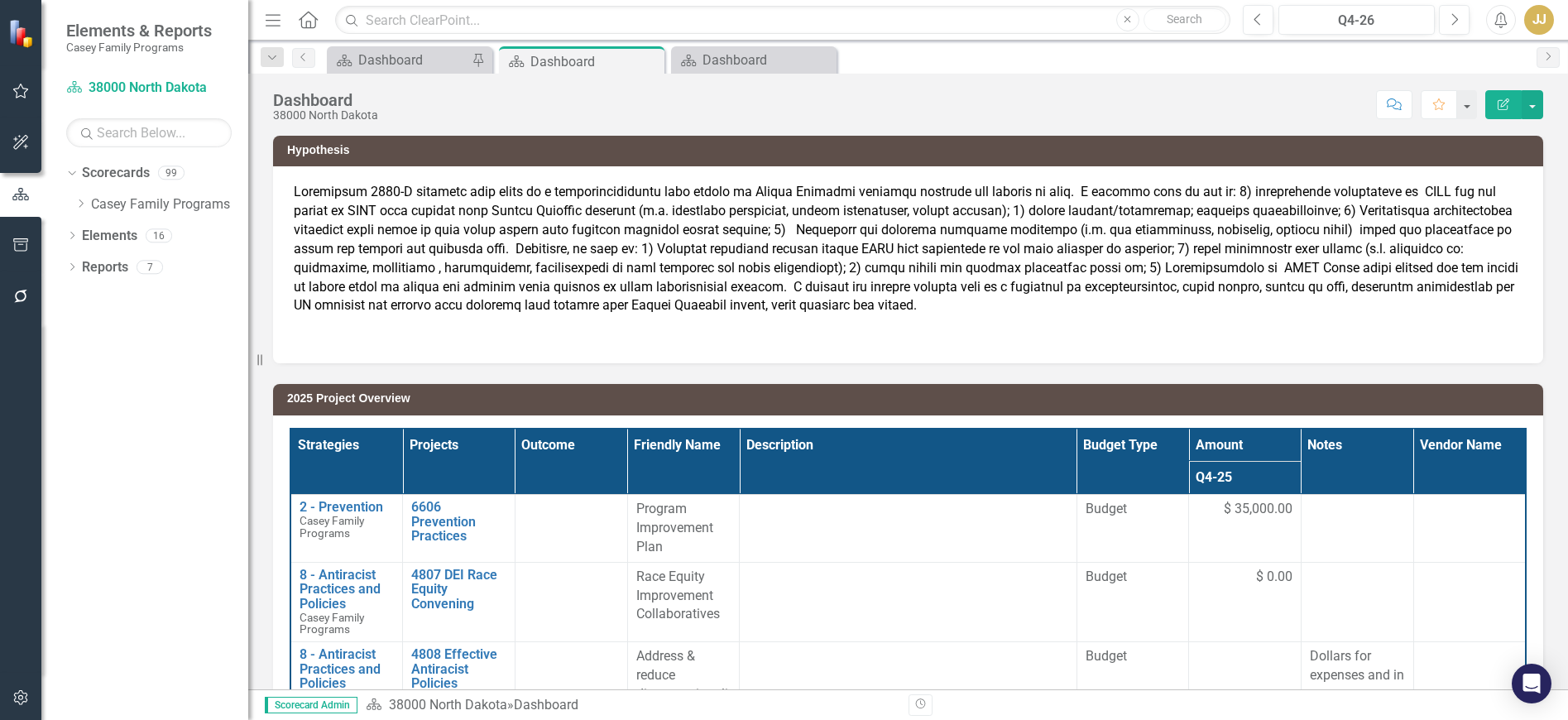 scroll, scrollTop: 0, scrollLeft: 0, axis: both 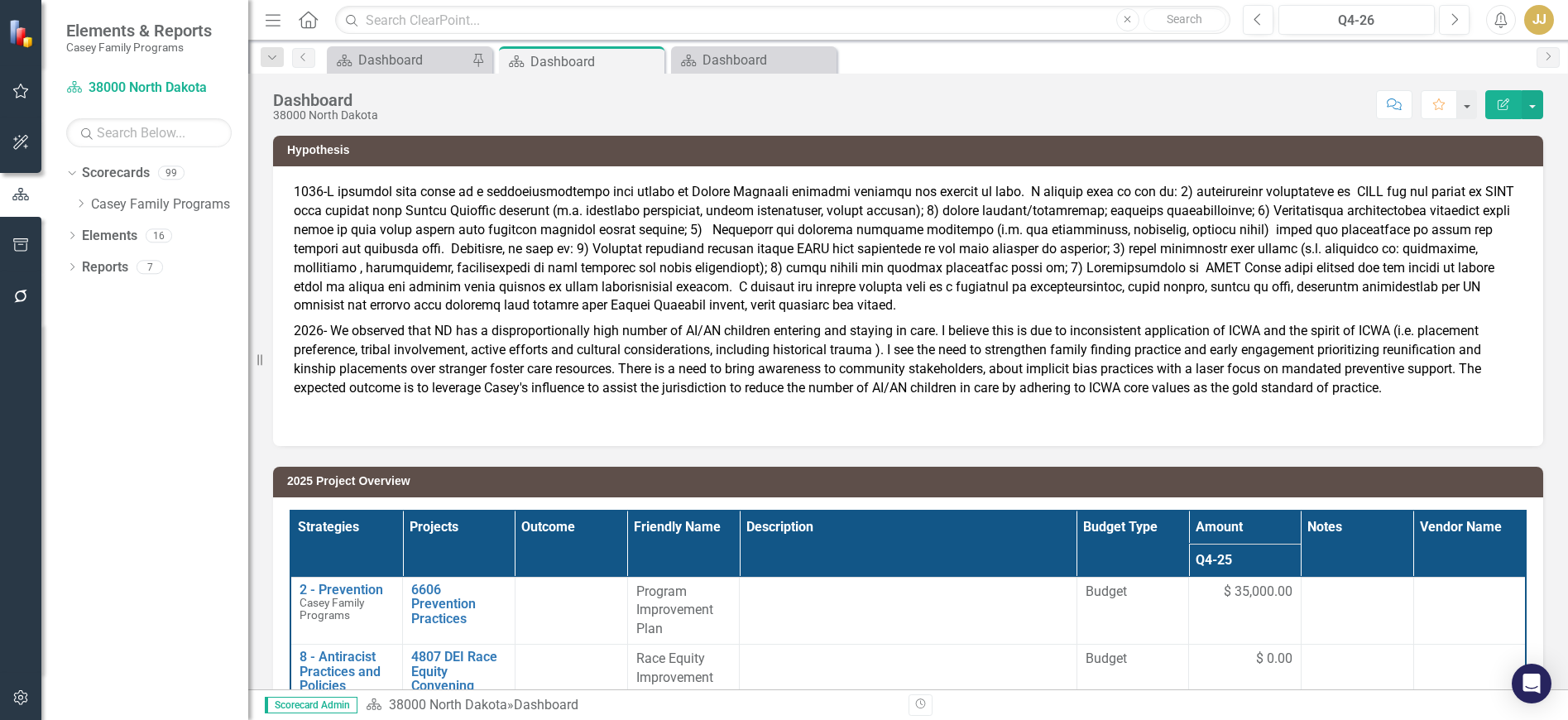 click on "Dropdown" 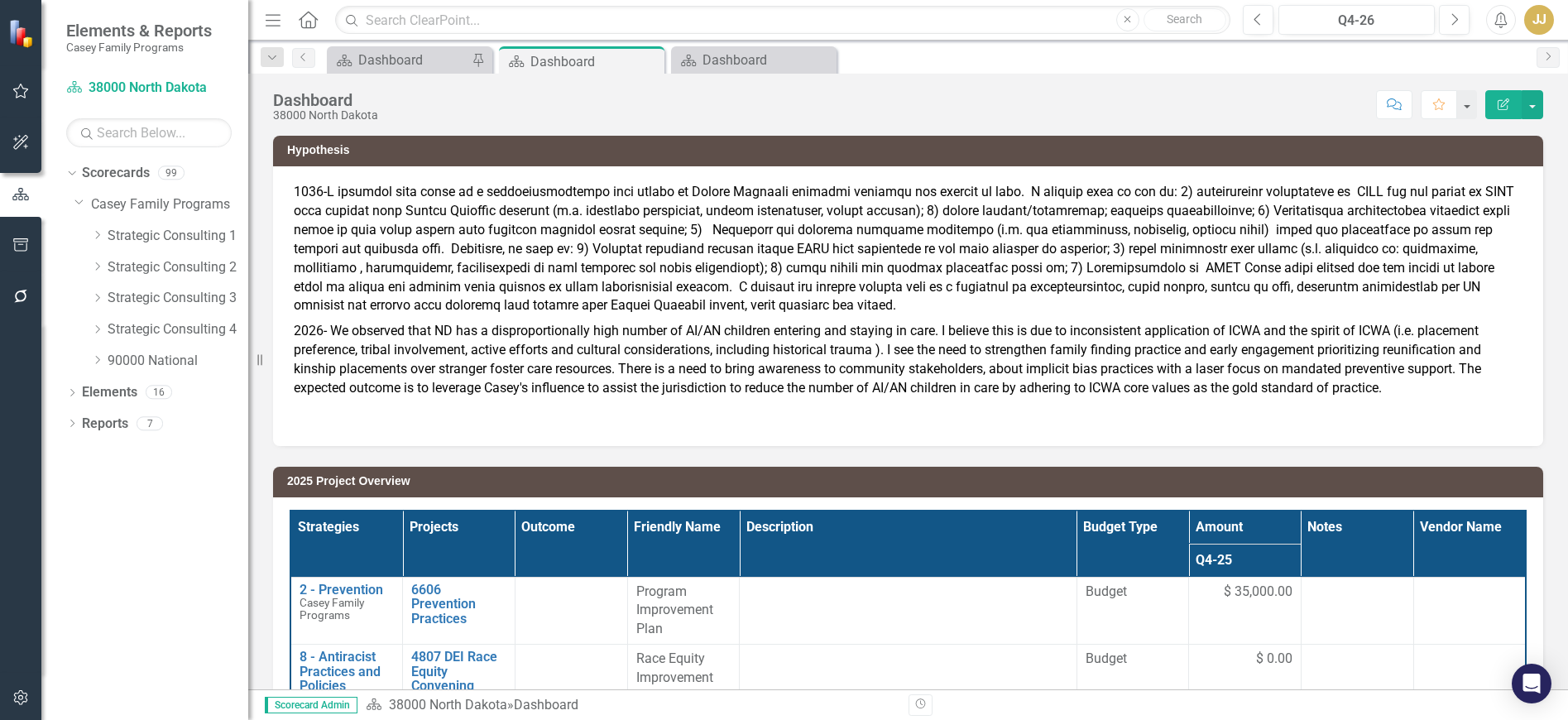 click on "Dropdown" 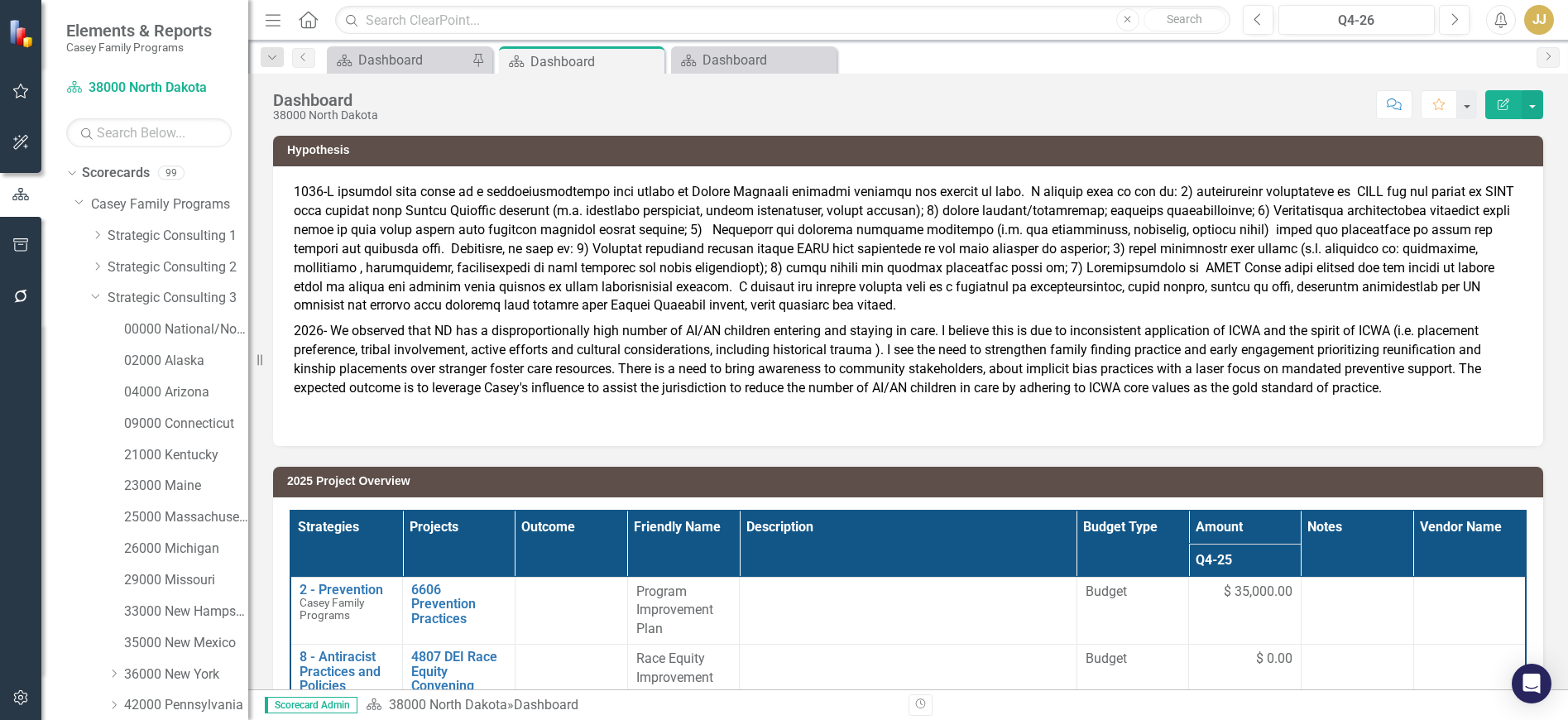 click on "04000 Arizona" at bounding box center (186, 392) 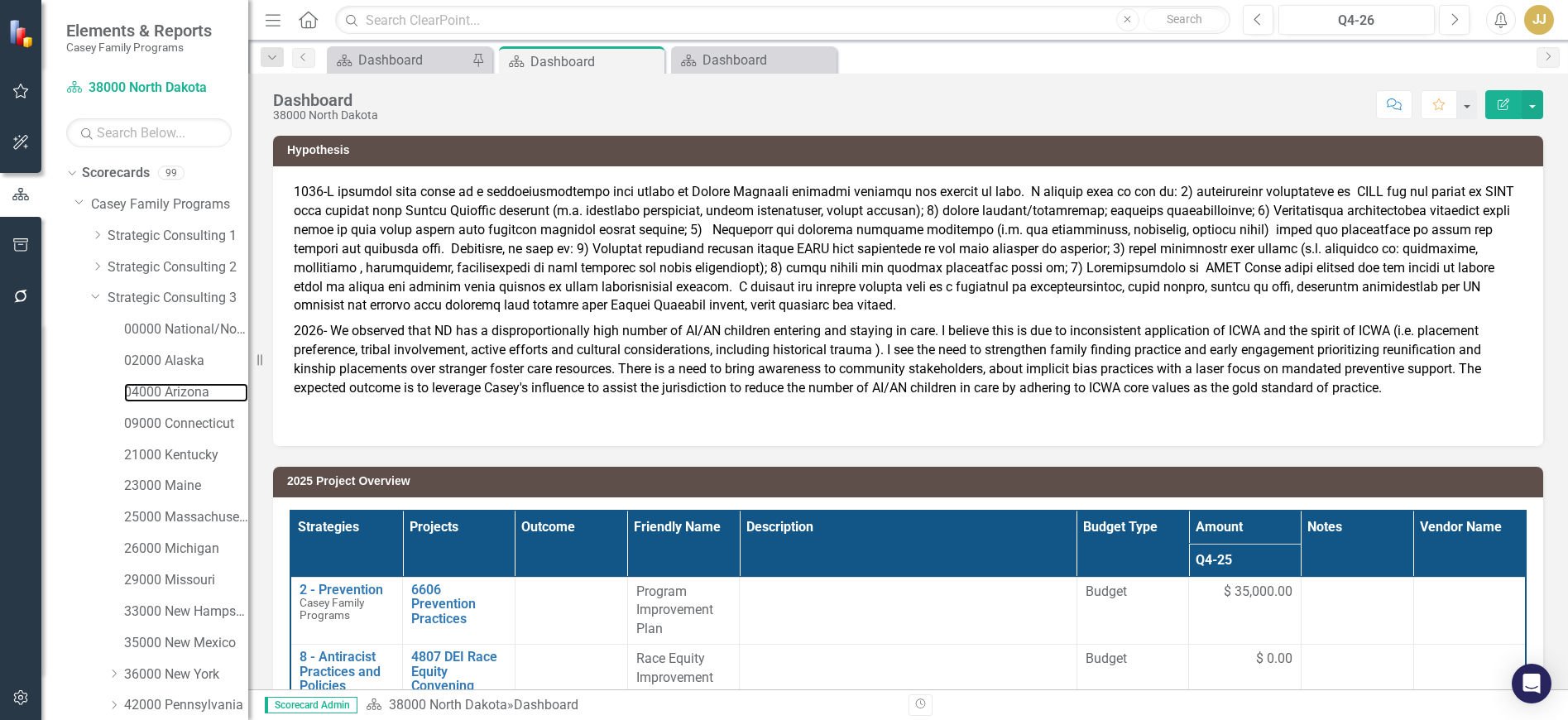 click on "04000 Arizona" at bounding box center [186, 392] 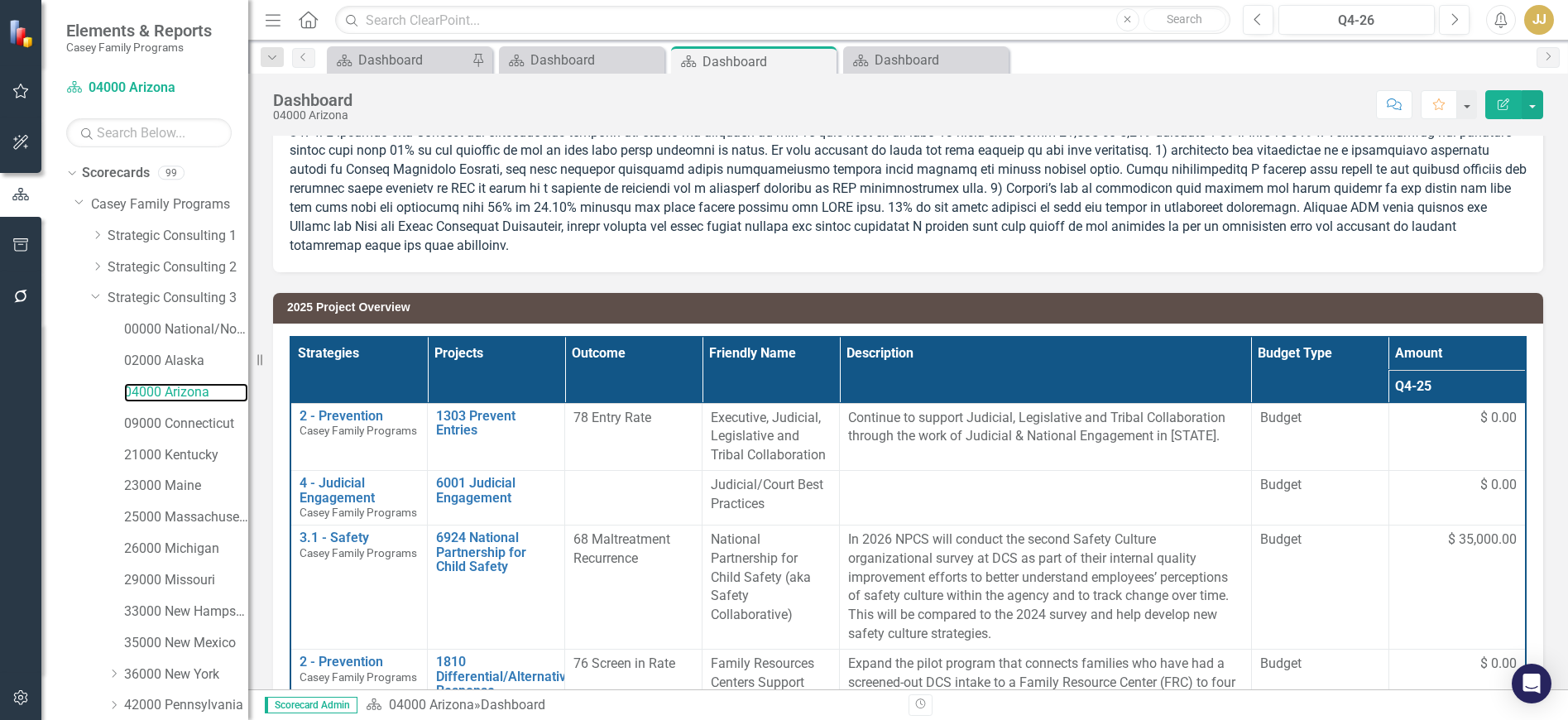 scroll, scrollTop: 166, scrollLeft: 0, axis: vertical 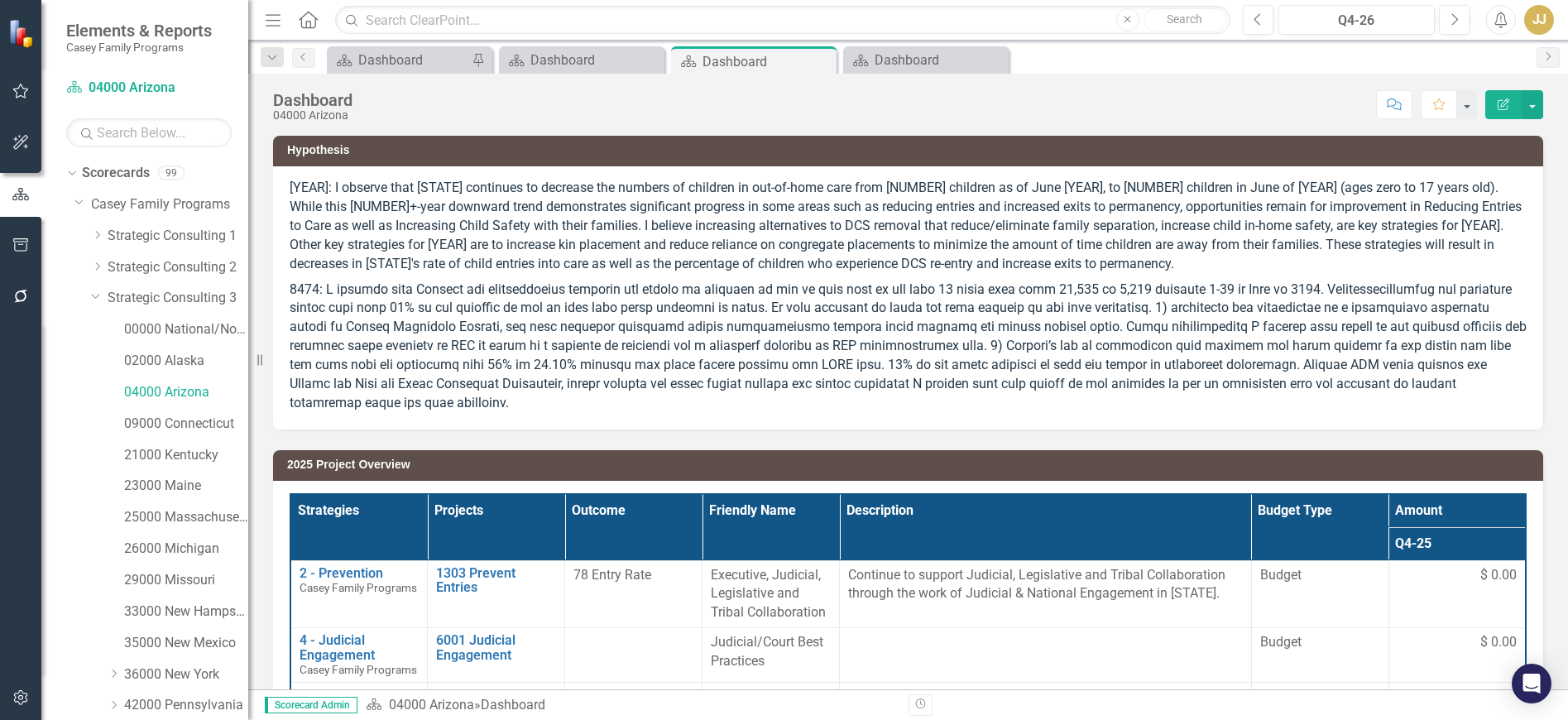 click on "Close" 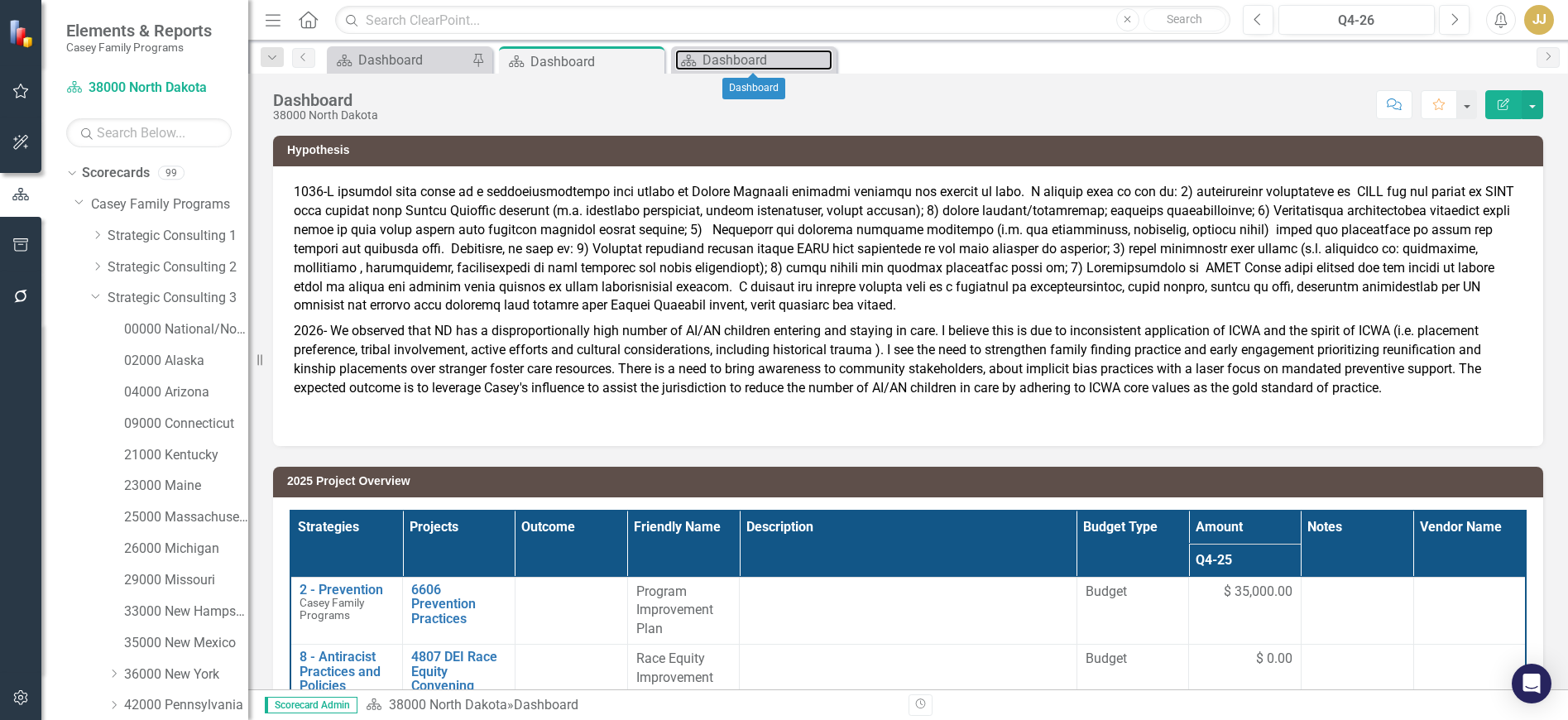 click on "Dashboard" at bounding box center [767, 60] 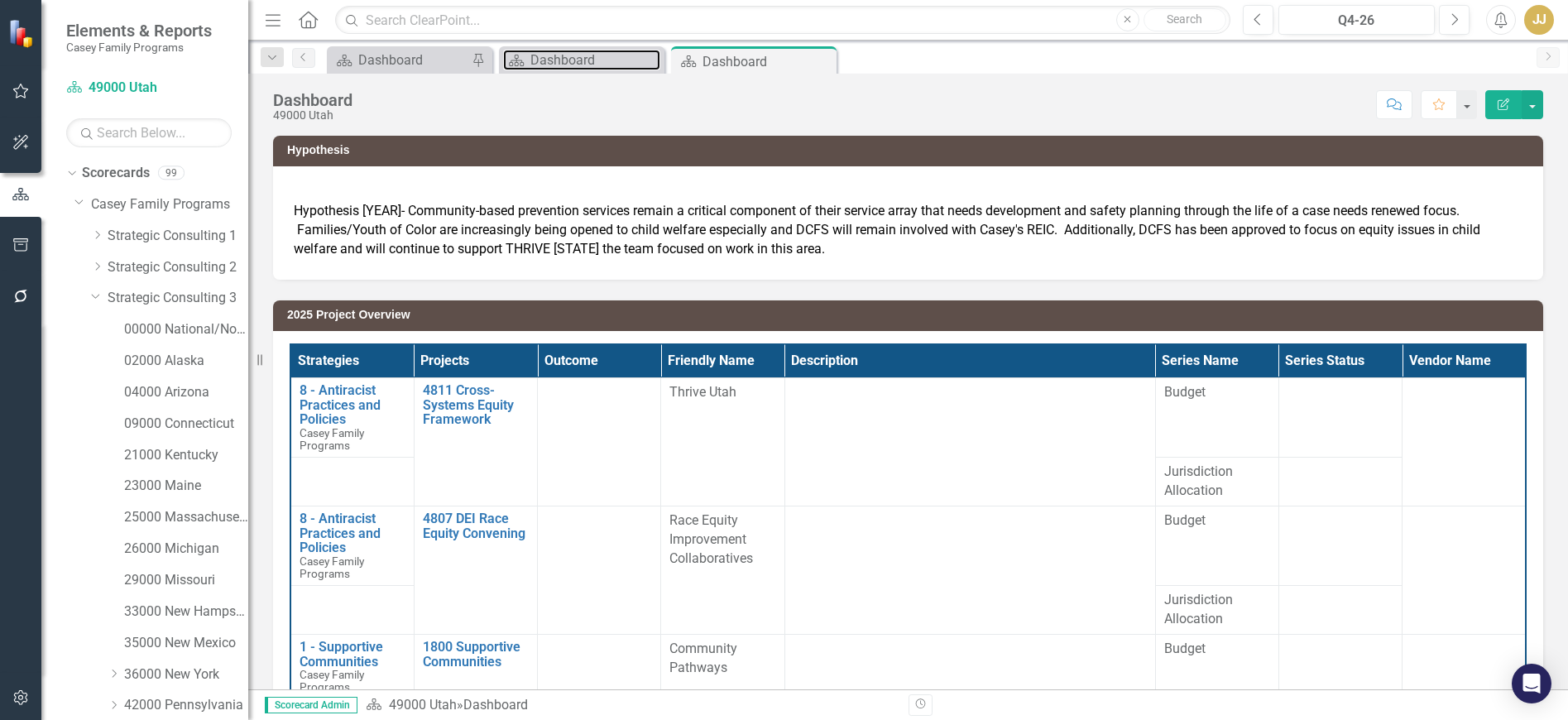 click on "Dashboard" at bounding box center (595, 60) 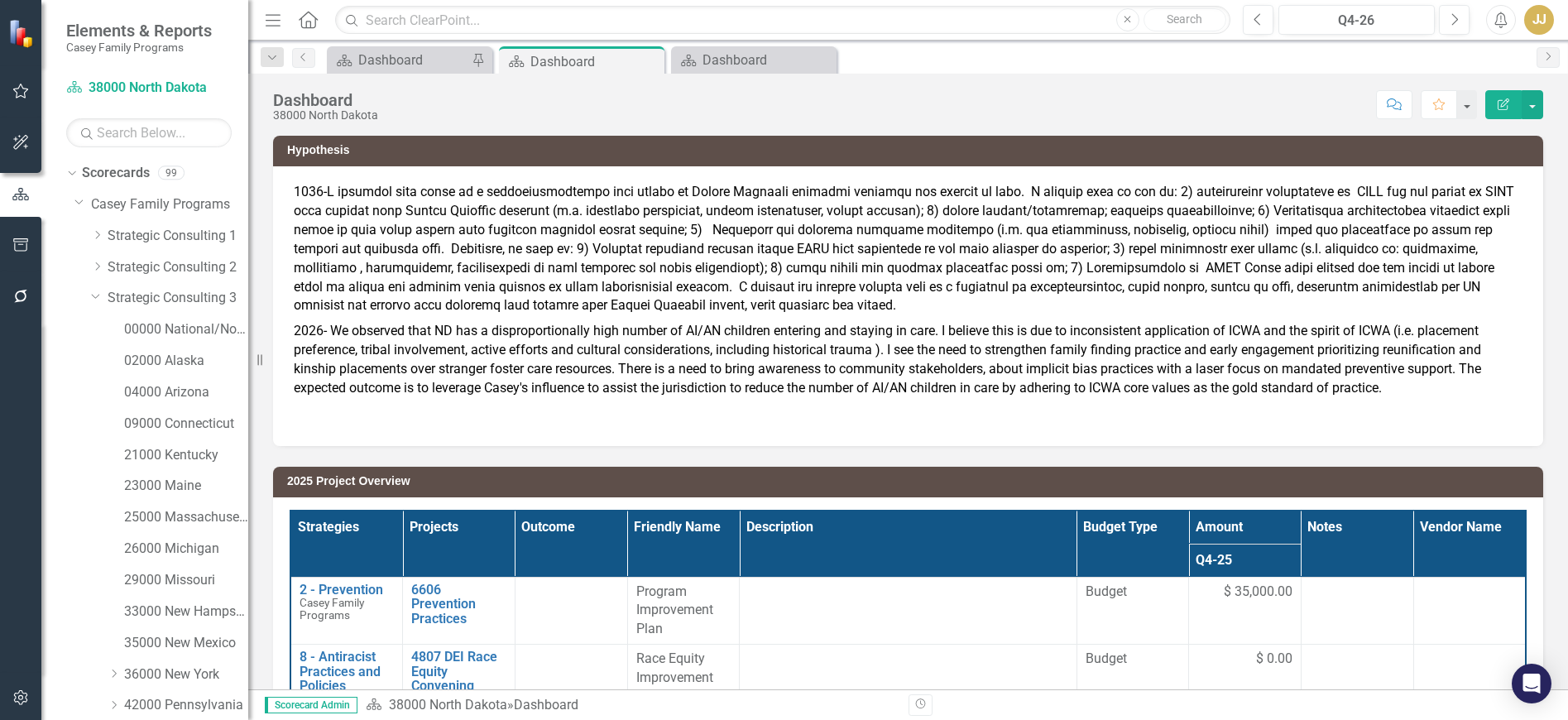 click on "Close" 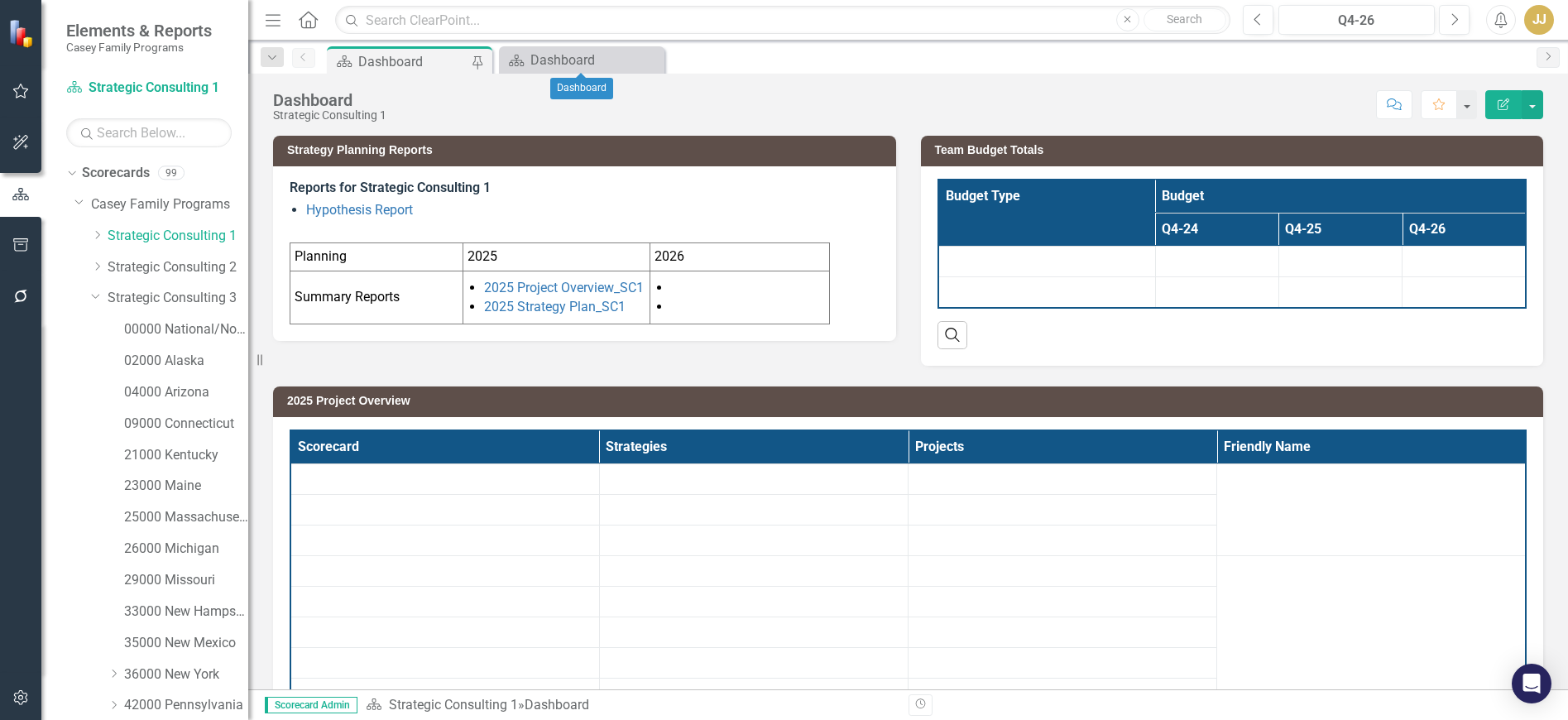 click on "Scorecard Dashboard Close" at bounding box center [582, 60] 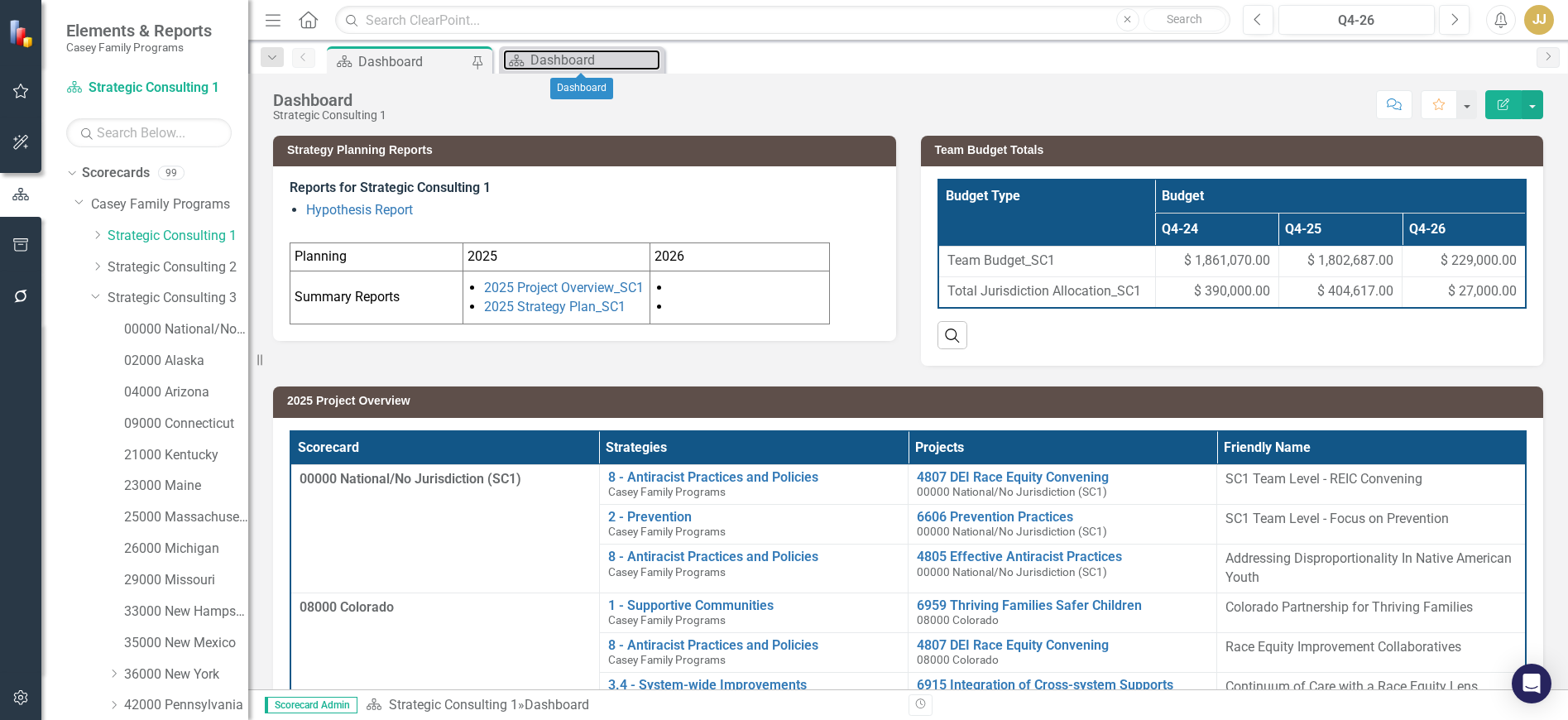 click on "Dashboard" at bounding box center [595, 60] 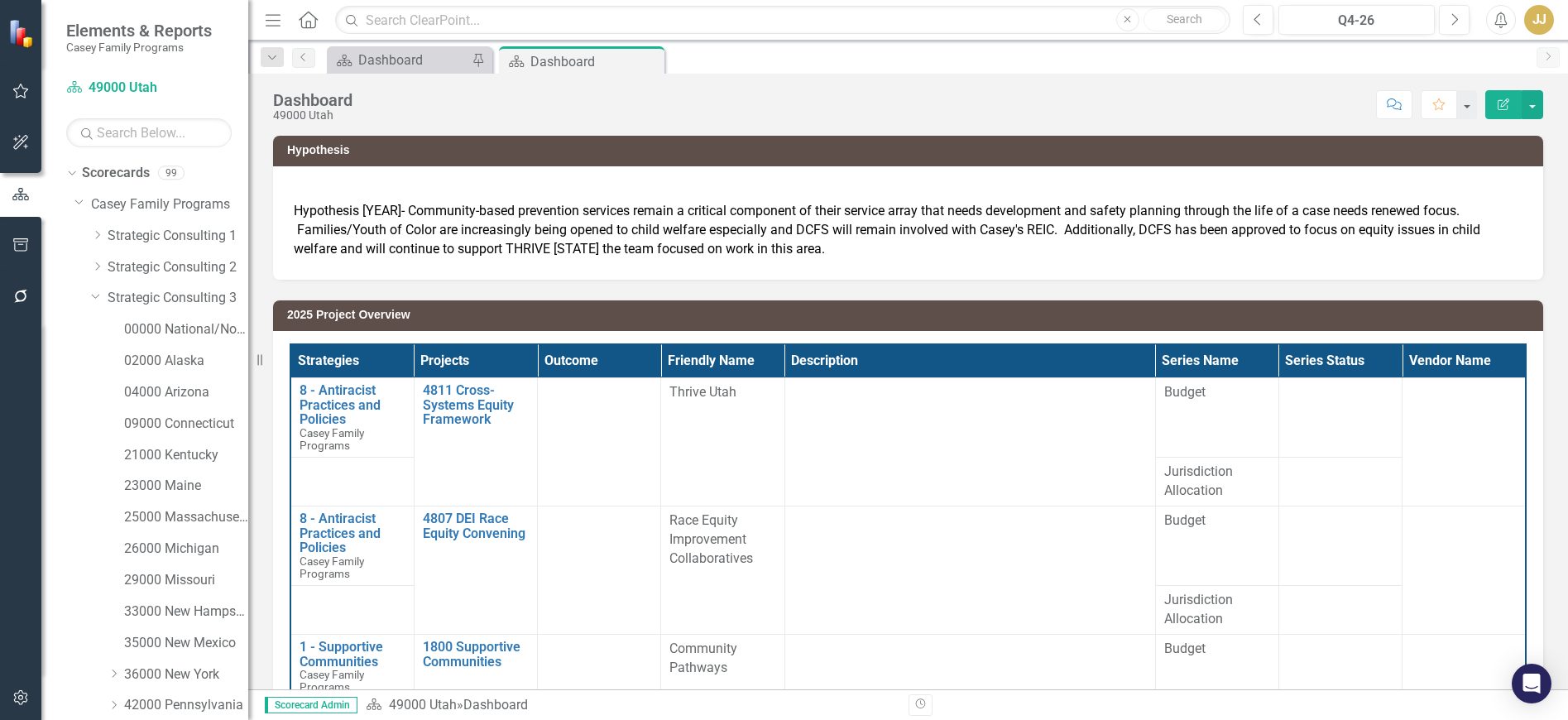click on "Hypothesis [YEAR]- Community-based prevention services remain a critical component of their service array that needs development and safety planning through the life of a case needs renewed focus.  Families/Youth of Color are increasingly being opened to child welfare especially and DCFS will remain involved with Casey's REIC.  Additionally, DCFS has been approved to focus on equity issues in child welfare and will continue to support THRIVE [STATE] the team focused on work in this area." at bounding box center [908, 230] 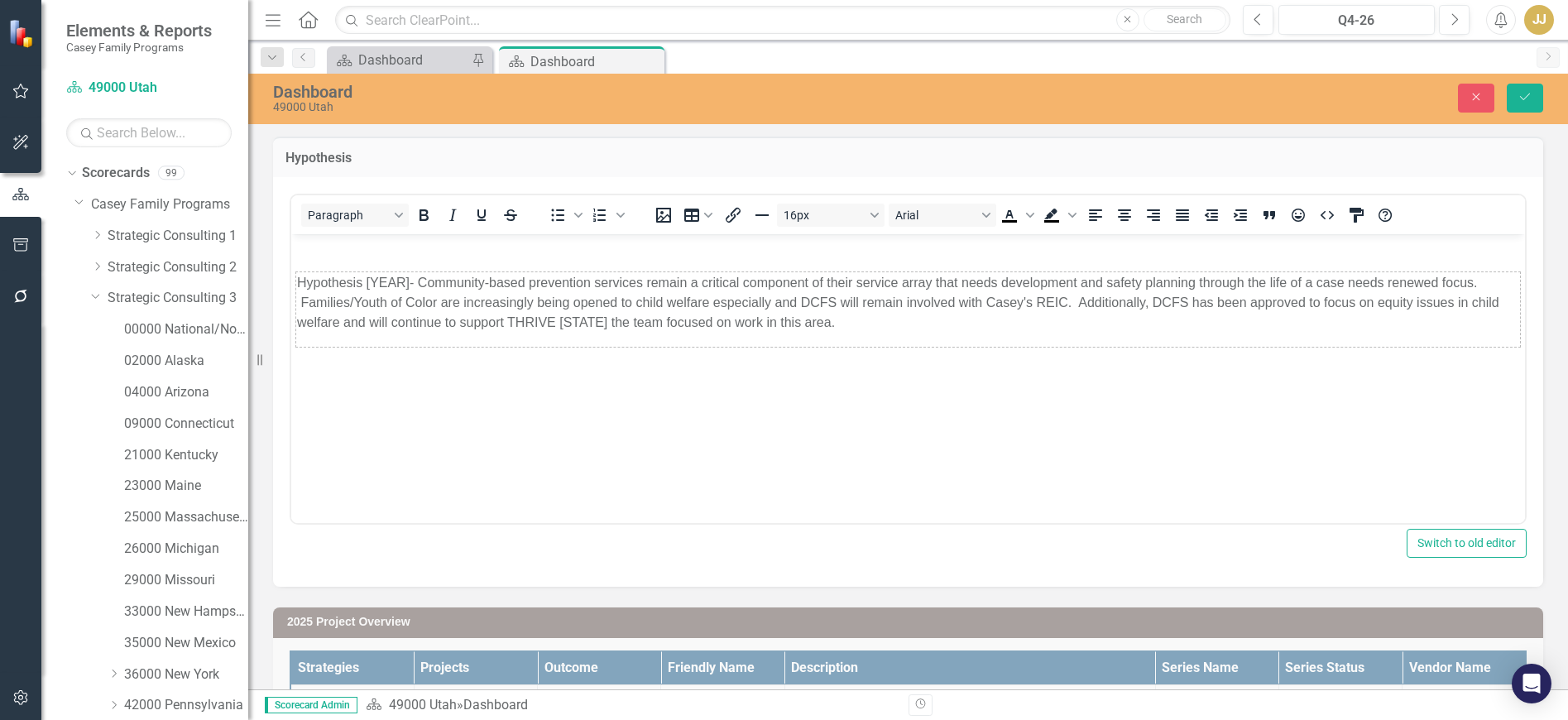 scroll, scrollTop: 0, scrollLeft: 0, axis: both 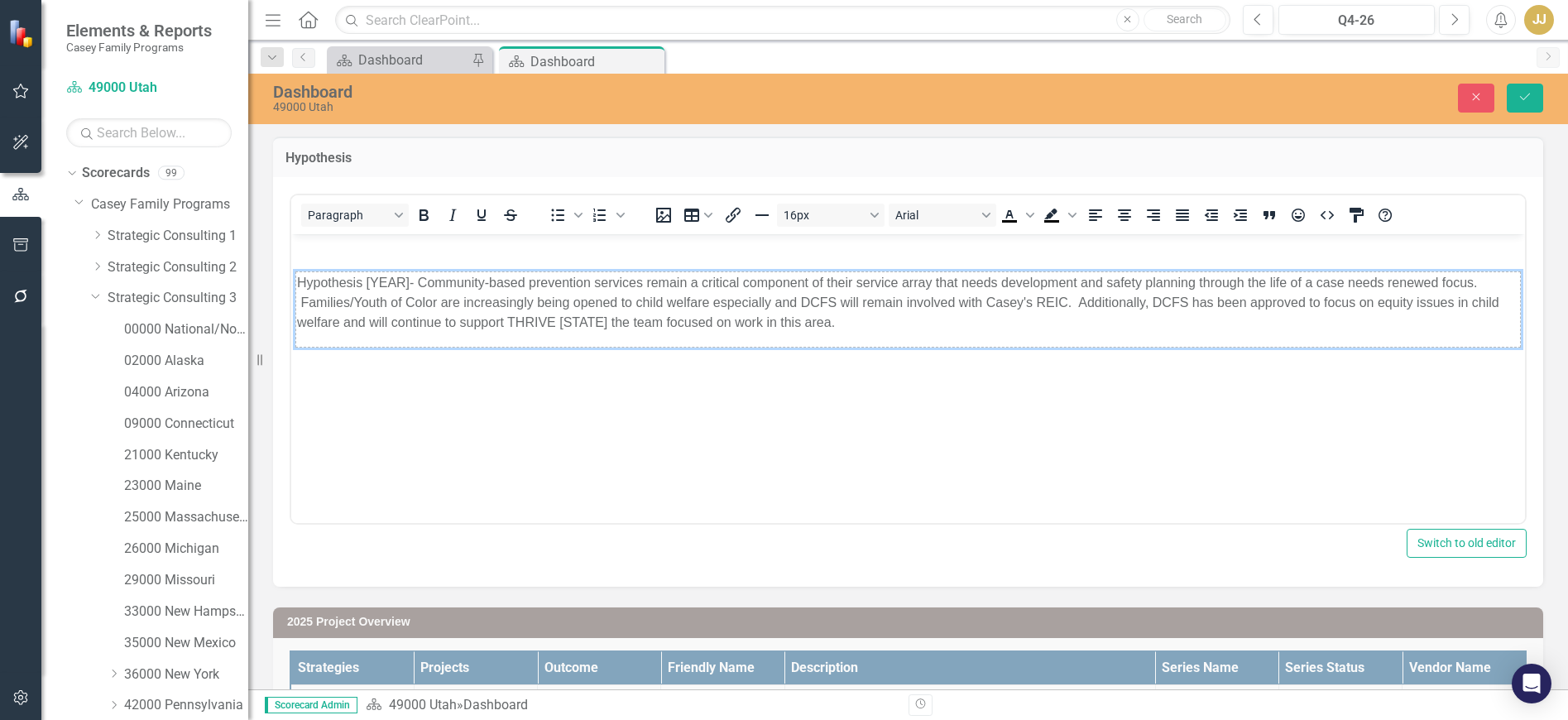 click on "Hypothesis [YEAR]- Community-based prevention services remain a critical component of their service array that needs development and safety planning through the life of a case needs renewed focus.  Families/Youth of Color are increasingly being opened to child welfare especially and DCFS will remain involved with Casey's REIC.  Additionally, DCFS has been approved to focus on equity issues in child welfare and will continue to support THRIVE [STATE] the team focused on work in this area." at bounding box center [908, 302] 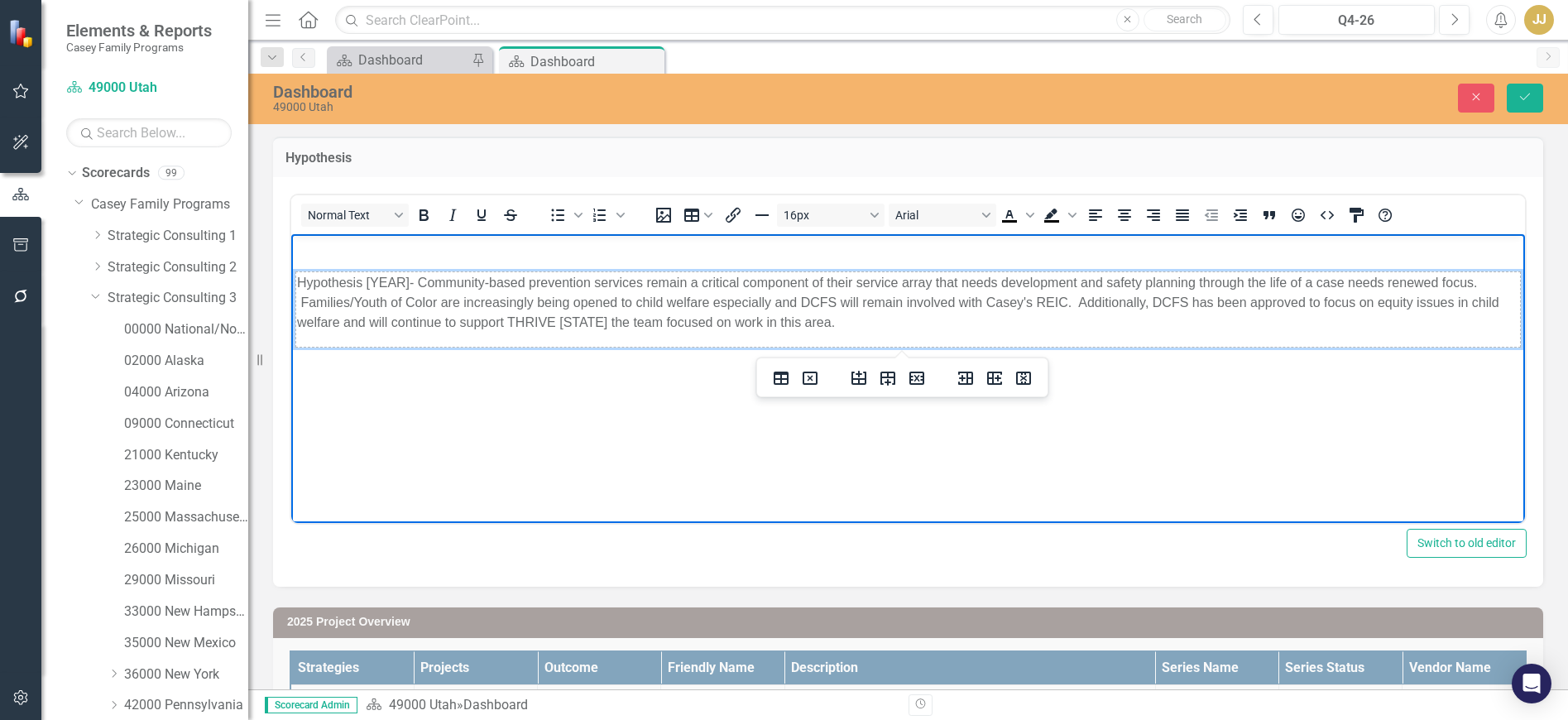 click on "Hypothesis [YEAR]- Community-based prevention services remain a critical component of their service array that needs development and safety planning through the life of a case needs renewed focus.  Families/Youth of Color are increasingly being opened to child welfare especially and DCFS will remain involved with Casey's REIC.  Additionally, DCFS has been approved to focus on equity issues in child welfare and will continue to support THRIVE [STATE] the team focused on work in this area." at bounding box center [908, 302] 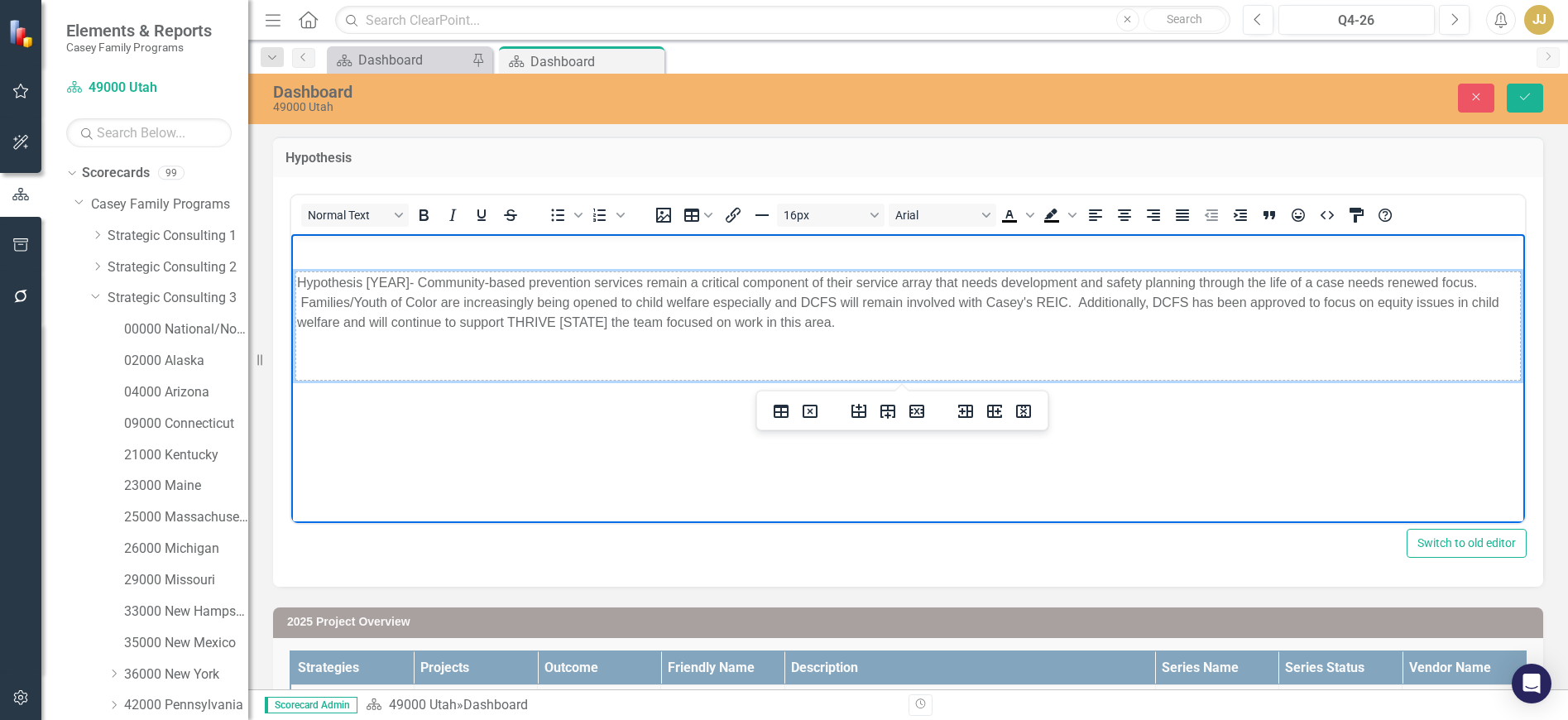type 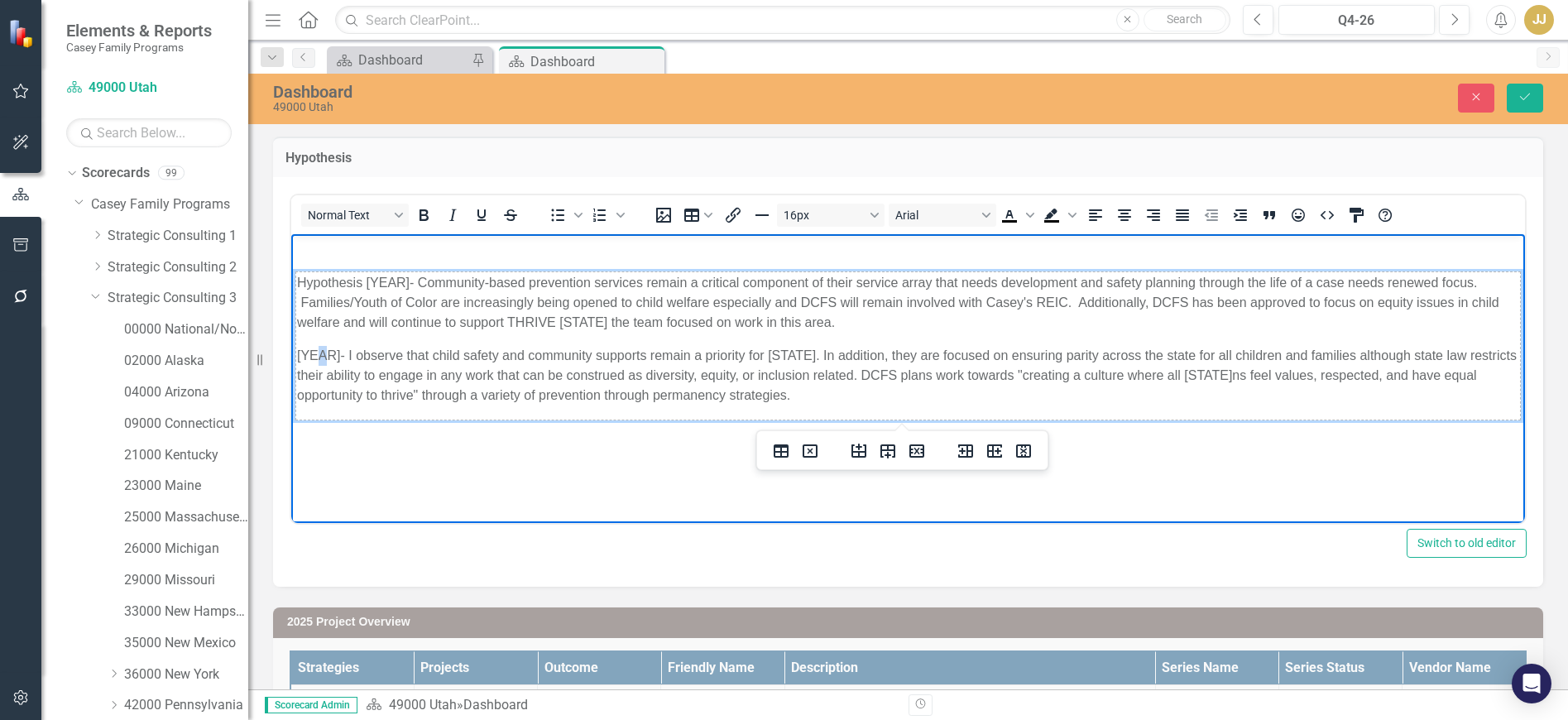 click on "[YEAR]- I observe that child safety and community supports remain a priority for [STATE]. In addition, they are focused on ensuring parity across the state for all children and families although state law restricts their ability to engage in any work that can be construed as diversity, equity, or inclusion related. DCFS plans work towards "creating a culture where all [STATE]ns feel values, respected, and have equal opportunity to thrive" through a variety of prevention through permanency strategies." at bounding box center [908, 375] 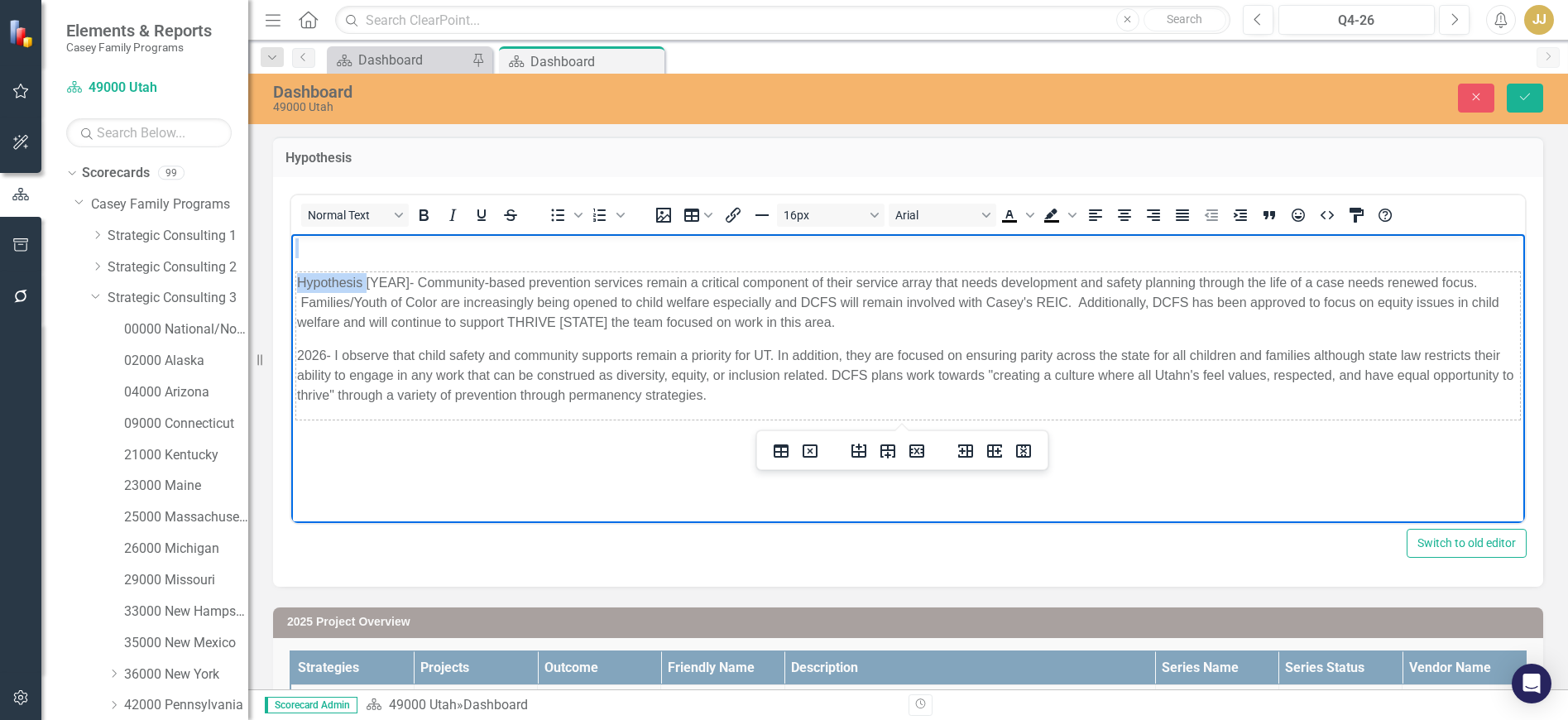 drag, startPoint x: 367, startPoint y: 283, endPoint x: 282, endPoint y: 280, distance: 85.0529 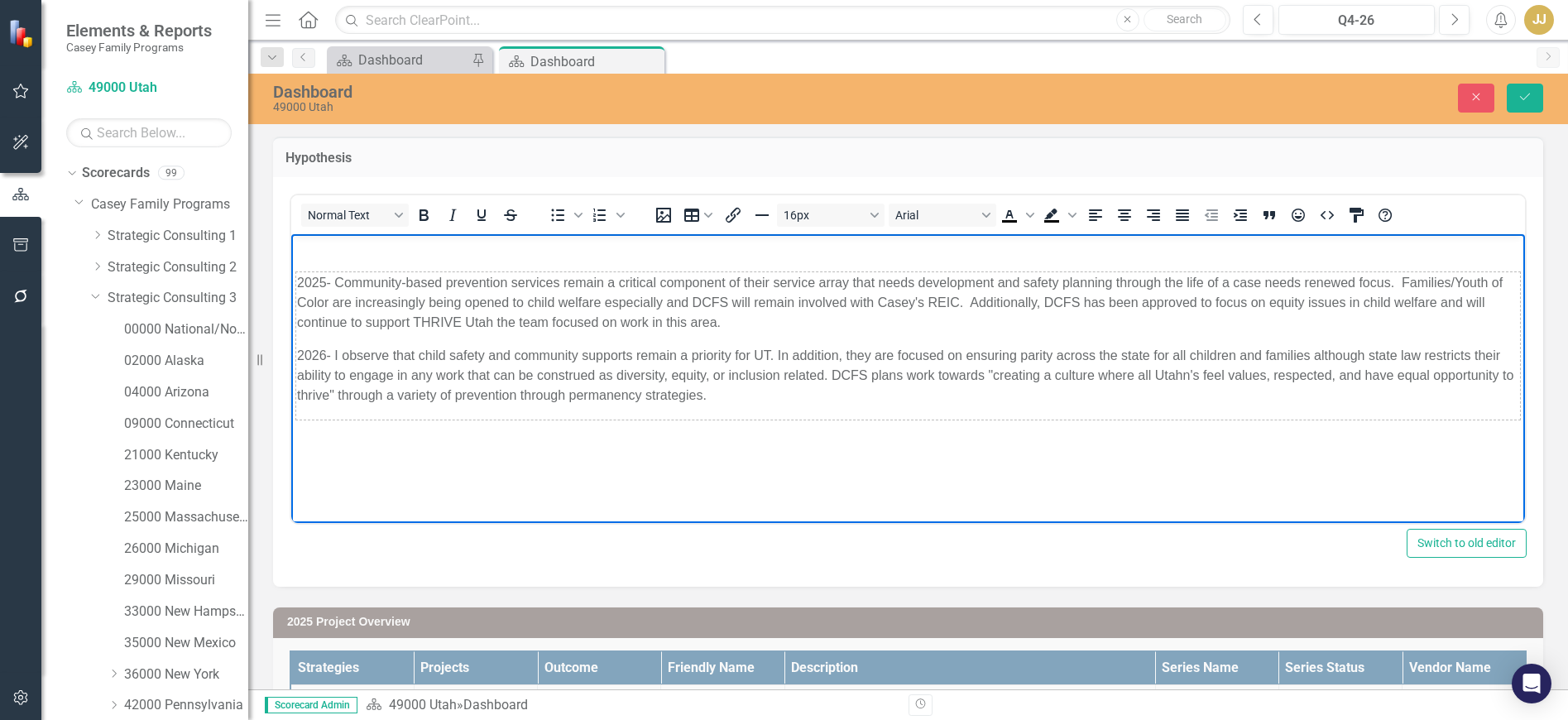 click on "[YEAR]- Community-based prevention services remain a critical component of their service array that needs development and safety planning through the life of a case needs renewed focus.  Families/Youth of Color are increasingly being opened to child welfare especially and DCFS will remain involved with Casey's REIC.  Additionally, DCFS has been approved to focus on equity issues in child welfare and will continue to support THRIVE [STATE] the team focused on work in this area.    [YEAR]- I observe that child safety and community supports remain a priority for [STATE]. In addition, they are focused on ensuring parity across the state for all children and families although state law restricts their ability to engage in any work that can be construed as diversity, equity, or inclusion related. DCFS plans work towards "creating a culture where all [STATE]ns feel values, respected, and have equal opportunity to thrive" through a variety of prevention through permanency strategies." at bounding box center (909, 345) 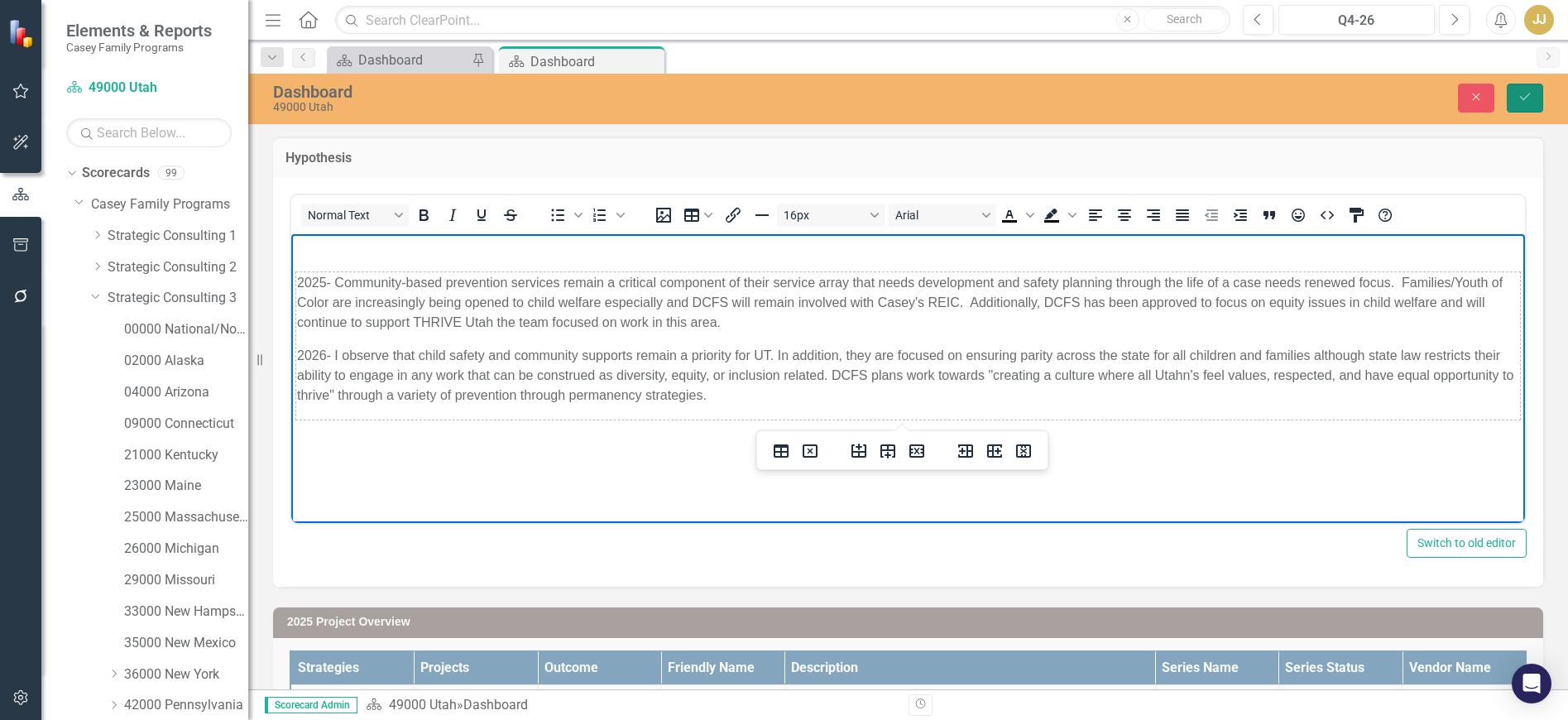 click on "Save" 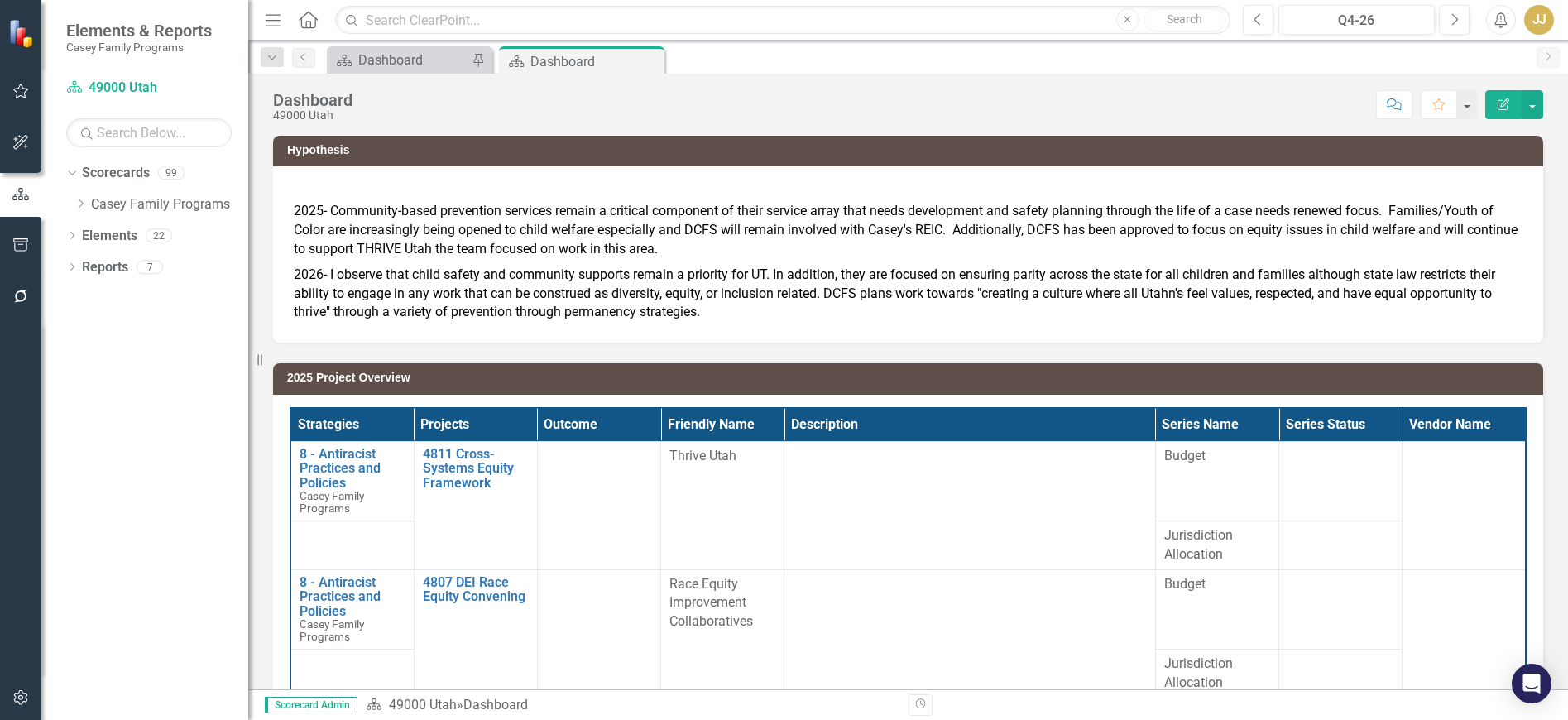 click on "Dropdown" at bounding box center [72, 269] 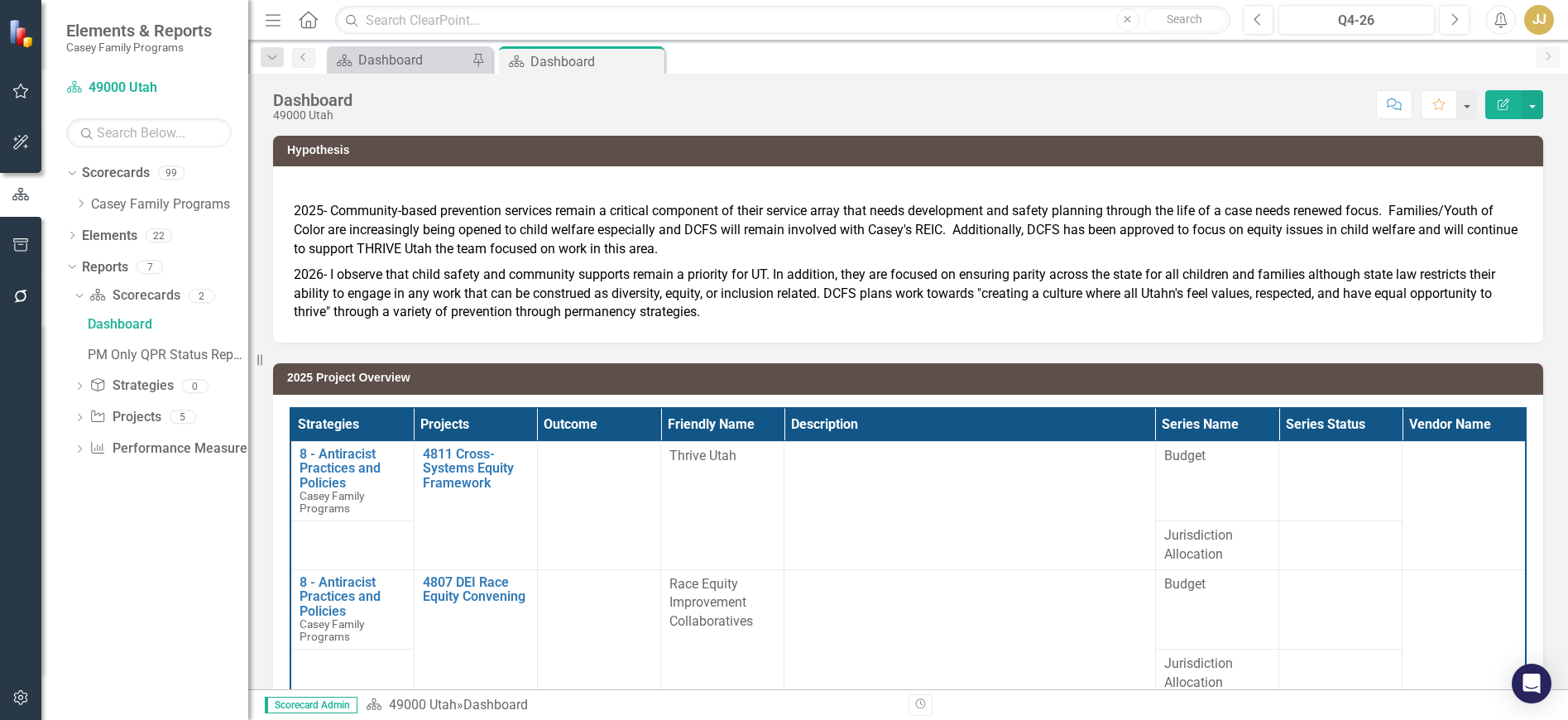 click on "Dropdown" 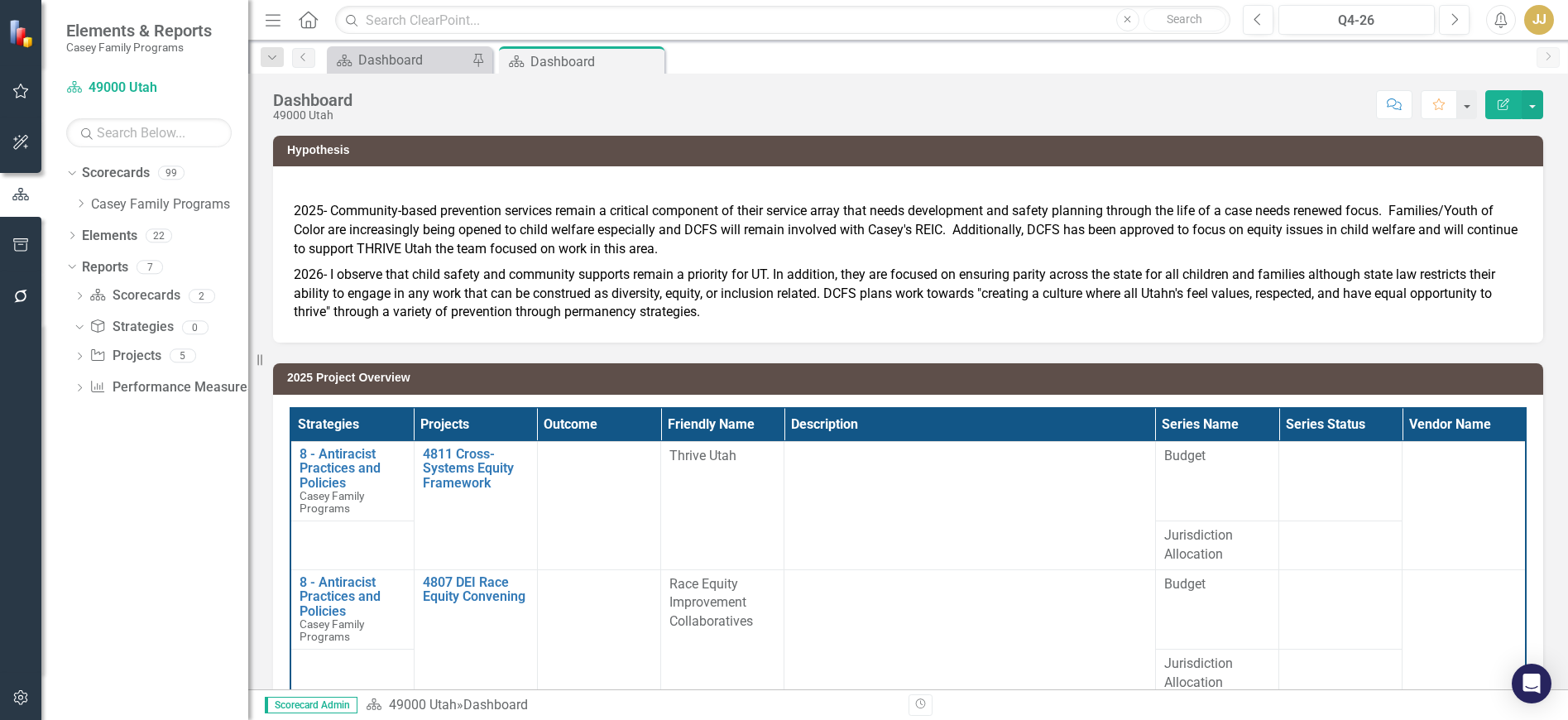 click on "Dropdown" 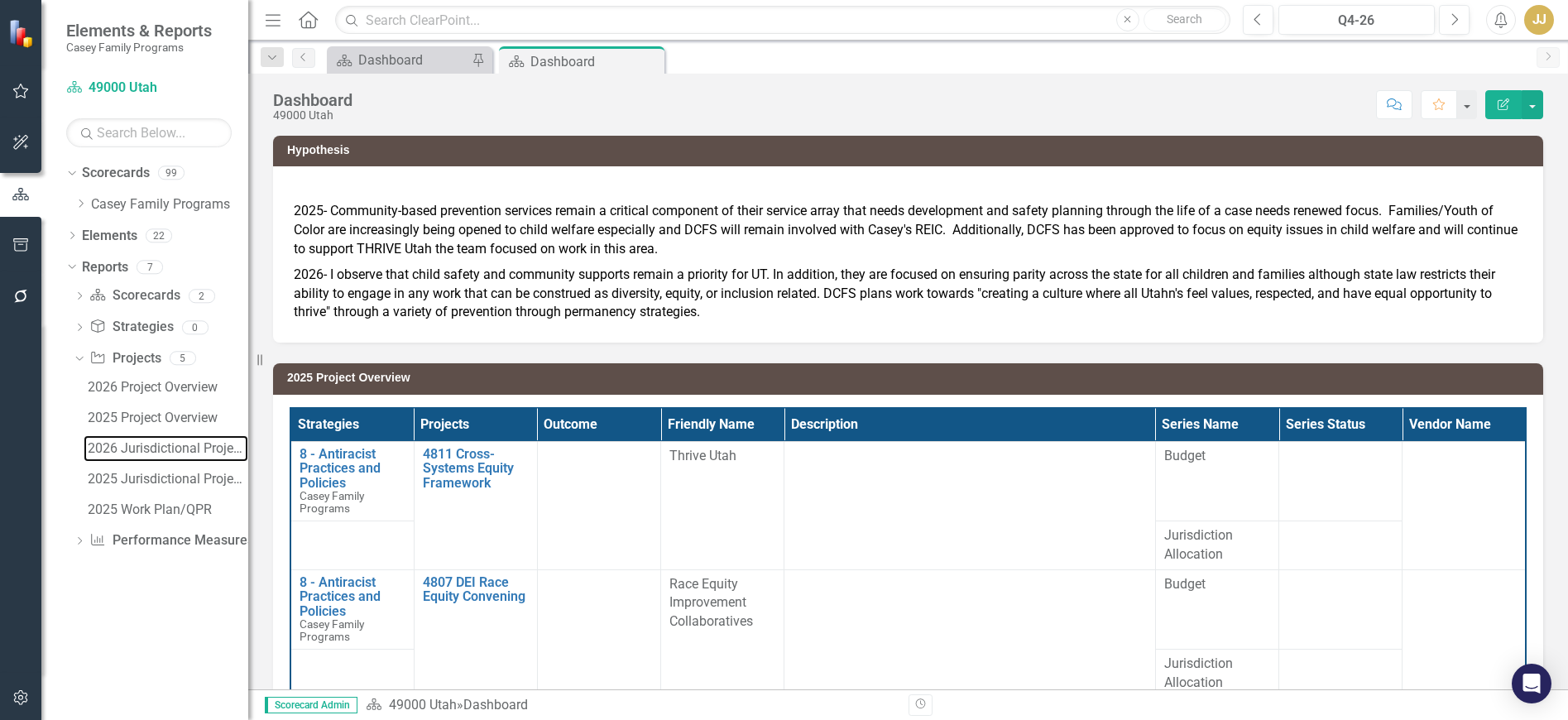 click on "2026 Jurisdictional Projects Assessment" at bounding box center [165, 449] 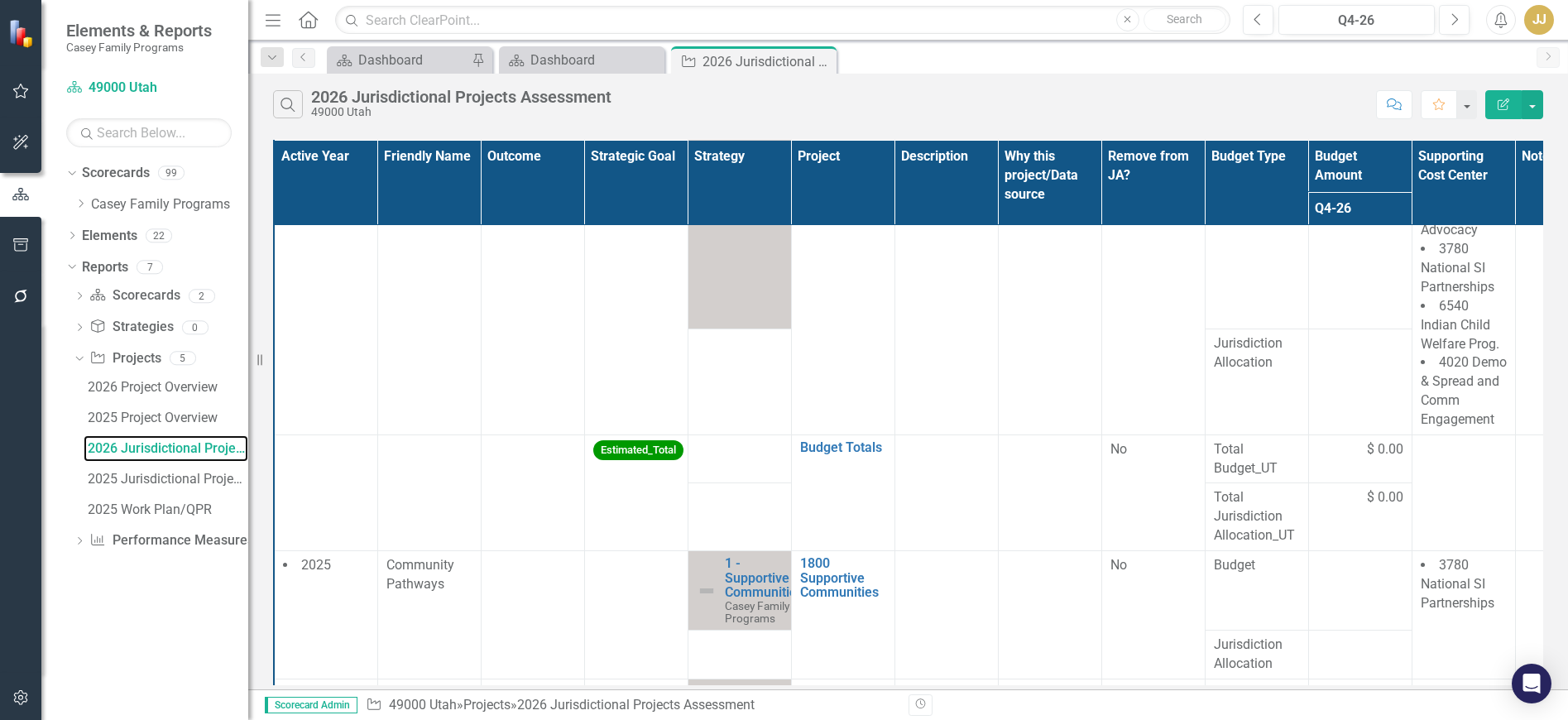 scroll, scrollTop: 483, scrollLeft: 0, axis: vertical 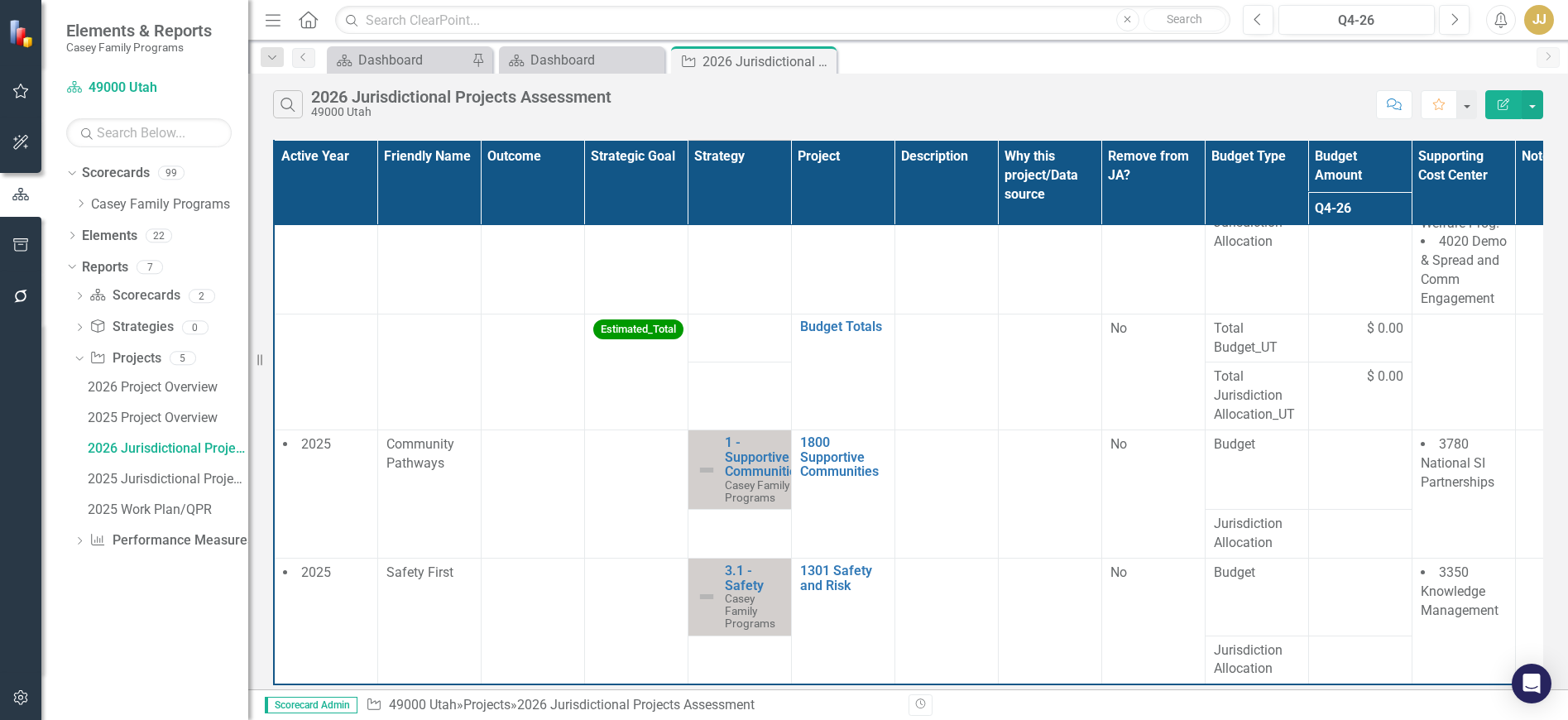click on "2025" at bounding box center [316, 572] 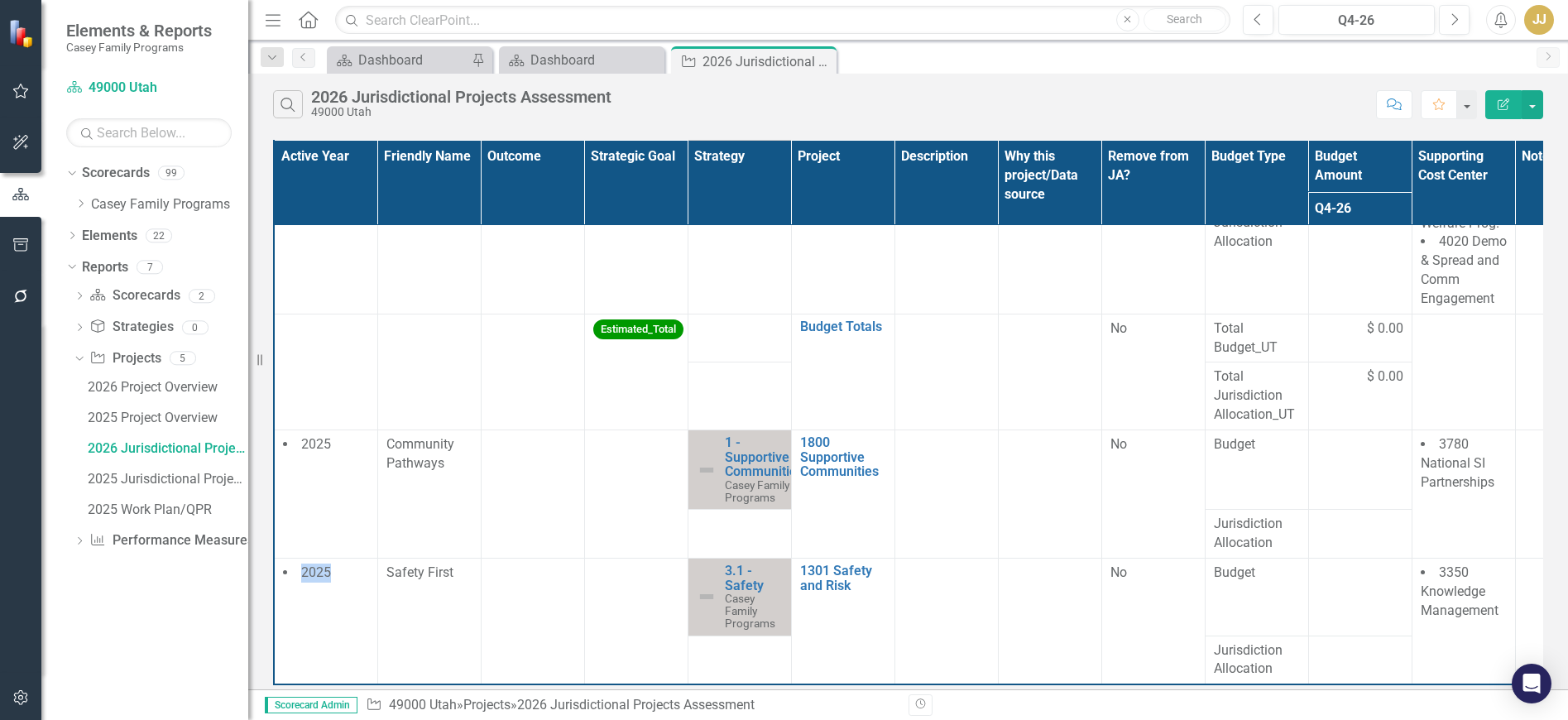 click on "2025" at bounding box center [316, 572] 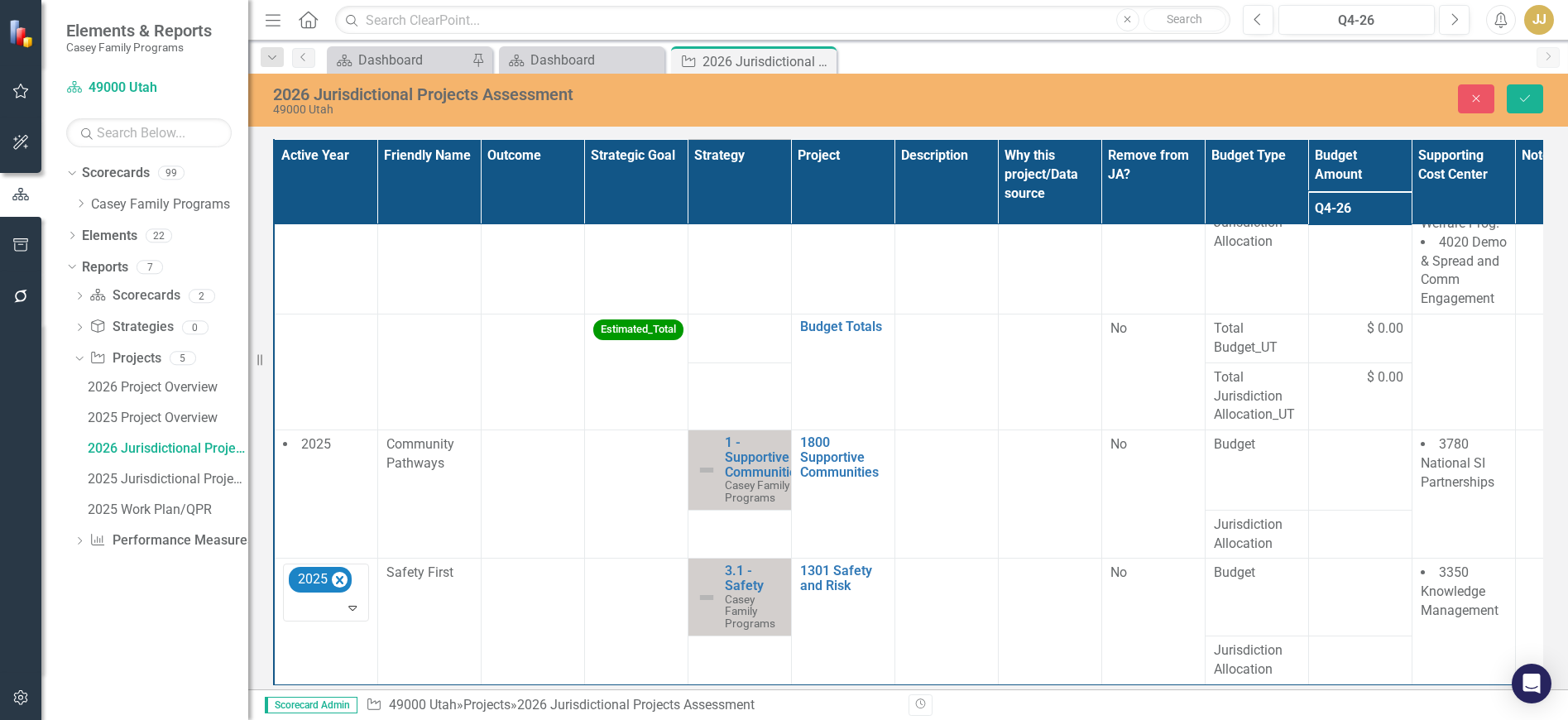 scroll, scrollTop: 482, scrollLeft: 0, axis: vertical 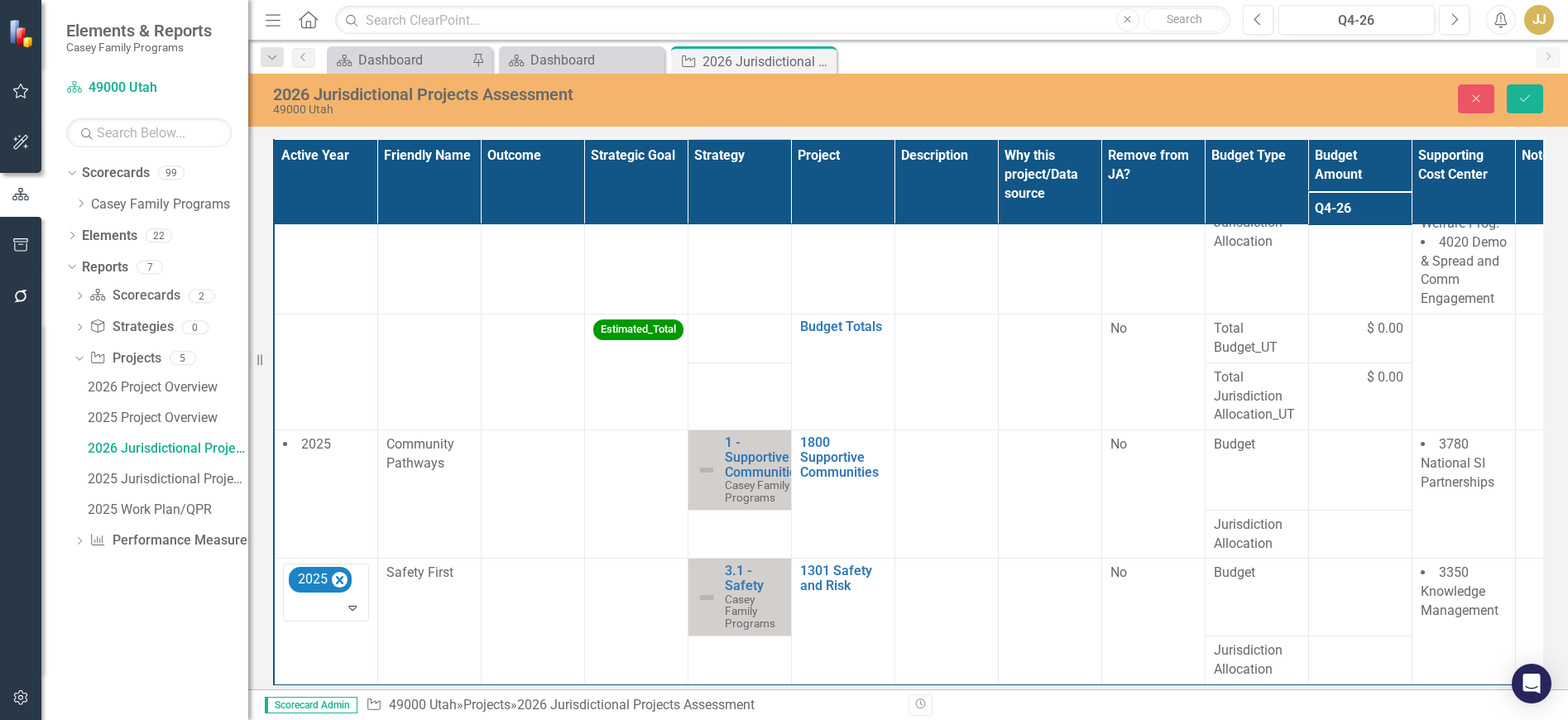 click at bounding box center [327, 607] 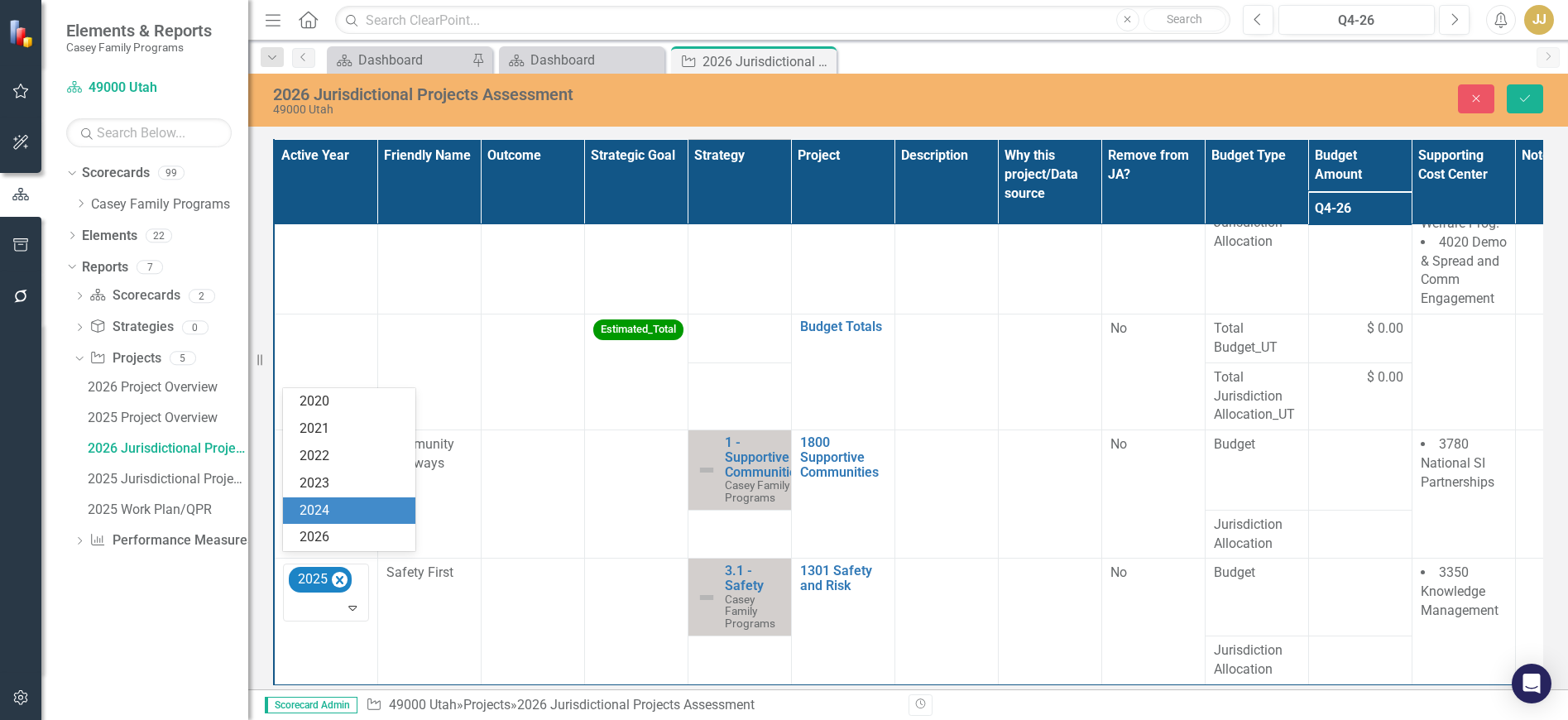click on "2024" at bounding box center [349, 511] 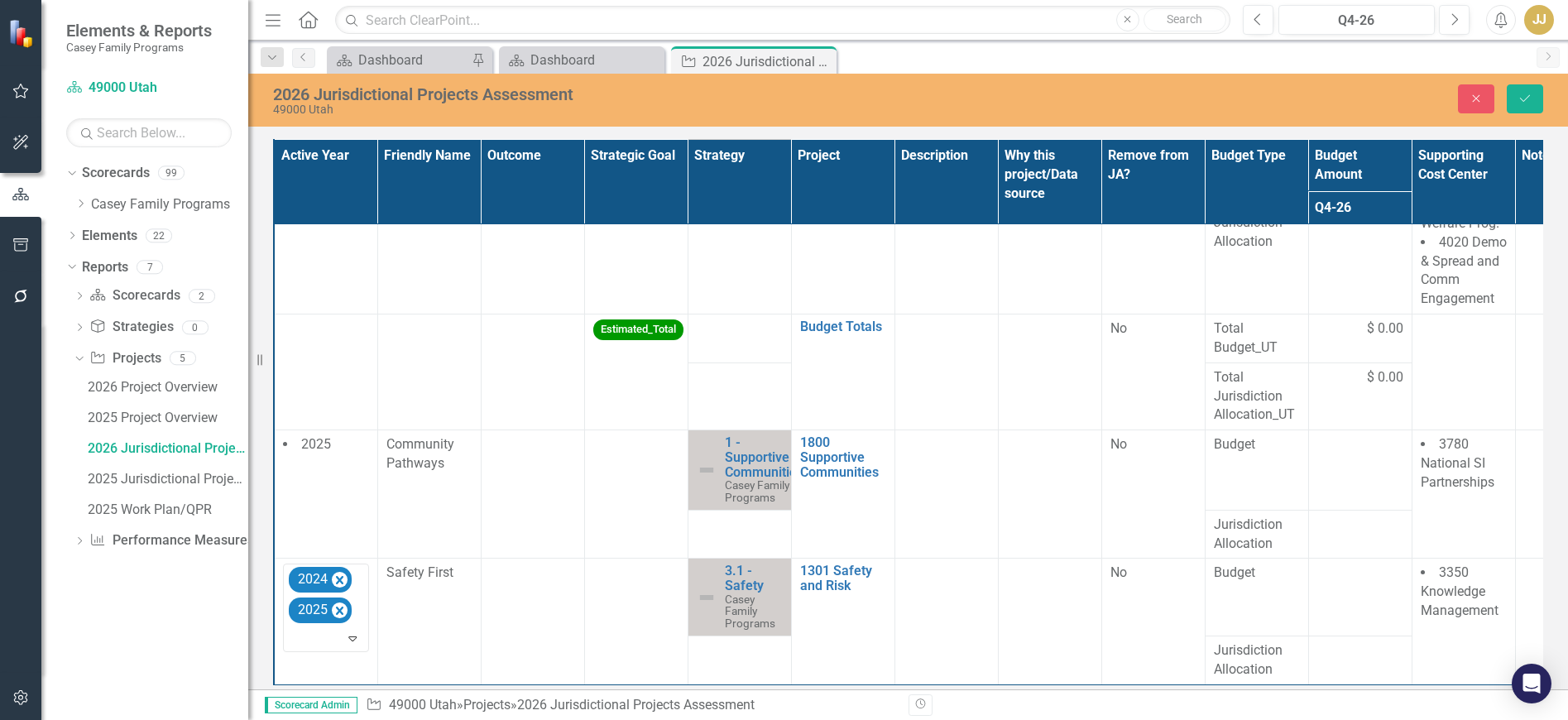 click 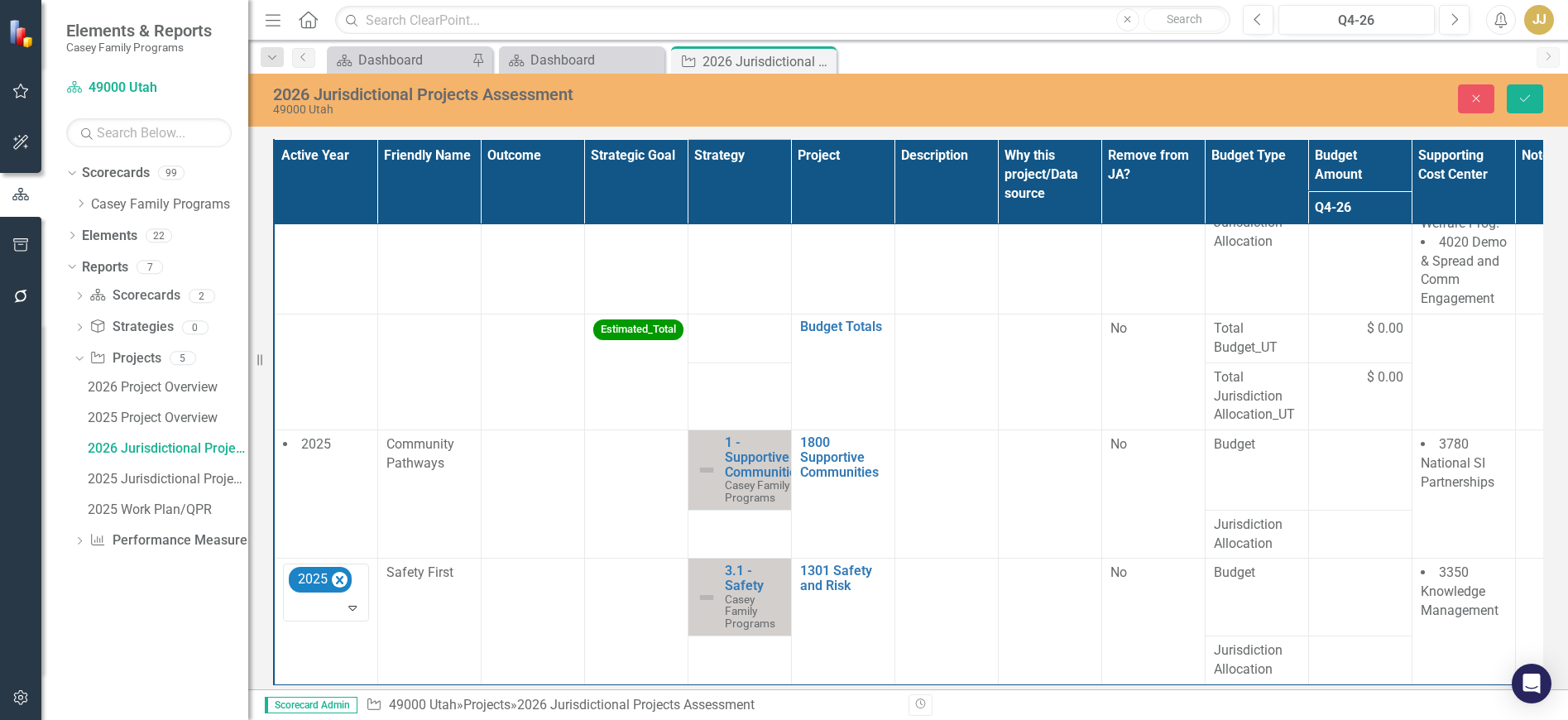 click at bounding box center (327, 607) 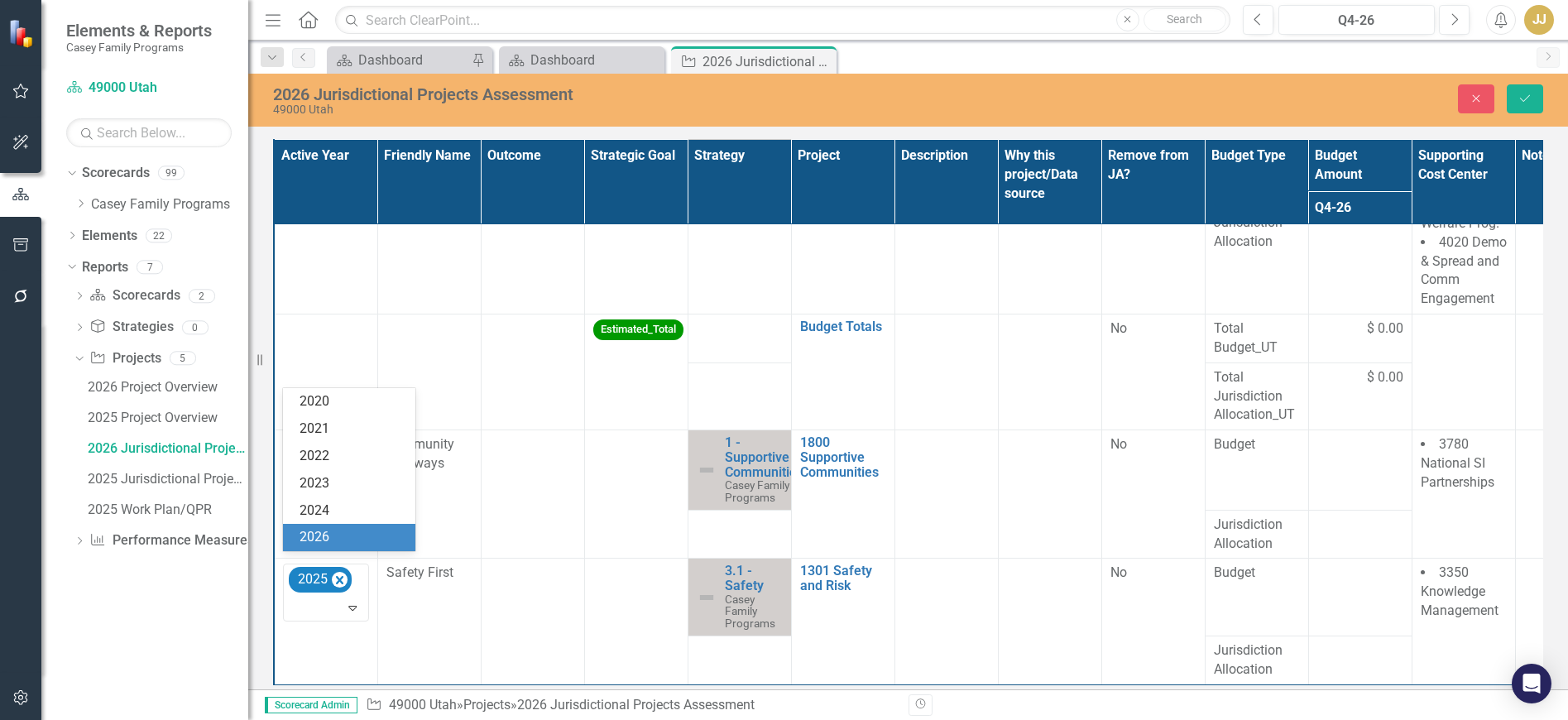 click on "2026" at bounding box center [352, 537] 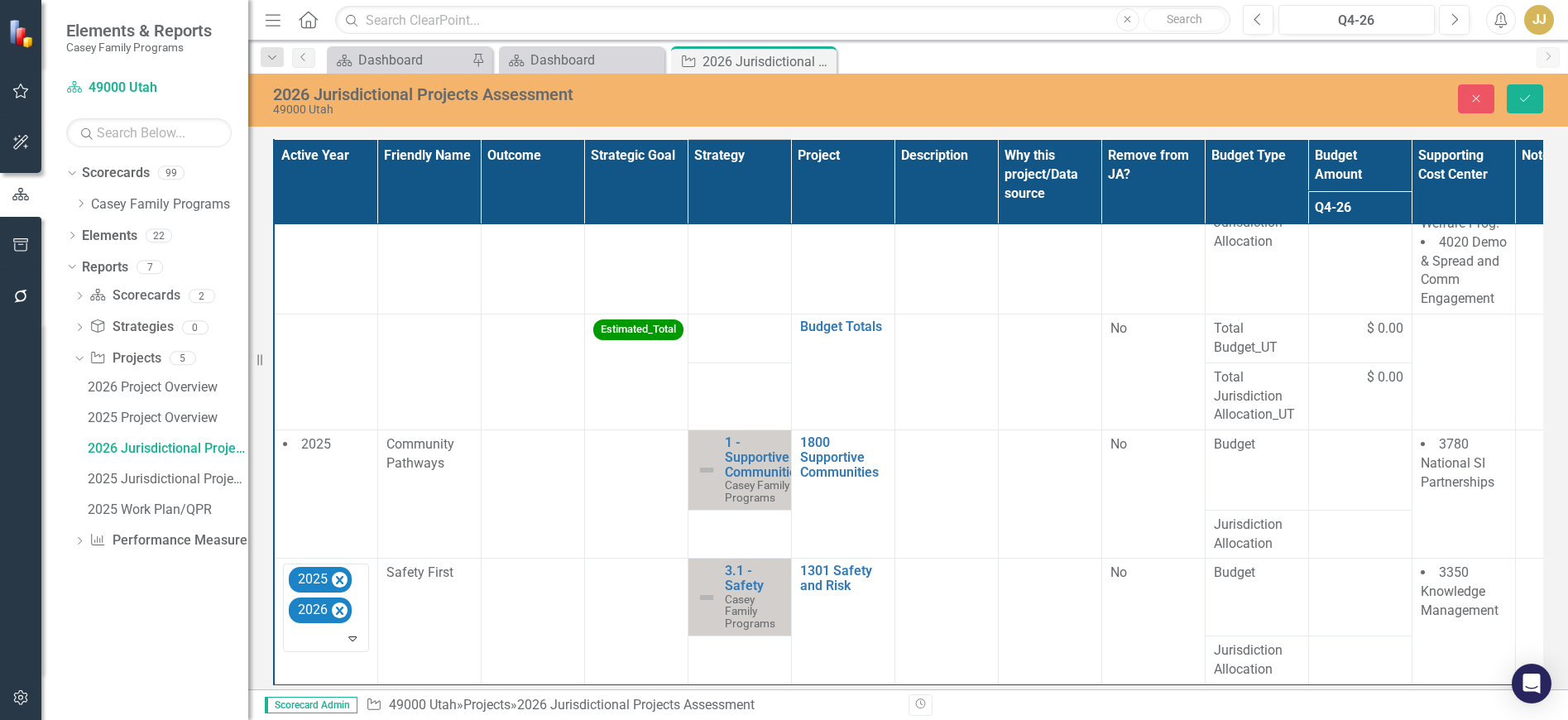 click at bounding box center (532, 622) 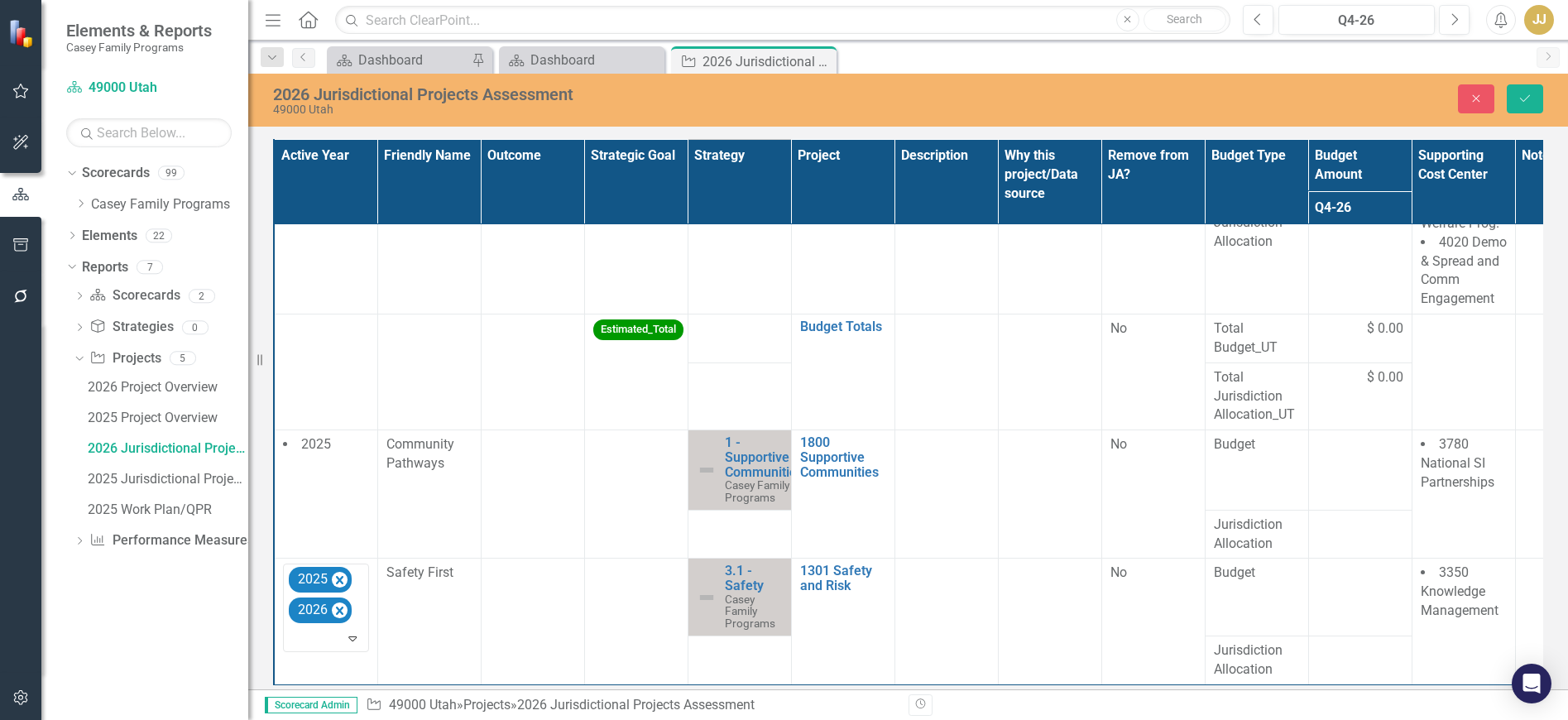 click at bounding box center [532, 622] 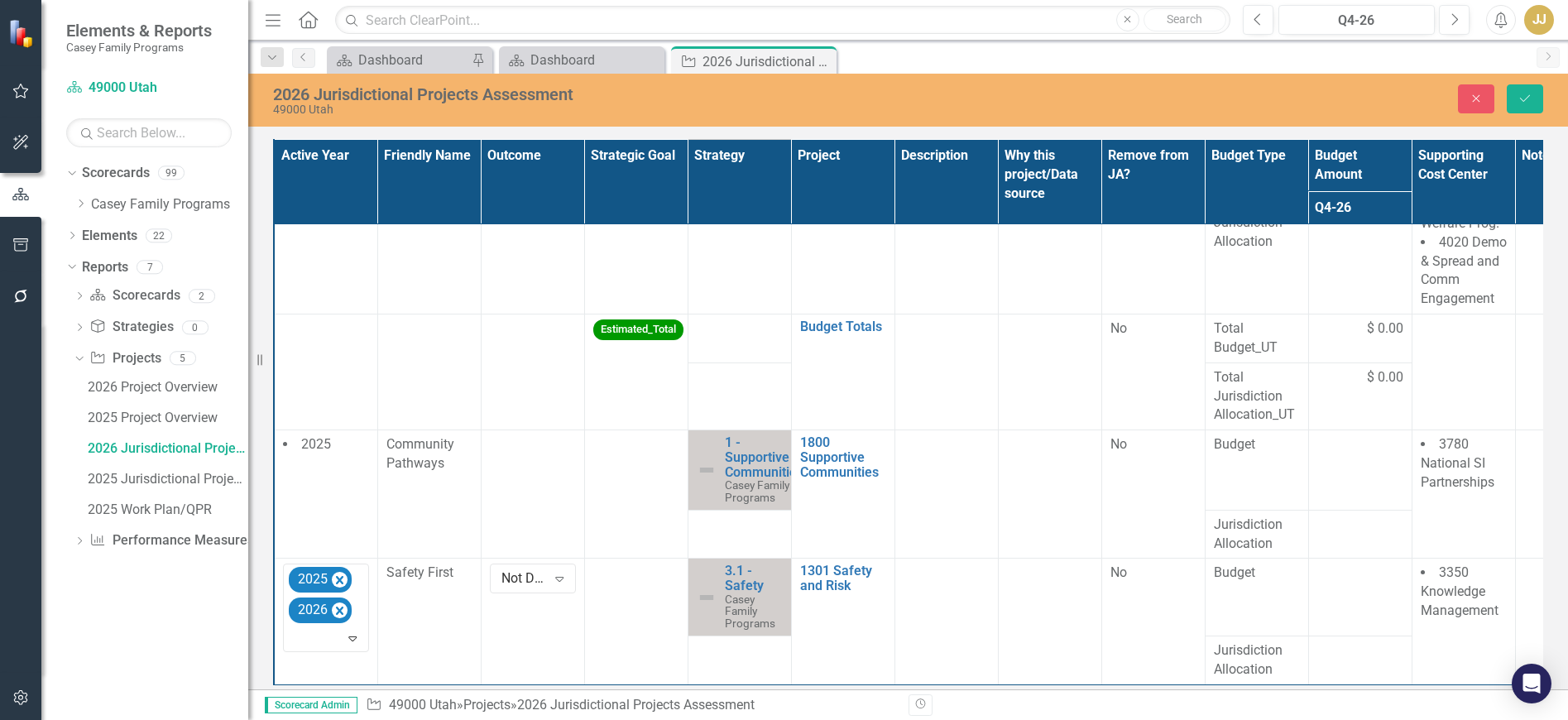 click on "Not Defined Expand" at bounding box center (533, 578) 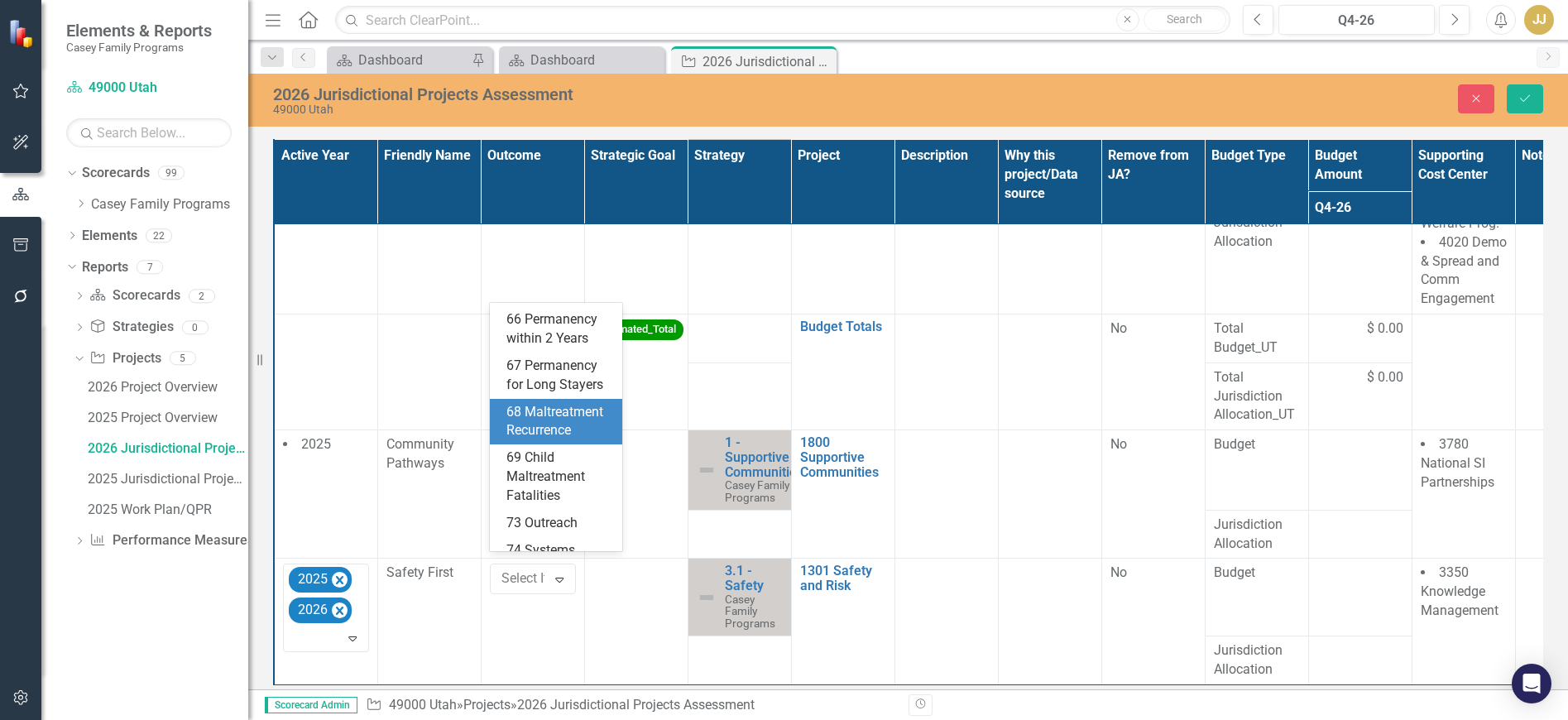 scroll, scrollTop: 166, scrollLeft: 0, axis: vertical 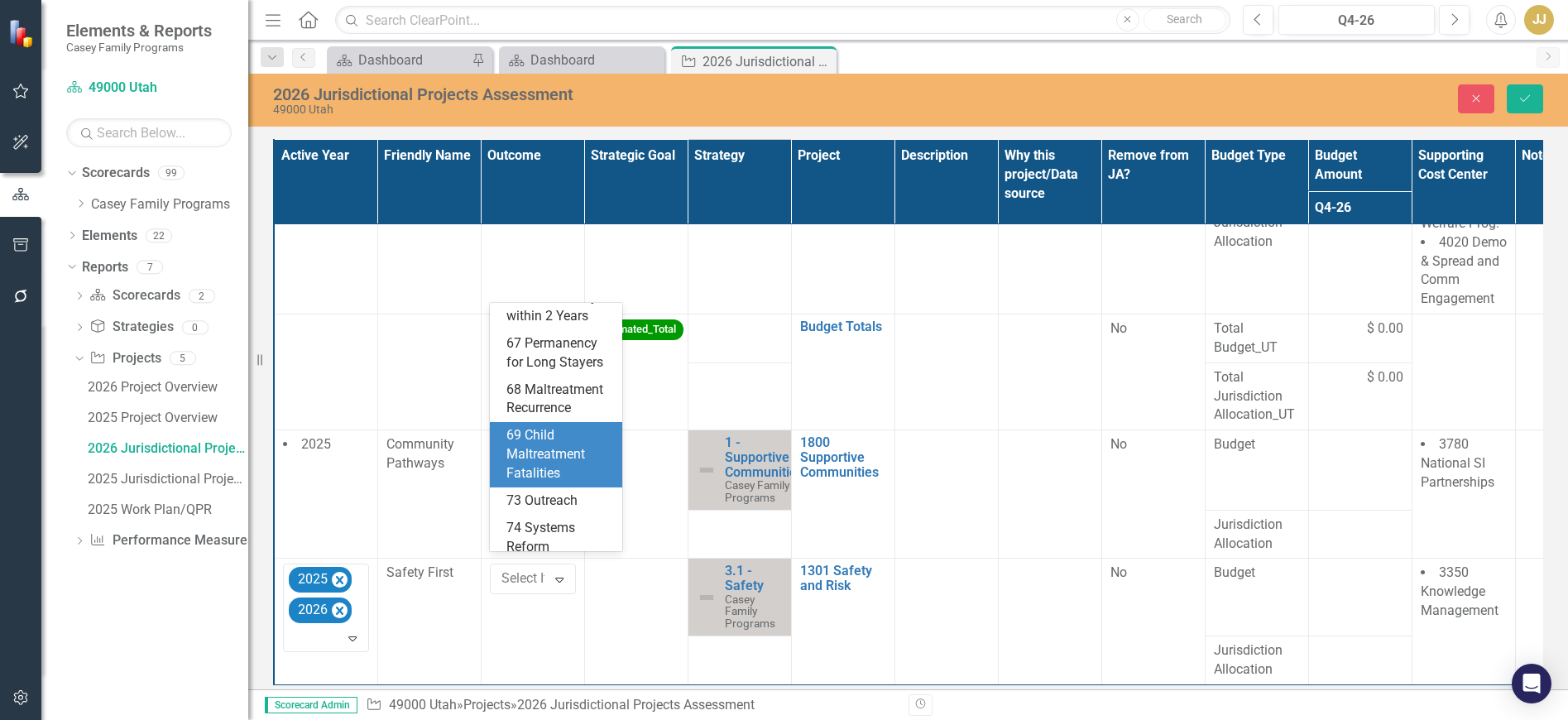 click on "69 Child Maltreatment Fatalities" at bounding box center [559, 454] 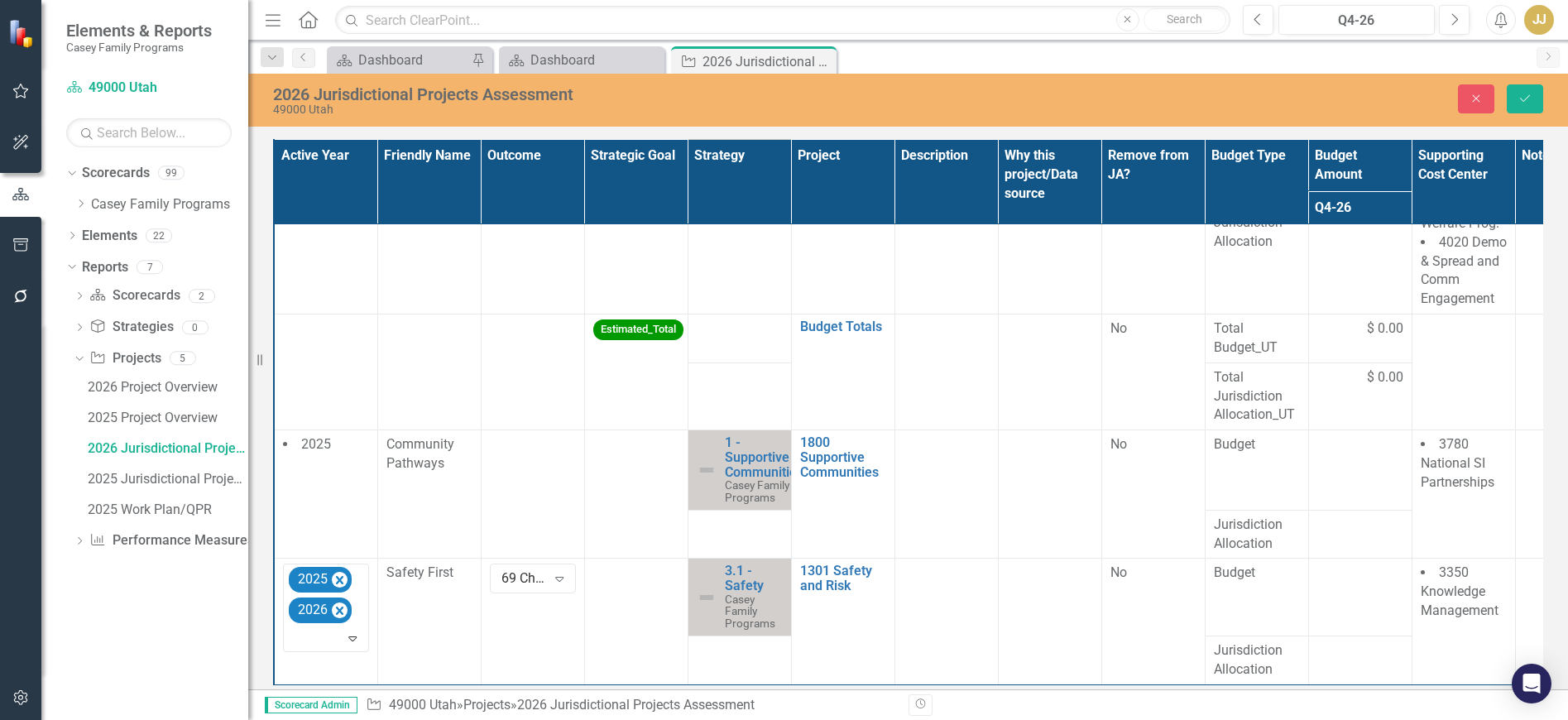 click at bounding box center (635, 622) 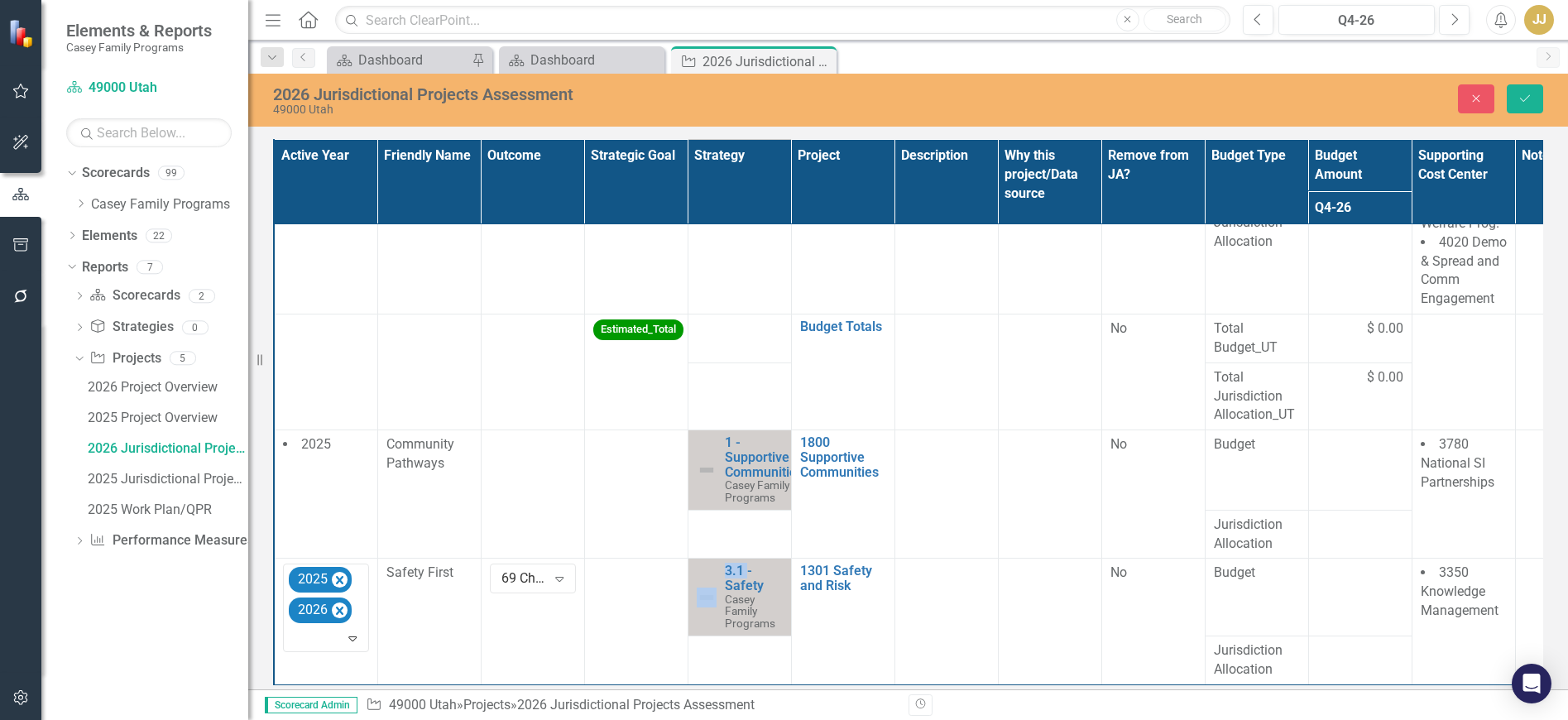 click at bounding box center (635, 622) 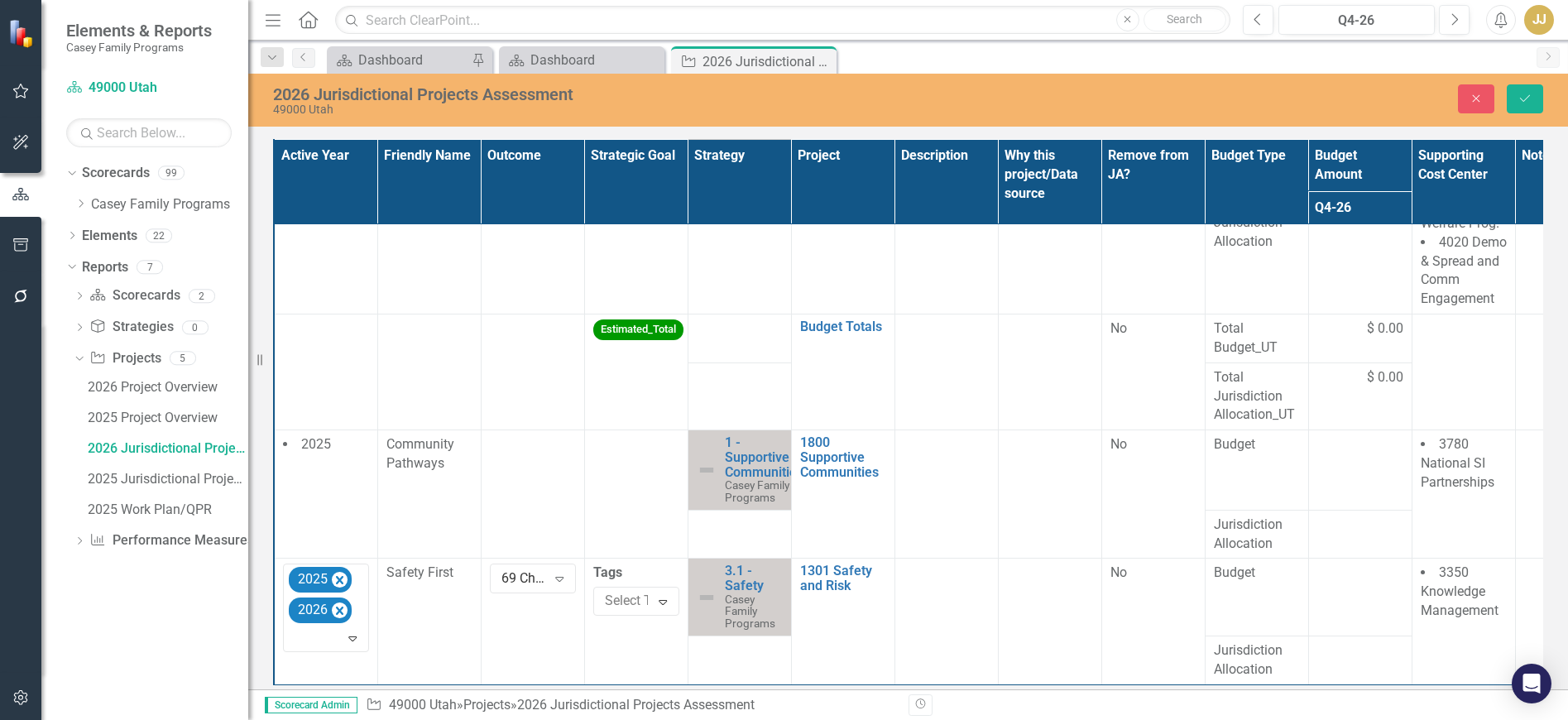 click at bounding box center (642, 601) 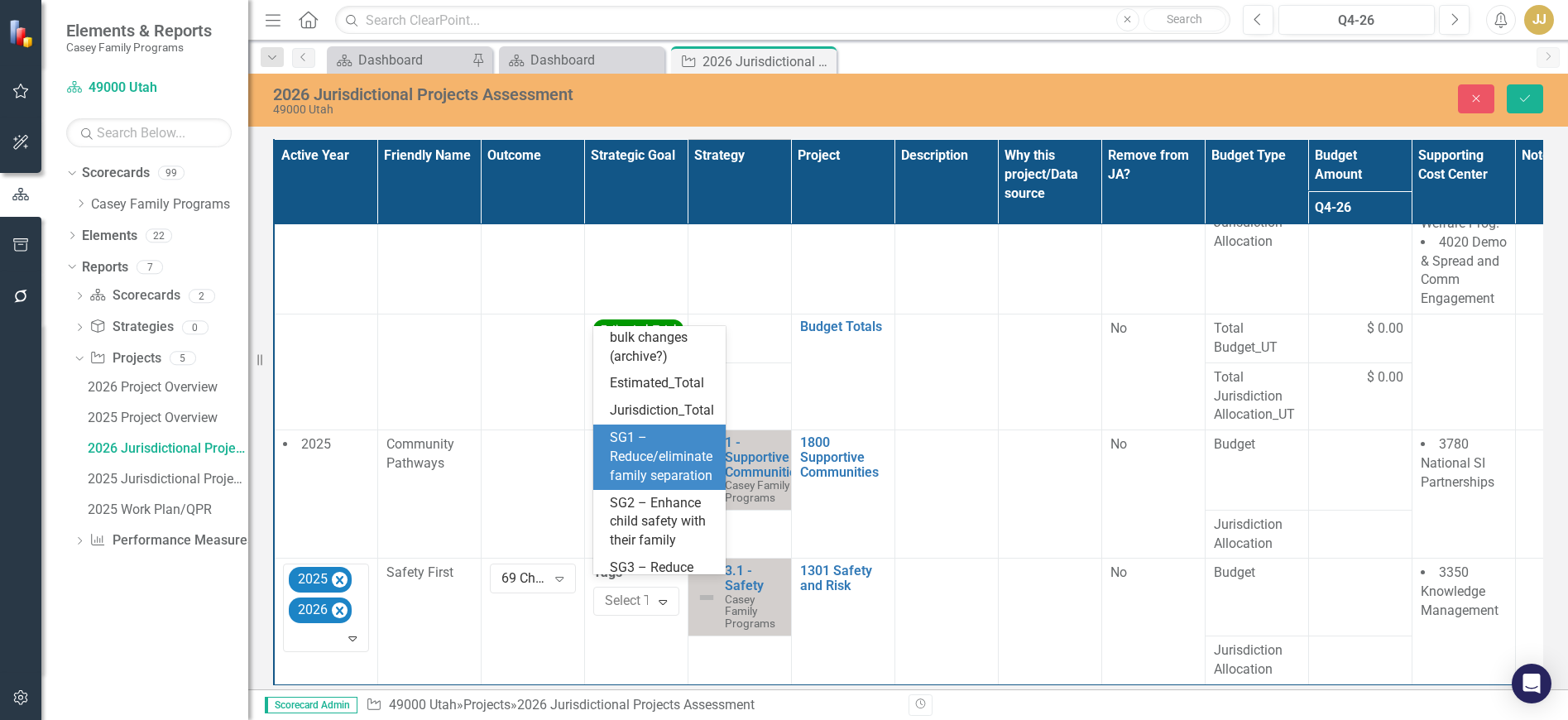 scroll, scrollTop: 131, scrollLeft: 0, axis: vertical 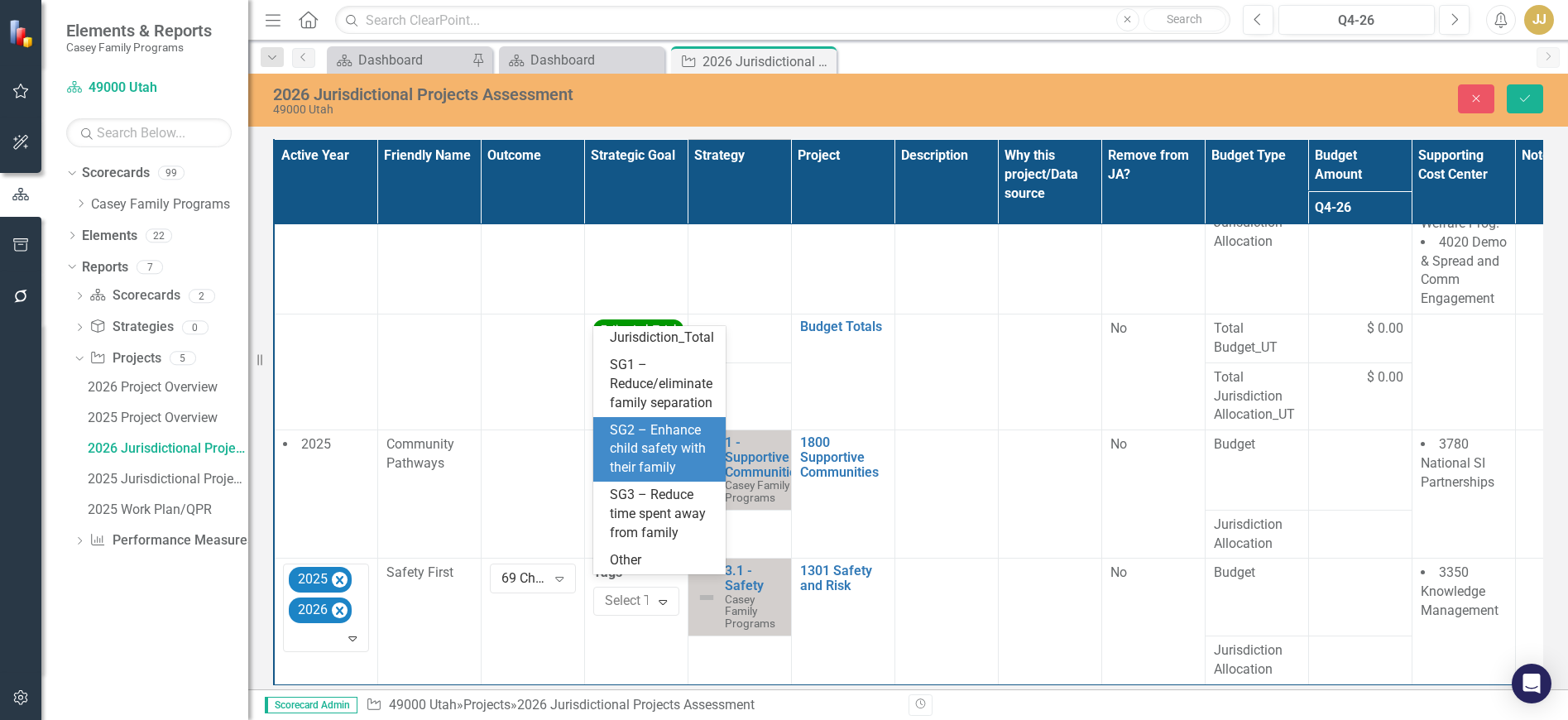 click on "SG2 – Enhance child safety with their family" at bounding box center [658, 449] 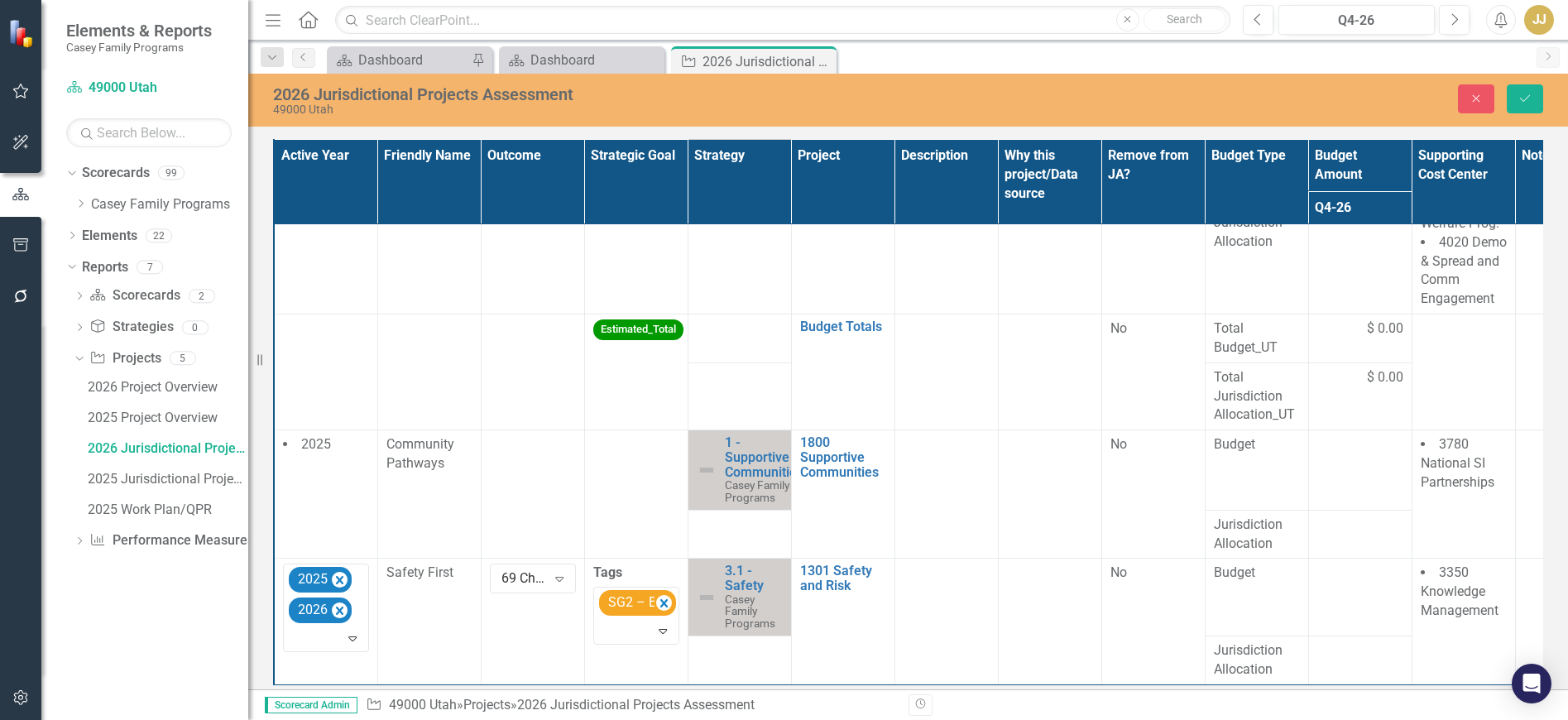 click at bounding box center (946, 622) 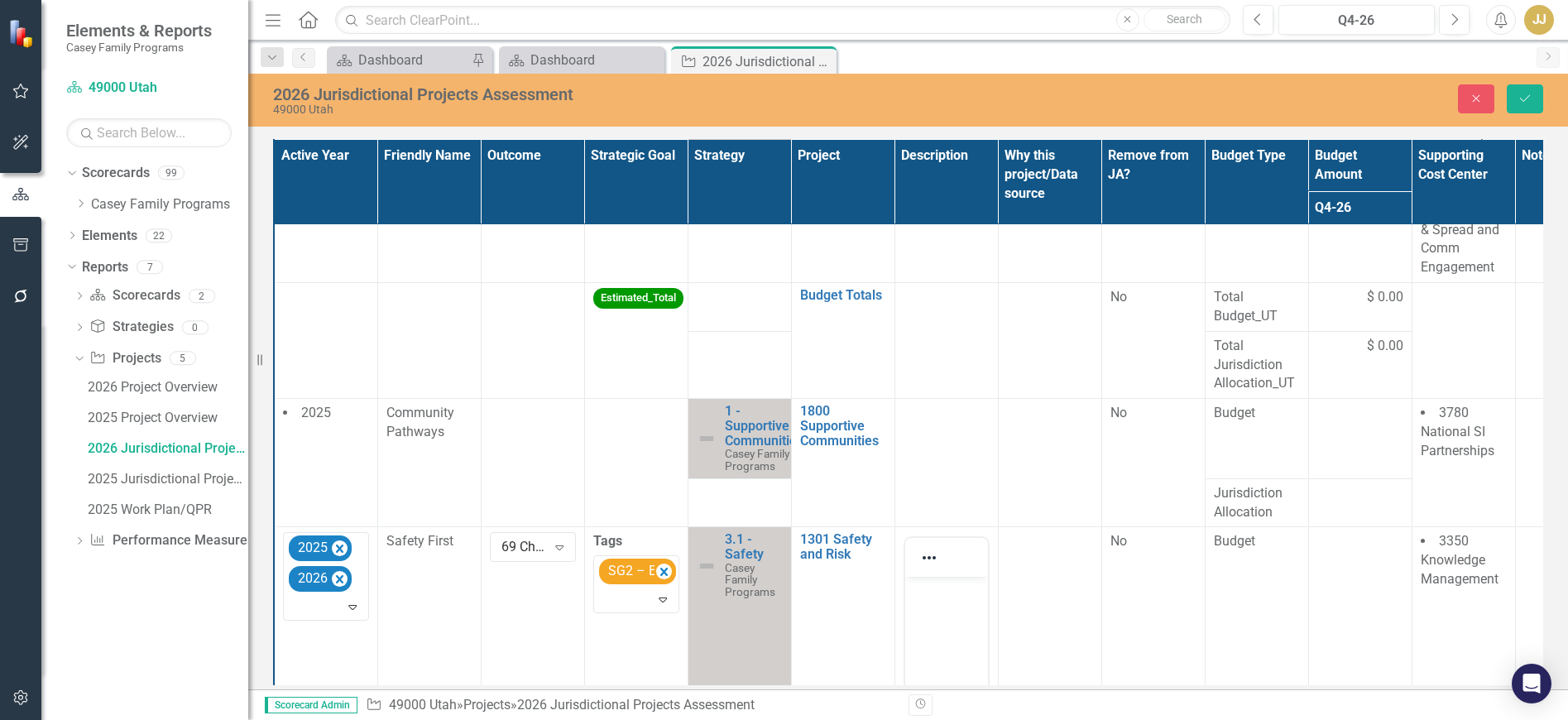 scroll, scrollTop: 0, scrollLeft: 0, axis: both 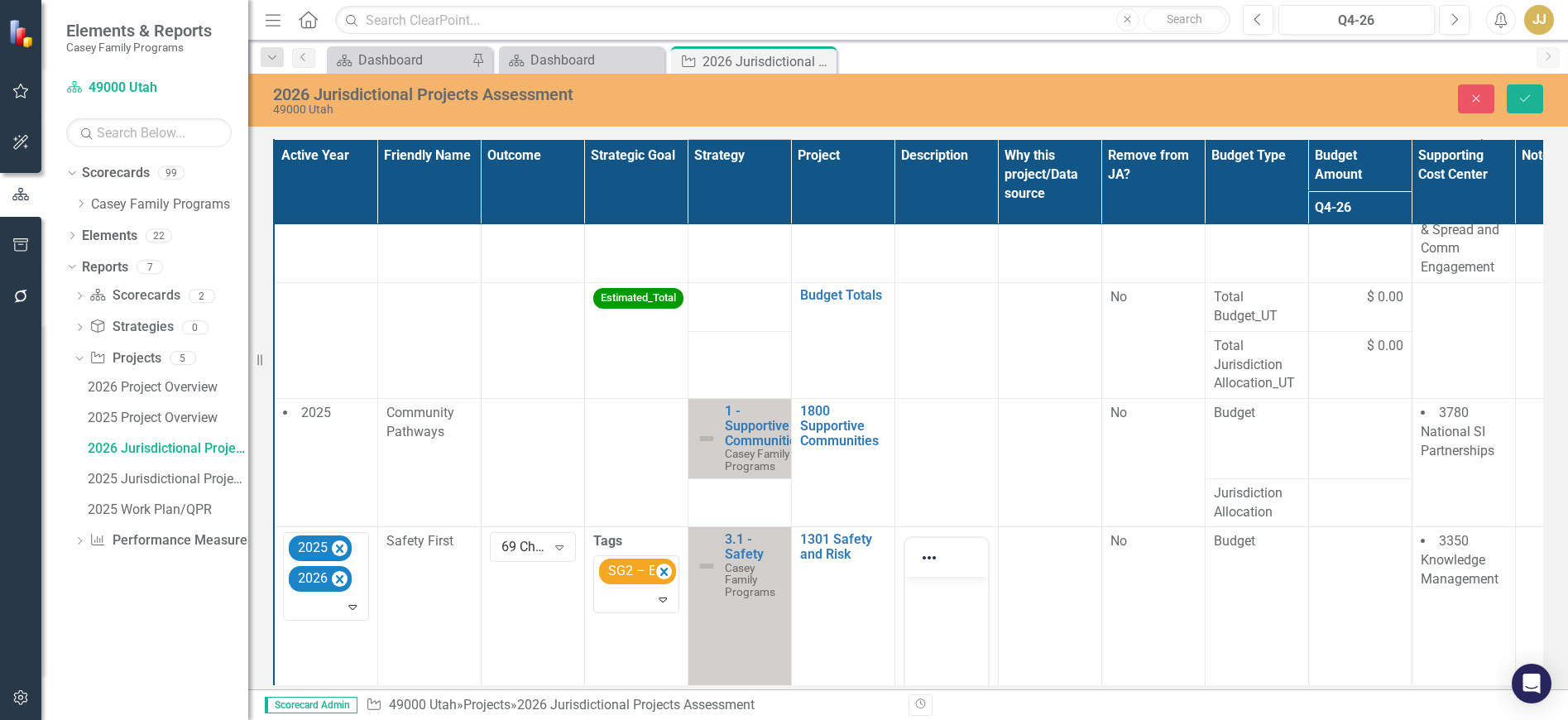 click at bounding box center [946, 591] 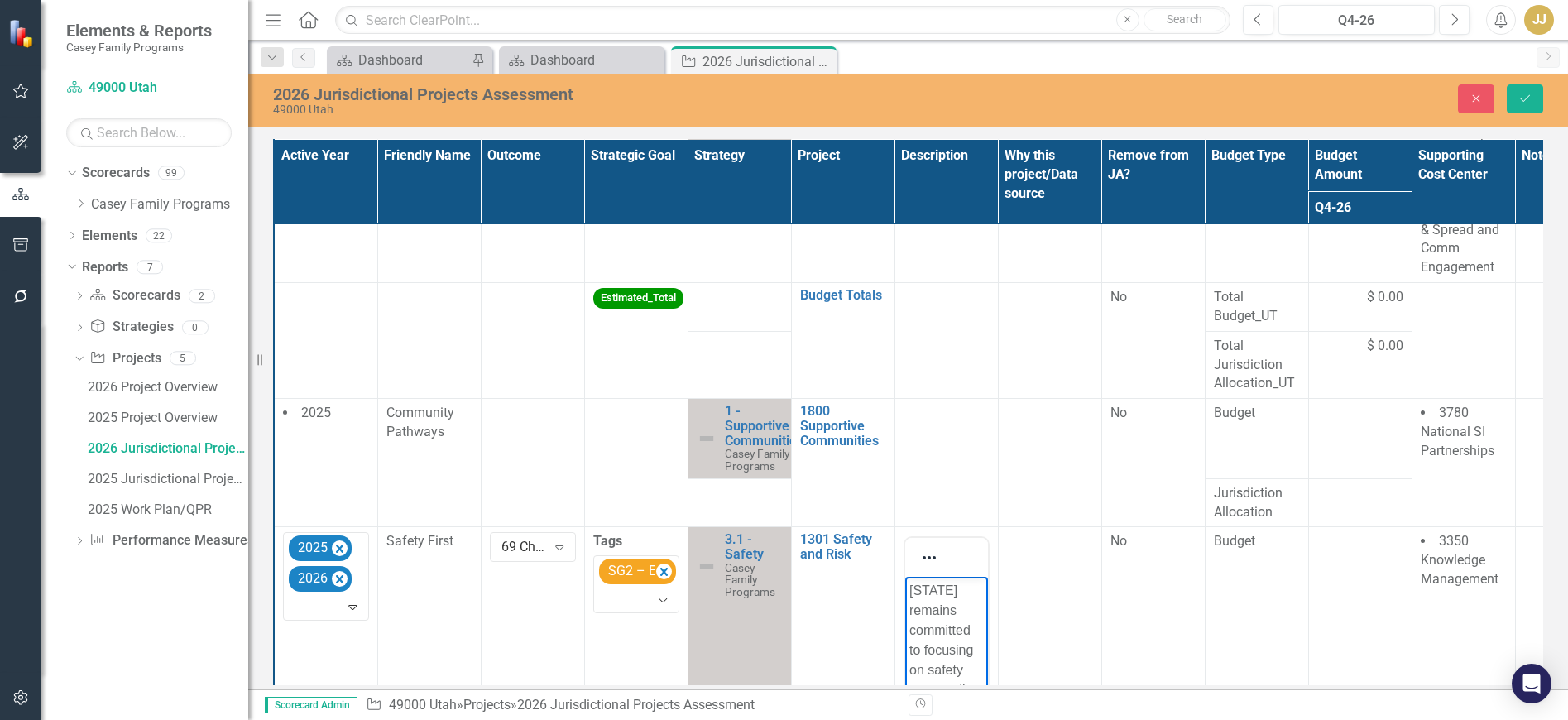 scroll, scrollTop: 871, scrollLeft: 0, axis: vertical 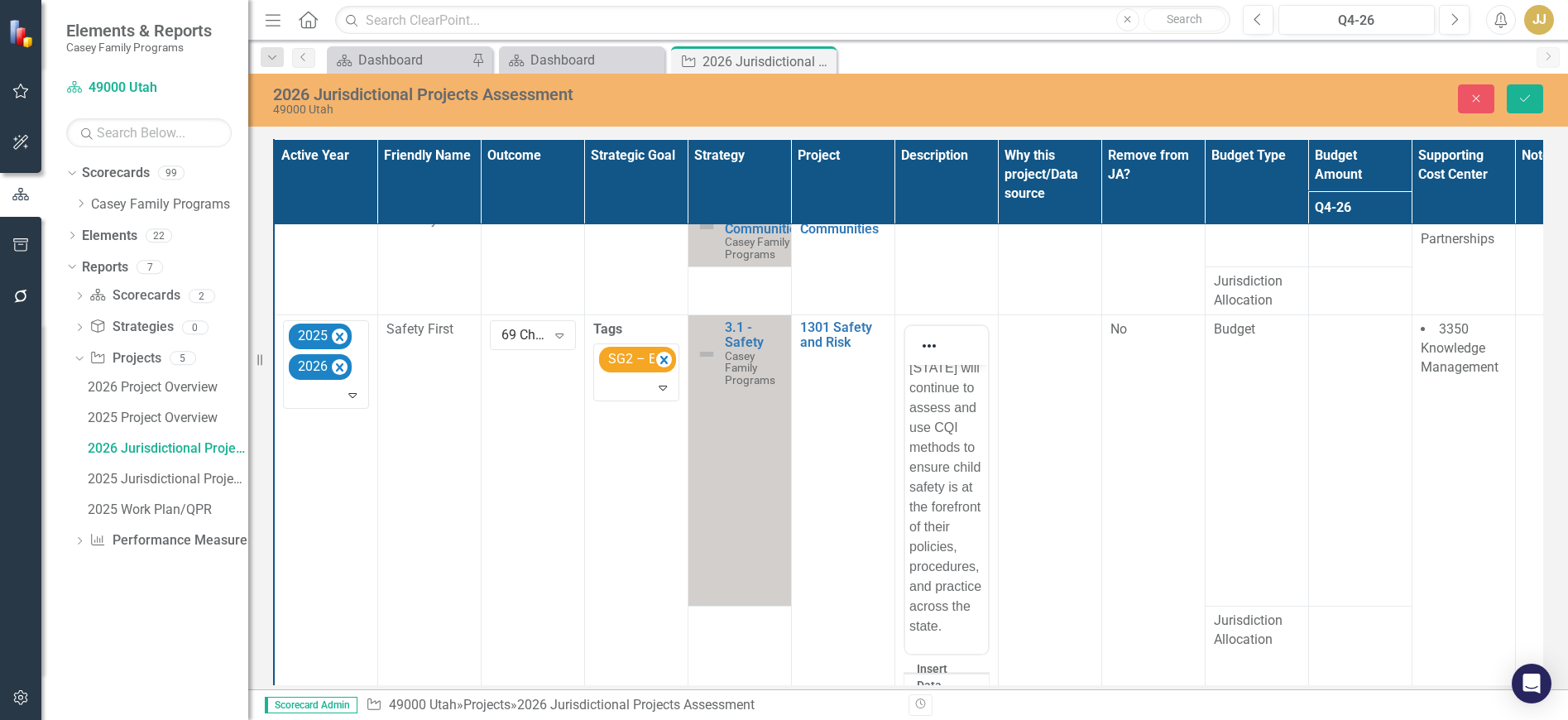 click at bounding box center (1049, 553) 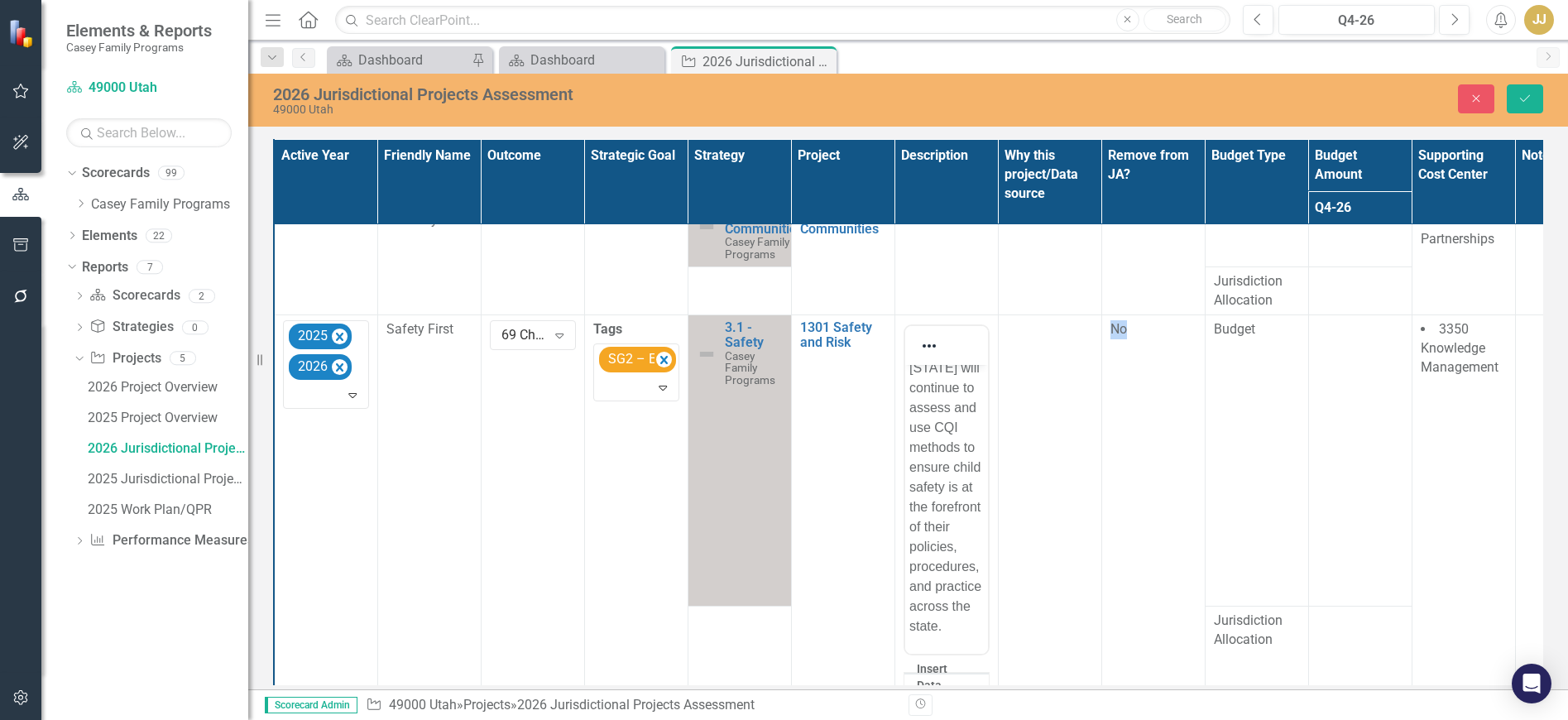 click at bounding box center [1049, 553] 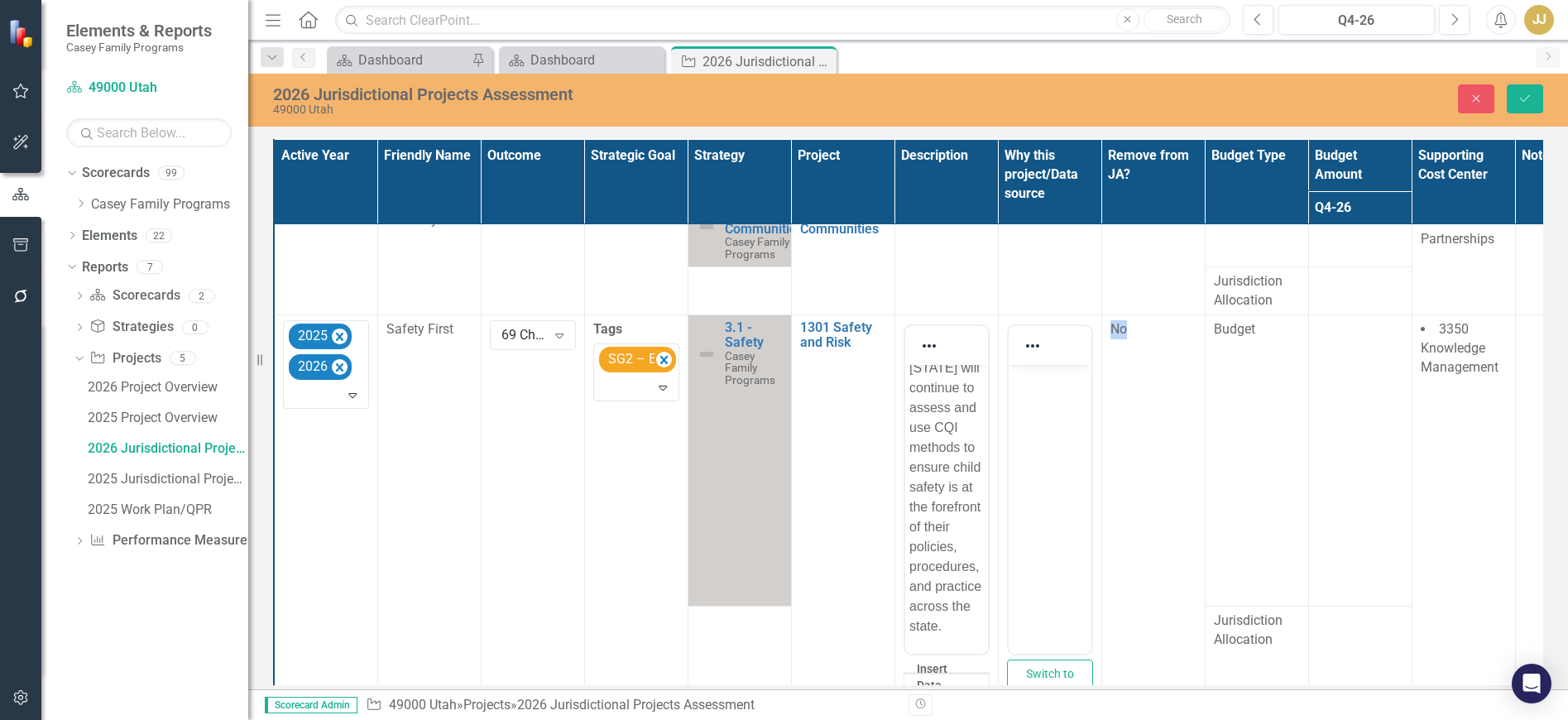 scroll, scrollTop: 0, scrollLeft: 0, axis: both 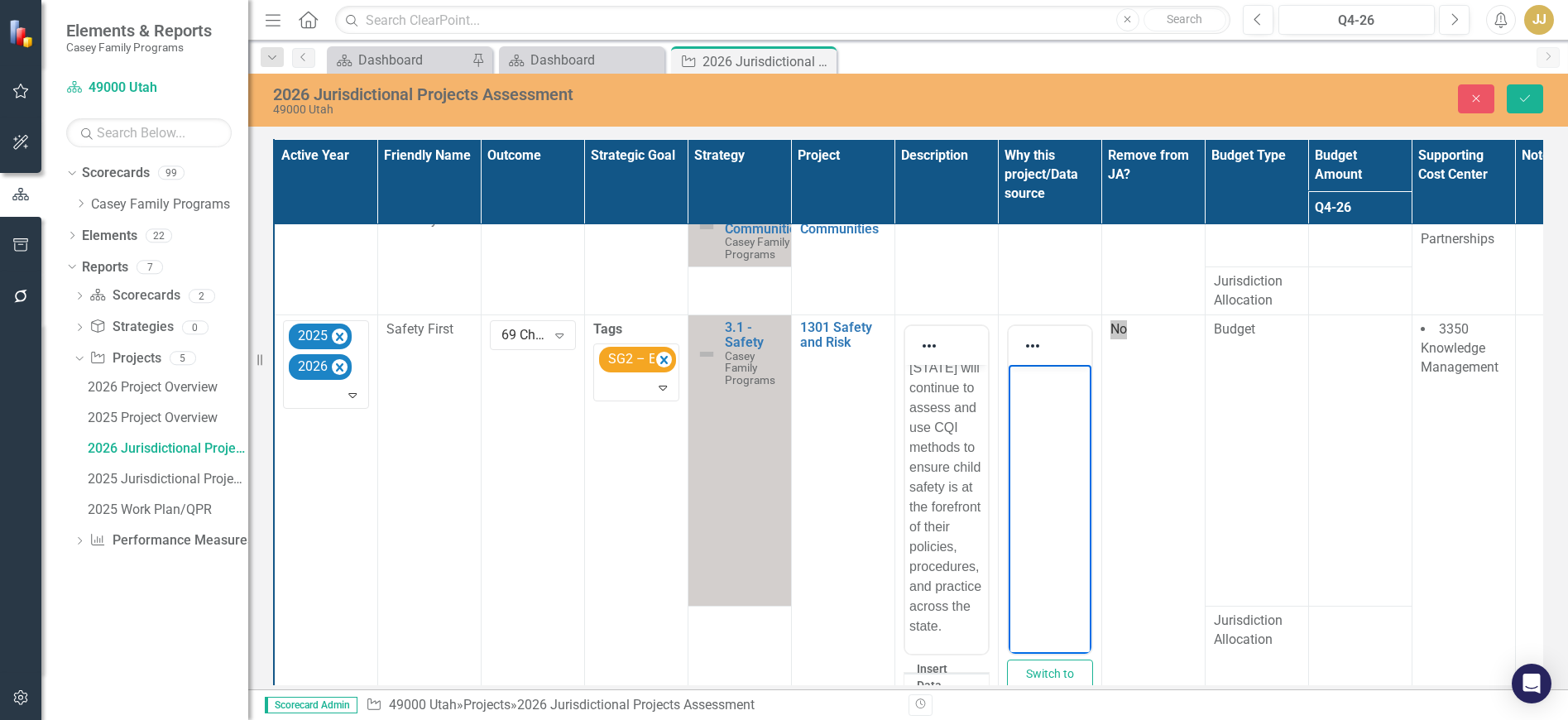click at bounding box center [1049, 489] 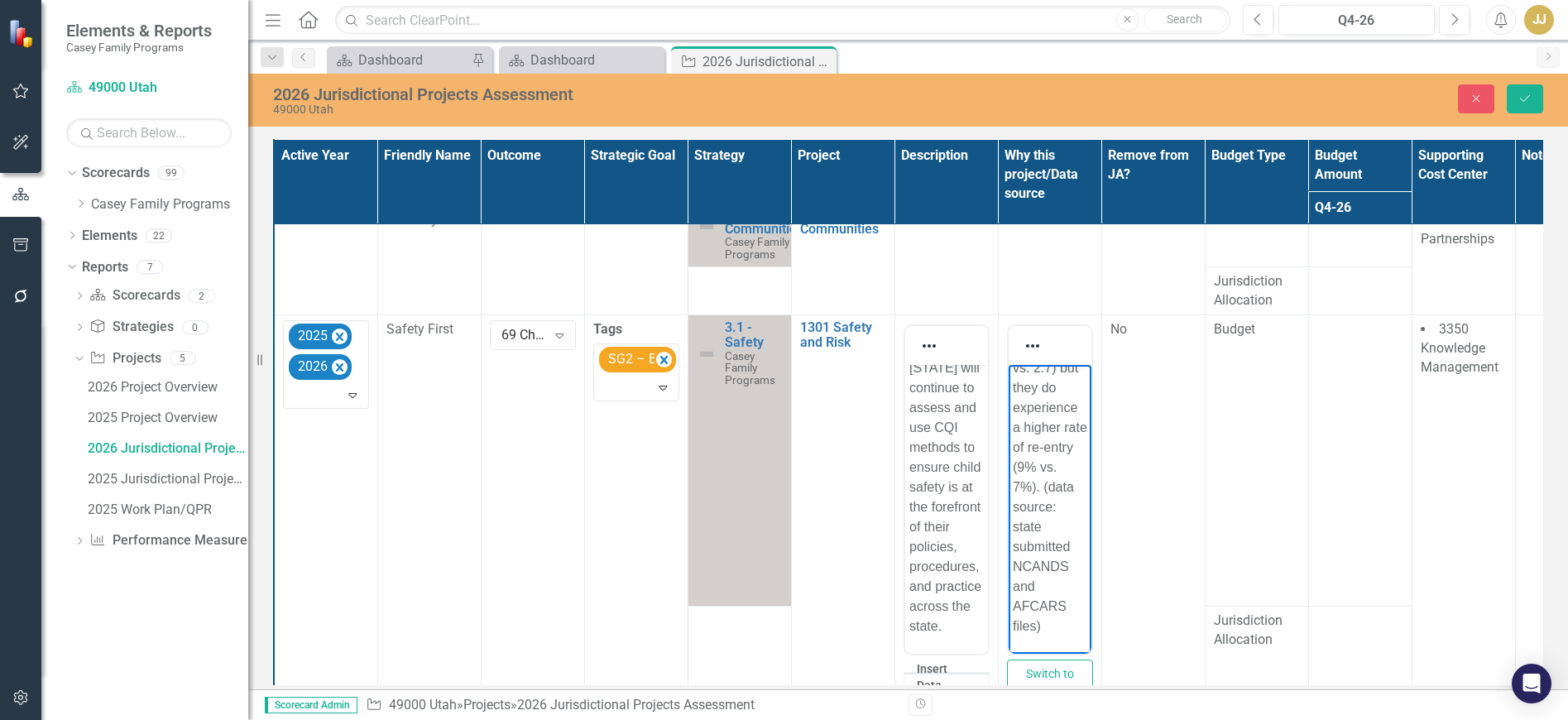click at bounding box center (1359, 461) 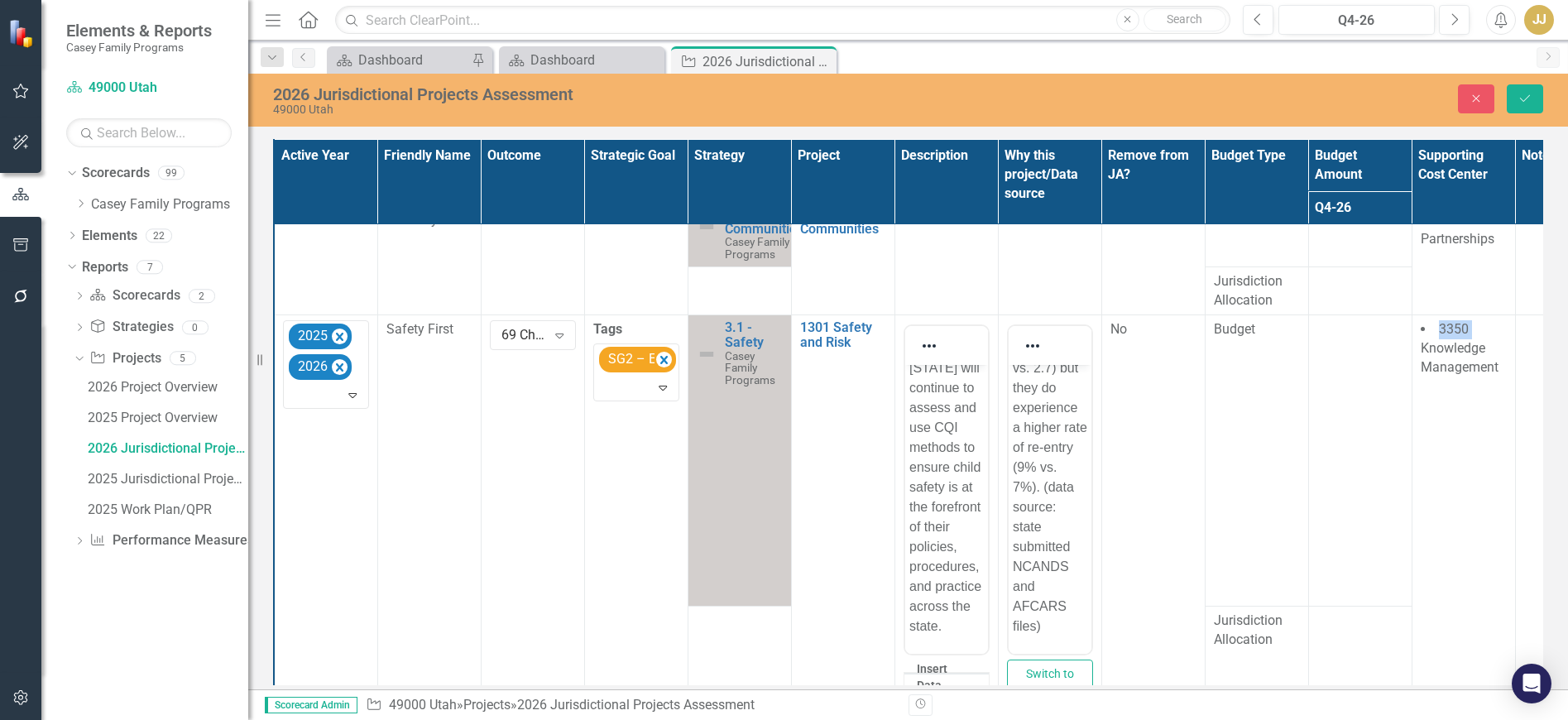 click at bounding box center (1359, 461) 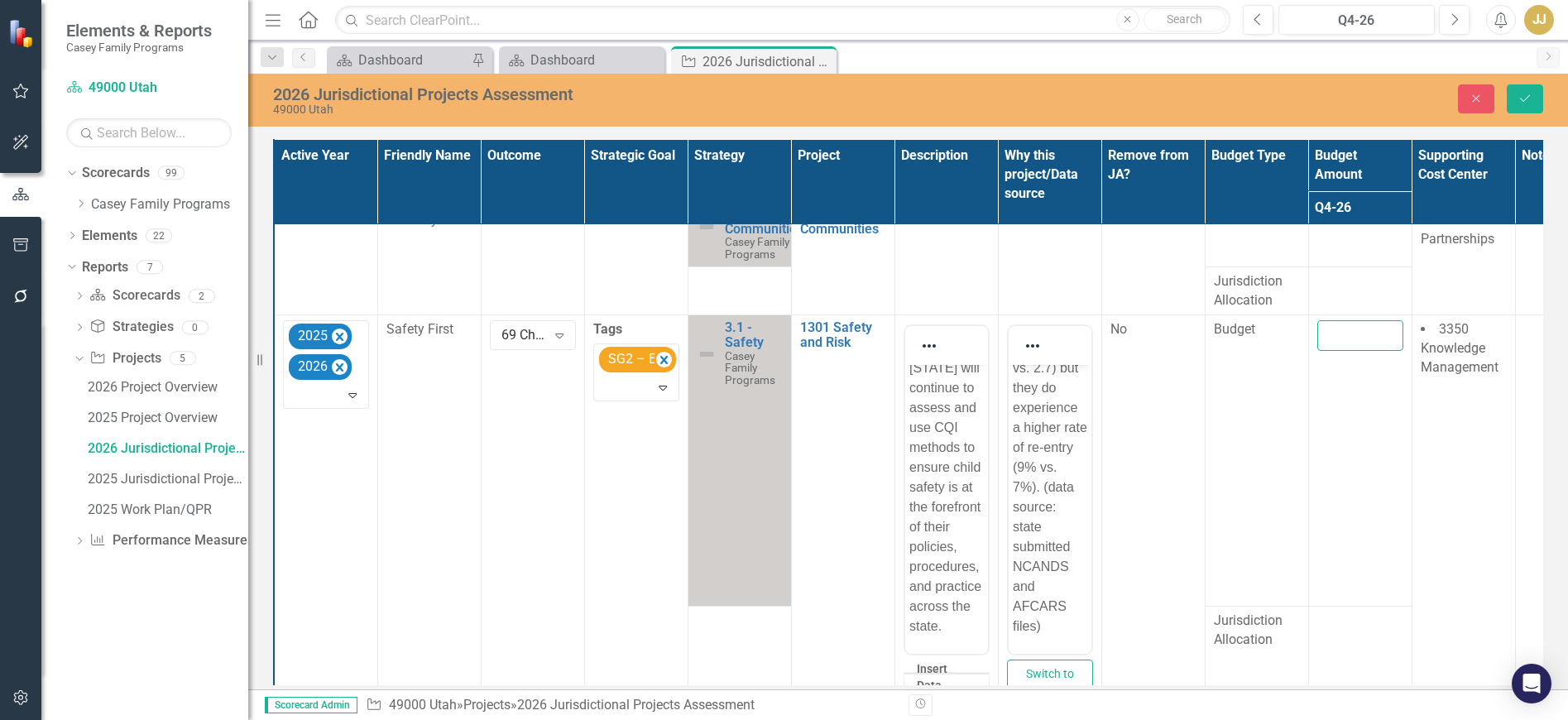 click at bounding box center [1360, 335] 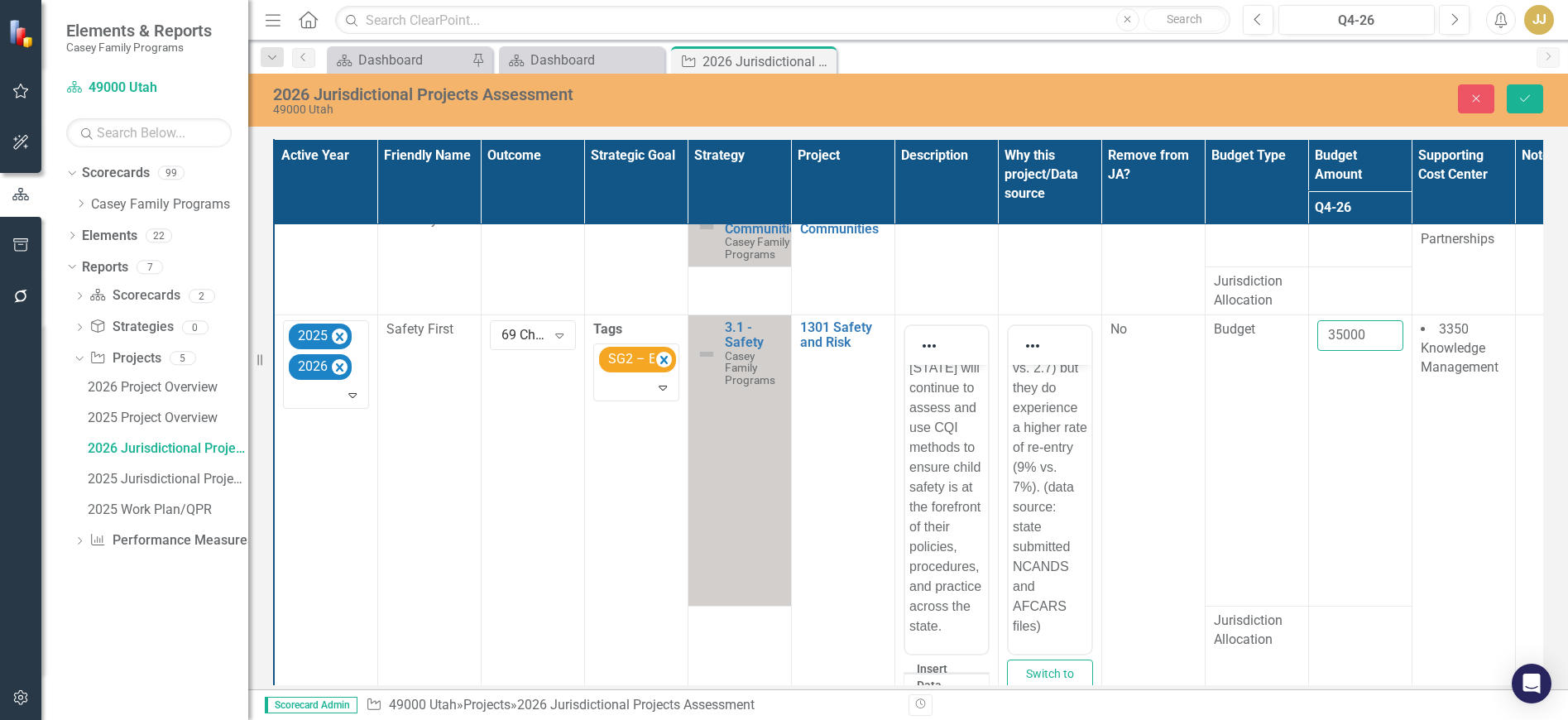 type on "35000" 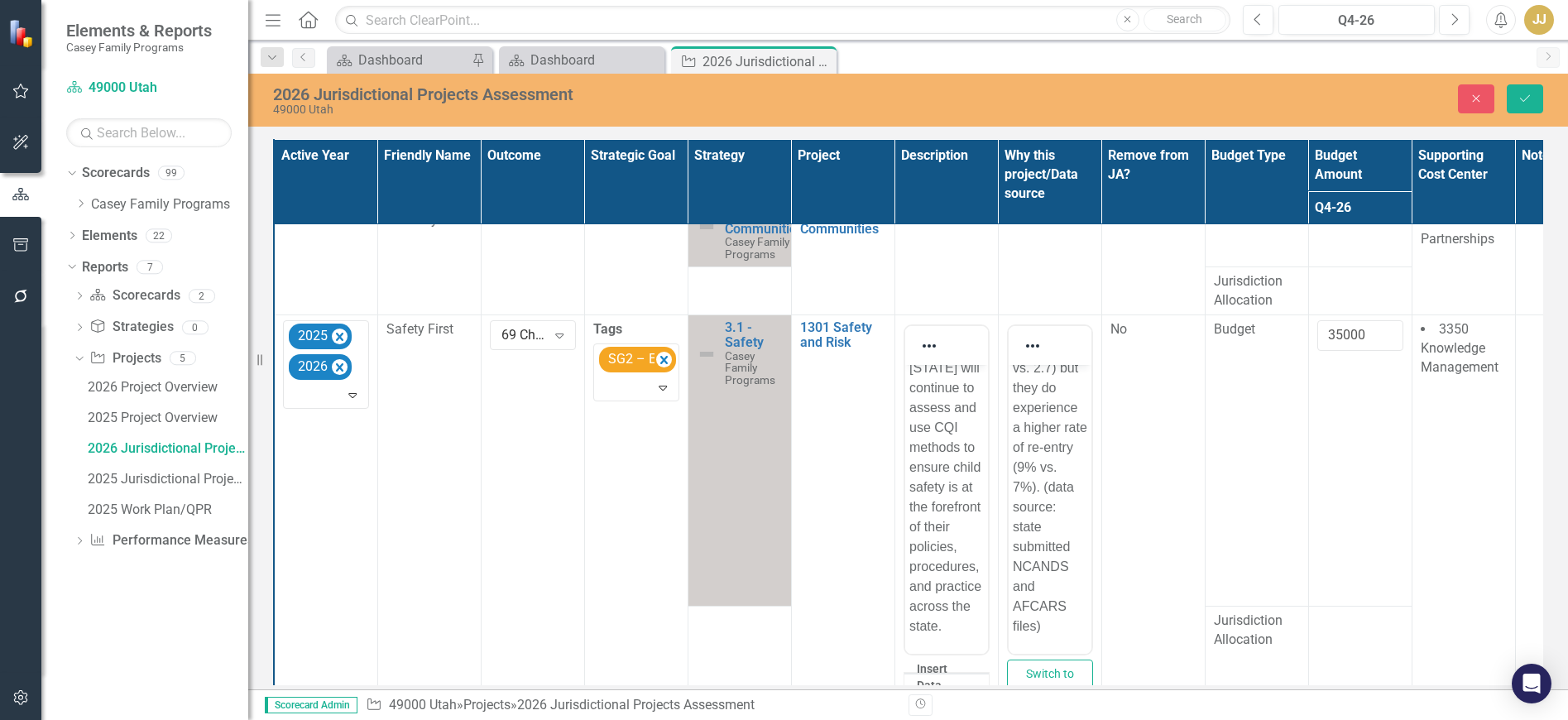 click on "35000" at bounding box center [1359, 461] 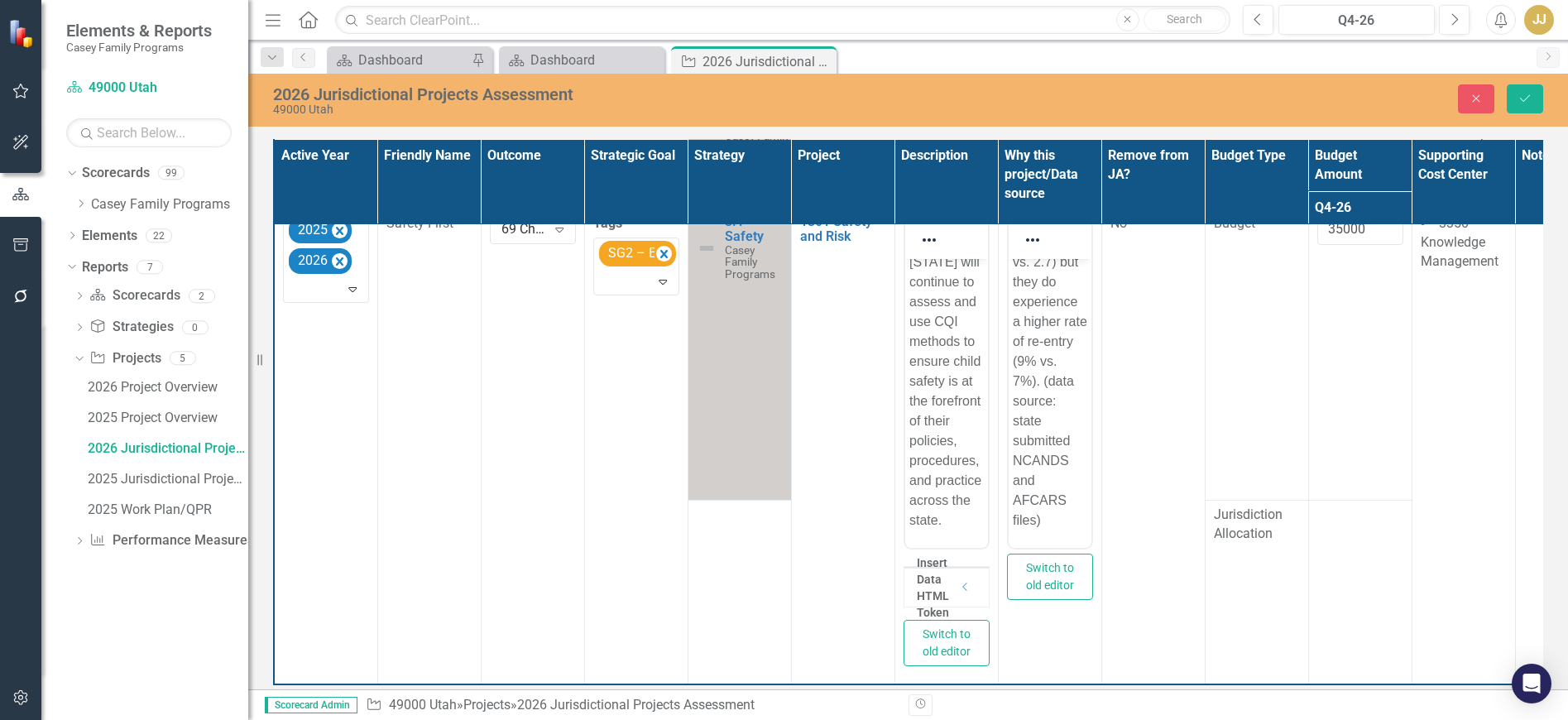 scroll, scrollTop: 832, scrollLeft: 0, axis: vertical 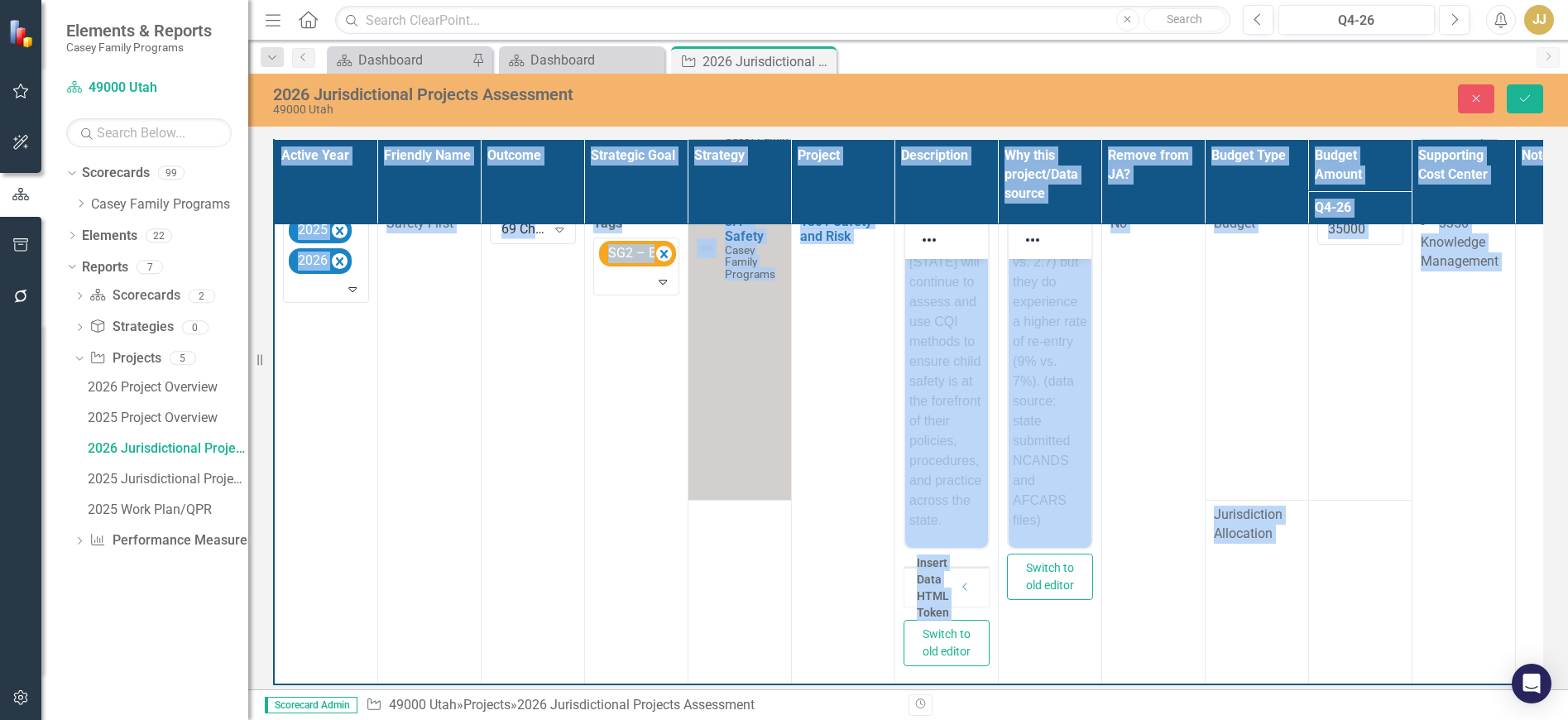 click at bounding box center (1359, 593) 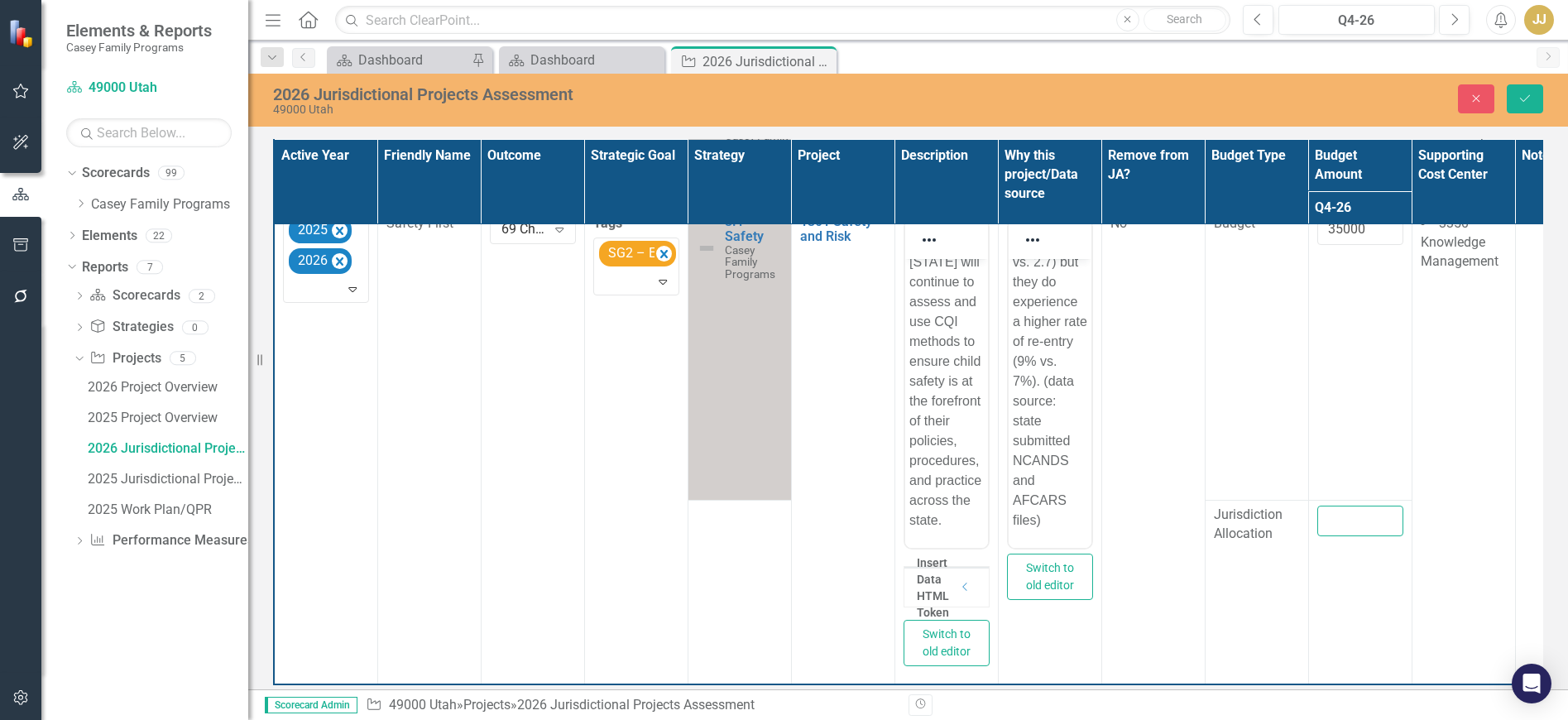 click at bounding box center [1360, 521] 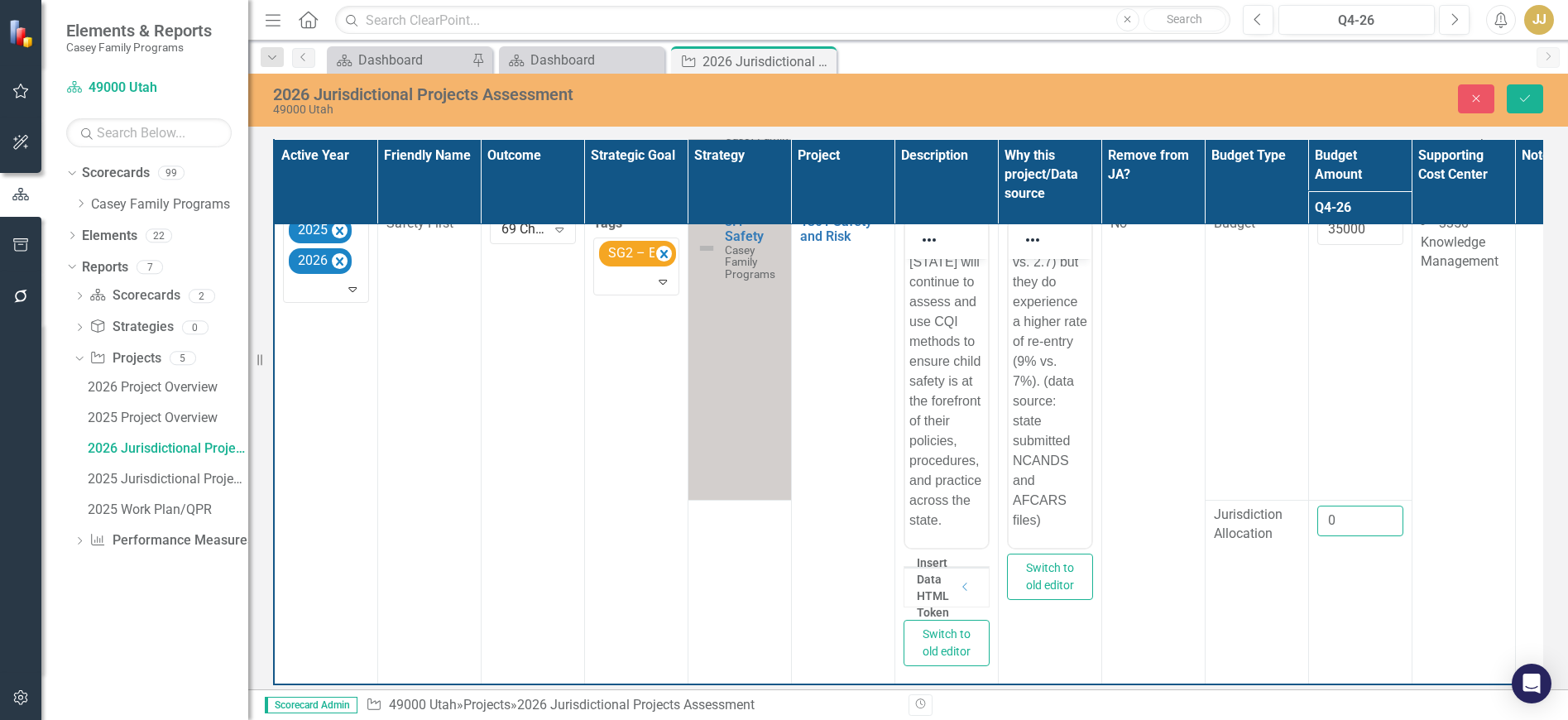 type on "0" 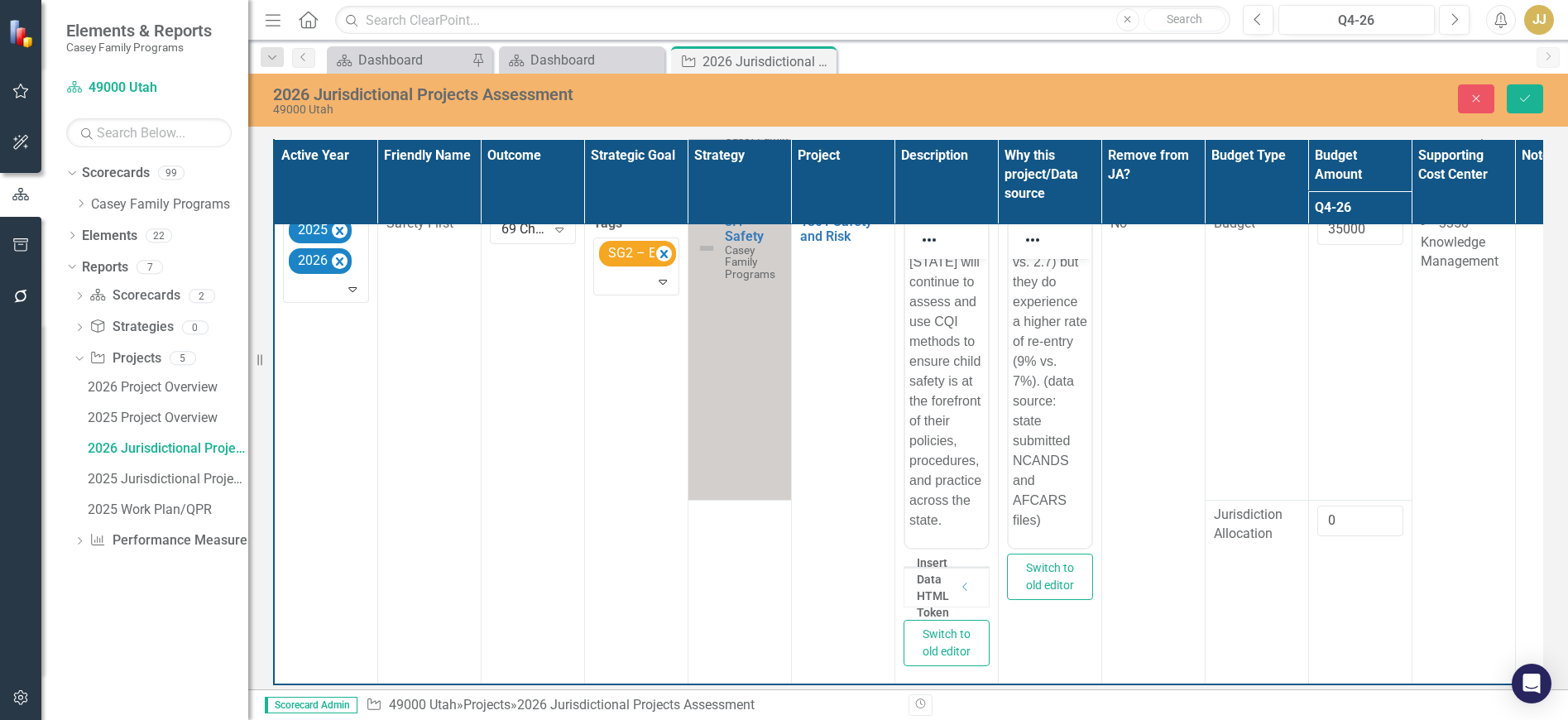 click on "0" at bounding box center [1359, 593] 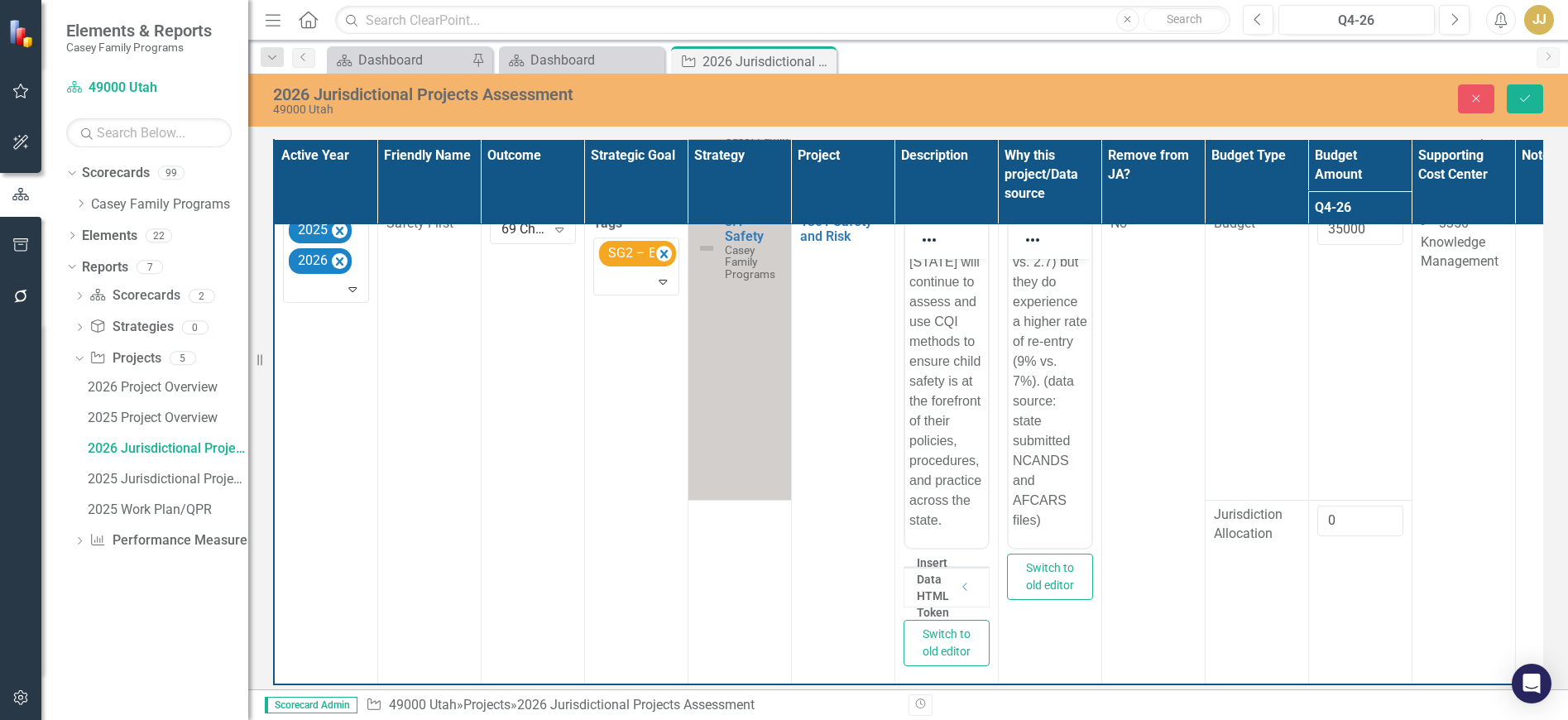click on "3350 Knowledge Management" at bounding box center [1460, 242] 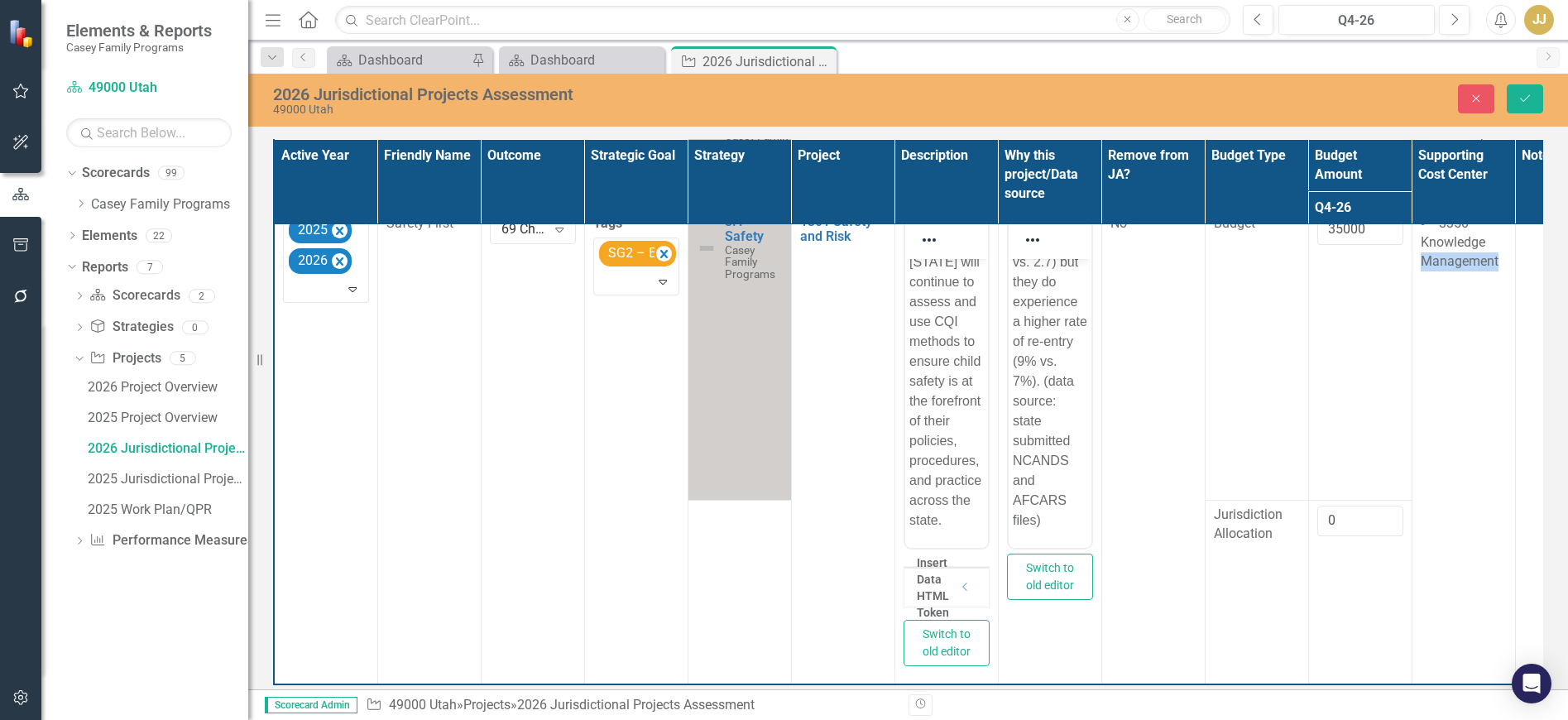 click on "3350 Knowledge Management" at bounding box center (1460, 242) 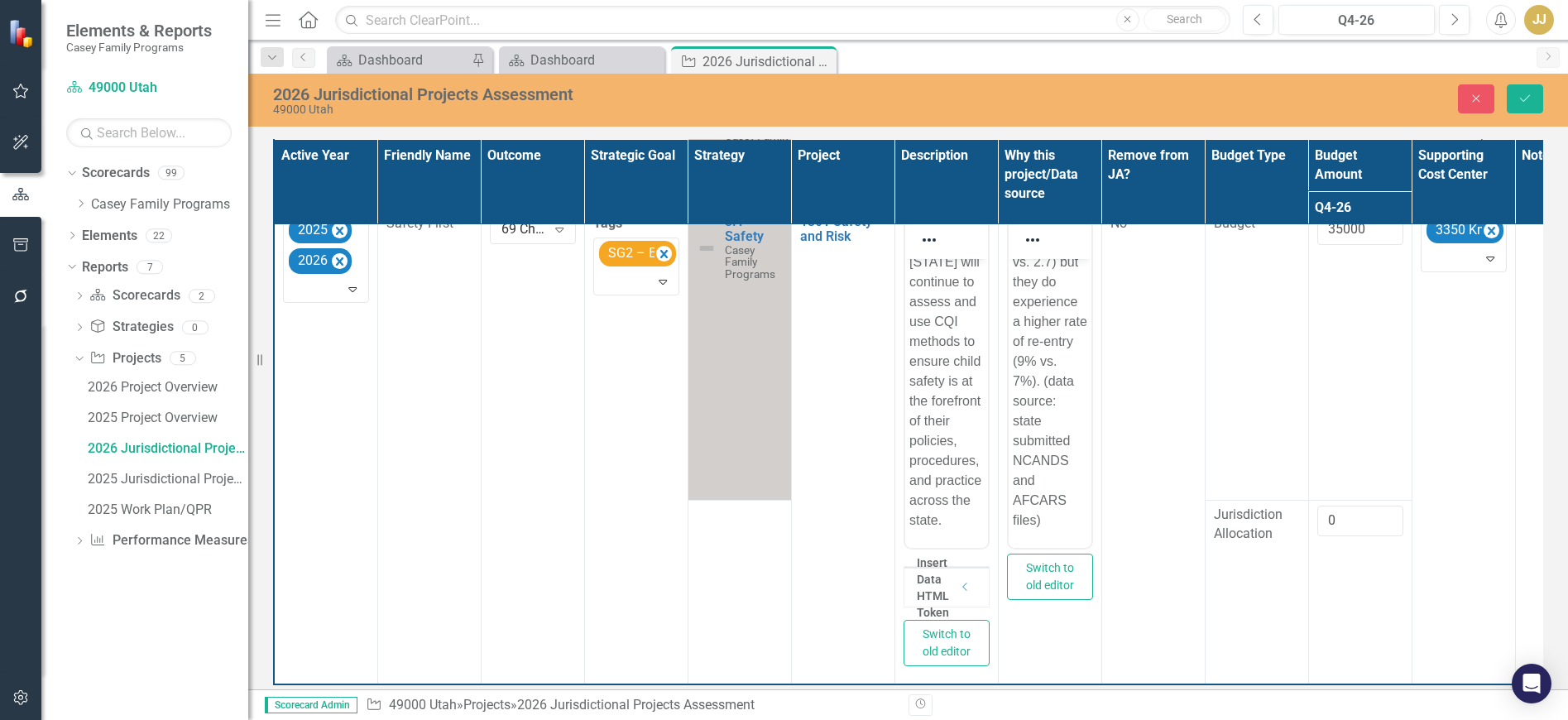 click 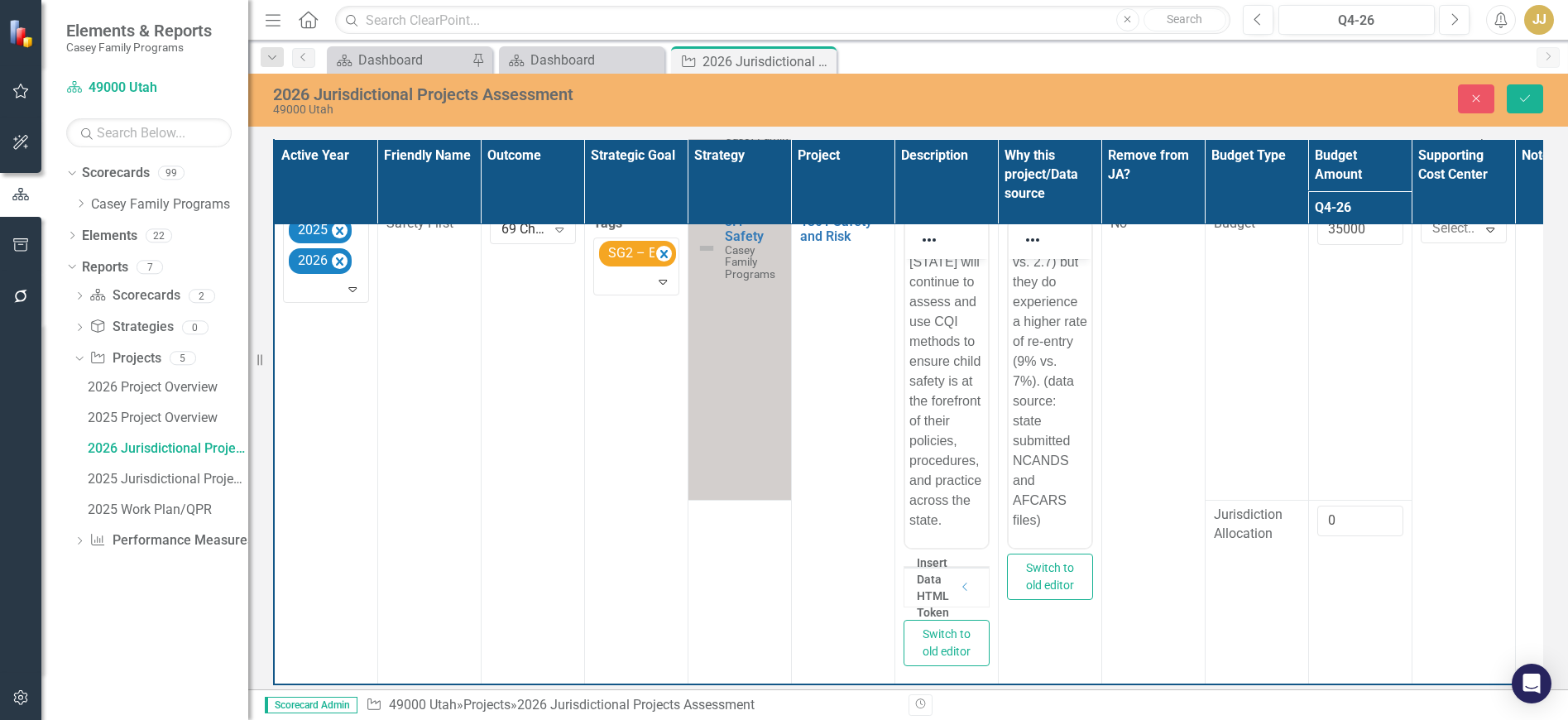 scroll, scrollTop: 832, scrollLeft: 0, axis: vertical 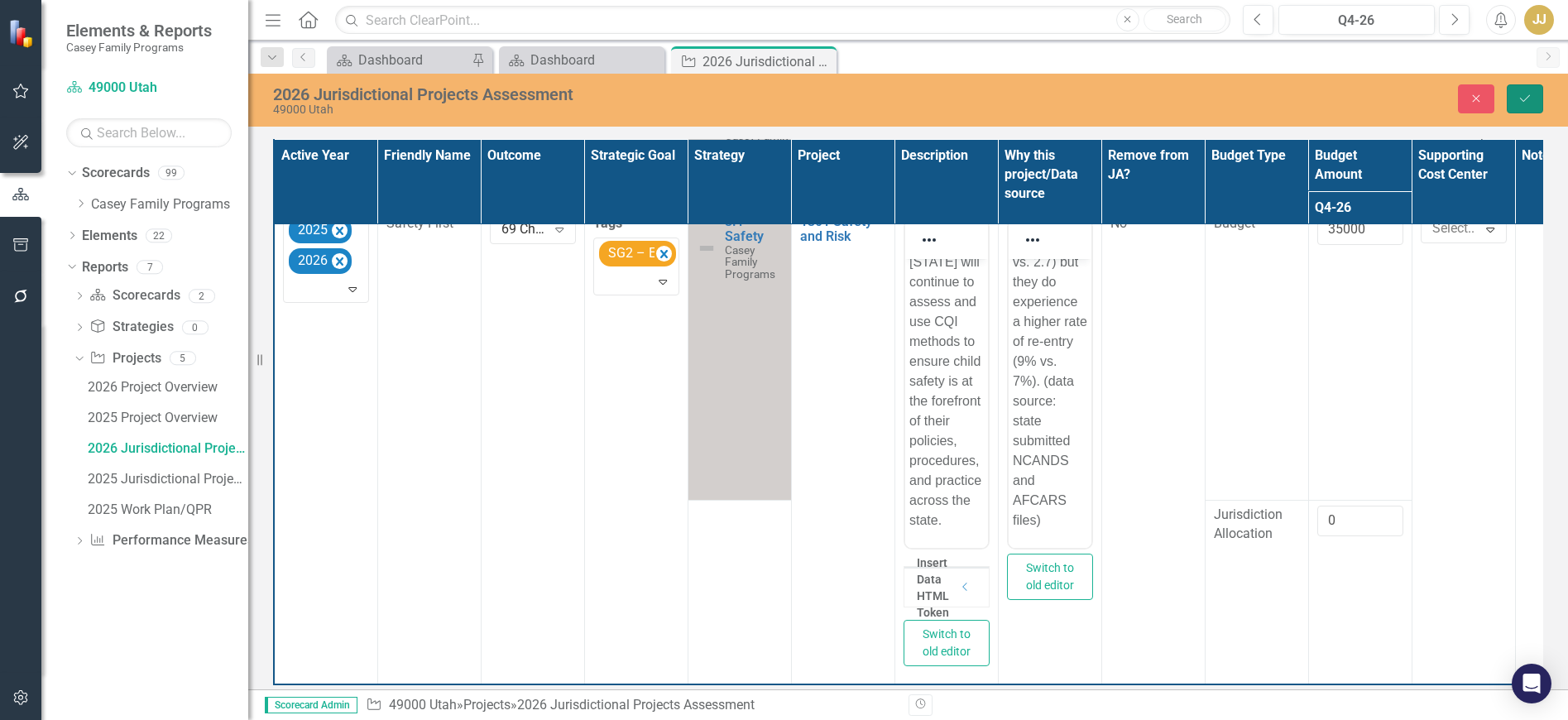 click on "Save" 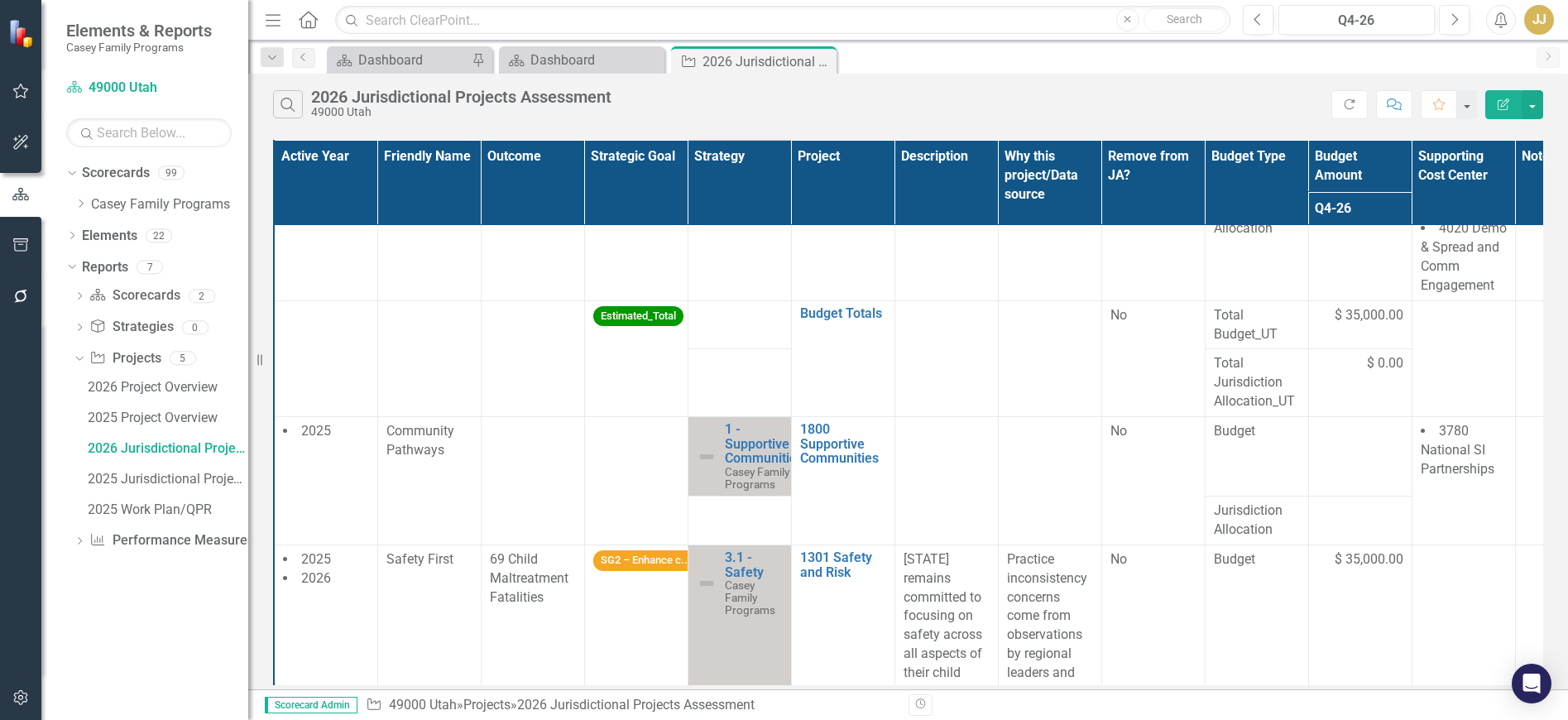 scroll, scrollTop: 579, scrollLeft: 0, axis: vertical 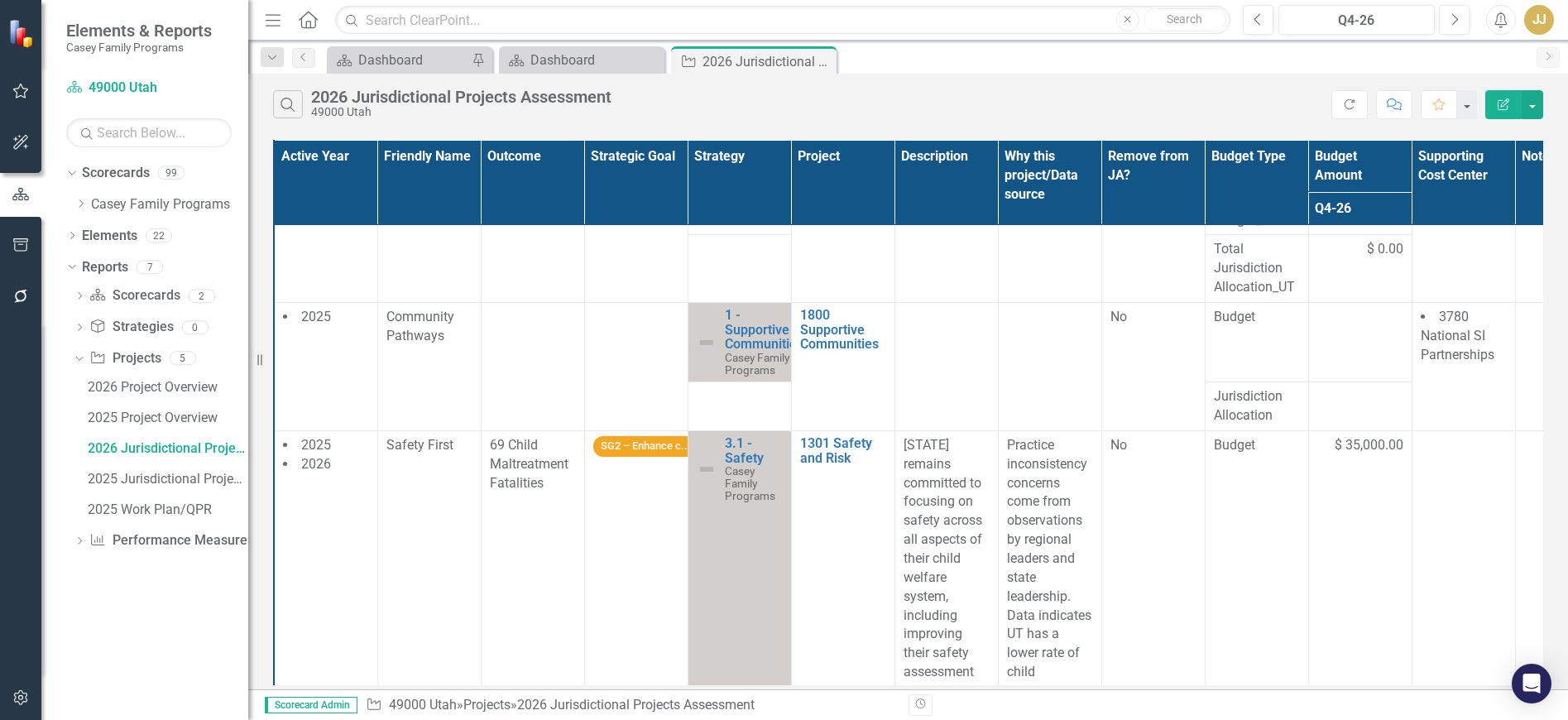click on "2025" at bounding box center [325, 366] 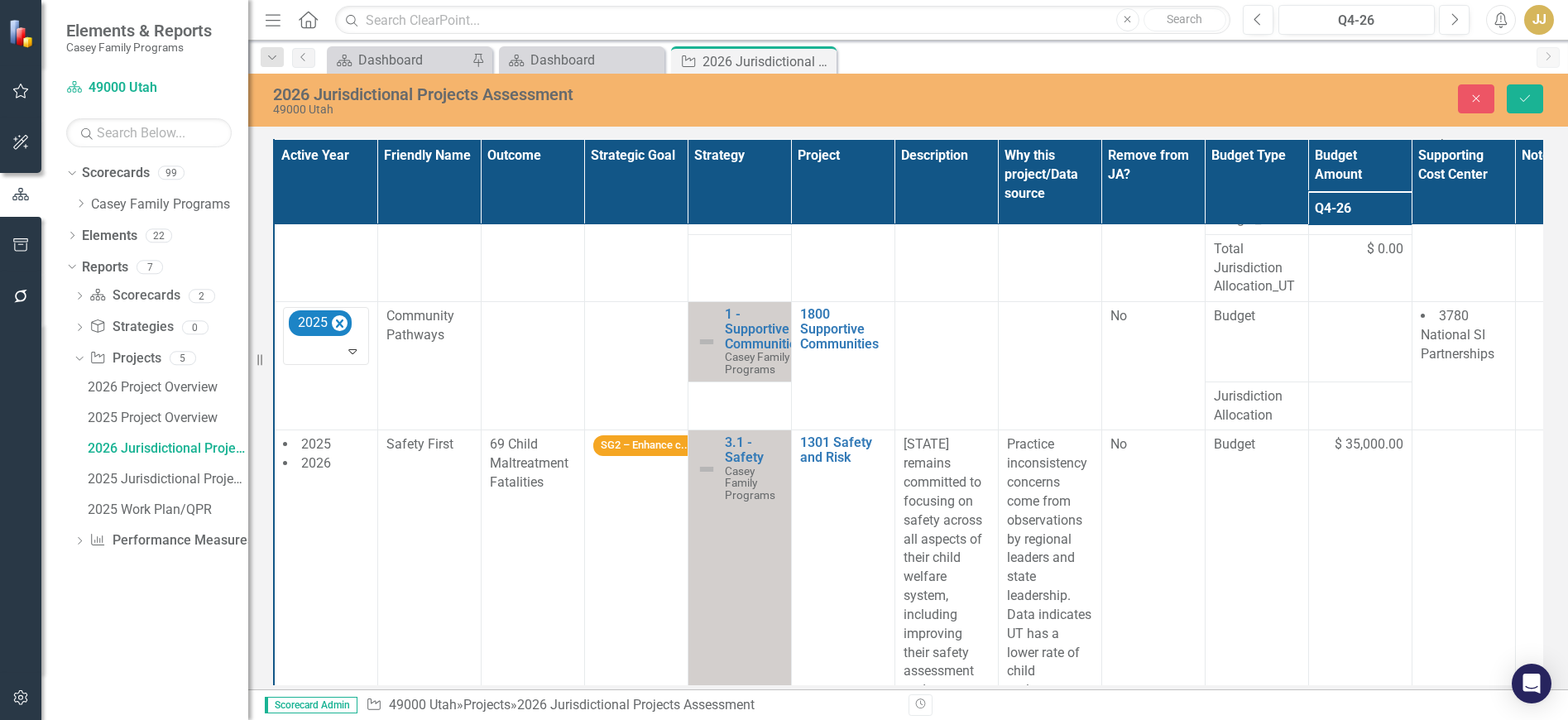 click at bounding box center [327, 351] 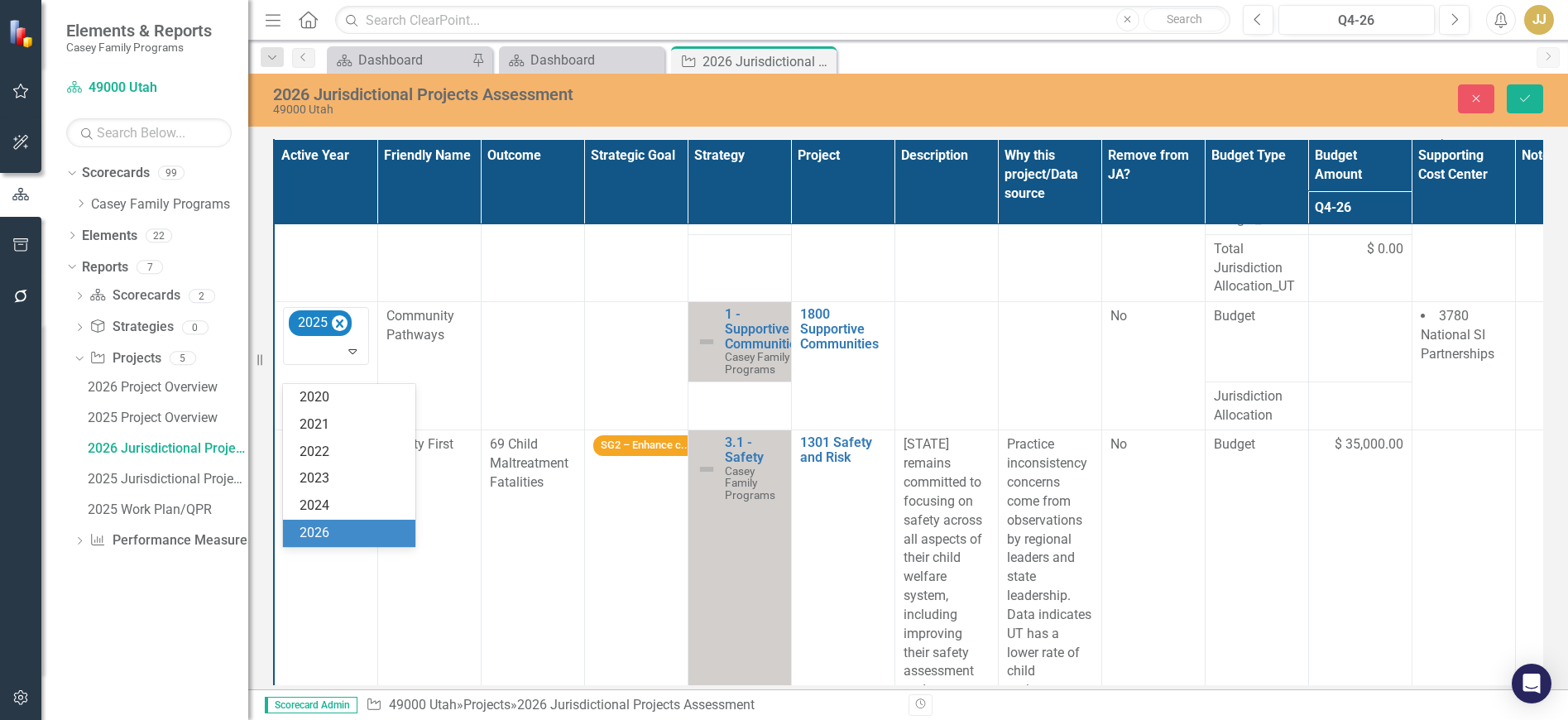 click on "2026" at bounding box center [352, 533] 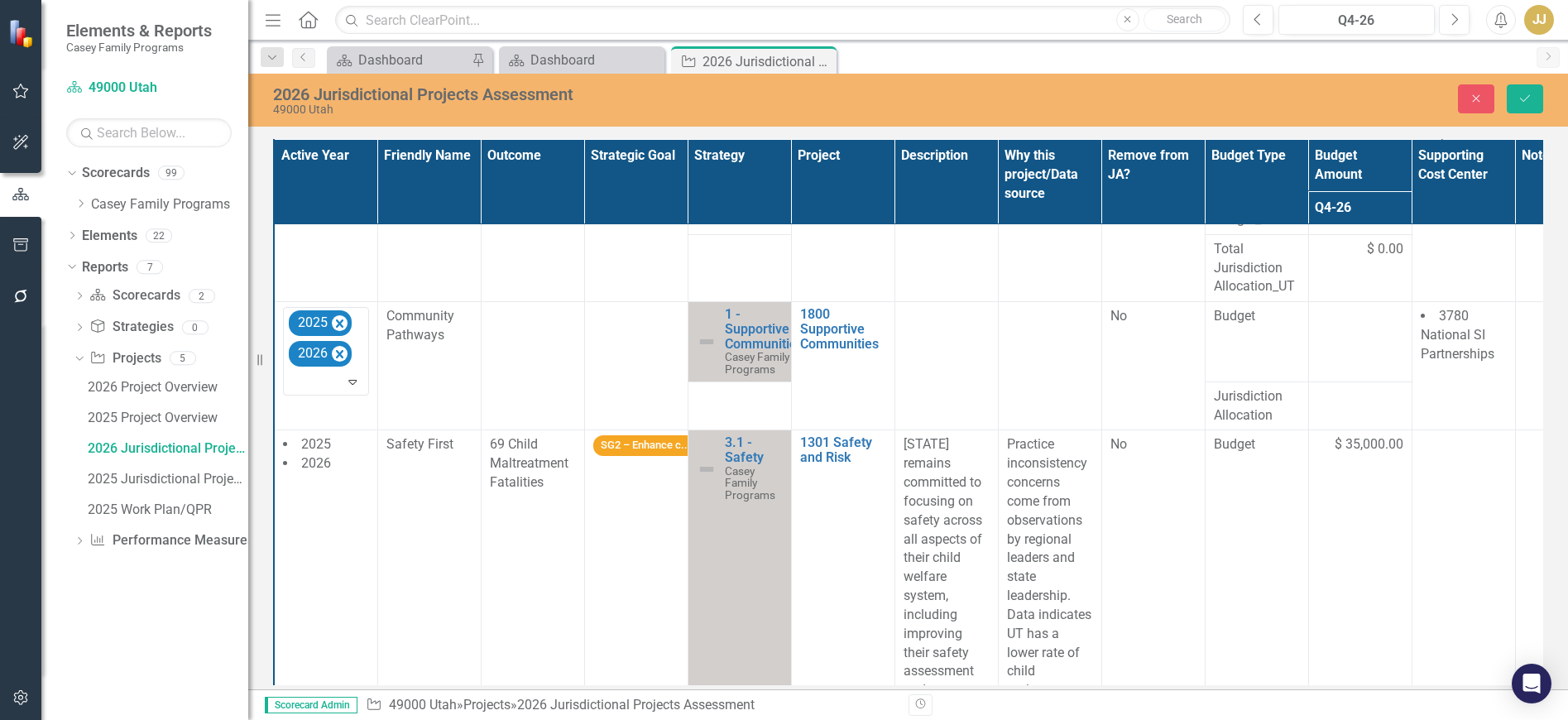 click at bounding box center [532, 366] 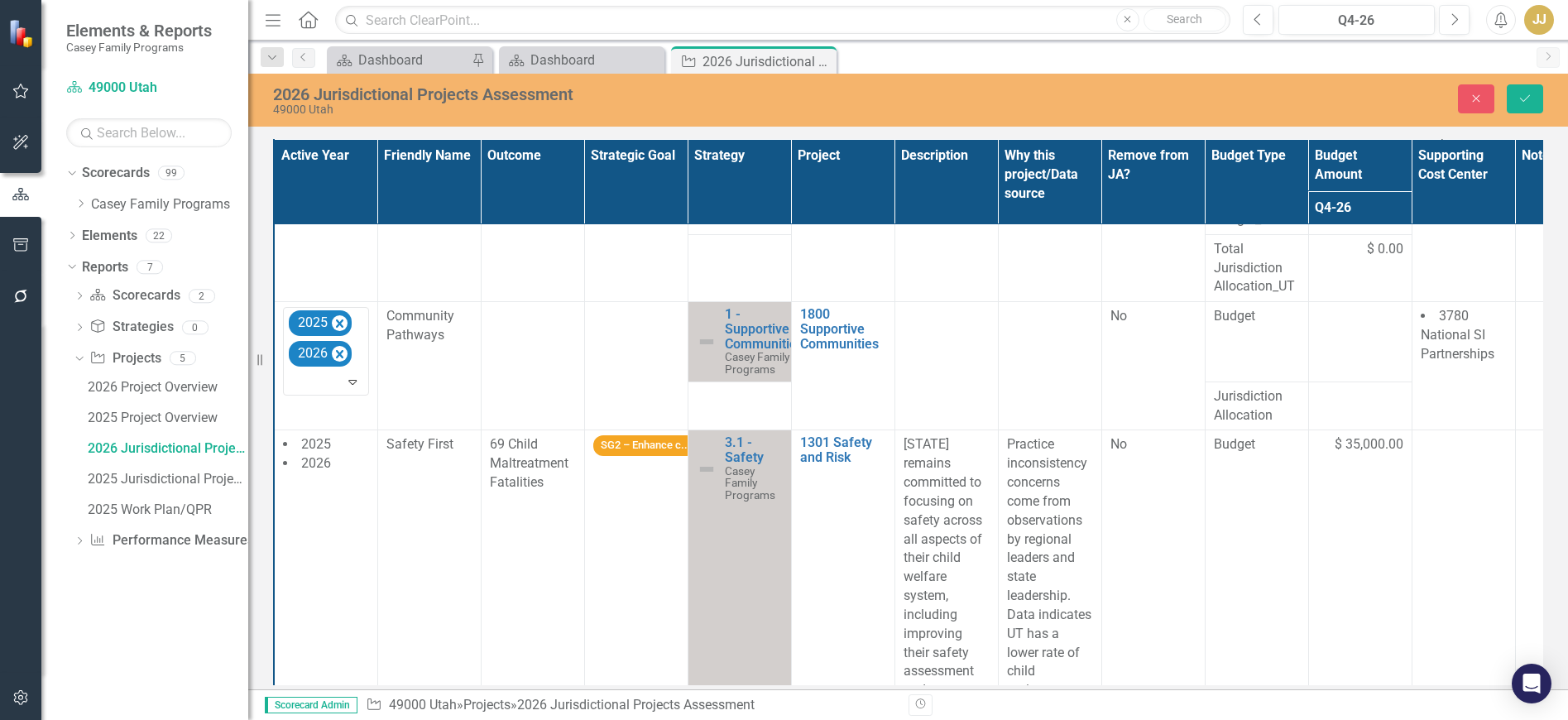 click at bounding box center [532, 366] 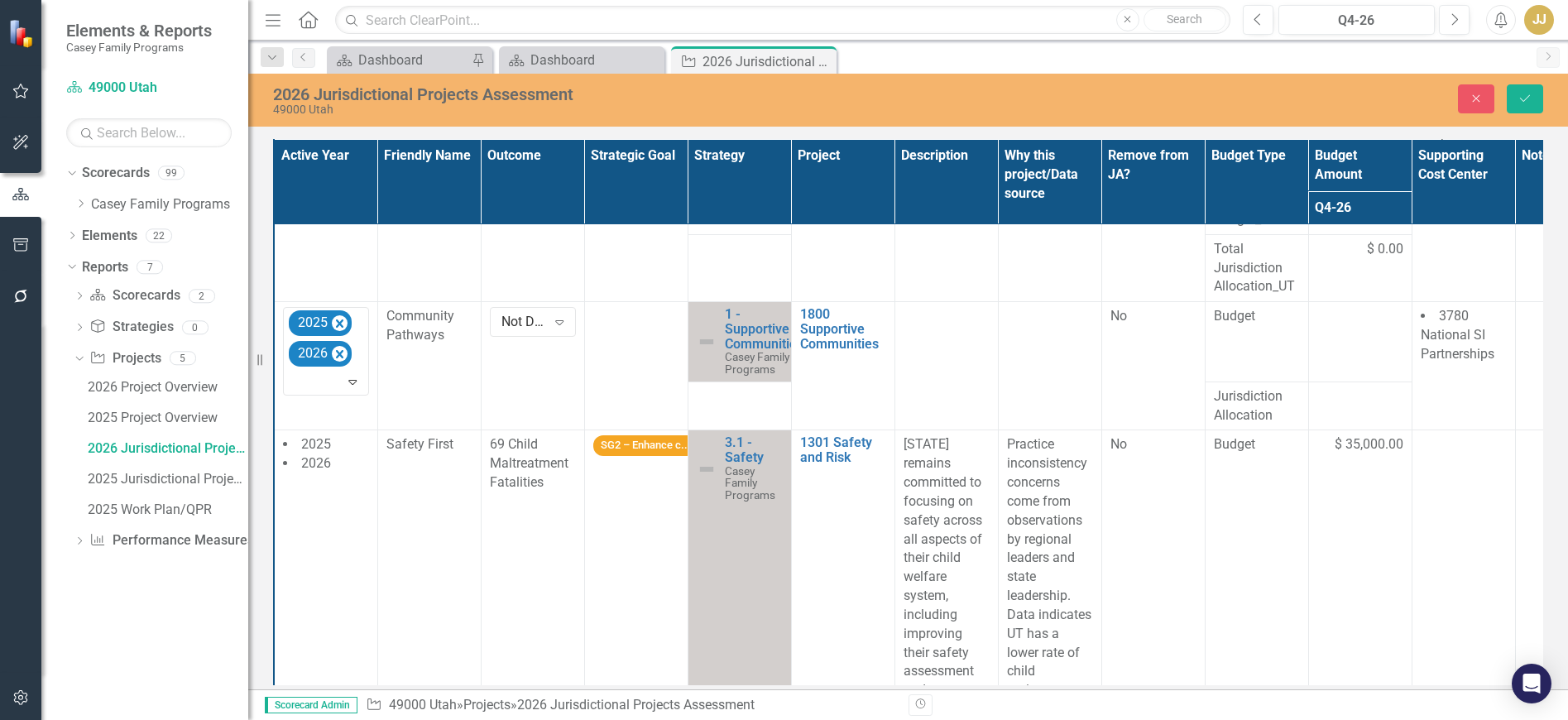 click on "Expand" at bounding box center [559, 322] 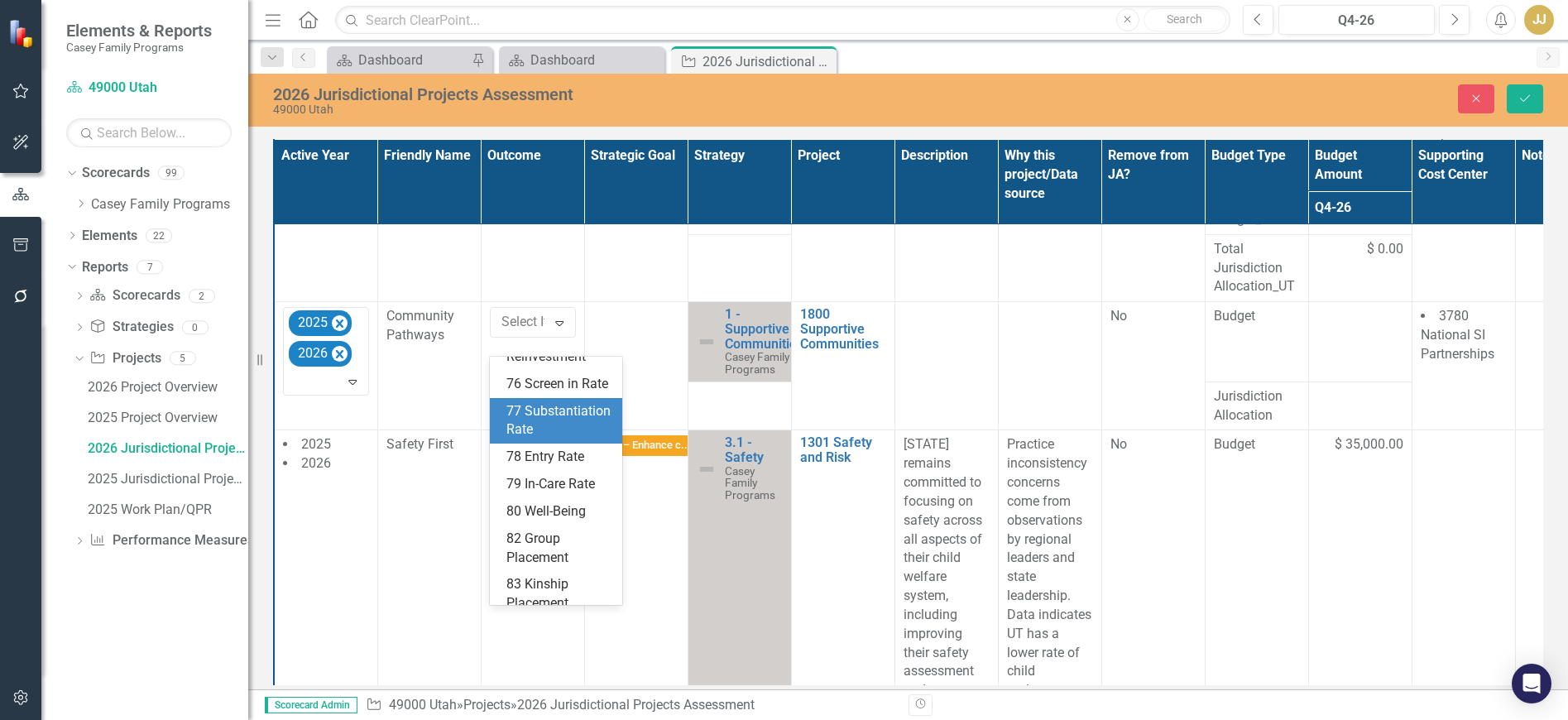 scroll, scrollTop: 497, scrollLeft: 0, axis: vertical 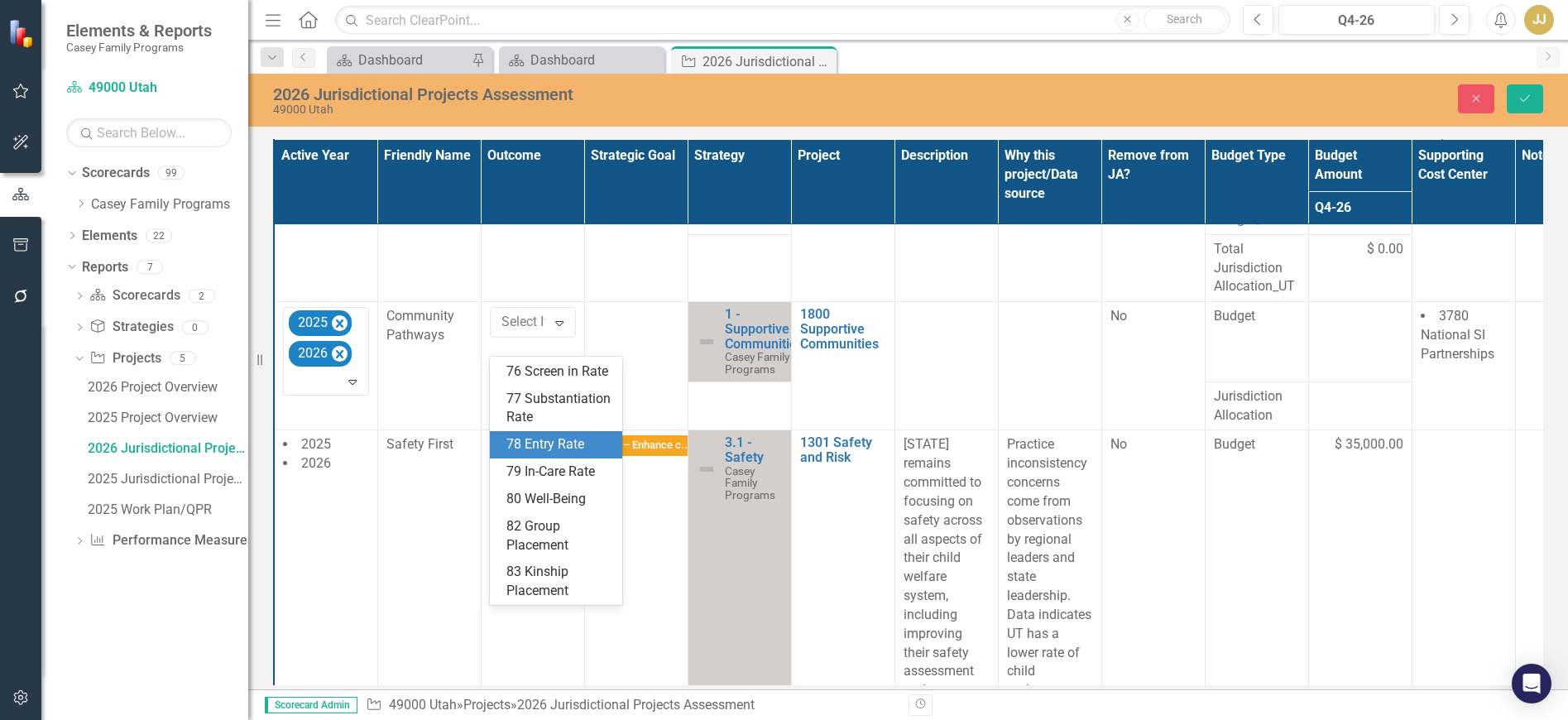 click on "78 Entry Rate" at bounding box center (559, 444) 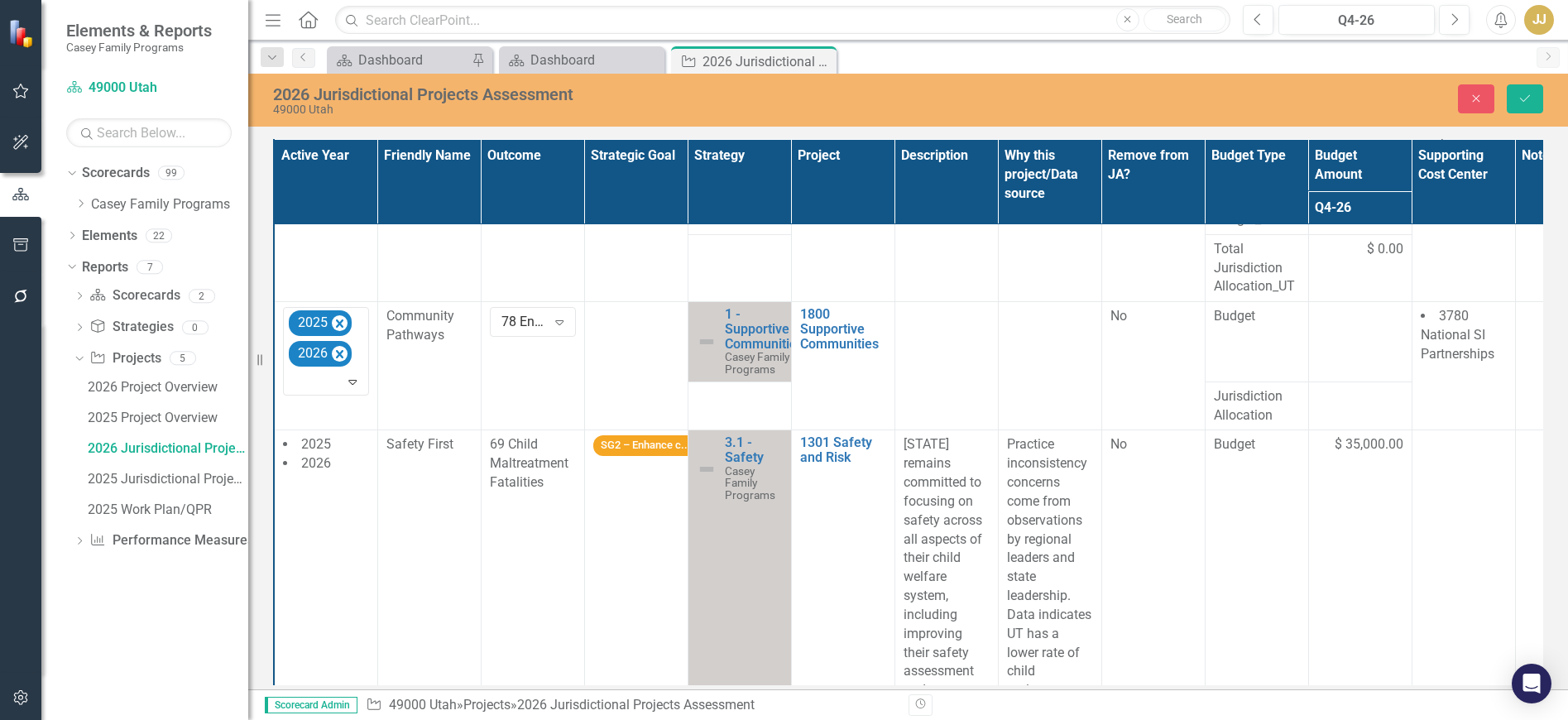 click at bounding box center (635, 366) 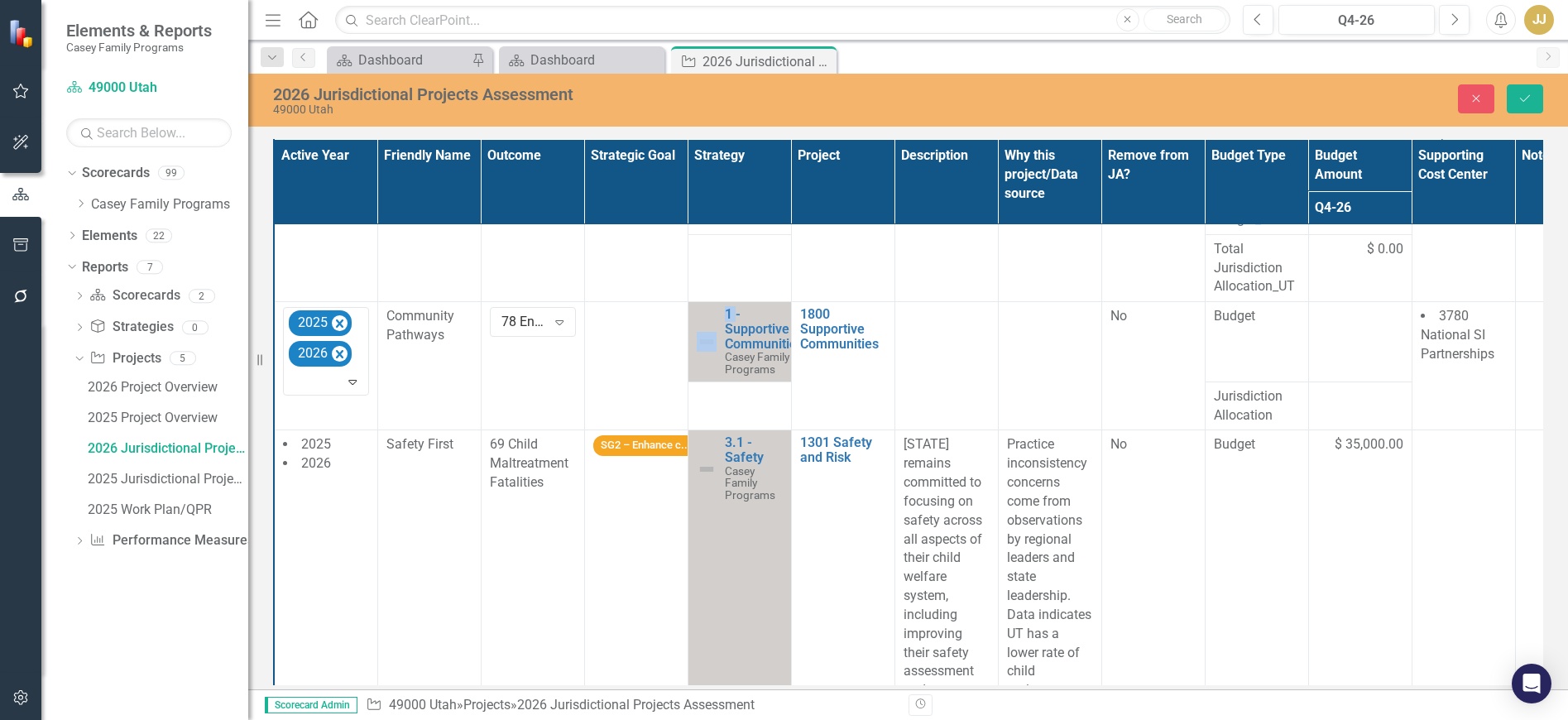 click at bounding box center (635, 366) 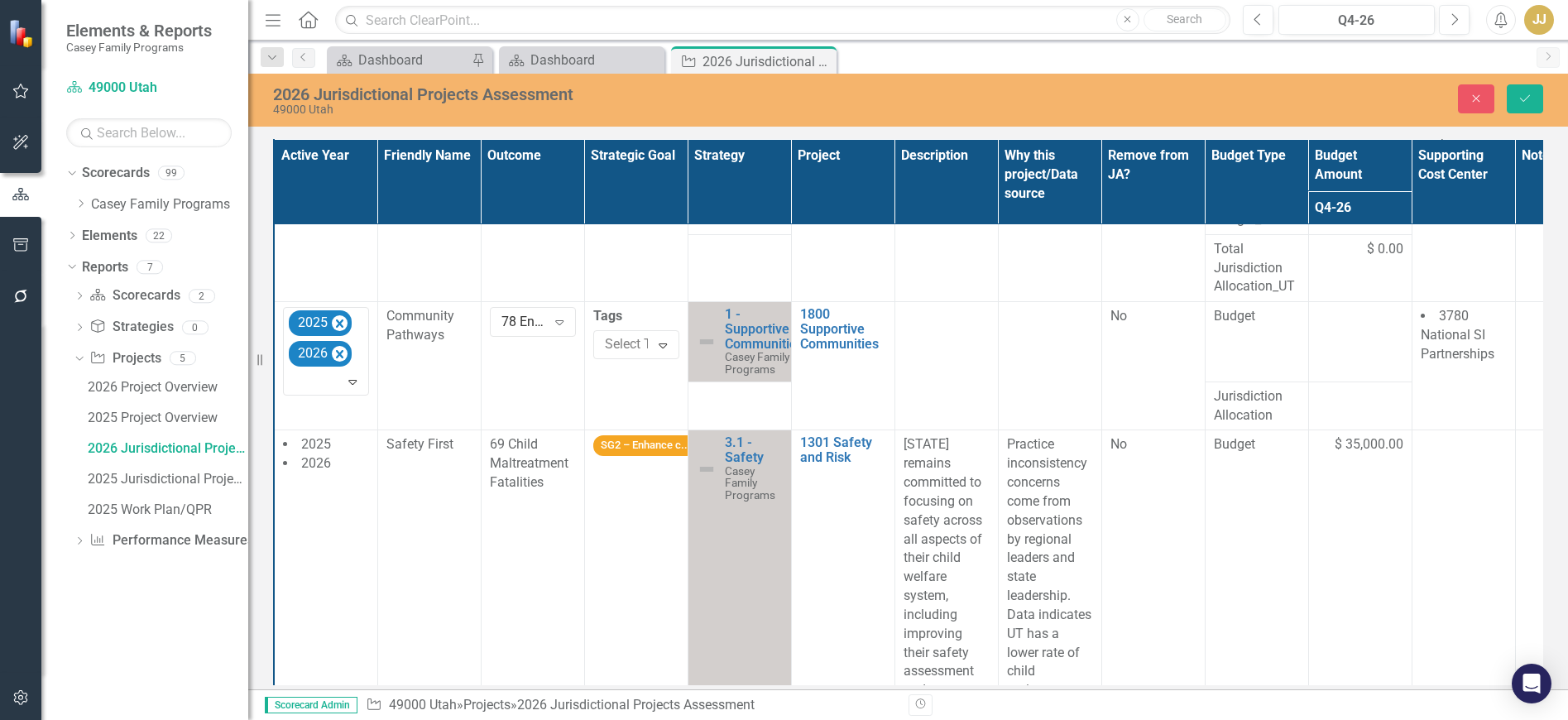 click at bounding box center (642, 344) 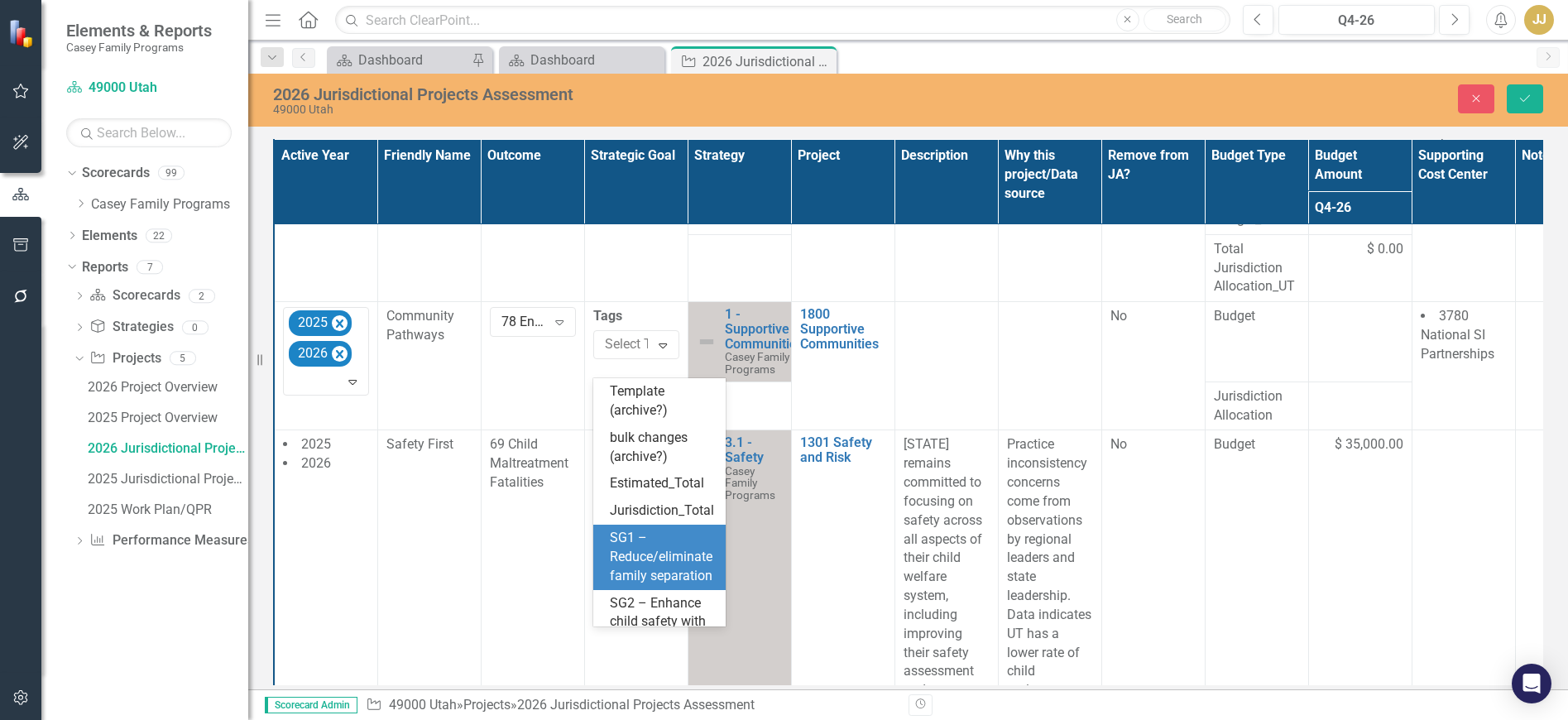 click on "SG1 – Reduce/eliminate family separation" at bounding box center [663, 557] 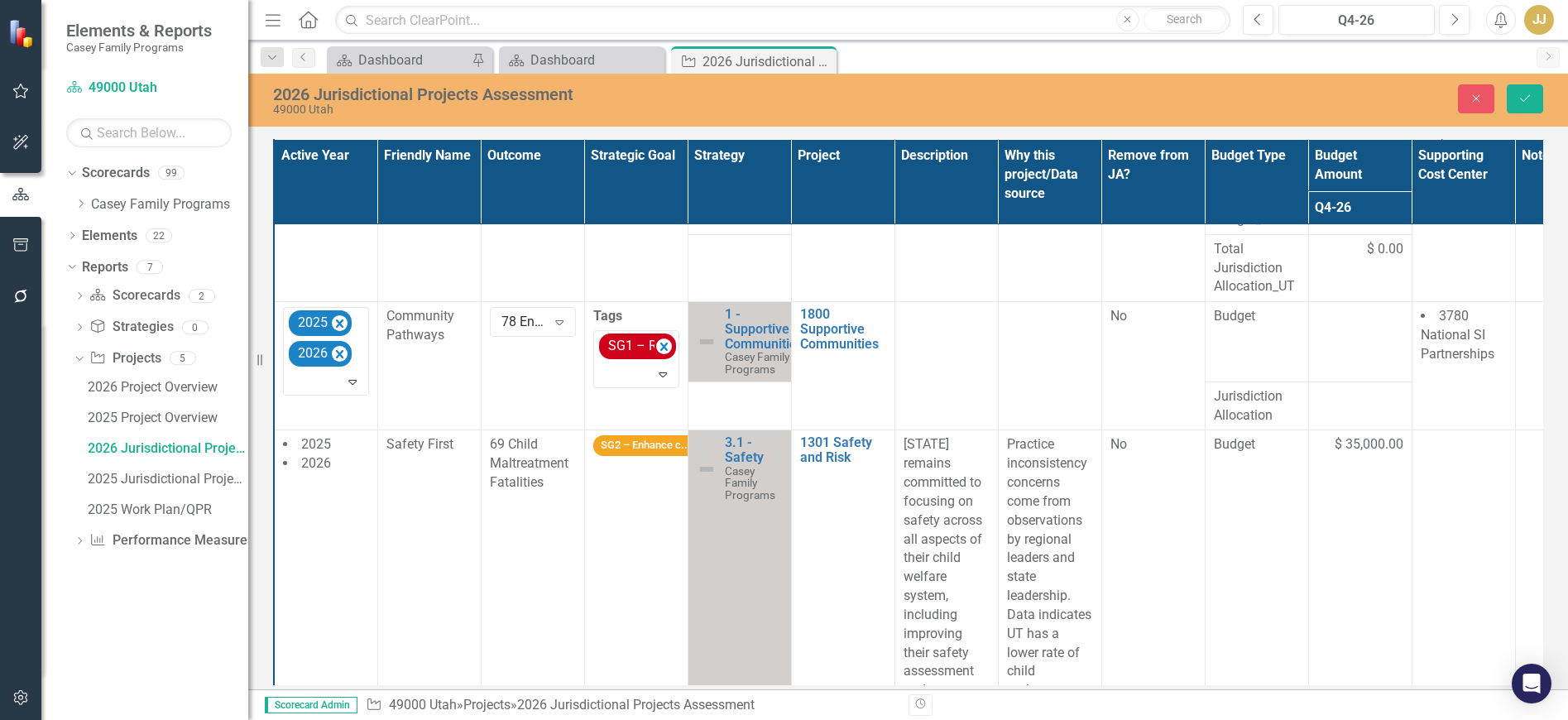 click at bounding box center (946, 366) 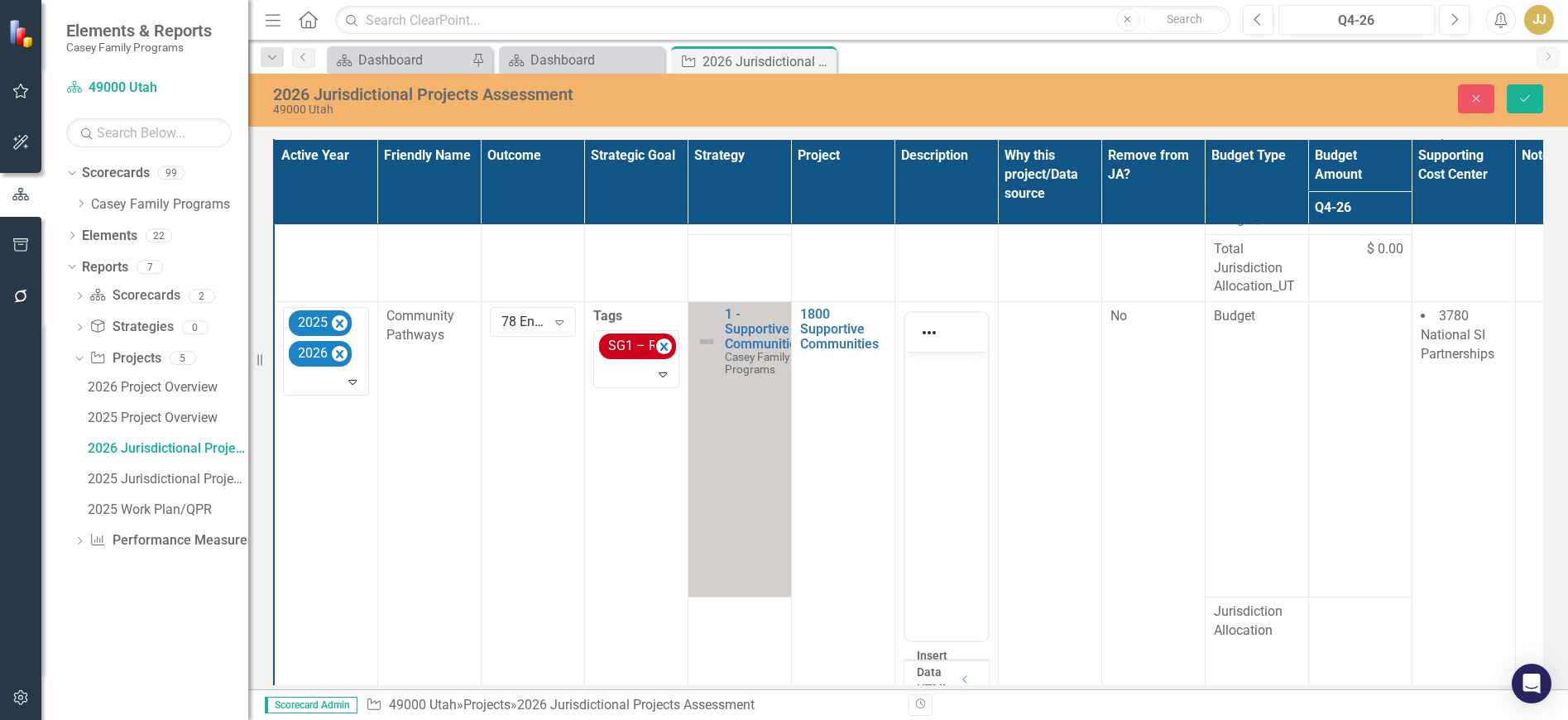 scroll, scrollTop: 0, scrollLeft: 0, axis: both 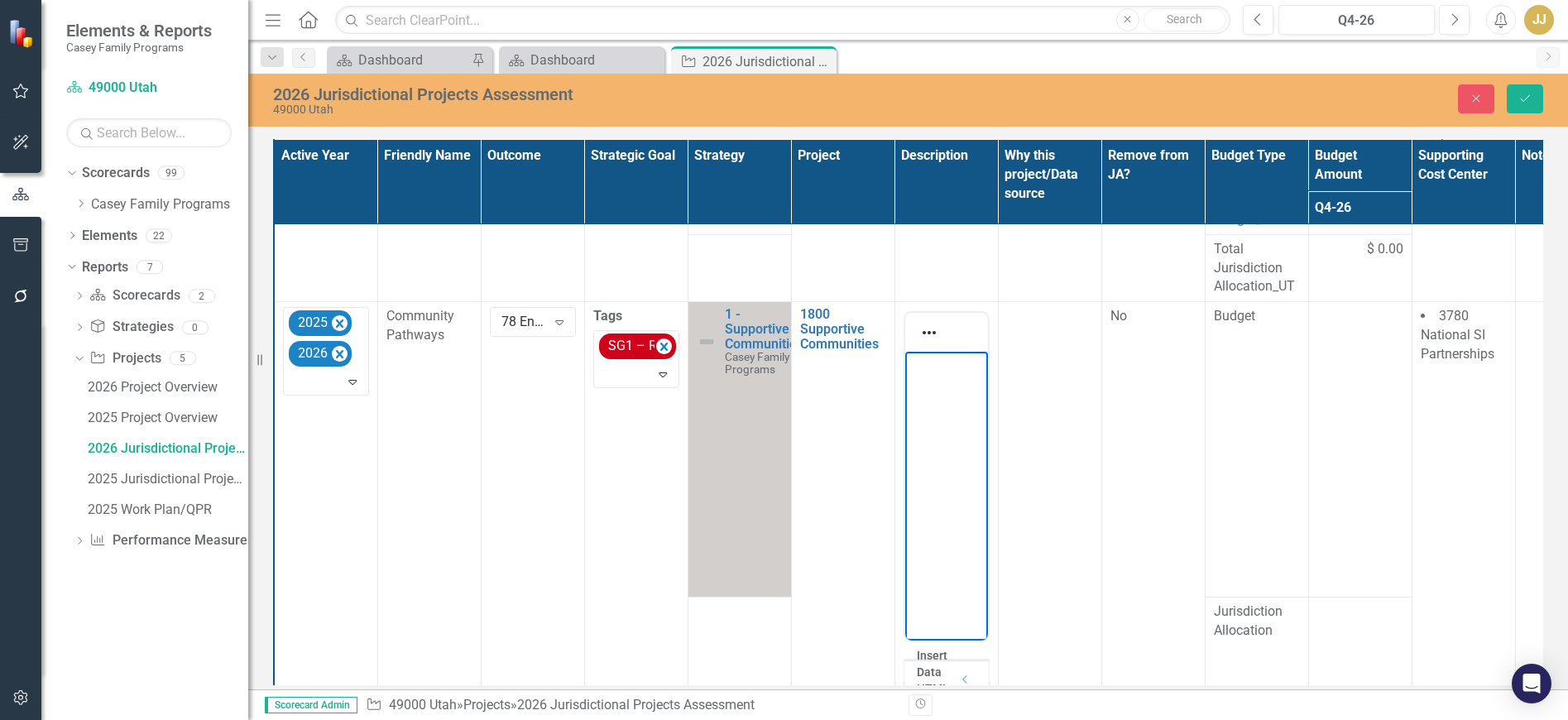 click at bounding box center (946, 476) 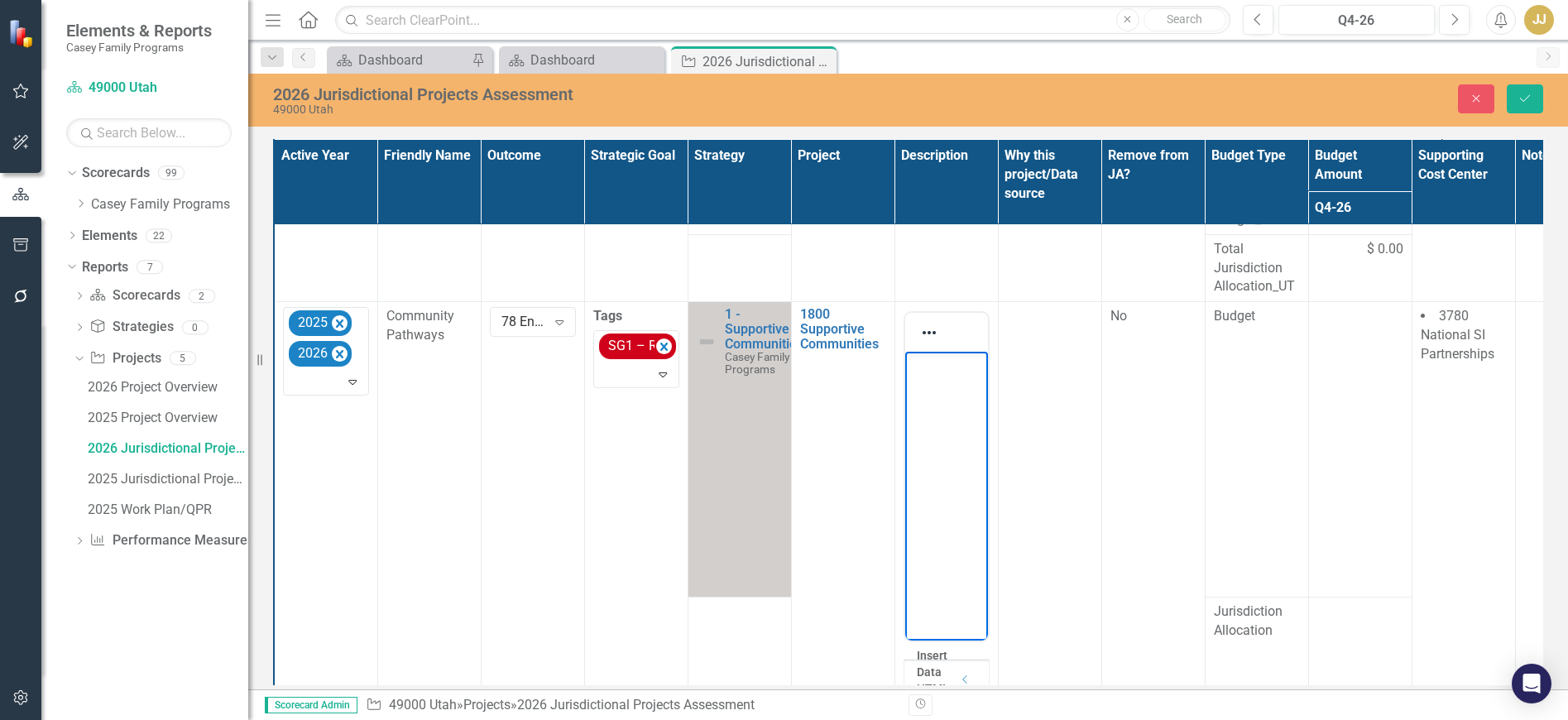 scroll, scrollTop: 248, scrollLeft: 0, axis: vertical 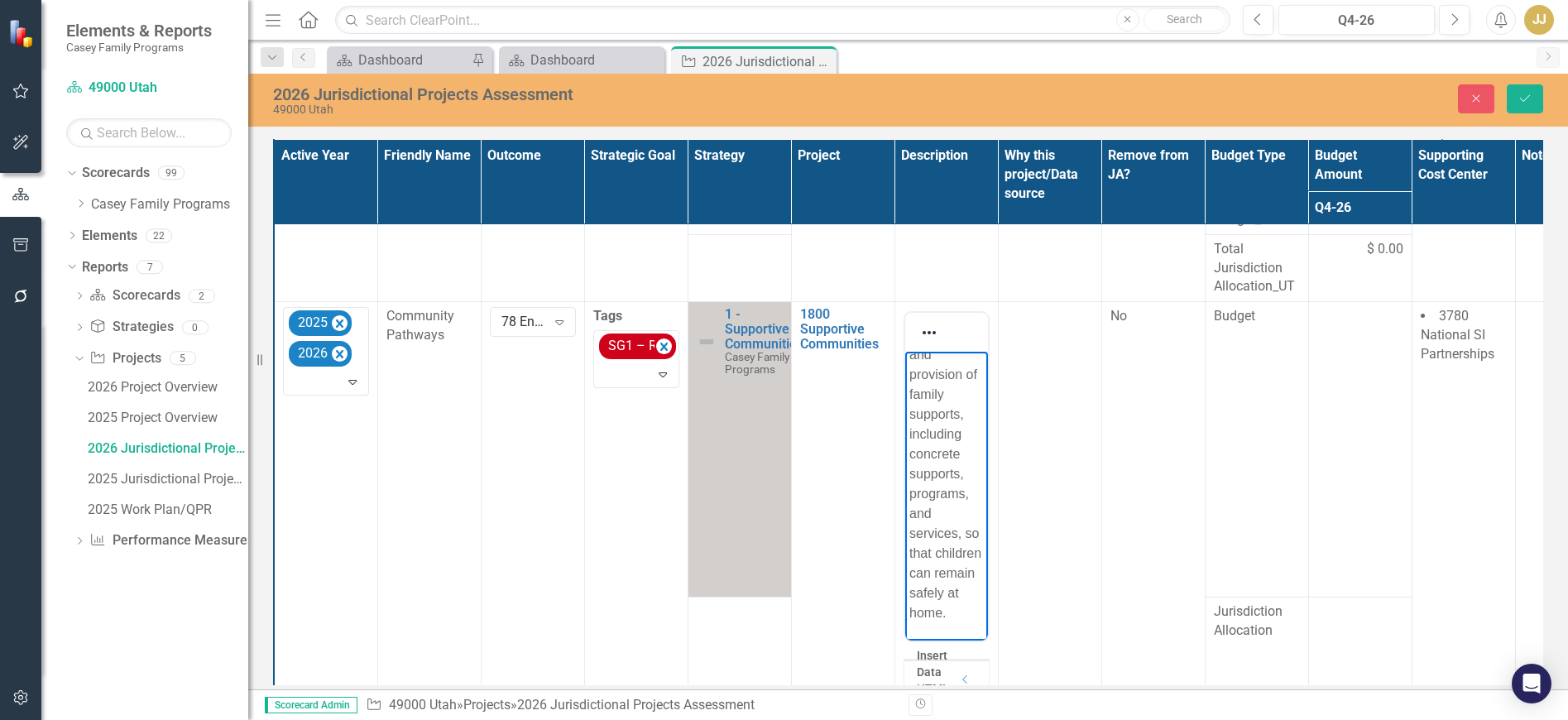 click at bounding box center (1049, 540) 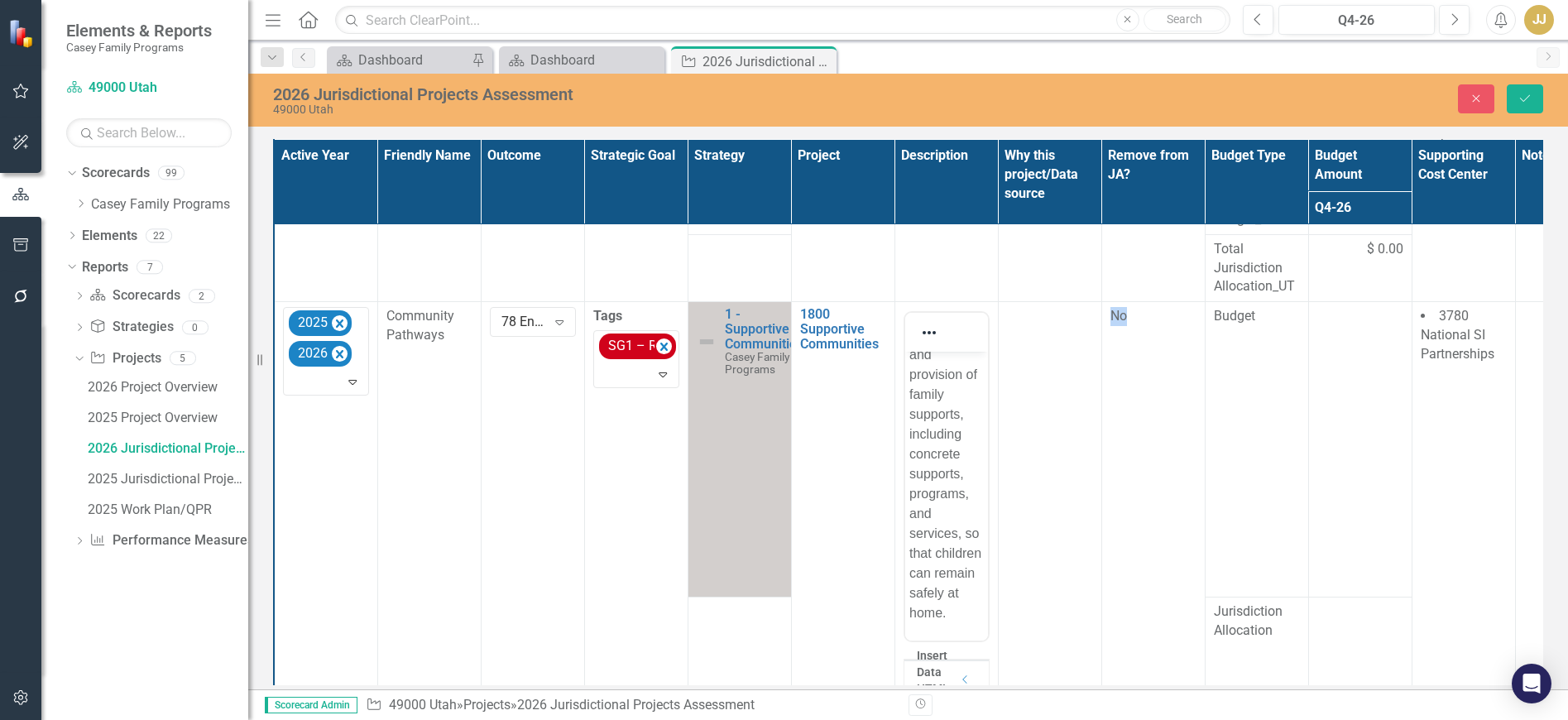 click at bounding box center [1049, 540] 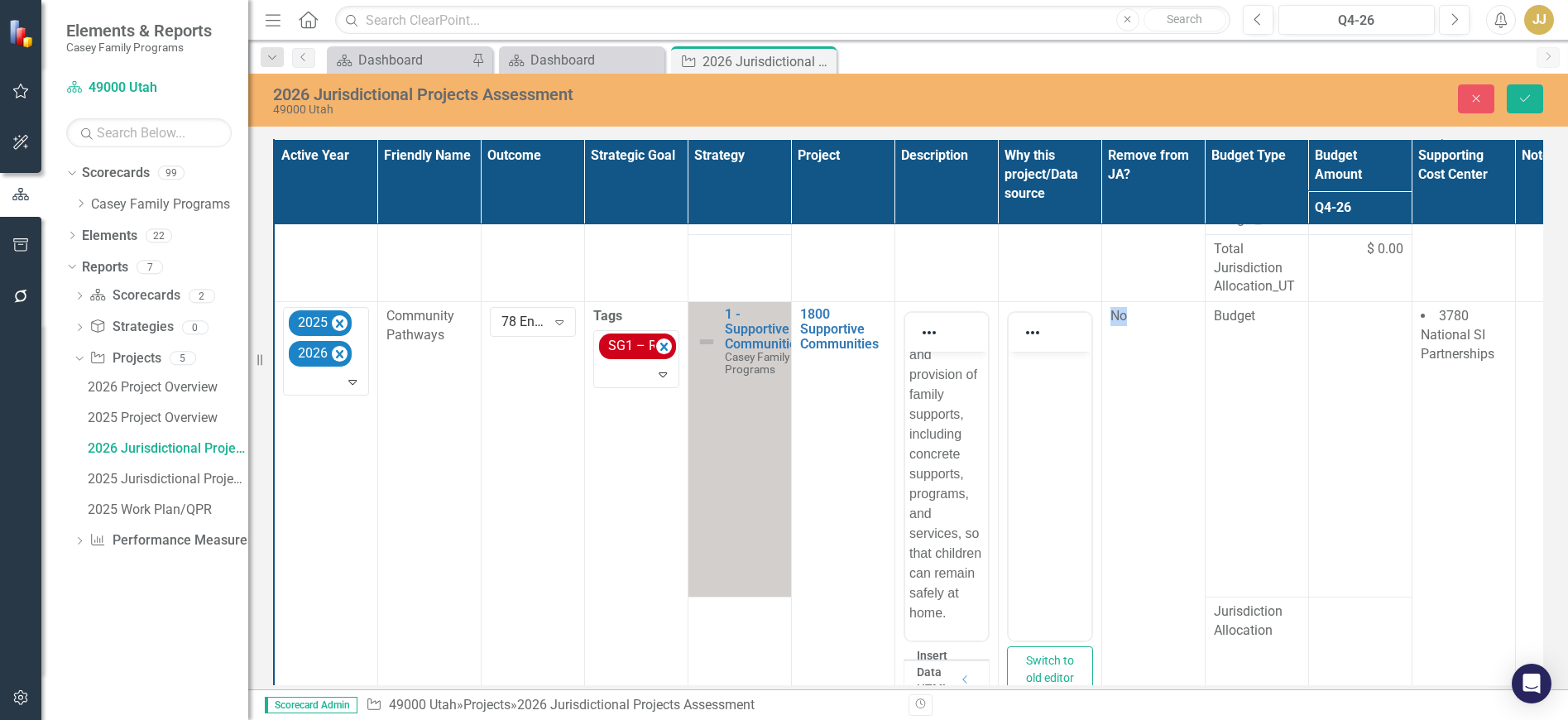scroll, scrollTop: 0, scrollLeft: 0, axis: both 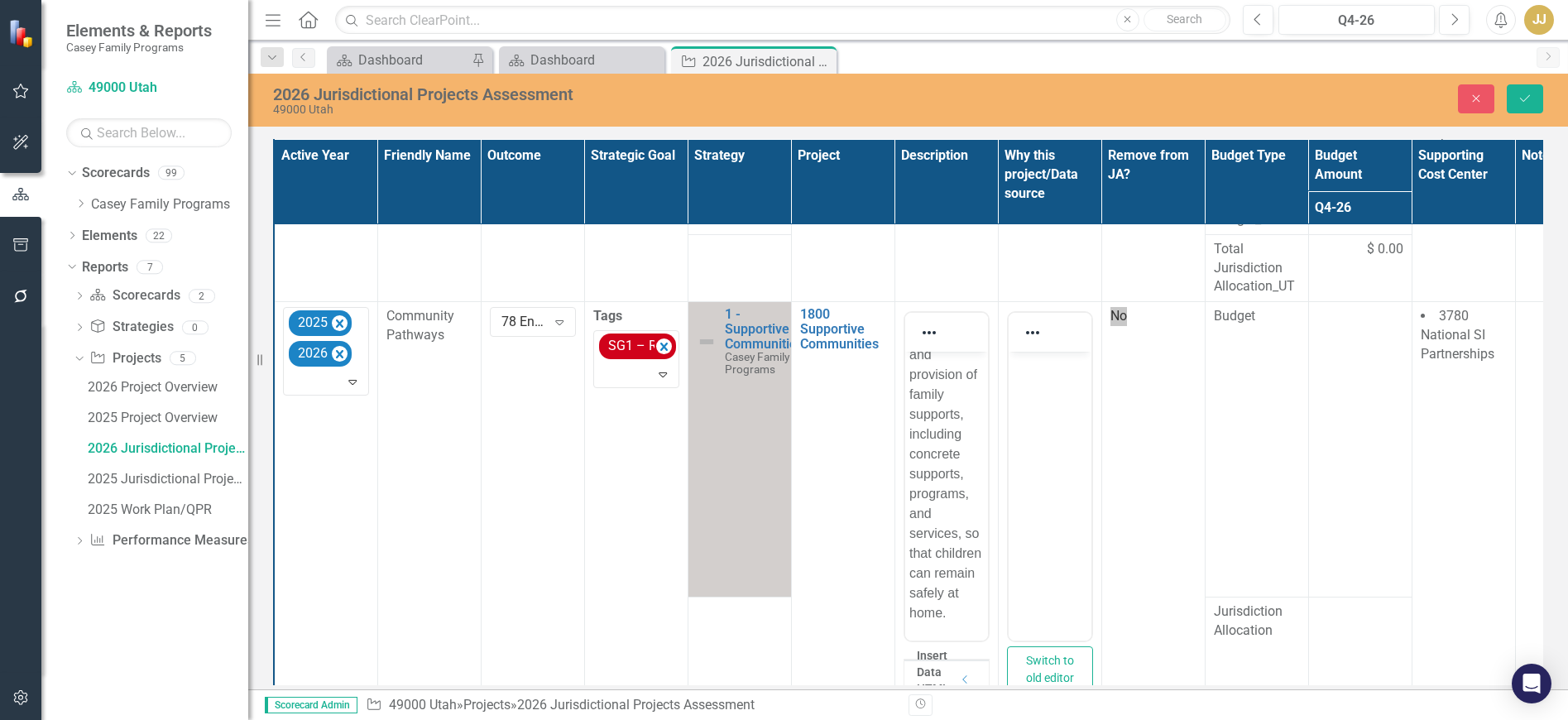 click at bounding box center [1049, 476] 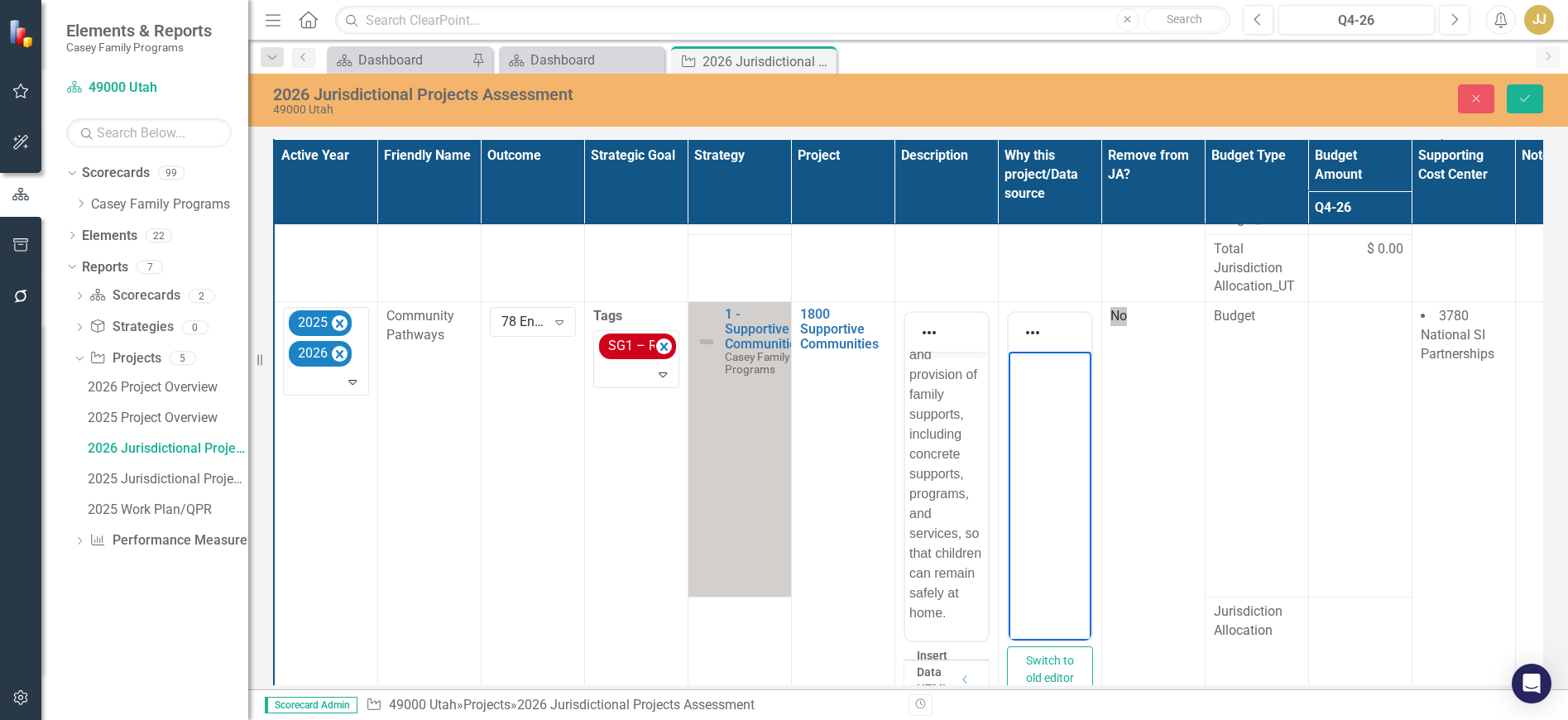 scroll, scrollTop: 308, scrollLeft: 0, axis: vertical 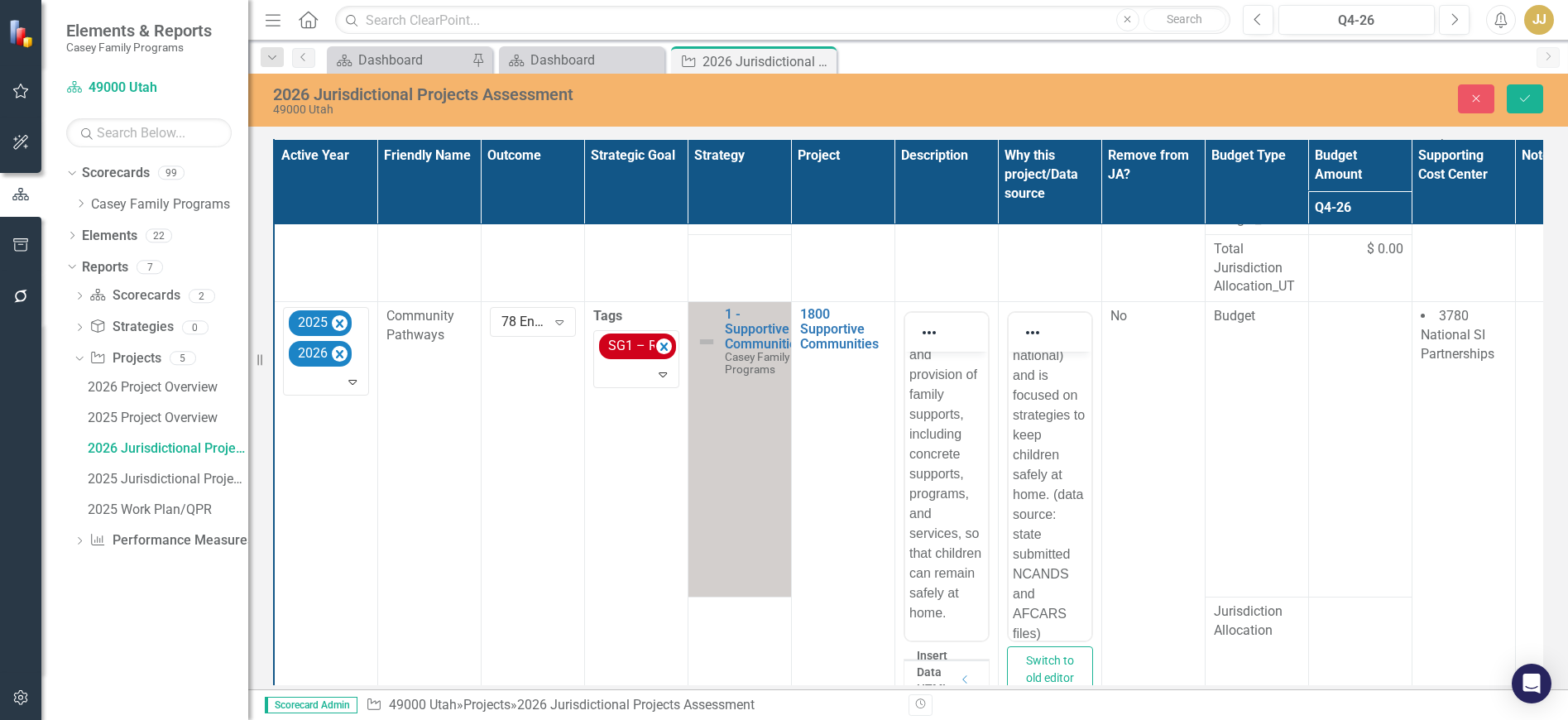 click at bounding box center (1359, 449) 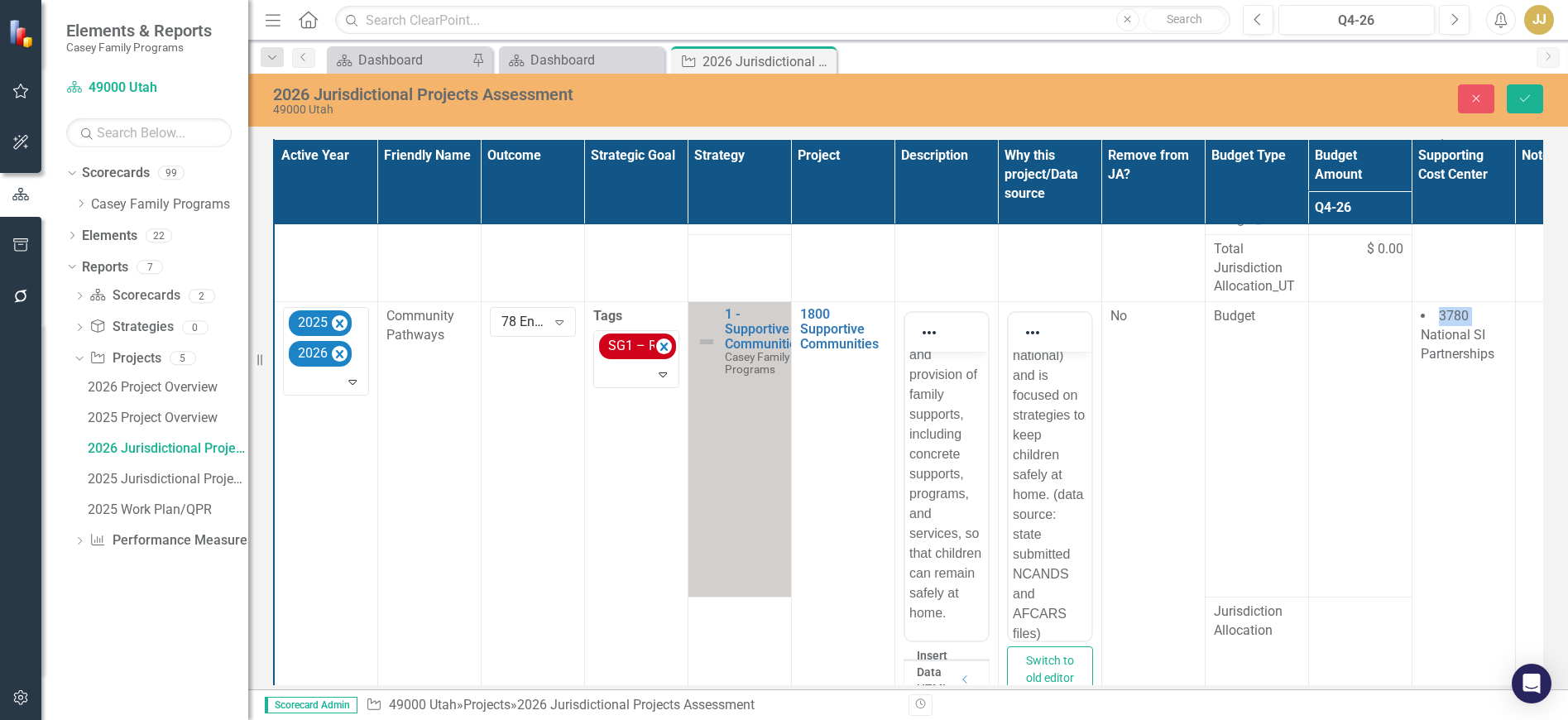click at bounding box center [1359, 449] 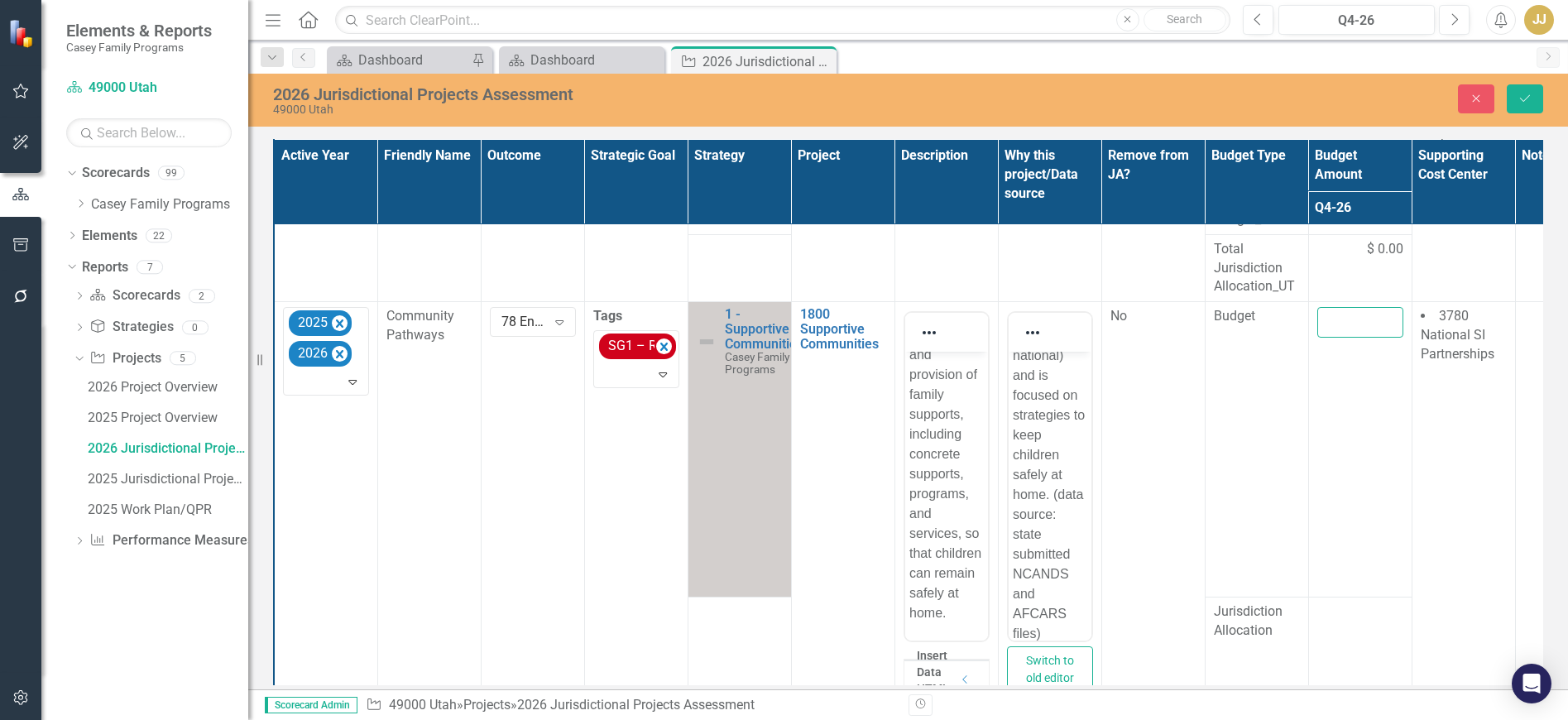 click at bounding box center [1360, 322] 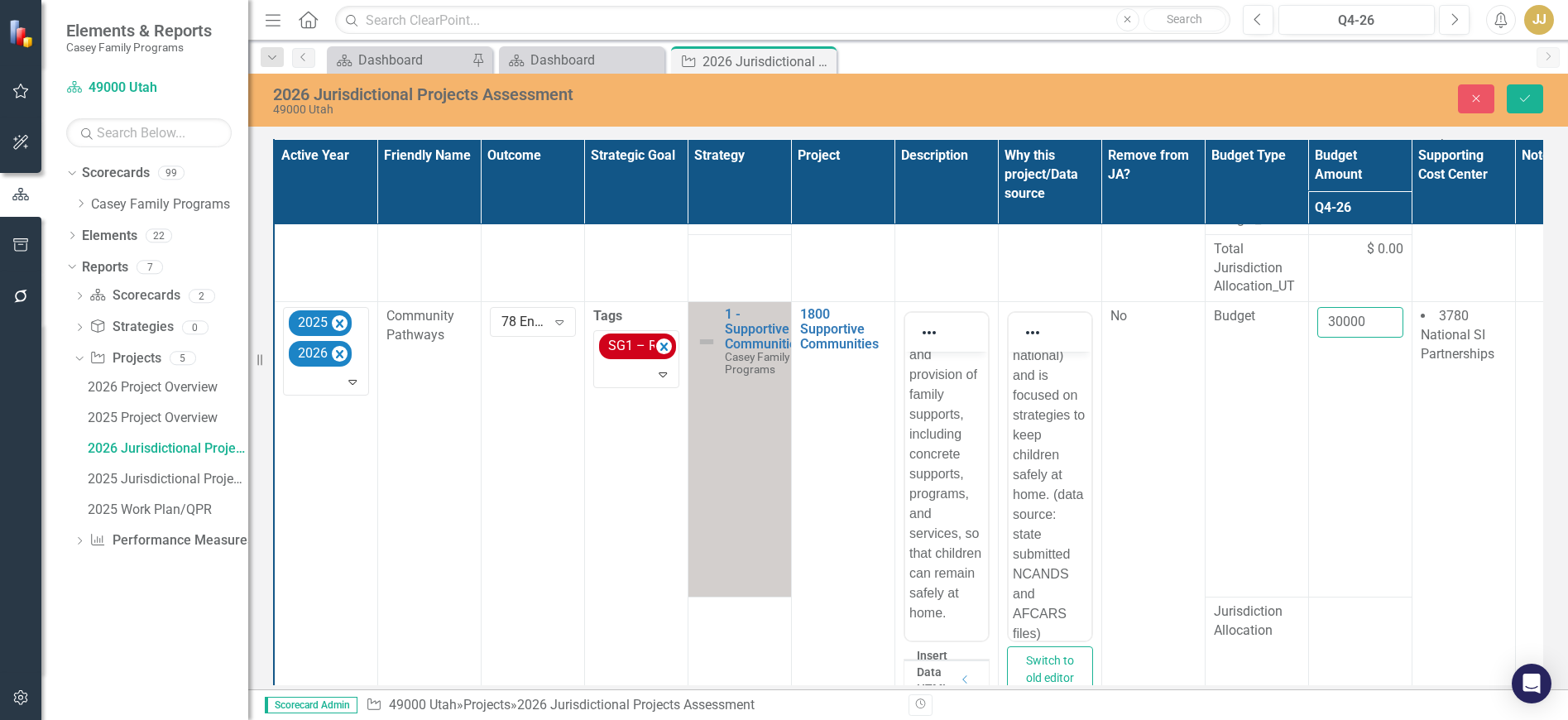 type on "30000" 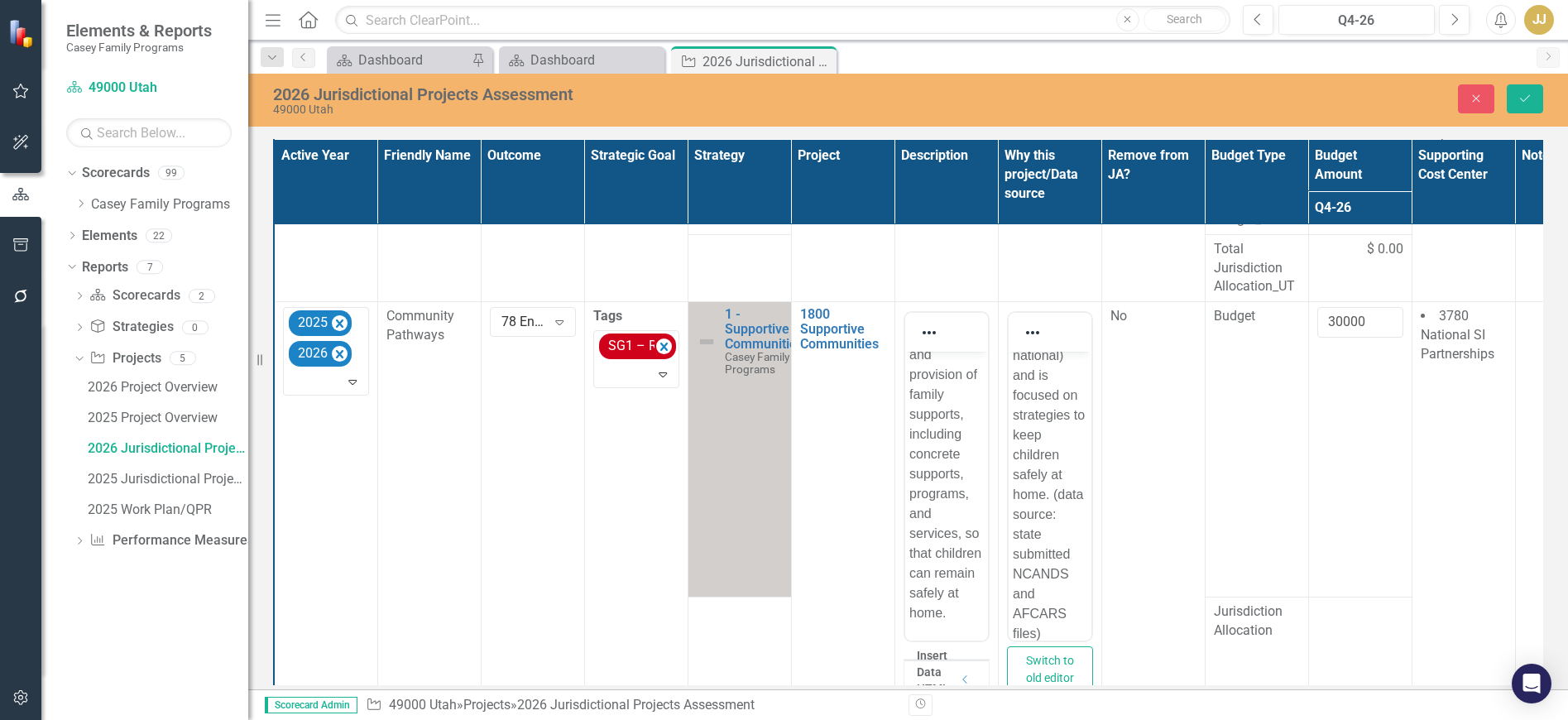 click on "30000" at bounding box center (1359, 449) 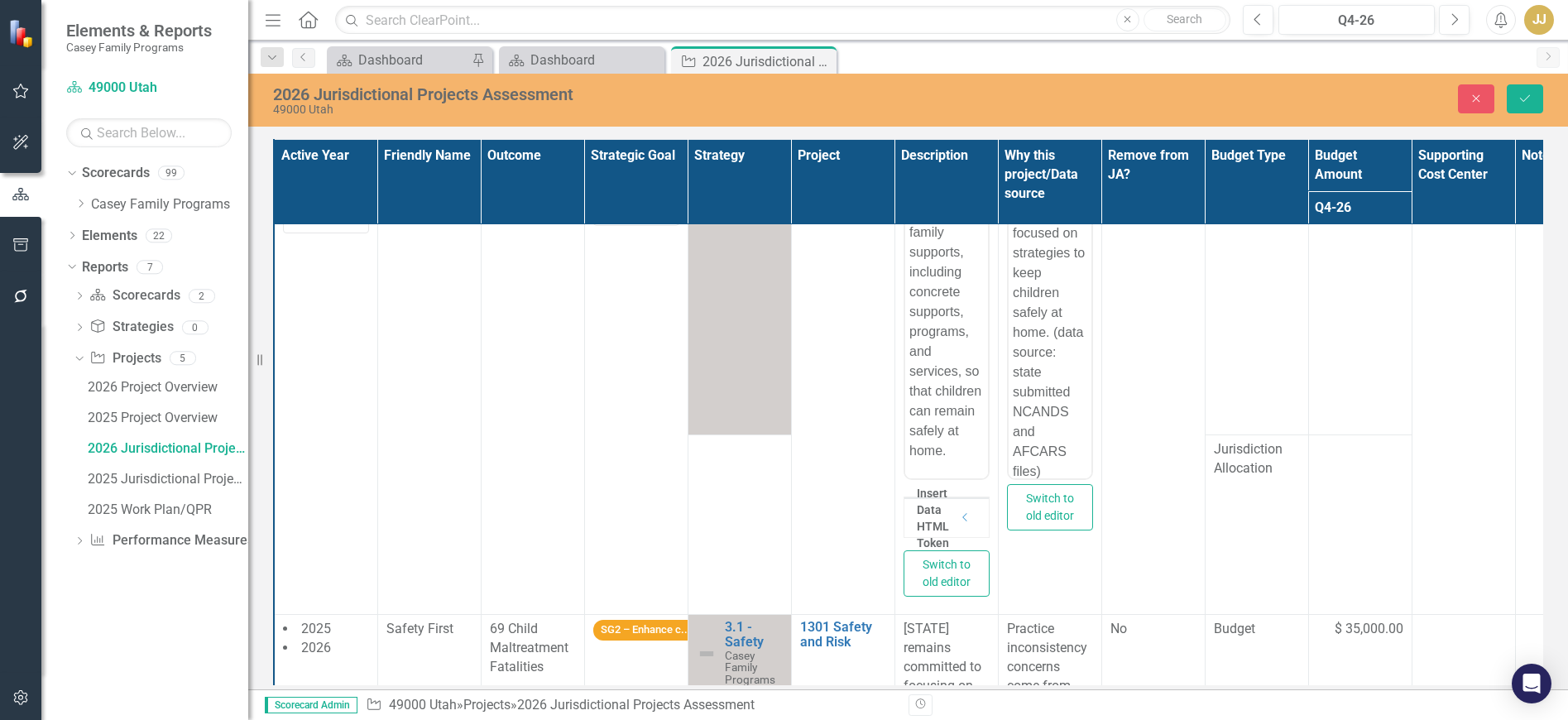 scroll, scrollTop: 745, scrollLeft: 0, axis: vertical 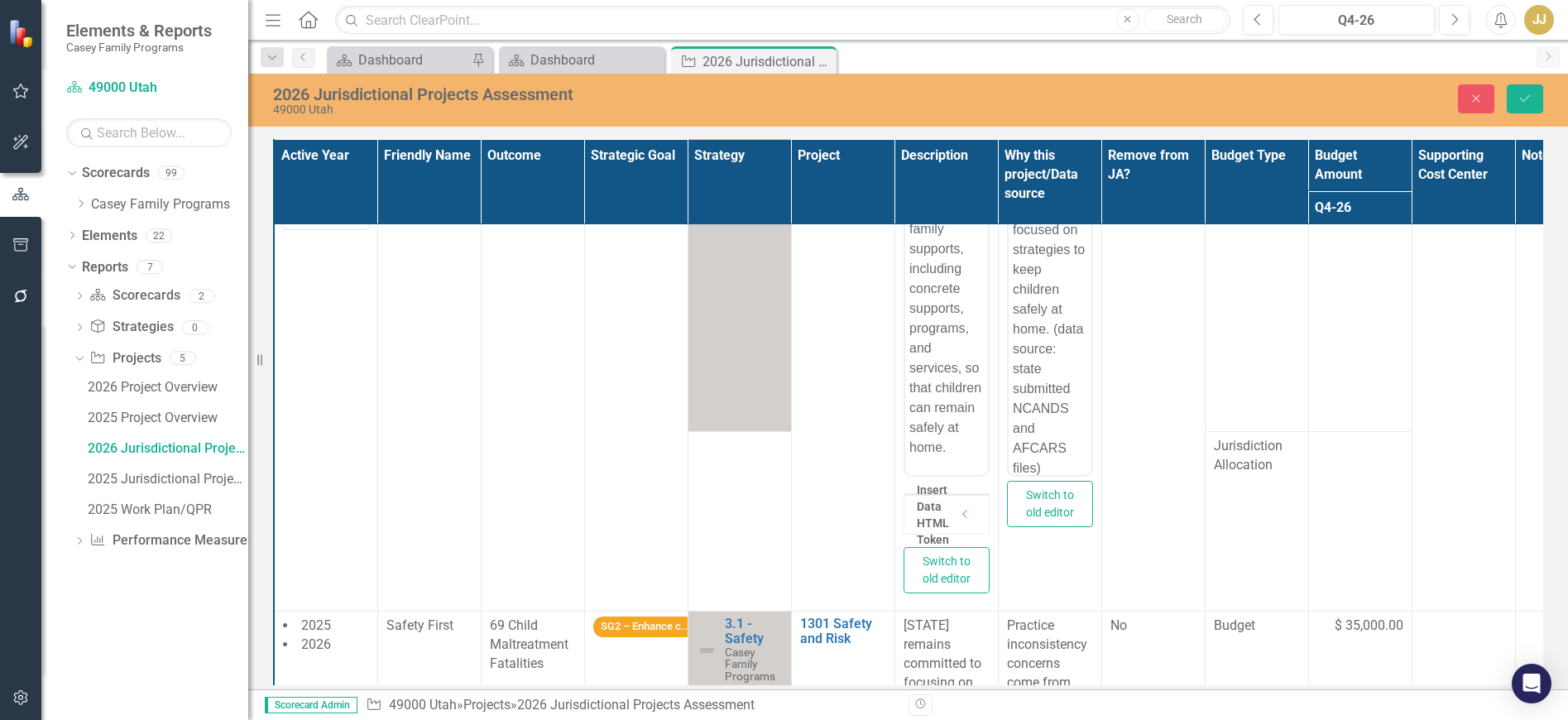 click at bounding box center (1359, 521) 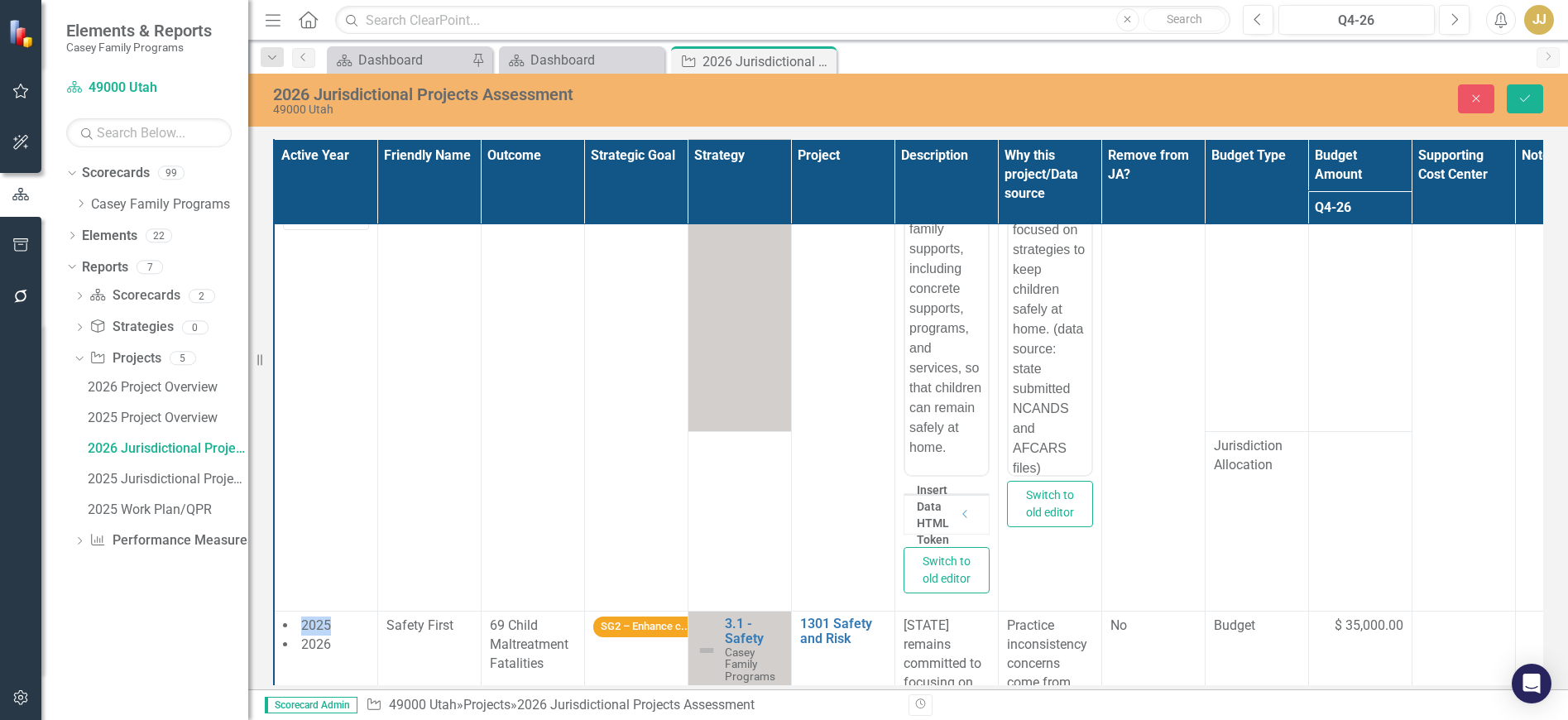 click at bounding box center (1359, 521) 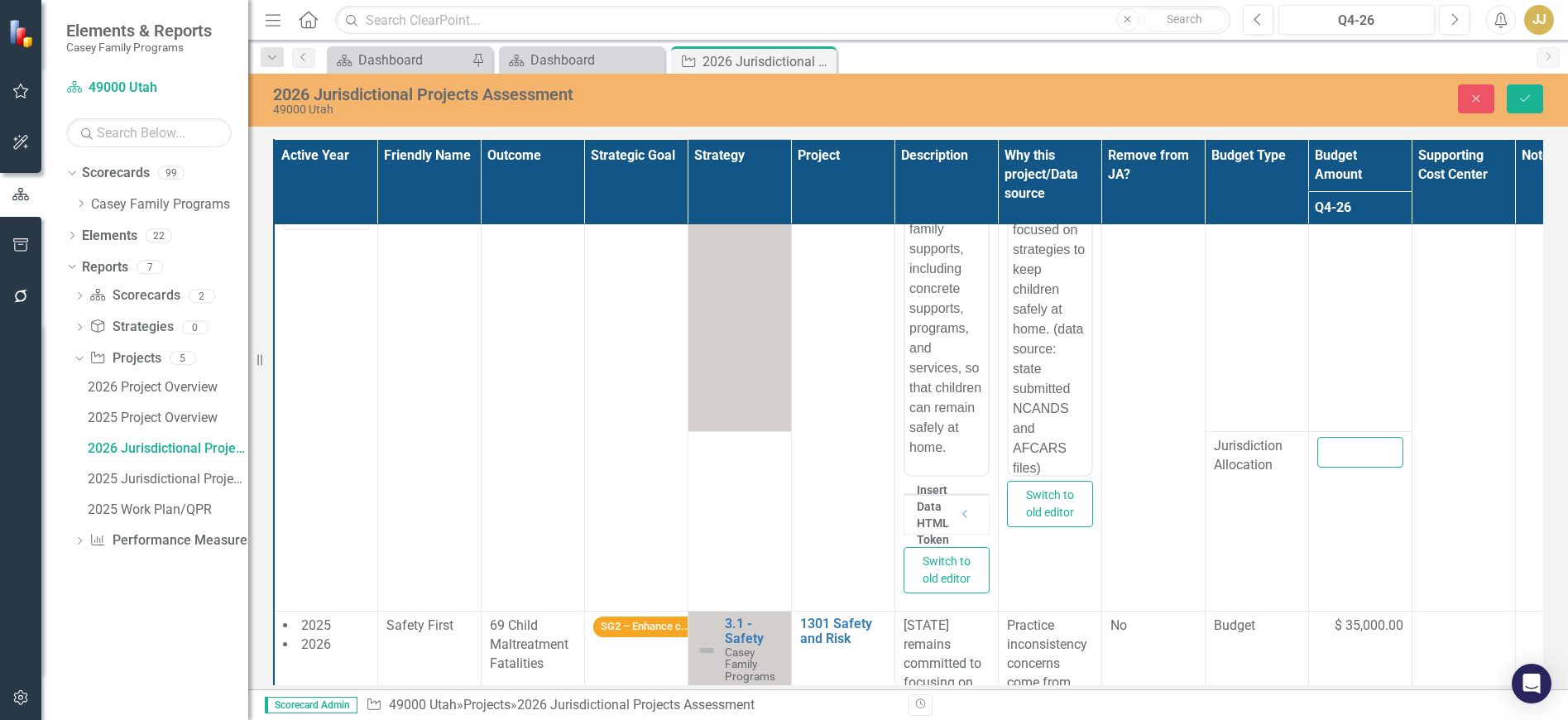 click at bounding box center [1360, 452] 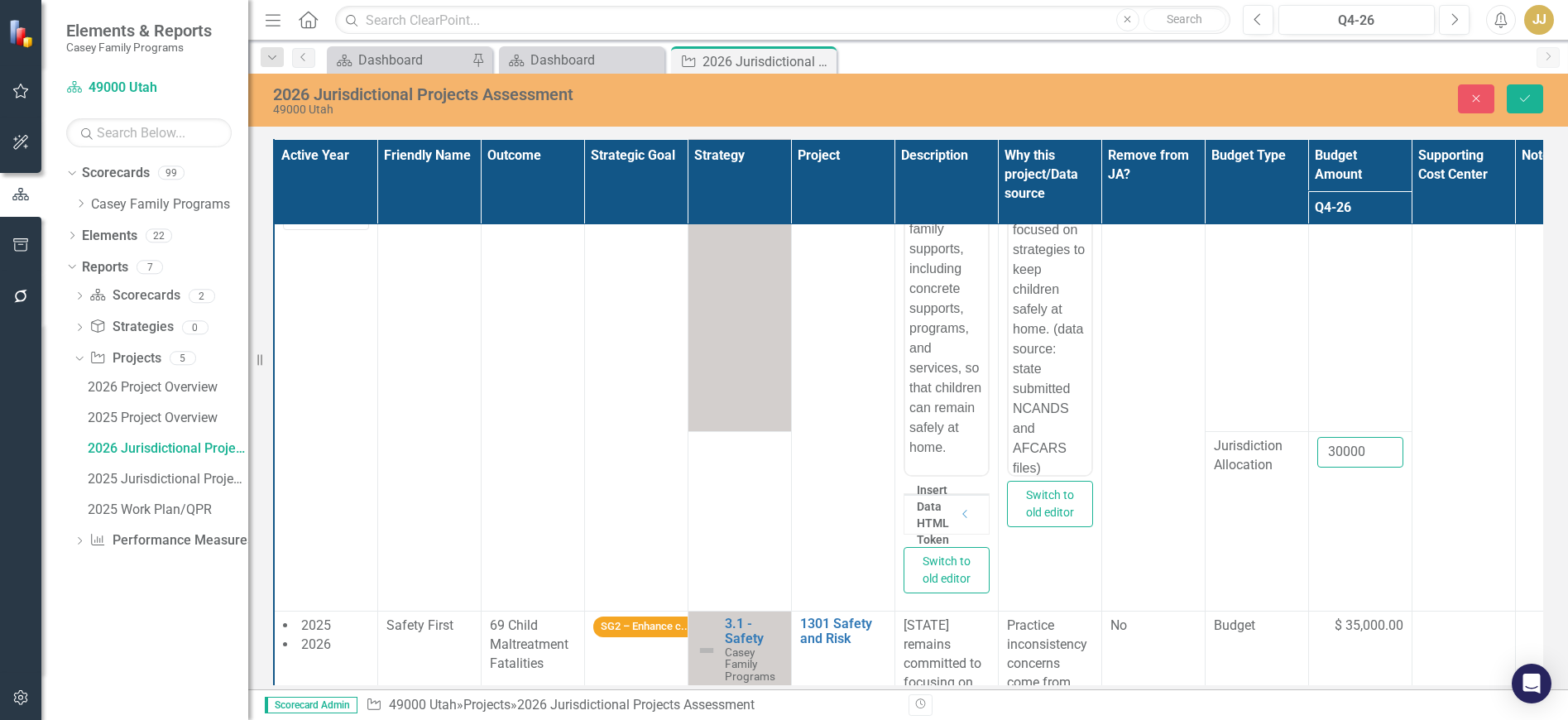 type on "30000" 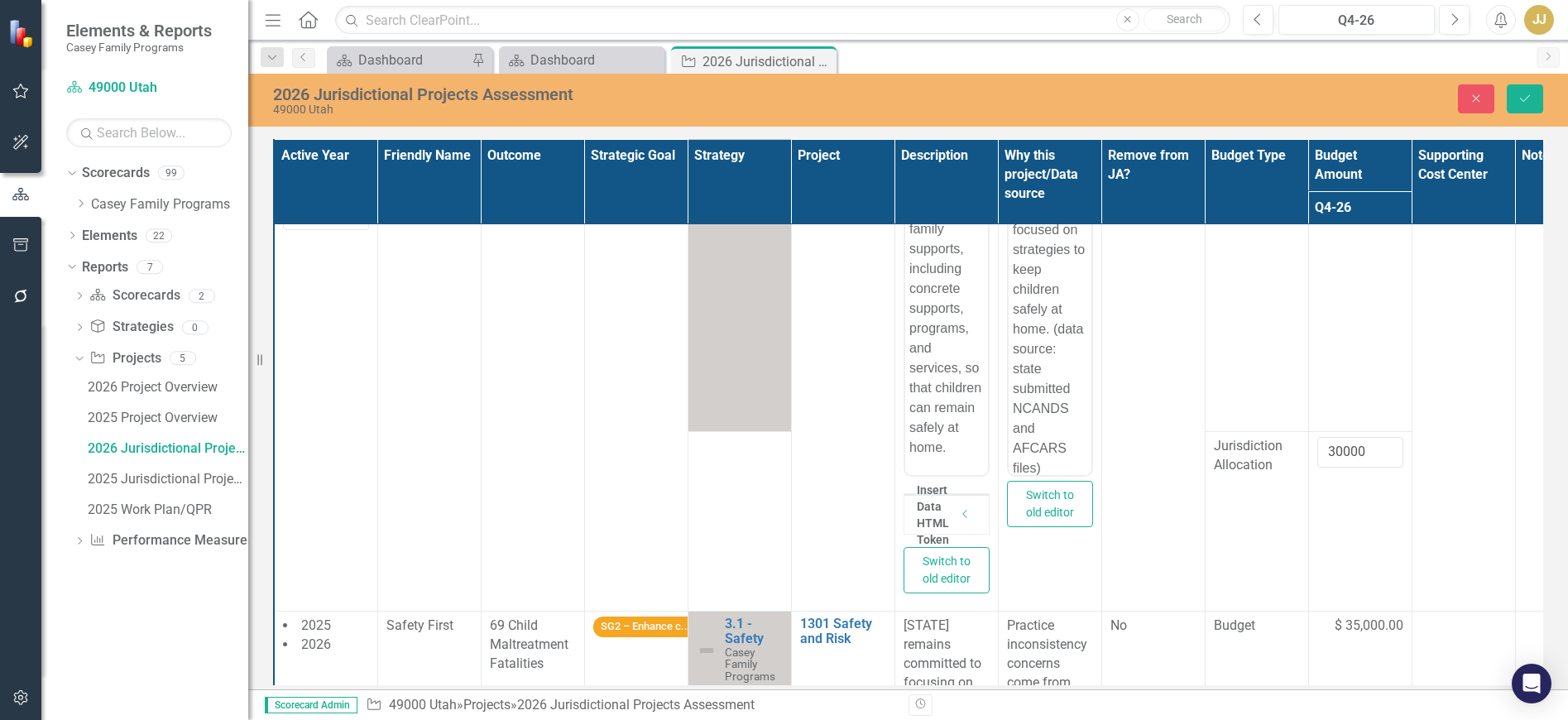 click on "30000" at bounding box center [1359, 521] 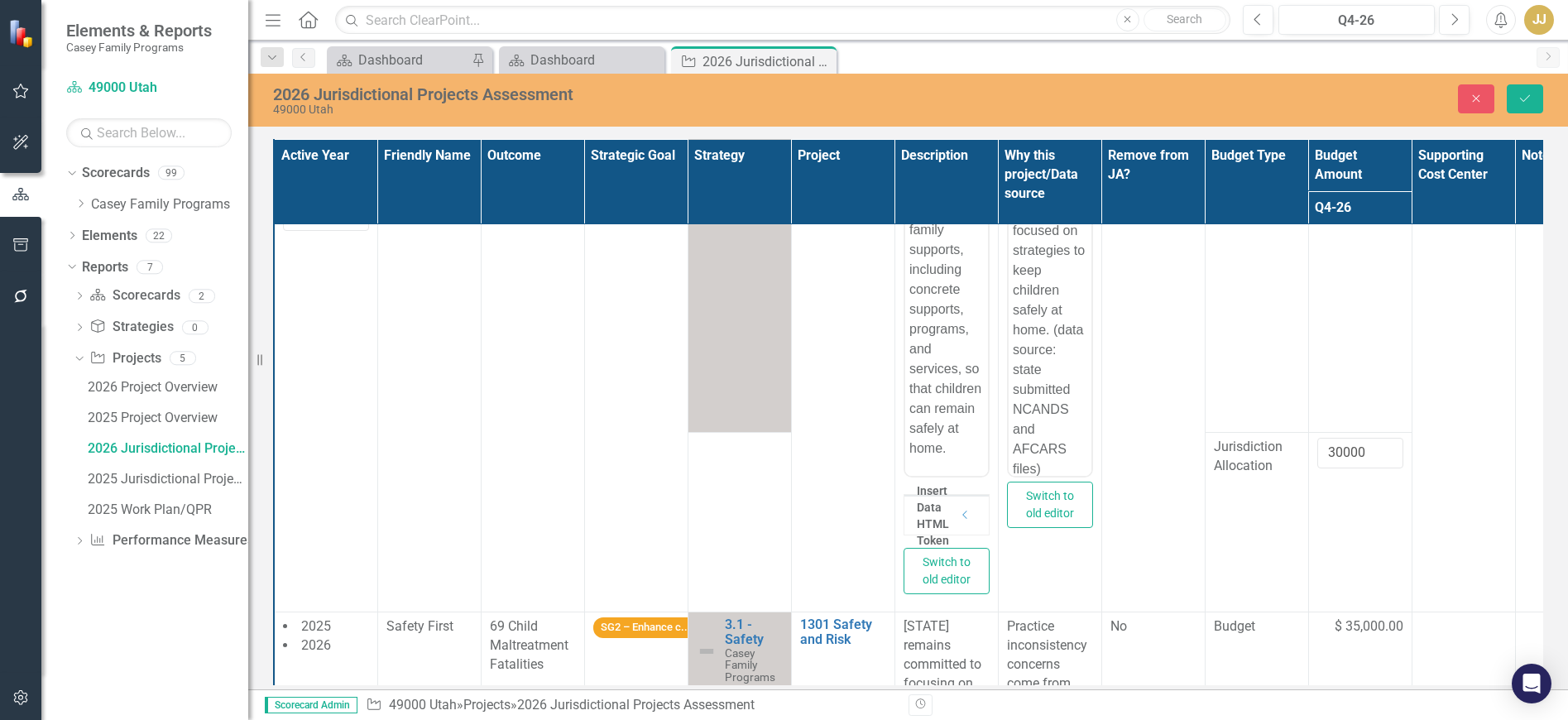 scroll, scrollTop: 745, scrollLeft: 0, axis: vertical 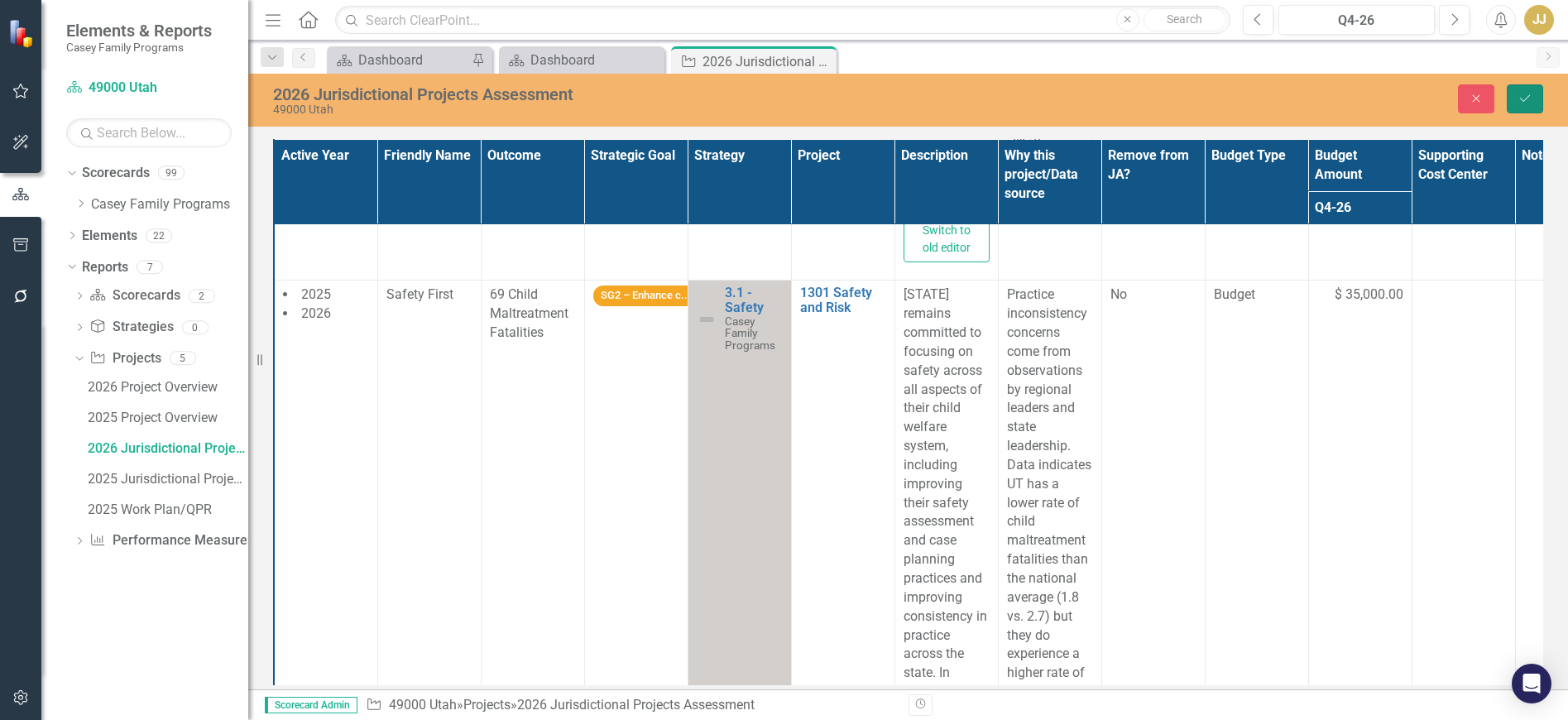 click on "Save" at bounding box center [1525, 98] 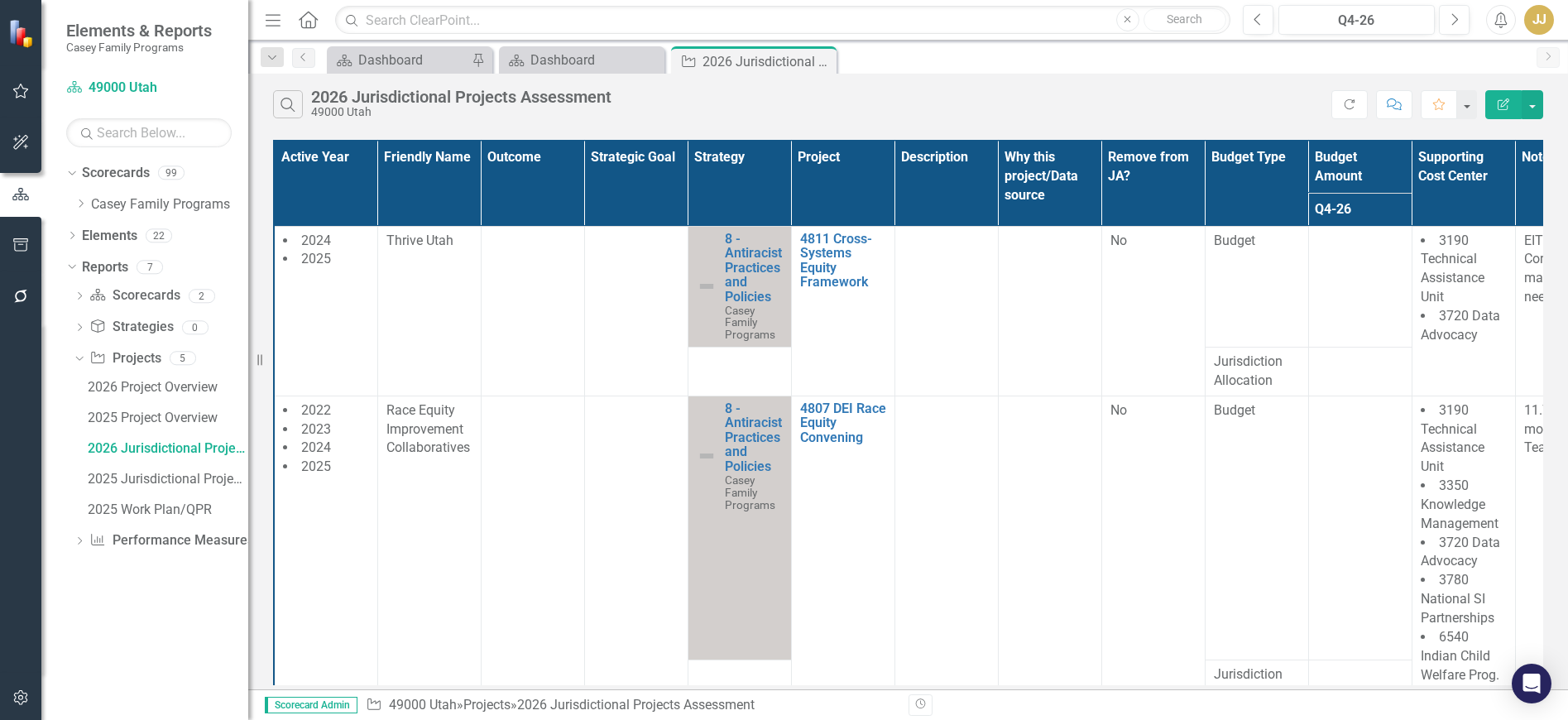 click on "Race Equity Improvement Collaboratives" at bounding box center [428, 429] 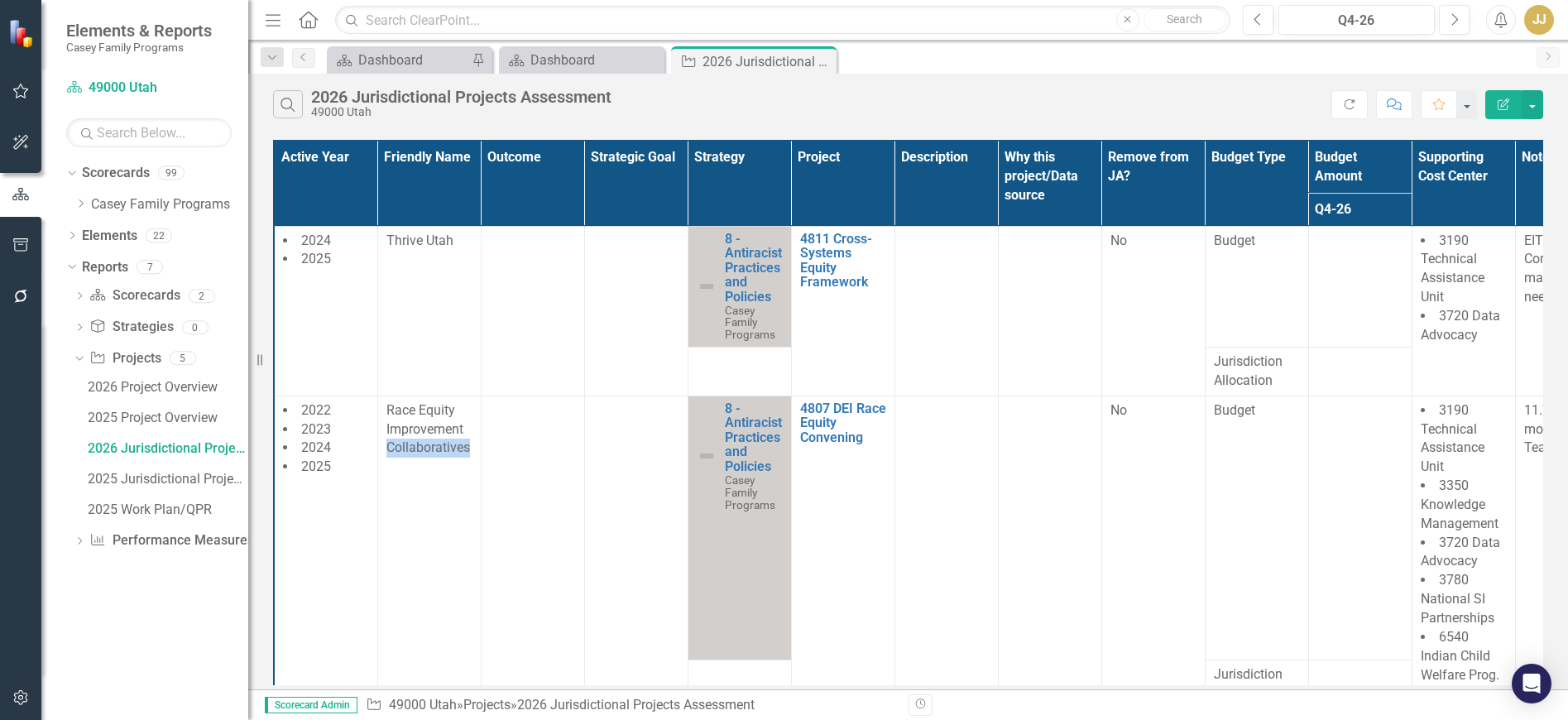 click on "Race Equity Improvement Collaboratives" at bounding box center (428, 429) 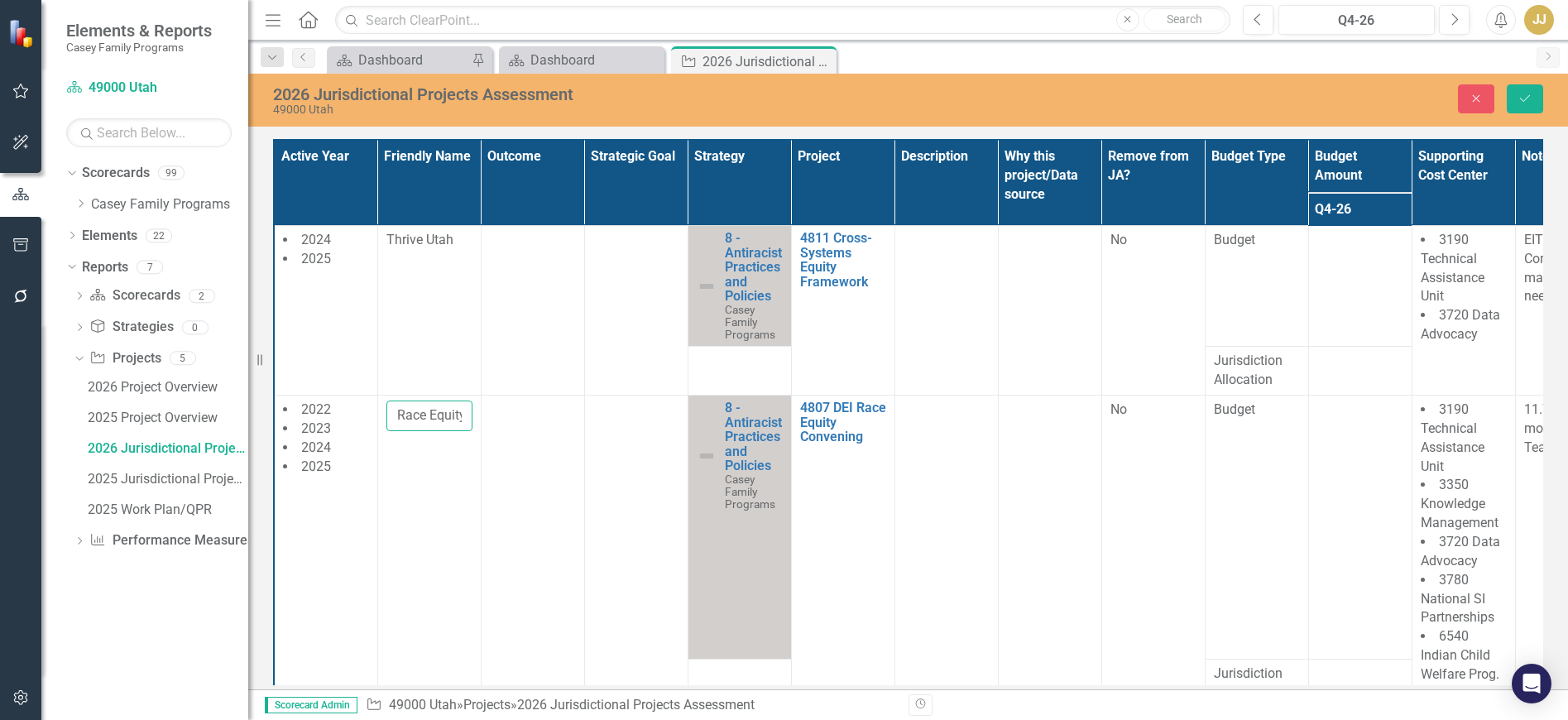 click on "Race Equity Improvement Collaboratives" at bounding box center [429, 415] 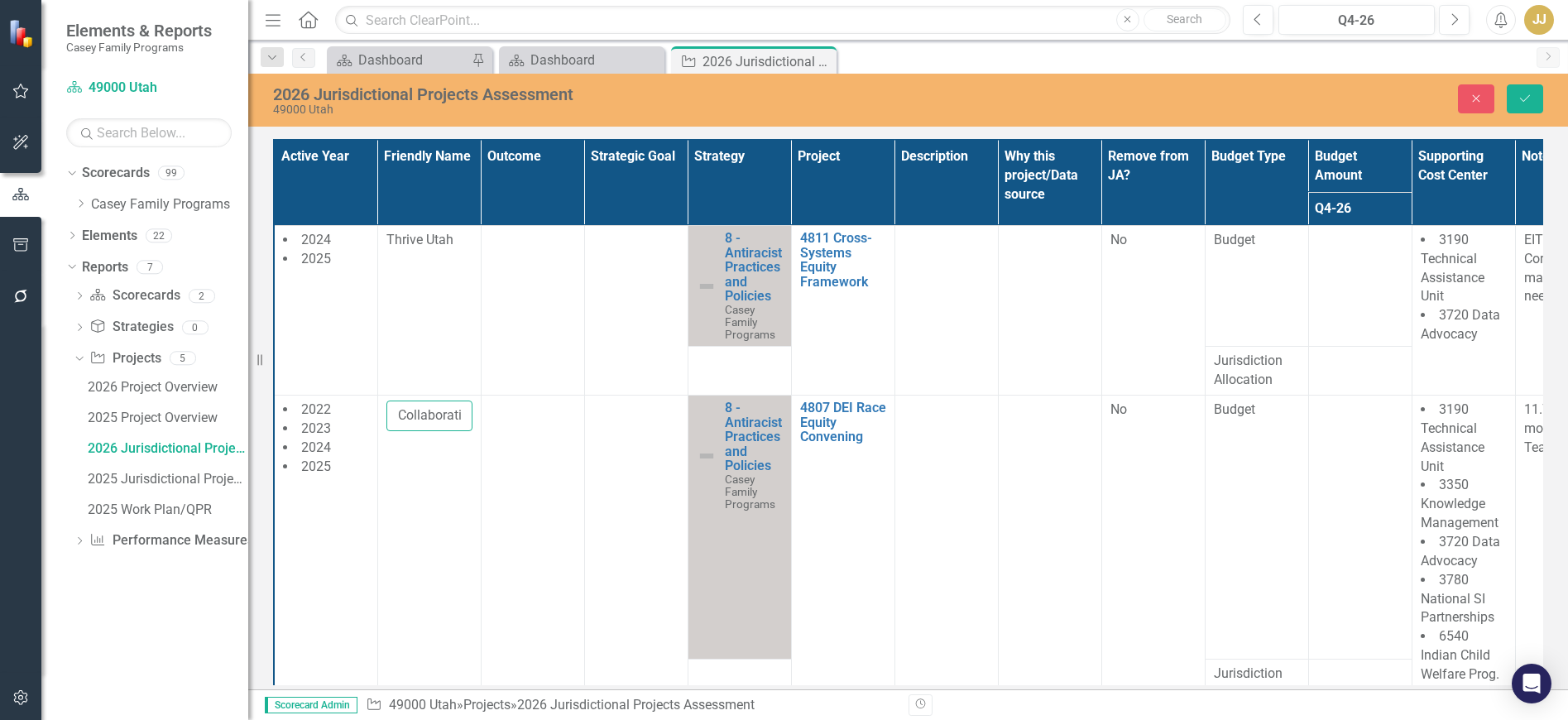 scroll, scrollTop: 0, scrollLeft: 171, axis: horizontal 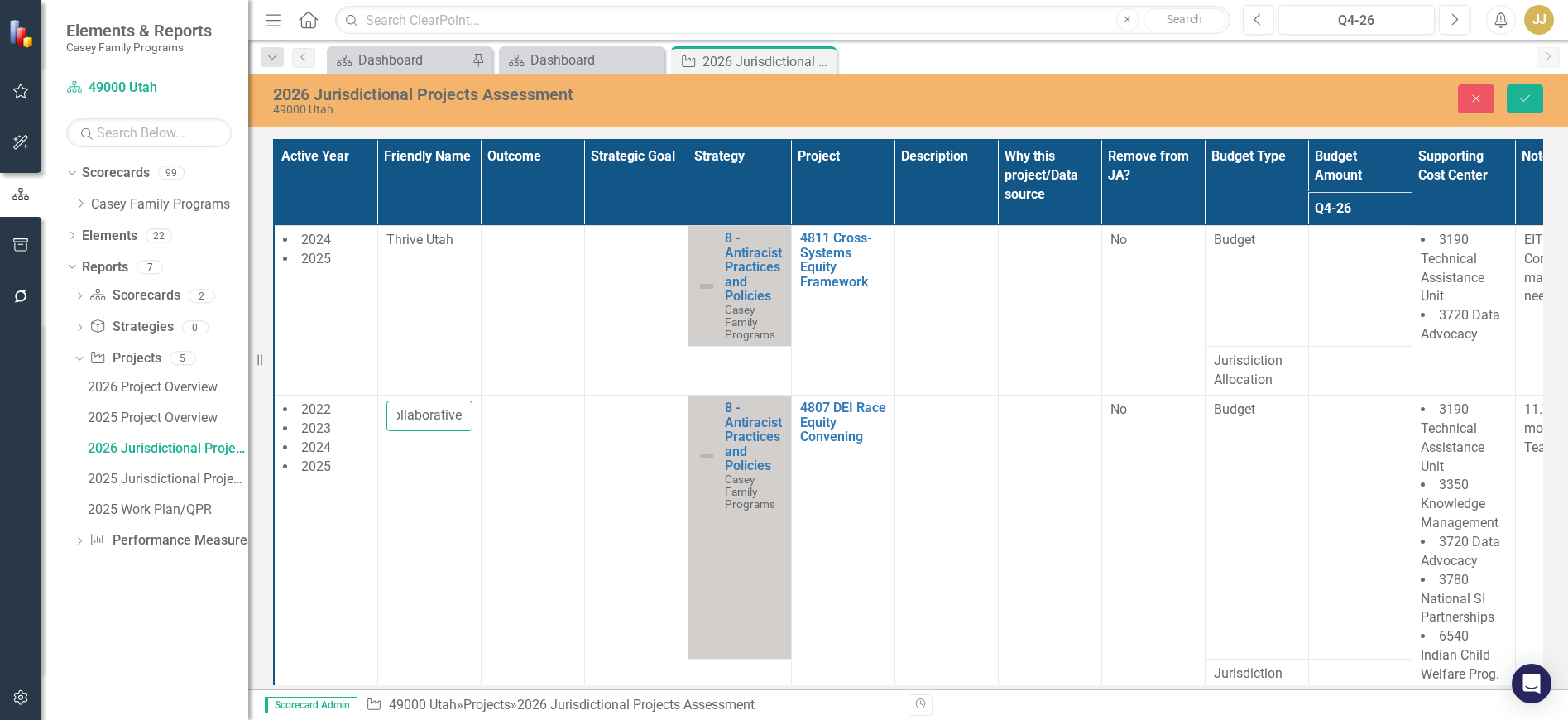 type on "Well-Being Transformation Collaborative" 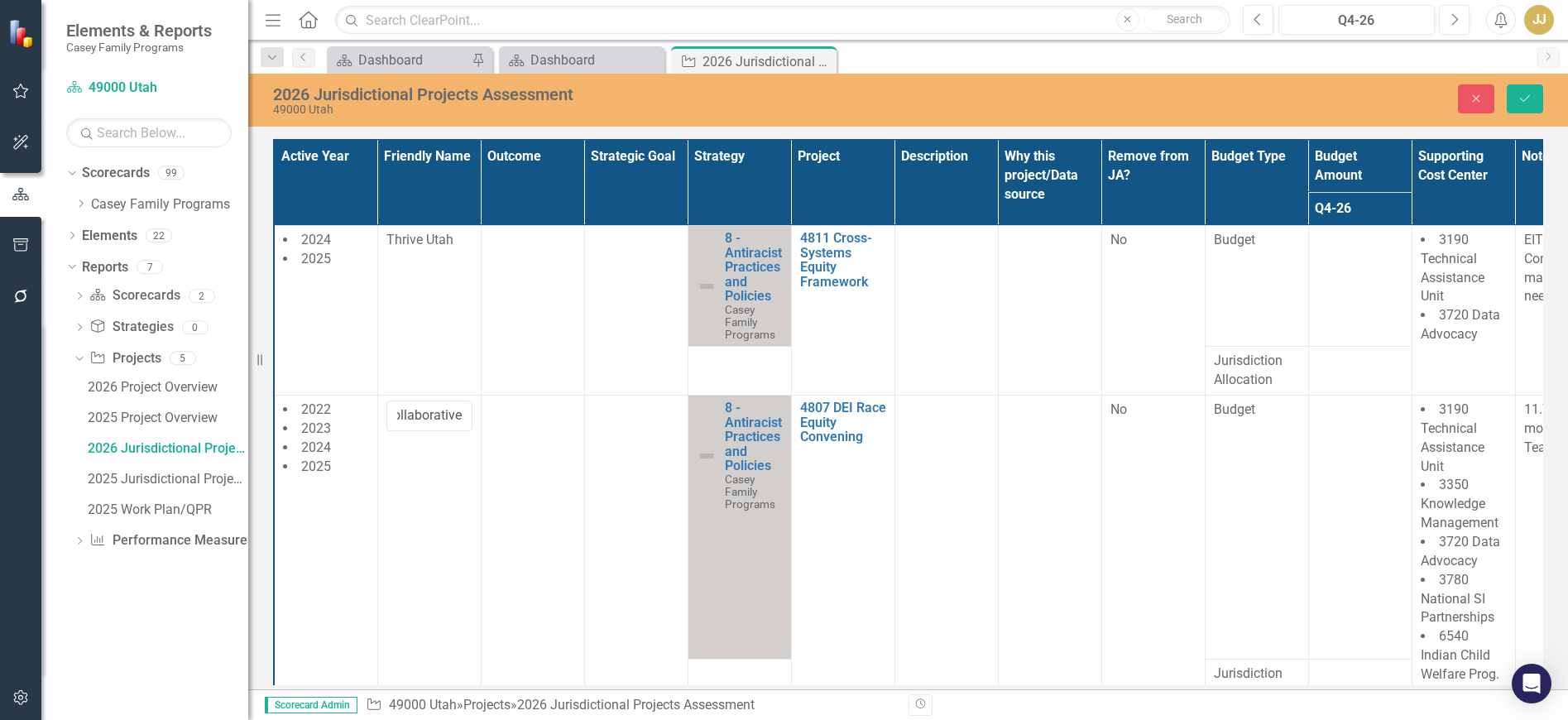 click on "Well-Being Transformation Collaborative" at bounding box center [429, 580] 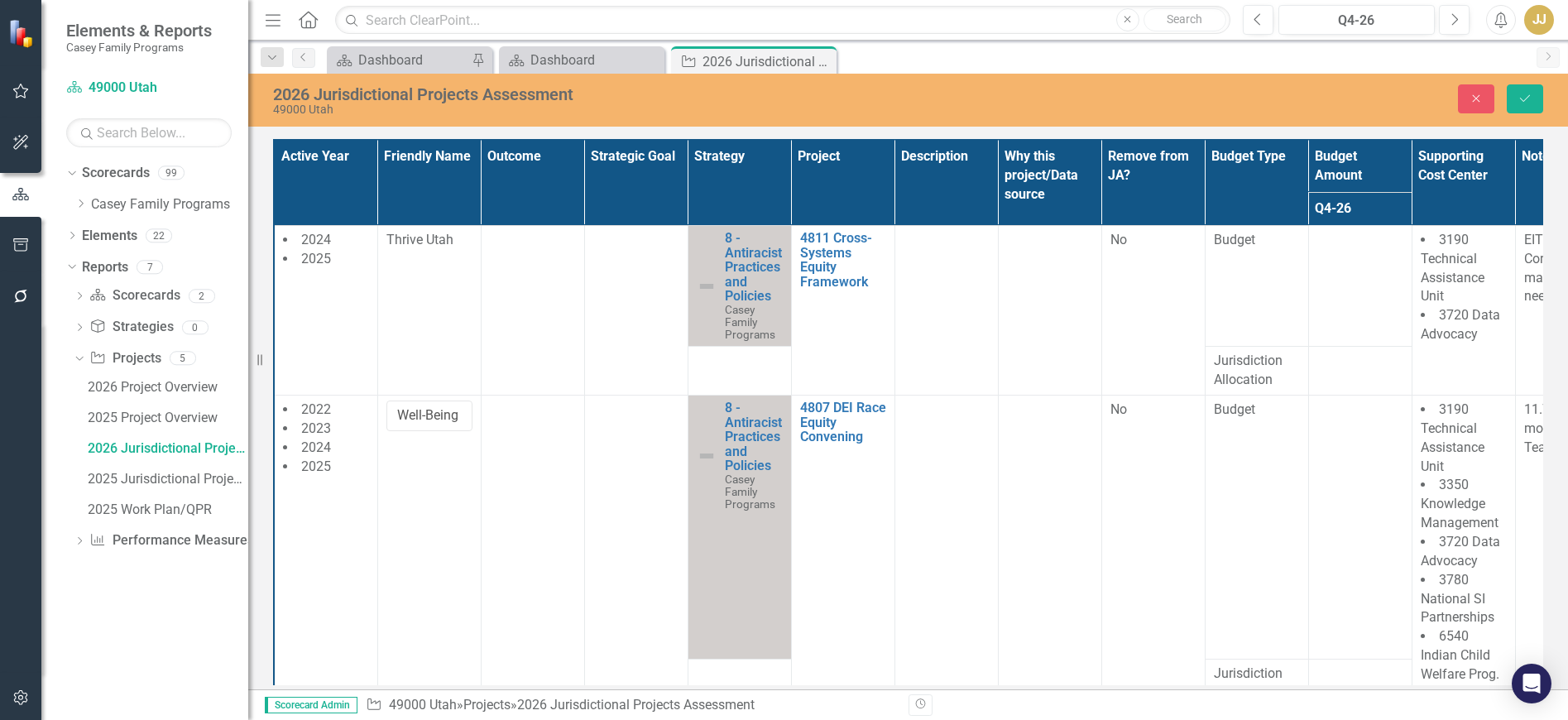click at bounding box center [532, 580] 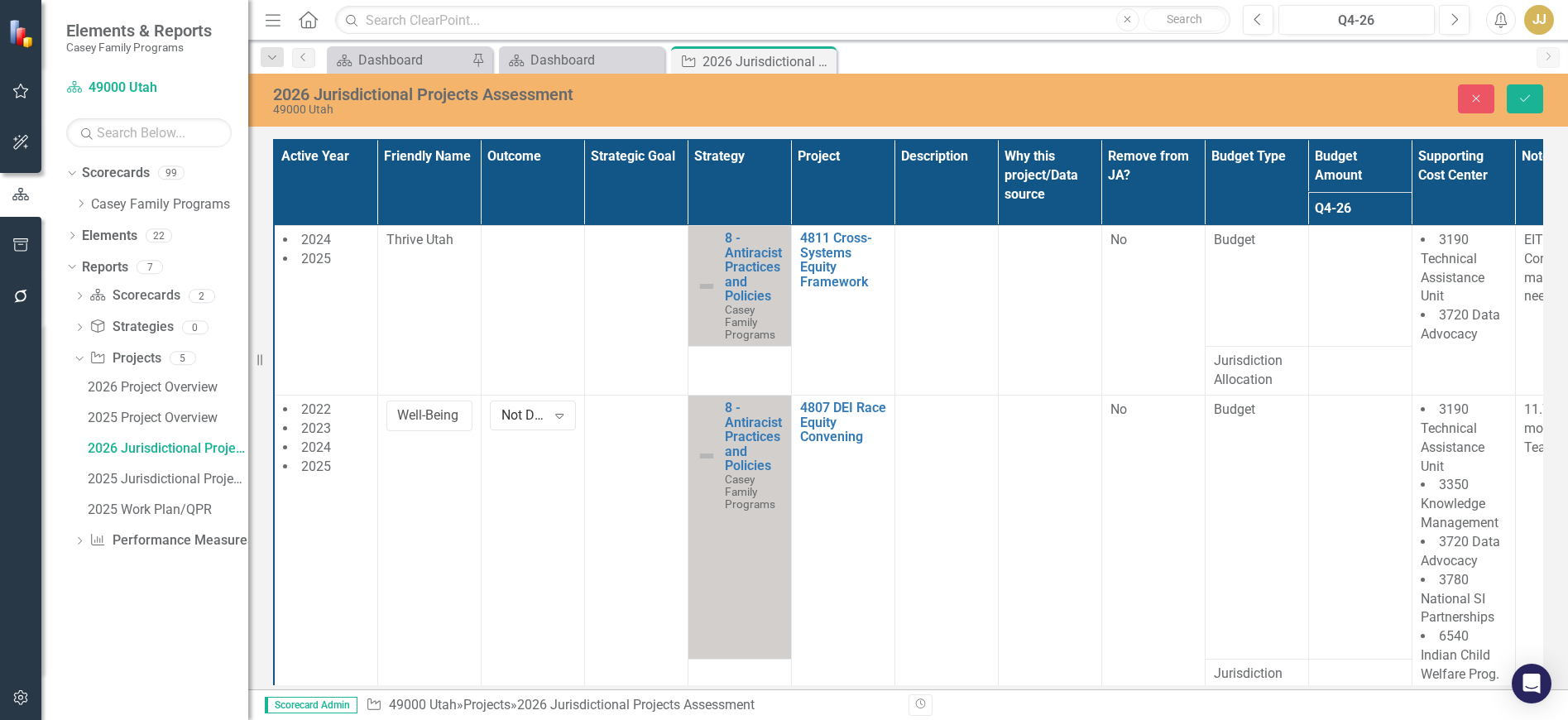 click on "Not Defined" at bounding box center [524, 415] 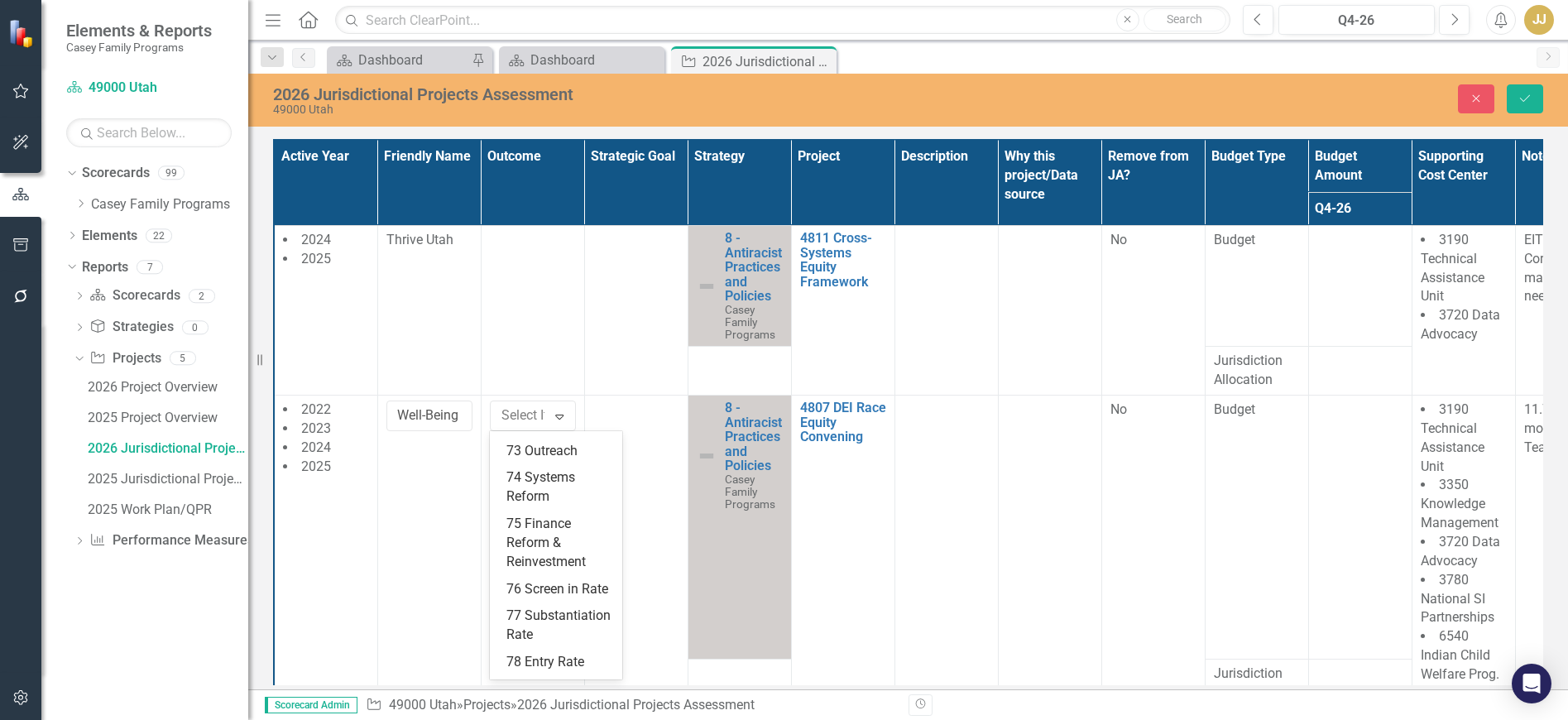 scroll, scrollTop: 414, scrollLeft: 0, axis: vertical 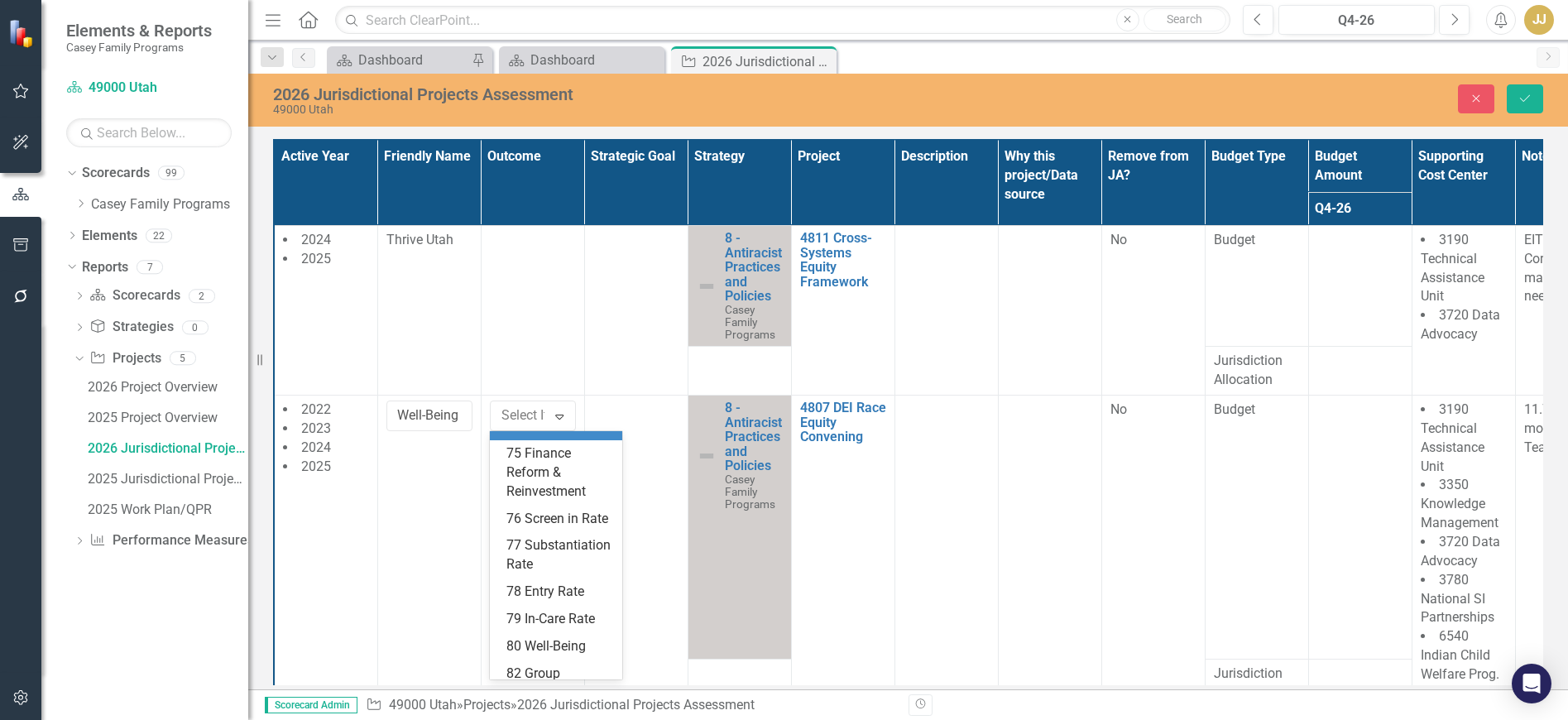 click on "74 Systems Reform" at bounding box center [559, 417] 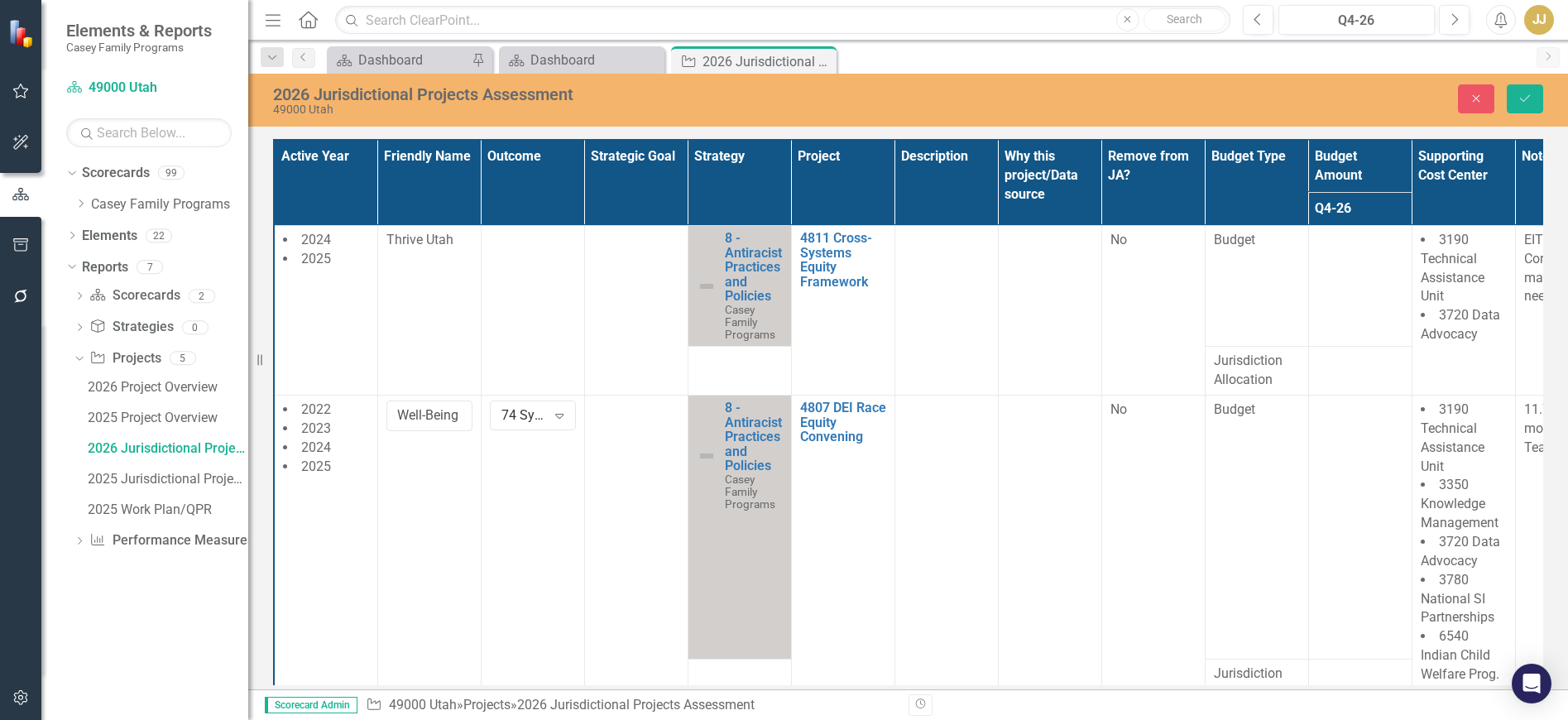 click at bounding box center [635, 580] 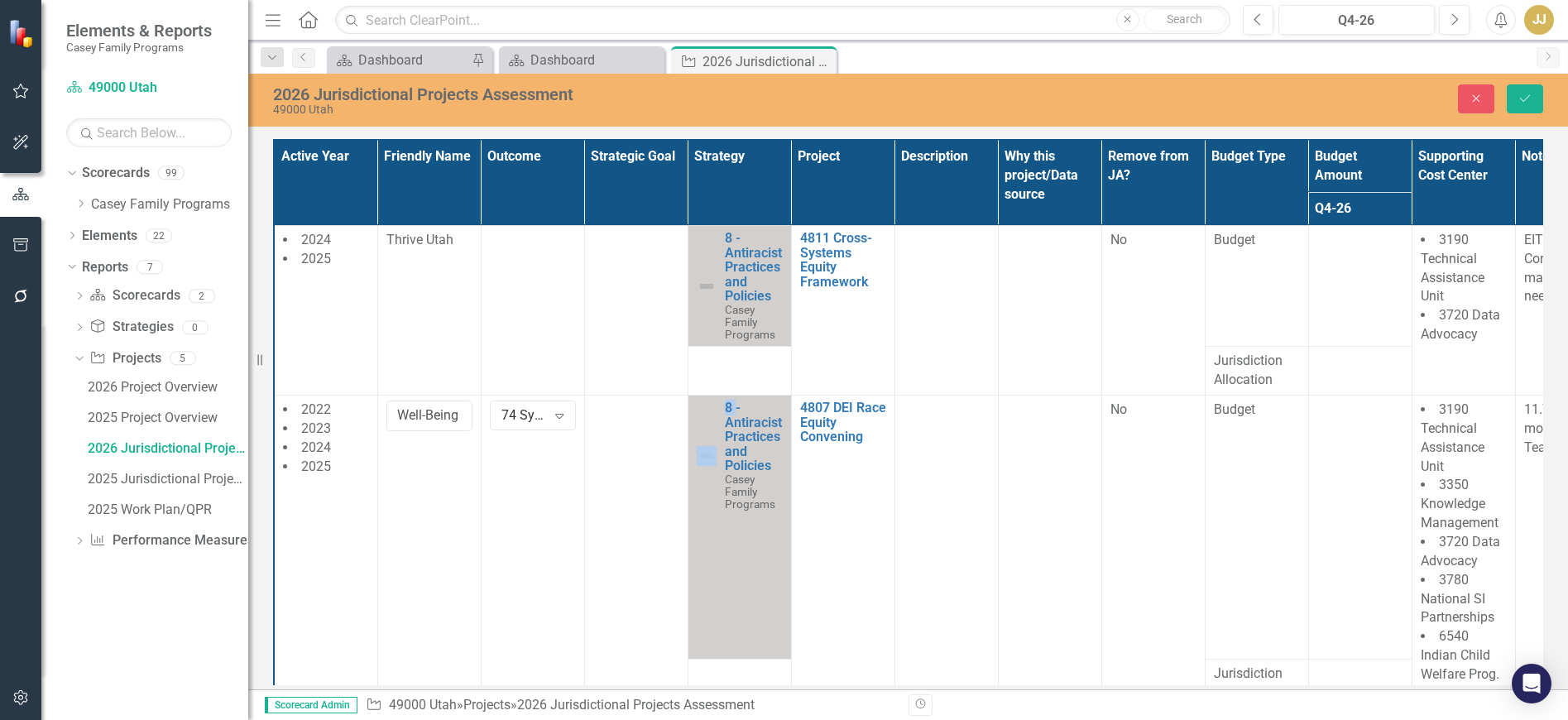 click at bounding box center [635, 580] 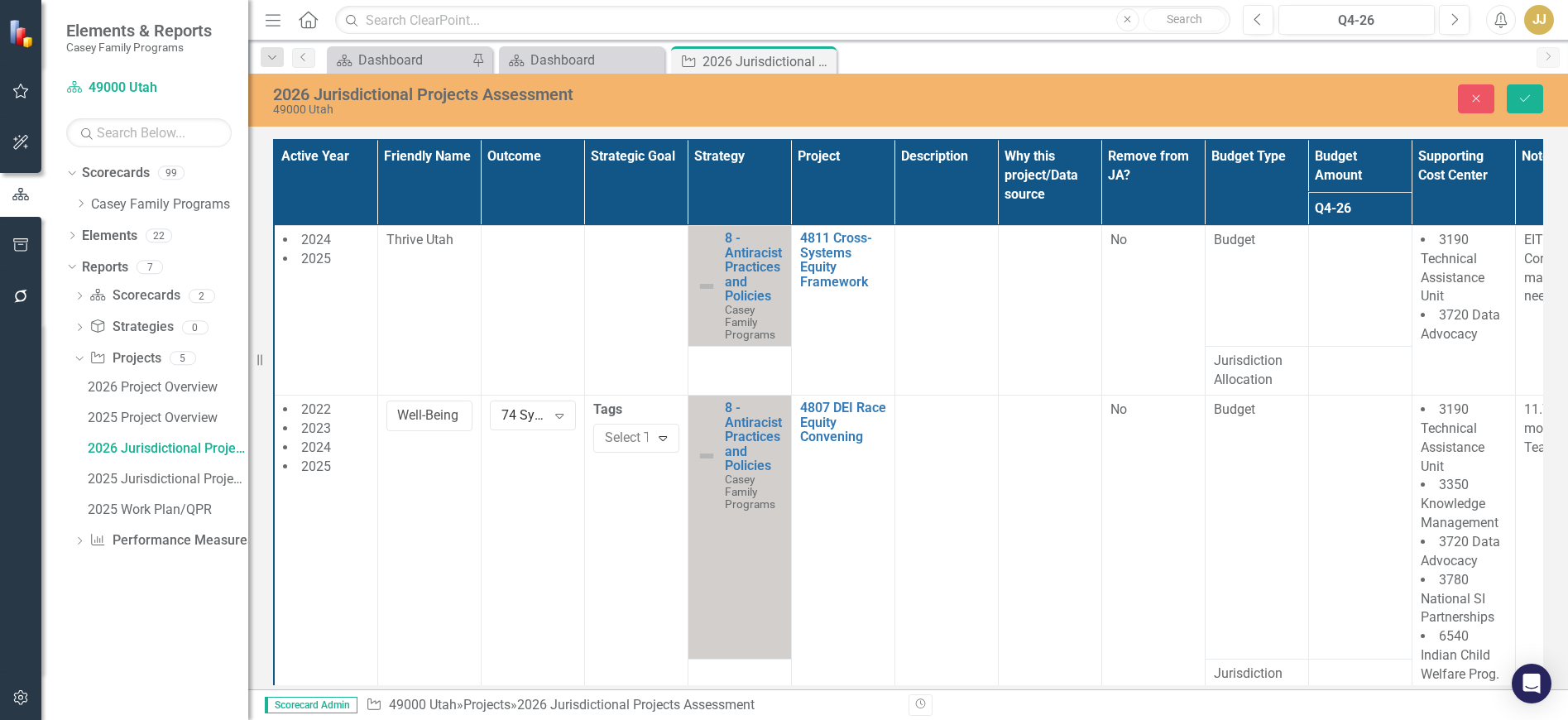 click at bounding box center (642, 438) 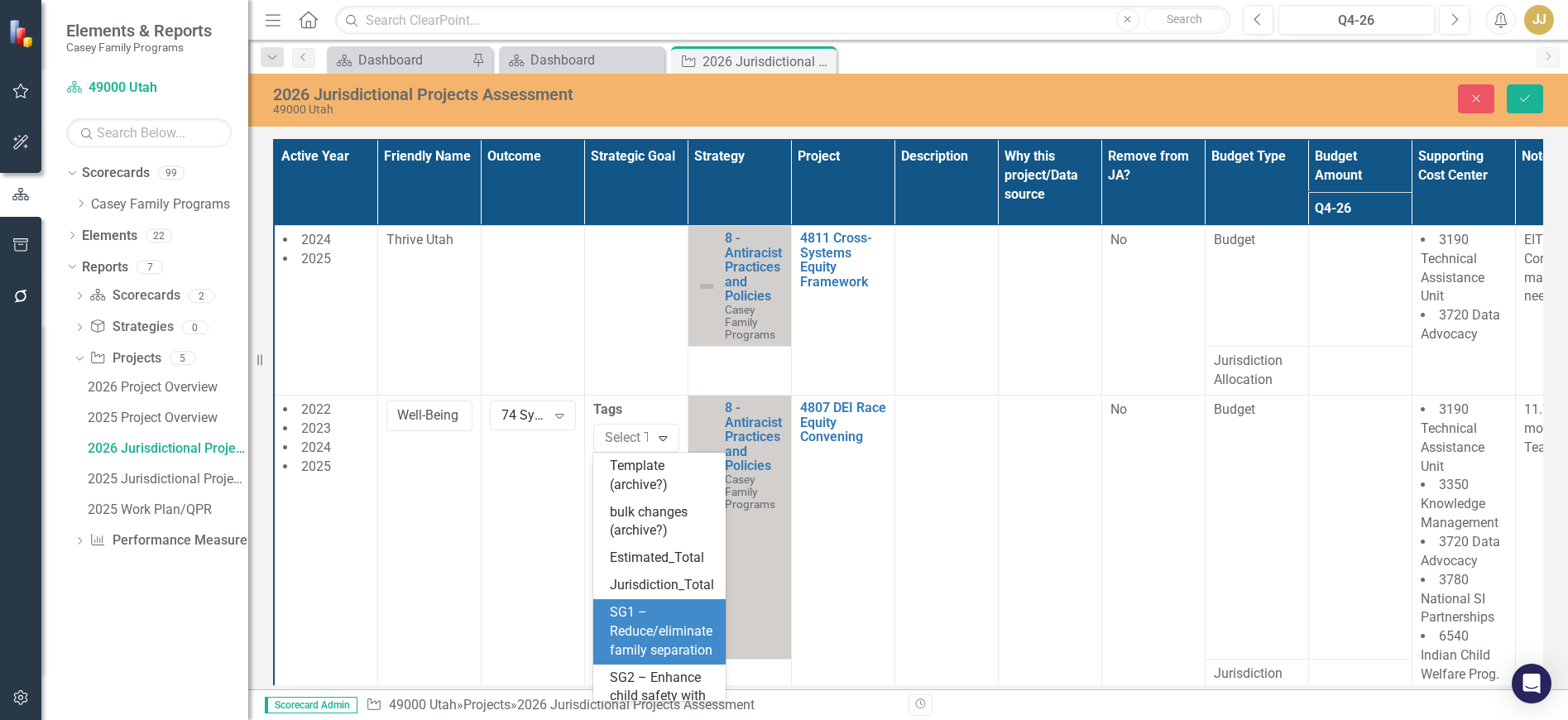 click on "SG1 – Reduce/eliminate family separation" at bounding box center (663, 631) 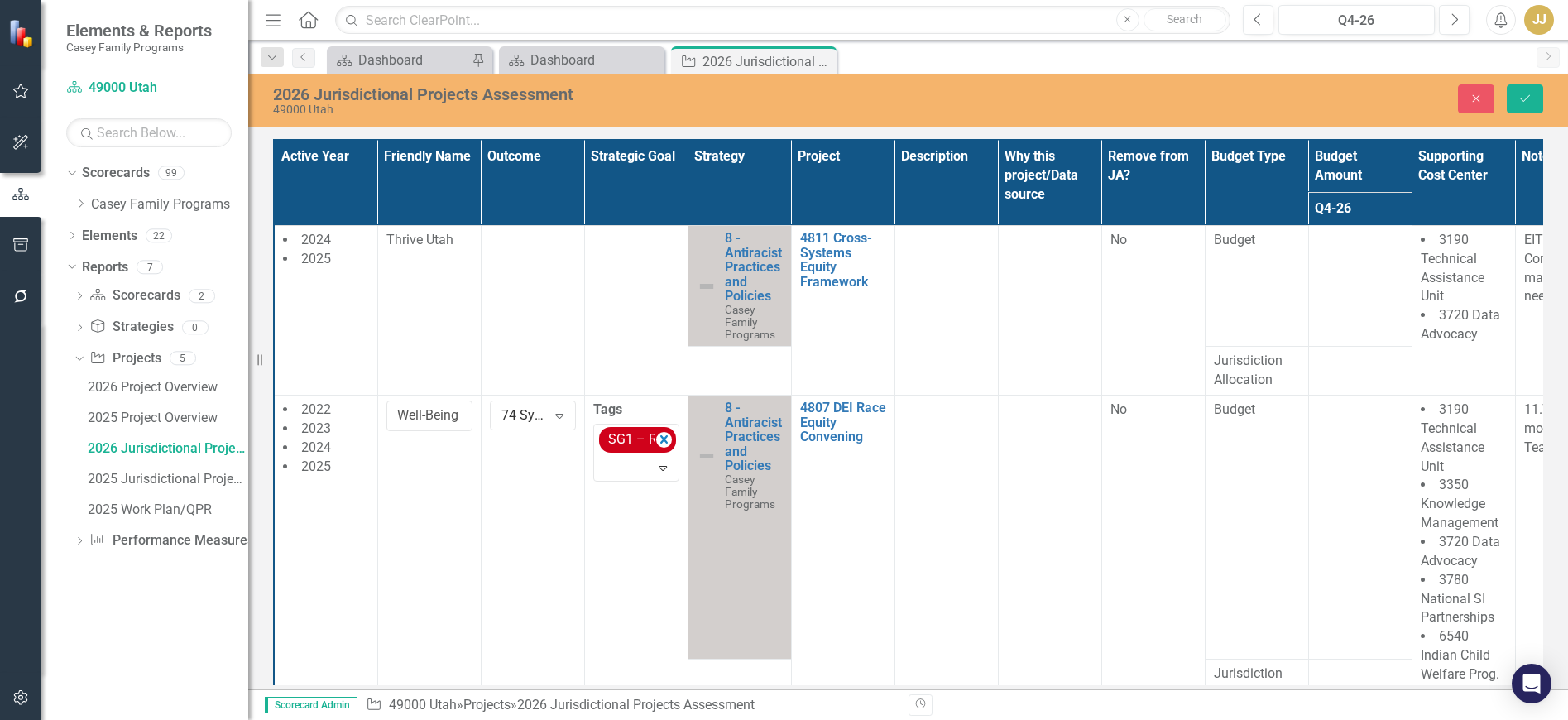 click at bounding box center [946, 580] 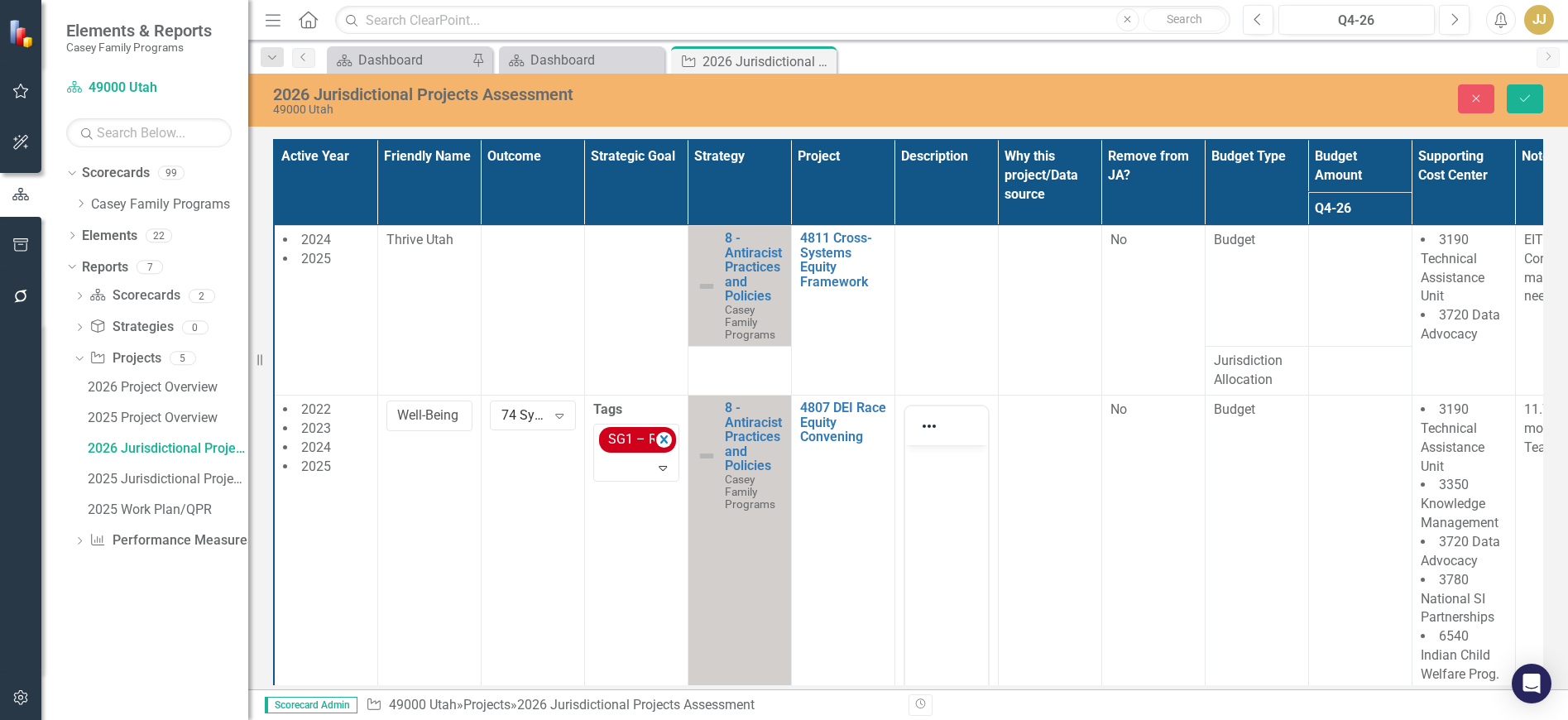 scroll, scrollTop: 0, scrollLeft: 0, axis: both 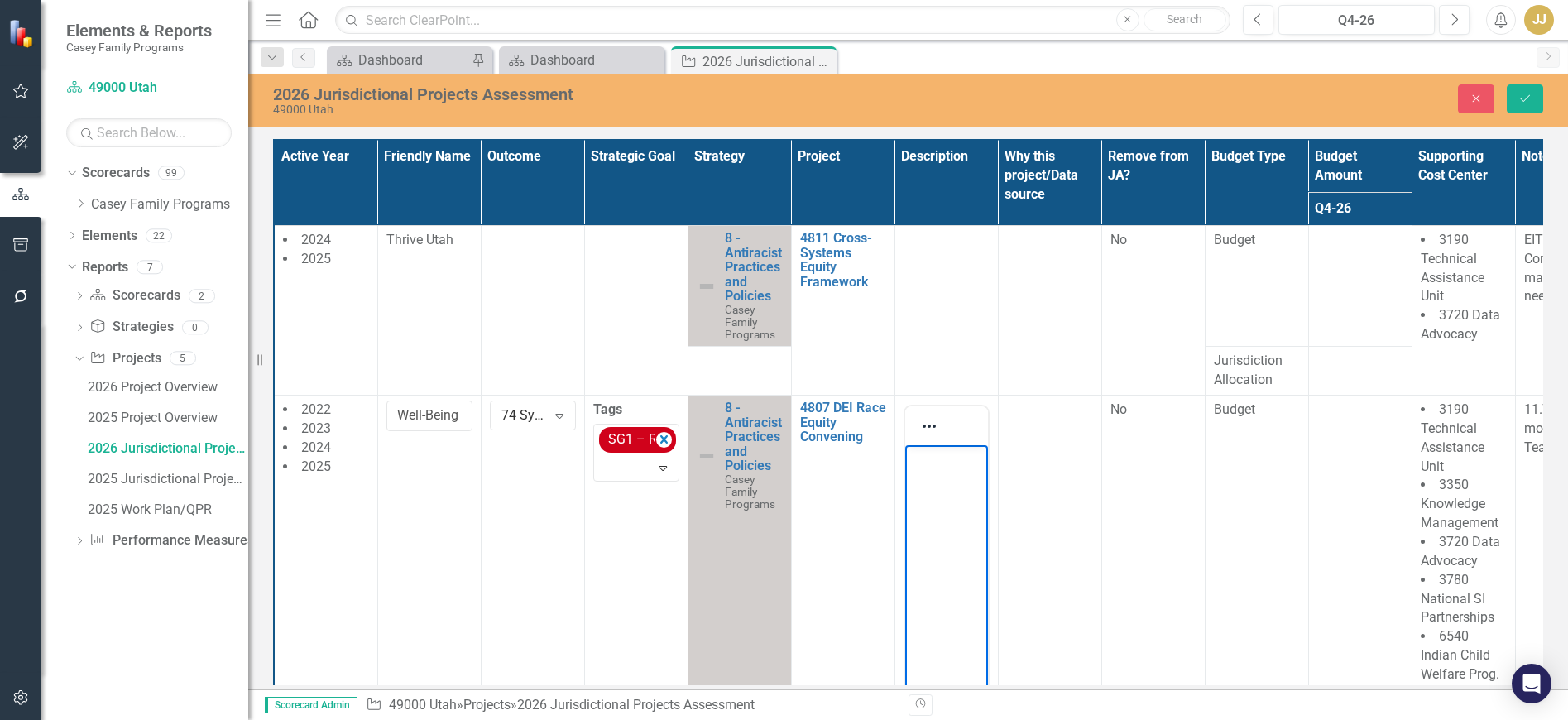 click at bounding box center [946, 459] 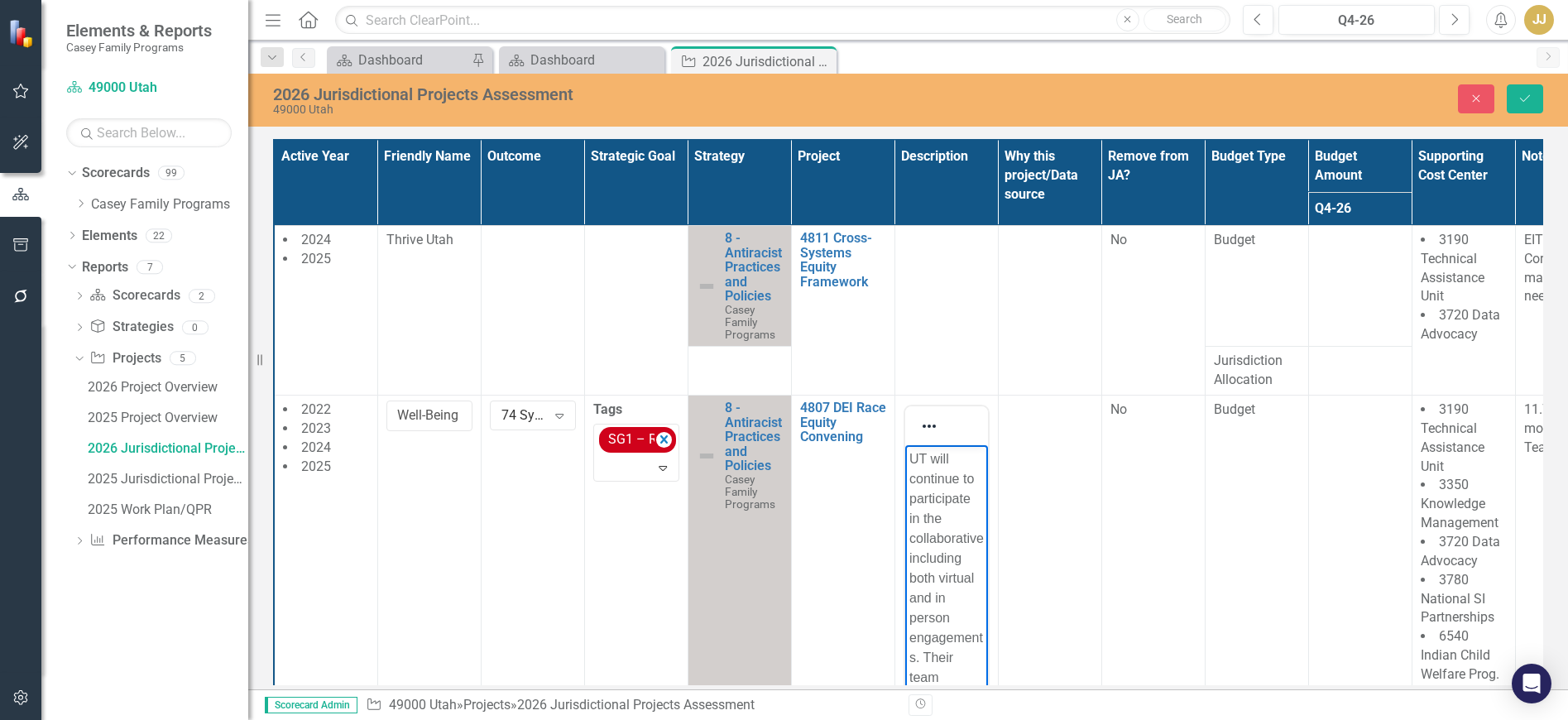 scroll, scrollTop: 612, scrollLeft: 0, axis: vertical 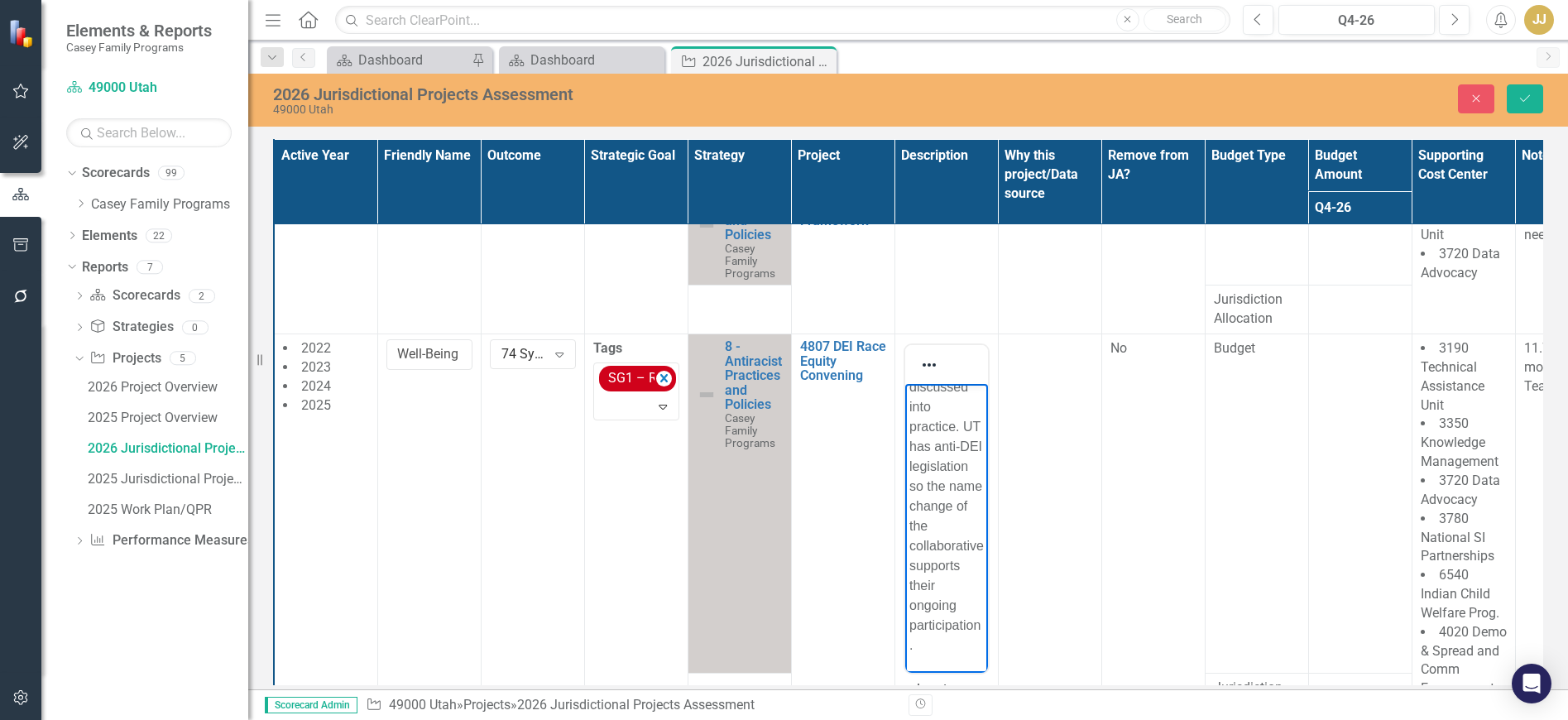 click at bounding box center (1049, 572) 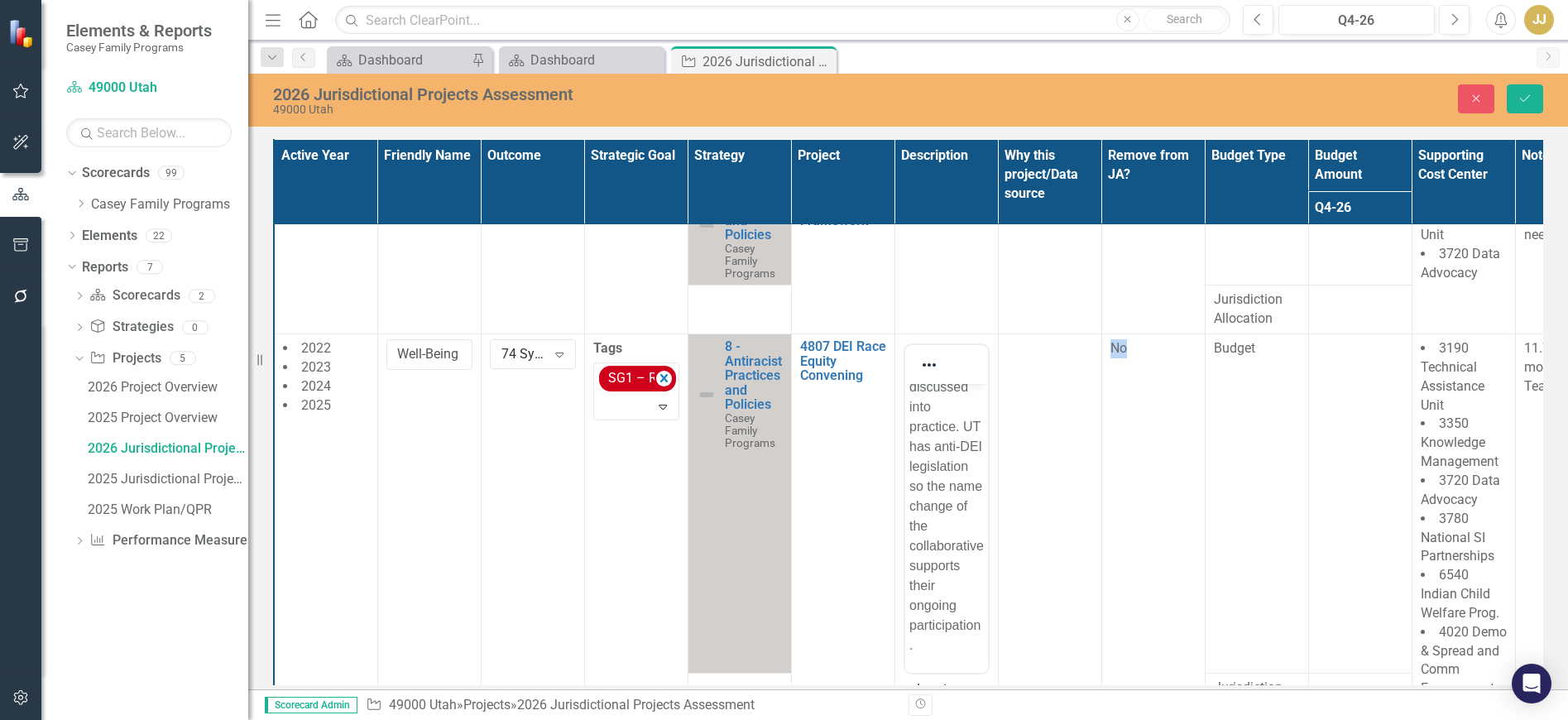 click at bounding box center (1049, 572) 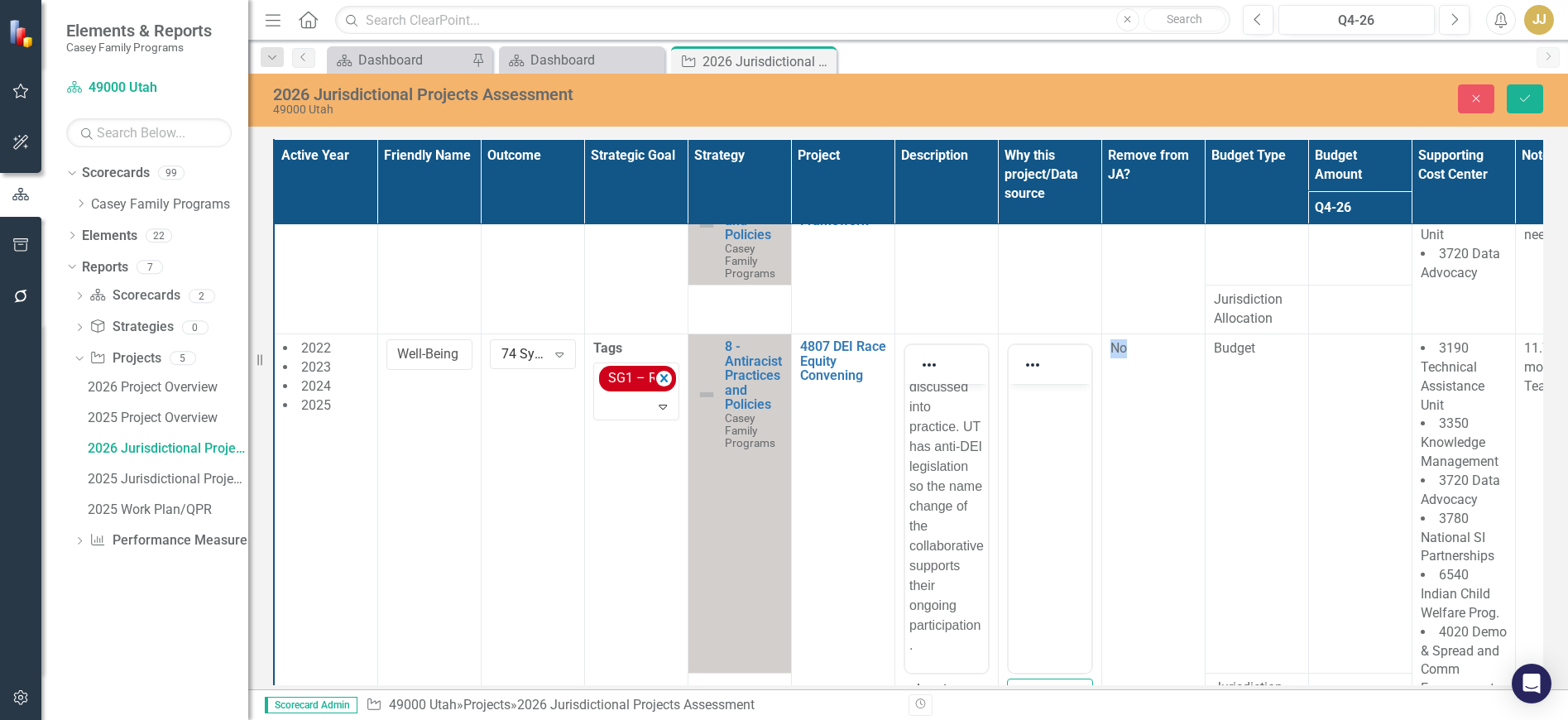 scroll, scrollTop: 0, scrollLeft: 0, axis: both 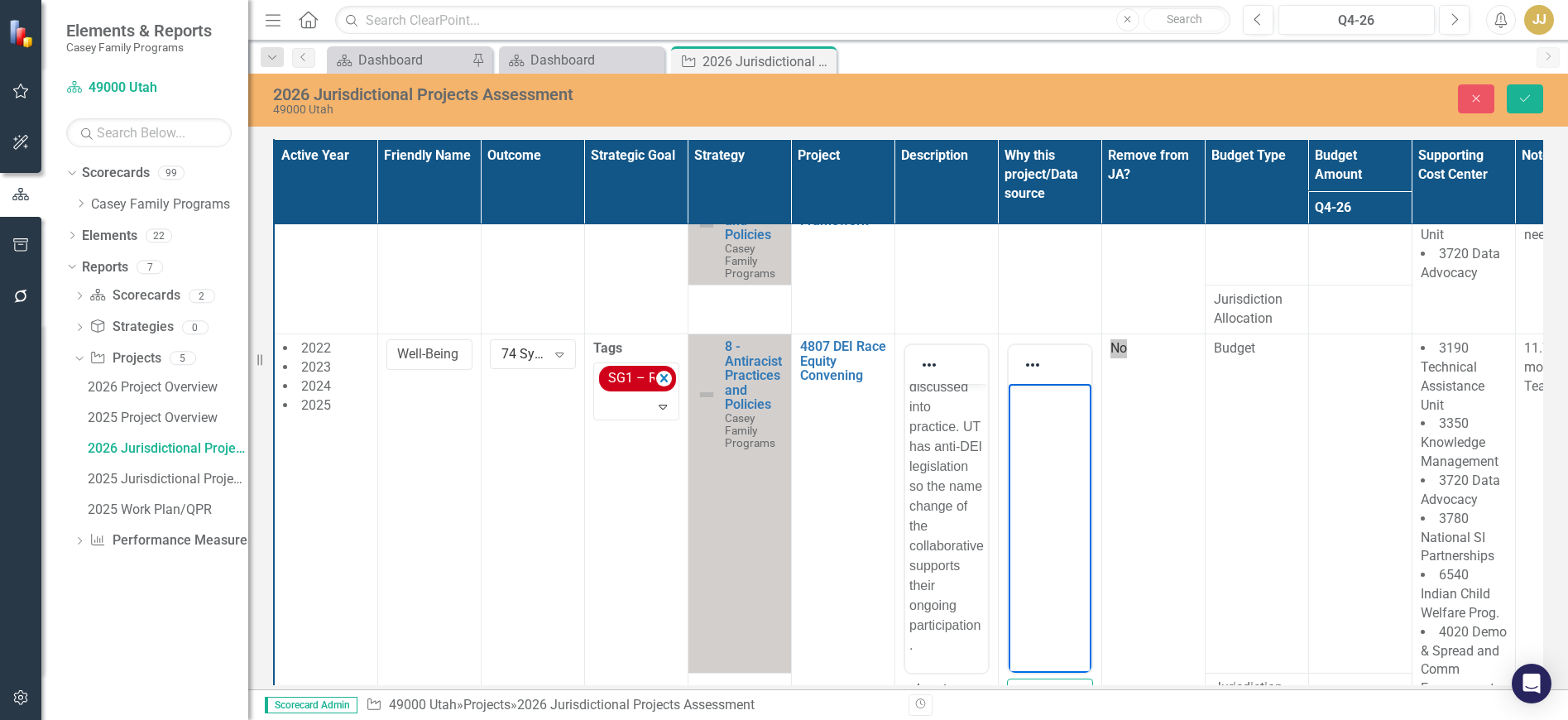 click at bounding box center (1049, 508) 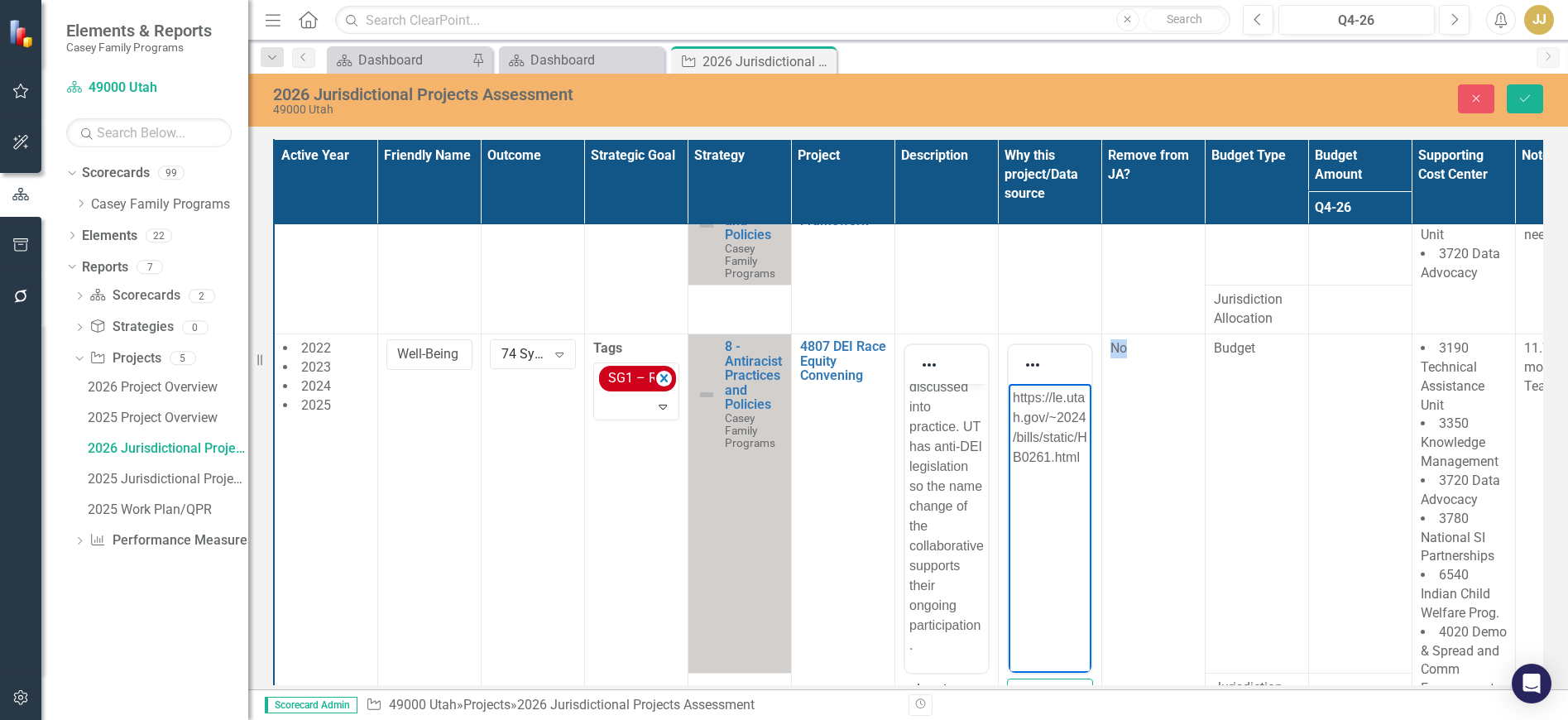 click on "No" at bounding box center [1153, 572] 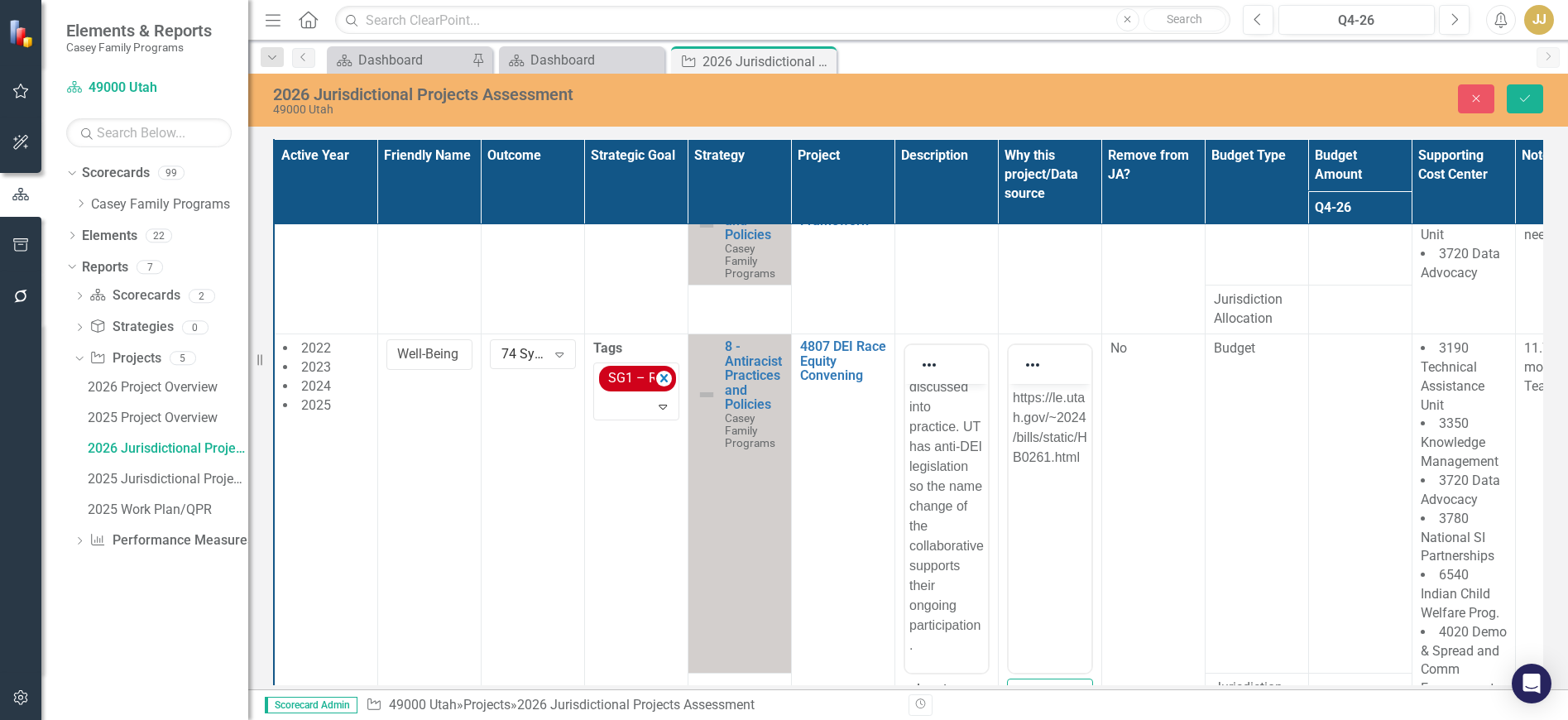 click at bounding box center [1359, 504] 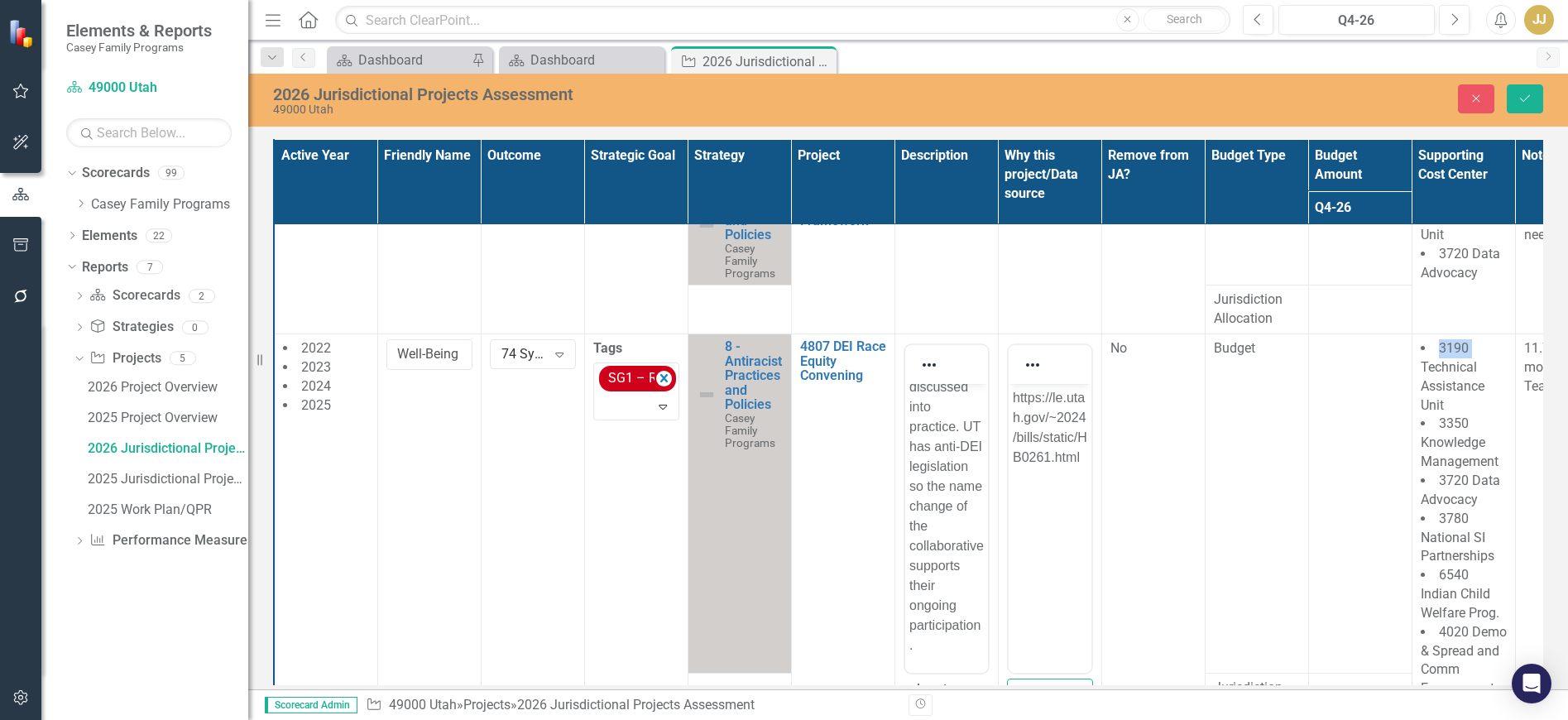 click at bounding box center (1359, 504) 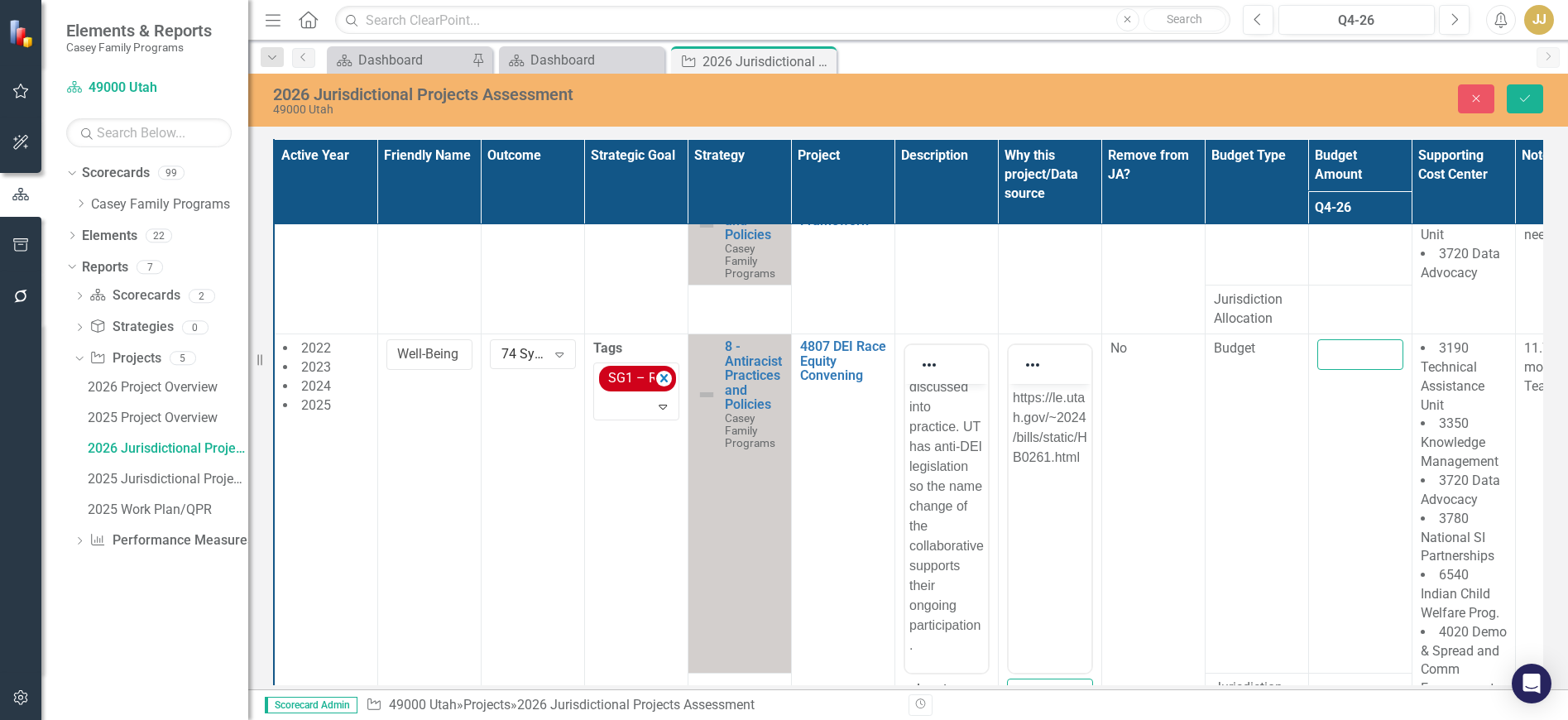 click at bounding box center [1360, 354] 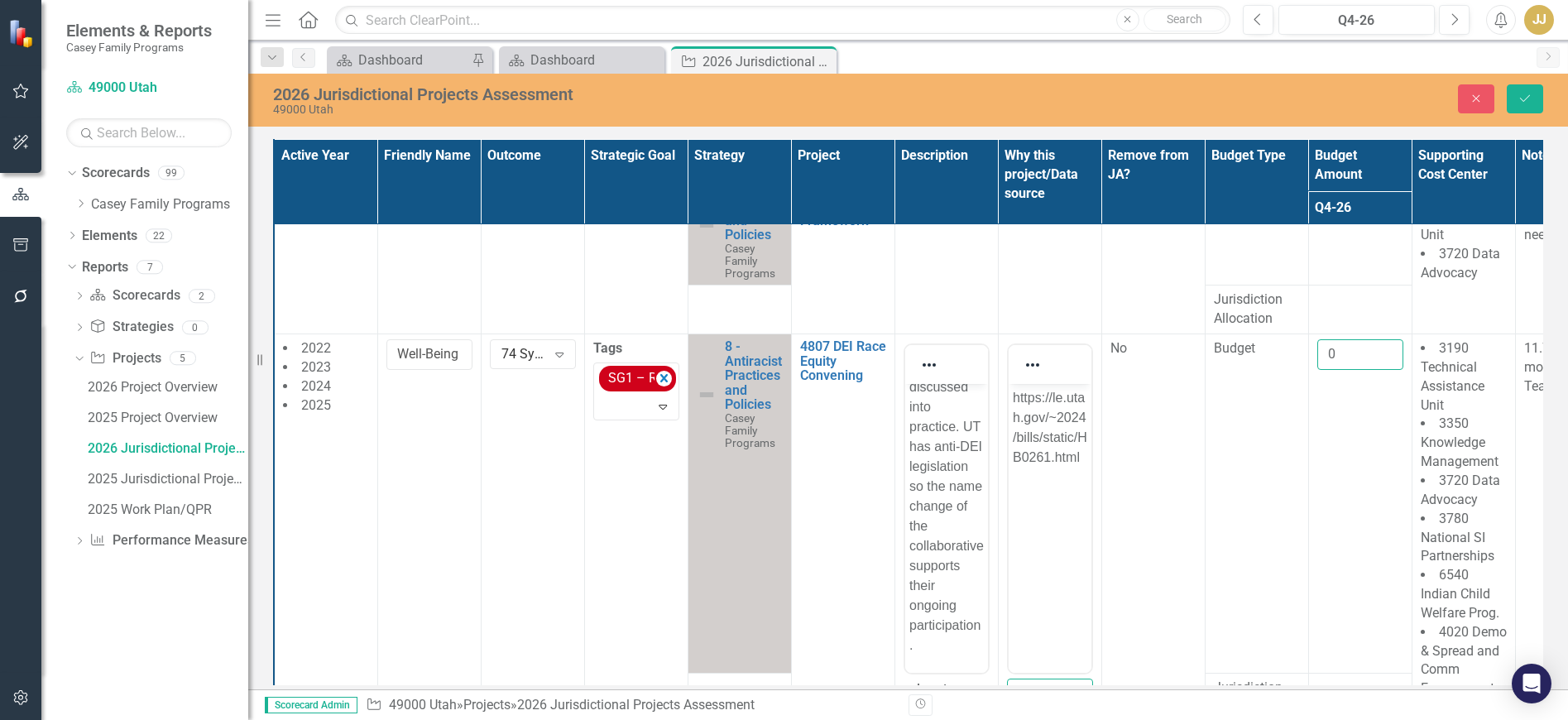 type on "0" 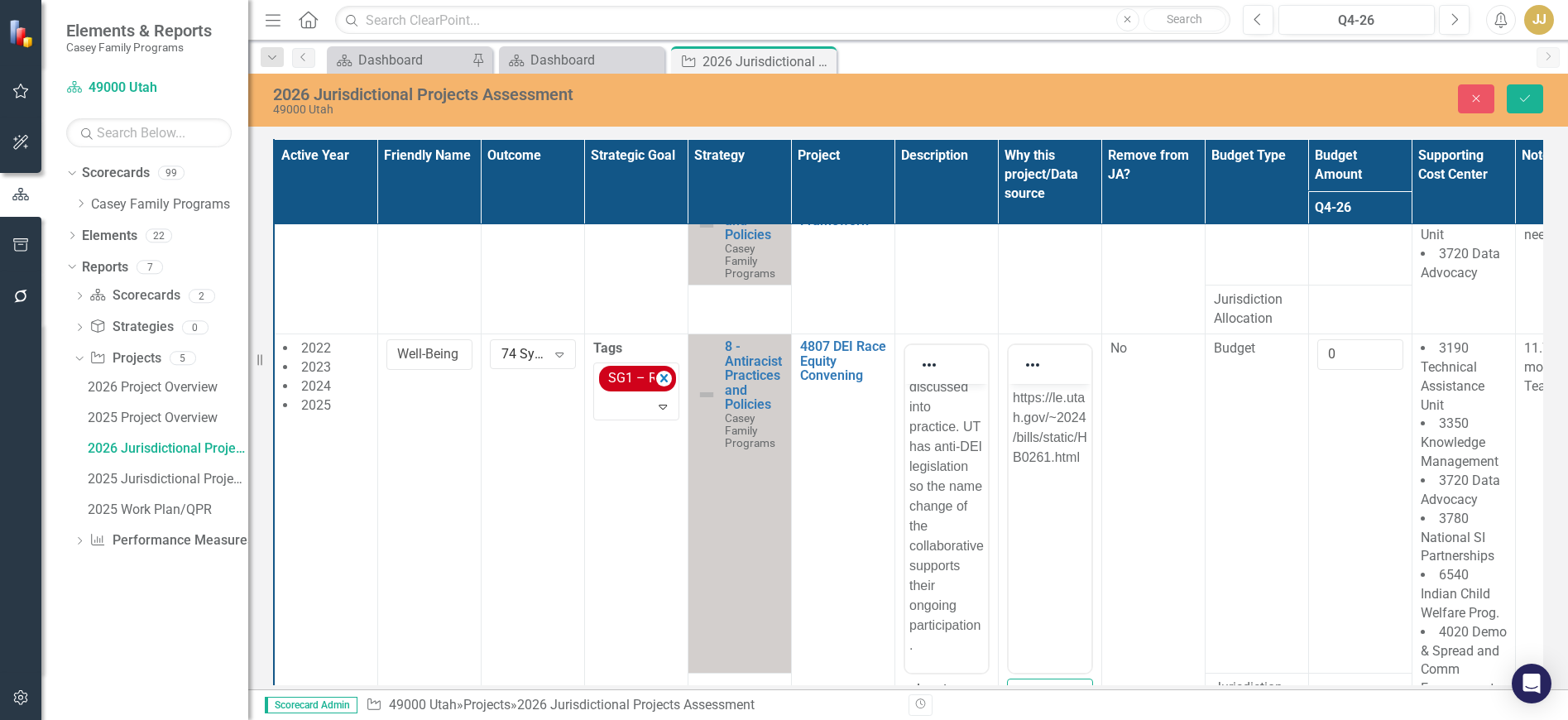 click on "0" at bounding box center [1359, 504] 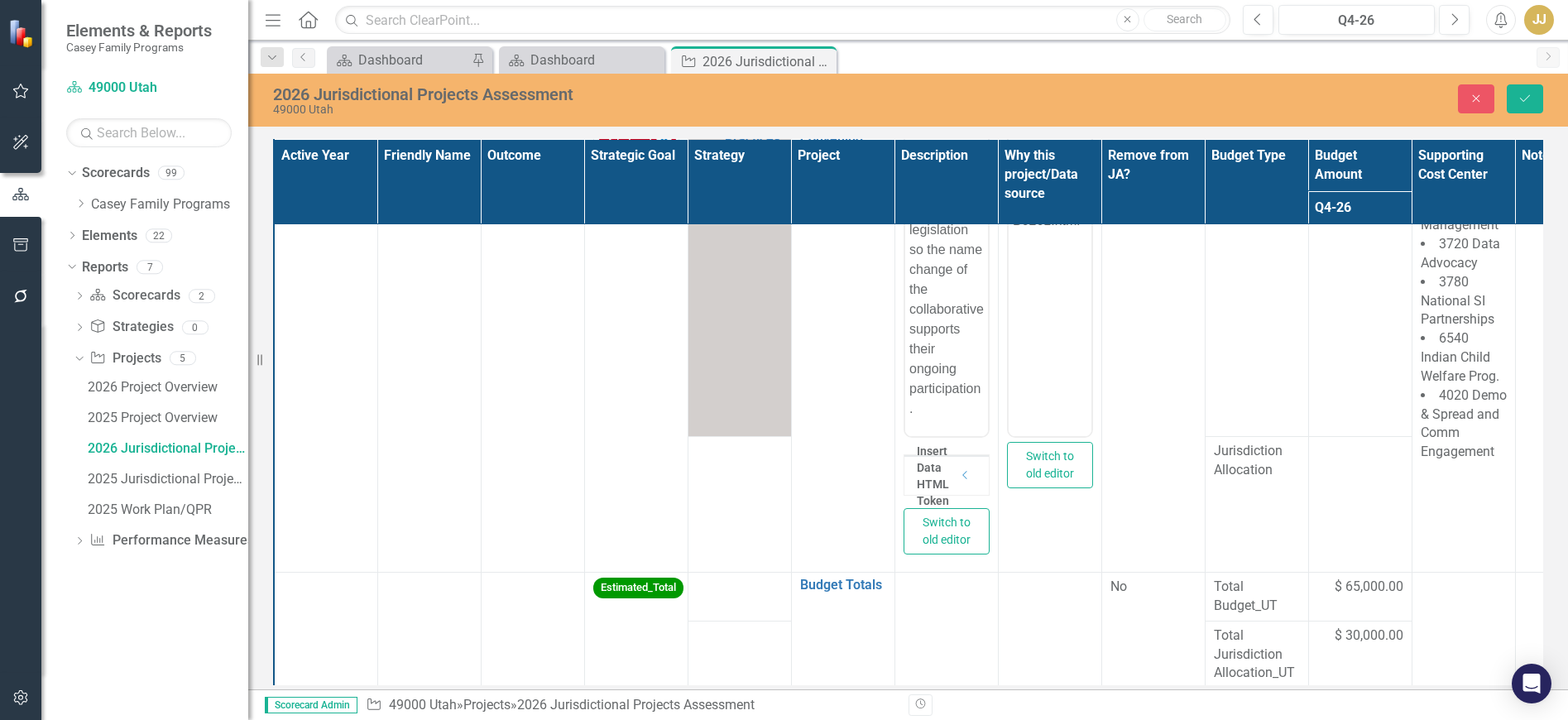 scroll, scrollTop: 310, scrollLeft: 0, axis: vertical 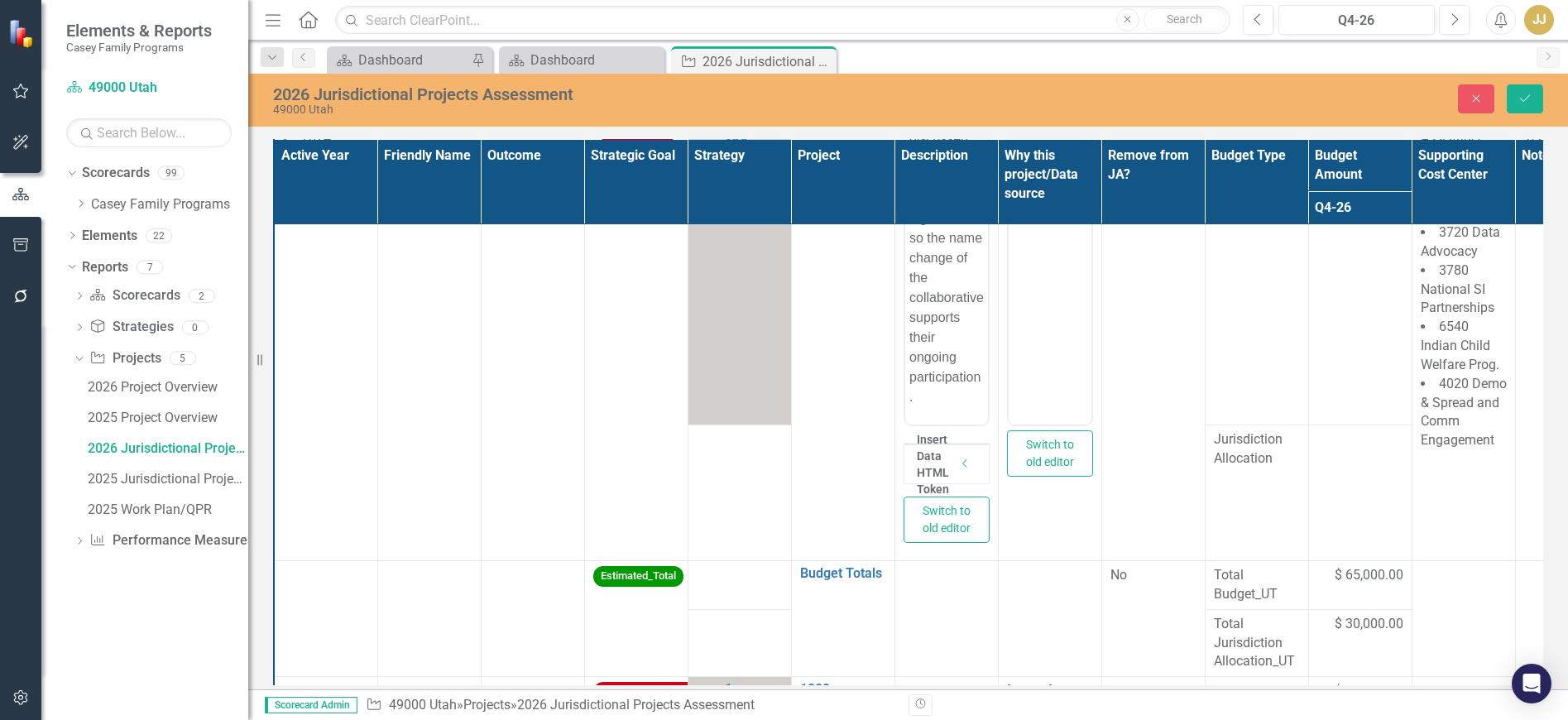 click at bounding box center (1359, 492) 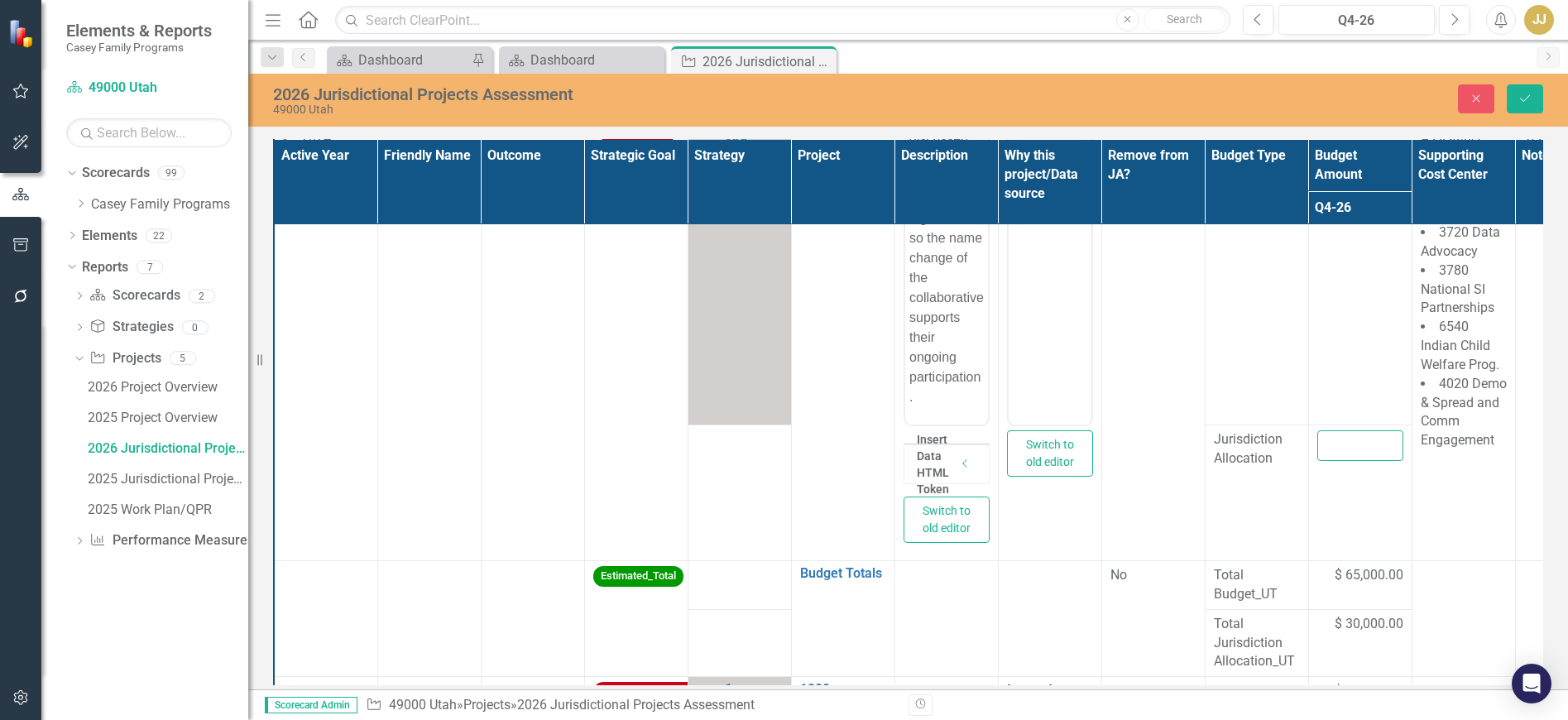 click at bounding box center [1360, 445] 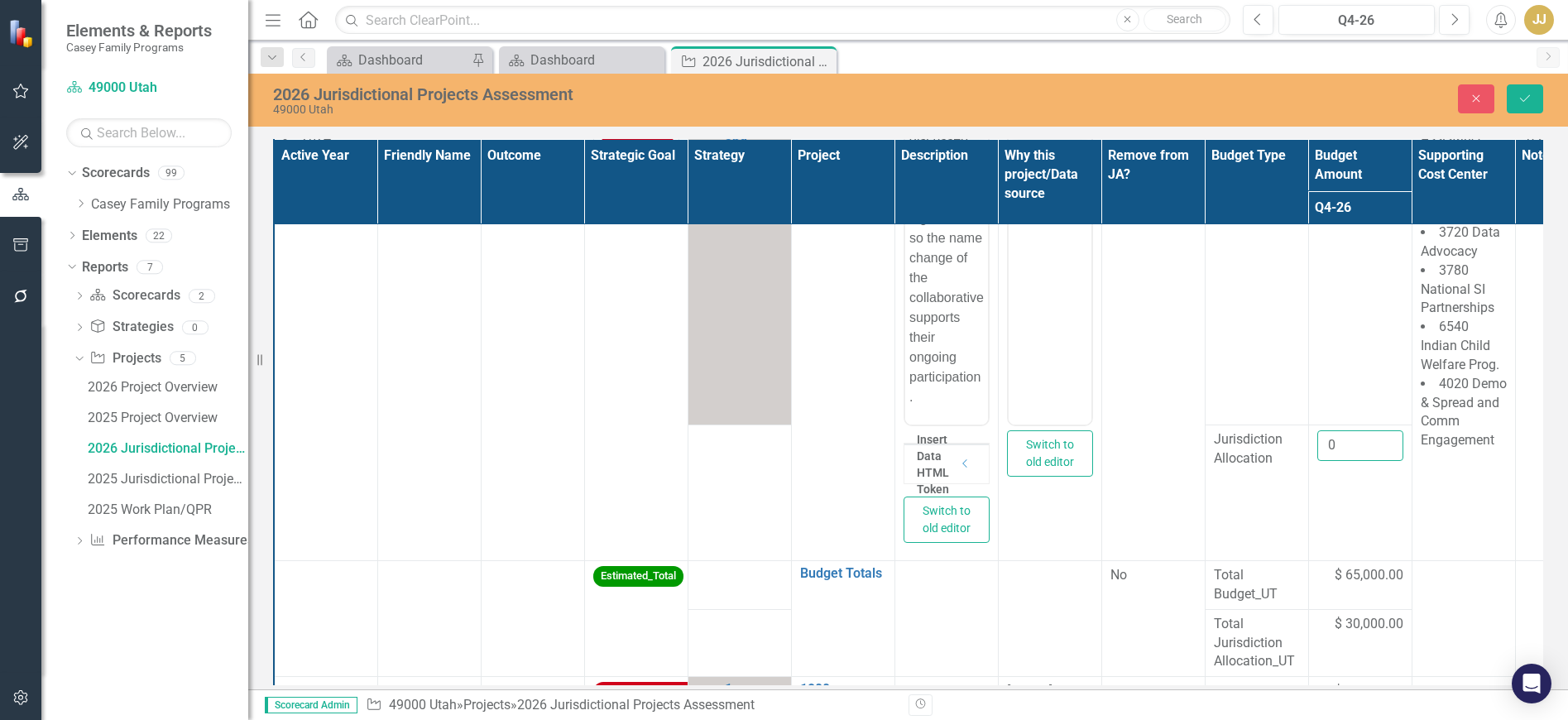 type on "0" 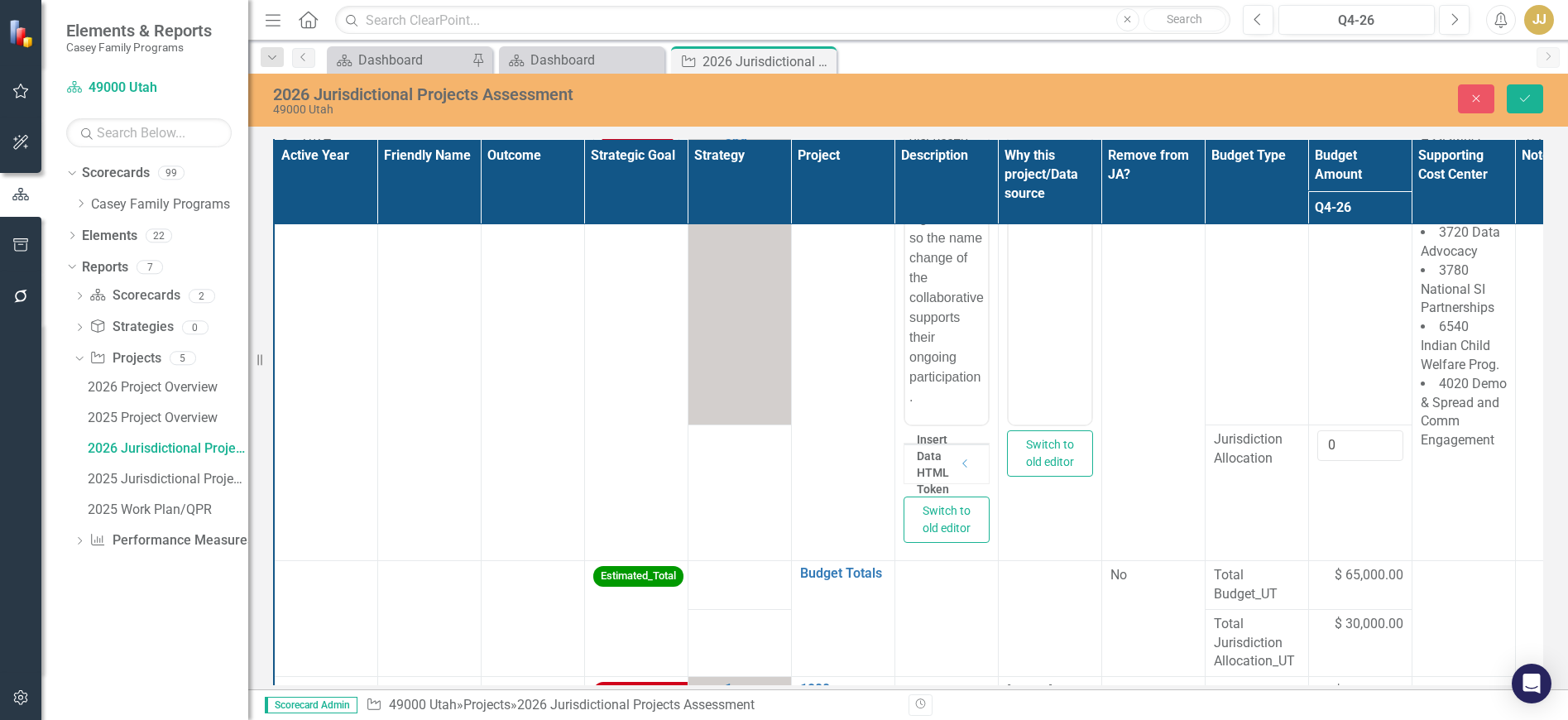 click on "Budget" at bounding box center (1256, 256) 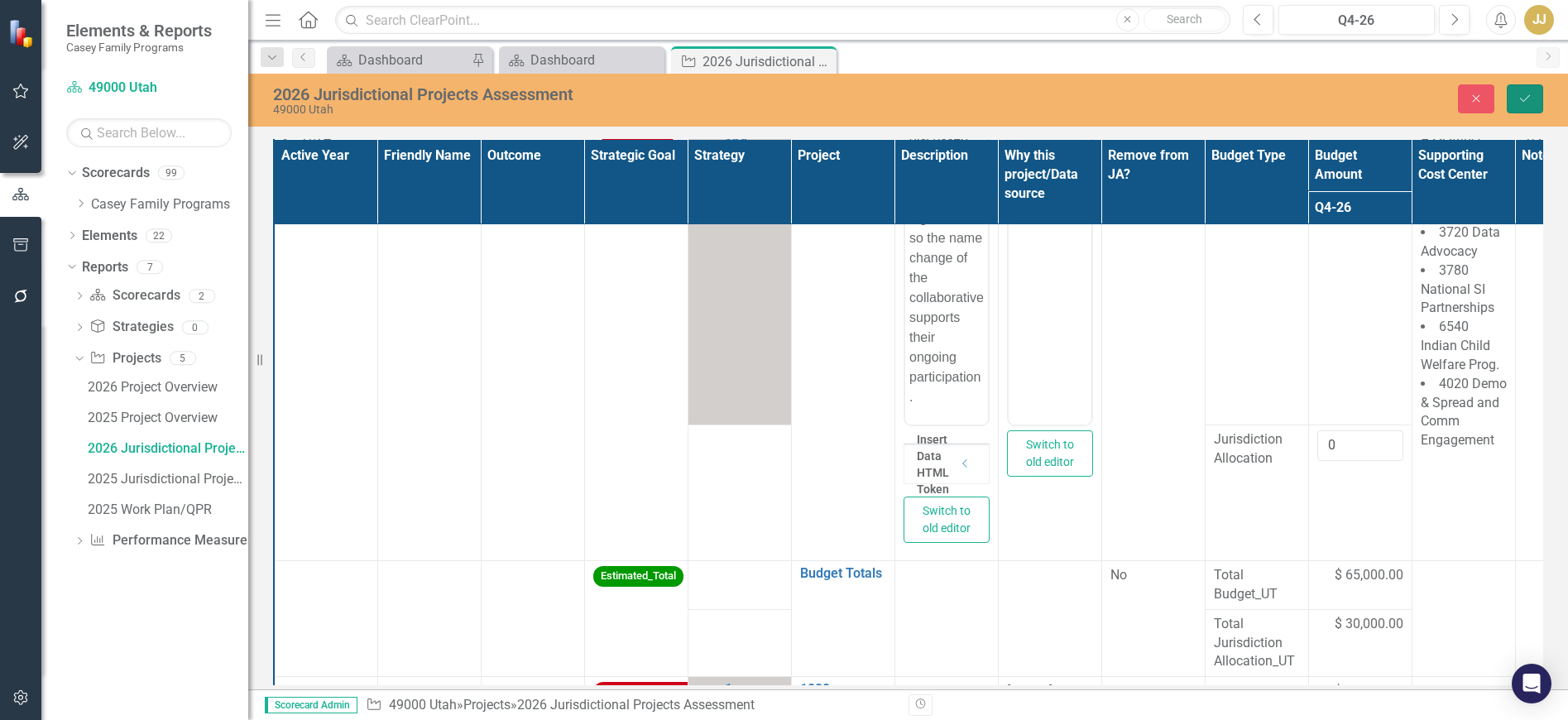 click on "Save" 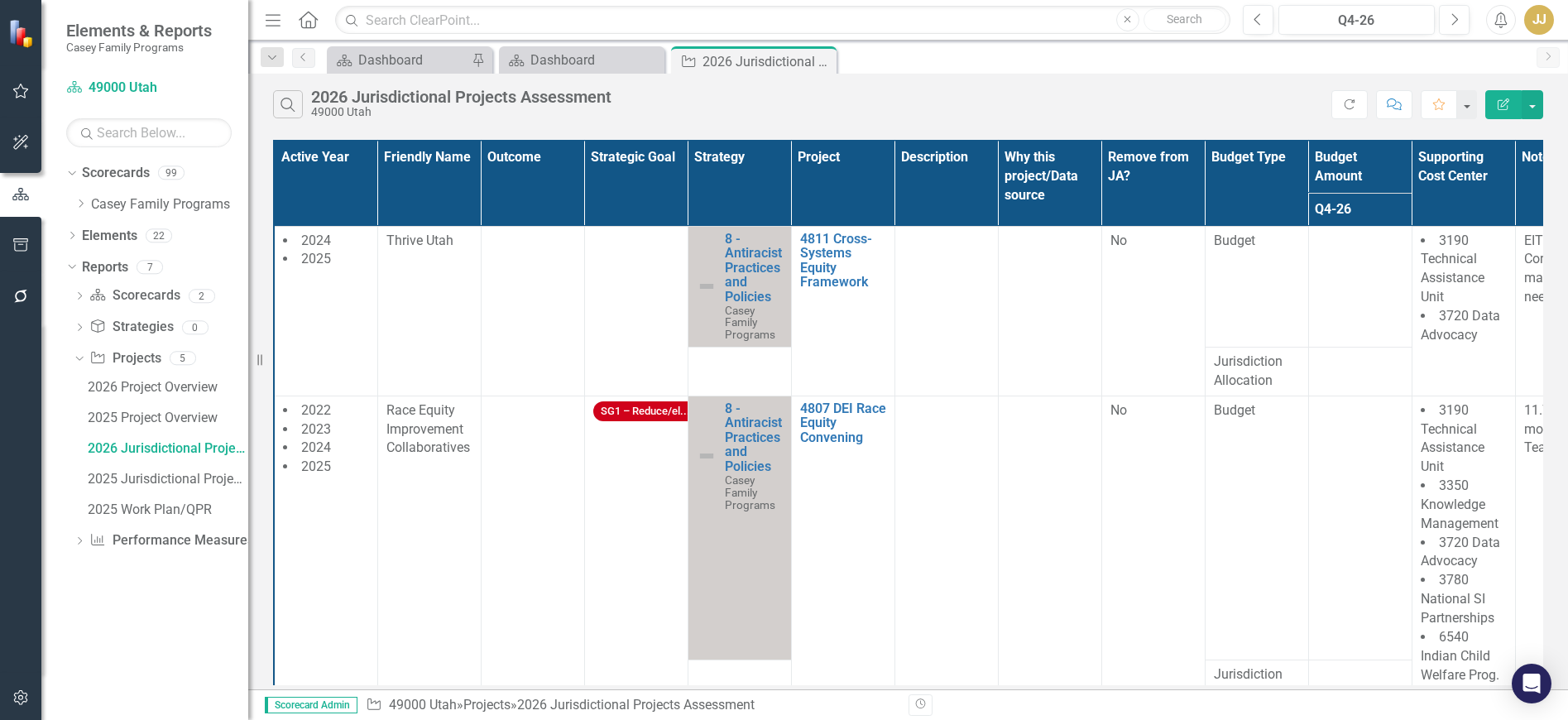 click at bounding box center (532, 580) 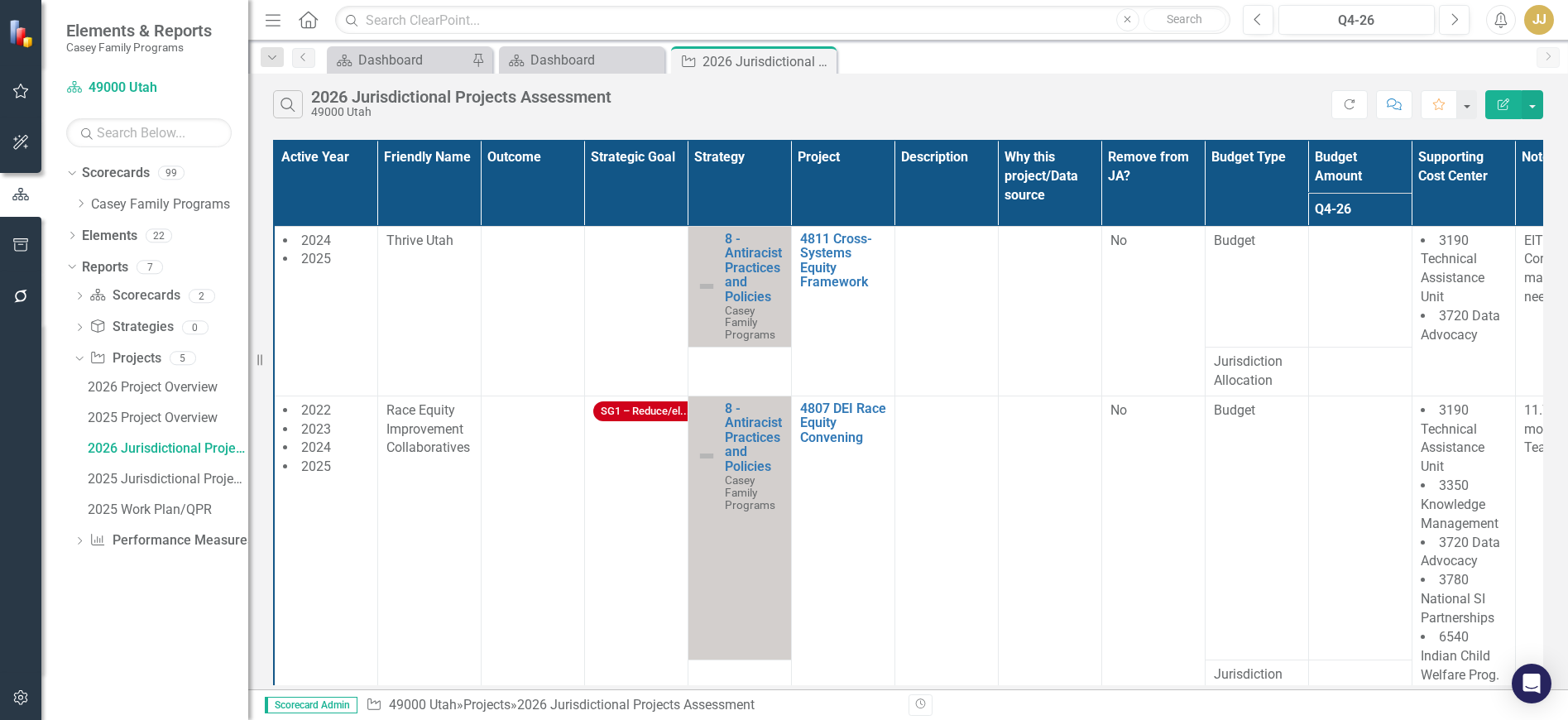 click on "2024 2025" at bounding box center [325, 310] 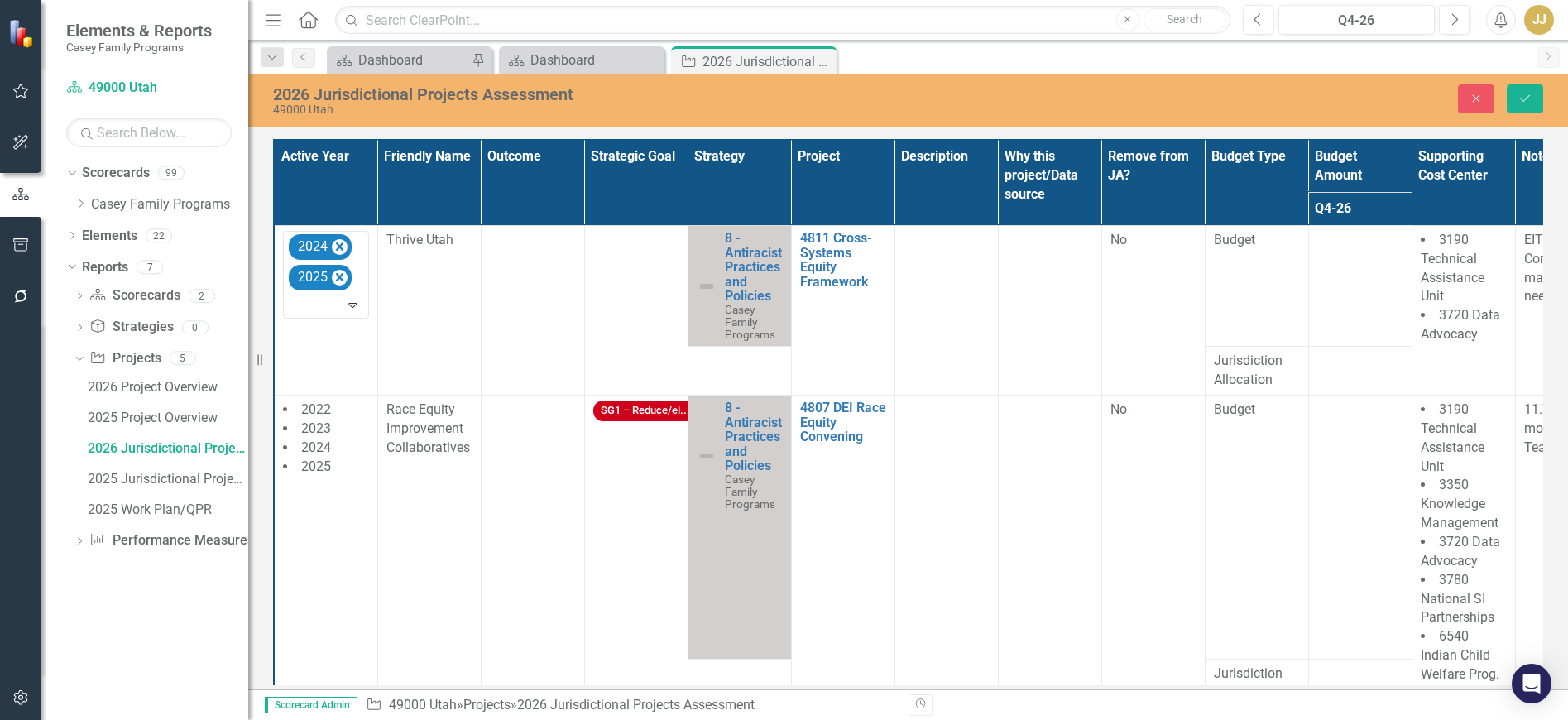 click at bounding box center [327, 305] 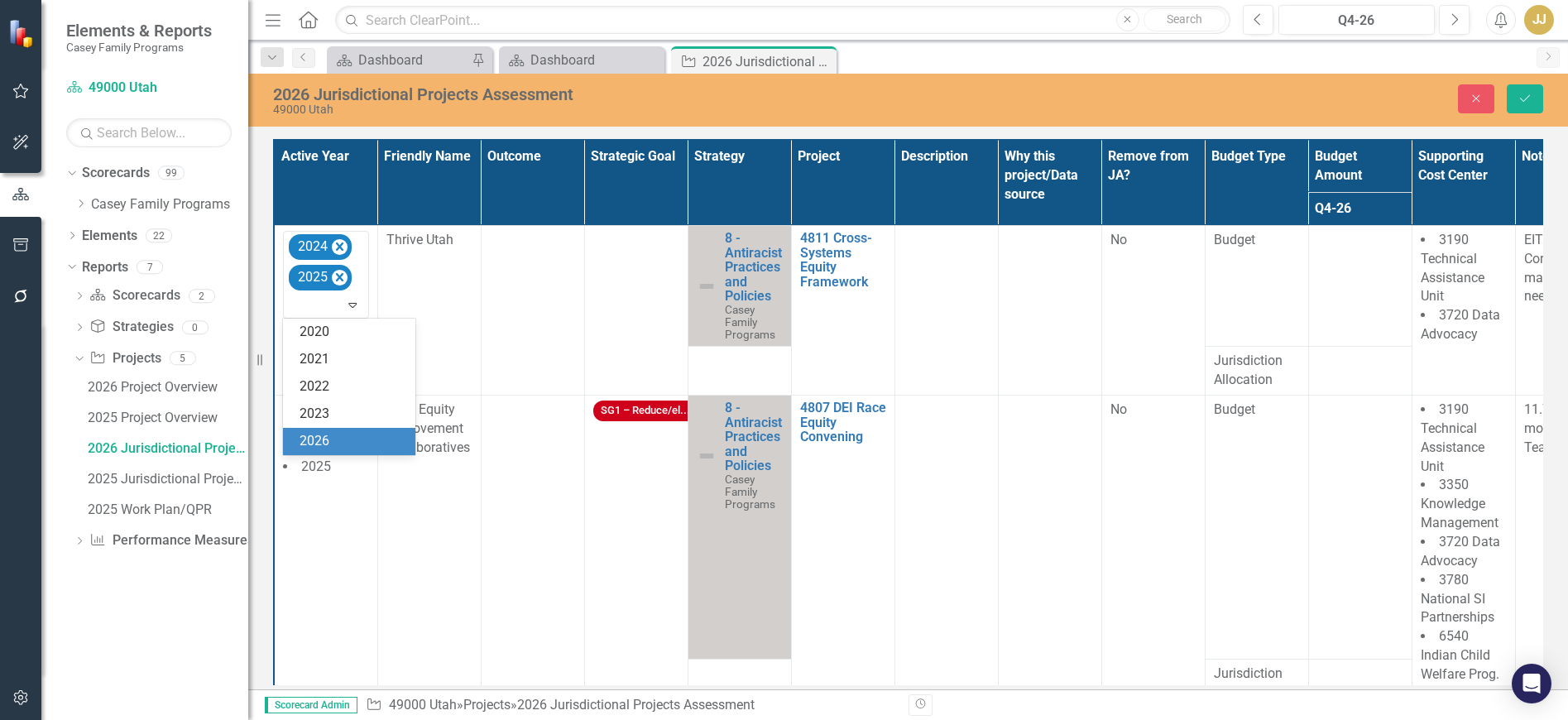 click on "2026" at bounding box center (352, 441) 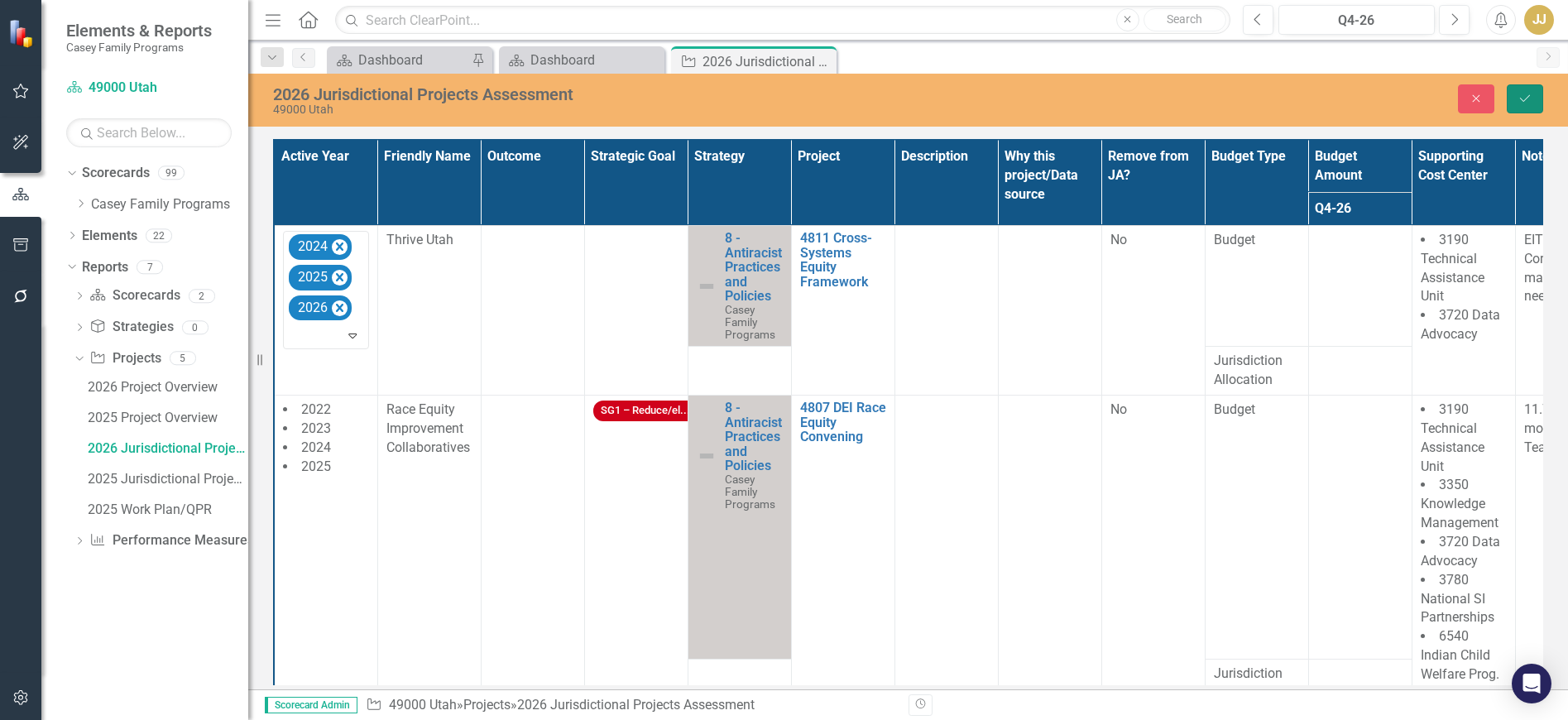 click 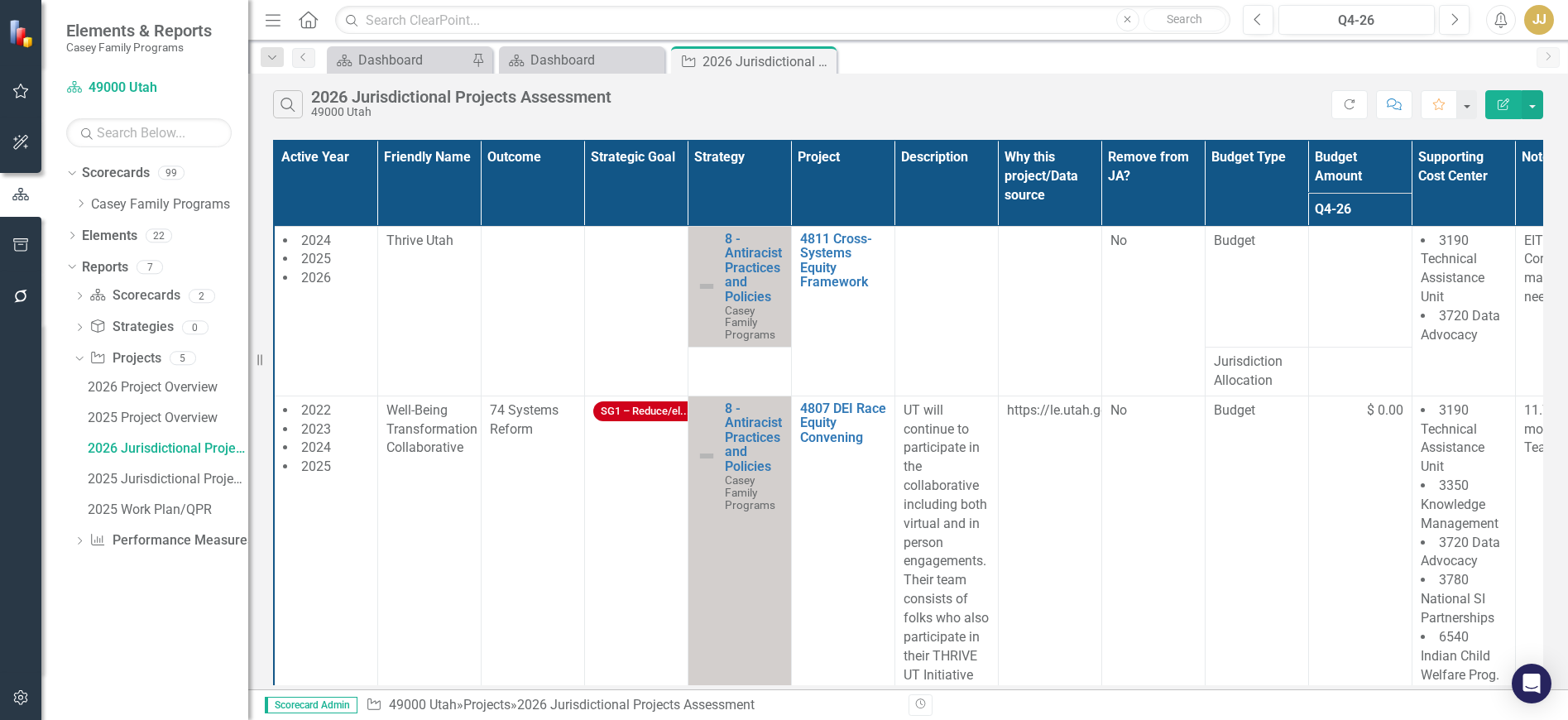 click on "2025" at bounding box center (316, 466) 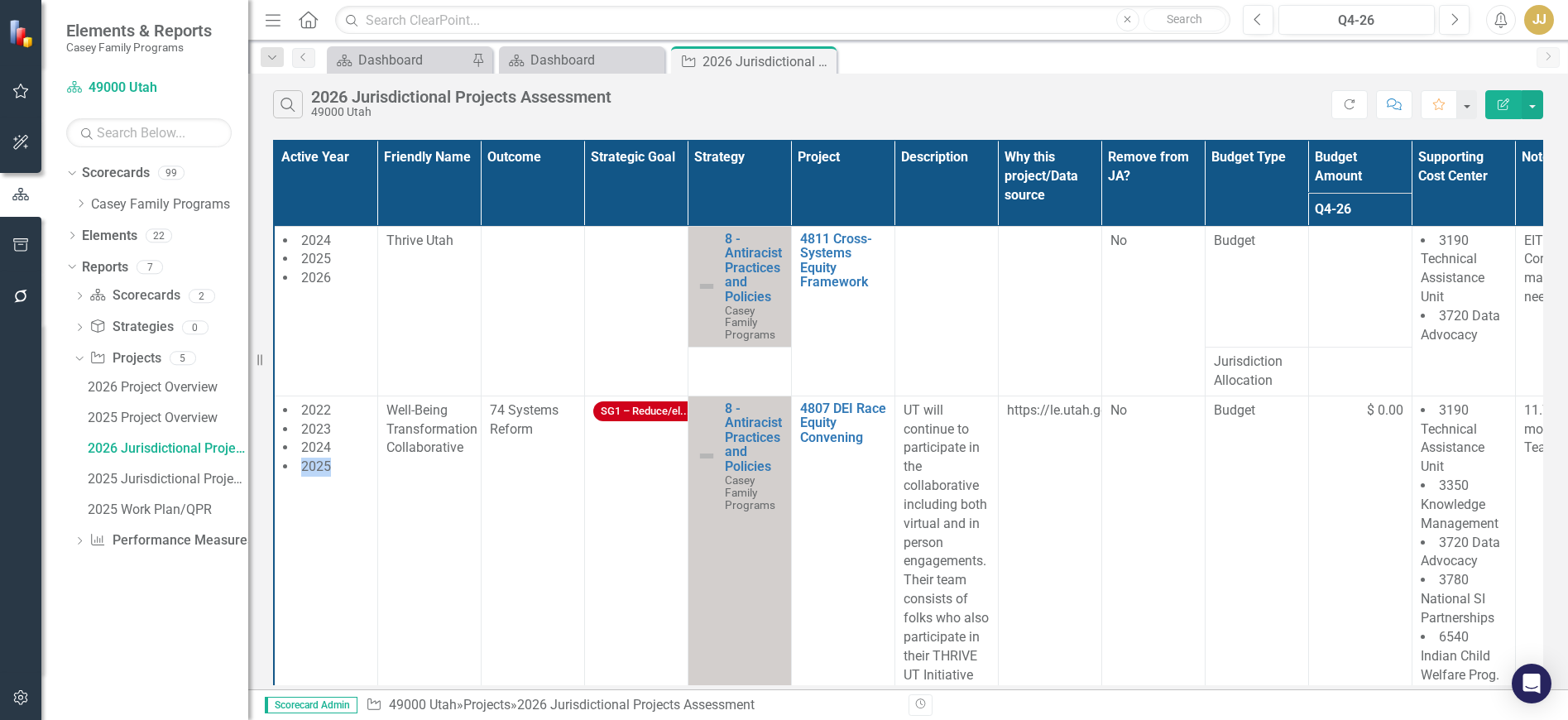 click on "2025" at bounding box center [316, 466] 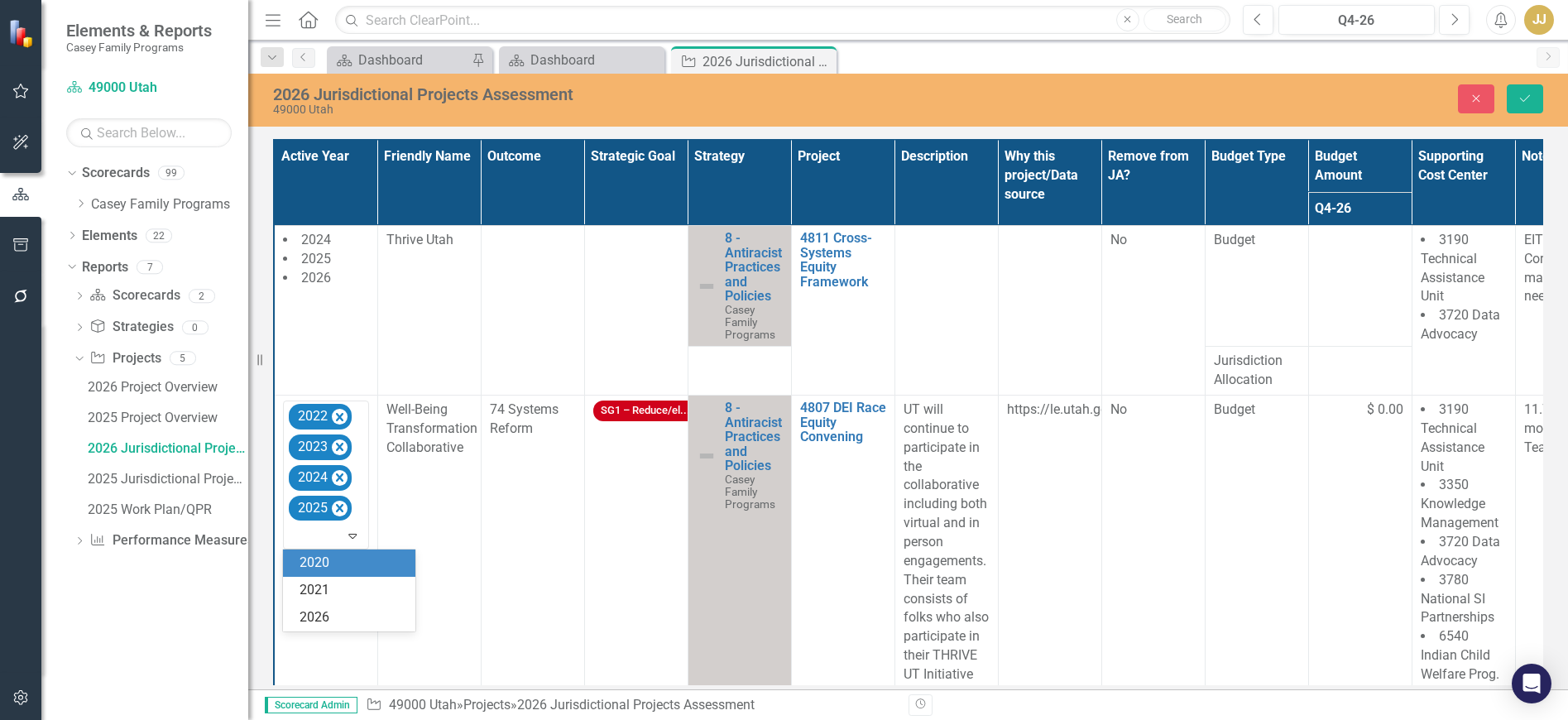 click on "Expand" 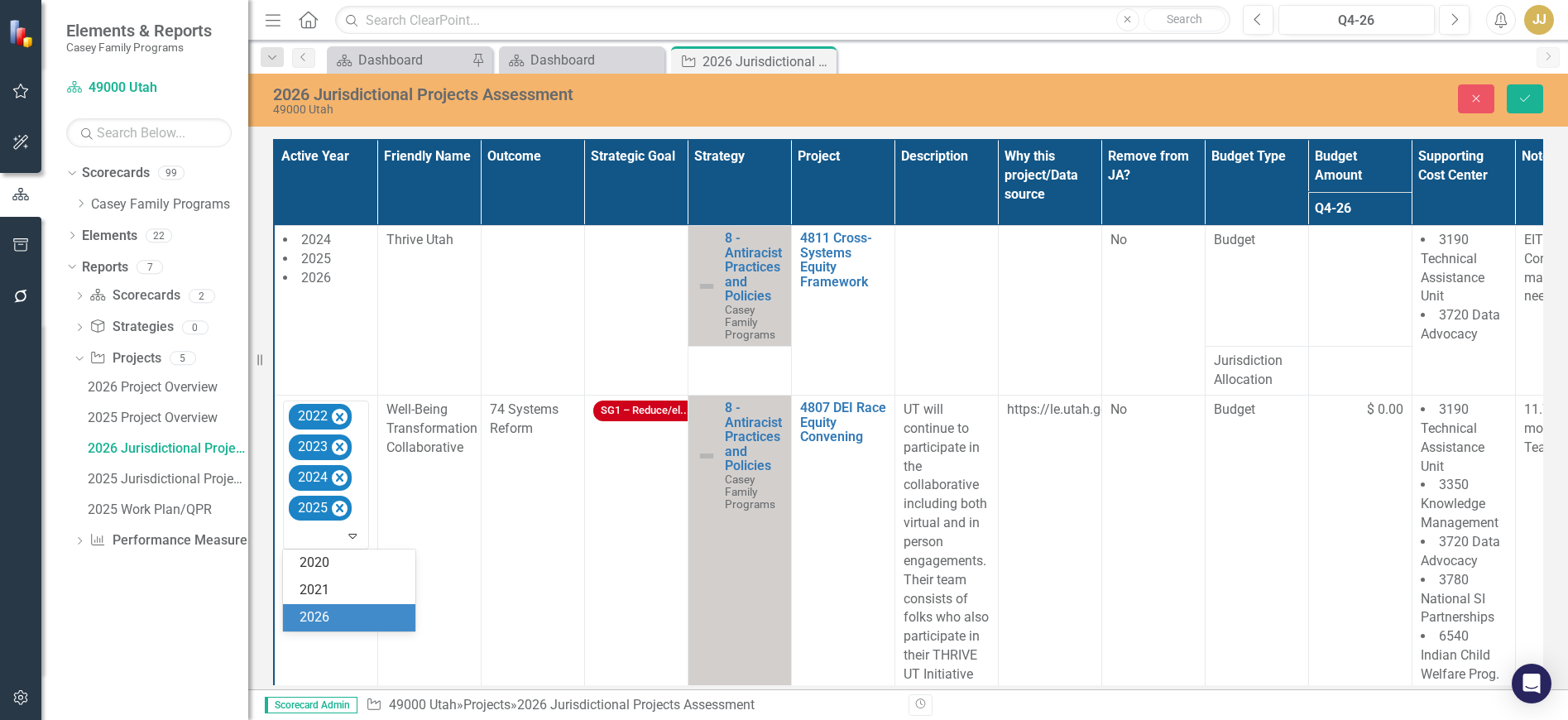 click on "2026" at bounding box center [352, 617] 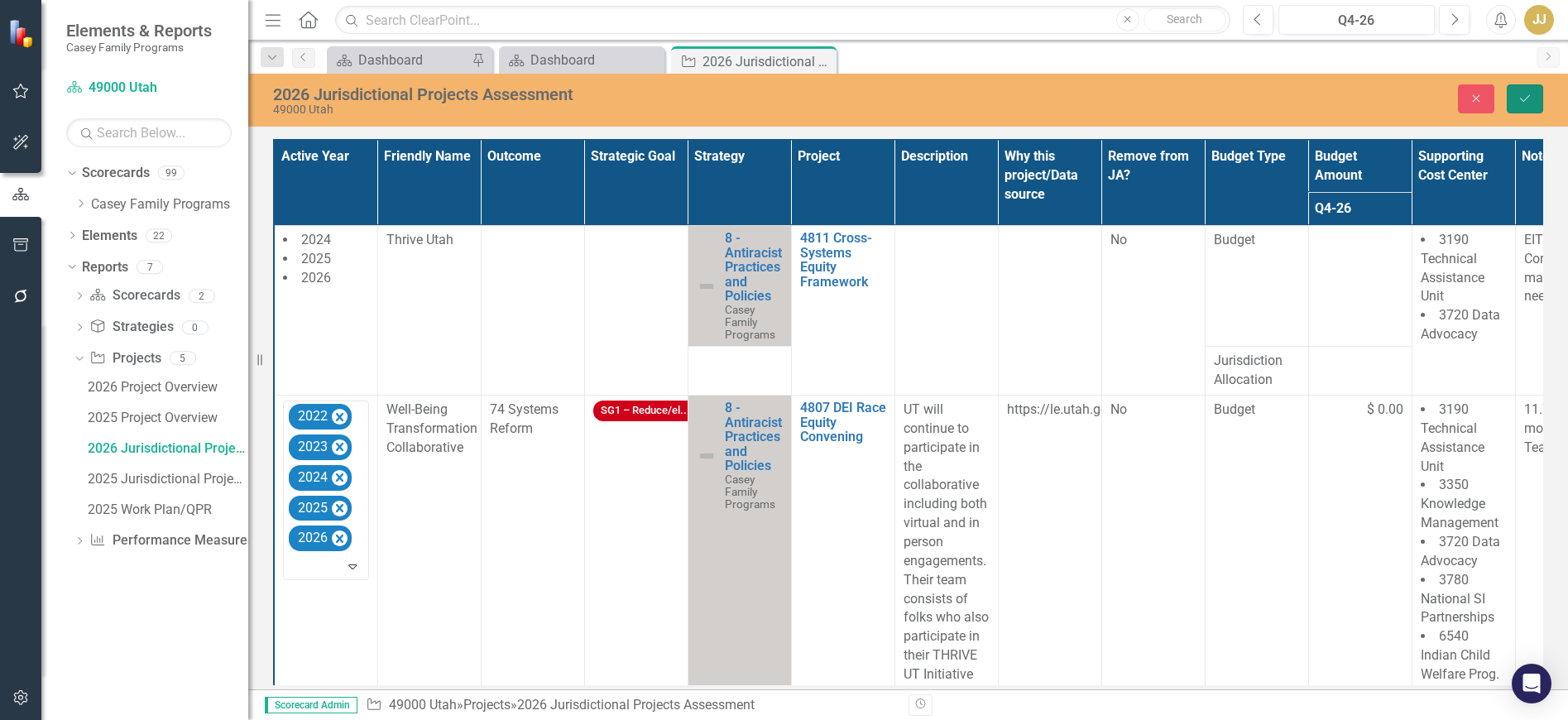 click on "Save" 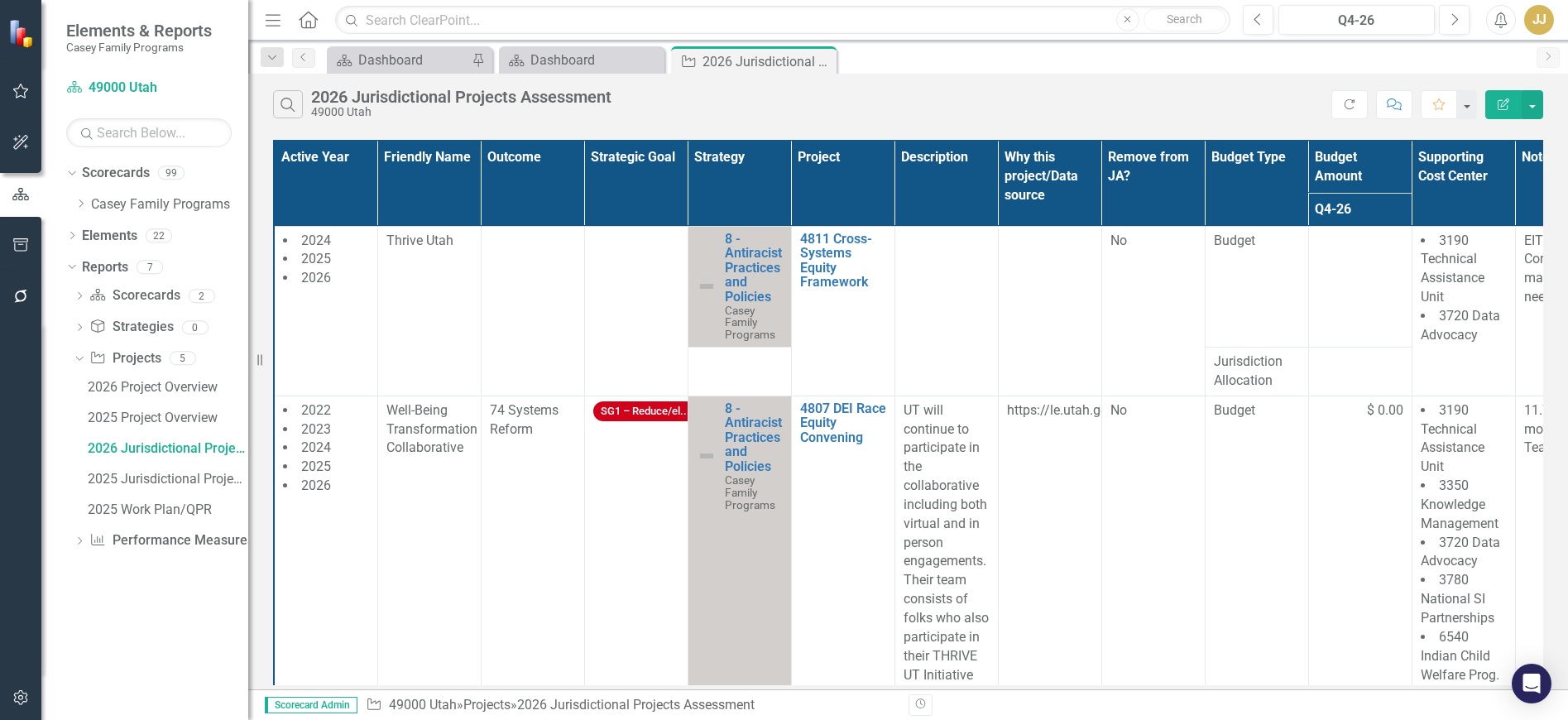 click at bounding box center (532, 310) 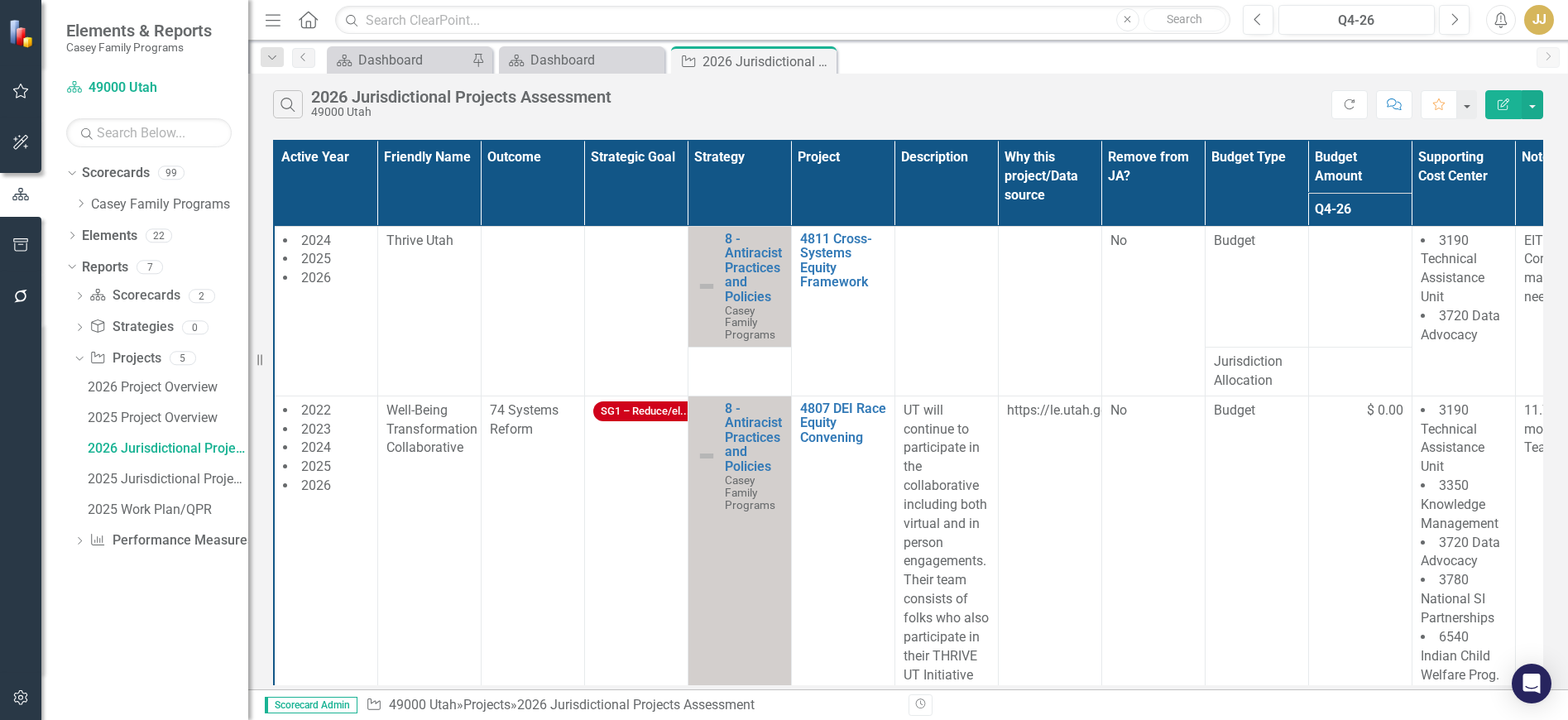 click at bounding box center [532, 310] 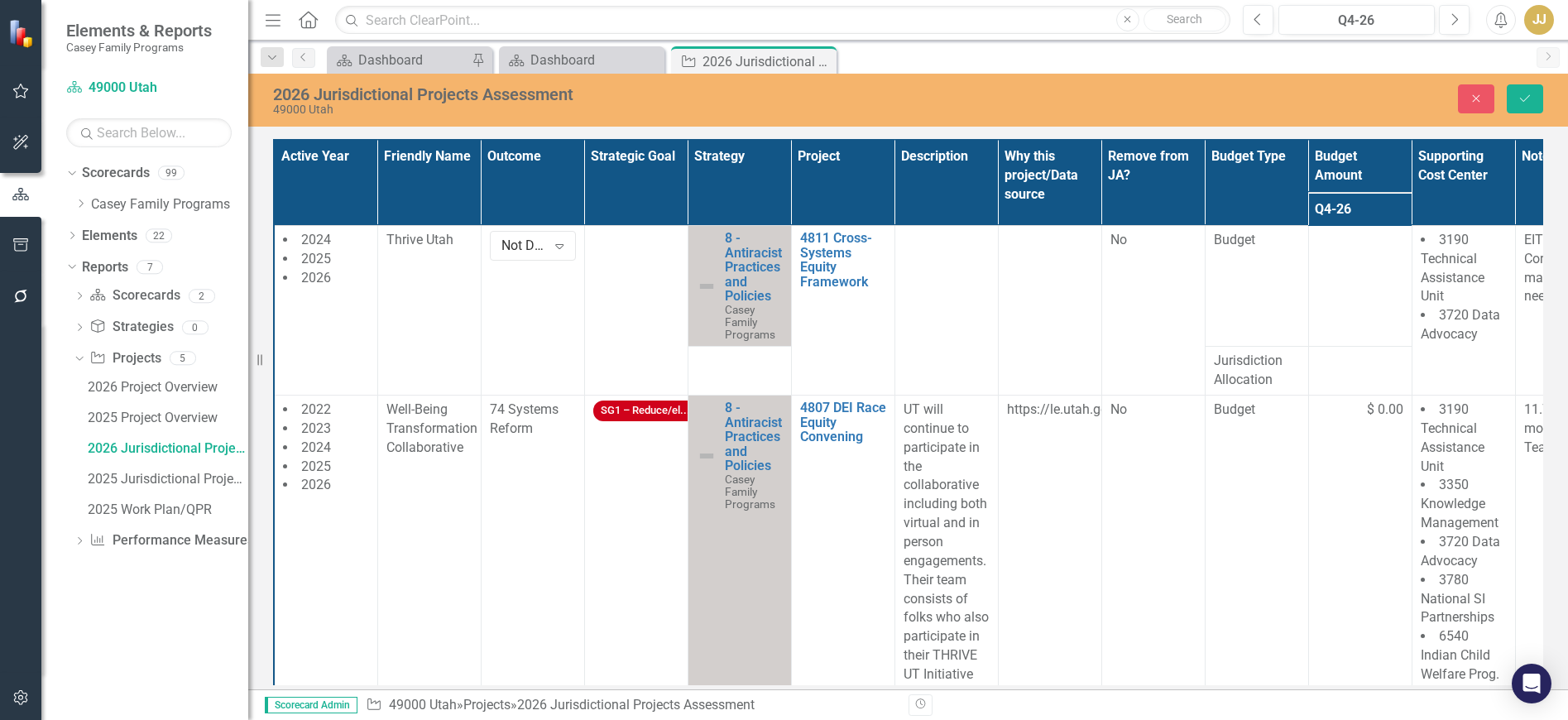 click on "Not Defined" at bounding box center (524, 246) 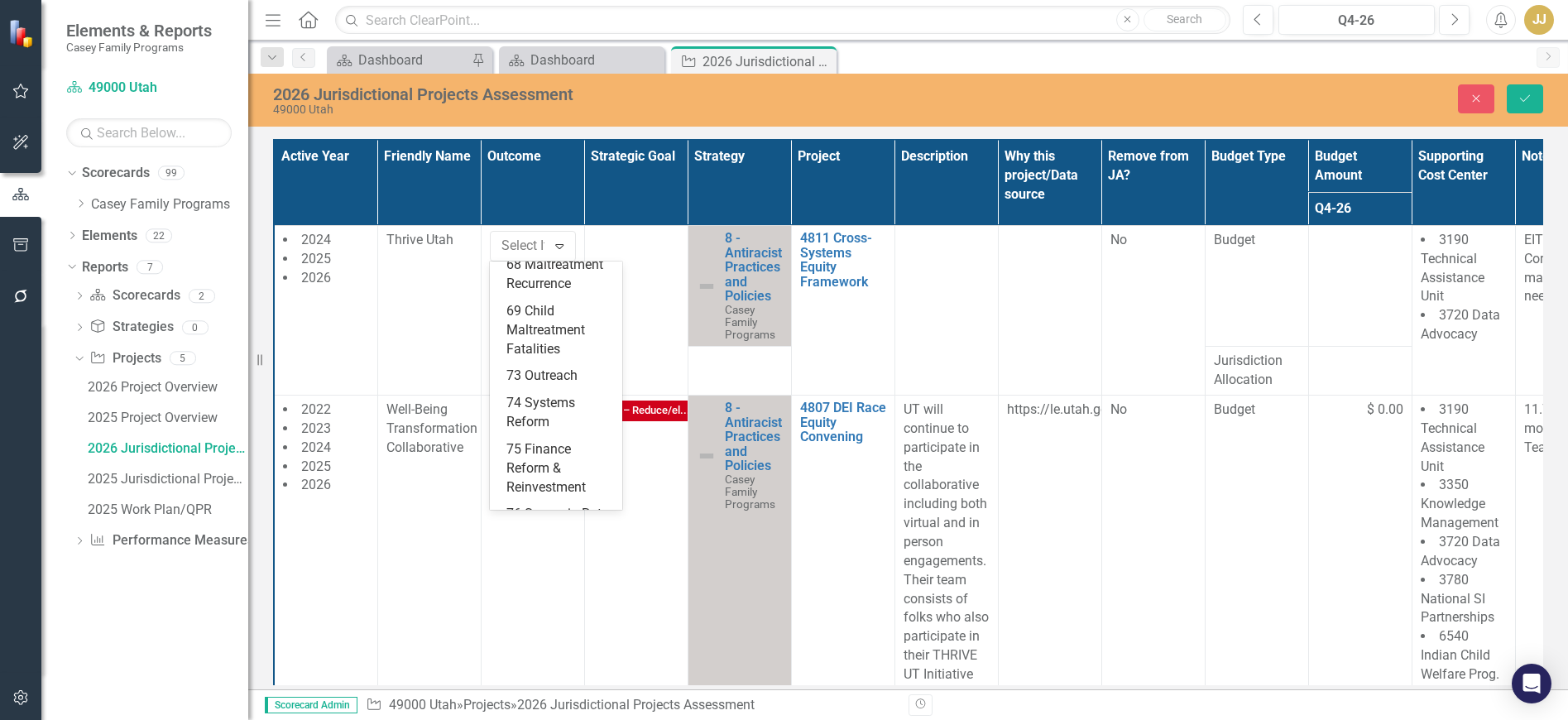 scroll, scrollTop: 414, scrollLeft: 0, axis: vertical 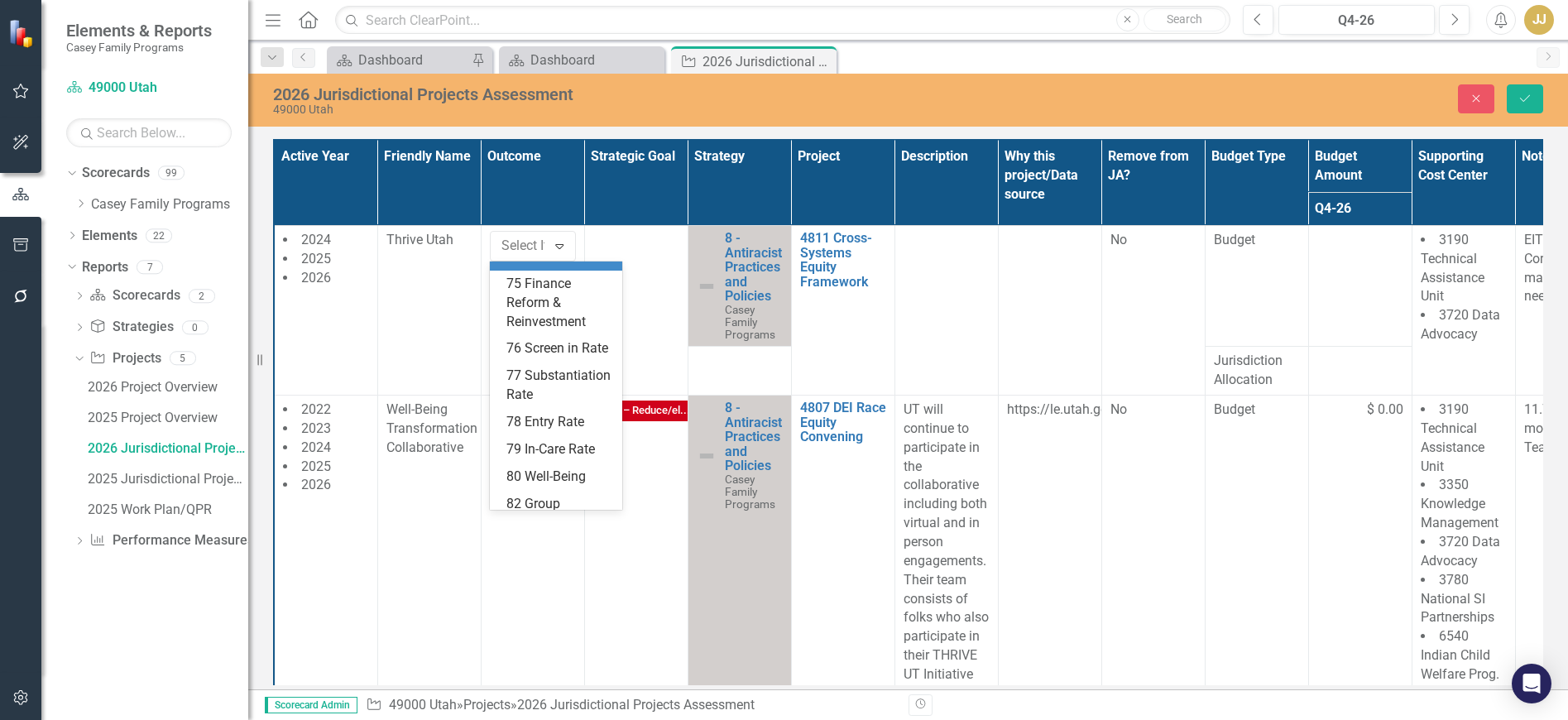 click on "74 Systems Reform" at bounding box center (559, 247) 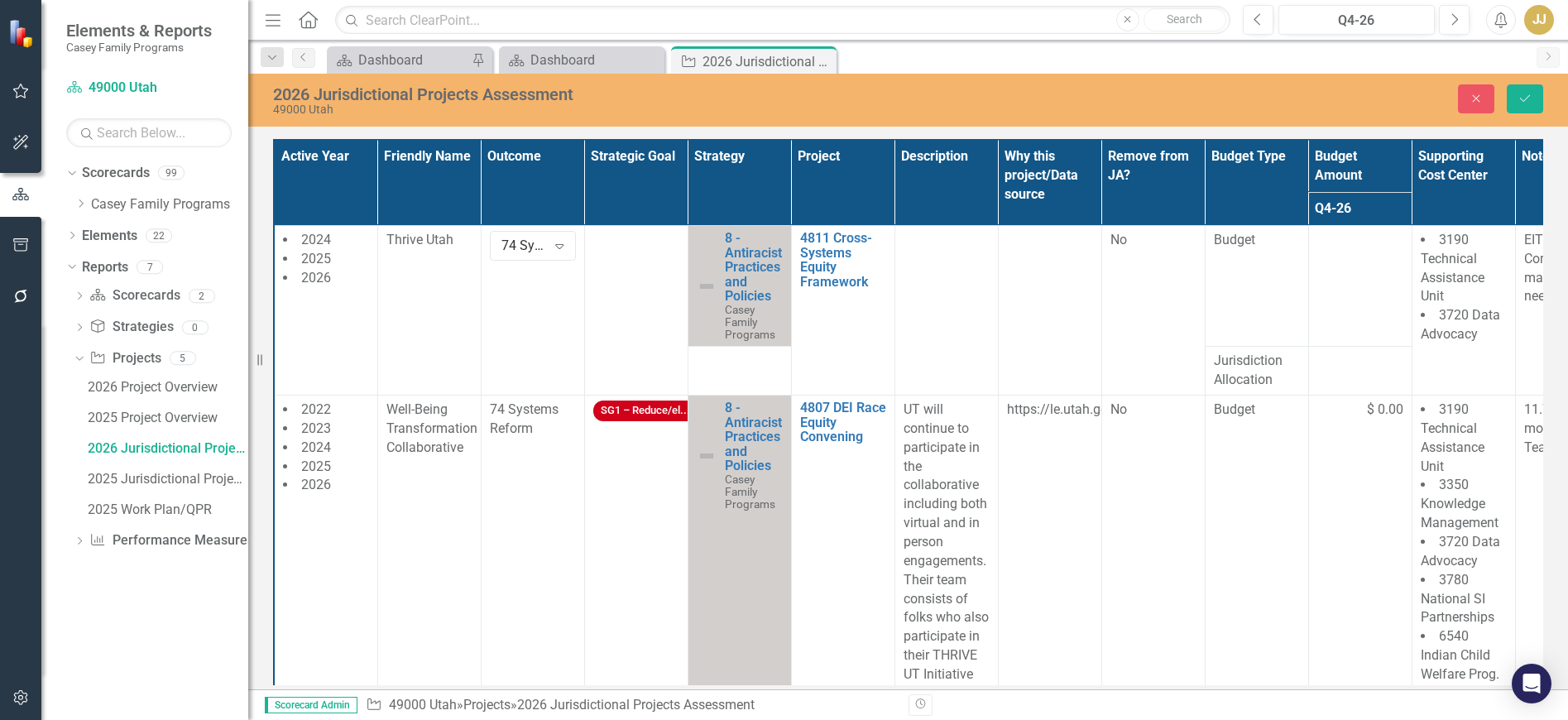 click at bounding box center [635, 310] 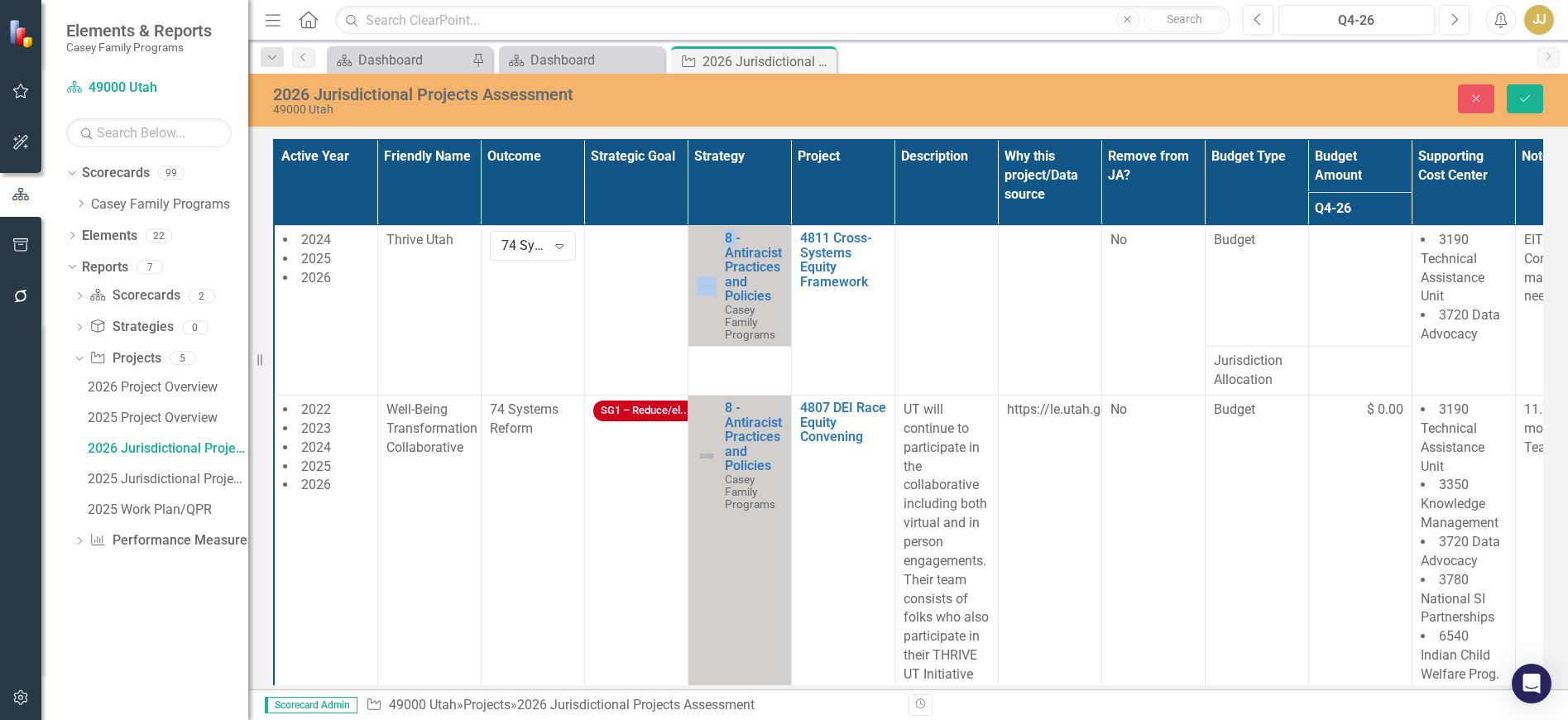 click at bounding box center [635, 310] 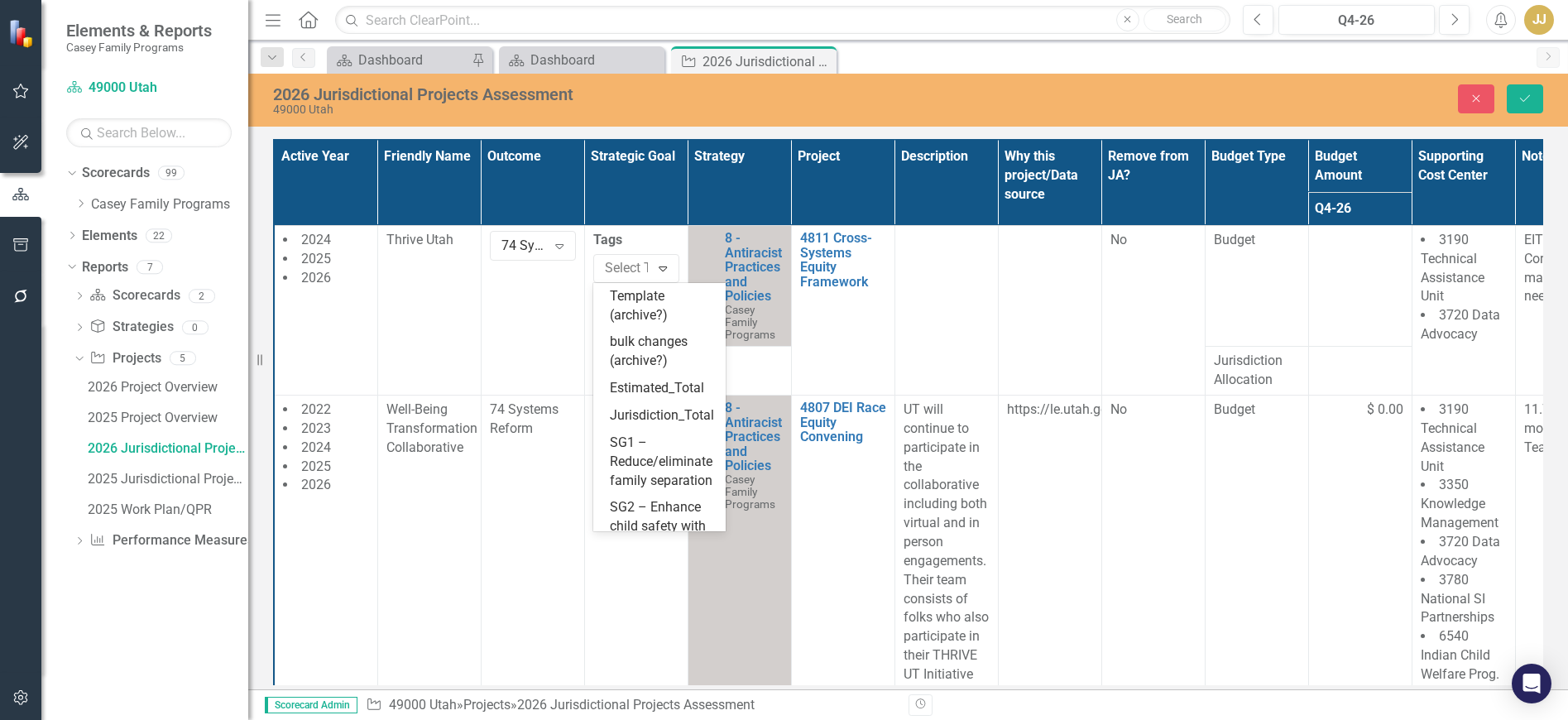 click at bounding box center [642, 268] 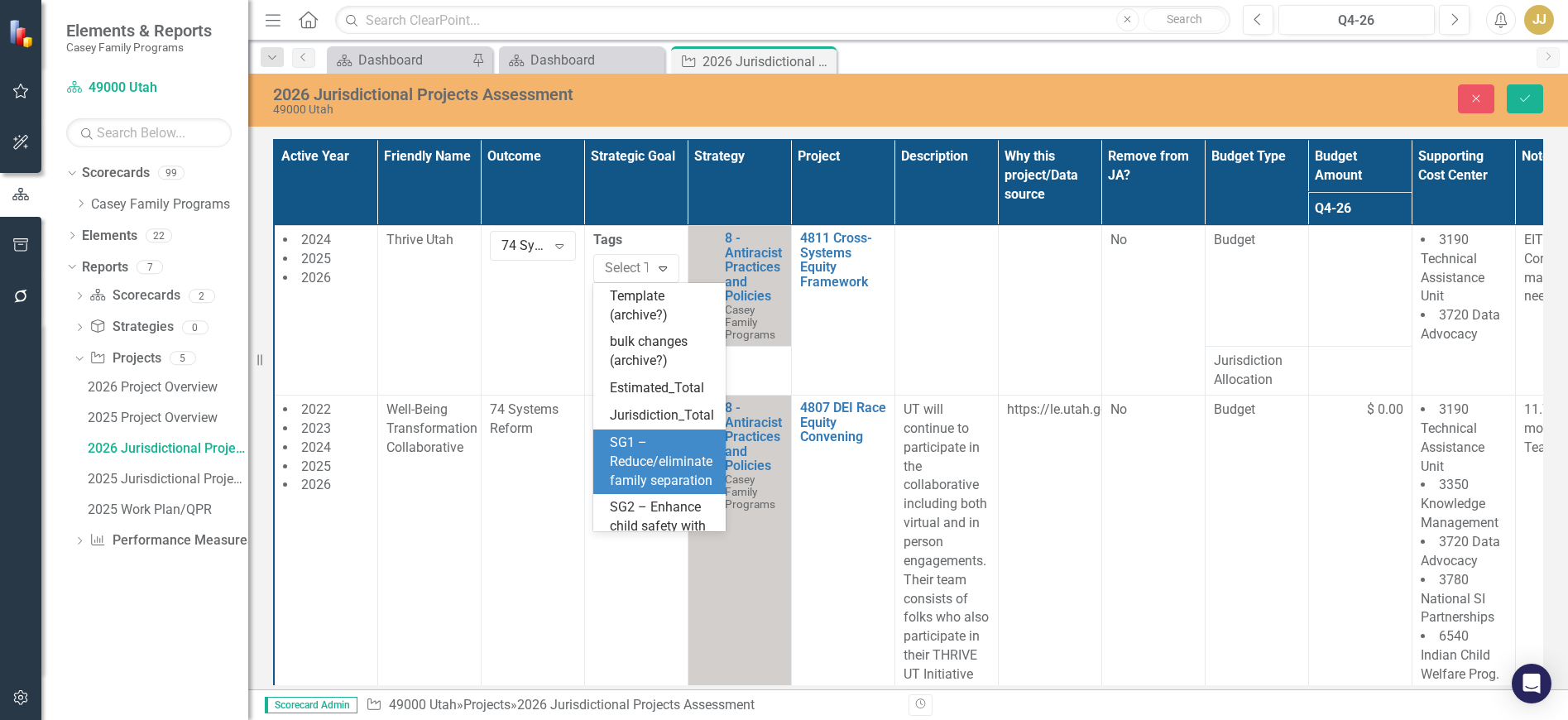 click on "SG1 – Reduce/eliminate family separation" at bounding box center (661, 461) 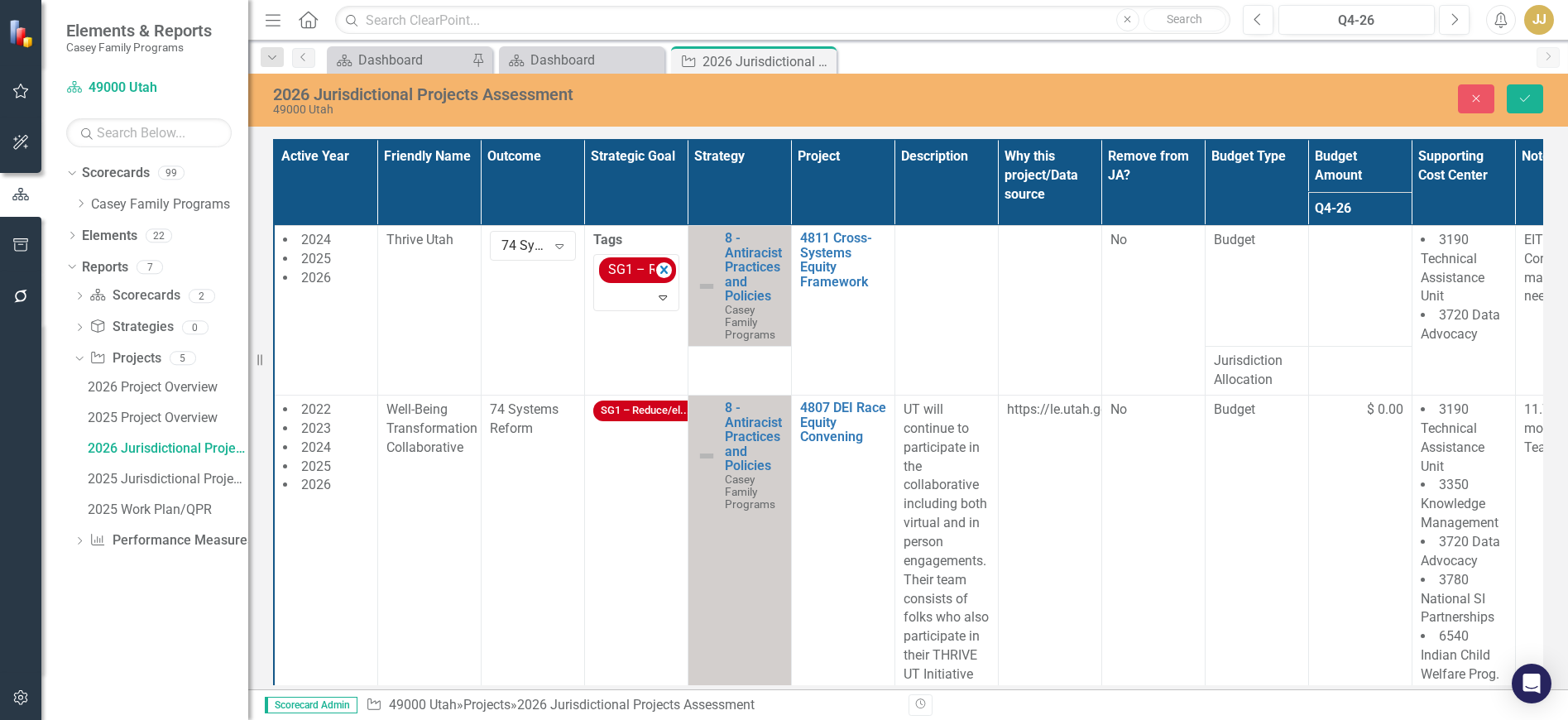 click at bounding box center (946, 310) 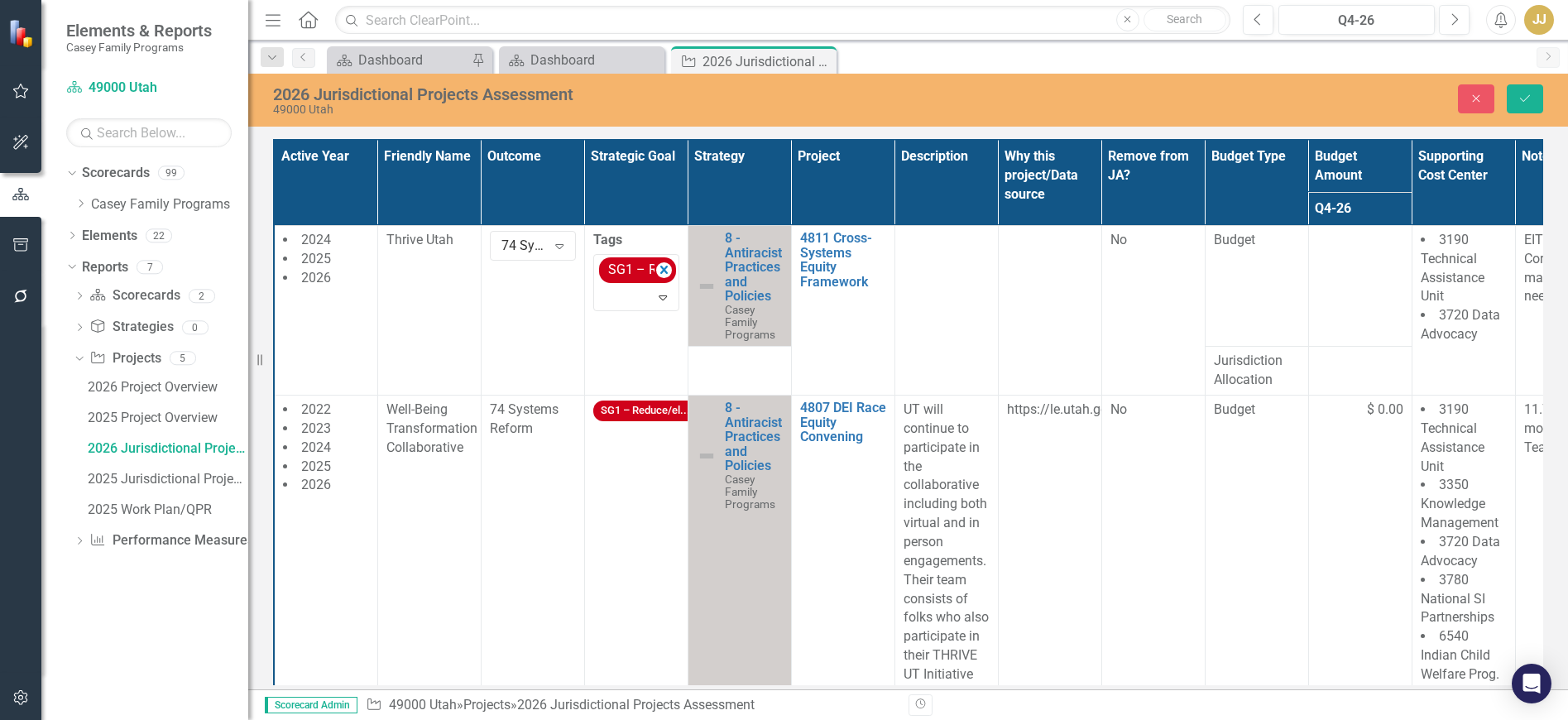 click at bounding box center [946, 310] 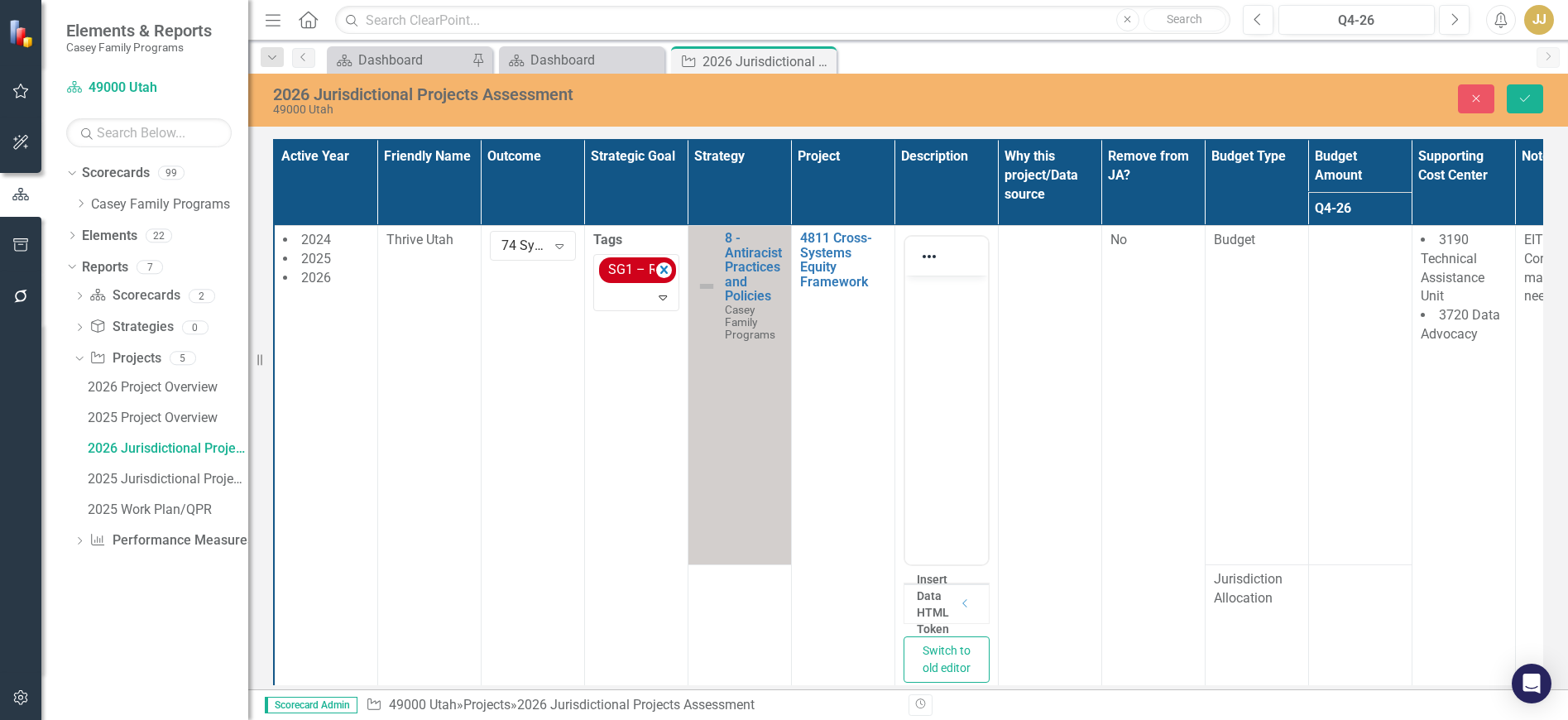 scroll, scrollTop: 0, scrollLeft: 0, axis: both 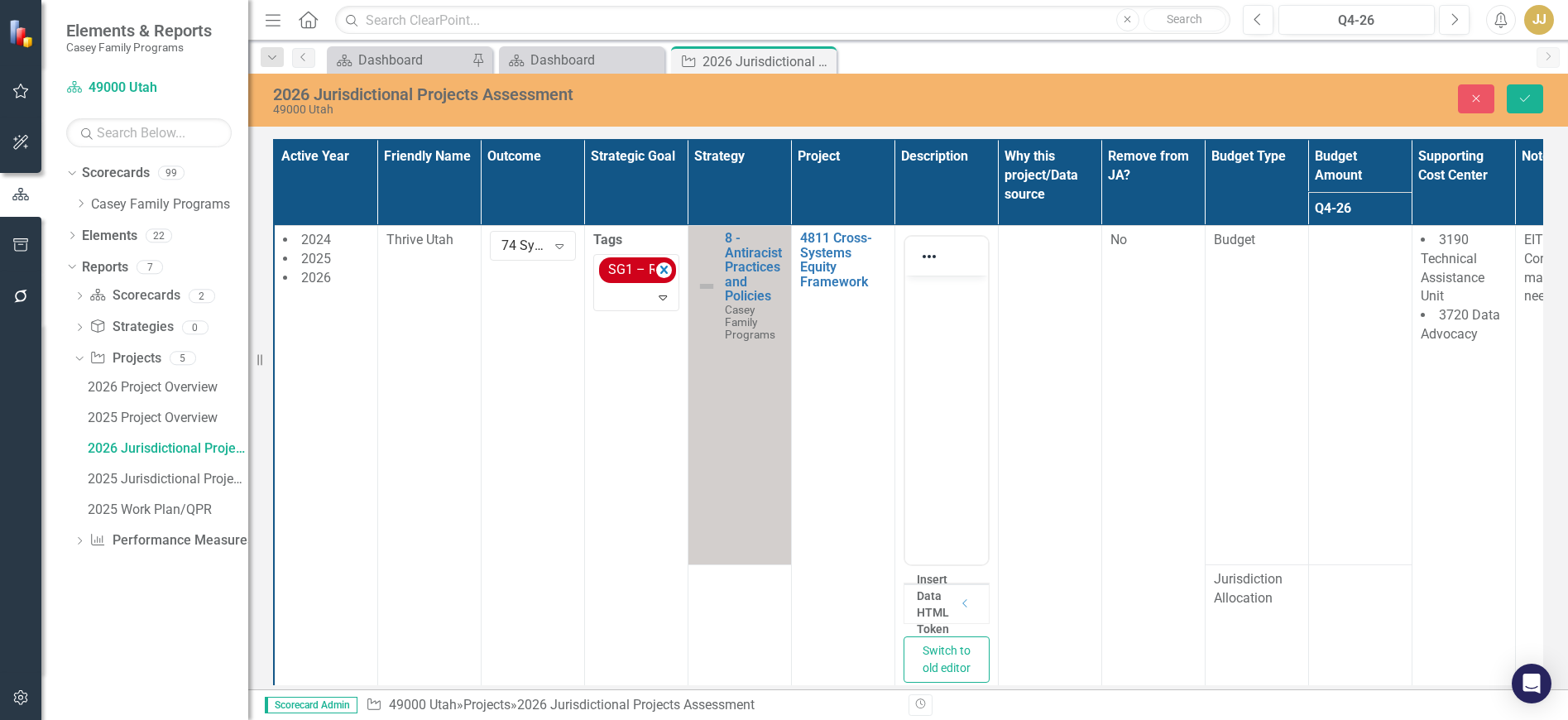 click at bounding box center [946, 399] 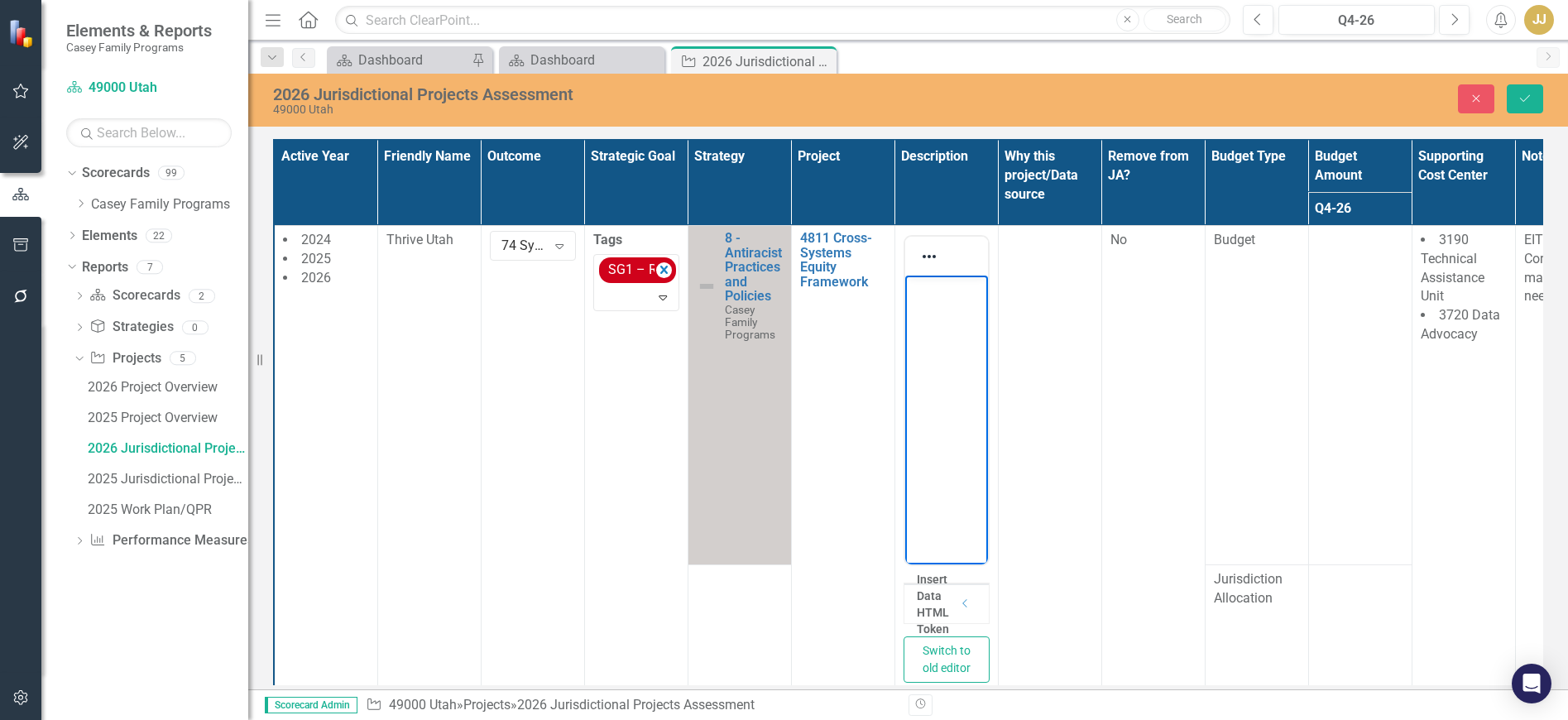 scroll, scrollTop: 943, scrollLeft: 0, axis: vertical 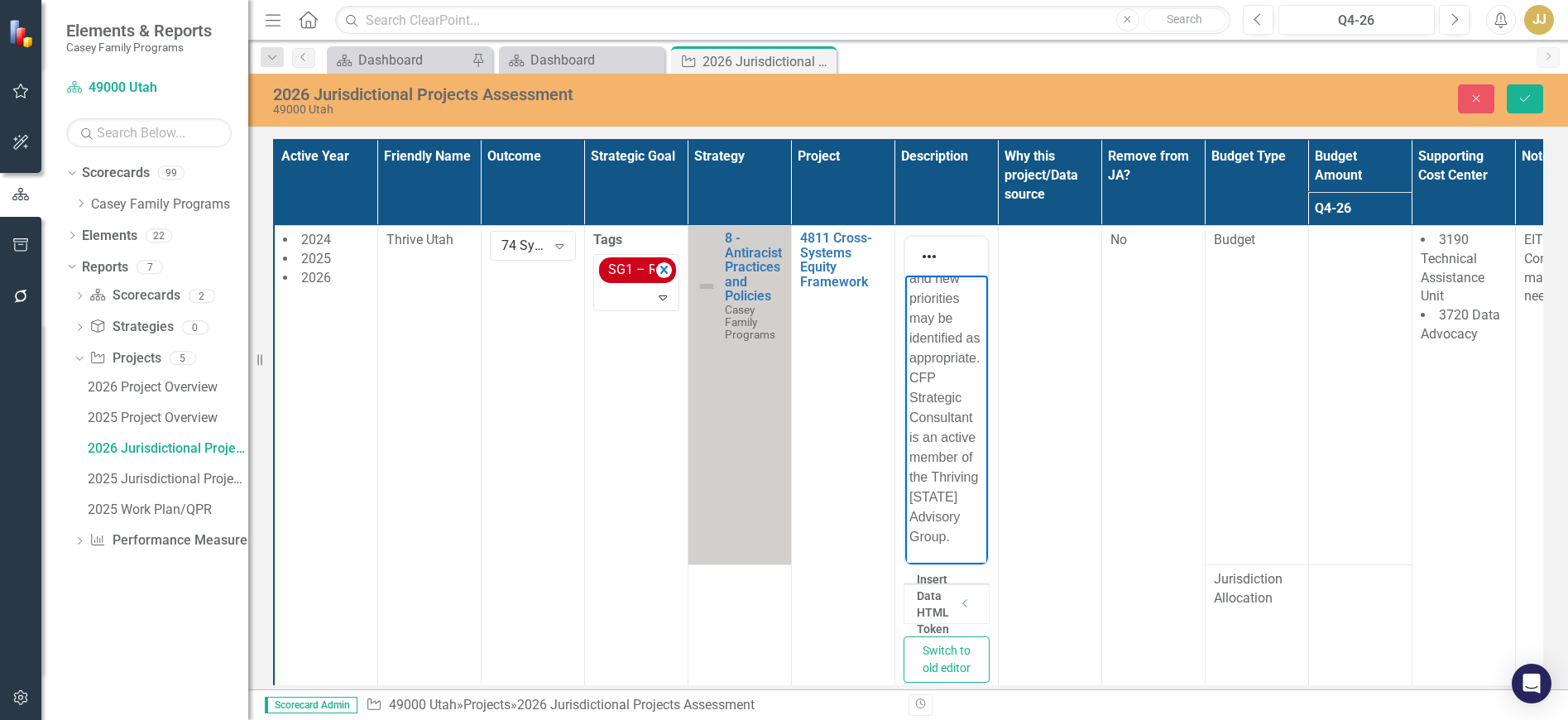 click on "No" at bounding box center [1153, 463] 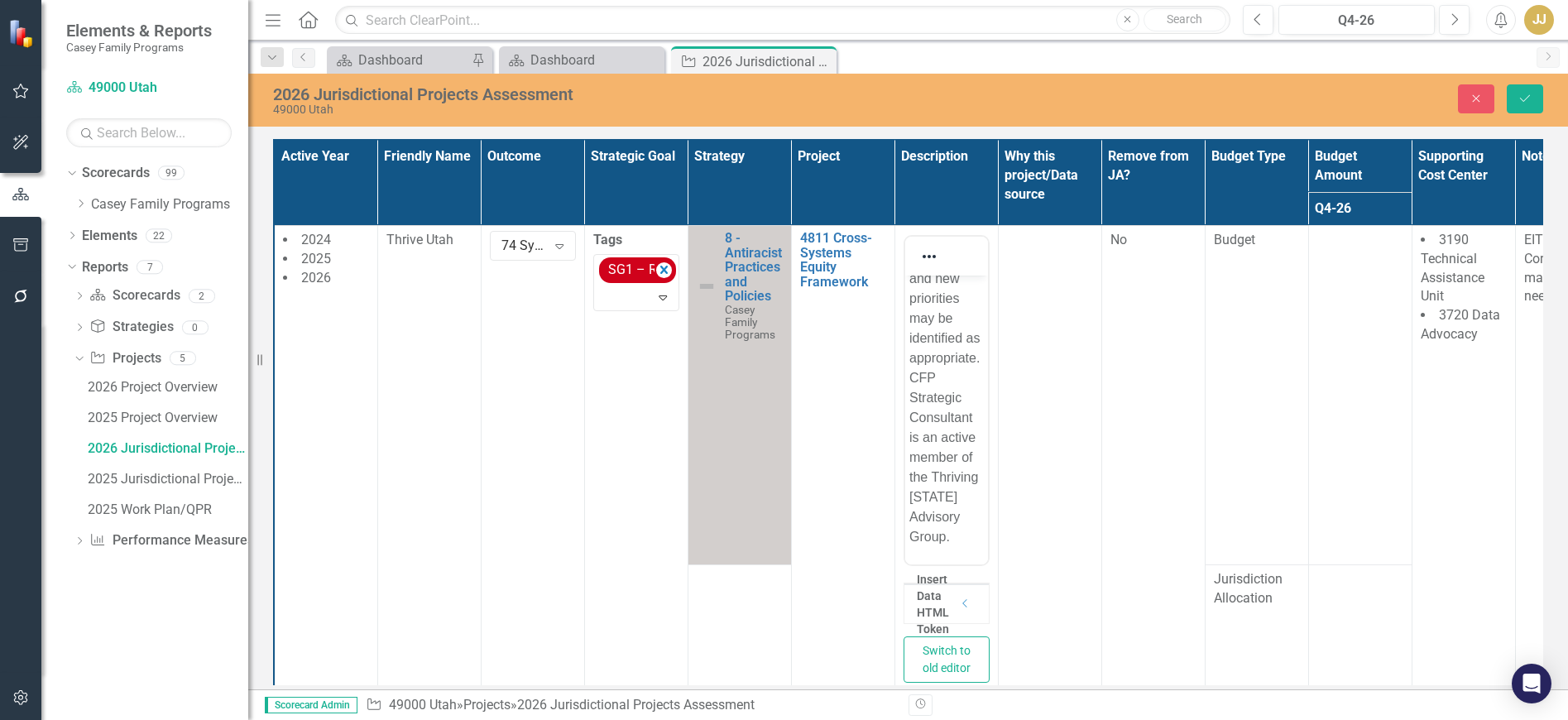click at bounding box center (1049, 463) 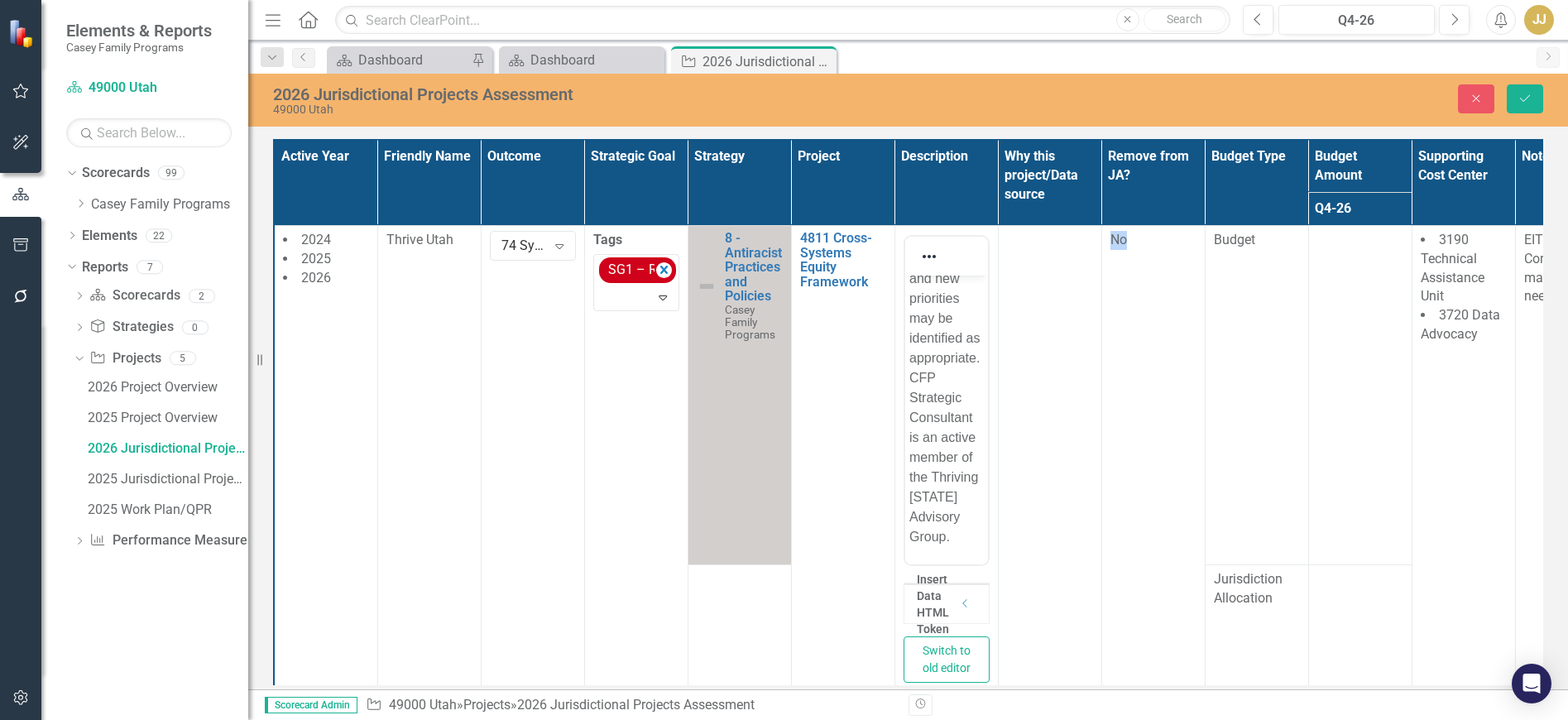 click at bounding box center (1049, 463) 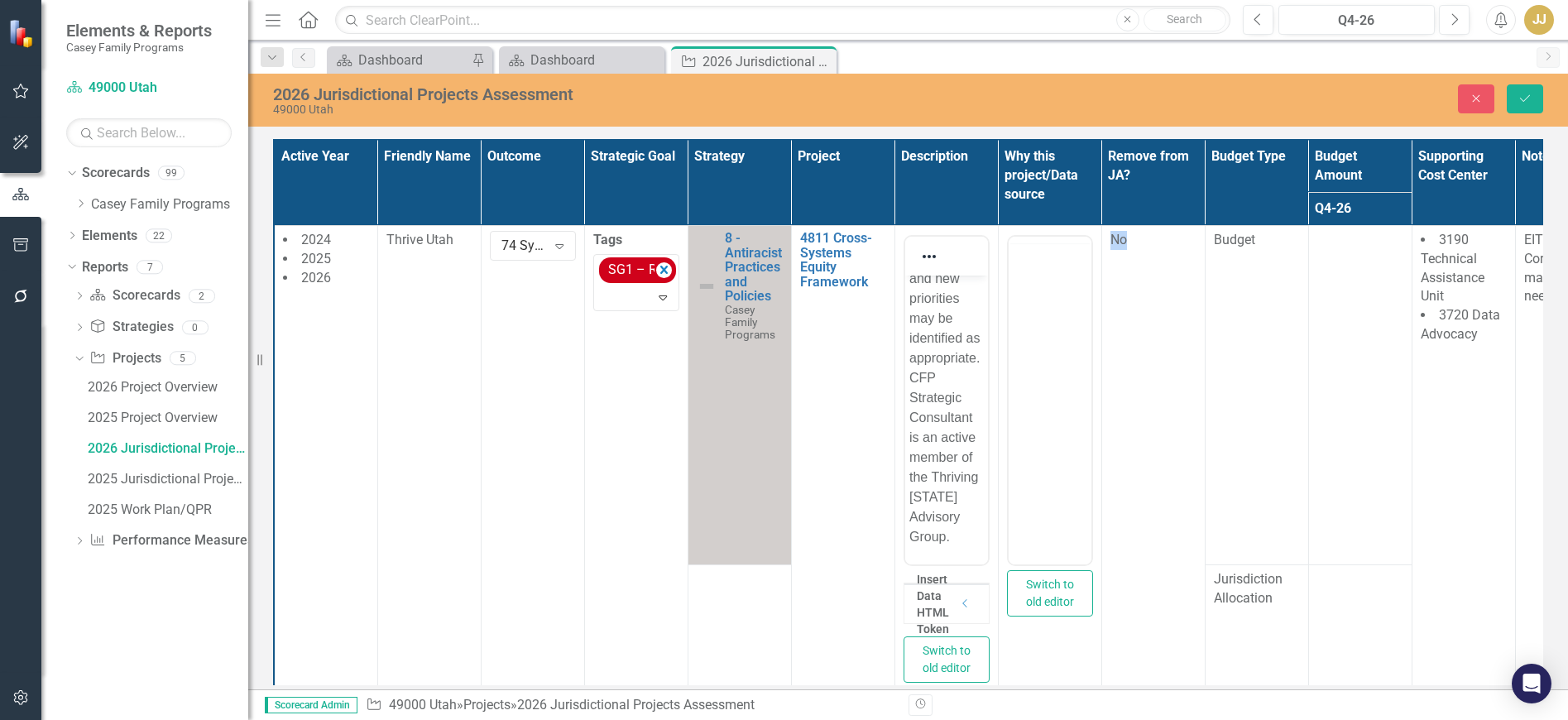 scroll, scrollTop: 0, scrollLeft: 0, axis: both 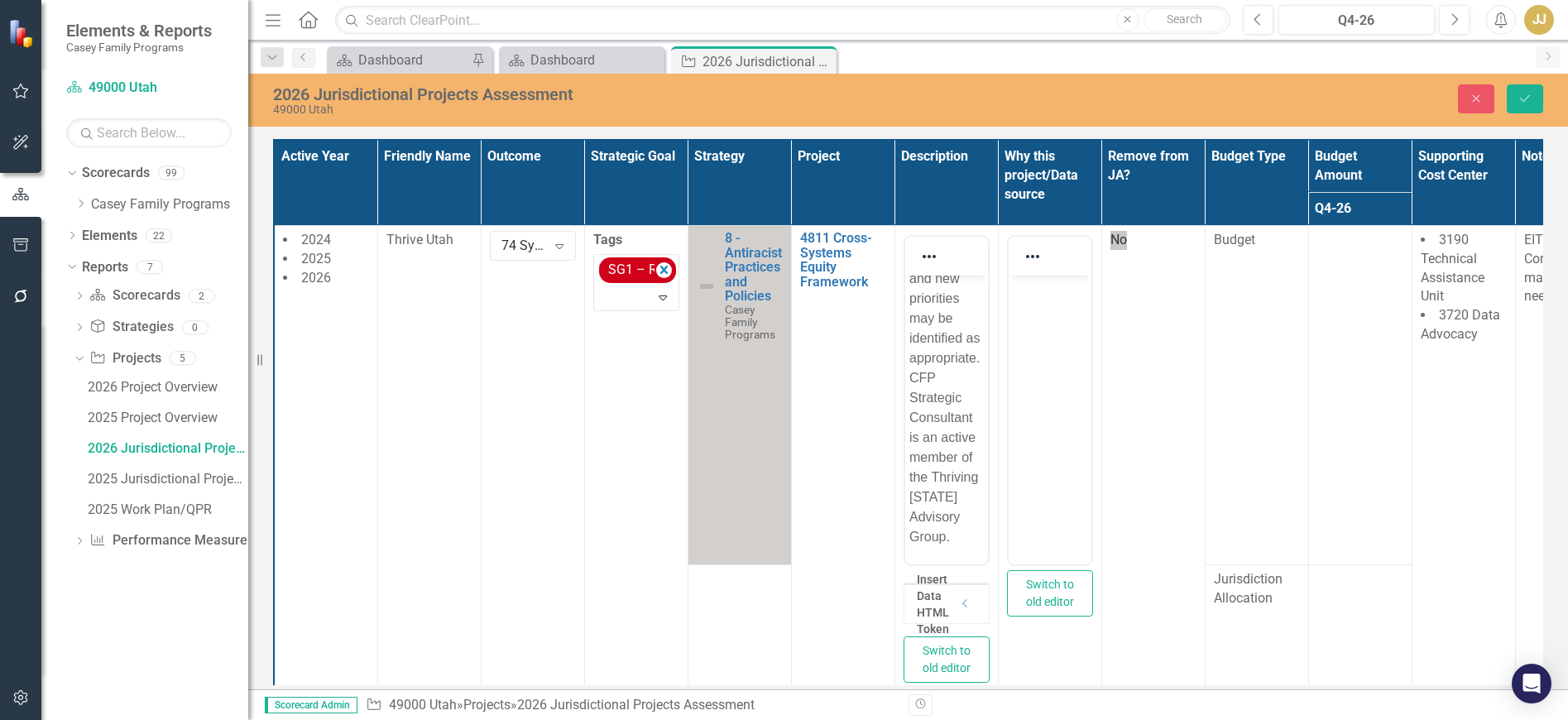 click at bounding box center (1049, 399) 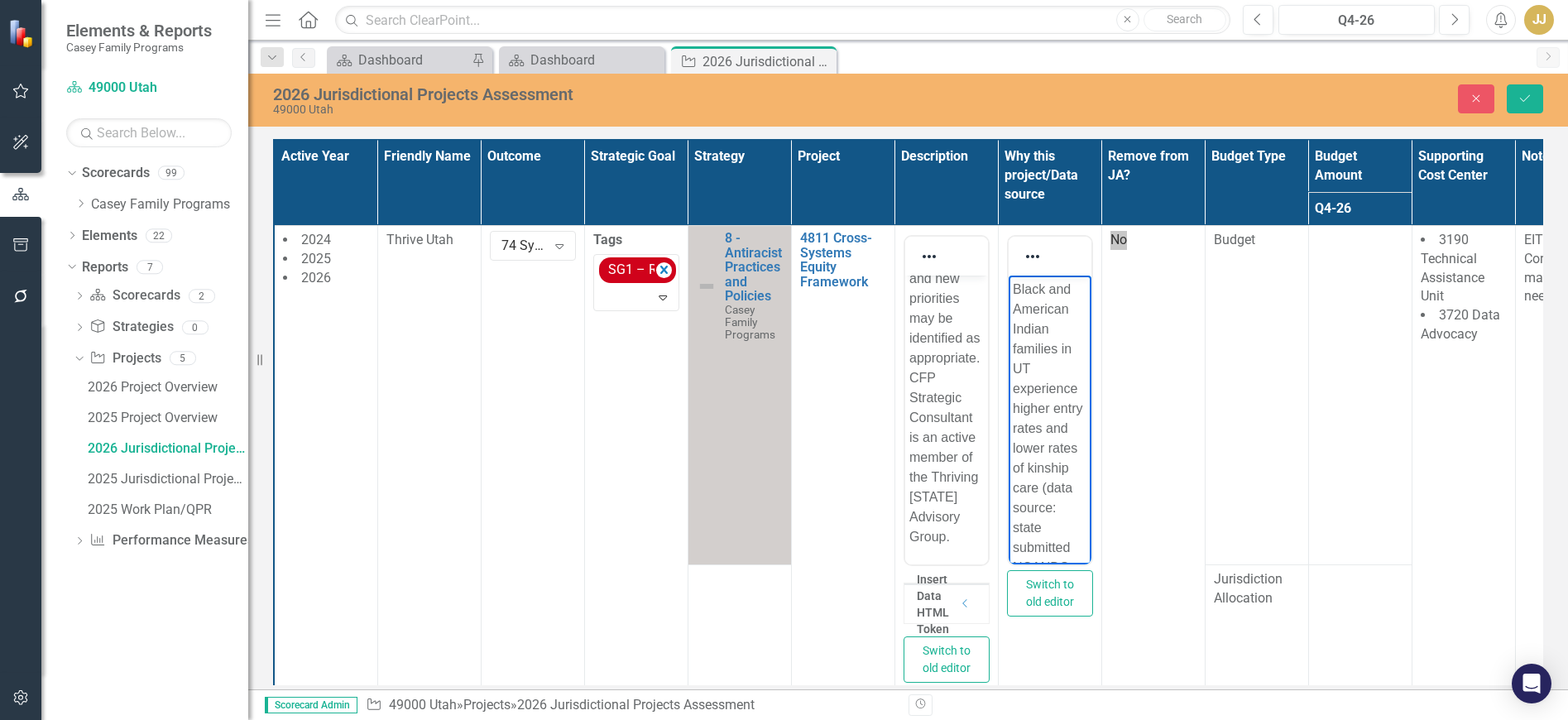 scroll, scrollTop: 109, scrollLeft: 0, axis: vertical 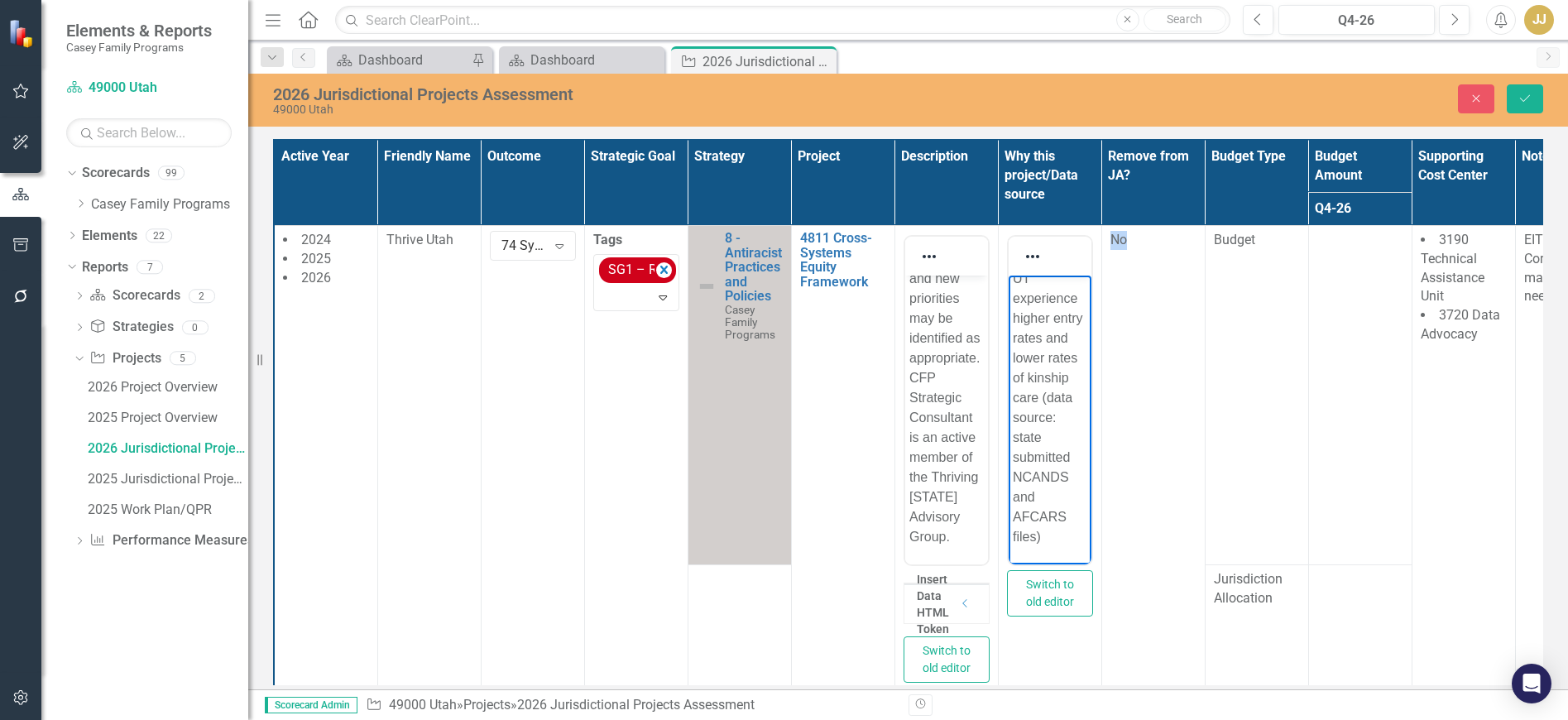 click on "No" at bounding box center [1153, 463] 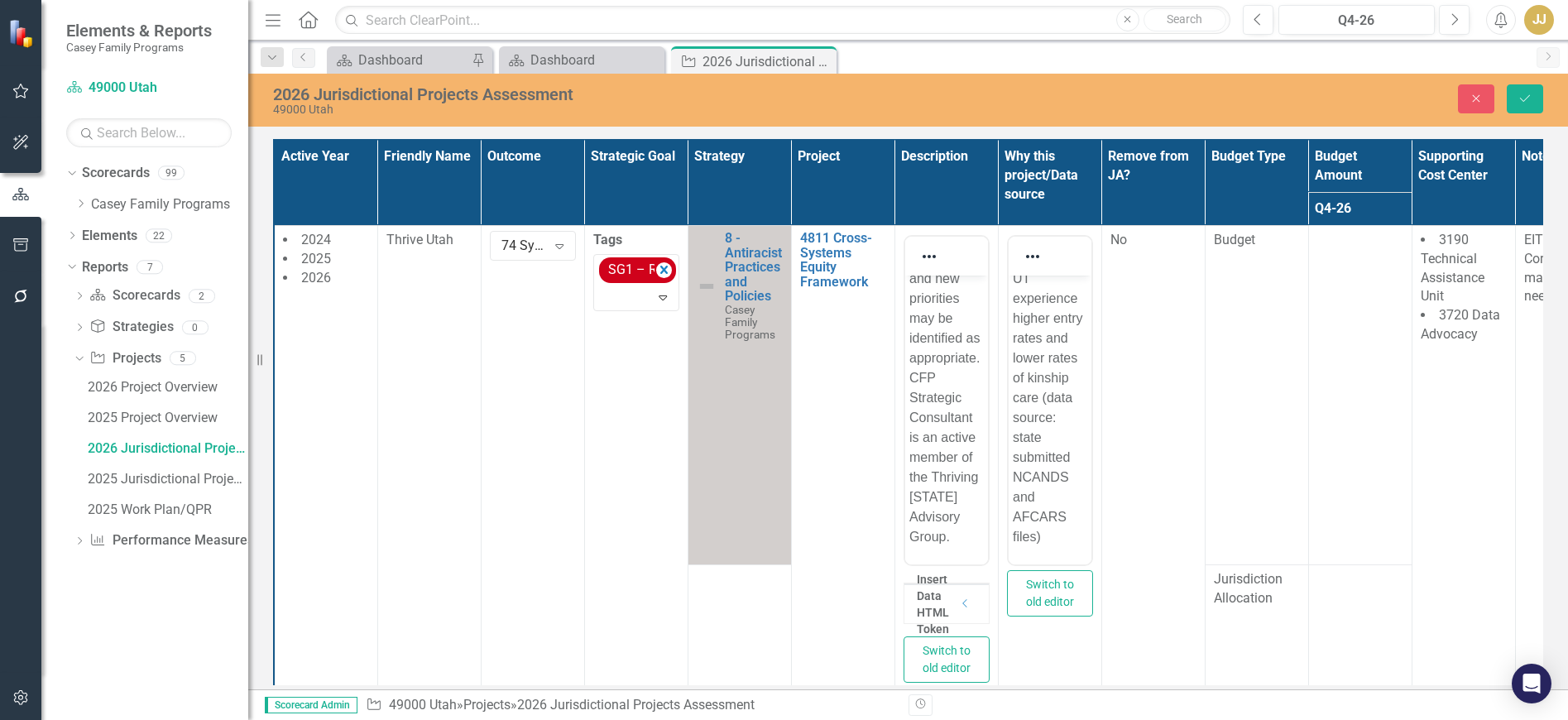click at bounding box center [1359, 395] 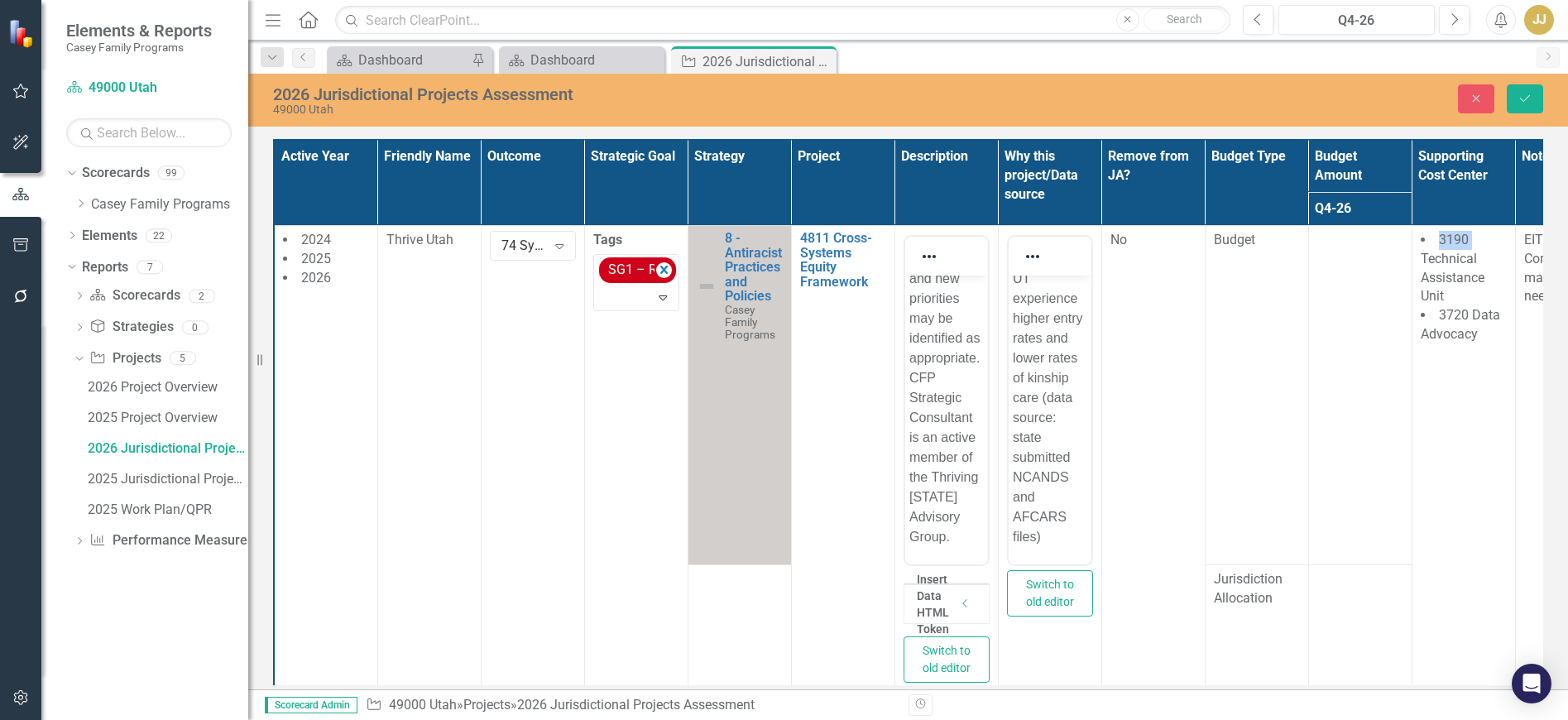 click at bounding box center (1359, 395) 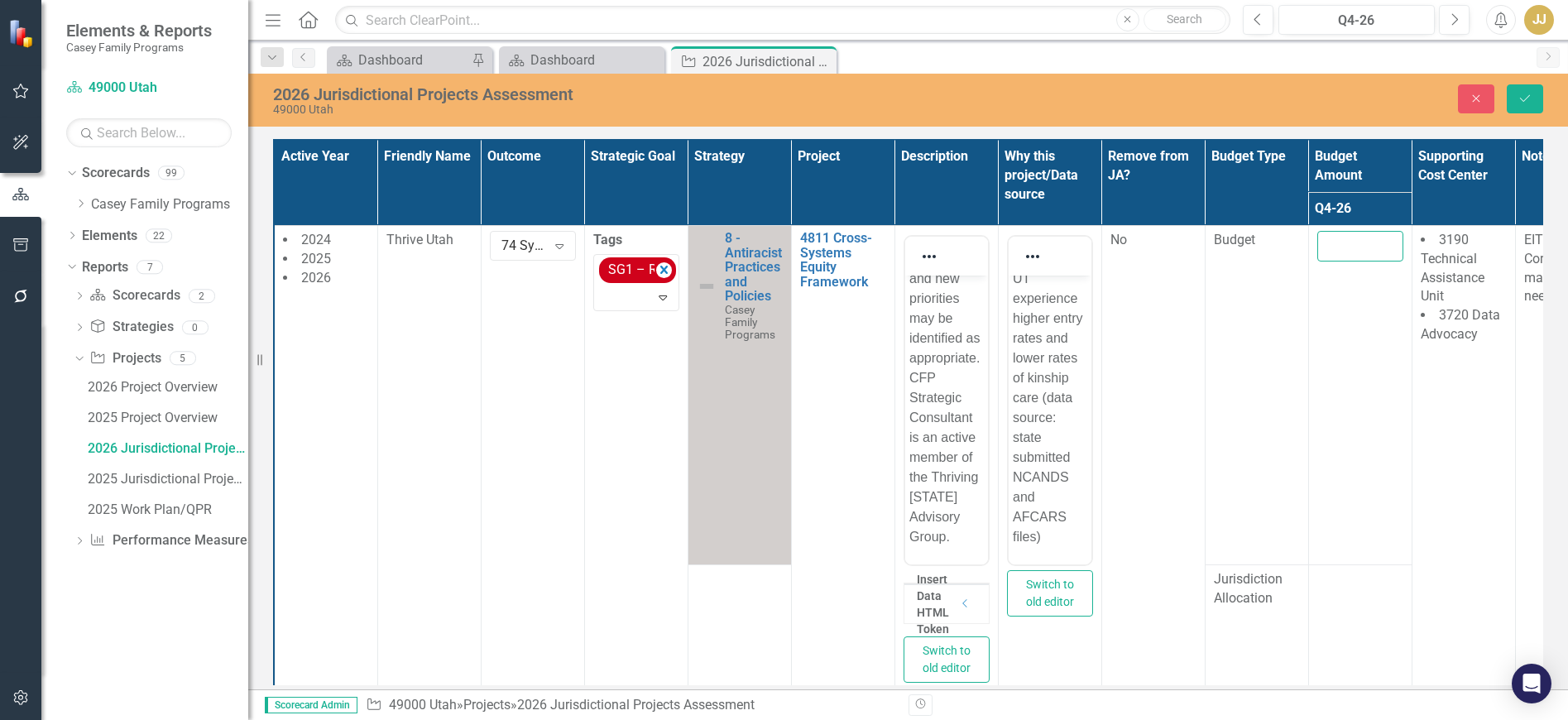 click at bounding box center (1360, 246) 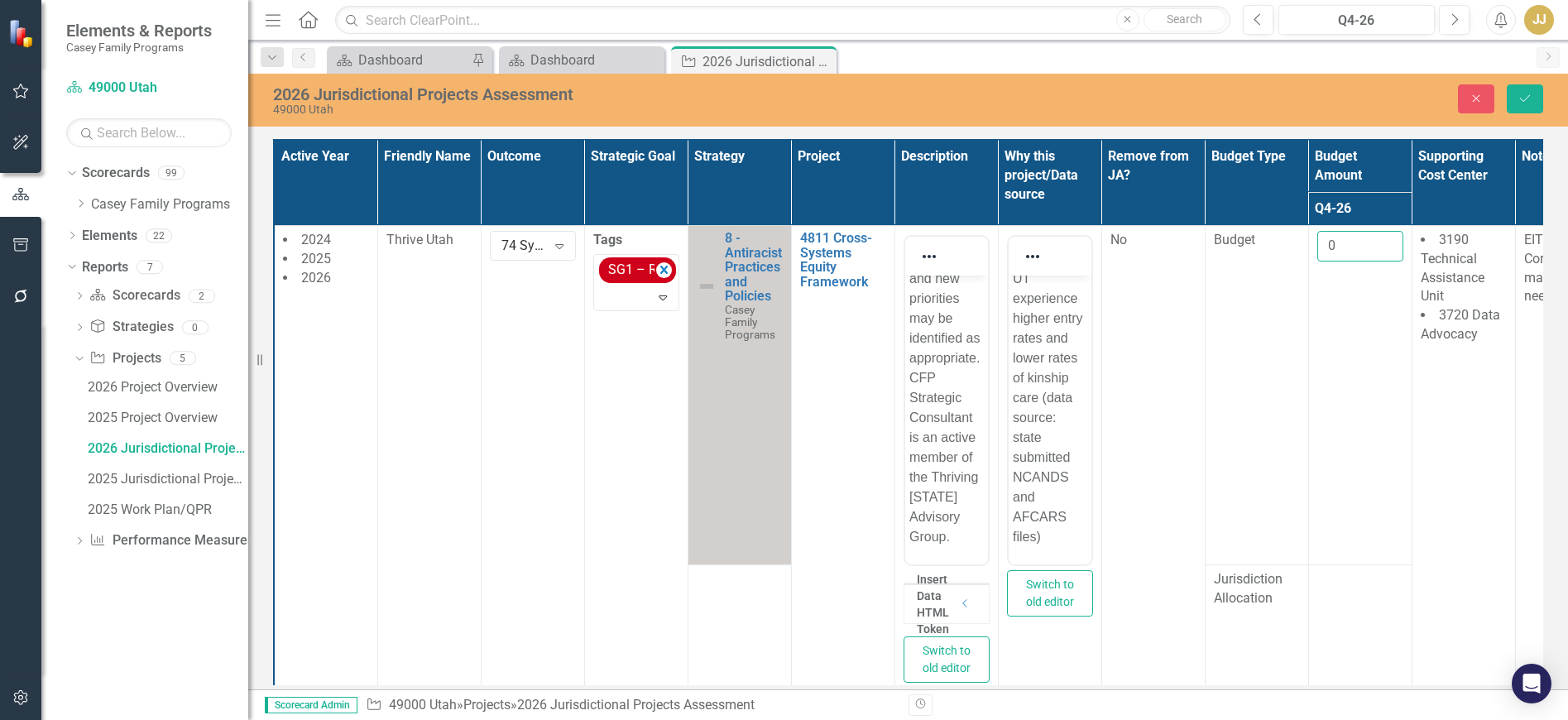 type on "0" 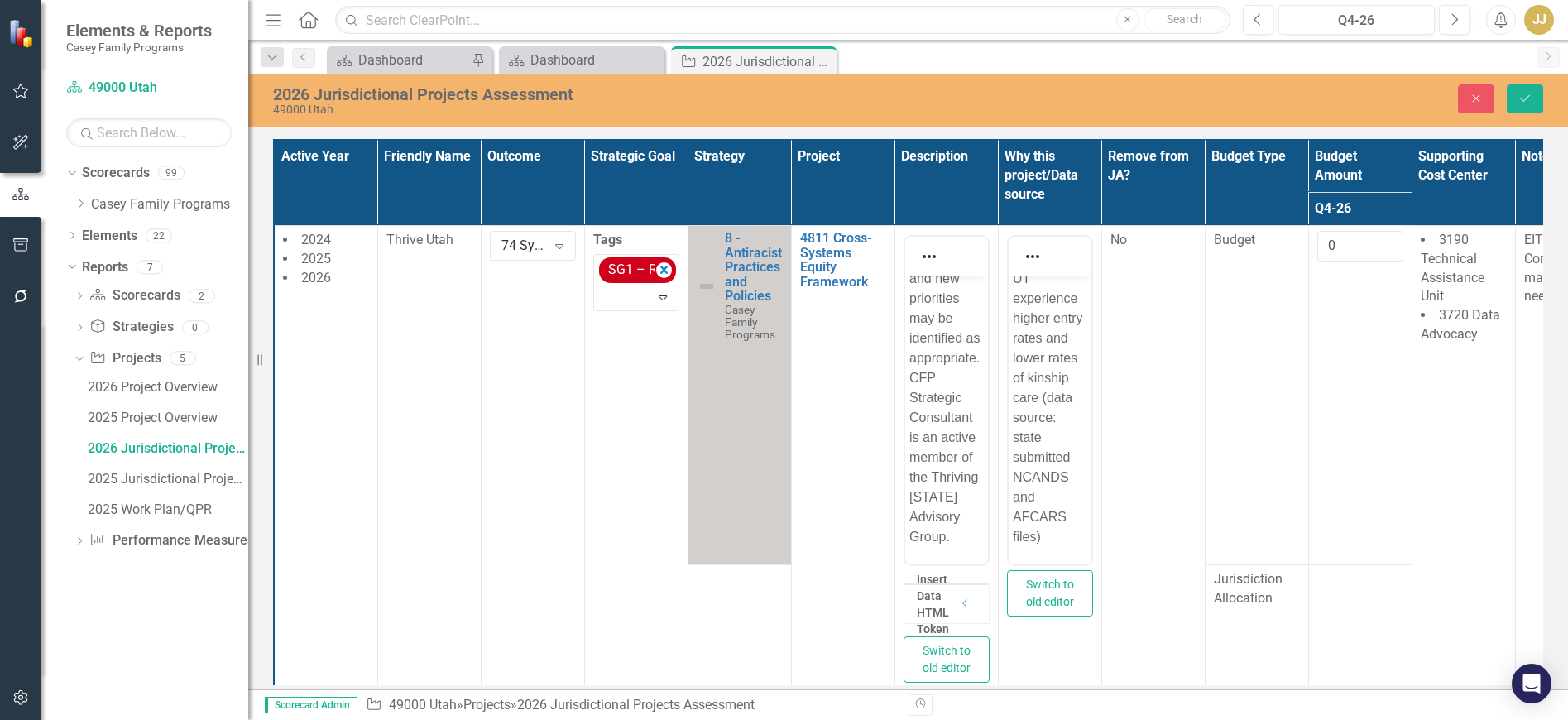 click at bounding box center (1360, 580) 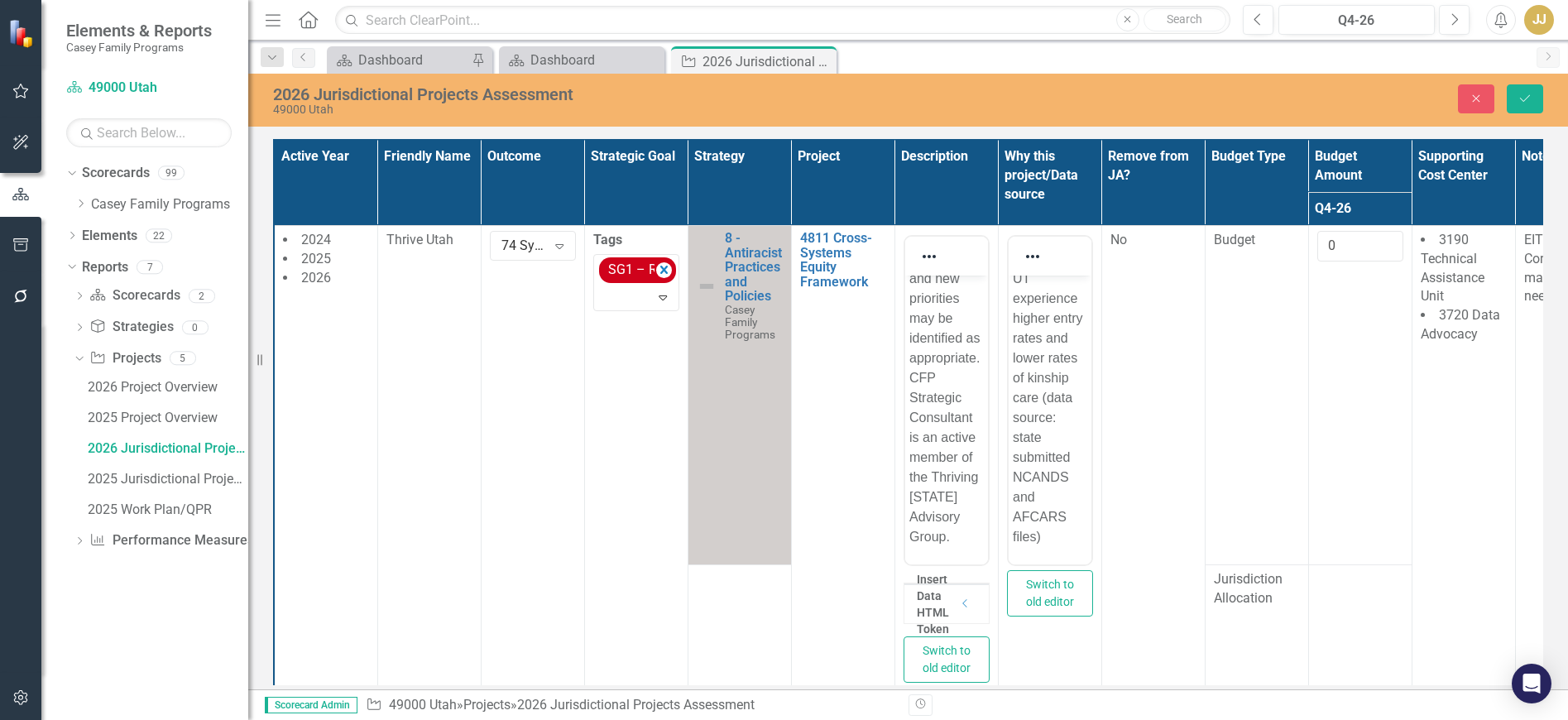 click at bounding box center (1360, 580) 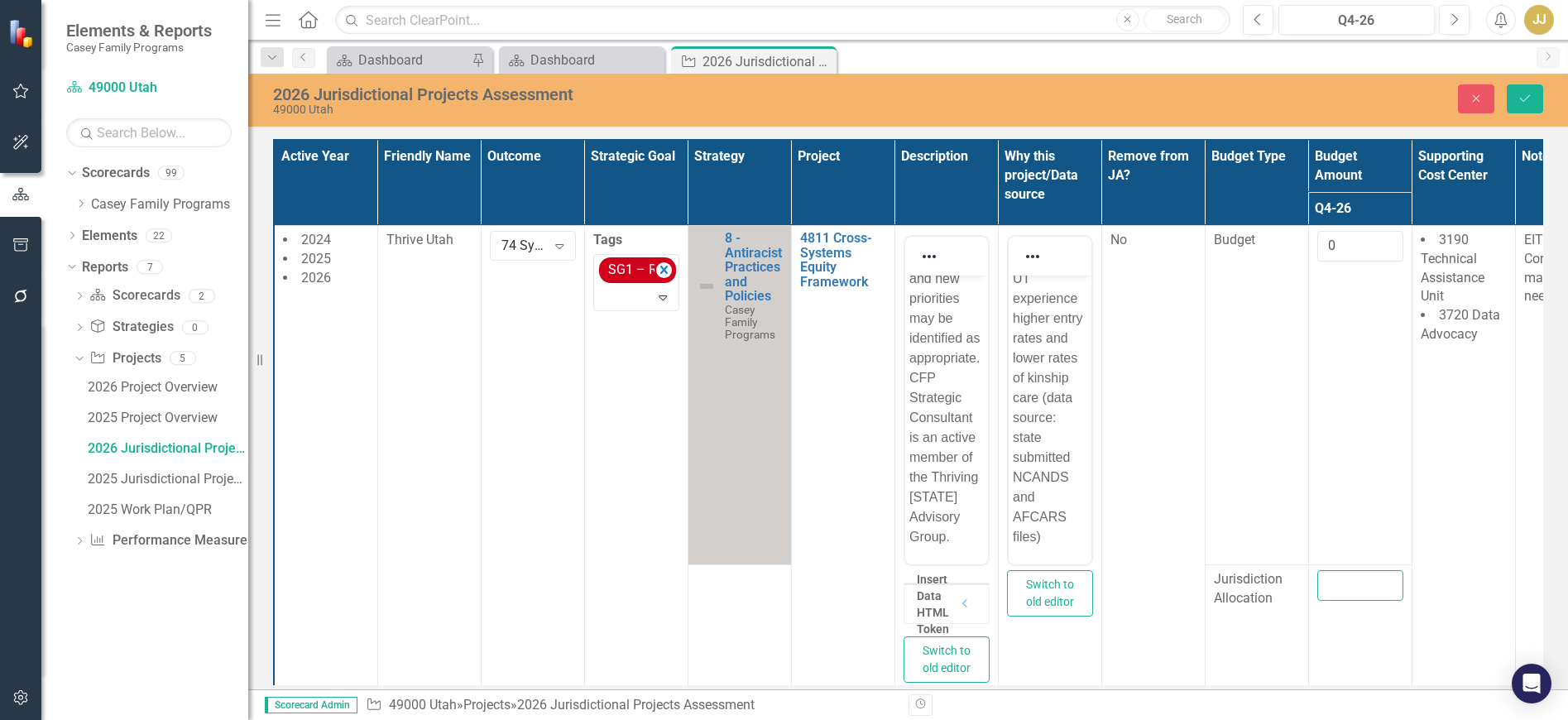 click at bounding box center (1360, 585) 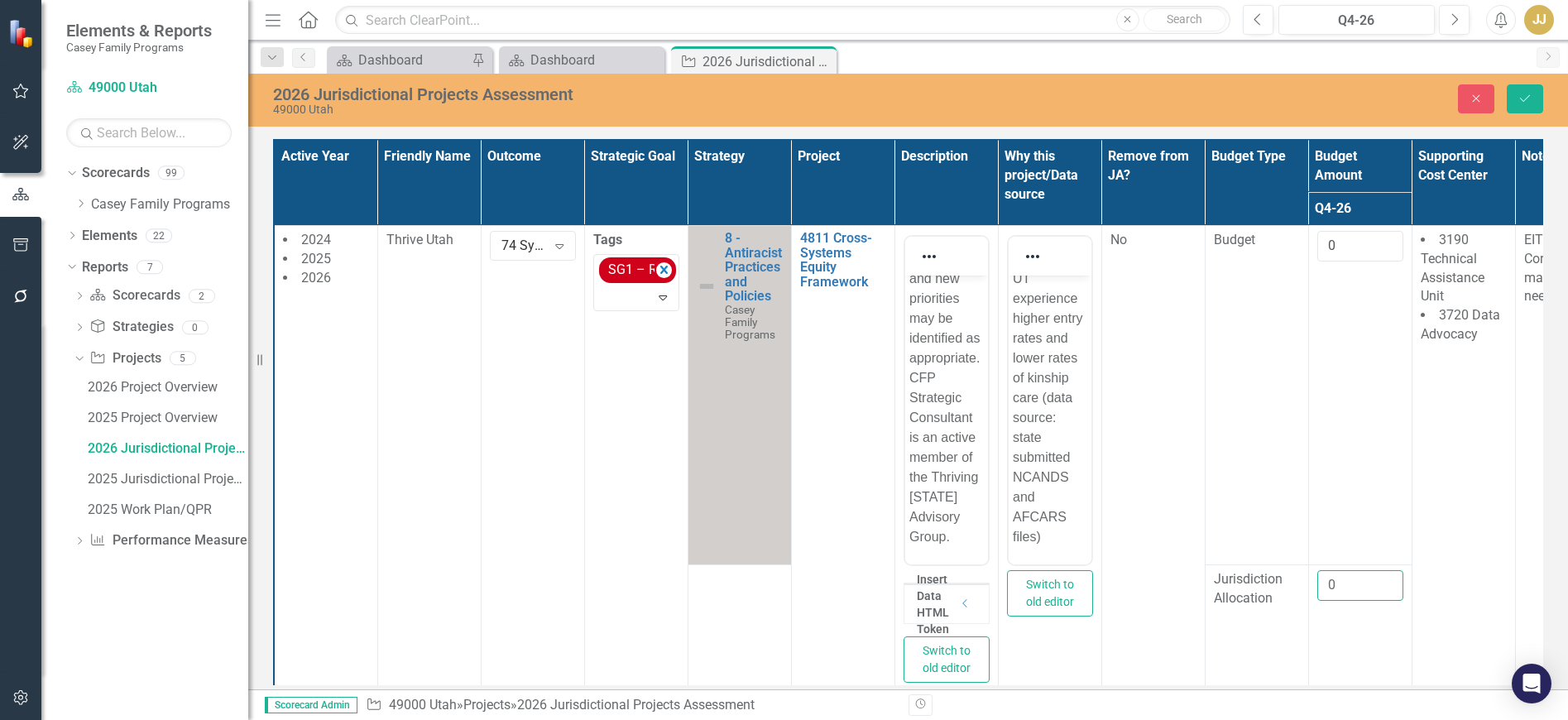 type on "0" 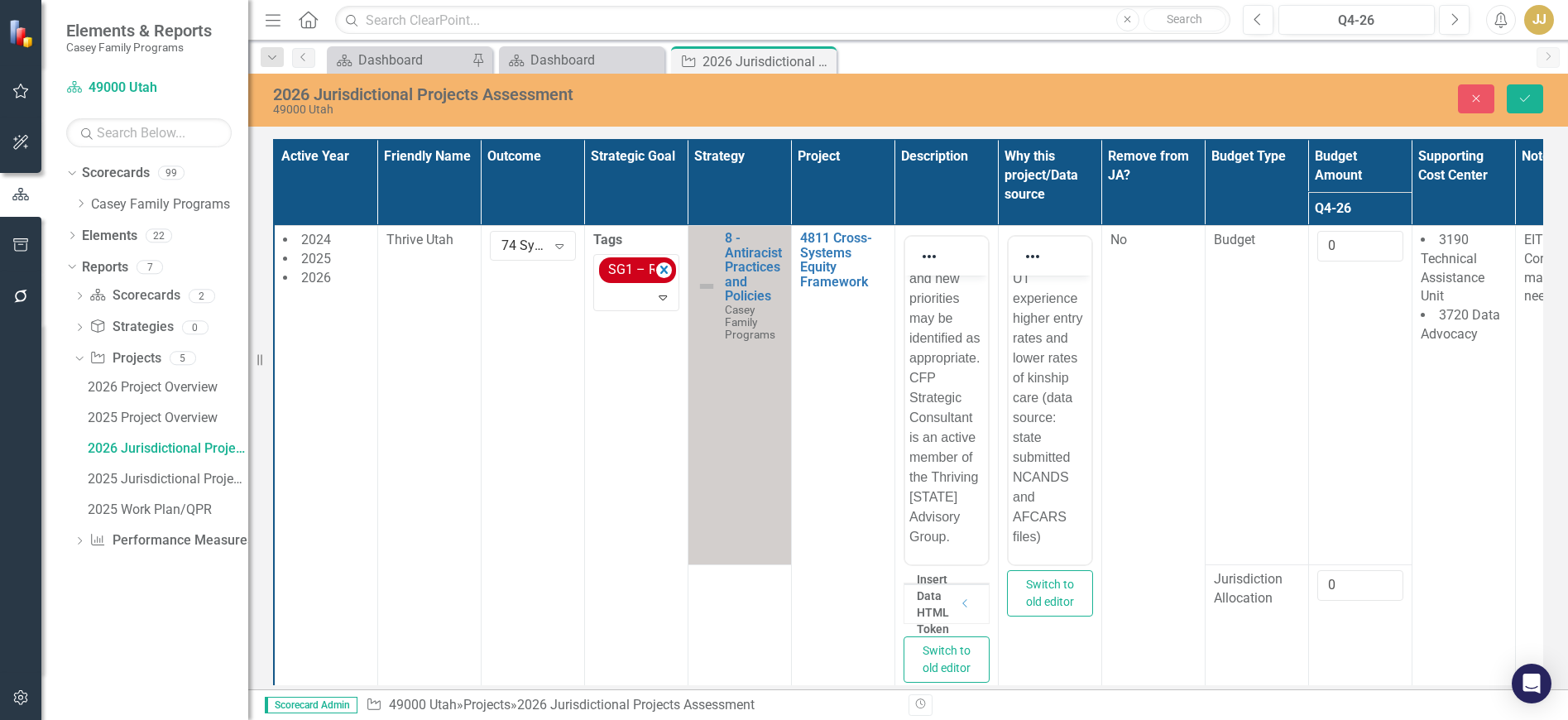 click on "0" at bounding box center [1359, 395] 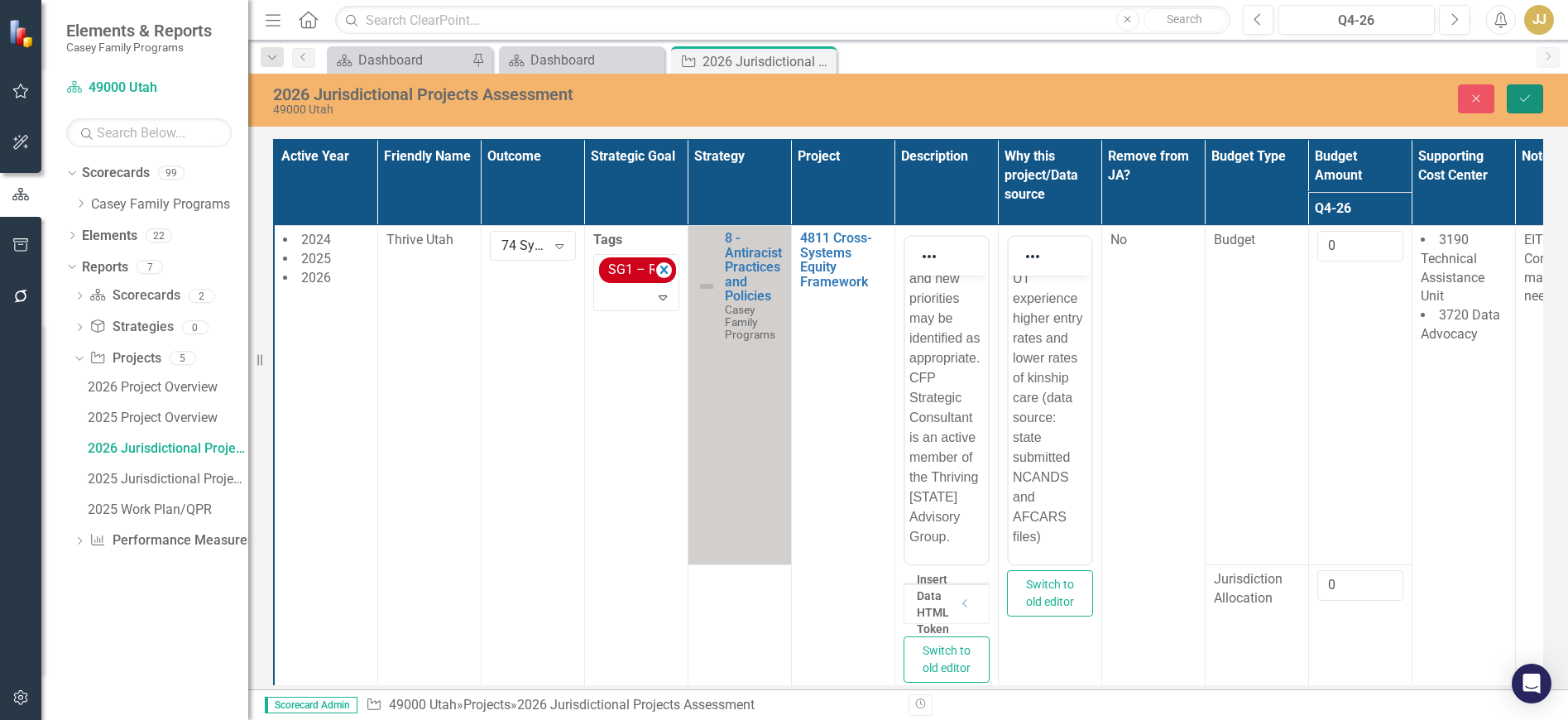 click on "Save" 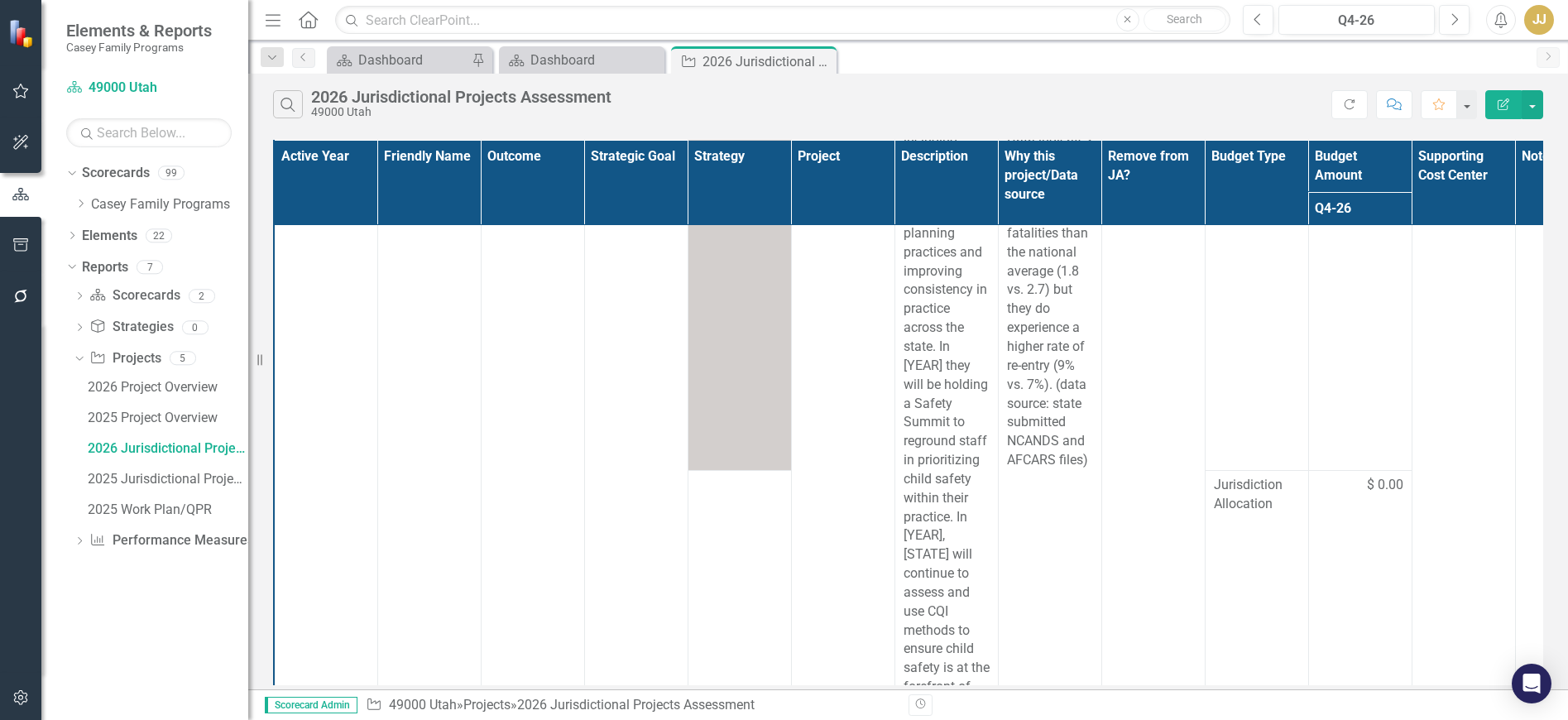 scroll, scrollTop: 1630, scrollLeft: 0, axis: vertical 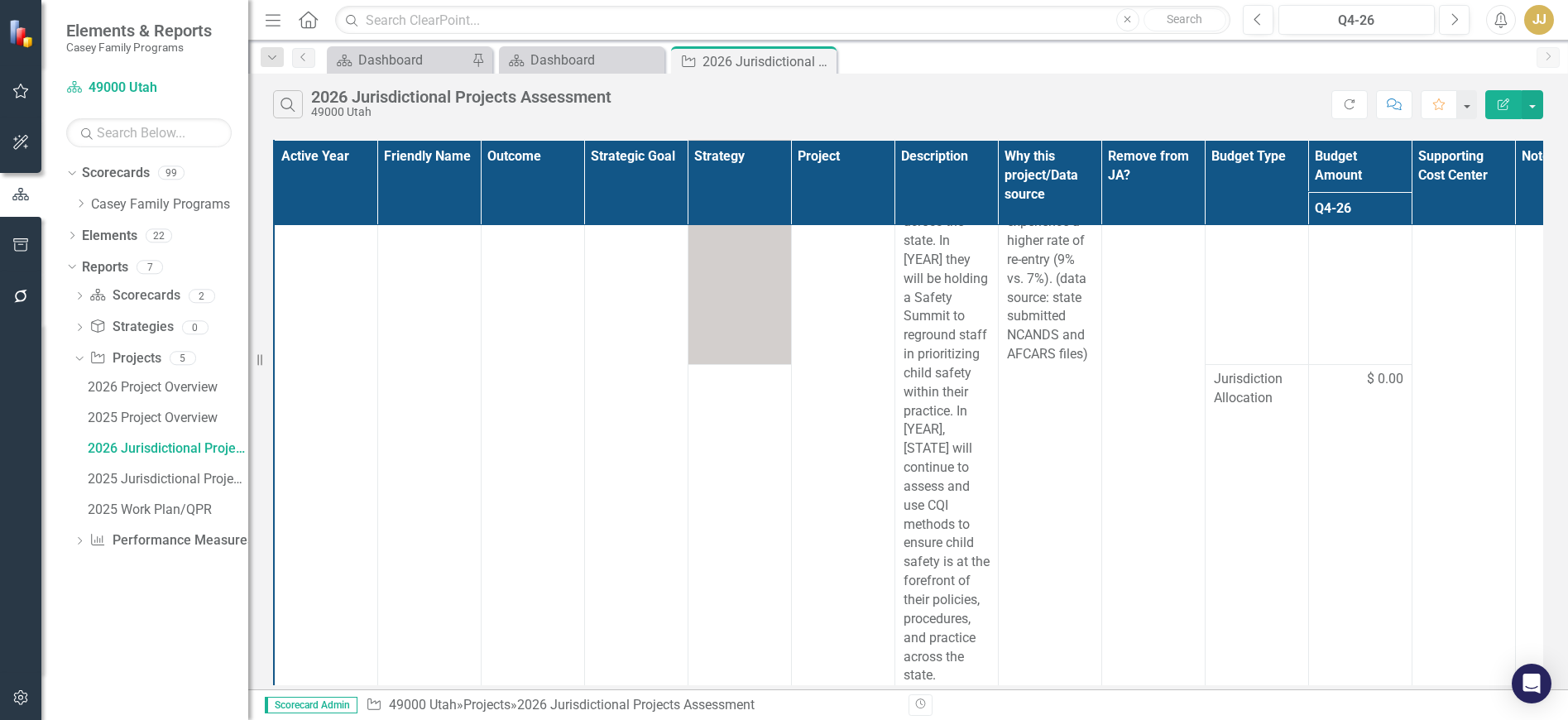click 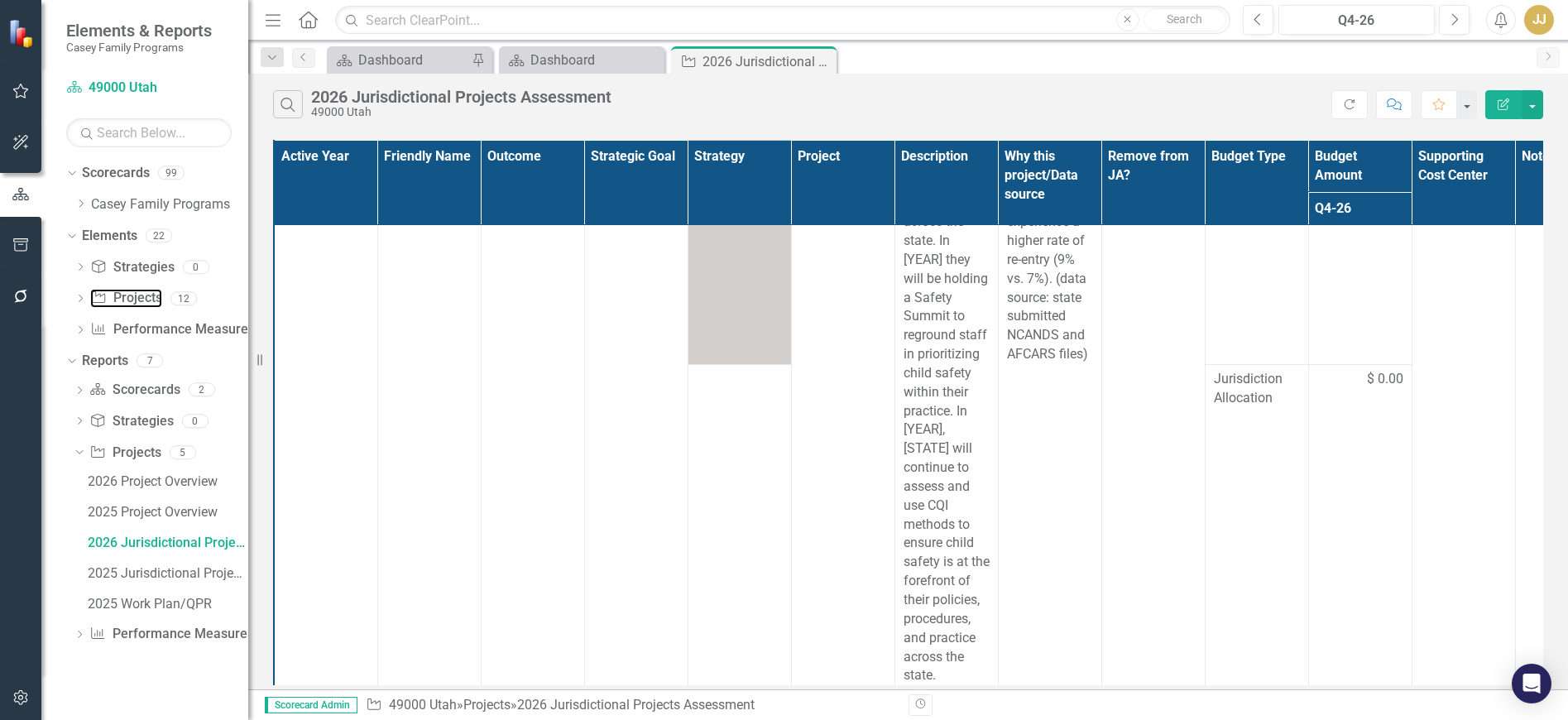 click on "Project Projects" at bounding box center [126, 298] 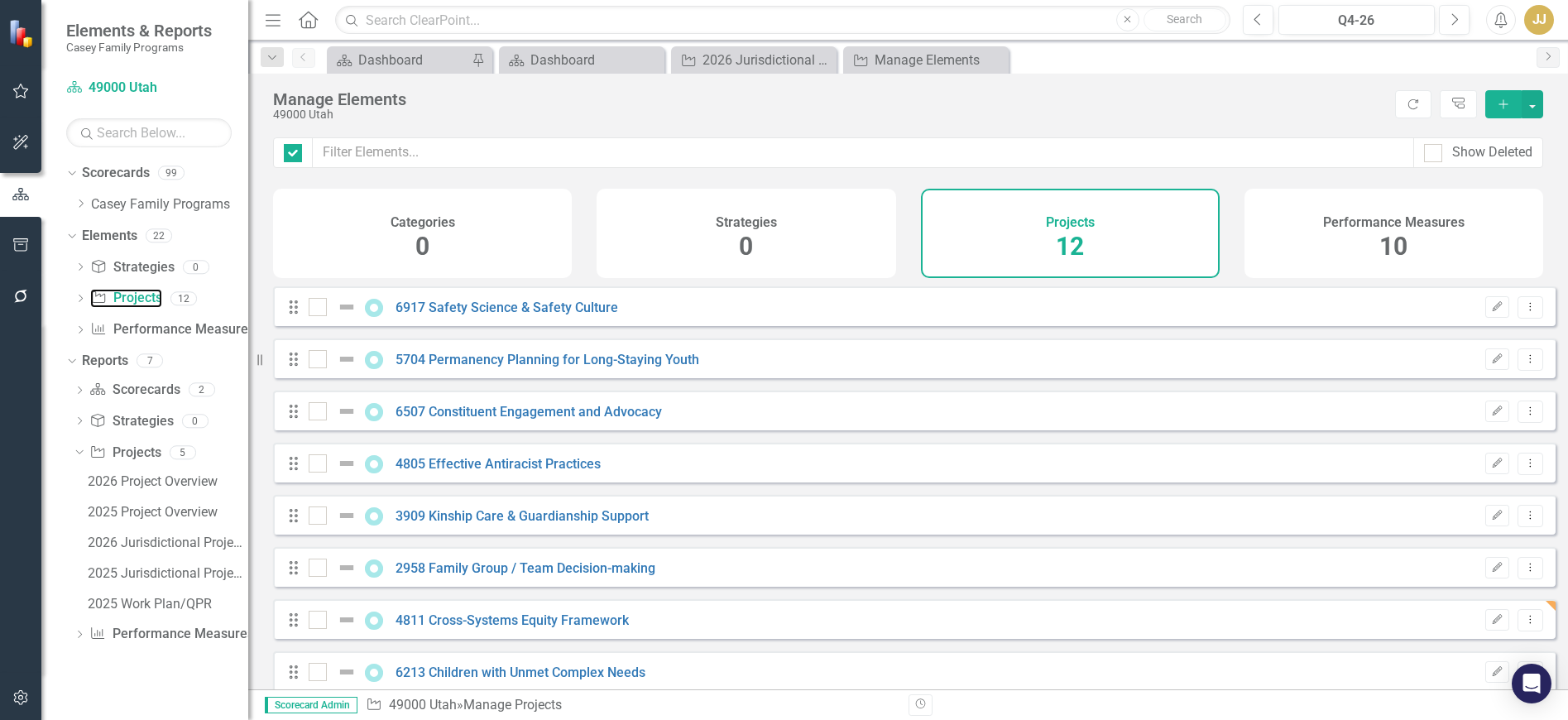 checkbox on "false" 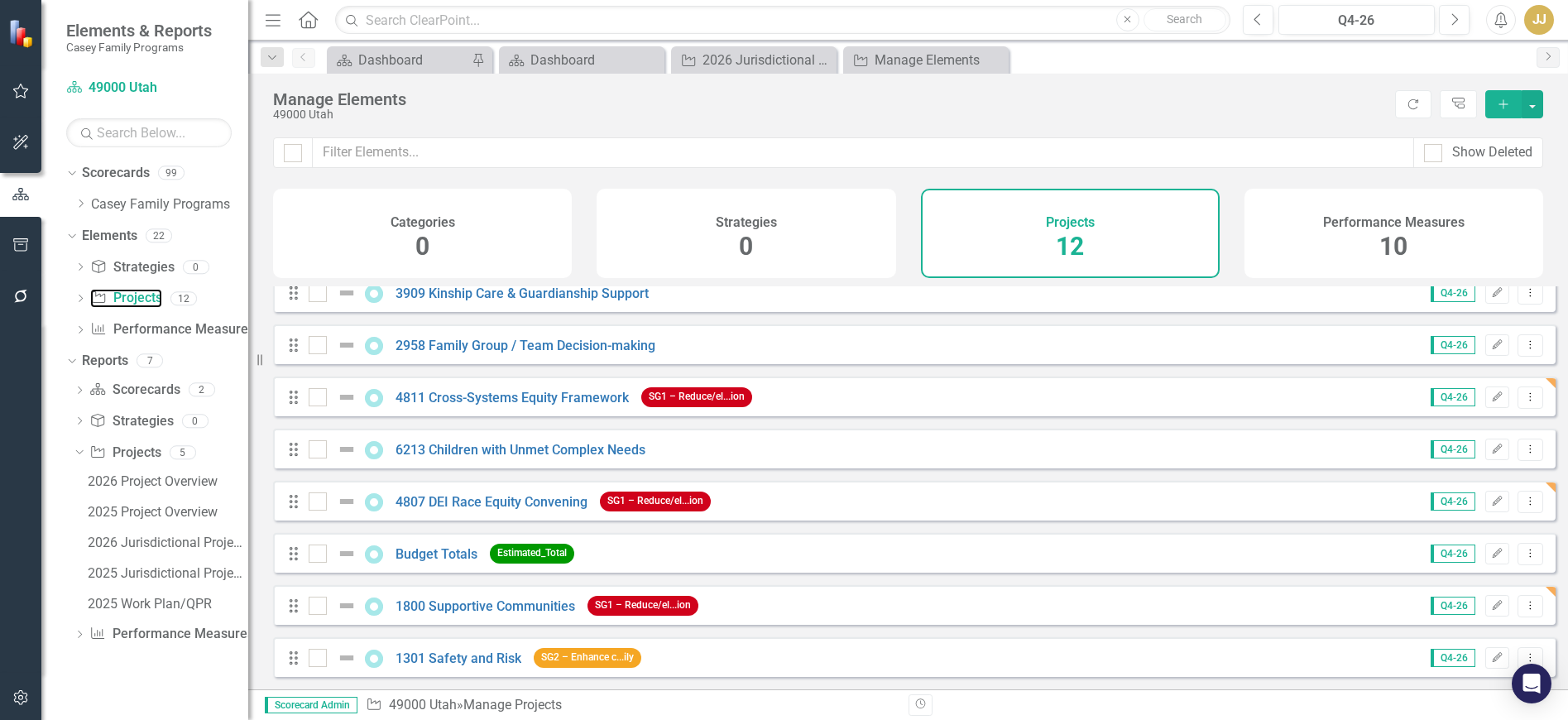 scroll, scrollTop: 235, scrollLeft: 0, axis: vertical 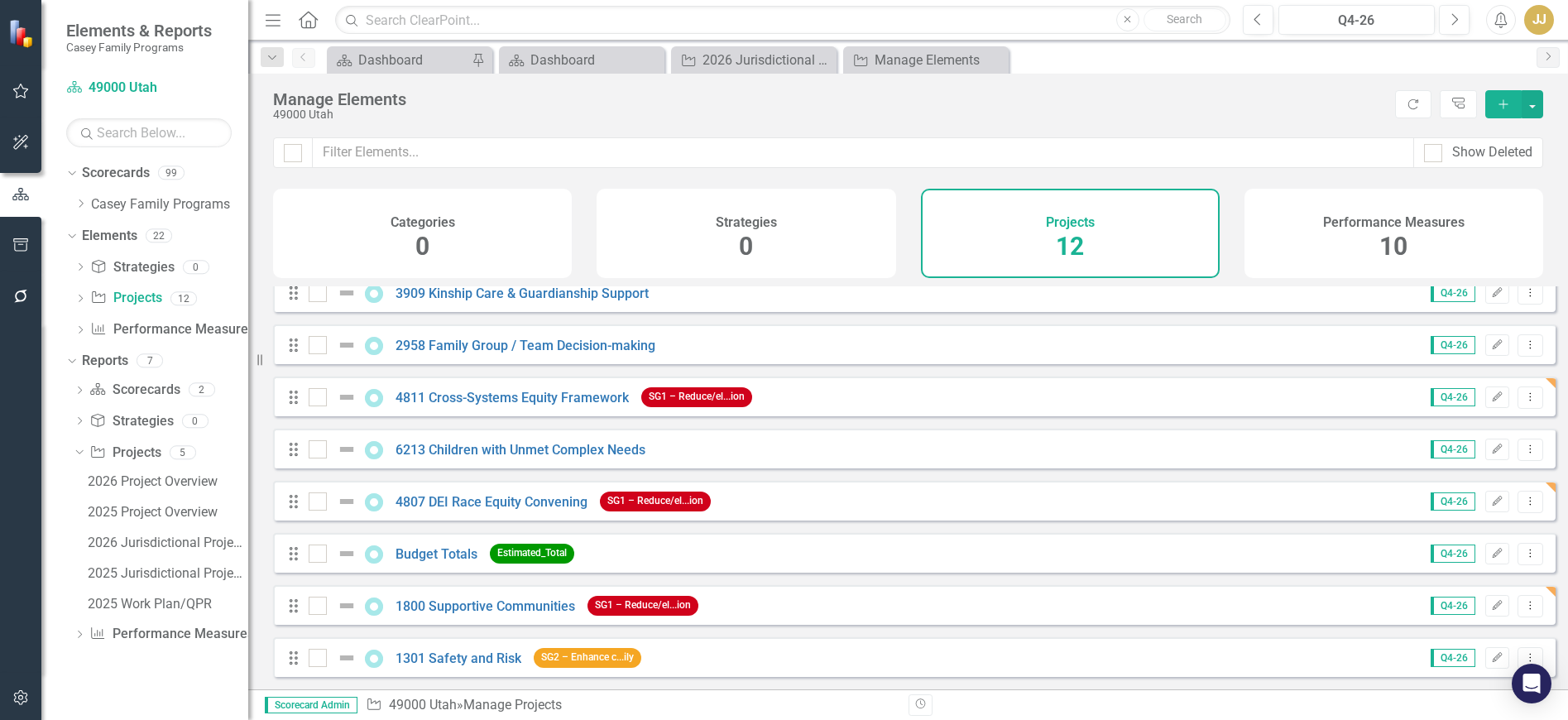 click on "Drag Budget Totals Estimated_Total Q4-26 Edit Dropdown Menu" at bounding box center (914, 553) 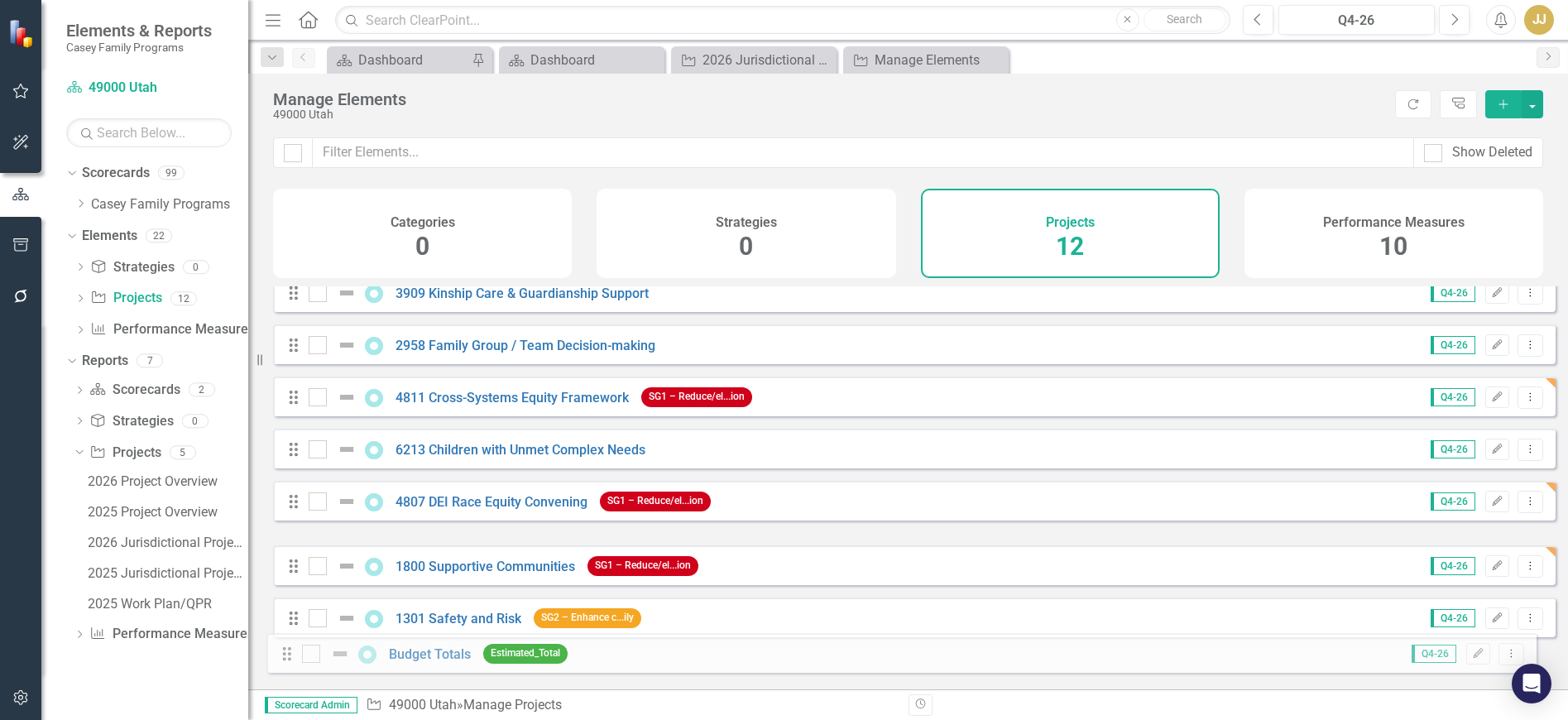 drag, startPoint x: 289, startPoint y: 555, endPoint x: 282, endPoint y: 655, distance: 100.244701 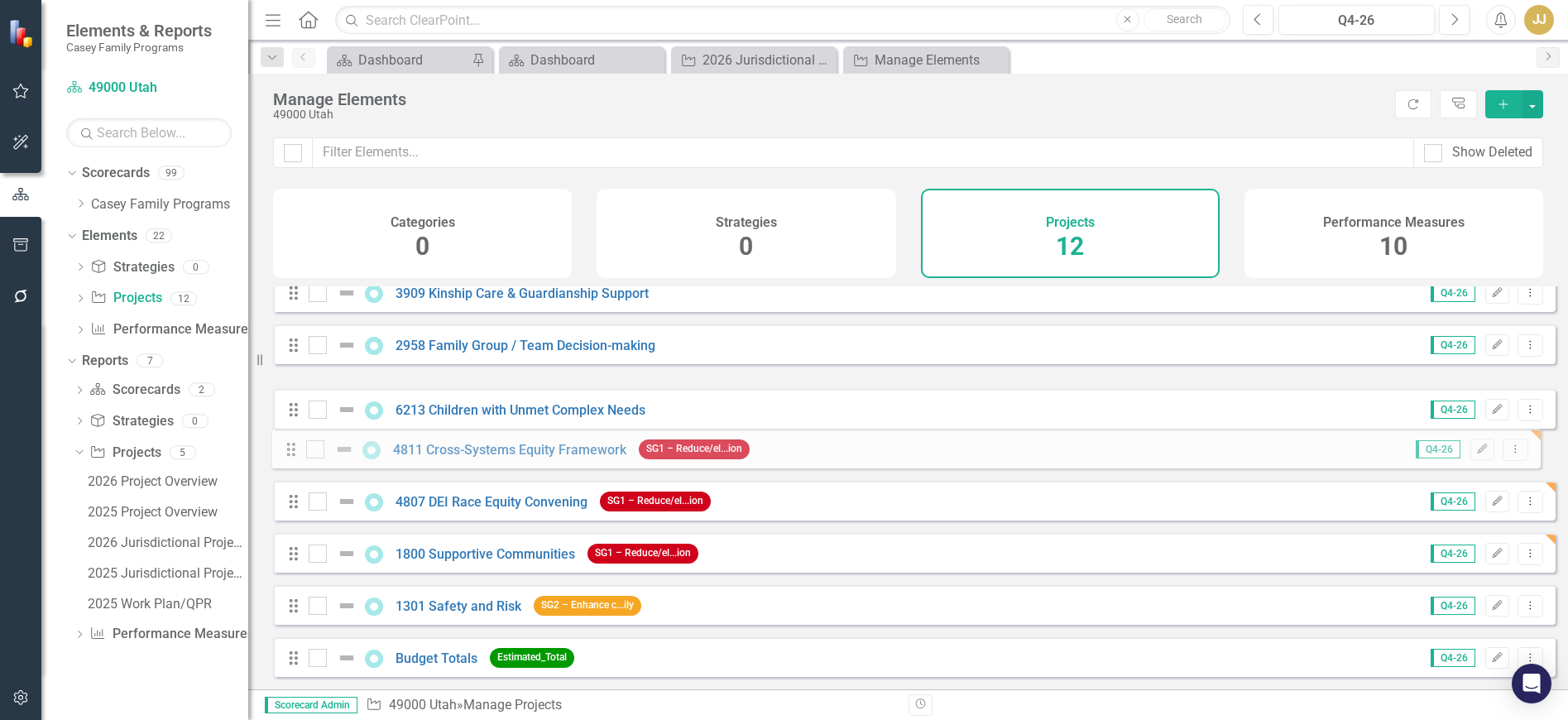 drag, startPoint x: 292, startPoint y: 399, endPoint x: 289, endPoint y: 454, distance: 55.0818 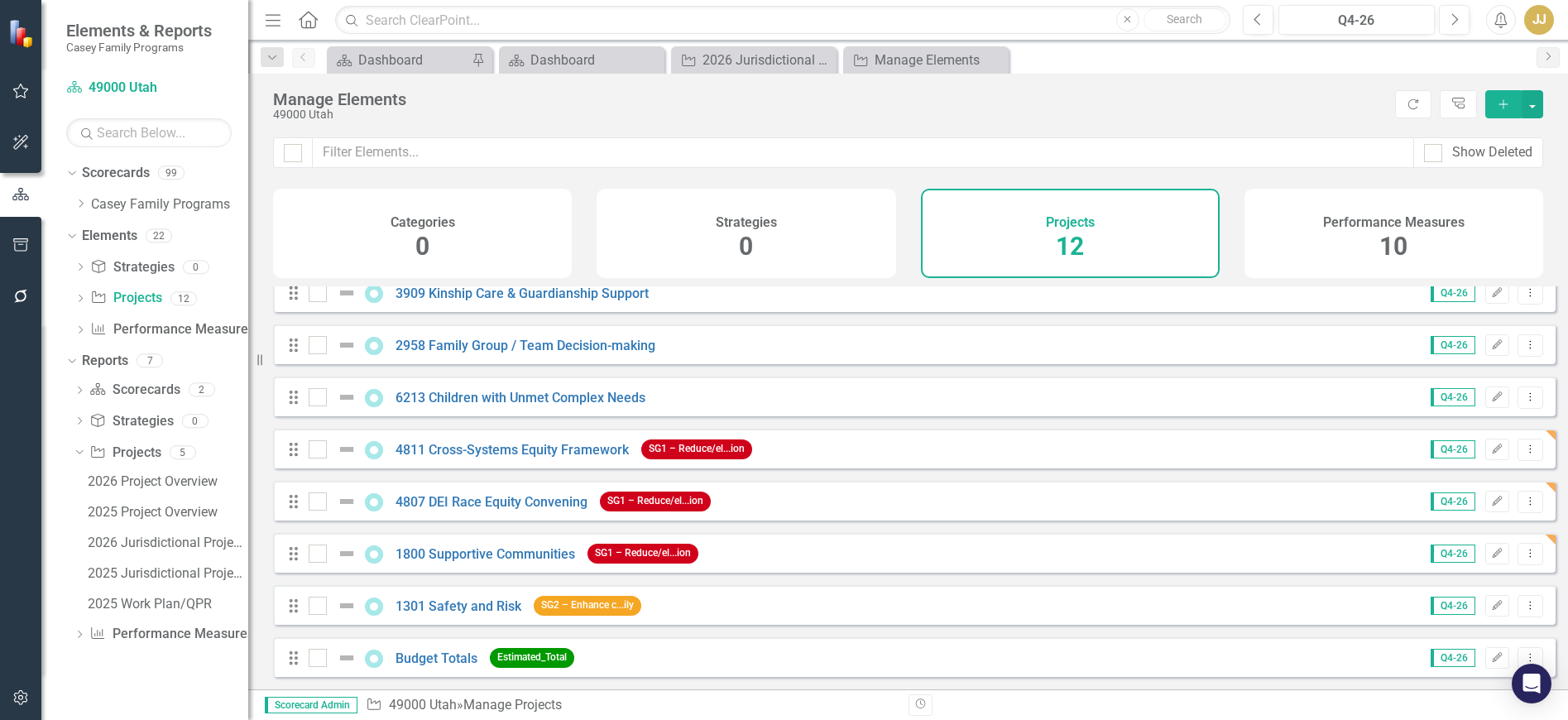 click on "Add" at bounding box center (1503, 104) 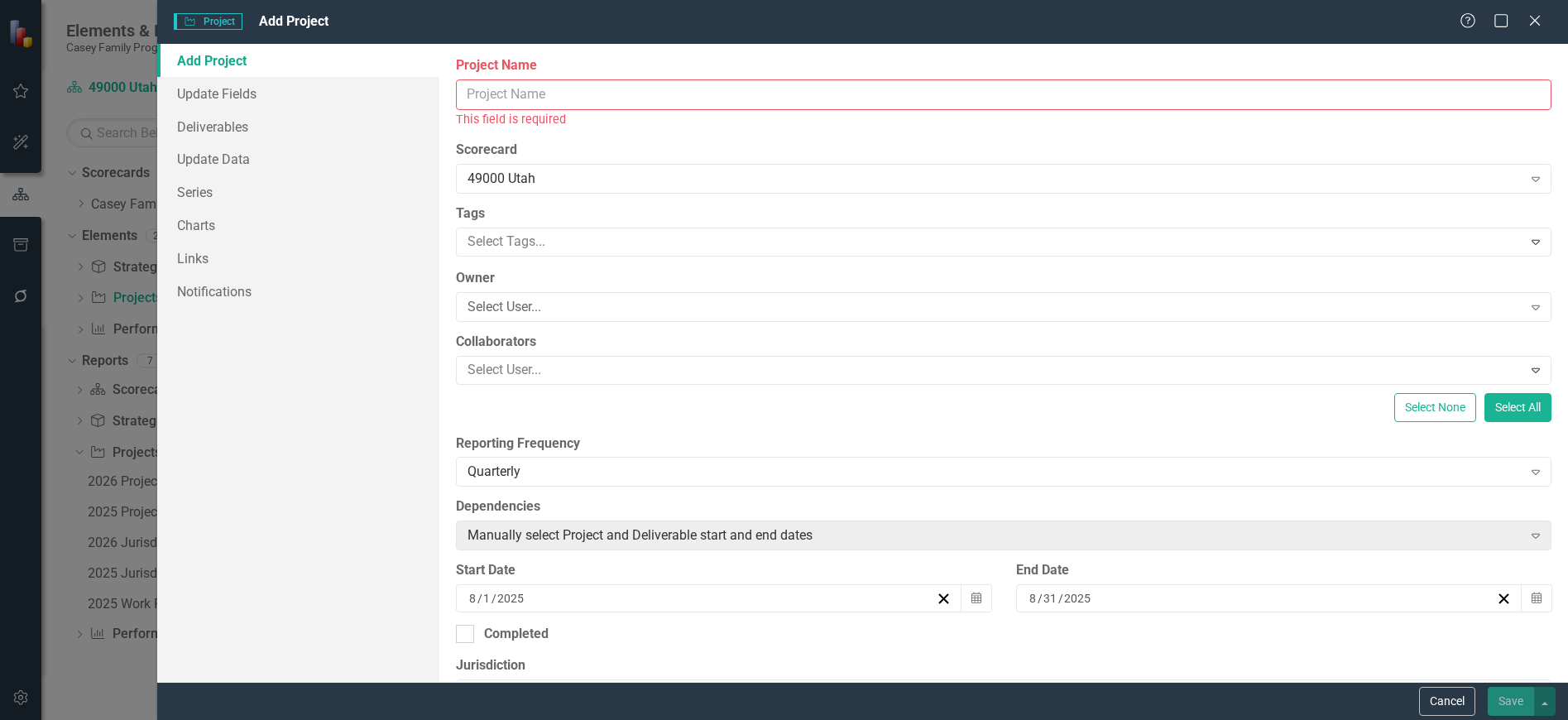 click on "Project Name" at bounding box center (1004, 94) 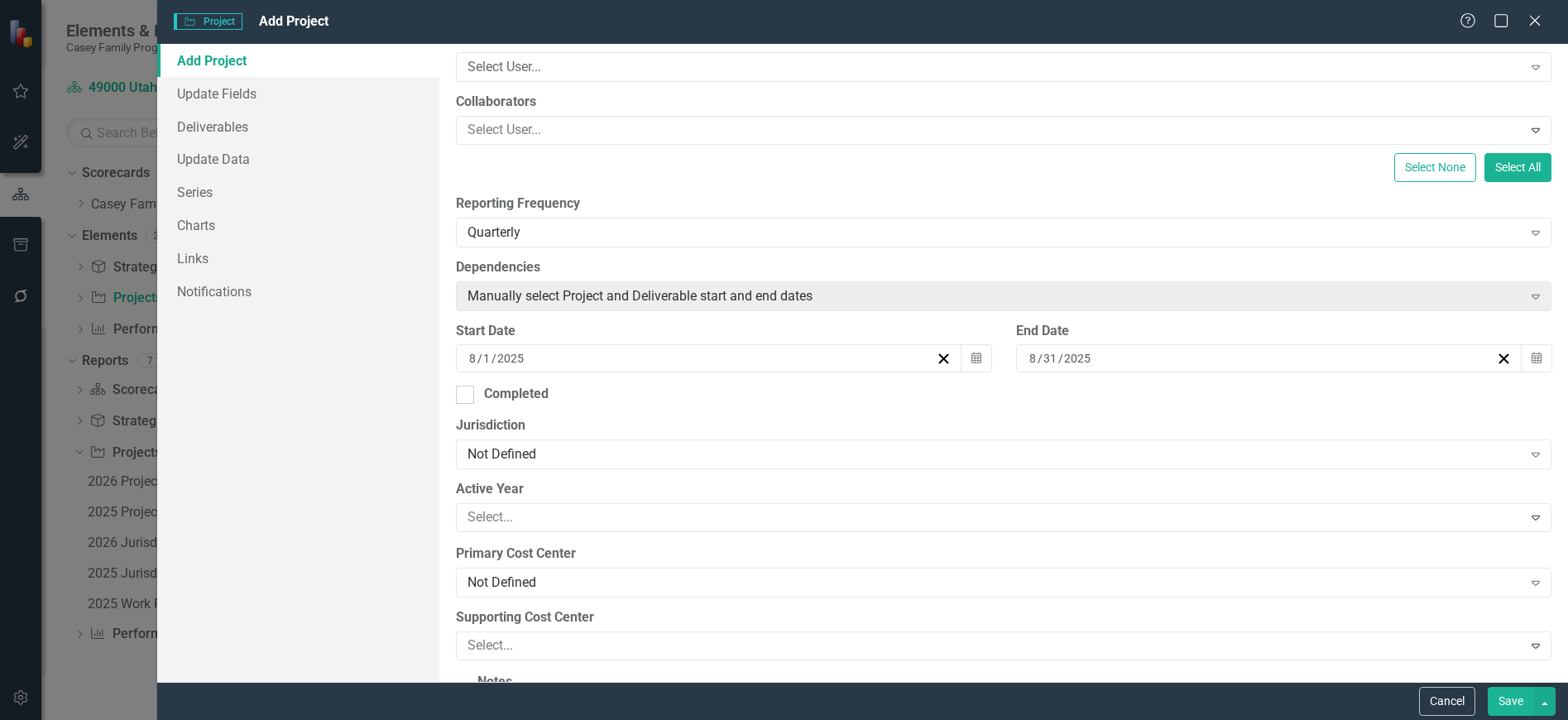 scroll, scrollTop: 248, scrollLeft: 0, axis: vertical 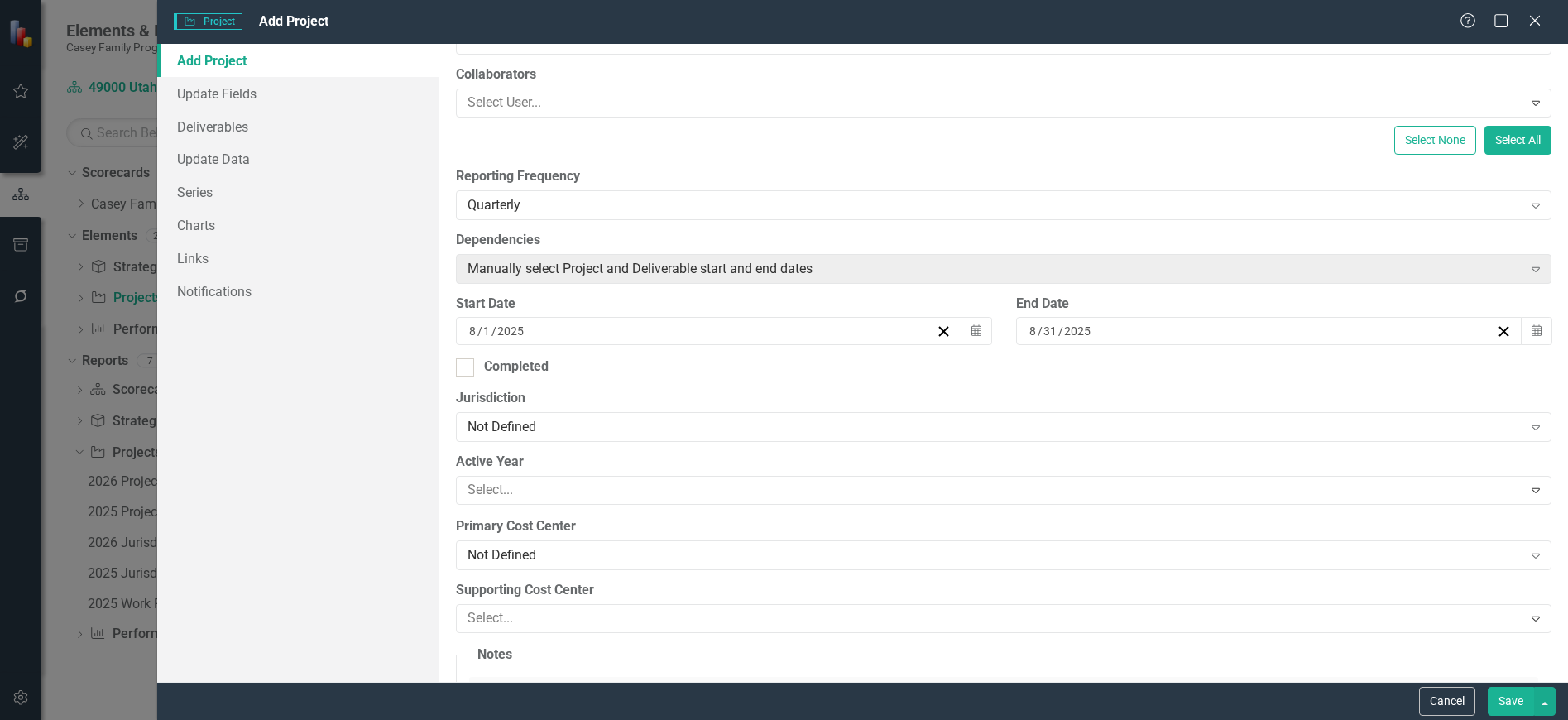 type on "6008 ICWA Courts" 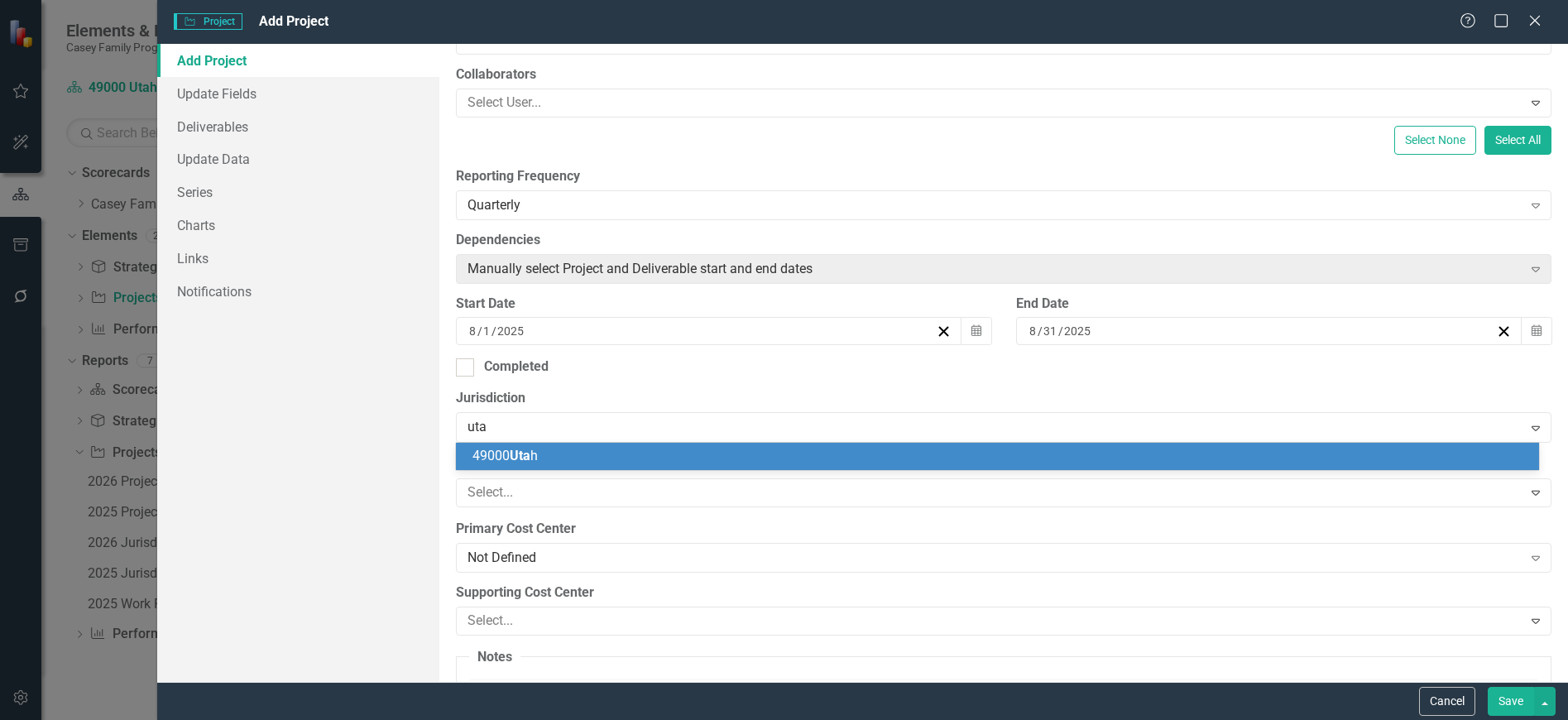 type on "[STATE]" 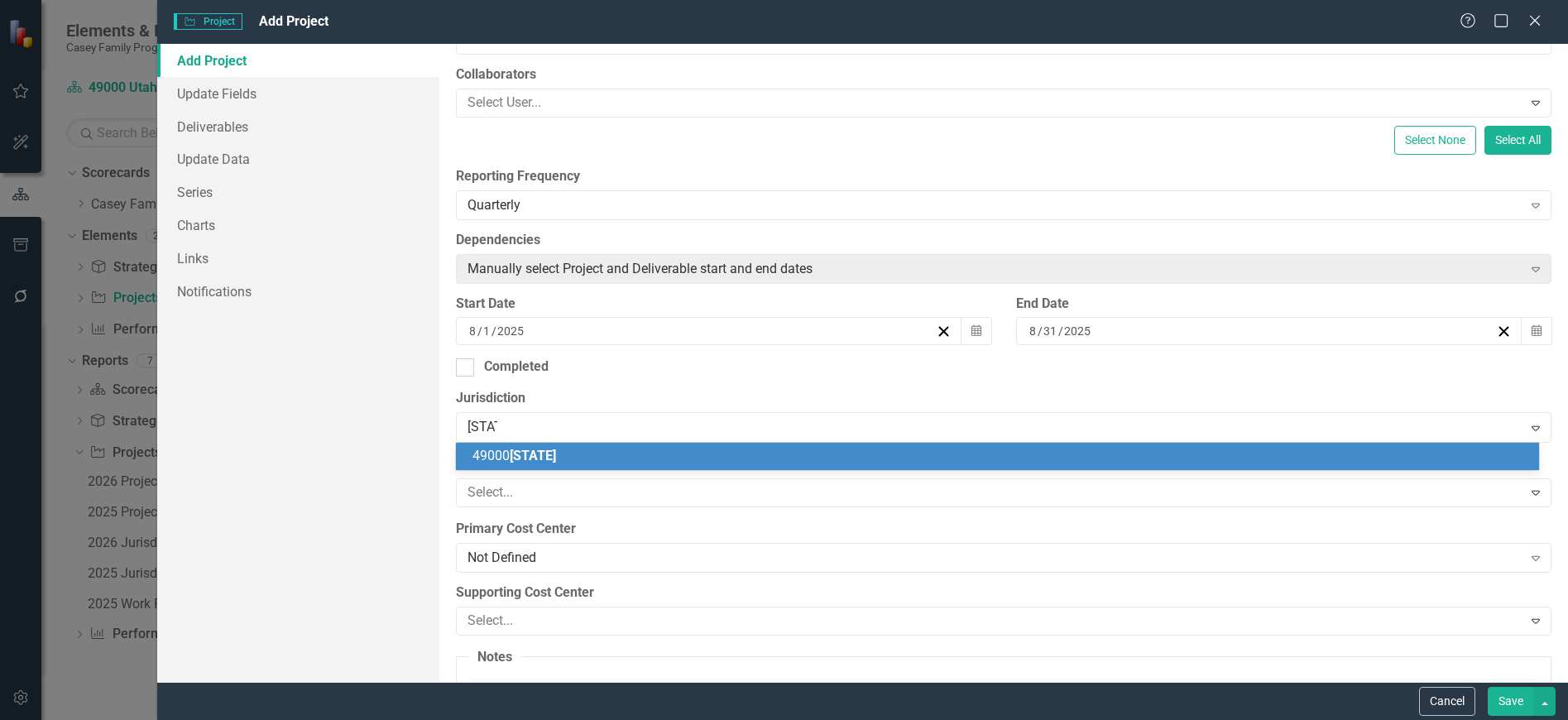 click on "[NUMBER]  [STATE]" at bounding box center (1000, 456) 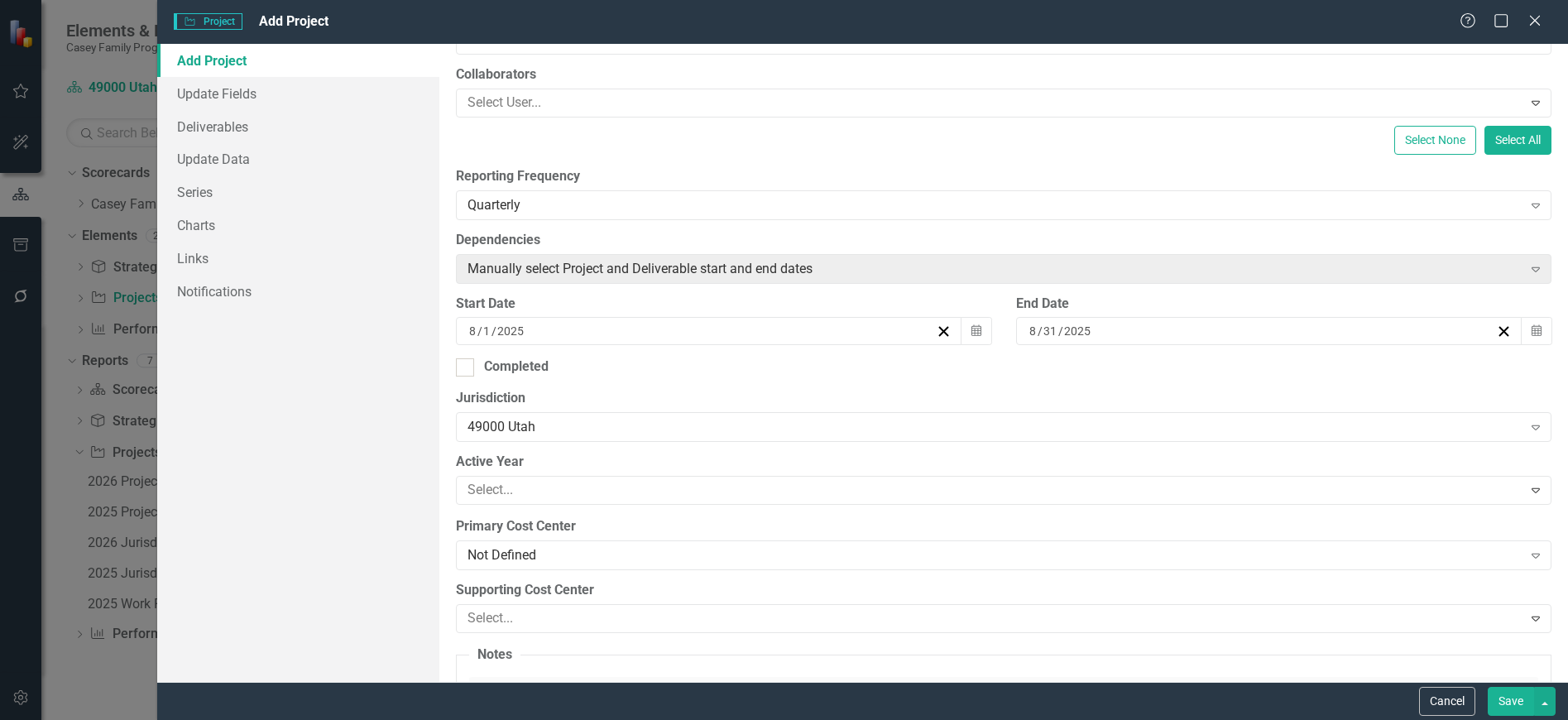 click at bounding box center (991, 490) 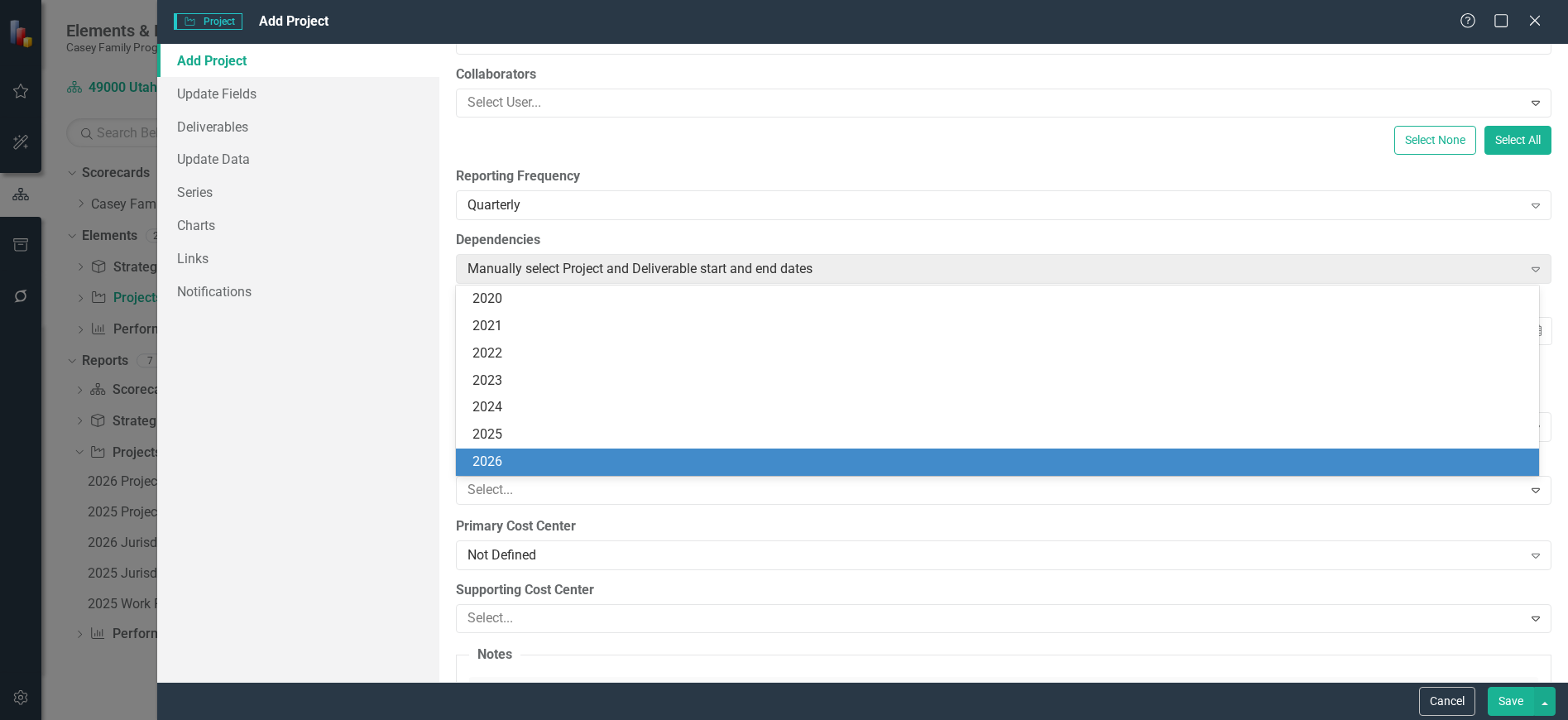 click on "2026" at bounding box center [1000, 462] 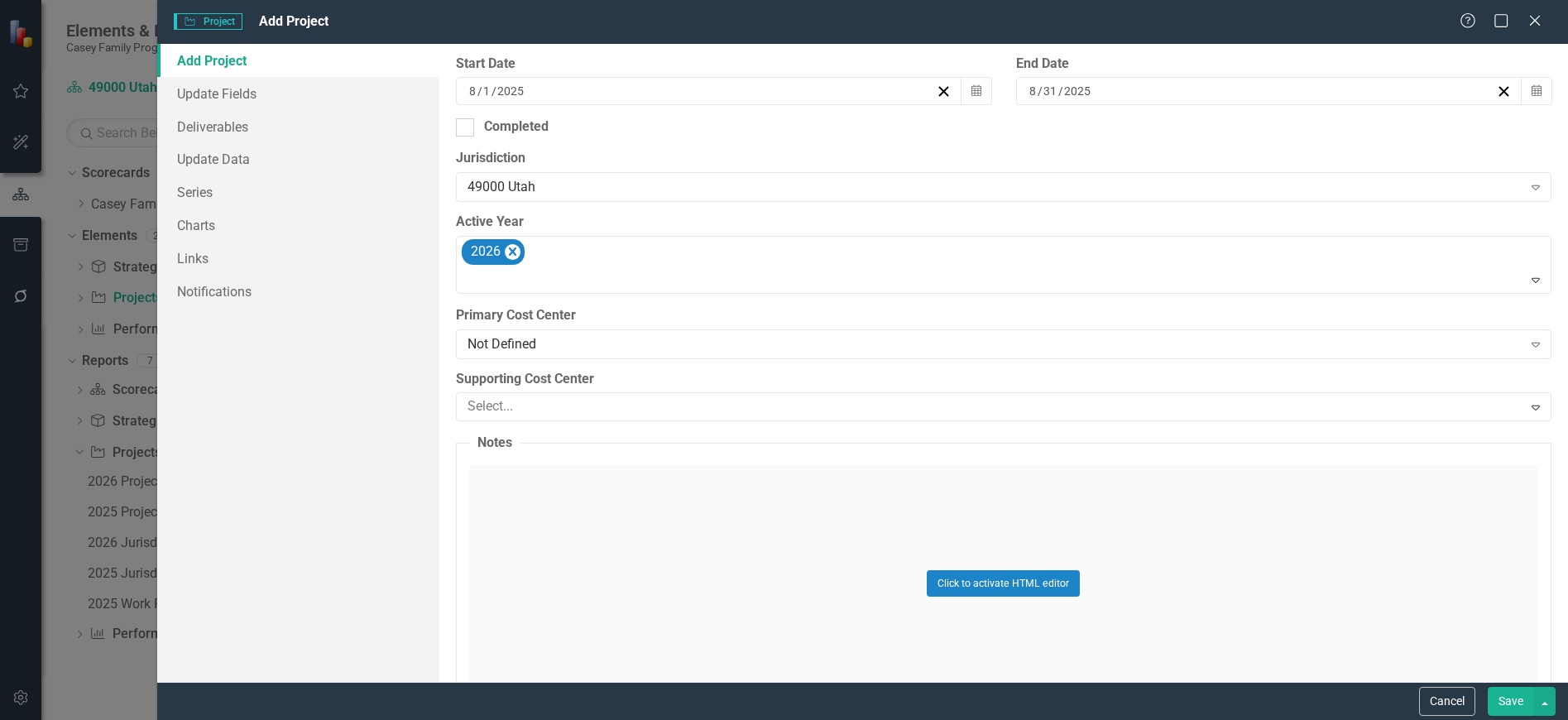scroll, scrollTop: 497, scrollLeft: 0, axis: vertical 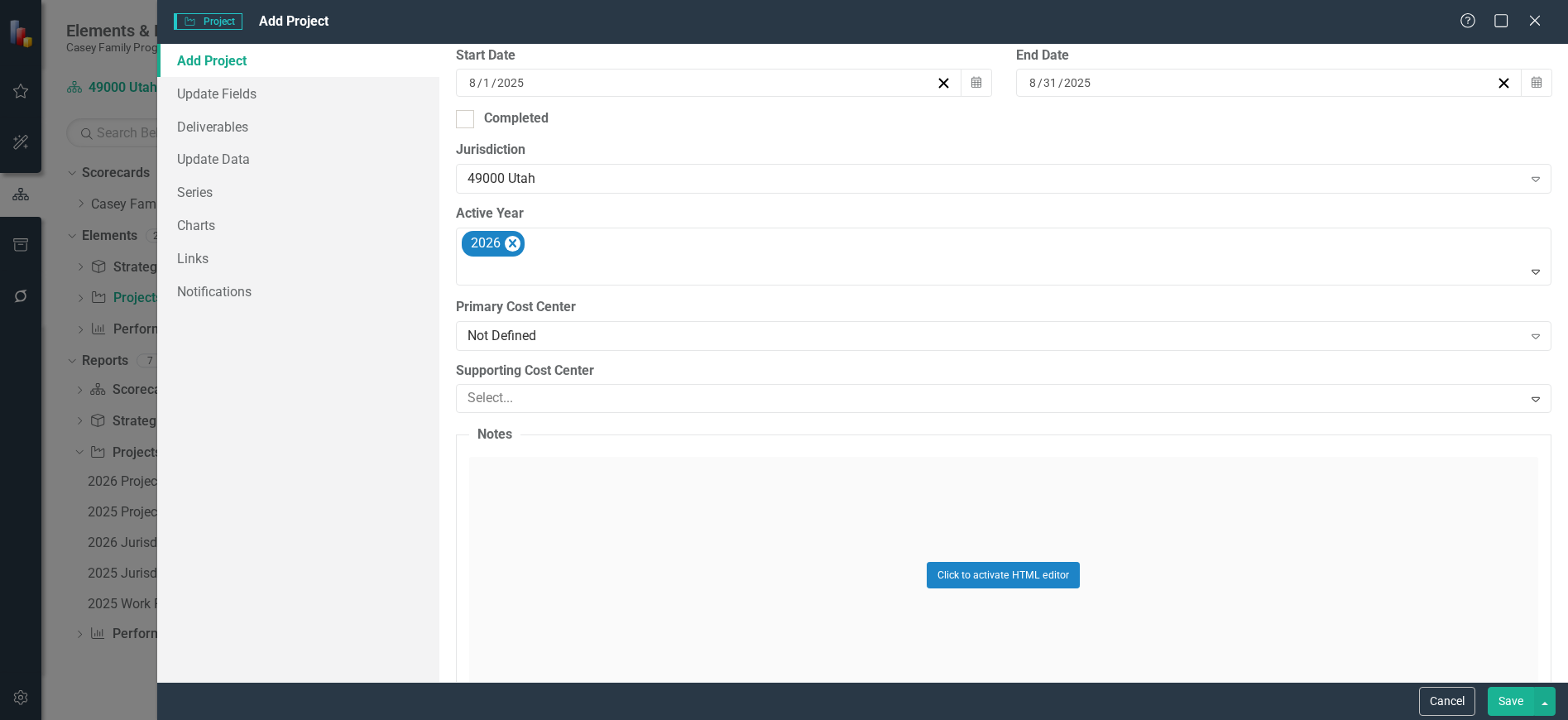 click on "Not Defined" at bounding box center [995, 335] 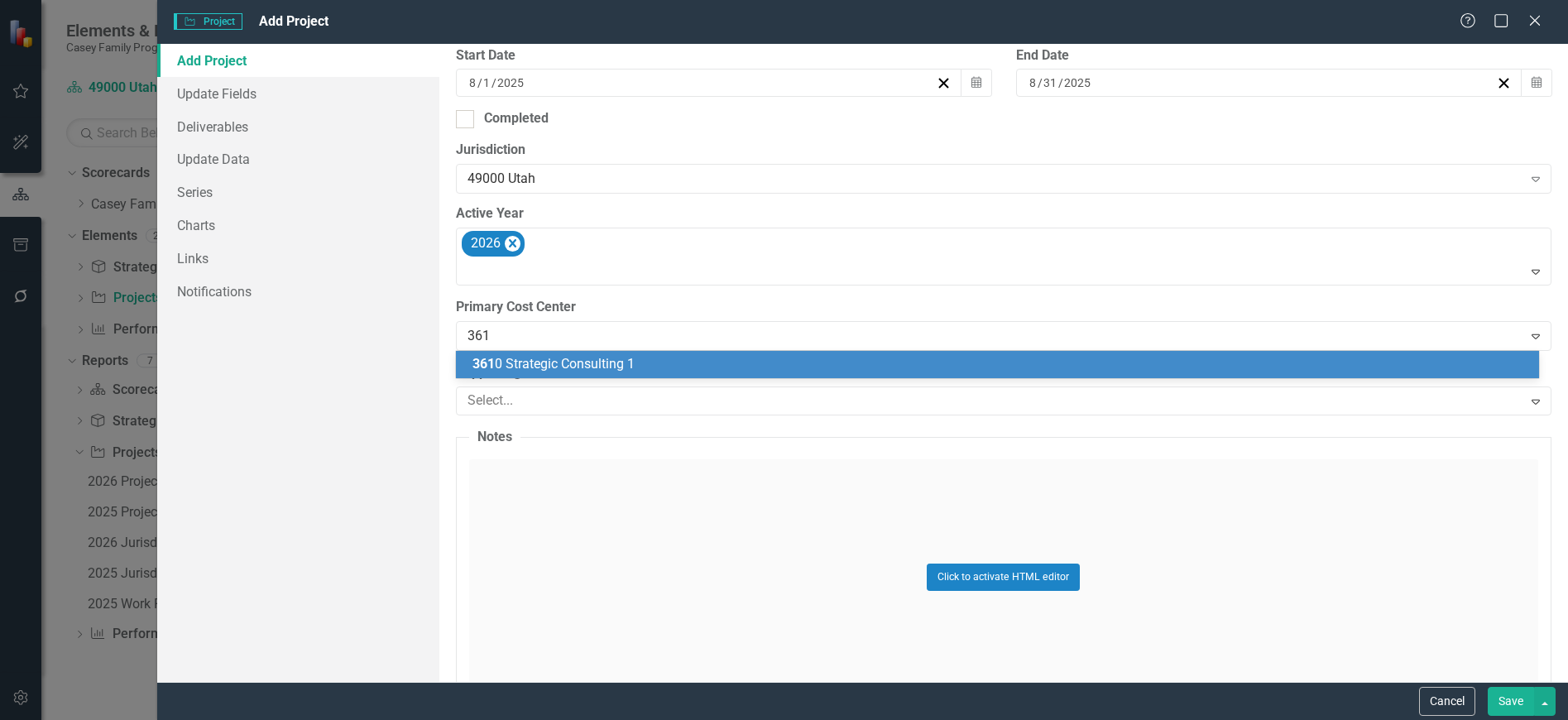 type on "3610" 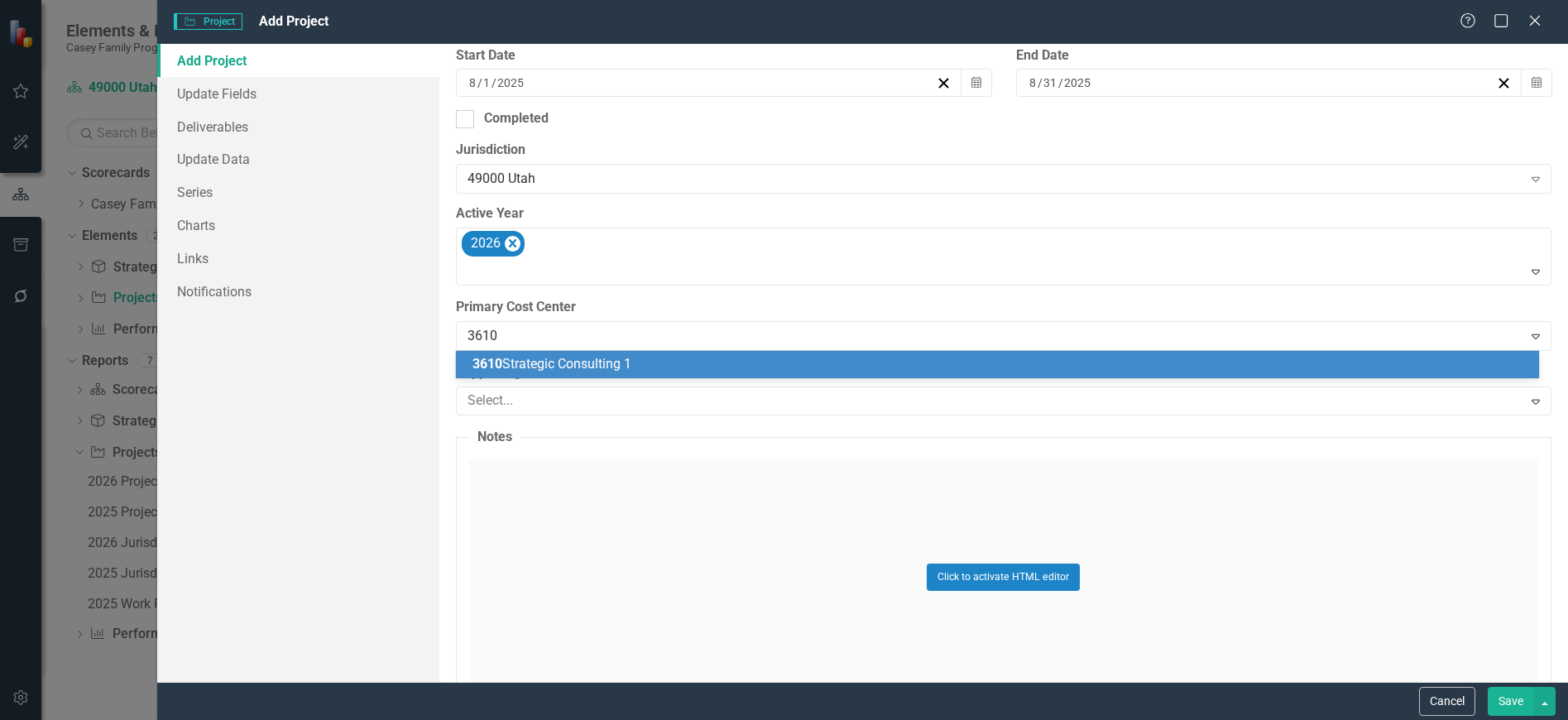 click on "3610  Strategic Consulting 1" at bounding box center (552, 363) 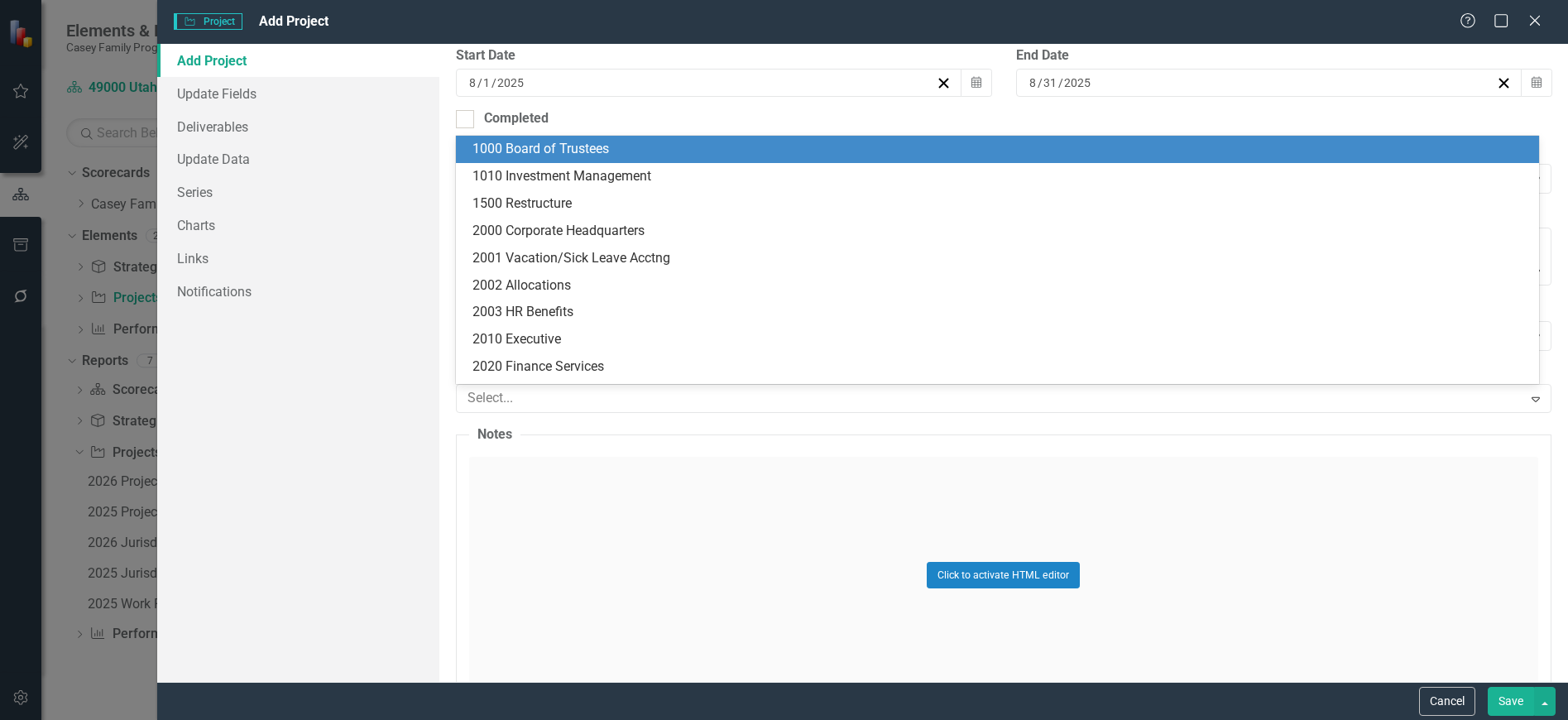 click at bounding box center [991, 398] 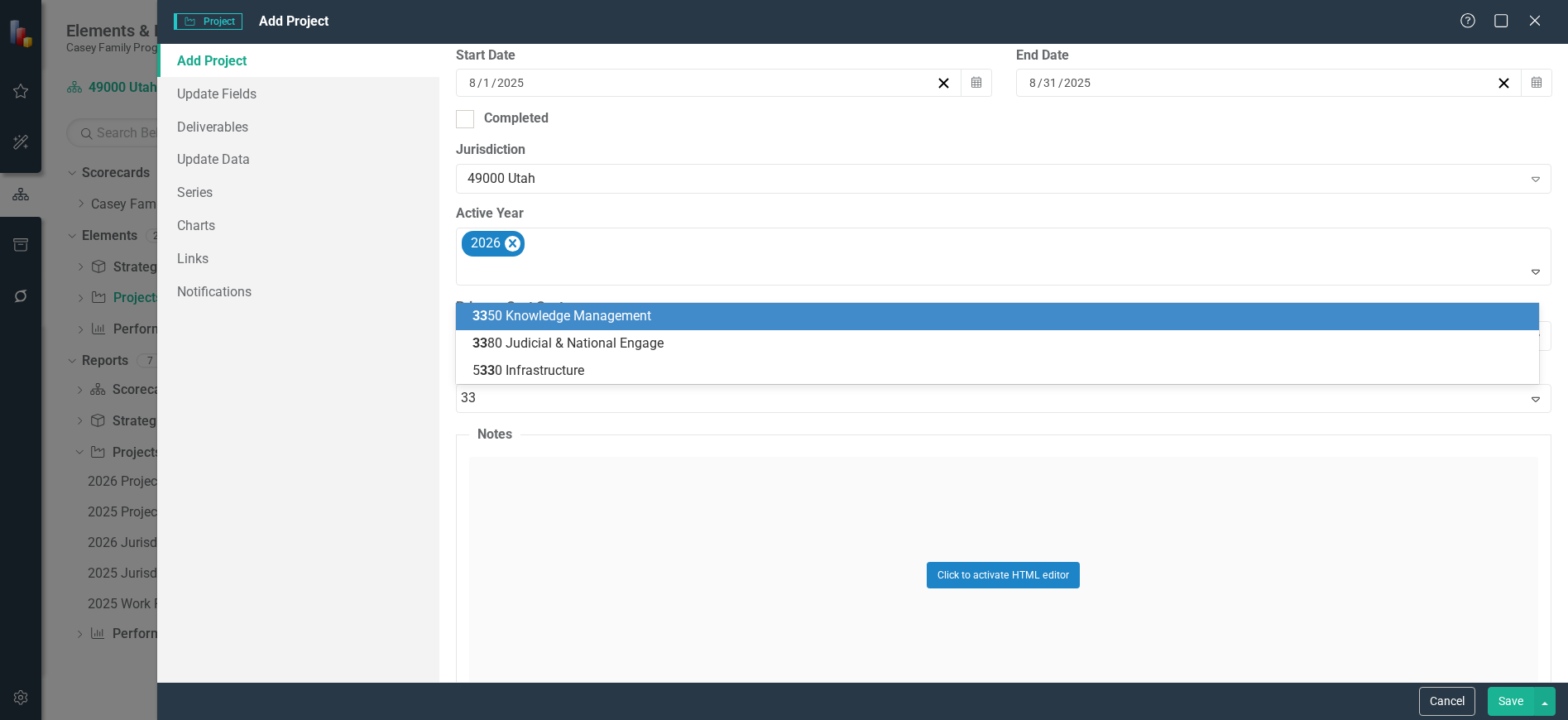 type on "338" 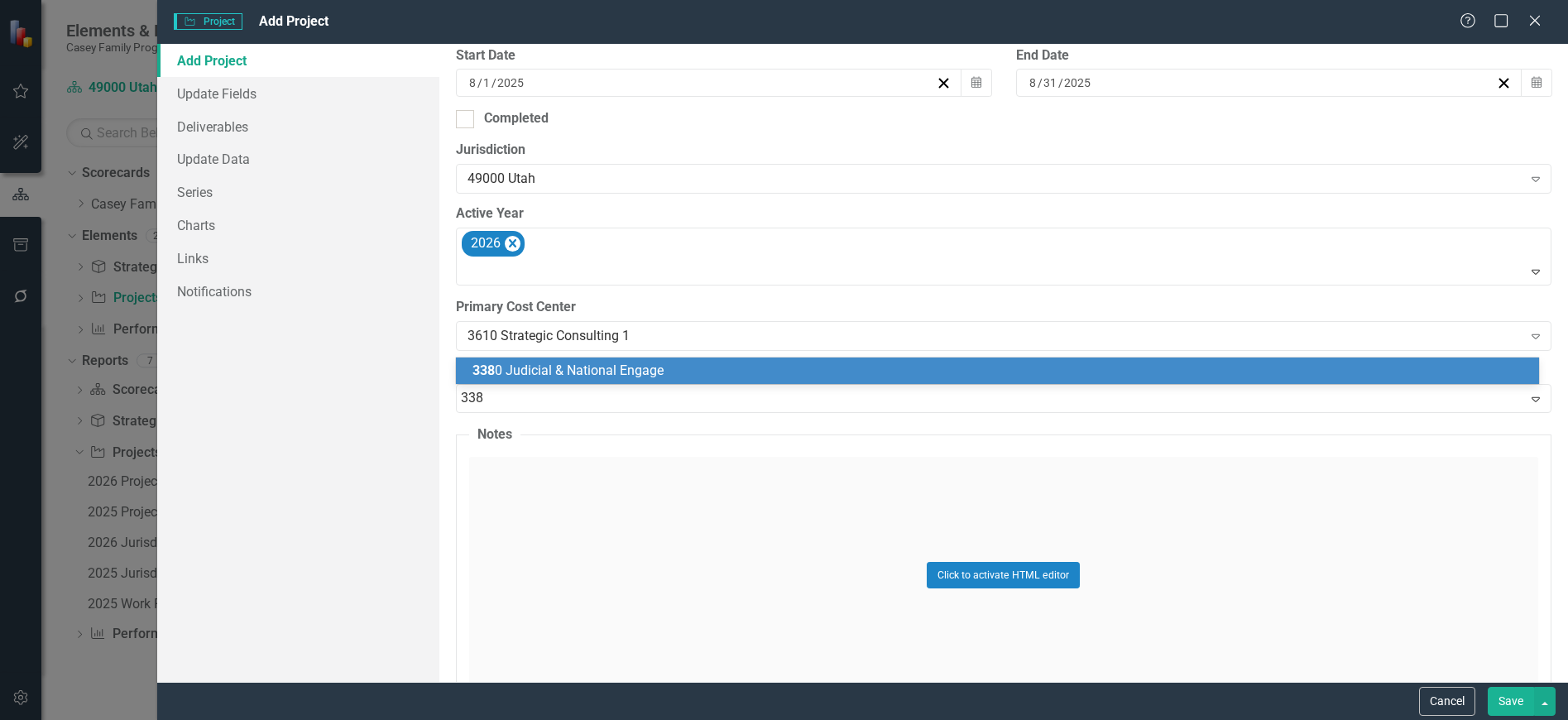 click on "338 0 Judicial & National Engage" at bounding box center [568, 370] 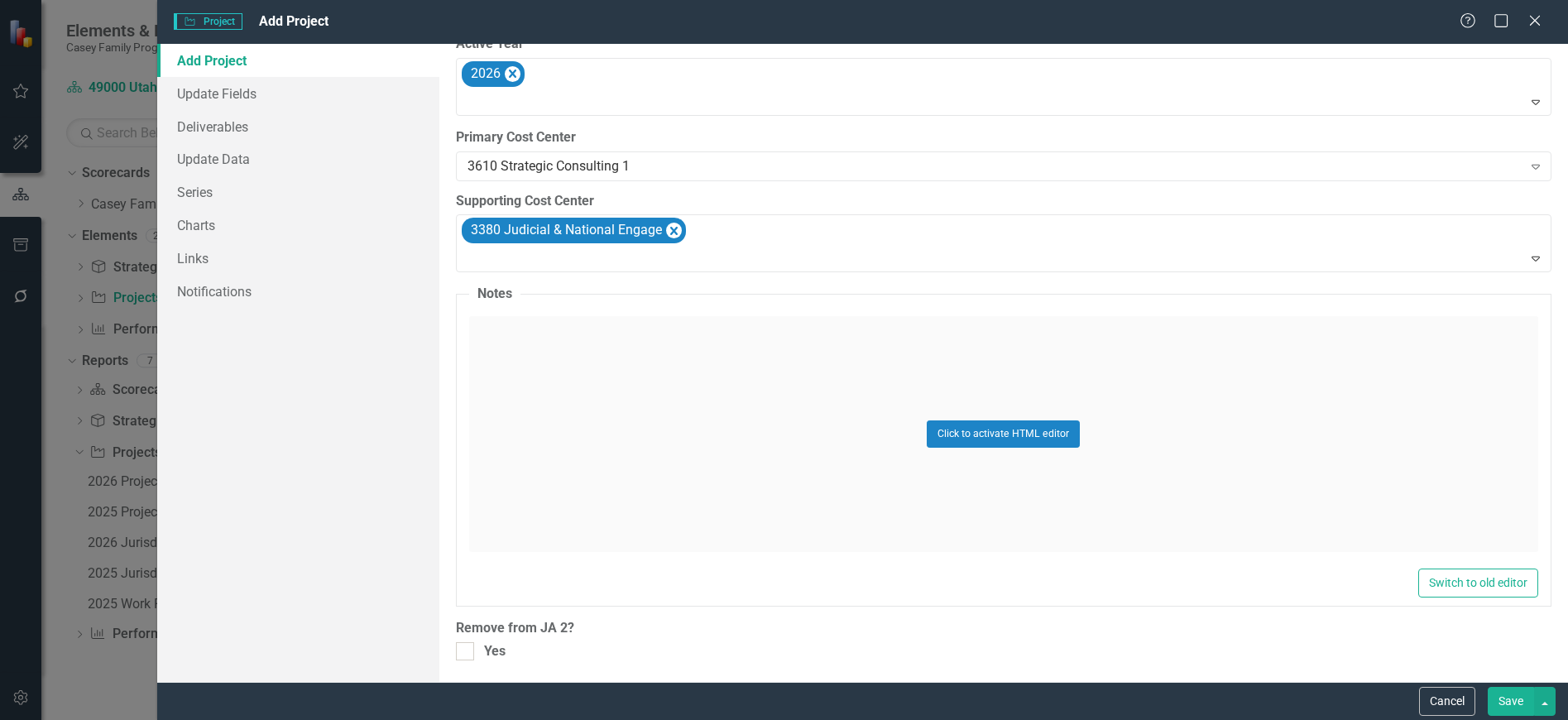 scroll, scrollTop: 670, scrollLeft: 0, axis: vertical 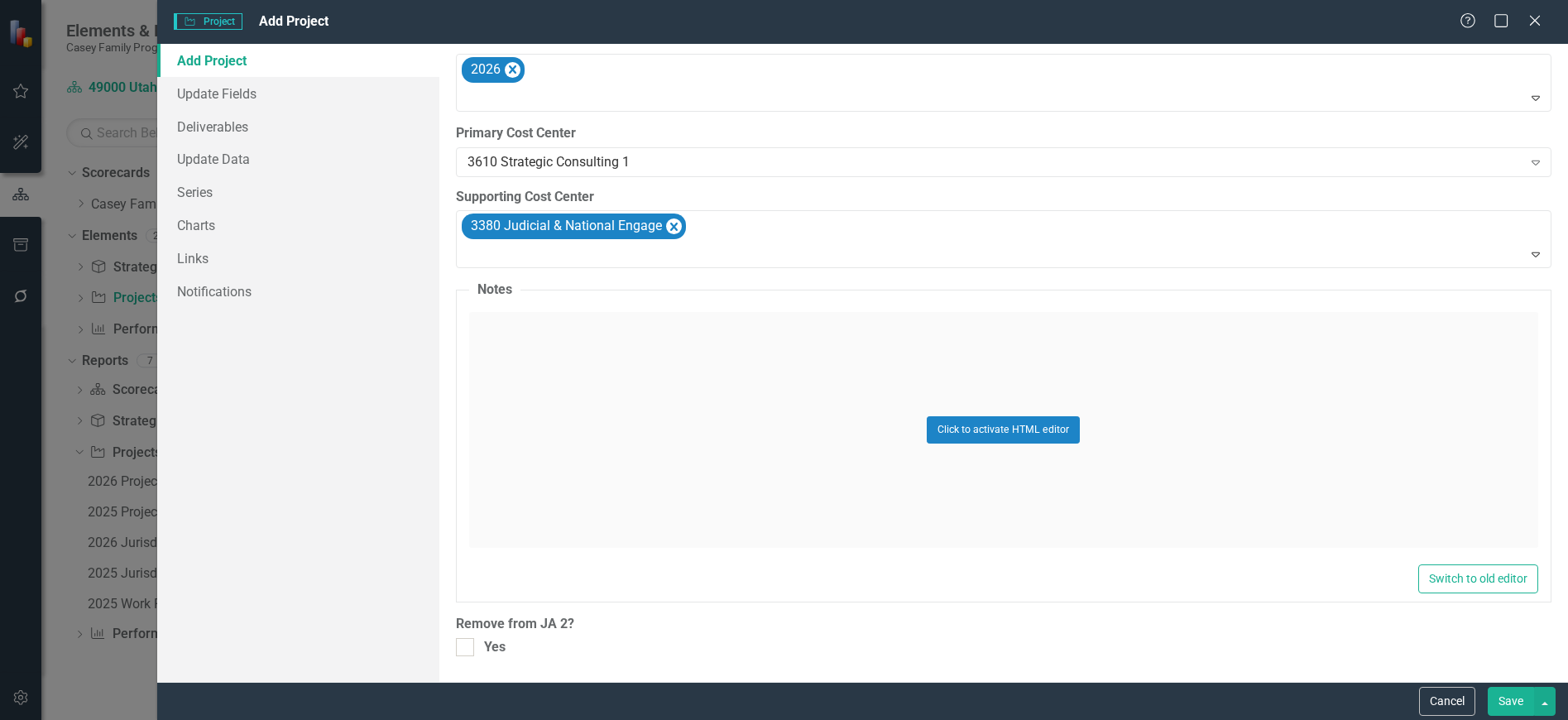 click on "Save" at bounding box center [1511, 701] 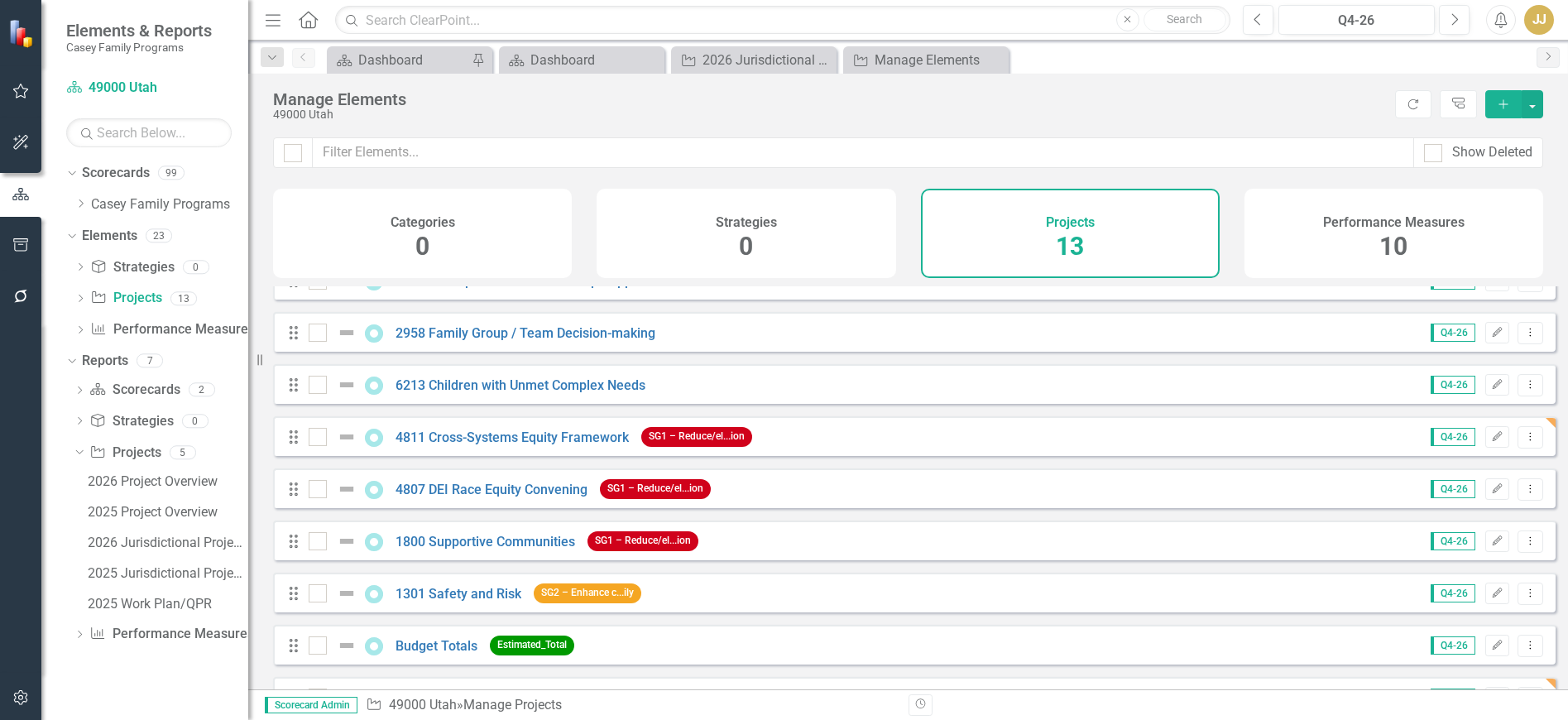 scroll, scrollTop: 287, scrollLeft: 0, axis: vertical 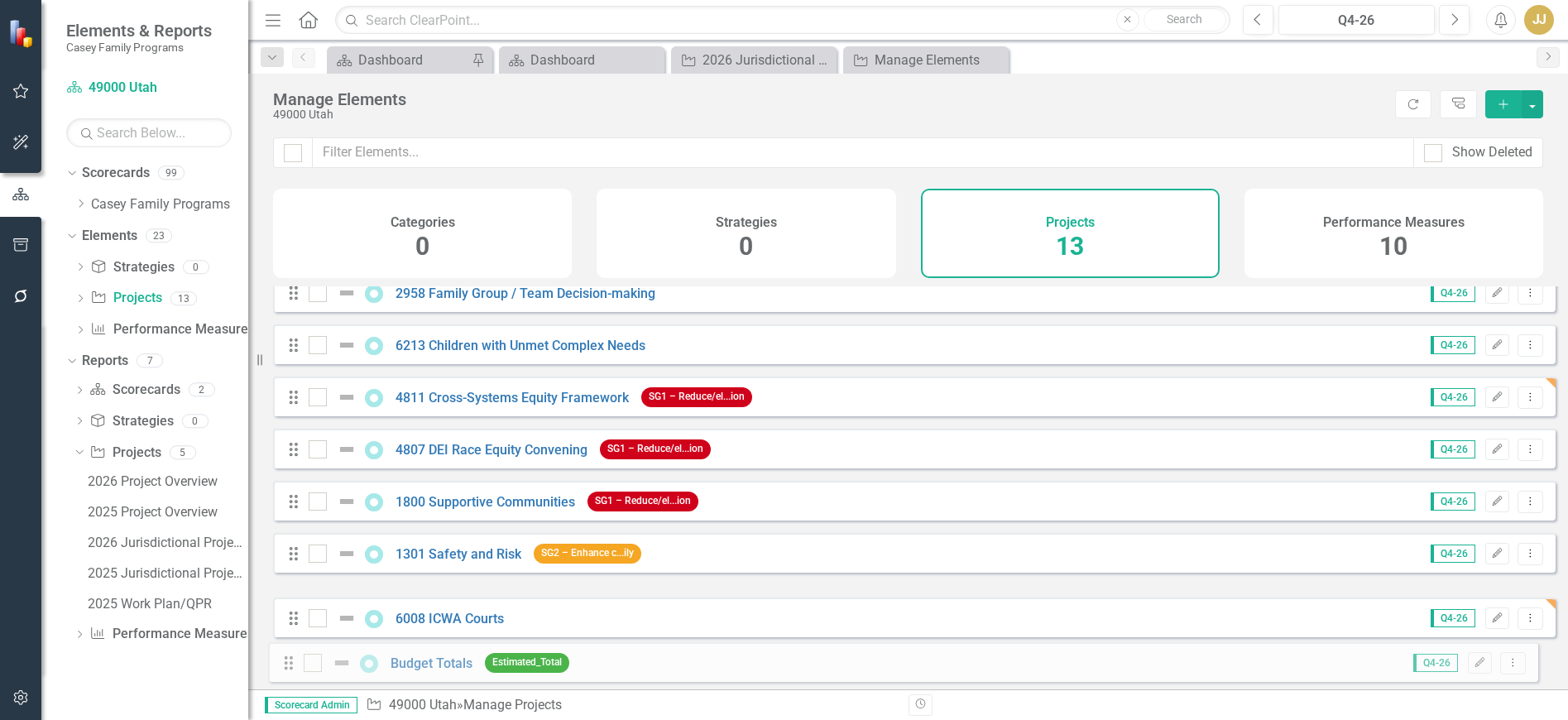 drag, startPoint x: 292, startPoint y: 612, endPoint x: 287, endPoint y: 669, distance: 57.218878 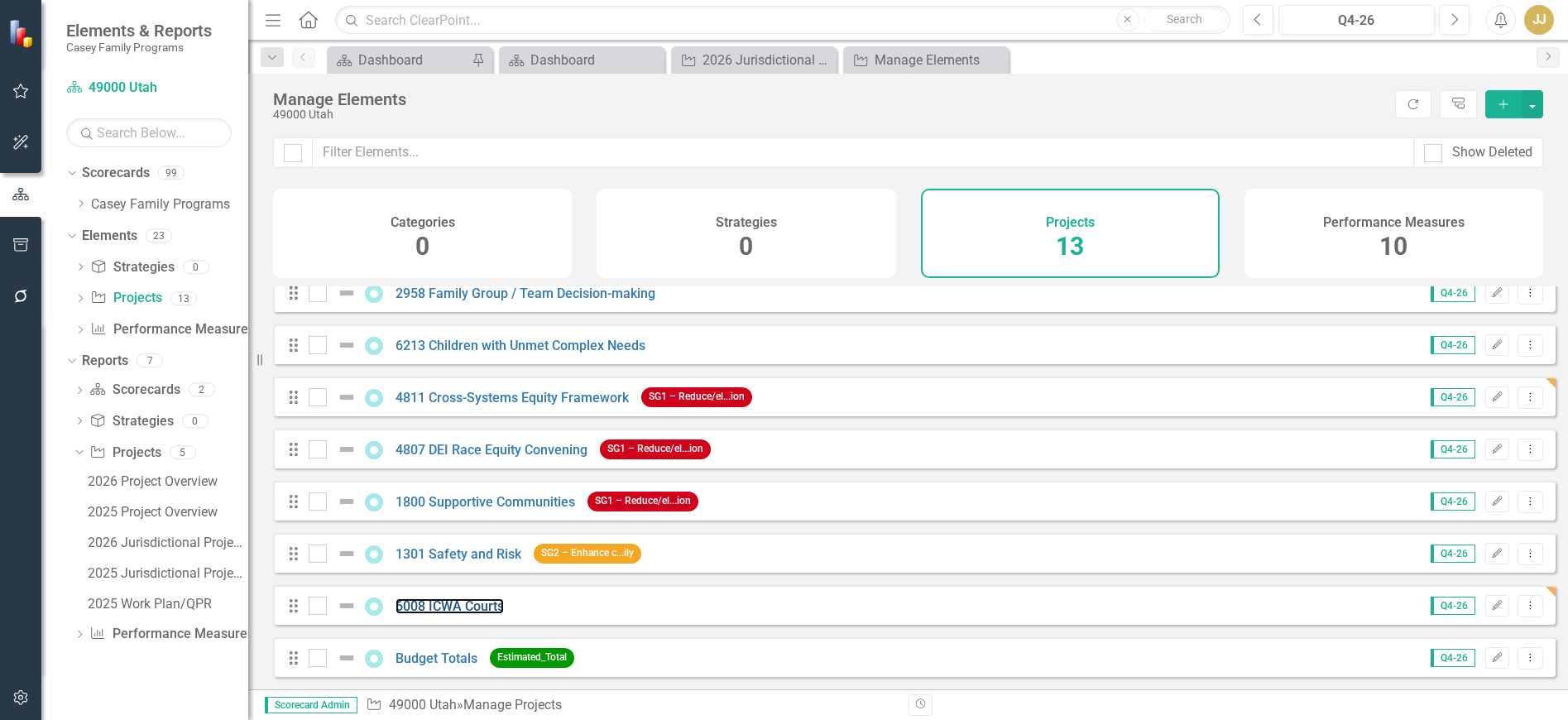click on "6008 ICWA Courts" at bounding box center (449, 606) 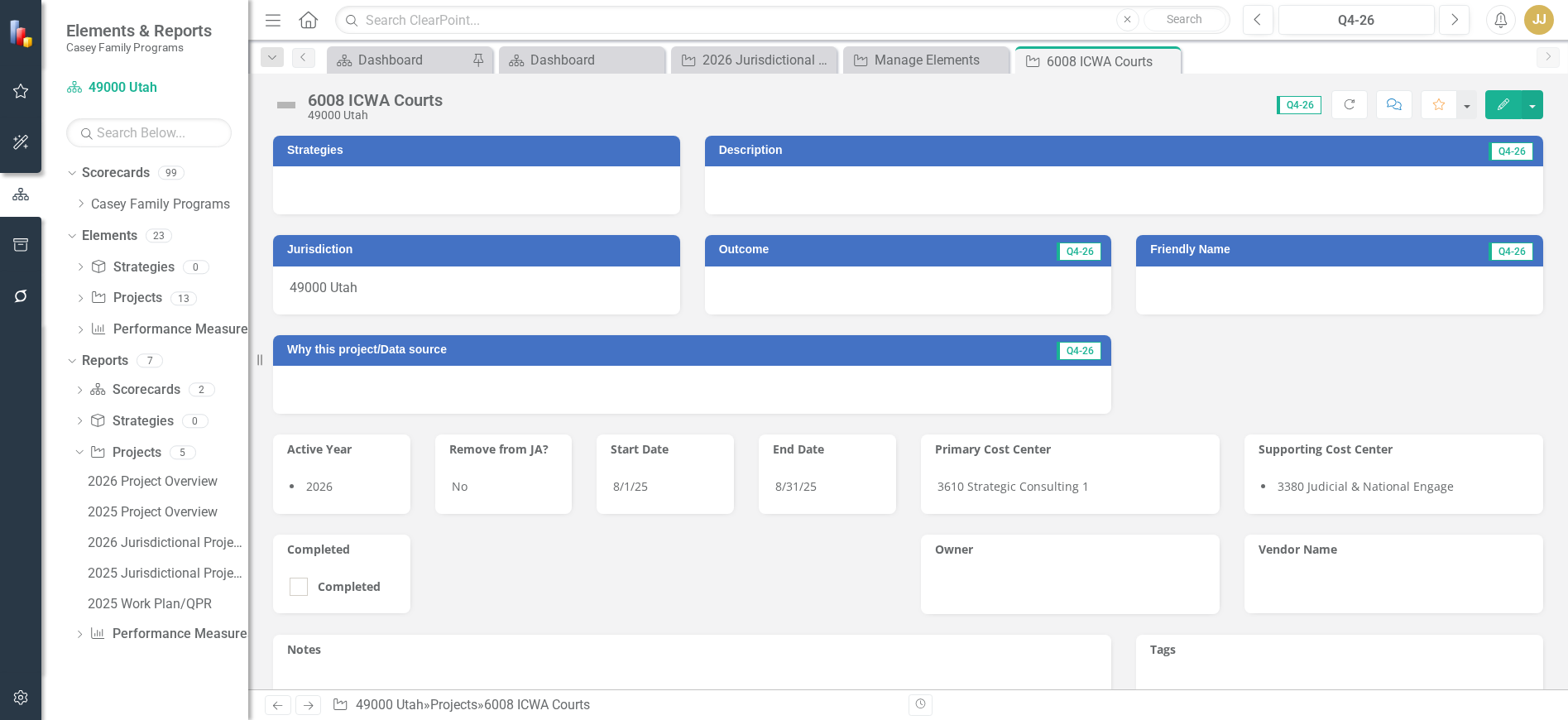 click at bounding box center (477, 190) 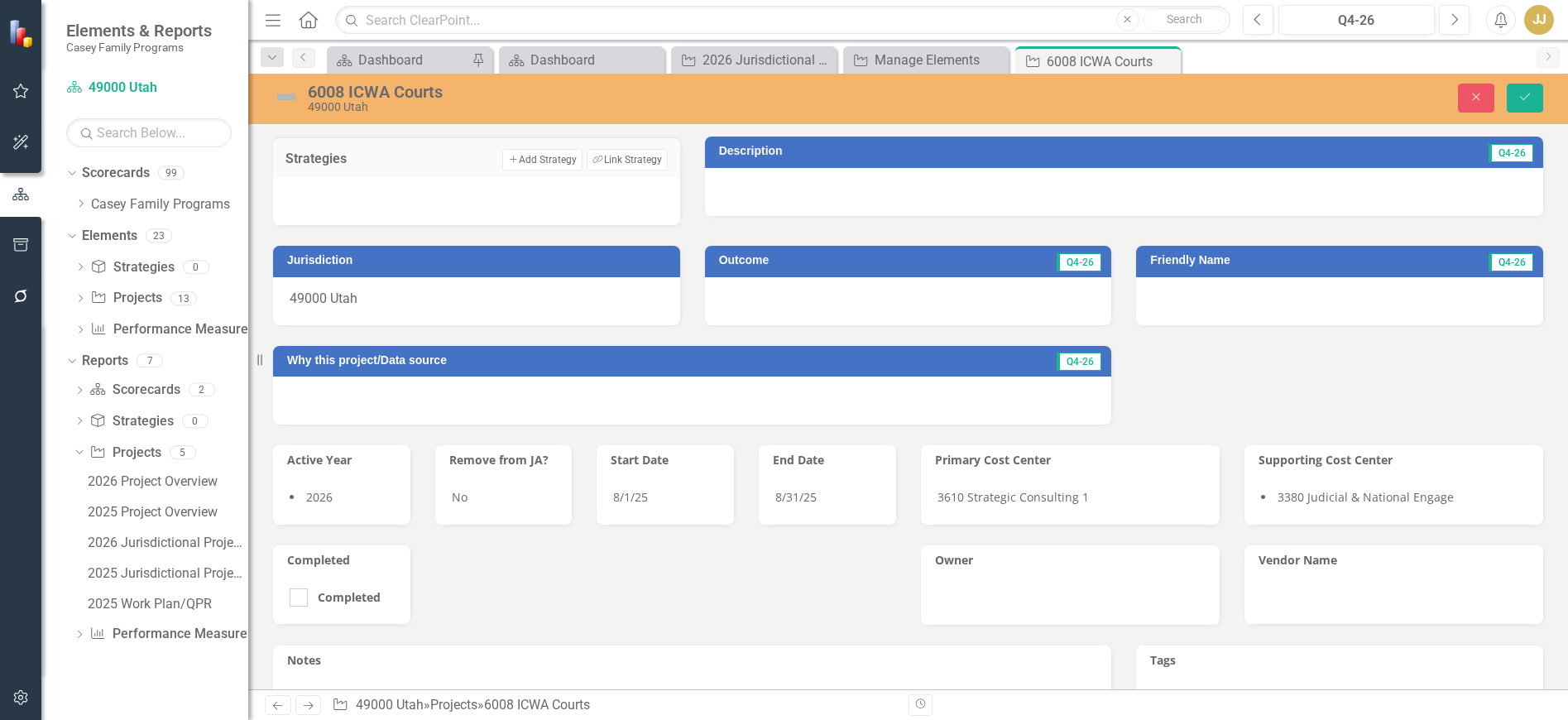 click on "Link Tag  Link Strategy" at bounding box center (626, 160) 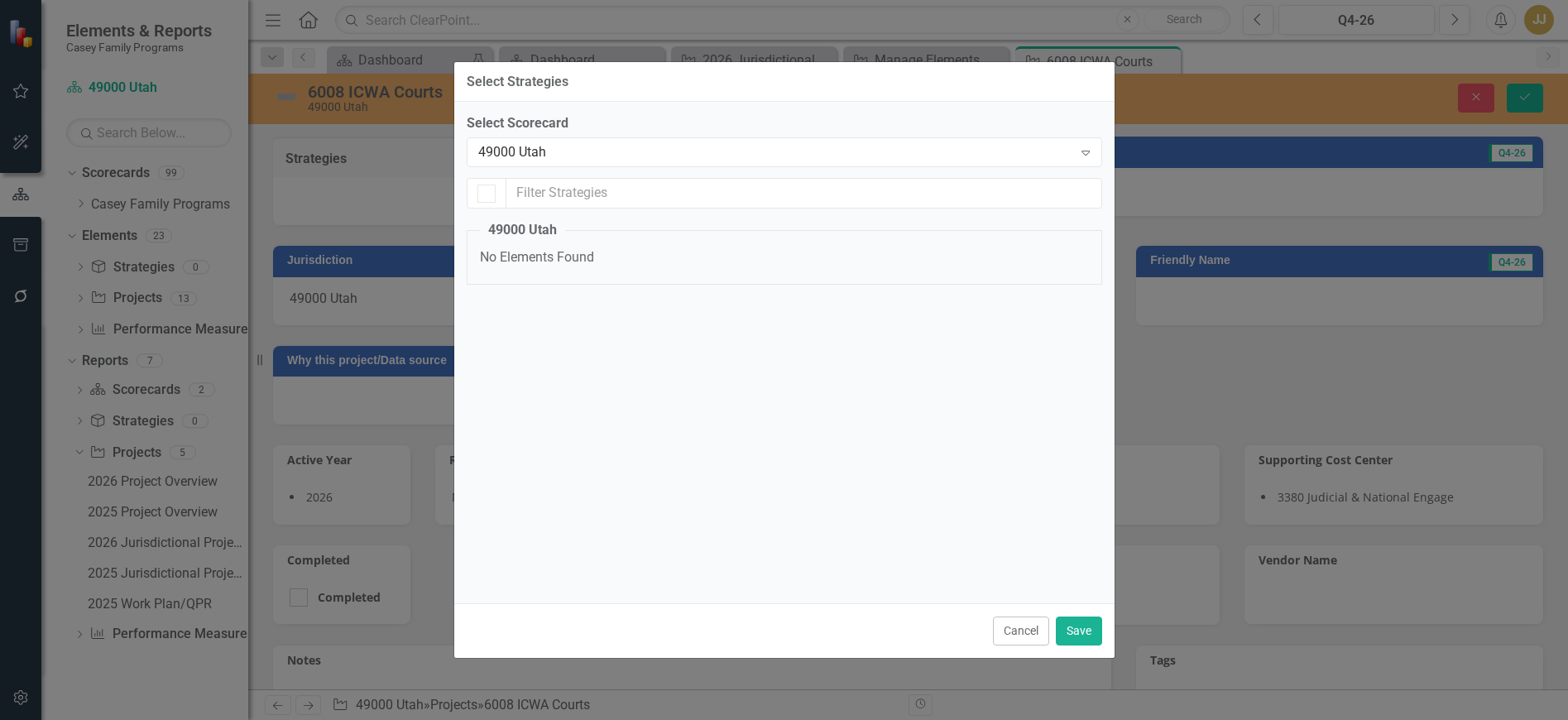 click on "49000 Utah" at bounding box center (775, 152) 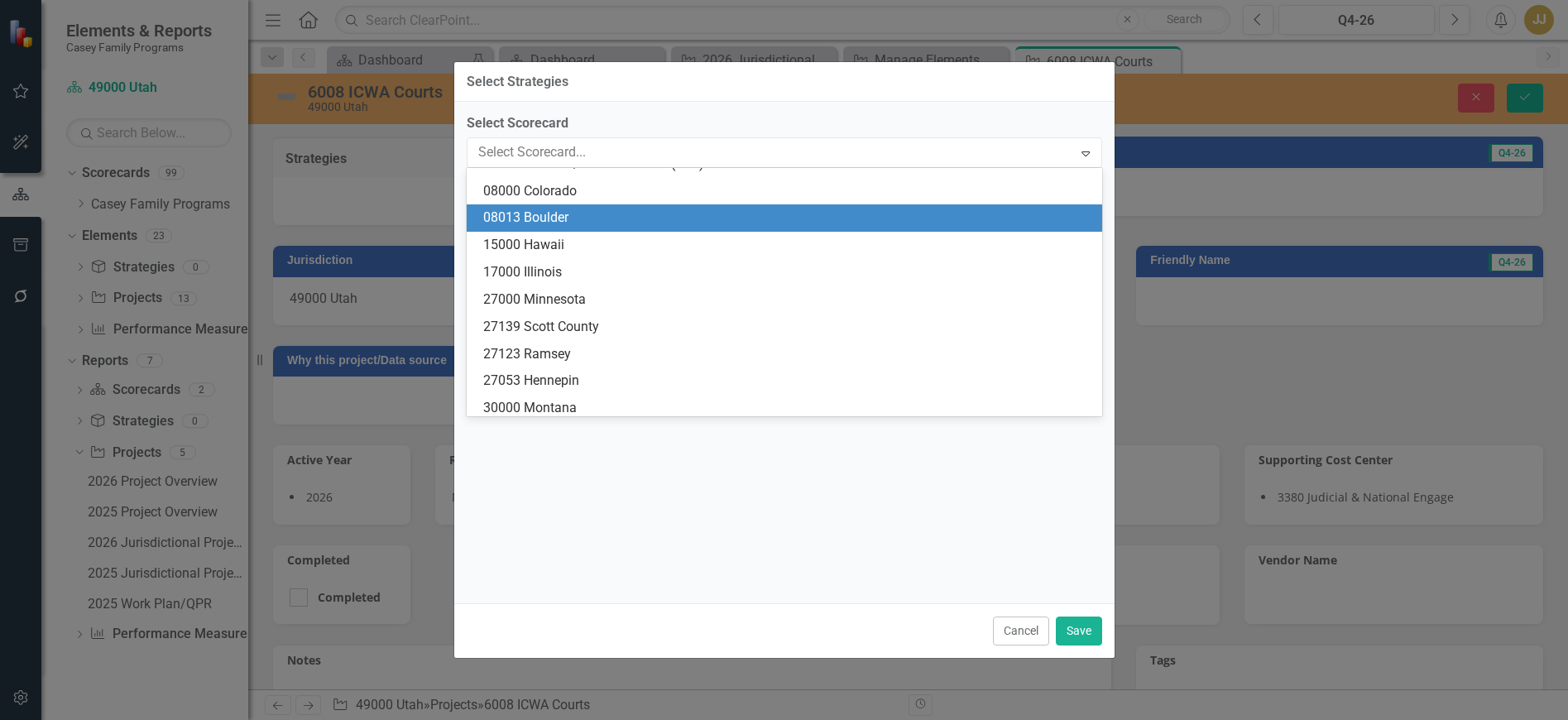 scroll, scrollTop: 0, scrollLeft: 0, axis: both 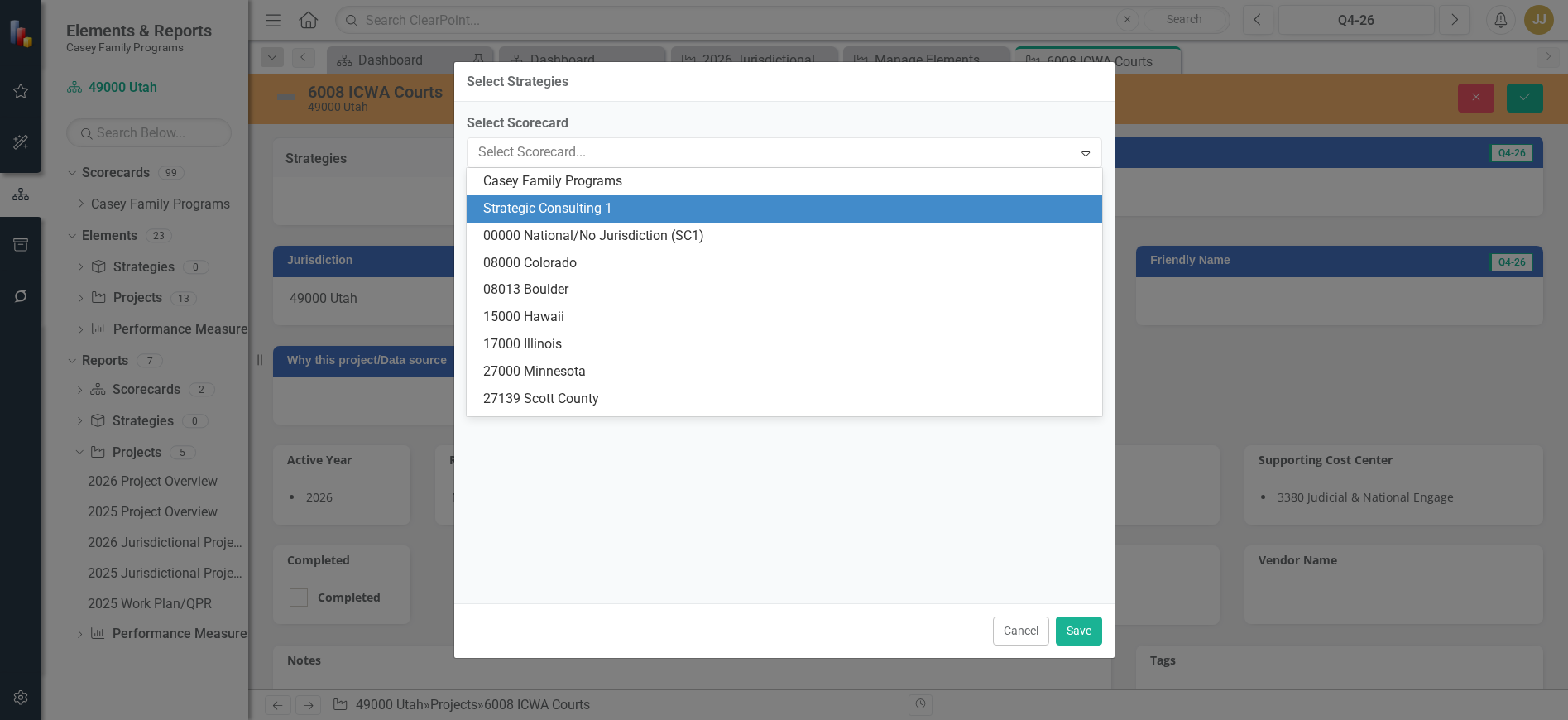 click on "Strategic Consulting 1" at bounding box center [784, 209] 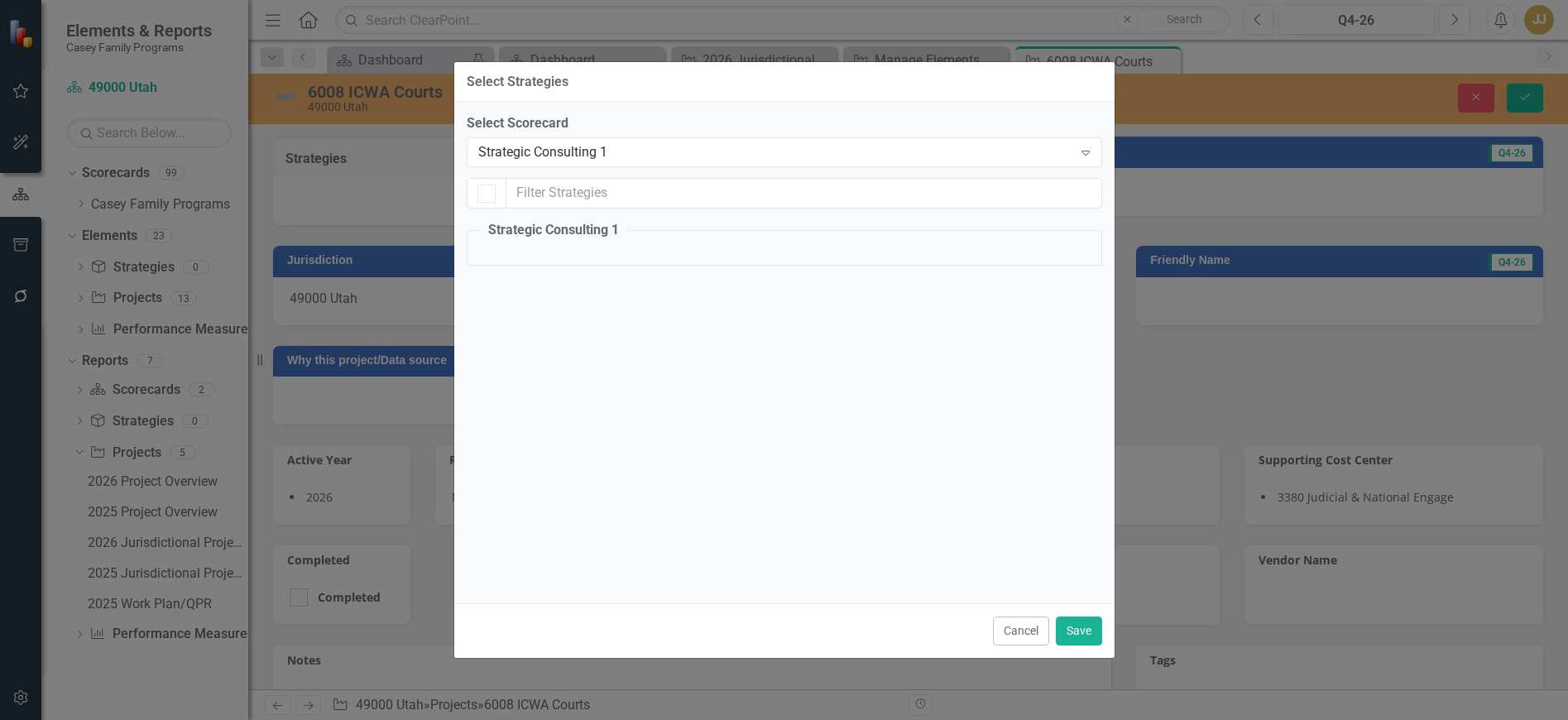 click on "Strategic Consulting 1" at bounding box center (775, 152) 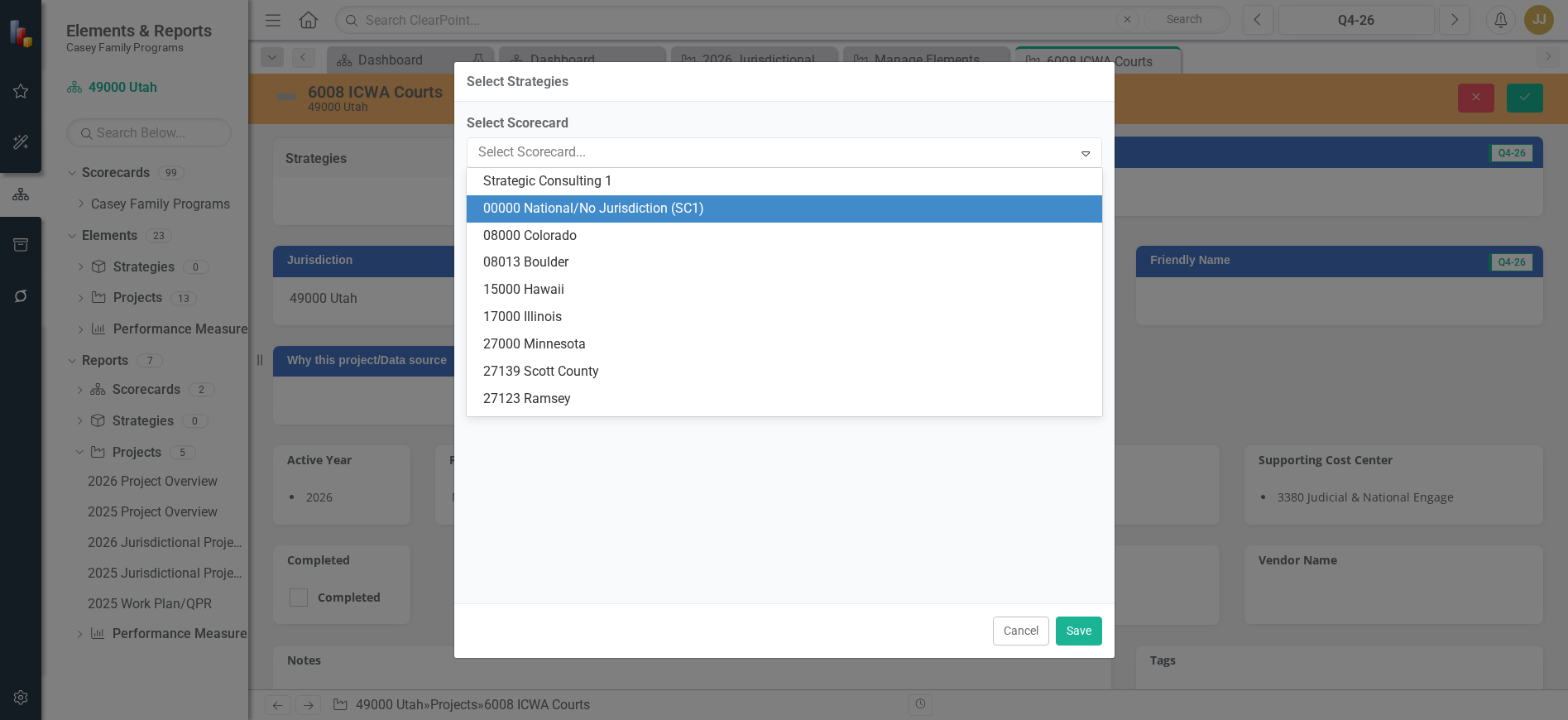 scroll, scrollTop: 0, scrollLeft: 0, axis: both 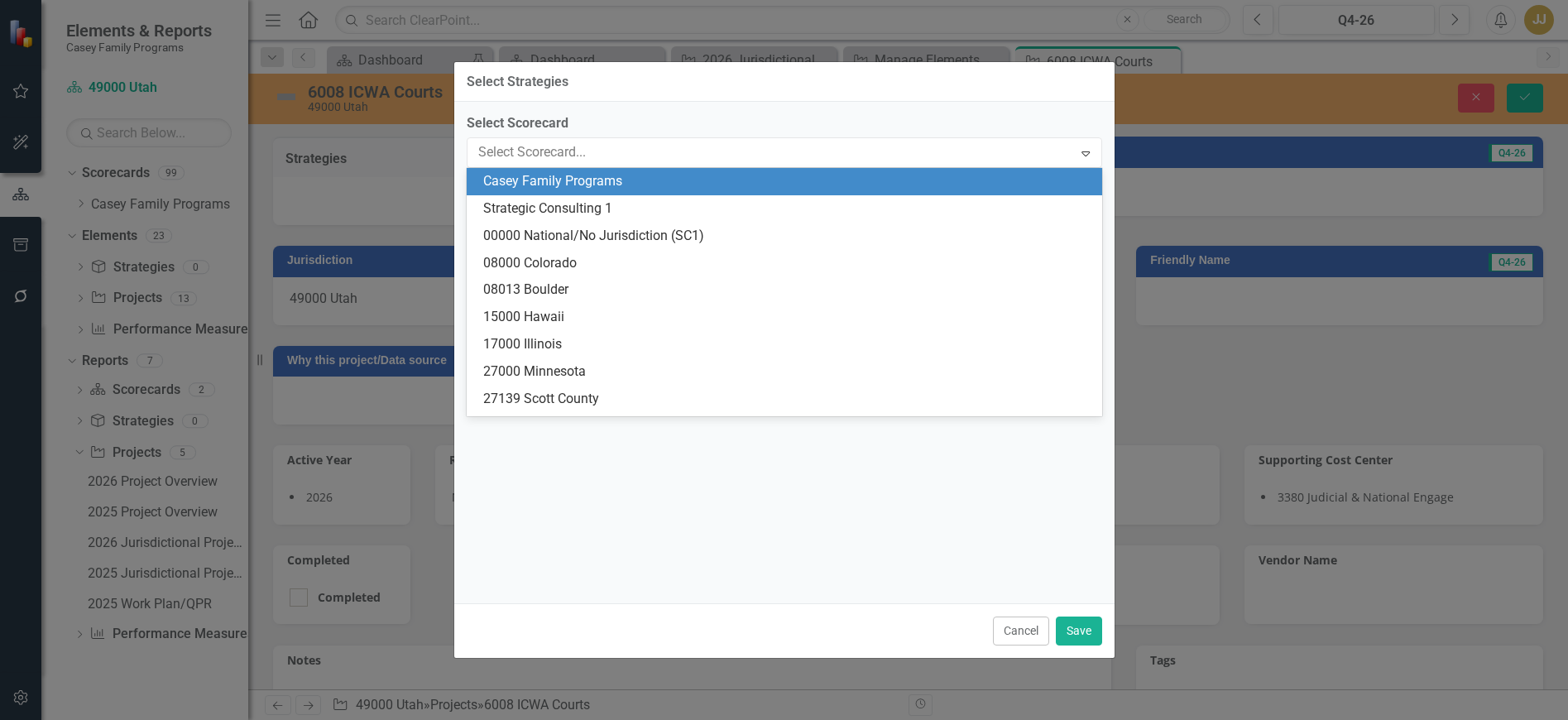 click on "Casey Family Programs" at bounding box center (788, 181) 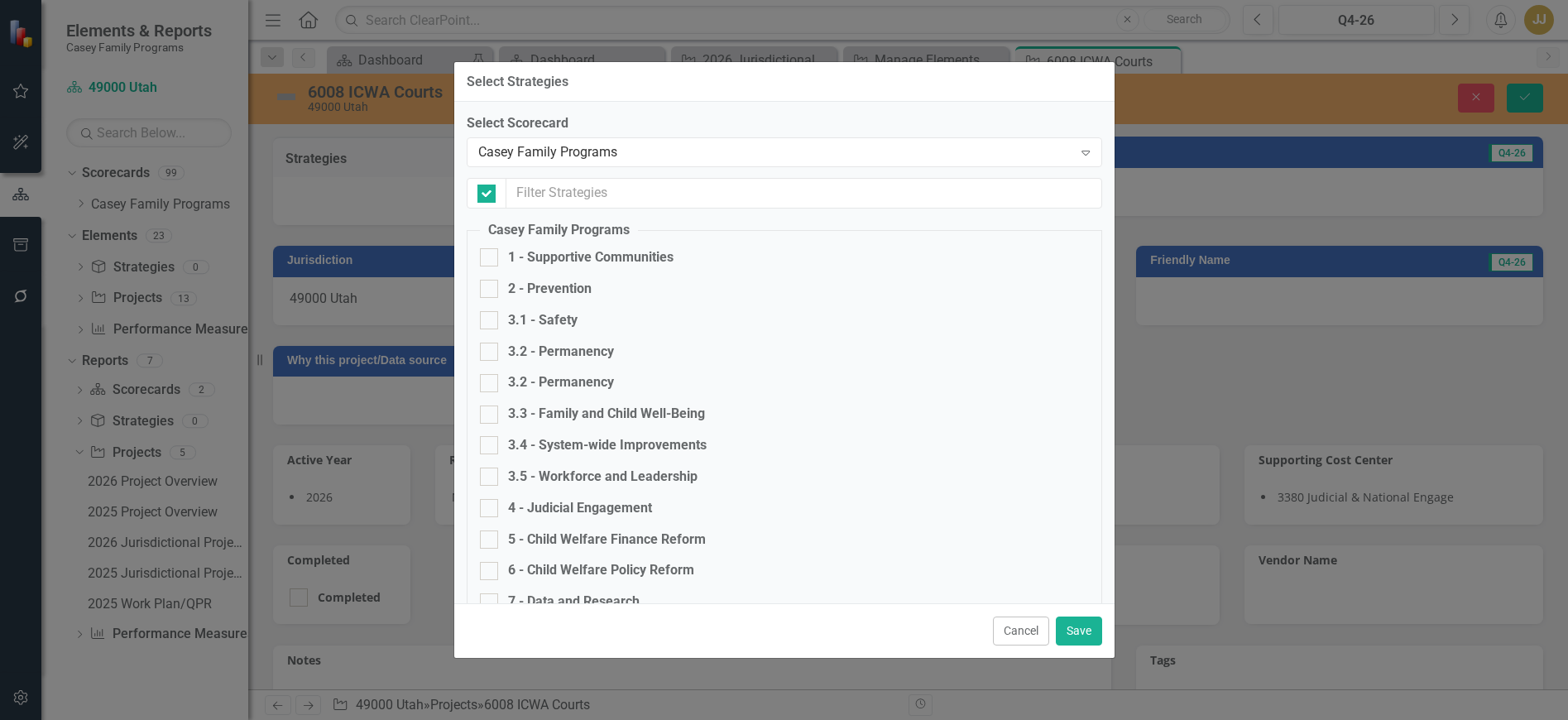 checkbox on "false" 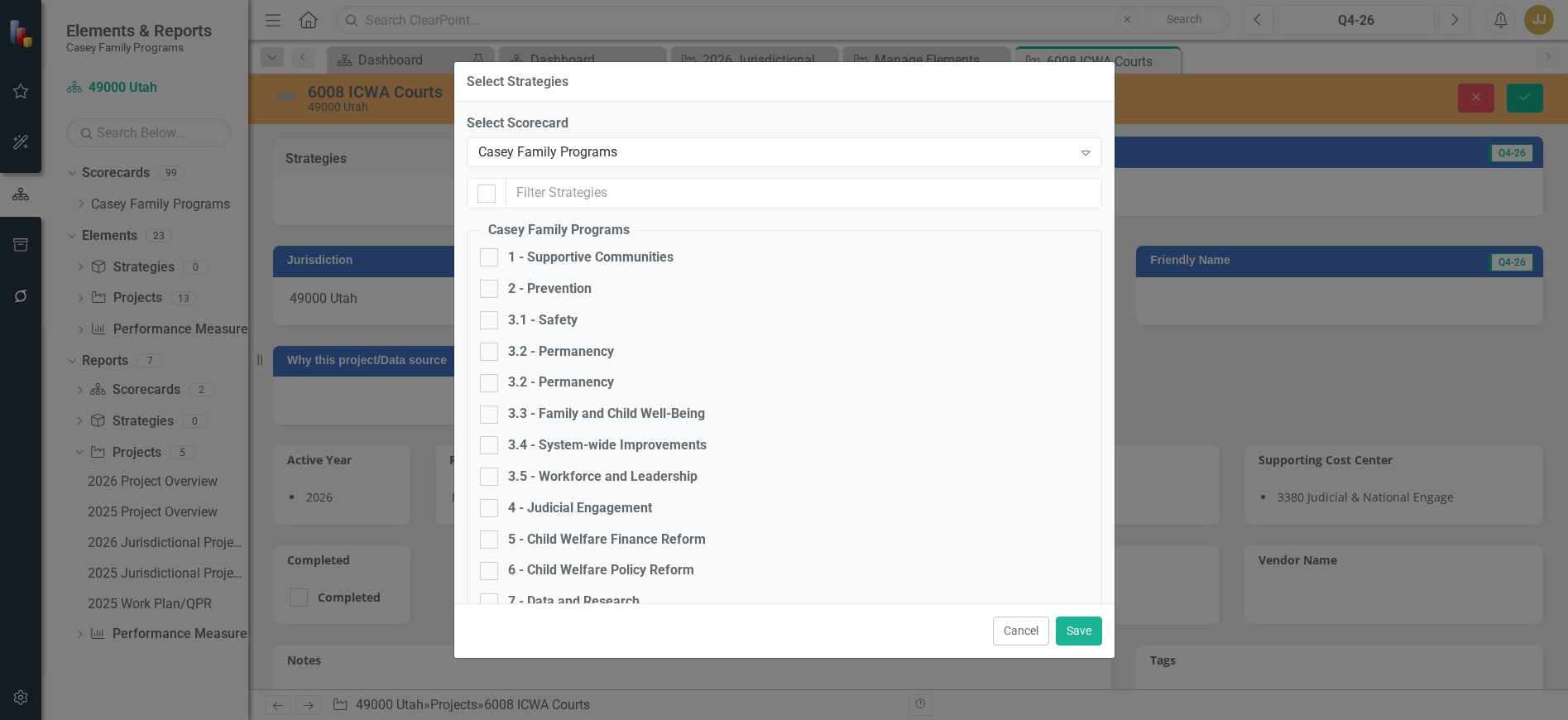 click on "4 - Judicial Engagement" at bounding box center [580, 508] 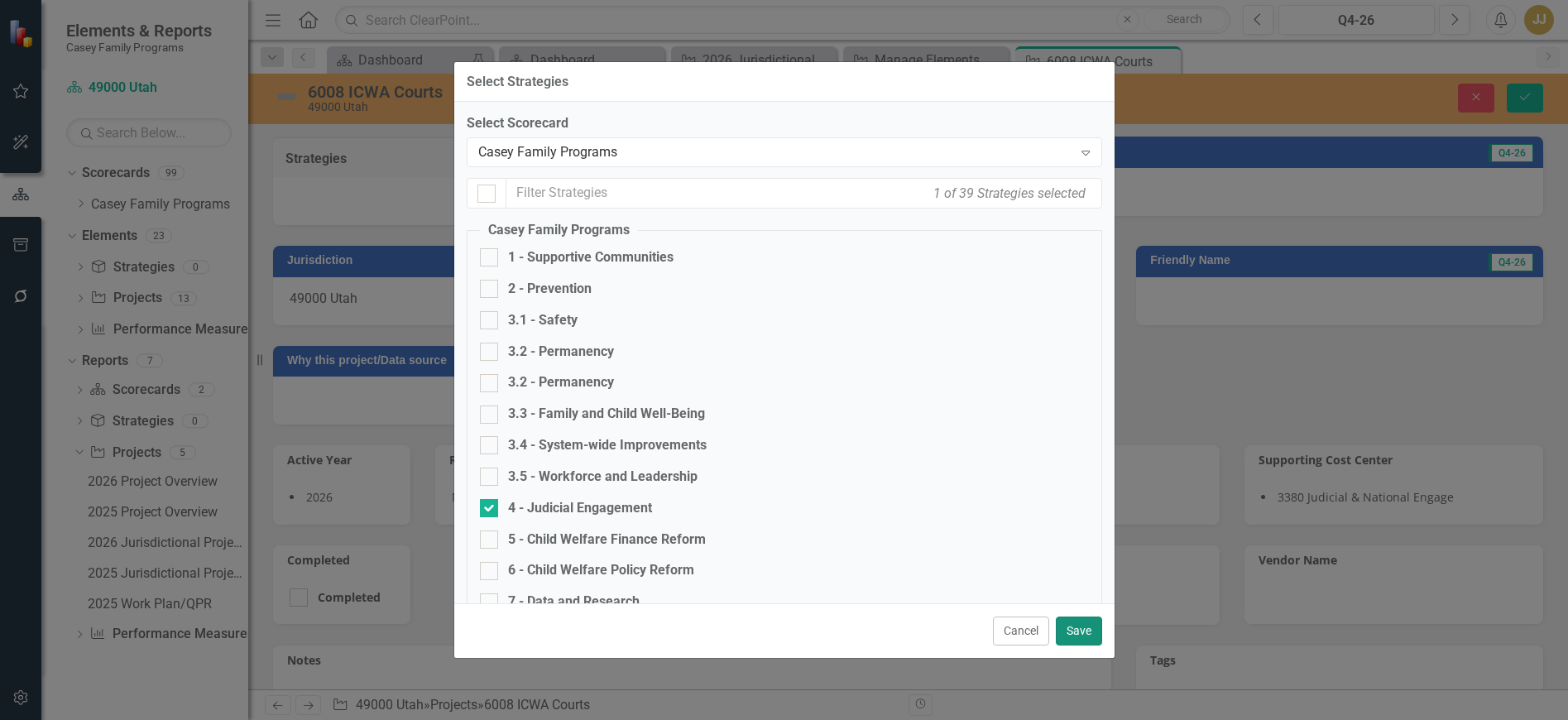 click on "Save" at bounding box center [1079, 631] 